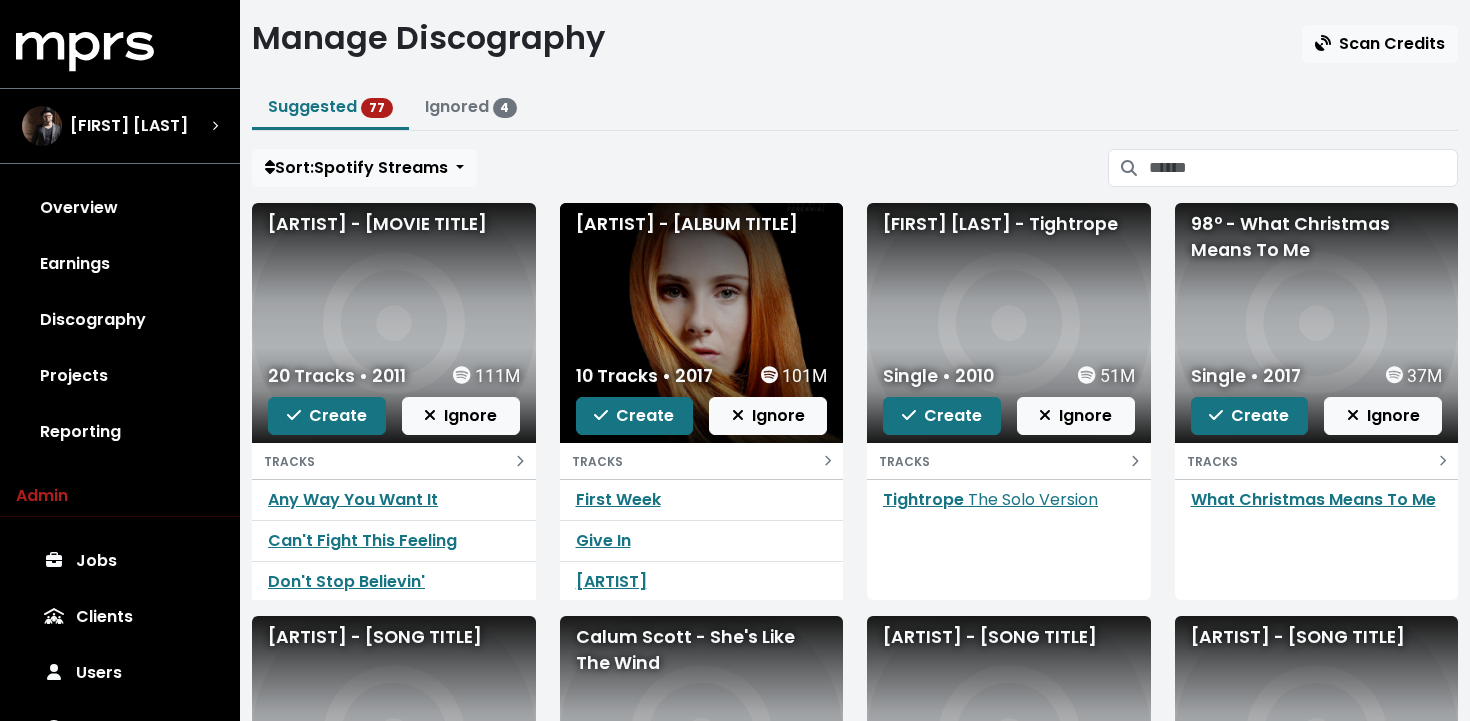 scroll, scrollTop: 46, scrollLeft: 0, axis: vertical 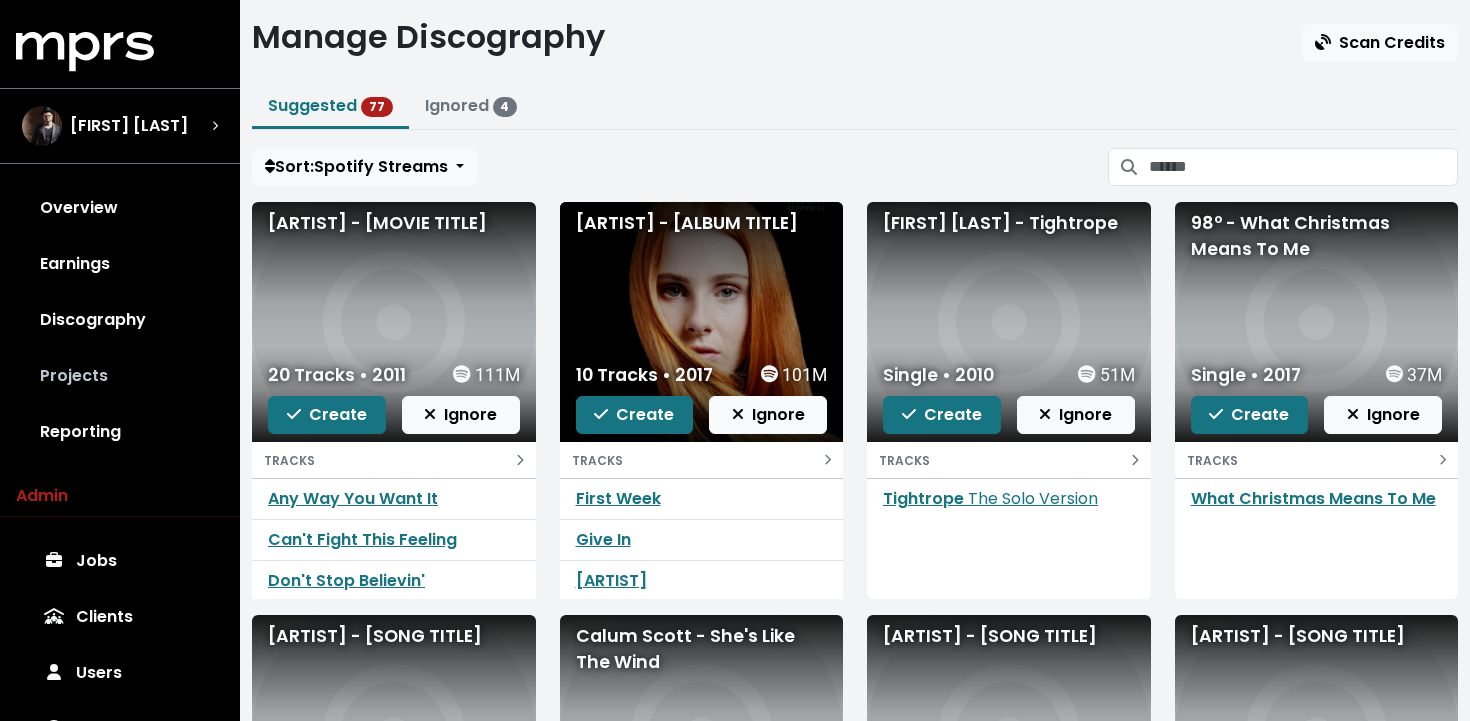 click on "Projects" at bounding box center (120, 376) 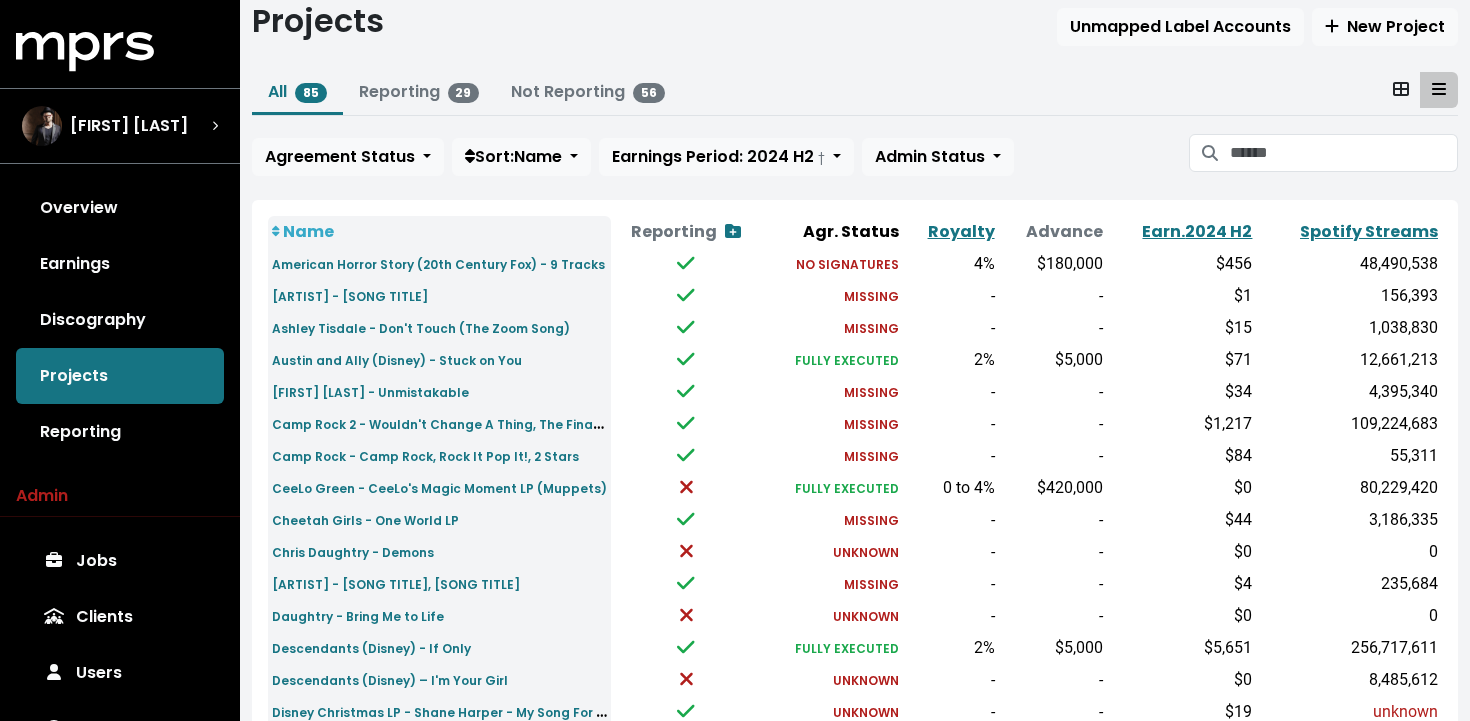 scroll, scrollTop: 0, scrollLeft: 0, axis: both 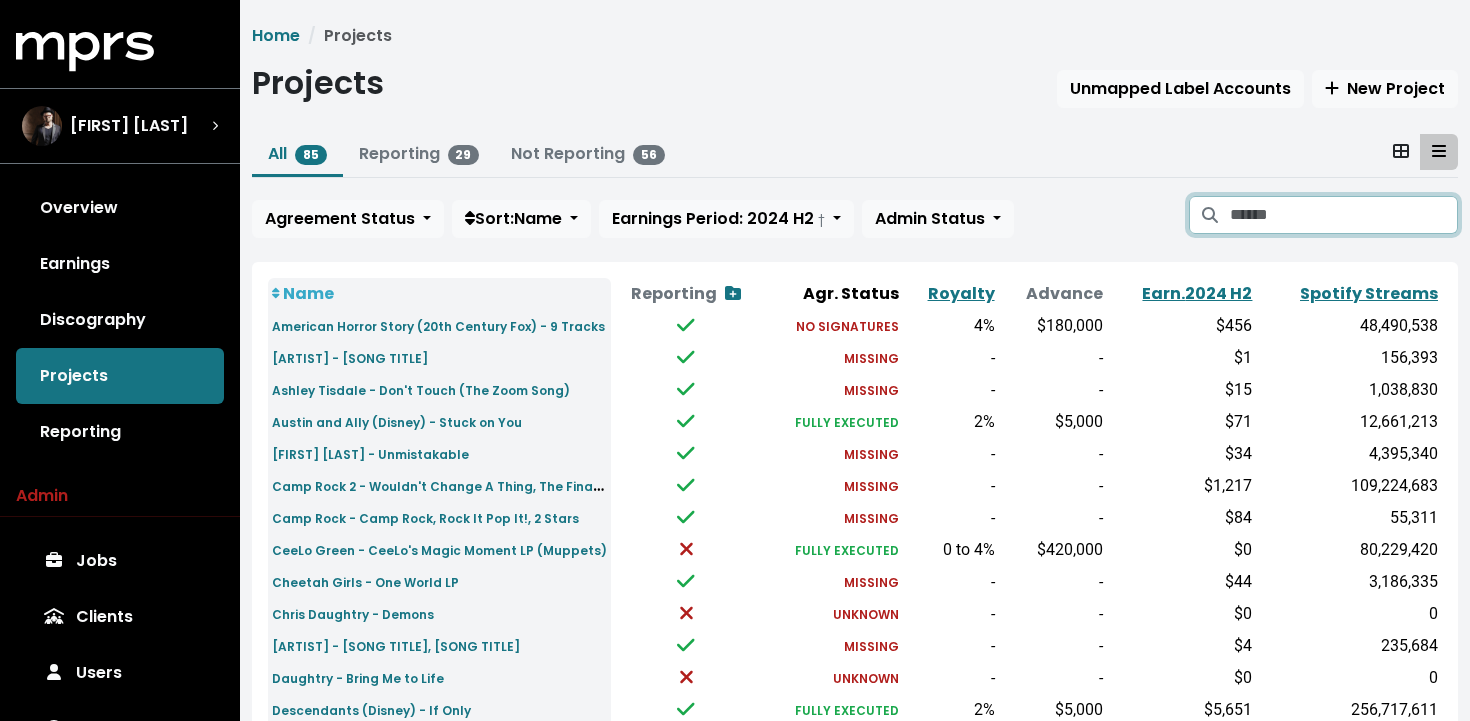 click at bounding box center [1344, 215] 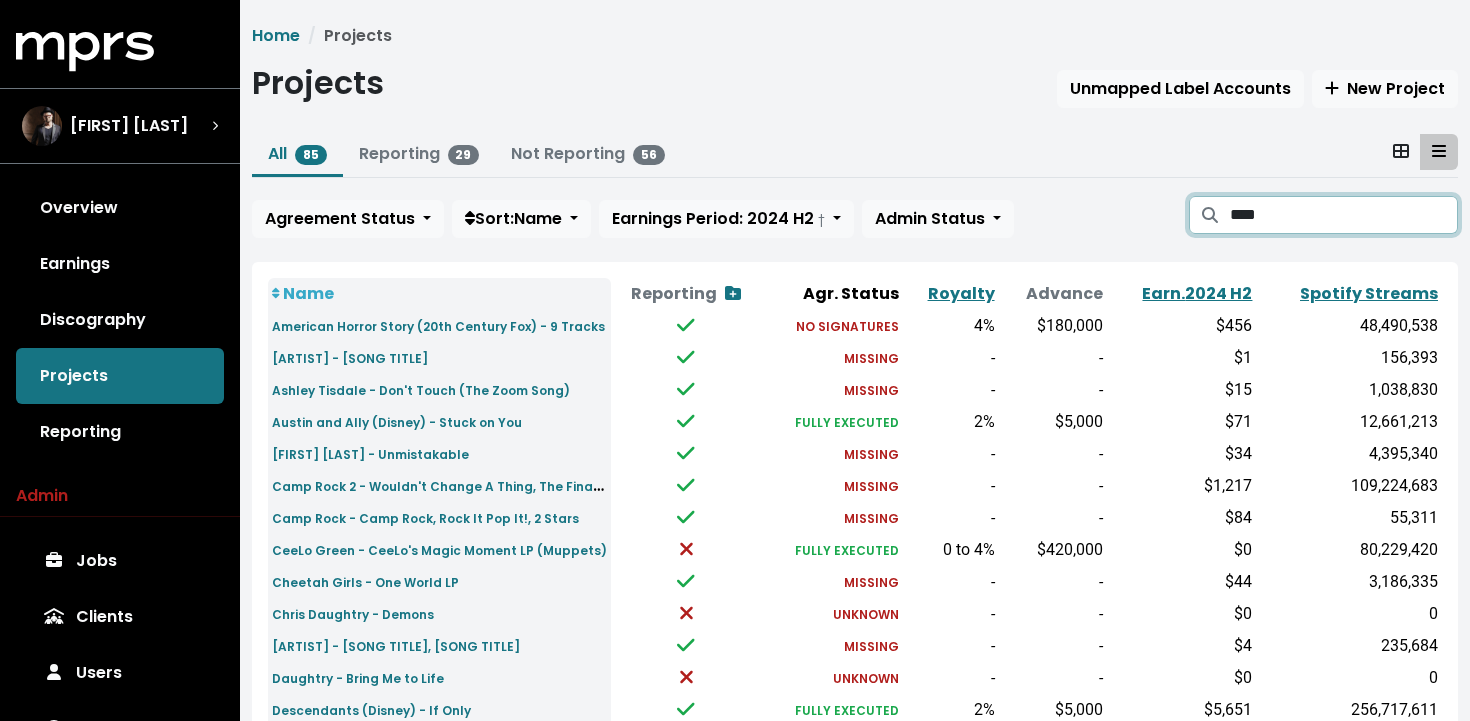 type on "****" 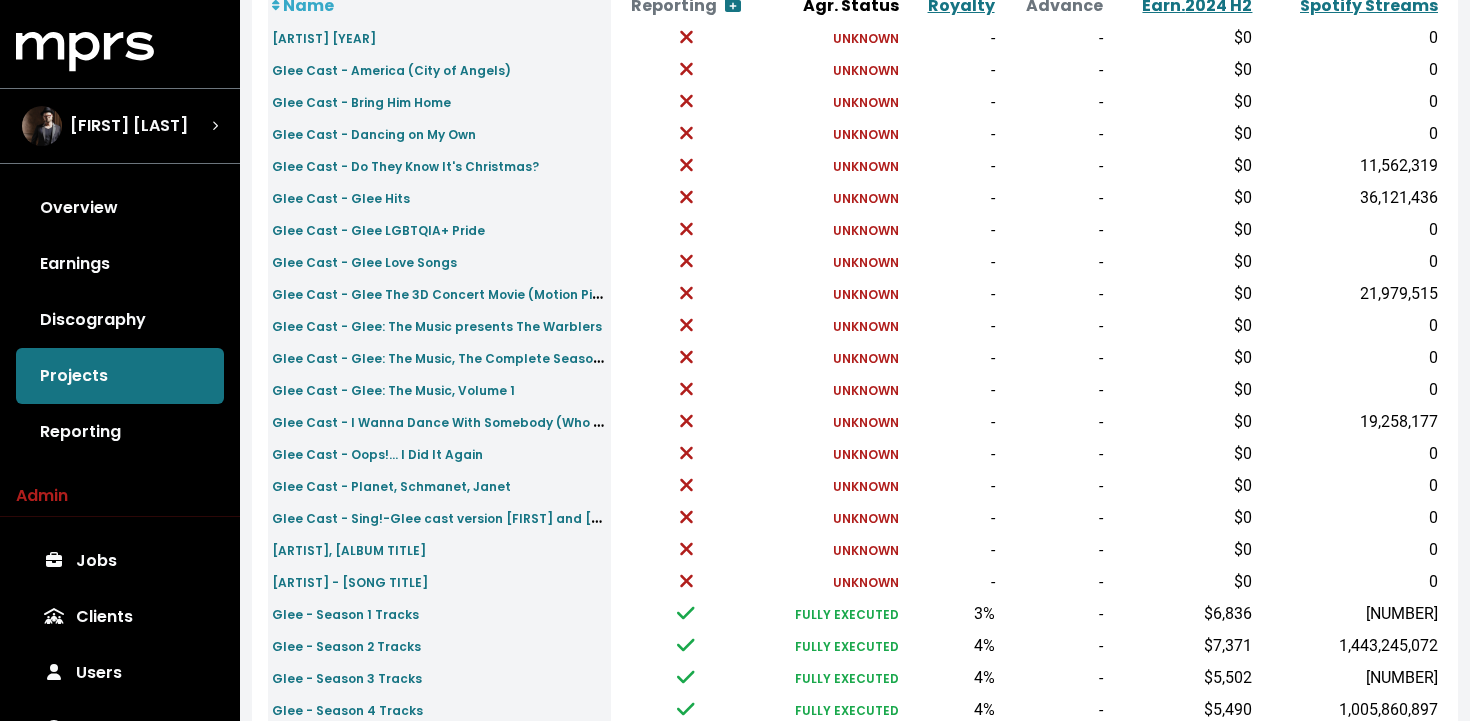 scroll, scrollTop: 382, scrollLeft: 0, axis: vertical 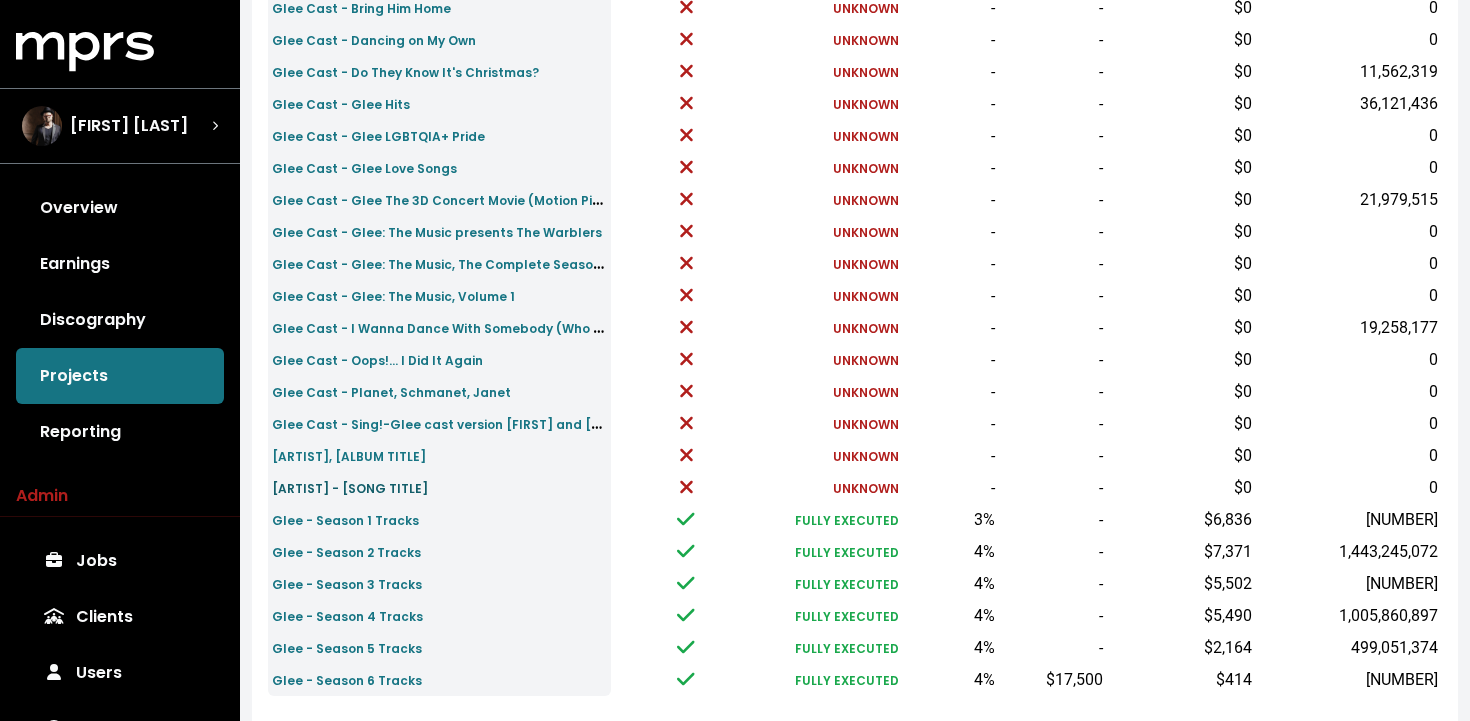 click on "Glee Cast - Where Is Love?" at bounding box center (350, 488) 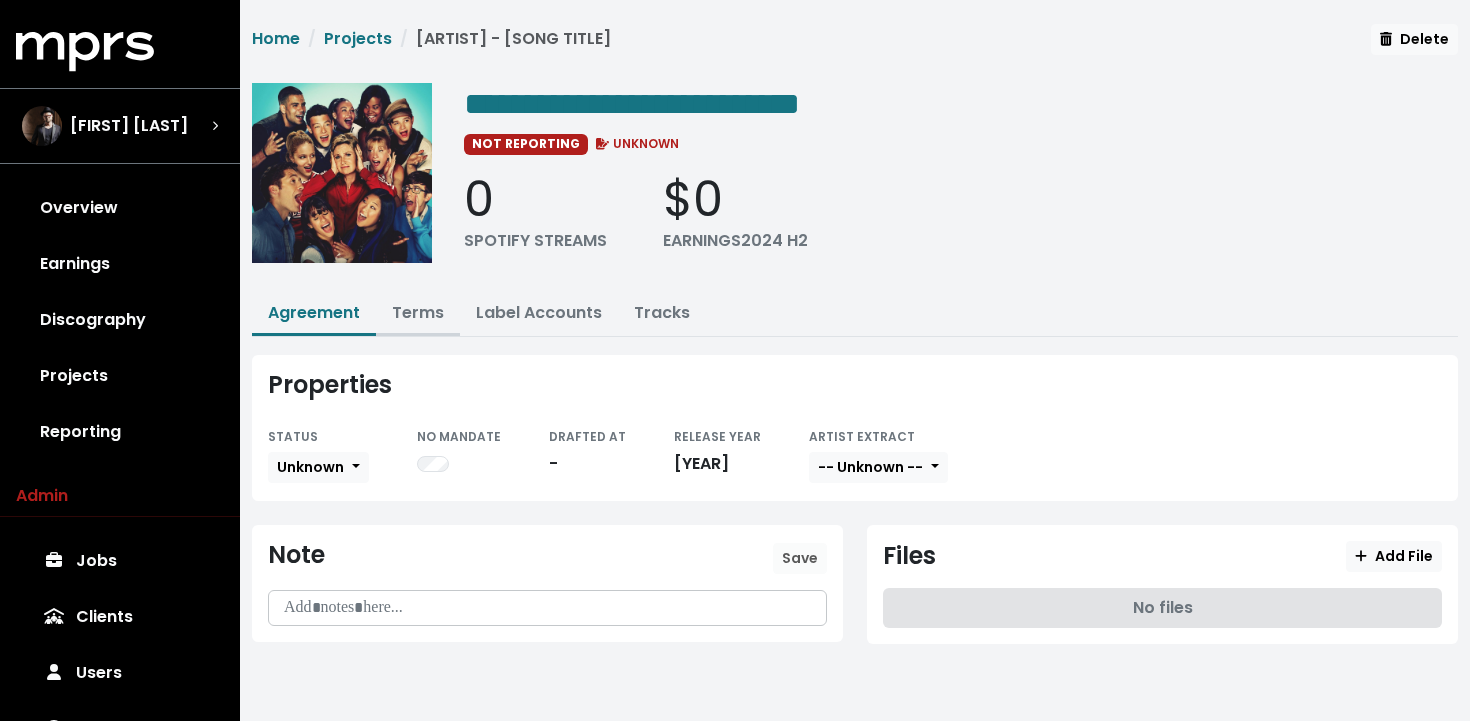 click on "Terms" at bounding box center (418, 312) 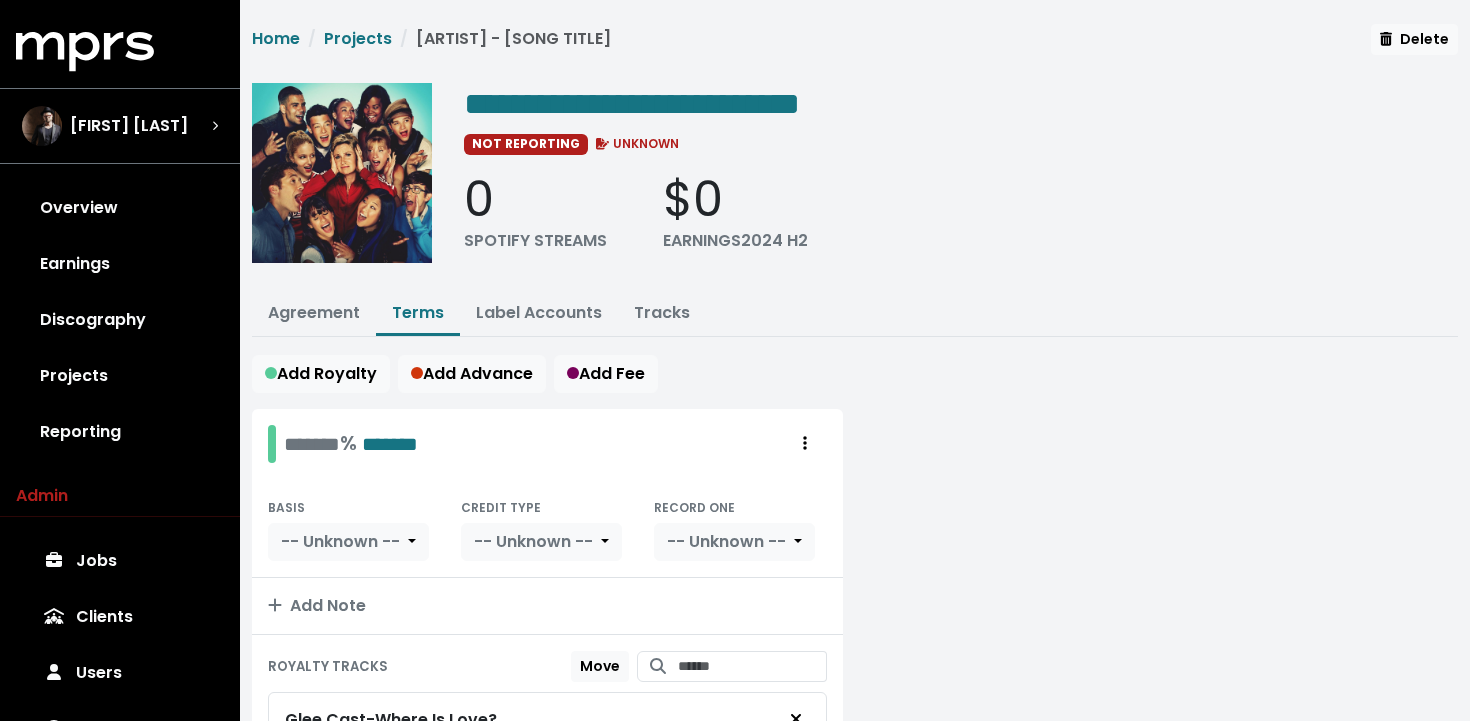 scroll, scrollTop: 136, scrollLeft: 0, axis: vertical 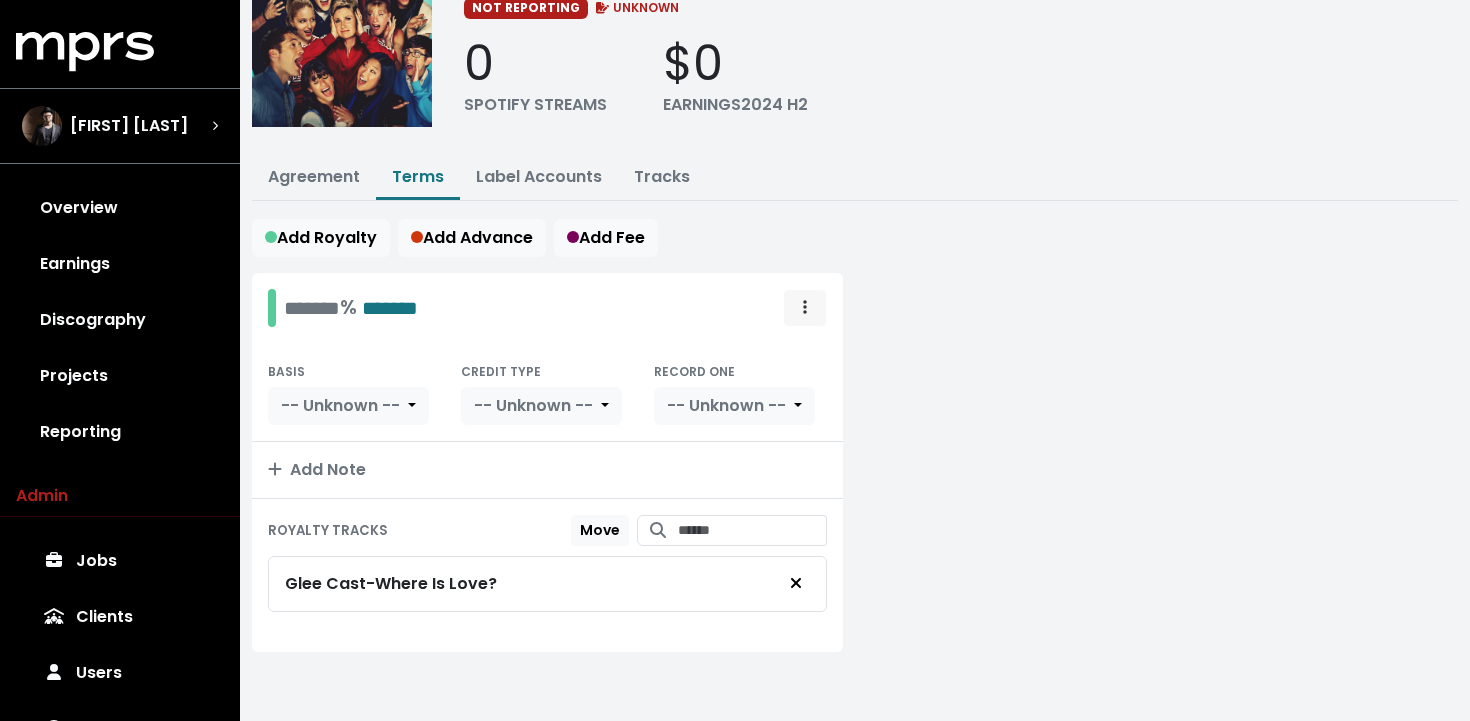 click at bounding box center [805, 308] 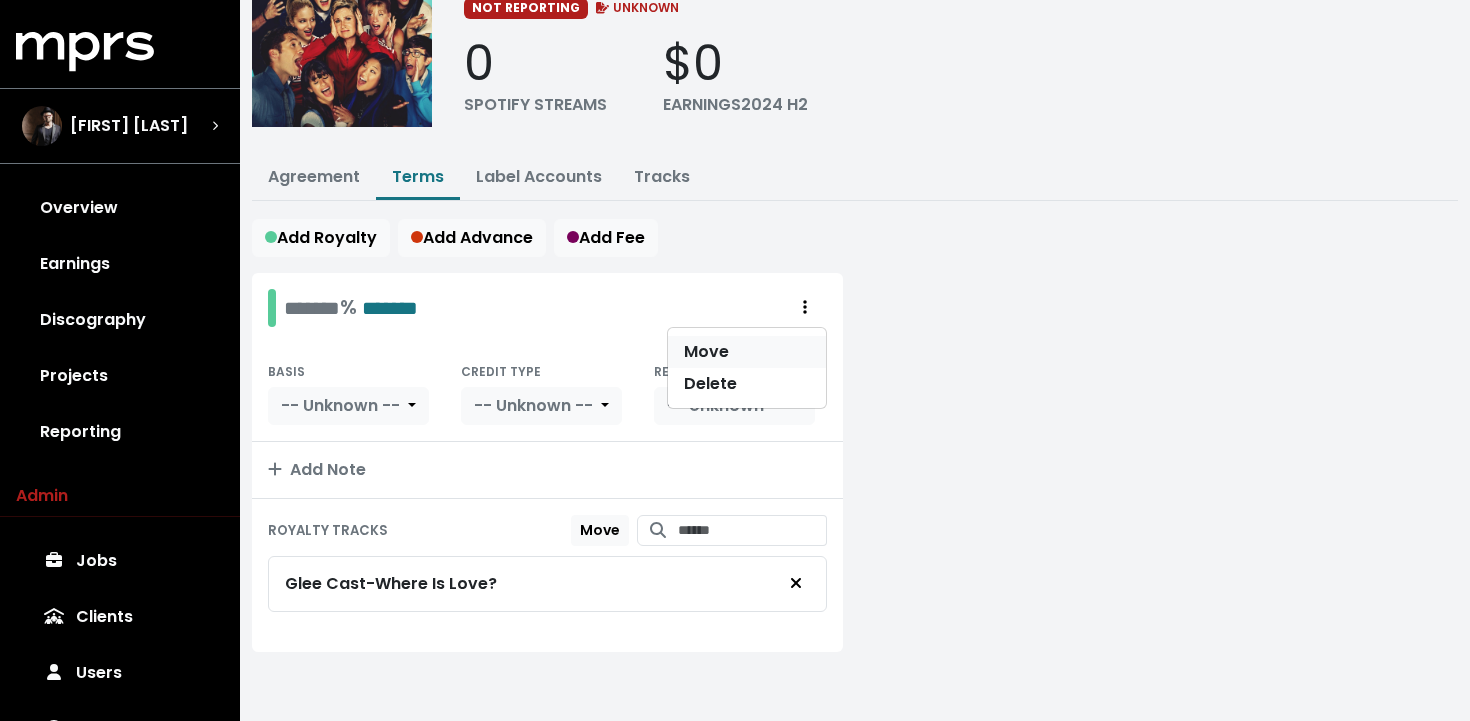 click on "Move" at bounding box center [747, 352] 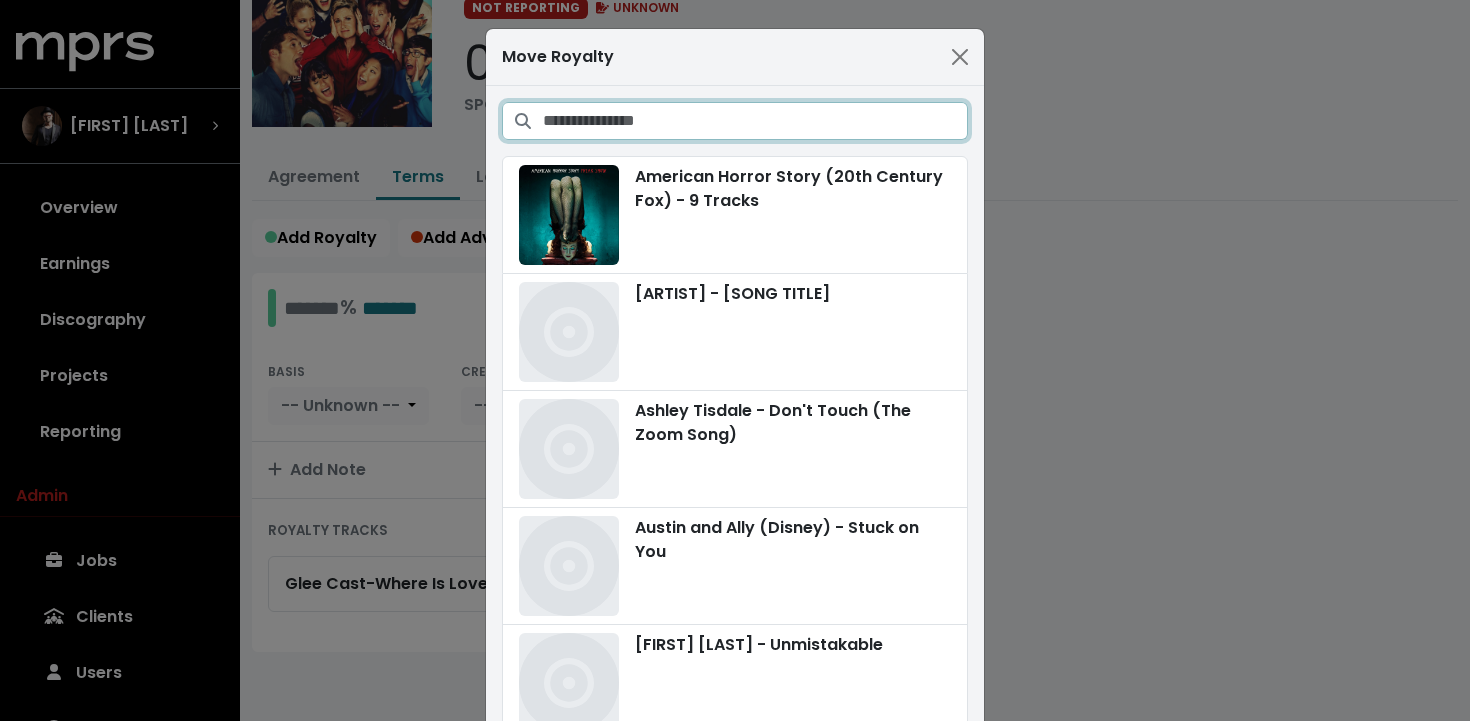 click at bounding box center (755, 121) 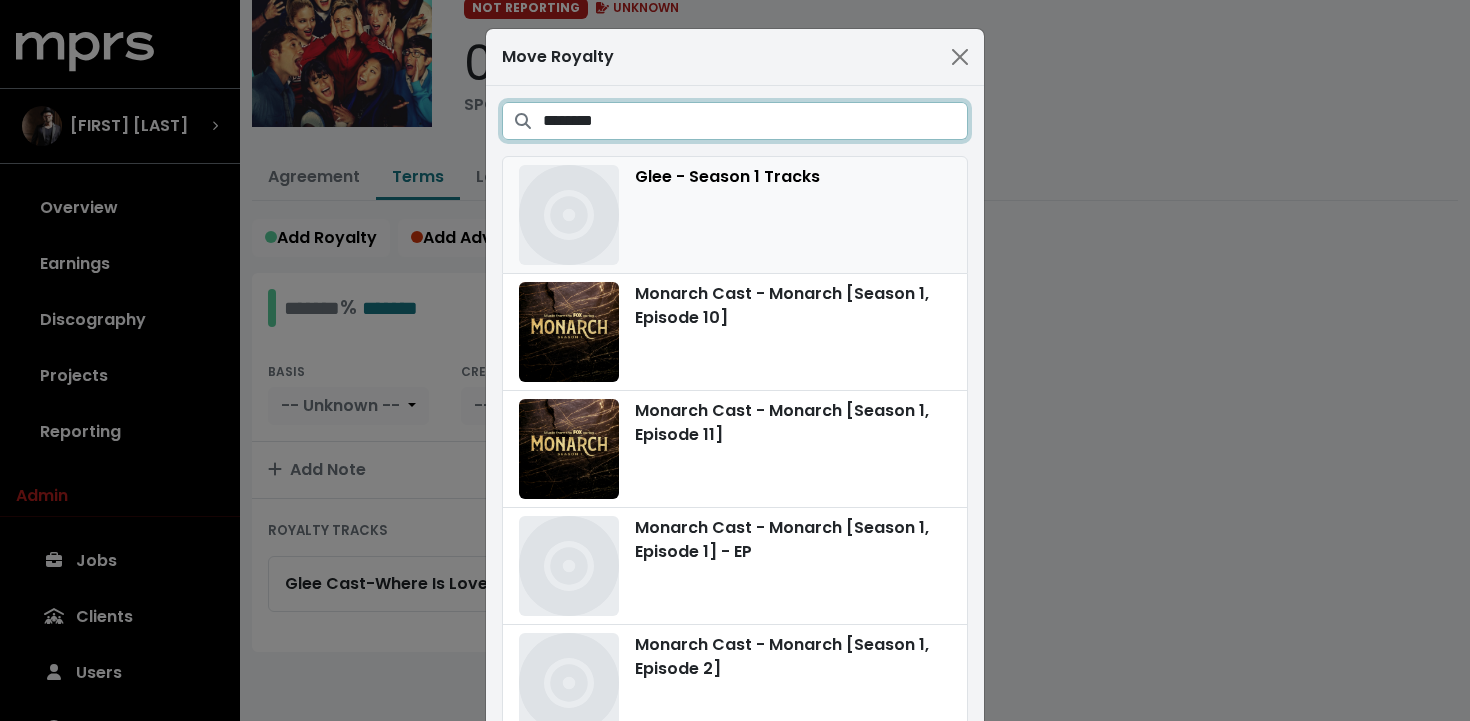 type on "********" 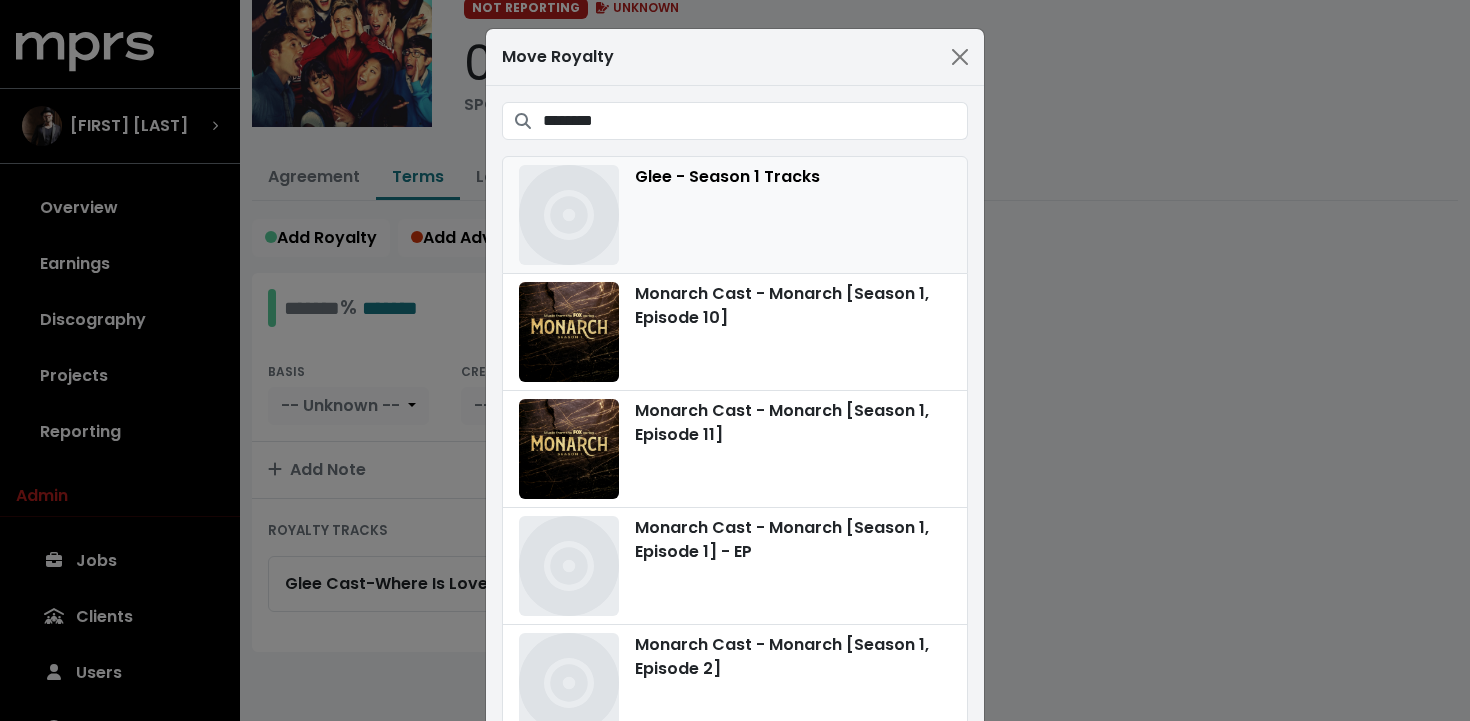 click on "Glee - Season 1 Tracks" at bounding box center (735, 215) 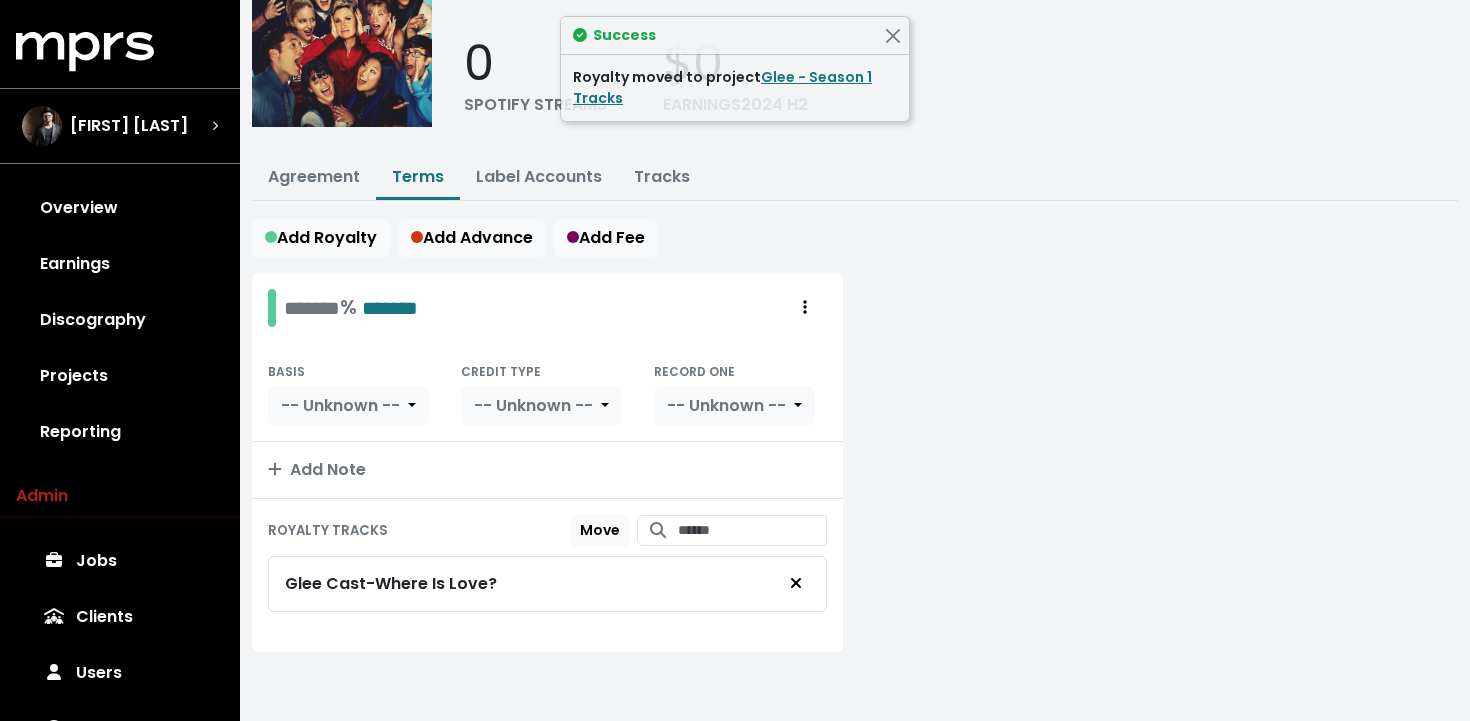 scroll, scrollTop: 0, scrollLeft: 0, axis: both 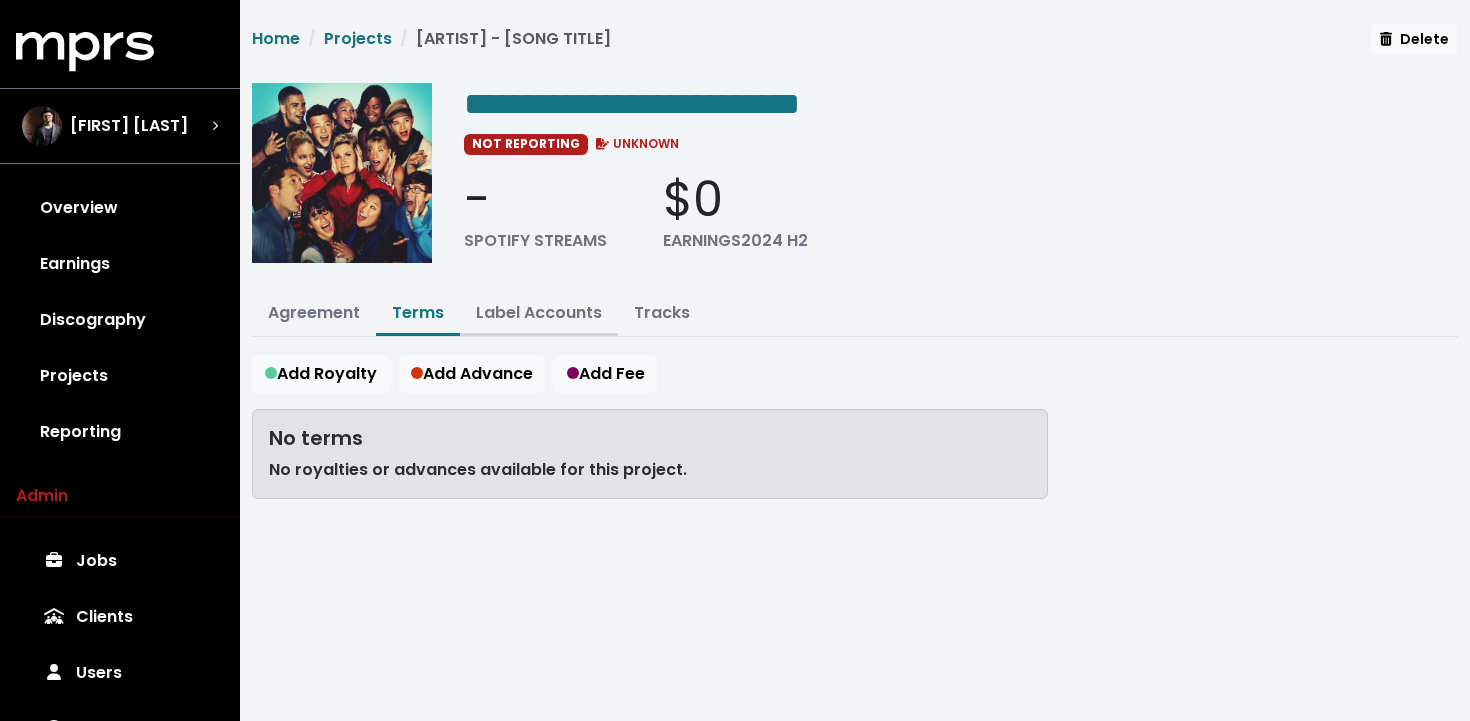 click on "Label Accounts" at bounding box center (539, 312) 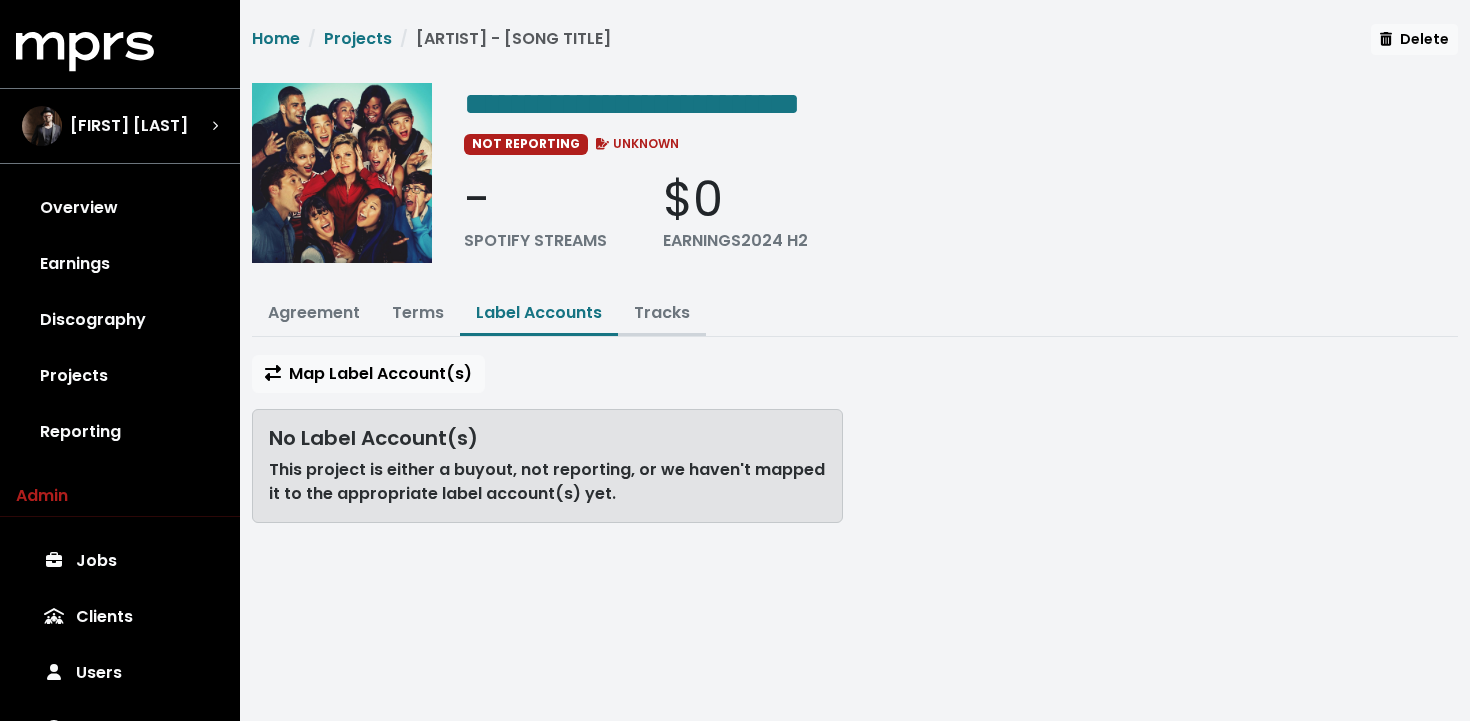 click on "Tracks" at bounding box center [662, 312] 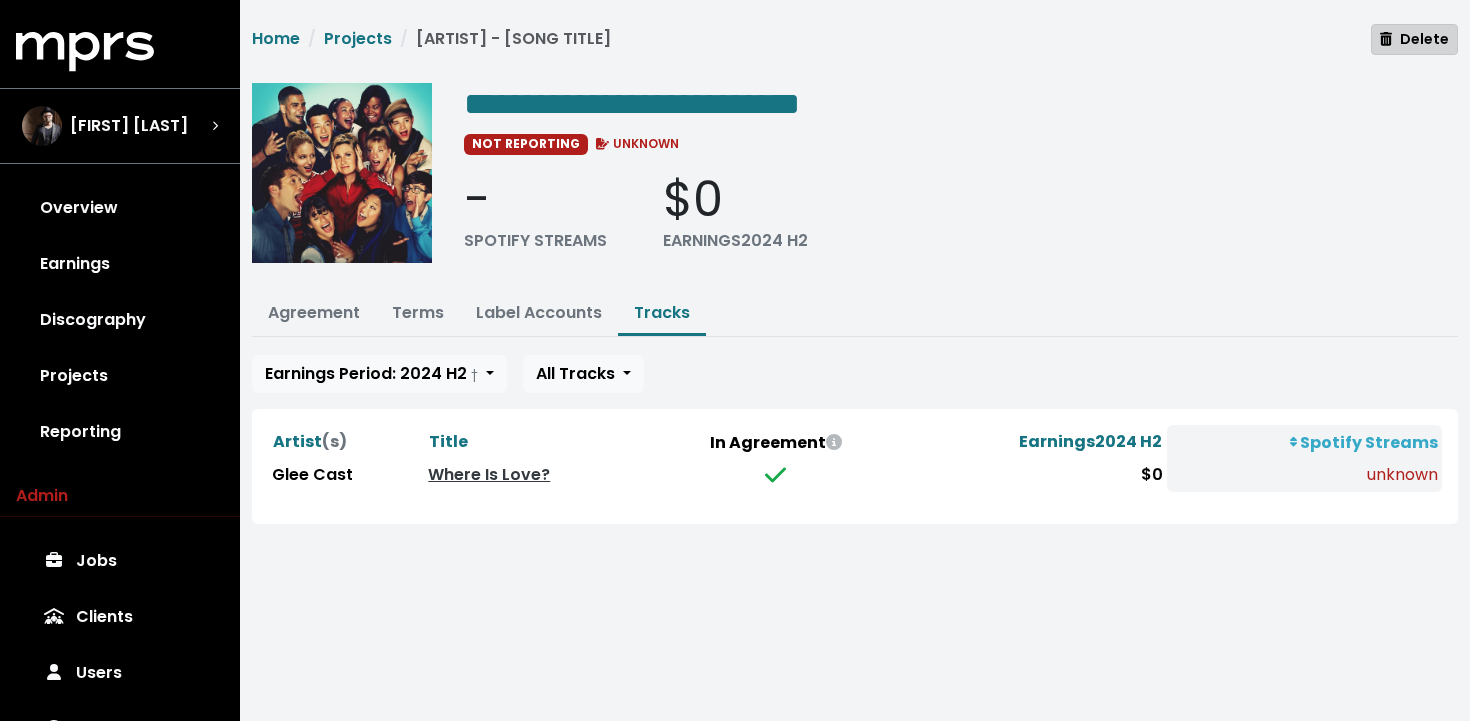 click 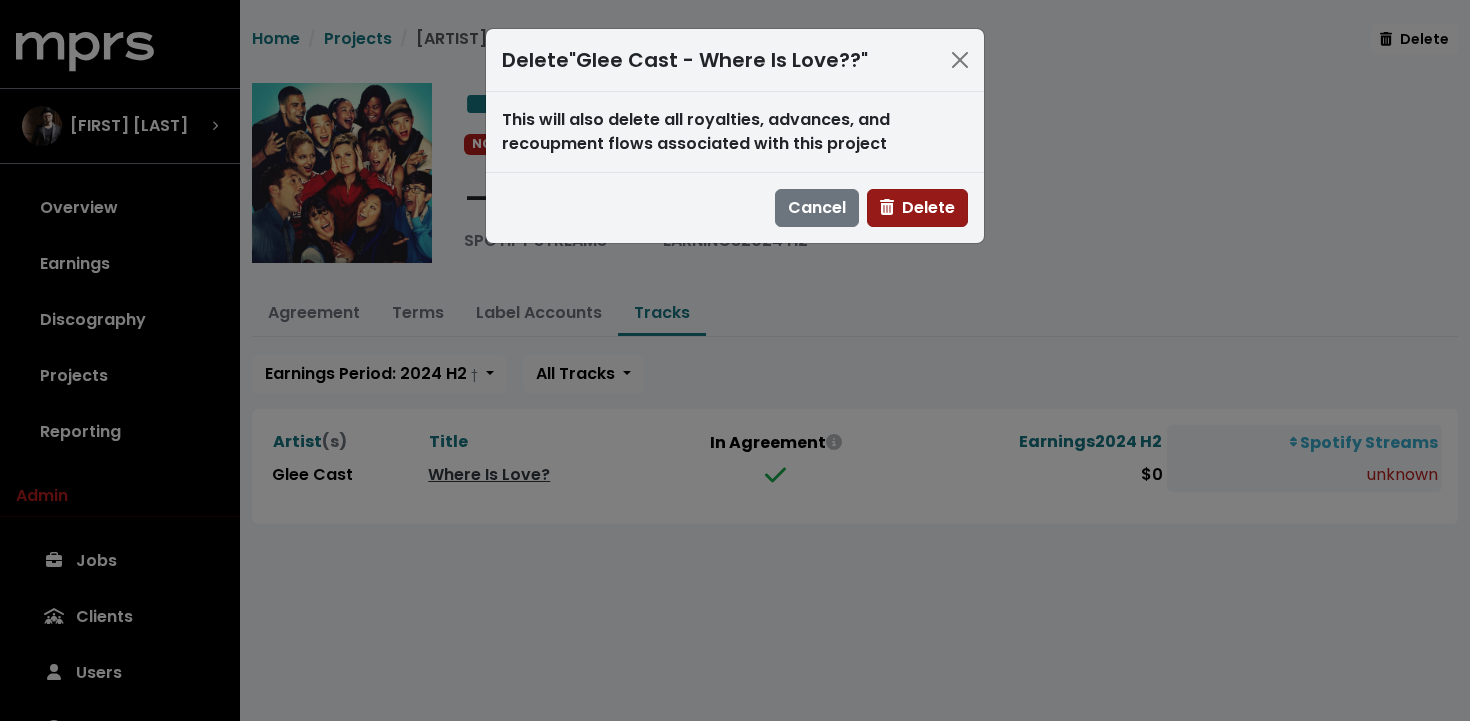 click on "Delete" at bounding box center [917, 207] 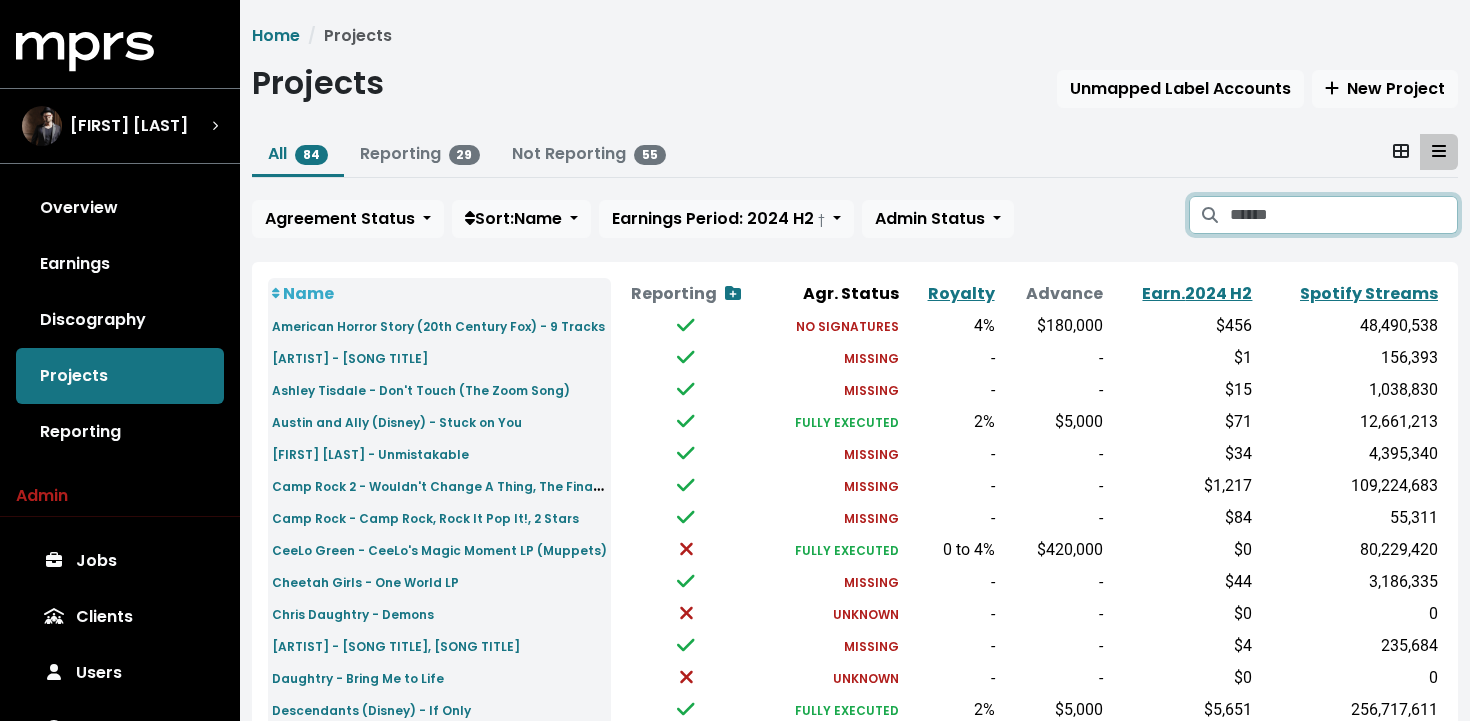 click at bounding box center (1344, 215) 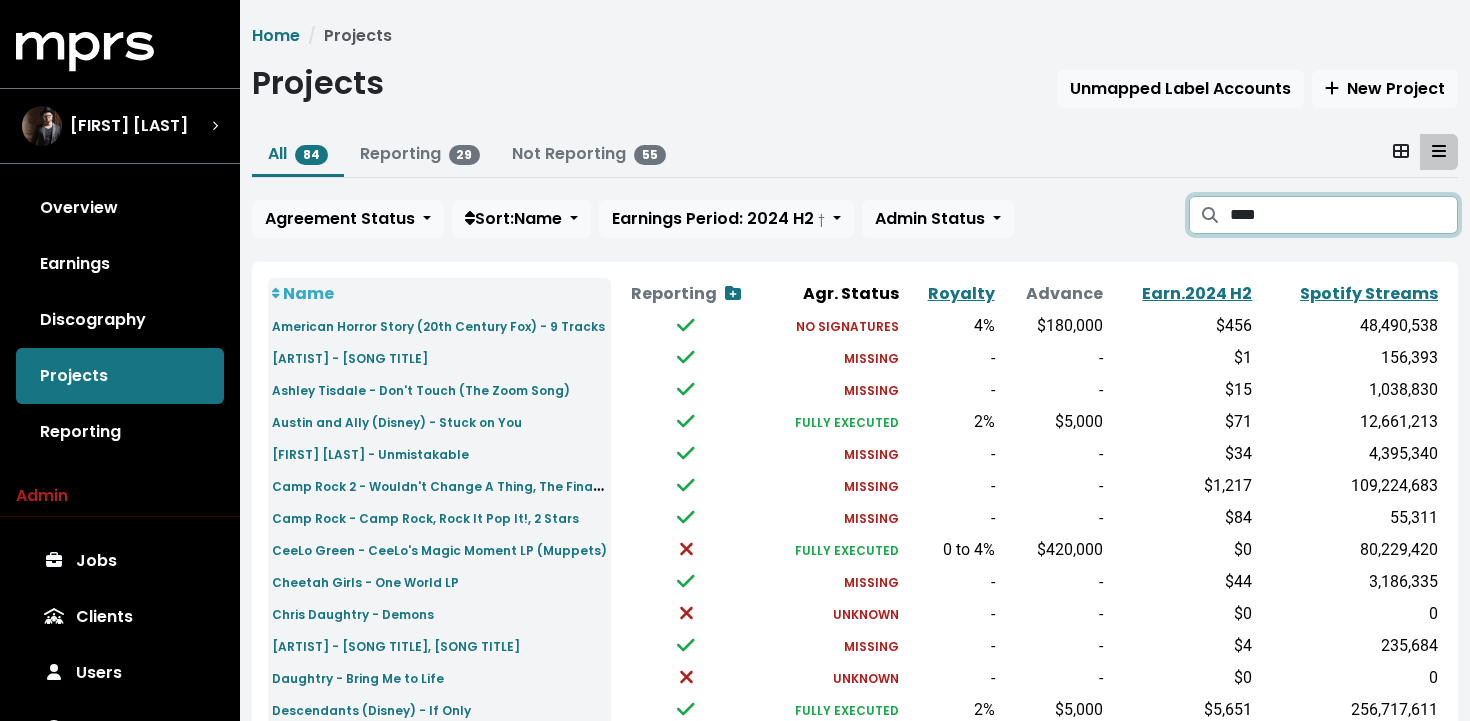 type on "****" 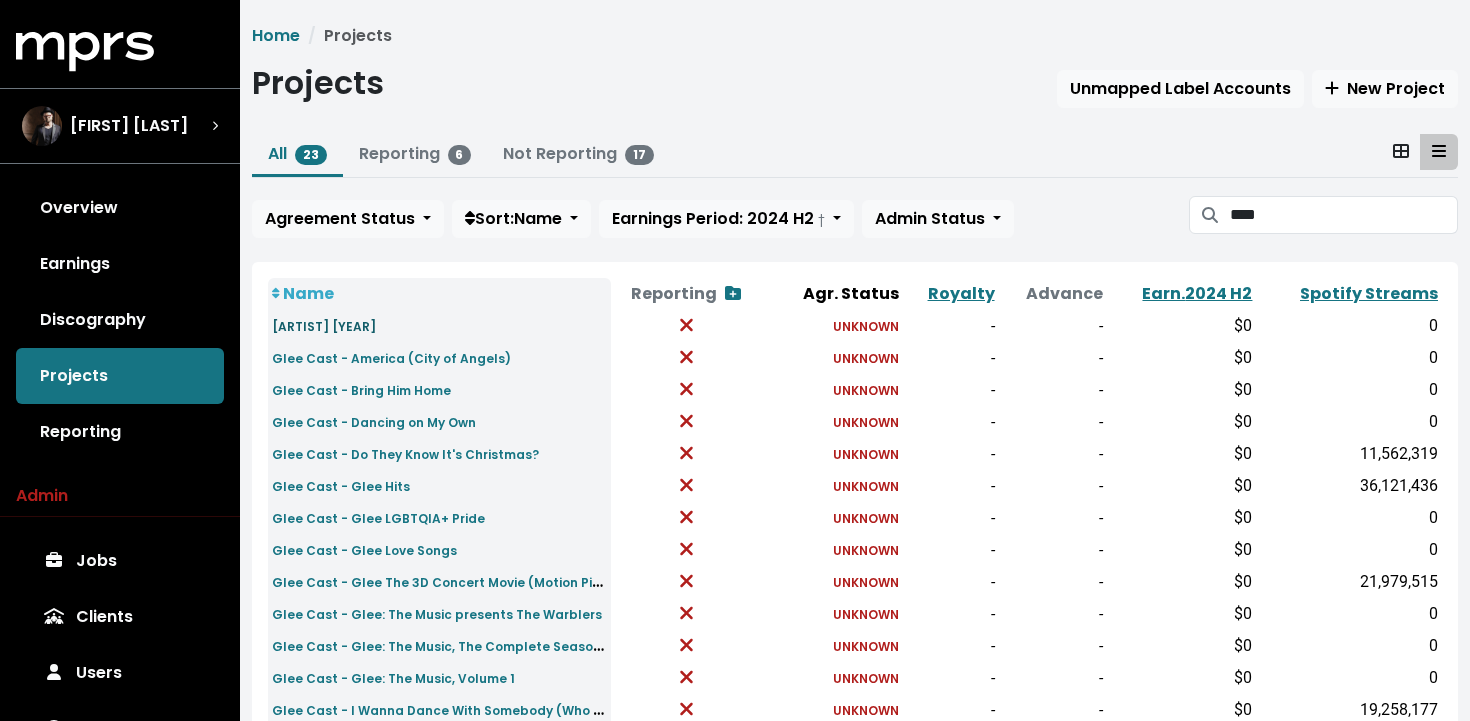 click on "Glee Cast 2014" at bounding box center [324, 326] 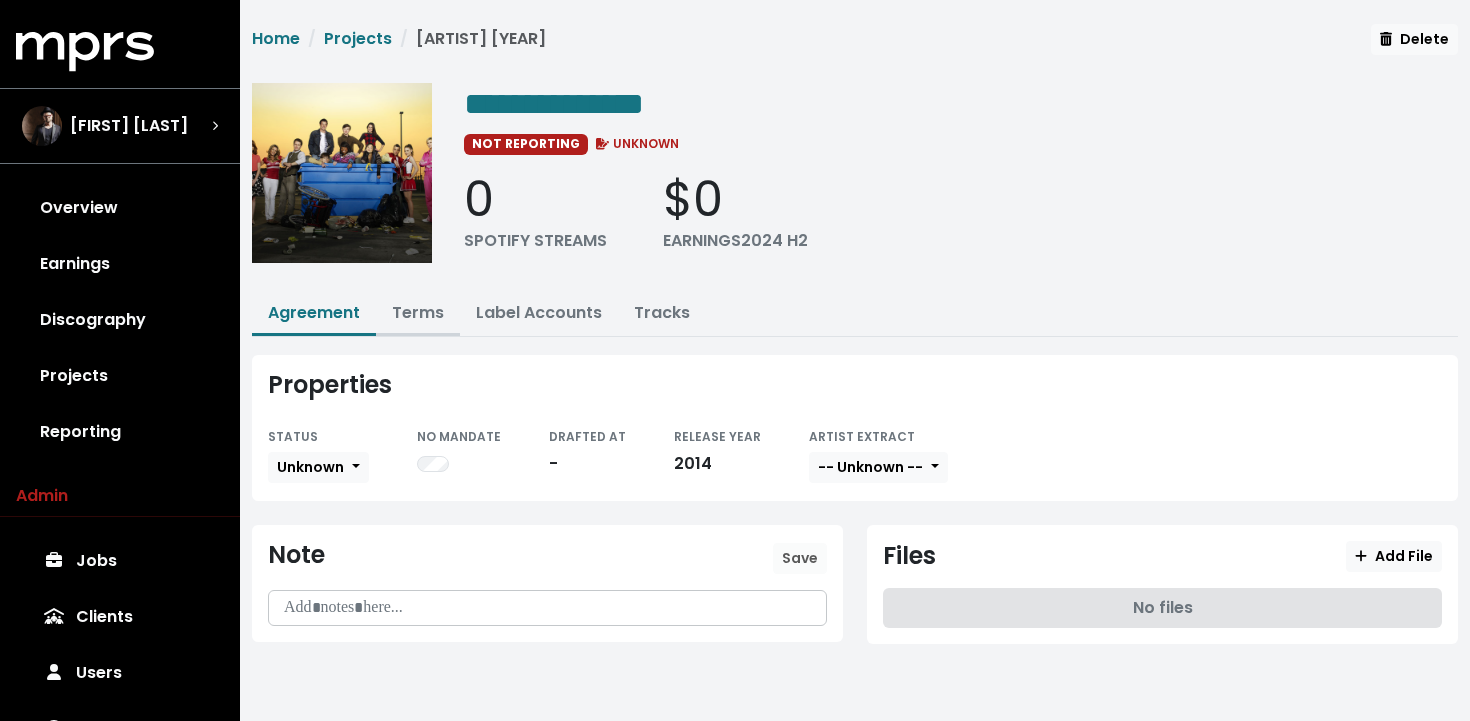 click on "Terms" at bounding box center [418, 312] 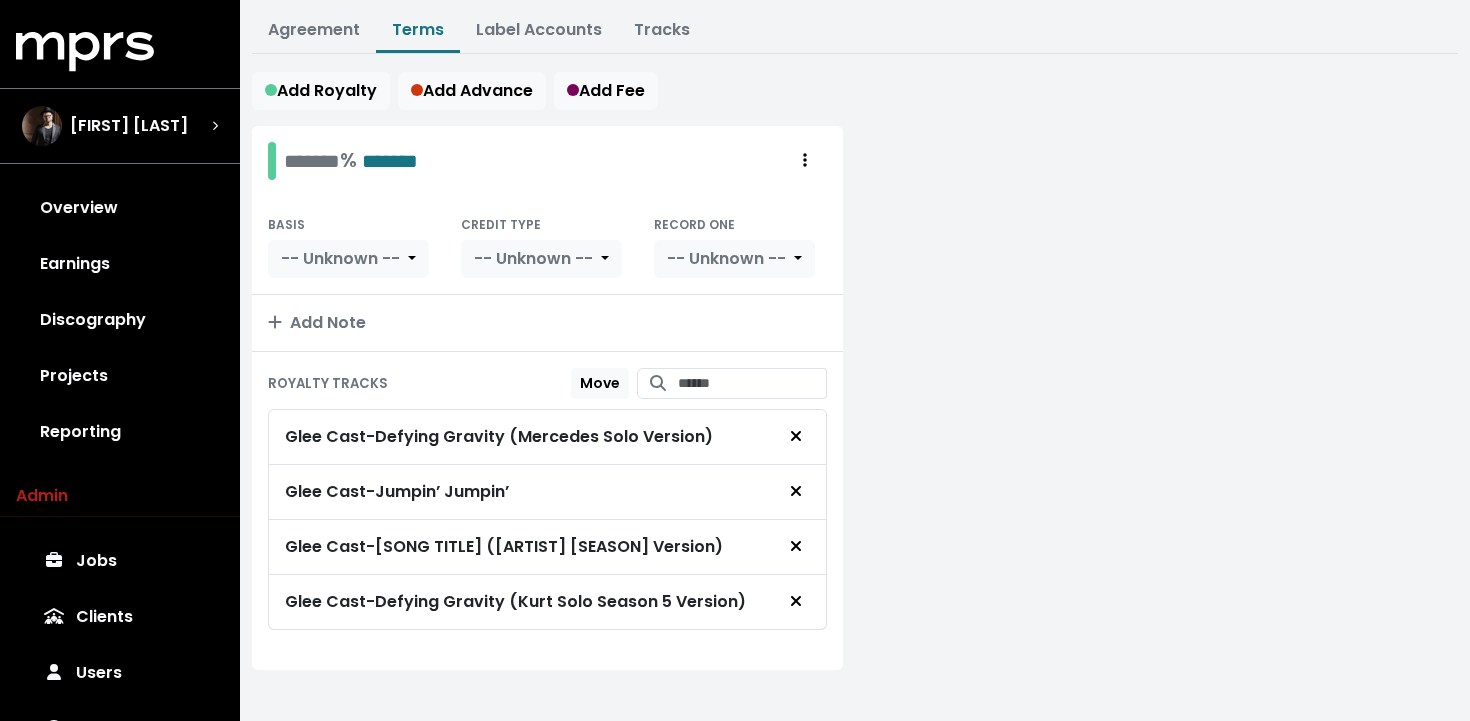 scroll, scrollTop: 301, scrollLeft: 0, axis: vertical 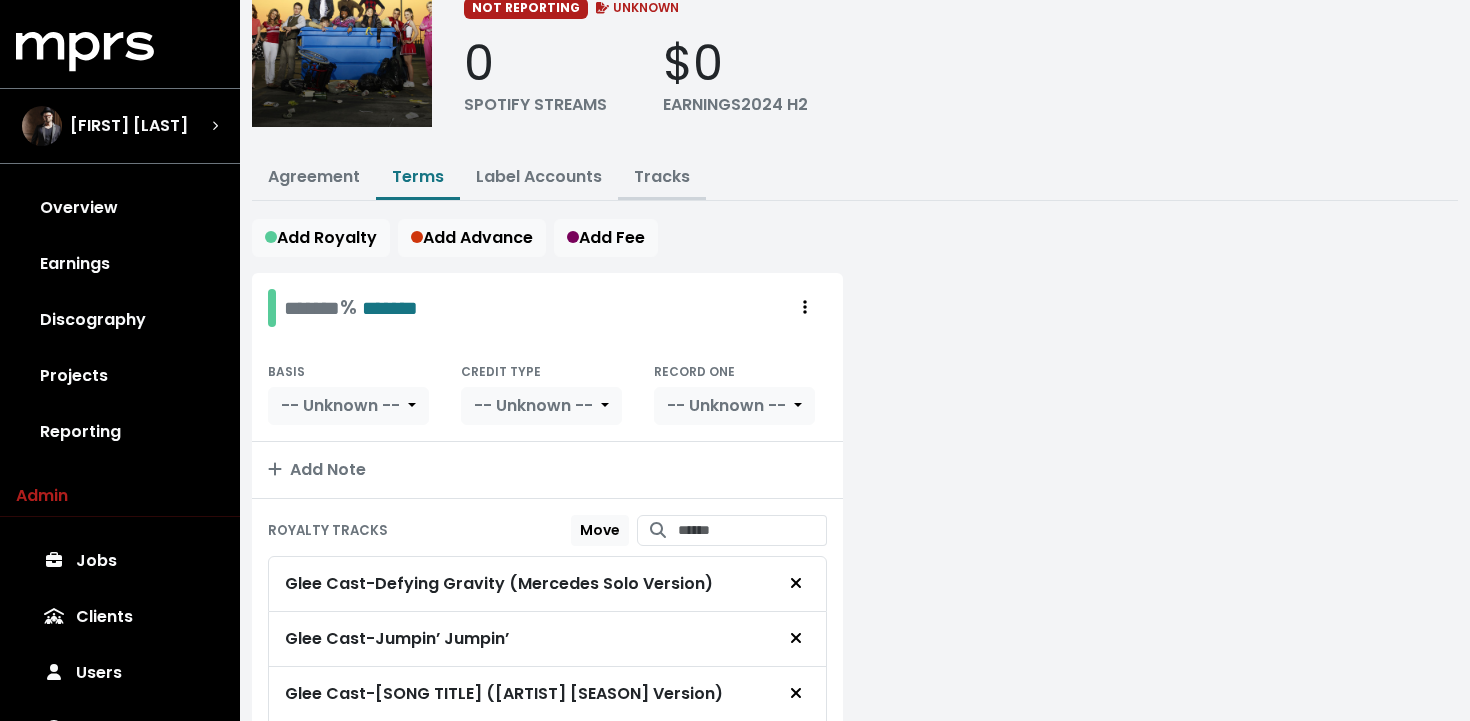 click on "Tracks" at bounding box center (662, 176) 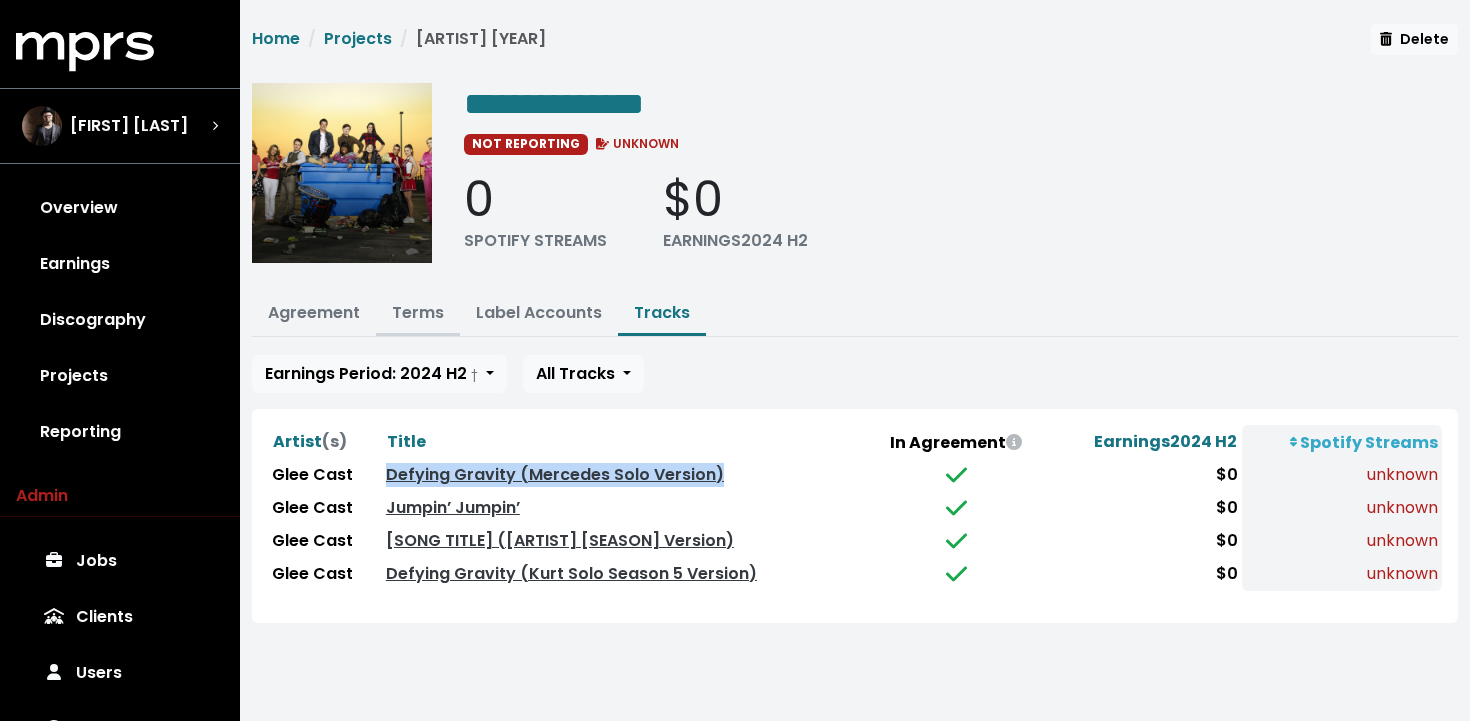 click on "Terms" at bounding box center (418, 312) 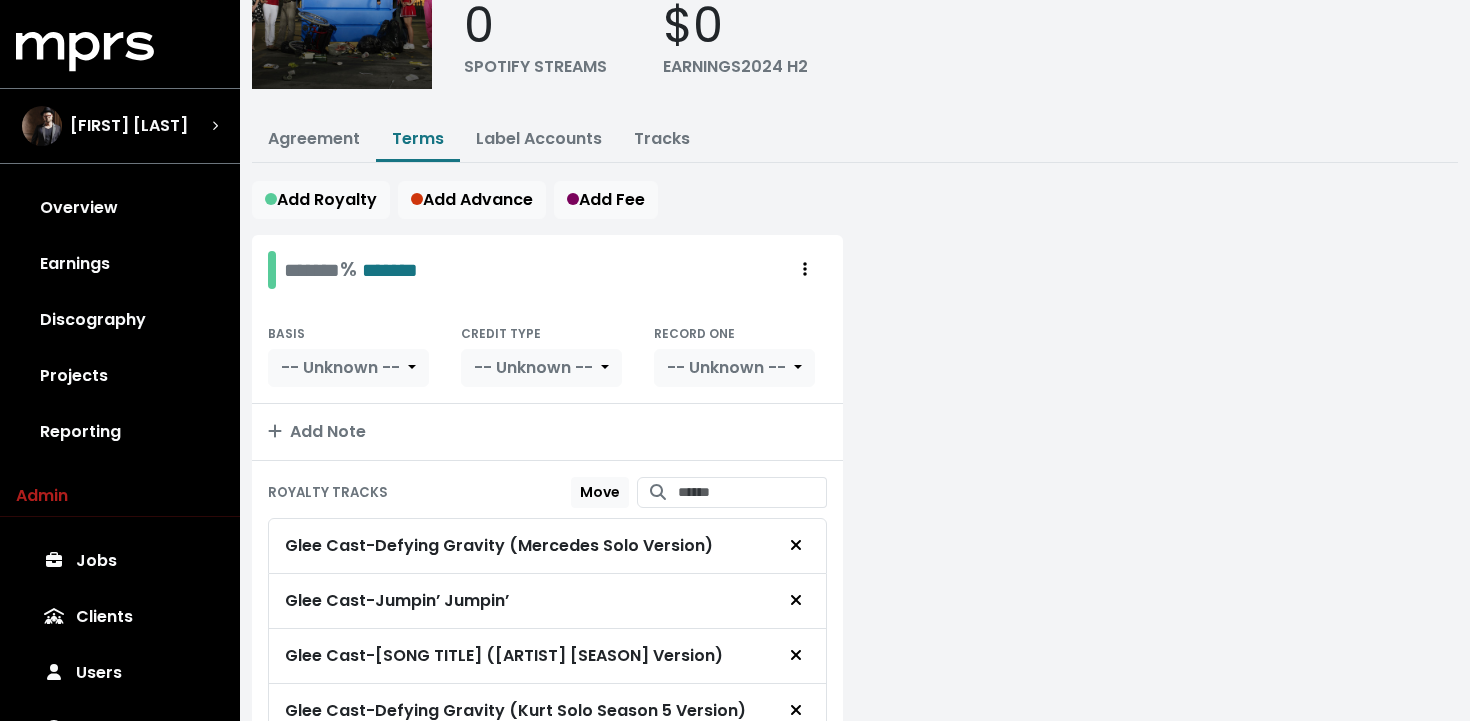 scroll, scrollTop: 172, scrollLeft: 0, axis: vertical 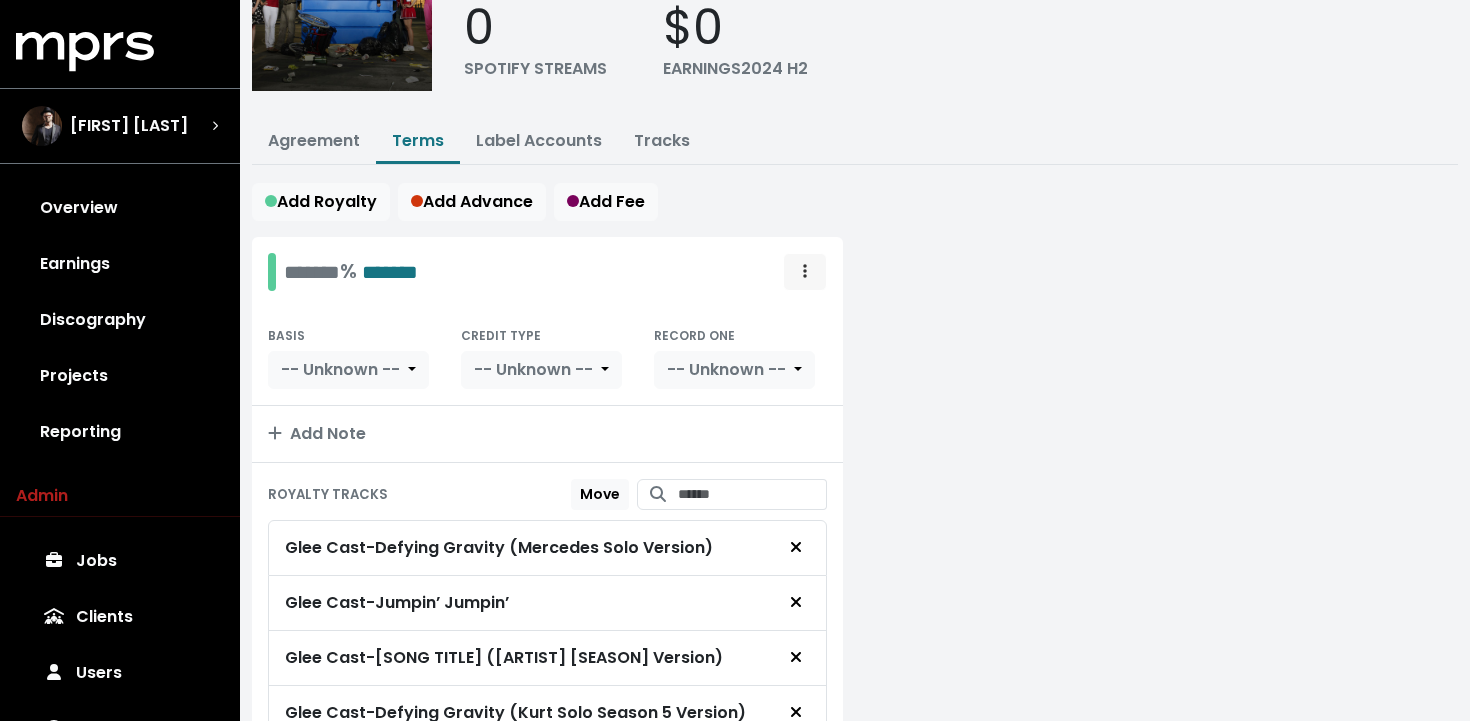 click 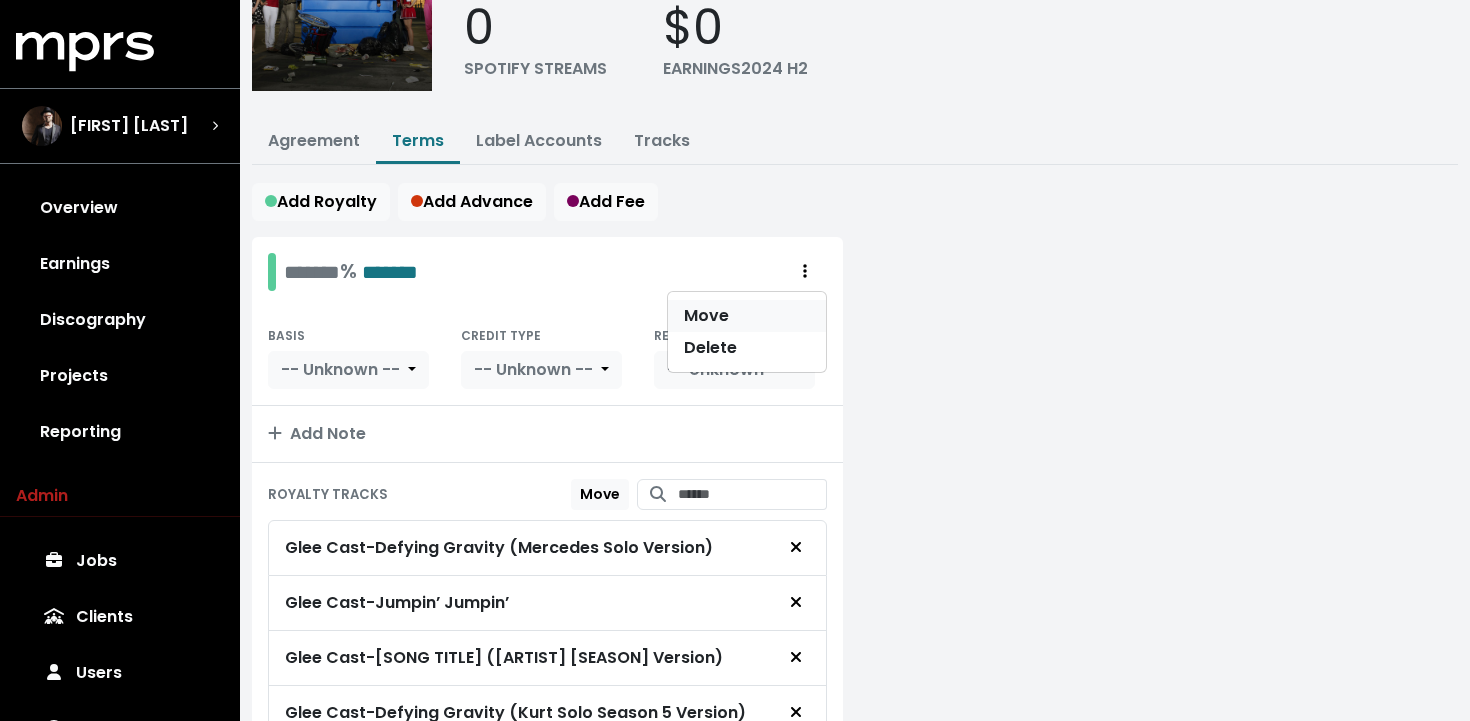 click on "Move" at bounding box center (747, 316) 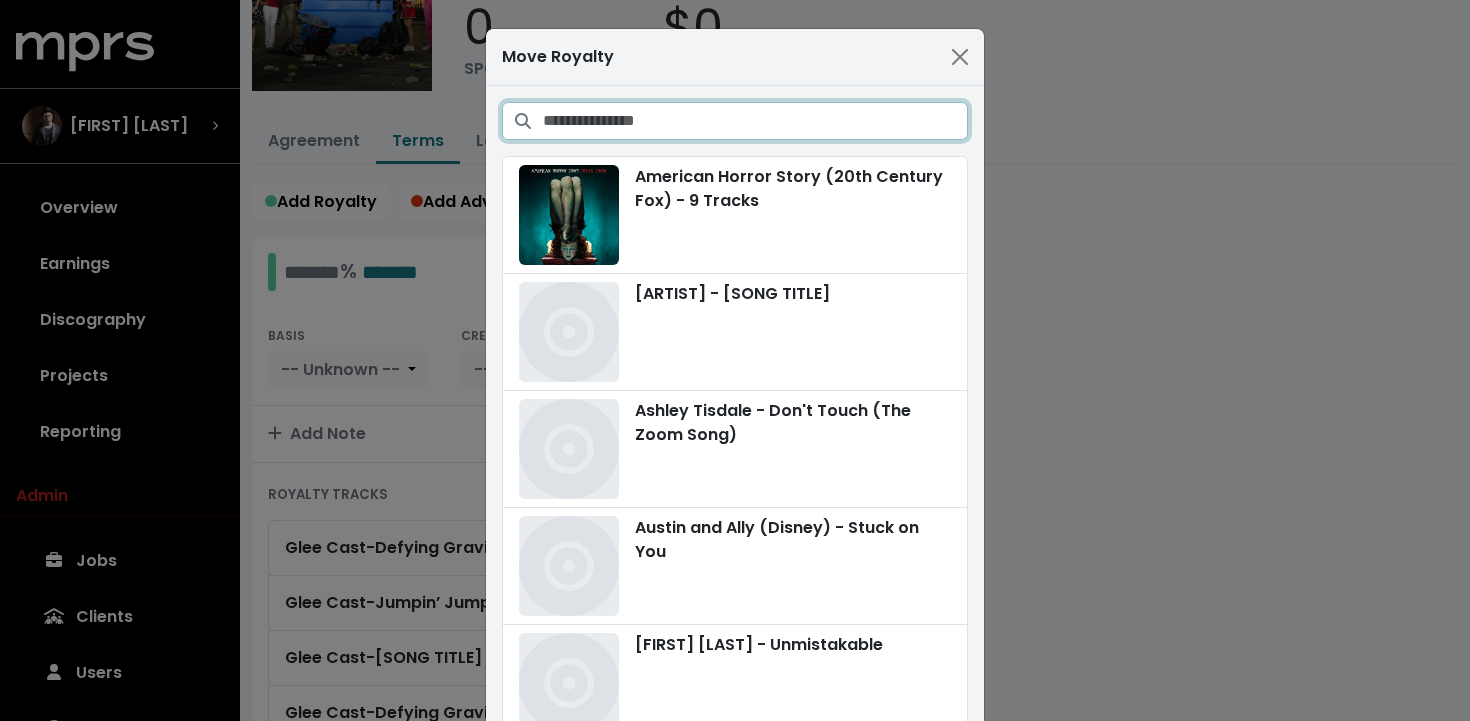 click at bounding box center (755, 121) 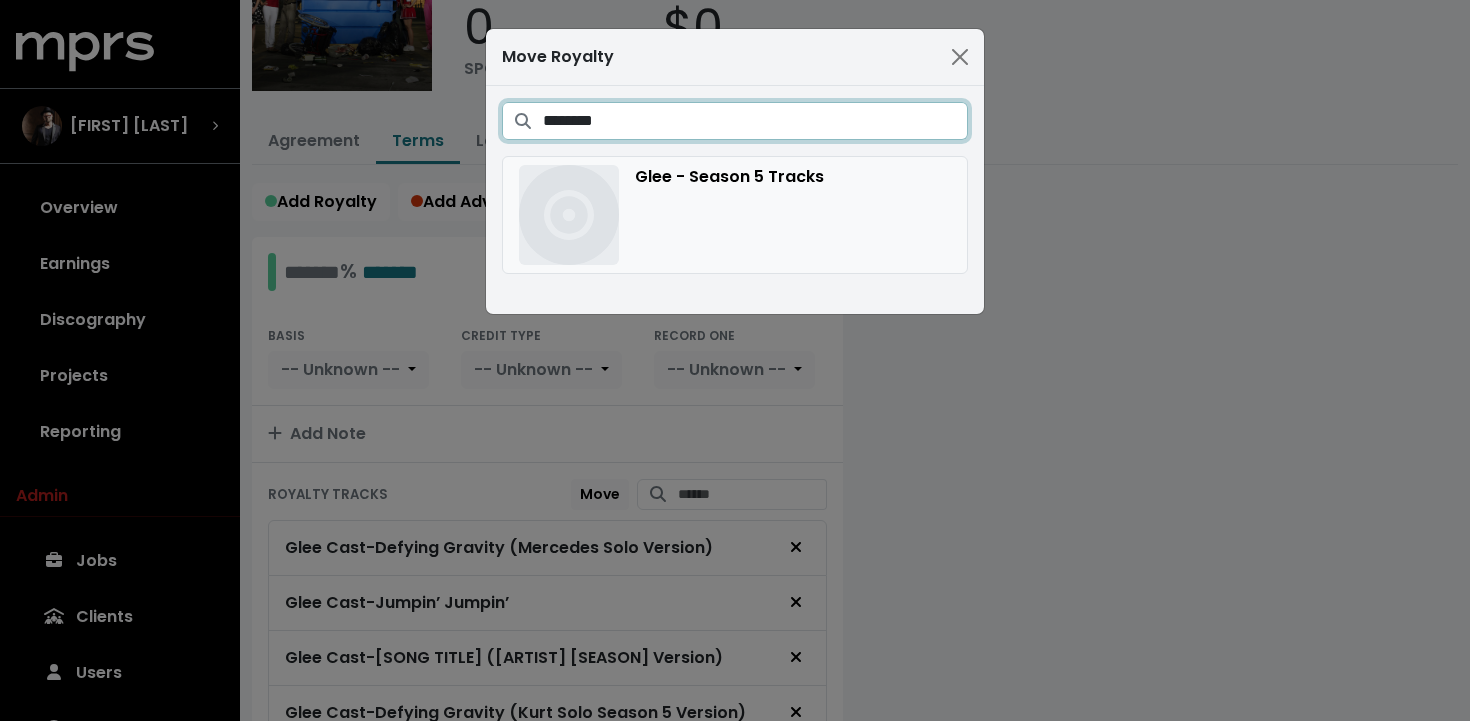 type on "********" 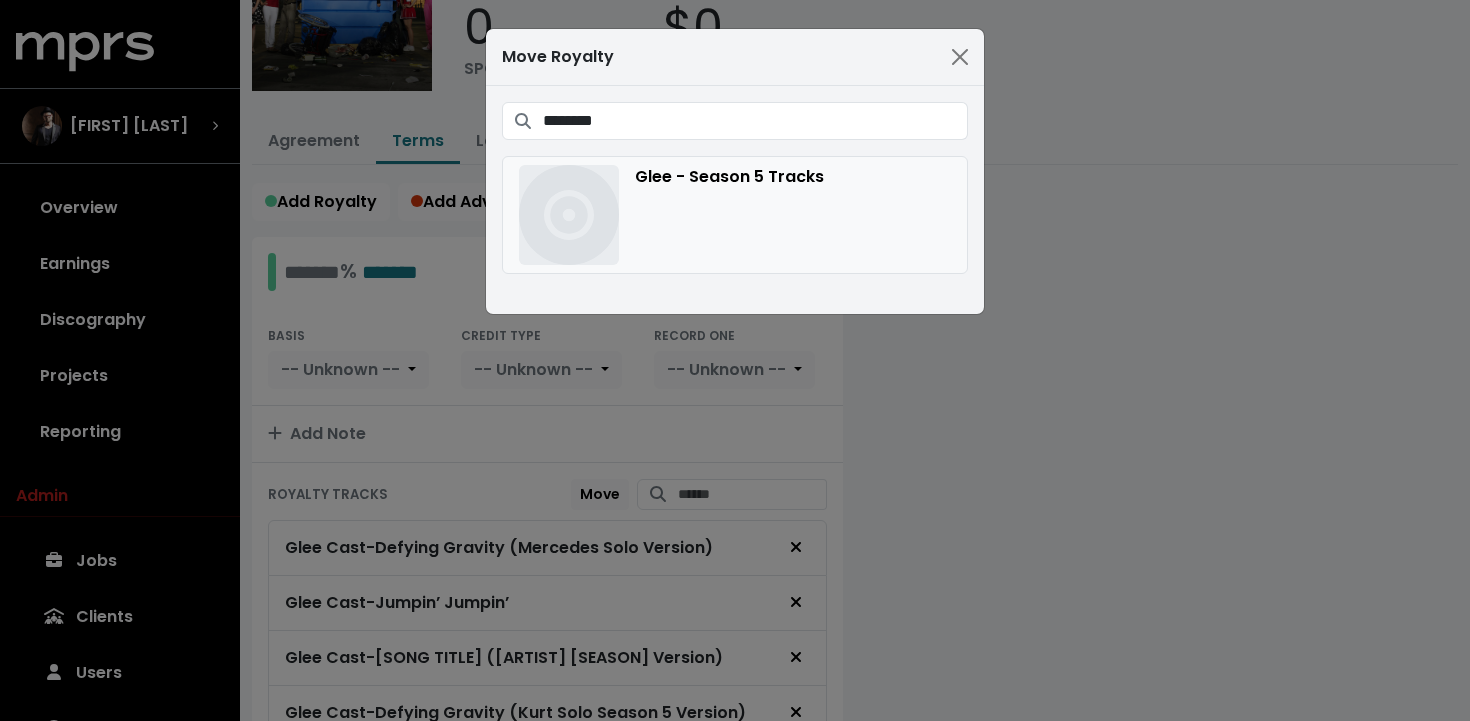 click on "Glee - Season 5 Tracks" at bounding box center (735, 215) 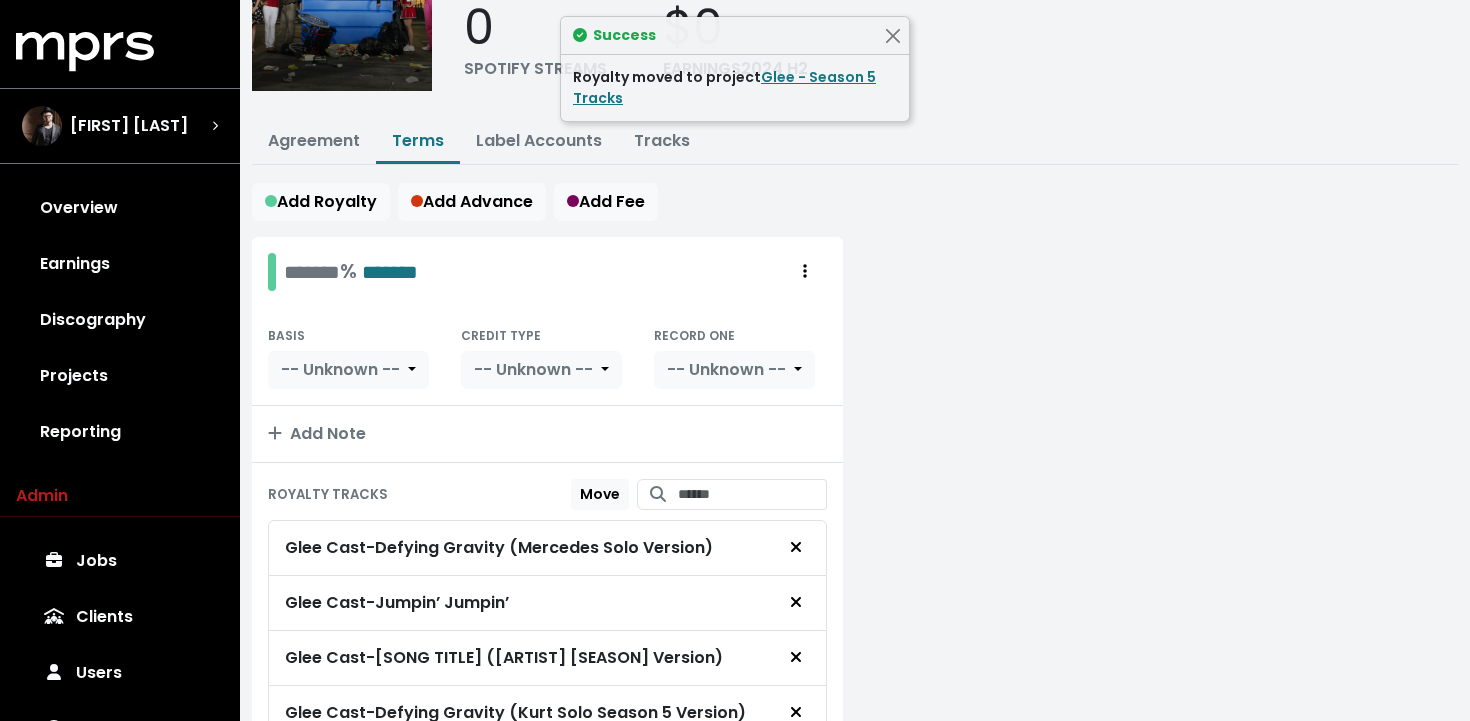 scroll, scrollTop: 0, scrollLeft: 0, axis: both 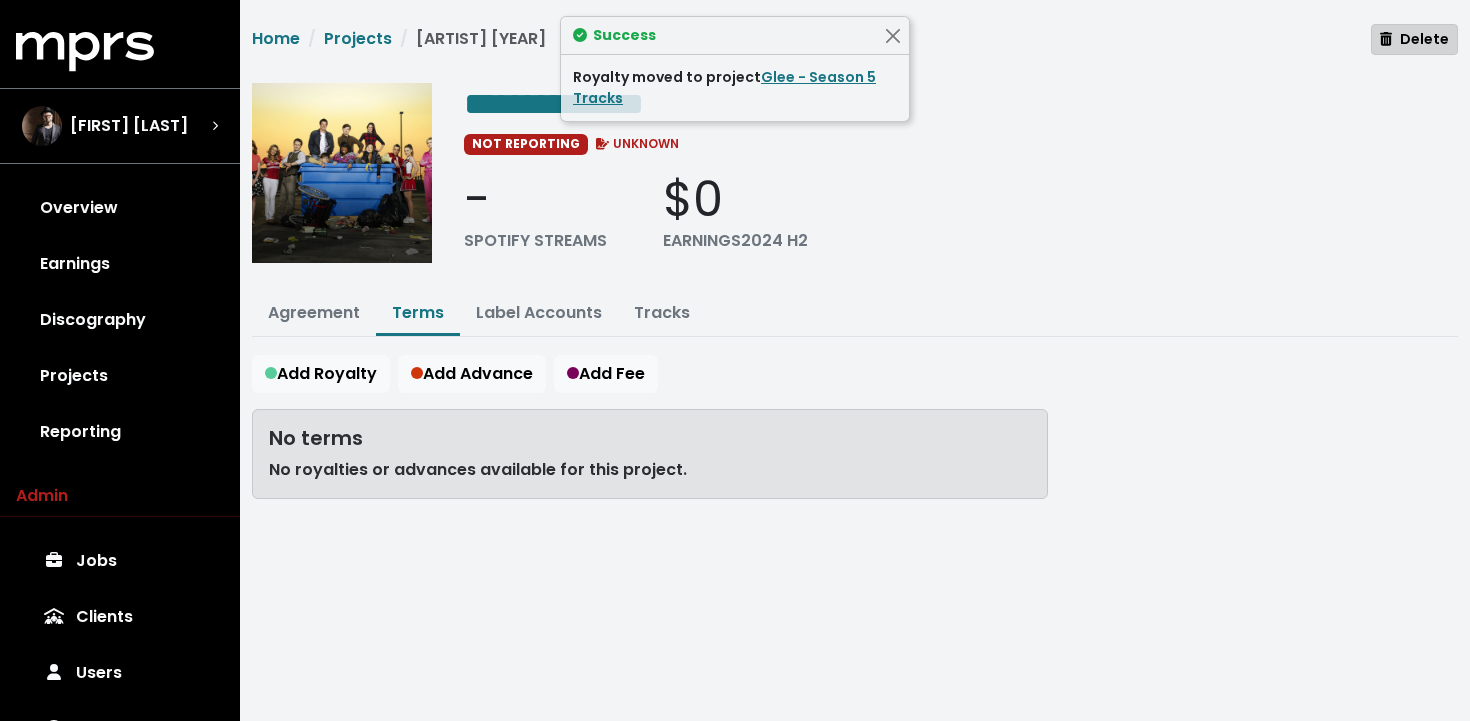 click on "Delete" at bounding box center (1414, 39) 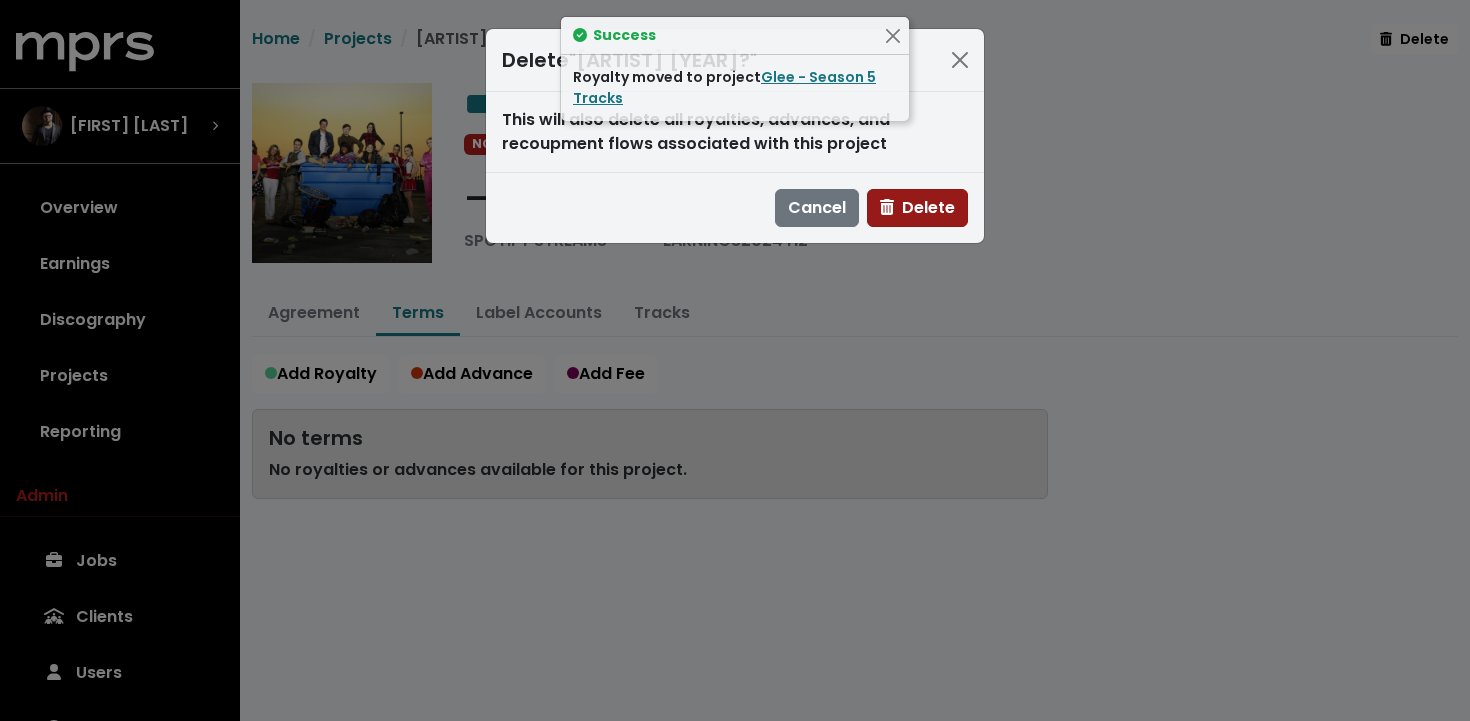 click on "Delete" at bounding box center (917, 207) 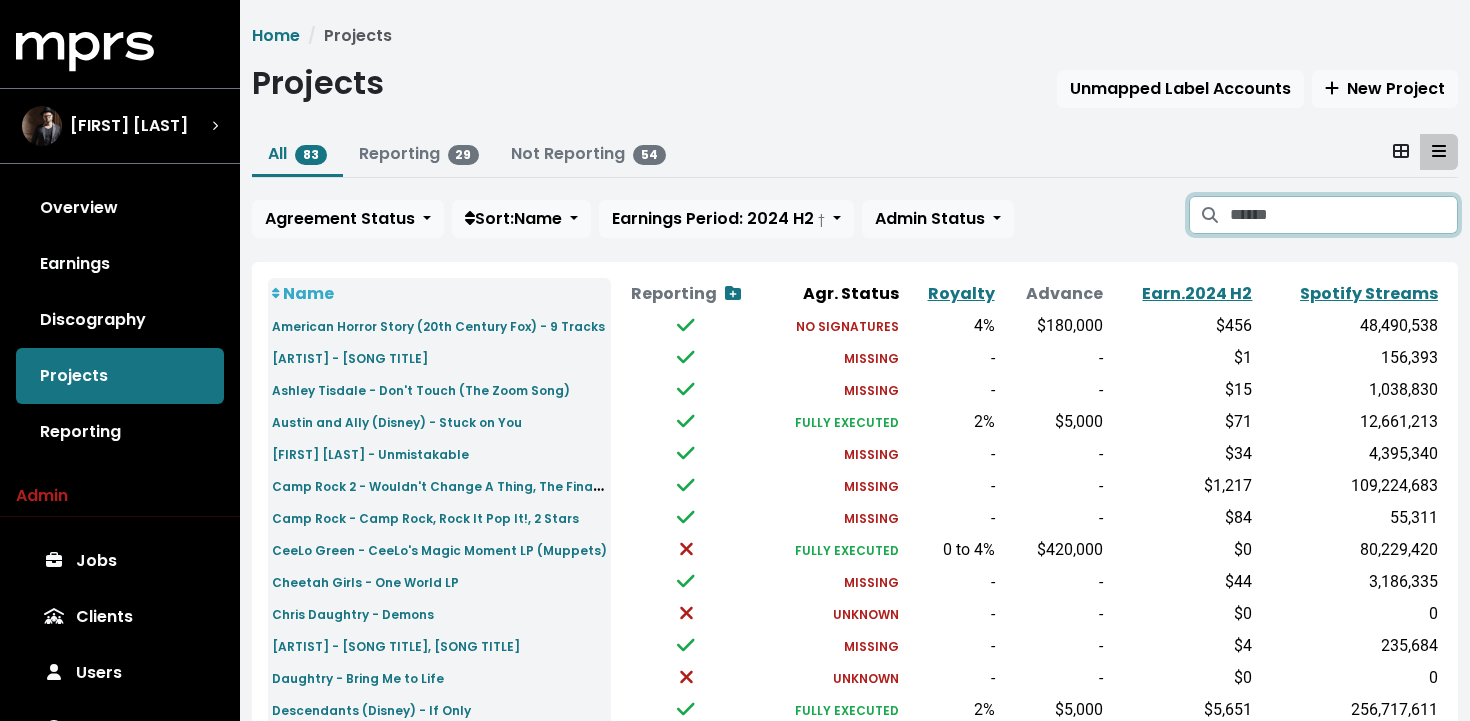 drag, startPoint x: 1270, startPoint y: 203, endPoint x: 1270, endPoint y: 192, distance: 11 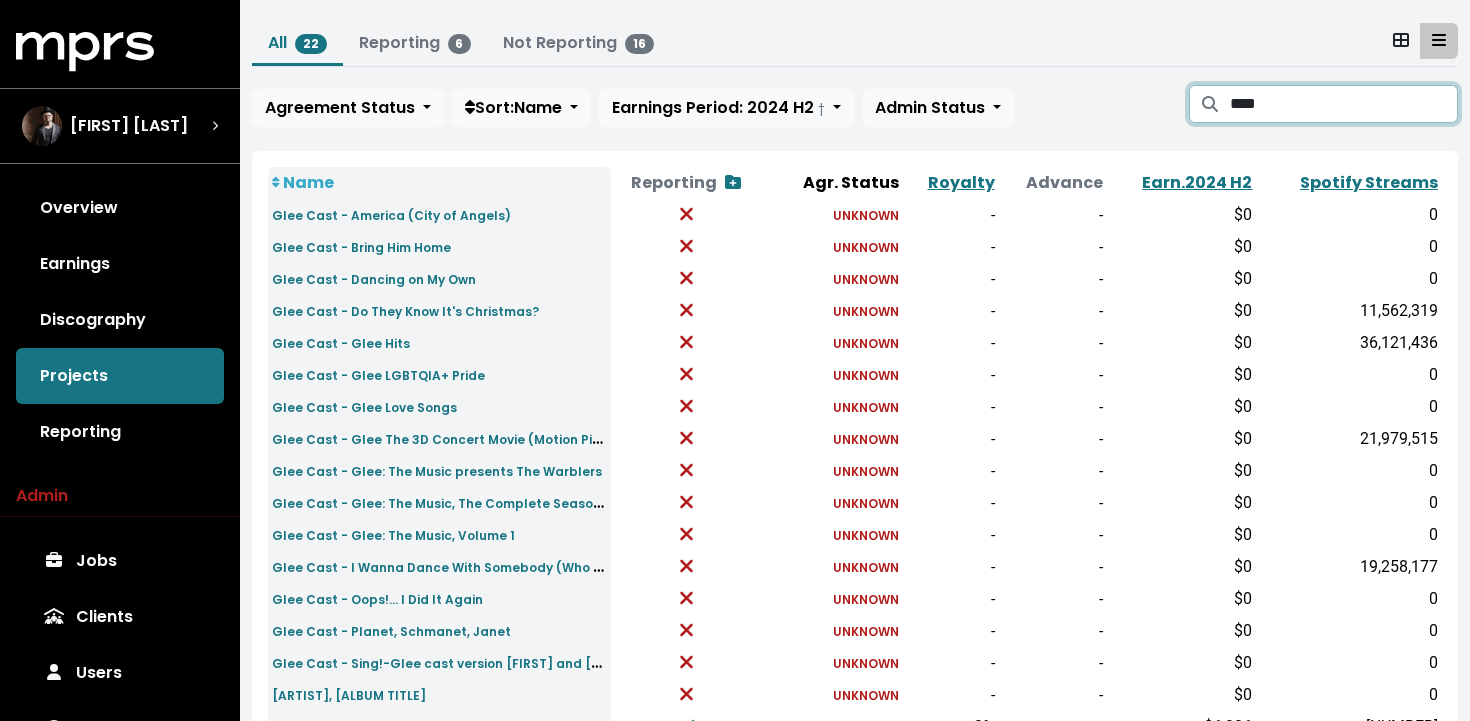 scroll, scrollTop: 116, scrollLeft: 0, axis: vertical 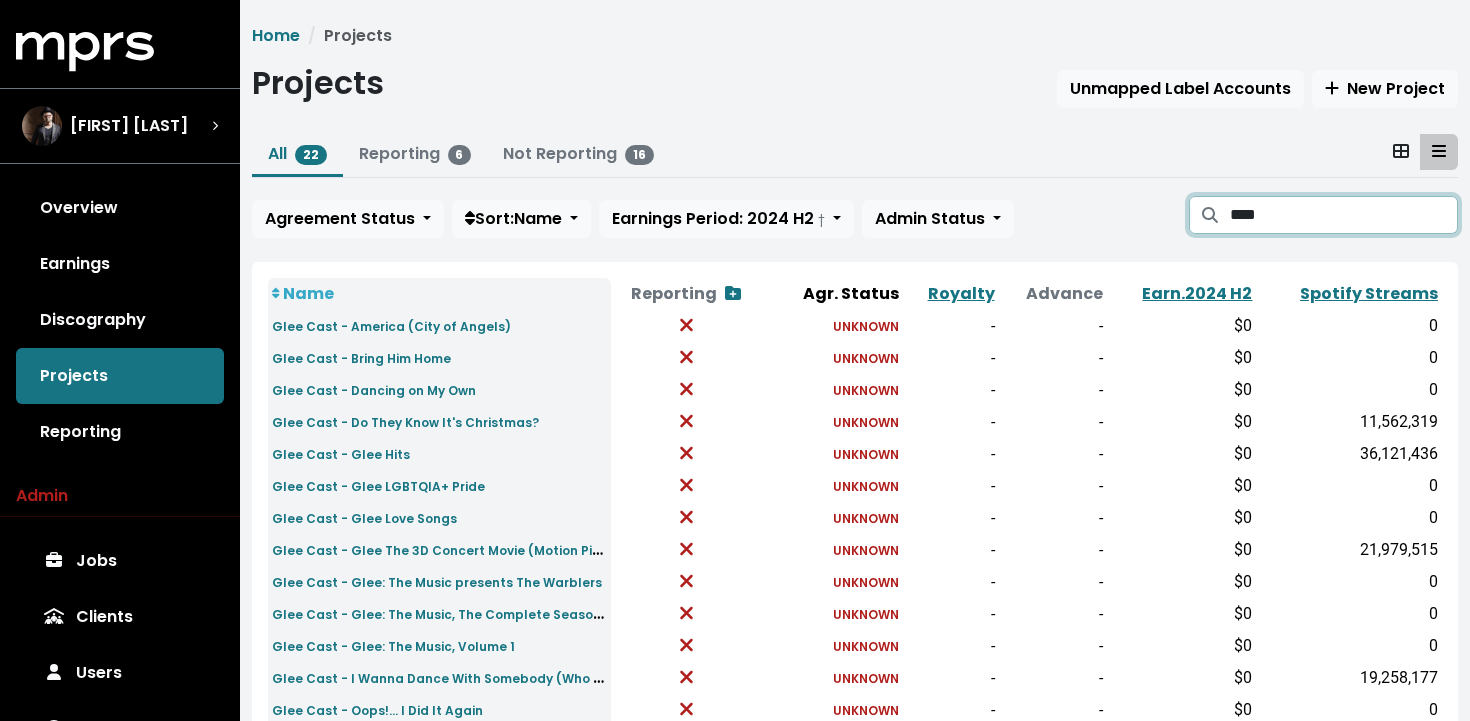 click on "****" at bounding box center [1344, 215] 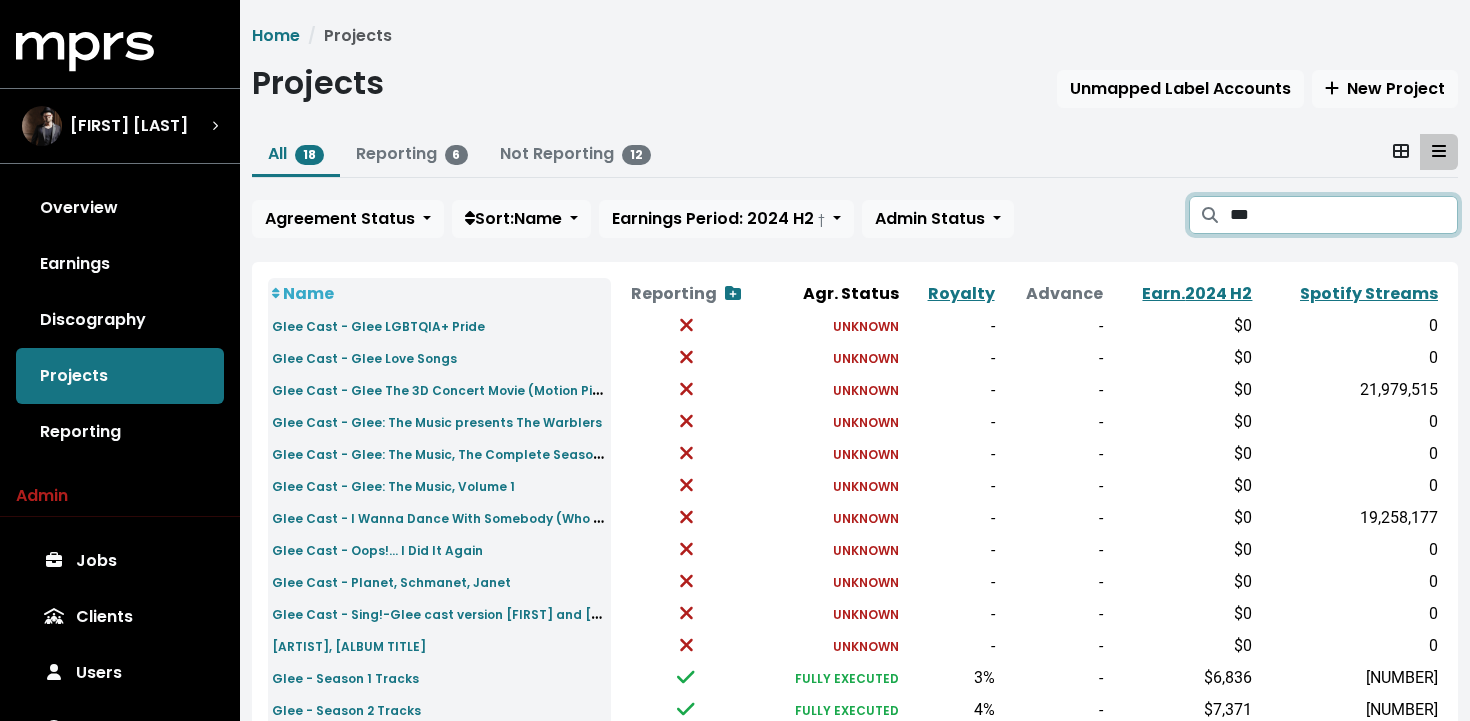 type on "****" 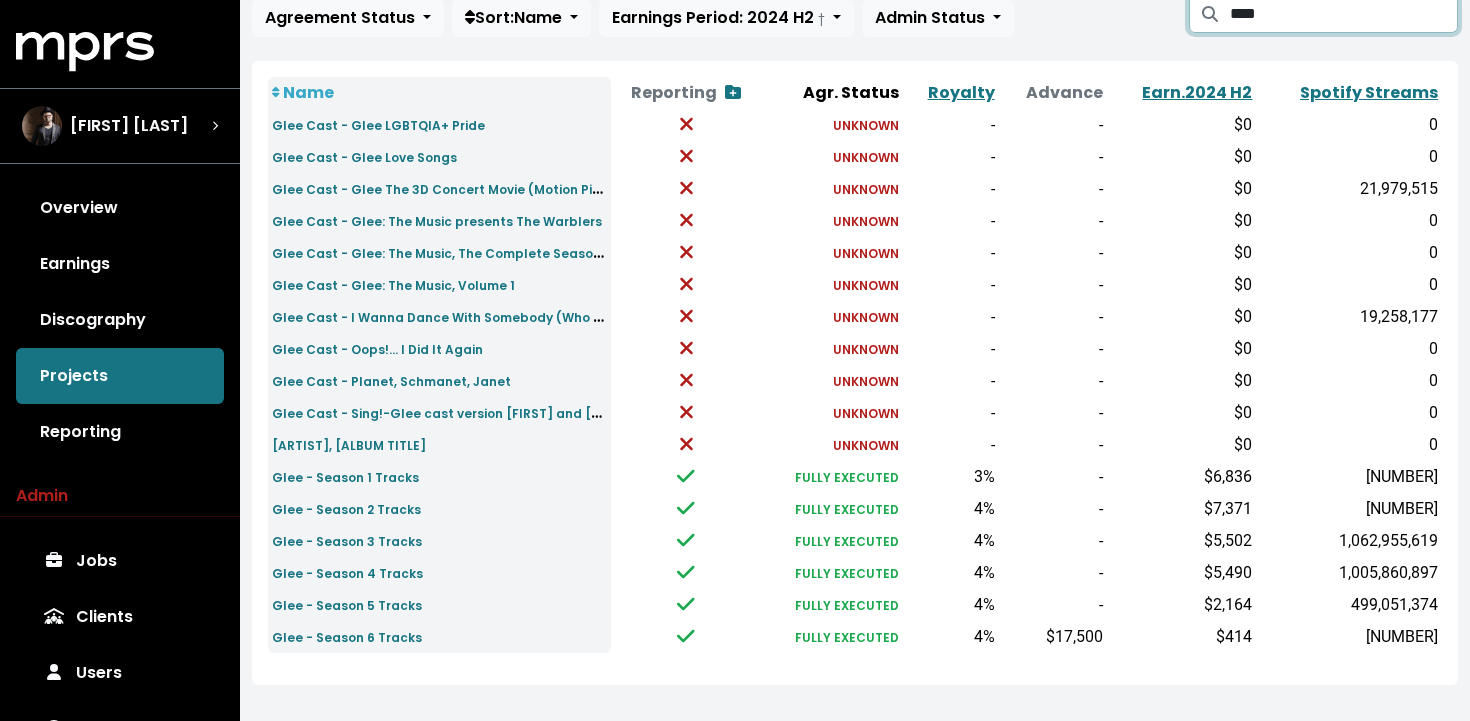 scroll, scrollTop: 221, scrollLeft: 0, axis: vertical 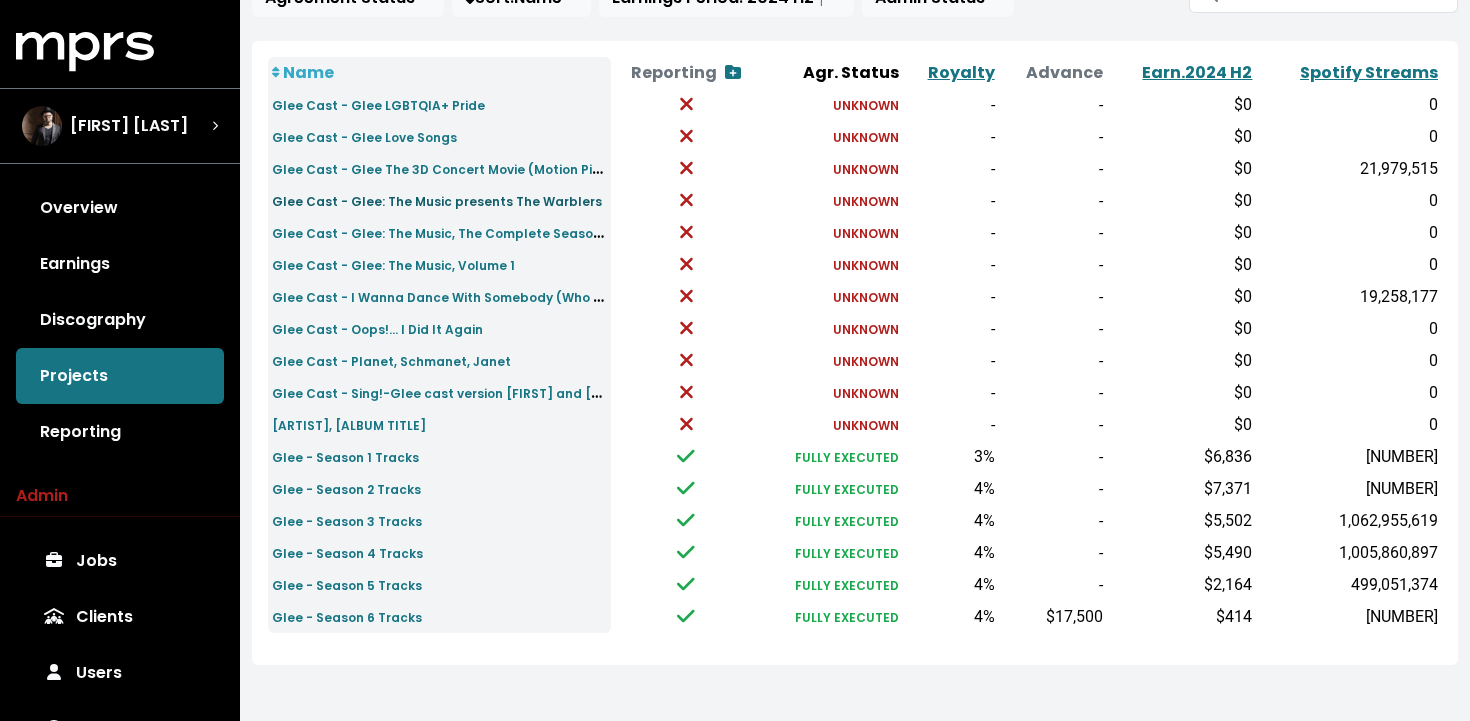 click on "Glee Cast - Glee: The Music presents The Warblers" at bounding box center [437, 201] 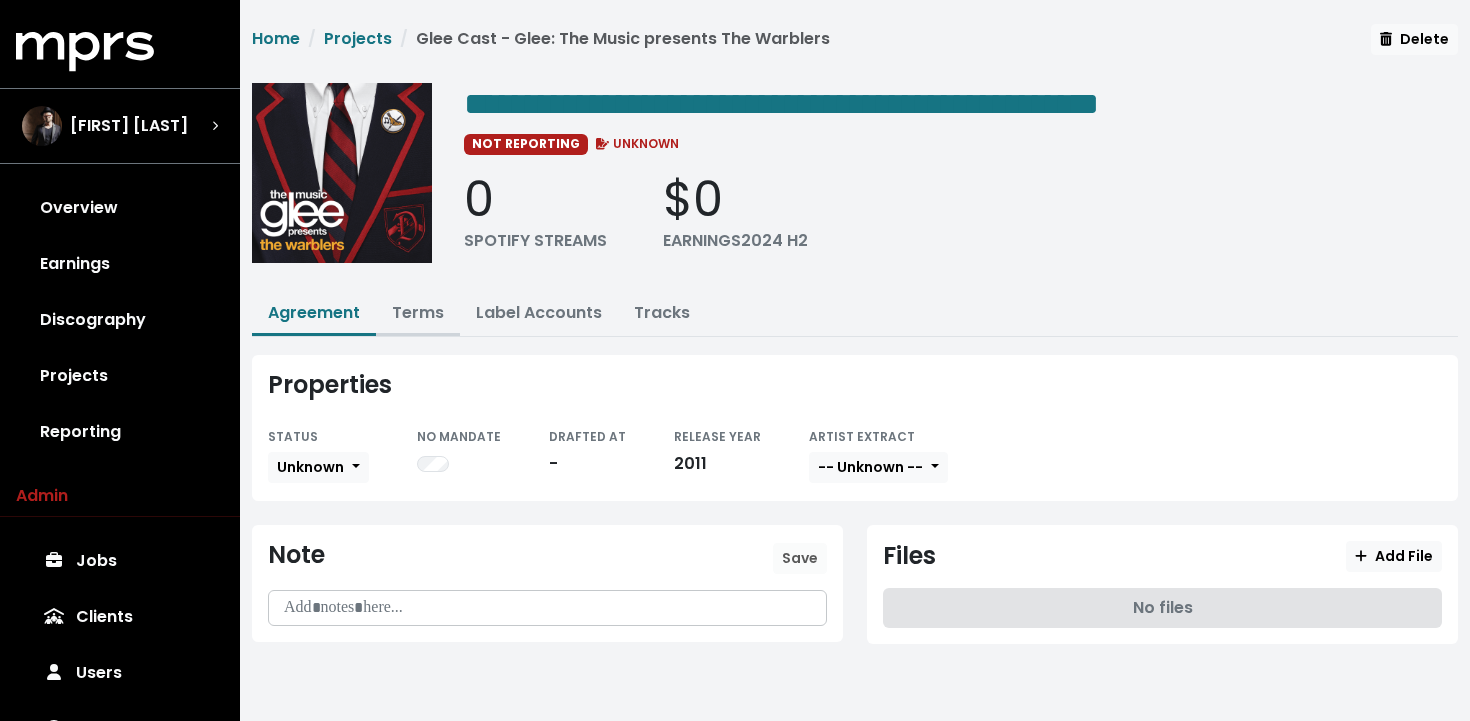click on "Terms" at bounding box center (418, 312) 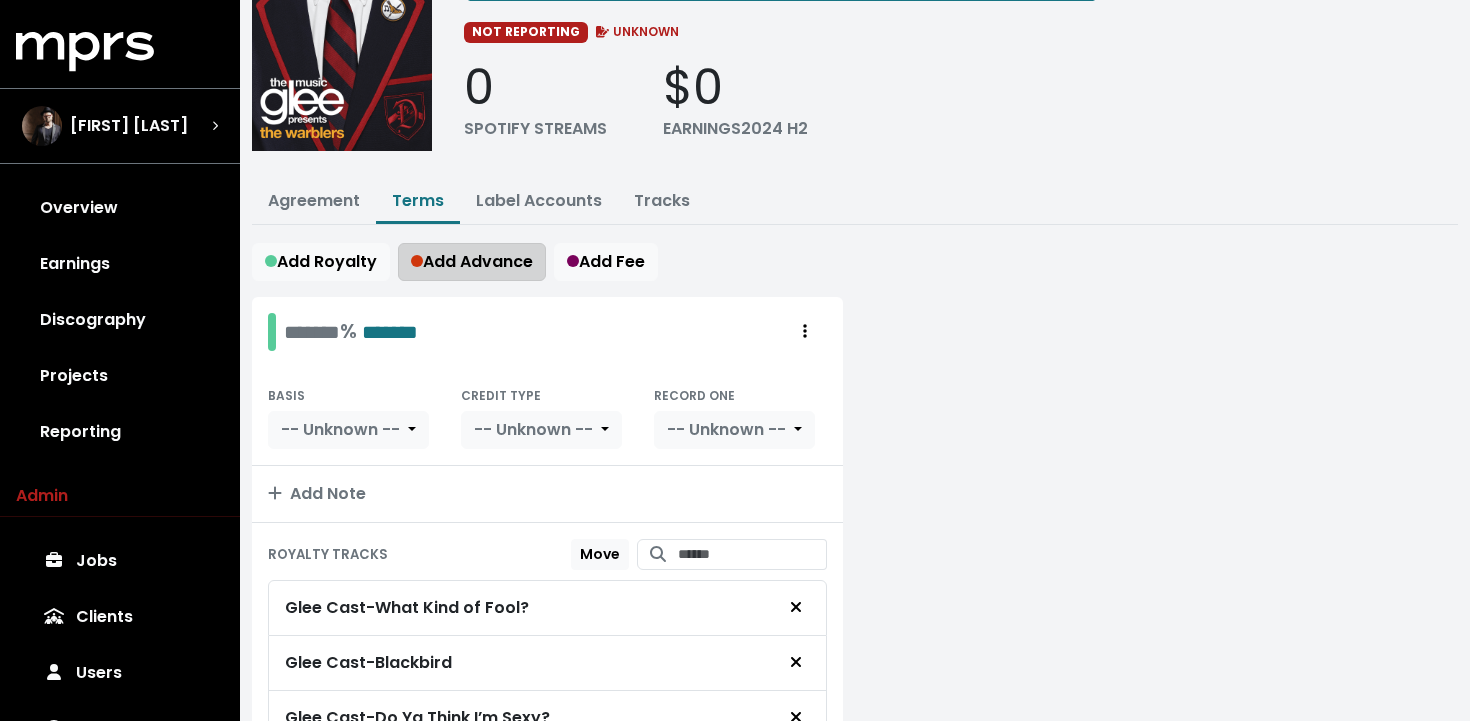 scroll, scrollTop: 0, scrollLeft: 0, axis: both 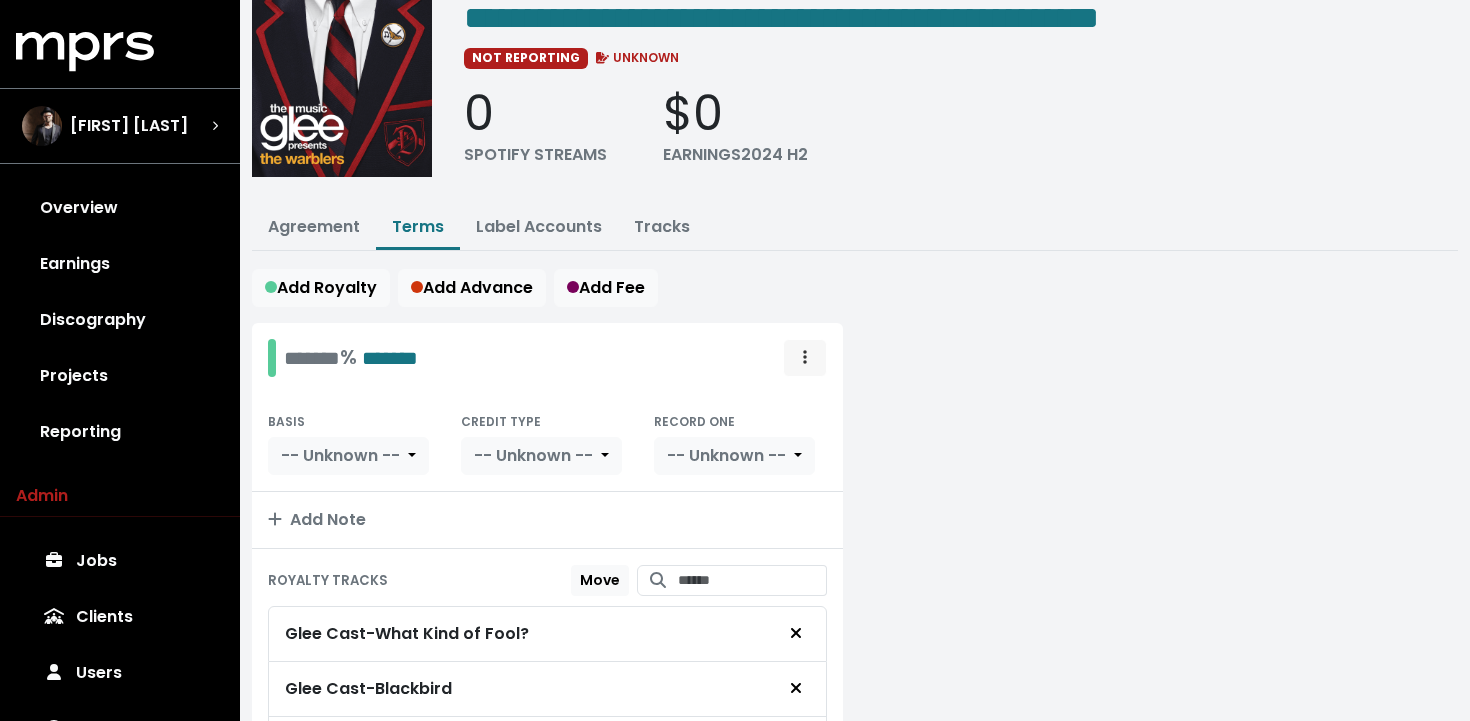click 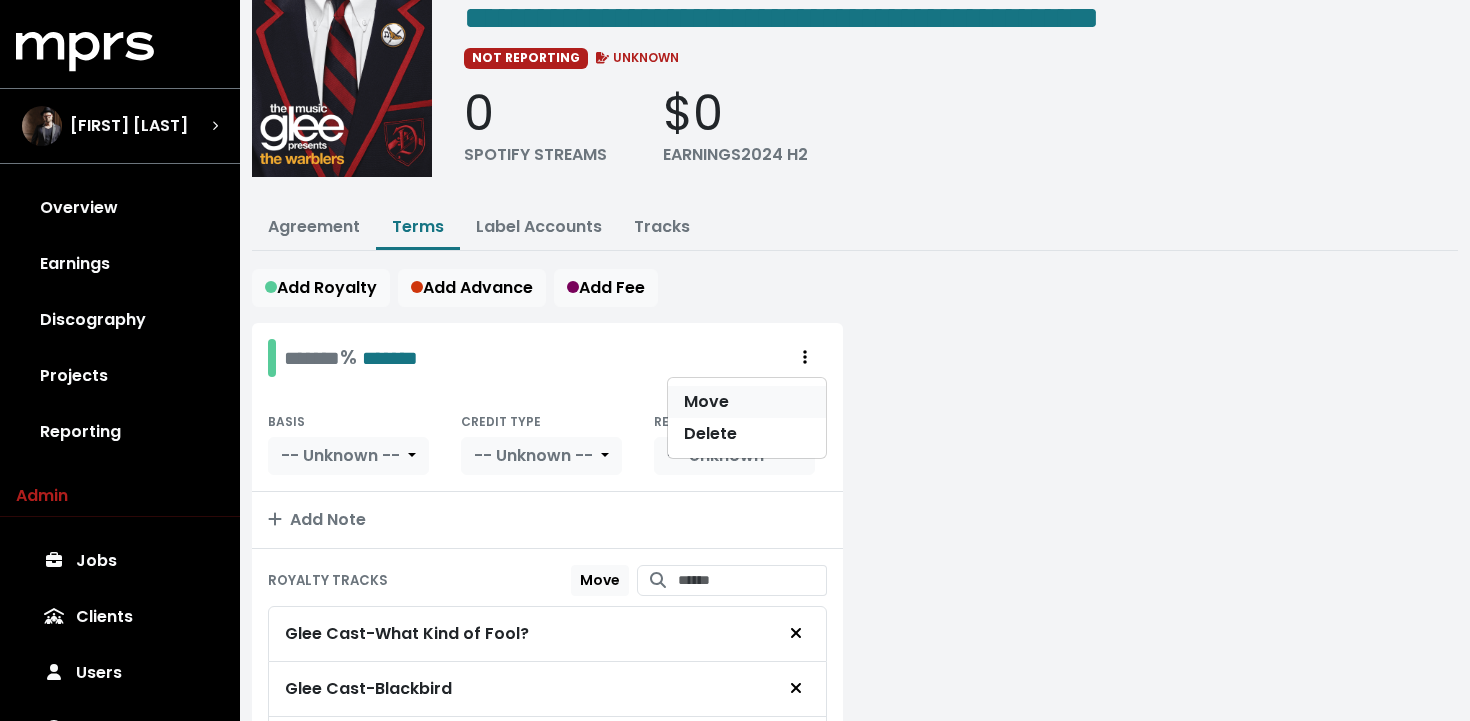 click on "Move" at bounding box center (747, 402) 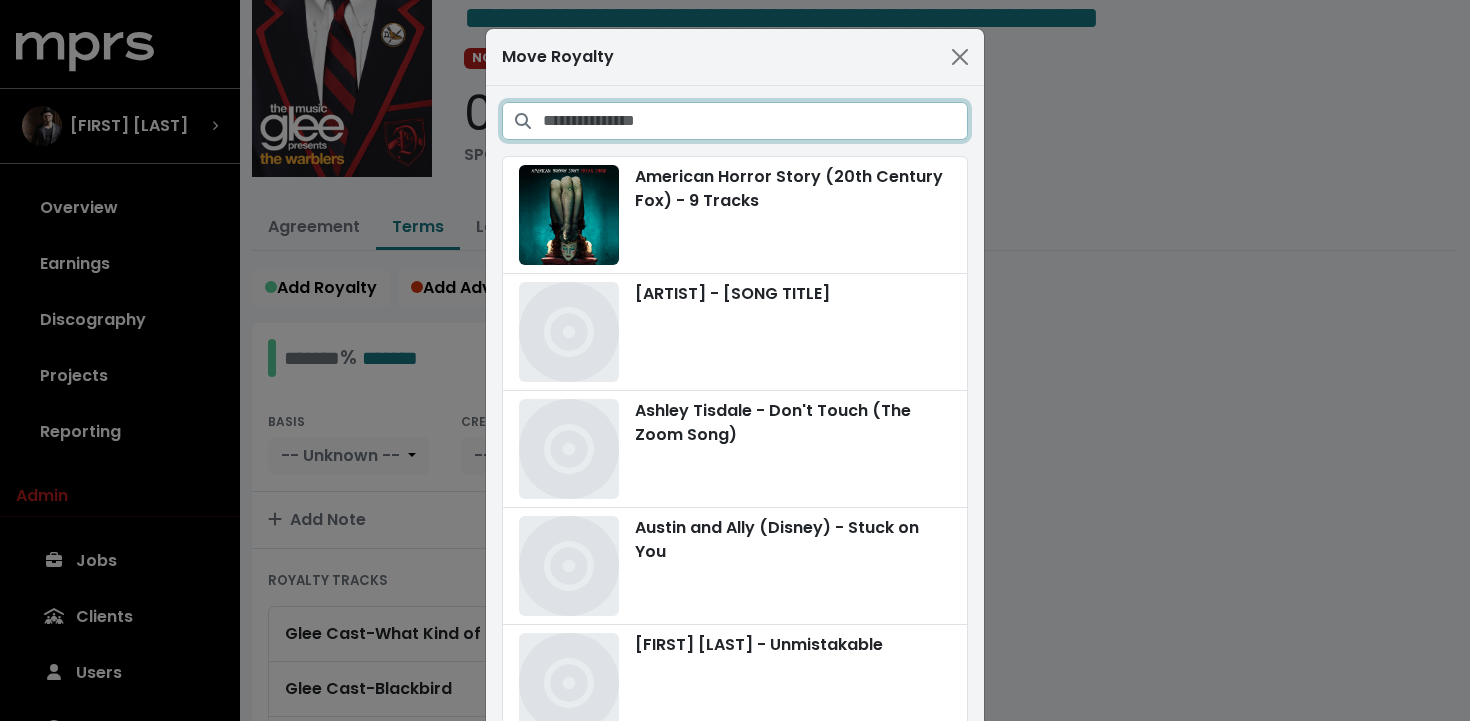 click at bounding box center (755, 121) 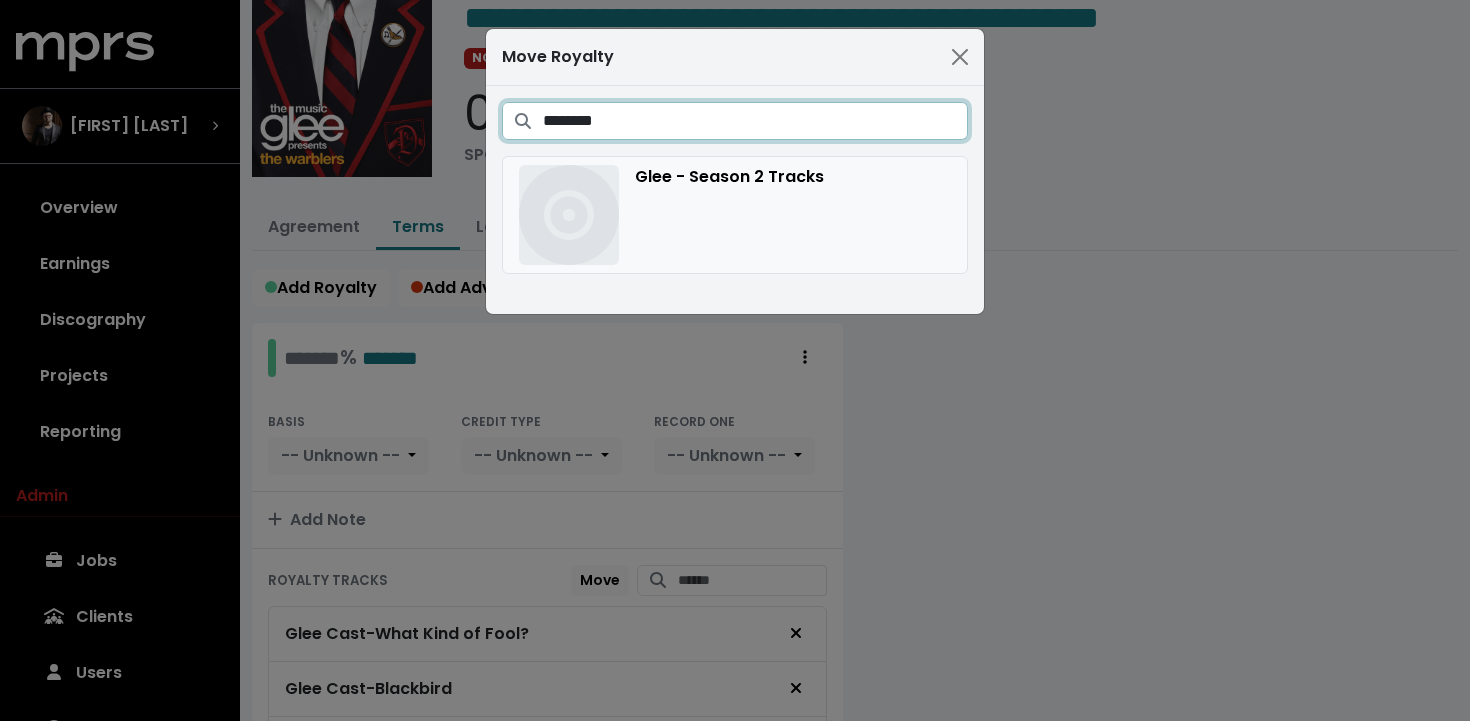 type on "********" 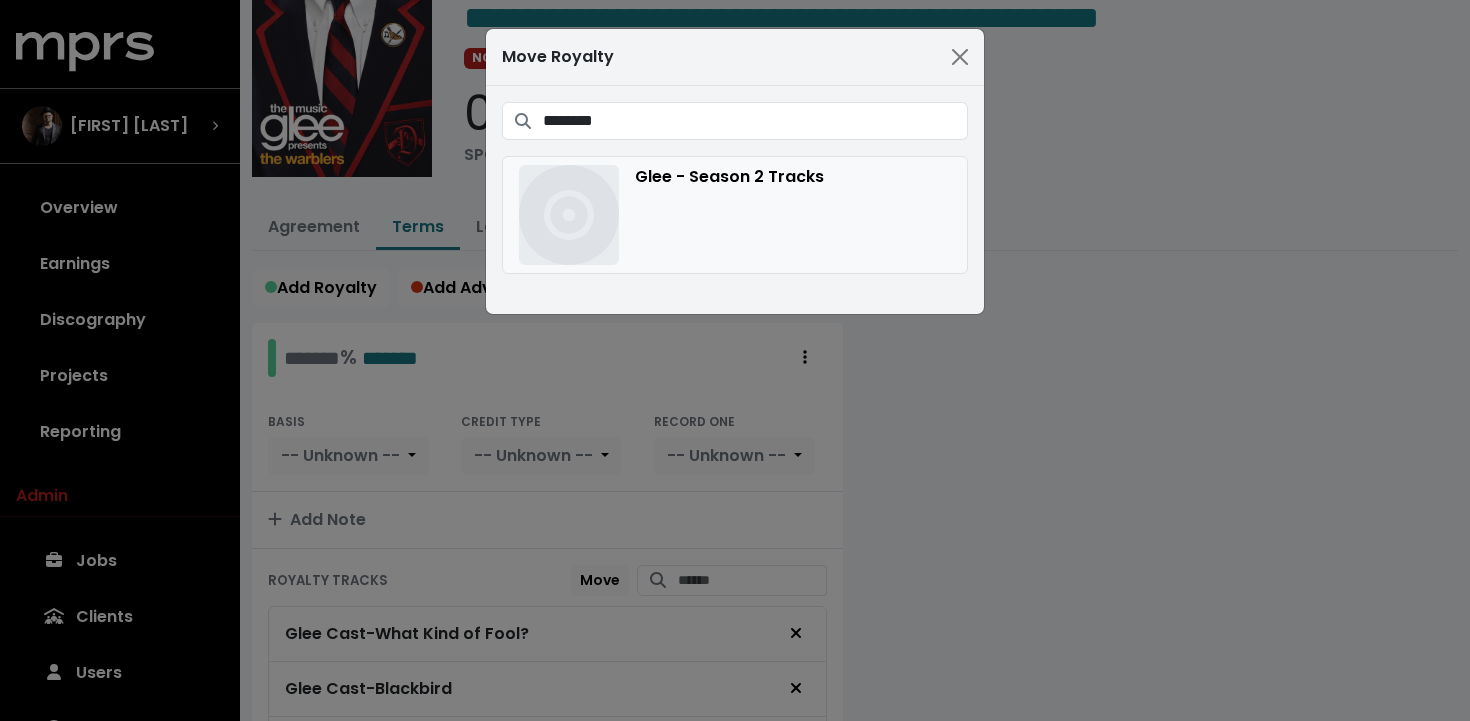 click on "Glee - Season 2 Tracks" at bounding box center [735, 215] 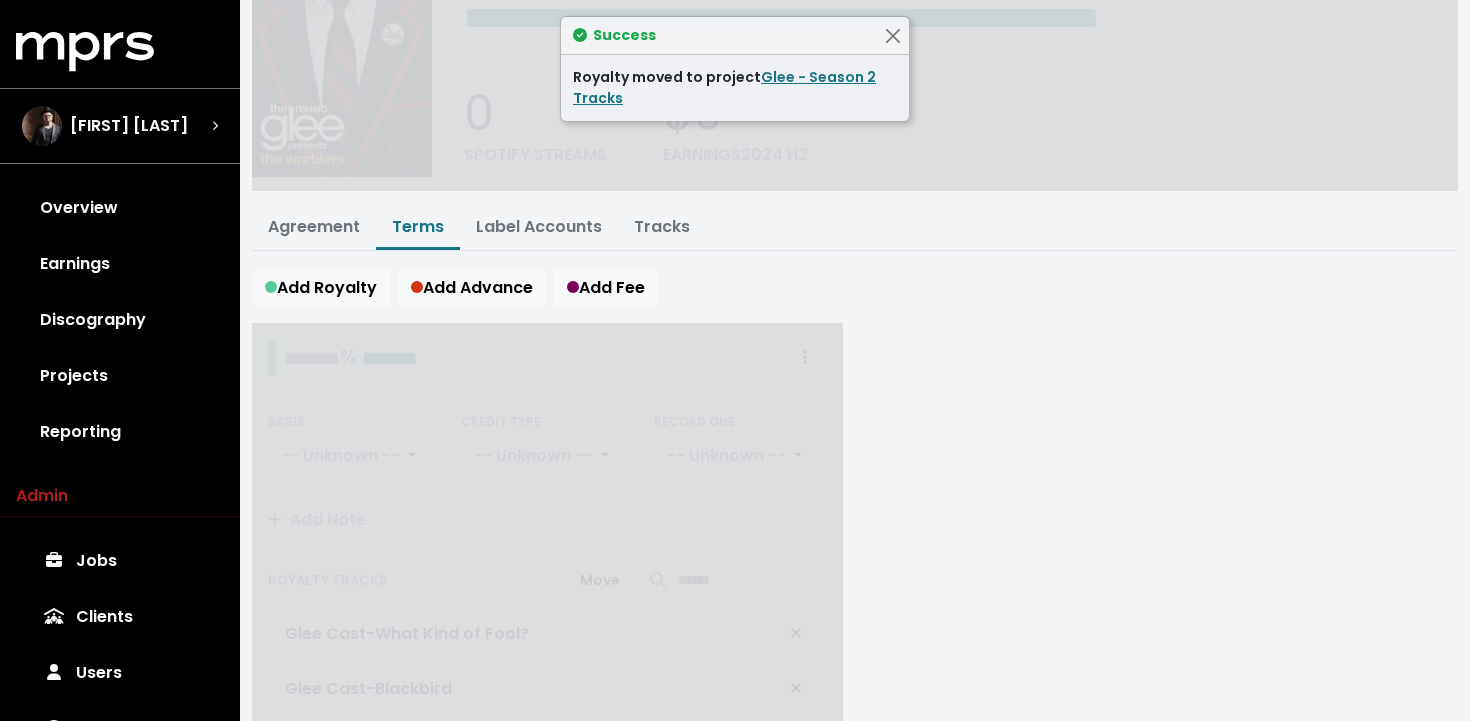 scroll, scrollTop: 0, scrollLeft: 0, axis: both 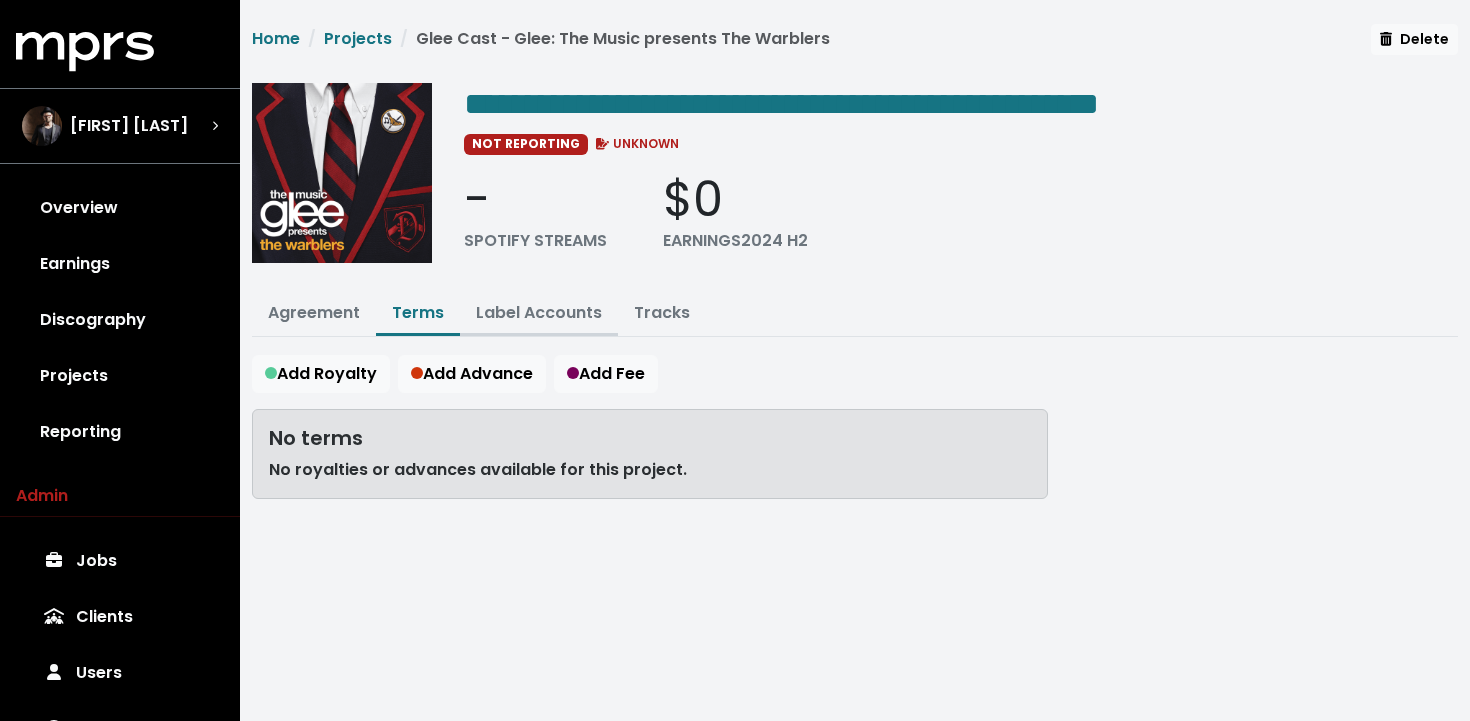 click on "Label Accounts" at bounding box center [539, 312] 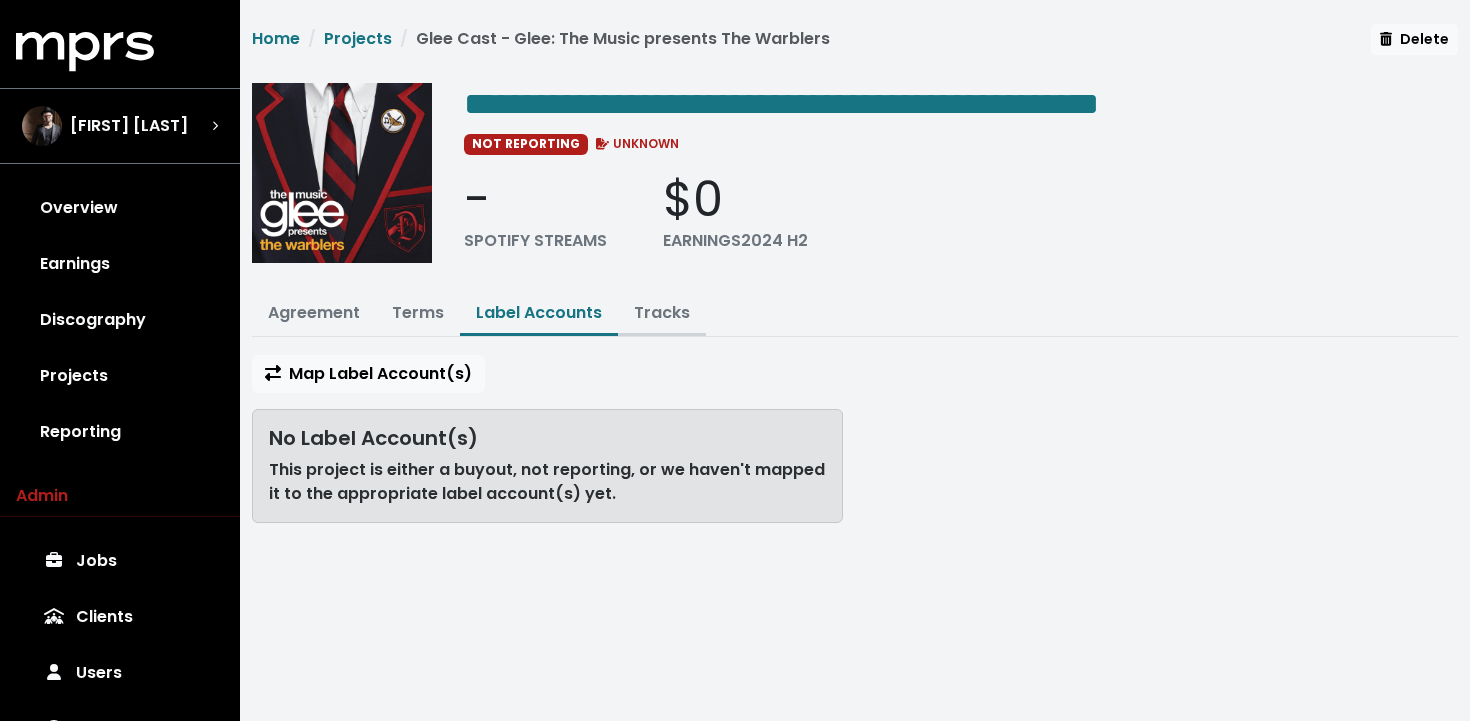 click on "Tracks" at bounding box center (662, 312) 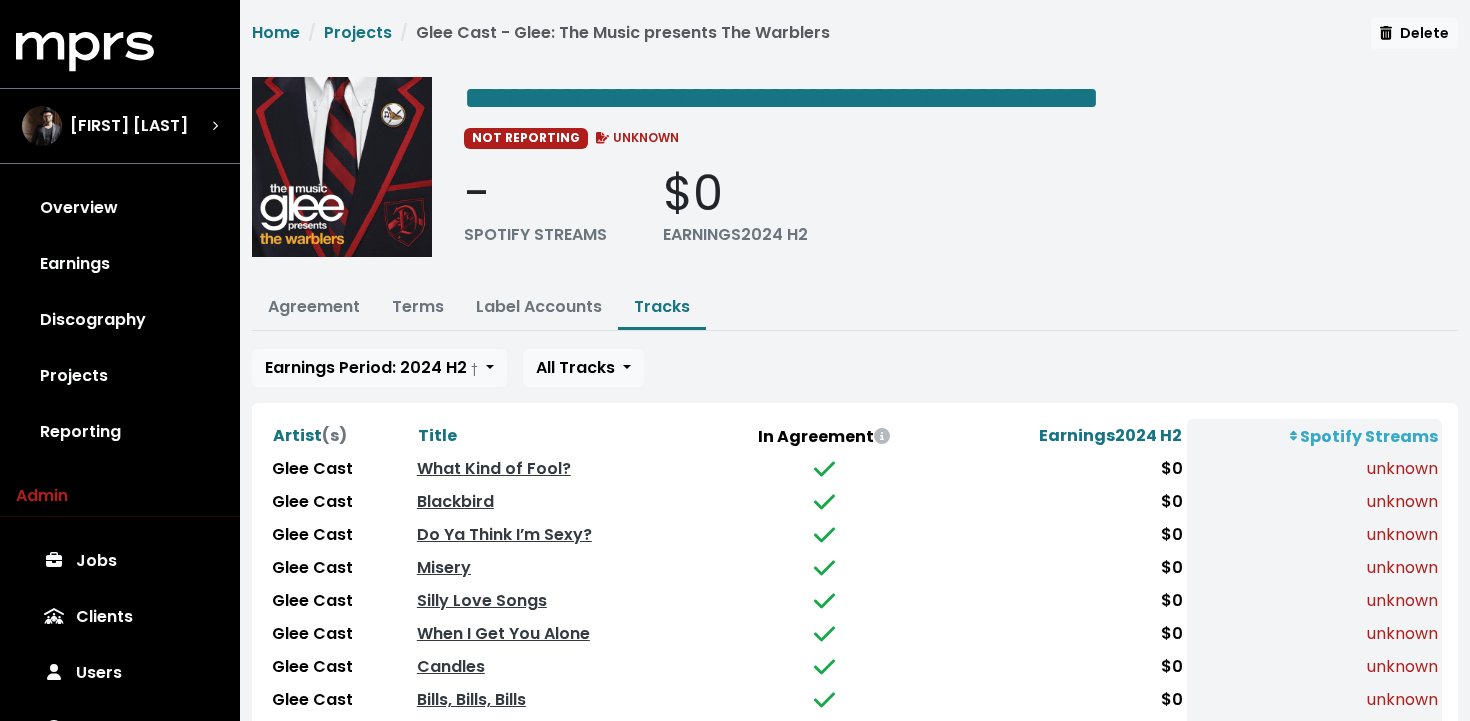 scroll, scrollTop: 0, scrollLeft: 0, axis: both 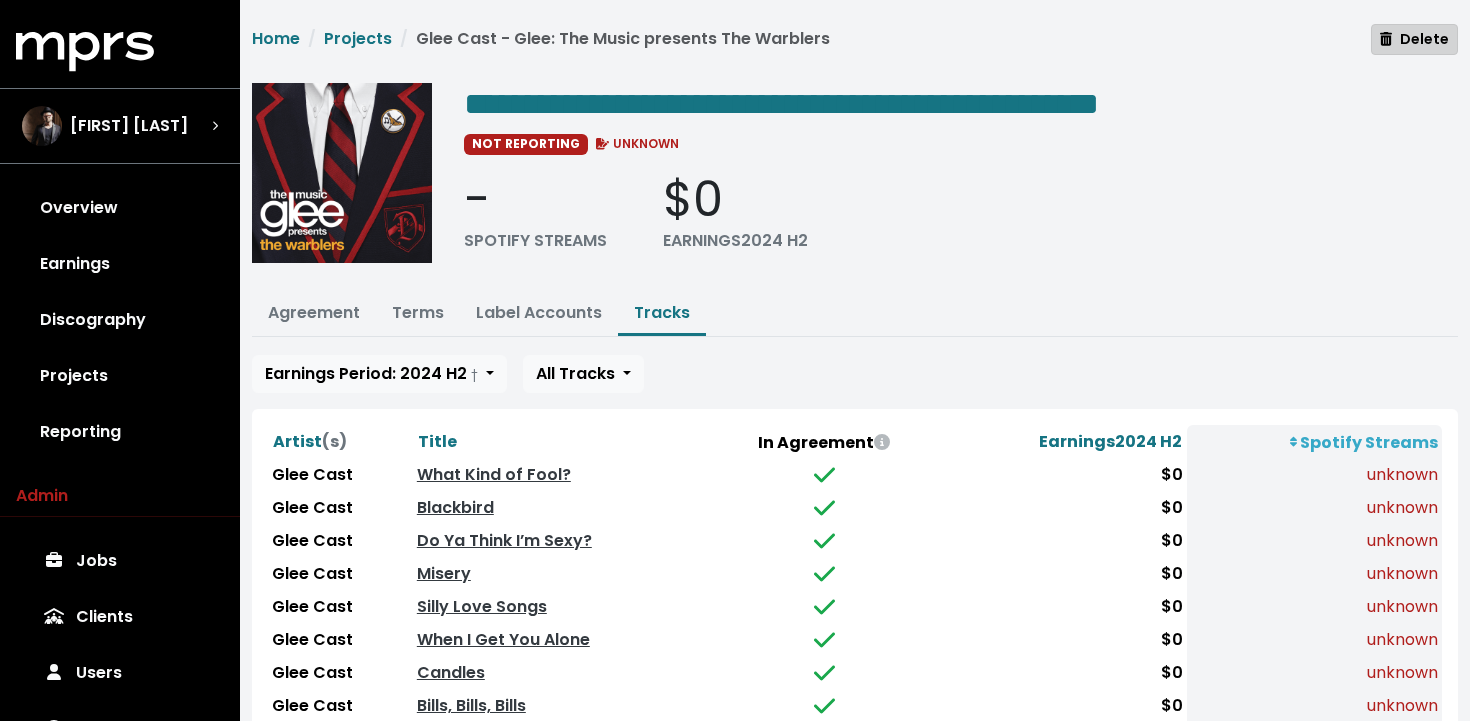 click on "Delete" at bounding box center [1414, 39] 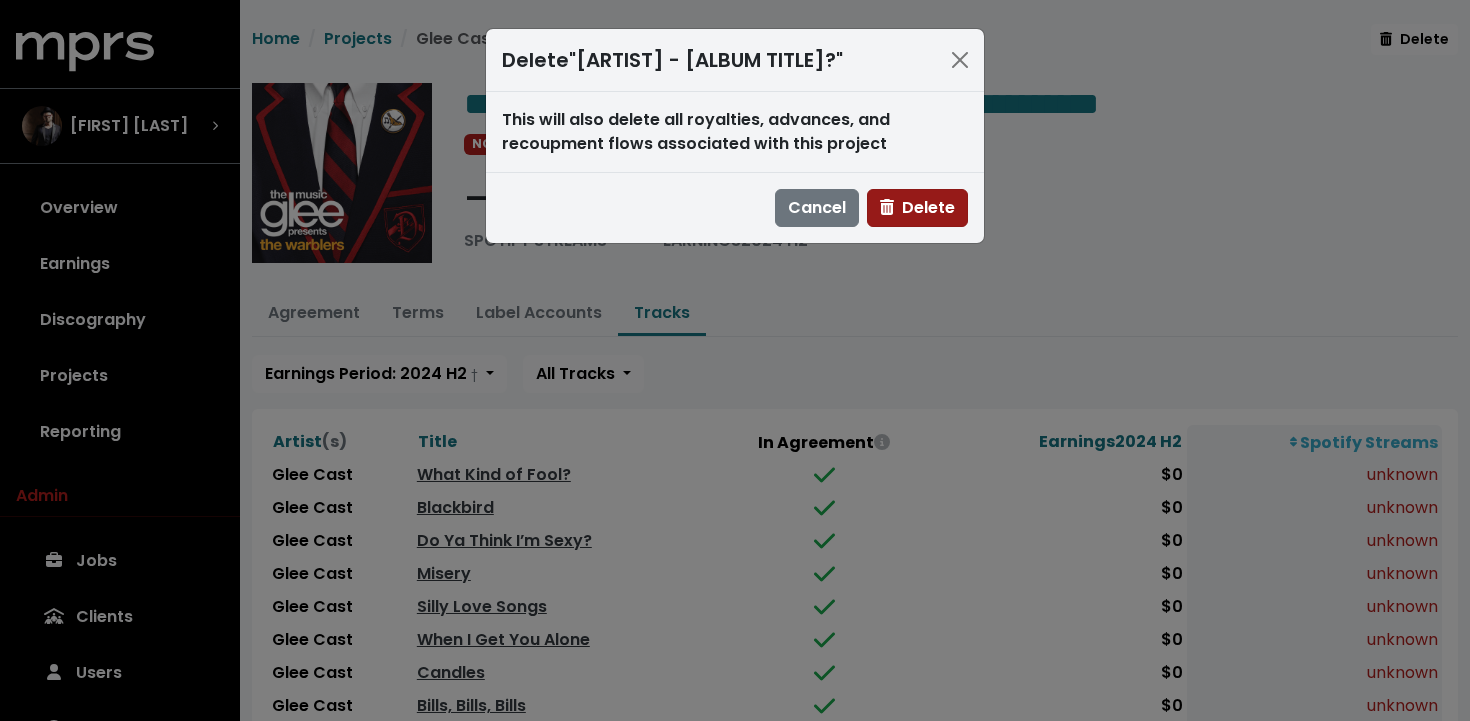 click on "Delete" at bounding box center [917, 208] 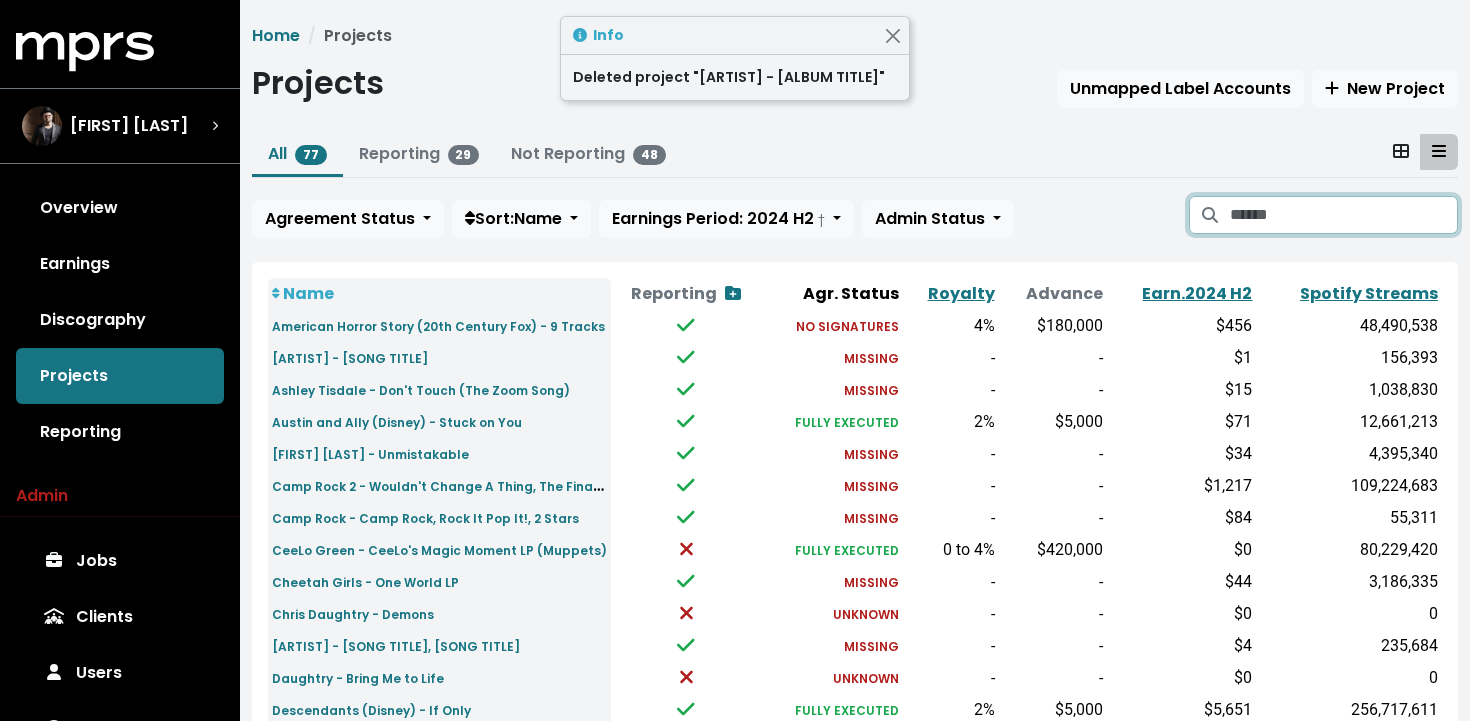 click at bounding box center [1344, 215] 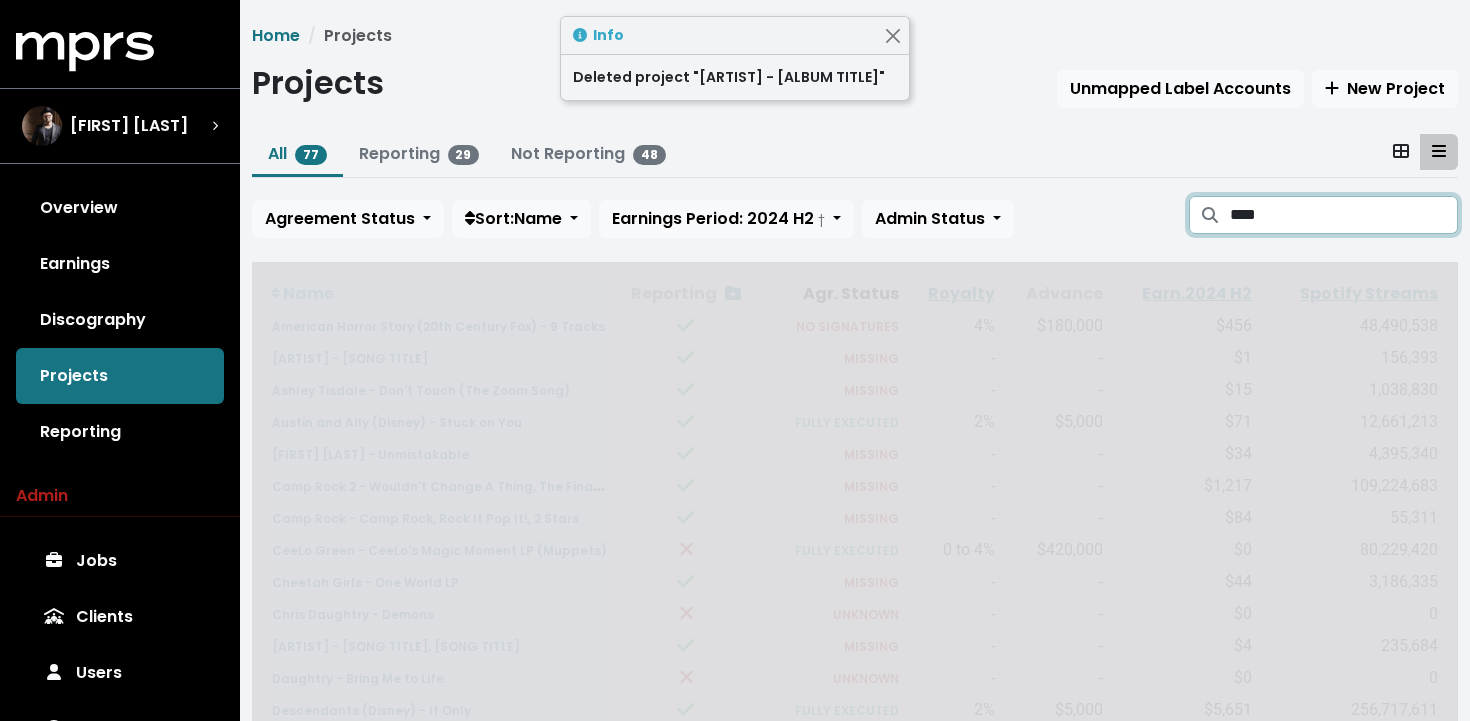 type on "****" 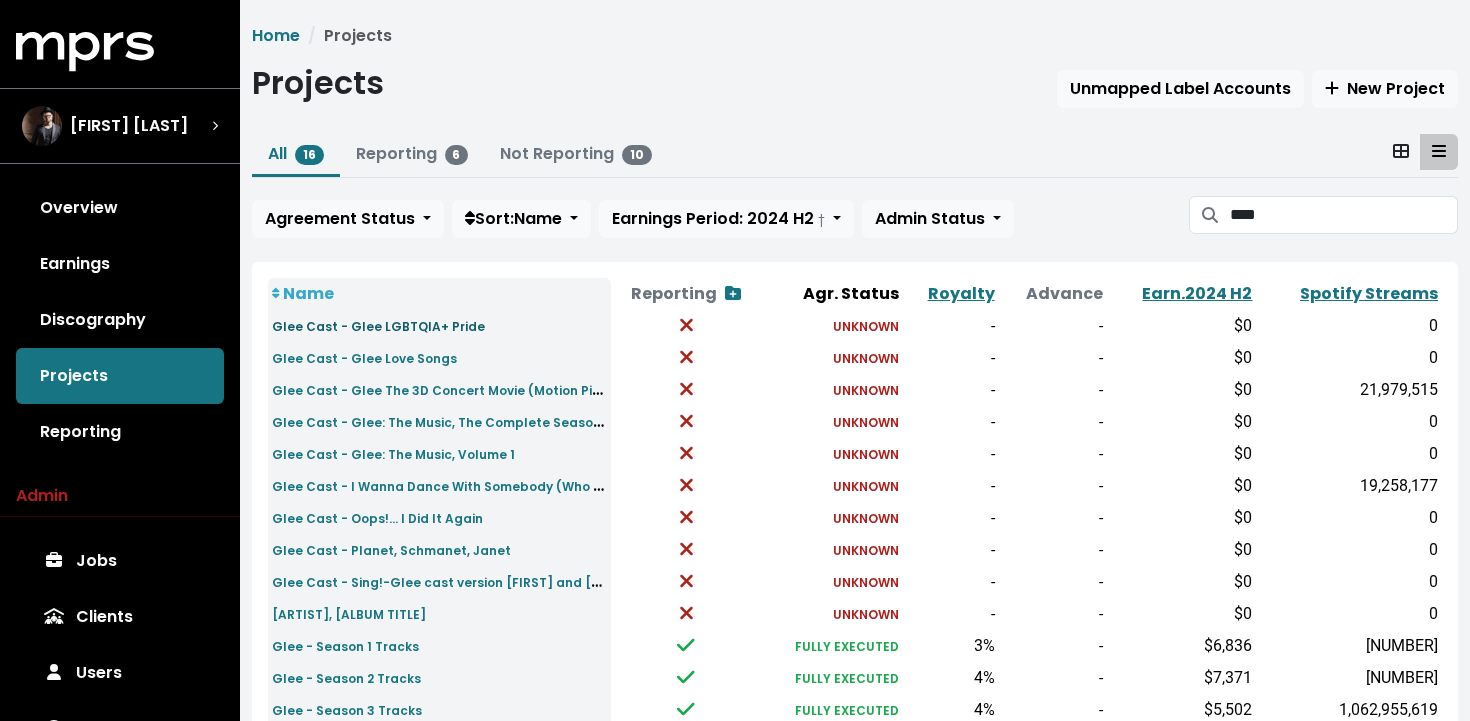 click on "Glee Cast - Glee LGBTQIA+ Pride" at bounding box center [378, 325] 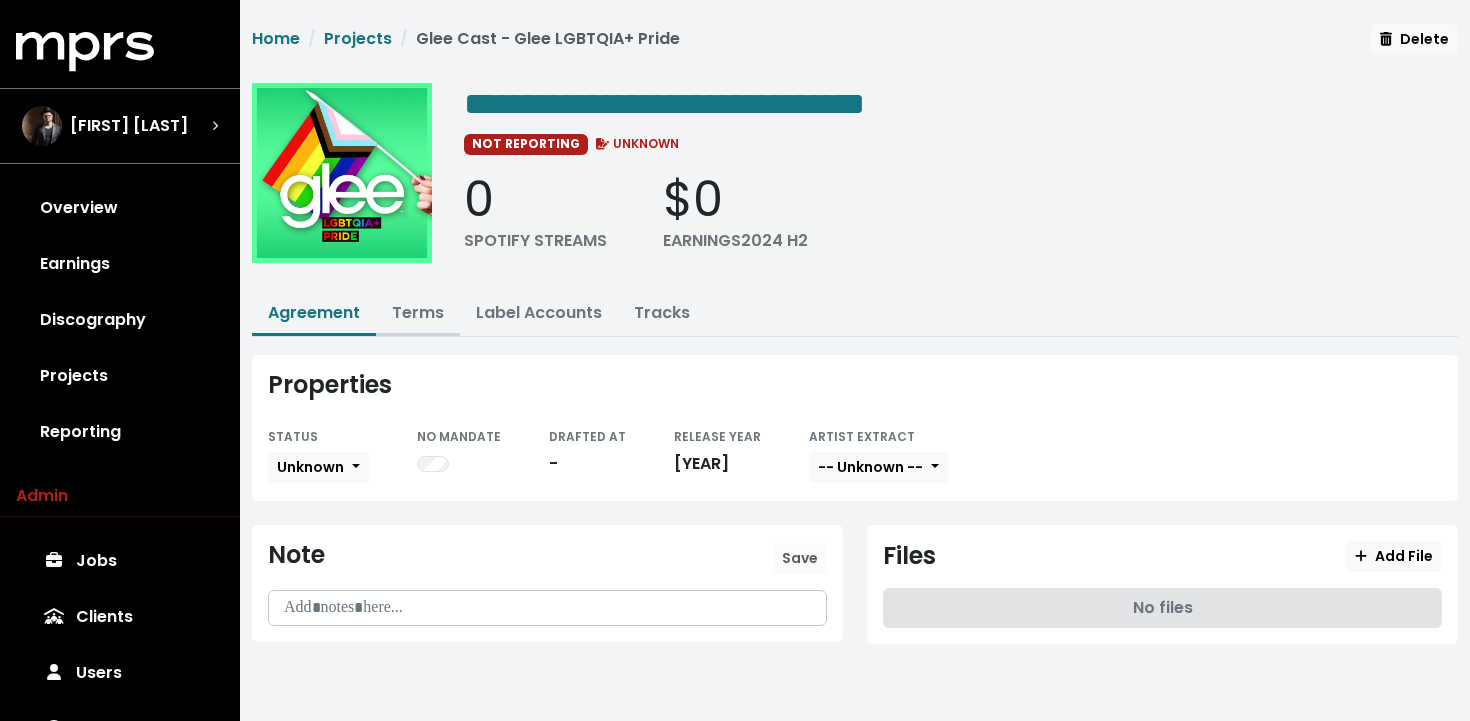 click on "Terms" at bounding box center (418, 312) 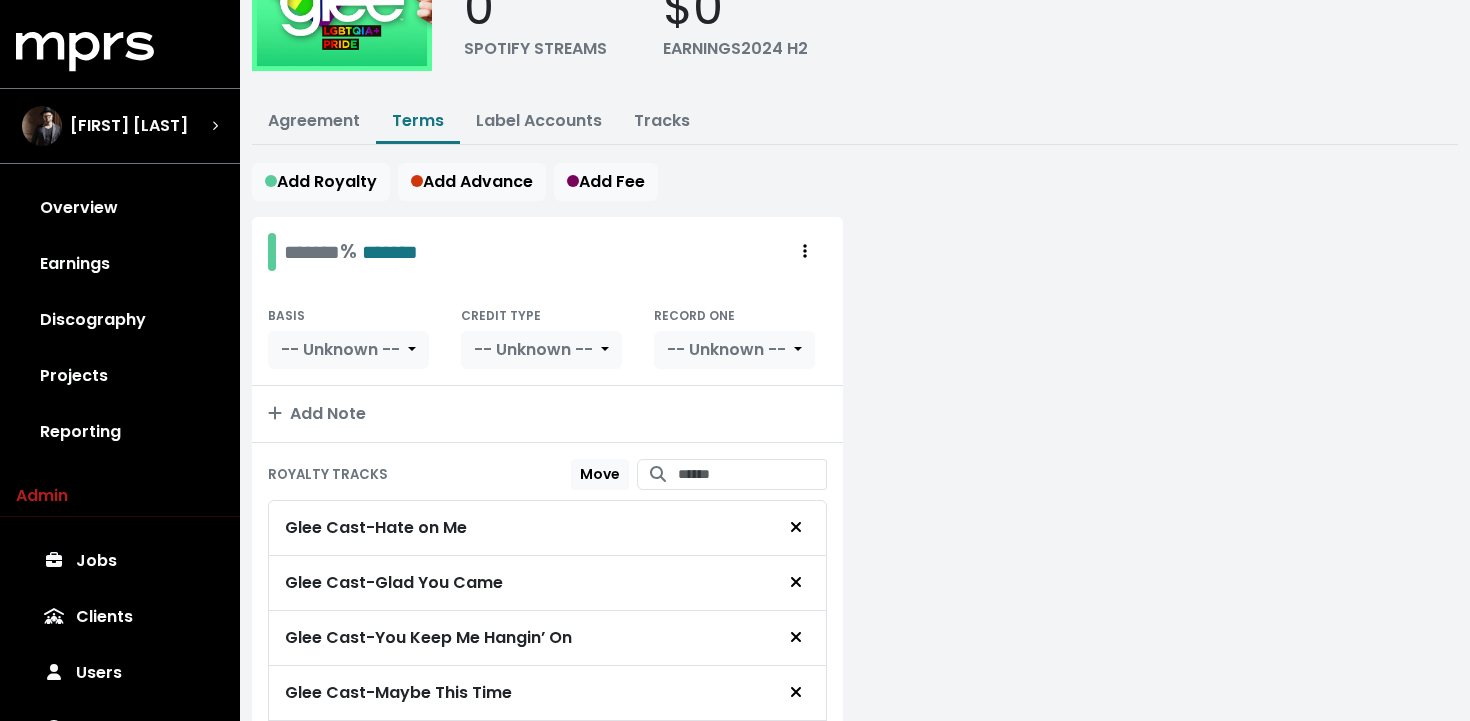 scroll, scrollTop: 0, scrollLeft: 0, axis: both 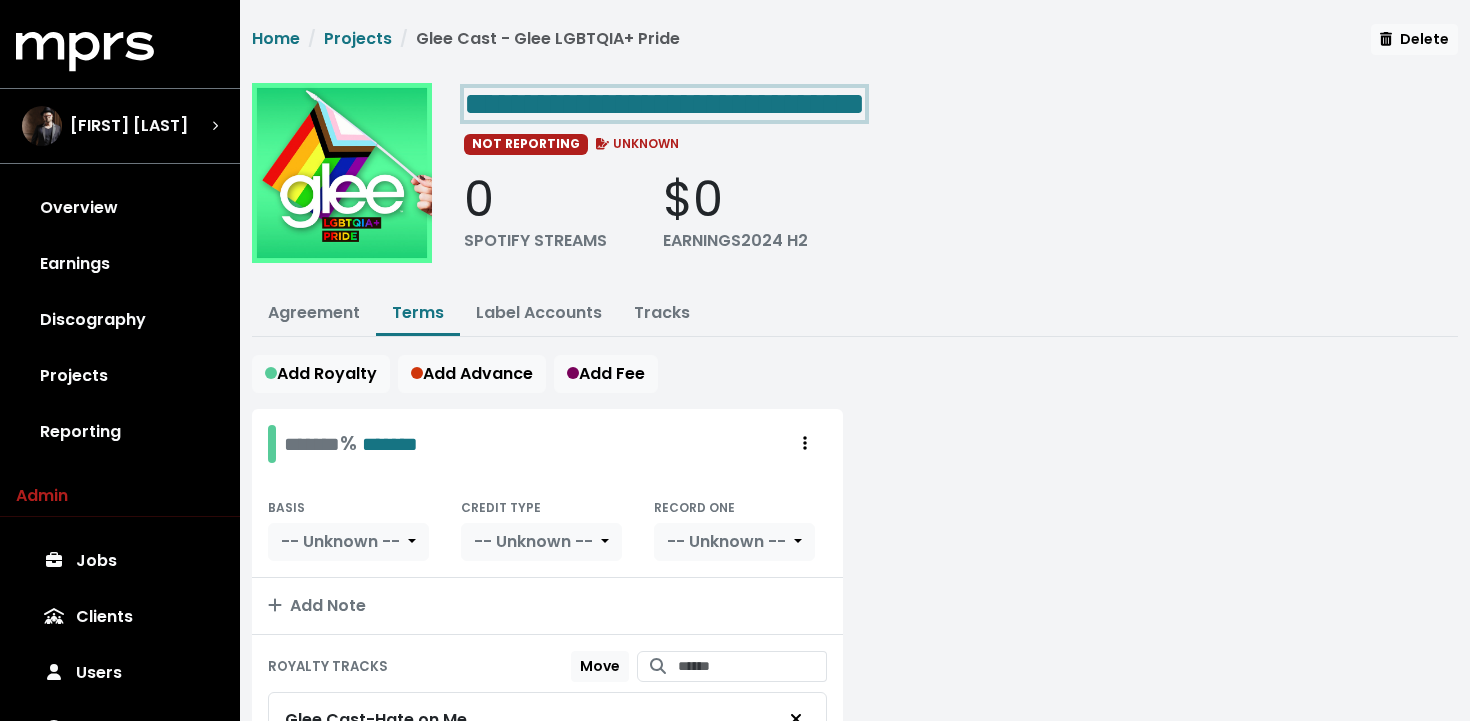 click on "**********" at bounding box center [664, 104] 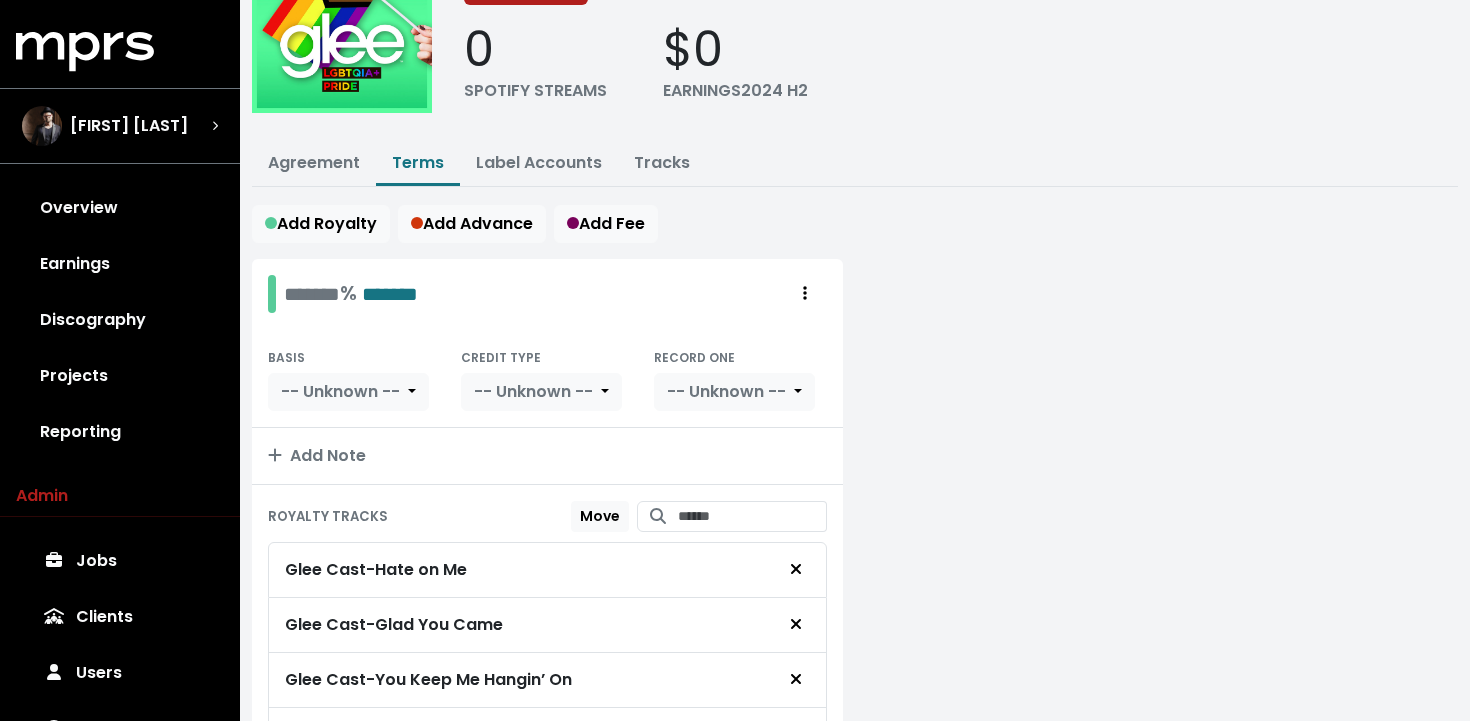 scroll, scrollTop: 149, scrollLeft: 0, axis: vertical 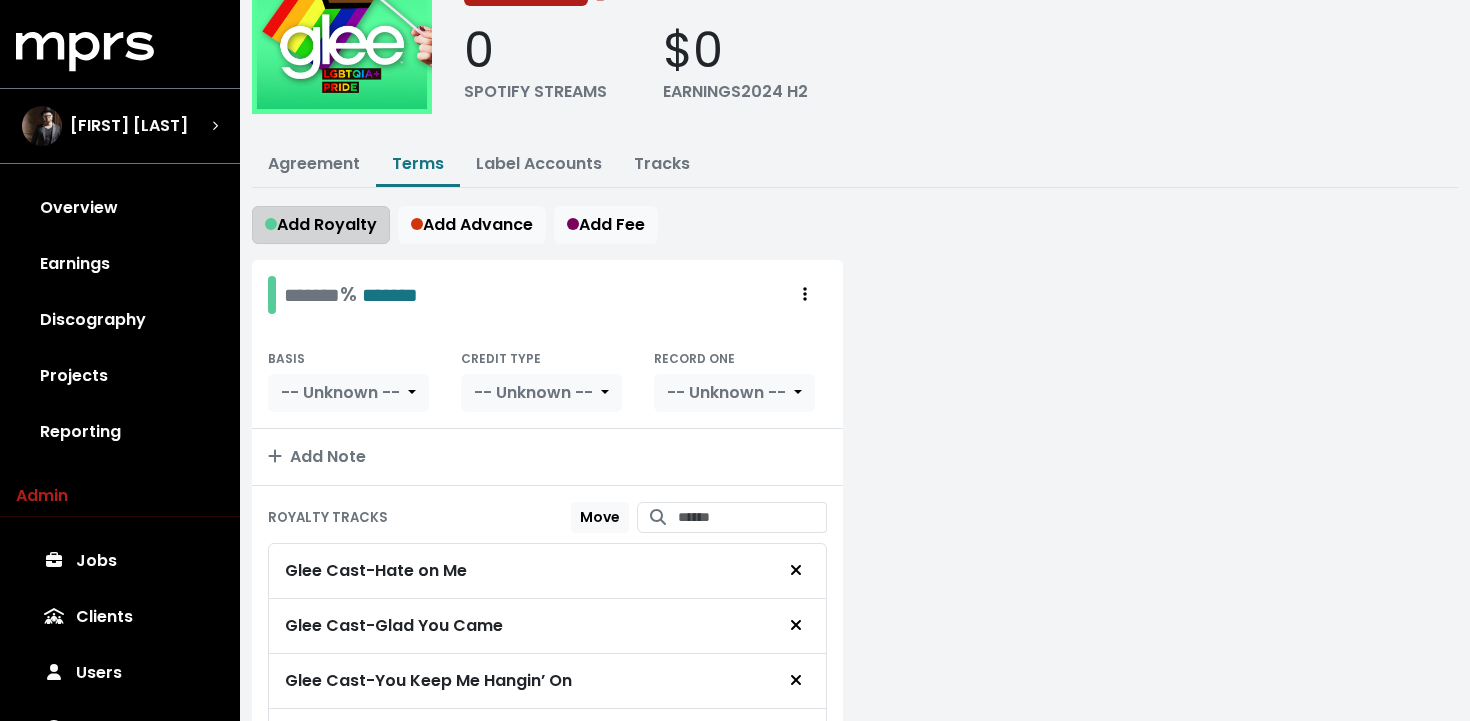 click on "Add Royalty" at bounding box center [321, 224] 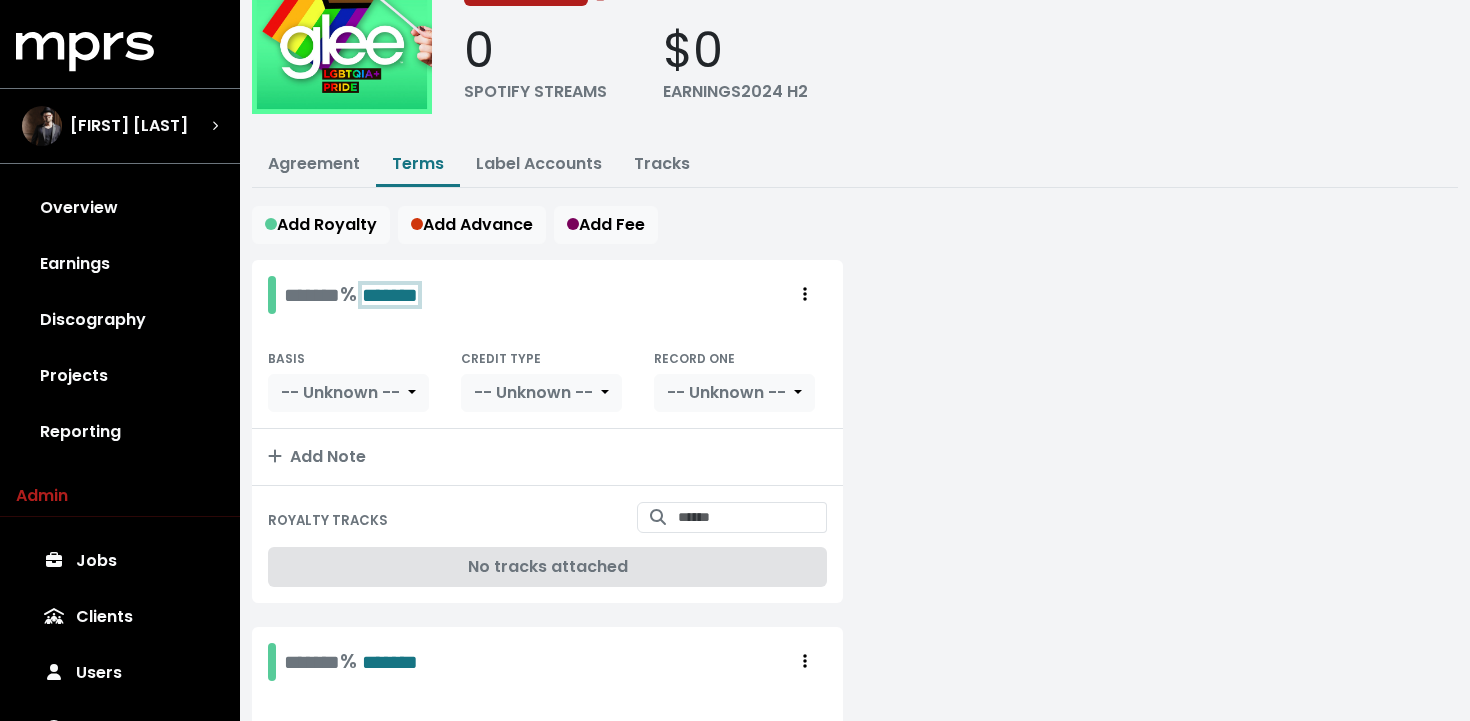 click on "*******" at bounding box center (390, 295) 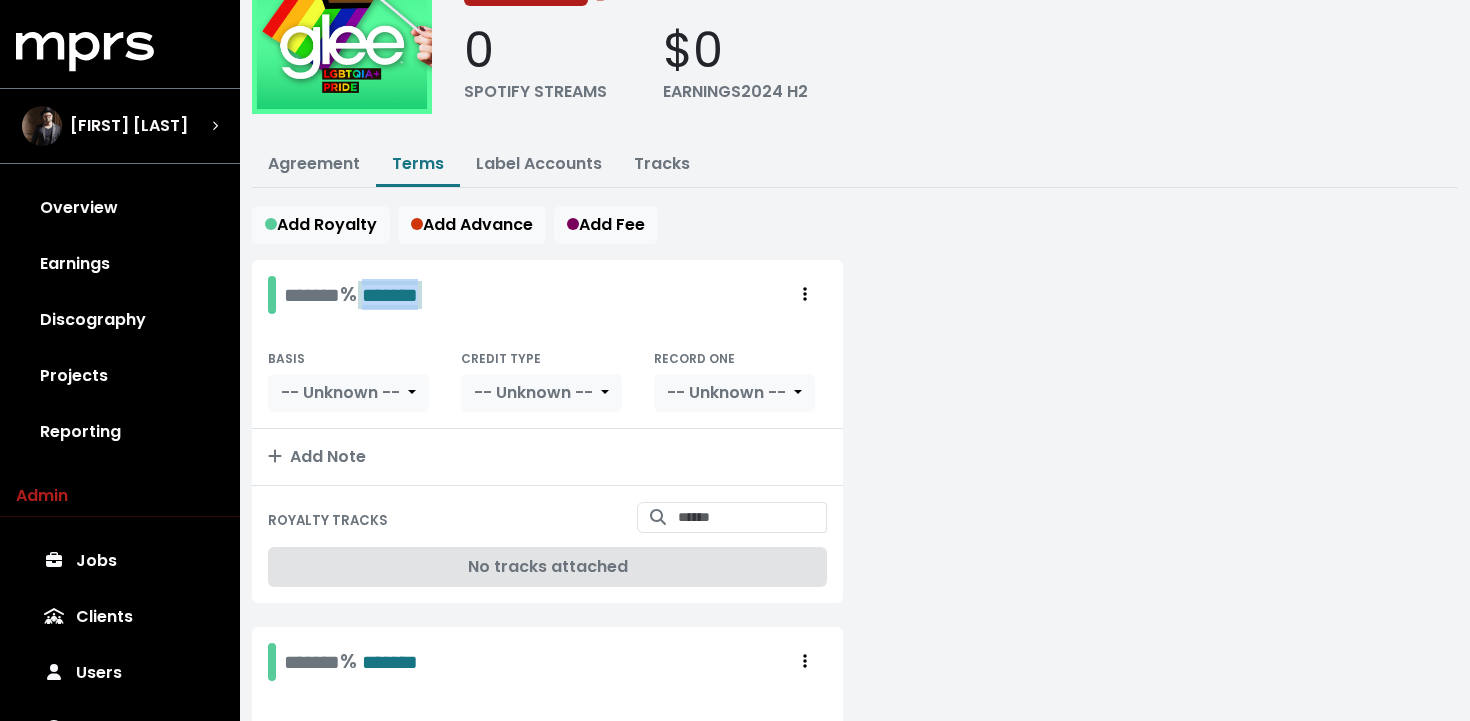 type 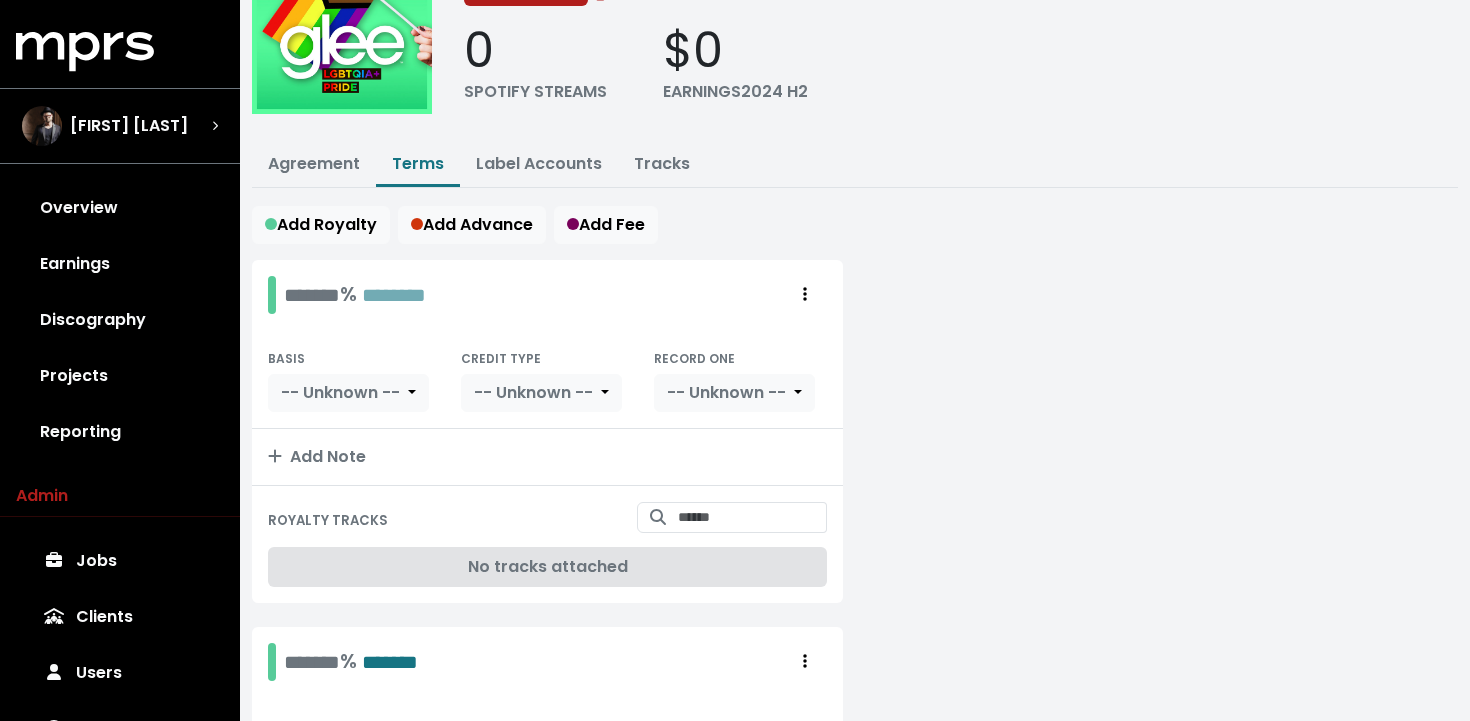 click at bounding box center (1162, 810) 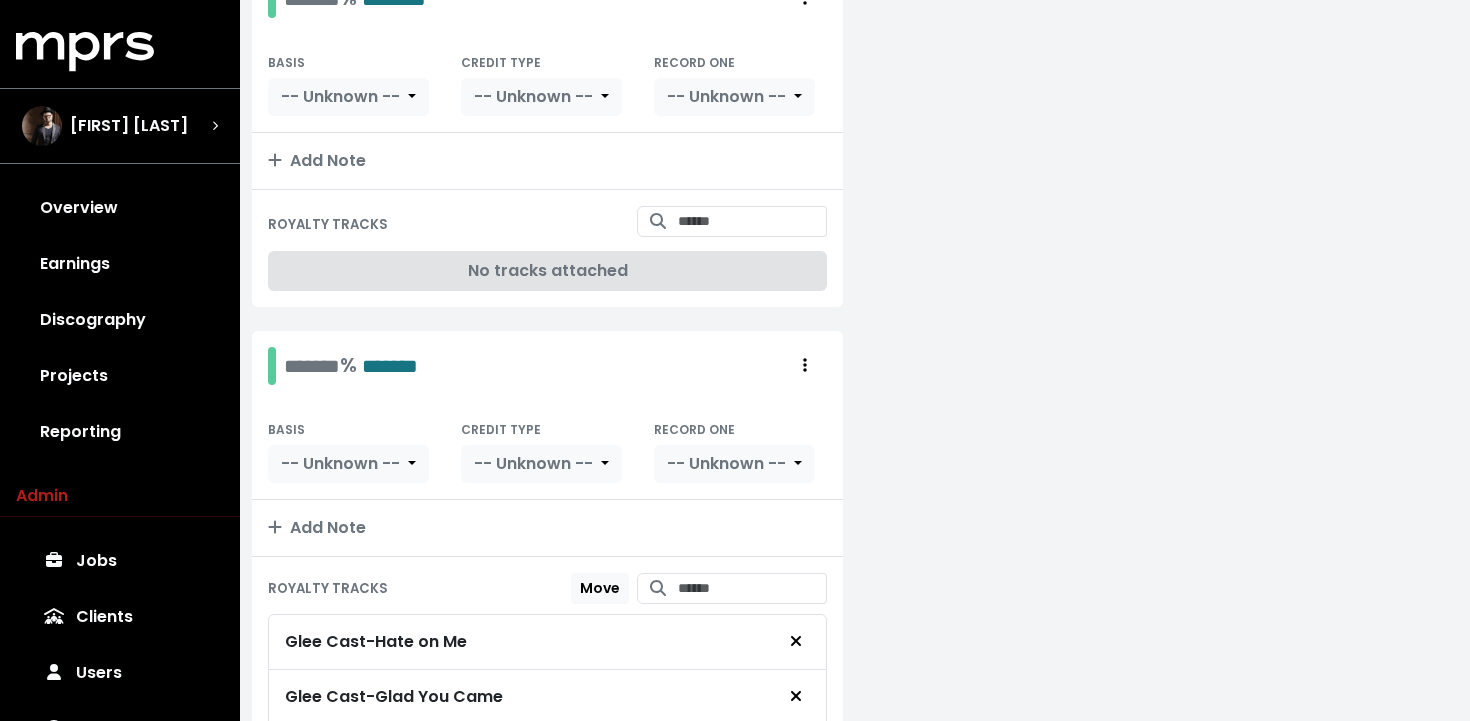 scroll, scrollTop: 435, scrollLeft: 0, axis: vertical 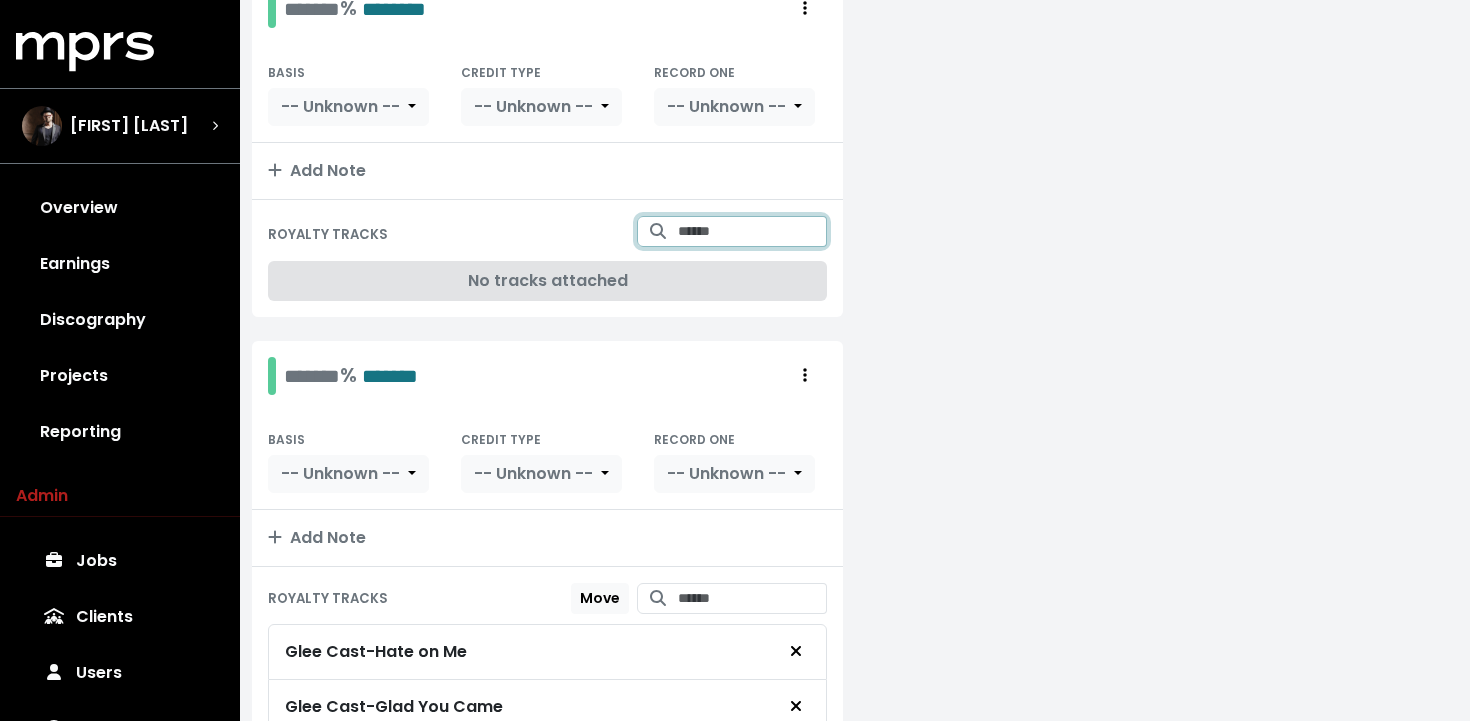 click at bounding box center (752, 231) 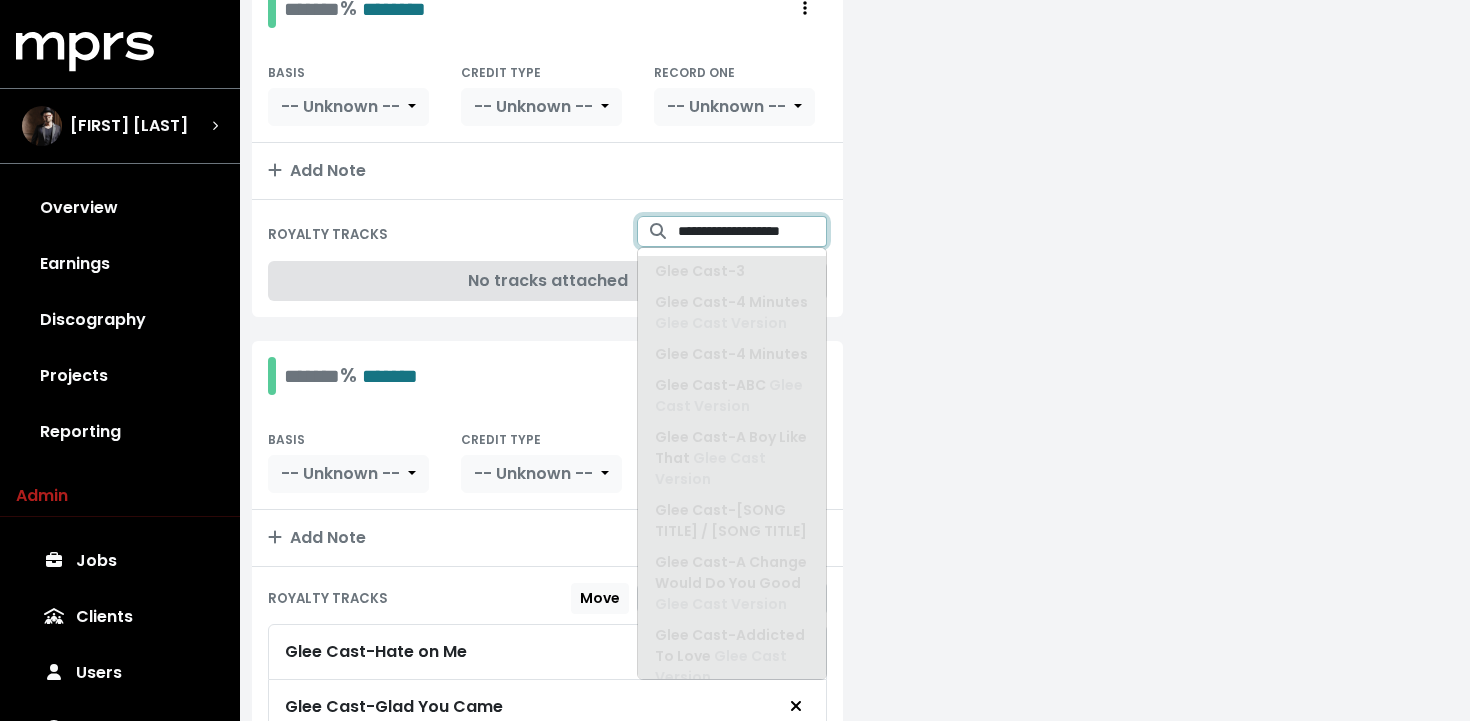 scroll, scrollTop: 0, scrollLeft: 4, axis: horizontal 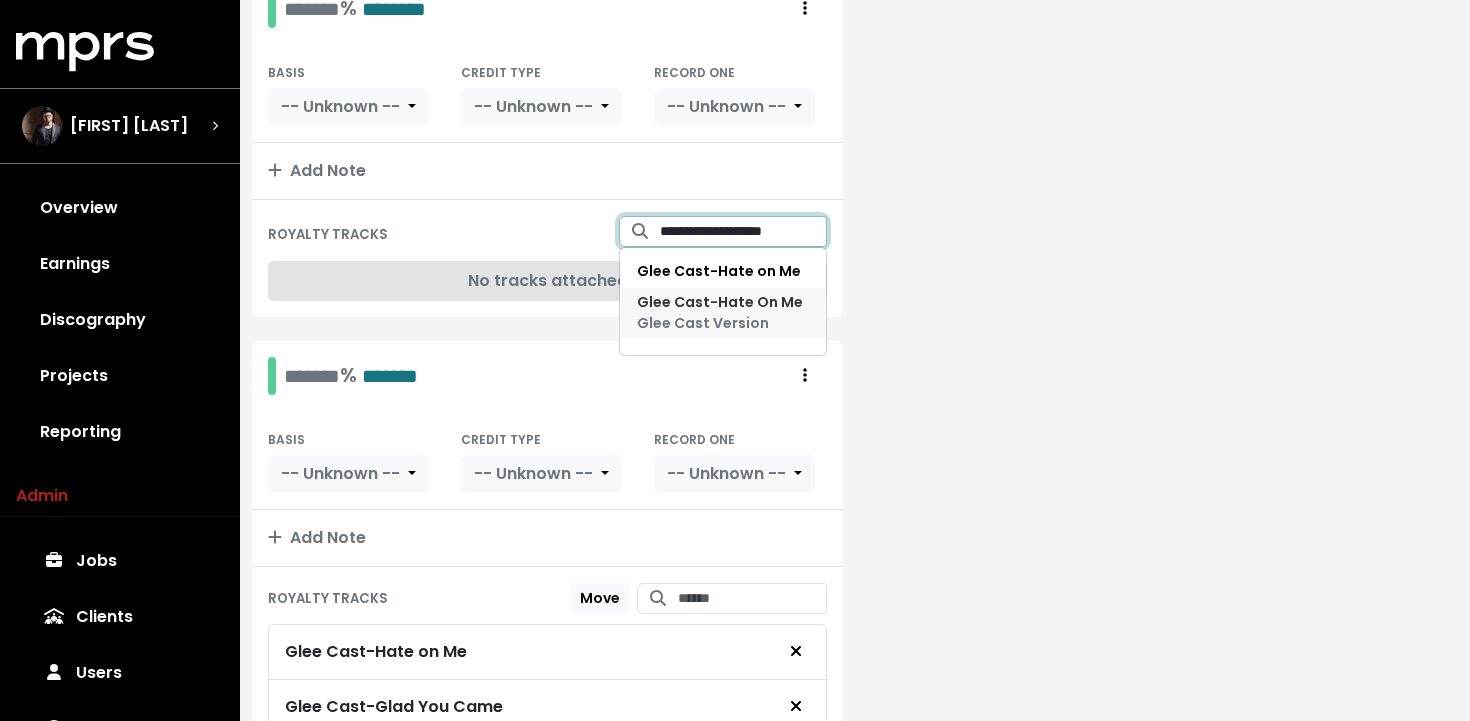 type on "**********" 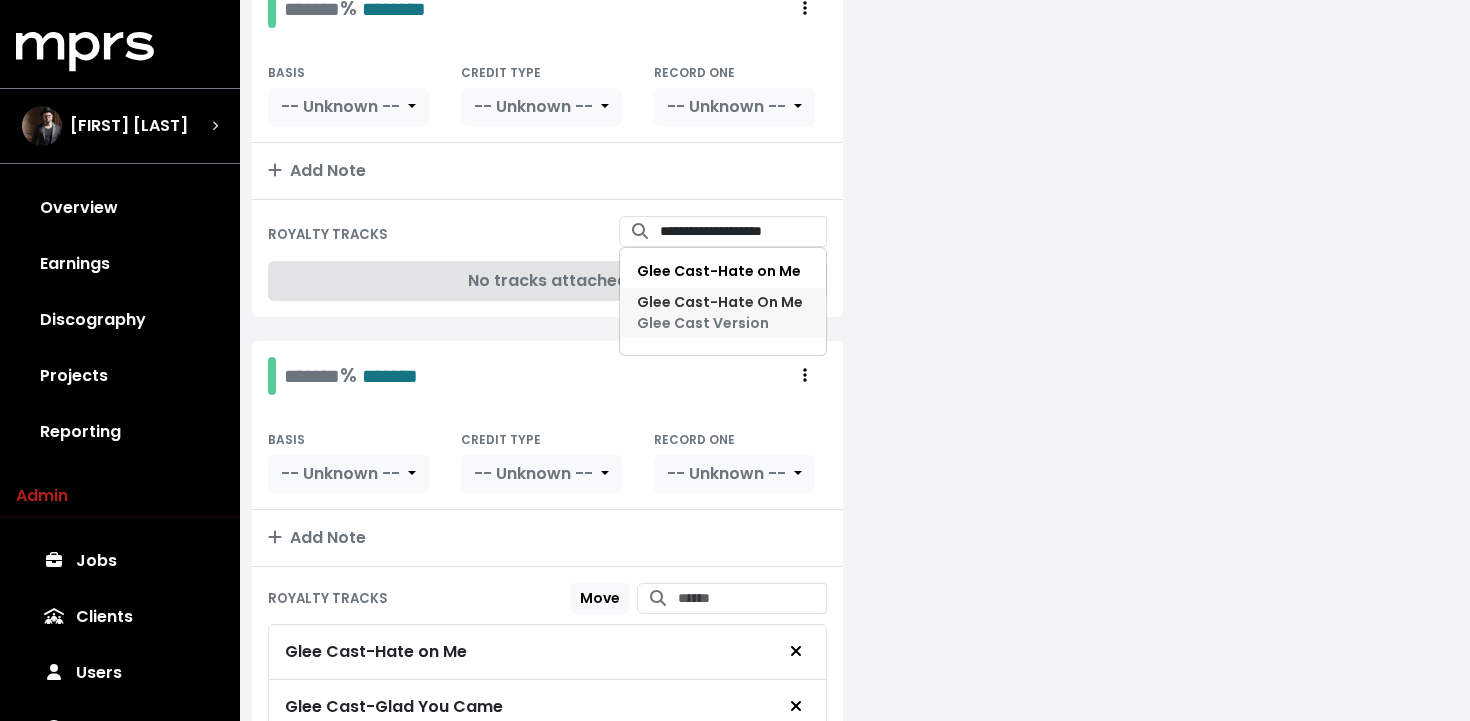 scroll, scrollTop: 0, scrollLeft: 0, axis: both 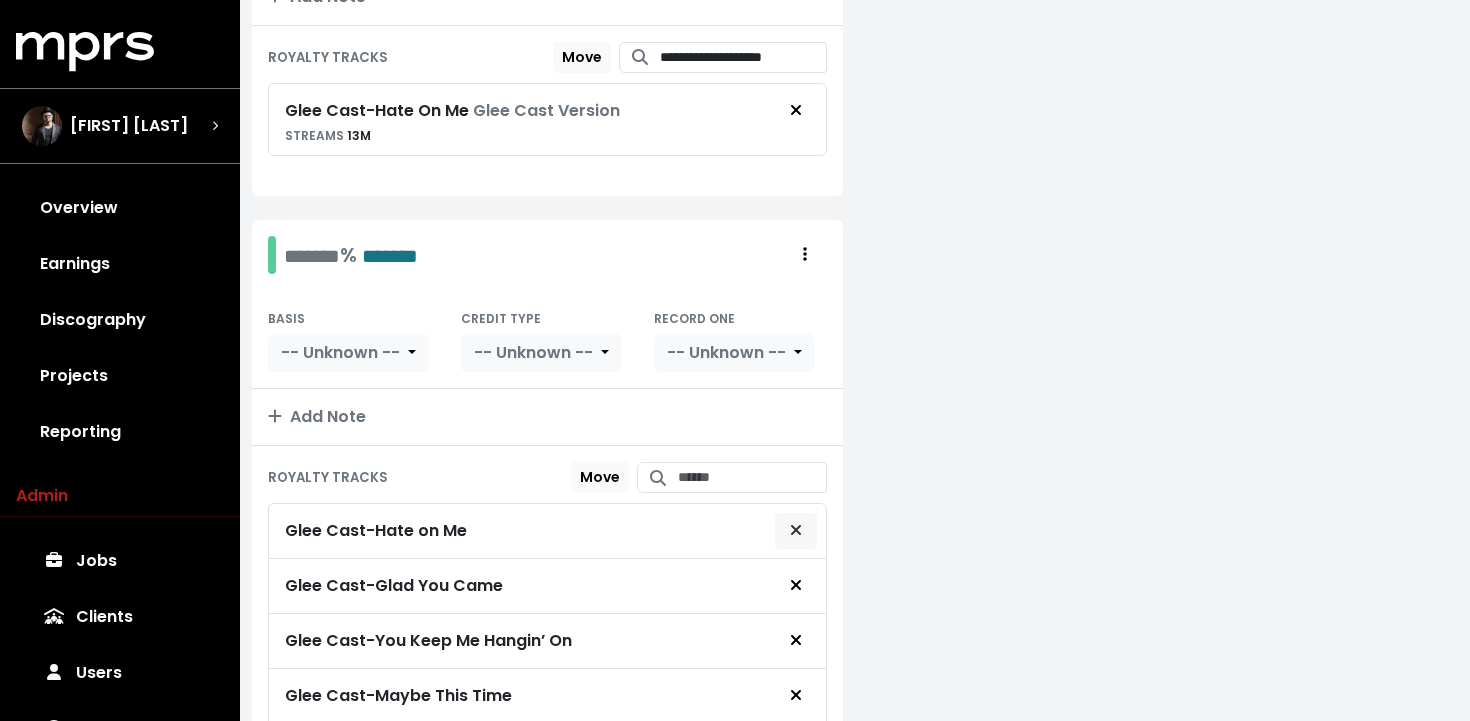 click at bounding box center [796, 531] 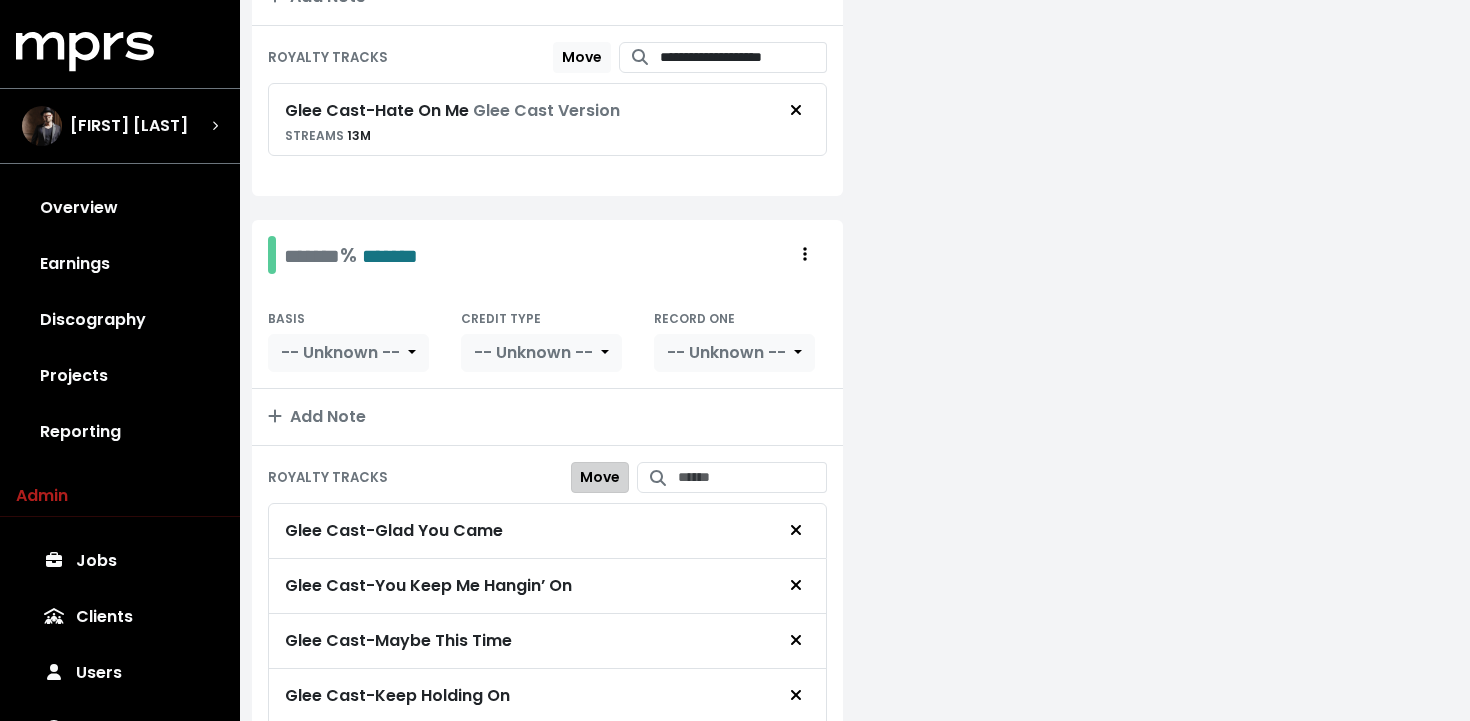 click on "Move" at bounding box center [600, 477] 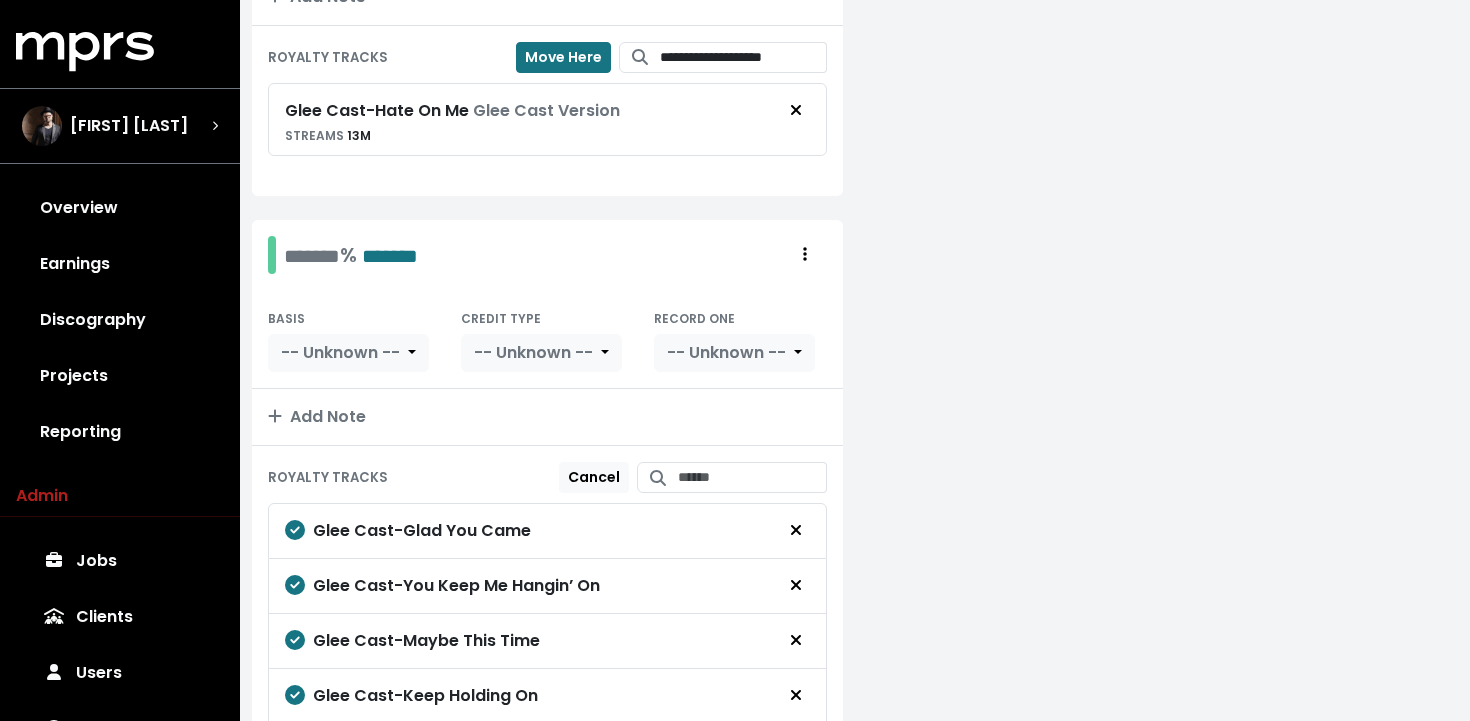 click 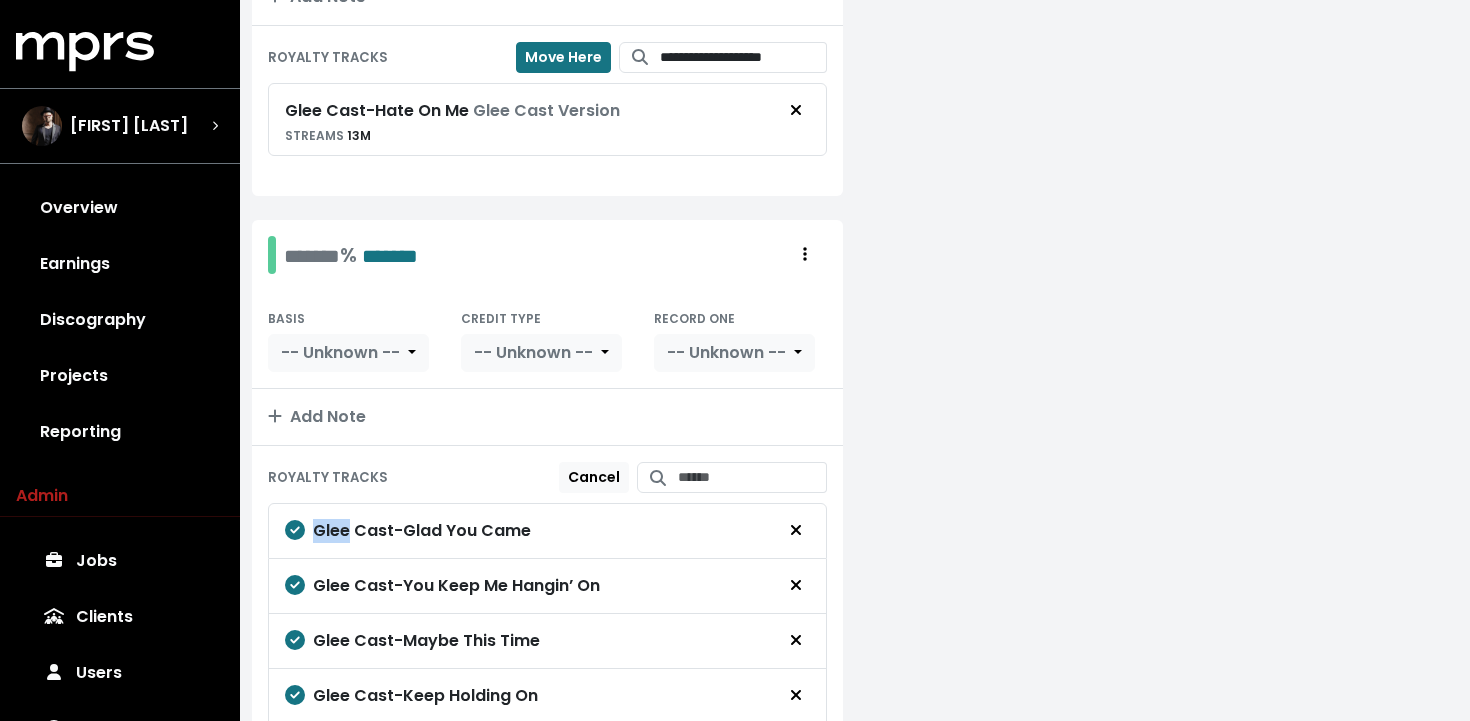 click 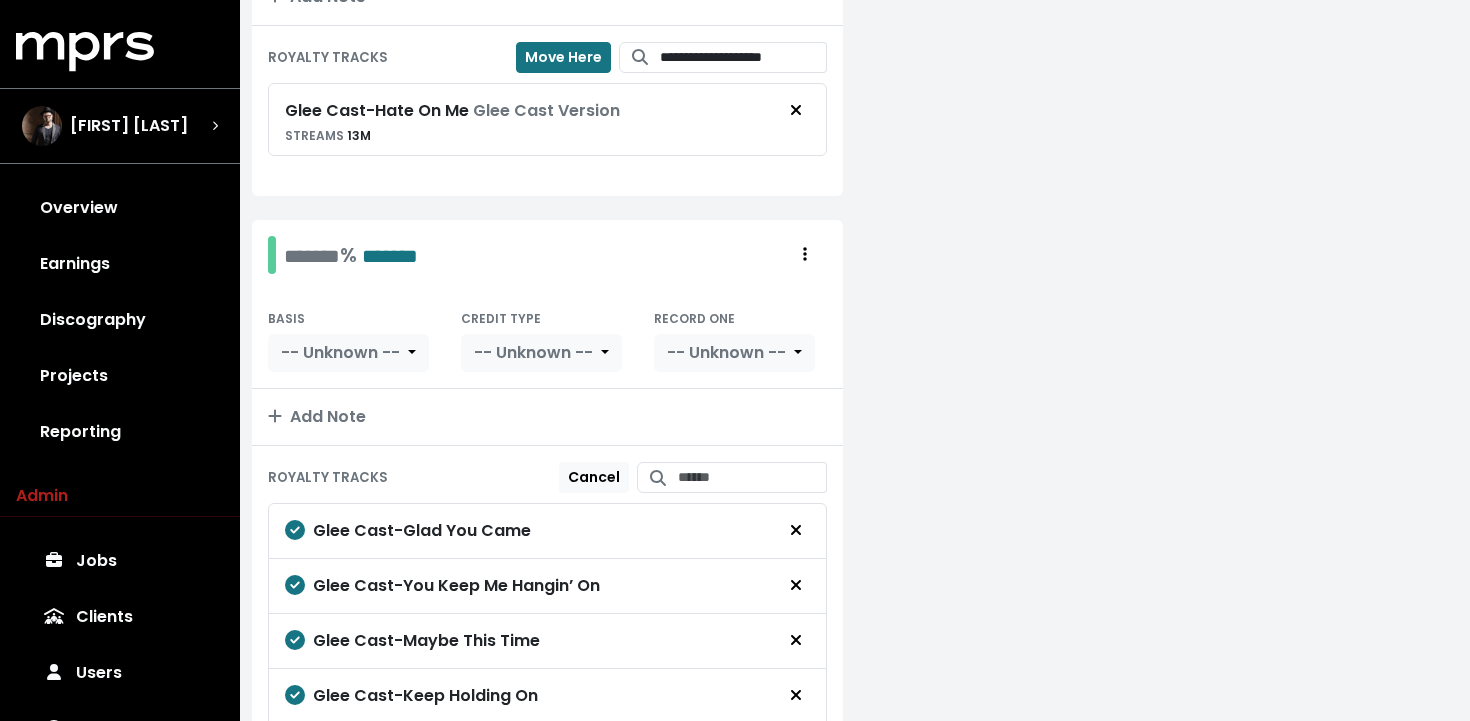 click 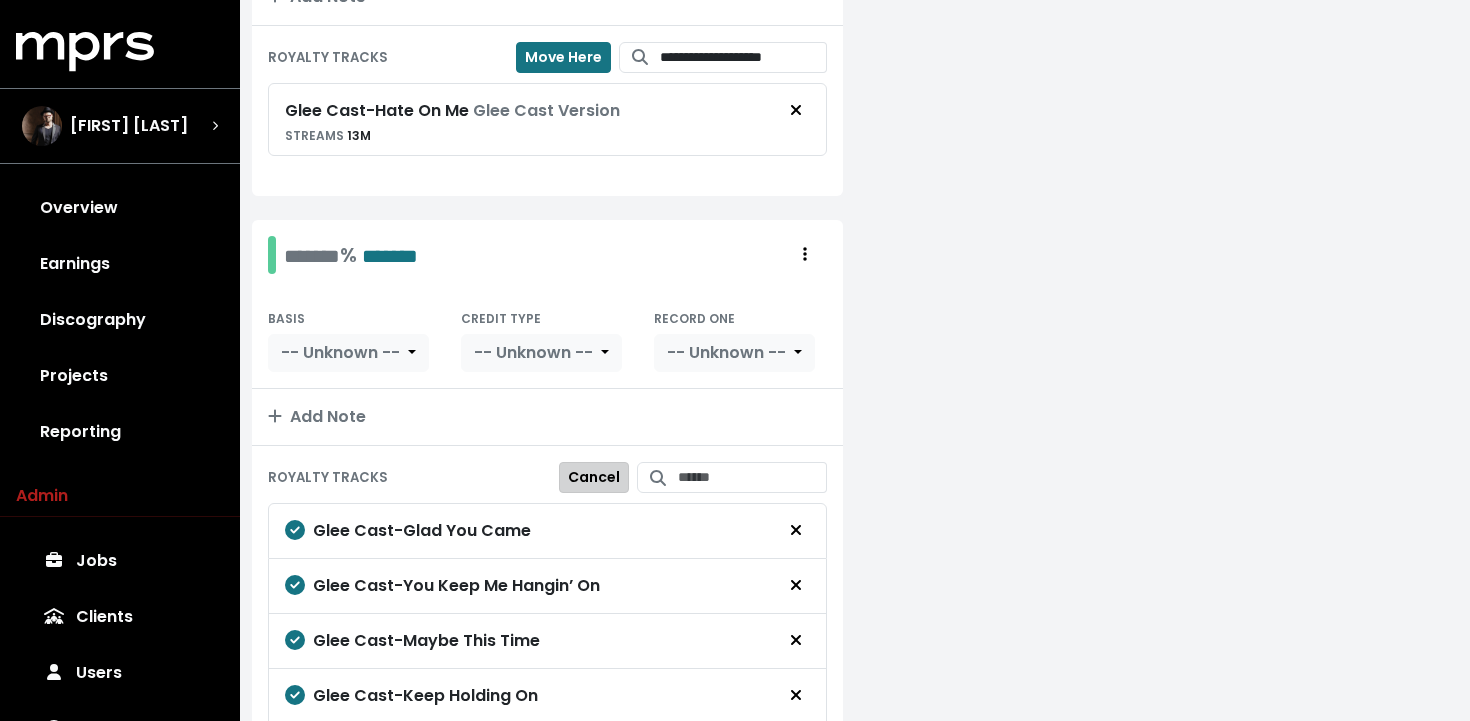 click on "Cancel" at bounding box center [594, 477] 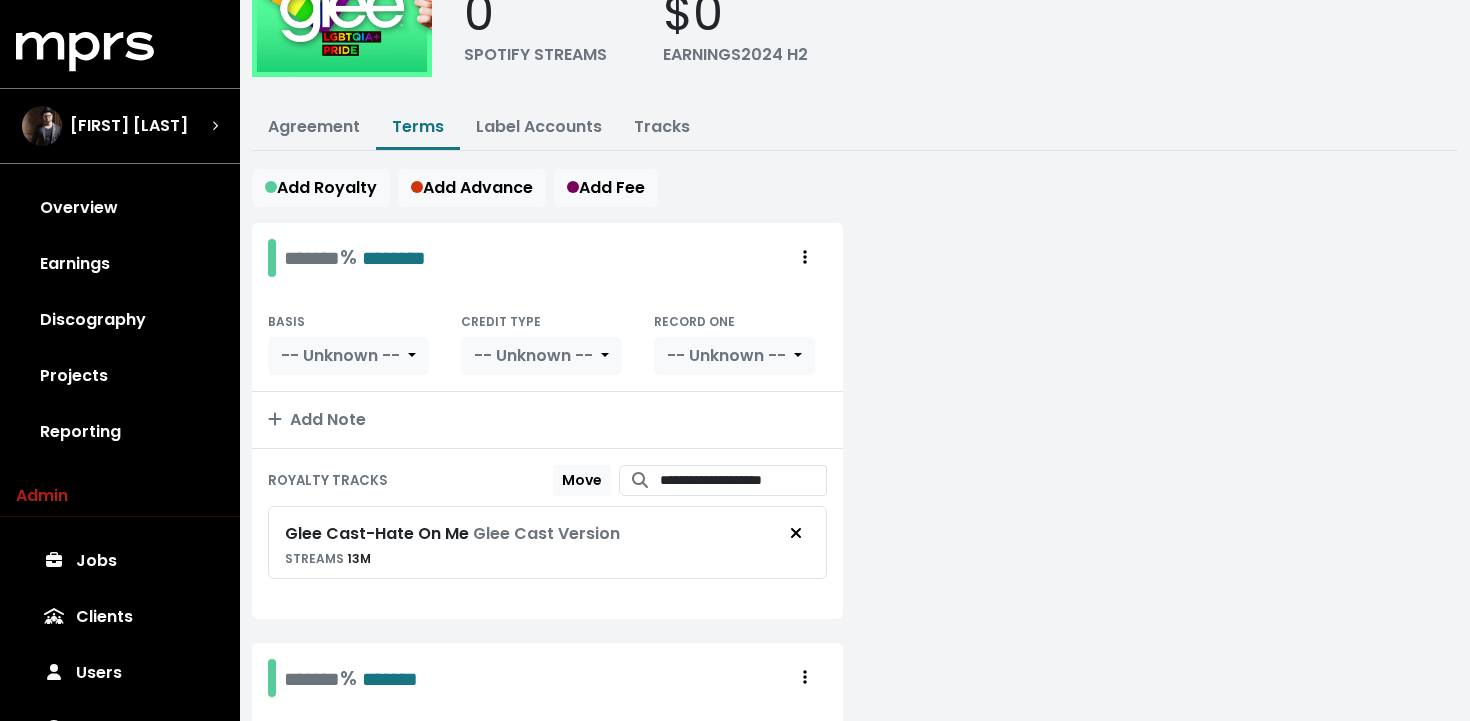 scroll, scrollTop: 203, scrollLeft: 0, axis: vertical 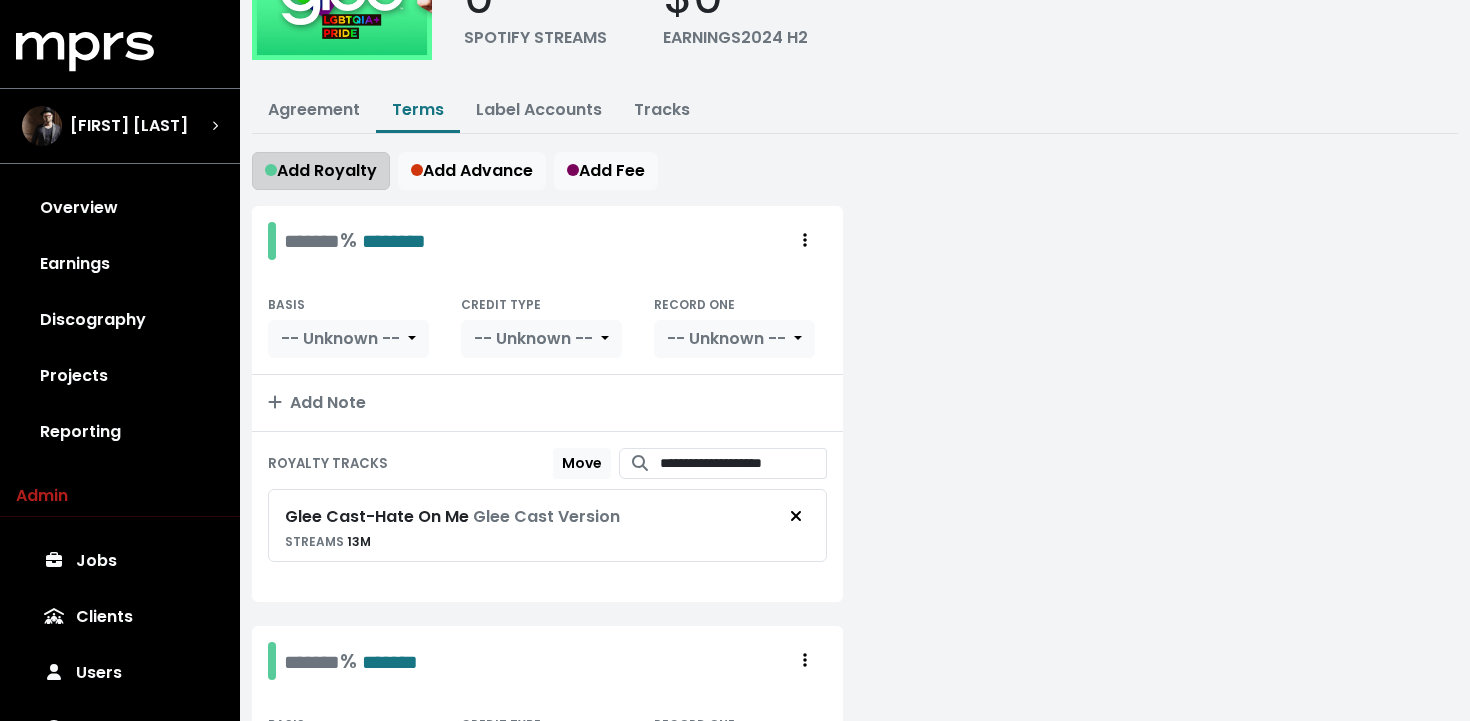 click on "Add Royalty" at bounding box center (321, 171) 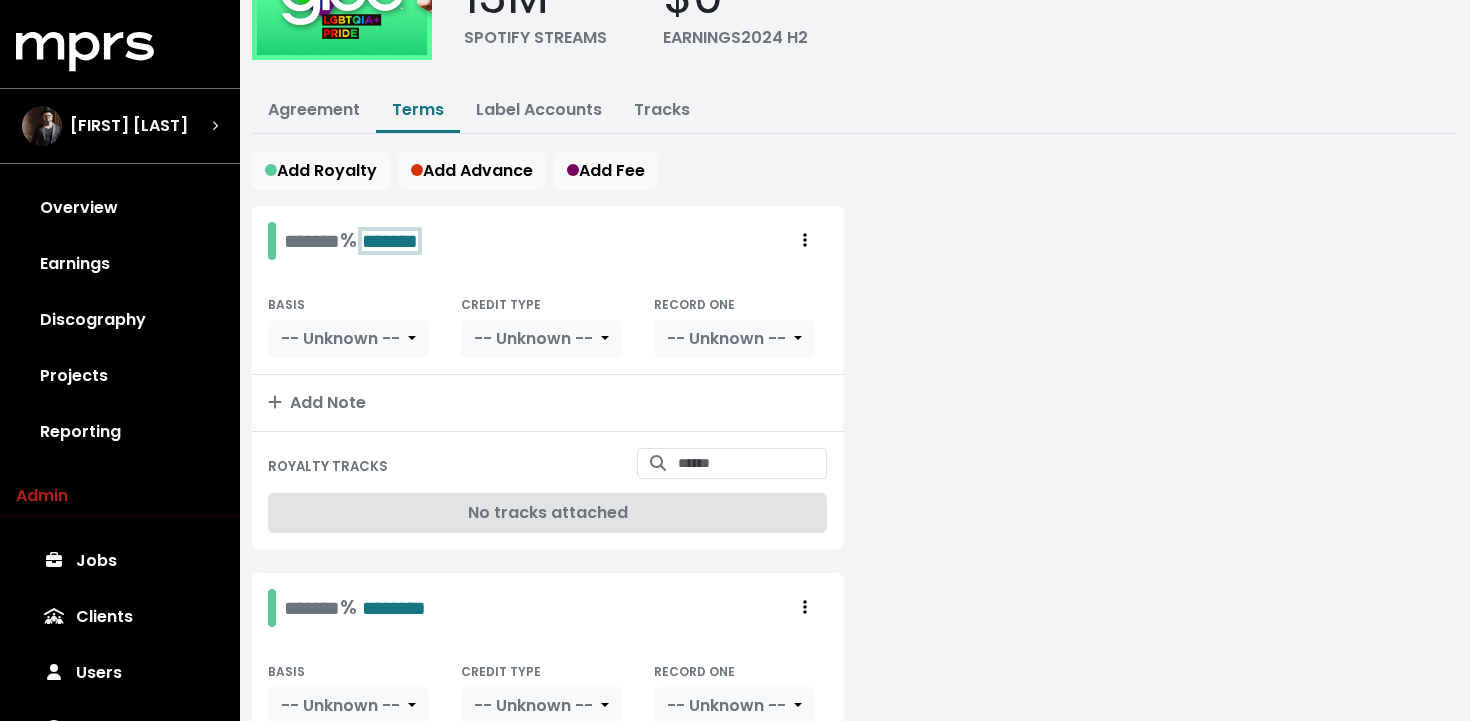 click on "*******" at bounding box center [390, 241] 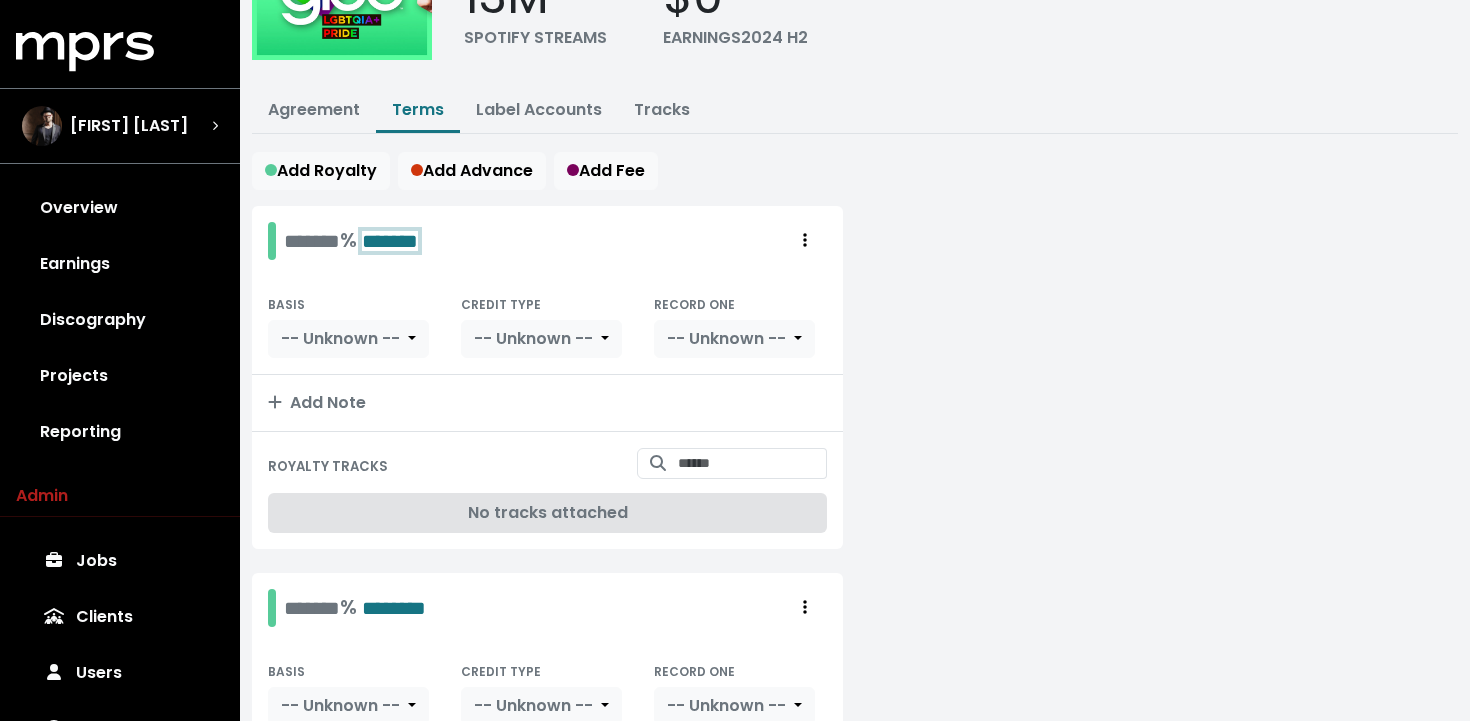 type 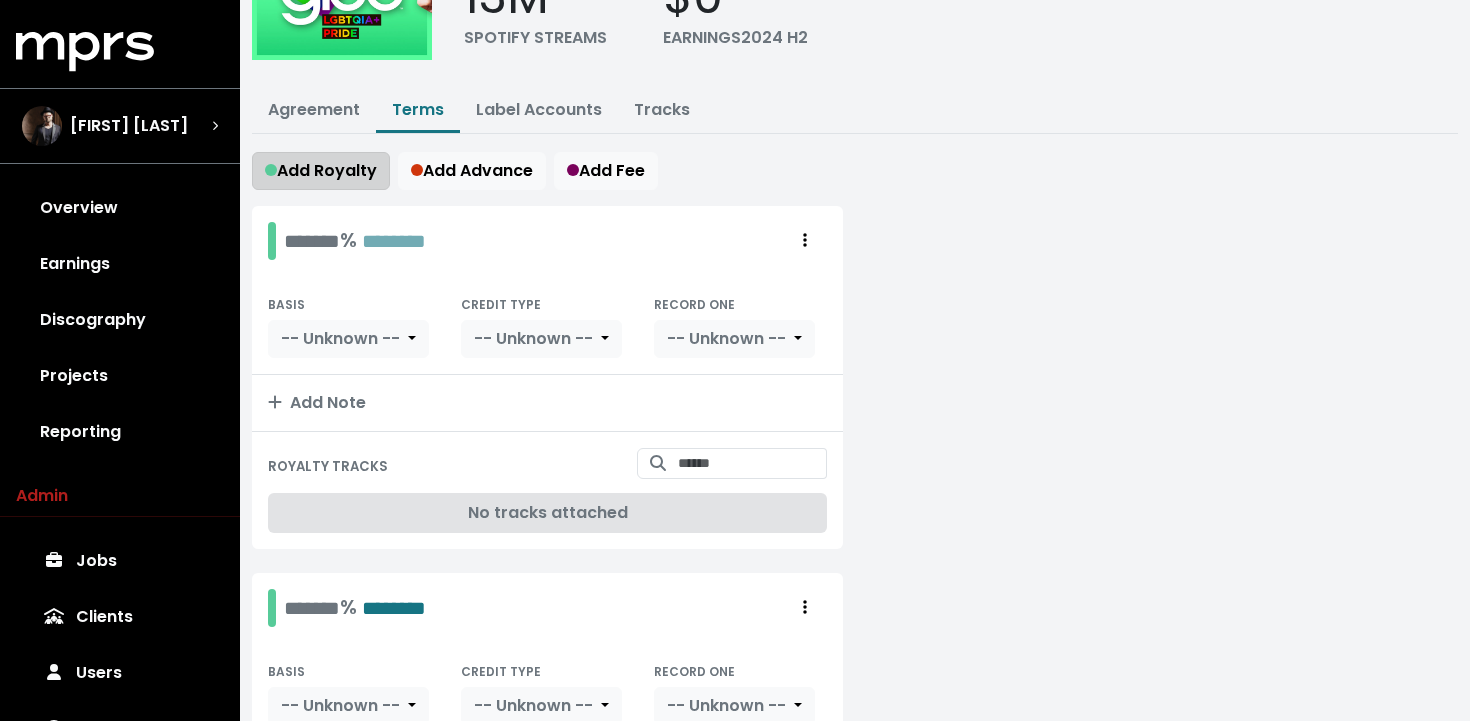 click on "Add Royalty" at bounding box center (321, 170) 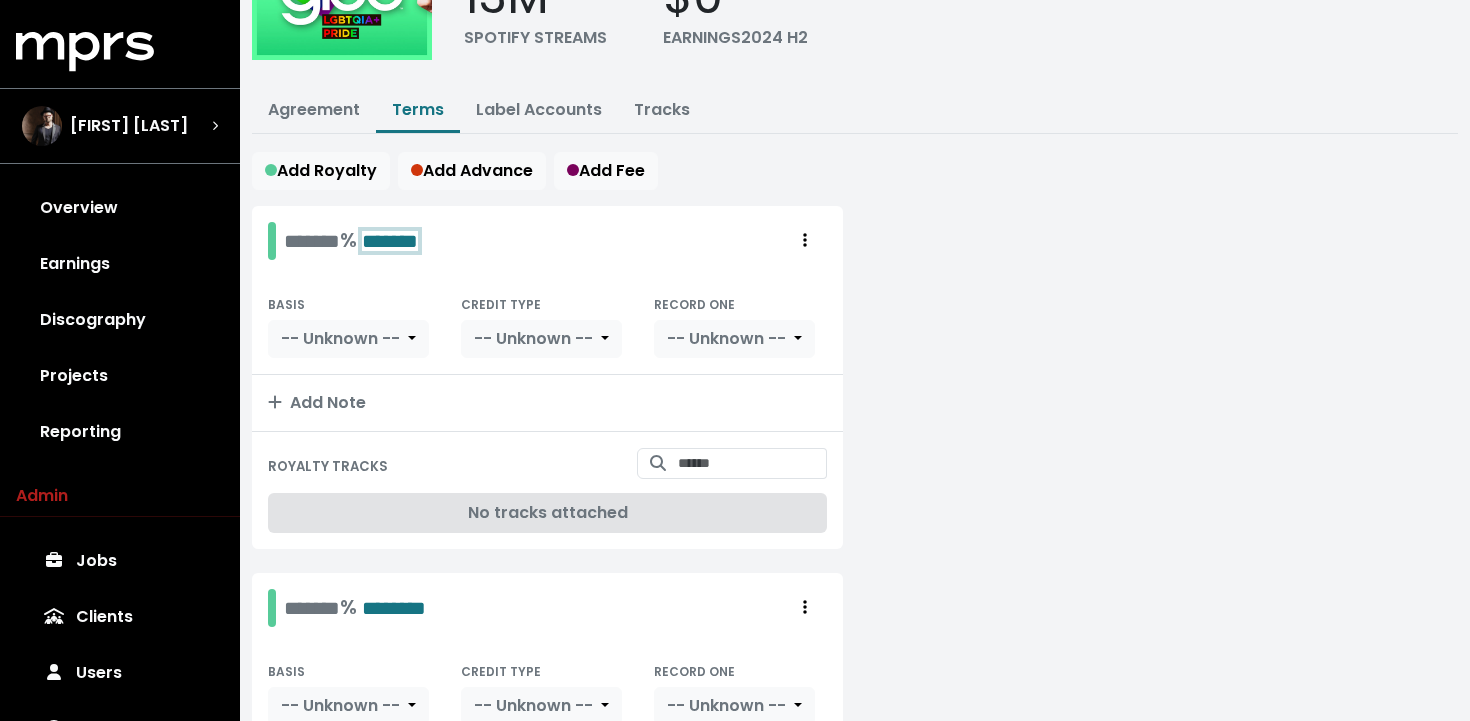 click on "*******" at bounding box center (390, 241) 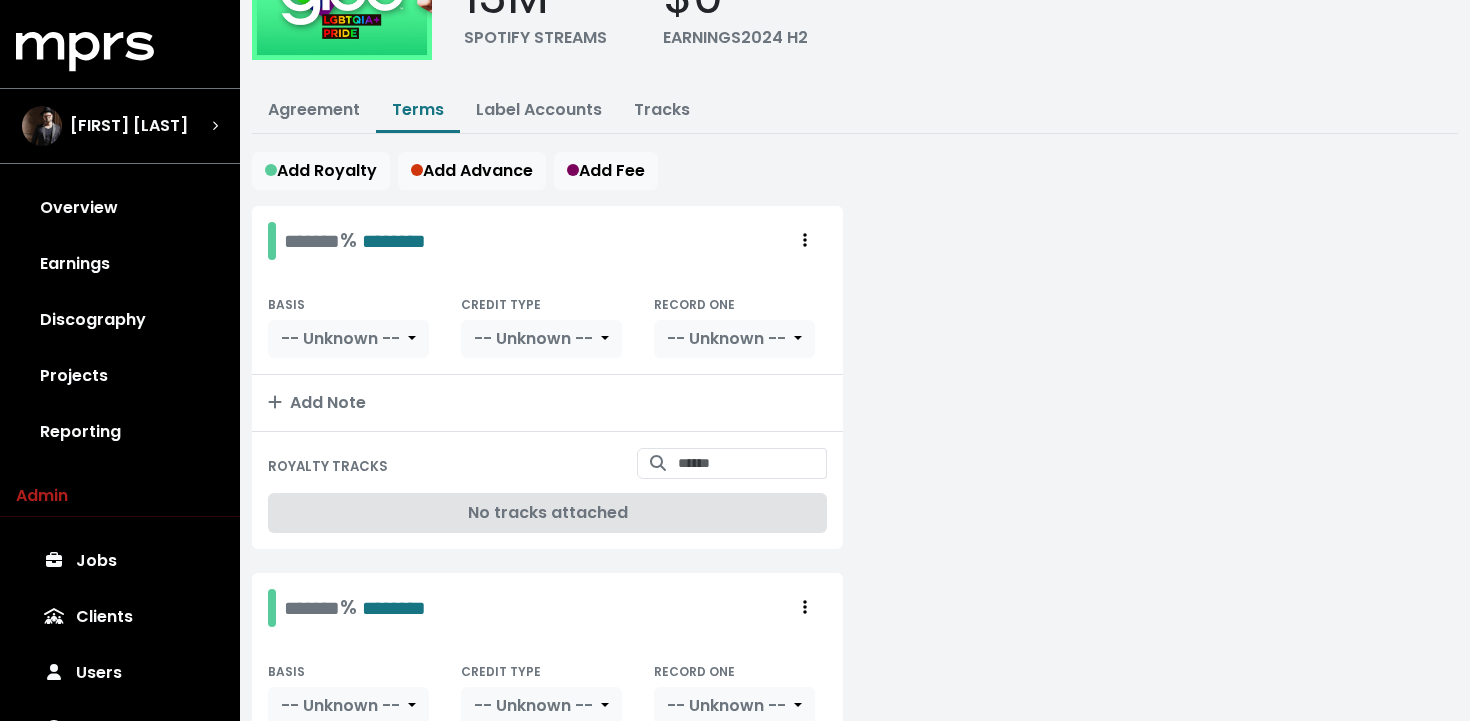 click at bounding box center [1162, 1121] 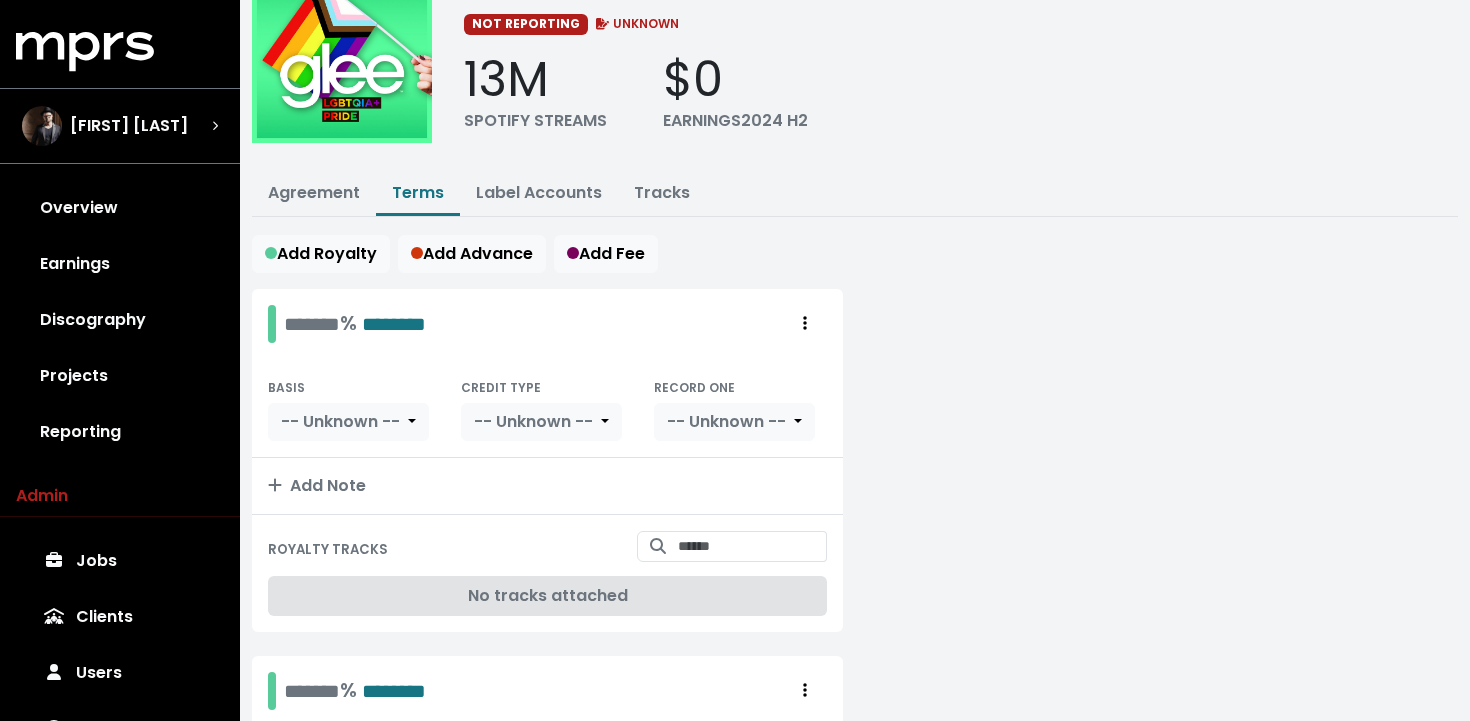 scroll, scrollTop: 109, scrollLeft: 0, axis: vertical 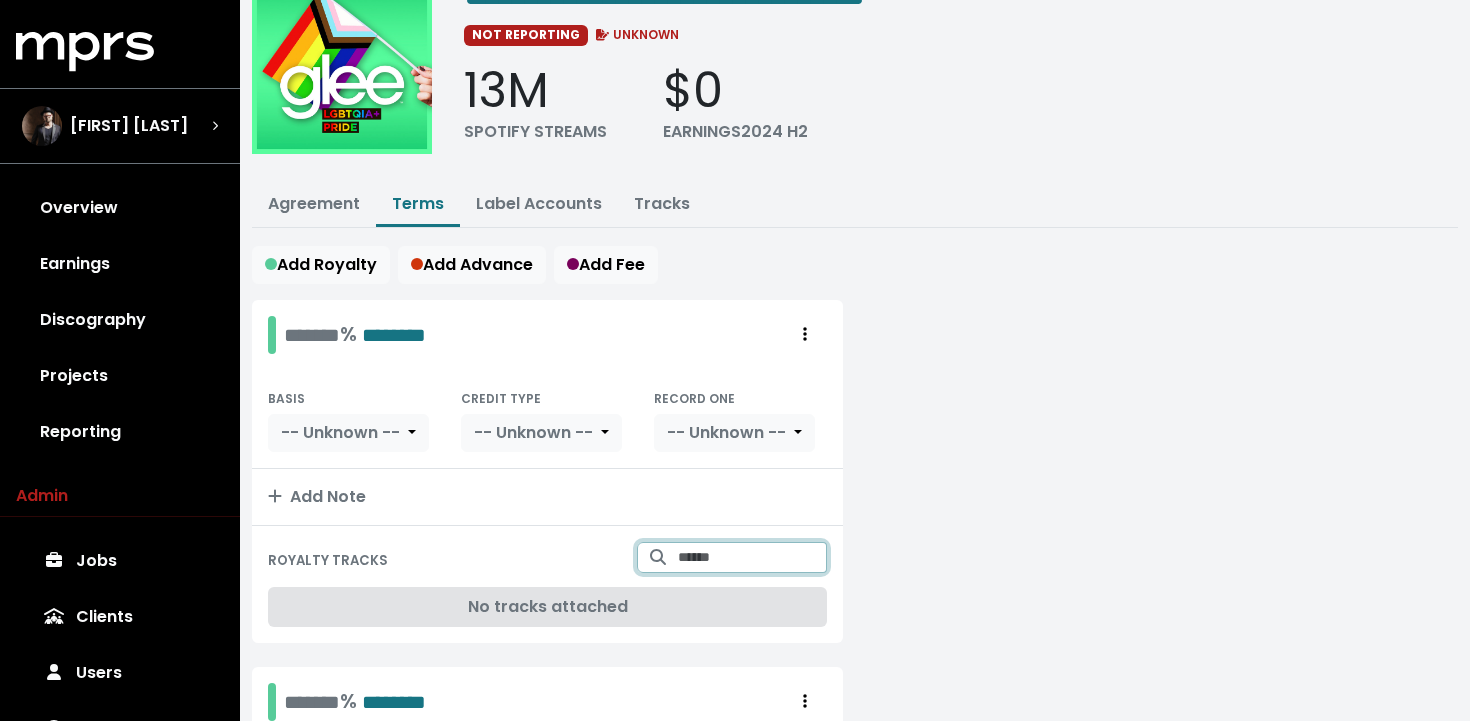 click at bounding box center [752, 557] 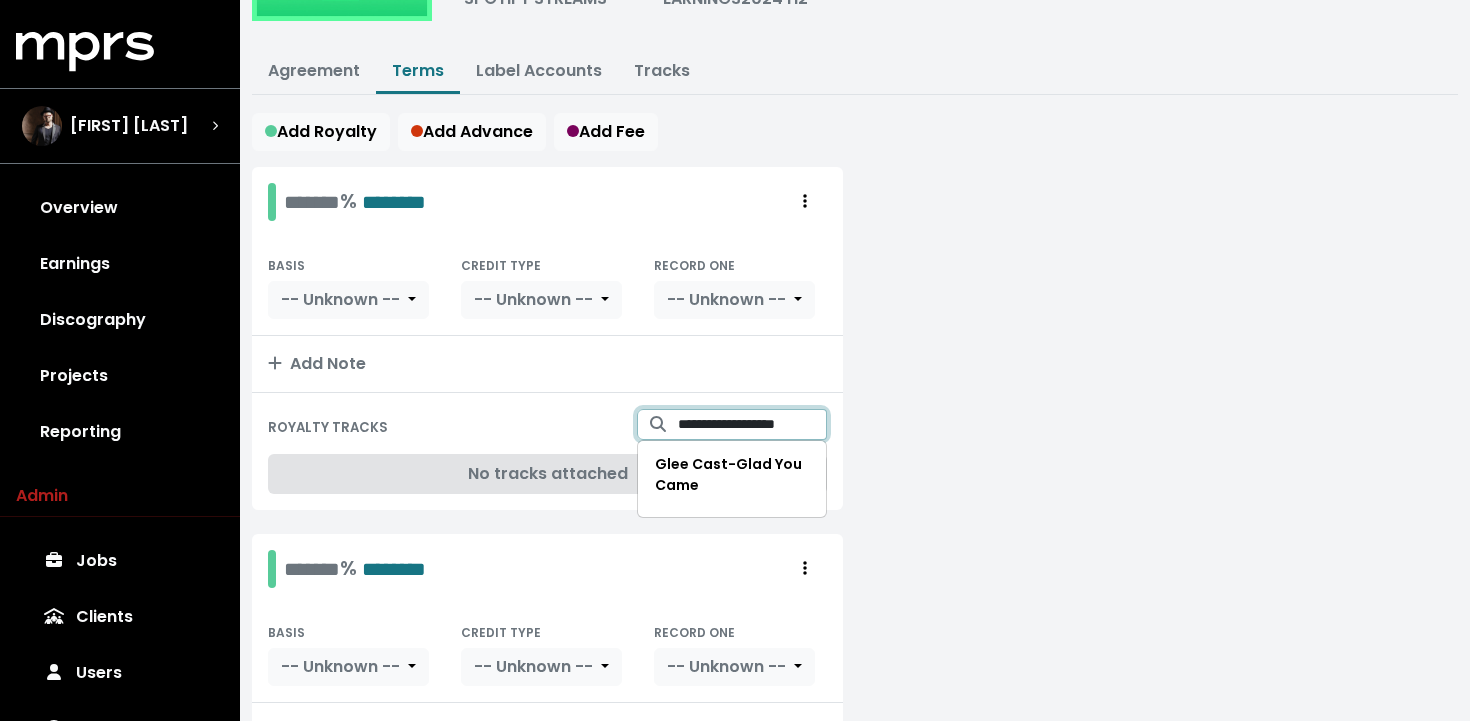 scroll, scrollTop: 245, scrollLeft: 0, axis: vertical 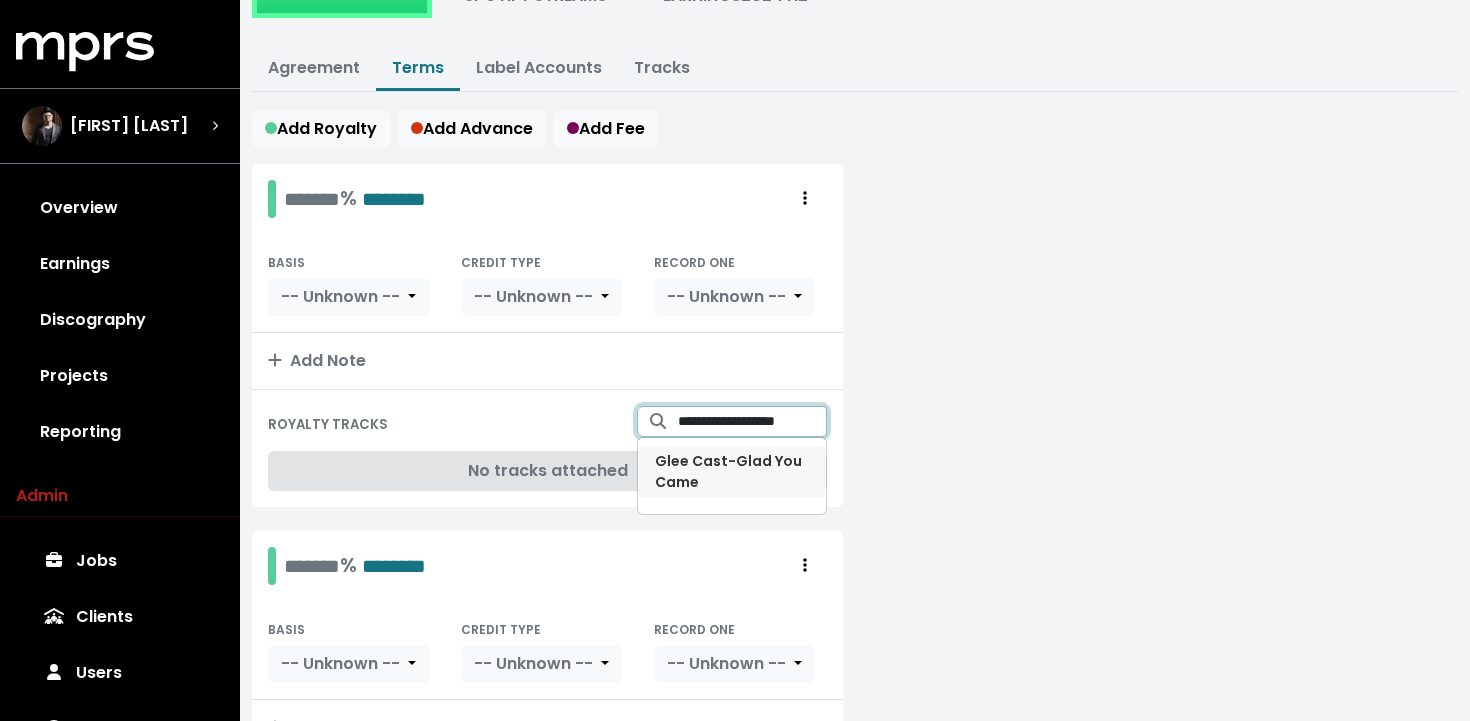 type on "**********" 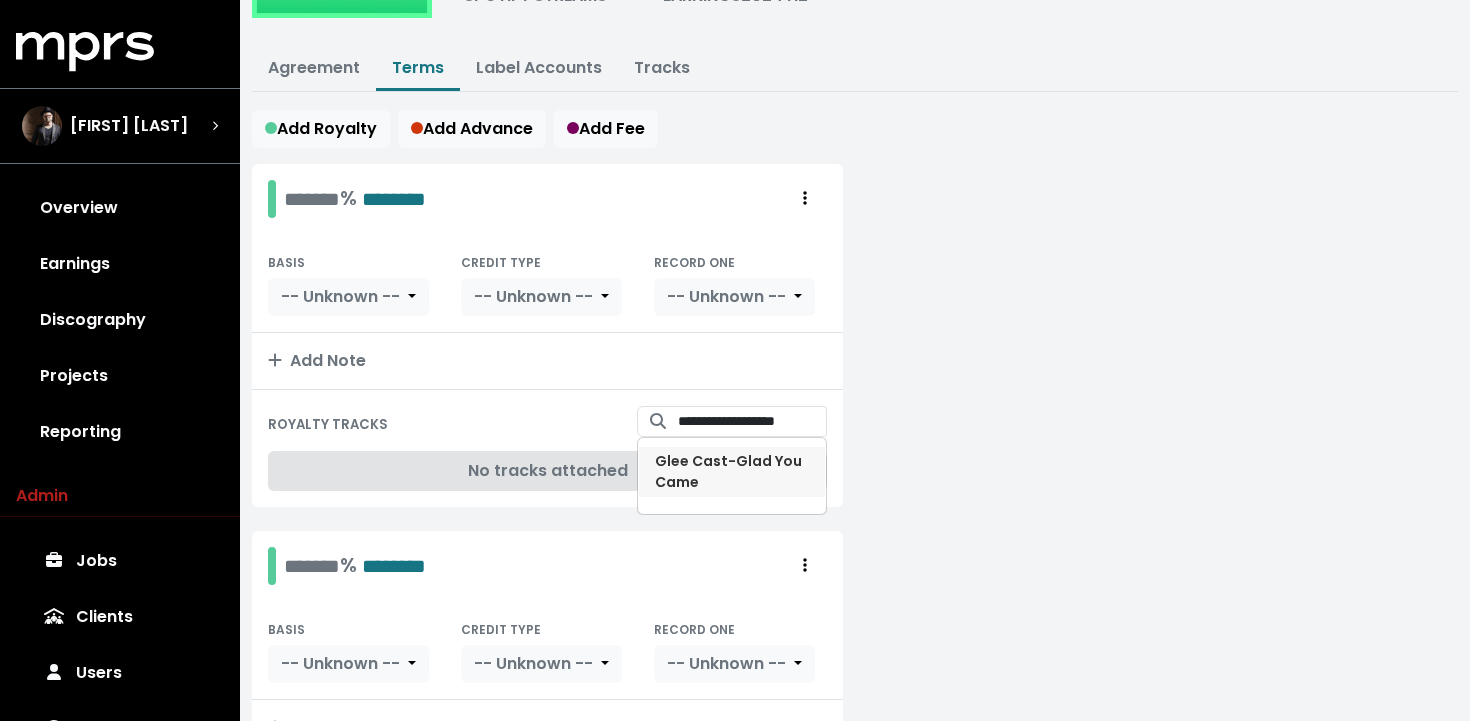 click on "Glee Cast  -  Glad You Came" at bounding box center (728, 471) 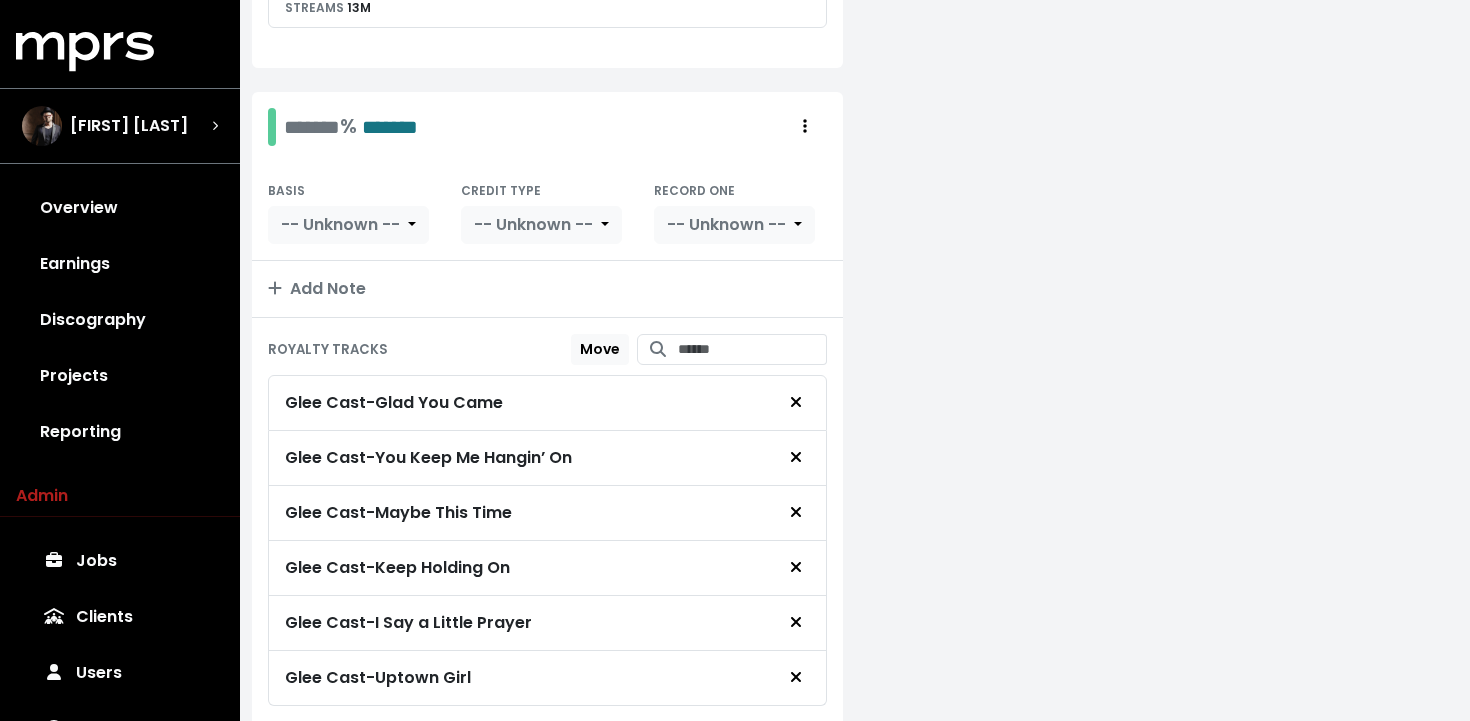 scroll, scrollTop: 1510, scrollLeft: 0, axis: vertical 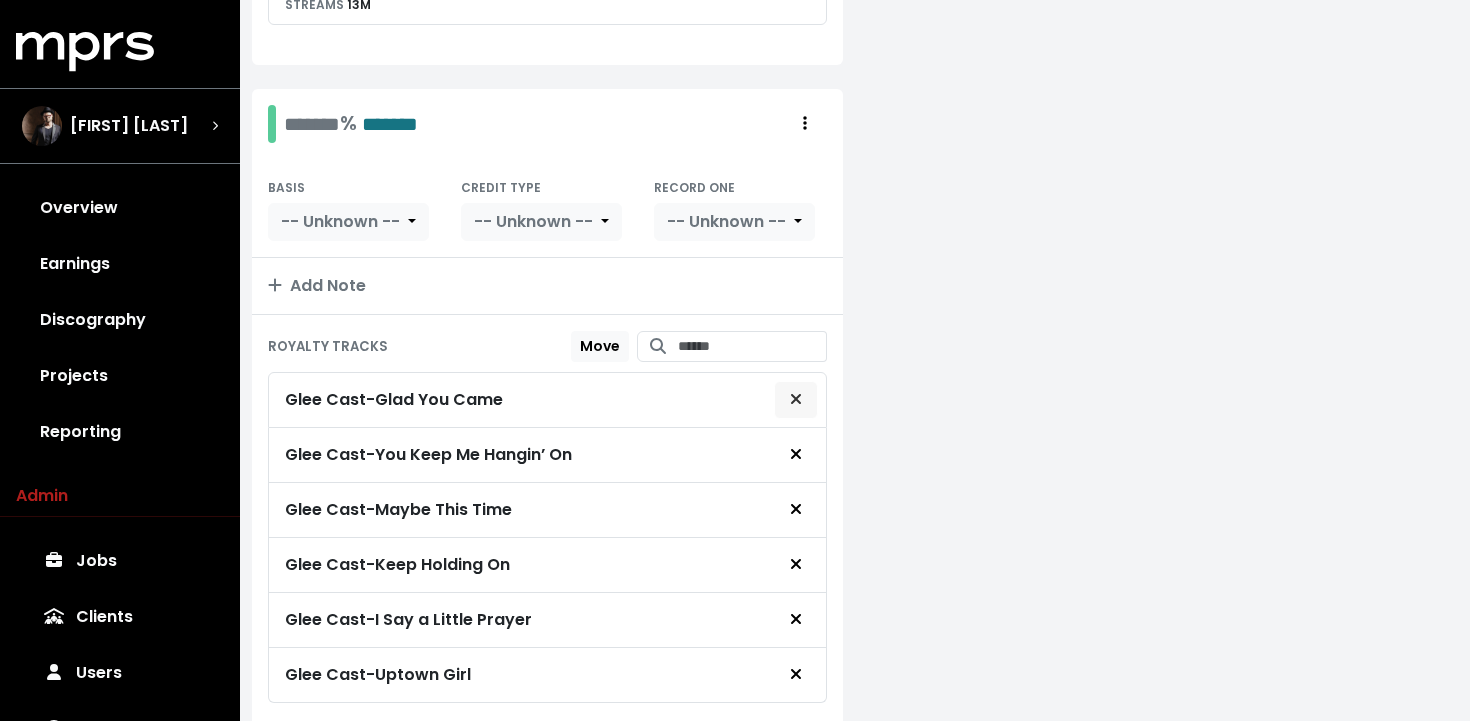 click 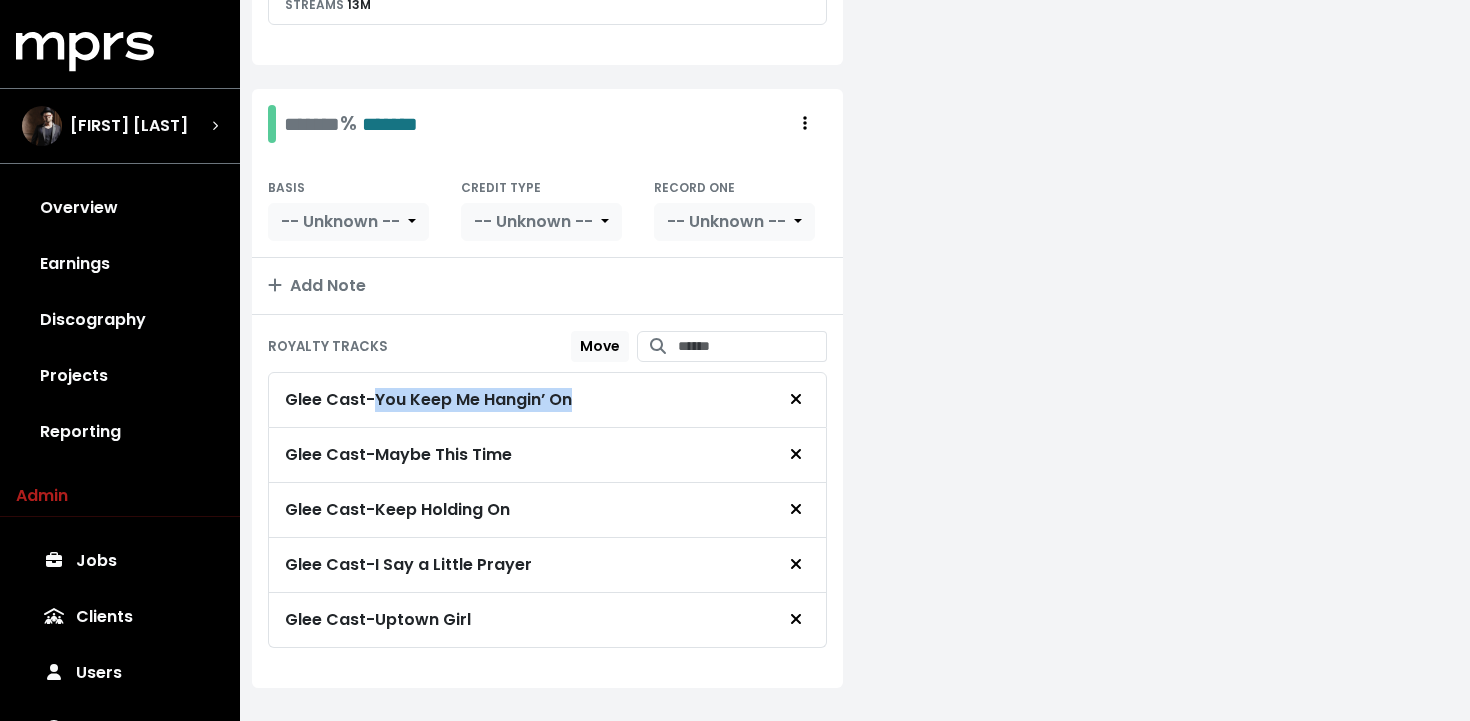 drag, startPoint x: 608, startPoint y: 396, endPoint x: 383, endPoint y: 399, distance: 225.02 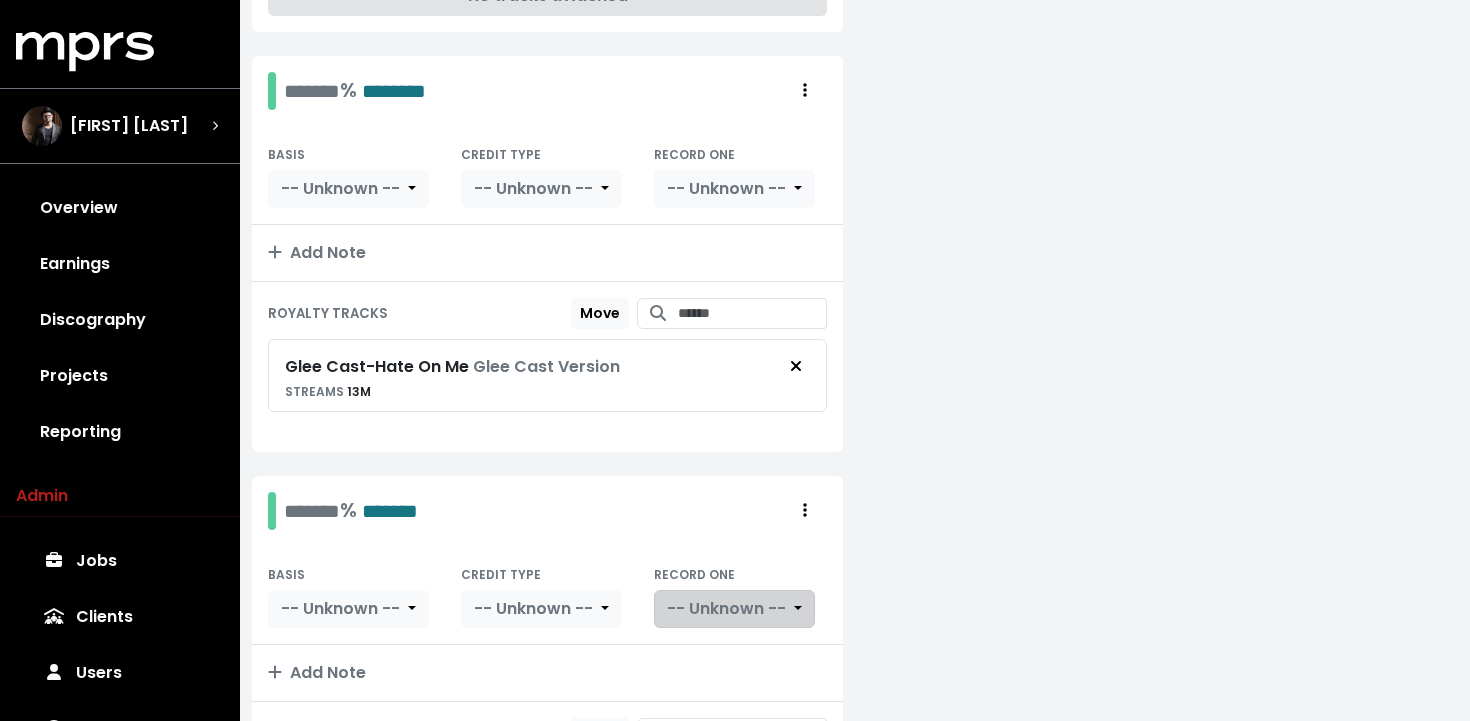scroll, scrollTop: 1136, scrollLeft: 0, axis: vertical 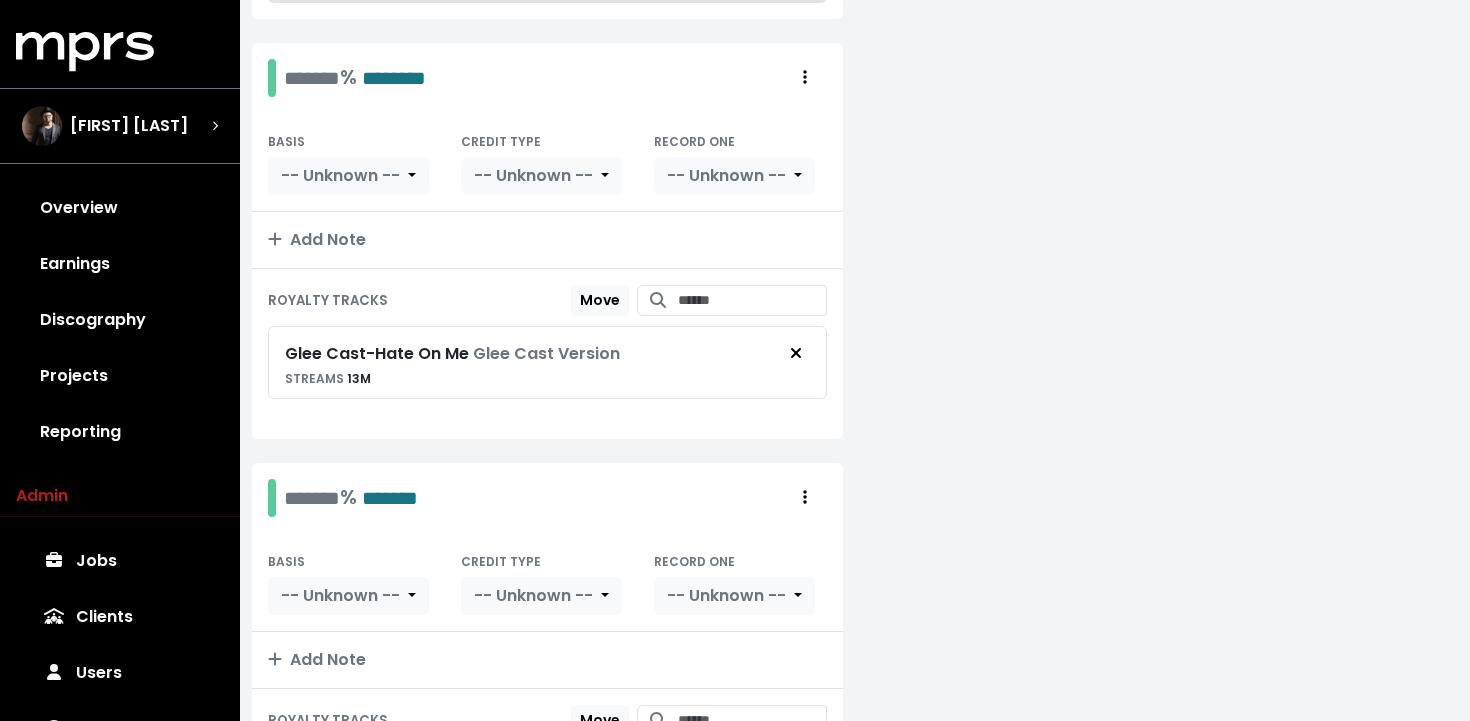 click on "ROYALTY TRACKS Move Glee Cast  -  Hate On Me   Glee Cast Version STREAMS   13M" at bounding box center [547, 354] 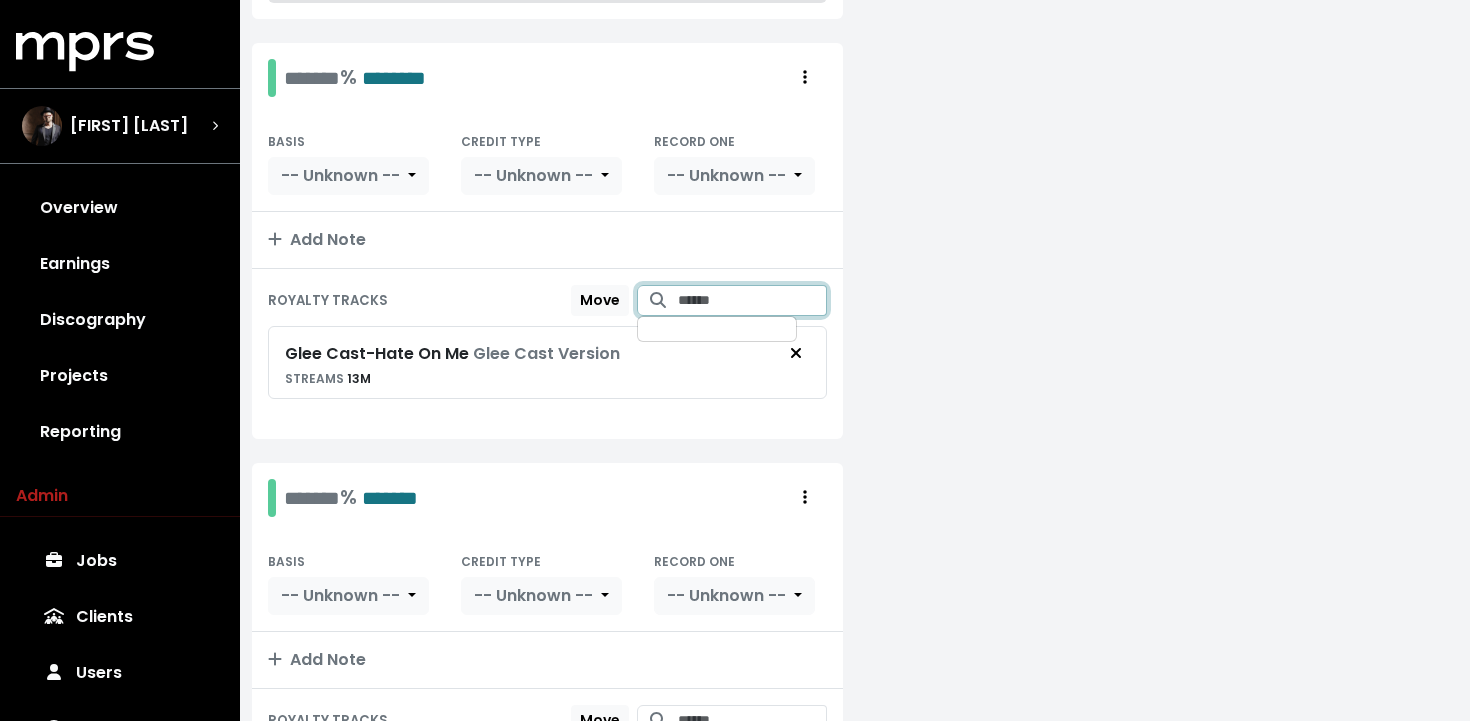 click at bounding box center (752, 300) 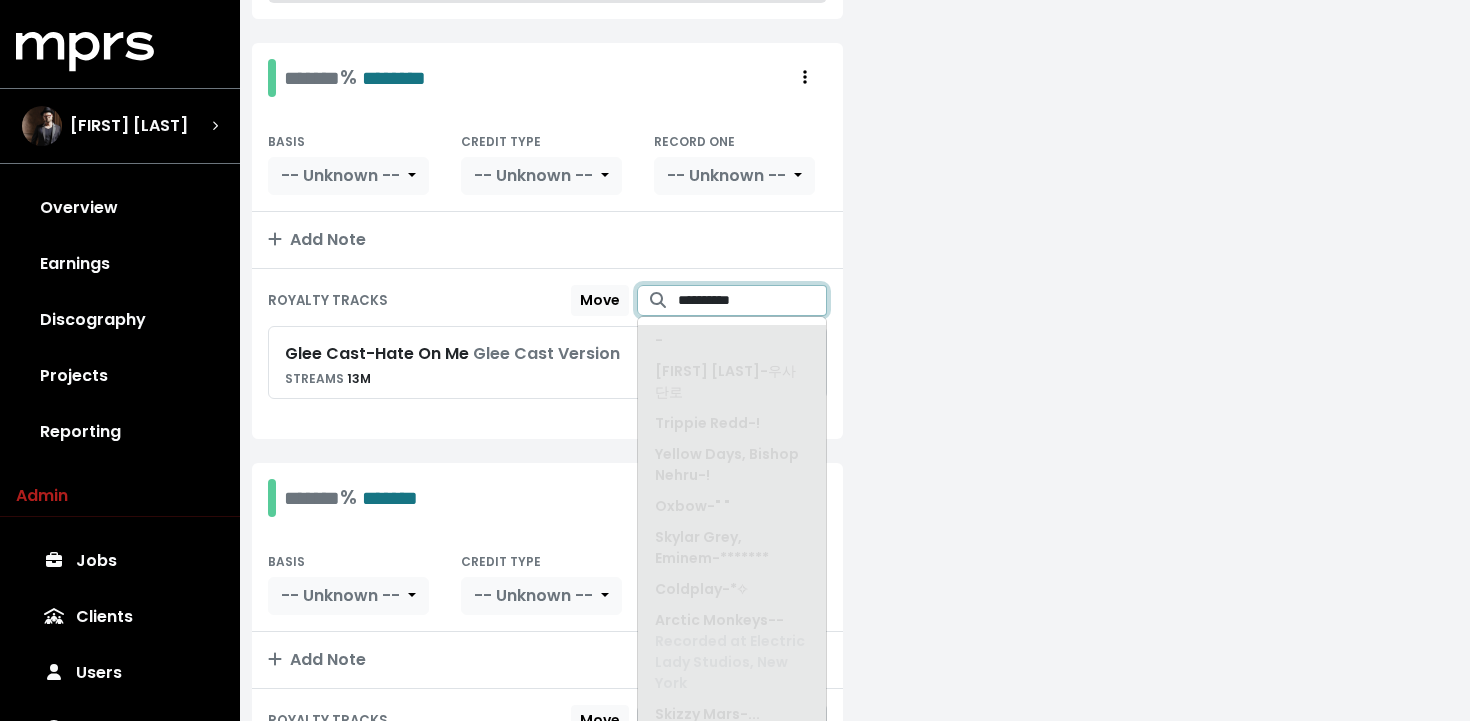 paste on "**********" 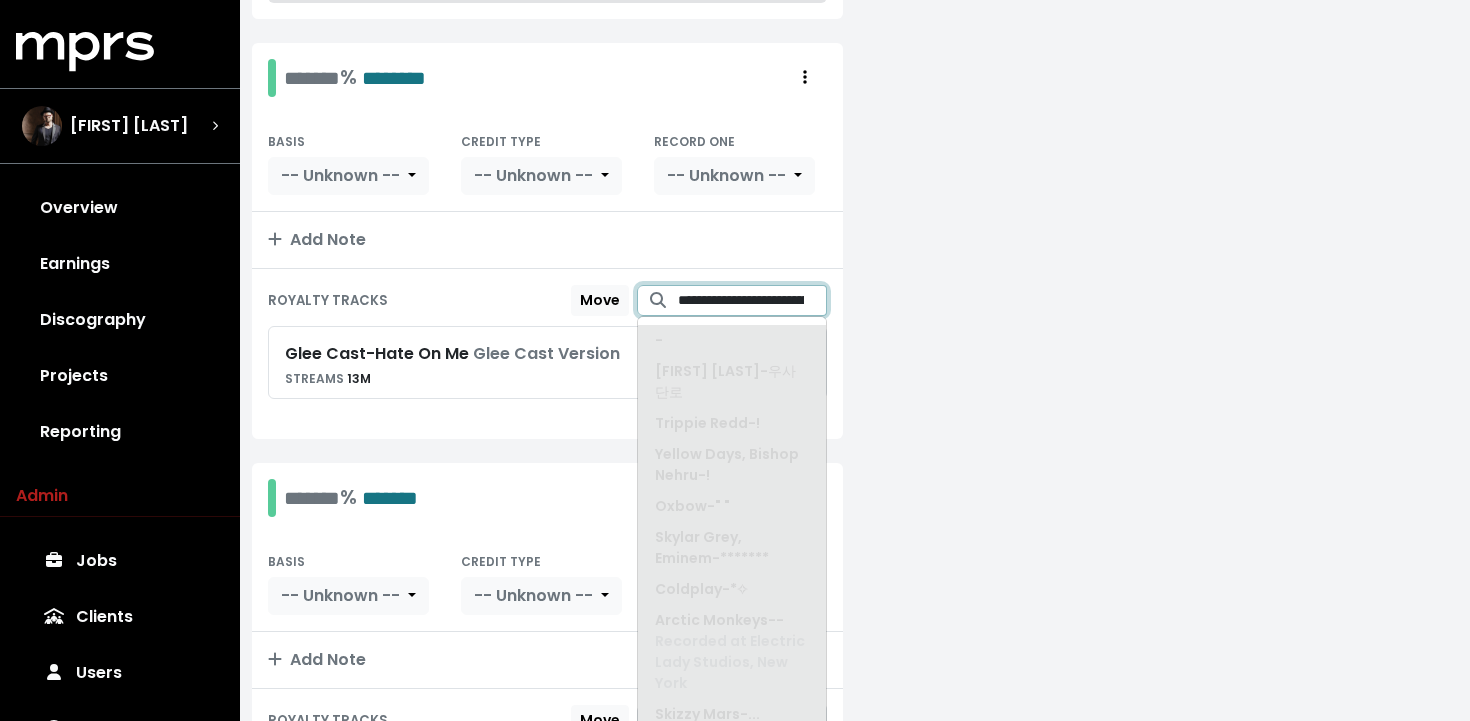 scroll, scrollTop: 0, scrollLeft: 96, axis: horizontal 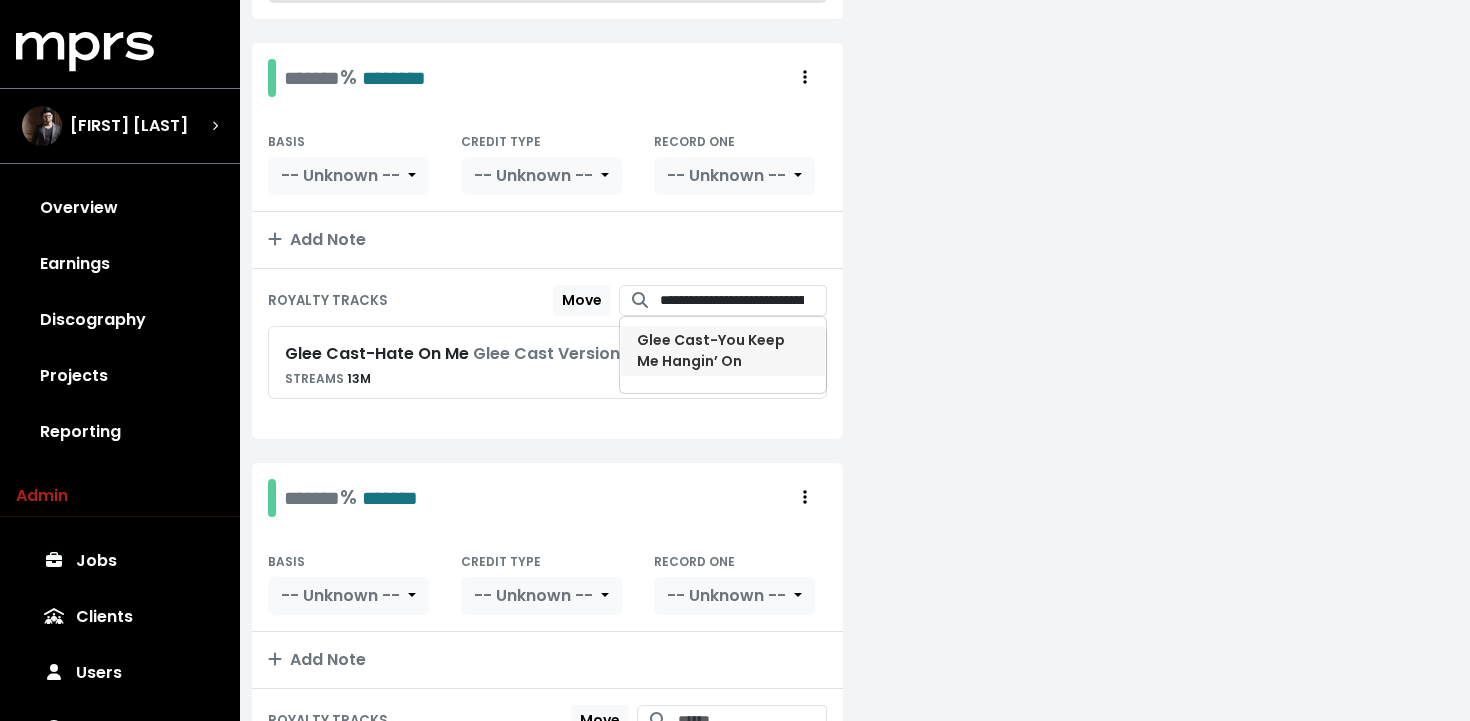 click on "Glee Cast  -  You Keep Me Hangin’ On" at bounding box center (723, 351) 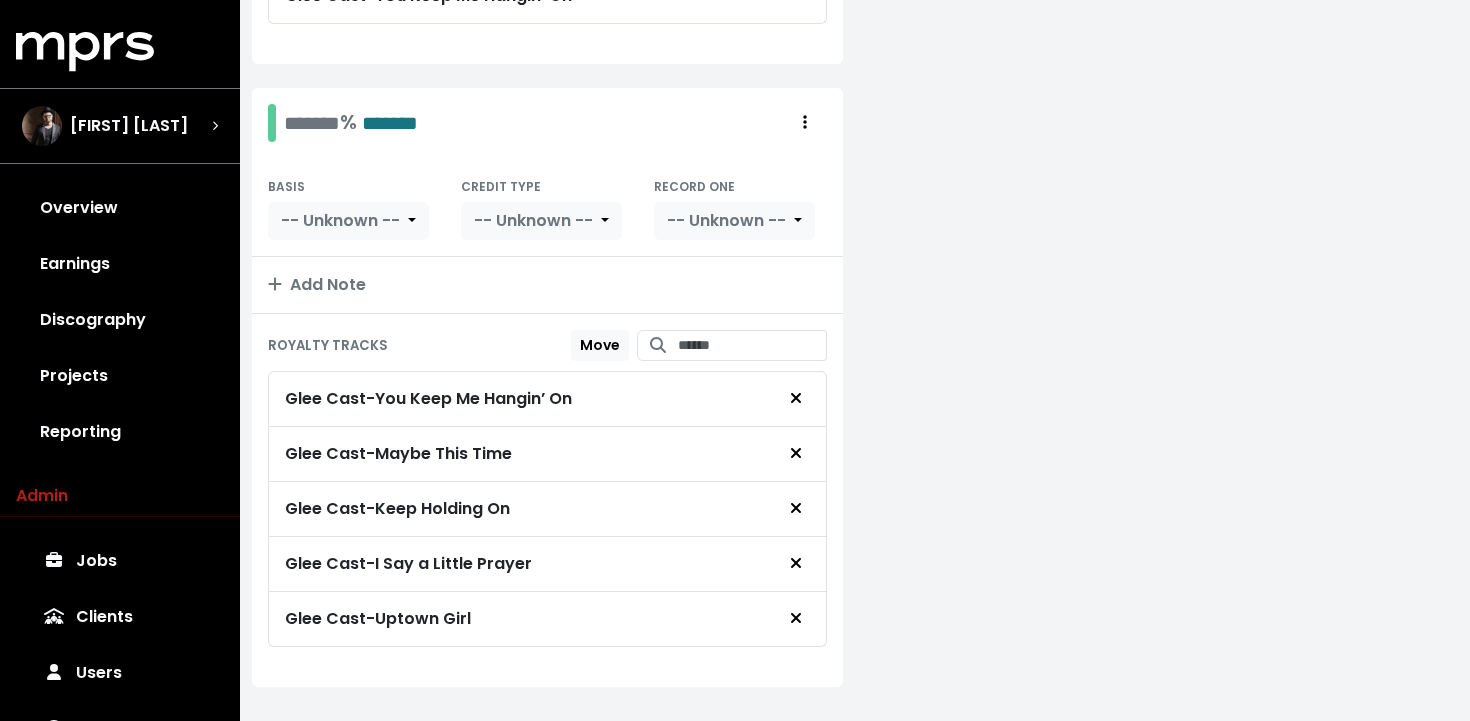 scroll, scrollTop: 1582, scrollLeft: 0, axis: vertical 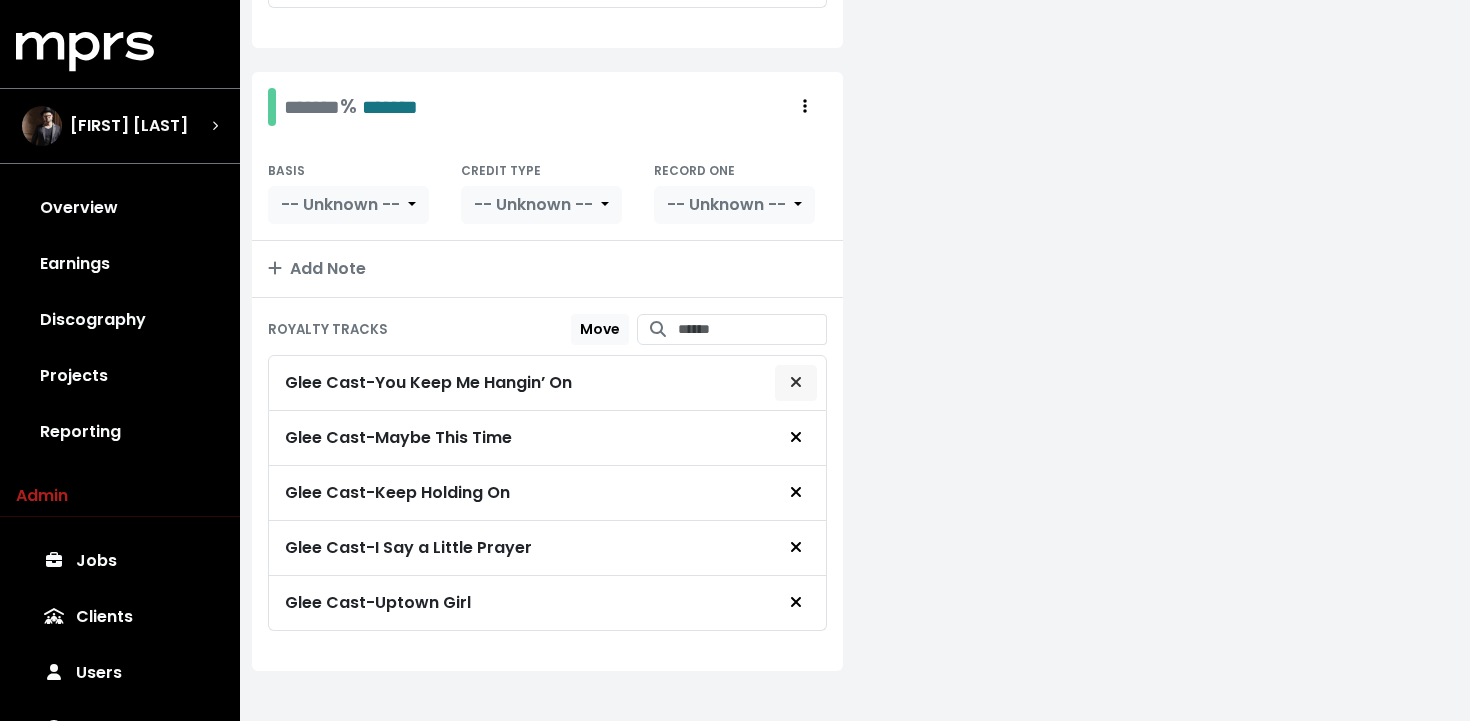 click 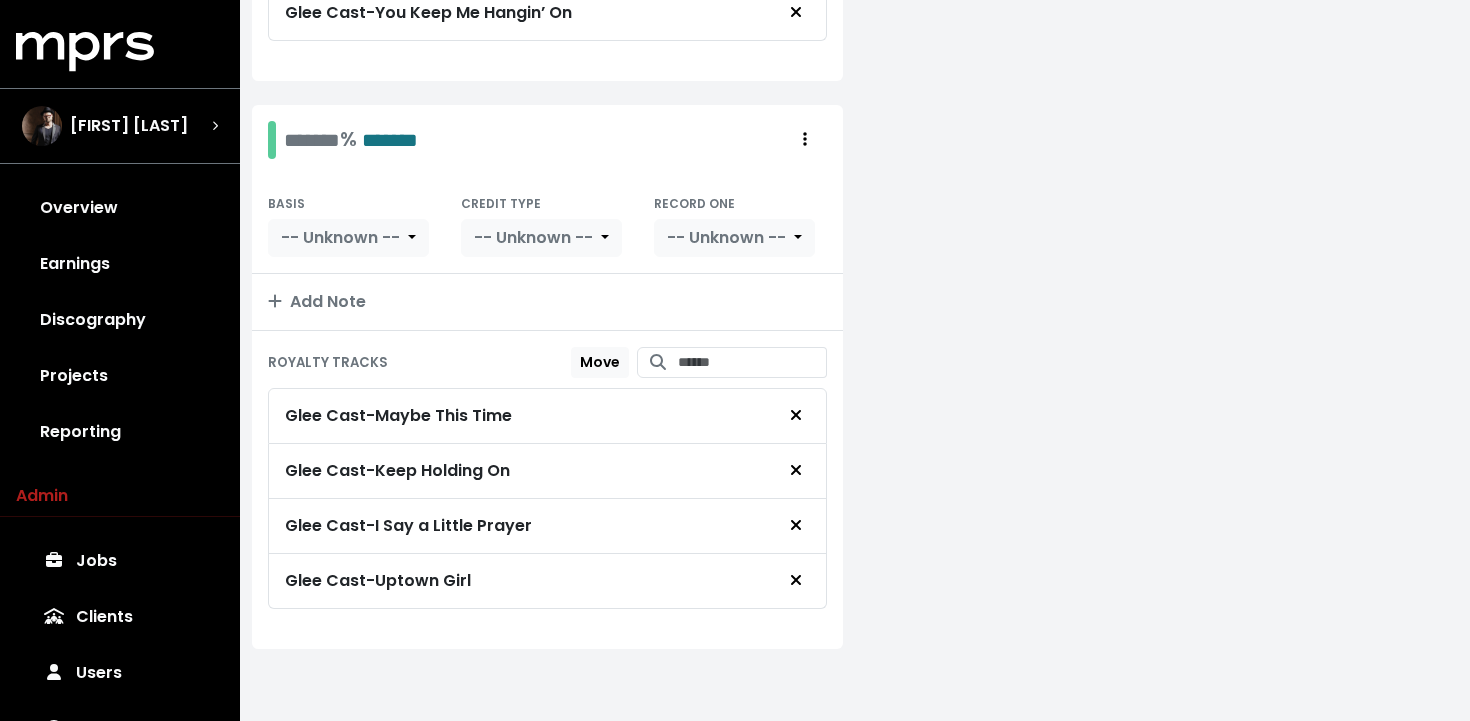 scroll, scrollTop: 1544, scrollLeft: 0, axis: vertical 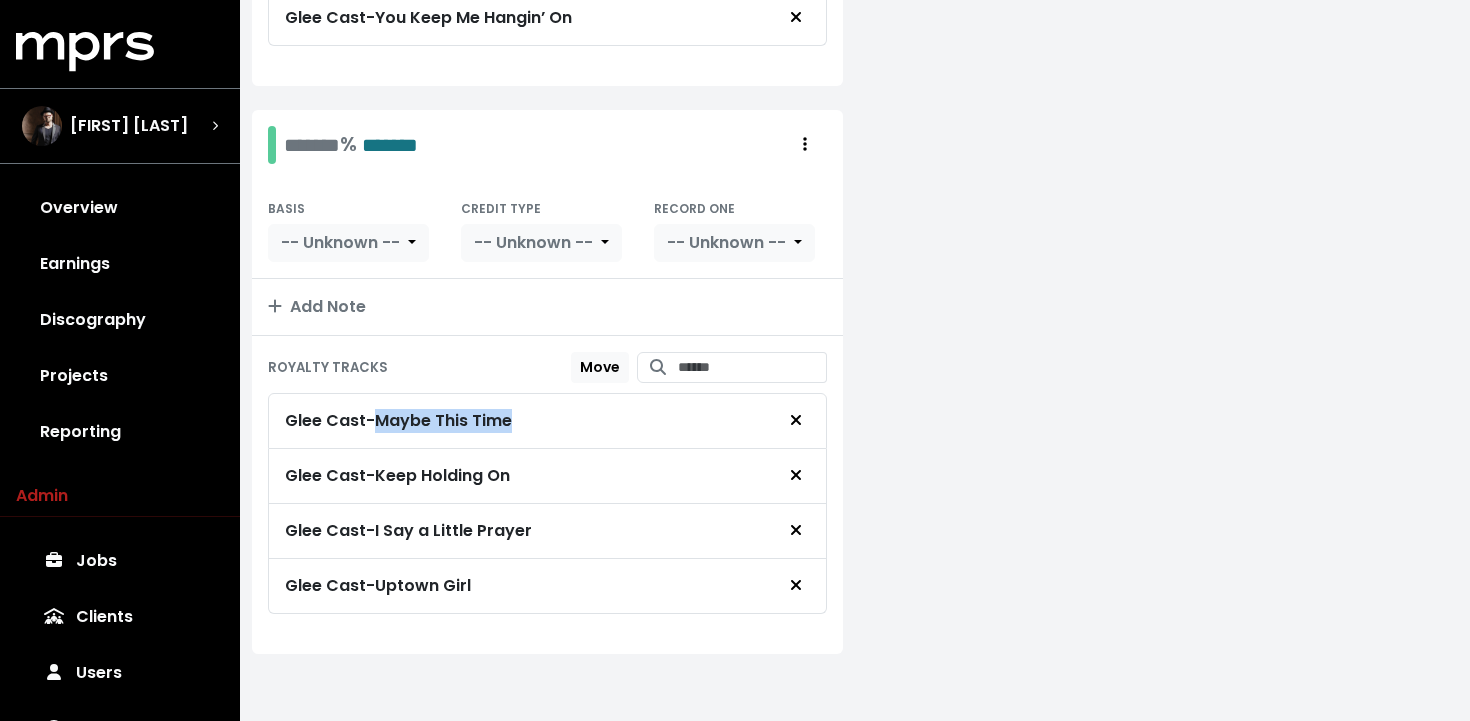 drag, startPoint x: 535, startPoint y: 415, endPoint x: 383, endPoint y: 414, distance: 152.0033 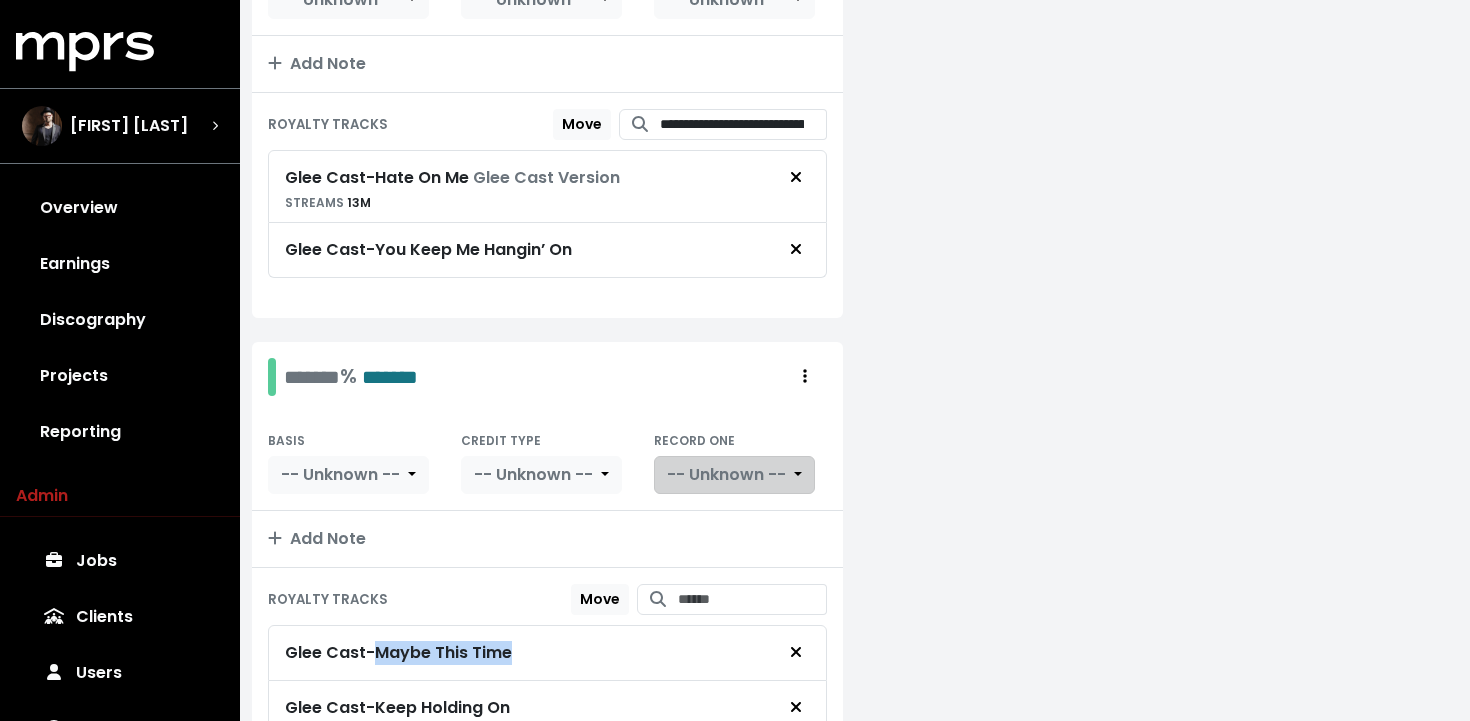 scroll, scrollTop: 1147, scrollLeft: 0, axis: vertical 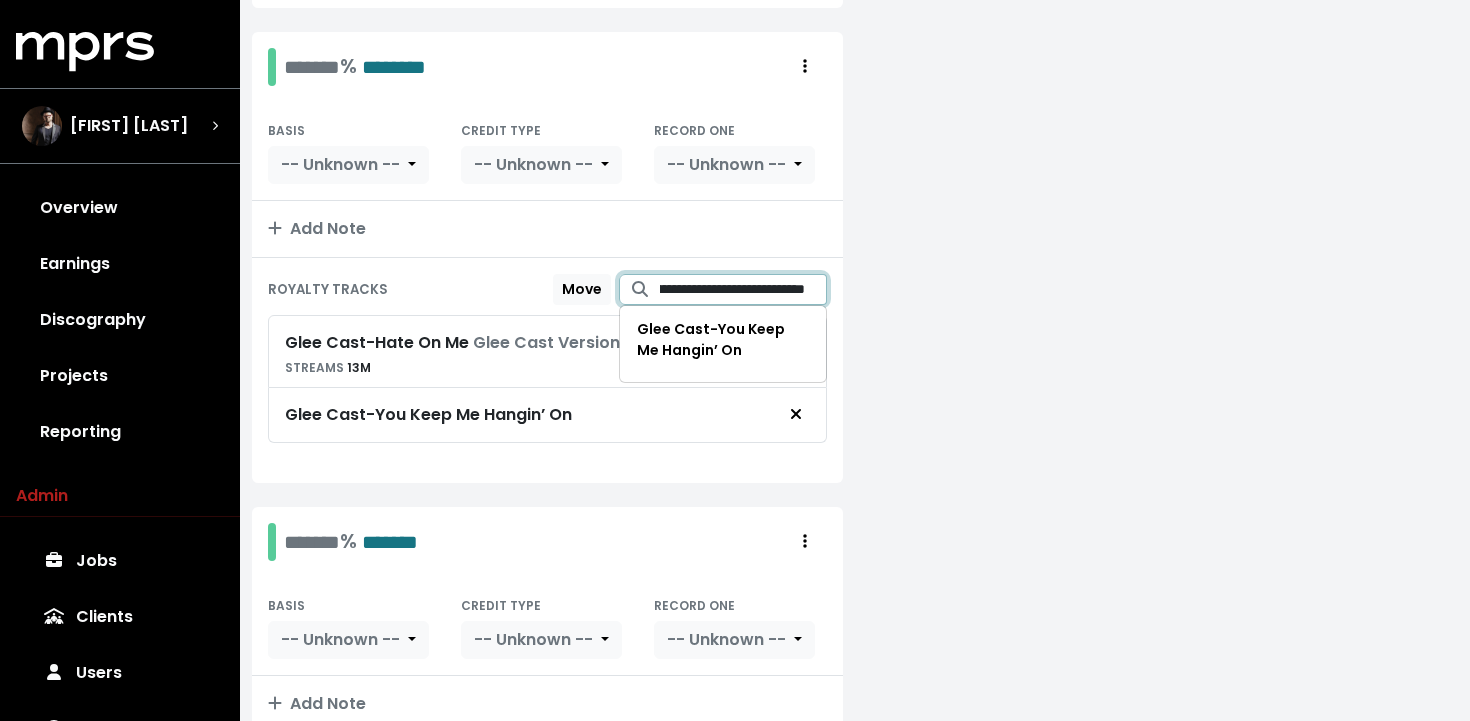 drag, startPoint x: 732, startPoint y: 289, endPoint x: 972, endPoint y: 315, distance: 241.40422 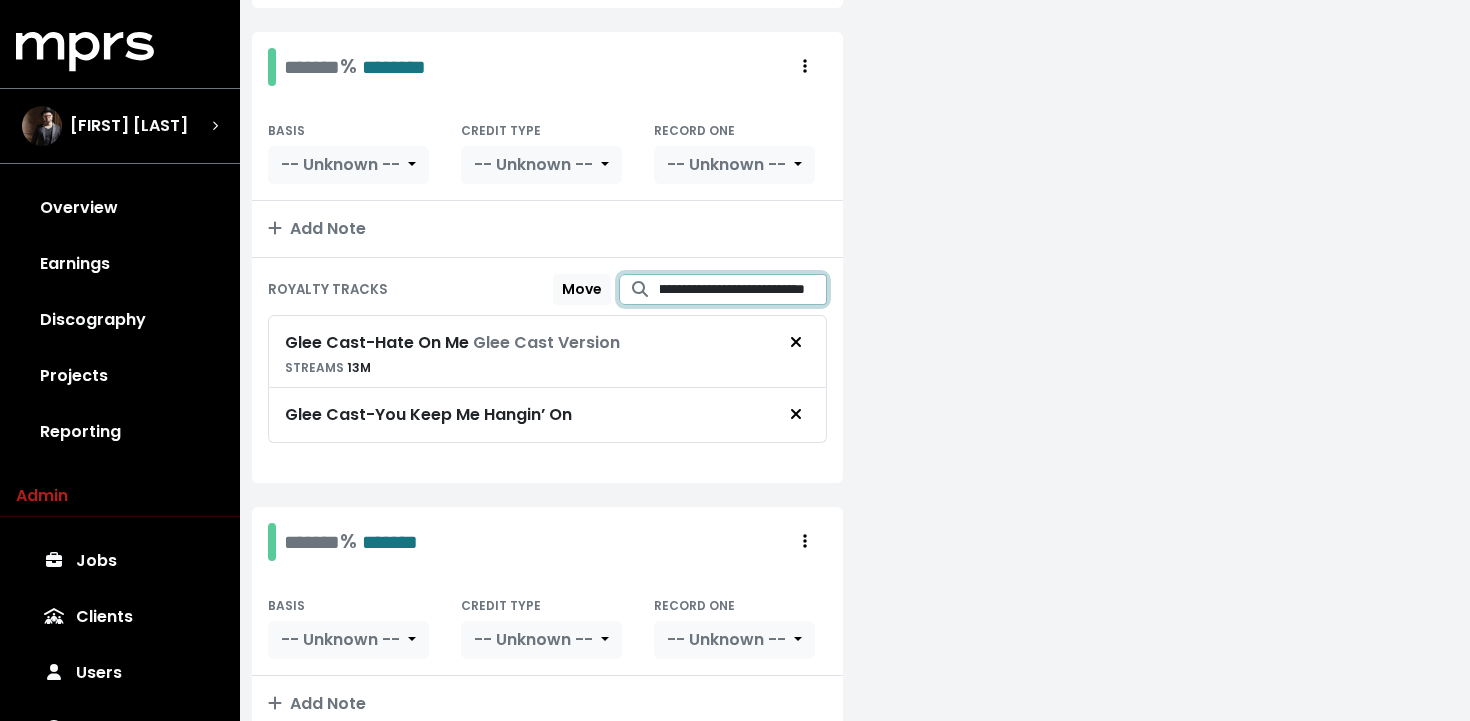 paste 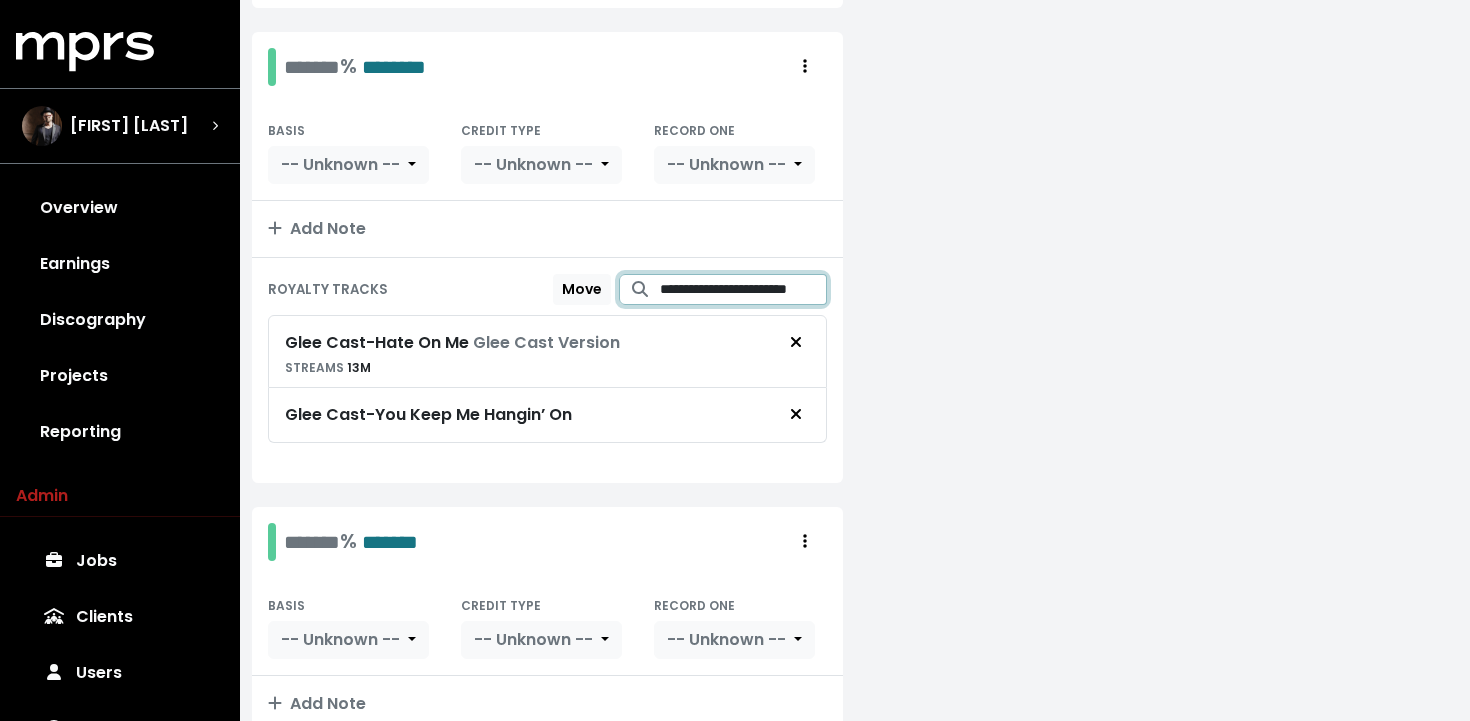 scroll, scrollTop: 0, scrollLeft: 43, axis: horizontal 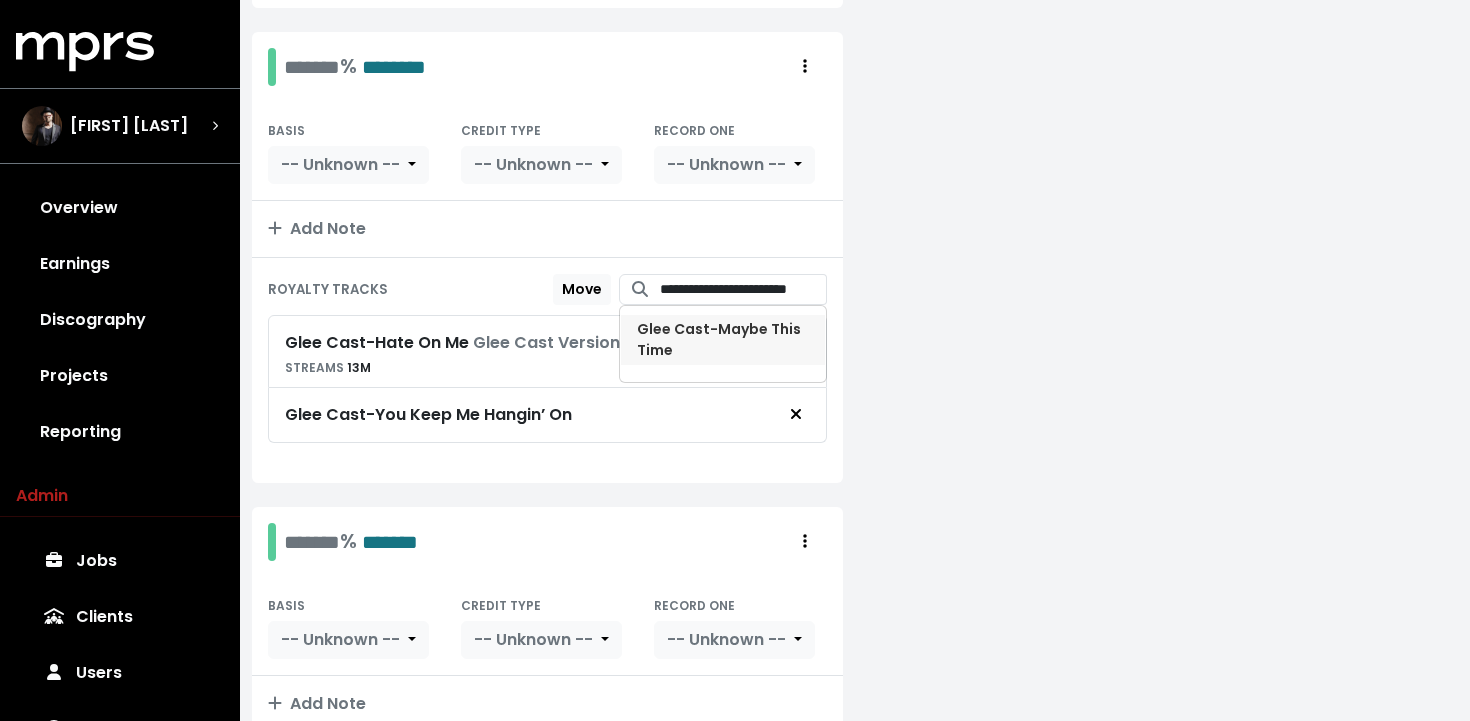 click on "Glee Cast  -  Maybe This Time" at bounding box center (723, 340) 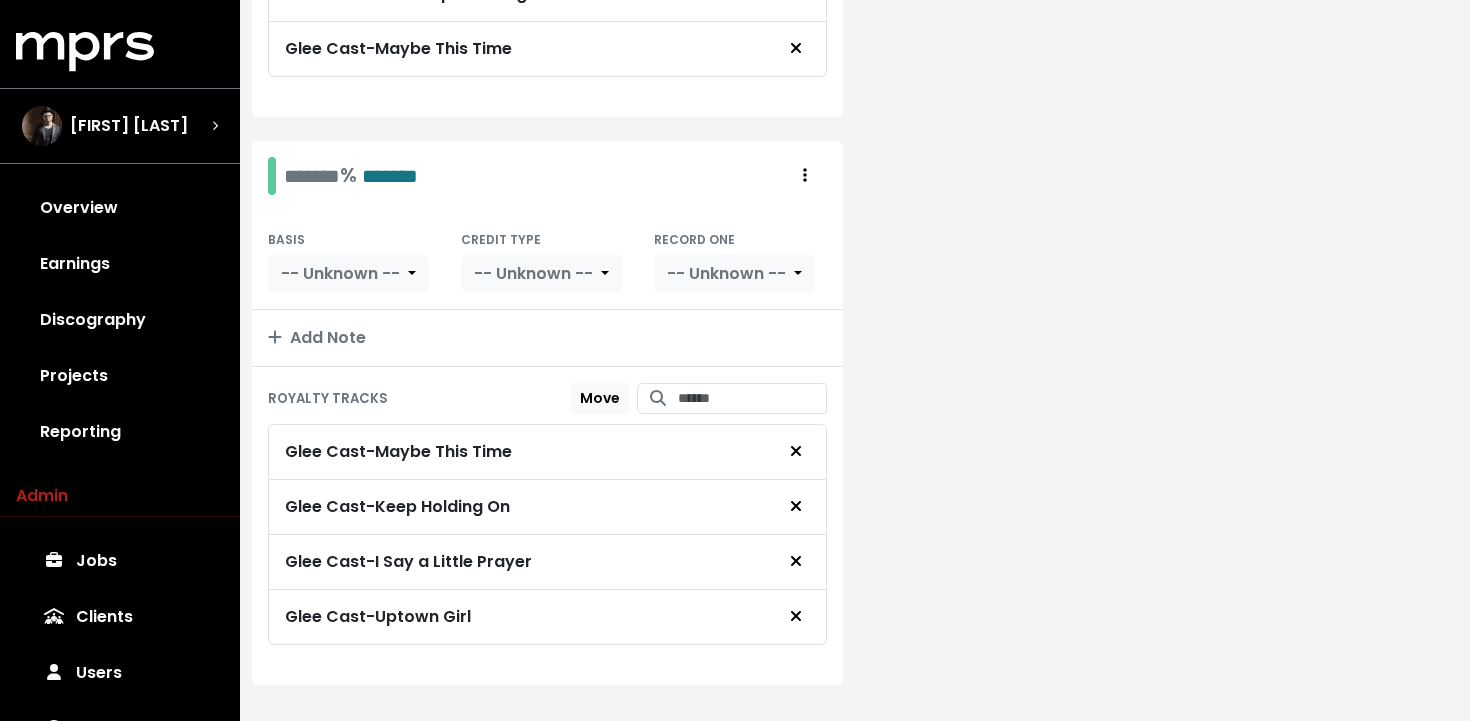scroll, scrollTop: 1599, scrollLeft: 0, axis: vertical 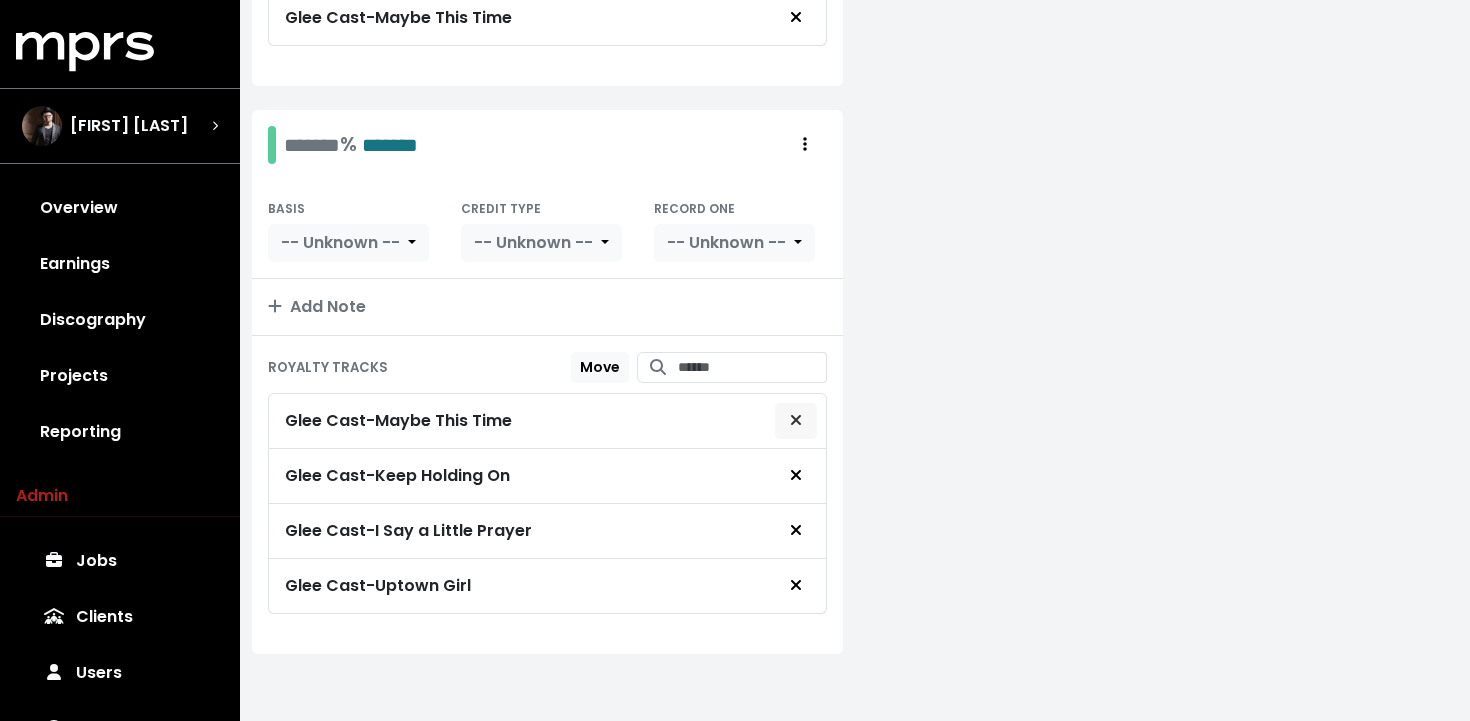 click 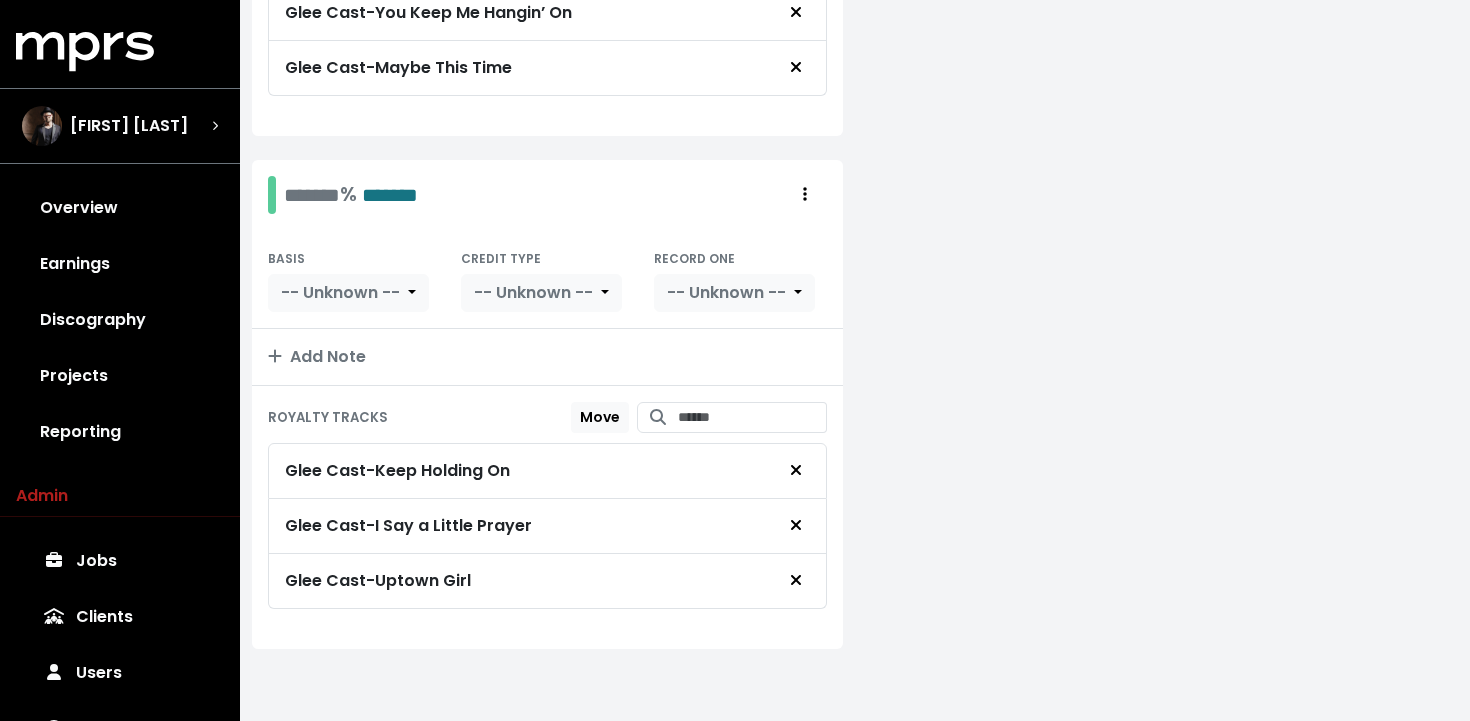 scroll, scrollTop: 1544, scrollLeft: 0, axis: vertical 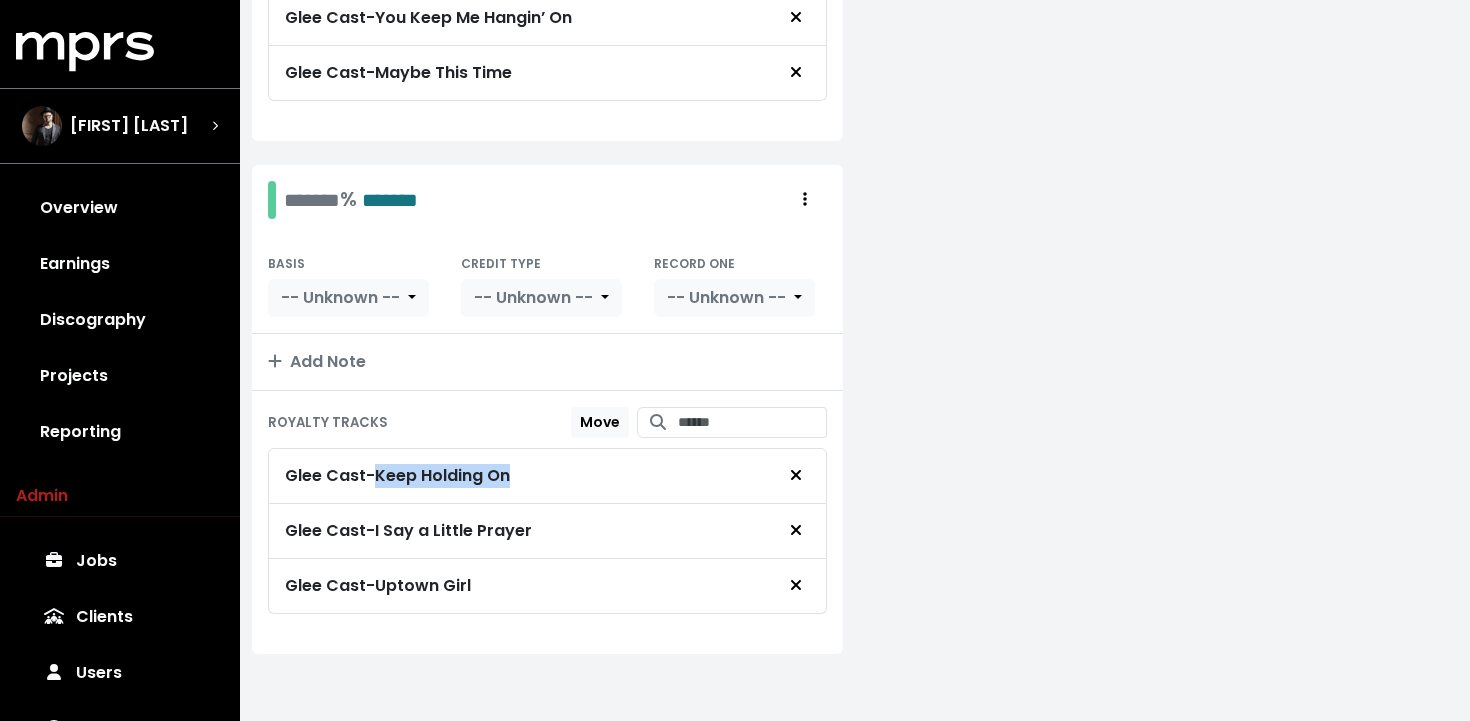 drag, startPoint x: 553, startPoint y: 463, endPoint x: 382, endPoint y: 460, distance: 171.0263 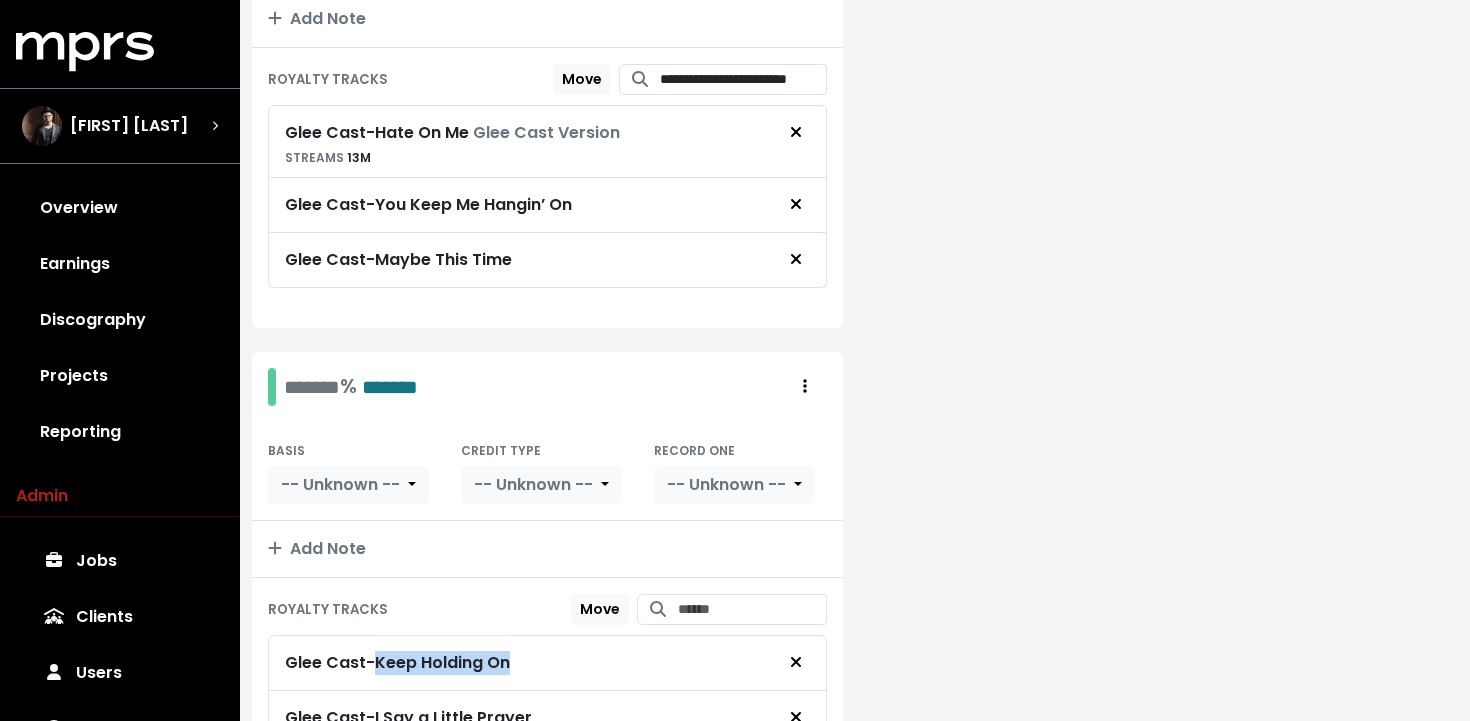scroll, scrollTop: 1317, scrollLeft: 0, axis: vertical 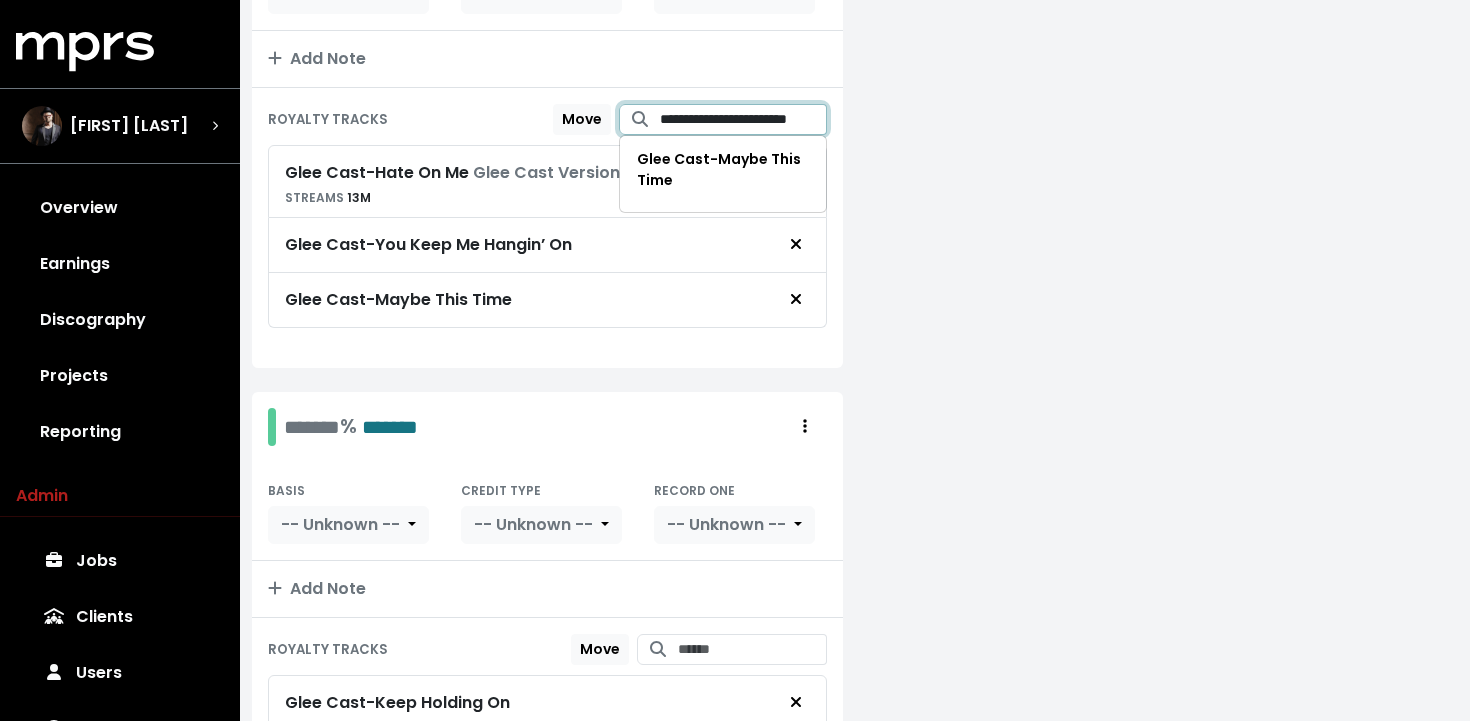 drag, startPoint x: 730, startPoint y: 120, endPoint x: 1032, endPoint y: 137, distance: 302.4781 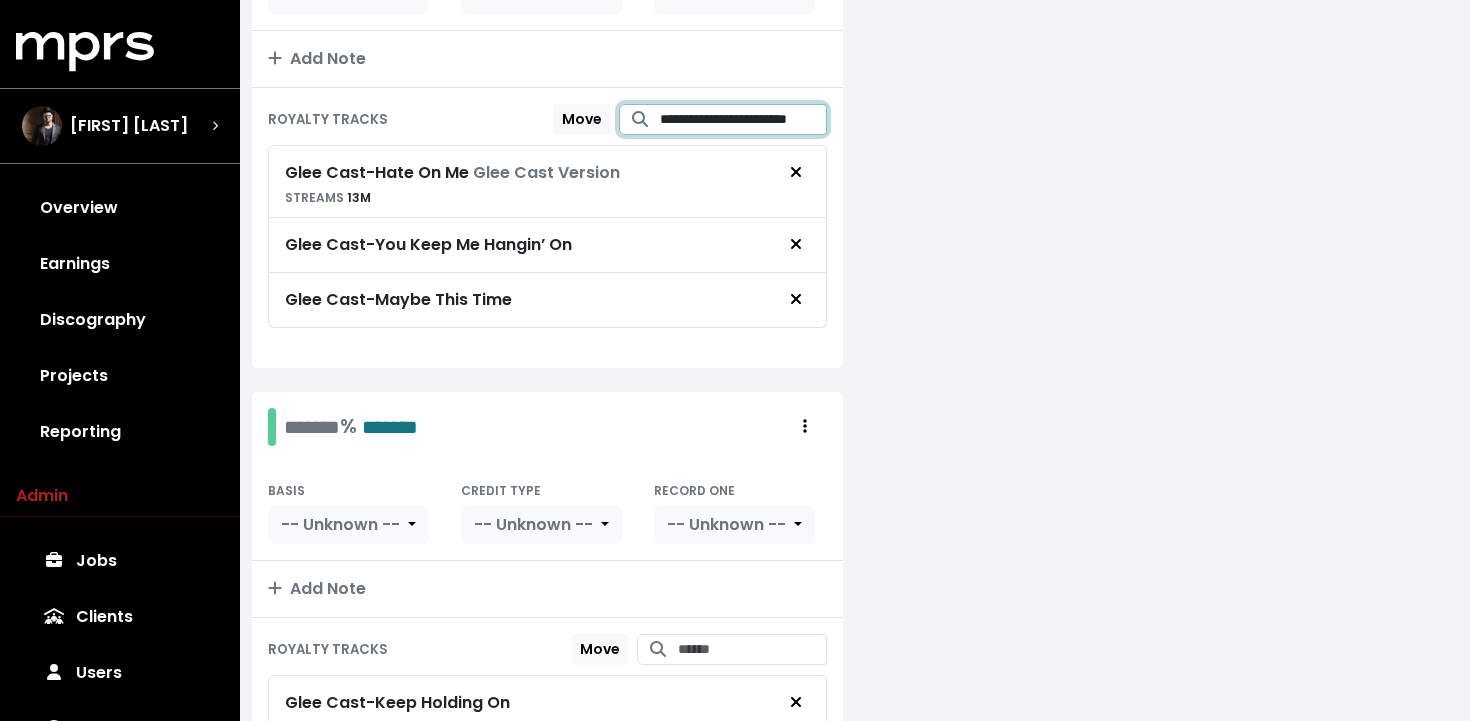 paste 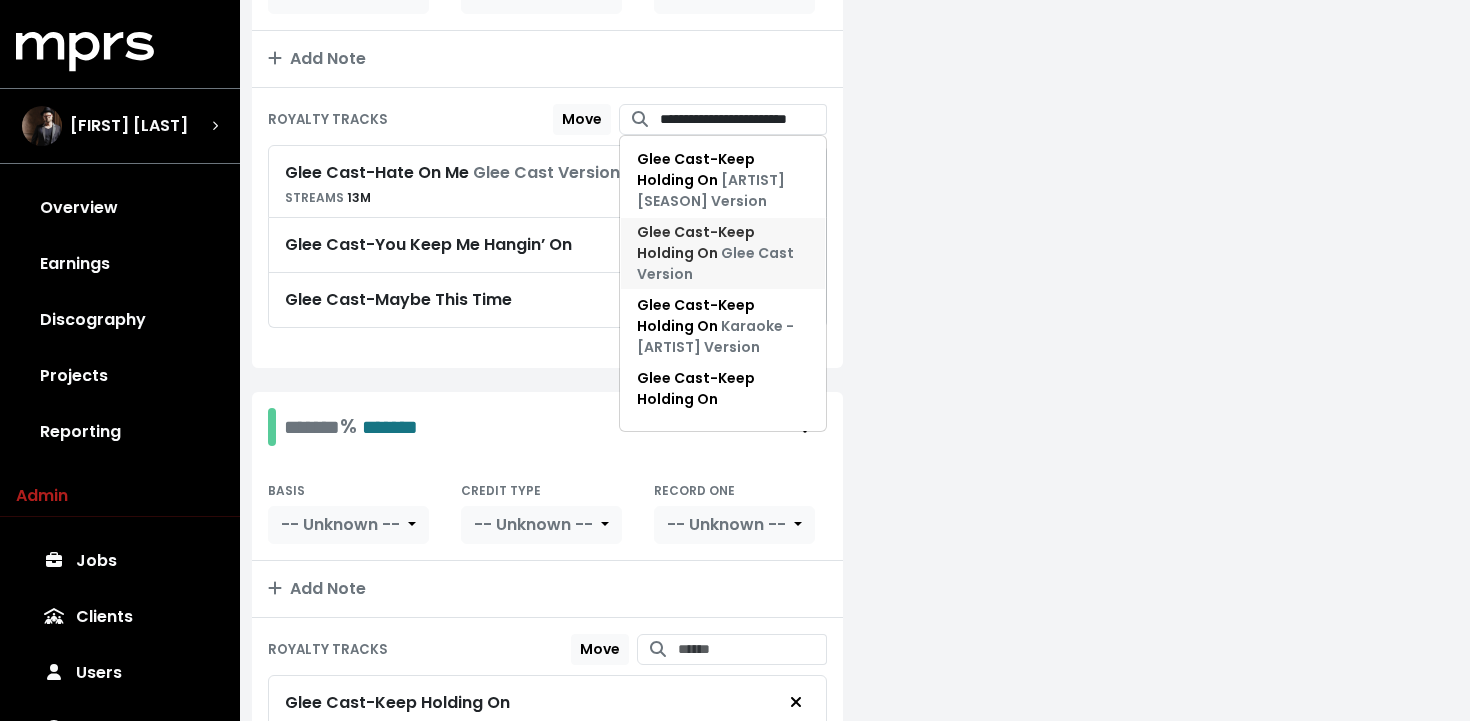 scroll, scrollTop: 0, scrollLeft: 0, axis: both 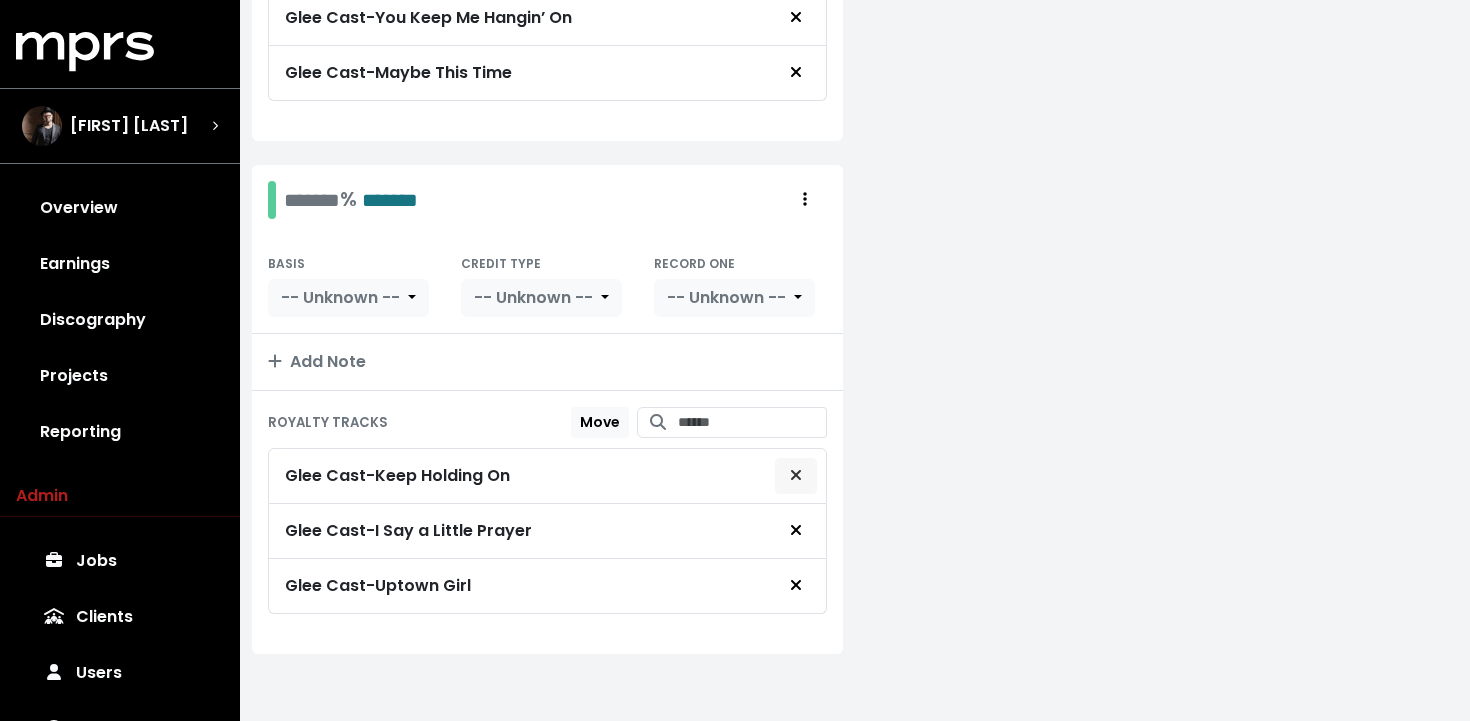 click at bounding box center [796, 476] 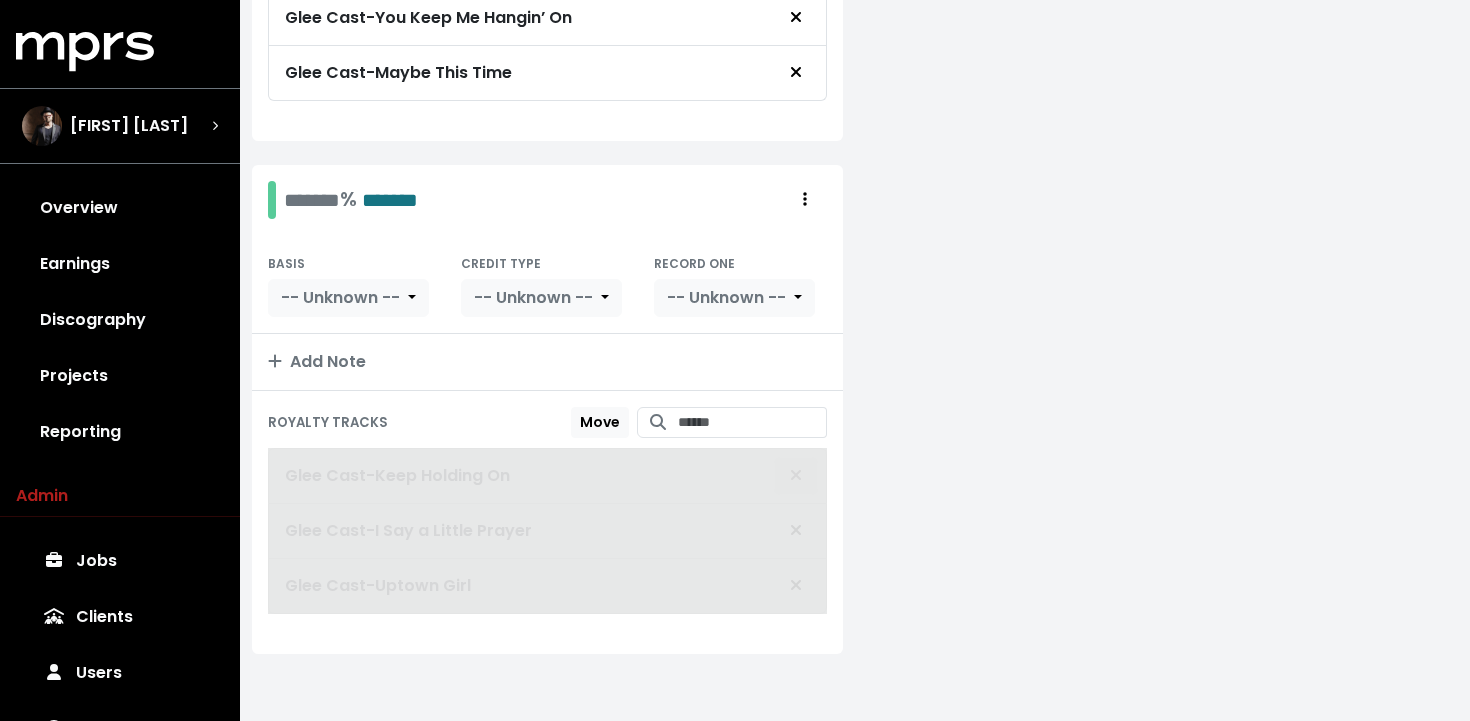 scroll, scrollTop: 1561, scrollLeft: 0, axis: vertical 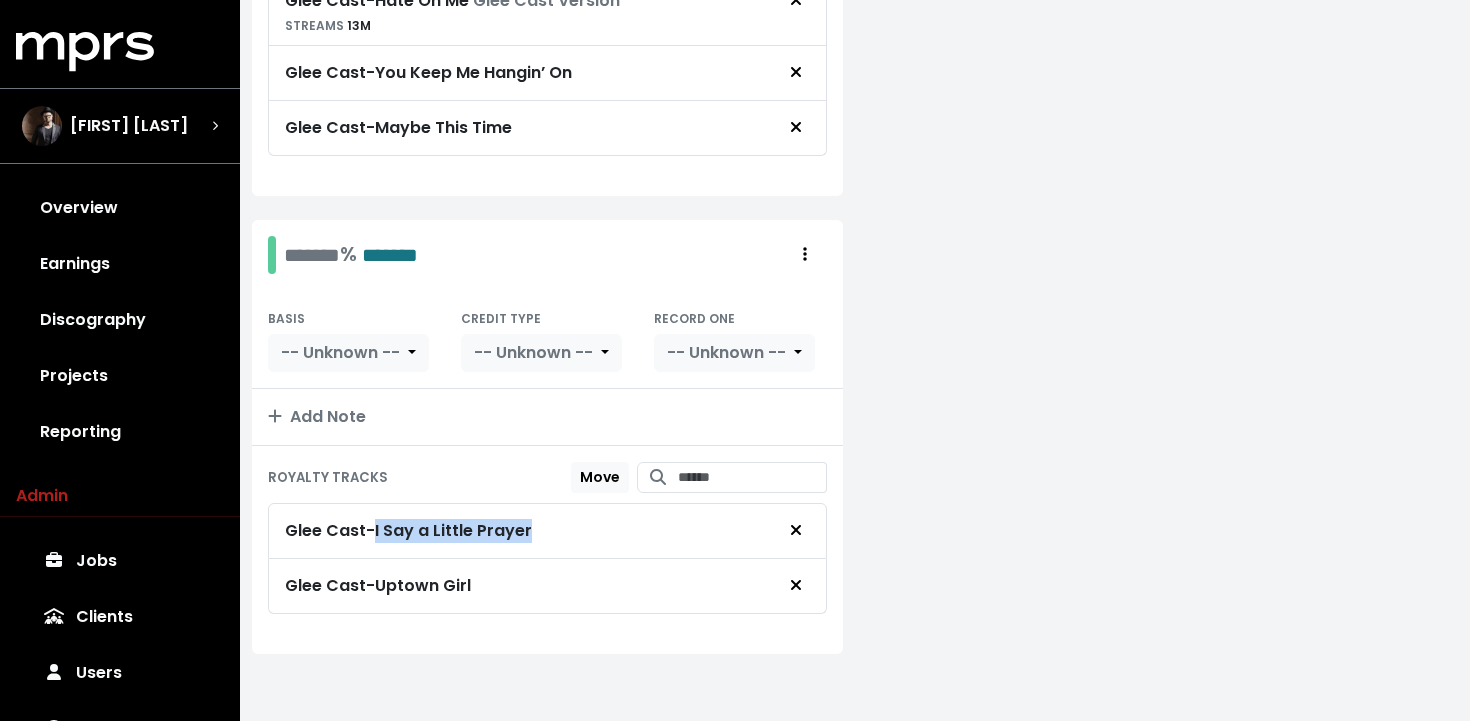 drag, startPoint x: 545, startPoint y: 530, endPoint x: 380, endPoint y: 530, distance: 165 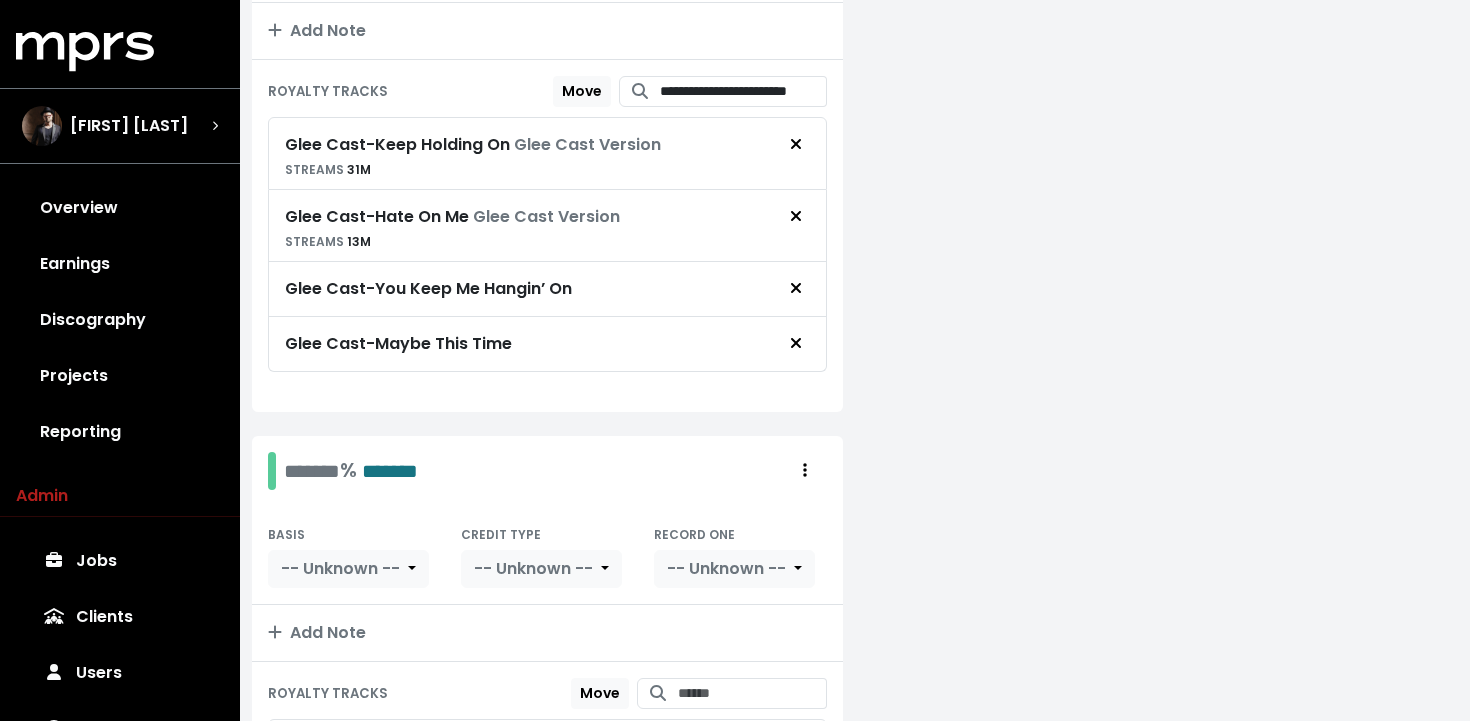 scroll, scrollTop: 1303, scrollLeft: 0, axis: vertical 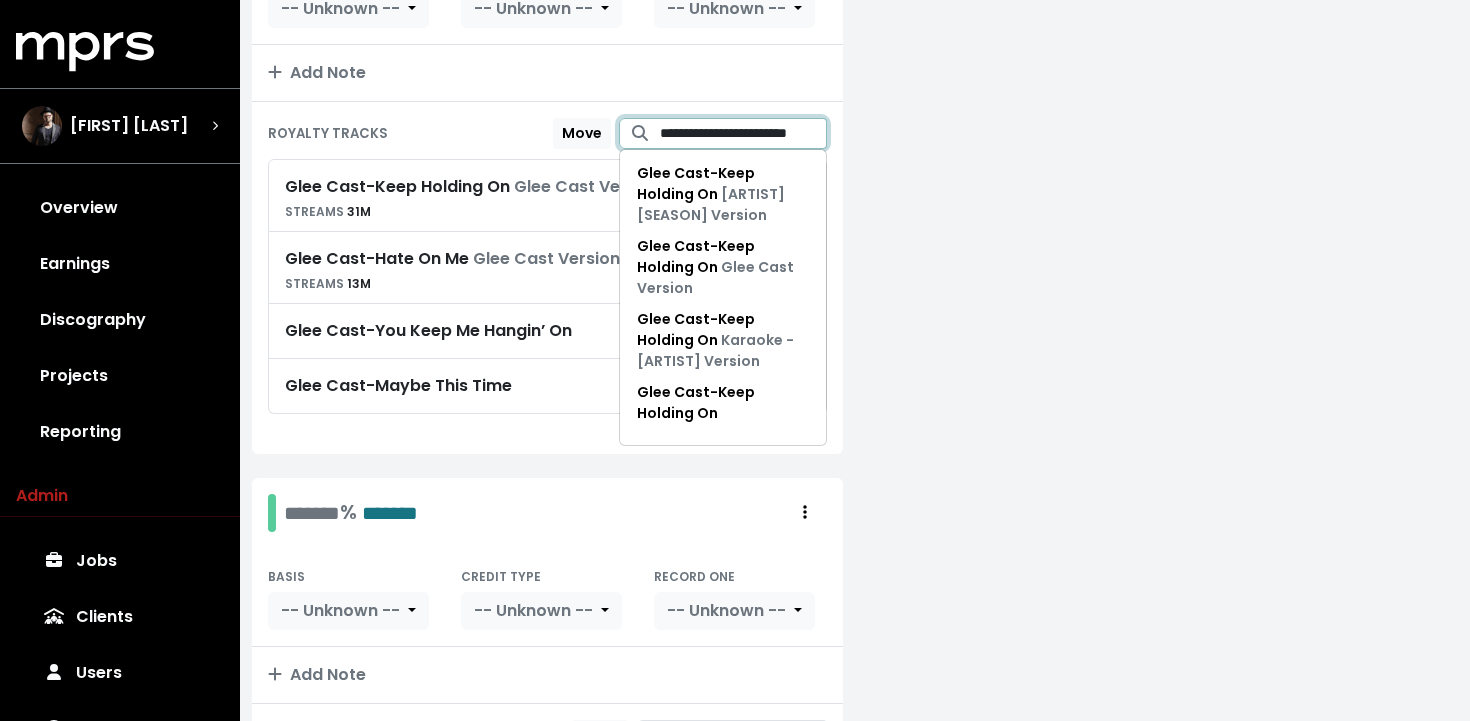drag, startPoint x: 730, startPoint y: 131, endPoint x: 953, endPoint y: 141, distance: 223.2241 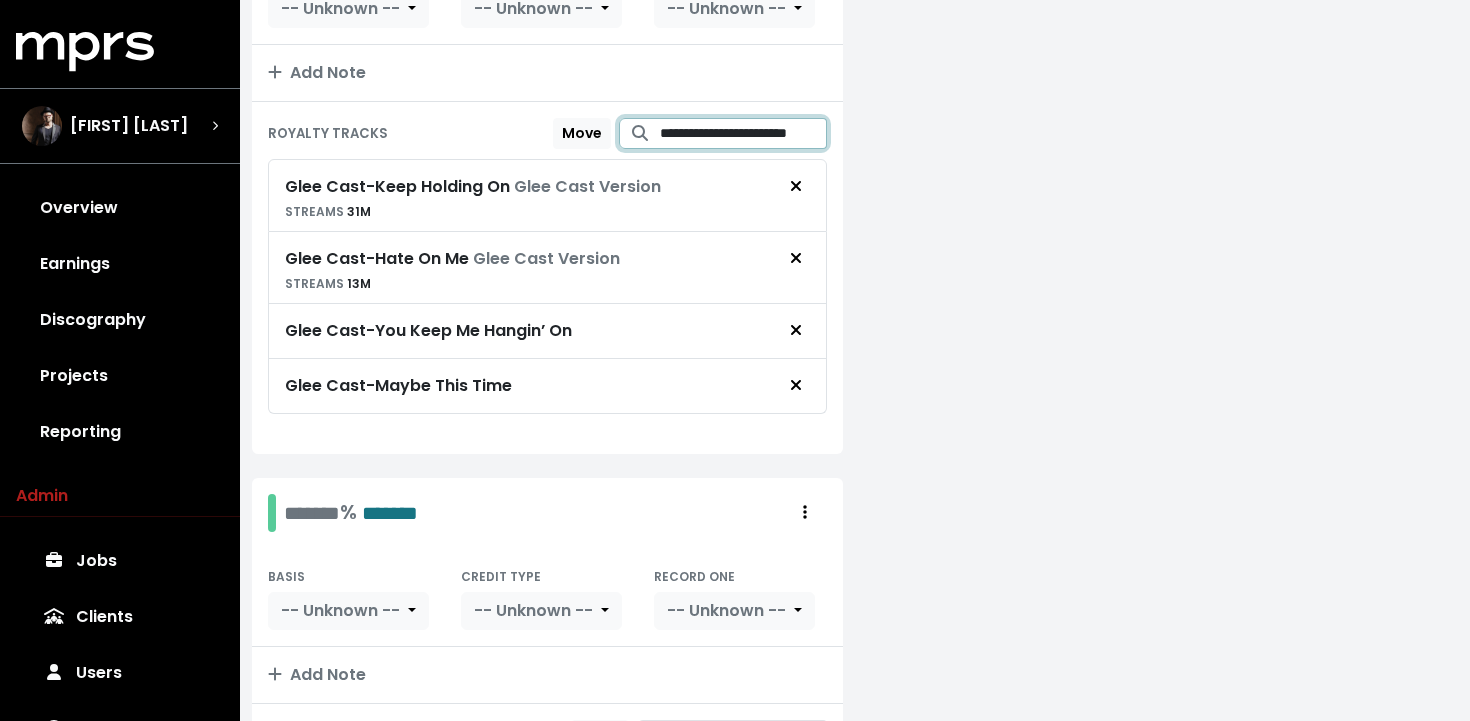 paste on "******" 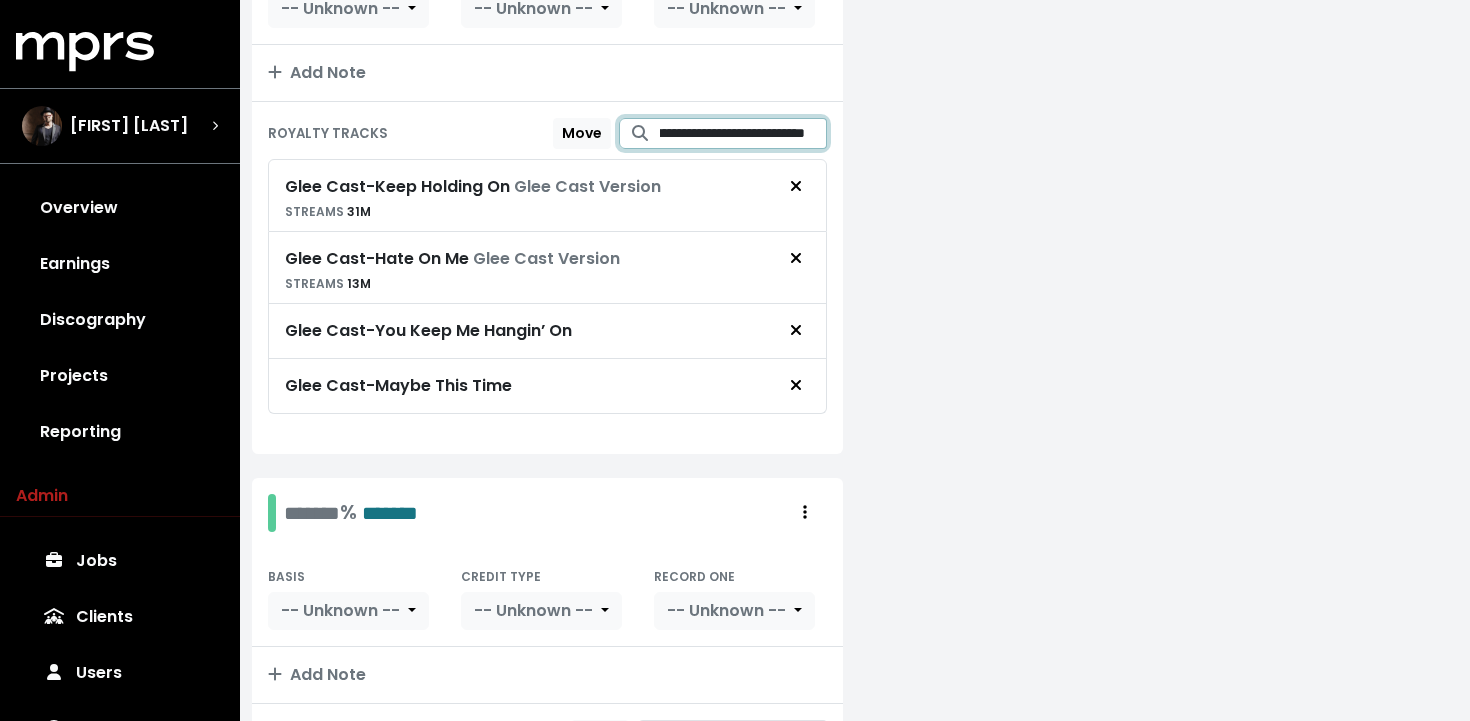 scroll, scrollTop: 0, scrollLeft: 56, axis: horizontal 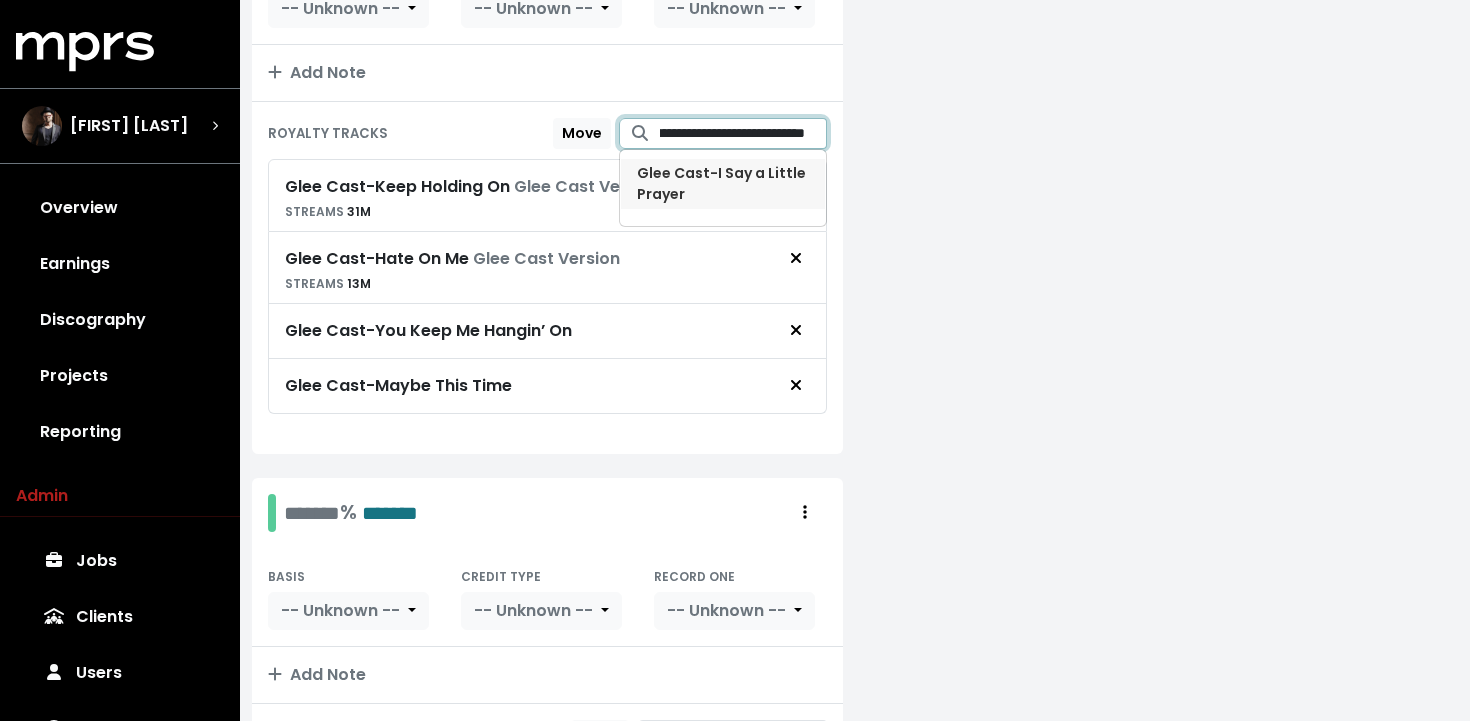 type on "**********" 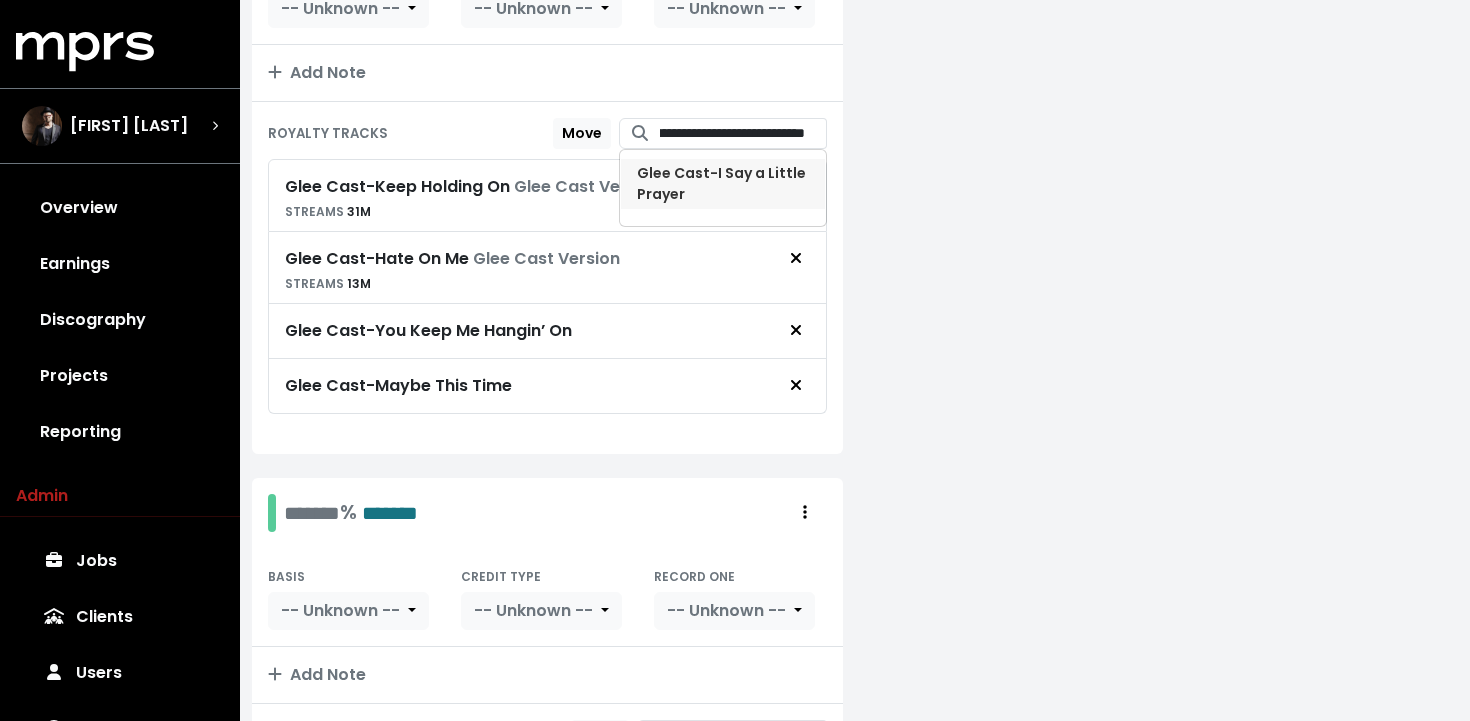 scroll, scrollTop: 0, scrollLeft: 0, axis: both 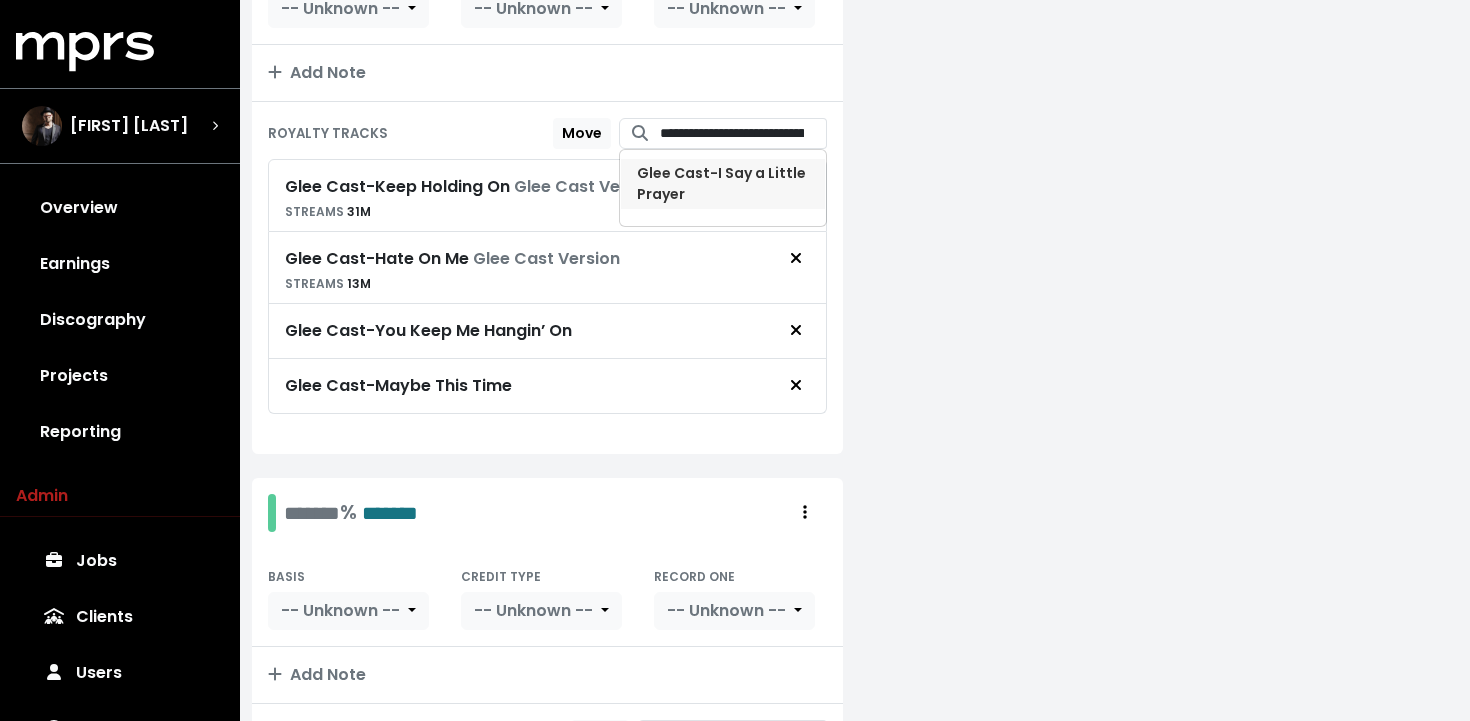 click on "Glee Cast  -  I Say a Little Prayer" at bounding box center (723, 184) 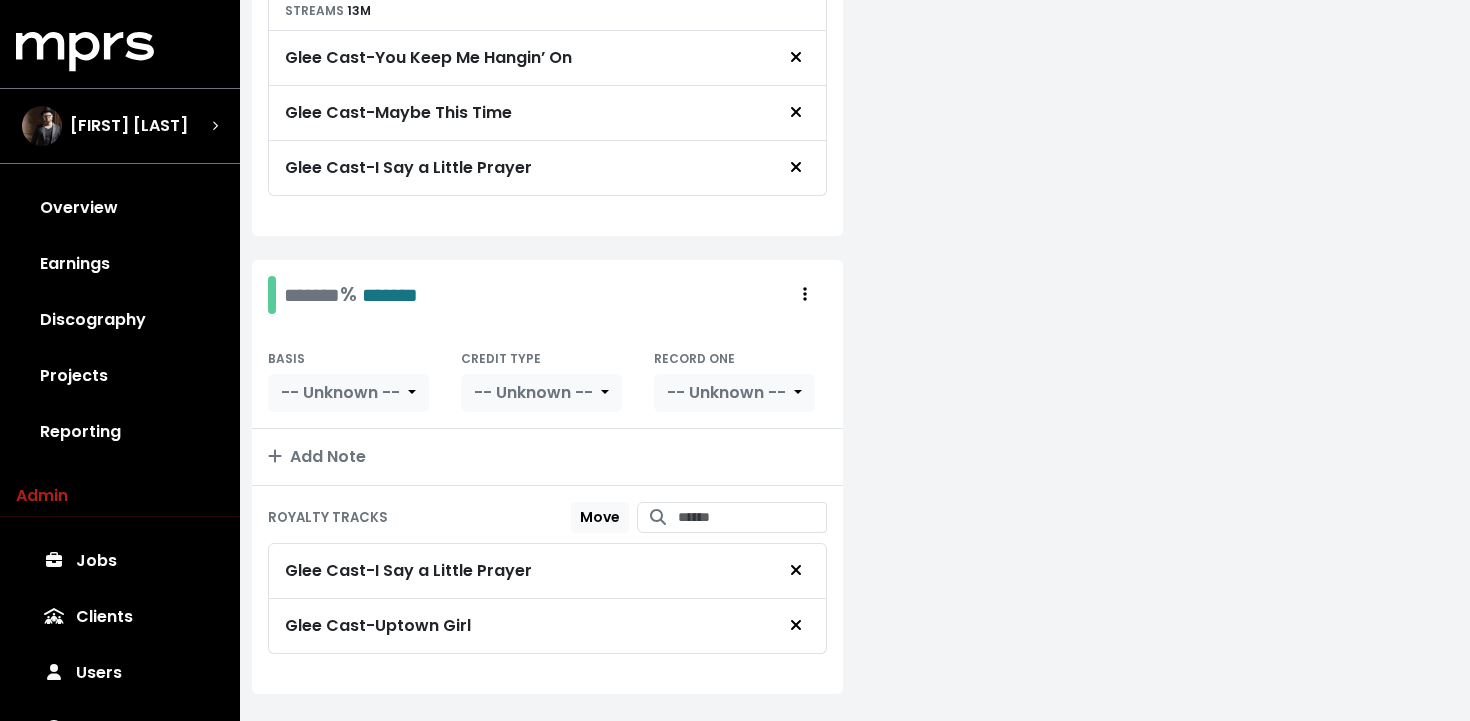 scroll, scrollTop: 1580, scrollLeft: 0, axis: vertical 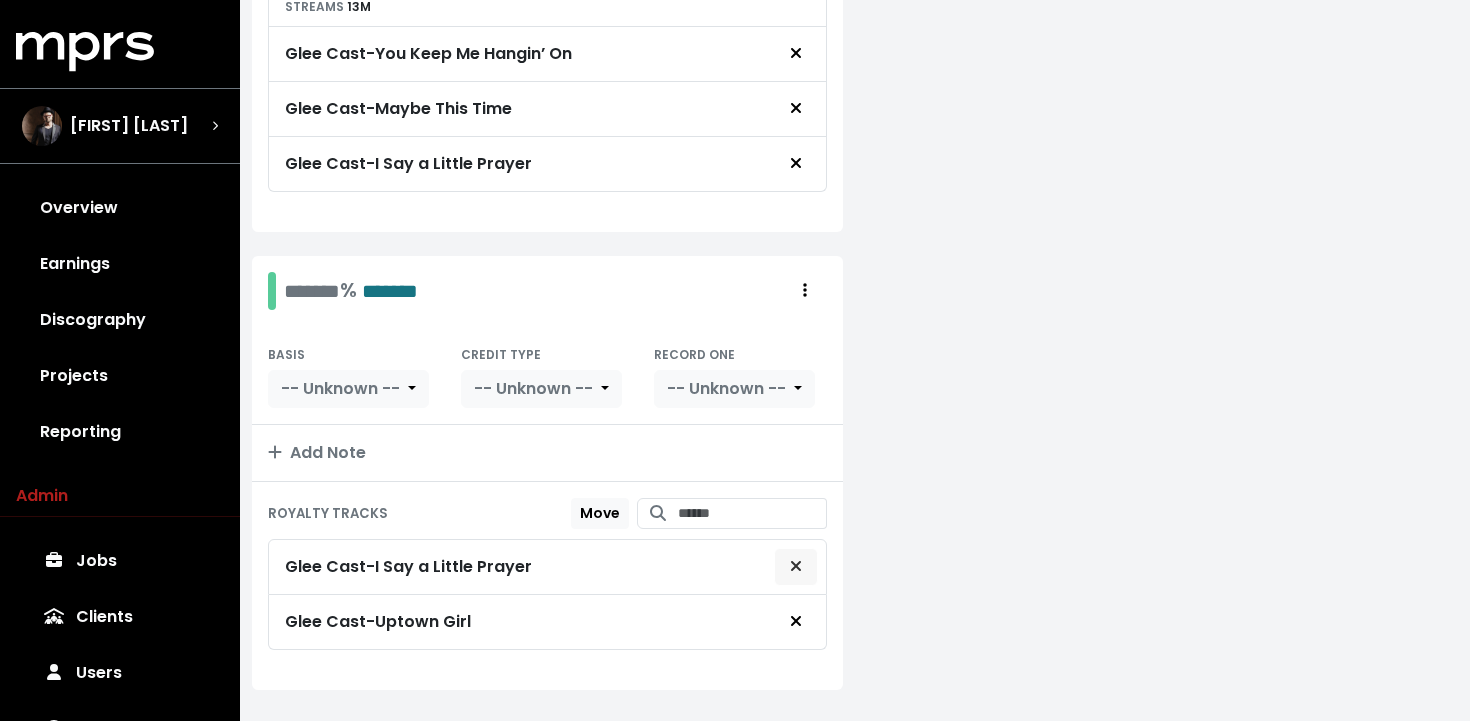 click 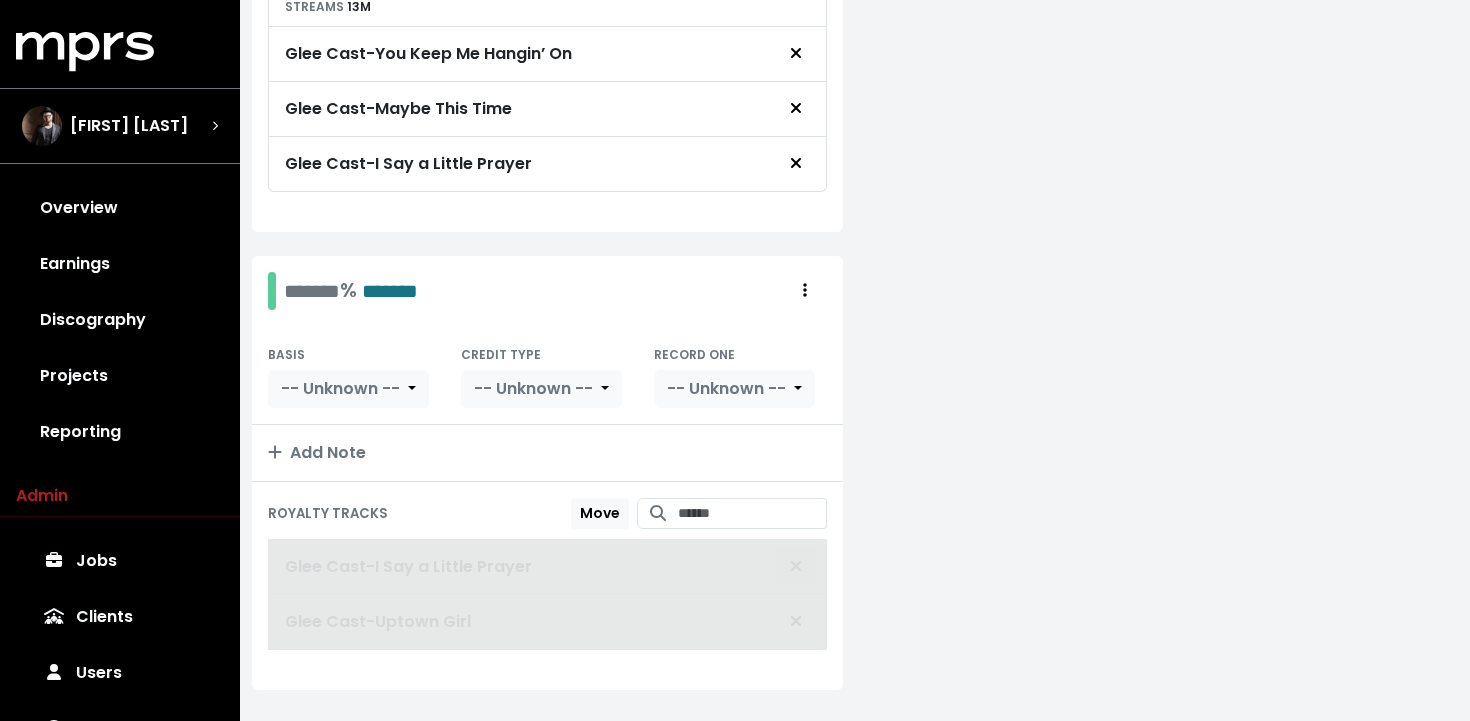 scroll, scrollTop: 1561, scrollLeft: 0, axis: vertical 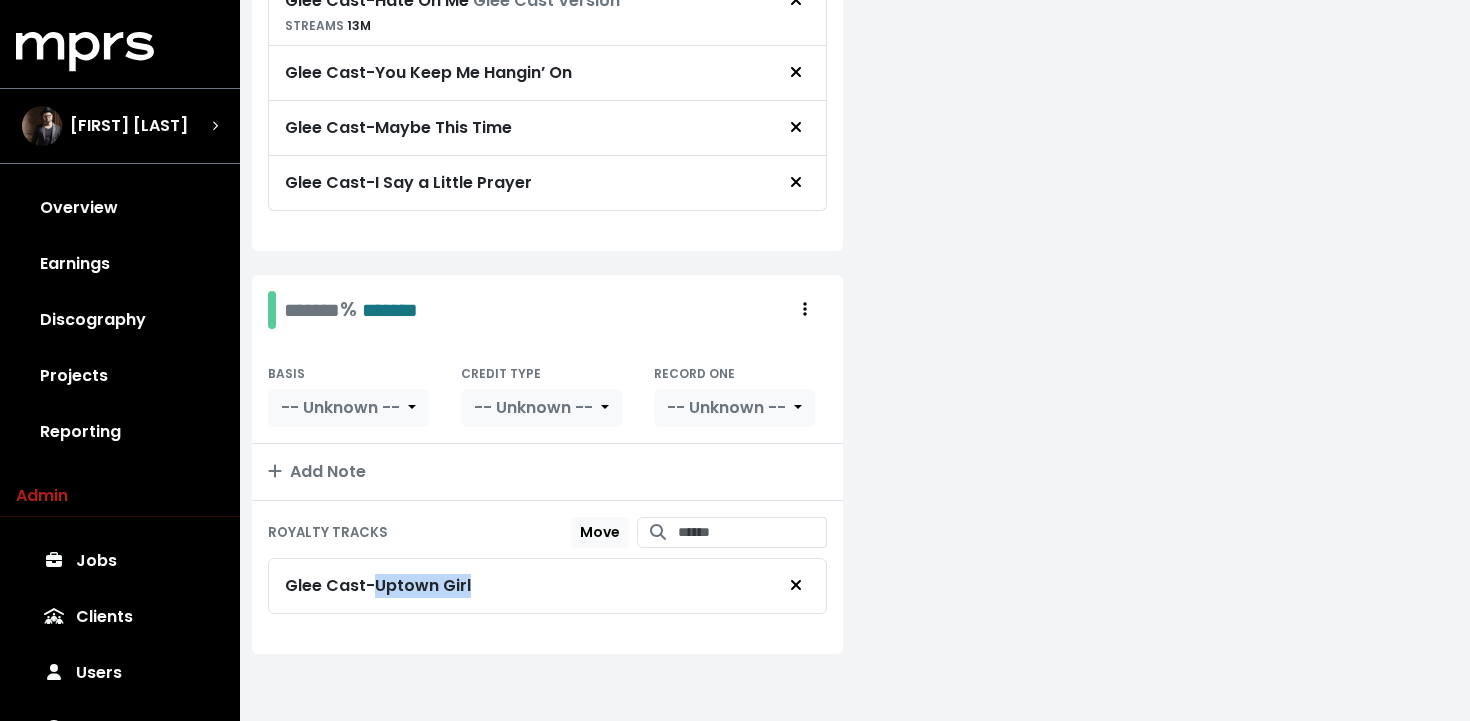 drag, startPoint x: 479, startPoint y: 576, endPoint x: 382, endPoint y: 582, distance: 97.18539 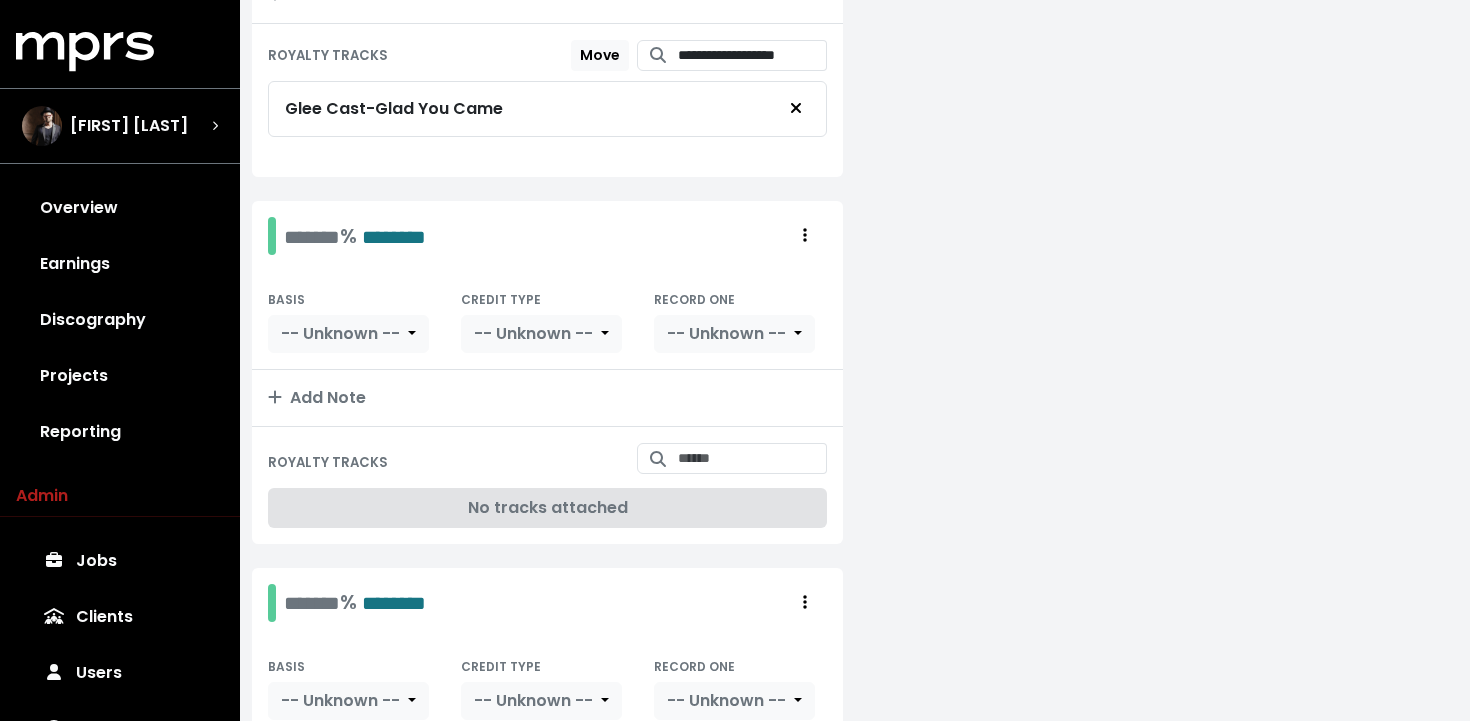 scroll, scrollTop: 518, scrollLeft: 0, axis: vertical 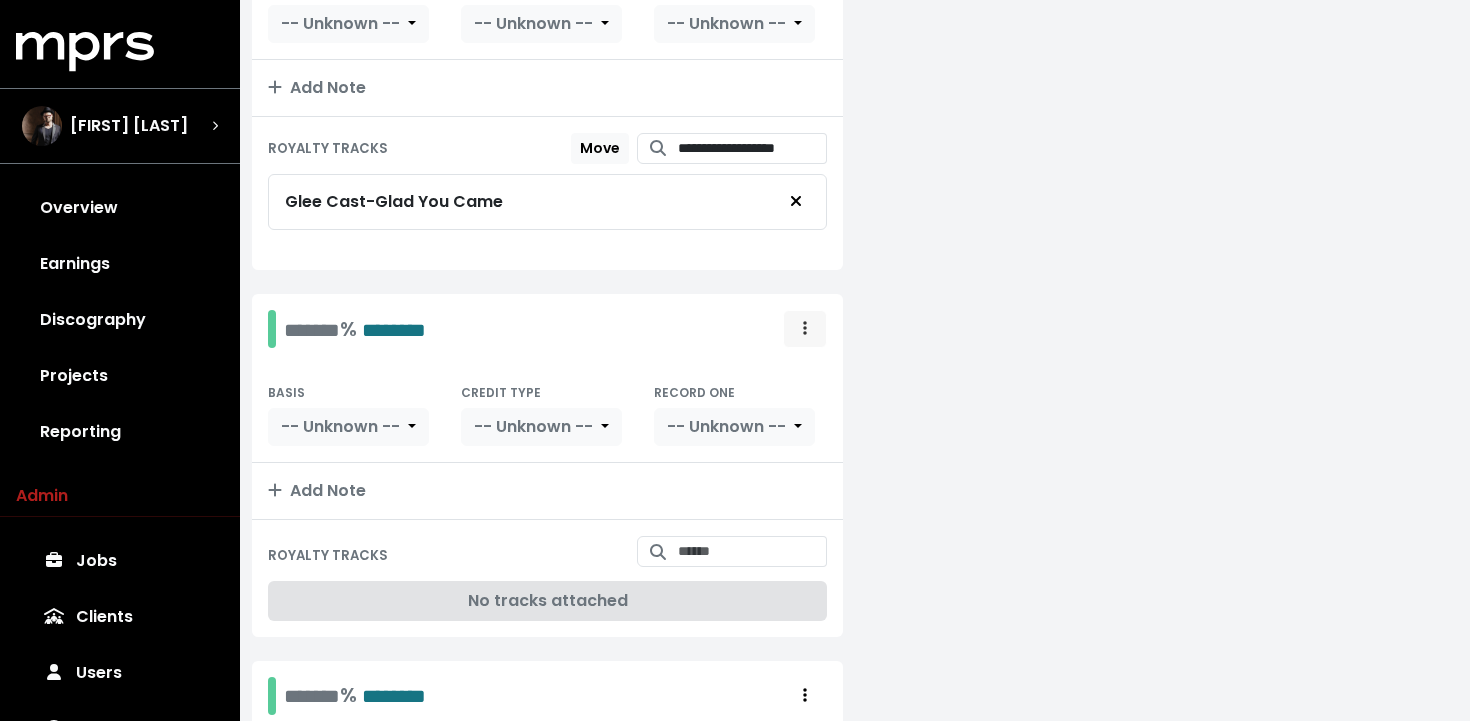 click 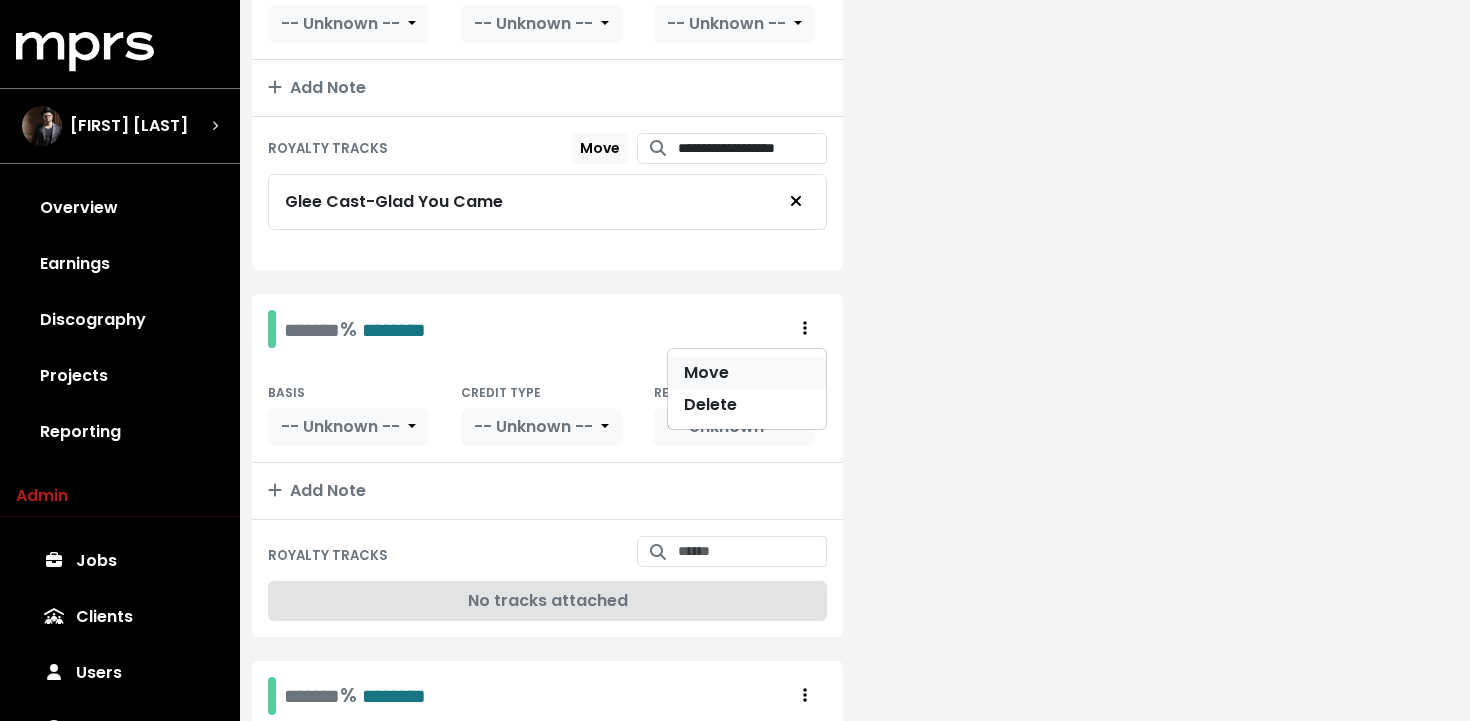 click on "Move" at bounding box center (747, 373) 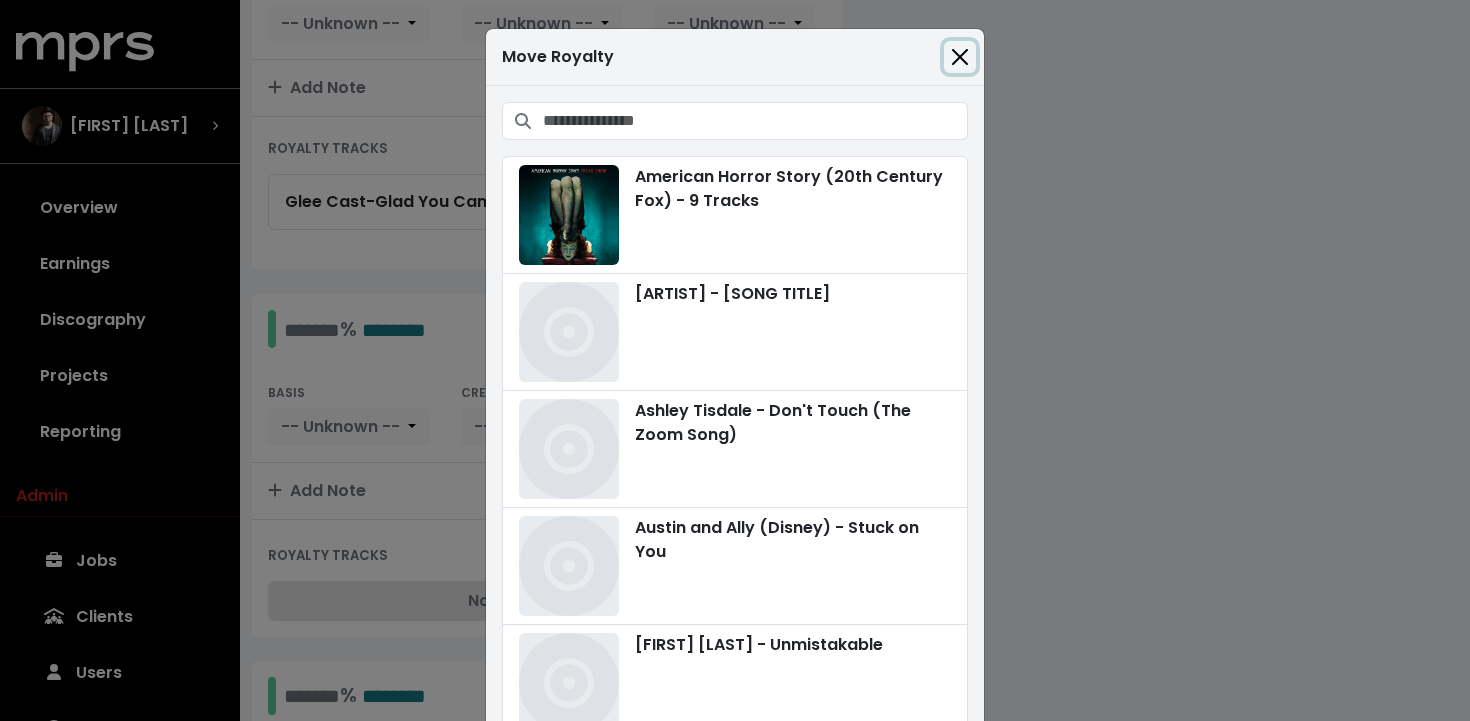 click at bounding box center (960, 57) 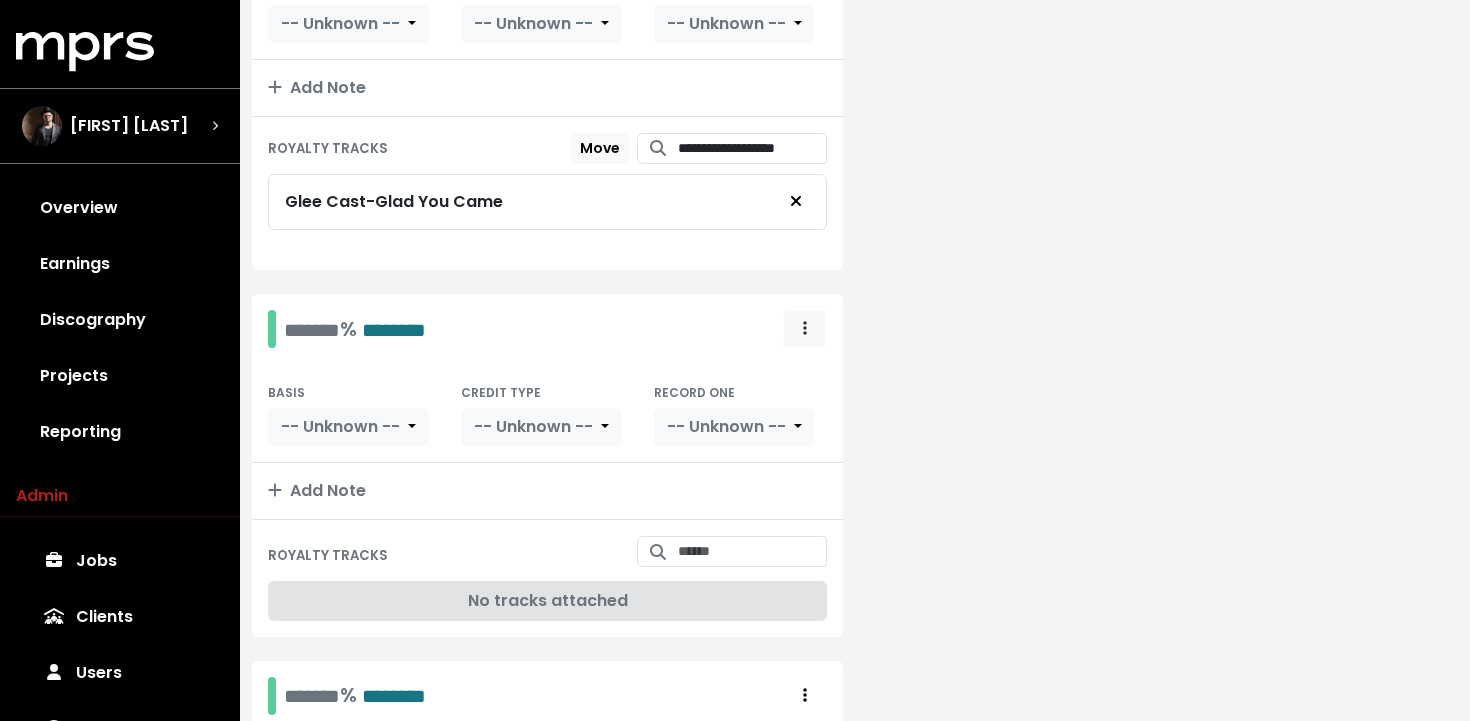 click at bounding box center (805, 329) 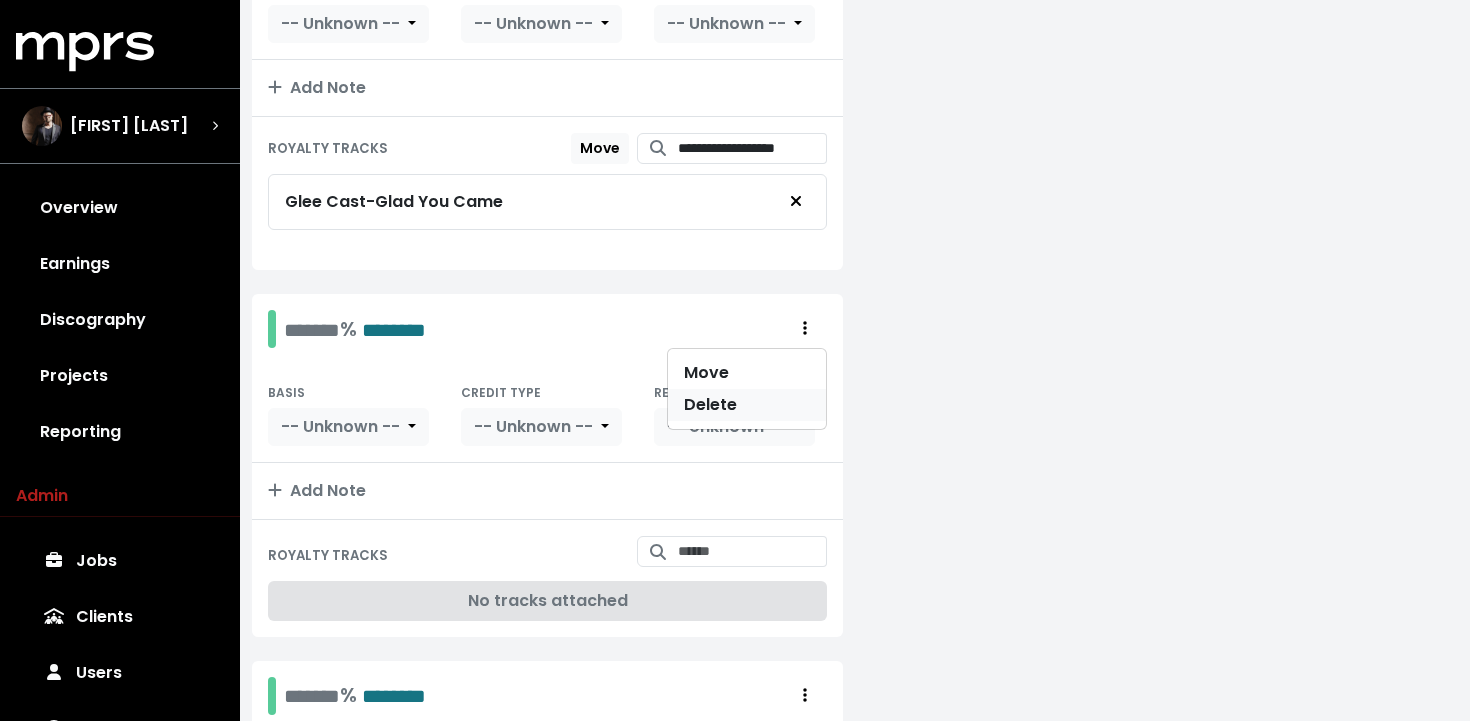 click on "Delete" at bounding box center (747, 405) 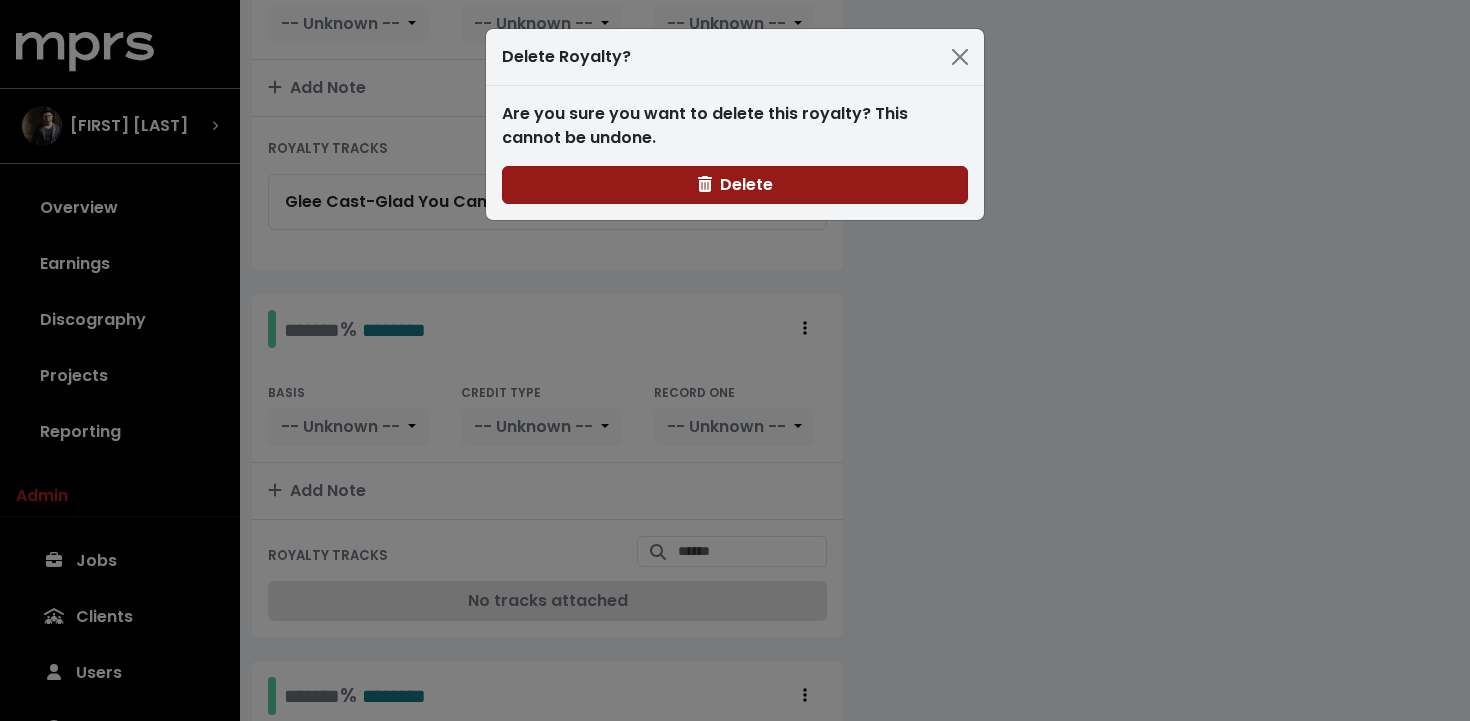 click on "Delete" at bounding box center [735, 185] 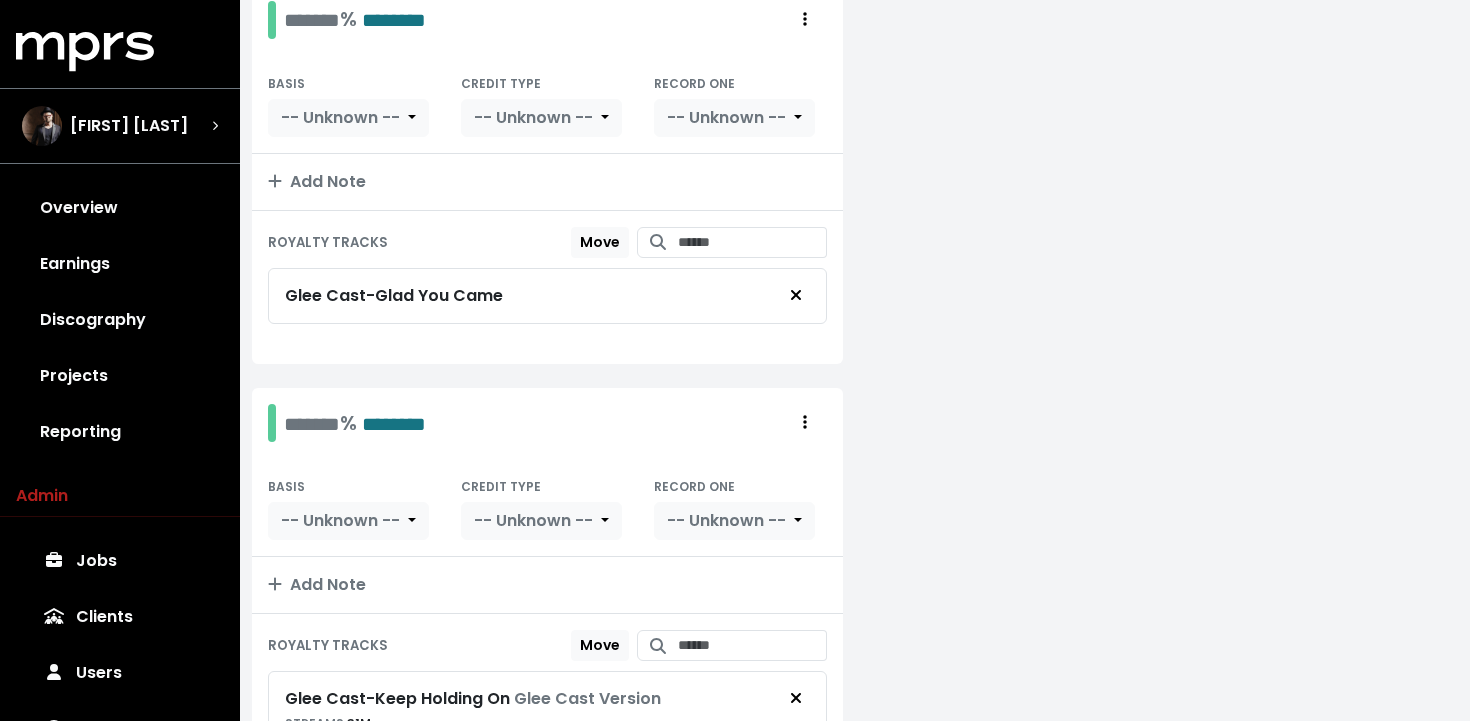 scroll, scrollTop: 283, scrollLeft: 0, axis: vertical 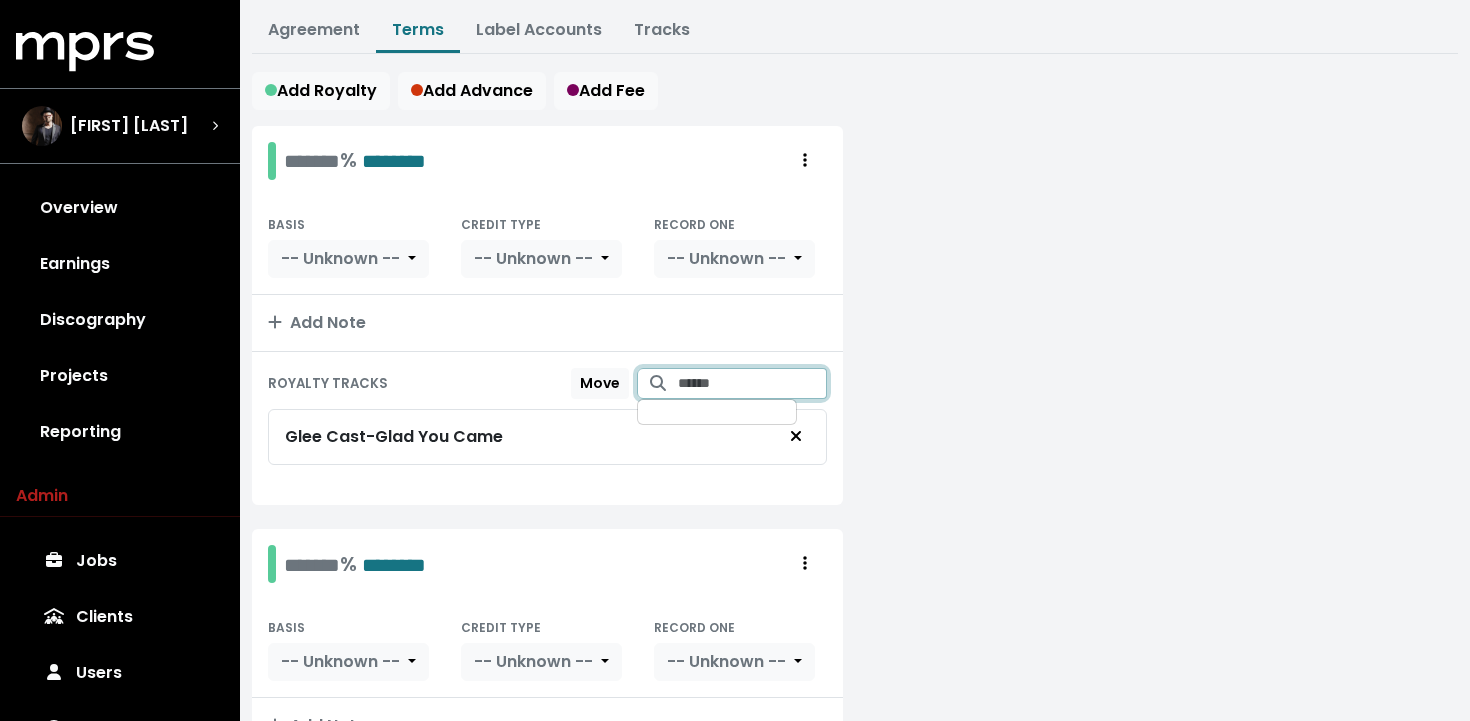 click at bounding box center [752, 383] 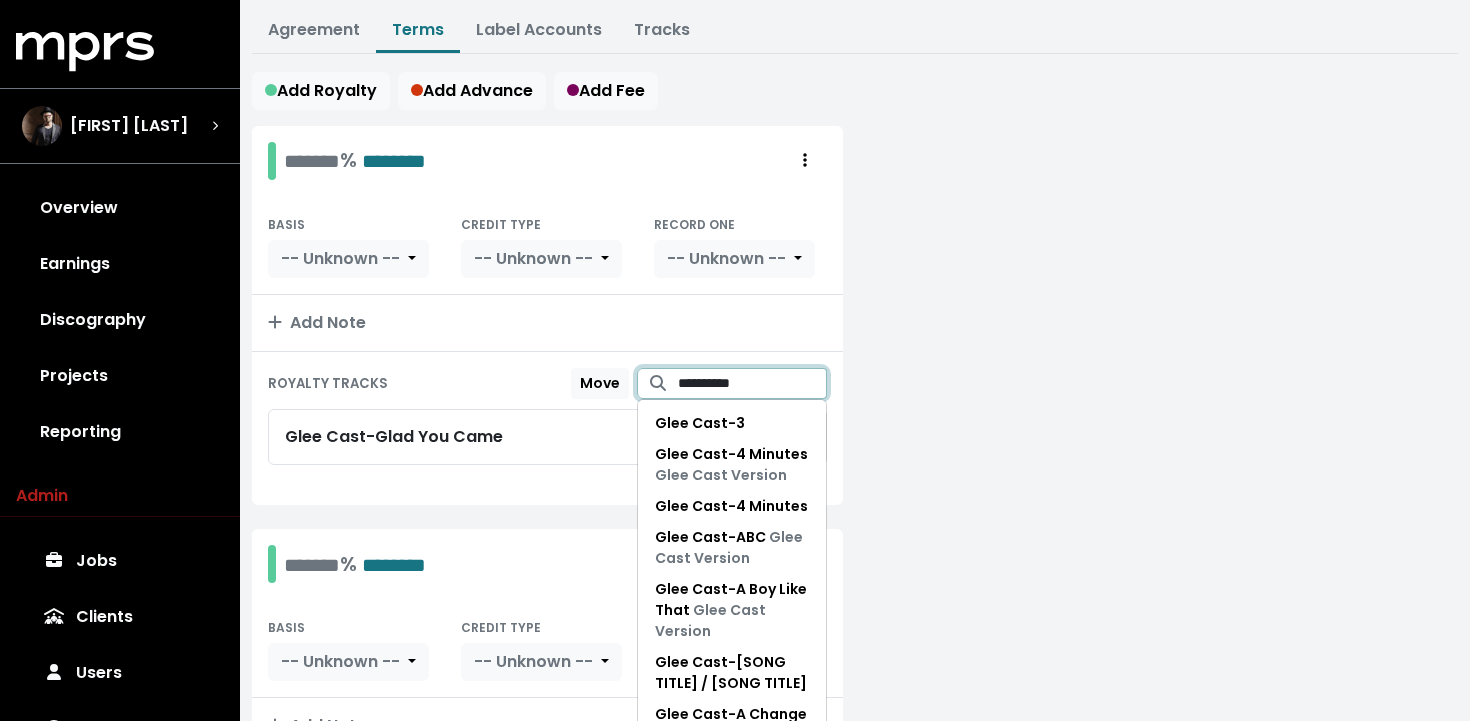 click on "*********" at bounding box center (752, 383) 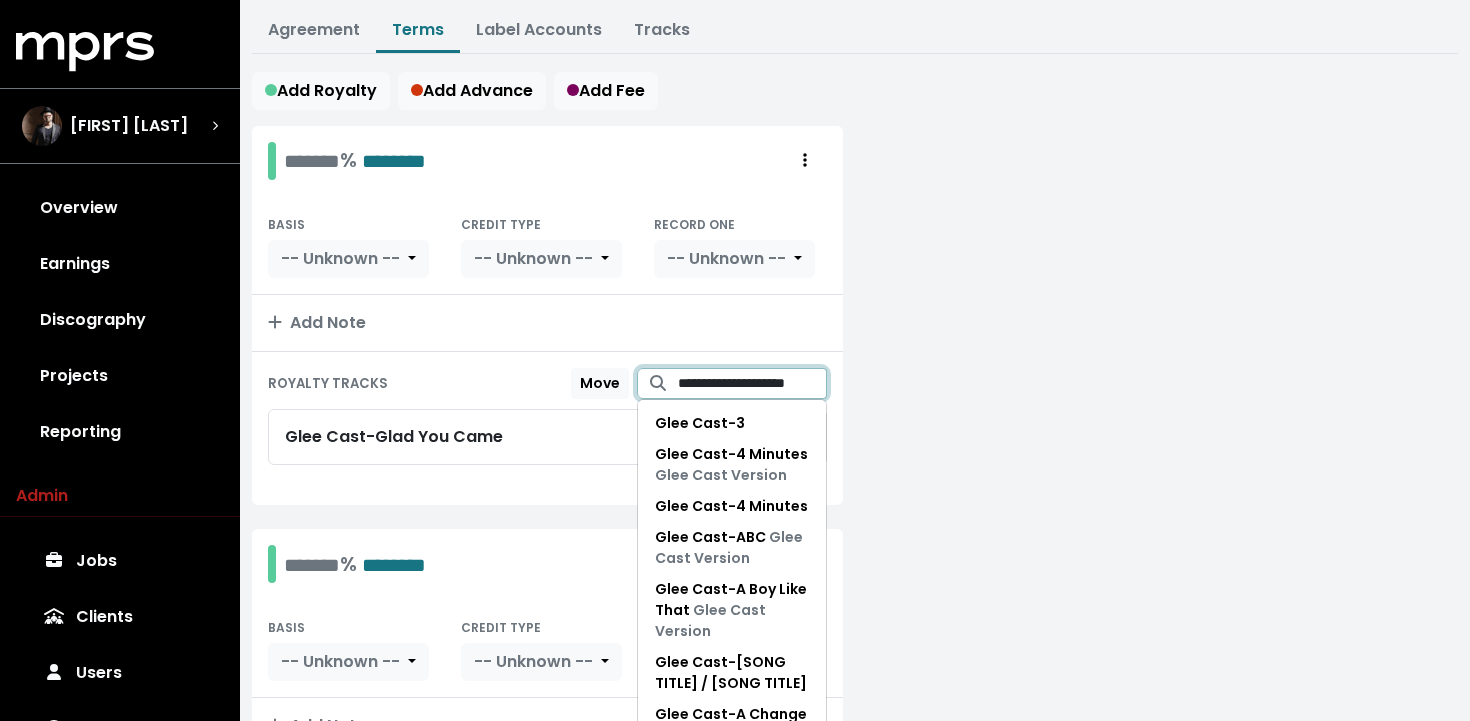 scroll, scrollTop: 0, scrollLeft: 5, axis: horizontal 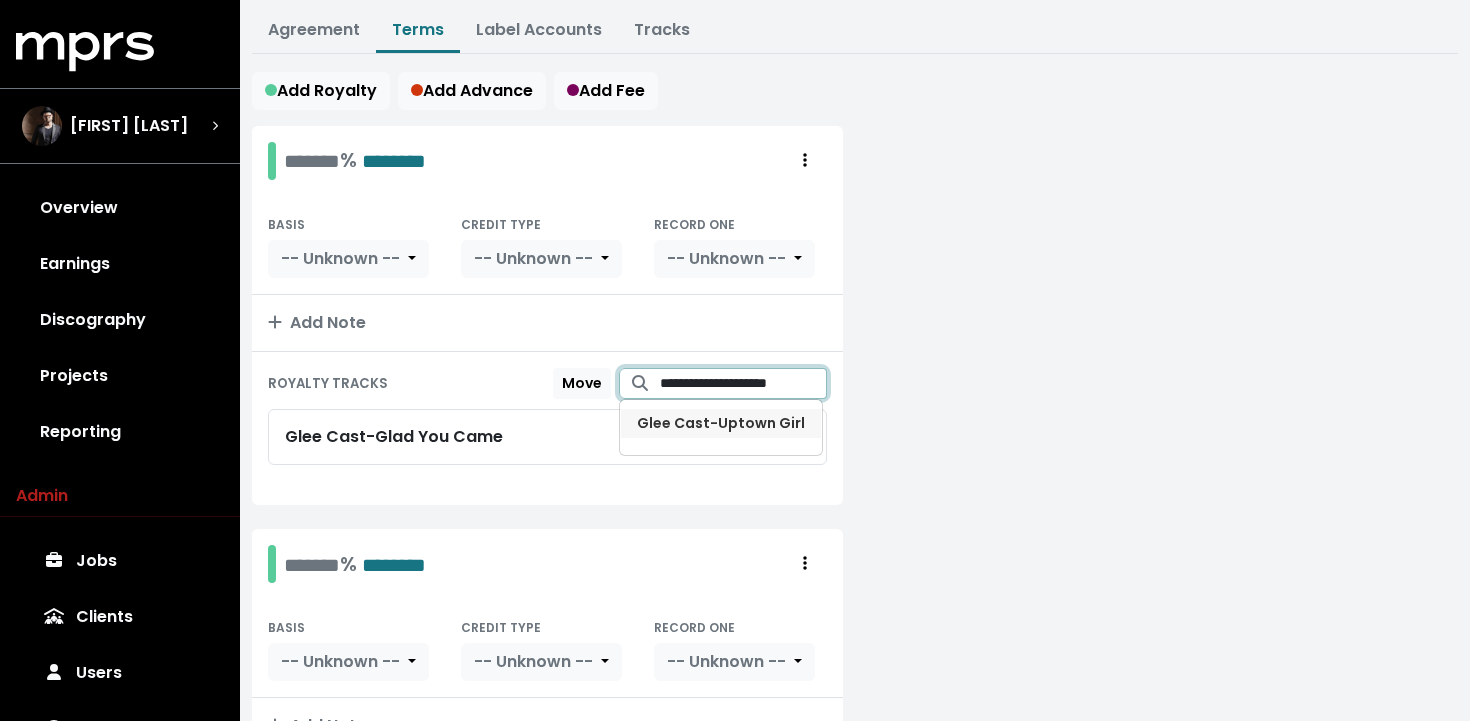type on "**********" 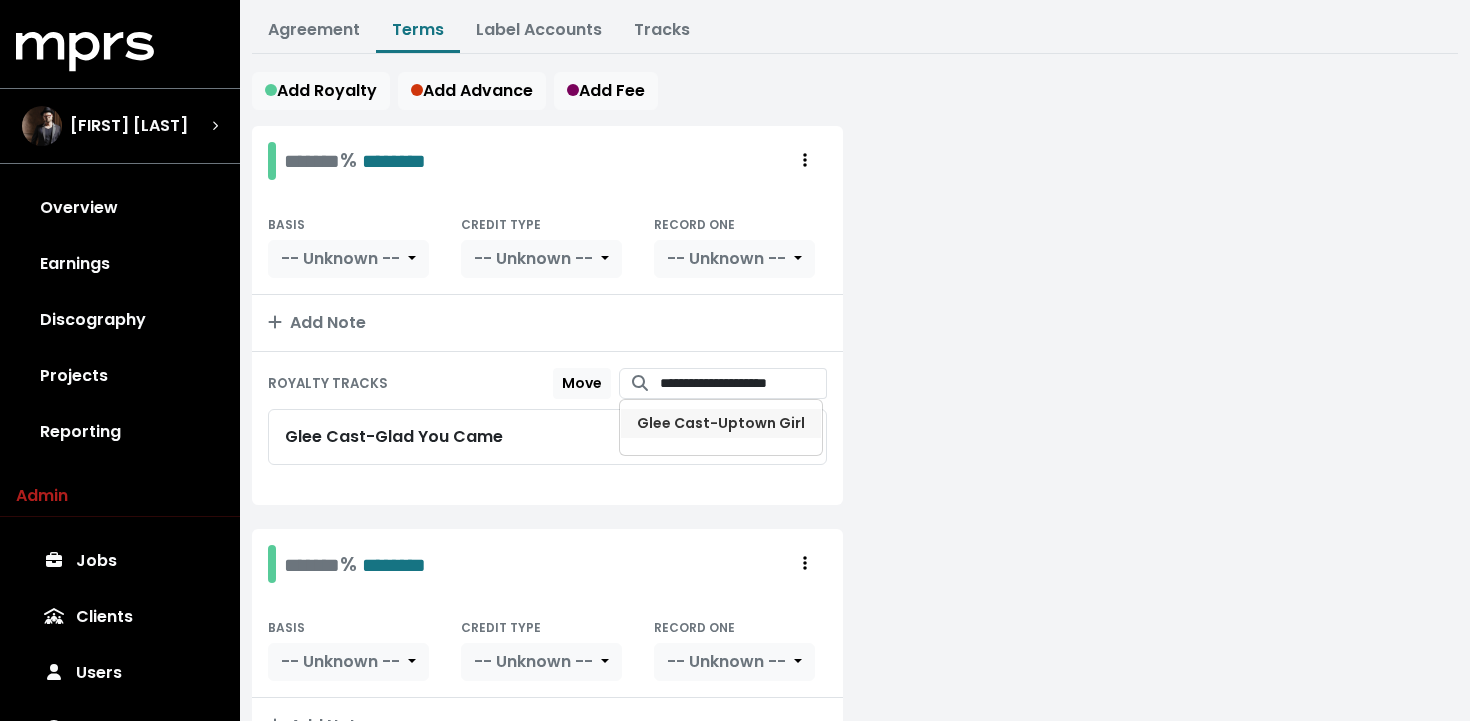 scroll, scrollTop: 0, scrollLeft: 0, axis: both 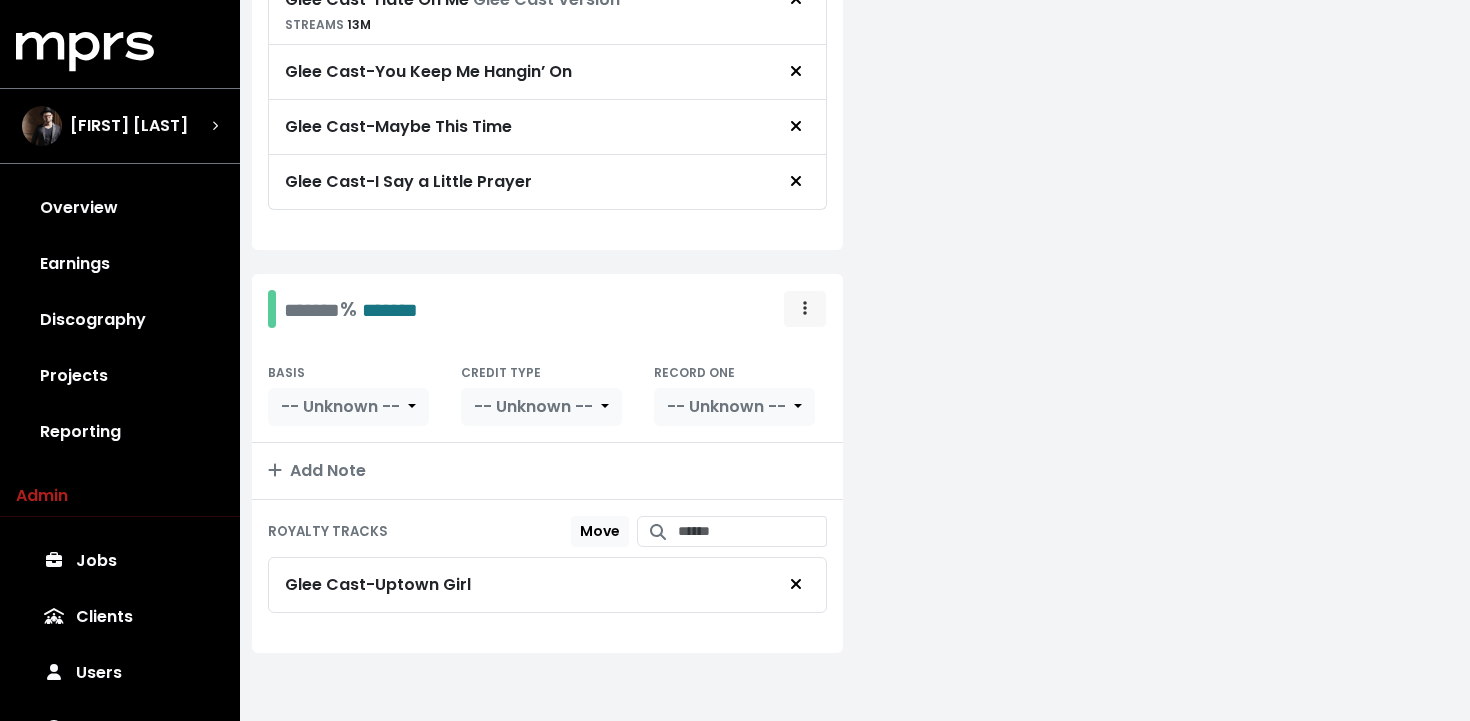 click at bounding box center [805, 309] 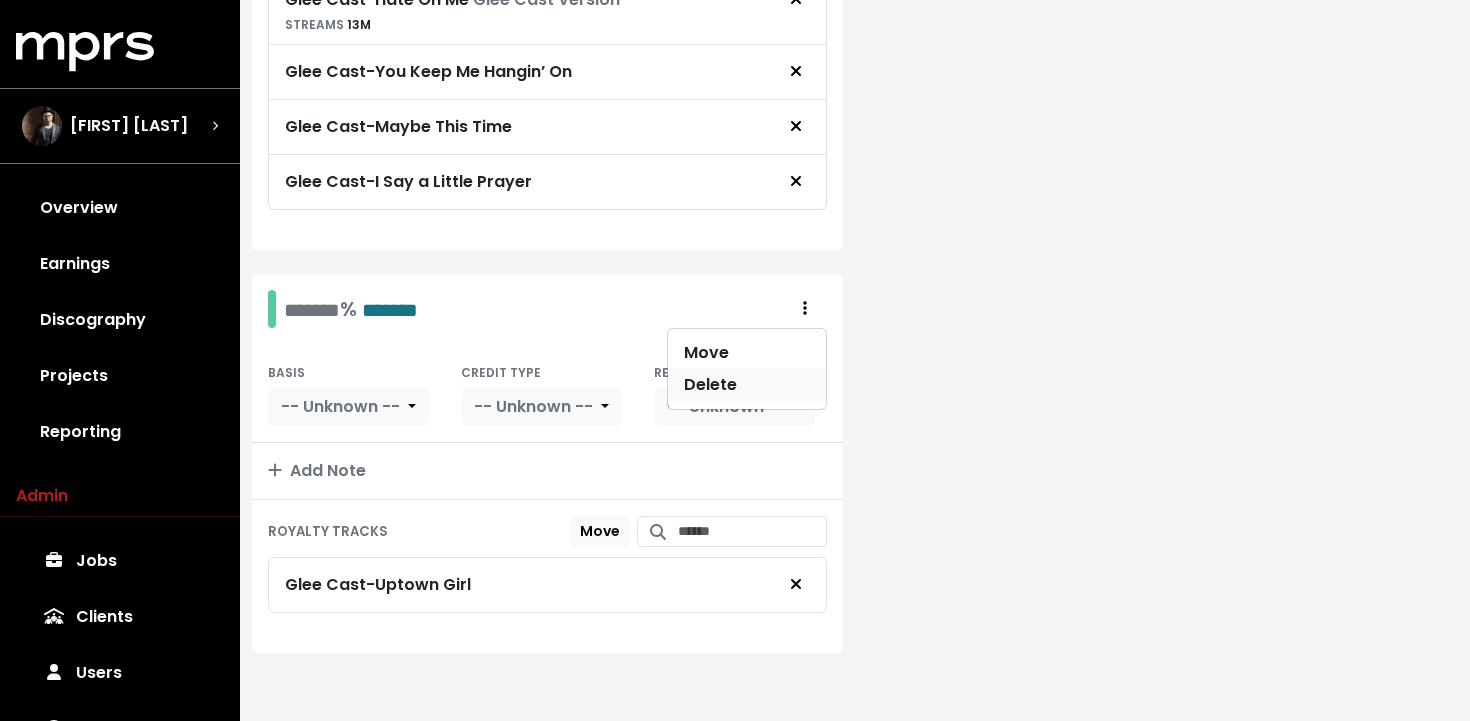 click on "Delete" at bounding box center (747, 385) 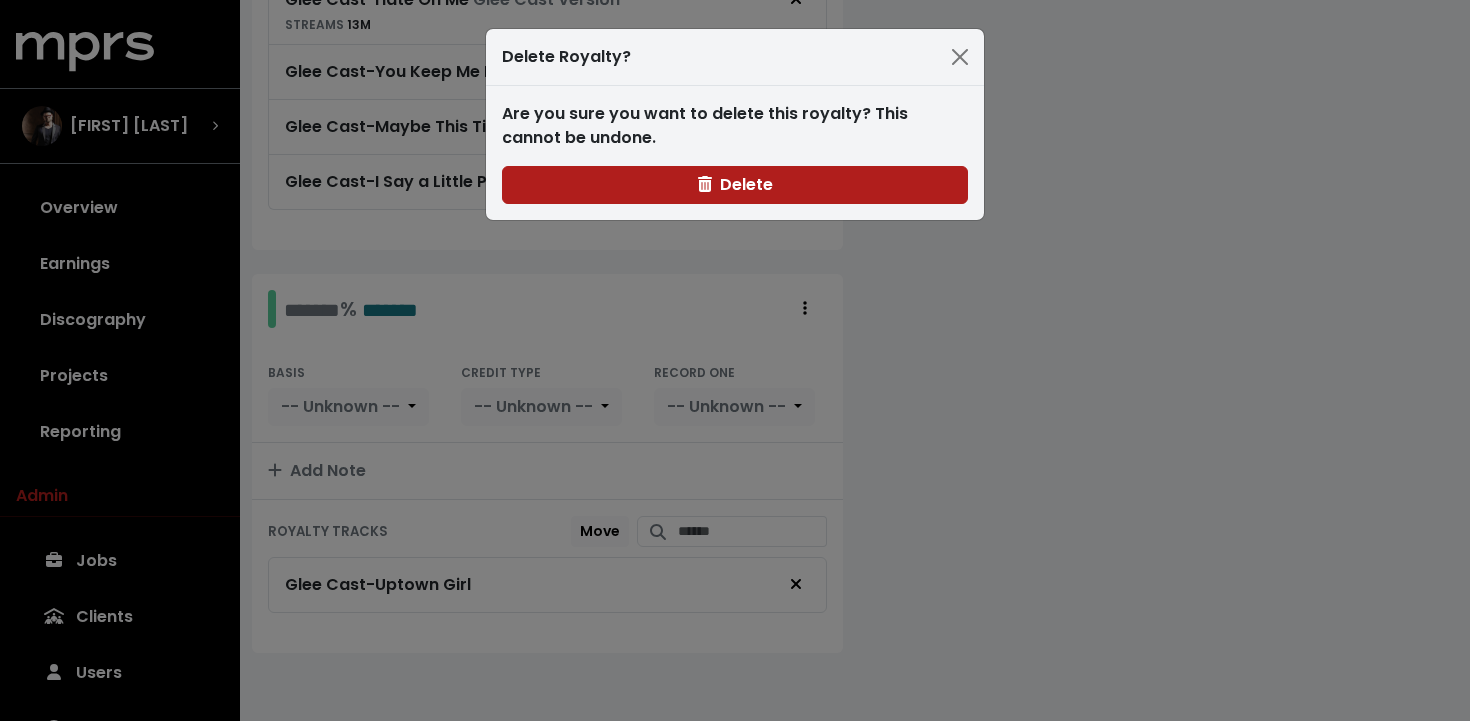 click on "Are you sure you want to delete this royalty? This cannot be undone. Delete" at bounding box center (735, 153) 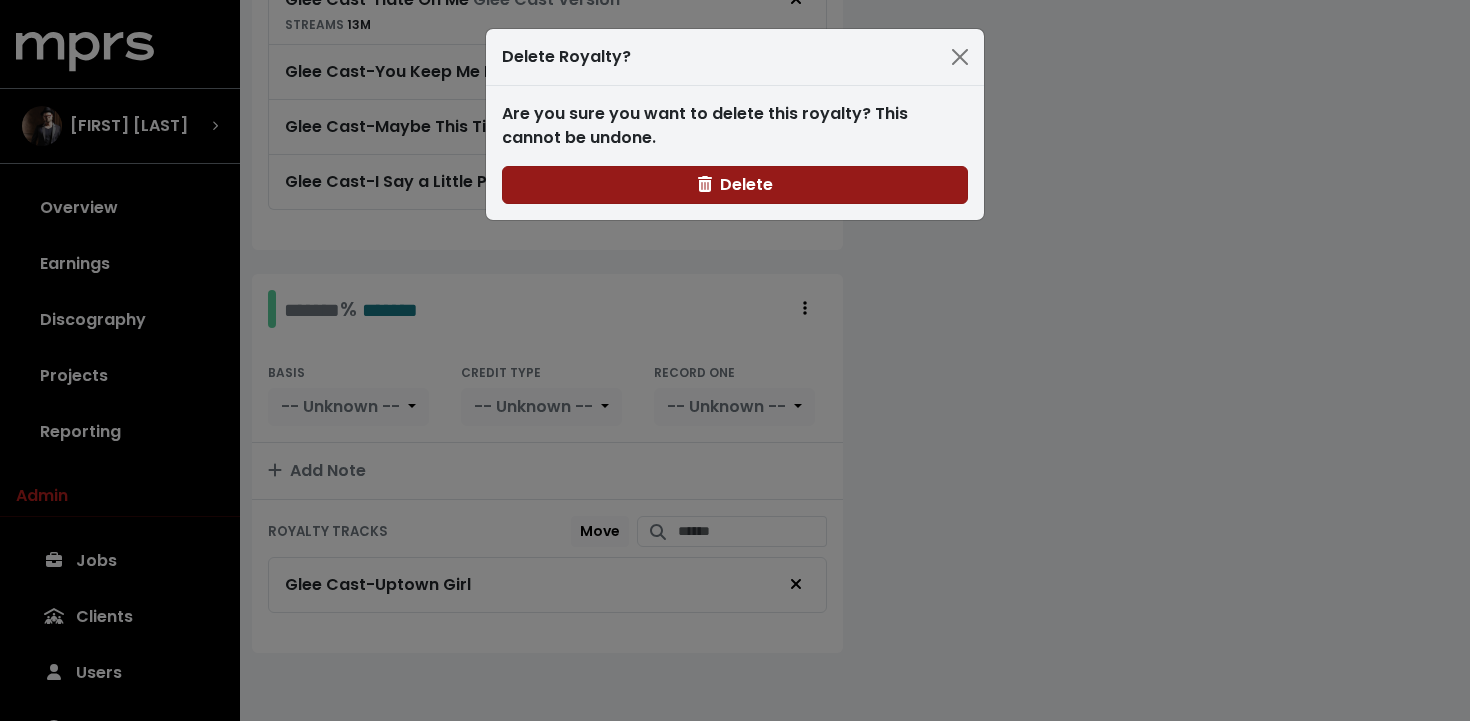 click on "Delete" at bounding box center (735, 184) 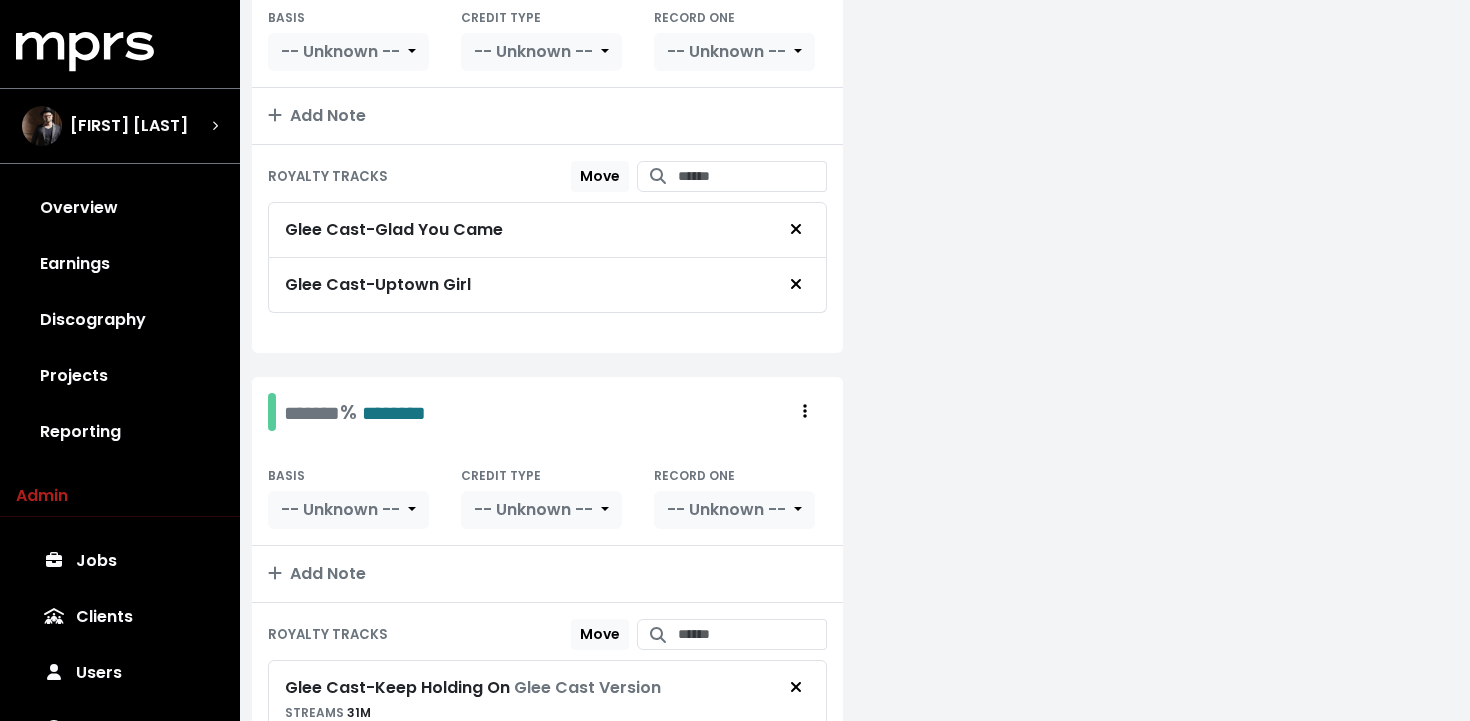 scroll, scrollTop: 847, scrollLeft: 0, axis: vertical 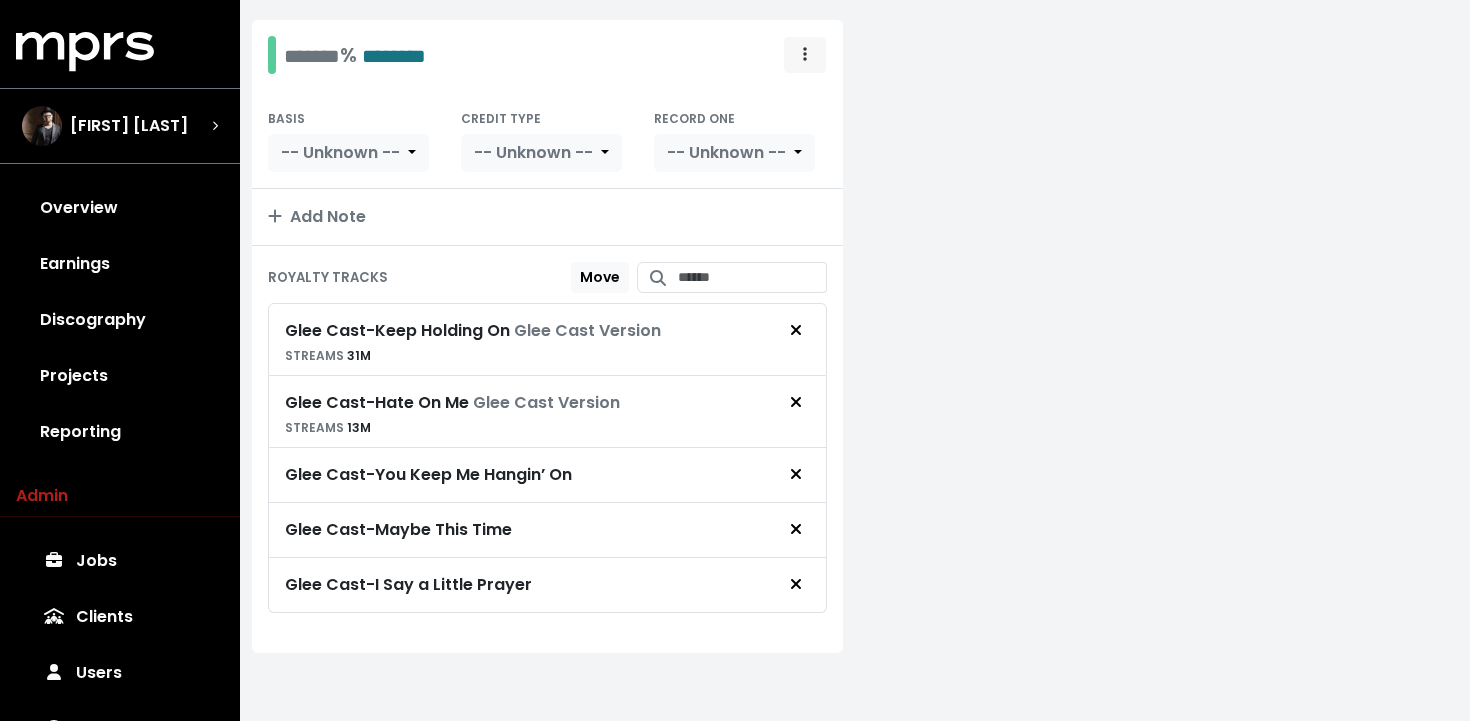 click at bounding box center [805, 55] 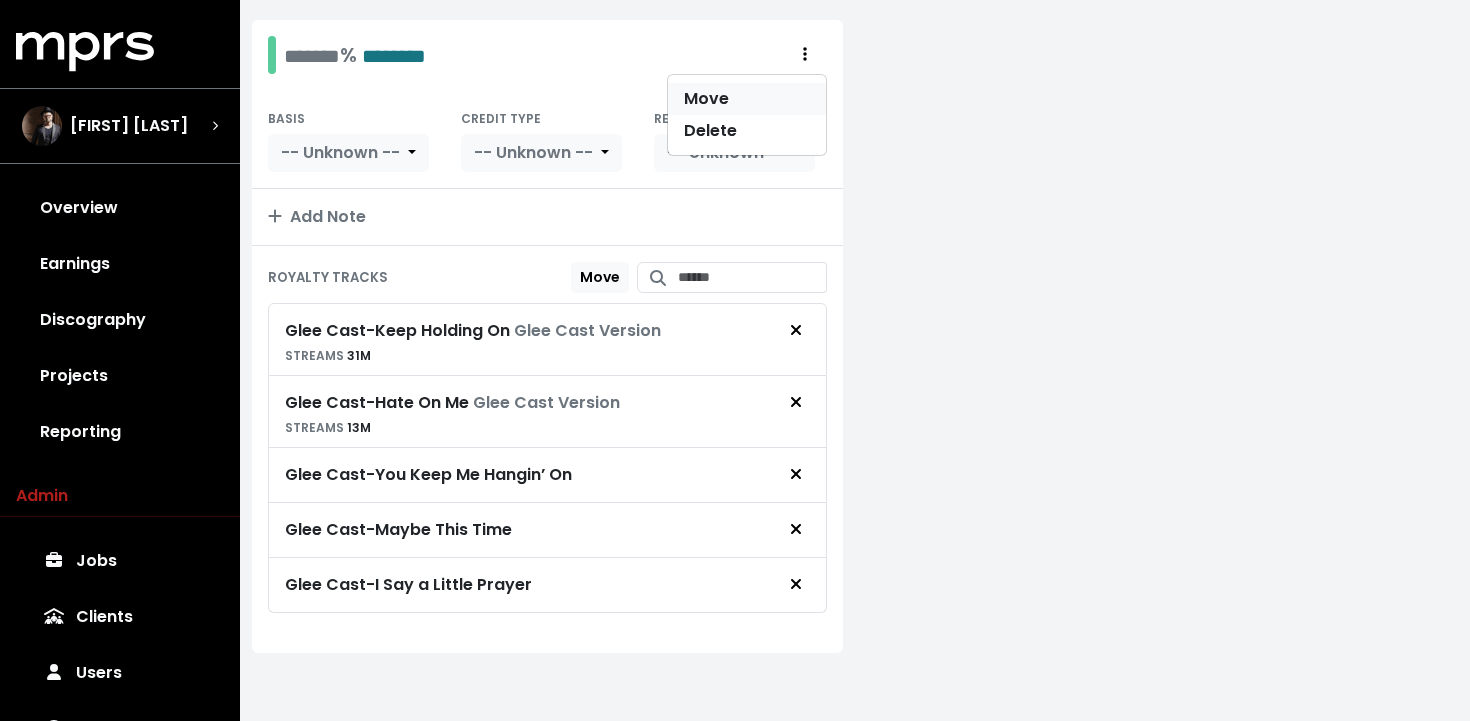 click on "Move" at bounding box center (747, 99) 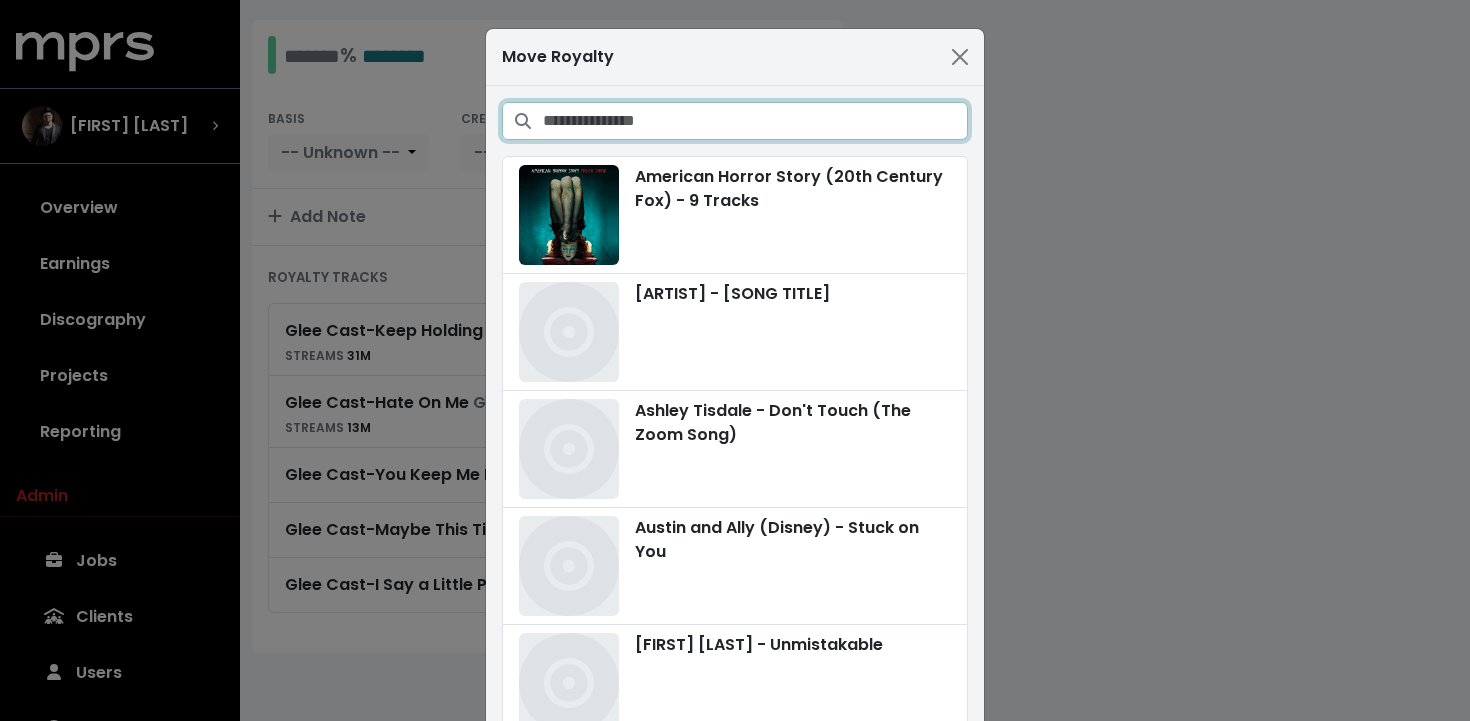 click at bounding box center (755, 121) 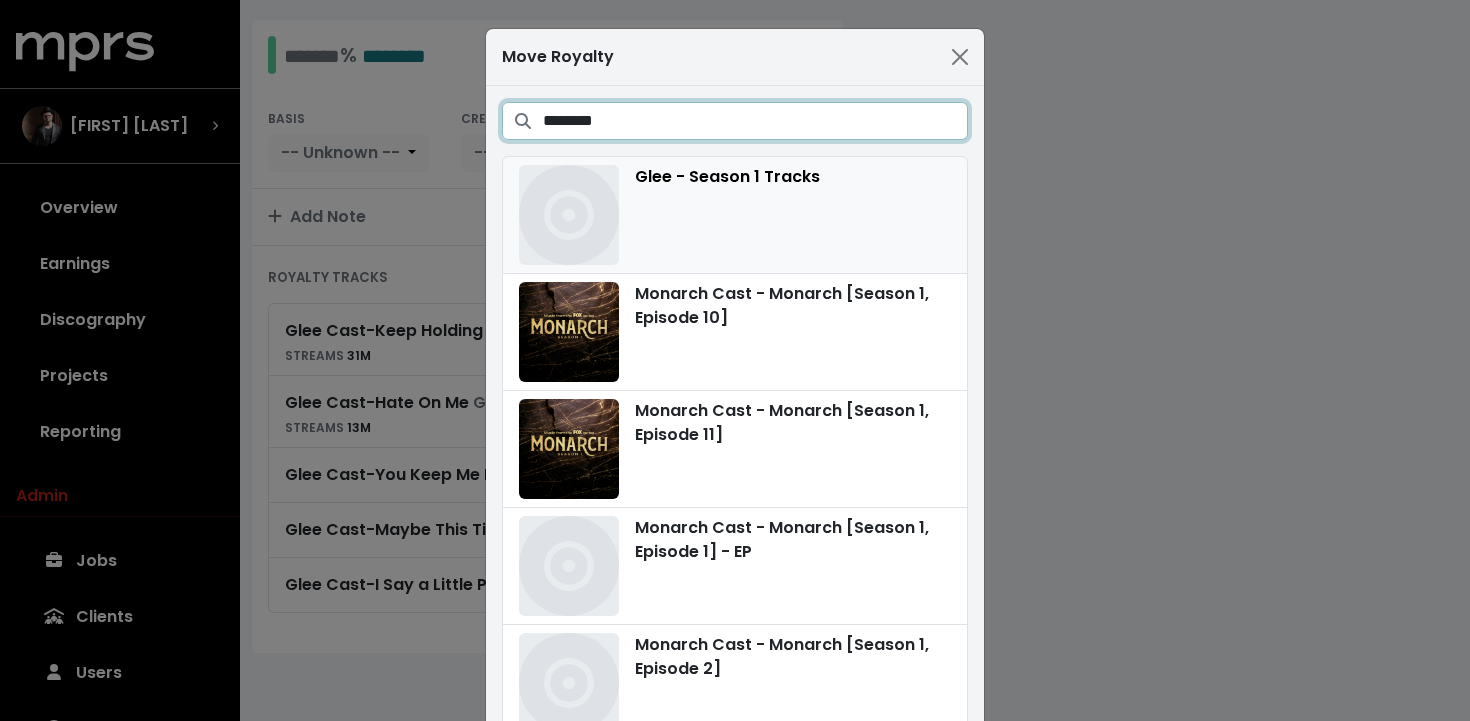 type on "********" 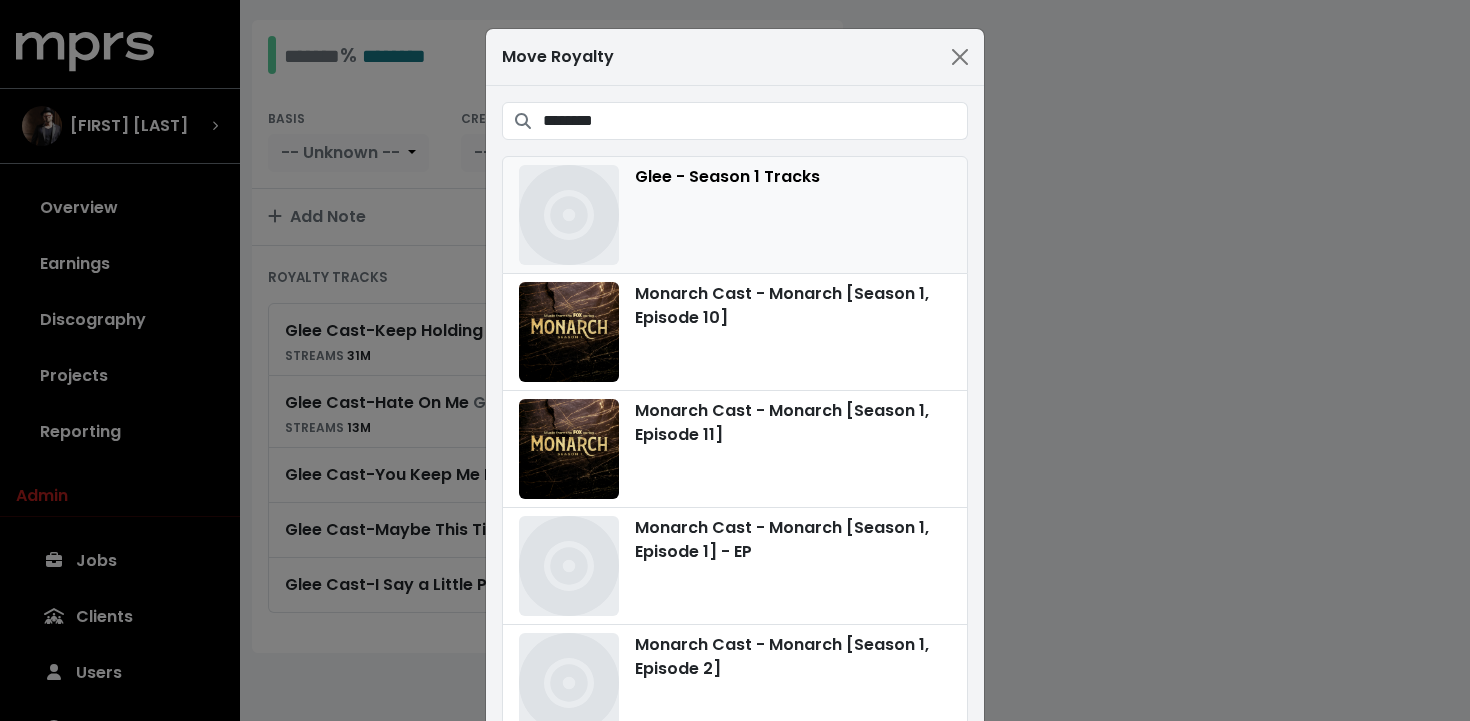 click on "Glee - Season 1 Tracks" at bounding box center [735, 215] 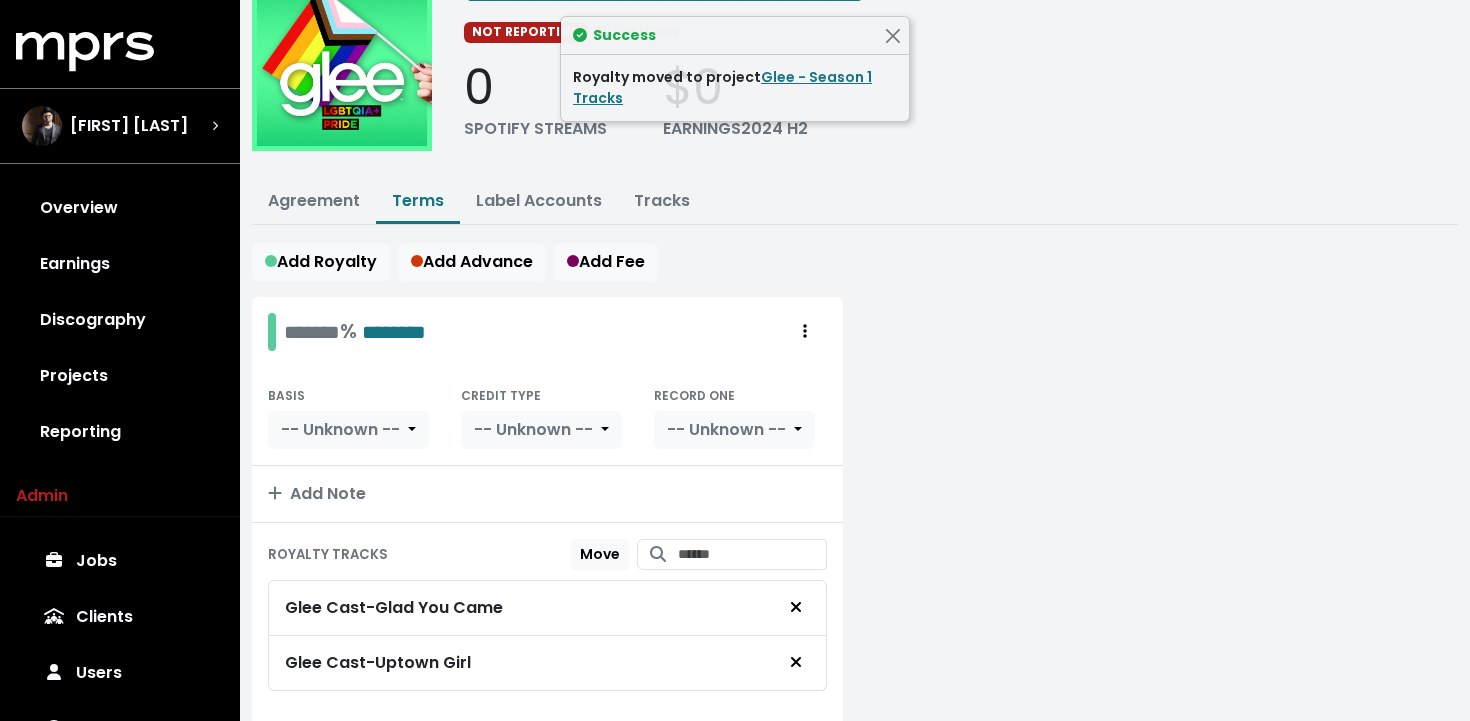 scroll, scrollTop: 191, scrollLeft: 0, axis: vertical 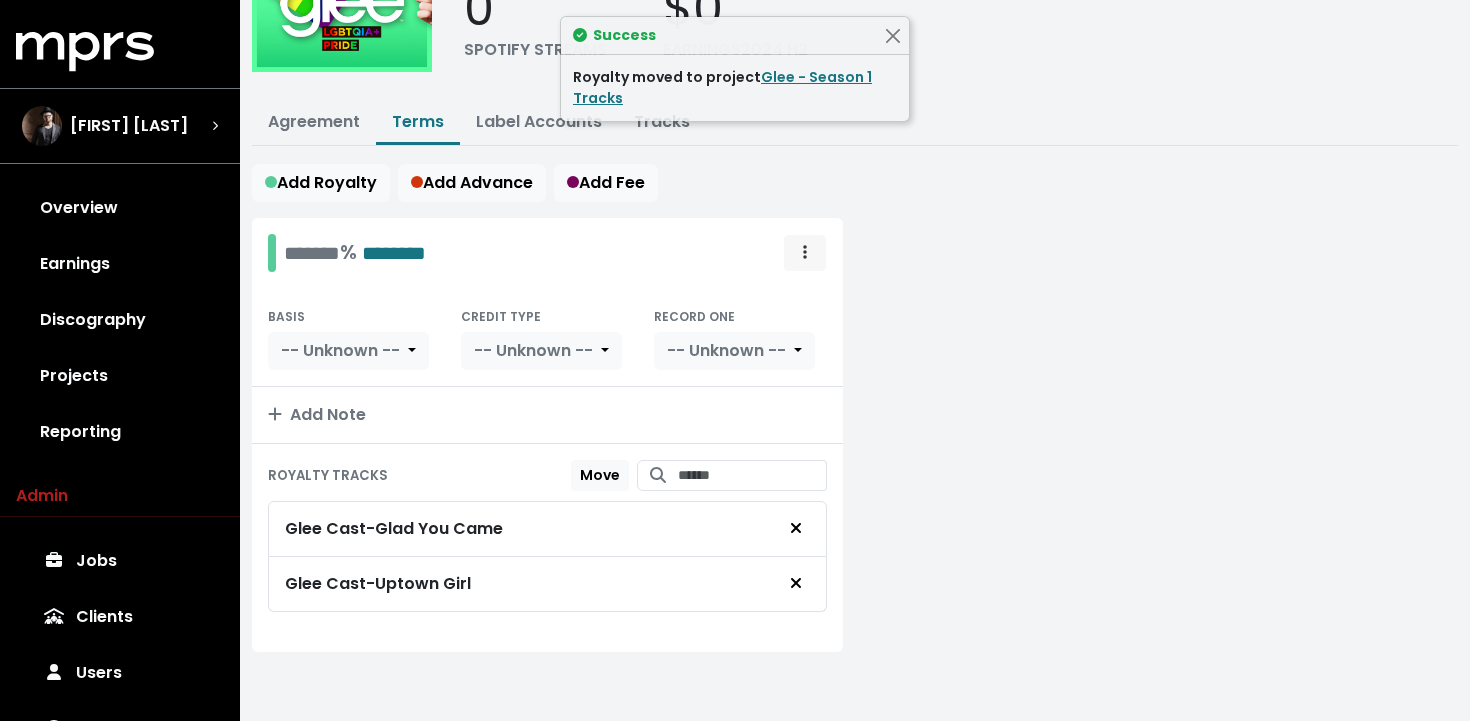 click at bounding box center (805, 253) 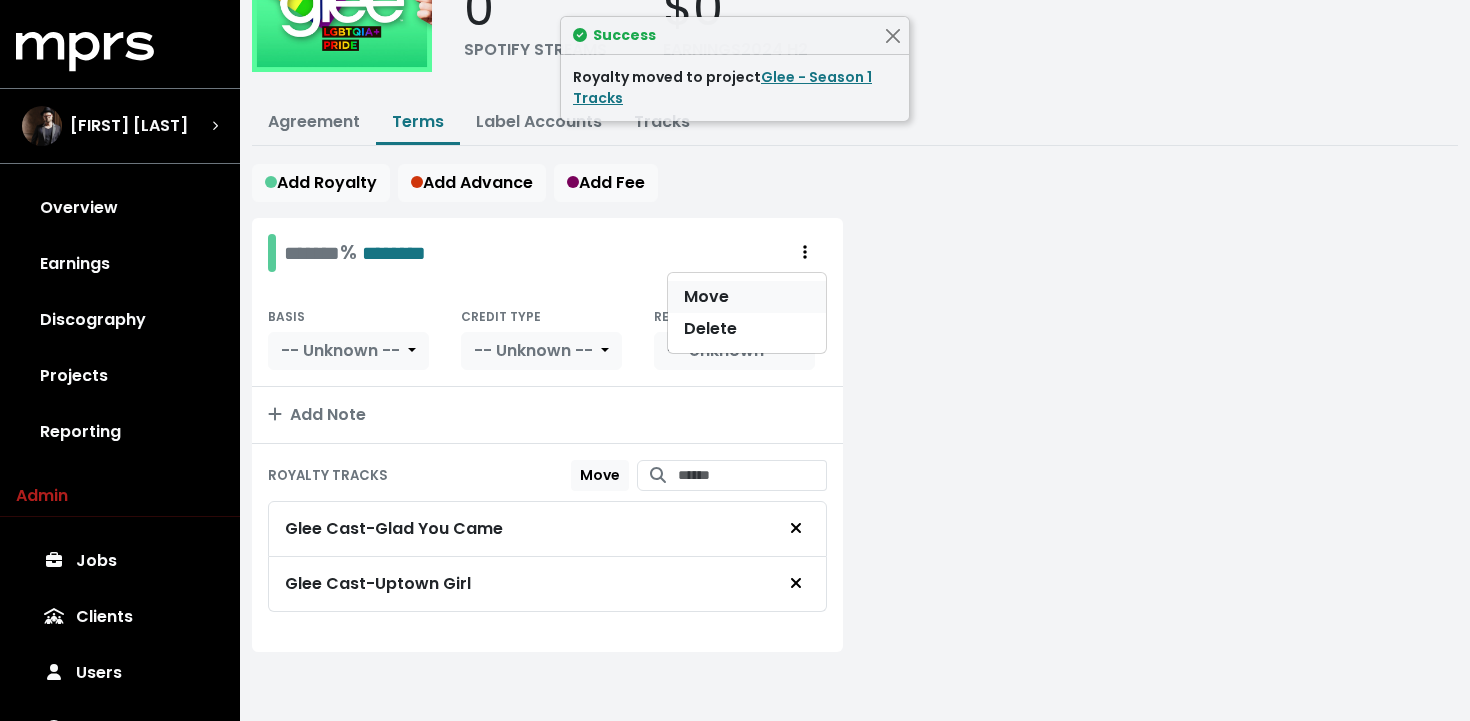 click on "Move" at bounding box center [747, 297] 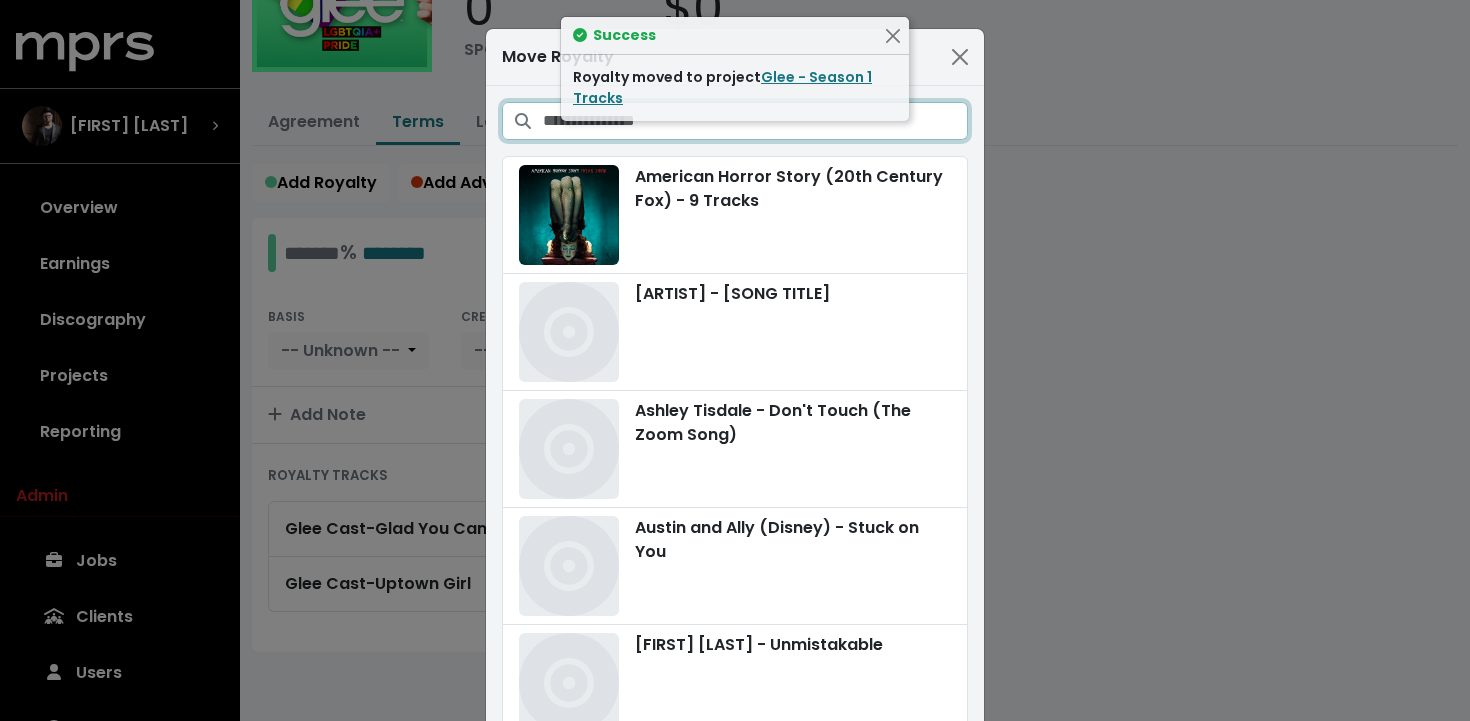 click at bounding box center [755, 121] 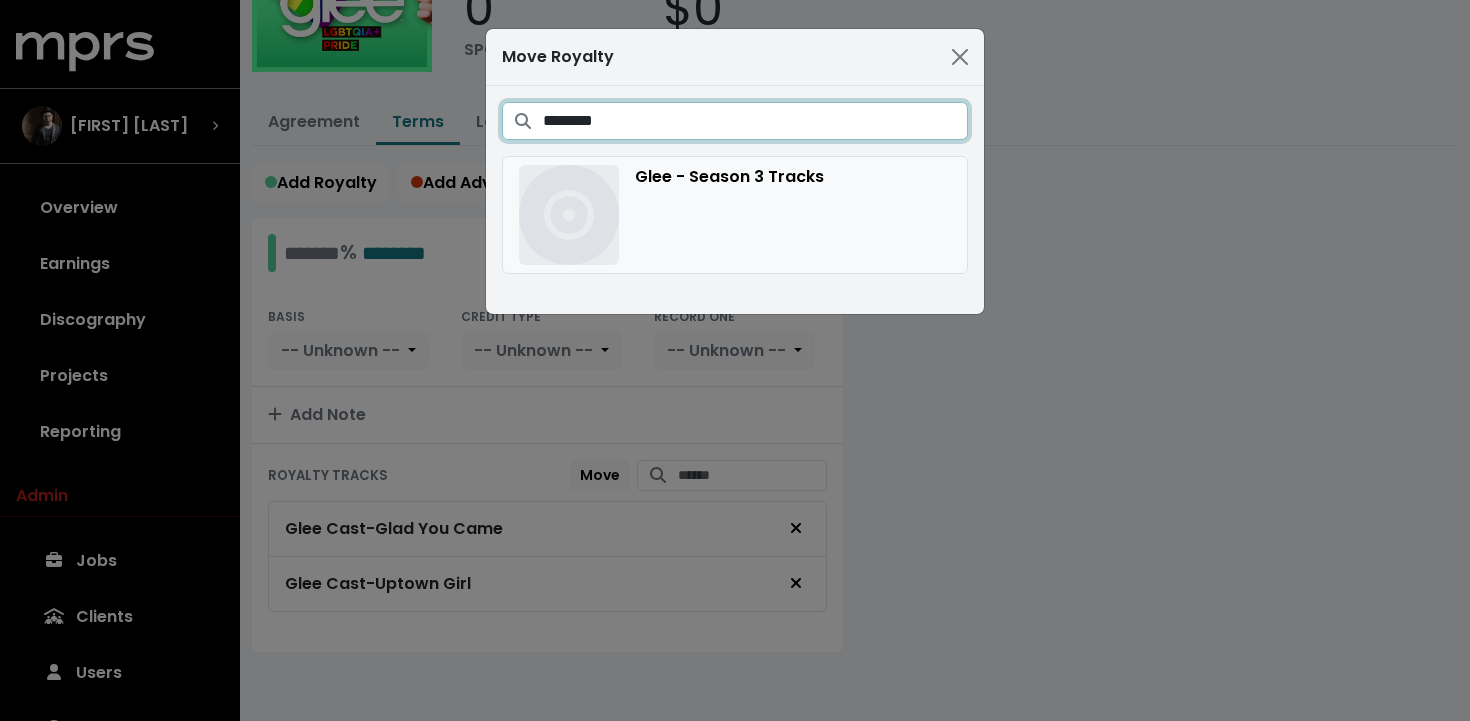 type on "********" 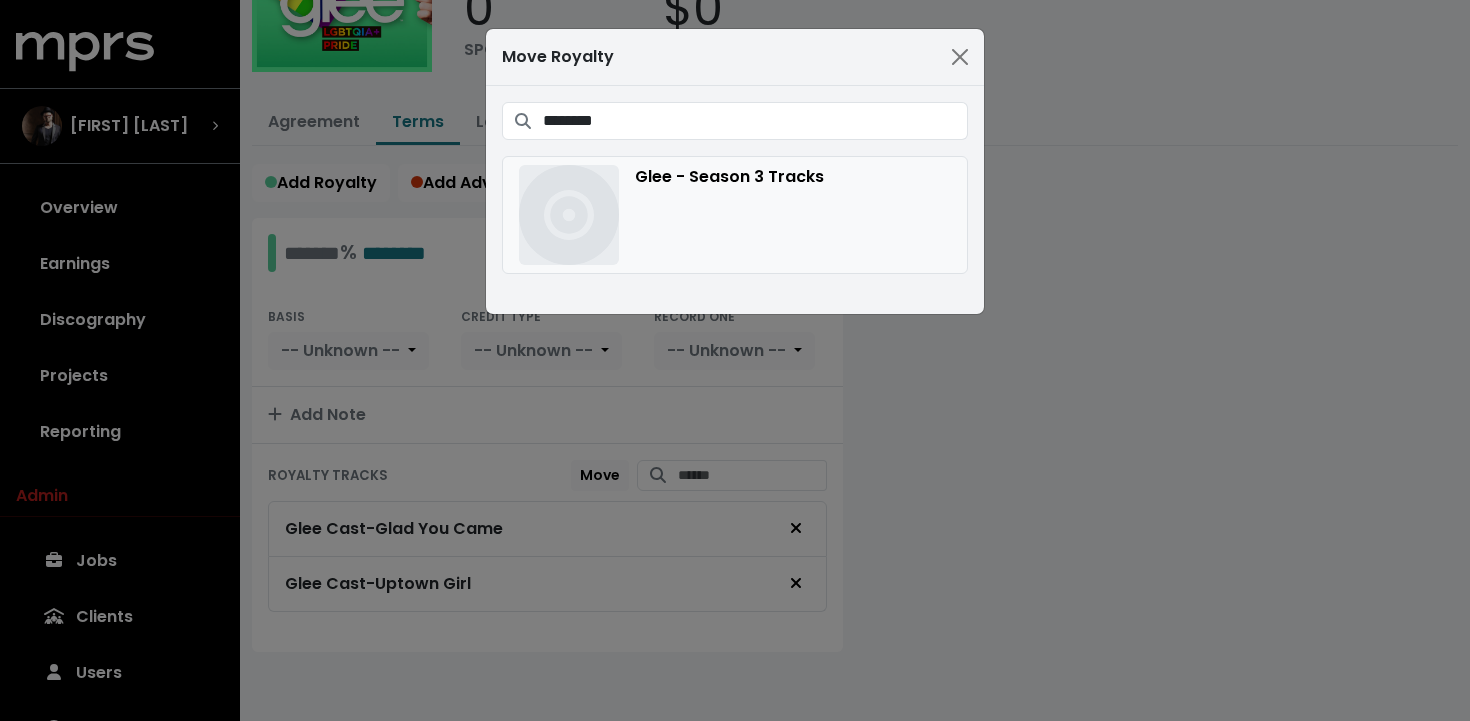 click on "Glee - Season 3 Tracks" at bounding box center [735, 215] 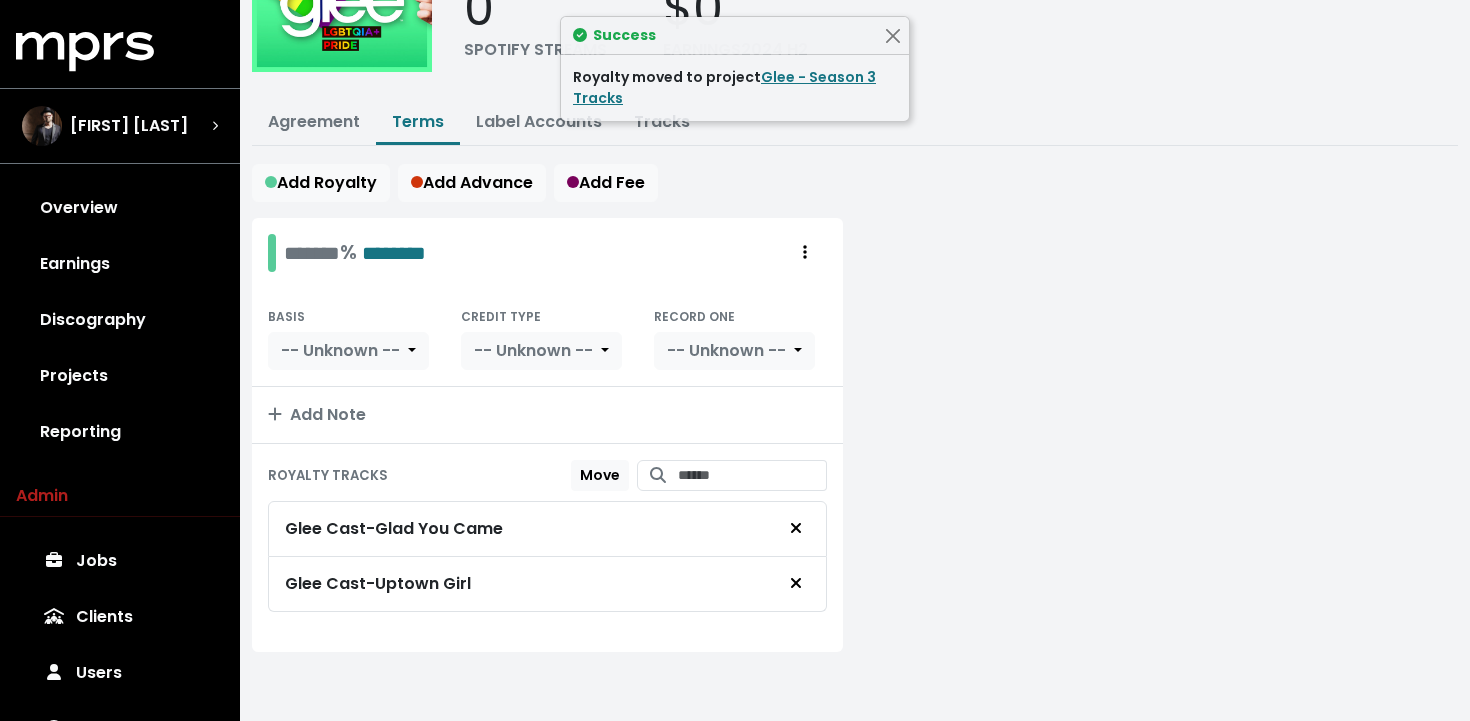 scroll, scrollTop: 0, scrollLeft: 0, axis: both 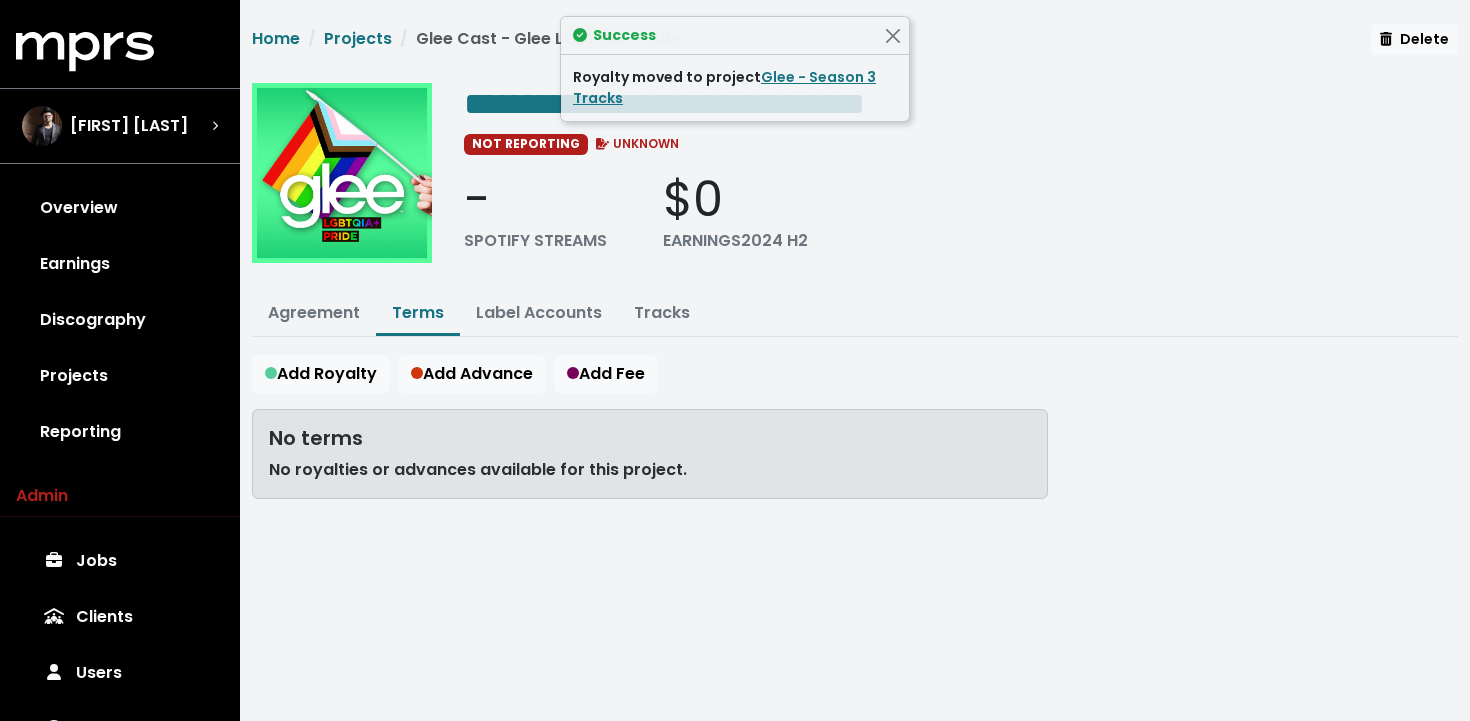 click on "**********" at bounding box center [961, 180] 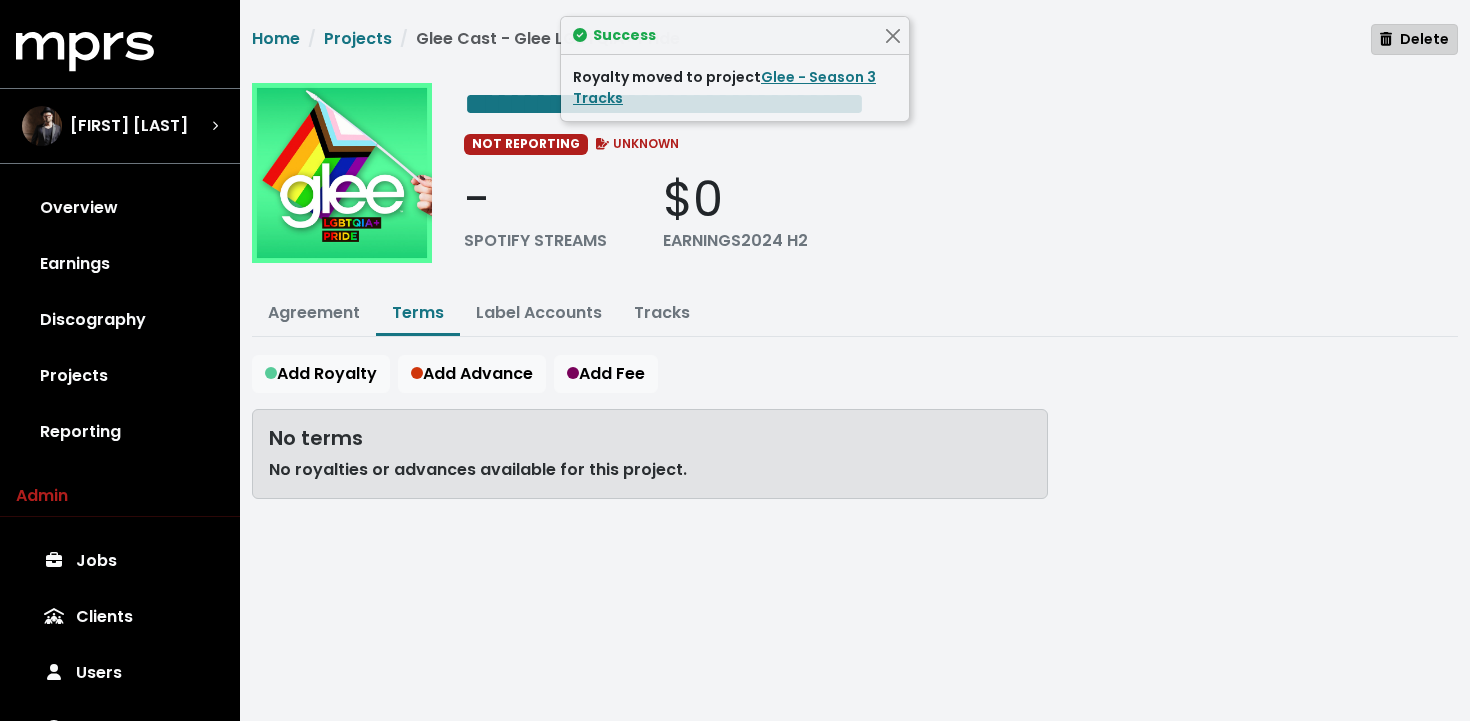 click on "Delete" at bounding box center [1414, 39] 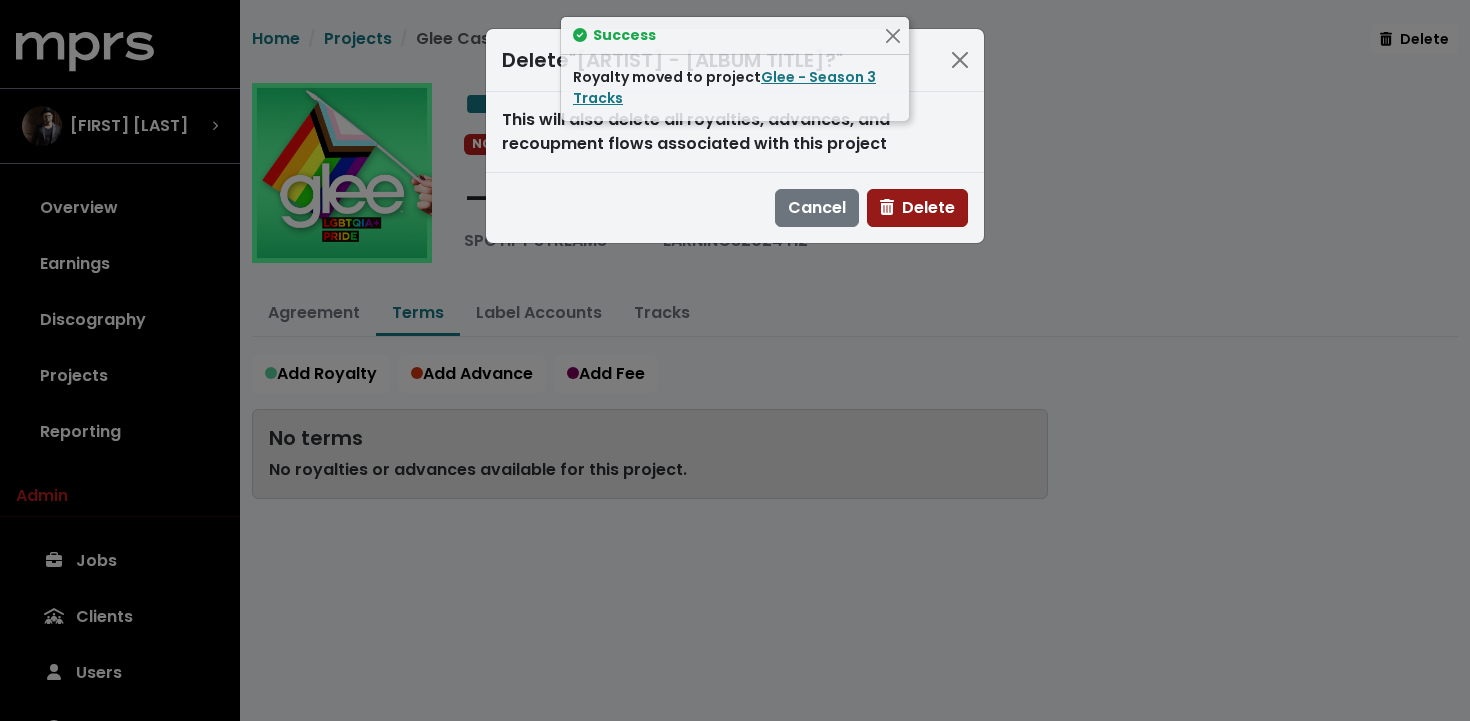 click on "Delete" at bounding box center (917, 207) 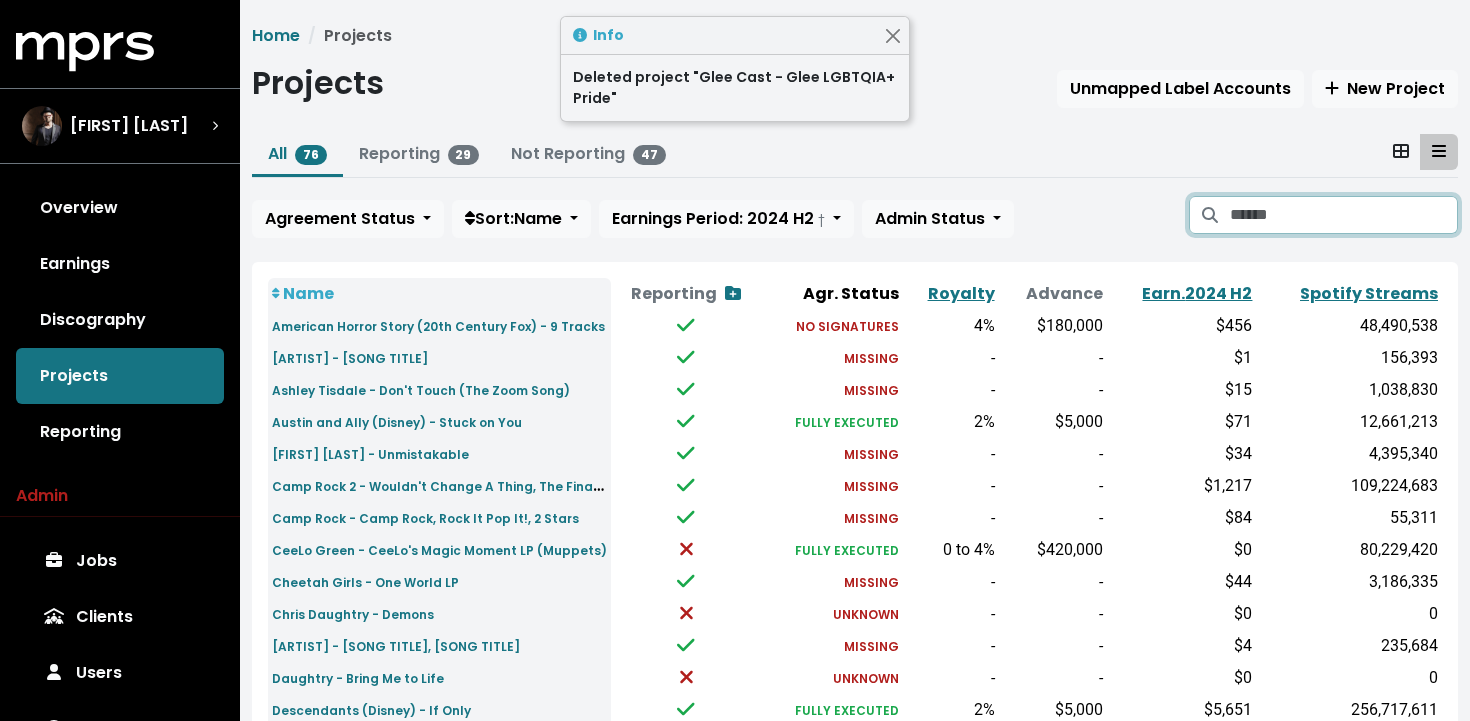 click at bounding box center (1344, 215) 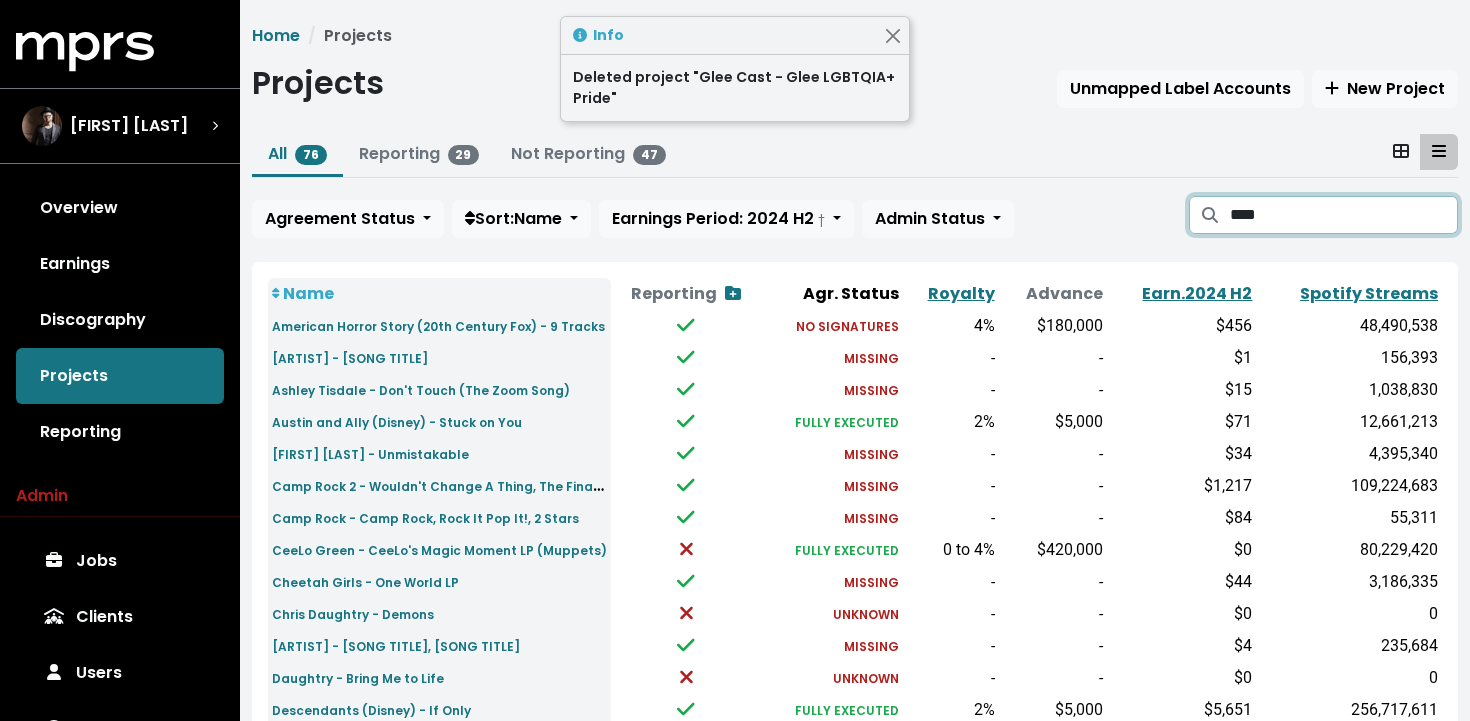 type on "****" 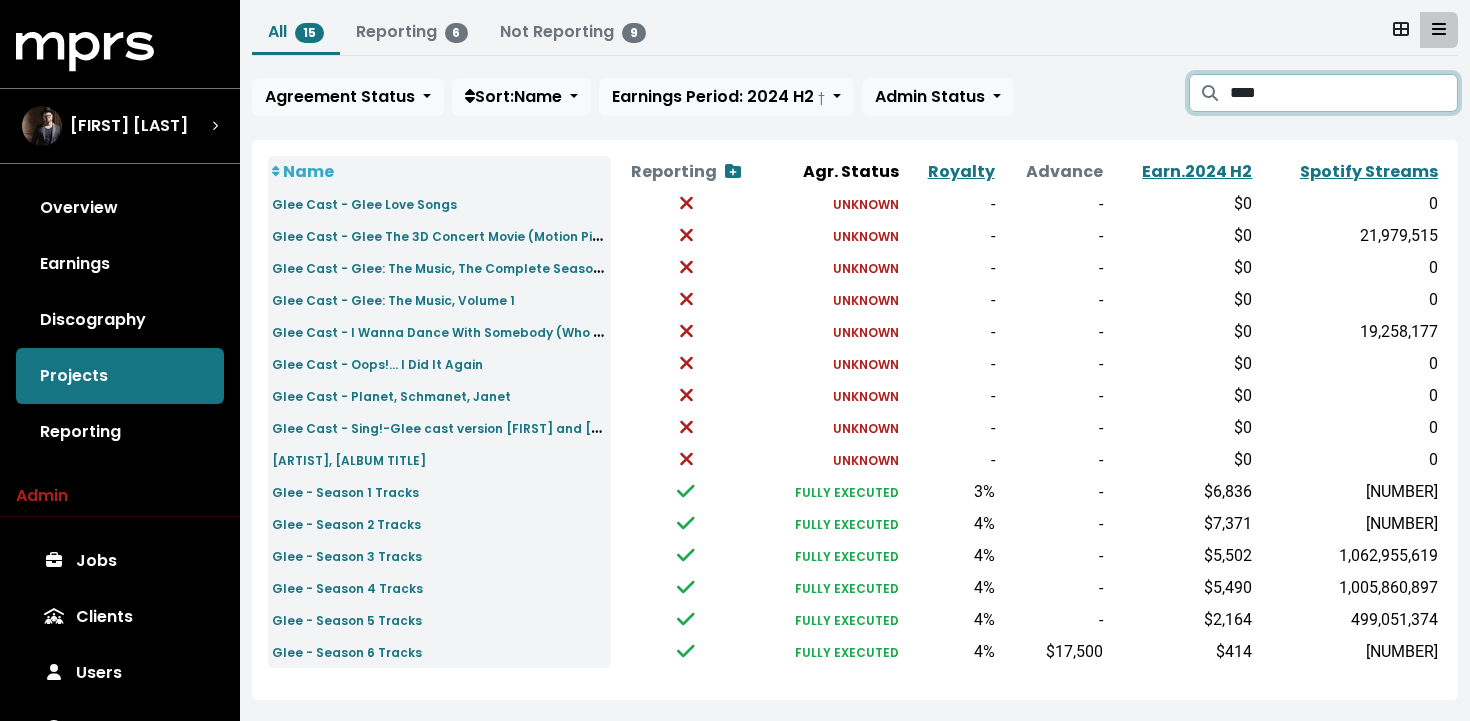 scroll, scrollTop: 157, scrollLeft: 0, axis: vertical 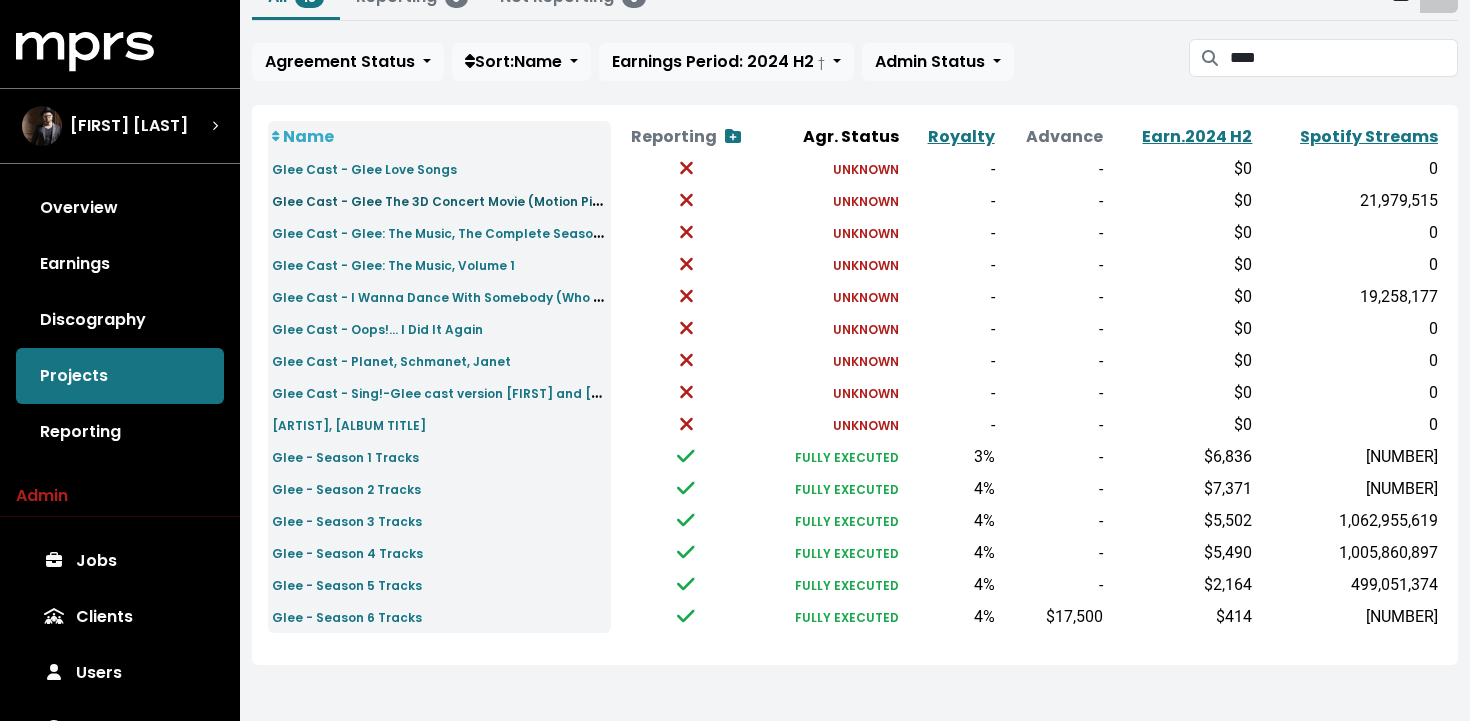 click on "Glee Cast - Glee The 3D Concert Movie (Motion Picture Soundtrack)" at bounding box center (492, 200) 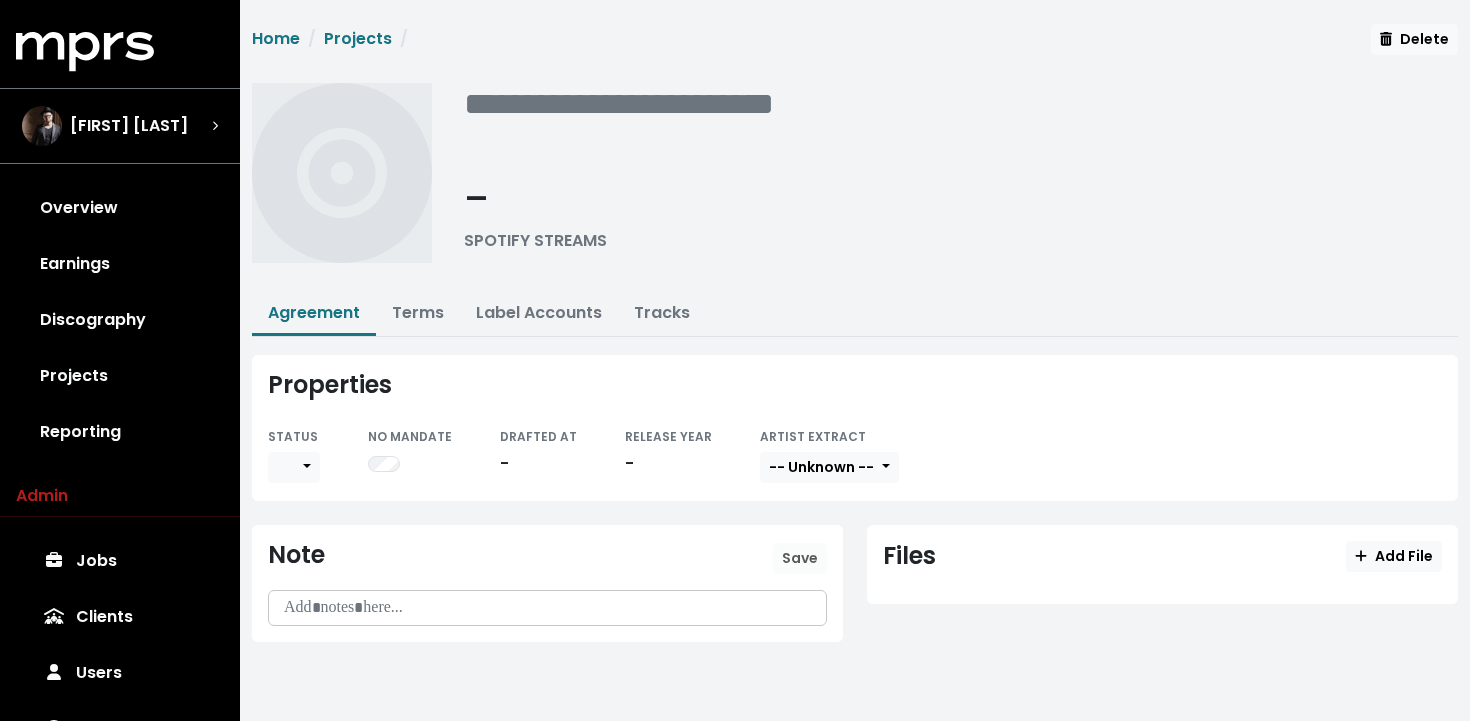 scroll, scrollTop: 0, scrollLeft: 0, axis: both 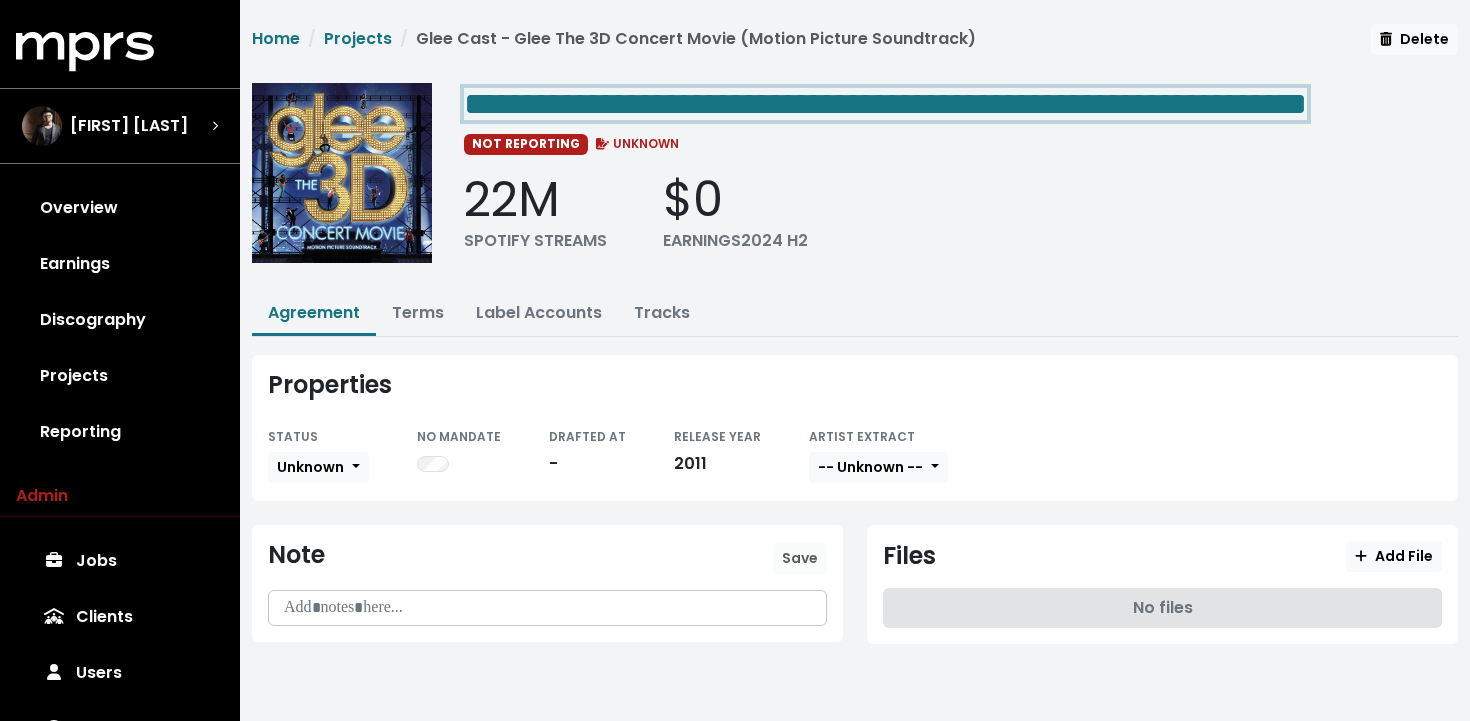 click on "**********" at bounding box center [885, 104] 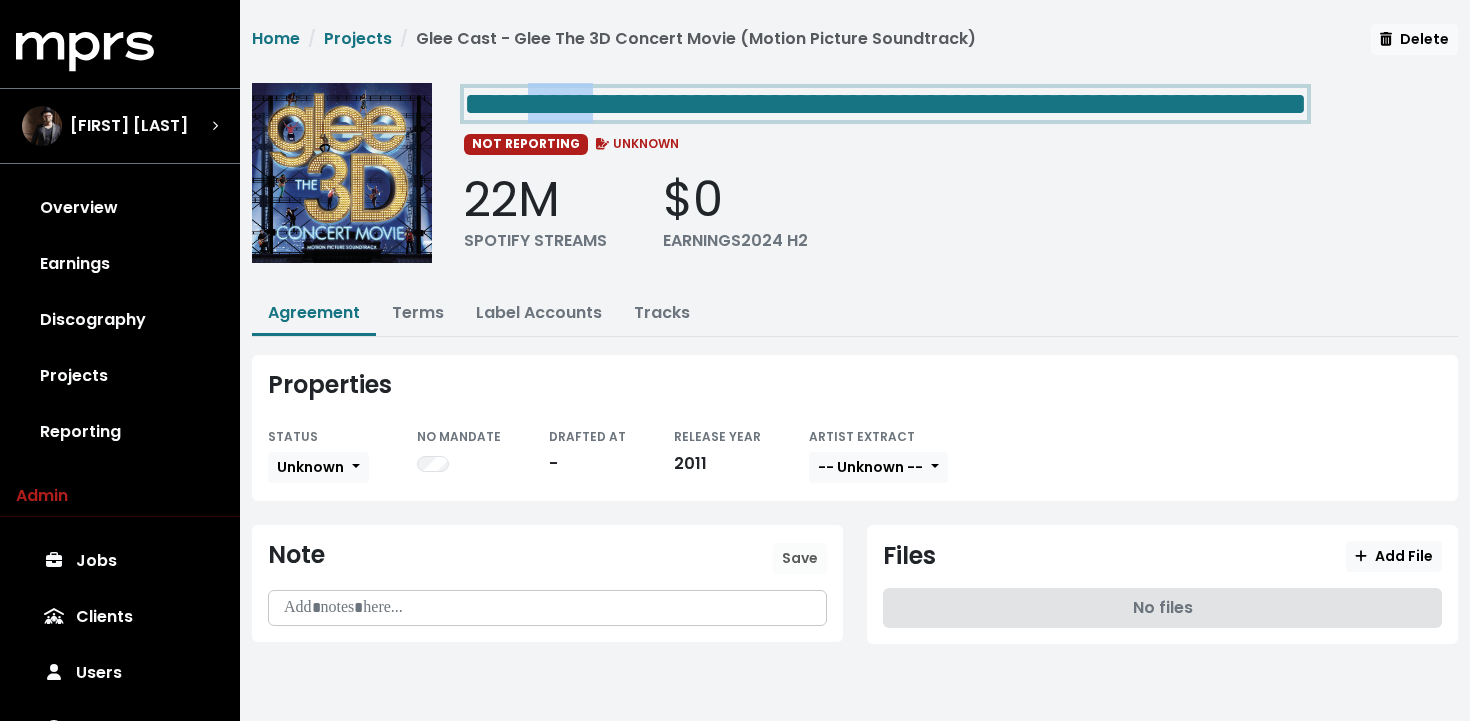 drag, startPoint x: 626, startPoint y: 99, endPoint x: 555, endPoint y: 97, distance: 71.02816 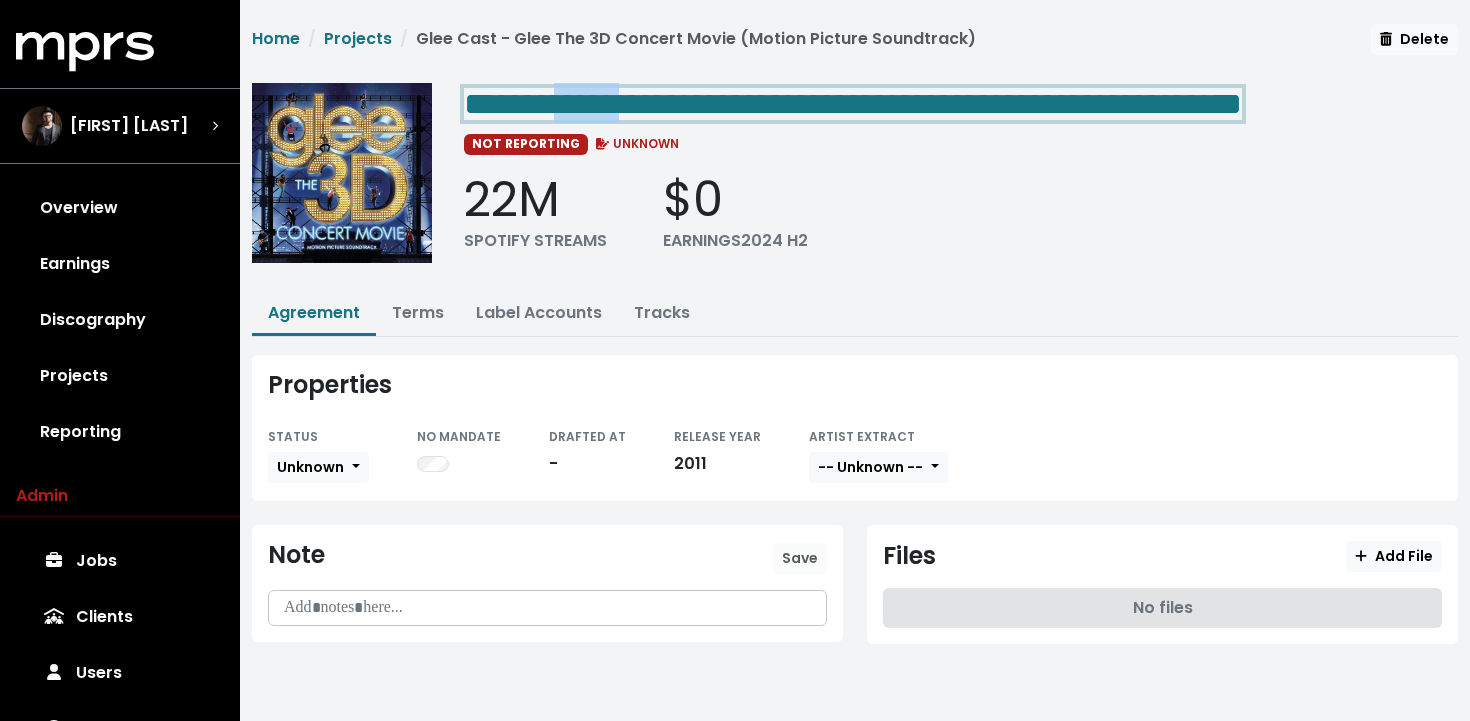 drag, startPoint x: 654, startPoint y: 107, endPoint x: 582, endPoint y: 105, distance: 72.02777 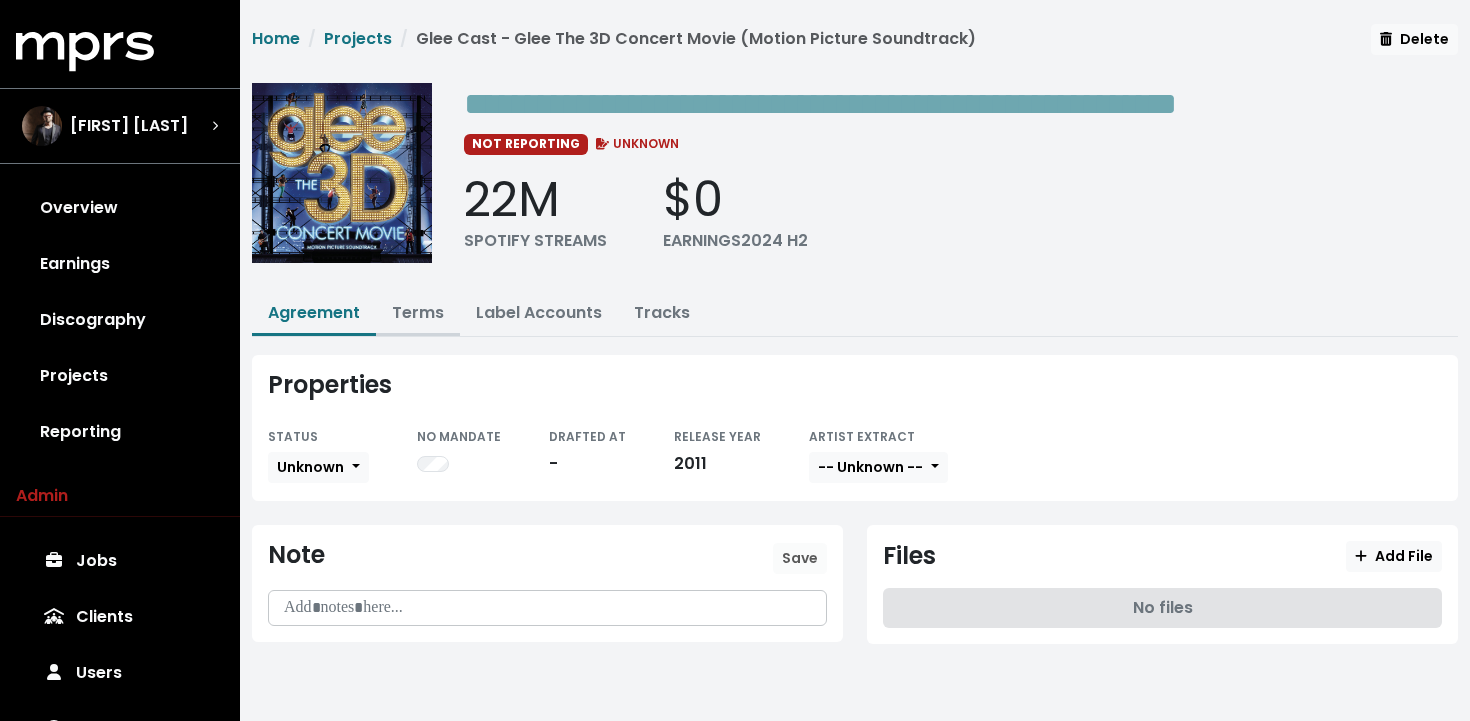 click on "Terms" at bounding box center [418, 314] 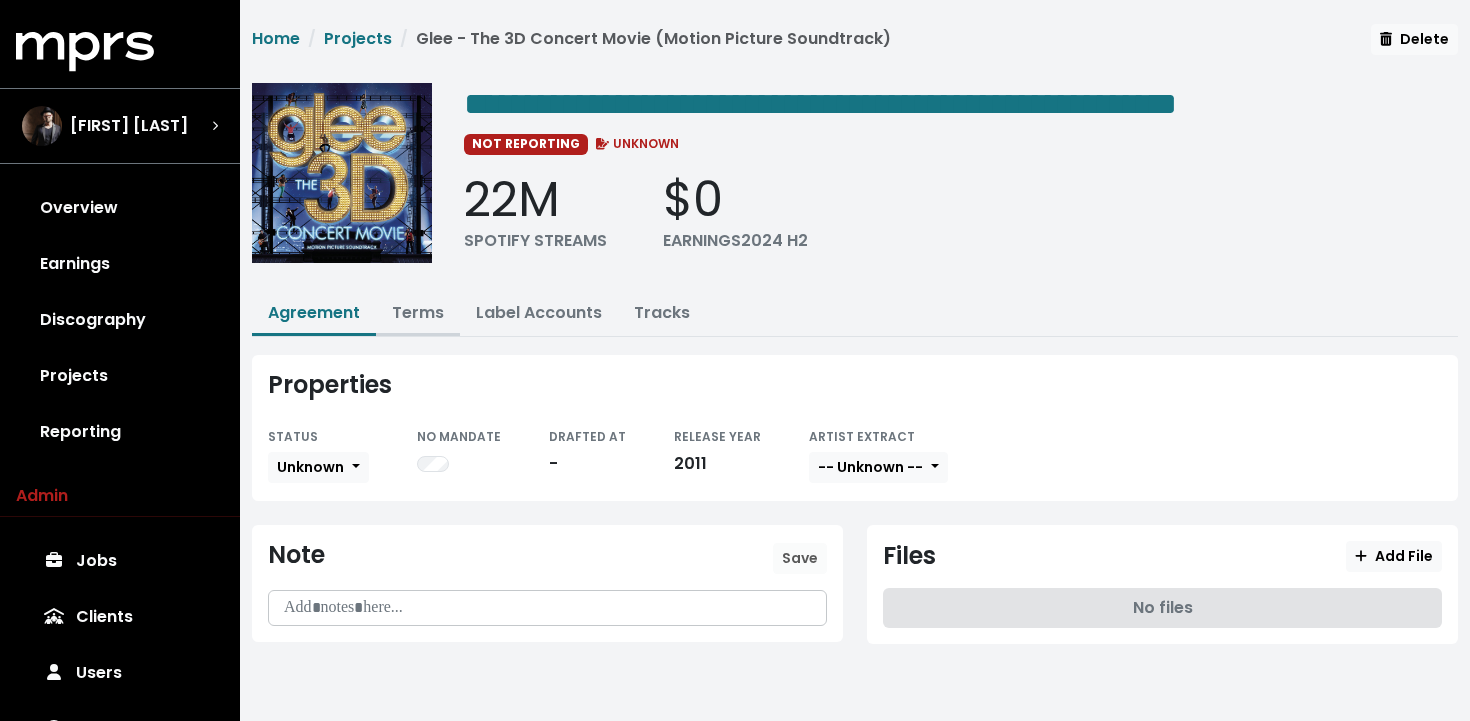 click on "Terms" at bounding box center [418, 312] 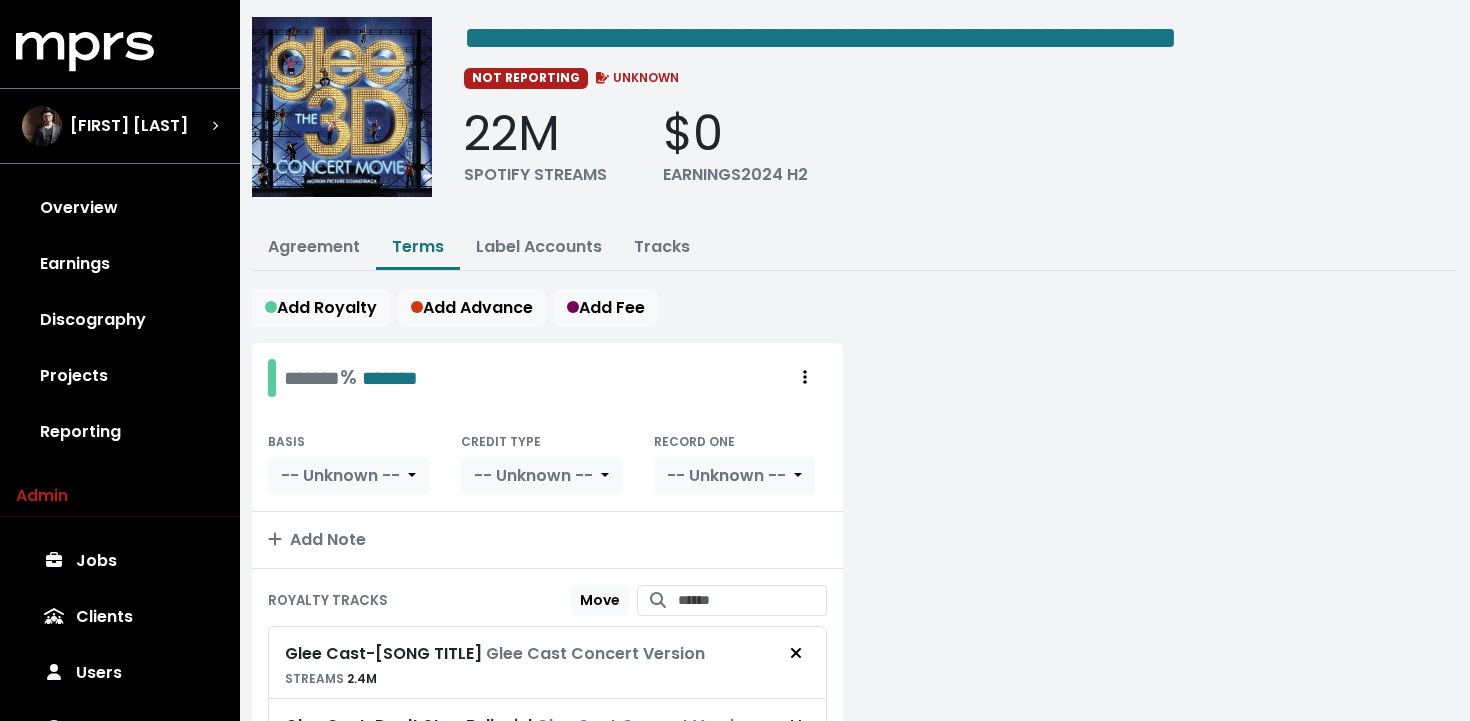 scroll, scrollTop: 0, scrollLeft: 0, axis: both 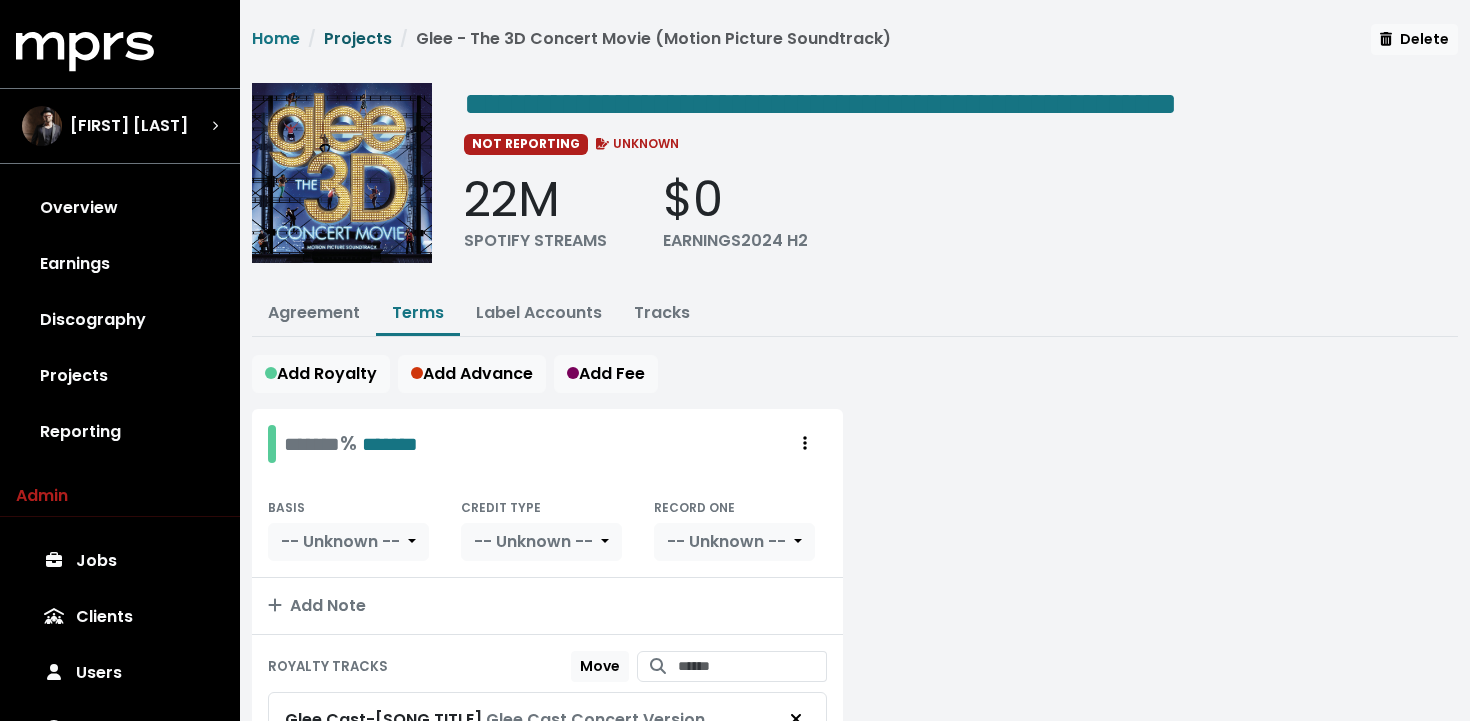 click on "Projects" at bounding box center [358, 38] 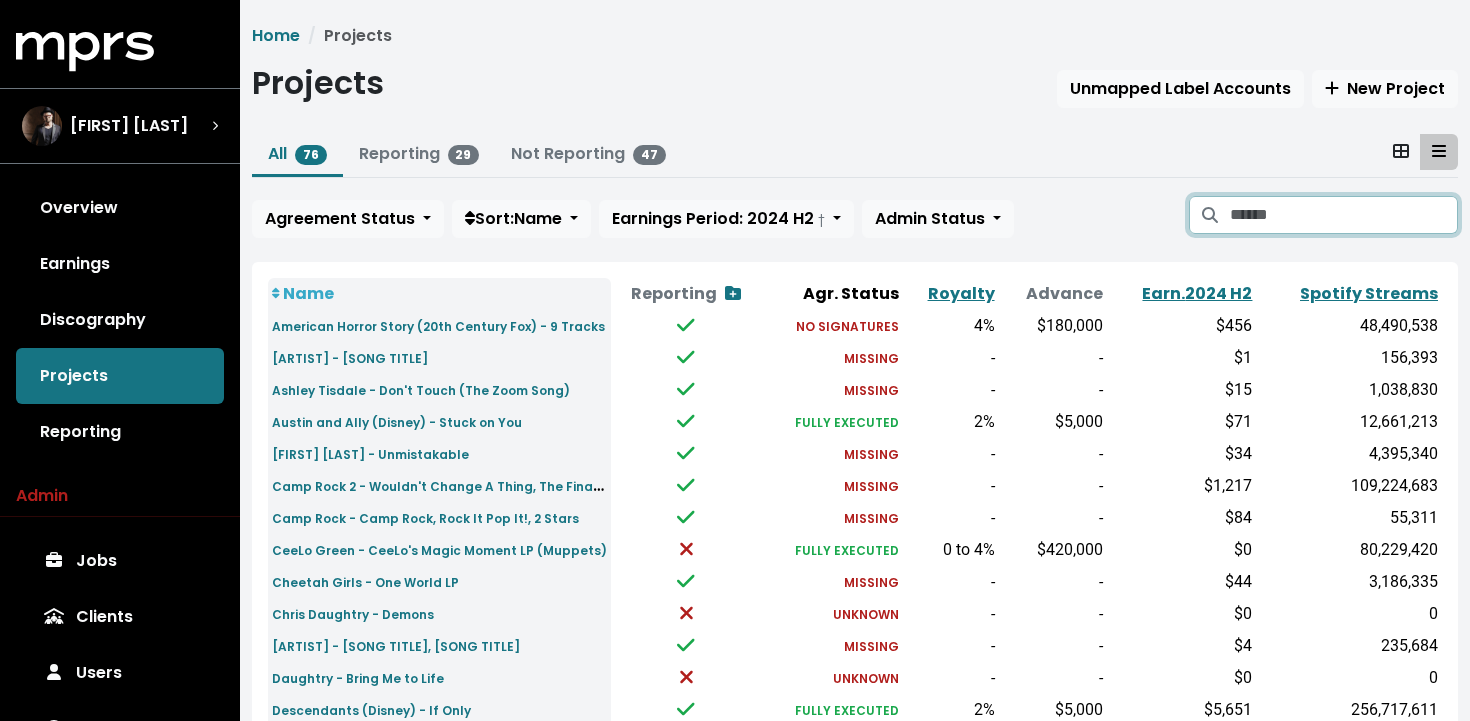 click at bounding box center [1344, 215] 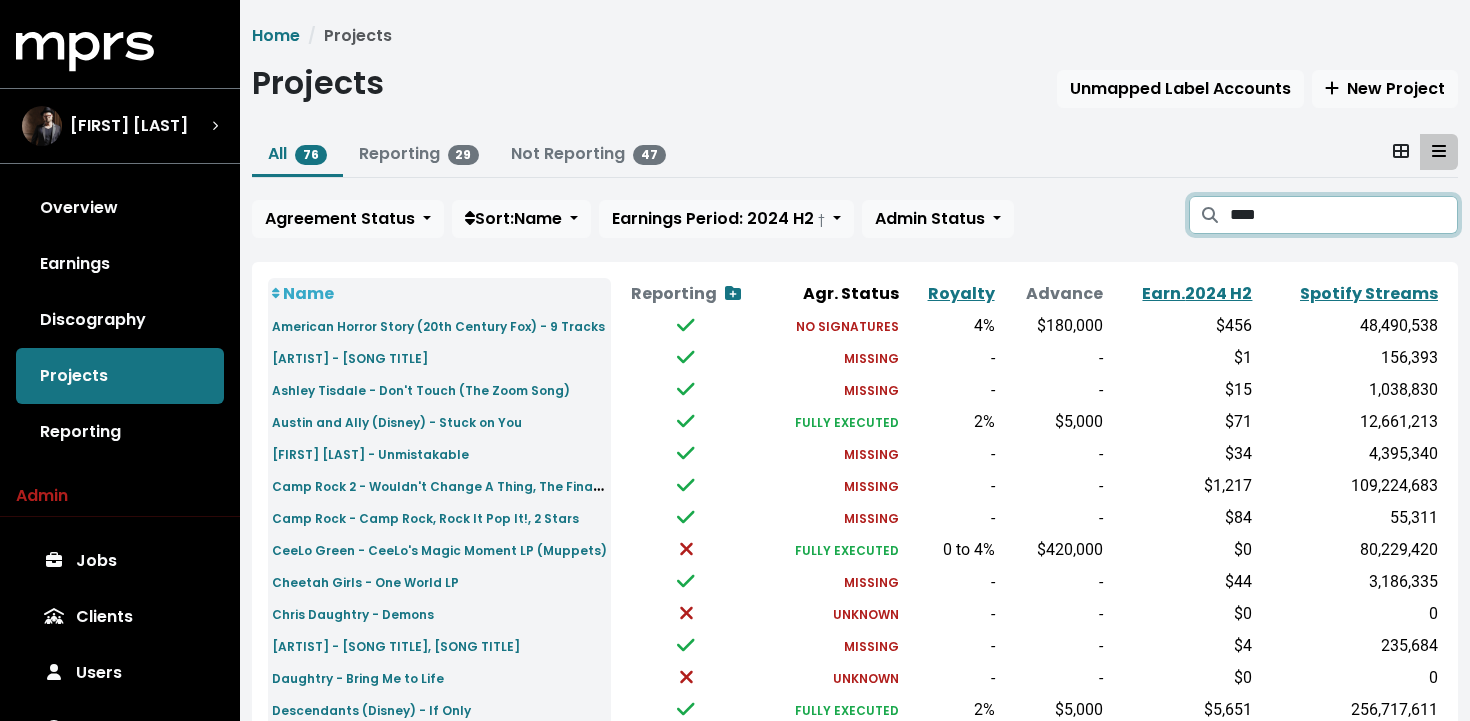 type on "****" 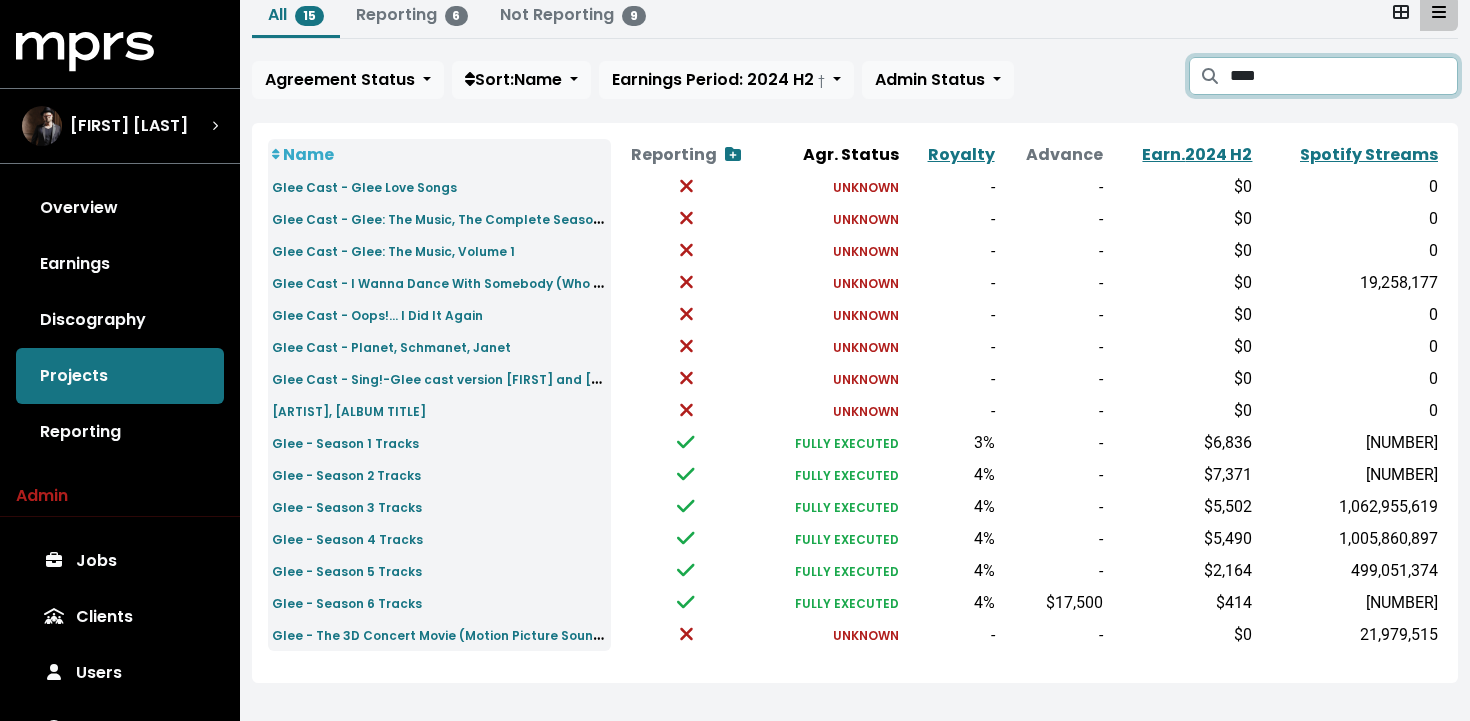 scroll, scrollTop: 157, scrollLeft: 0, axis: vertical 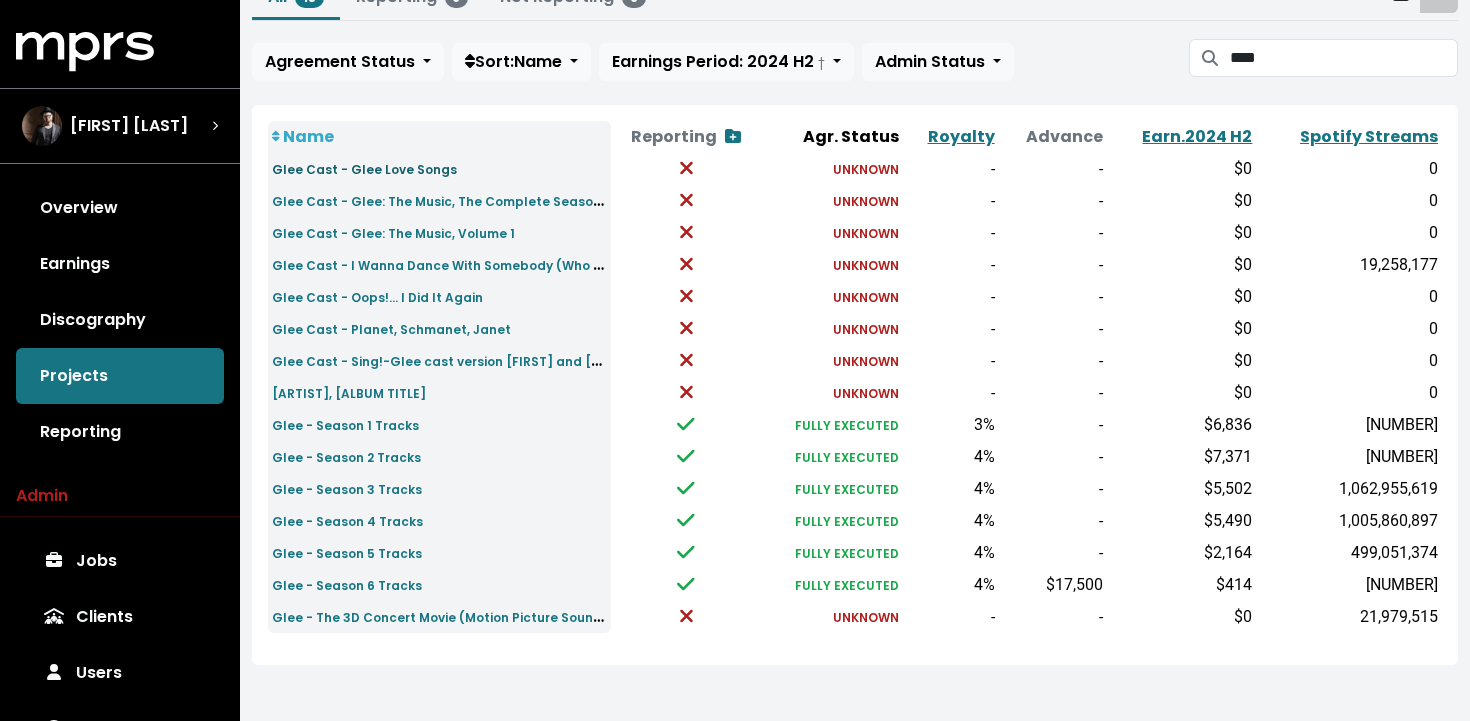 click on "Glee Cast - Glee Love Songs" at bounding box center (364, 169) 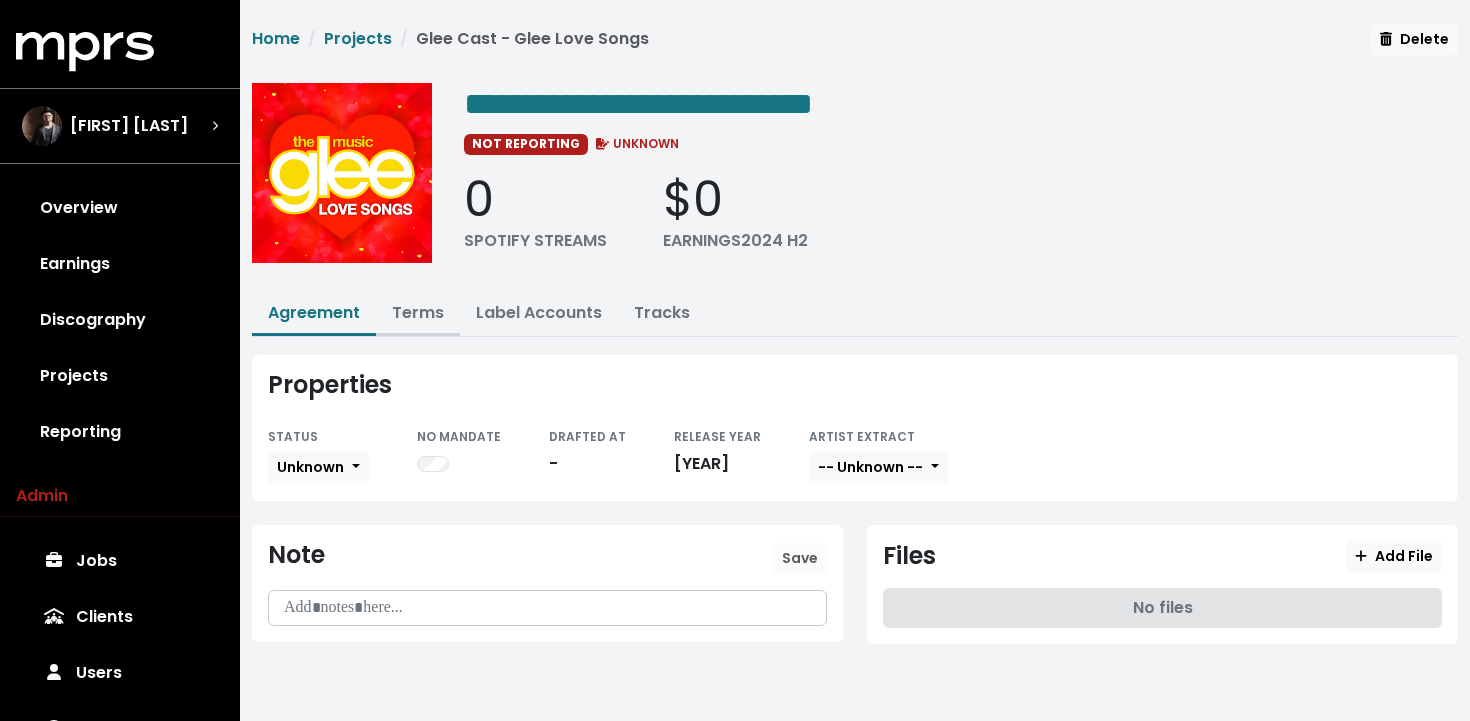 click on "Terms" at bounding box center (418, 312) 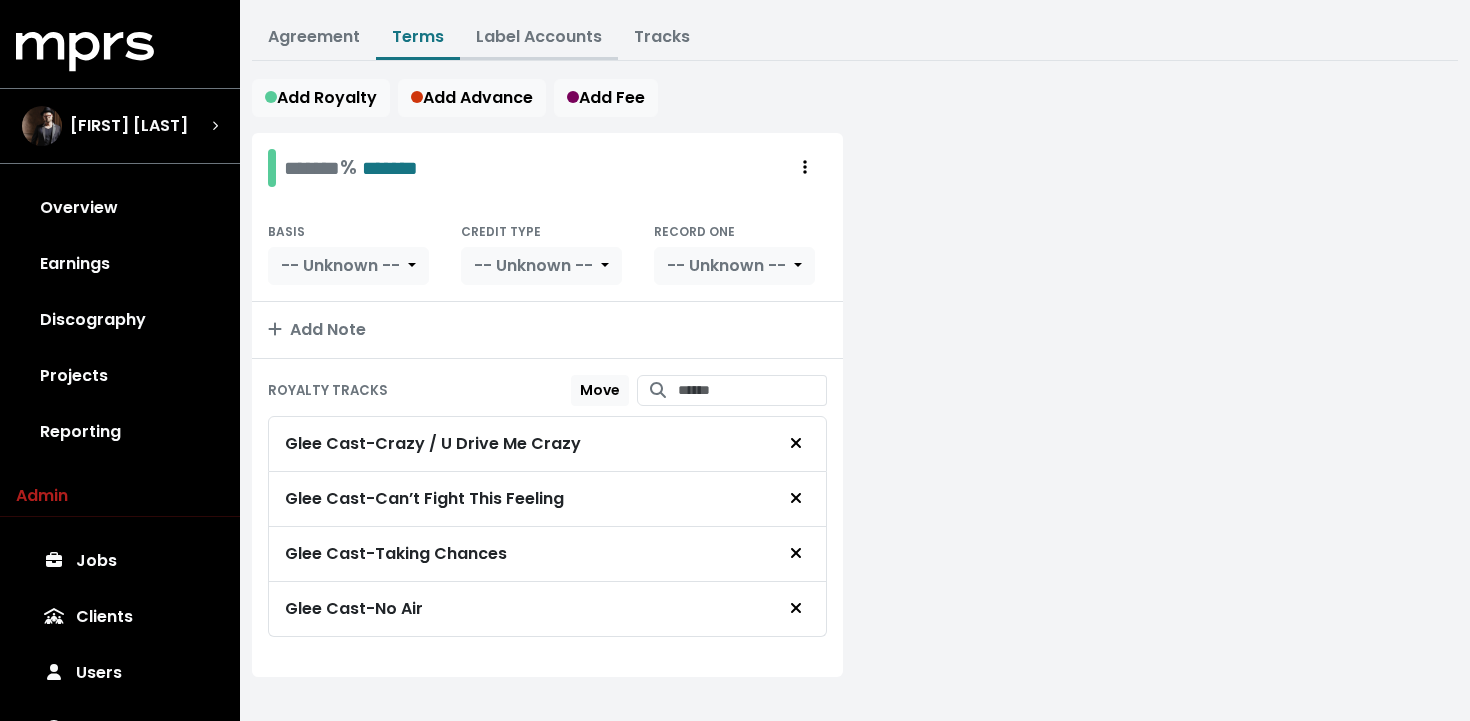scroll, scrollTop: 301, scrollLeft: 0, axis: vertical 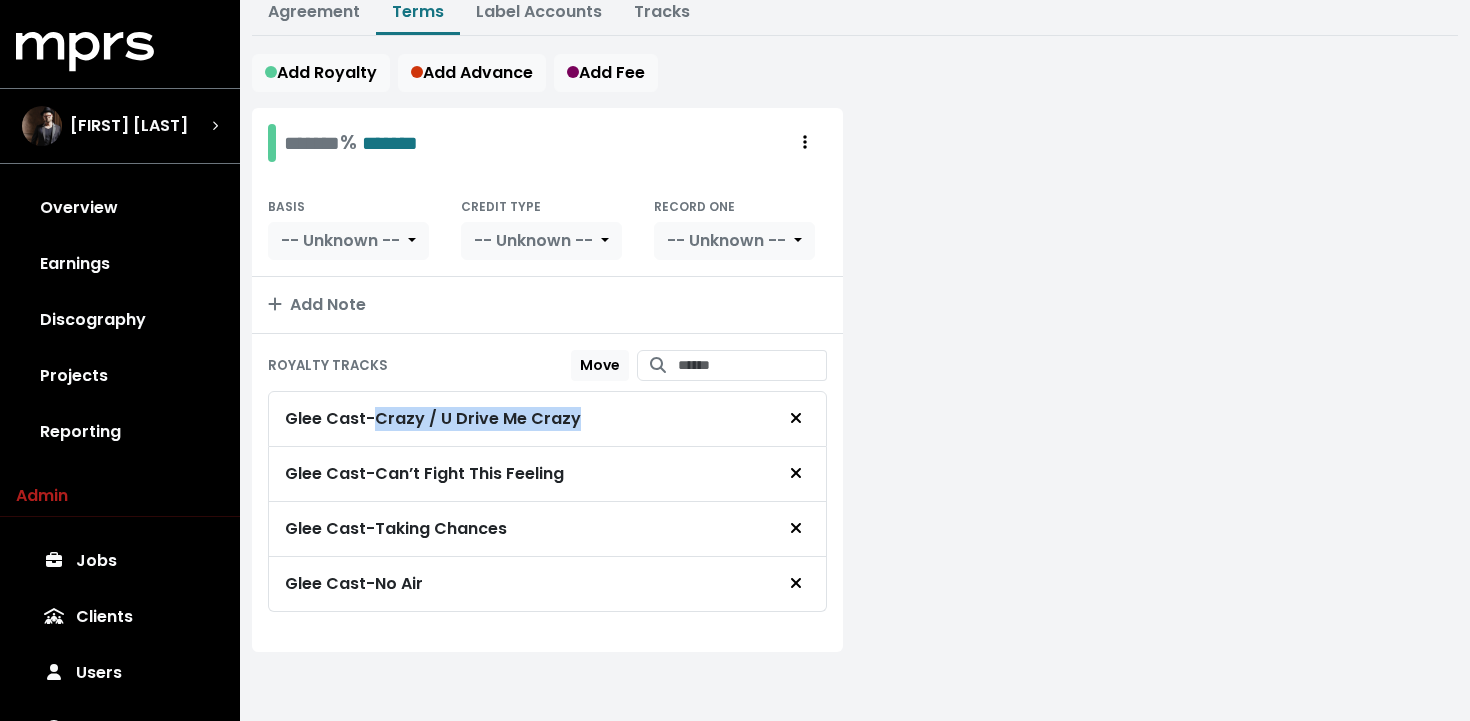 drag, startPoint x: 583, startPoint y: 420, endPoint x: 386, endPoint y: 415, distance: 197.06345 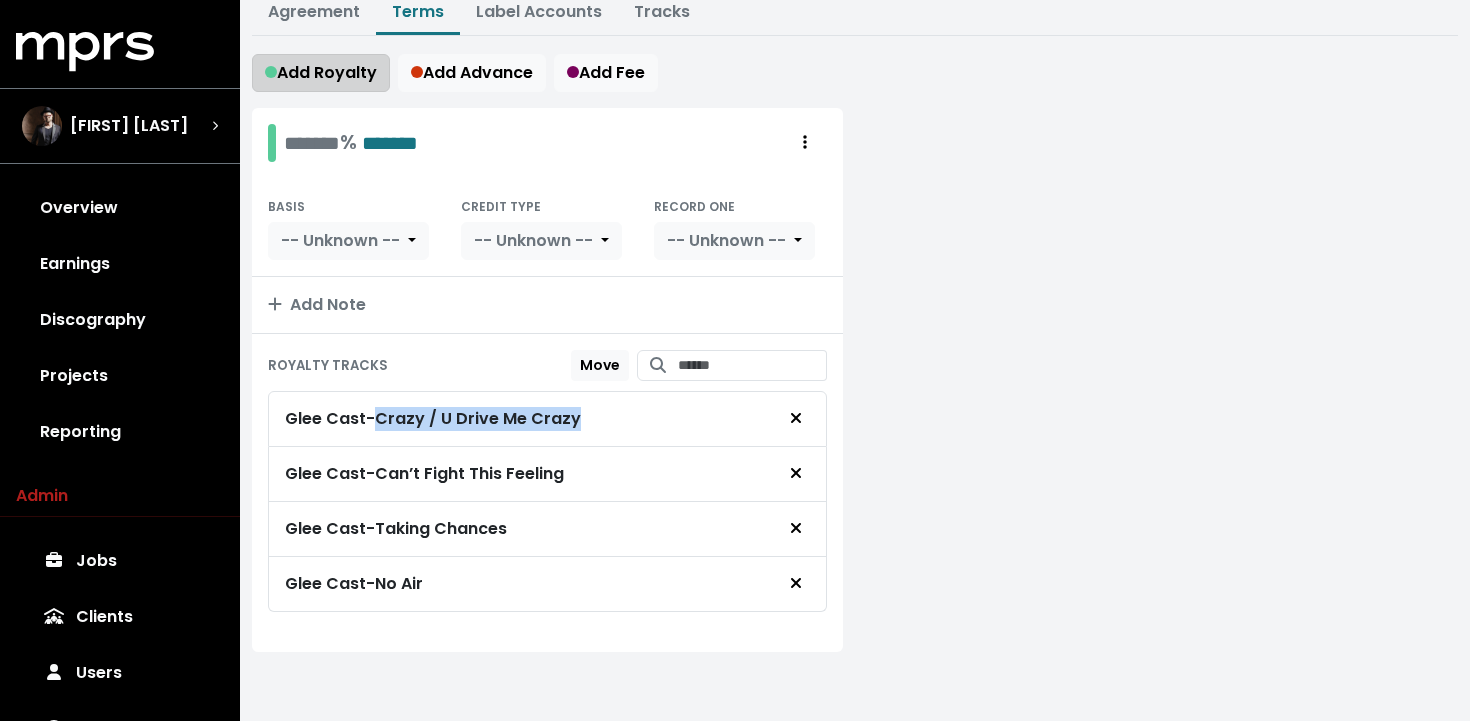 click on "Add Royalty" at bounding box center [321, 72] 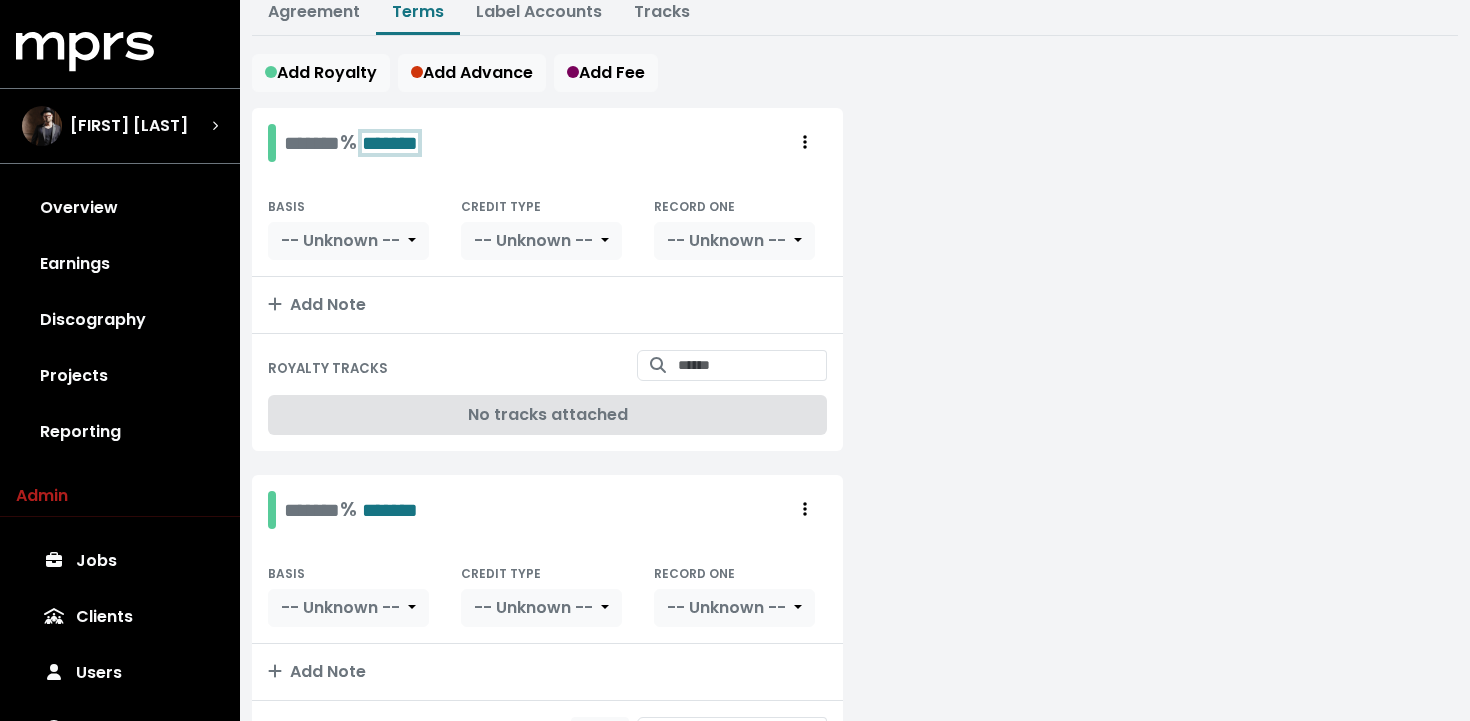 click on "*******" at bounding box center [390, 143] 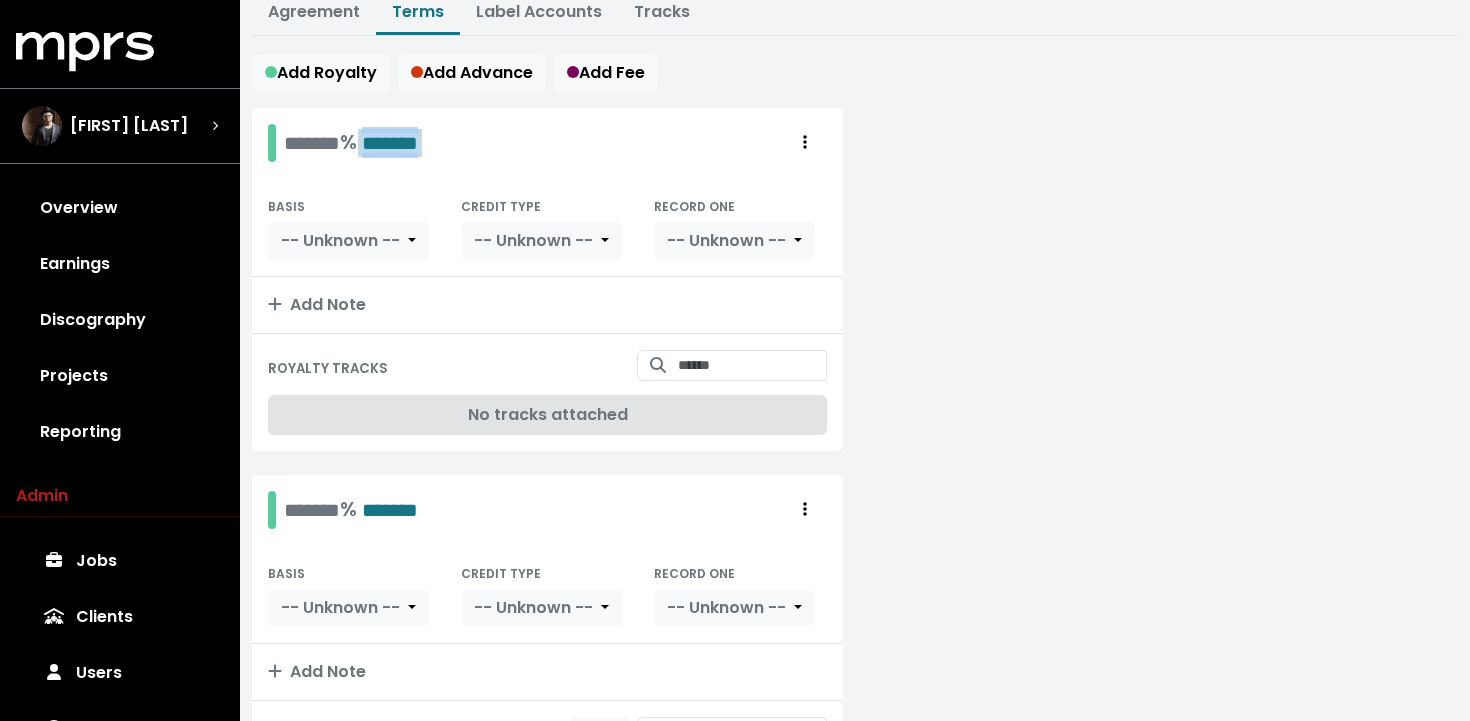 type 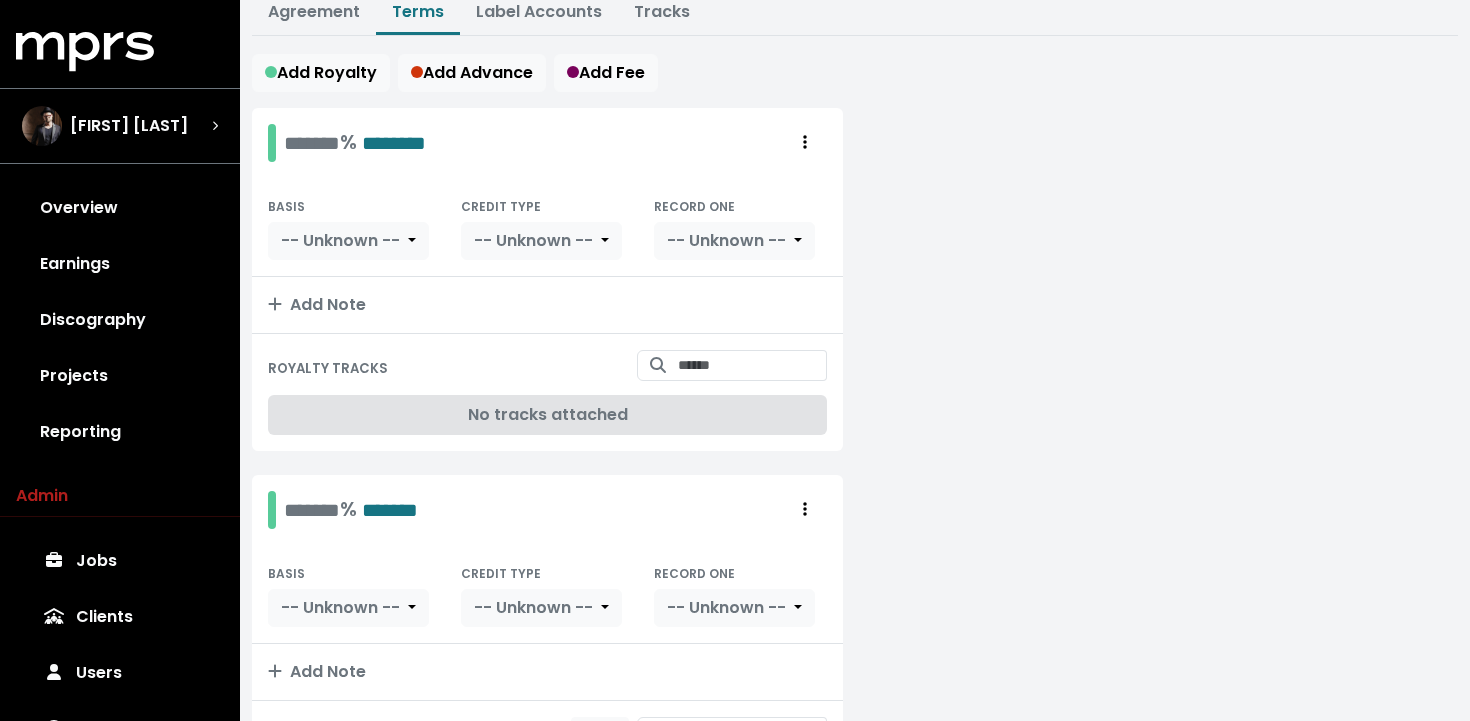 click at bounding box center [1162, 575] 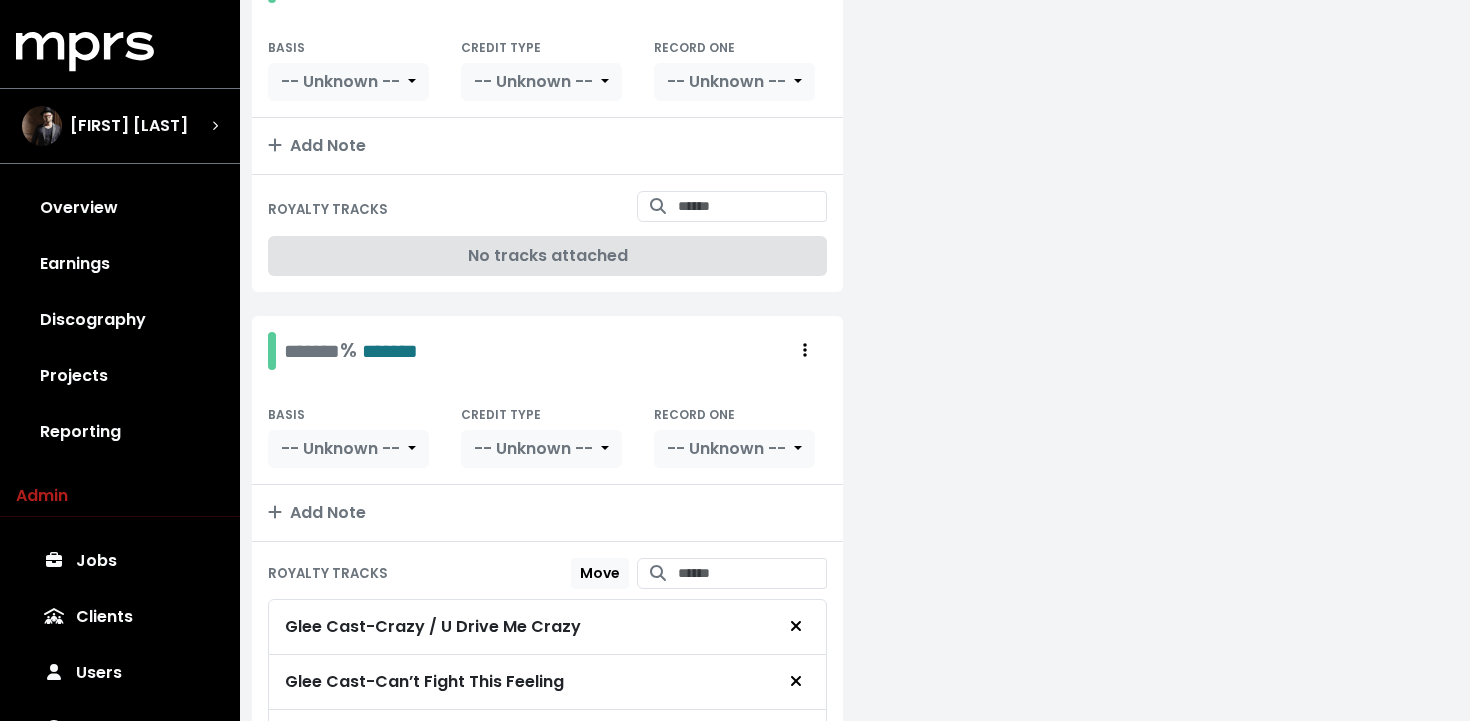 scroll, scrollTop: 428, scrollLeft: 0, axis: vertical 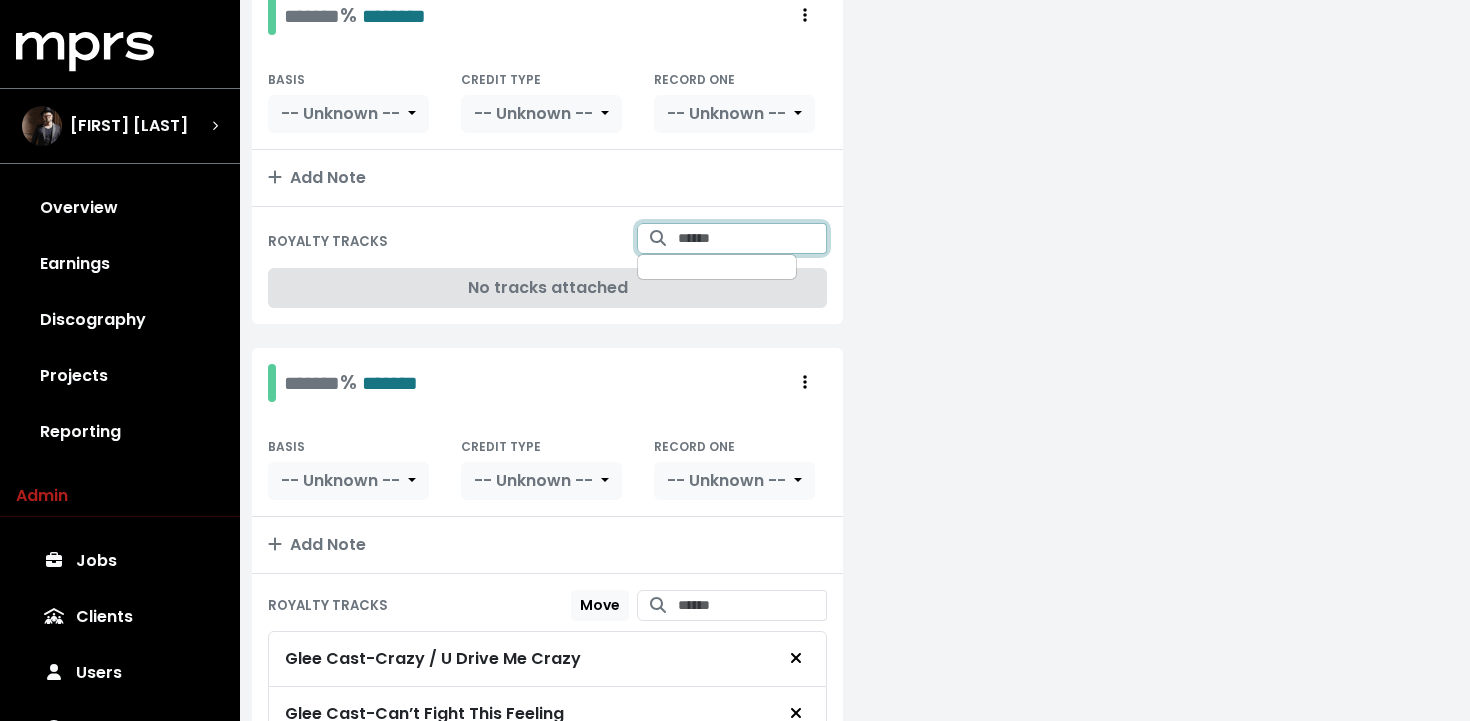 click at bounding box center [752, 238] 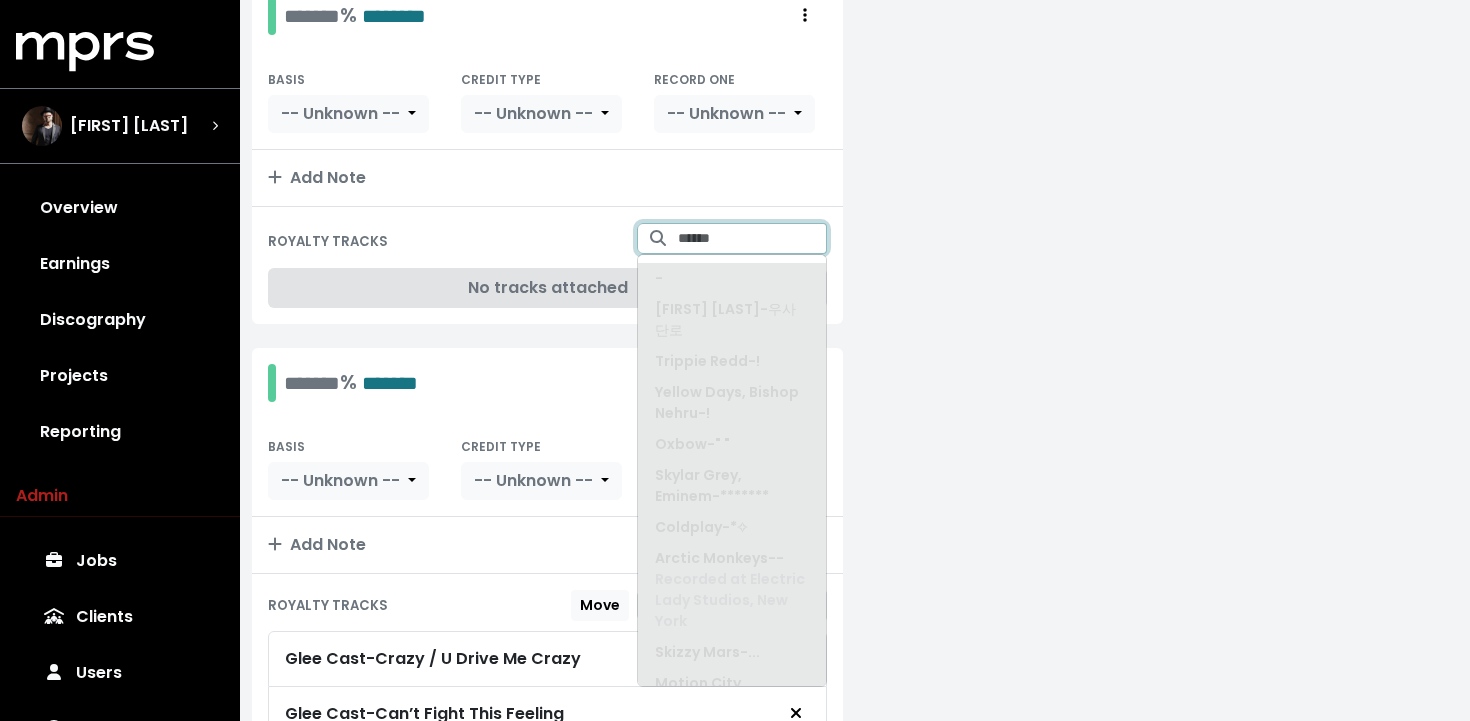 paste on "**********" 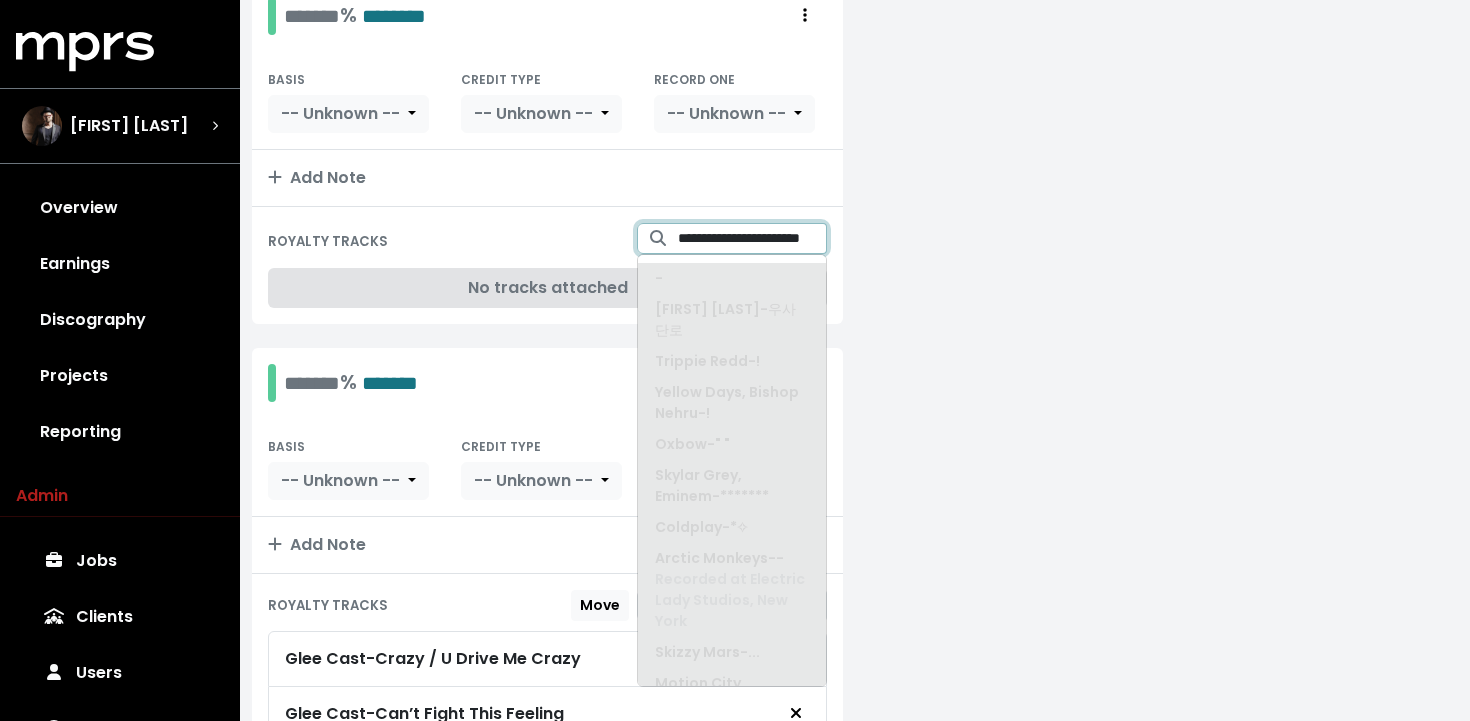 scroll, scrollTop: 0, scrollLeft: 28, axis: horizontal 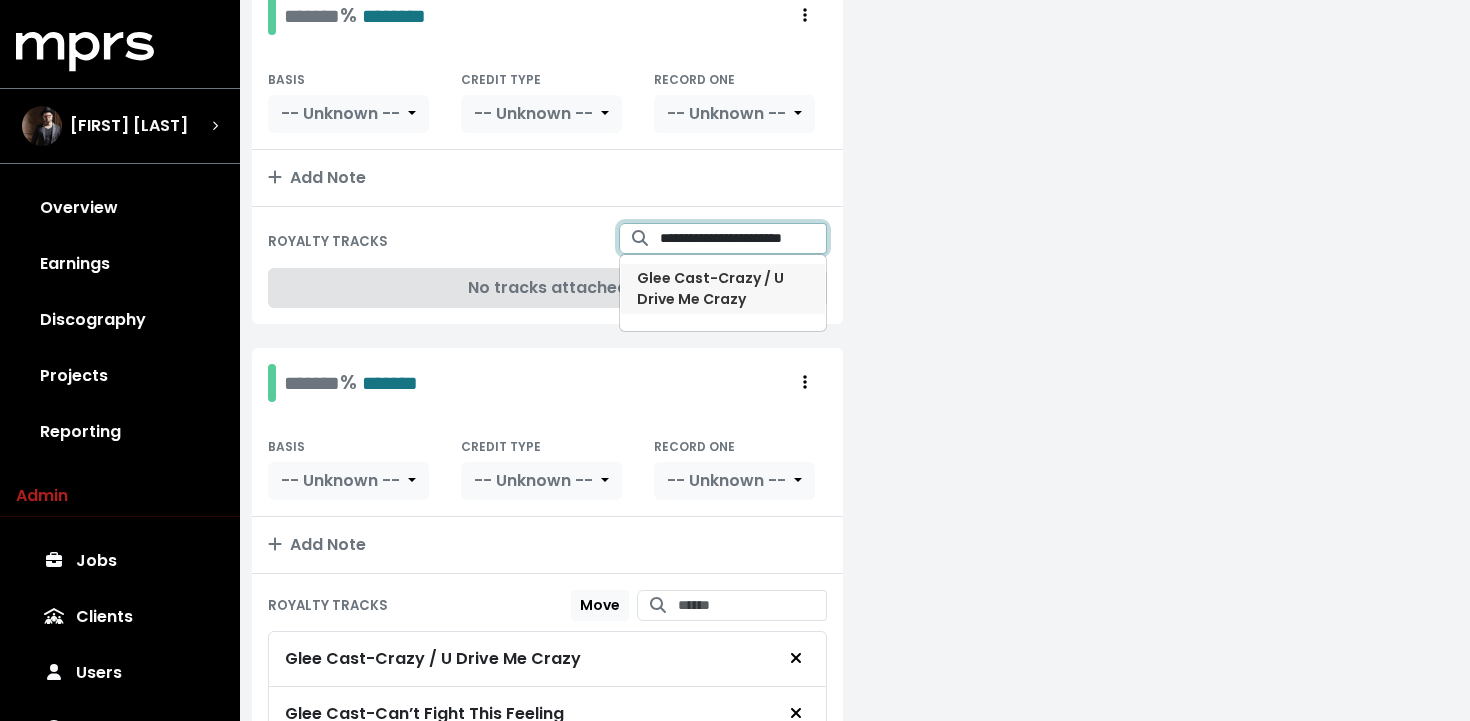 type on "**********" 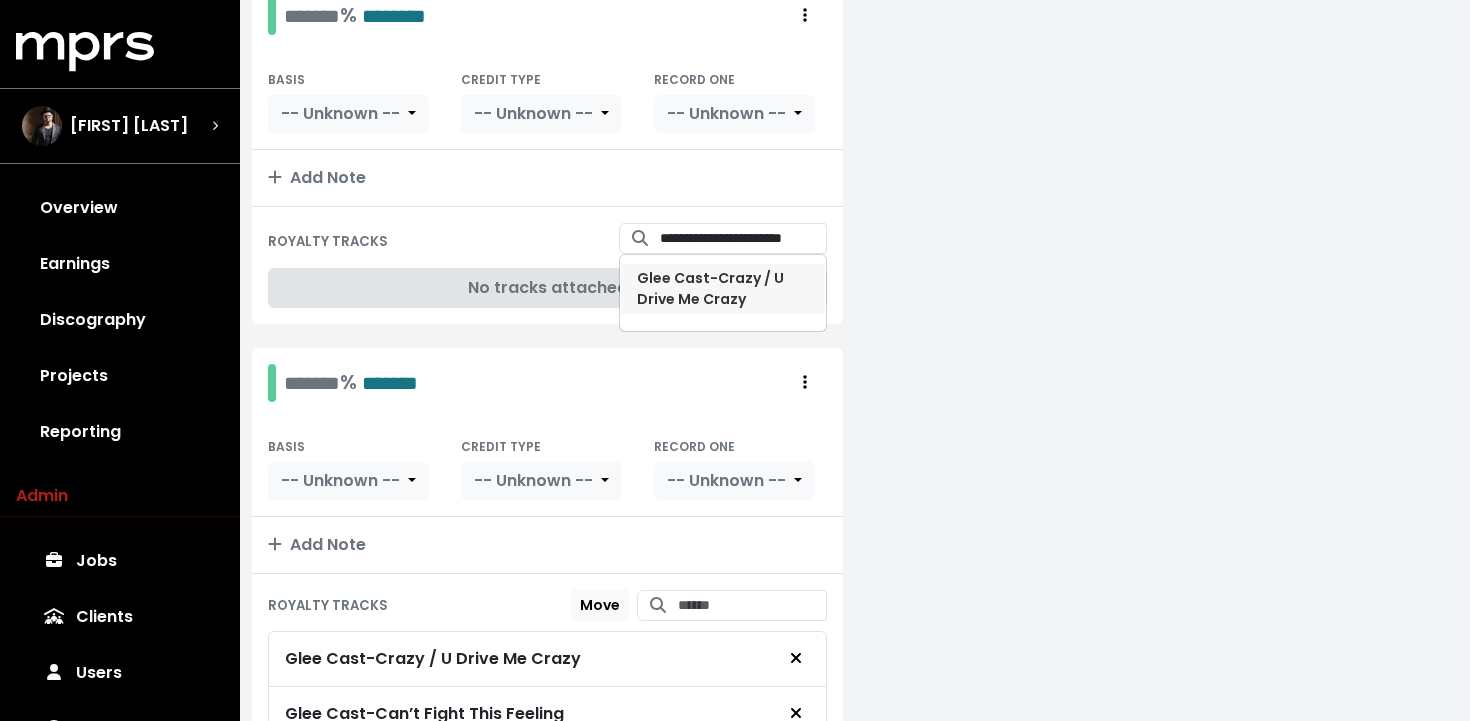 scroll, scrollTop: 0, scrollLeft: 0, axis: both 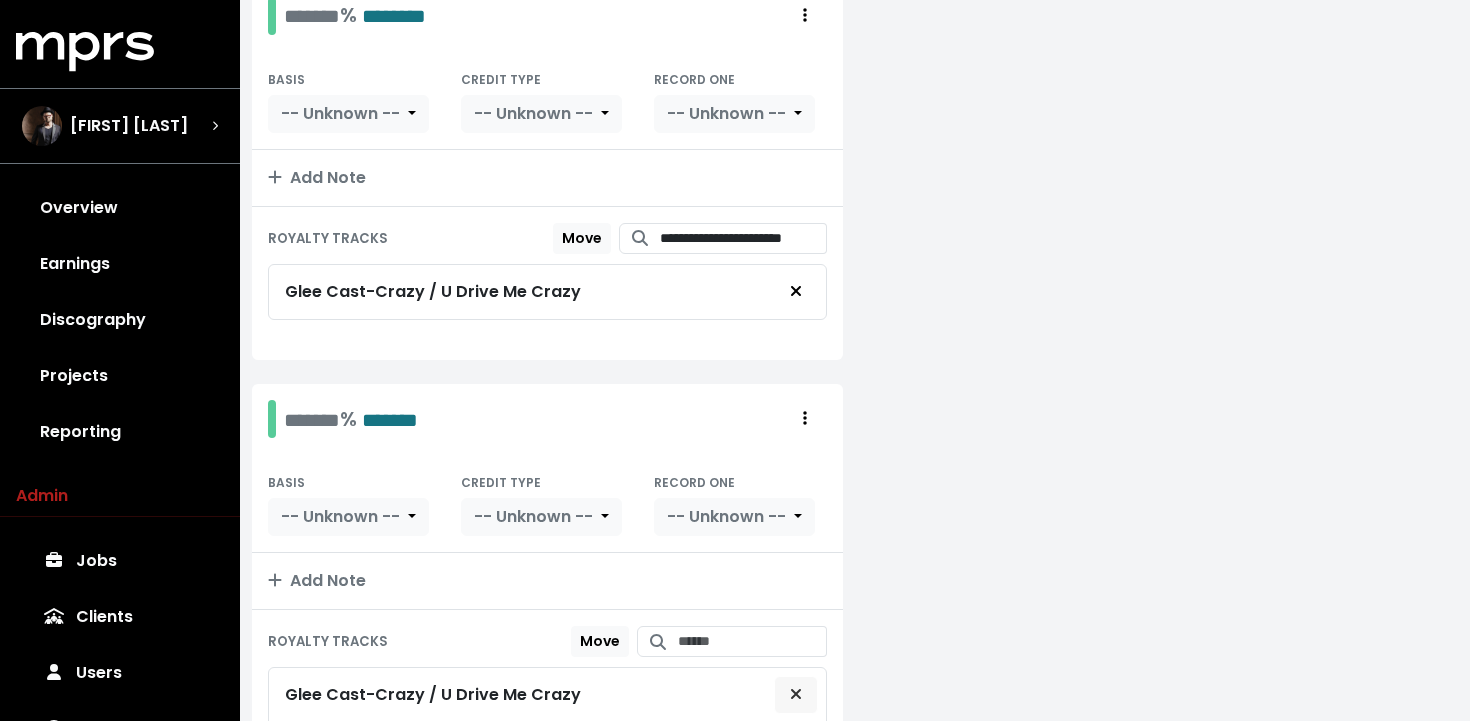 click at bounding box center (796, 695) 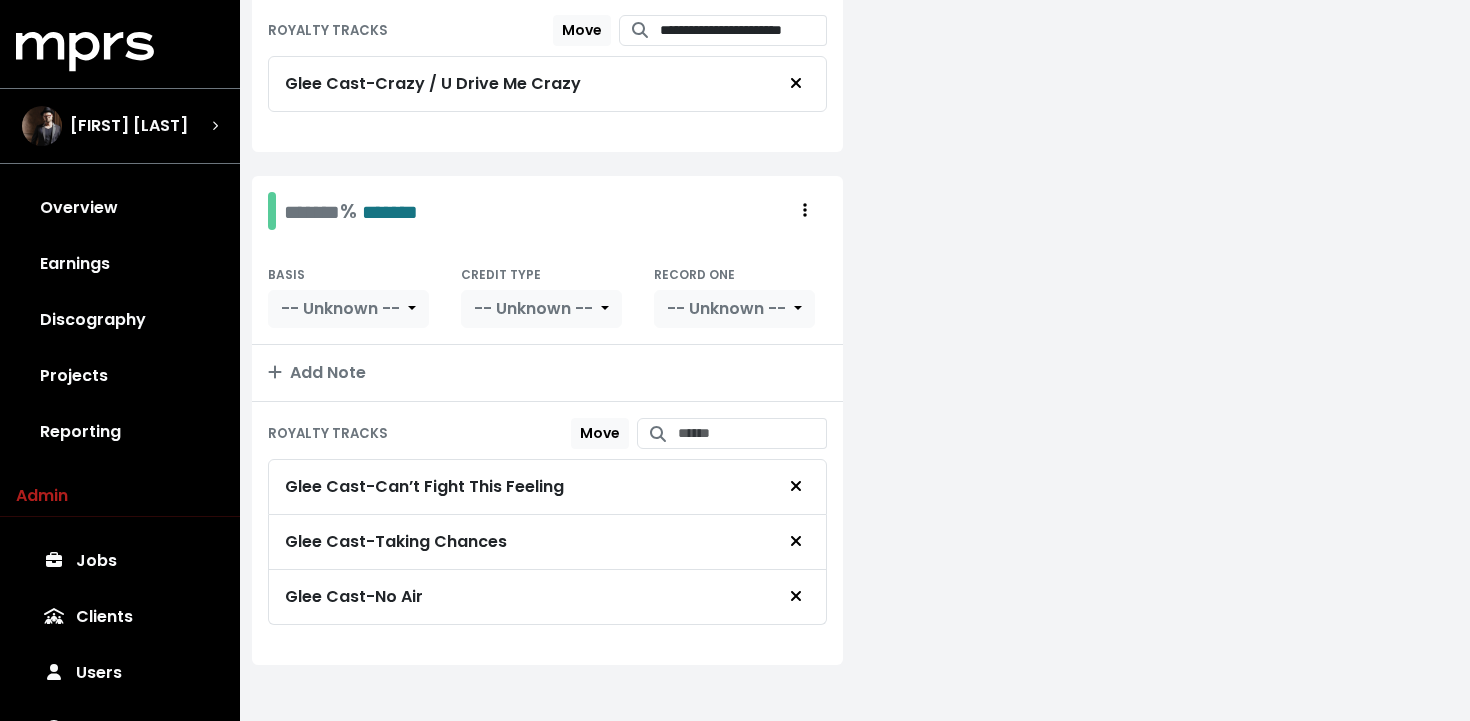 scroll, scrollTop: 647, scrollLeft: 0, axis: vertical 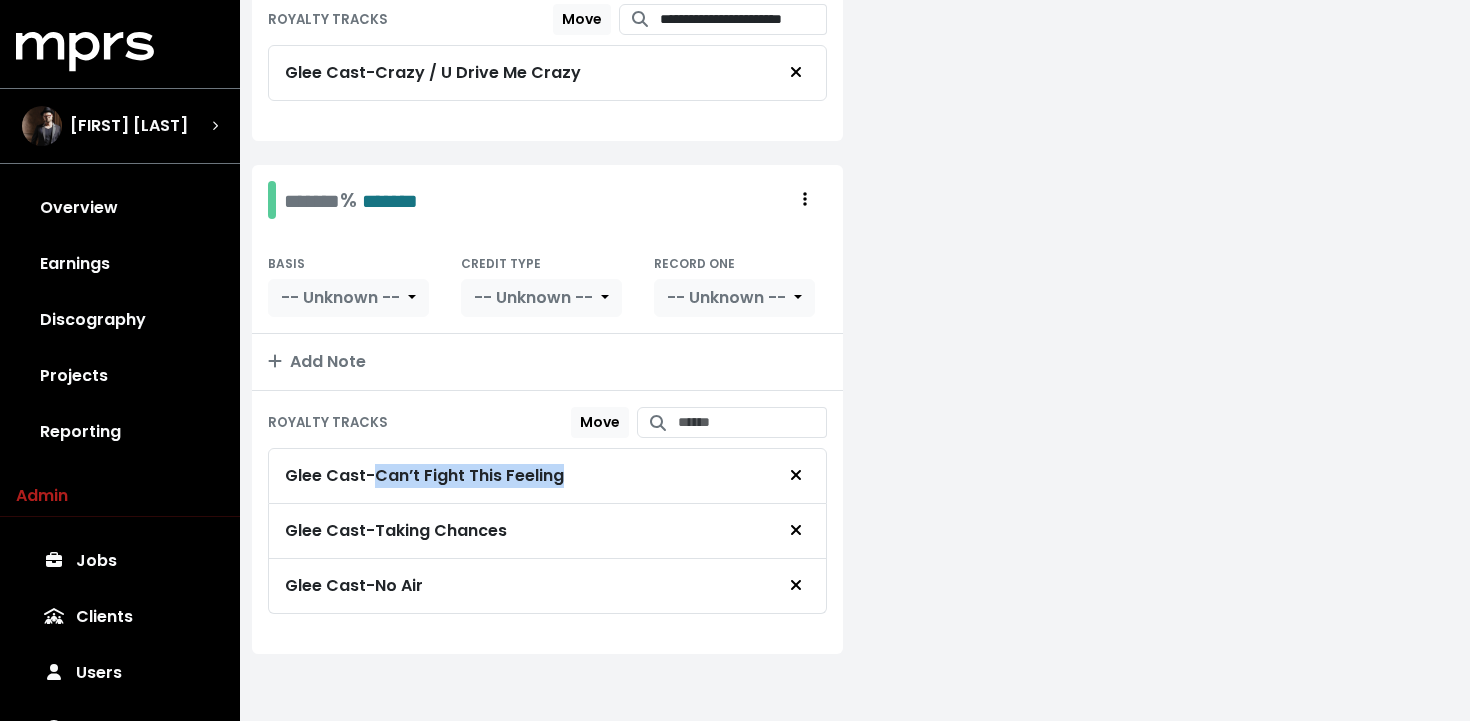 drag, startPoint x: 589, startPoint y: 470, endPoint x: 380, endPoint y: 467, distance: 209.02153 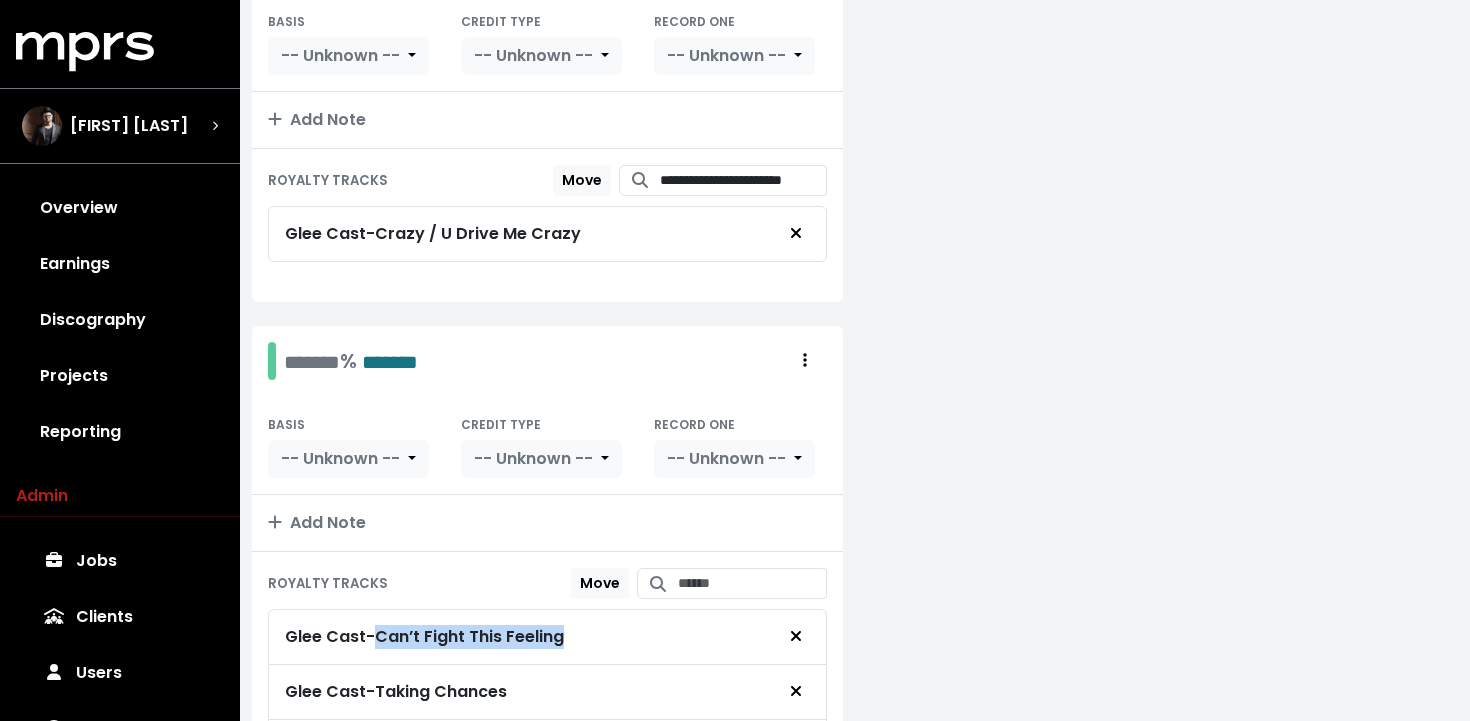 scroll, scrollTop: 281, scrollLeft: 0, axis: vertical 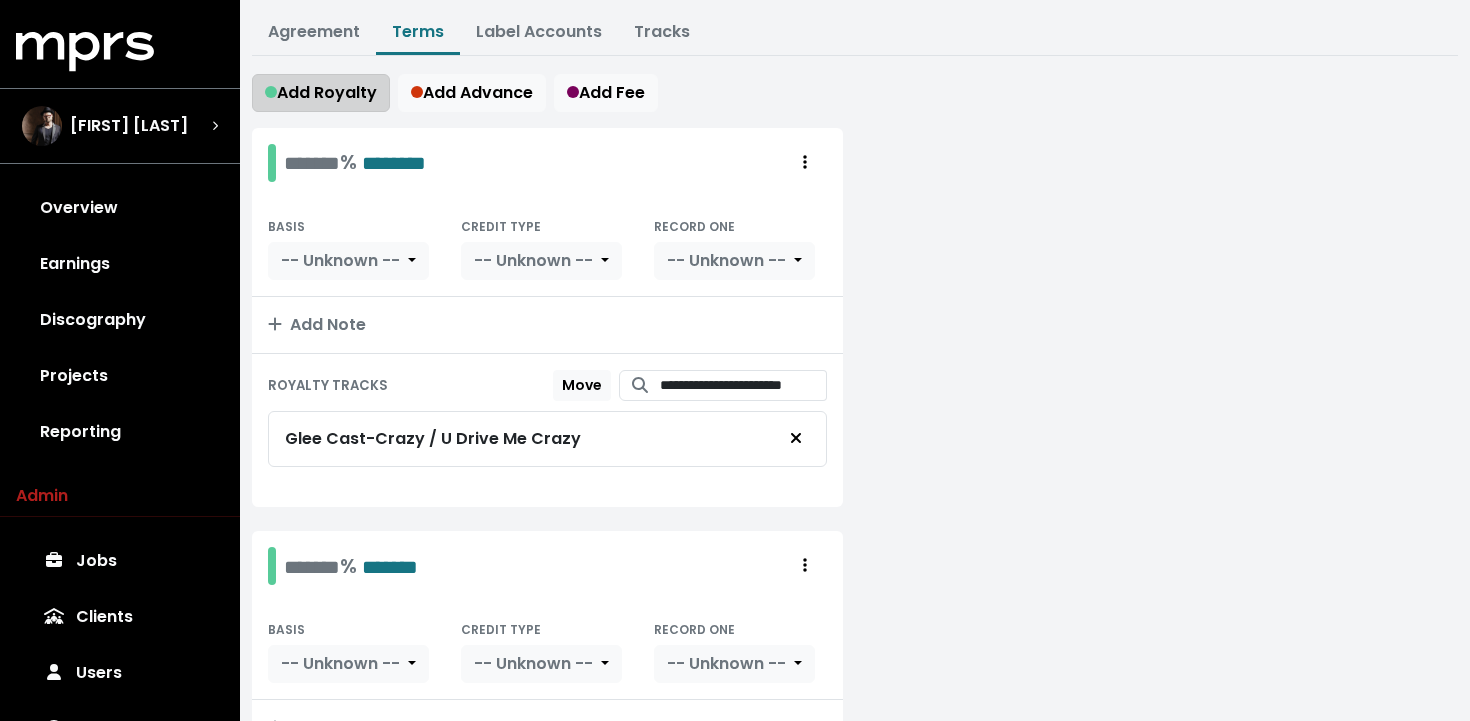 click on "Add Royalty" at bounding box center [321, 92] 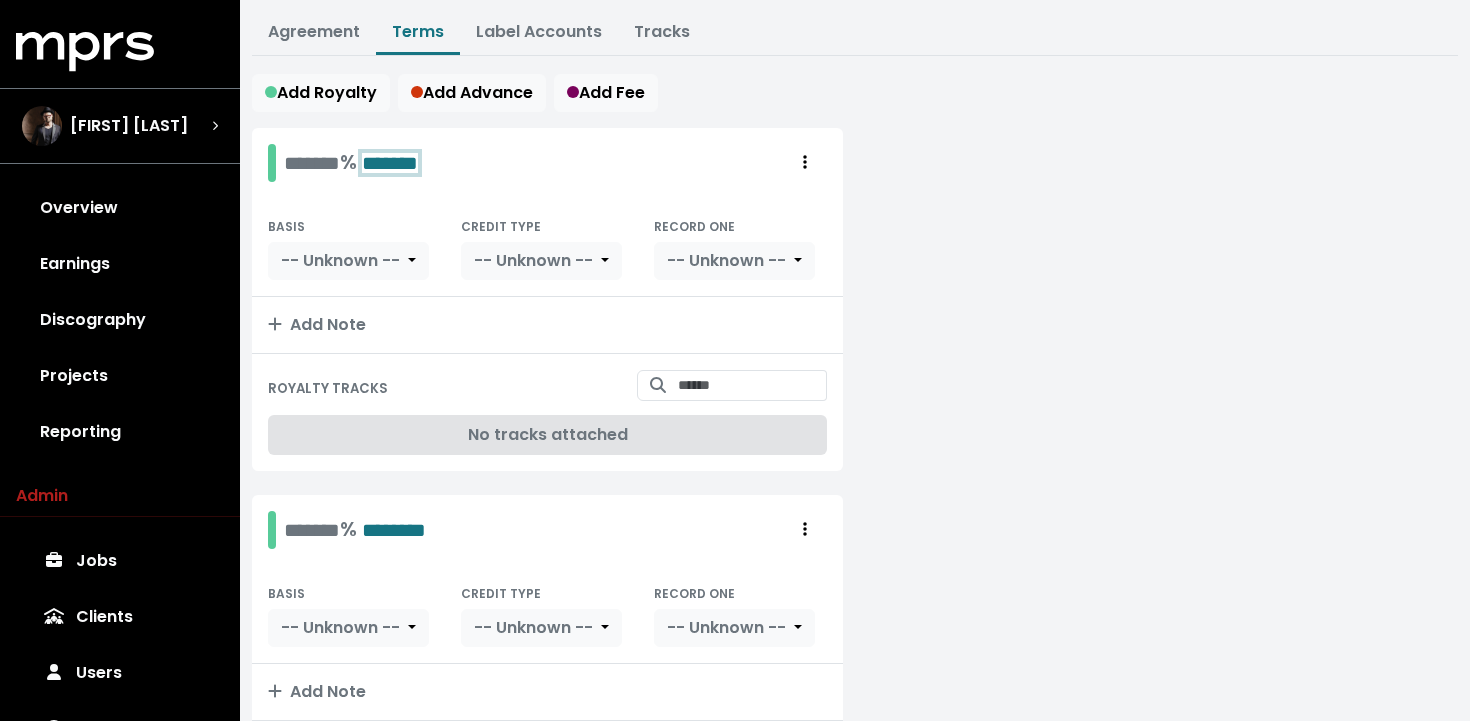 click on "*******" at bounding box center (390, 163) 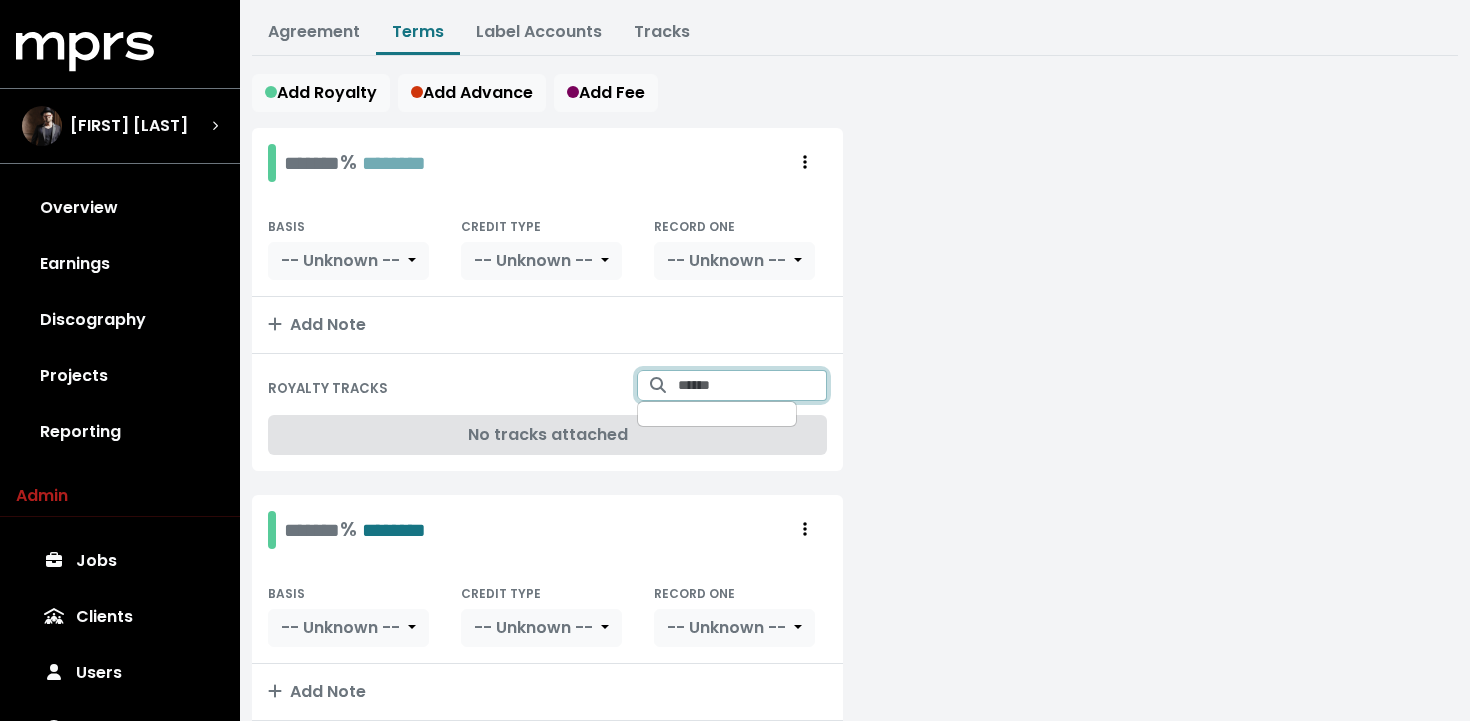 click at bounding box center [752, 385] 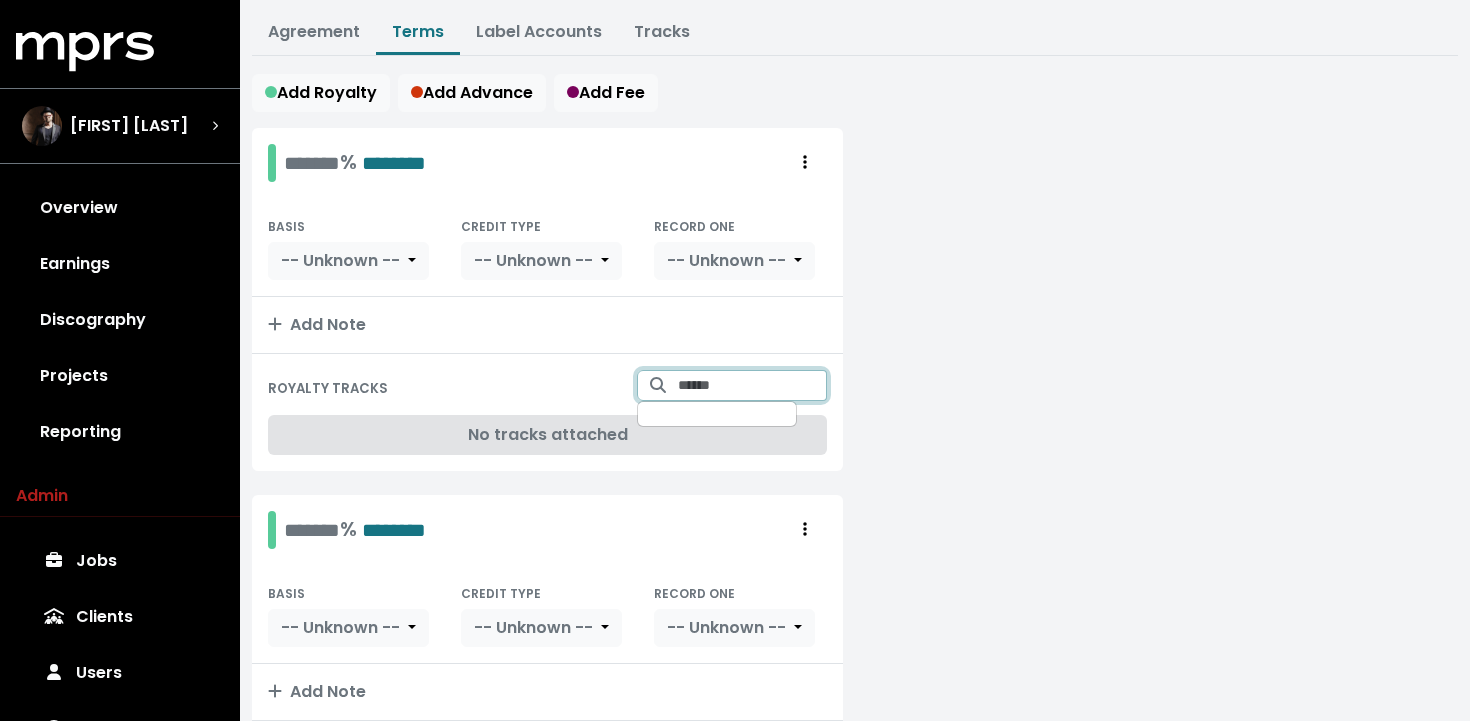click at bounding box center (752, 385) 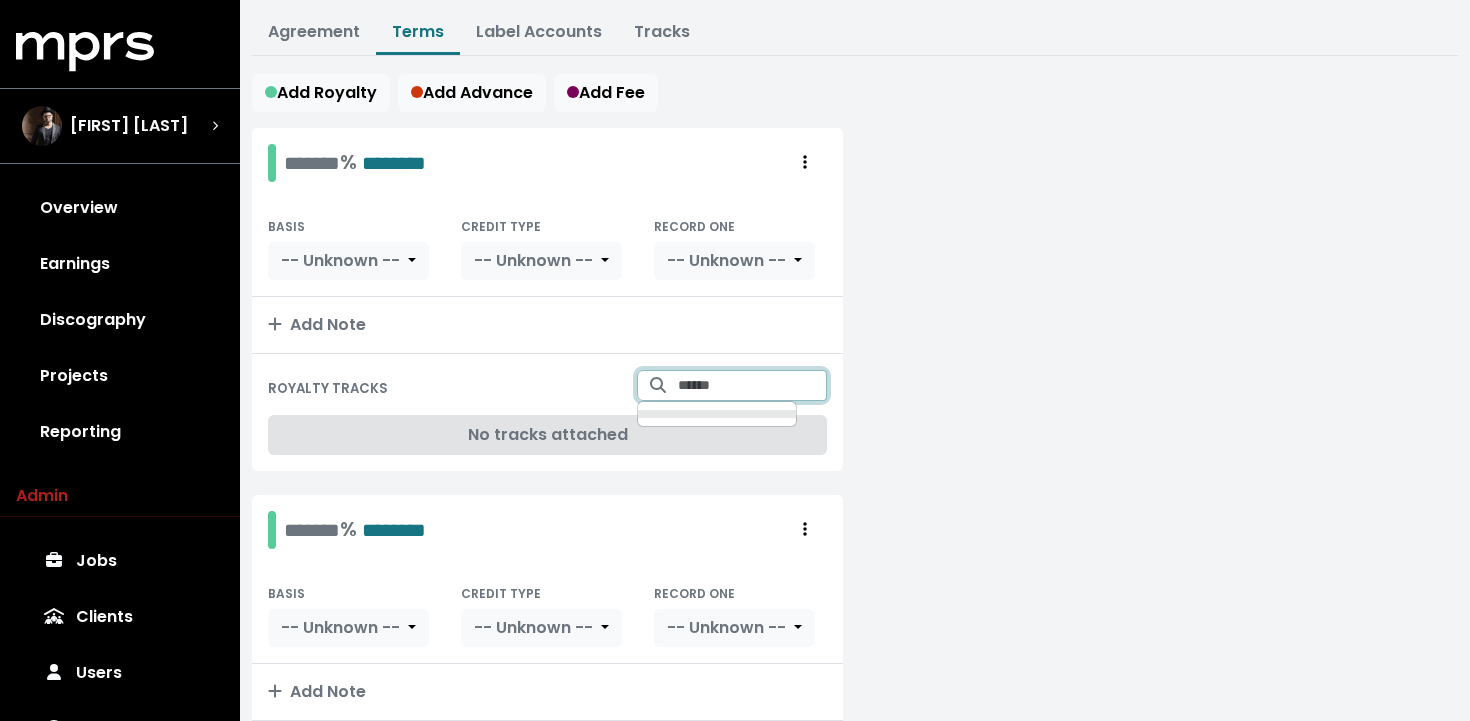 paste on "**********" 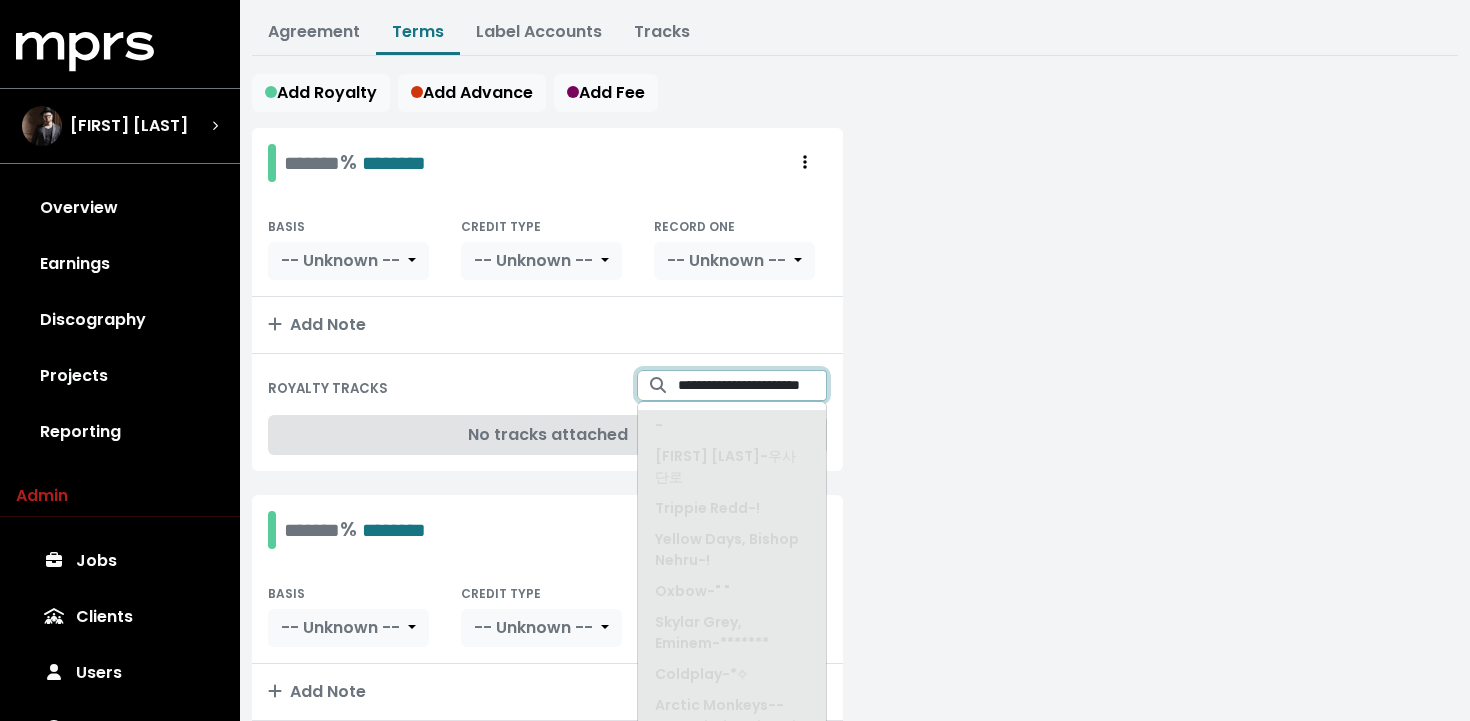 scroll, scrollTop: 0, scrollLeft: 19, axis: horizontal 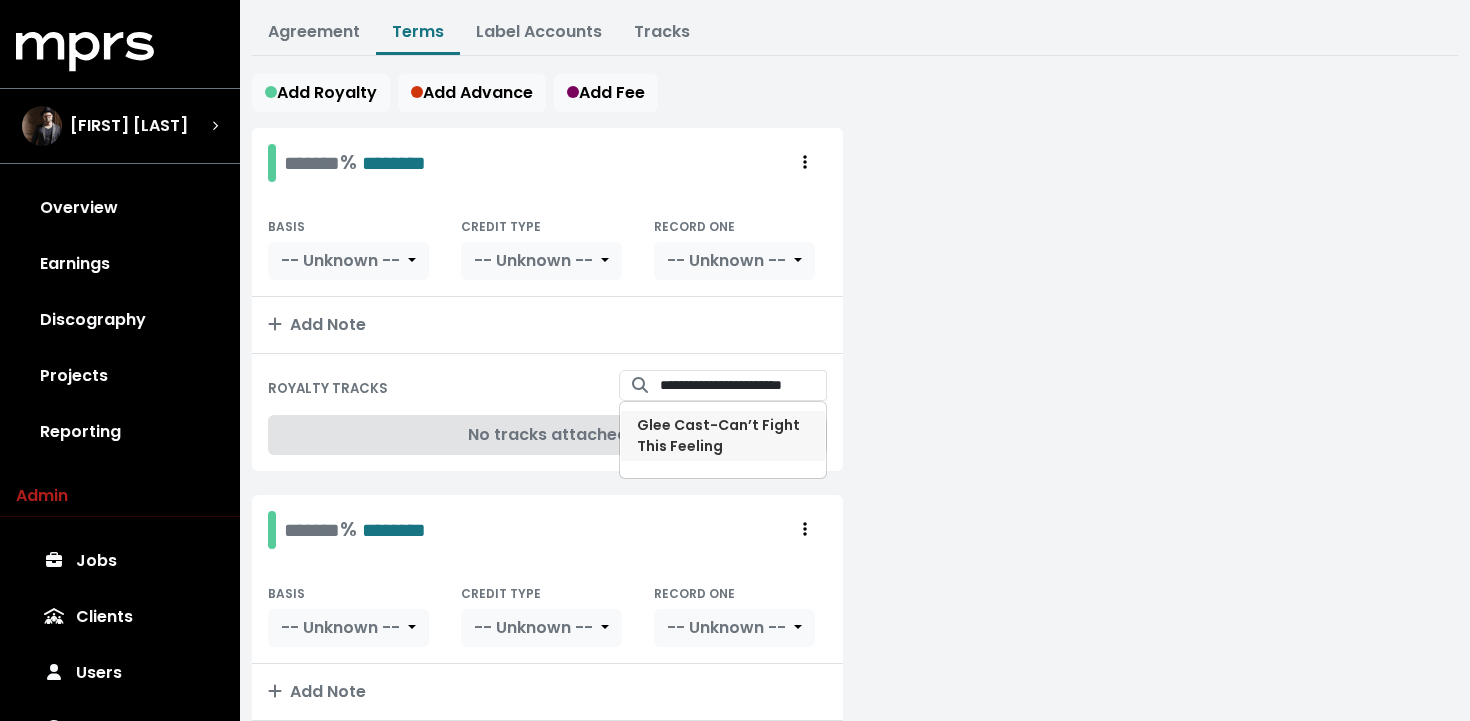 click on "Glee Cast  -  Can’t Fight This Feeling" at bounding box center [723, 436] 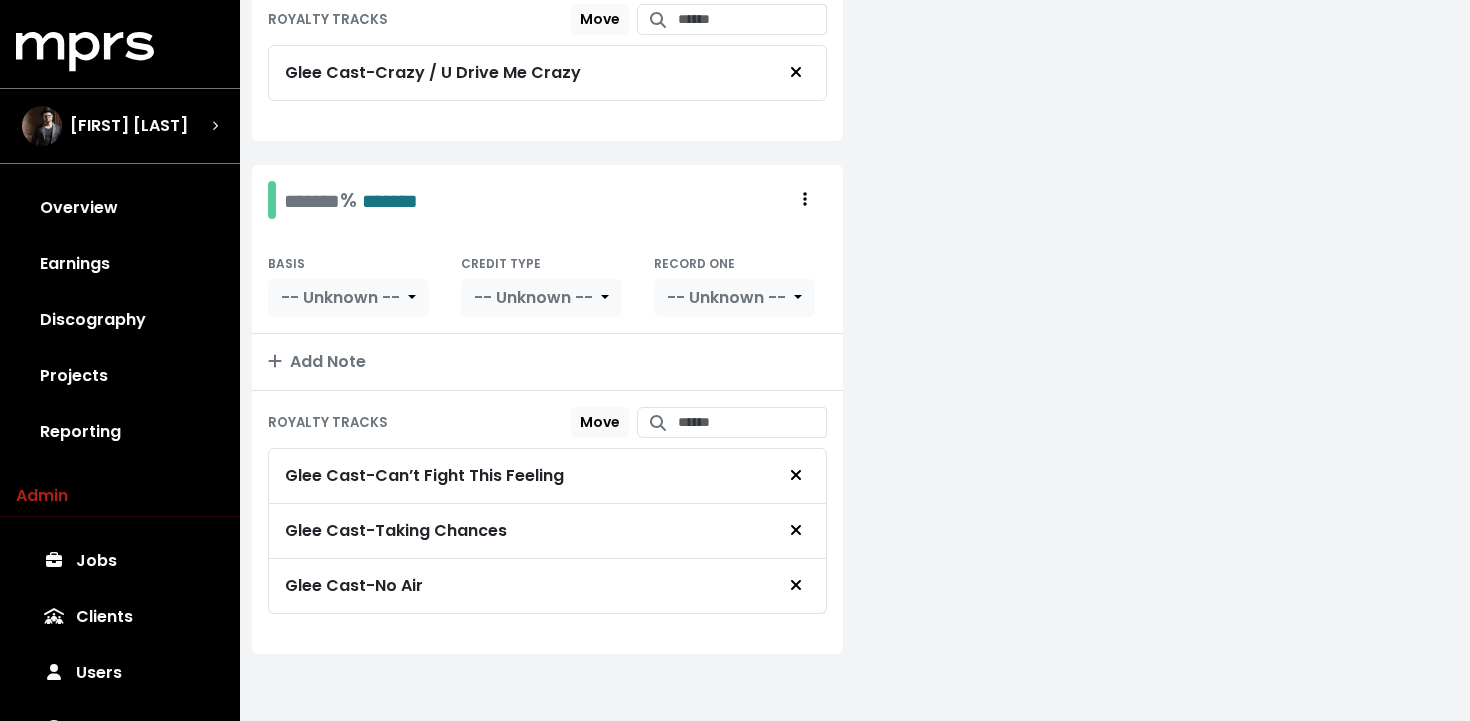 scroll, scrollTop: 1051, scrollLeft: 0, axis: vertical 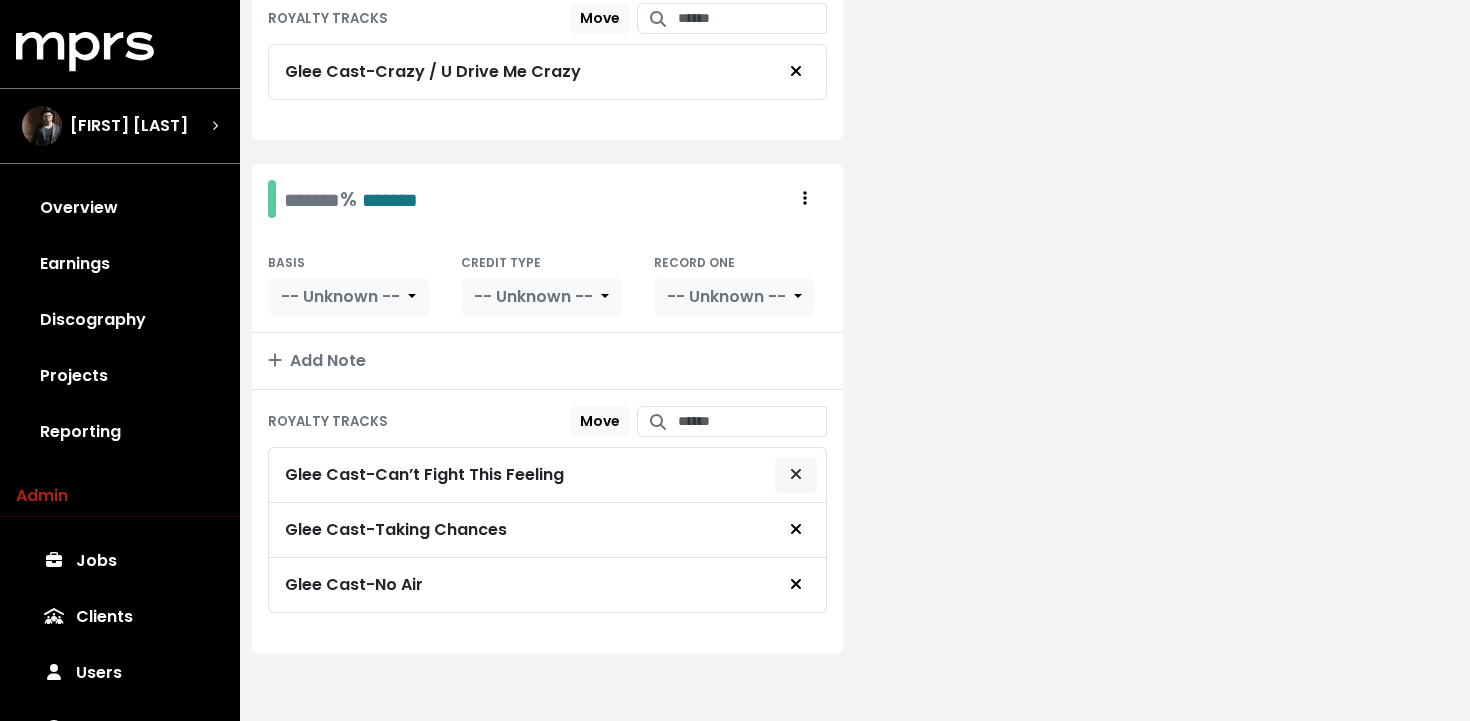 click 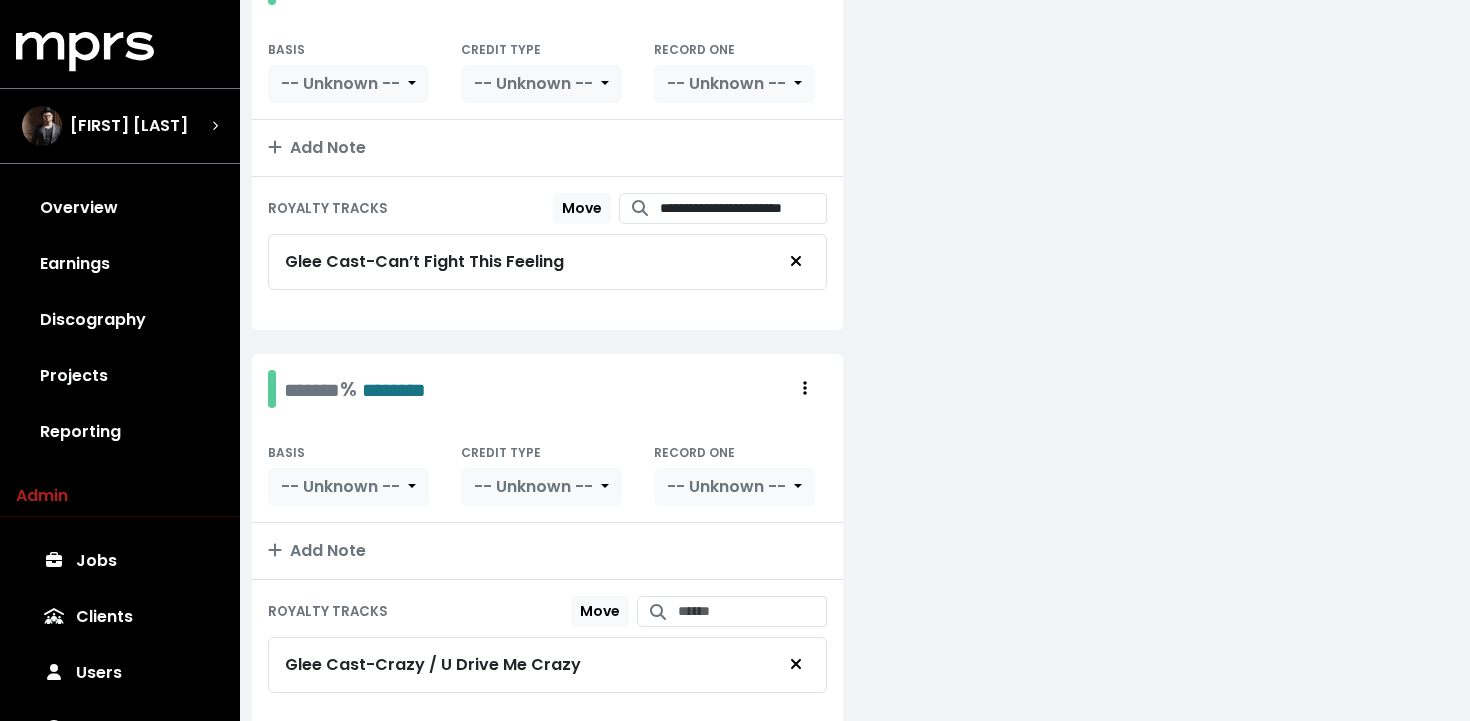scroll, scrollTop: 460, scrollLeft: 0, axis: vertical 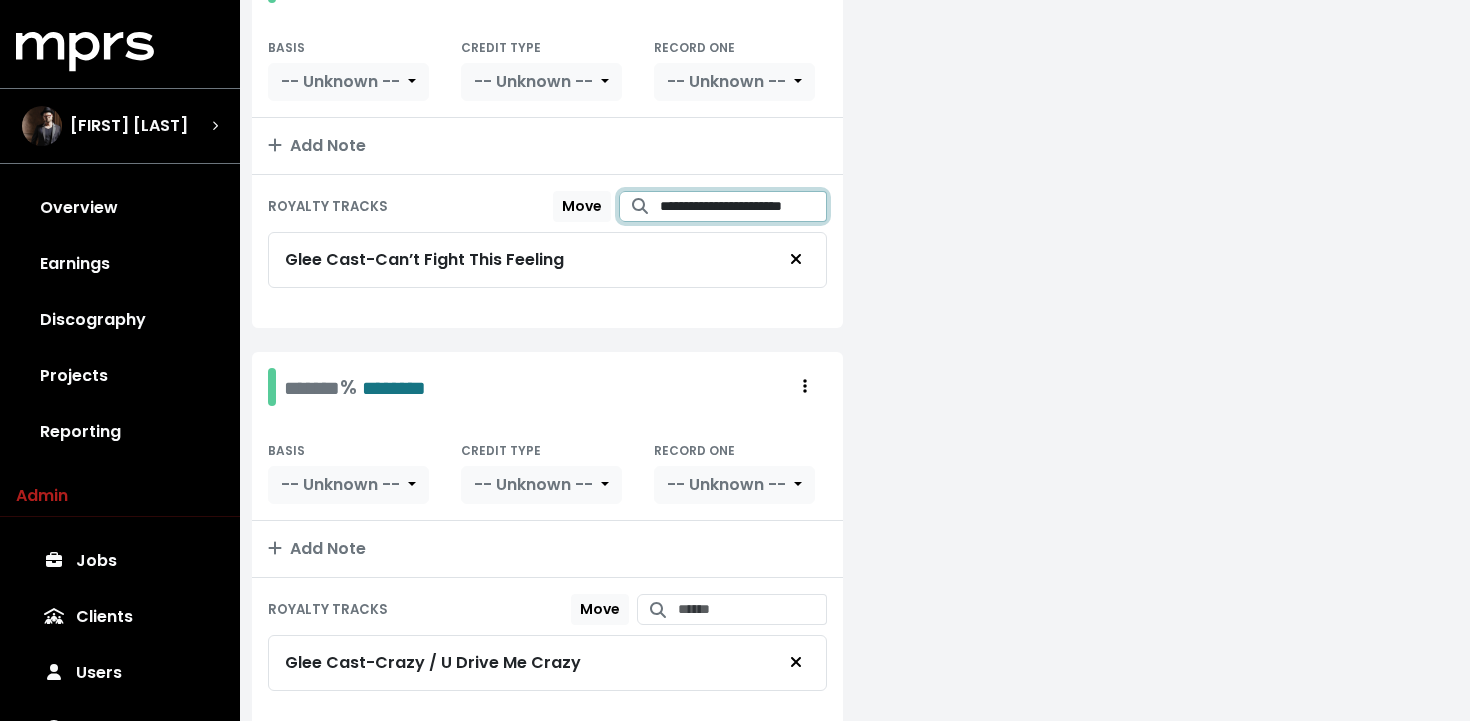 click on "**********" at bounding box center (744, 206) 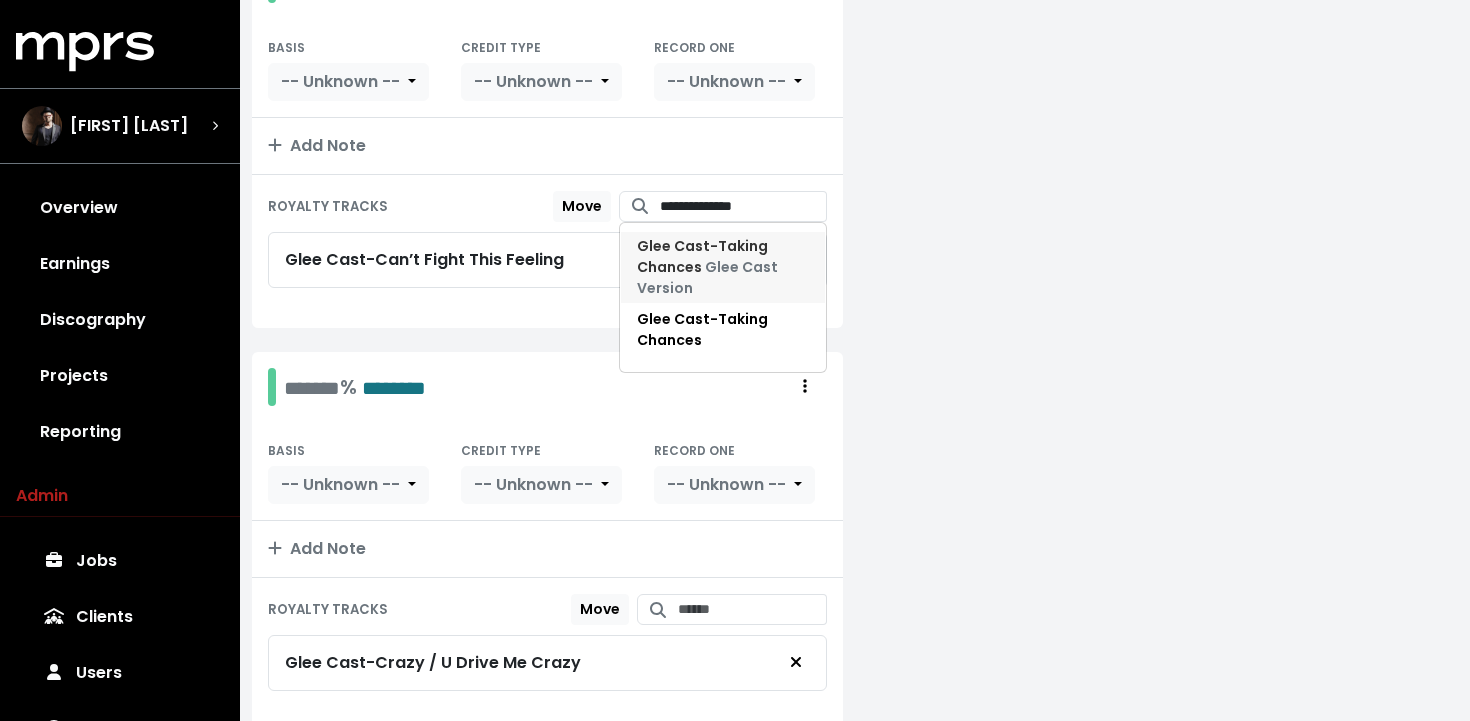 click on "Glee Cast  -  Taking Chances   Glee Cast Version" at bounding box center (707, 267) 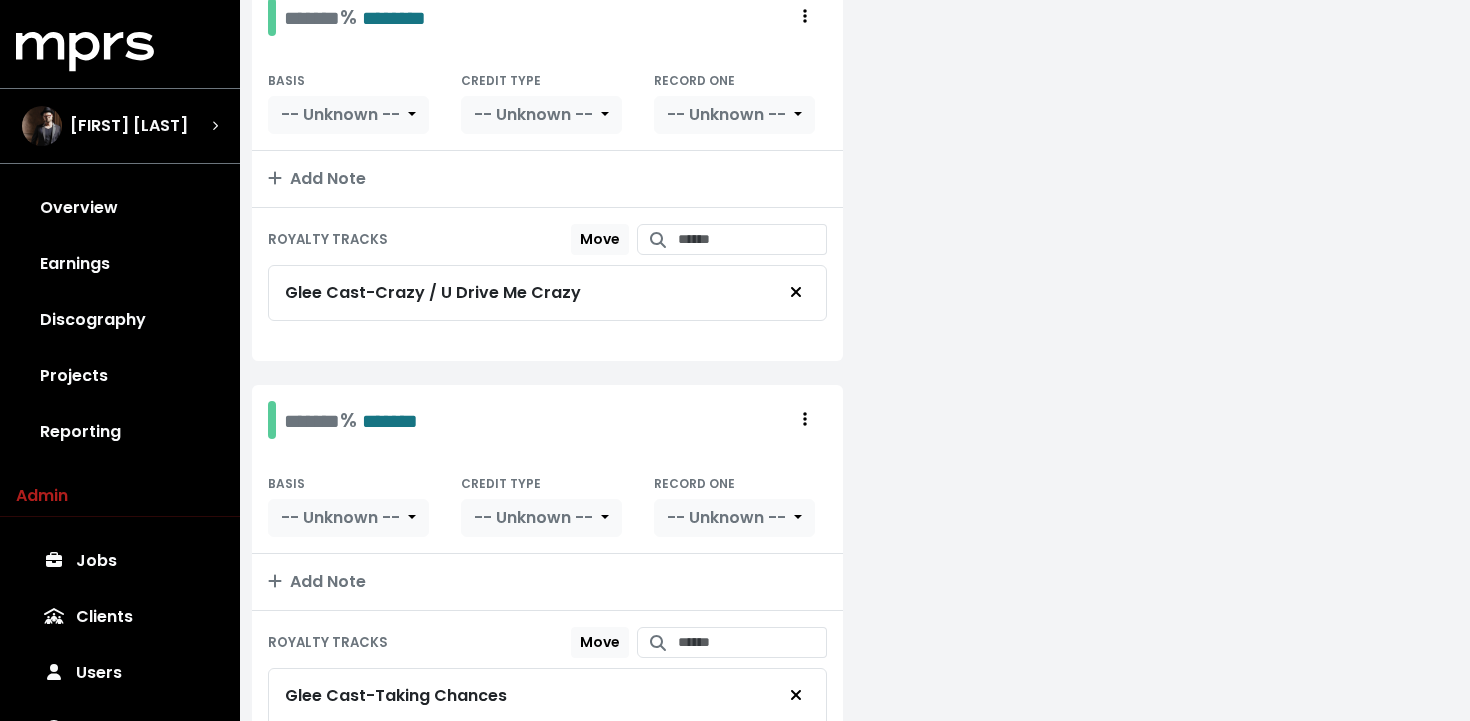 scroll, scrollTop: 1068, scrollLeft: 0, axis: vertical 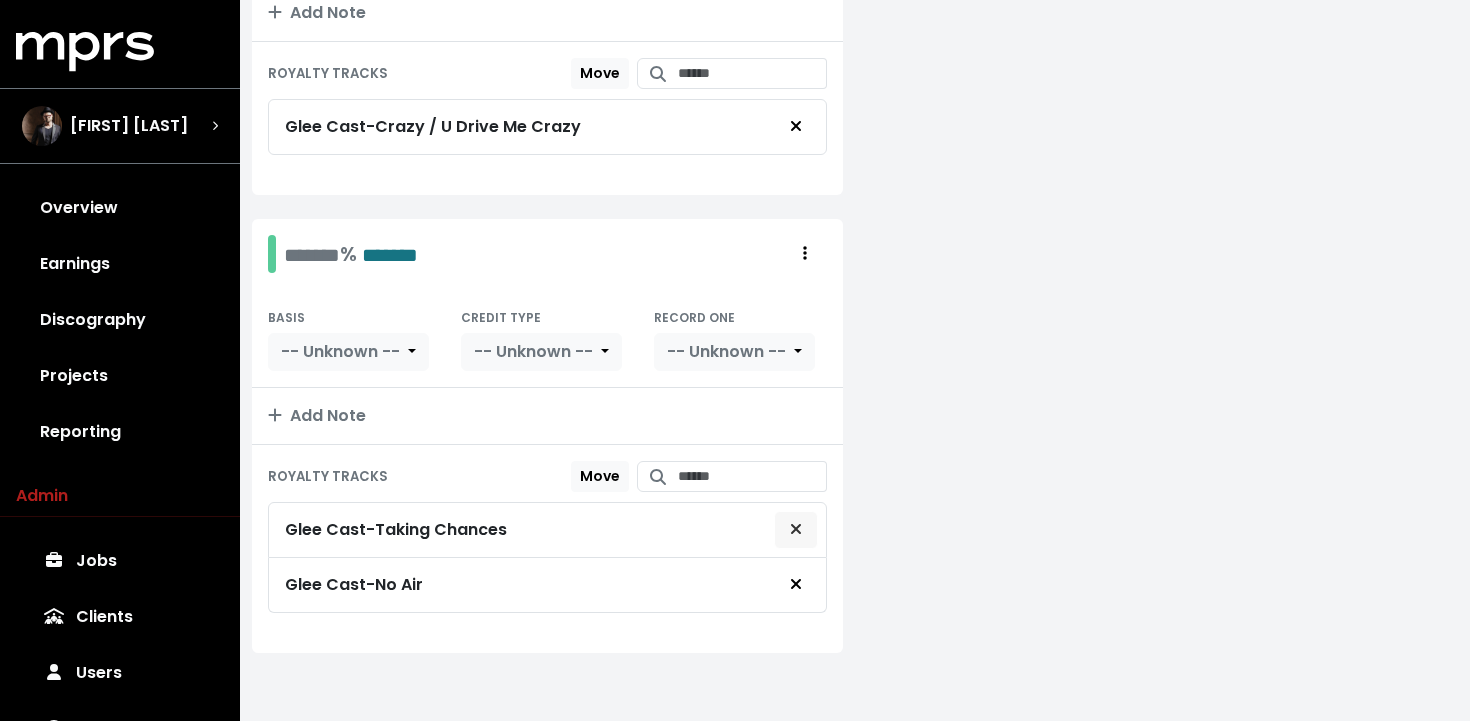 click at bounding box center (796, 530) 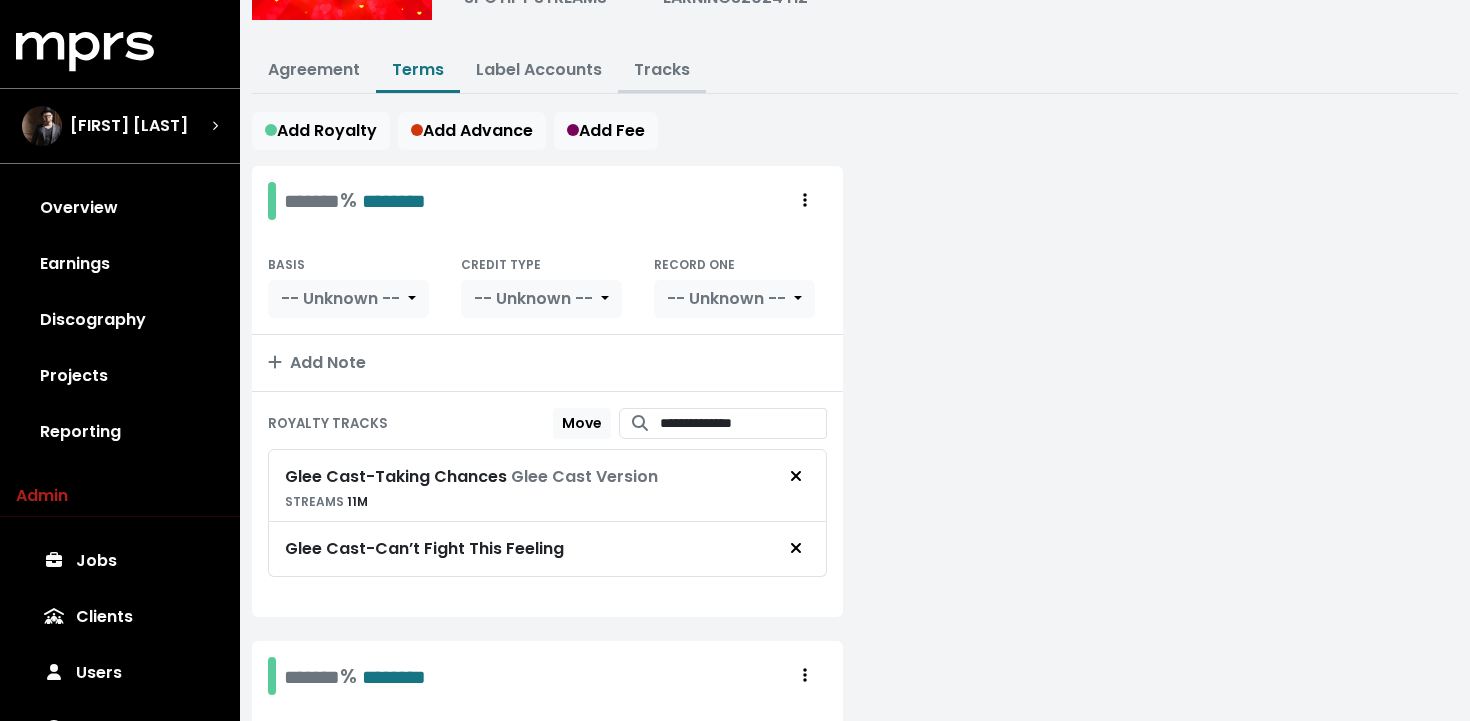scroll, scrollTop: 152, scrollLeft: 0, axis: vertical 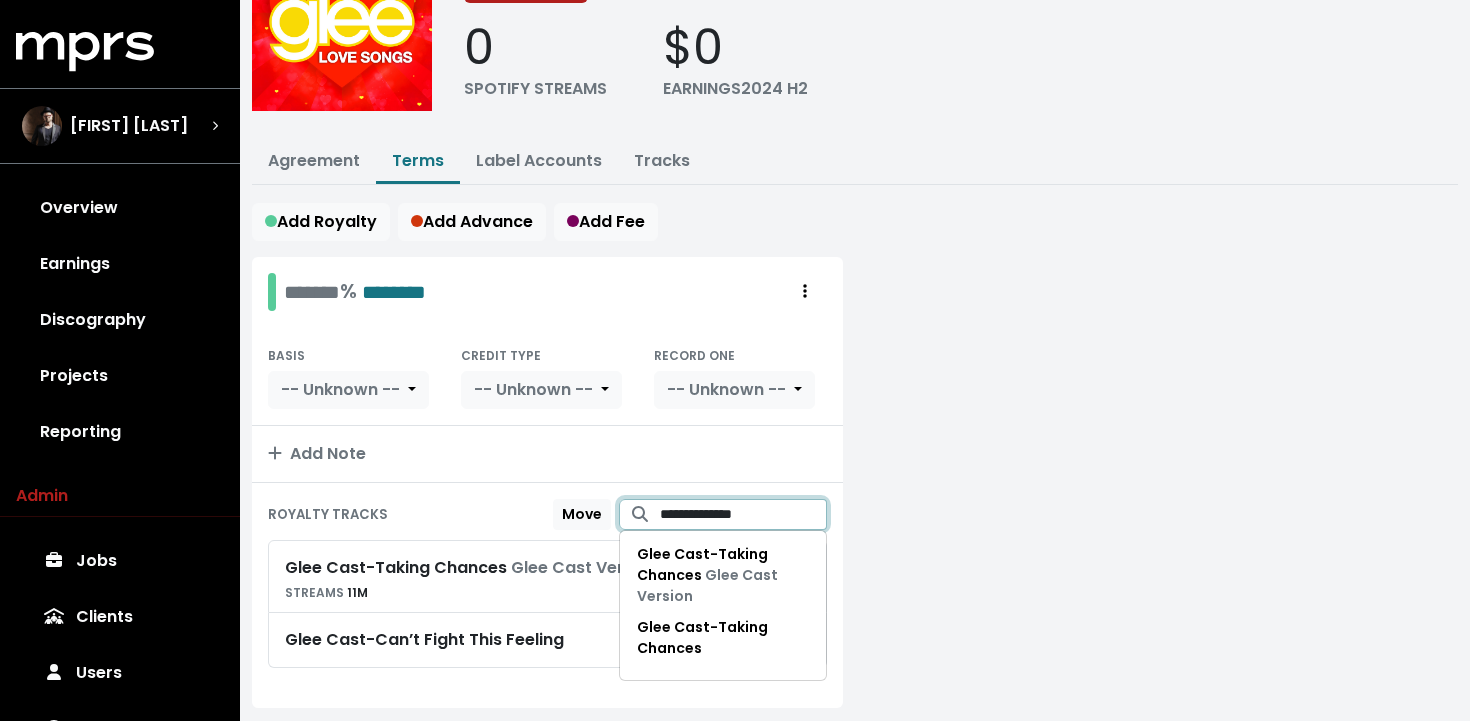 click on "**********" at bounding box center [744, 514] 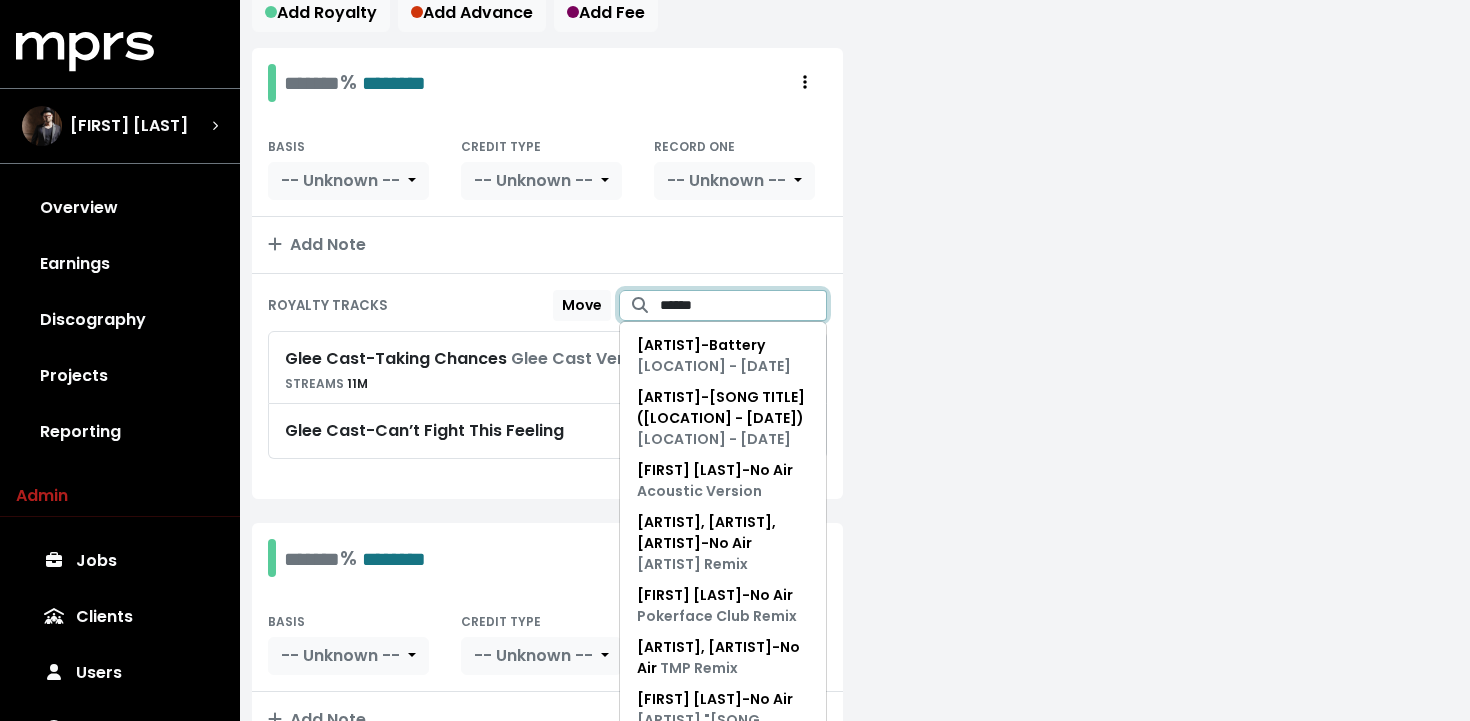 scroll, scrollTop: 402, scrollLeft: 0, axis: vertical 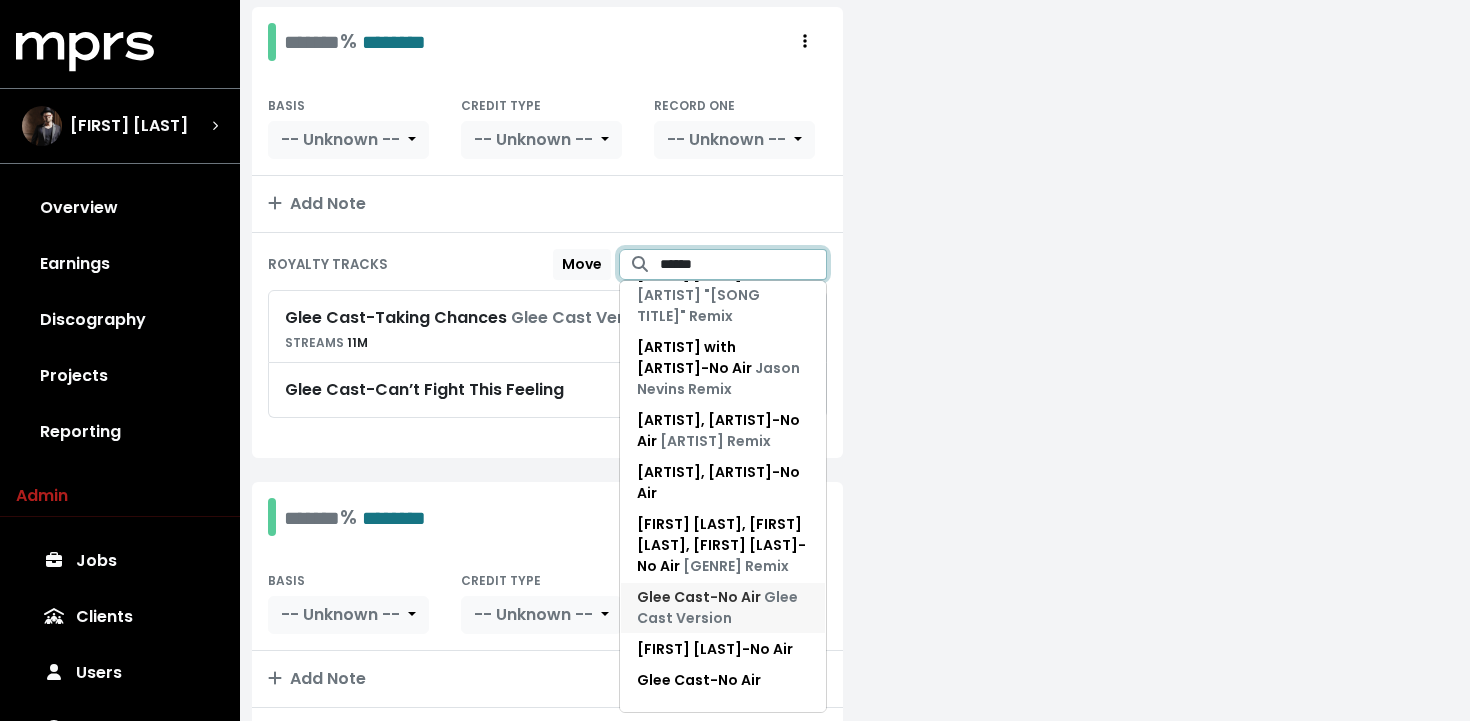 type on "******" 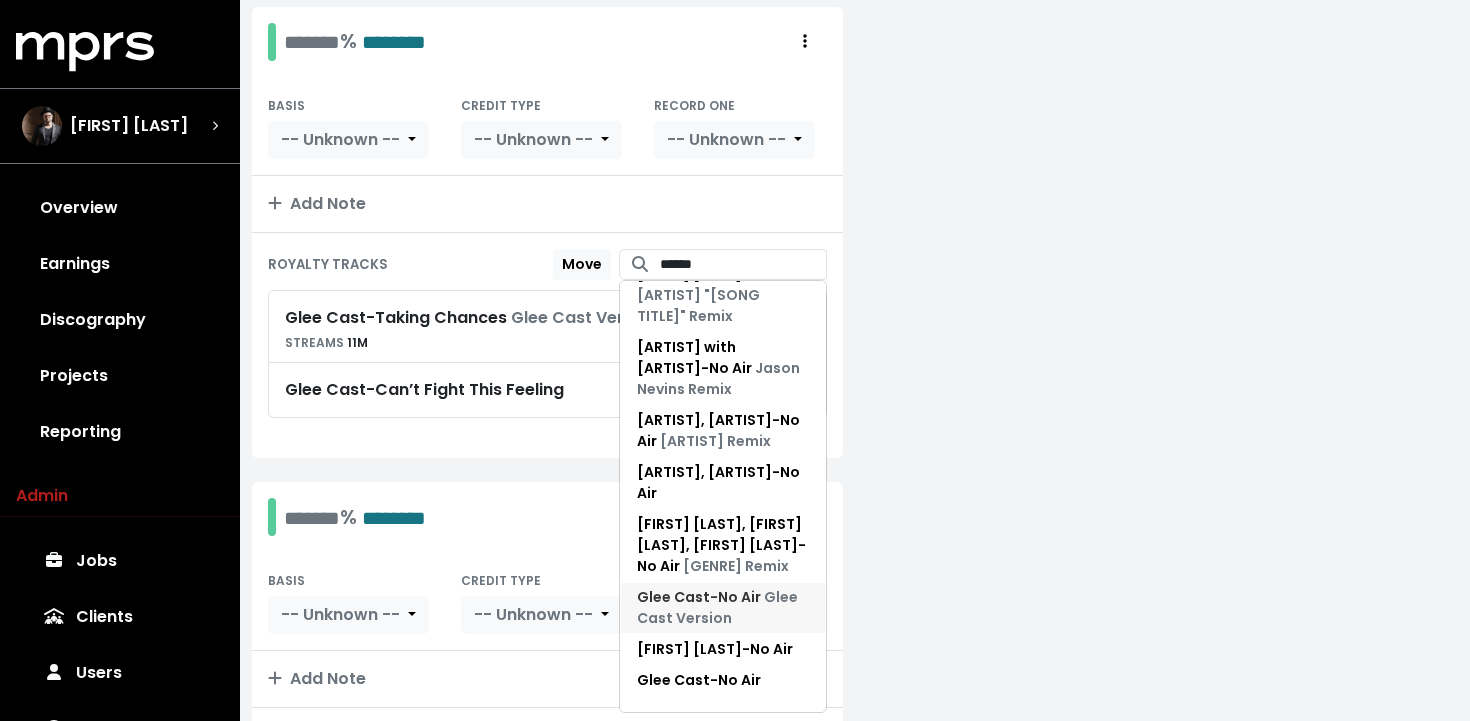 click on "Glee Cast  -  No Air   Glee Cast Version" at bounding box center (723, 608) 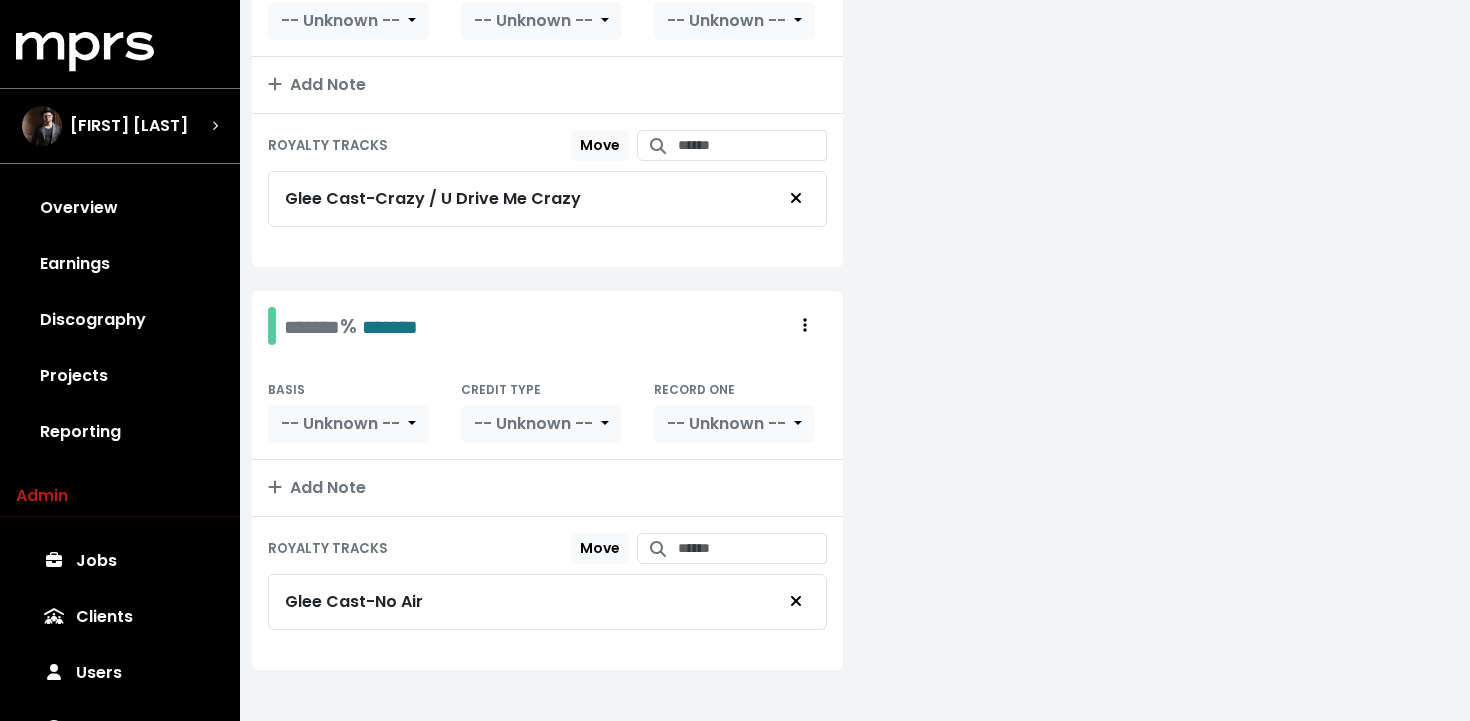 scroll, scrollTop: 1085, scrollLeft: 0, axis: vertical 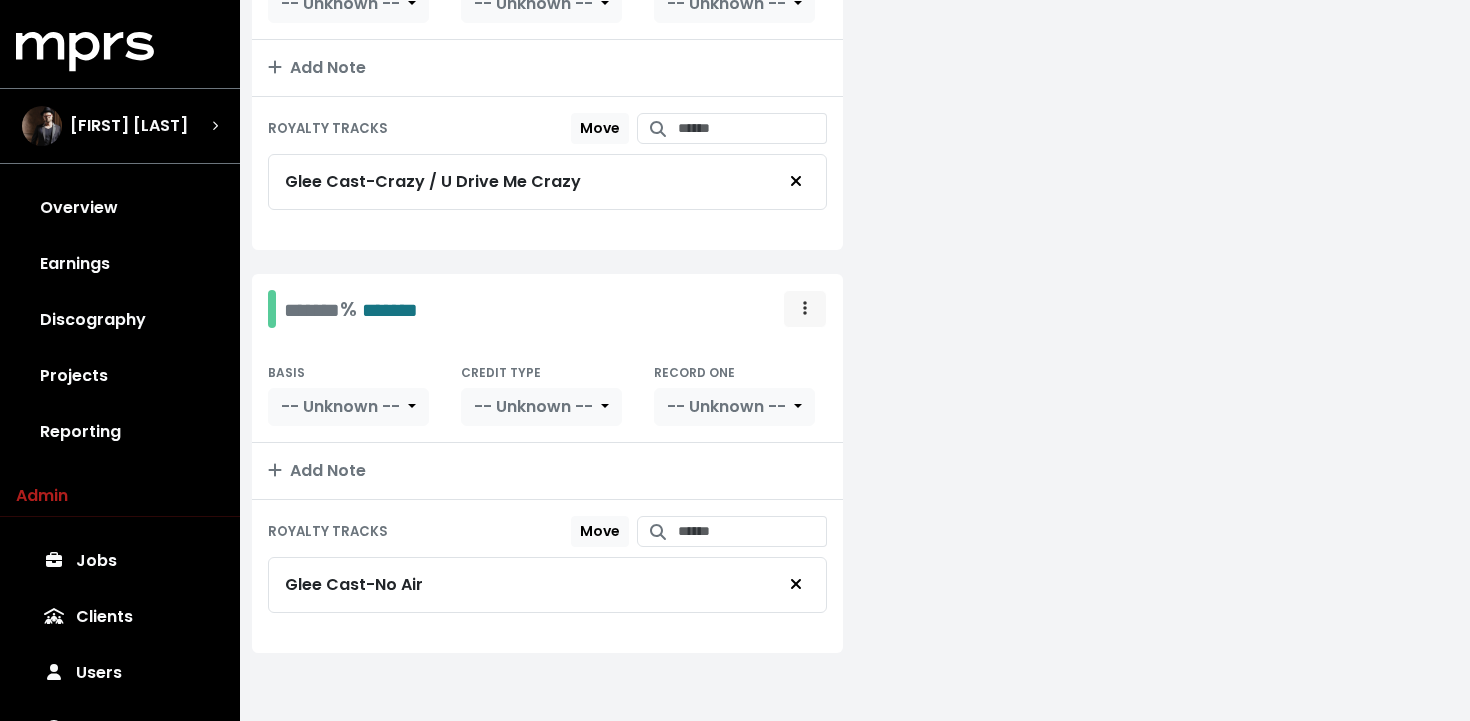 click 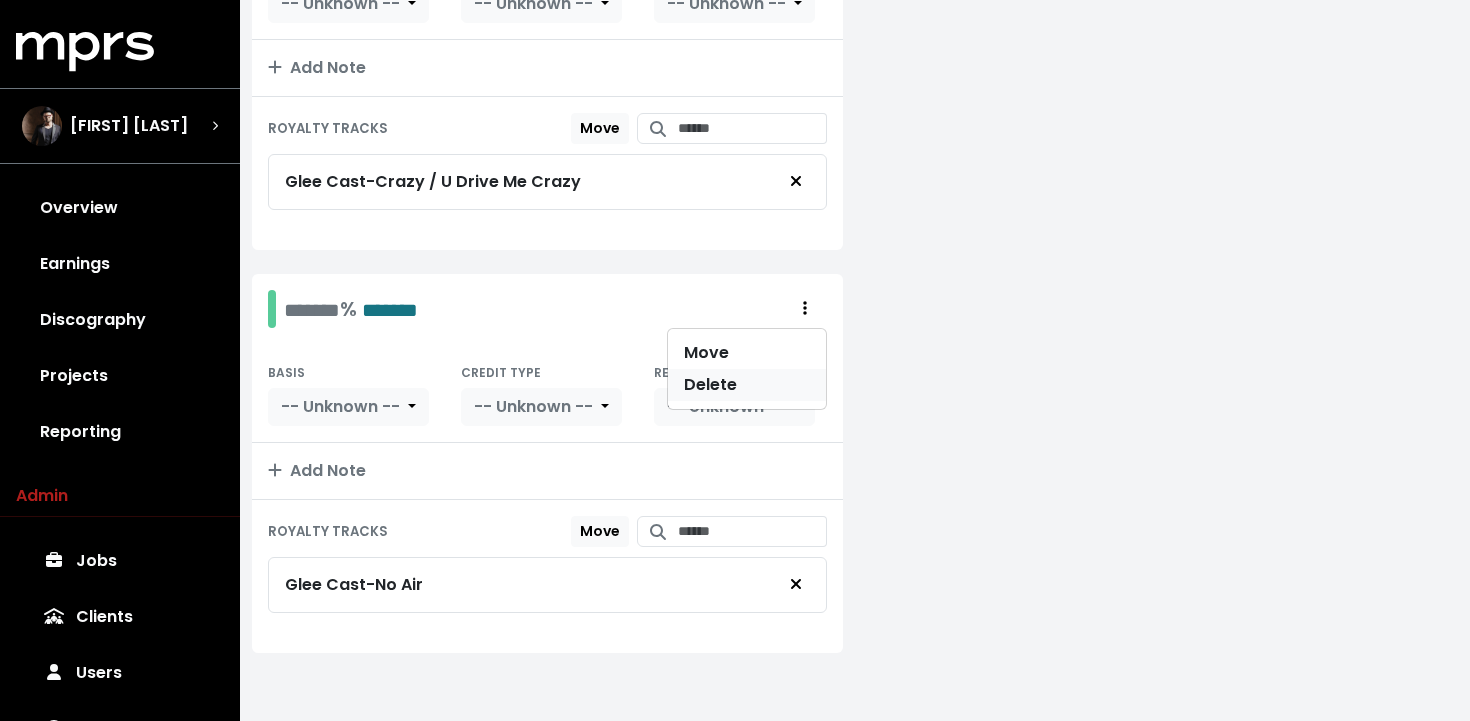click on "Delete" at bounding box center [747, 385] 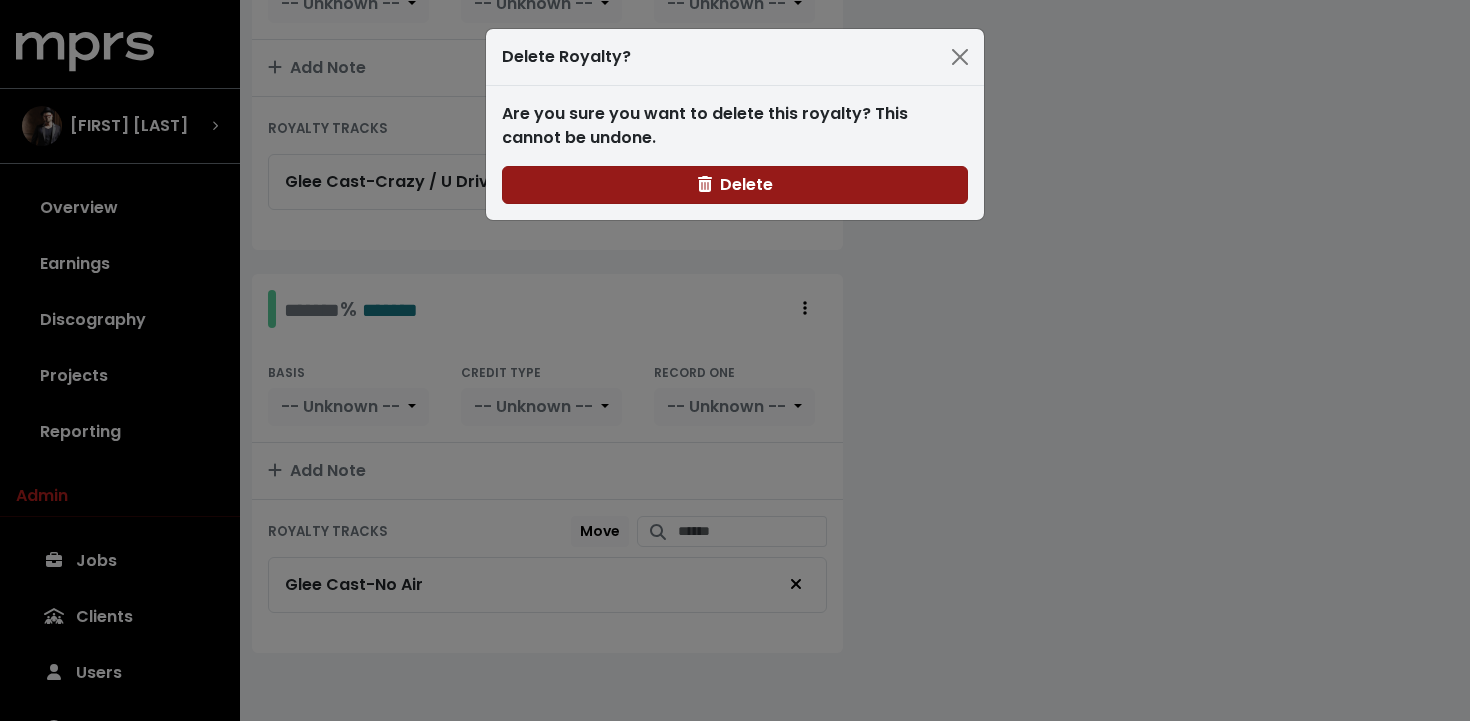 click on "Delete" at bounding box center [735, 185] 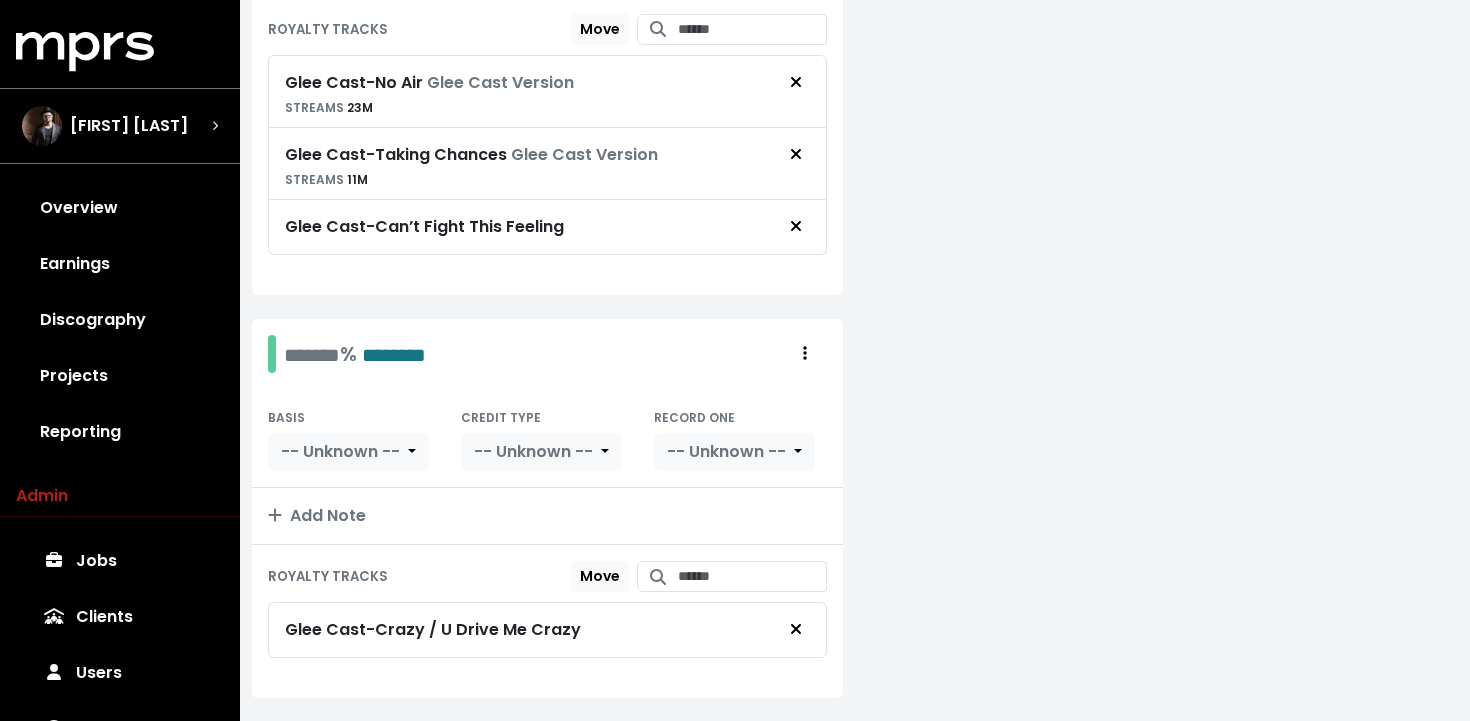 scroll, scrollTop: 638, scrollLeft: 0, axis: vertical 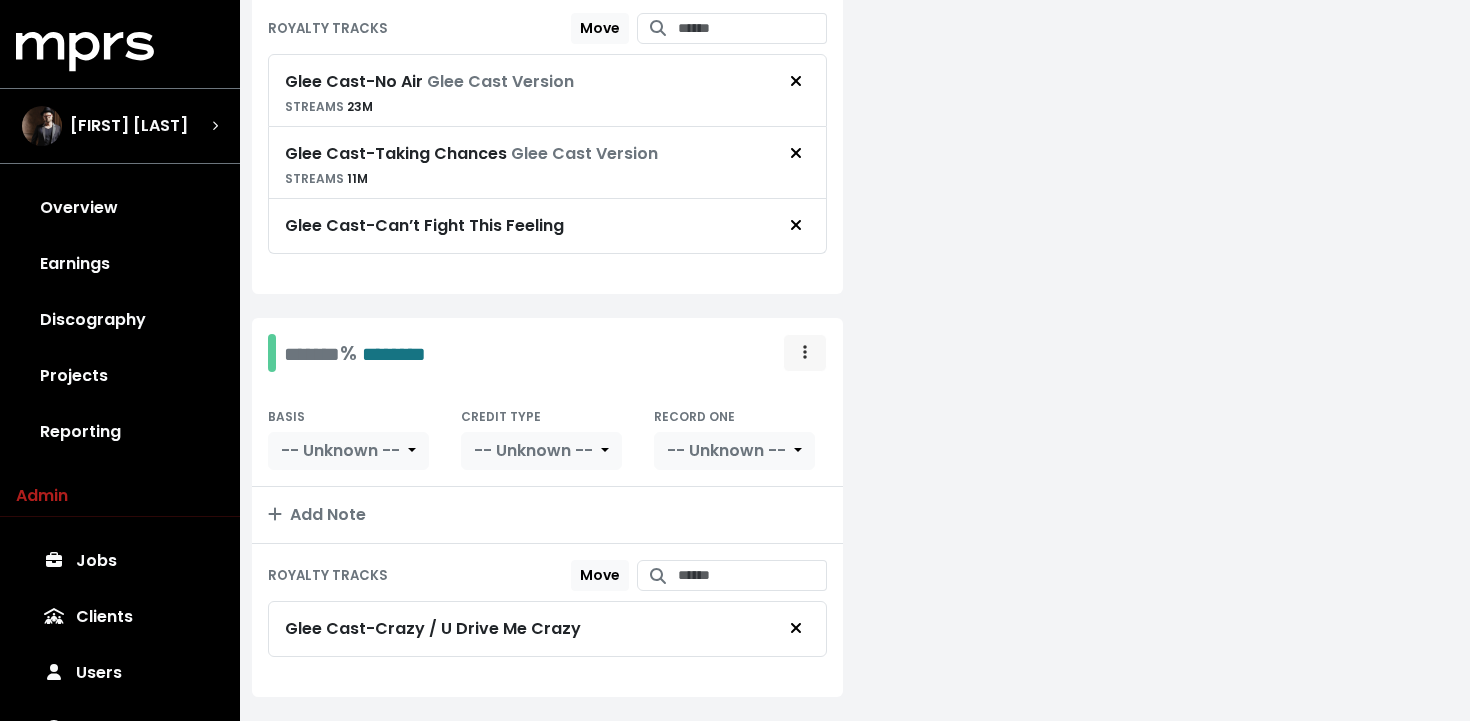 click at bounding box center [805, 353] 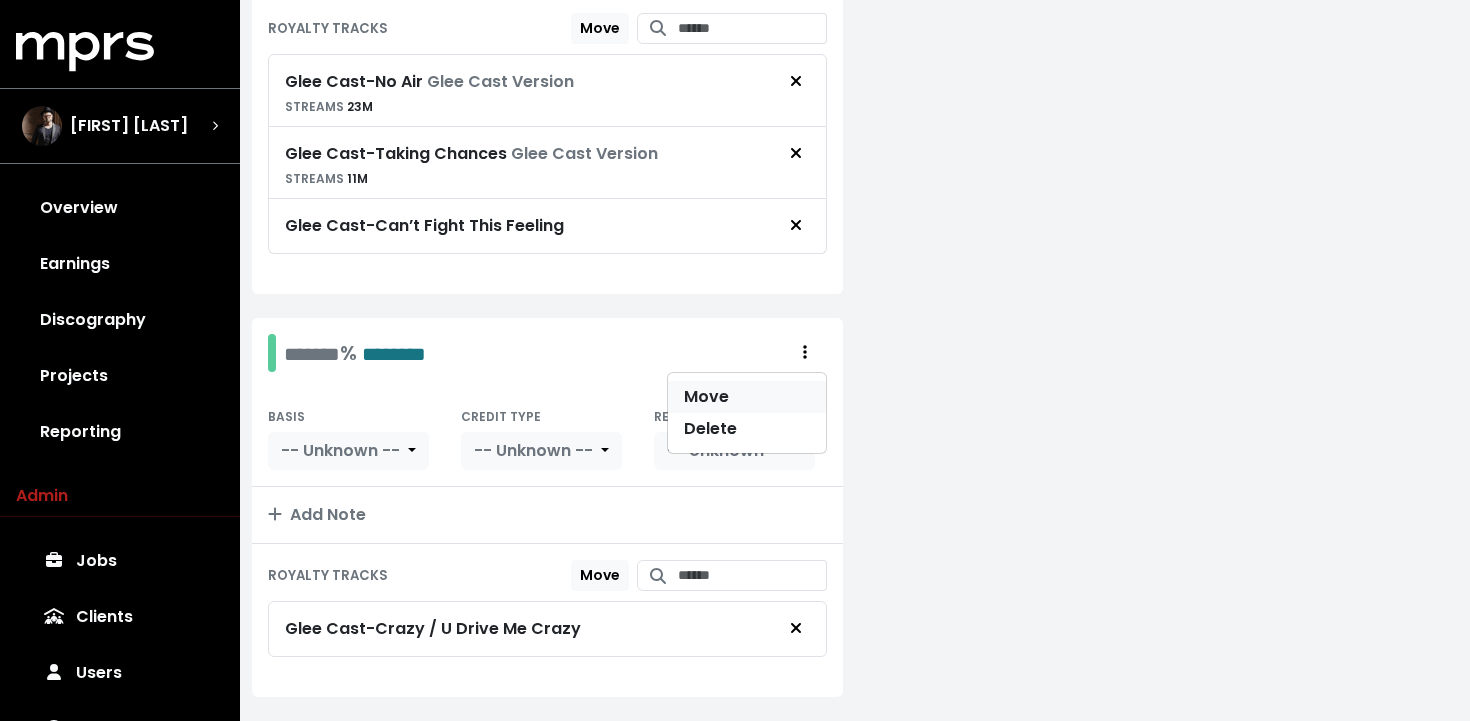 click on "Move" at bounding box center [747, 397] 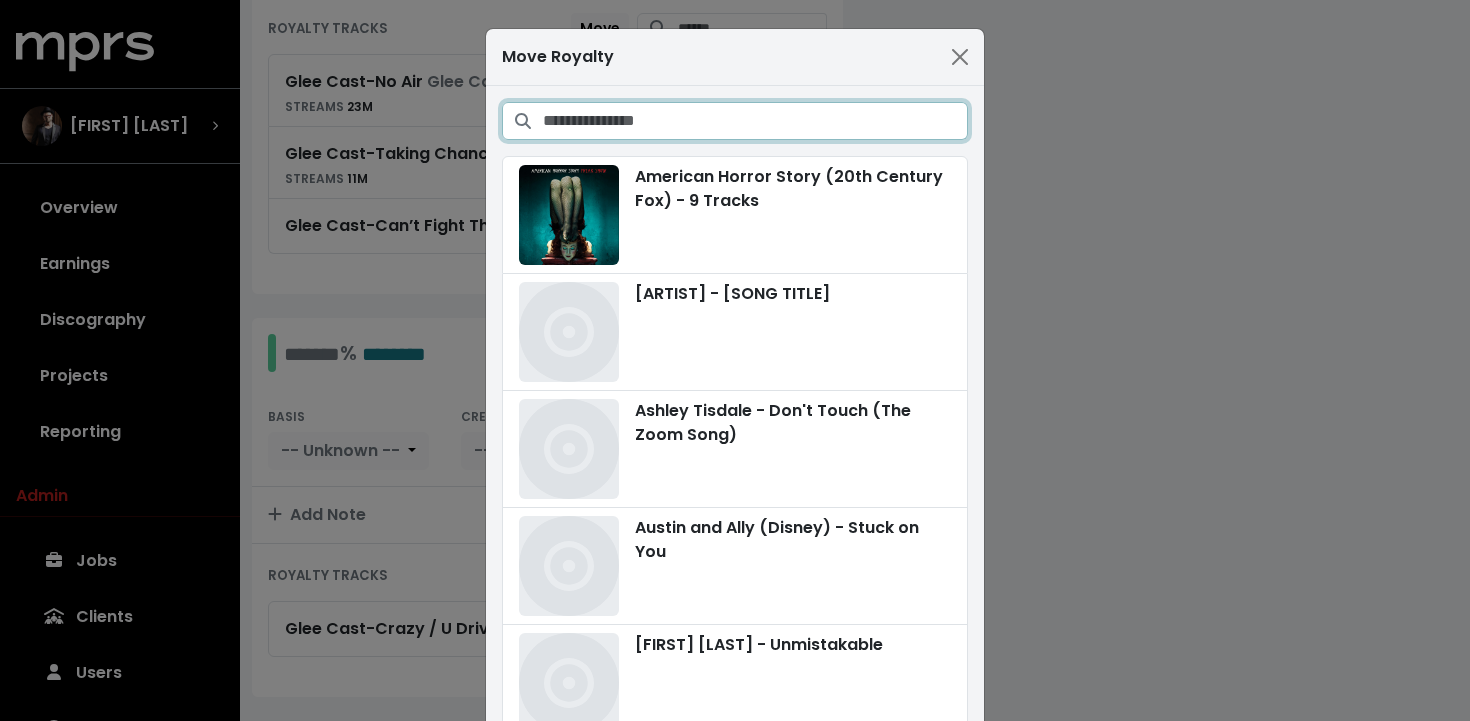 click at bounding box center (755, 121) 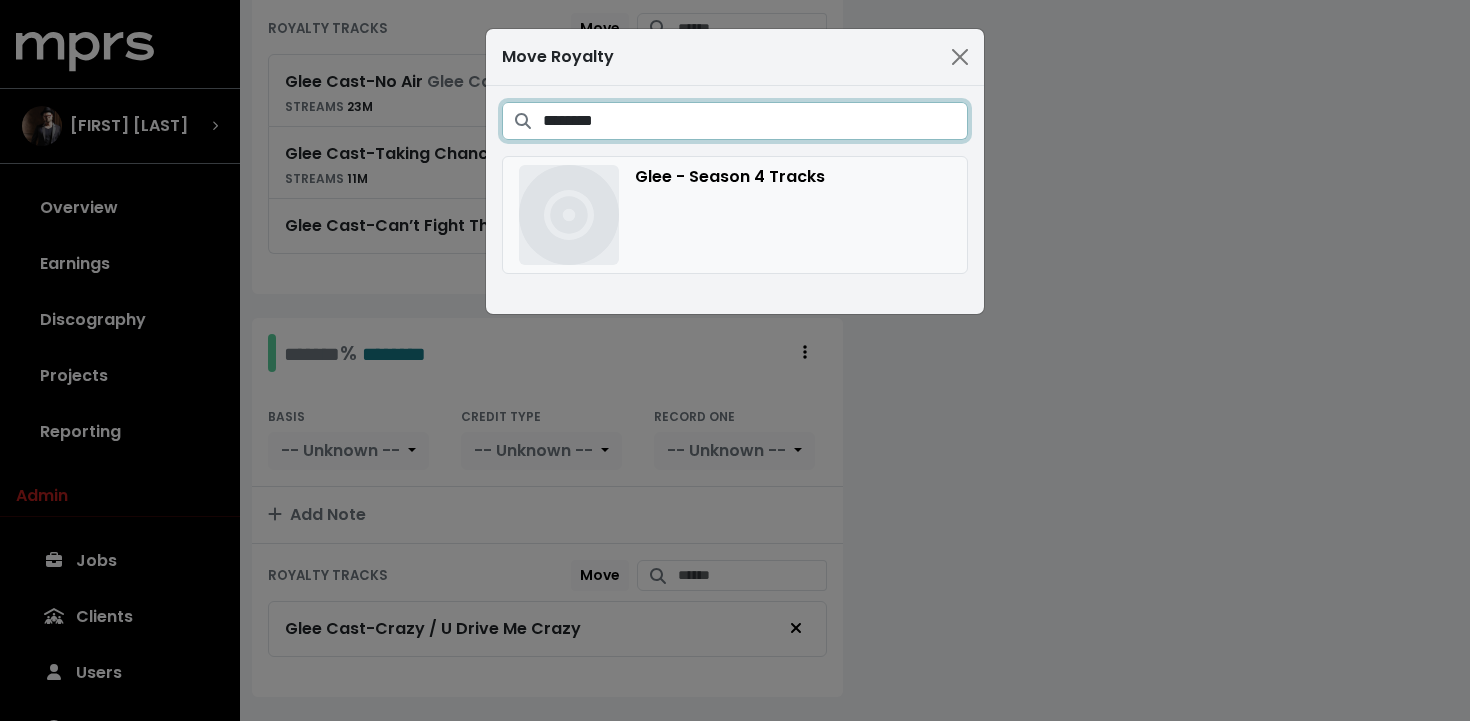 type on "********" 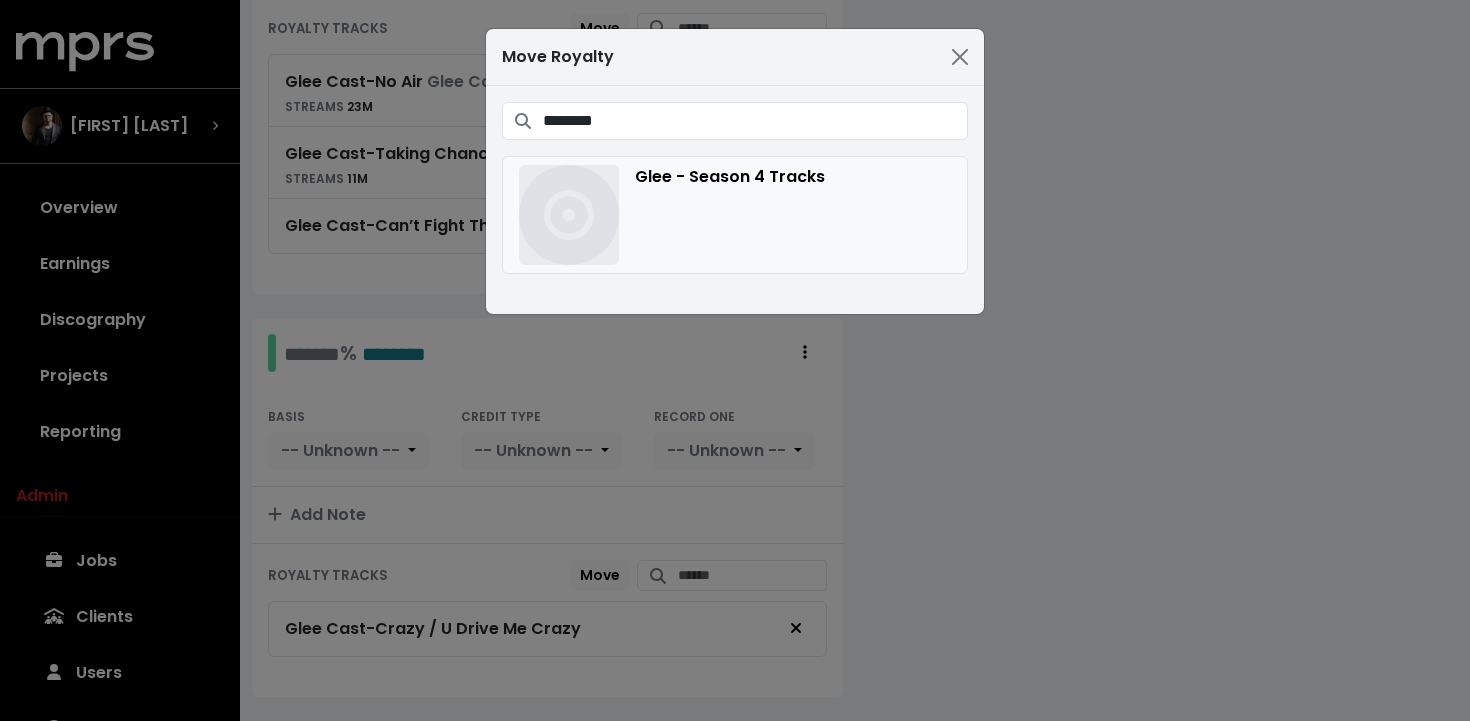 click on "Glee - Season 4 Tracks" at bounding box center (735, 215) 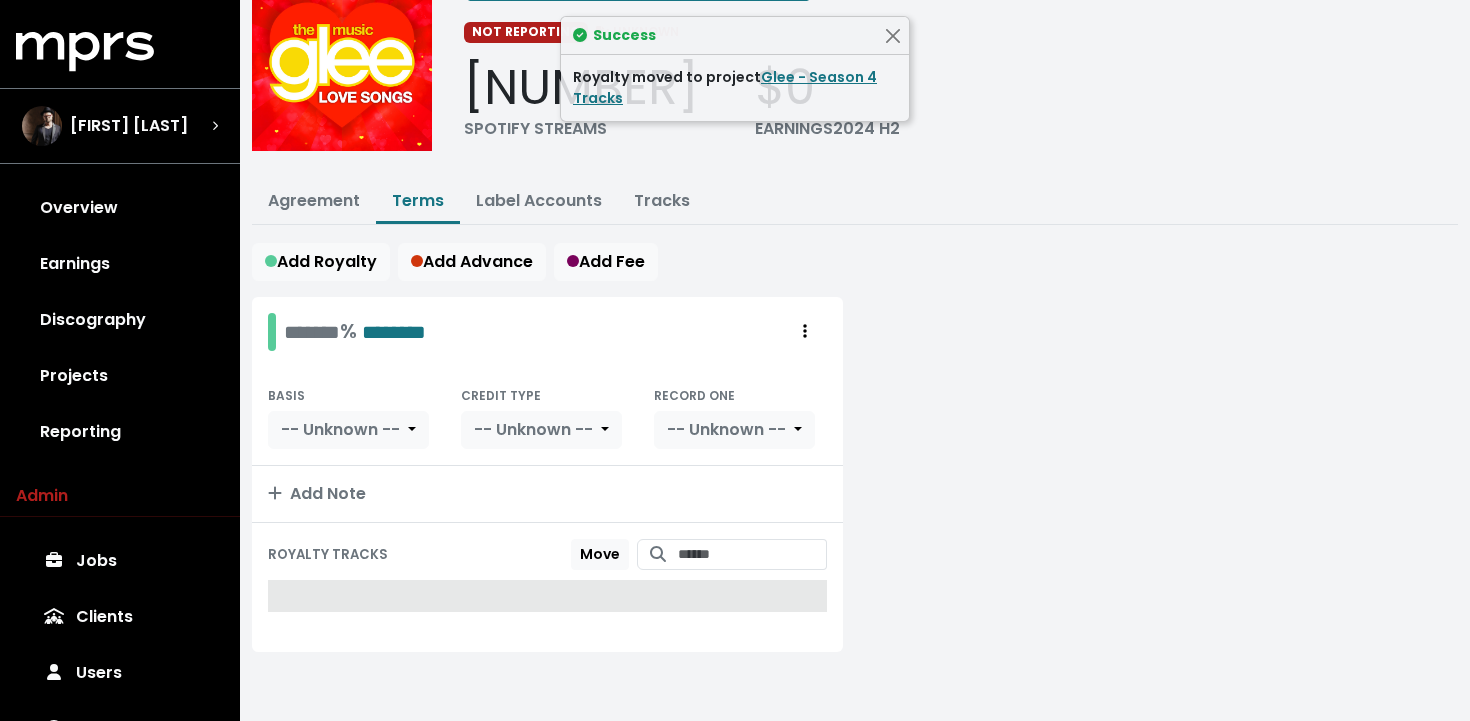 scroll, scrollTop: 280, scrollLeft: 0, axis: vertical 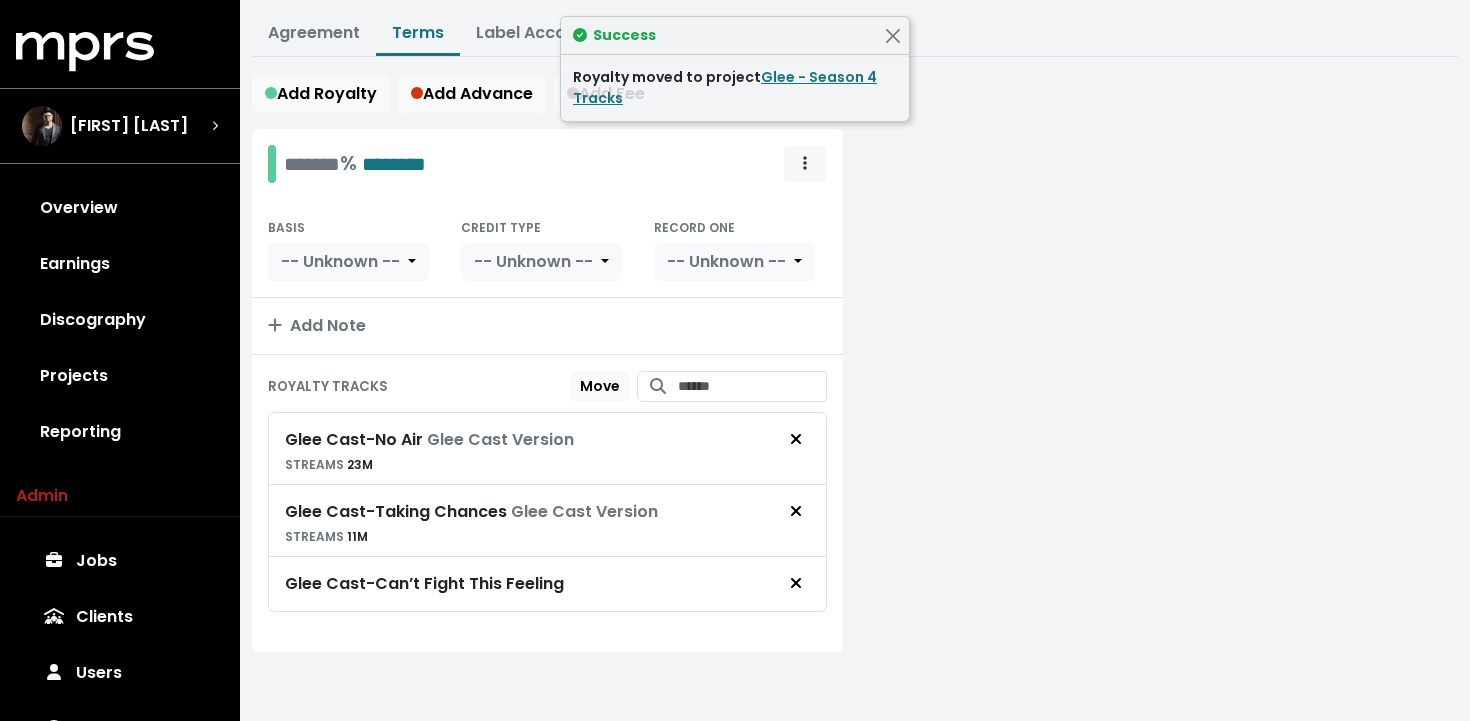 click 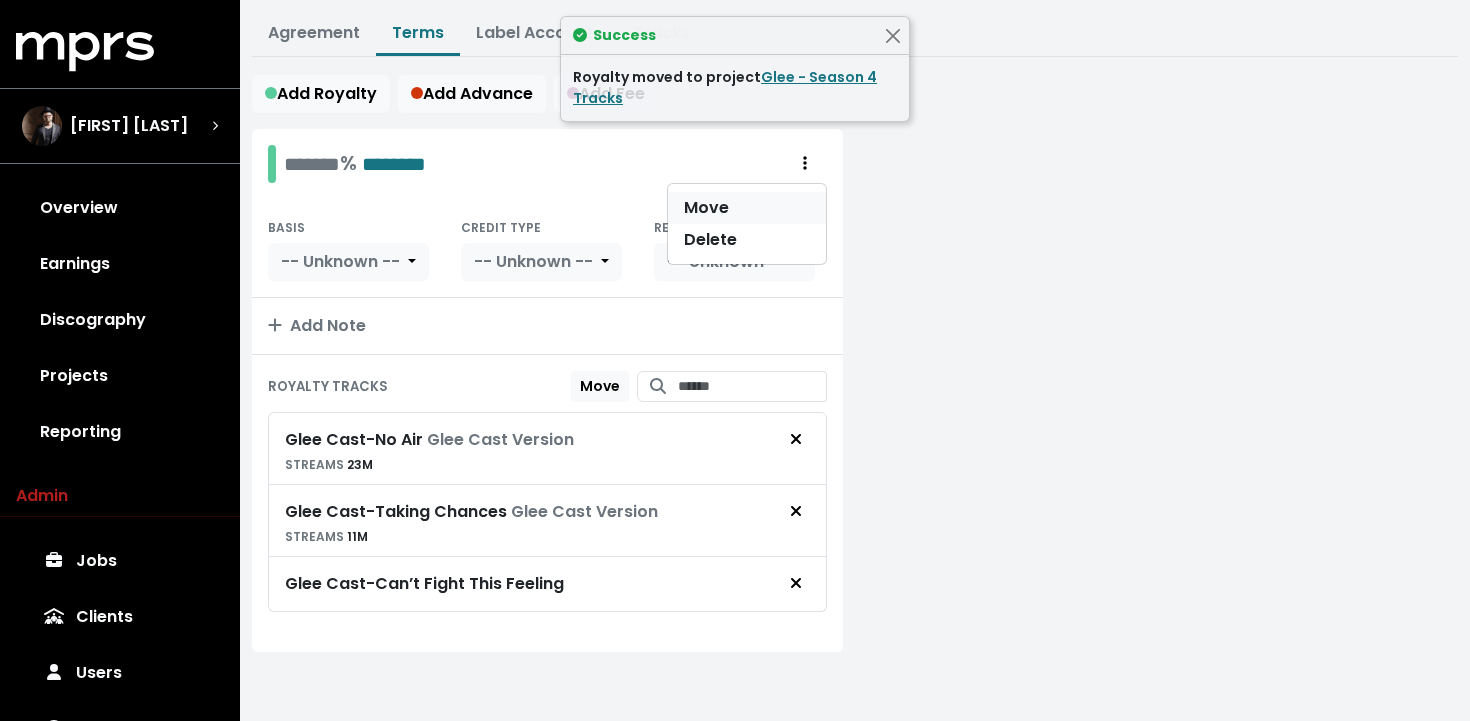 click on "Move" at bounding box center (747, 208) 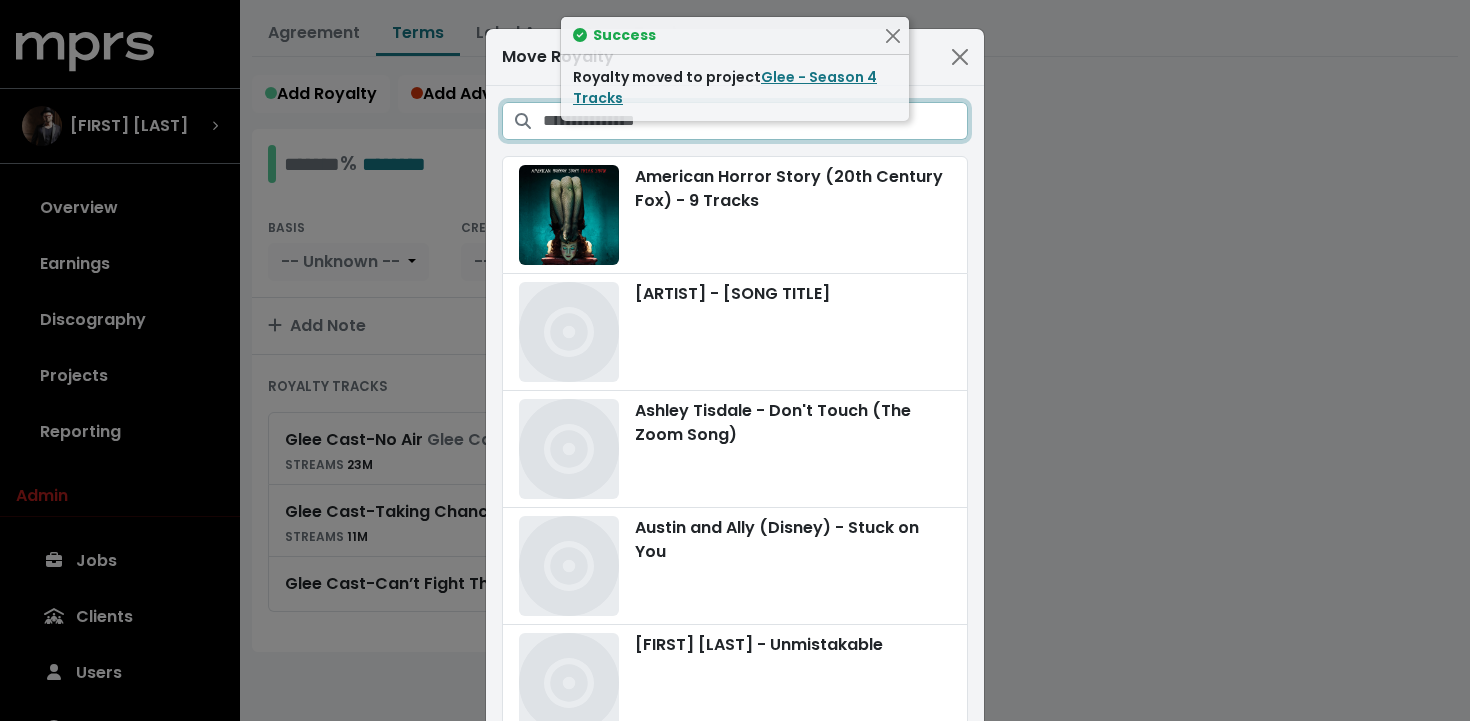 click at bounding box center [755, 121] 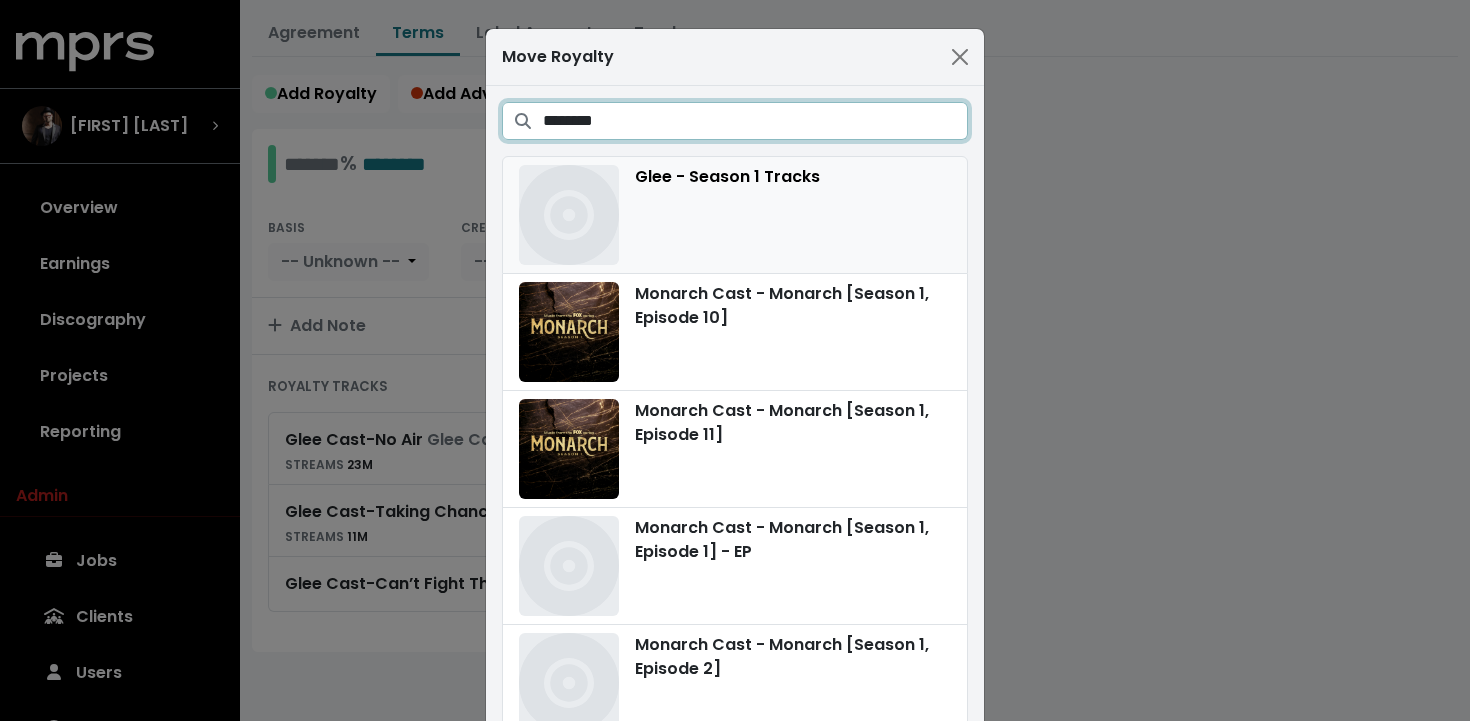 type on "********" 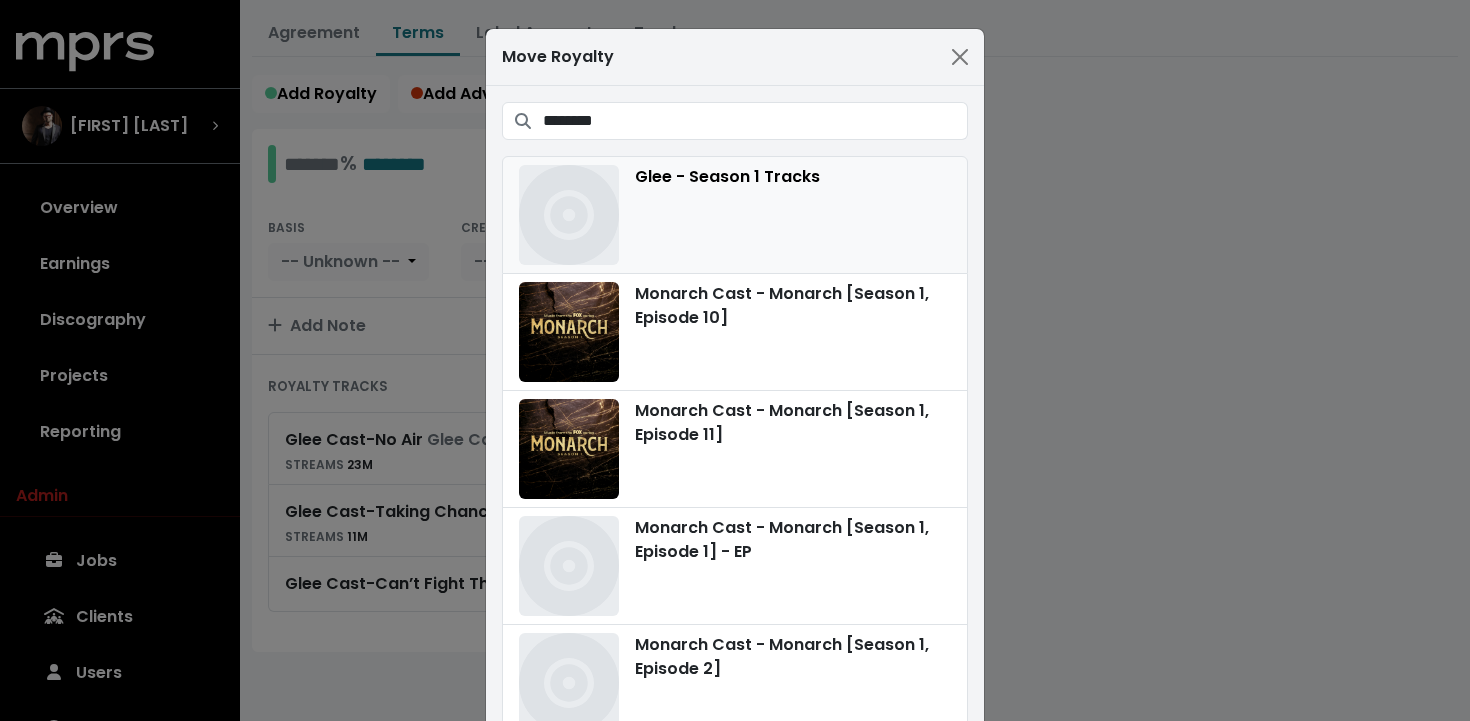 click on "Glee - Season 1 Tracks" at bounding box center [735, 215] 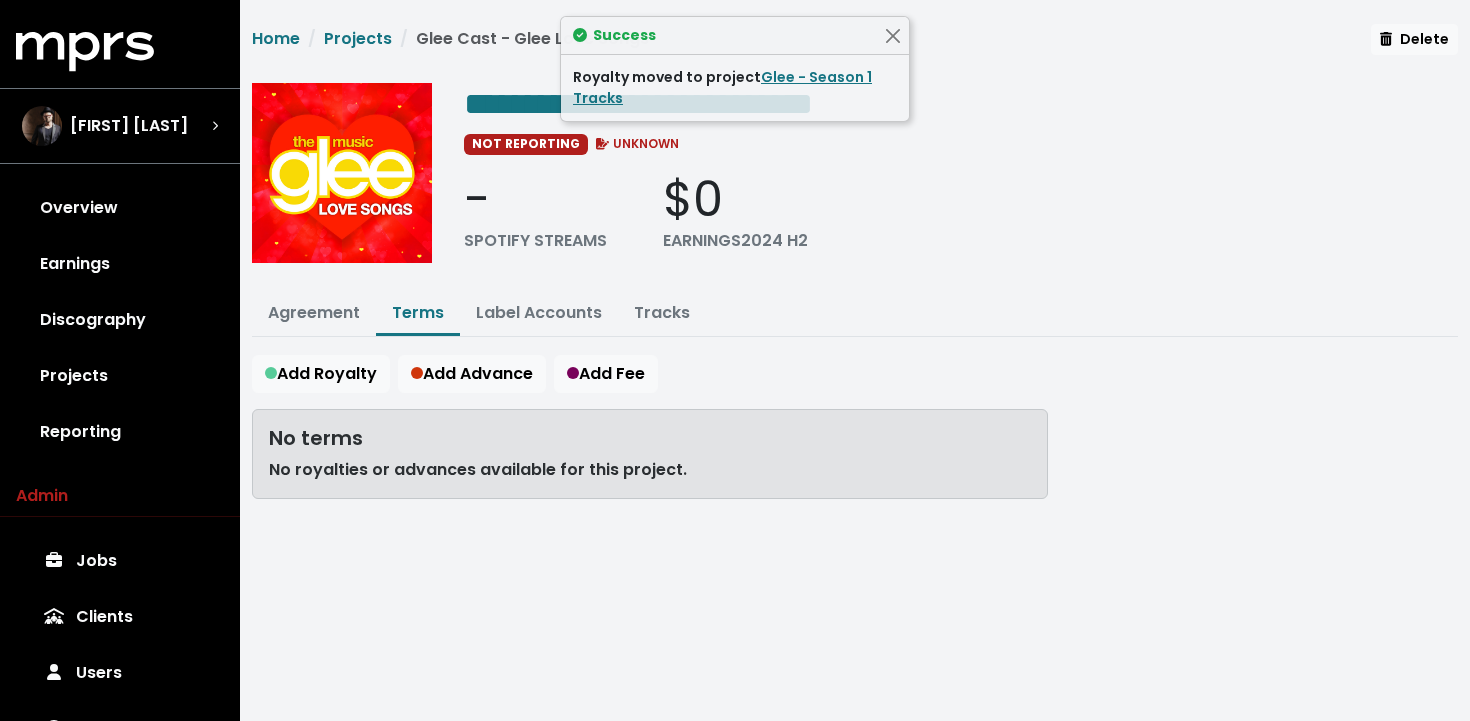 scroll, scrollTop: 0, scrollLeft: 0, axis: both 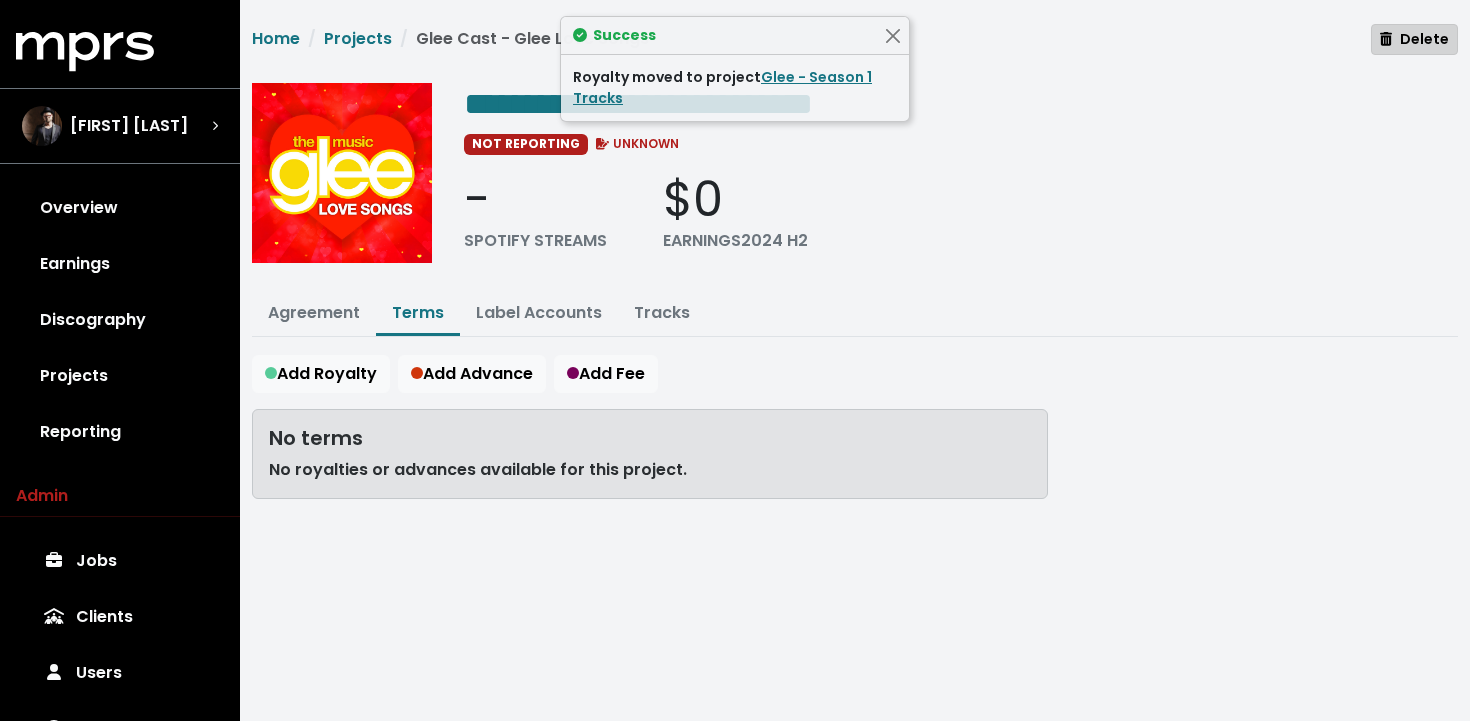 click on "Delete" at bounding box center (1414, 39) 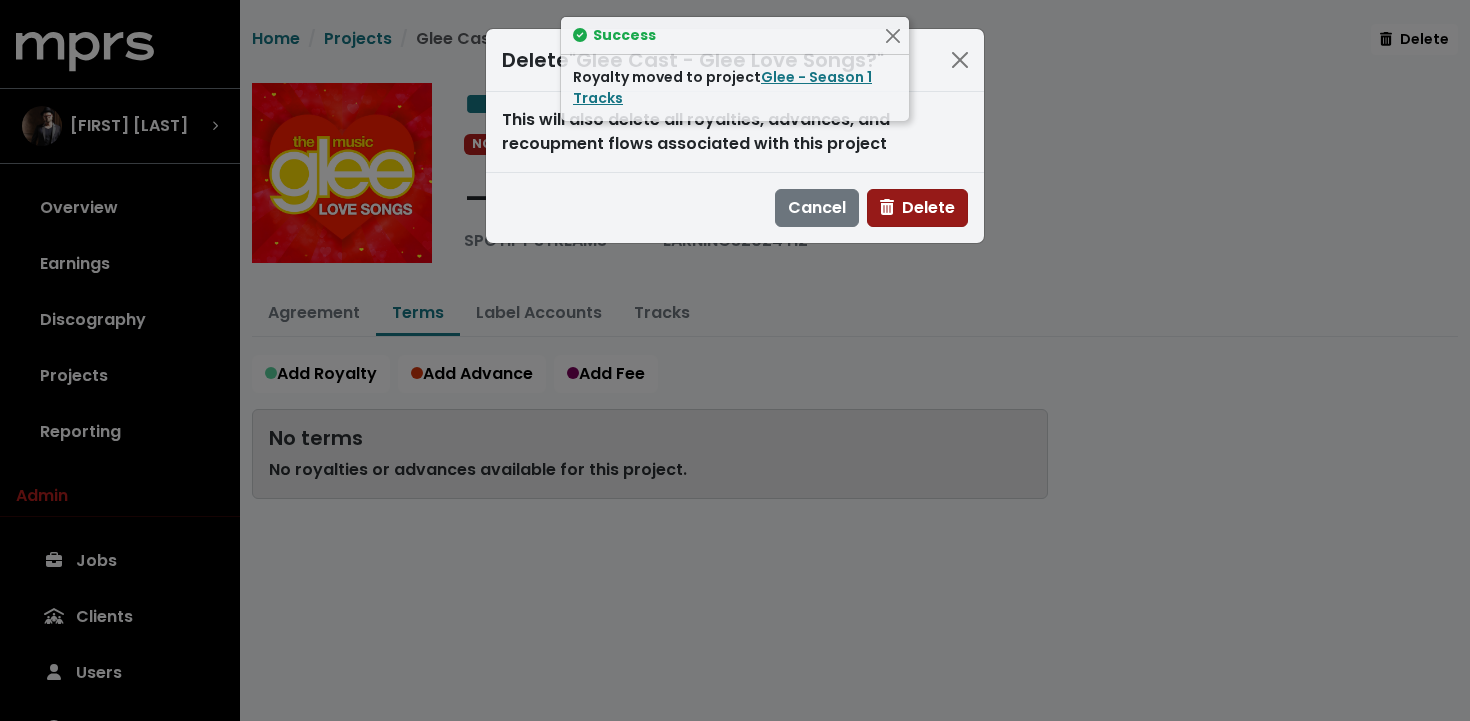 click on "Delete" at bounding box center (917, 207) 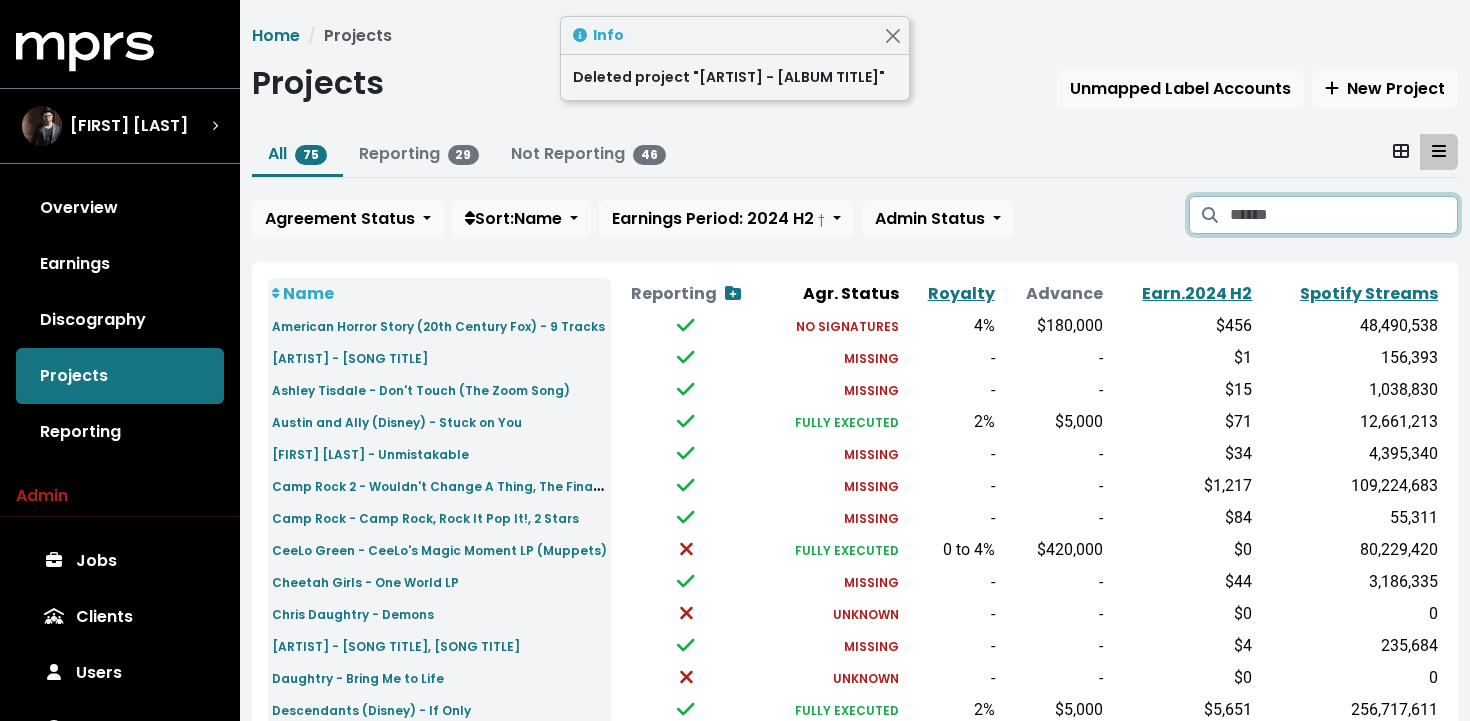 click at bounding box center (1344, 215) 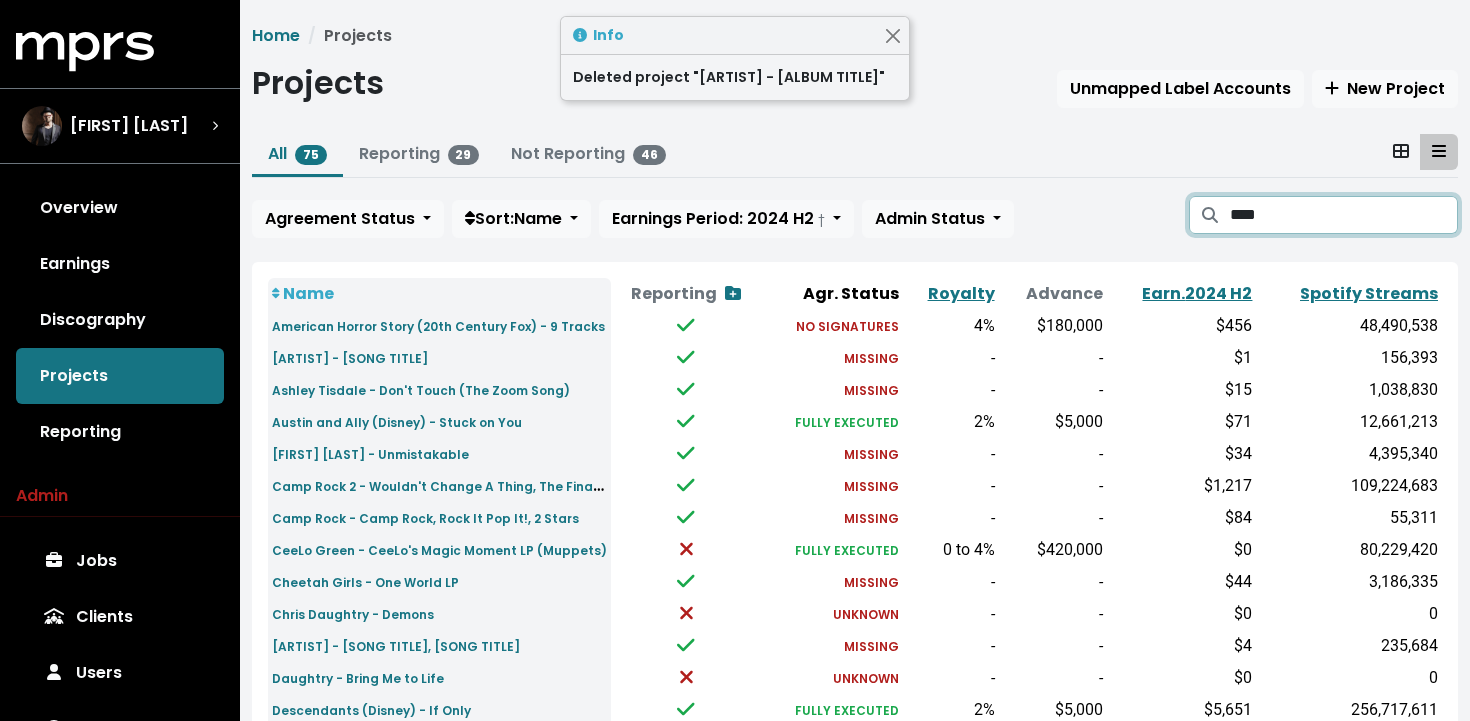 type on "****" 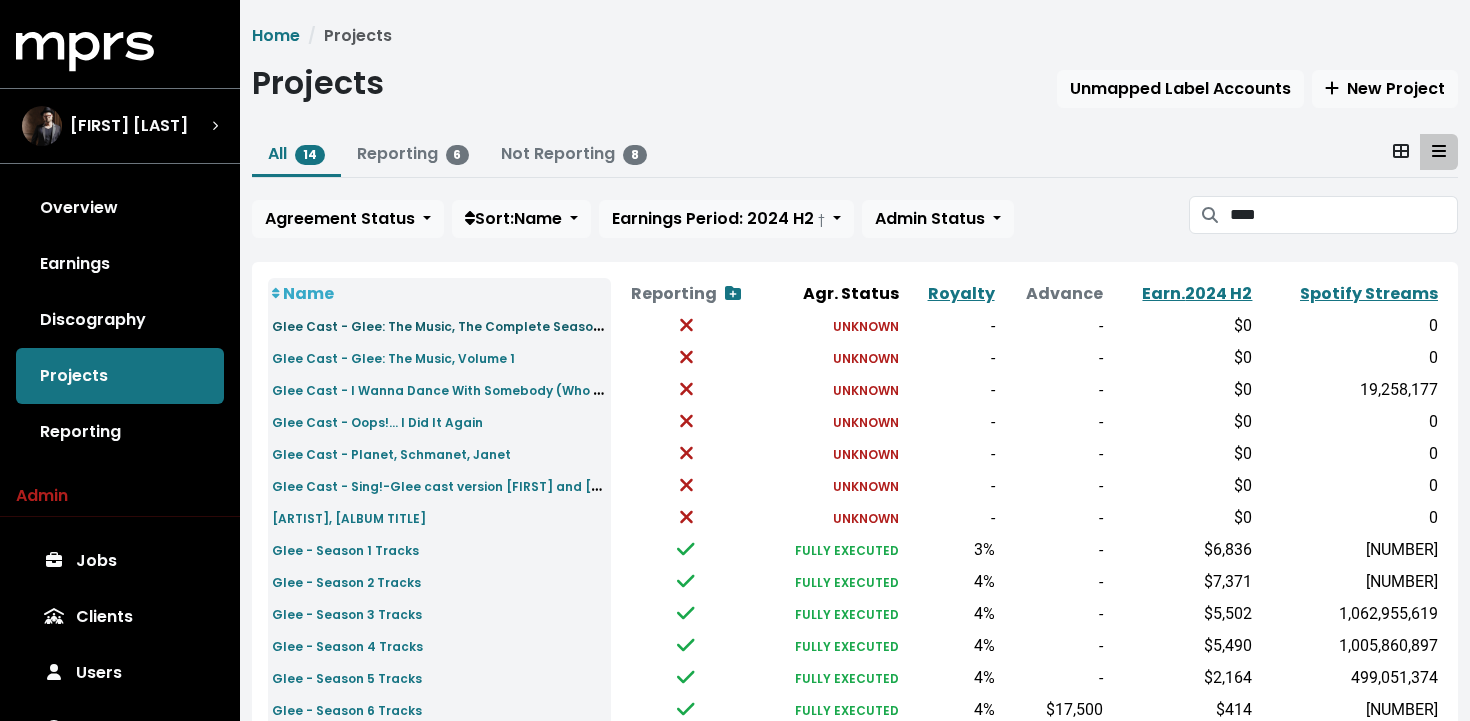 click on "Glee Cast - Glee: The Music, The Complete Season Two" at bounding box center (451, 325) 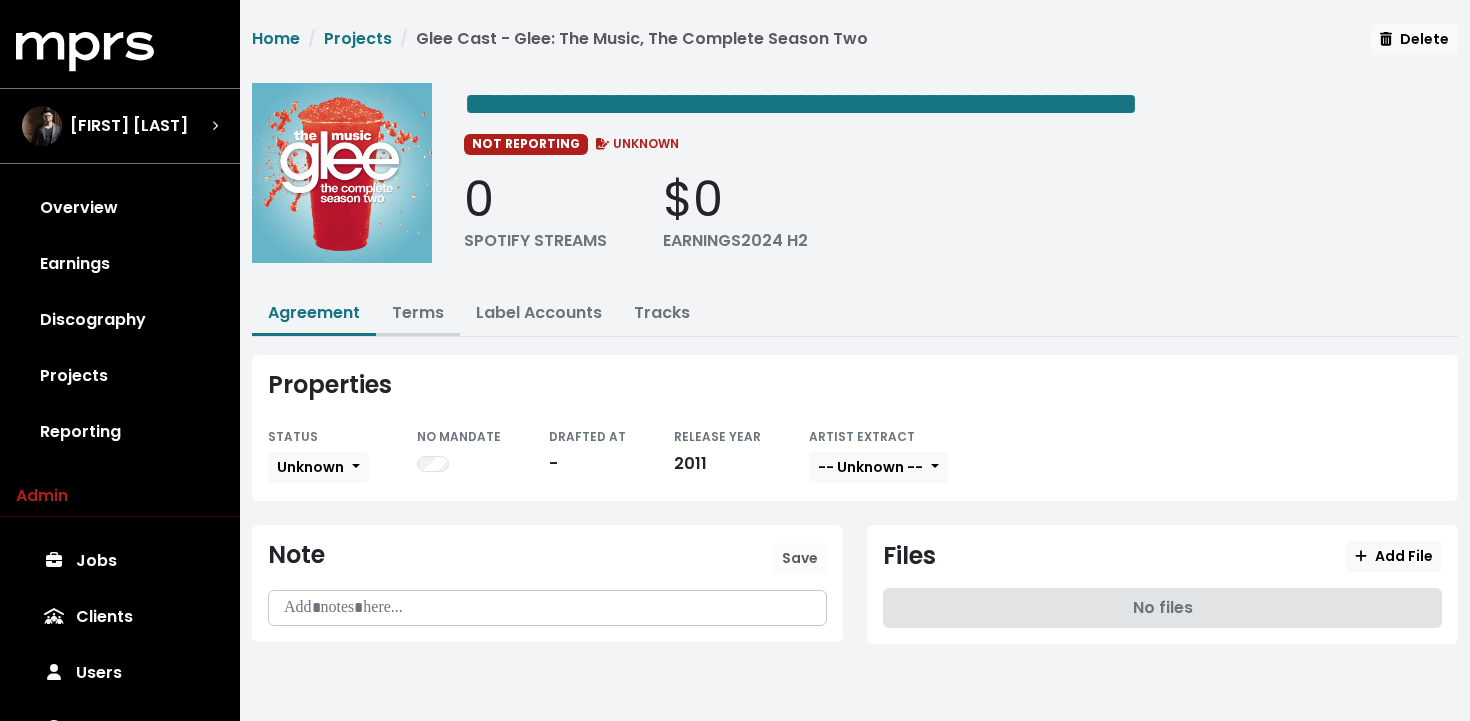 click on "Terms" at bounding box center [418, 312] 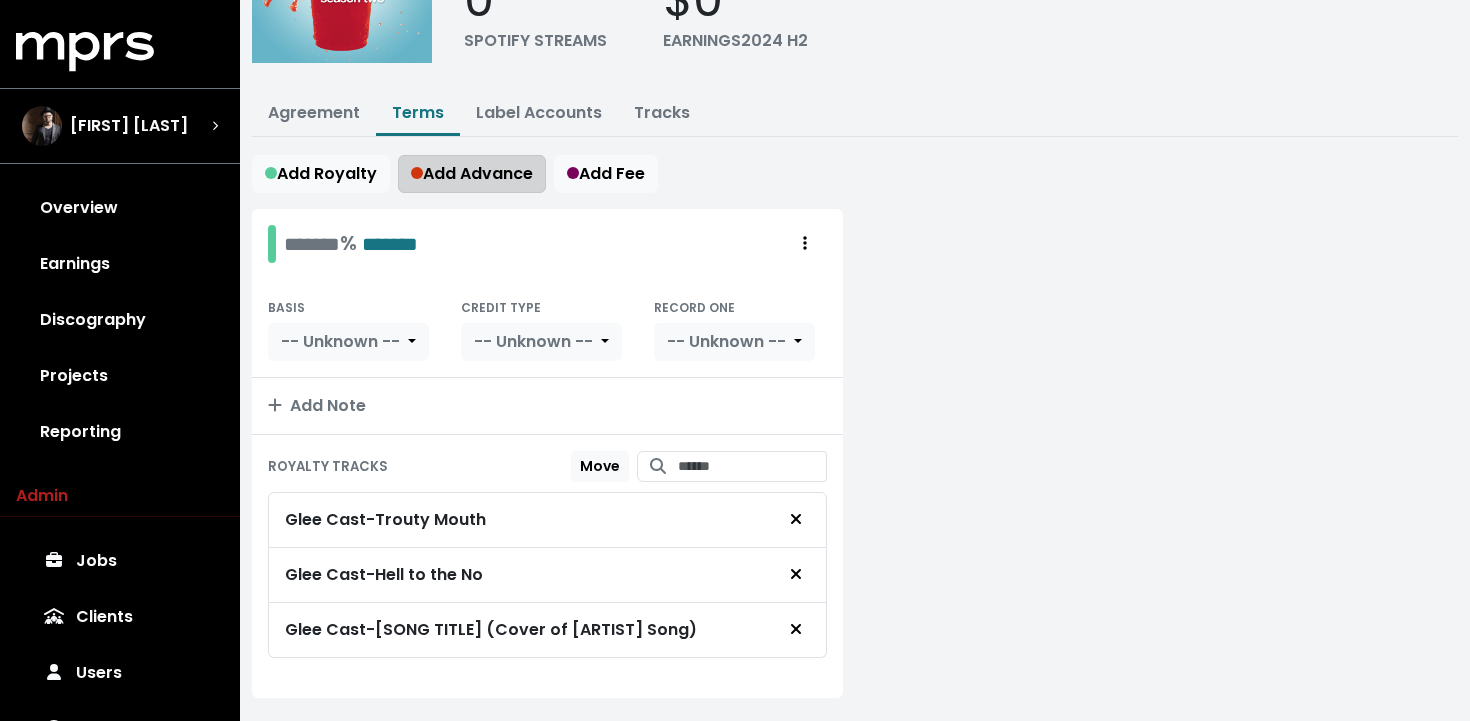 scroll, scrollTop: 246, scrollLeft: 0, axis: vertical 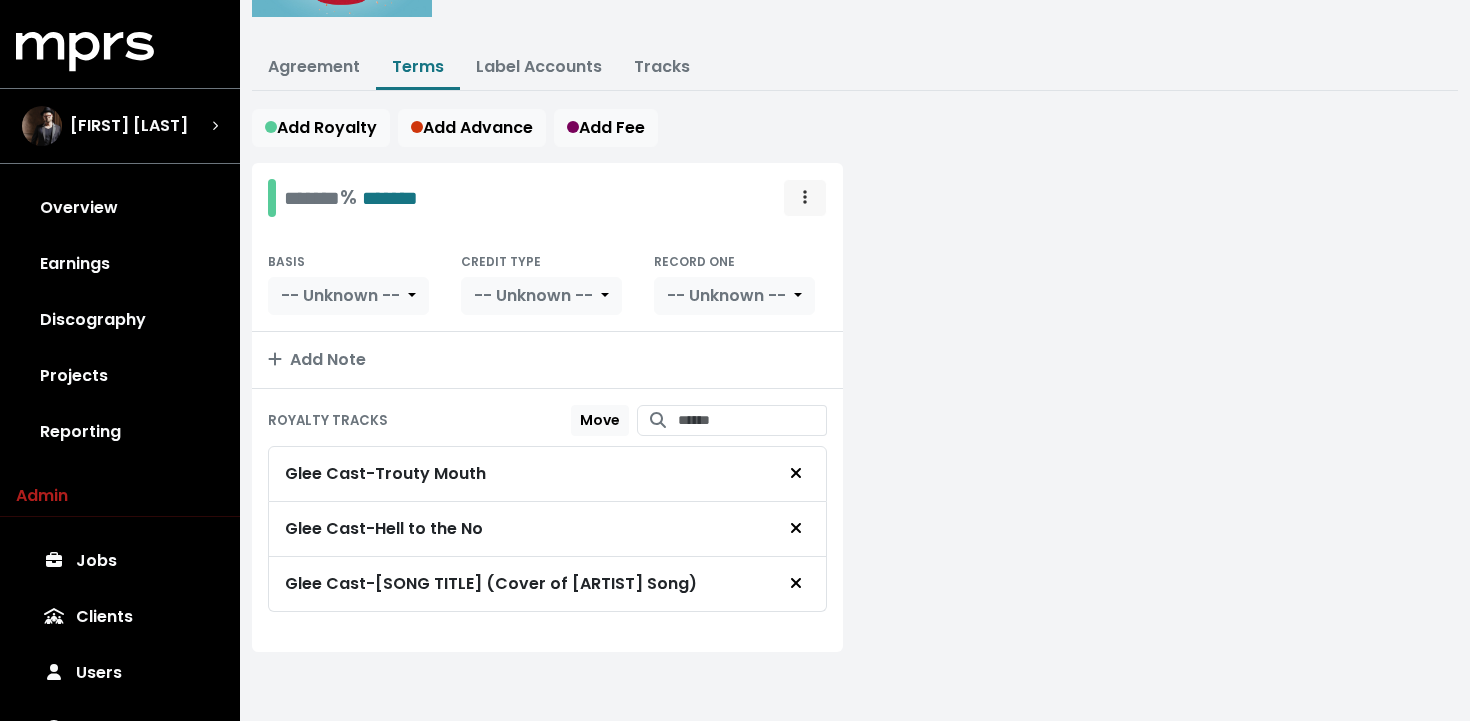 click 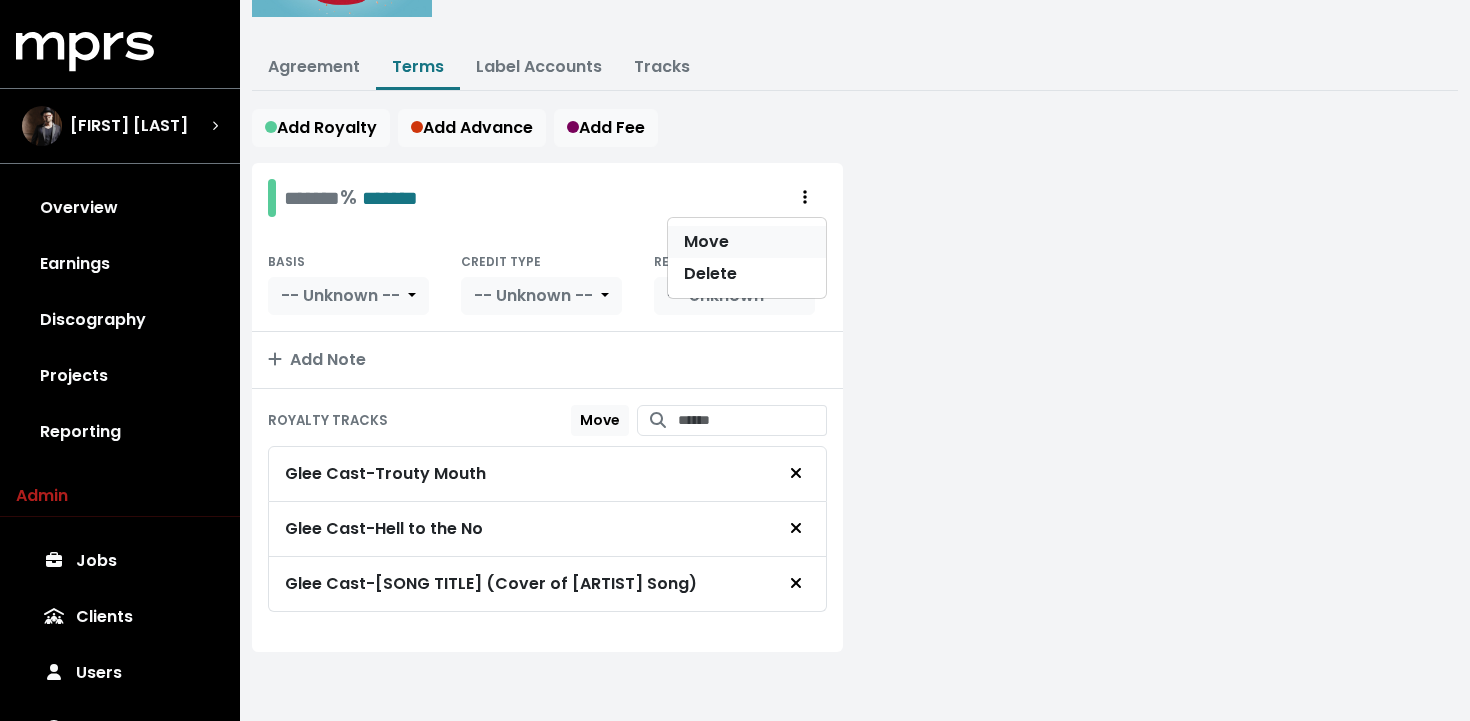 click on "Move" at bounding box center (747, 242) 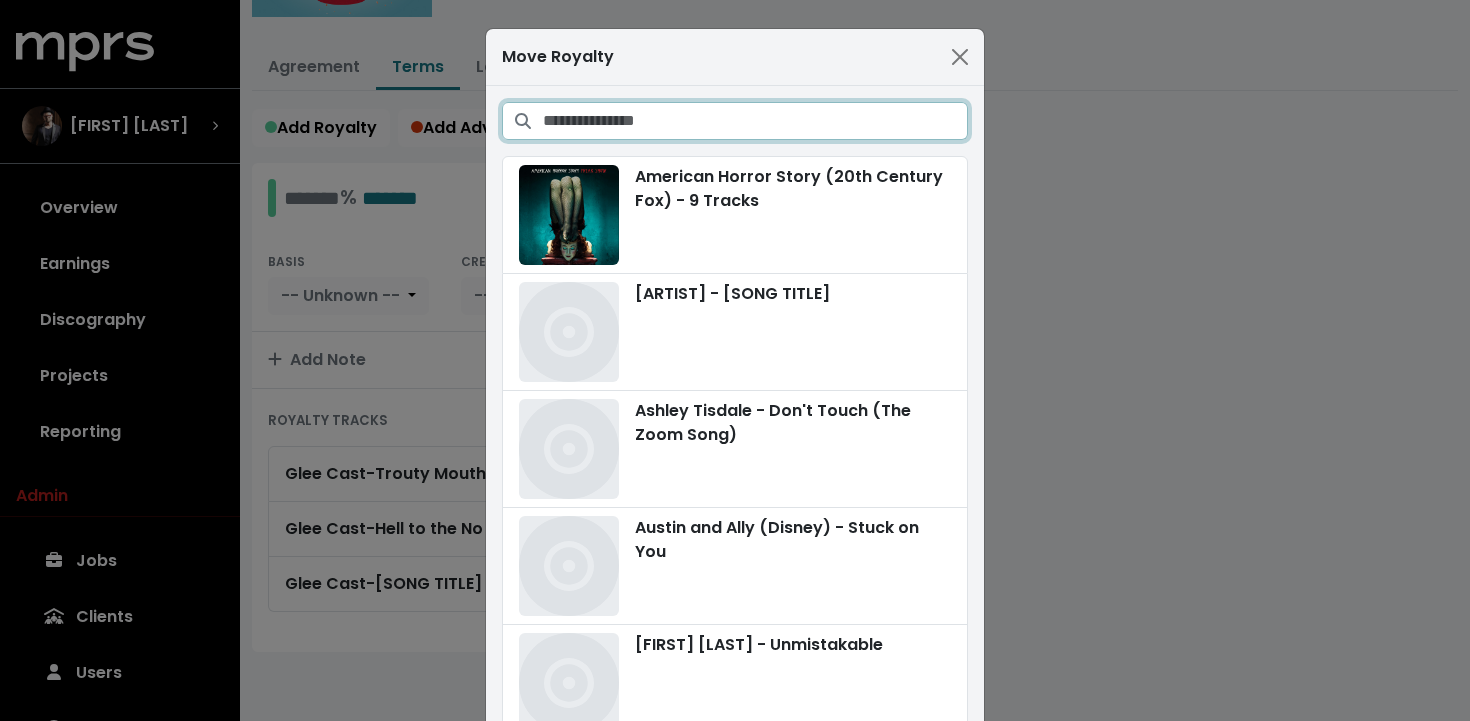 click at bounding box center (755, 121) 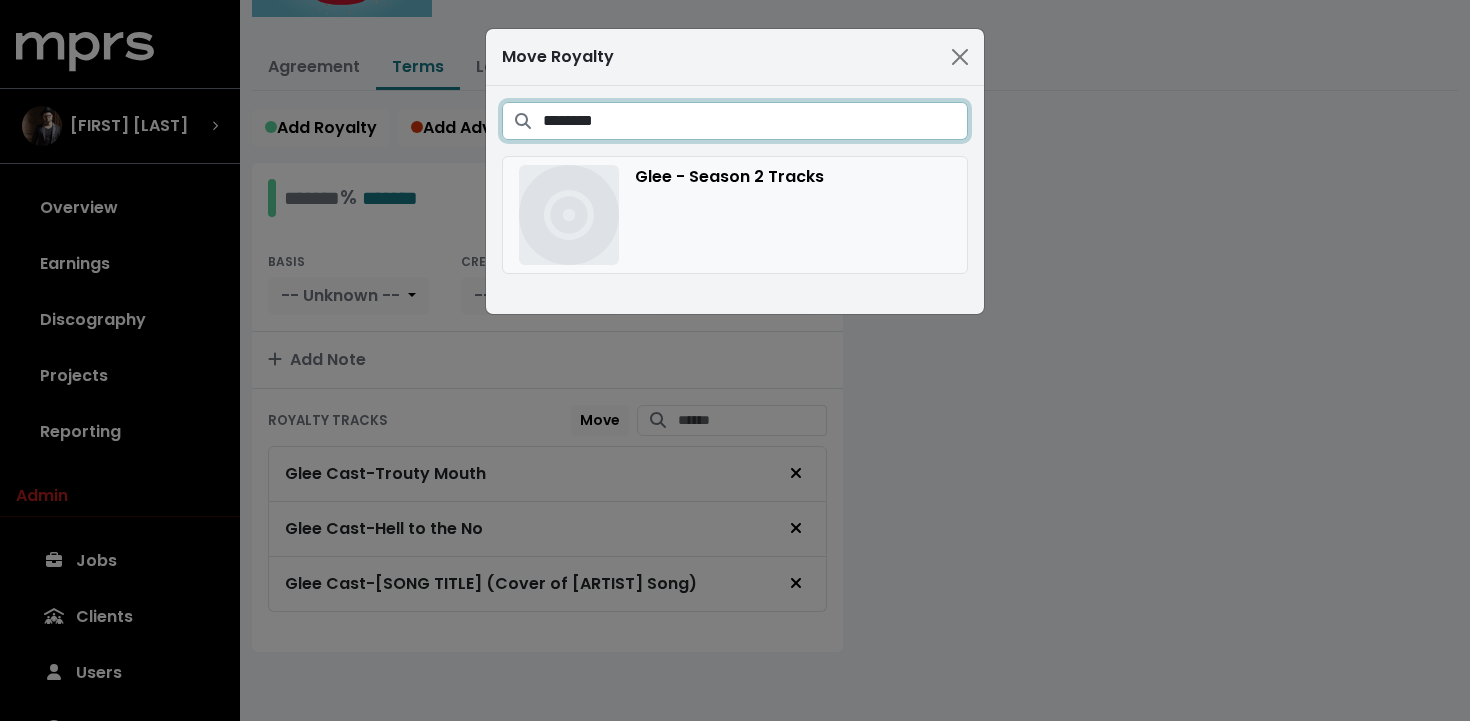 type on "********" 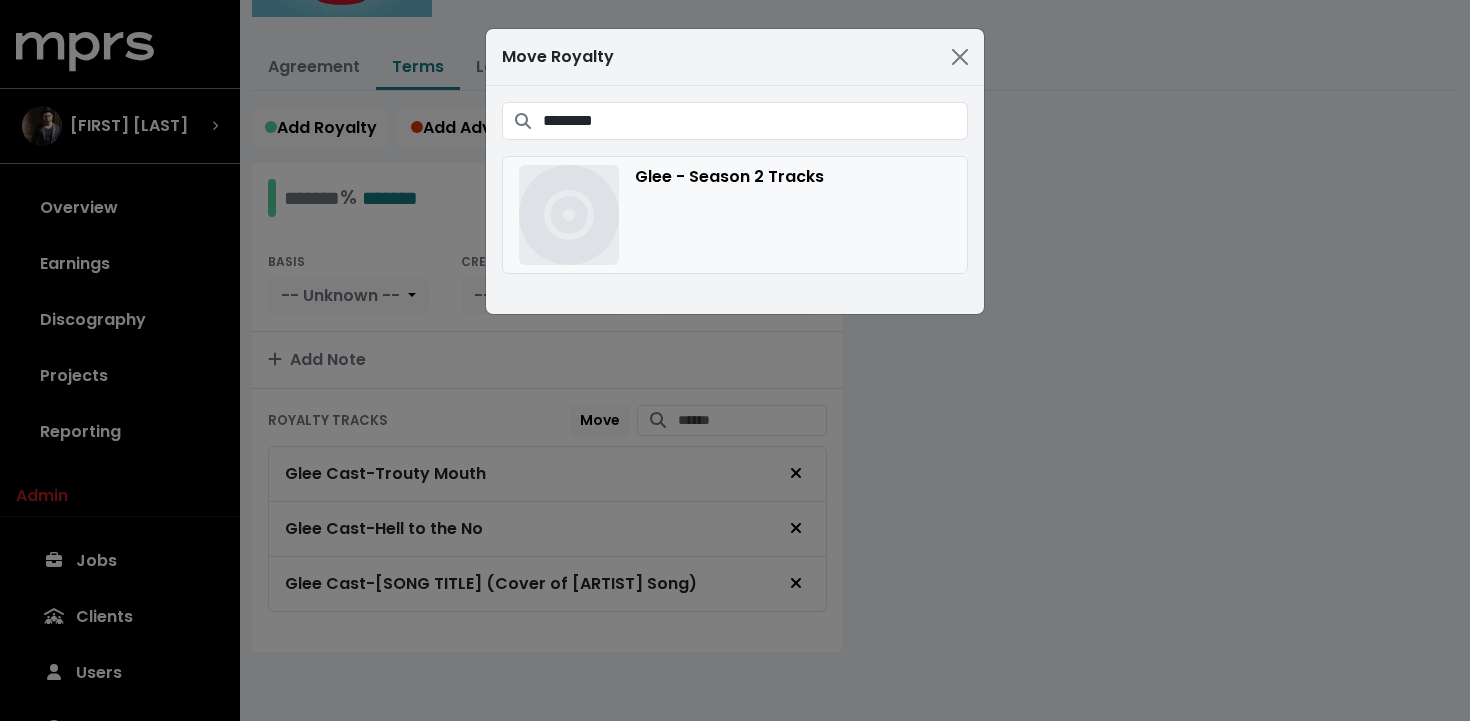 click on "Glee - Season 2 Tracks" at bounding box center [735, 215] 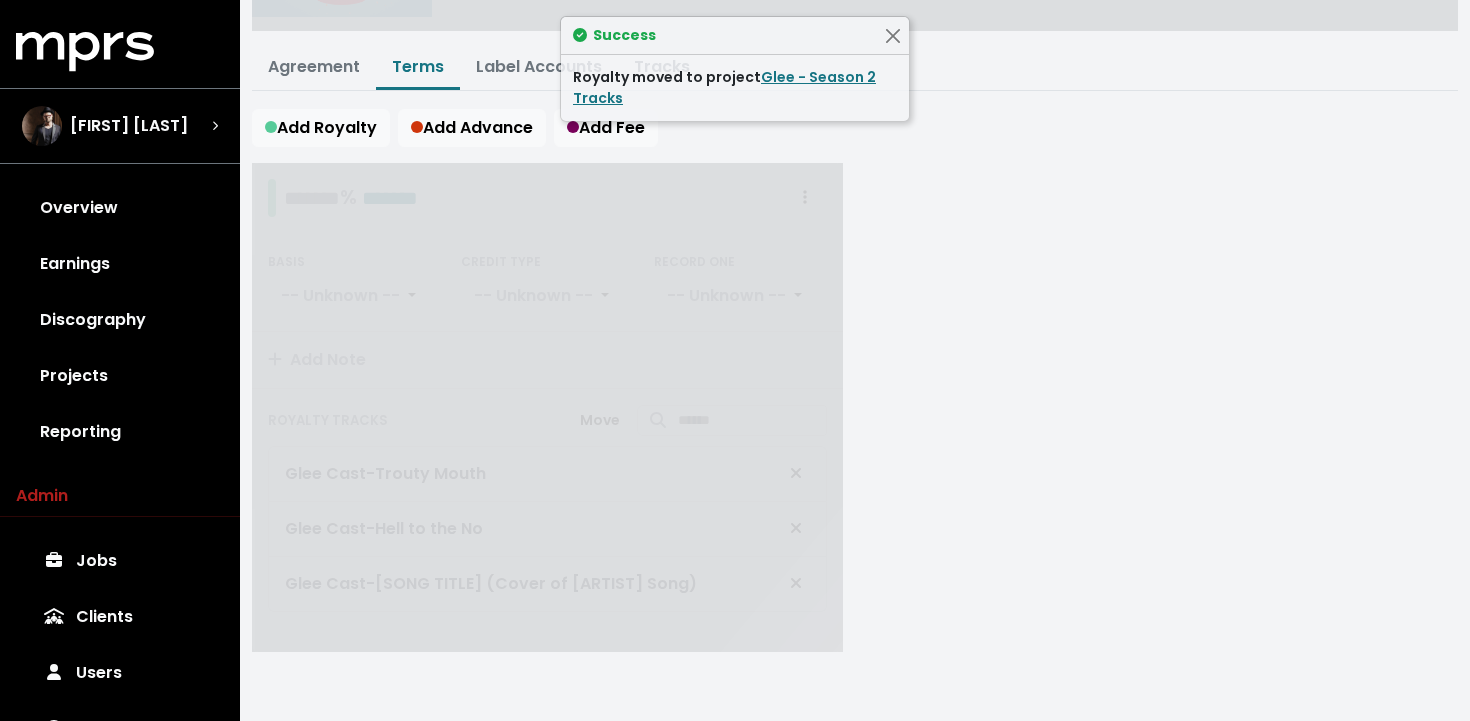 scroll, scrollTop: 0, scrollLeft: 0, axis: both 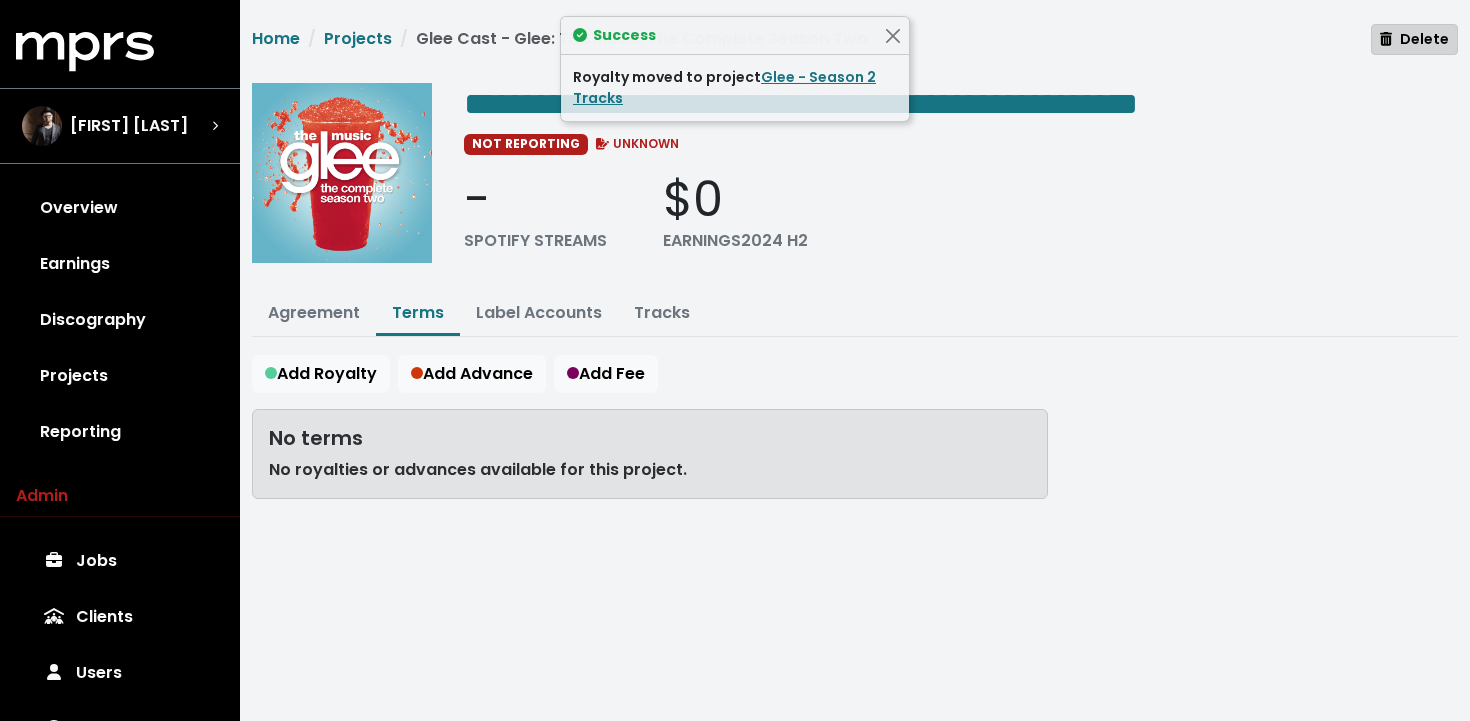 click on "Delete" at bounding box center (1414, 39) 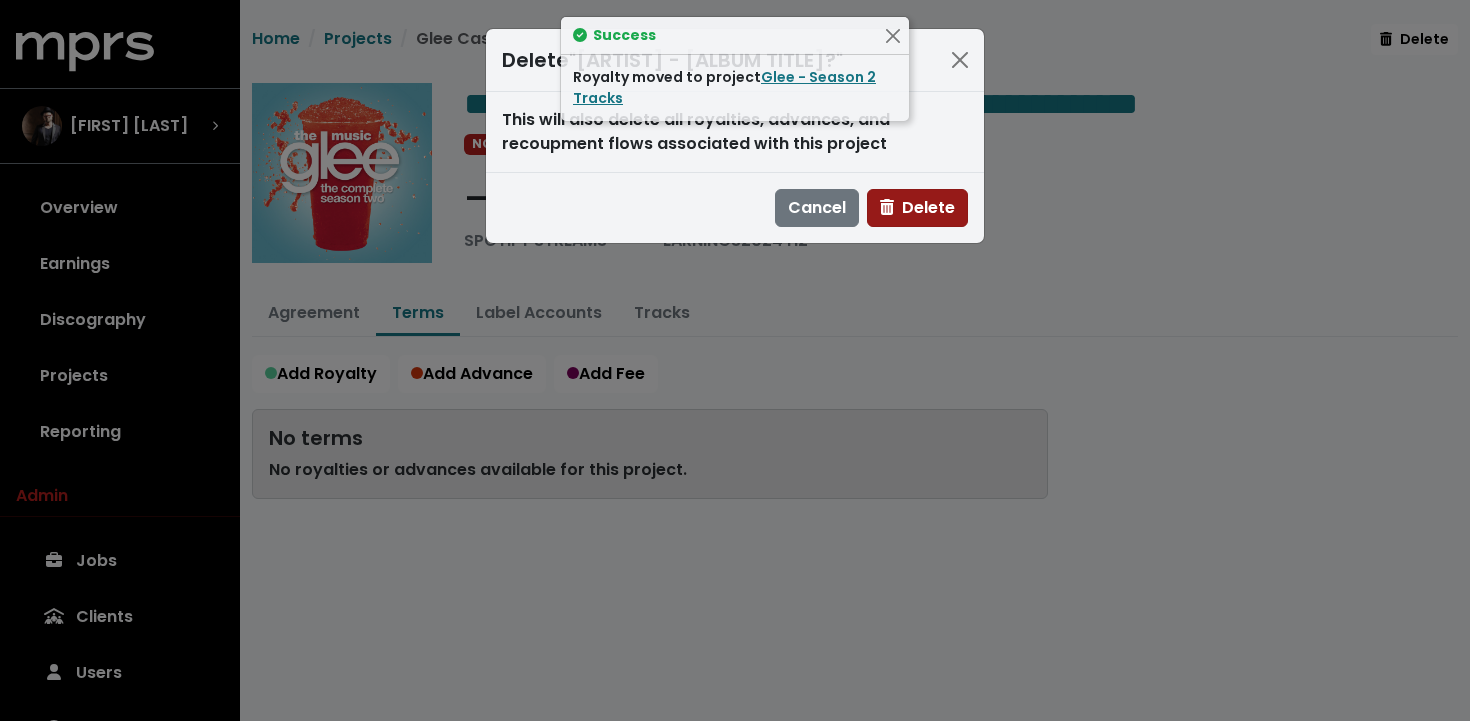 click on "Delete" at bounding box center [917, 207] 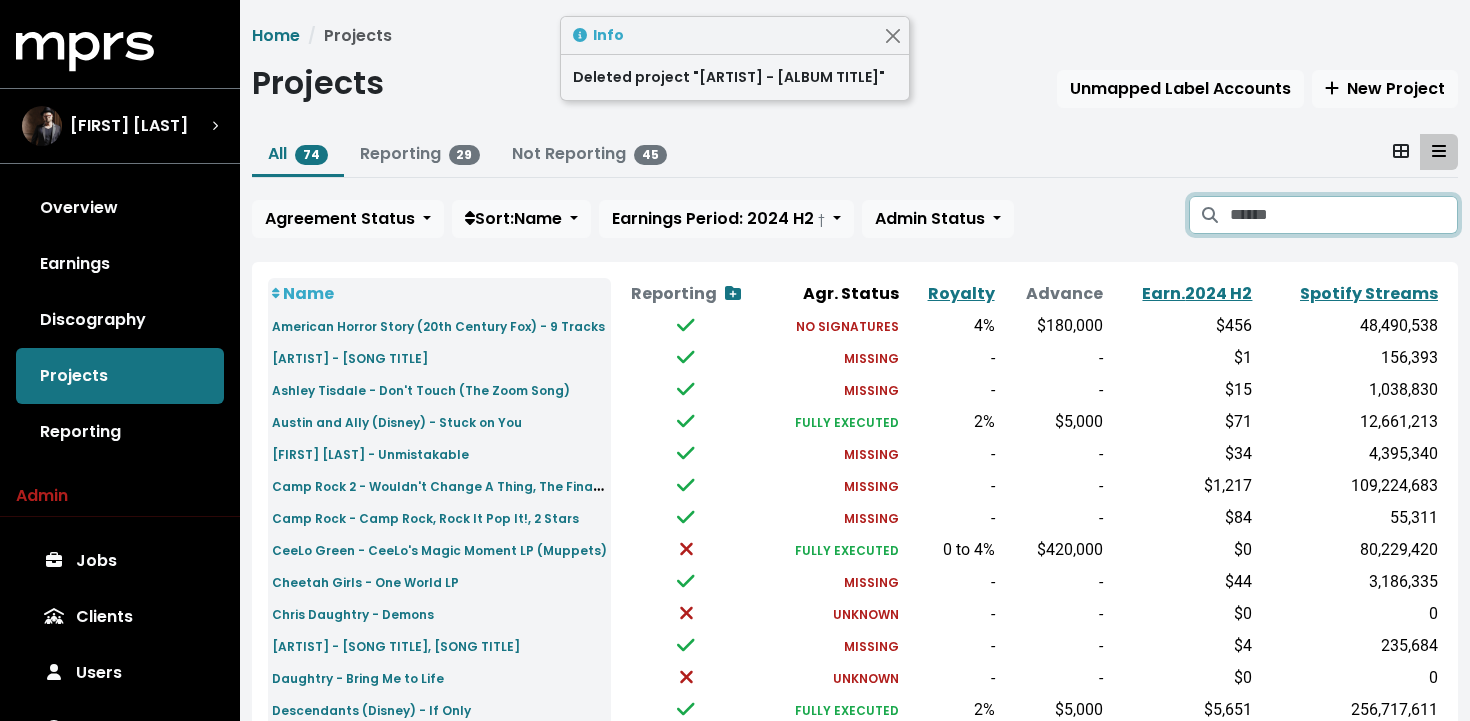 click at bounding box center [1344, 215] 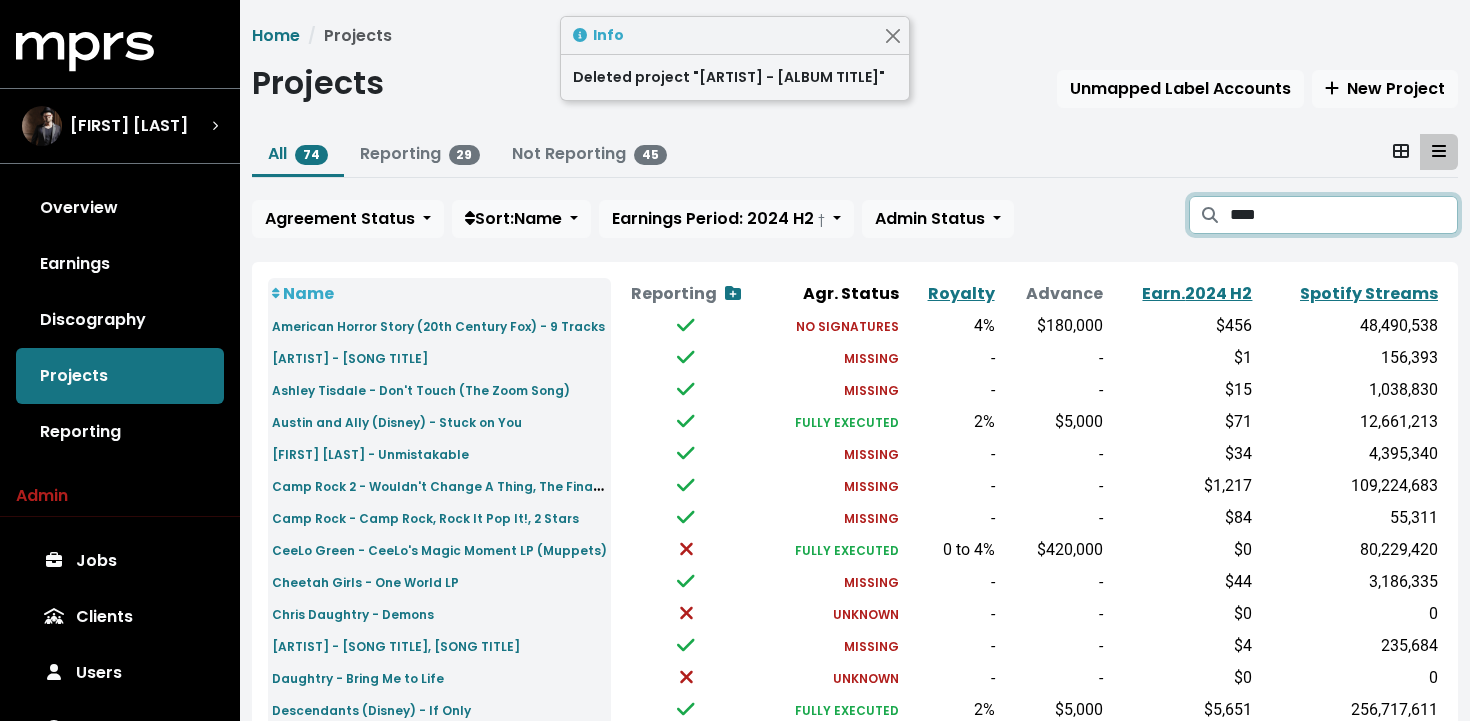 type on "****" 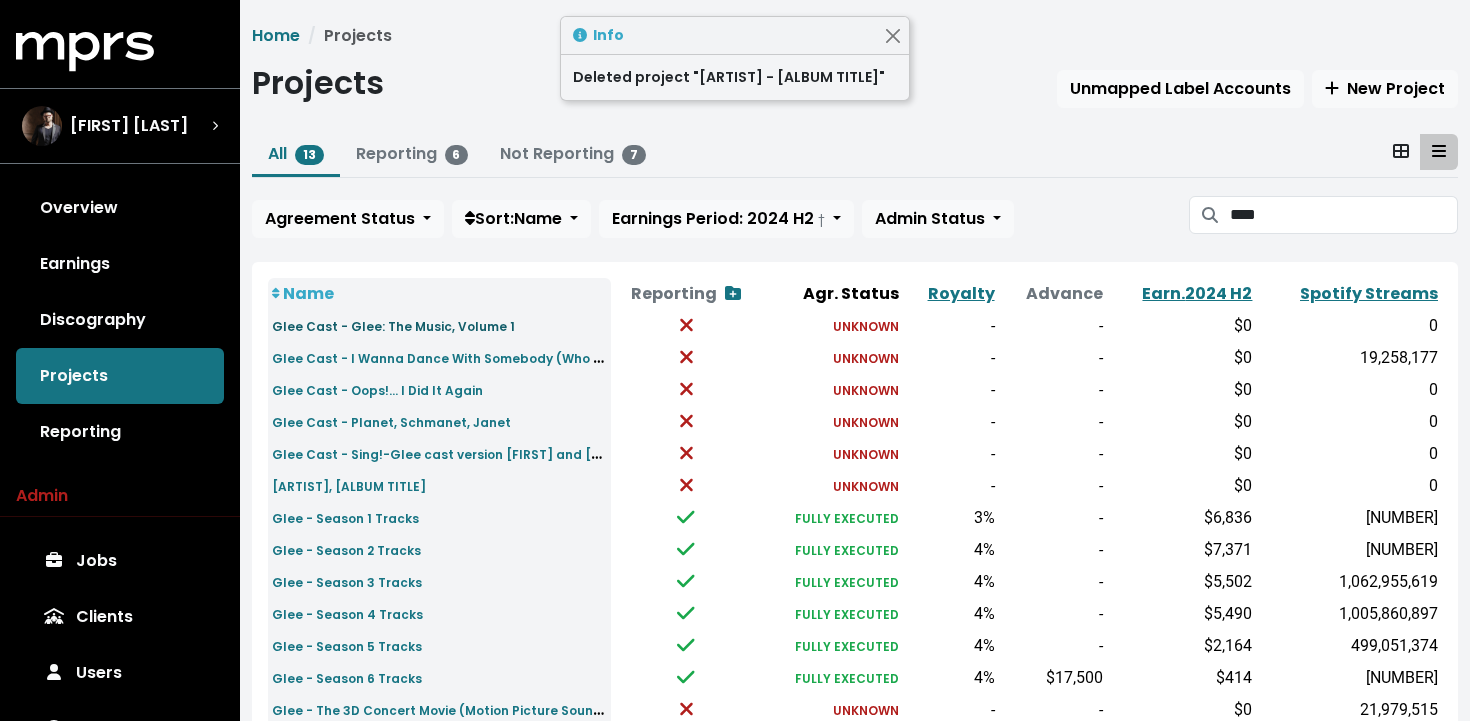 click on "Glee Cast - Glee: The Music, Volume 1" at bounding box center [393, 326] 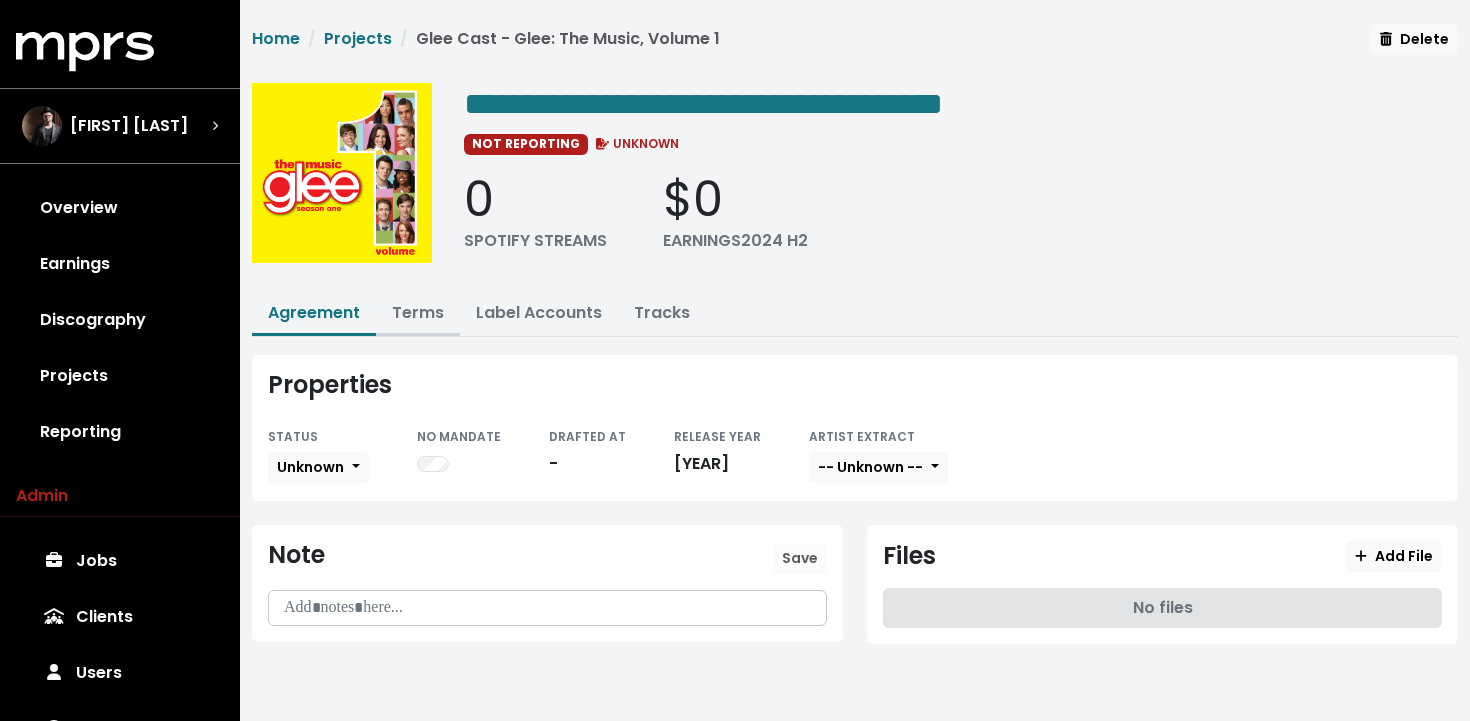 click on "Terms" at bounding box center (418, 312) 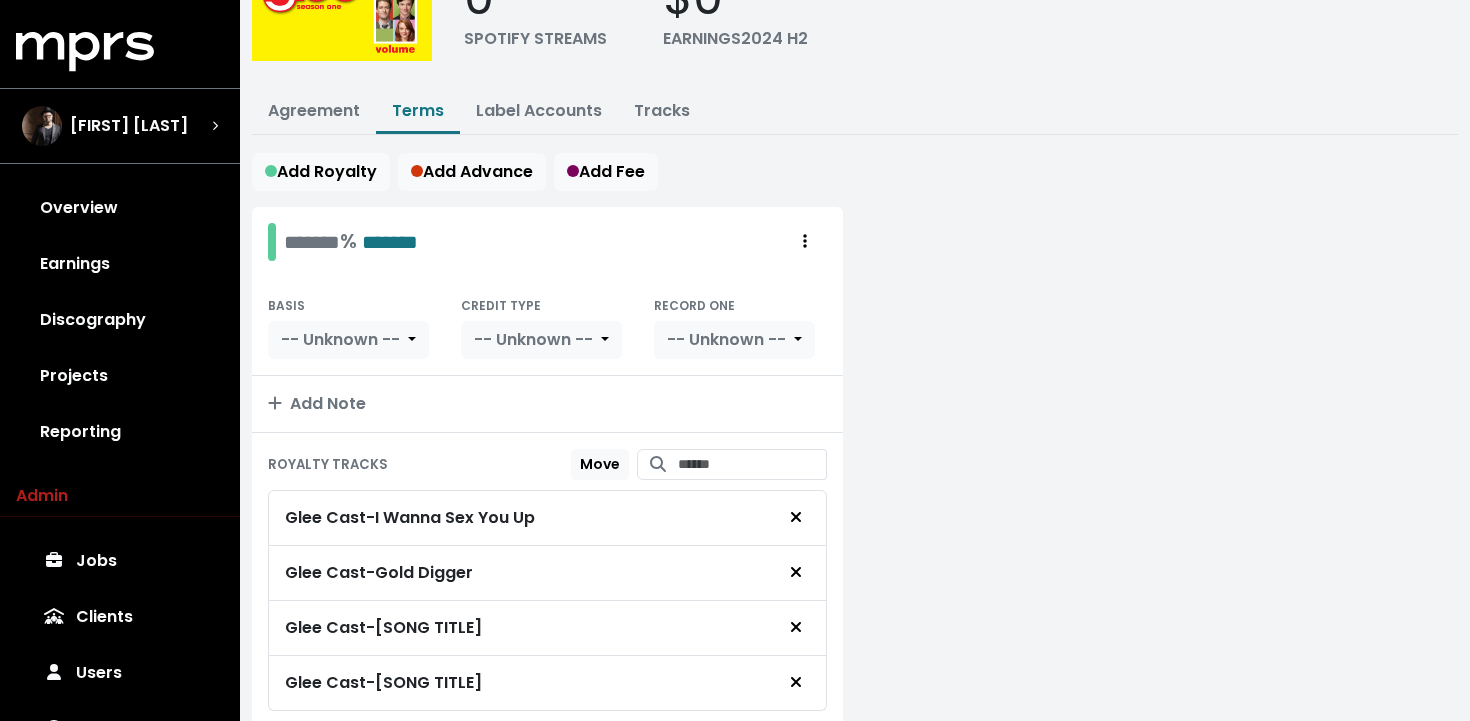 scroll, scrollTop: 190, scrollLeft: 0, axis: vertical 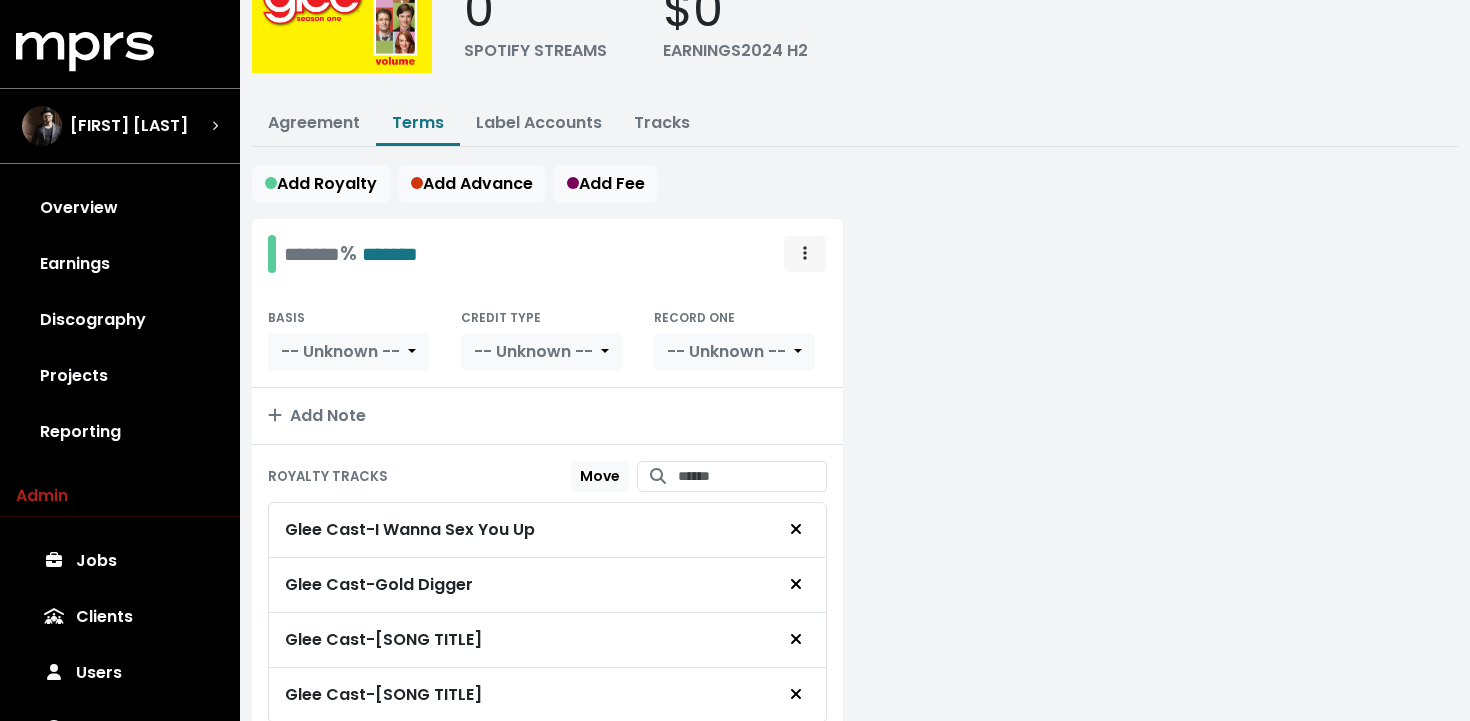 click at bounding box center [805, 254] 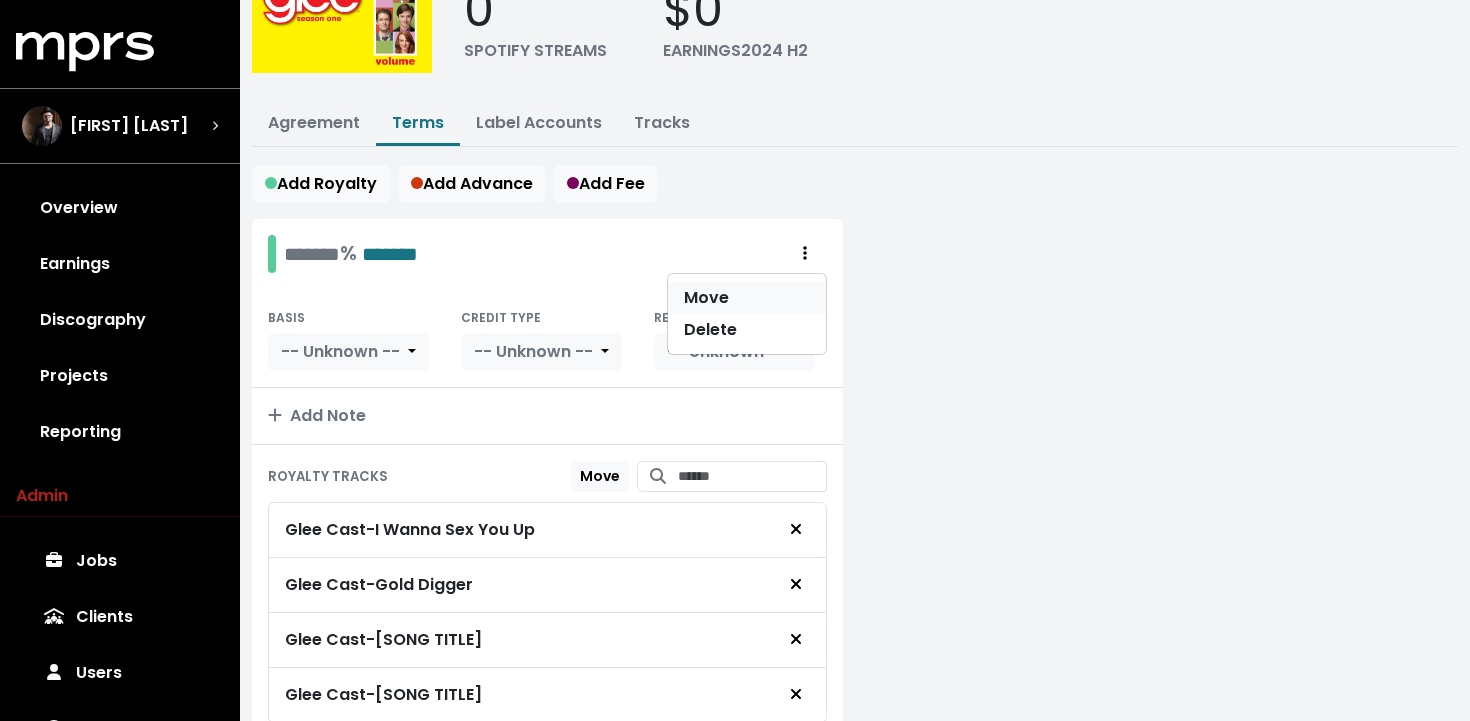 click on "Move" at bounding box center [747, 298] 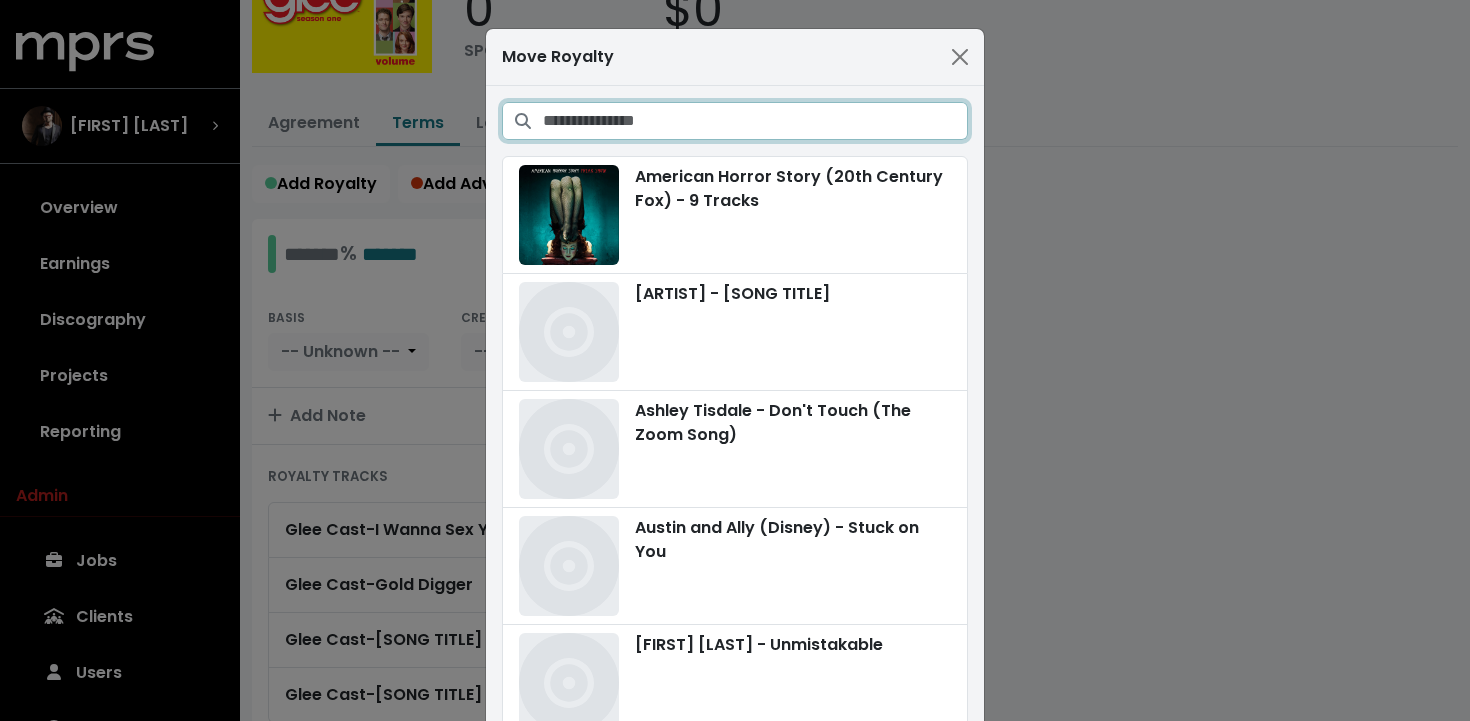 click at bounding box center (755, 121) 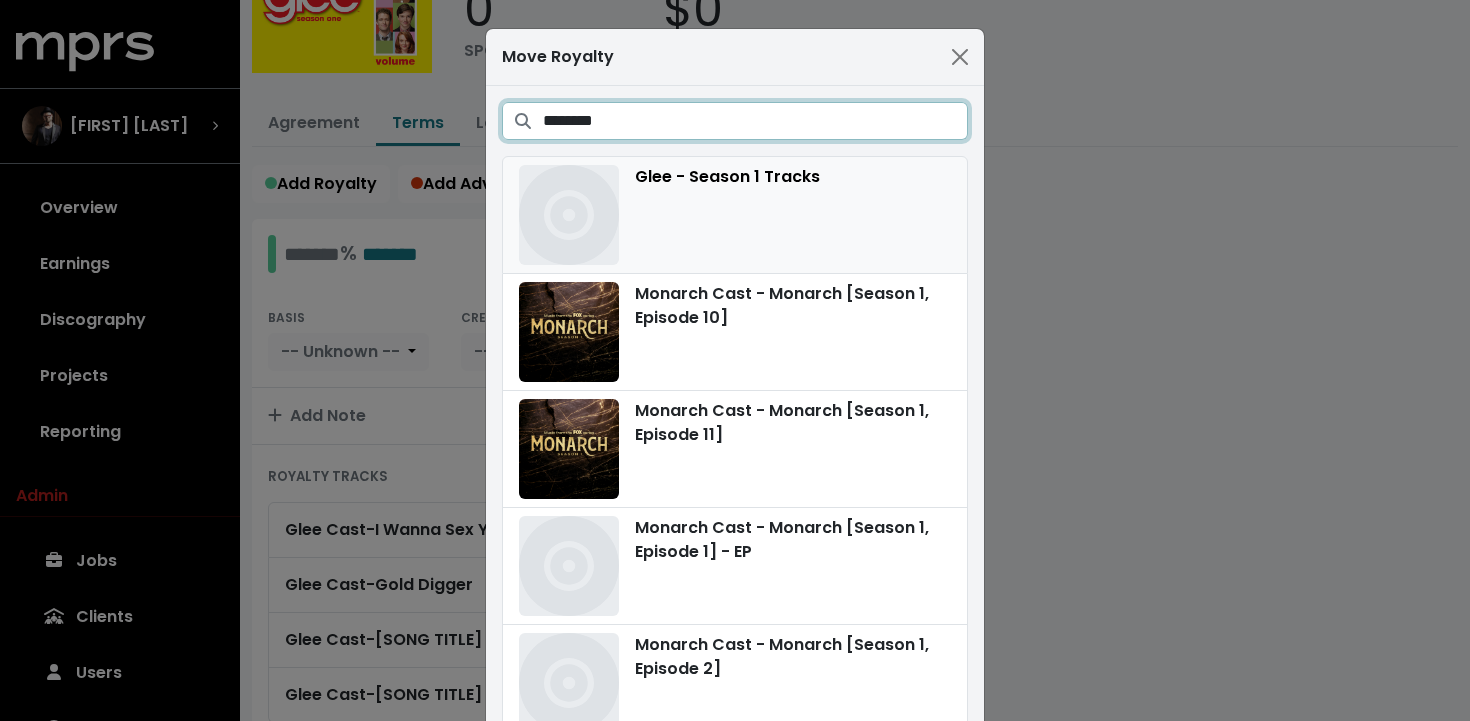 type on "********" 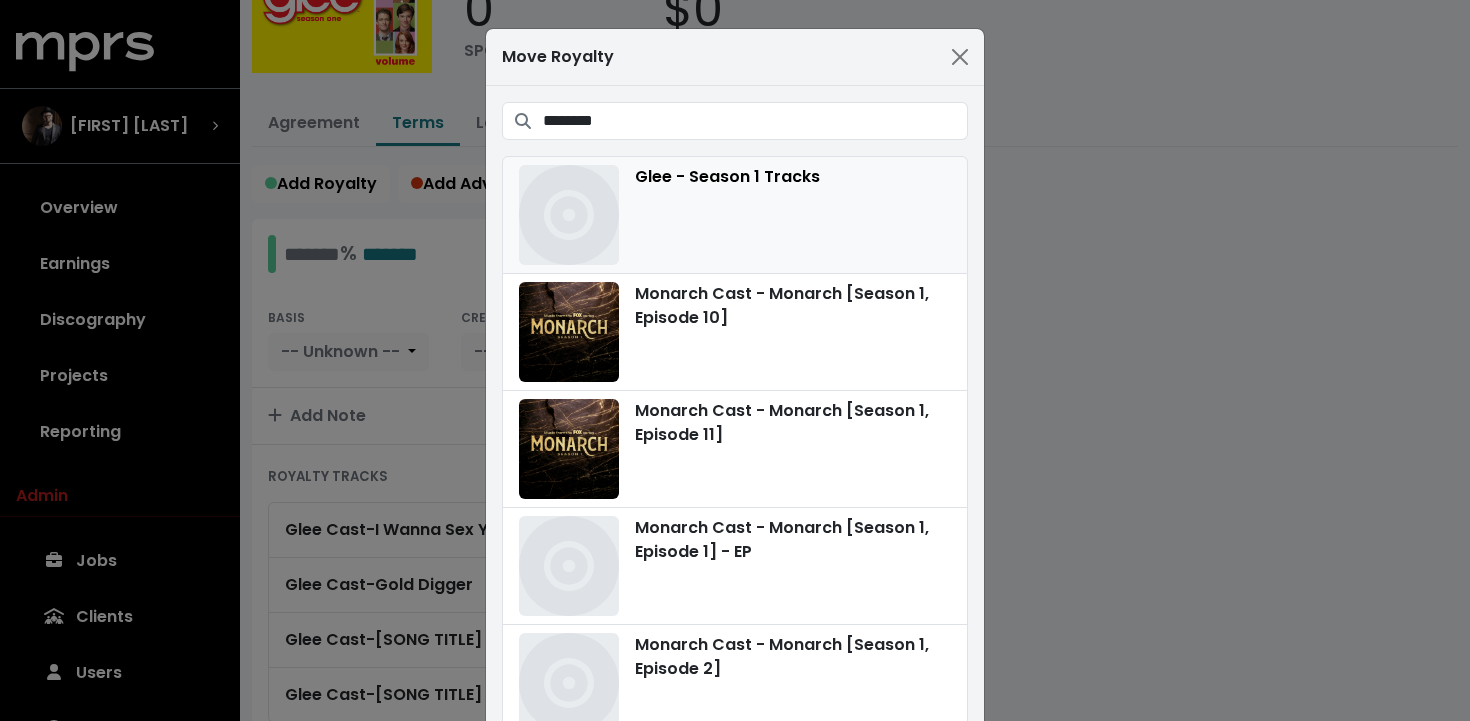 click on "Glee - Season 1 Tracks" at bounding box center [735, 215] 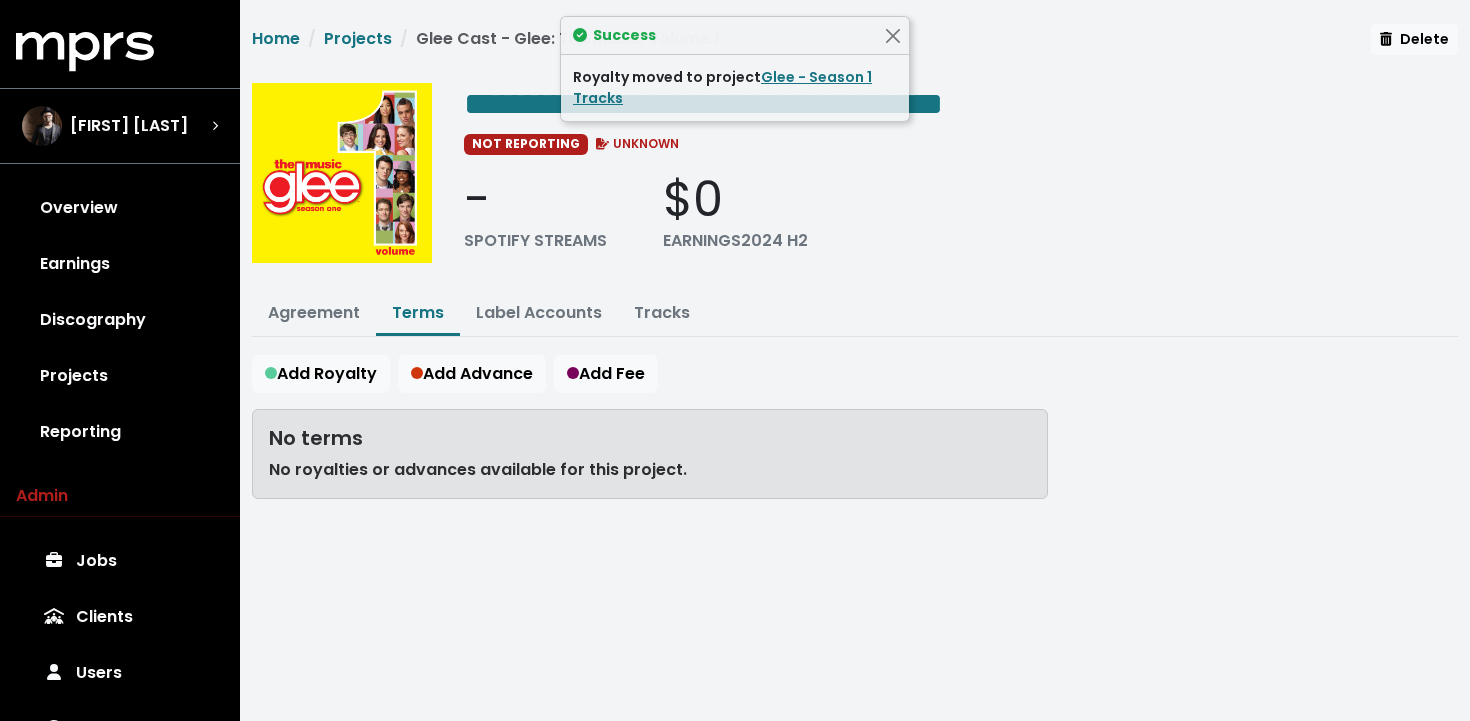 scroll, scrollTop: 0, scrollLeft: 0, axis: both 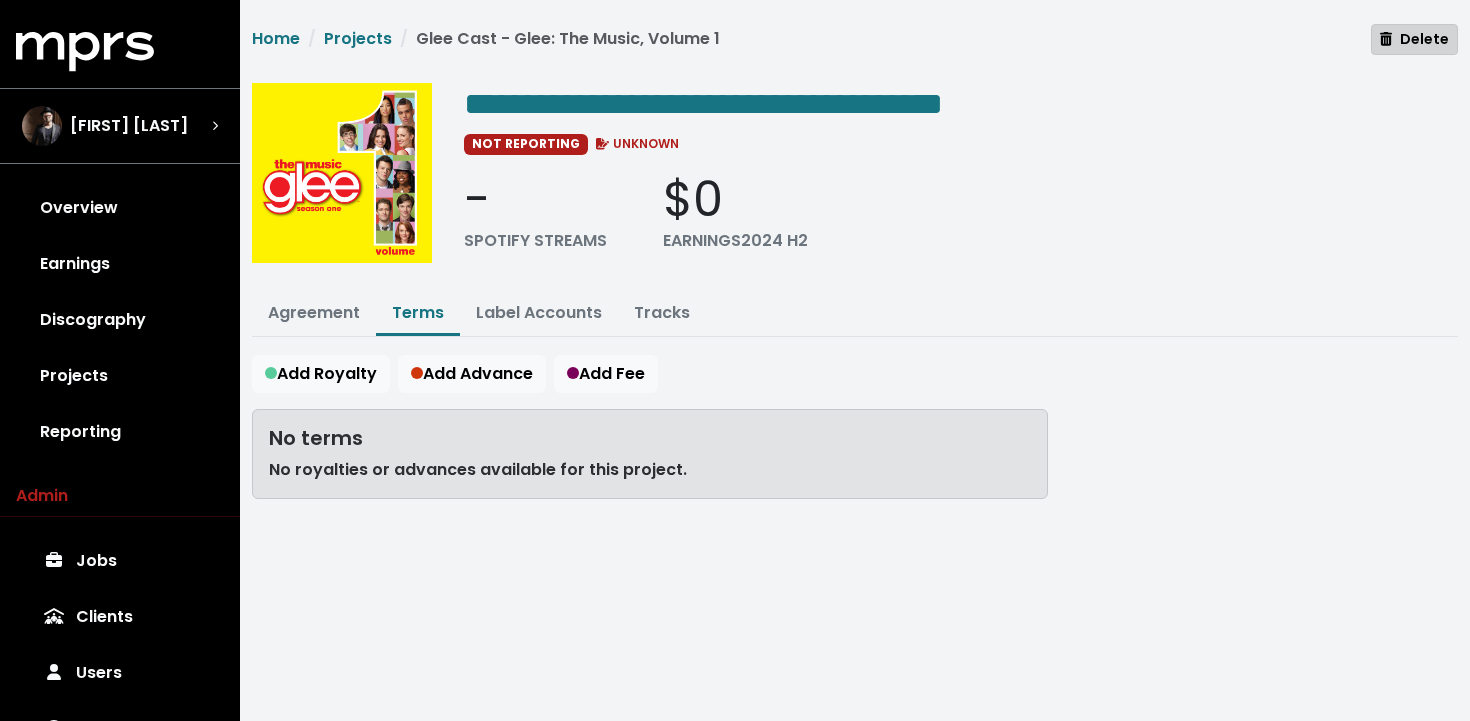 click on "Delete" at bounding box center (1414, 39) 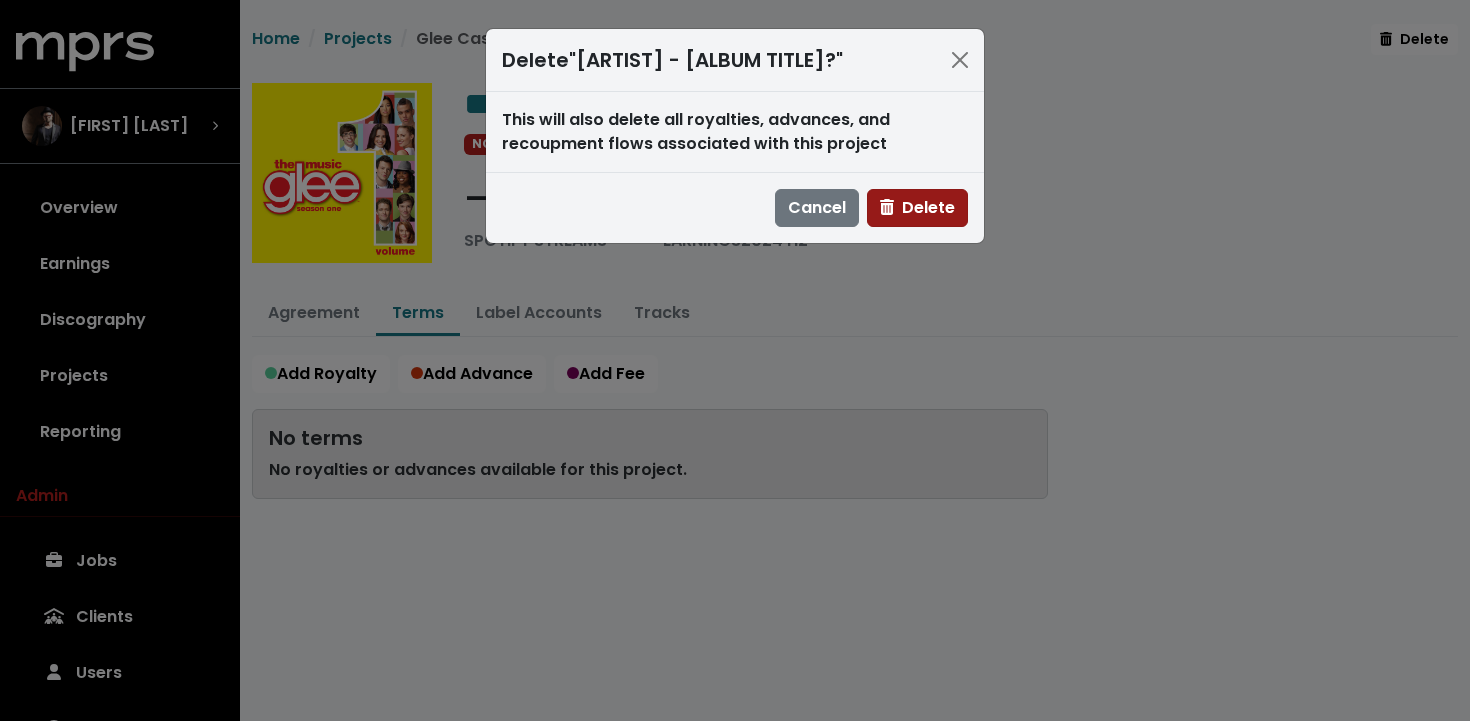 click on "Delete" at bounding box center [917, 207] 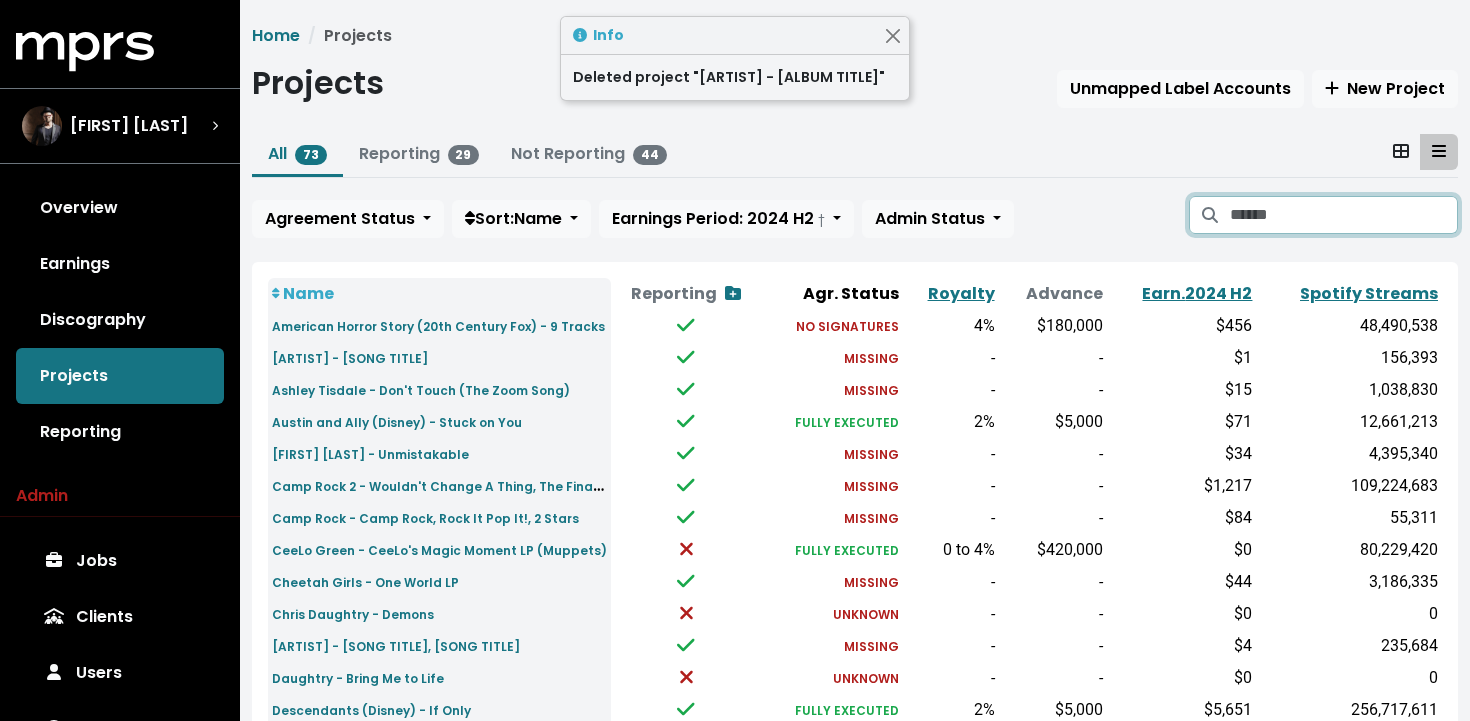 click at bounding box center (1344, 215) 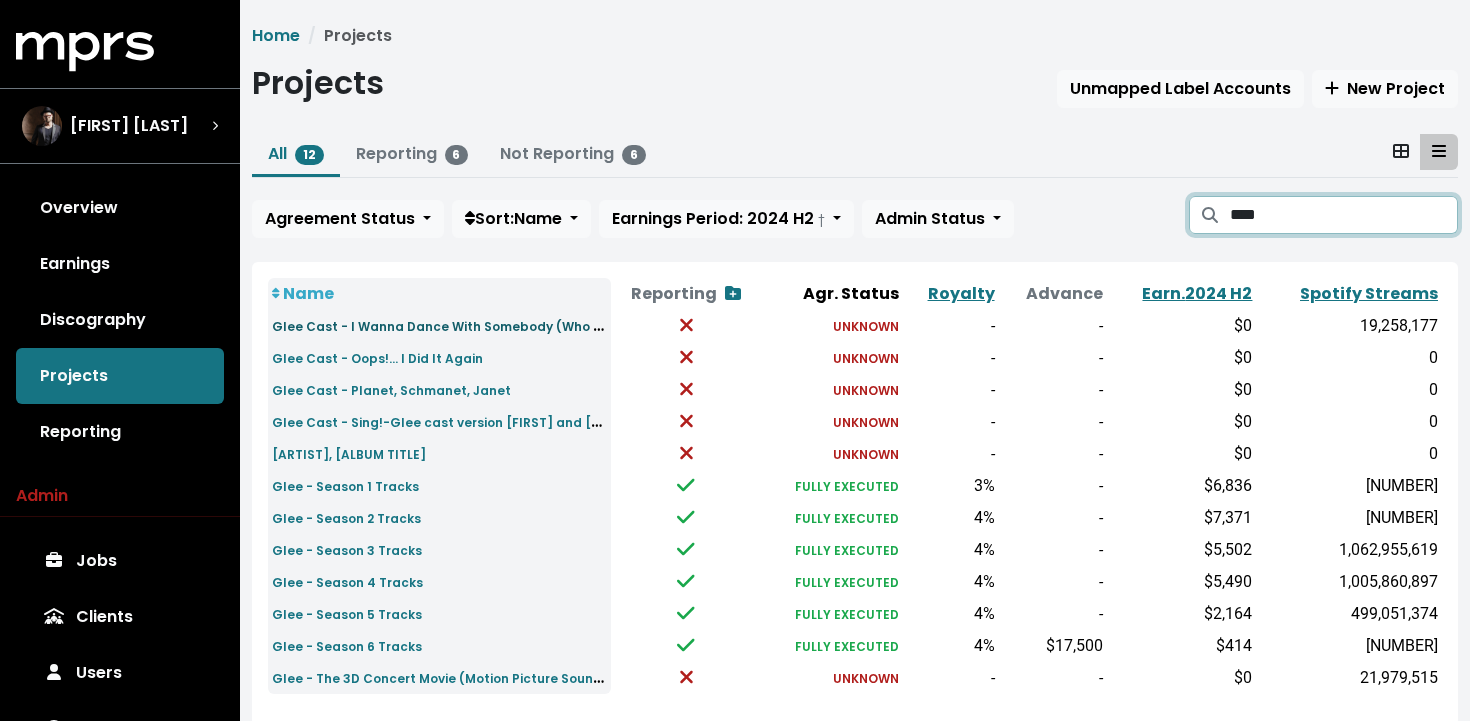 type on "****" 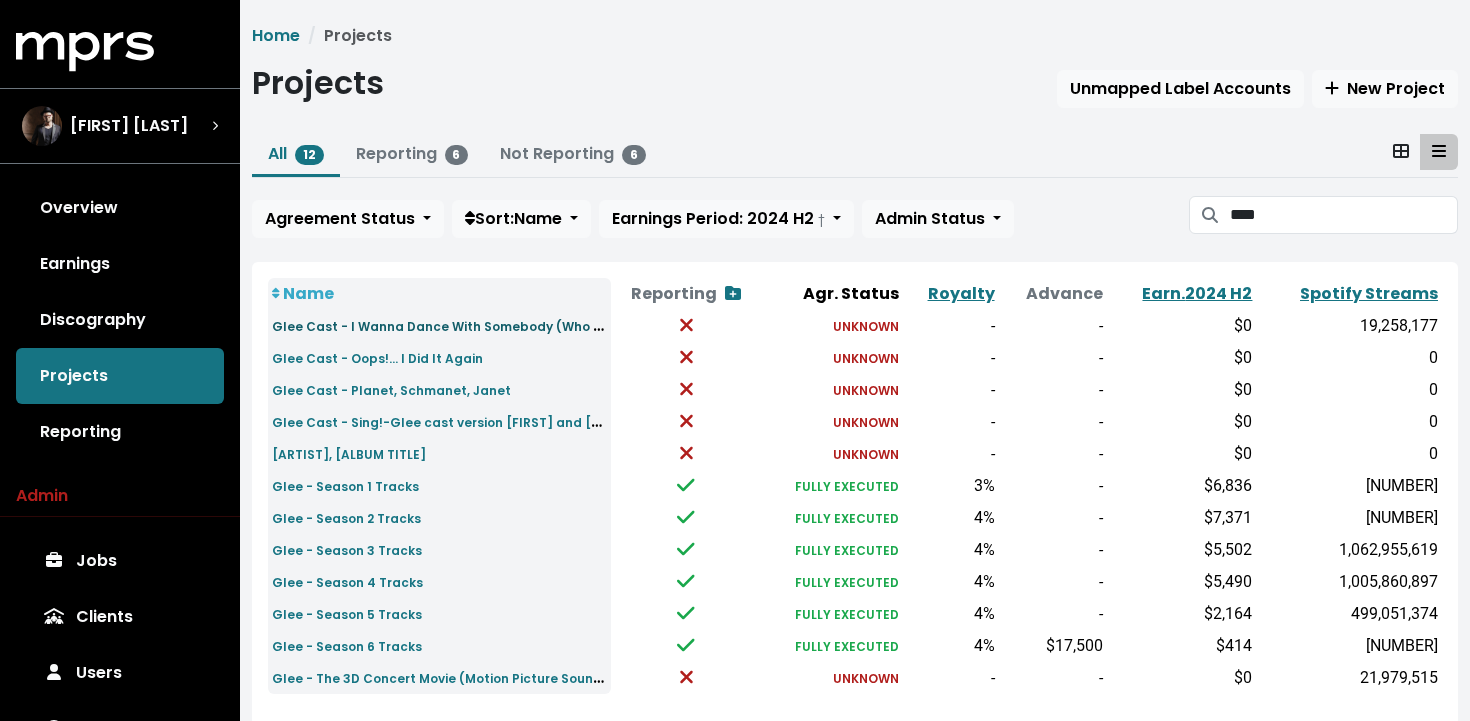 click on "Glee Cast - I Wanna Dance With Somebody (Who Loves Me)" at bounding box center [464, 325] 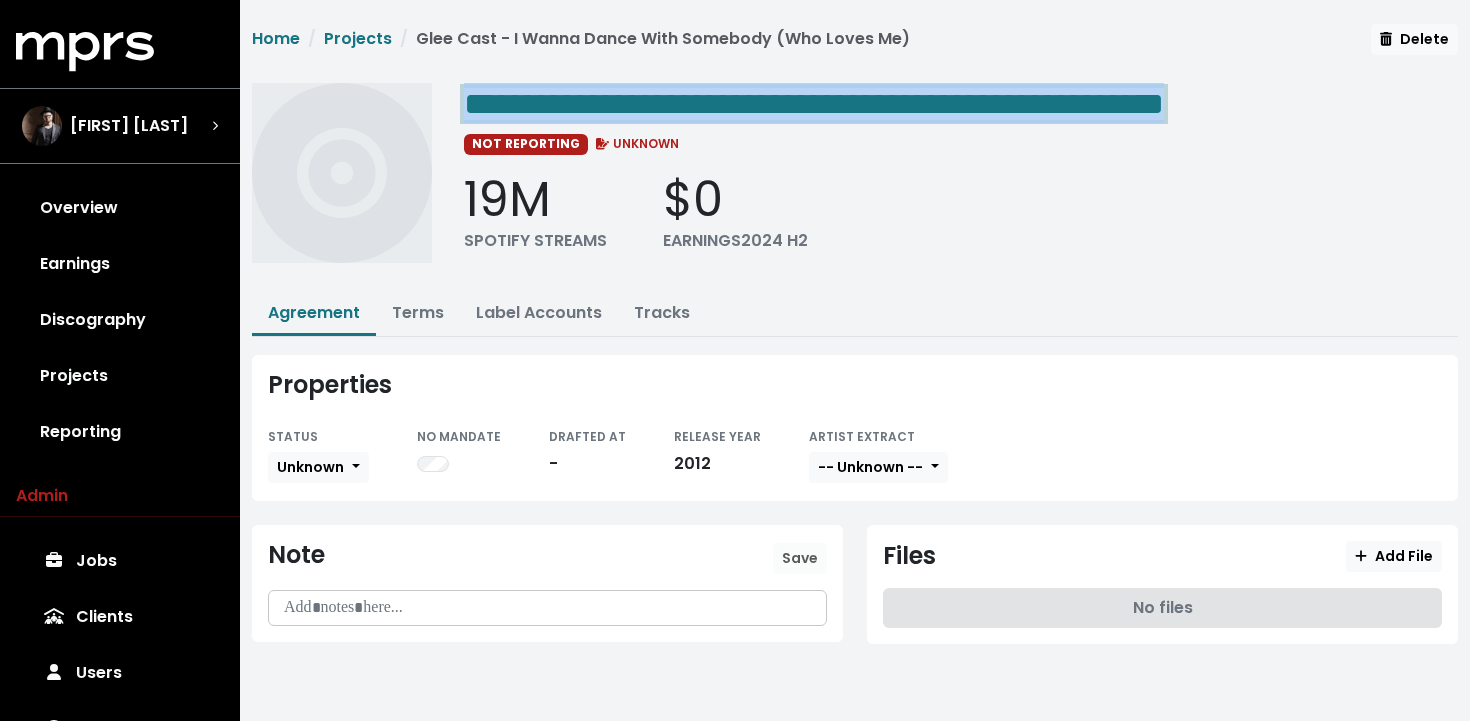 drag, startPoint x: 650, startPoint y: 100, endPoint x: 1442, endPoint y: 115, distance: 792.142 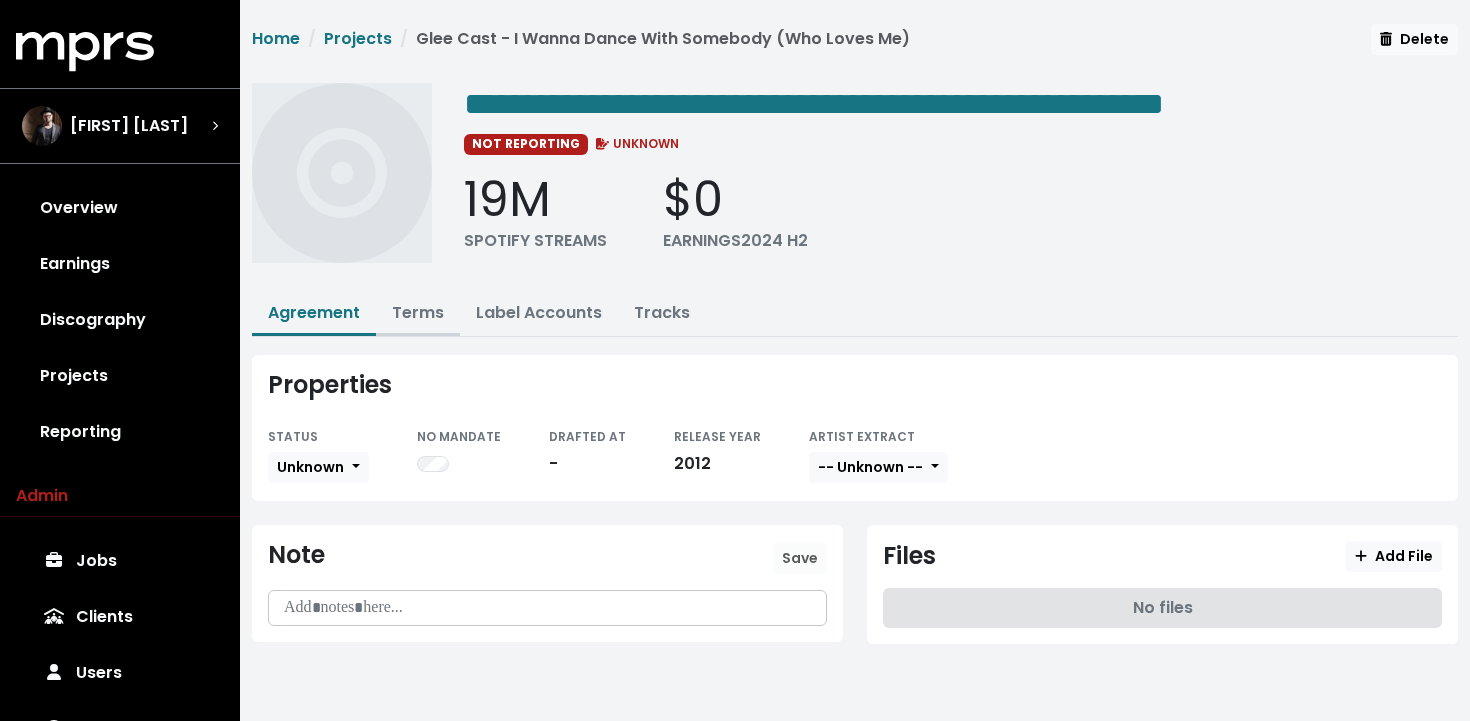 click on "Terms" at bounding box center [418, 312] 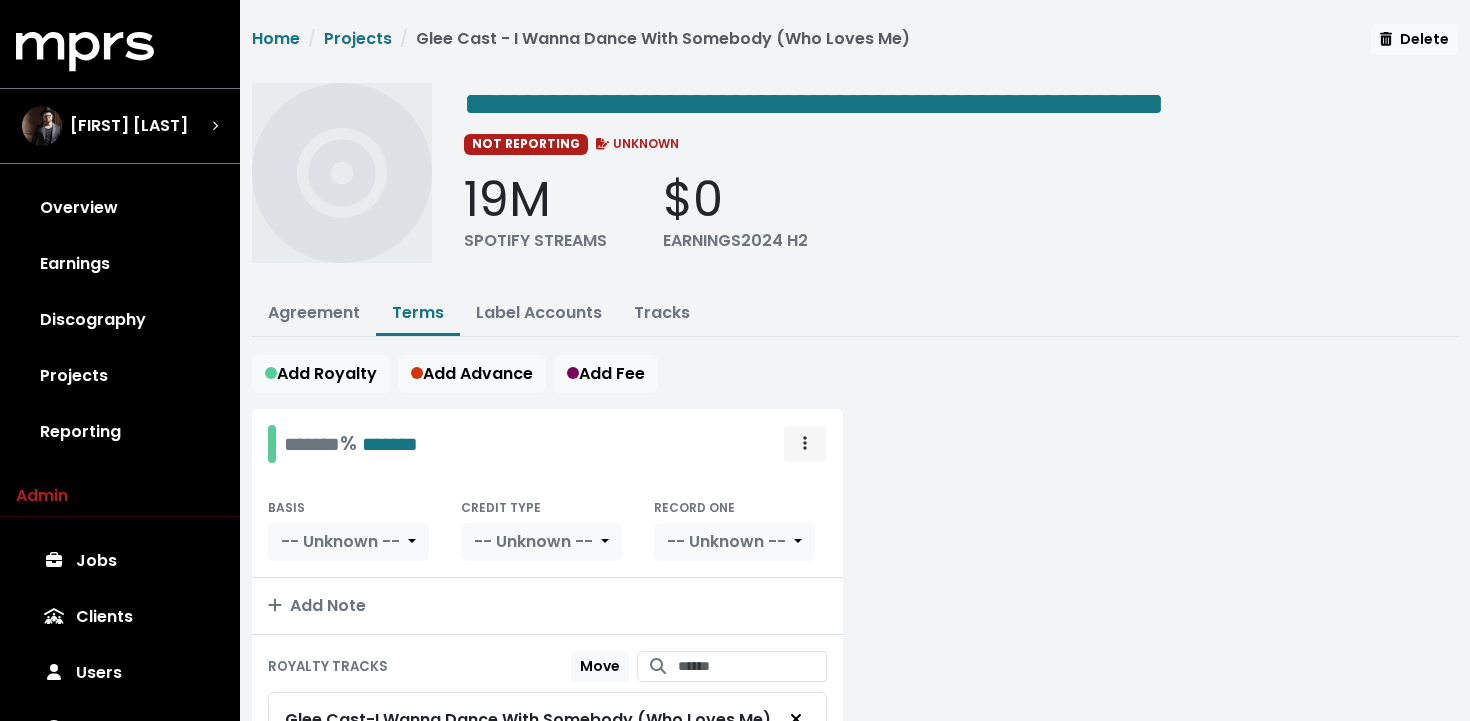 click 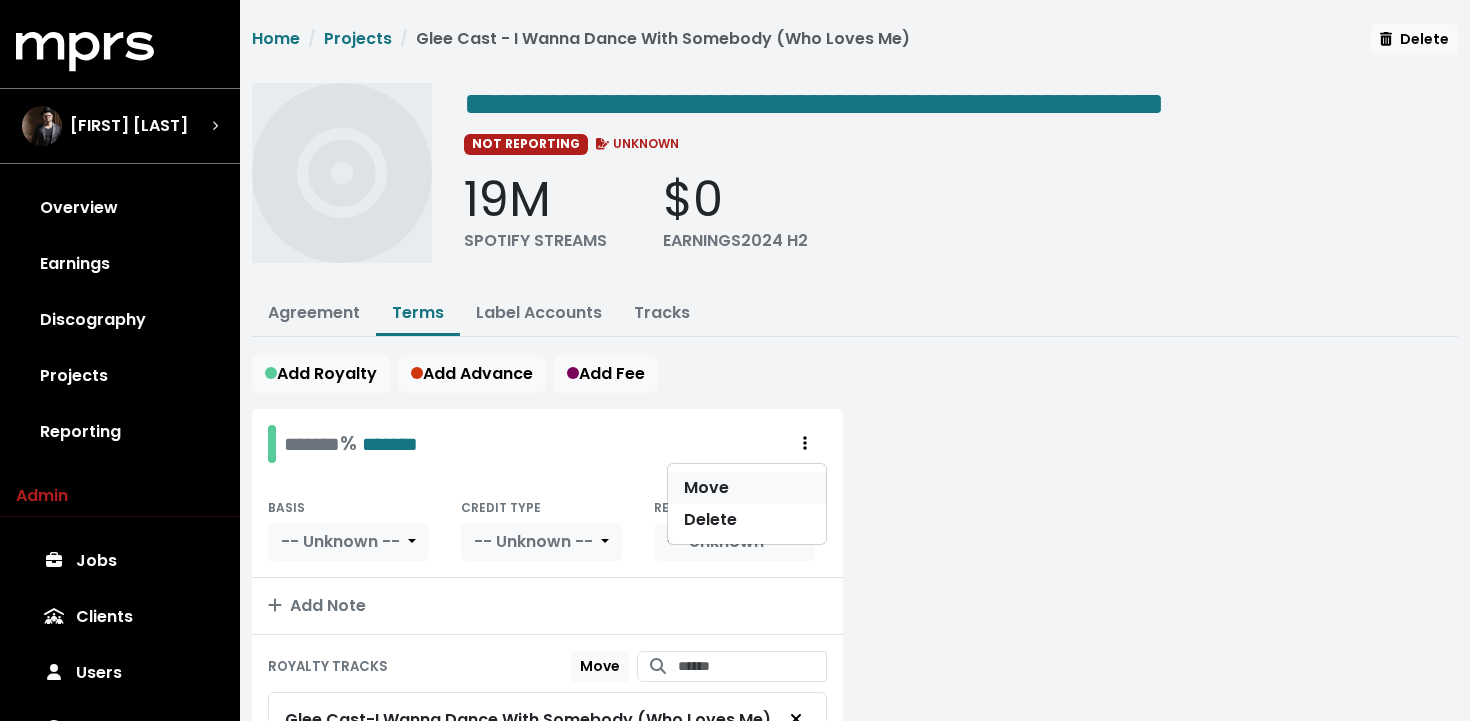 click on "Move" at bounding box center [747, 488] 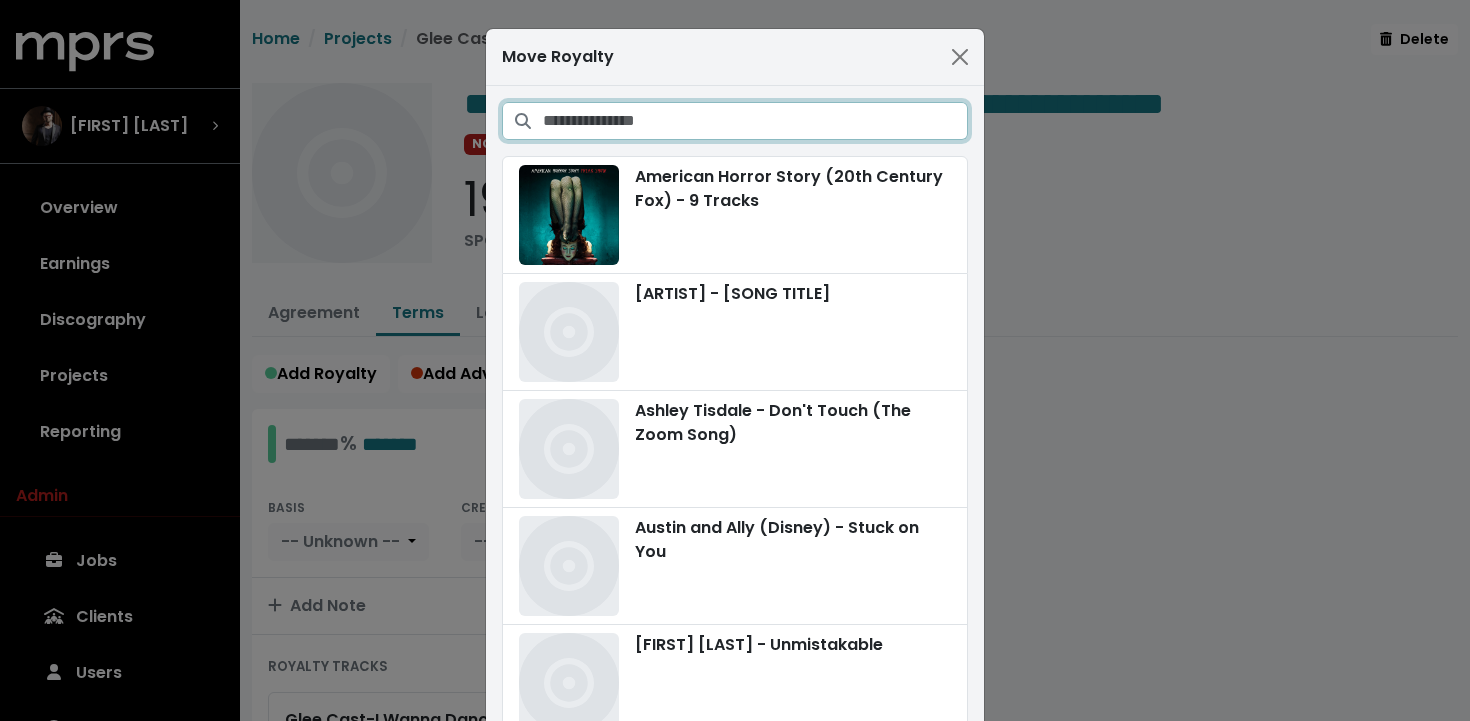 click at bounding box center (755, 121) 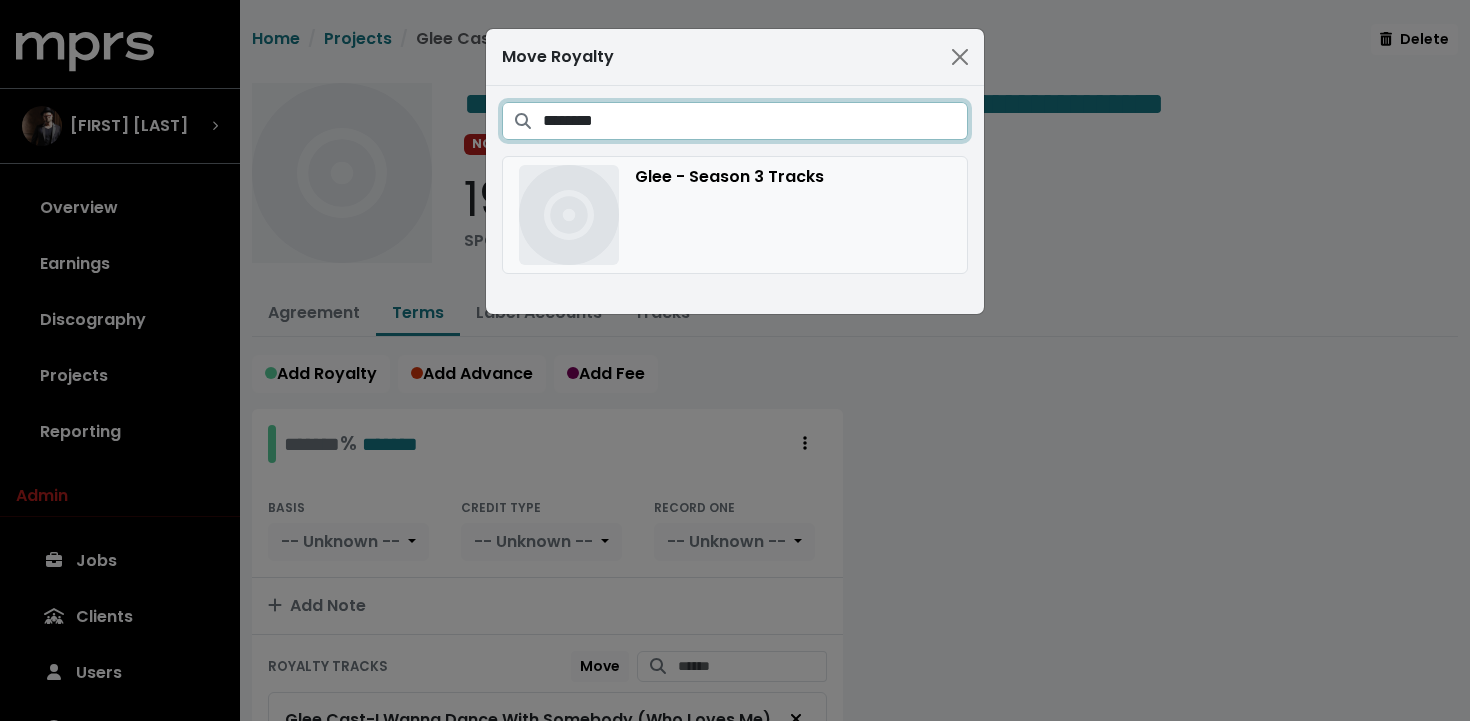type on "********" 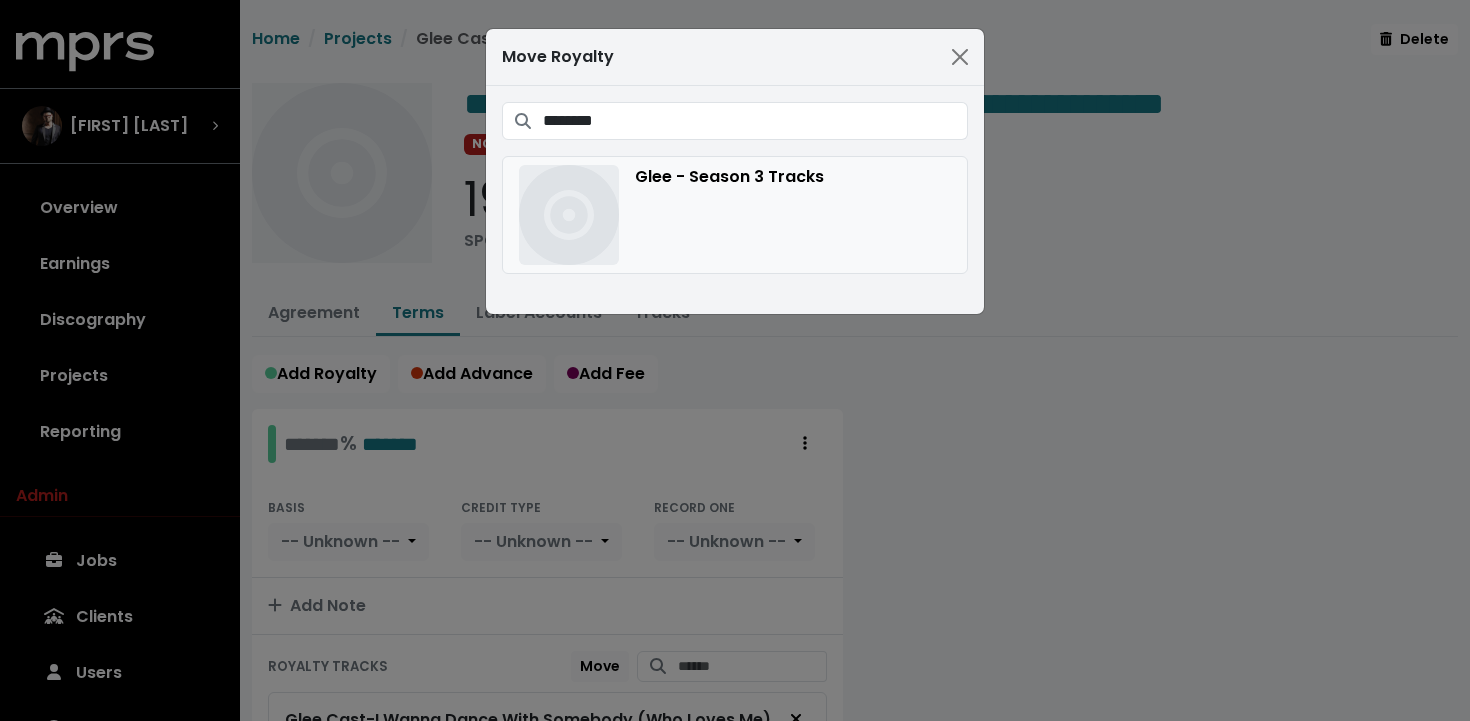 click on "Glee - Season 3 Tracks" at bounding box center (735, 215) 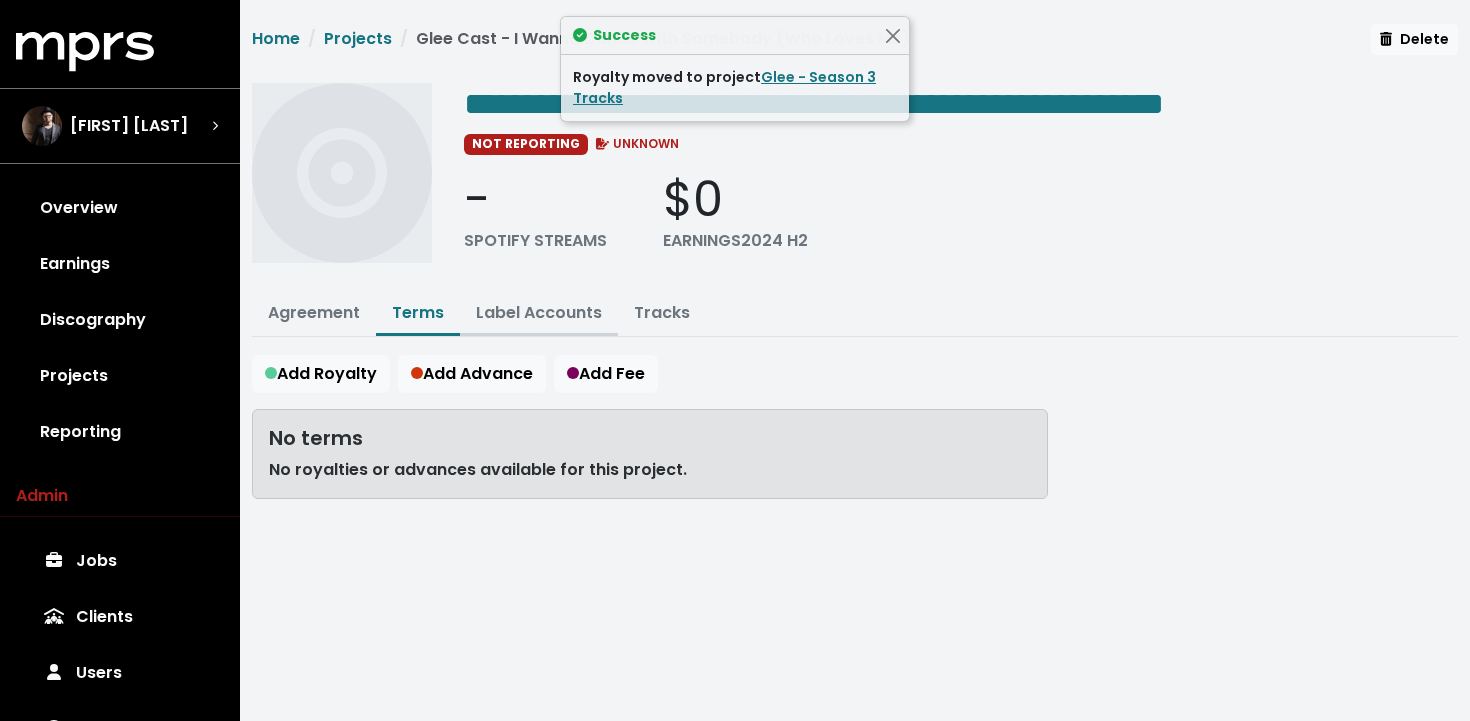 click on "Label Accounts" at bounding box center (539, 312) 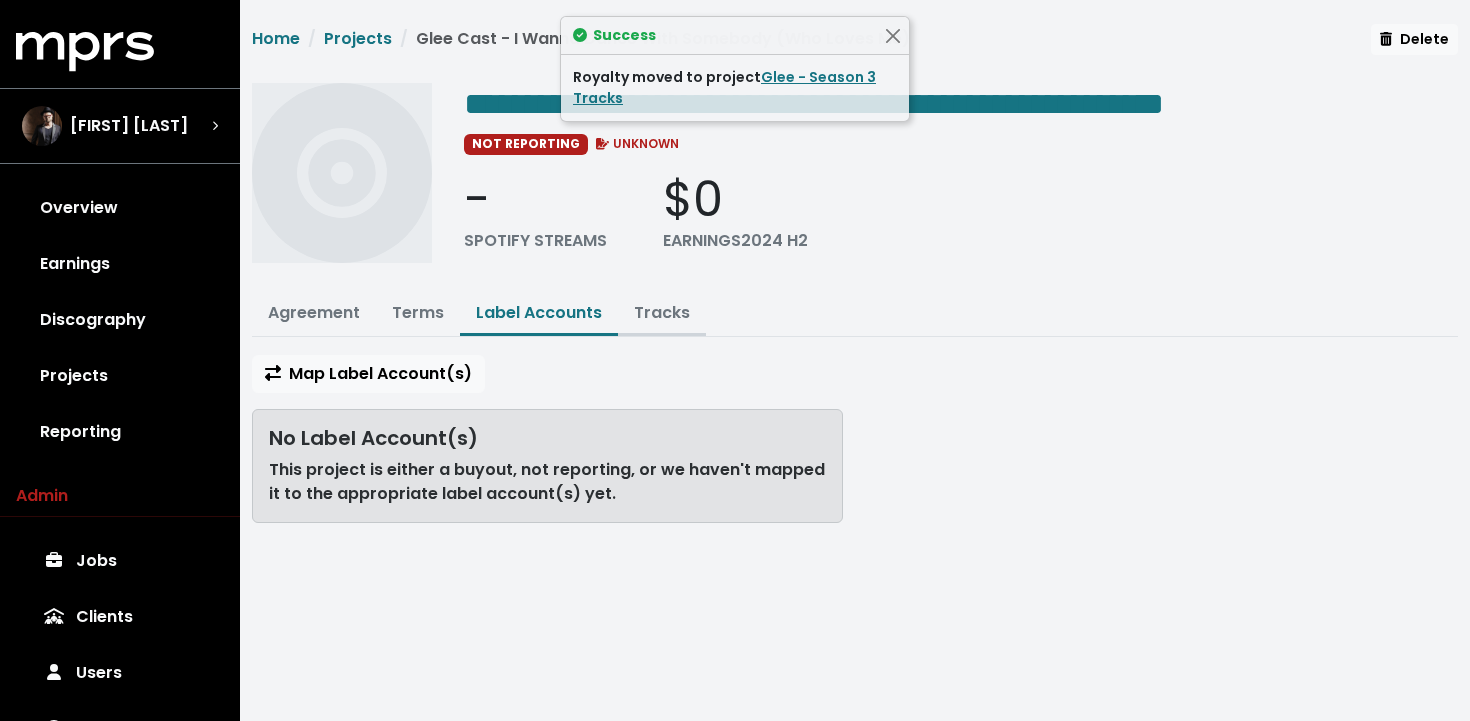click on "Tracks" at bounding box center [662, 312] 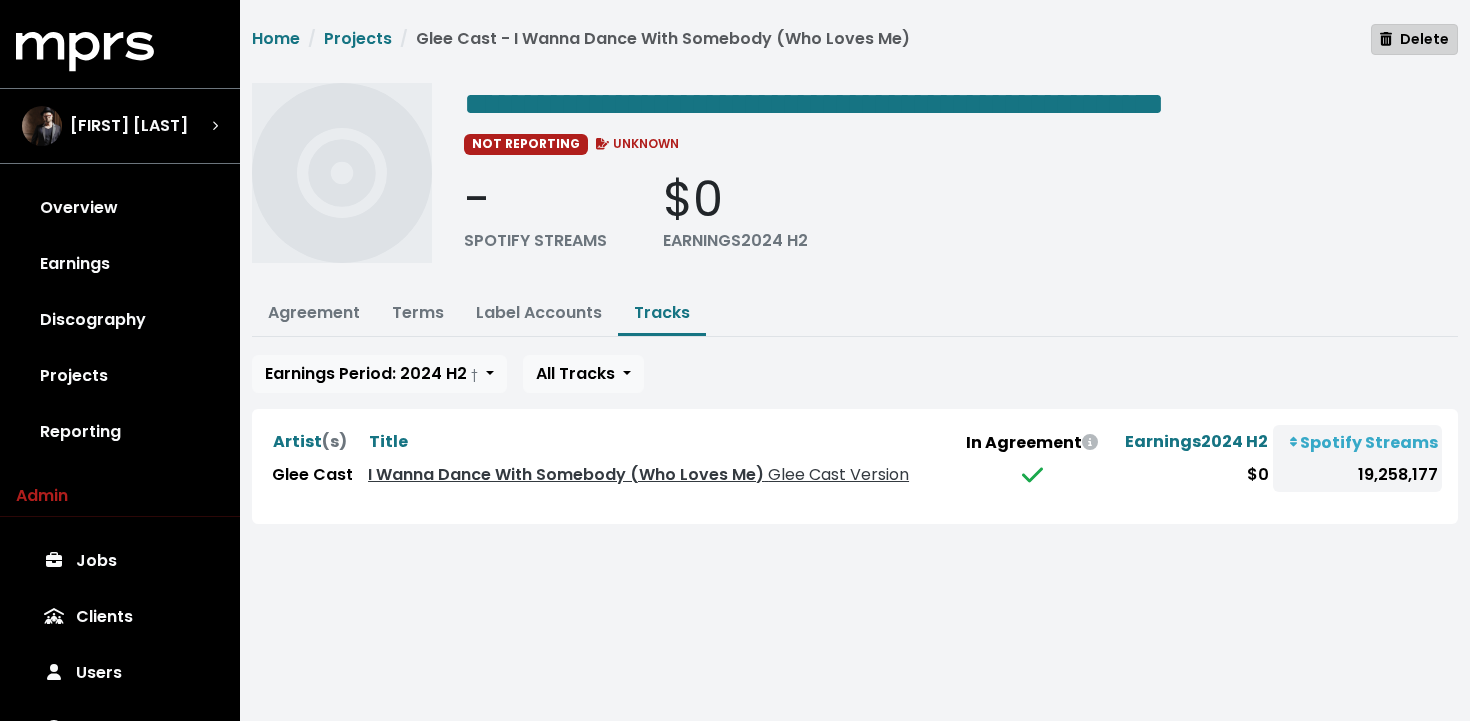 click on "Delete" at bounding box center (1414, 39) 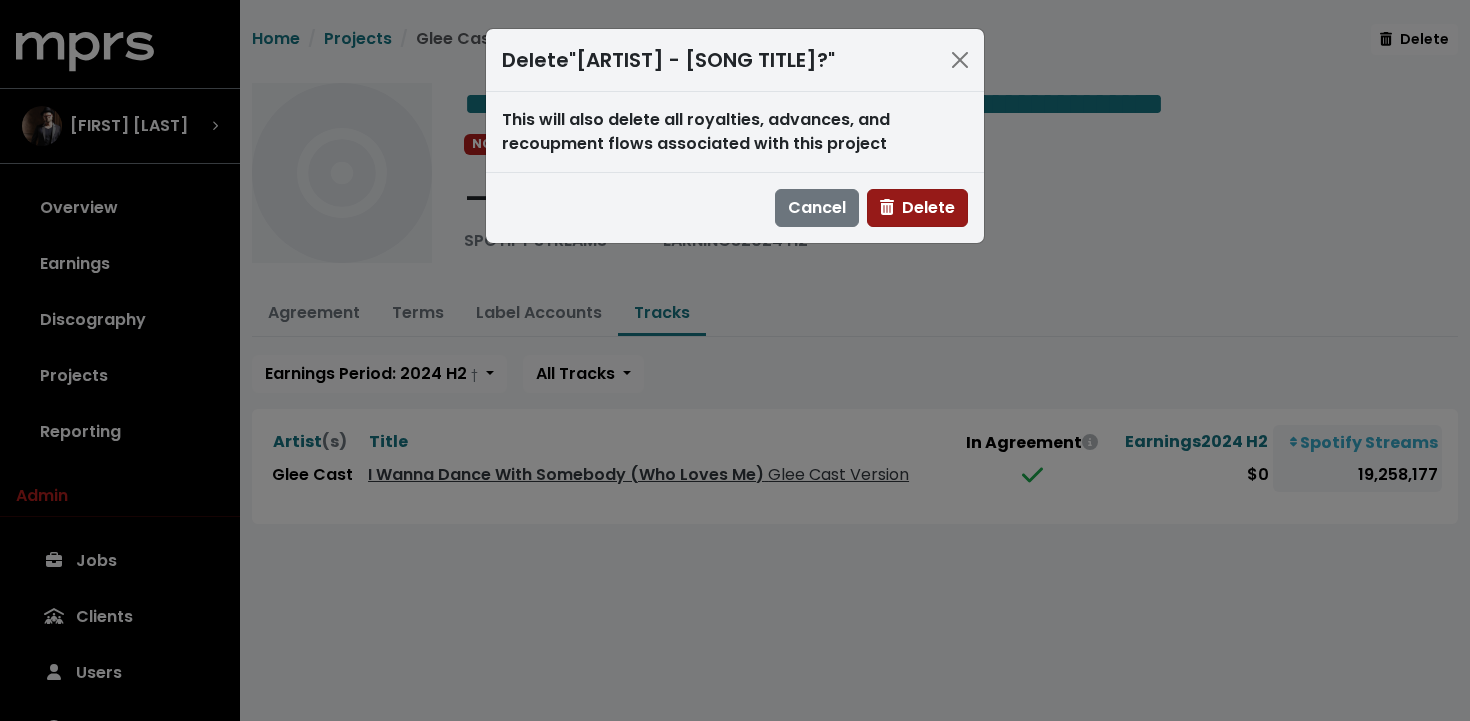 click on "Delete" at bounding box center [917, 207] 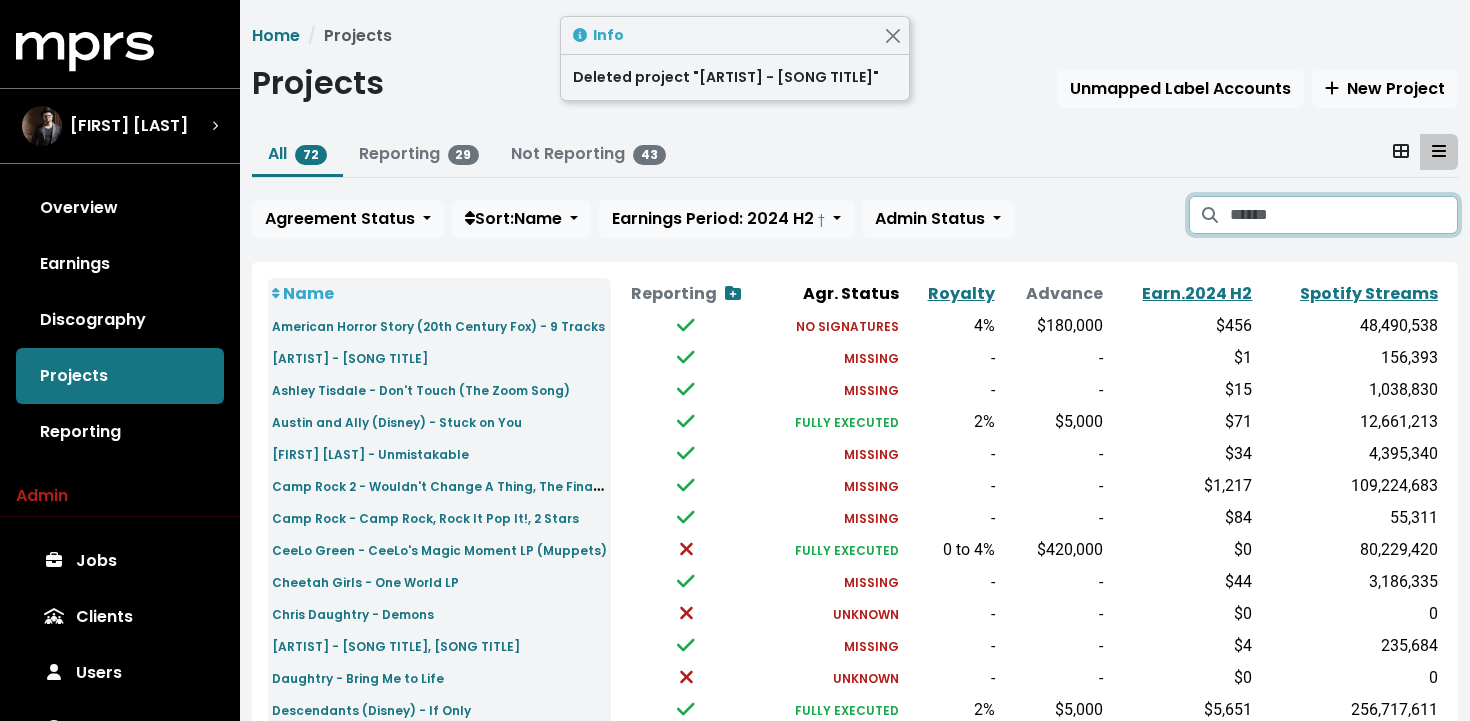 click at bounding box center [1344, 215] 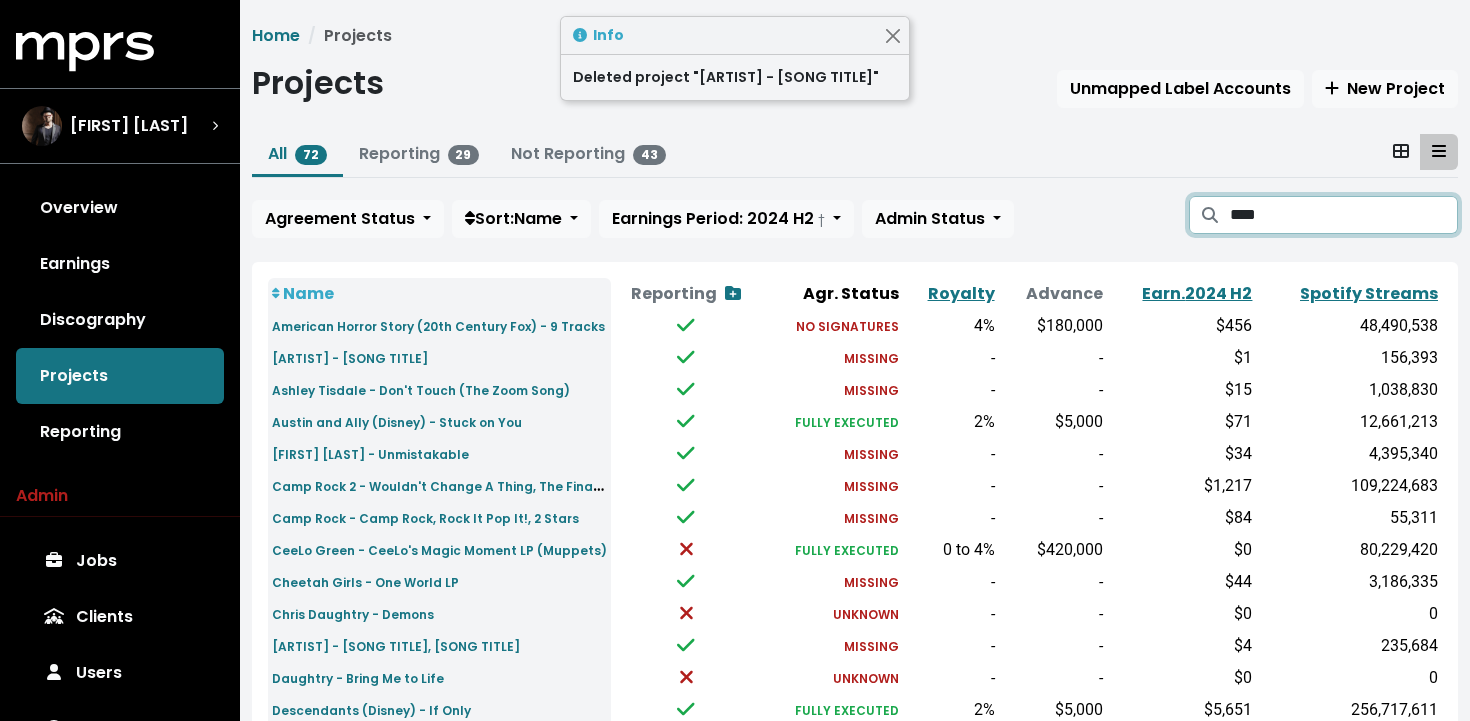 type on "****" 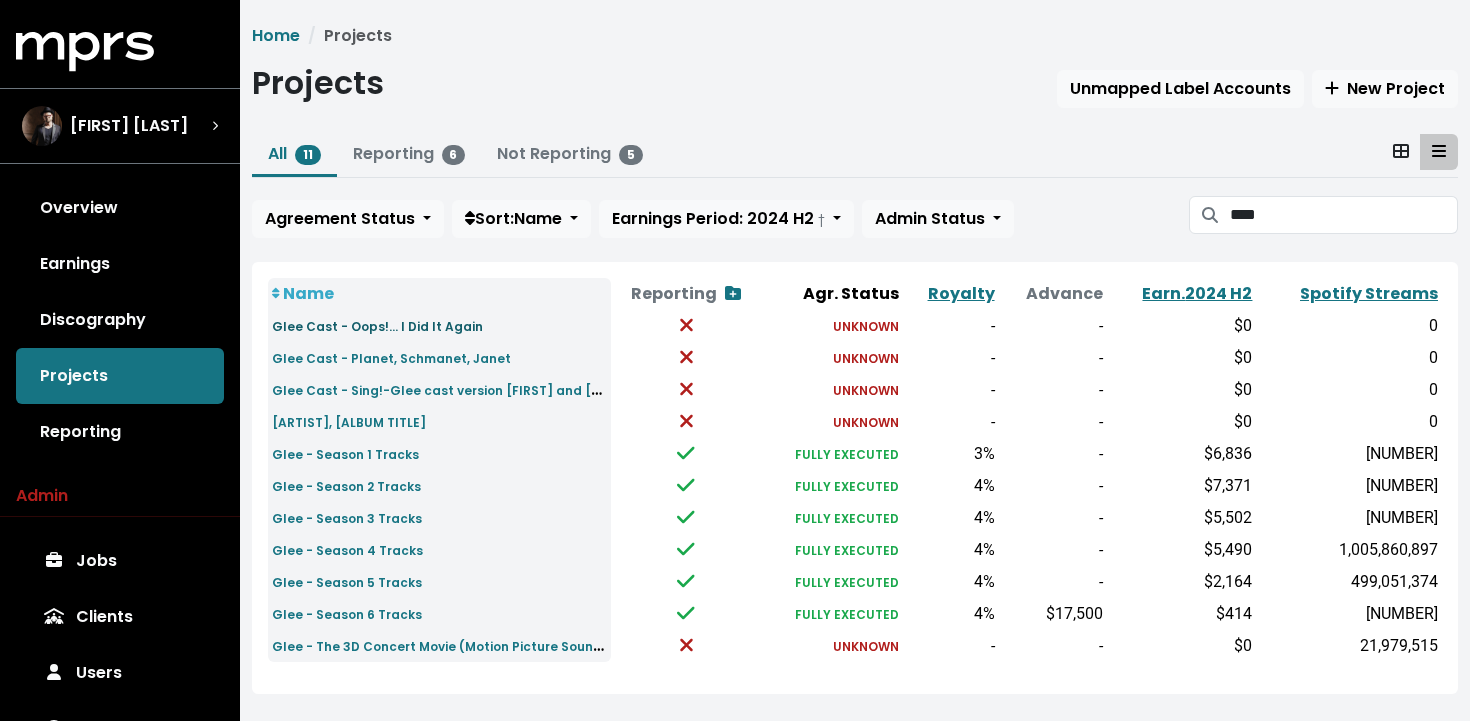 click on "Glee Cast - Oops!... I Did It Again" at bounding box center (377, 326) 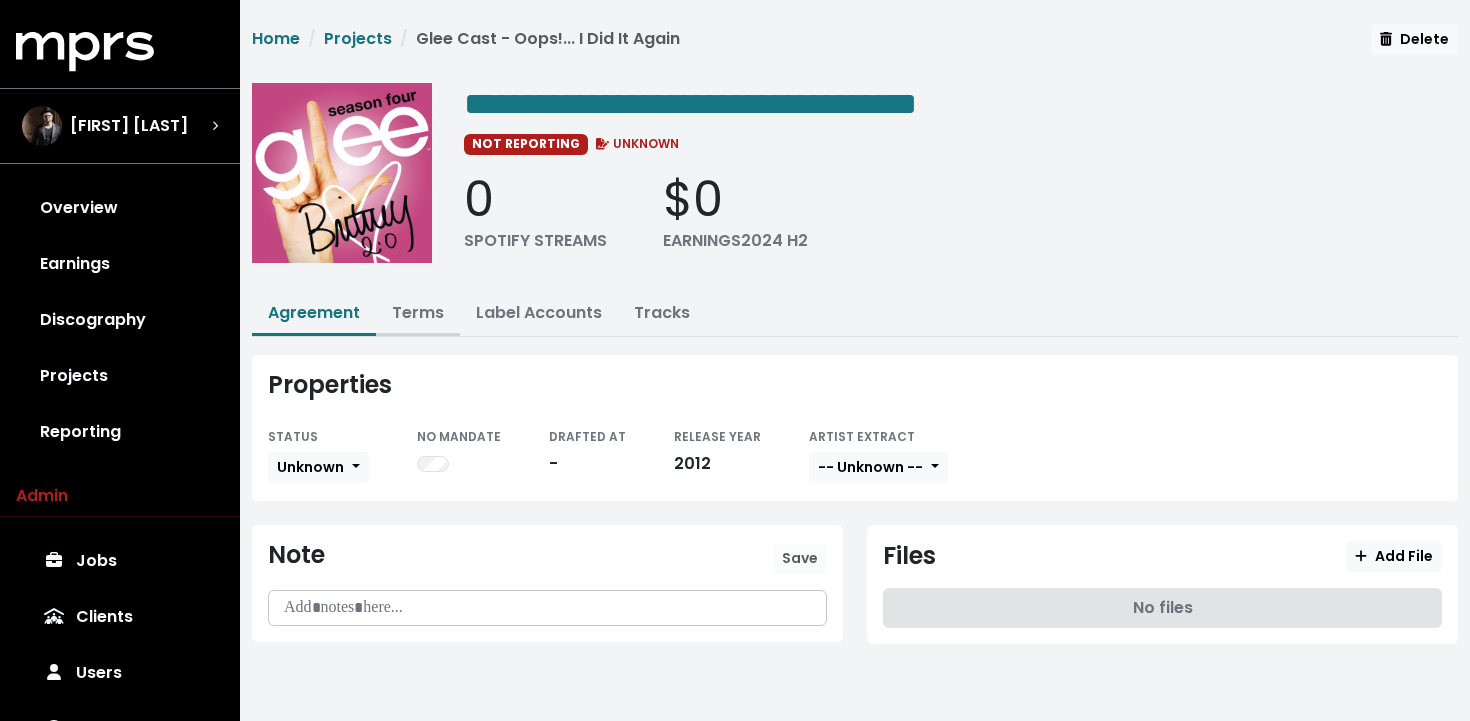 click on "Terms" at bounding box center [418, 312] 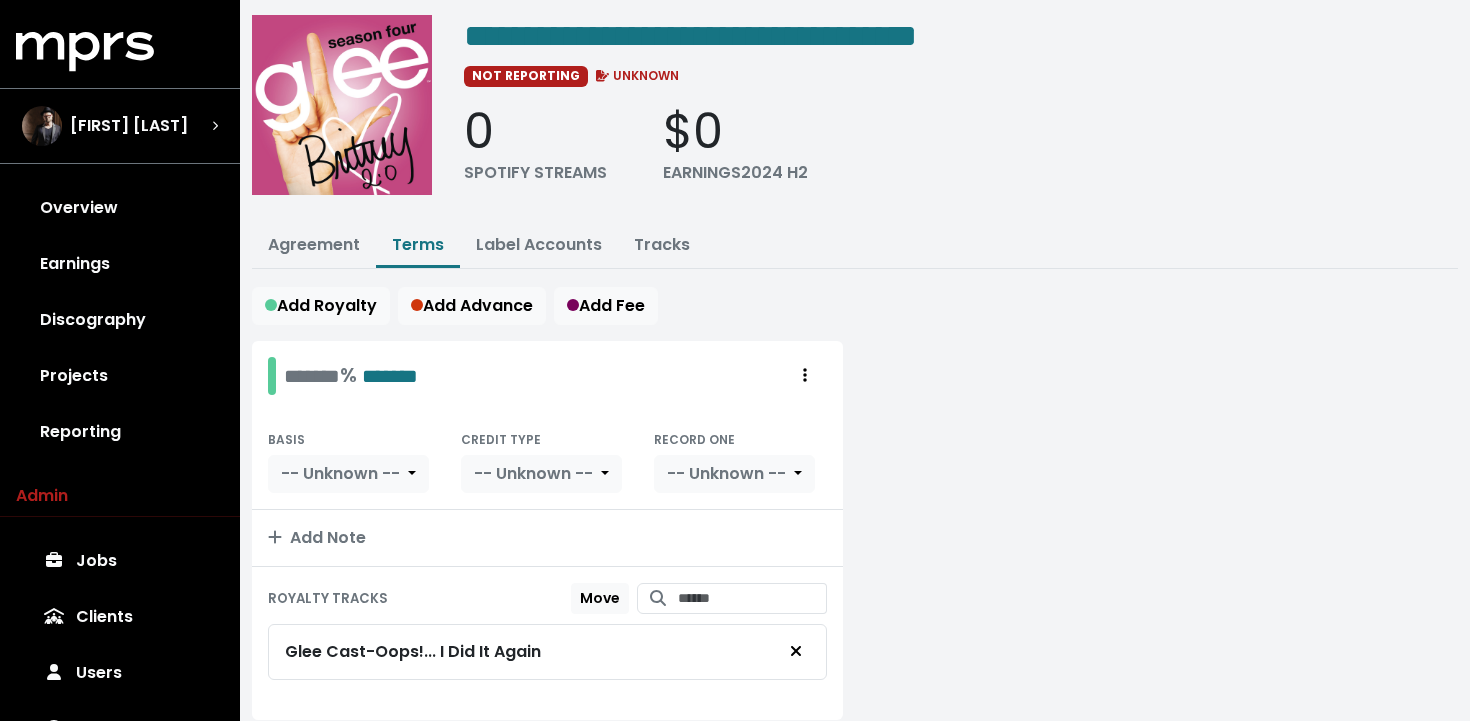 scroll, scrollTop: 136, scrollLeft: 0, axis: vertical 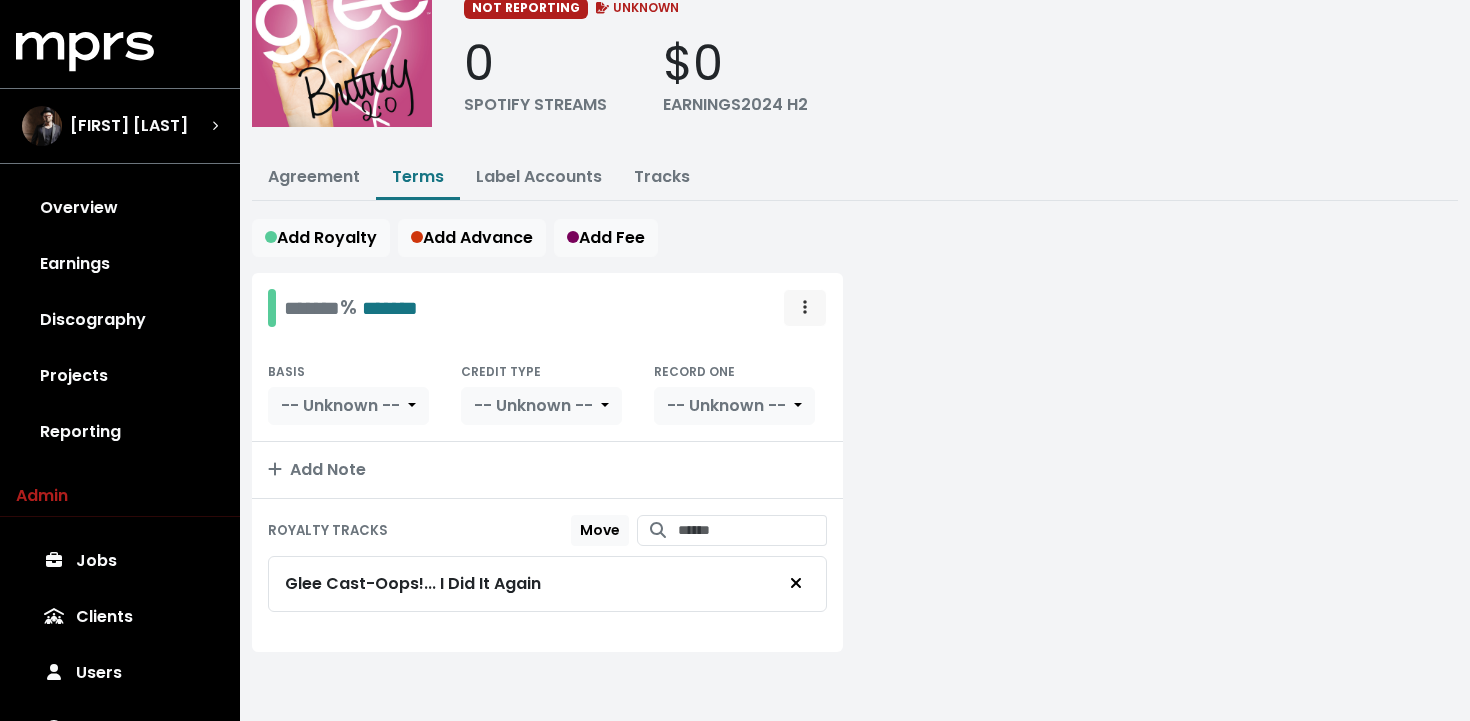 click at bounding box center [805, 308] 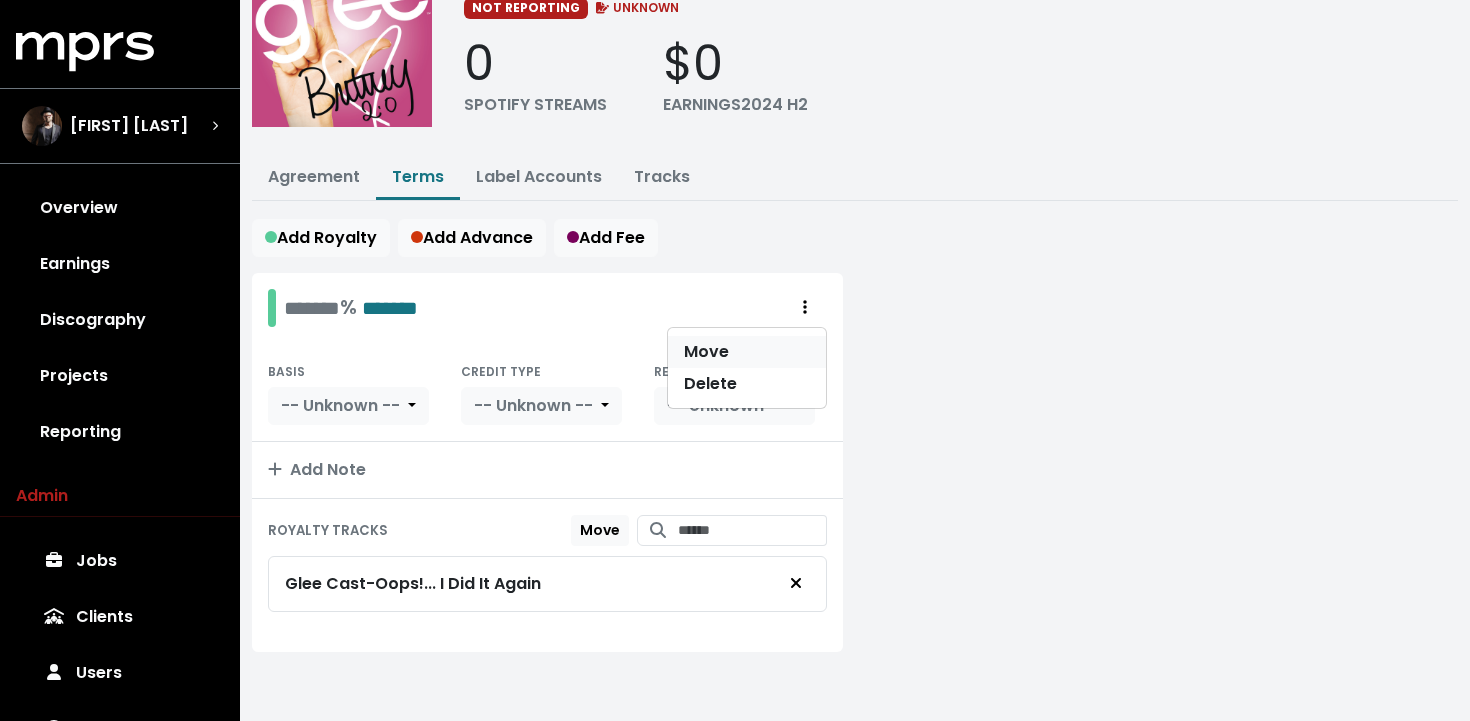 click on "Move" at bounding box center [747, 352] 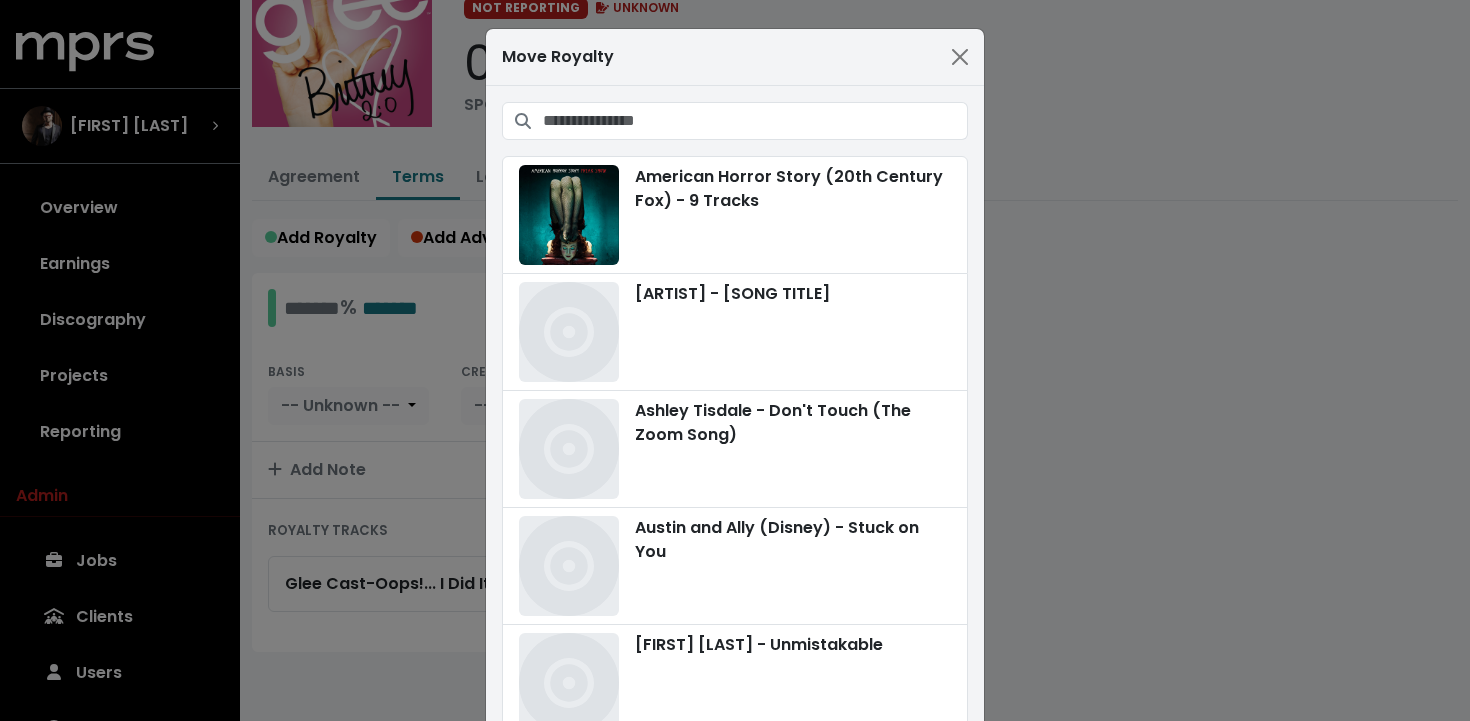 click on "Move Royalty American Horror Story (20th Century Fox) - 9 Tracks Ashley Tisdale - Blame It On The Beat Ashley Tisdale - Don't Touch (The Zoom Song) Austin and Ally (Disney) - Stuck on You Backstreet Boys - Unmistakable Camp Rock 2 - Wouldn't Change A Thing, The Final Jam « First ‹ Previous 1 2 3 4 5 6 7 ... 12 › Next » Last 1 - 6  of  72" at bounding box center (735, 360) 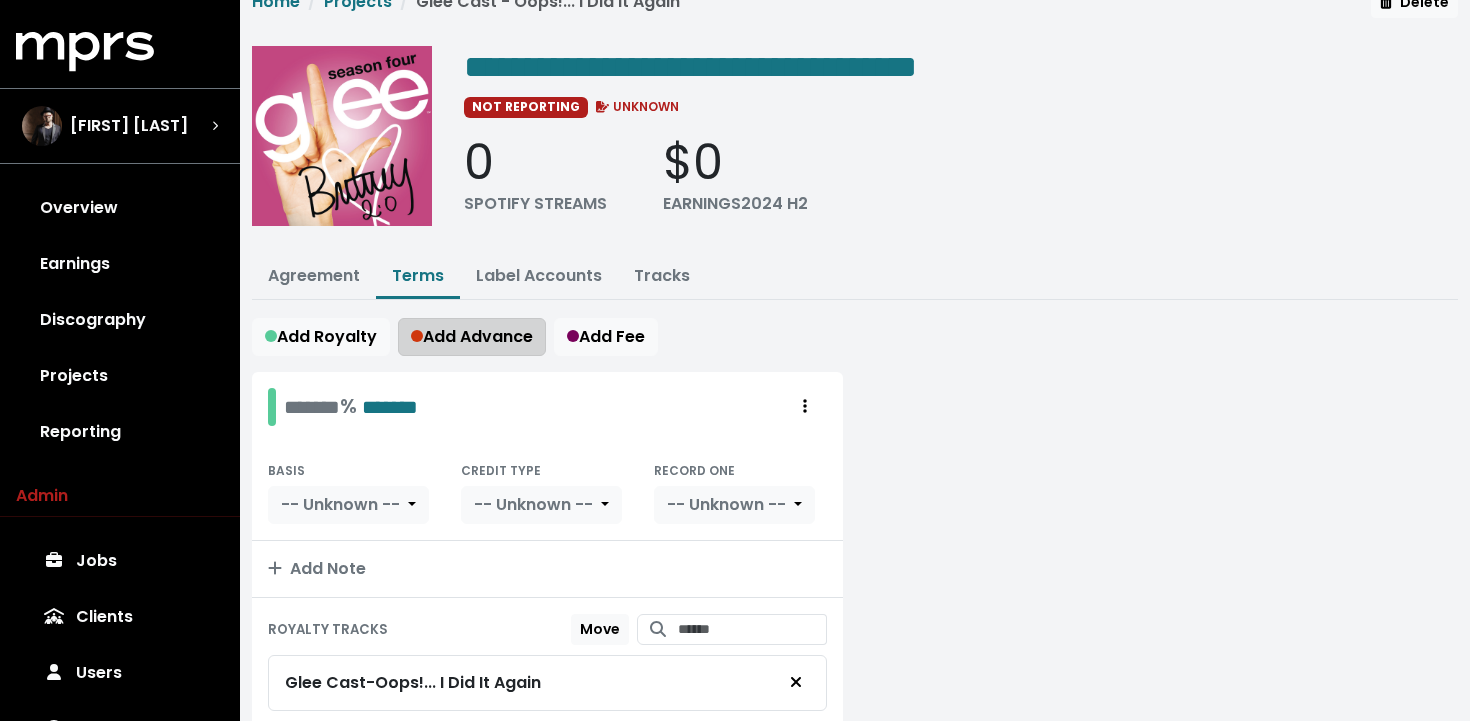 scroll, scrollTop: 39, scrollLeft: 0, axis: vertical 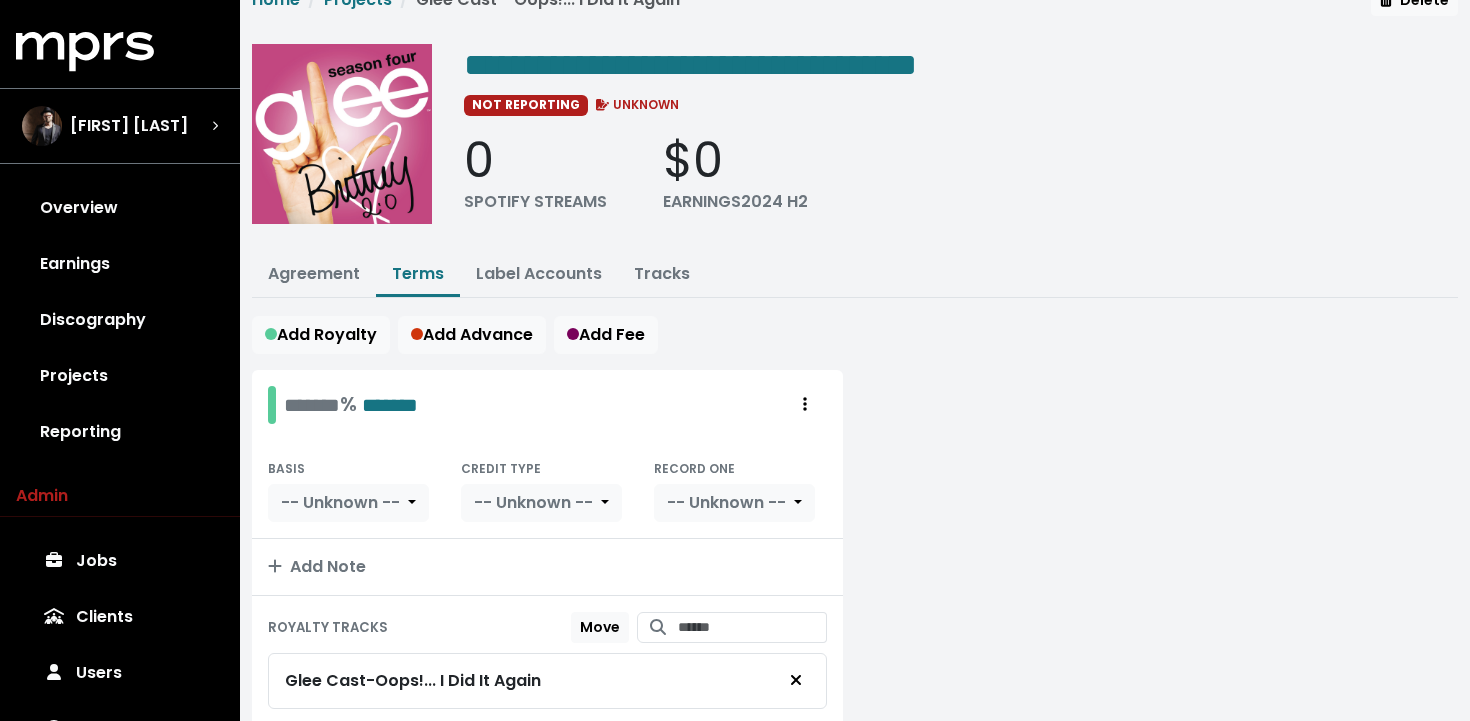 click on "******* %   ******* Move Delete" at bounding box center [547, 405] 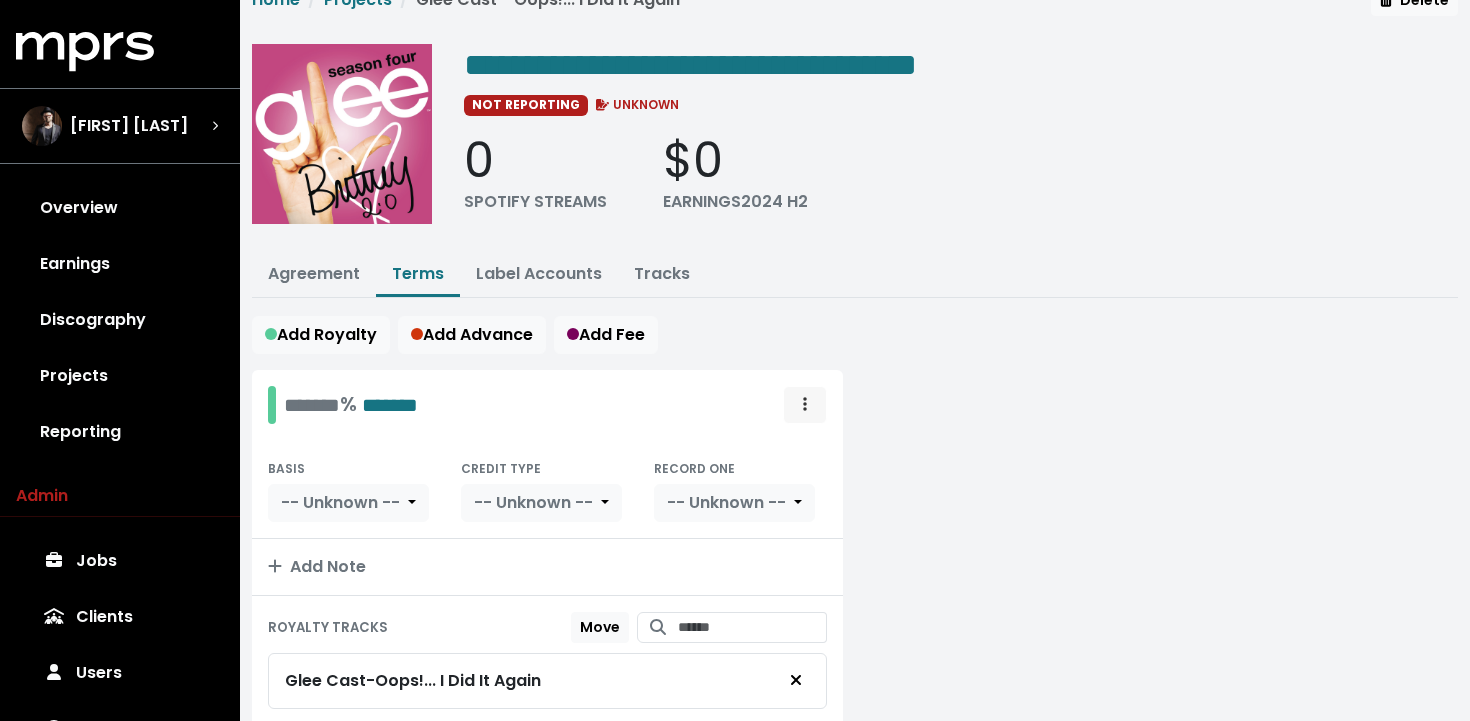 click at bounding box center (805, 404) 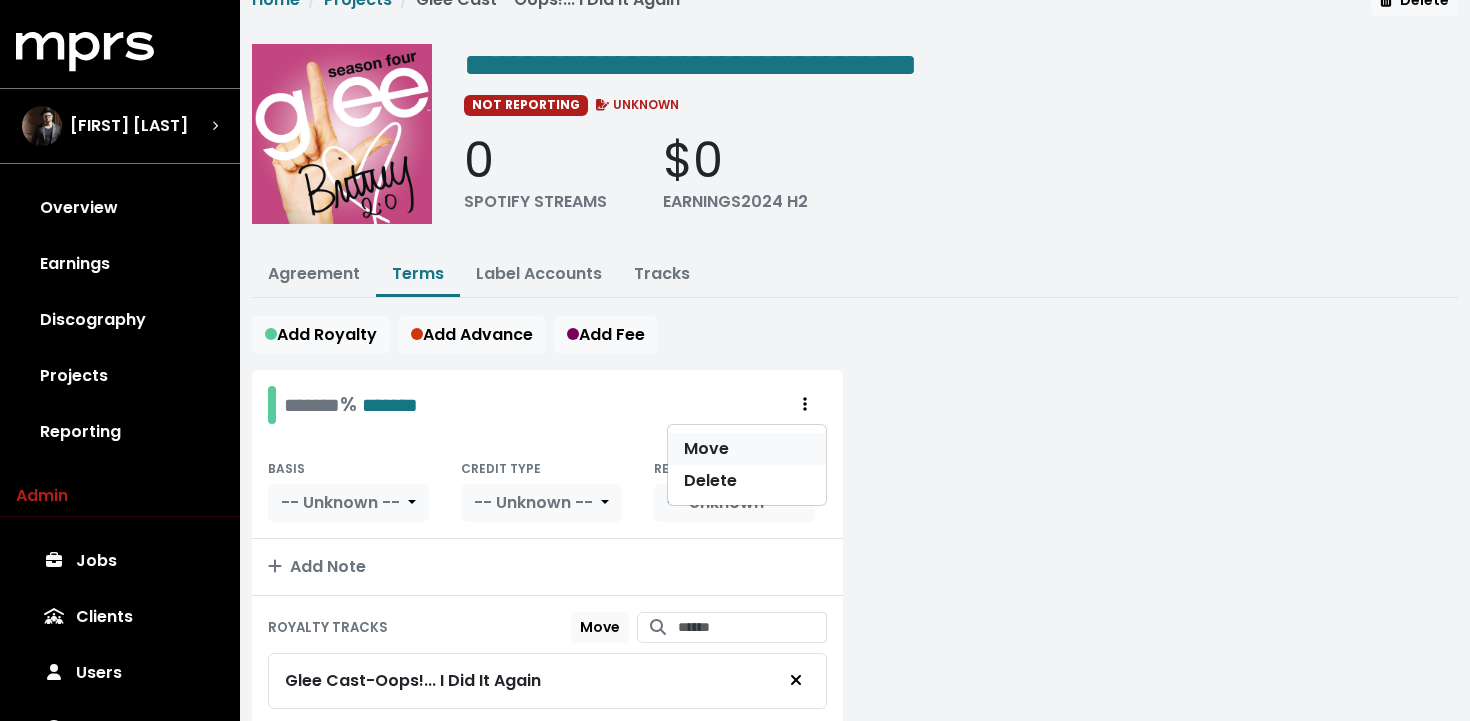 click on "Move" at bounding box center [747, 449] 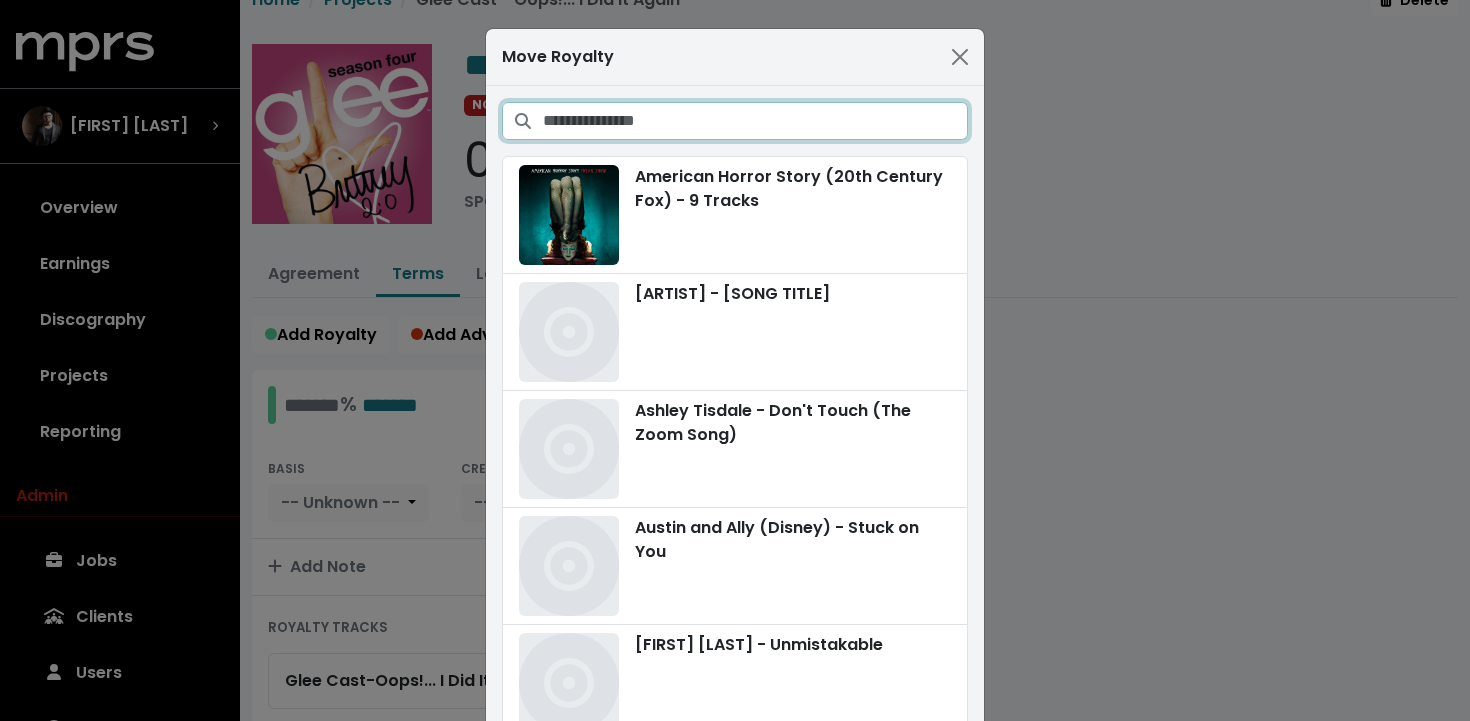 click at bounding box center [755, 121] 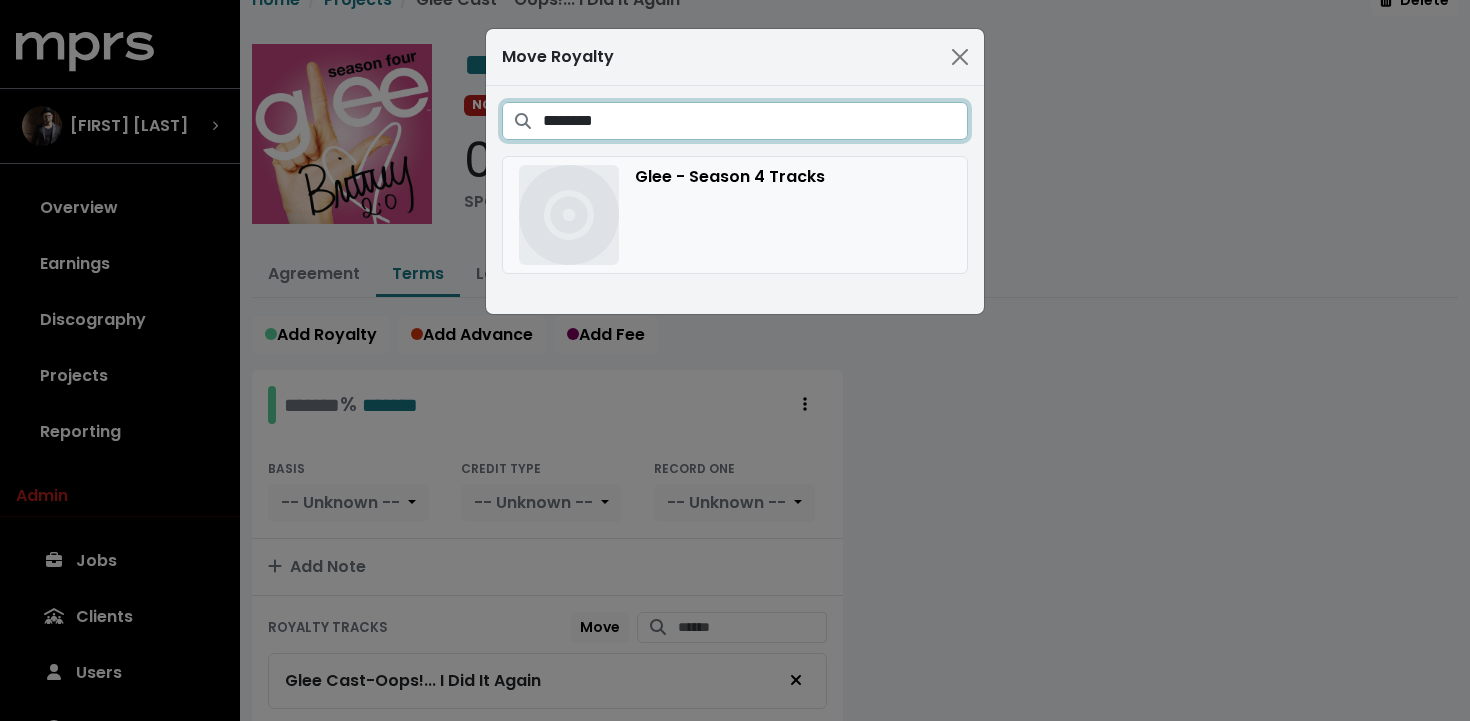 type on "********" 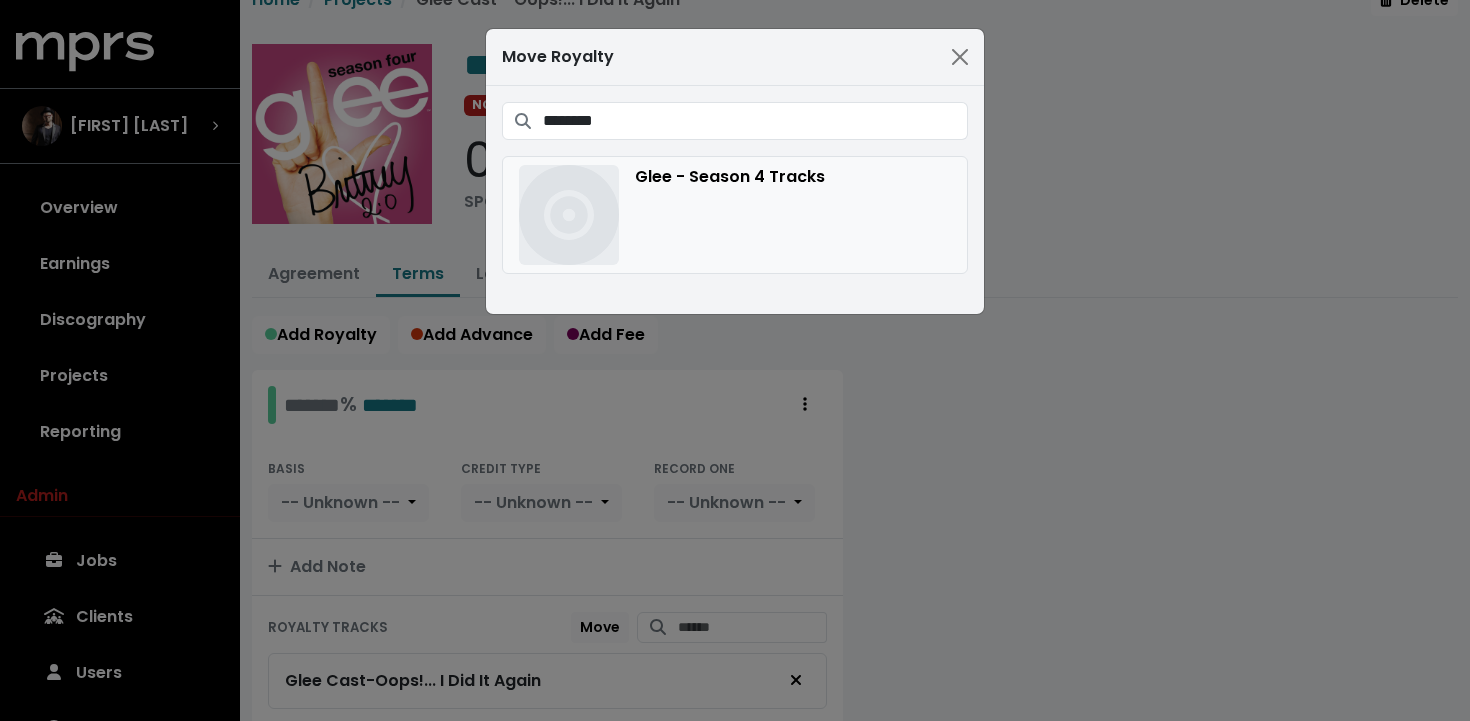click on "Glee - Season 4 Tracks" at bounding box center [735, 215] 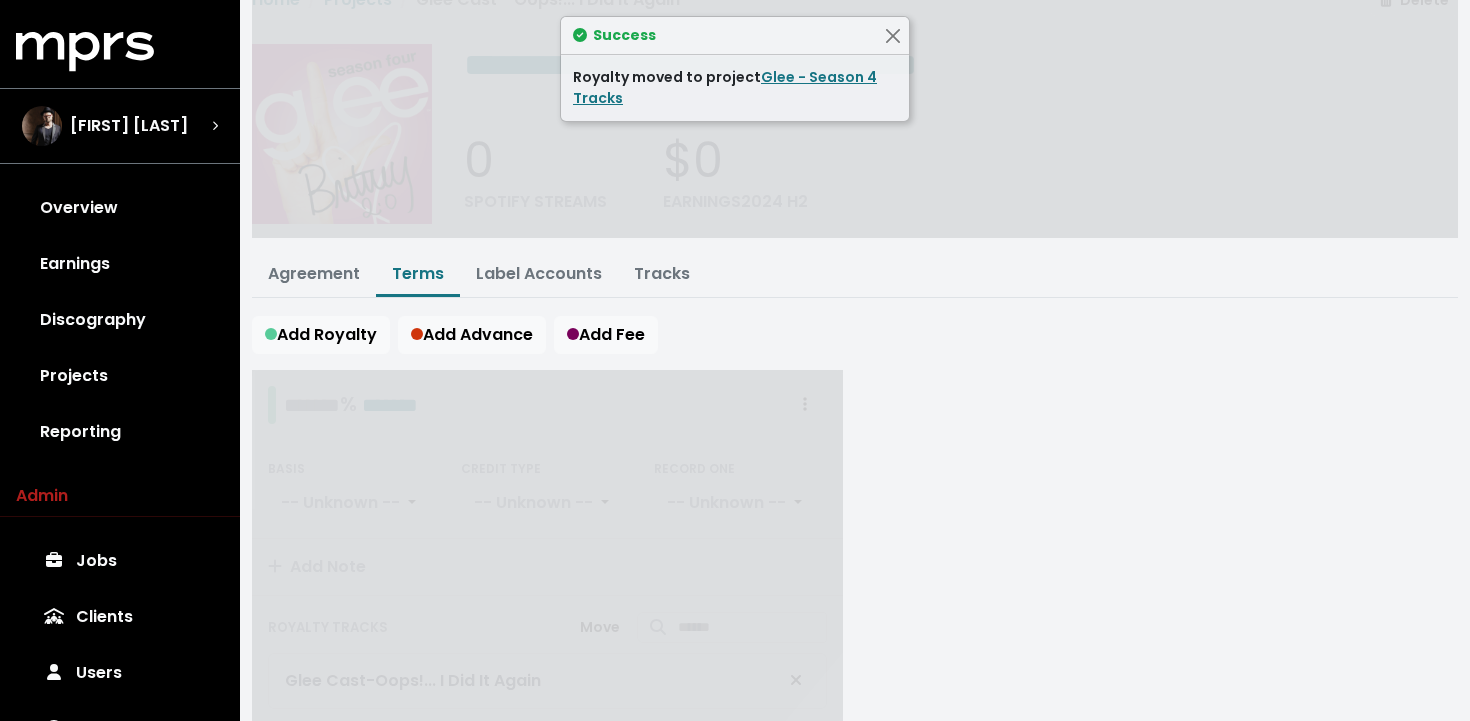 scroll, scrollTop: 0, scrollLeft: 0, axis: both 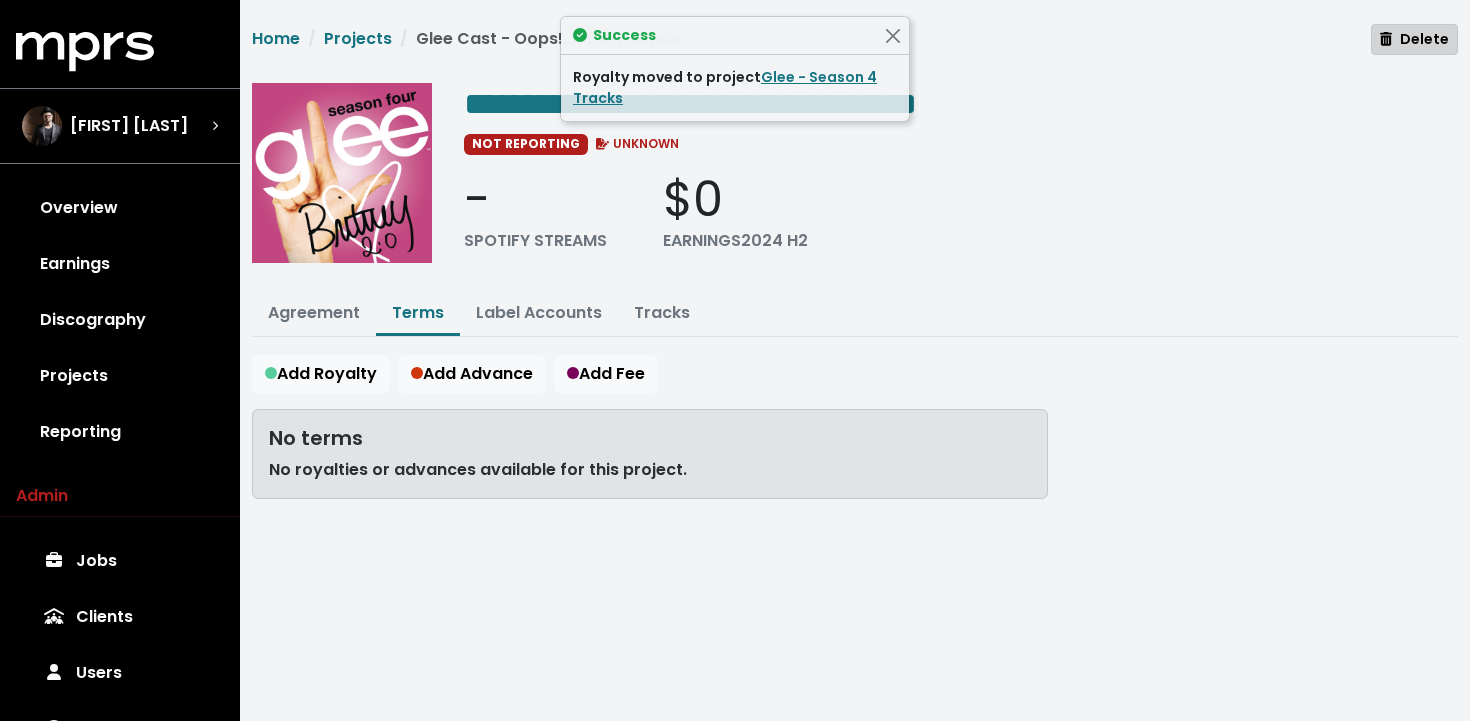 click on "Delete" at bounding box center [1414, 39] 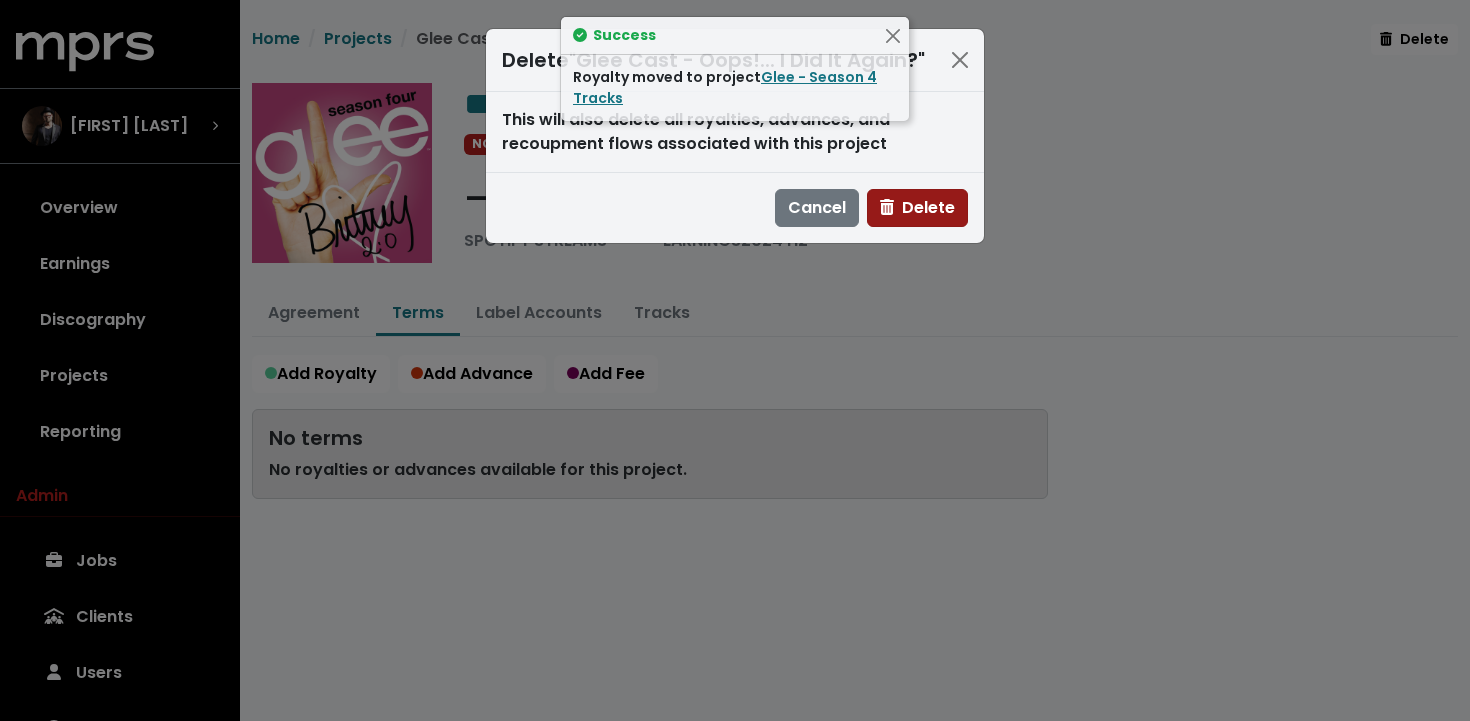 click on "Delete" at bounding box center [917, 207] 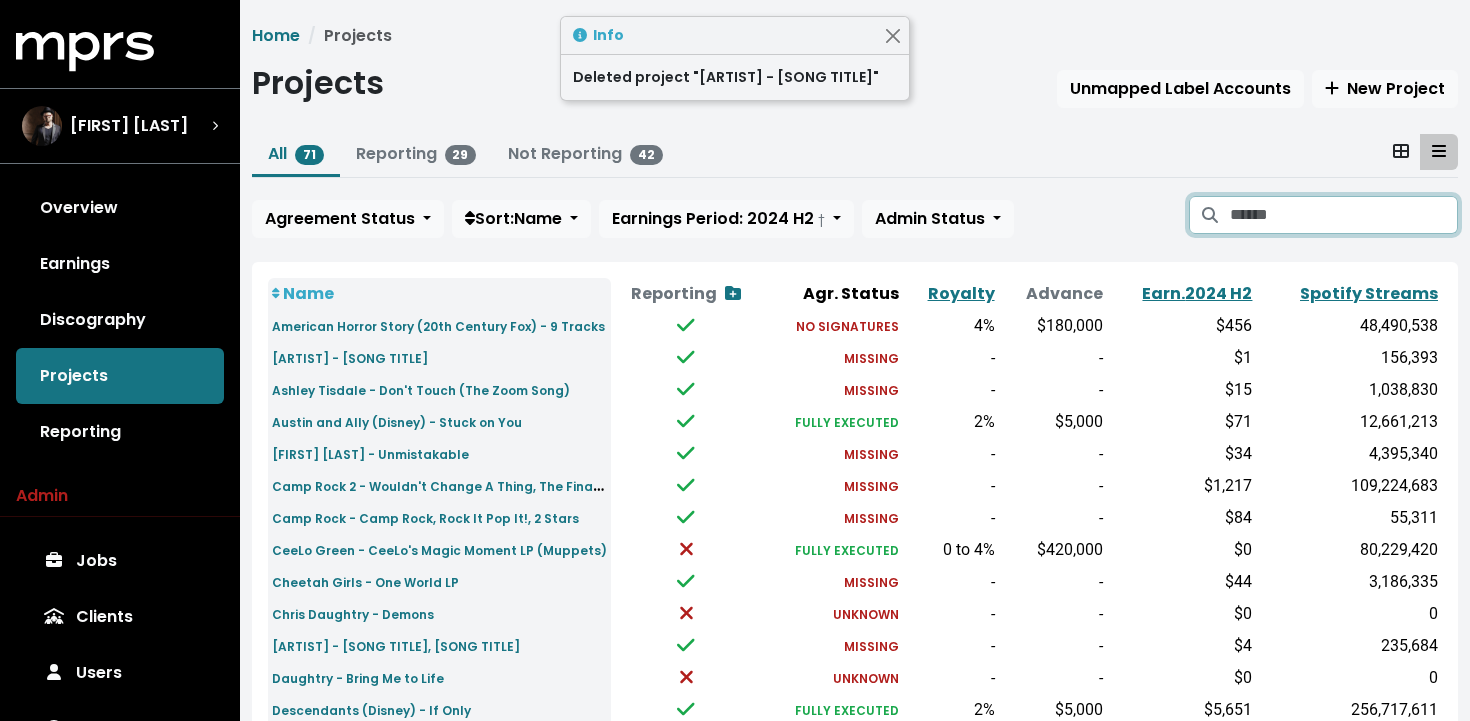 click at bounding box center [1344, 215] 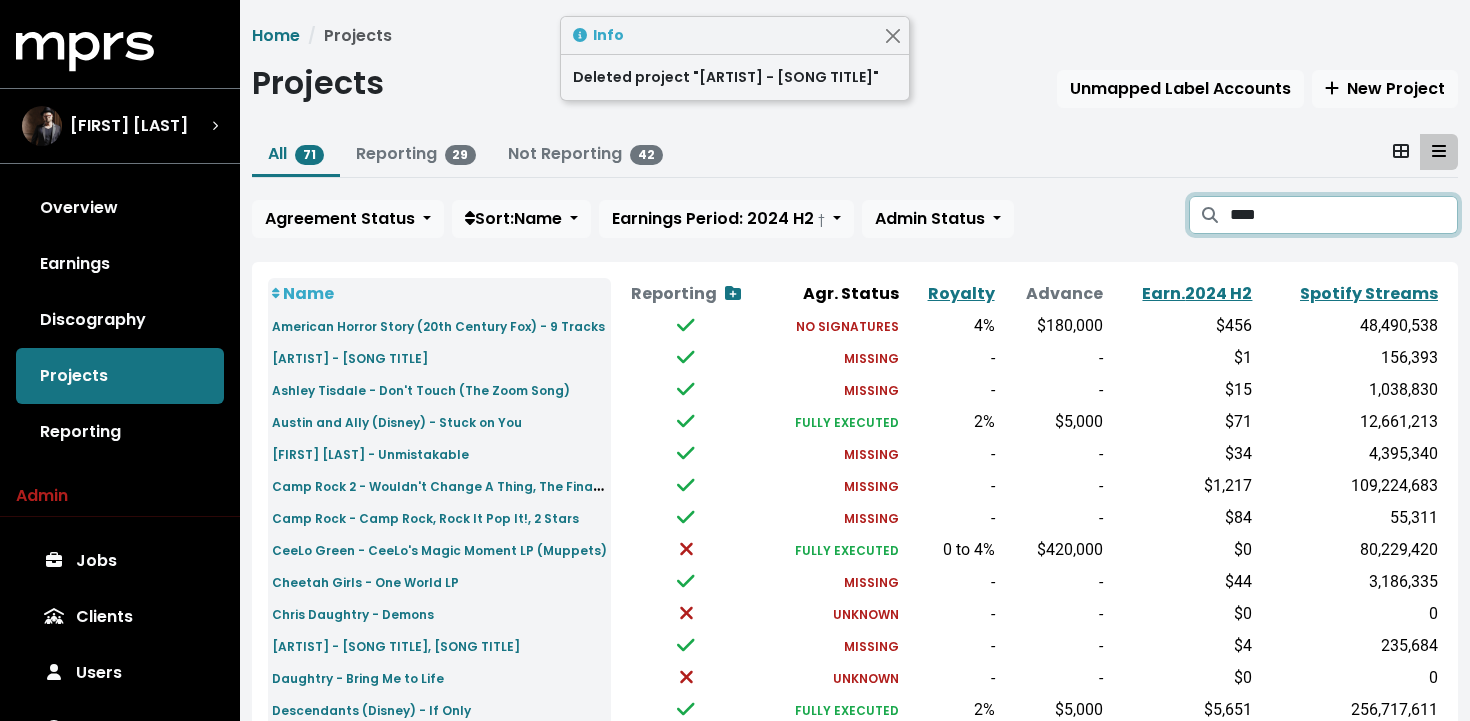 type on "****" 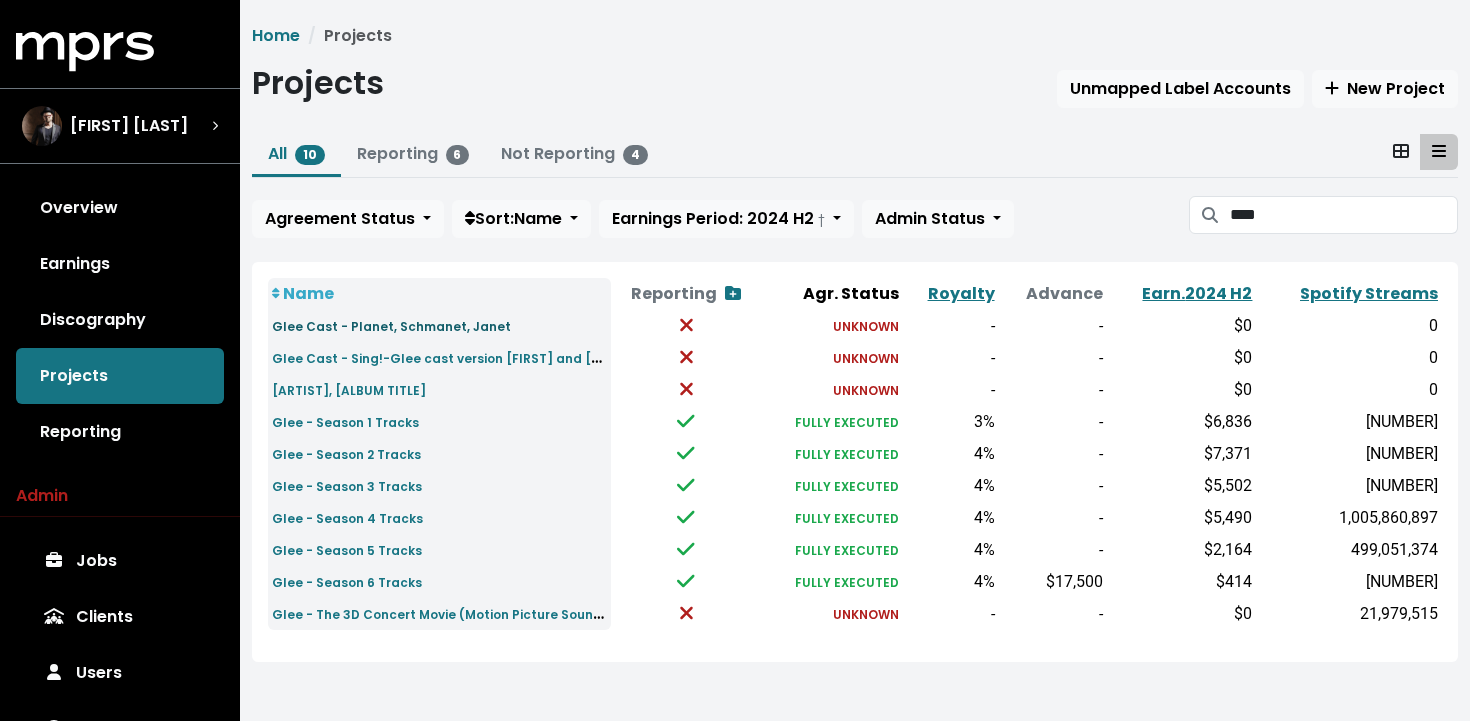 click on "Glee Cast - Planet, Schmanet, Janet" at bounding box center [391, 326] 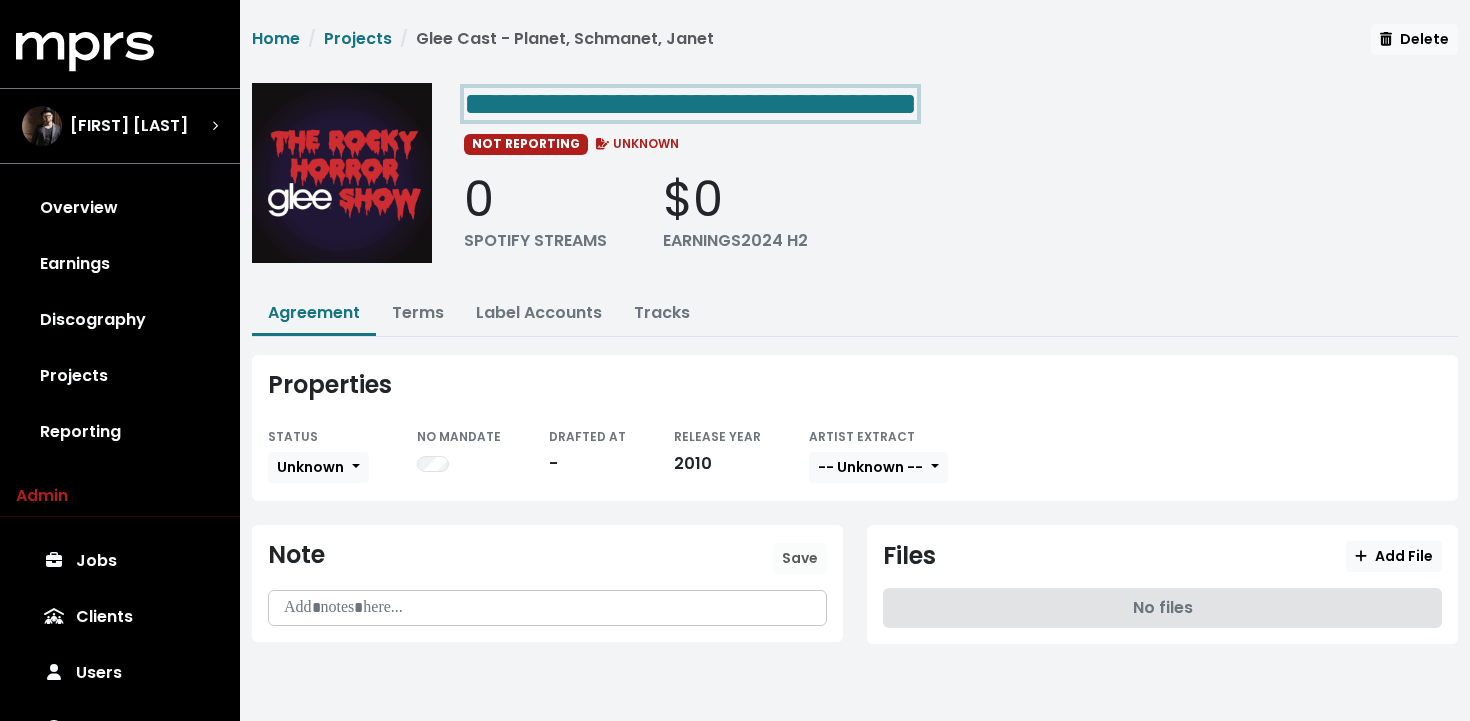 click on "**********" at bounding box center (690, 104) 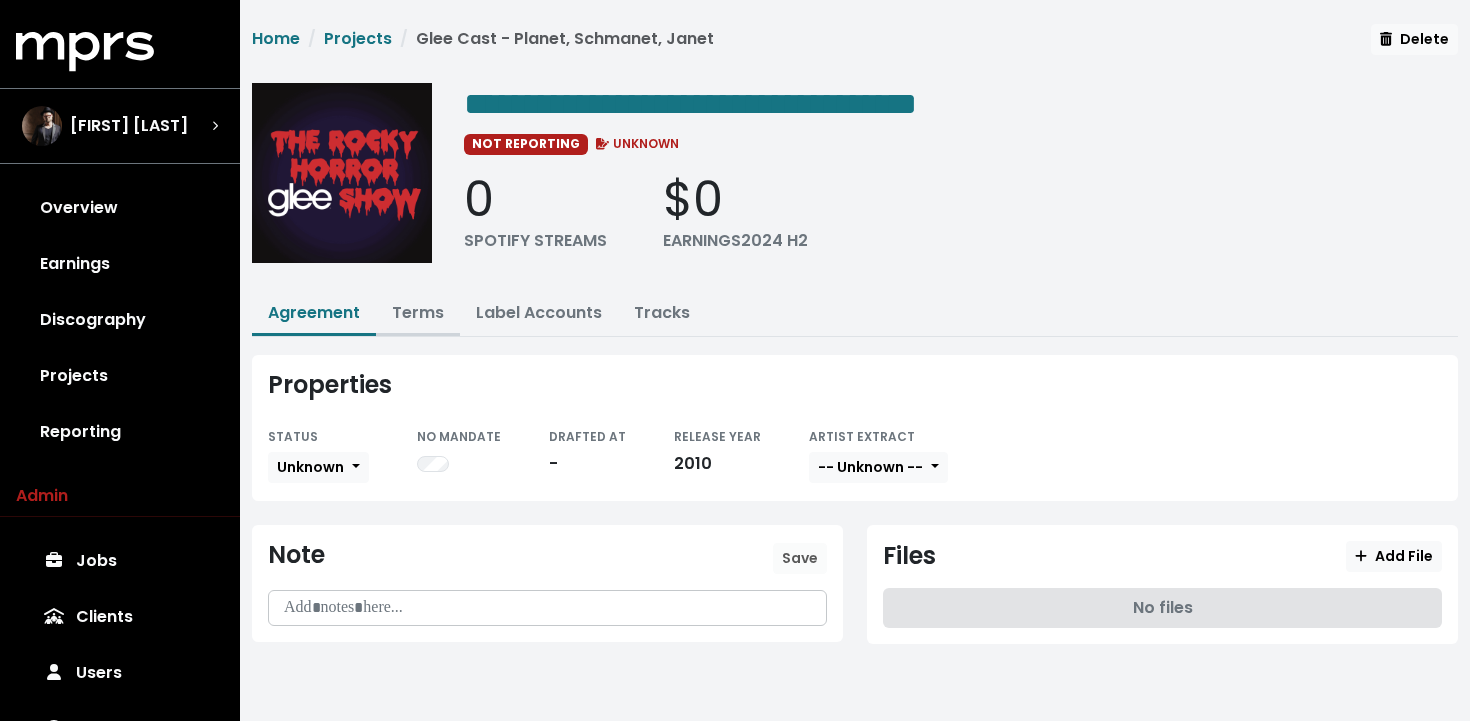 click on "Terms" at bounding box center [418, 312] 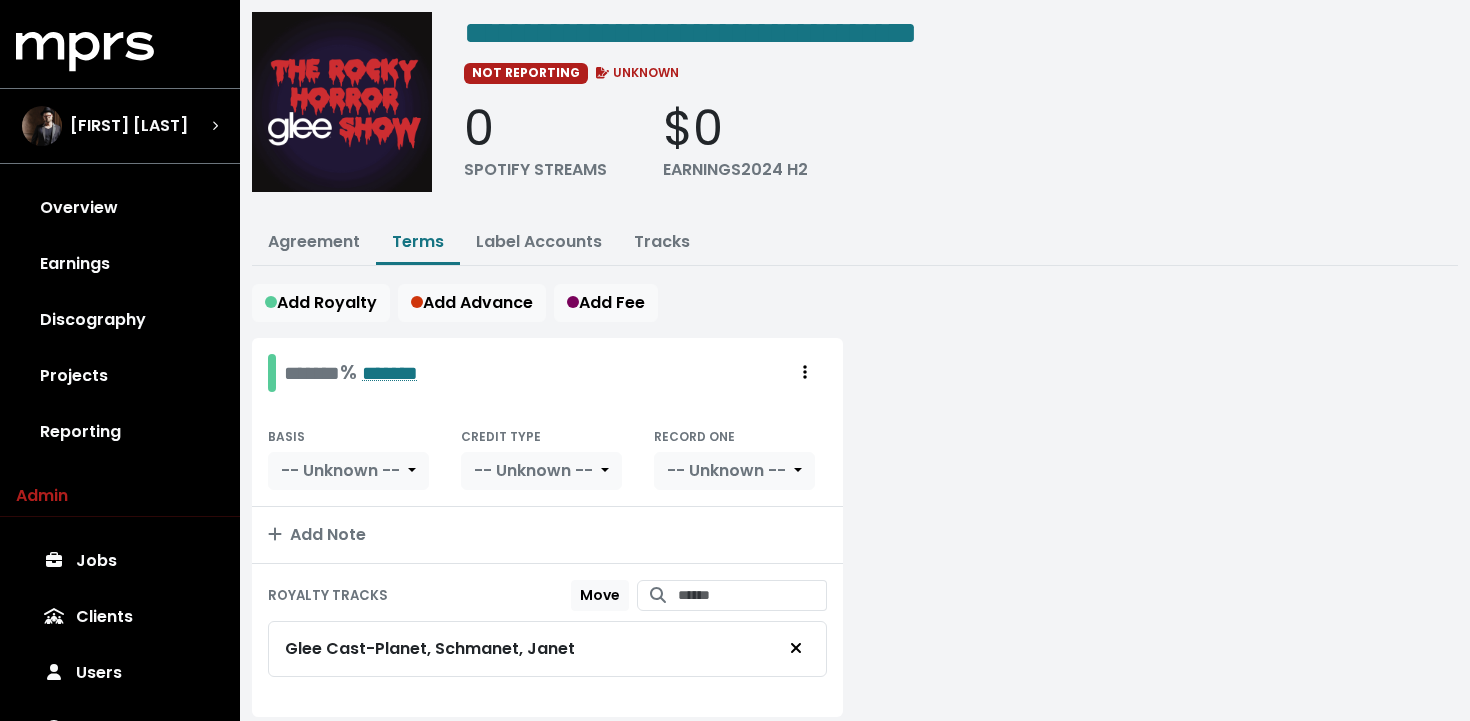 scroll, scrollTop: 136, scrollLeft: 0, axis: vertical 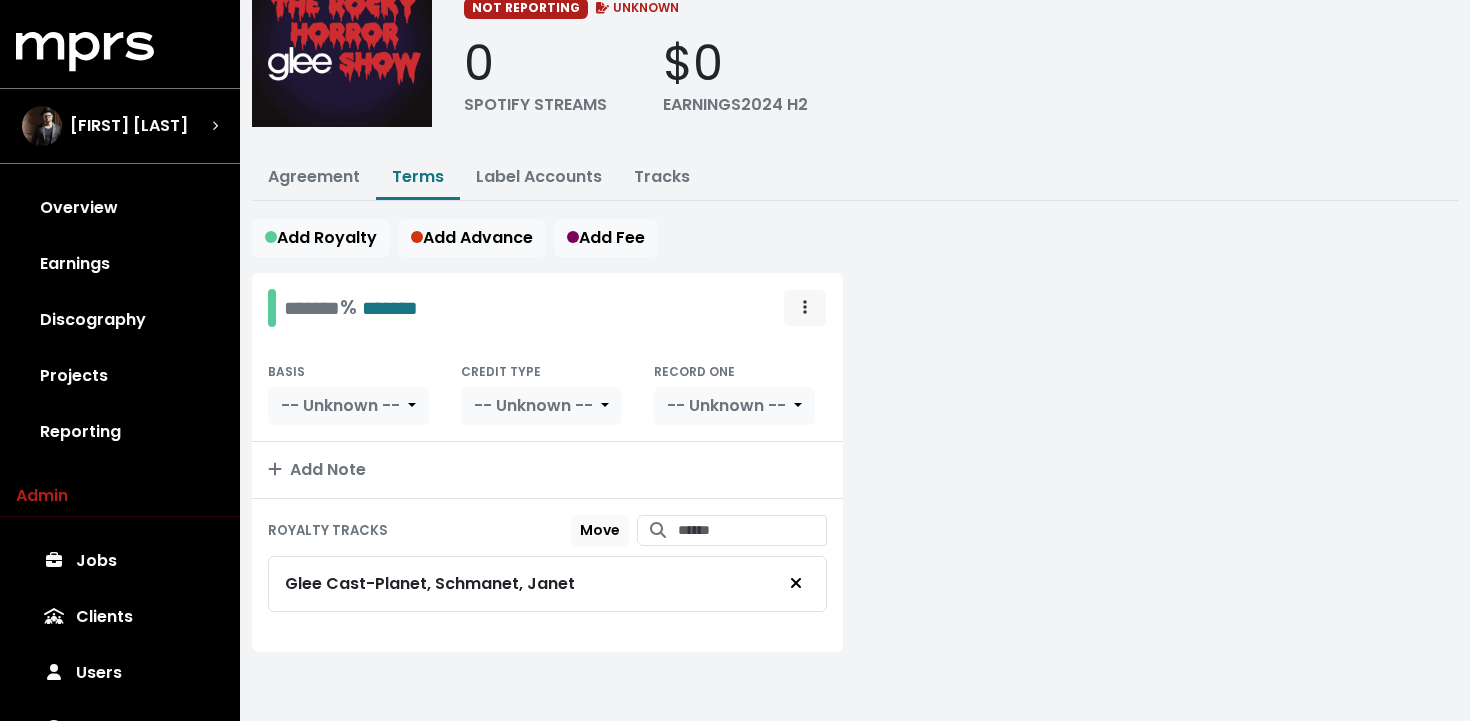 click at bounding box center (805, 308) 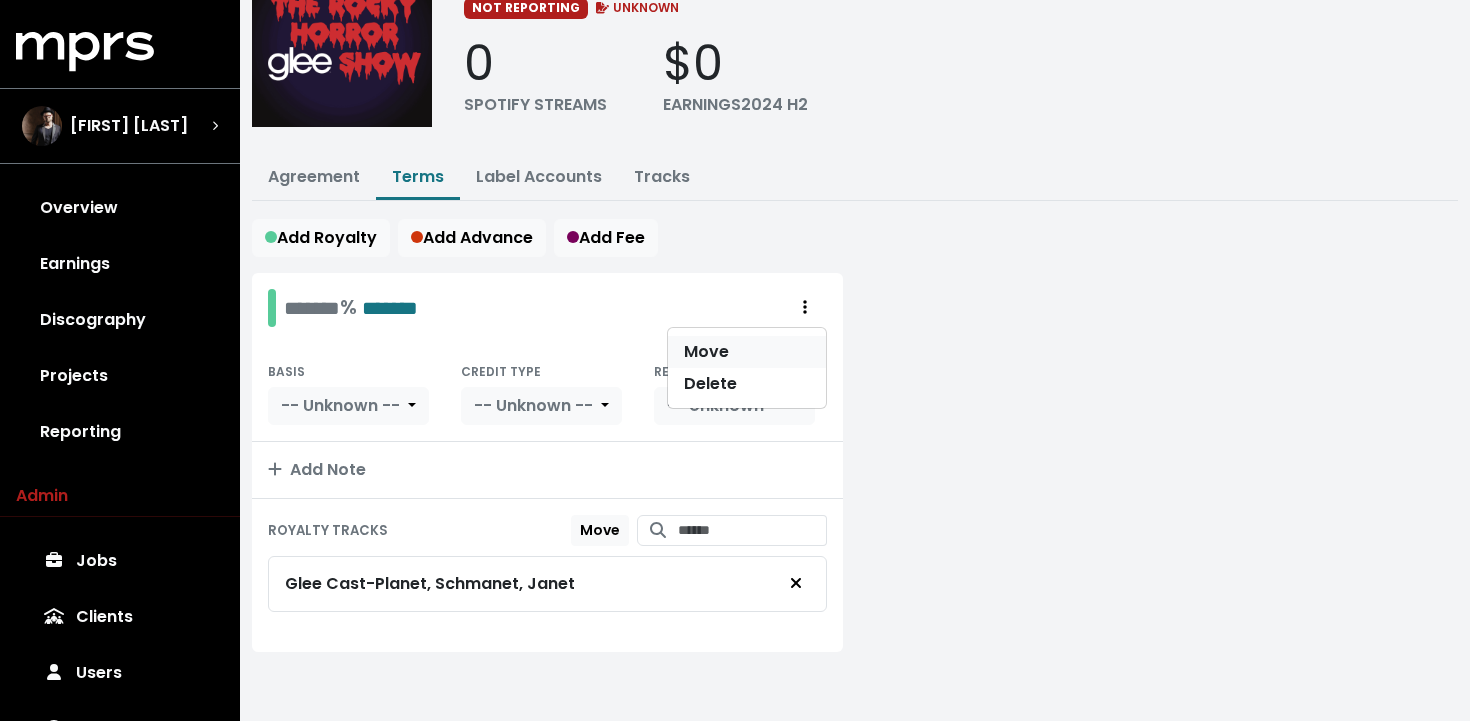 click on "Move" at bounding box center [747, 352] 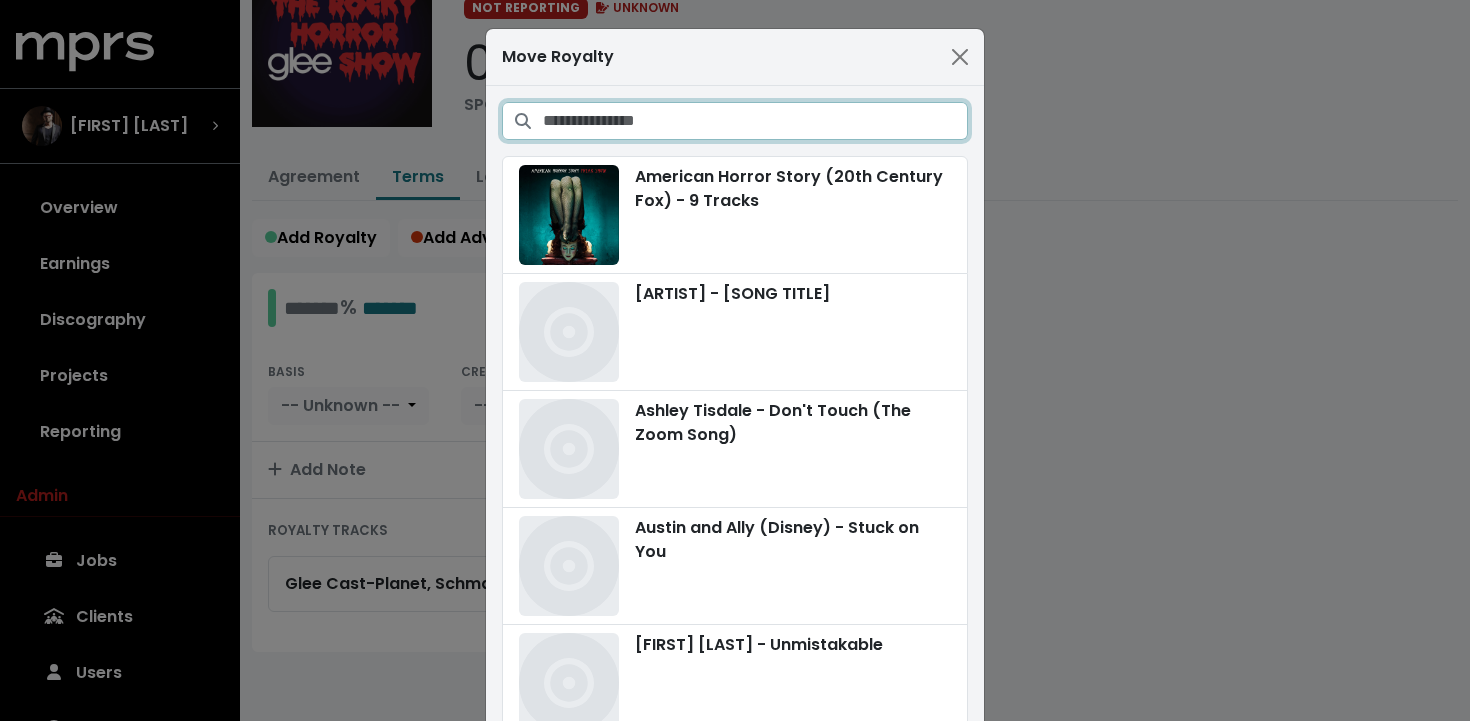 click at bounding box center (755, 121) 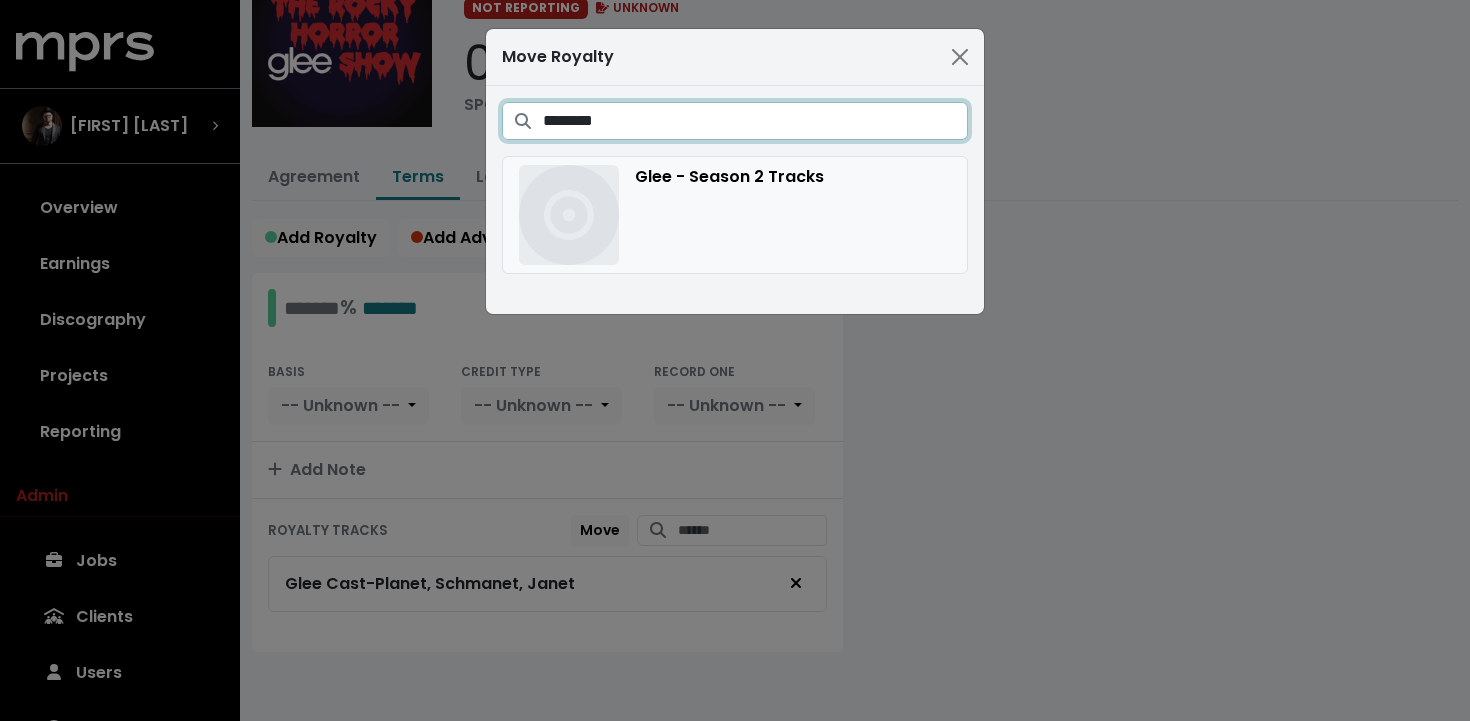 type on "********" 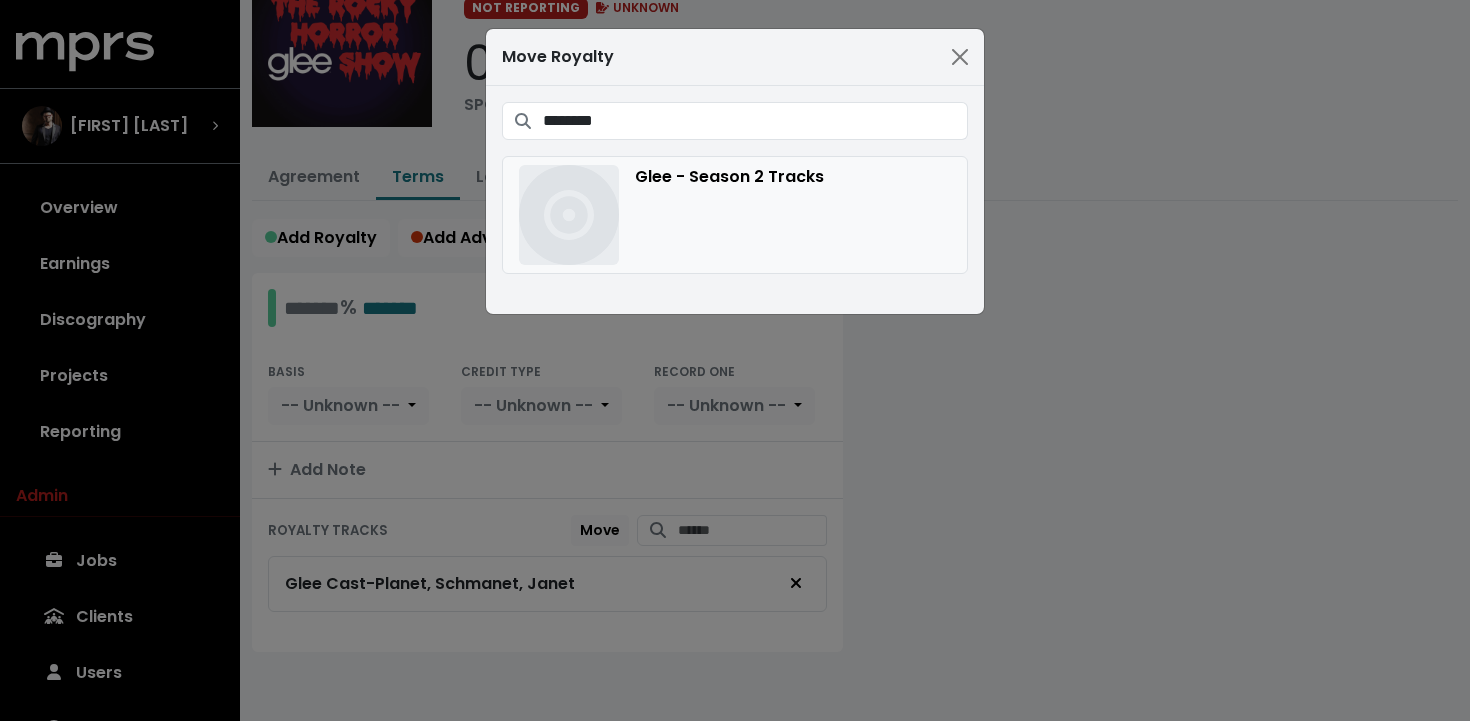 click on "Glee - Season 2 Tracks" at bounding box center [735, 215] 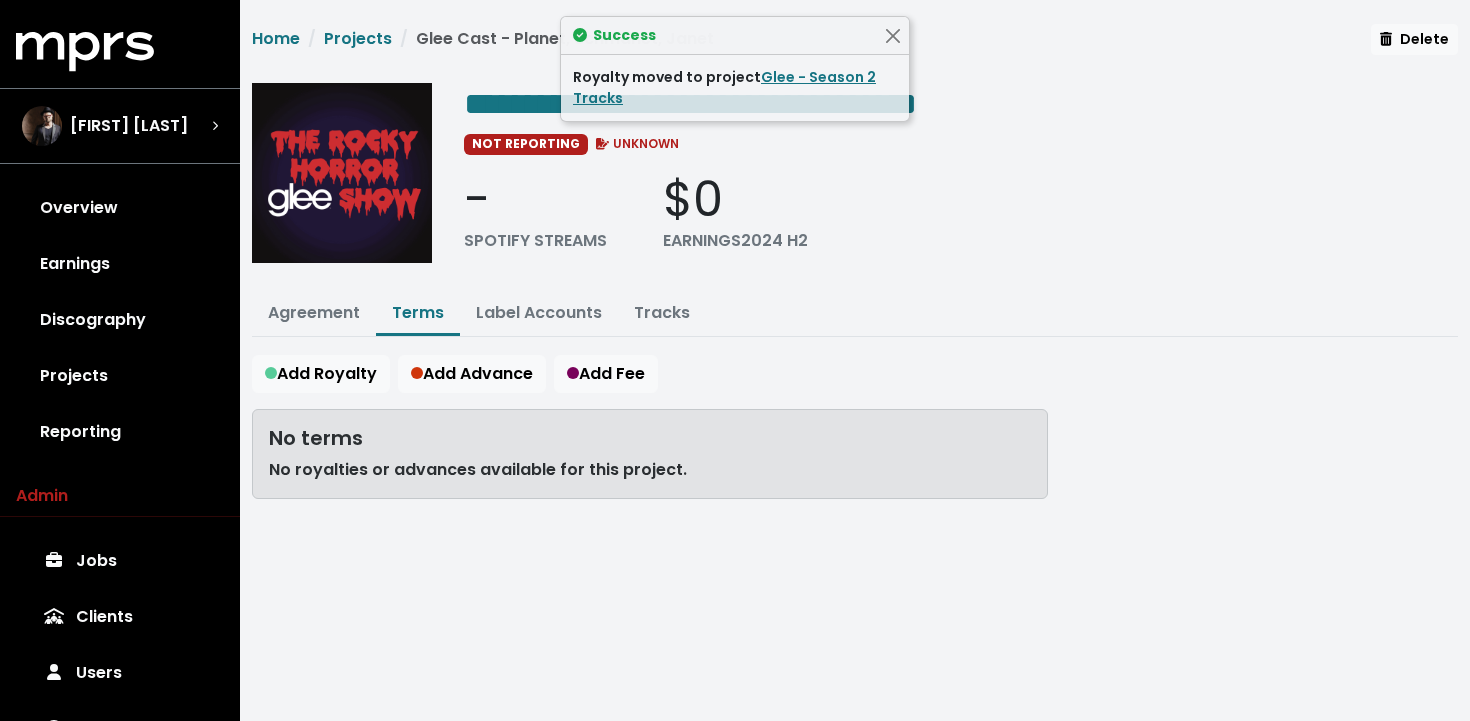 scroll, scrollTop: 0, scrollLeft: 0, axis: both 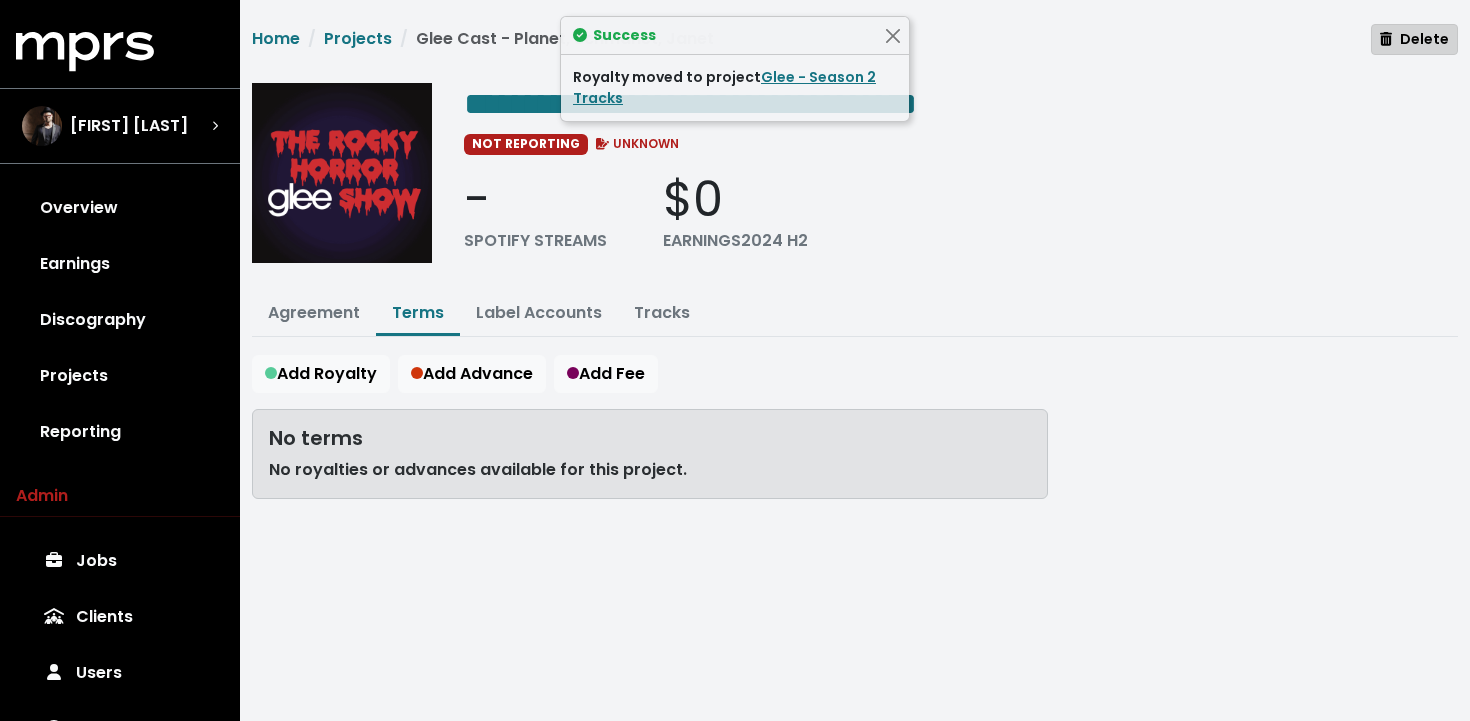 click on "Delete" at bounding box center [1414, 39] 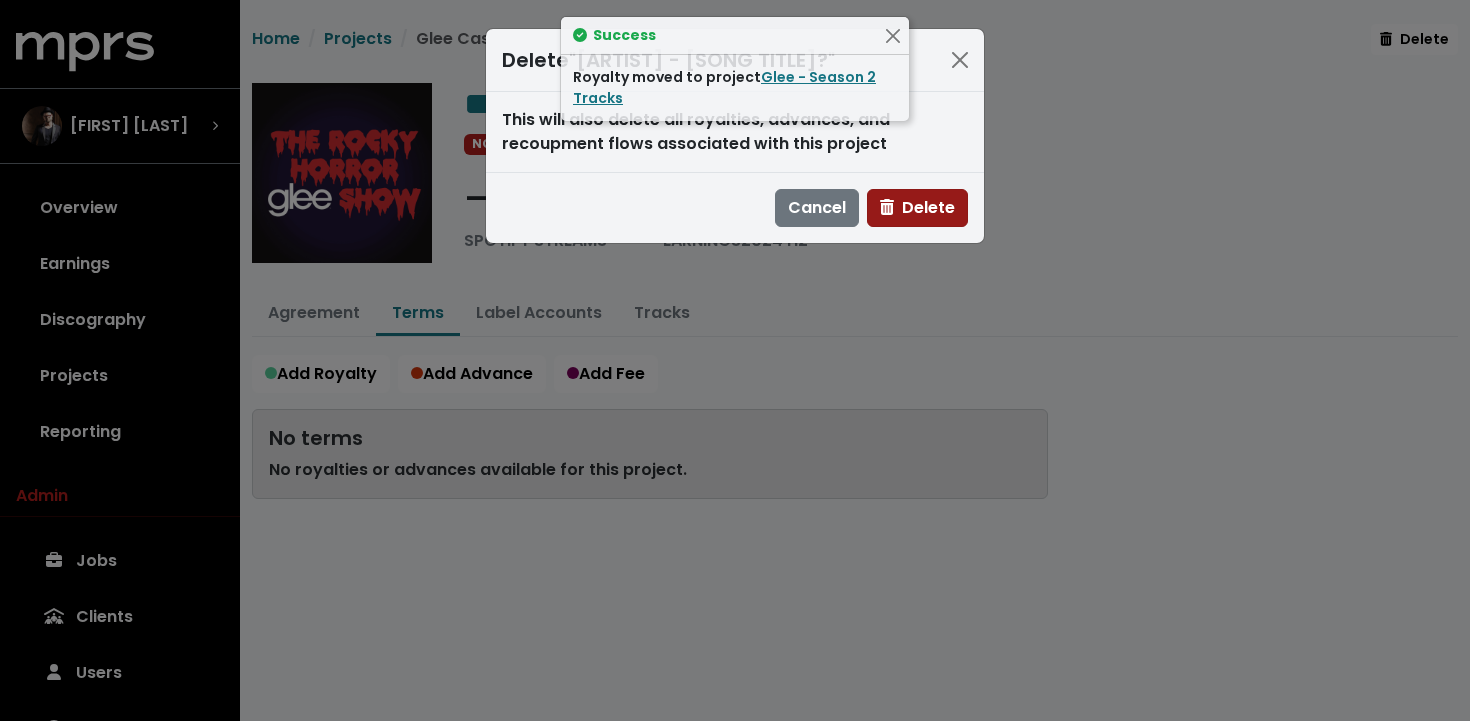 click on "Delete" at bounding box center (917, 207) 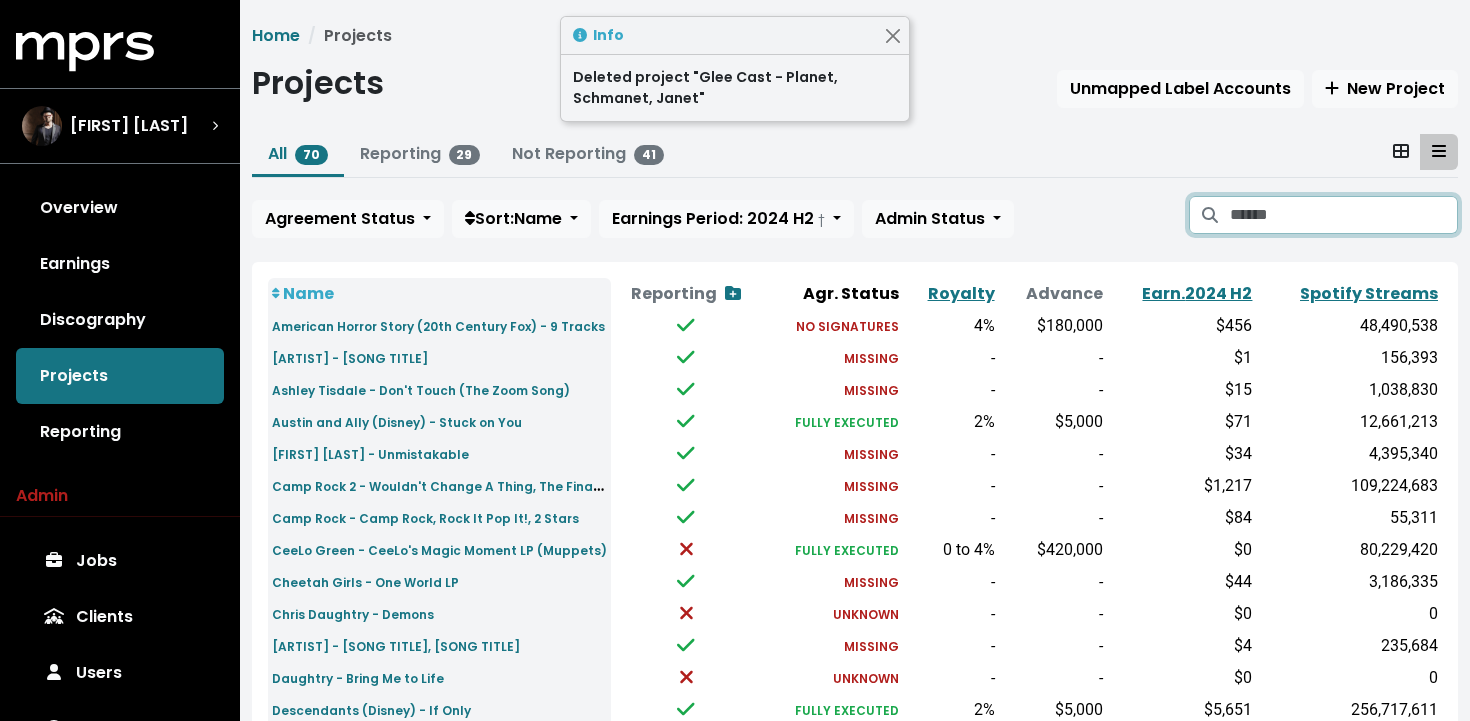click at bounding box center [1344, 215] 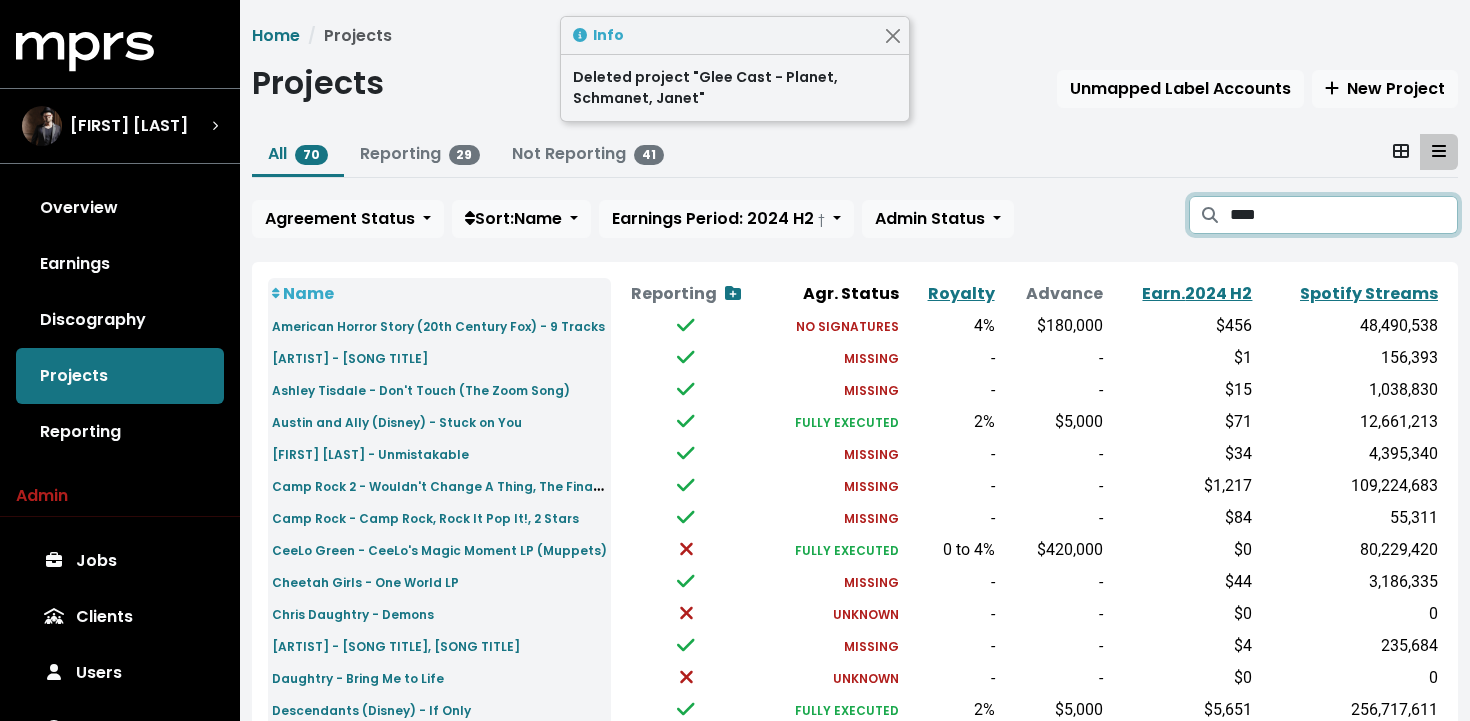 type on "****" 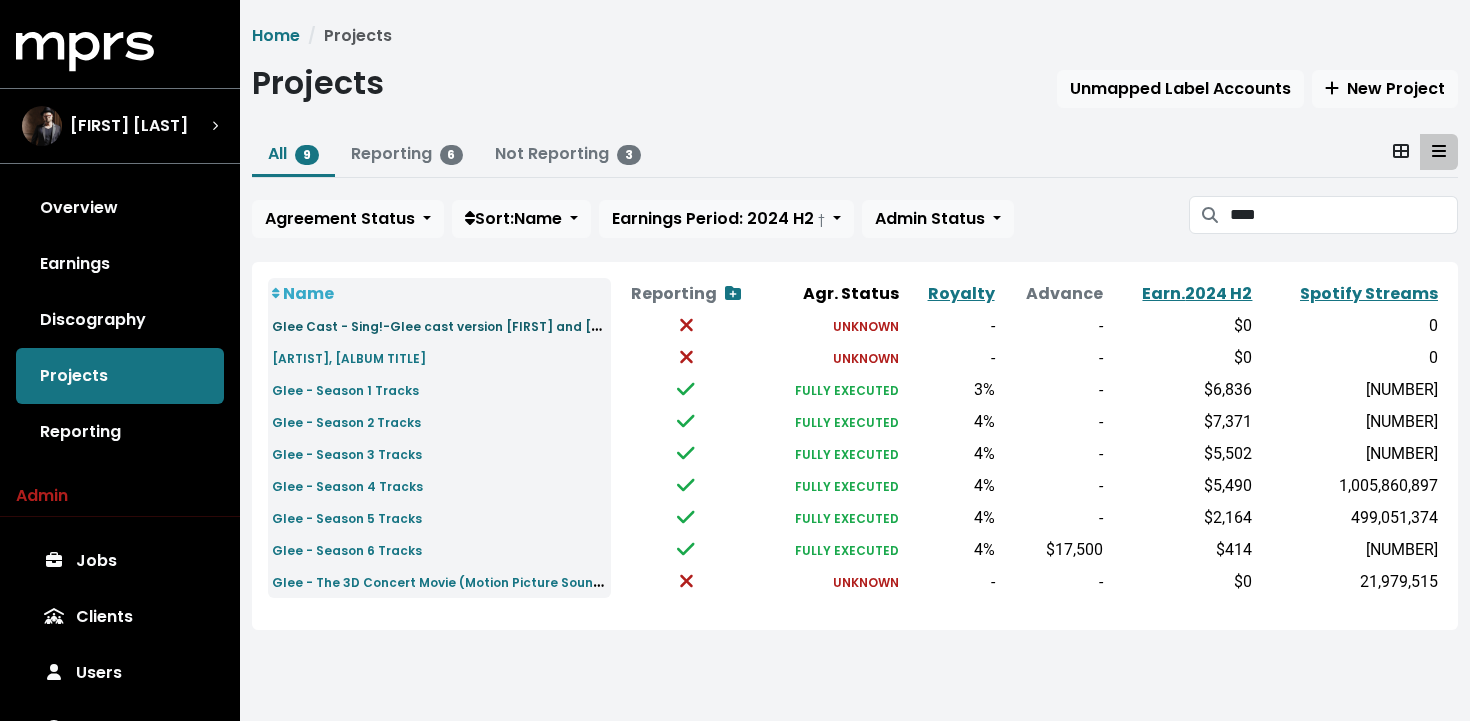 click on "Glee Cast - Sing!-Glee cast version Mike and Tina" at bounding box center [452, 325] 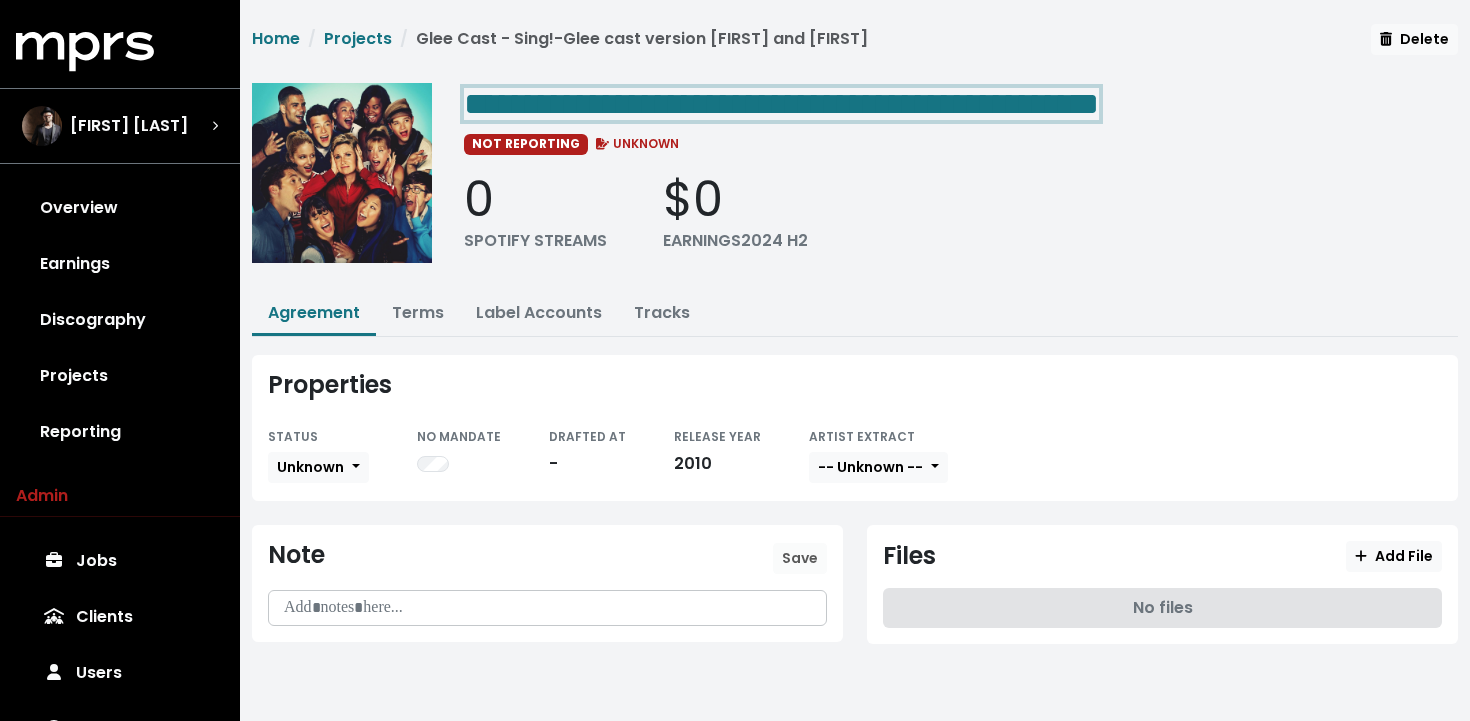 click on "**********" at bounding box center [781, 104] 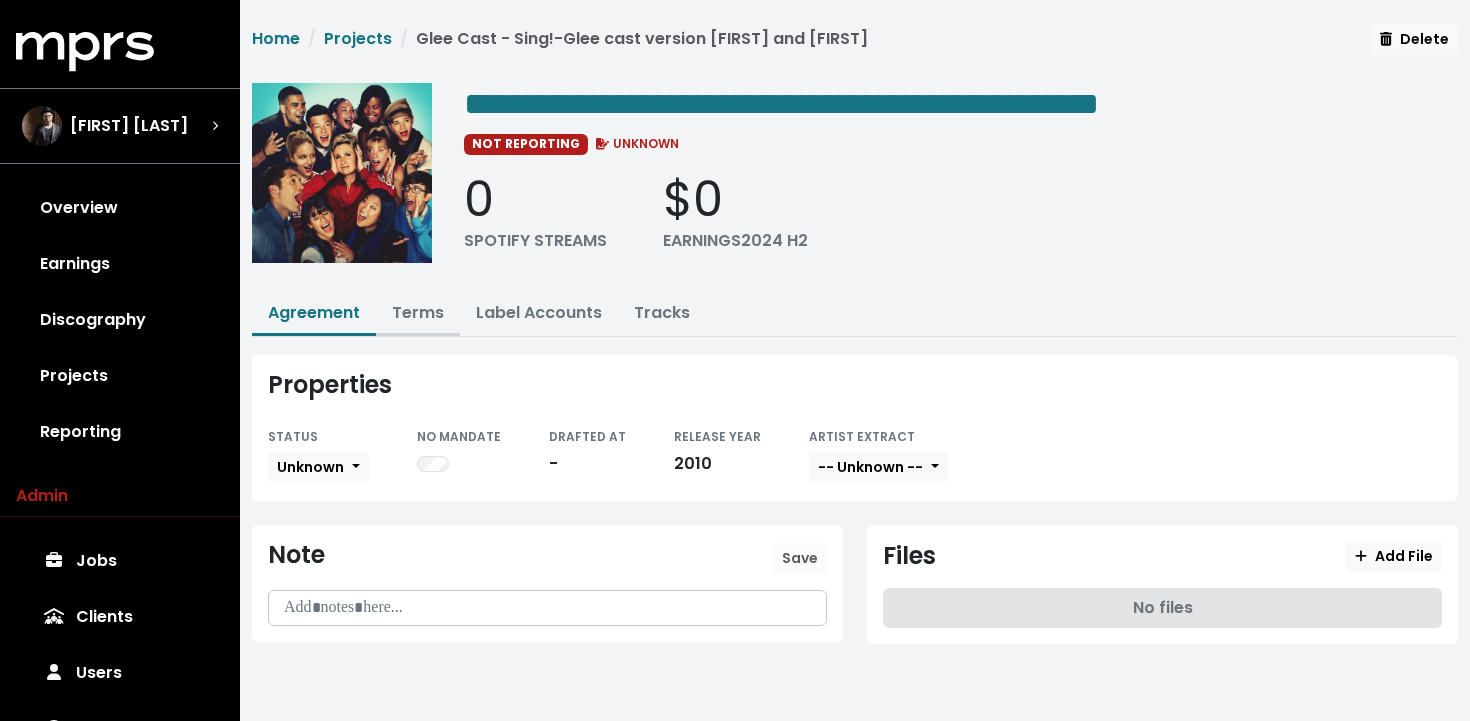 click on "Terms" at bounding box center [418, 312] 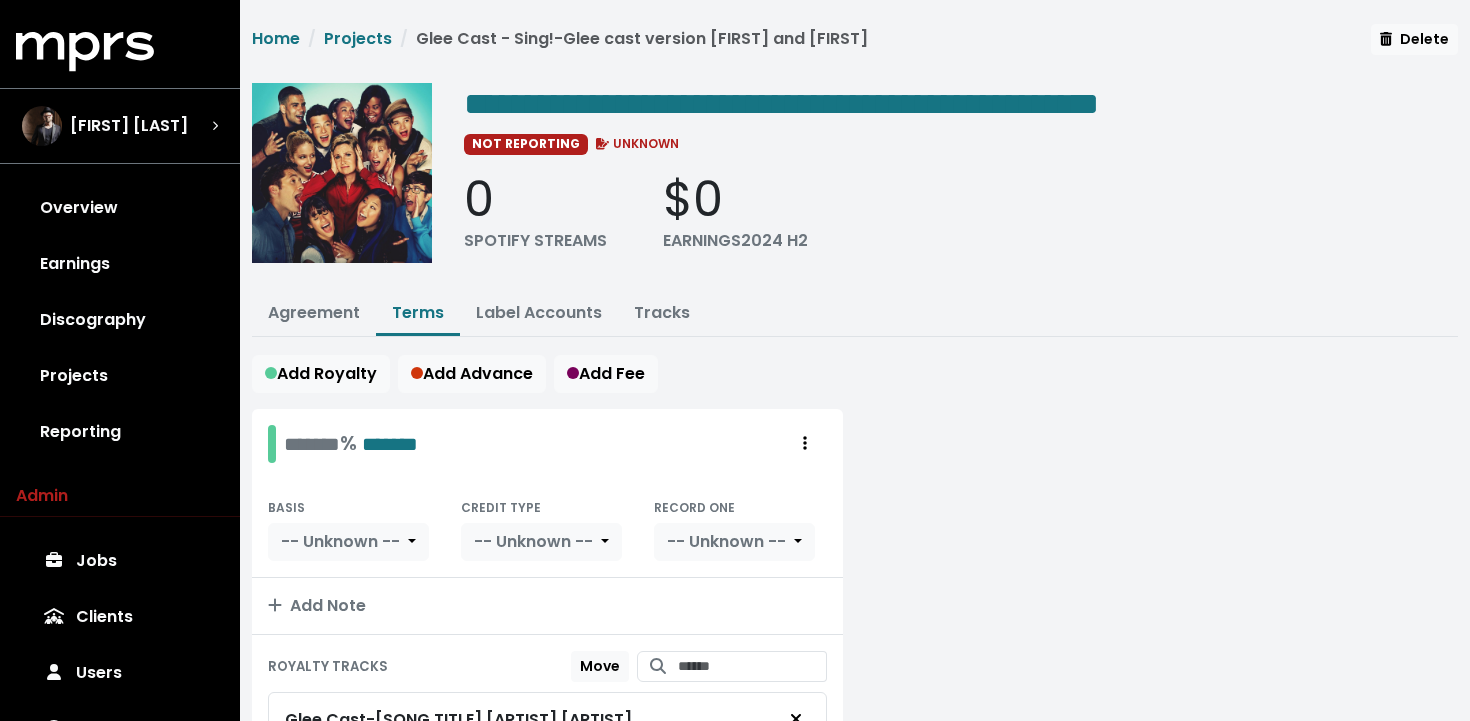 scroll, scrollTop: 136, scrollLeft: 0, axis: vertical 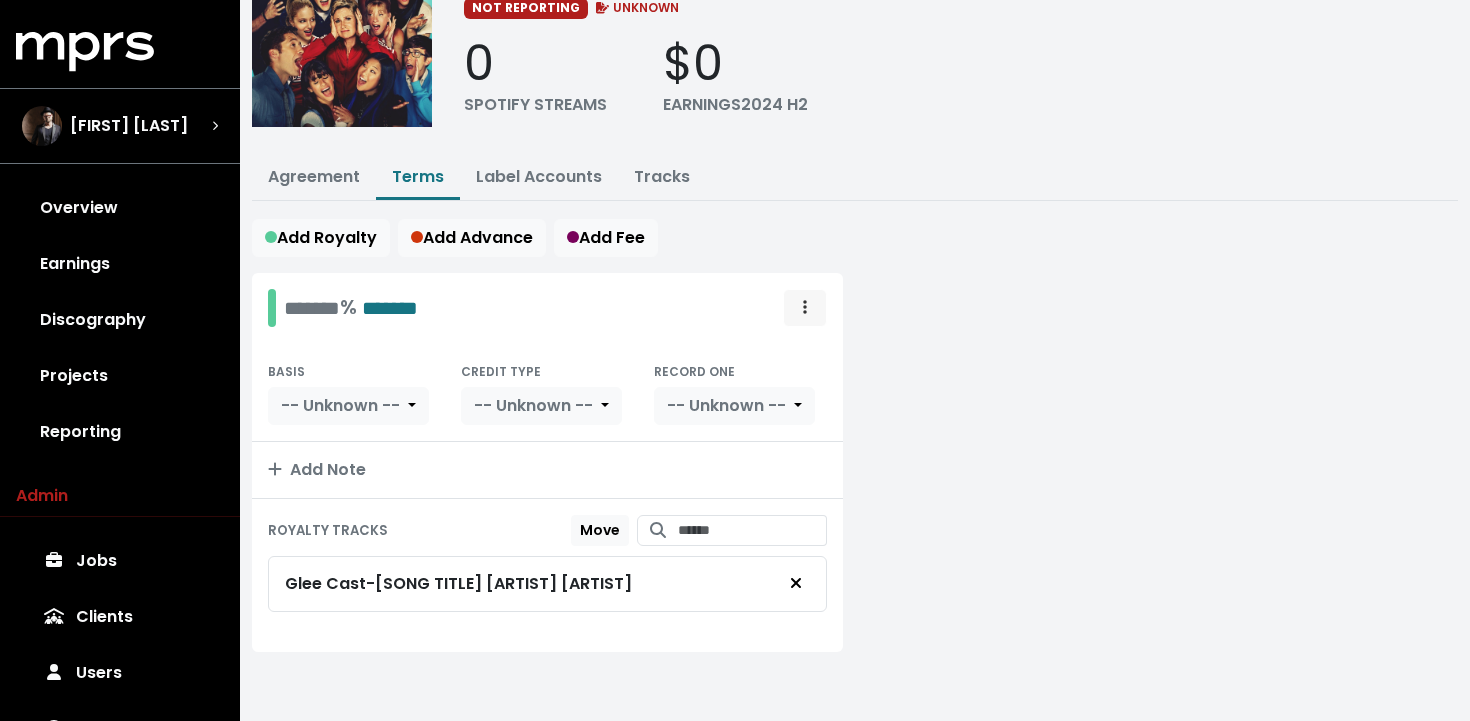 click 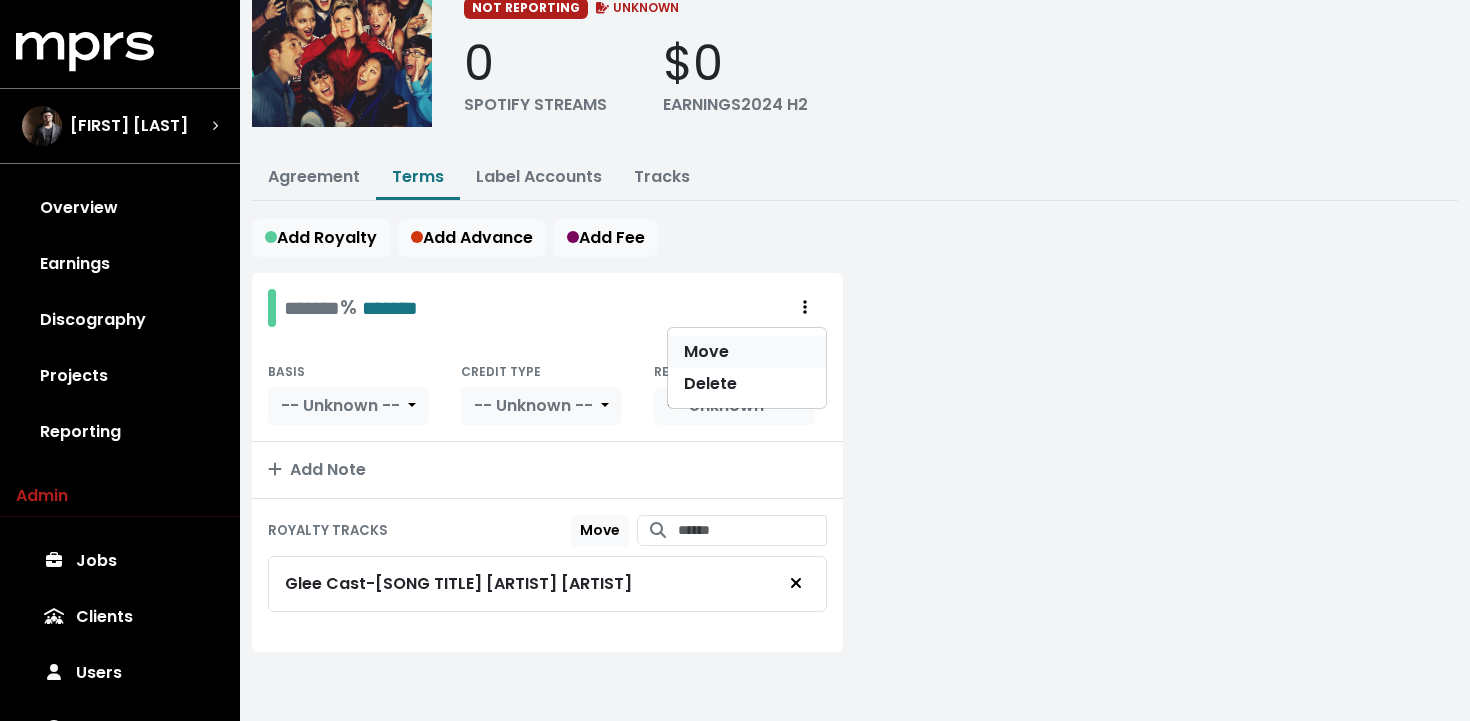 click on "Move" at bounding box center (747, 352) 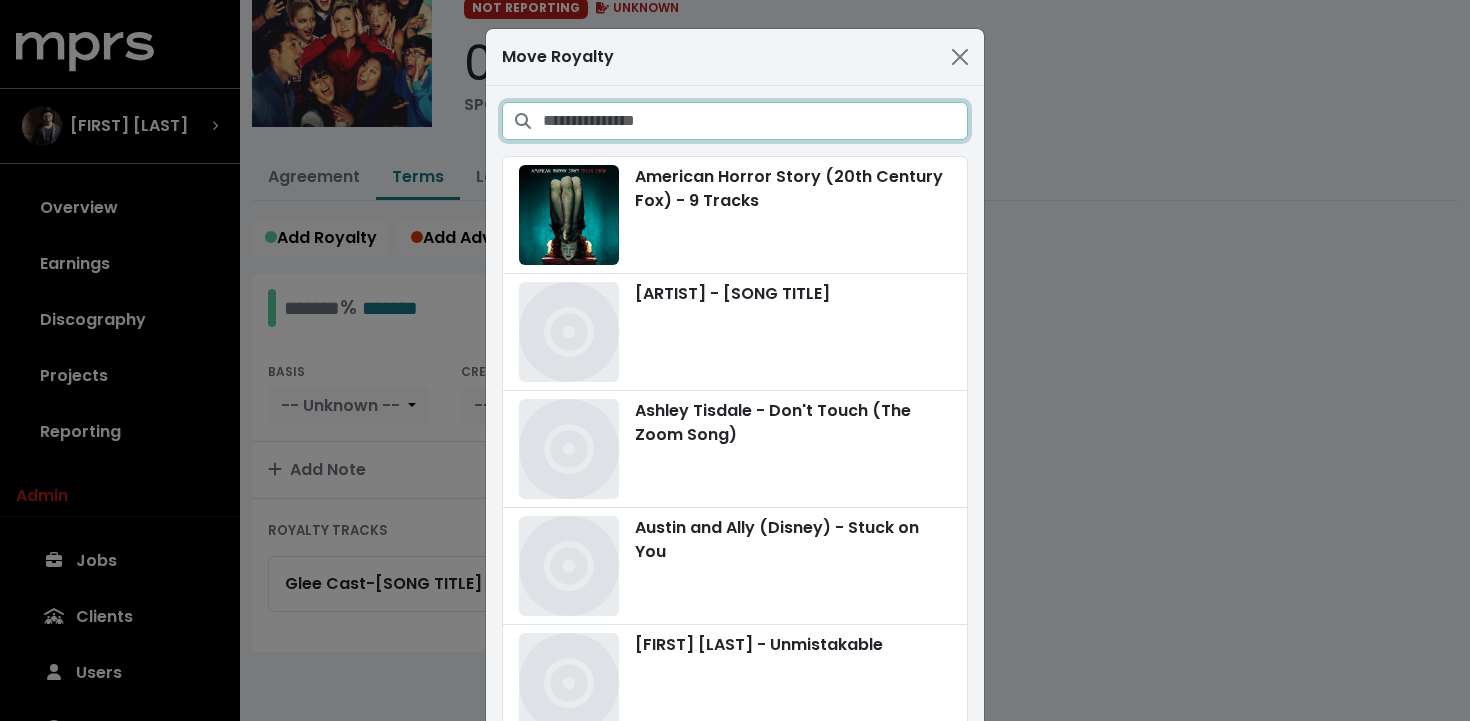 click at bounding box center (755, 121) 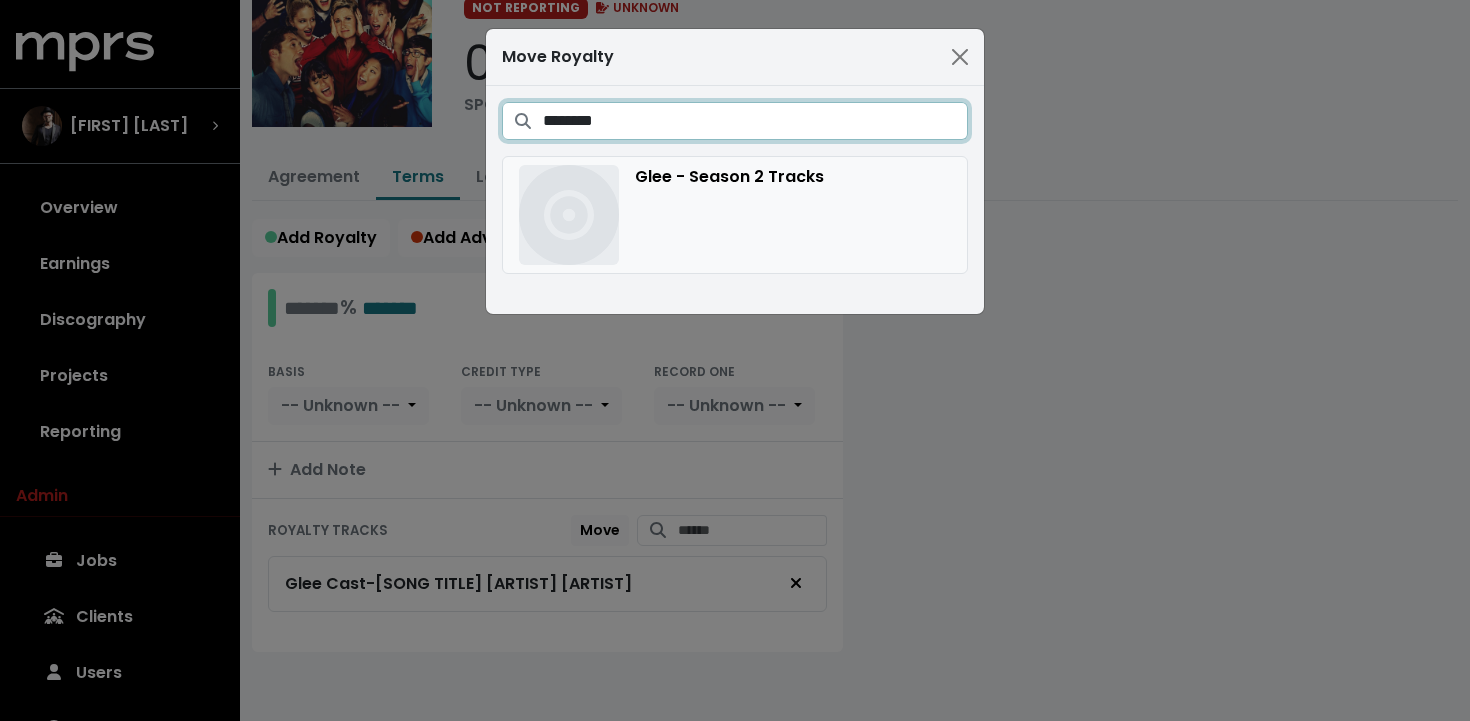 type on "********" 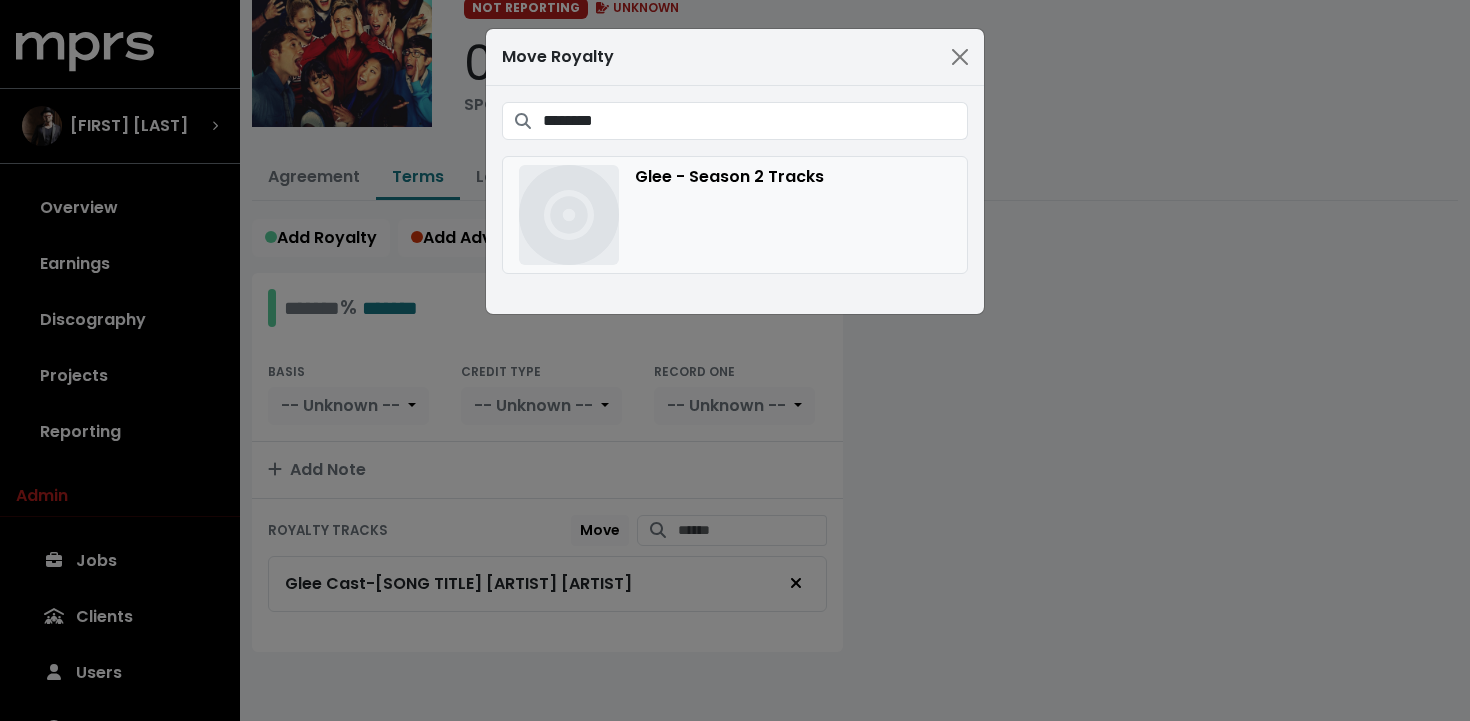 click on "Glee - Season 2 Tracks" at bounding box center (735, 215) 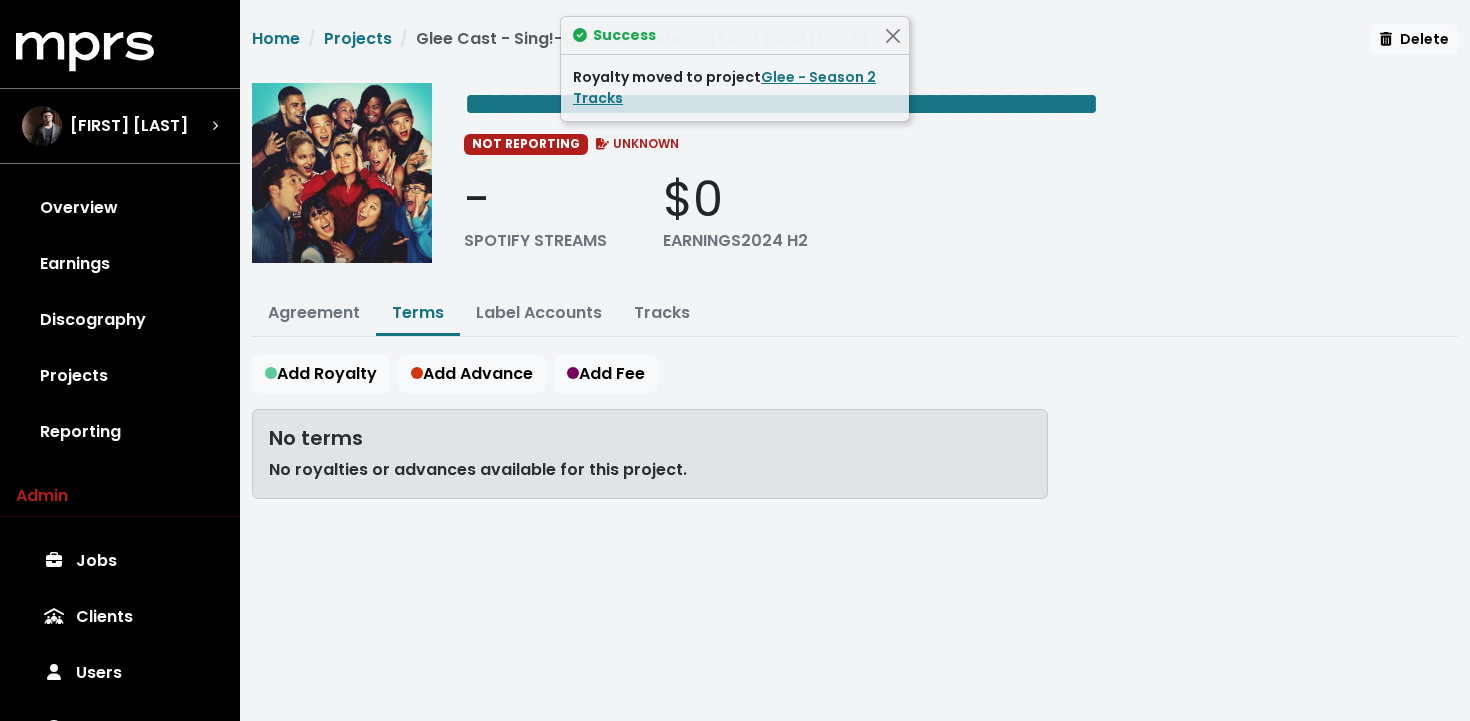 scroll, scrollTop: 0, scrollLeft: 0, axis: both 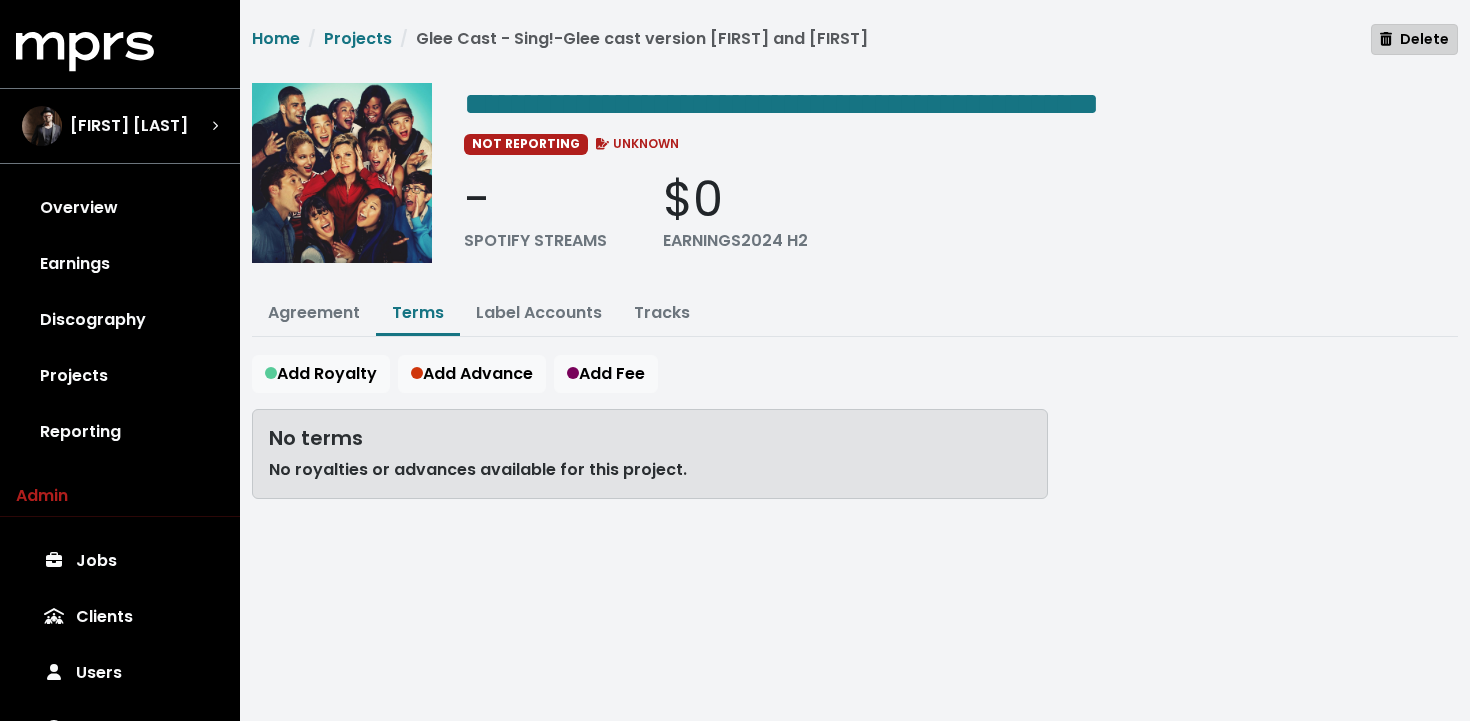 click on "Delete" at bounding box center [1414, 39] 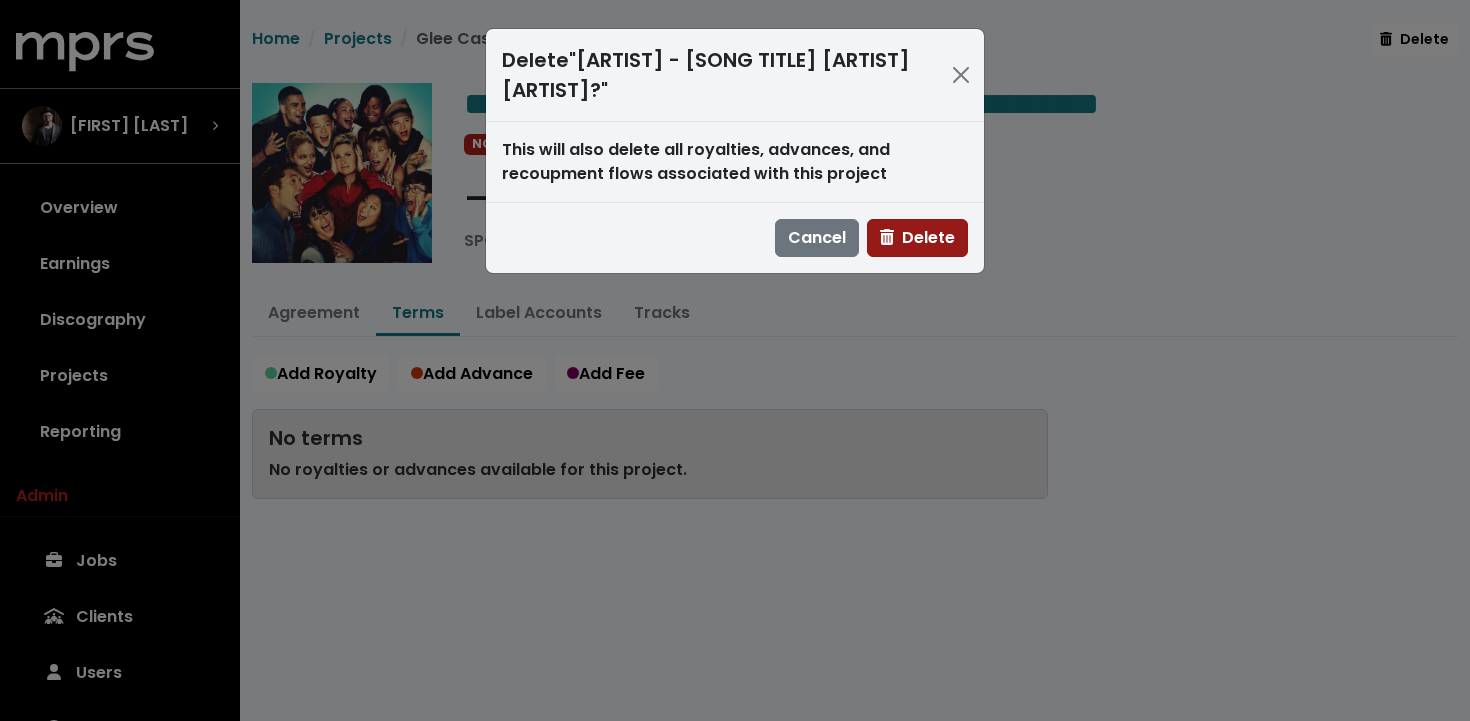 click on "Delete" at bounding box center (917, 237) 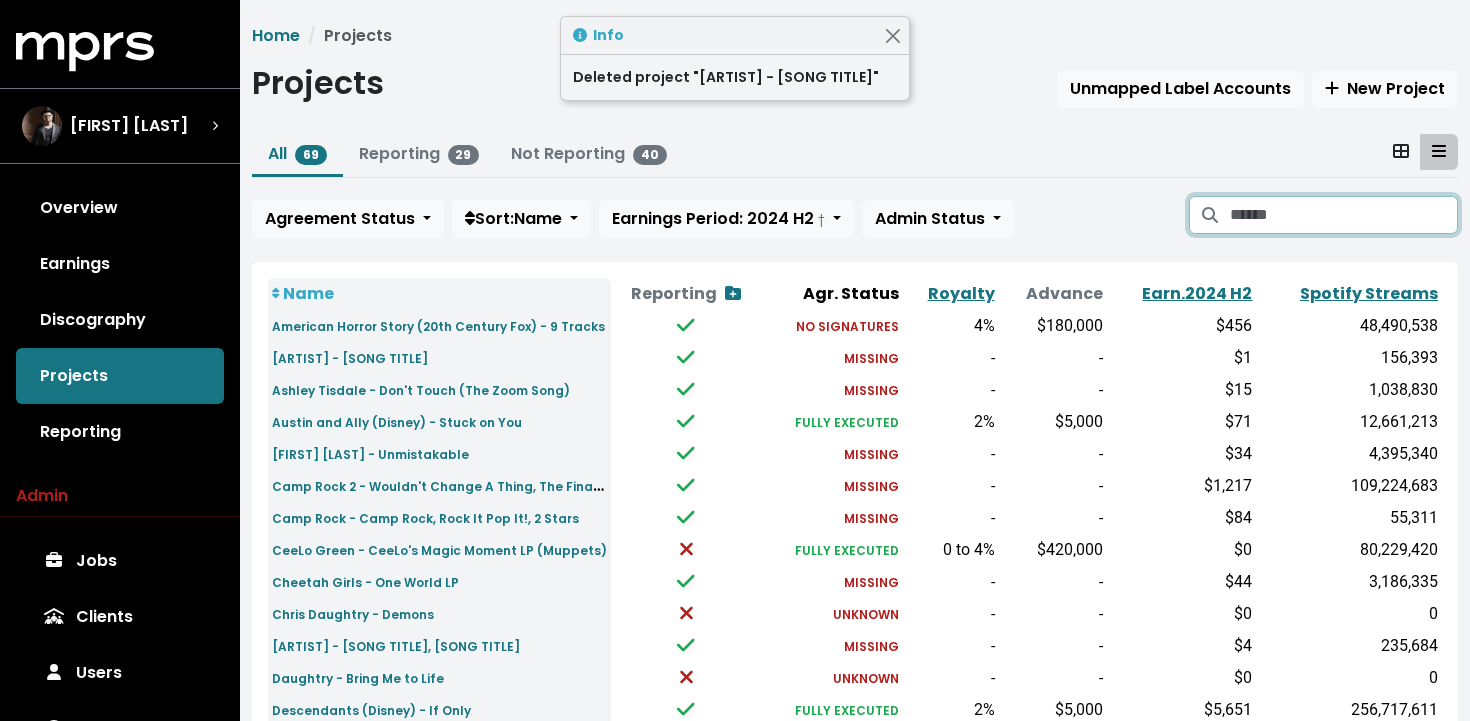 click at bounding box center [1344, 215] 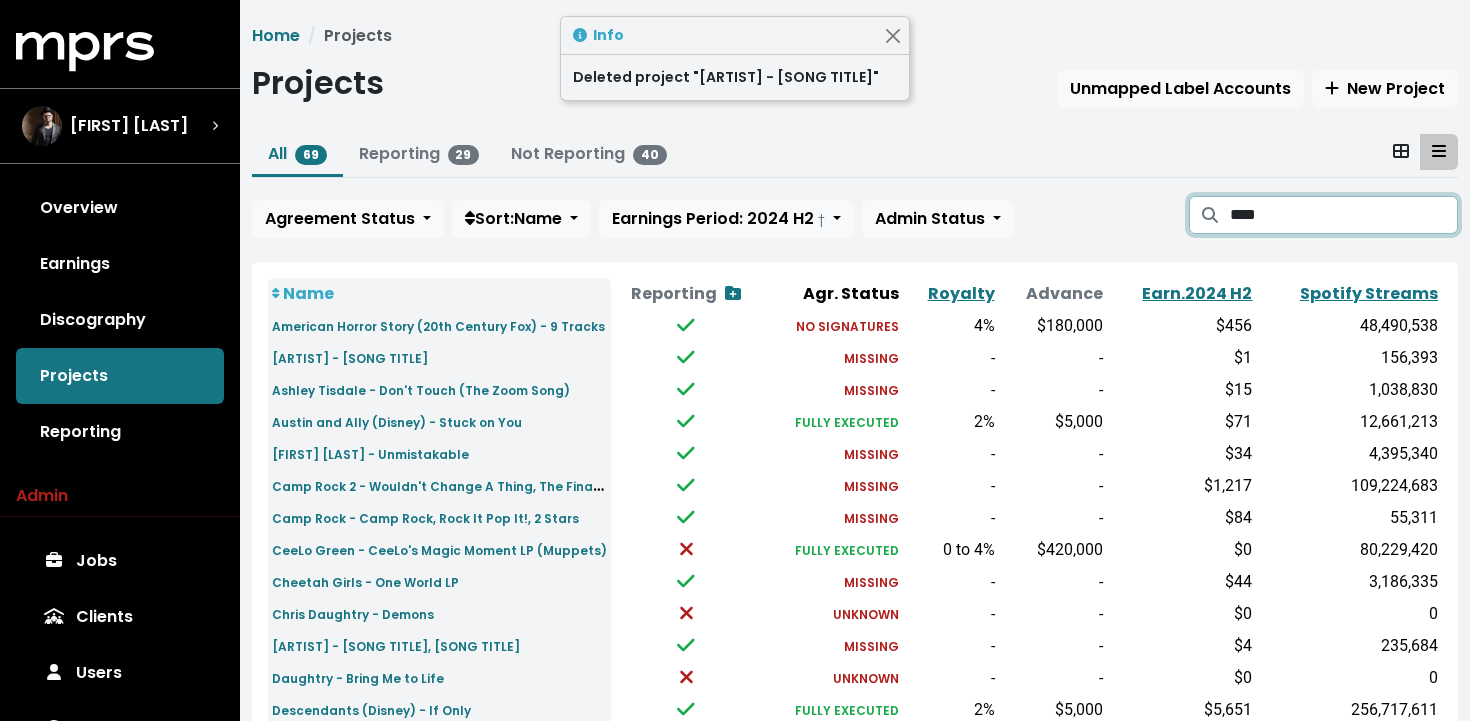 type on "****" 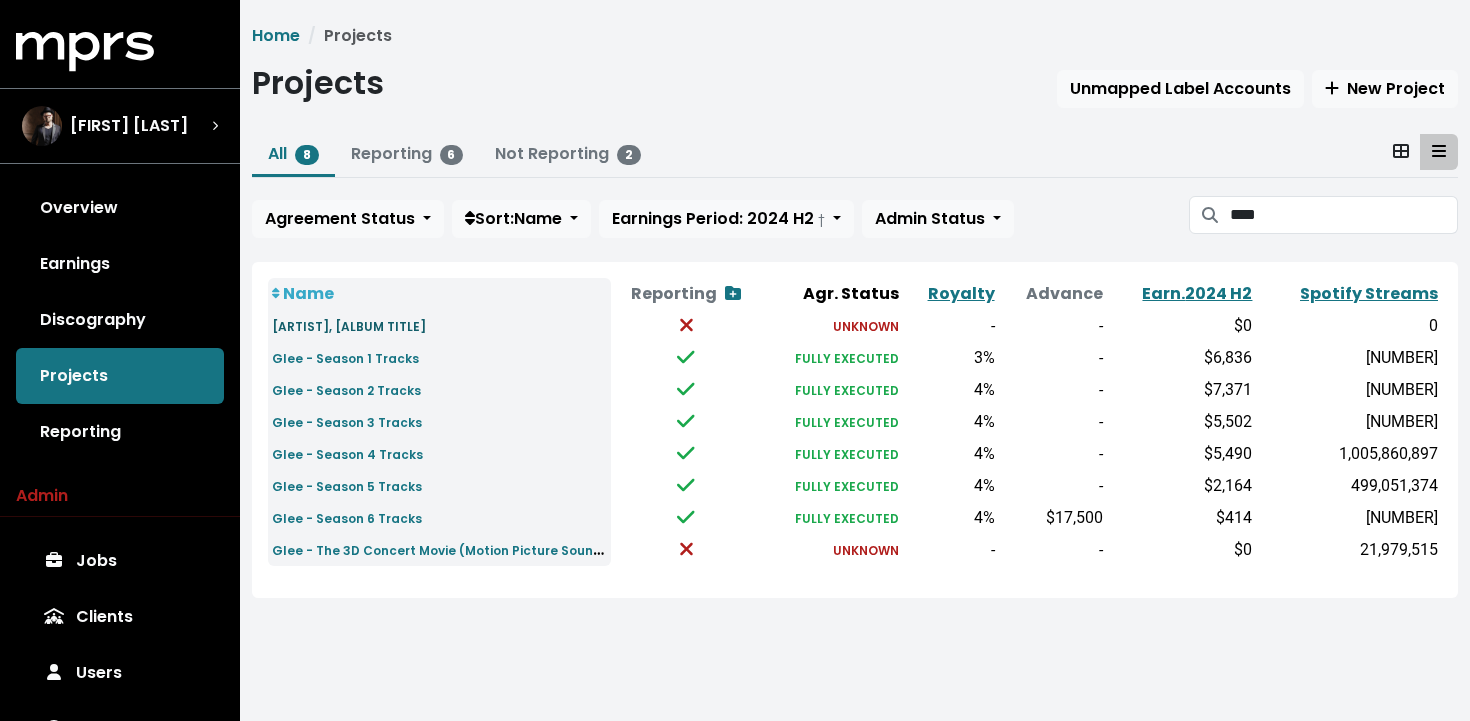 click on "Glee Cast, Summer Hits - Glee Summer Hits" at bounding box center (349, 326) 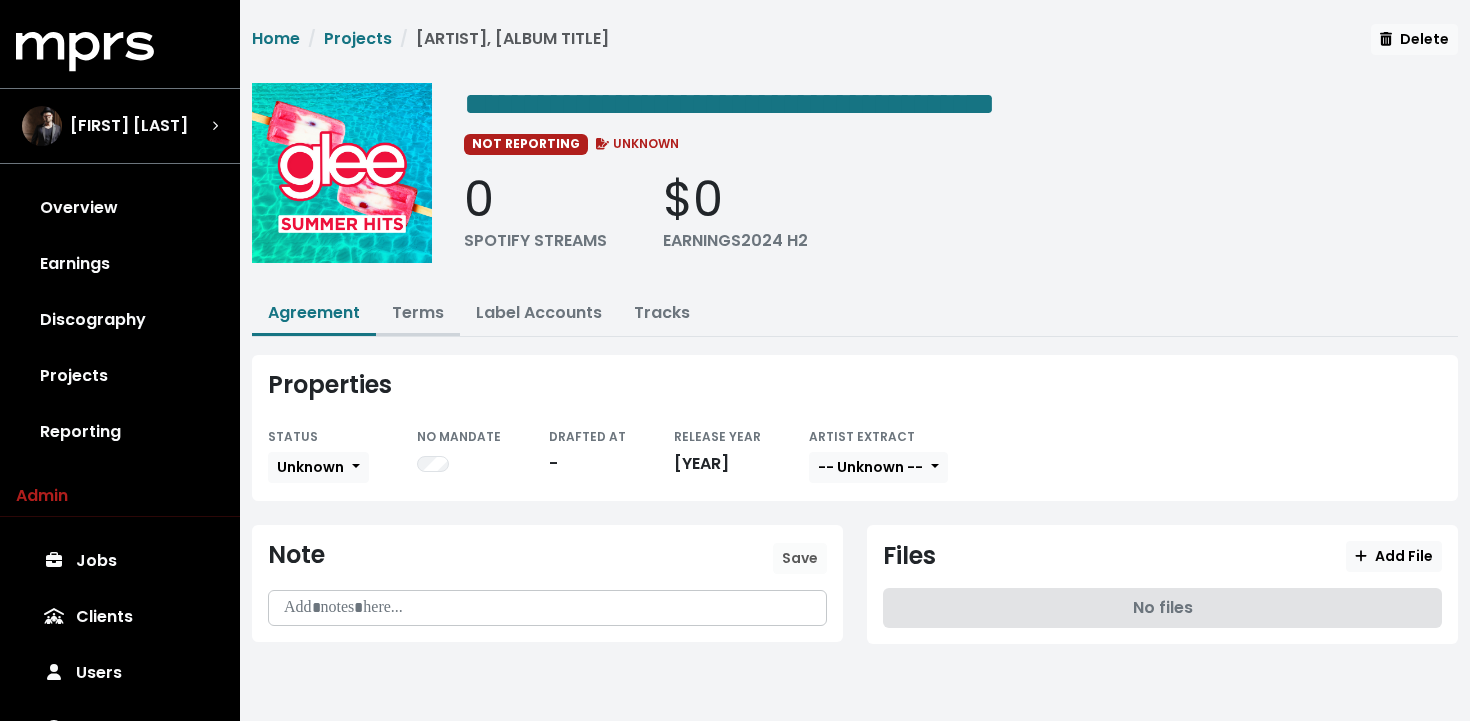 click on "Terms" at bounding box center [418, 312] 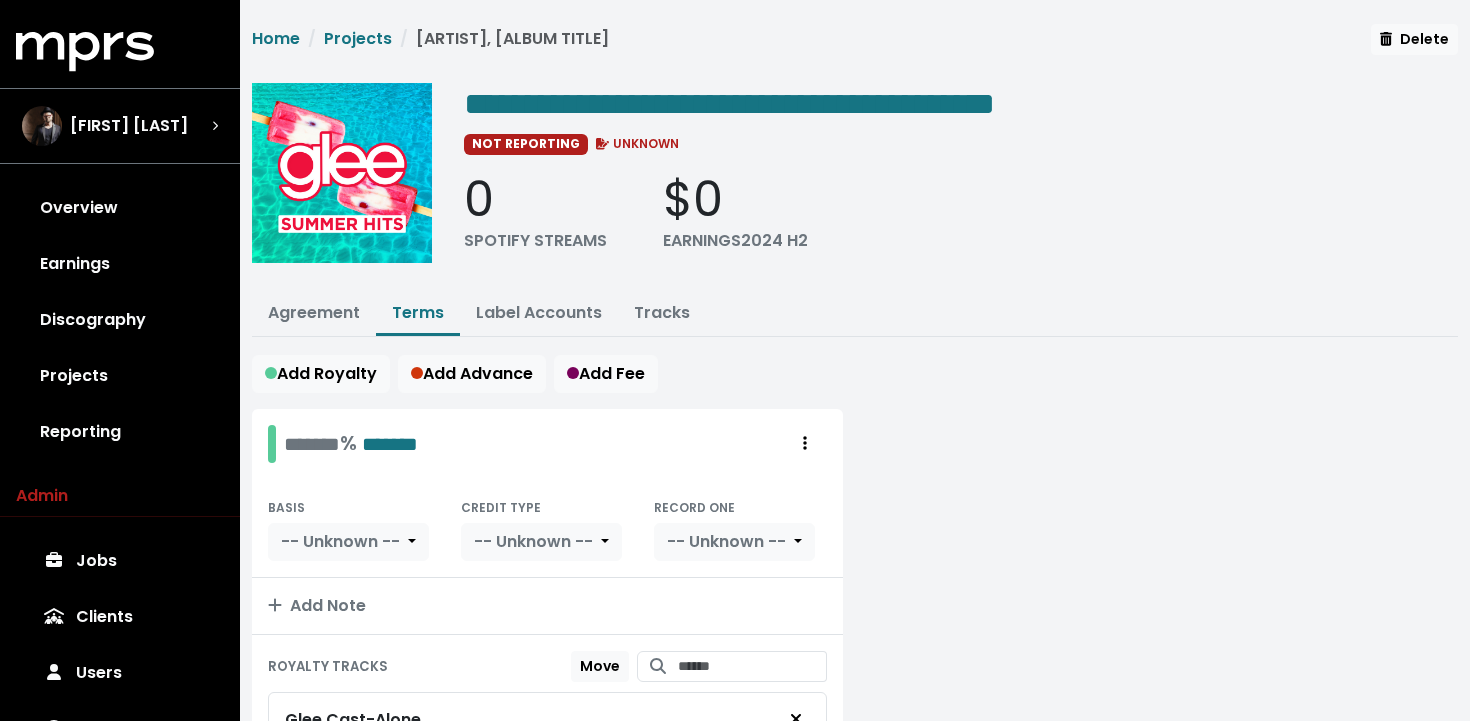 scroll, scrollTop: 191, scrollLeft: 0, axis: vertical 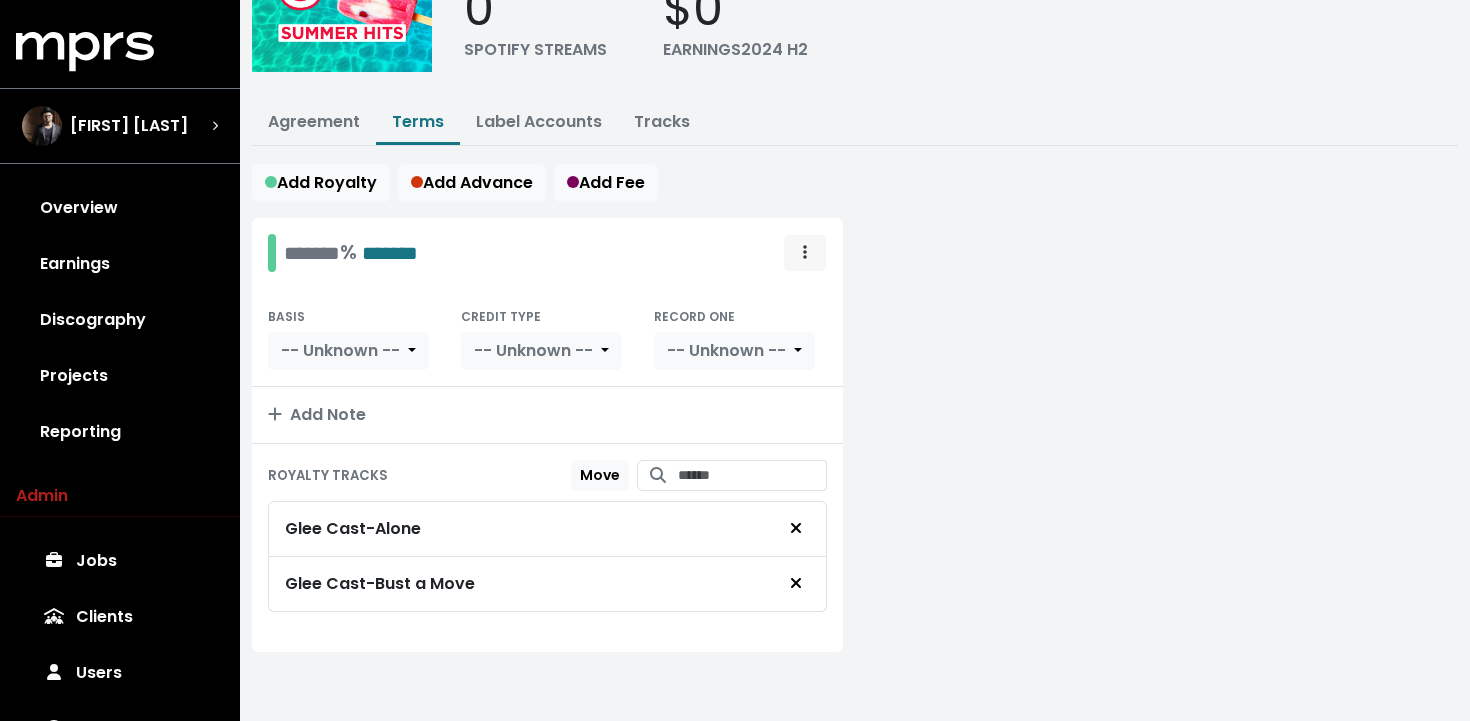 click at bounding box center [805, 253] 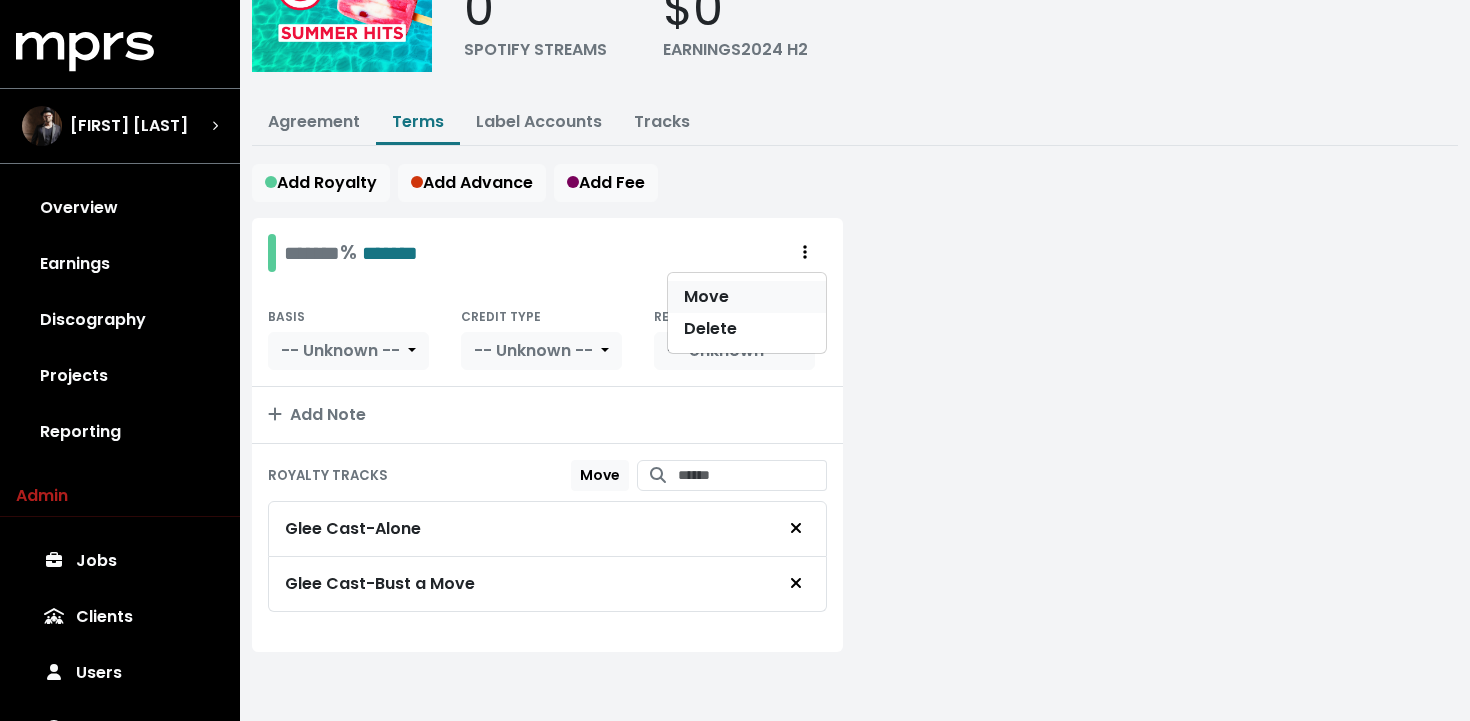 click on "Move" at bounding box center (747, 297) 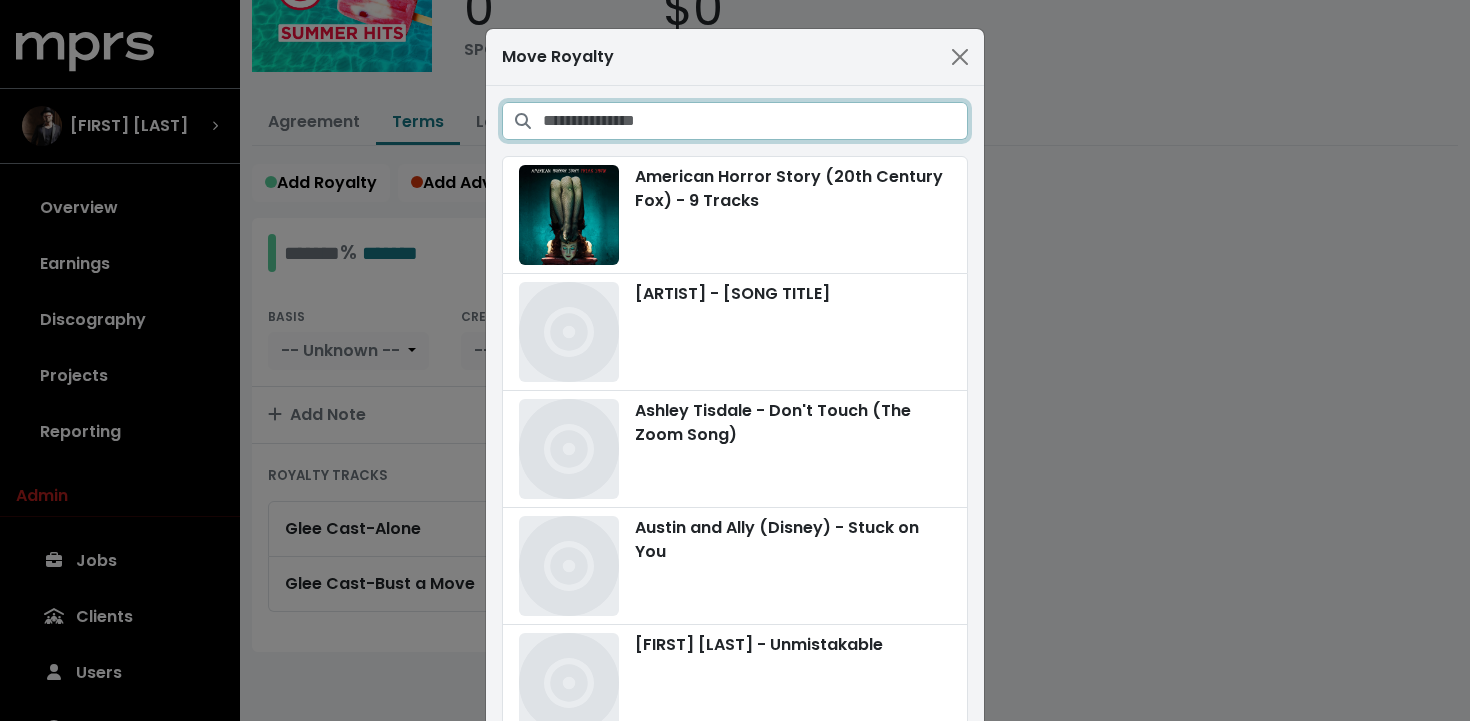 click at bounding box center (755, 121) 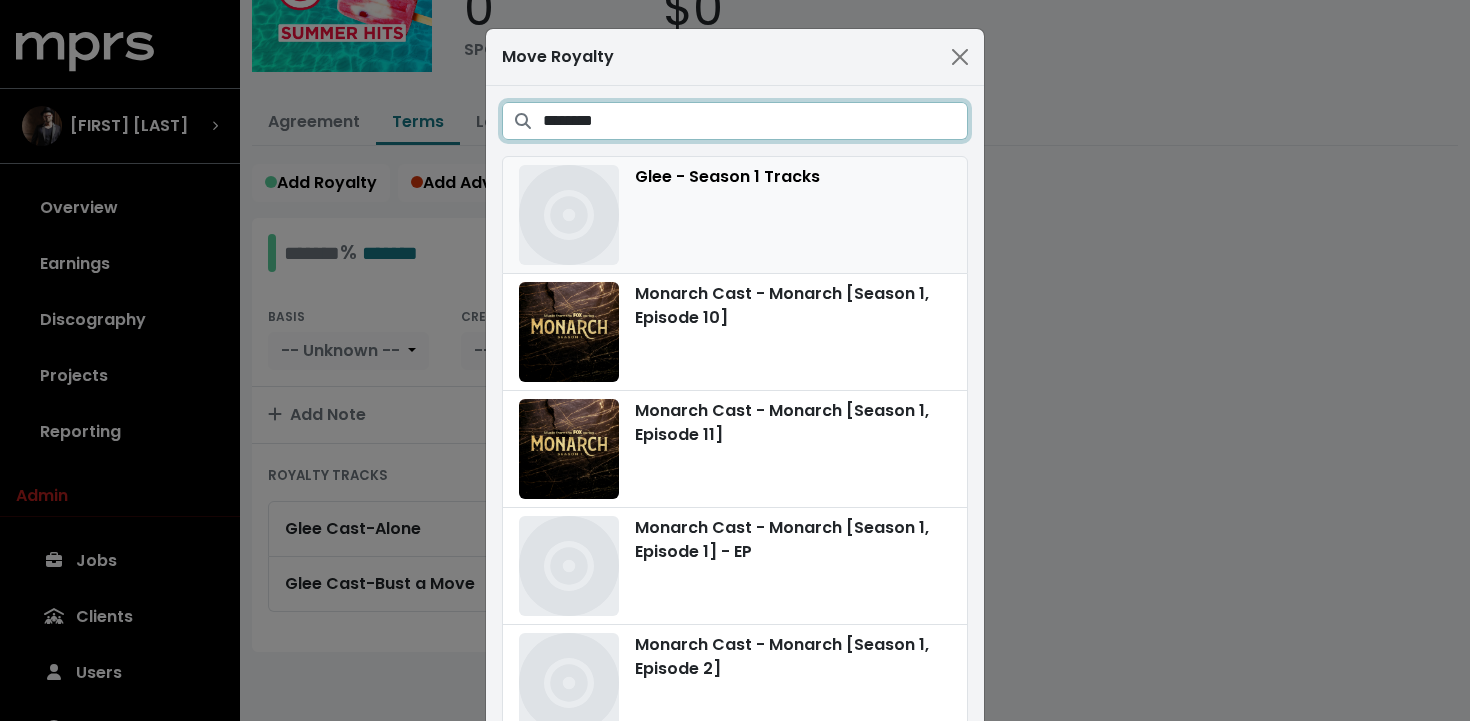 type on "********" 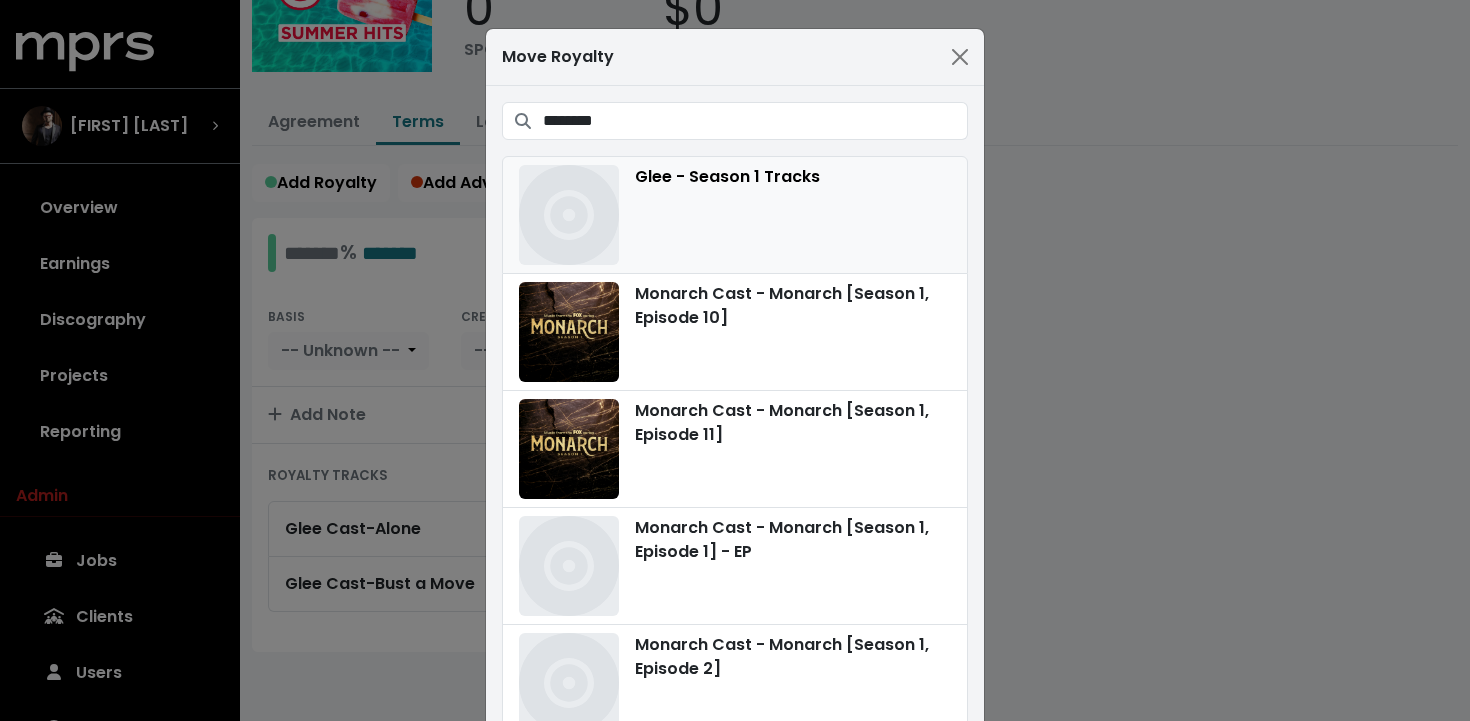 click on "Glee - Season 1 Tracks" at bounding box center [735, 215] 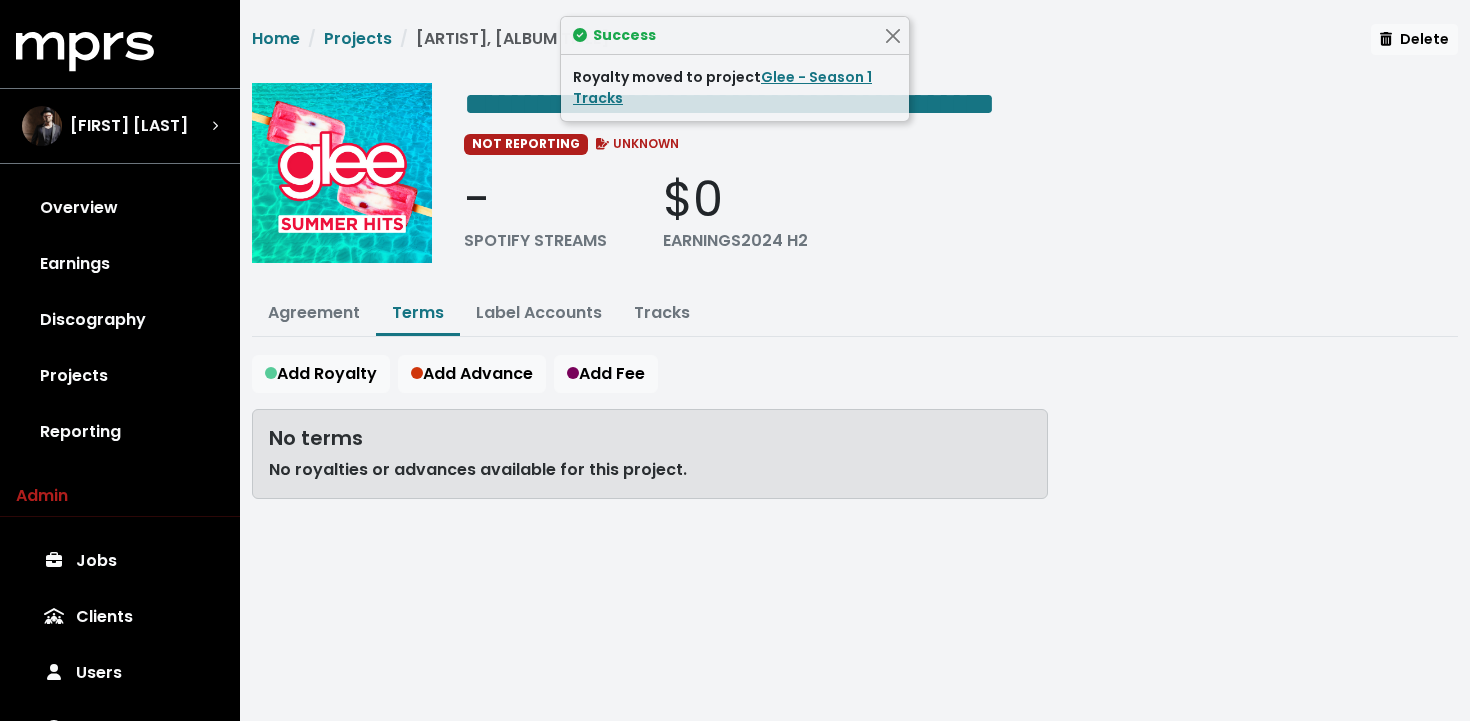 scroll, scrollTop: 0, scrollLeft: 0, axis: both 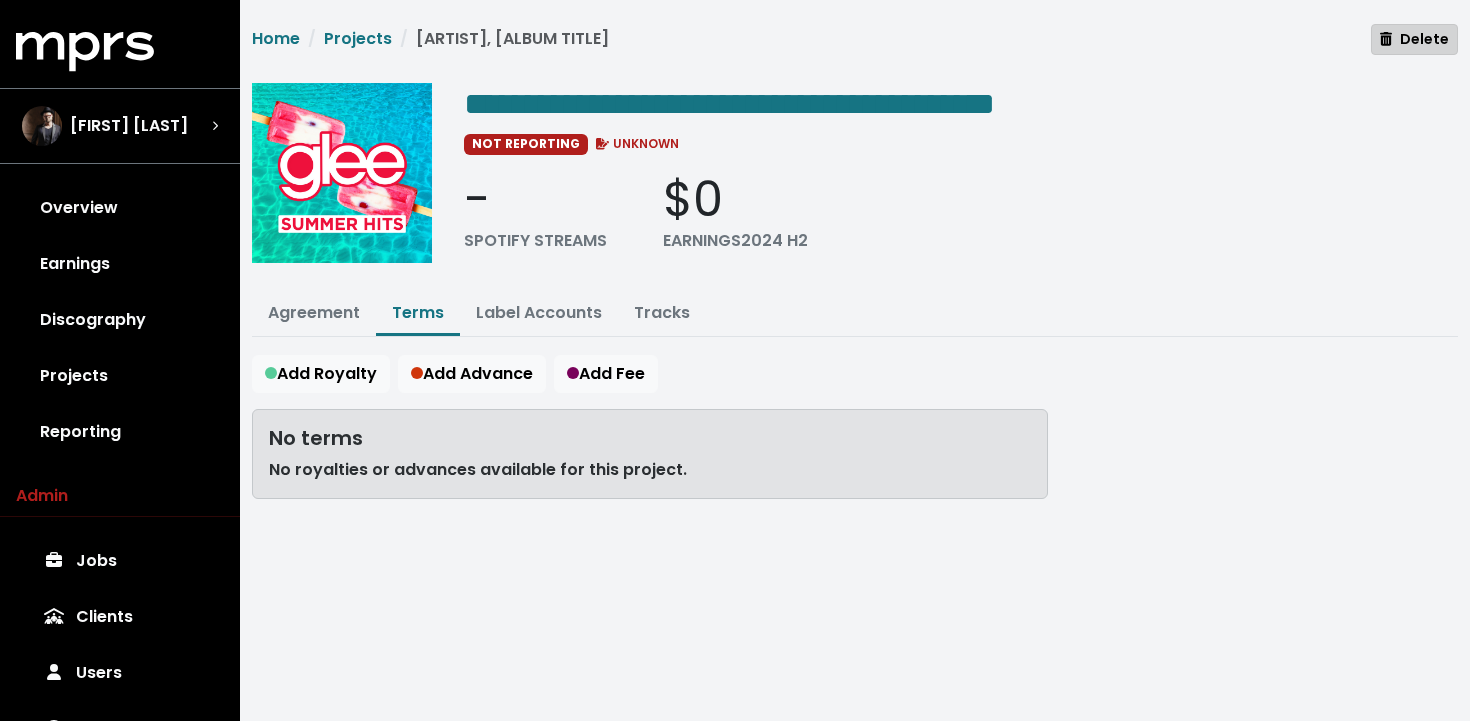 click on "Delete" at bounding box center [1414, 39] 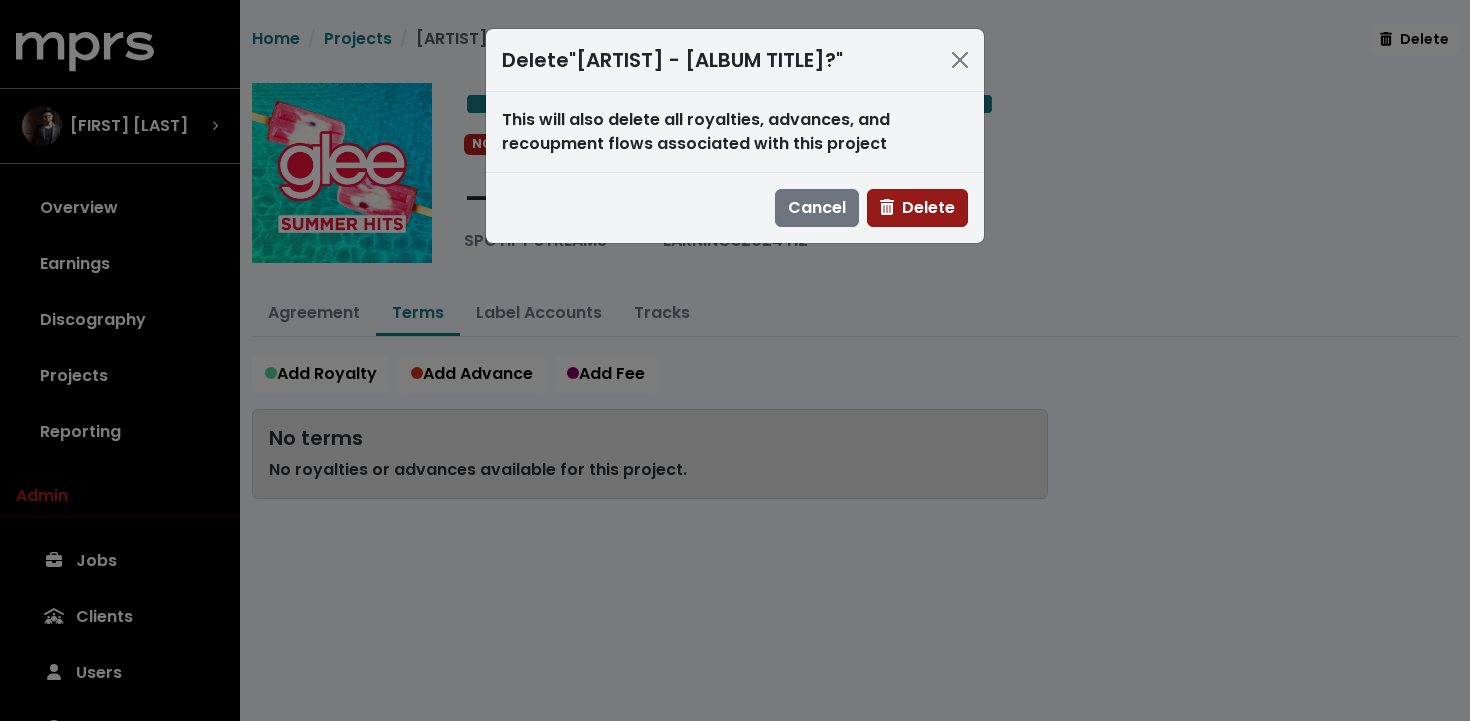 click on "Delete" at bounding box center [917, 207] 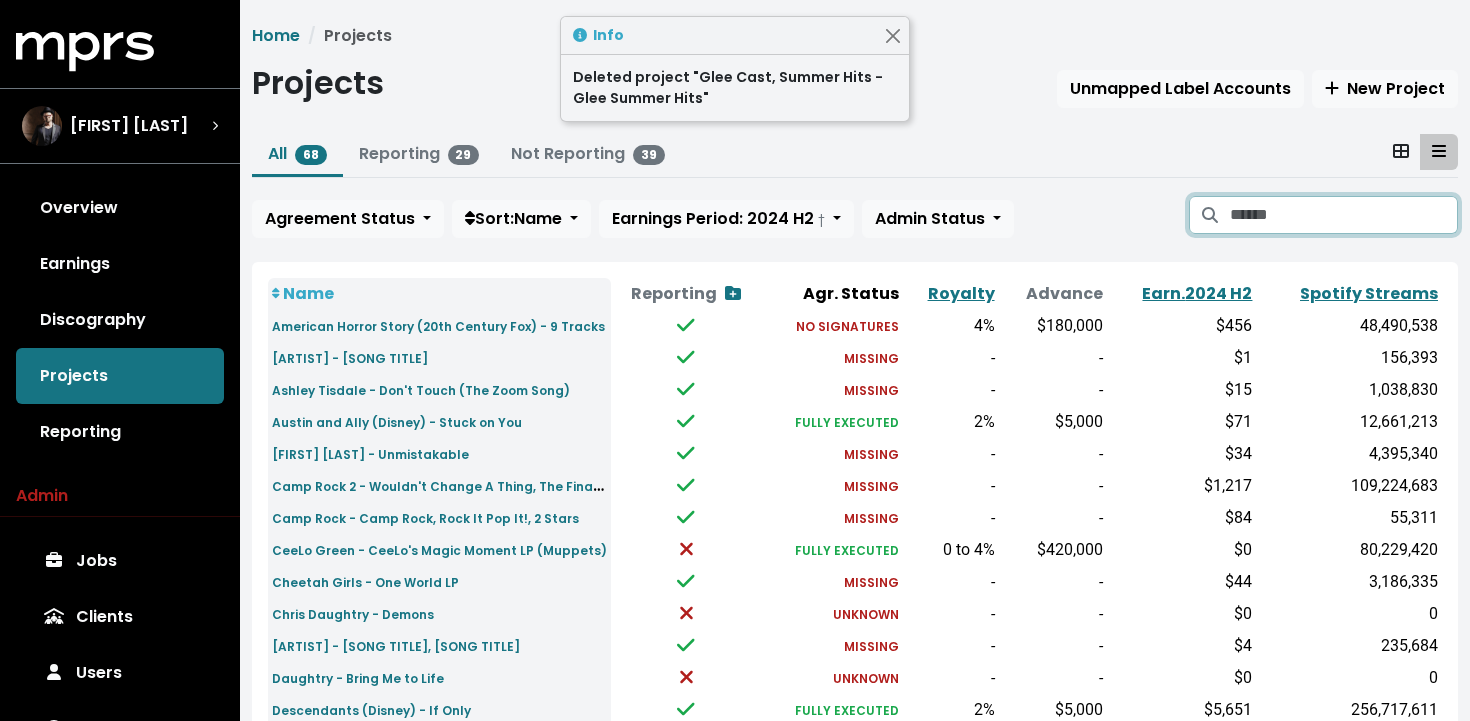 click at bounding box center [1344, 215] 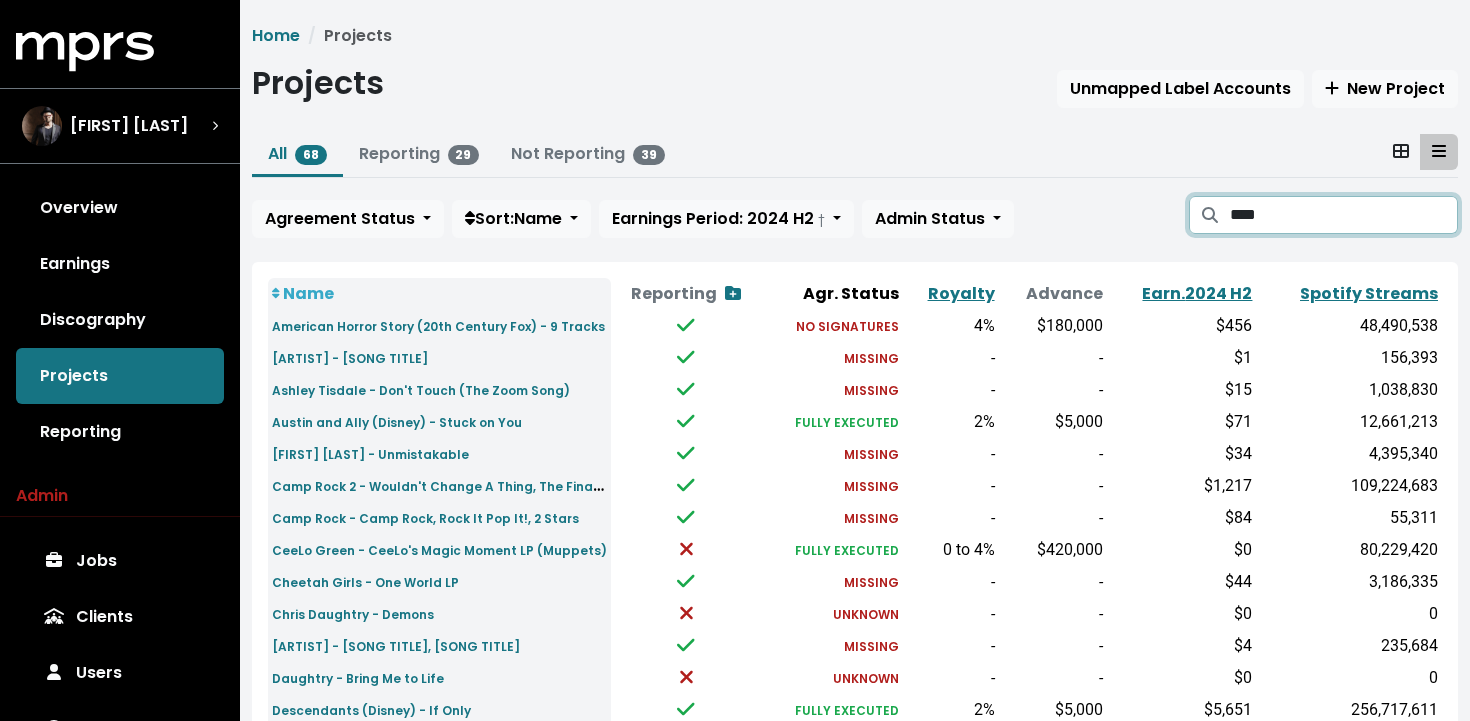 type on "****" 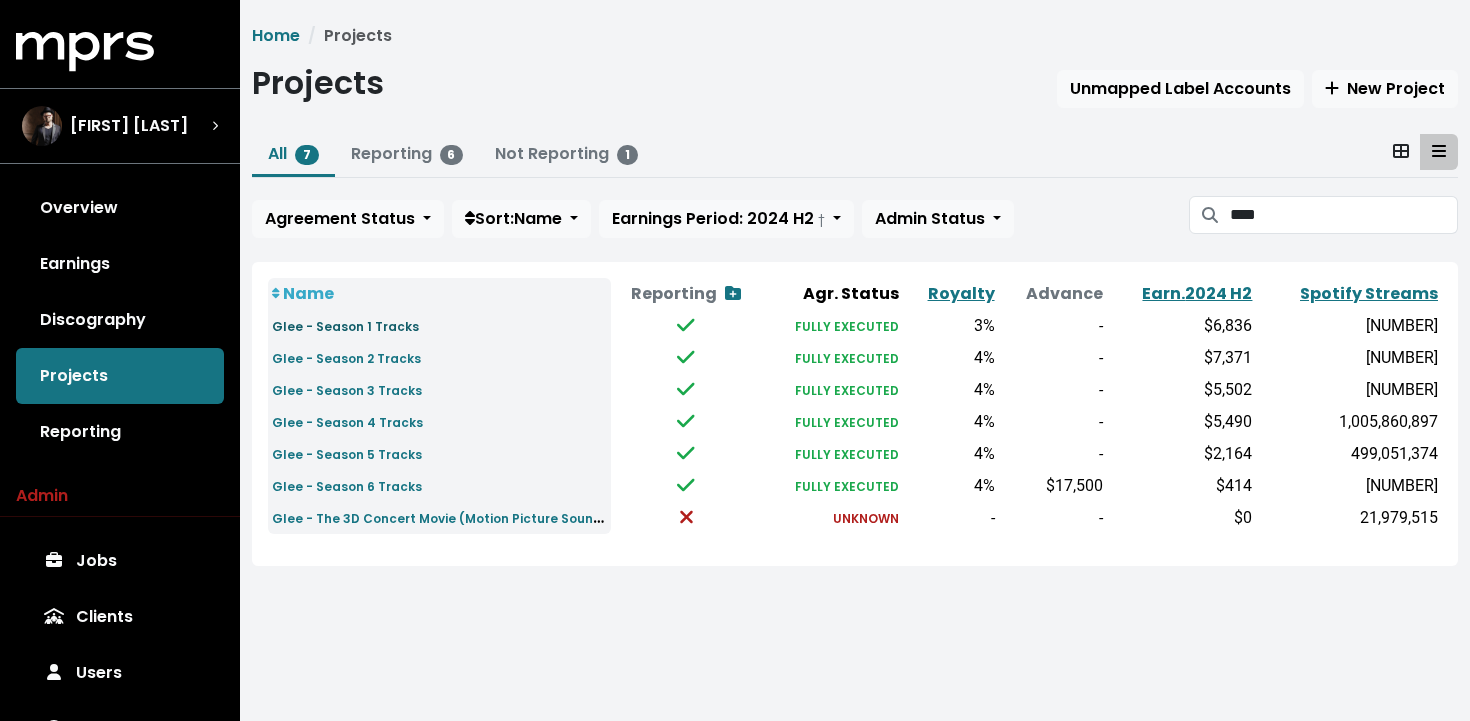 click on "Glee - Season 1 Tracks" at bounding box center (345, 326) 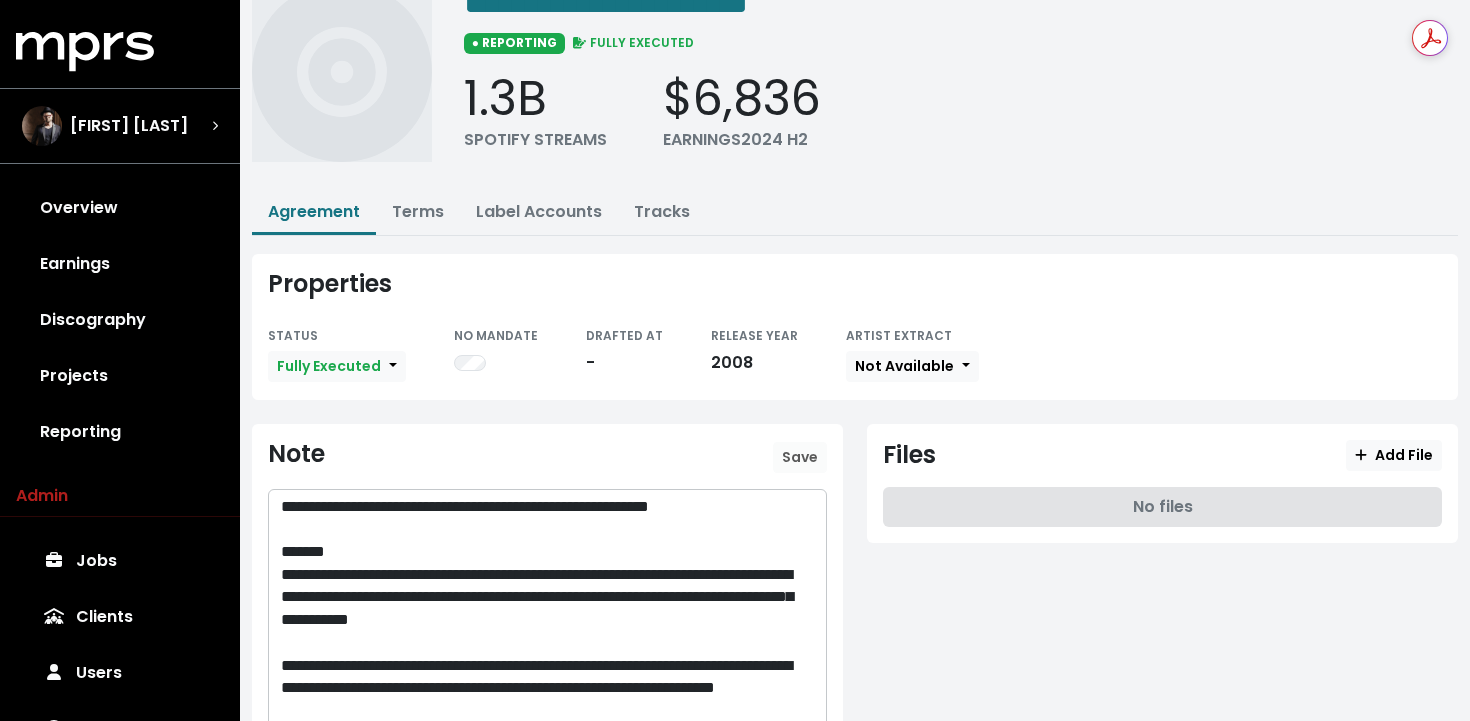 scroll, scrollTop: 103, scrollLeft: 0, axis: vertical 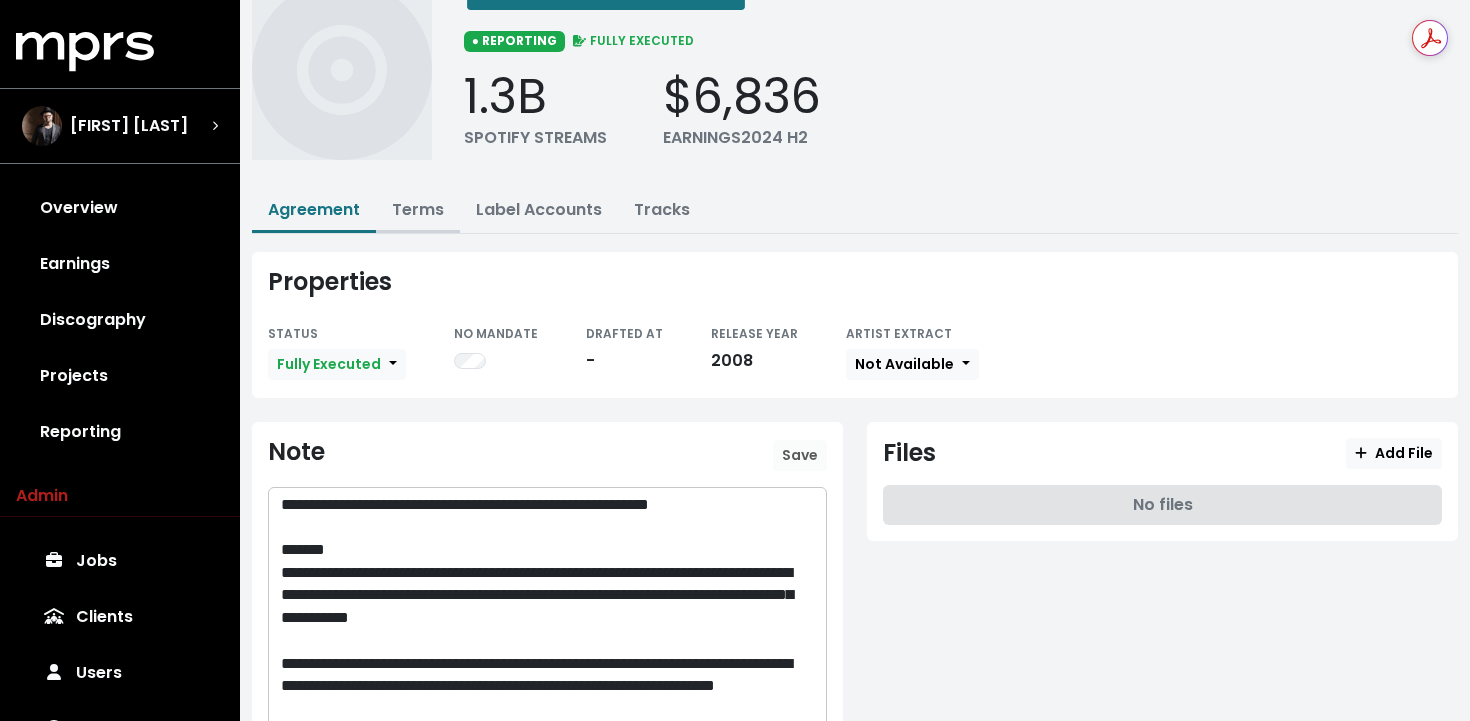 click on "Terms" at bounding box center [418, 209] 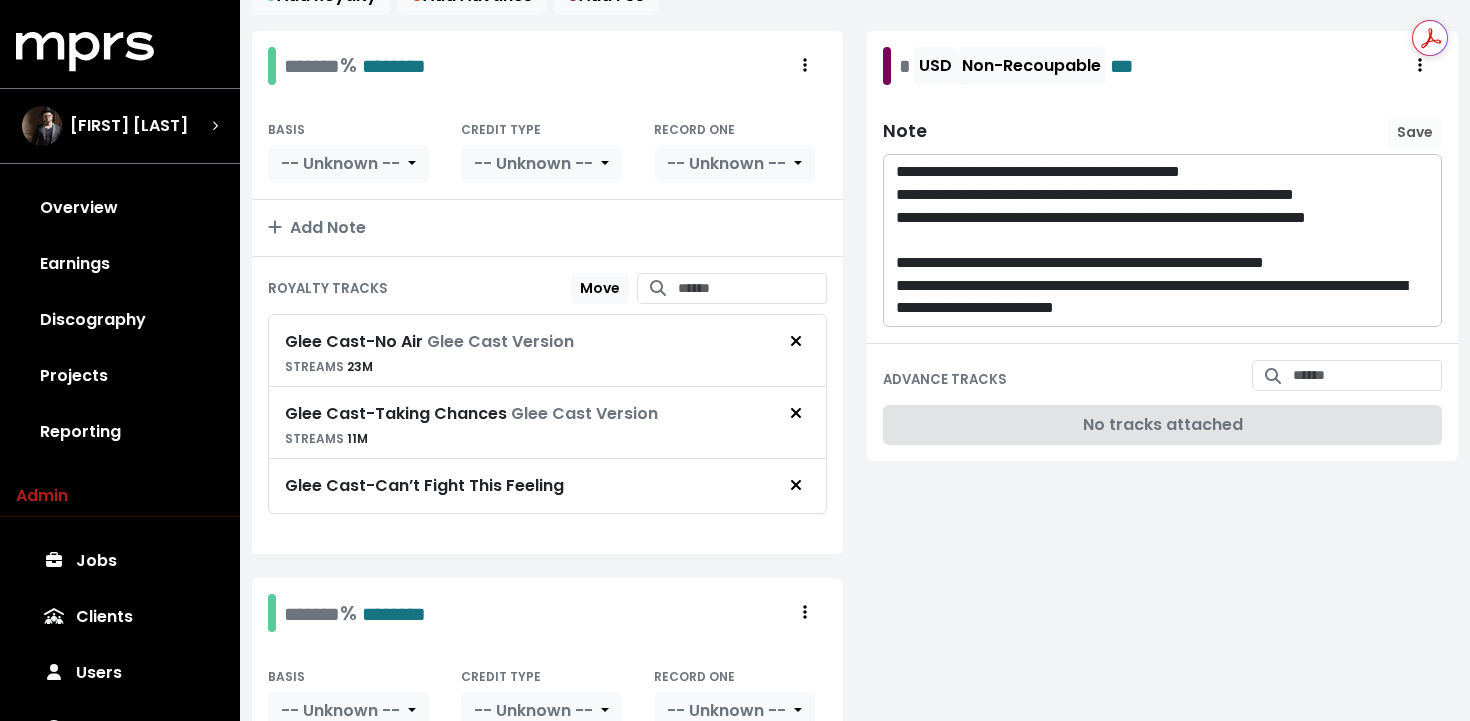 scroll, scrollTop: 222, scrollLeft: 0, axis: vertical 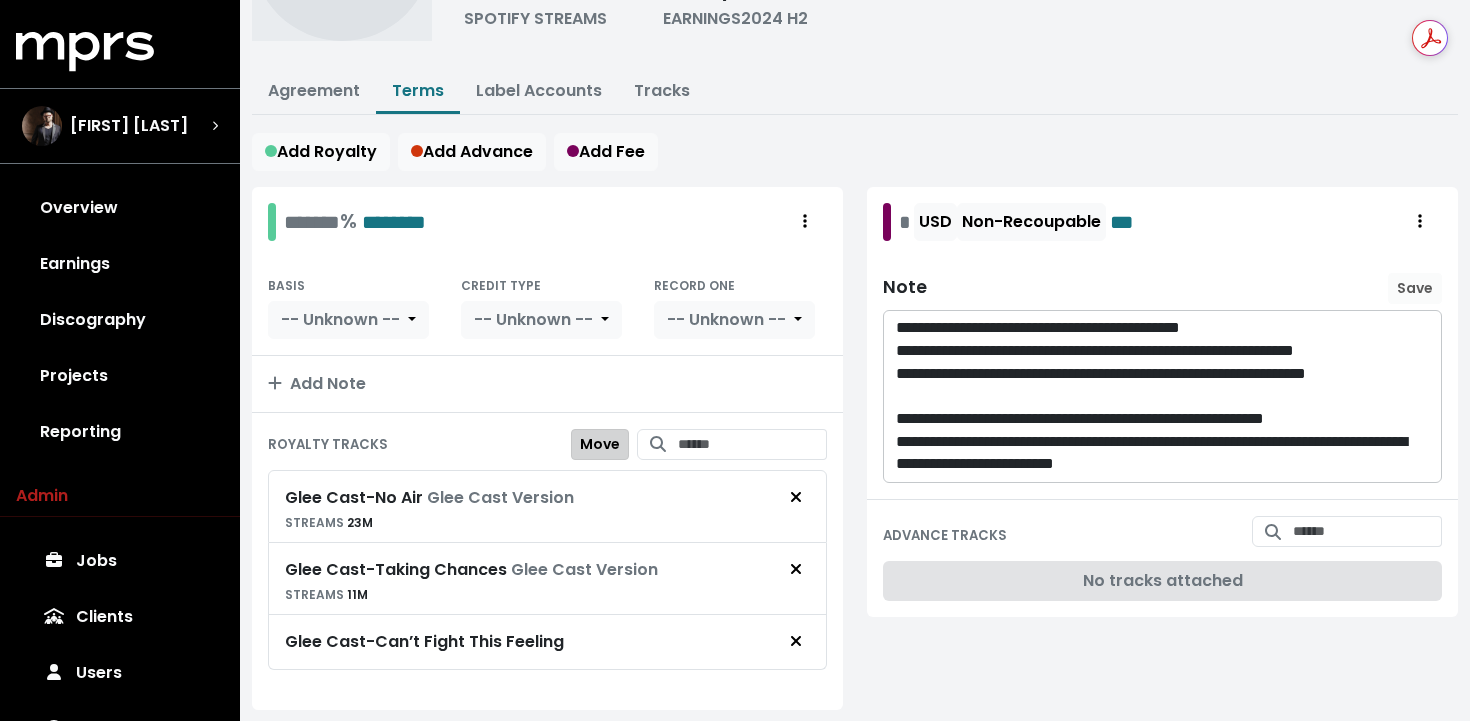 click on "Move" at bounding box center (600, 444) 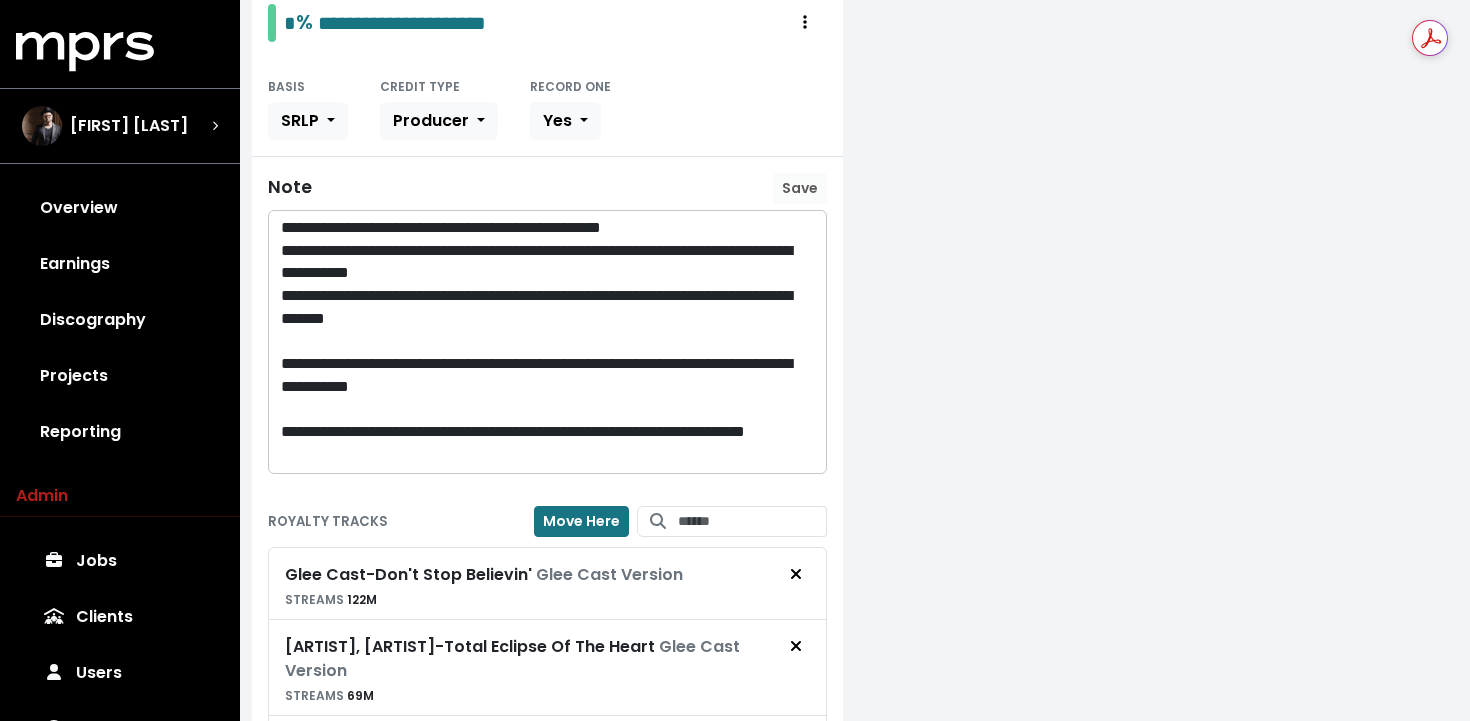 scroll, scrollTop: 4258, scrollLeft: 0, axis: vertical 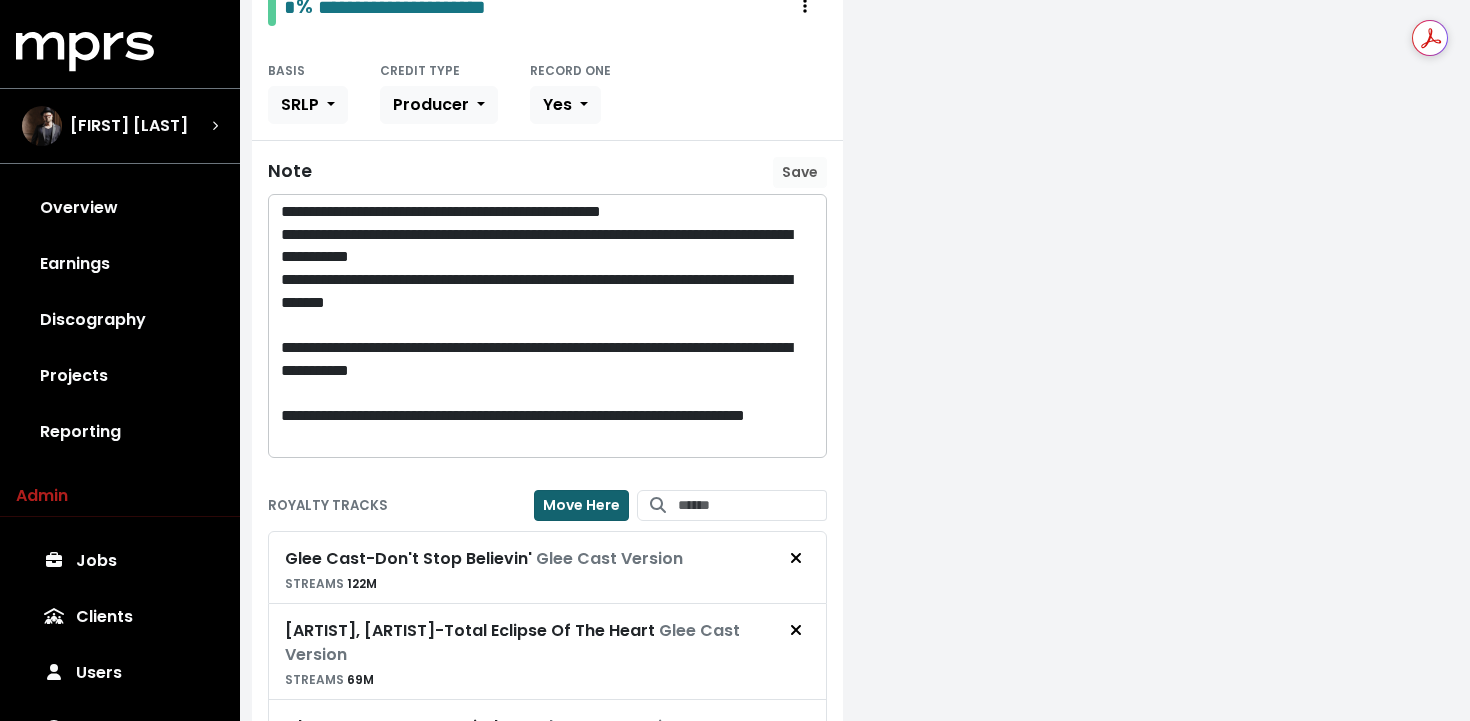 click on "Move Here" at bounding box center (581, 505) 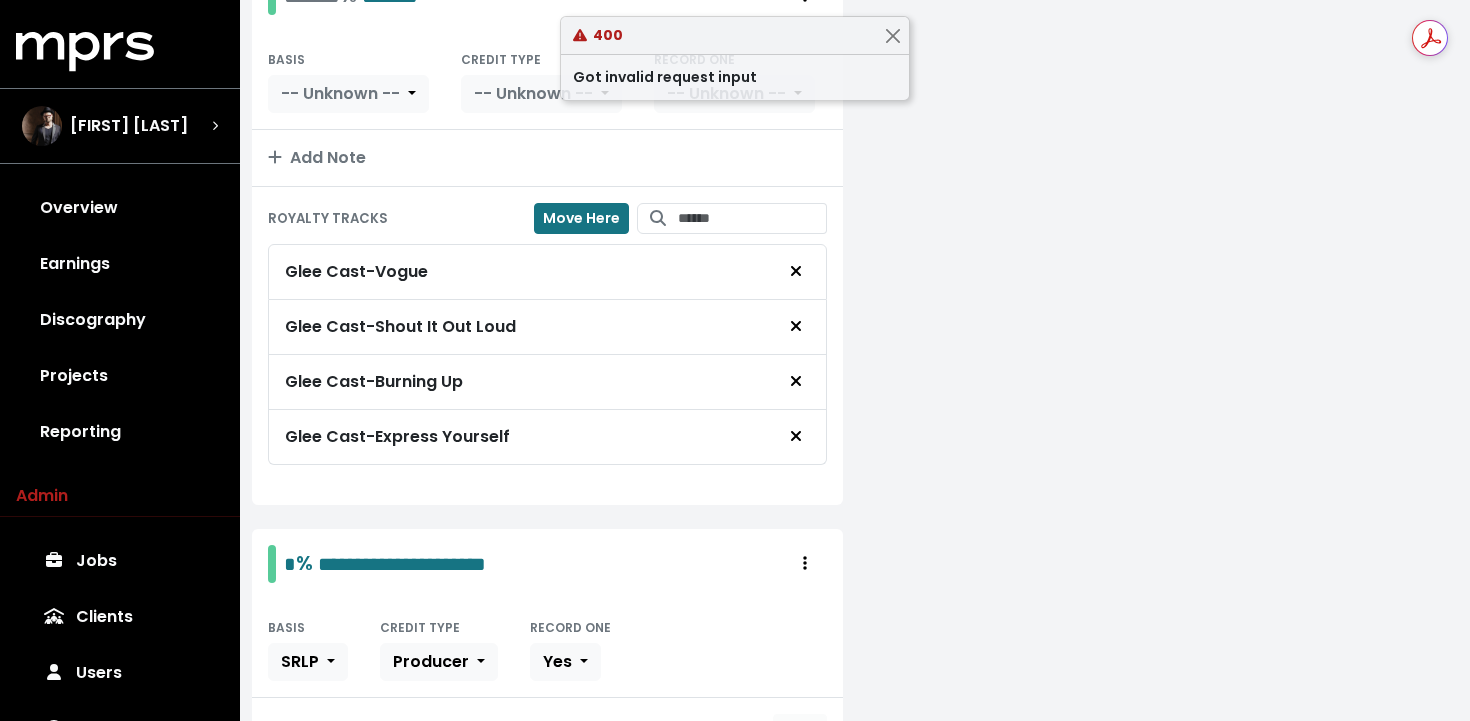 scroll, scrollTop: 3702, scrollLeft: 0, axis: vertical 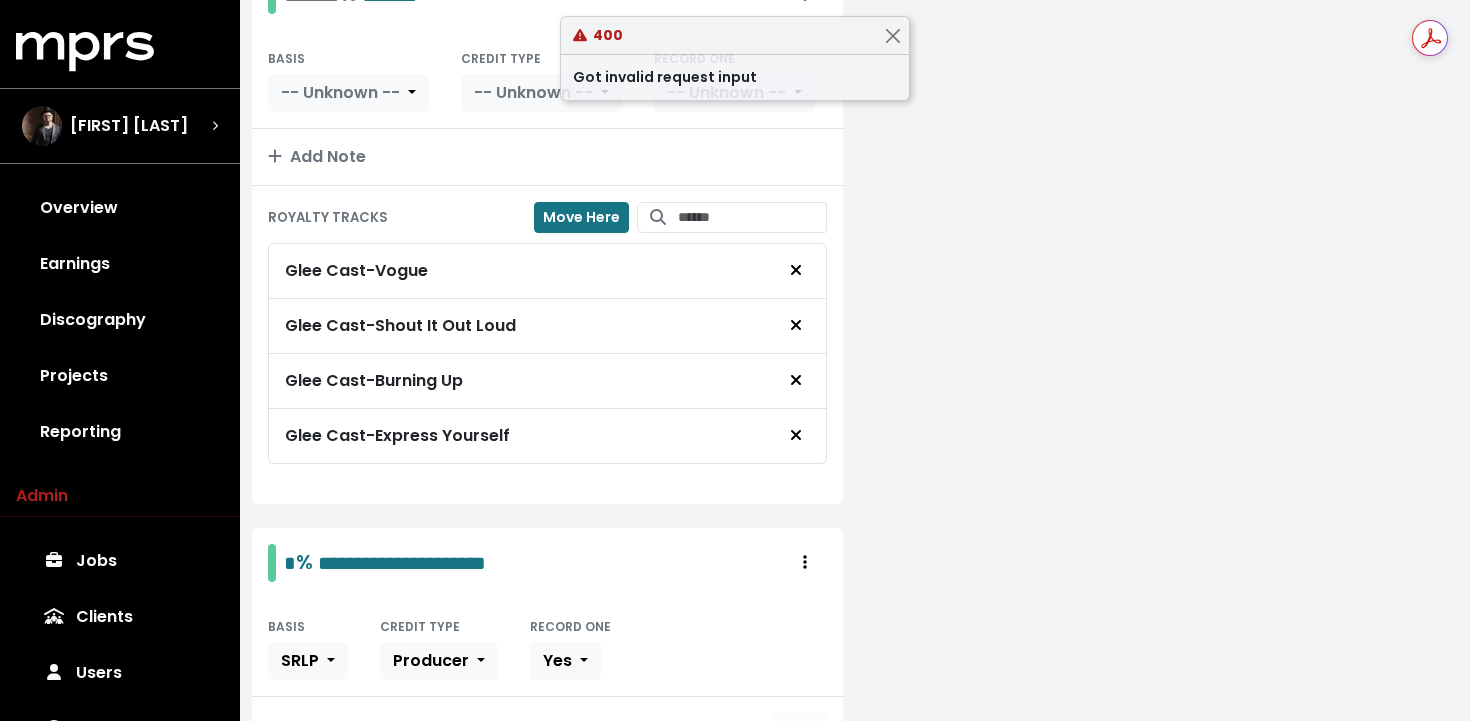 click on "ROYALTY TRACKS Move Here" at bounding box center [547, 218] 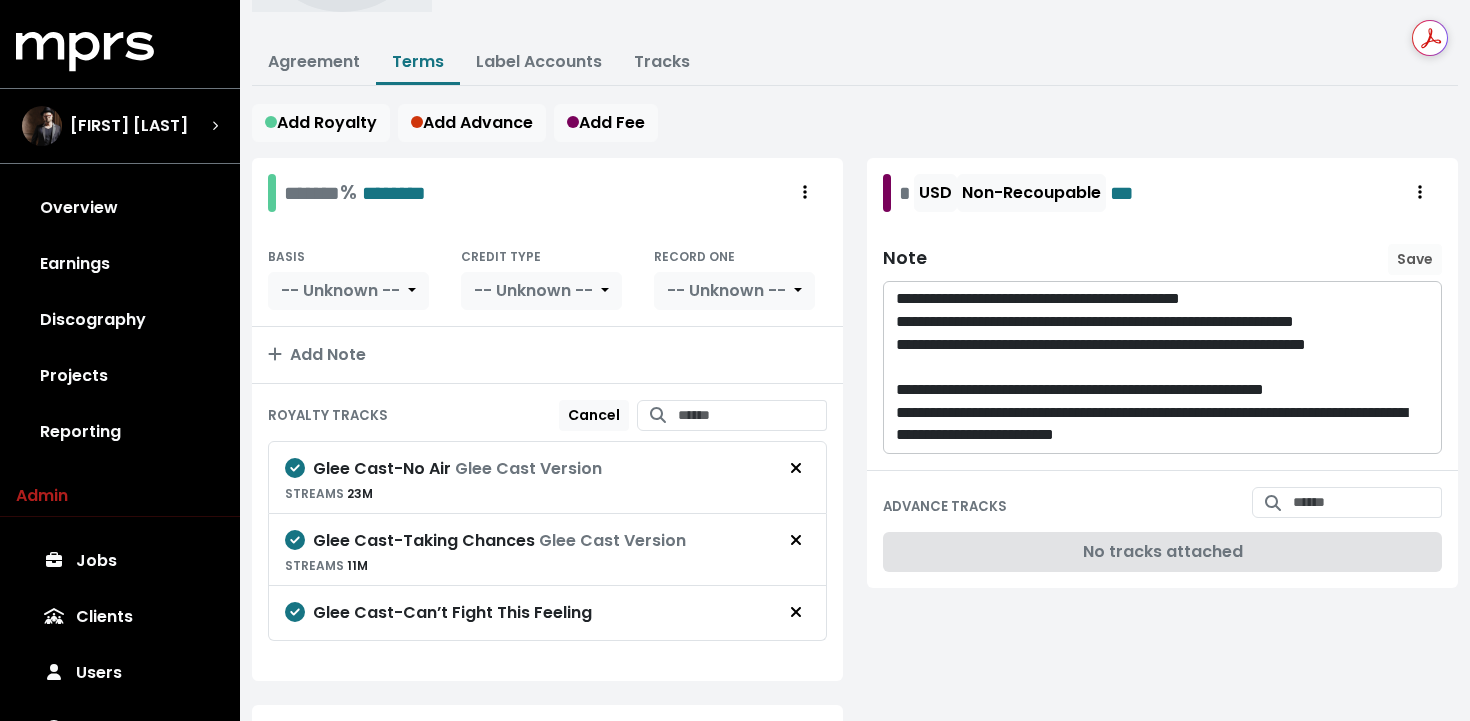 scroll, scrollTop: 286, scrollLeft: 0, axis: vertical 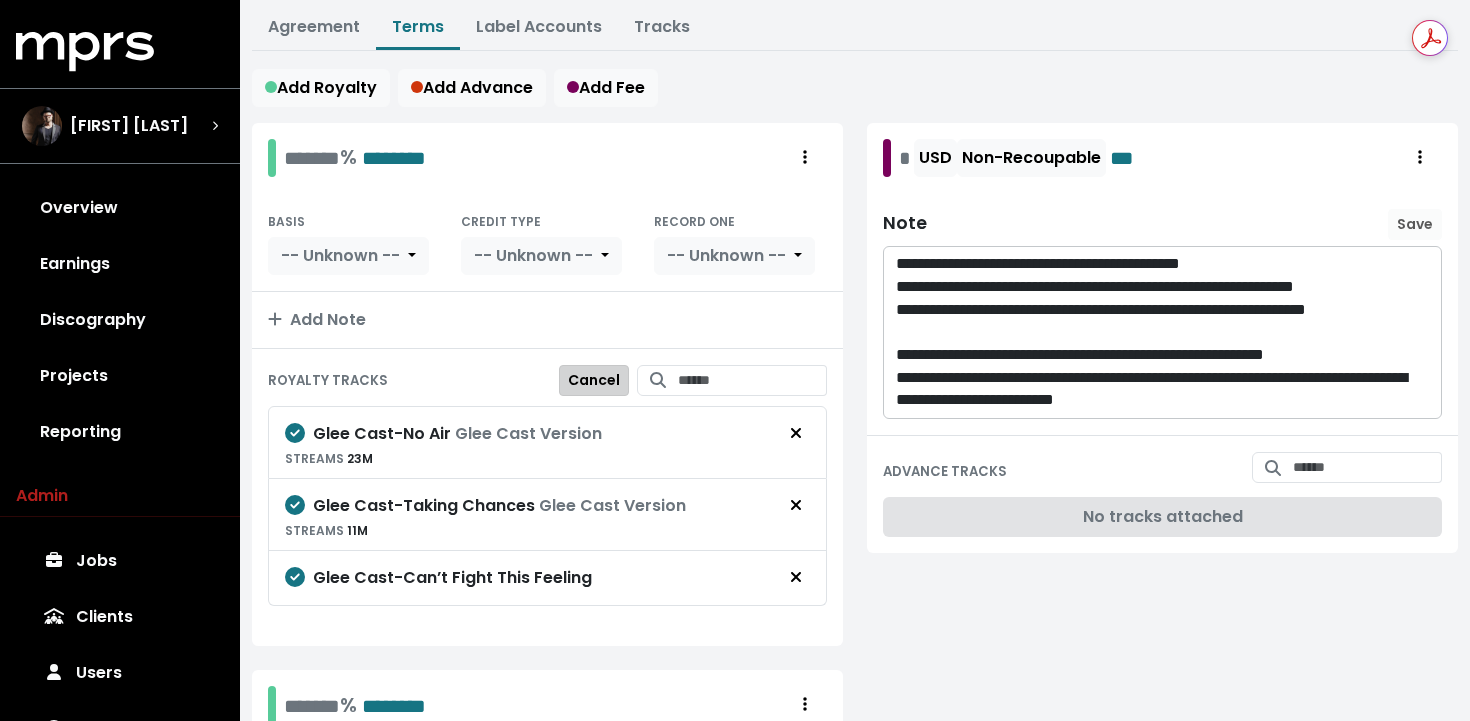 click on "Cancel" at bounding box center (594, 380) 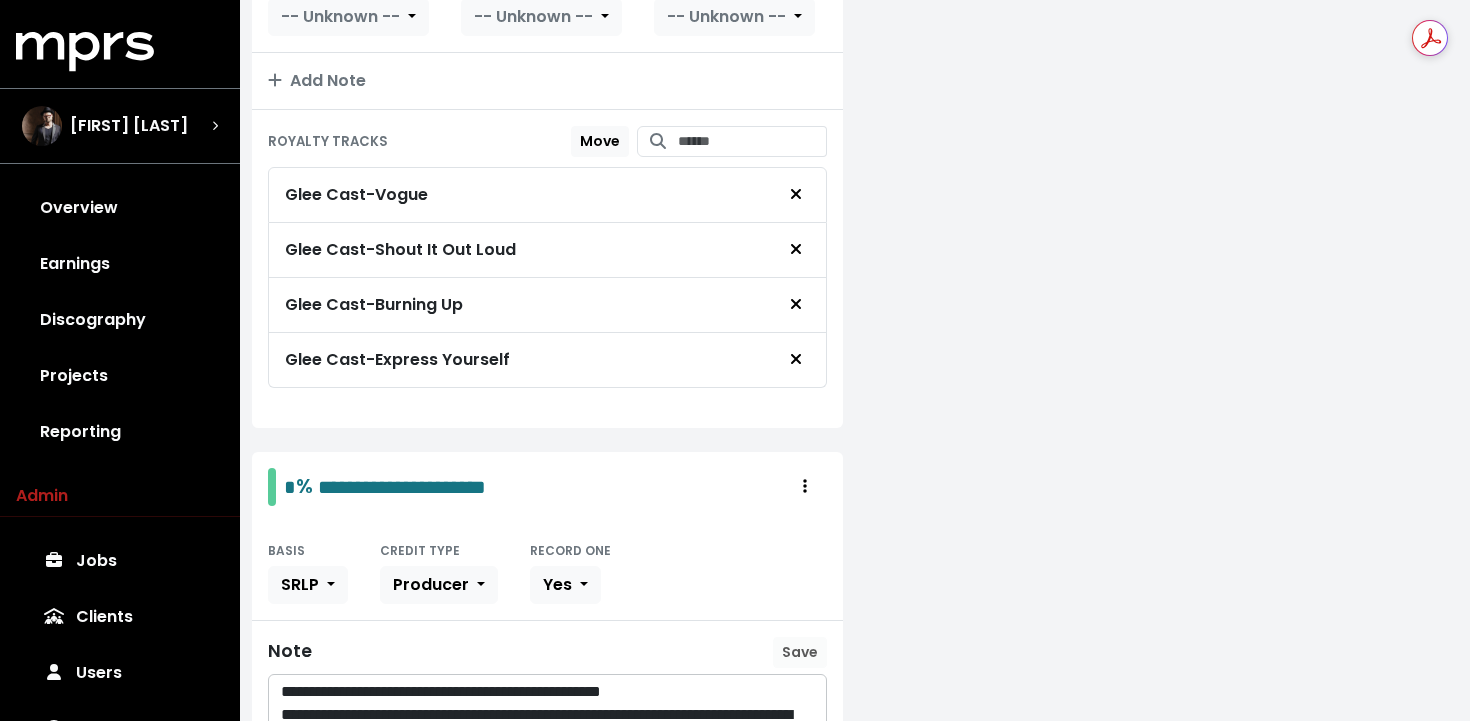 scroll, scrollTop: 3633, scrollLeft: 0, axis: vertical 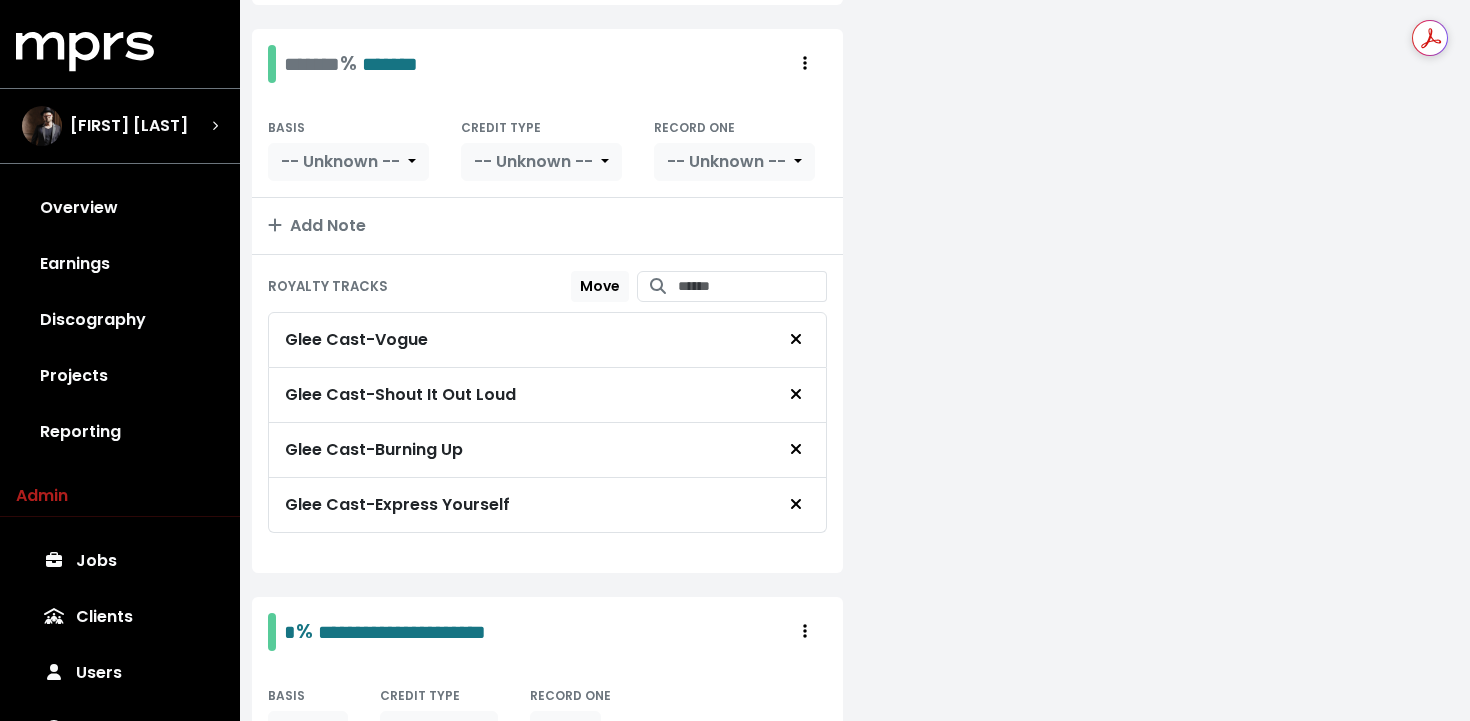 click on "ROYALTY TRACKS Move Glee Cast  -  Vogue   Glee Cast  -  Shout It Out Loud   Glee Cast  -  Burning Up   Glee Cast  -  Express Yourself" at bounding box center [547, 414] 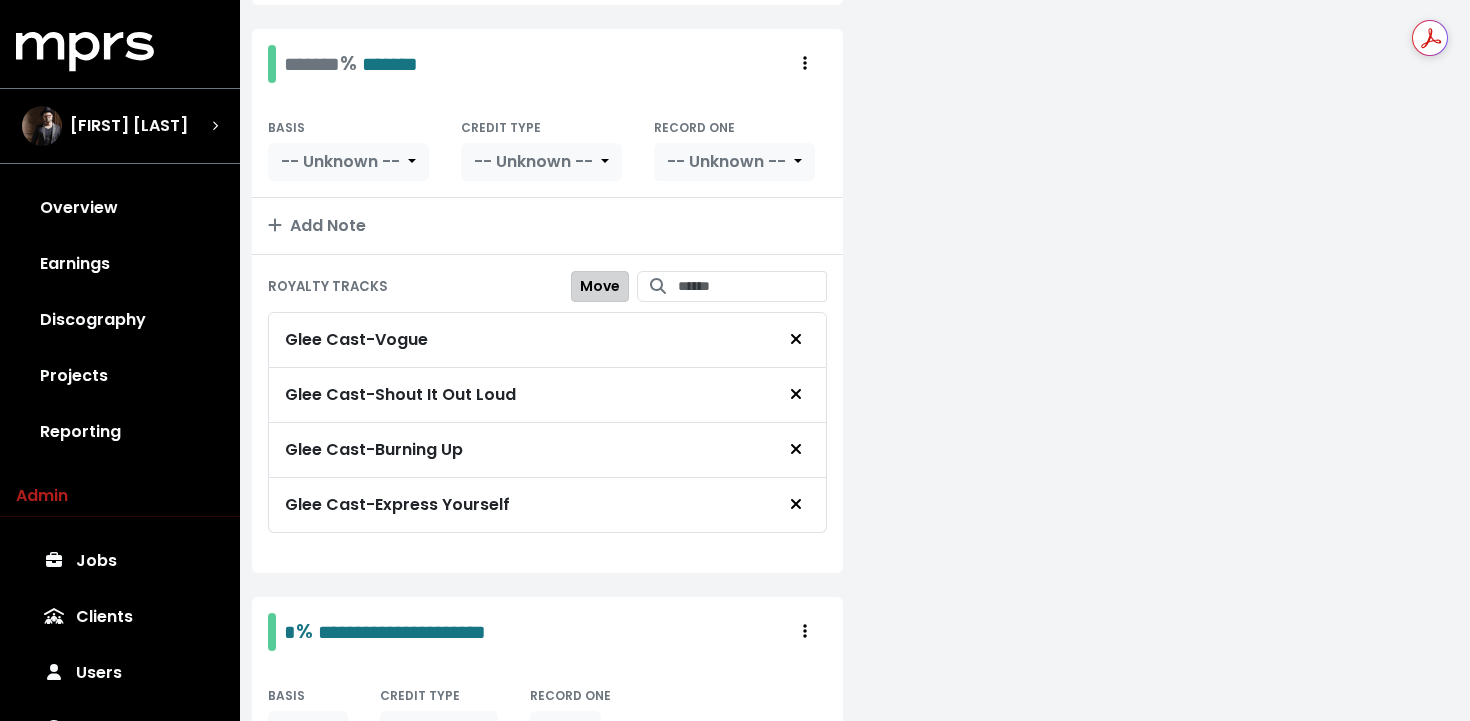 click on "Move" at bounding box center [600, 286] 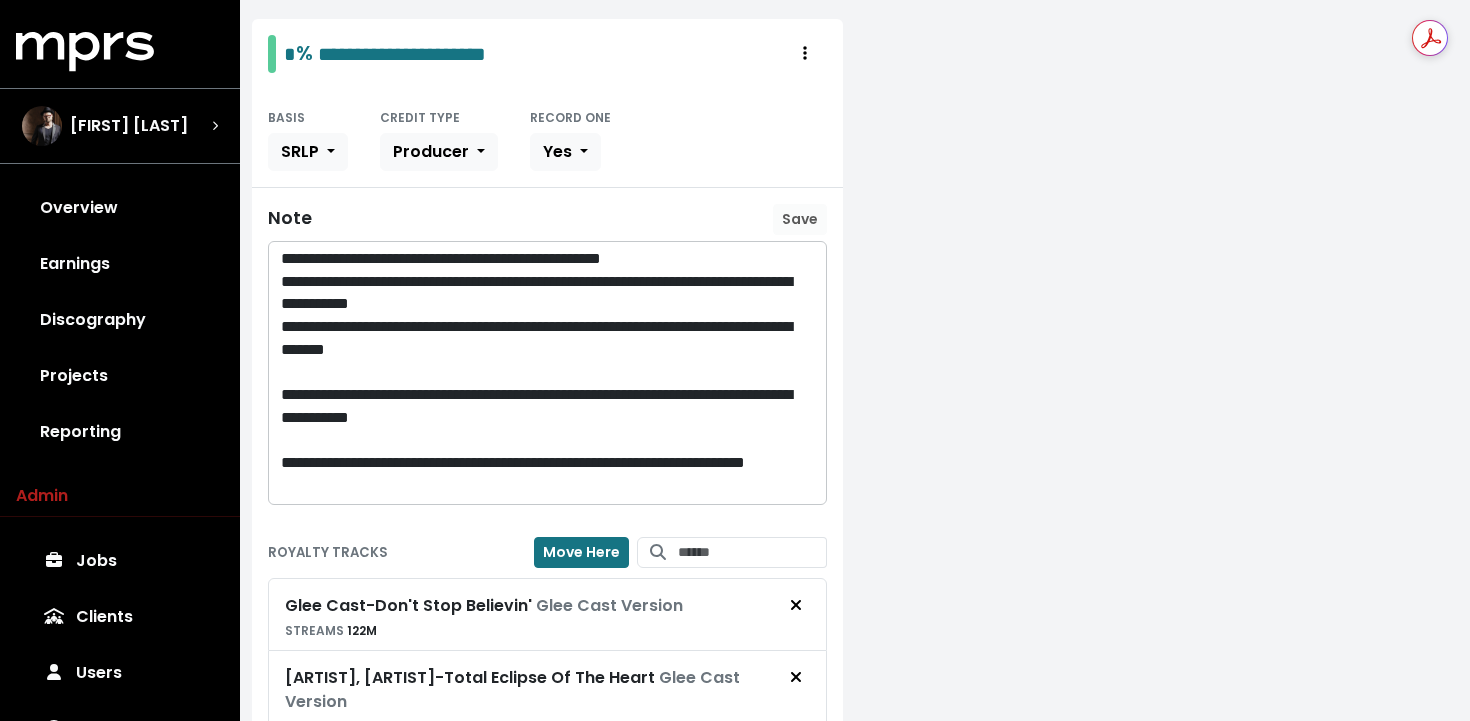 scroll, scrollTop: 4213, scrollLeft: 0, axis: vertical 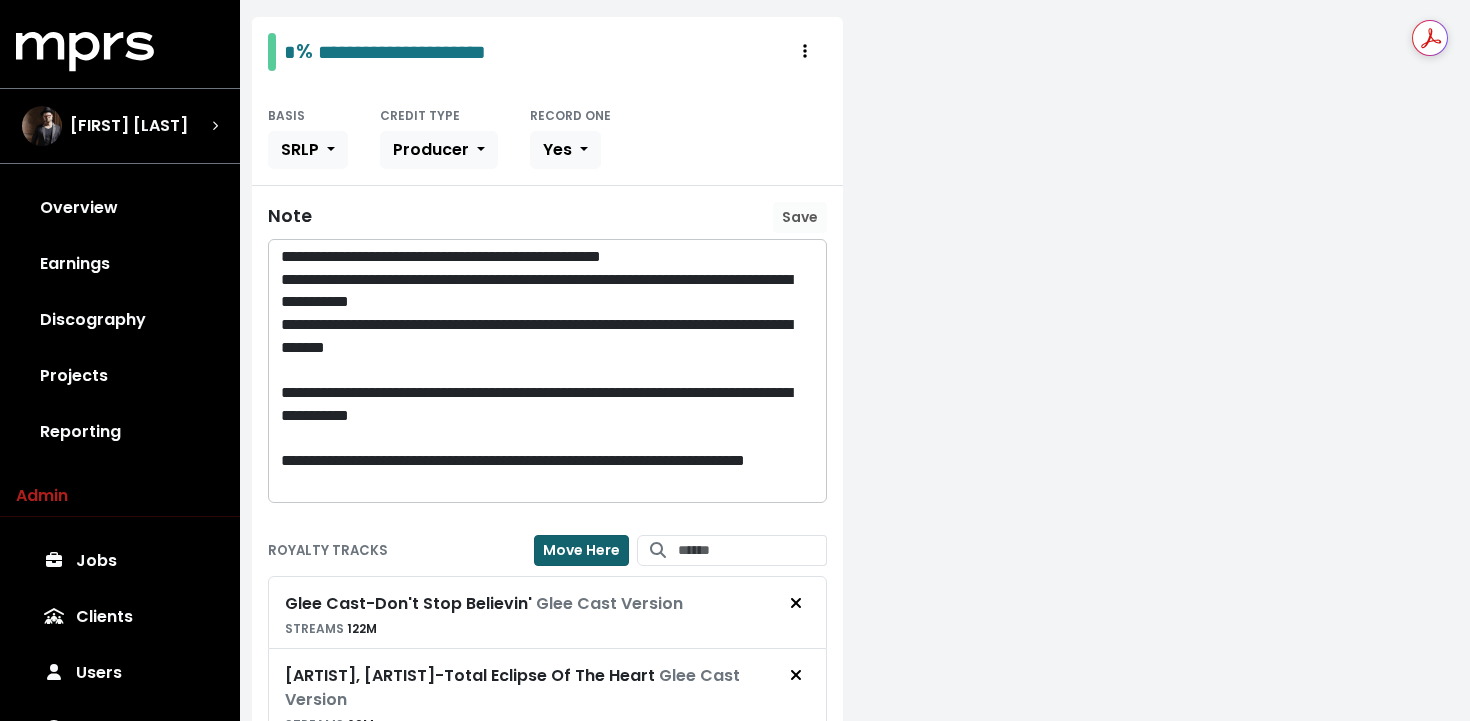 click on "Move Here" at bounding box center (581, 550) 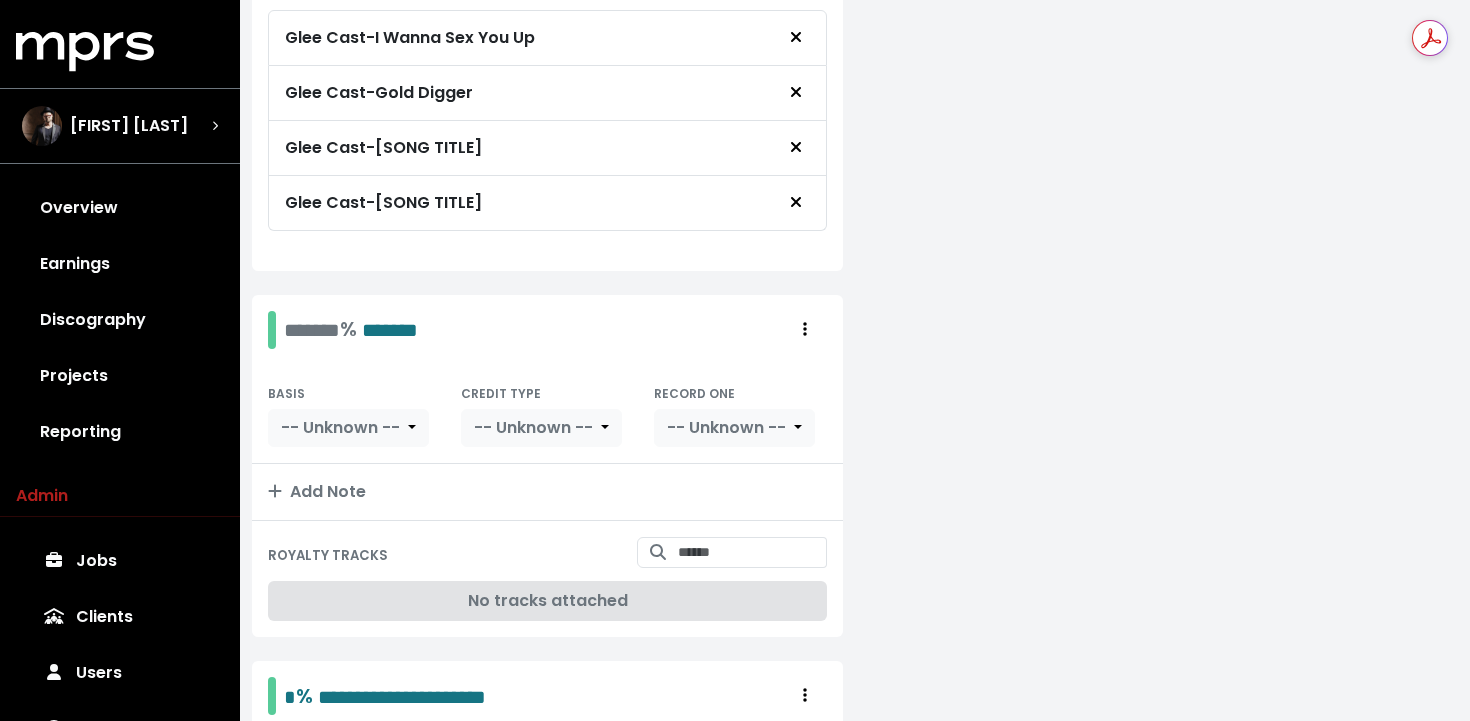 scroll, scrollTop: 3350, scrollLeft: 0, axis: vertical 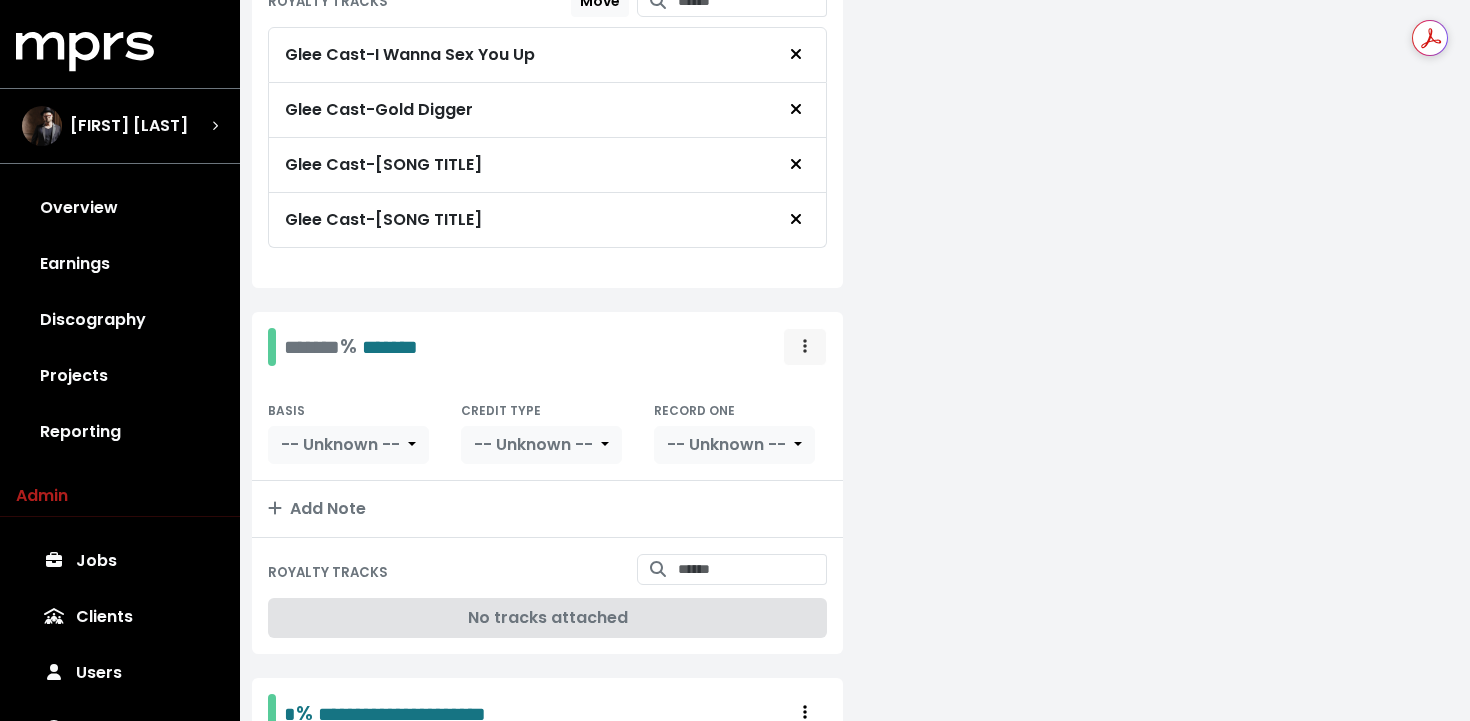 click at bounding box center [805, 347] 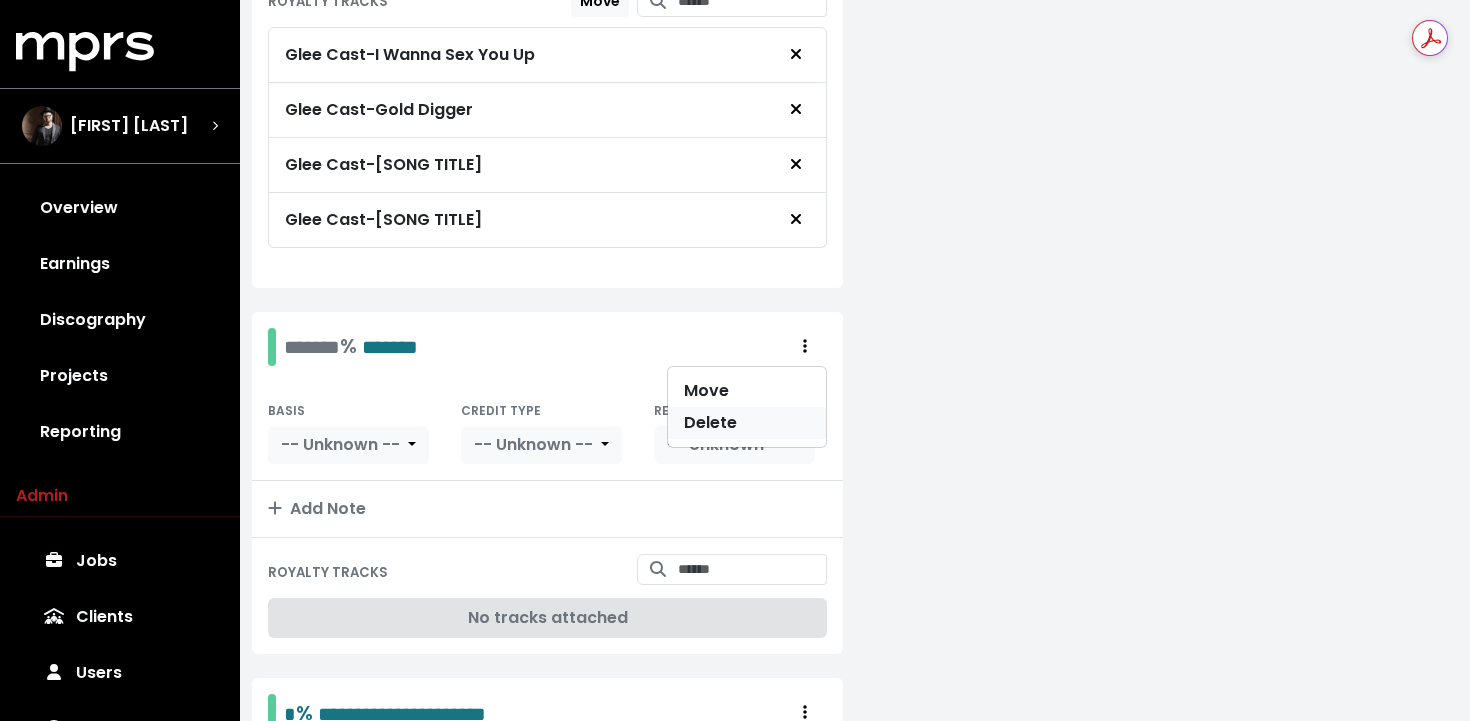 click on "Delete" at bounding box center (747, 423) 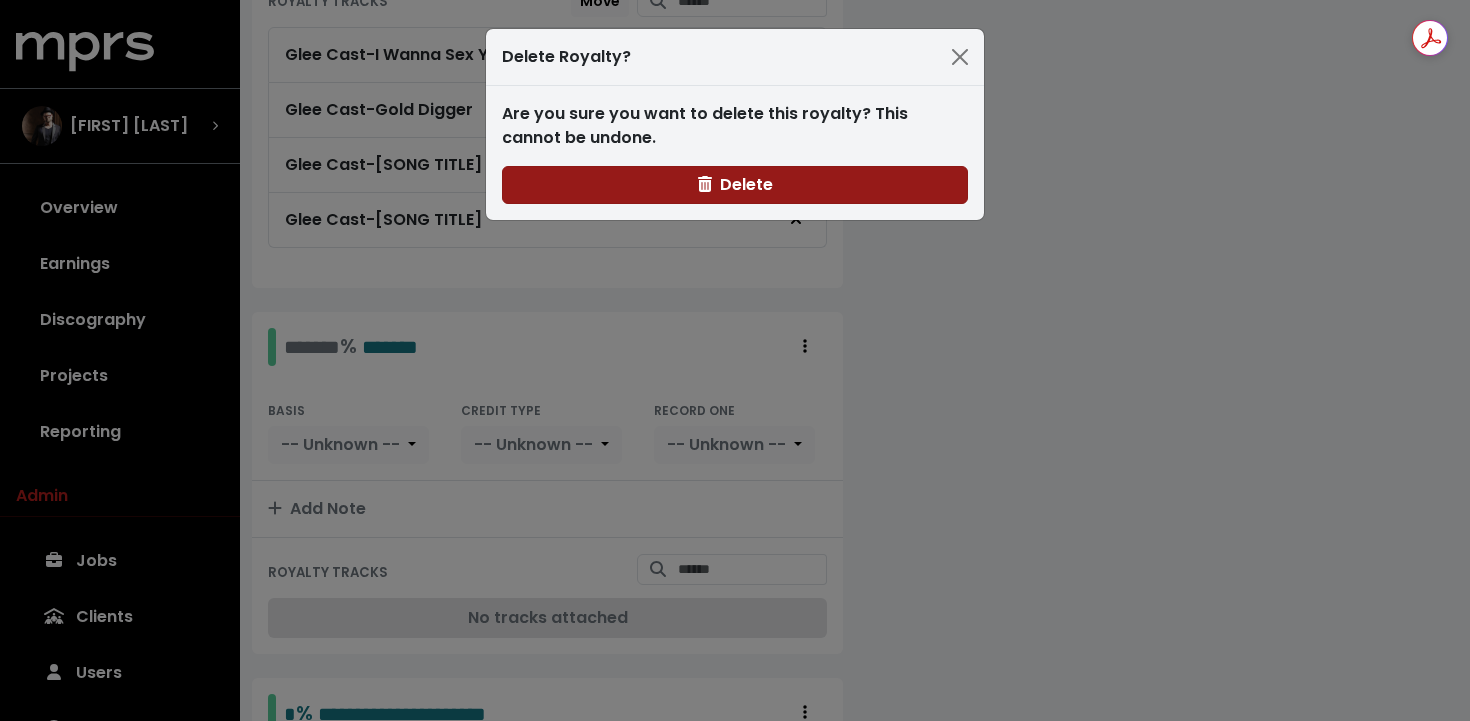click on "Delete" at bounding box center (735, 184) 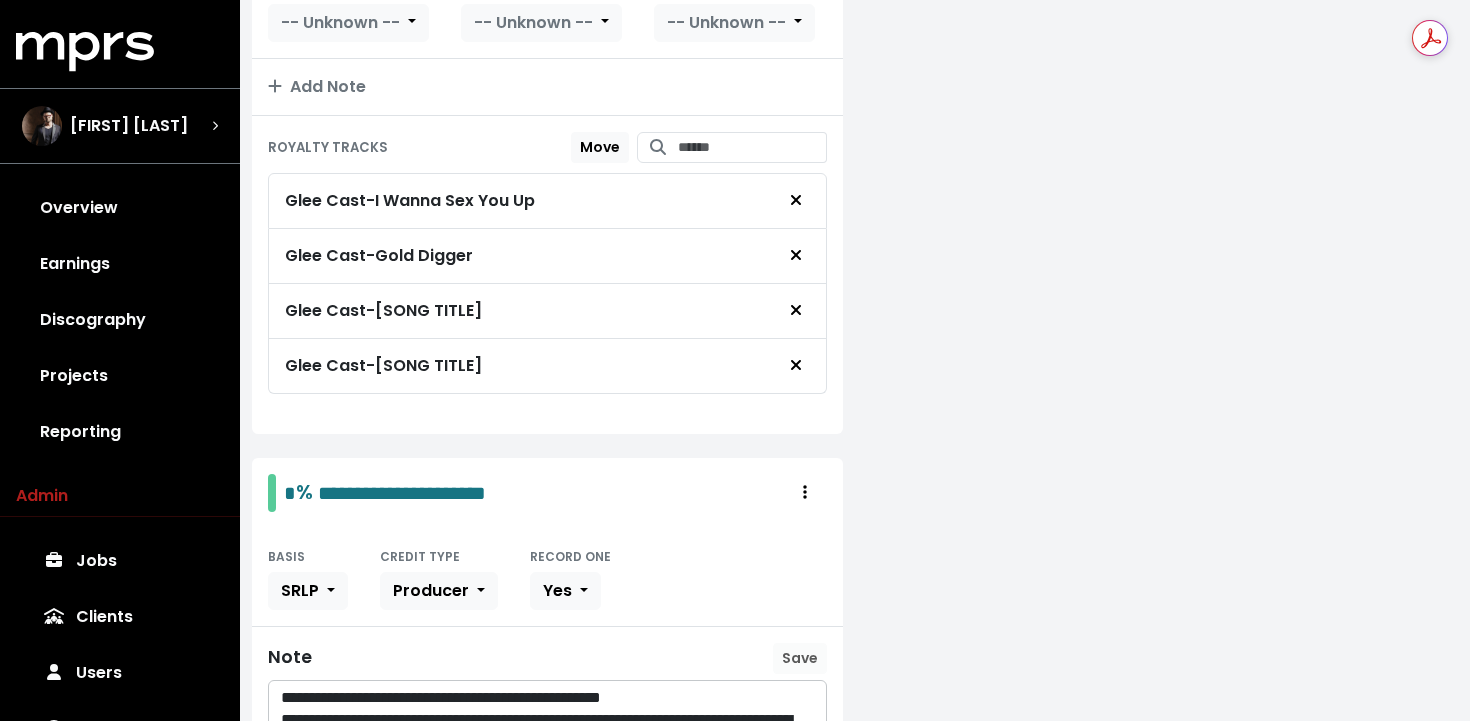 scroll, scrollTop: 3122, scrollLeft: 0, axis: vertical 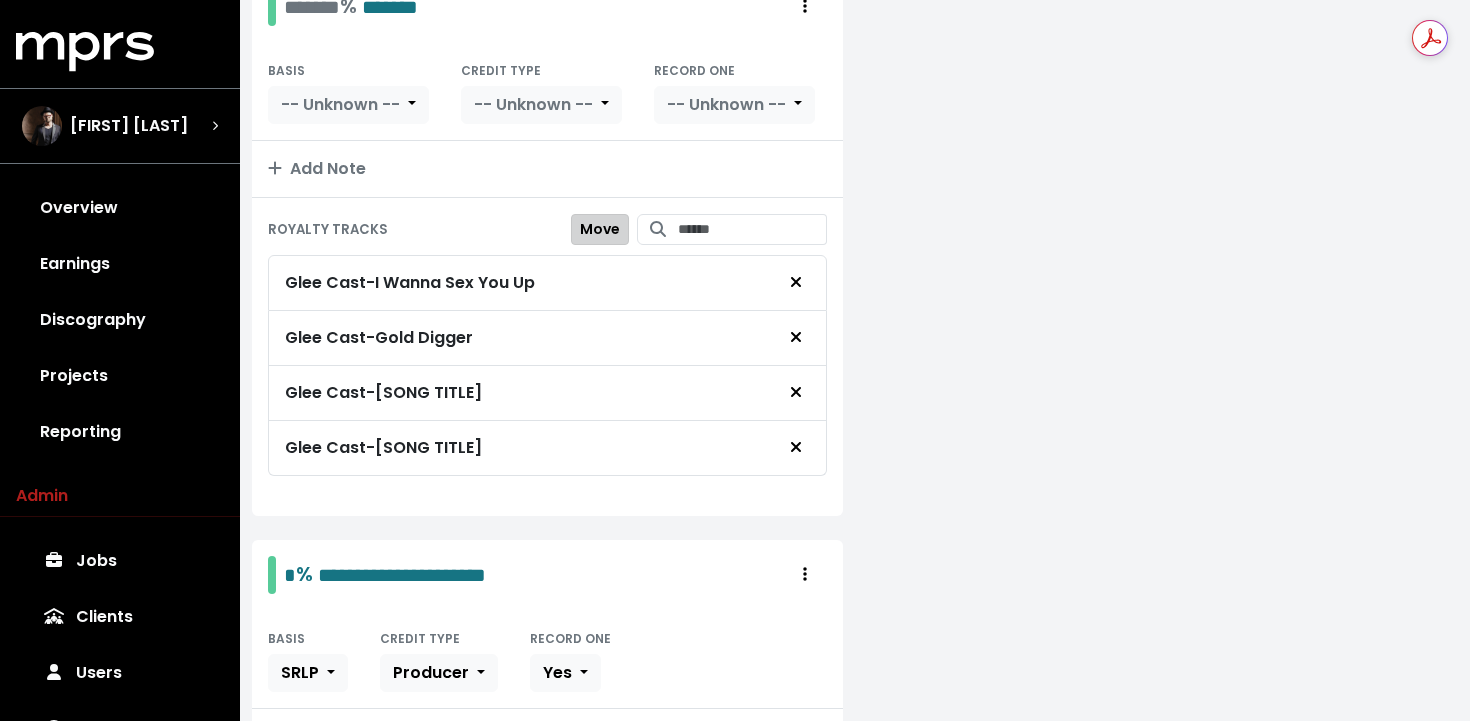click on "Move" at bounding box center [600, 229] 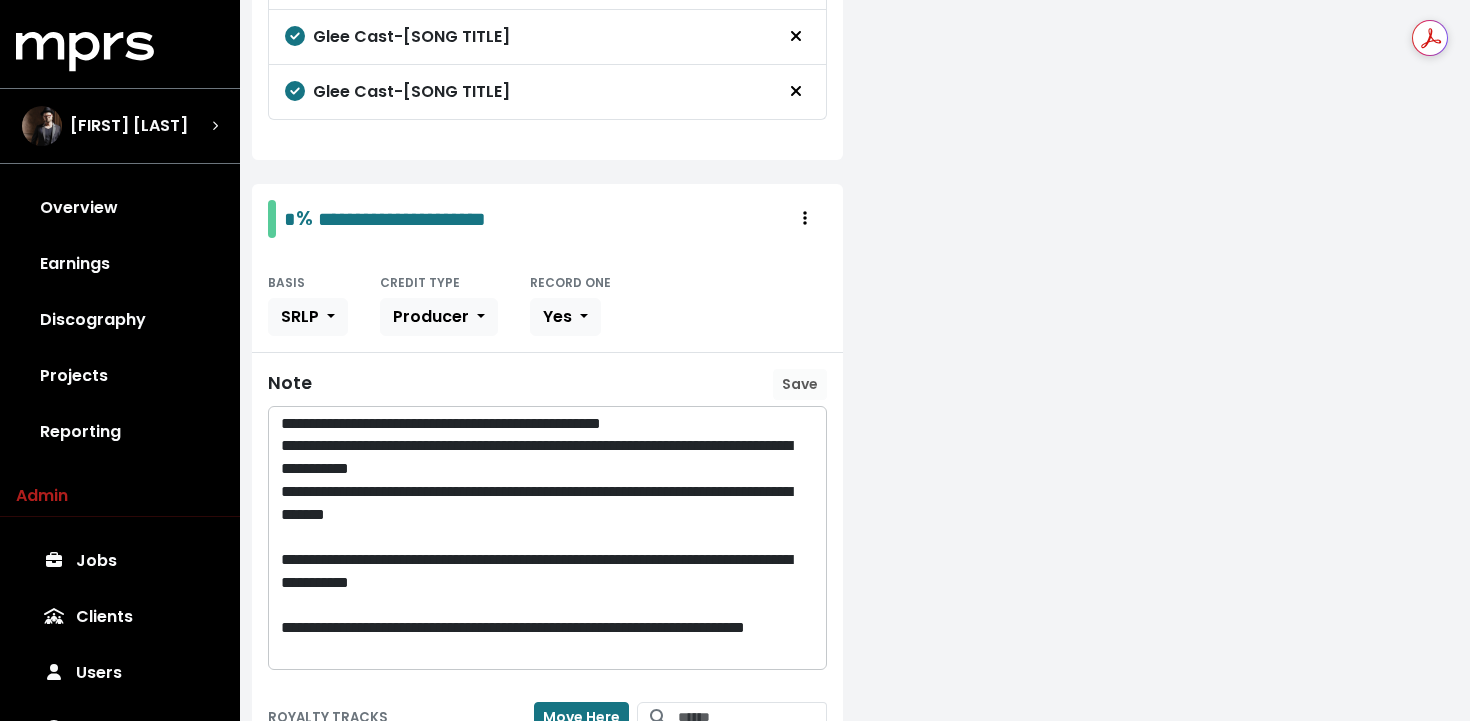 scroll, scrollTop: 3557, scrollLeft: 0, axis: vertical 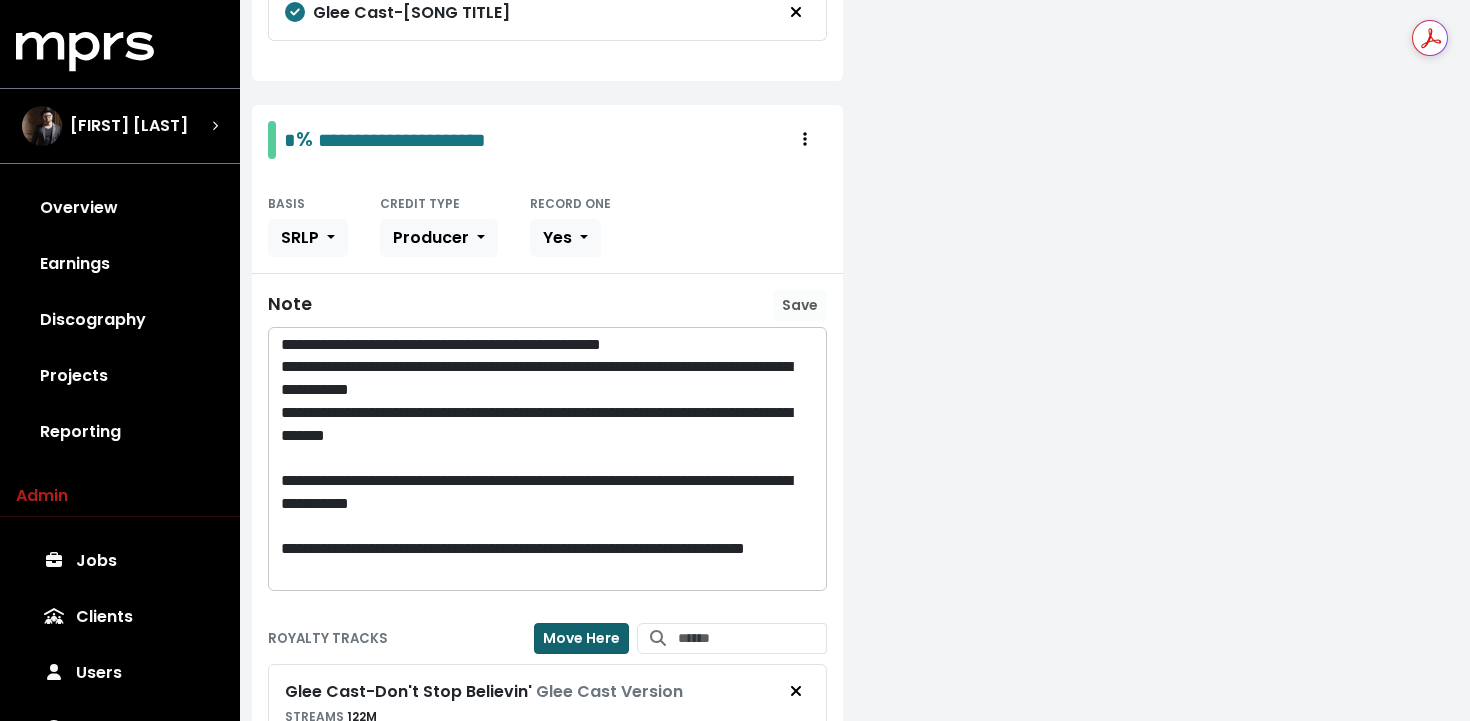 click on "Move Here" at bounding box center [581, 638] 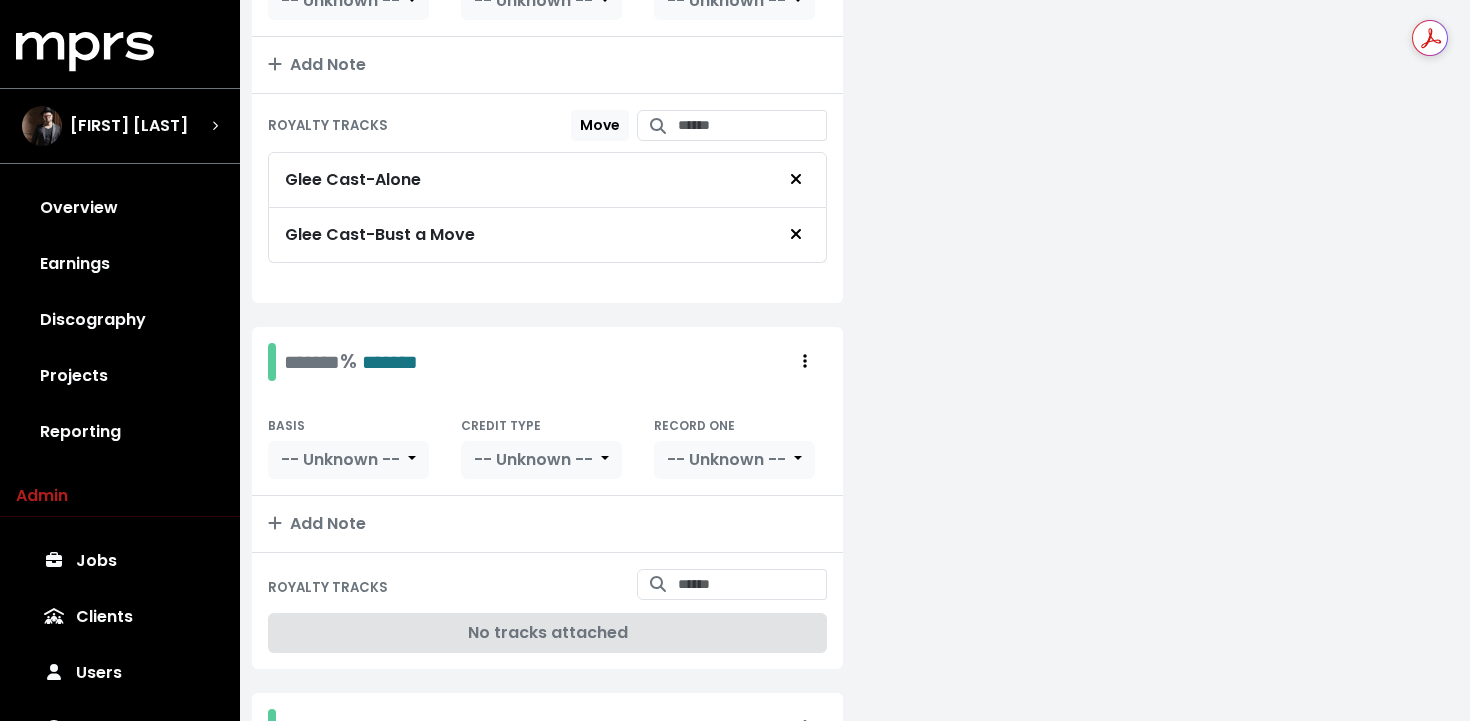 scroll, scrollTop: 2738, scrollLeft: 0, axis: vertical 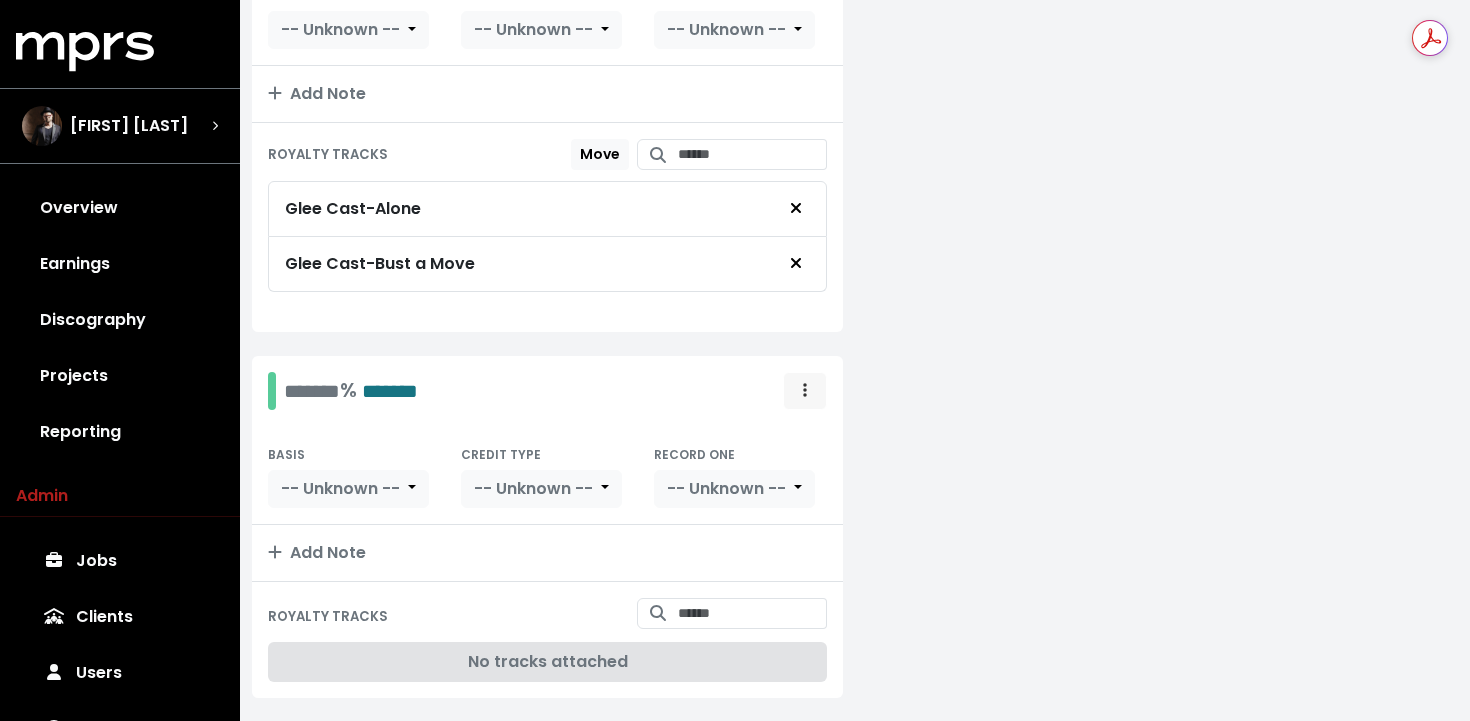 click at bounding box center [805, 391] 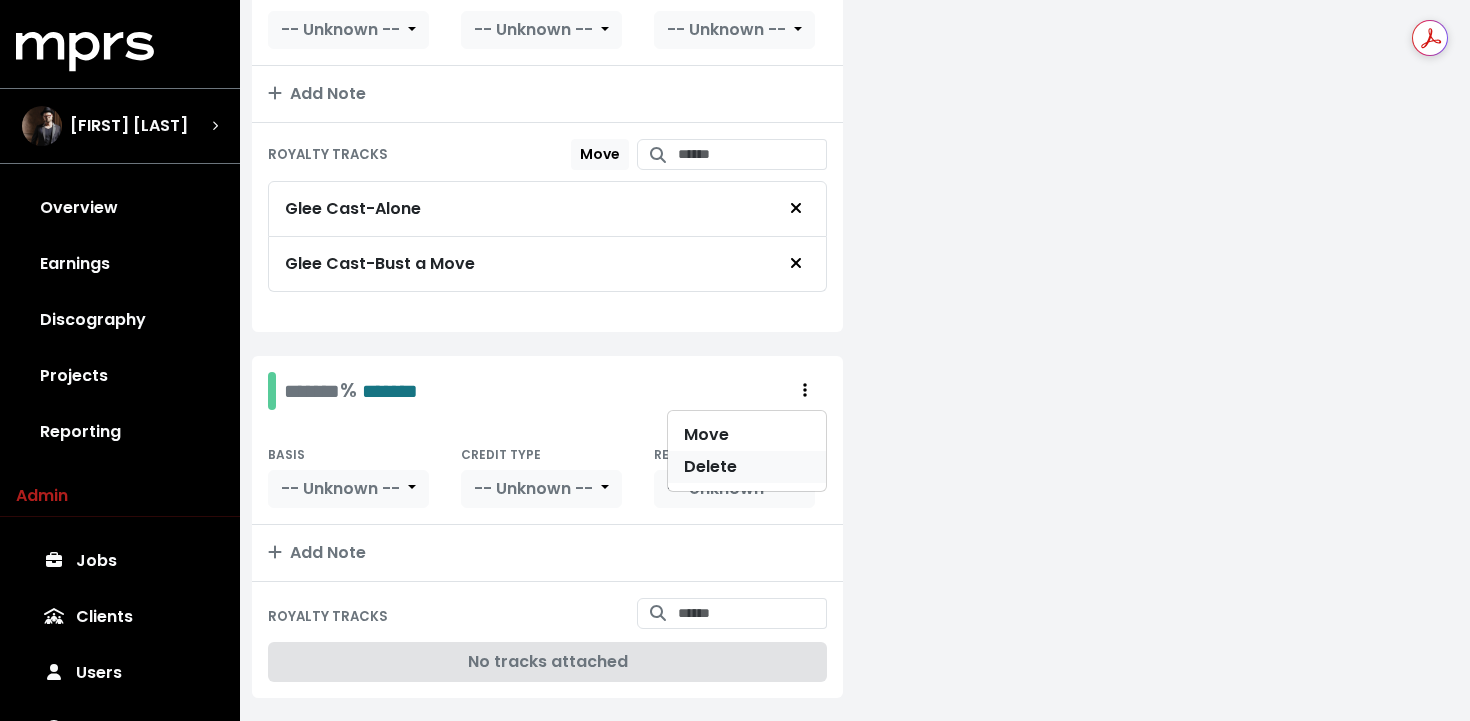click on "Delete" at bounding box center [747, 467] 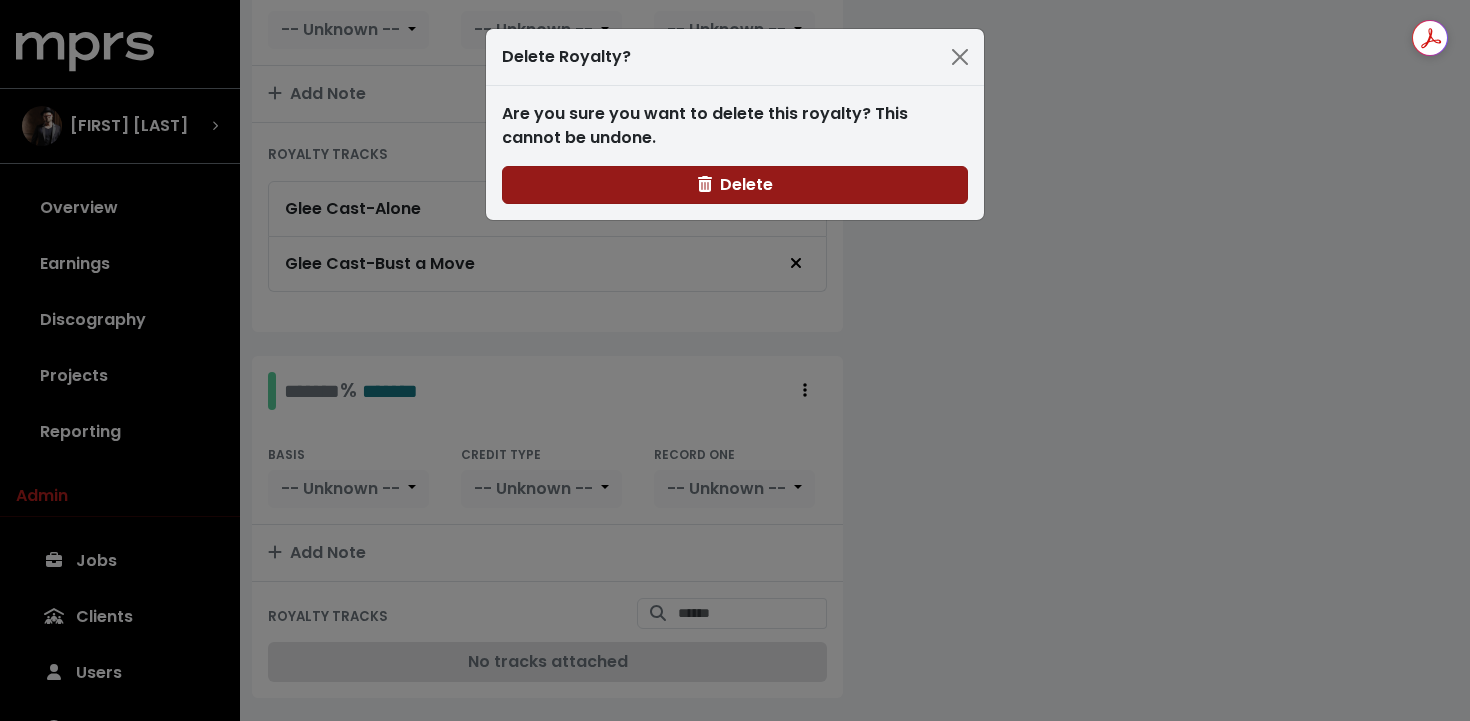 click 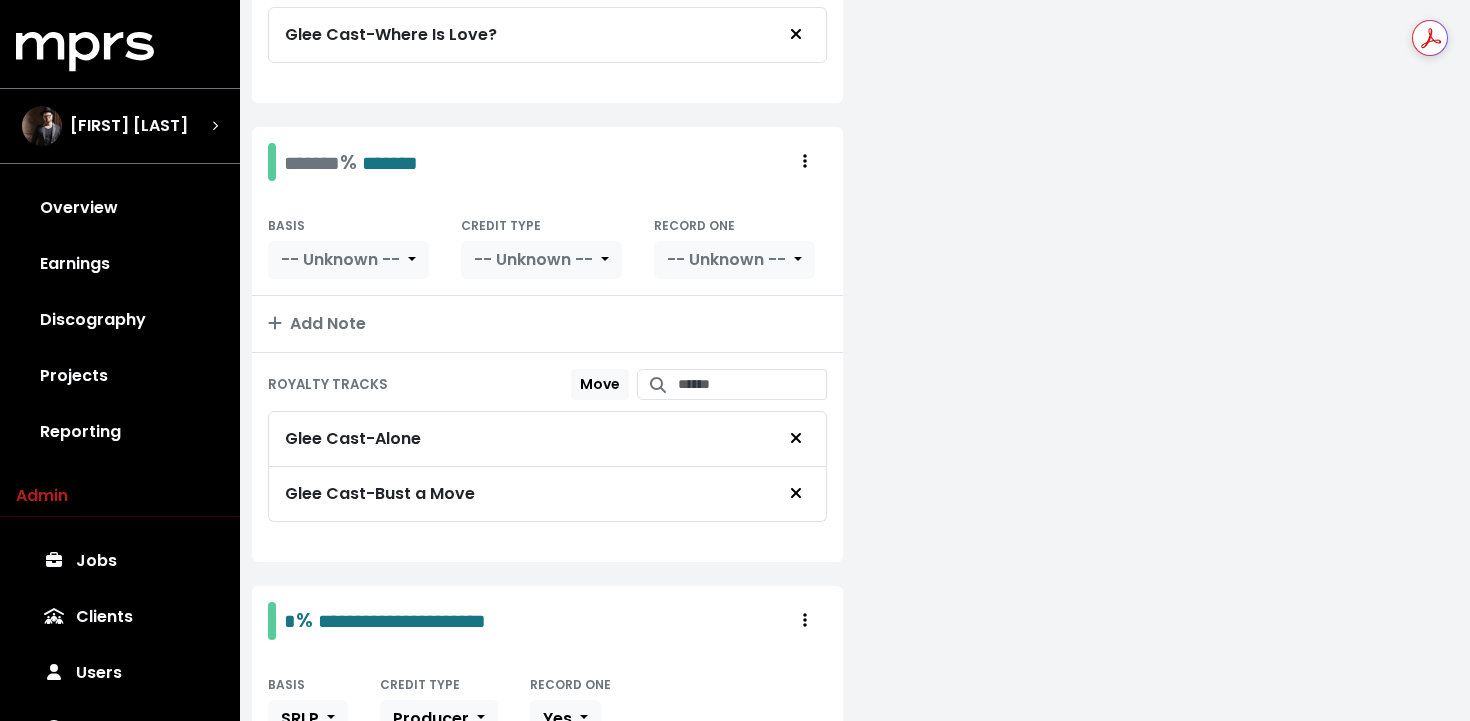 scroll, scrollTop: 2509, scrollLeft: 0, axis: vertical 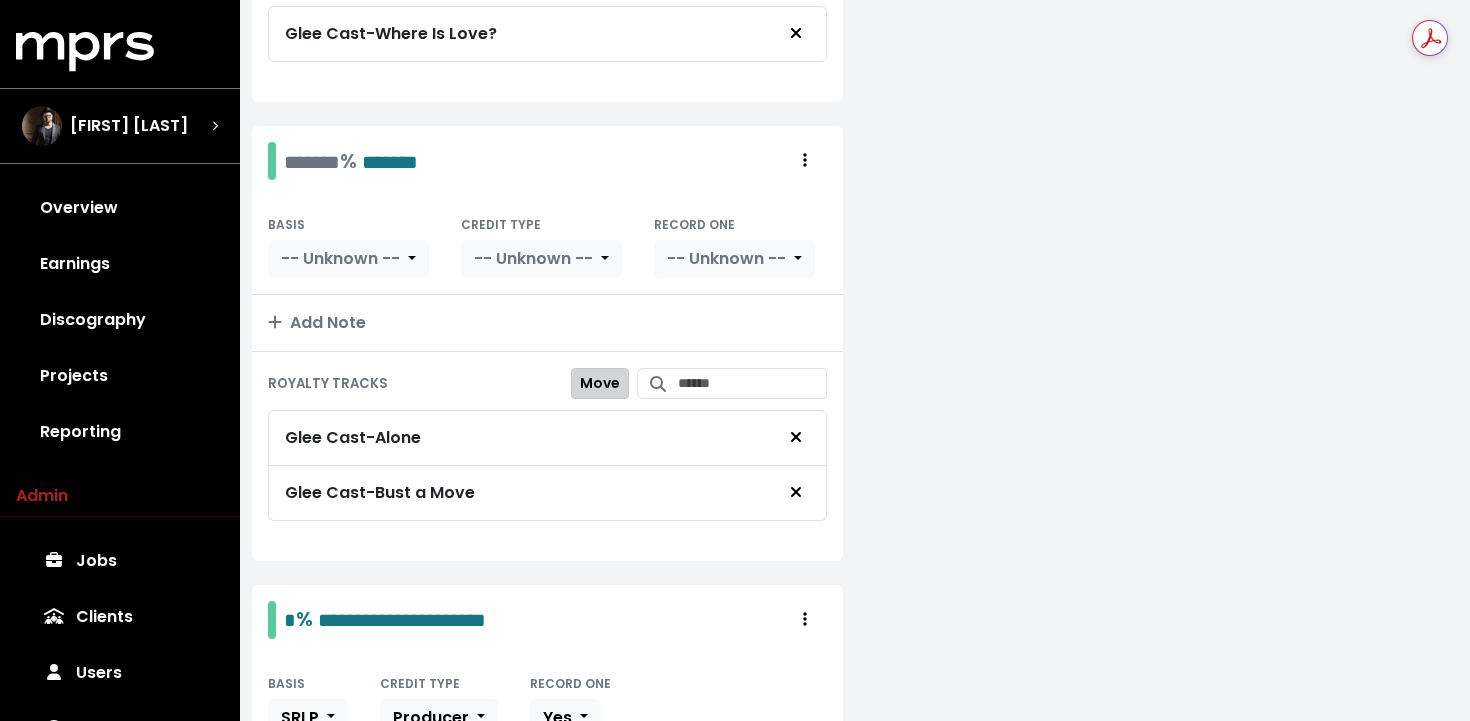 click on "Move" at bounding box center (600, 383) 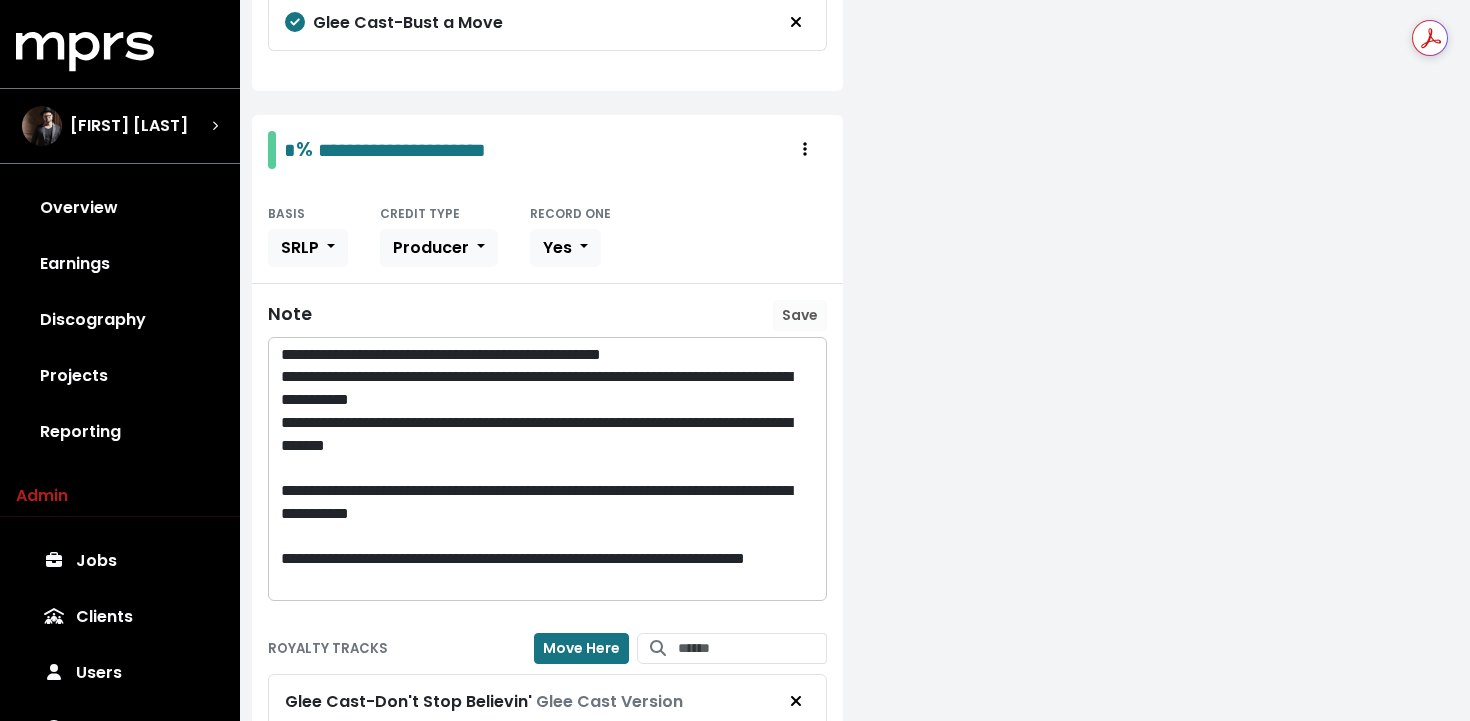 scroll, scrollTop: 2981, scrollLeft: 0, axis: vertical 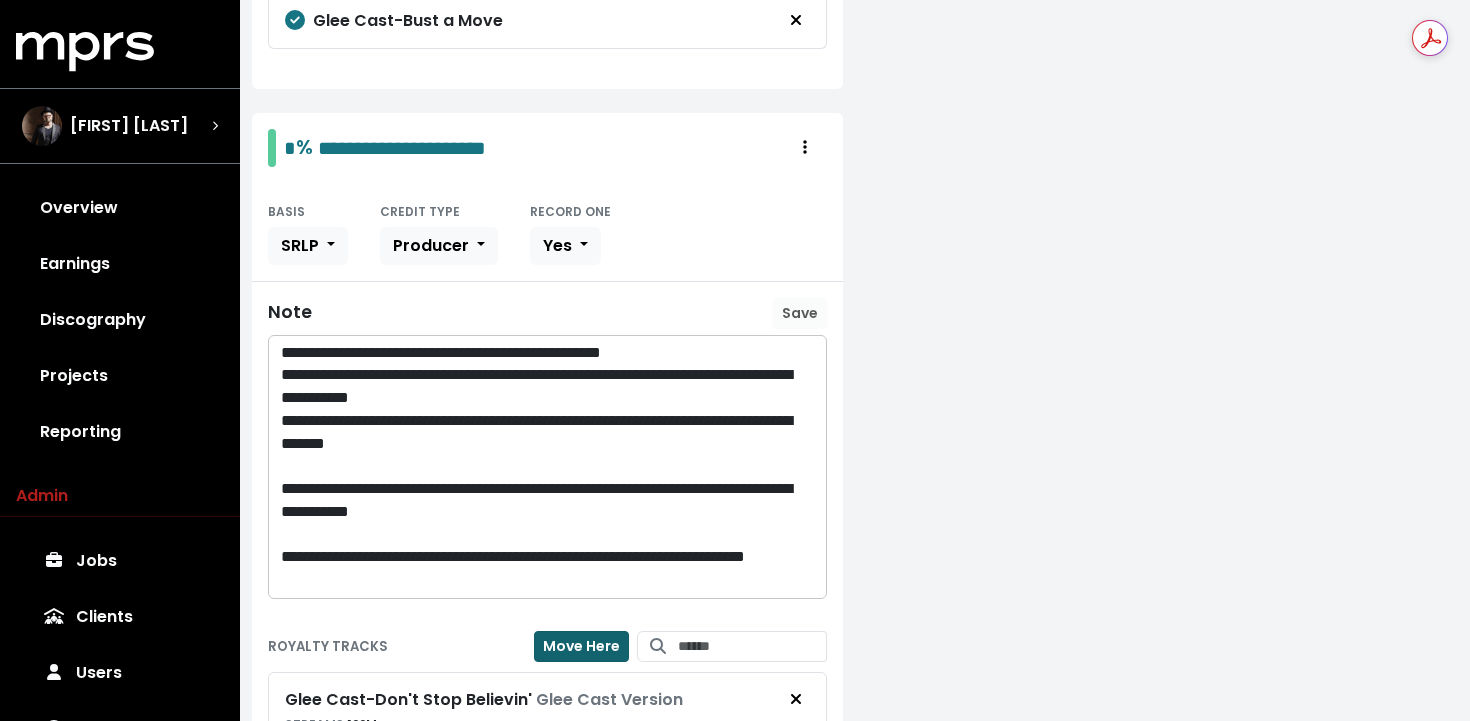 click on "Move Here" at bounding box center [581, 646] 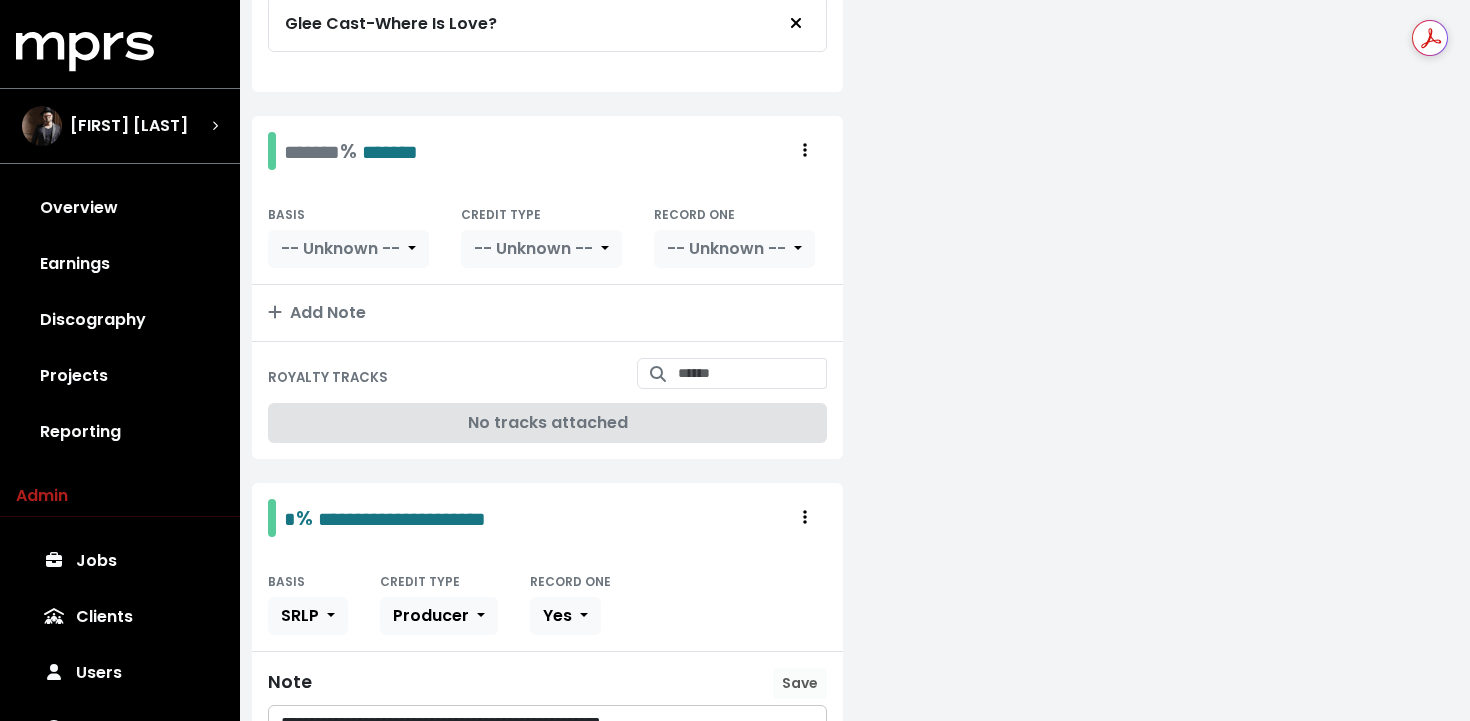 scroll, scrollTop: 2511, scrollLeft: 0, axis: vertical 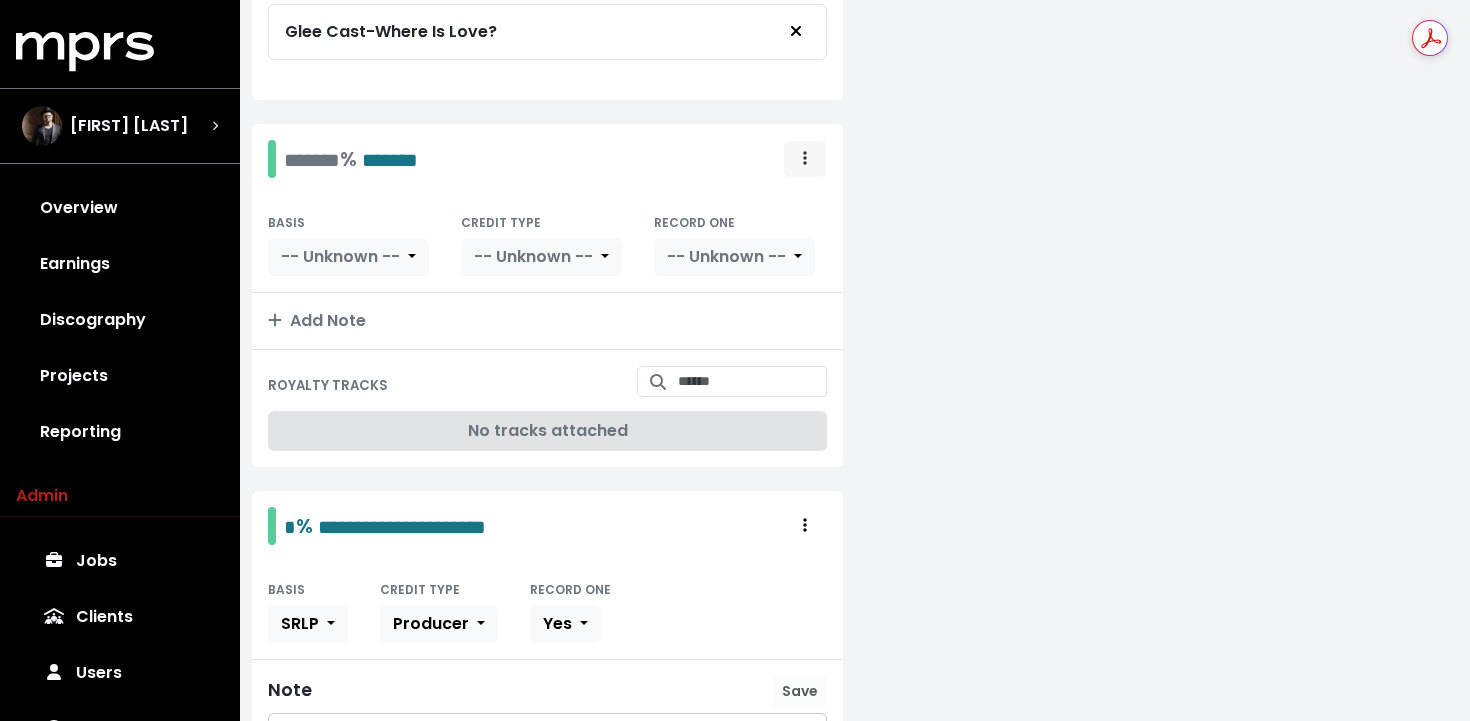click at bounding box center [805, 159] 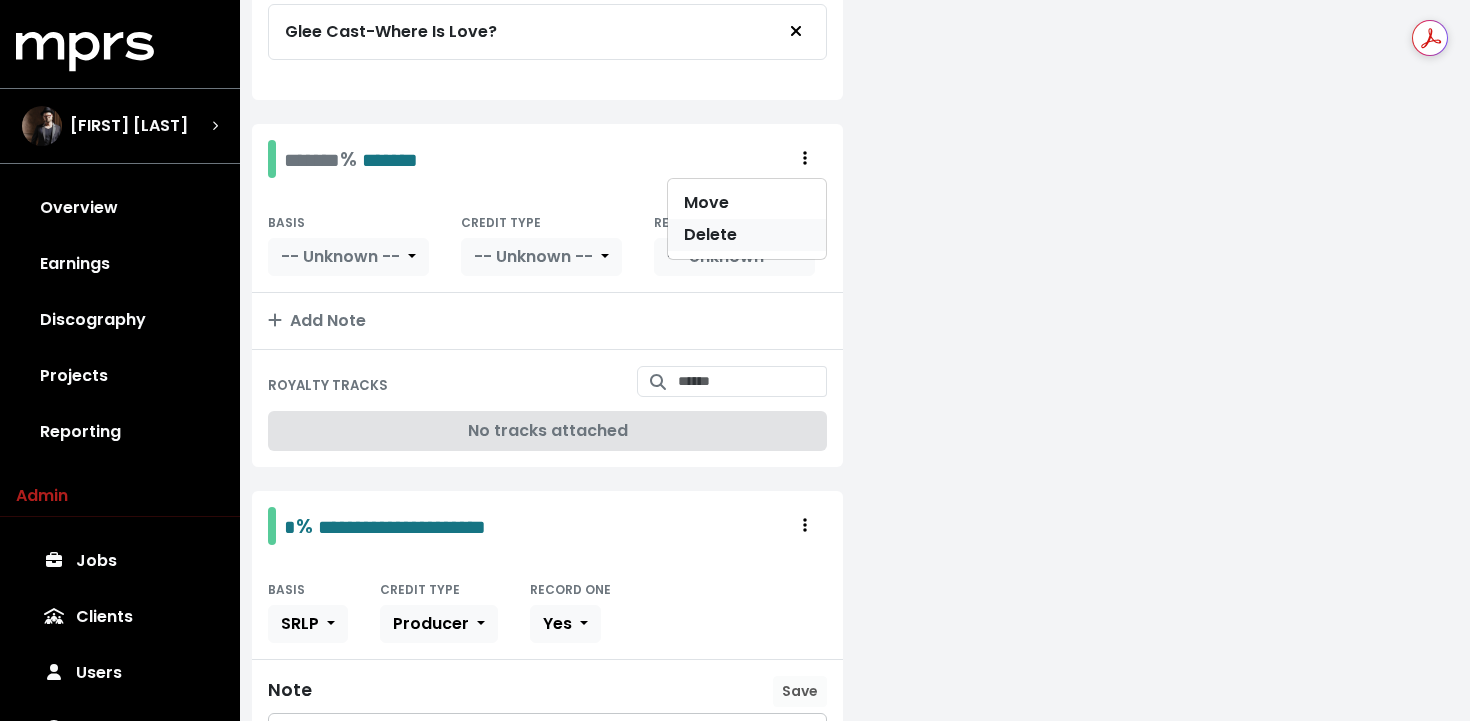 click on "Delete" at bounding box center (747, 235) 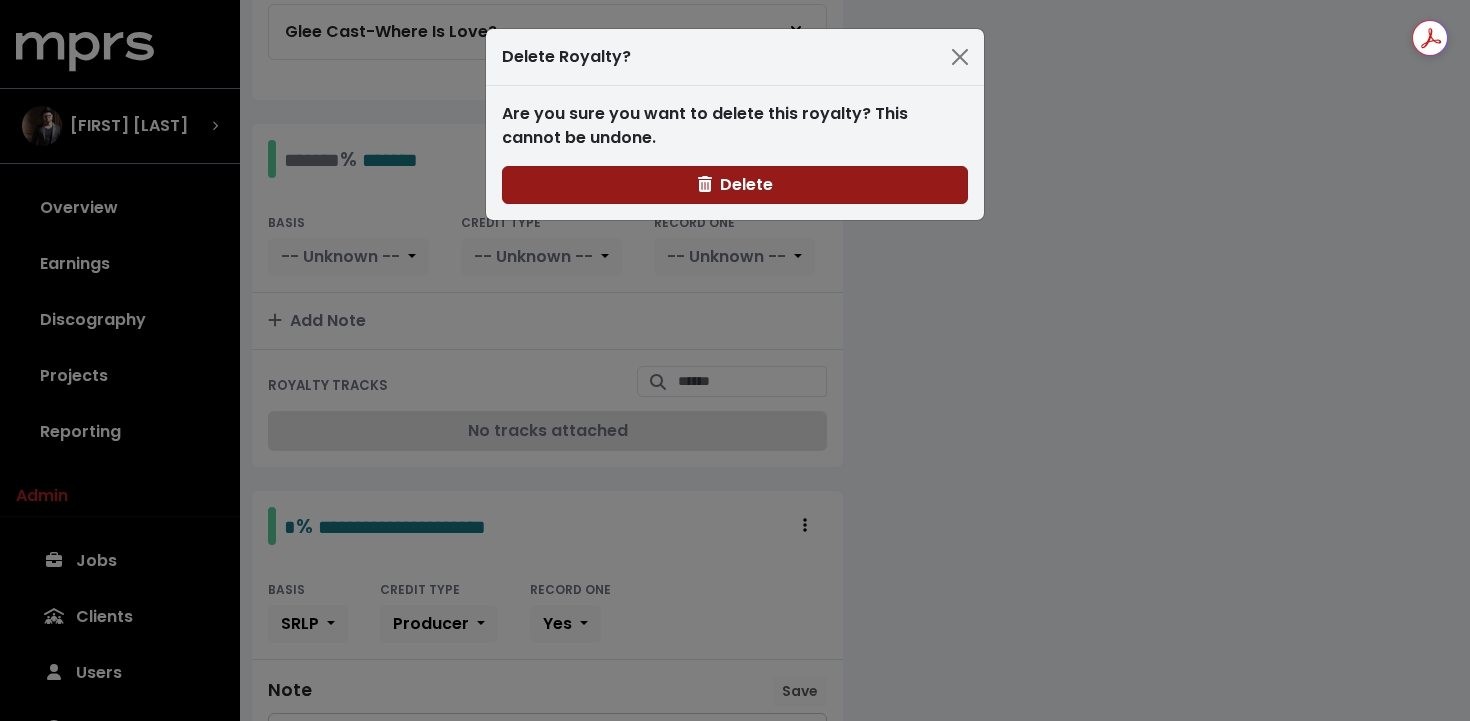 click on "Delete" at bounding box center (735, 185) 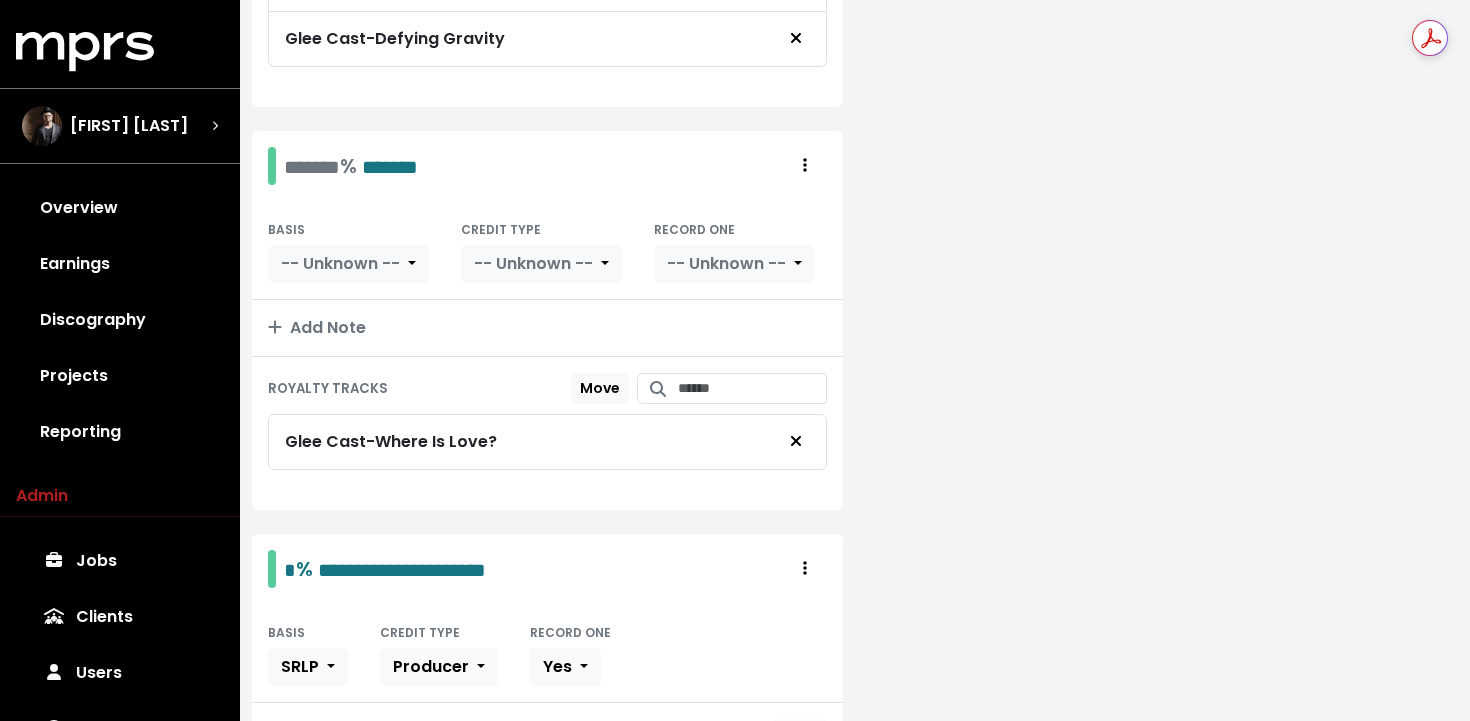 scroll, scrollTop: 2100, scrollLeft: 0, axis: vertical 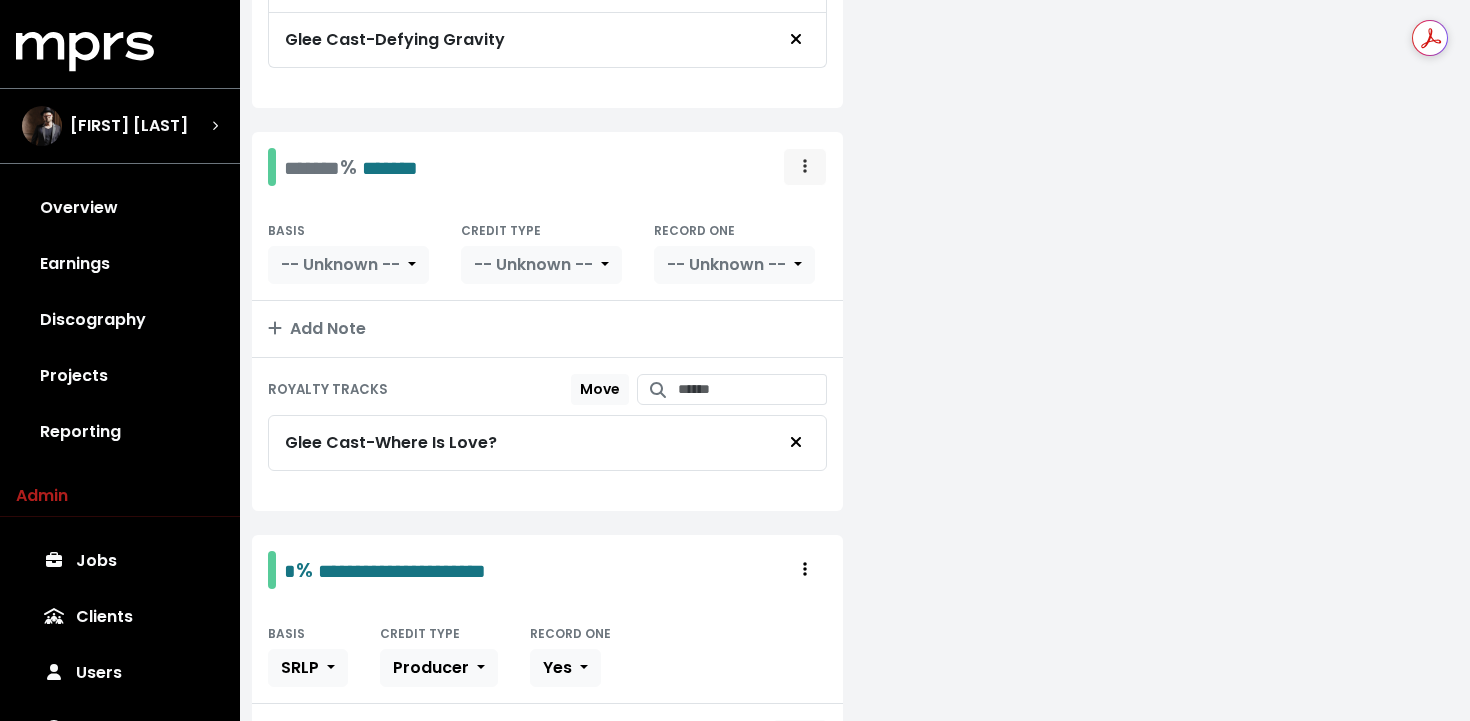 click at bounding box center [805, 167] 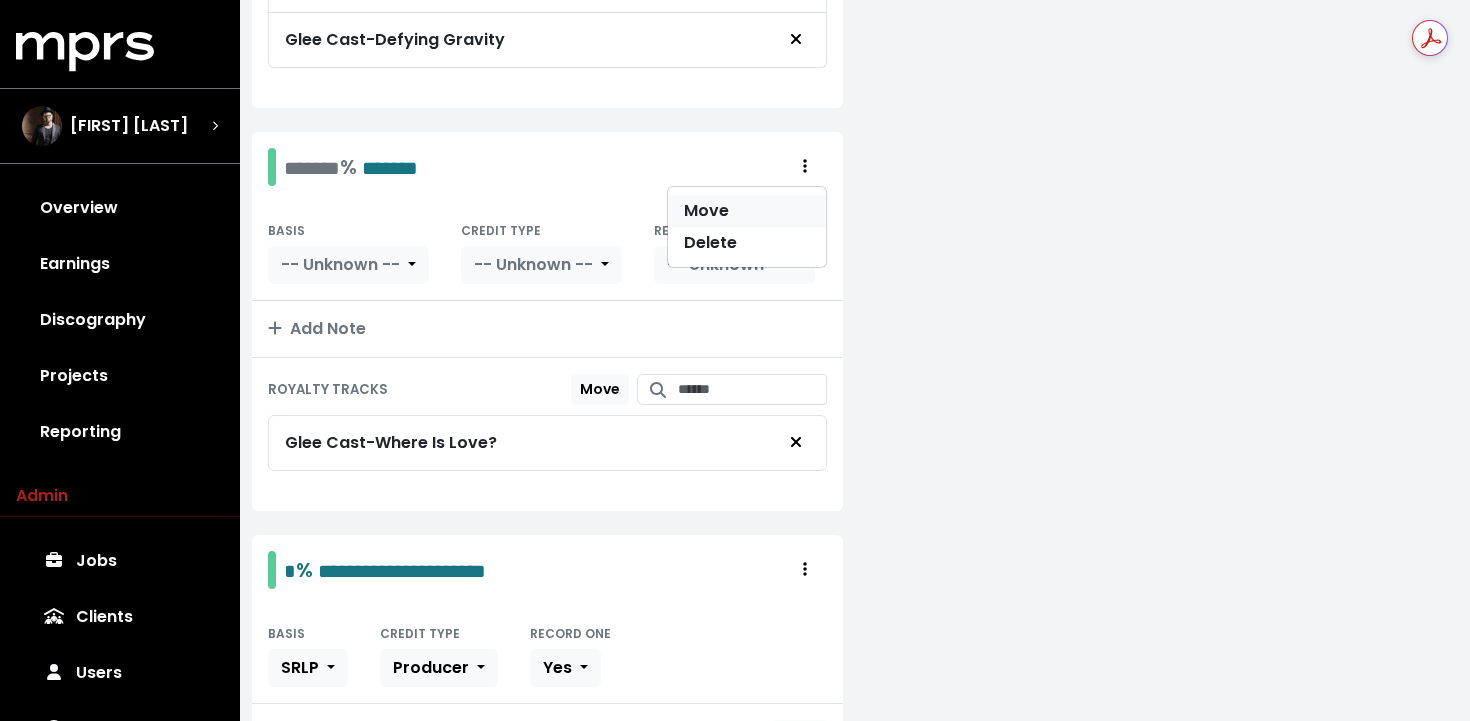 click on "Move" at bounding box center [747, 211] 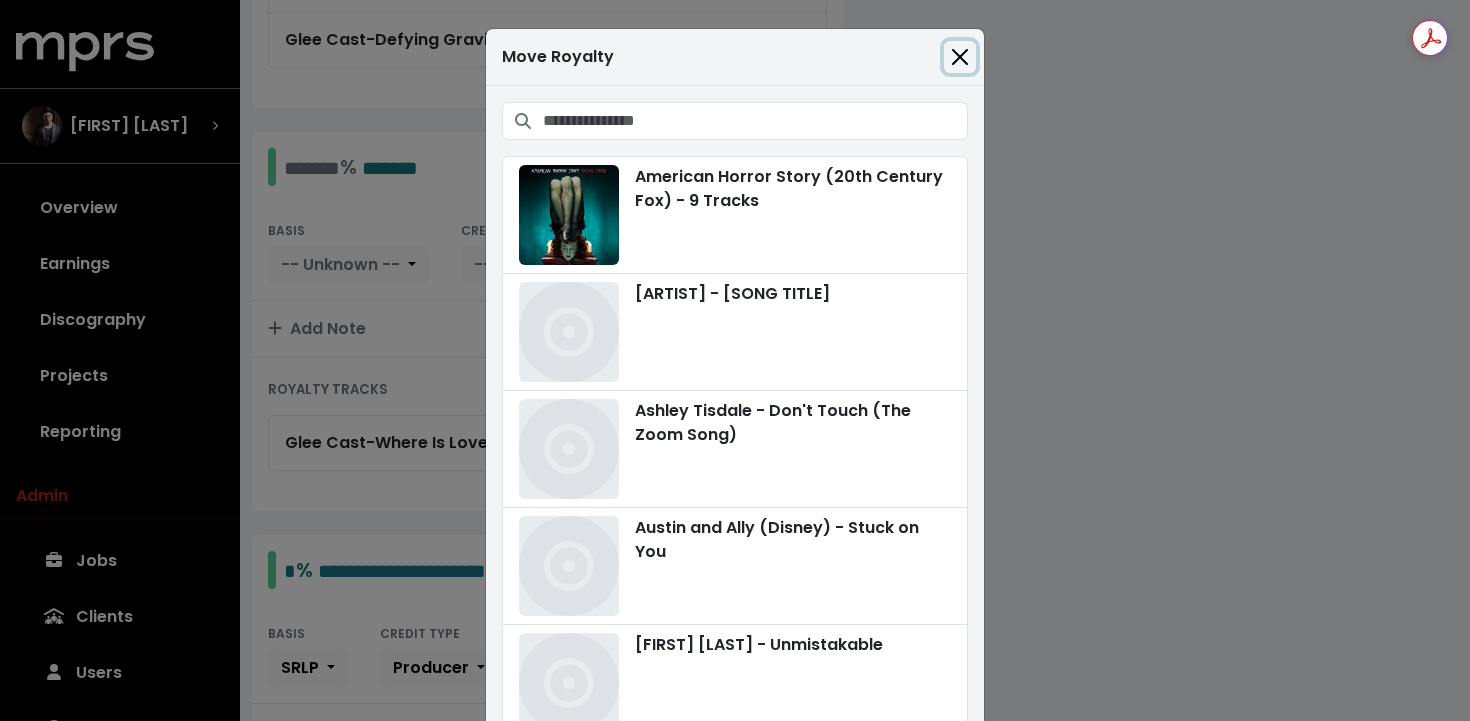 click at bounding box center (960, 57) 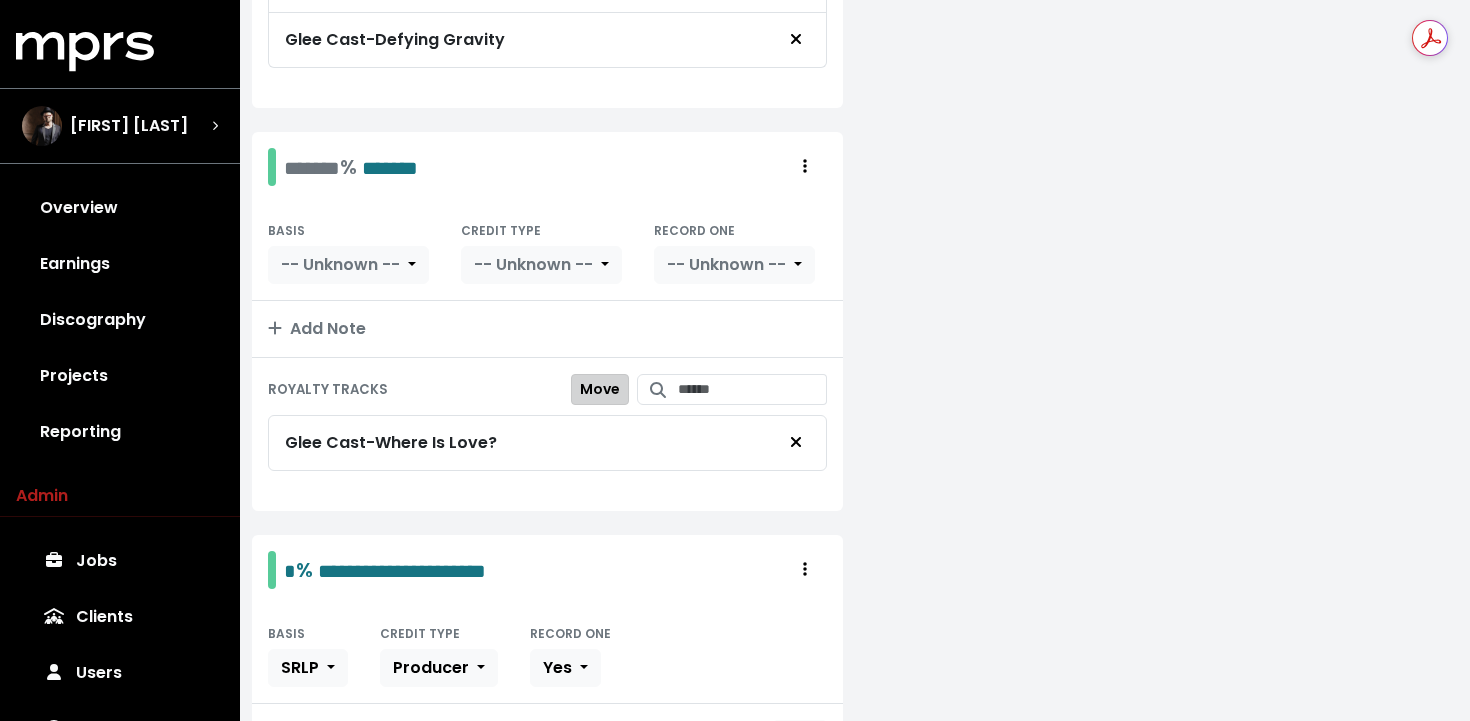 click on "Move" at bounding box center [600, 389] 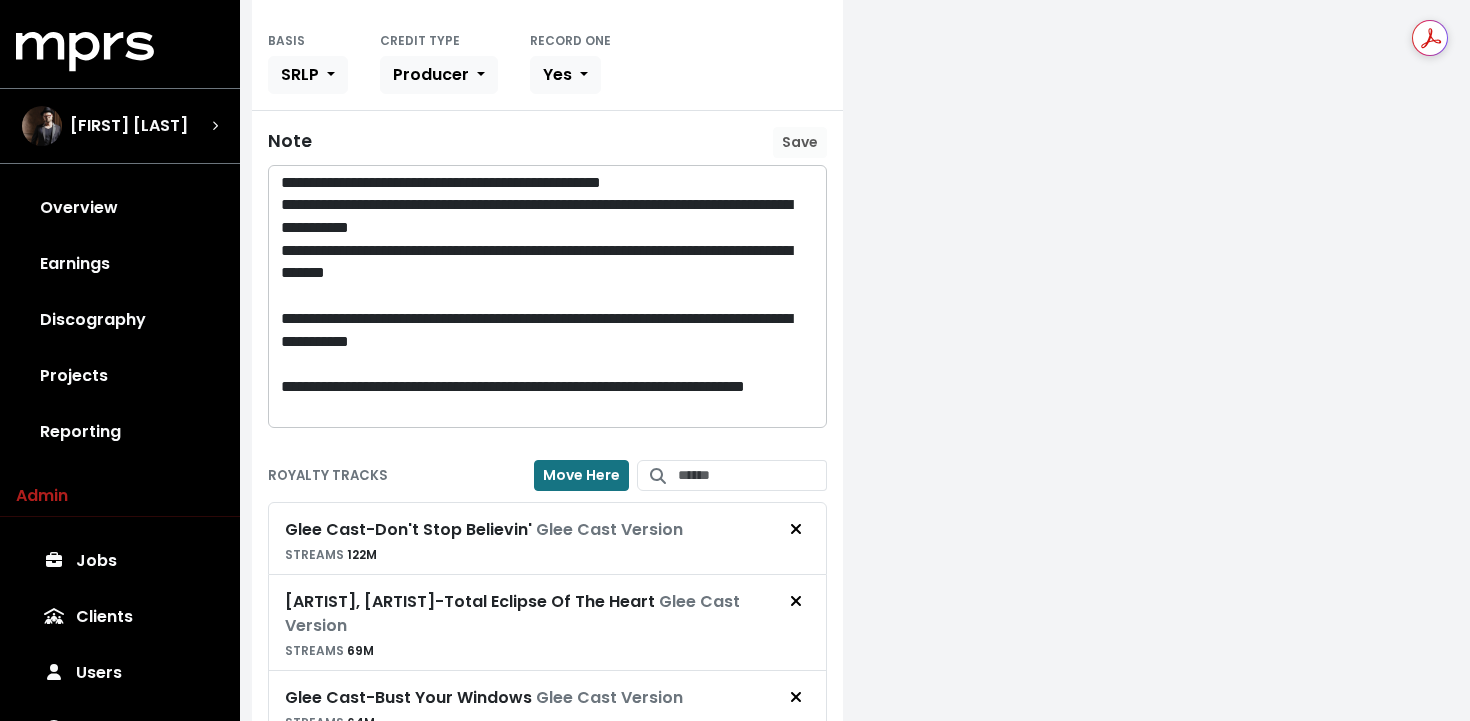 scroll, scrollTop: 2698, scrollLeft: 0, axis: vertical 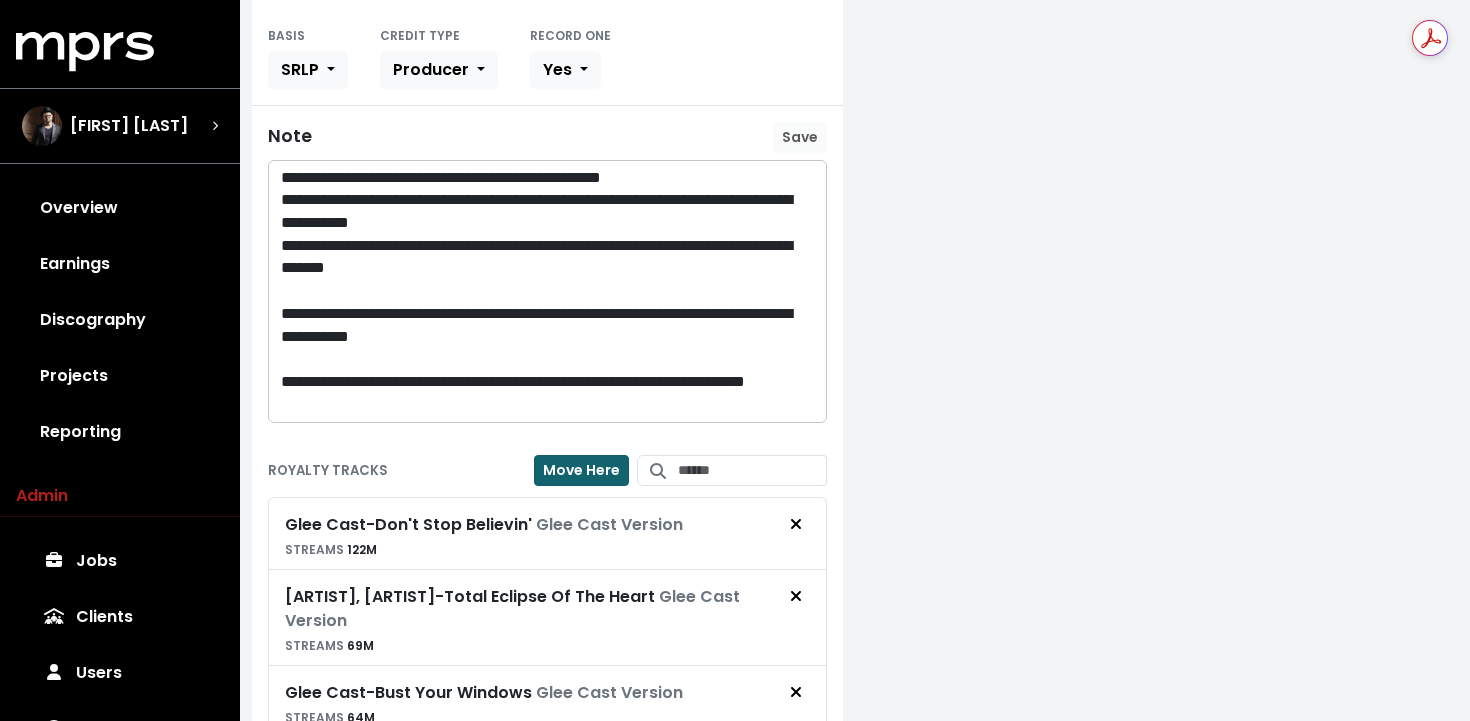 click on "Move Here" at bounding box center [581, 470] 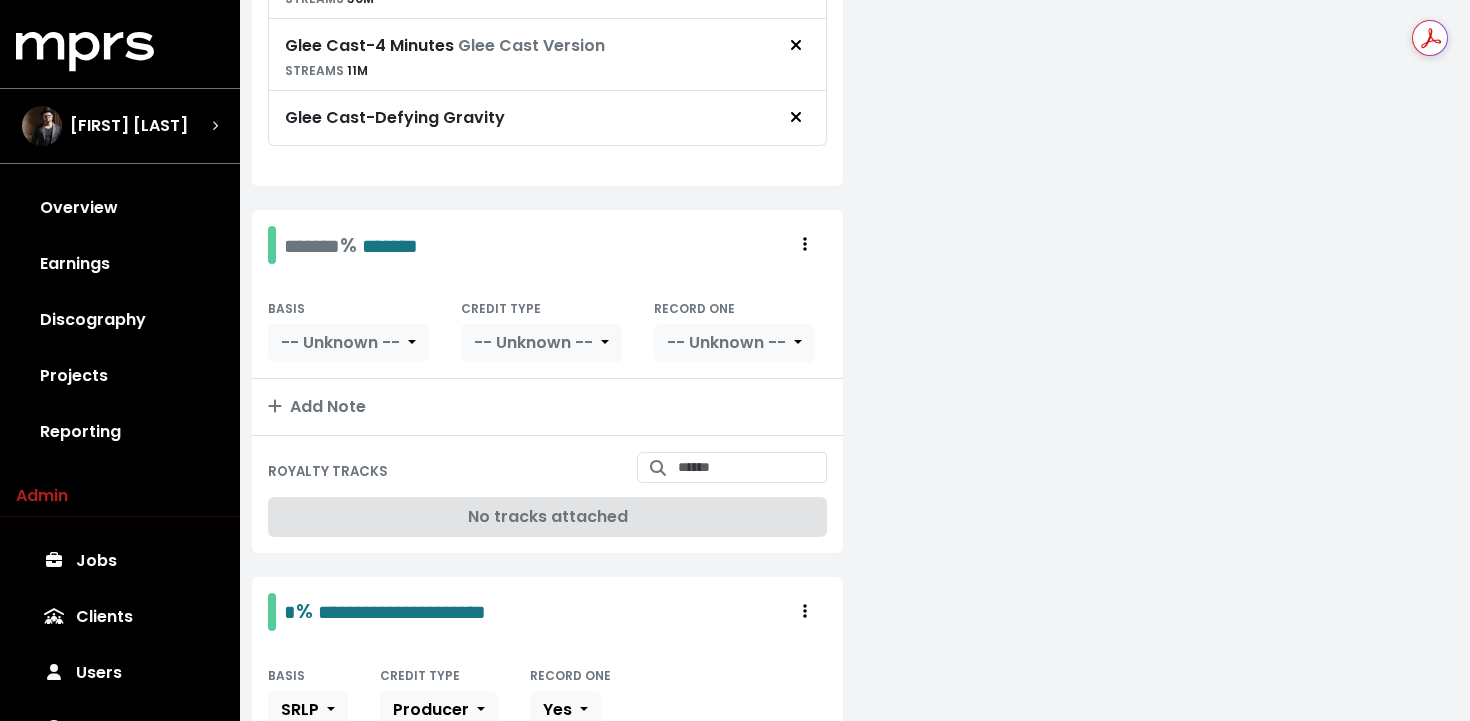 scroll, scrollTop: 1904, scrollLeft: 0, axis: vertical 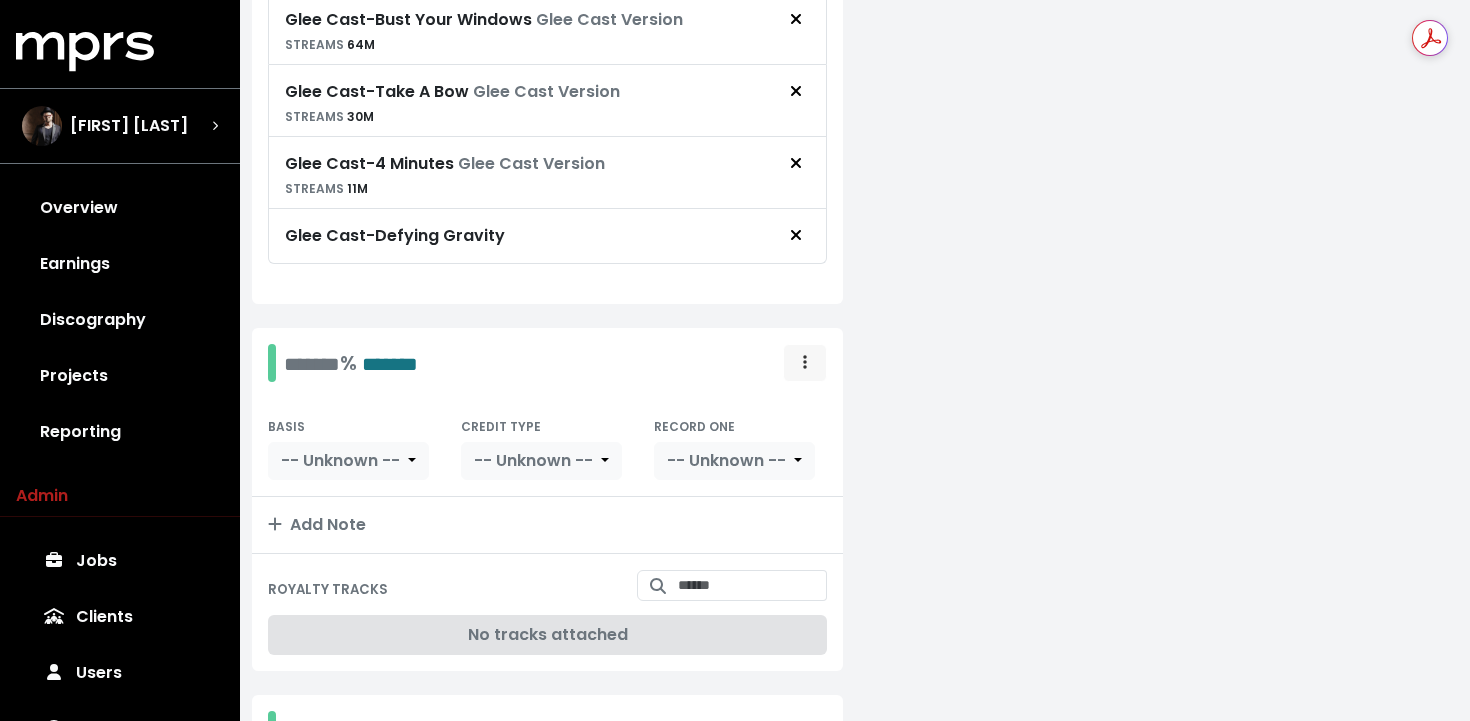 click 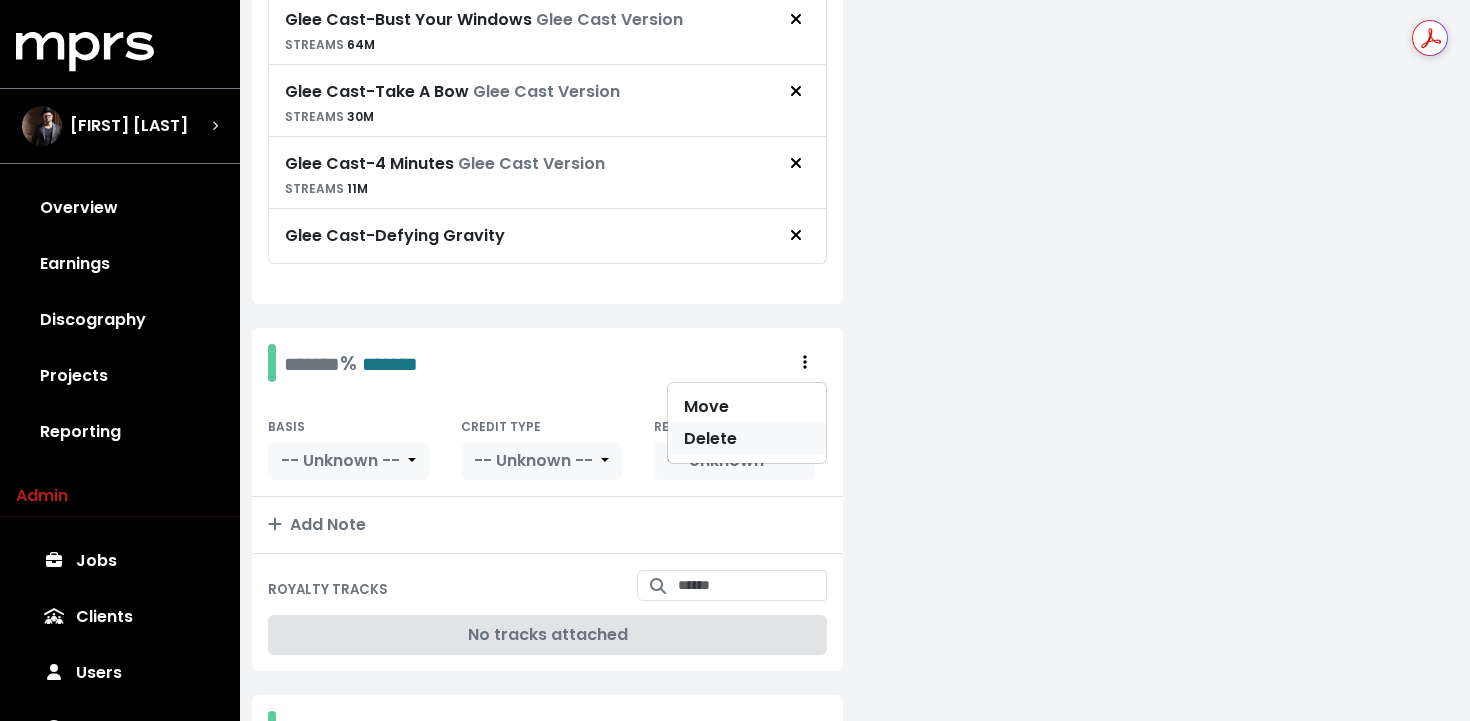 click on "Delete" at bounding box center [747, 439] 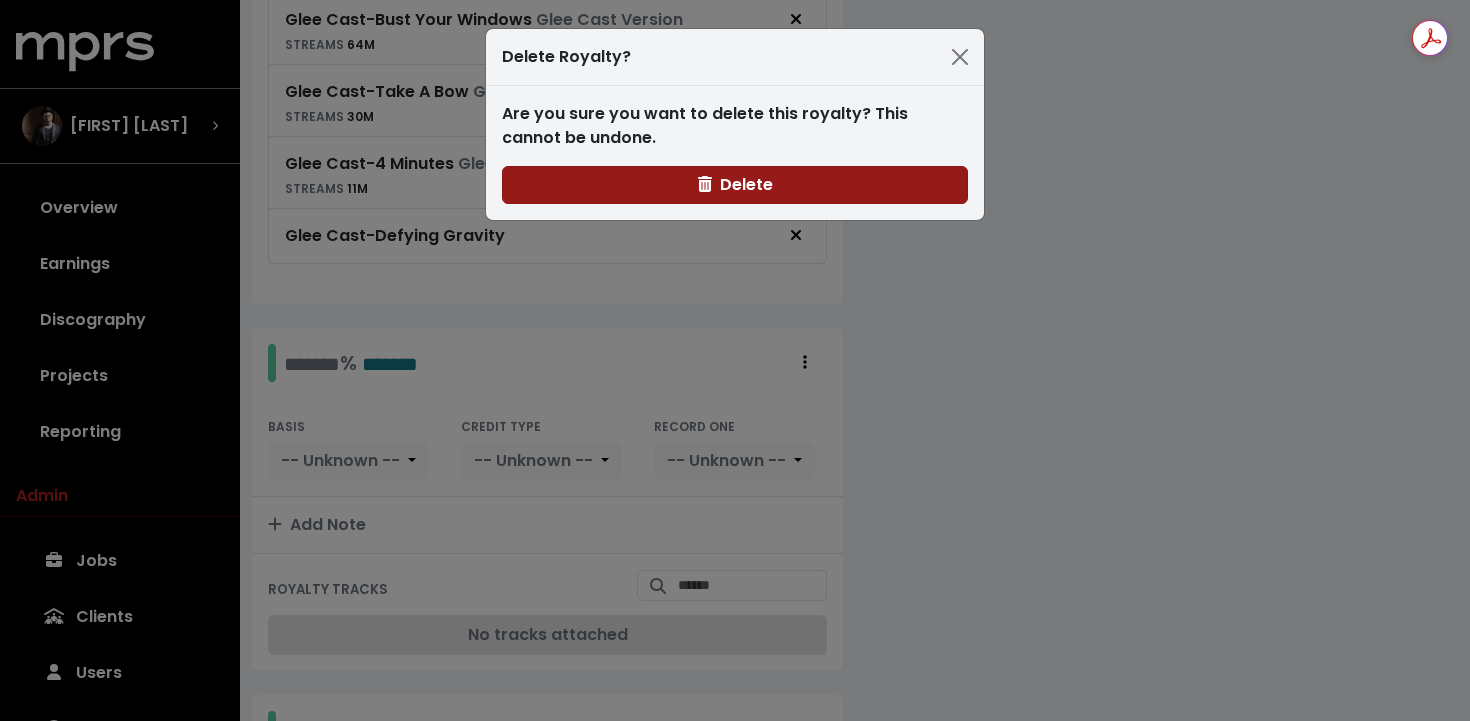 click on "Delete" at bounding box center (735, 185) 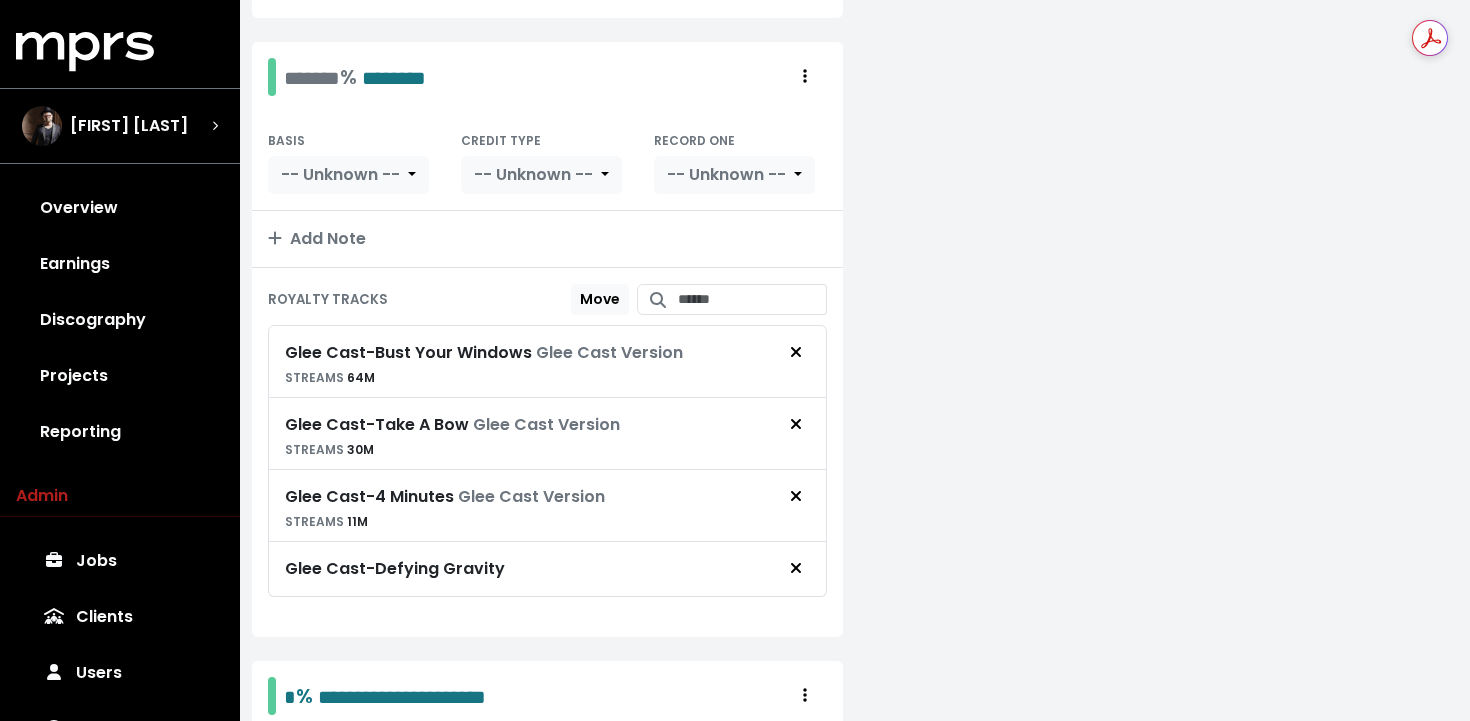 scroll, scrollTop: 1567, scrollLeft: 0, axis: vertical 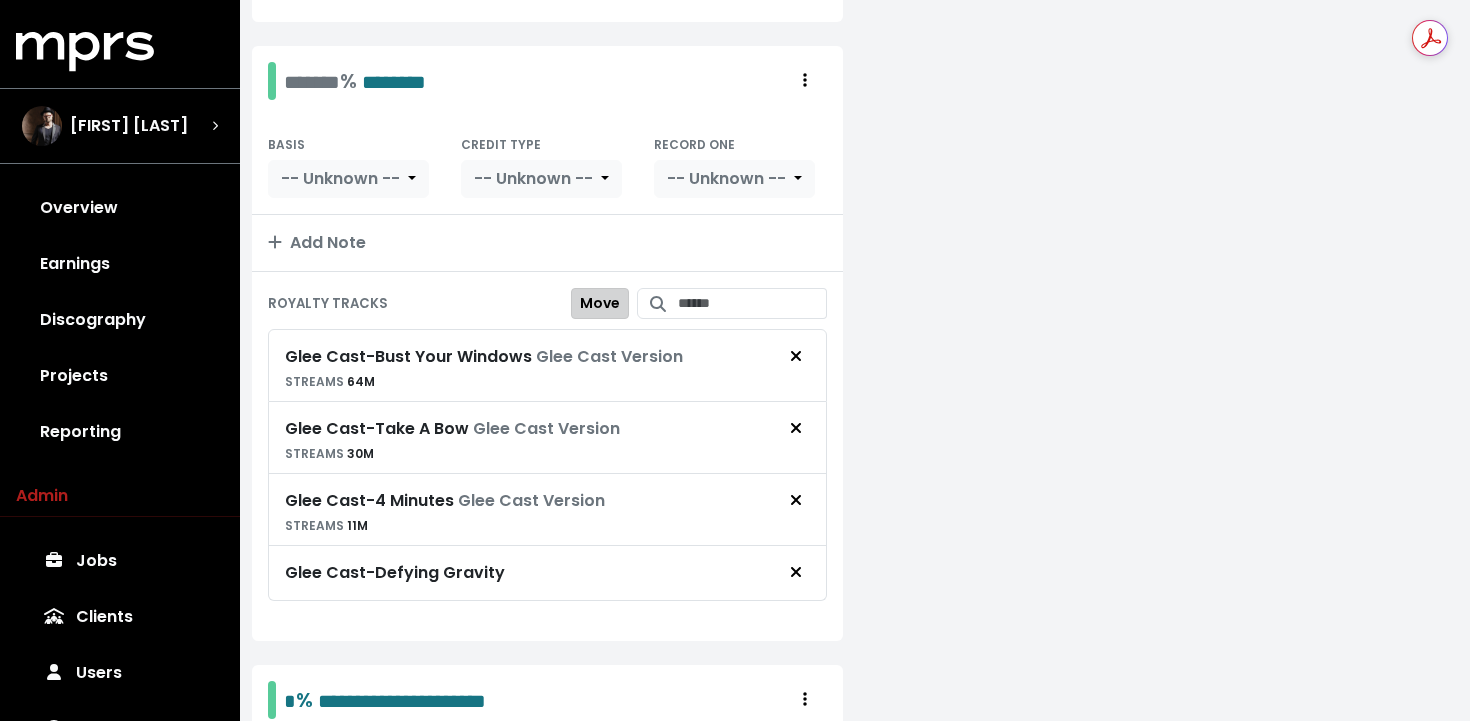 click on "Move" at bounding box center [600, 303] 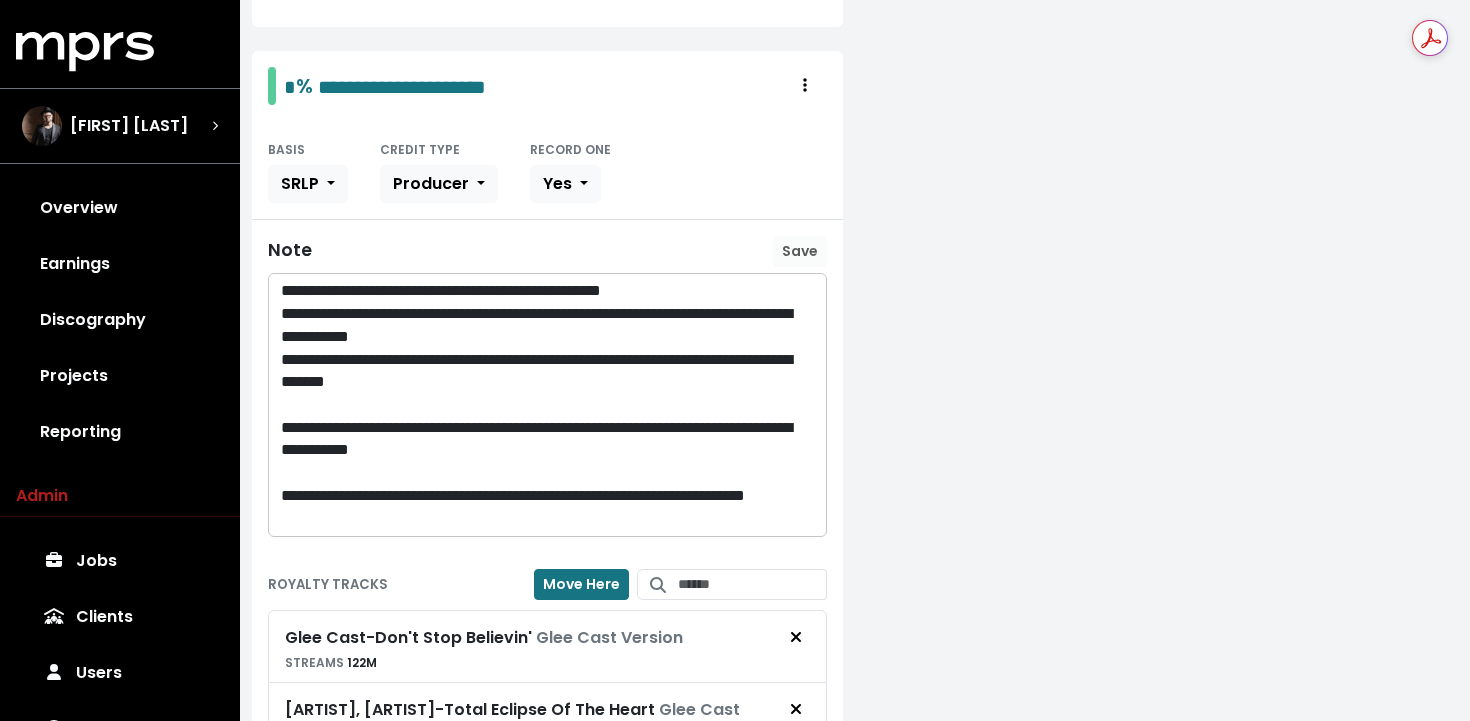 scroll, scrollTop: 2184, scrollLeft: 0, axis: vertical 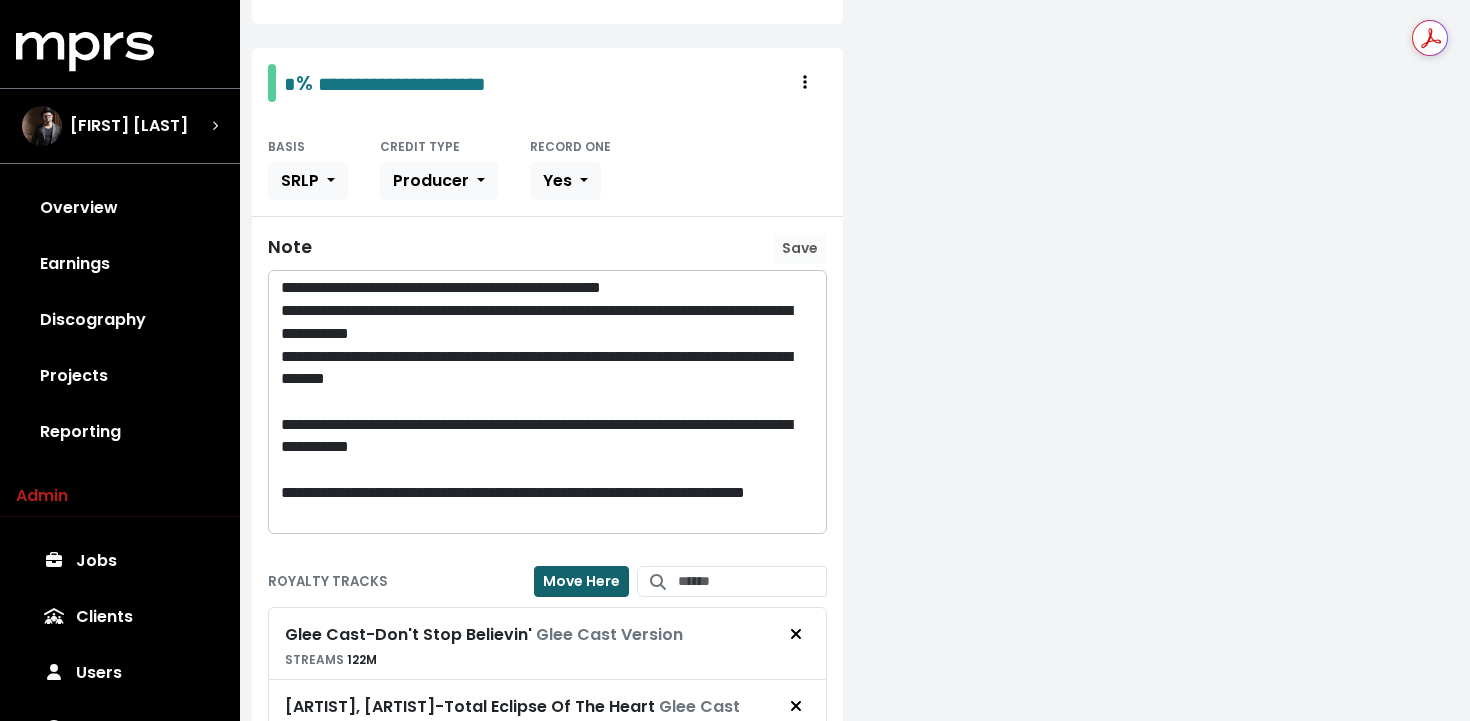 click on "Move Here" at bounding box center (581, 581) 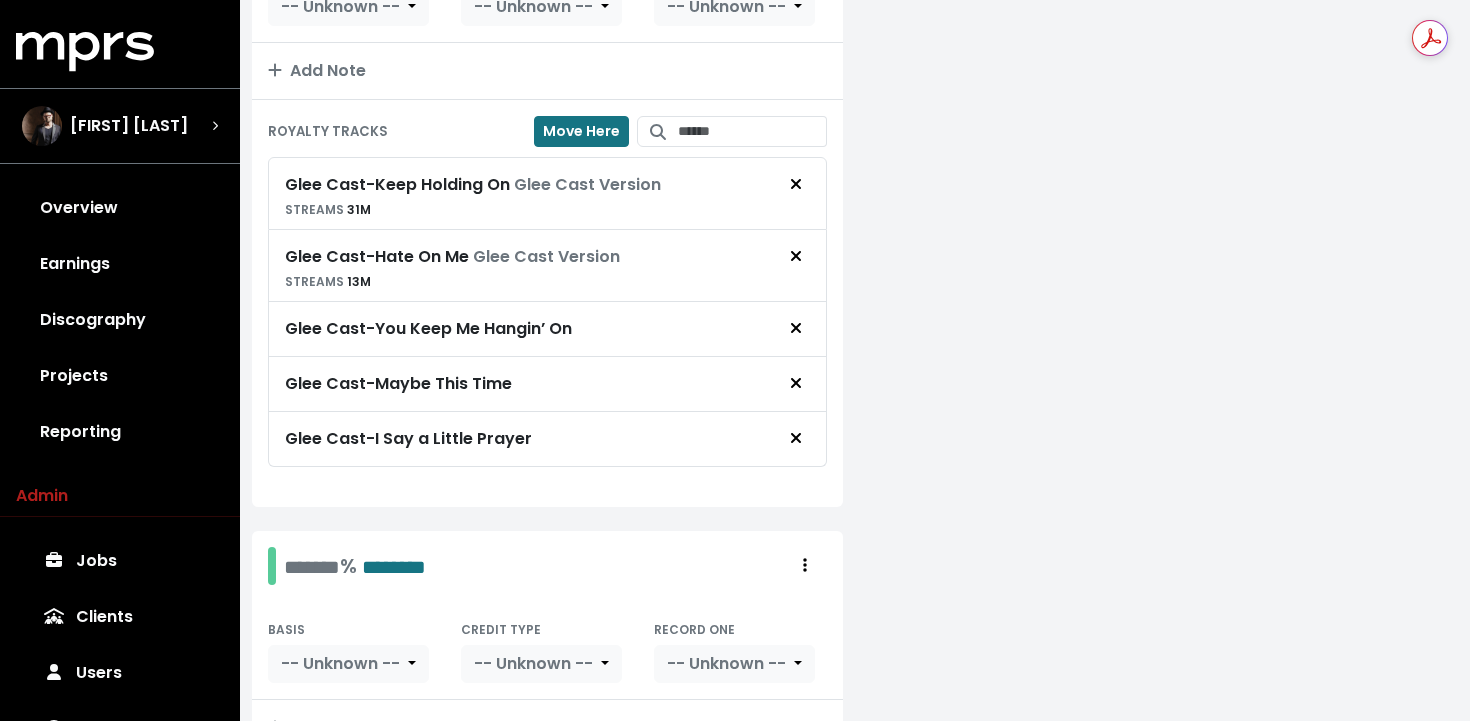 scroll, scrollTop: 1012, scrollLeft: 0, axis: vertical 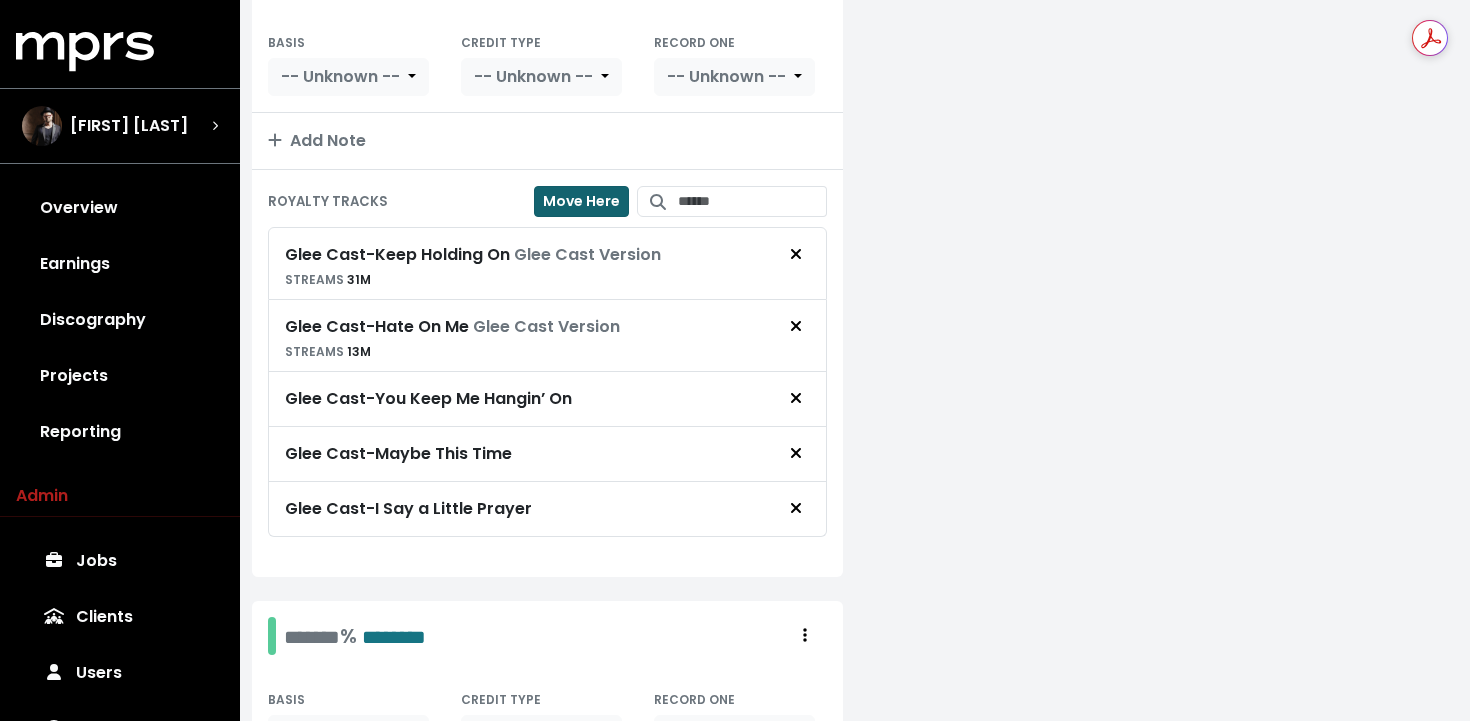 click on "Move Here" at bounding box center (581, 201) 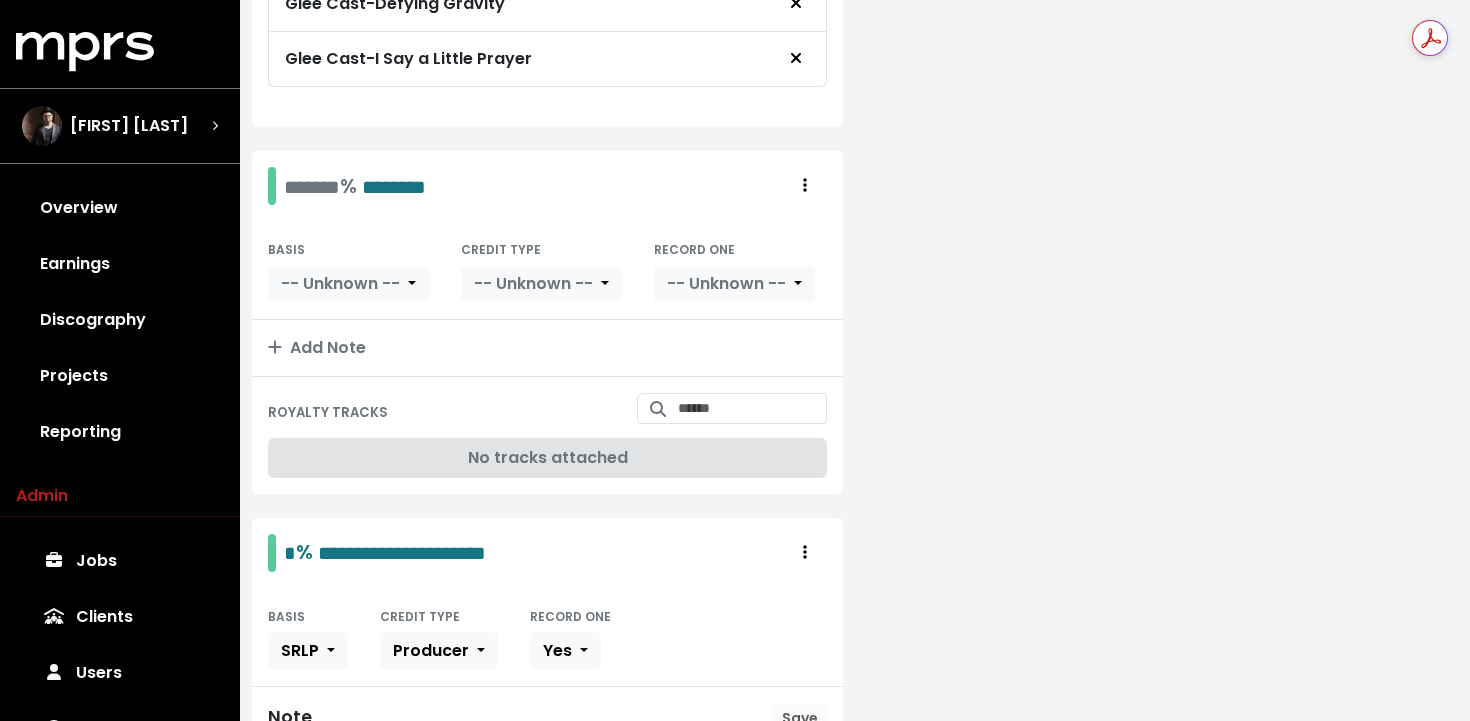 scroll, scrollTop: 1840, scrollLeft: 0, axis: vertical 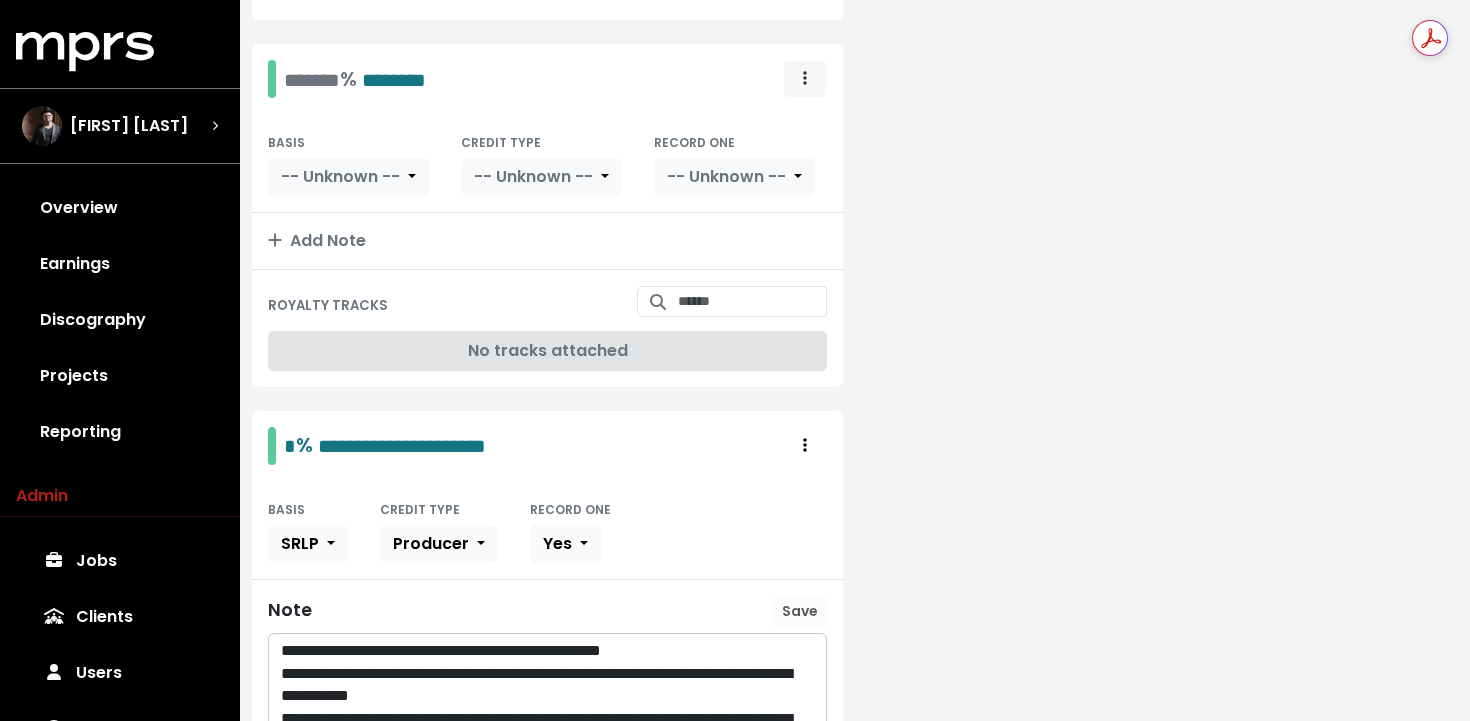 click at bounding box center (805, 79) 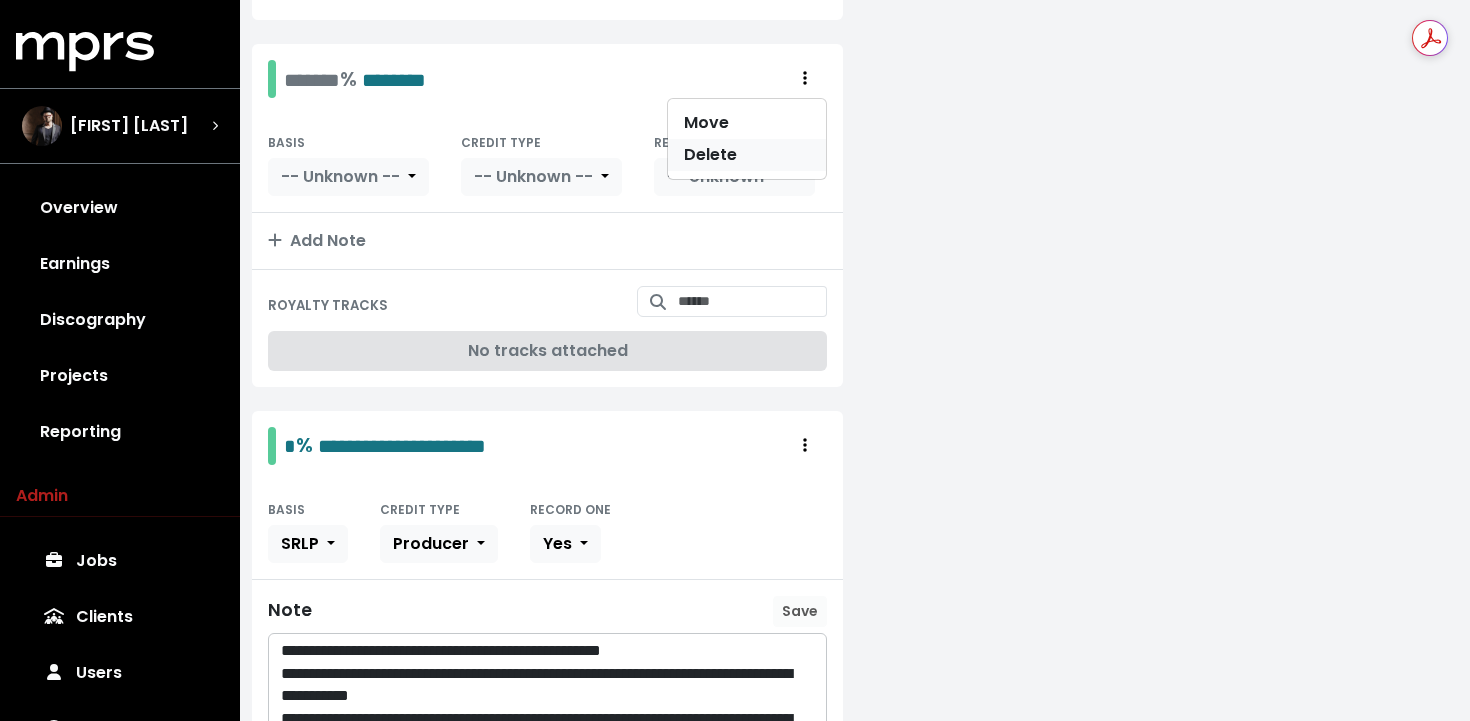 click on "Delete" at bounding box center (747, 155) 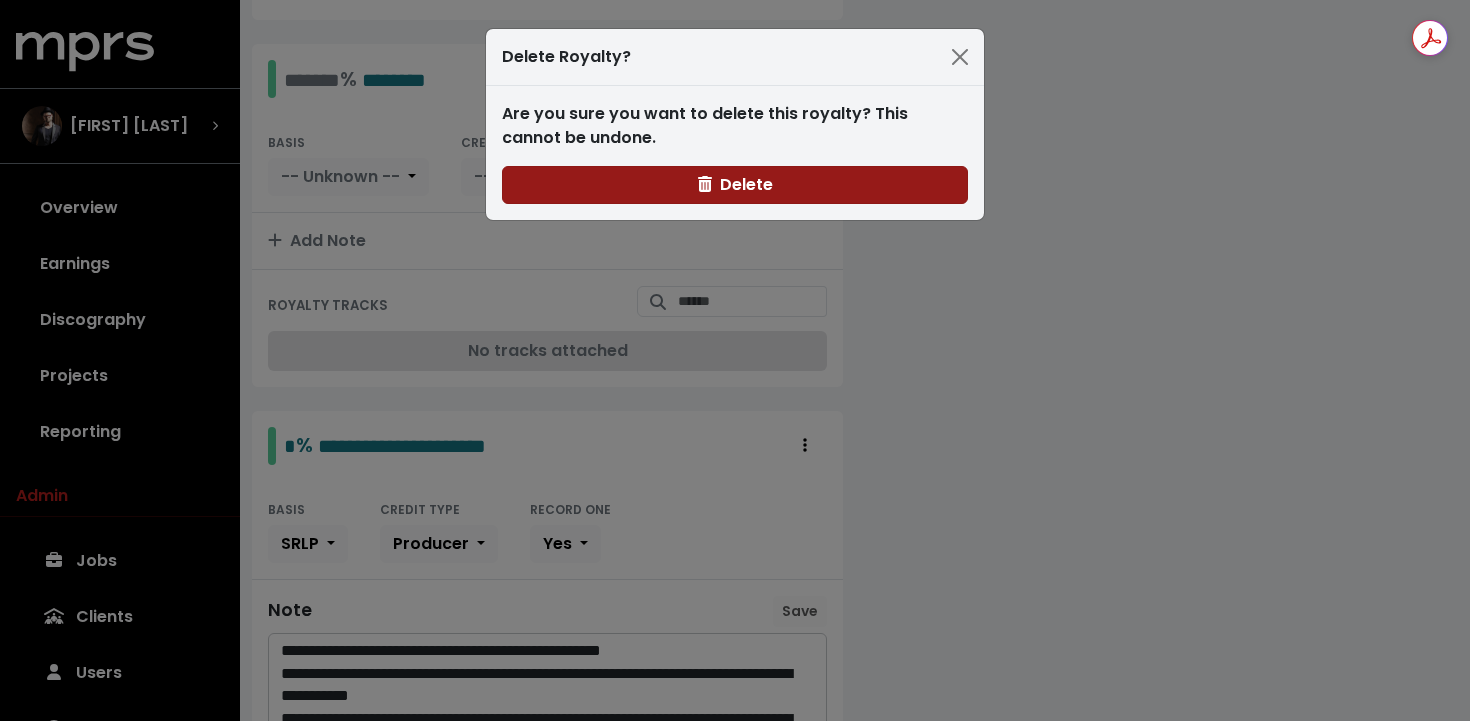 click on "Delete" at bounding box center (735, 184) 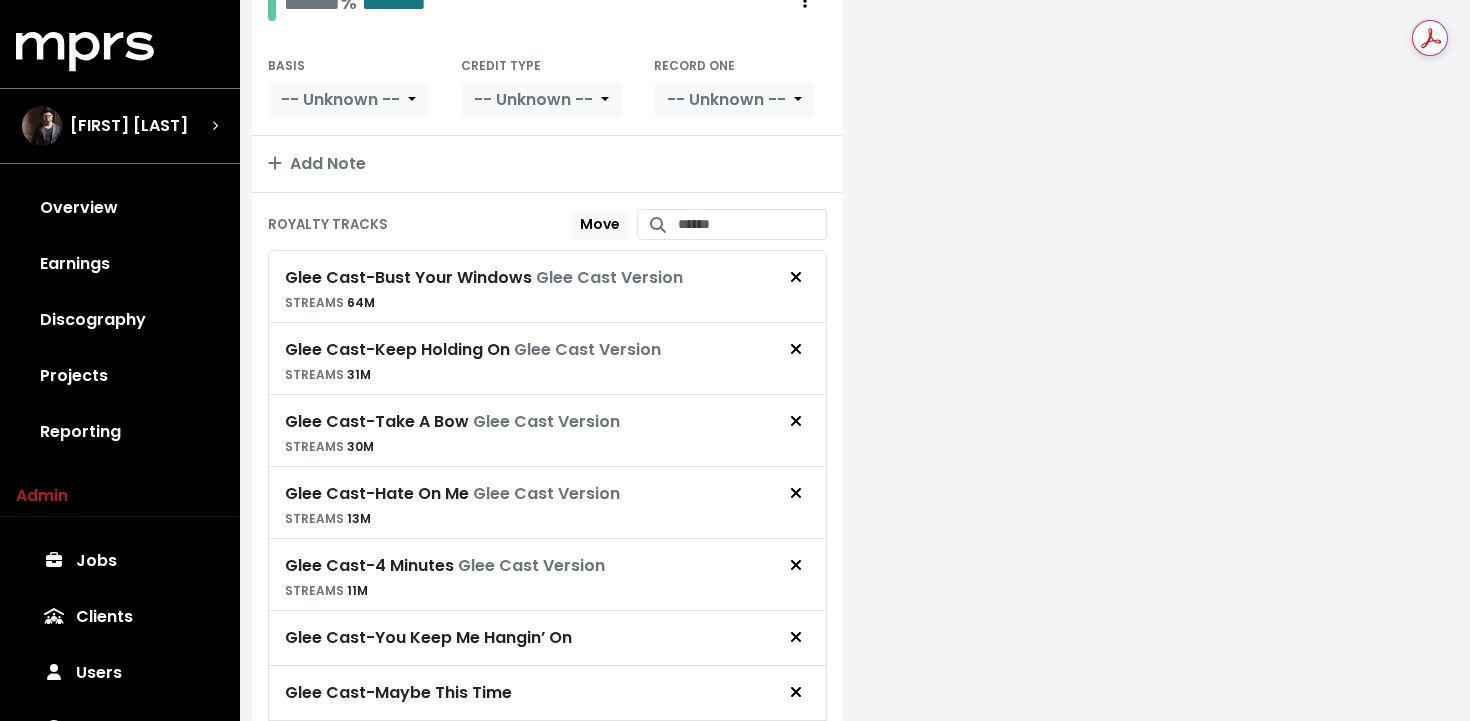 scroll, scrollTop: 996, scrollLeft: 0, axis: vertical 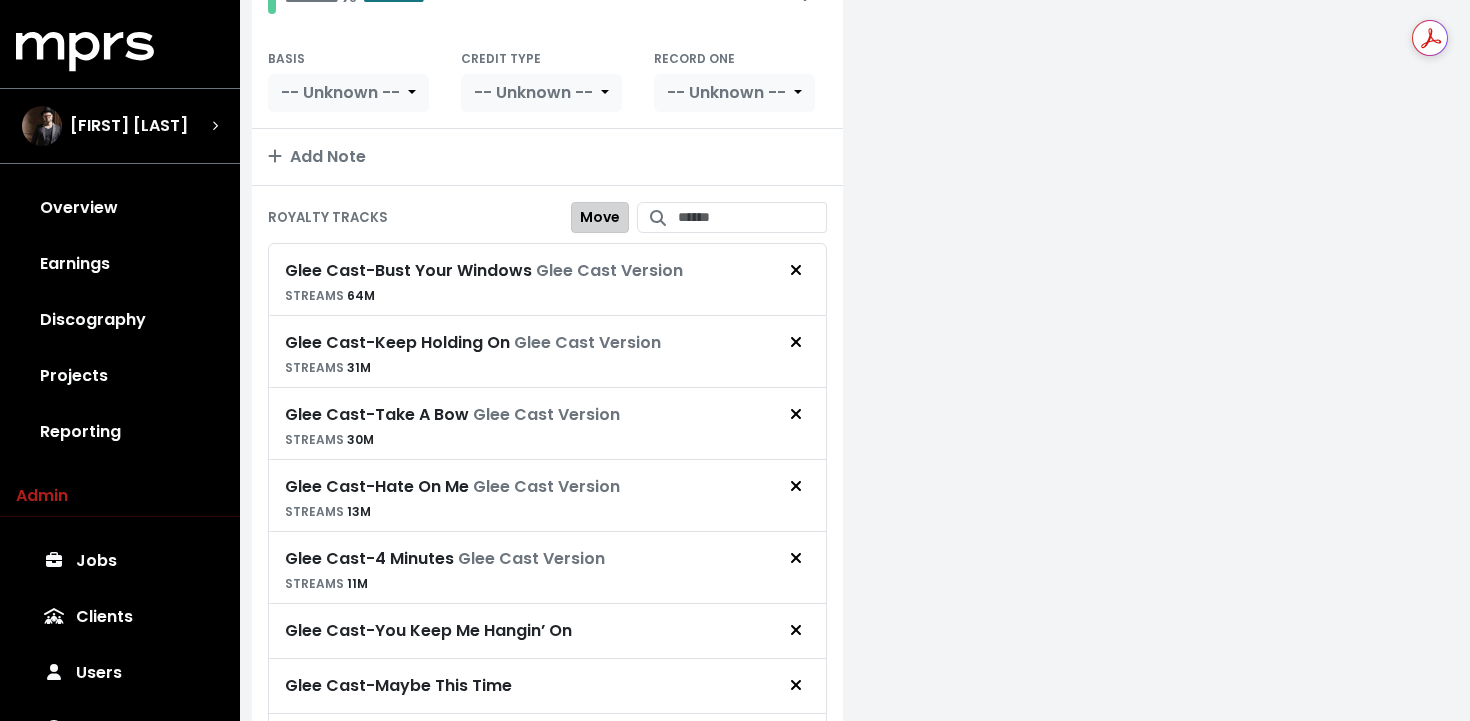 click on "Move" at bounding box center [600, 217] 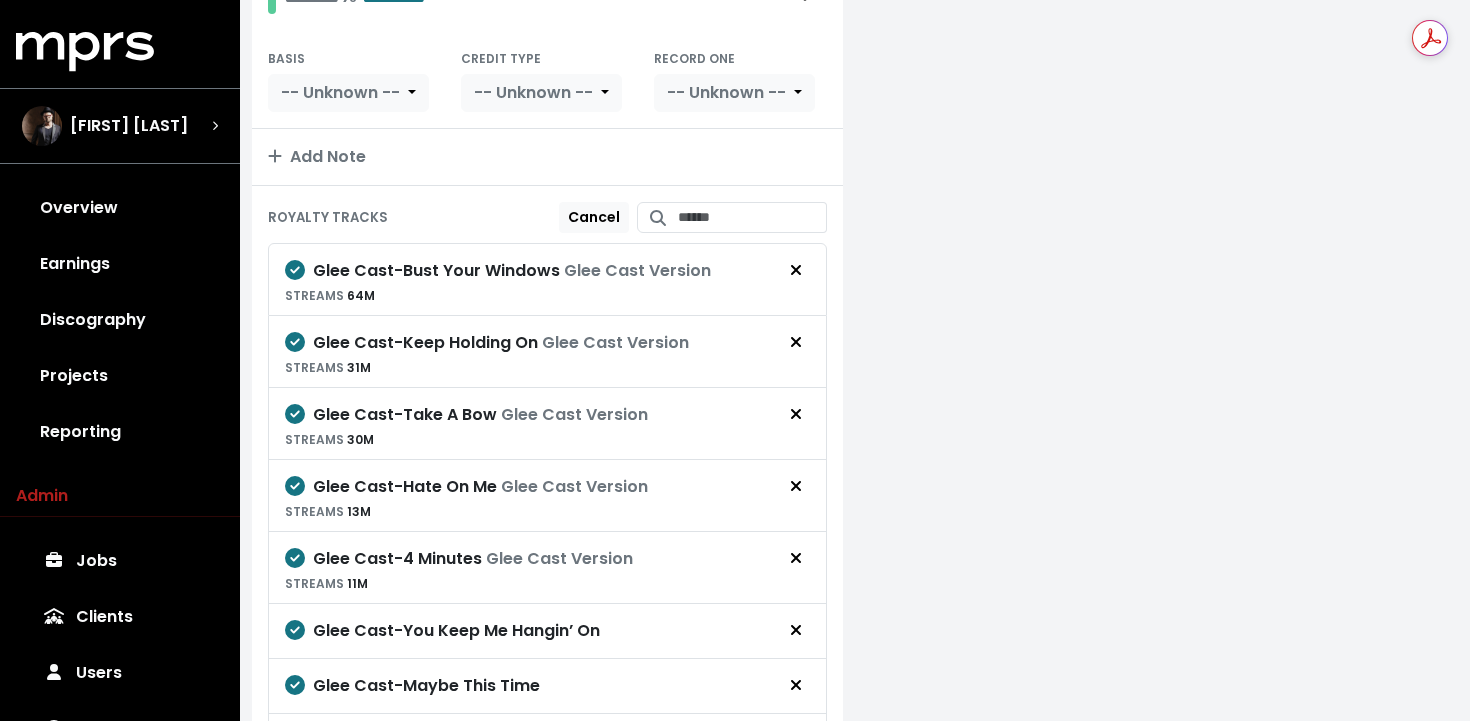 click 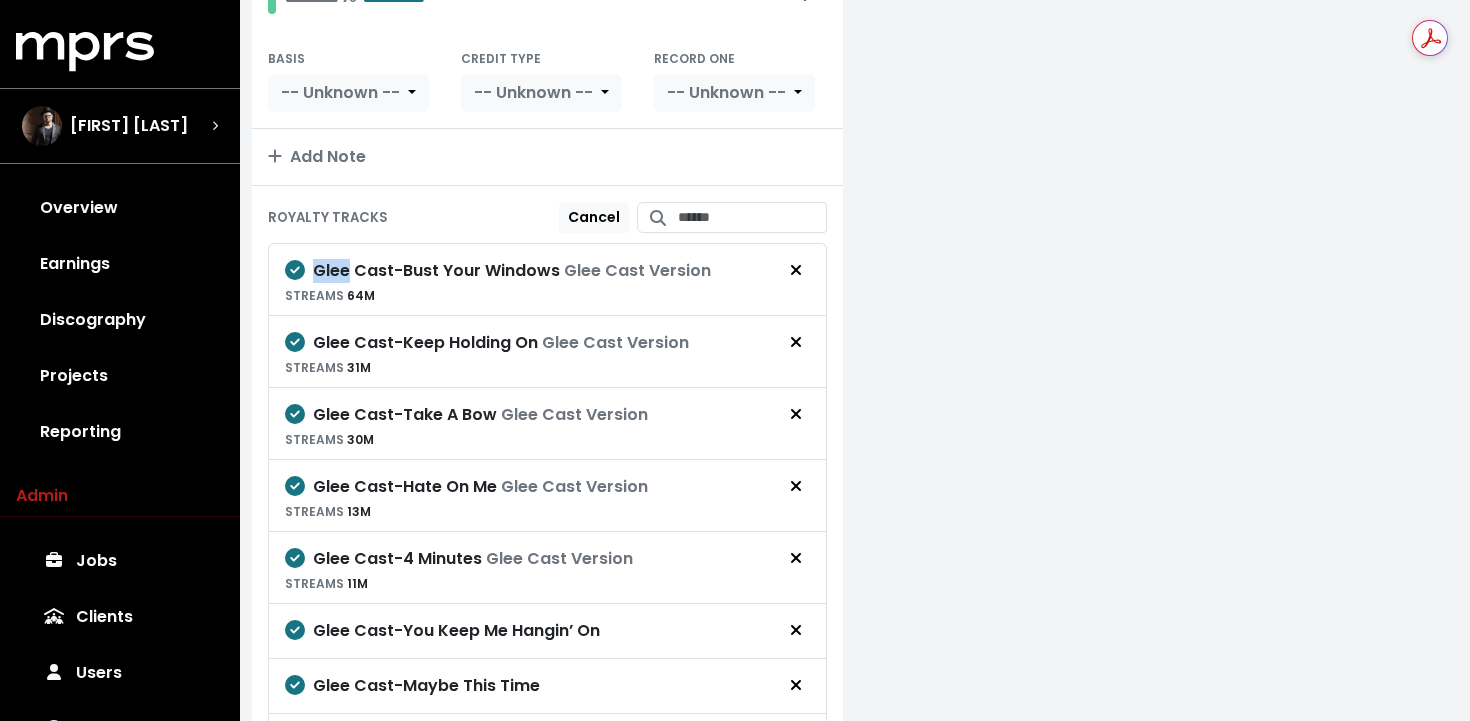 click 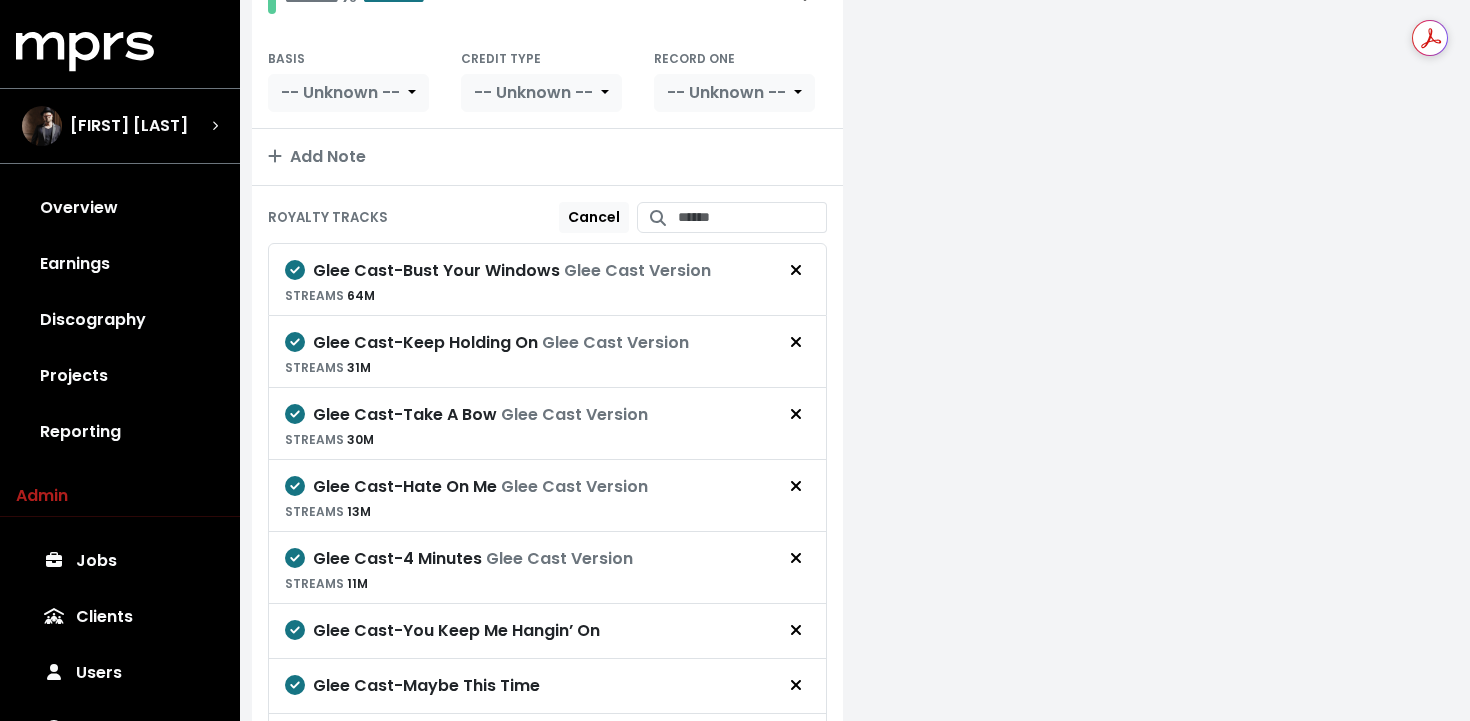 click on "ROYALTY TRACKS Cancel" at bounding box center [547, 218] 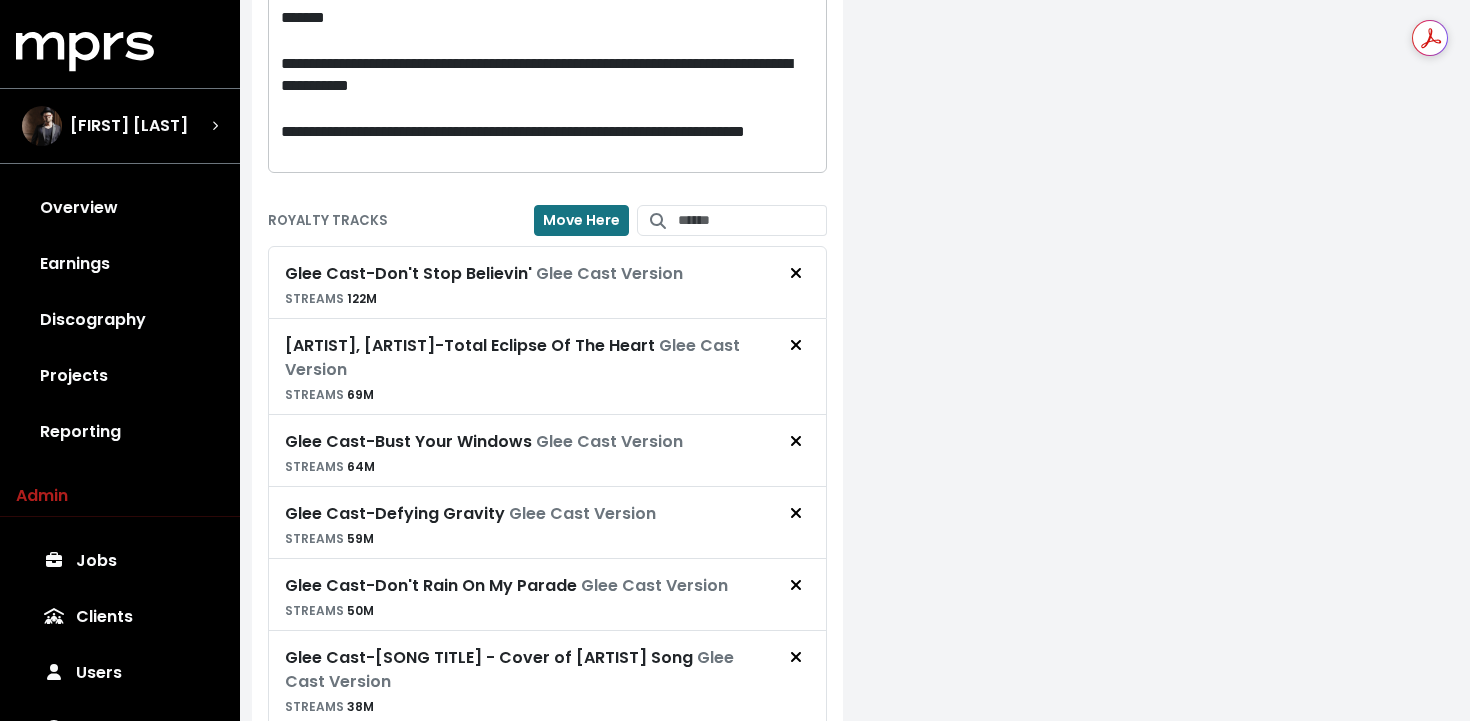 scroll, scrollTop: 2199, scrollLeft: 0, axis: vertical 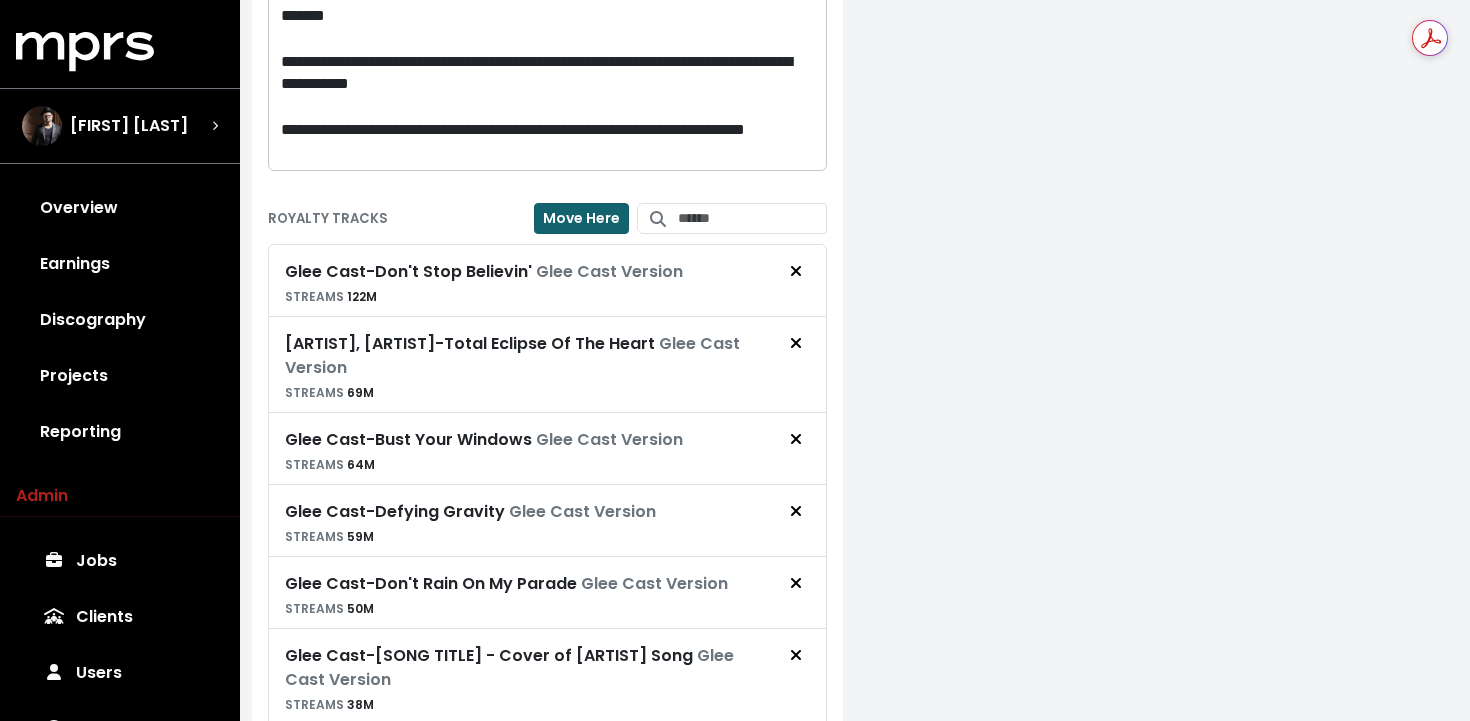 click on "Move Here" at bounding box center (581, 218) 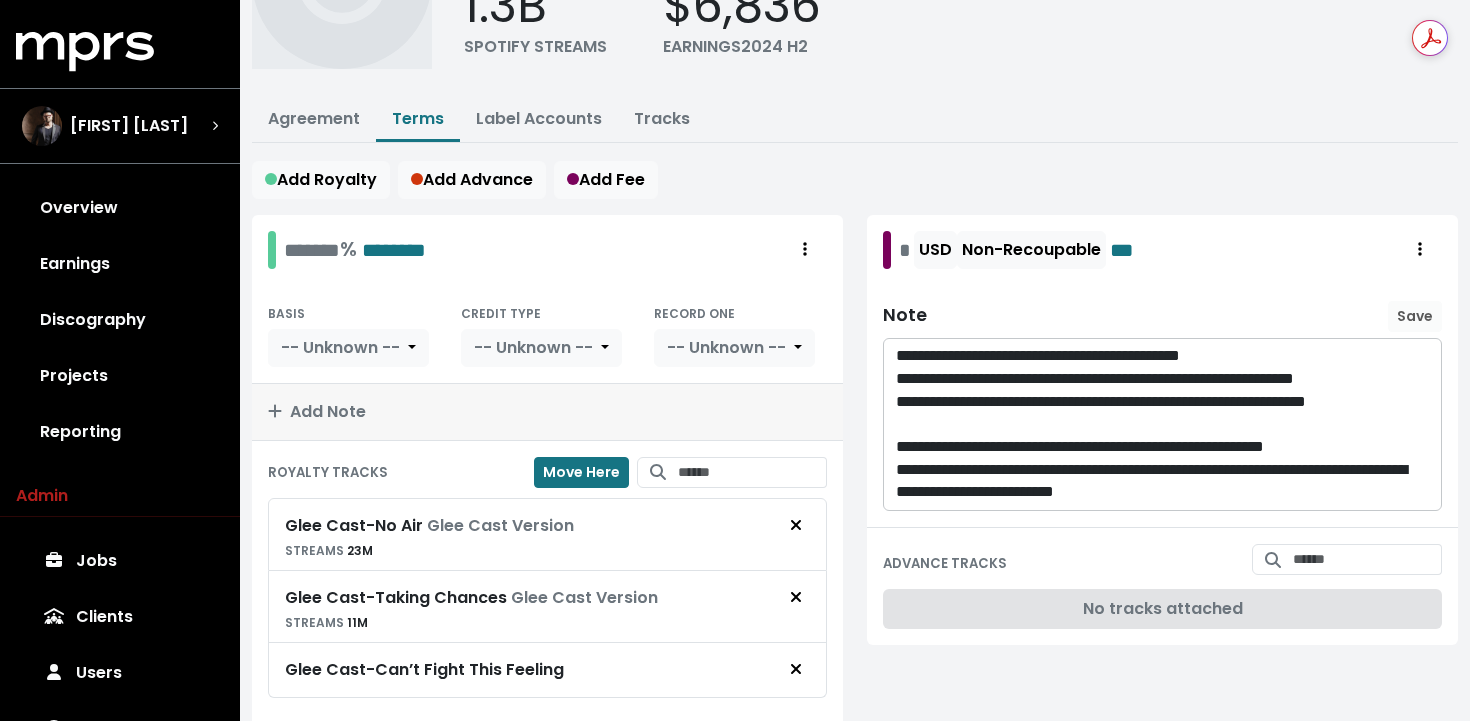 scroll, scrollTop: 197, scrollLeft: 0, axis: vertical 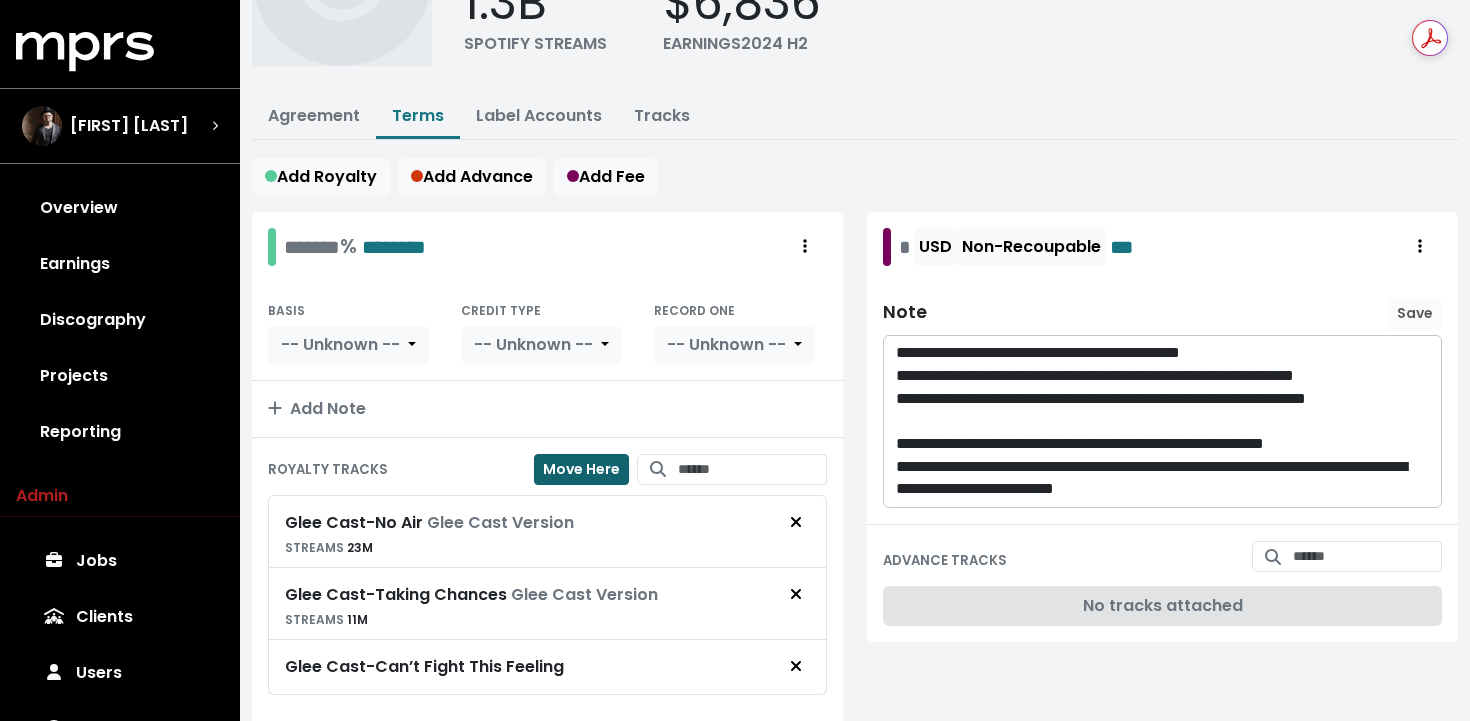 click on "Move Here" at bounding box center [581, 469] 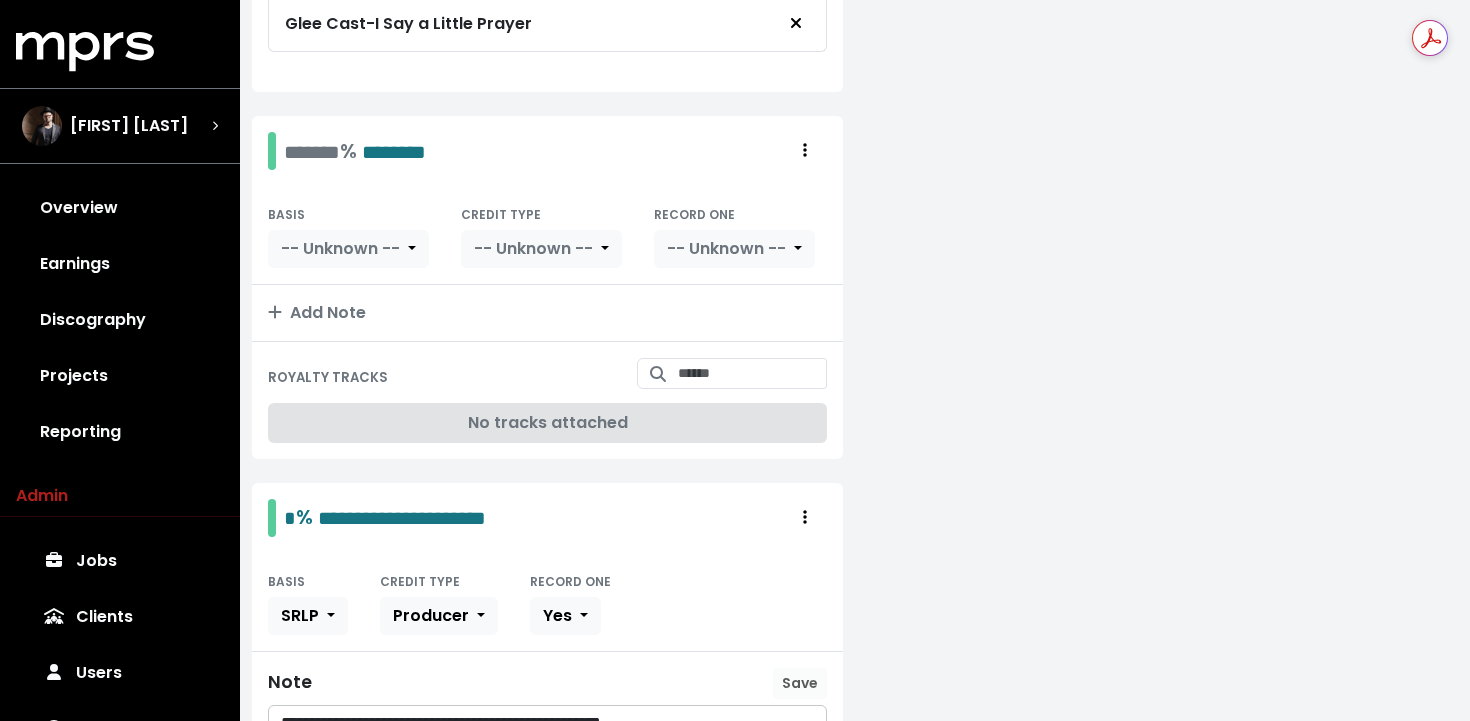 scroll, scrollTop: 1430, scrollLeft: 0, axis: vertical 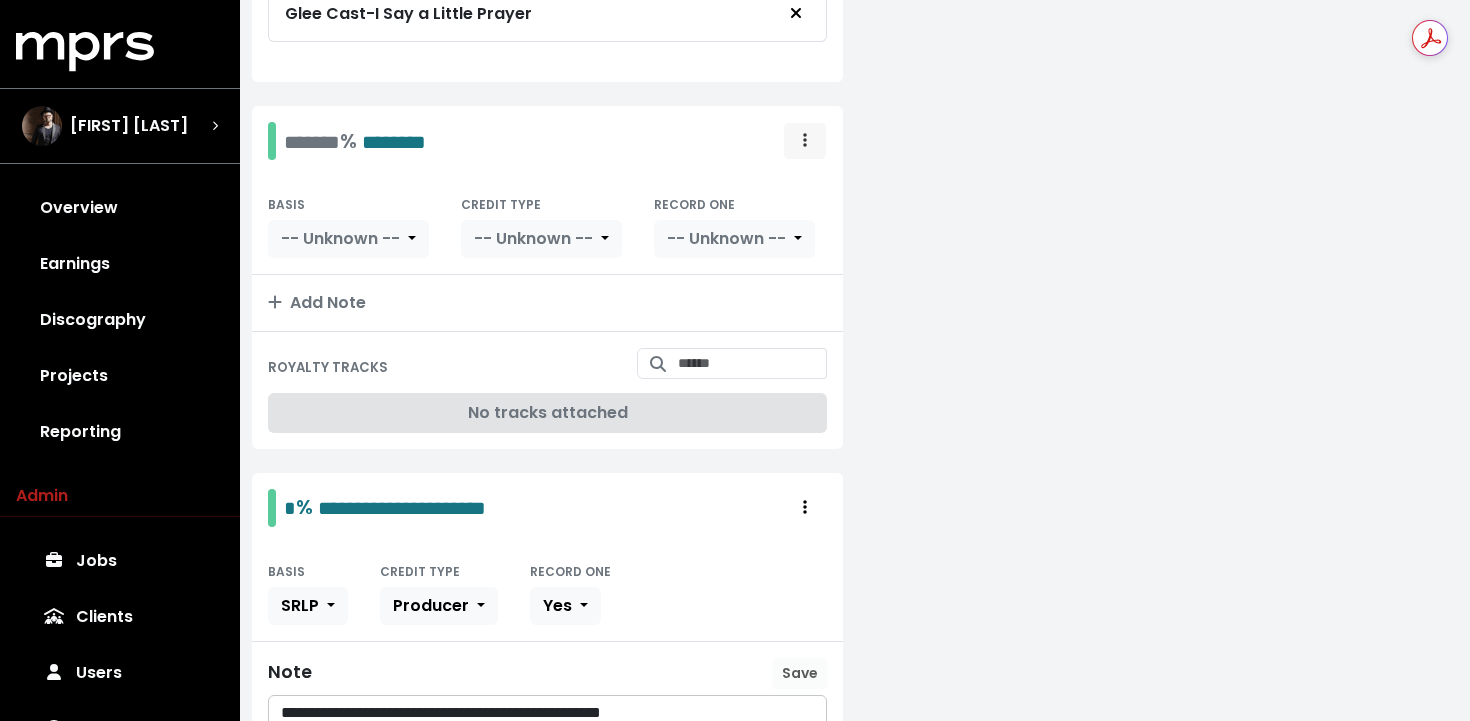 click at bounding box center (805, 141) 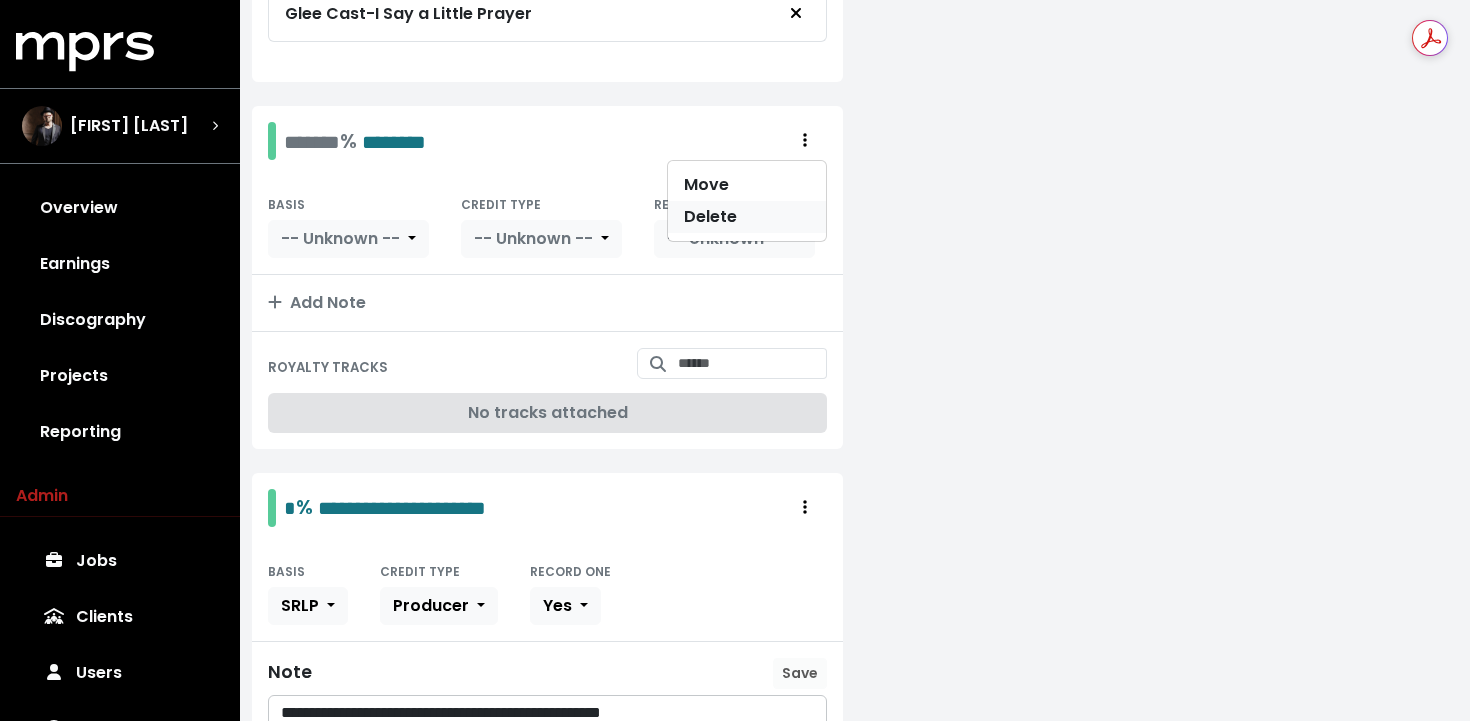 click on "Delete" at bounding box center [747, 217] 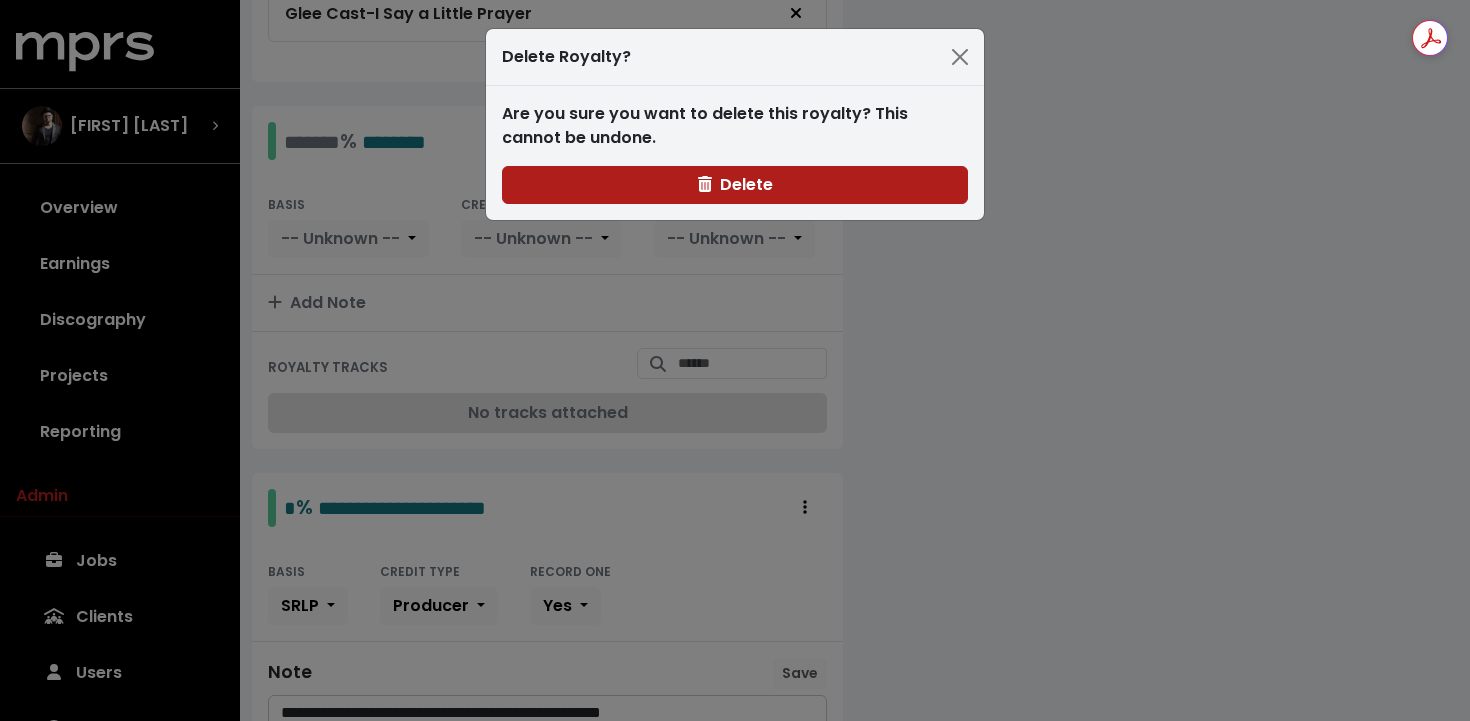 click on "Are you sure you want to delete this royalty? This cannot be undone. Delete" at bounding box center [735, 153] 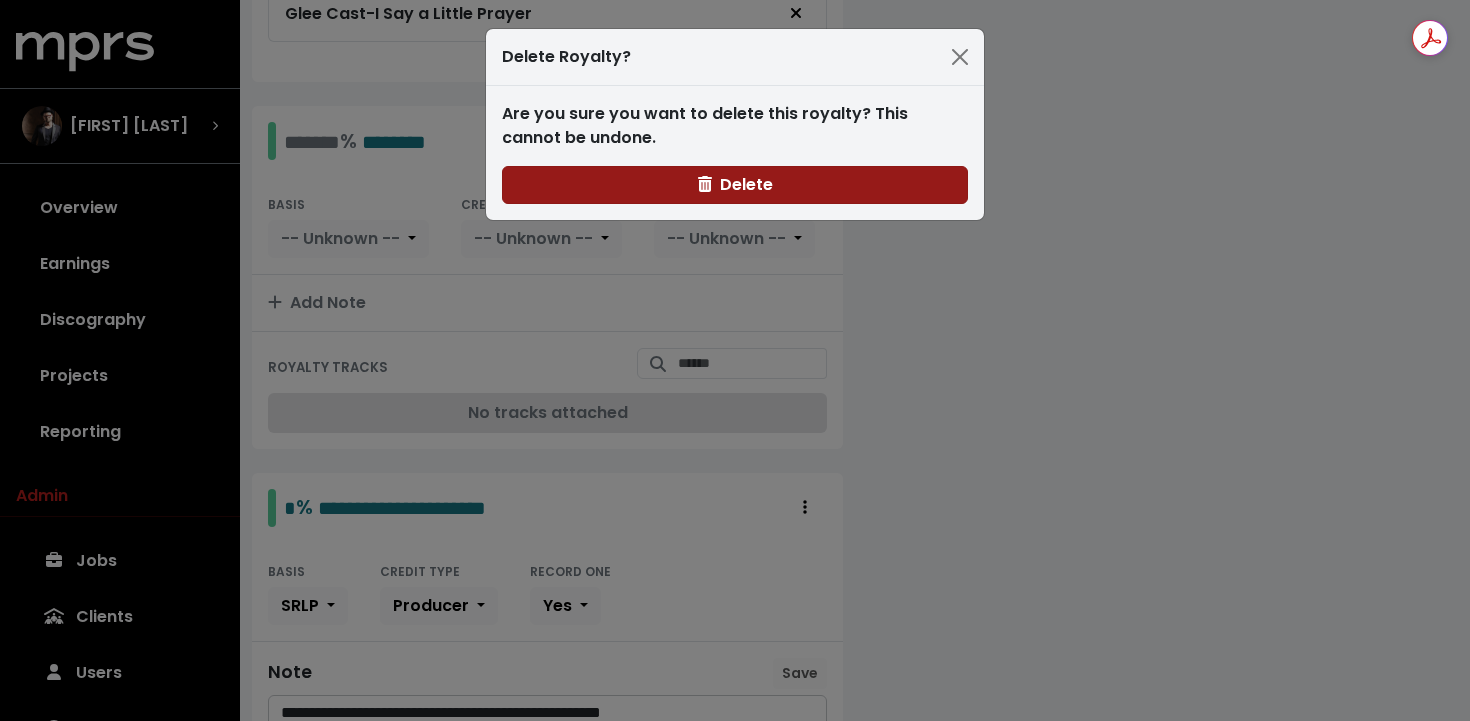click on "Delete" at bounding box center (735, 185) 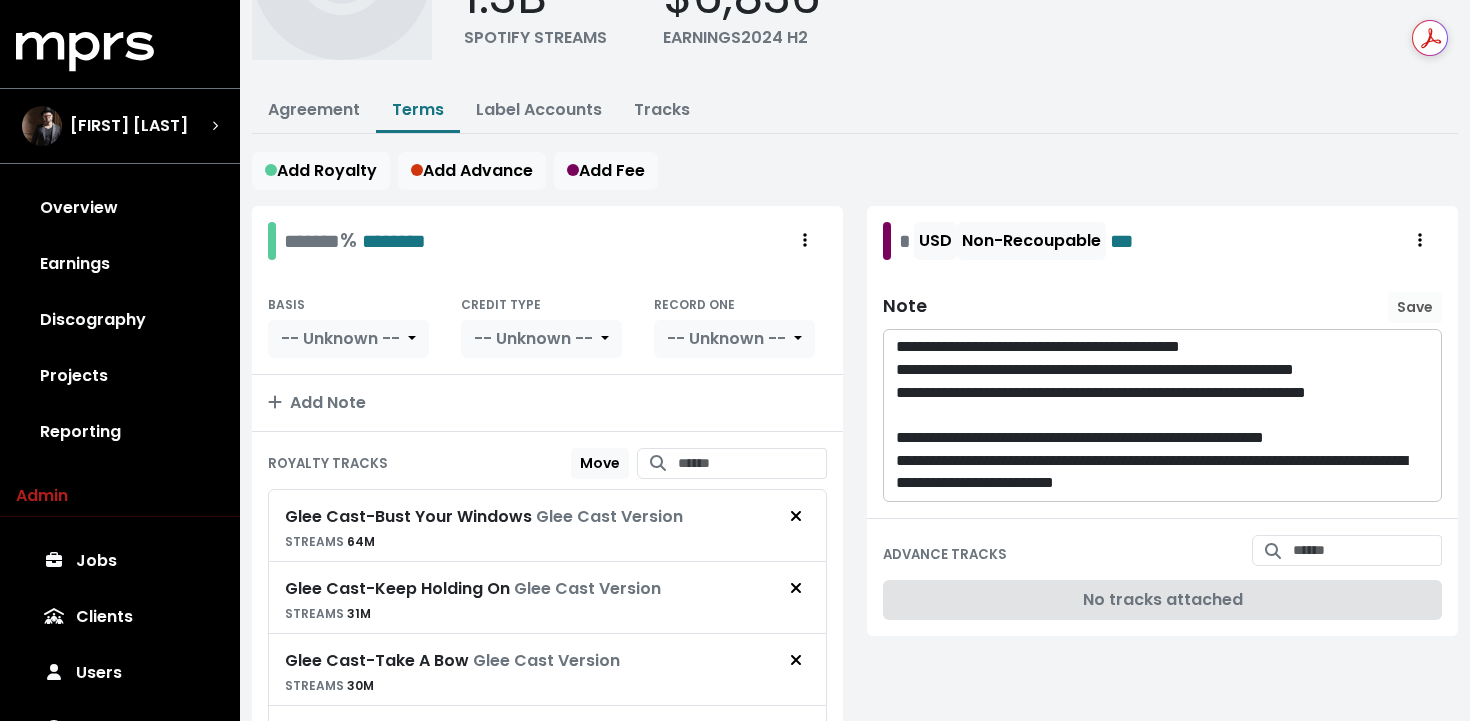 scroll, scrollTop: 191, scrollLeft: 0, axis: vertical 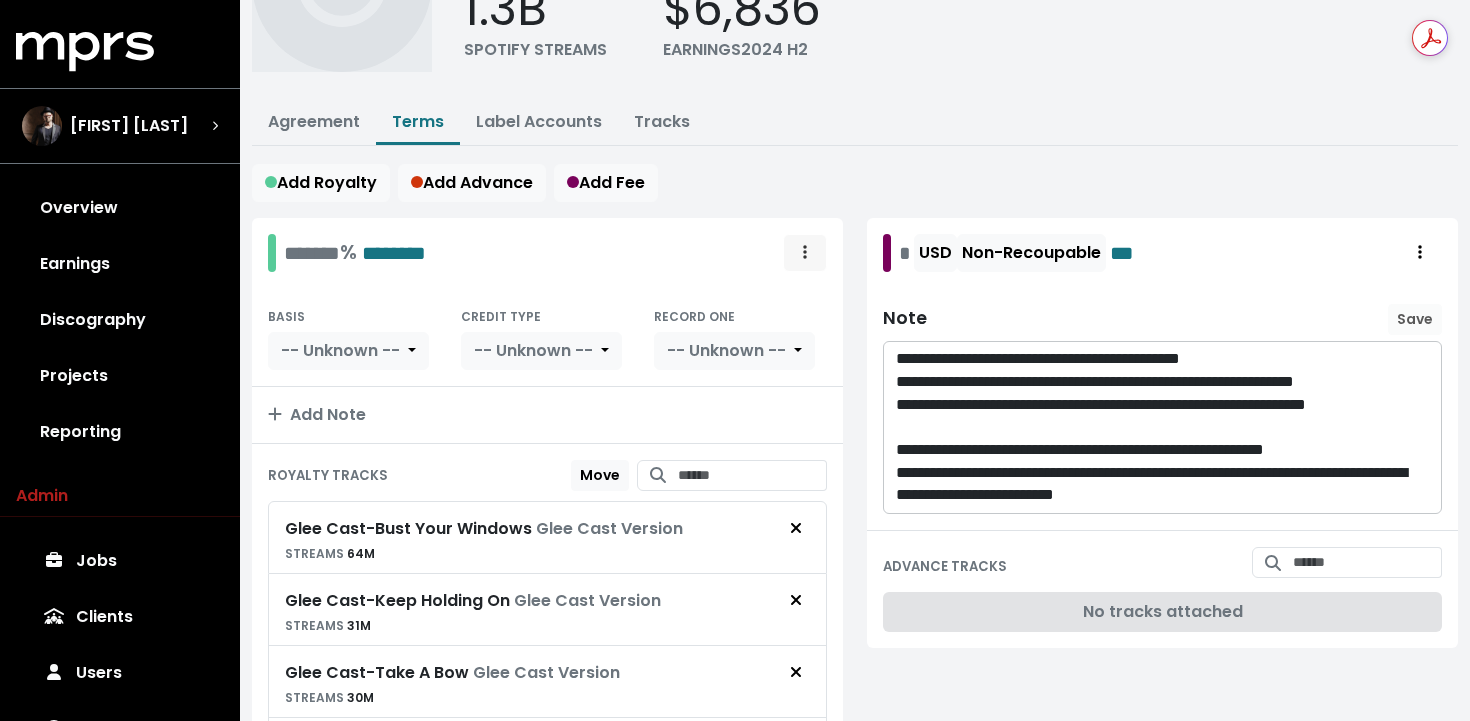click 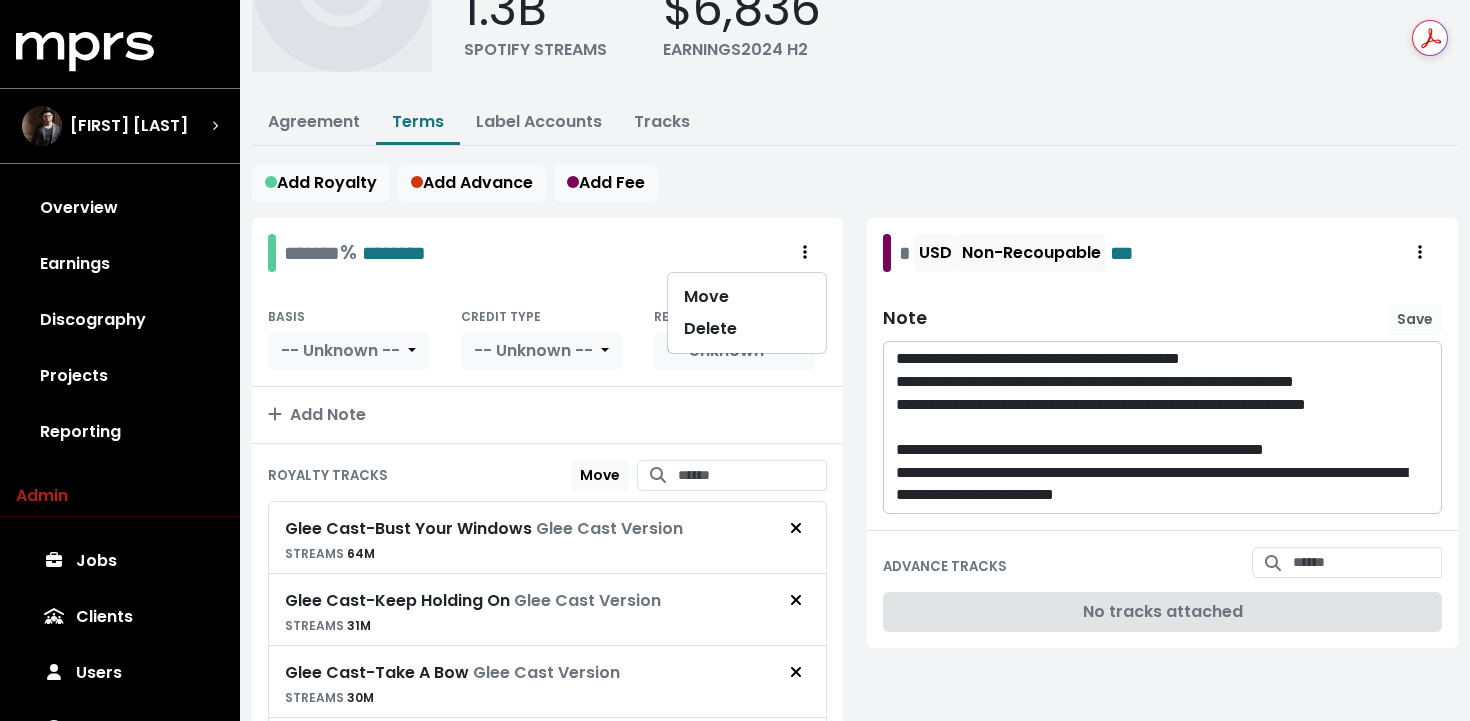click on "******* %   ******** Move Delete" at bounding box center (547, 253) 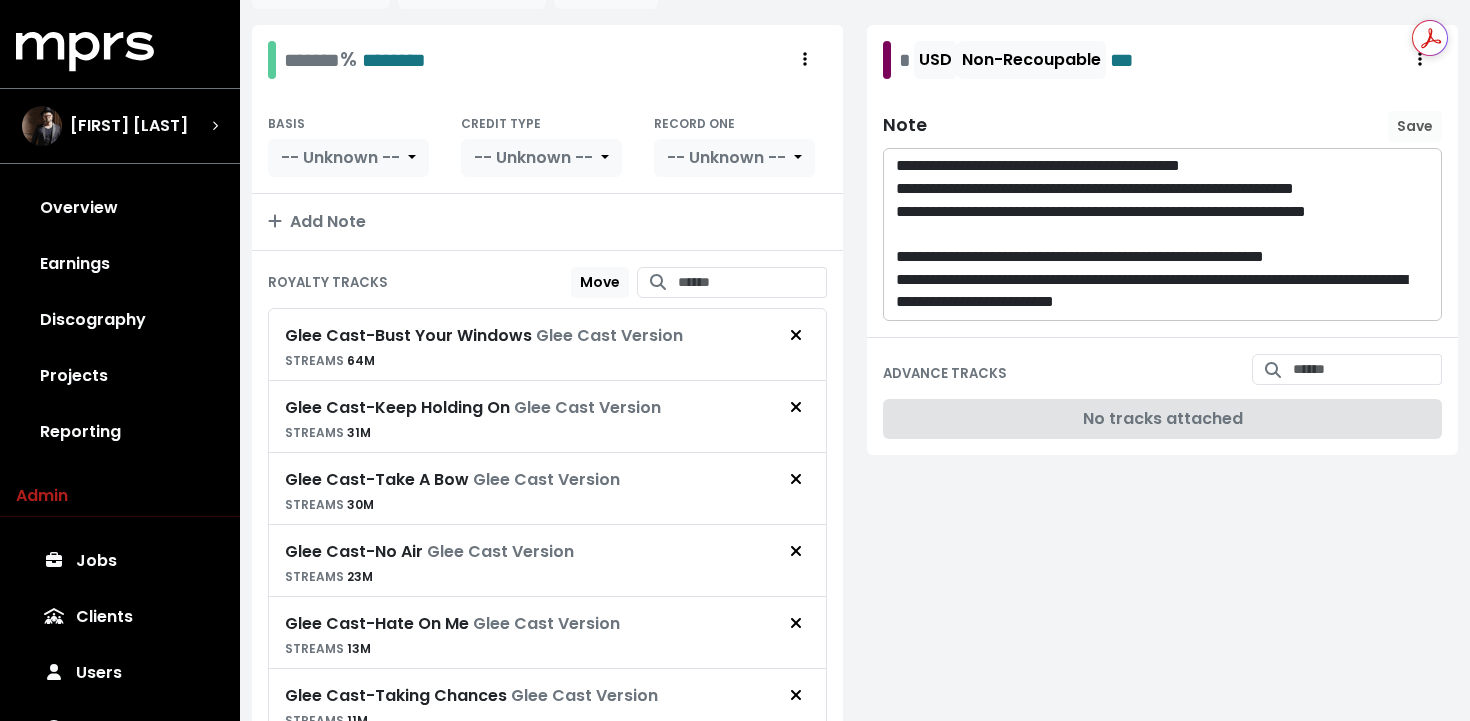 scroll, scrollTop: 455, scrollLeft: 0, axis: vertical 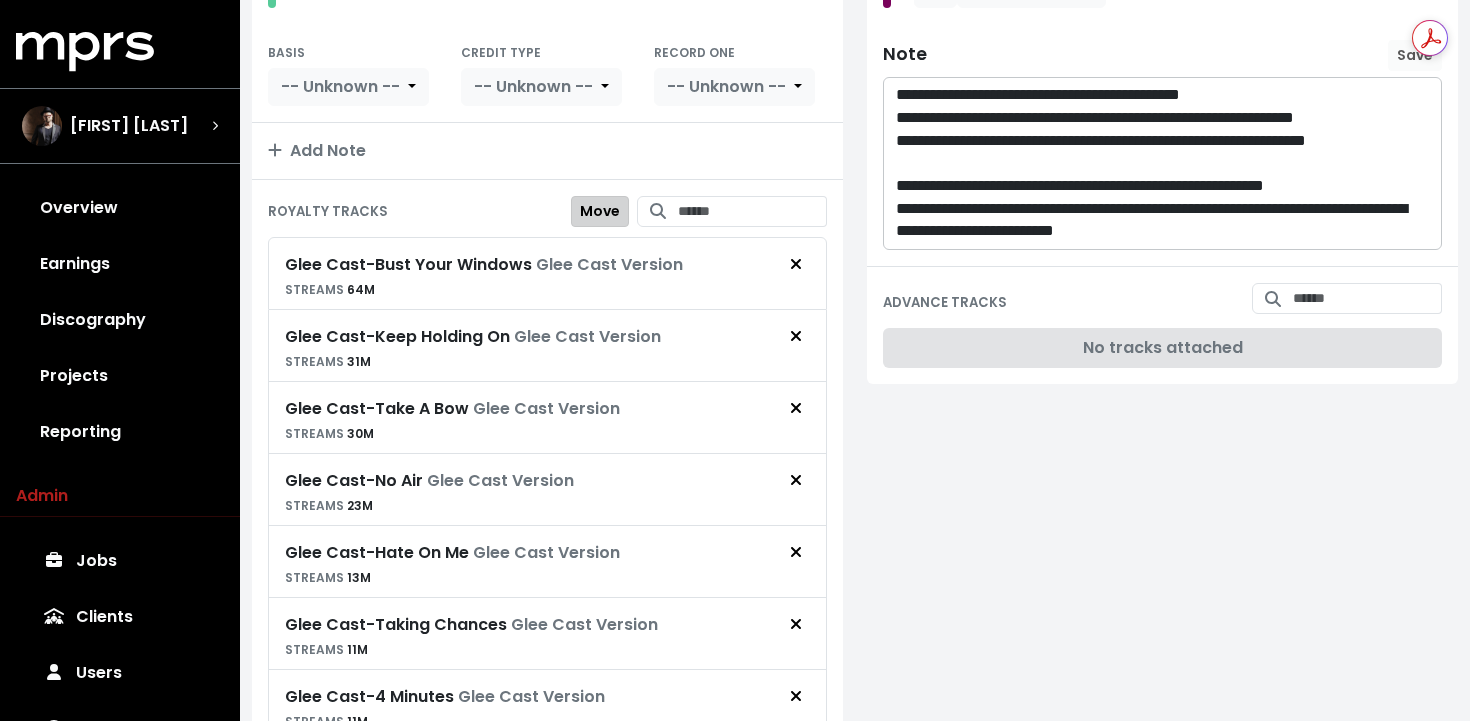 click on "Move" at bounding box center [600, 211] 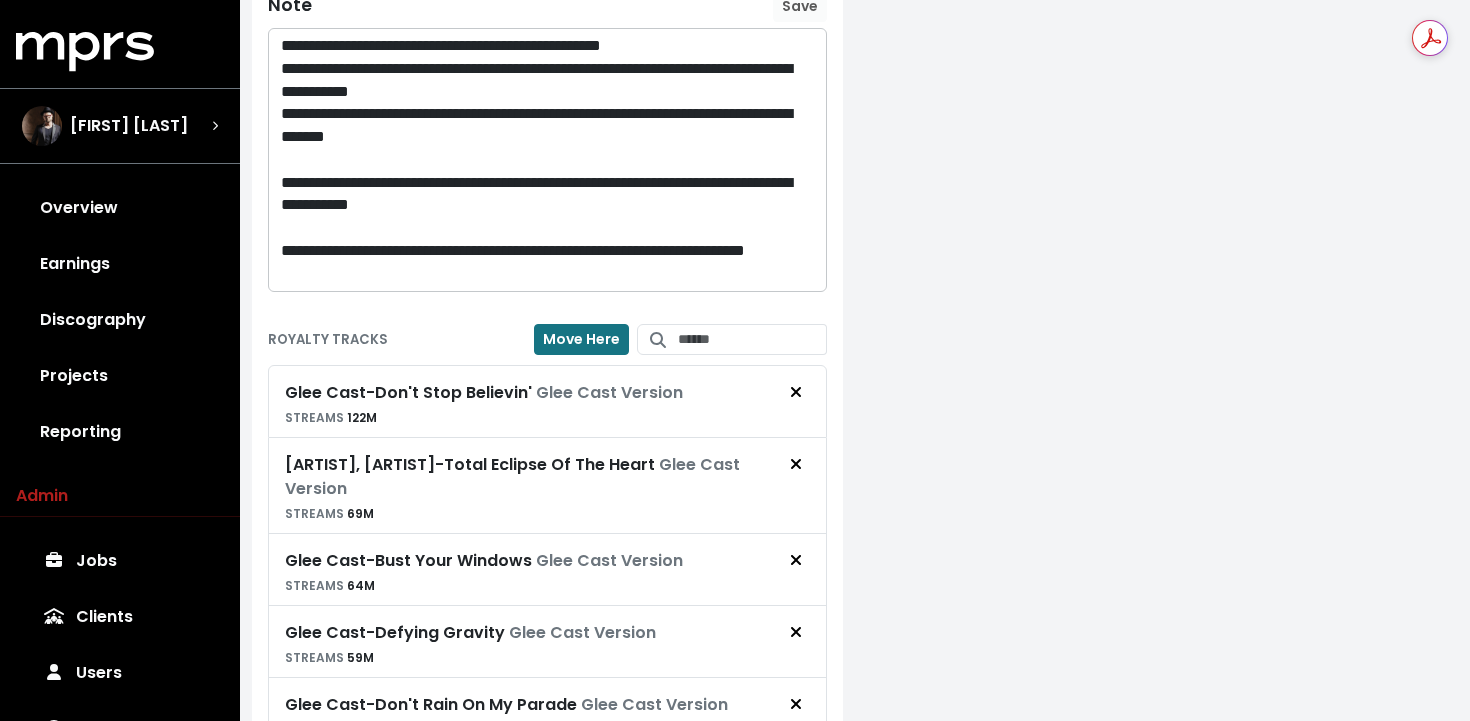 scroll, scrollTop: 1754, scrollLeft: 0, axis: vertical 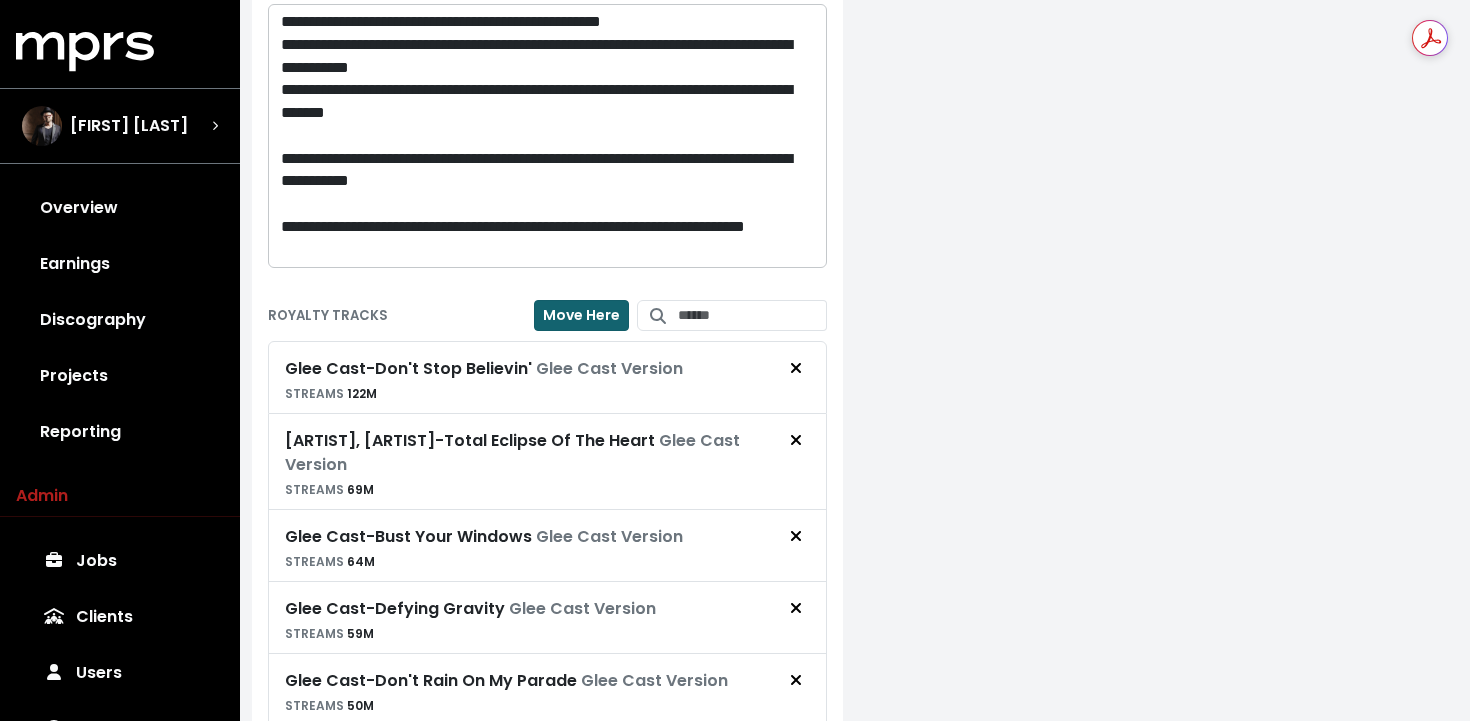 click on "Move Here" at bounding box center [581, 315] 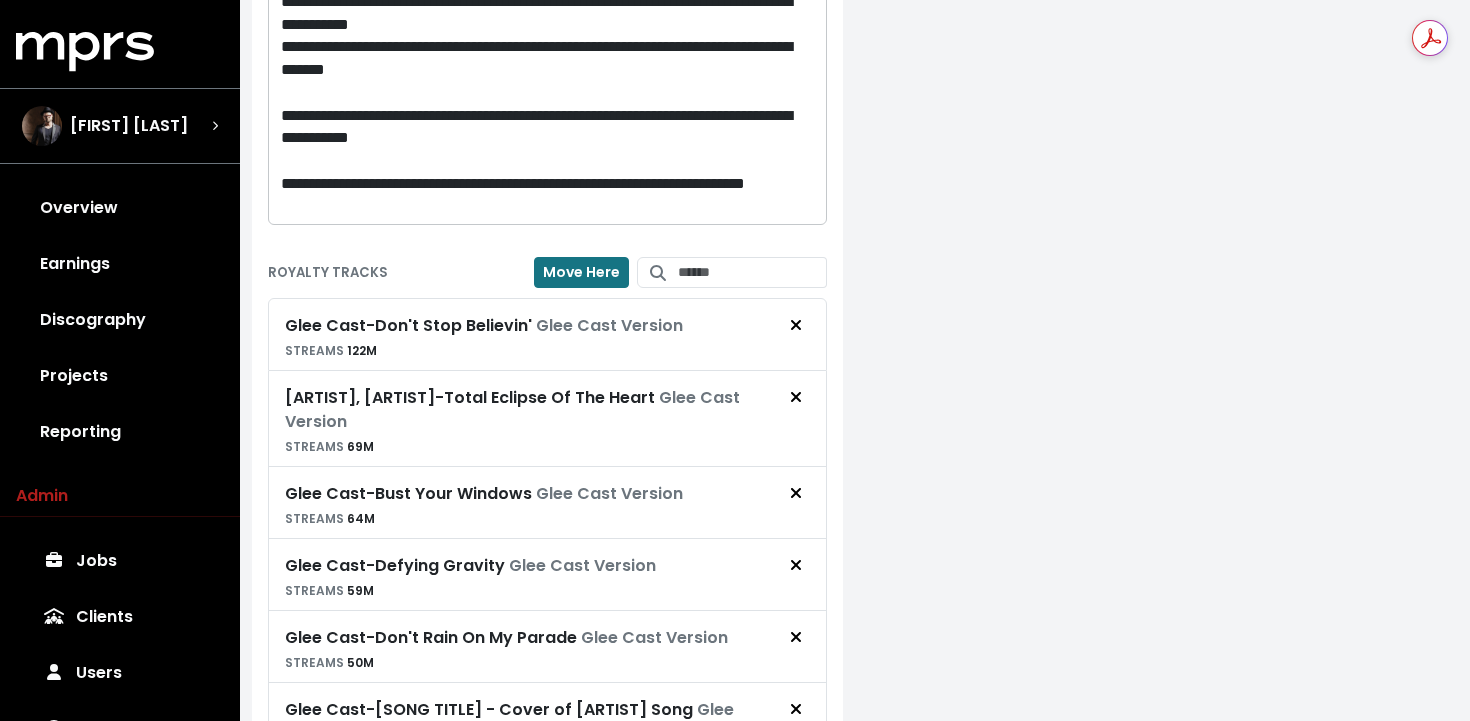 scroll, scrollTop: 1696, scrollLeft: 0, axis: vertical 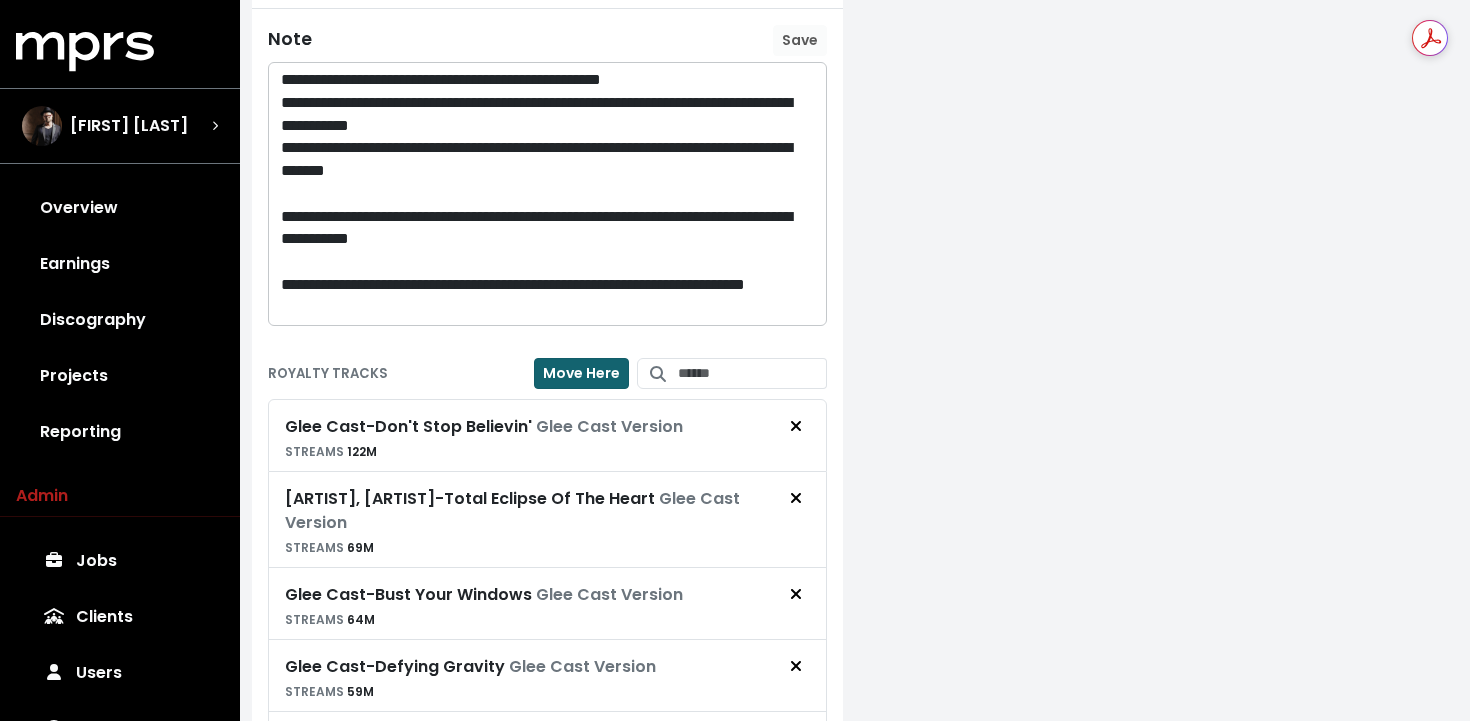 click on "Move Here" at bounding box center [581, 373] 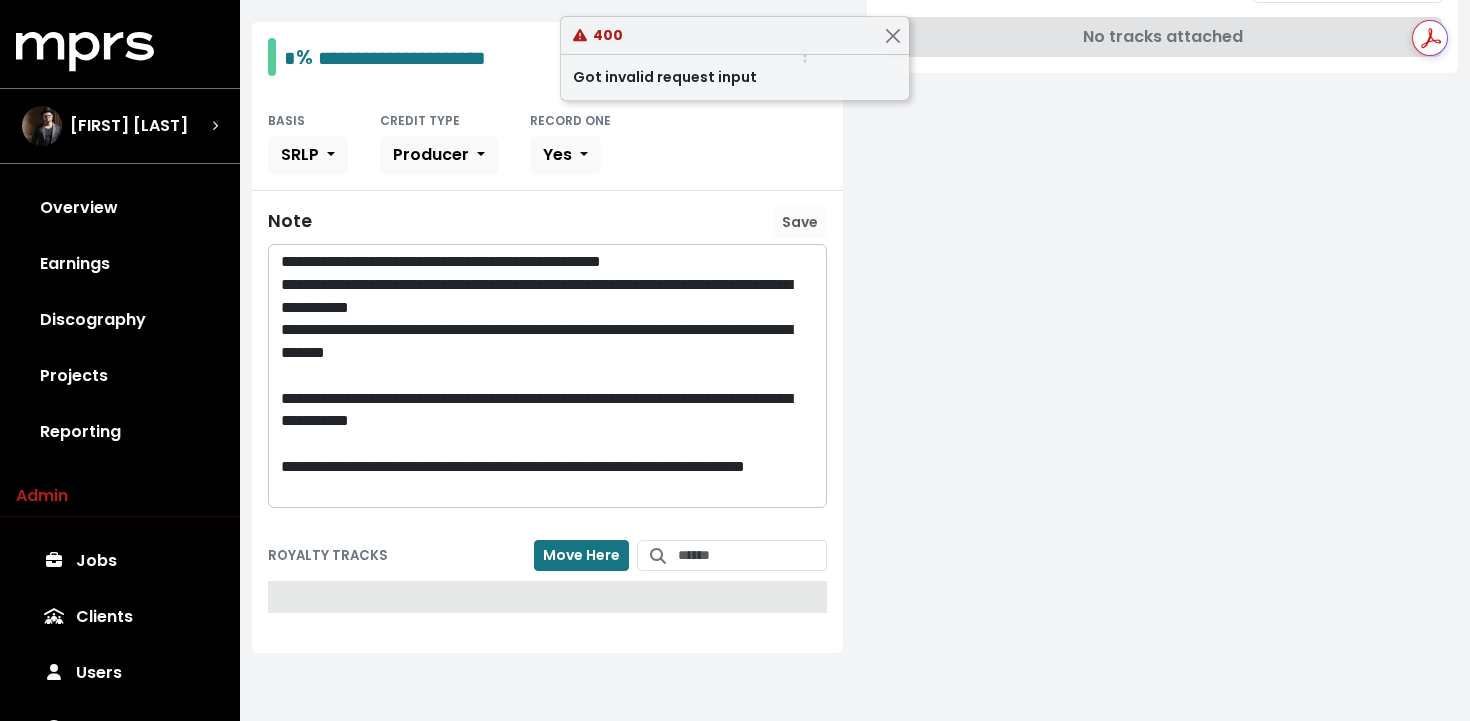 scroll, scrollTop: 1696, scrollLeft: 0, axis: vertical 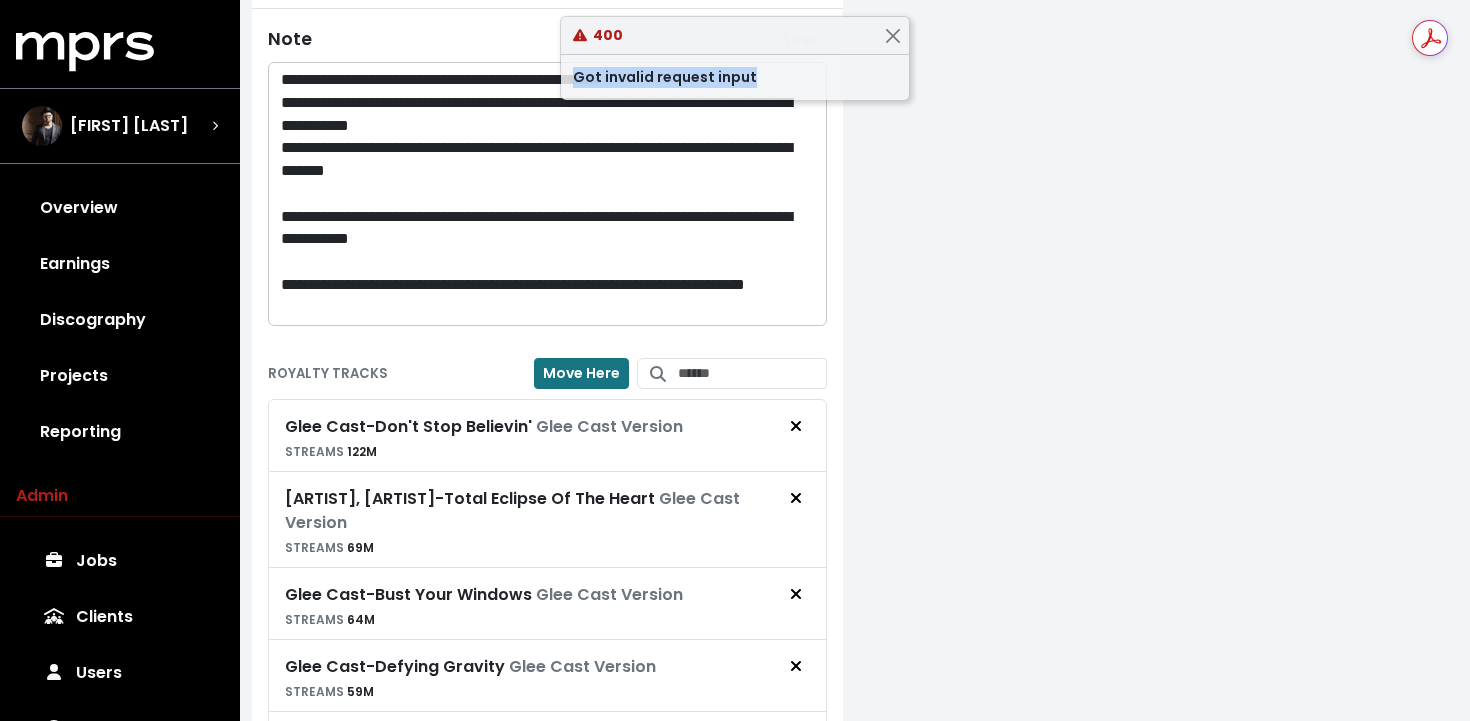 drag, startPoint x: 765, startPoint y: 80, endPoint x: 569, endPoint y: 85, distance: 196.06377 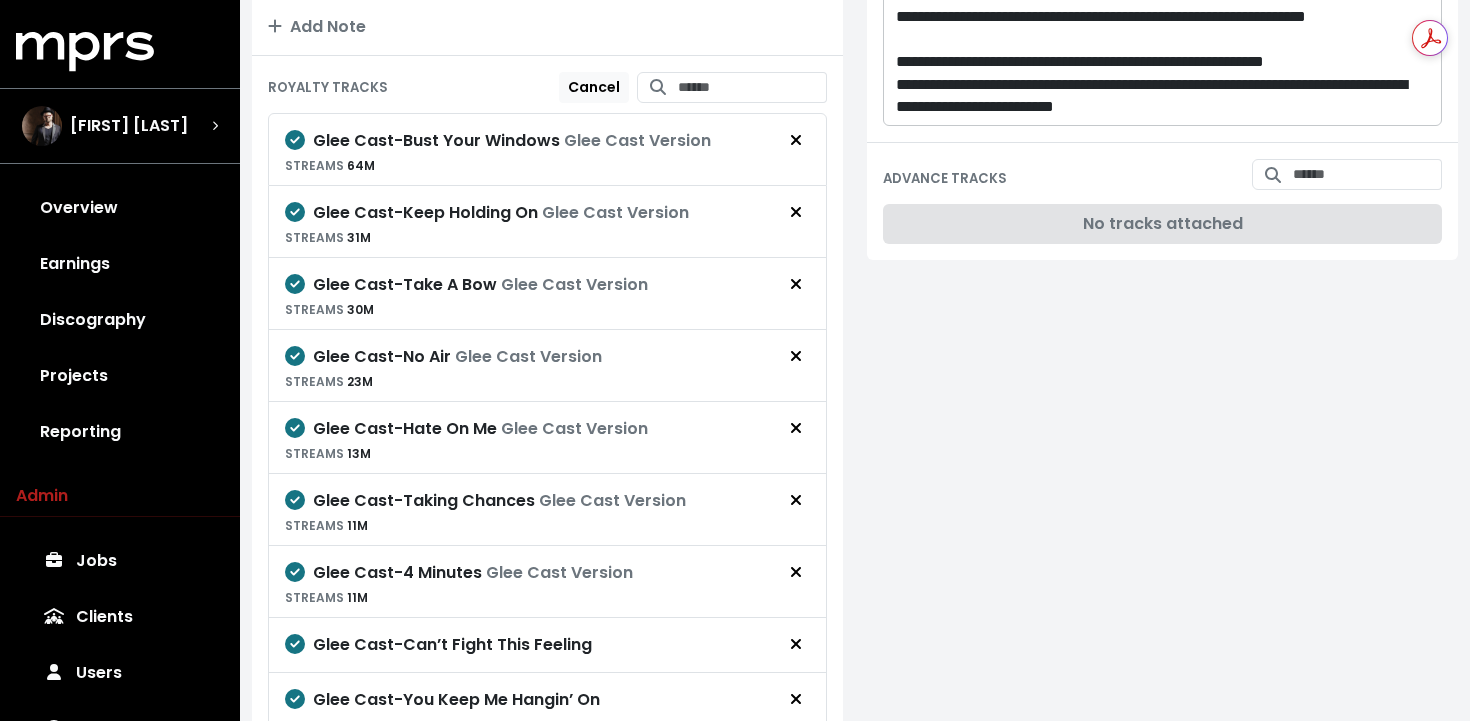 scroll, scrollTop: 571, scrollLeft: 0, axis: vertical 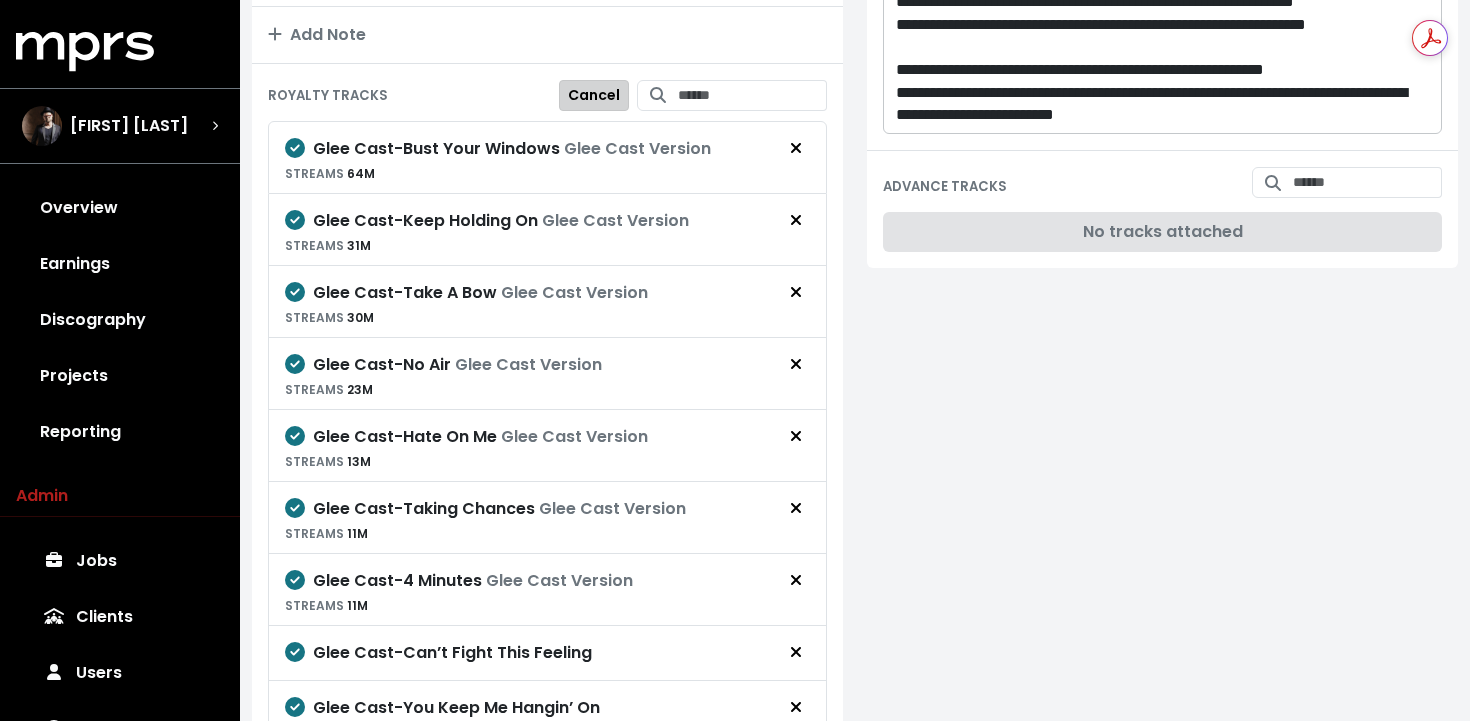 click on "Cancel" at bounding box center [594, 95] 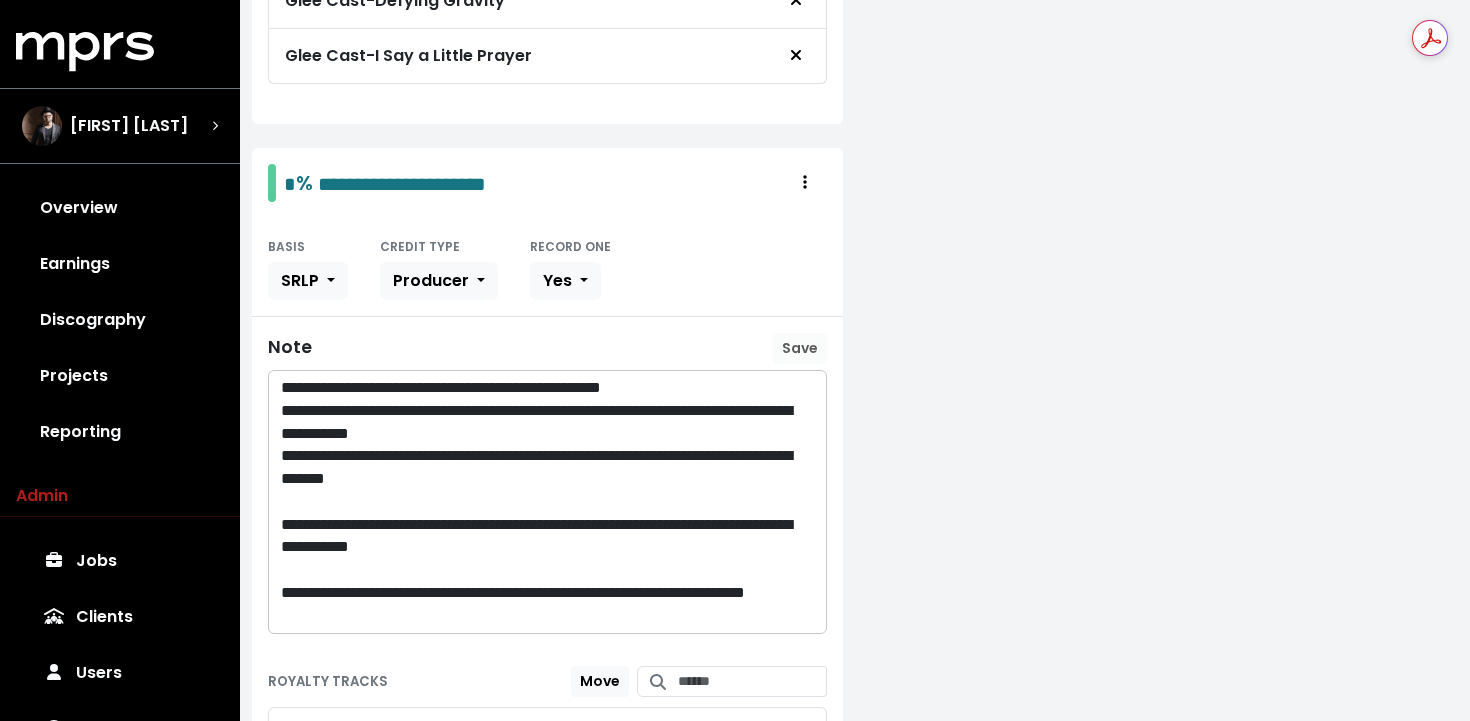 scroll, scrollTop: 1504, scrollLeft: 0, axis: vertical 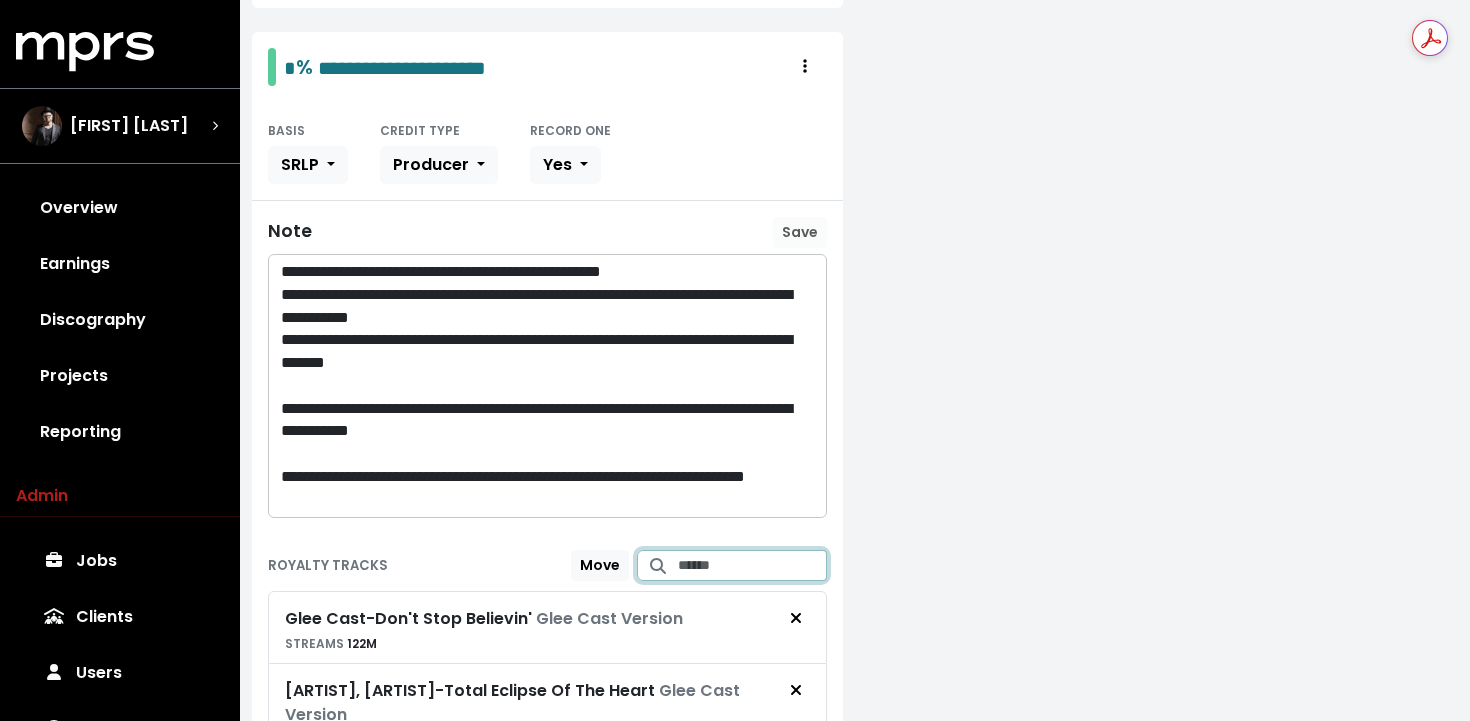 click at bounding box center [752, 565] 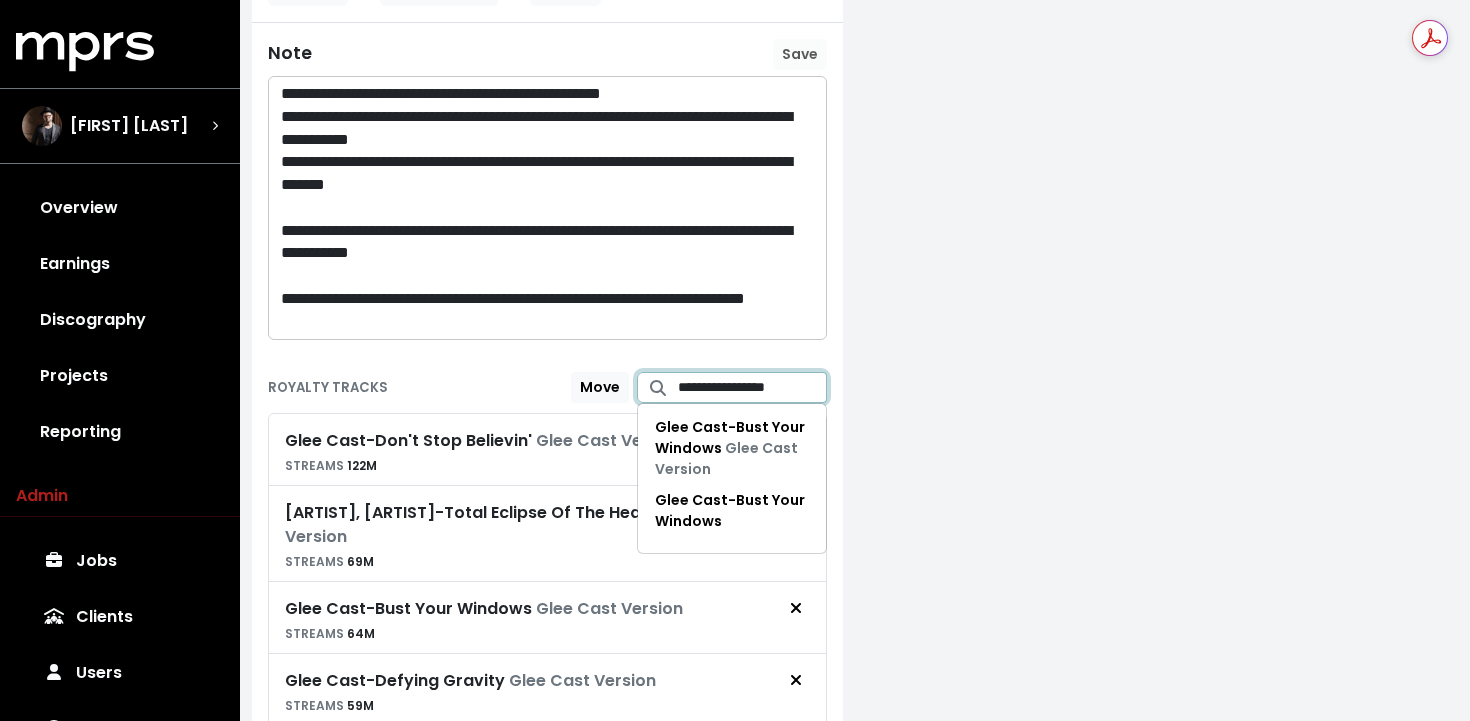 scroll, scrollTop: 1688, scrollLeft: 0, axis: vertical 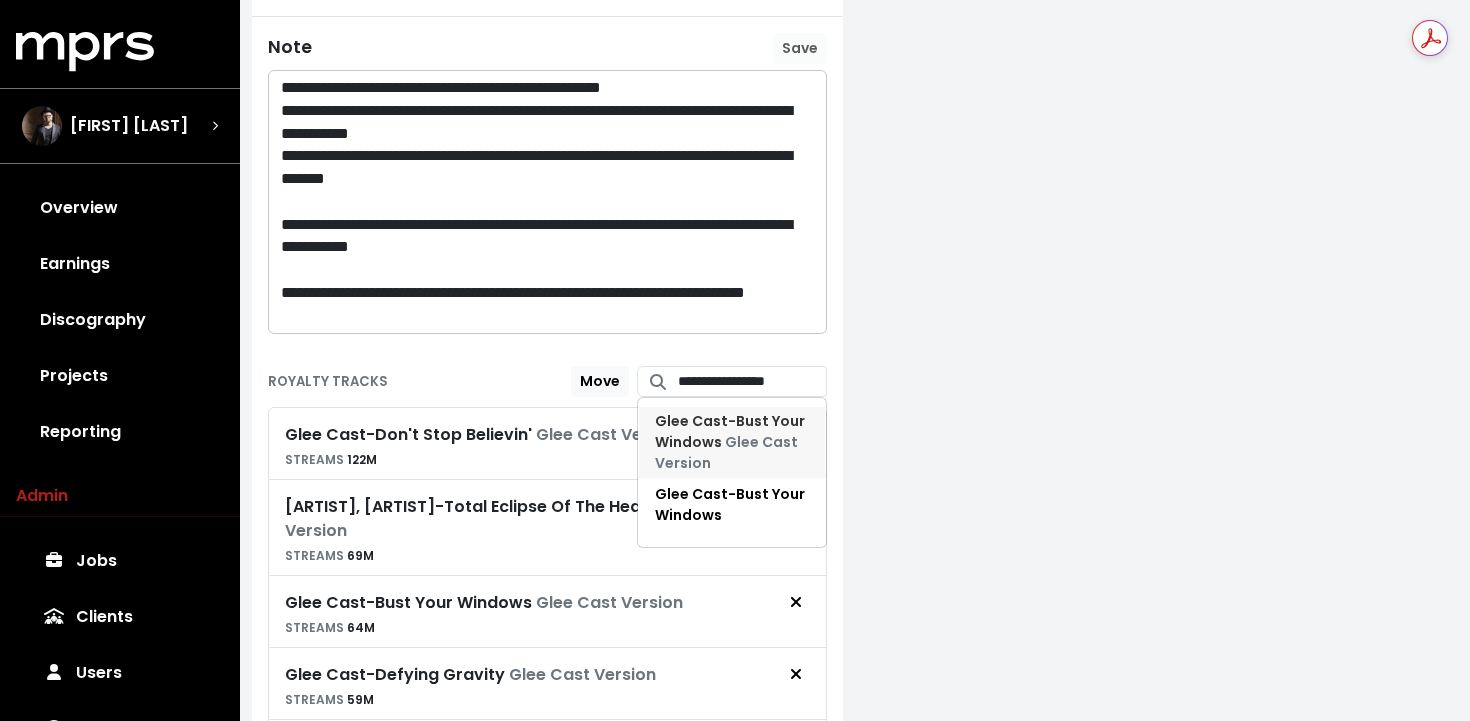 click on "Glee Cast  -  Bust Your Windows   Glee Cast Version" at bounding box center (730, 442) 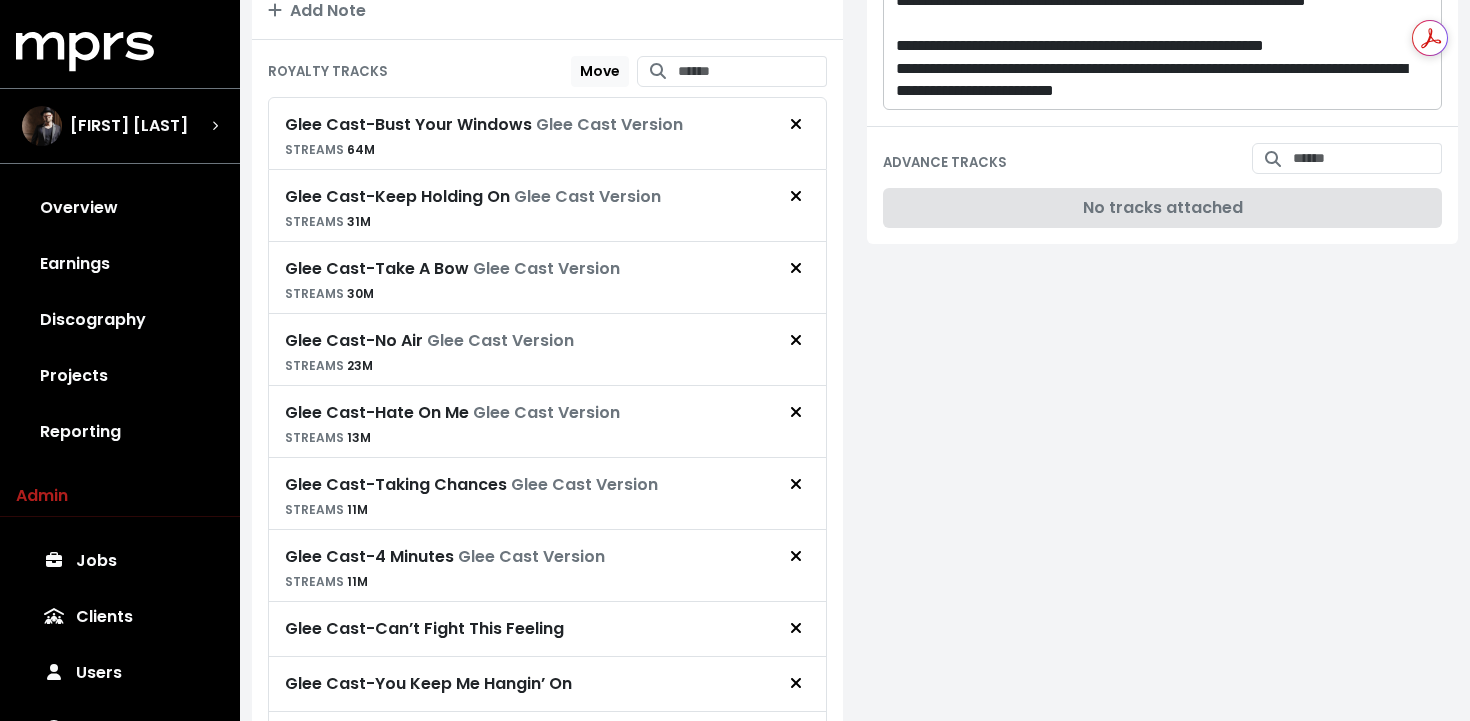 scroll, scrollTop: 591, scrollLeft: 0, axis: vertical 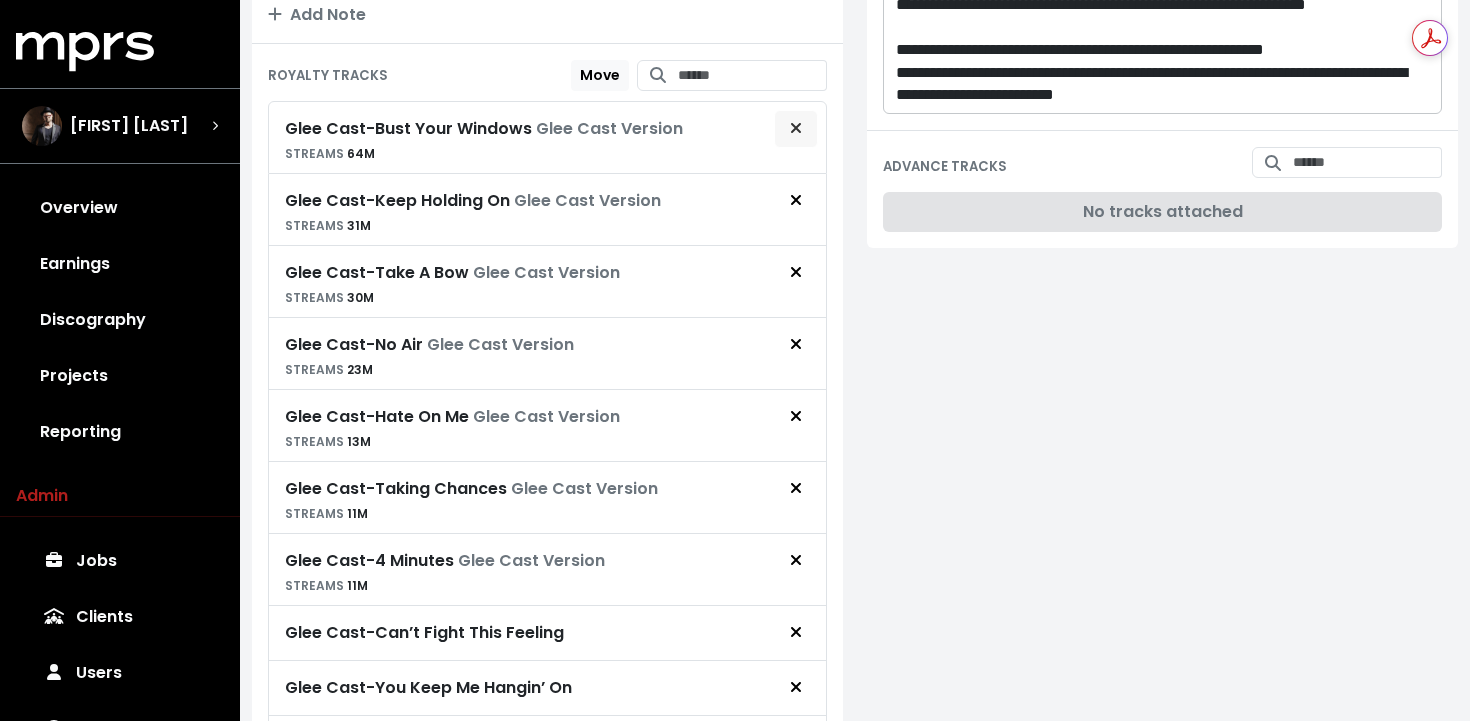 click 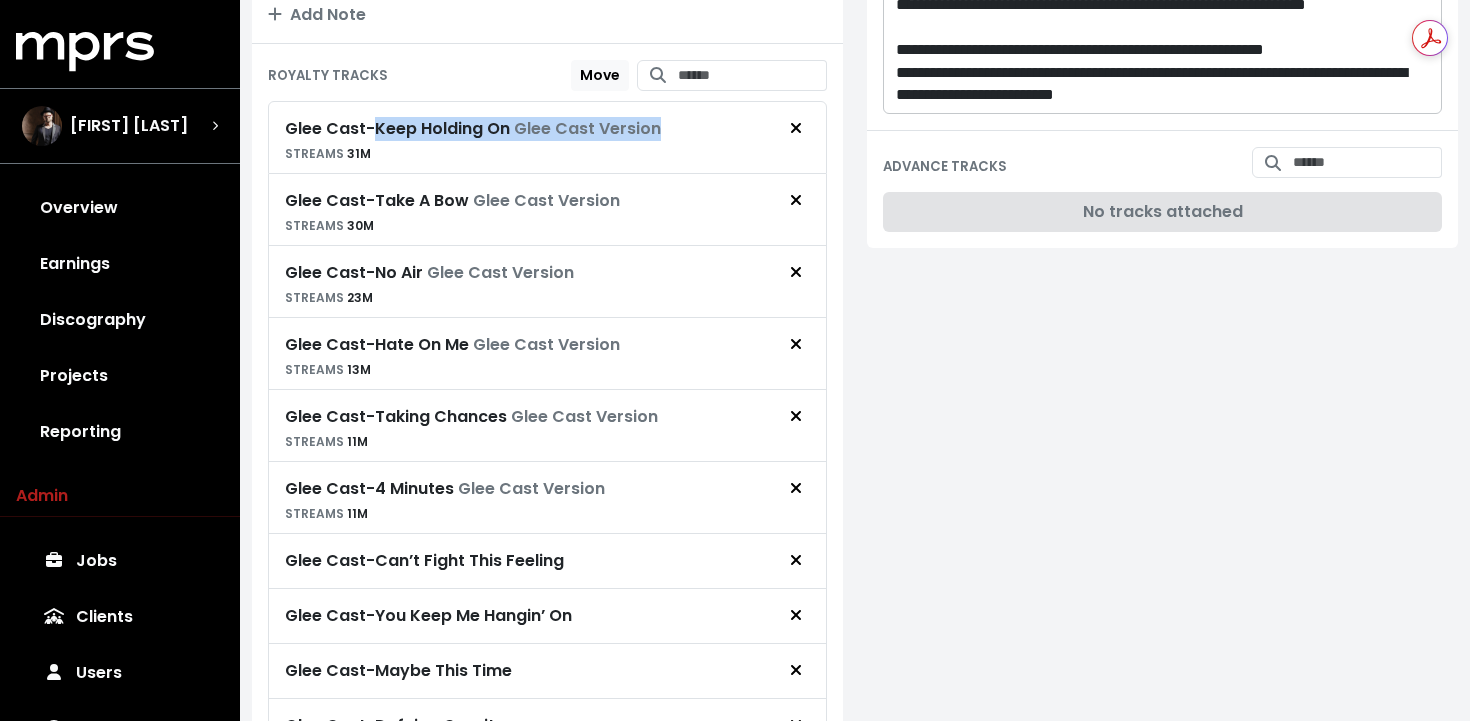 drag, startPoint x: 672, startPoint y: 125, endPoint x: 383, endPoint y: 124, distance: 289.00174 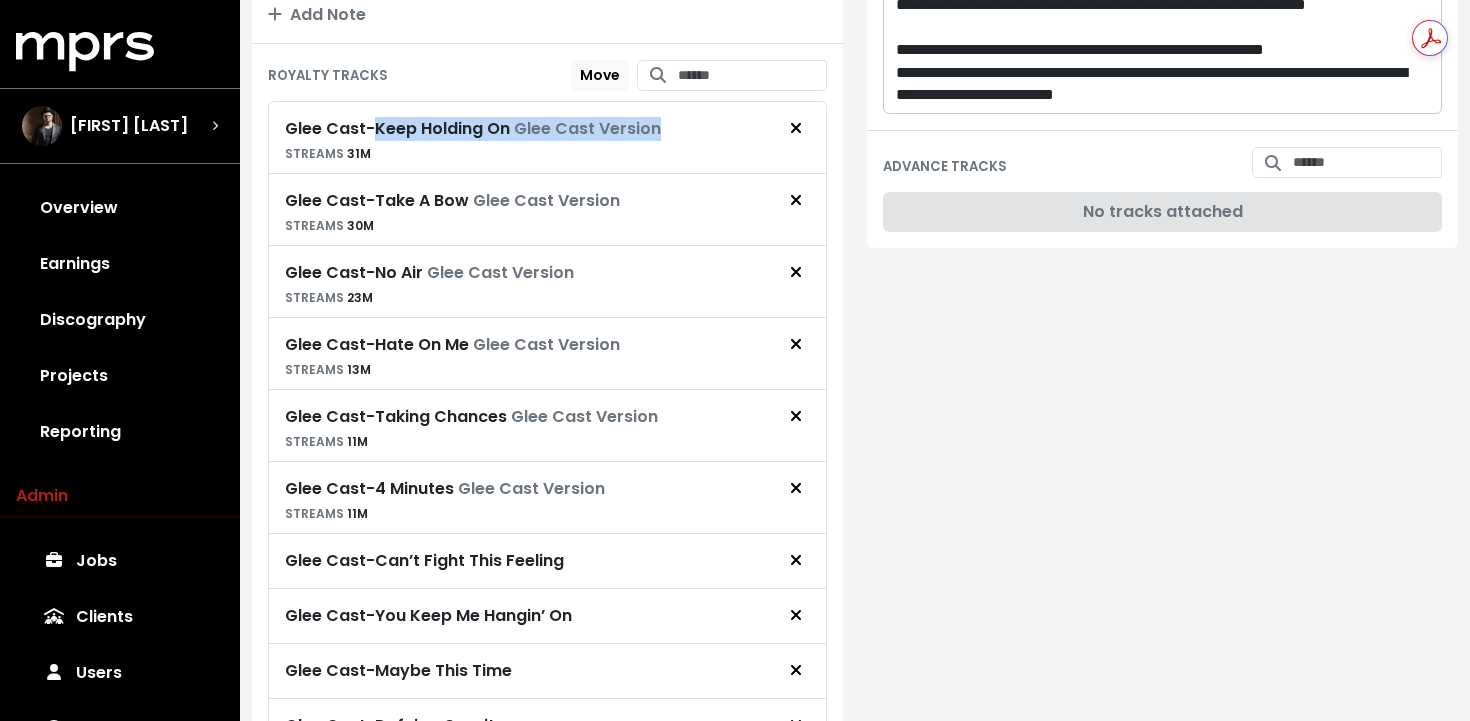 click on "Glee Cast  -  Keep Holding On   Glee Cast Version STREAMS   31M" at bounding box center (547, 137) 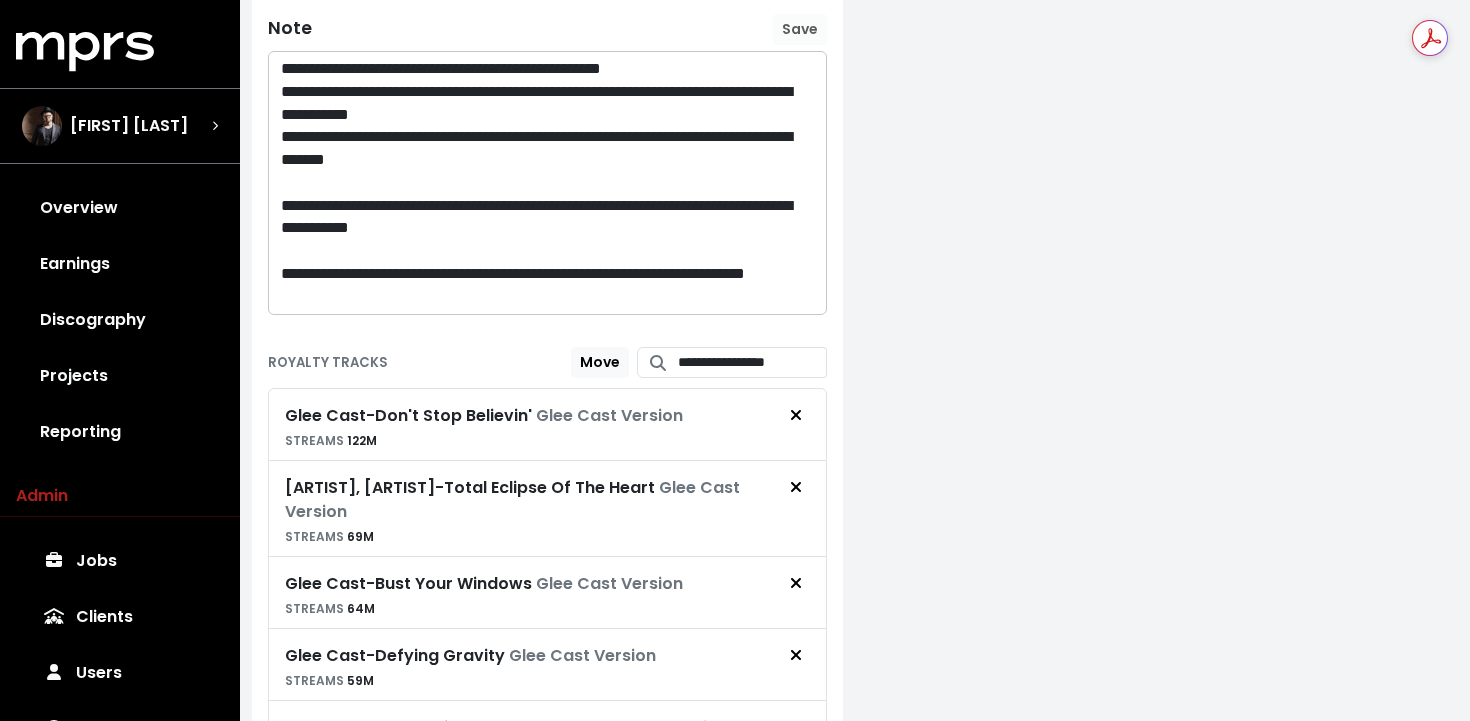 scroll, scrollTop: 1612, scrollLeft: 0, axis: vertical 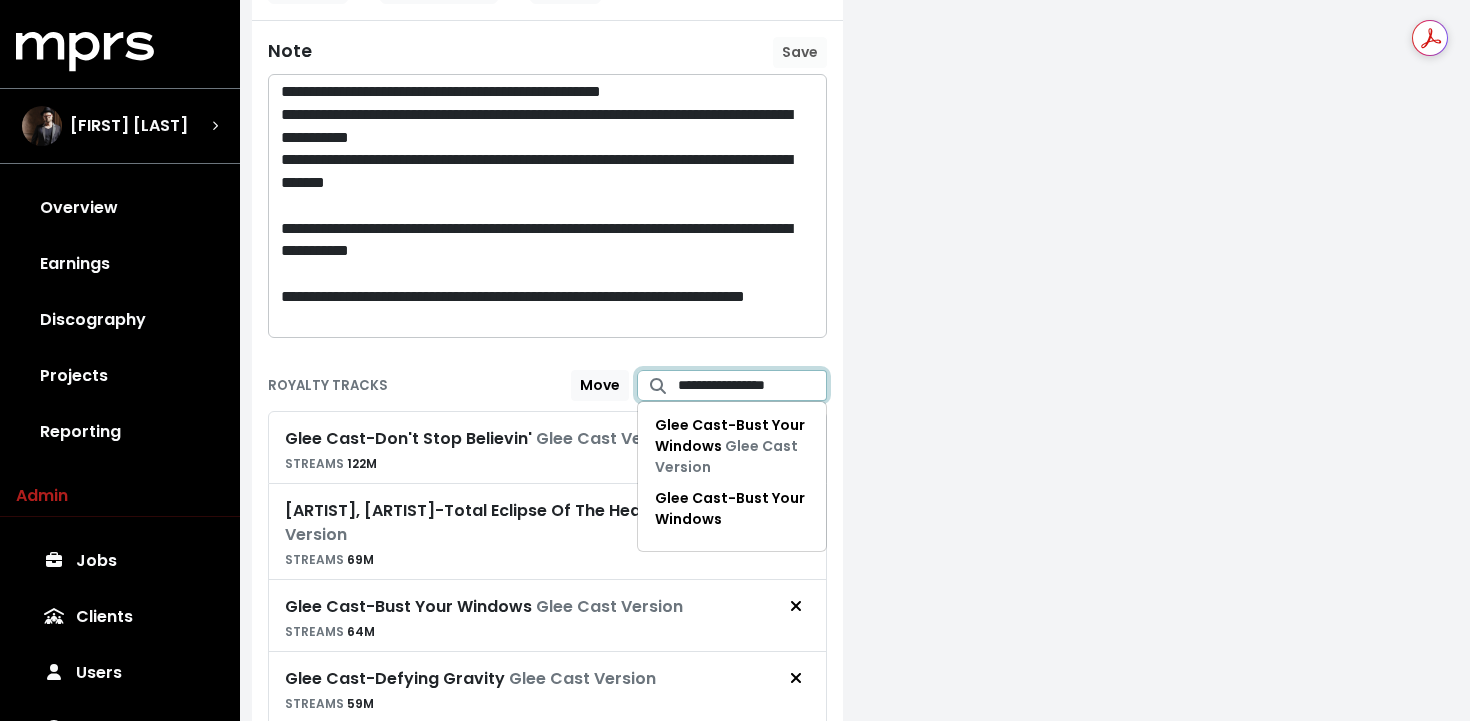click on "**********" at bounding box center (752, 385) 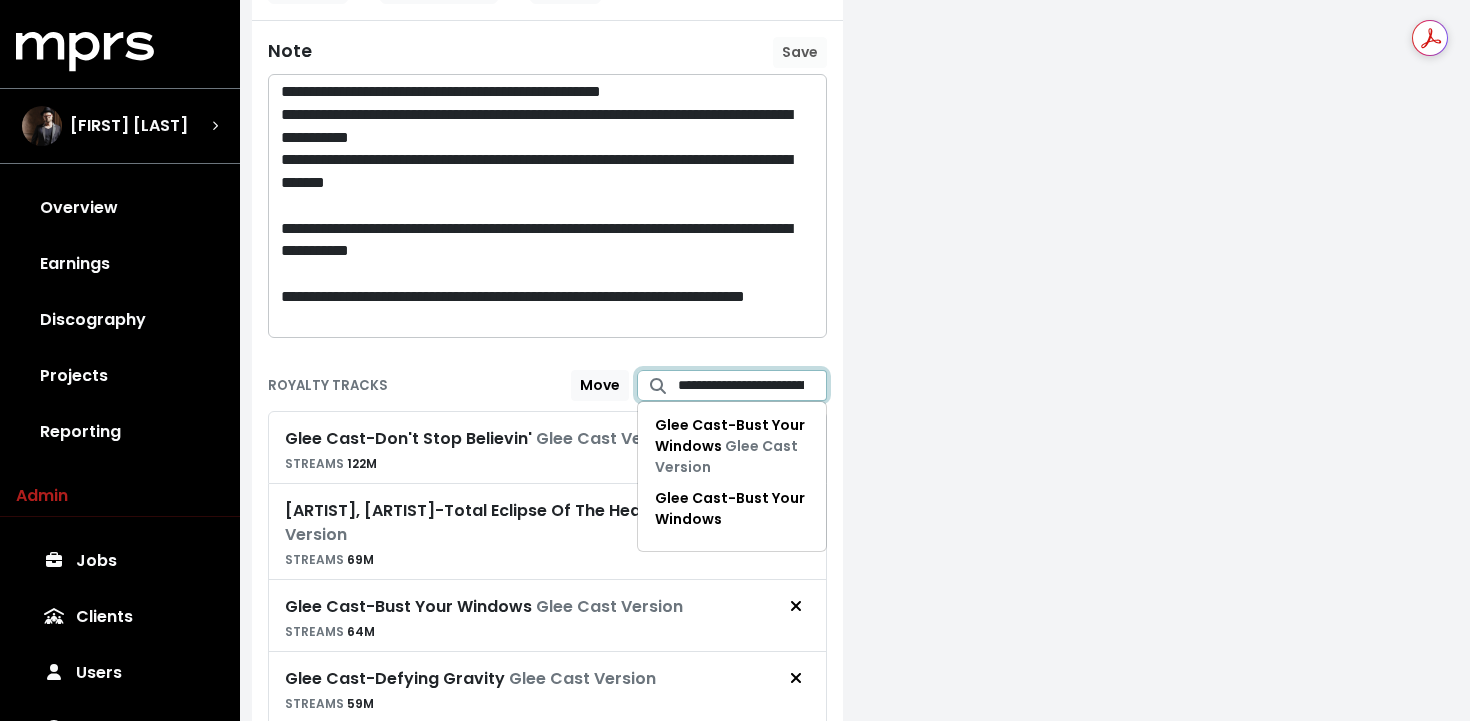 scroll, scrollTop: 0, scrollLeft: 102, axis: horizontal 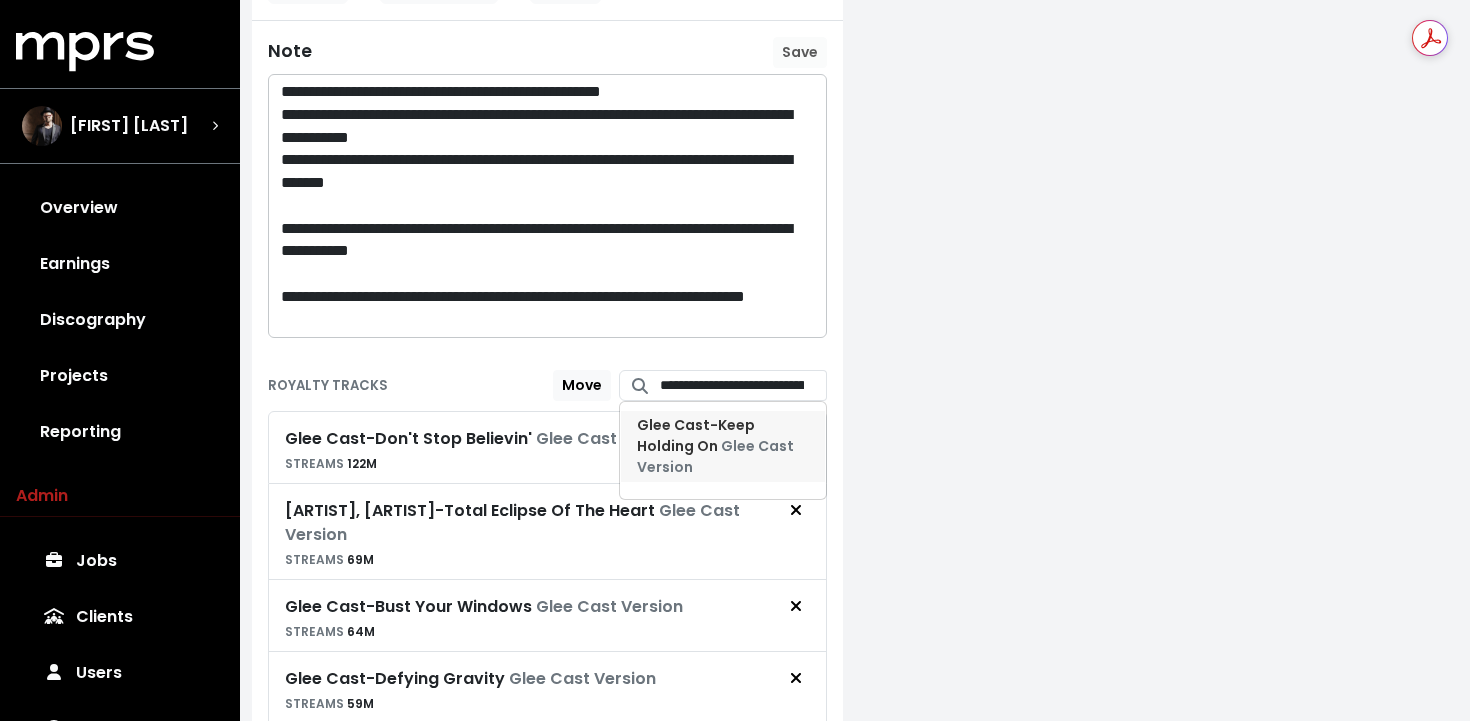 click on "Glee Cast  -  Keep Holding On   Glee Cast Version" at bounding box center [715, 446] 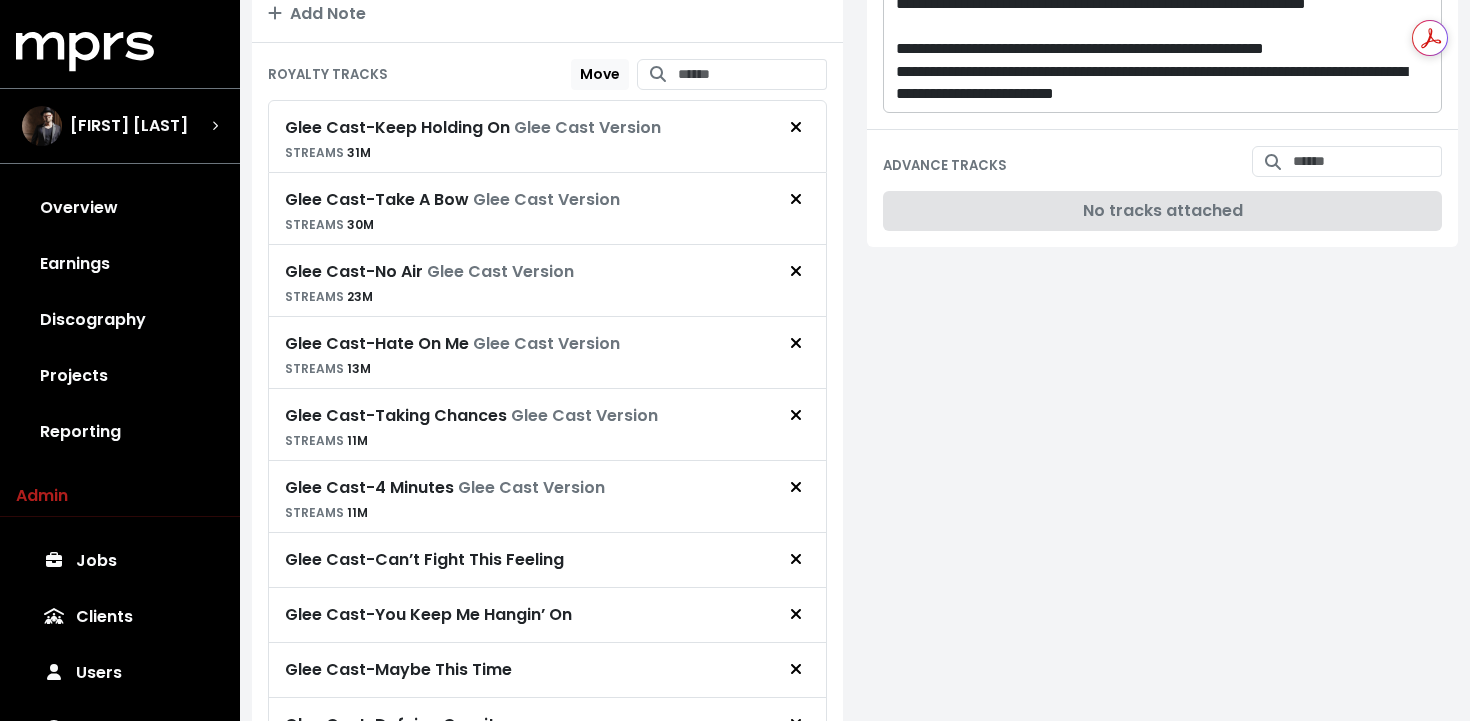 scroll, scrollTop: 591, scrollLeft: 0, axis: vertical 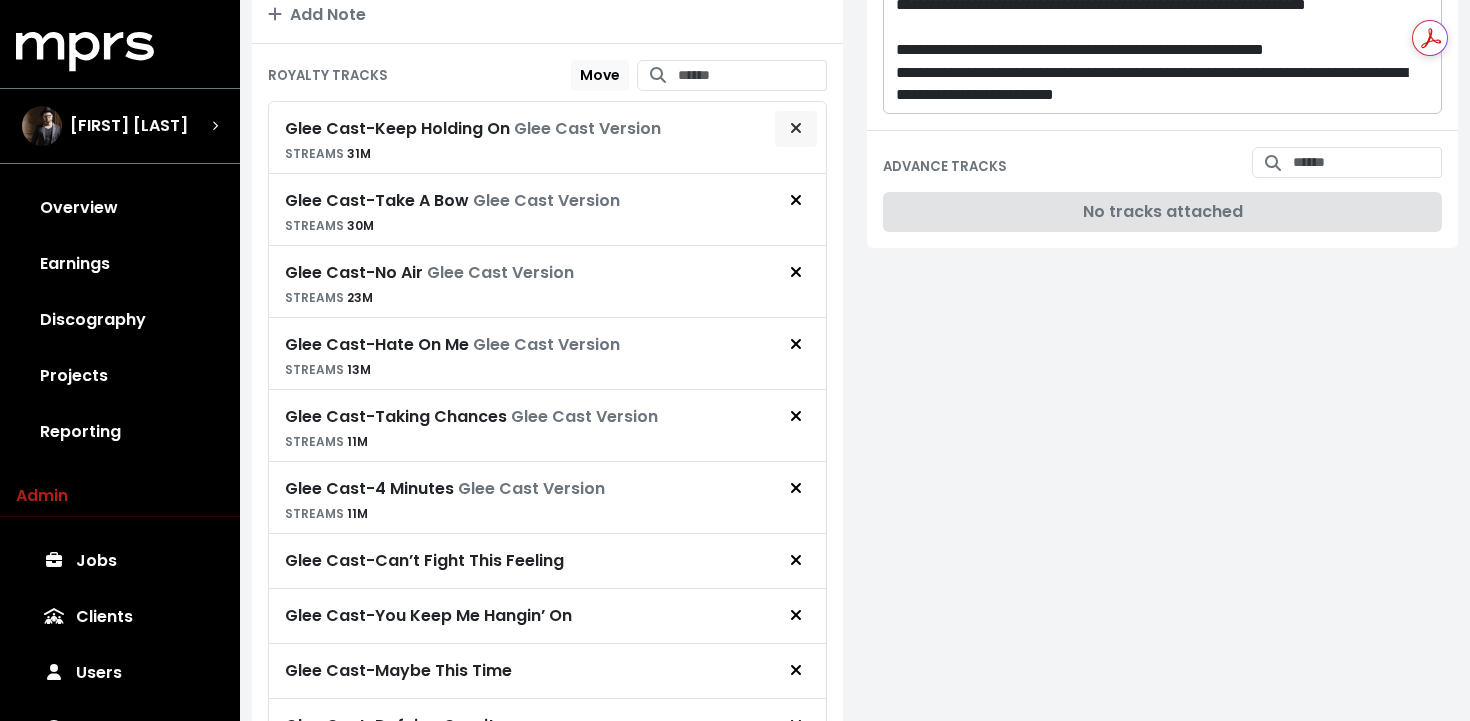 click 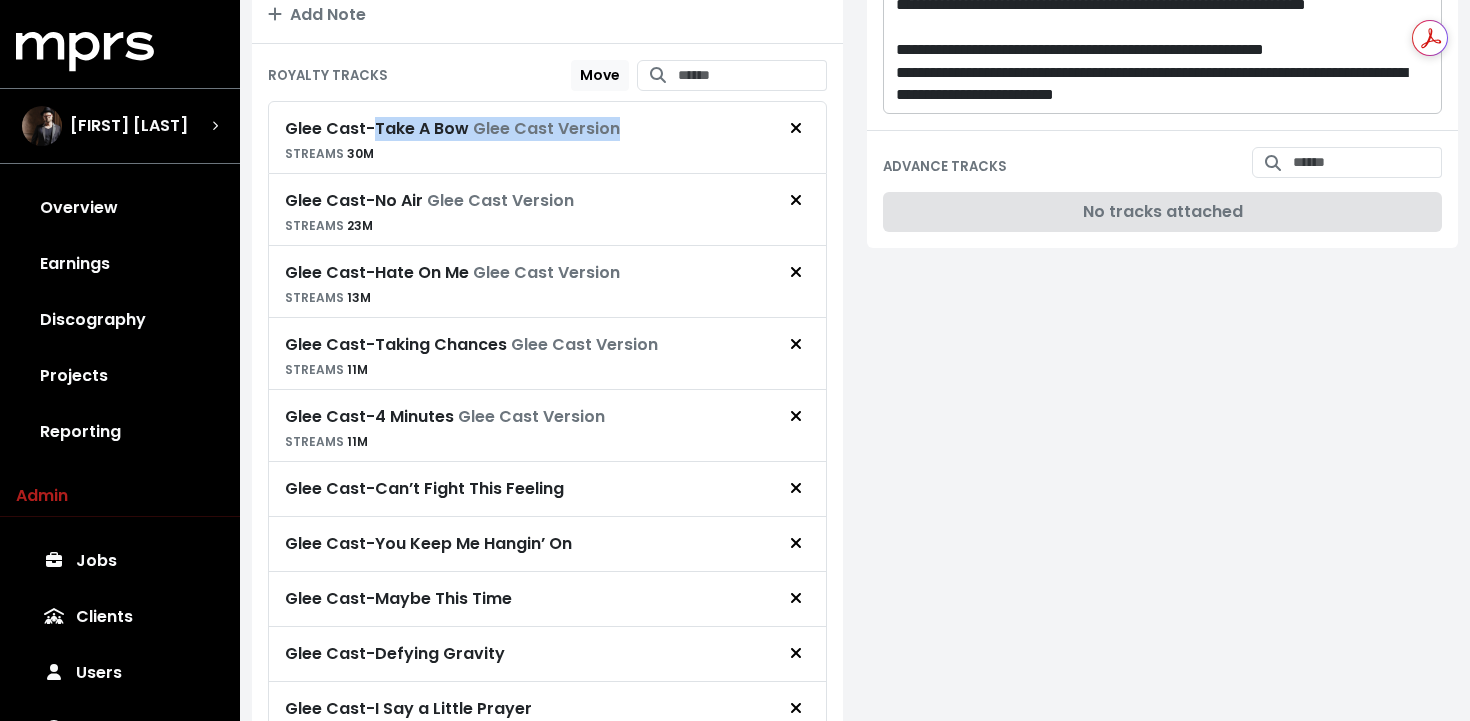 drag, startPoint x: 655, startPoint y: 133, endPoint x: 382, endPoint y: 132, distance: 273.00183 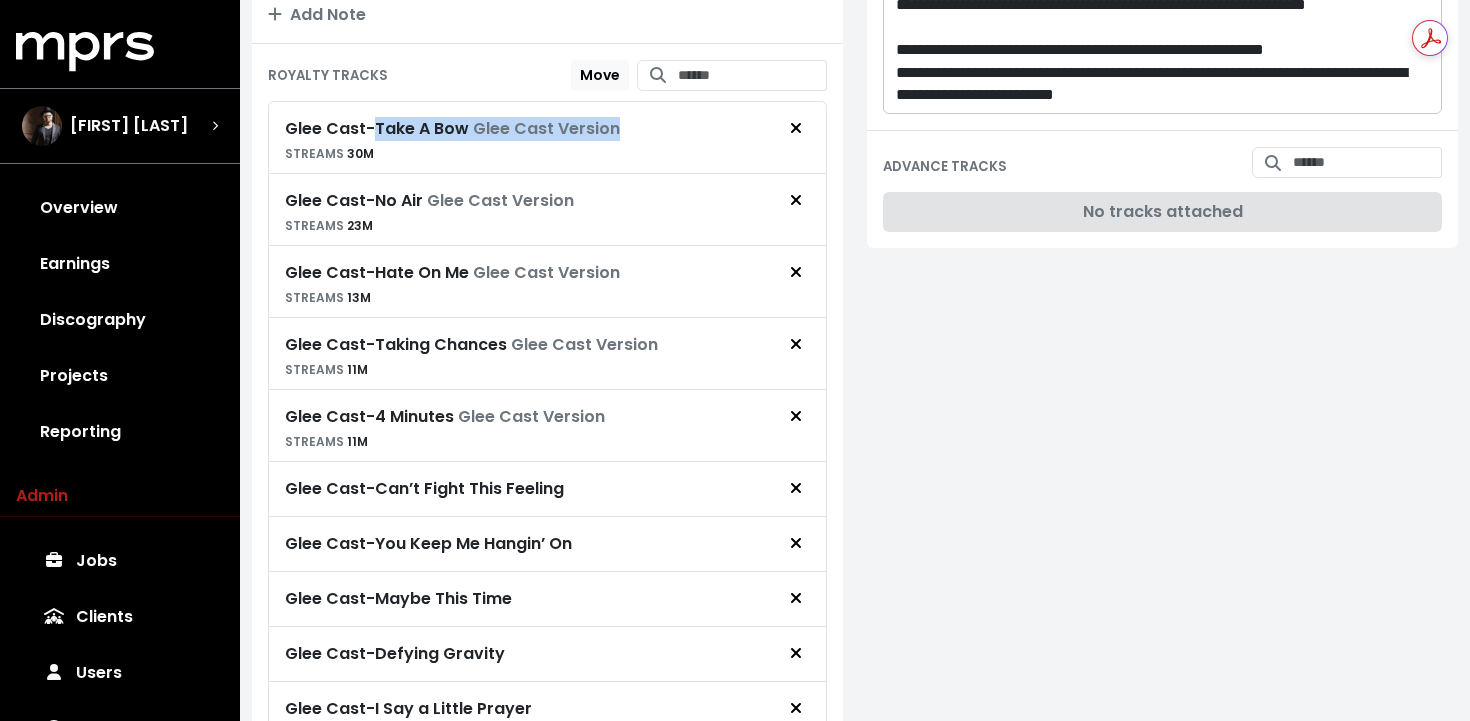 click on "Glee Cast  -  Take A Bow   Glee Cast Version STREAMS   30M" at bounding box center [547, 137] 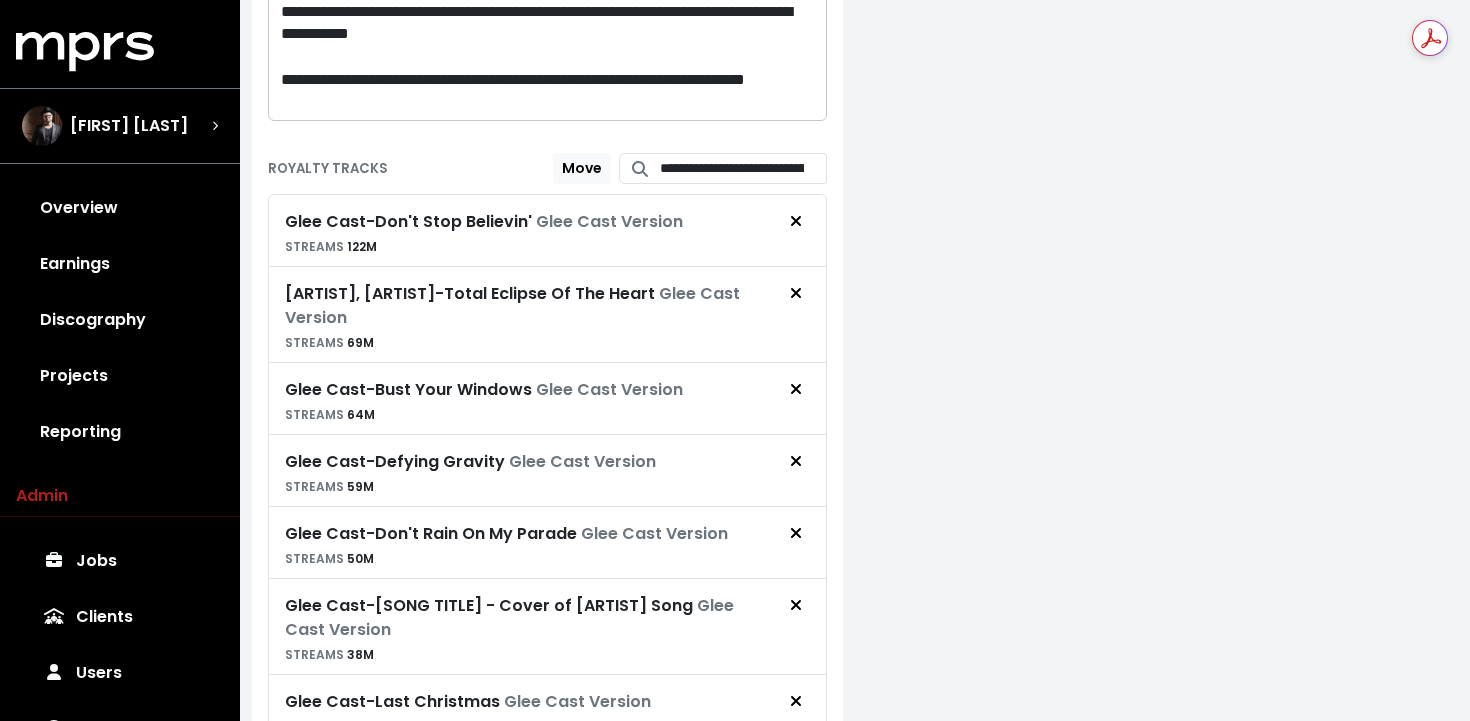 scroll, scrollTop: 1795, scrollLeft: 0, axis: vertical 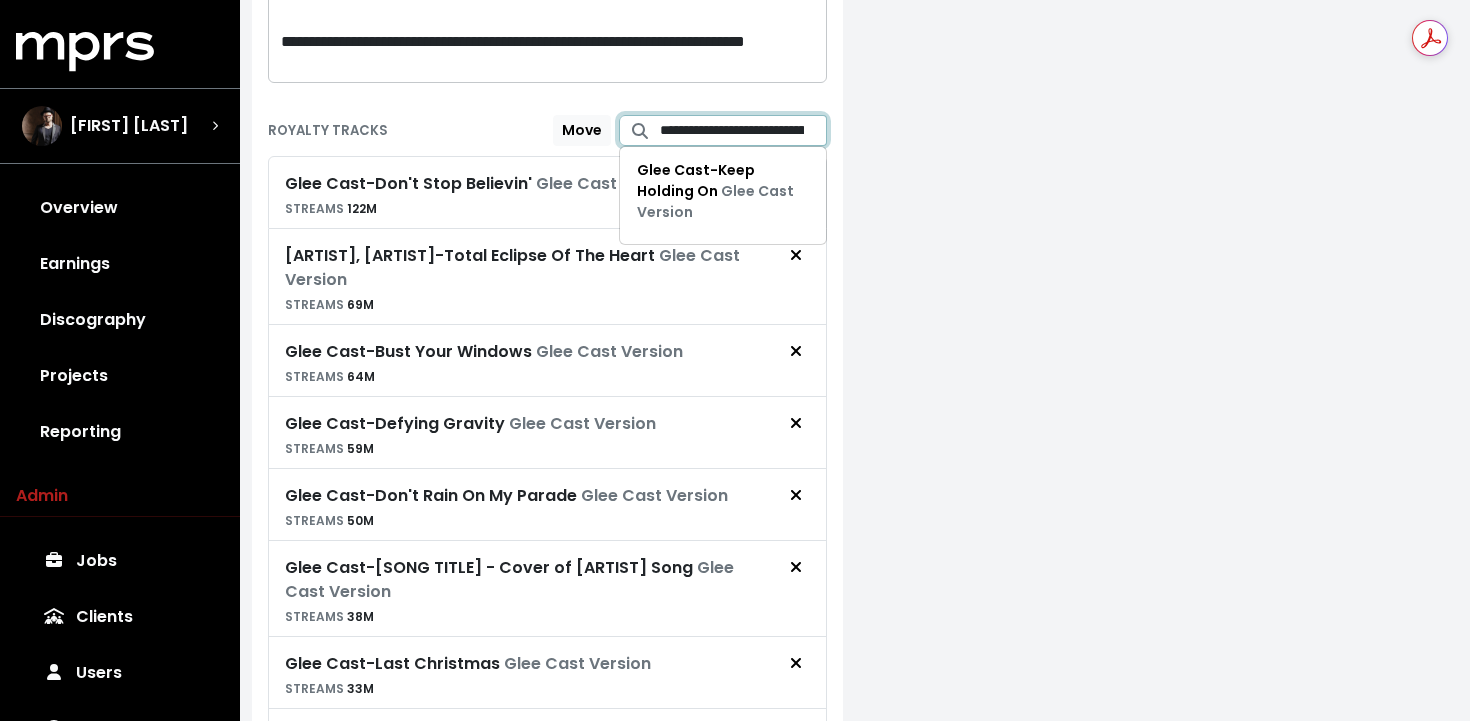 click on "**********" at bounding box center (744, 130) 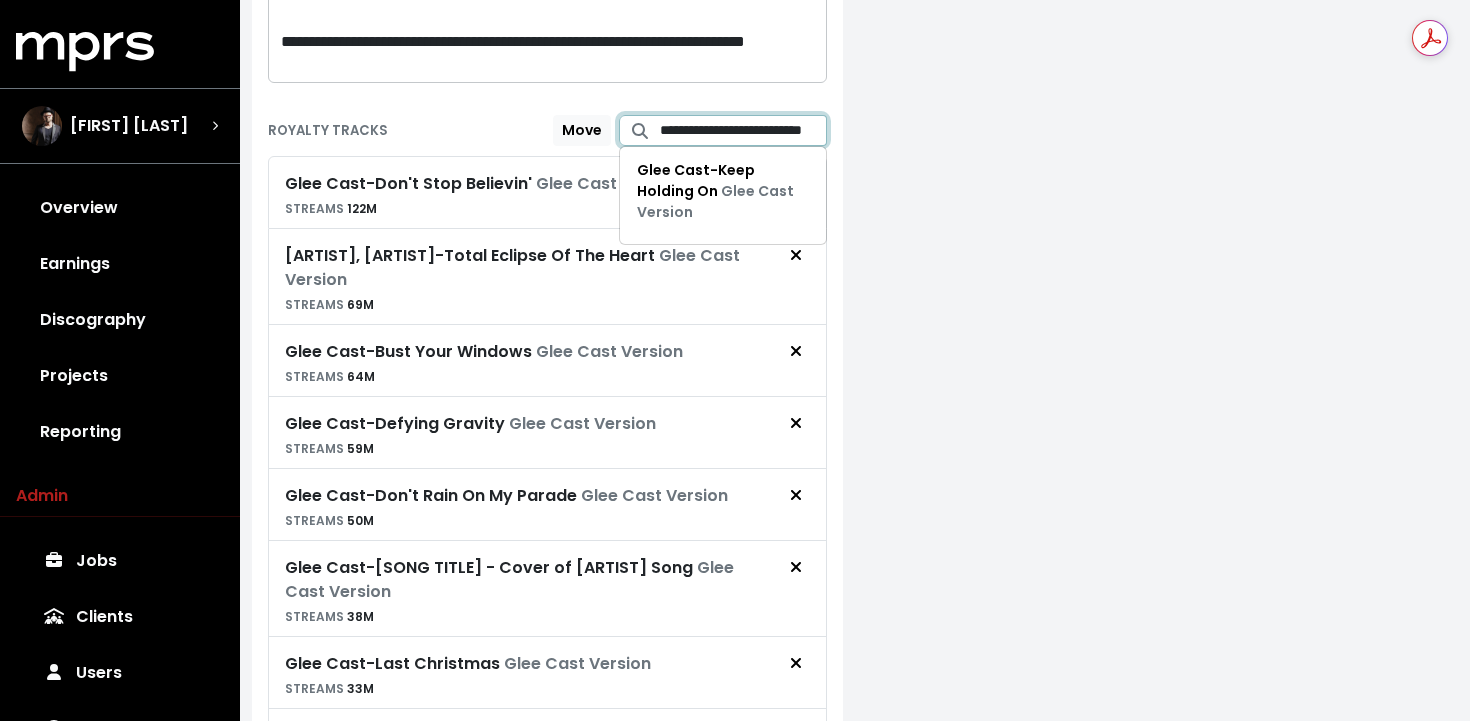 scroll, scrollTop: 0, scrollLeft: 65, axis: horizontal 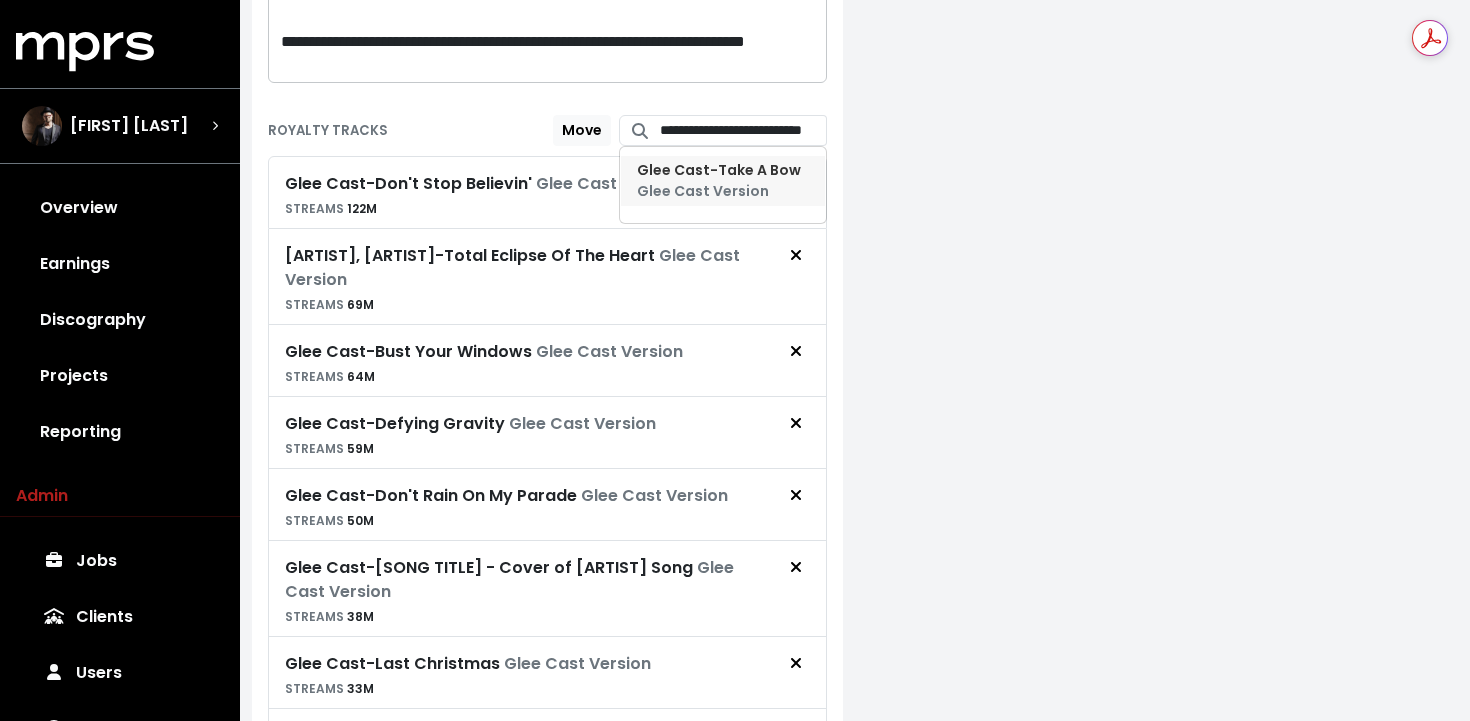 click on "Glee Cast  -  Take A Bow   Glee Cast Version" at bounding box center [719, 180] 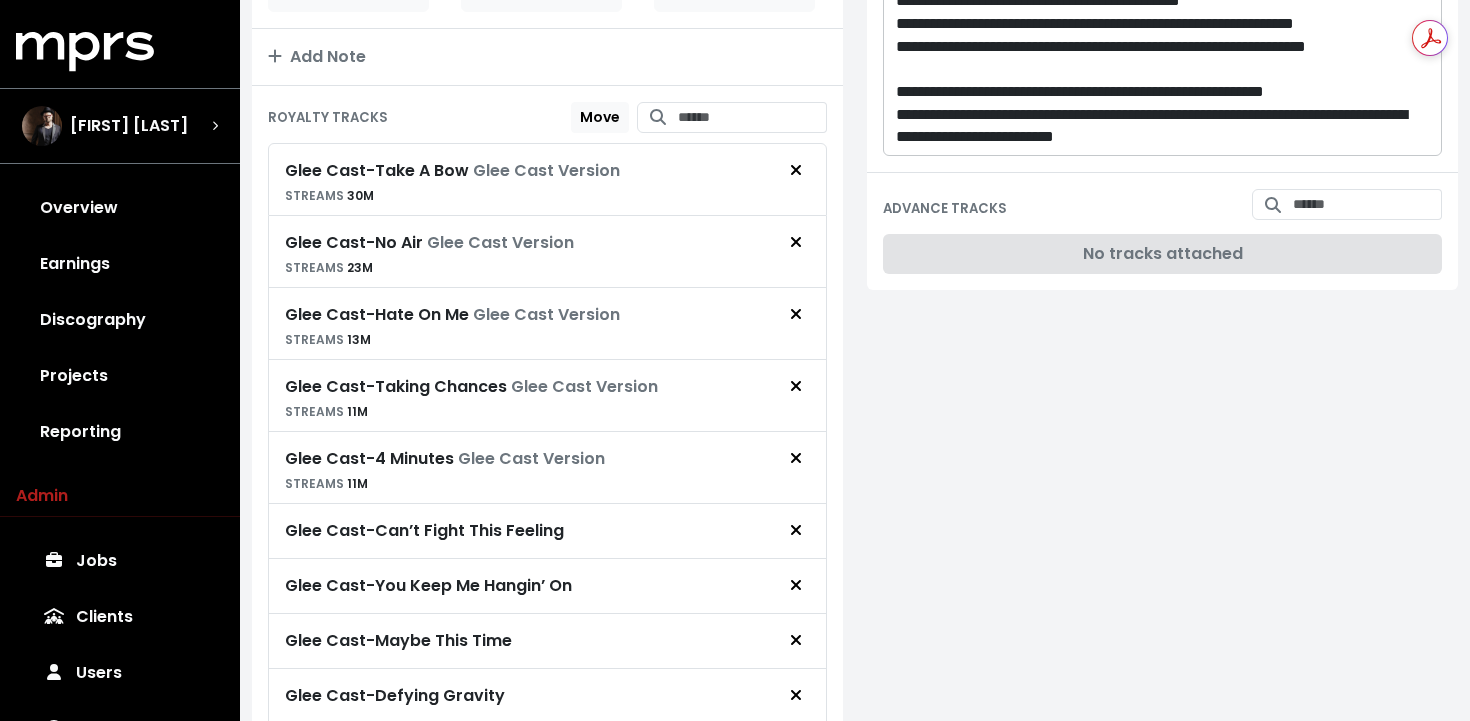 scroll, scrollTop: 545, scrollLeft: 0, axis: vertical 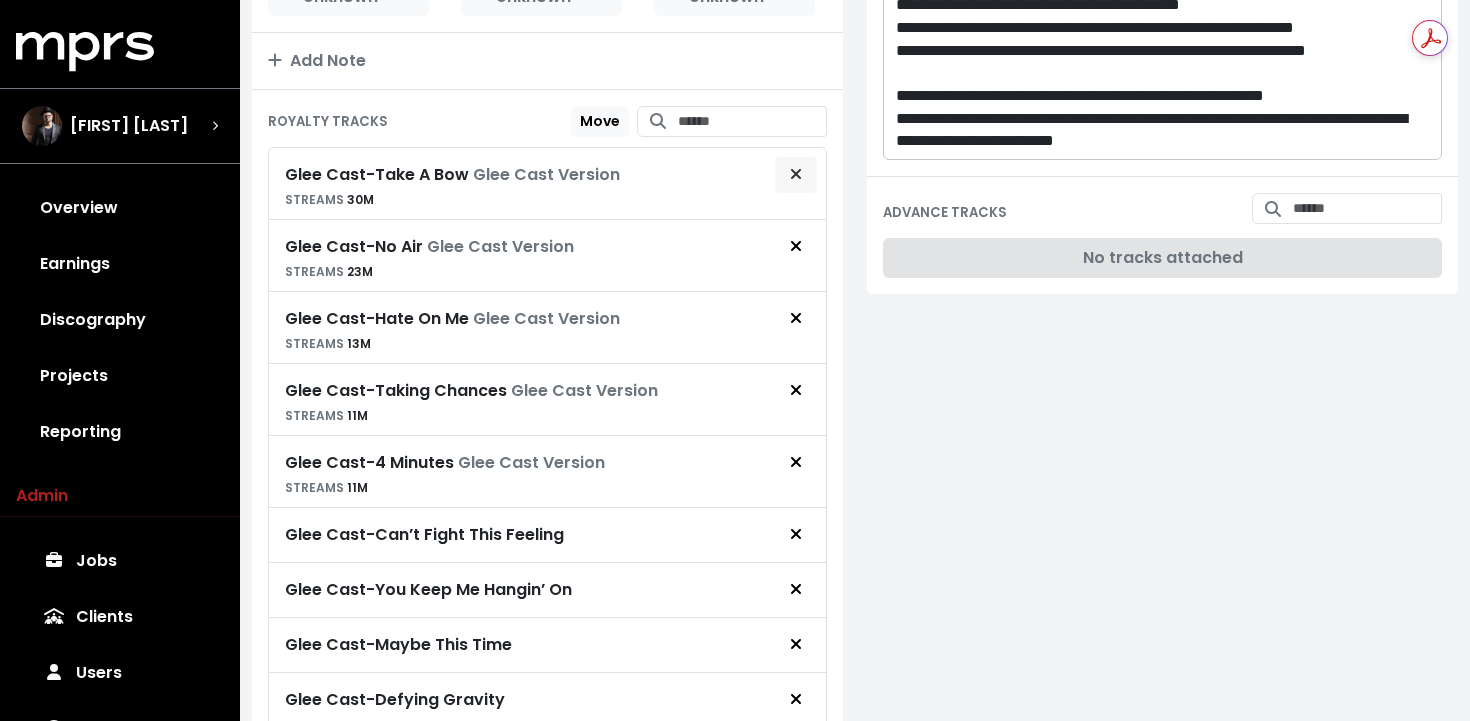 click 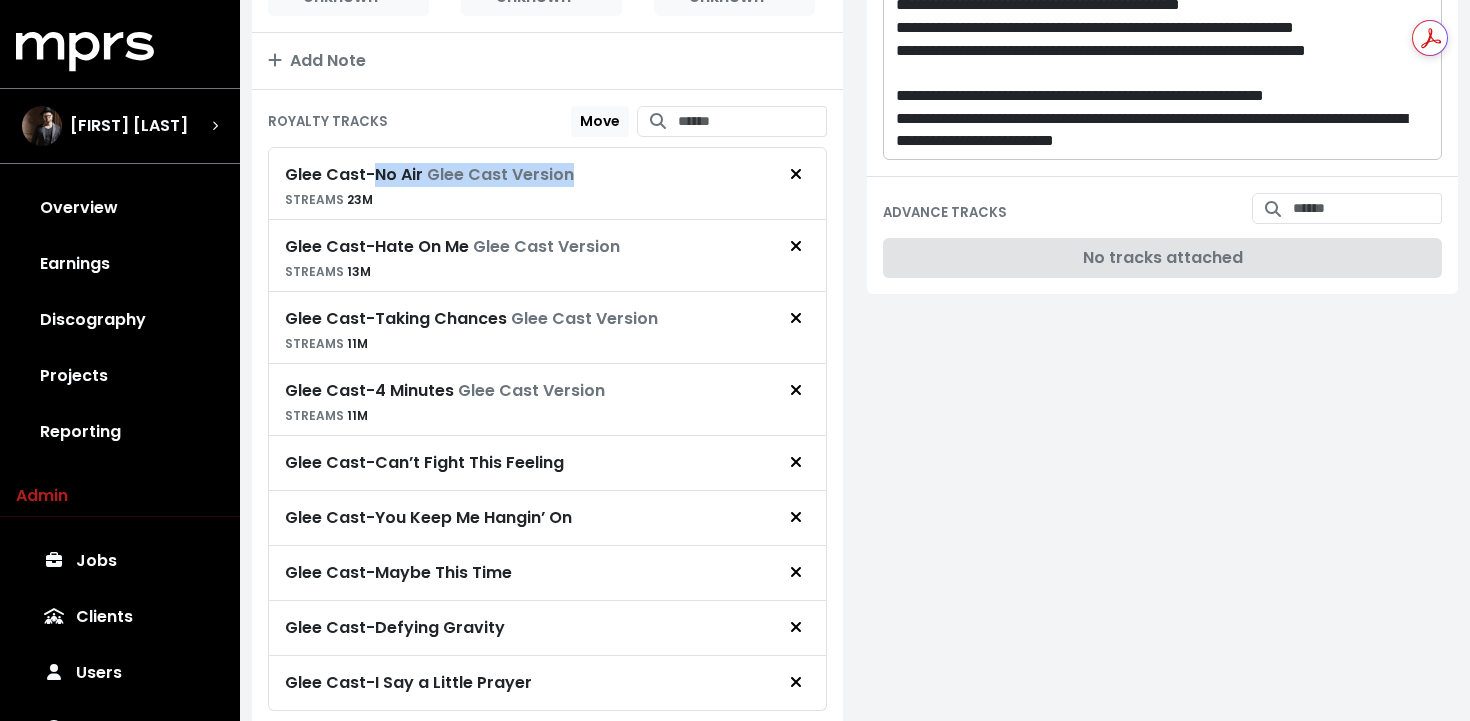 drag, startPoint x: 608, startPoint y: 166, endPoint x: 385, endPoint y: 170, distance: 223.03587 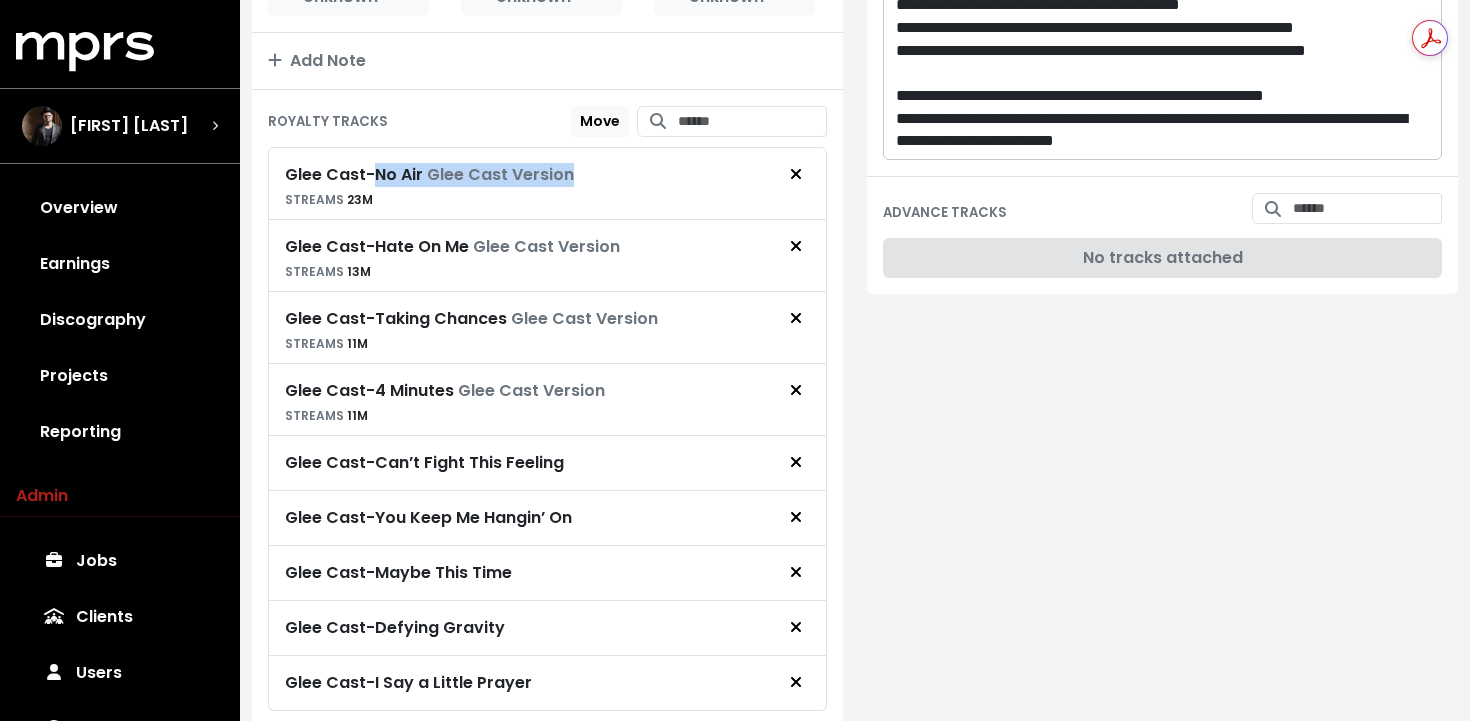 click on "Glee Cast  -  No Air   Glee Cast Version STREAMS   23M" at bounding box center (547, 183) 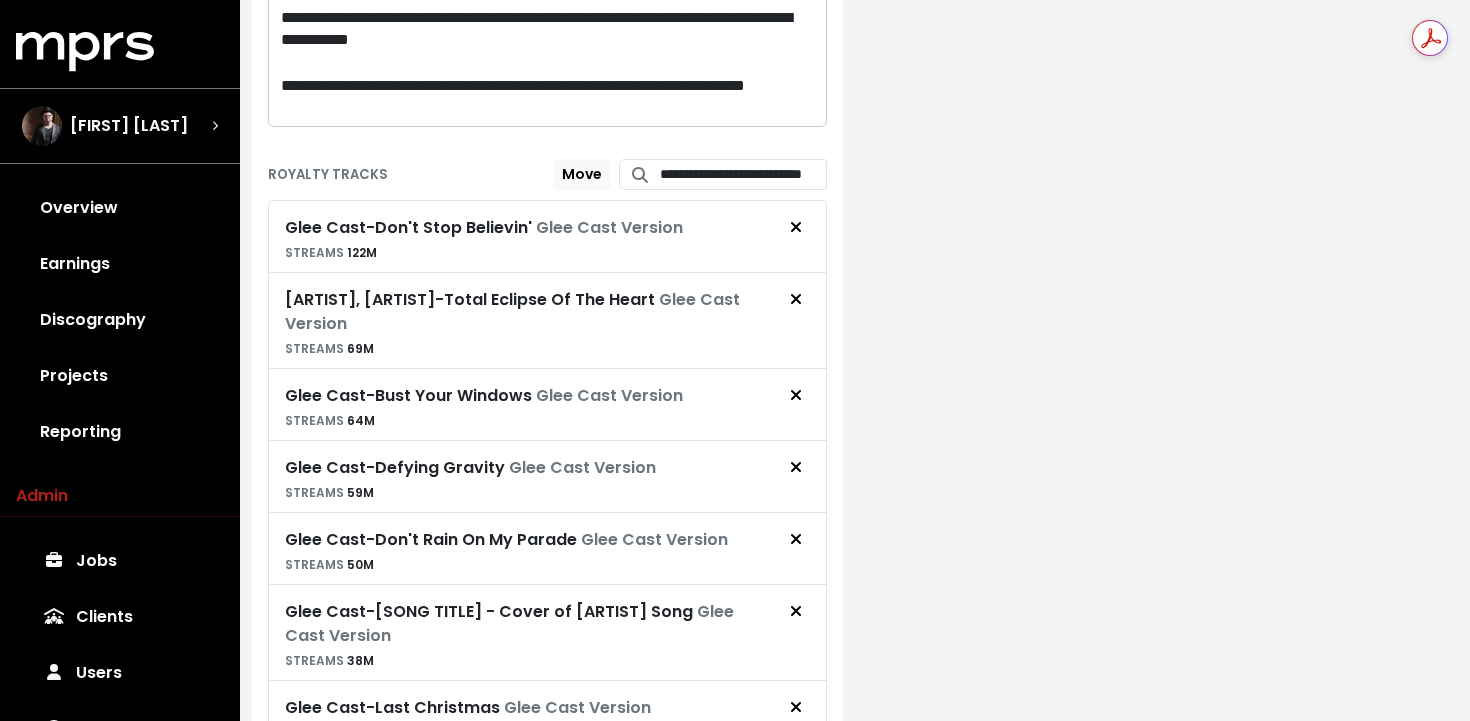 scroll, scrollTop: 1676, scrollLeft: 0, axis: vertical 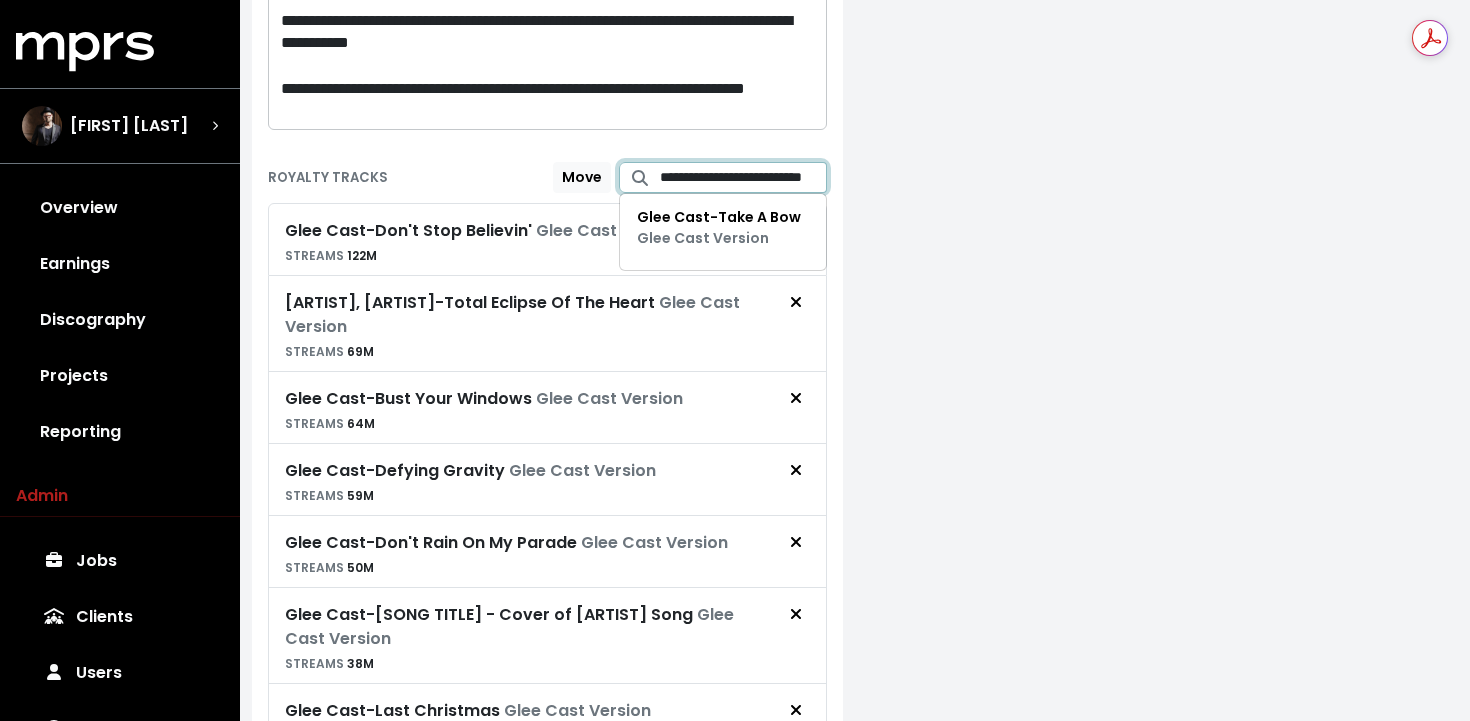 click on "**********" at bounding box center [744, 177] 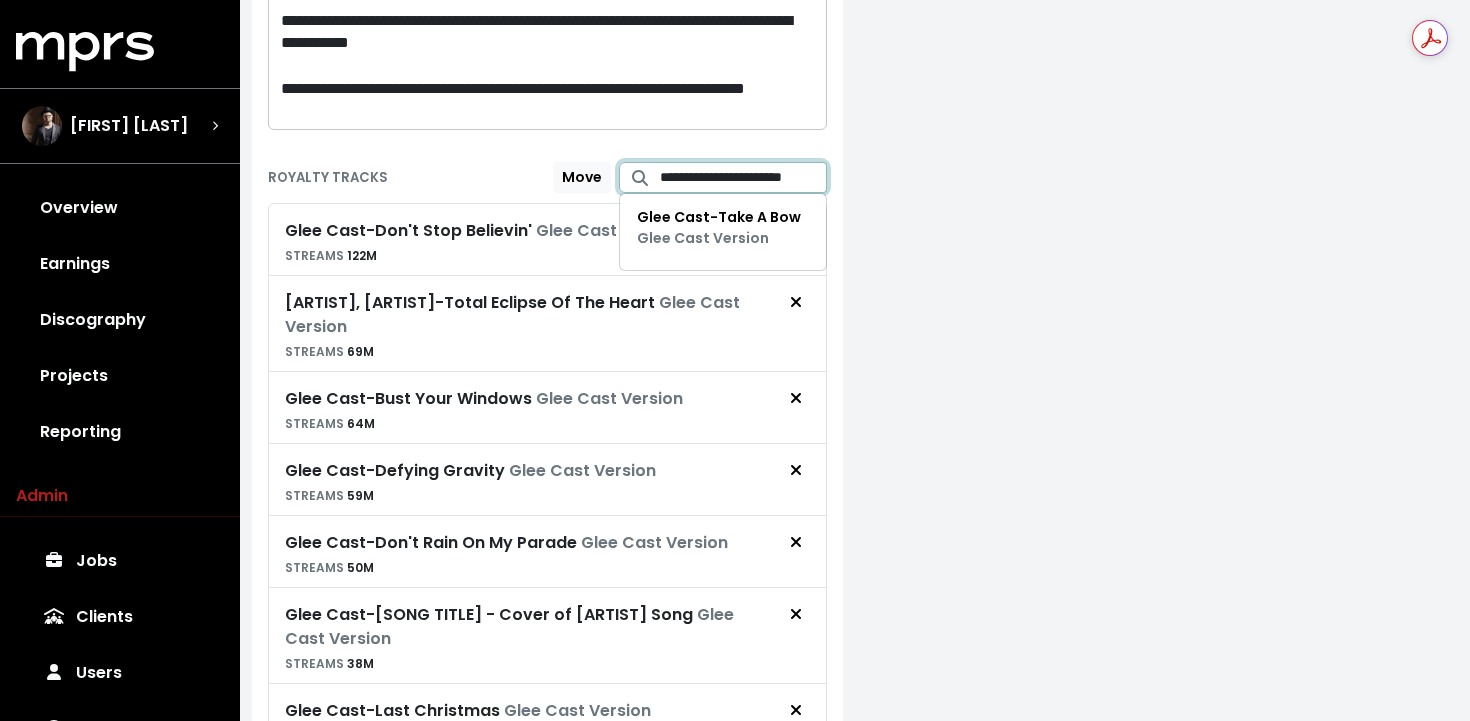 scroll, scrollTop: 0, scrollLeft: 26, axis: horizontal 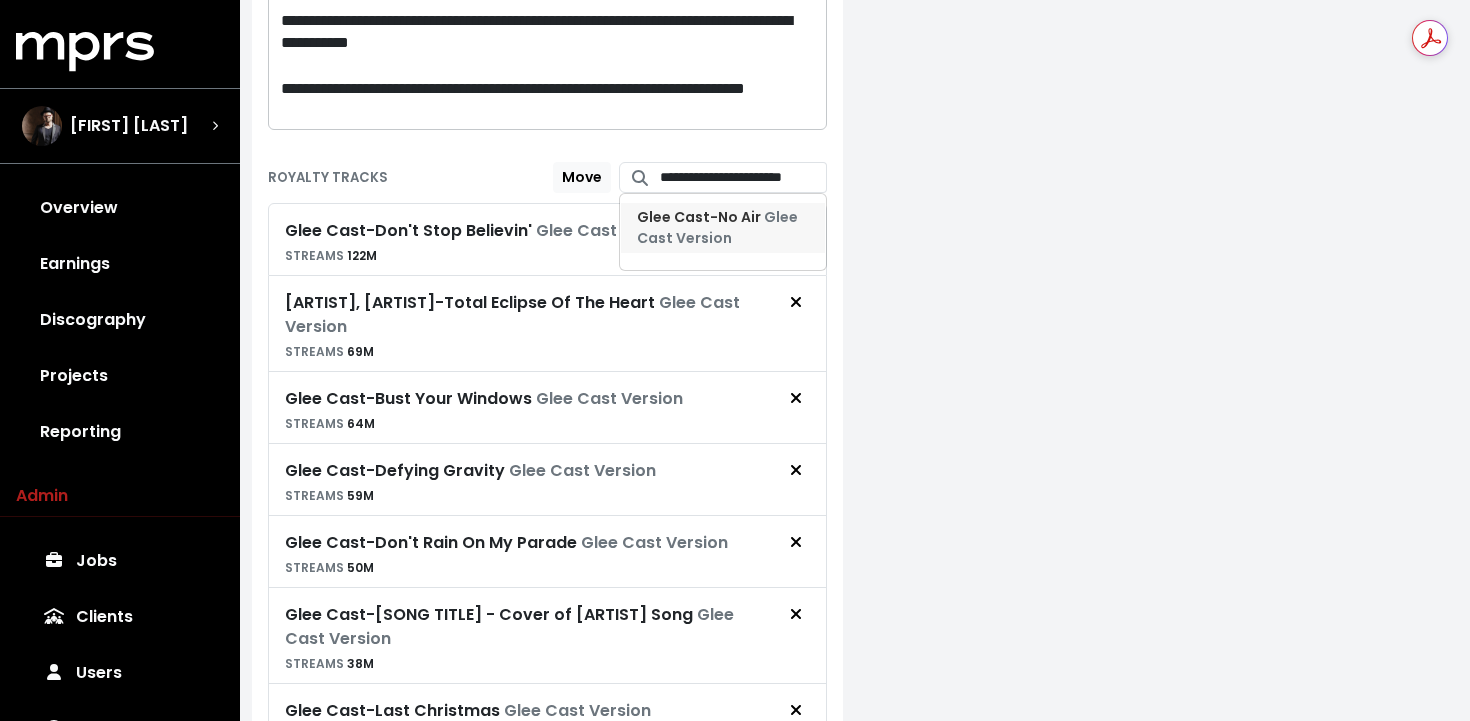 click on "Glee Cast  -  No Air   Glee Cast Version" at bounding box center (717, 227) 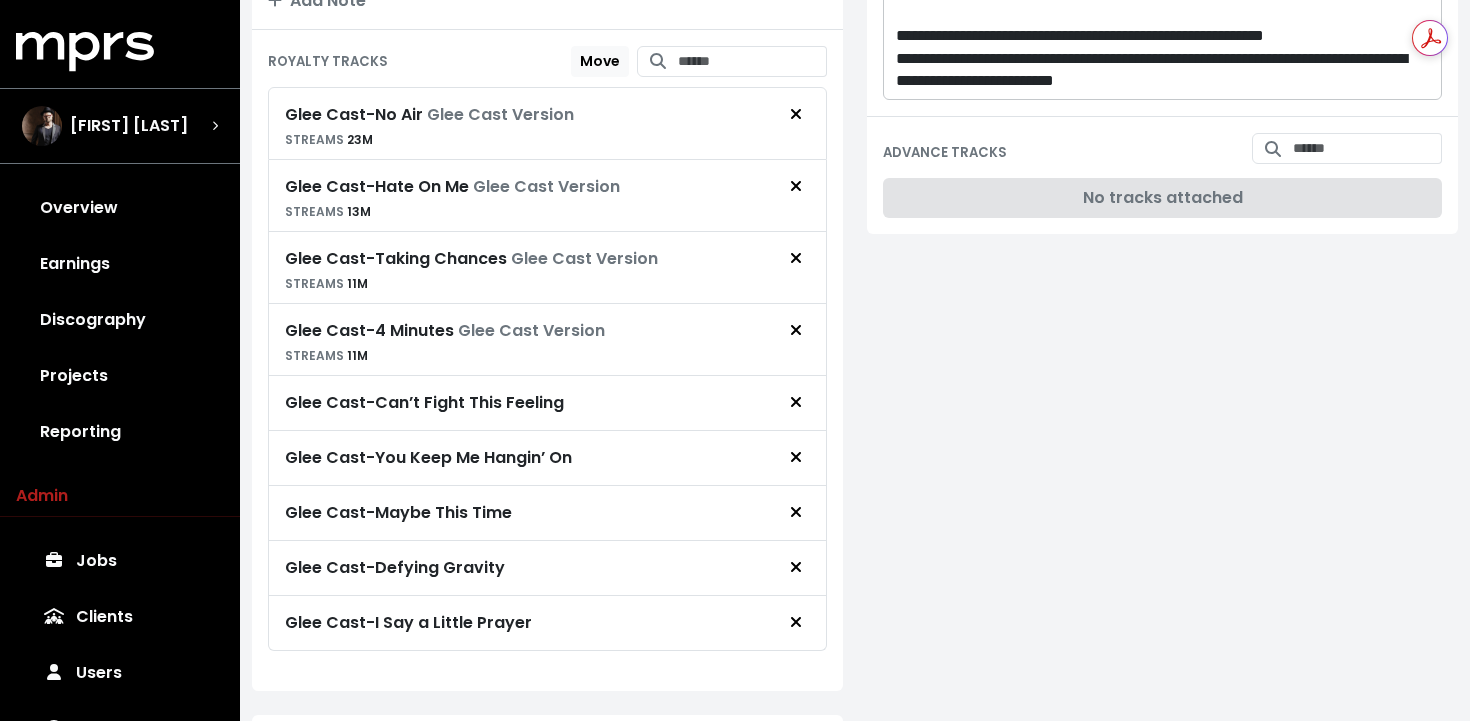 scroll, scrollTop: 604, scrollLeft: 0, axis: vertical 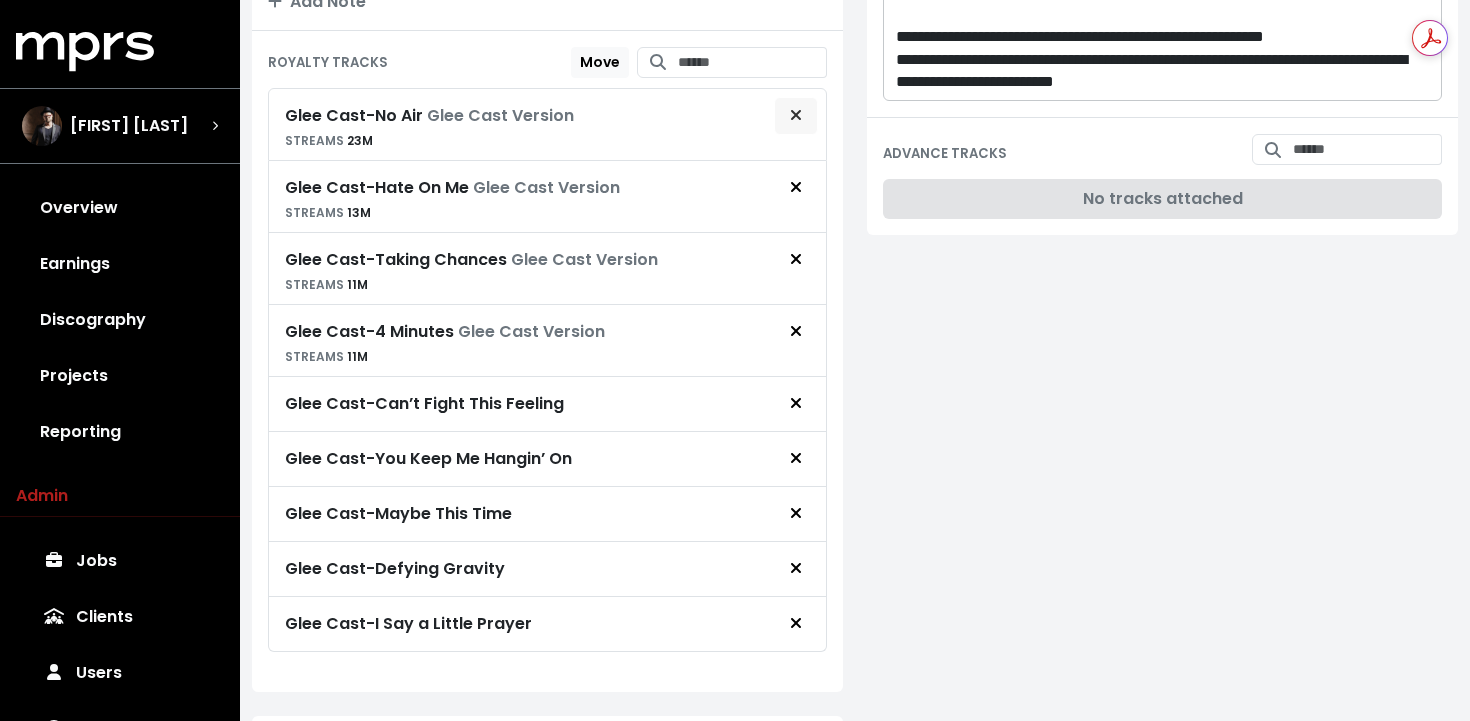 click 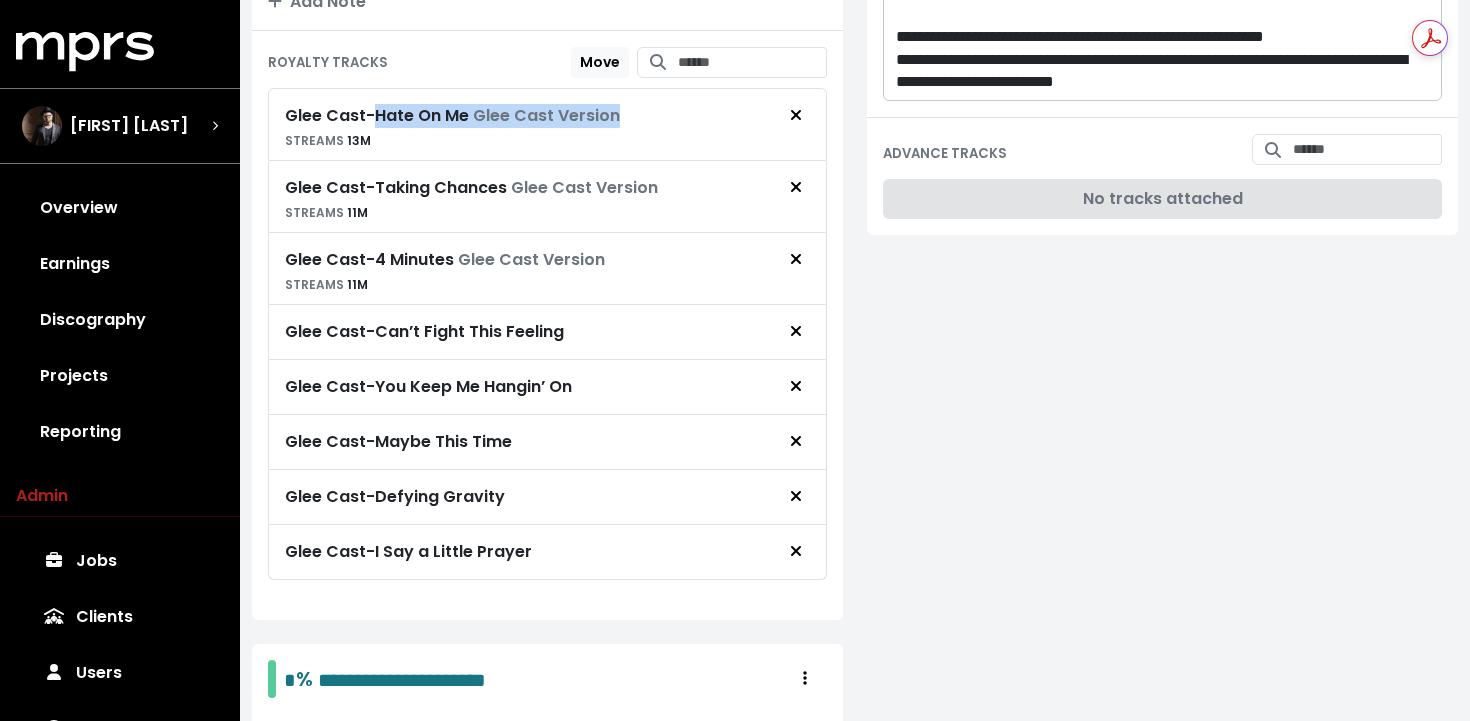 drag, startPoint x: 654, startPoint y: 109, endPoint x: 384, endPoint y: 104, distance: 270.0463 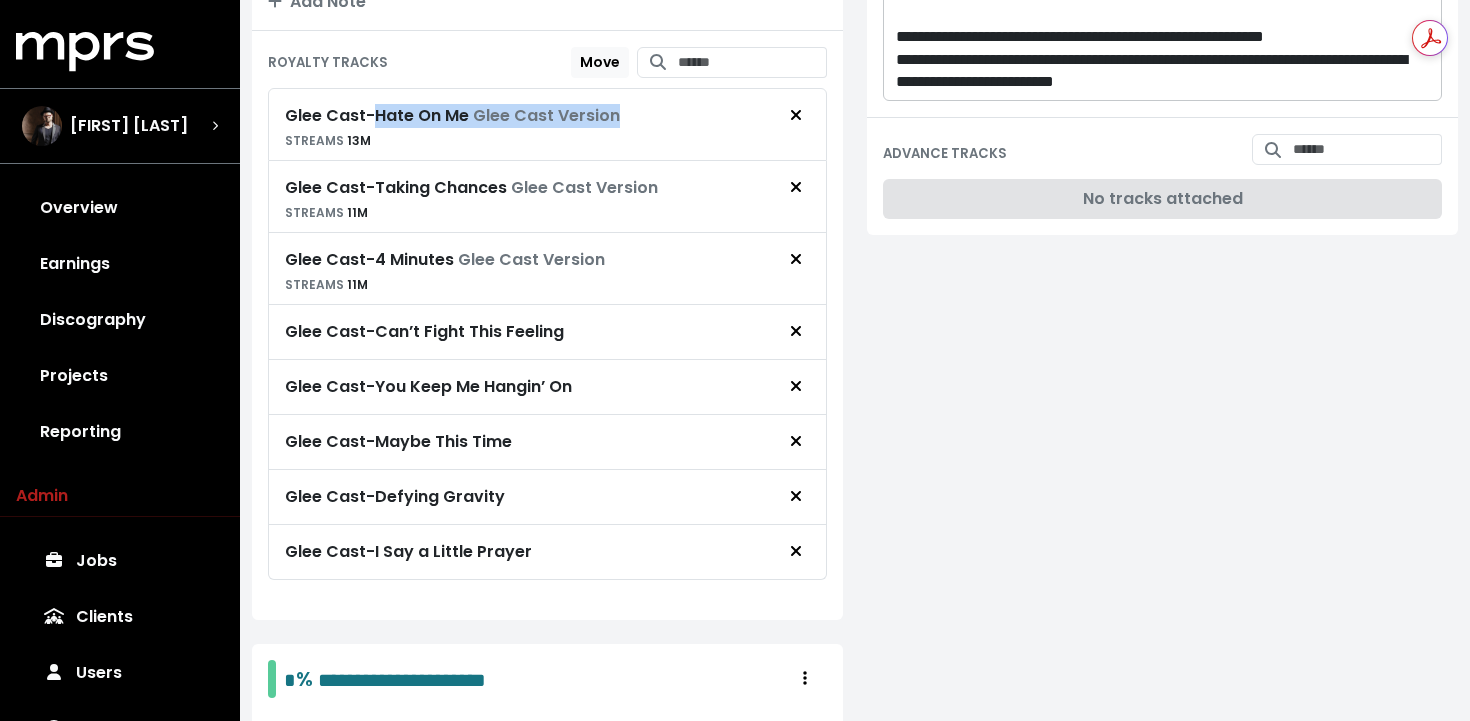 click on "Glee Cast  -  Hate On Me   Glee Cast Version STREAMS   13M" at bounding box center [547, 124] 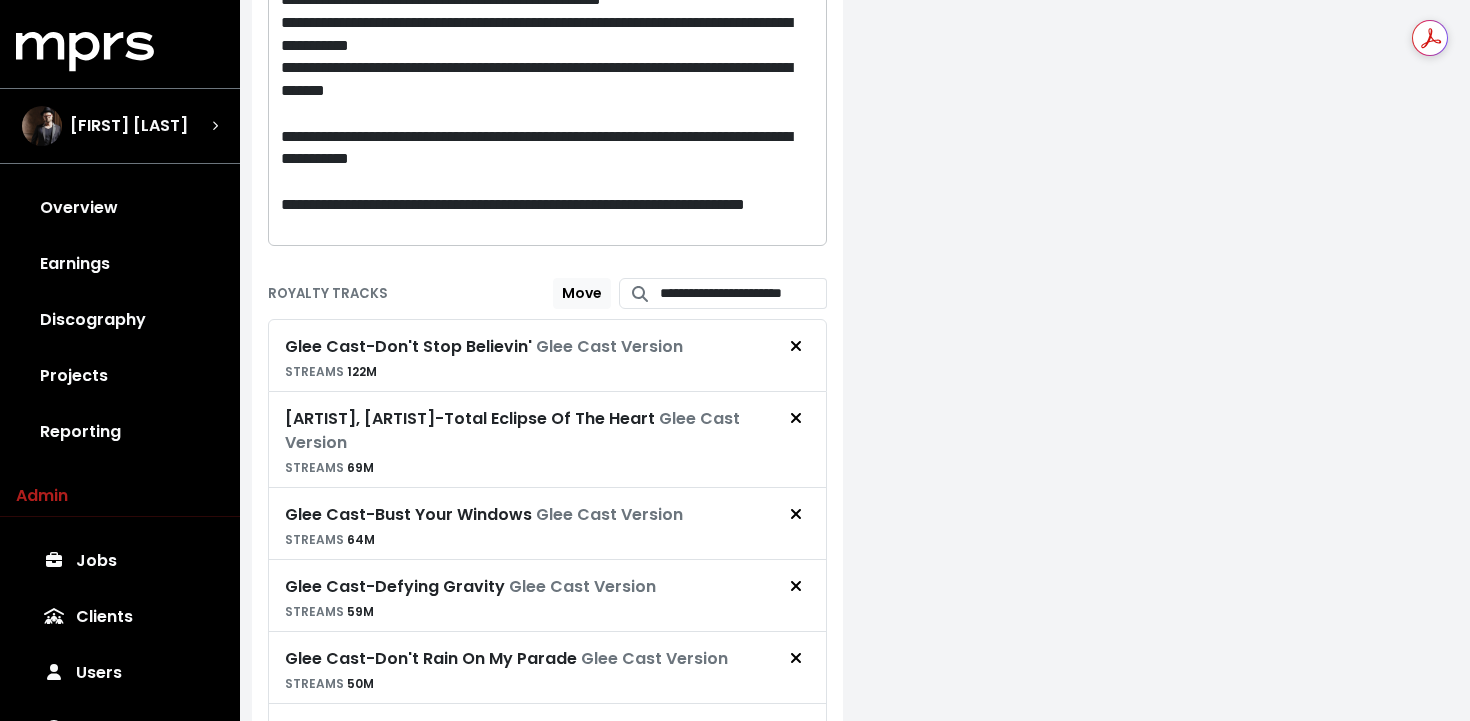 scroll, scrollTop: 1486, scrollLeft: 0, axis: vertical 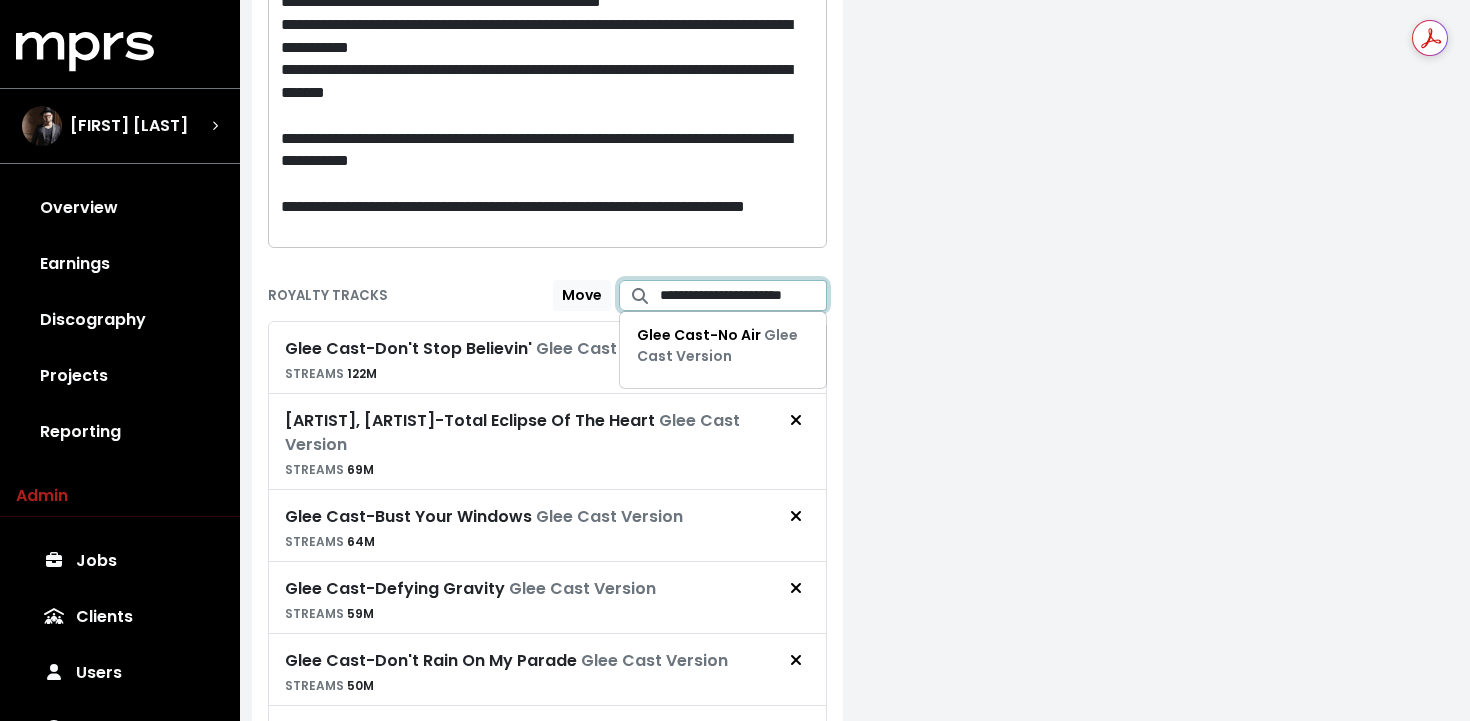 click on "**********" at bounding box center [744, 295] 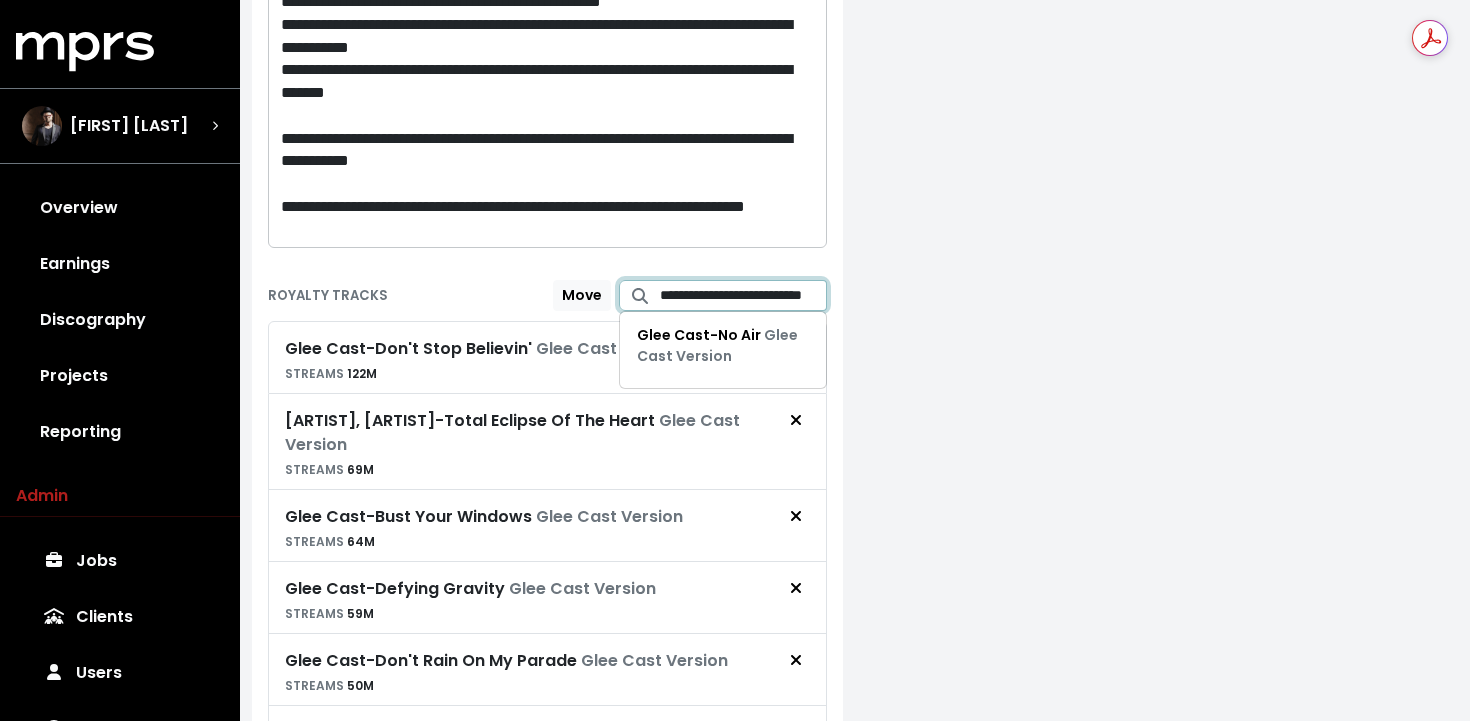 scroll, scrollTop: 0, scrollLeft: 65, axis: horizontal 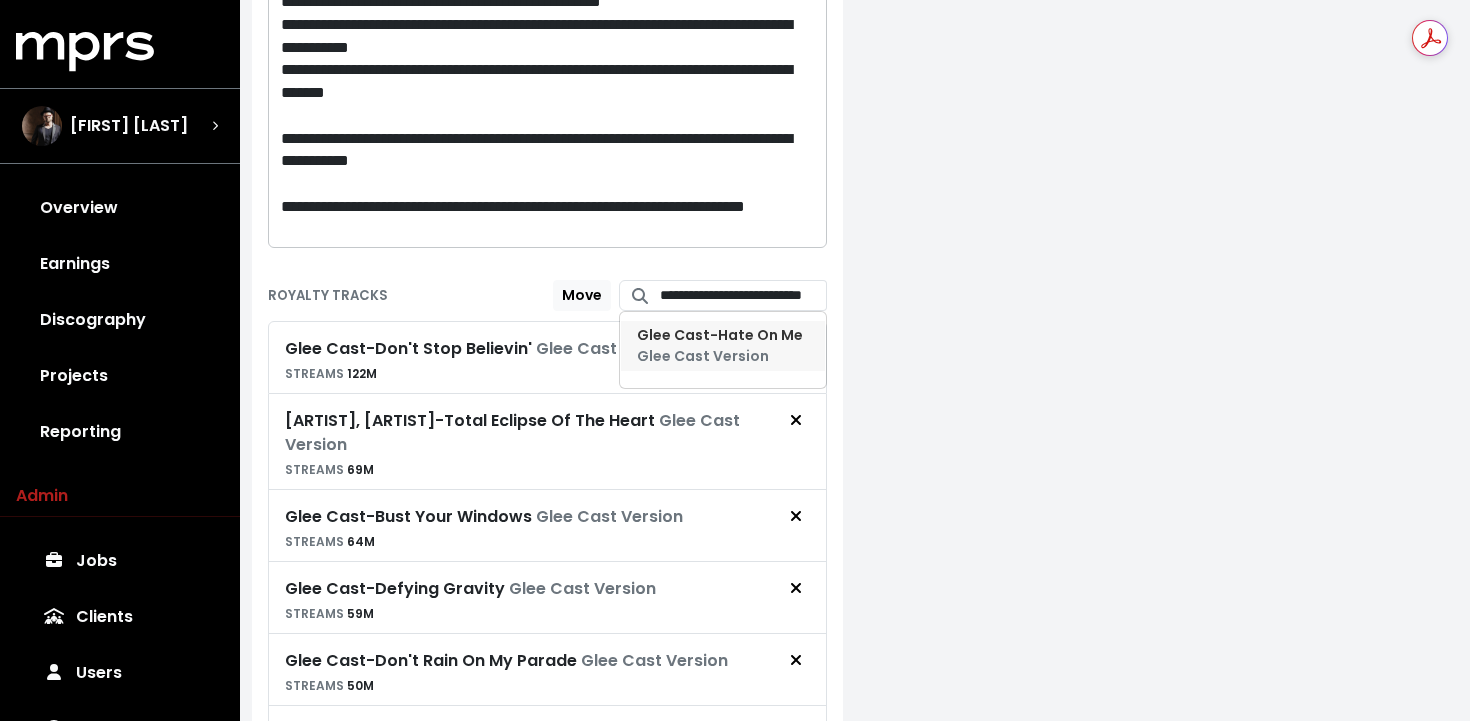 click on "Glee Cast Version" at bounding box center (703, 356) 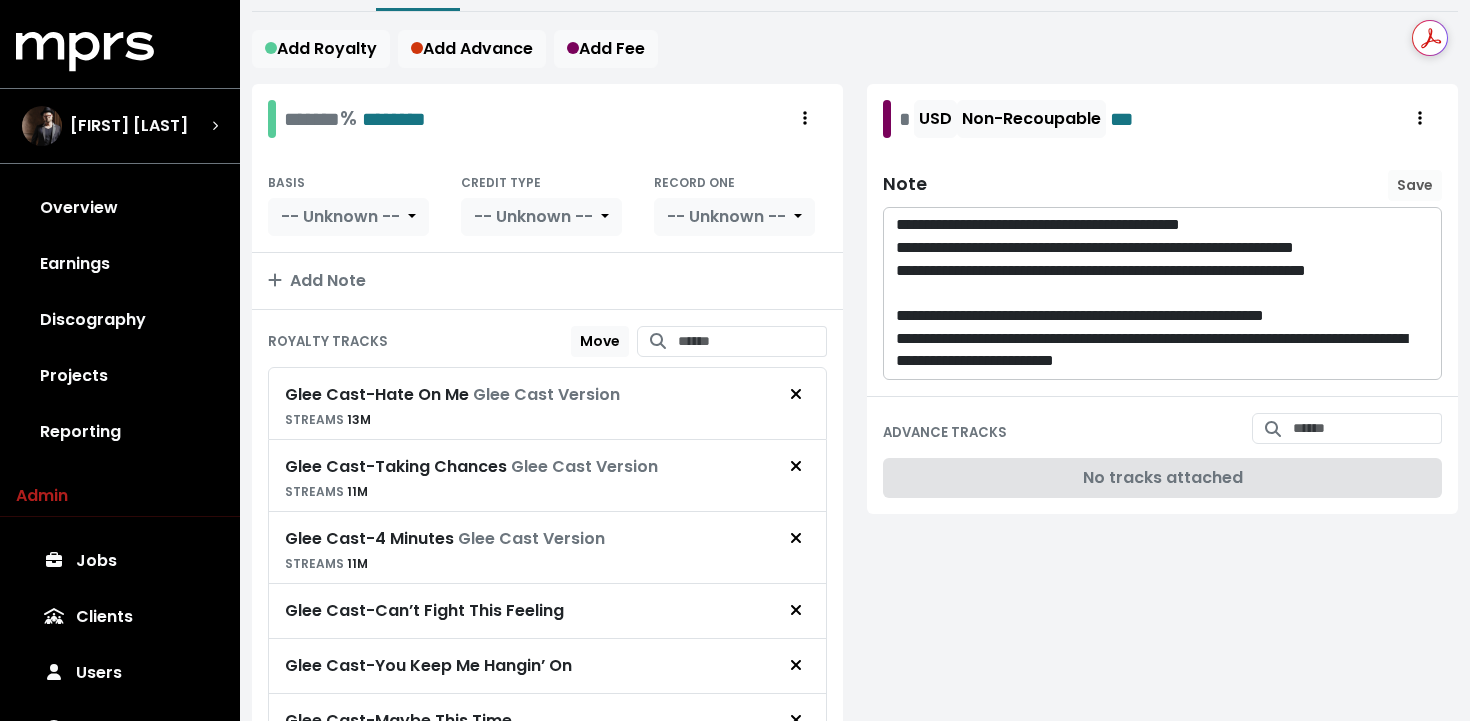 scroll, scrollTop: 437, scrollLeft: 0, axis: vertical 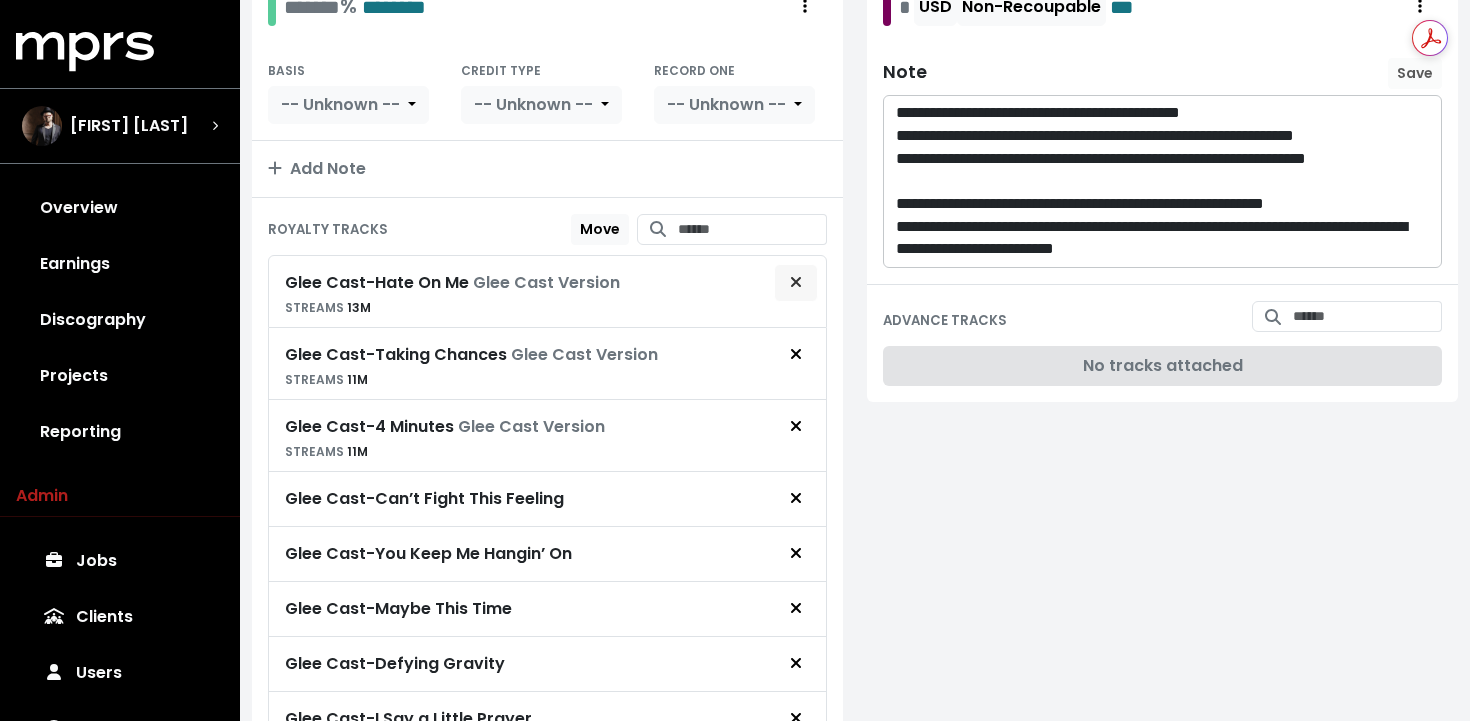 click 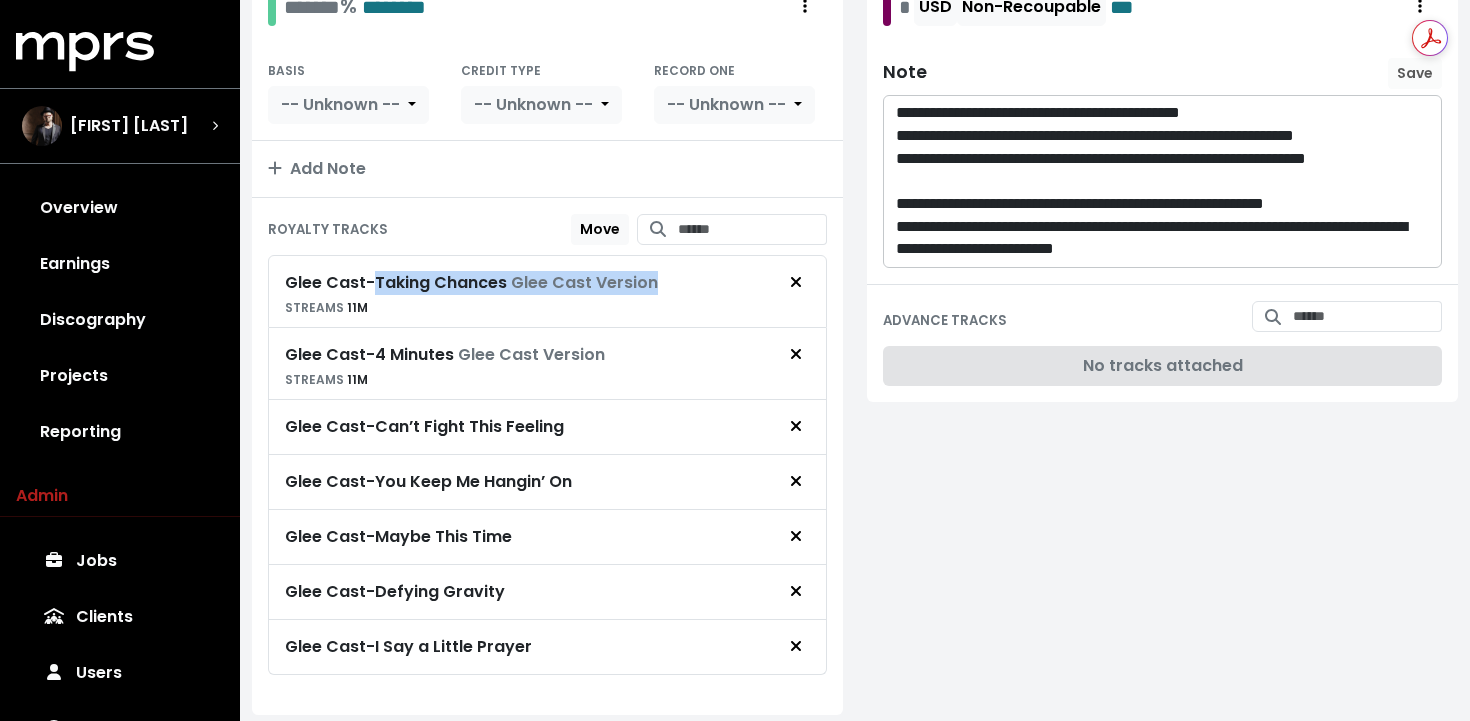 drag, startPoint x: 667, startPoint y: 280, endPoint x: 381, endPoint y: 285, distance: 286.0437 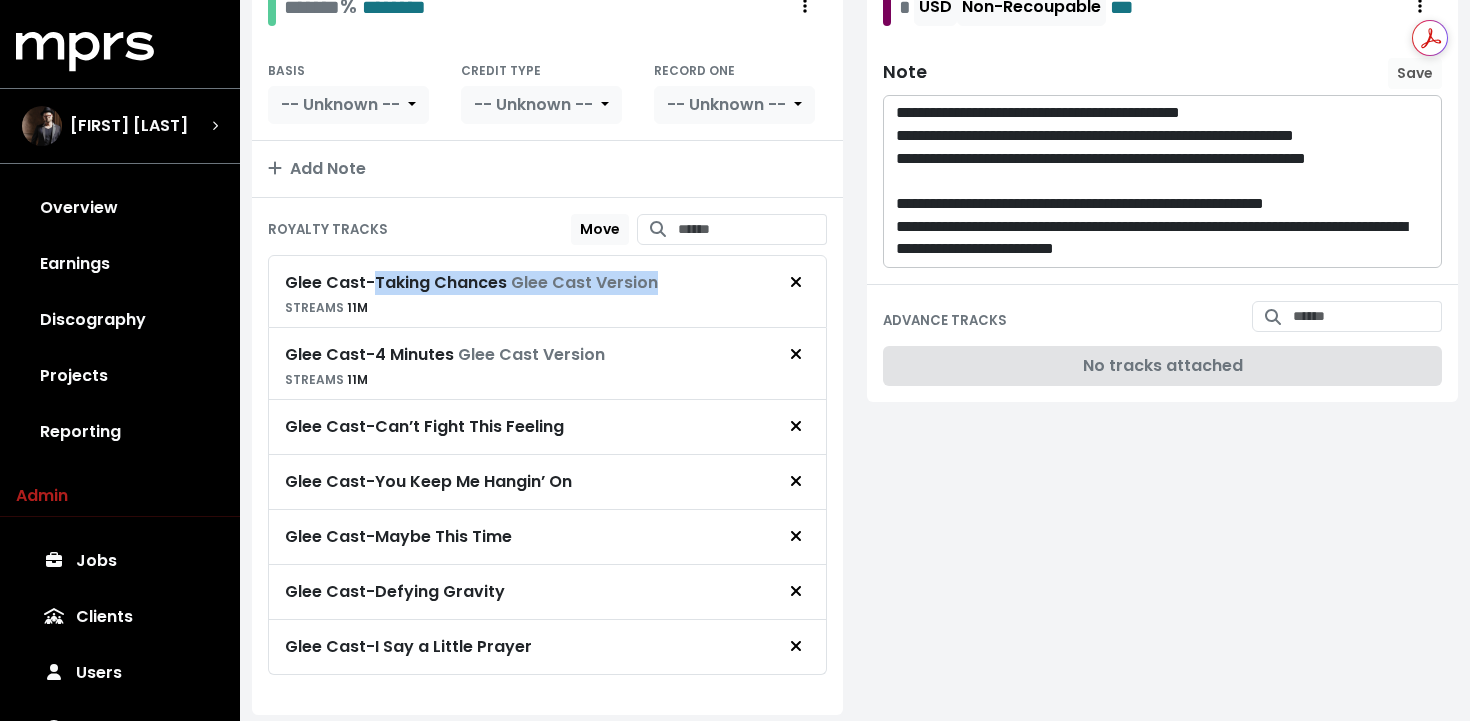 click on "Glee Cast  -  Taking Chances   Glee Cast Version STREAMS   11M" at bounding box center [547, 291] 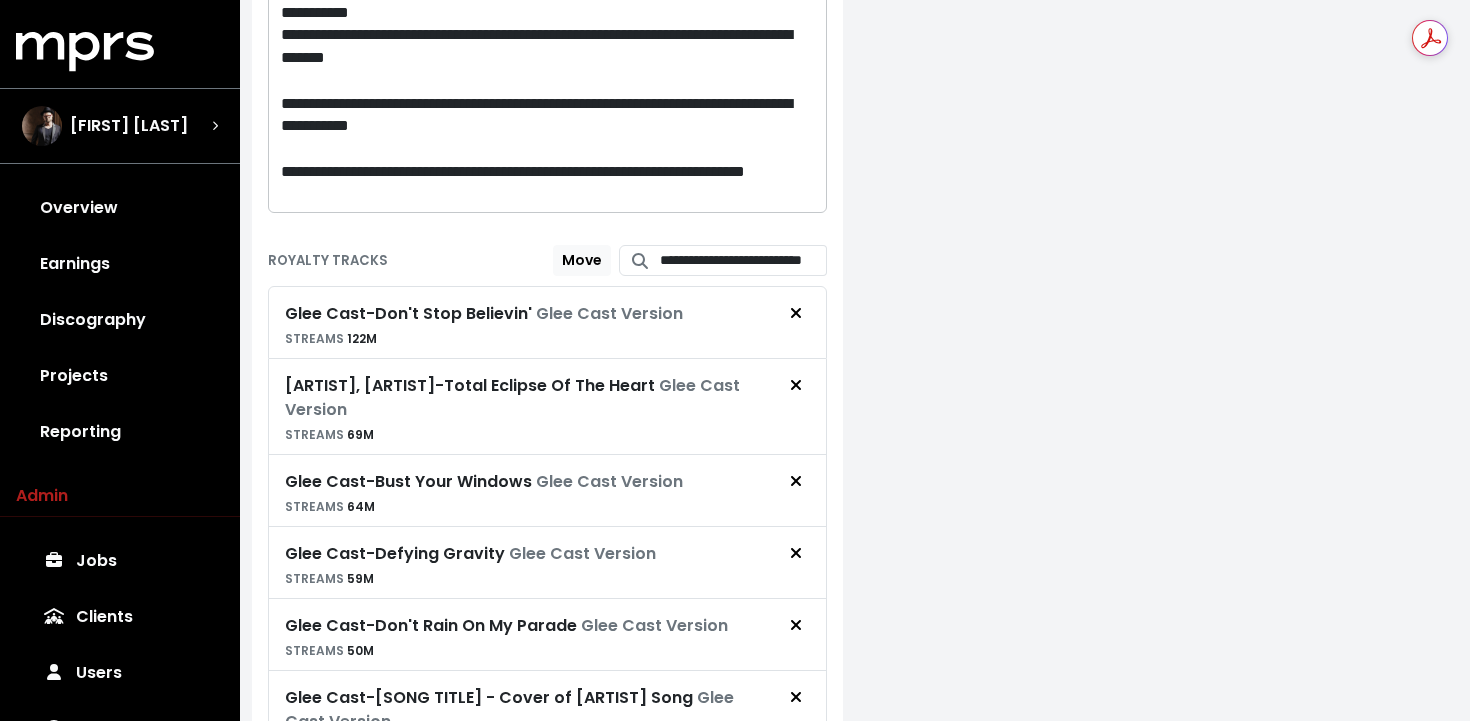 scroll, scrollTop: 1451, scrollLeft: 0, axis: vertical 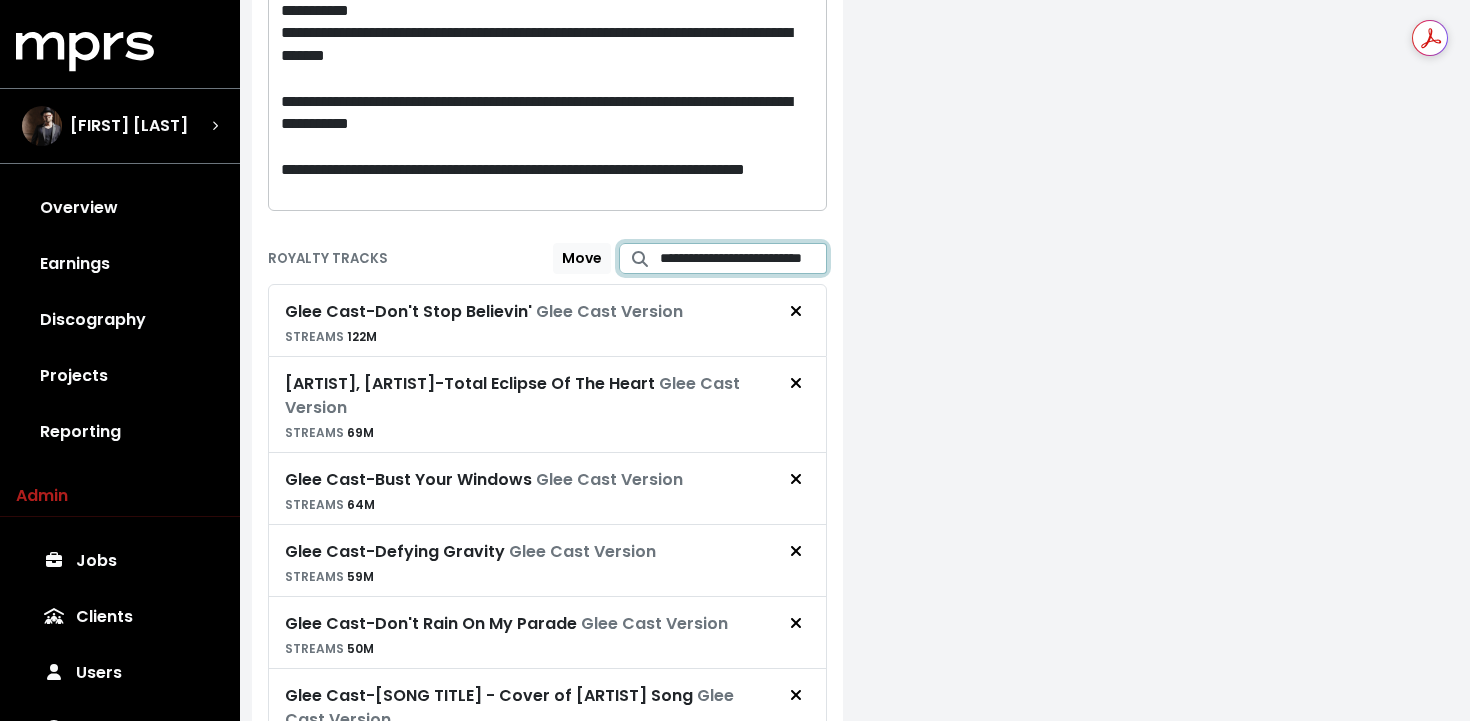 click on "**********" at bounding box center [744, 258] 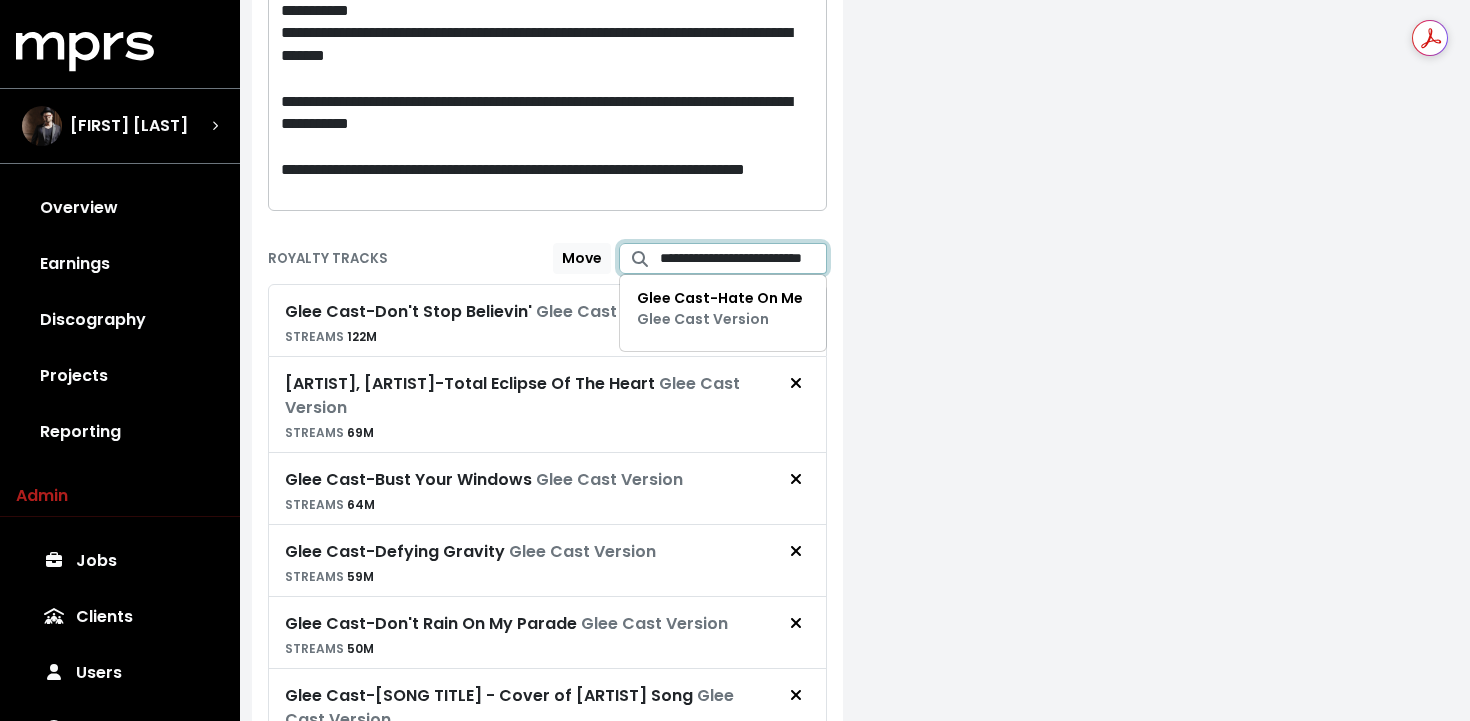 paste on "****" 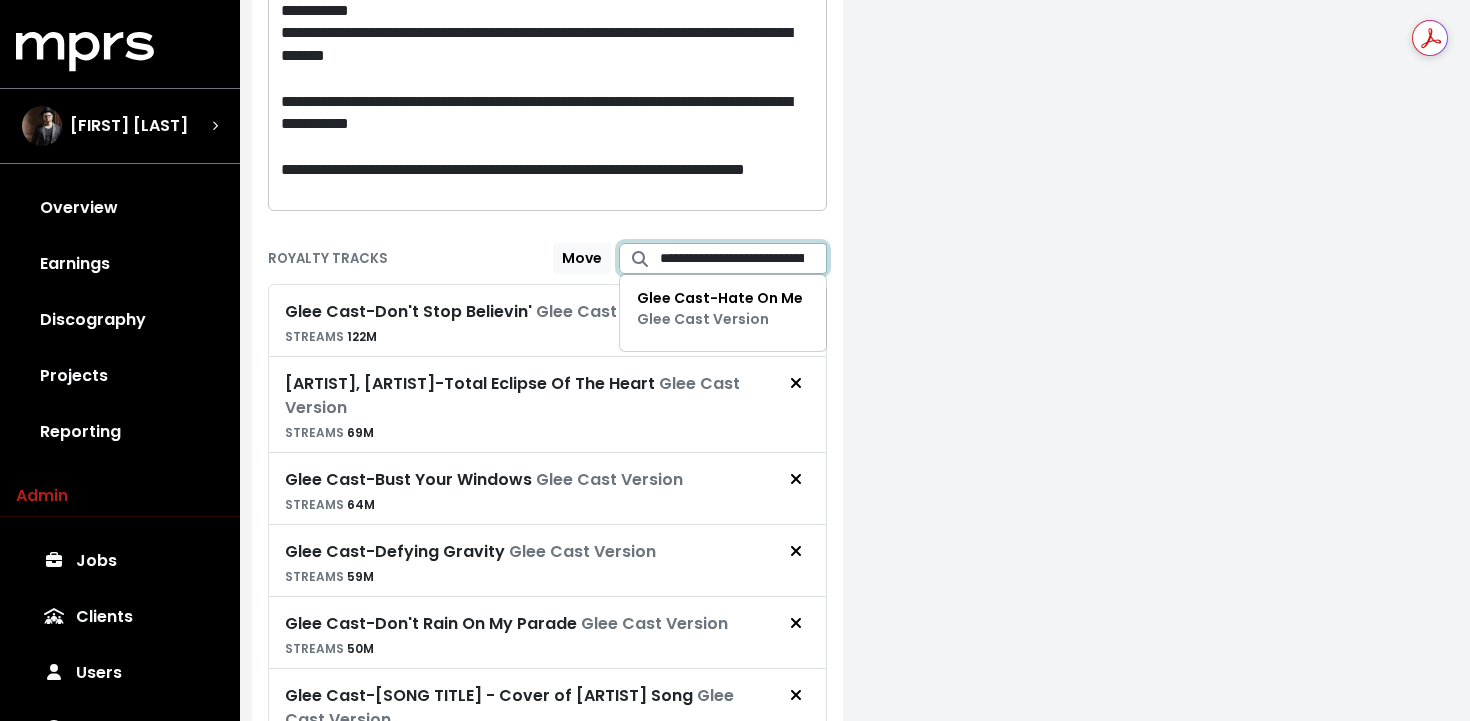 scroll, scrollTop: 0, scrollLeft: 99, axis: horizontal 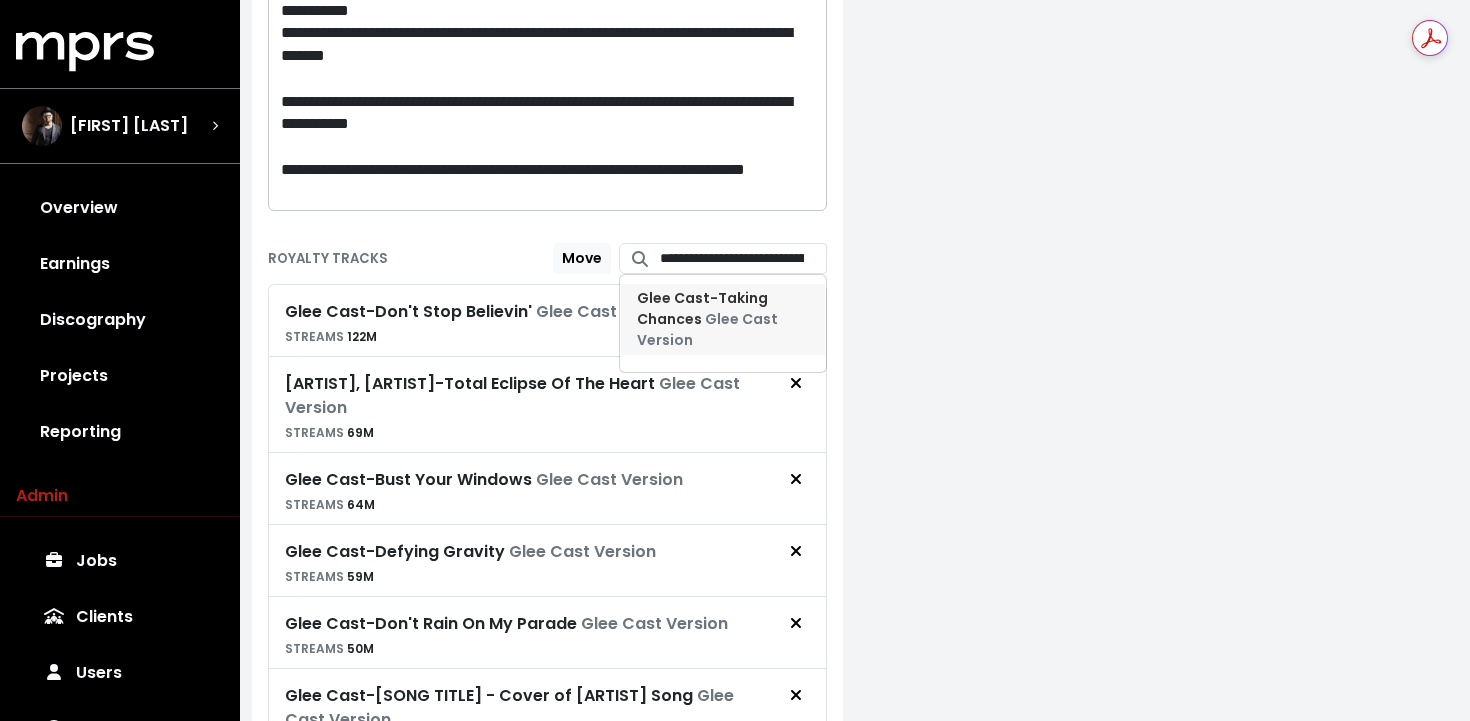 click on "Glee Cast  -  Taking Chances   Glee Cast Version" at bounding box center (707, 319) 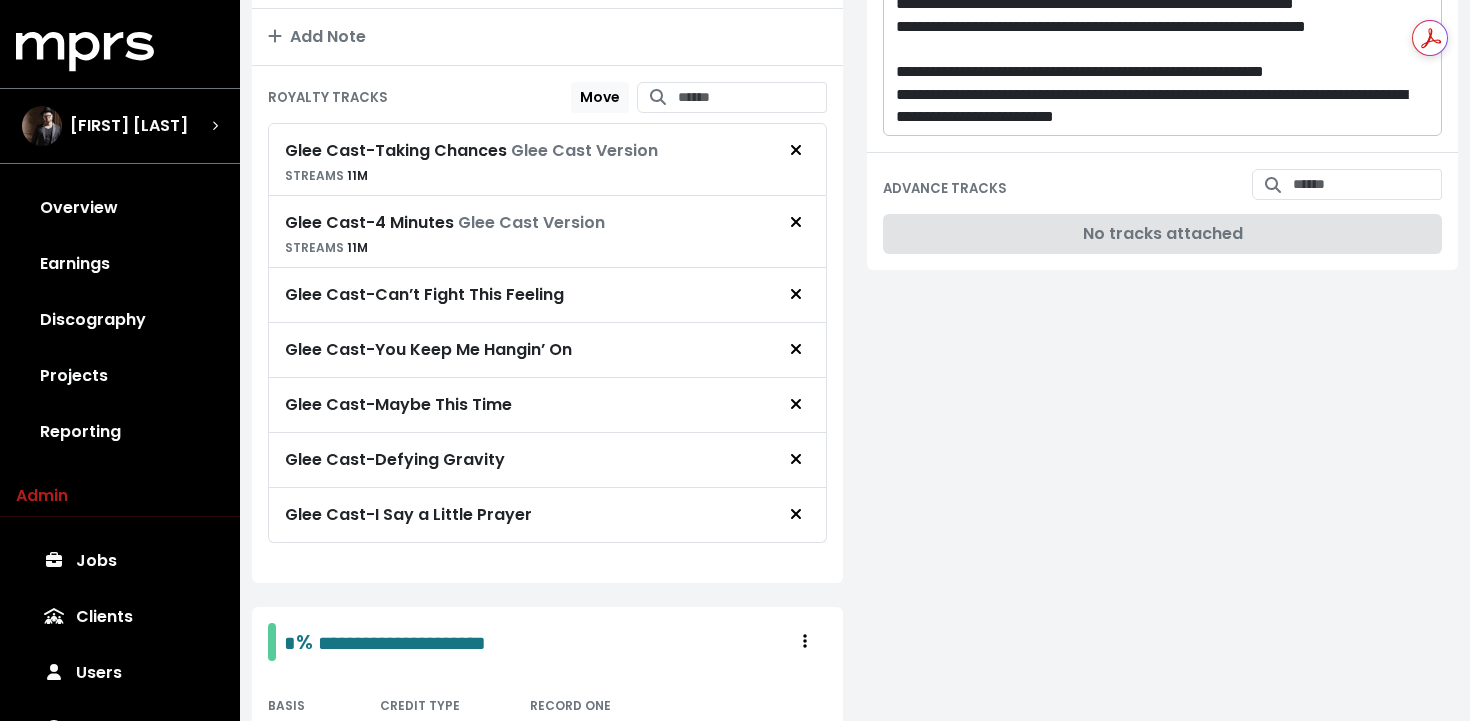 scroll, scrollTop: 561, scrollLeft: 0, axis: vertical 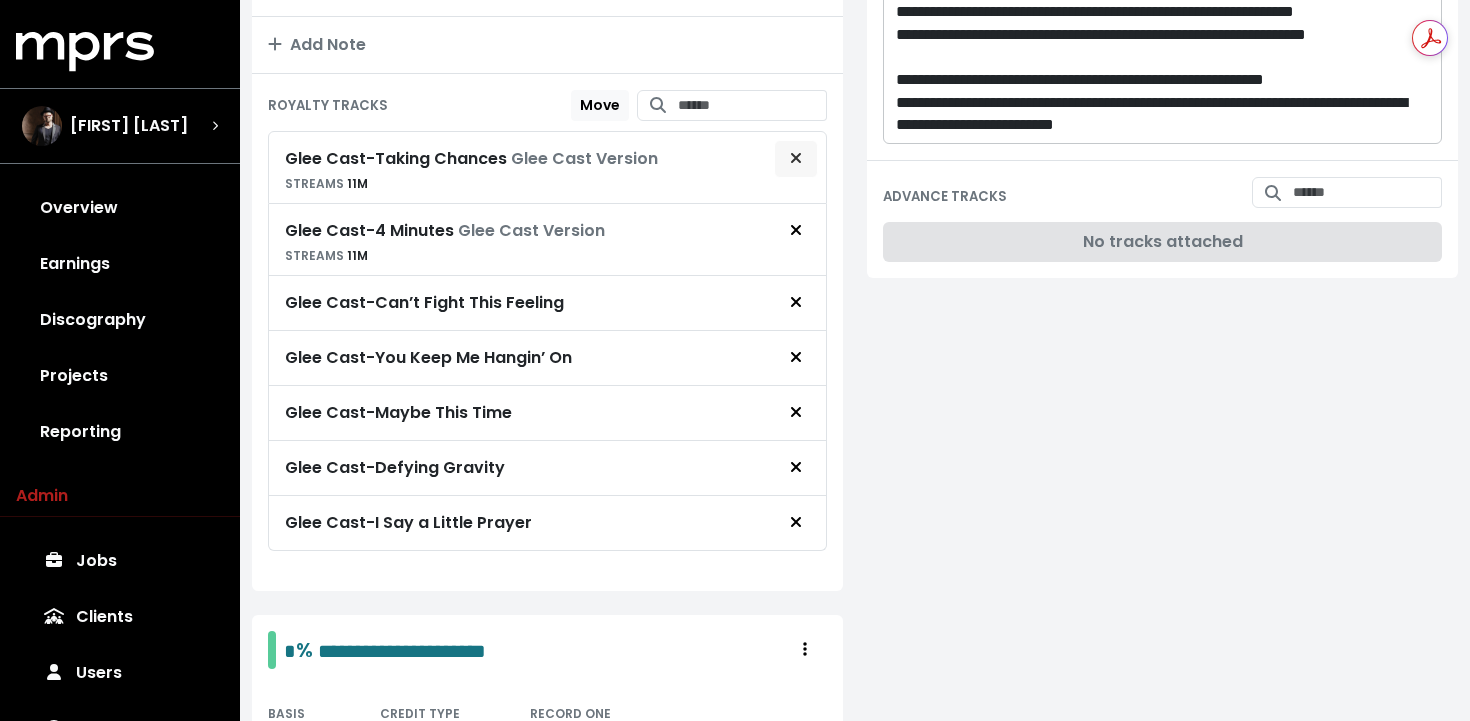 click 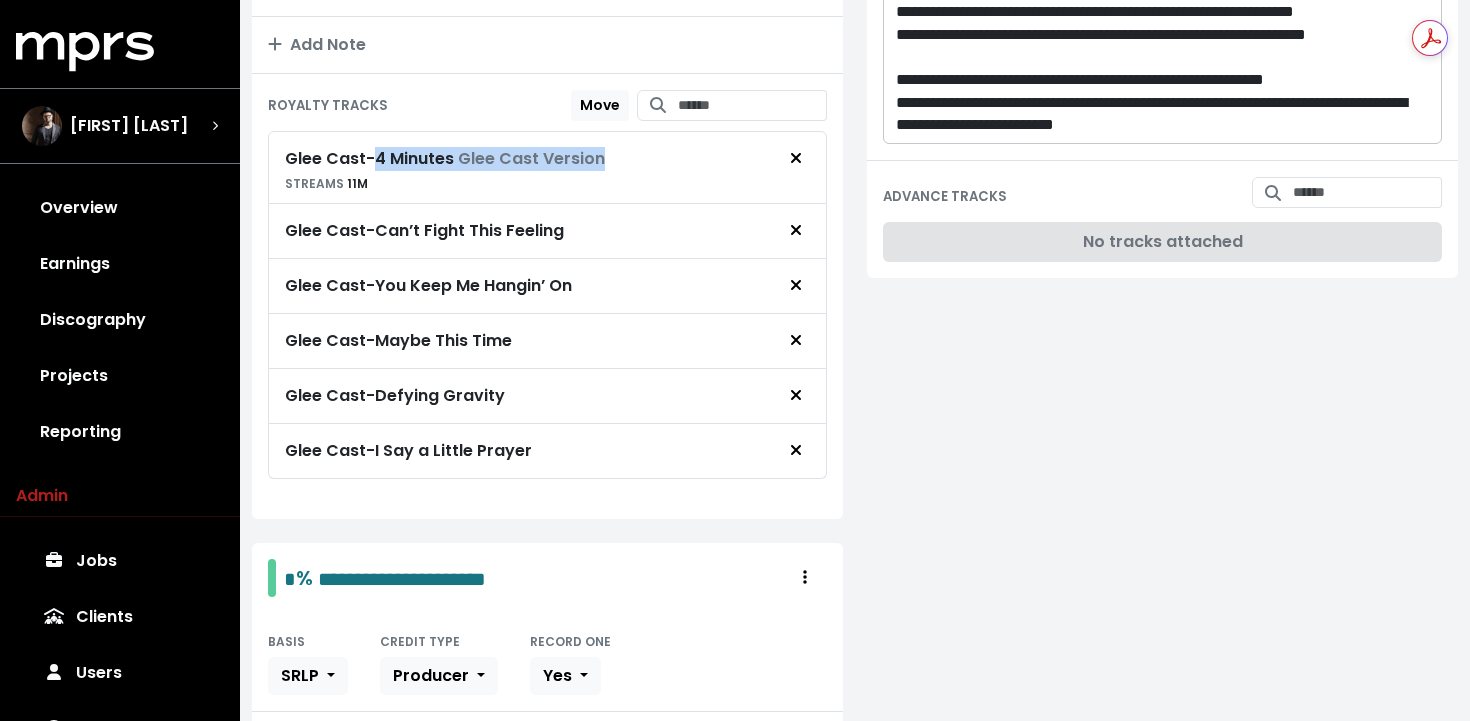 drag, startPoint x: 612, startPoint y: 159, endPoint x: 382, endPoint y: 155, distance: 230.03477 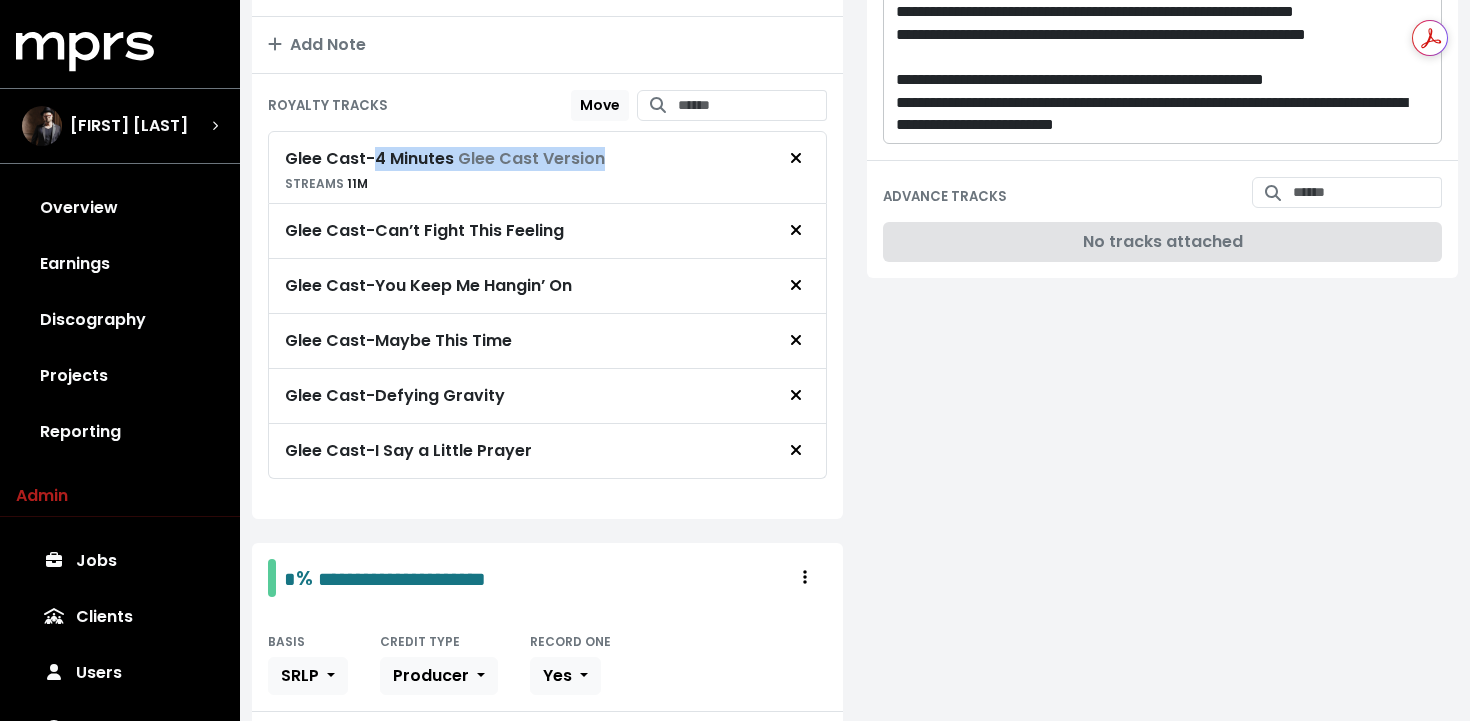click on "Glee Cast  -  4 Minutes   Glee Cast Version STREAMS   11M" at bounding box center [547, 167] 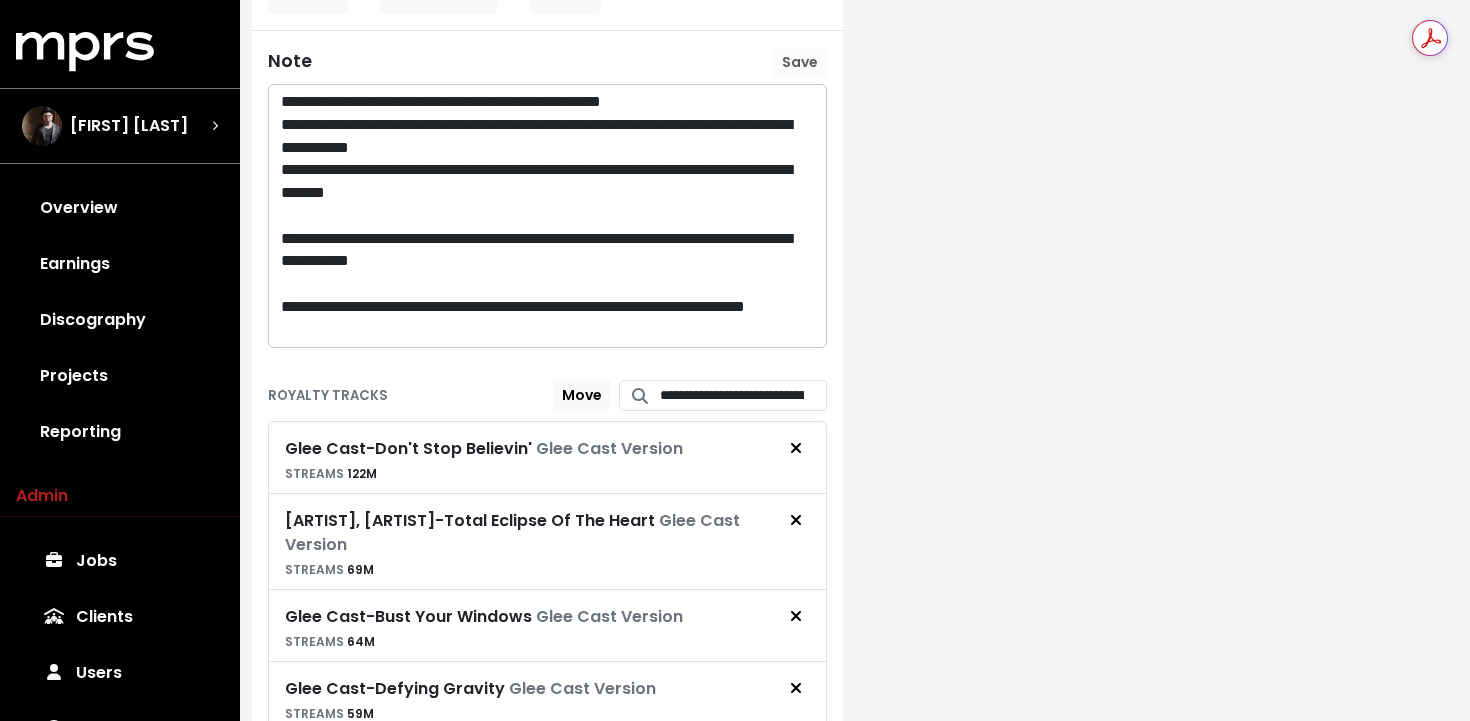 scroll, scrollTop: 1291, scrollLeft: 0, axis: vertical 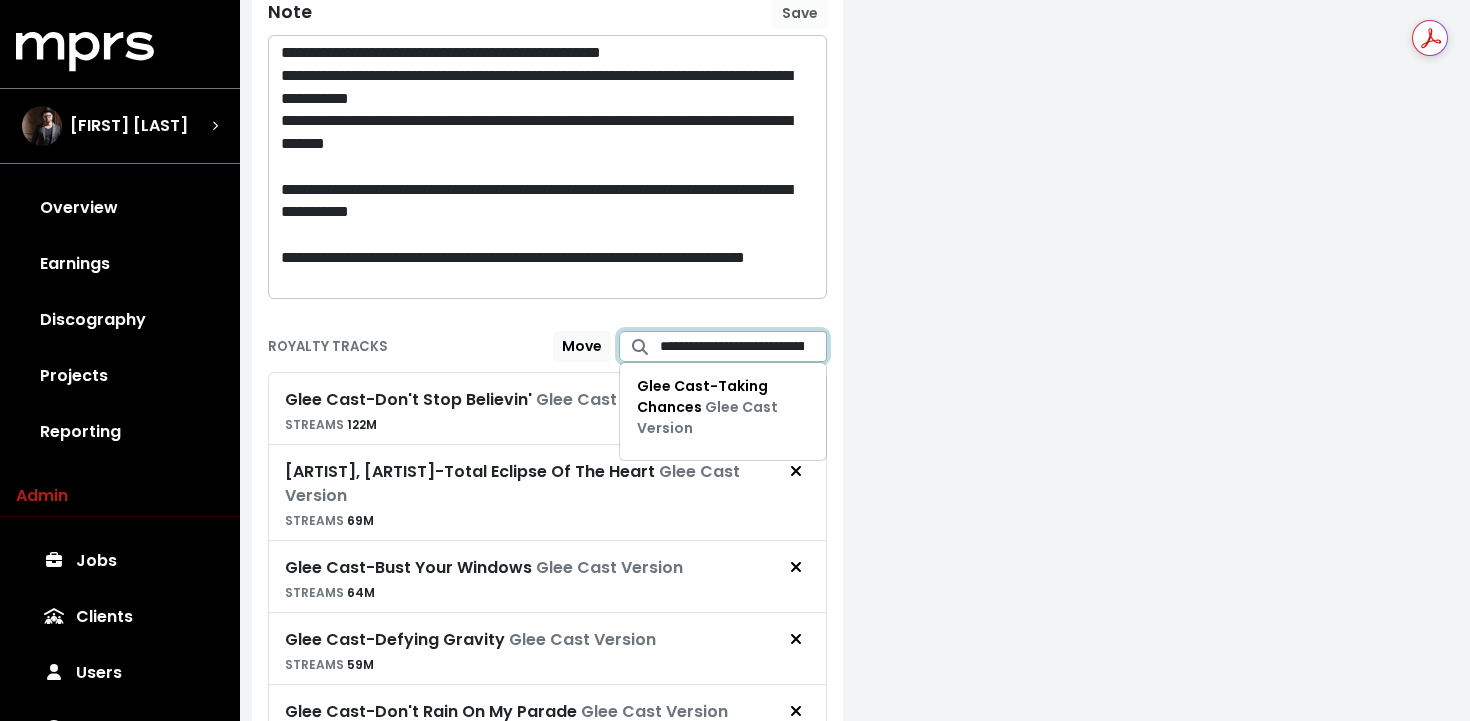 click on "**********" at bounding box center [744, 346] 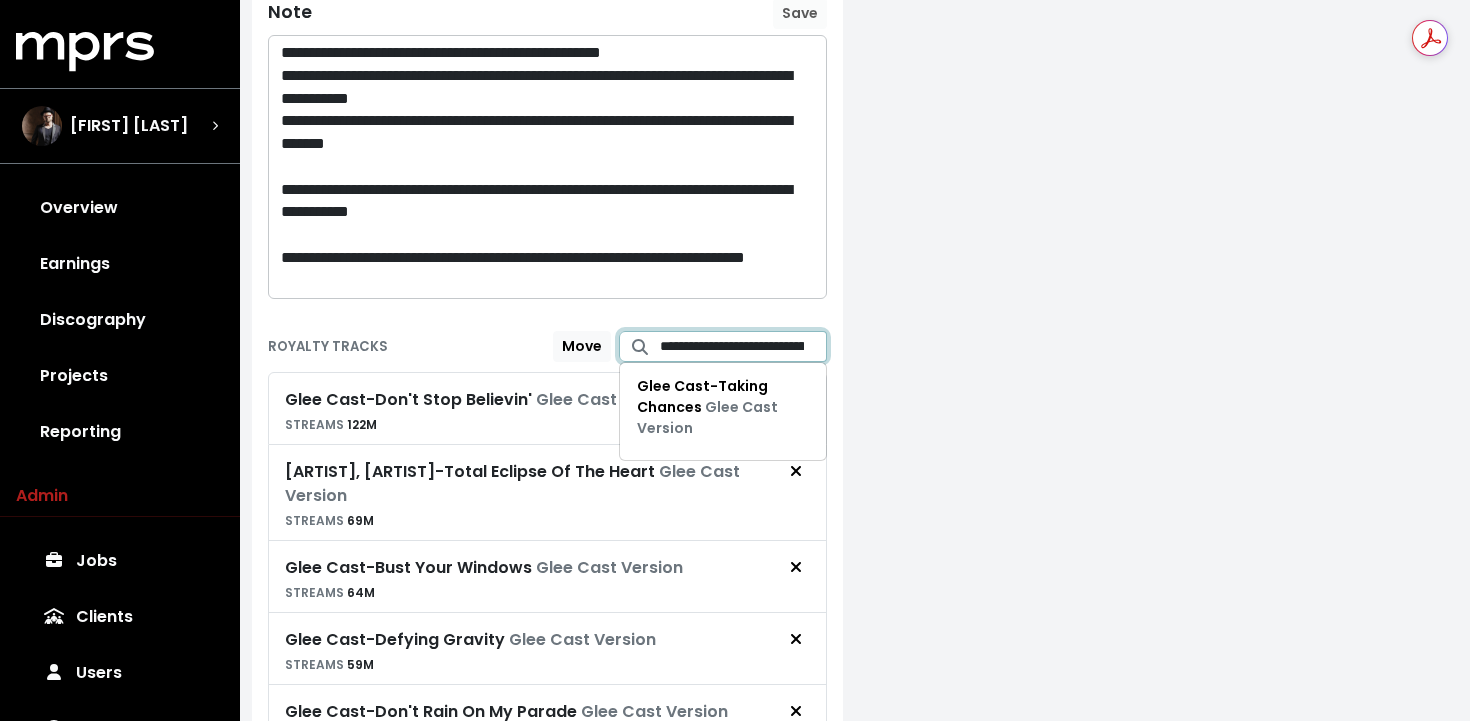 paste 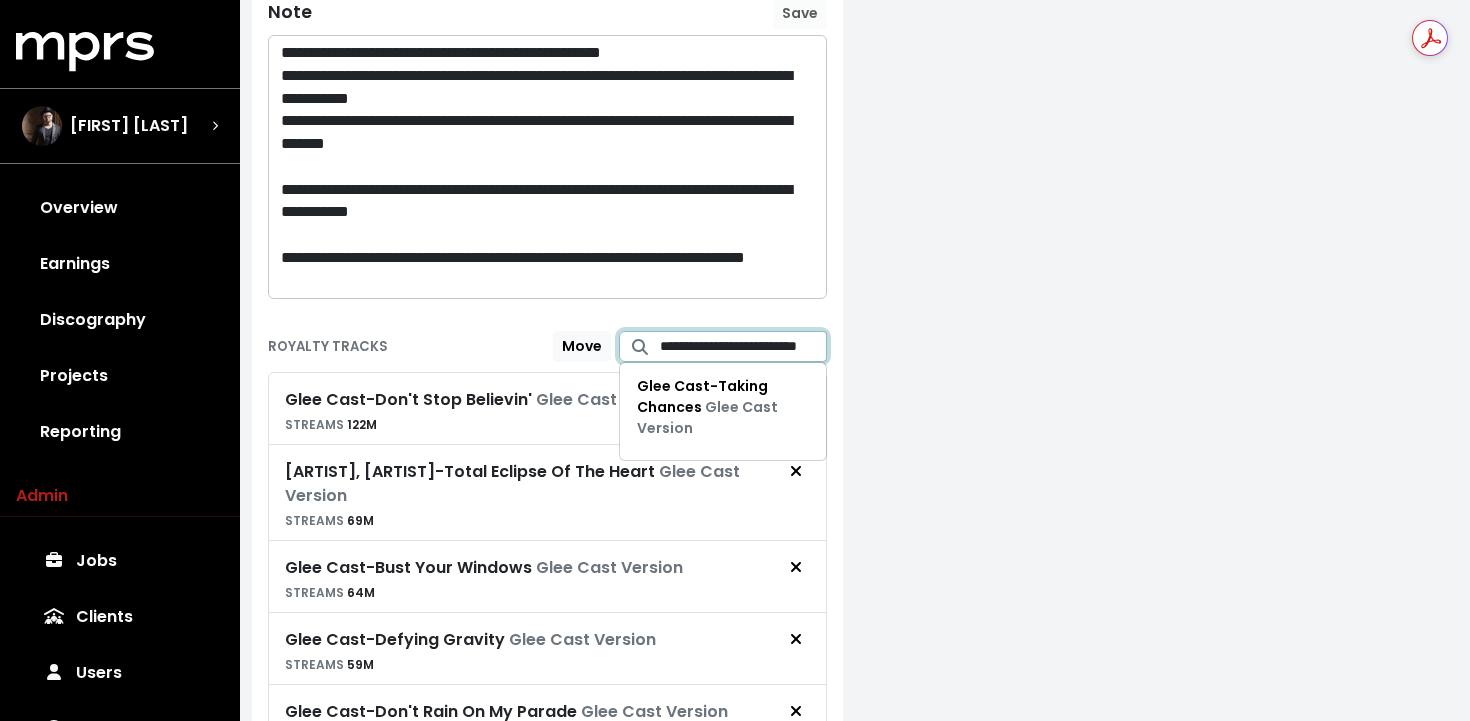 scroll, scrollTop: 0, scrollLeft: 53, axis: horizontal 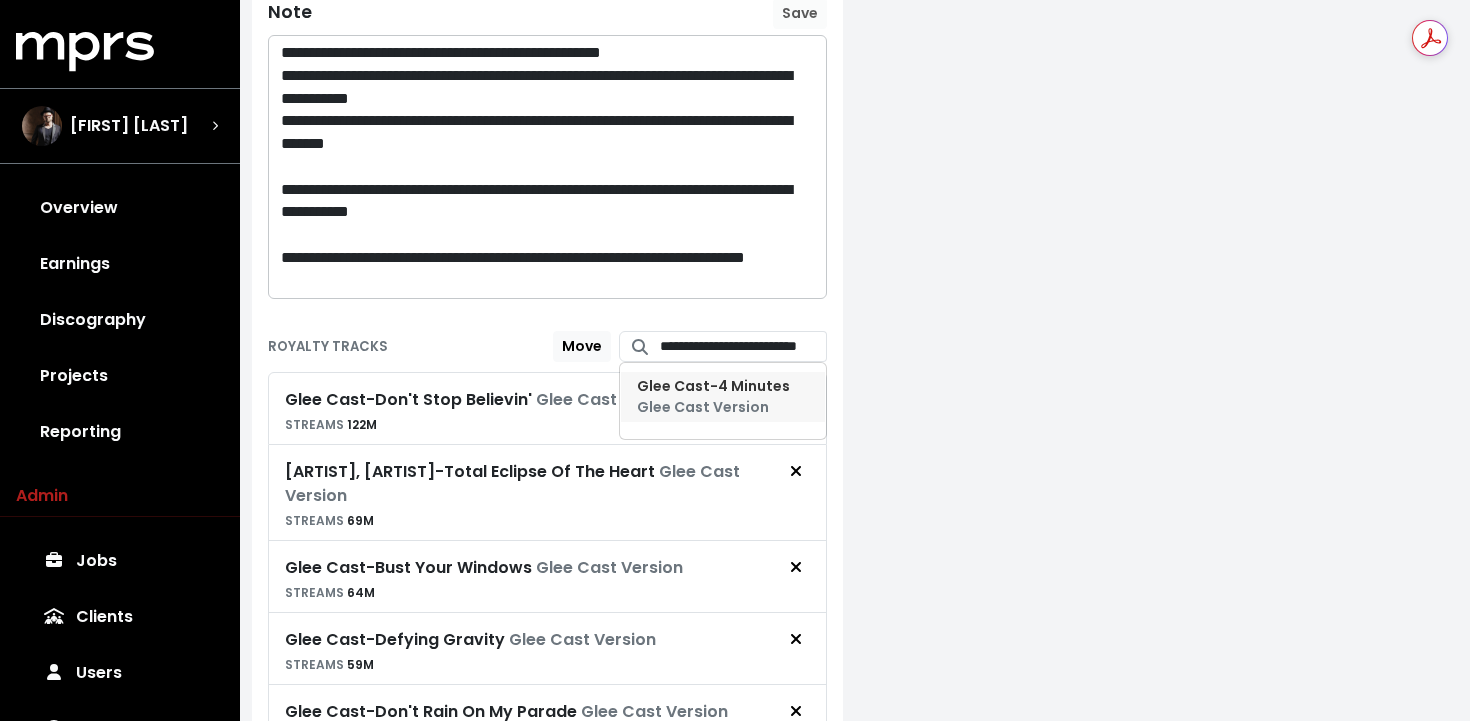 click on "Glee Cast  -  4 Minutes   Glee Cast Version" at bounding box center (723, 397) 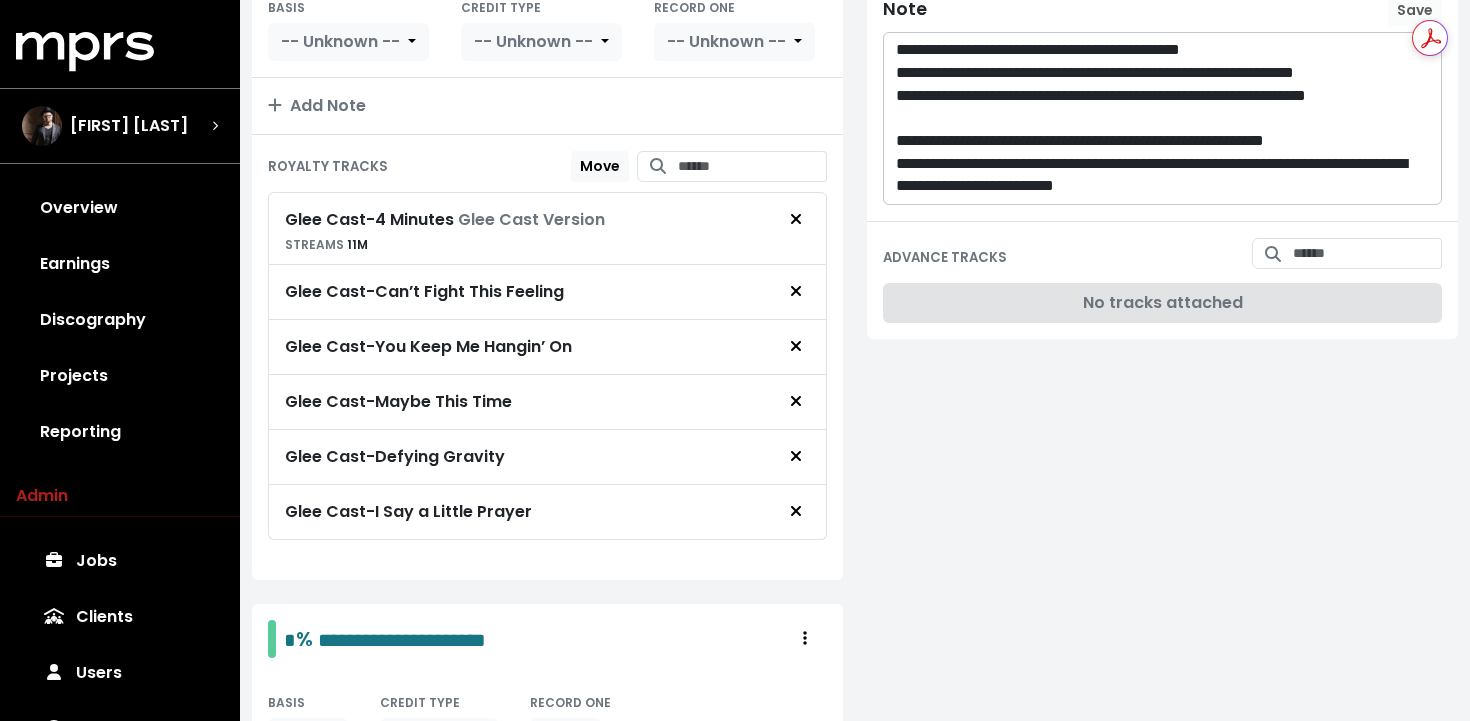 scroll, scrollTop: 498, scrollLeft: 0, axis: vertical 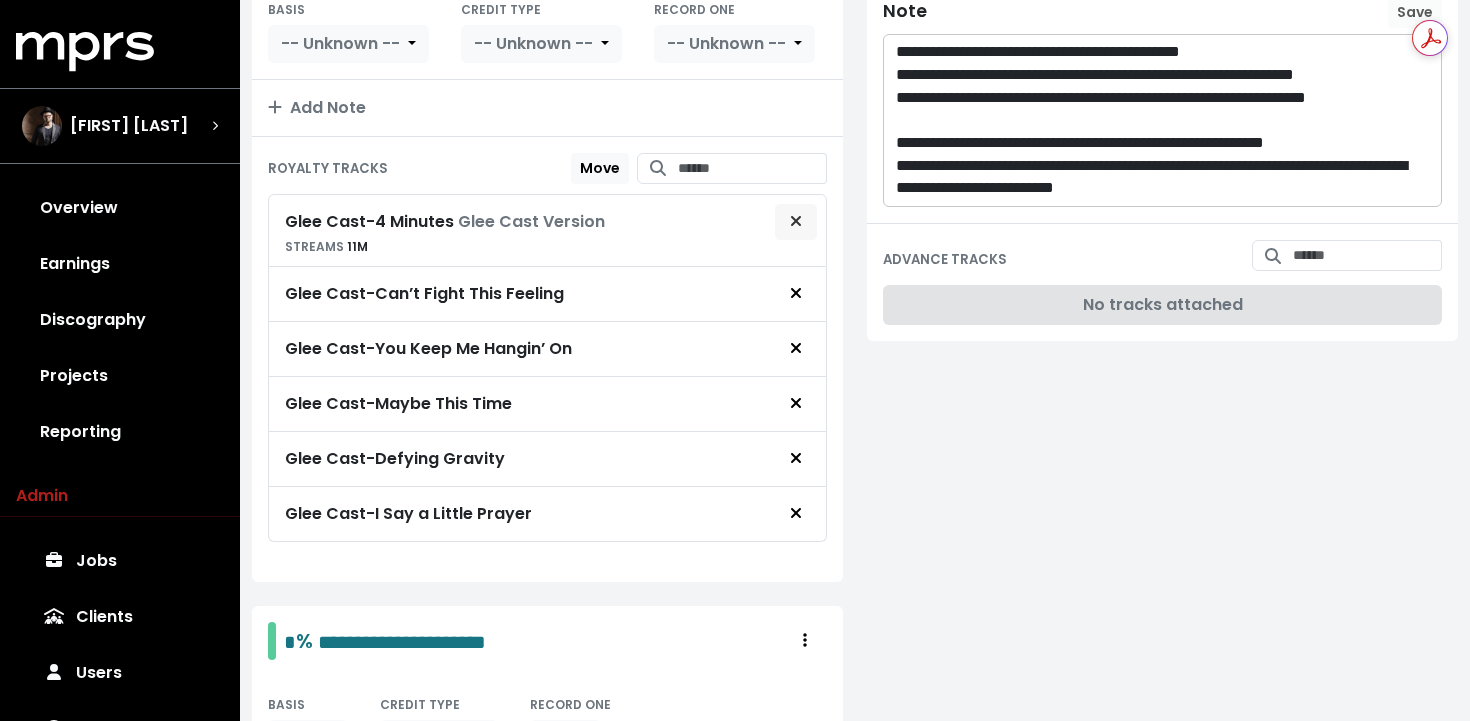click 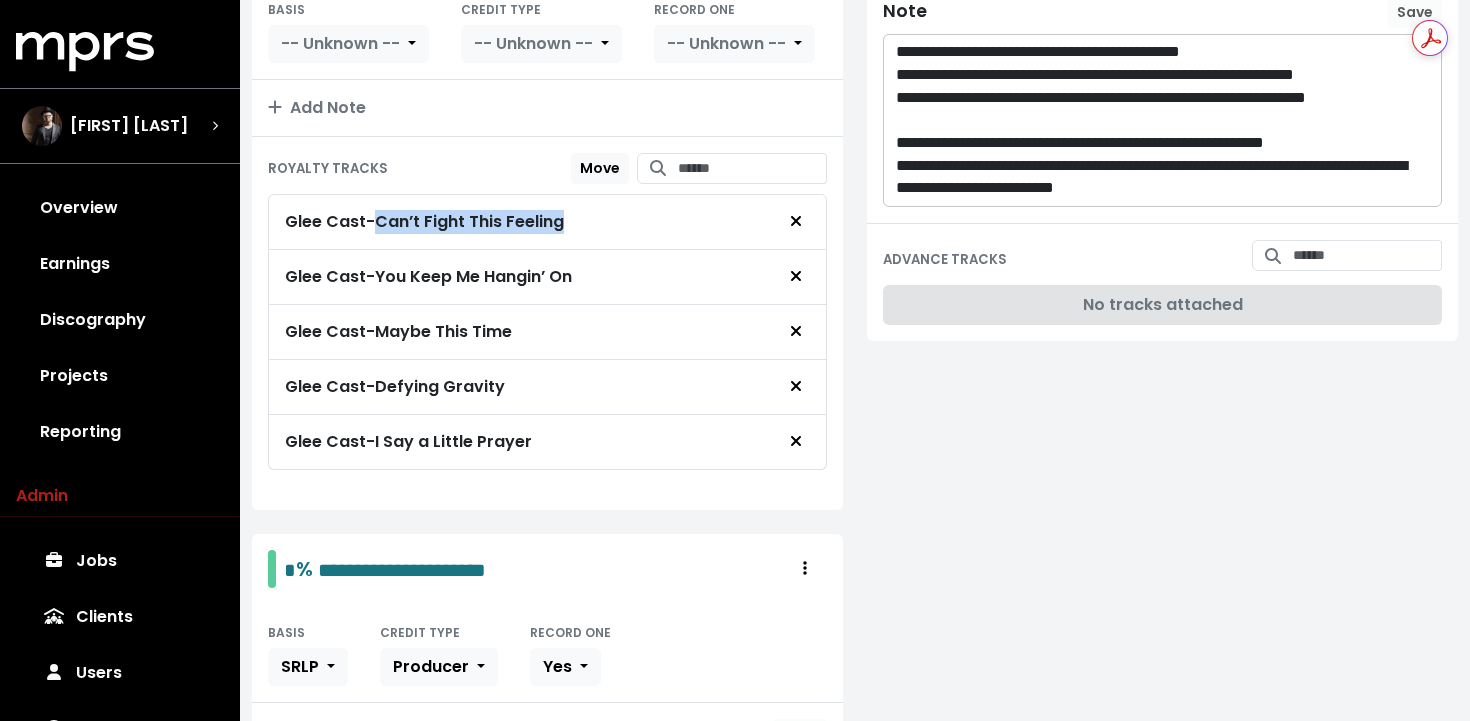 drag, startPoint x: 583, startPoint y: 227, endPoint x: 381, endPoint y: 224, distance: 202.02228 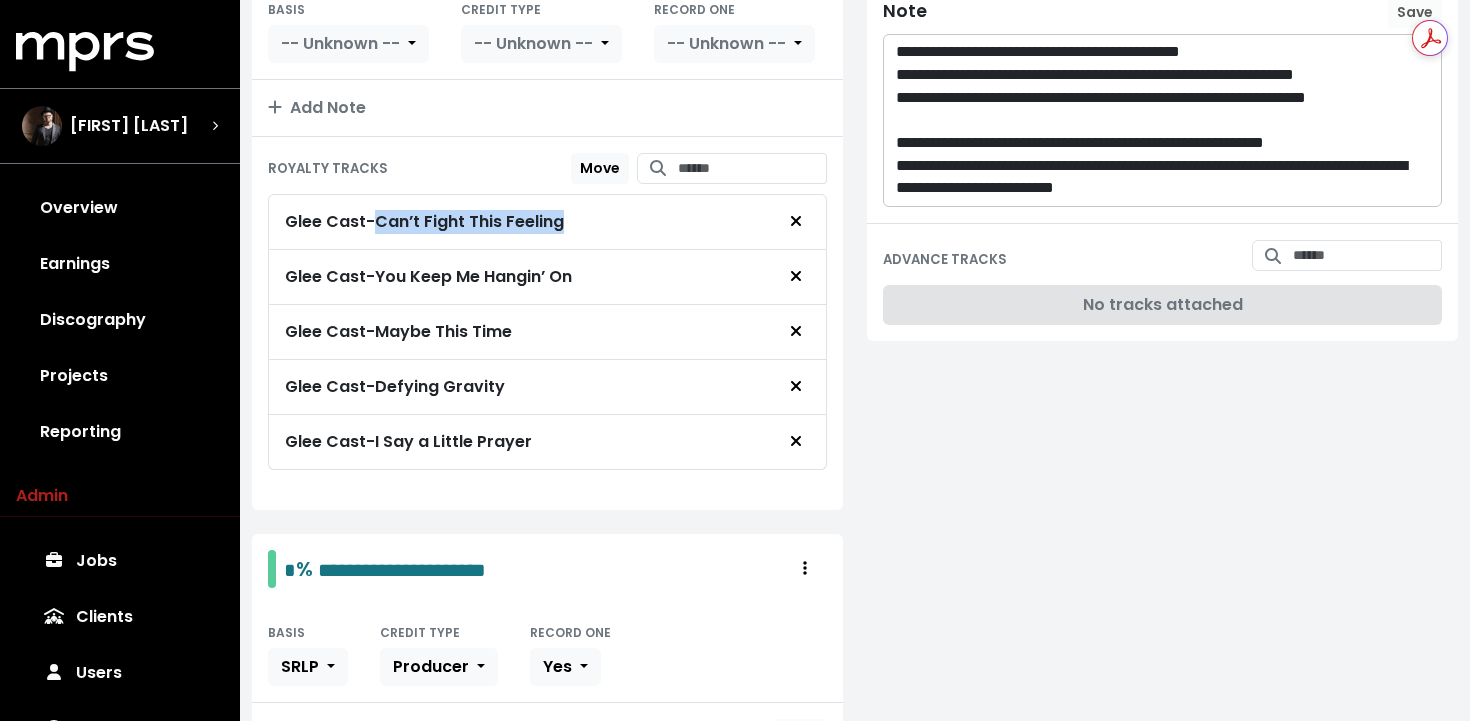 click on "Glee Cast  -  Can’t Fight This Feeling" at bounding box center [547, 222] 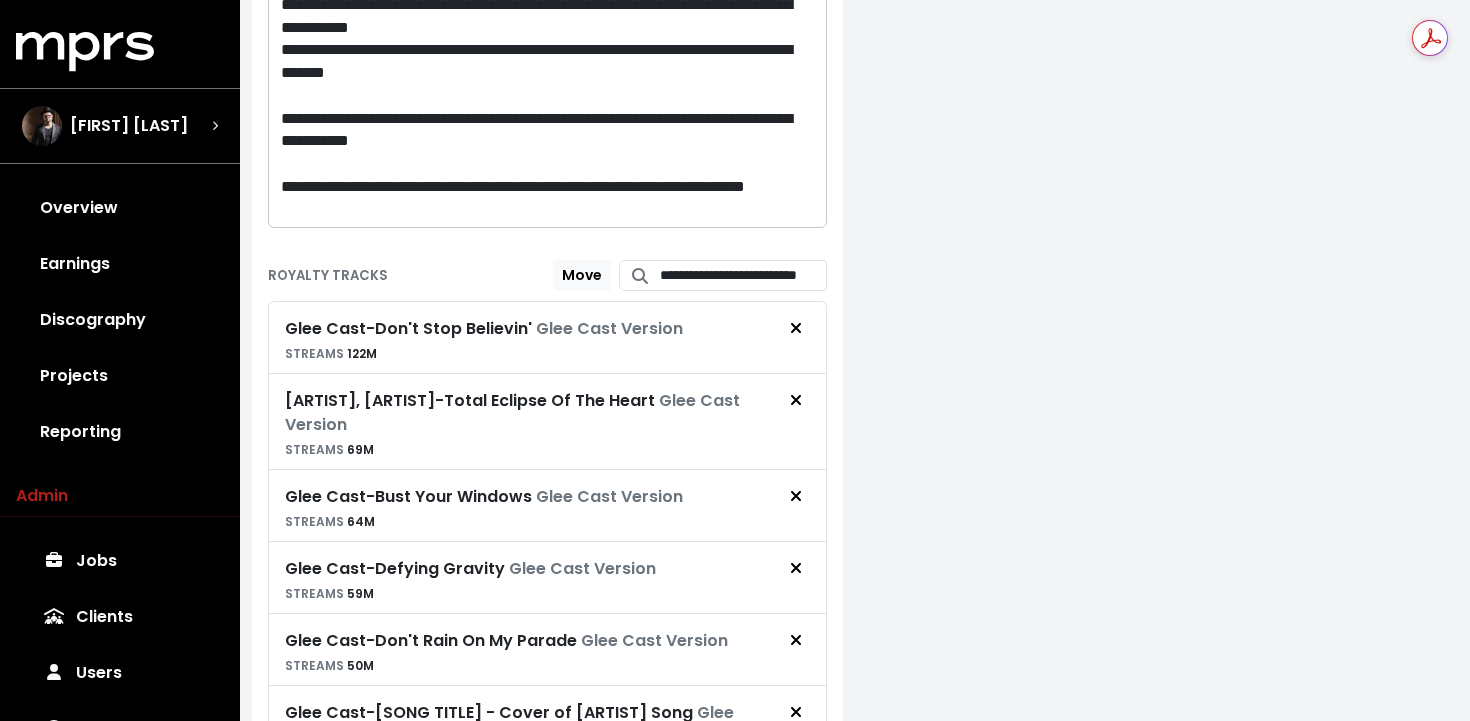 scroll, scrollTop: 1270, scrollLeft: 0, axis: vertical 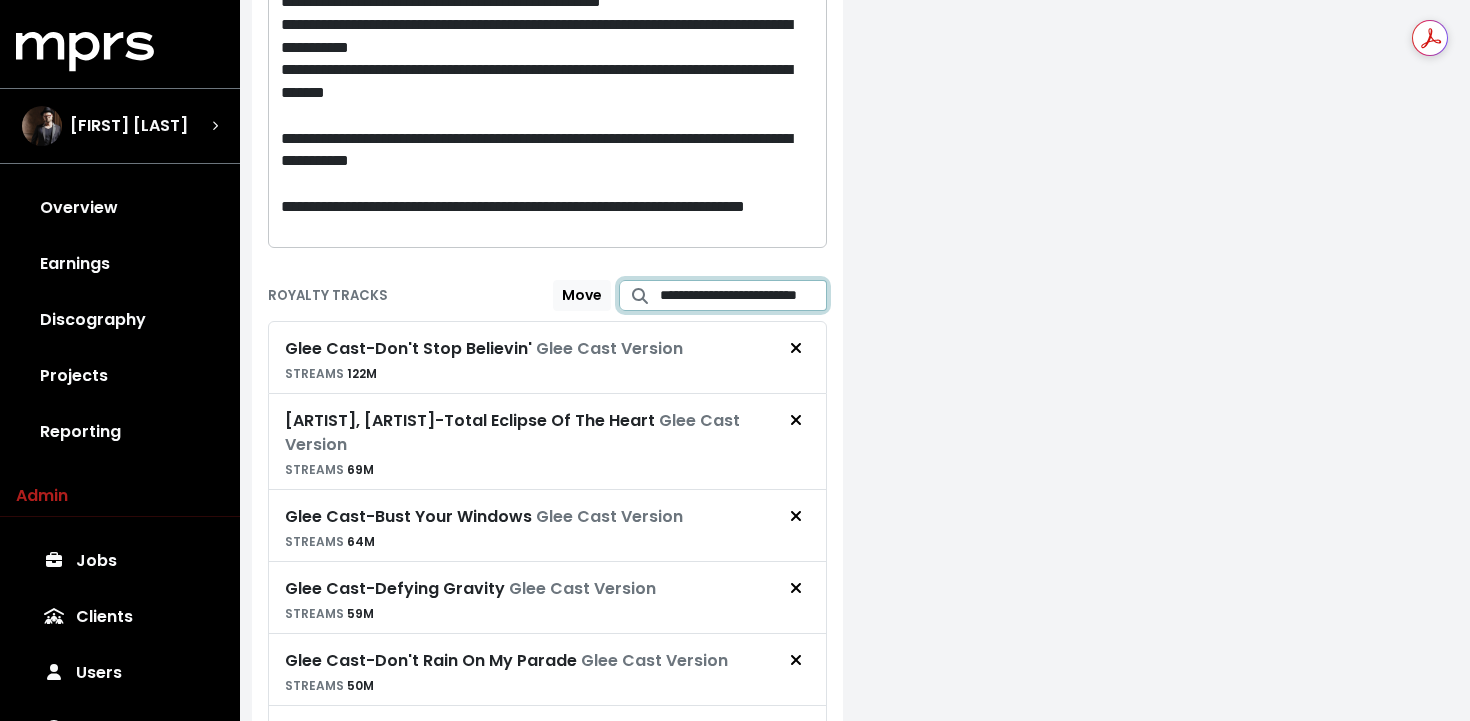click on "**********" at bounding box center [744, 295] 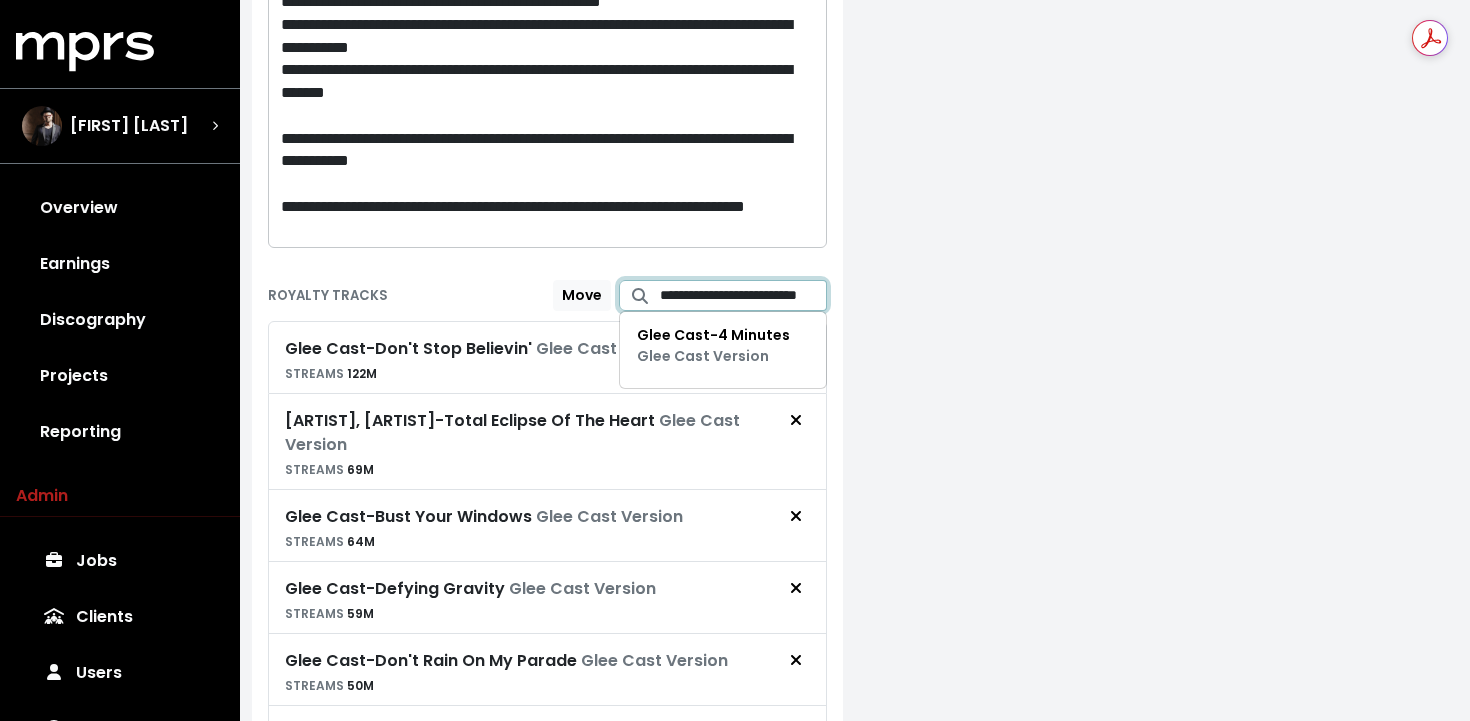 paste 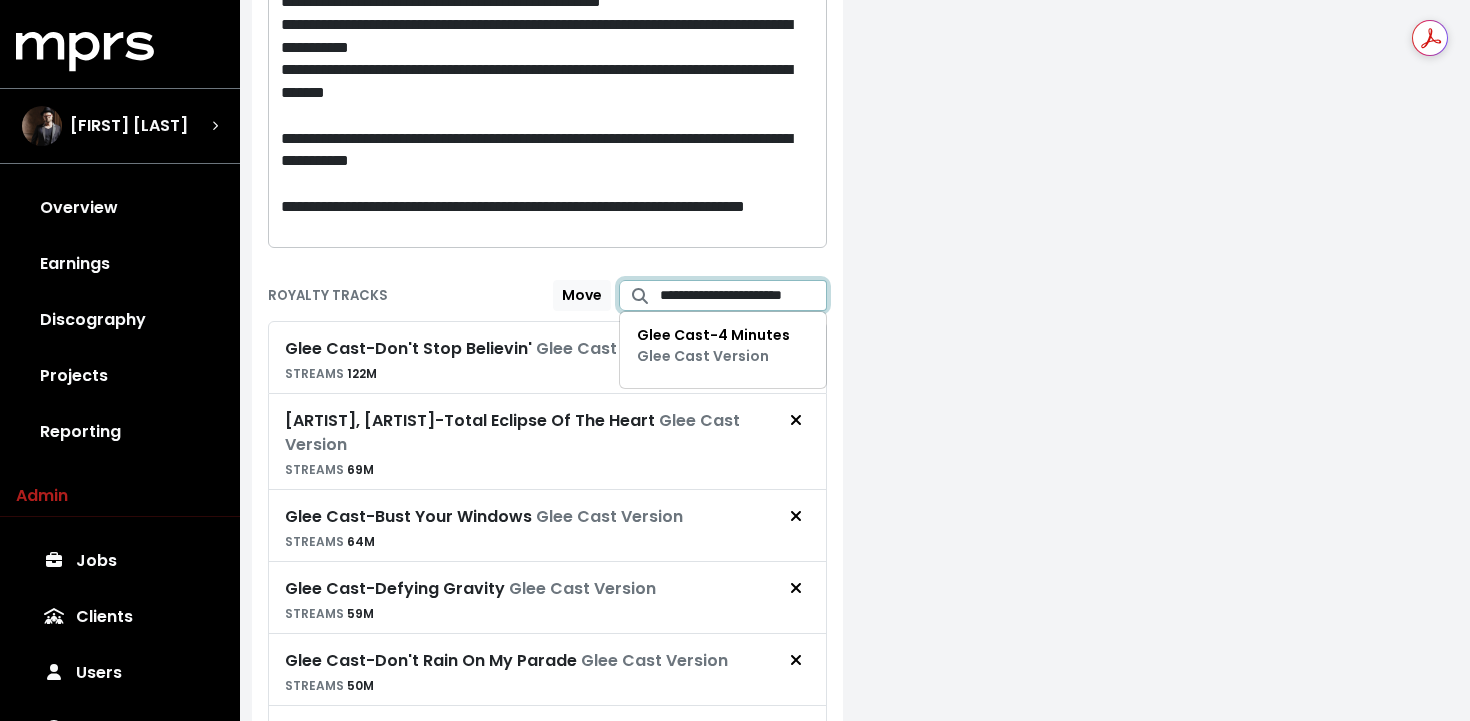 scroll, scrollTop: 0, scrollLeft: 19, axis: horizontal 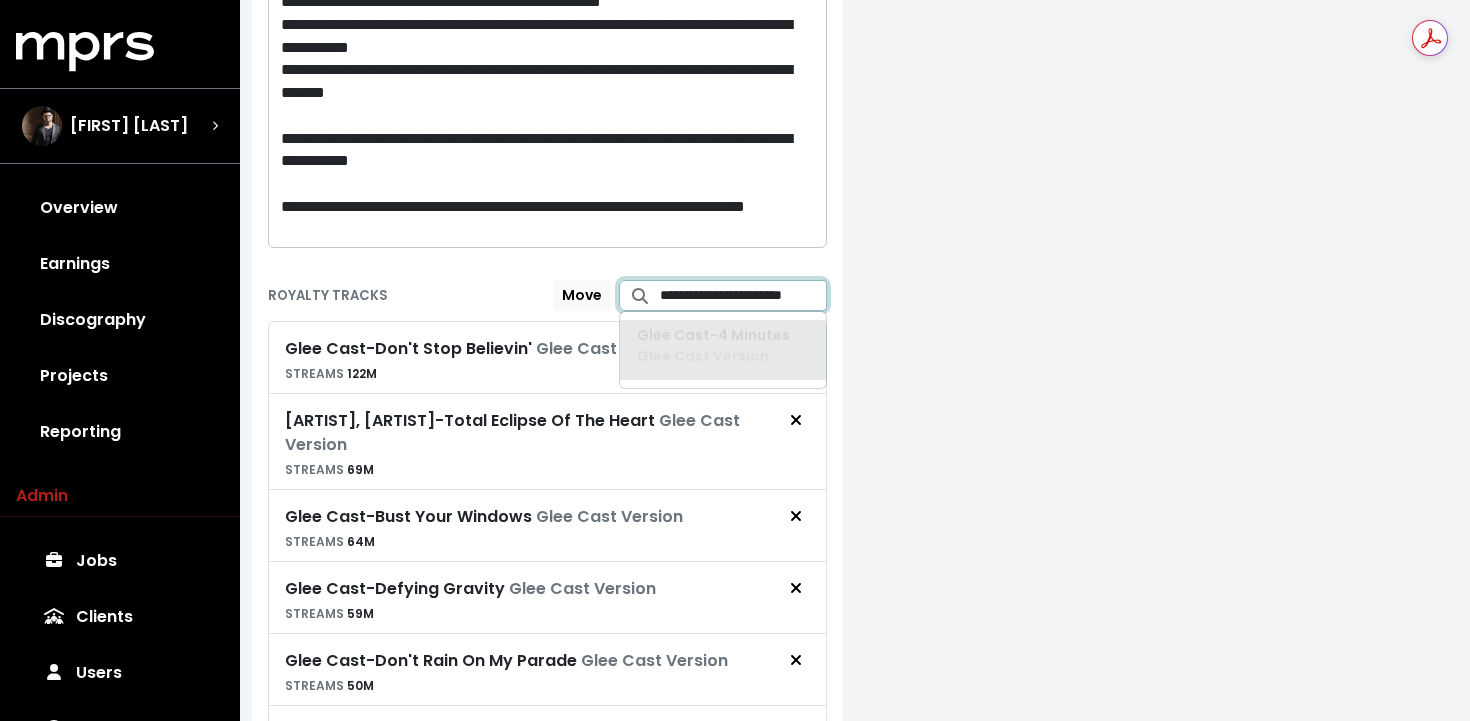 click on "**********" at bounding box center (744, 295) 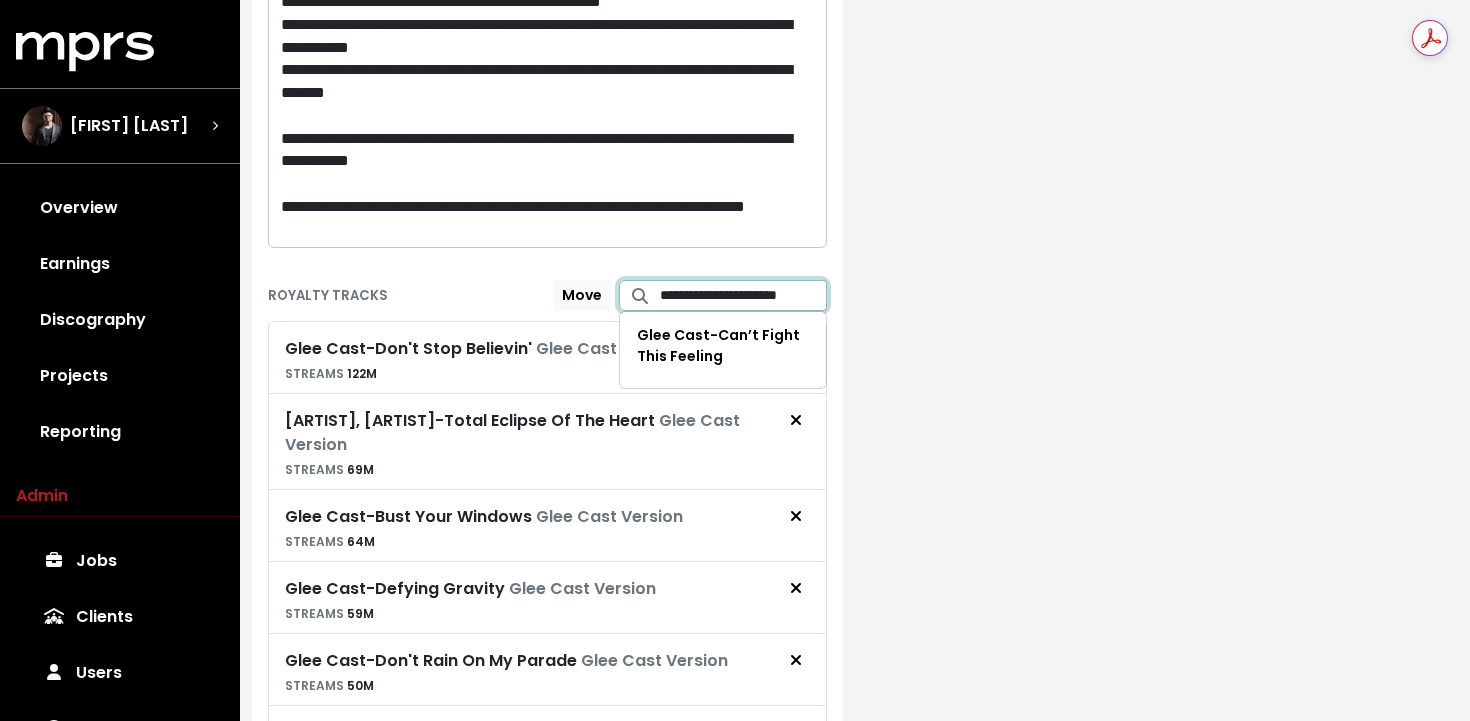 scroll, scrollTop: 0, scrollLeft: 15, axis: horizontal 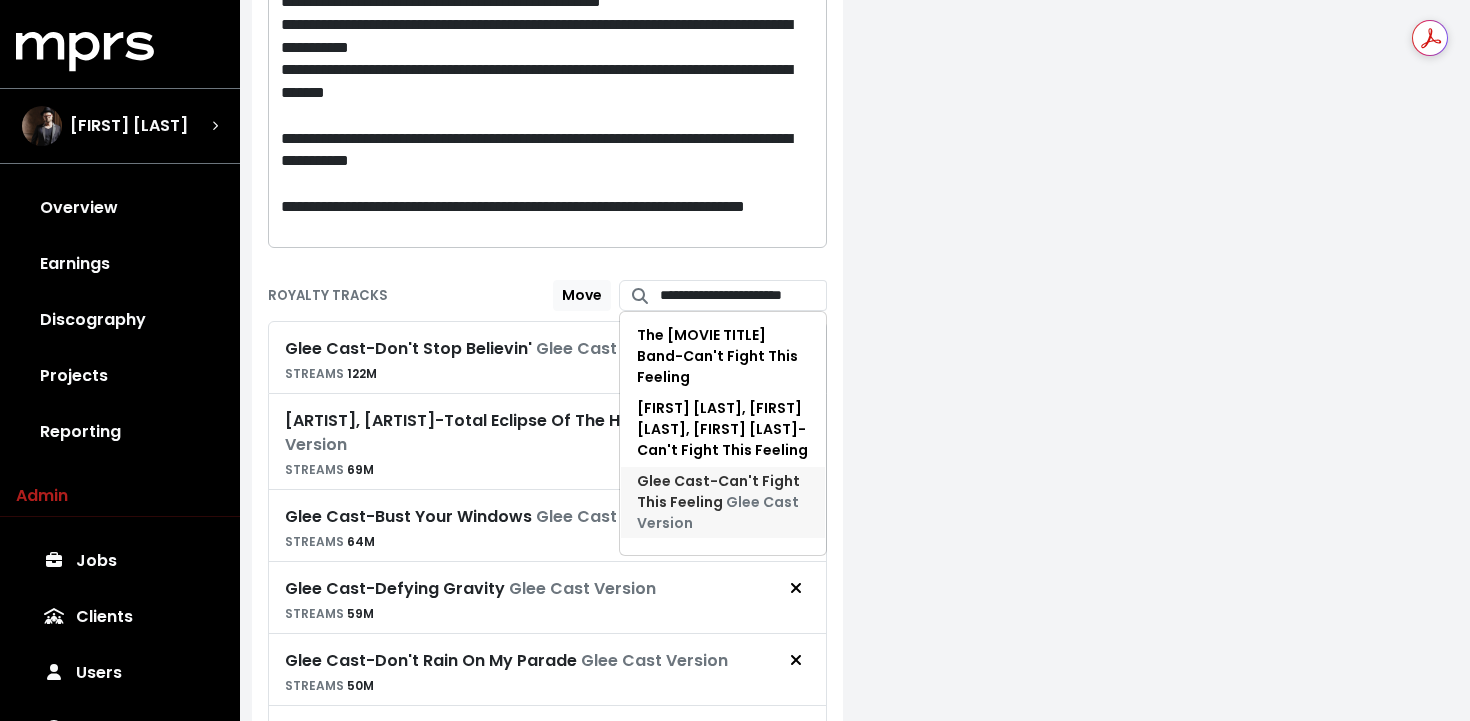 click on "Glee Cast  -  Can't Fight This Feeling   Glee Cast Version" at bounding box center (718, 502) 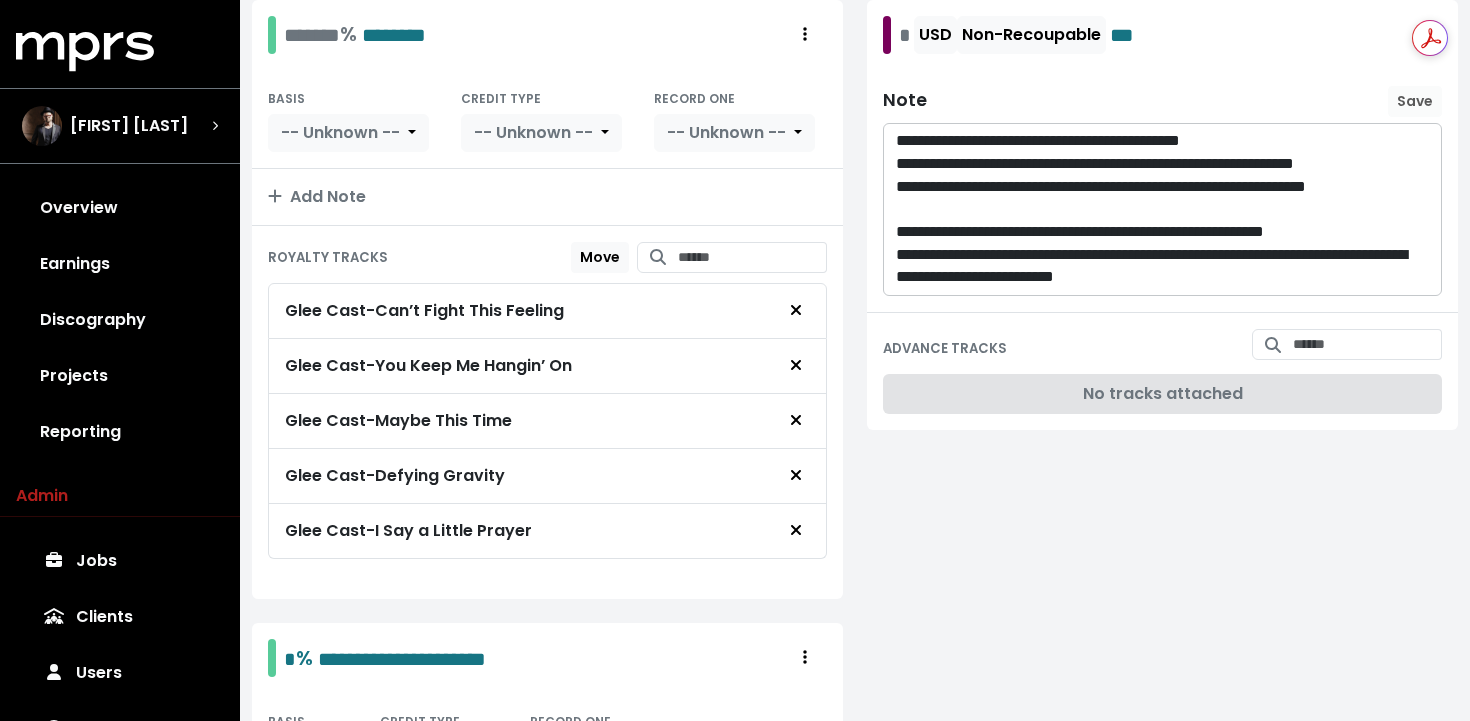 scroll, scrollTop: 417, scrollLeft: 0, axis: vertical 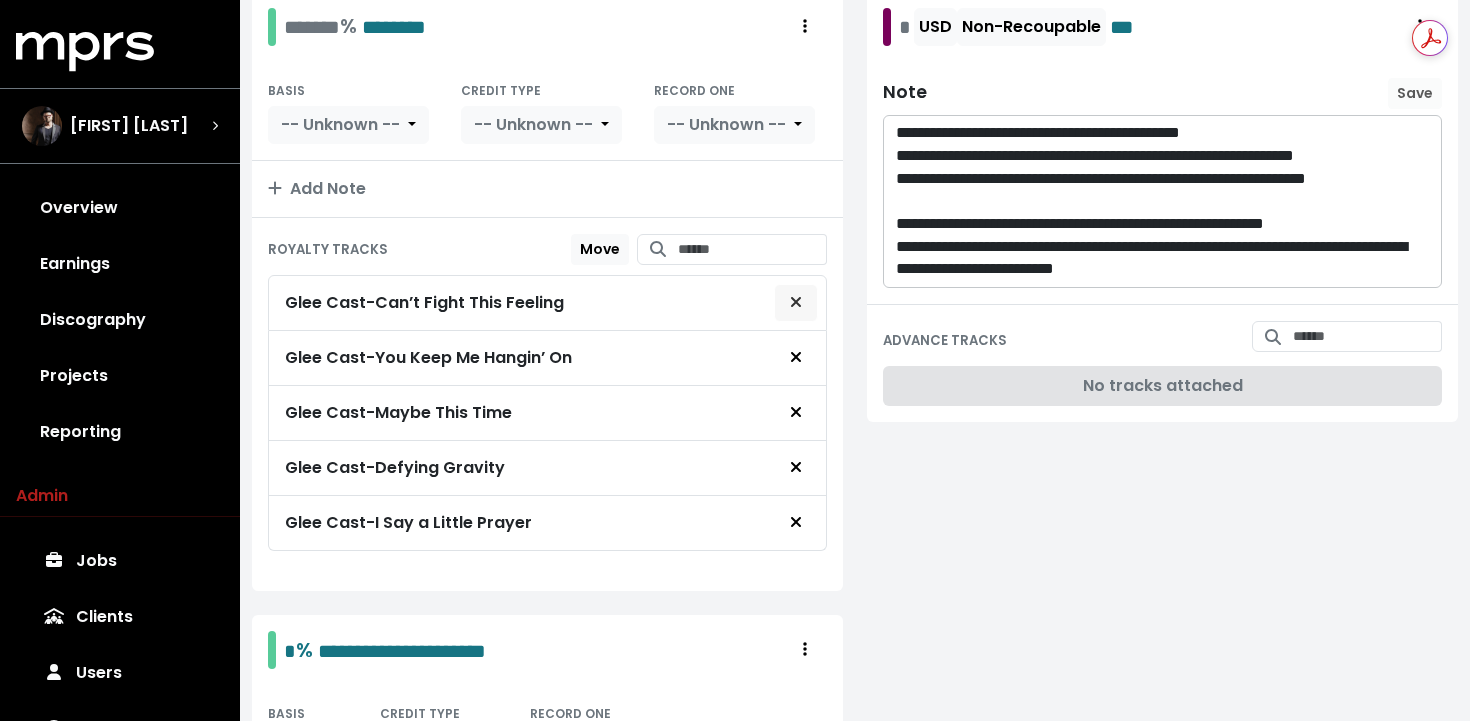click 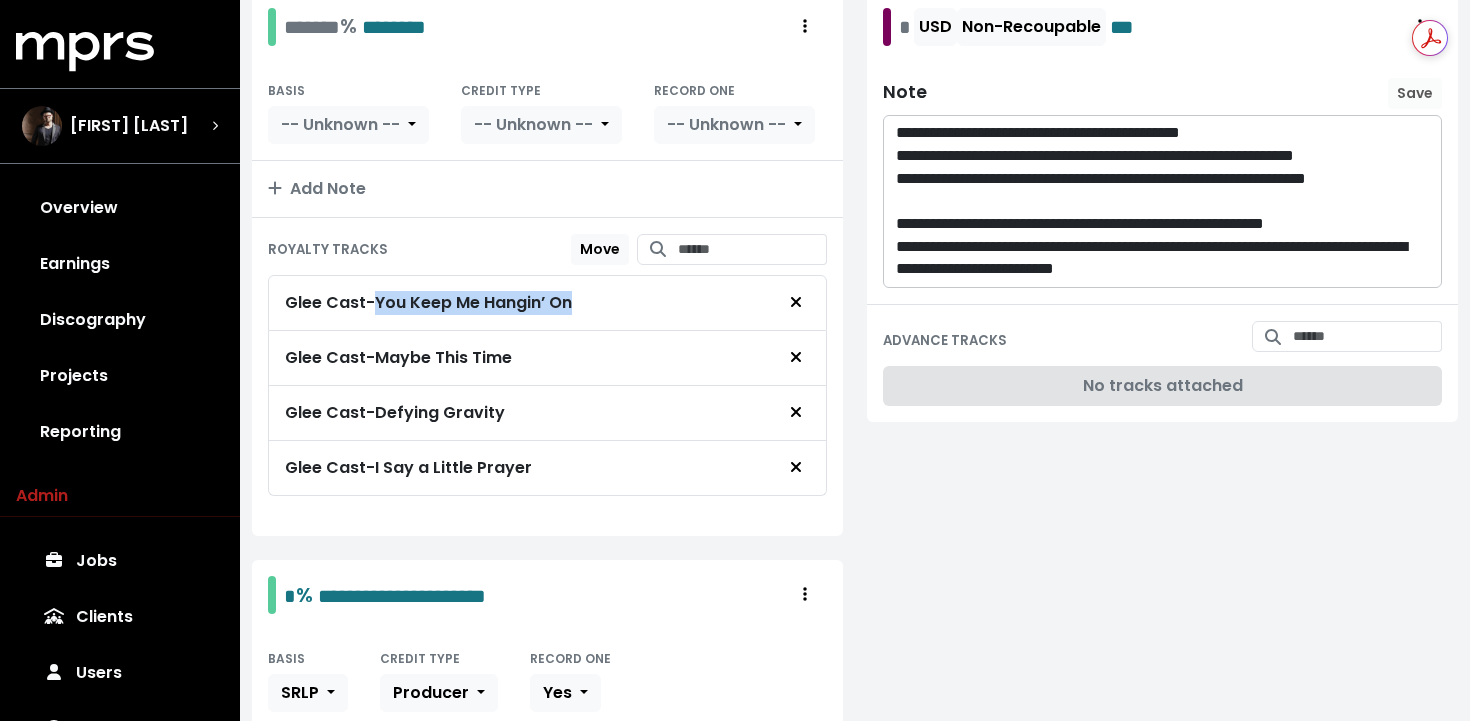 drag, startPoint x: 624, startPoint y: 301, endPoint x: 382, endPoint y: 300, distance: 242.00206 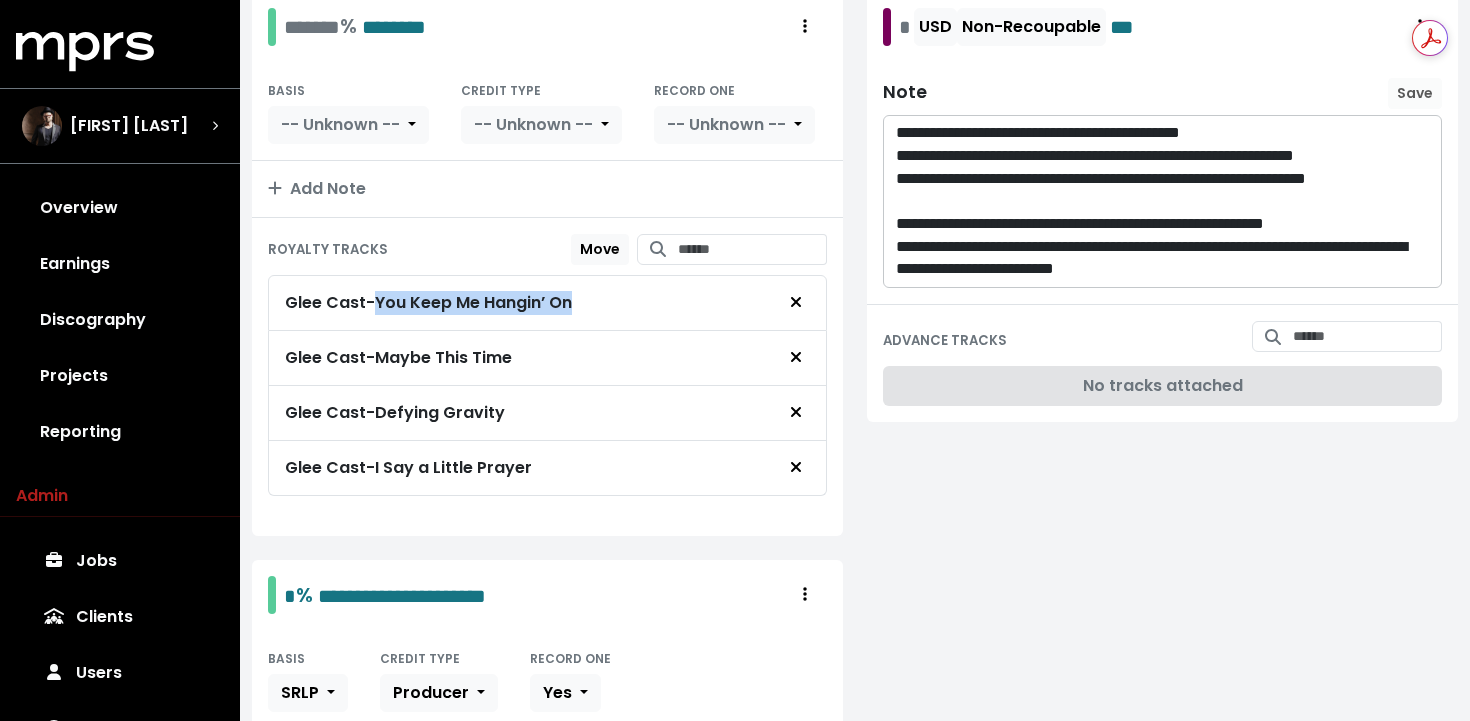 click on "Glee Cast  -  You Keep Me Hangin’ On" at bounding box center (547, 303) 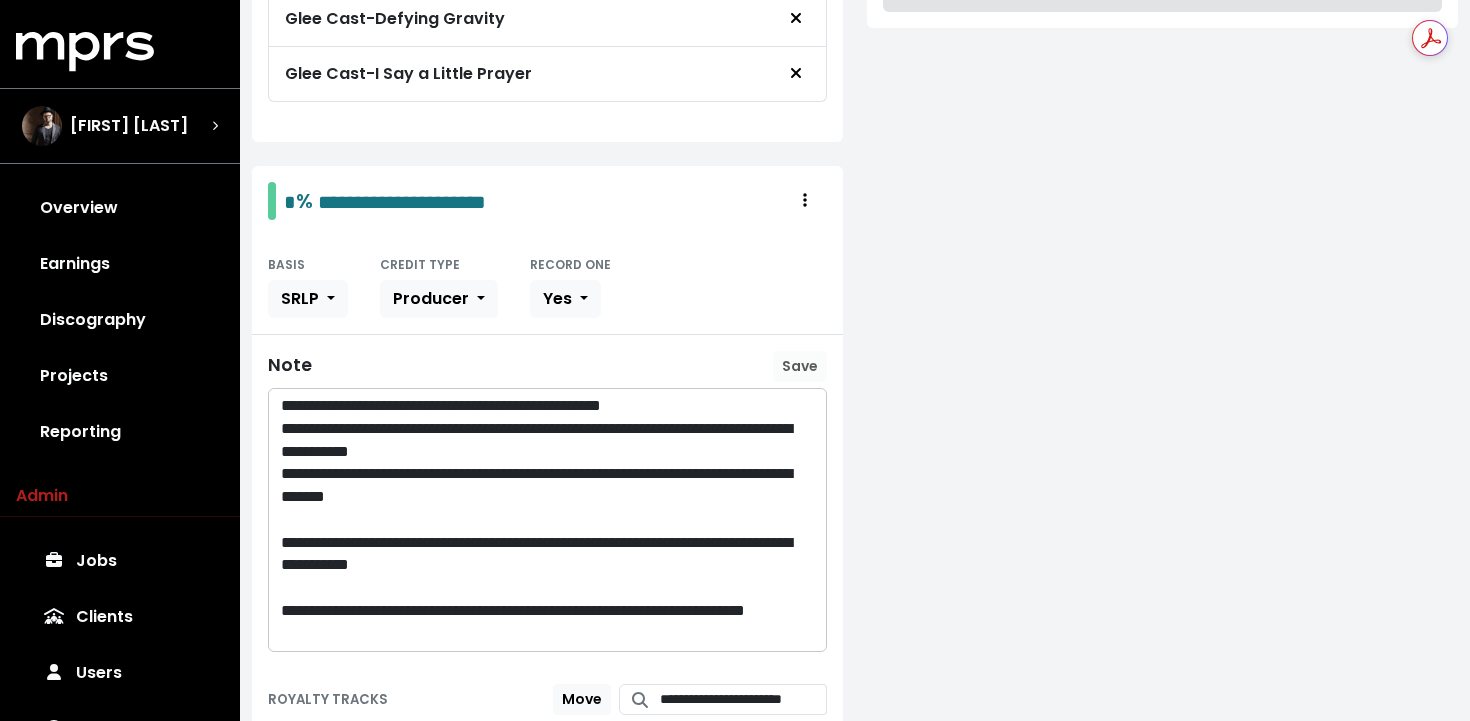 scroll, scrollTop: 1241, scrollLeft: 0, axis: vertical 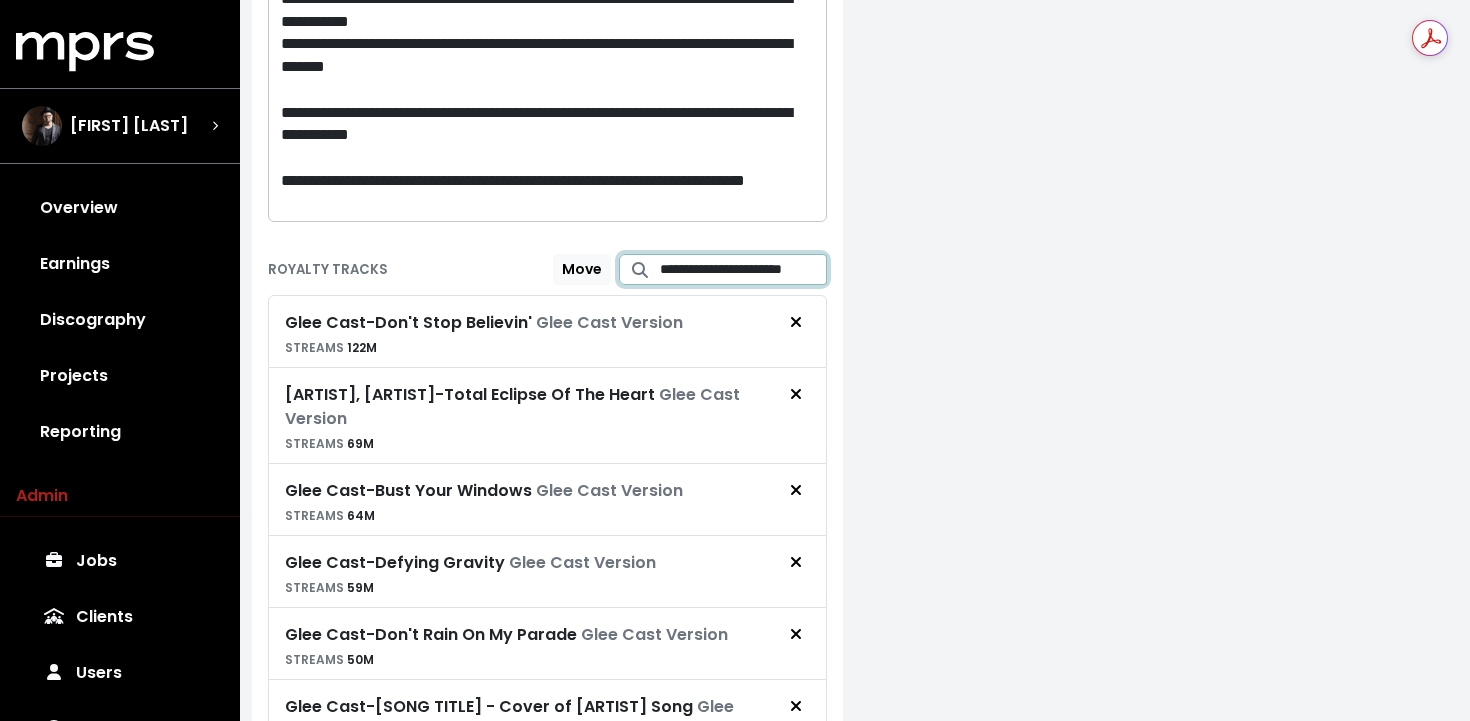 click on "**********" at bounding box center (744, 269) 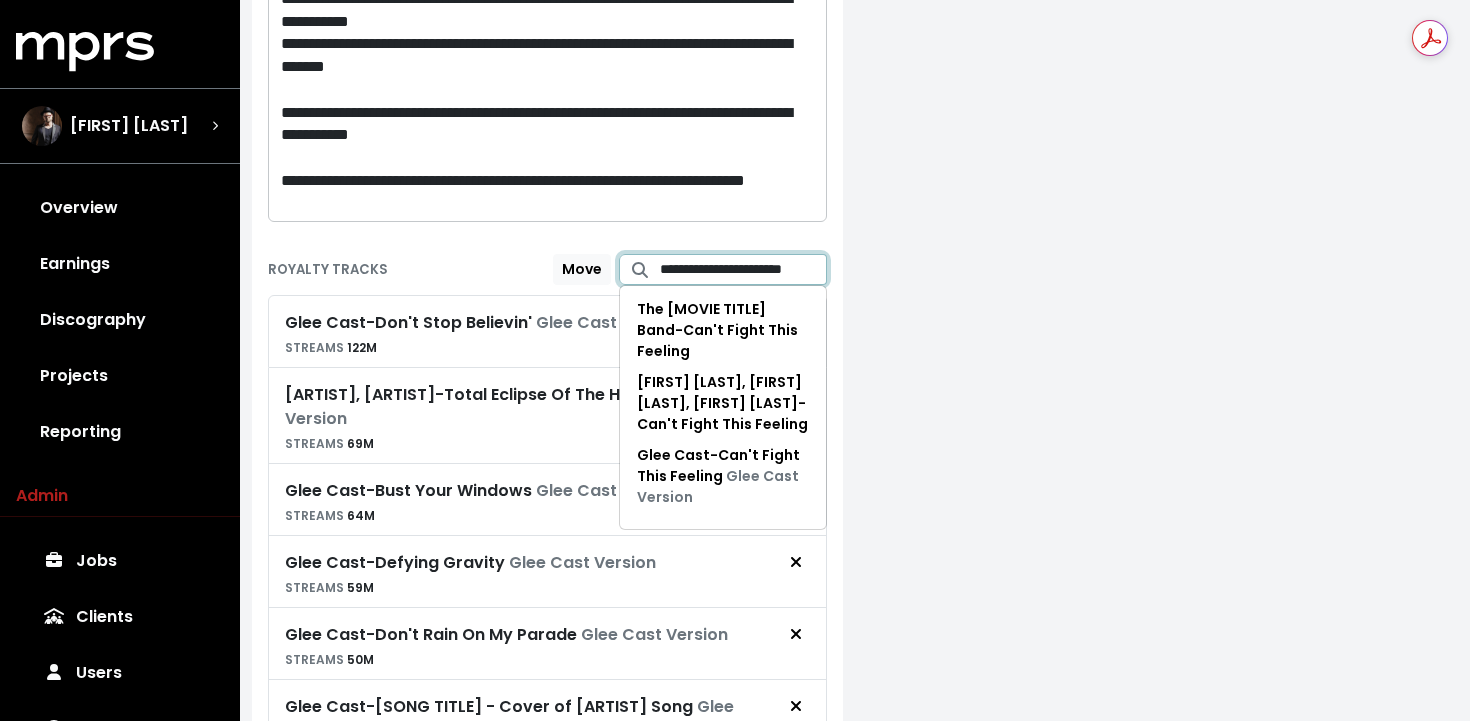 paste 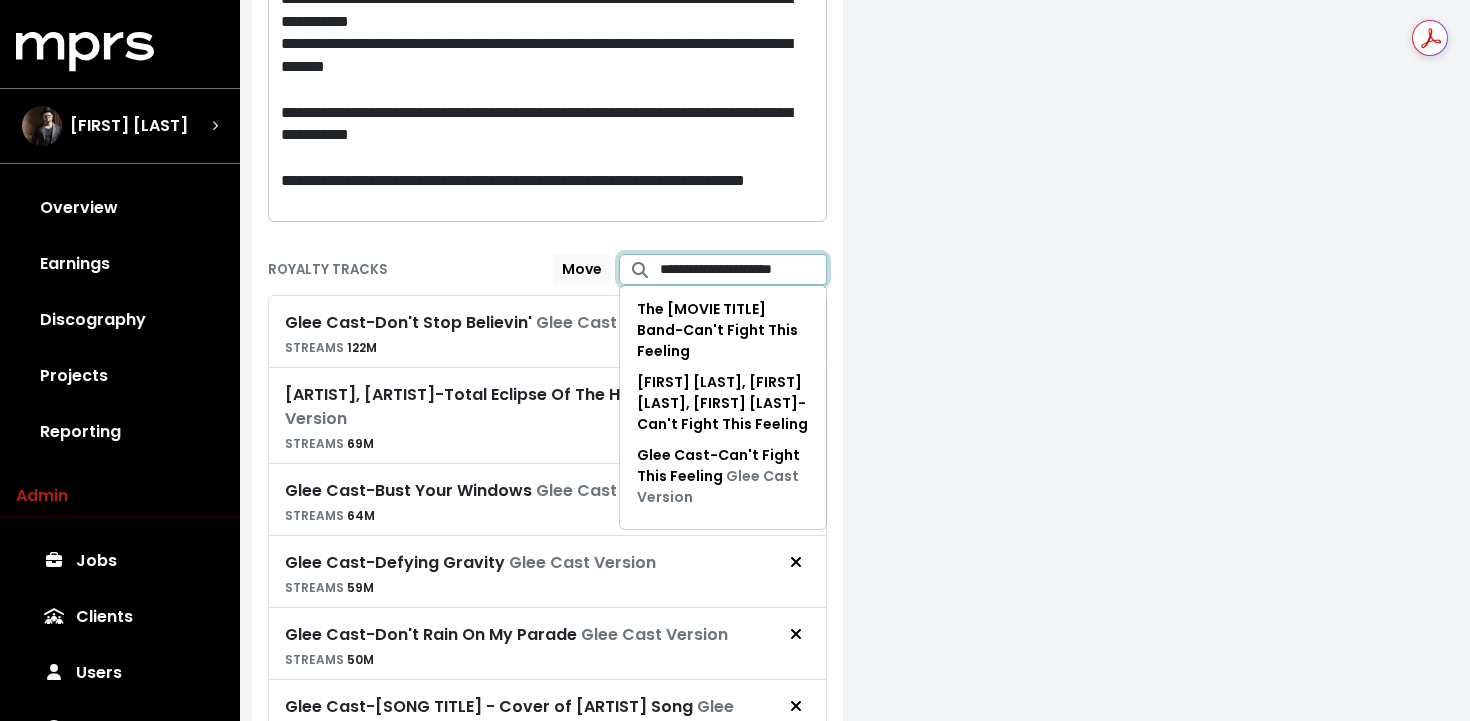 scroll, scrollTop: 0, scrollLeft: 28, axis: horizontal 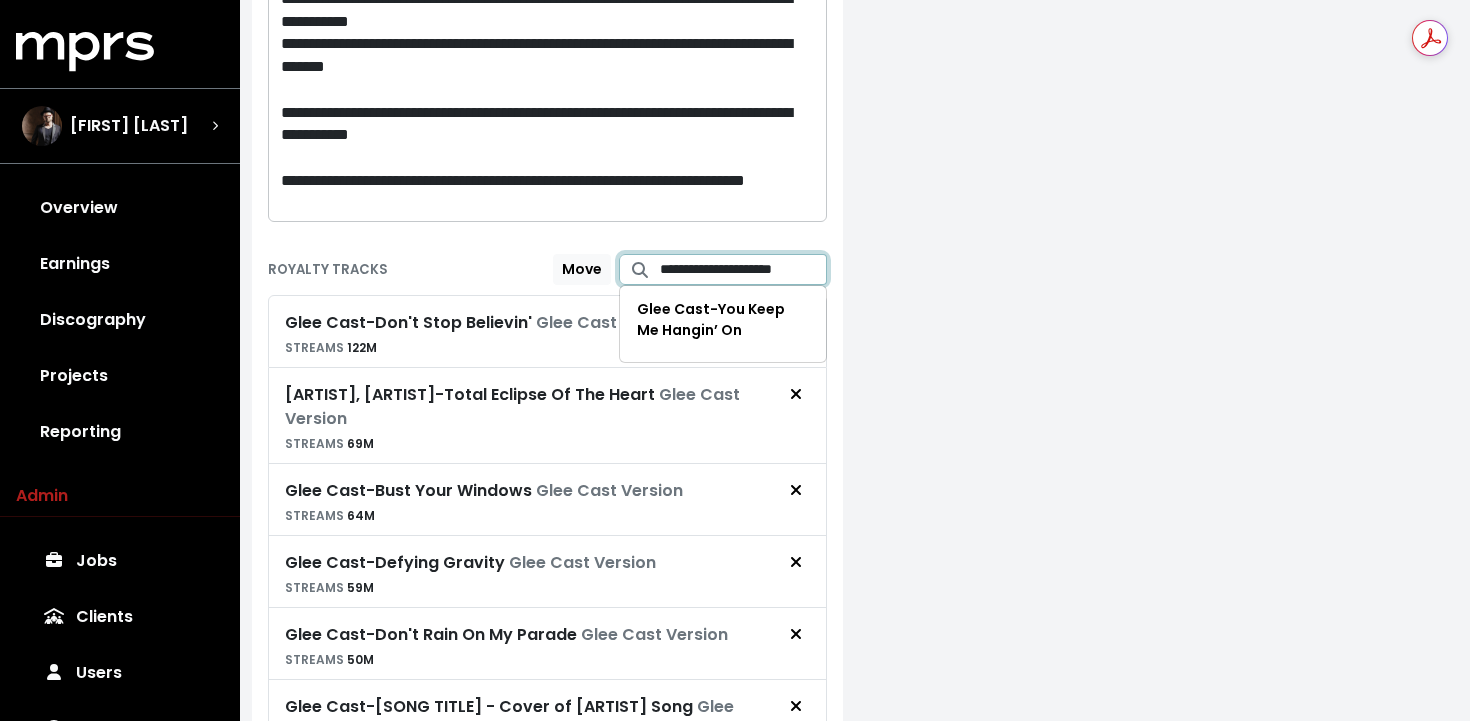 click on "**********" at bounding box center (744, 269) 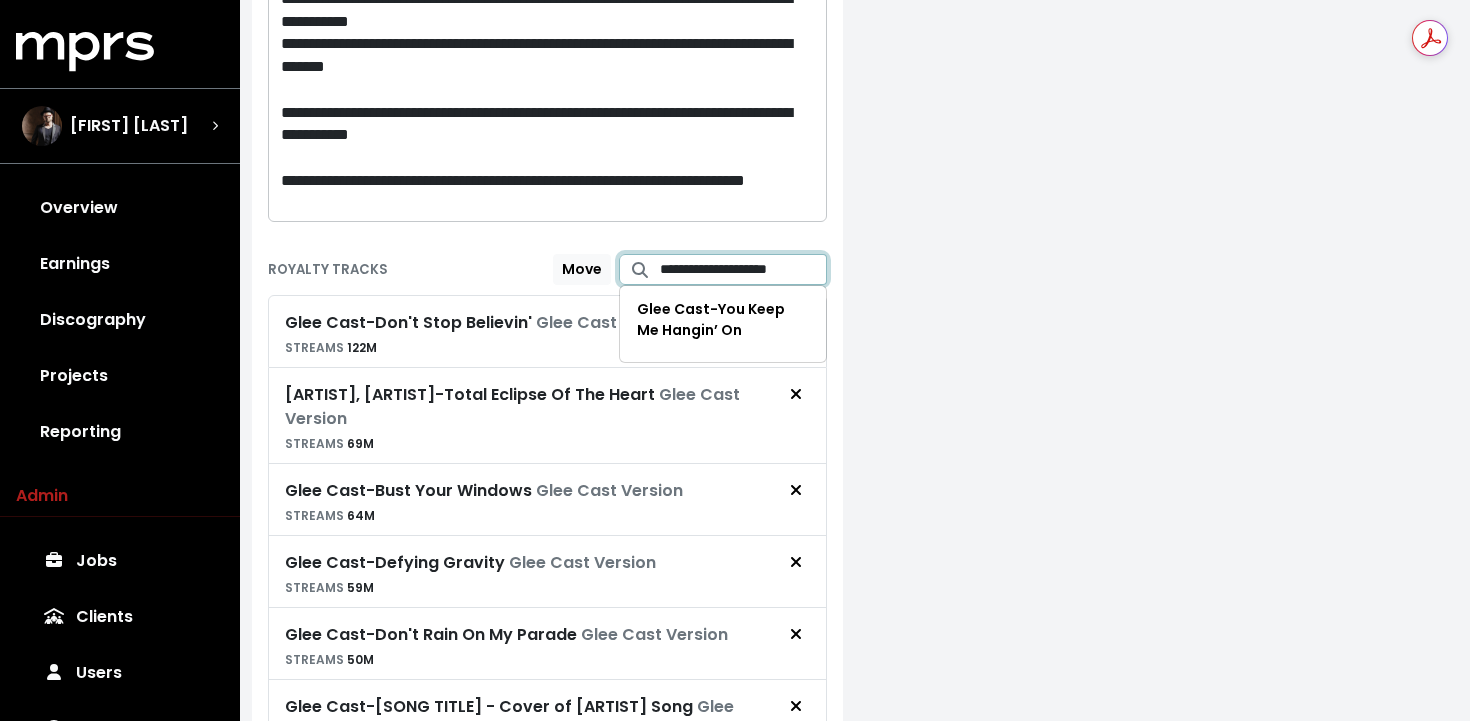 scroll, scrollTop: 0, scrollLeft: 24, axis: horizontal 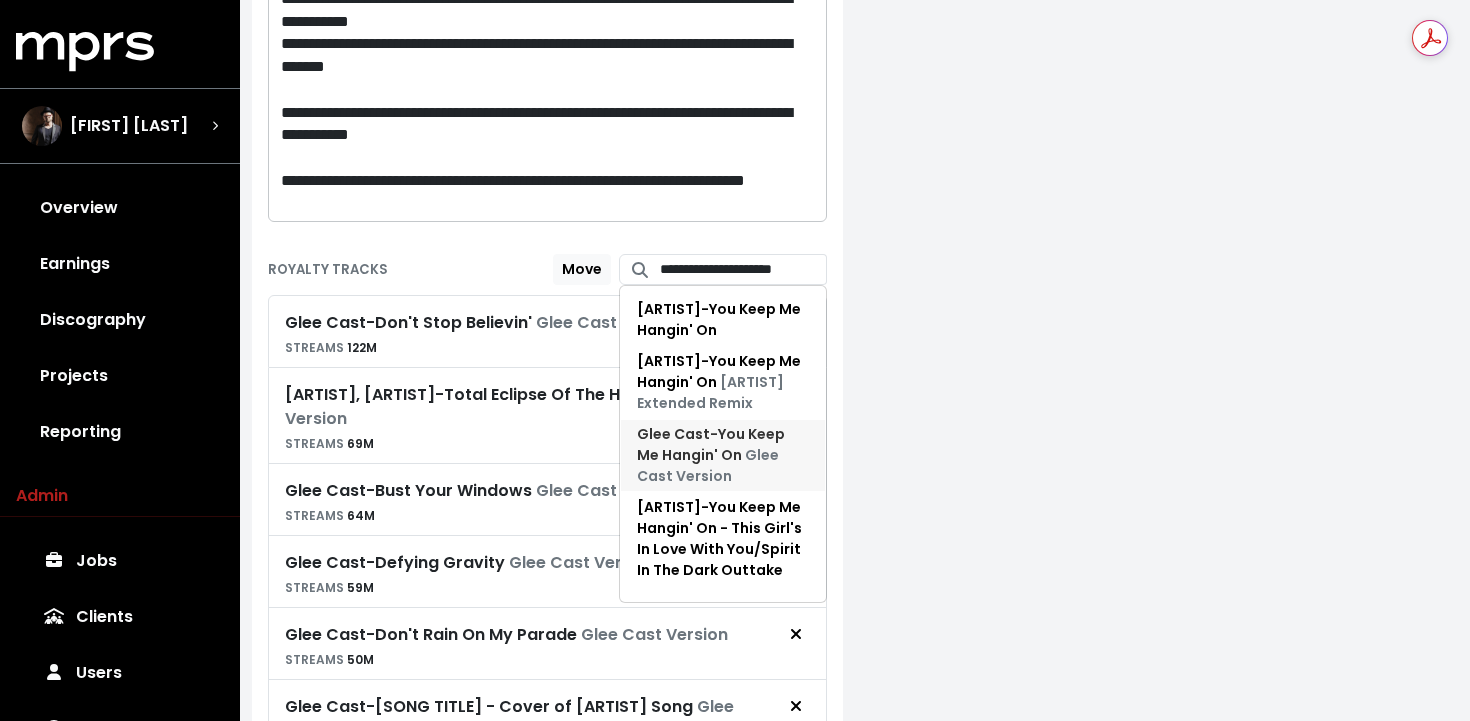 click on "Glee Cast  -  You Keep Me Hangin' On   Glee Cast Version" at bounding box center (711, 455) 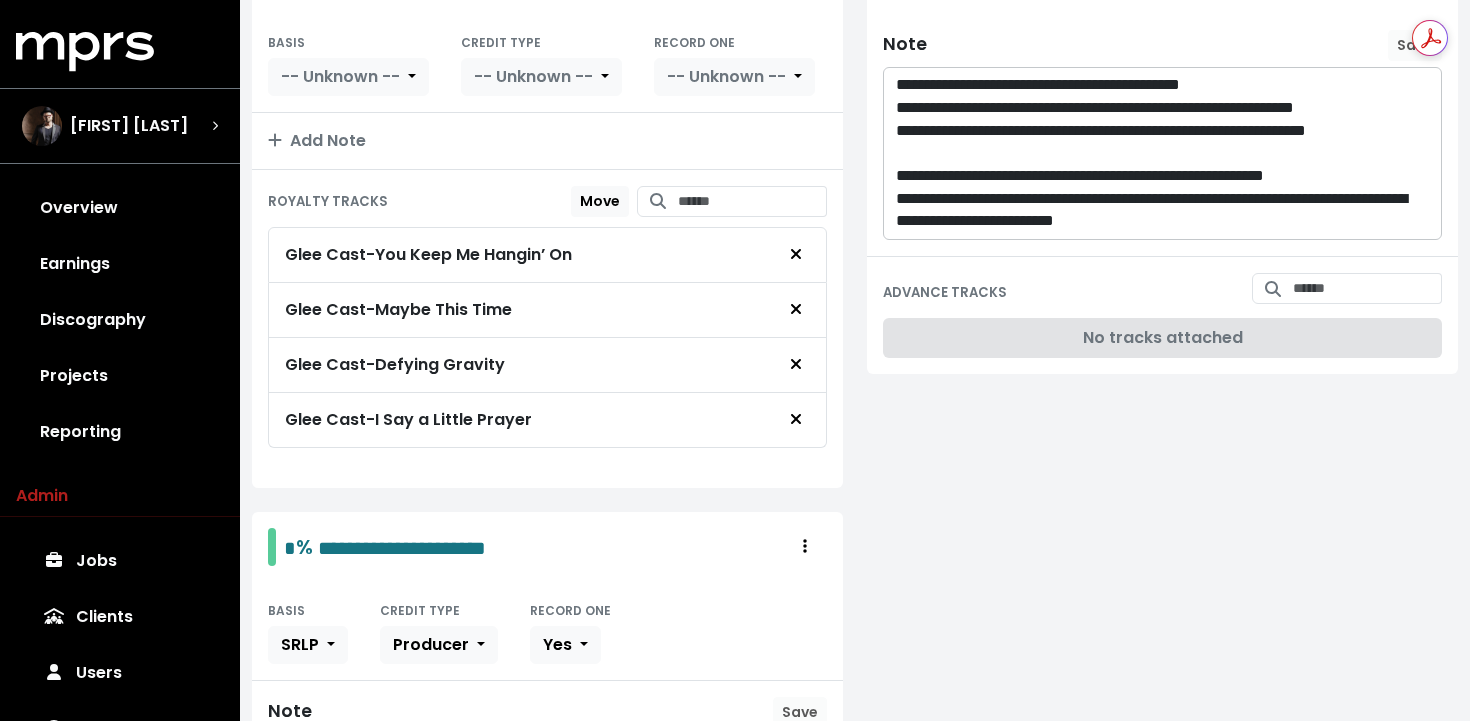 scroll, scrollTop: 412, scrollLeft: 0, axis: vertical 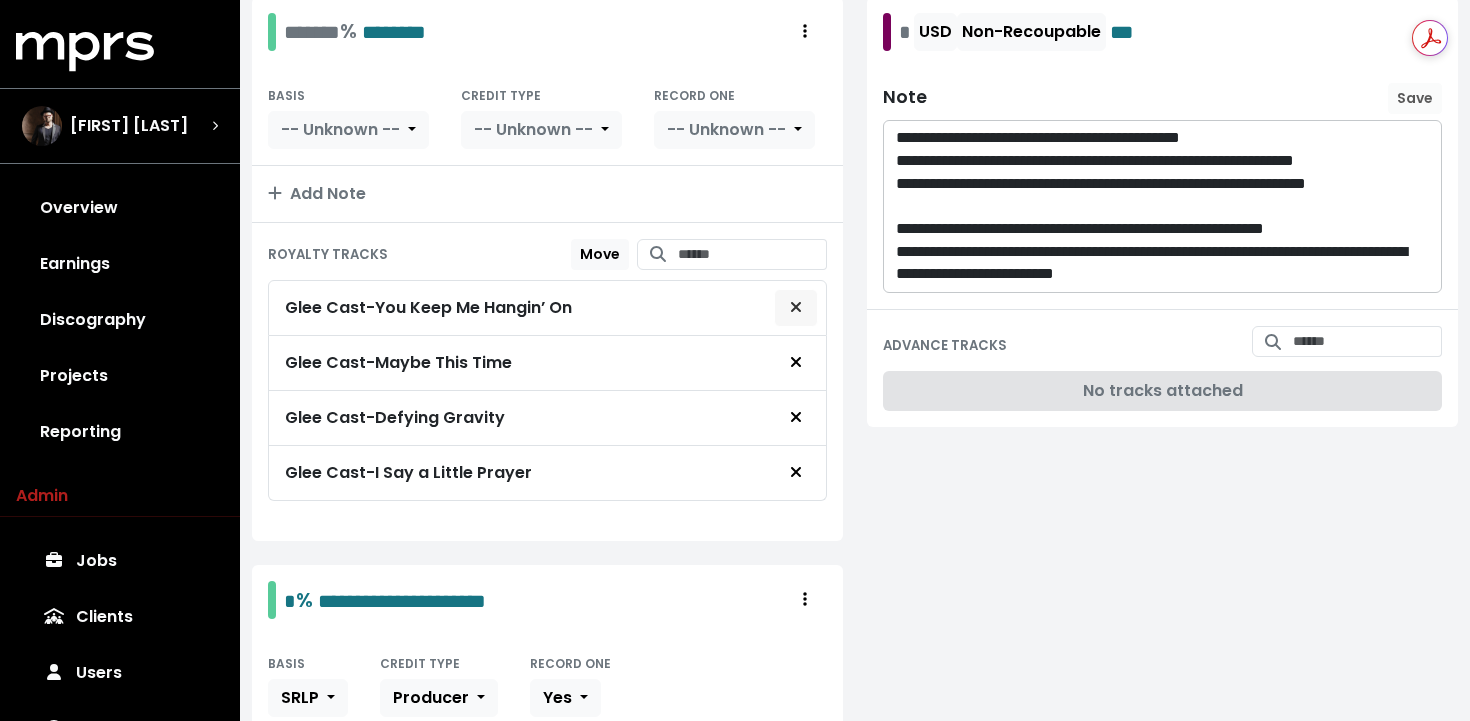 click 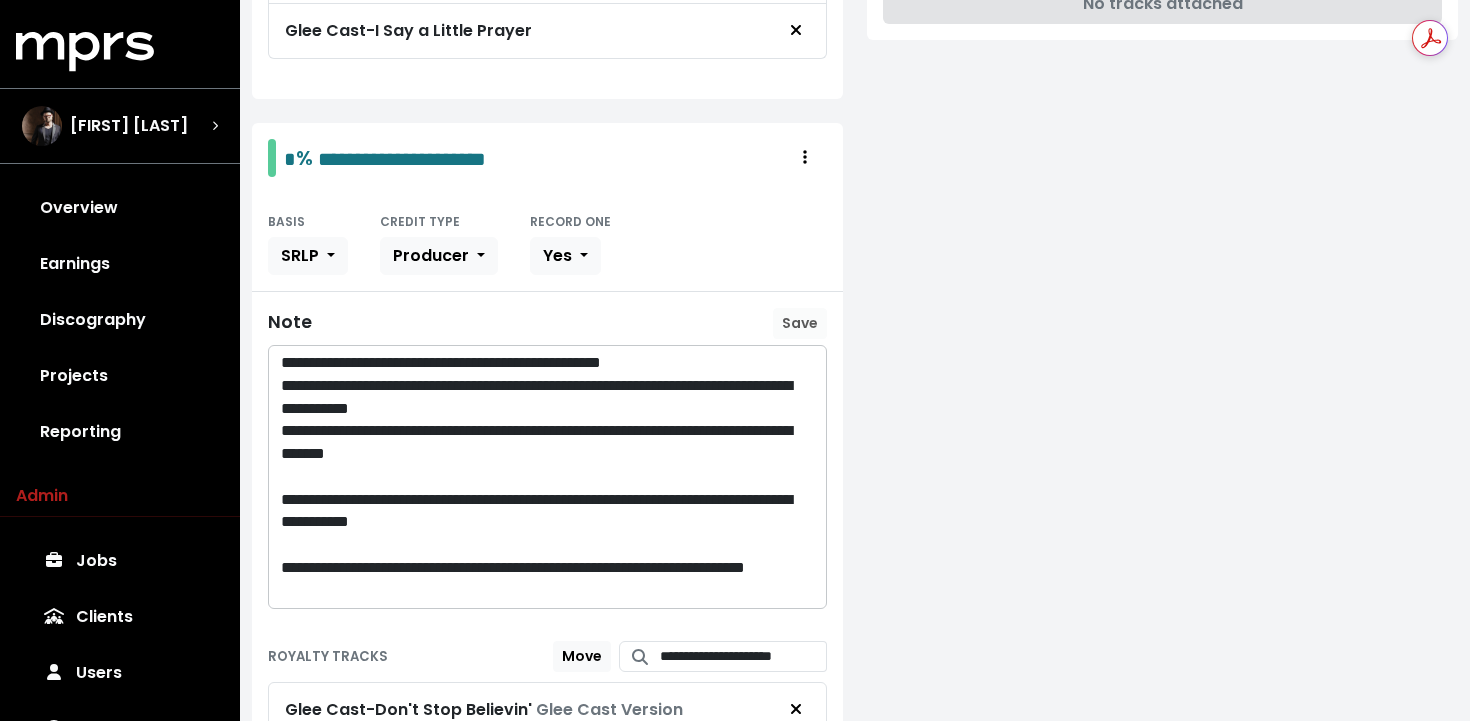 scroll, scrollTop: 1060, scrollLeft: 0, axis: vertical 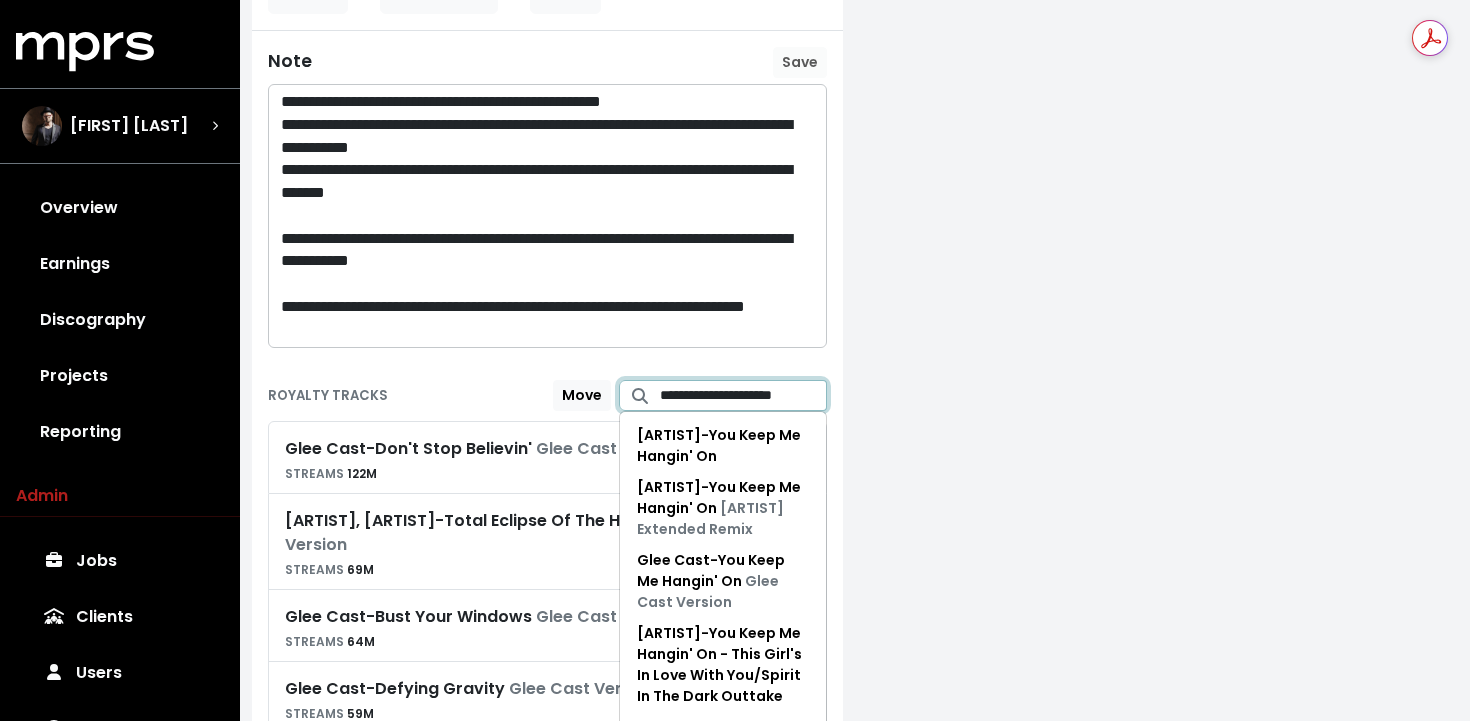click on "**********" at bounding box center [744, 395] 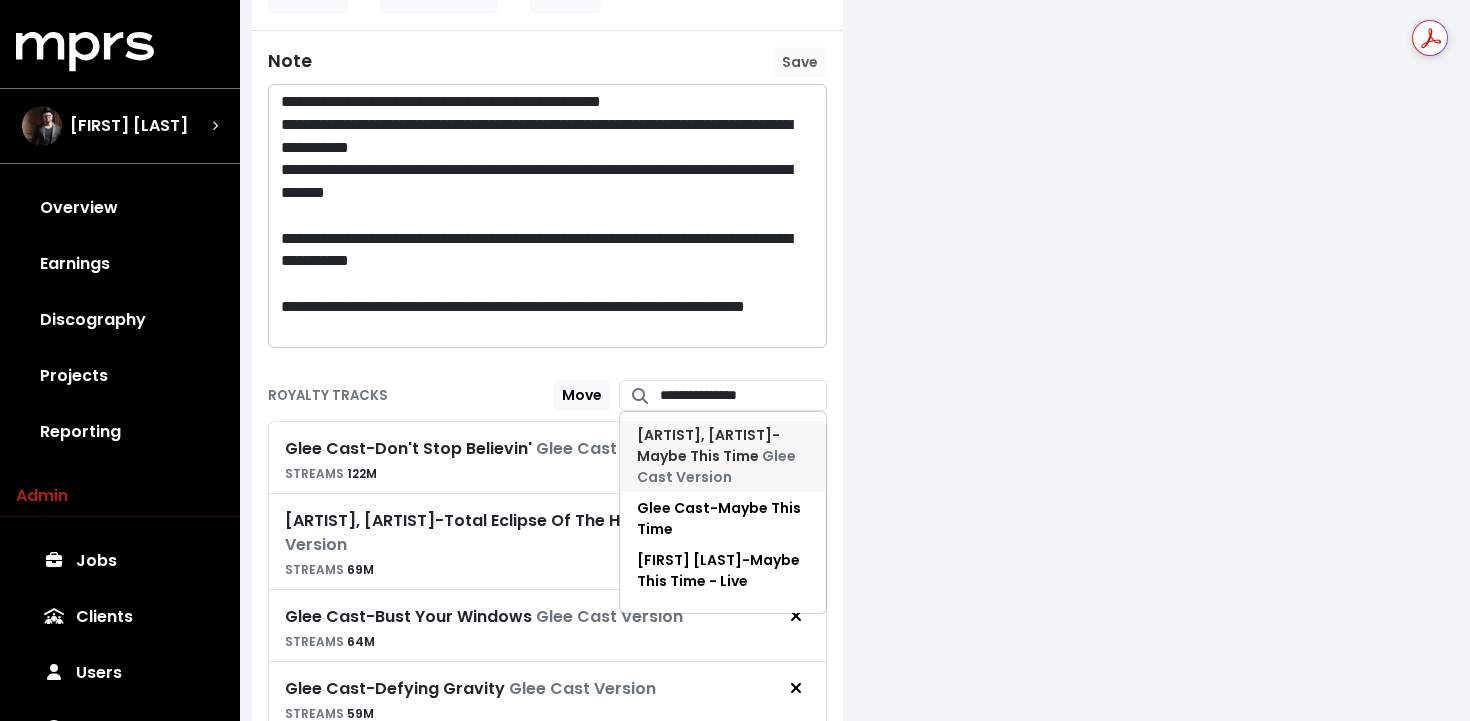 click on "Glee Cast, Kristin Chenoweth  -  Maybe This Time   Glee Cast Version" at bounding box center (716, 456) 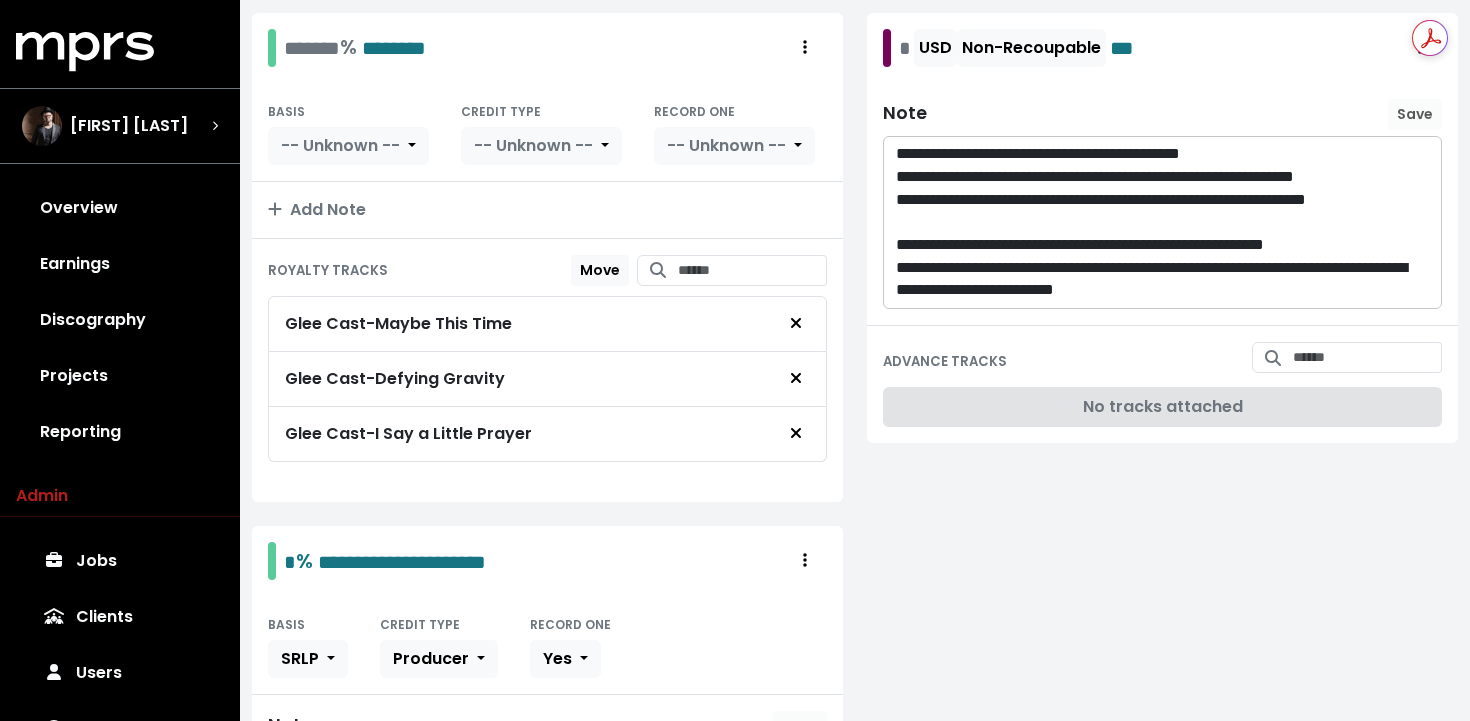 scroll, scrollTop: 388, scrollLeft: 0, axis: vertical 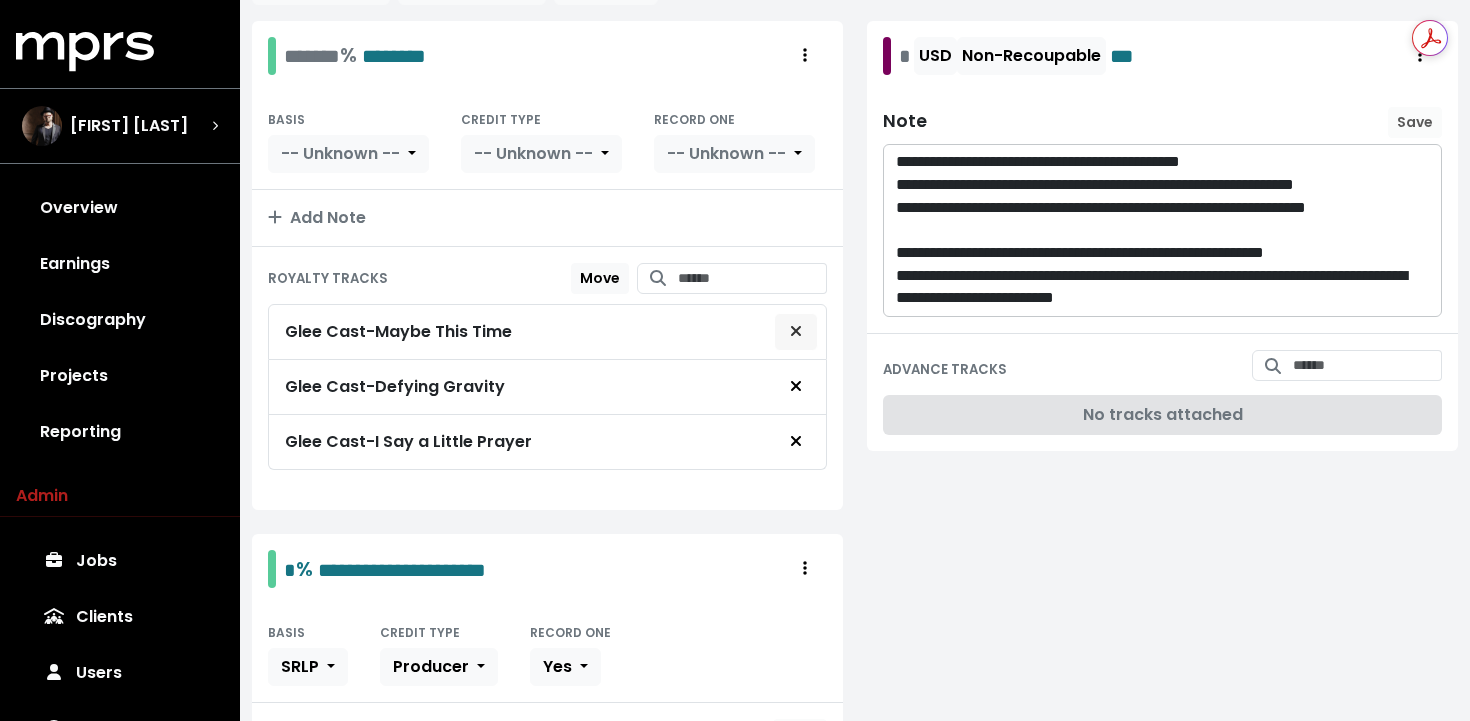 click 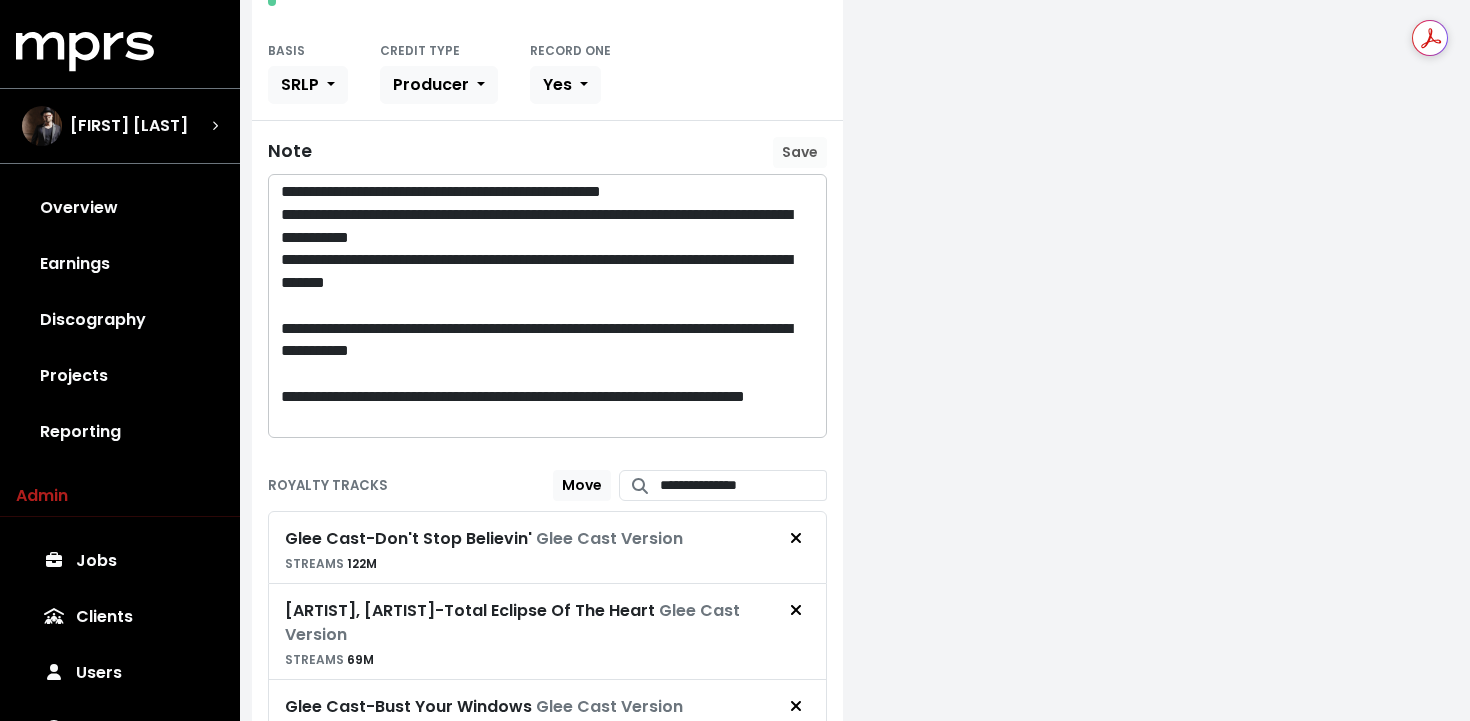 scroll, scrollTop: 971, scrollLeft: 0, axis: vertical 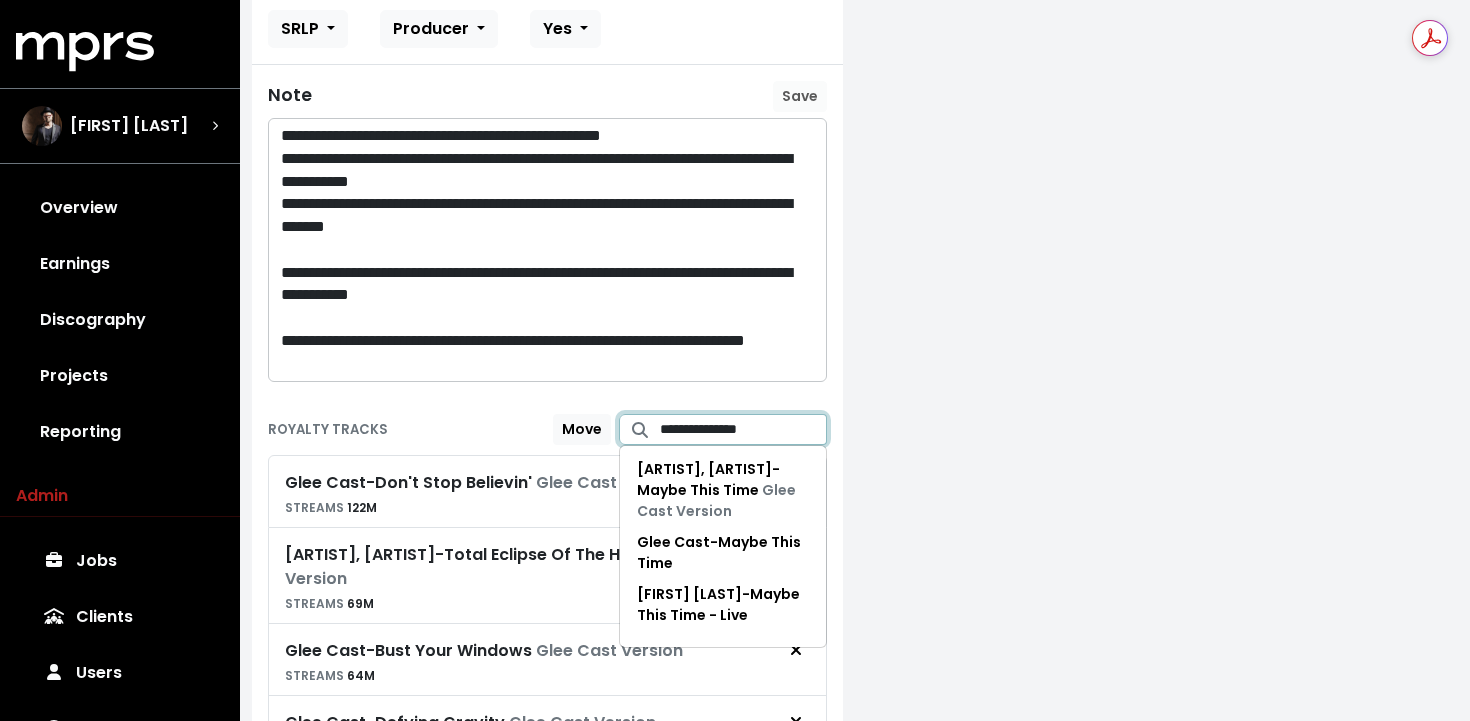 click on "**********" at bounding box center [744, 429] 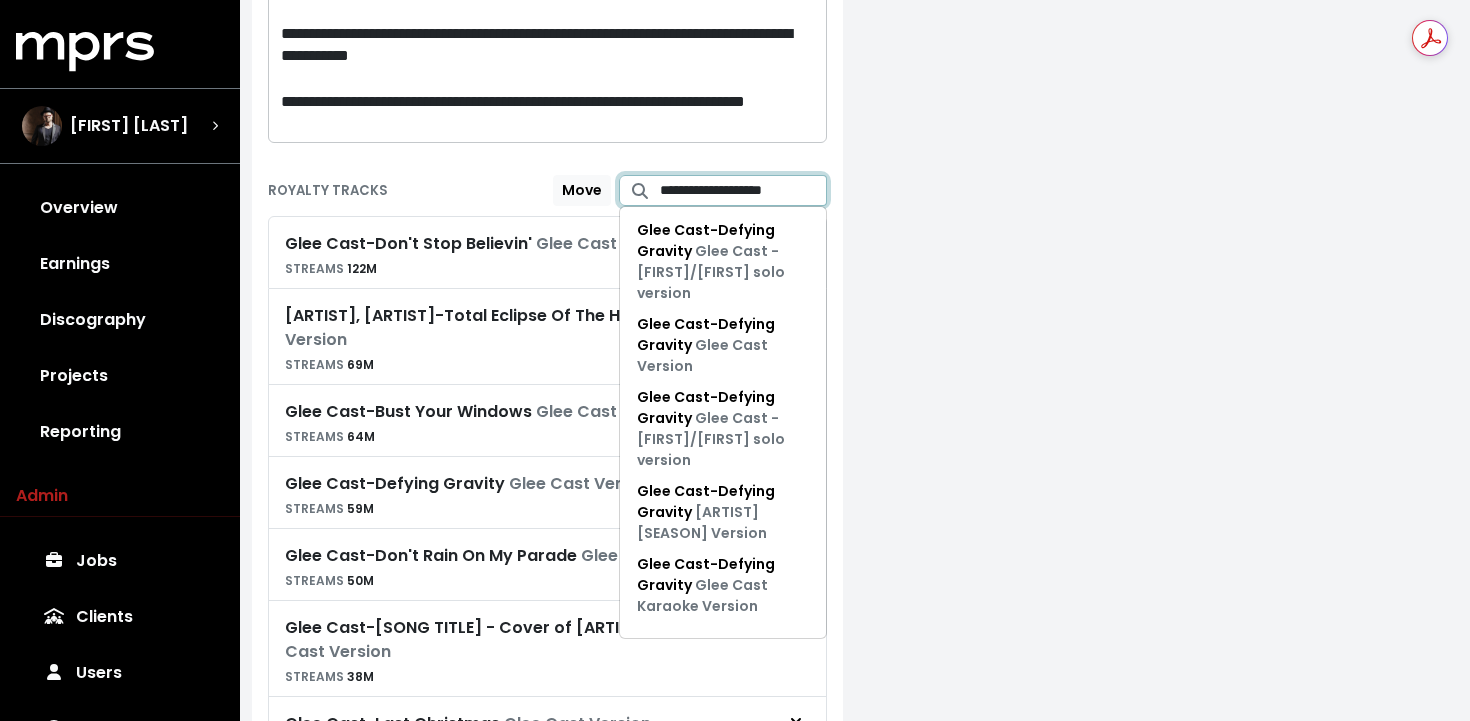 scroll, scrollTop: 1213, scrollLeft: 0, axis: vertical 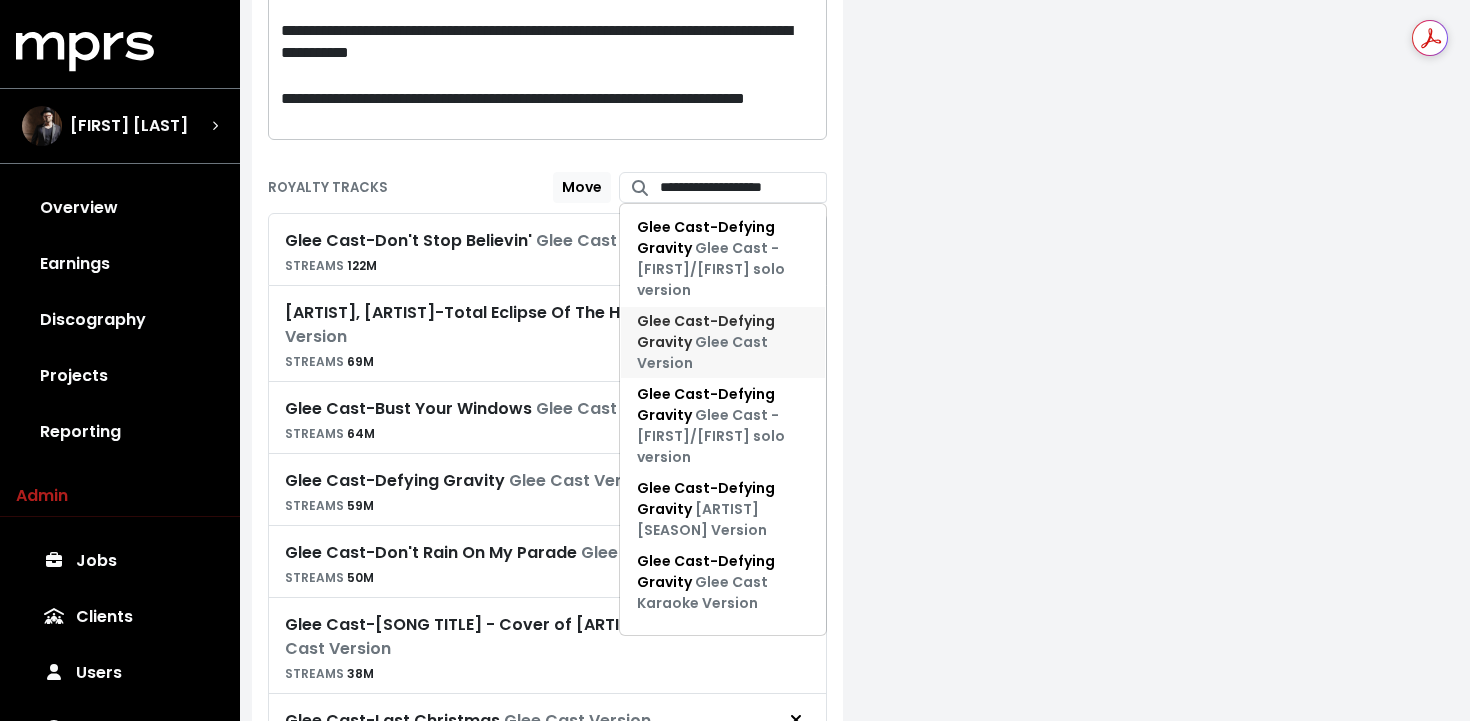 click on "Glee Cast  -  Defying Gravity   Glee Cast Version" at bounding box center (723, 342) 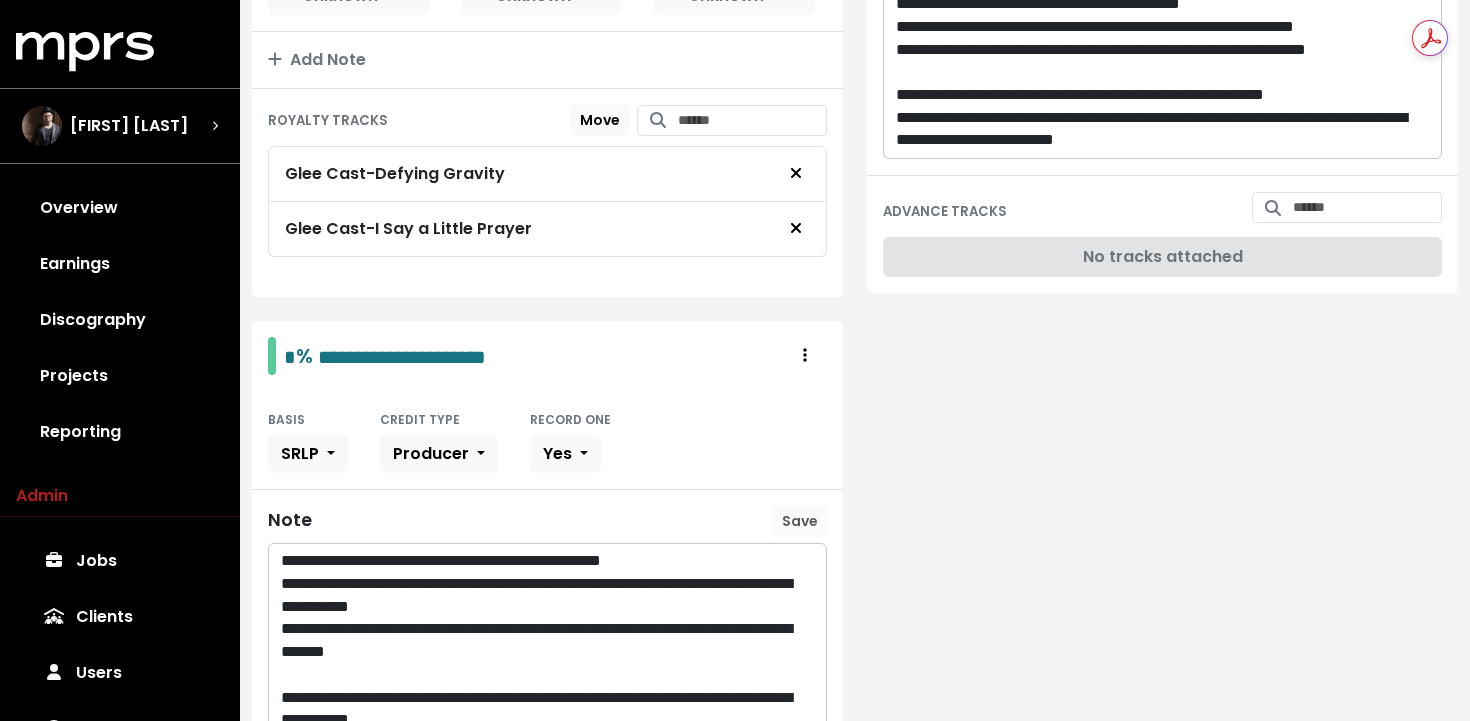 scroll, scrollTop: 1065, scrollLeft: 0, axis: vertical 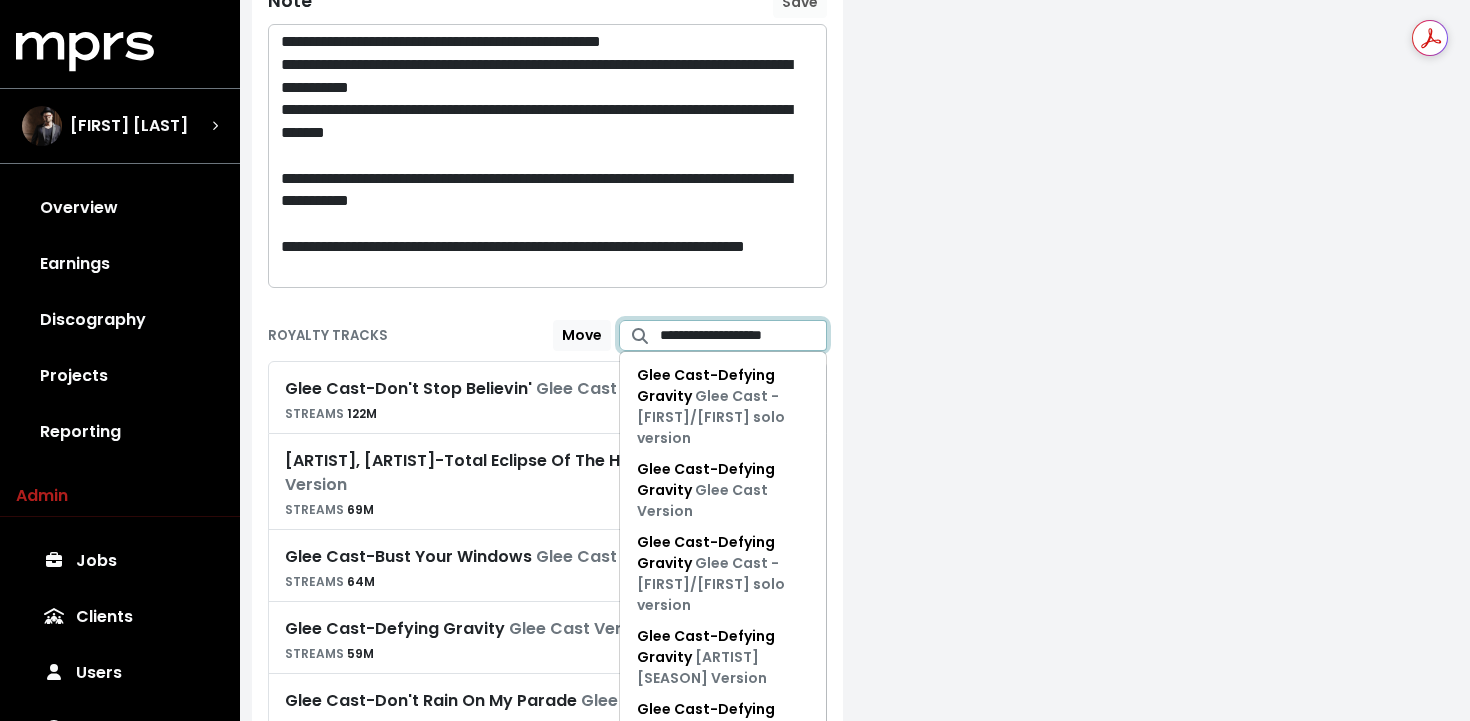 click on "**********" at bounding box center [744, 335] 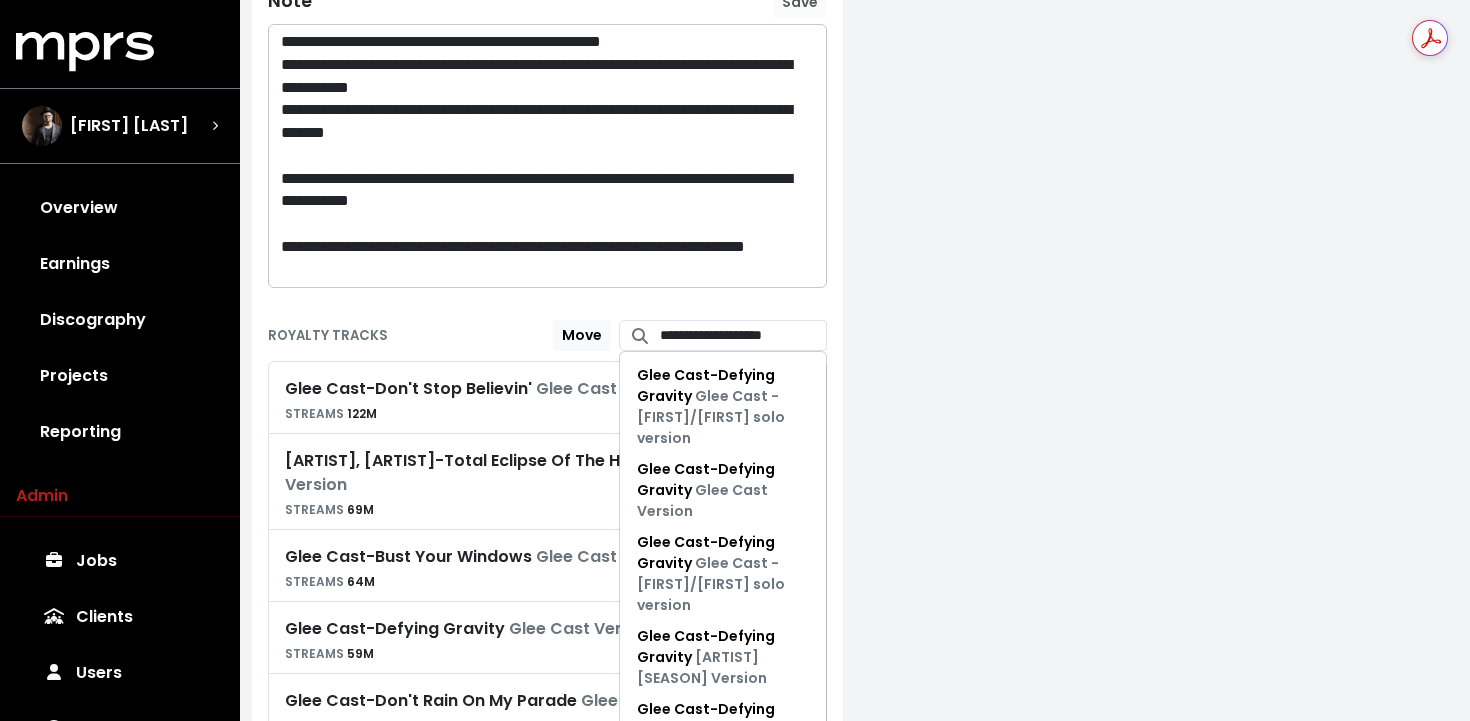 click on "**********" at bounding box center (1162, 689) 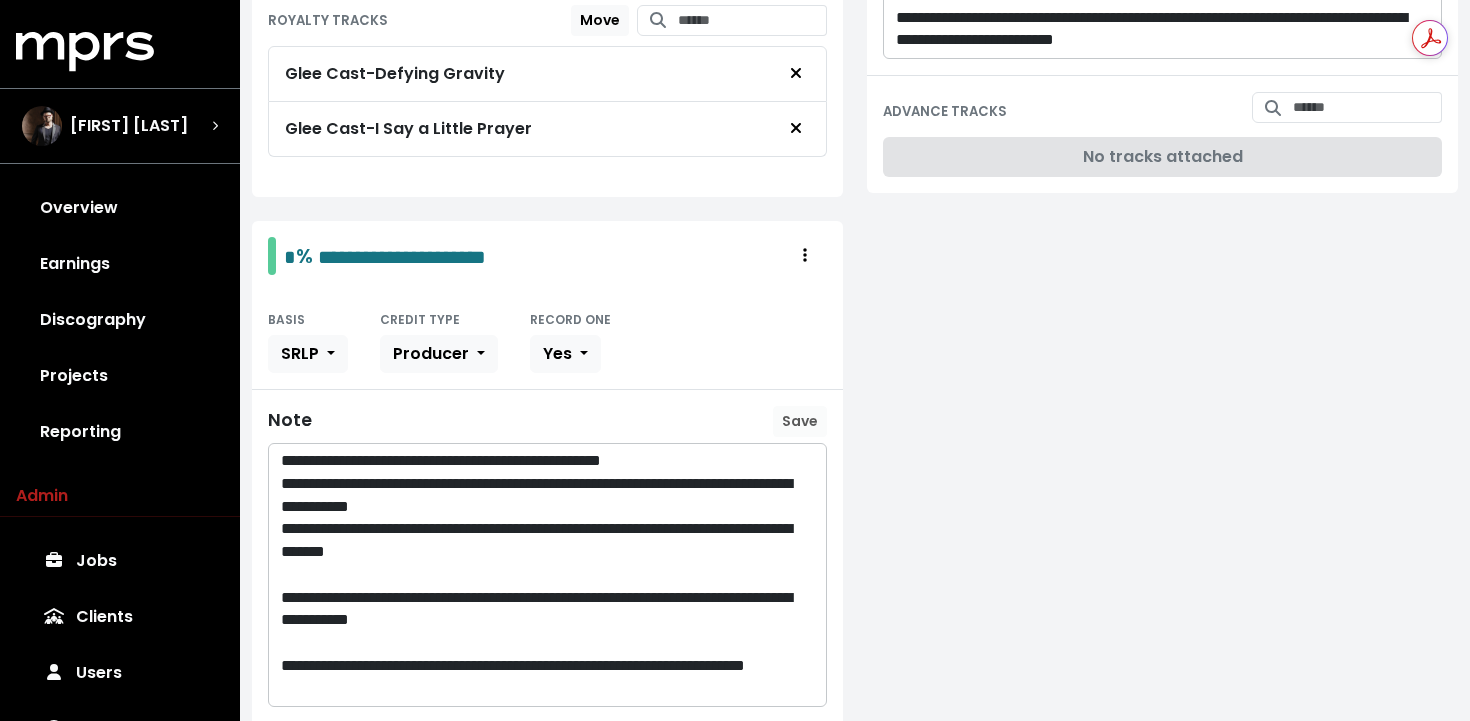 scroll, scrollTop: 489, scrollLeft: 0, axis: vertical 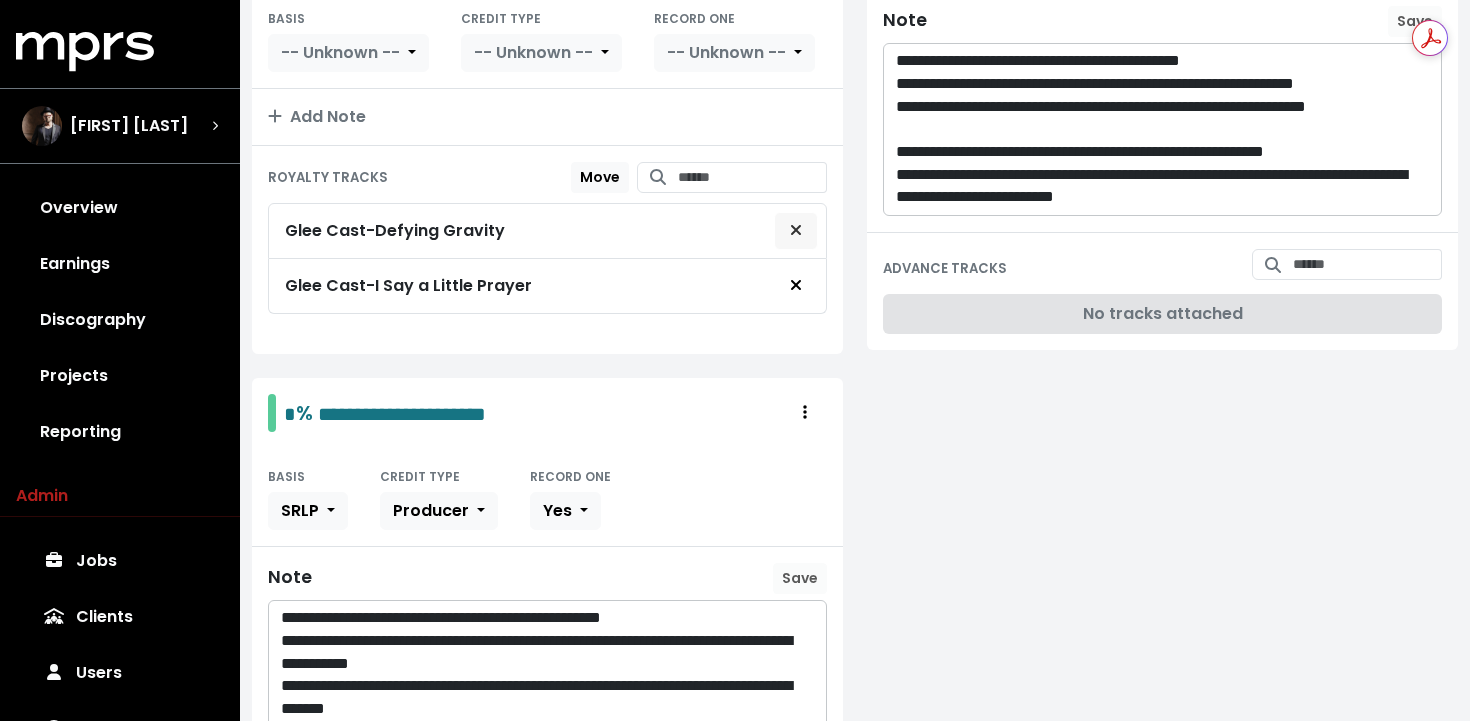 click 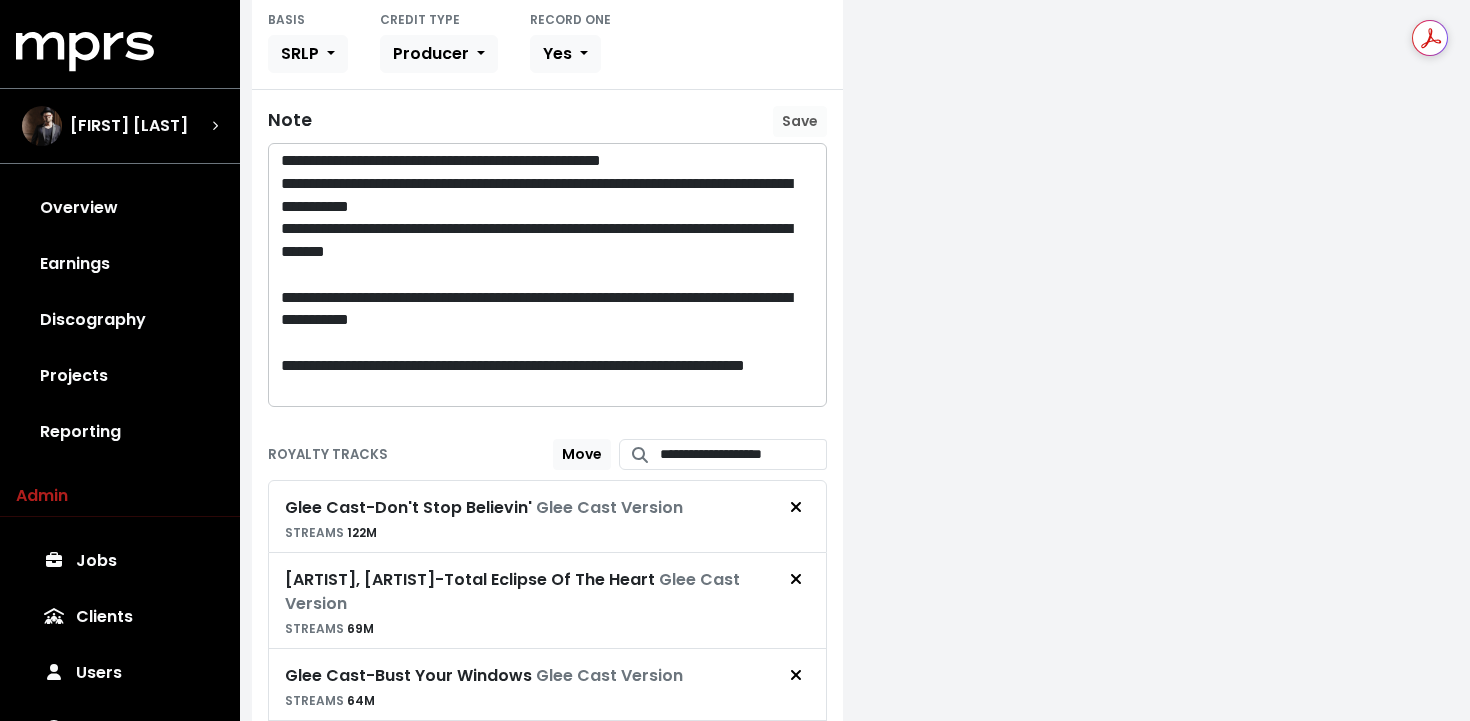 scroll, scrollTop: 892, scrollLeft: 0, axis: vertical 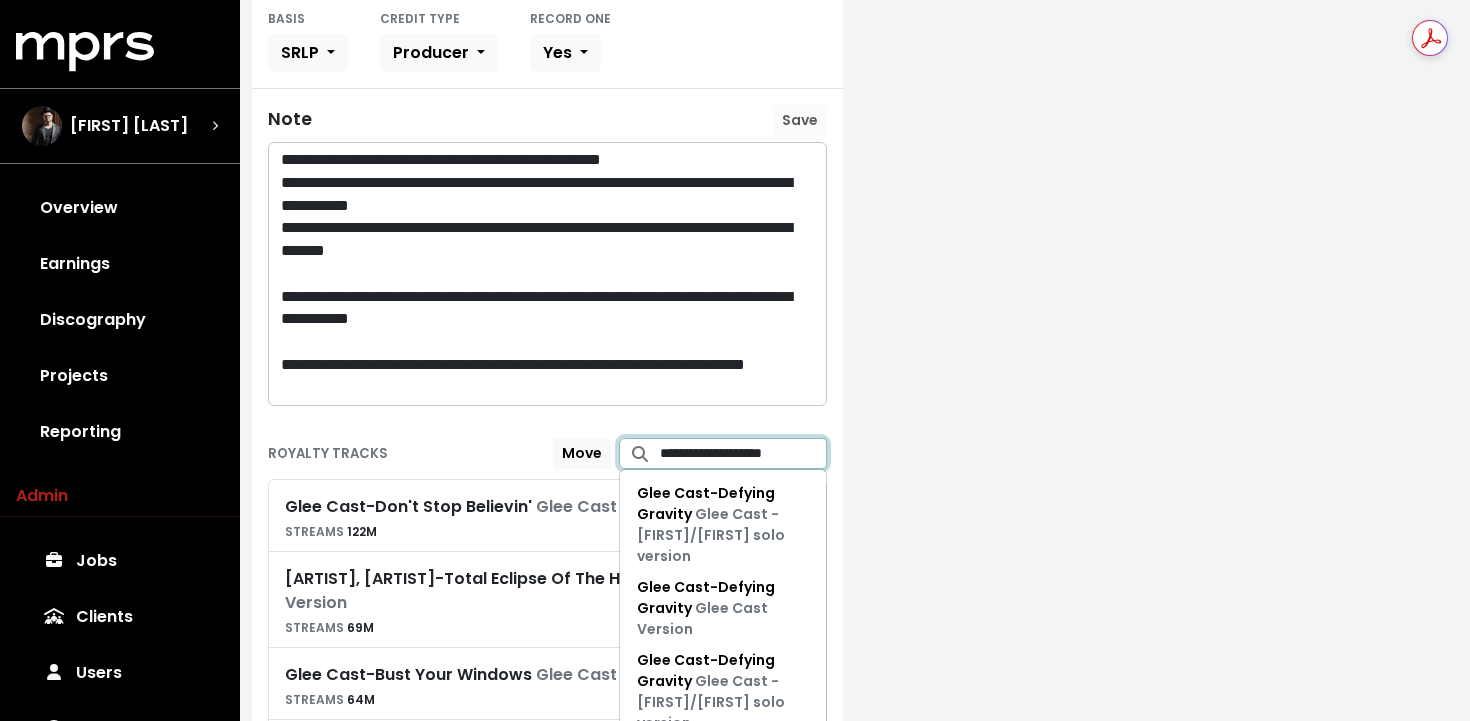 click on "**********" at bounding box center (744, 453) 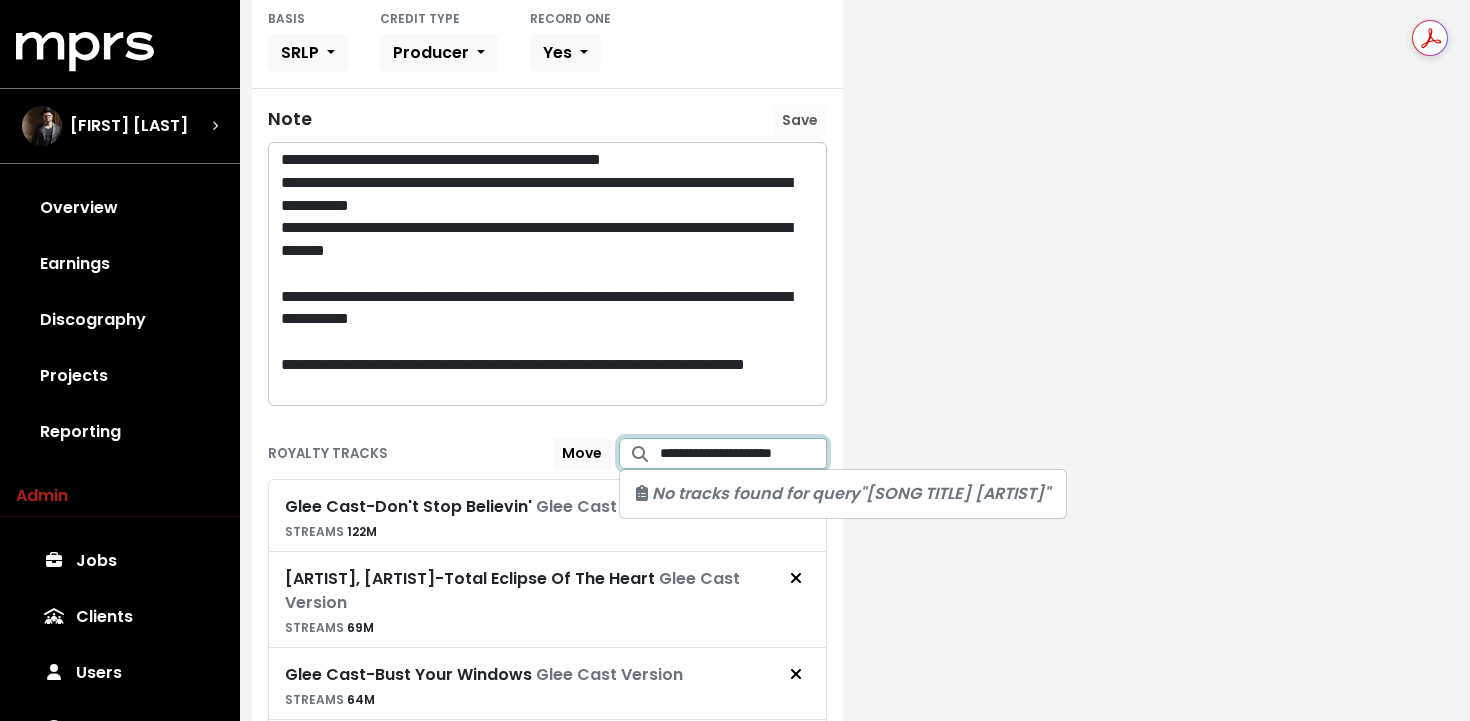 scroll, scrollTop: 0, scrollLeft: 0, axis: both 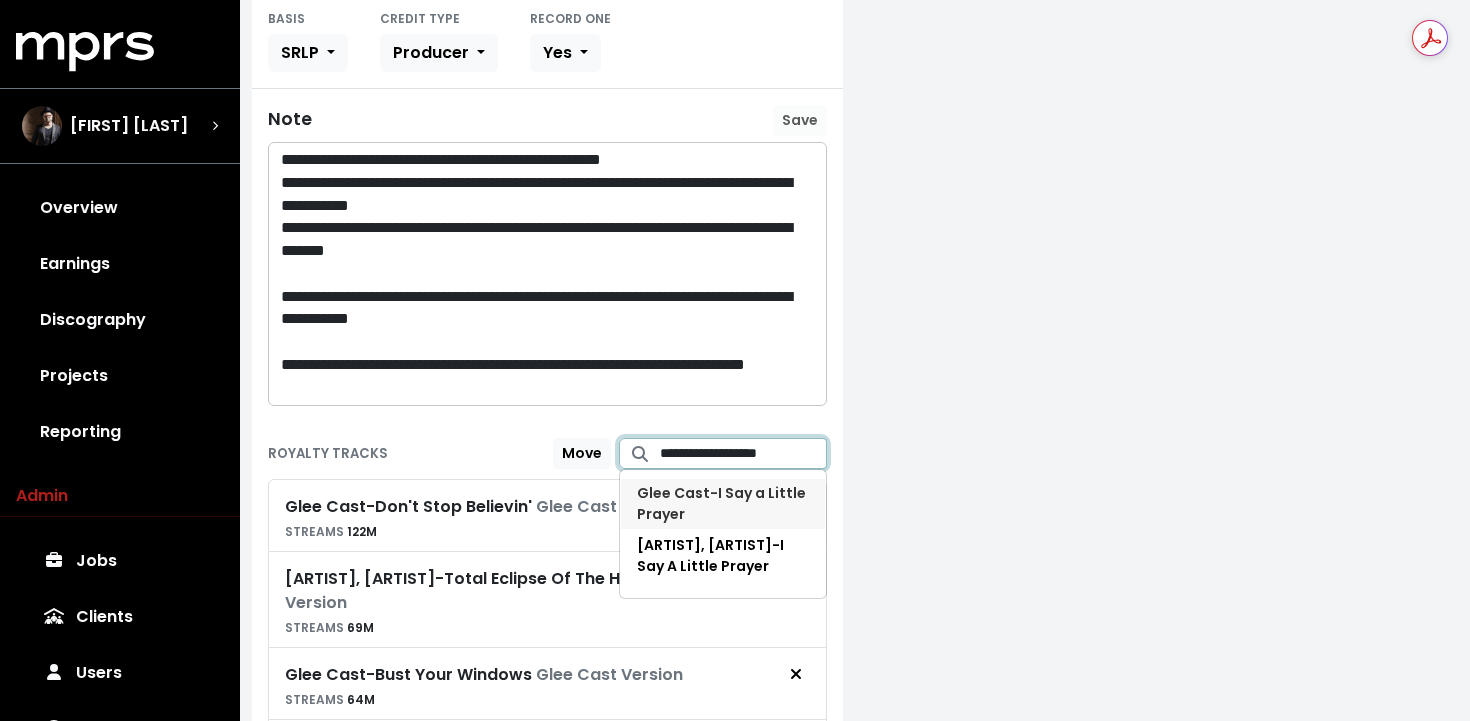 type on "**********" 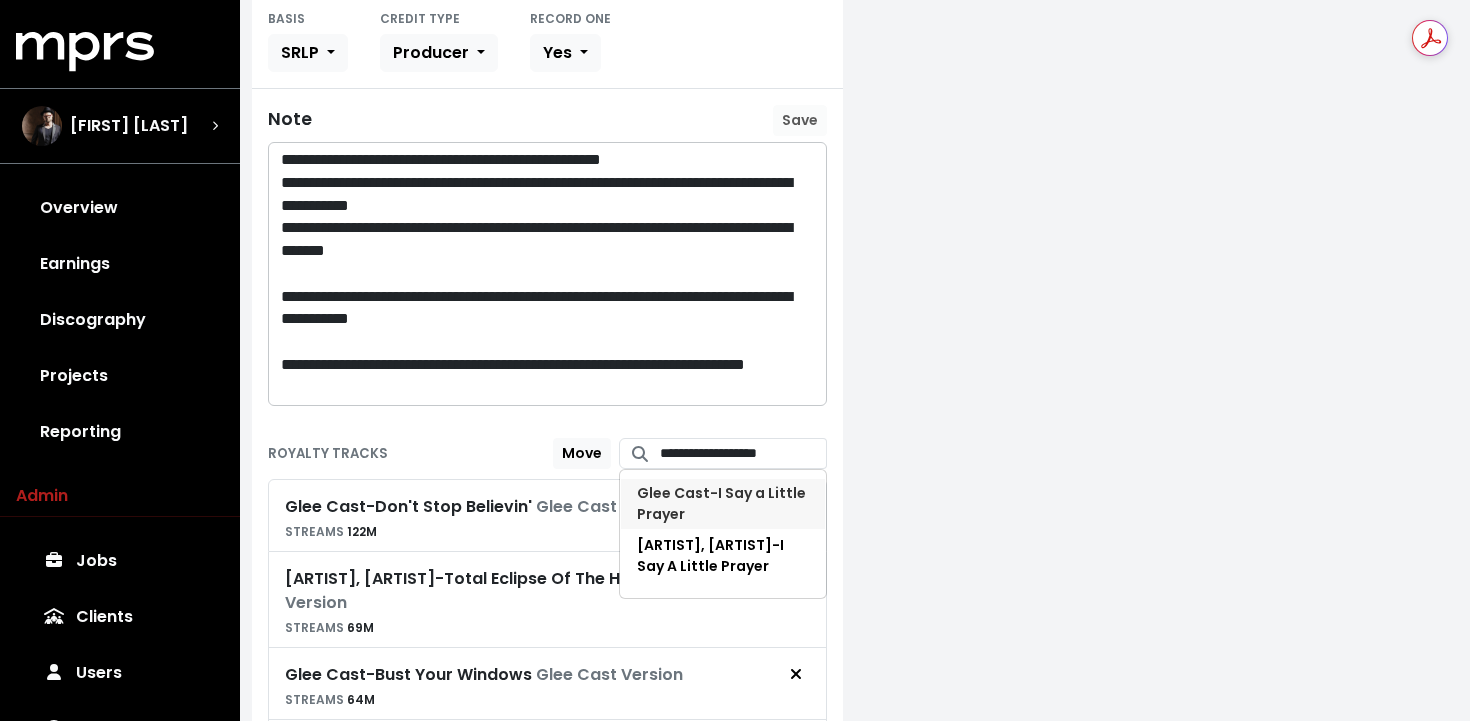 click on "Glee Cast  -  I Say a Little Prayer" at bounding box center (721, 503) 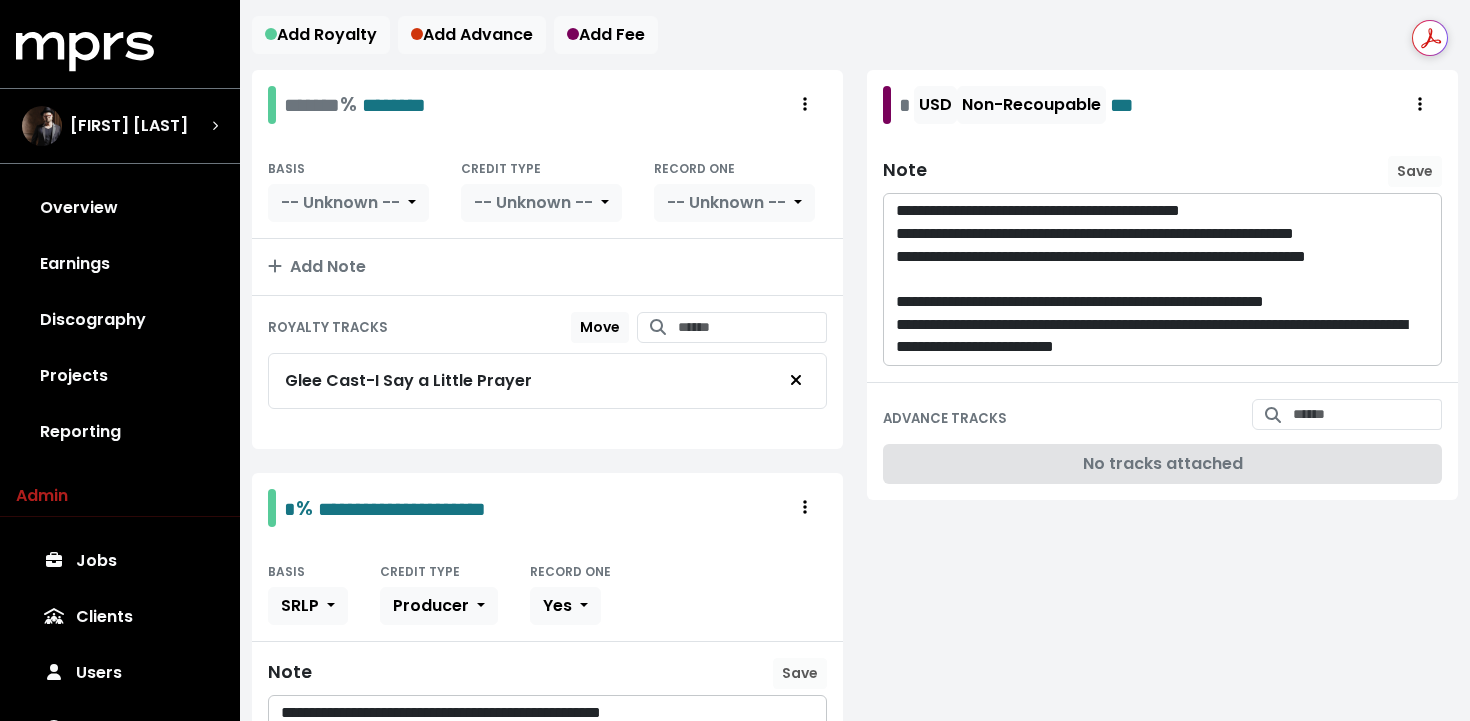 scroll, scrollTop: 329, scrollLeft: 0, axis: vertical 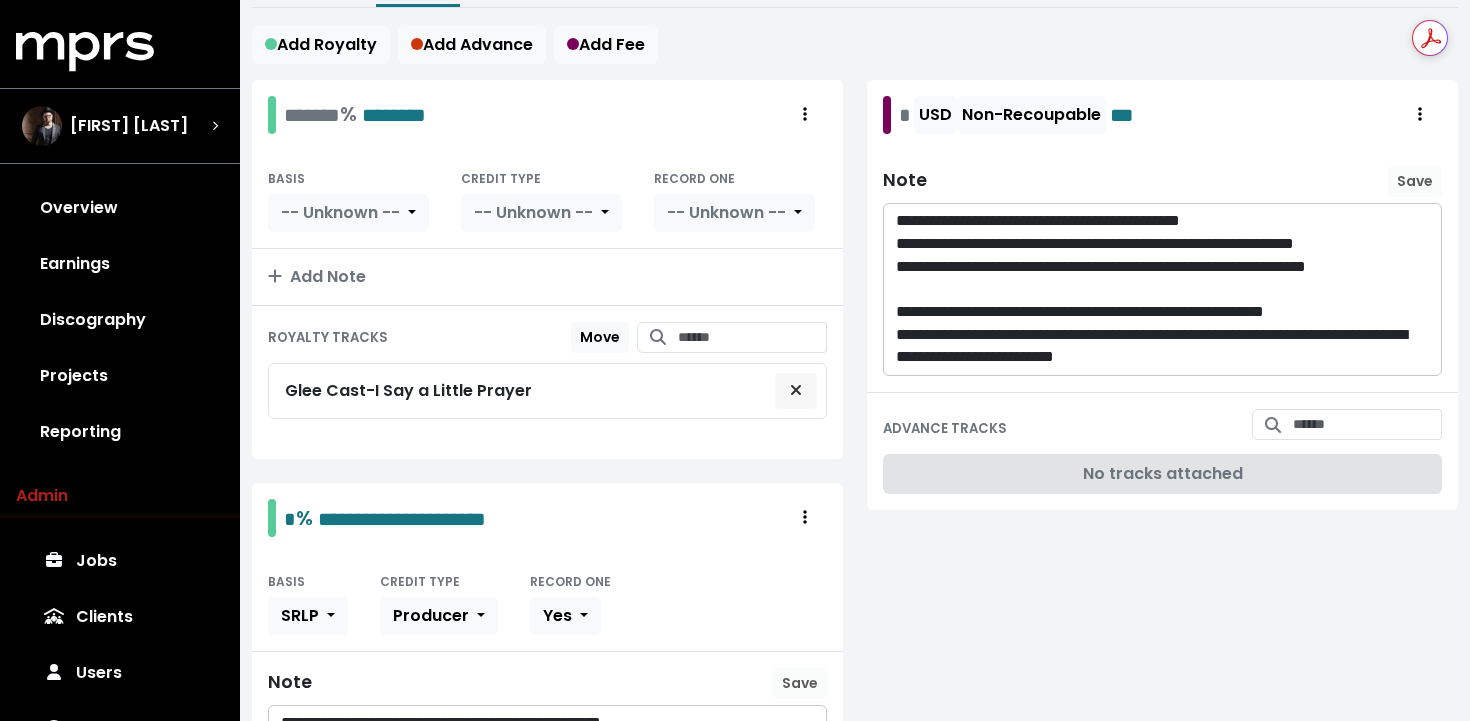 click 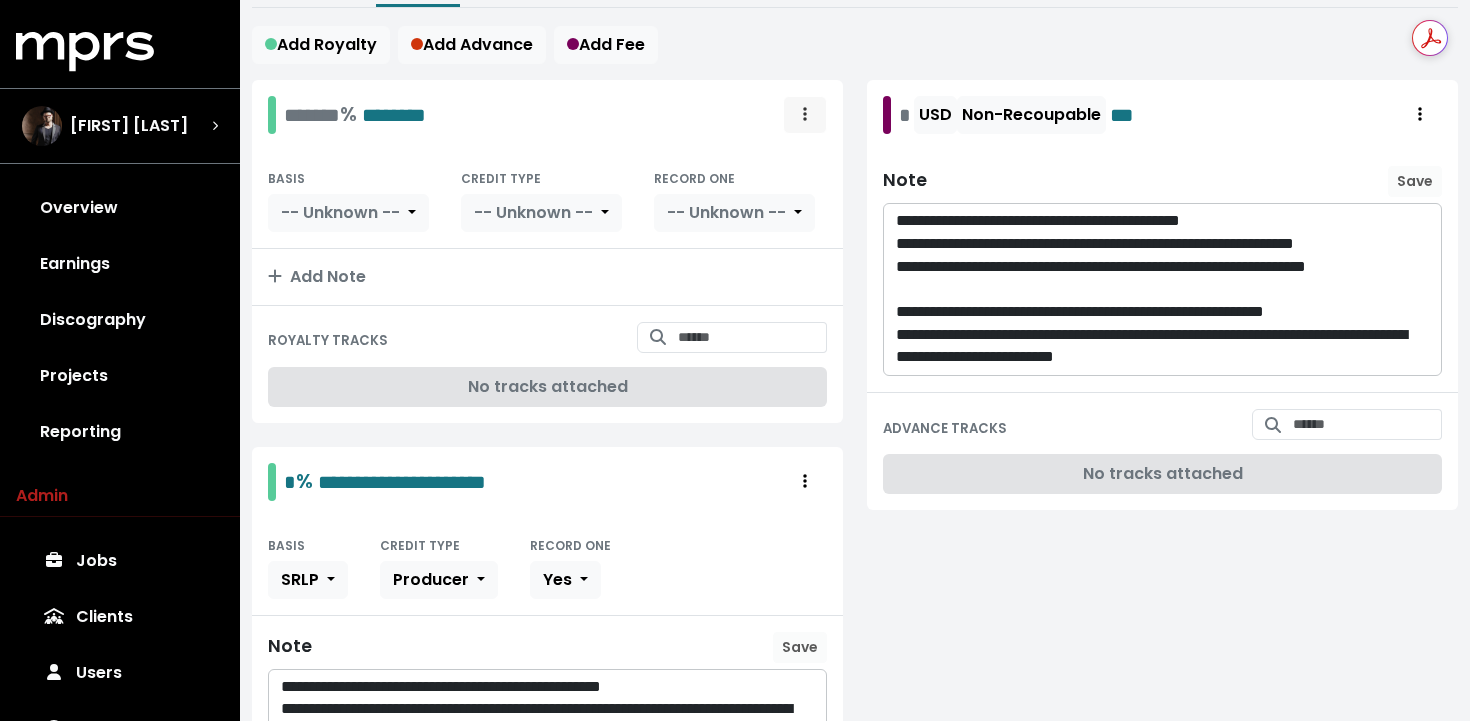 click 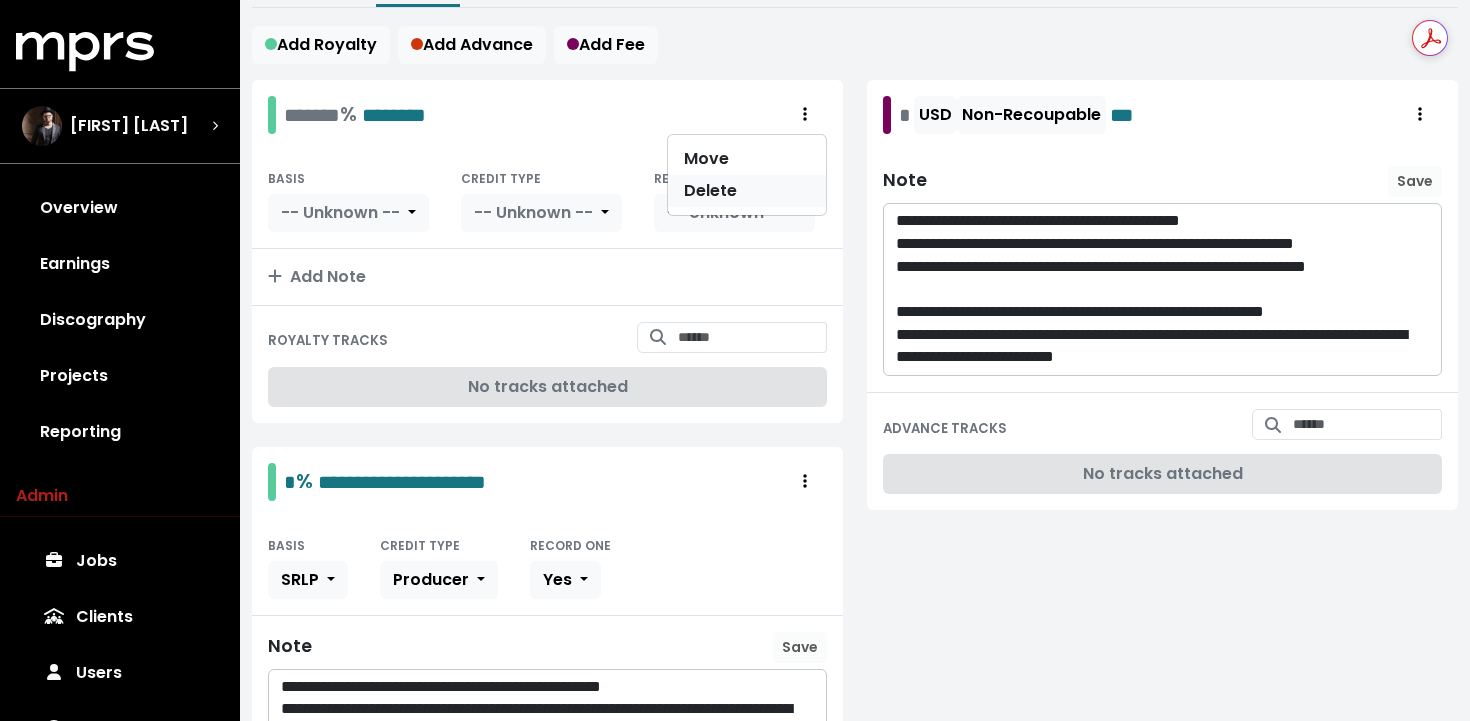 click on "Delete" at bounding box center [747, 191] 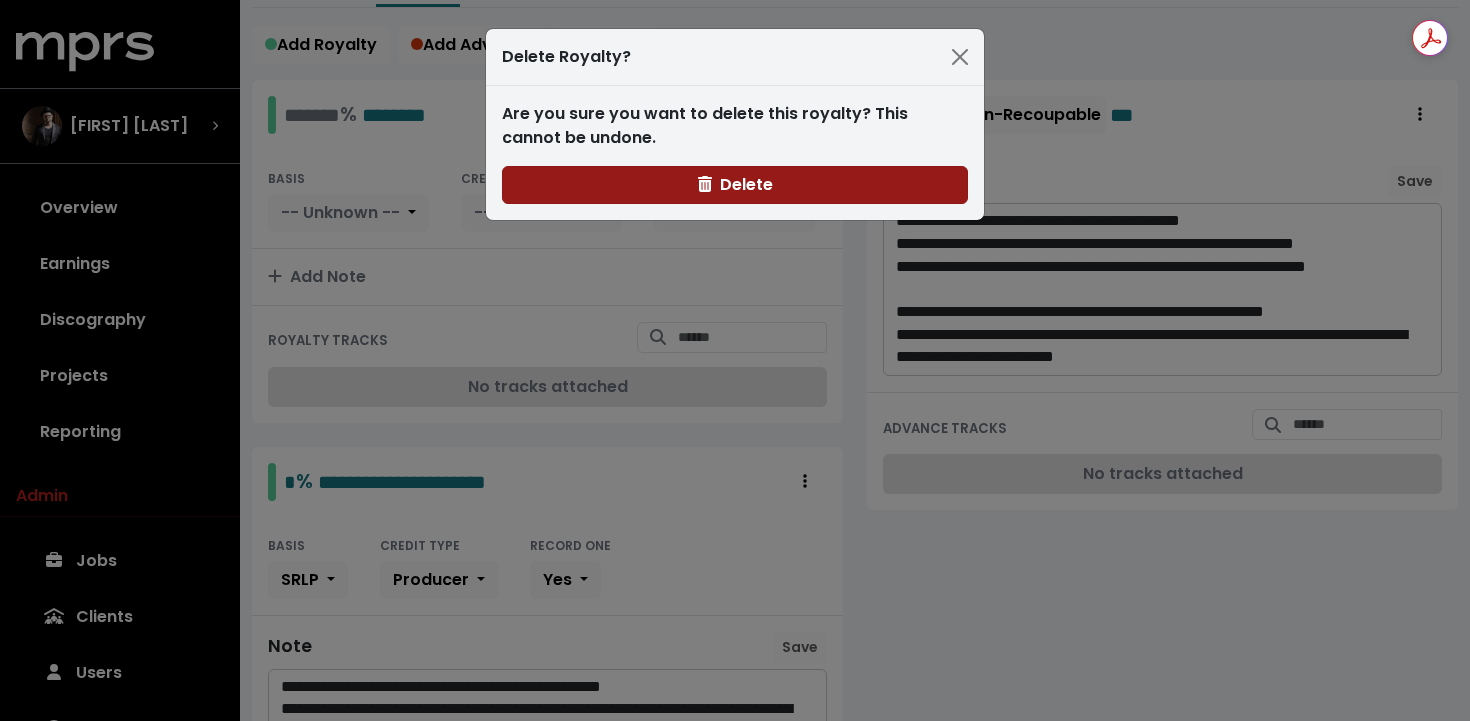 click on "Delete" at bounding box center (735, 185) 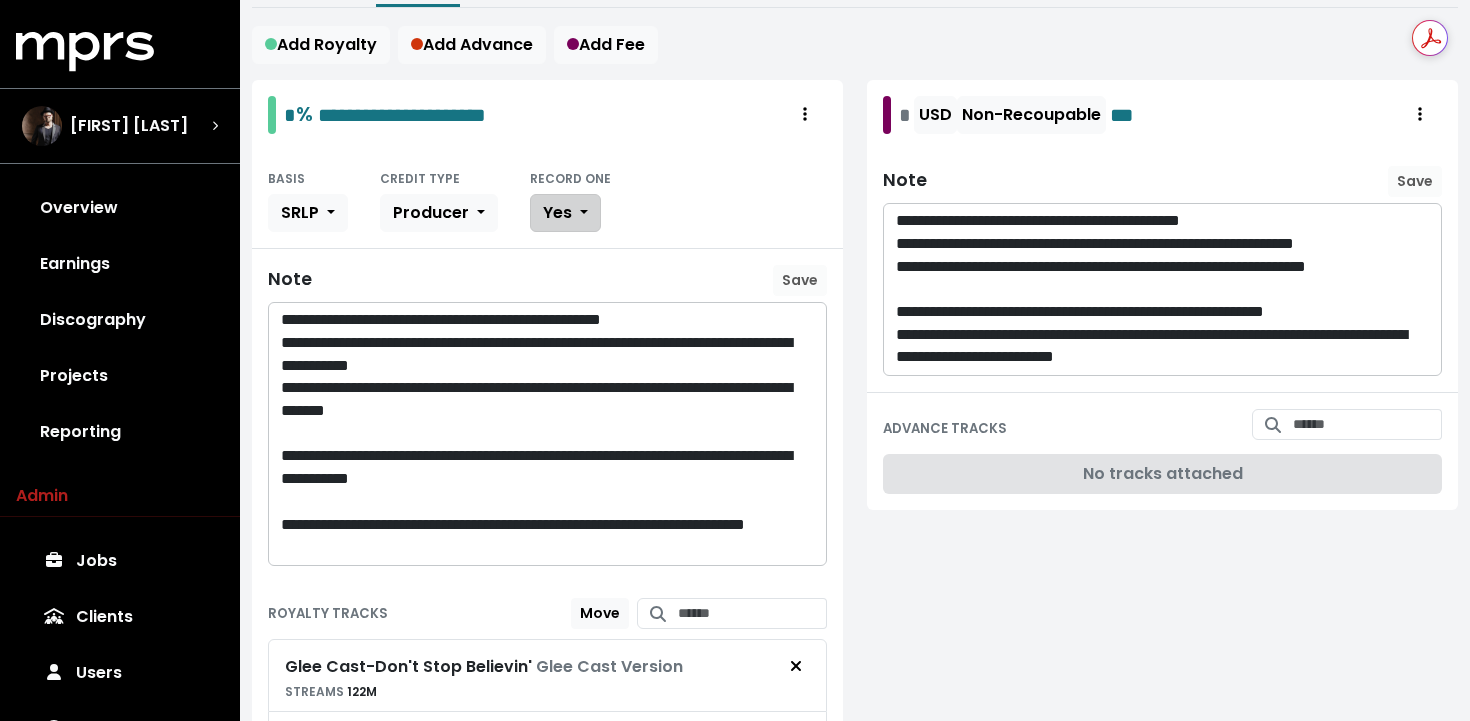 scroll, scrollTop: 0, scrollLeft: 0, axis: both 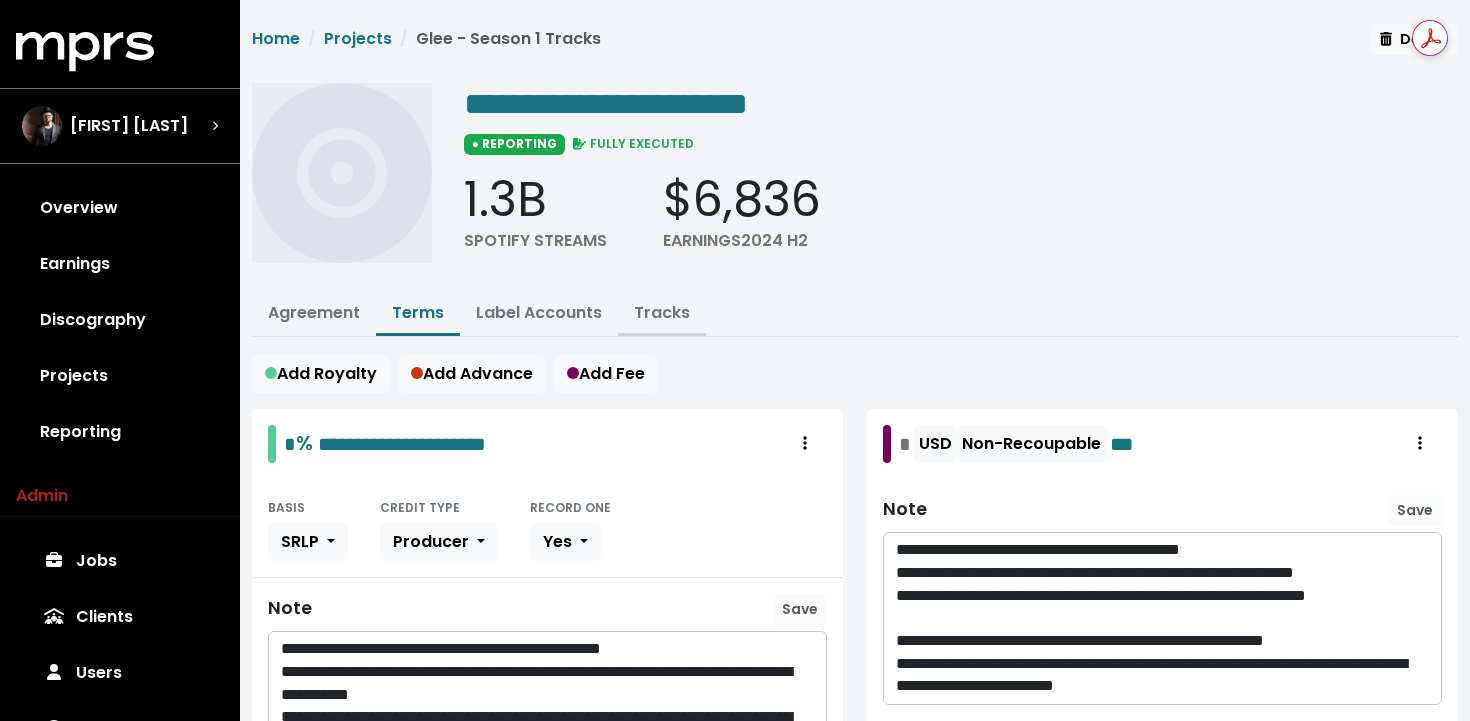 click on "Tracks" at bounding box center [662, 312] 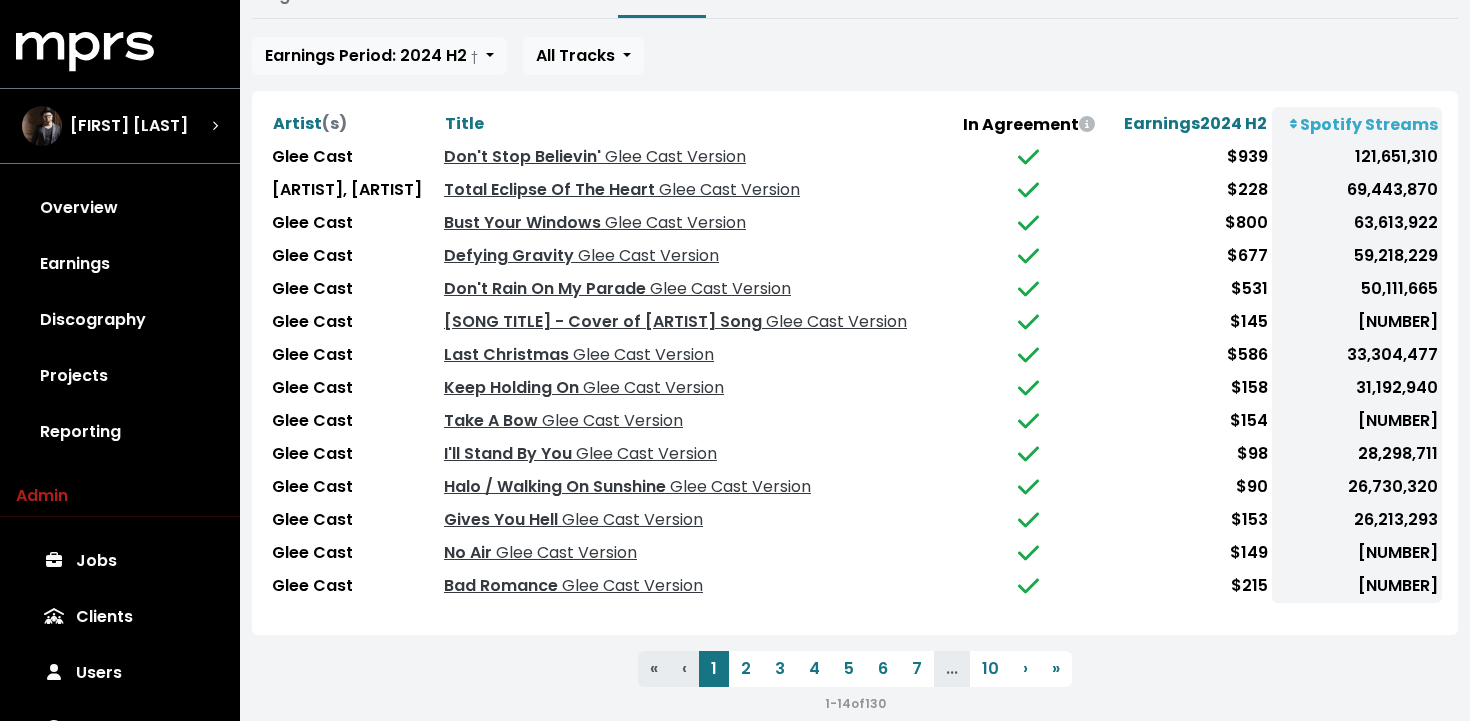 scroll, scrollTop: 323, scrollLeft: 0, axis: vertical 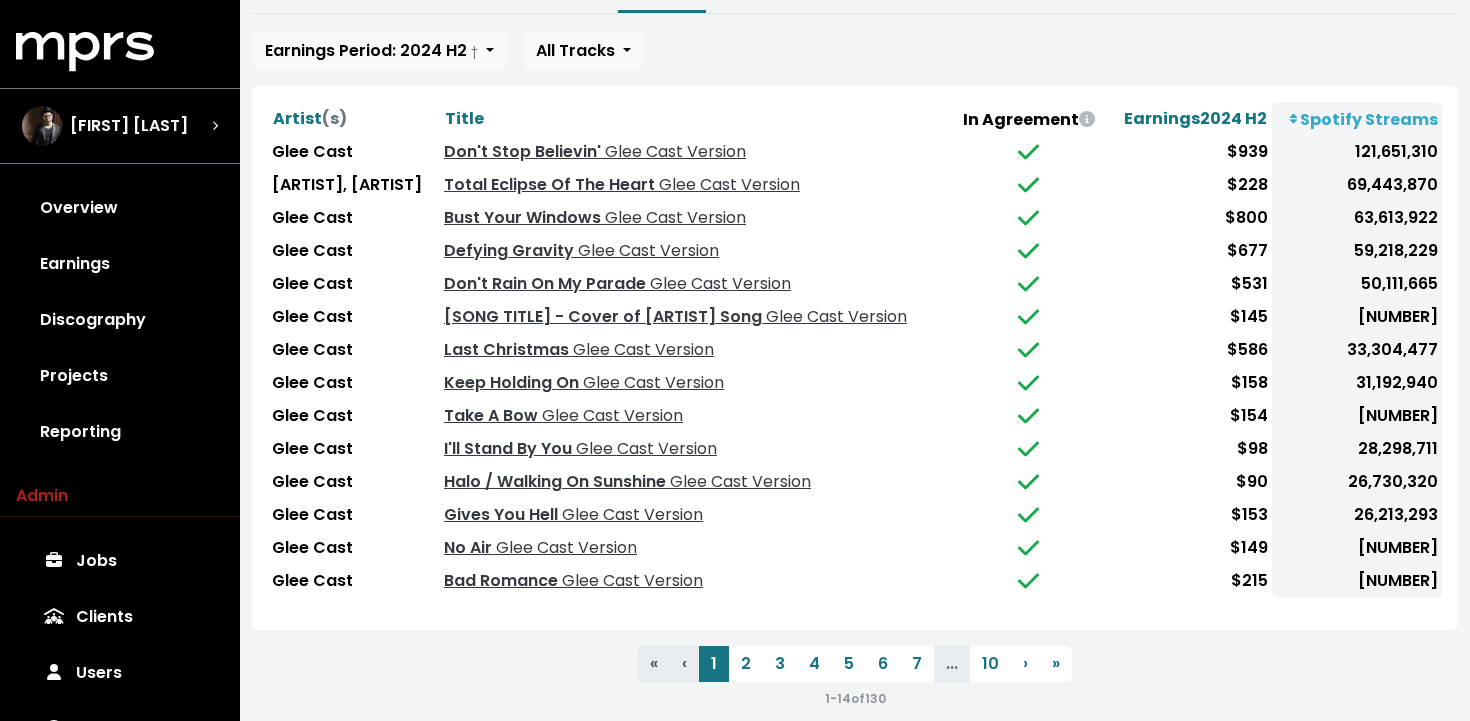 click on "Spotify Streams" at bounding box center [1357, 119] 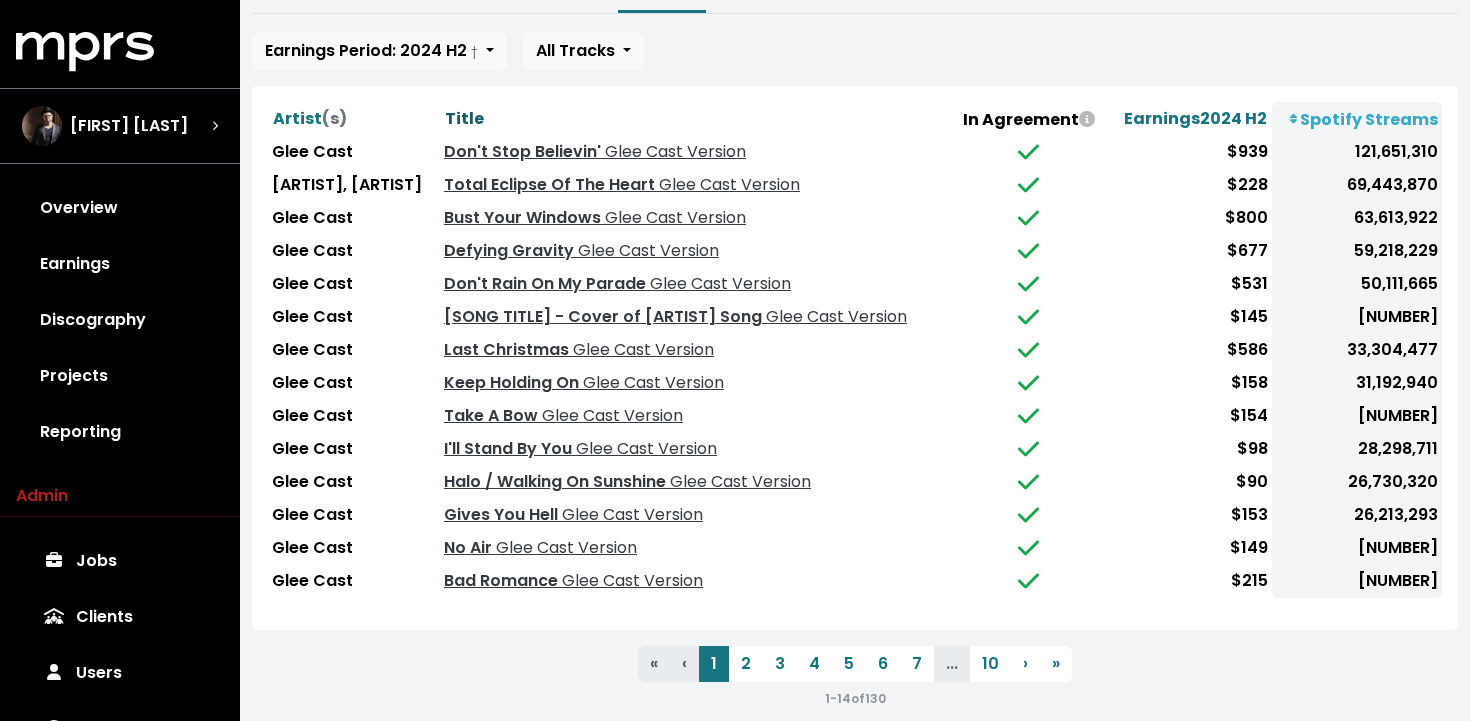 click on "Title" at bounding box center [464, 118] 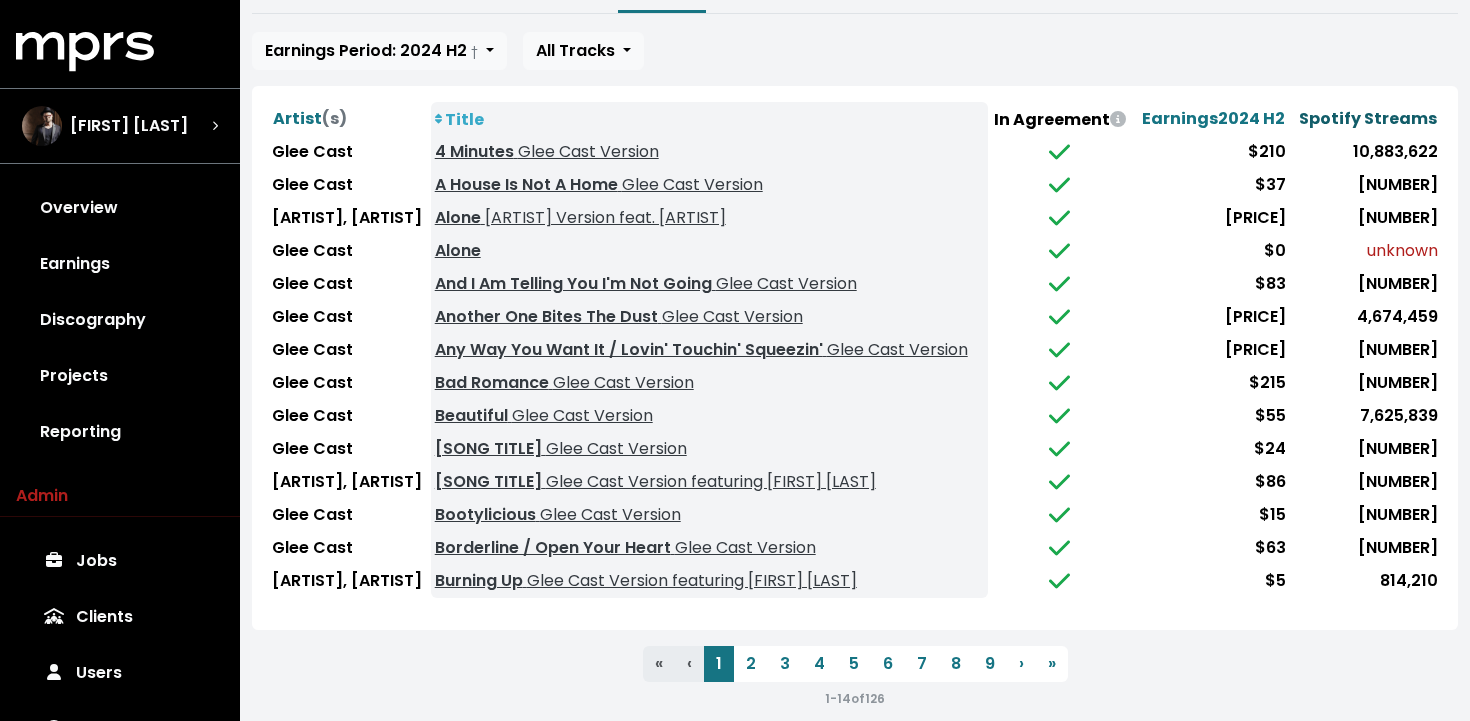 click on "Spotify Streams" at bounding box center [1368, 118] 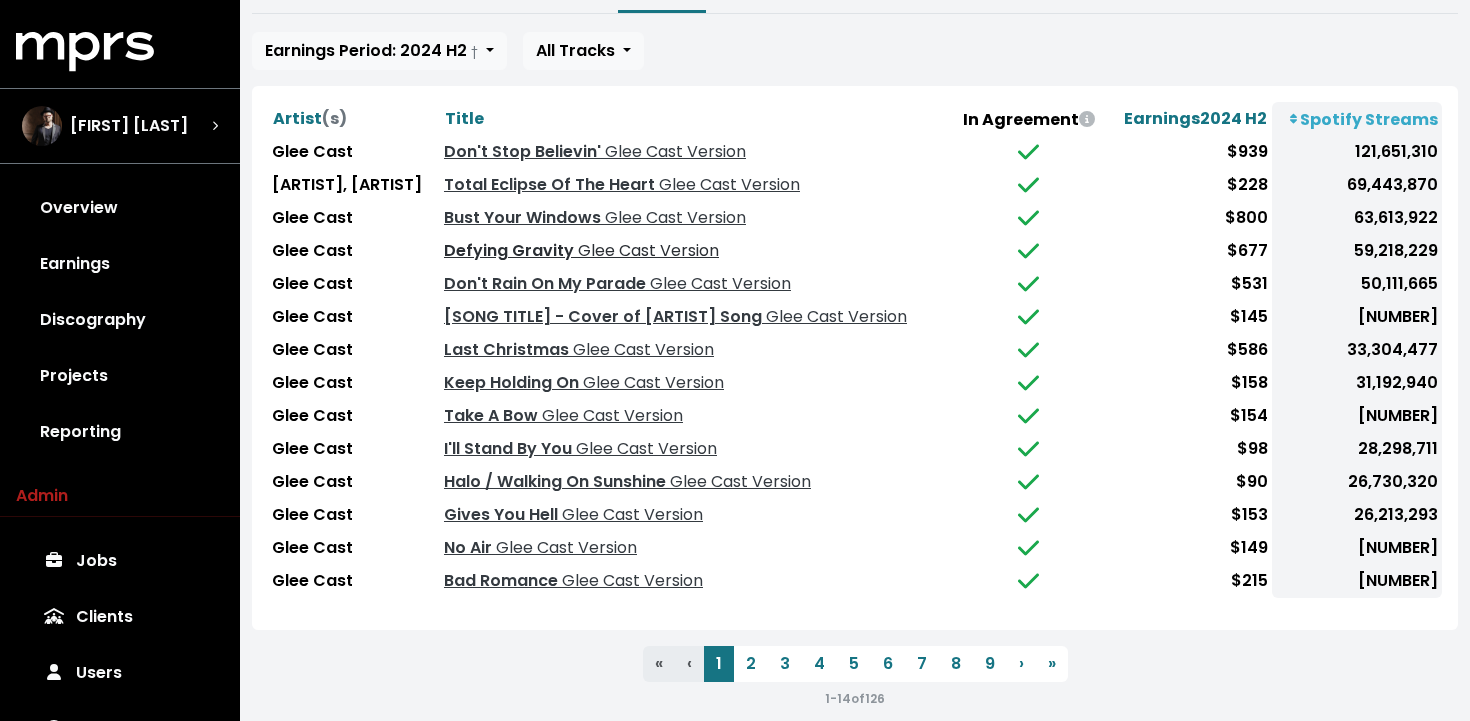 click on "Glee Cast Version" at bounding box center [646, 250] 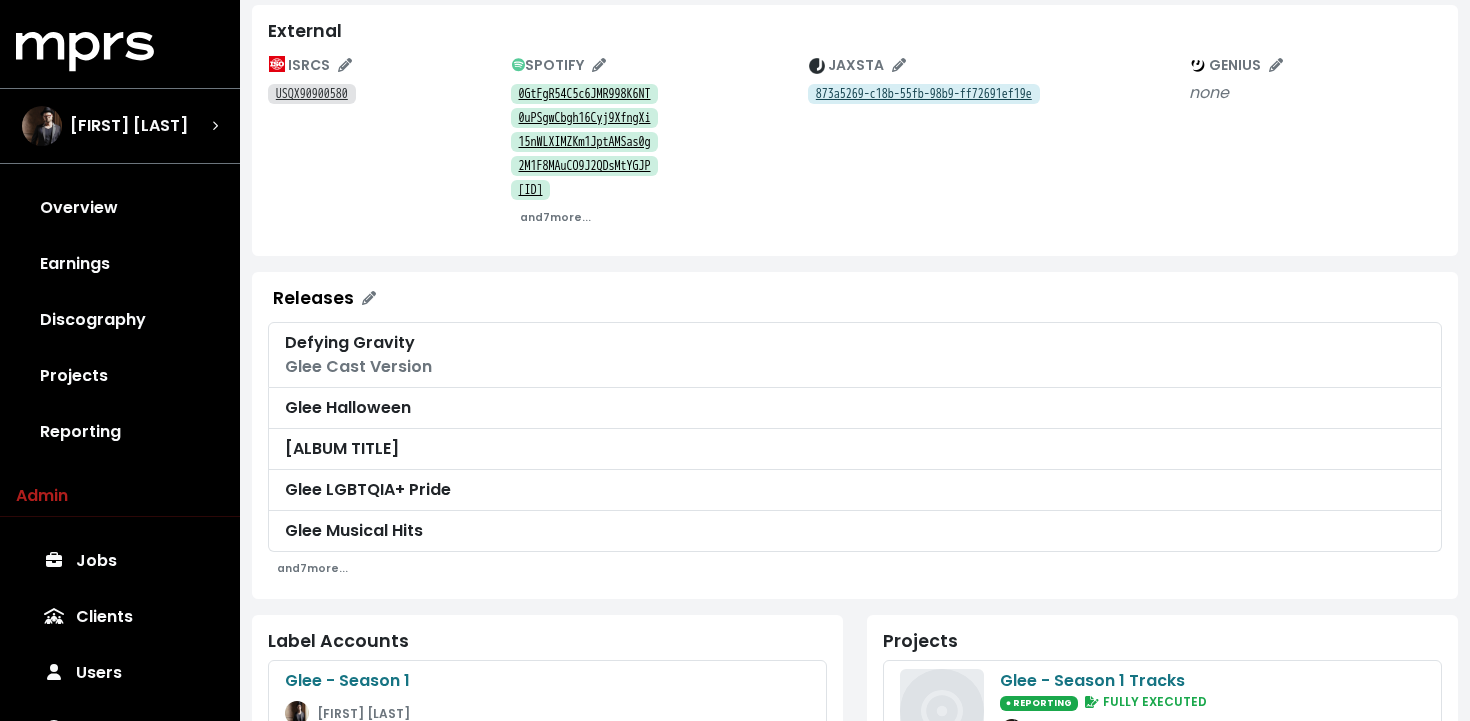 scroll, scrollTop: 304, scrollLeft: 0, axis: vertical 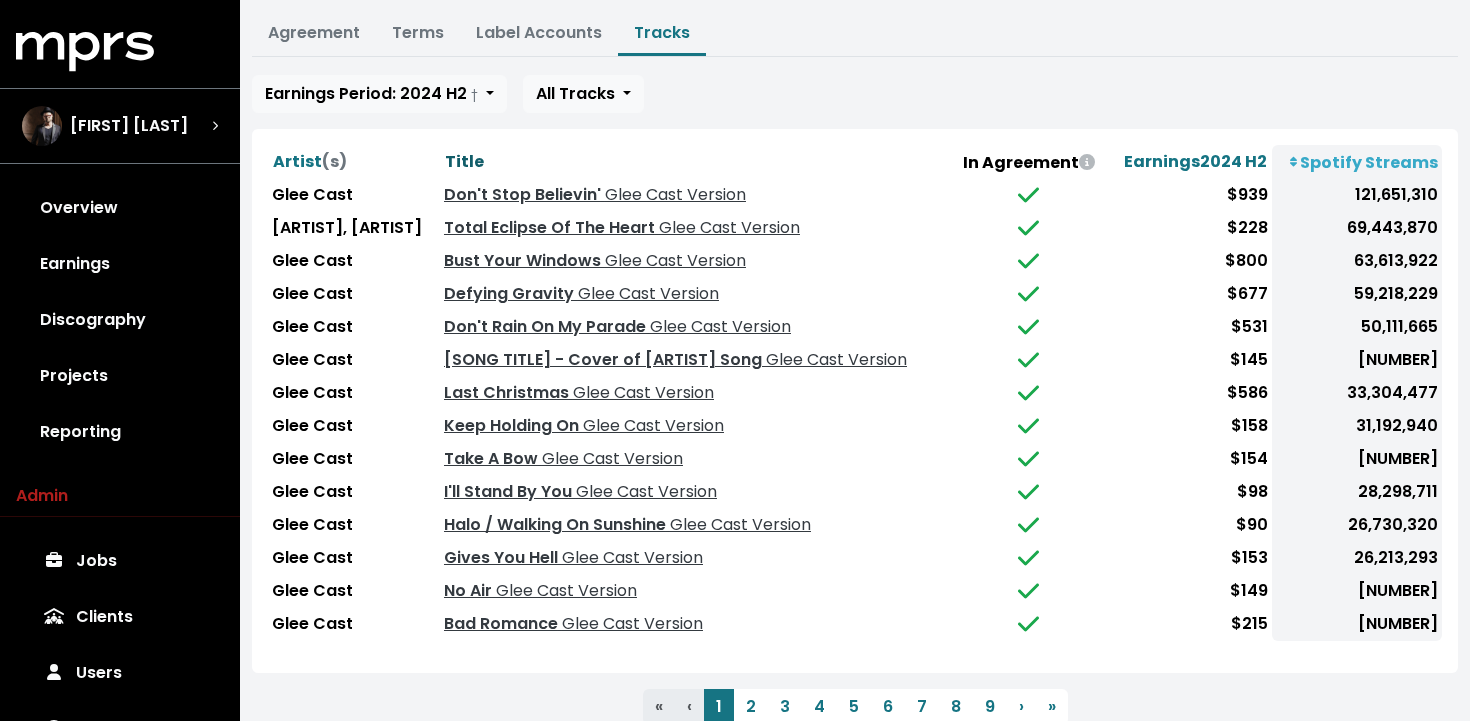 click on "Title" at bounding box center [464, 161] 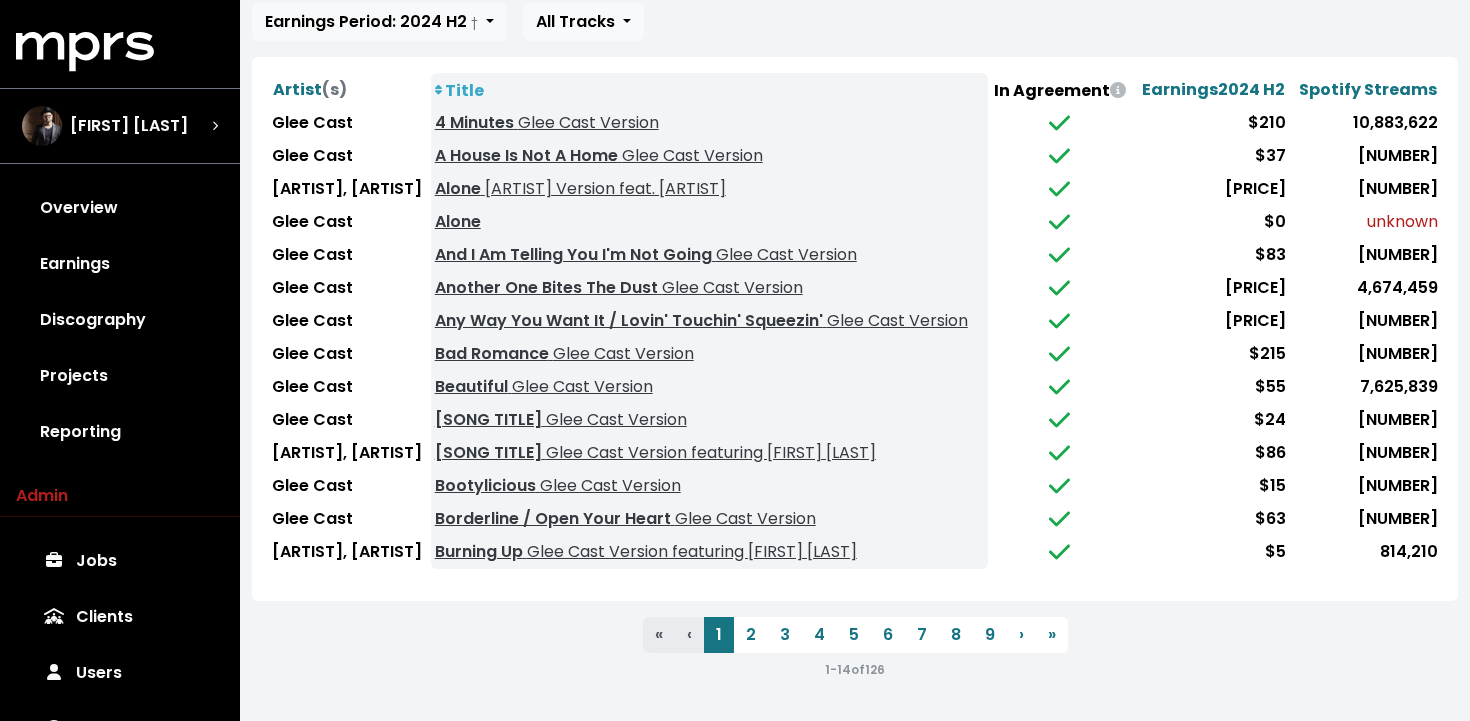 scroll, scrollTop: 394, scrollLeft: 0, axis: vertical 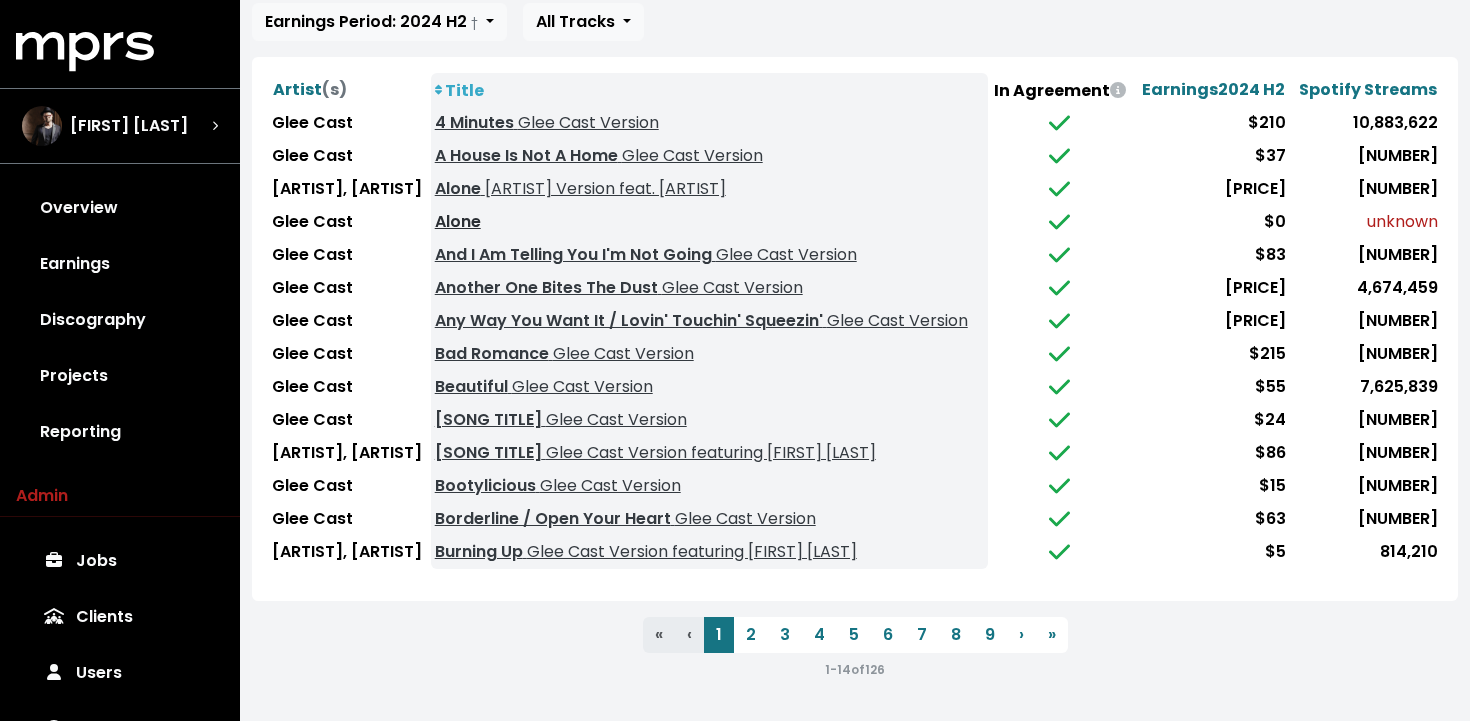 click on "Alone" at bounding box center [458, 221] 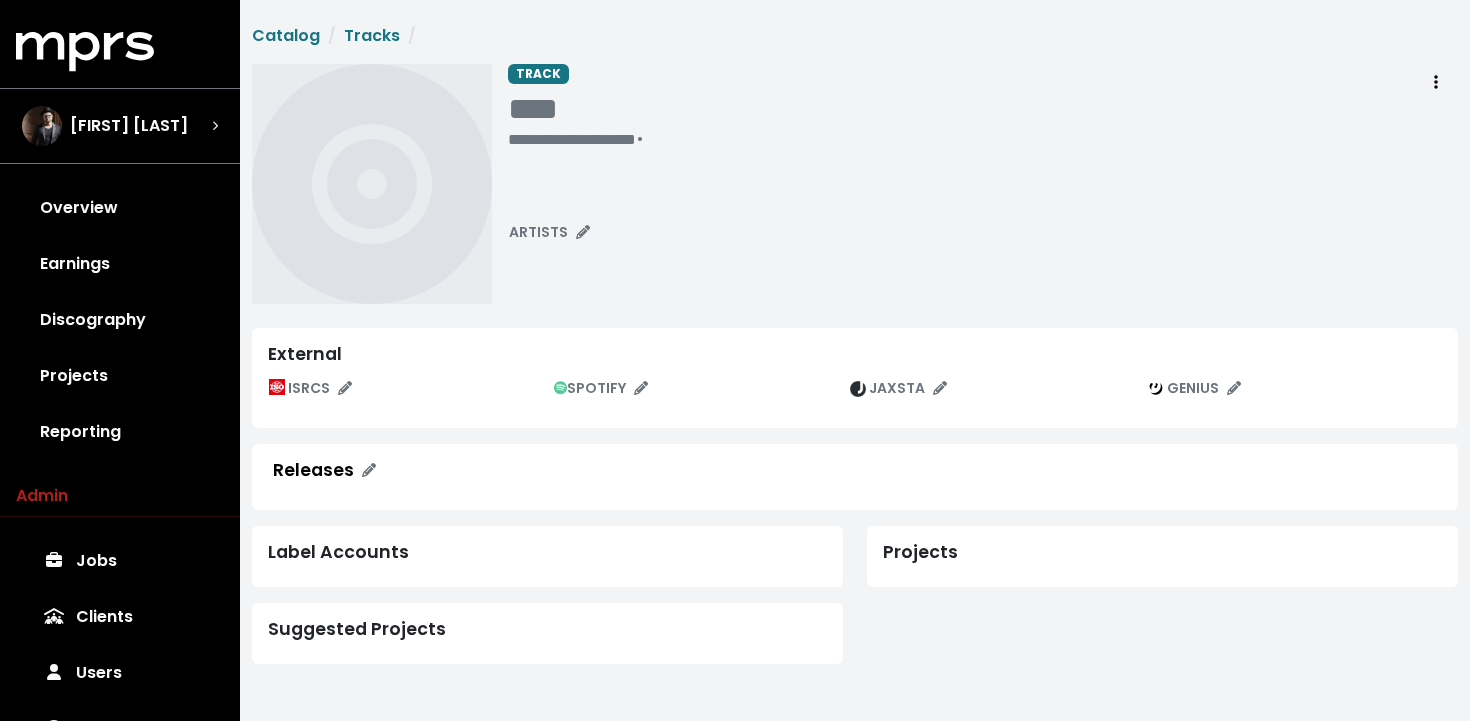 scroll, scrollTop: 0, scrollLeft: 0, axis: both 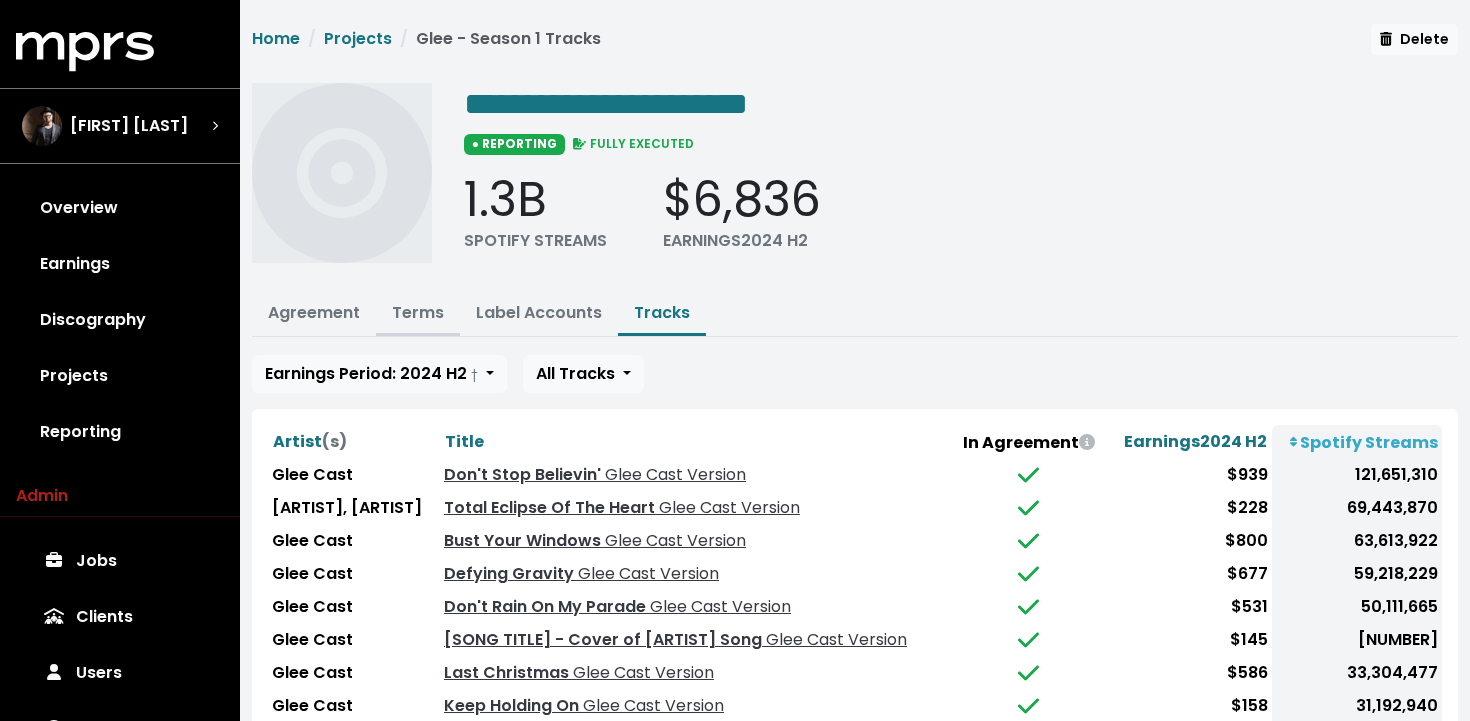 click on "Terms" at bounding box center (418, 312) 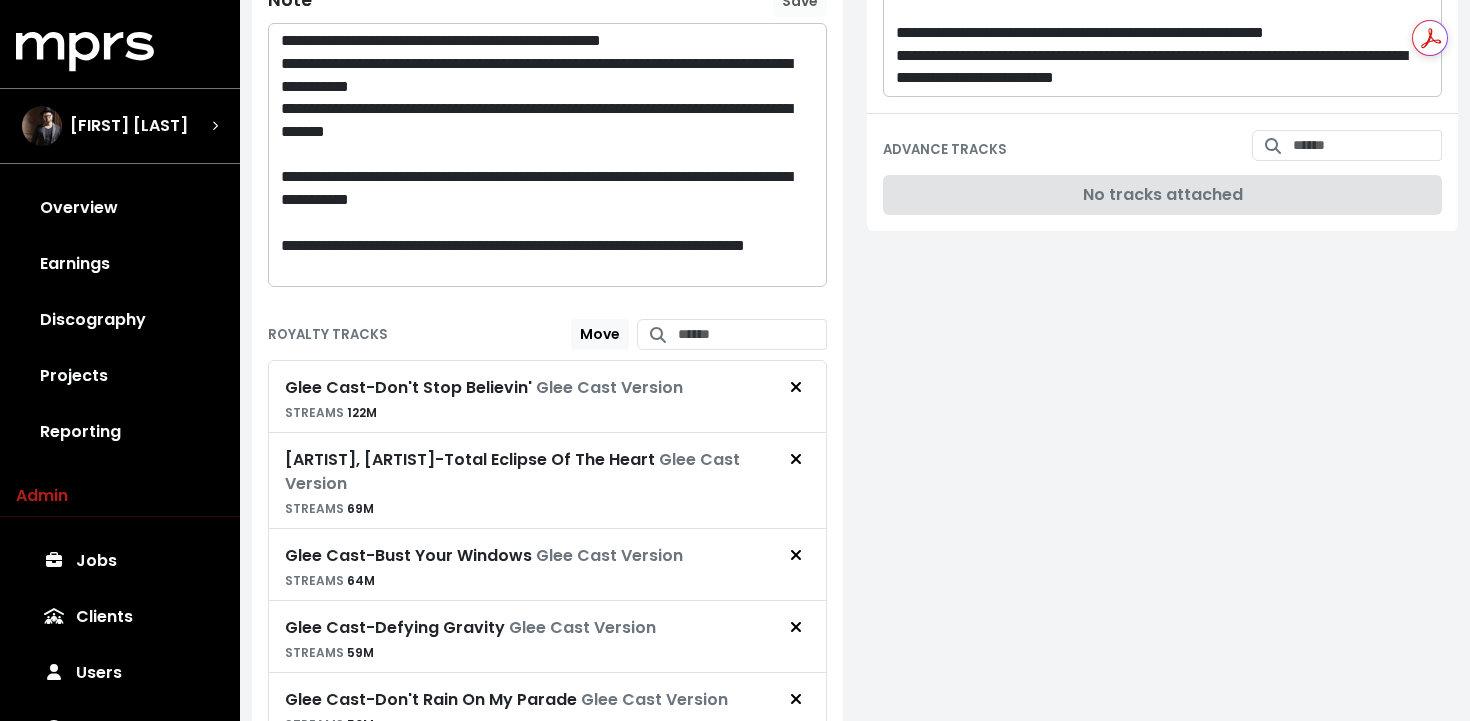 scroll, scrollTop: 760, scrollLeft: 0, axis: vertical 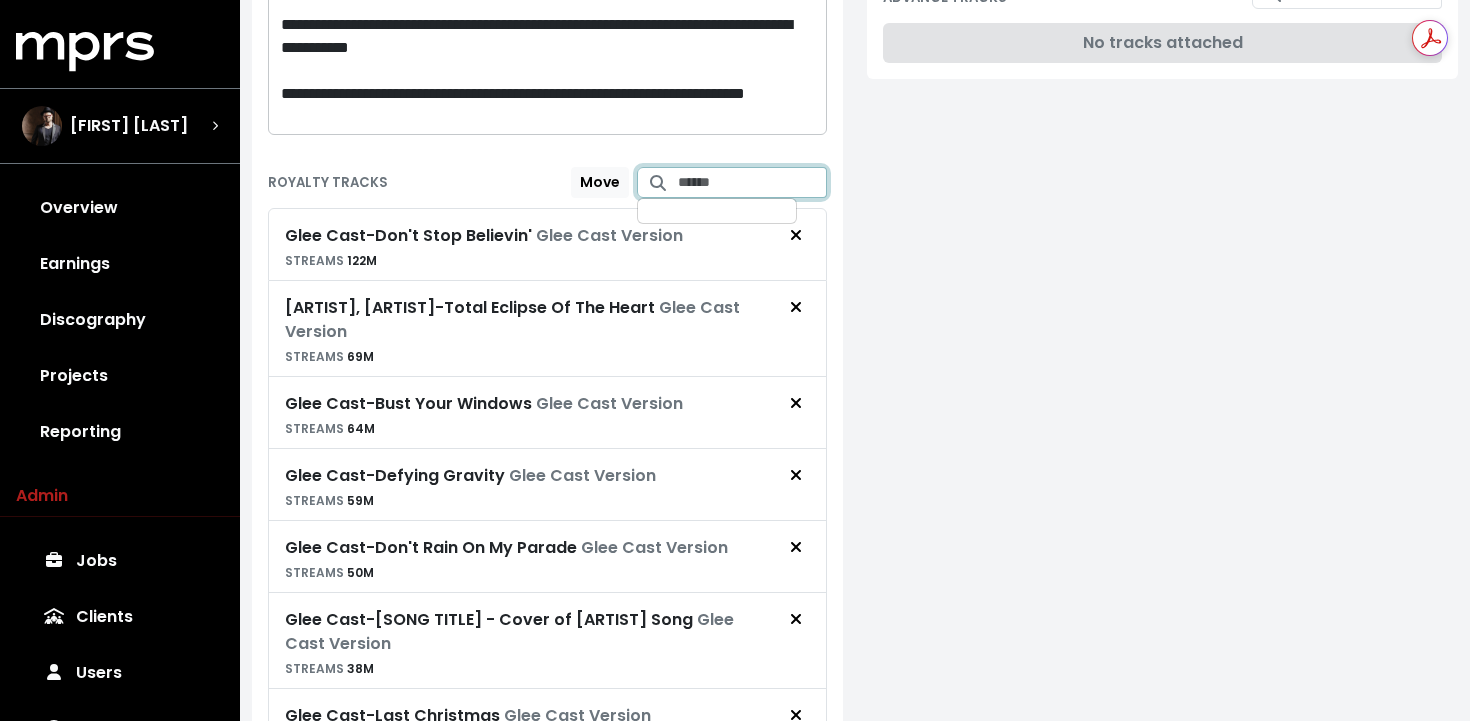 click at bounding box center (752, 182) 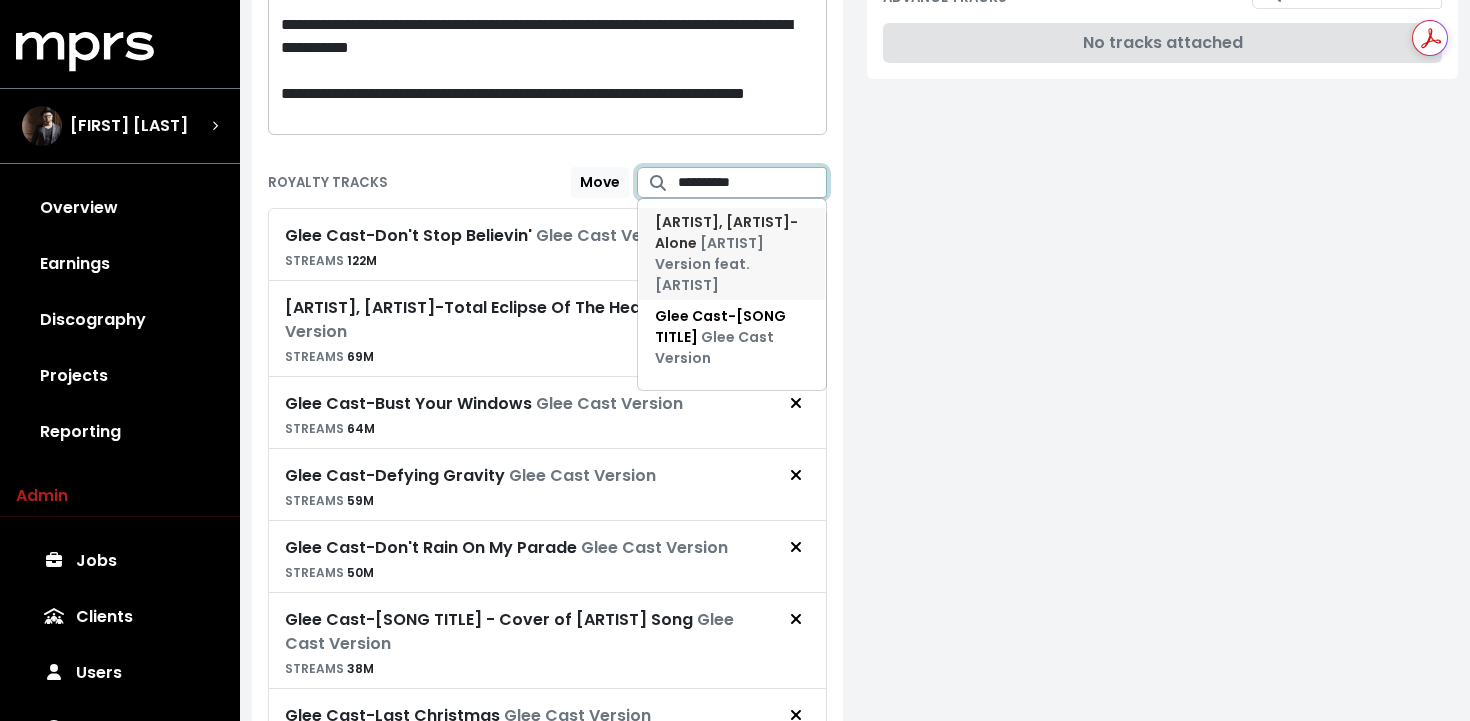 type on "**********" 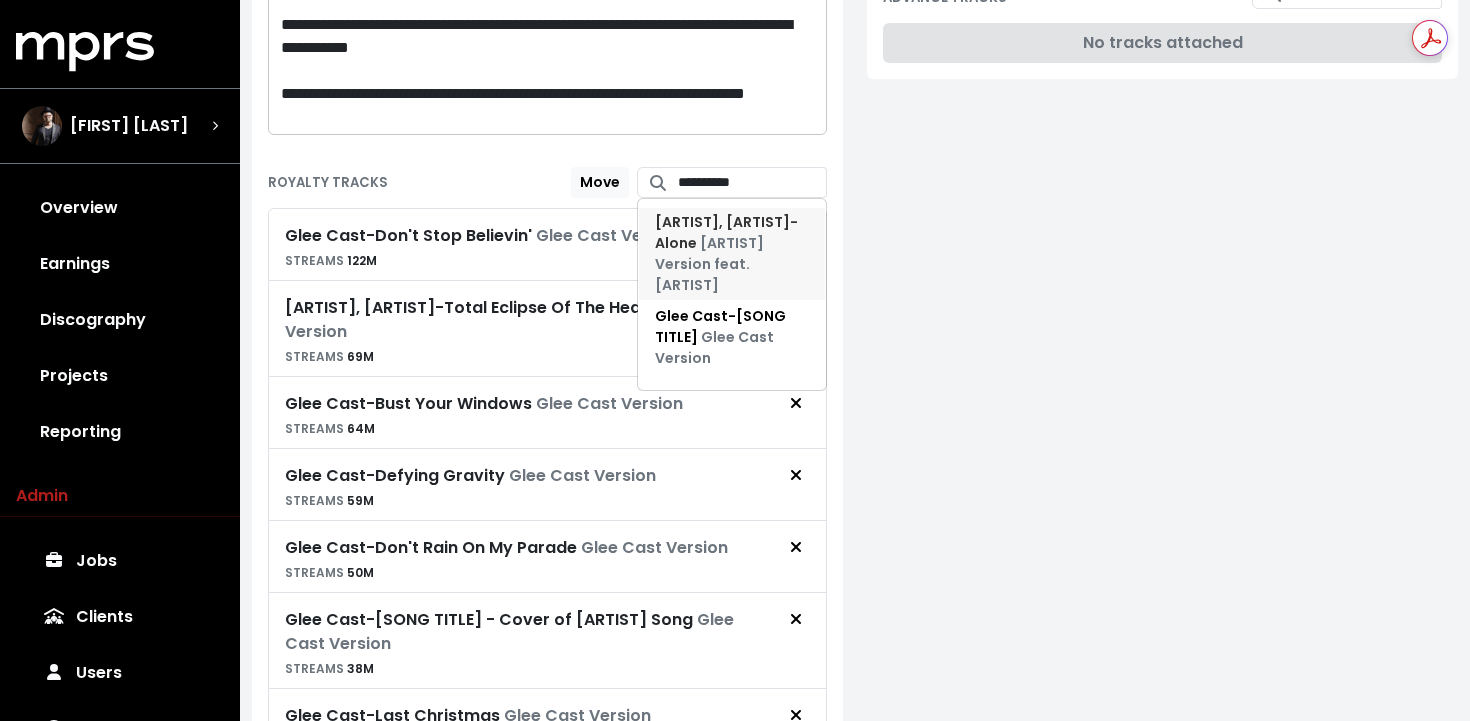click on "Glee Cast, Kristin Chenoweth  -  Alone   Glee Cast Version feat. Kristin Chenoweth" at bounding box center (726, 253) 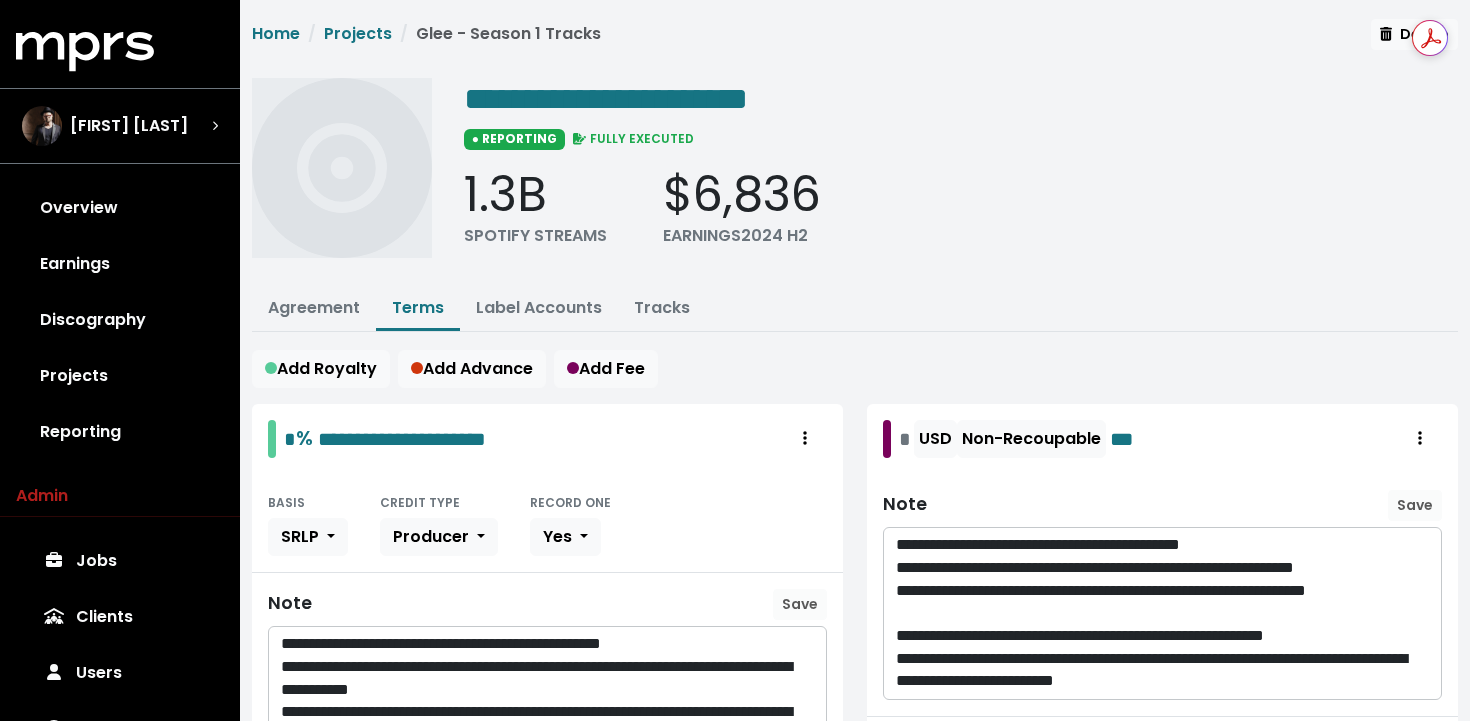 scroll, scrollTop: 0, scrollLeft: 0, axis: both 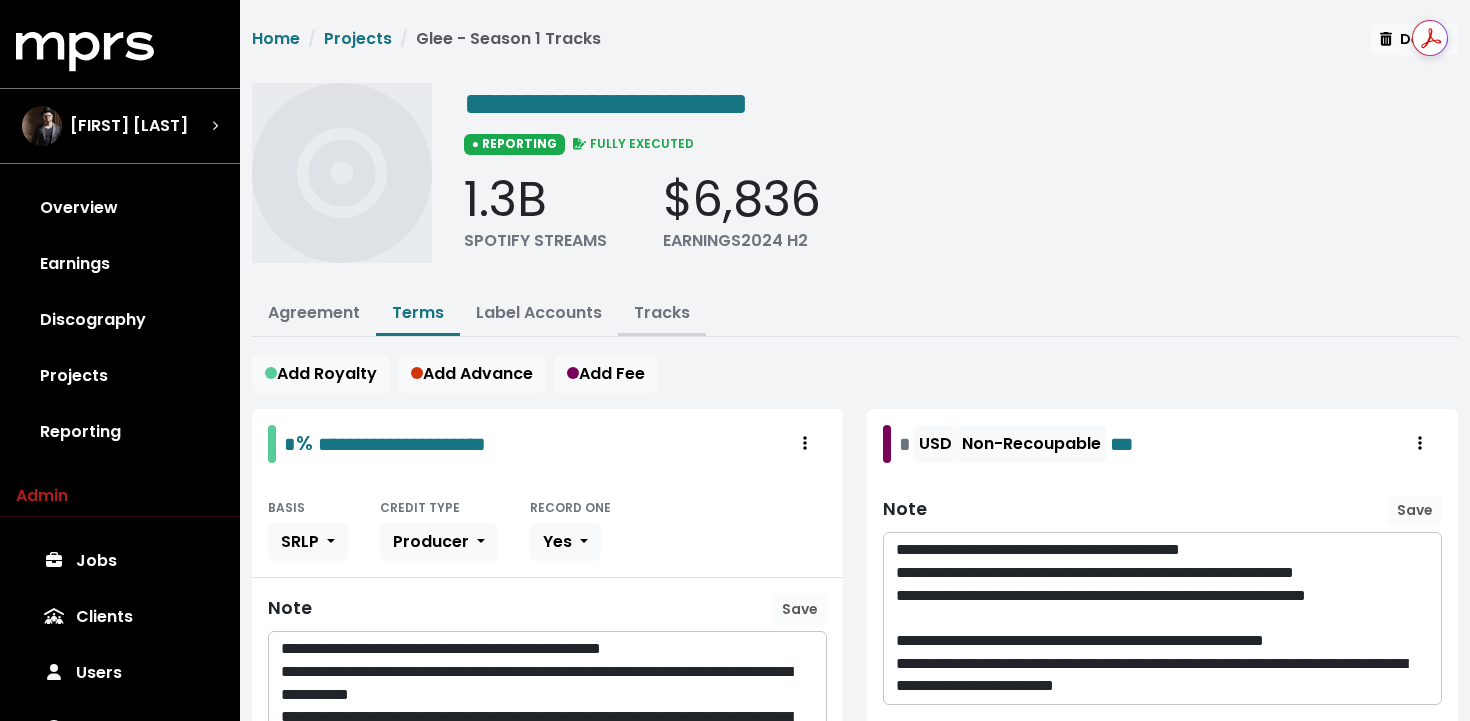 click on "Tracks" at bounding box center (662, 312) 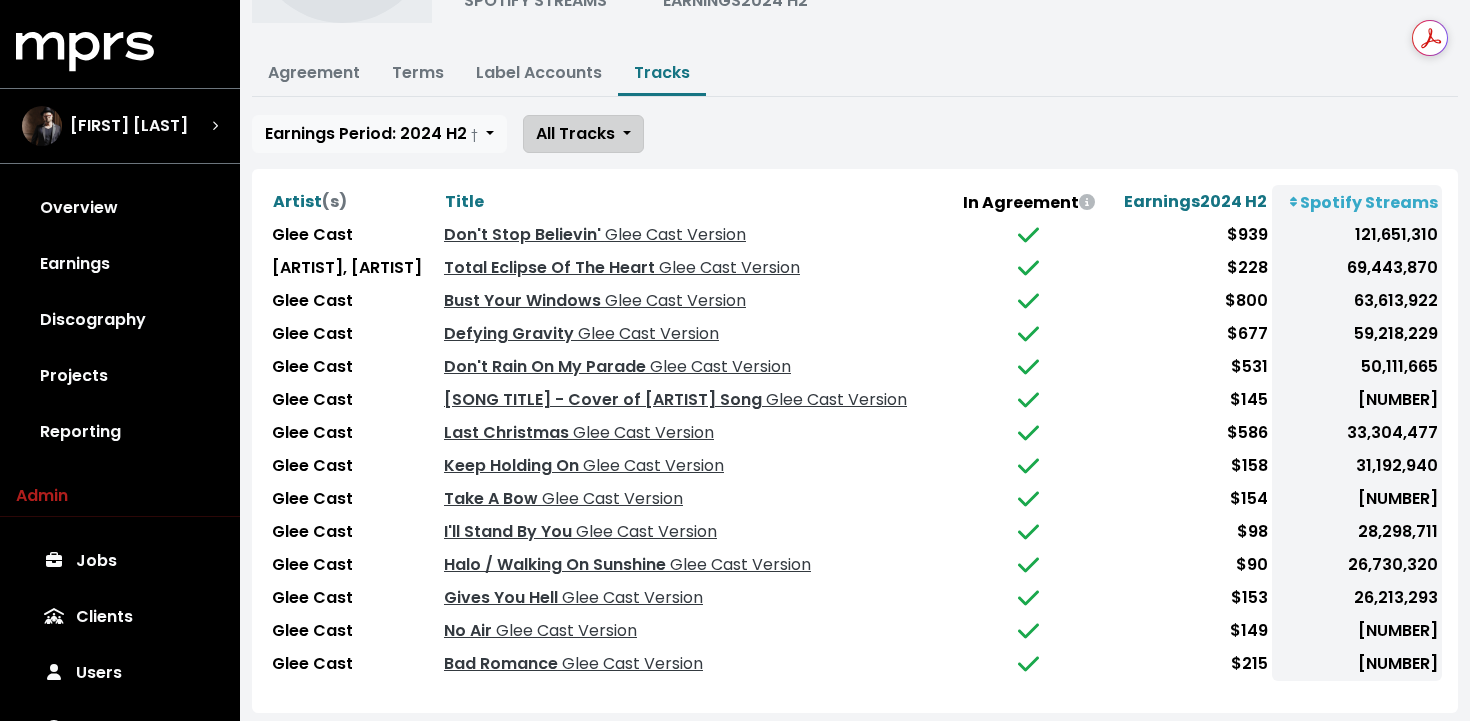 scroll, scrollTop: 241, scrollLeft: 0, axis: vertical 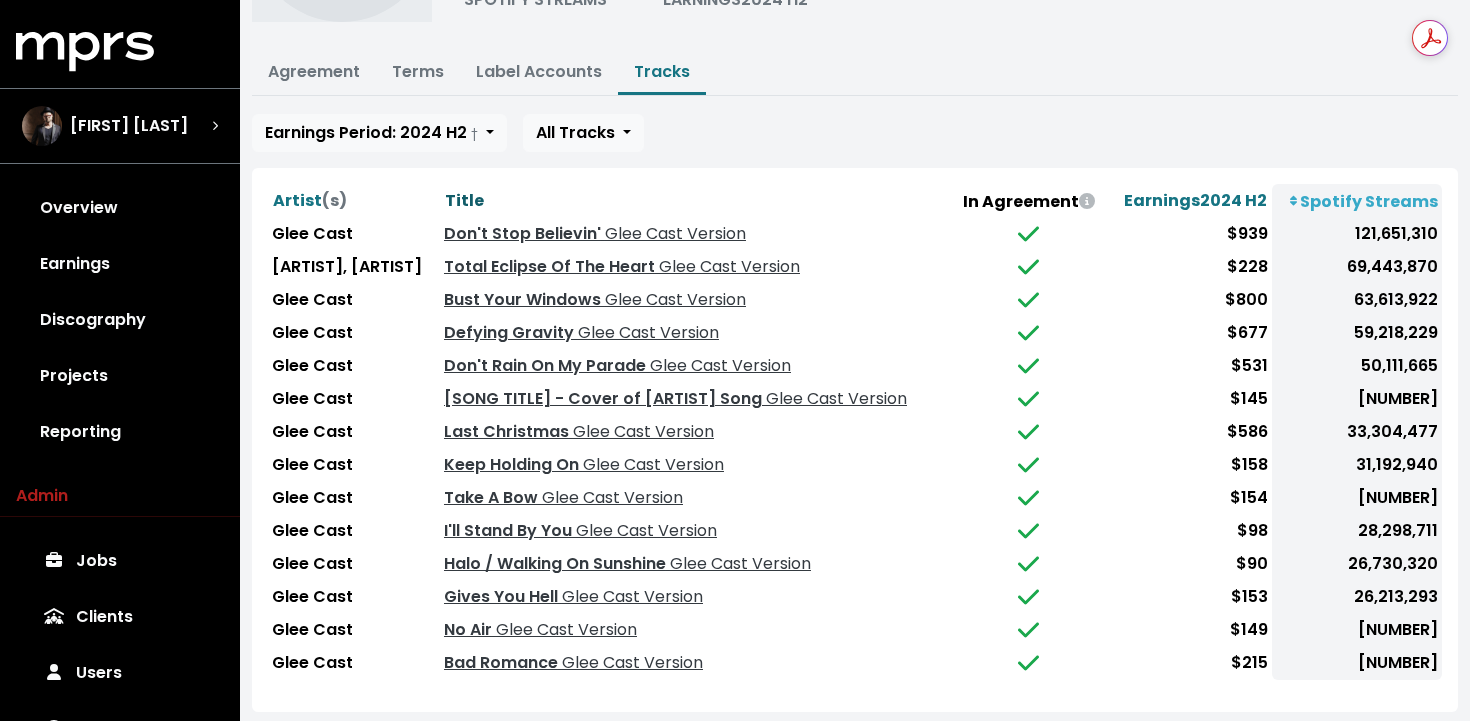 click on "Title" at bounding box center (464, 200) 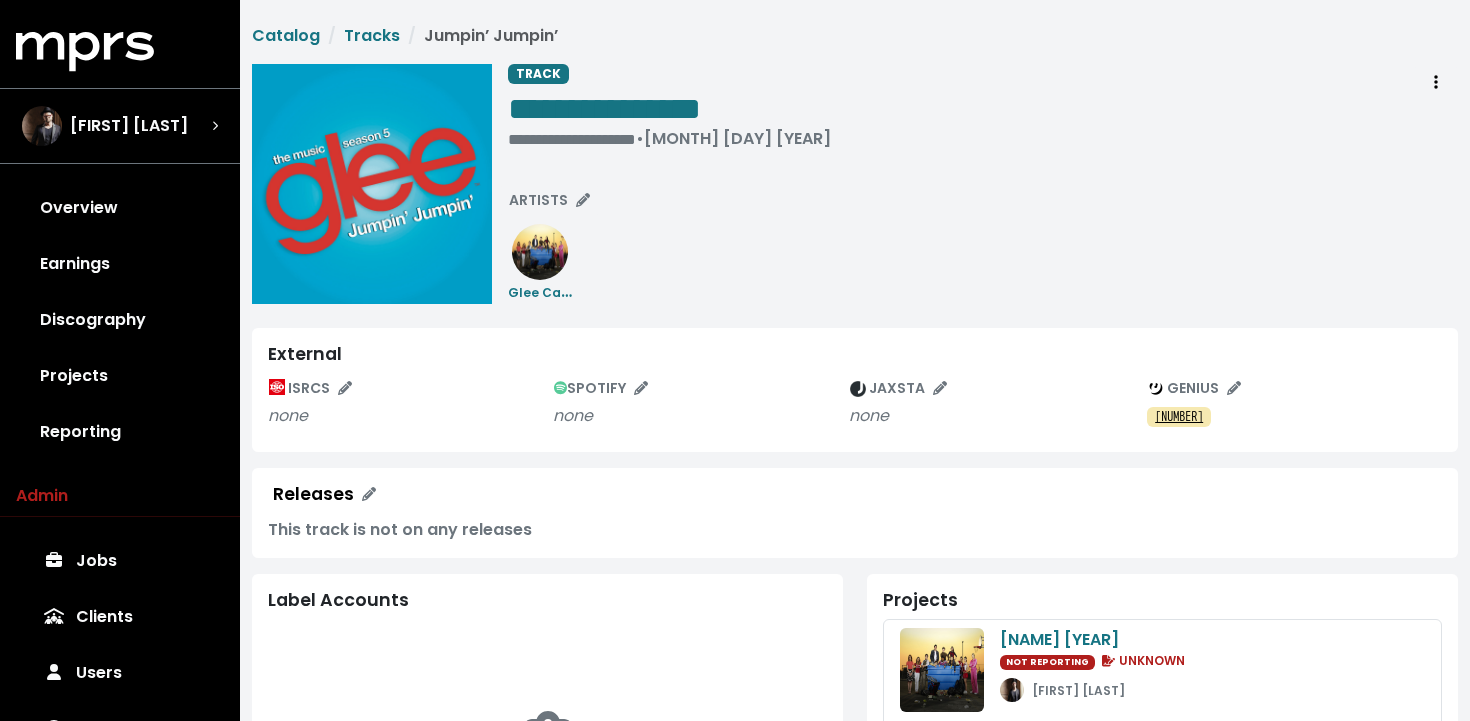 scroll, scrollTop: 0, scrollLeft: 0, axis: both 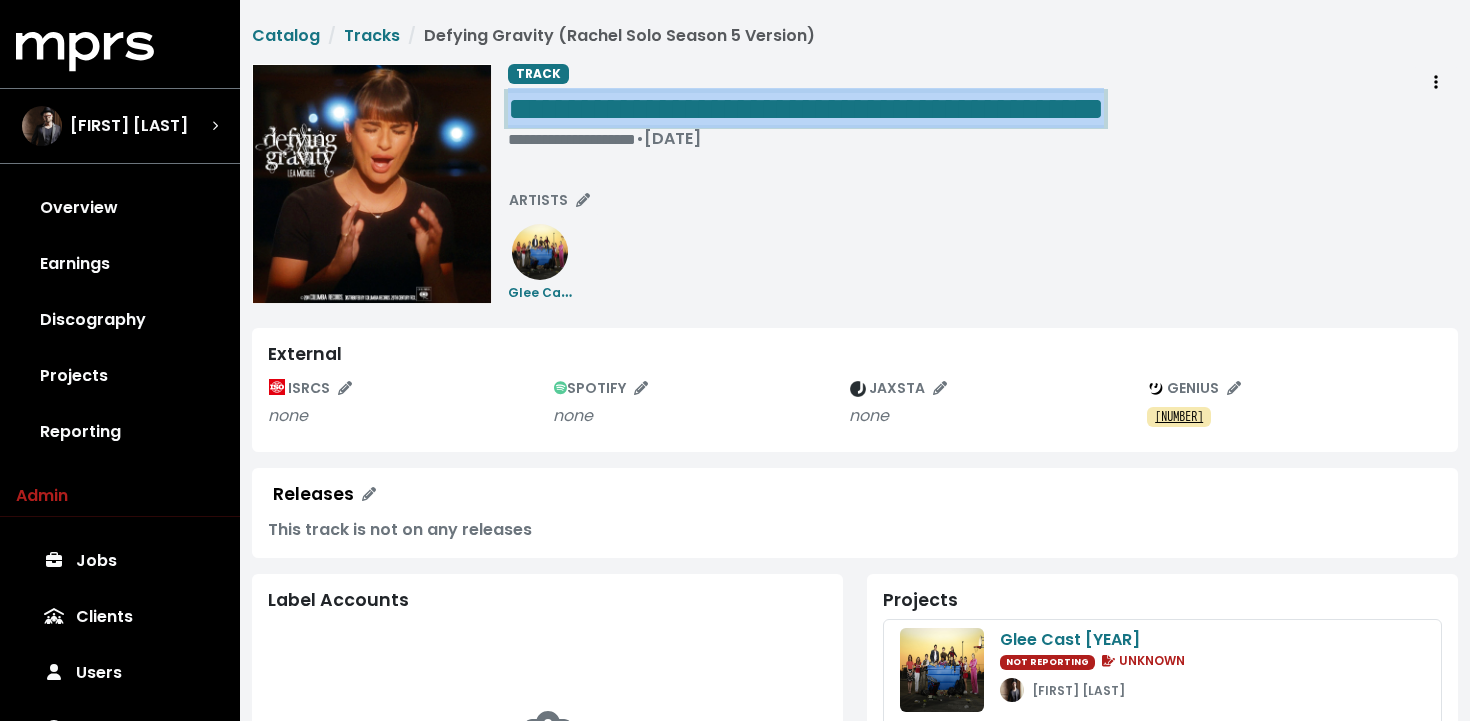 drag, startPoint x: 1274, startPoint y: 81, endPoint x: 1276, endPoint y: 104, distance: 23.086792 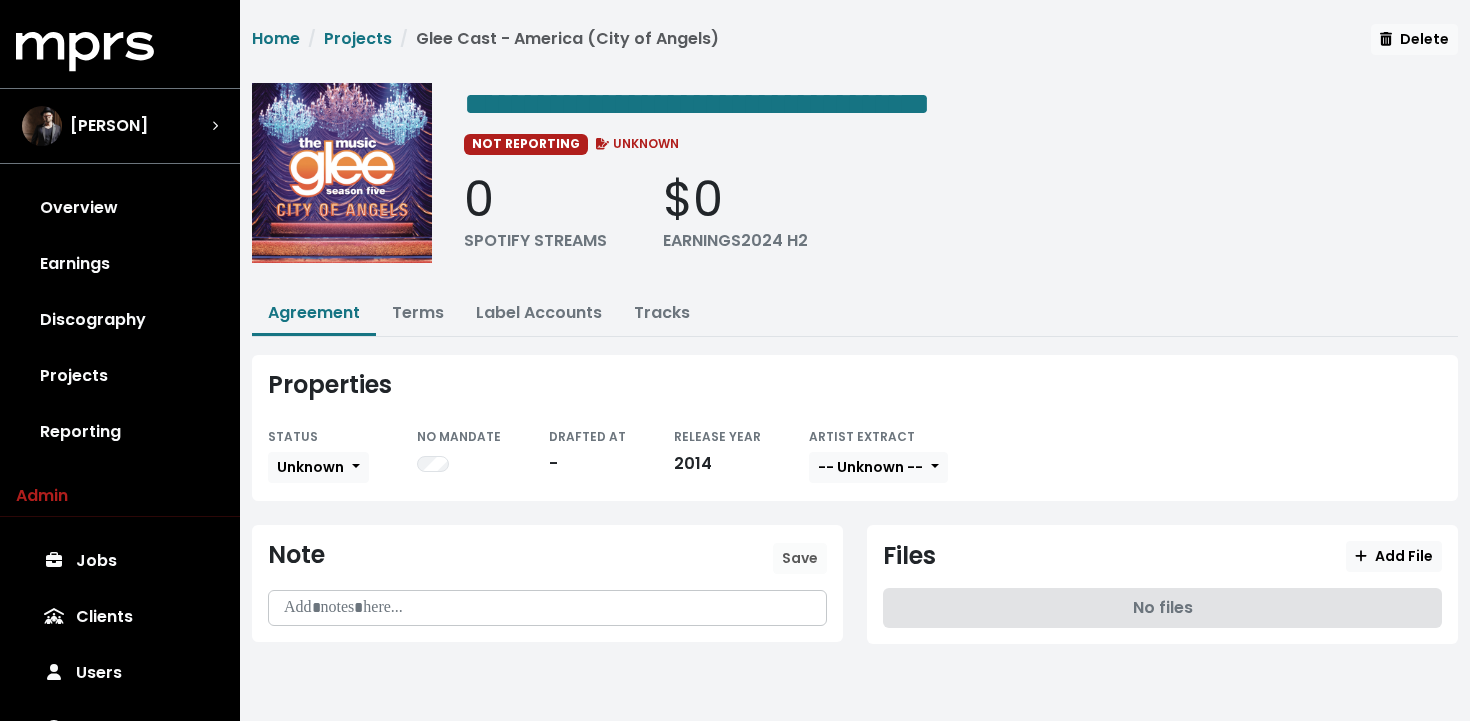 scroll, scrollTop: 0, scrollLeft: 0, axis: both 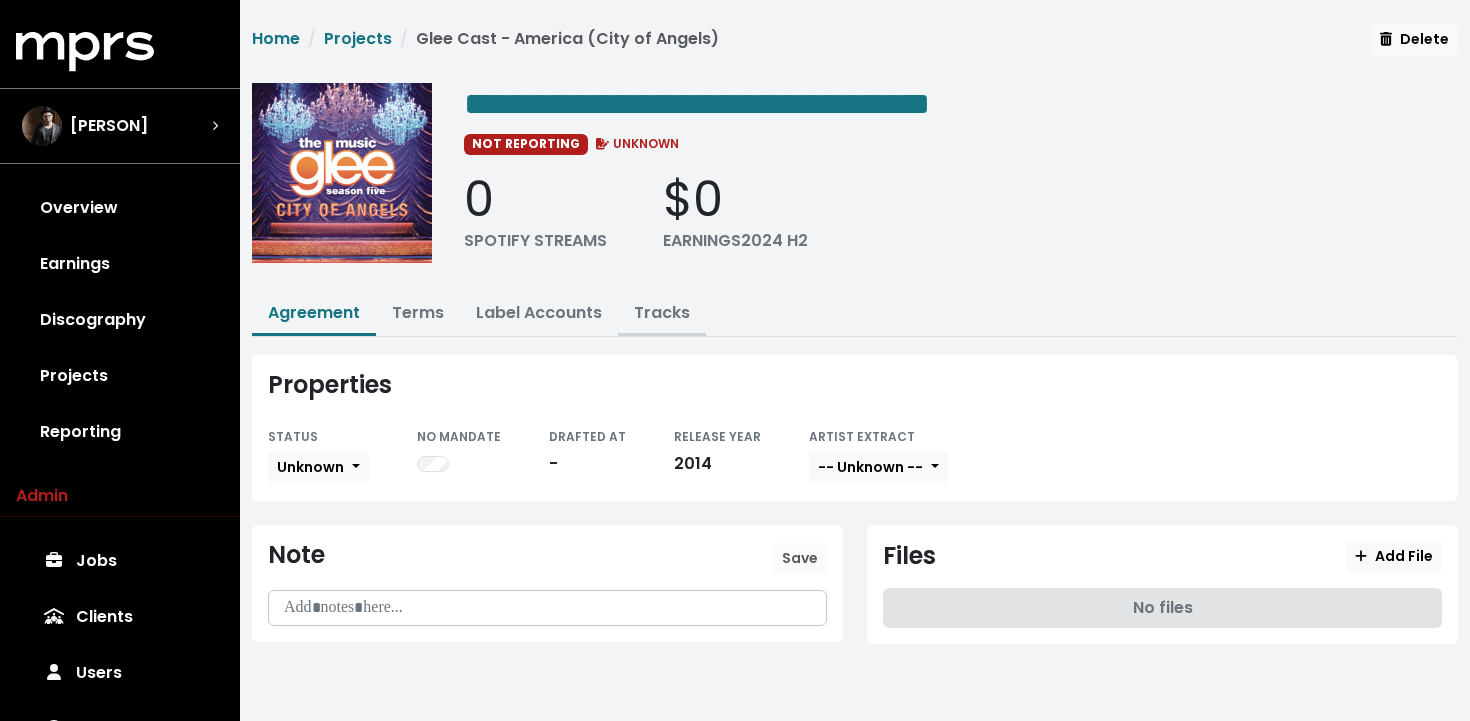 click on "Tracks" at bounding box center (662, 314) 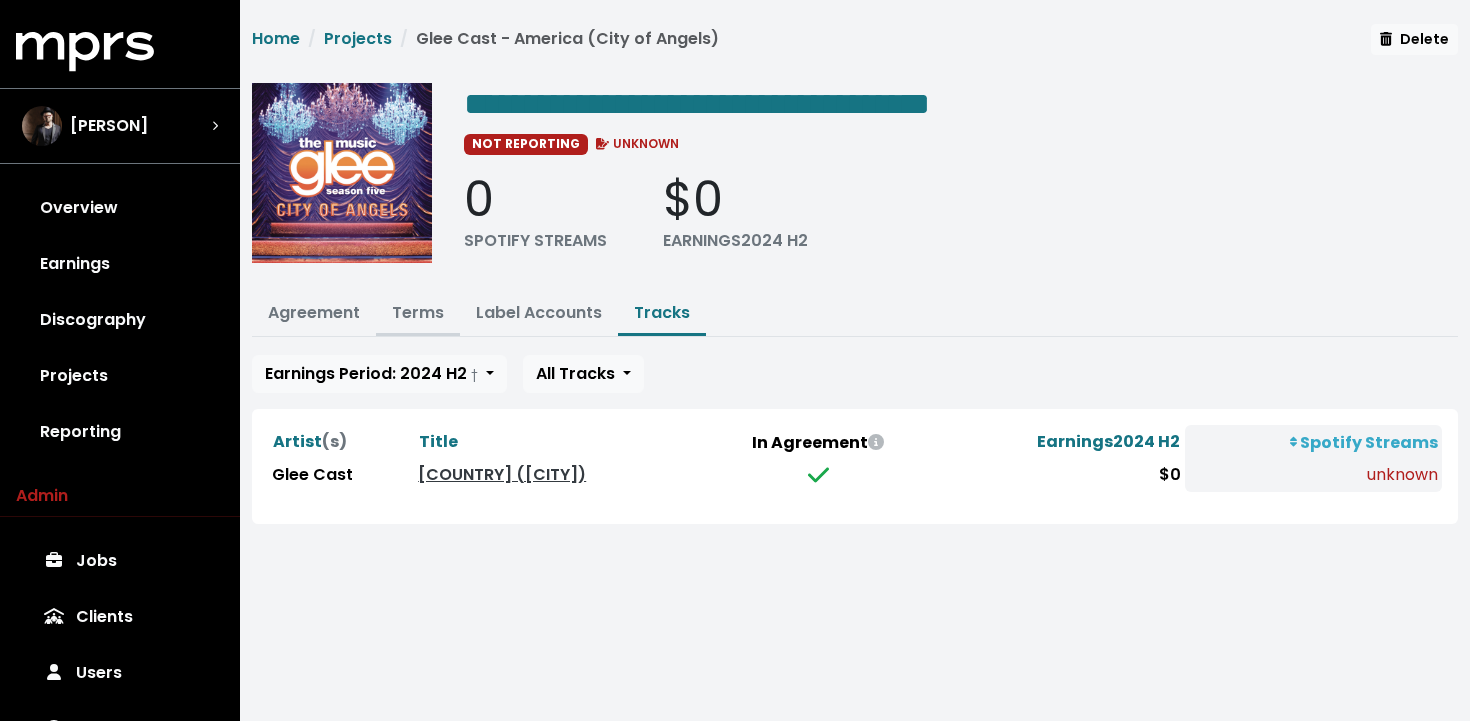 click on "Terms" at bounding box center [418, 312] 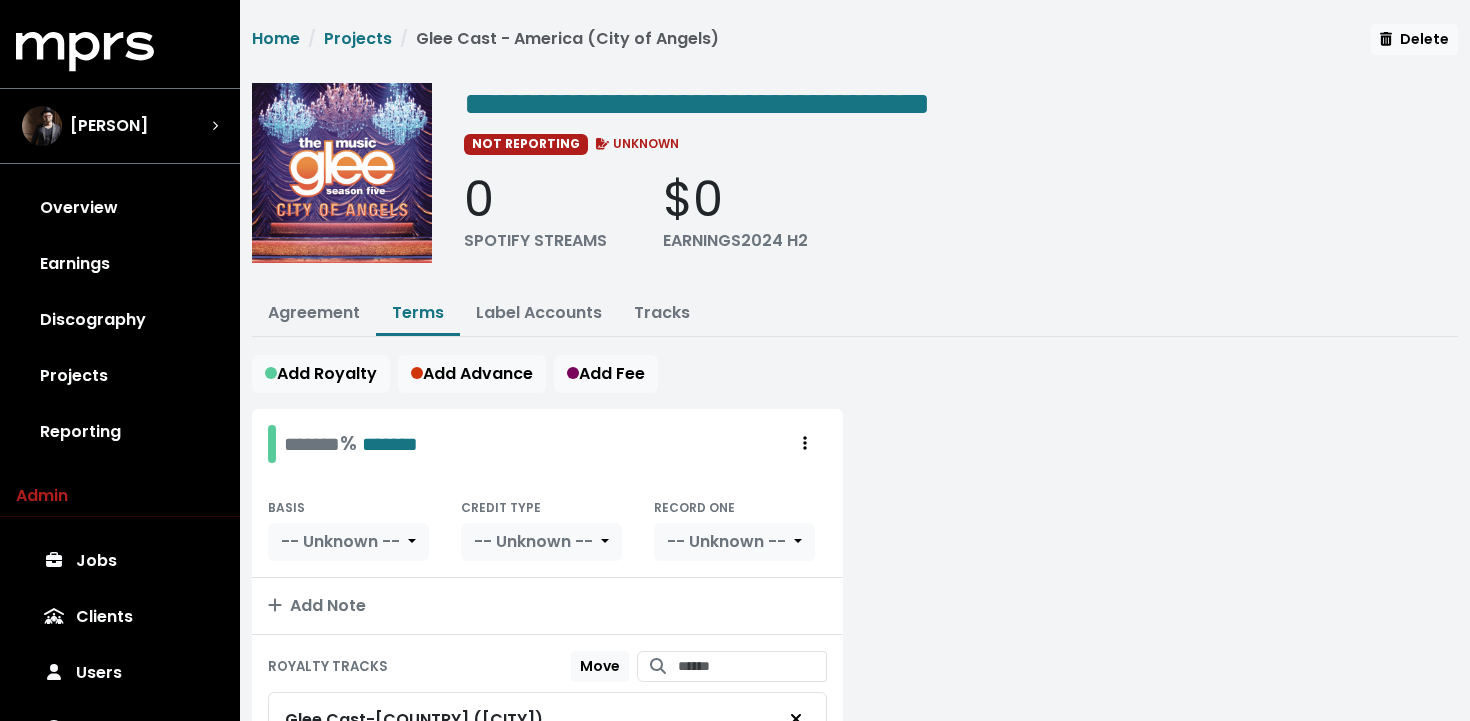 scroll, scrollTop: 136, scrollLeft: 0, axis: vertical 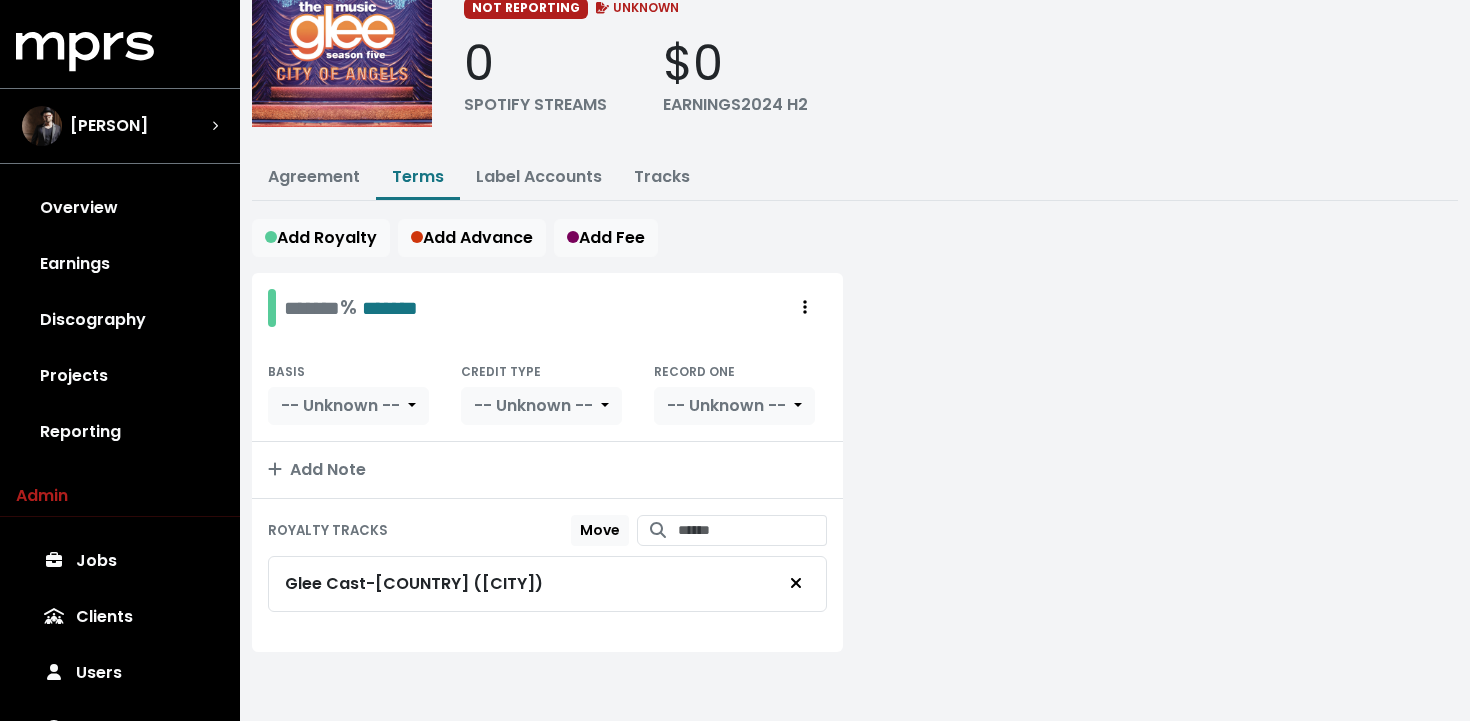 drag, startPoint x: 631, startPoint y: 584, endPoint x: 278, endPoint y: 585, distance: 353.0014 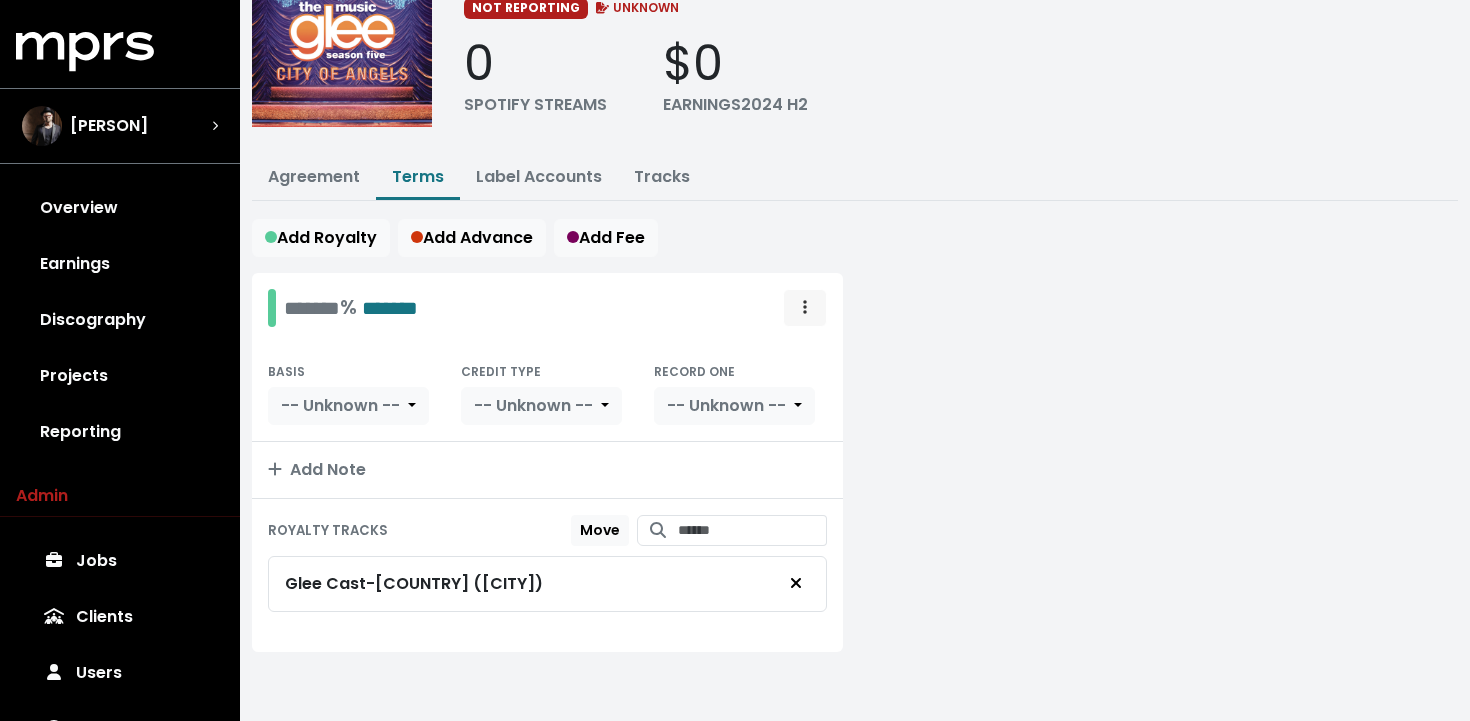 click at bounding box center (805, 308) 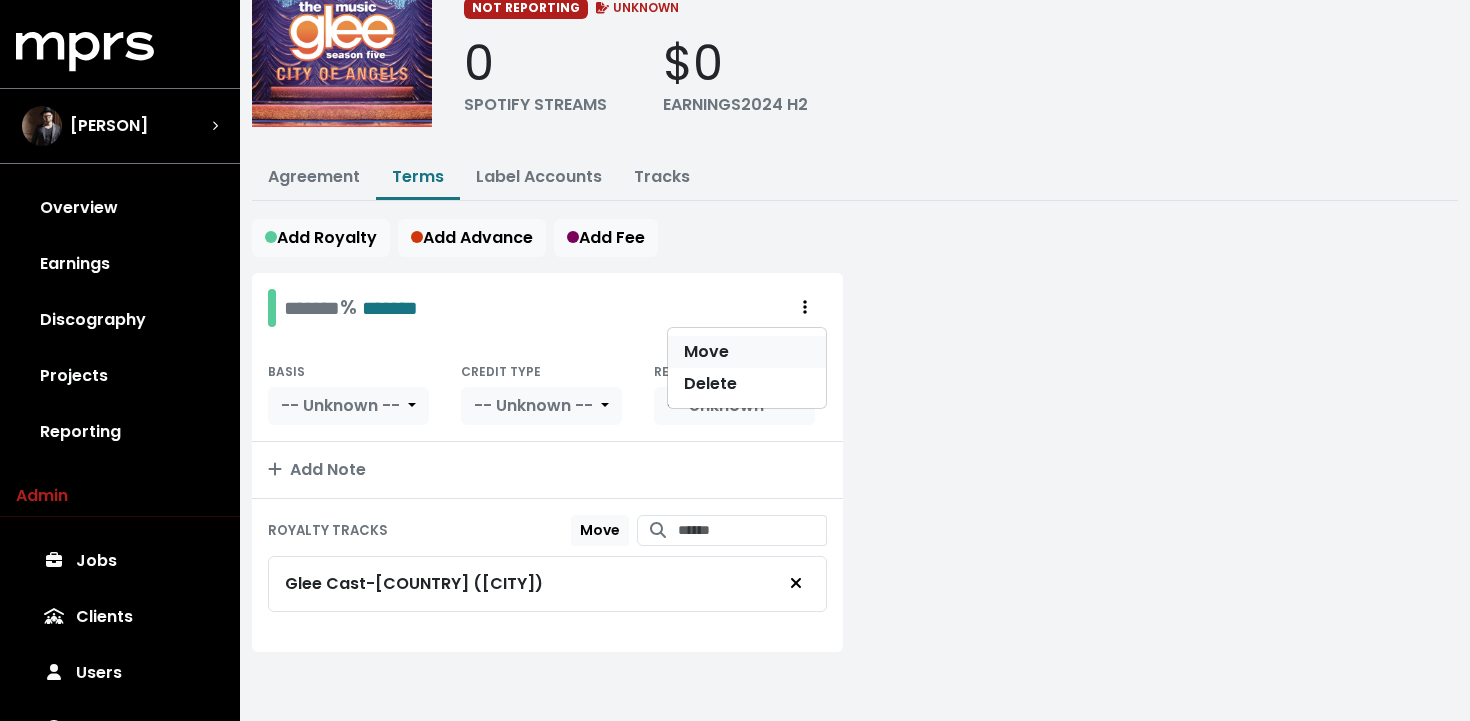 click on "Move" at bounding box center (747, 352) 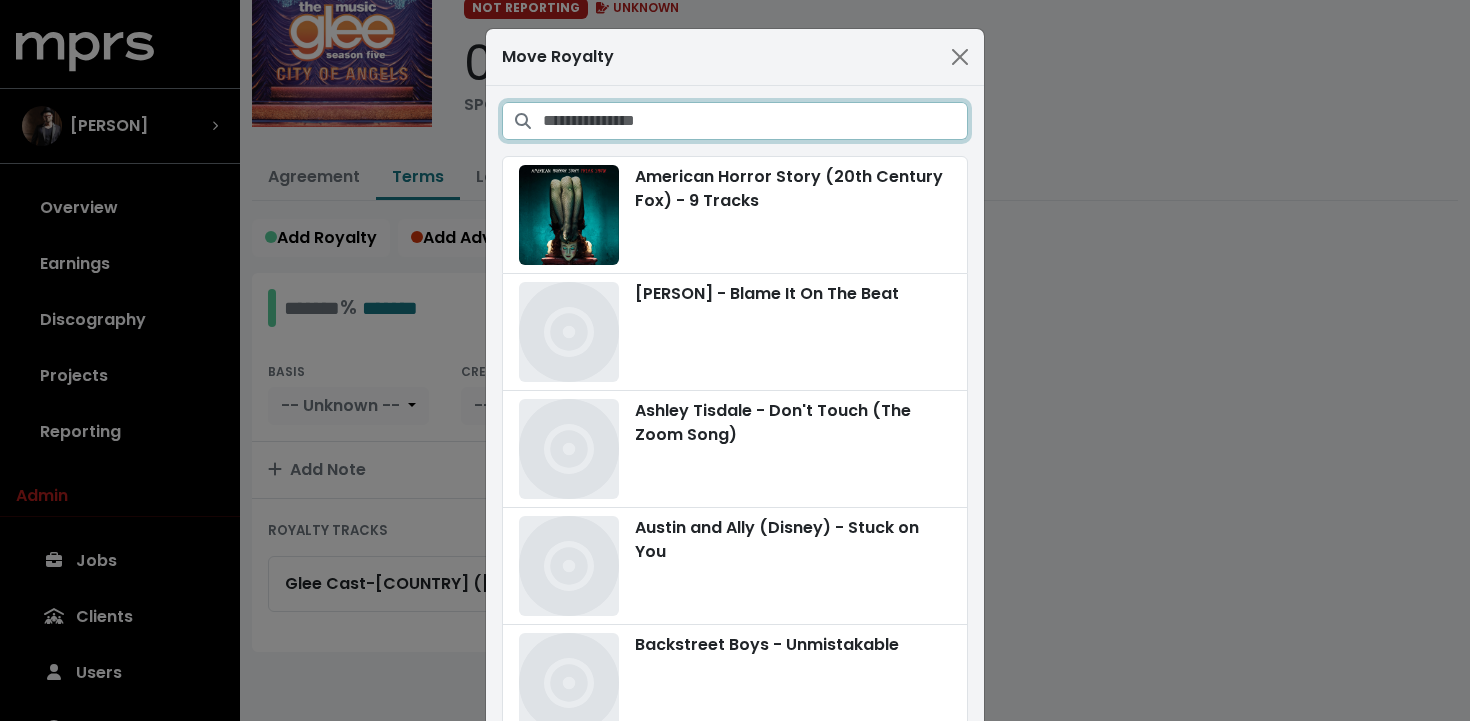 click at bounding box center (755, 121) 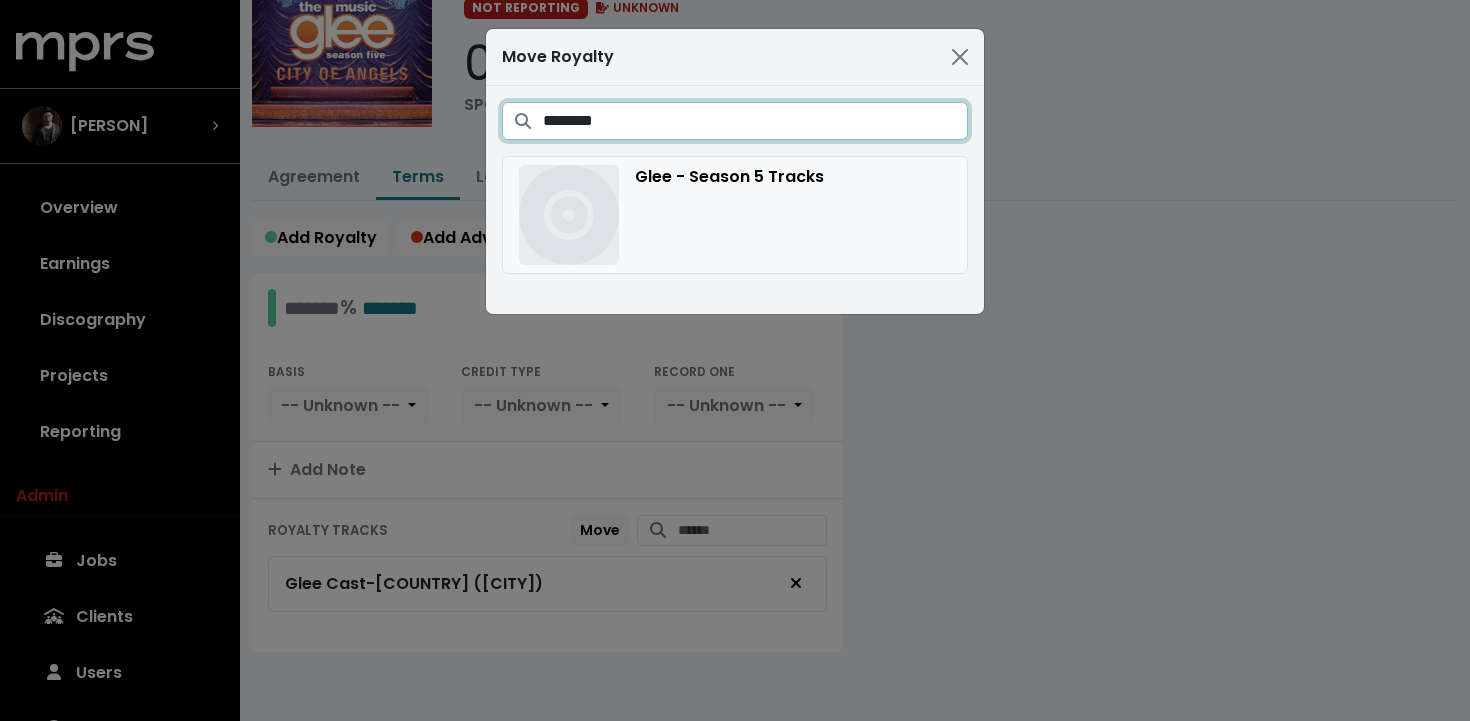 type on "********" 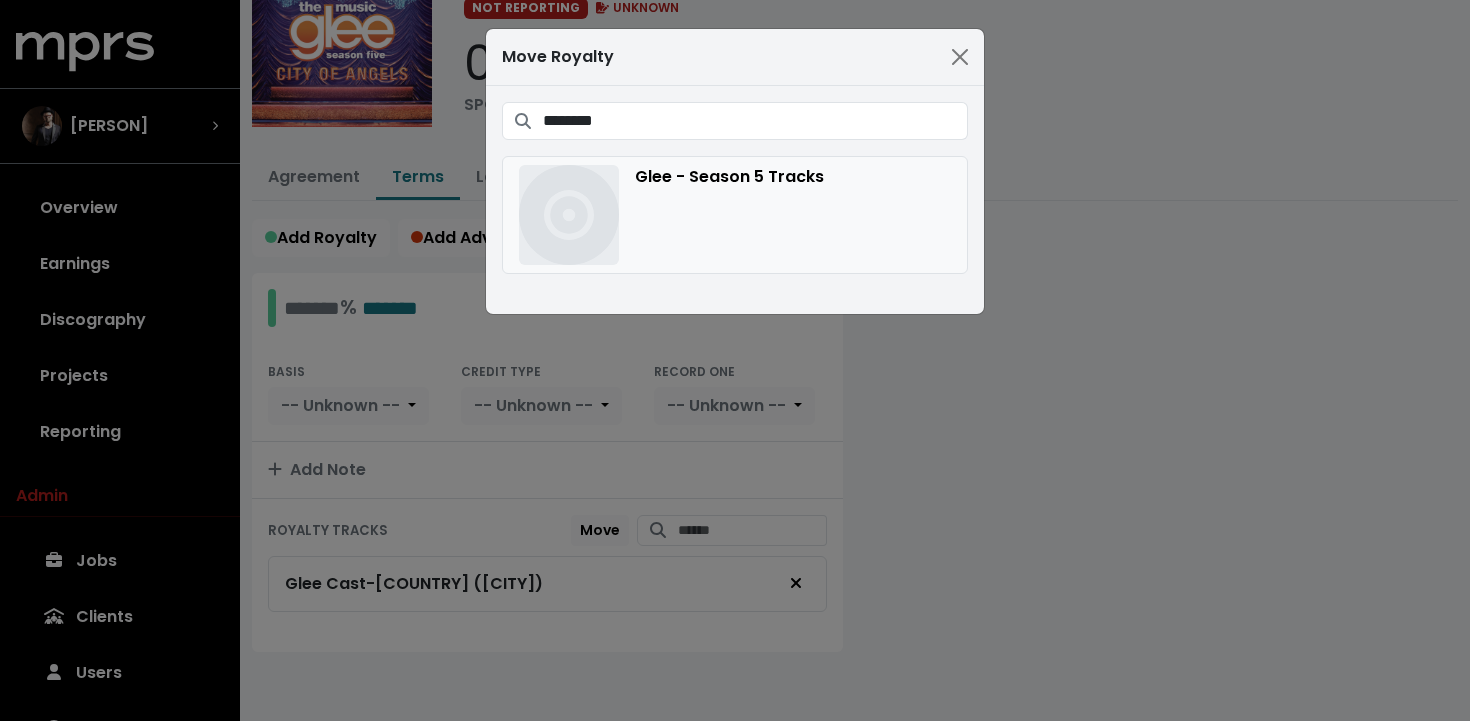 click on "Glee - Season 5 Tracks" at bounding box center [735, 215] 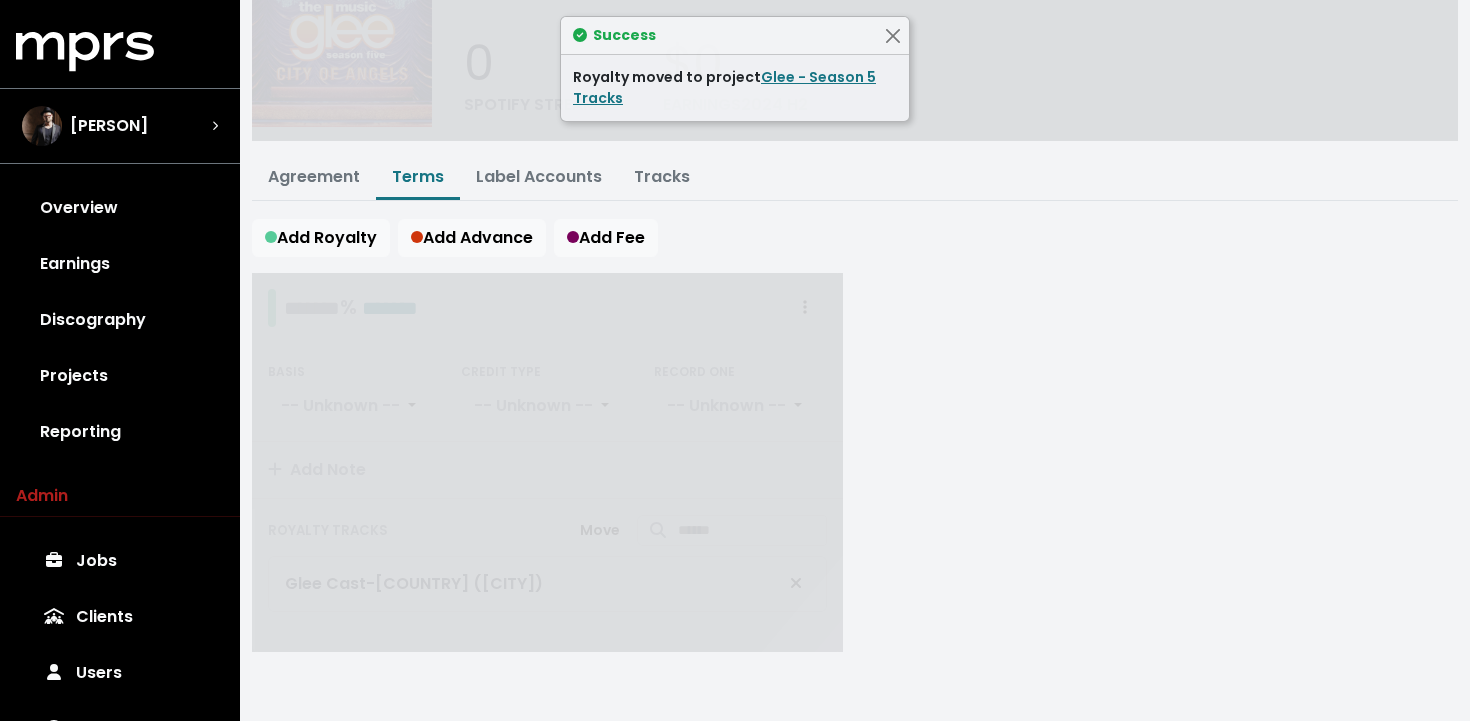 scroll, scrollTop: 0, scrollLeft: 0, axis: both 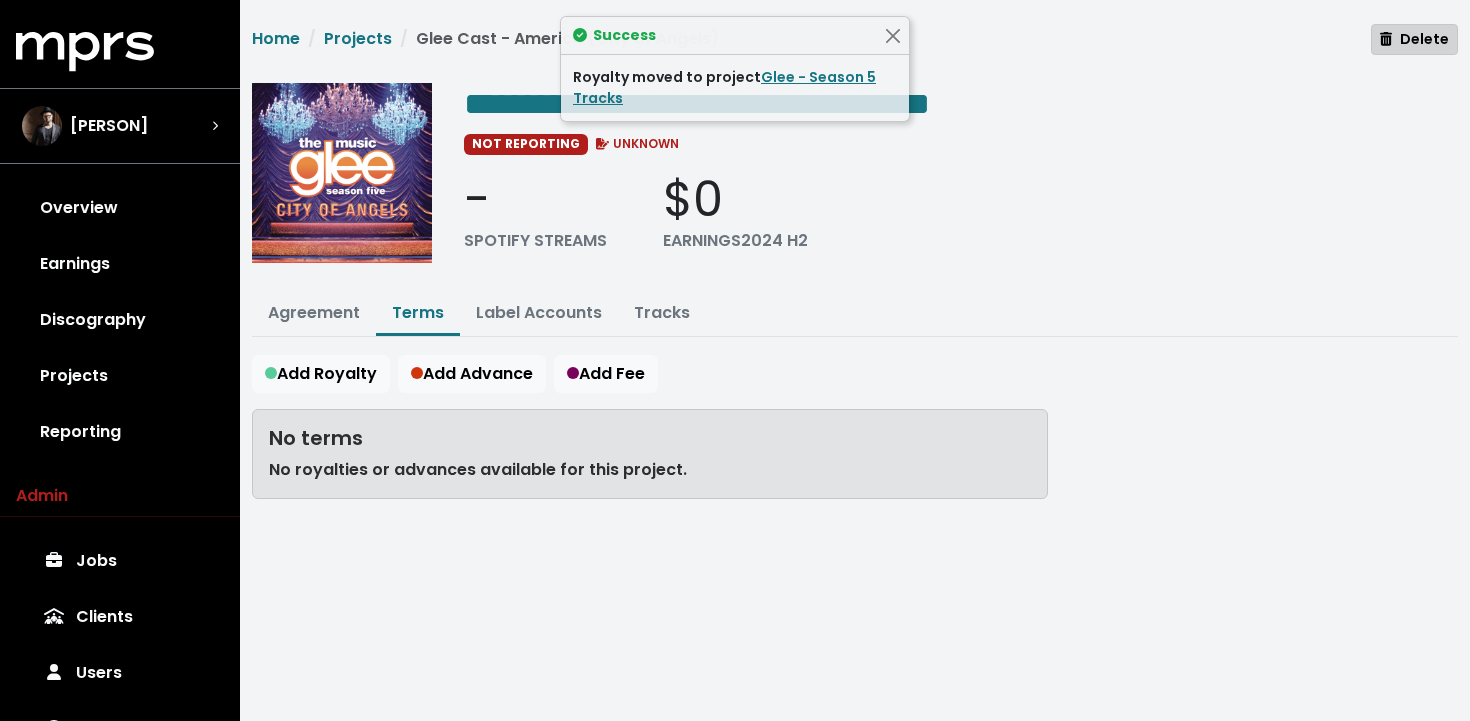 click on "Delete" at bounding box center (1414, 39) 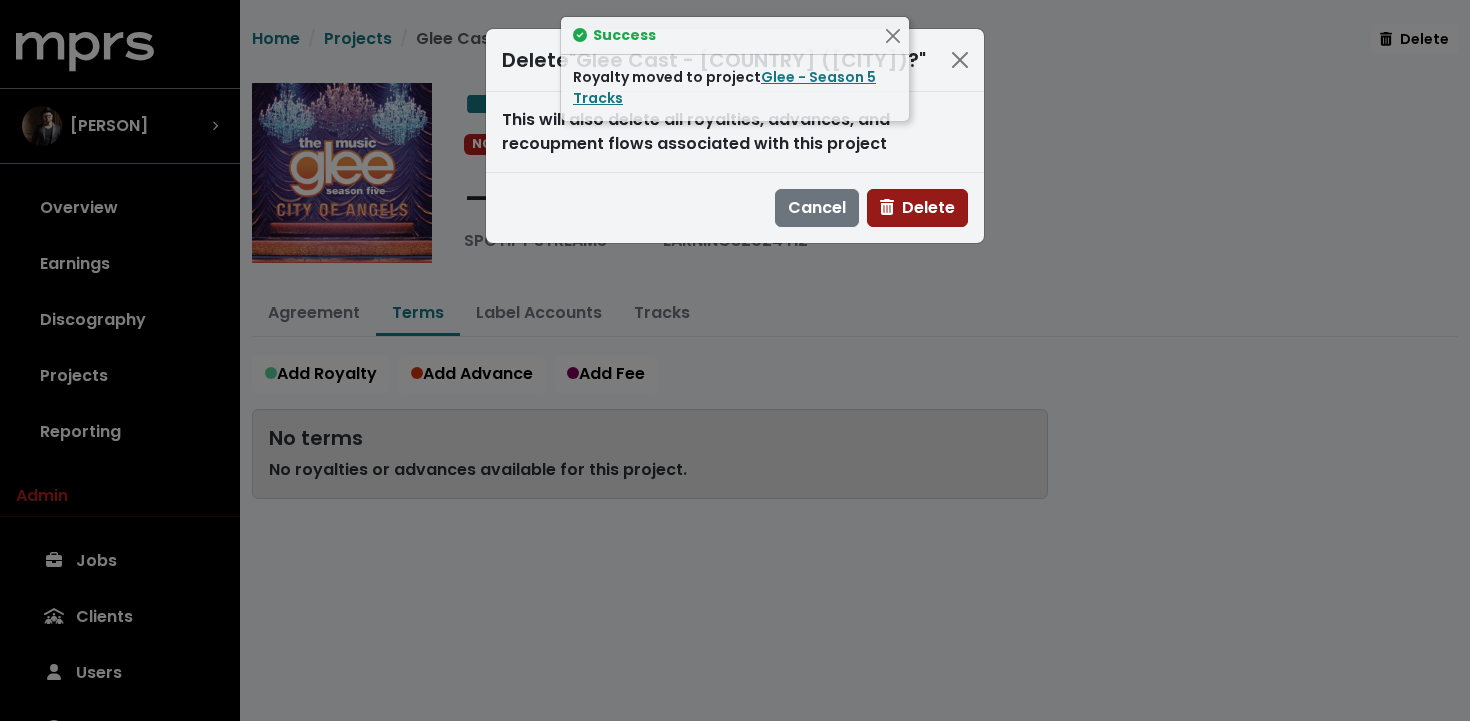 click on "Delete" at bounding box center (917, 207) 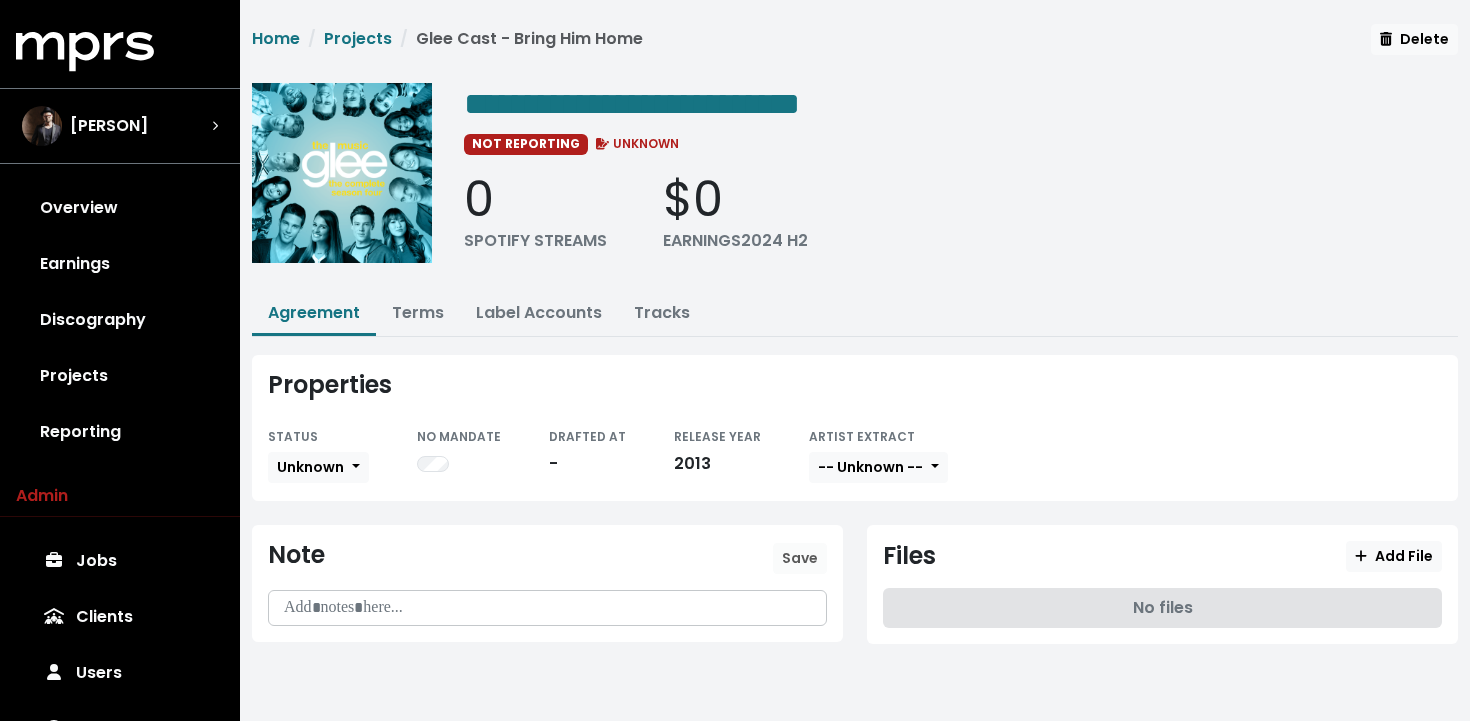 scroll, scrollTop: 0, scrollLeft: 0, axis: both 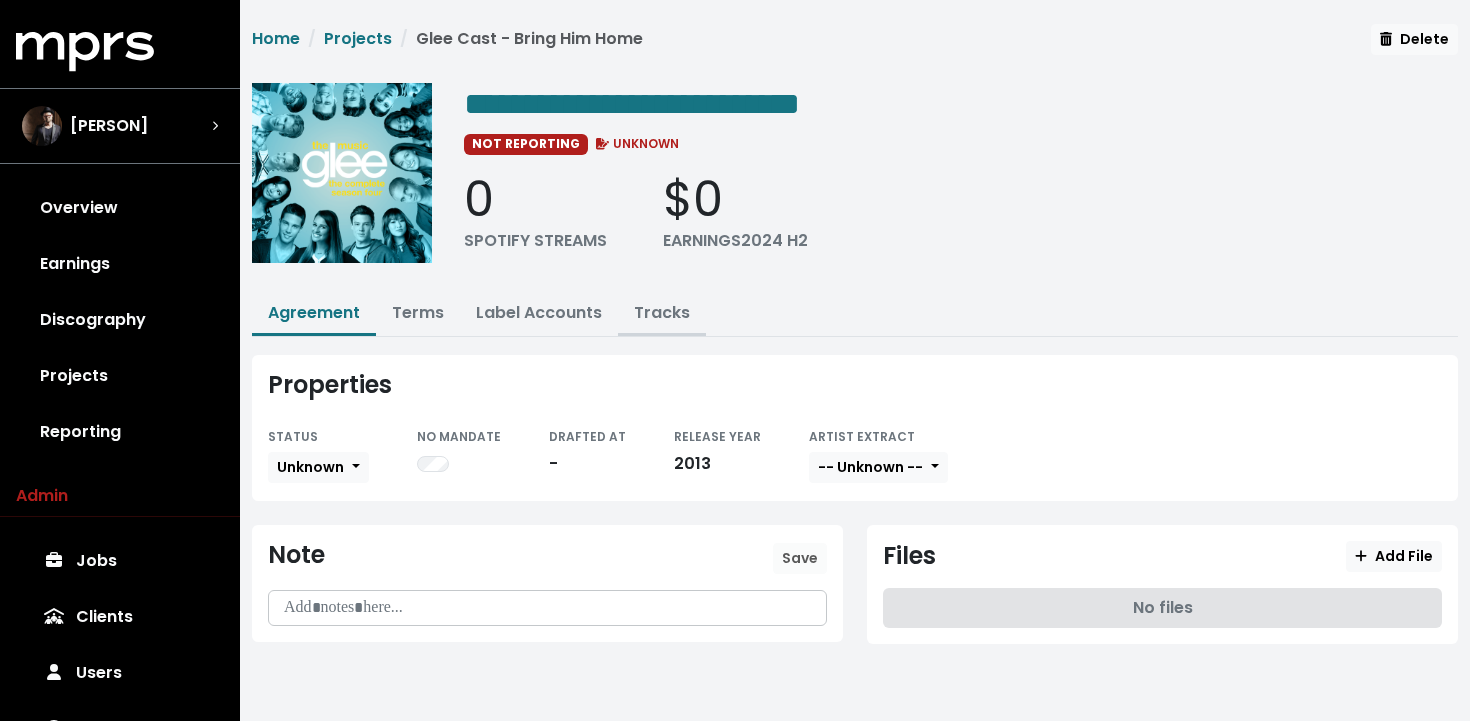 click on "Tracks" at bounding box center (662, 314) 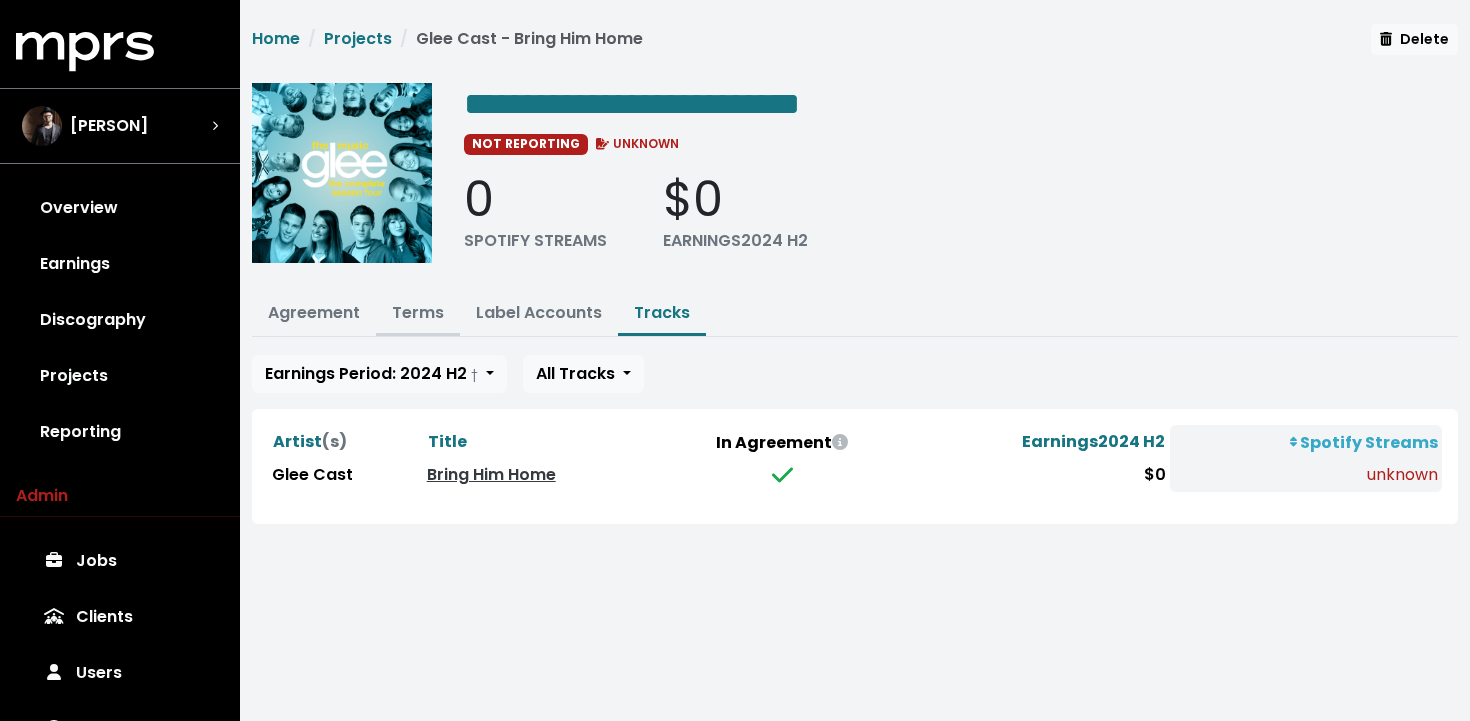 click on "Terms" at bounding box center [418, 312] 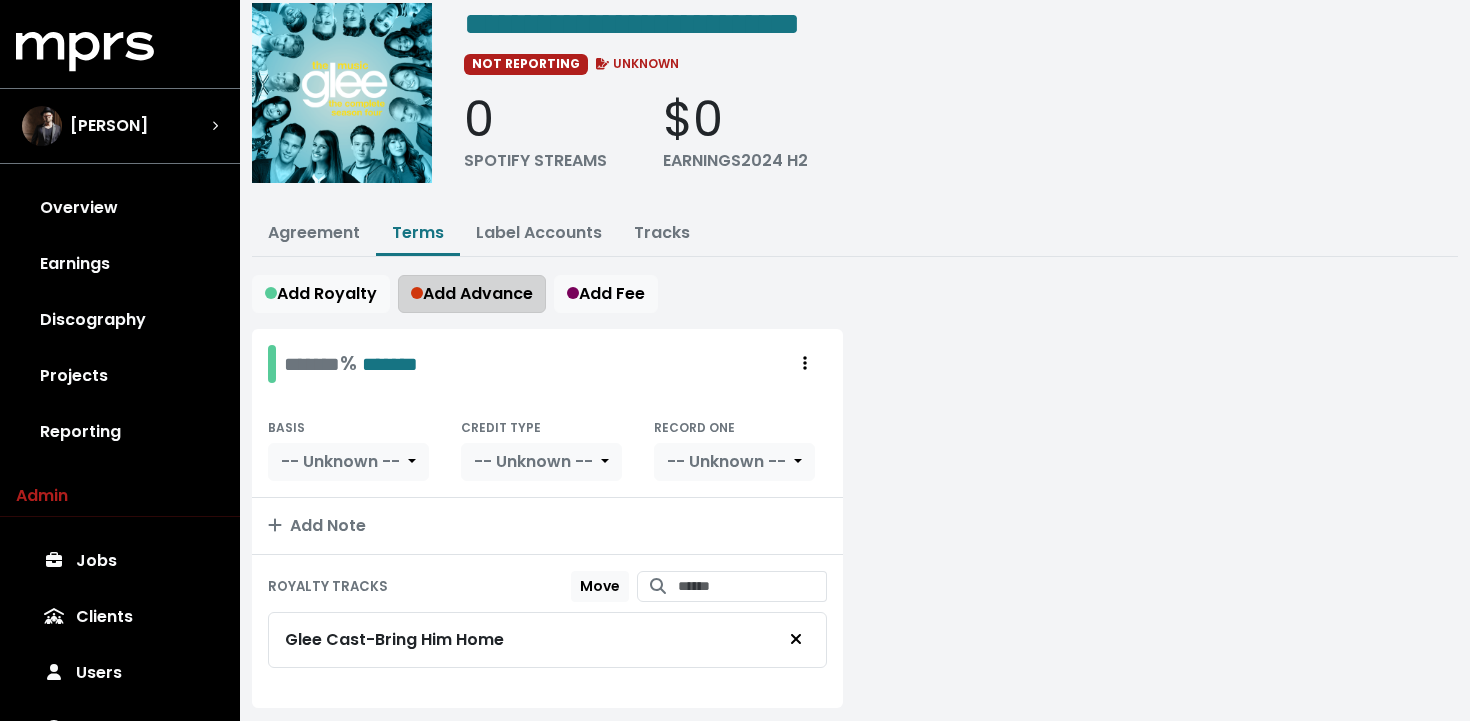 scroll, scrollTop: 136, scrollLeft: 0, axis: vertical 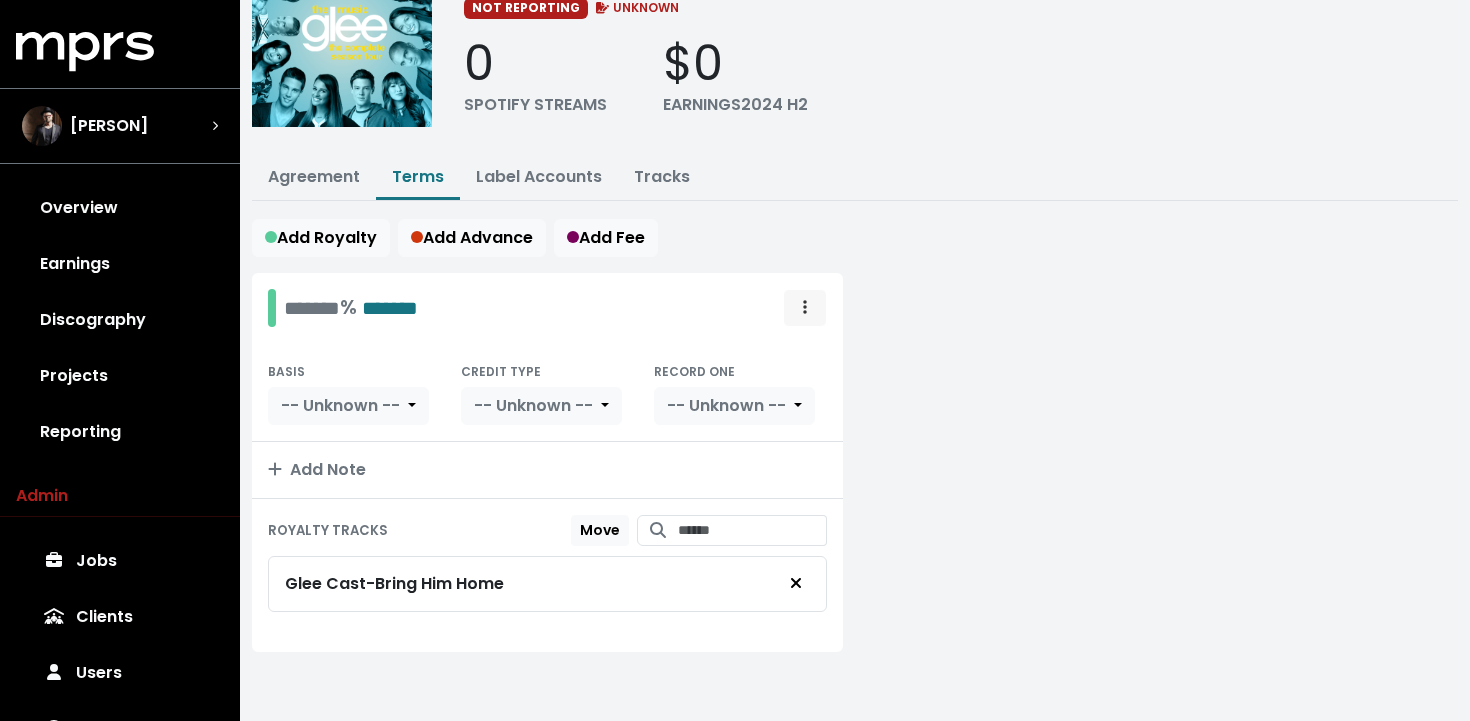 click at bounding box center (805, 308) 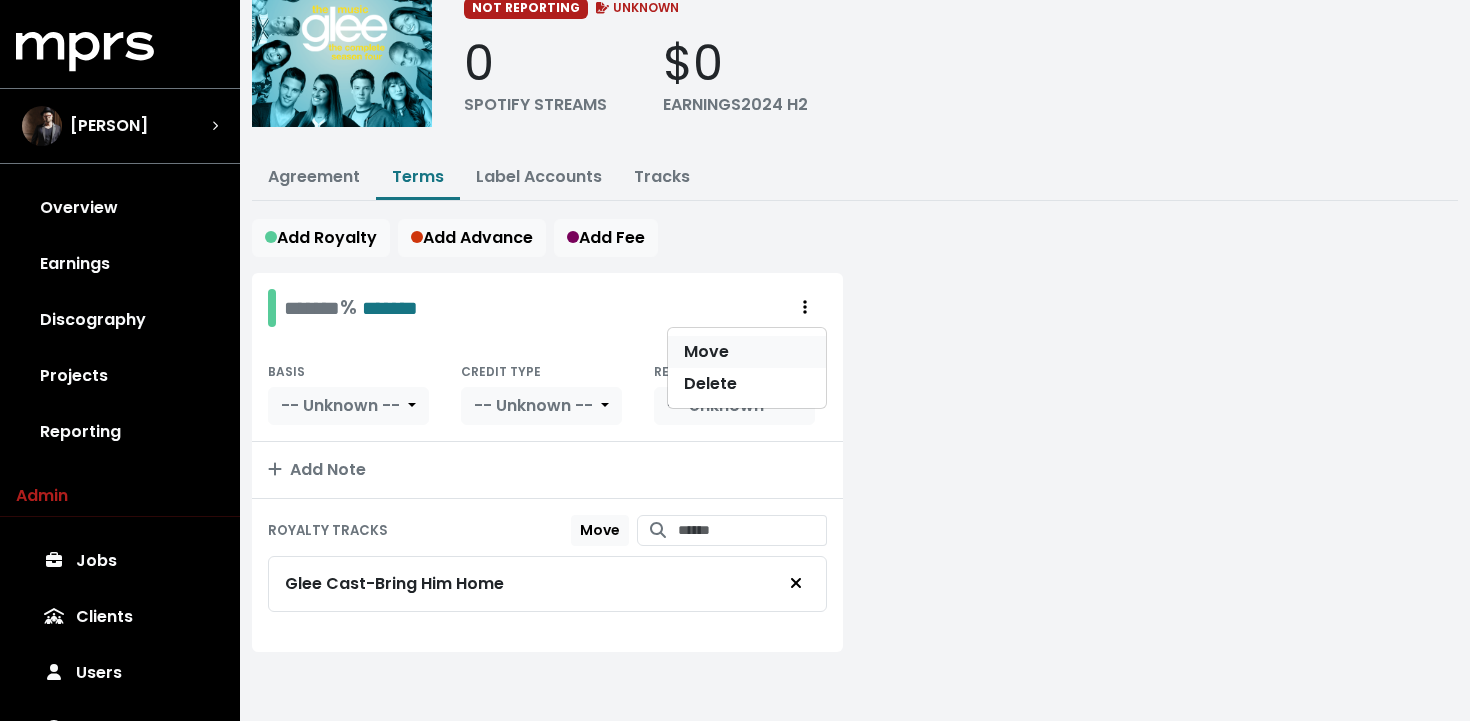 click on "Move" at bounding box center [747, 352] 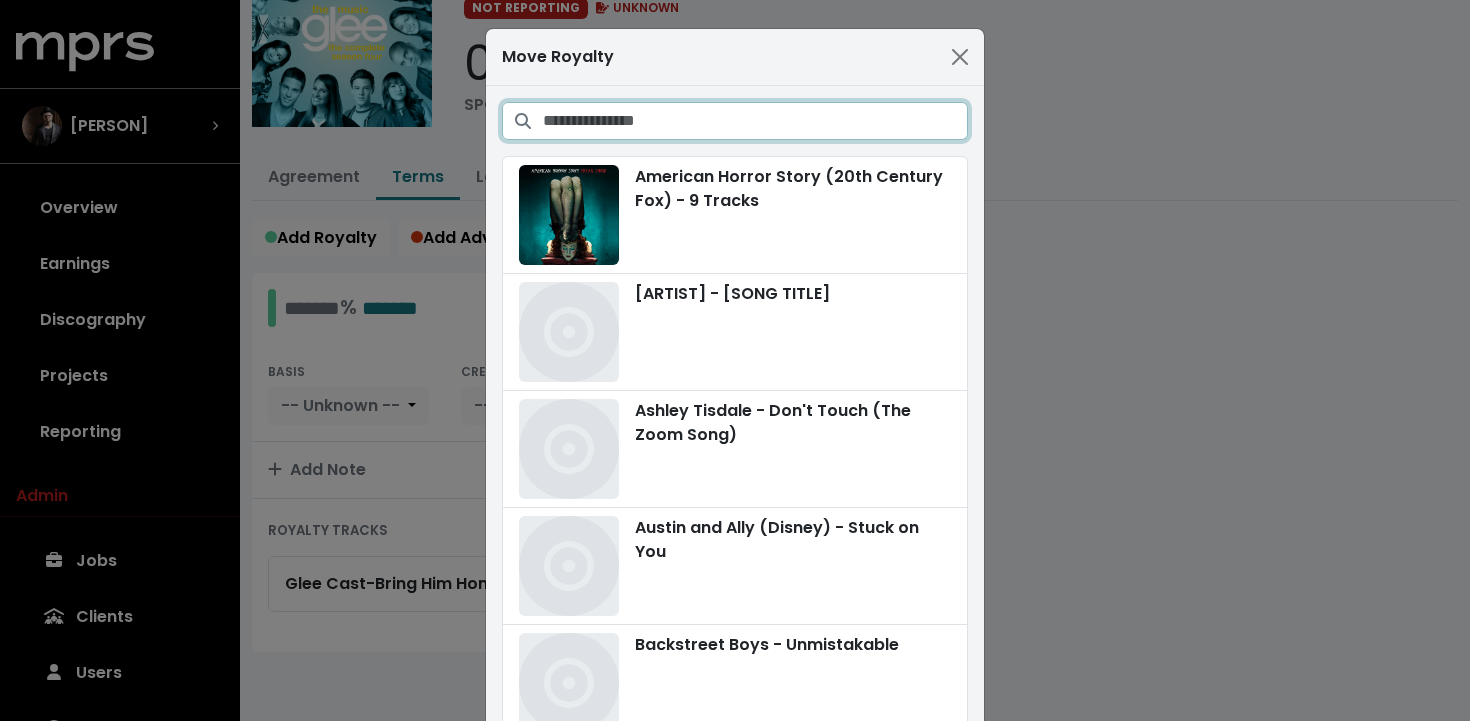 click at bounding box center (755, 121) 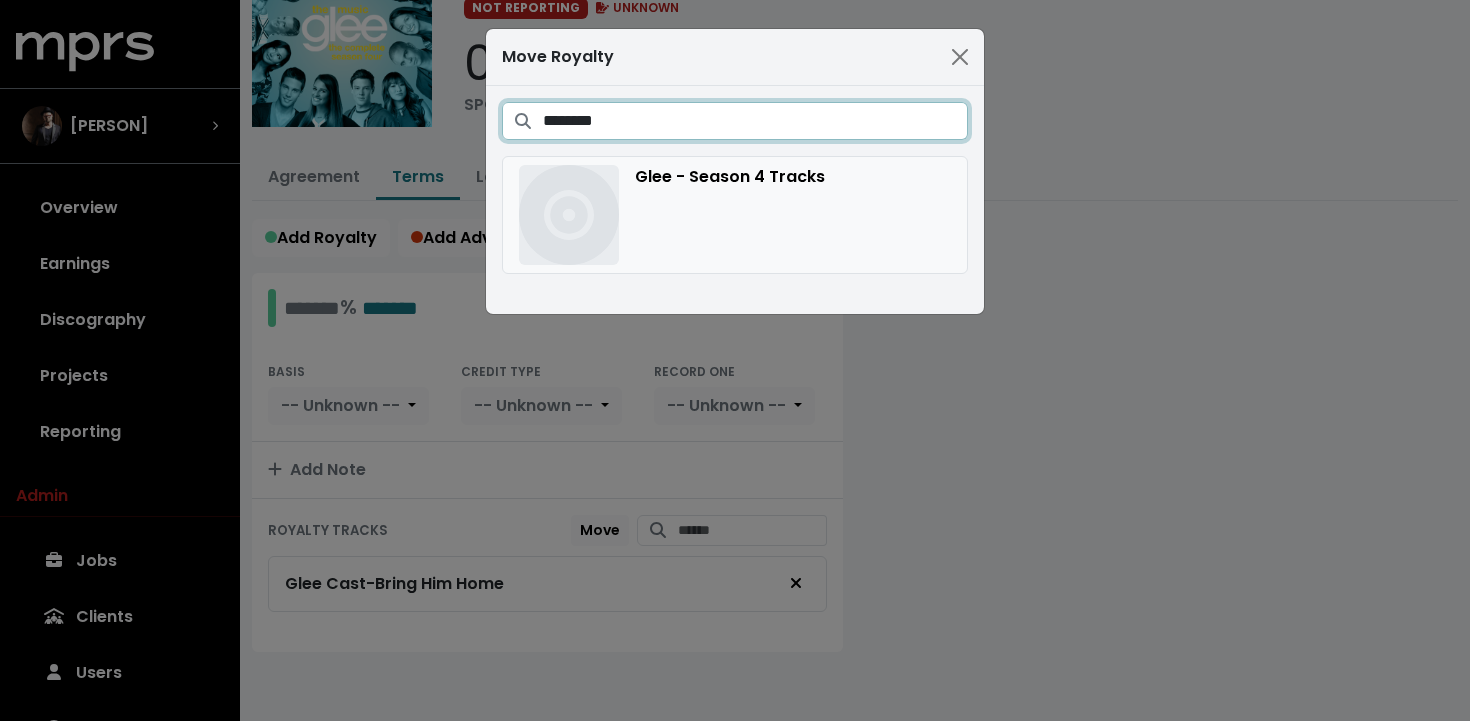 type on "********" 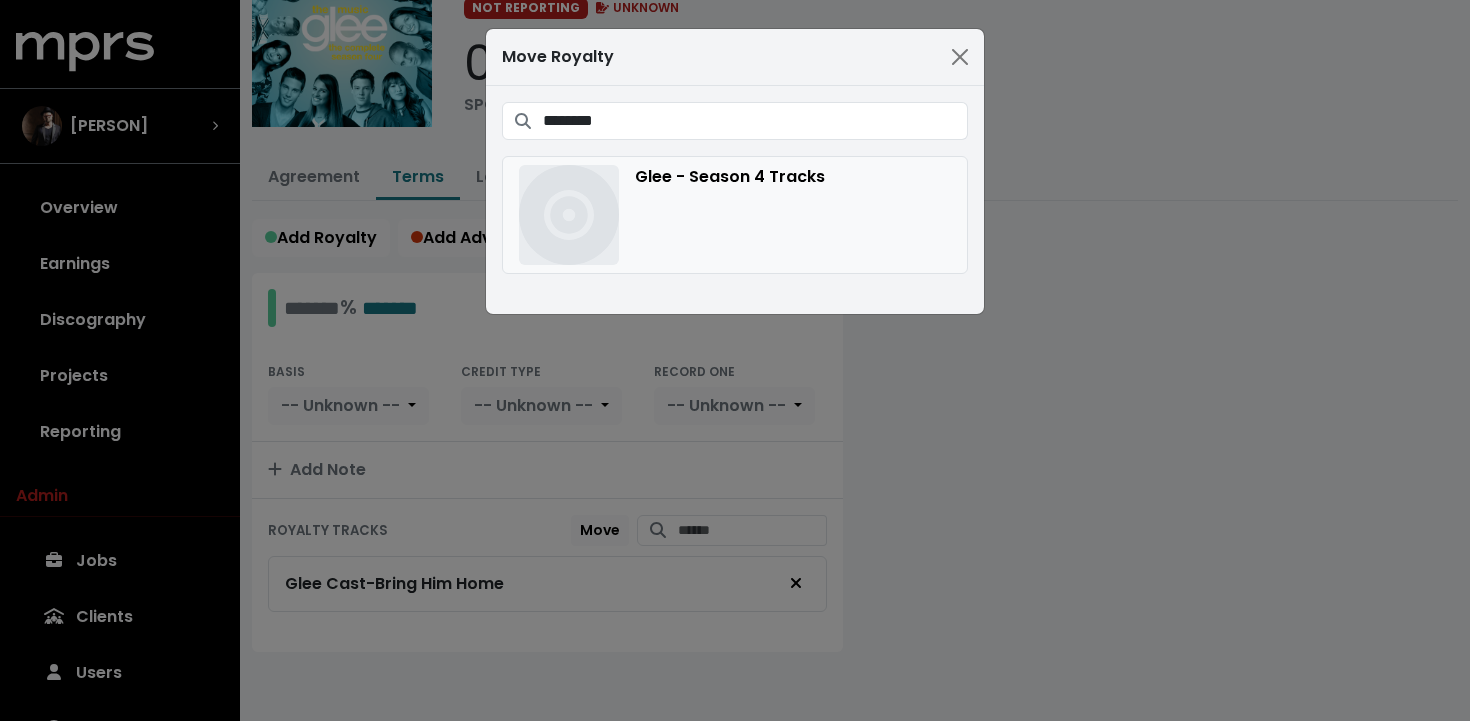click on "Glee - Season 4 Tracks" at bounding box center (735, 215) 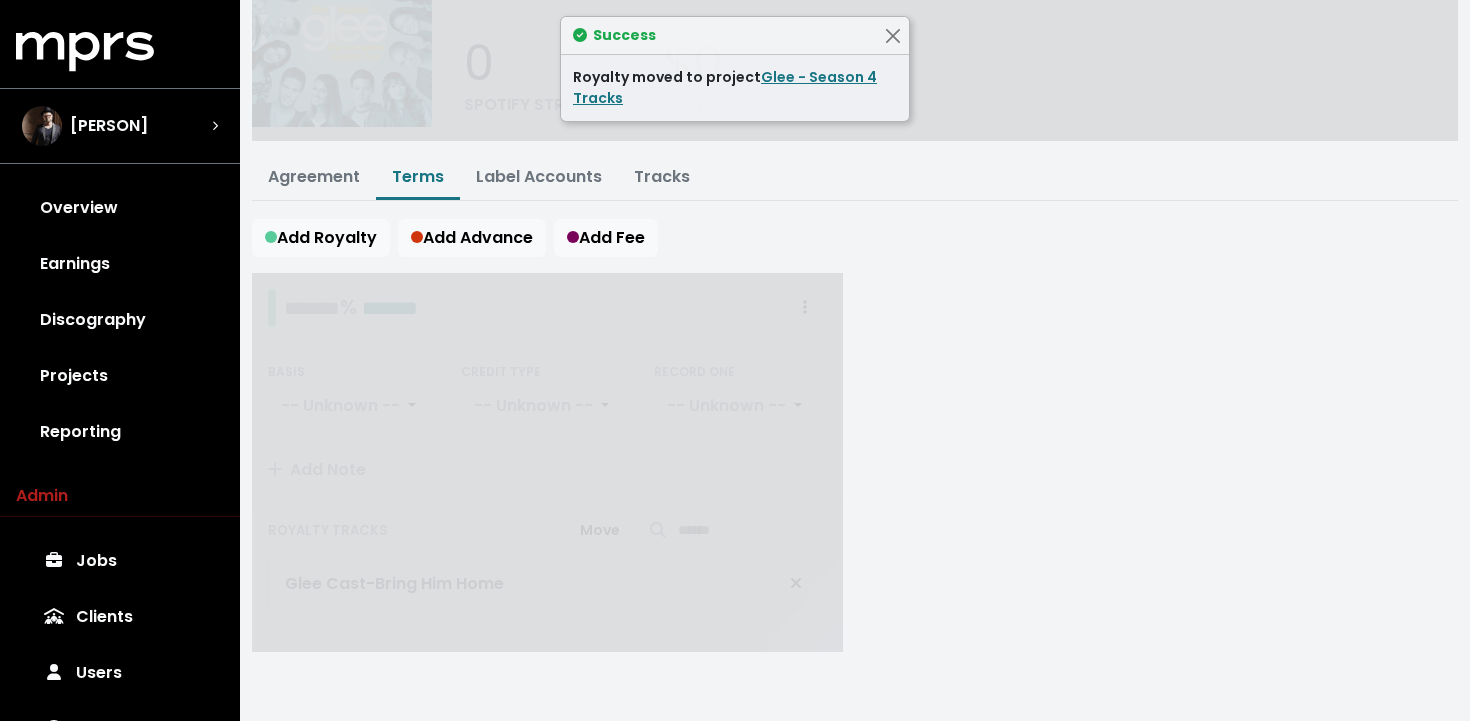 scroll, scrollTop: 0, scrollLeft: 0, axis: both 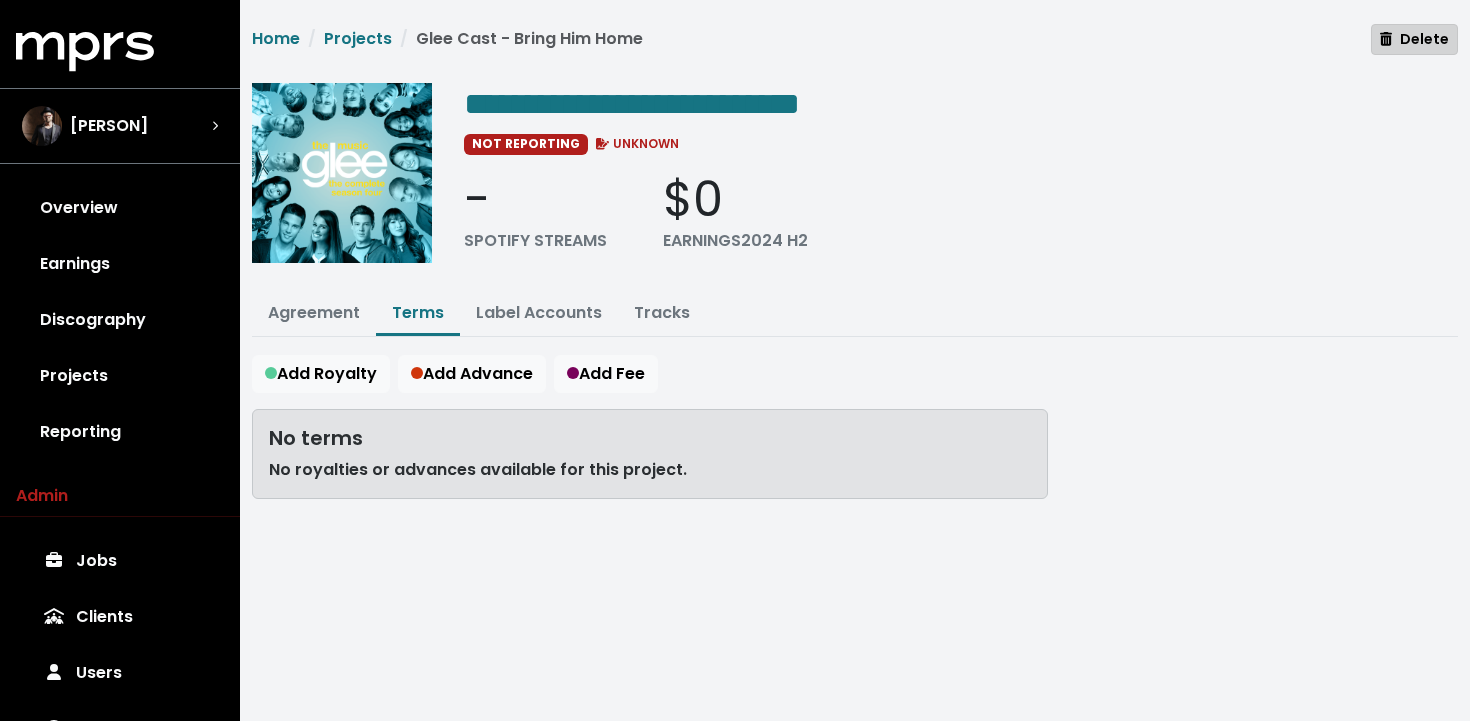 click on "Delete" at bounding box center [1414, 39] 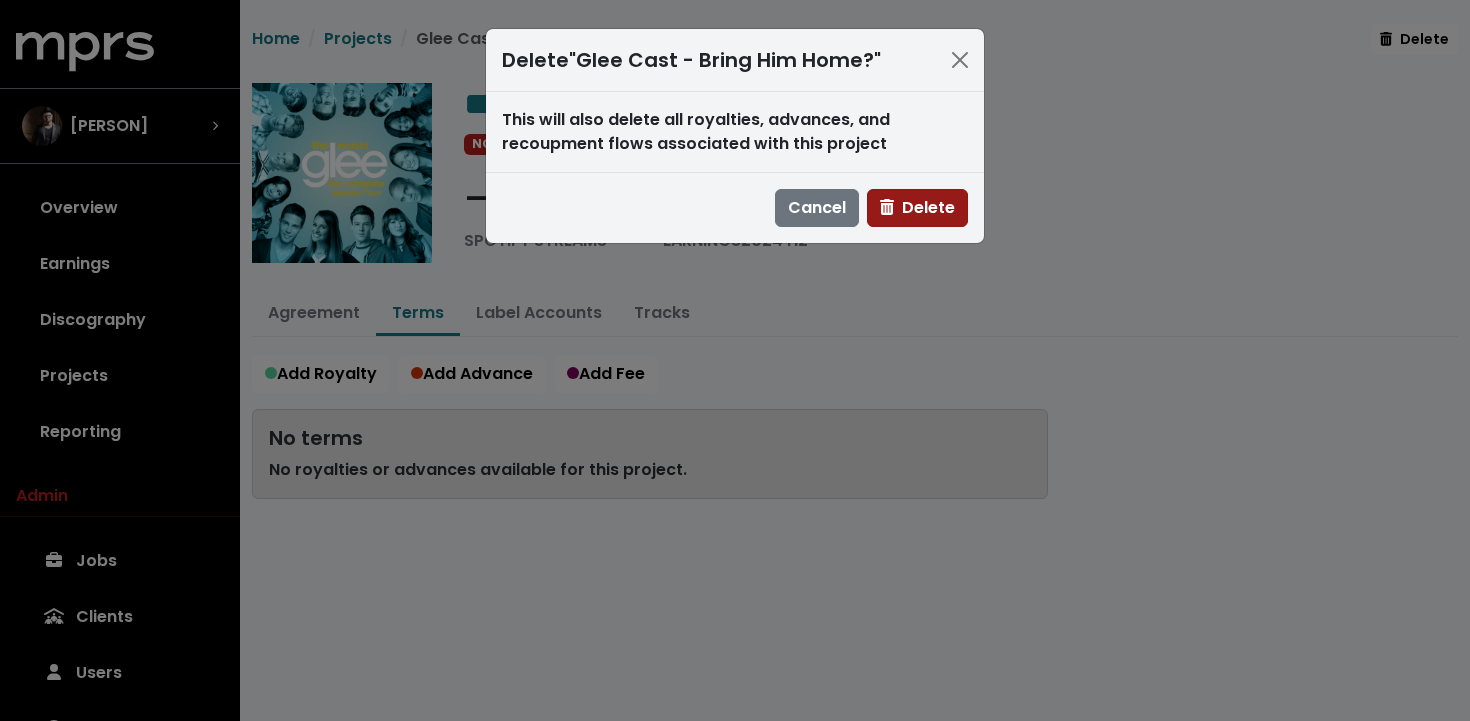 click on "Delete" at bounding box center (917, 207) 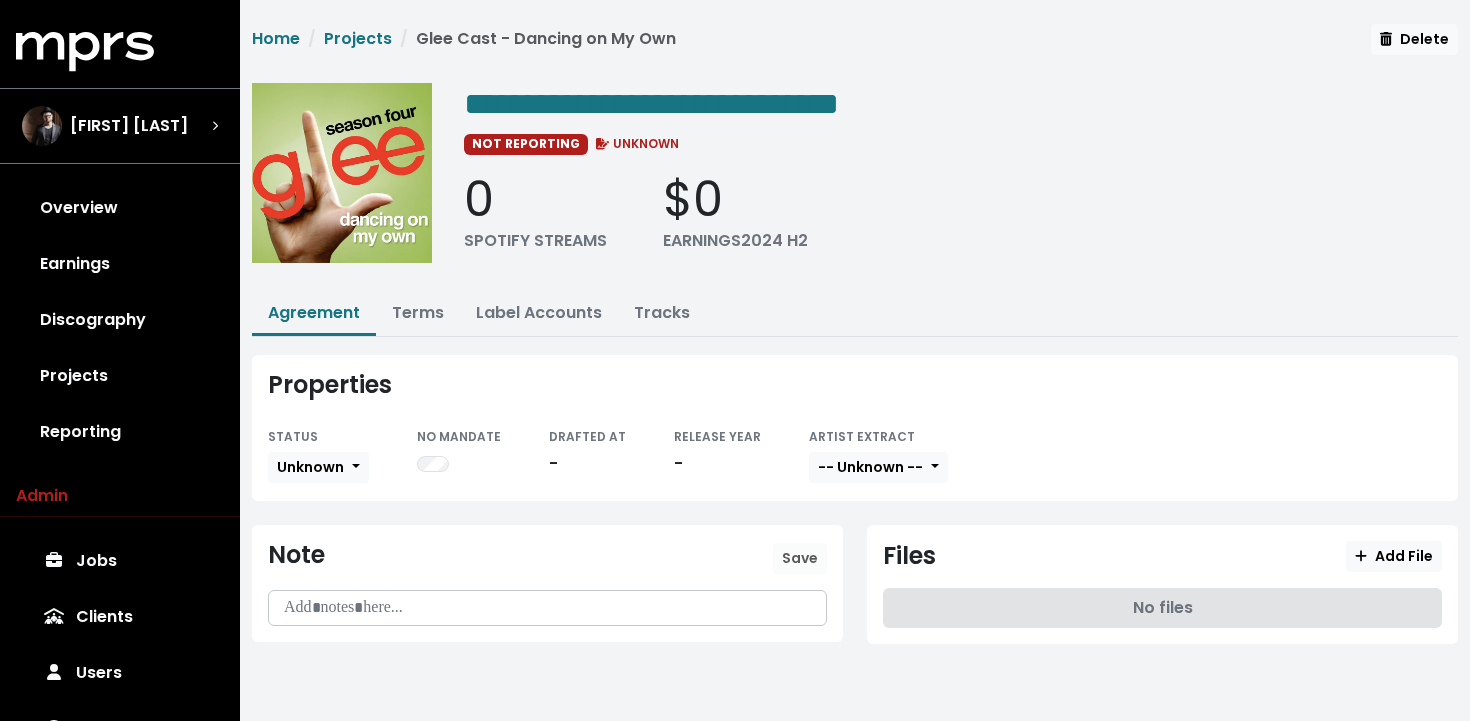 scroll, scrollTop: 0, scrollLeft: 0, axis: both 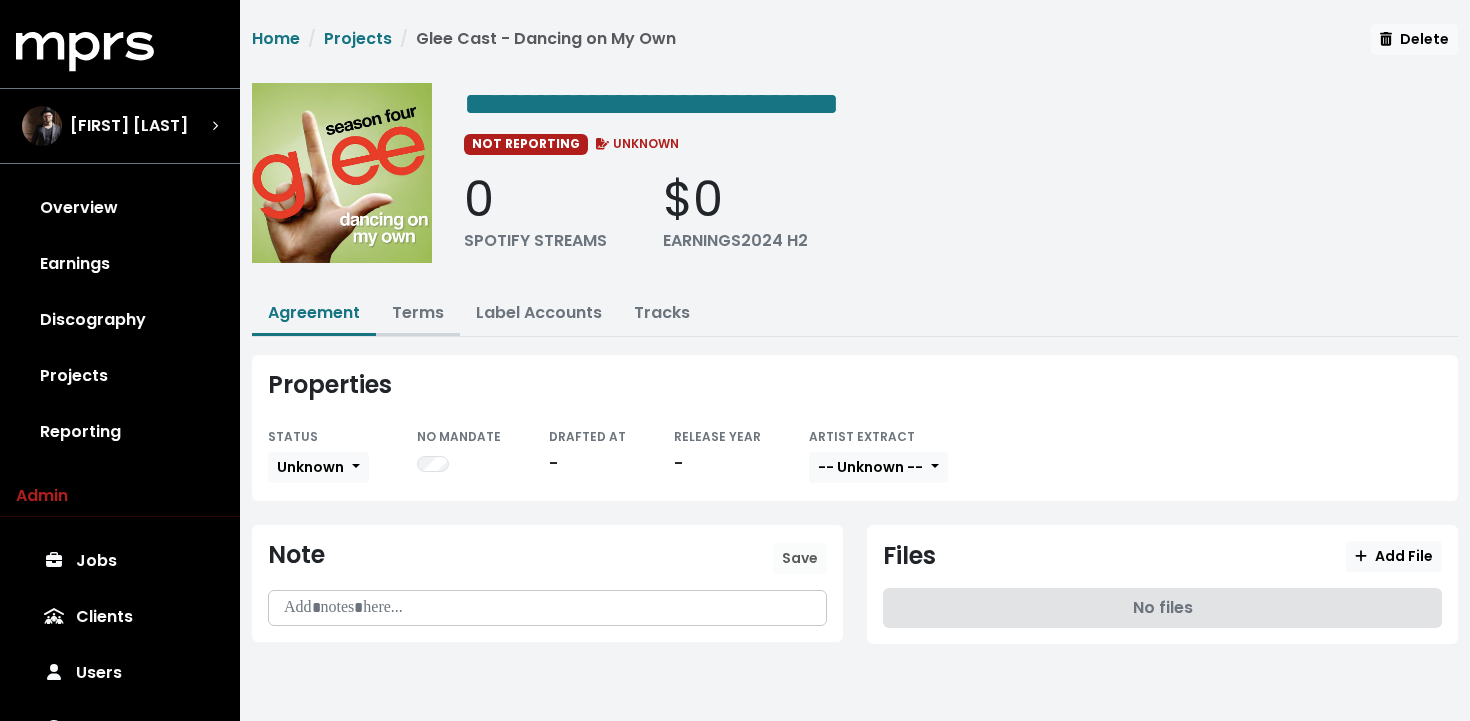 click on "Terms" at bounding box center [418, 312] 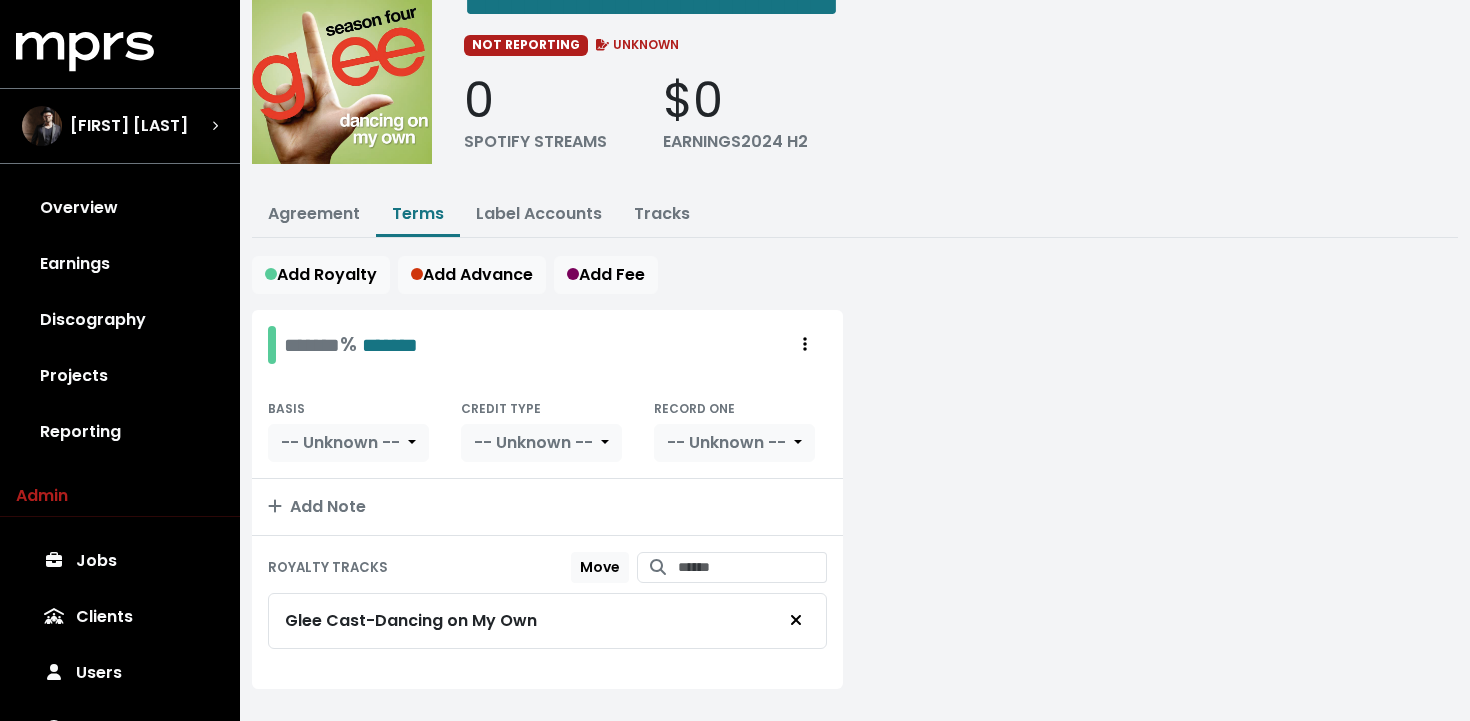scroll, scrollTop: 136, scrollLeft: 0, axis: vertical 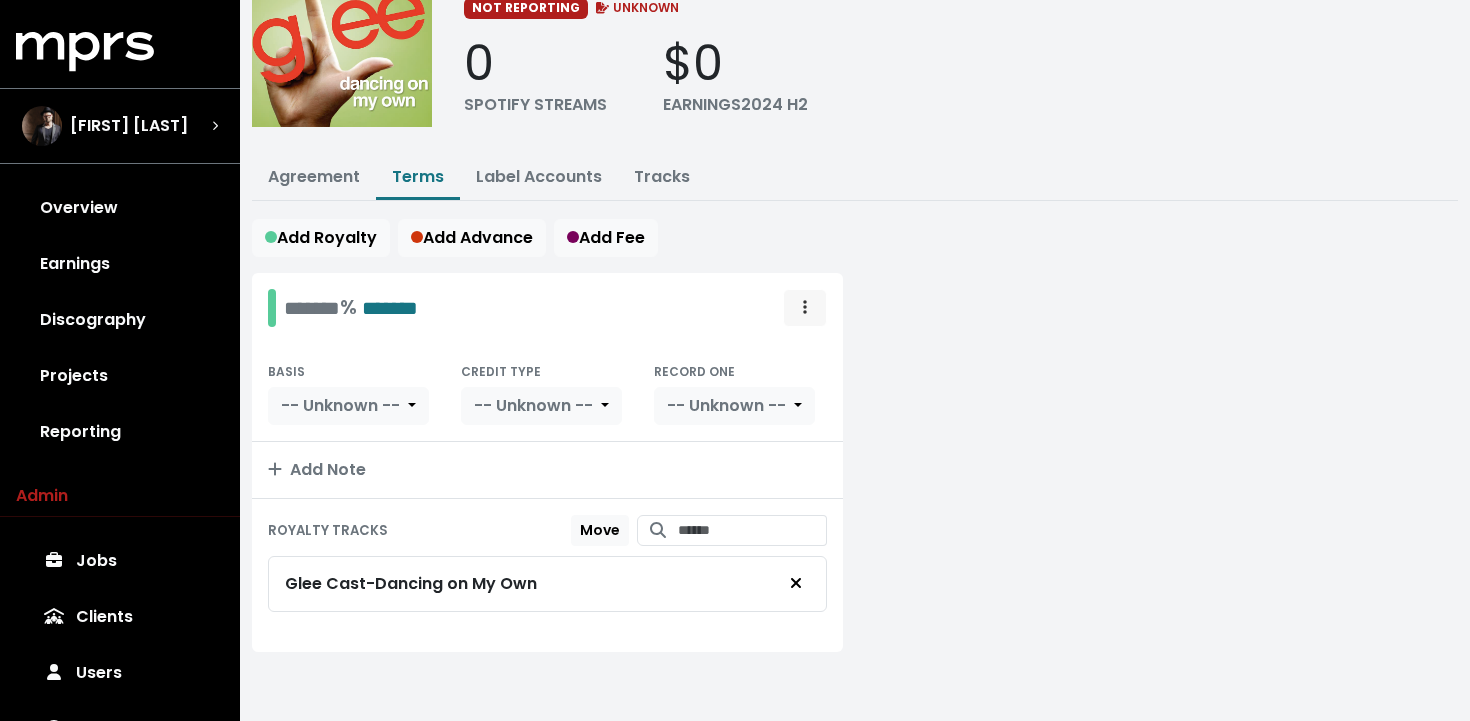 click at bounding box center (805, 308) 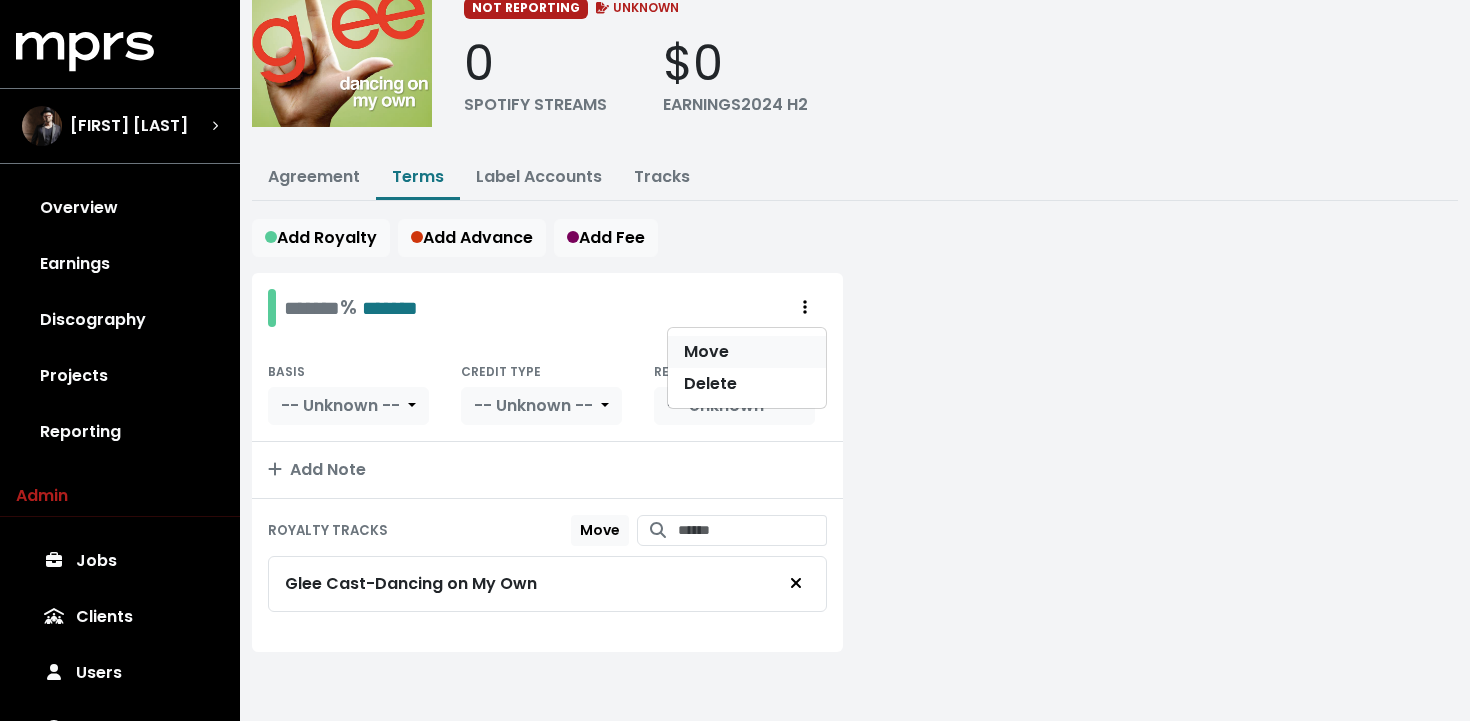 click on "Move" at bounding box center [747, 352] 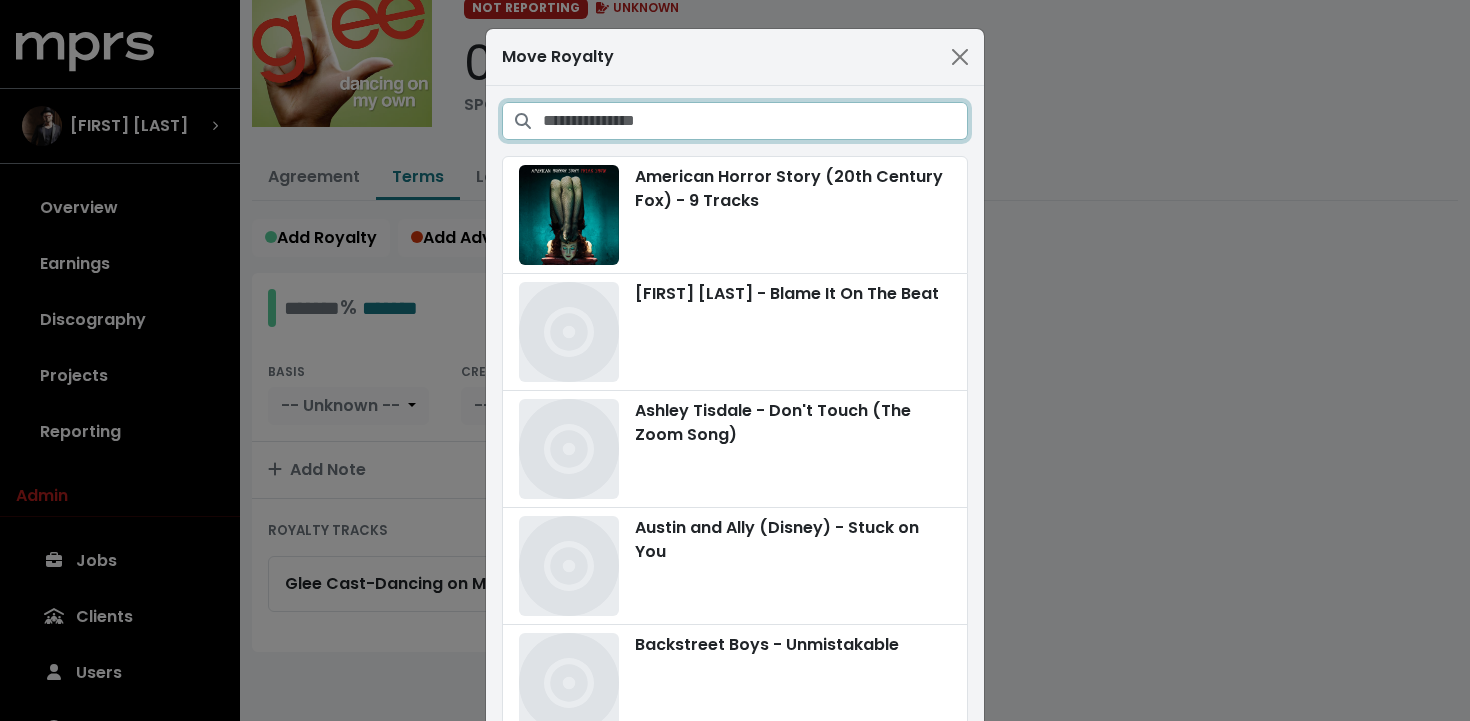 click at bounding box center [755, 121] 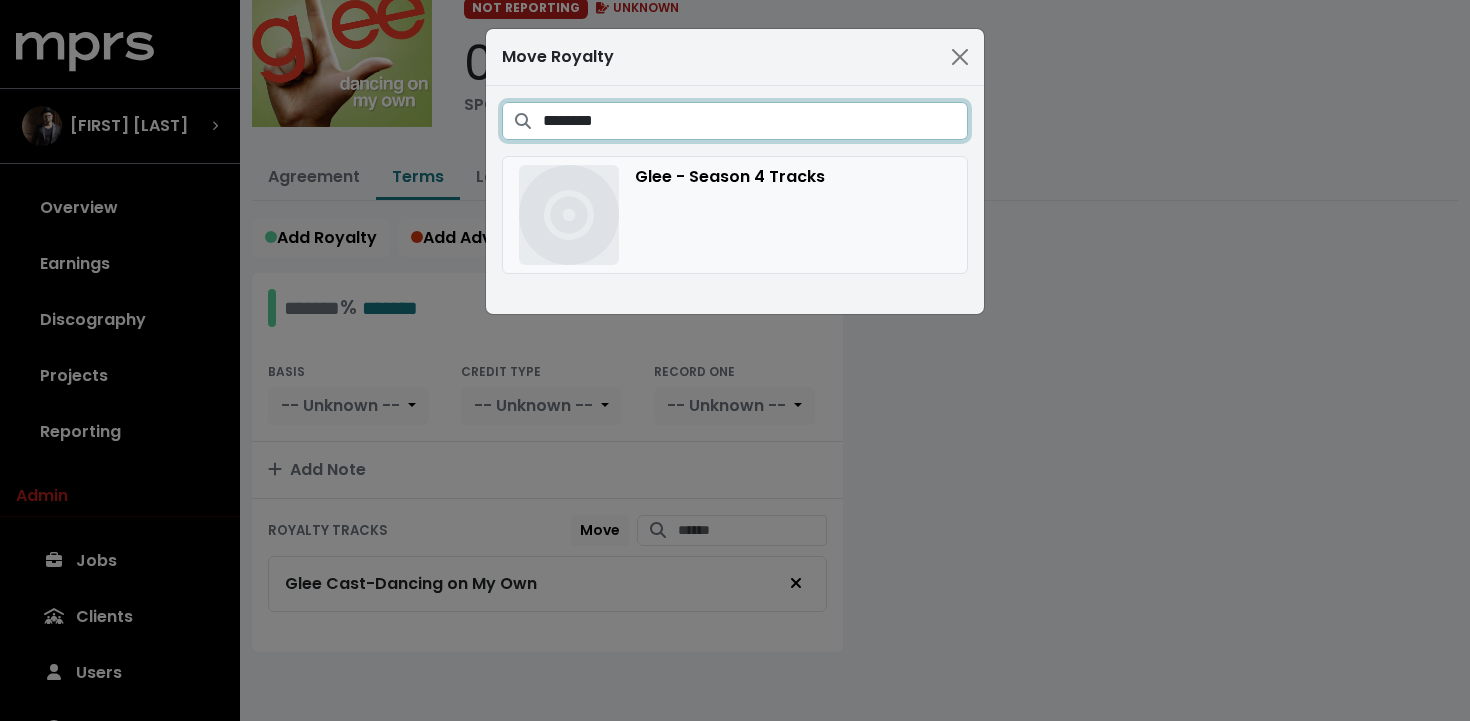 type on "********" 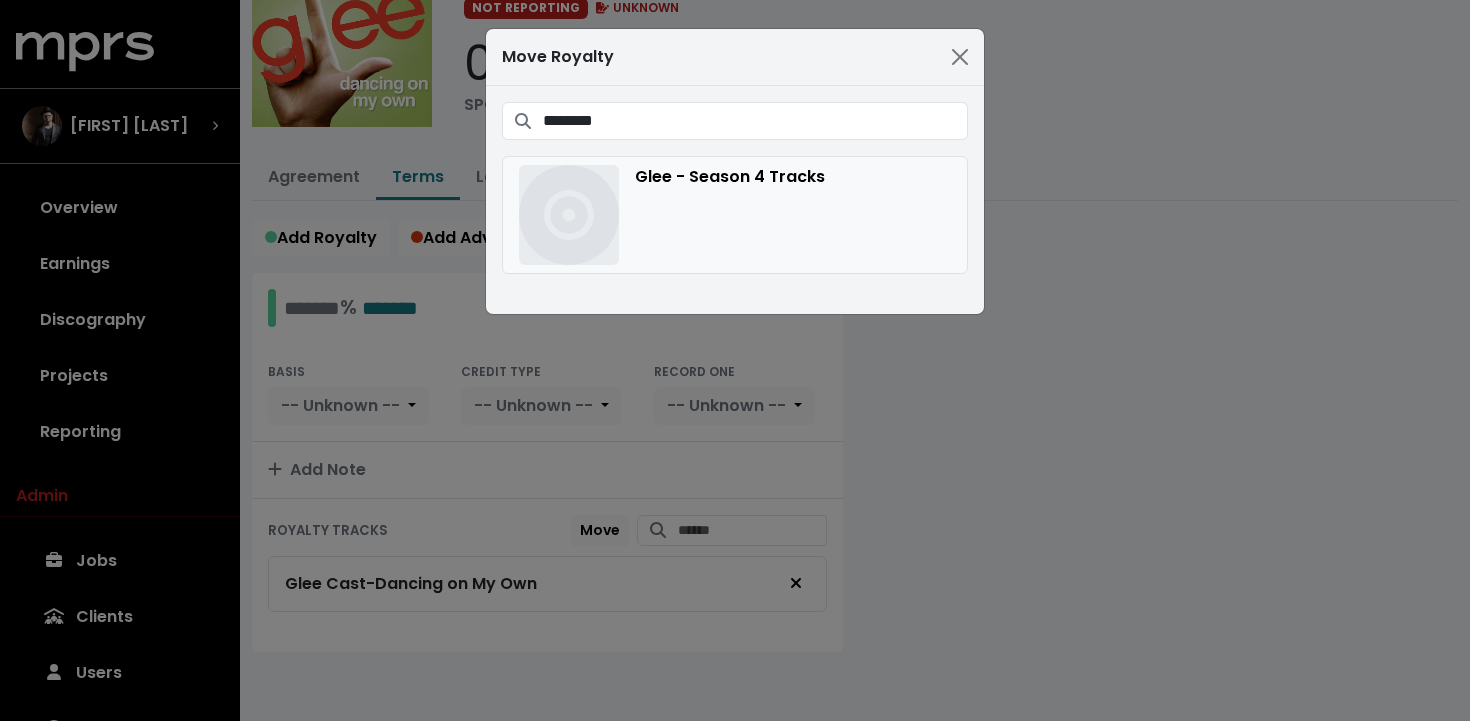 click on "Glee - Season 4 Tracks" at bounding box center [735, 215] 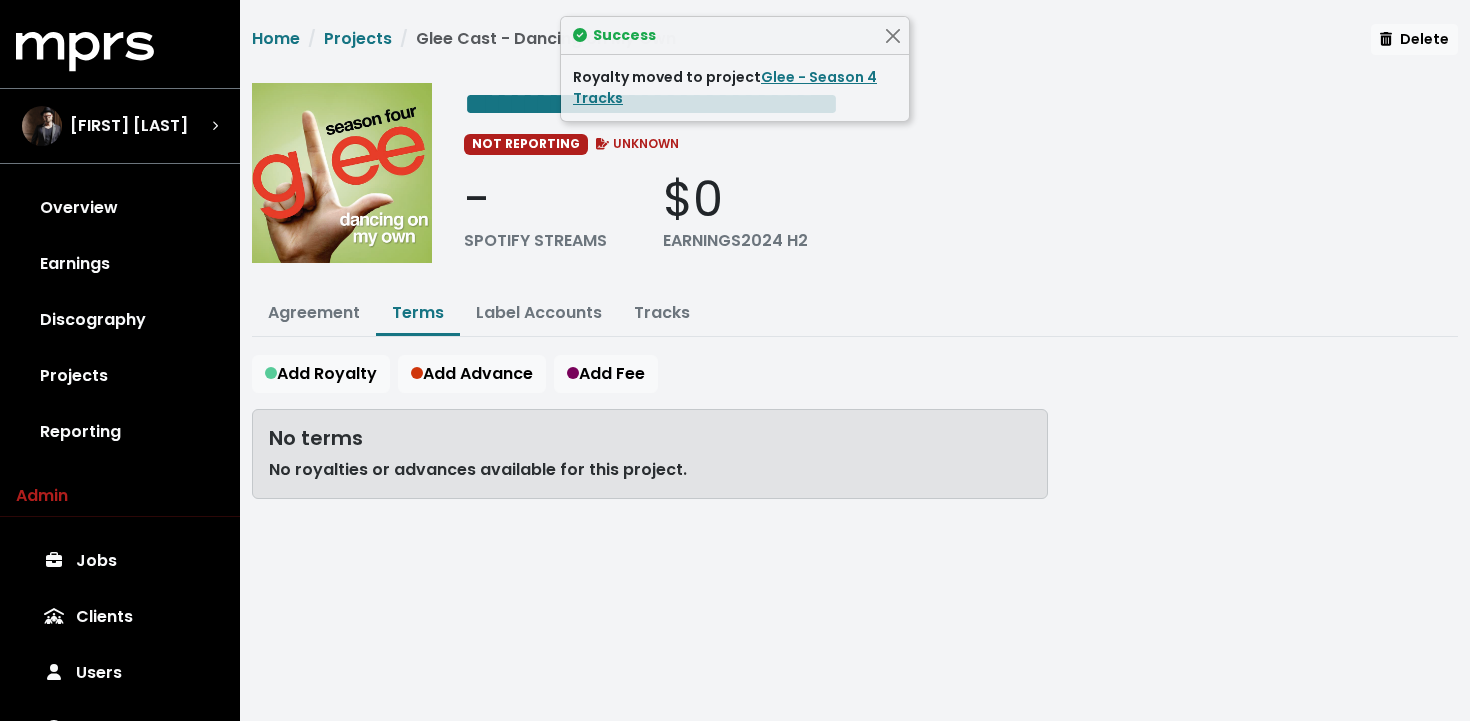 scroll, scrollTop: 0, scrollLeft: 0, axis: both 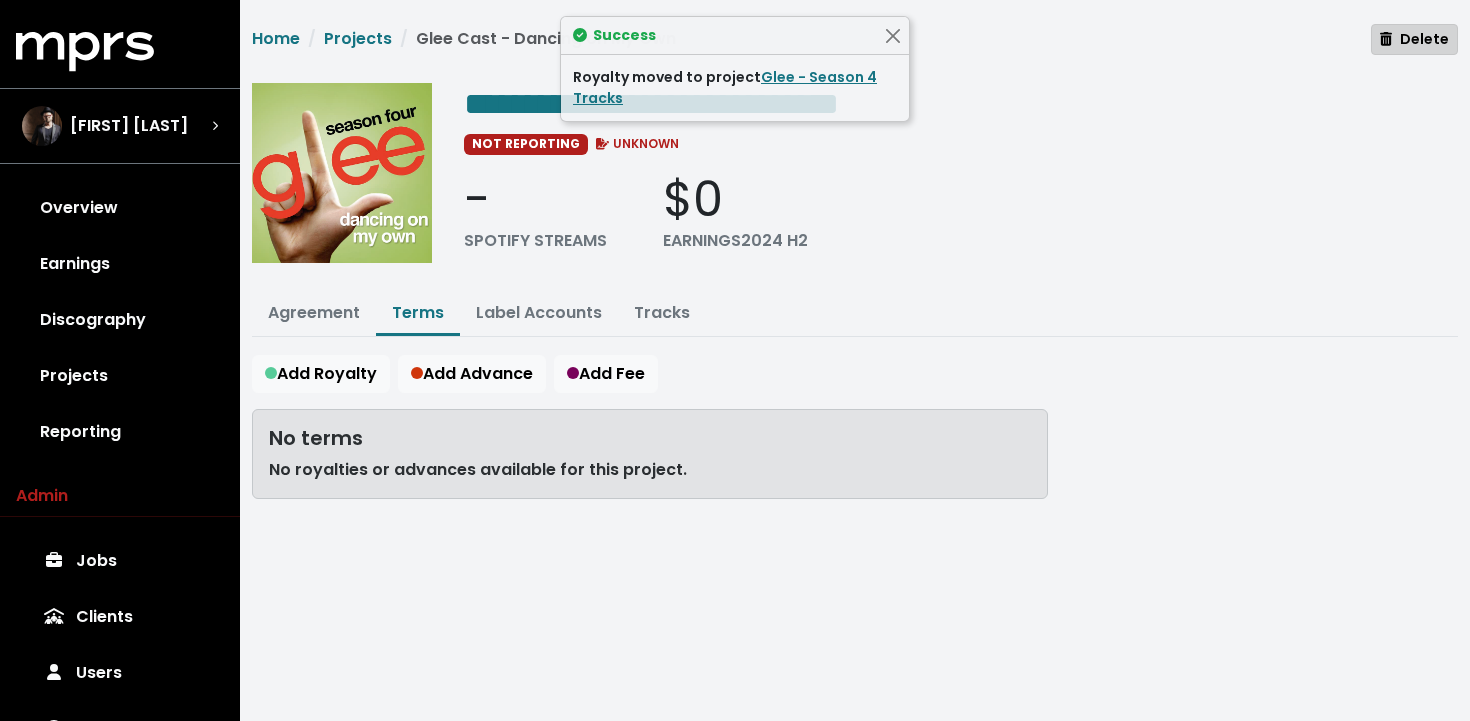 click on "Delete" at bounding box center (1414, 39) 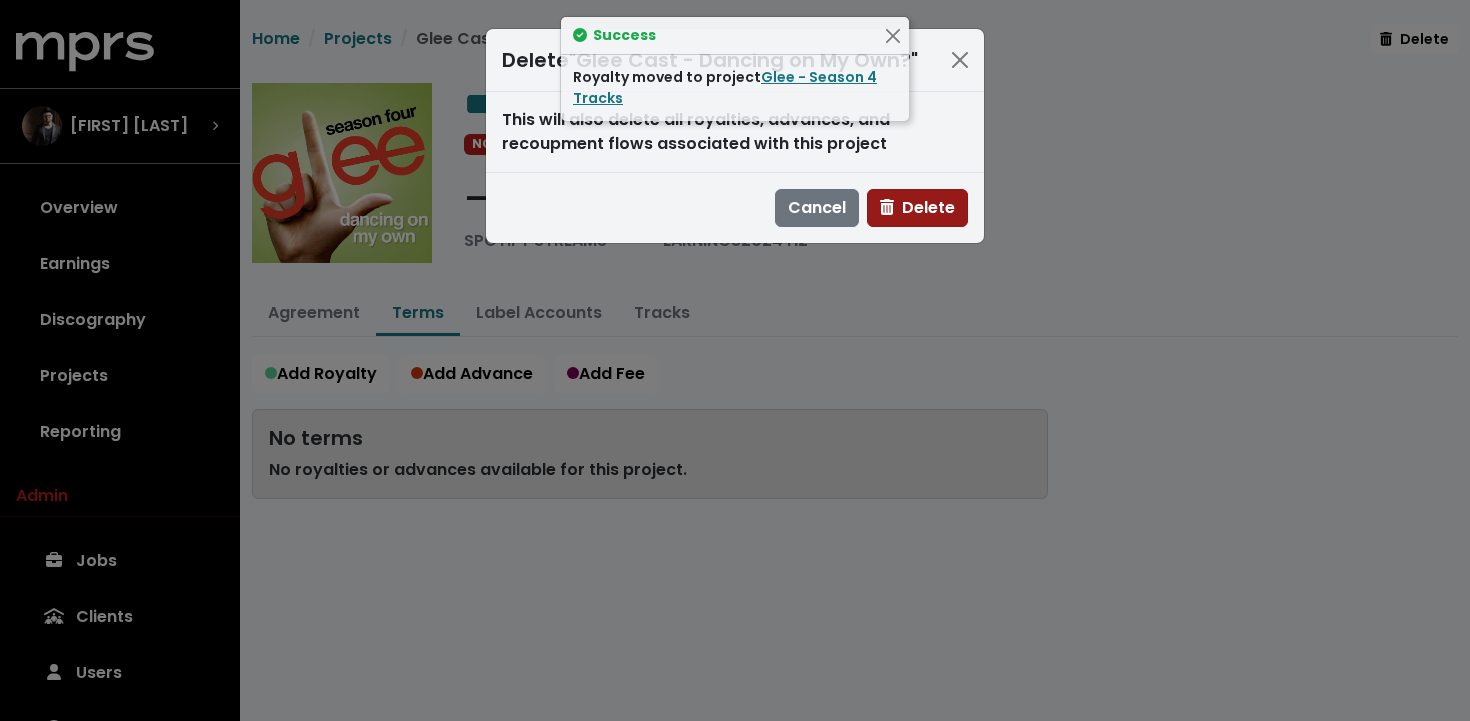 click on "Delete" at bounding box center (917, 207) 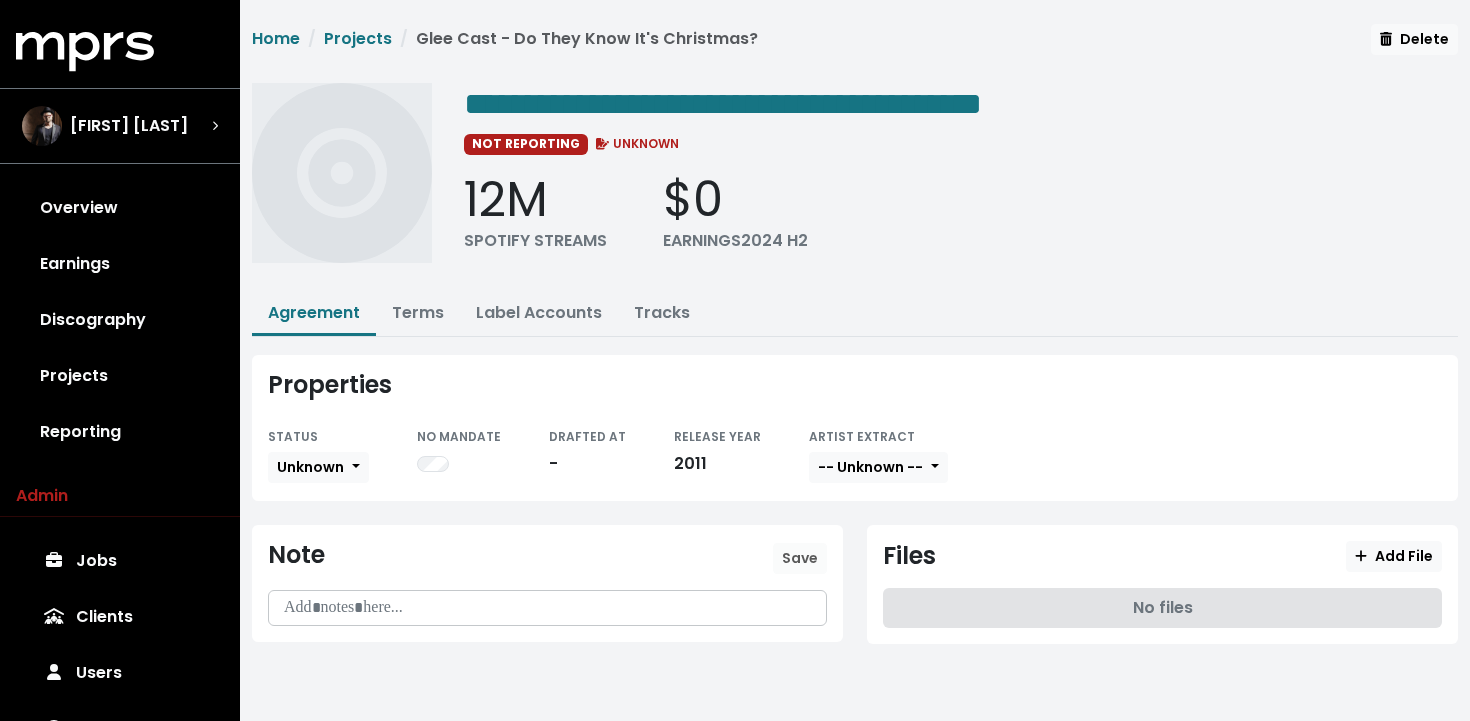 scroll, scrollTop: 0, scrollLeft: 0, axis: both 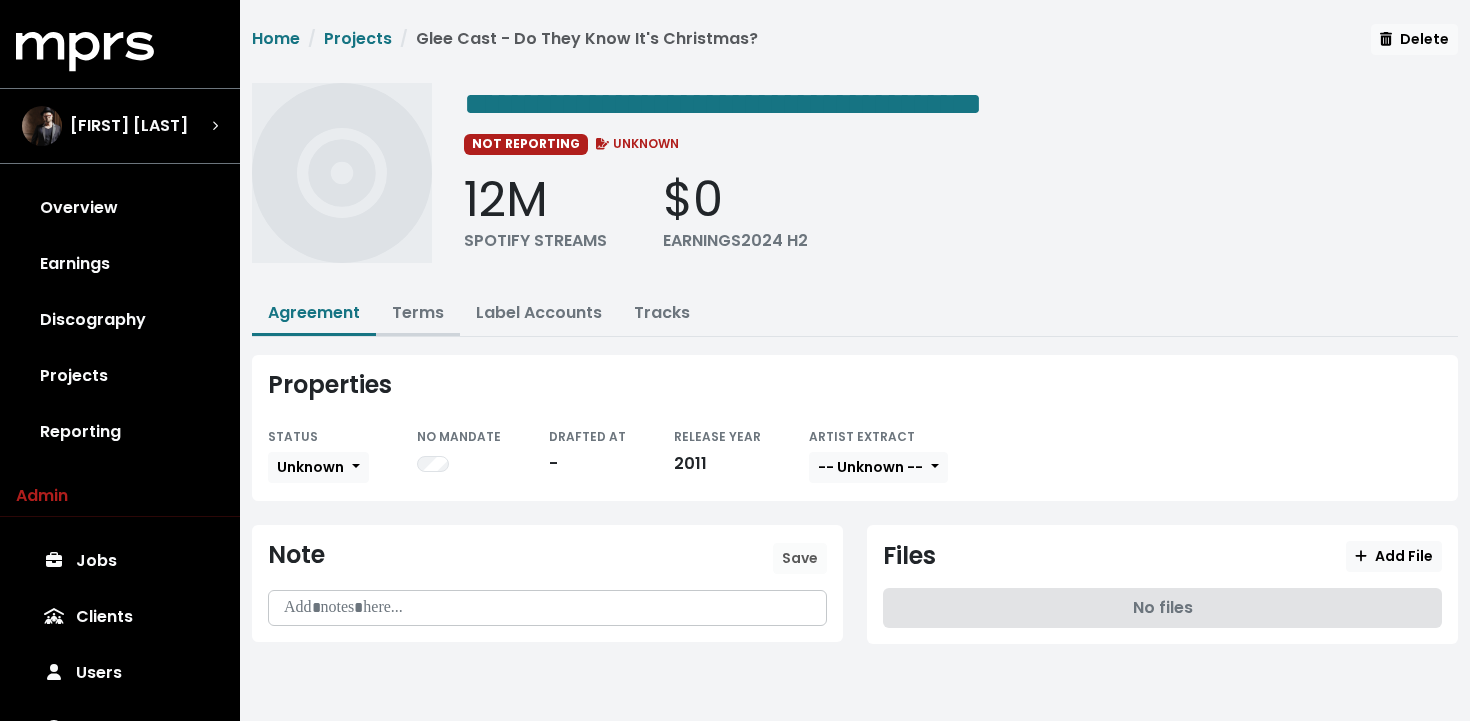 click on "Terms" at bounding box center (418, 312) 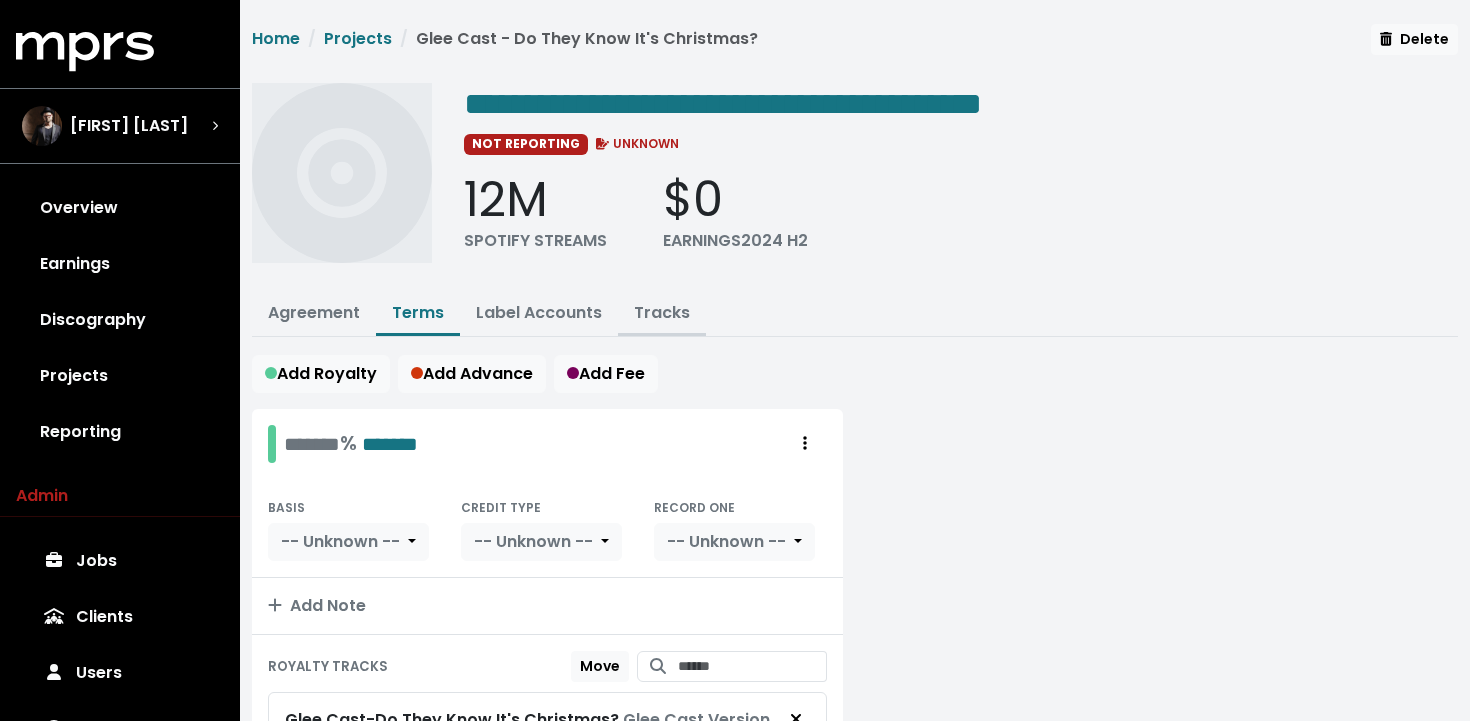click on "Tracks" at bounding box center (662, 312) 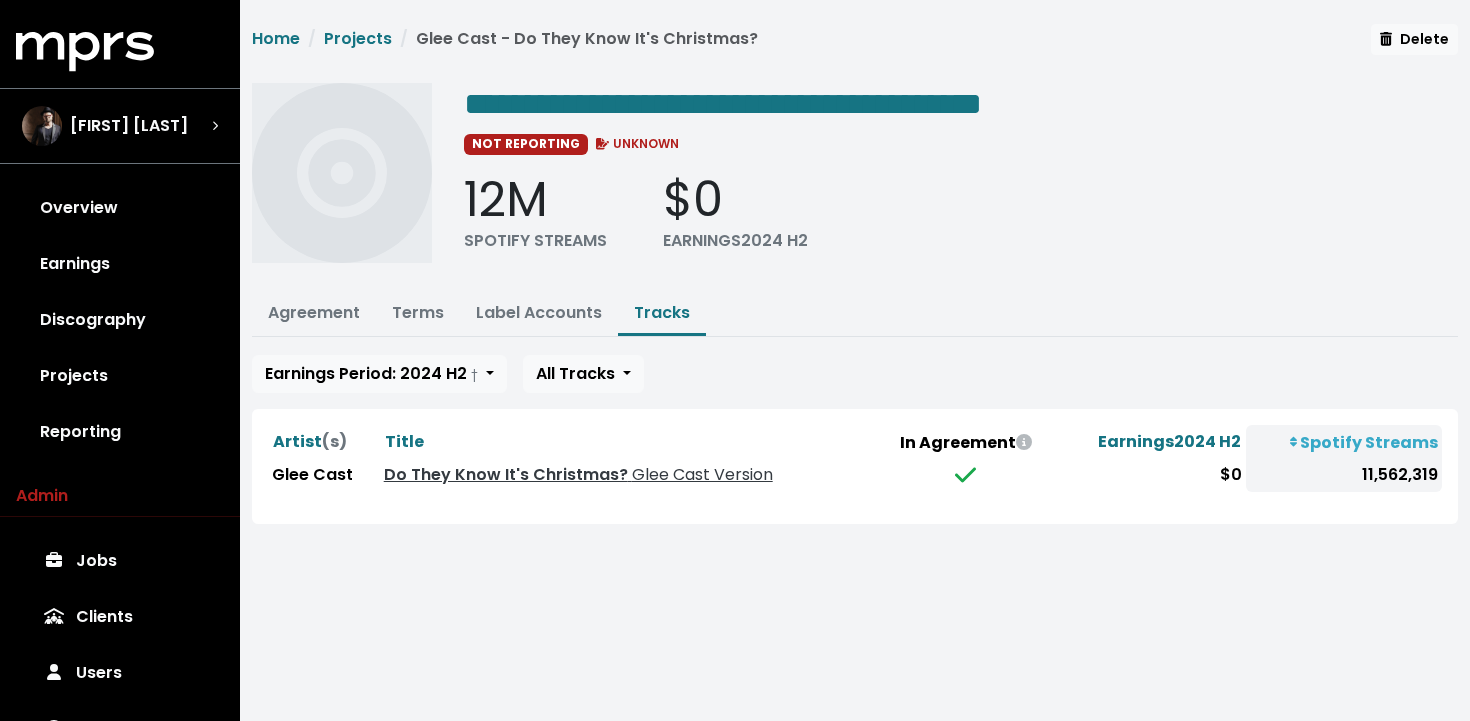 drag, startPoint x: 1149, startPoint y: 110, endPoint x: 886, endPoint y: 8, distance: 282.08685 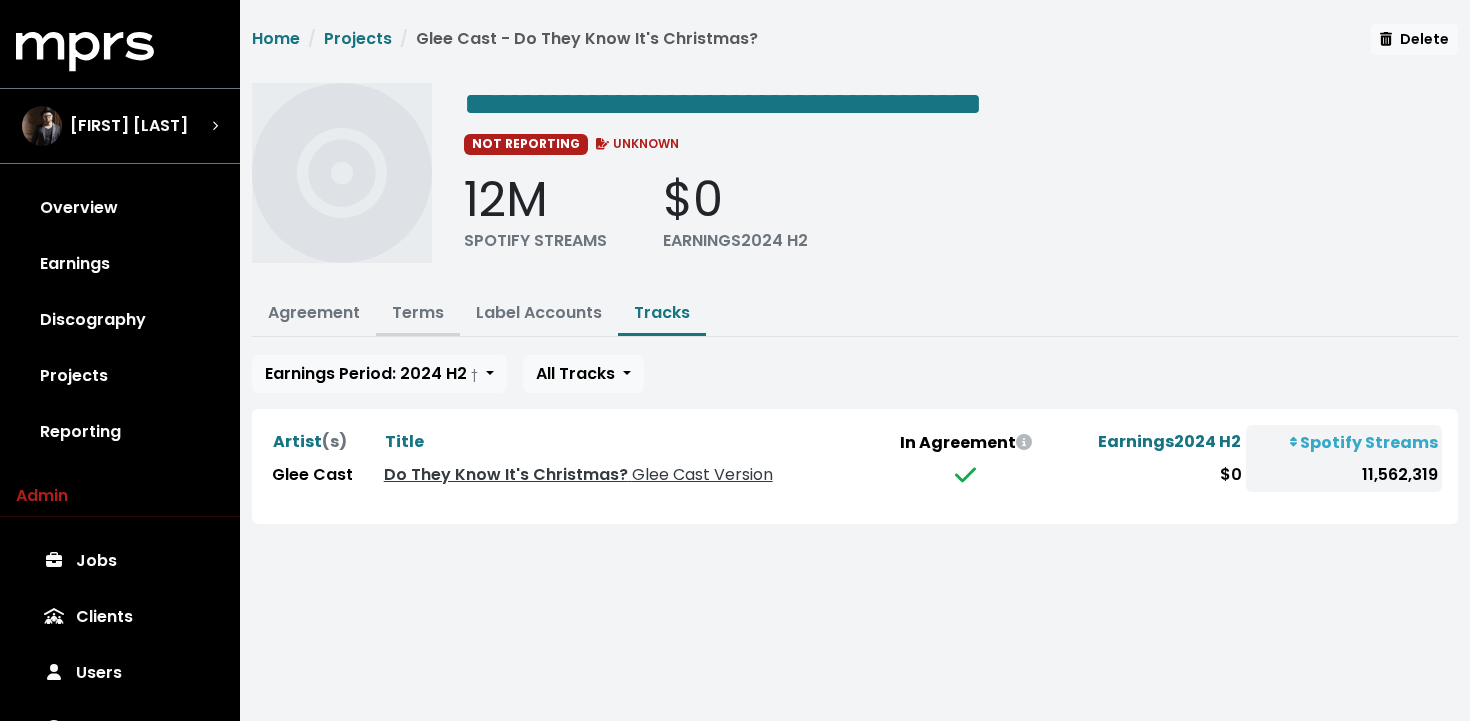 click on "Terms" at bounding box center (418, 312) 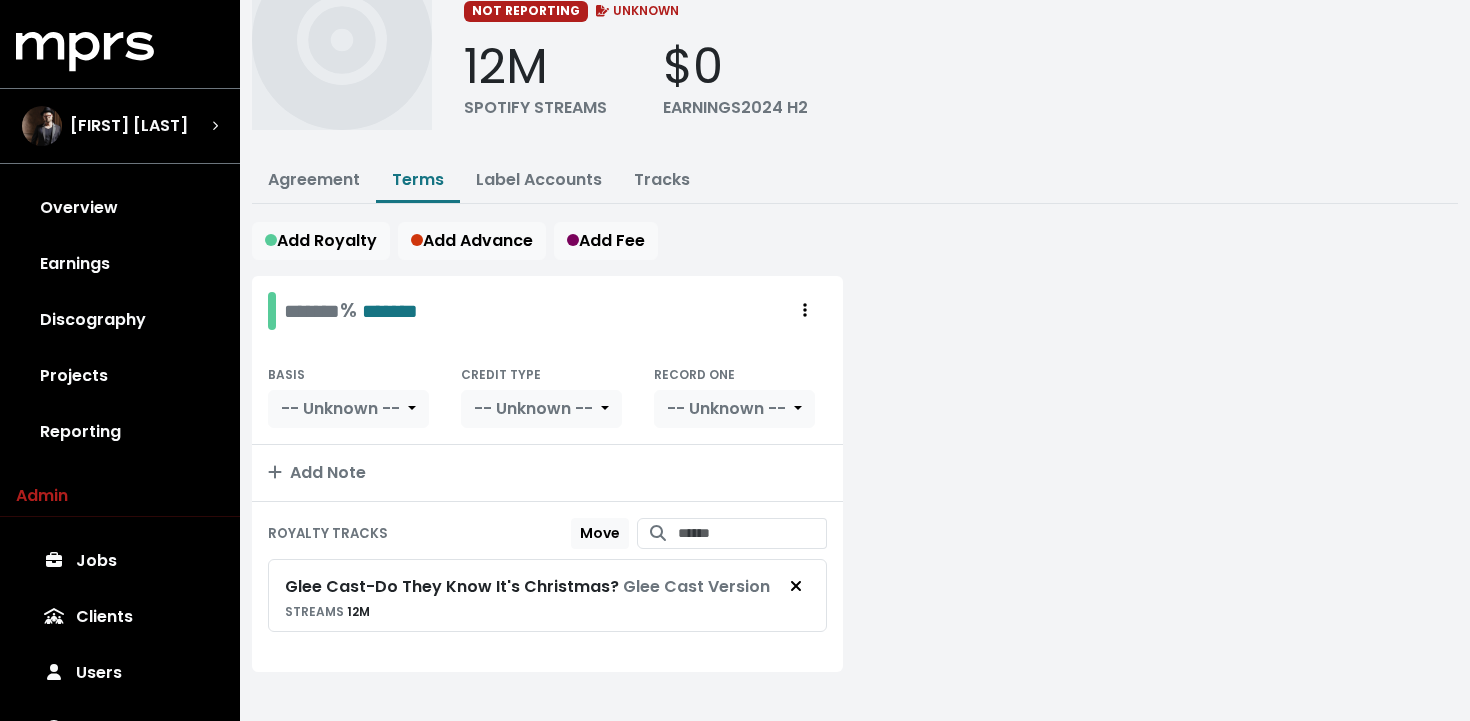 scroll, scrollTop: 143, scrollLeft: 0, axis: vertical 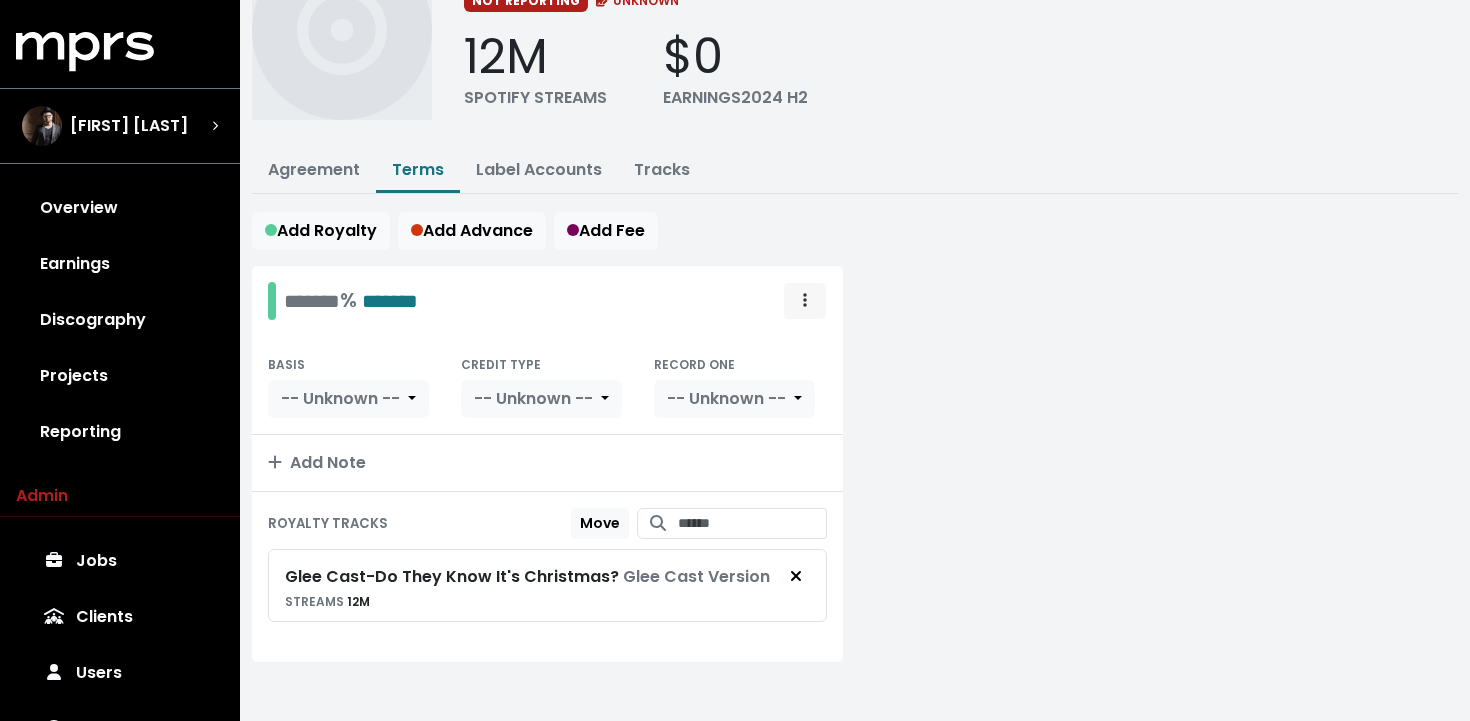 click at bounding box center [805, 301] 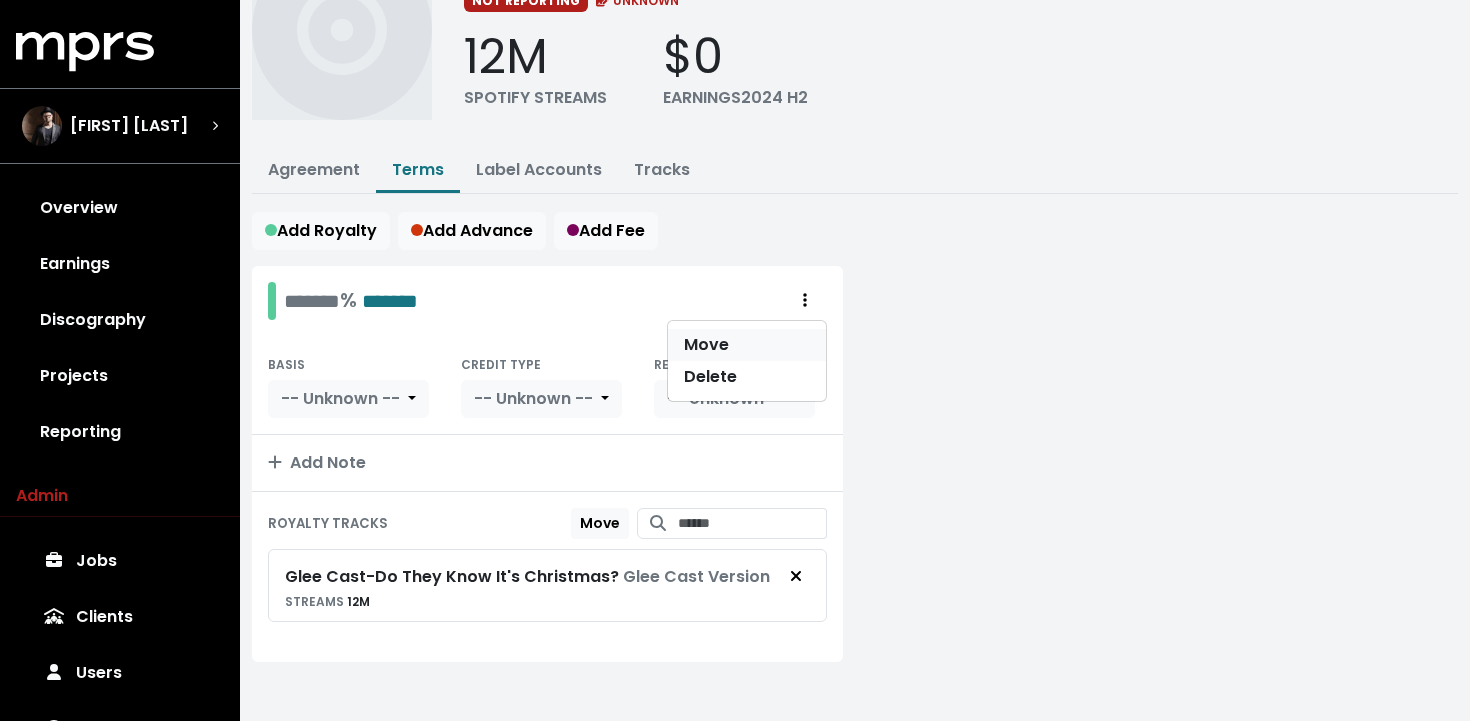 click on "Move" at bounding box center [747, 345] 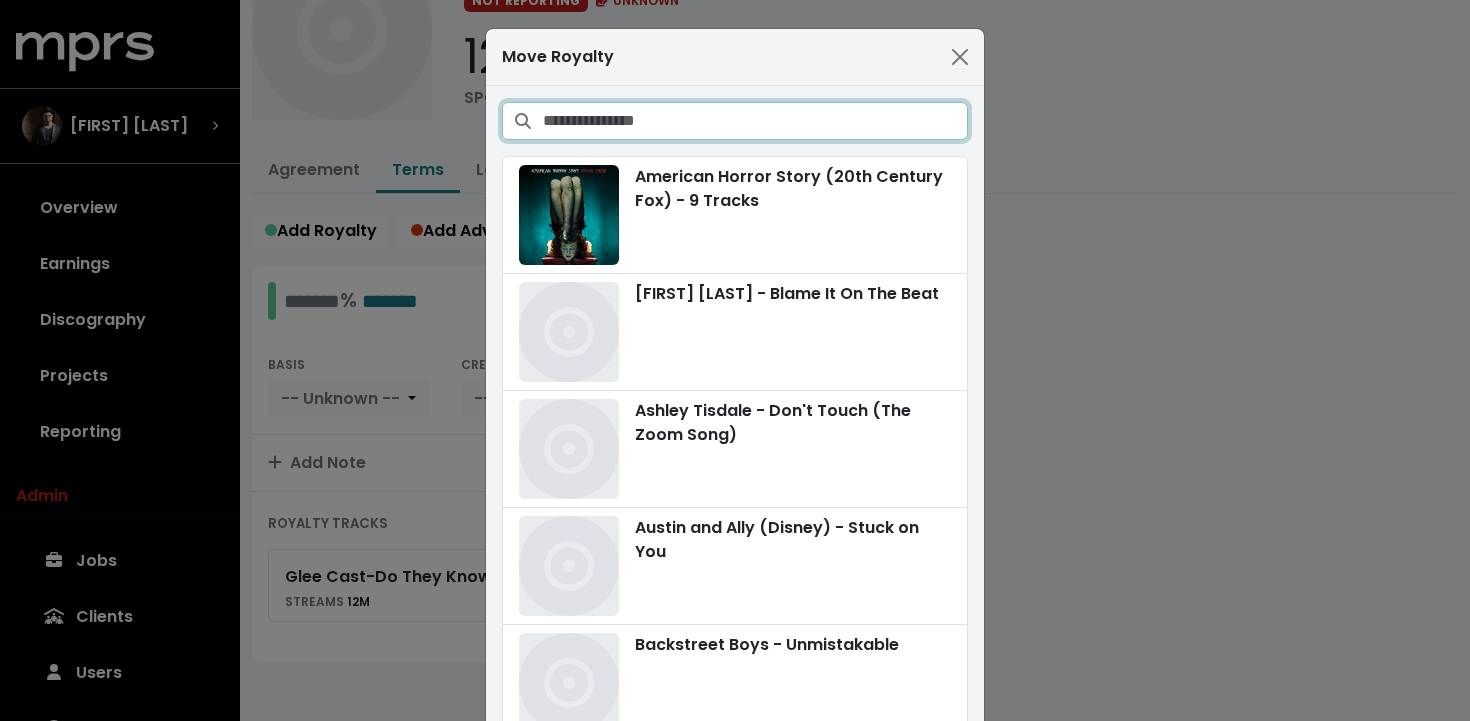 click at bounding box center [755, 121] 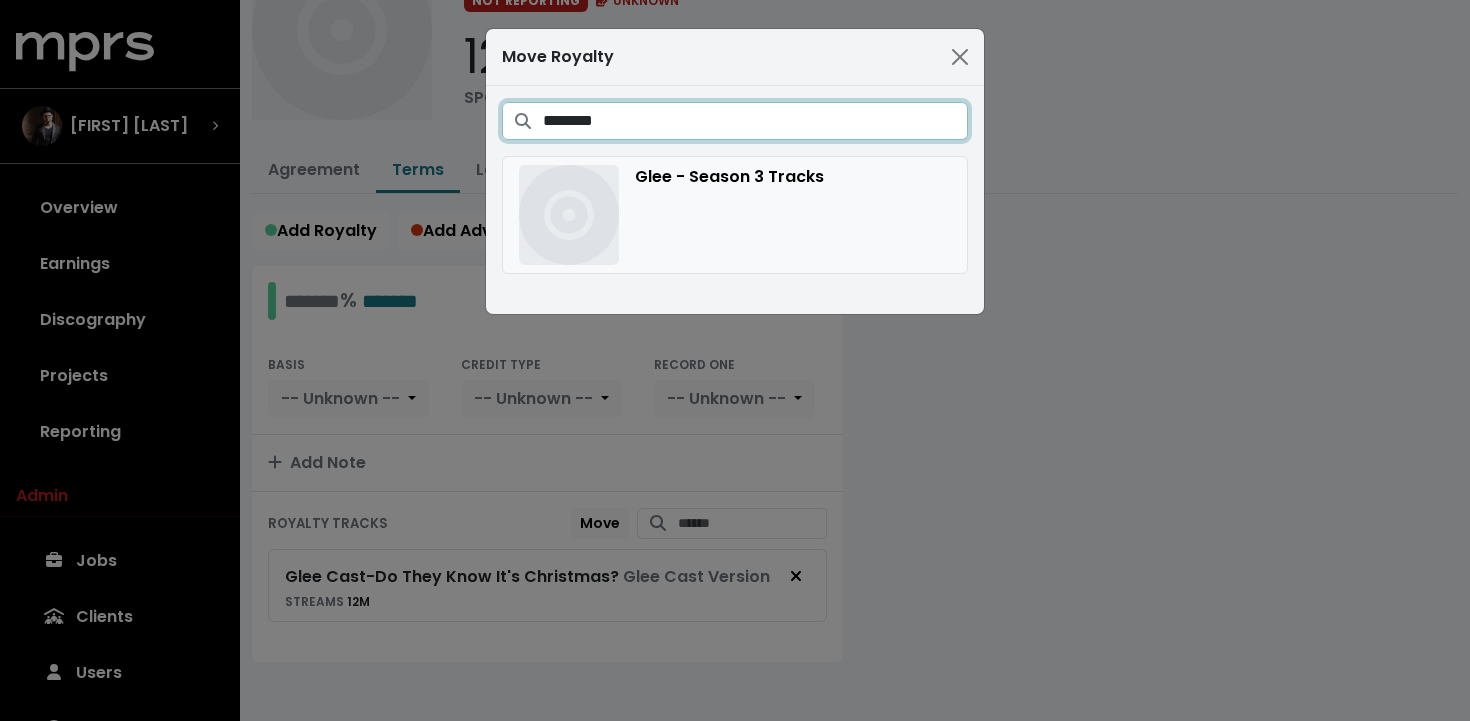 type on "********" 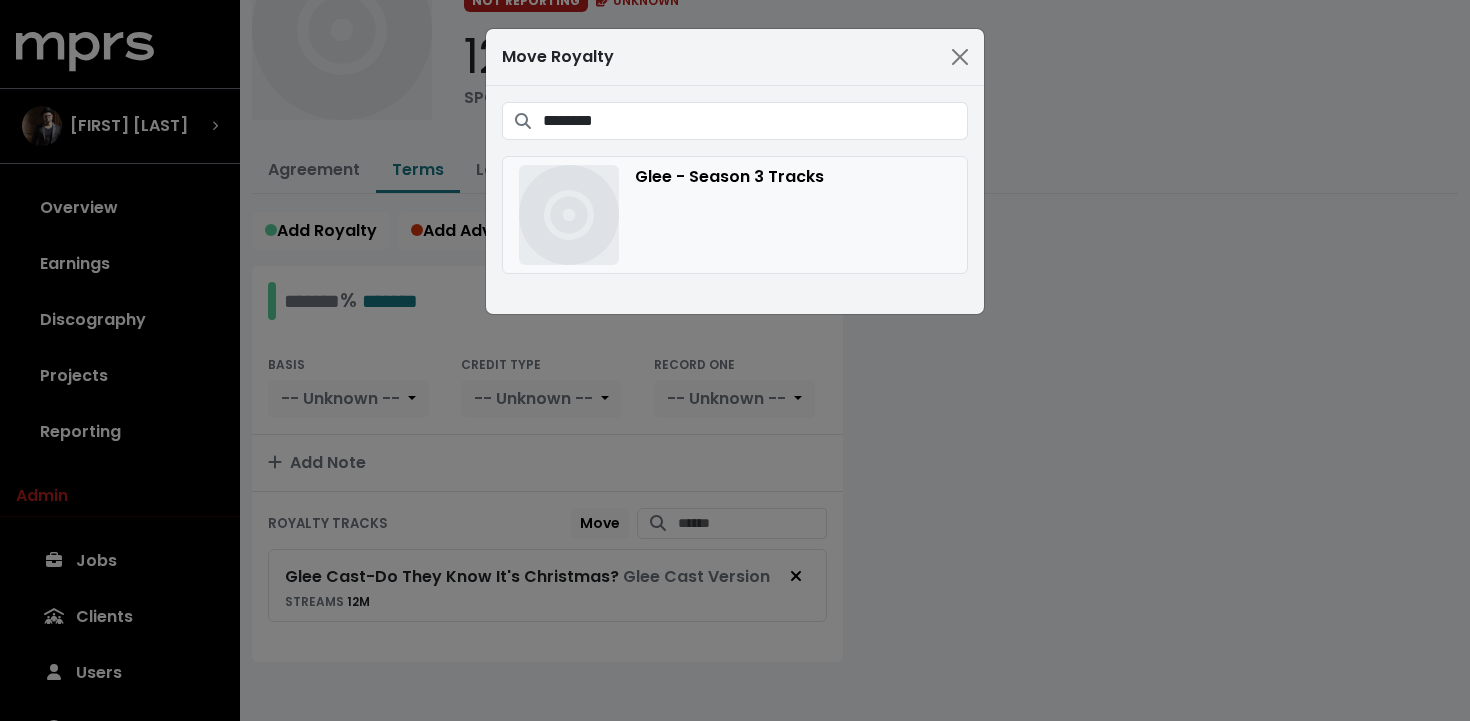 click on "Glee - Season 3 Tracks" at bounding box center [735, 215] 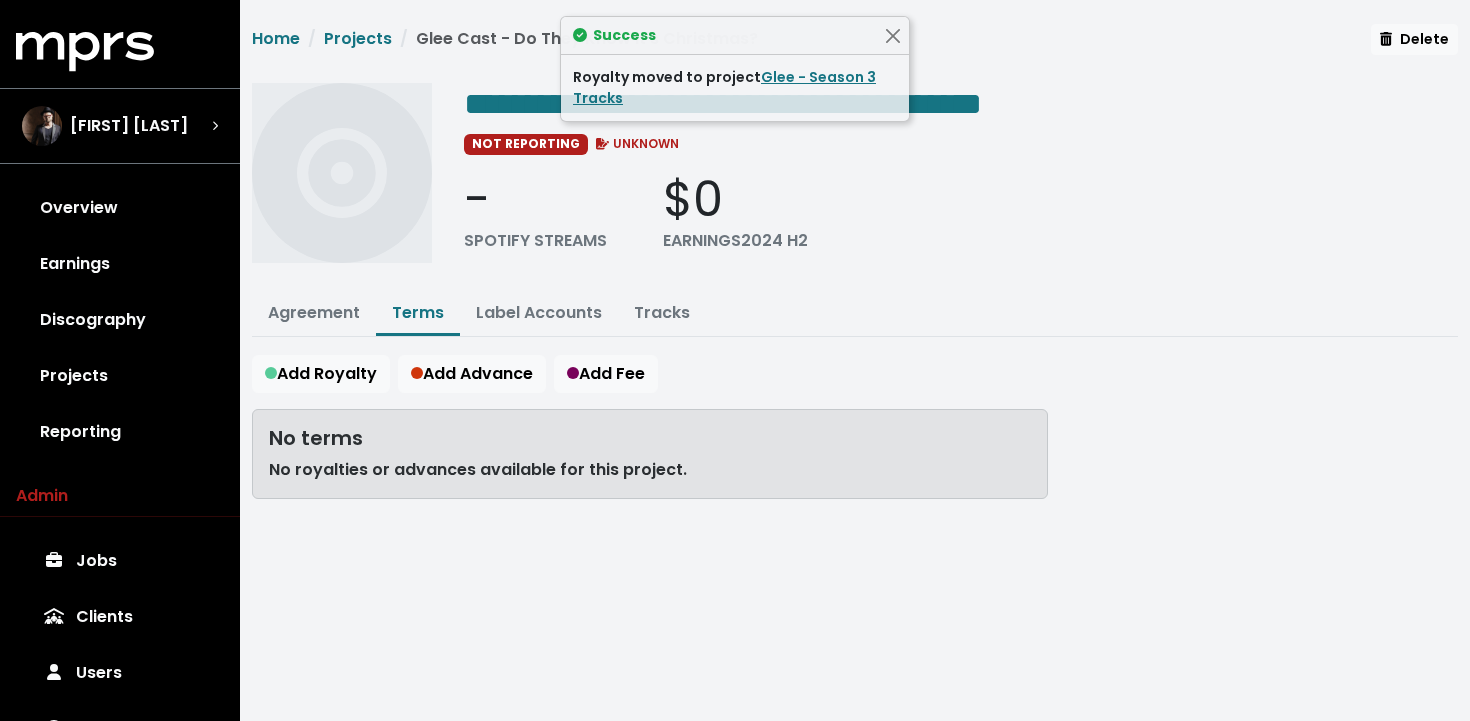scroll, scrollTop: 0, scrollLeft: 0, axis: both 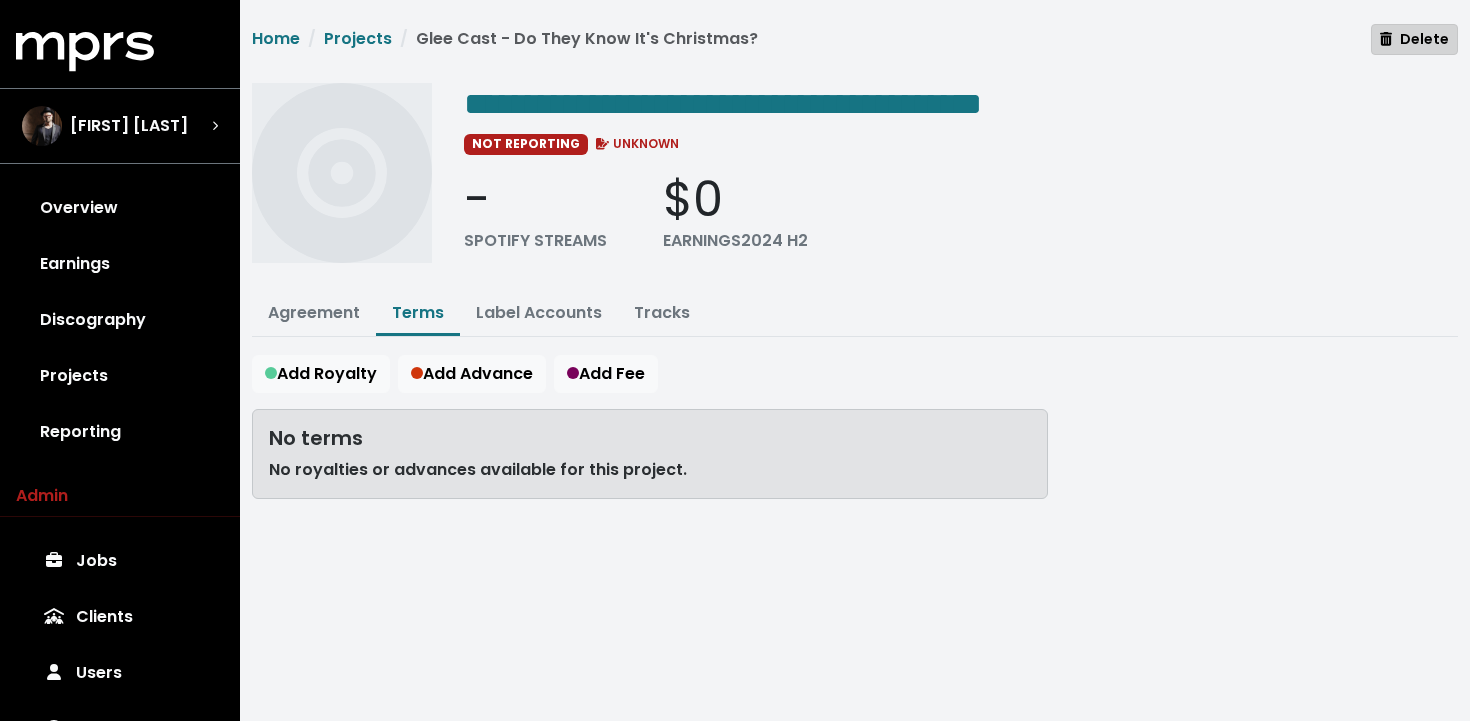 click on "Delete" at bounding box center [1414, 39] 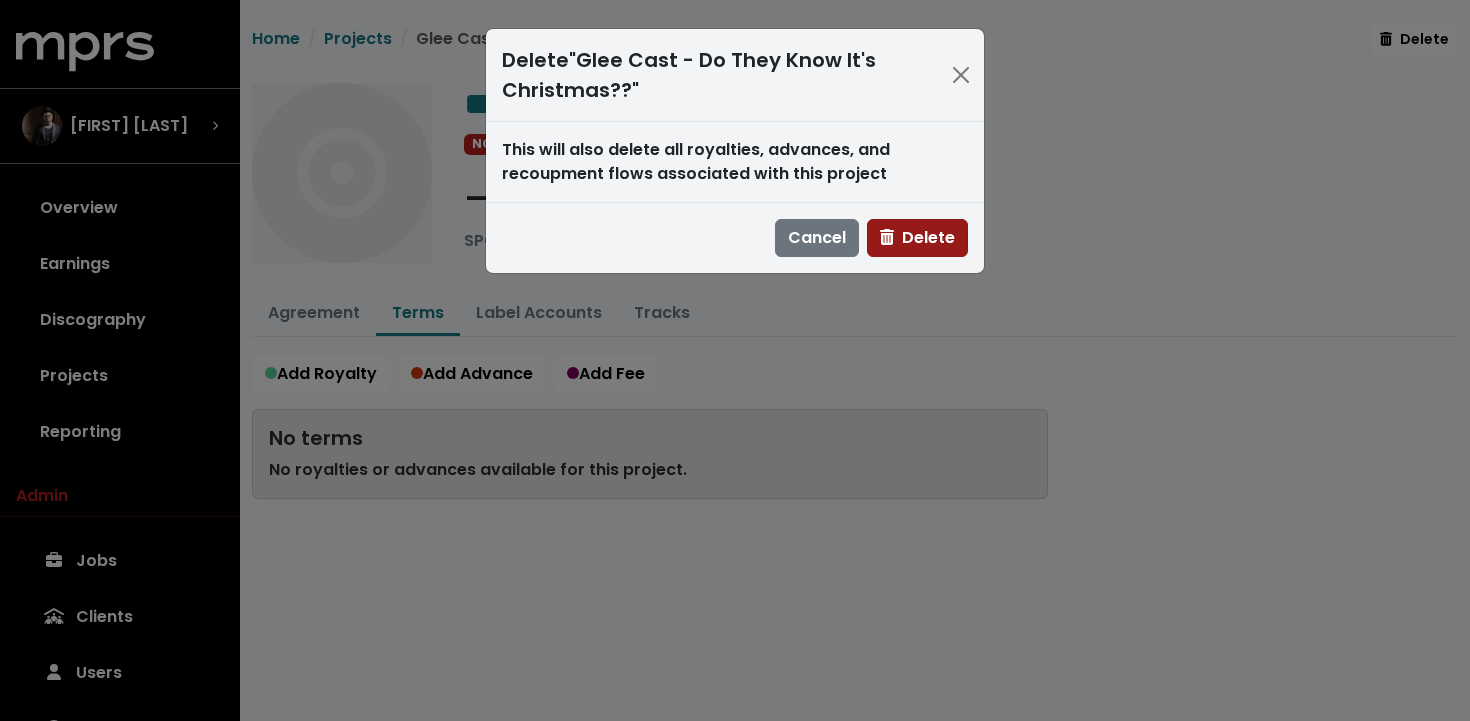 click on "Delete" at bounding box center [917, 237] 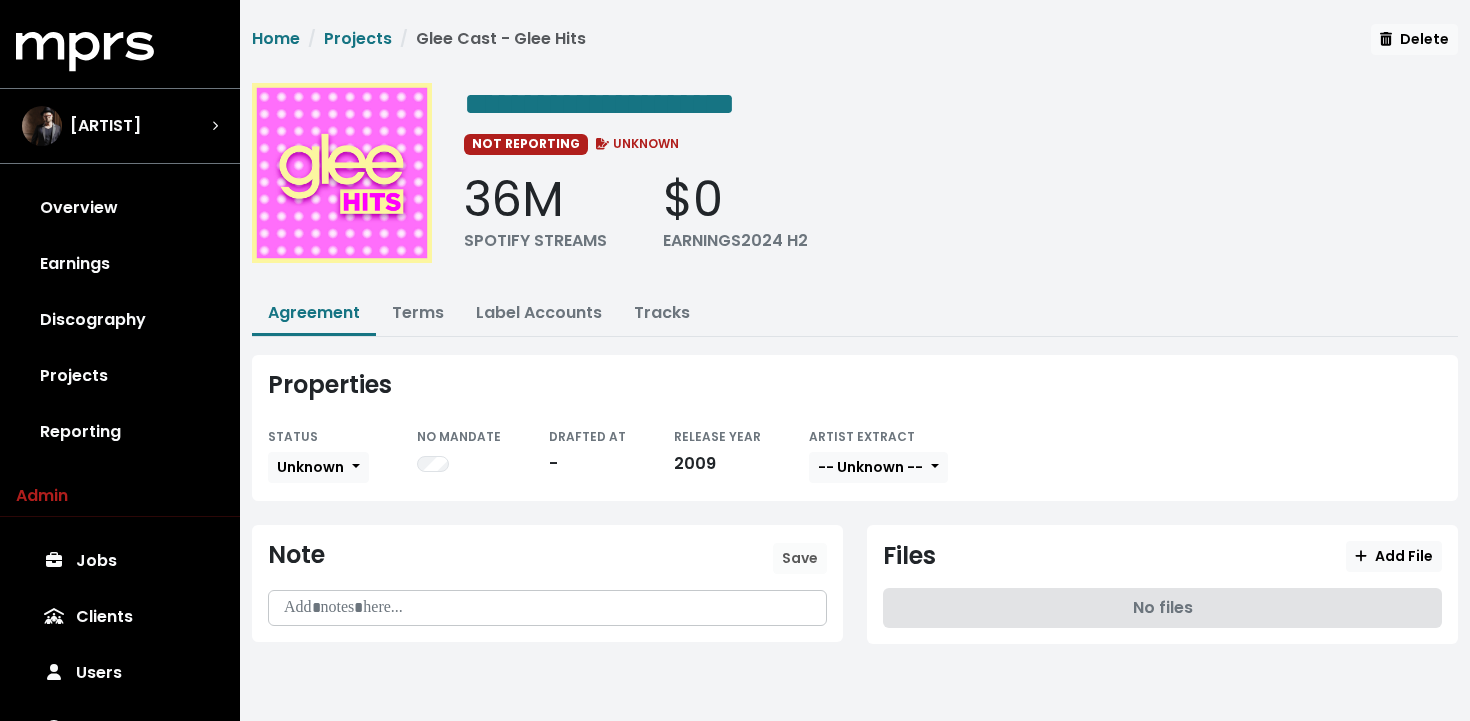 scroll, scrollTop: 0, scrollLeft: 0, axis: both 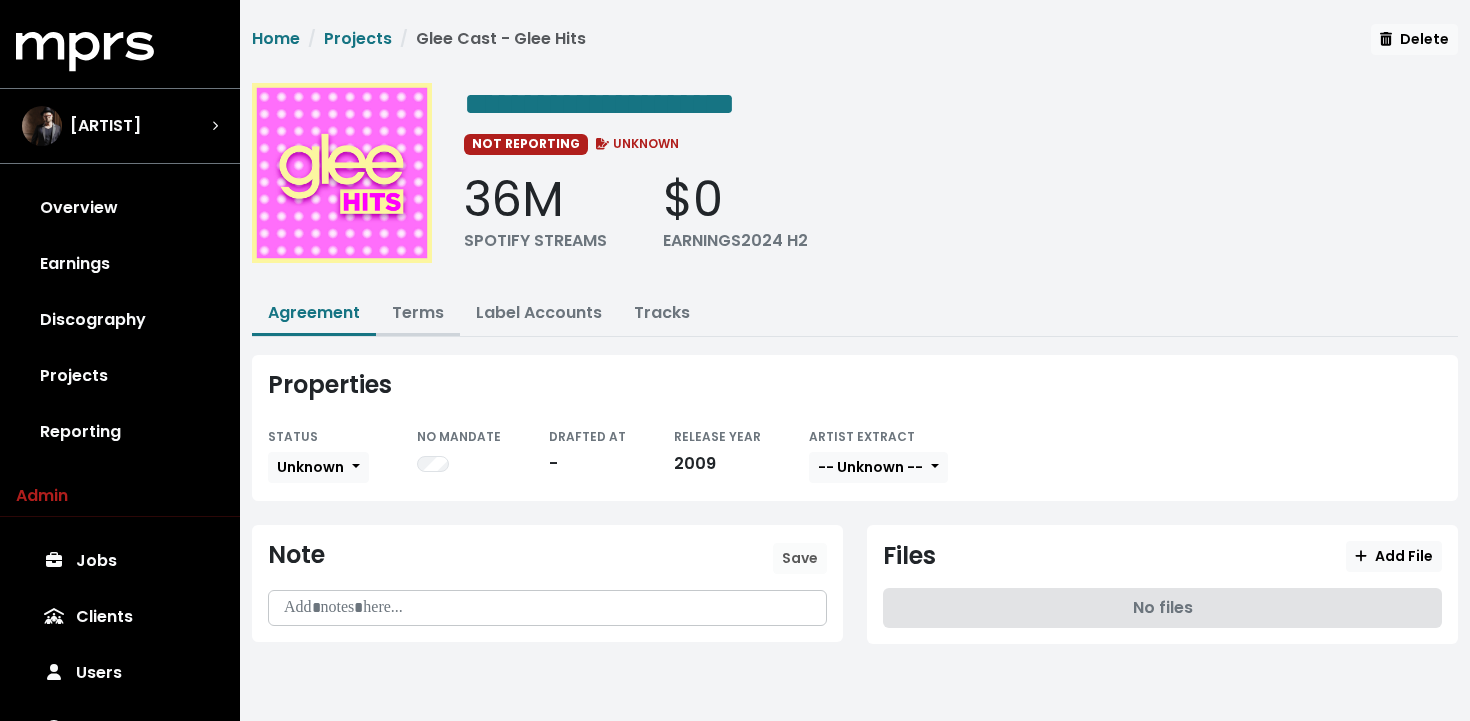 click on "Terms" at bounding box center [418, 312] 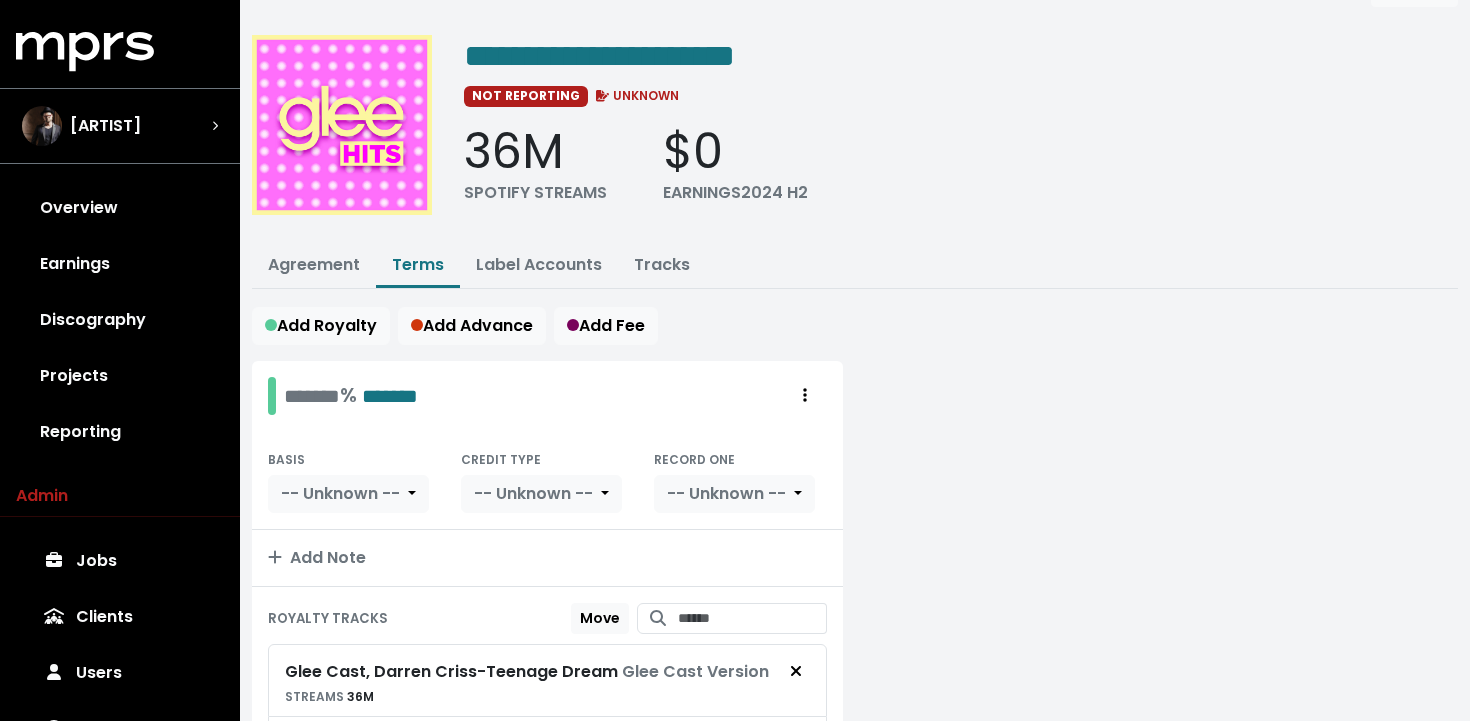 scroll, scrollTop: 0, scrollLeft: 0, axis: both 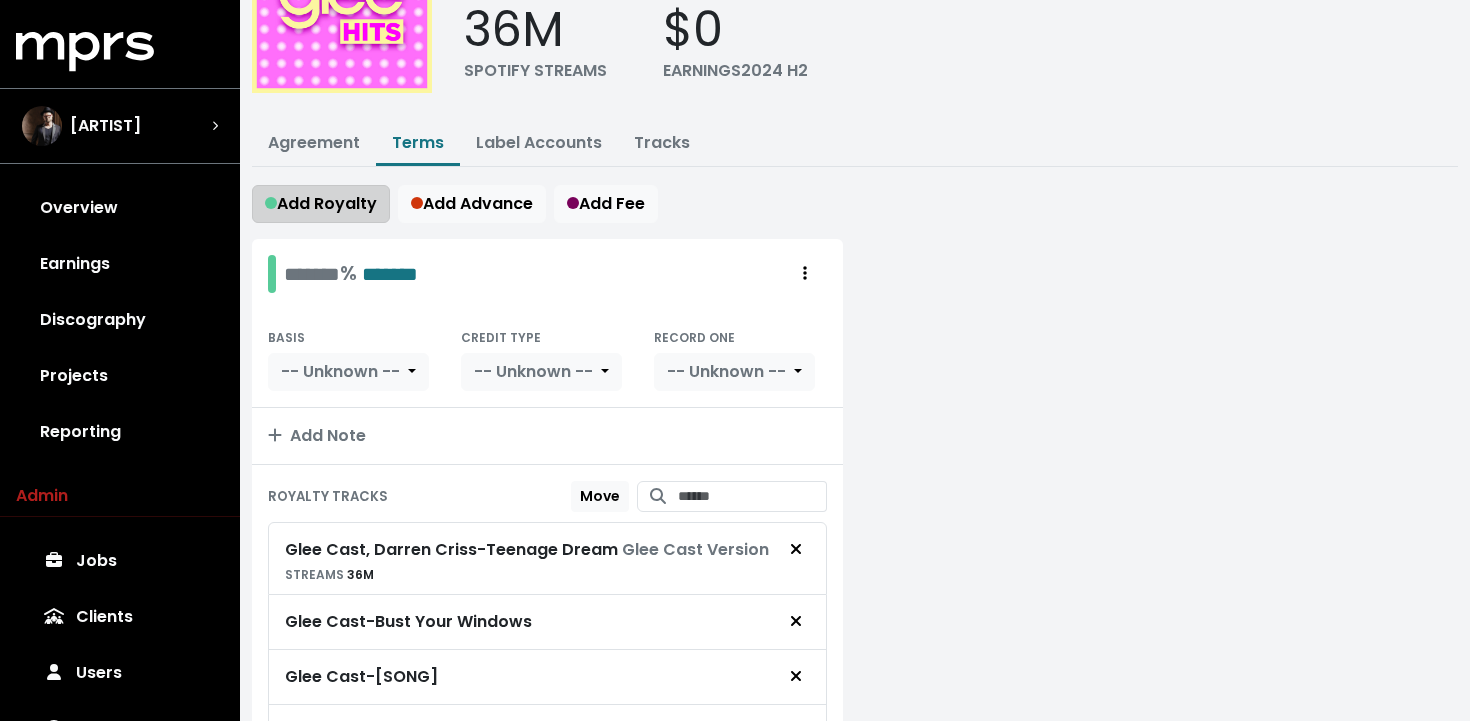 click on "Add Royalty" at bounding box center [321, 203] 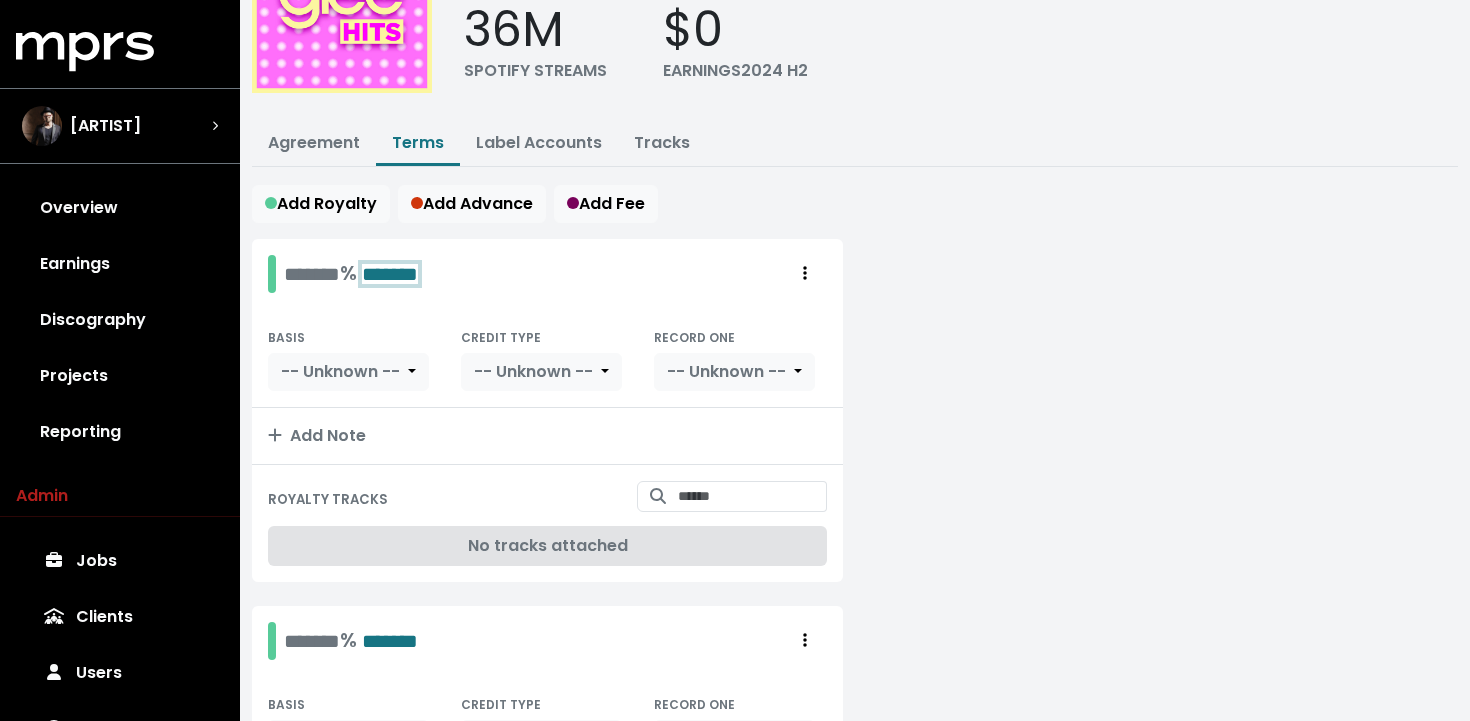 click on "*******" at bounding box center [390, 274] 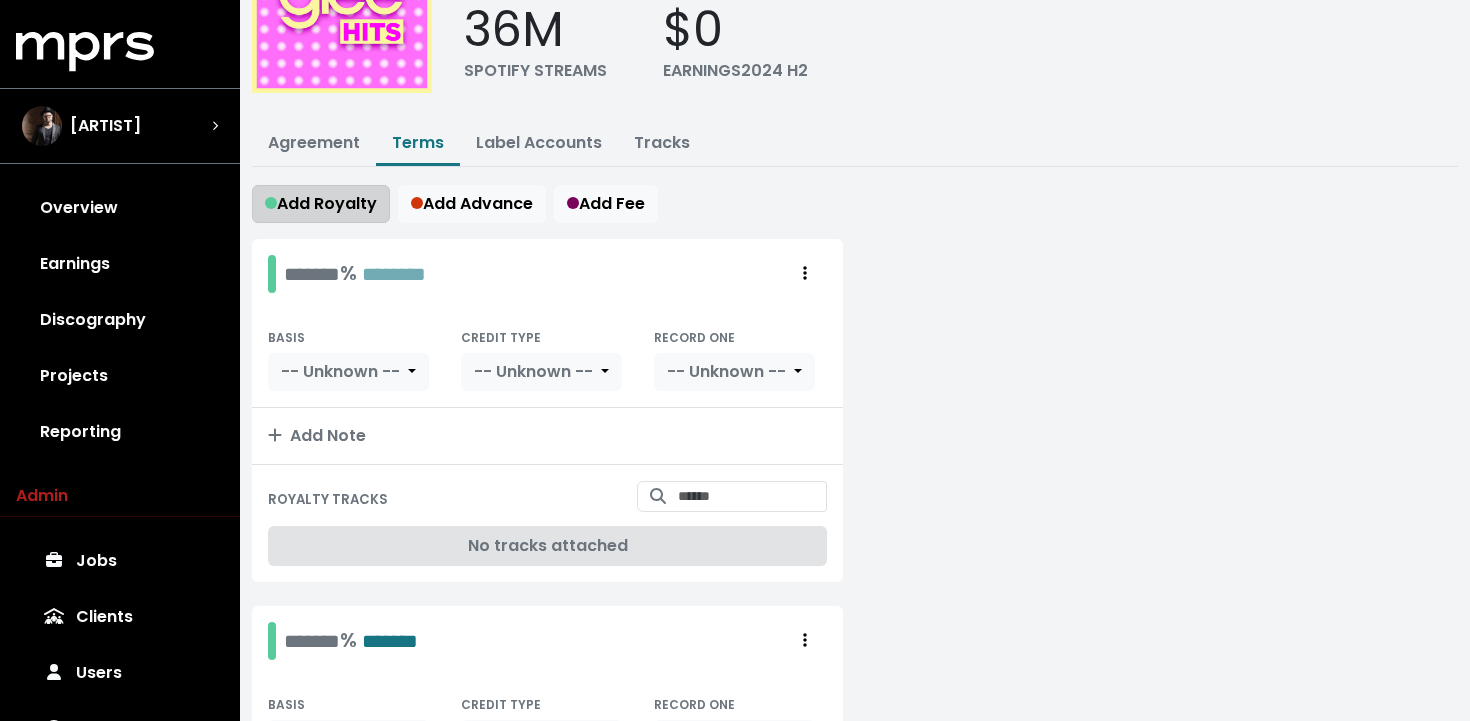 click on "Add Royalty" at bounding box center [321, 203] 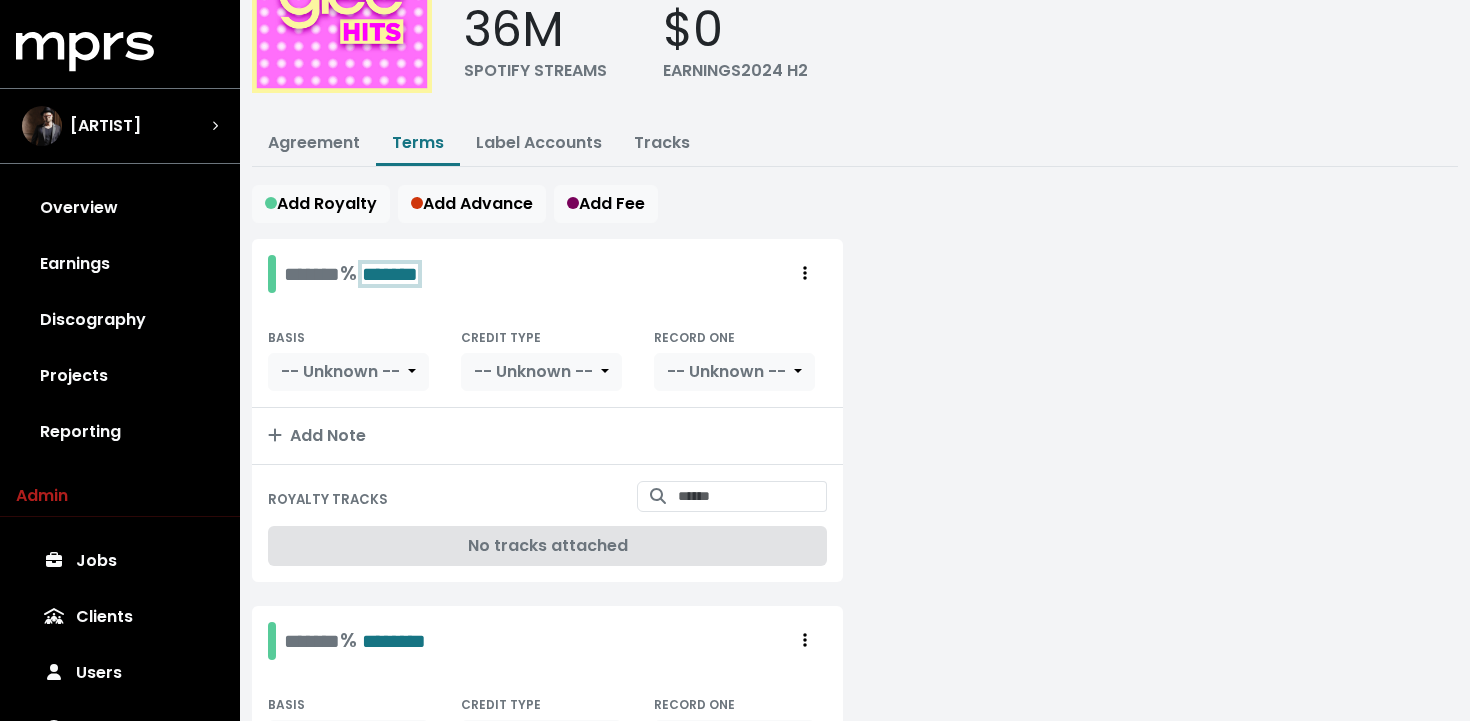 click on "*******" at bounding box center (390, 274) 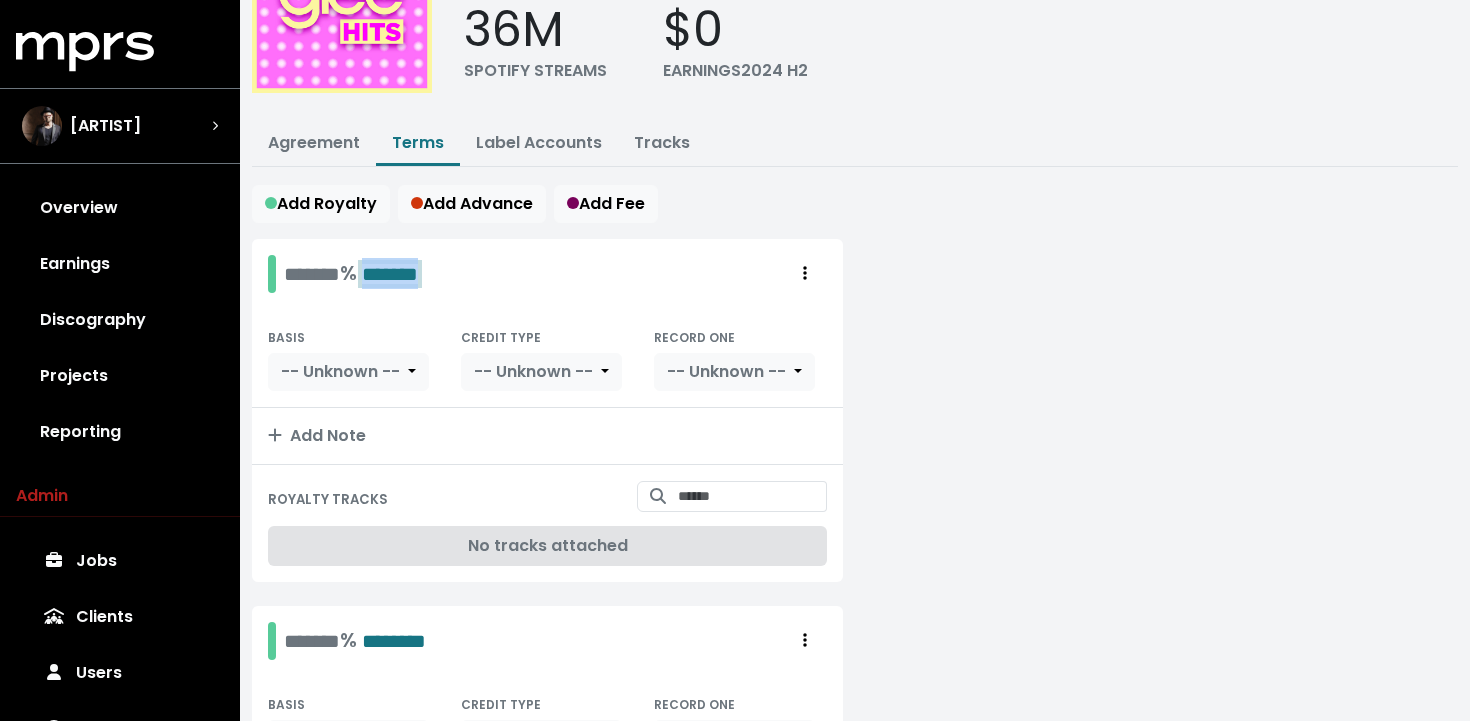 type 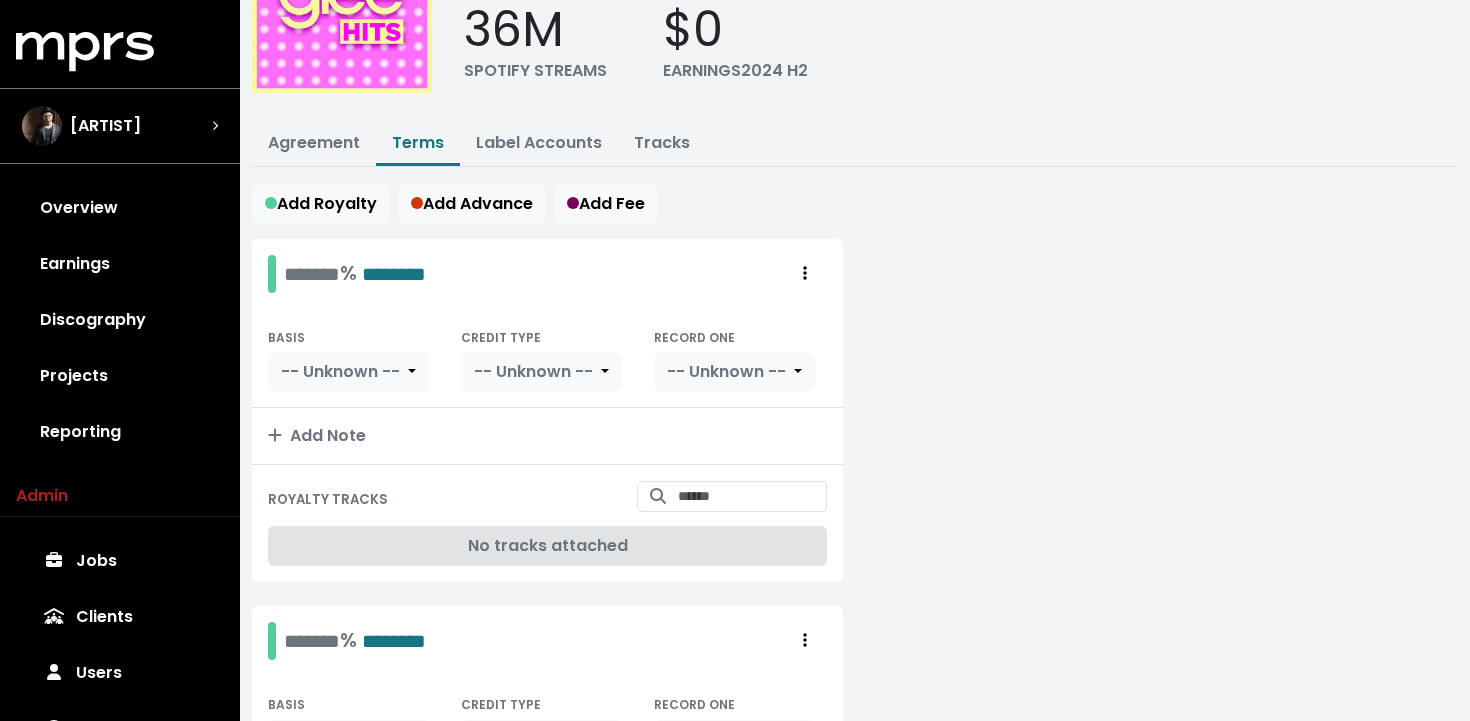 click at bounding box center (1162, 1035) 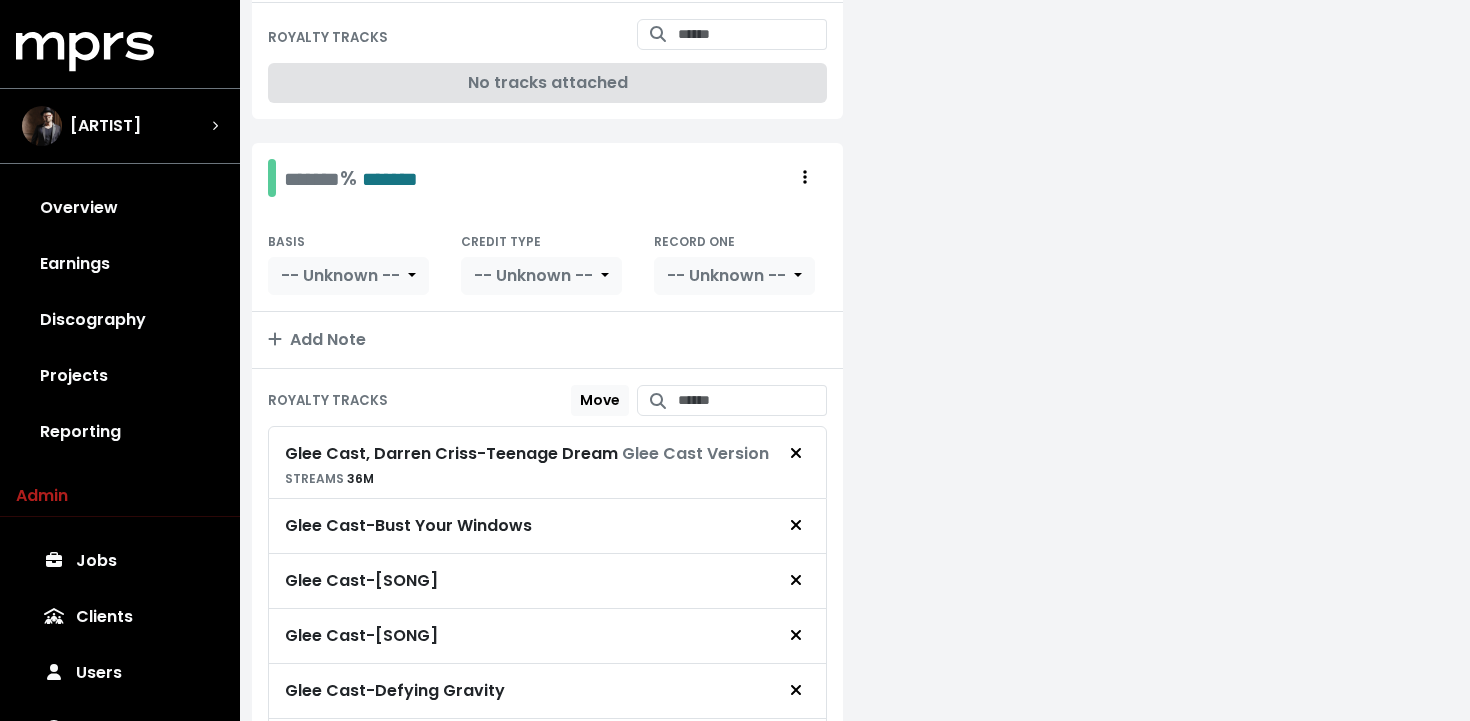 scroll, scrollTop: 1107, scrollLeft: 0, axis: vertical 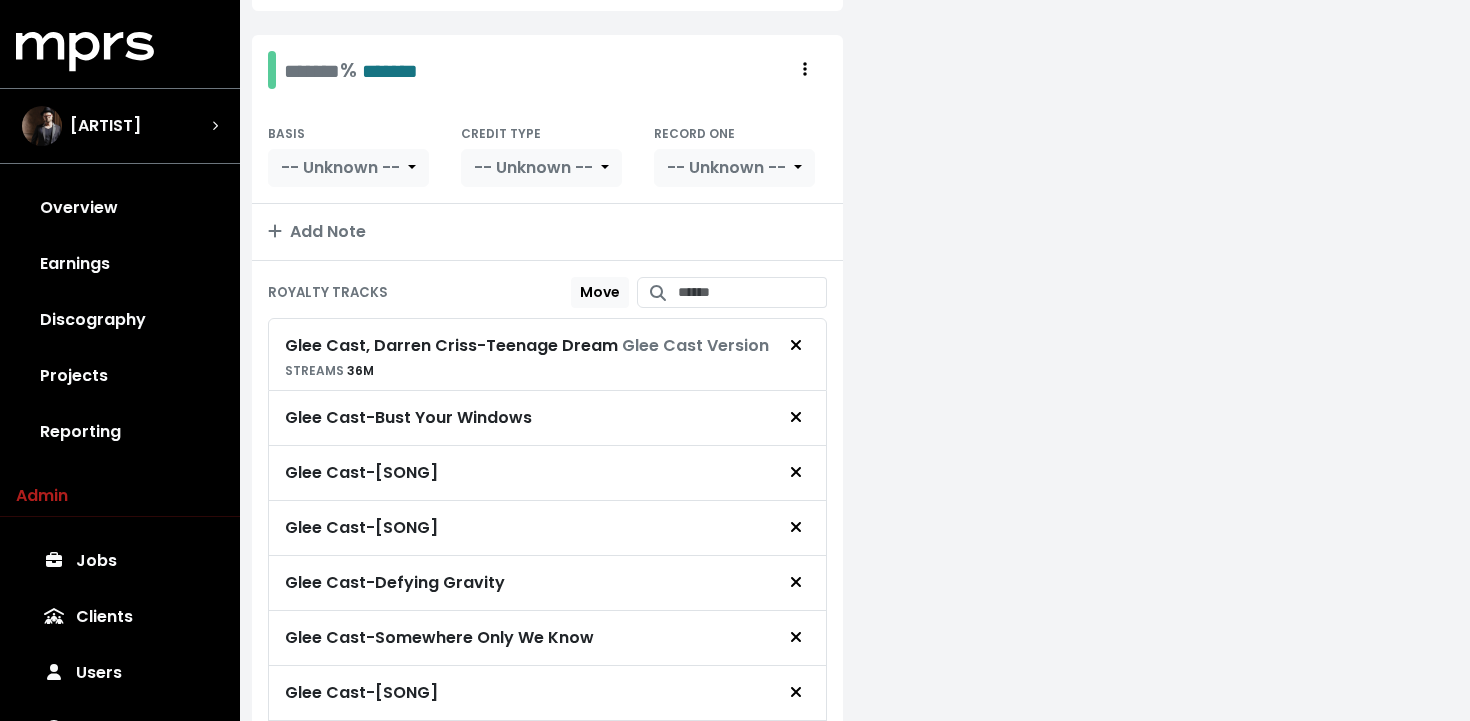 click on "Glee Cast Version" 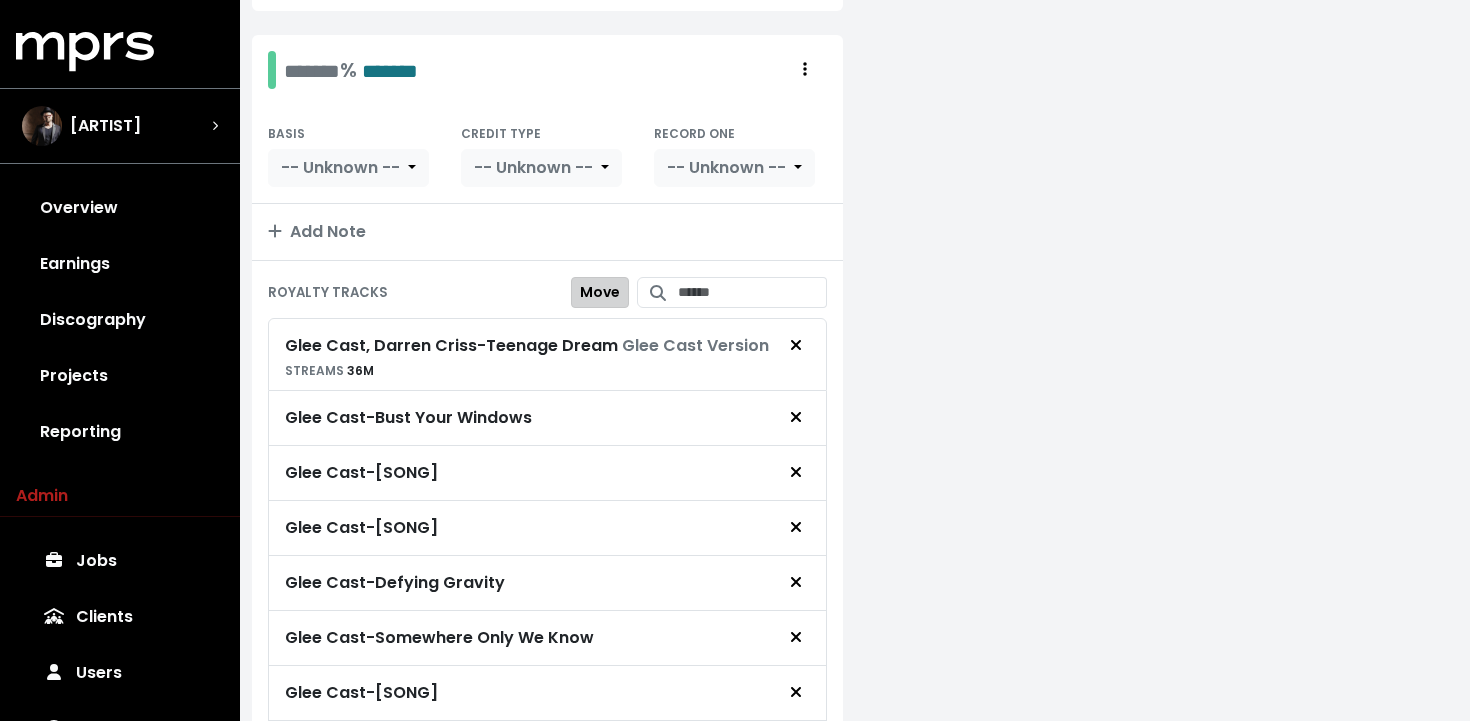 click on "Move" at bounding box center [600, 292] 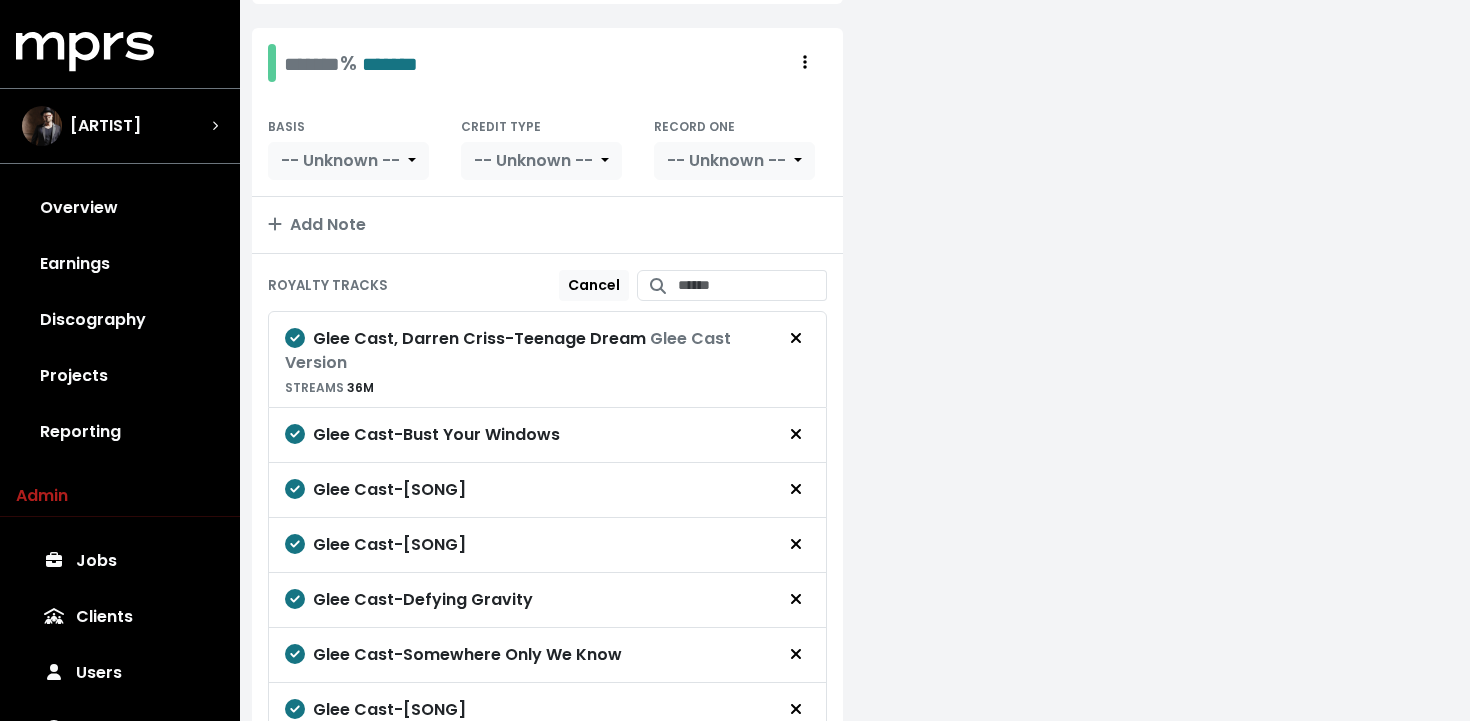 scroll, scrollTop: 1103, scrollLeft: 0, axis: vertical 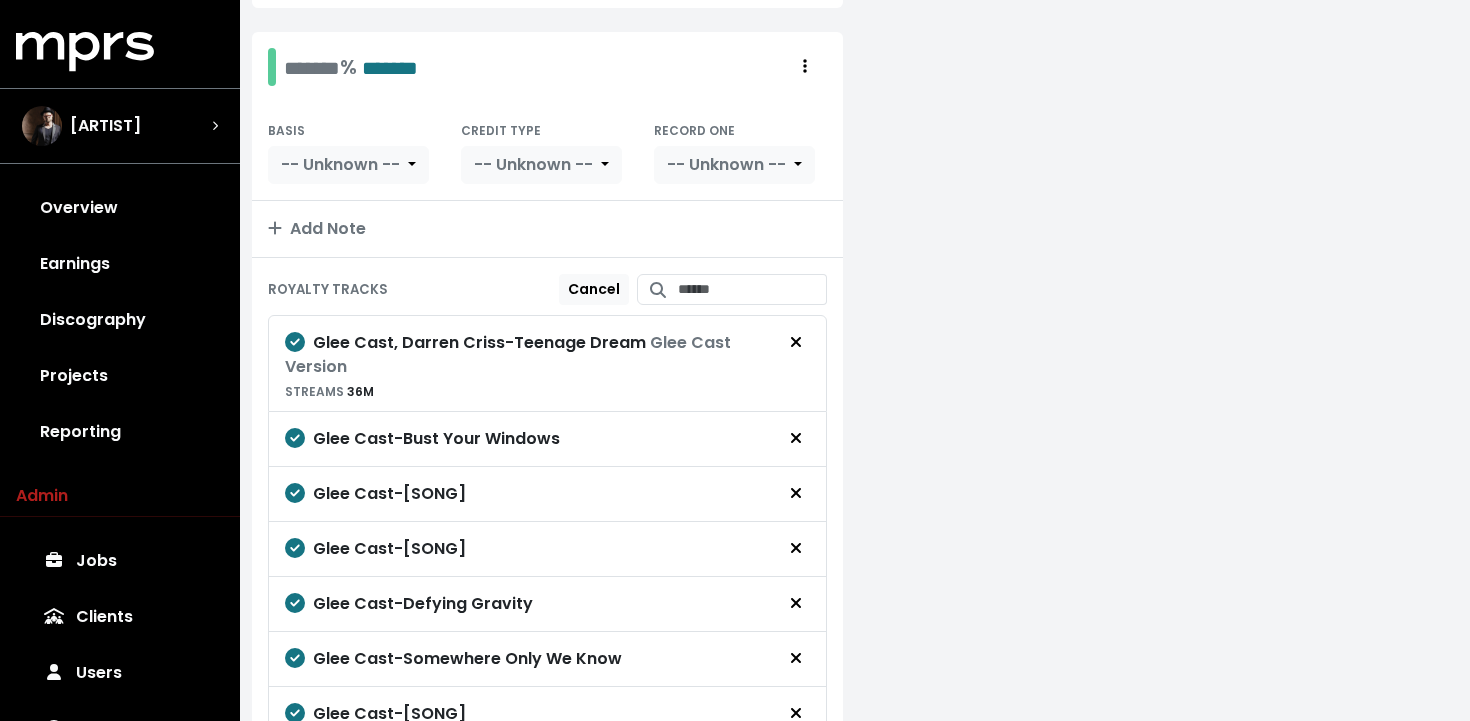 click 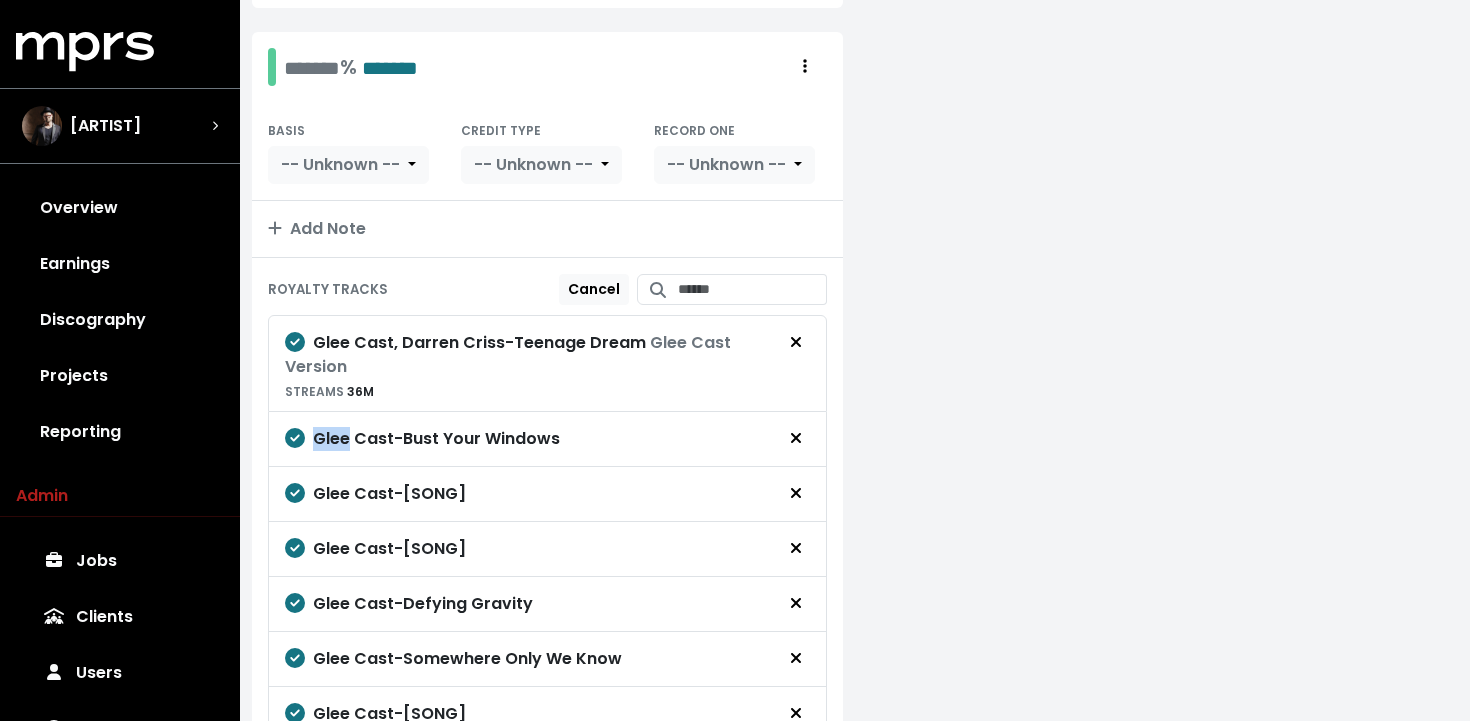 click on "Glee Cast  -  Bust Your Windows" at bounding box center [422, 439] 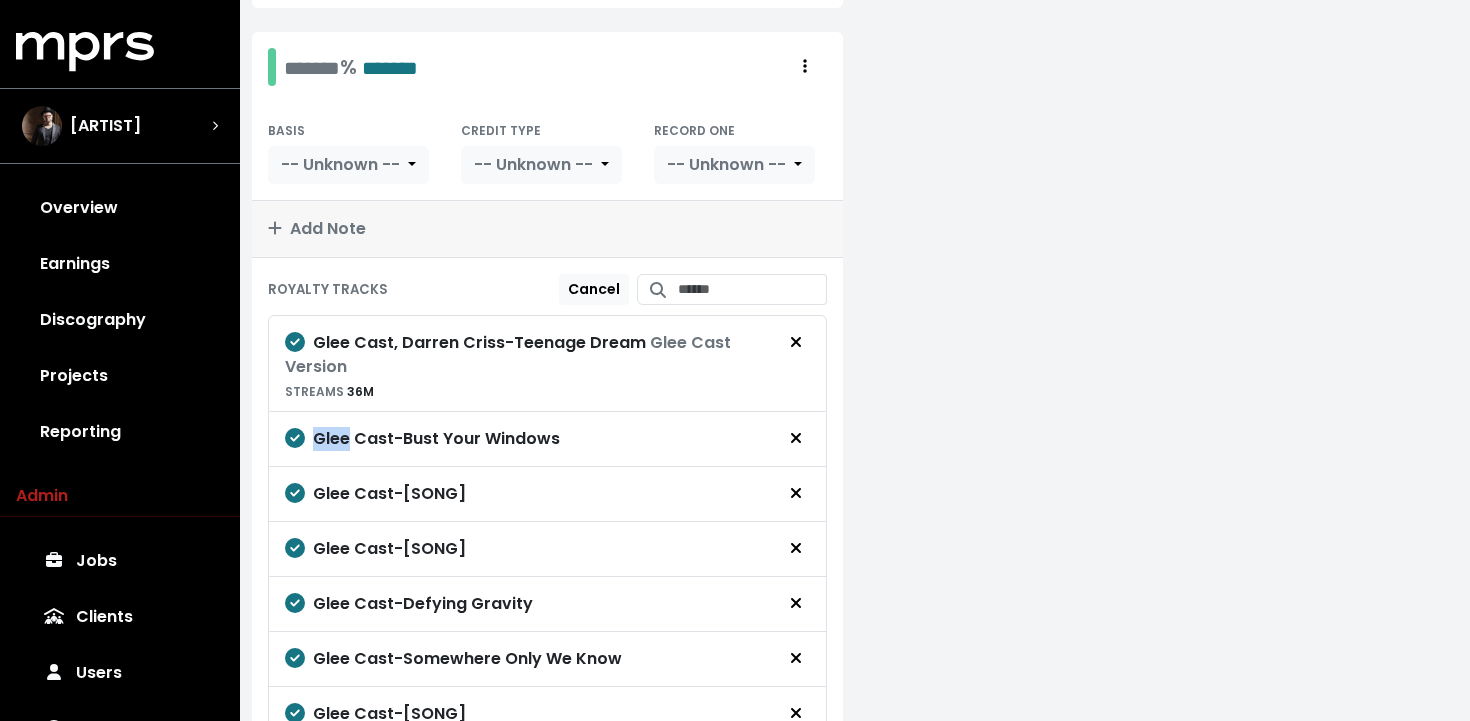 click on "Add Note" at bounding box center (547, 229) 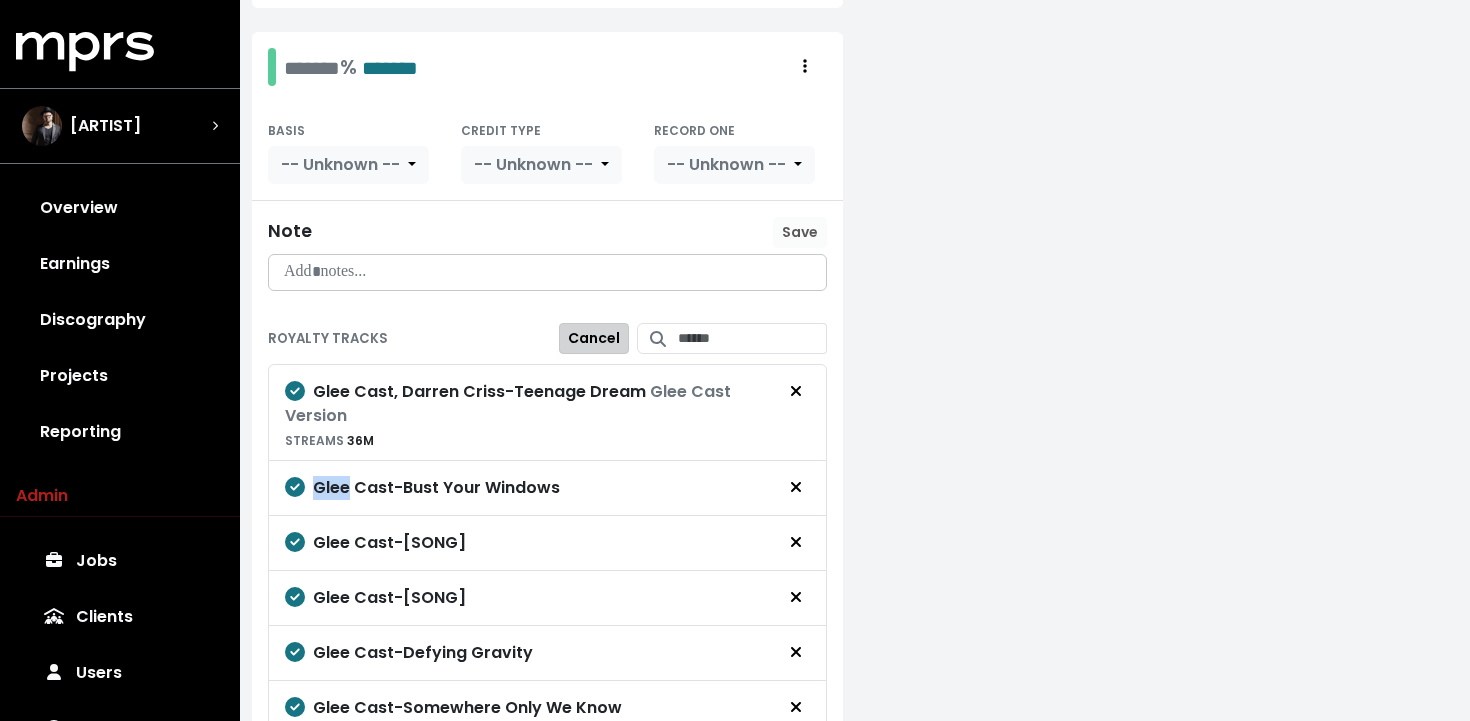 click on "Cancel" at bounding box center (594, 338) 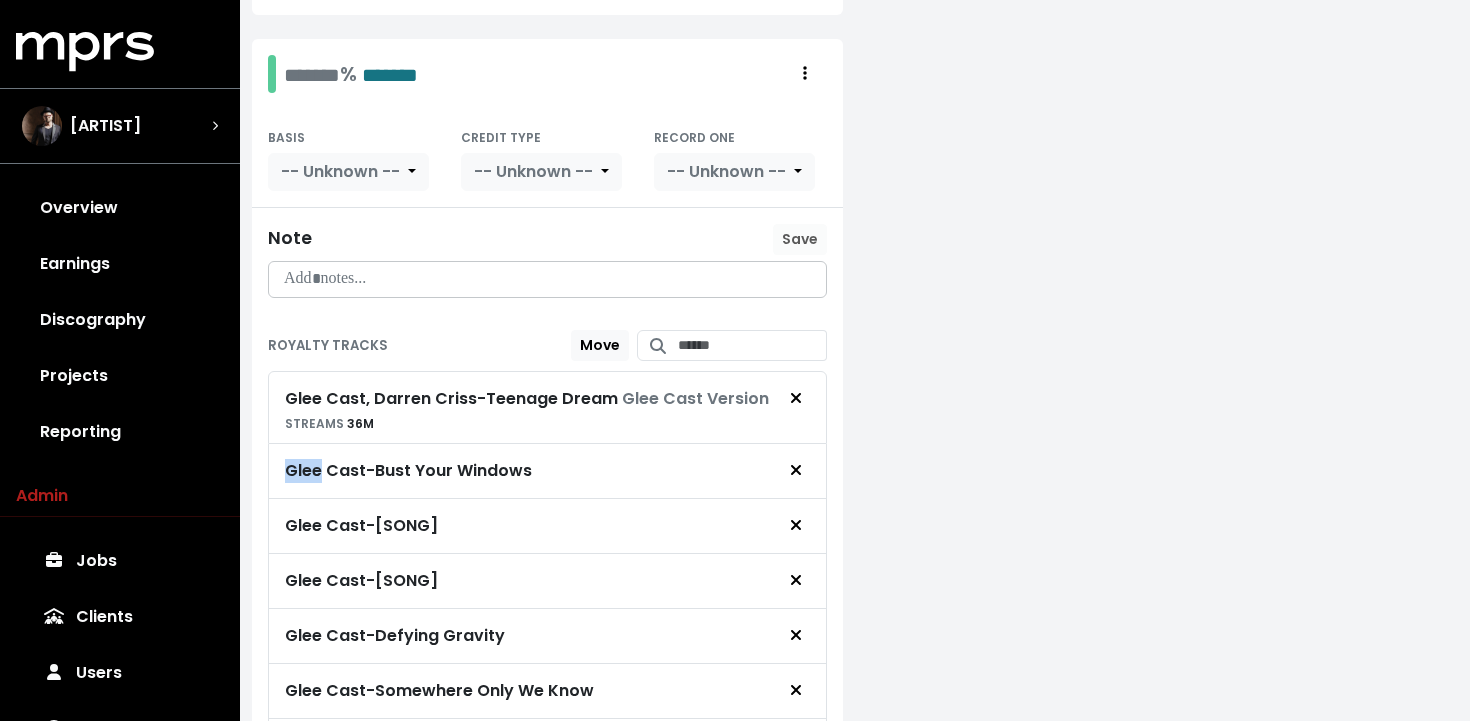 scroll, scrollTop: 1107, scrollLeft: 0, axis: vertical 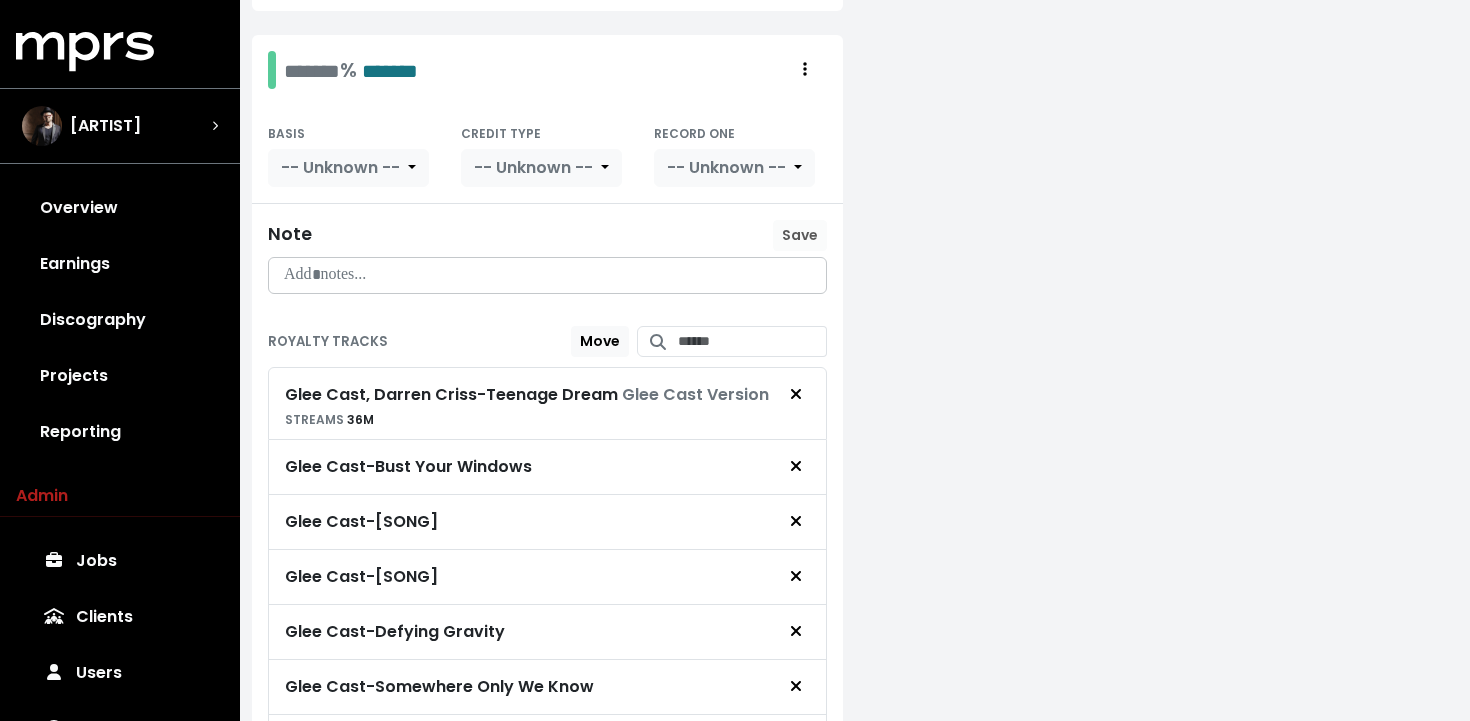 click on "ROYALTY TRACKS Move" at bounding box center (547, 342) 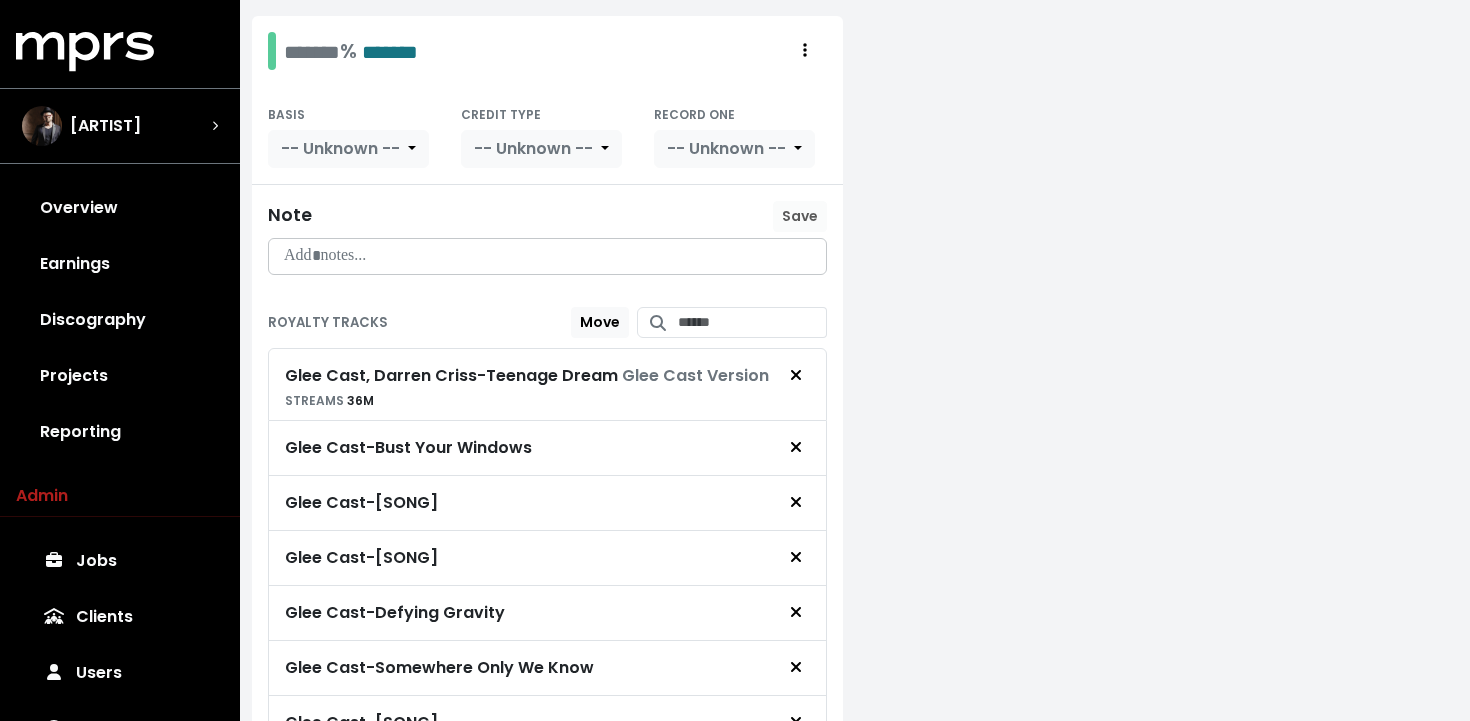 scroll, scrollTop: 1125, scrollLeft: 0, axis: vertical 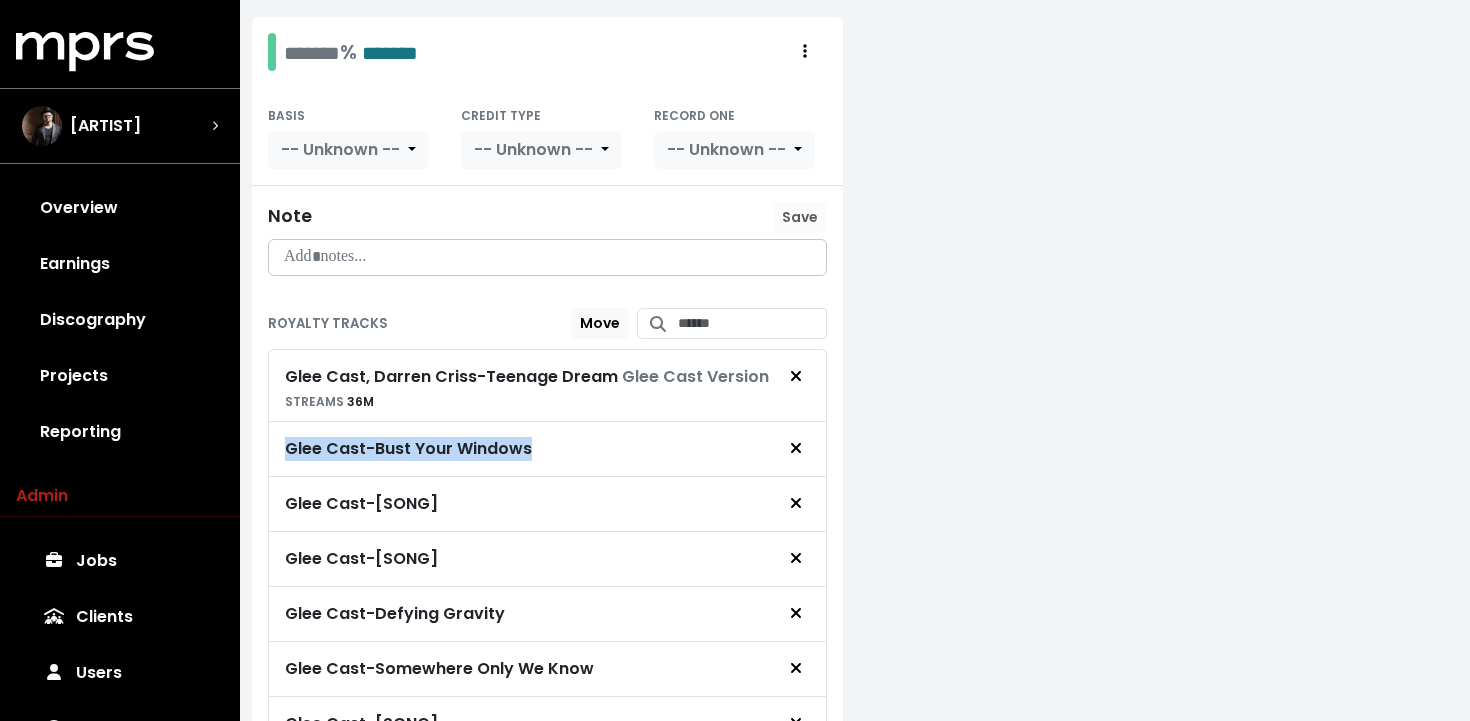drag, startPoint x: 566, startPoint y: 440, endPoint x: 280, endPoint y: 448, distance: 286.11188 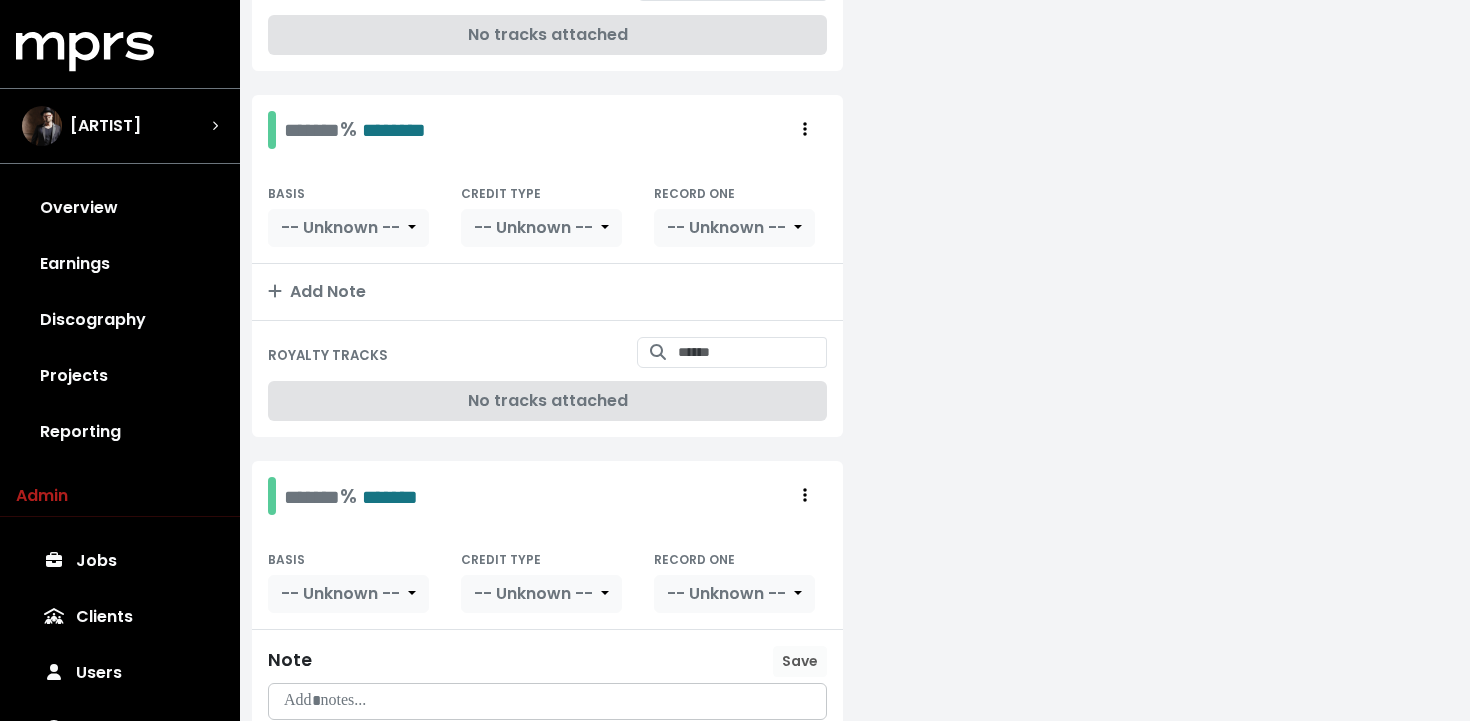 scroll, scrollTop: 680, scrollLeft: 0, axis: vertical 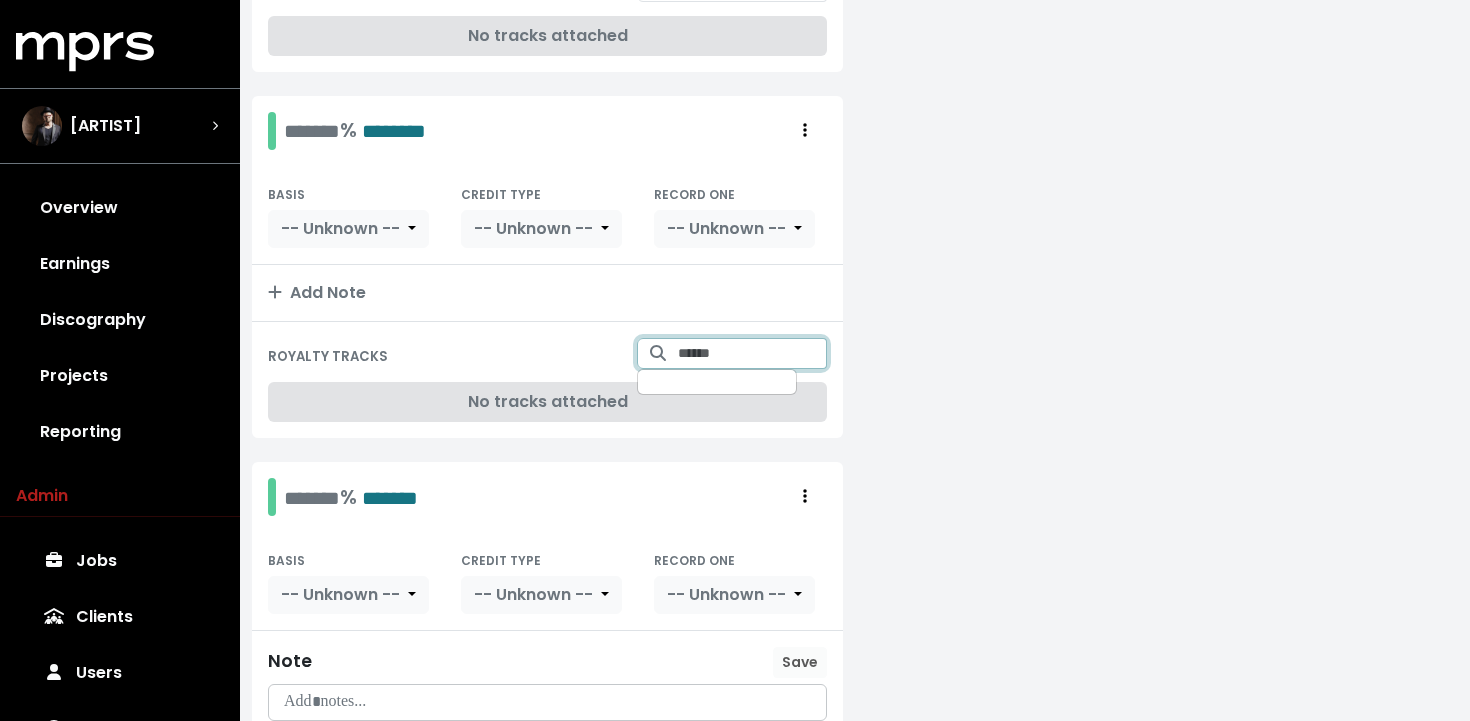 click at bounding box center [752, 353] 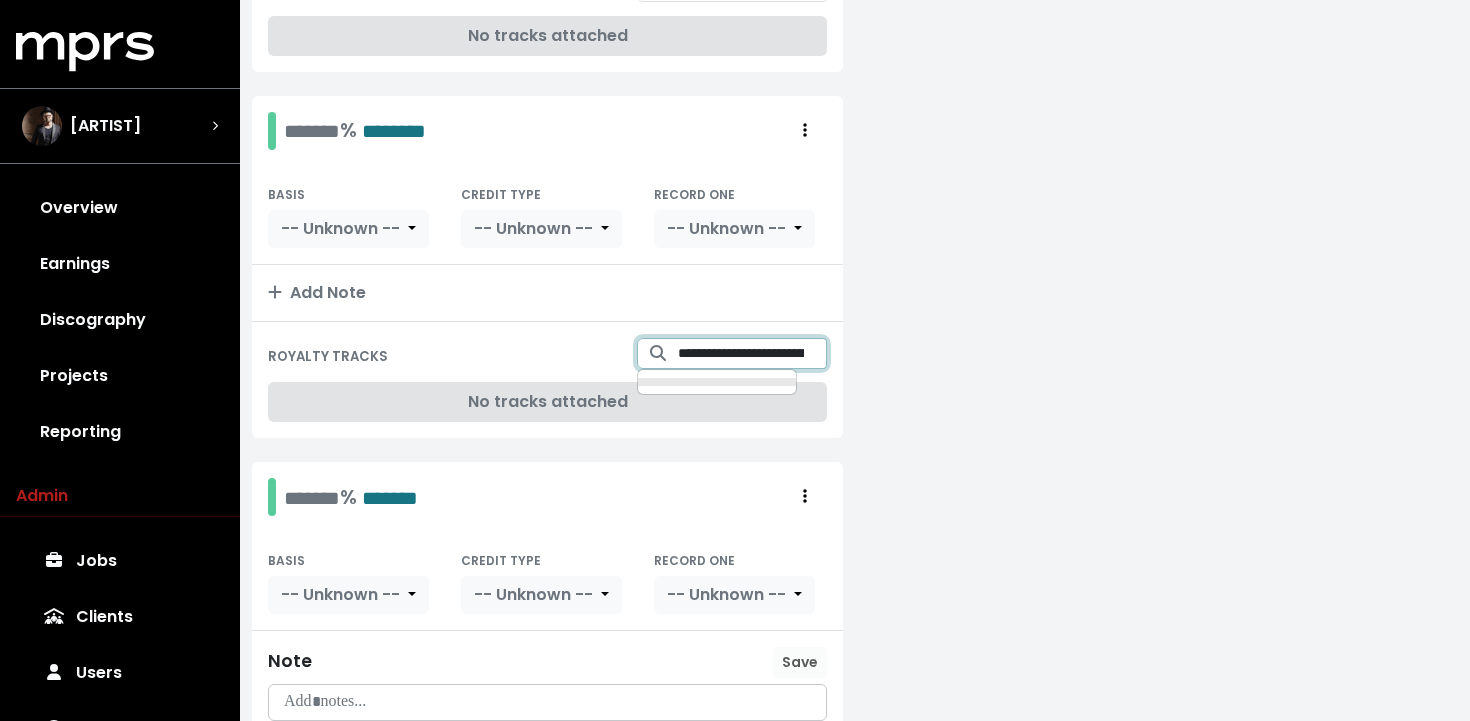 scroll, scrollTop: 0, scrollLeft: 74, axis: horizontal 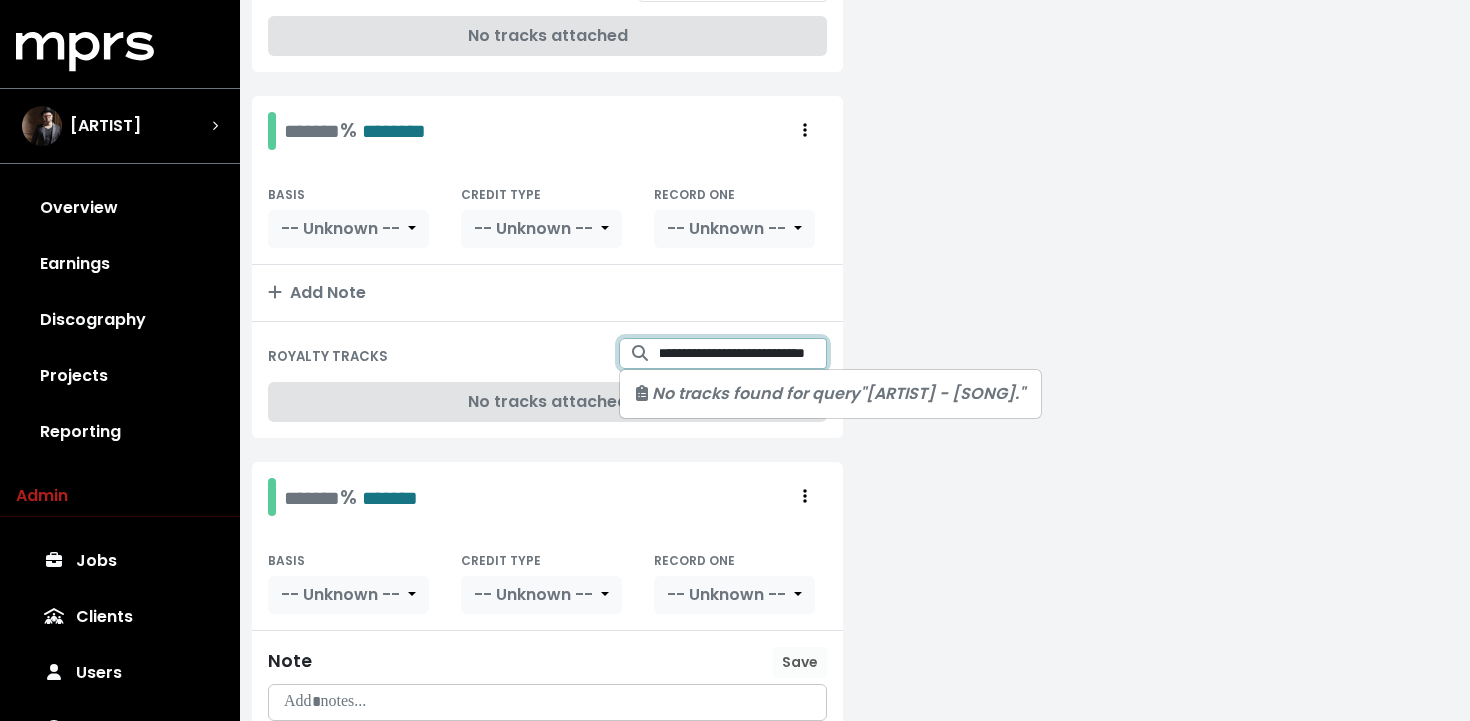 click on "**********" at bounding box center [744, 353] 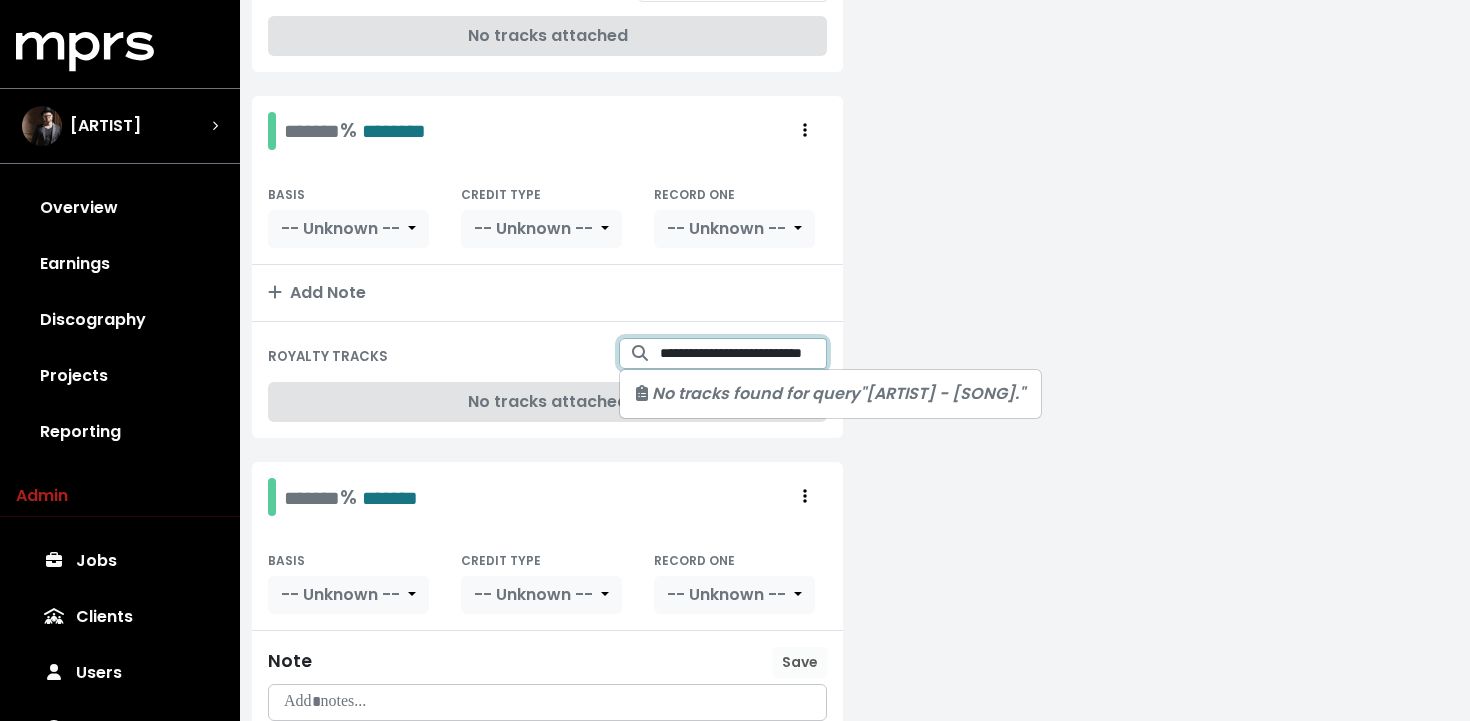 scroll, scrollTop: 0, scrollLeft: 66, axis: horizontal 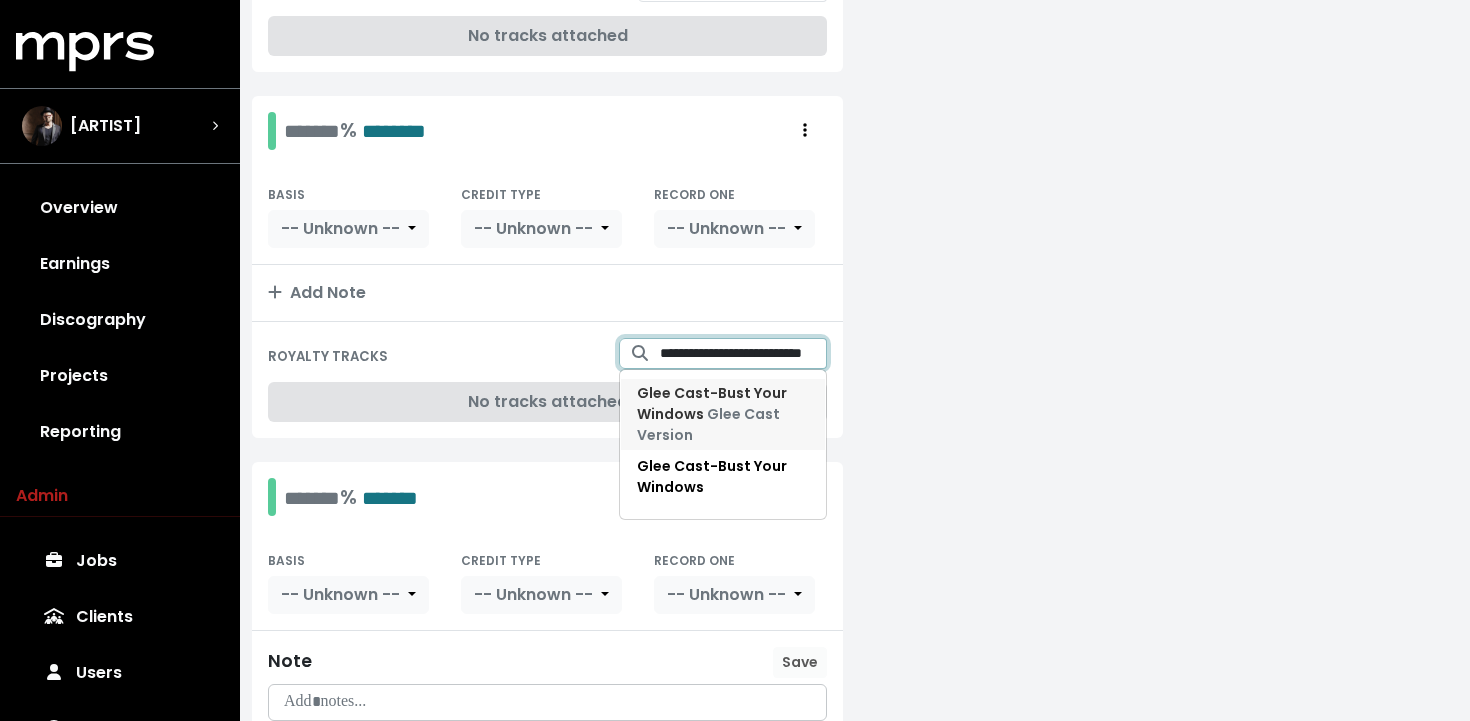 type on "**********" 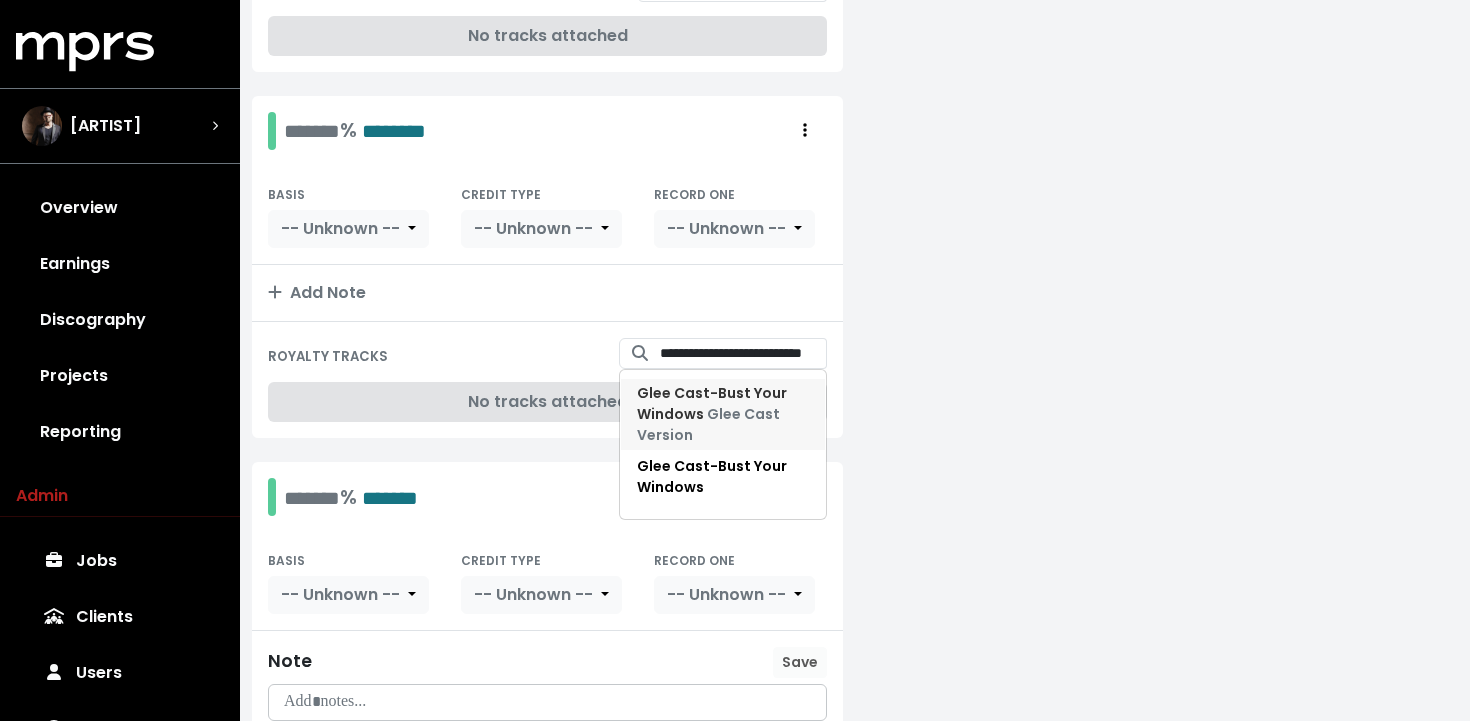 scroll, scrollTop: 0, scrollLeft: 0, axis: both 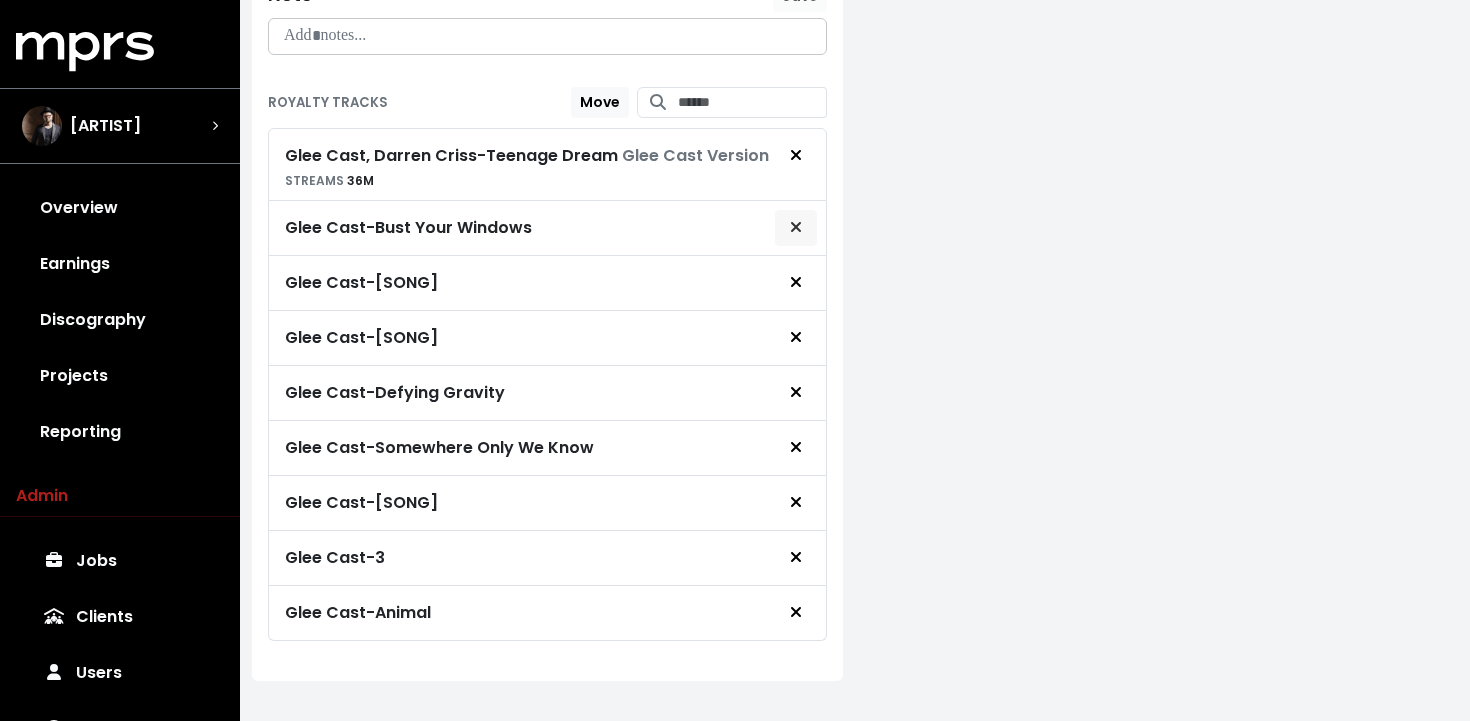 click 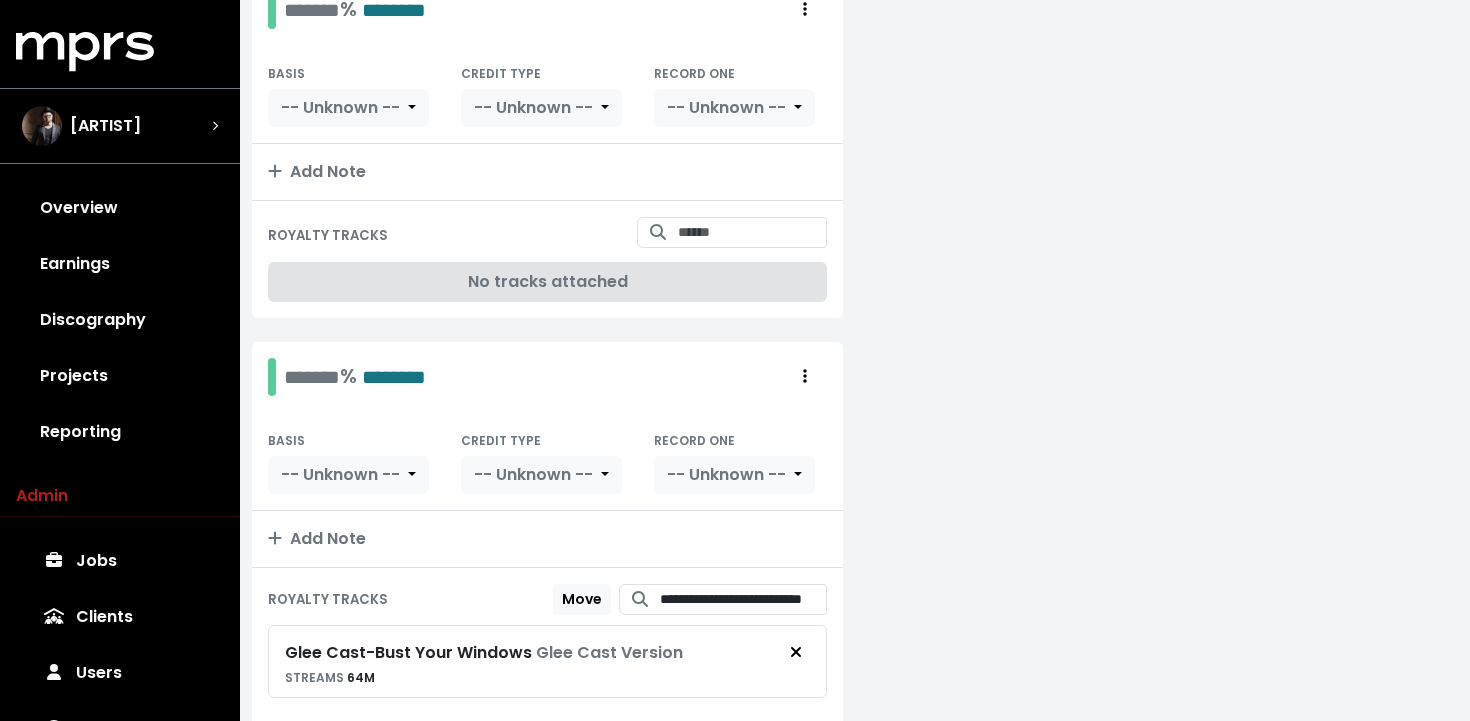 scroll, scrollTop: 421, scrollLeft: 0, axis: vertical 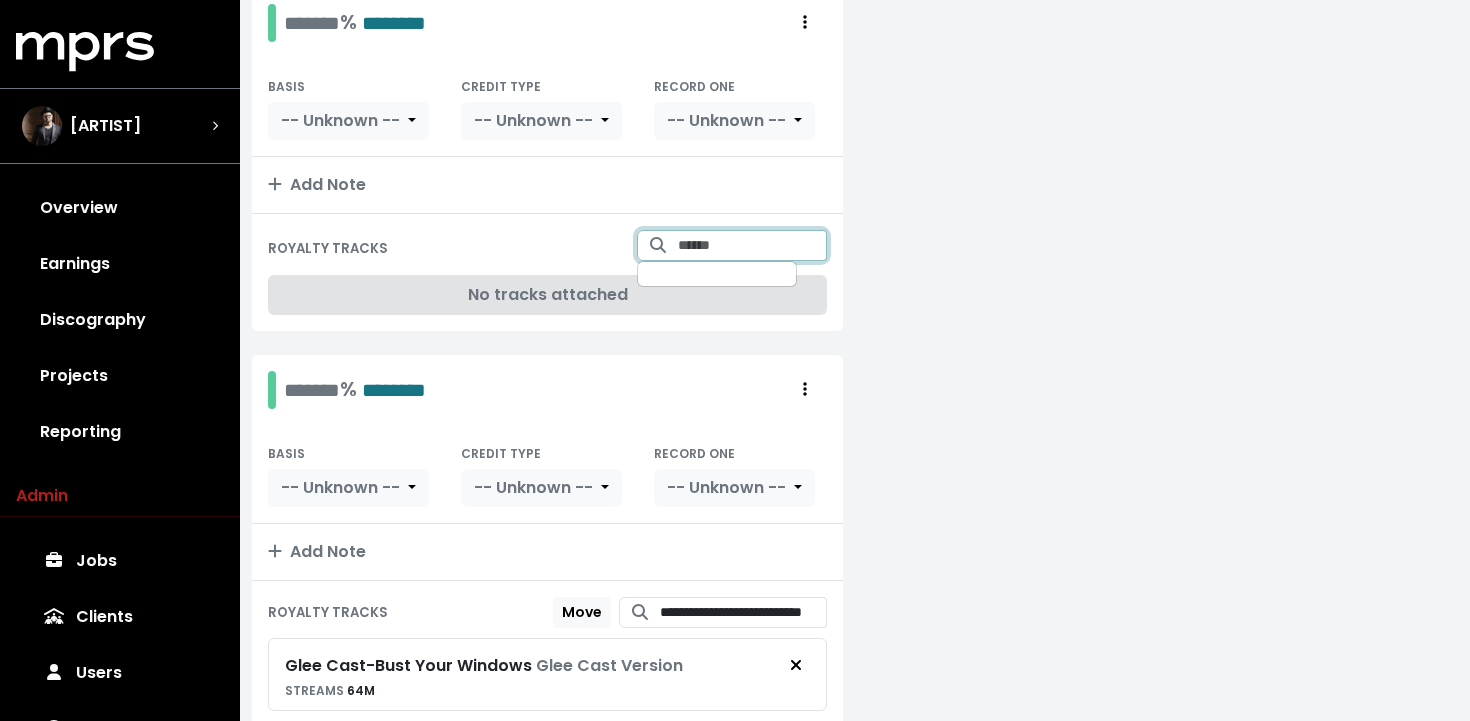 click at bounding box center (752, 245) 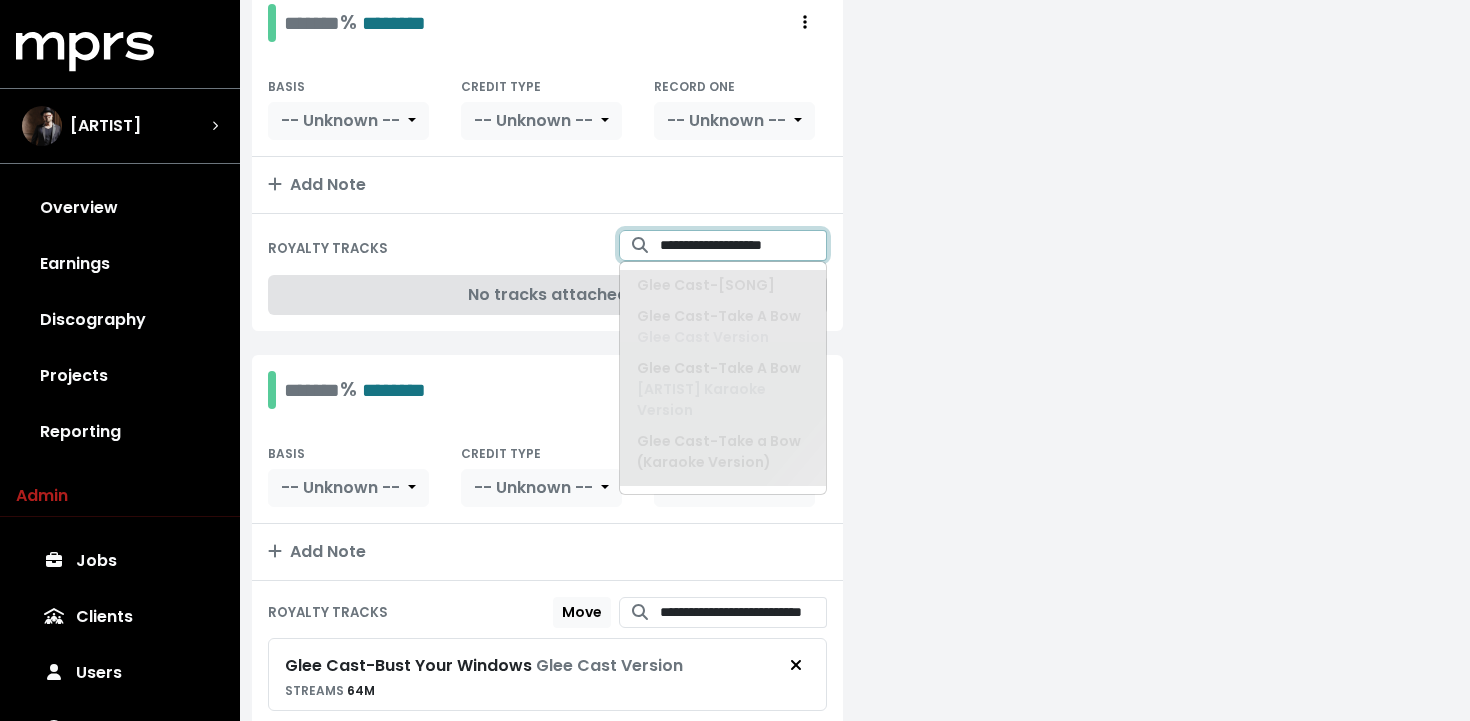 scroll, scrollTop: 0, scrollLeft: 1, axis: horizontal 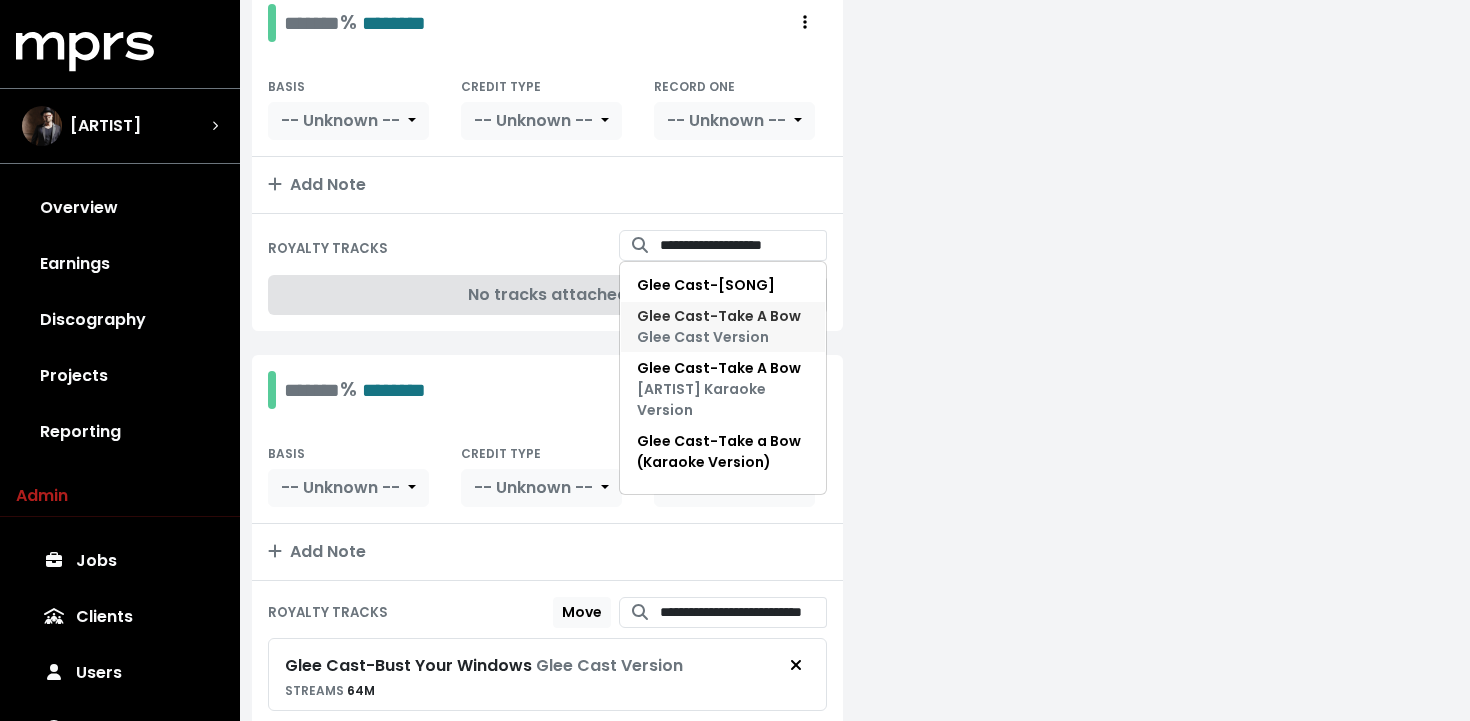 click on "Glee Cast  -  Take A Bow   Glee Cast Version" at bounding box center [719, 326] 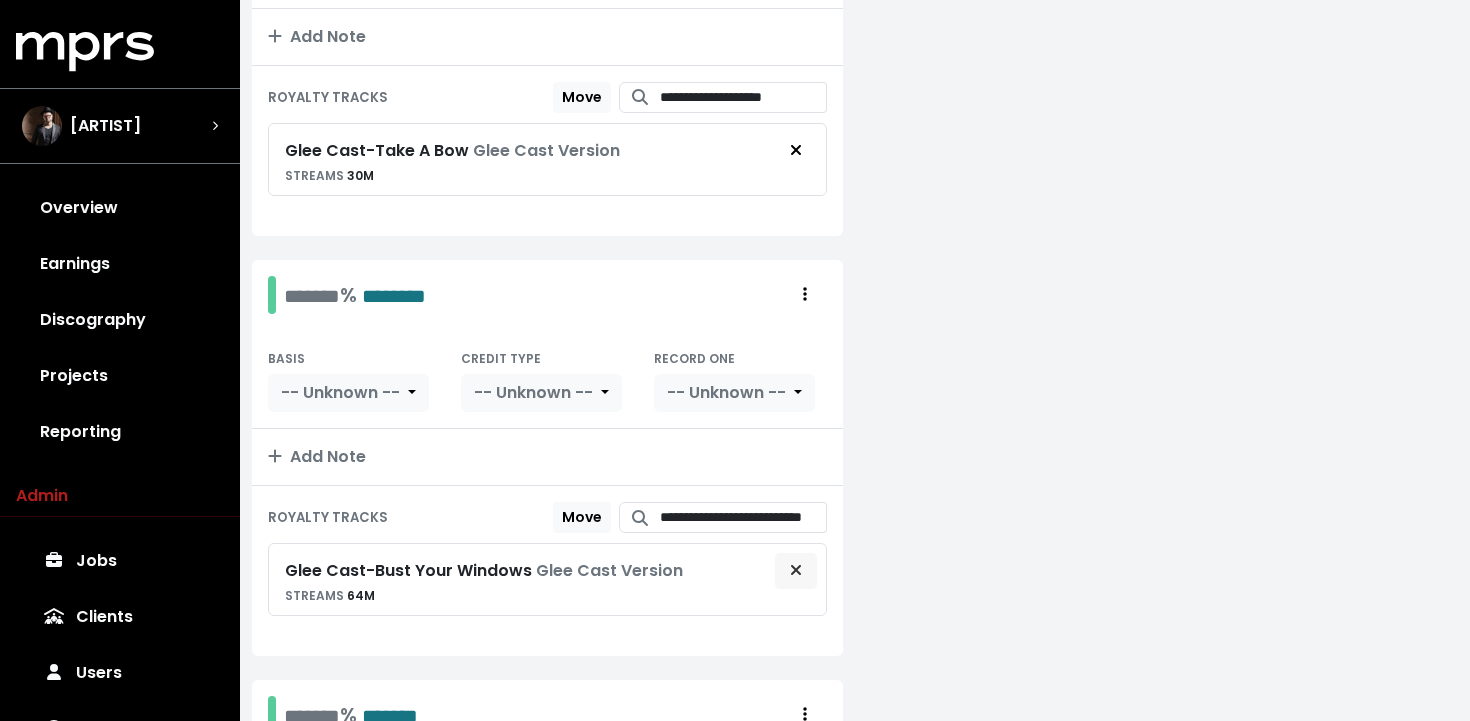 scroll, scrollTop: 543, scrollLeft: 0, axis: vertical 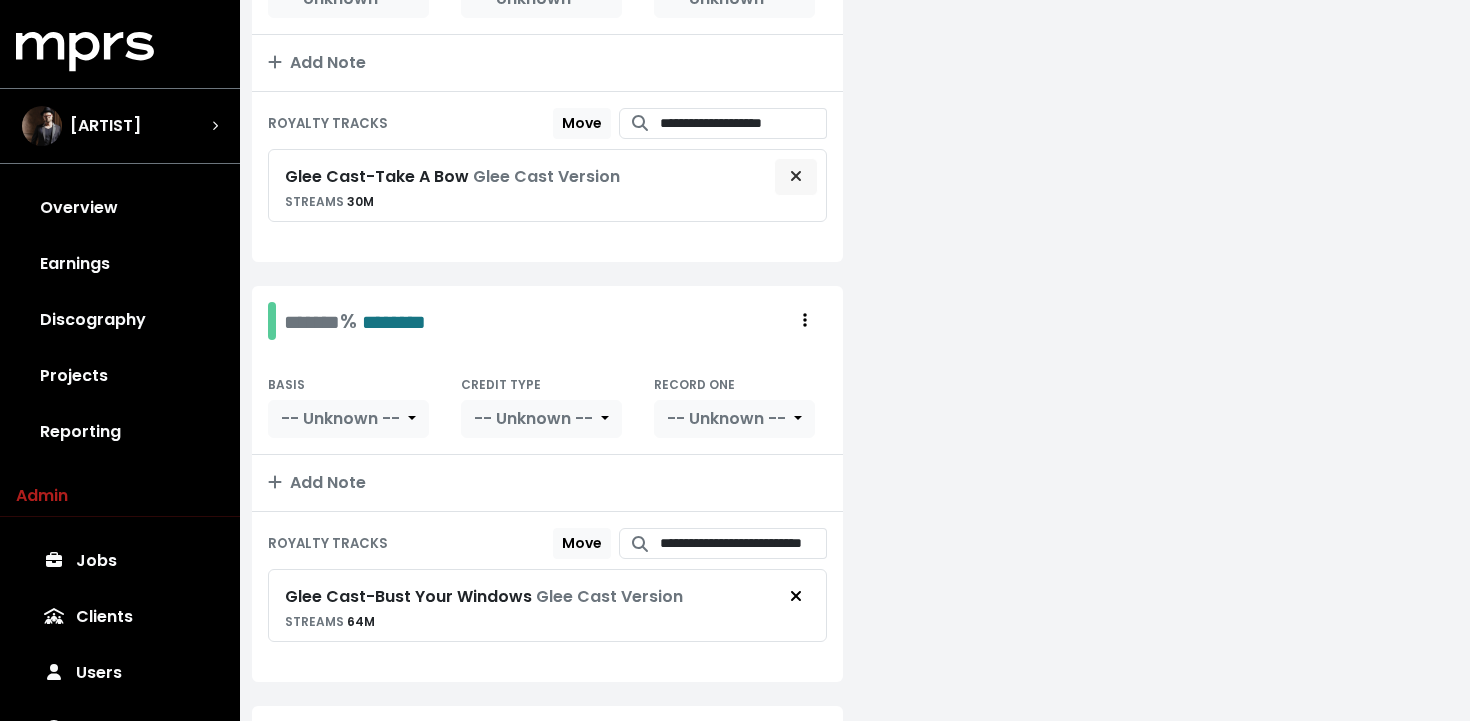 click 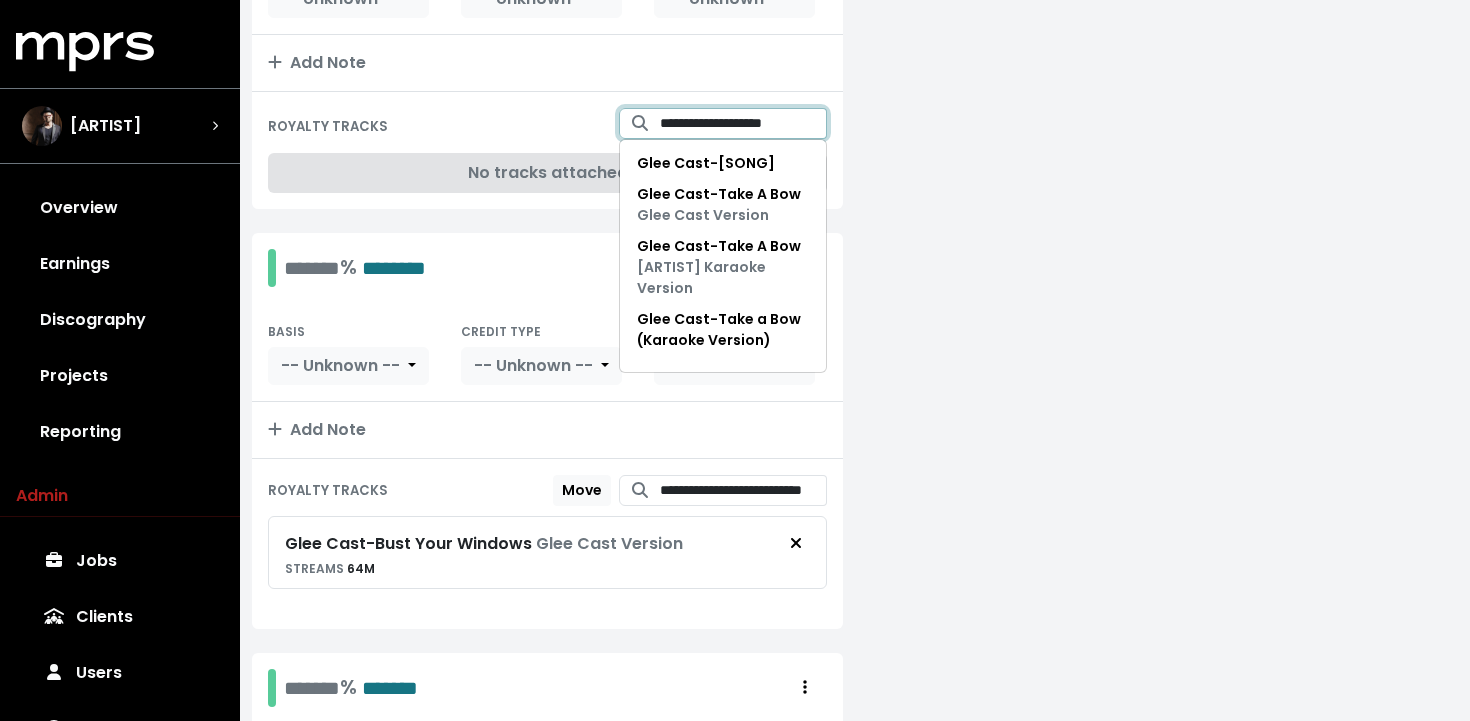 scroll, scrollTop: 0, scrollLeft: 1, axis: horizontal 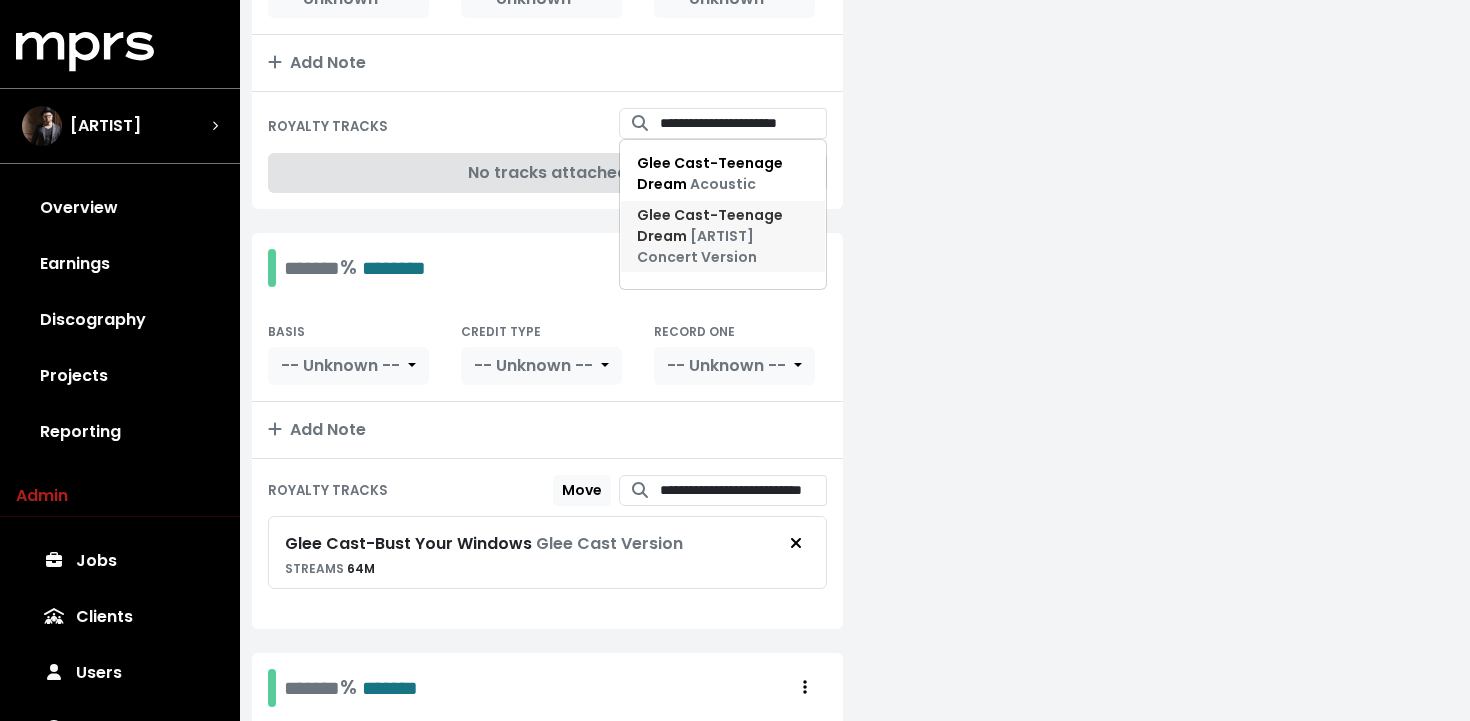 click on "Glee Cast  -  Teenage Dream   Glee Cast Concert Version" at bounding box center (710, 236) 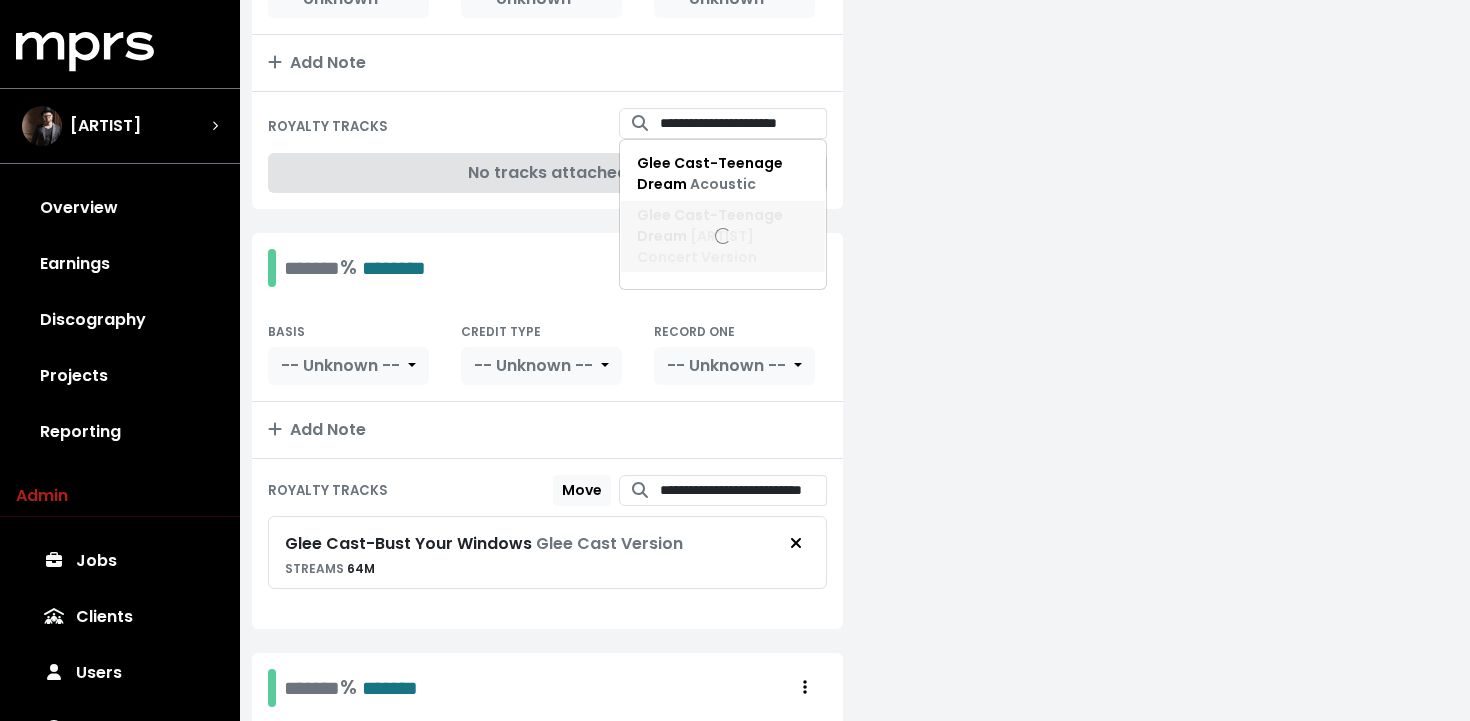 click at bounding box center (723, 236) 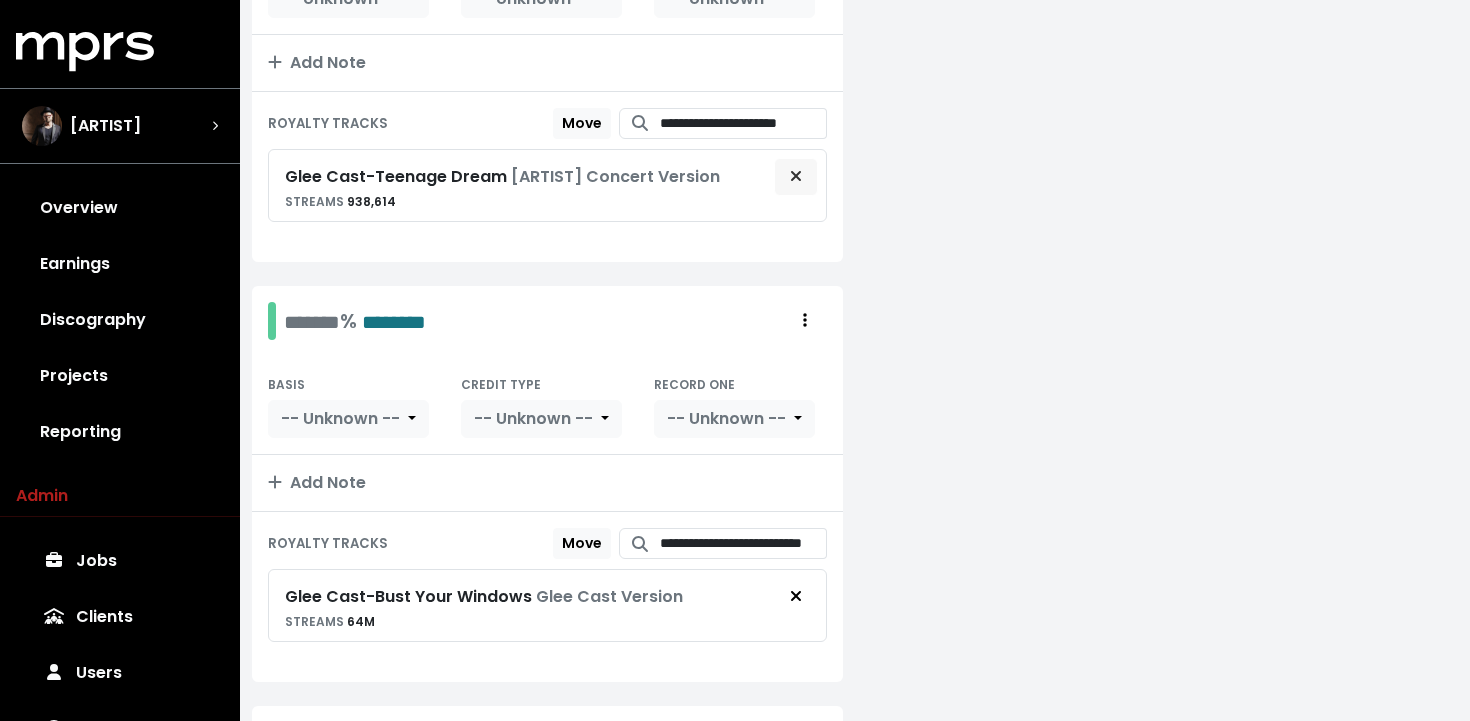click 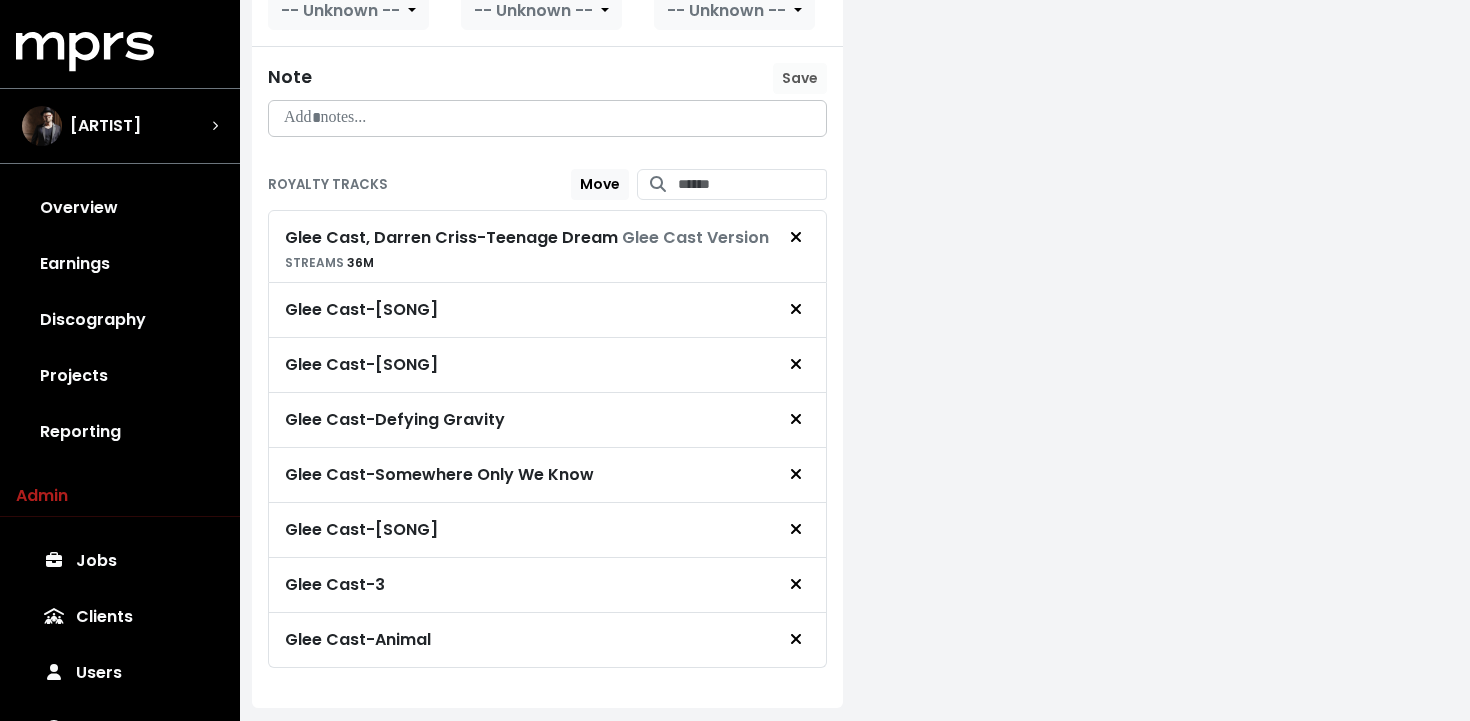 scroll, scrollTop: 1367, scrollLeft: 0, axis: vertical 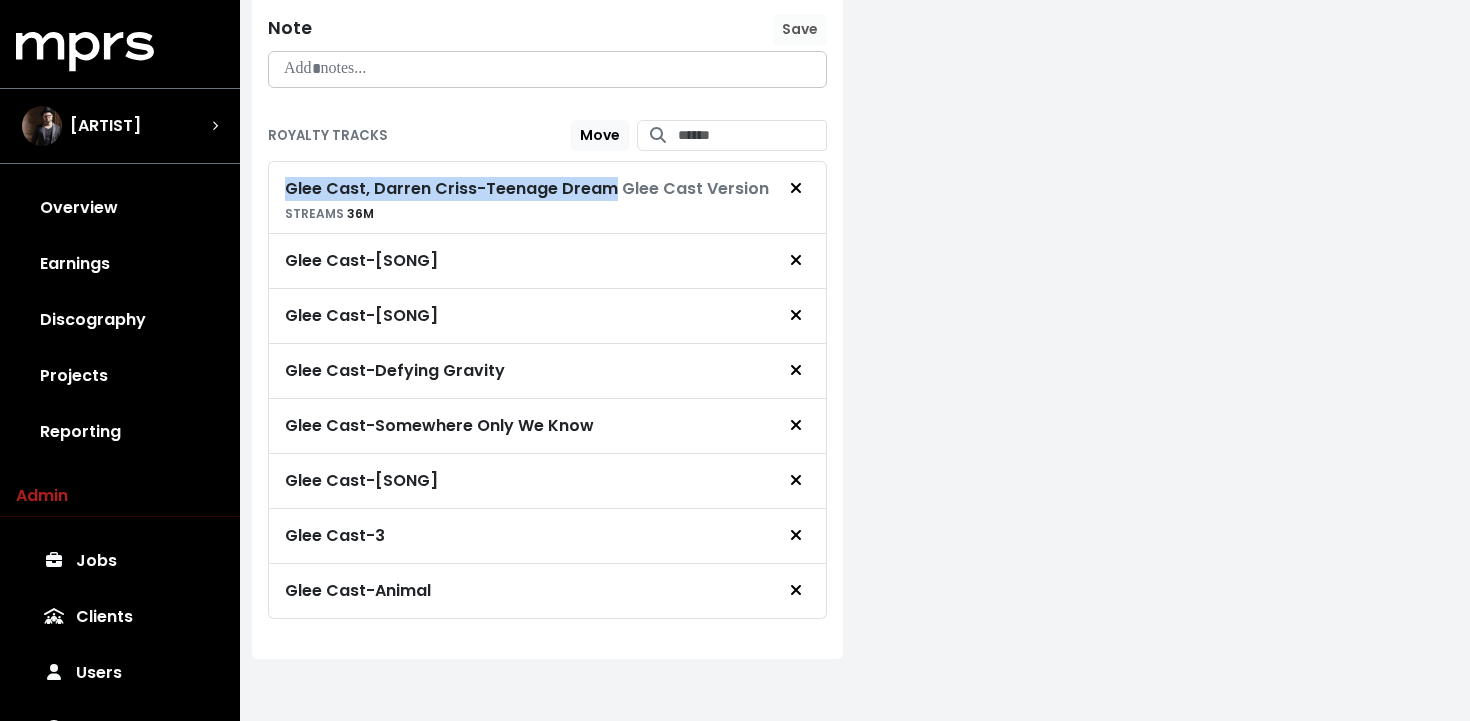 drag, startPoint x: 281, startPoint y: 186, endPoint x: 615, endPoint y: 190, distance: 334.02396 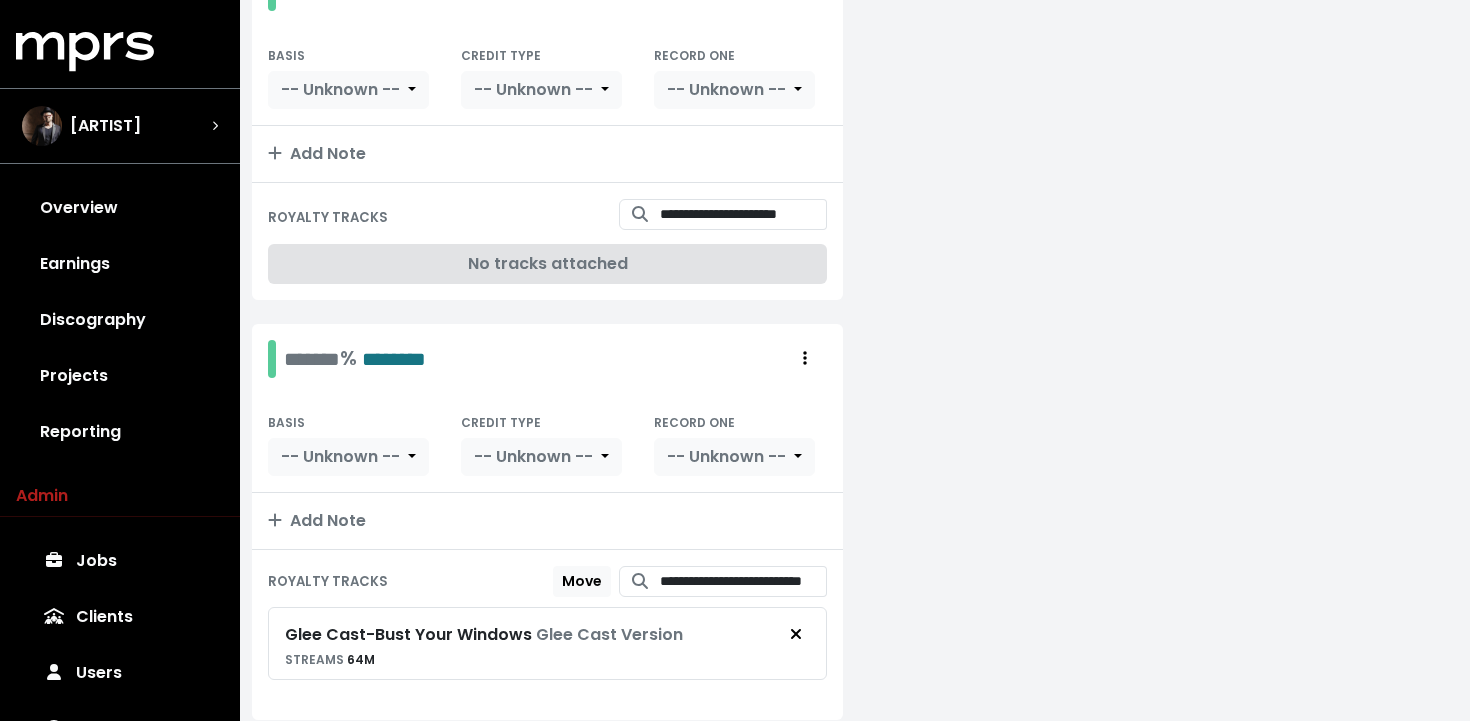 scroll, scrollTop: 453, scrollLeft: 0, axis: vertical 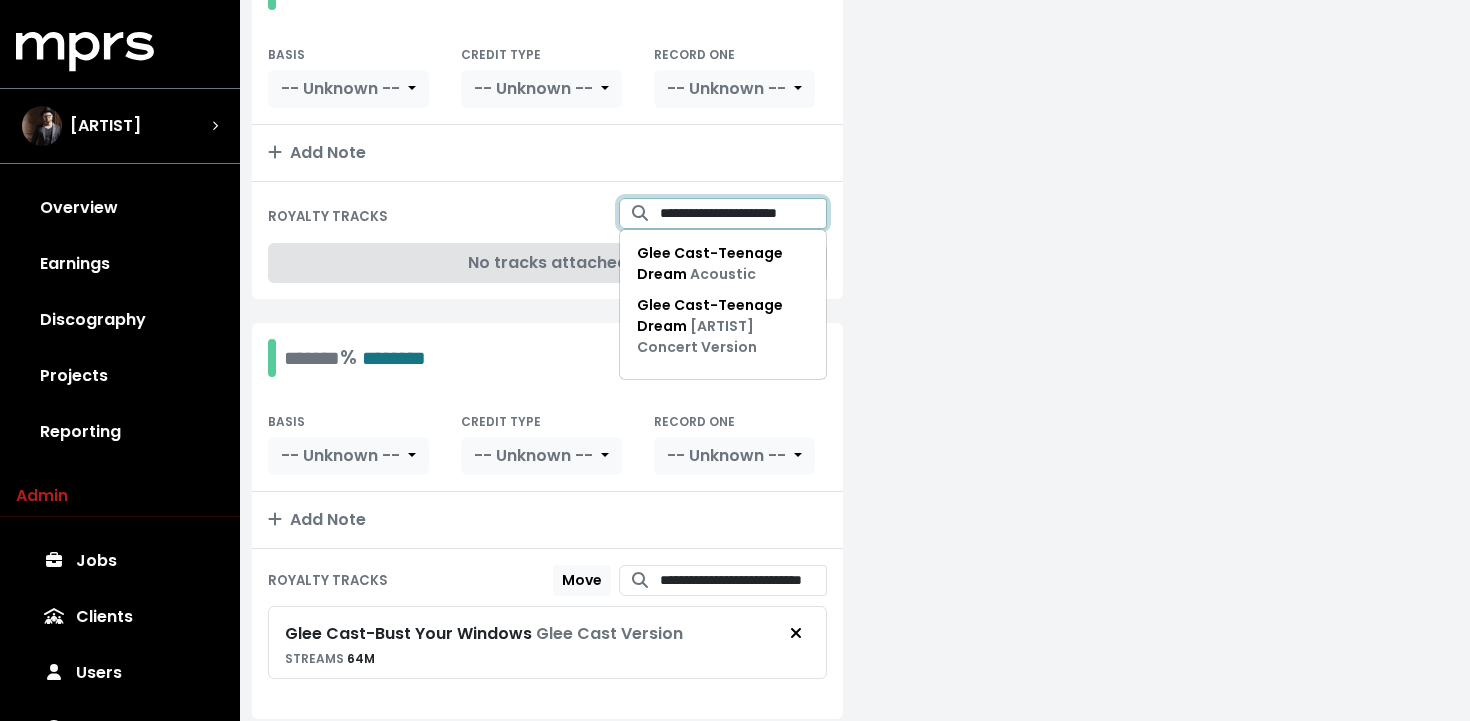 click on "**********" at bounding box center [744, 213] 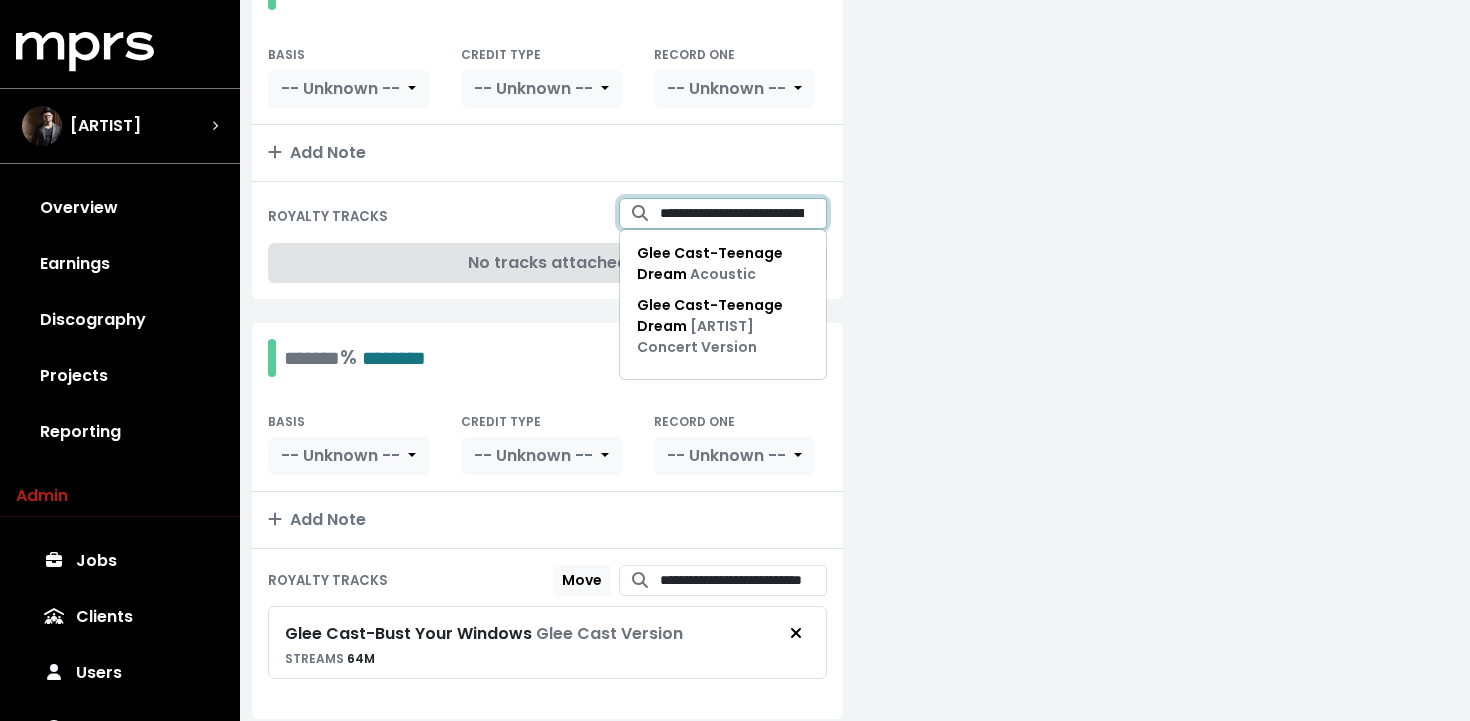 scroll, scrollTop: 0, scrollLeft: 146, axis: horizontal 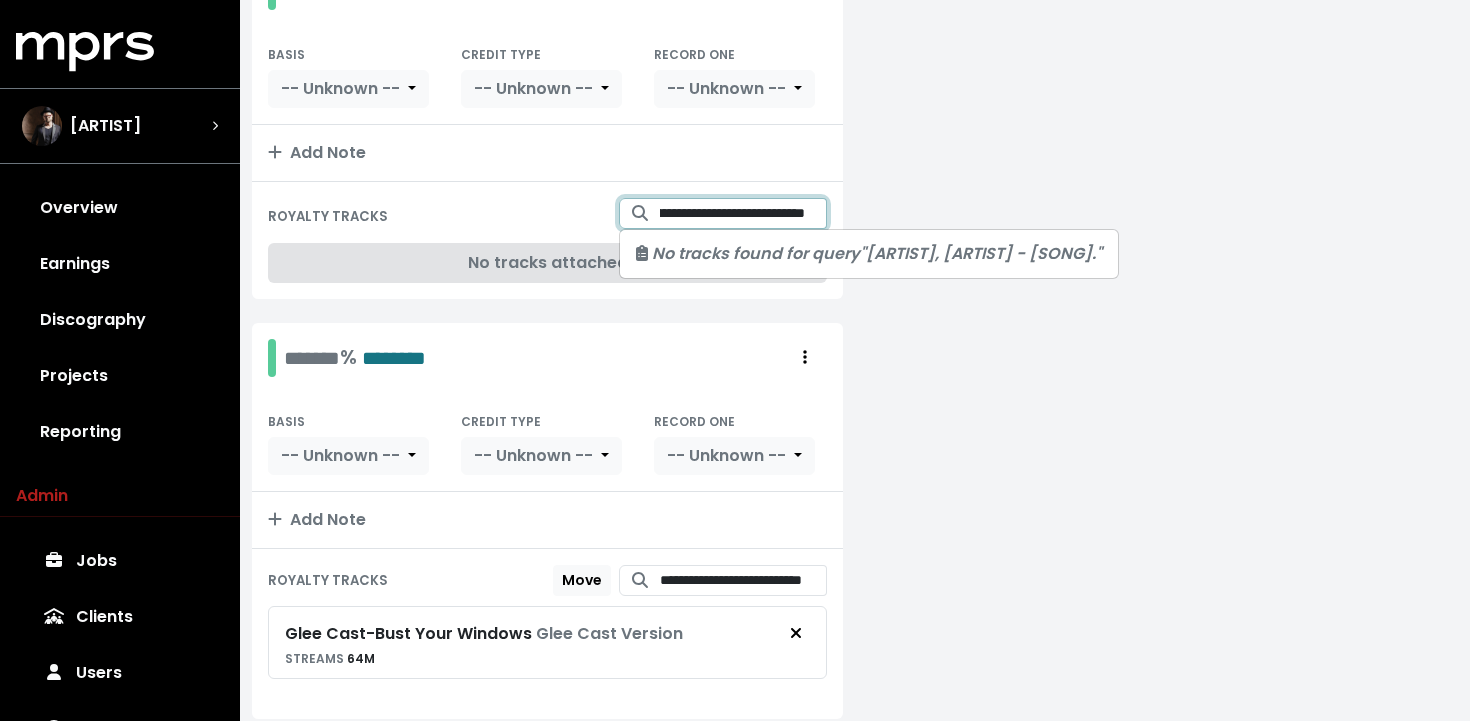 click on "**********" at bounding box center (744, 213) 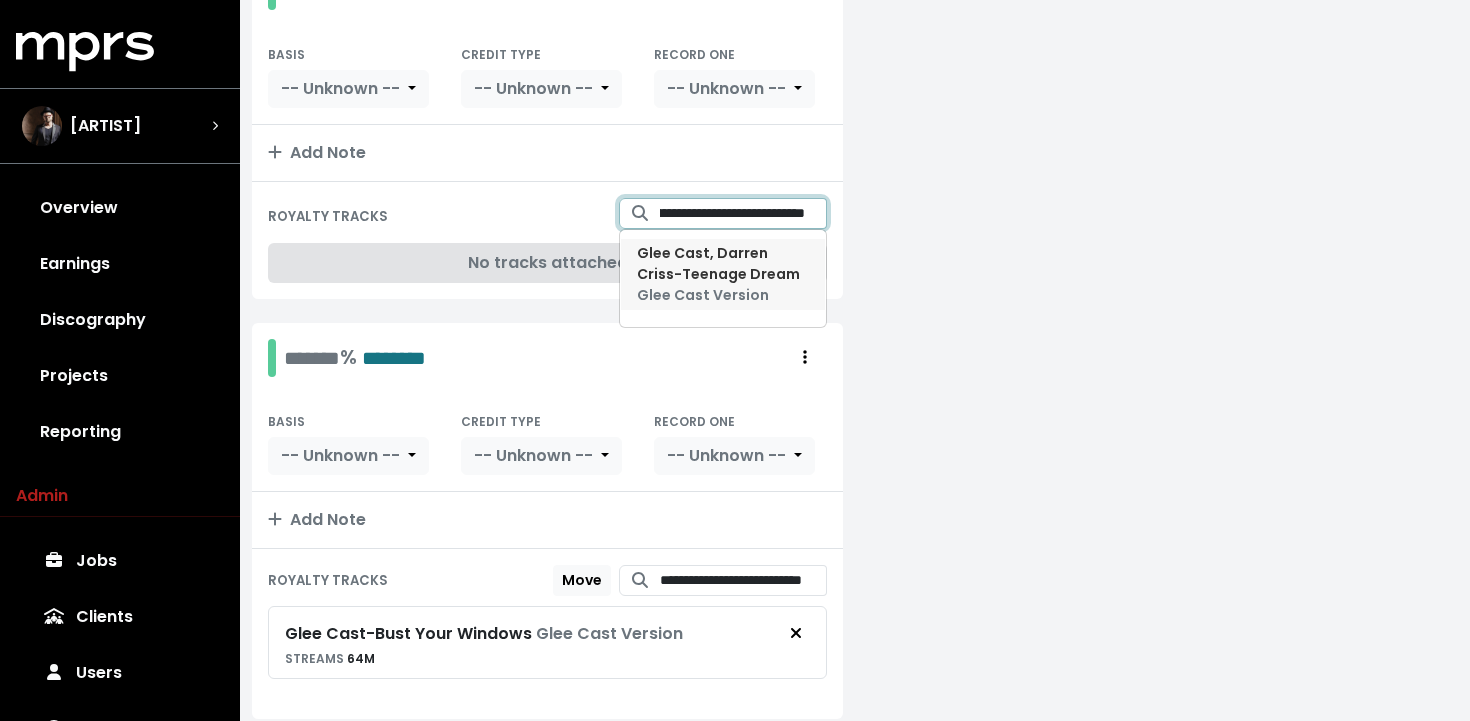 type on "**********" 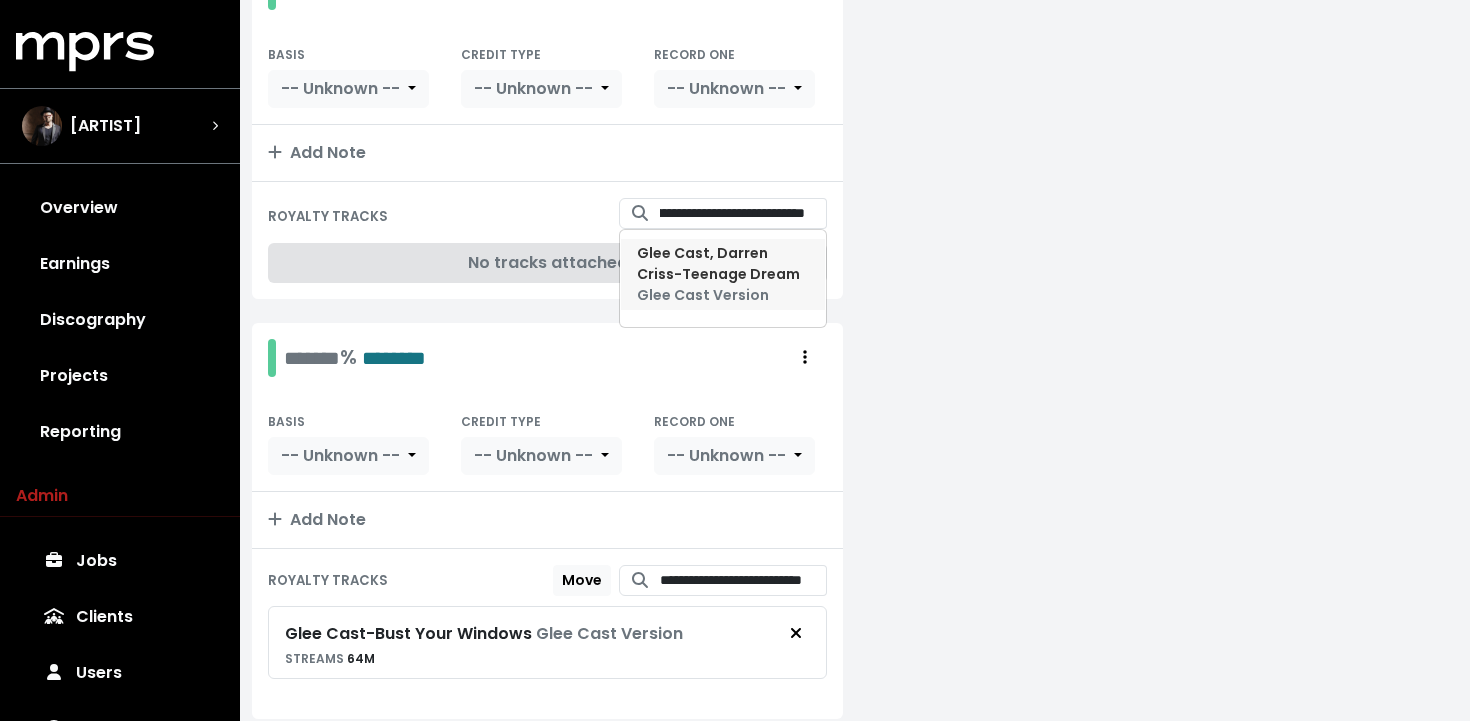 scroll, scrollTop: 0, scrollLeft: 0, axis: both 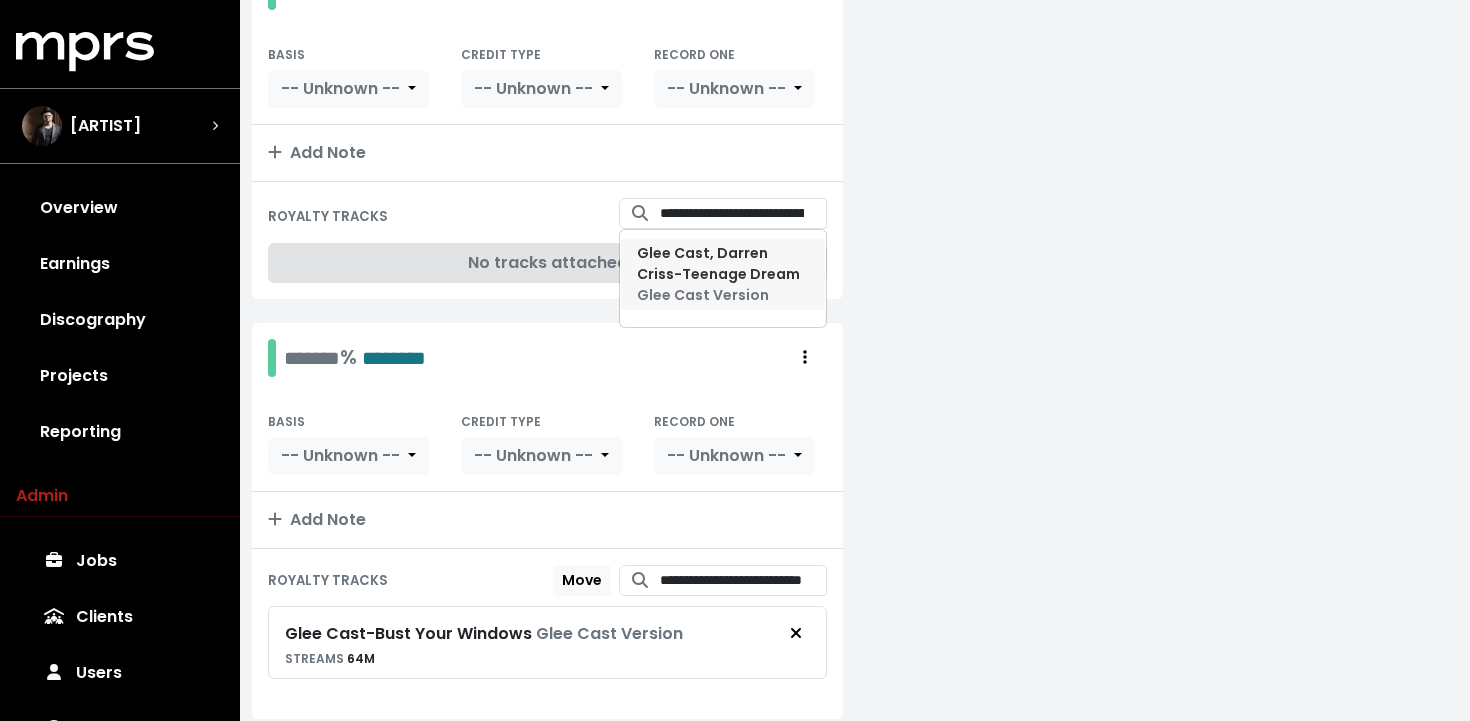 click on "Glee Cast, Darren Criss  -  Teenage Dream   Glee Cast Version" at bounding box center (718, 274) 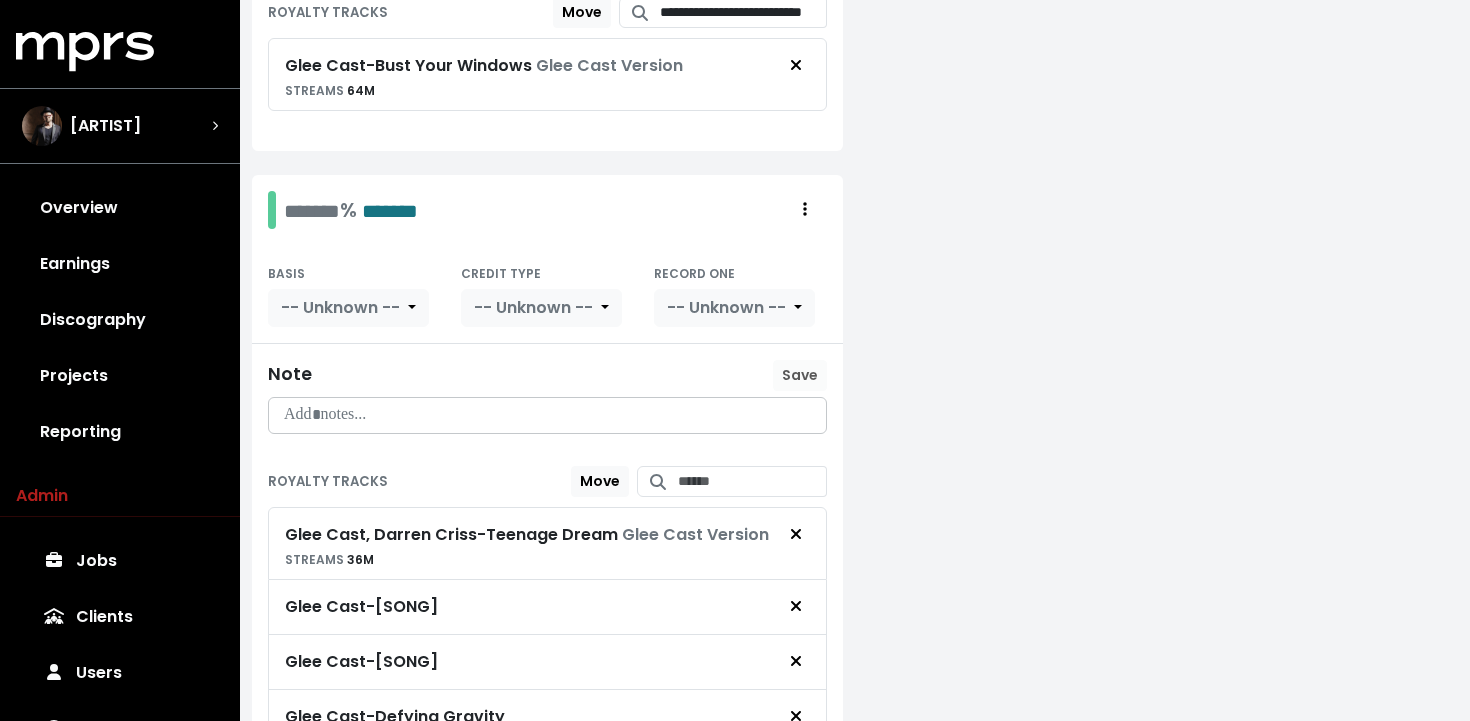scroll, scrollTop: 1425, scrollLeft: 0, axis: vertical 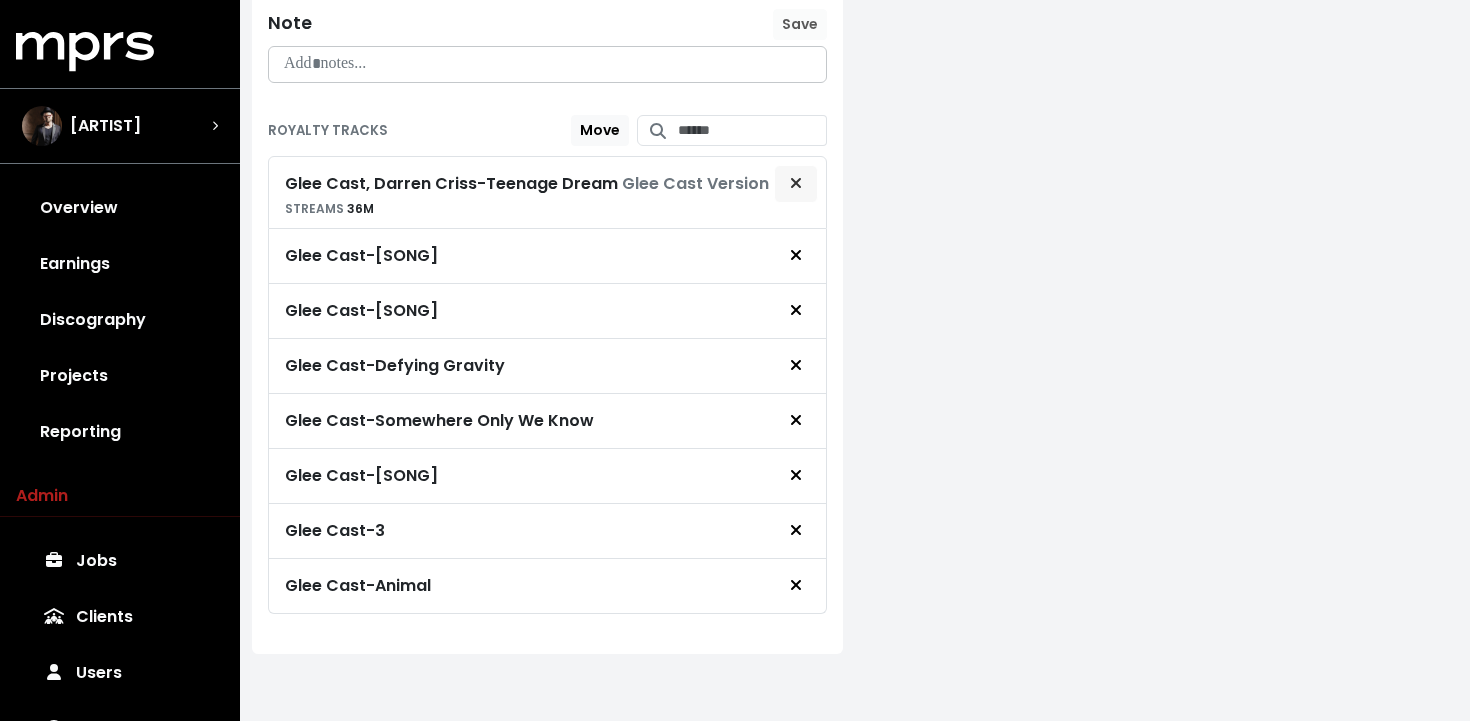 click 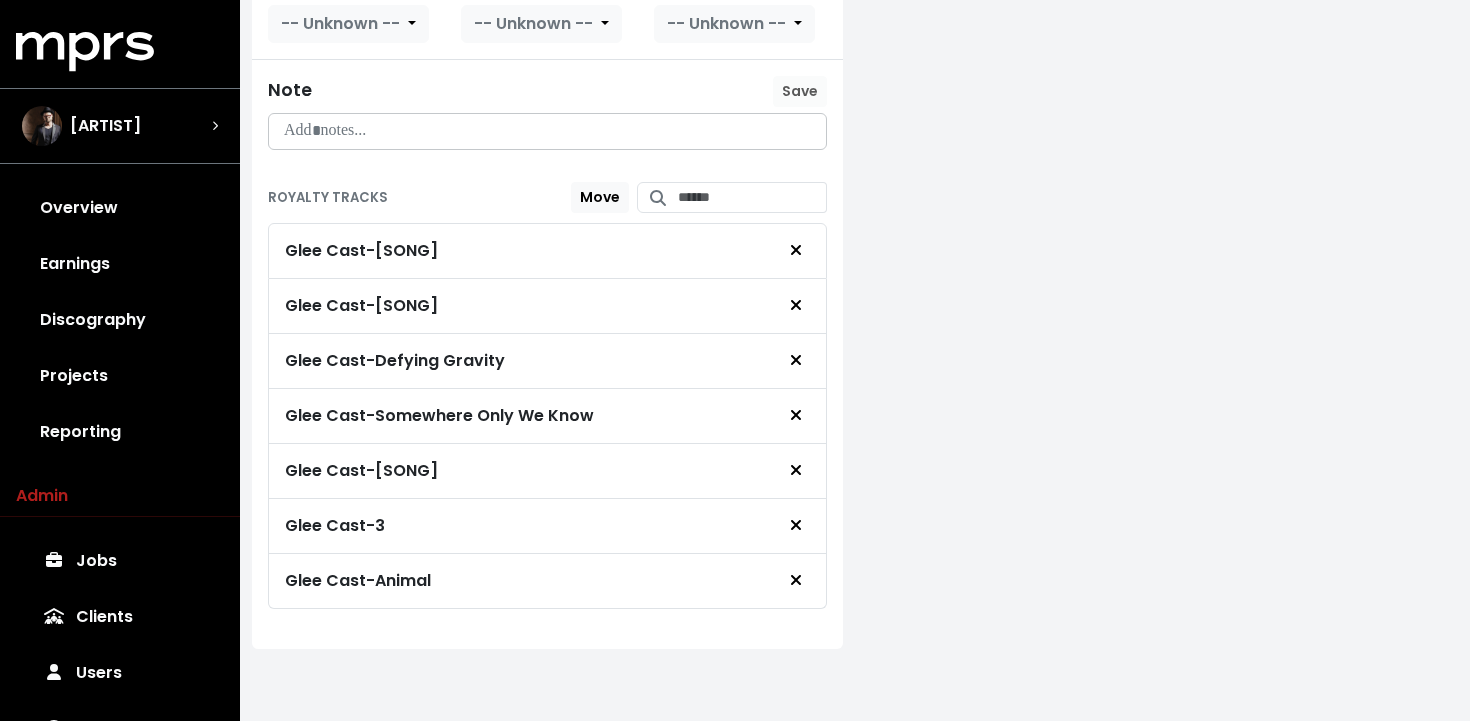 scroll, scrollTop: 1353, scrollLeft: 0, axis: vertical 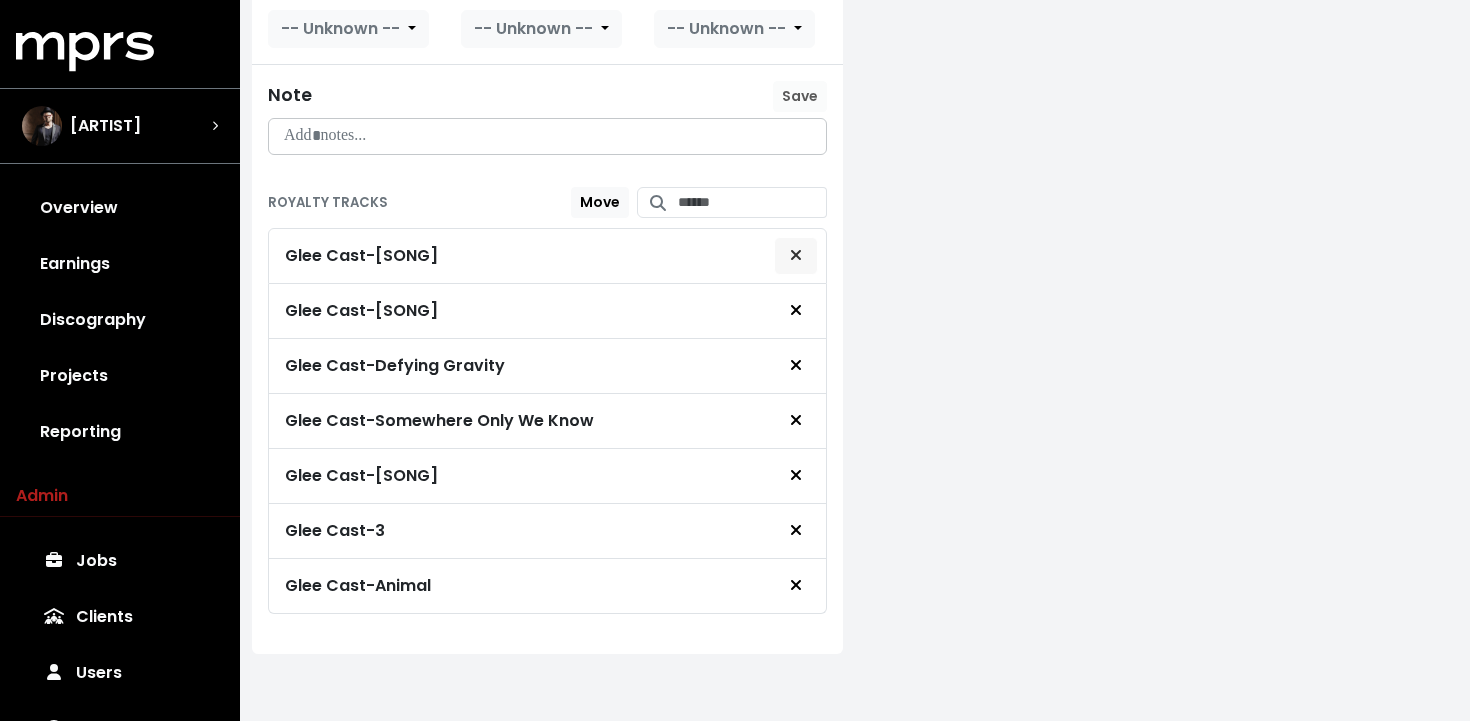 click 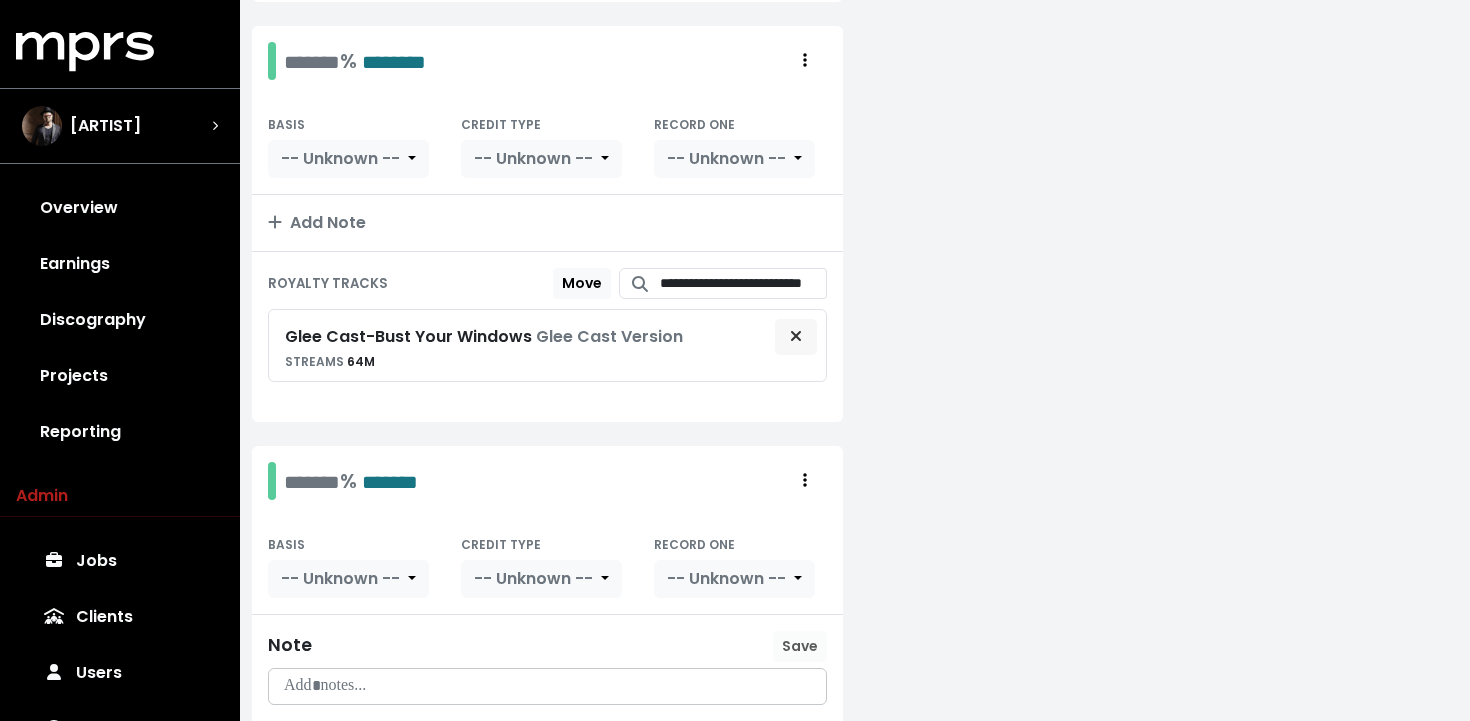 scroll, scrollTop: 776, scrollLeft: 0, axis: vertical 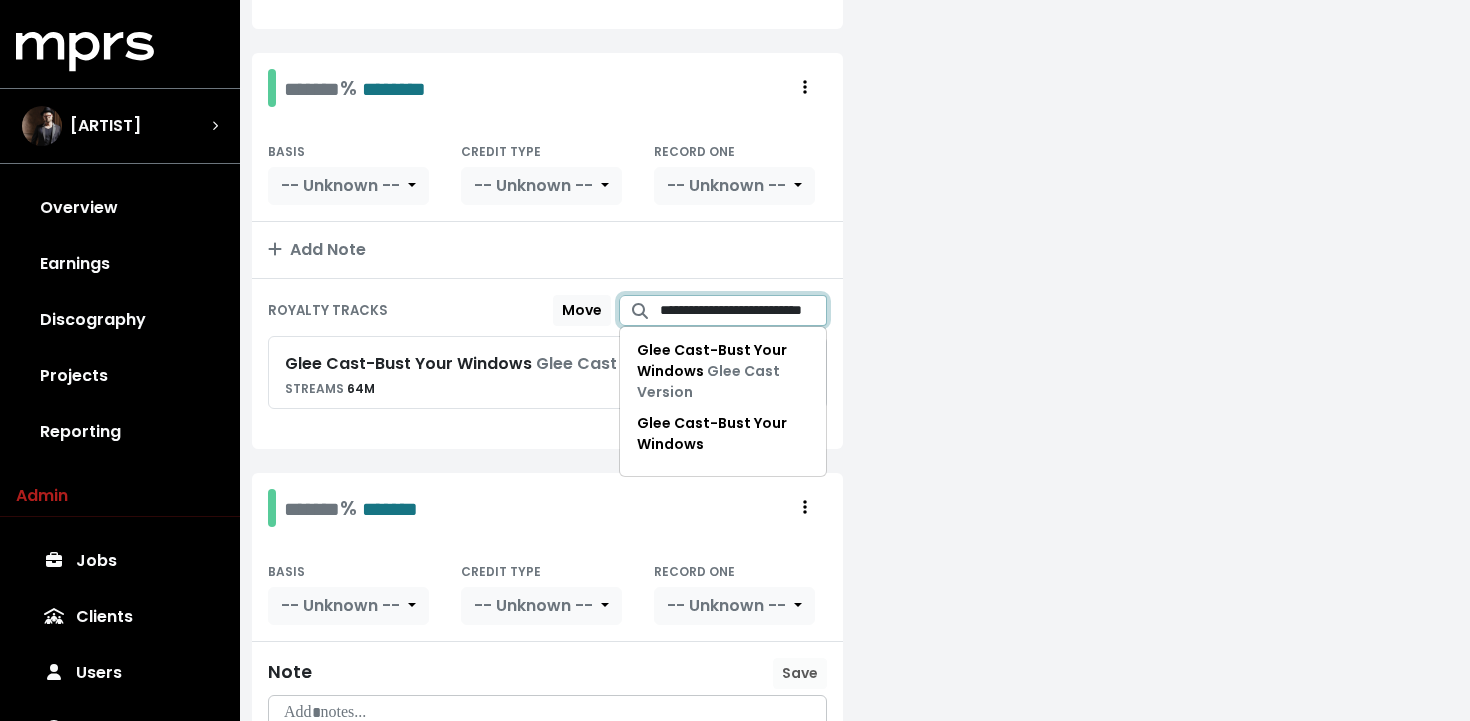 drag, startPoint x: 735, startPoint y: 306, endPoint x: 982, endPoint y: 303, distance: 247.01822 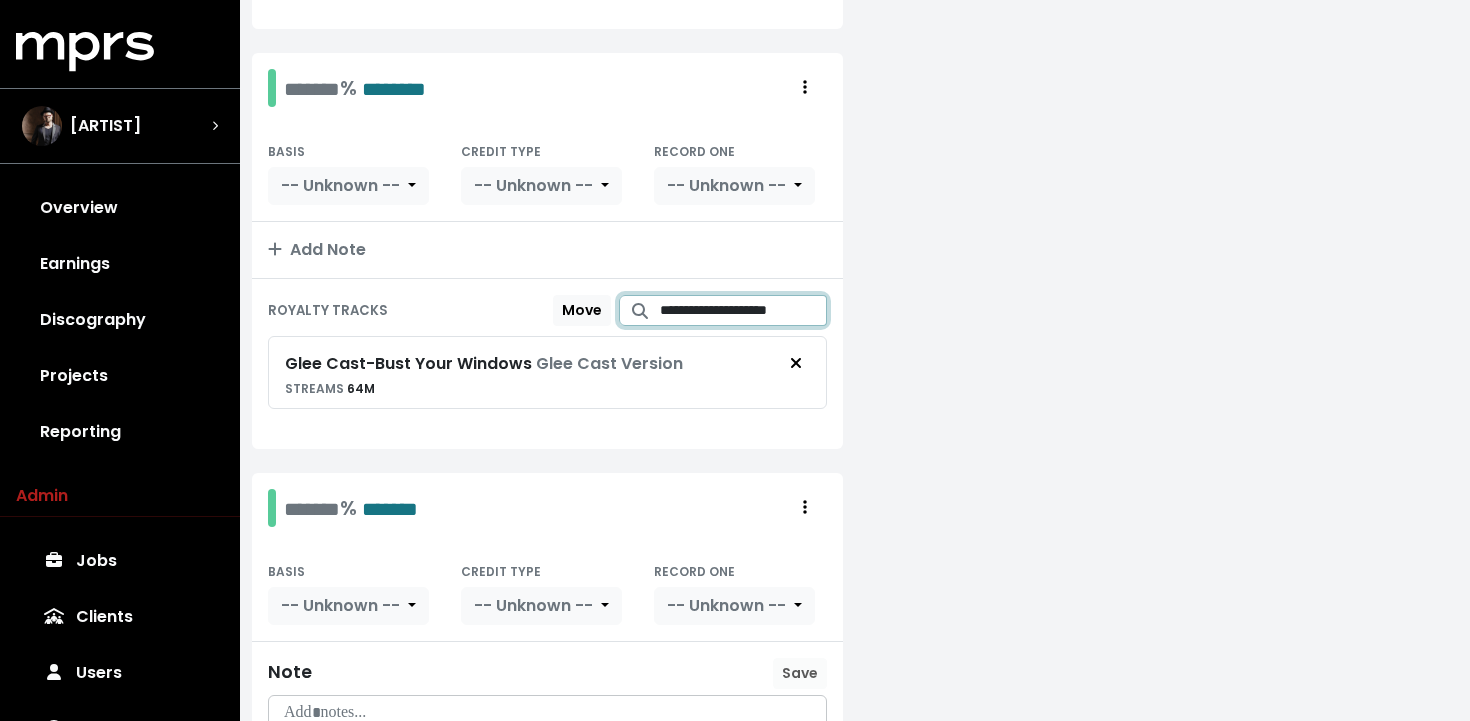 scroll, scrollTop: 0, scrollLeft: 8, axis: horizontal 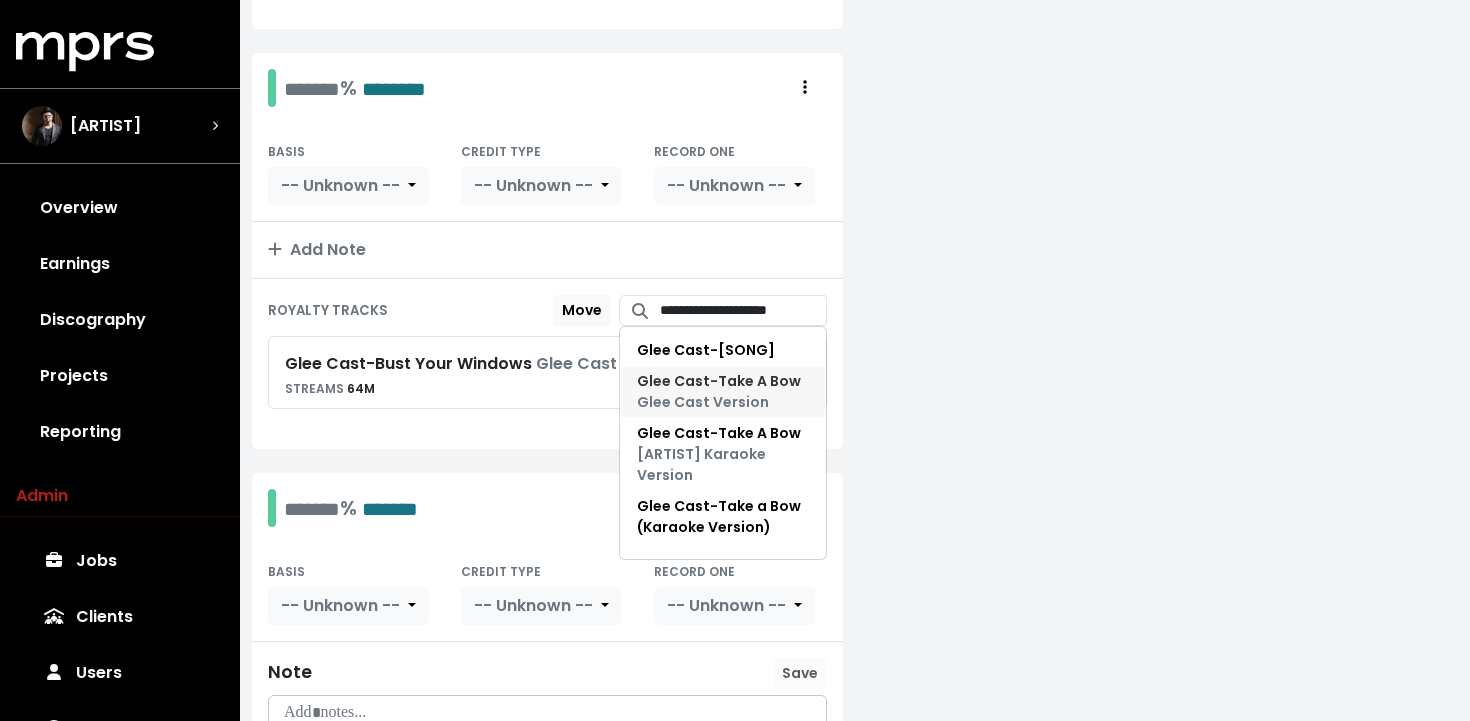 click on "Glee Cast  -  Take A Bow   Glee Cast Version" at bounding box center [719, 391] 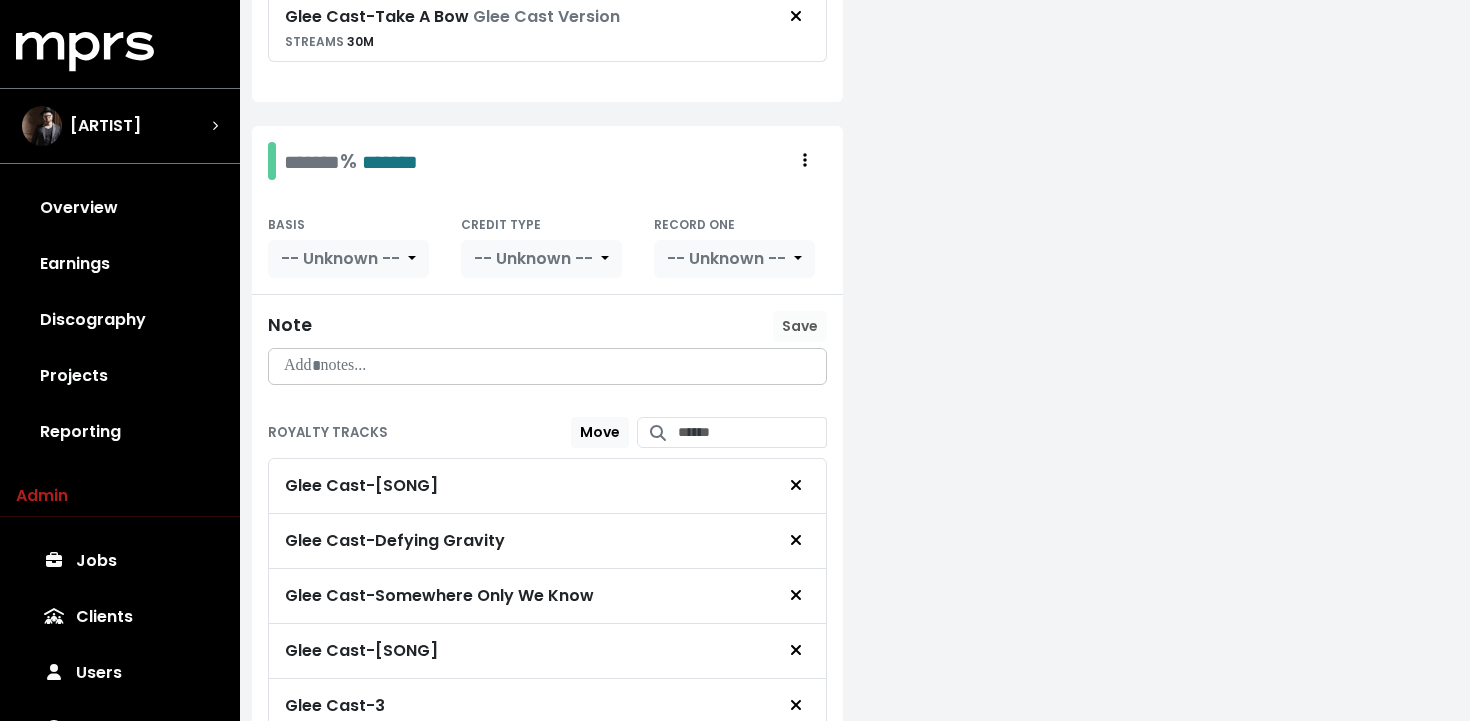 scroll, scrollTop: 1199, scrollLeft: 0, axis: vertical 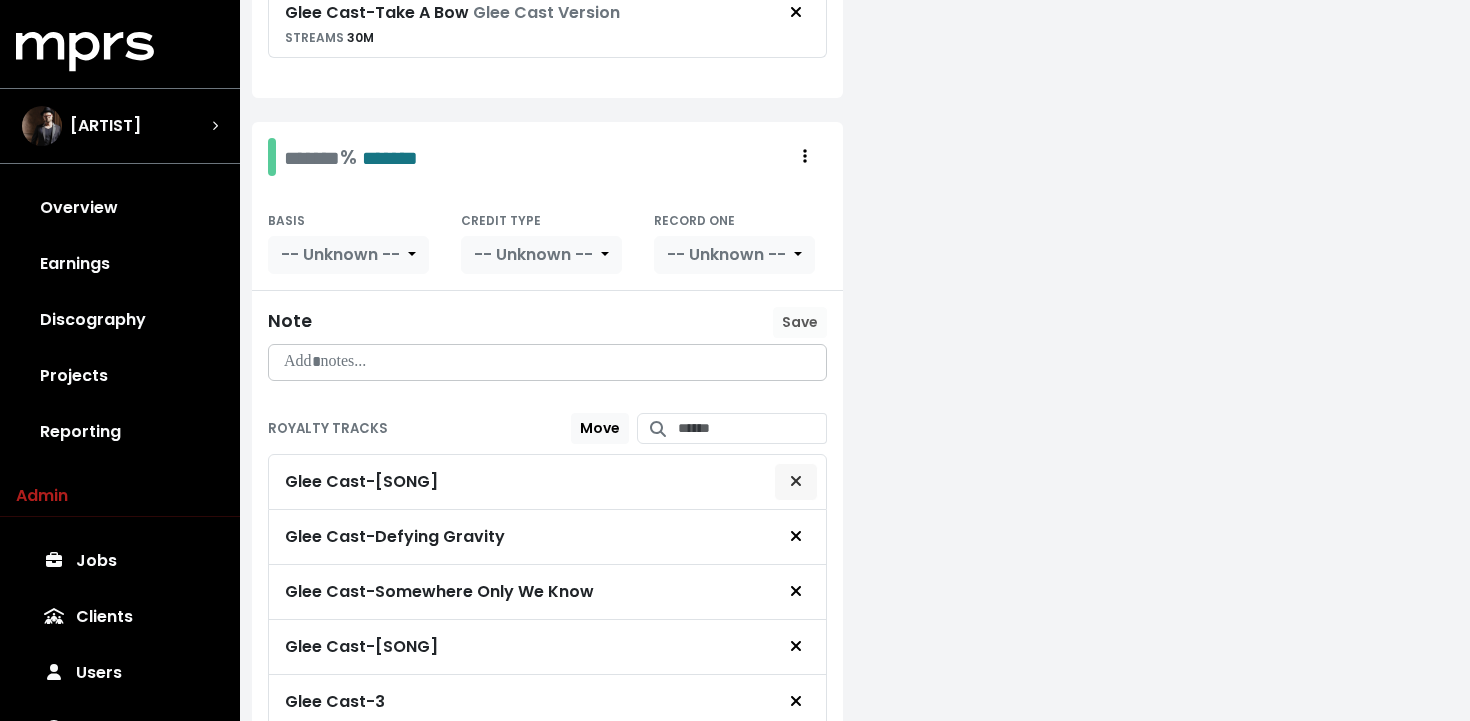 click 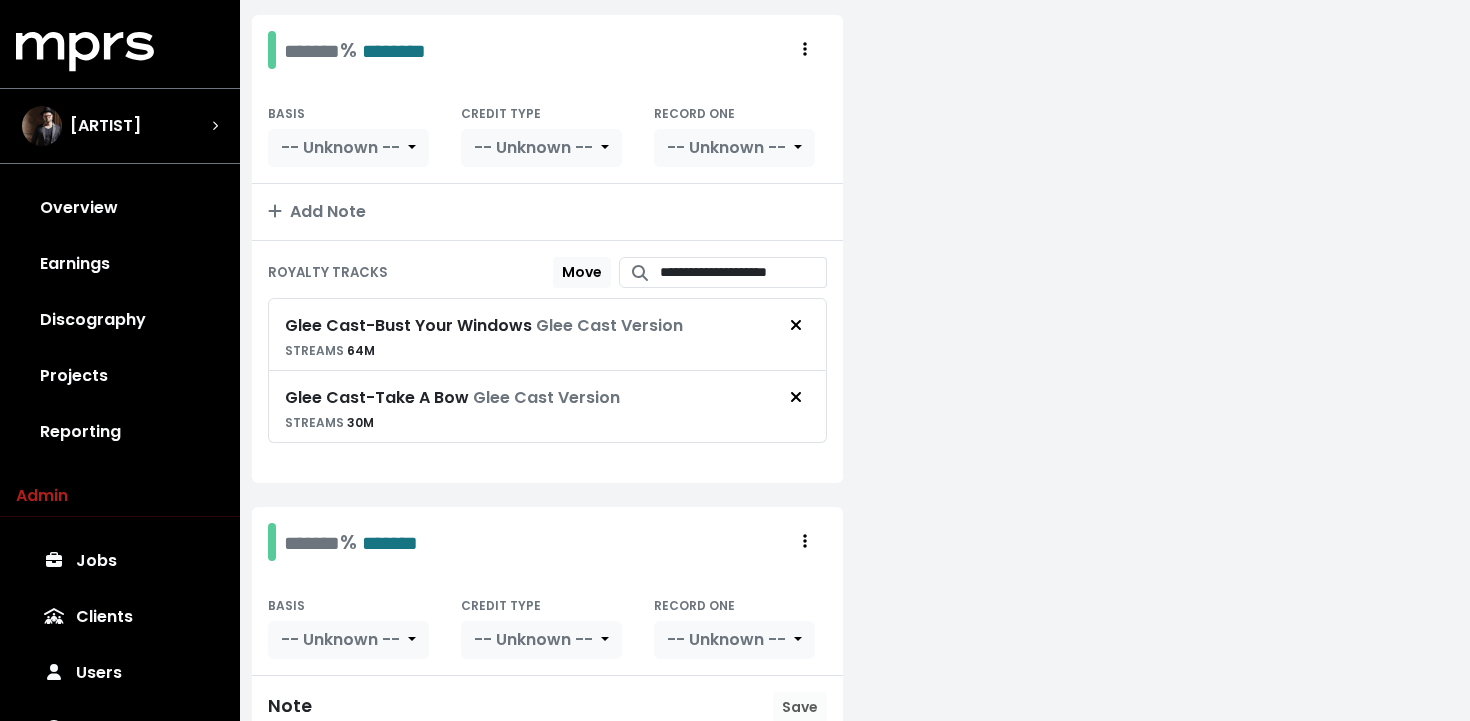 scroll, scrollTop: 795, scrollLeft: 0, axis: vertical 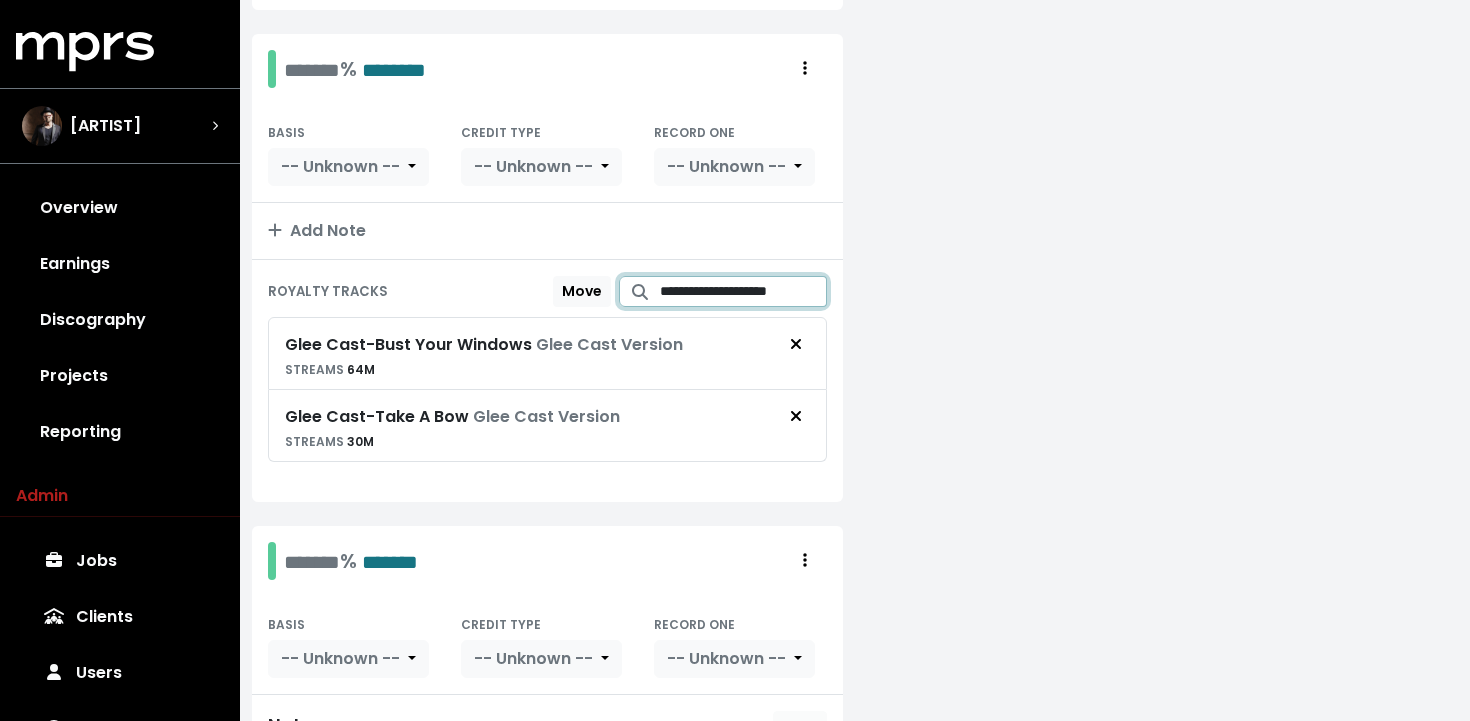 click on "**********" at bounding box center (744, 291) 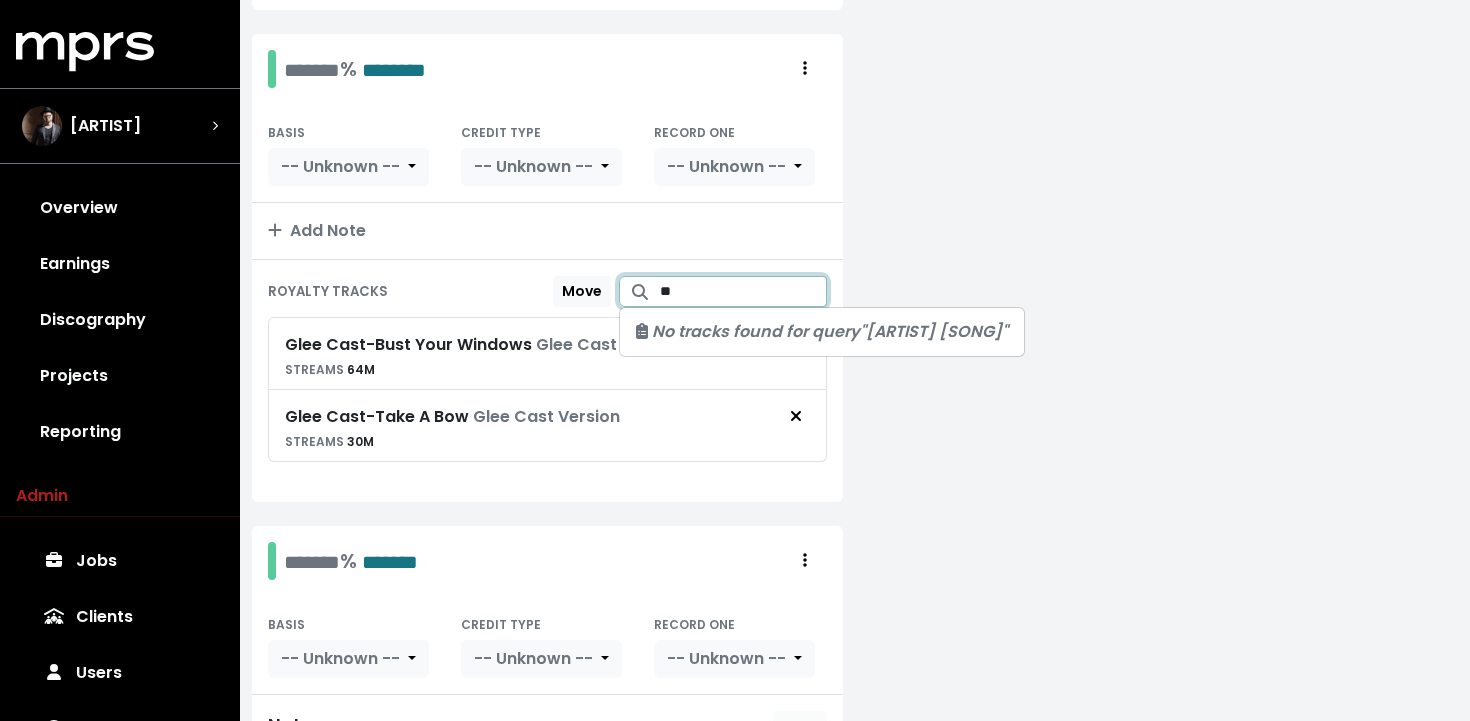 type on "*" 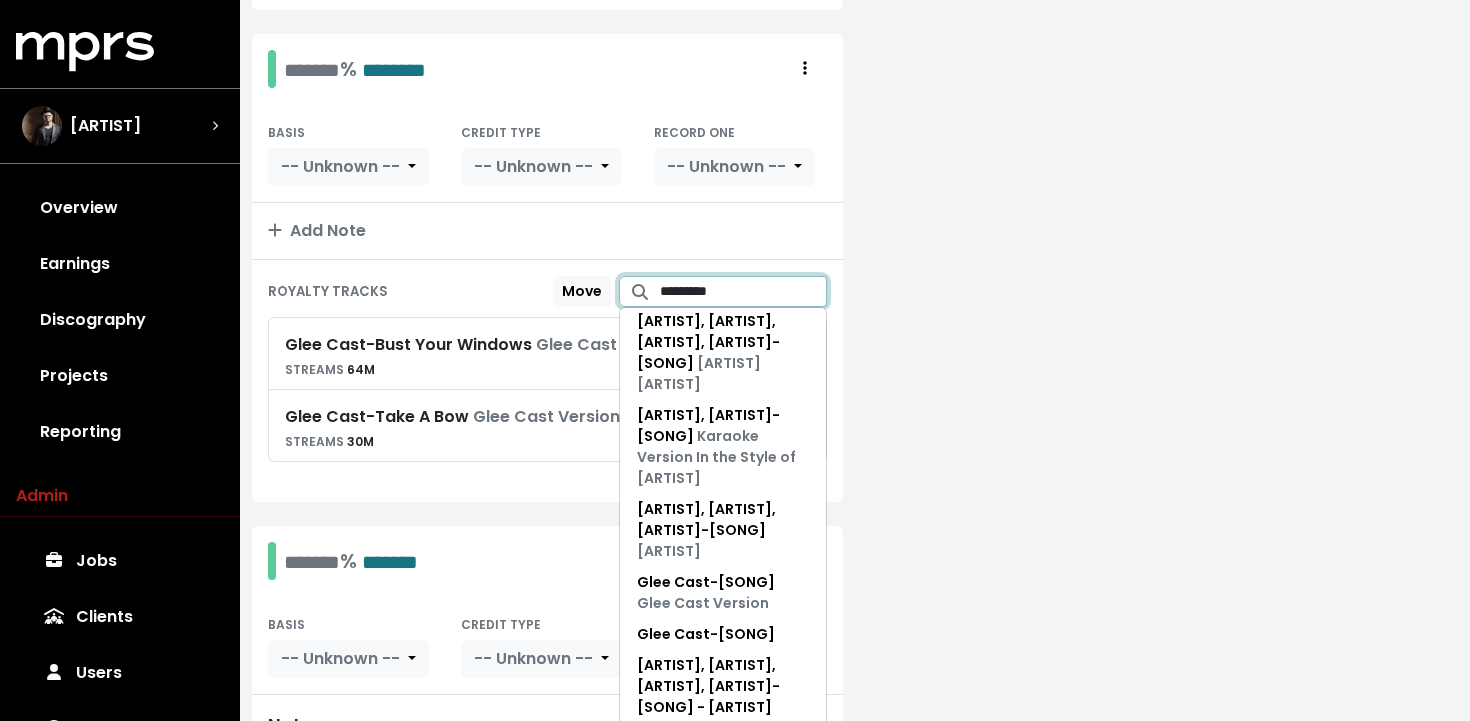 scroll, scrollTop: 427, scrollLeft: 0, axis: vertical 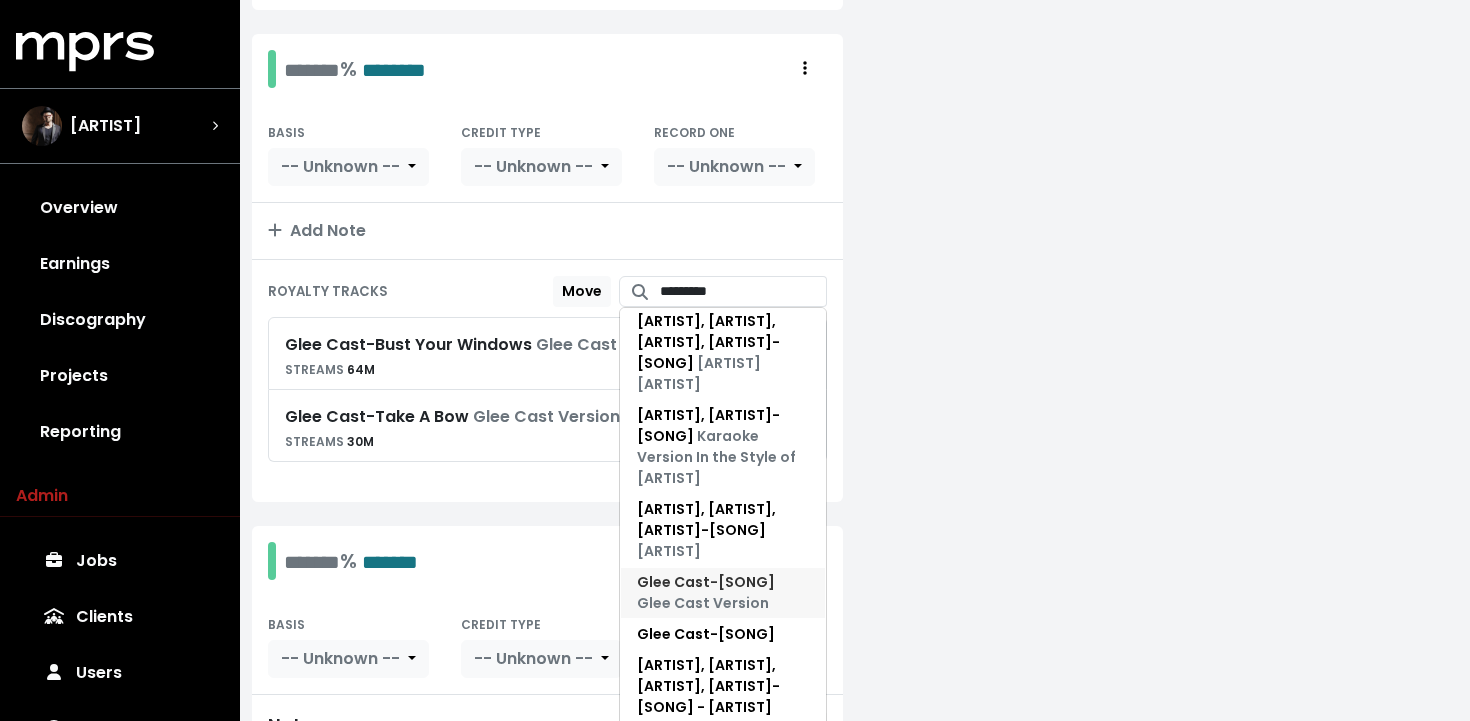 click on "Glee Cast  -  4 Minutes   Glee Cast Version" at bounding box center (706, 592) 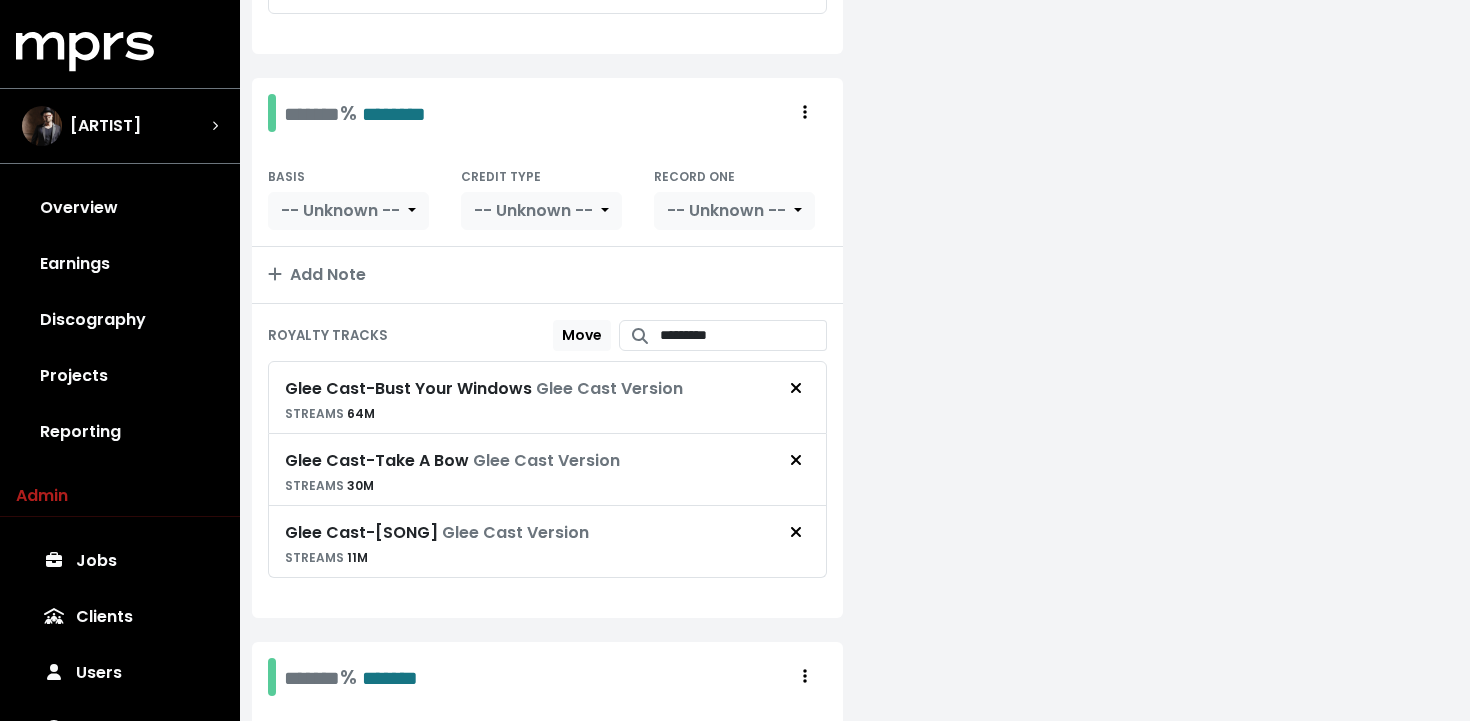 scroll, scrollTop: 752, scrollLeft: 0, axis: vertical 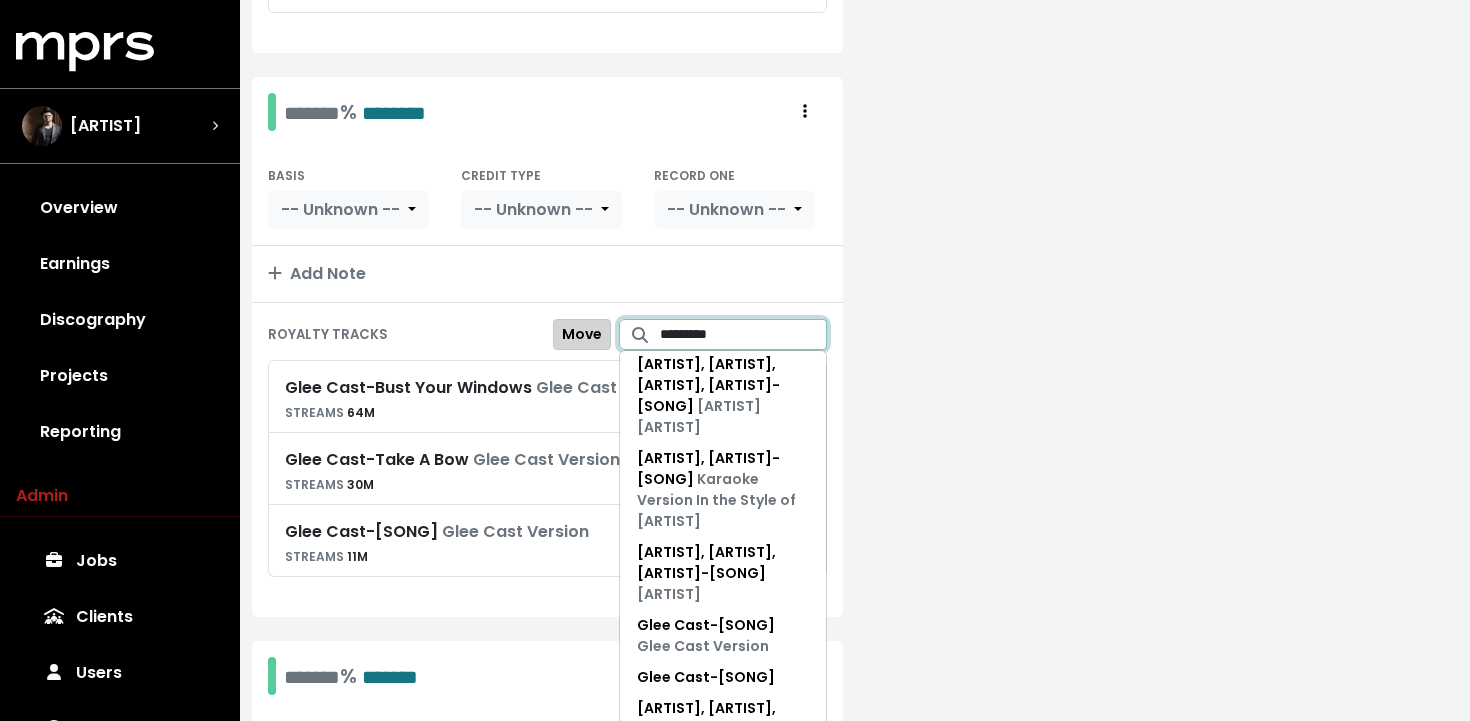 drag, startPoint x: 743, startPoint y: 332, endPoint x: 562, endPoint y: 315, distance: 181.79659 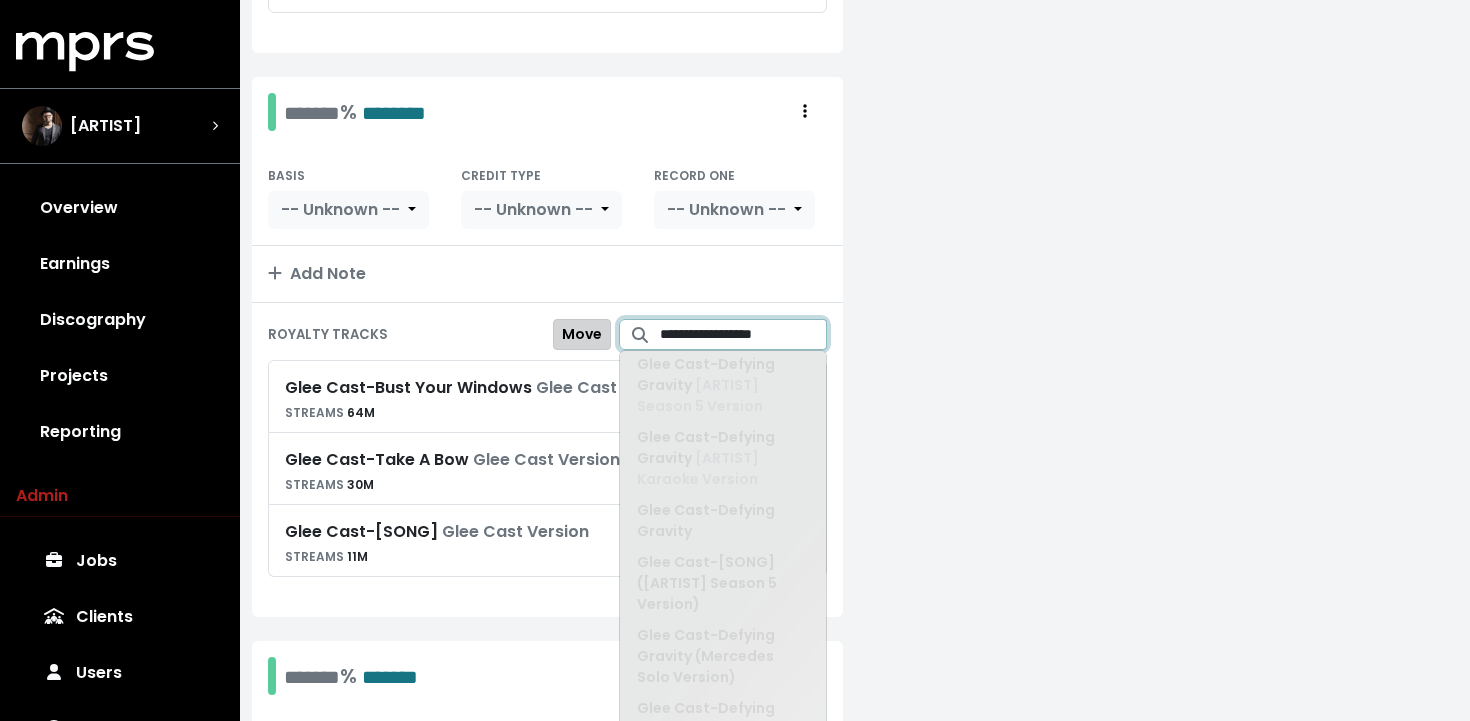 scroll, scrollTop: 271, scrollLeft: 0, axis: vertical 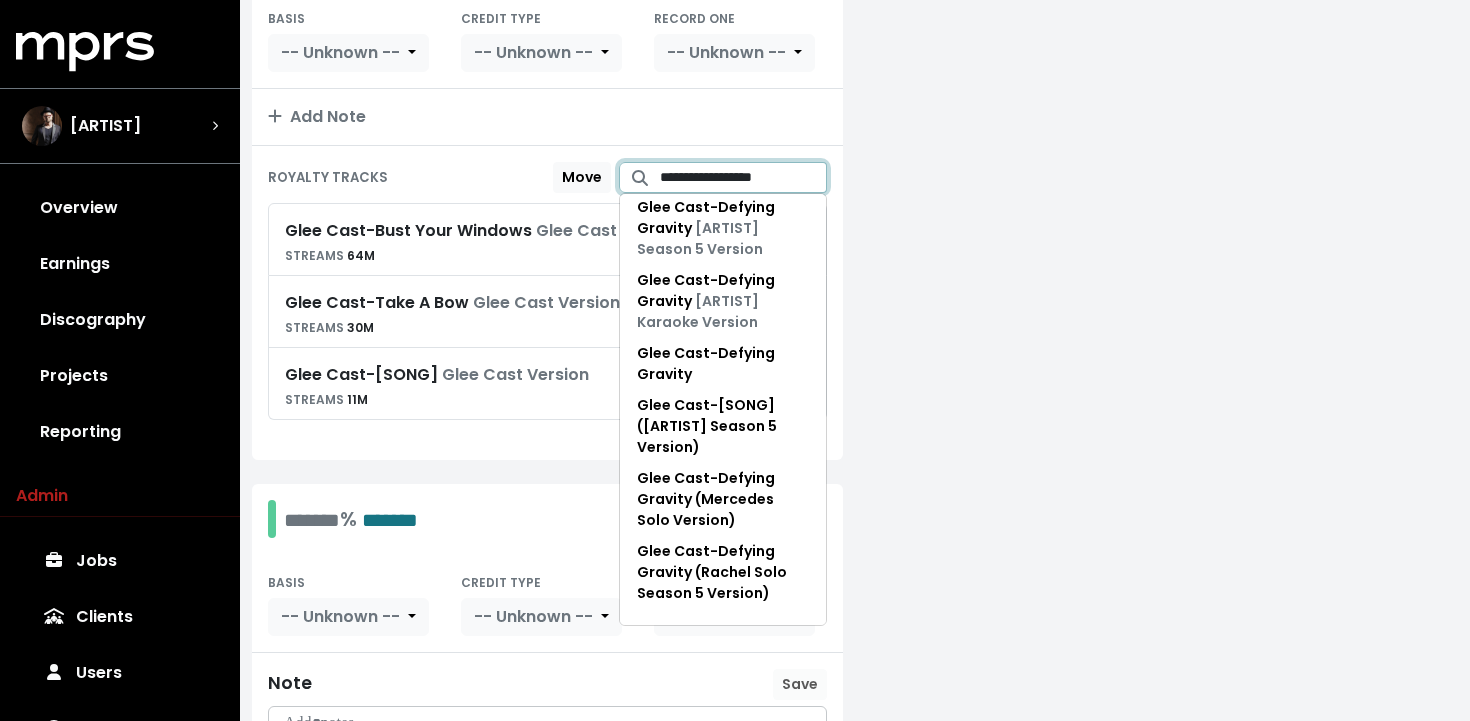 type on "**********" 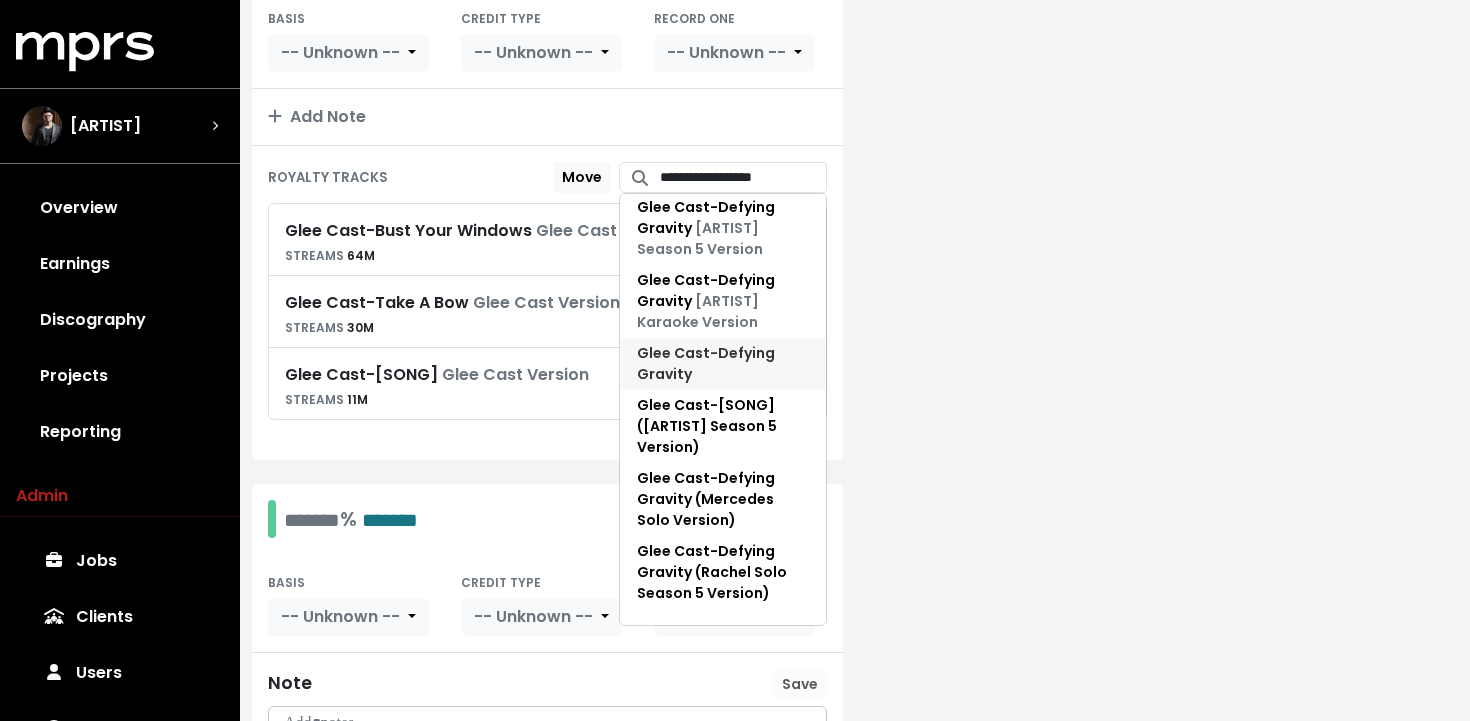 click on "Glee Cast  -  Defying Gravity" at bounding box center (706, 363) 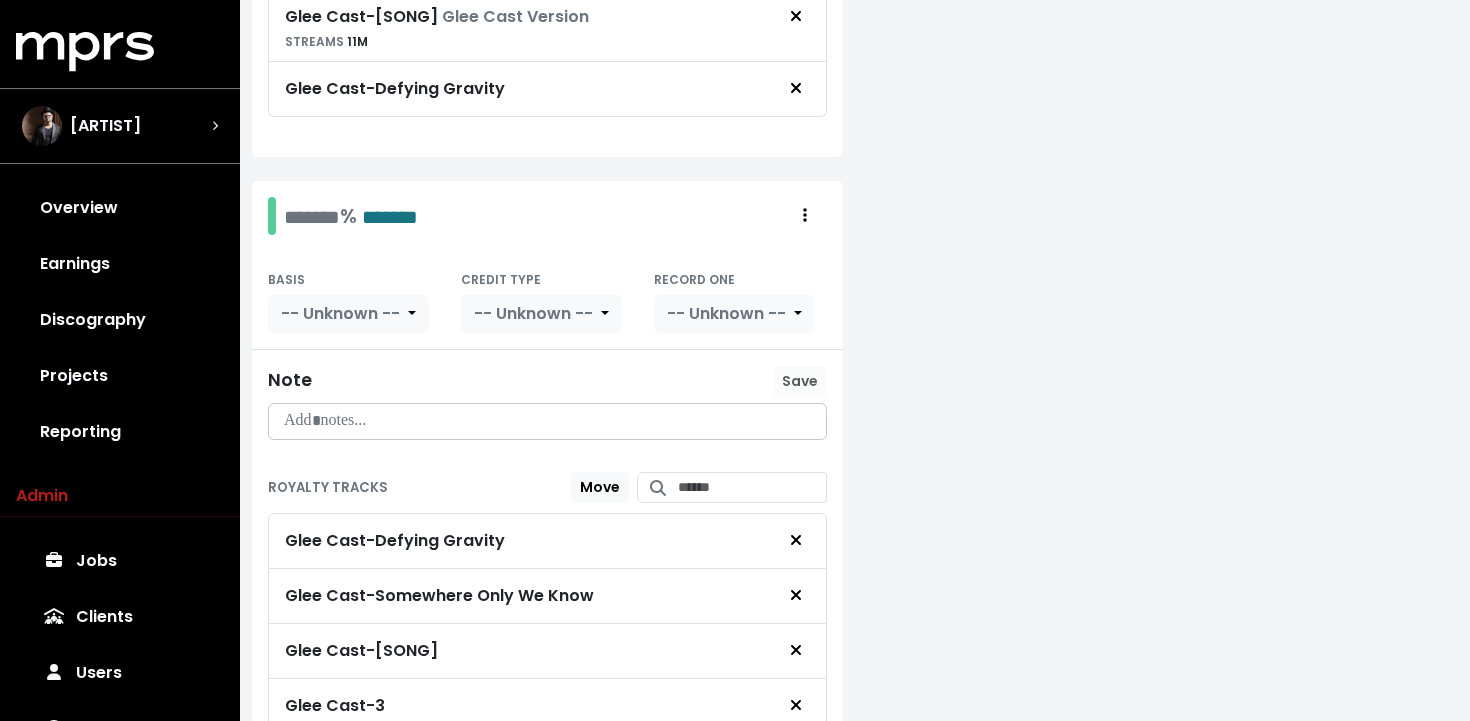 scroll, scrollTop: 1298, scrollLeft: 0, axis: vertical 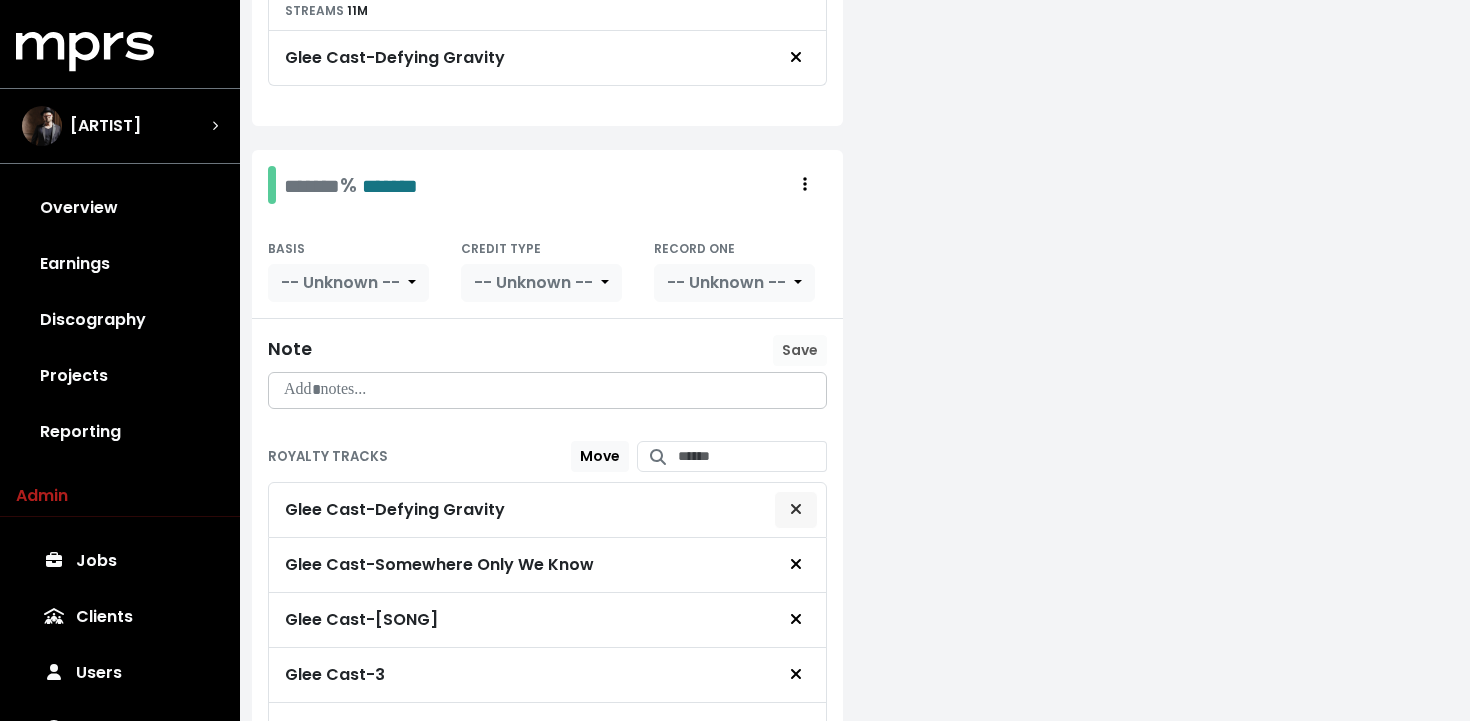 click 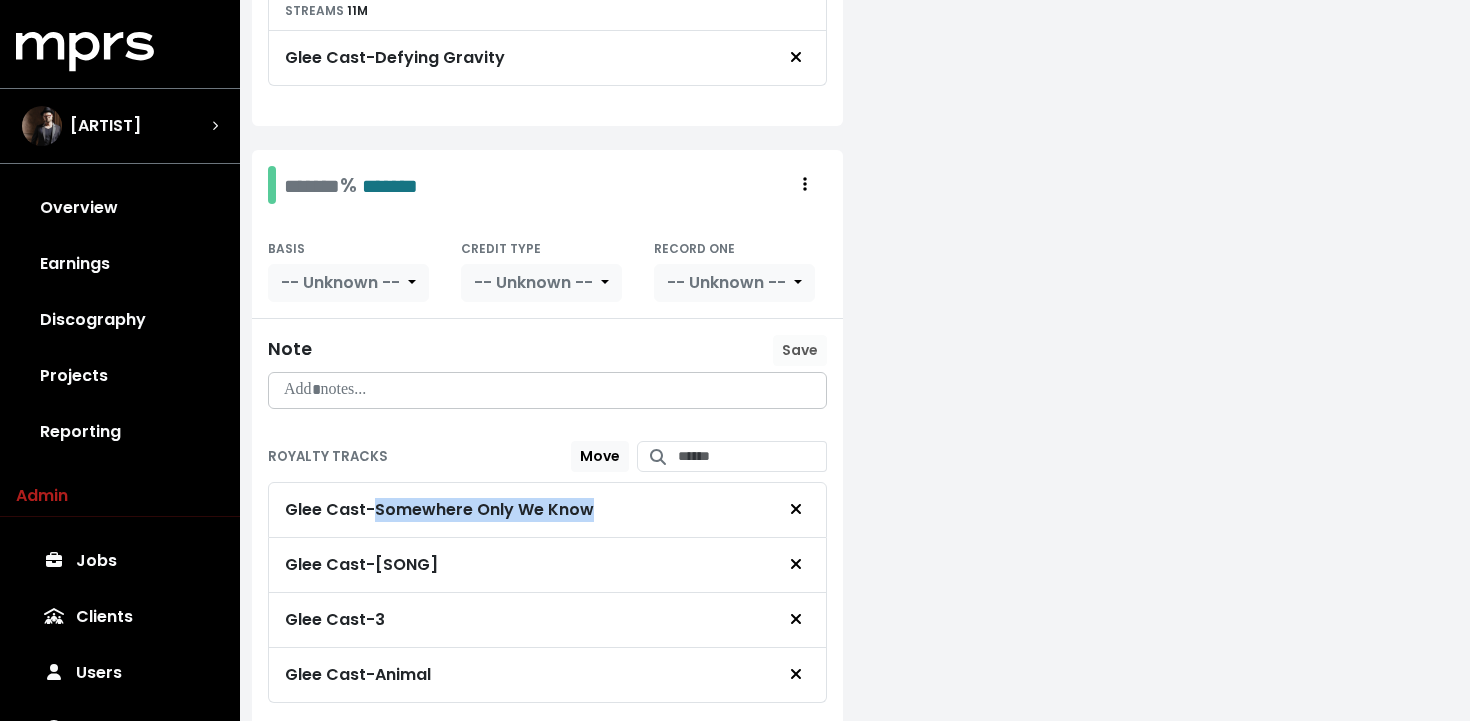 drag, startPoint x: 634, startPoint y: 511, endPoint x: 384, endPoint y: 508, distance: 250.018 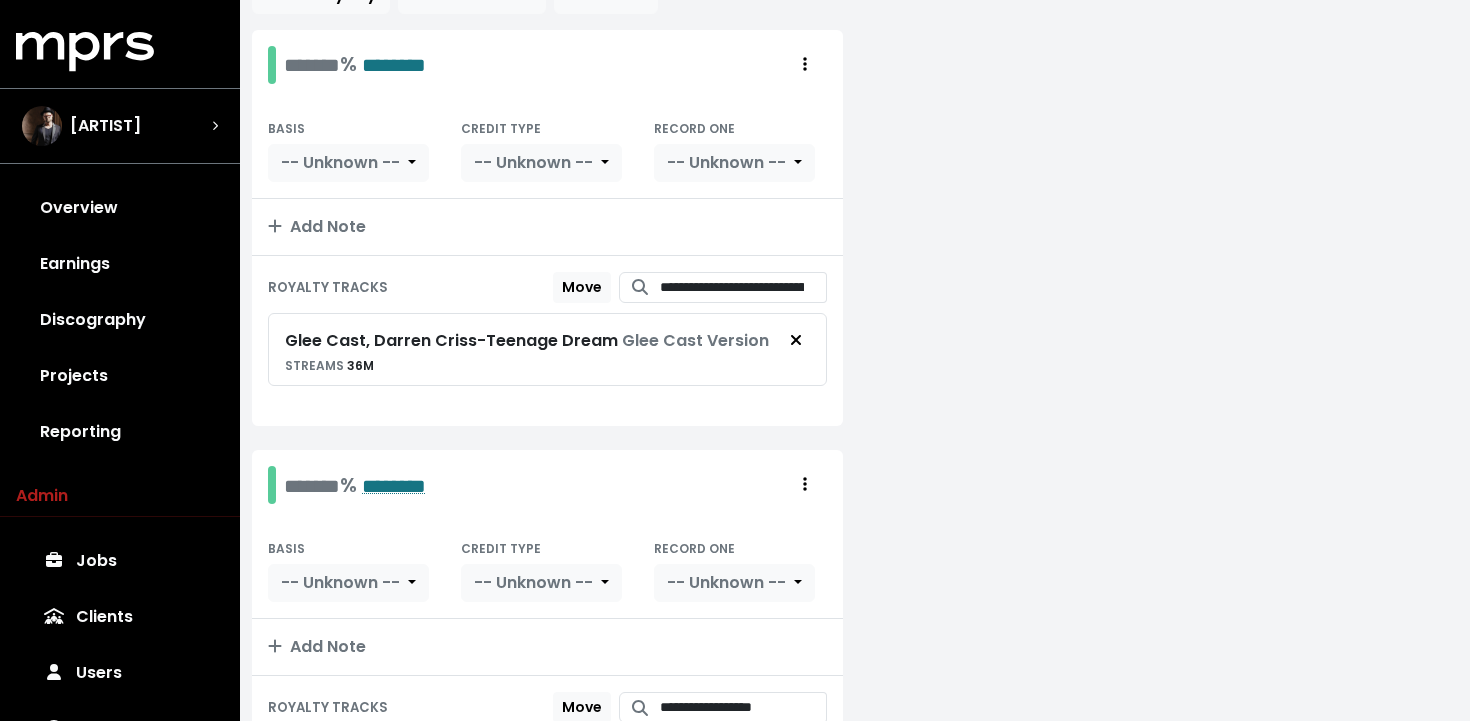 scroll, scrollTop: 362, scrollLeft: 0, axis: vertical 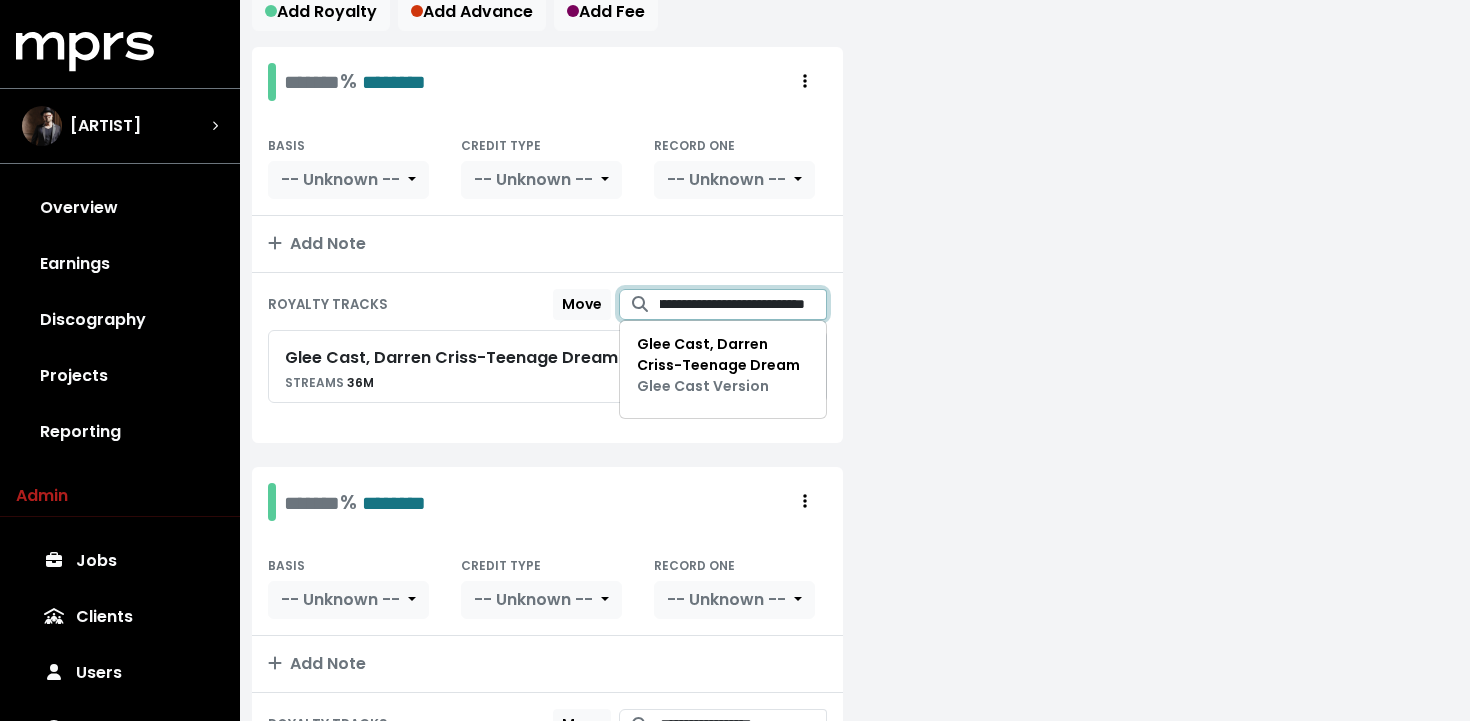 drag, startPoint x: 729, startPoint y: 302, endPoint x: 998, endPoint y: 319, distance: 269.53665 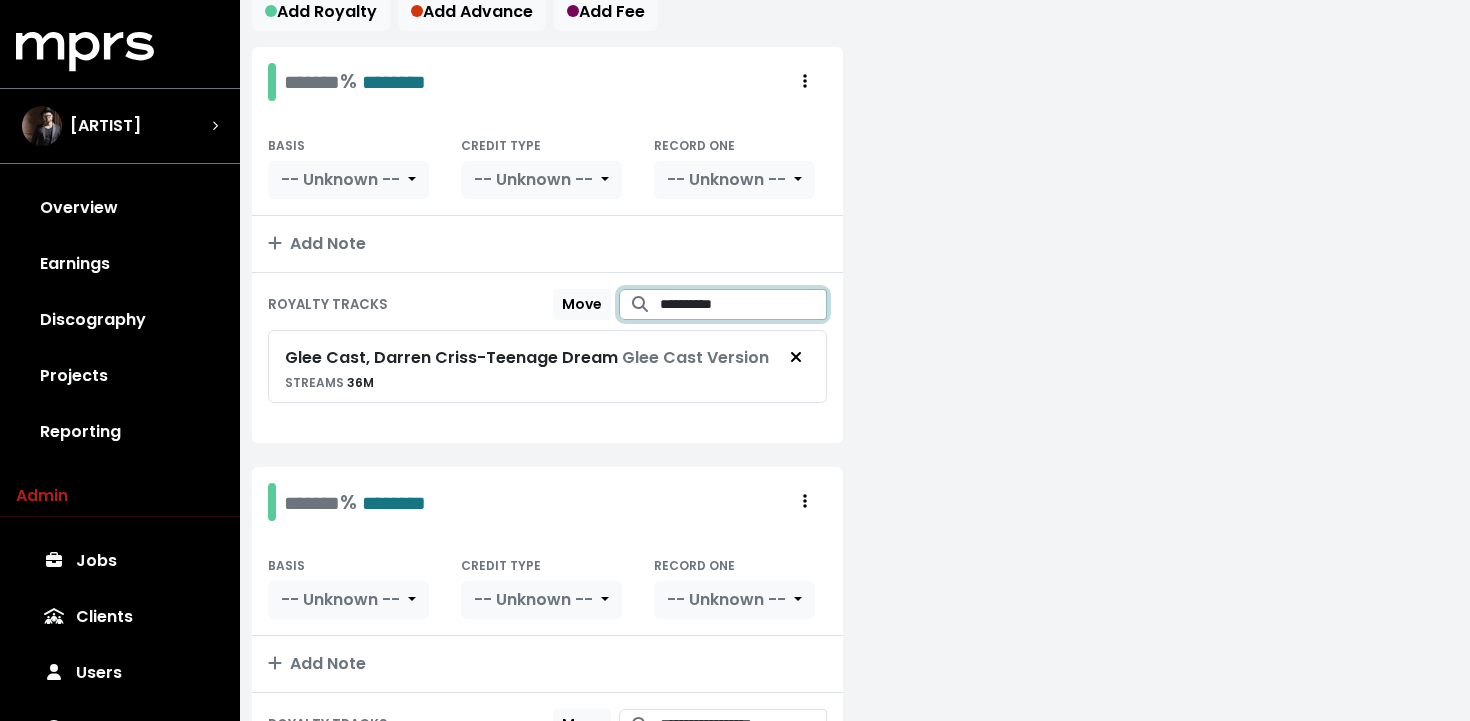 scroll, scrollTop: 0, scrollLeft: 0, axis: both 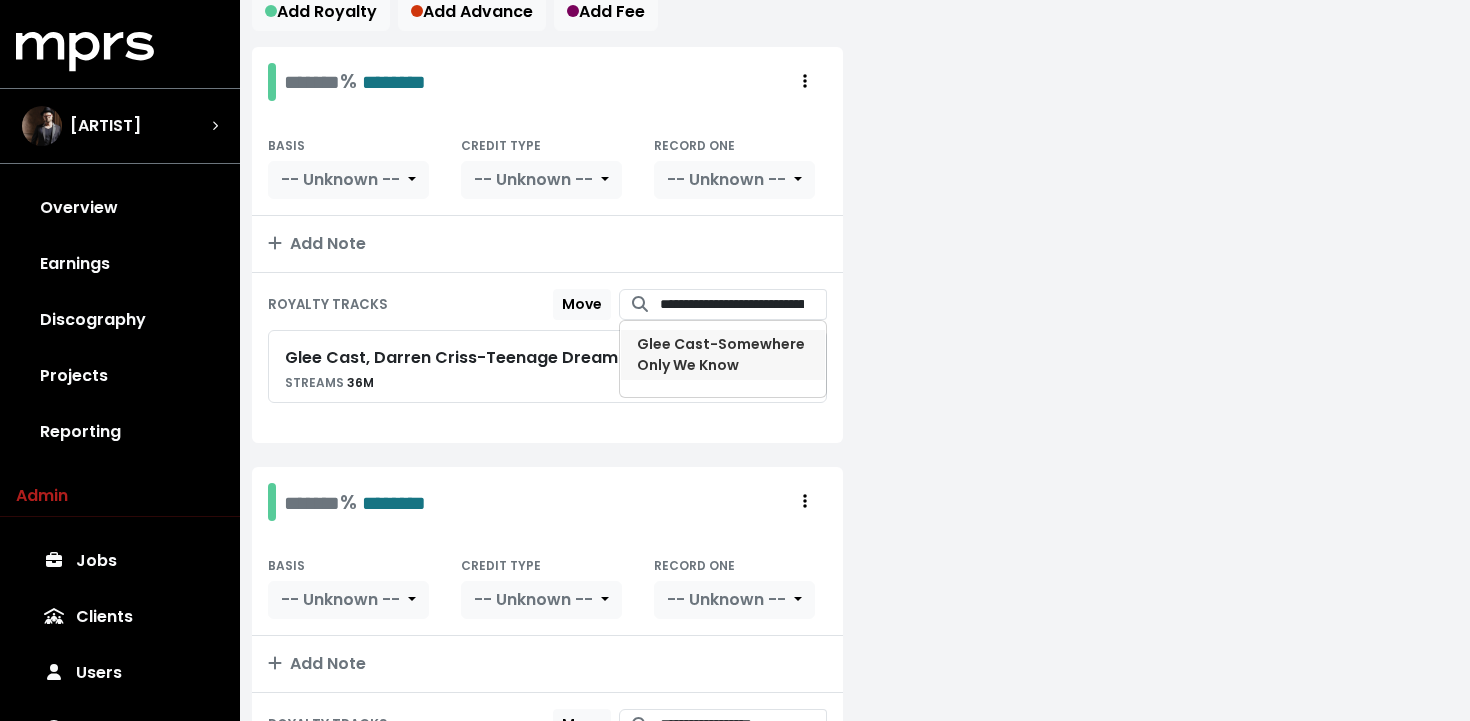 click on "Glee Cast  -  Somewhere Only We Know" at bounding box center (721, 354) 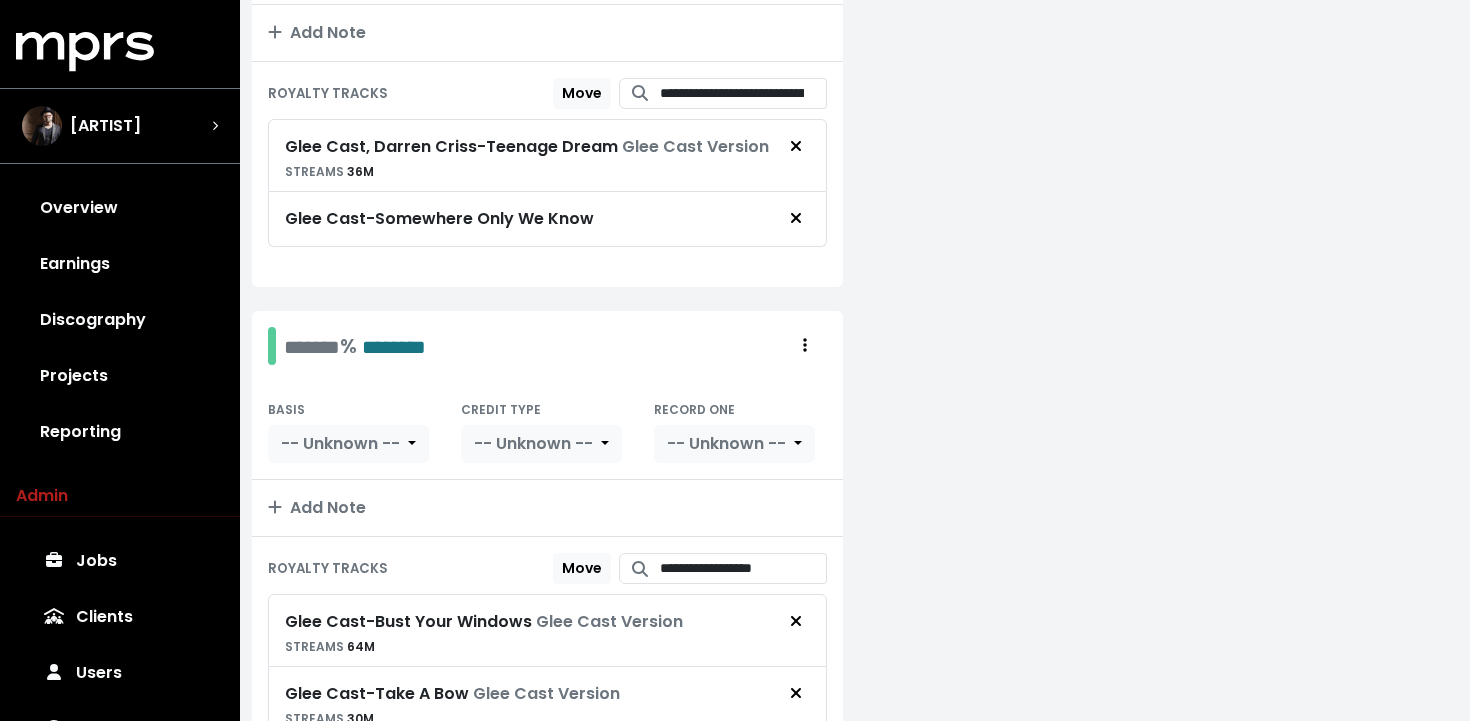scroll, scrollTop: 557, scrollLeft: 0, axis: vertical 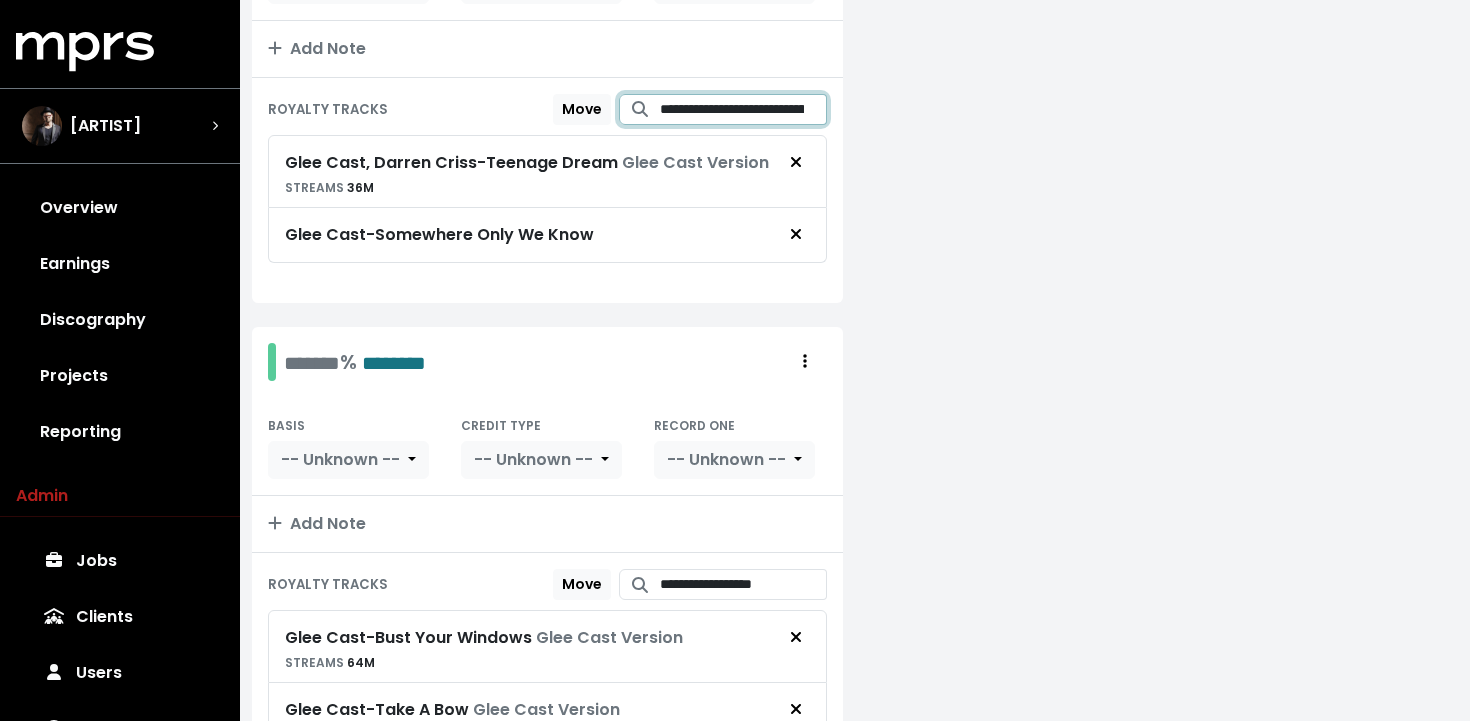 click on "**********" at bounding box center (744, 109) 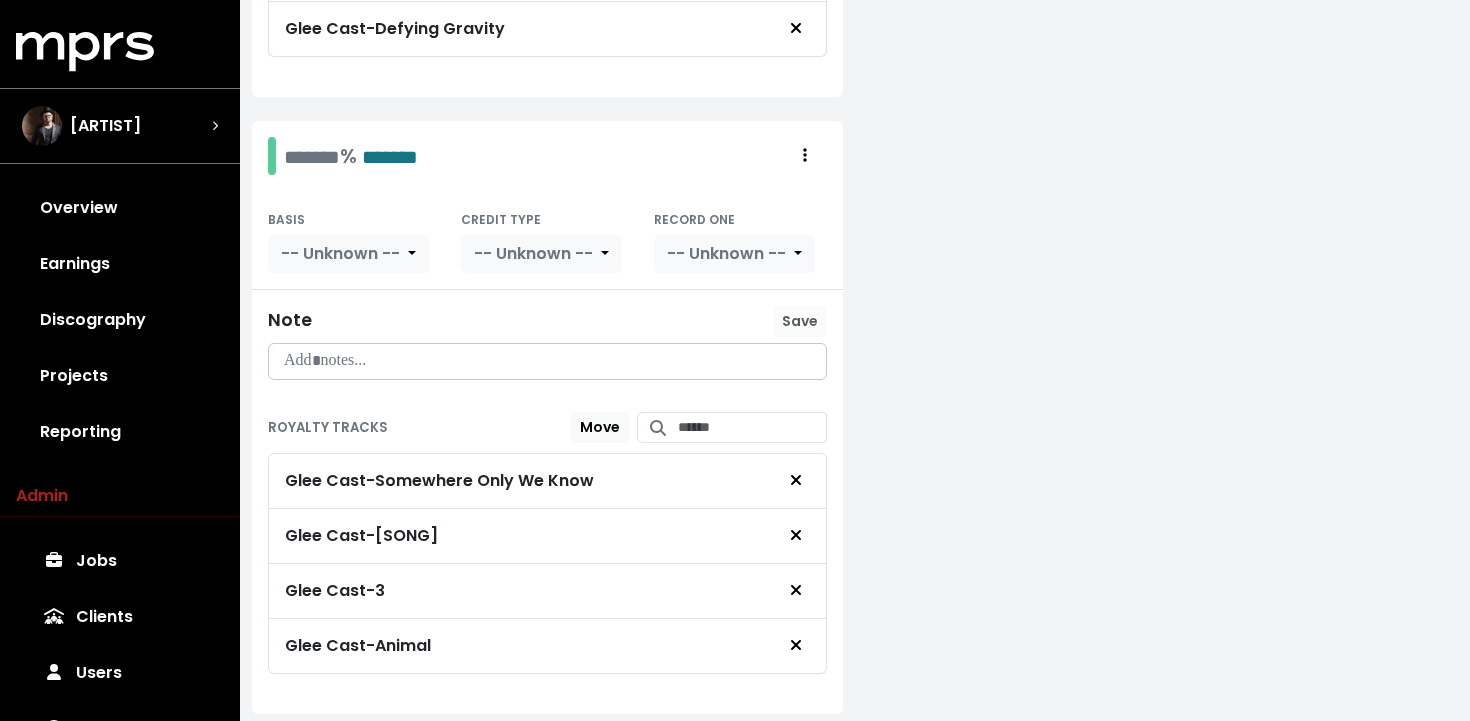 scroll, scrollTop: 1409, scrollLeft: 0, axis: vertical 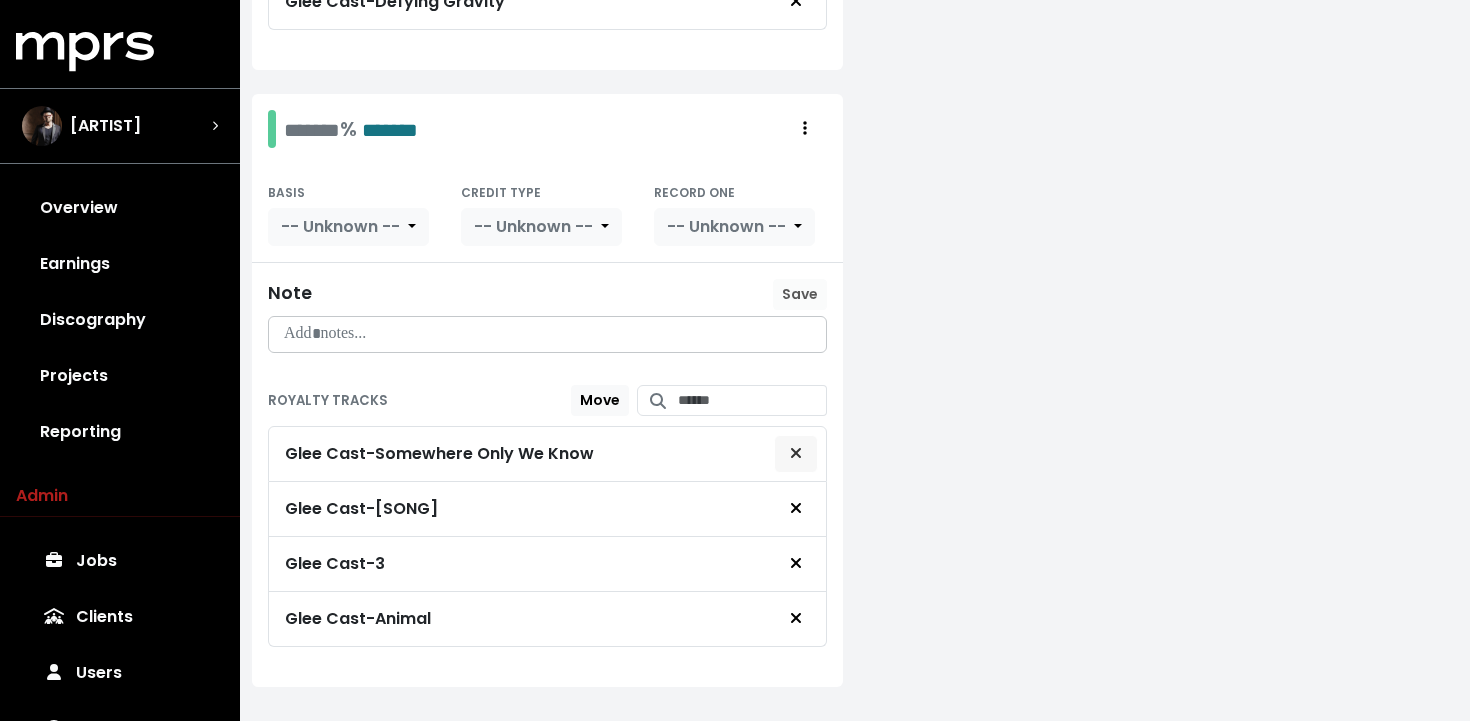 click 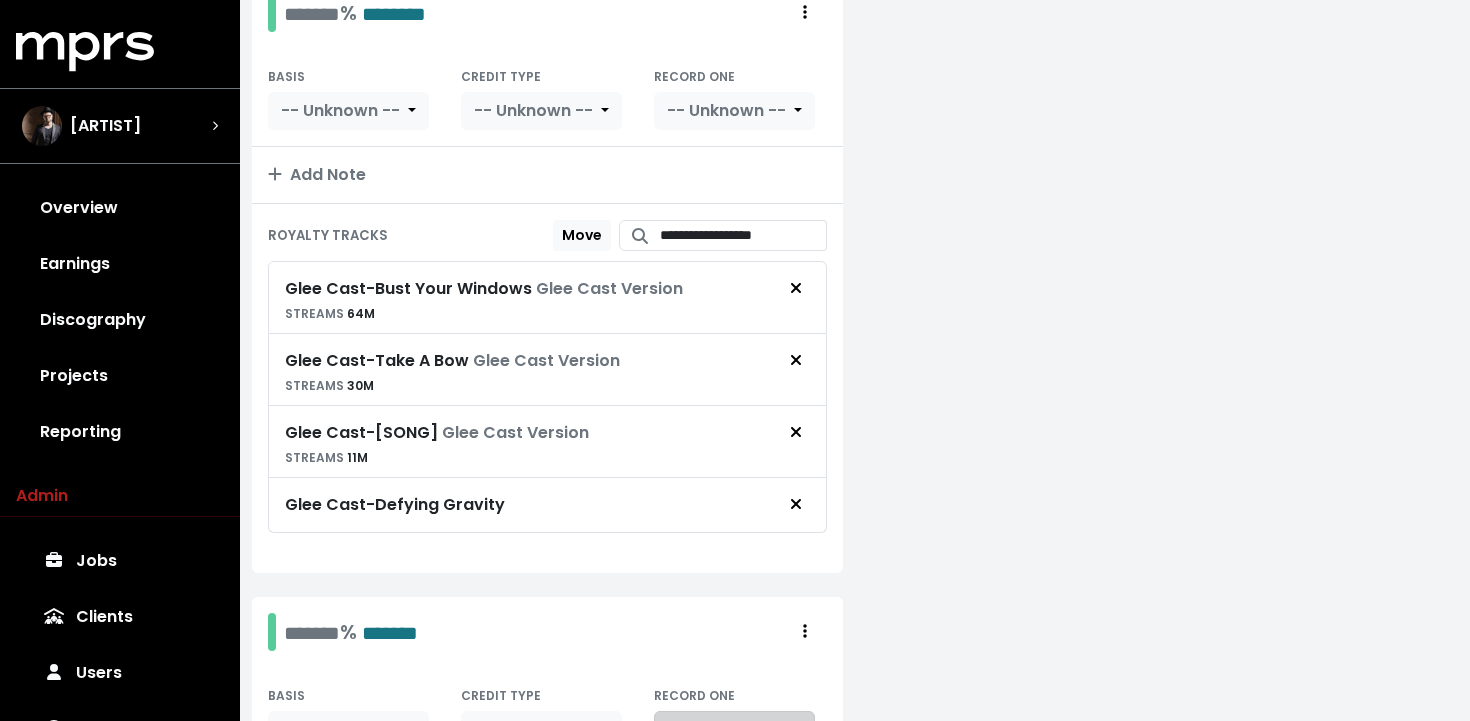 scroll, scrollTop: 899, scrollLeft: 0, axis: vertical 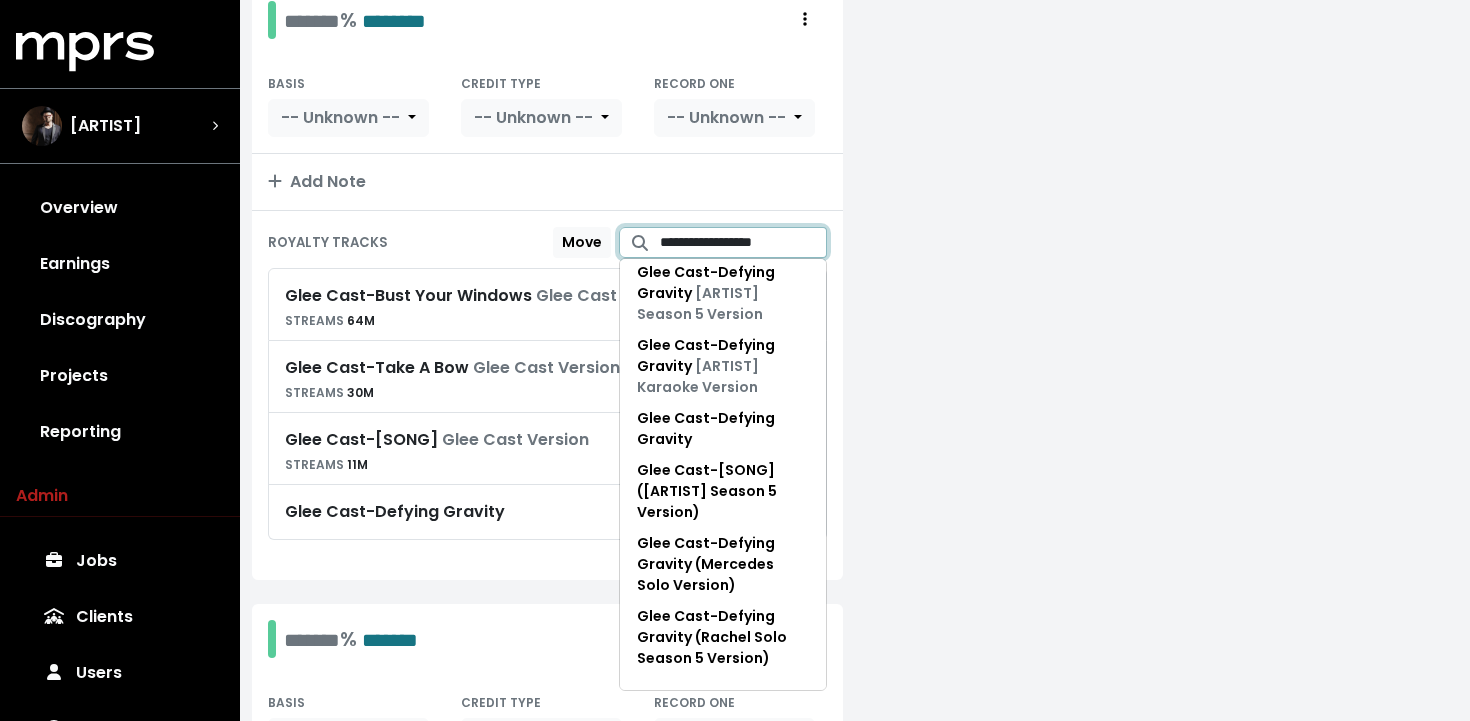 click on "**********" at bounding box center [744, 242] 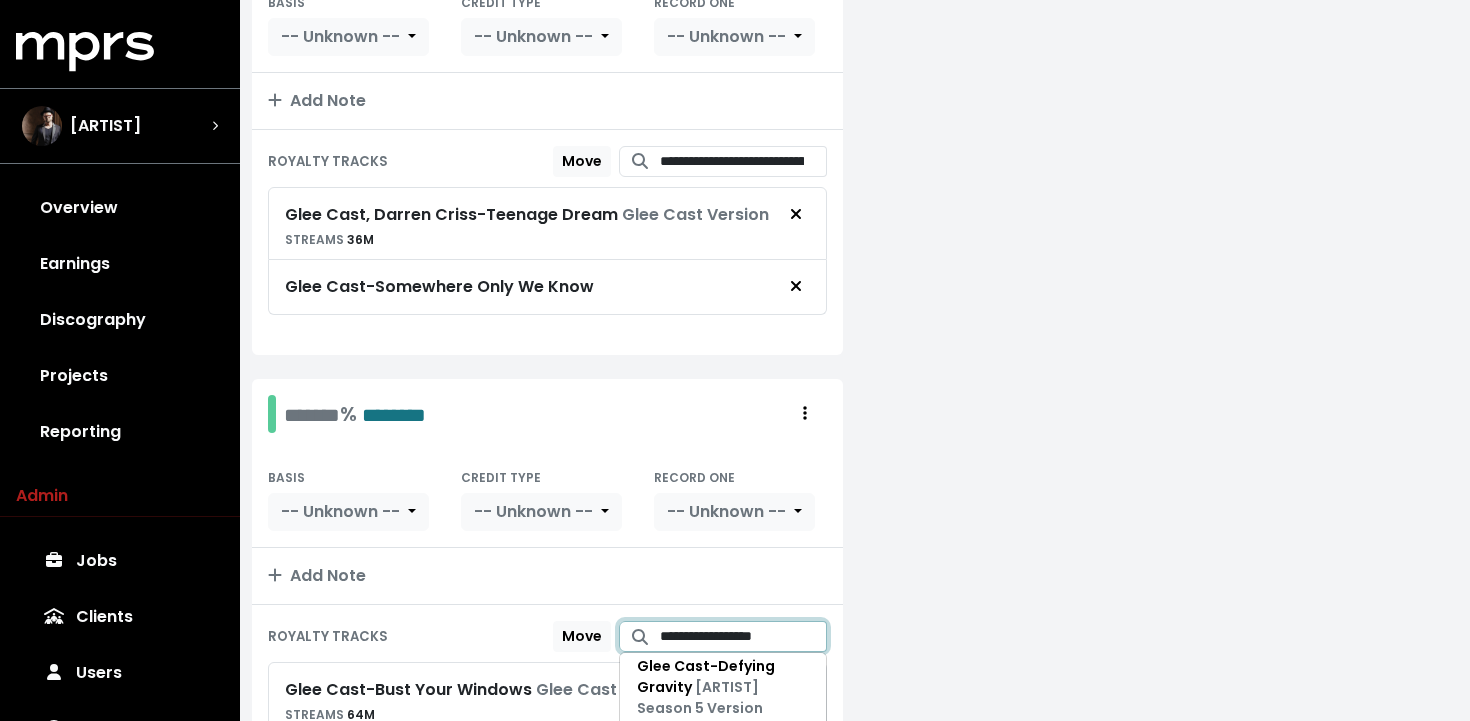 scroll, scrollTop: 490, scrollLeft: 0, axis: vertical 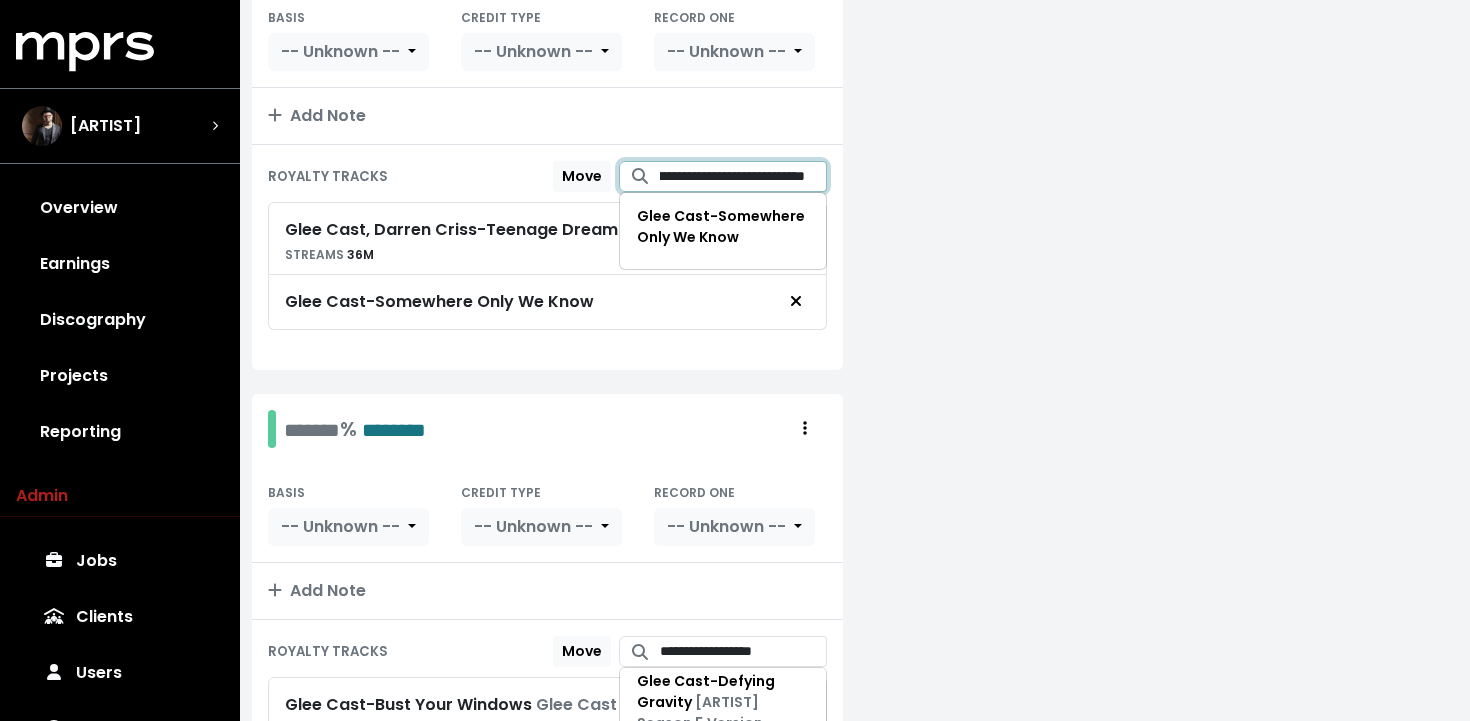 drag, startPoint x: 733, startPoint y: 176, endPoint x: 1096, endPoint y: 201, distance: 363.85986 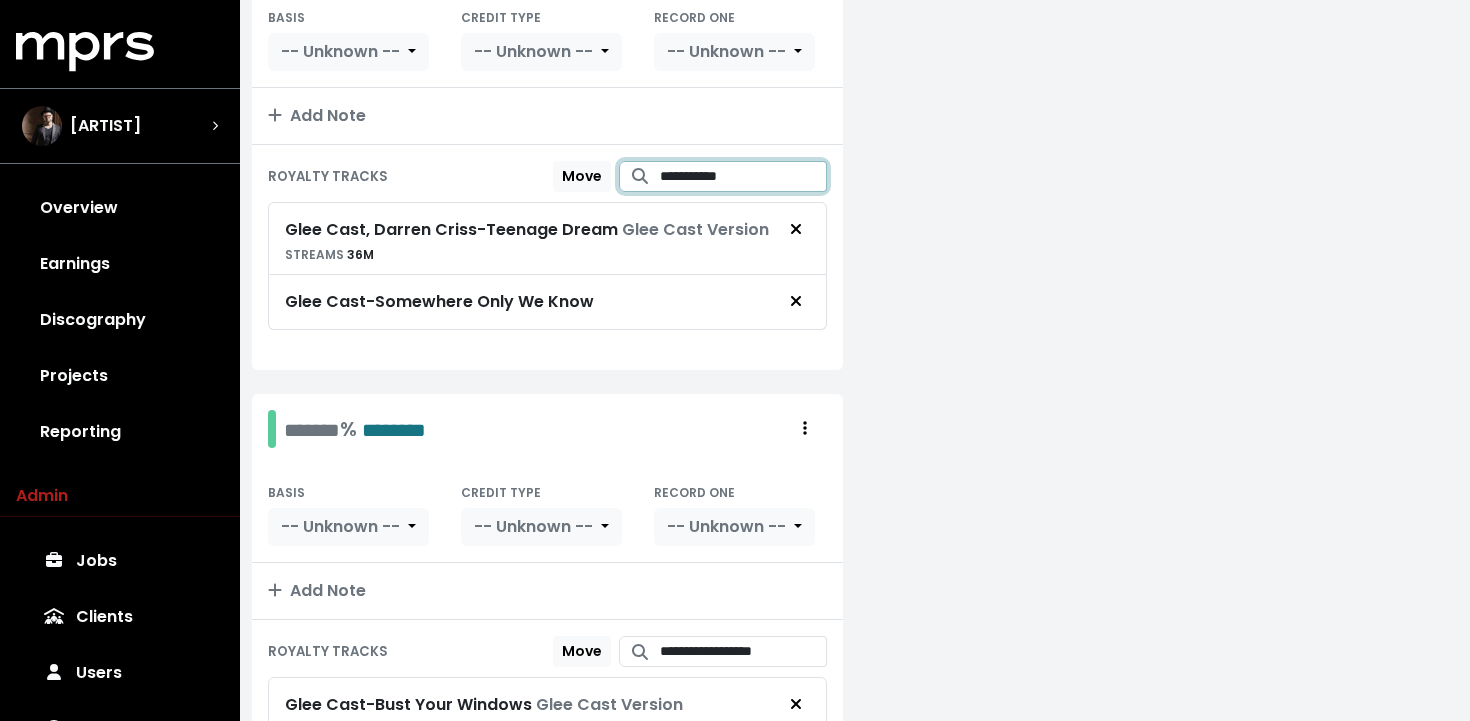 scroll, scrollTop: 0, scrollLeft: 0, axis: both 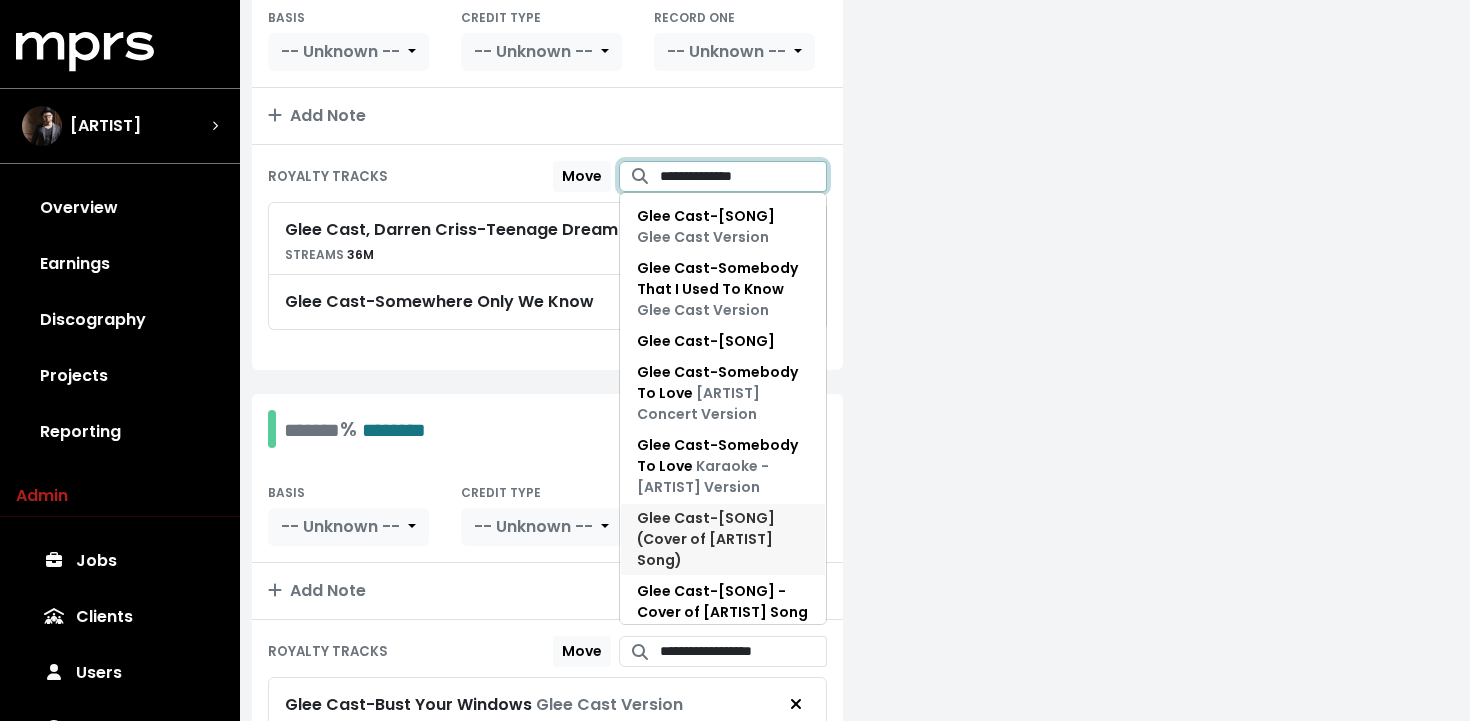 type on "**********" 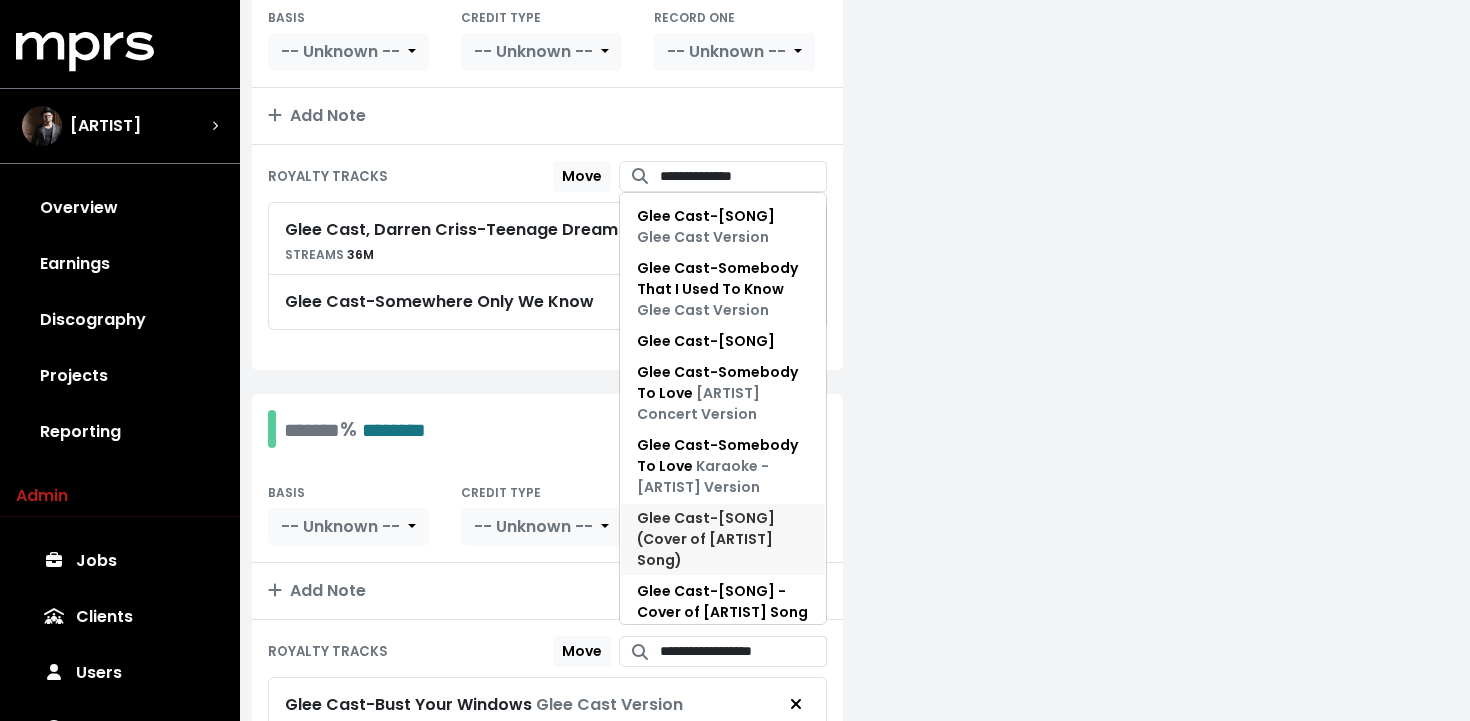 click on "Glee Cast  -  Somebody to Love (Cover of Justin Bieber Song)" at bounding box center (706, 539) 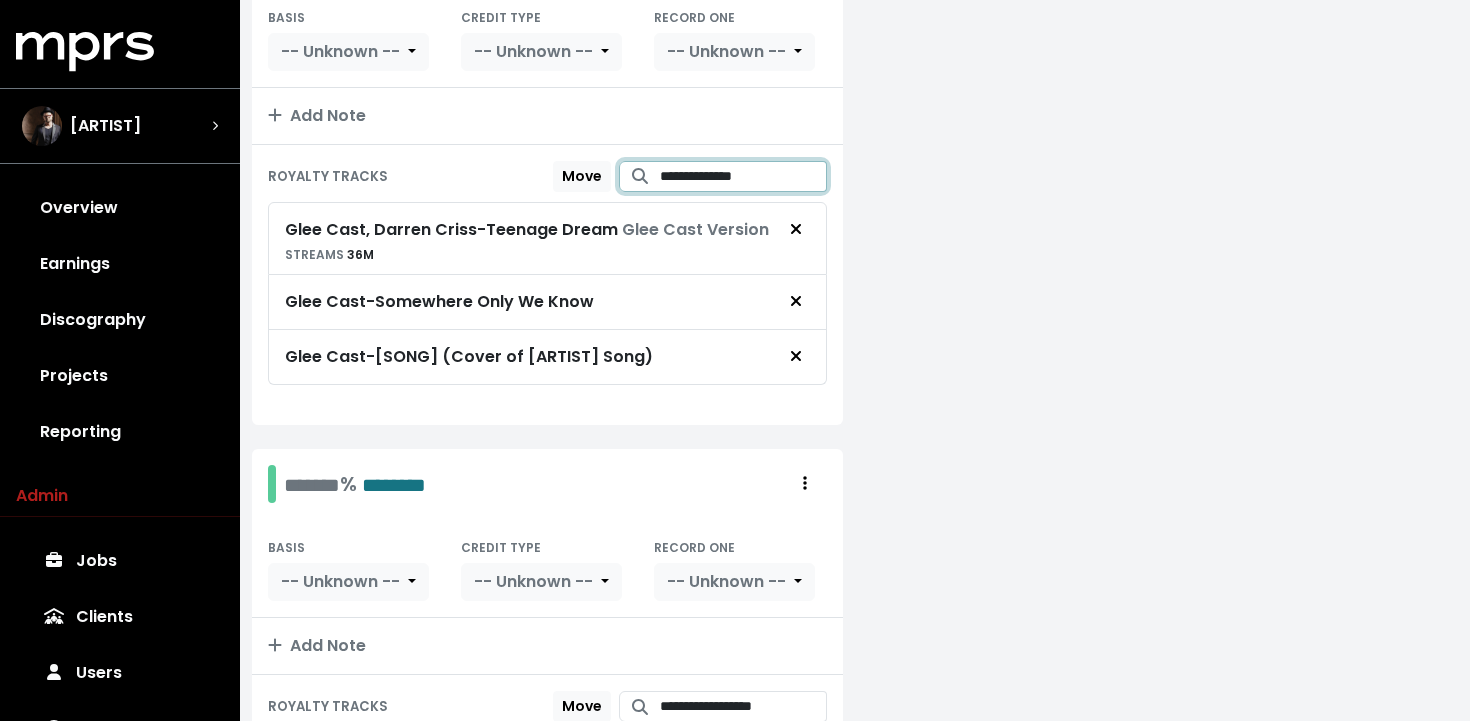click on "**********" at bounding box center (744, 176) 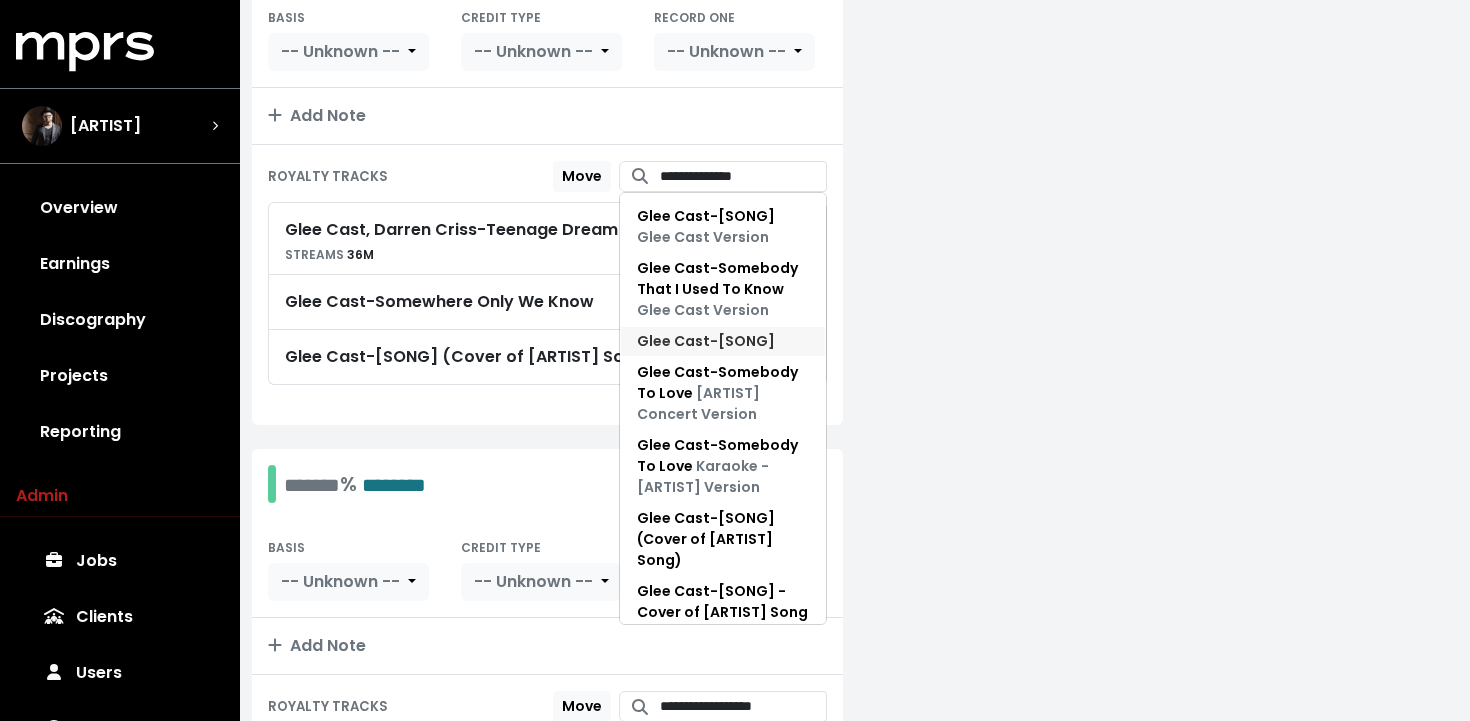 click on "Glee Cast  -  Somebody to Love" at bounding box center (706, 341) 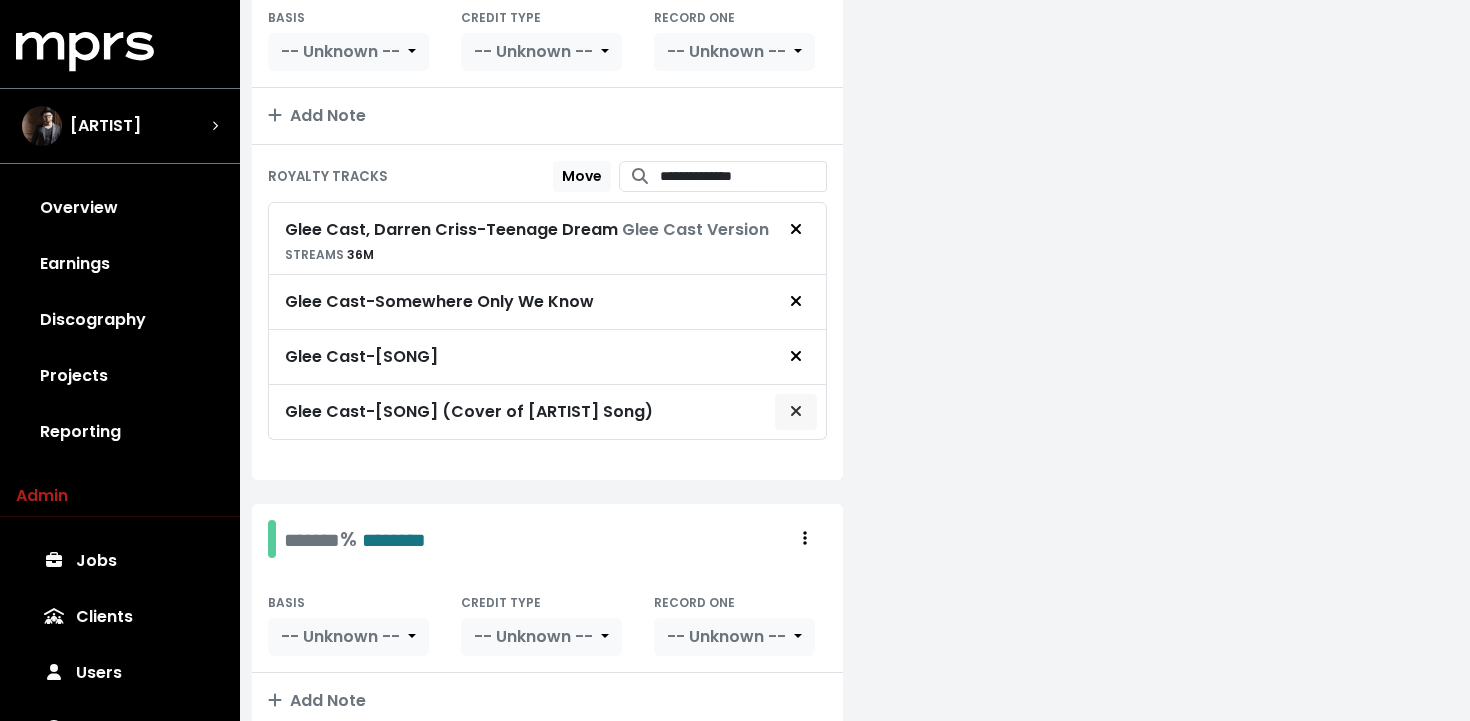 click 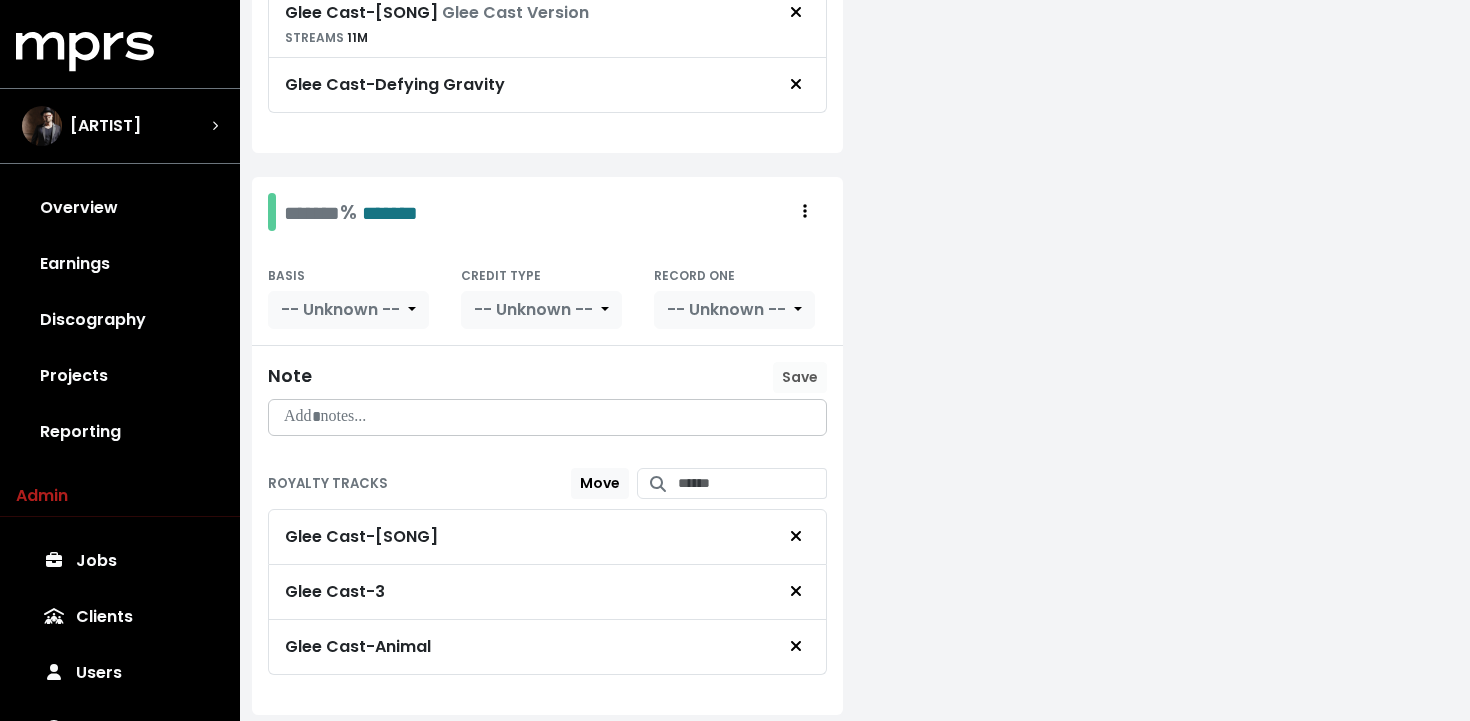 scroll, scrollTop: 1436, scrollLeft: 0, axis: vertical 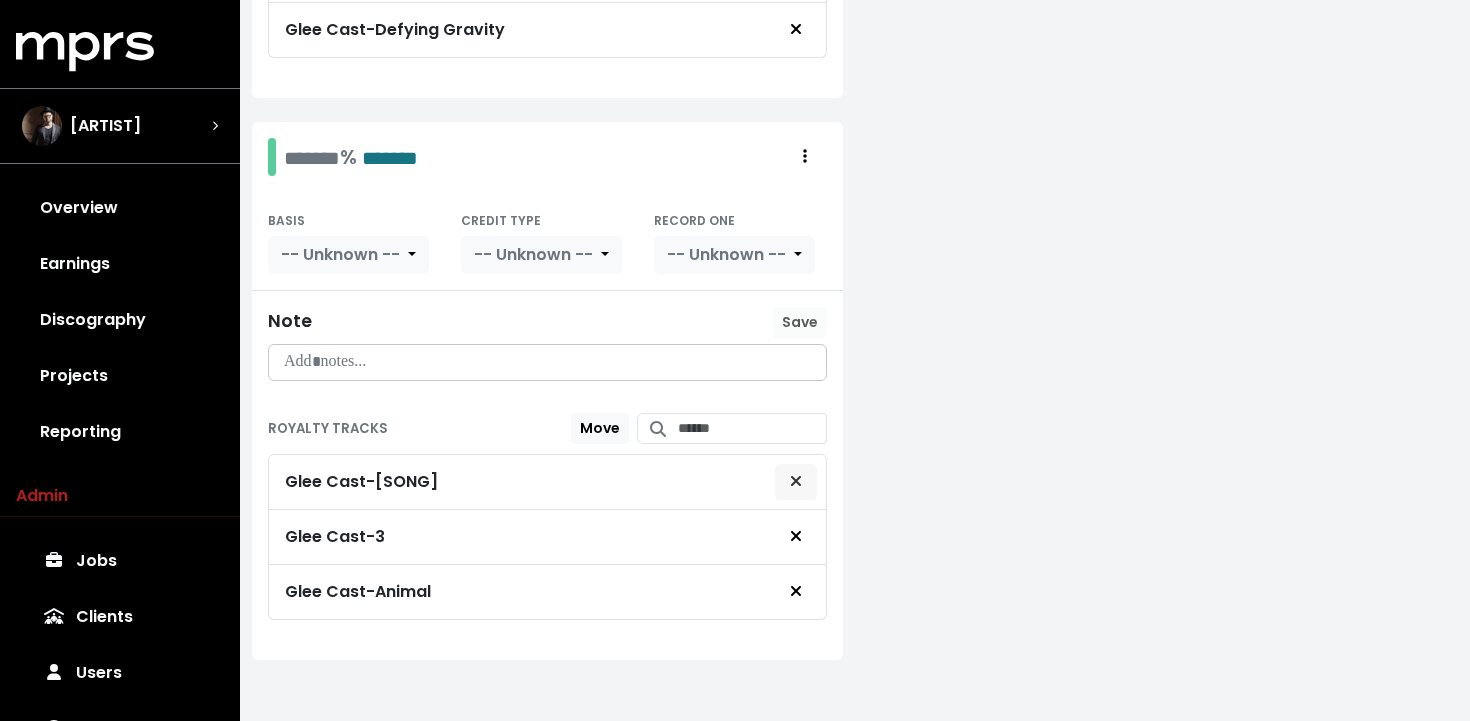click at bounding box center [796, 482] 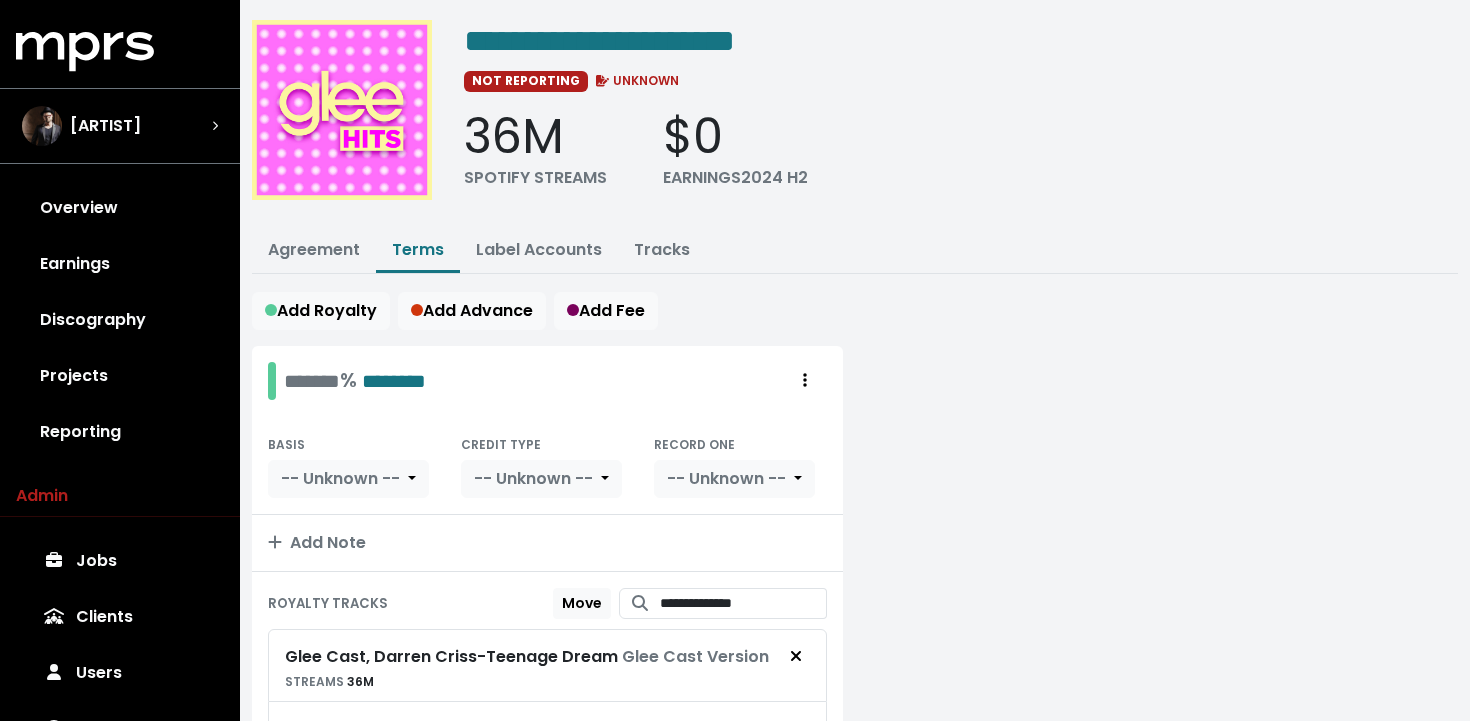 scroll, scrollTop: 0, scrollLeft: 0, axis: both 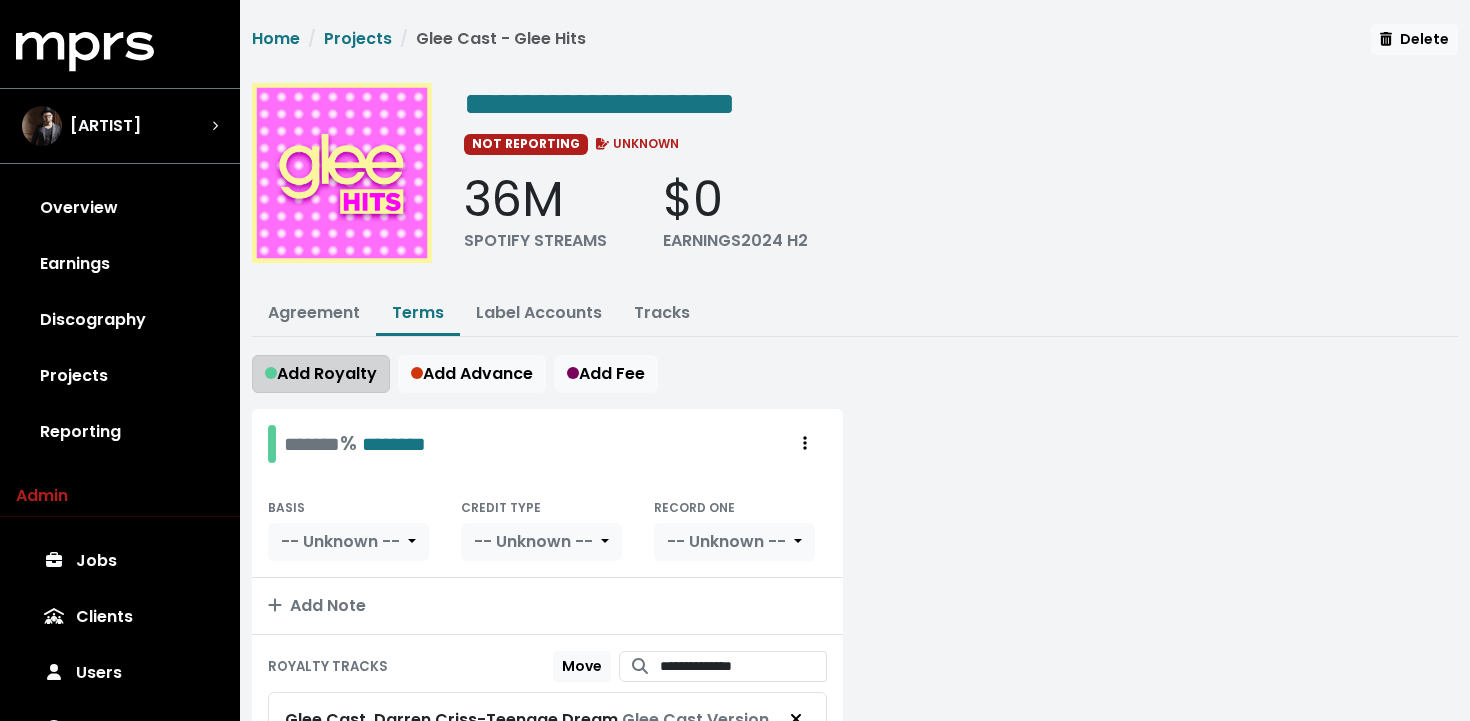 click on "Add Royalty" at bounding box center (321, 373) 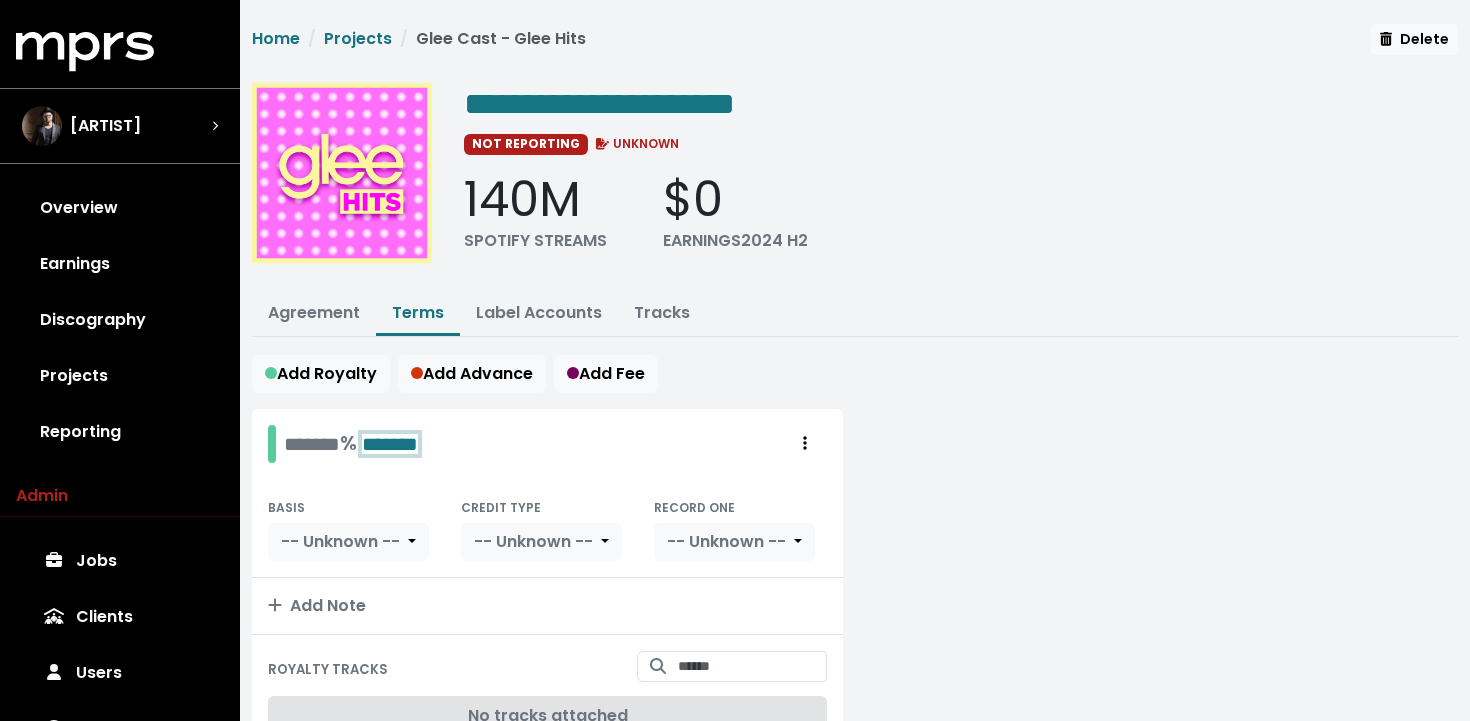 click on "*******" at bounding box center [390, 444] 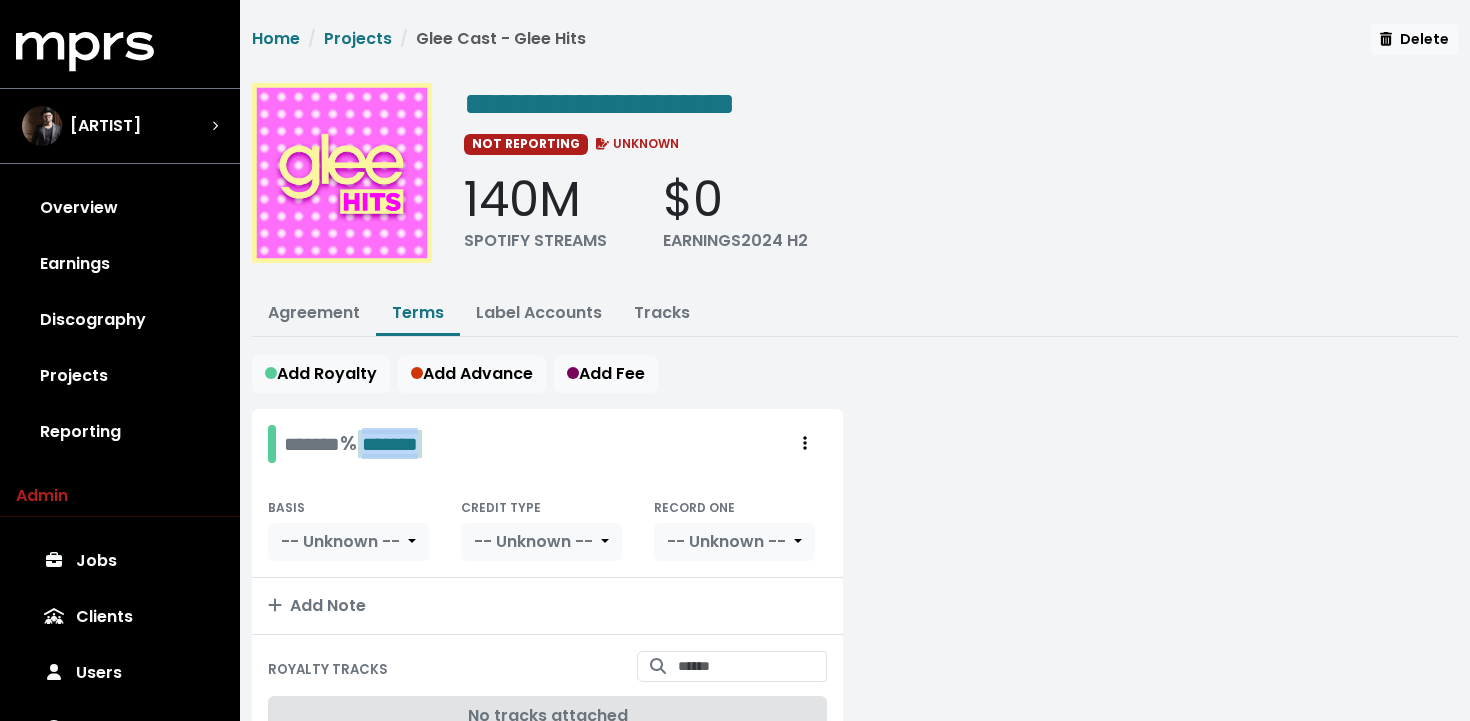 type 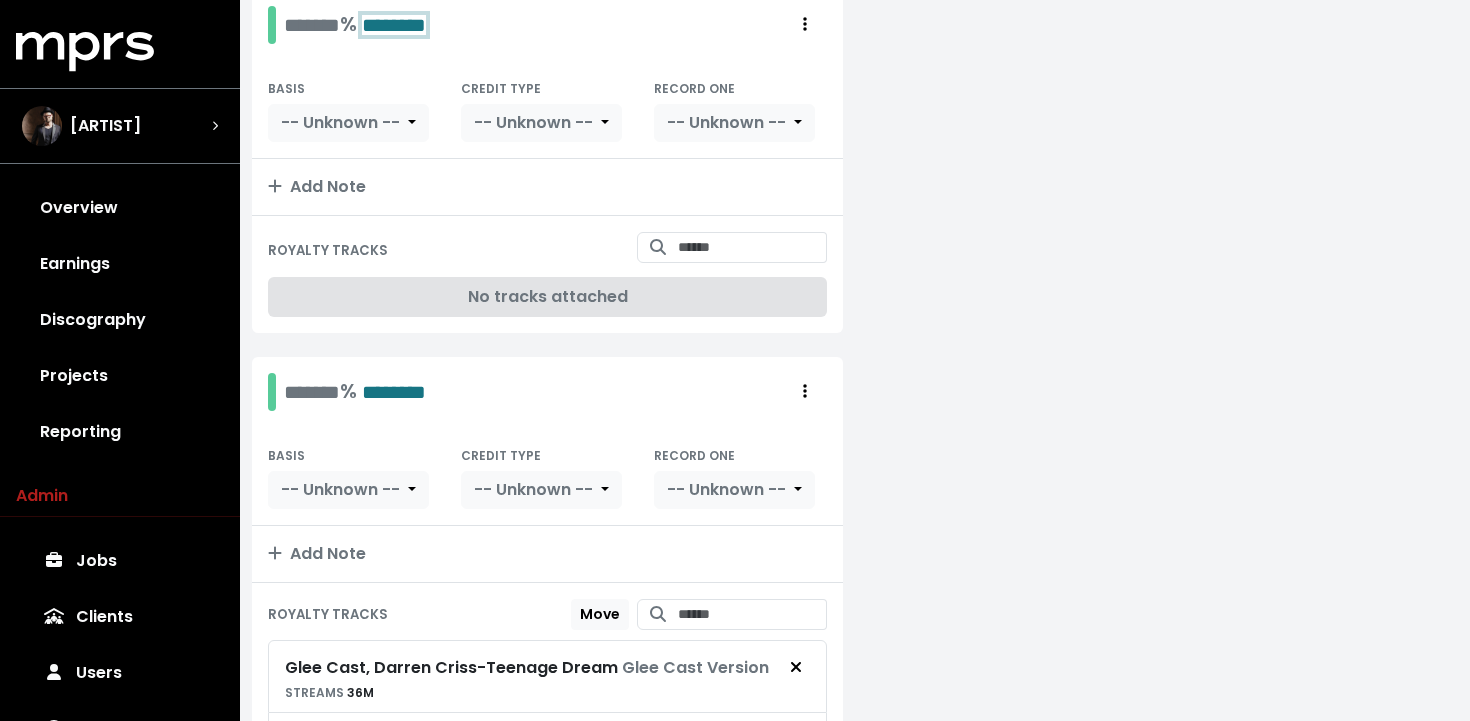 scroll, scrollTop: 89, scrollLeft: 0, axis: vertical 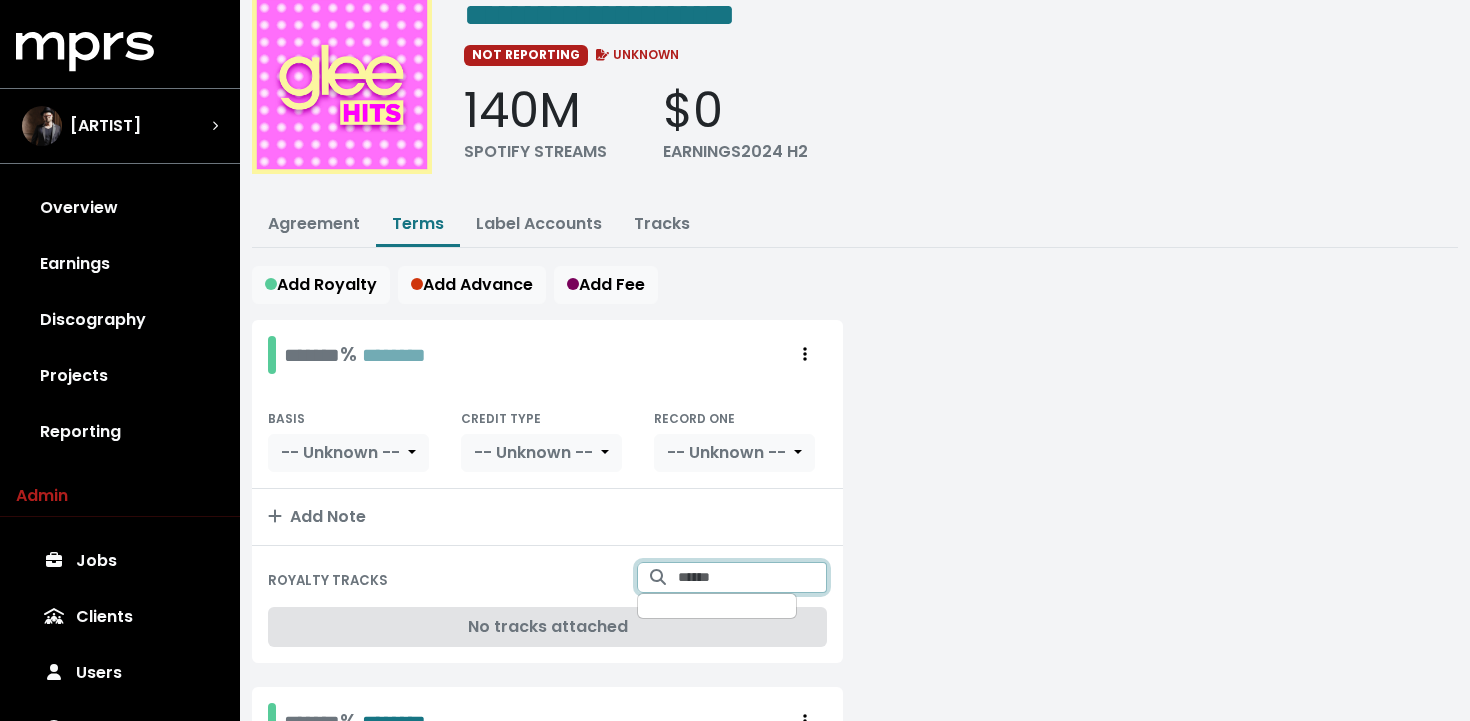 click at bounding box center [752, 577] 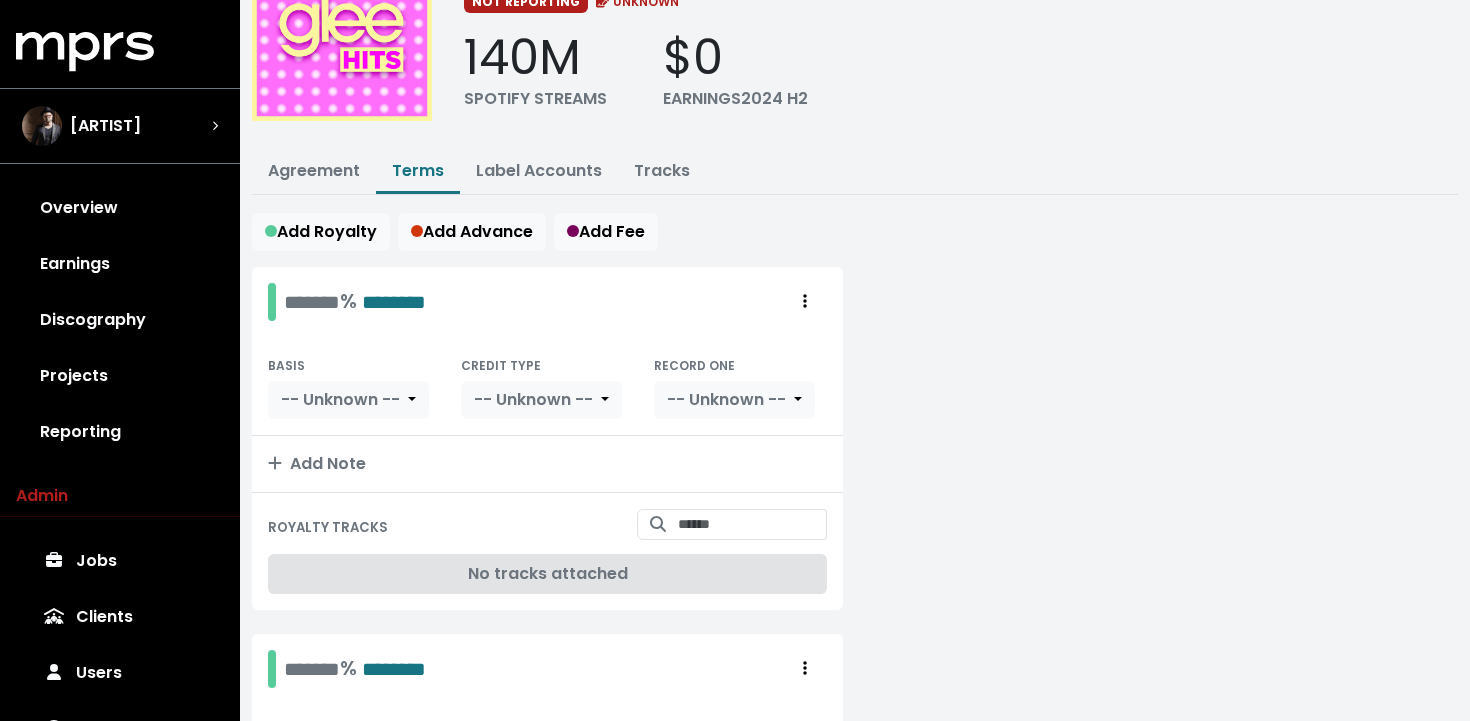 scroll, scrollTop: 213, scrollLeft: 0, axis: vertical 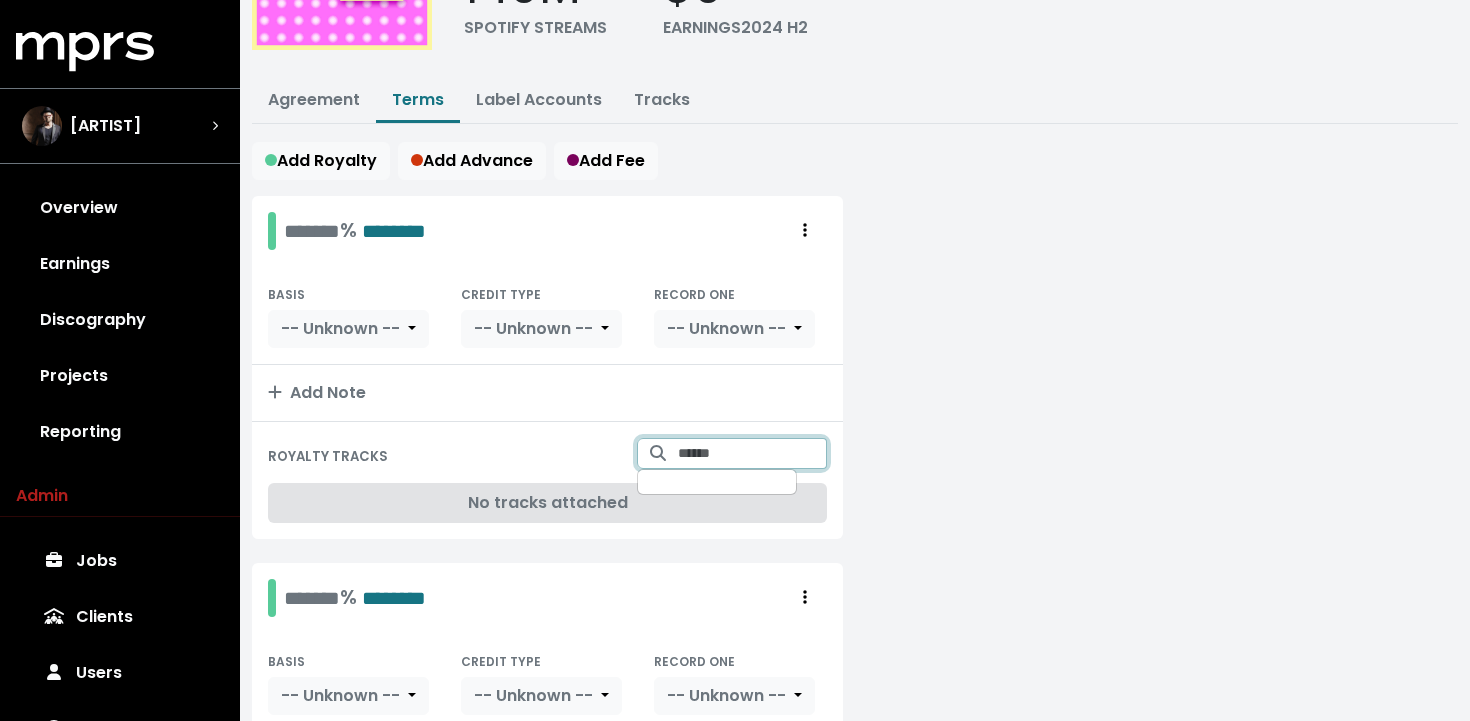 click at bounding box center (752, 453) 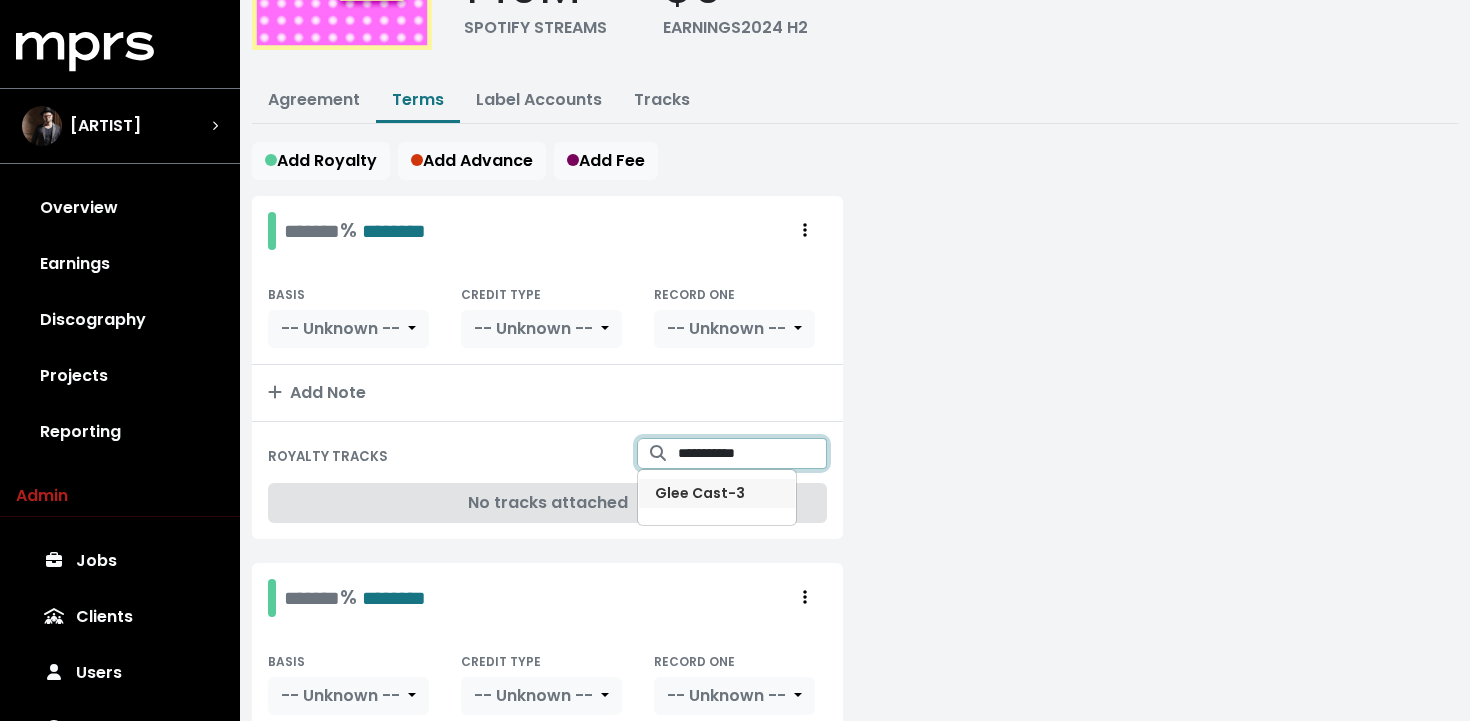 type on "**********" 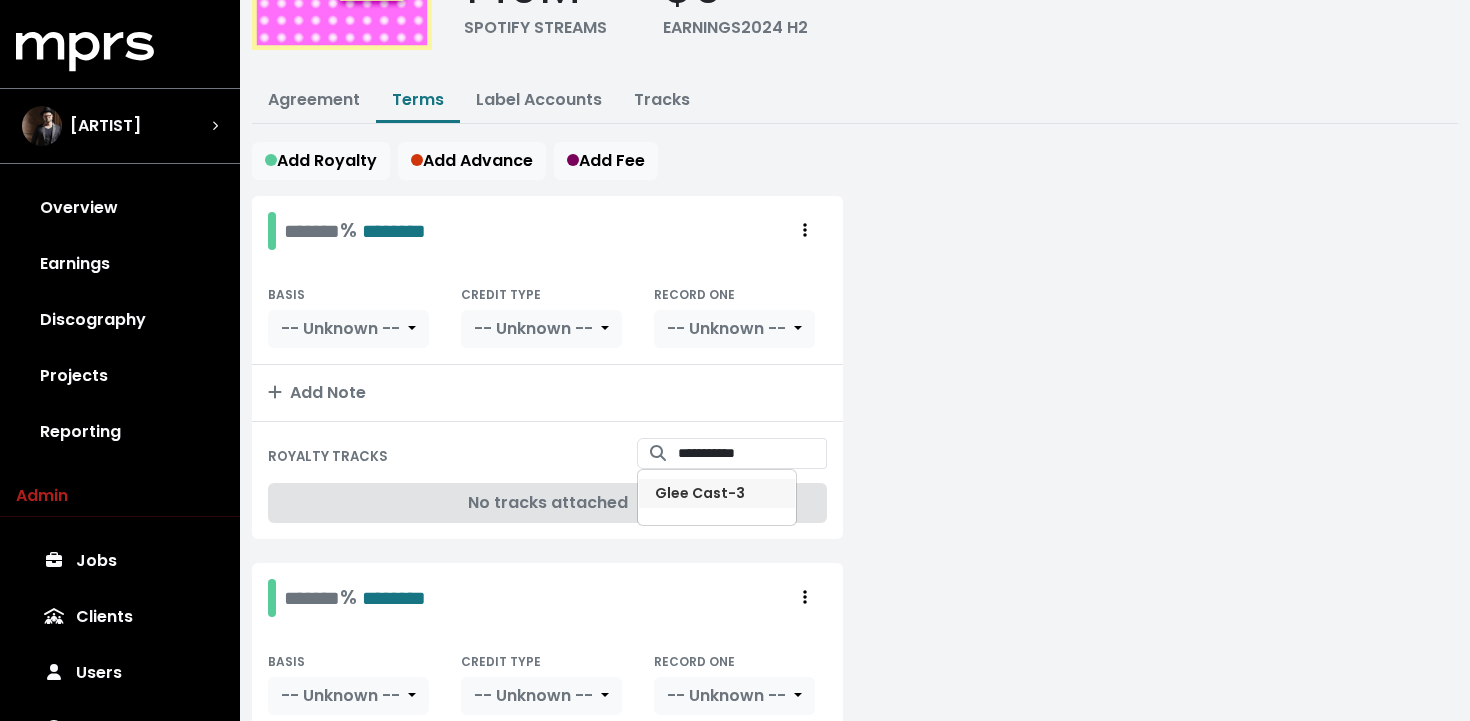 click on "Glee Cast  -  3" at bounding box center (700, 493) 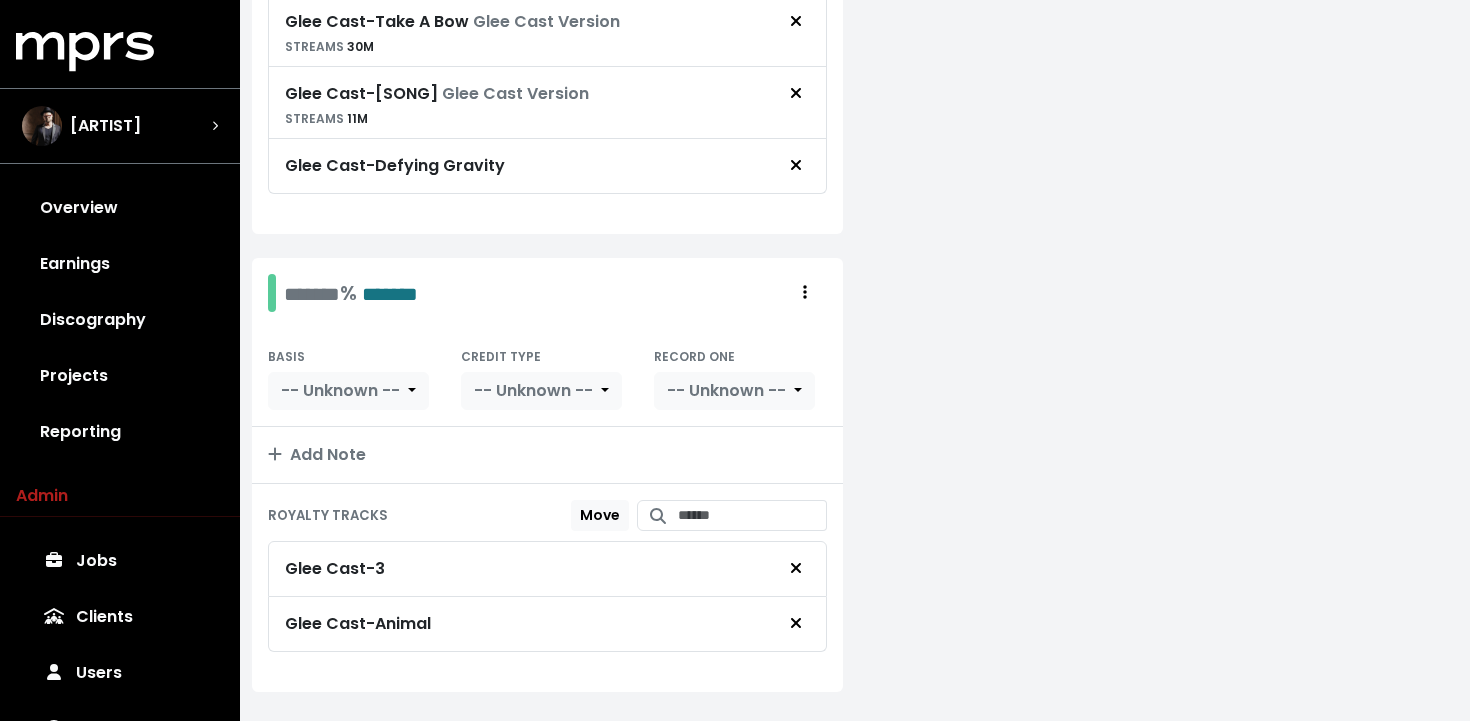 scroll, scrollTop: 1742, scrollLeft: 0, axis: vertical 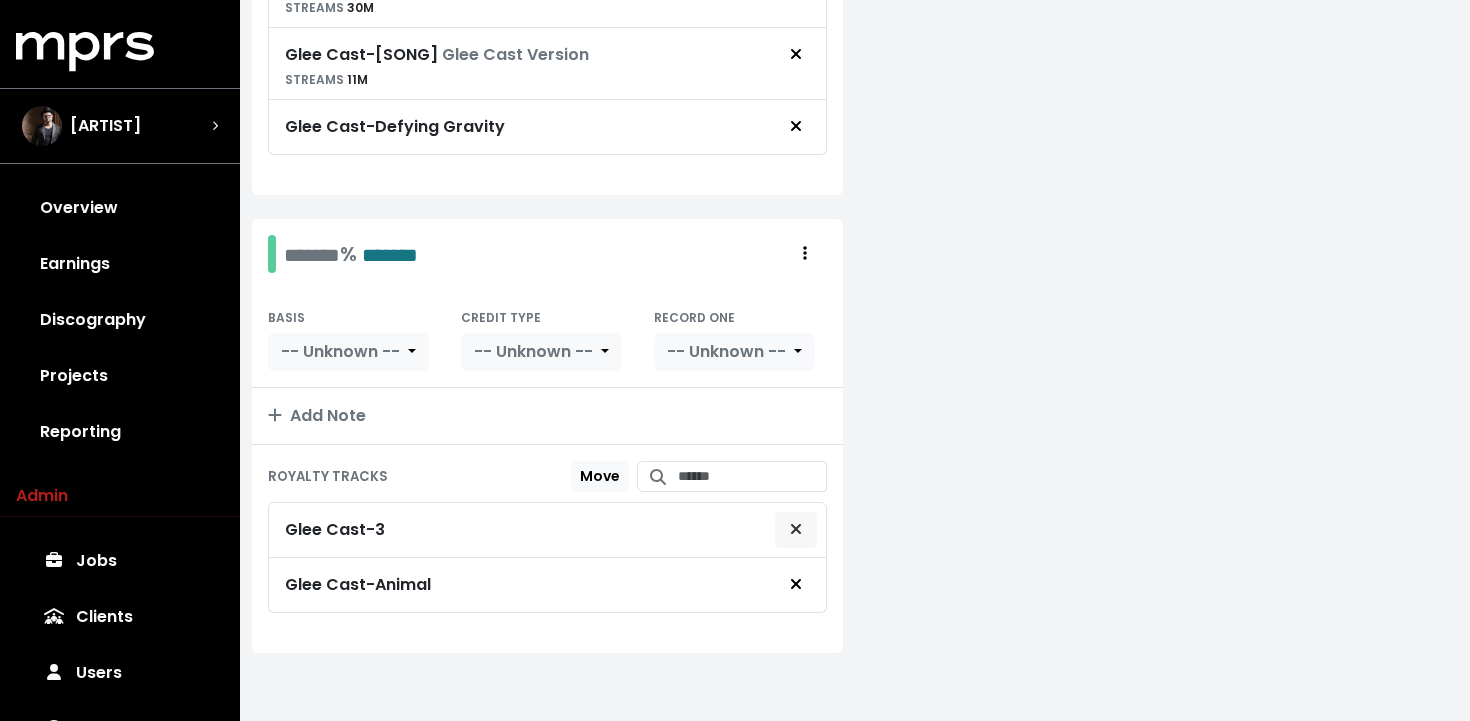 click 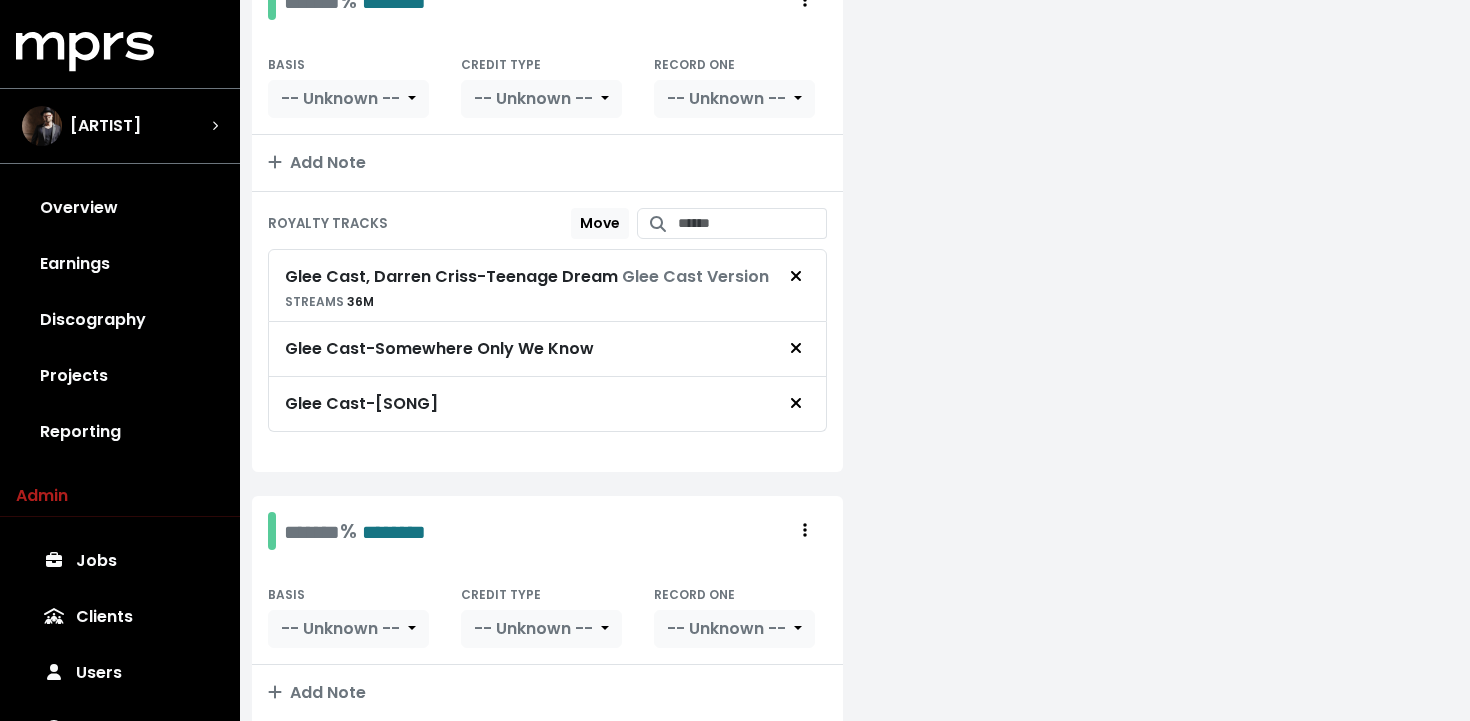 scroll, scrollTop: 852, scrollLeft: 0, axis: vertical 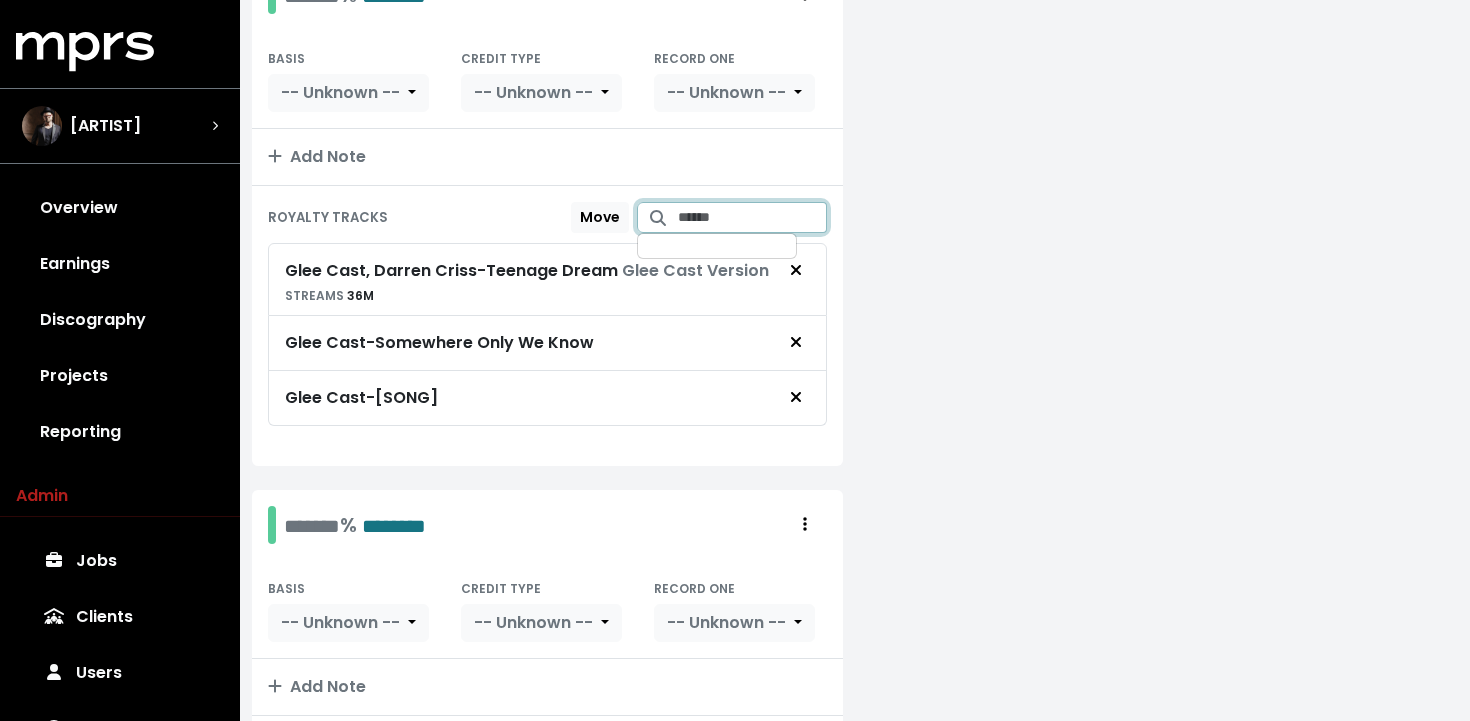 click at bounding box center (752, 217) 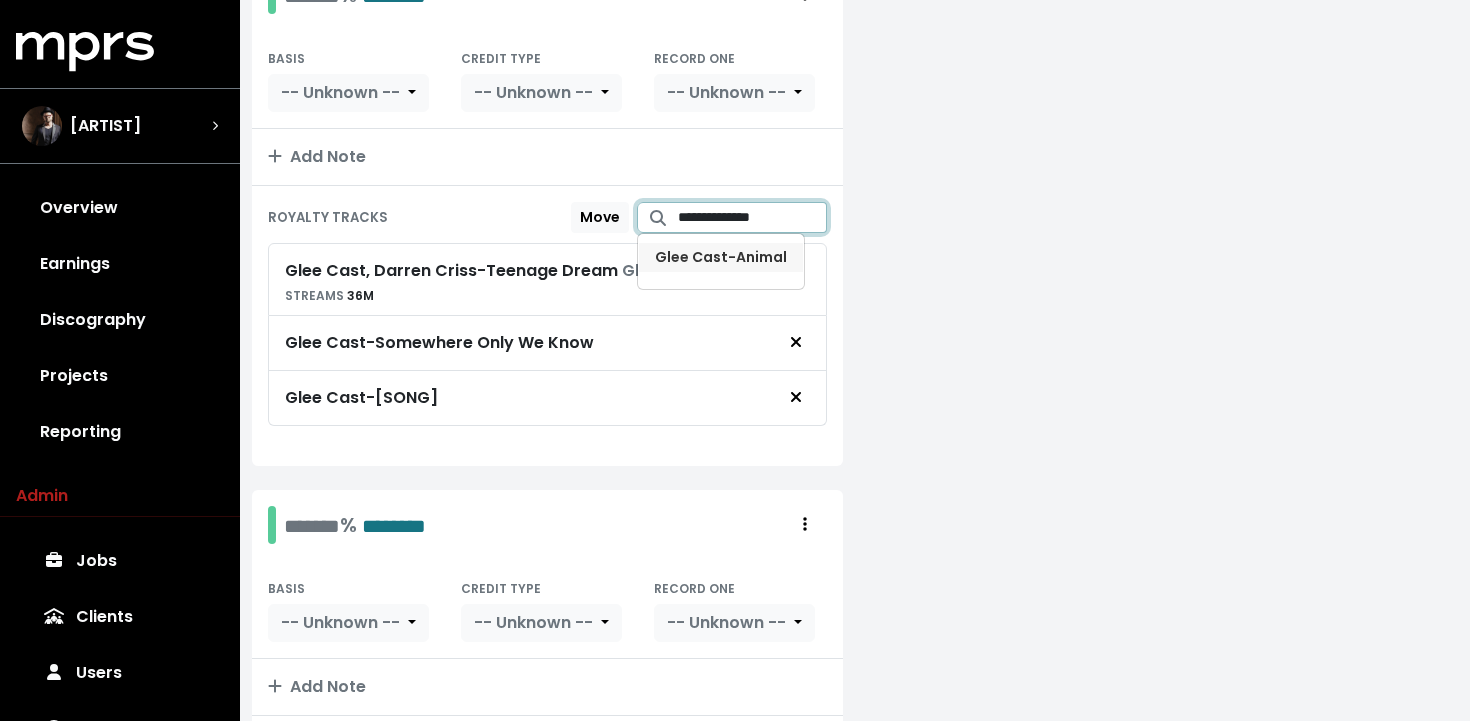 type on "**********" 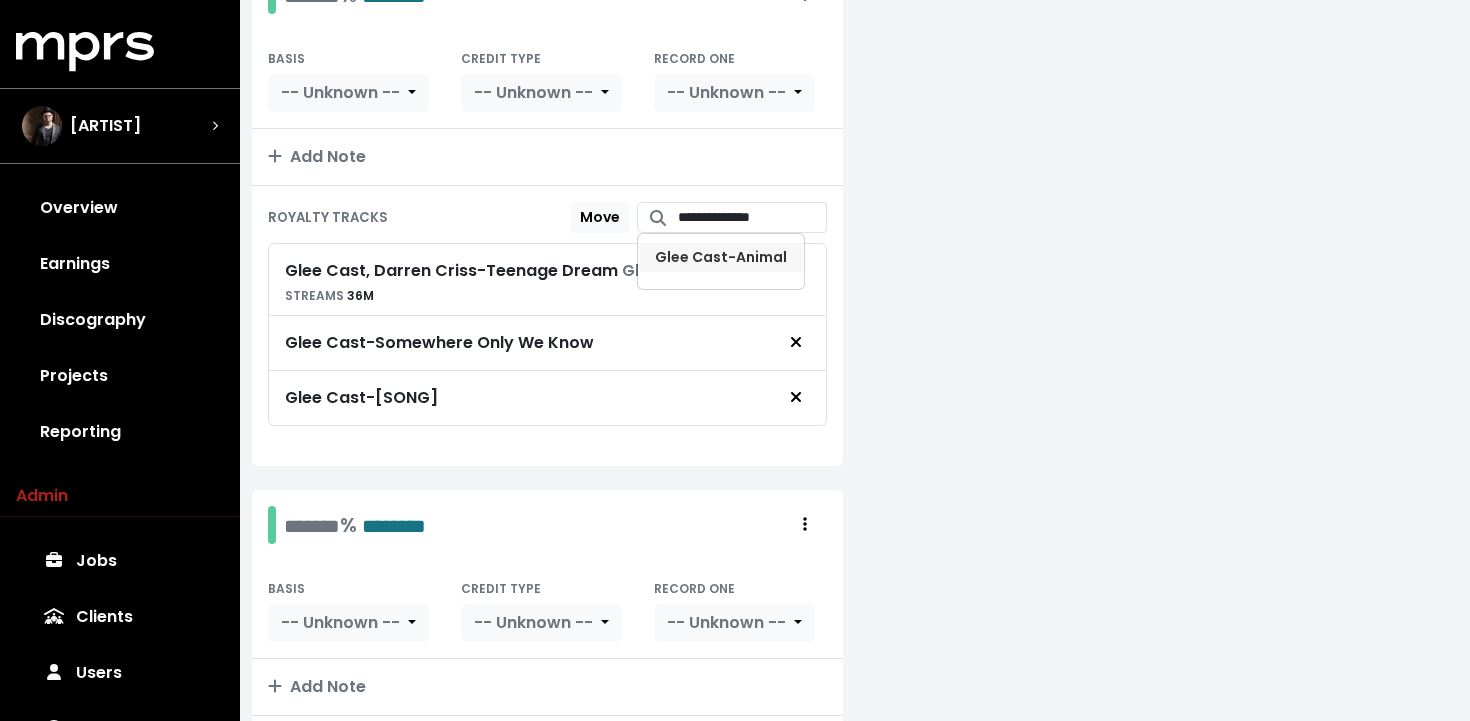 click on "Glee Cast  -  Animal" at bounding box center [721, 257] 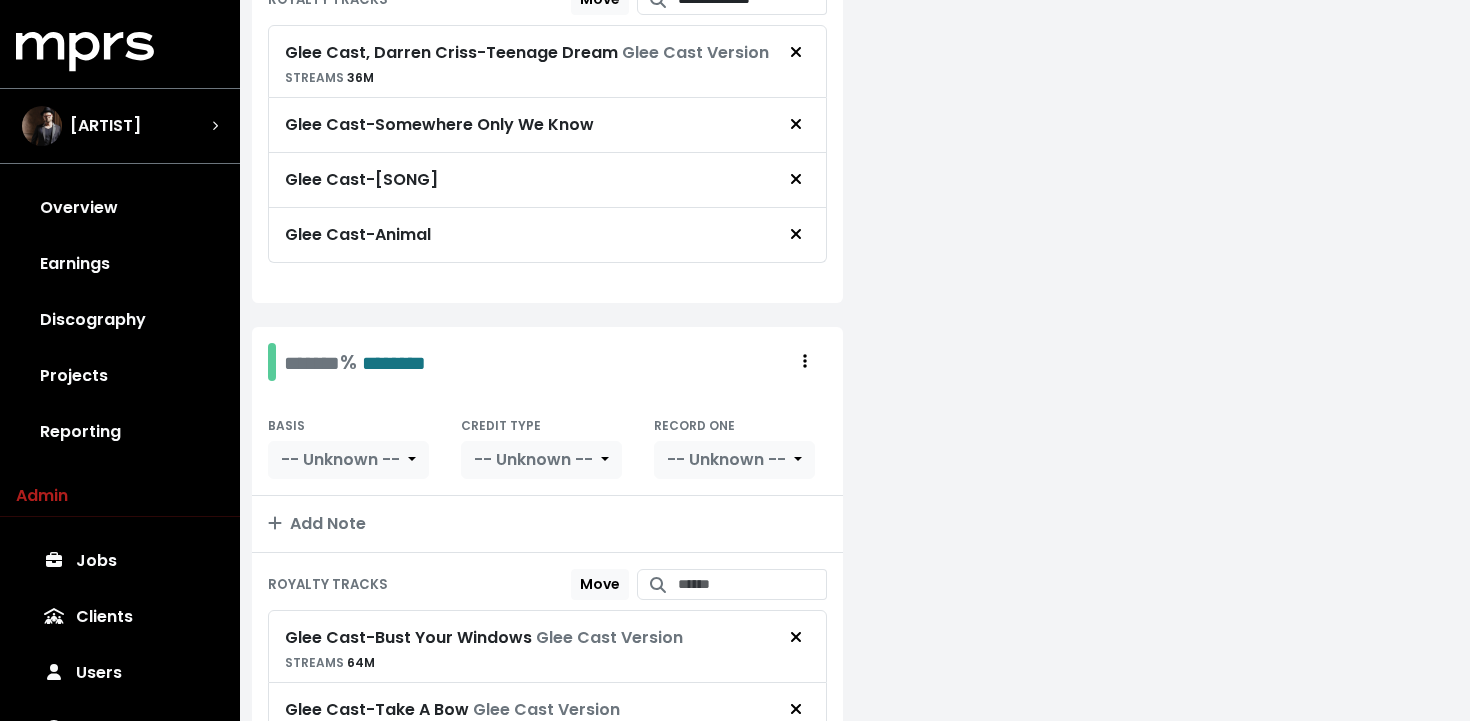 scroll, scrollTop: 1742, scrollLeft: 0, axis: vertical 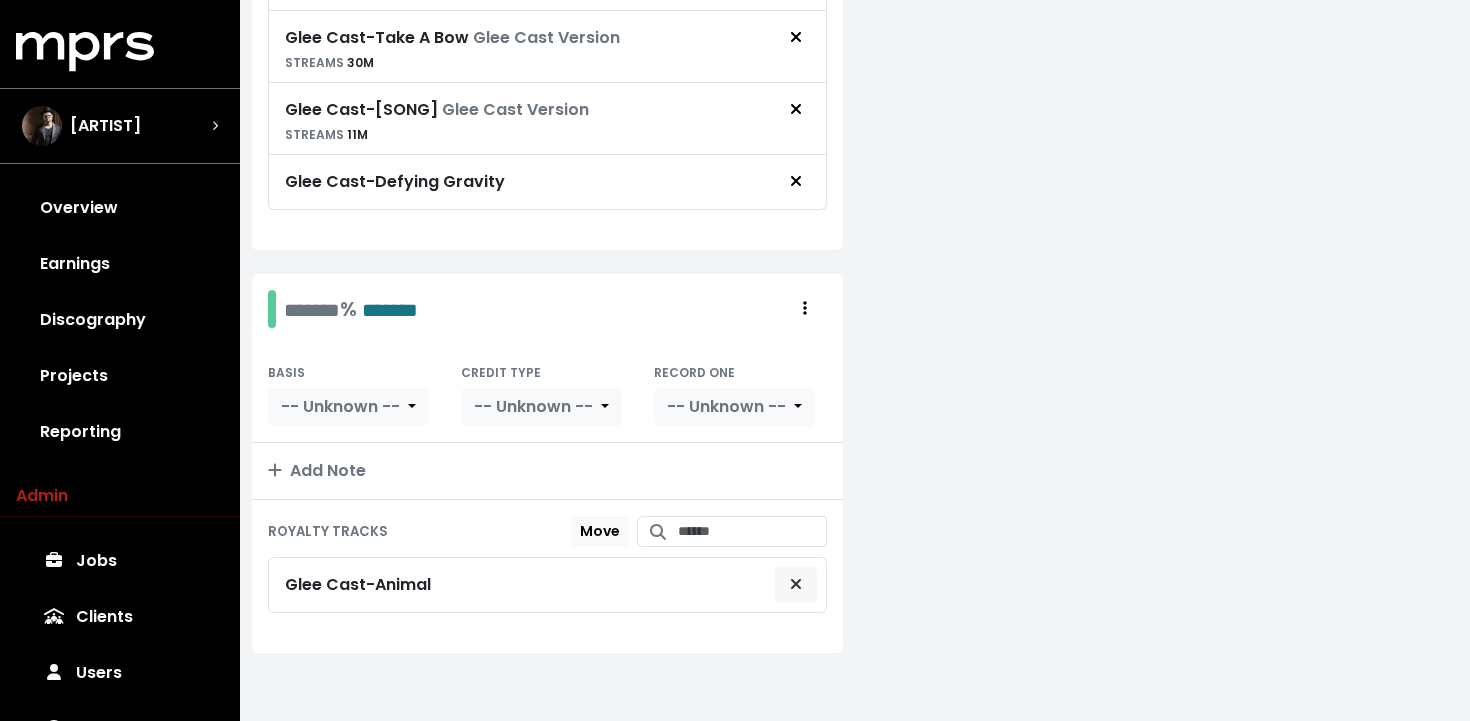 click 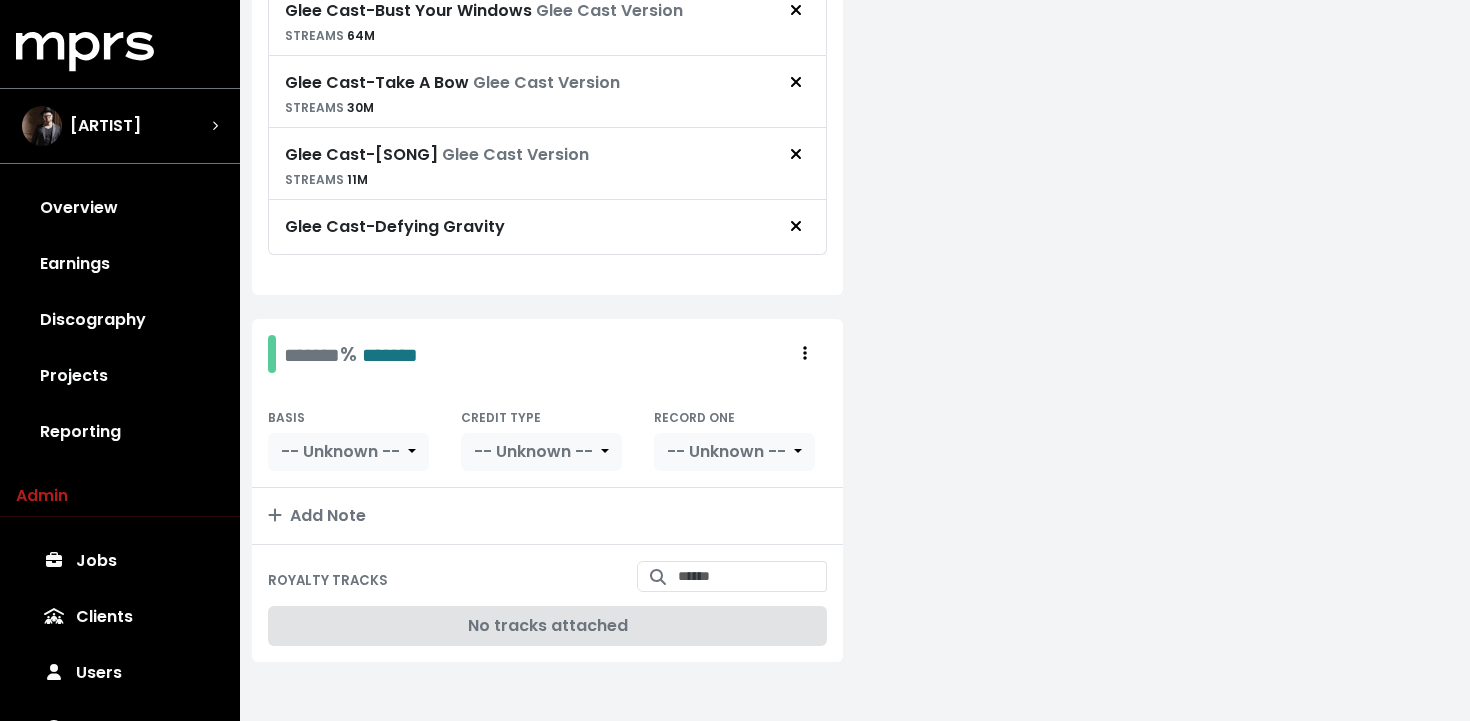 scroll, scrollTop: 1705, scrollLeft: 0, axis: vertical 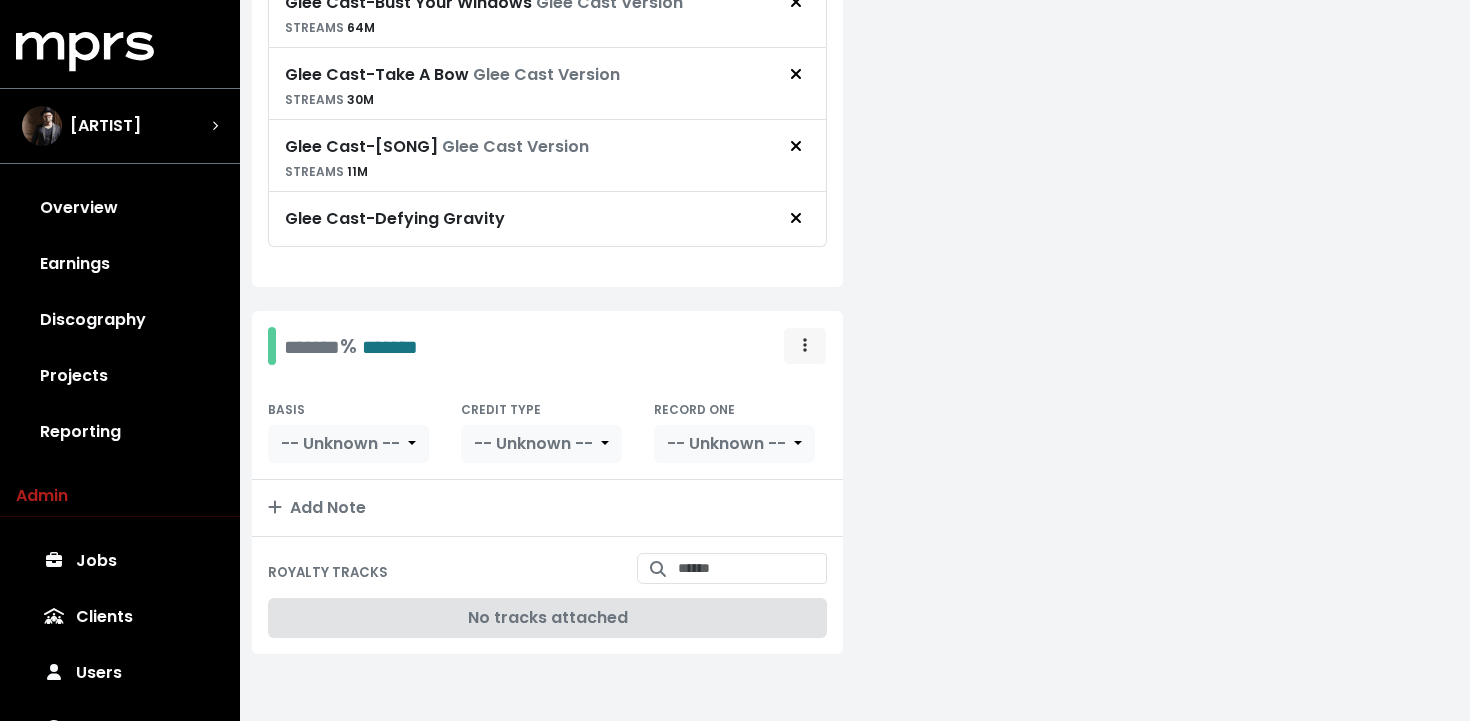 click at bounding box center (805, 346) 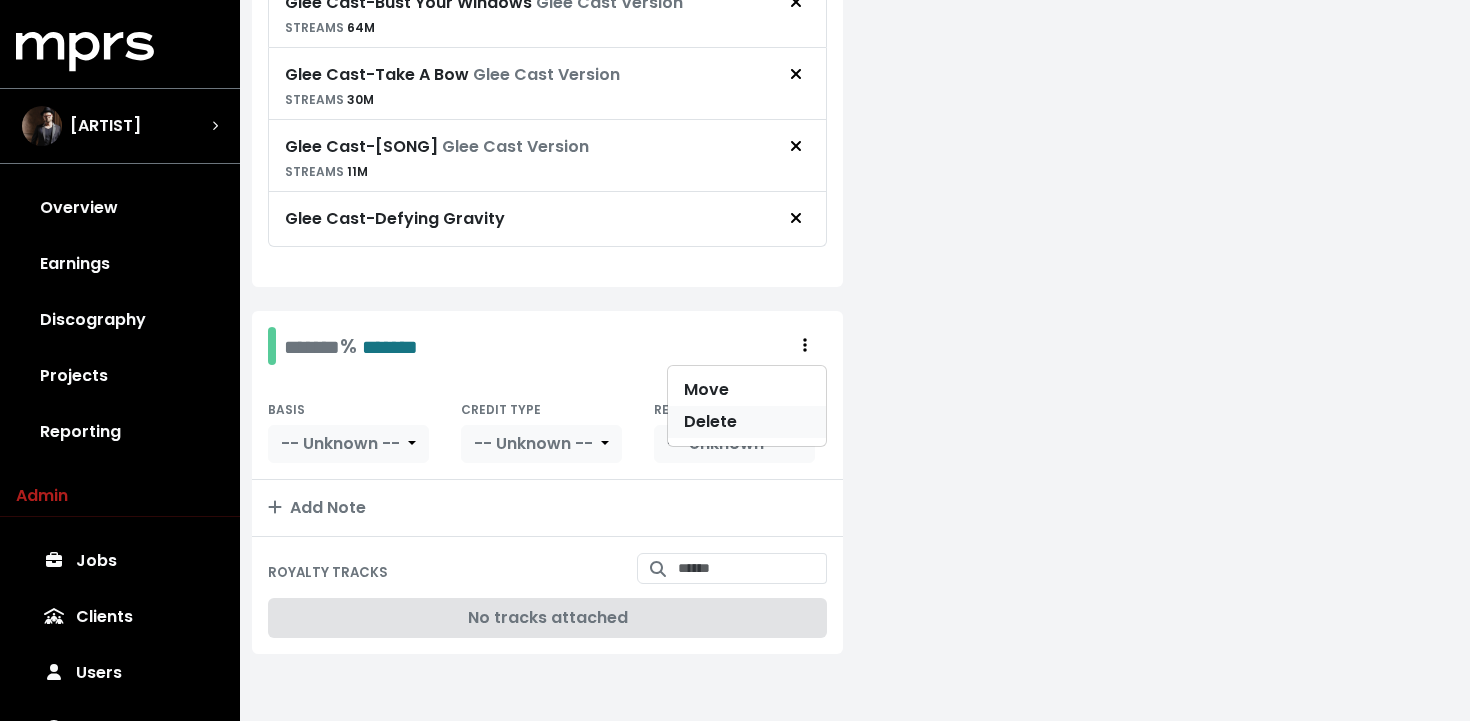 click on "Delete" at bounding box center (747, 422) 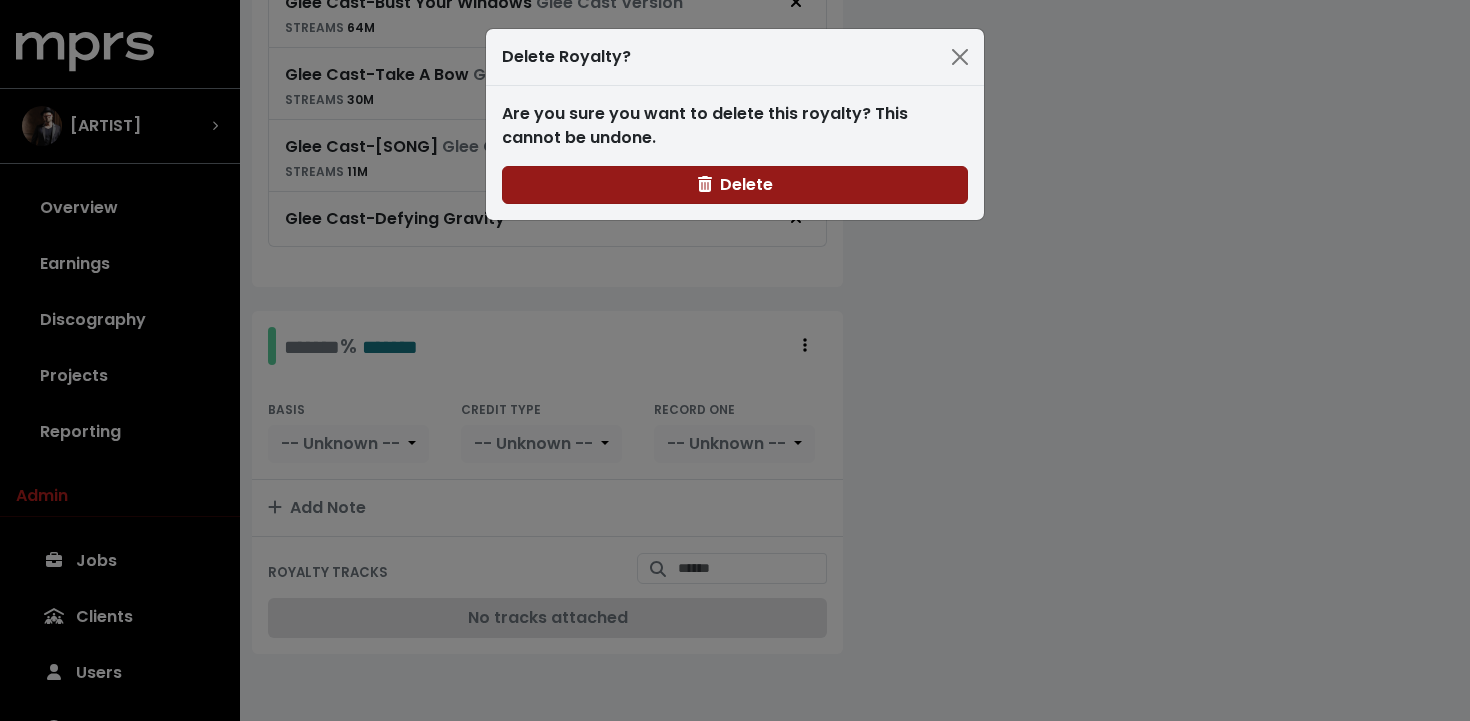 click on "Delete" at bounding box center [735, 185] 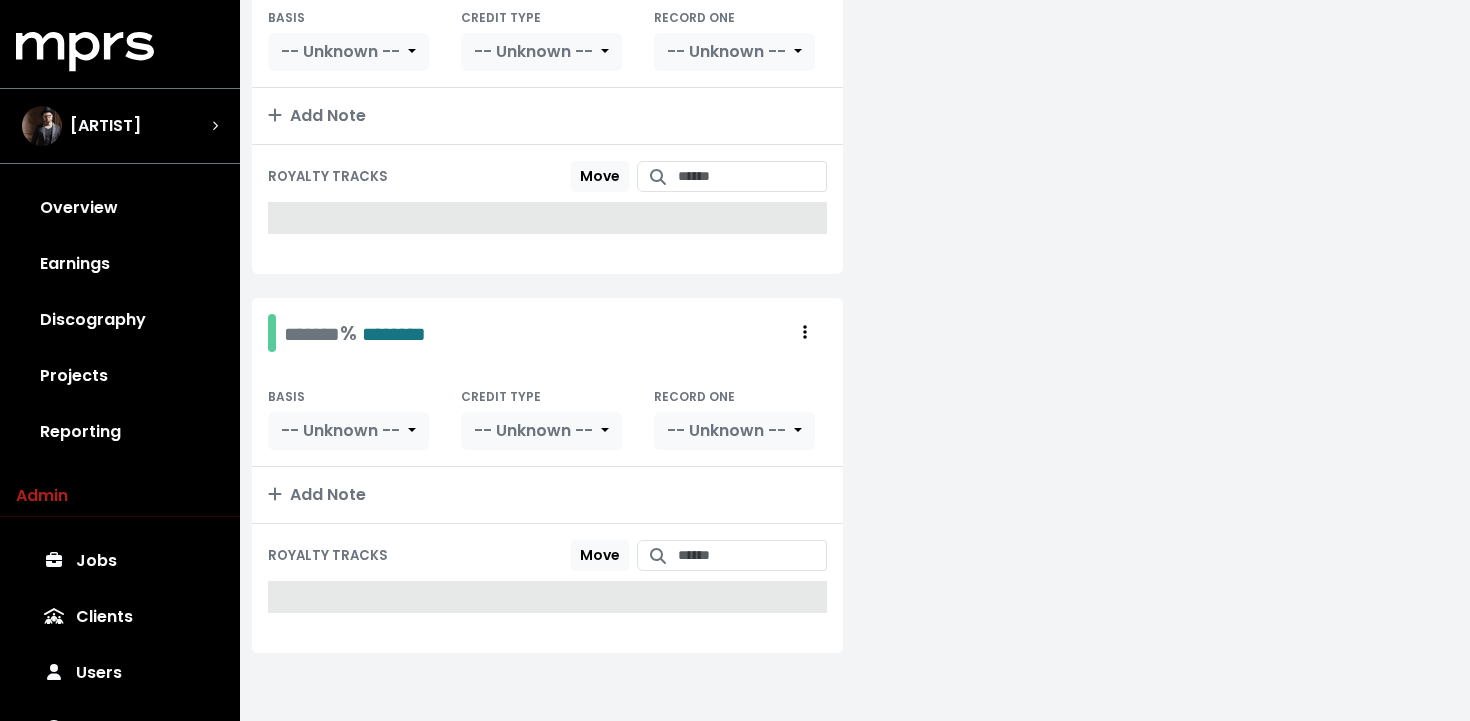 scroll, scrollTop: 1339, scrollLeft: 0, axis: vertical 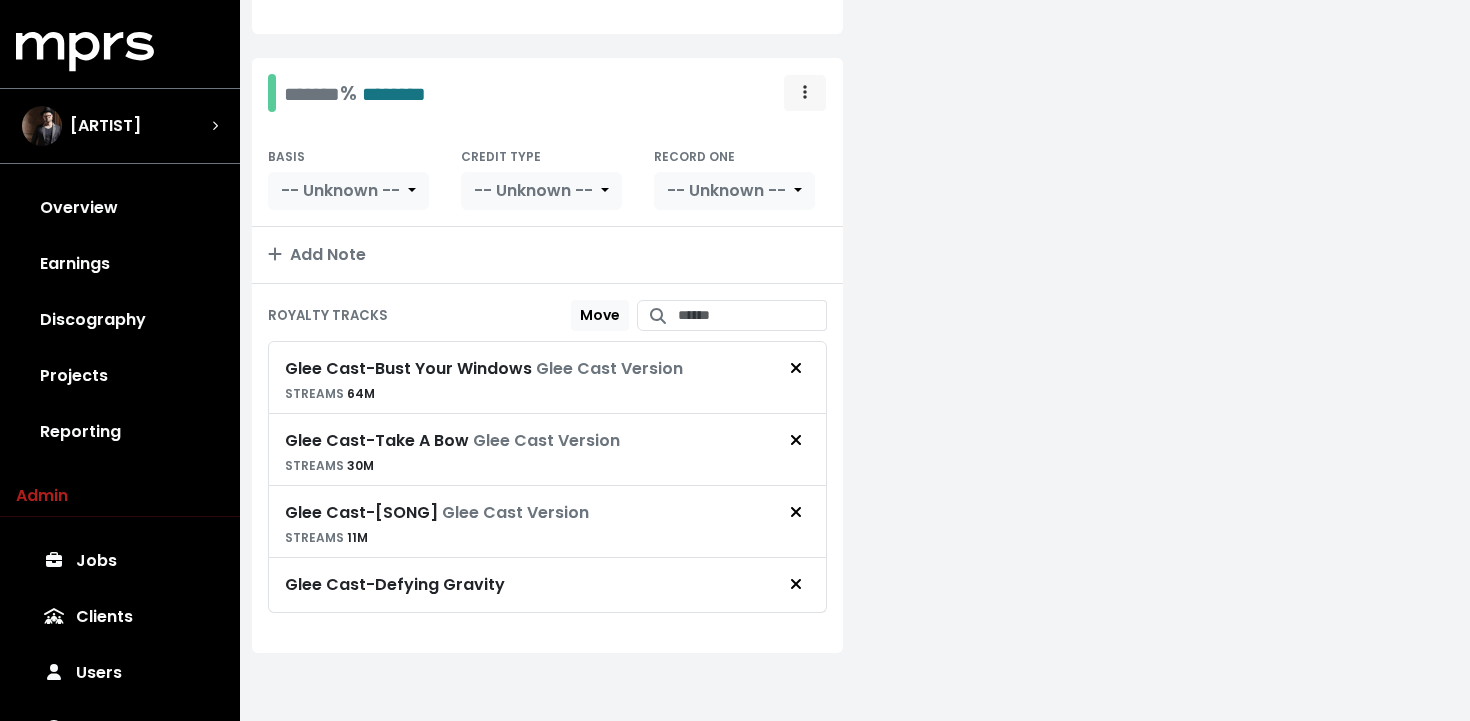 click 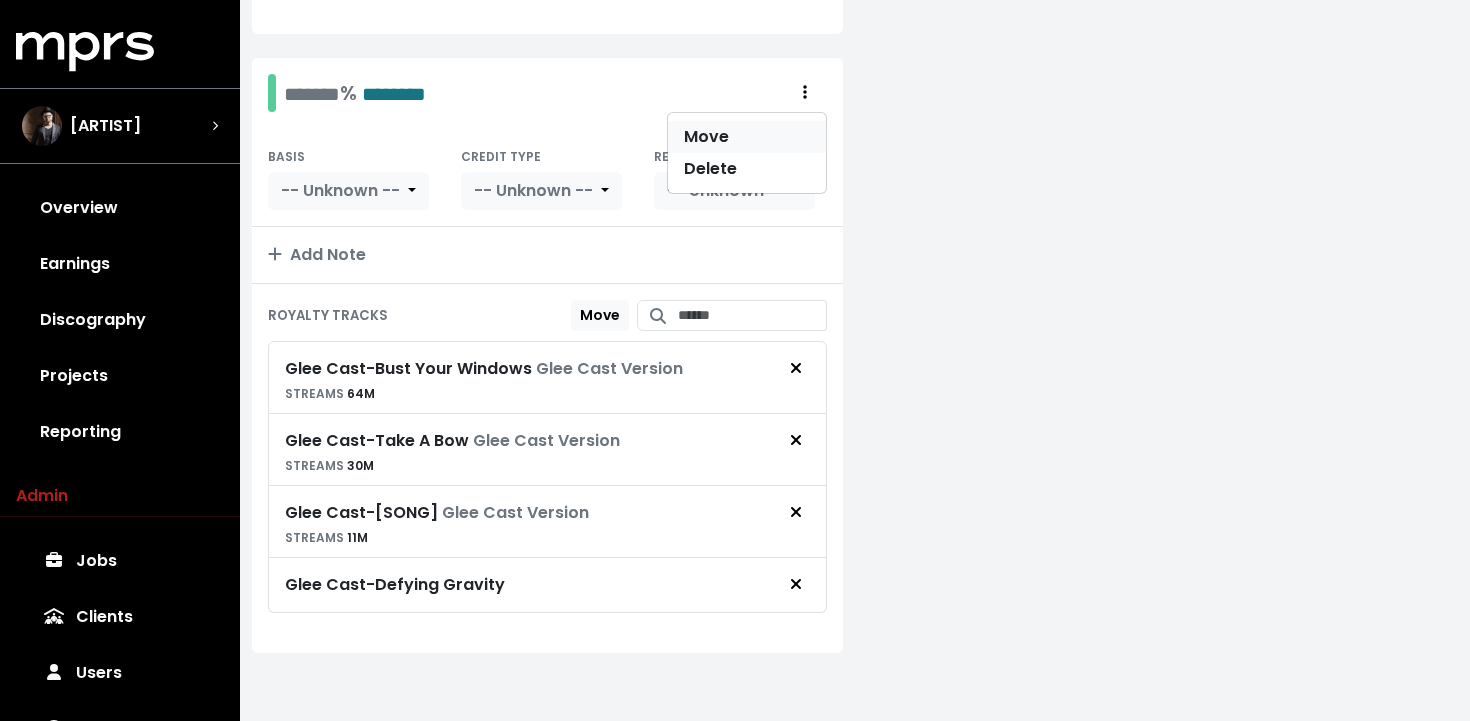 click on "Move" at bounding box center (747, 137) 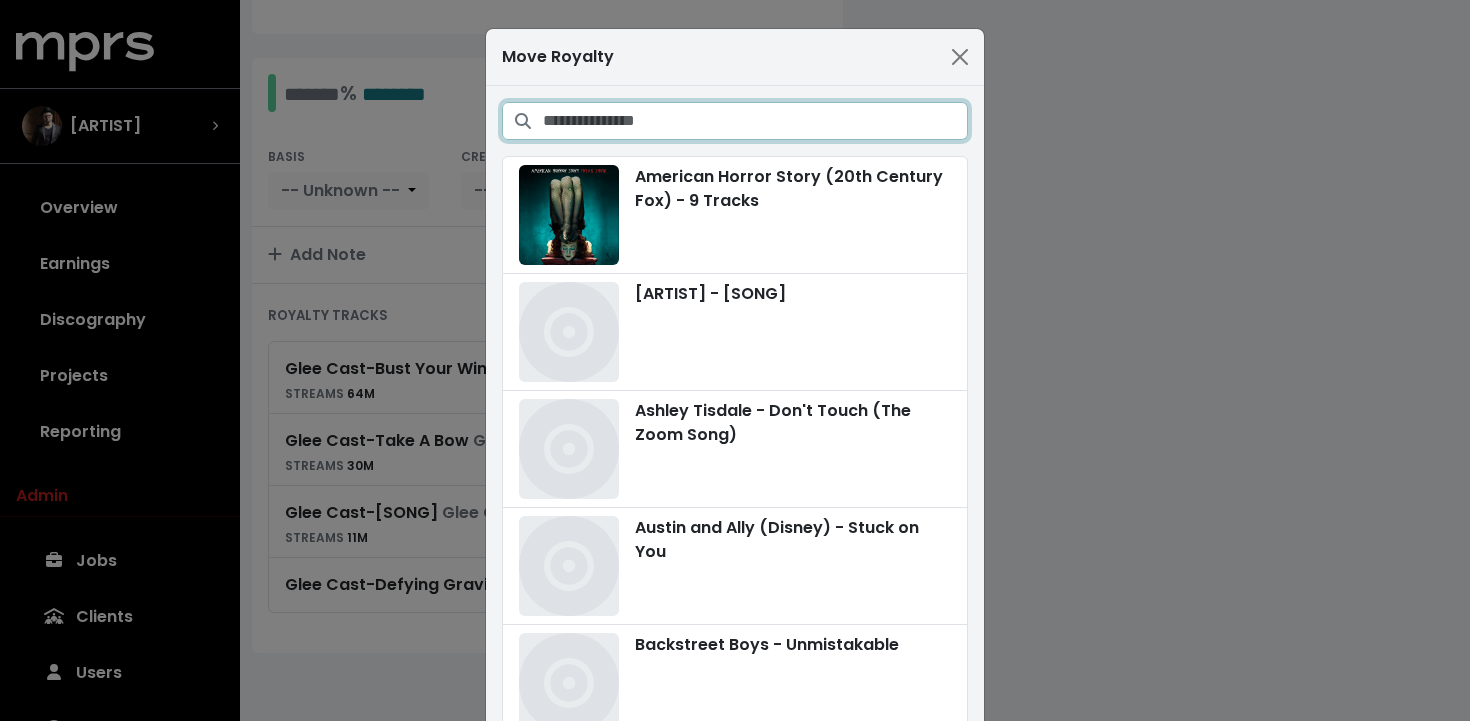 click at bounding box center [755, 121] 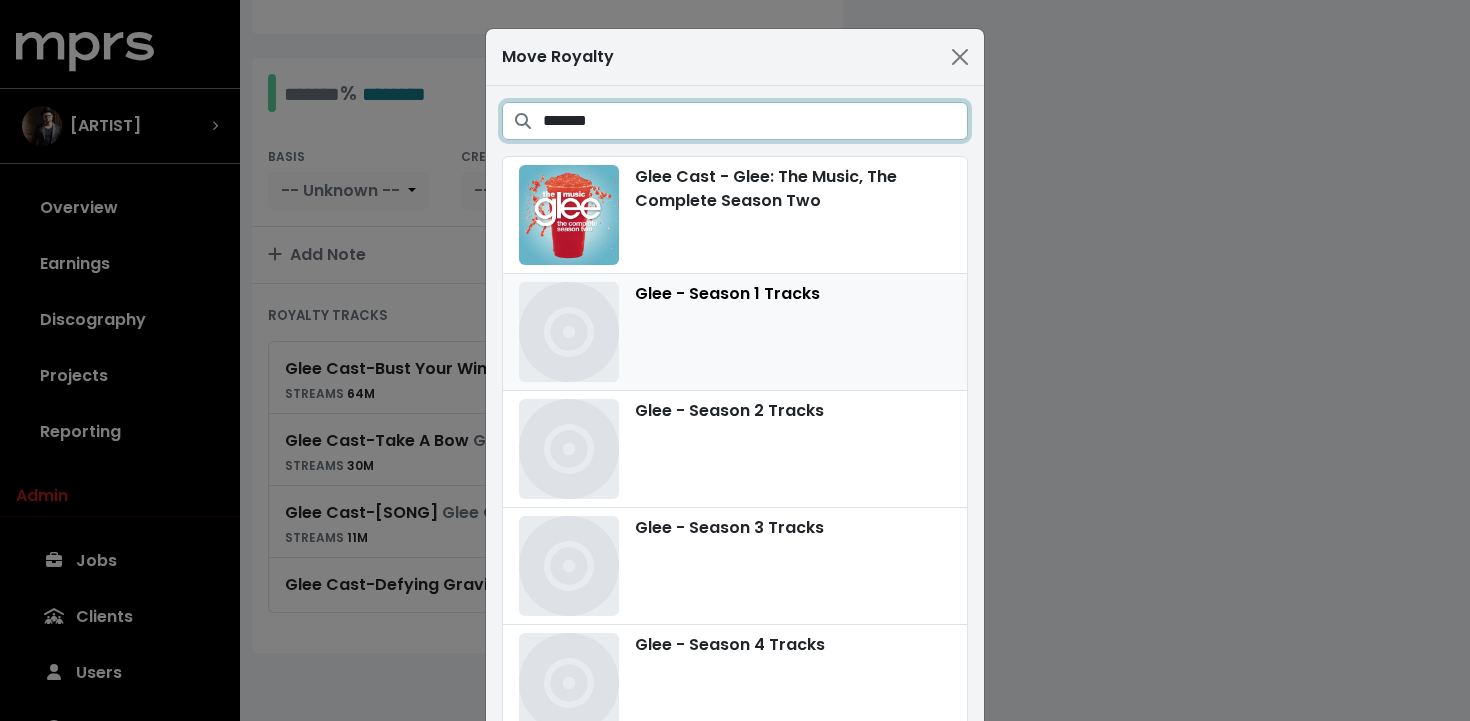 type on "******" 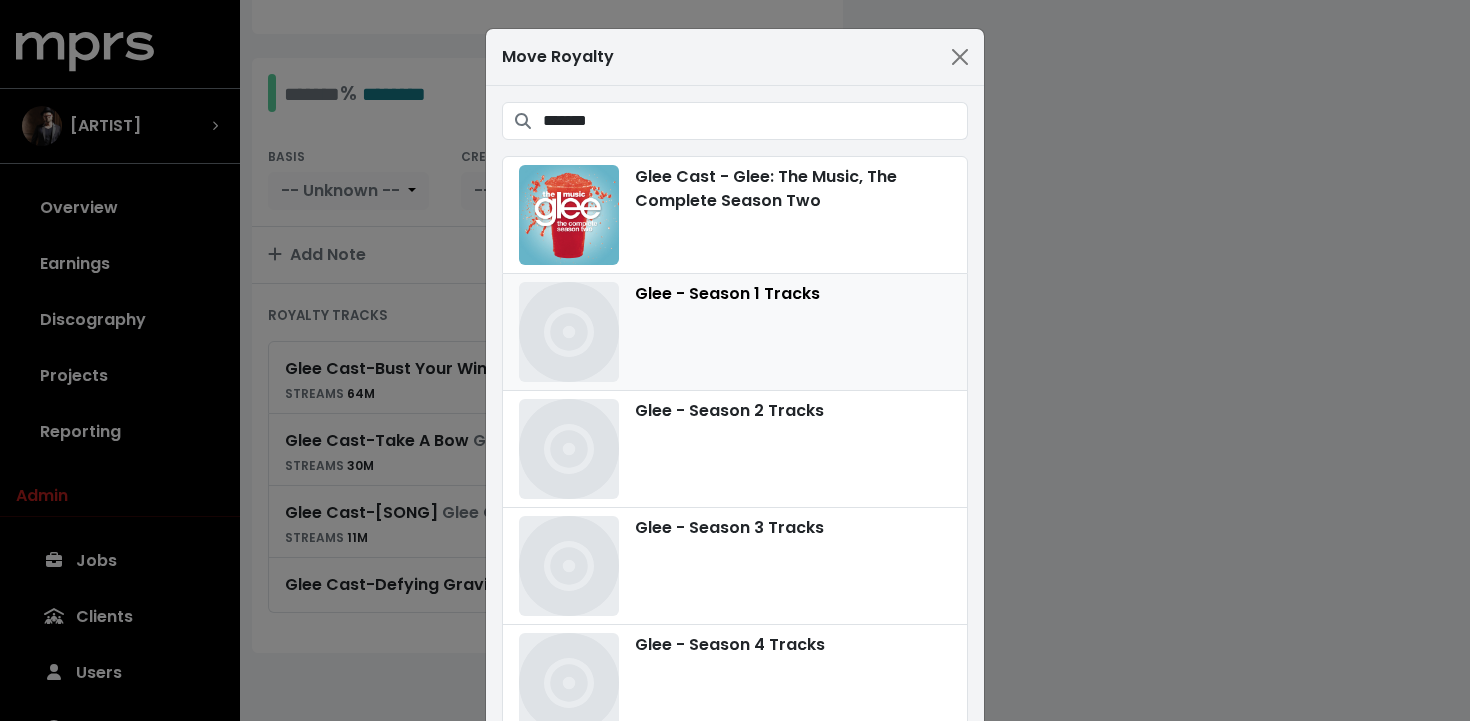 click on "Glee - Season 1 Tracks" at bounding box center [735, 332] 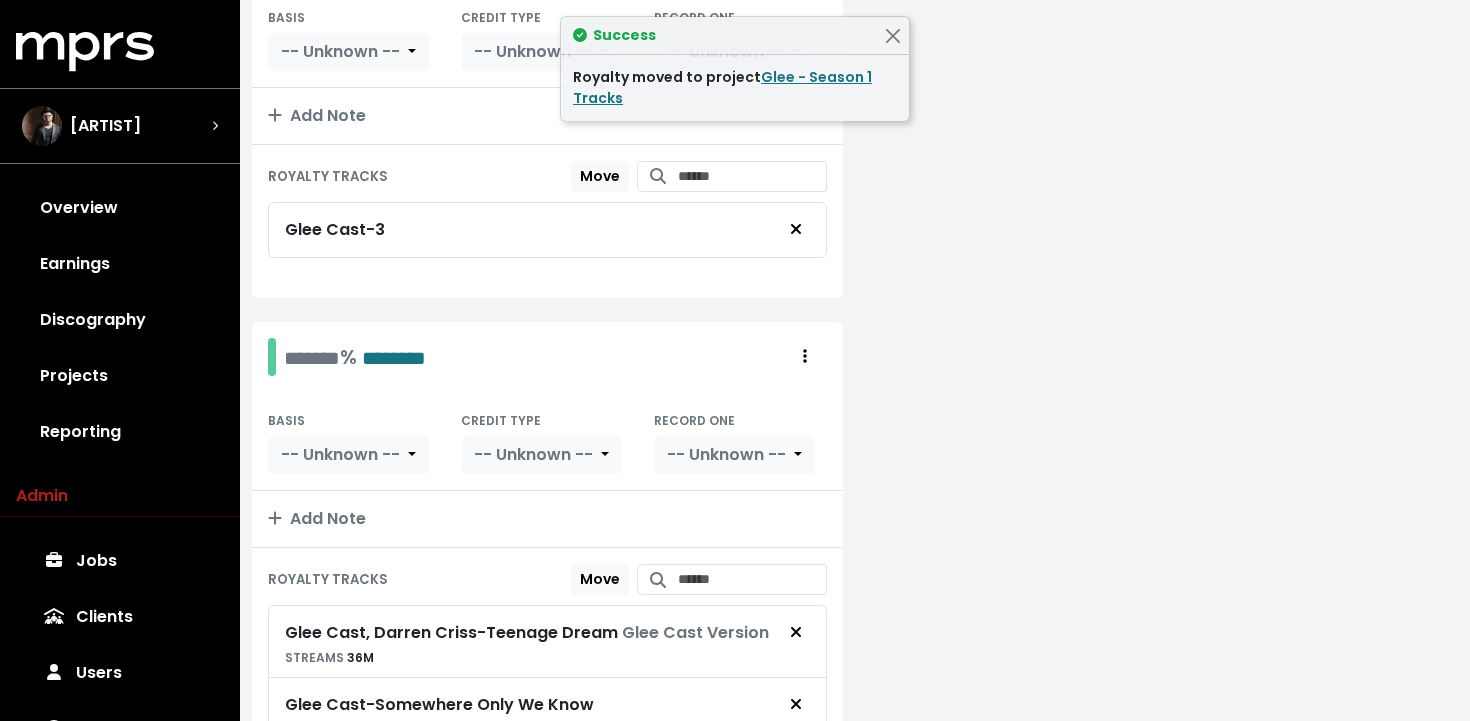 scroll, scrollTop: 720, scrollLeft: 0, axis: vertical 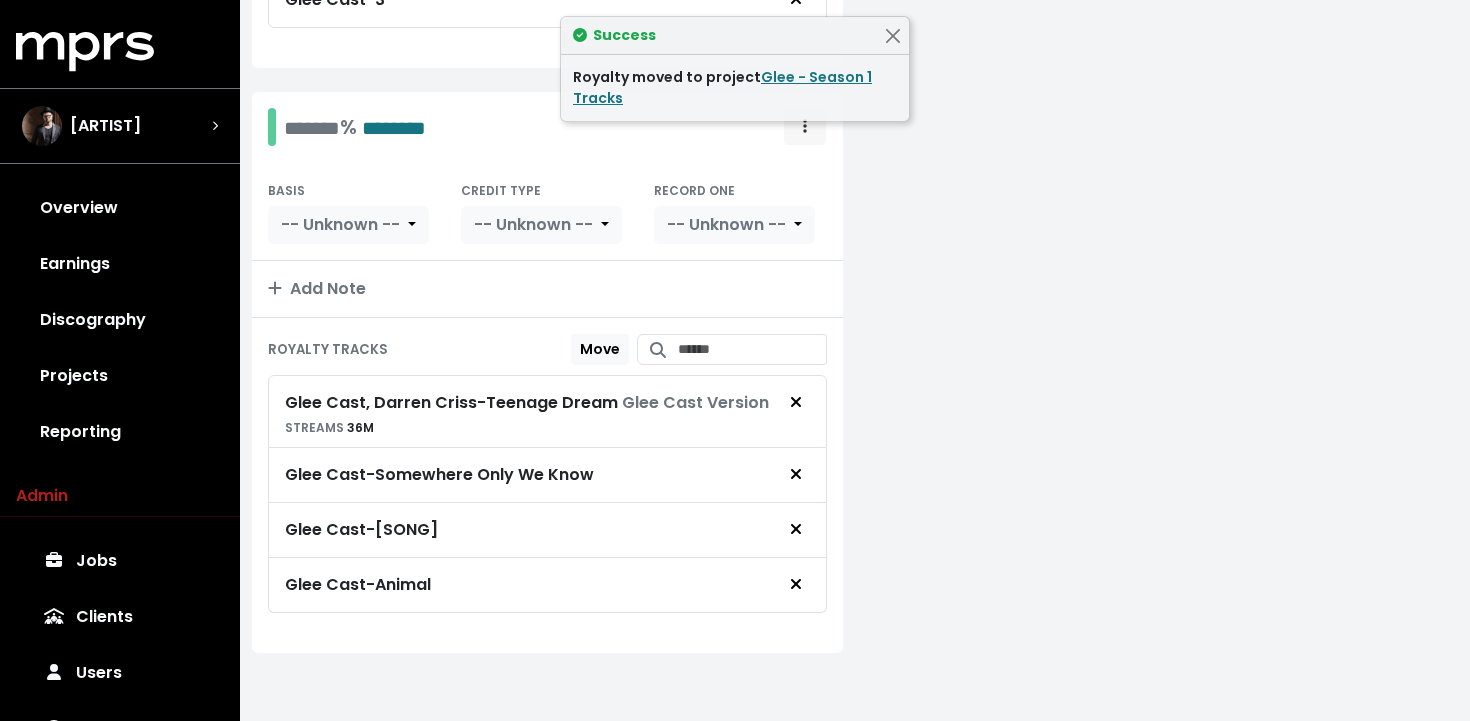 click at bounding box center (805, 127) 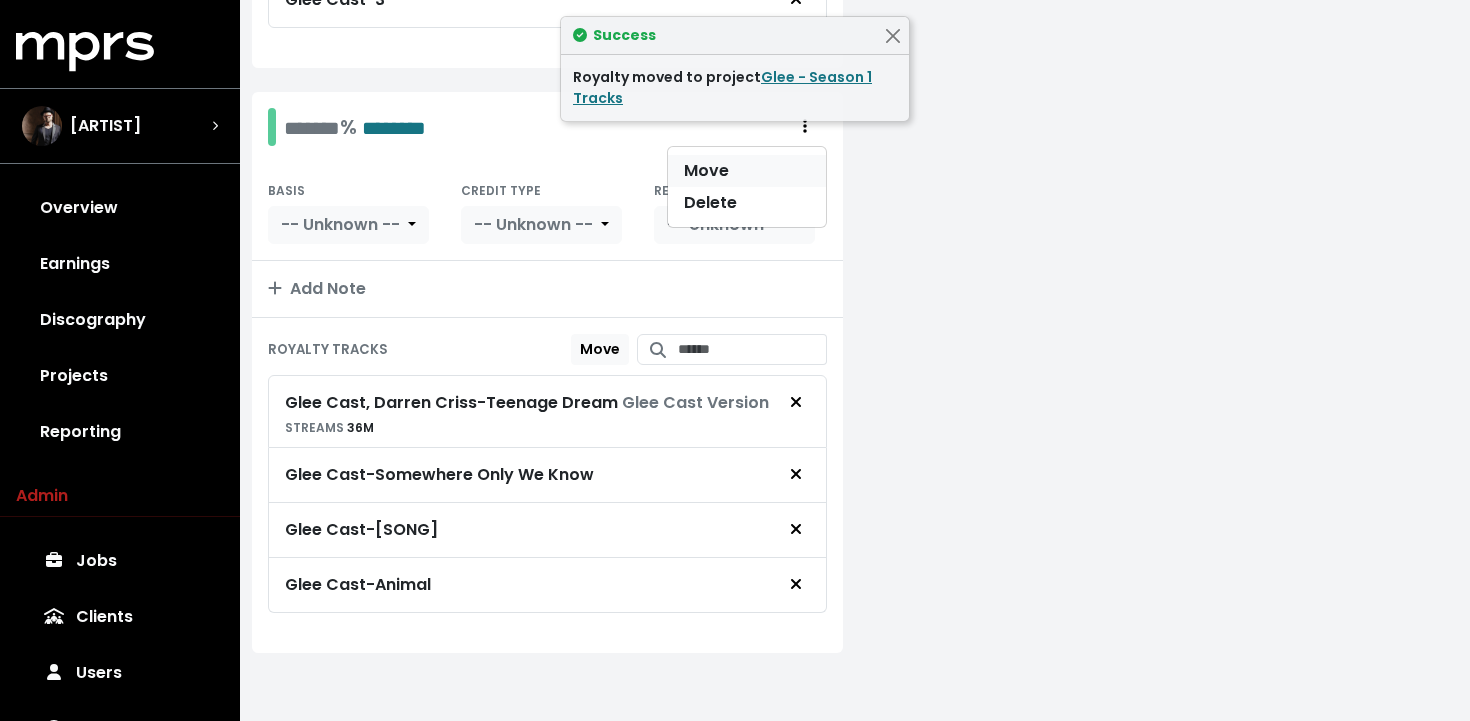 click on "Move" at bounding box center [747, 171] 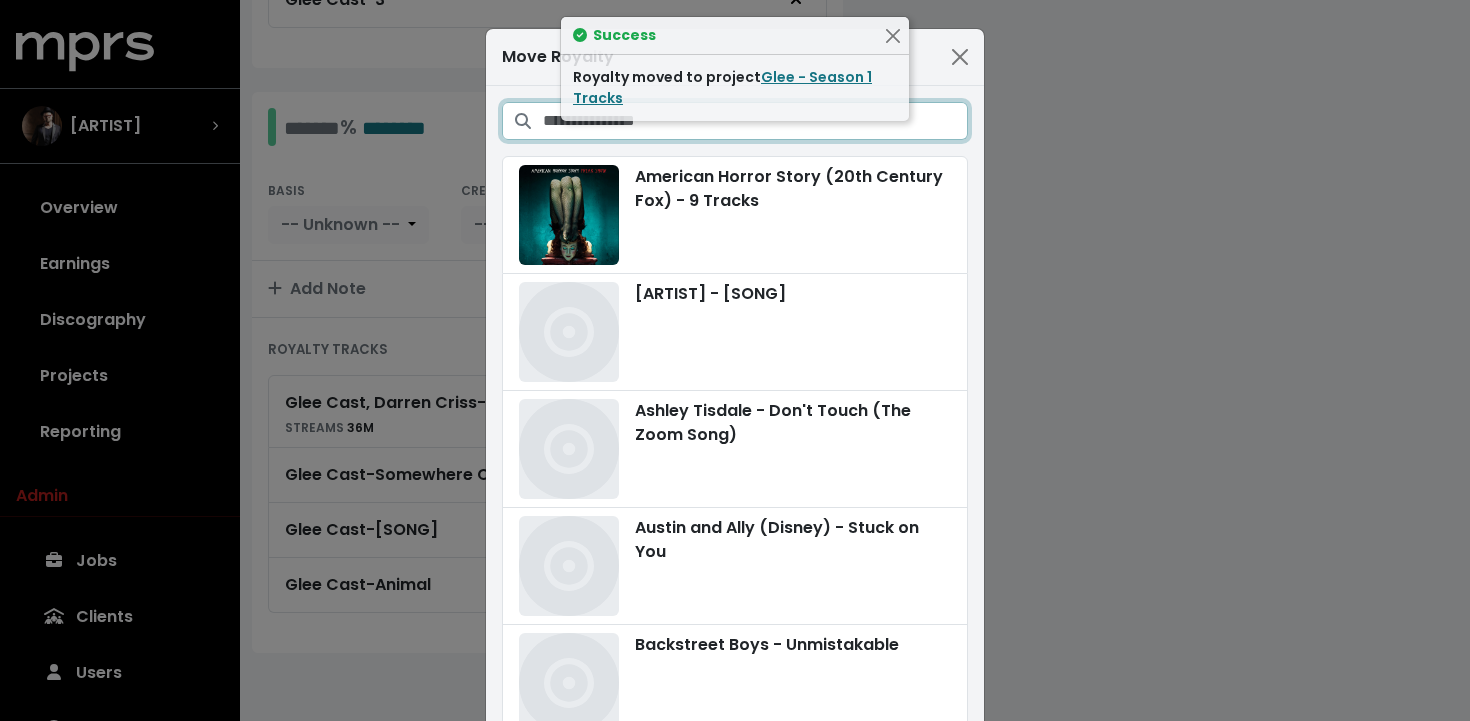 click at bounding box center [755, 121] 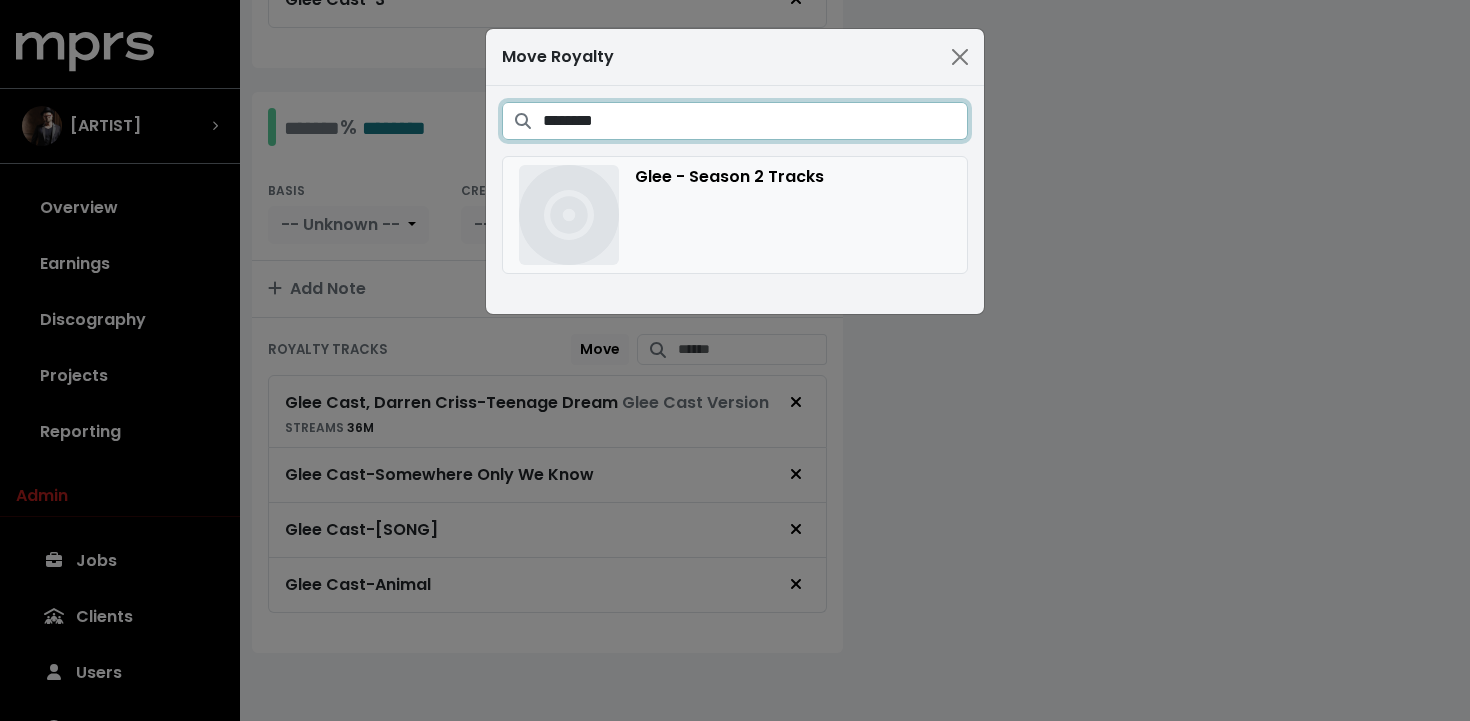 type on "********" 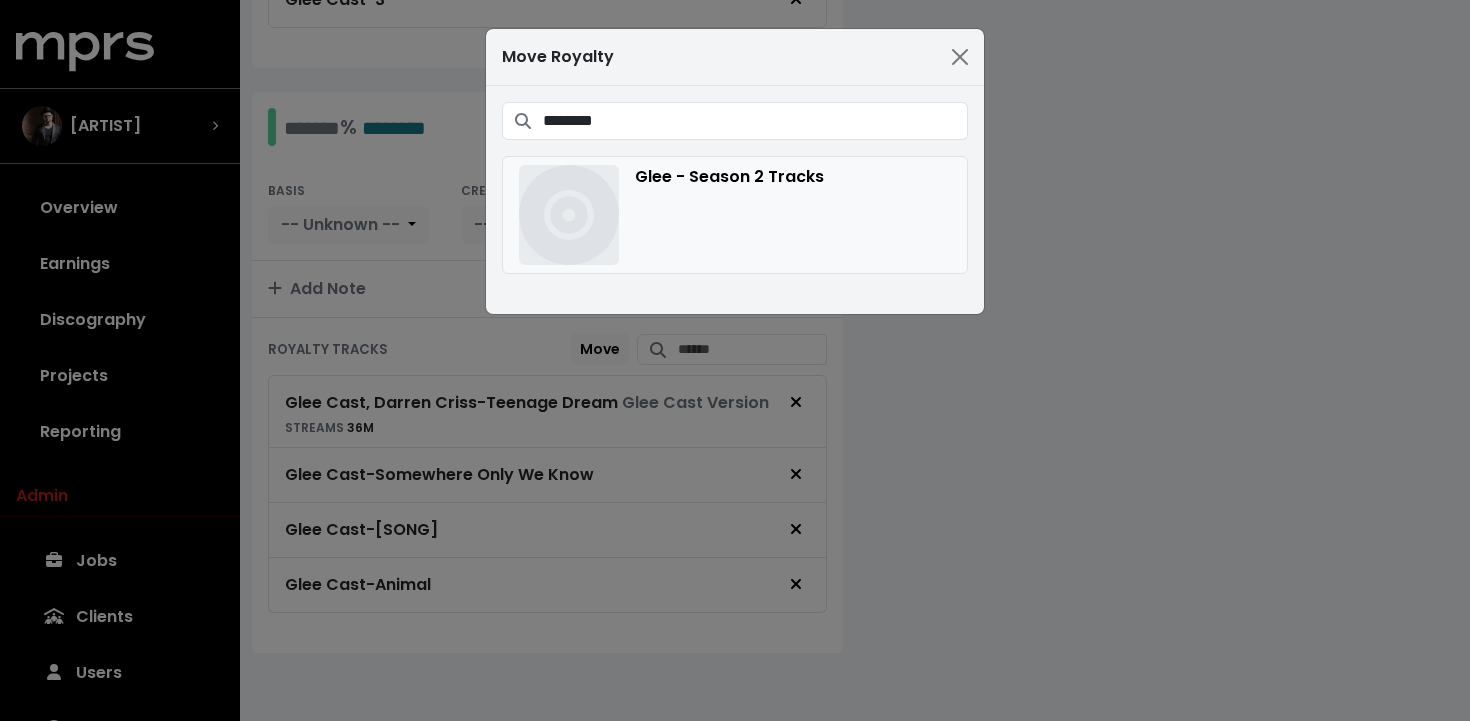 click on "Glee - Season 2 Tracks" at bounding box center (735, 215) 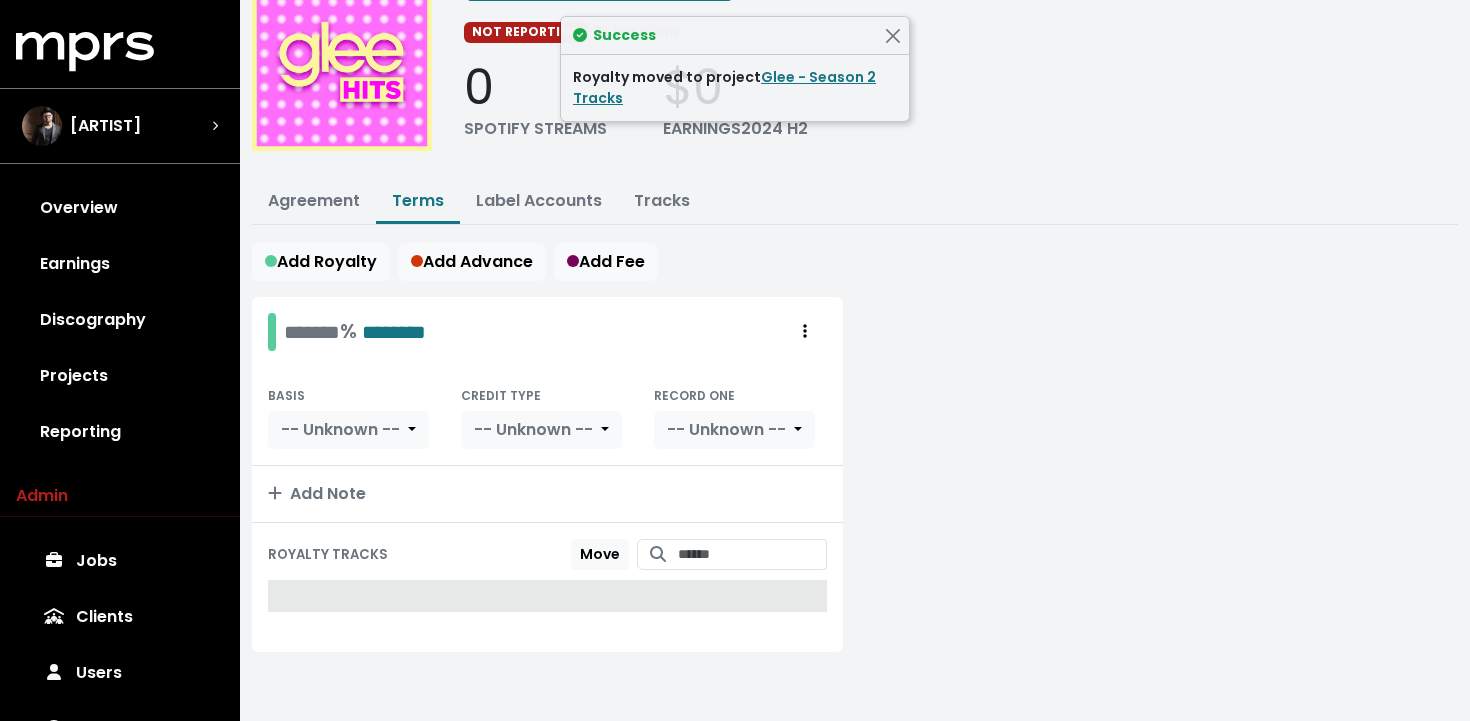 scroll, scrollTop: 136, scrollLeft: 0, axis: vertical 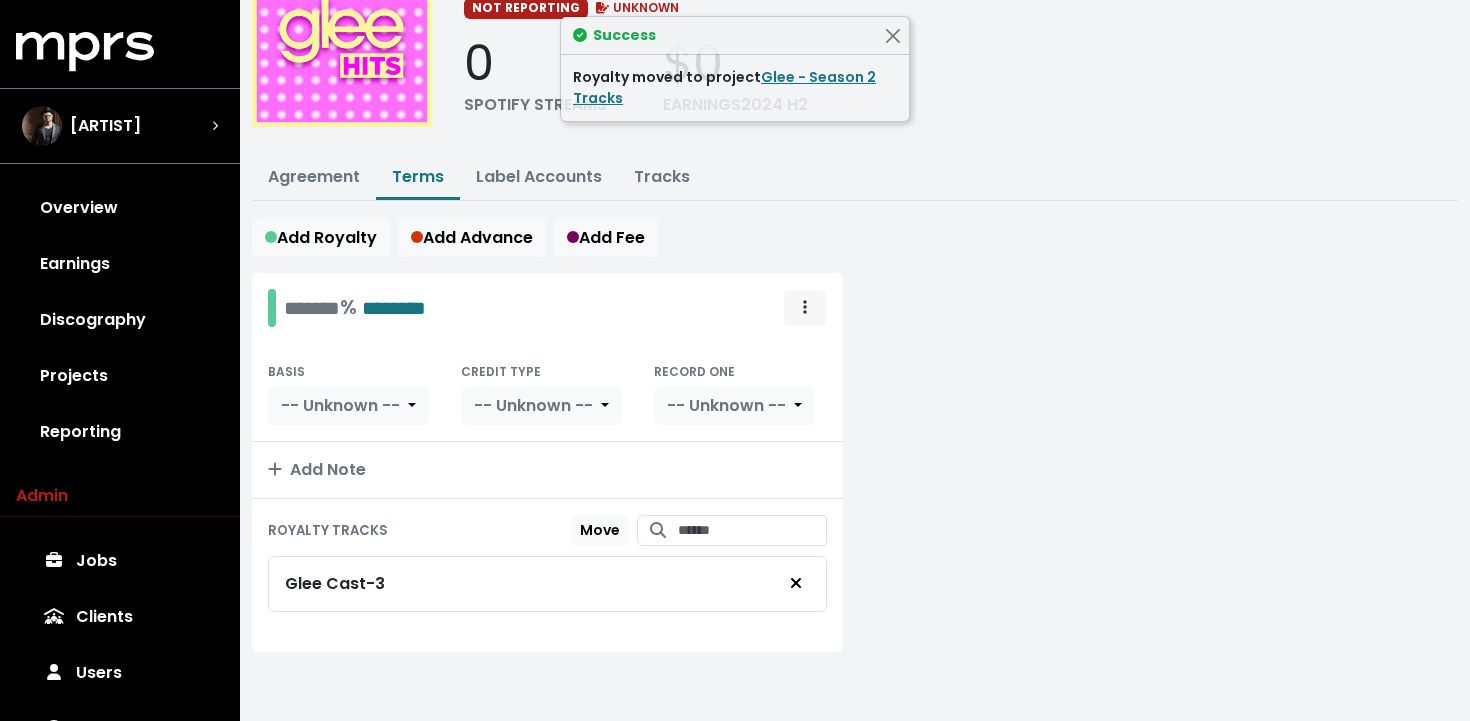 click at bounding box center [805, 308] 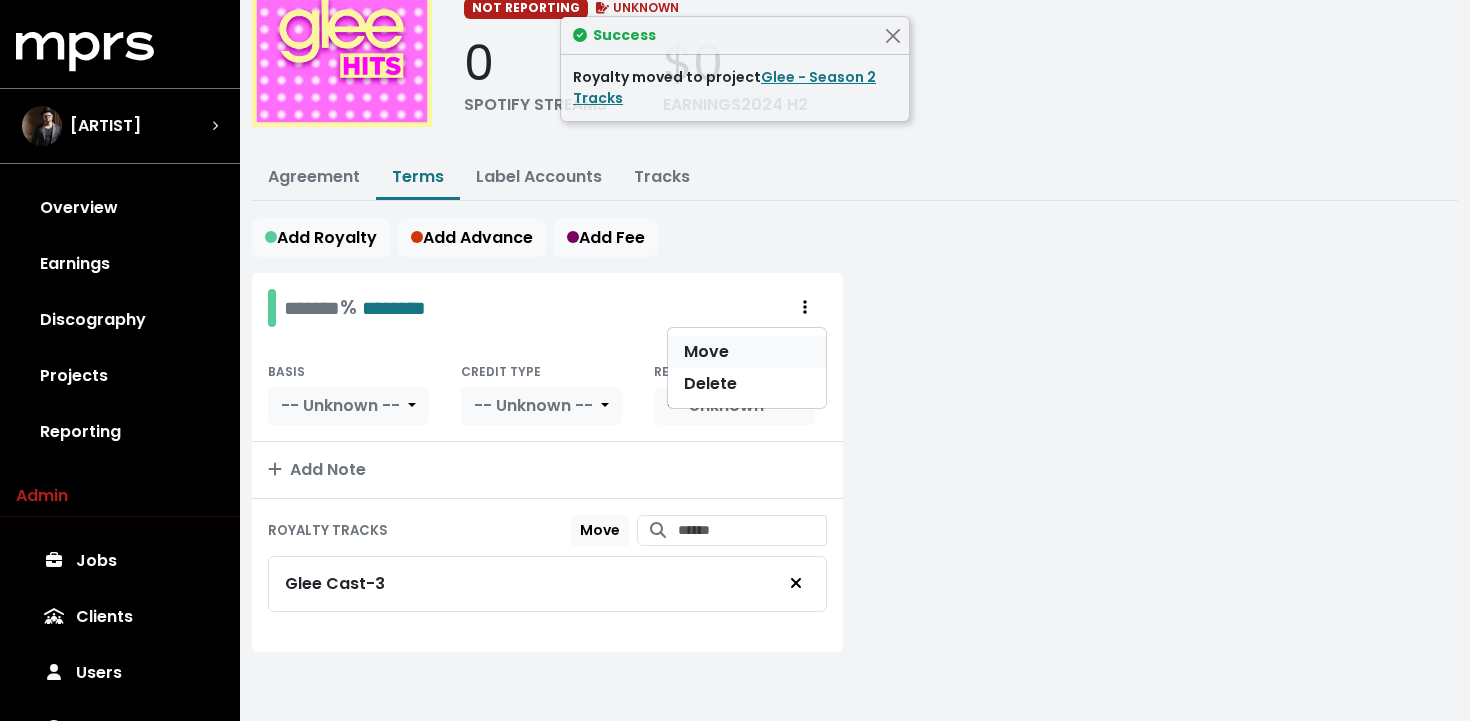 click on "Move" at bounding box center [747, 352] 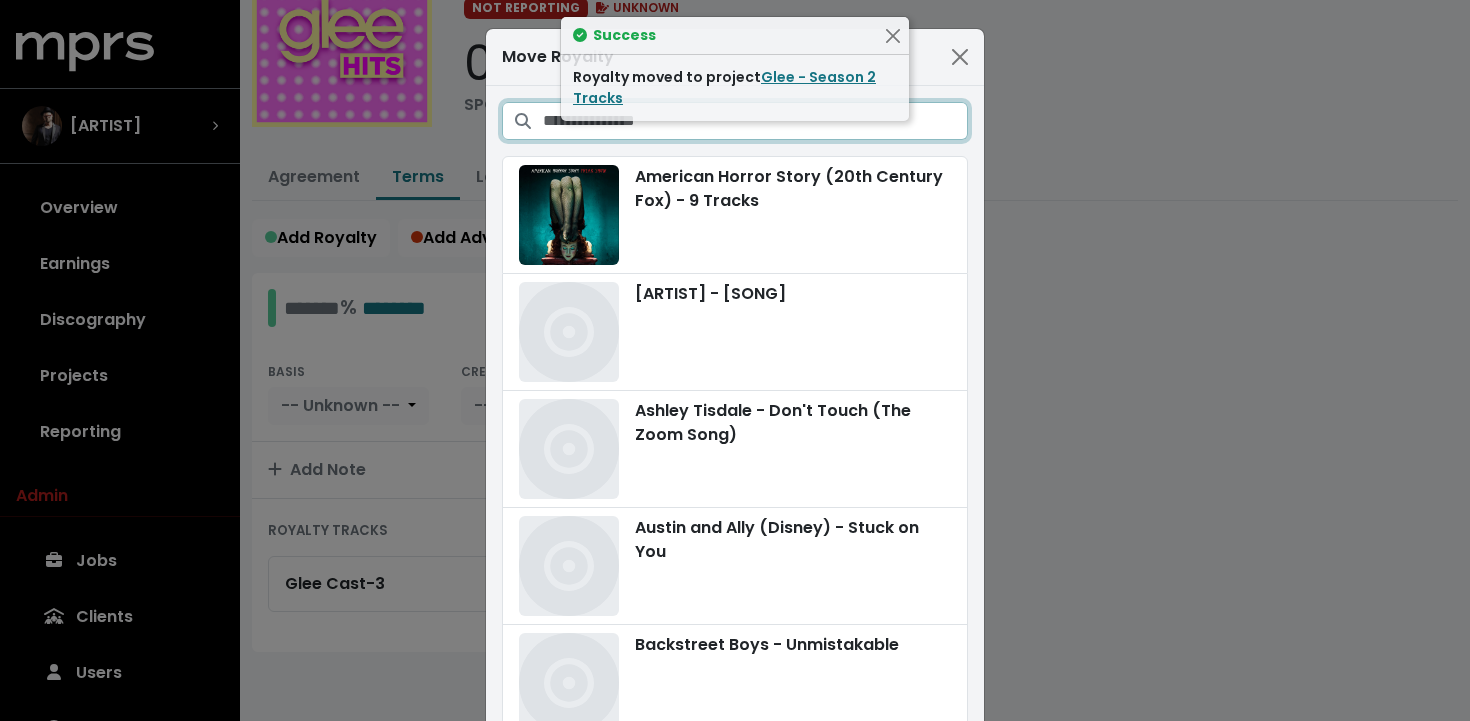 click at bounding box center [755, 121] 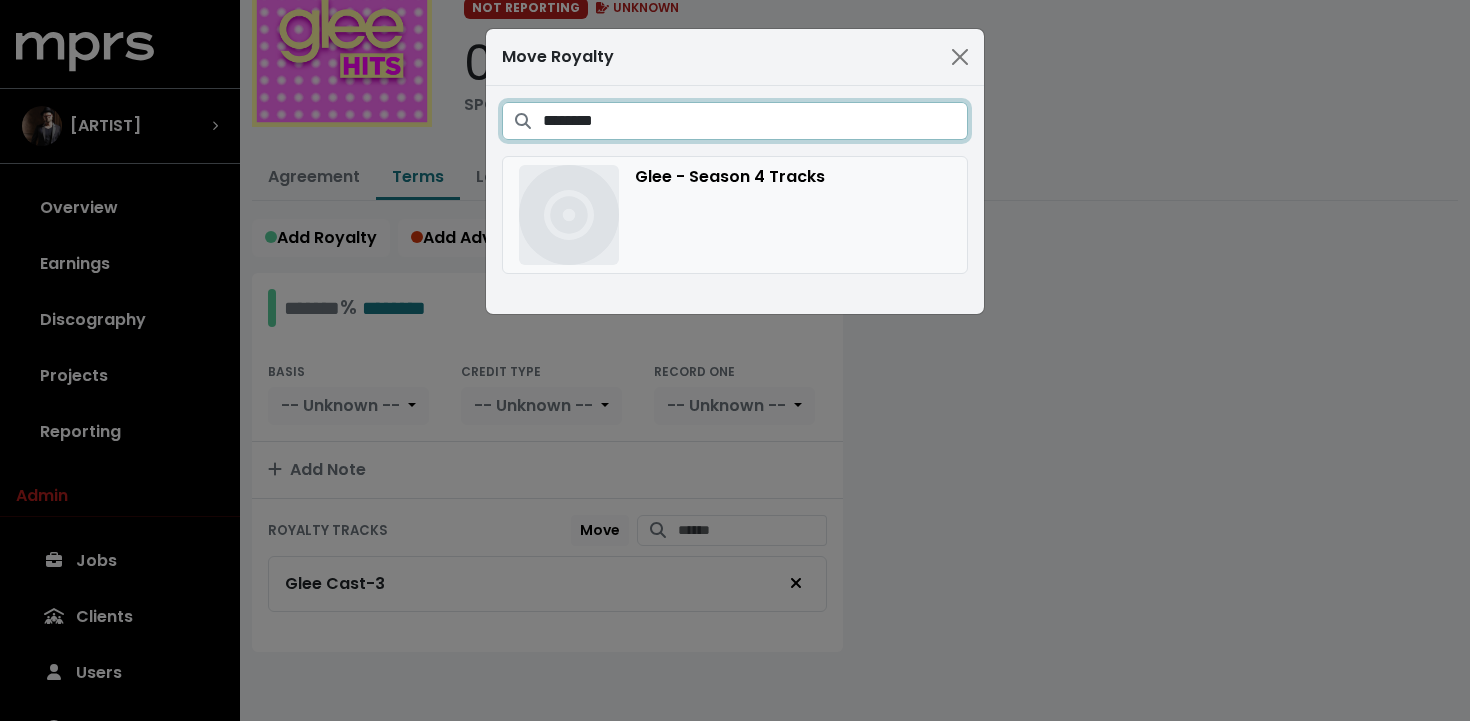 type on "********" 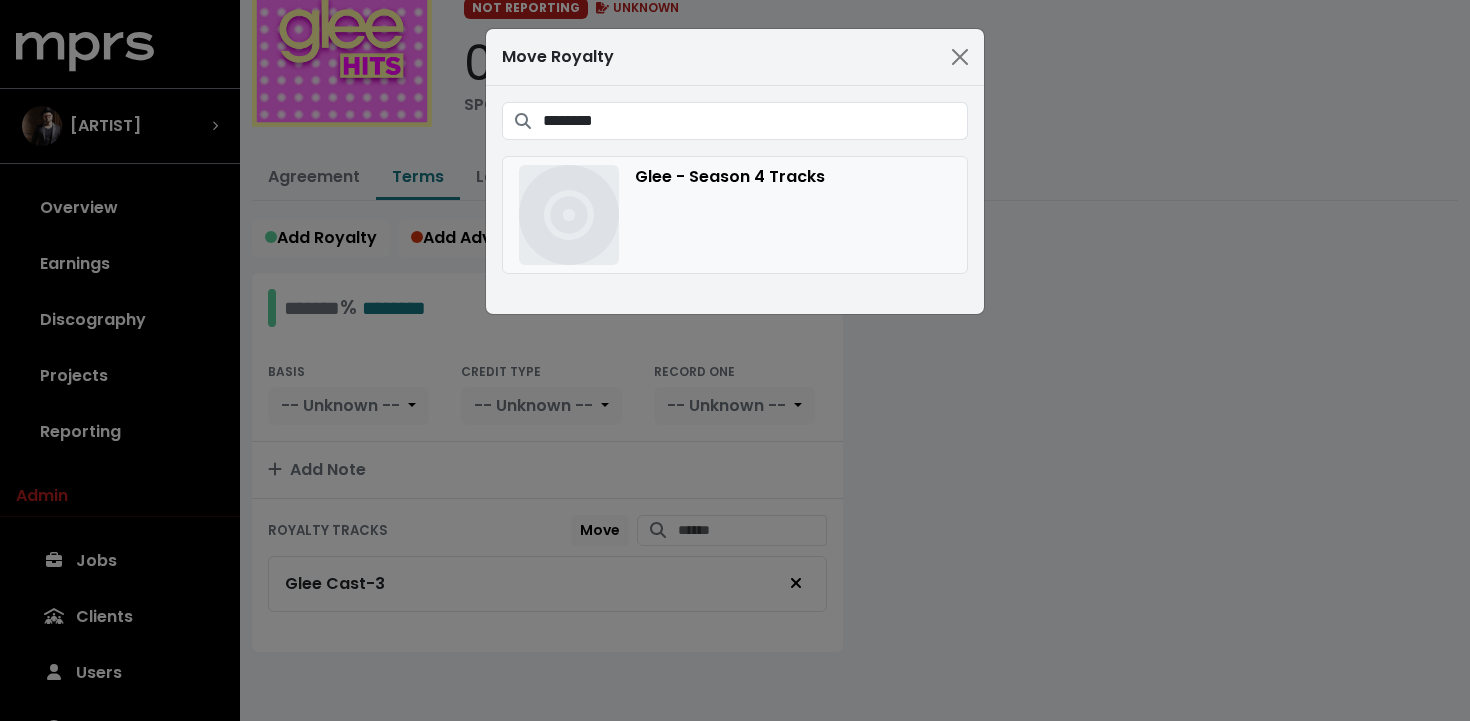 click on "Glee - Season 4 Tracks" at bounding box center [735, 215] 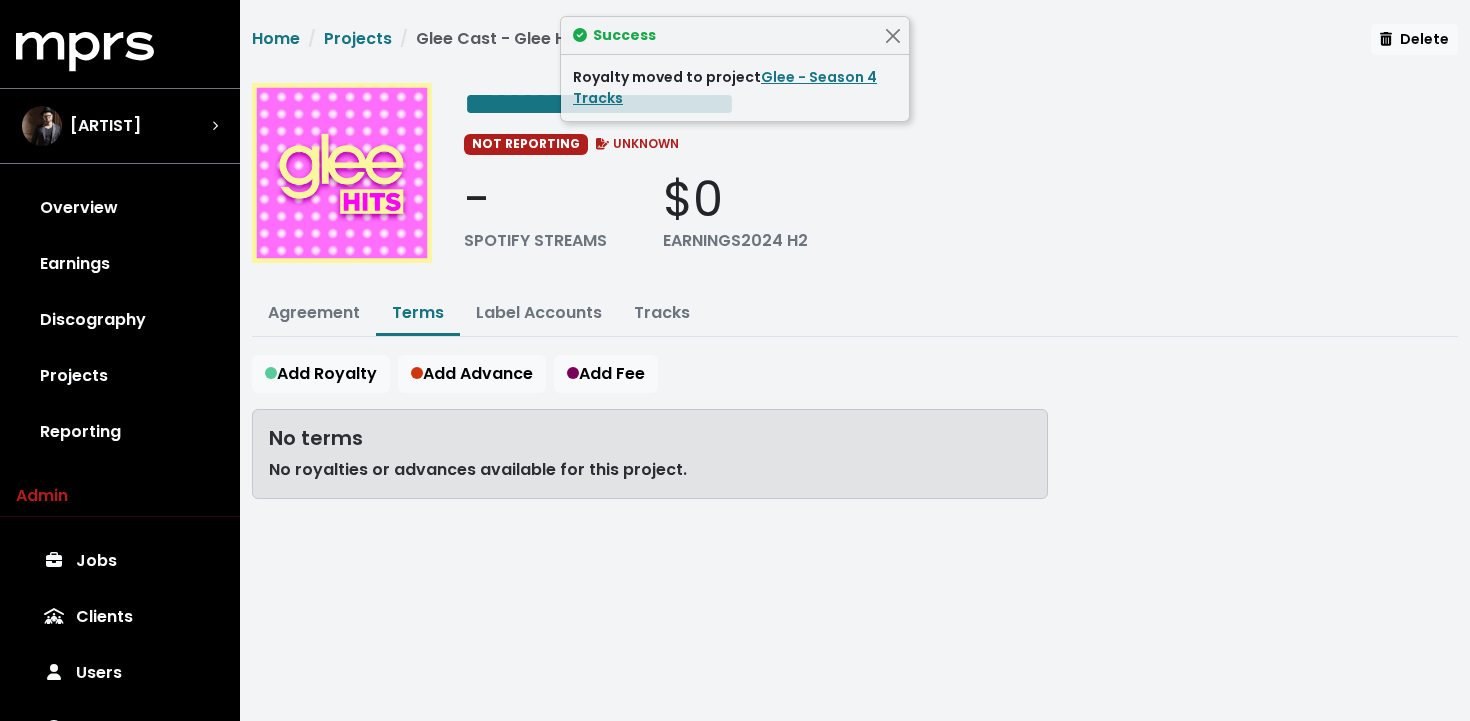 scroll, scrollTop: 0, scrollLeft: 0, axis: both 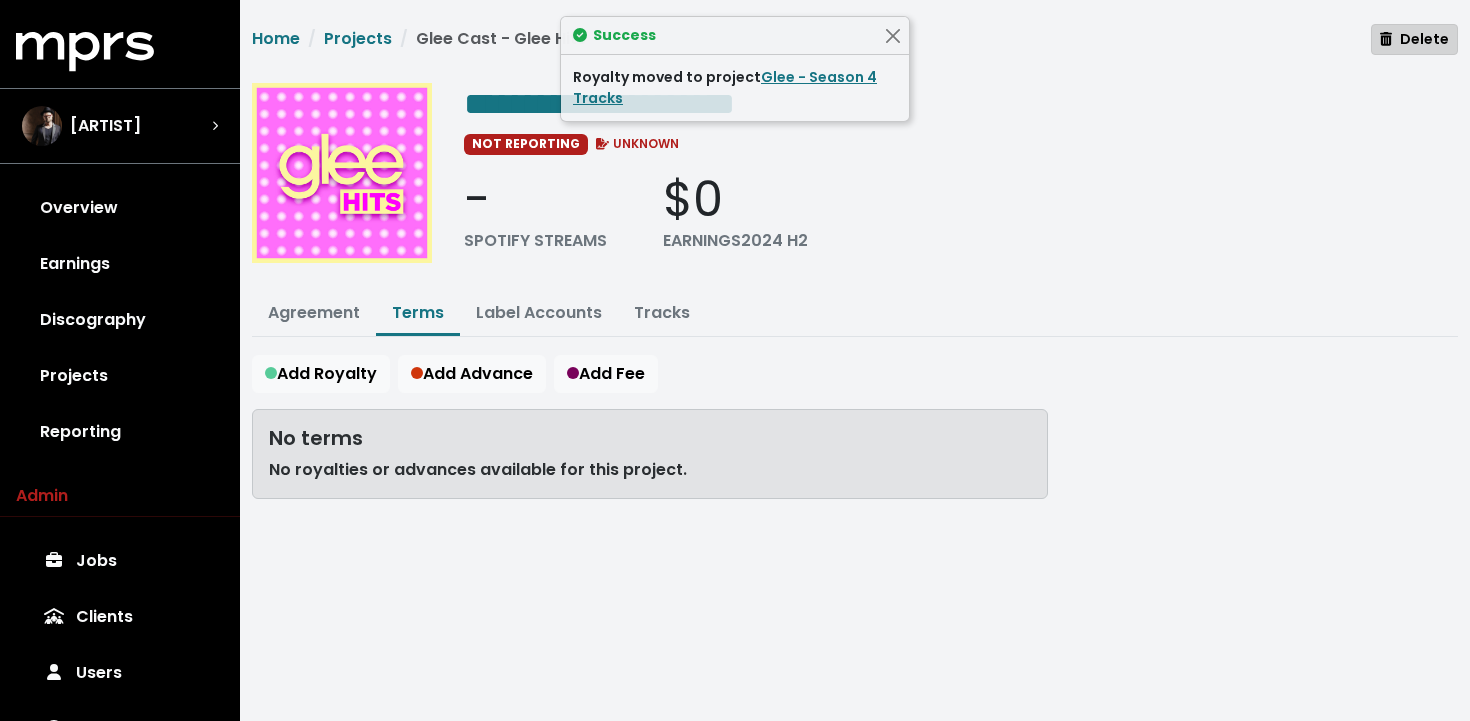 click on "Delete" at bounding box center [1414, 39] 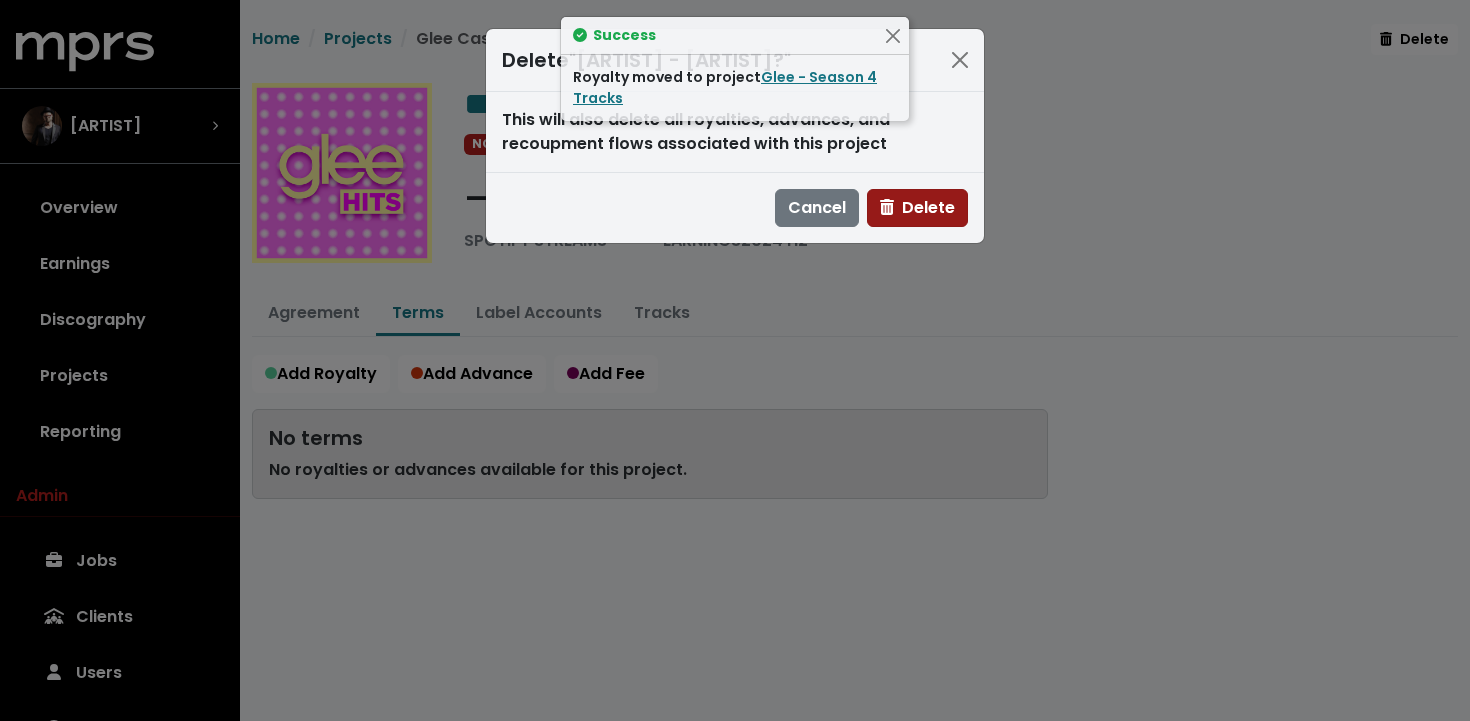 click on "Delete" at bounding box center [917, 207] 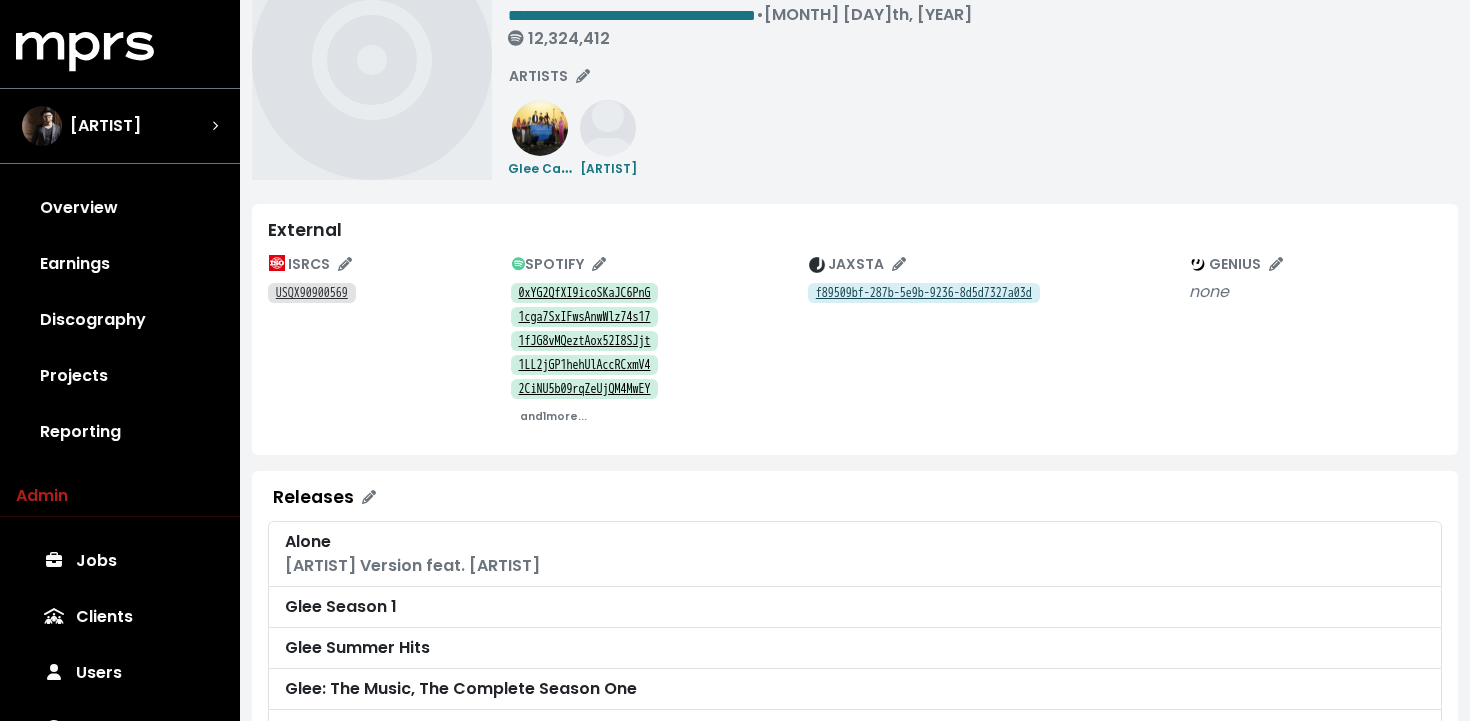 scroll, scrollTop: 0, scrollLeft: 0, axis: both 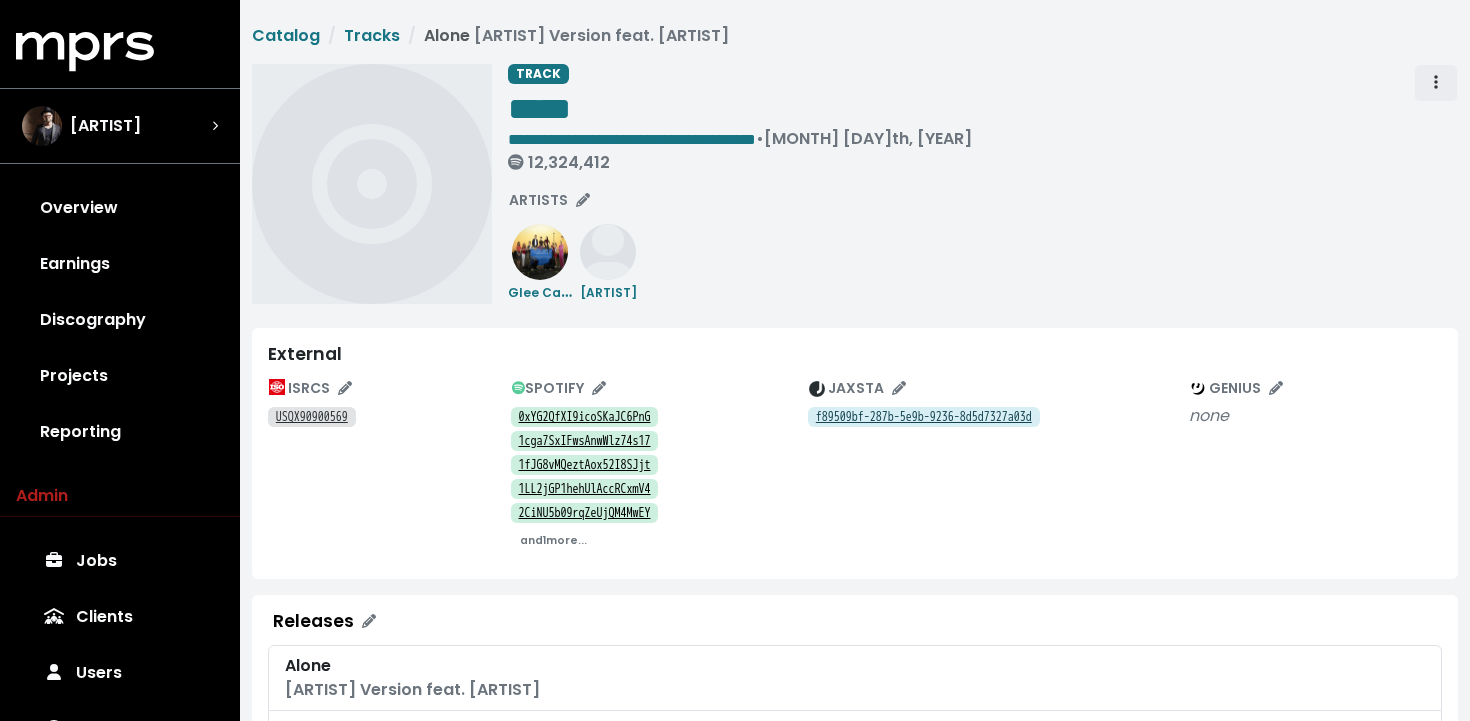 click 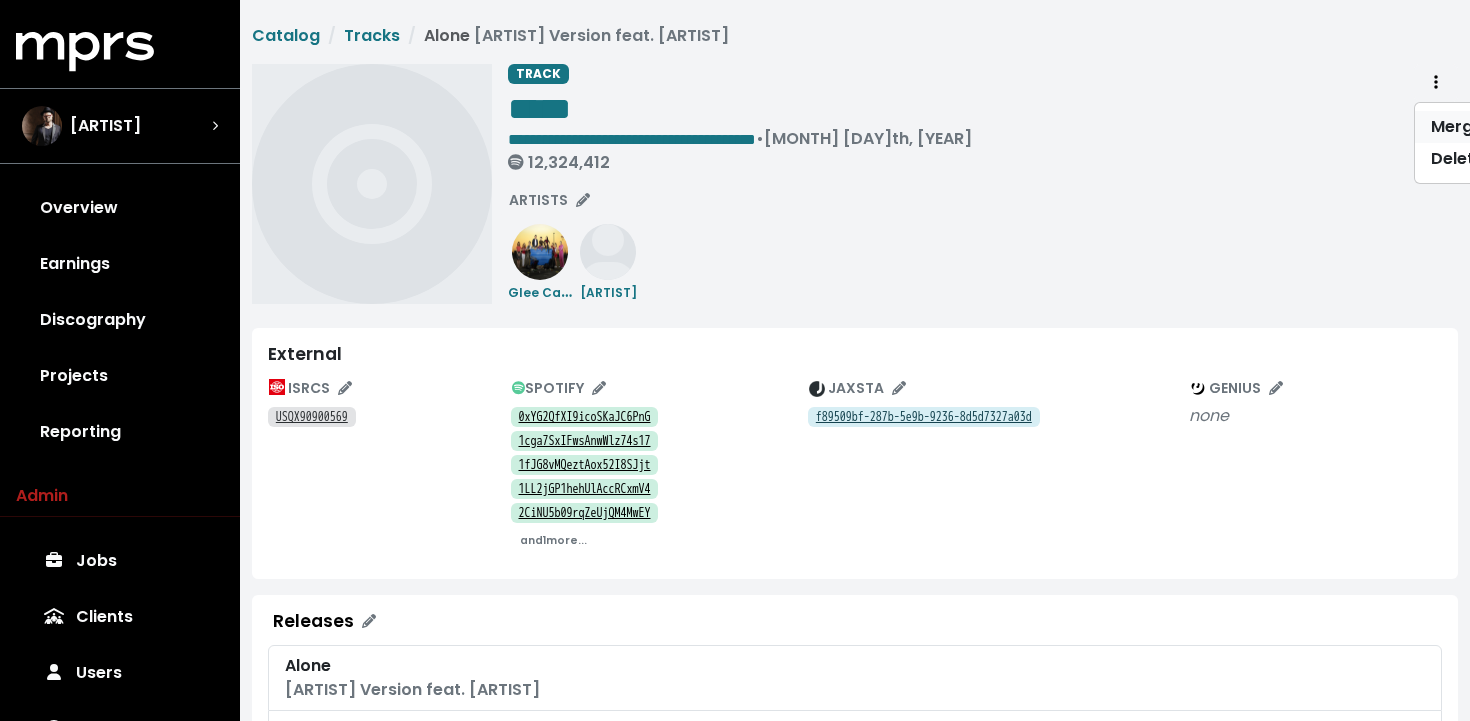 click on "Merge" at bounding box center (1494, 127) 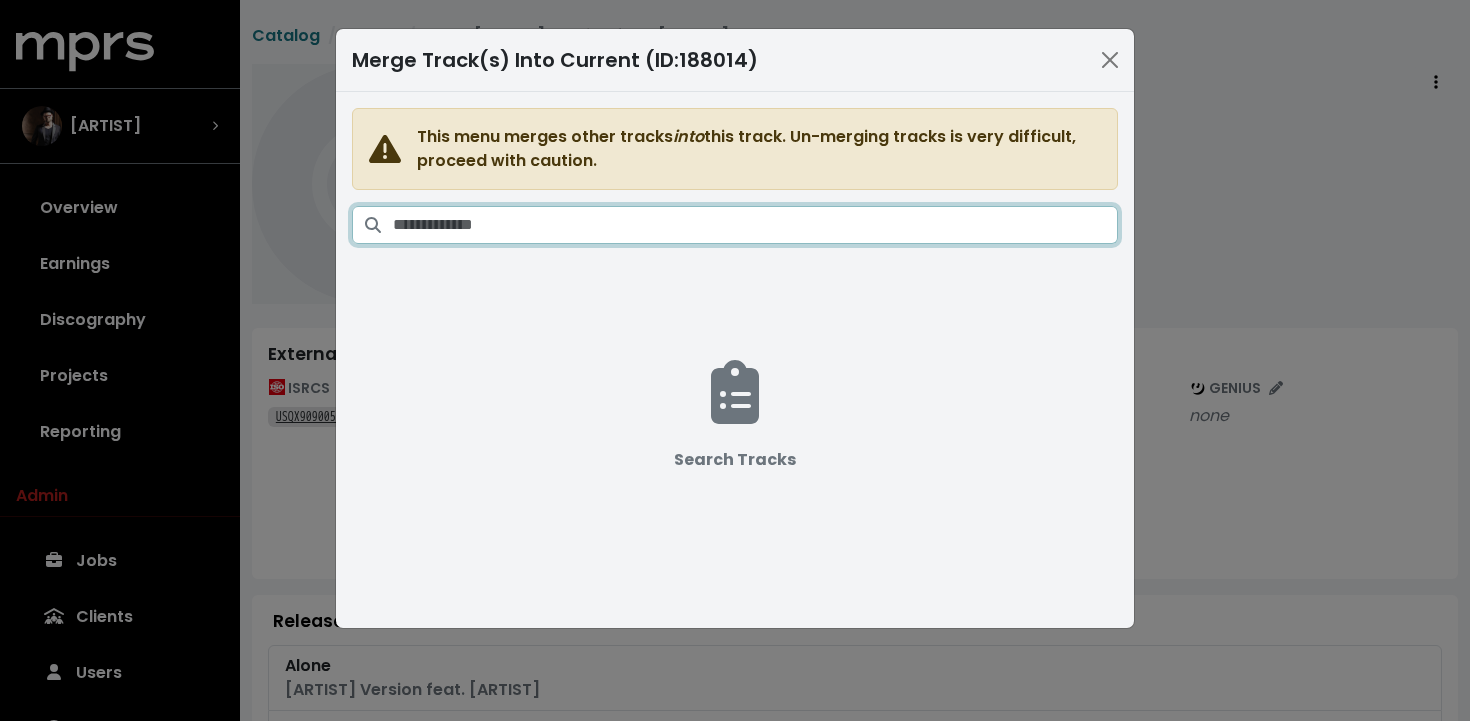click at bounding box center [755, 225] 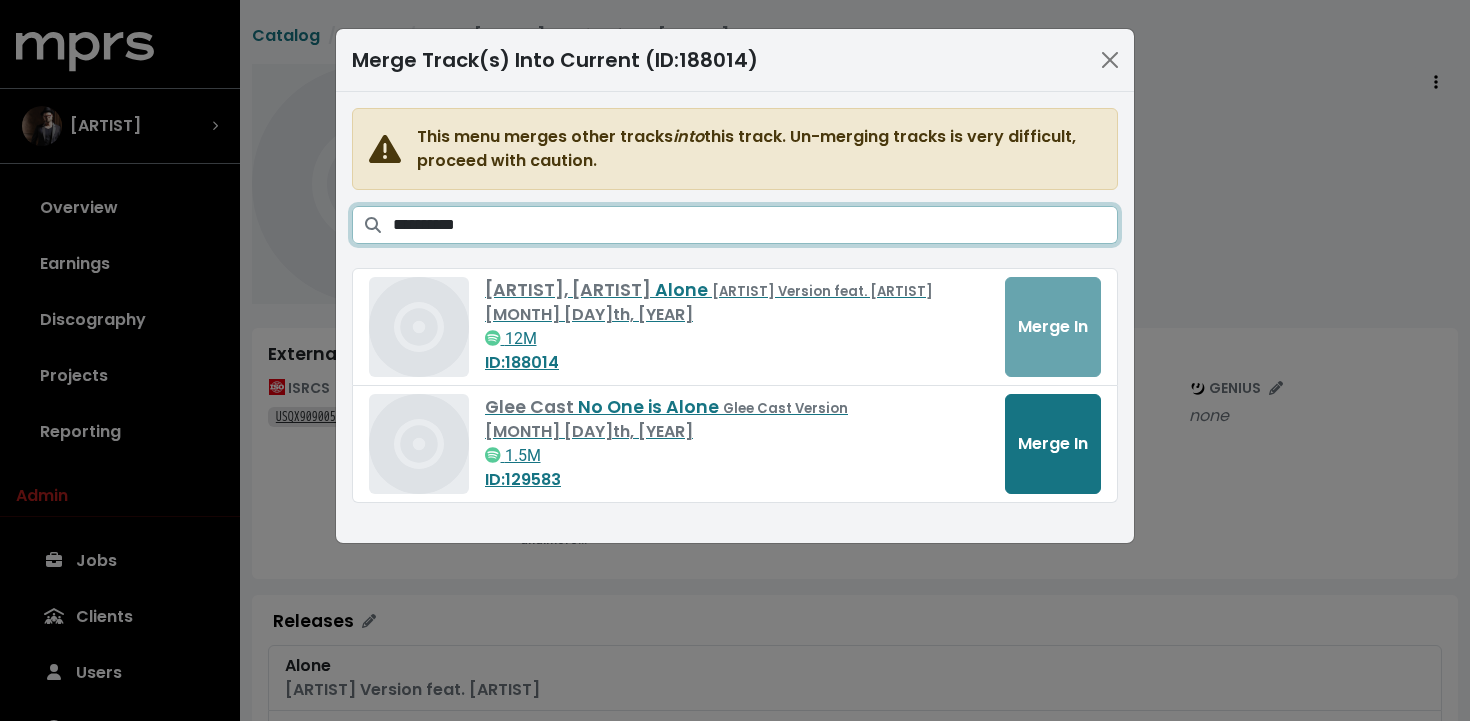 drag, startPoint x: 507, startPoint y: 229, endPoint x: 333, endPoint y: 225, distance: 174.04597 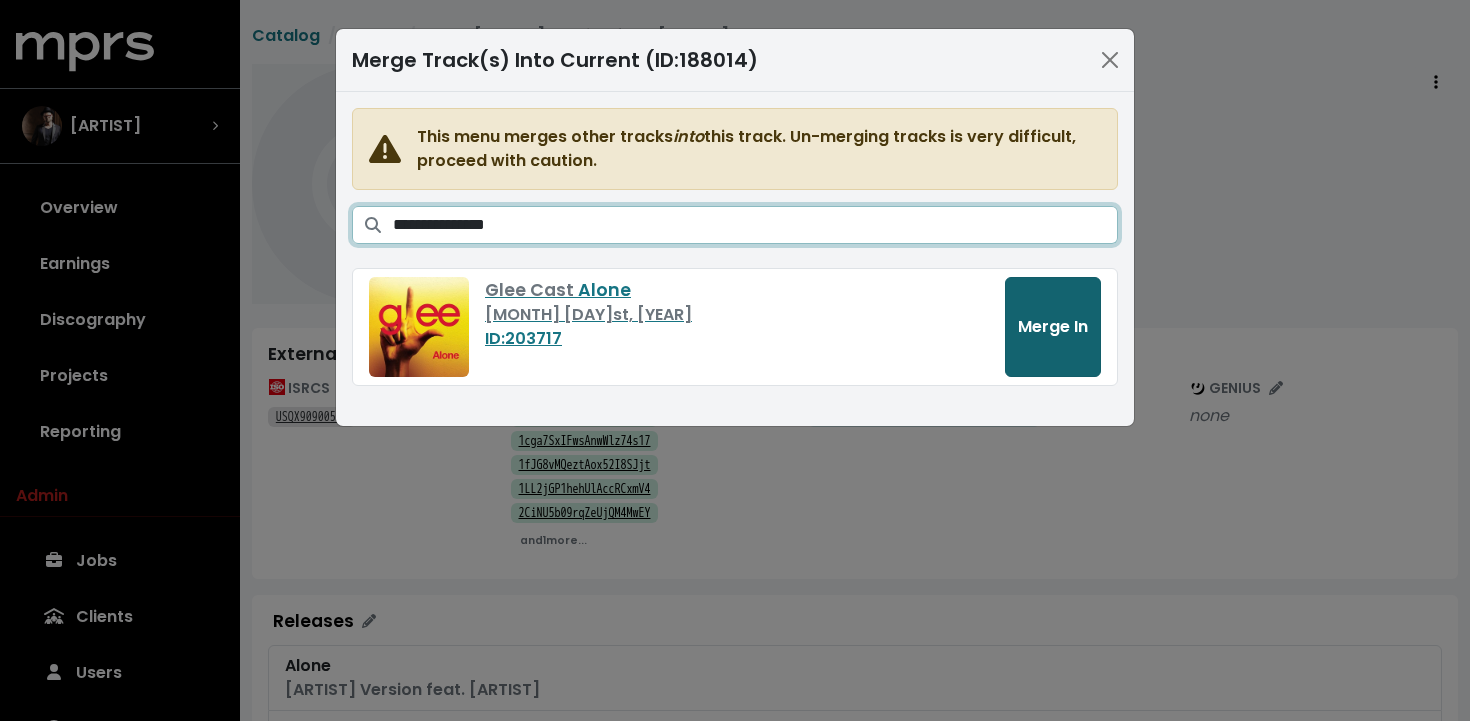 type on "**********" 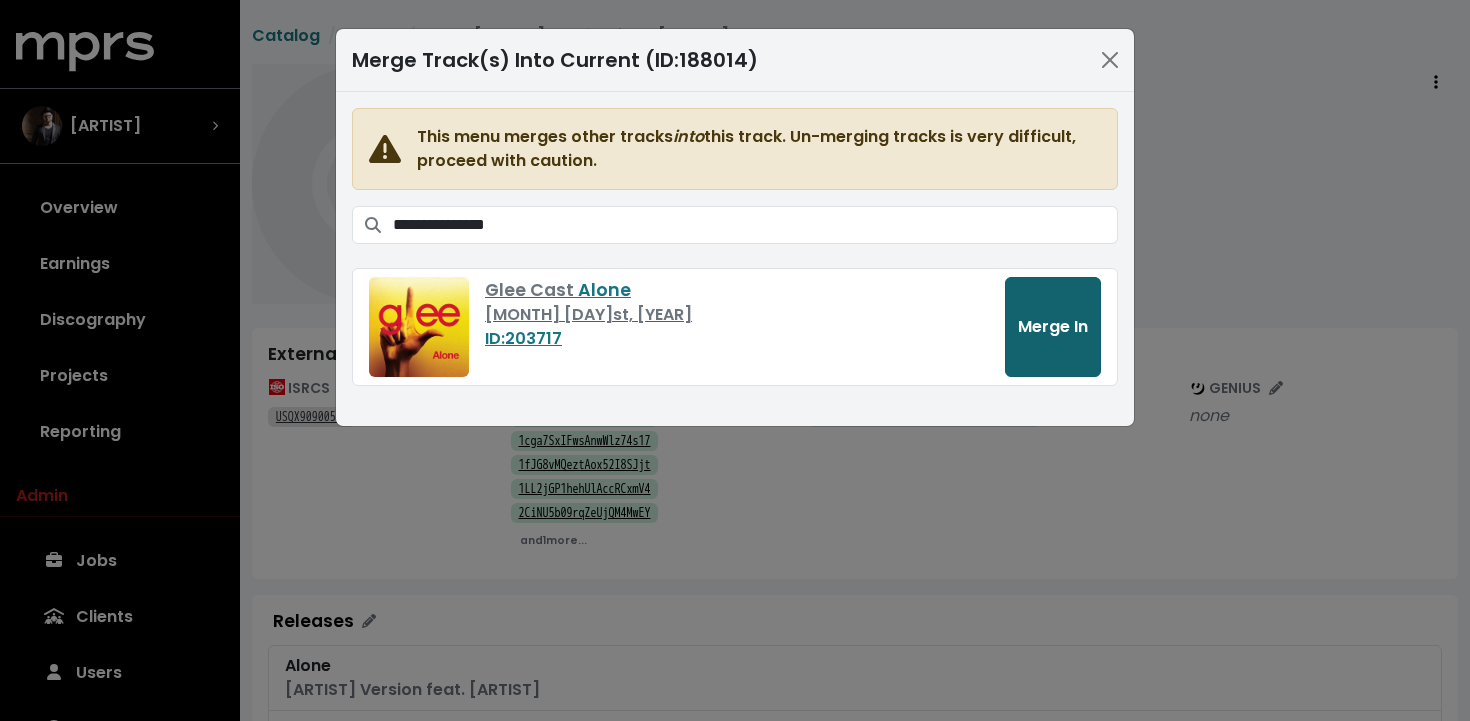 click on "Merge In" at bounding box center (1053, 326) 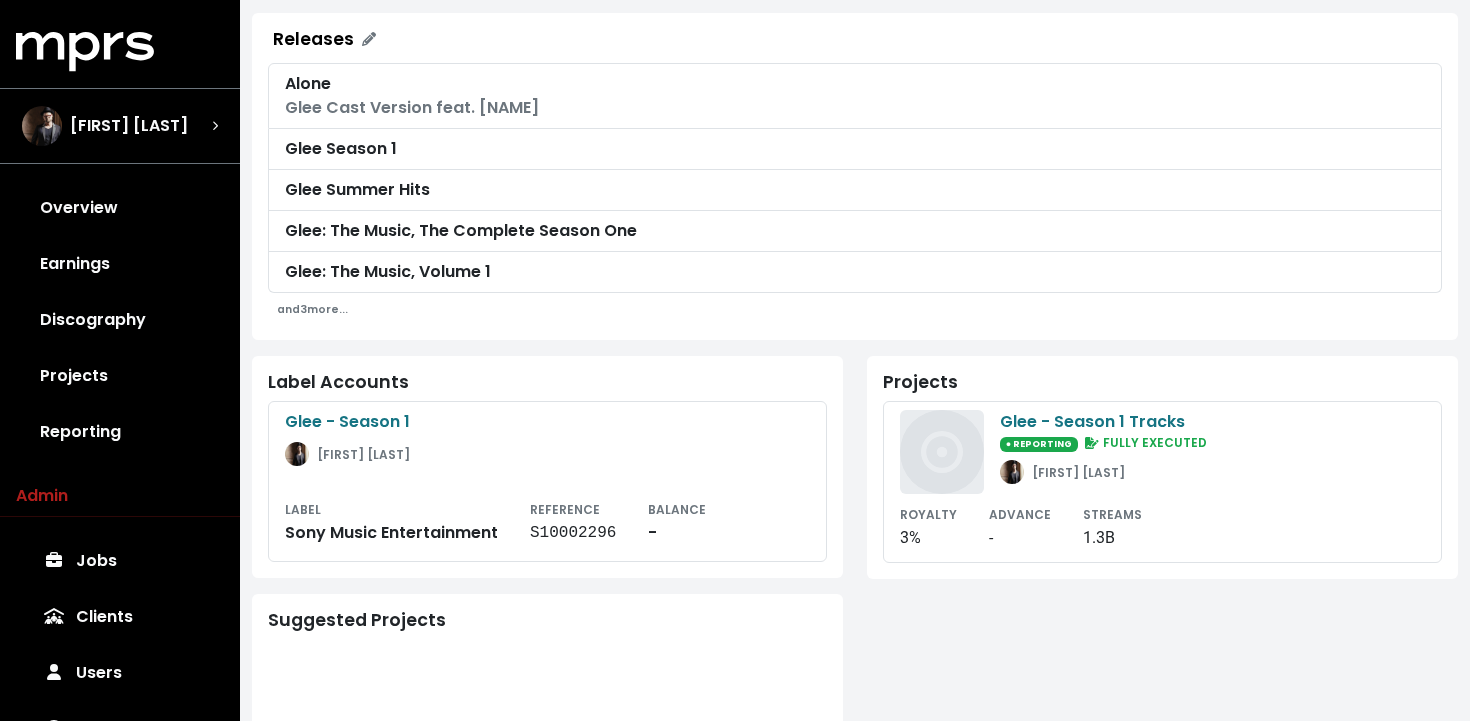 scroll, scrollTop: 581, scrollLeft: 0, axis: vertical 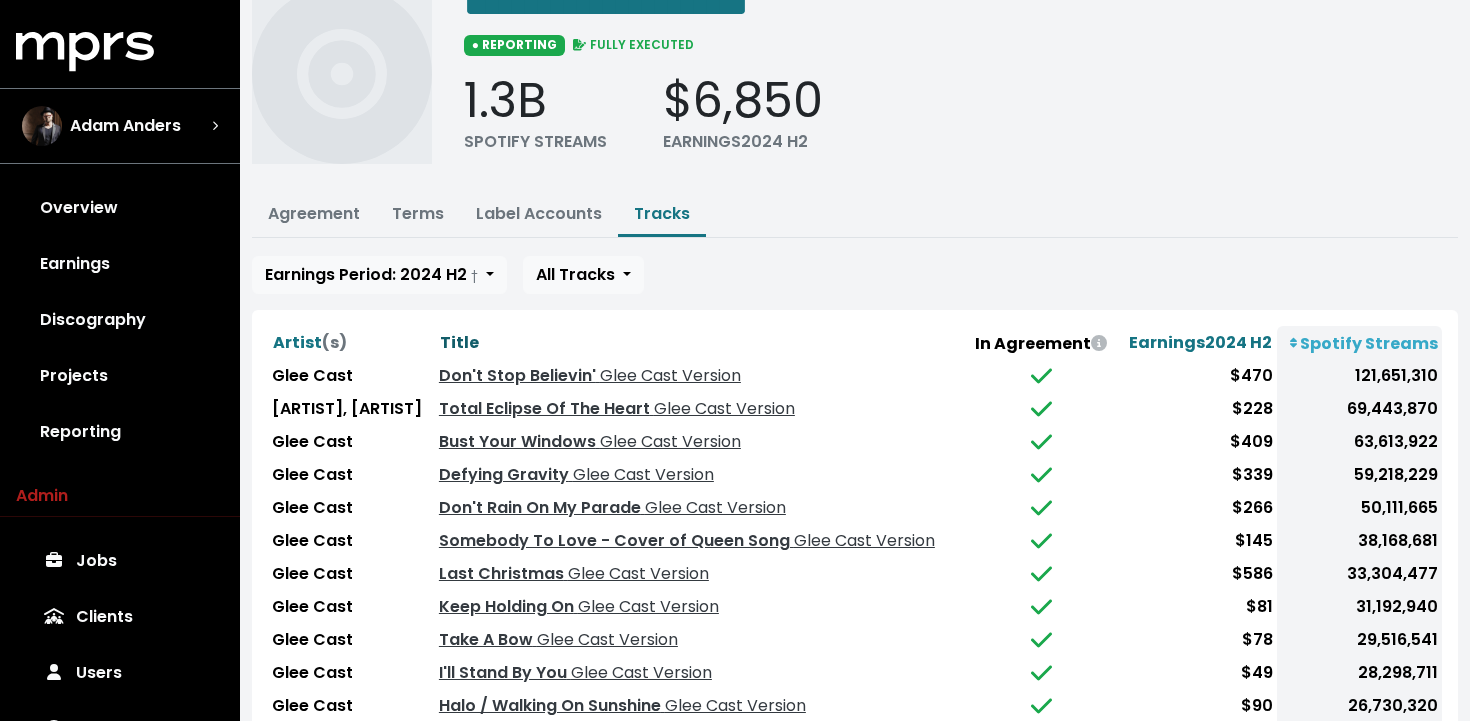click on "Title" at bounding box center [459, 342] 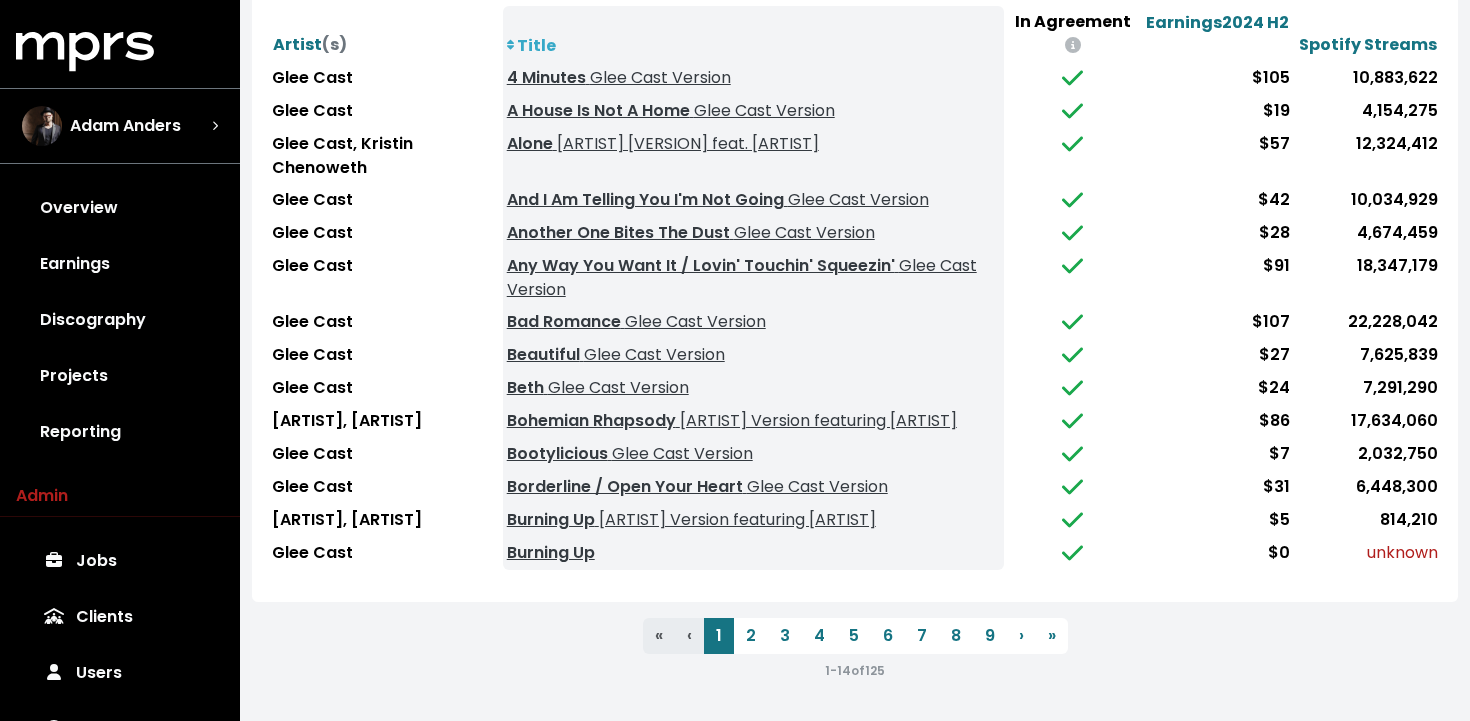 scroll, scrollTop: 424, scrollLeft: 0, axis: vertical 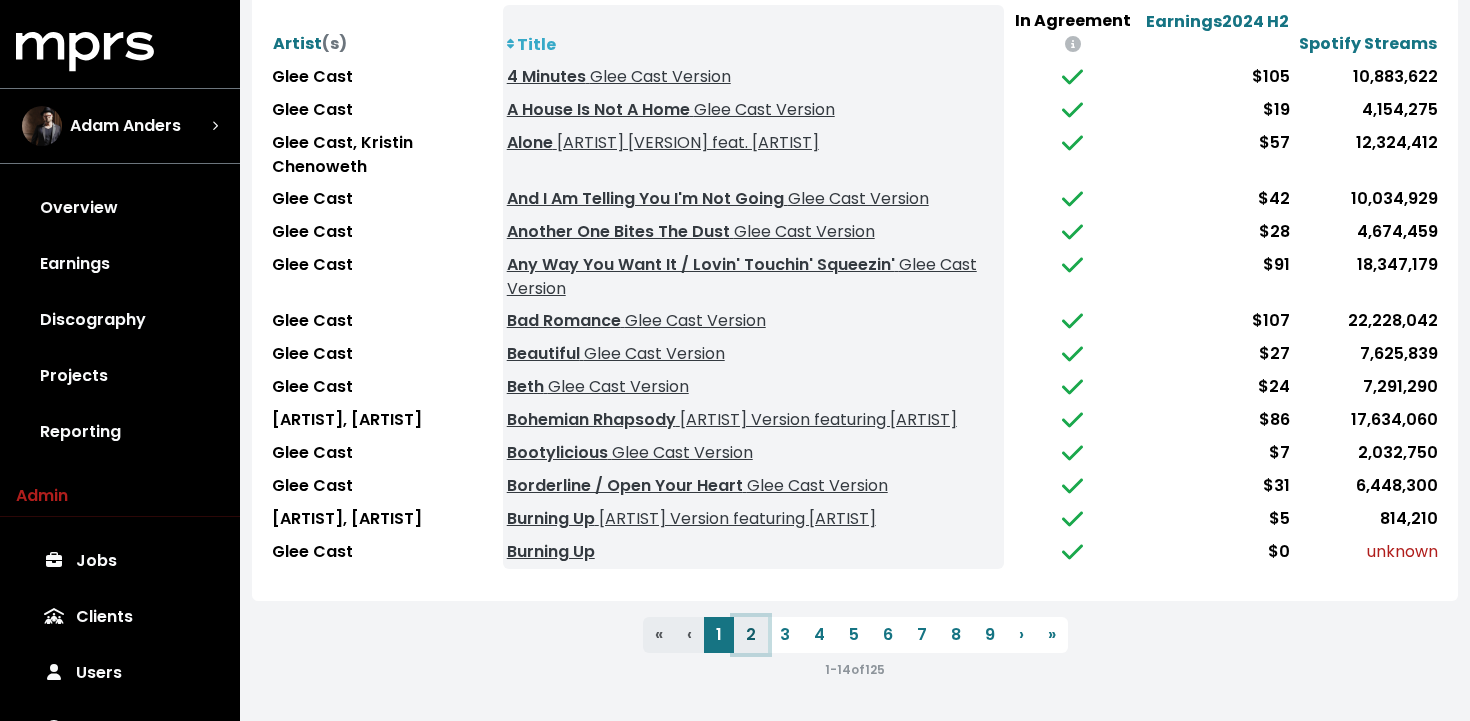 click on "2" at bounding box center [751, 635] 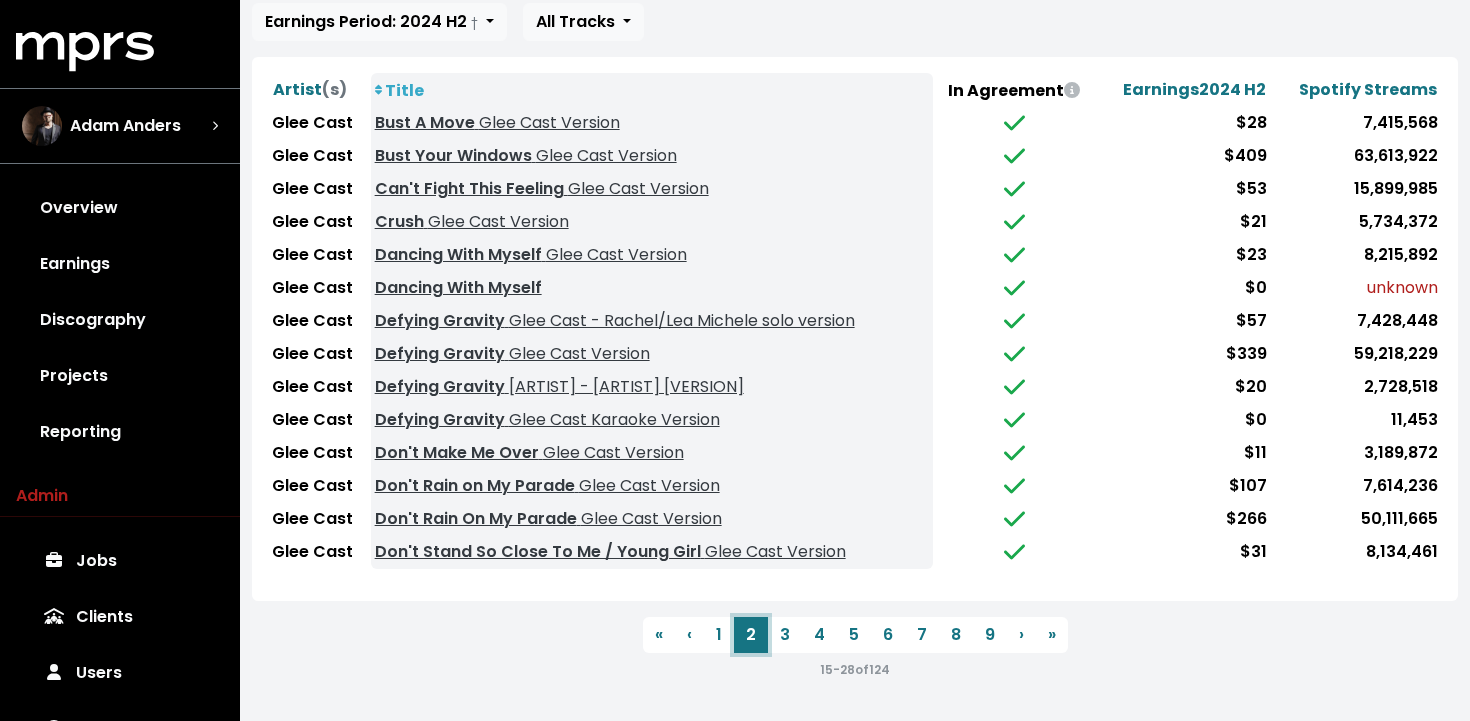 scroll, scrollTop: 342, scrollLeft: 0, axis: vertical 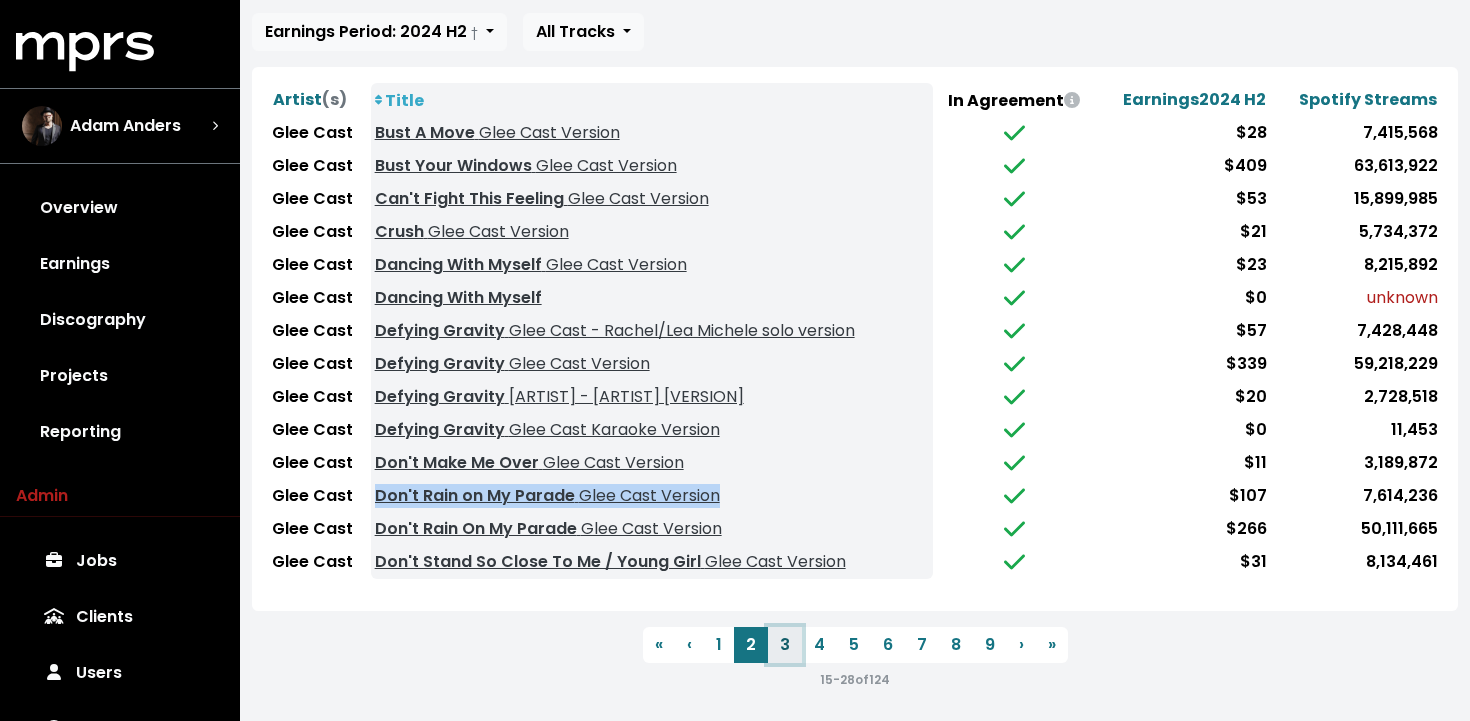 click on "3" at bounding box center (785, 645) 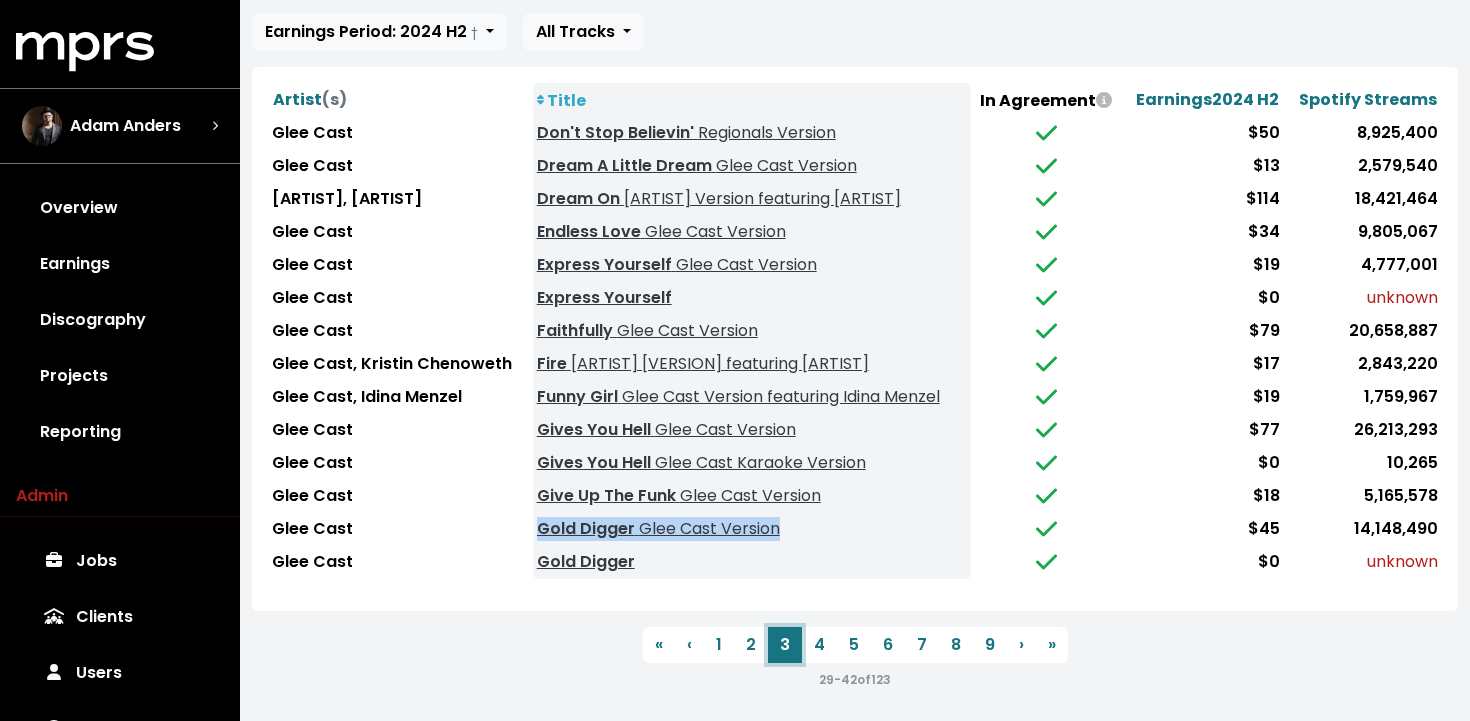 click on "3" at bounding box center [785, 645] 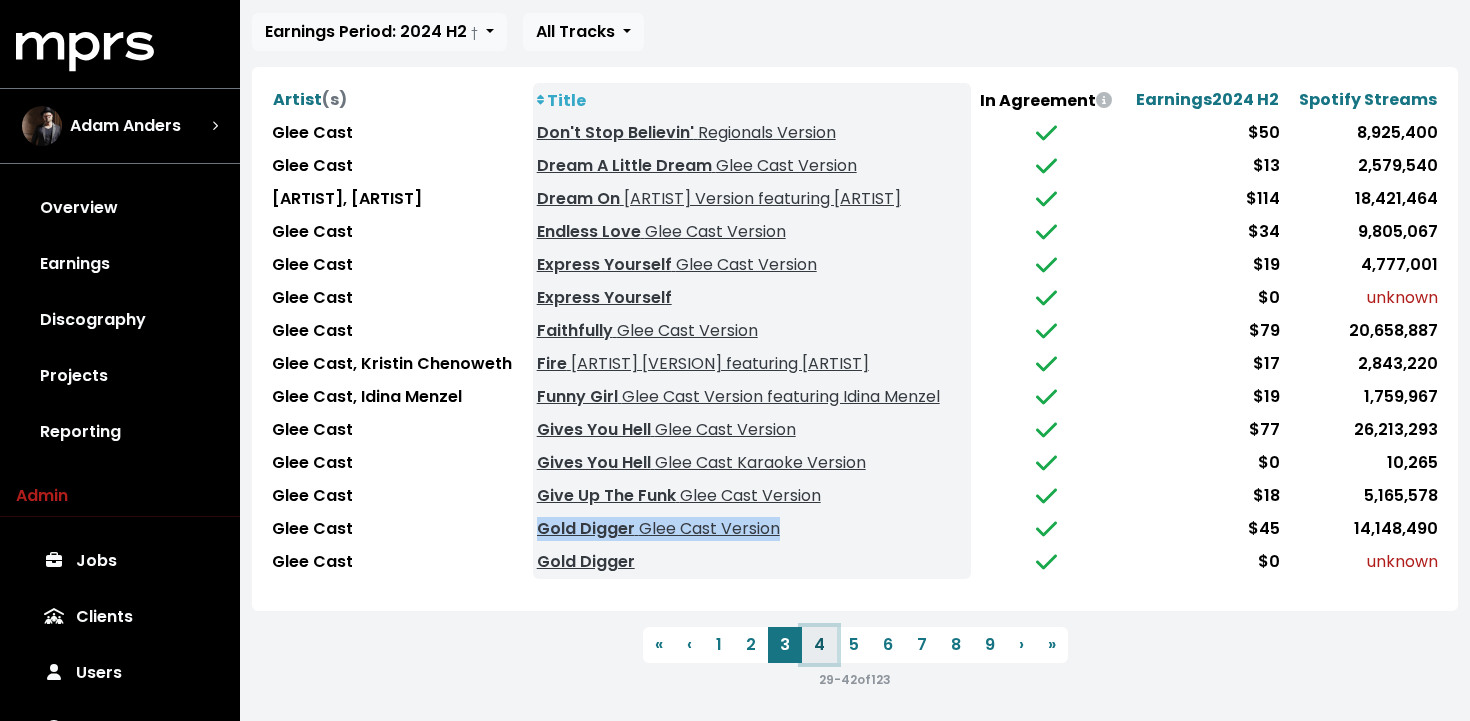 click on "4" at bounding box center [819, 645] 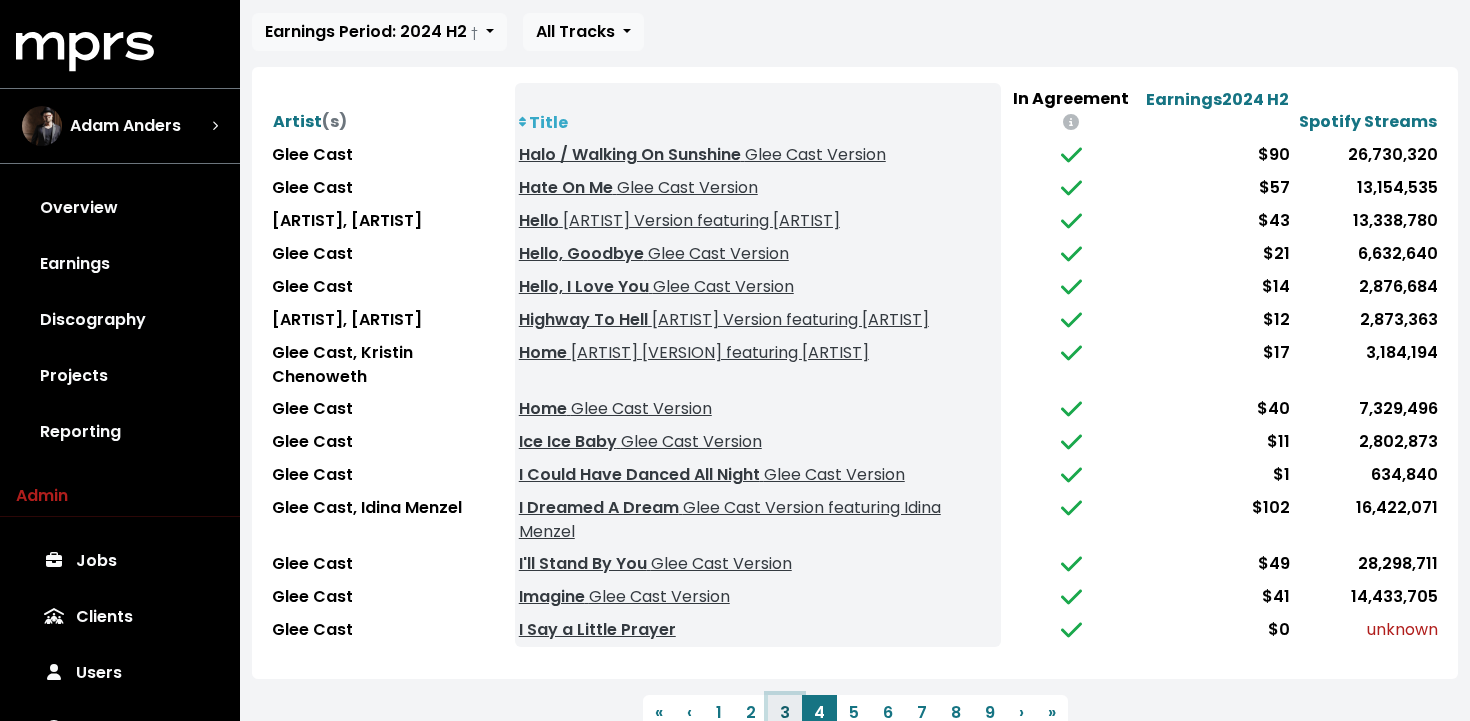 click on "3" at bounding box center (785, 713) 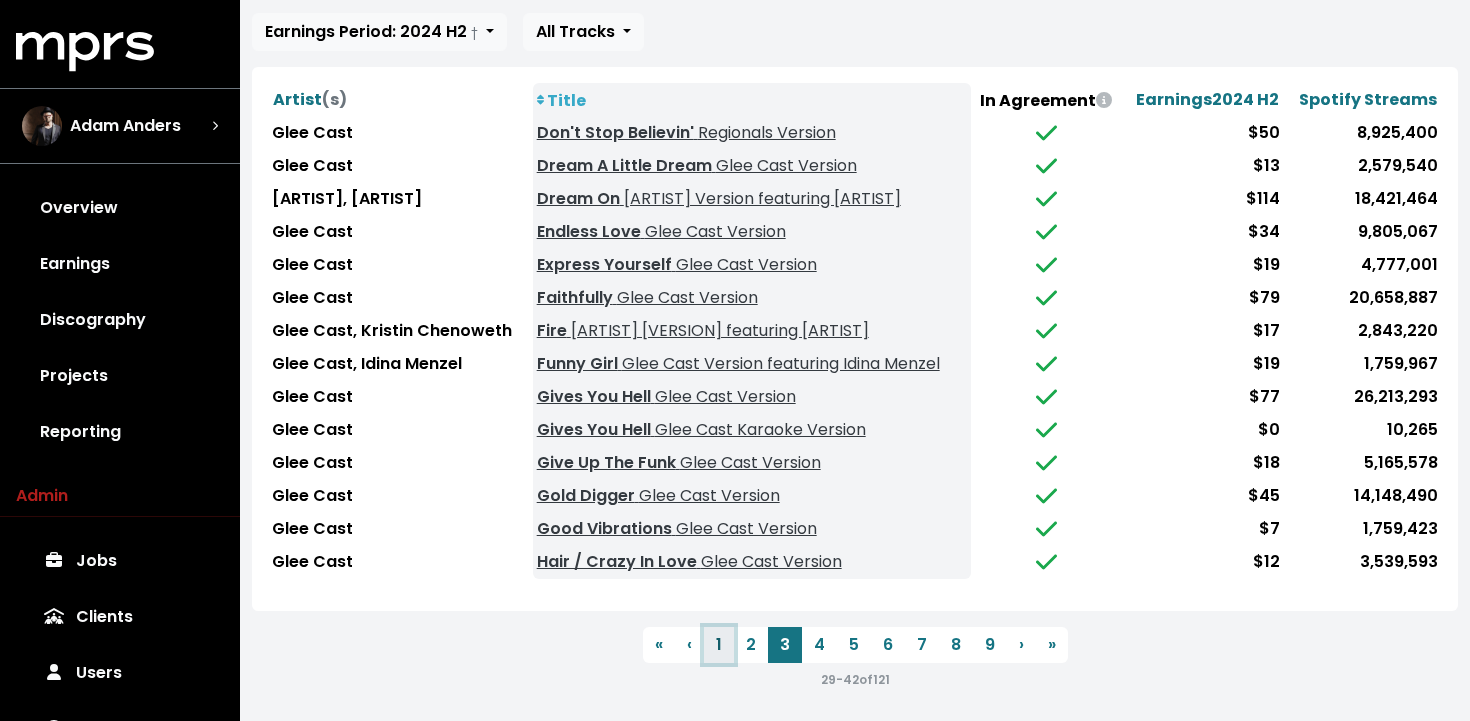 click on "1" at bounding box center [719, 645] 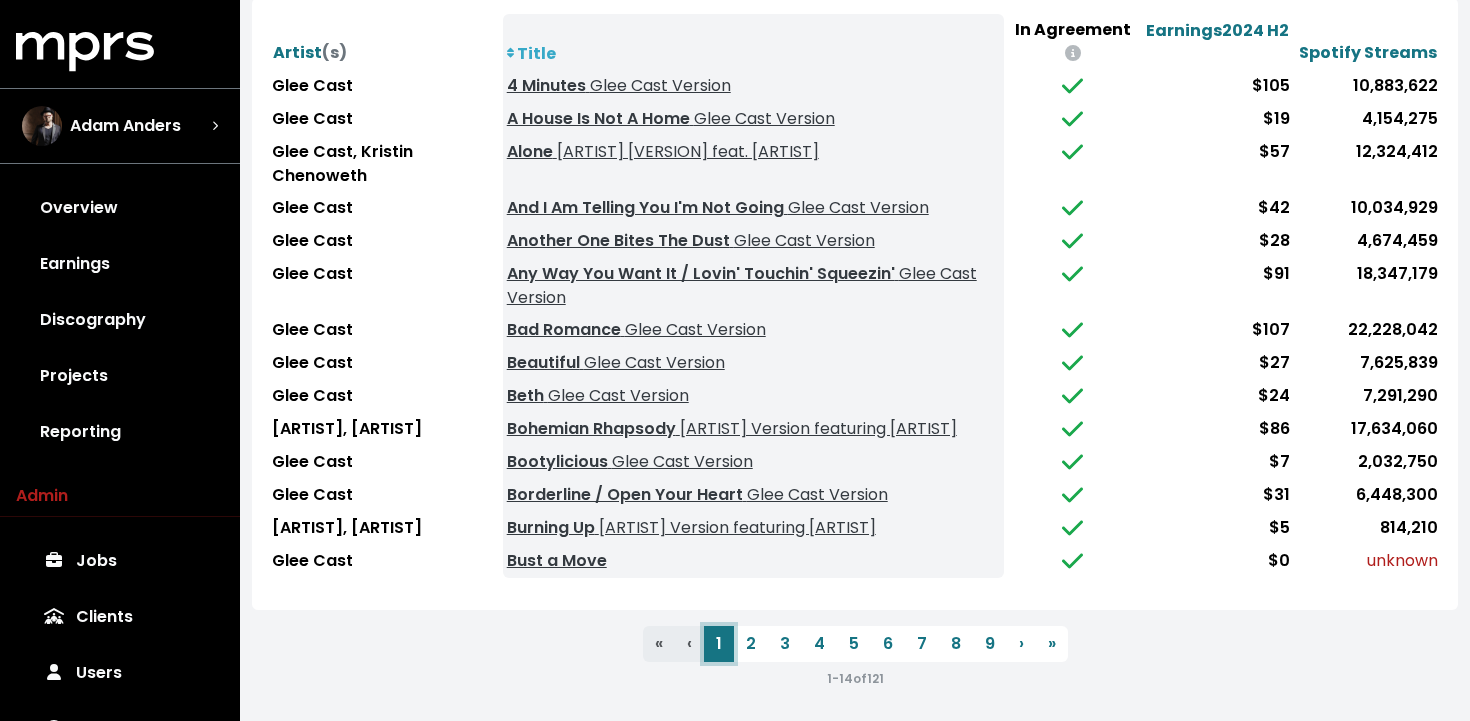 scroll, scrollTop: 418, scrollLeft: 0, axis: vertical 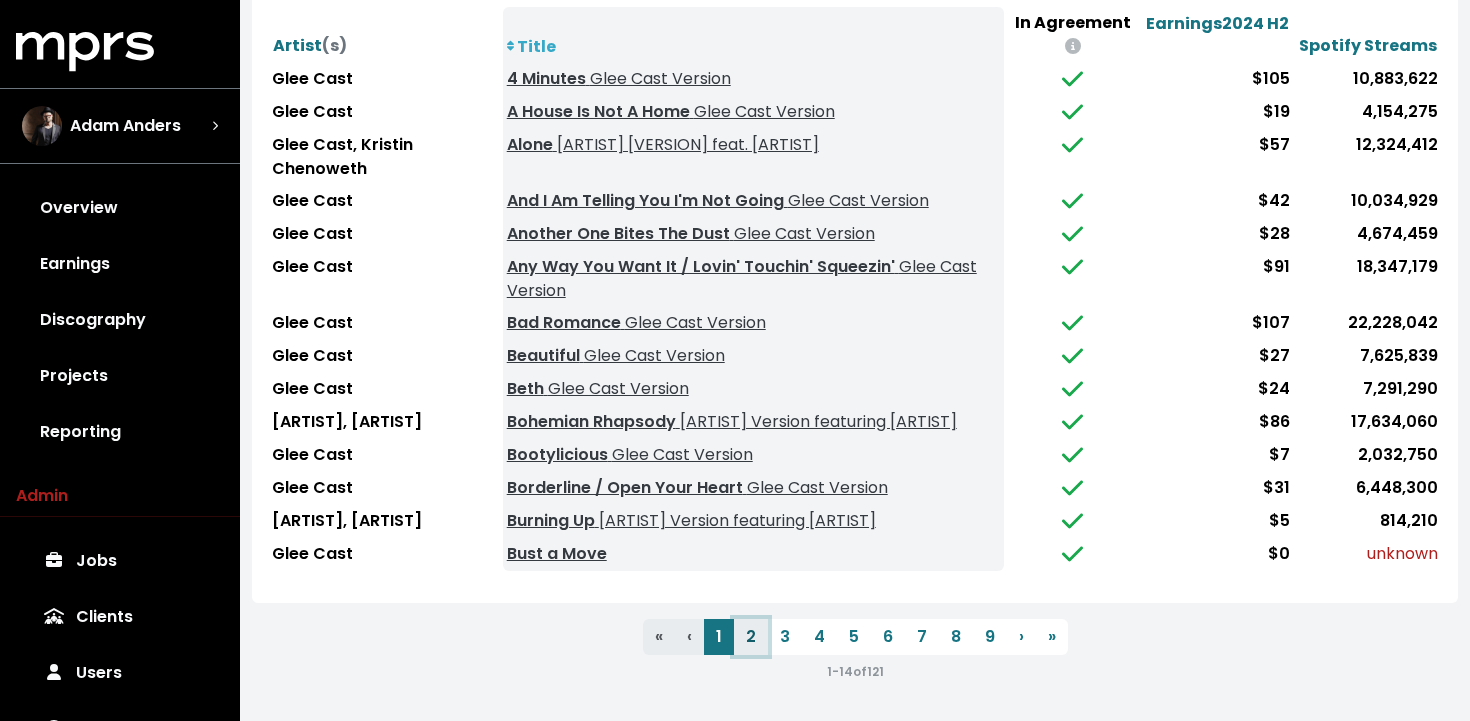 click on "2" at bounding box center [751, 637] 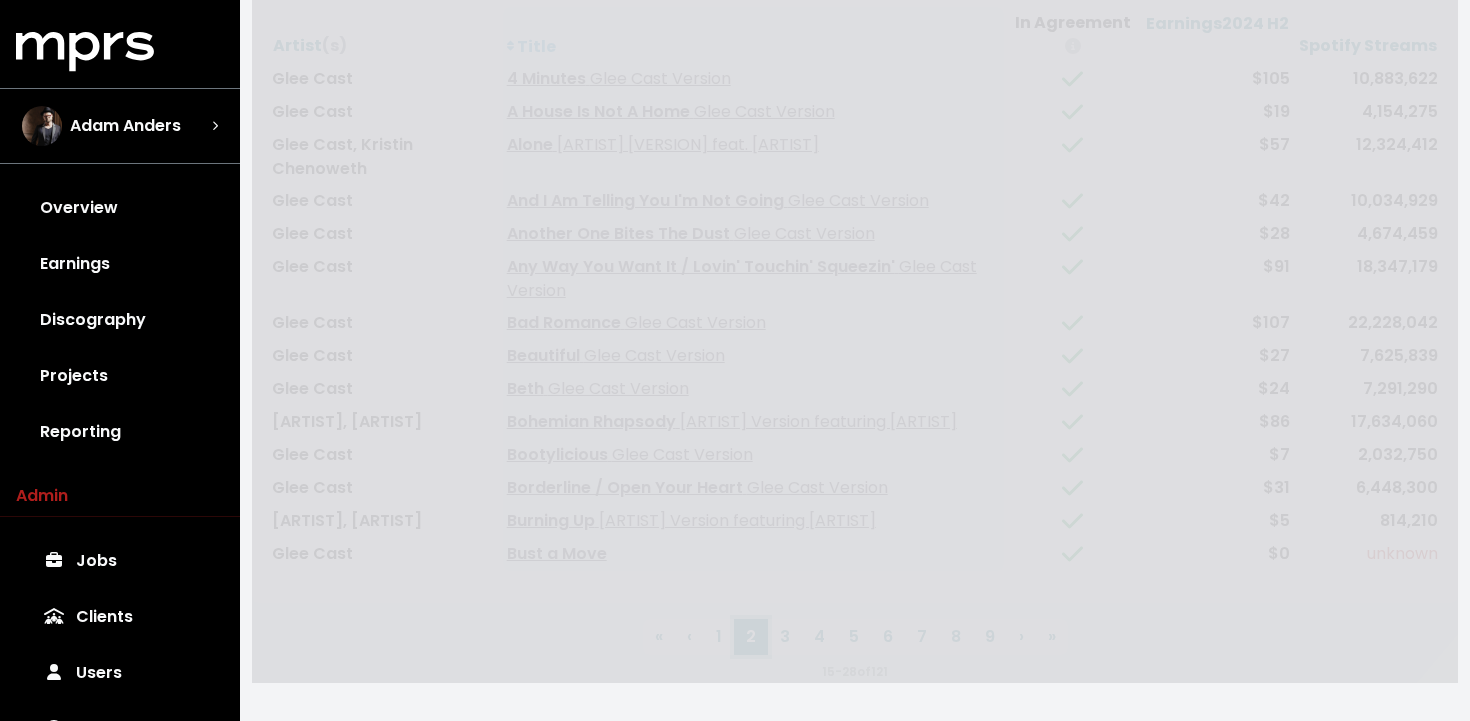 scroll, scrollTop: 342, scrollLeft: 0, axis: vertical 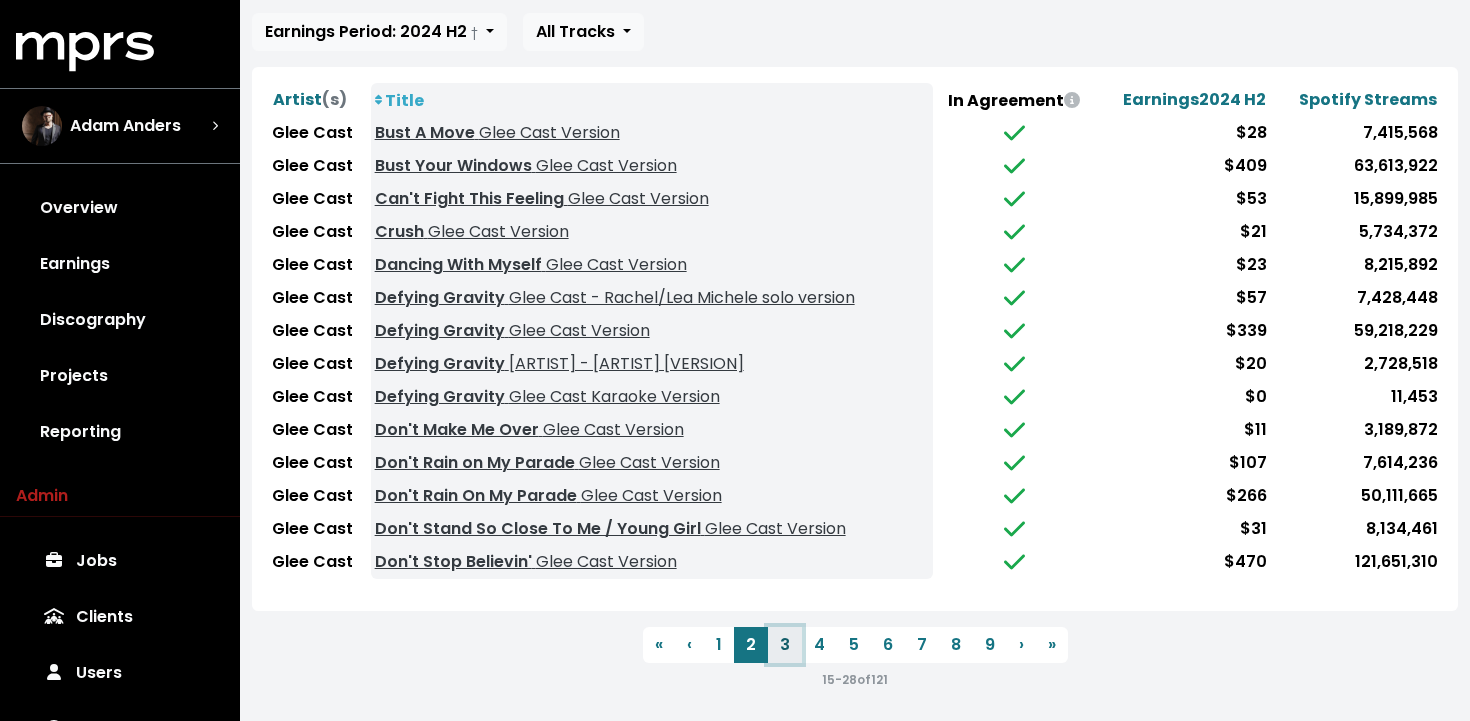 click on "3" at bounding box center [785, 645] 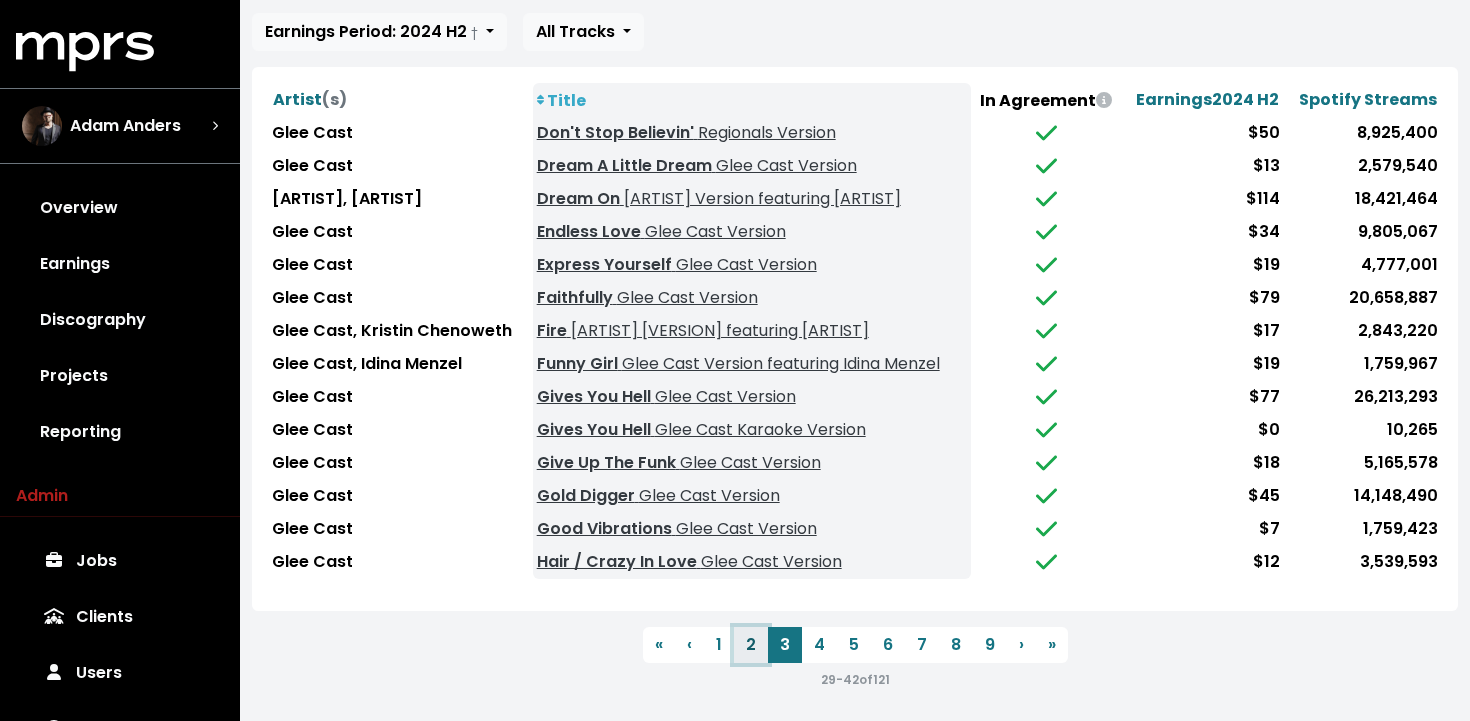 click on "2" at bounding box center (751, 645) 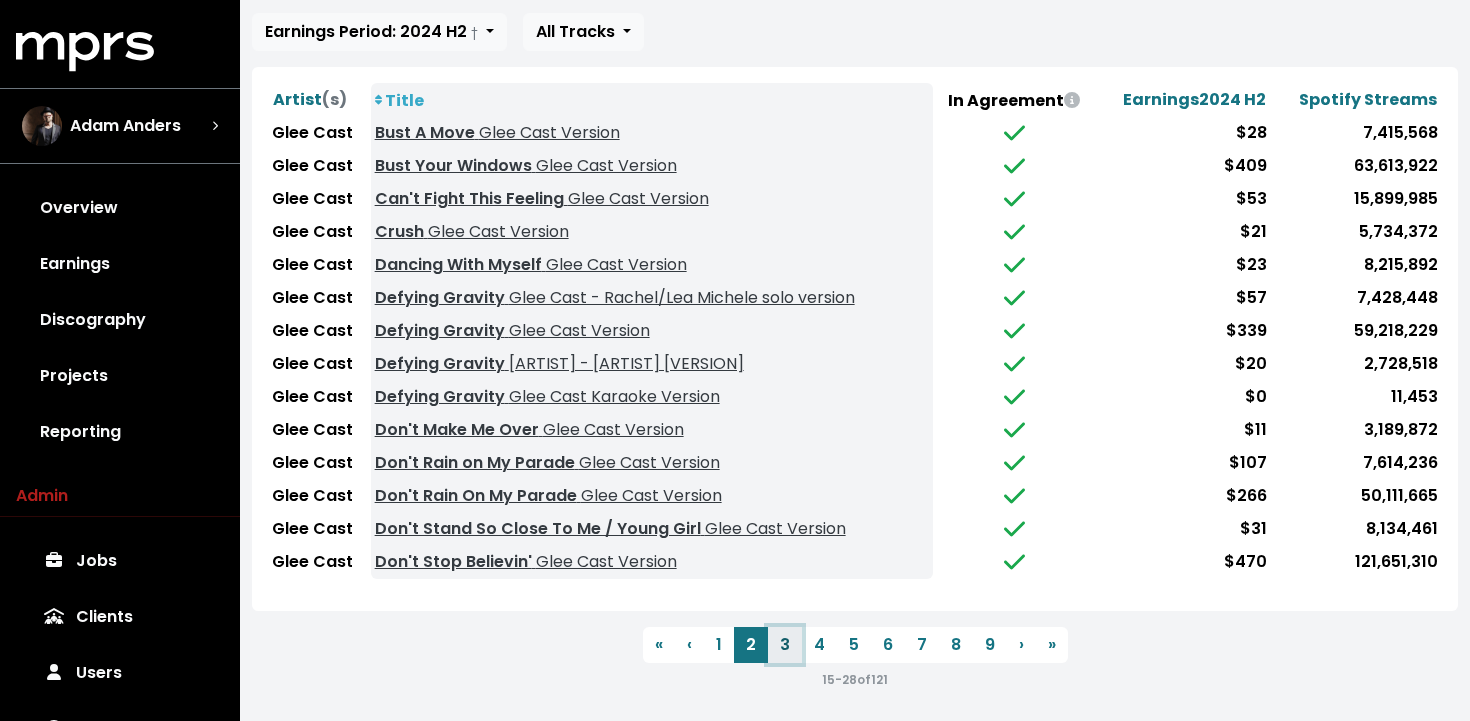 click on "3" at bounding box center (785, 645) 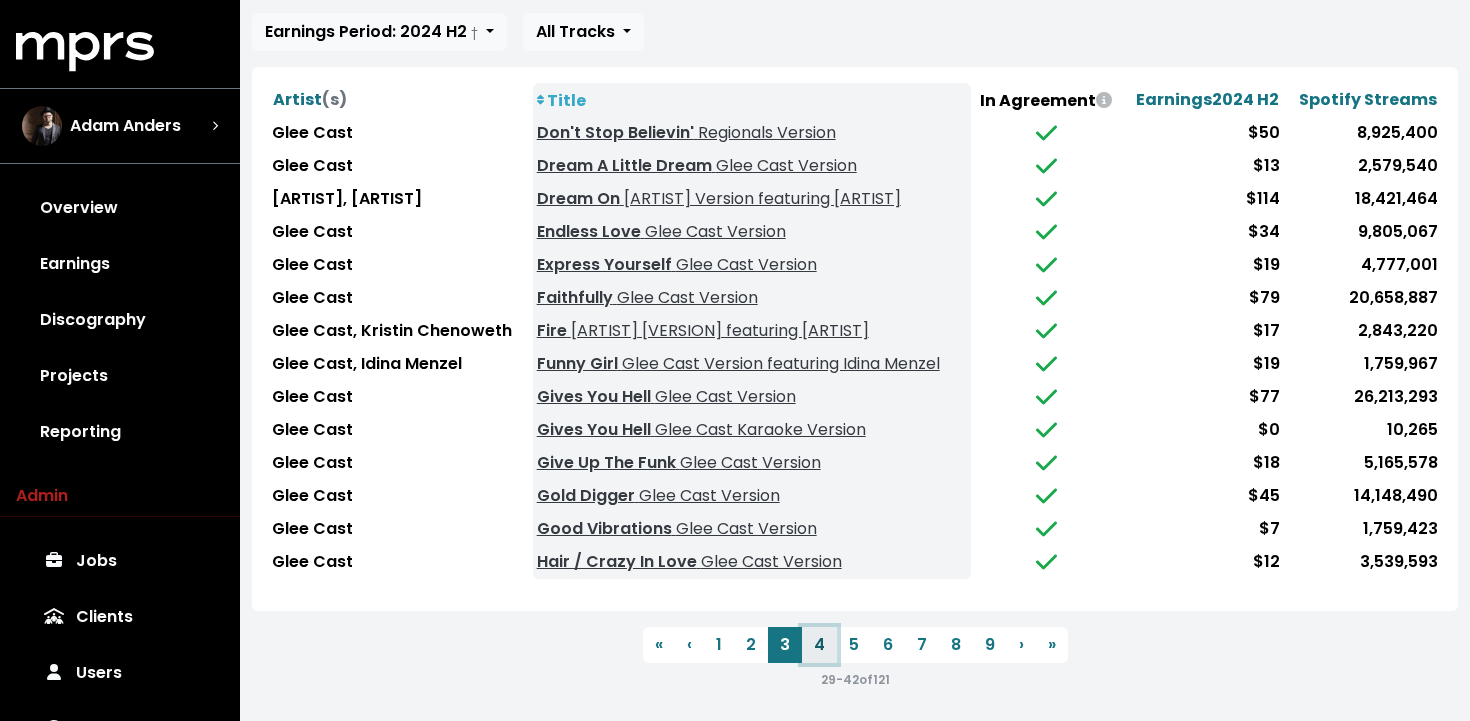click on "4" at bounding box center (819, 645) 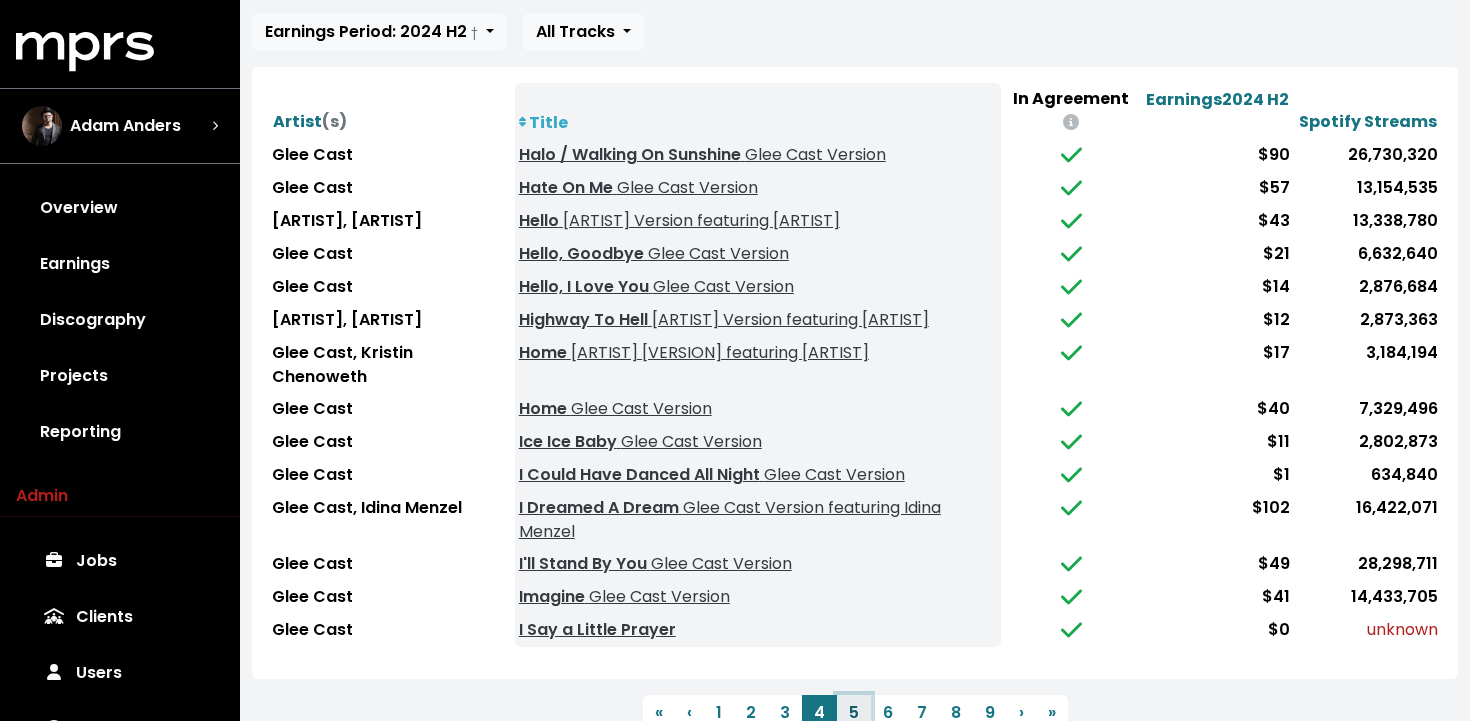 click on "5" at bounding box center (854, 713) 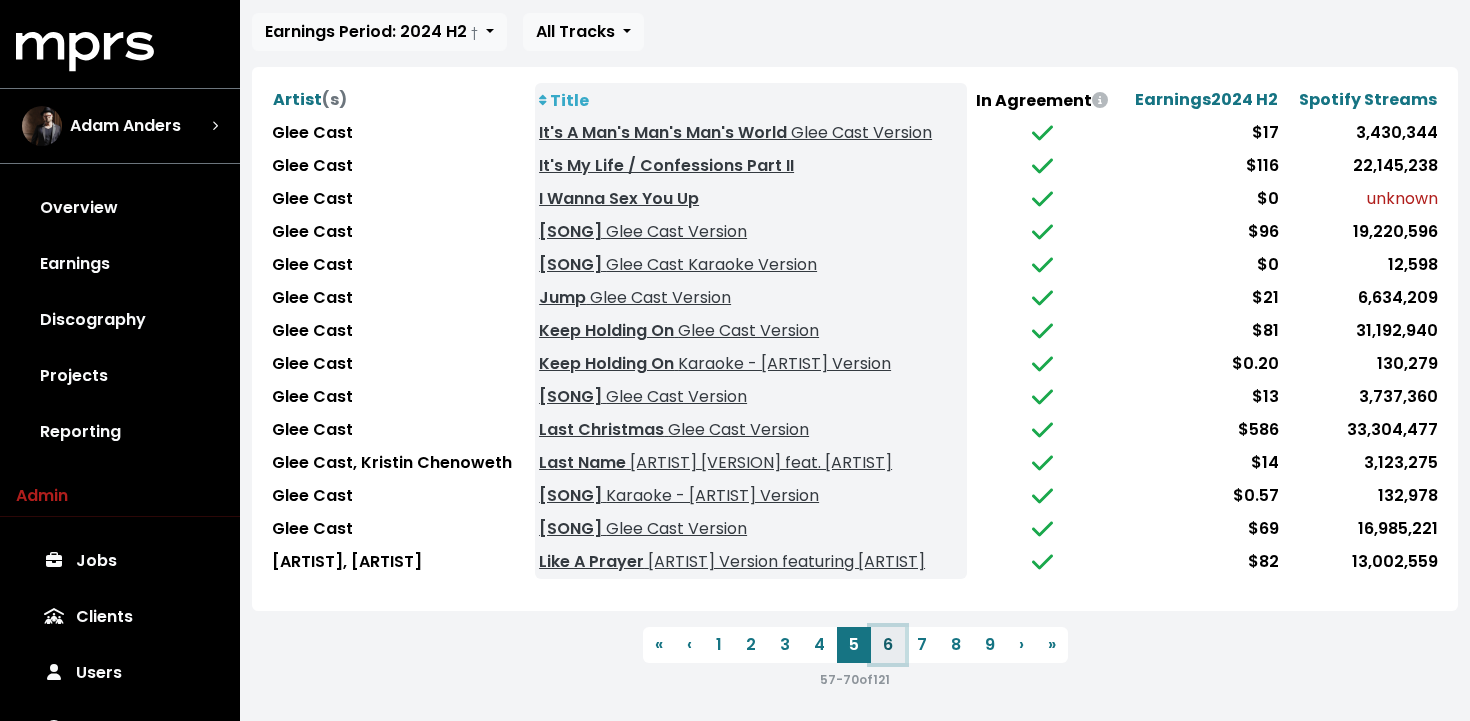 click on "6" at bounding box center (888, 645) 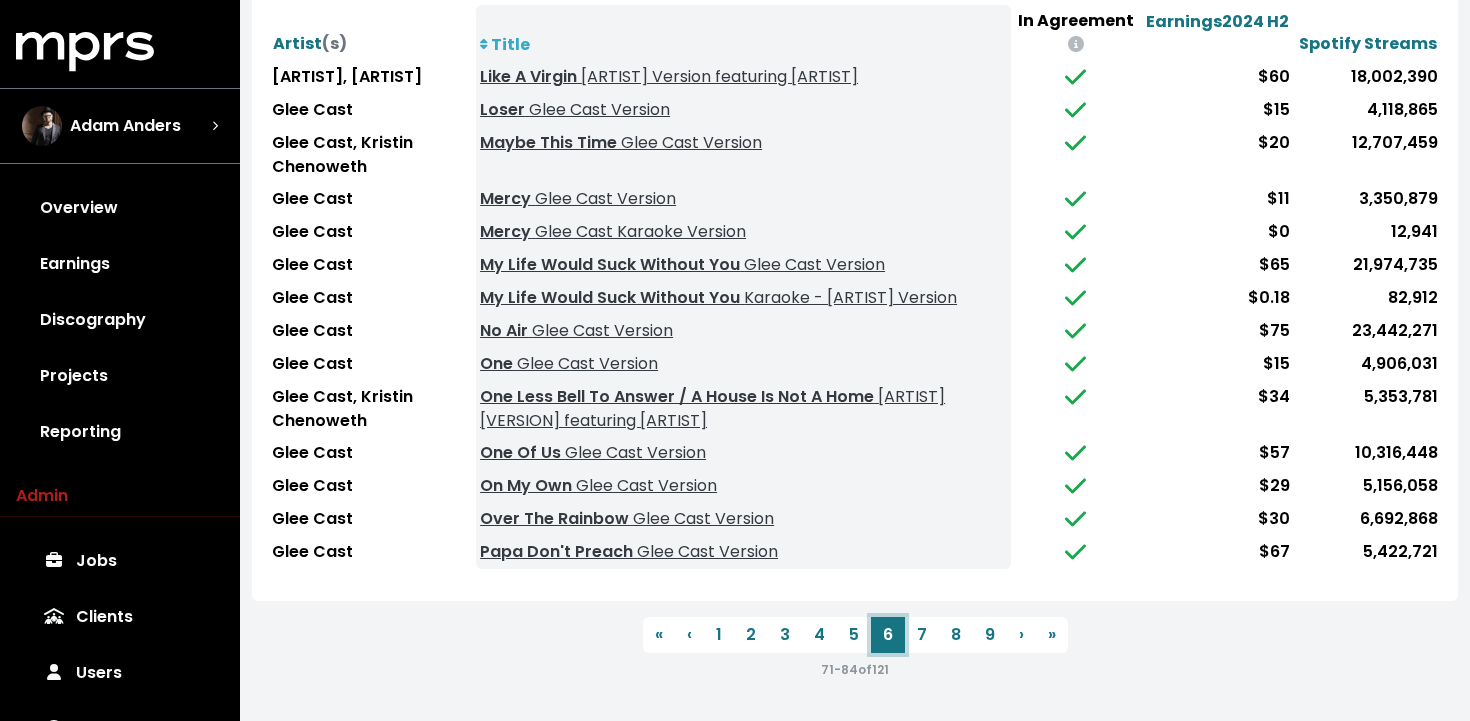 scroll, scrollTop: 432, scrollLeft: 0, axis: vertical 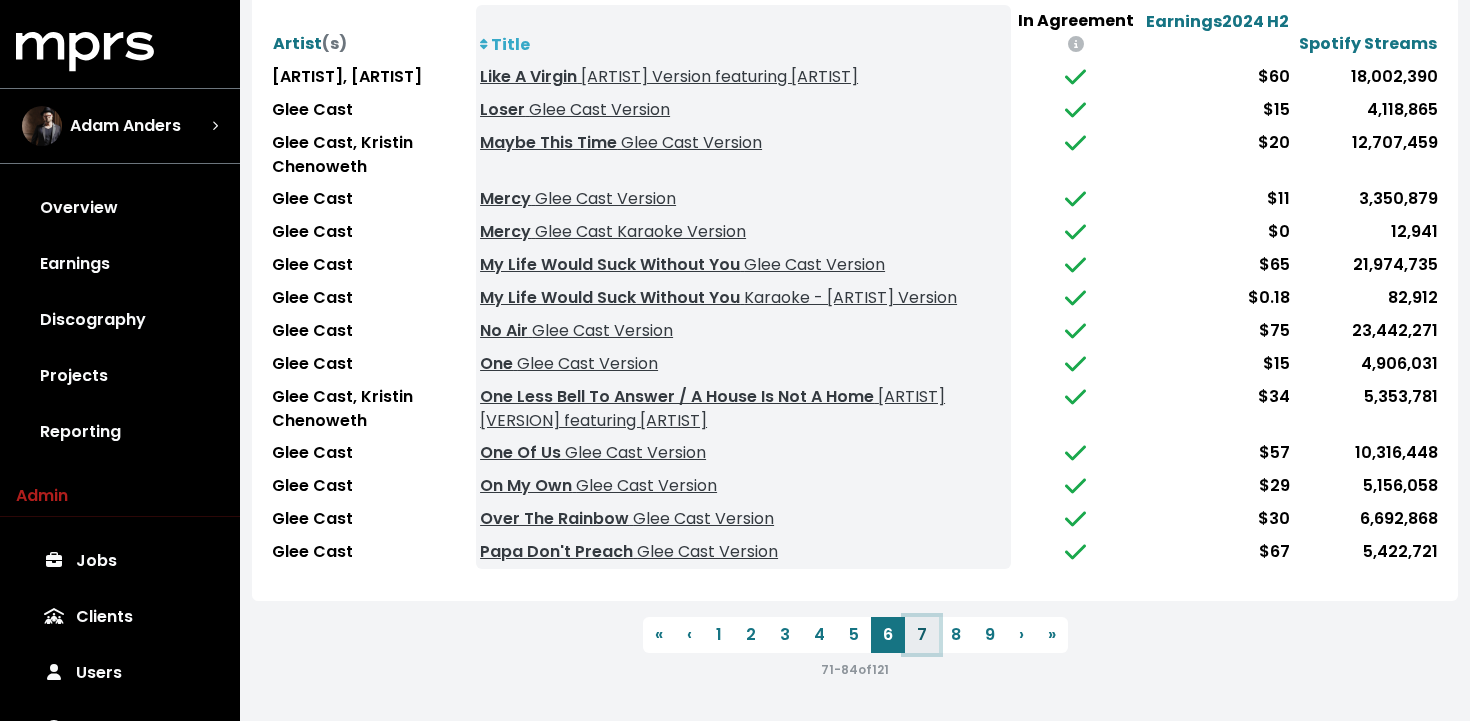 click on "7" at bounding box center [922, 635] 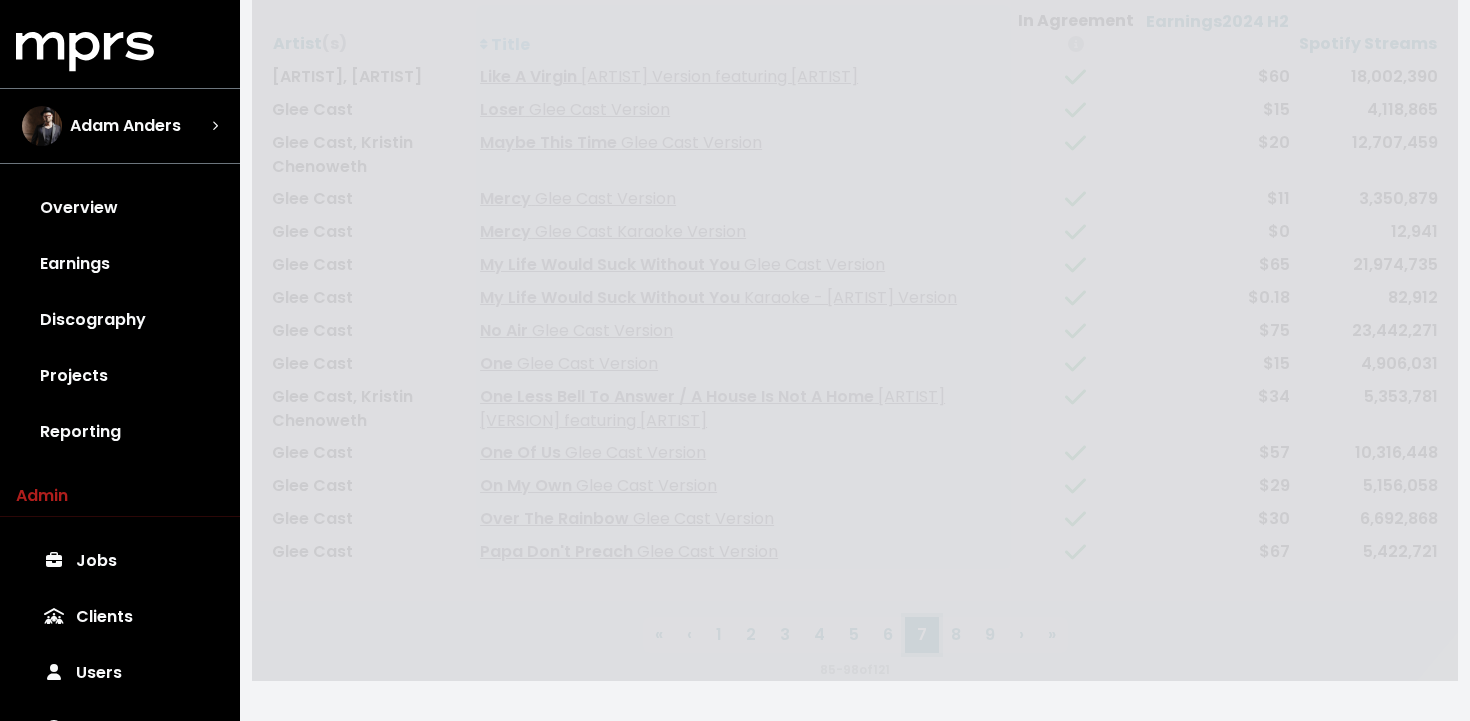 scroll, scrollTop: 342, scrollLeft: 0, axis: vertical 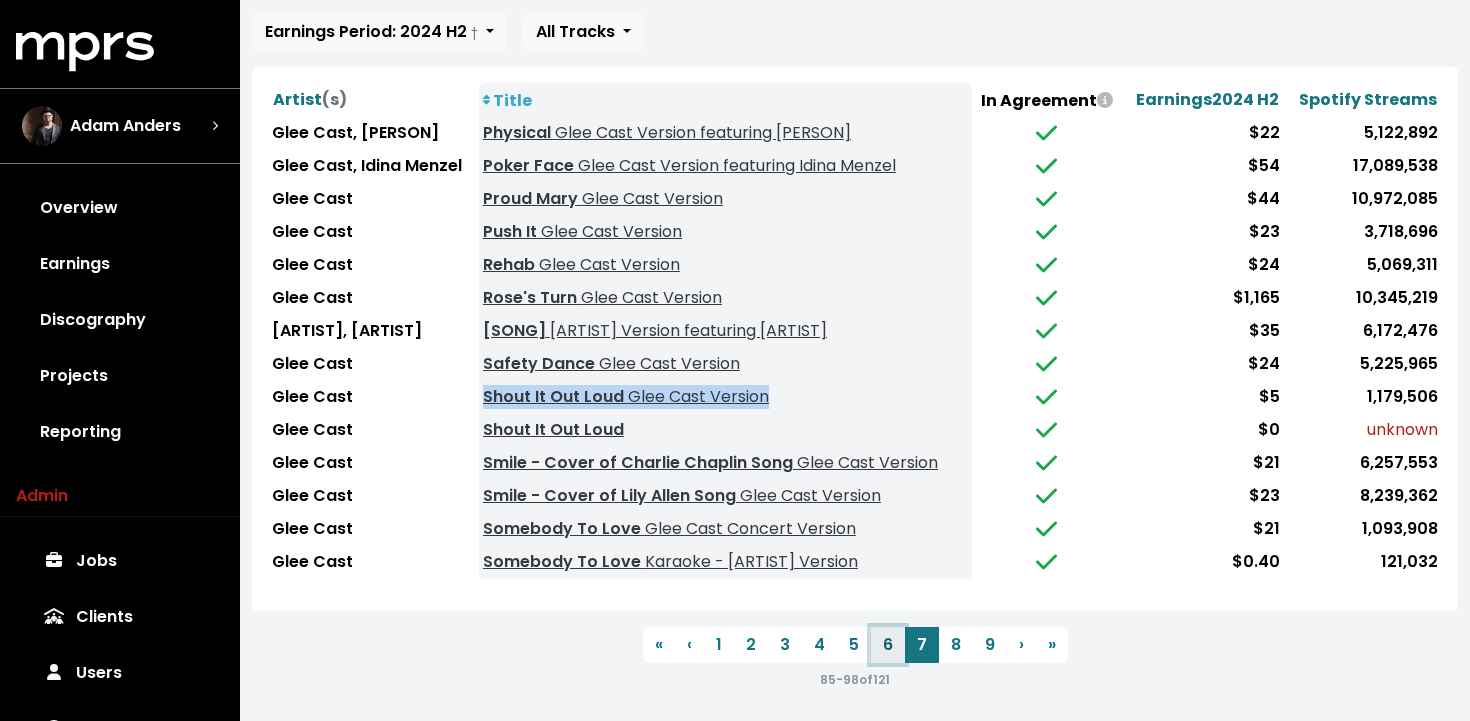click on "6" at bounding box center [888, 645] 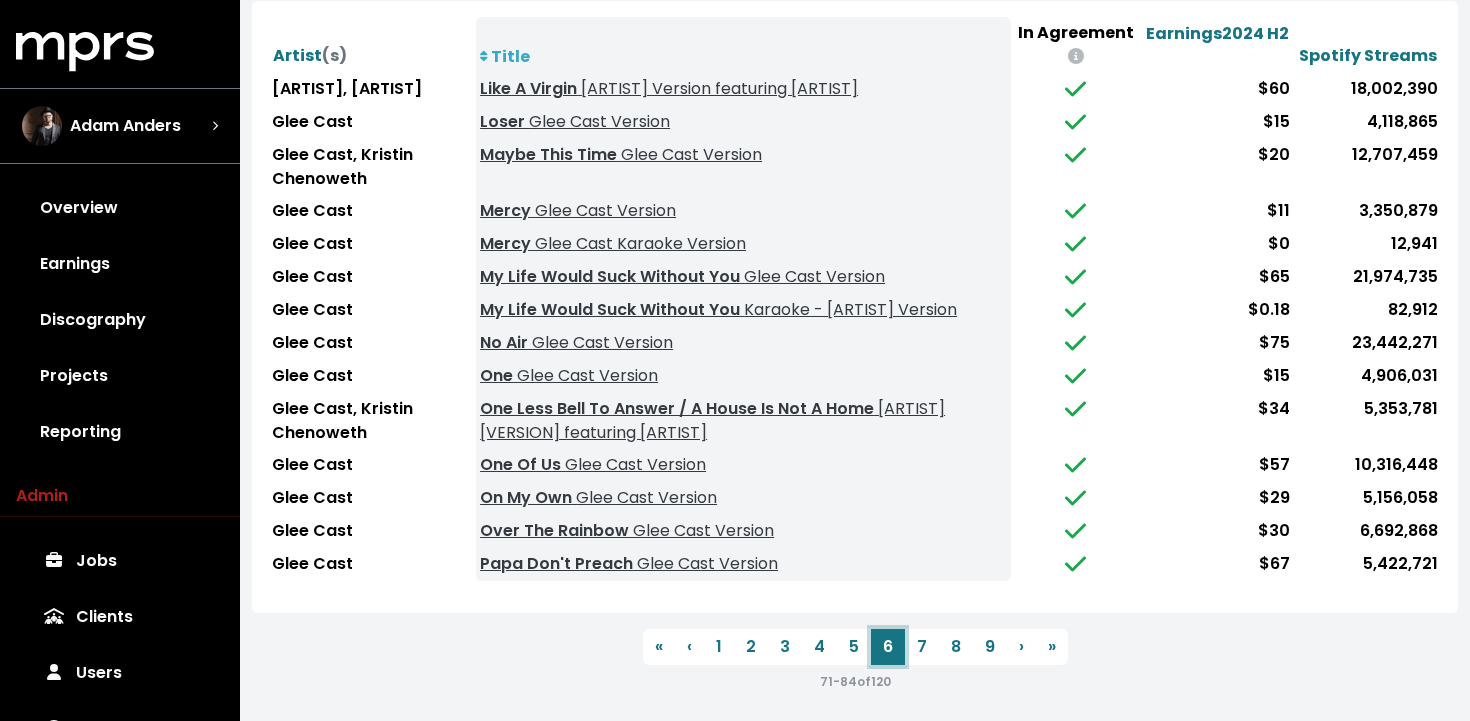 scroll, scrollTop: 435, scrollLeft: 0, axis: vertical 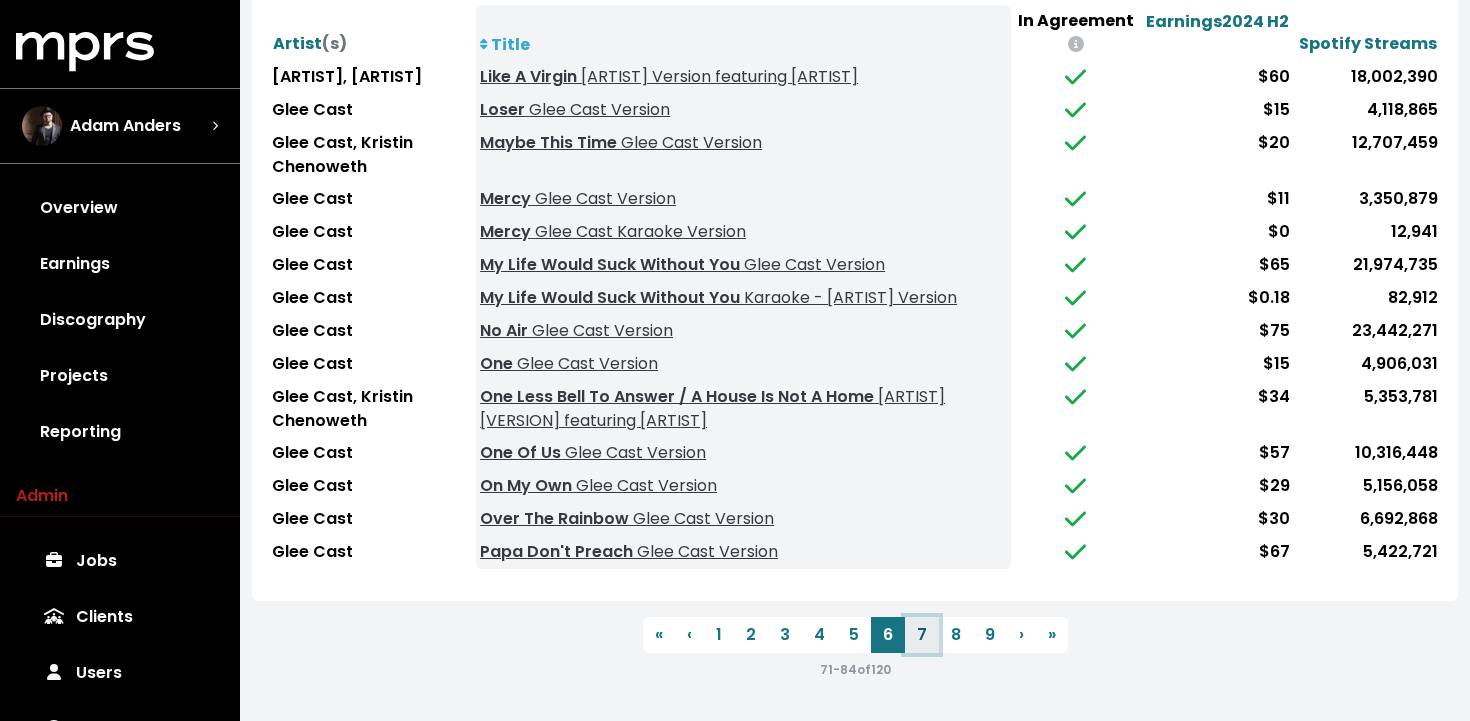 click on "7" at bounding box center (922, 635) 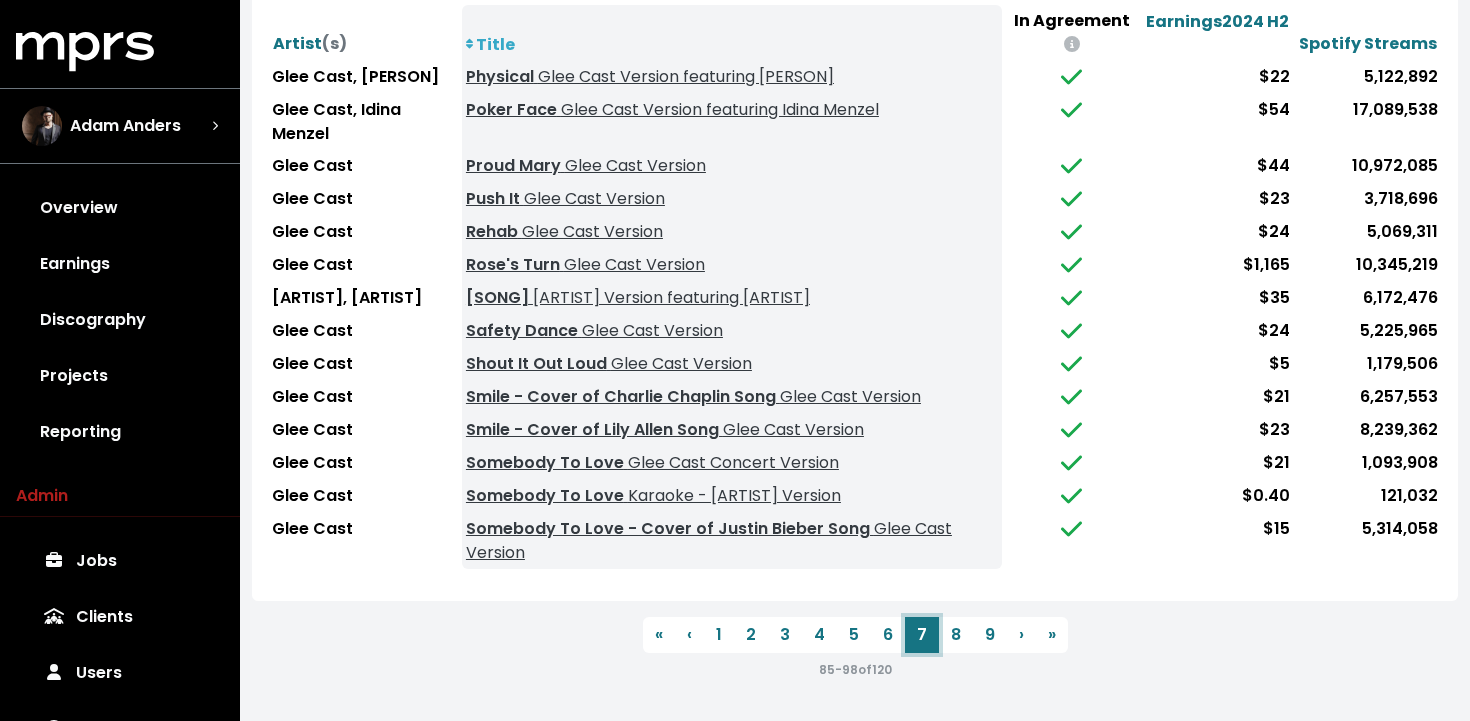 scroll, scrollTop: 411, scrollLeft: 0, axis: vertical 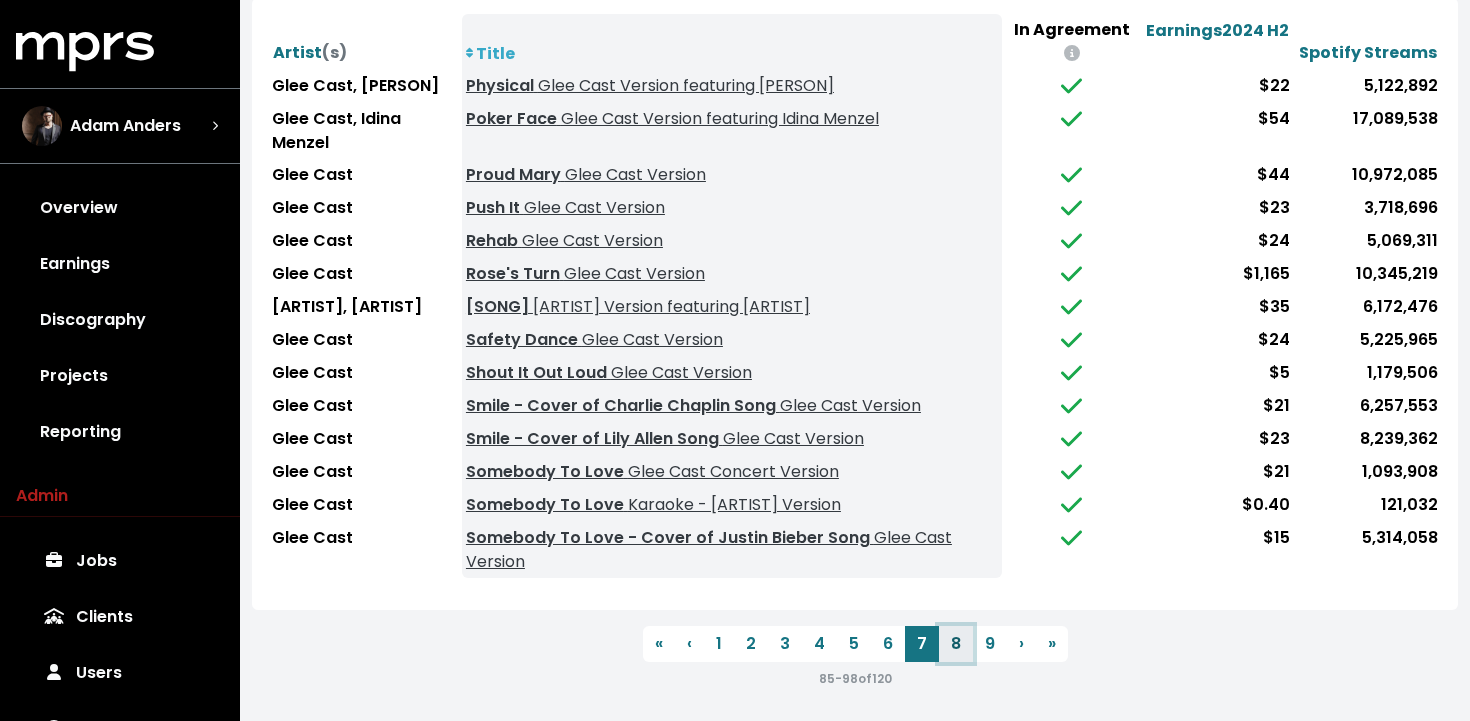 click on "8" at bounding box center (956, 644) 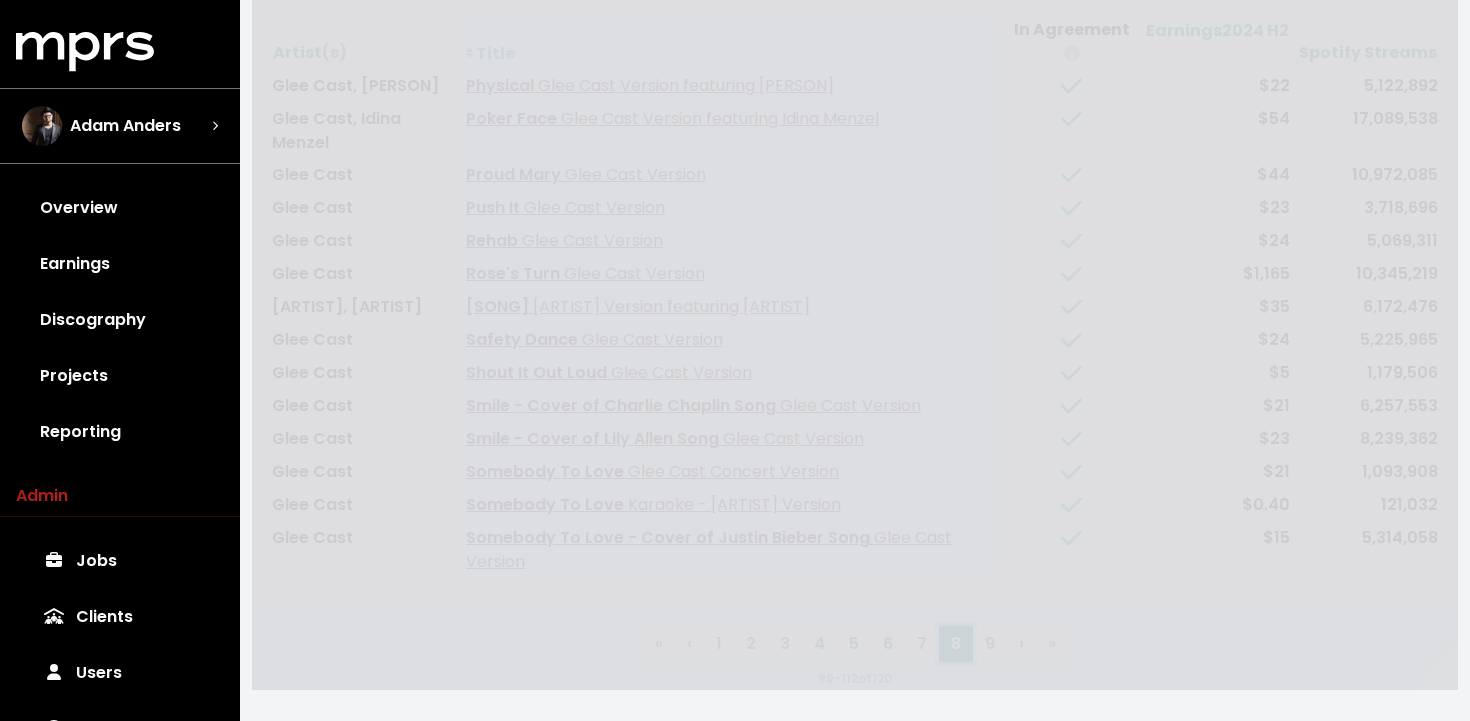 scroll, scrollTop: 342, scrollLeft: 0, axis: vertical 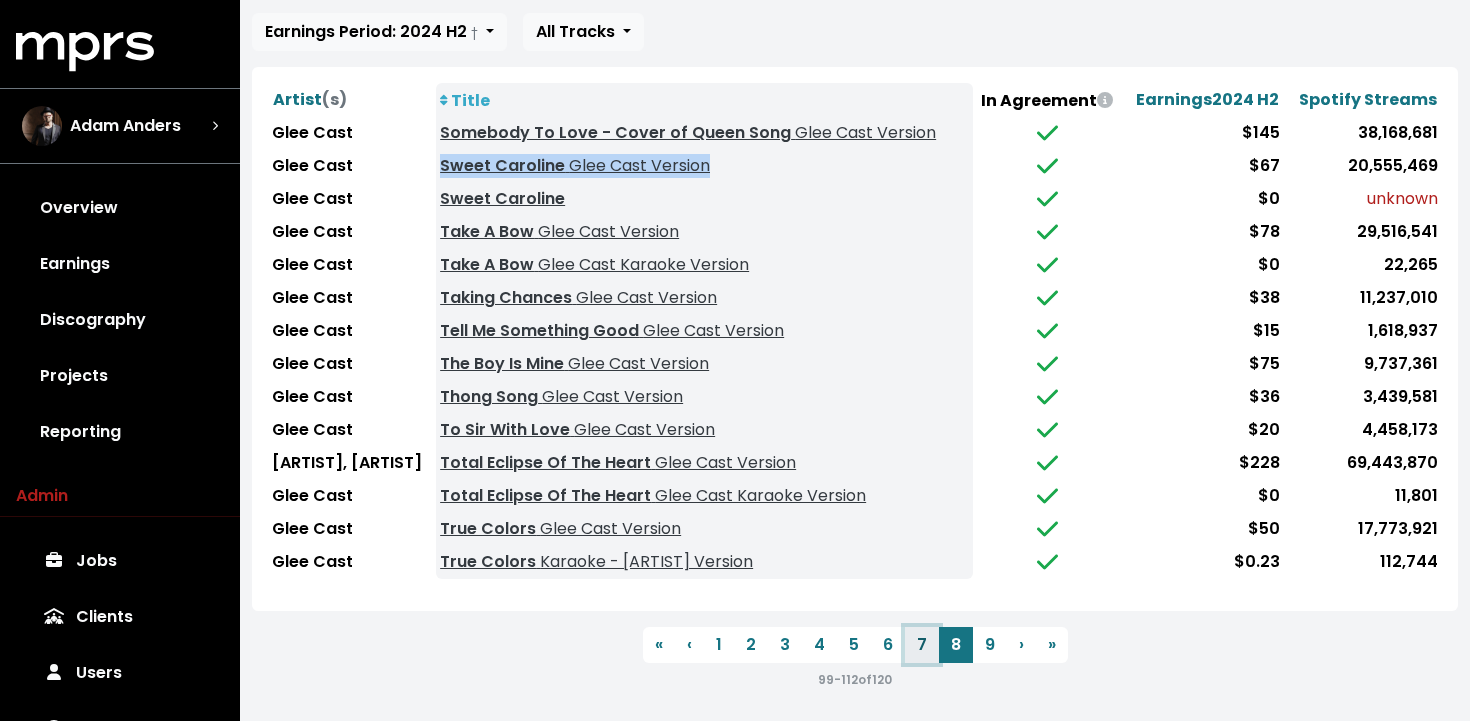 click on "7" at bounding box center [922, 645] 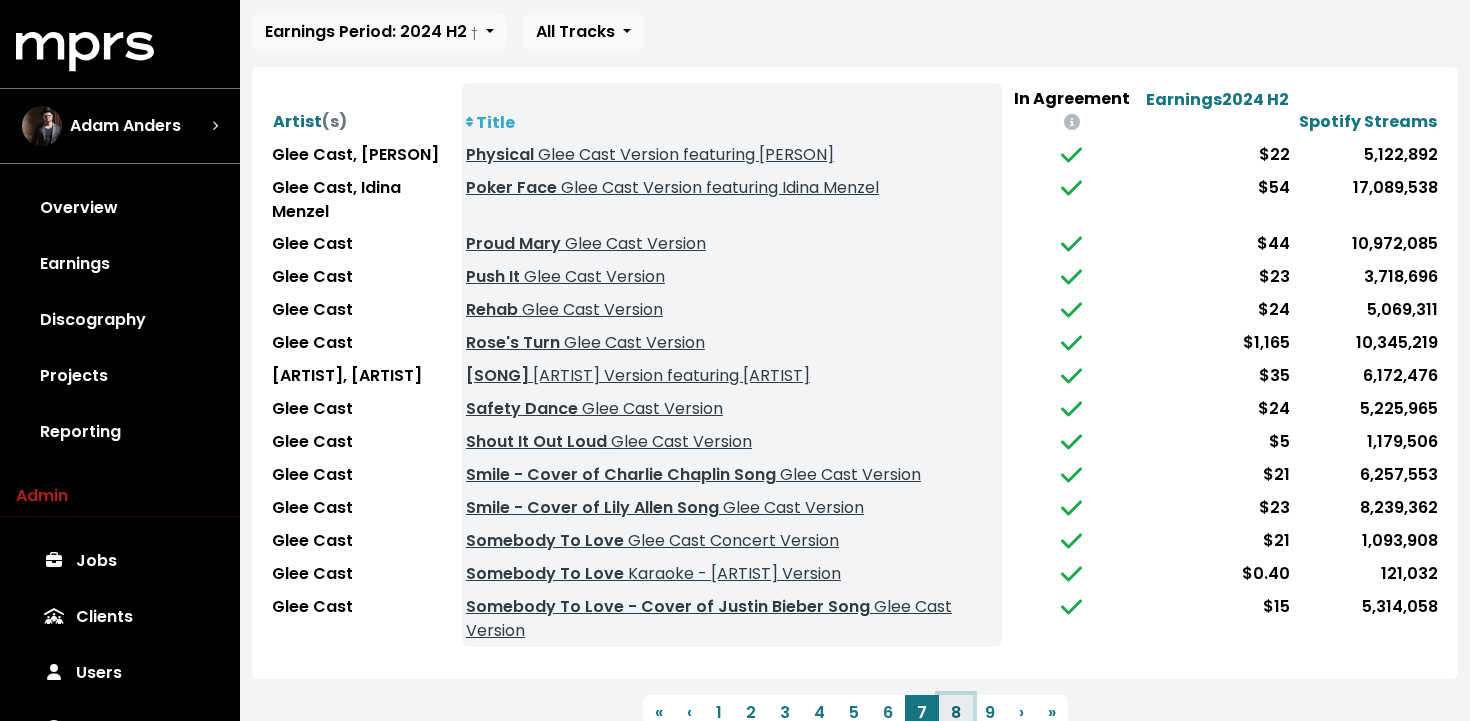 click on "8" at bounding box center [956, 713] 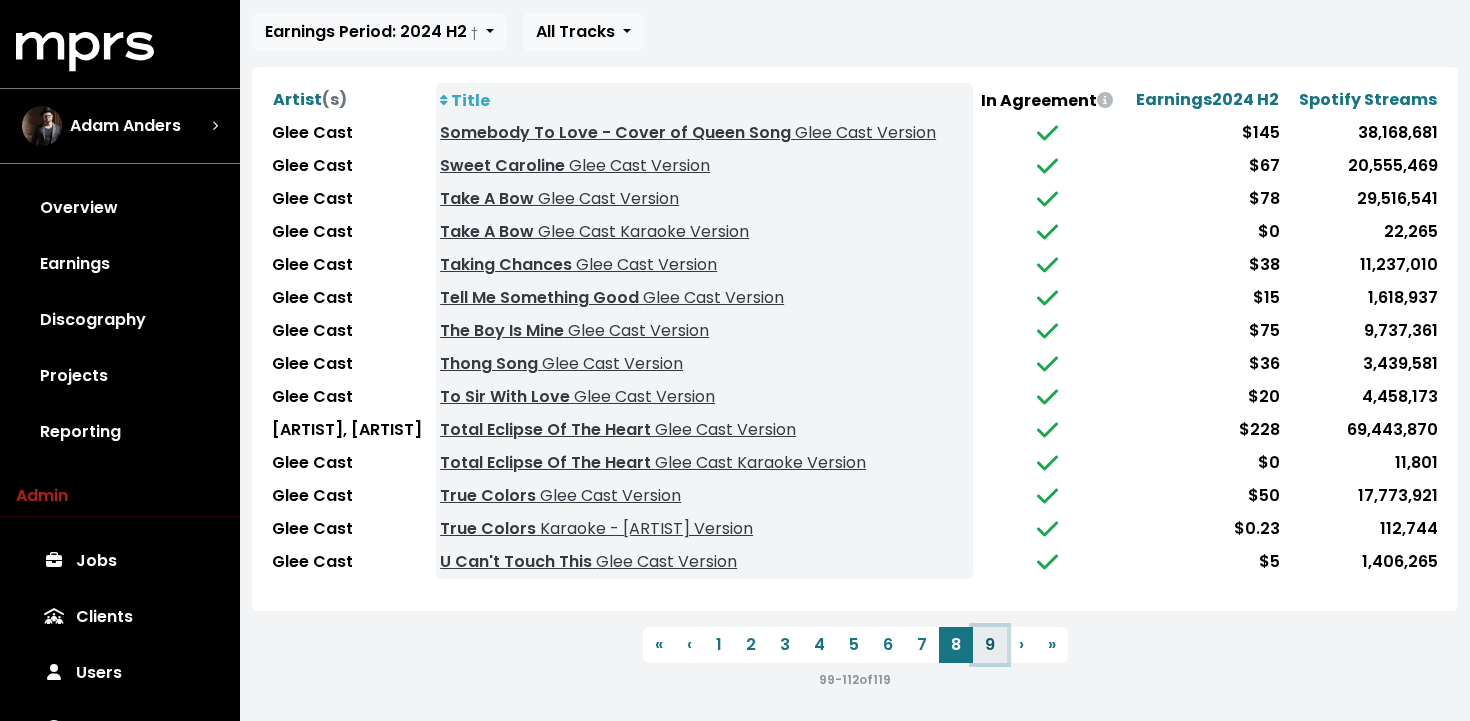 click on "9" at bounding box center (990, 645) 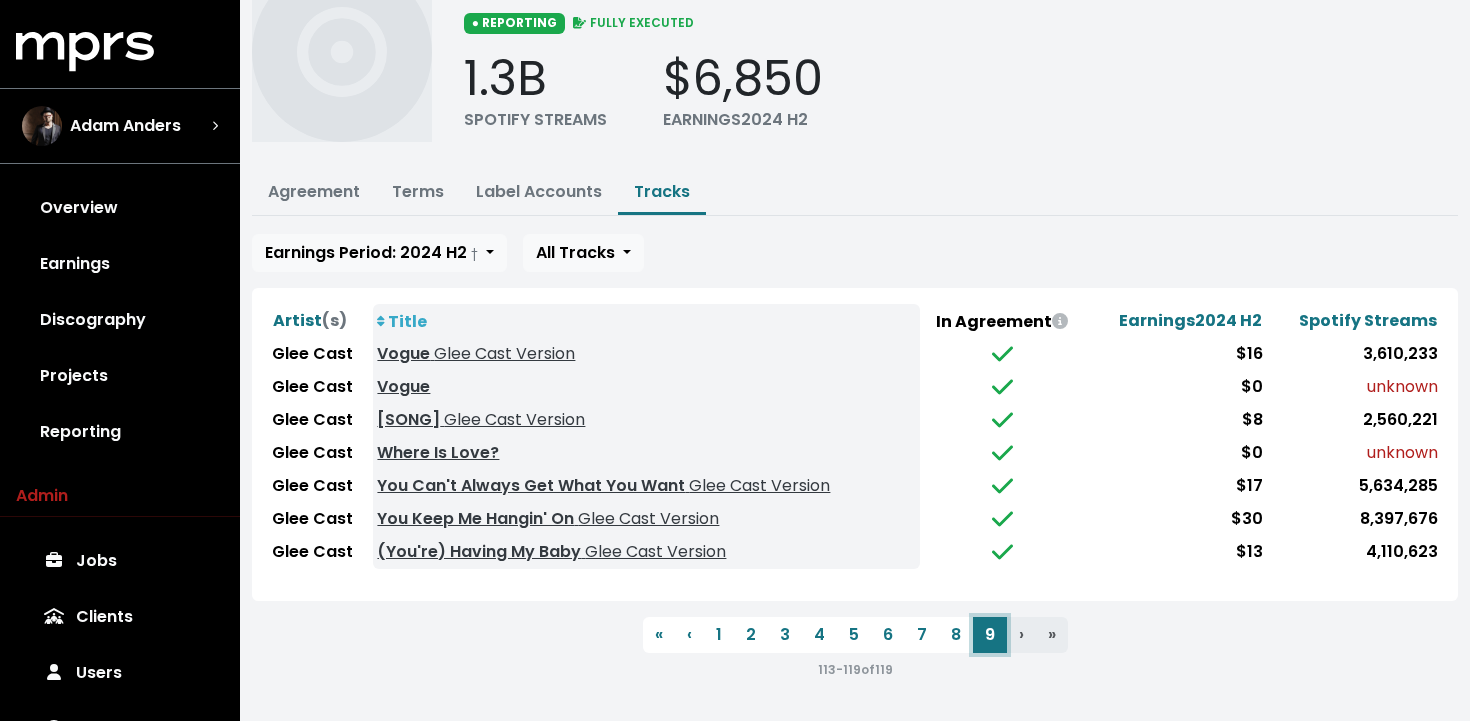 scroll, scrollTop: 115, scrollLeft: 0, axis: vertical 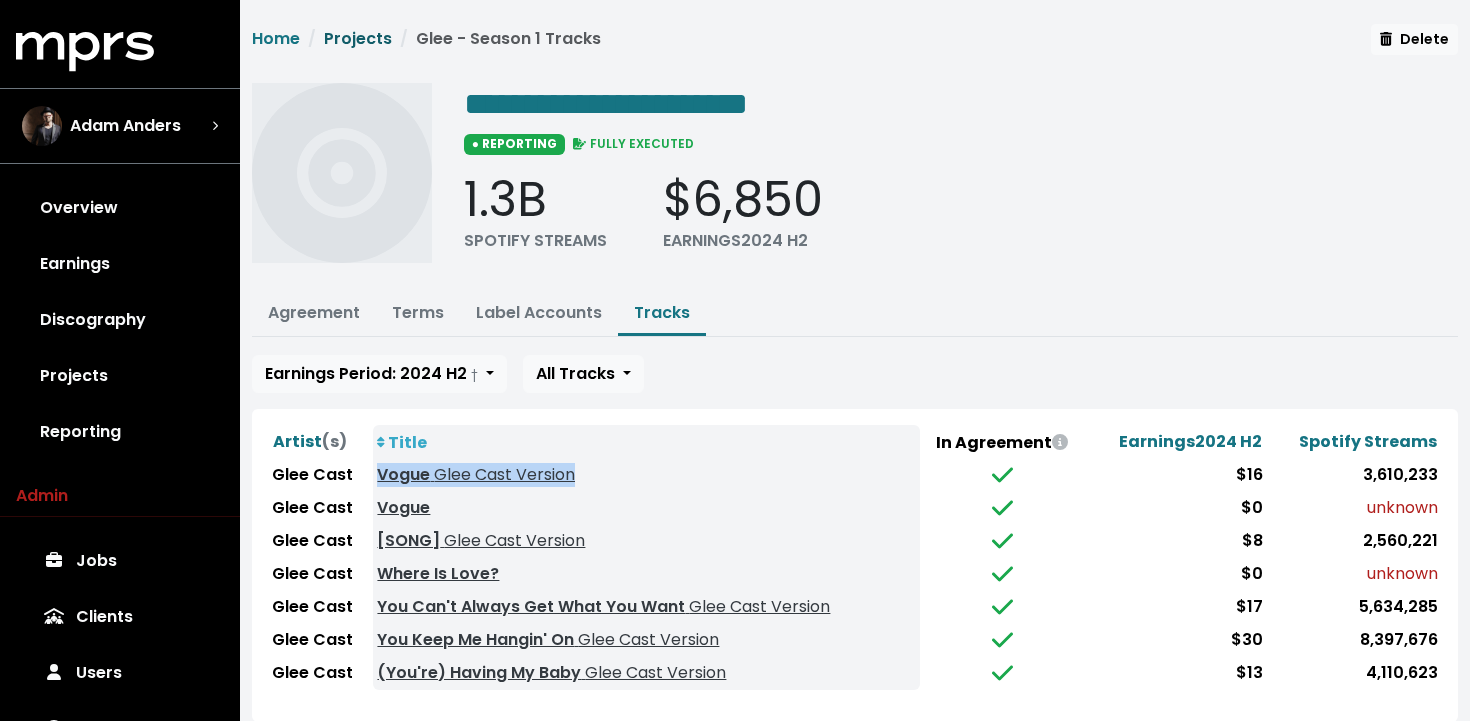 click on "Projects" at bounding box center [358, 38] 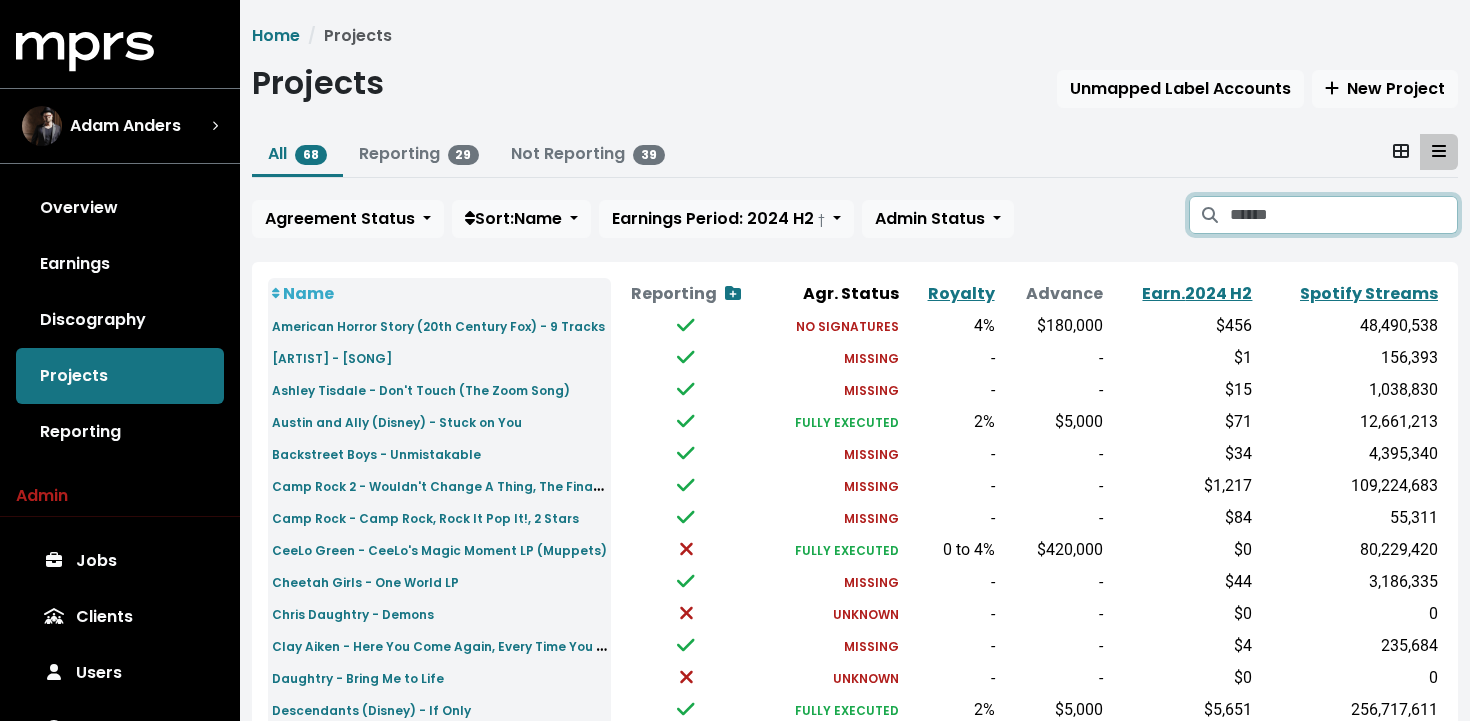 click at bounding box center [1344, 215] 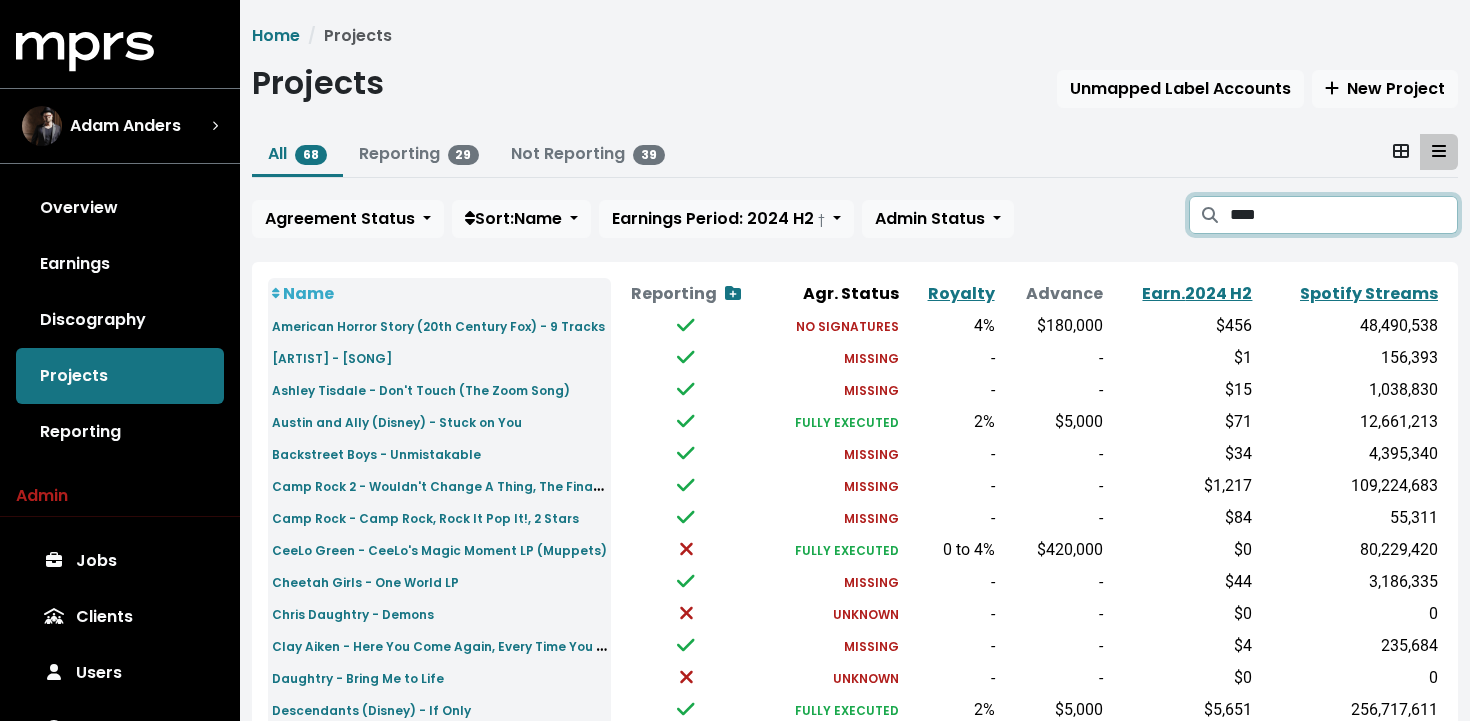 type on "****" 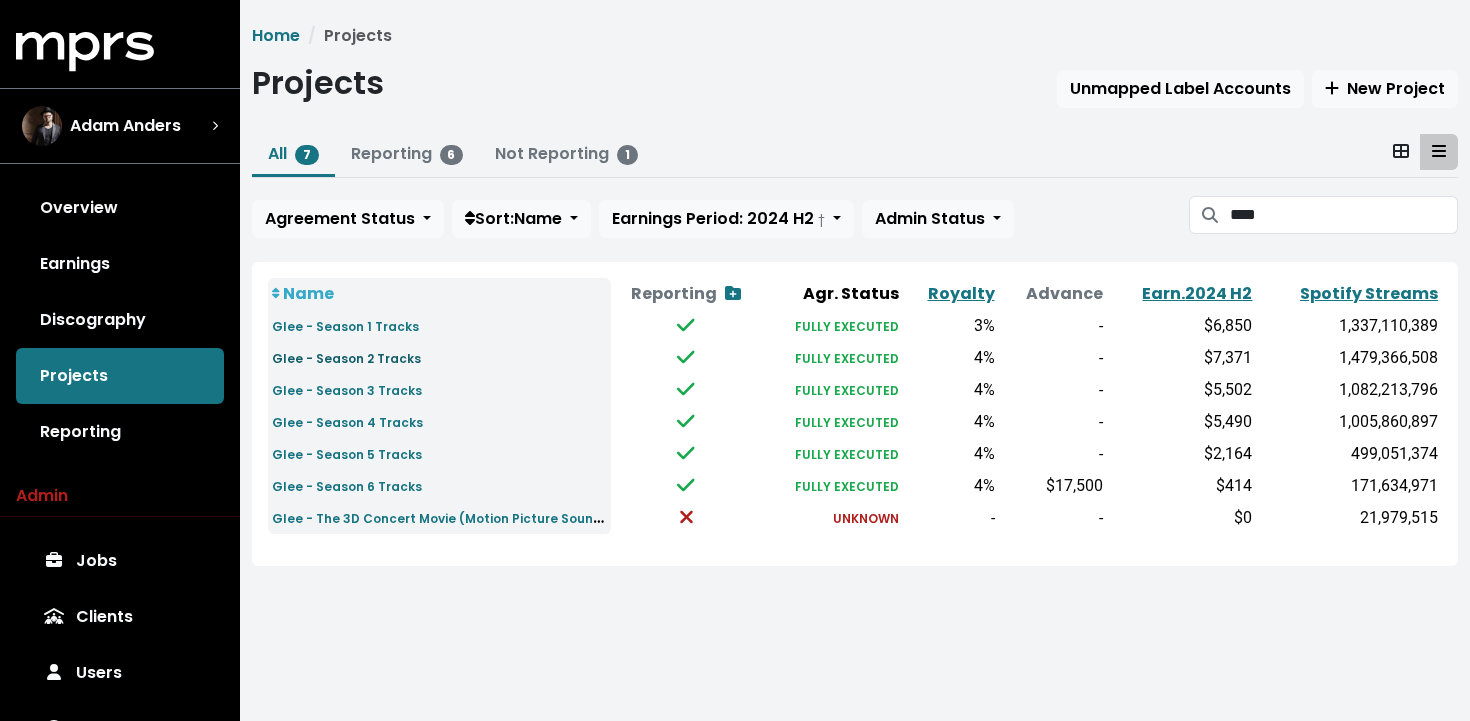 click on "Glee - Season 2 Tracks" at bounding box center [346, 358] 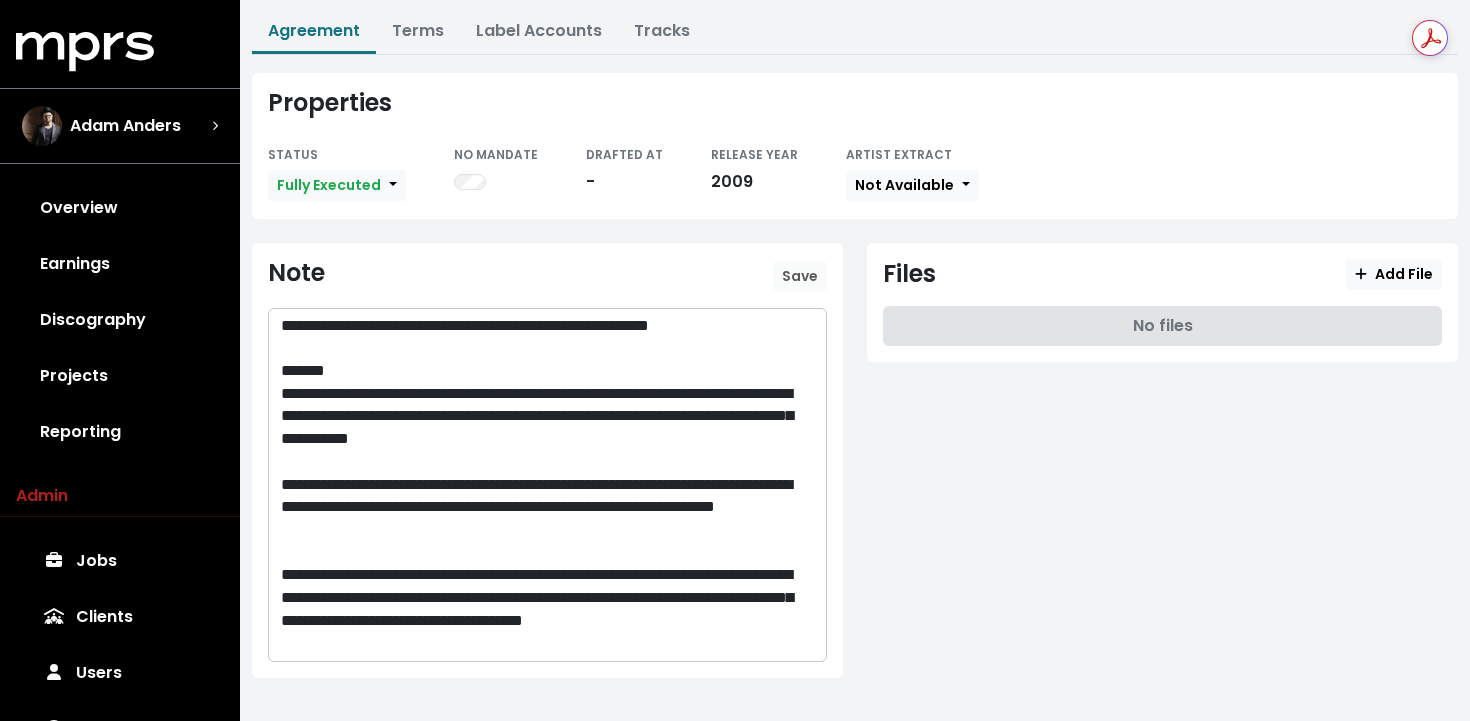 scroll, scrollTop: 292, scrollLeft: 0, axis: vertical 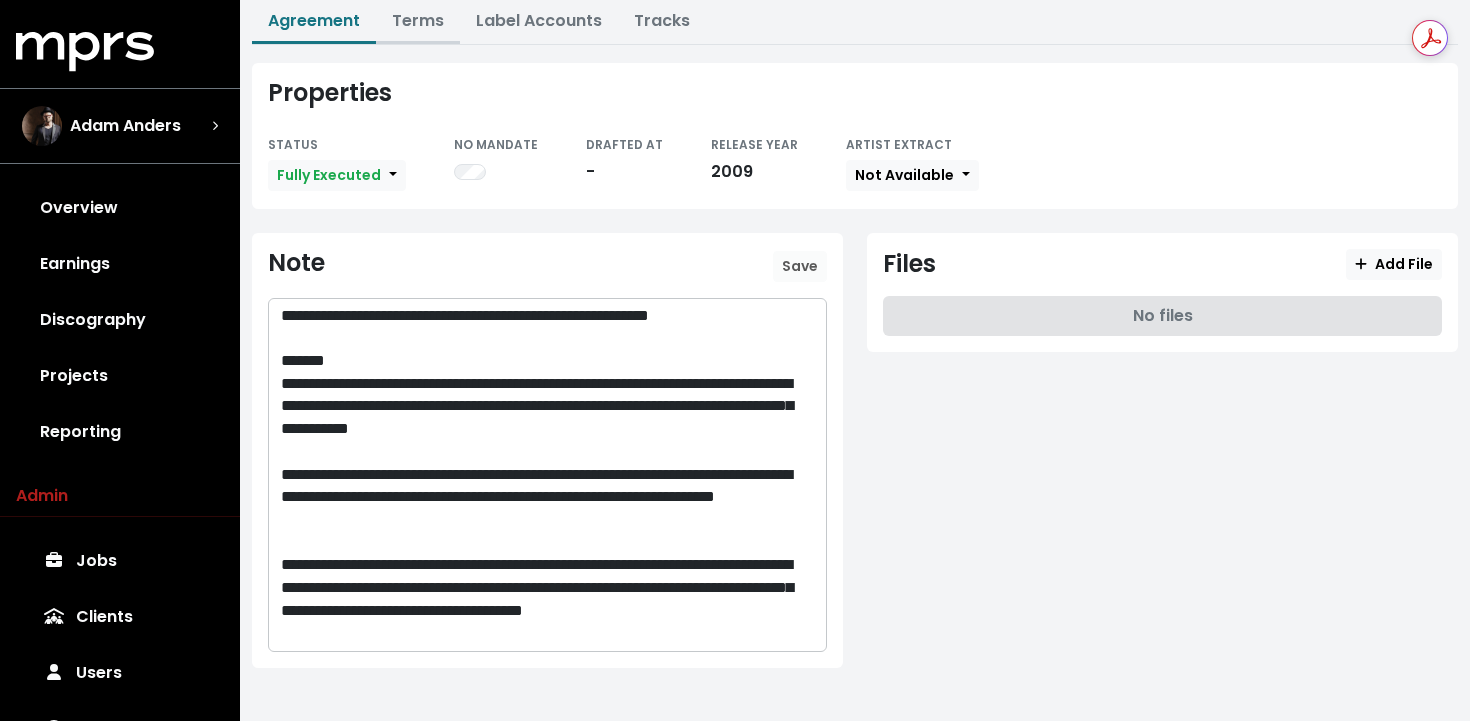 click on "Terms" at bounding box center [418, 20] 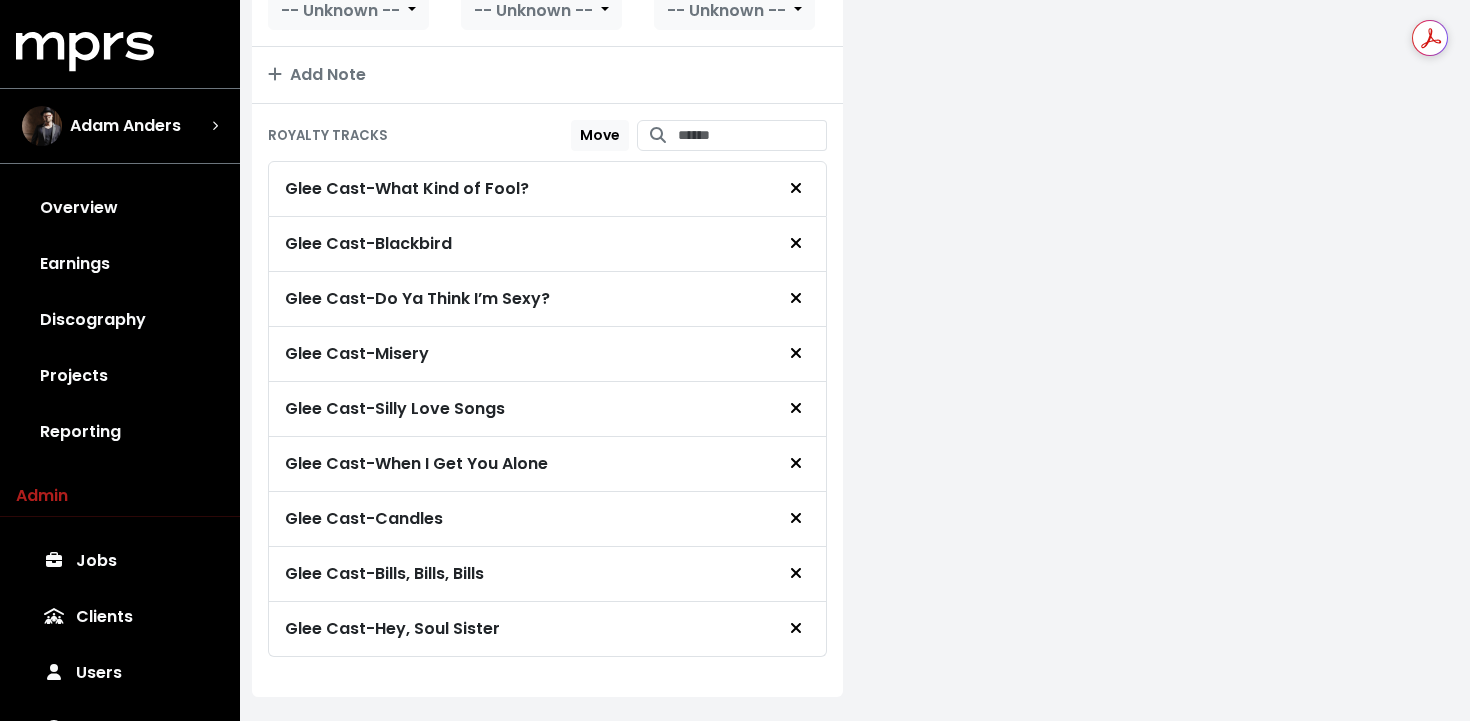 scroll, scrollTop: 3313, scrollLeft: 0, axis: vertical 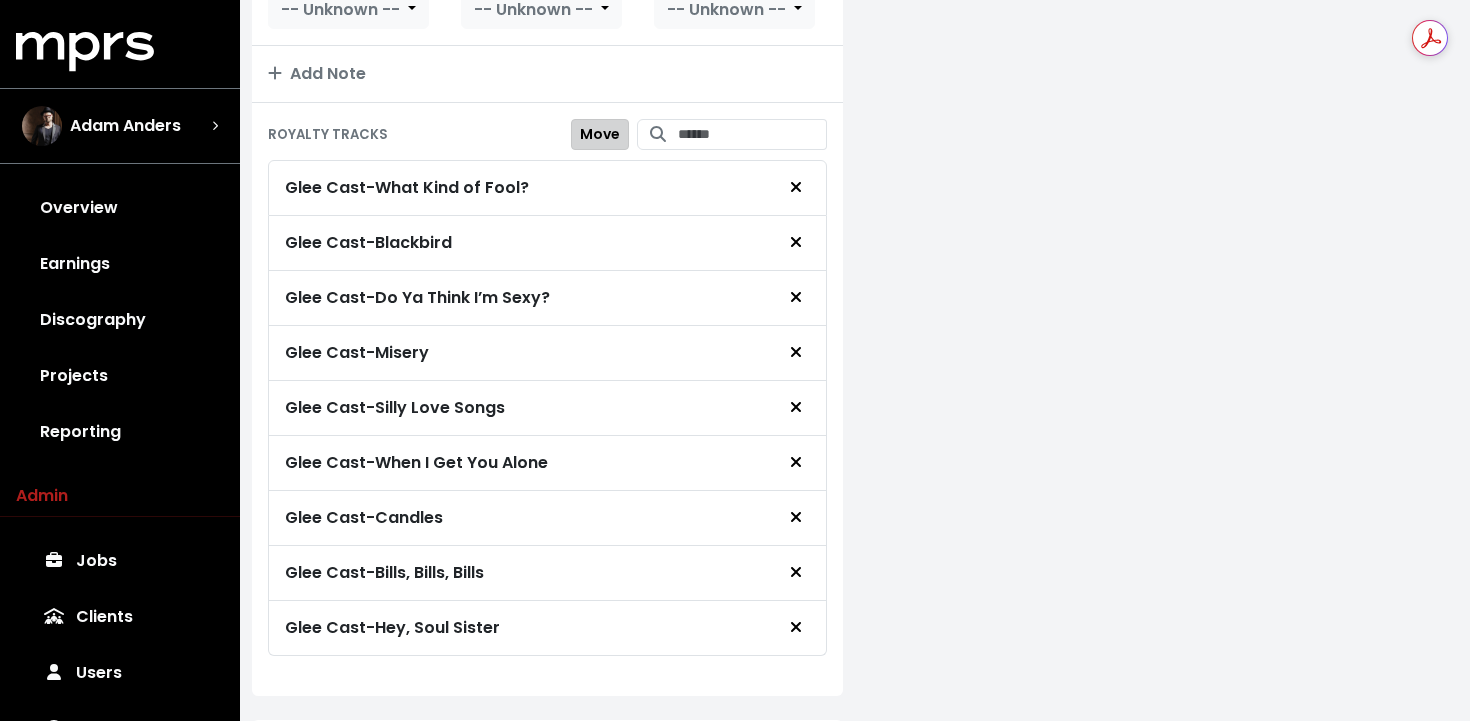 click on "Move" at bounding box center (600, 134) 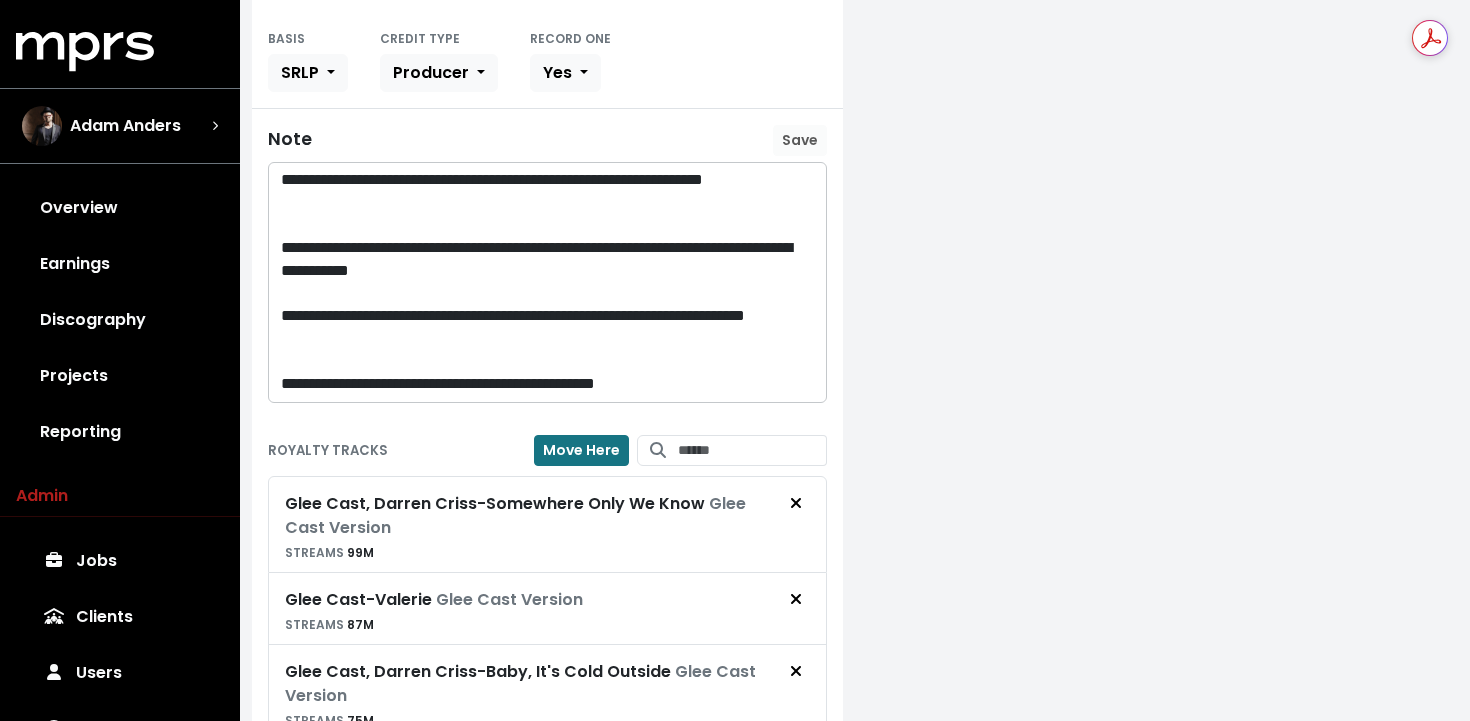 scroll, scrollTop: 4108, scrollLeft: 0, axis: vertical 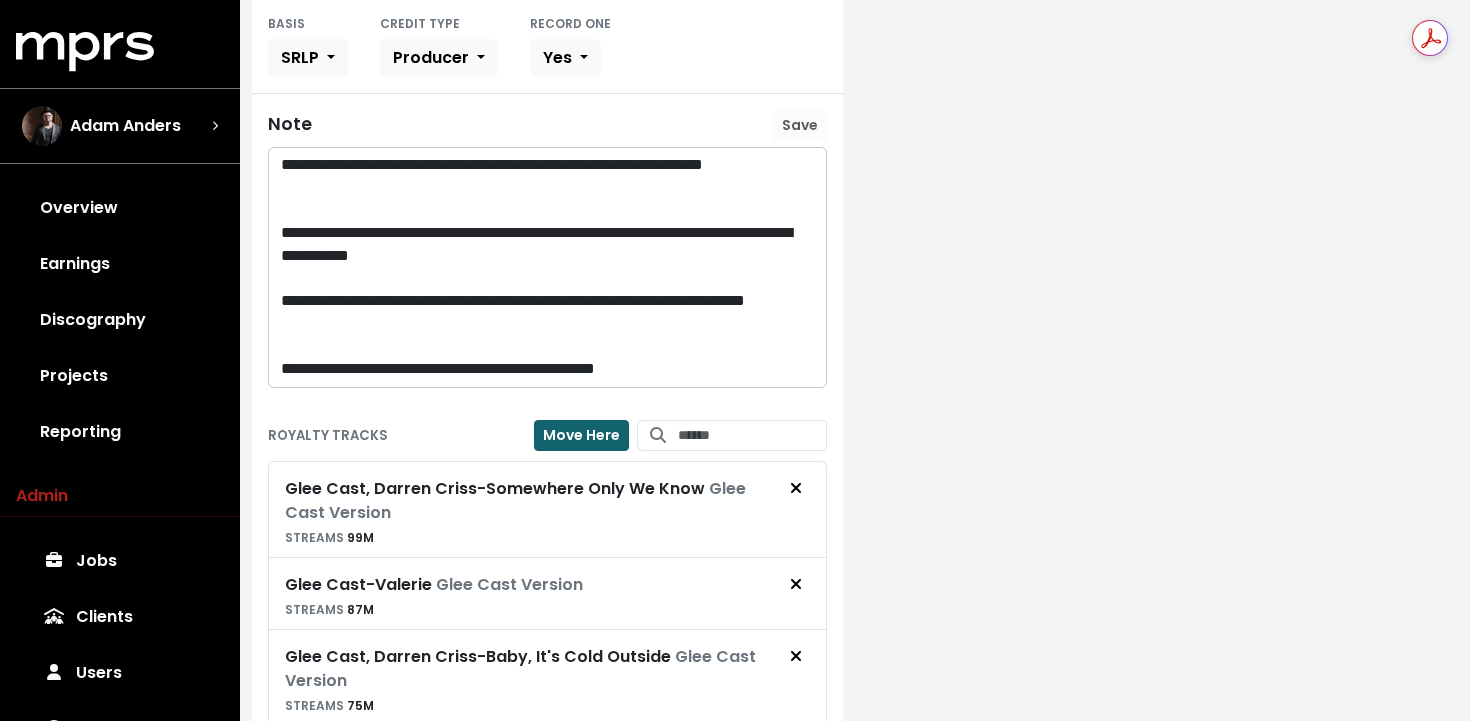 click on "Move Here" at bounding box center [581, 435] 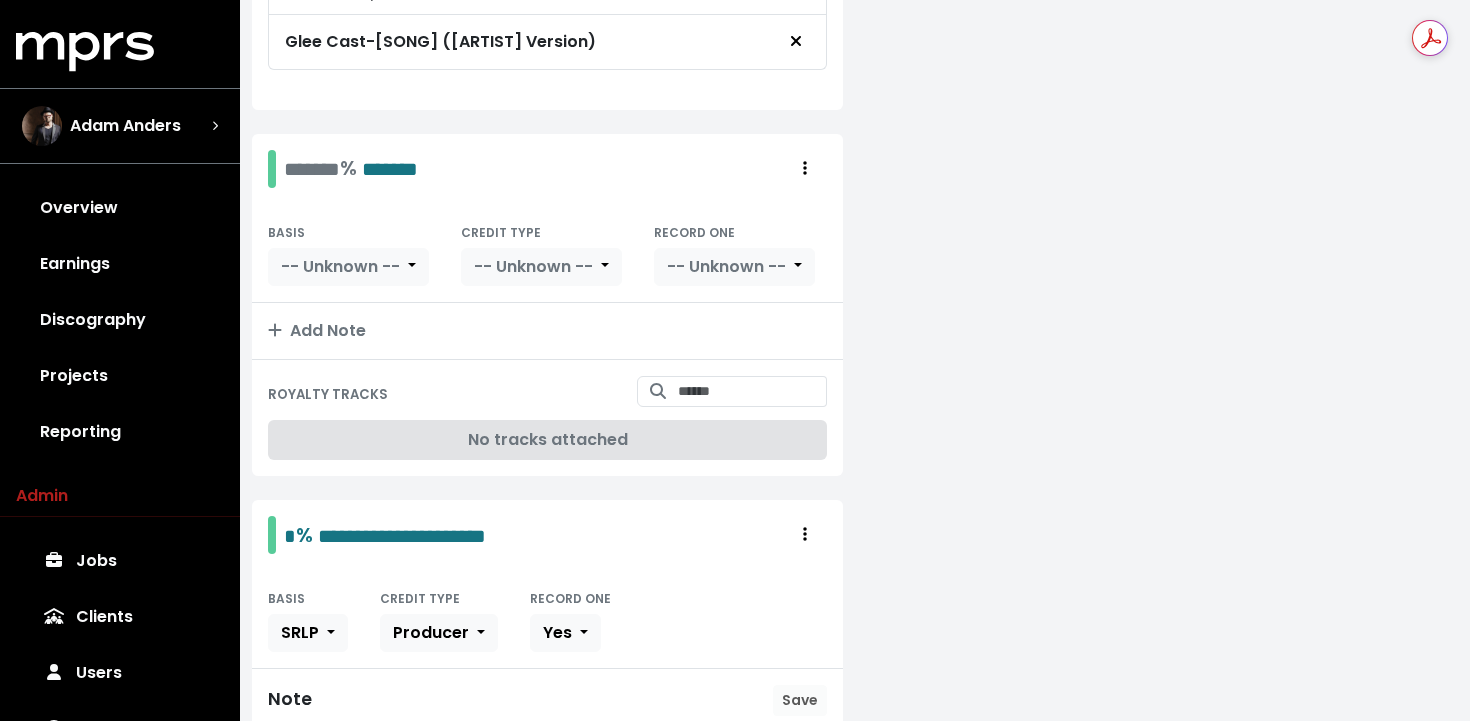 scroll, scrollTop: 3053, scrollLeft: 0, axis: vertical 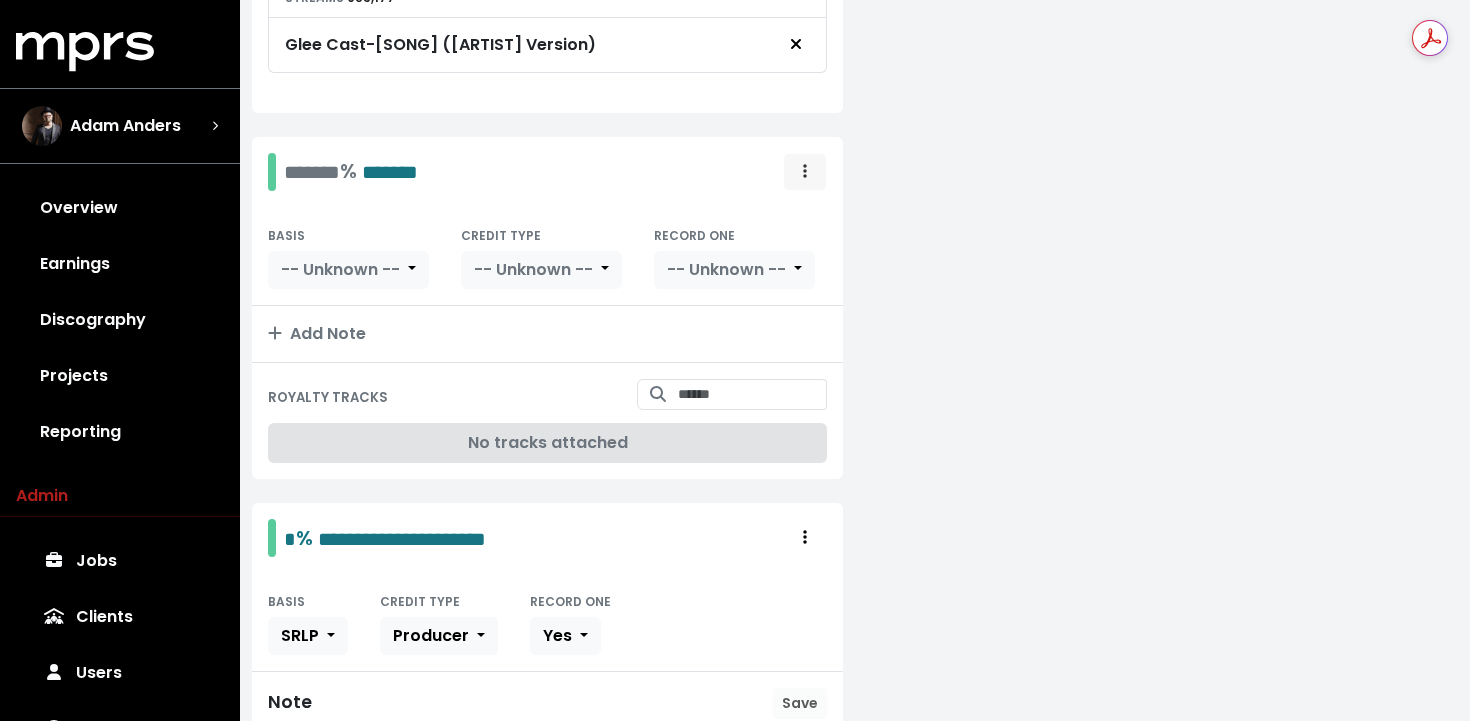 click at bounding box center [805, 172] 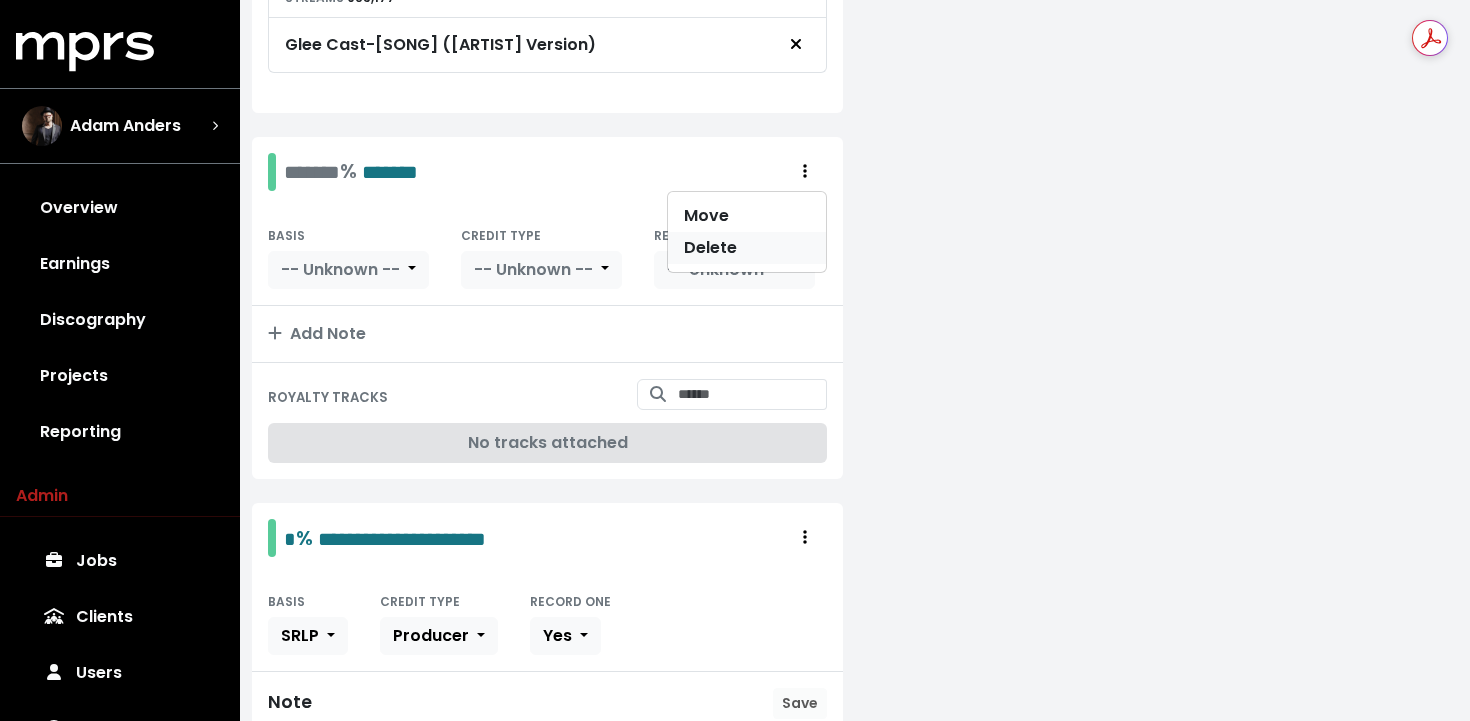 click on "Delete" at bounding box center (747, 248) 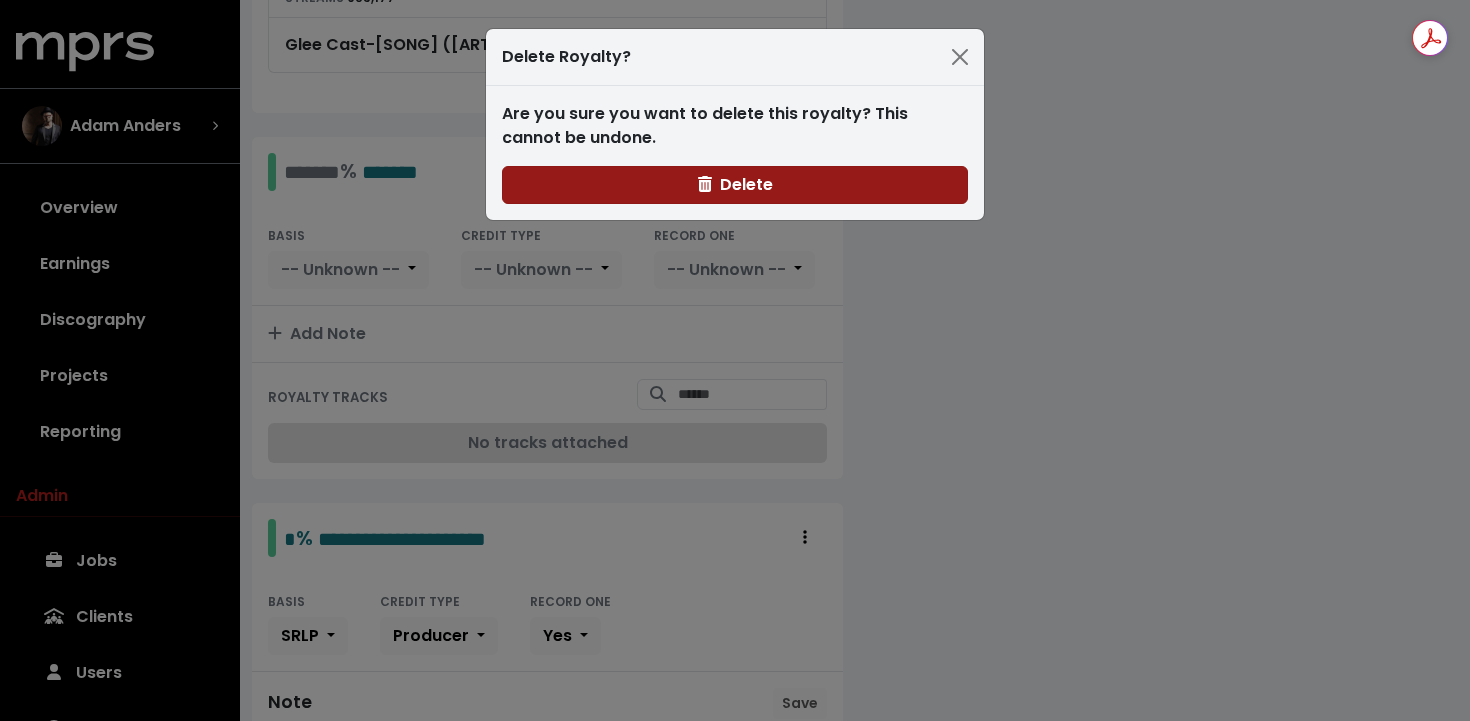 click on "Delete" at bounding box center [735, 184] 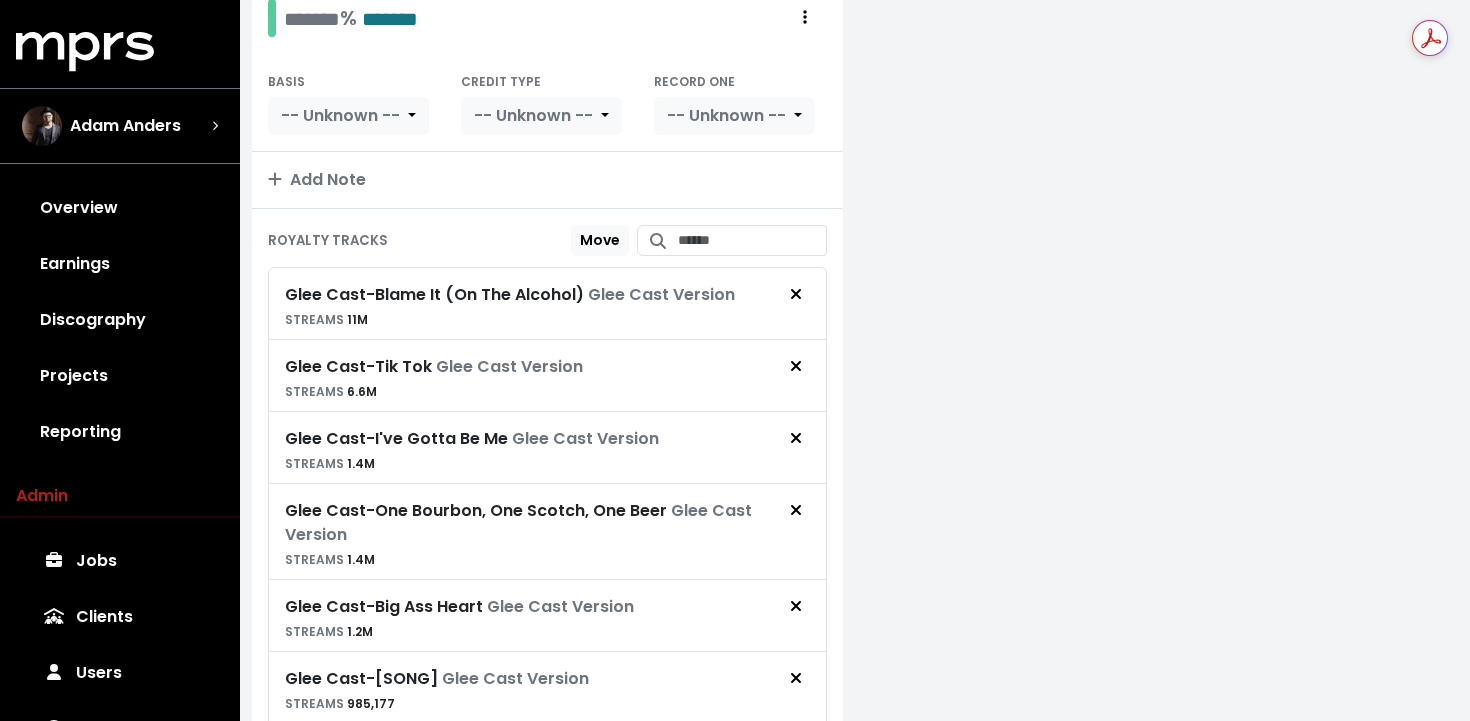 scroll, scrollTop: 2349, scrollLeft: 0, axis: vertical 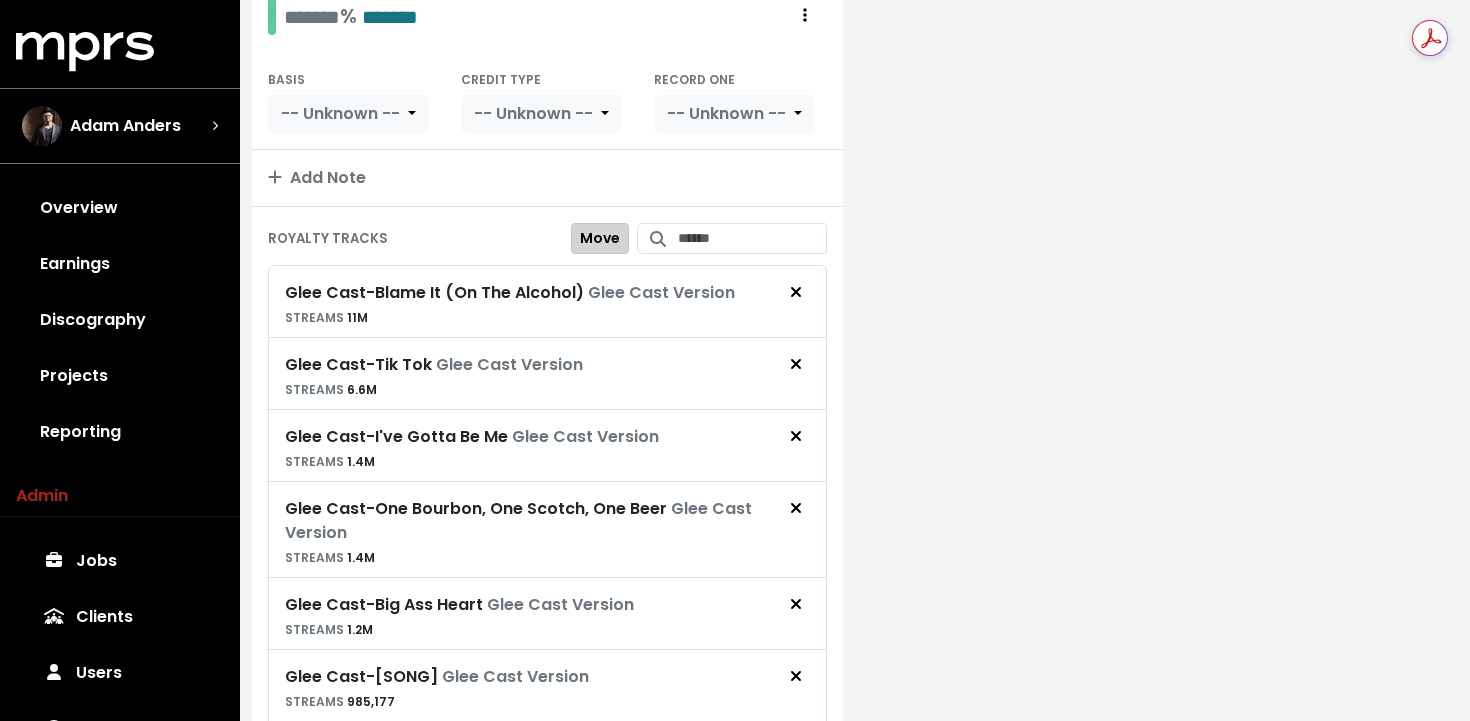click on "Move" at bounding box center [600, 238] 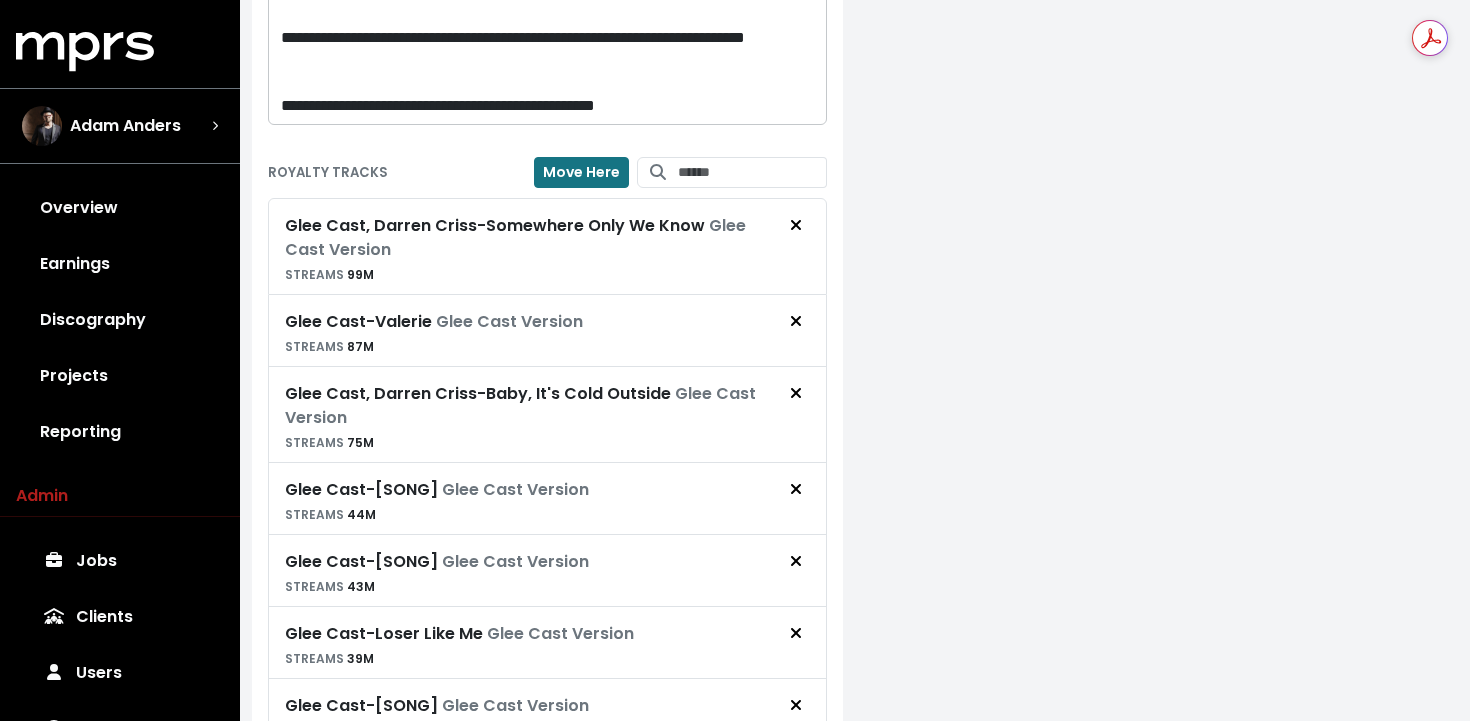 scroll, scrollTop: 3534, scrollLeft: 0, axis: vertical 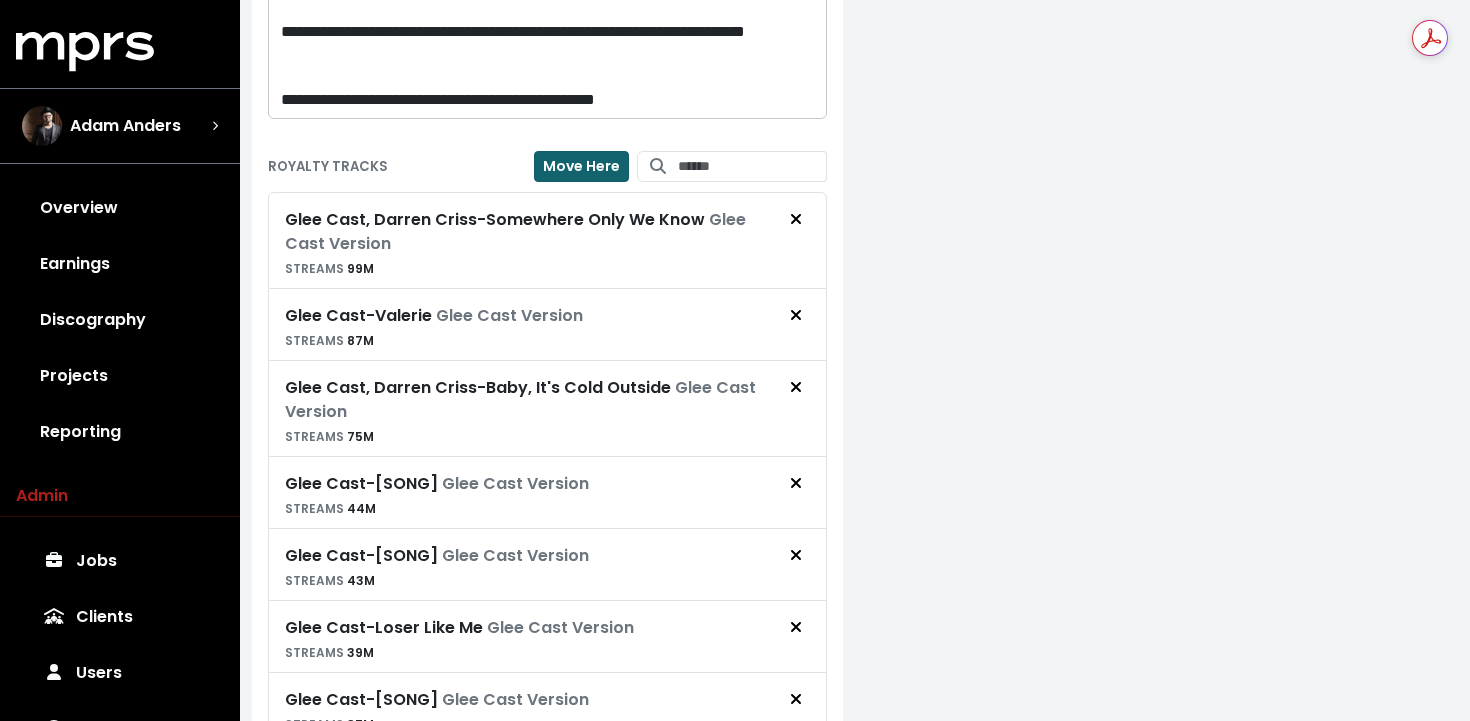 click on "Move Here" at bounding box center [581, 166] 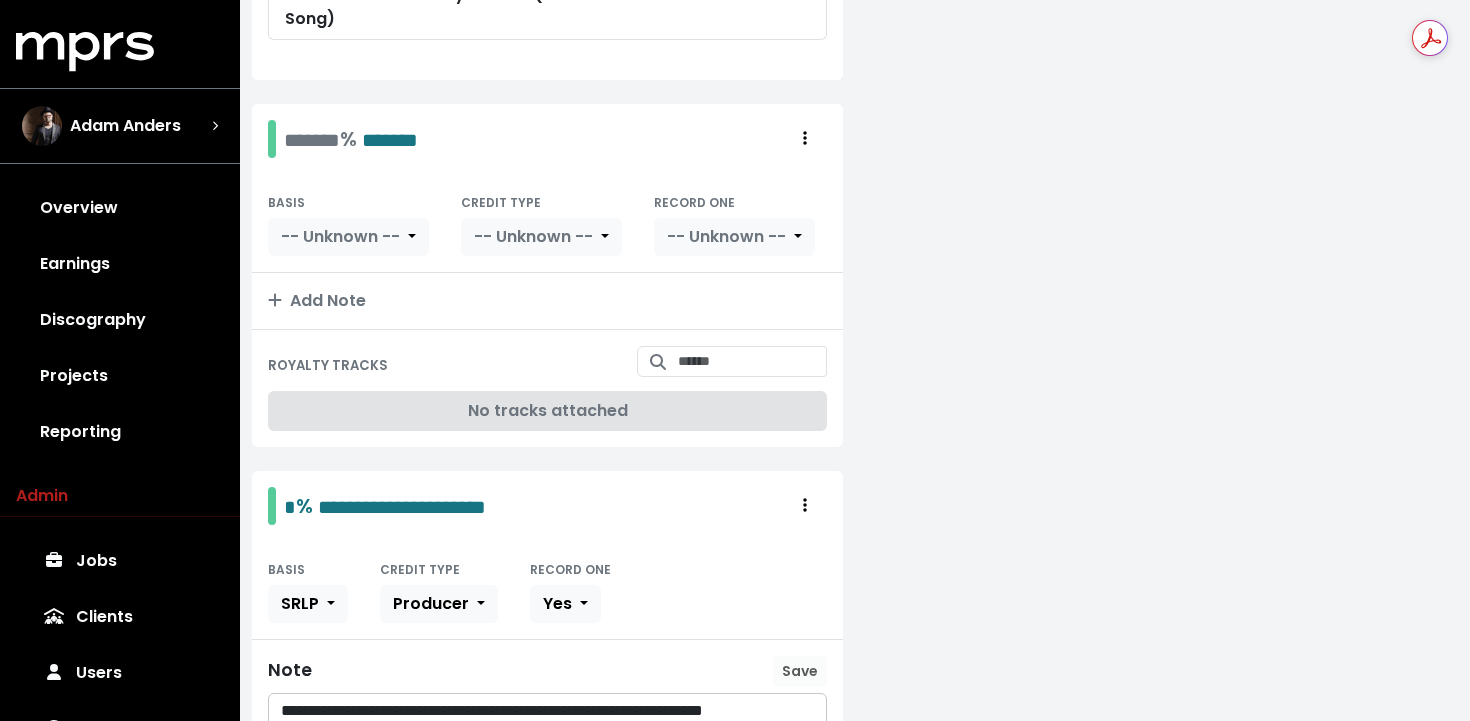 scroll, scrollTop: 2218, scrollLeft: 0, axis: vertical 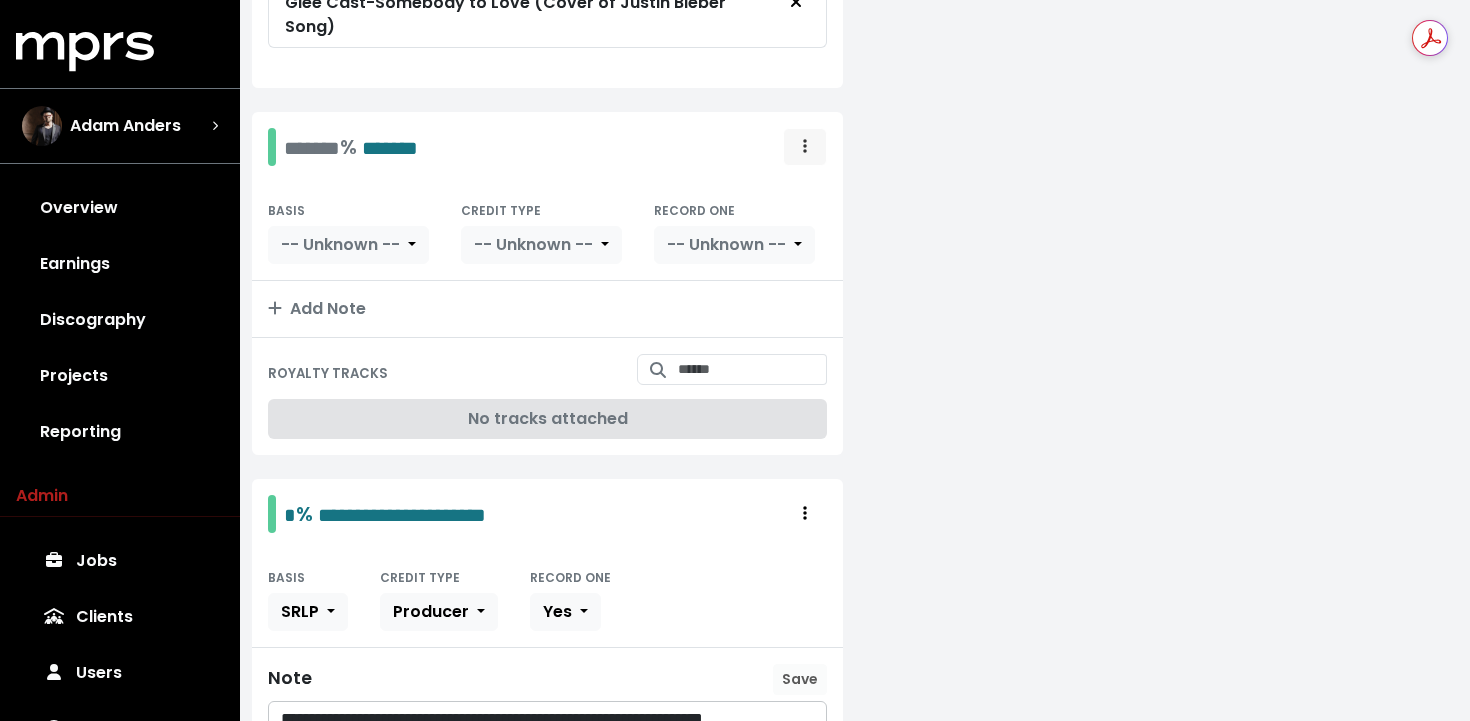 click at bounding box center [805, 147] 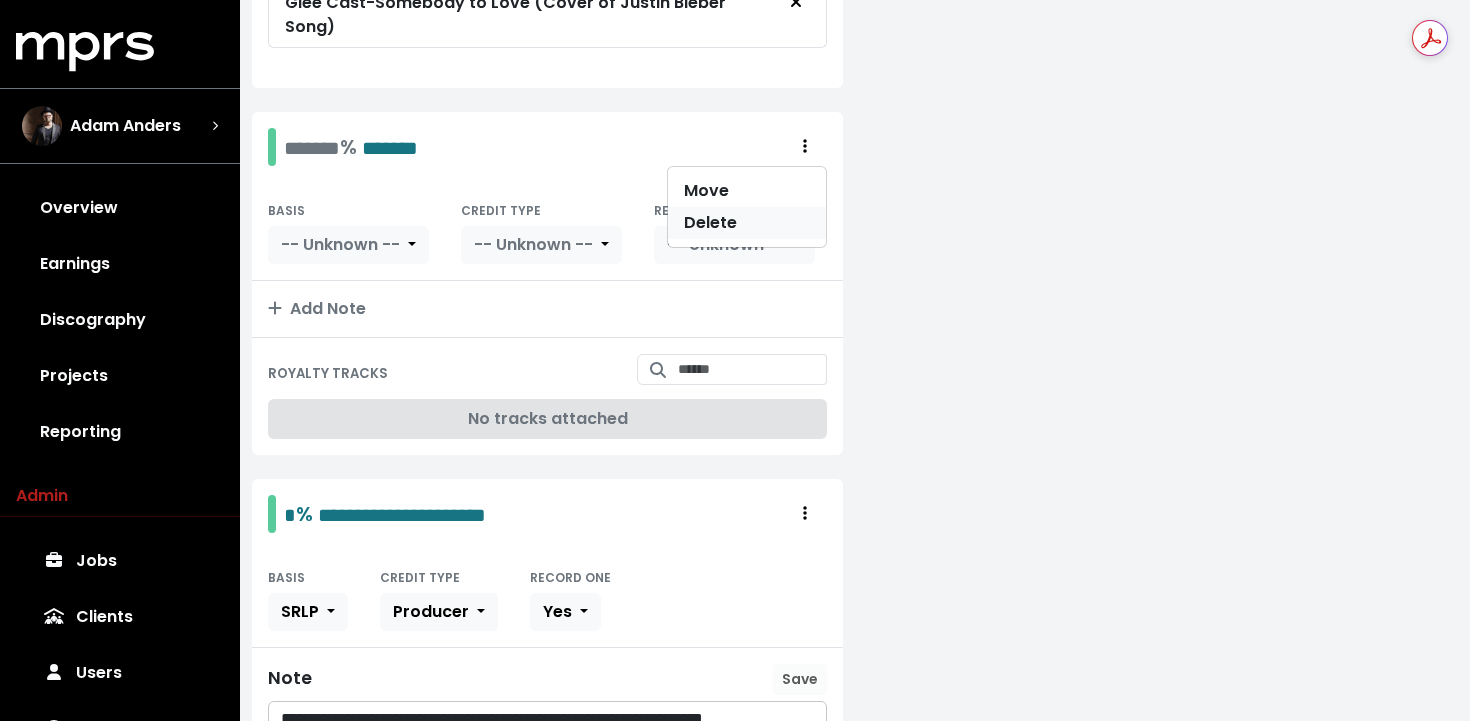 click on "Delete" at bounding box center (747, 223) 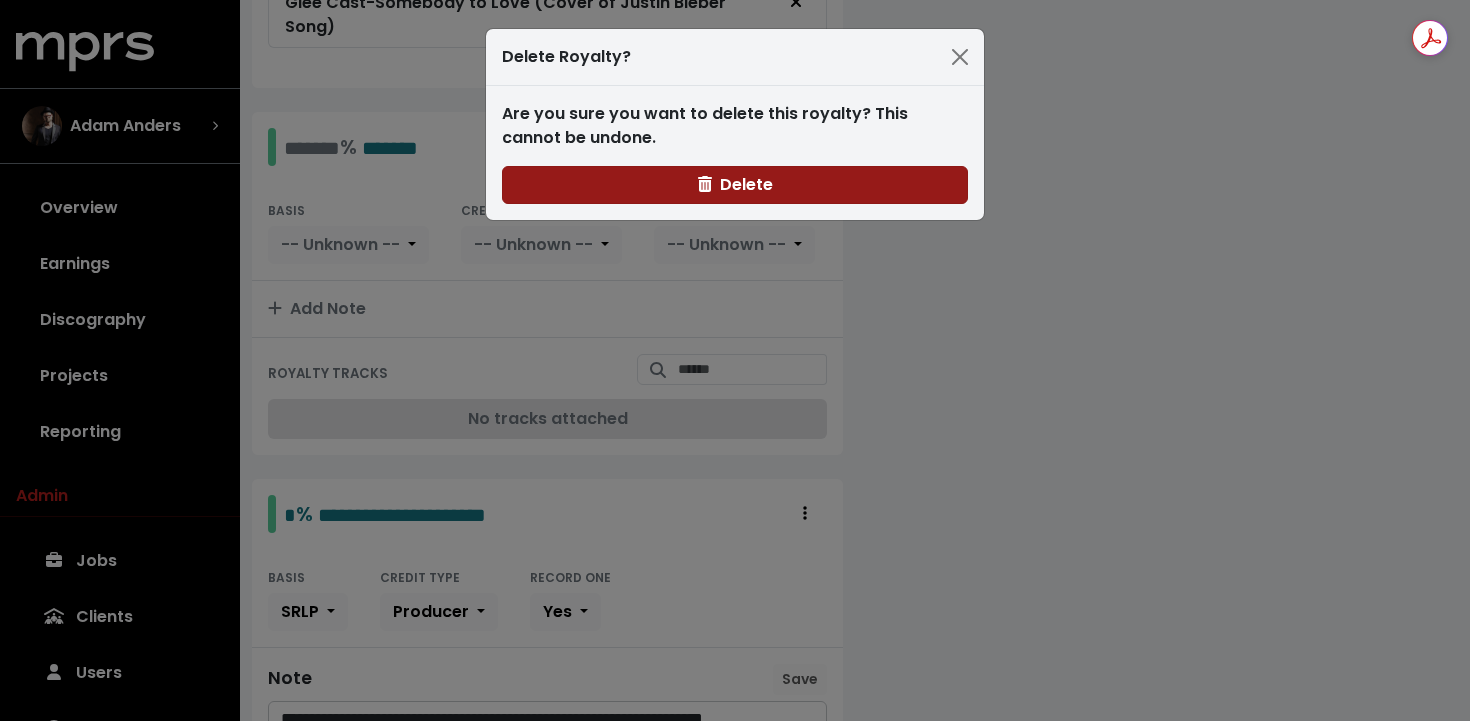 click on "Delete" at bounding box center (735, 184) 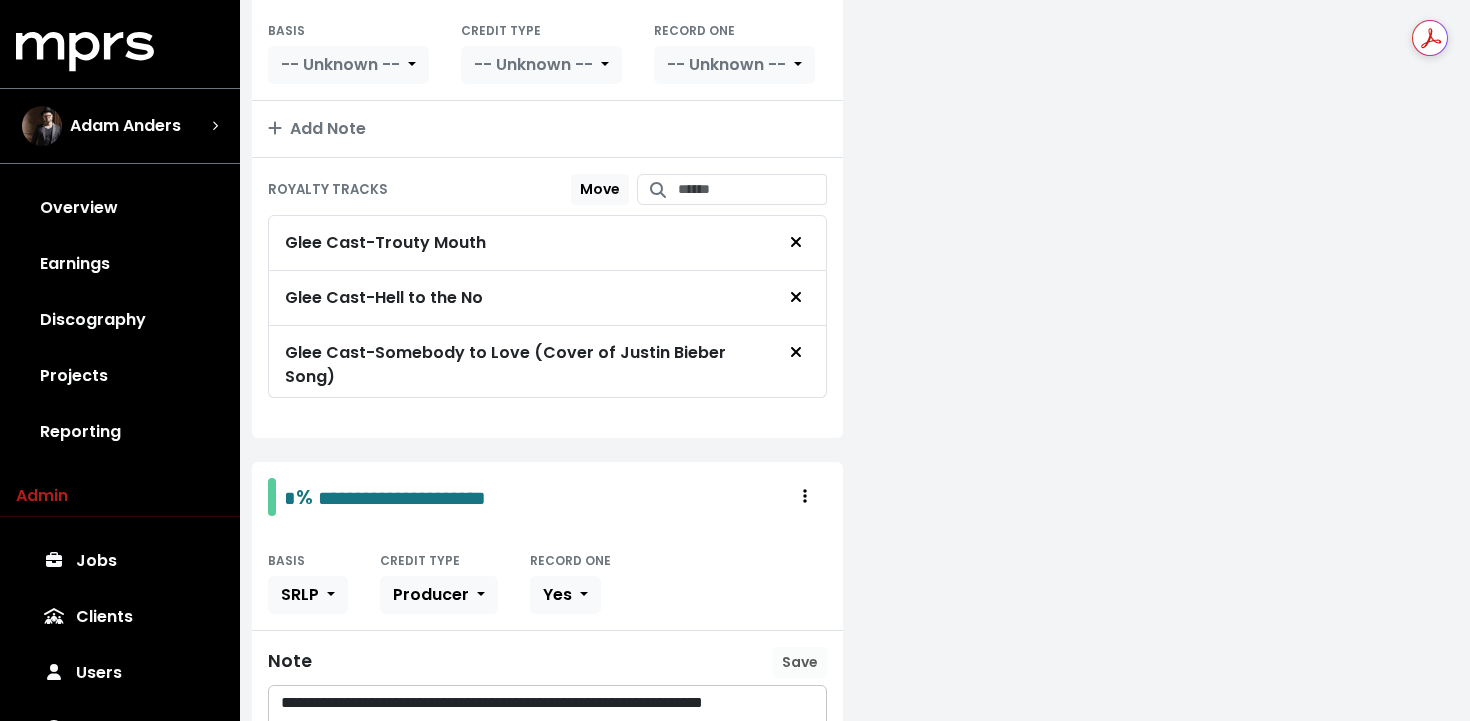 scroll, scrollTop: 1867, scrollLeft: 0, axis: vertical 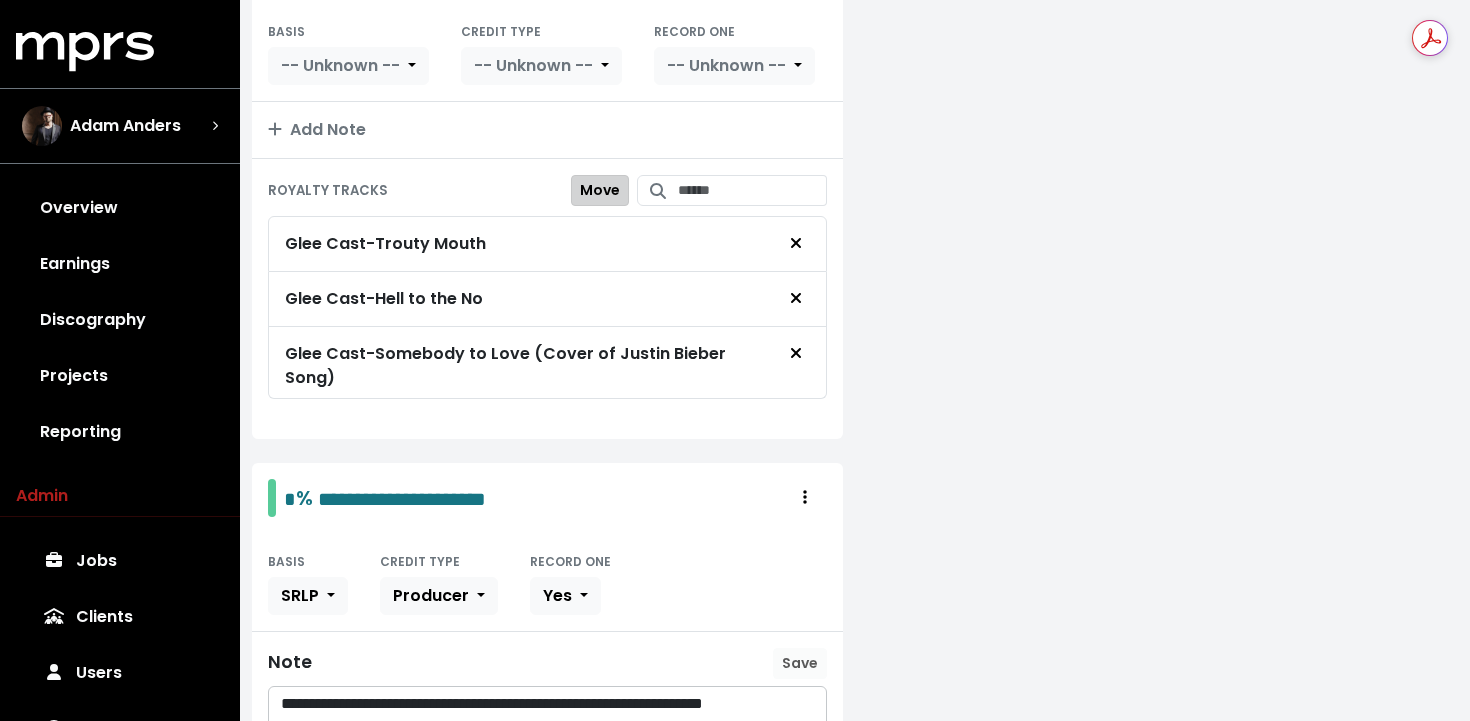 click on "Move" at bounding box center [600, 190] 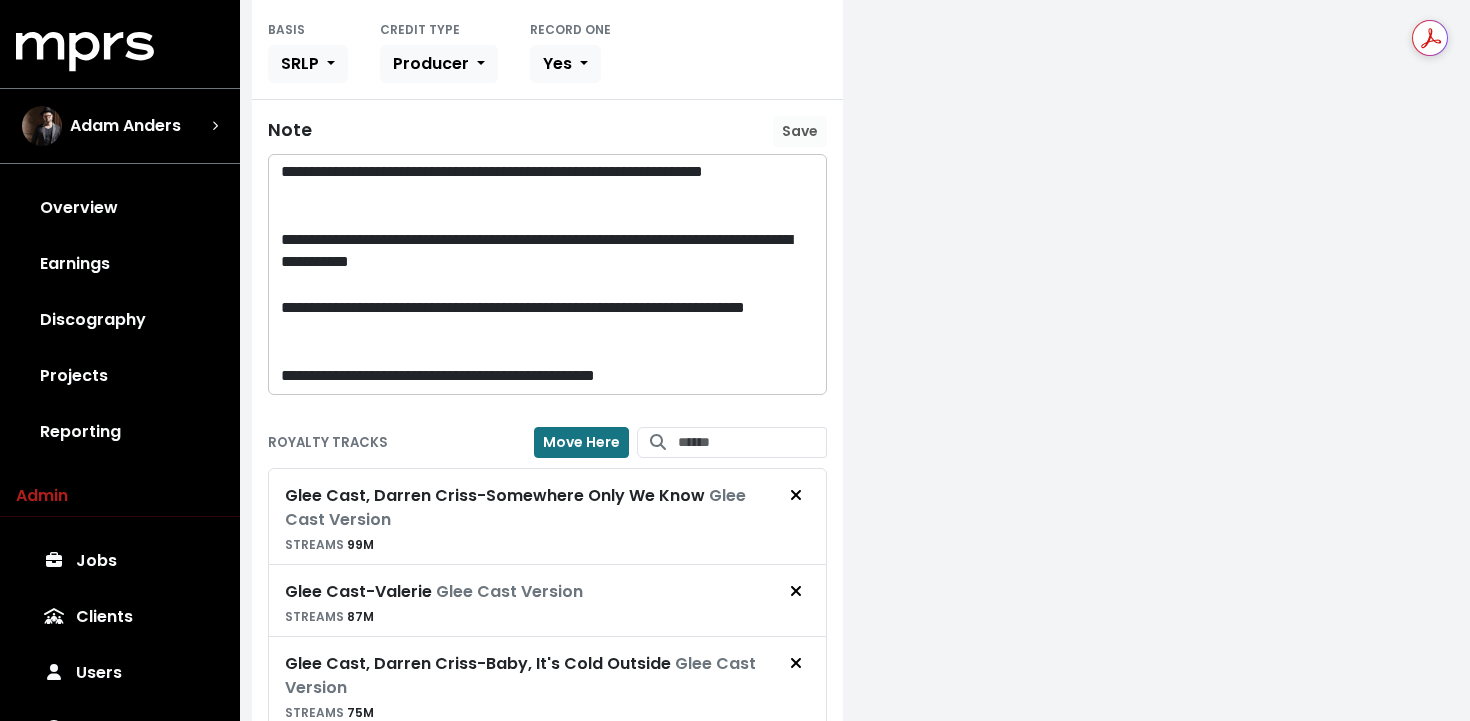 scroll, scrollTop: 2398, scrollLeft: 0, axis: vertical 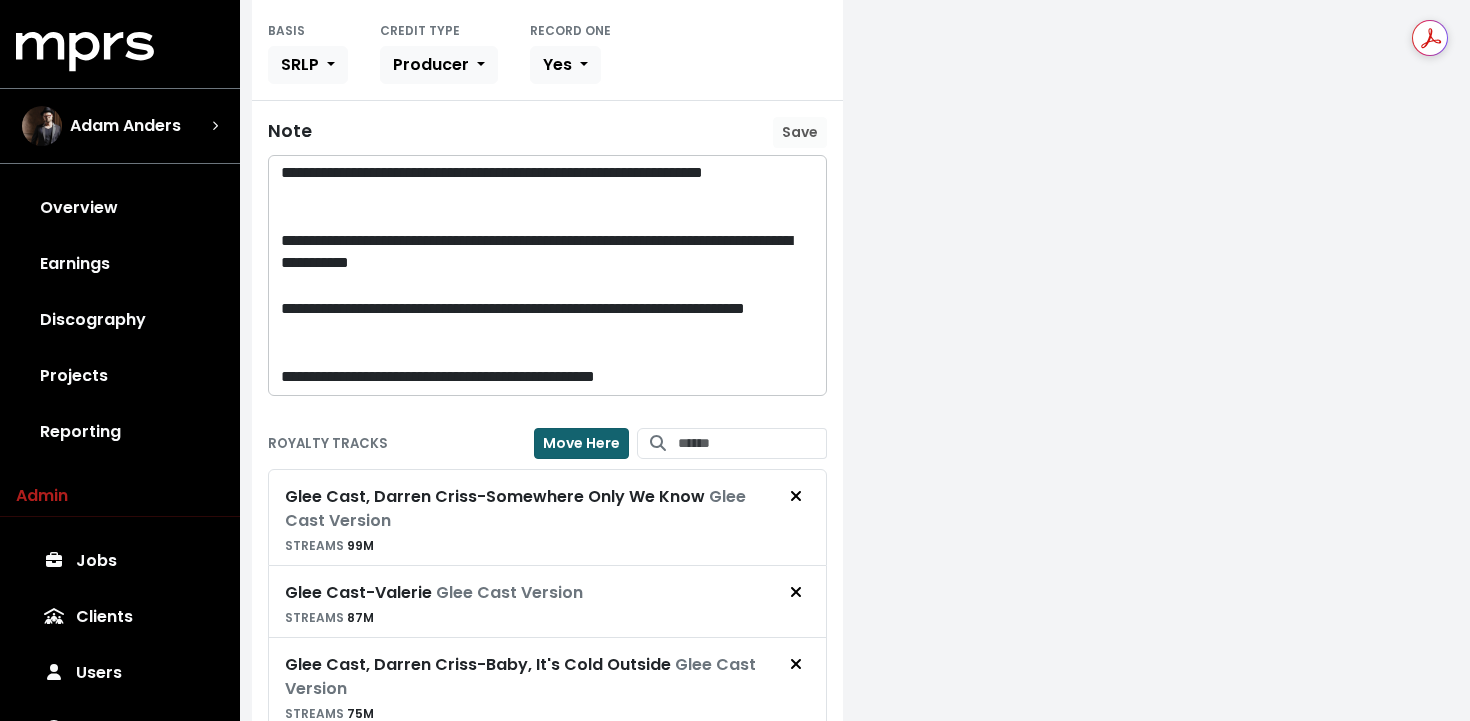 click on "Move Here" at bounding box center (581, 443) 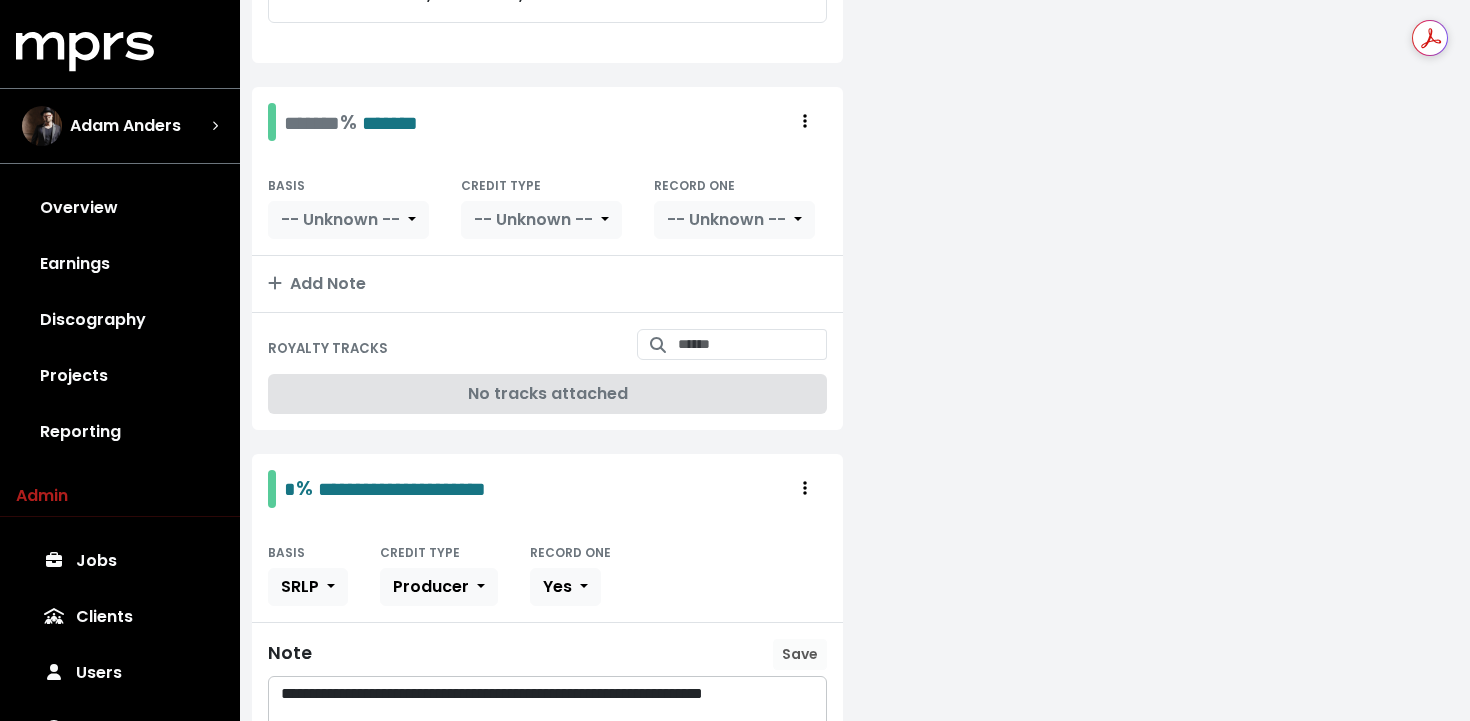 scroll, scrollTop: 1707, scrollLeft: 0, axis: vertical 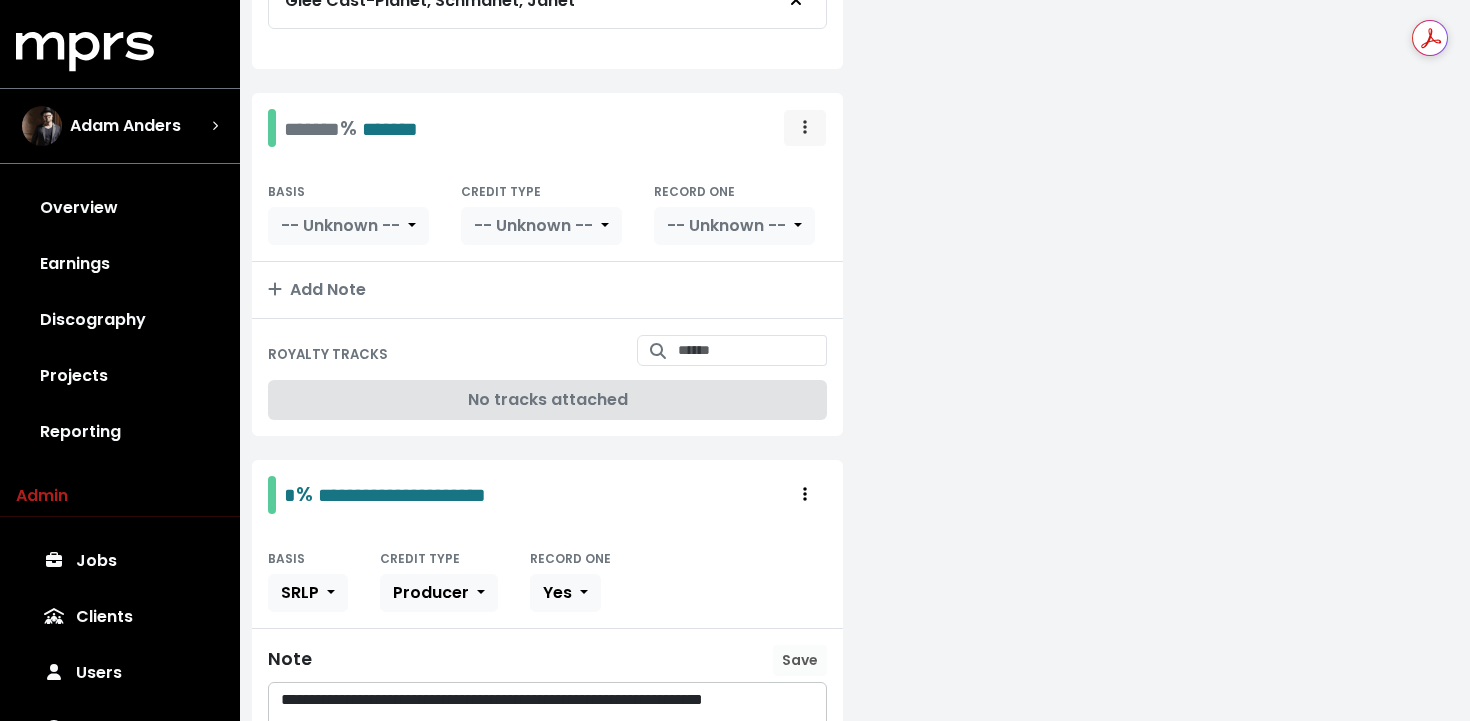 click at bounding box center (805, 128) 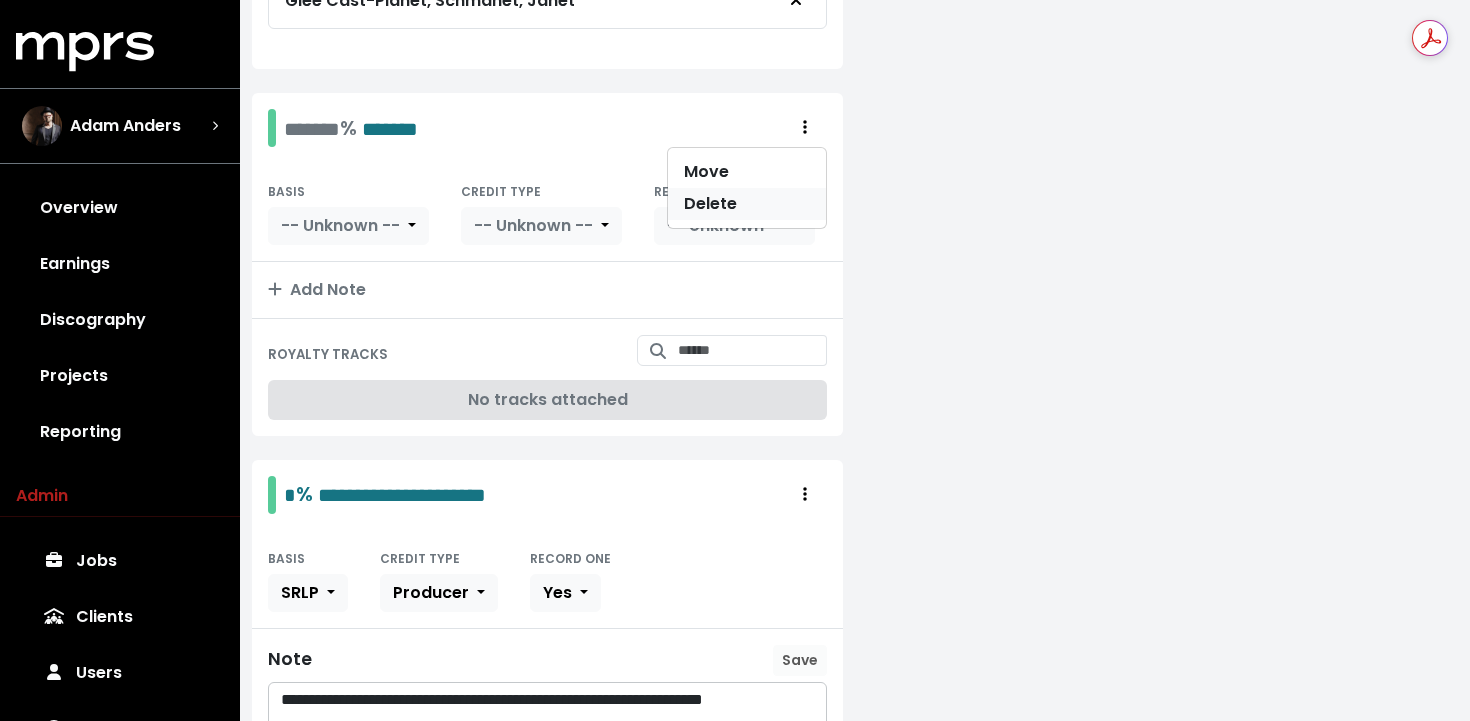 click on "Delete" at bounding box center [747, 204] 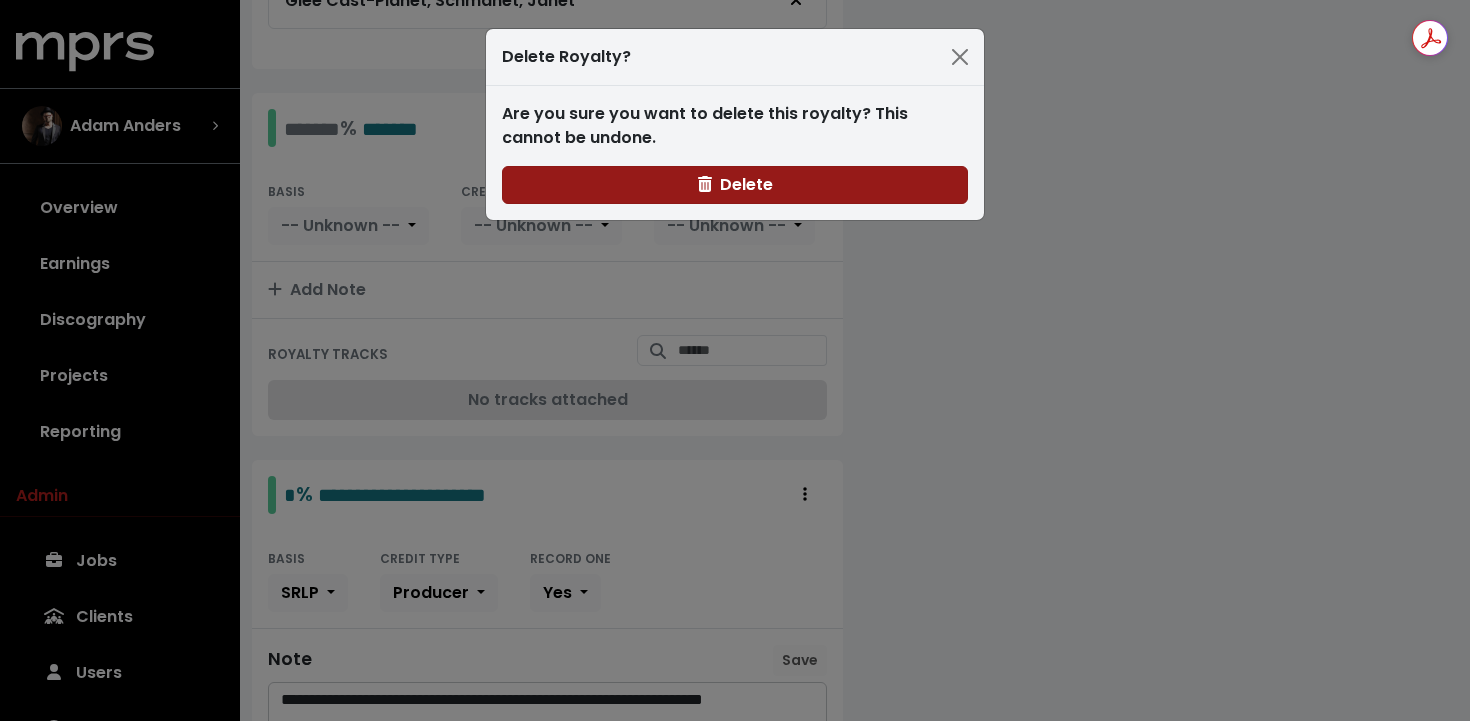 click on "Delete" at bounding box center [735, 184] 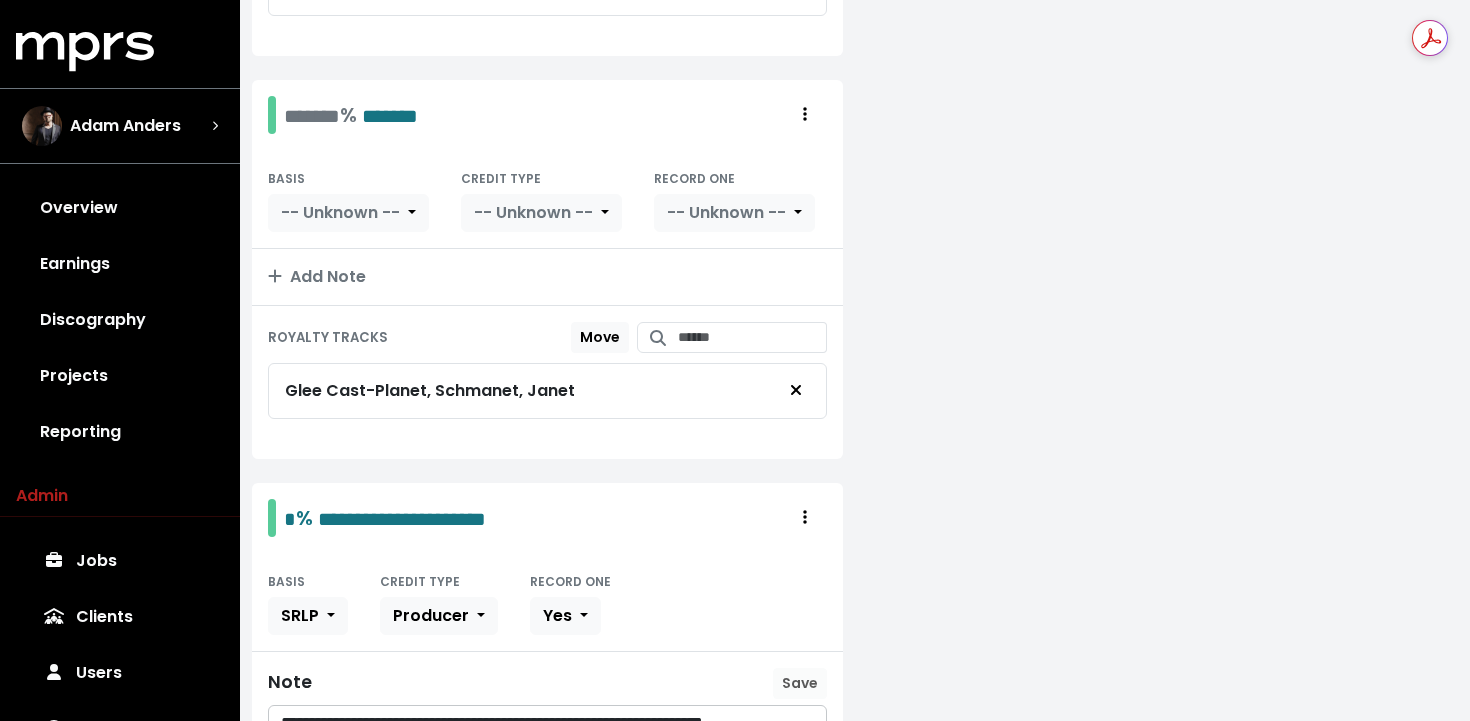 scroll, scrollTop: 1300, scrollLeft: 0, axis: vertical 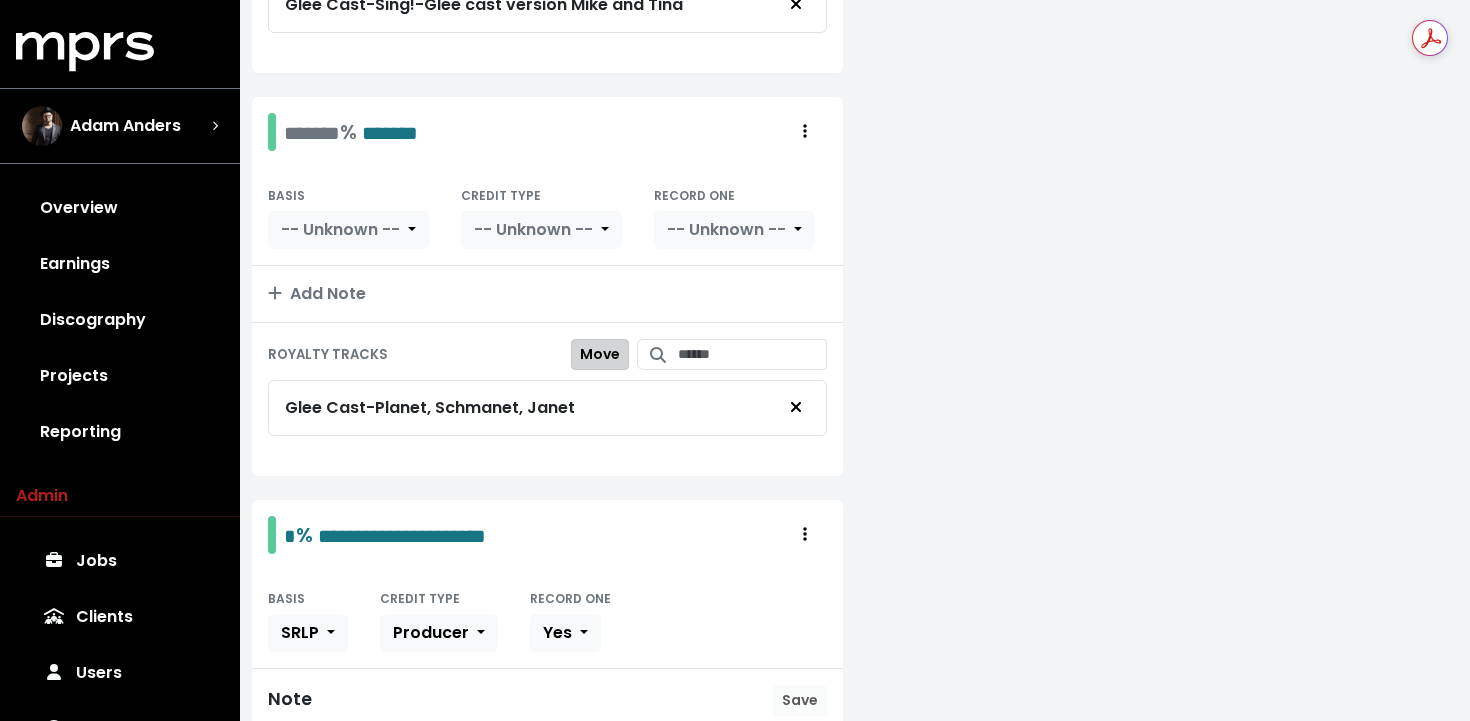 click on "Move" at bounding box center (600, 354) 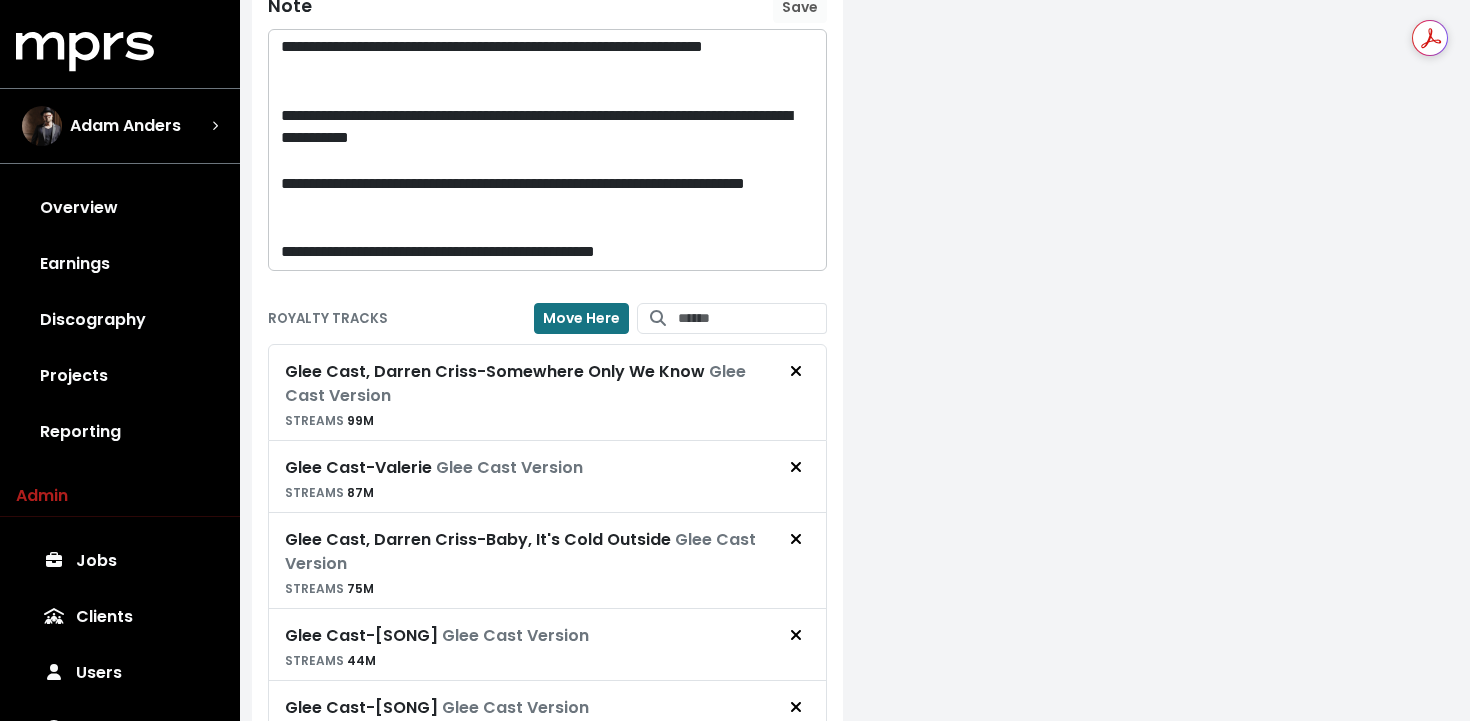 scroll, scrollTop: 2018, scrollLeft: 0, axis: vertical 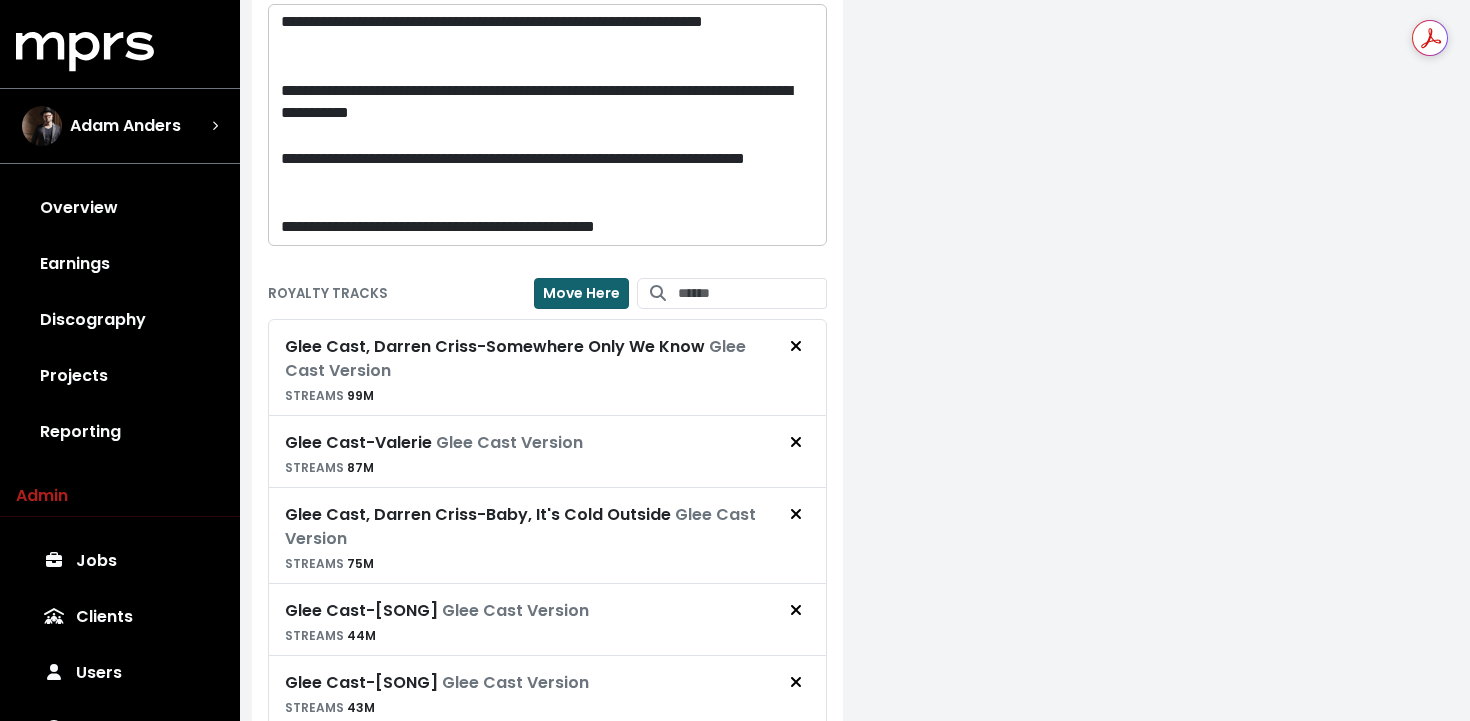 click on "Move Here" at bounding box center (581, 293) 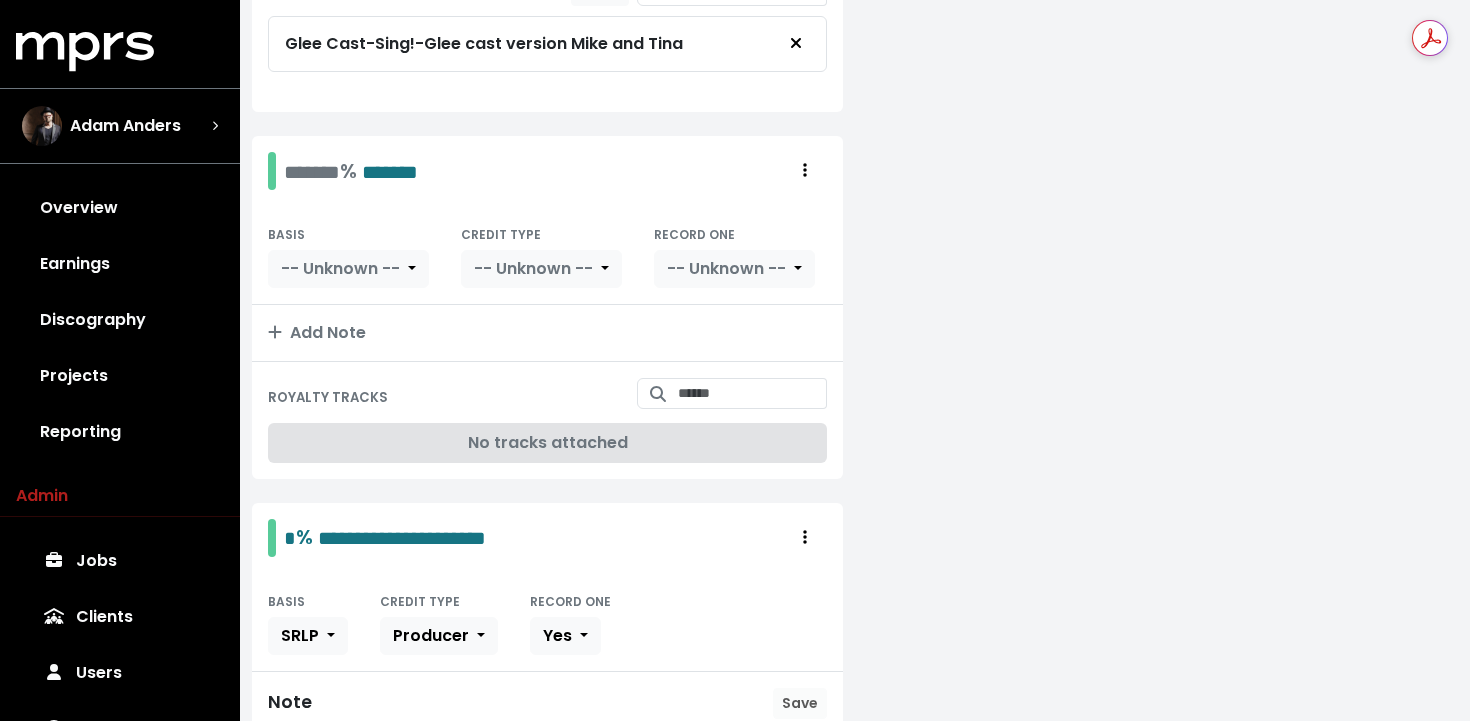 scroll, scrollTop: 1256, scrollLeft: 0, axis: vertical 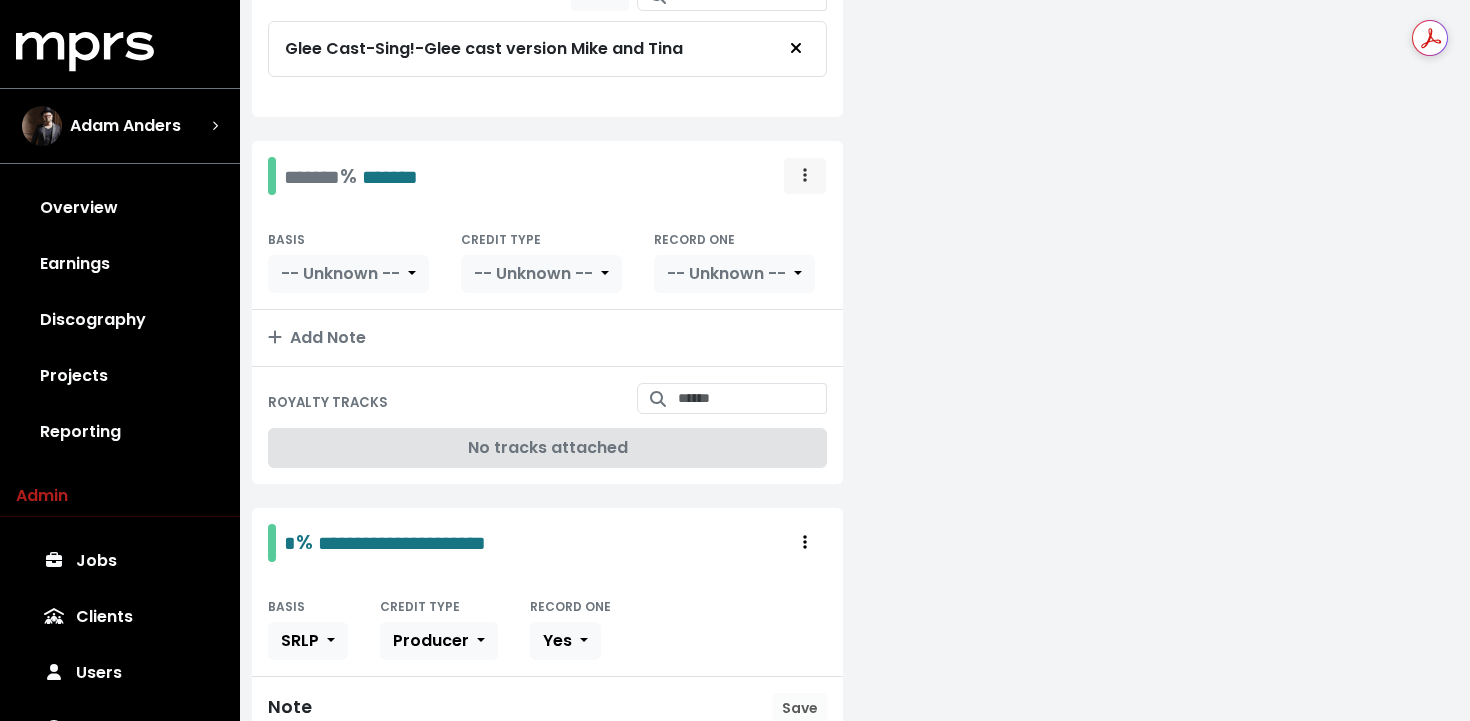 click at bounding box center (805, 176) 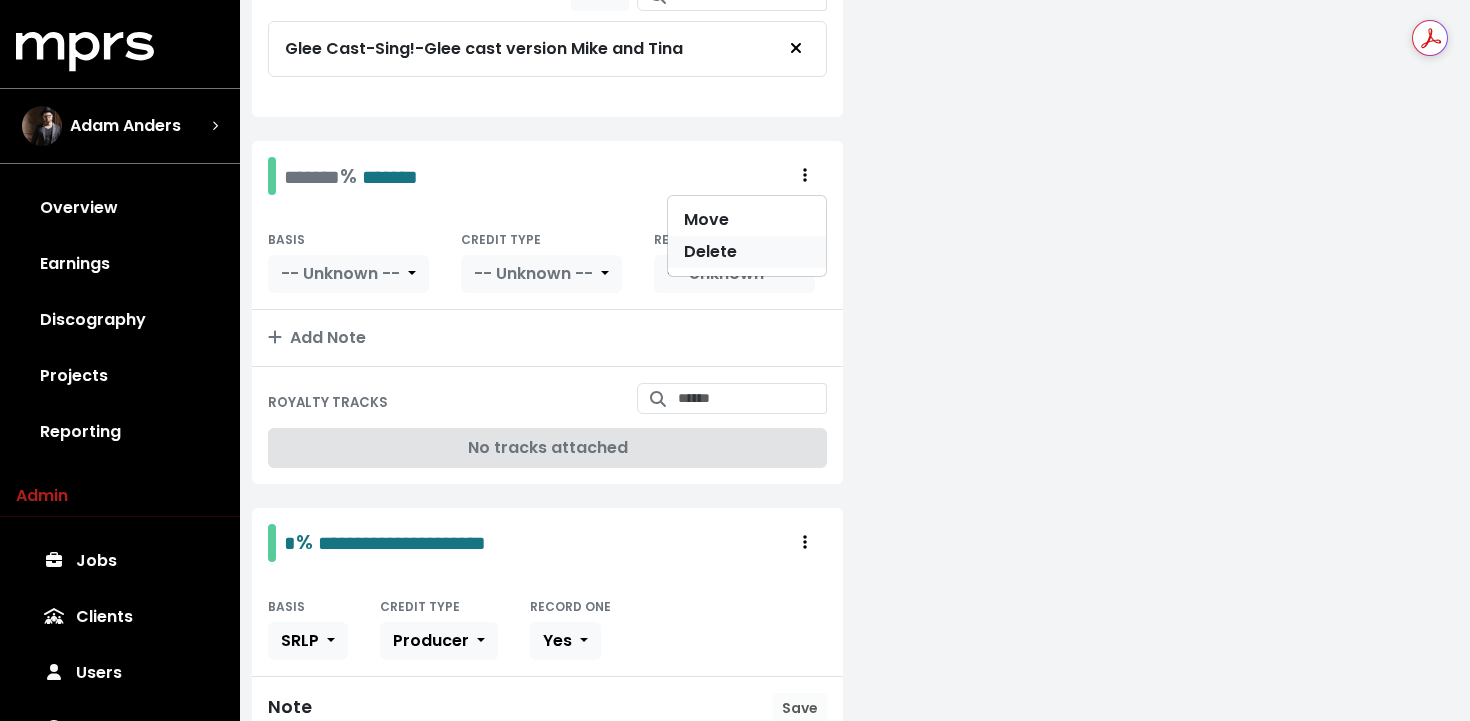 click on "Delete" at bounding box center [747, 252] 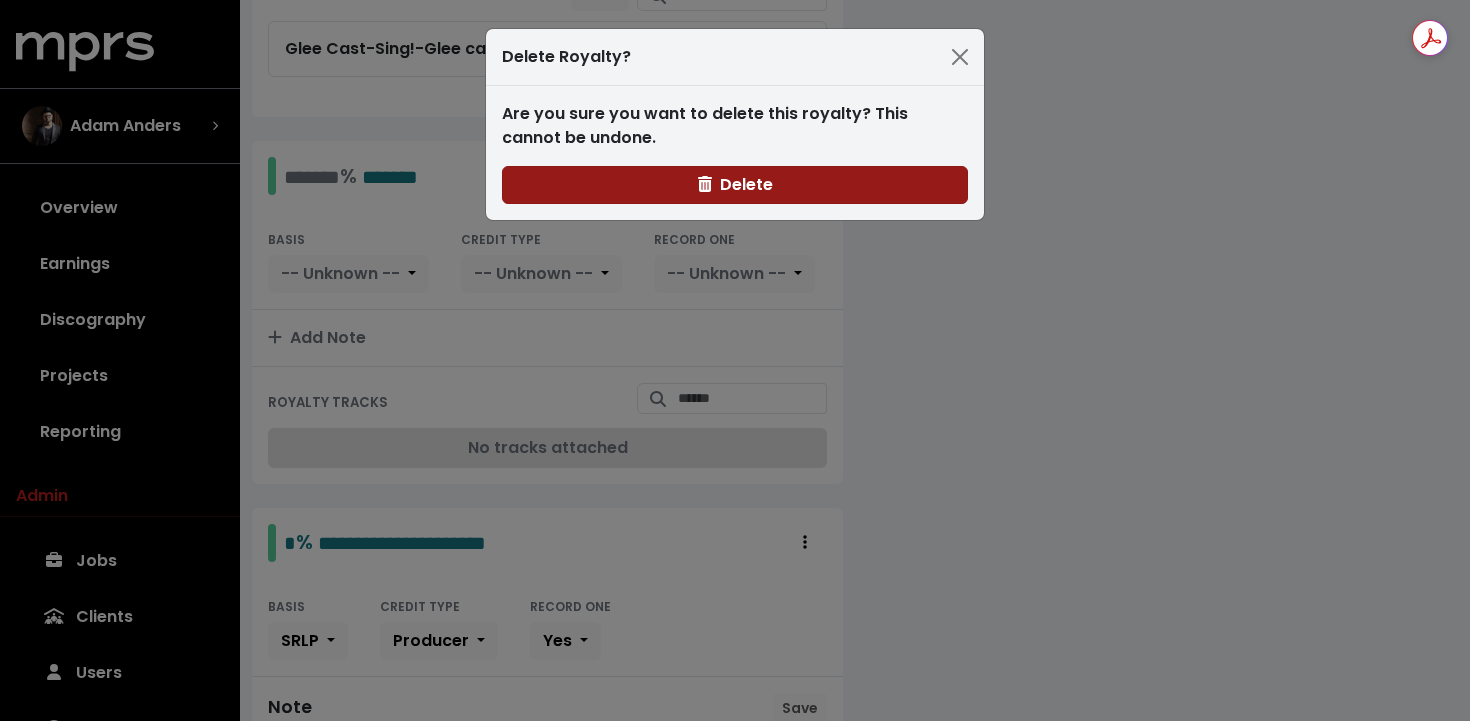 click on "Delete" at bounding box center [735, 184] 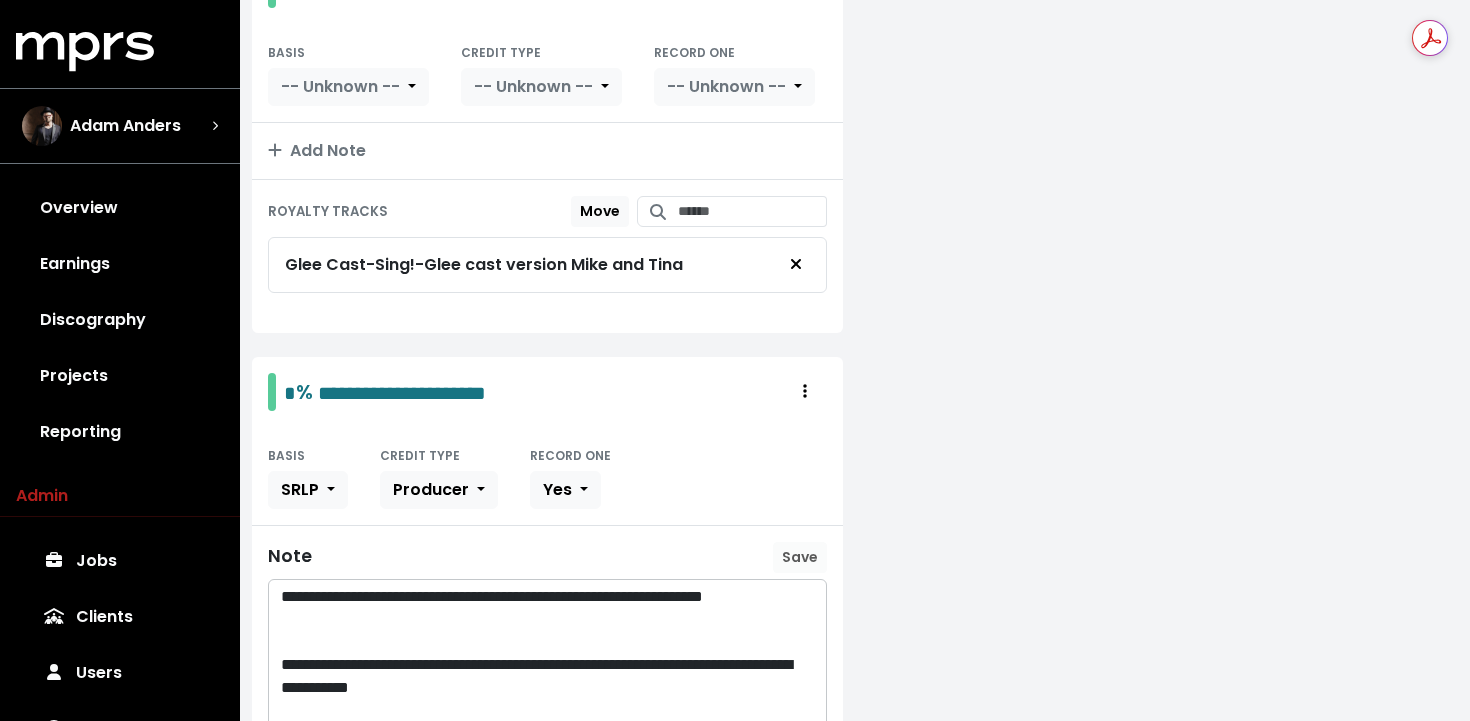 scroll, scrollTop: 1036, scrollLeft: 0, axis: vertical 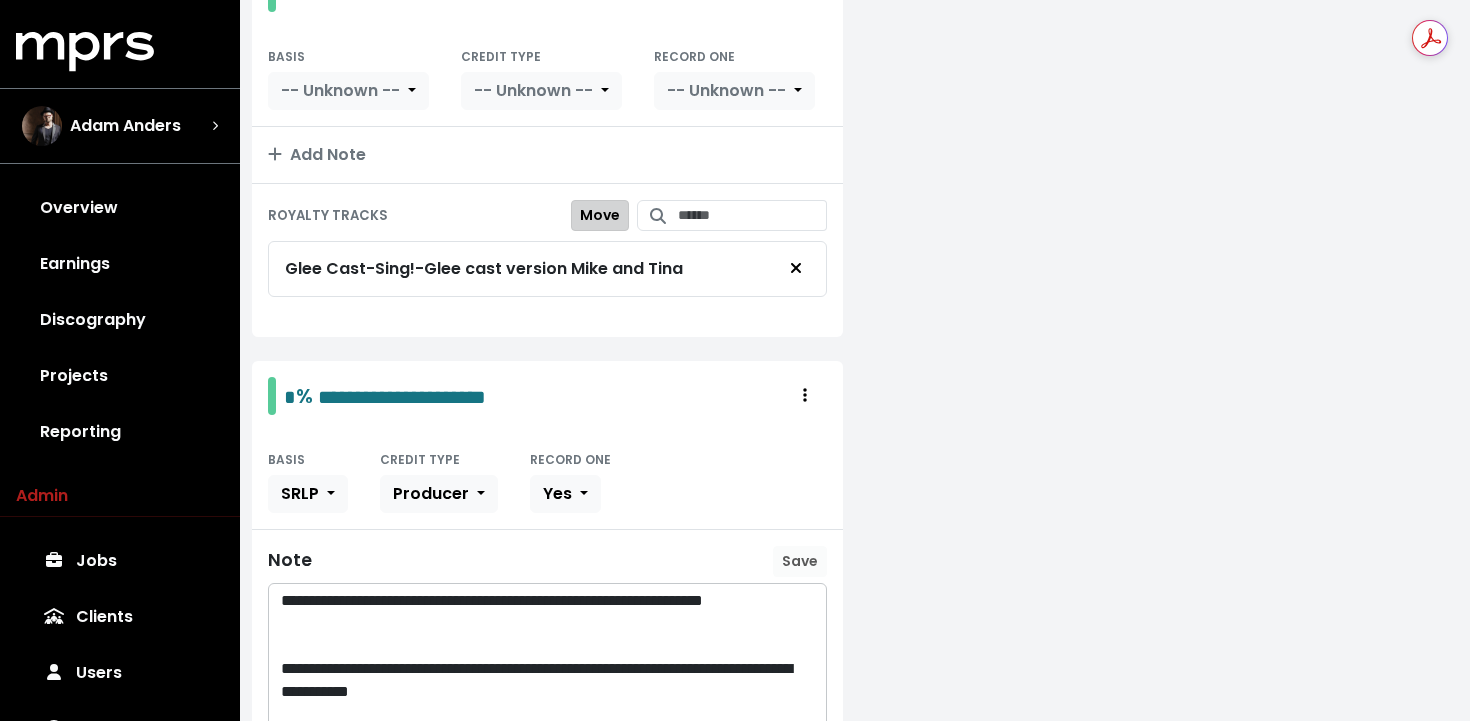 click on "Move" at bounding box center [600, 215] 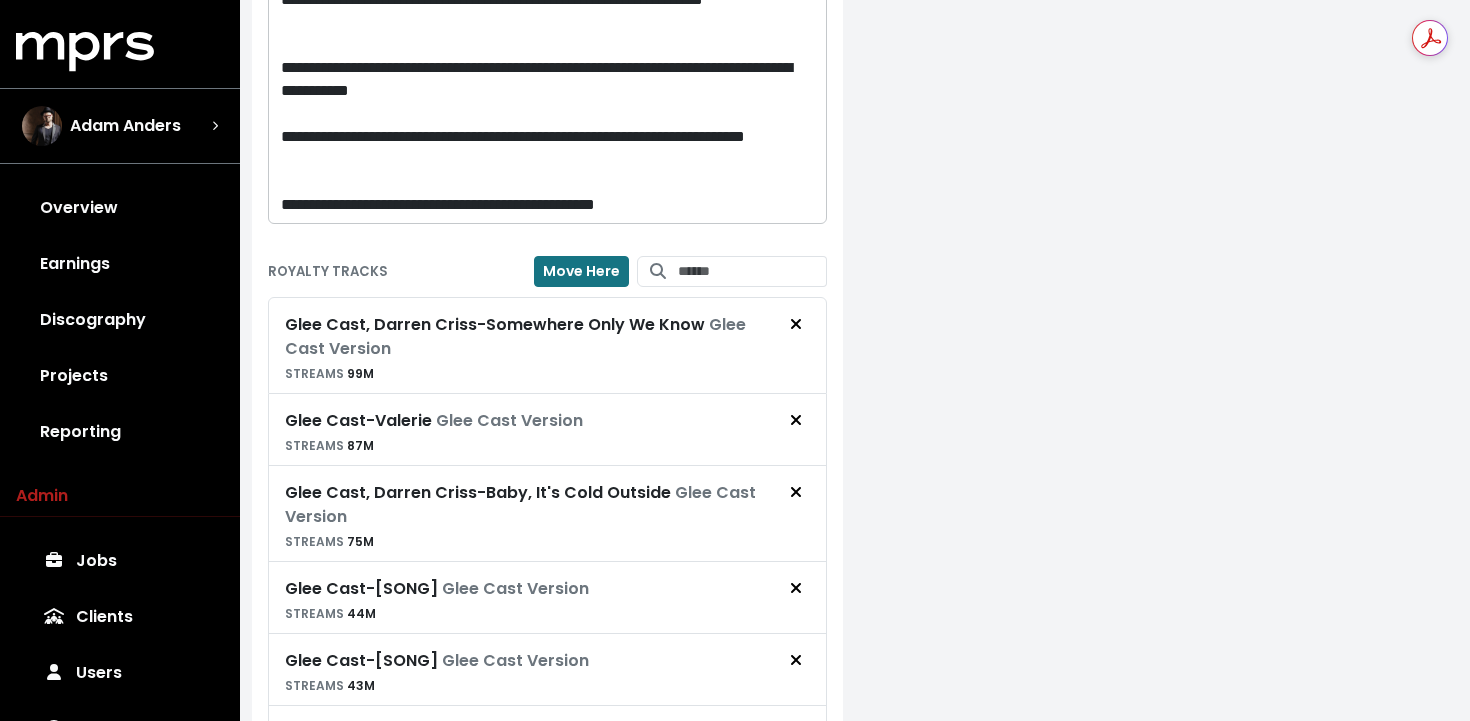 scroll, scrollTop: 1695, scrollLeft: 0, axis: vertical 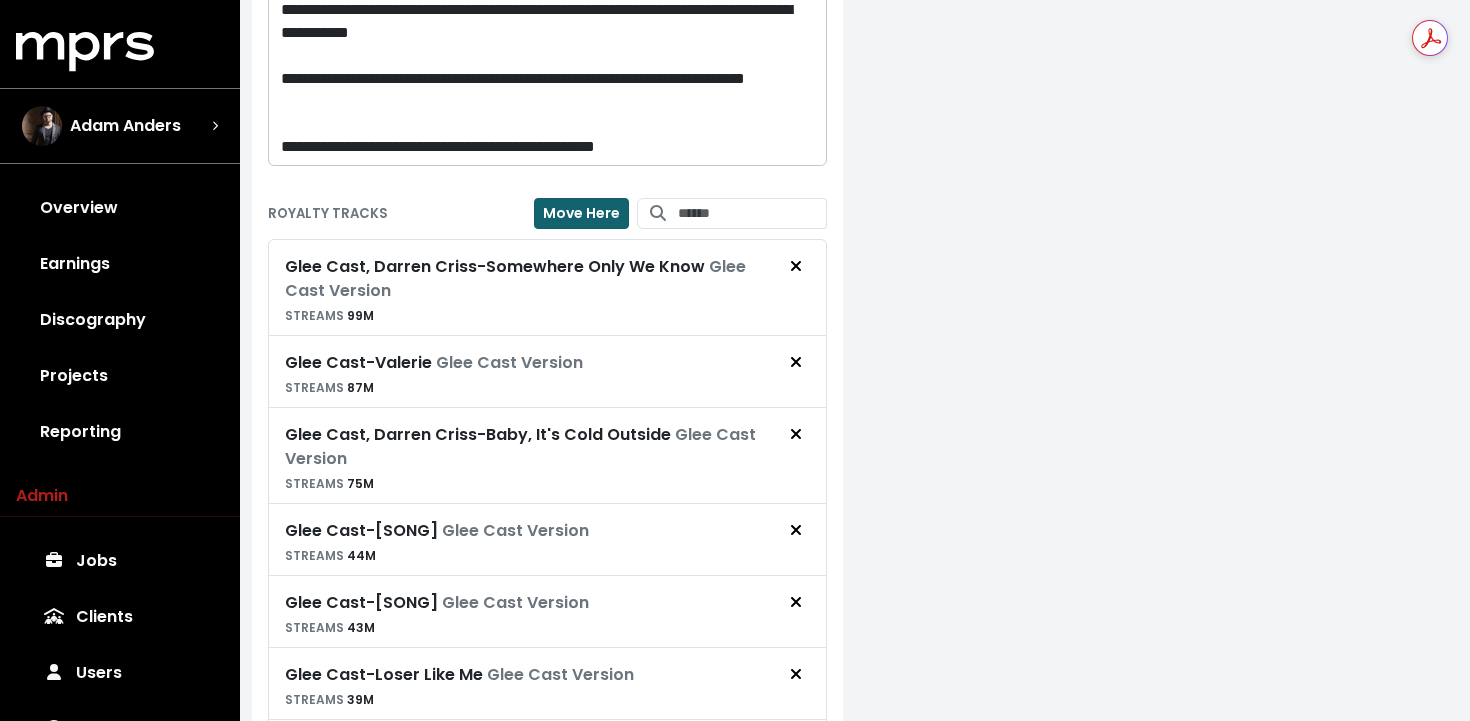 click on "Move Here" at bounding box center (581, 213) 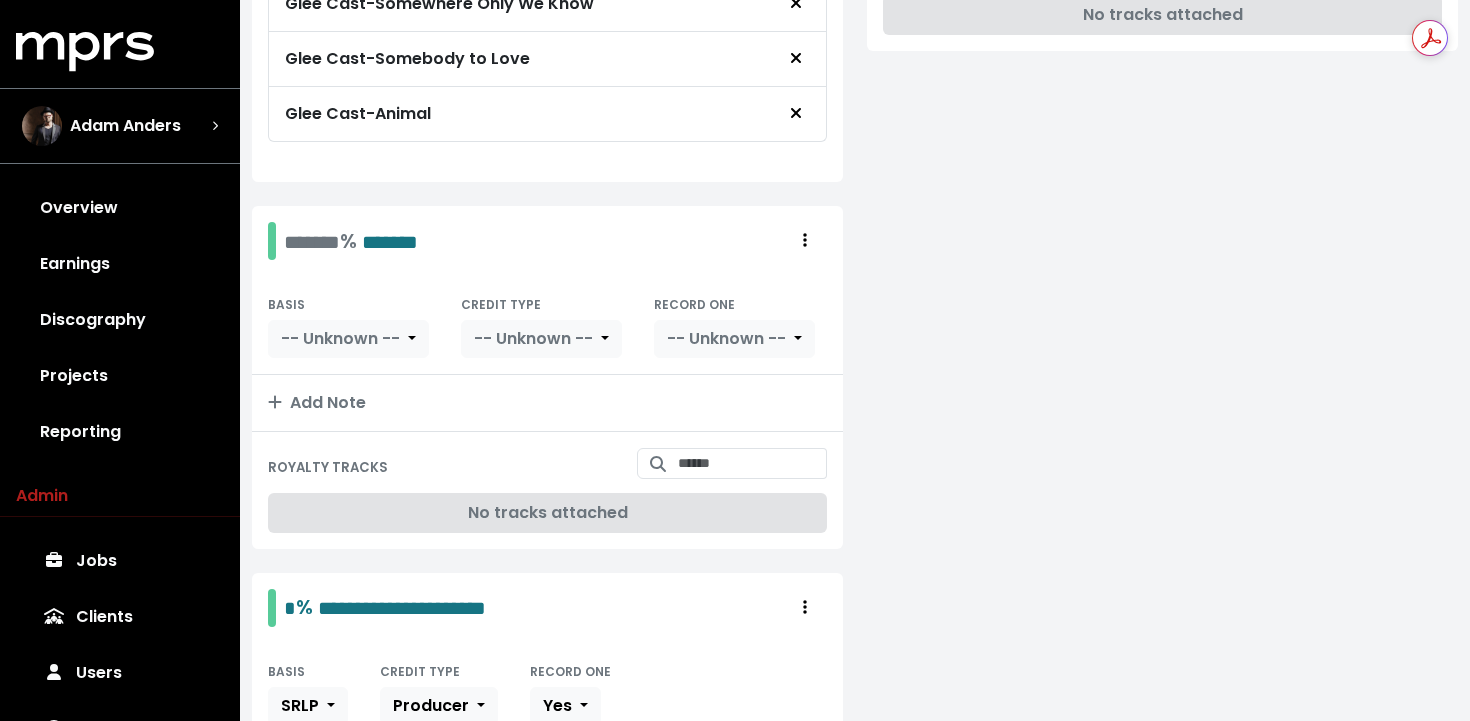 scroll, scrollTop: 722, scrollLeft: 0, axis: vertical 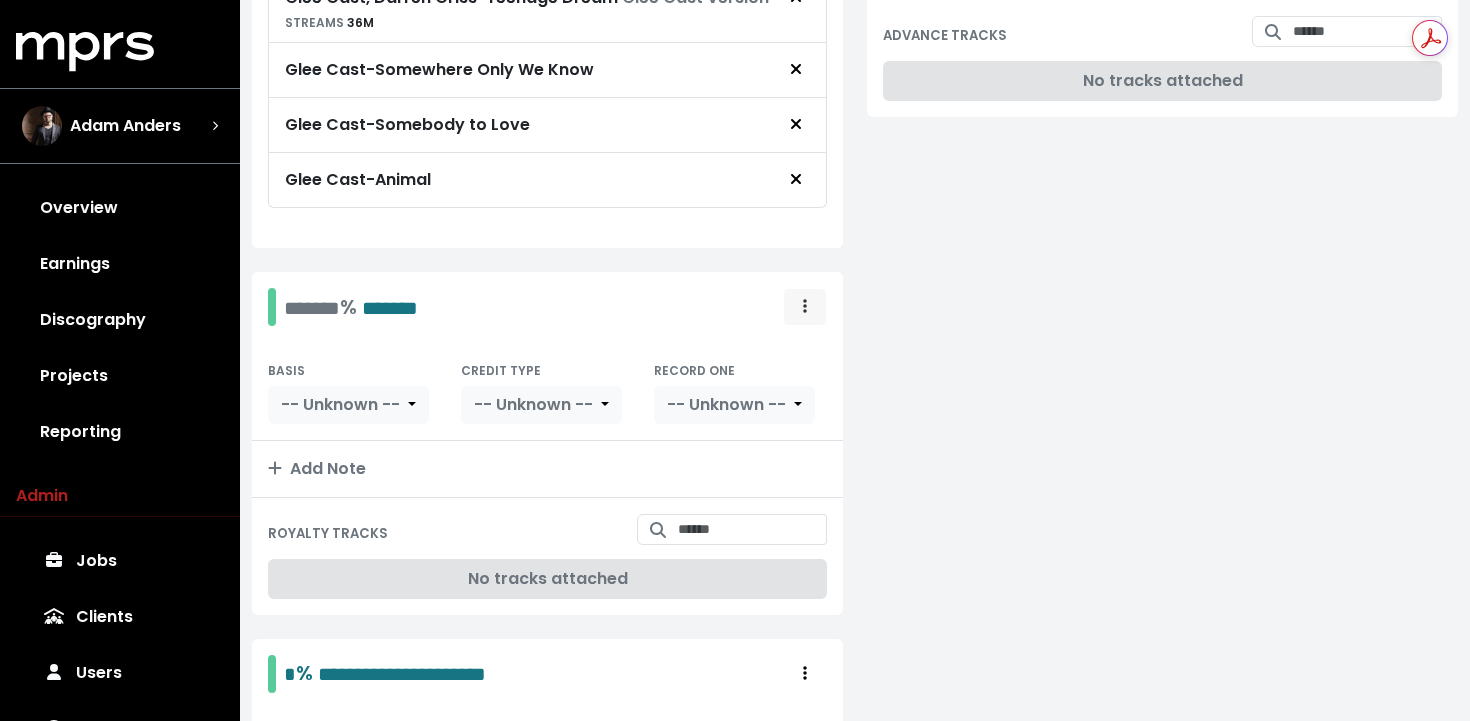 click at bounding box center [805, 307] 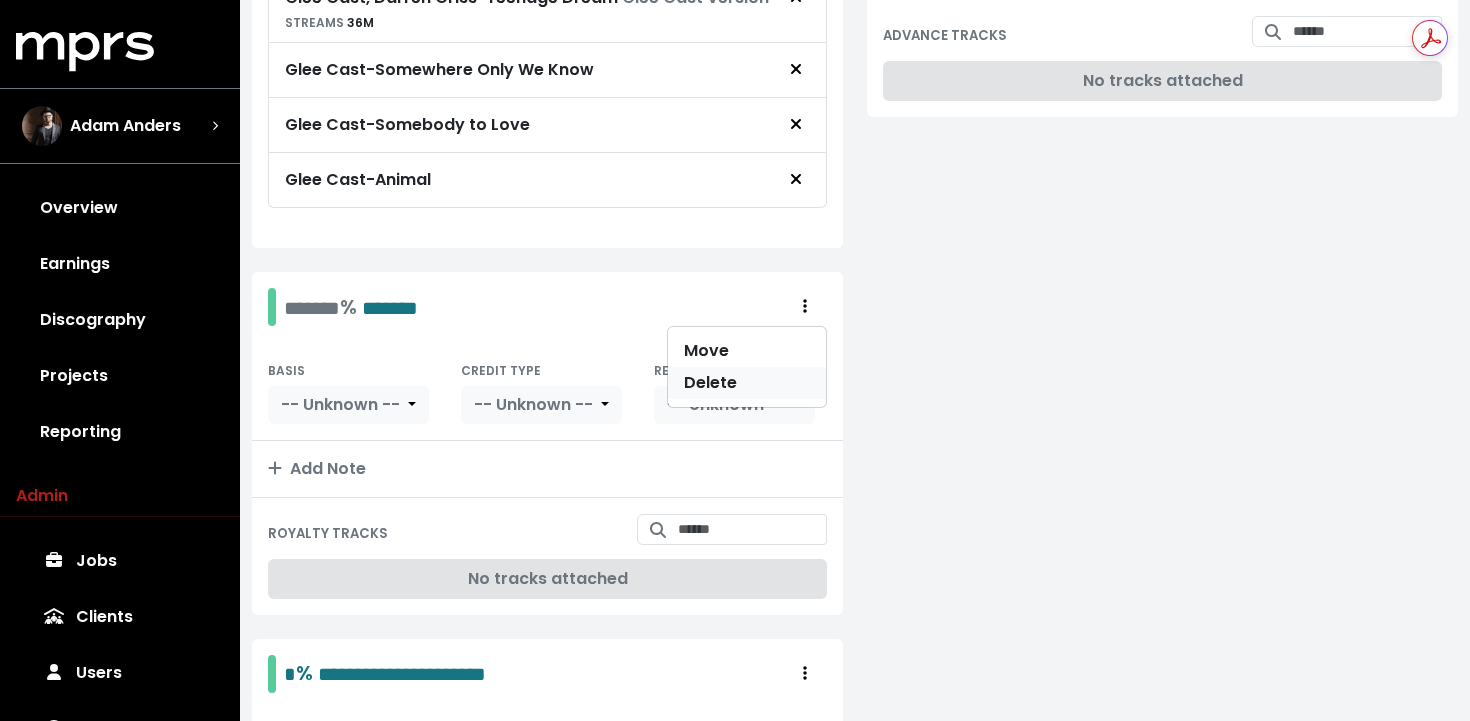 click on "Delete" at bounding box center [747, 383] 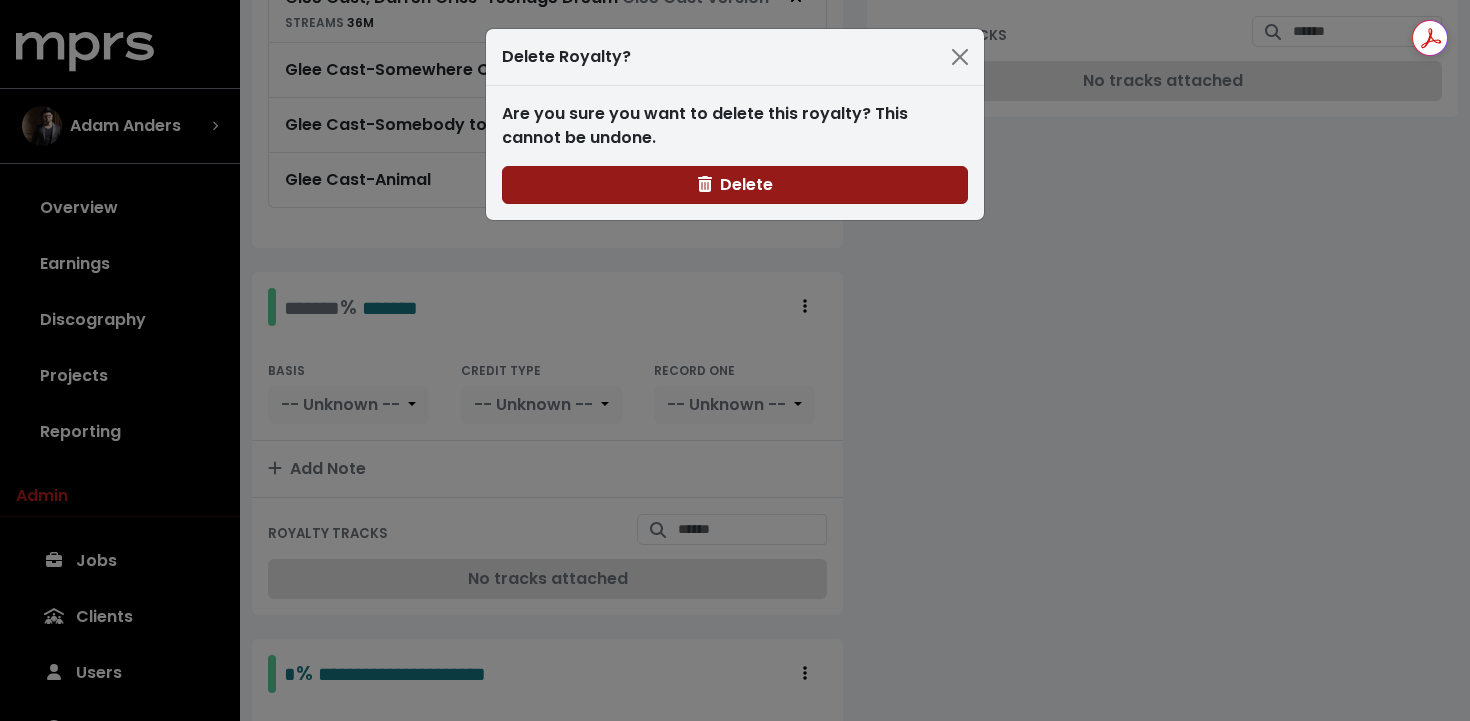 click on "Delete" at bounding box center [735, 185] 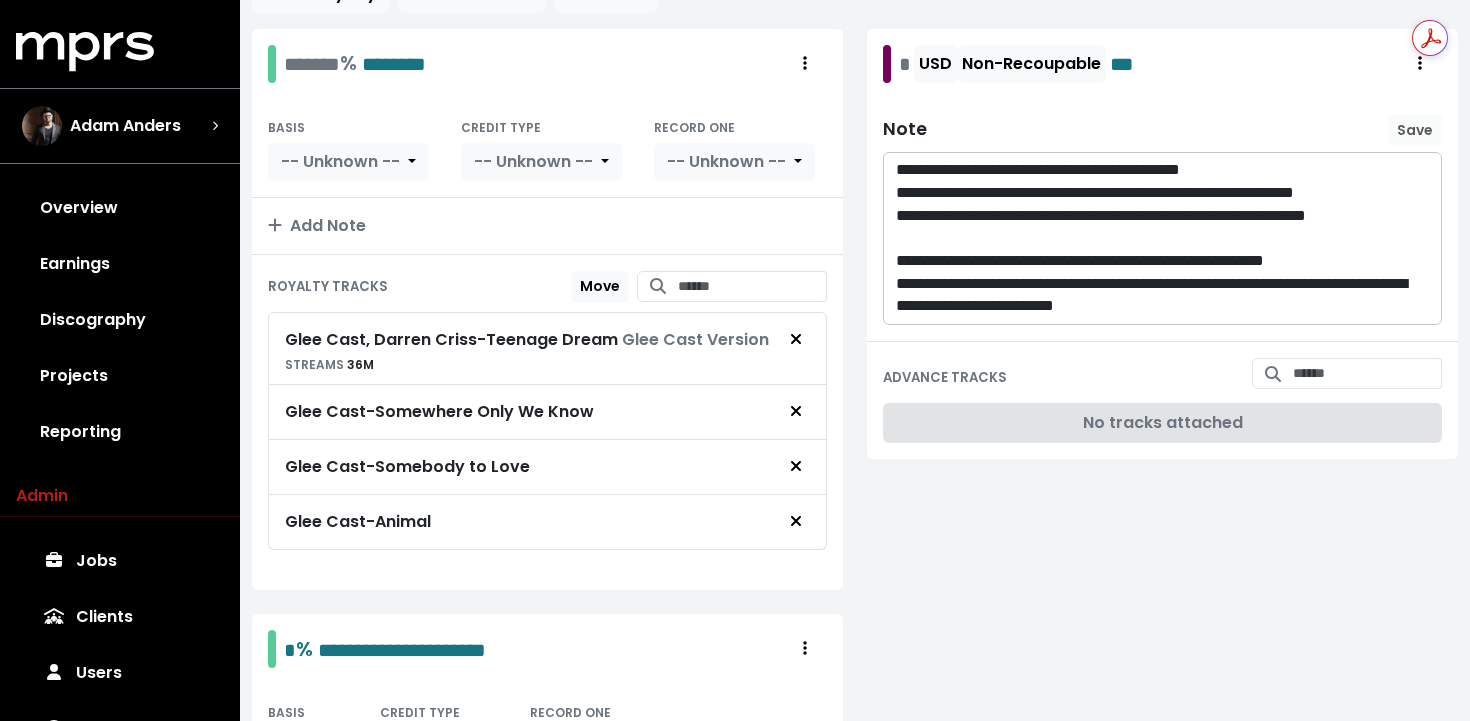 scroll, scrollTop: 328, scrollLeft: 0, axis: vertical 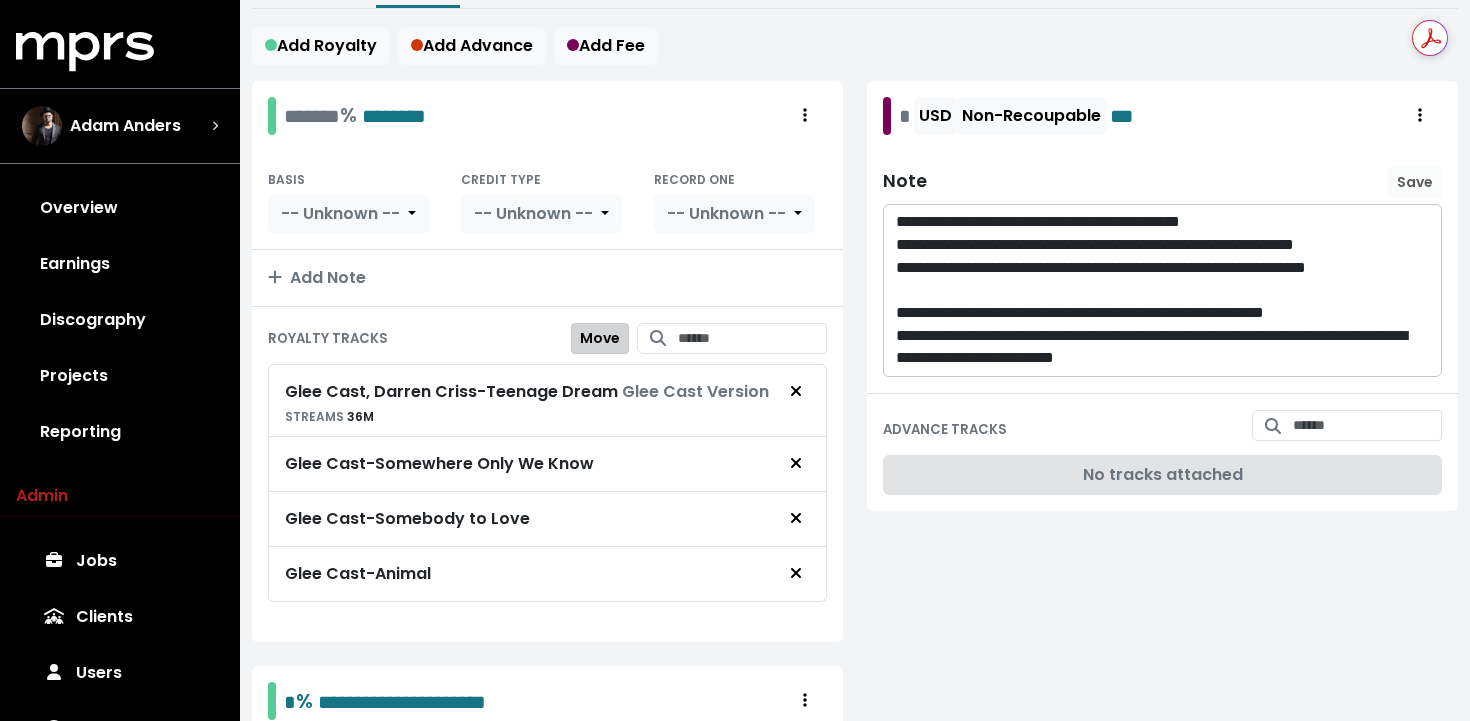 click on "Move" at bounding box center (600, 338) 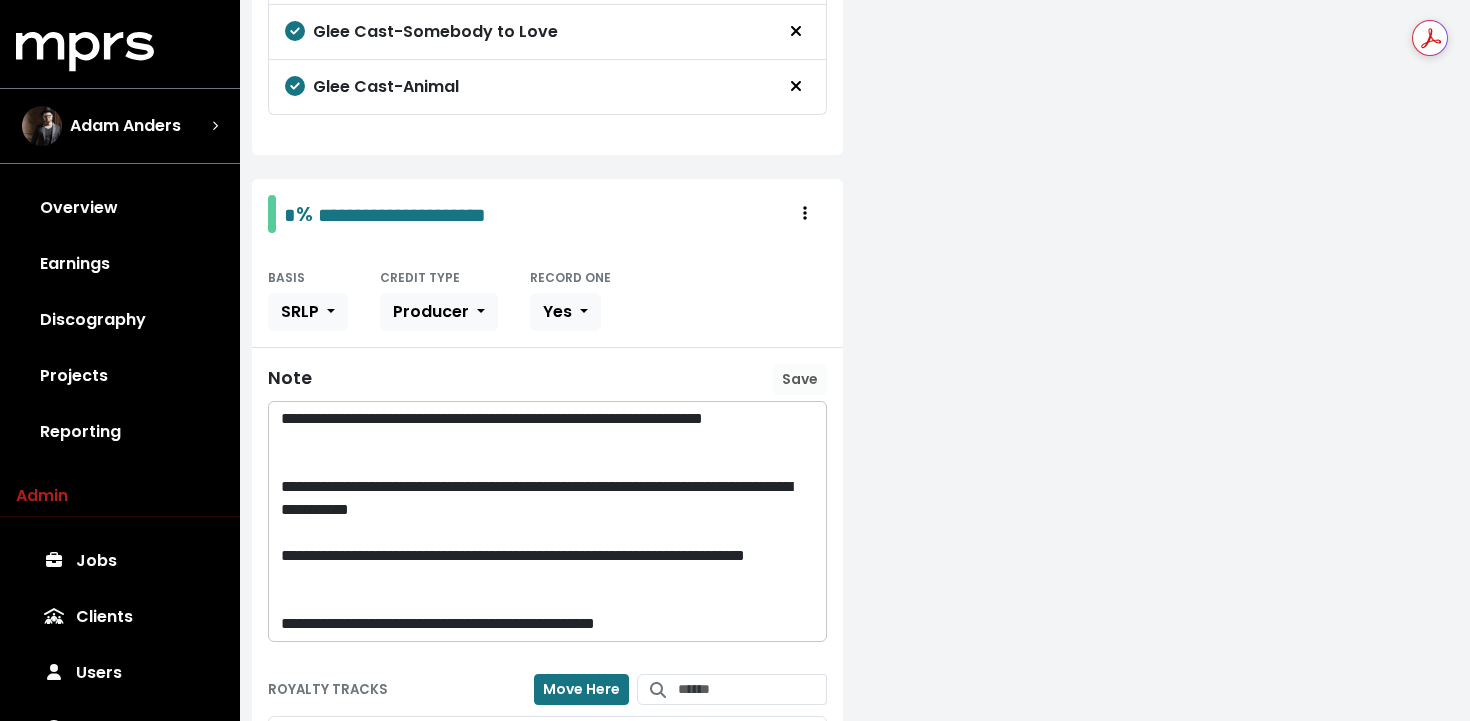 scroll, scrollTop: 875, scrollLeft: 0, axis: vertical 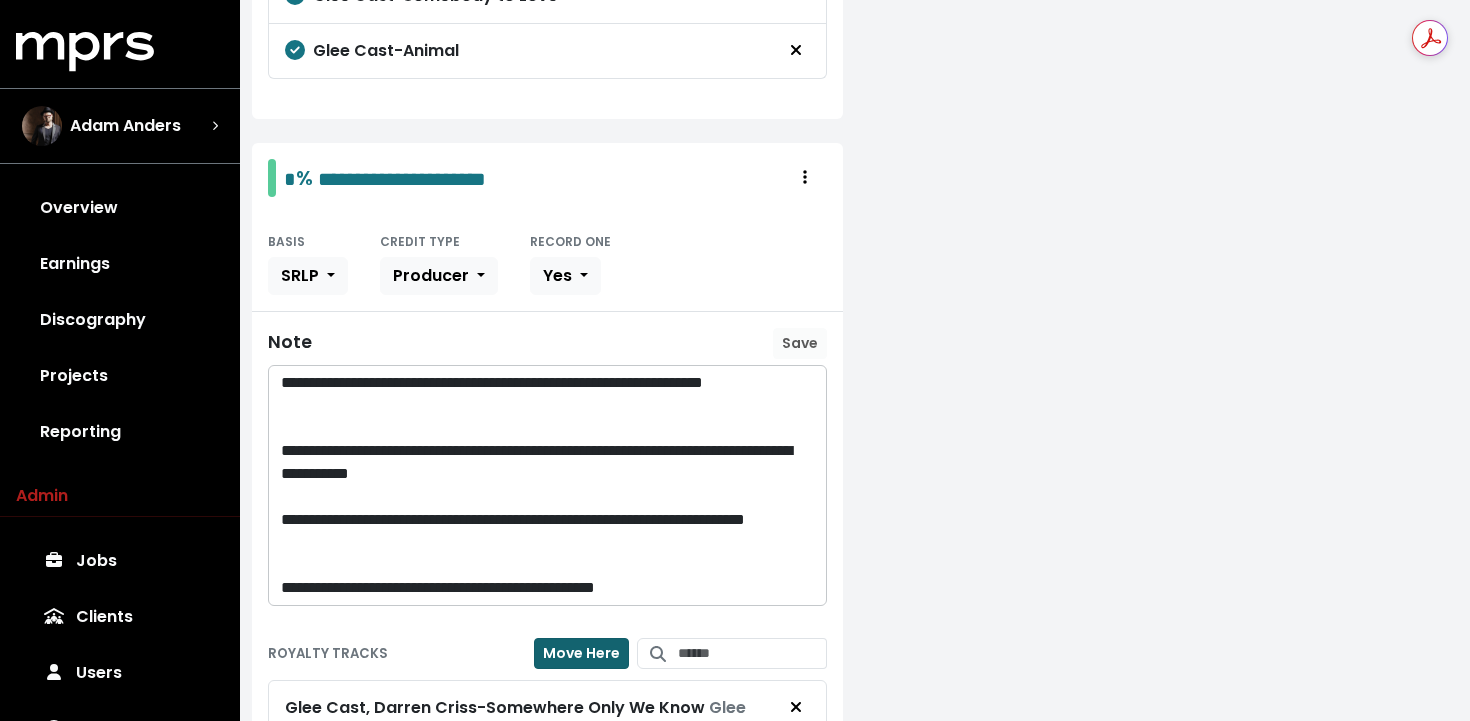 click on "Move Here" at bounding box center (581, 653) 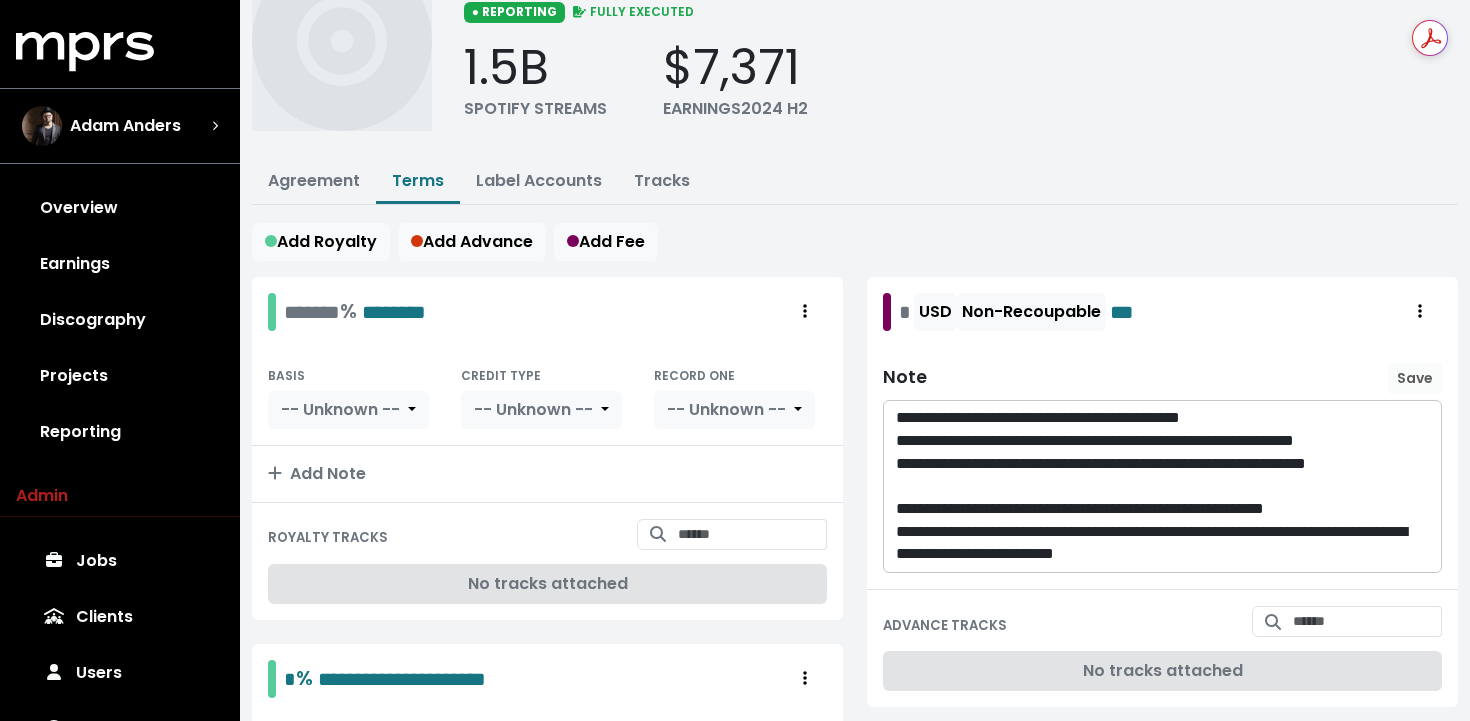 scroll, scrollTop: 131, scrollLeft: 0, axis: vertical 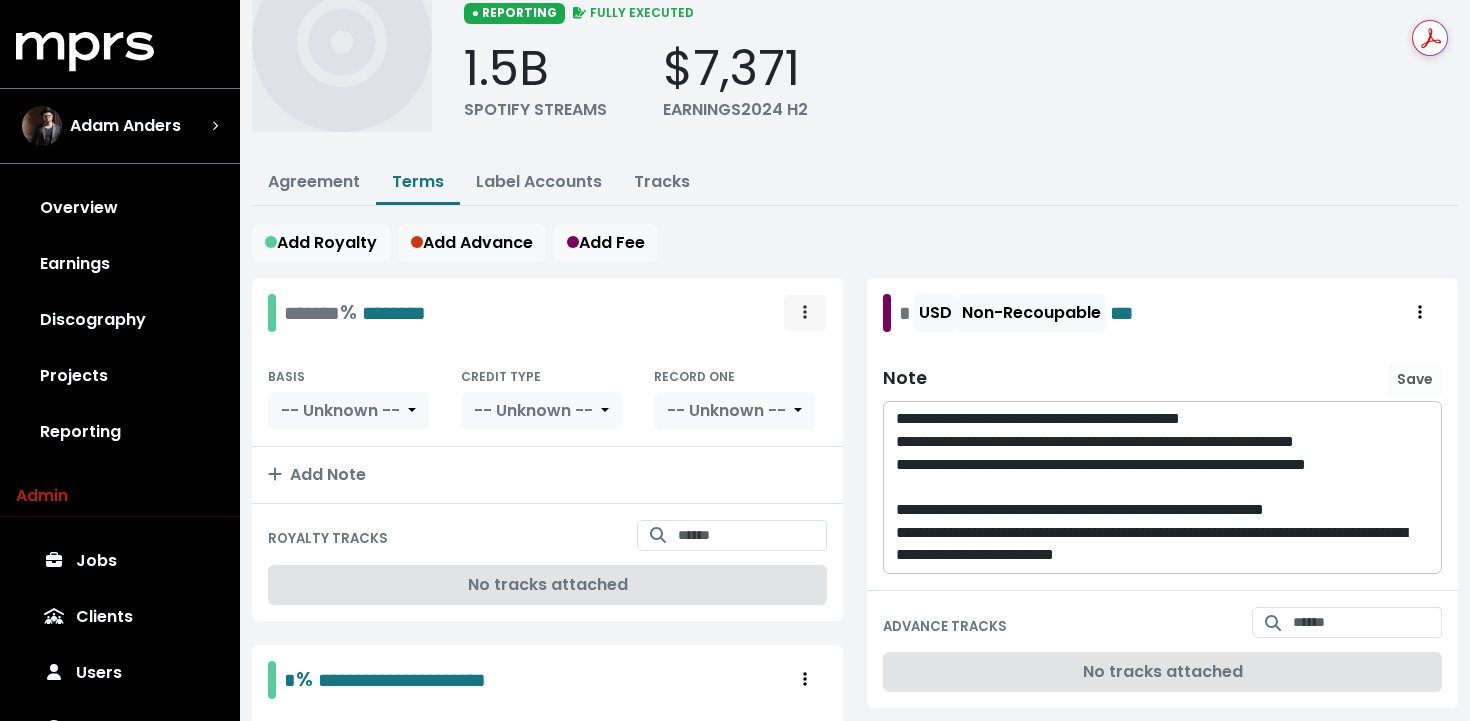 click 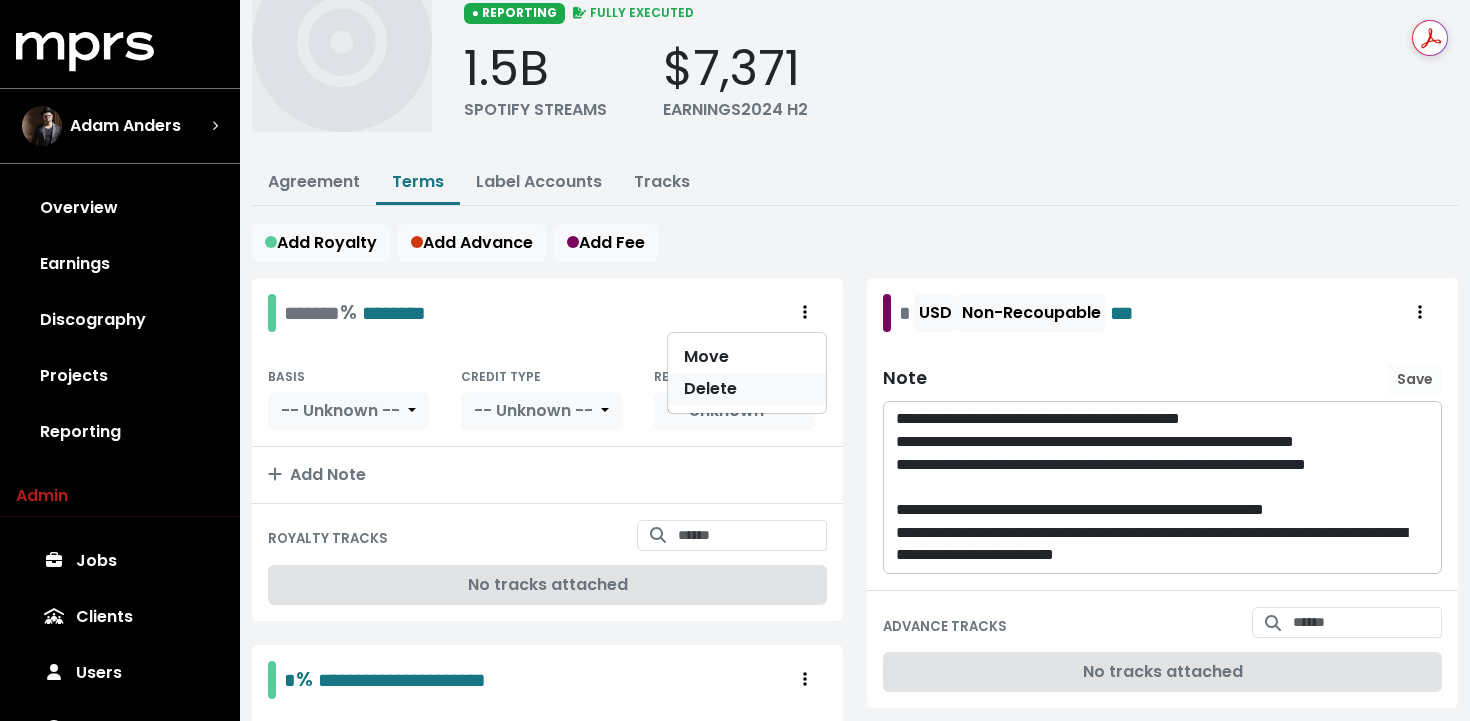 click on "Delete" at bounding box center (747, 389) 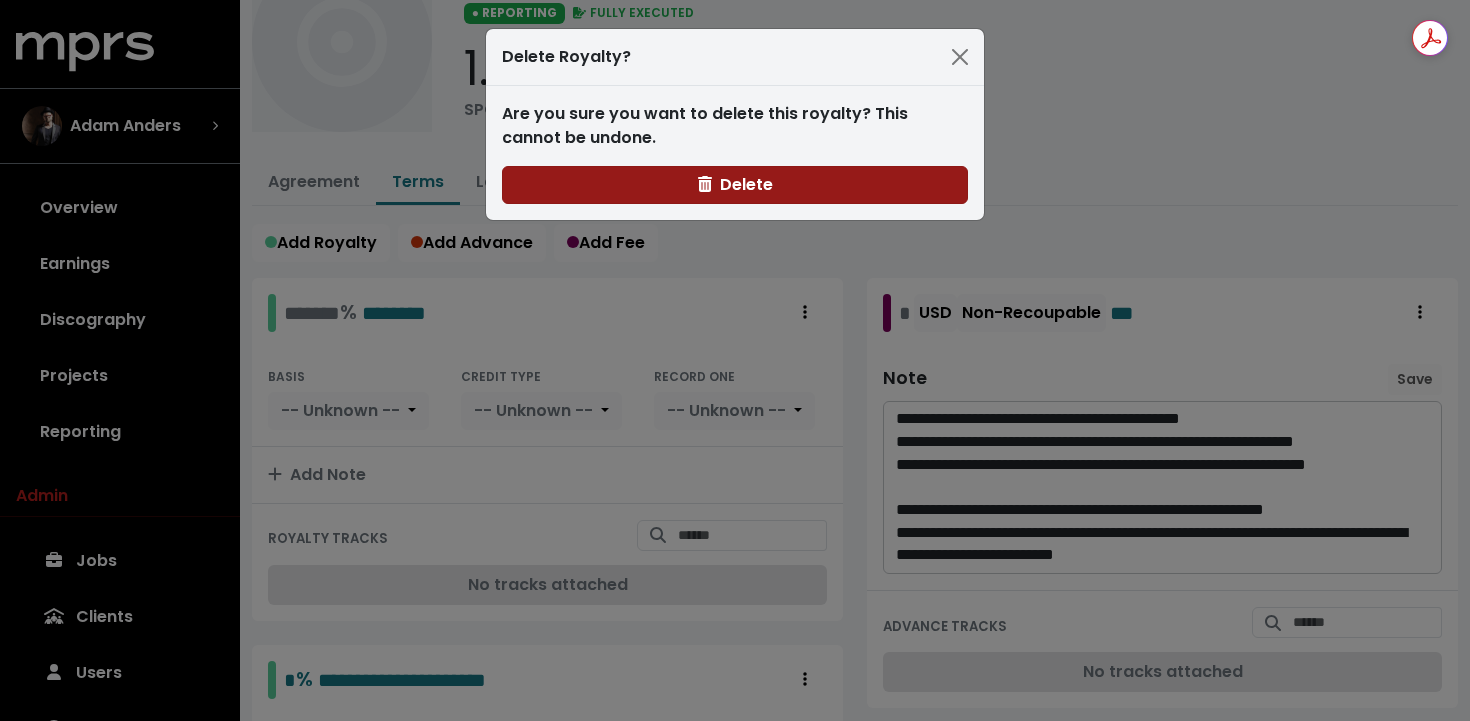 click on "Delete" at bounding box center (735, 185) 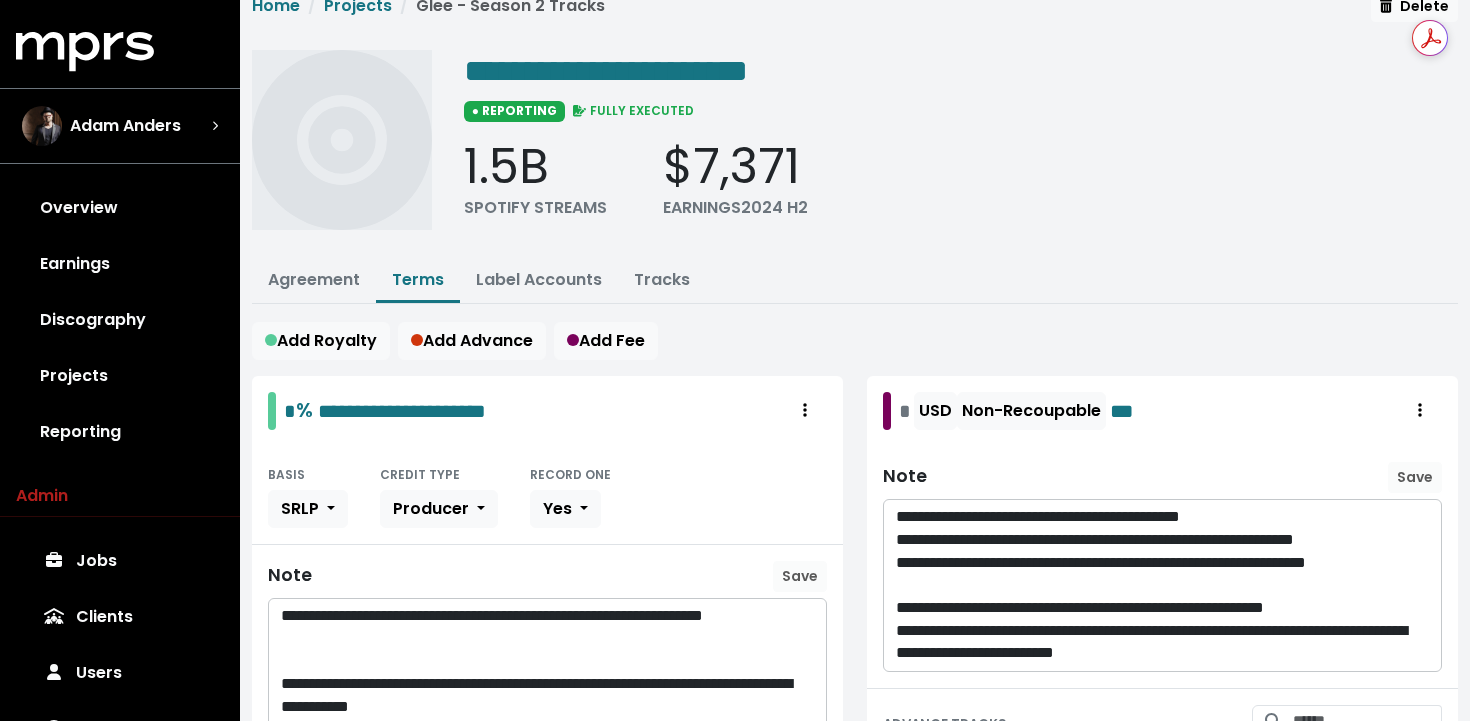 scroll, scrollTop: 0, scrollLeft: 0, axis: both 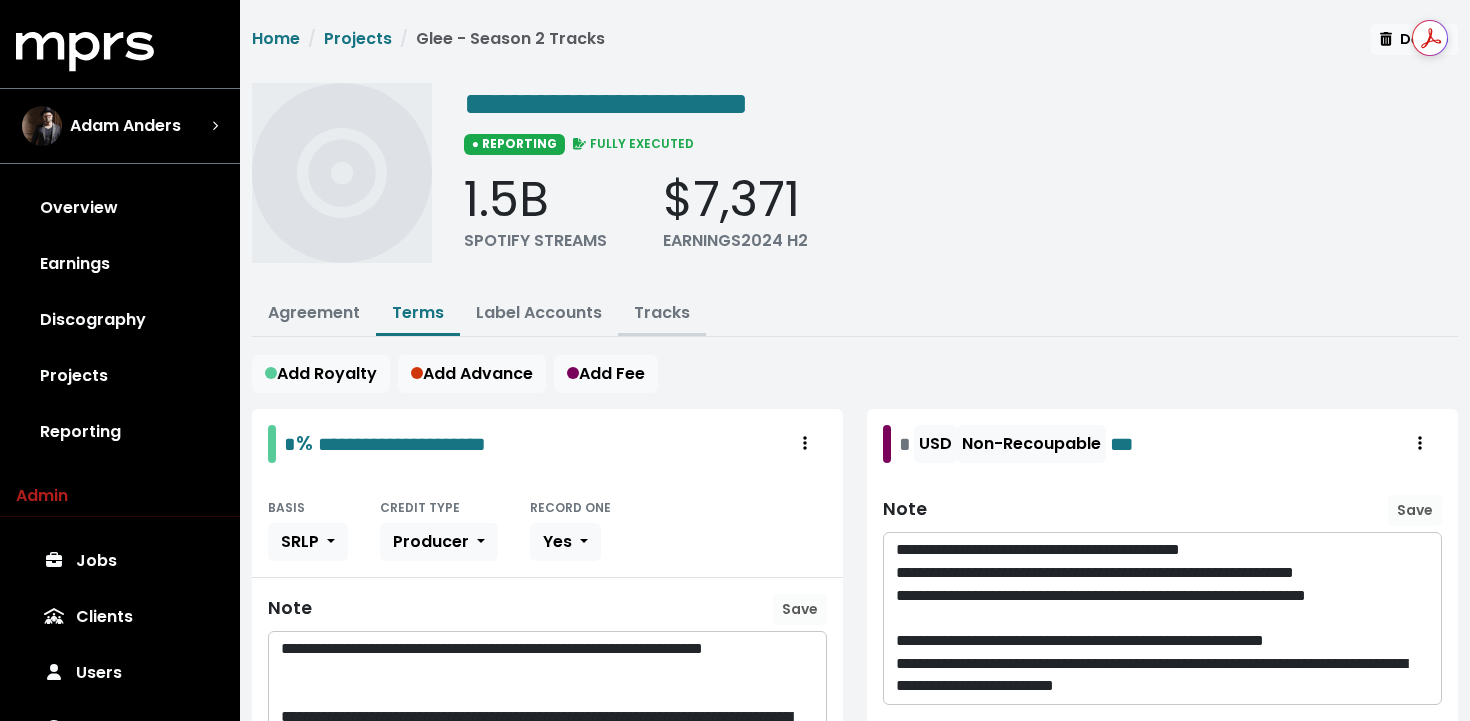 click on "Tracks" at bounding box center [662, 312] 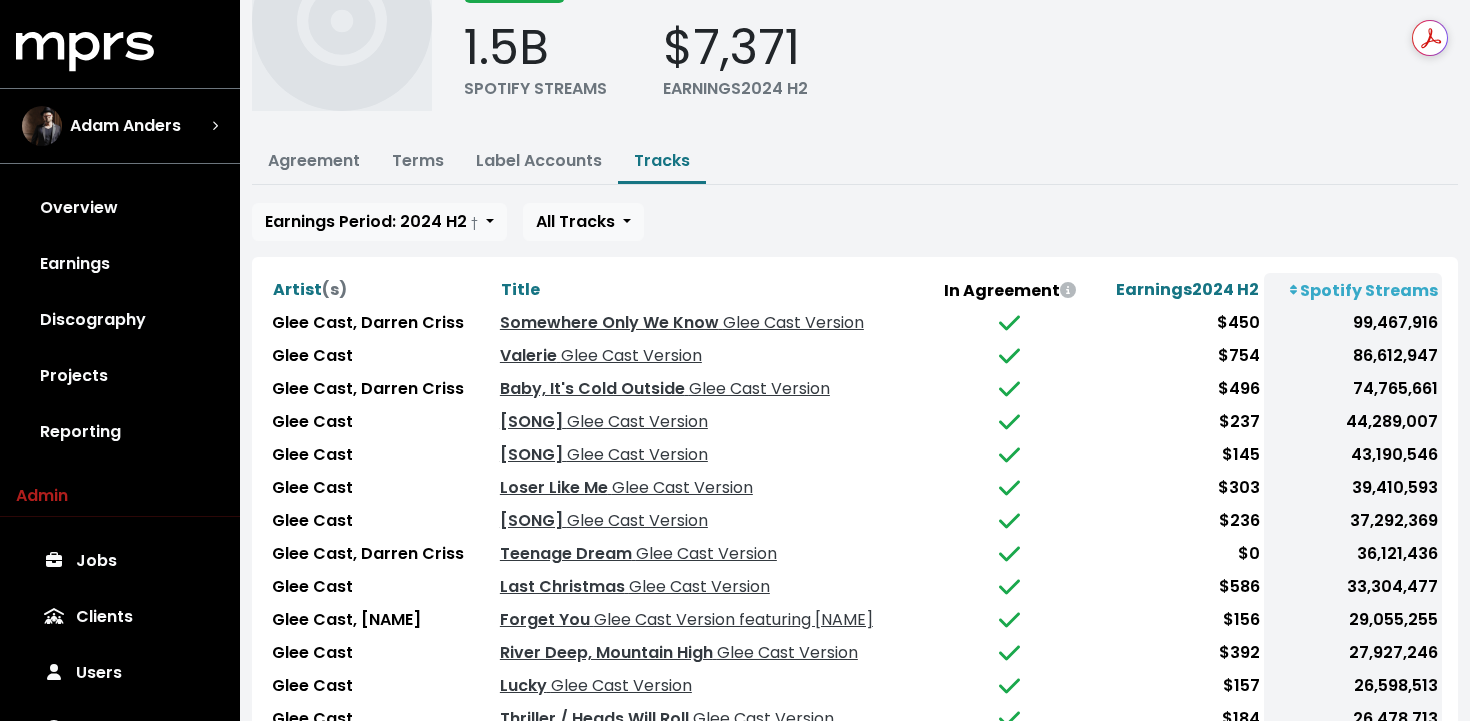 scroll, scrollTop: 151, scrollLeft: 0, axis: vertical 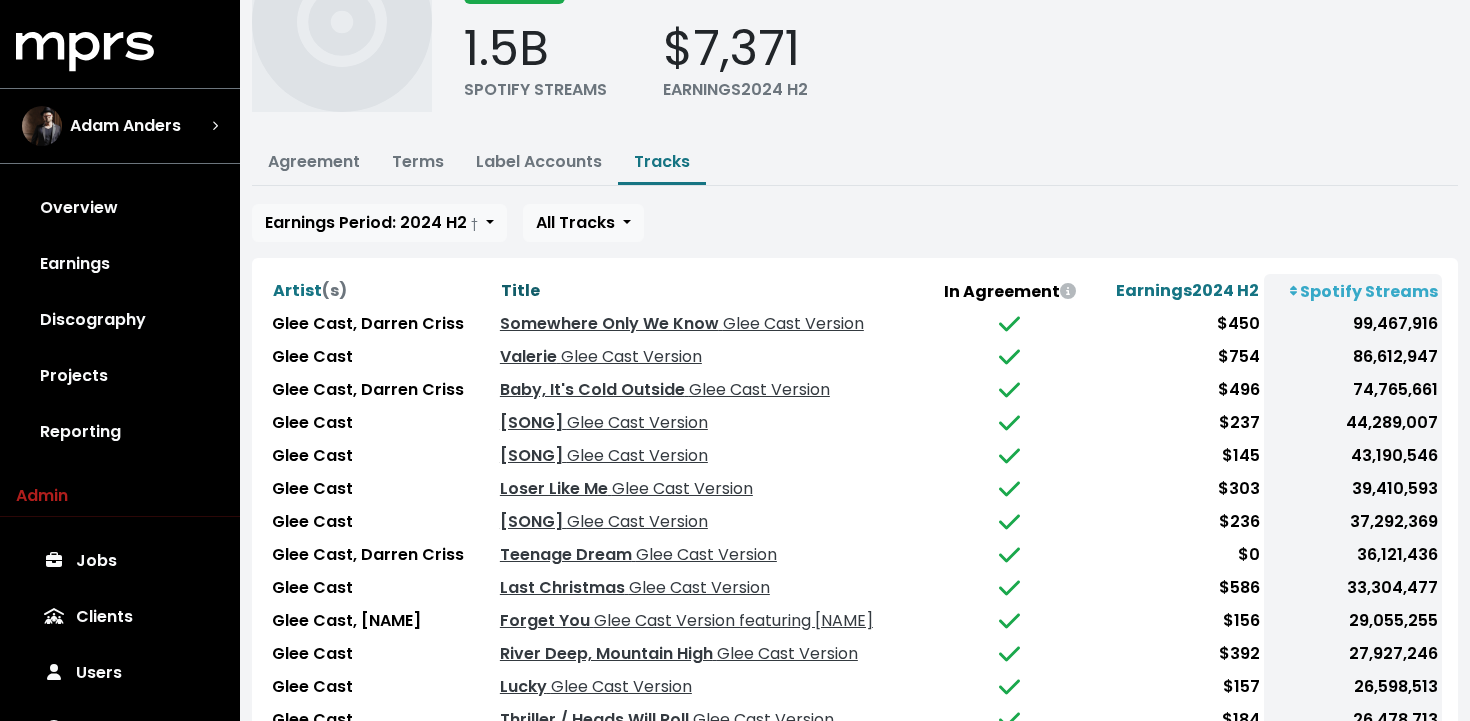 click on "Title" at bounding box center [520, 290] 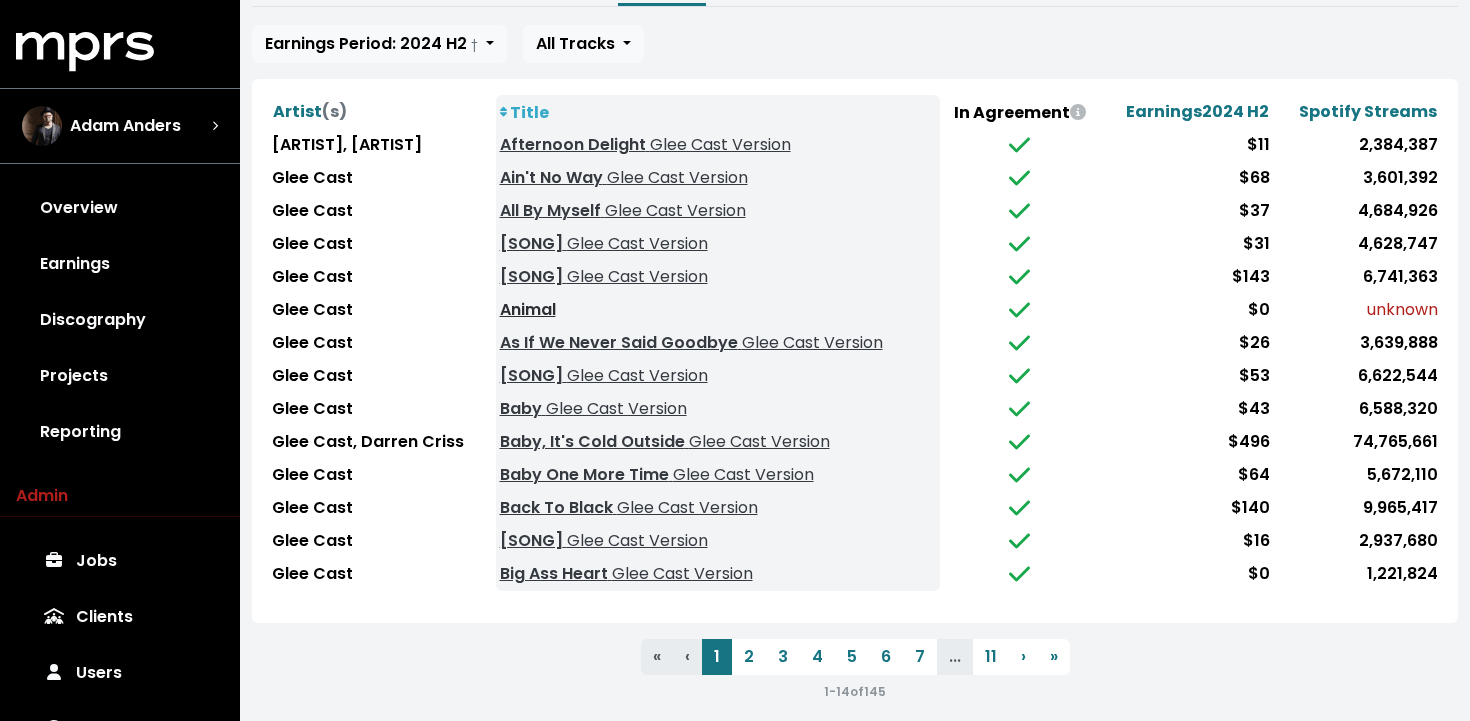 scroll, scrollTop: 342, scrollLeft: 0, axis: vertical 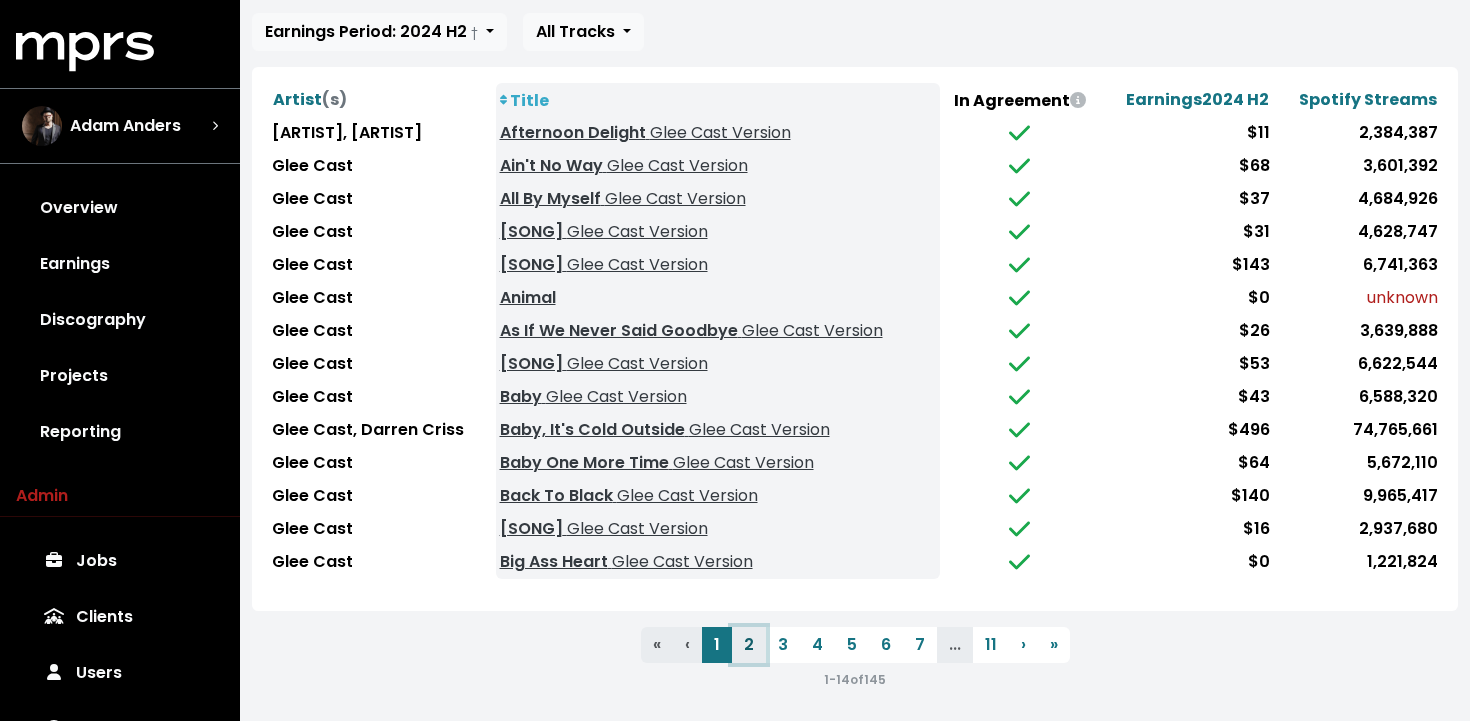click on "2" at bounding box center [749, 645] 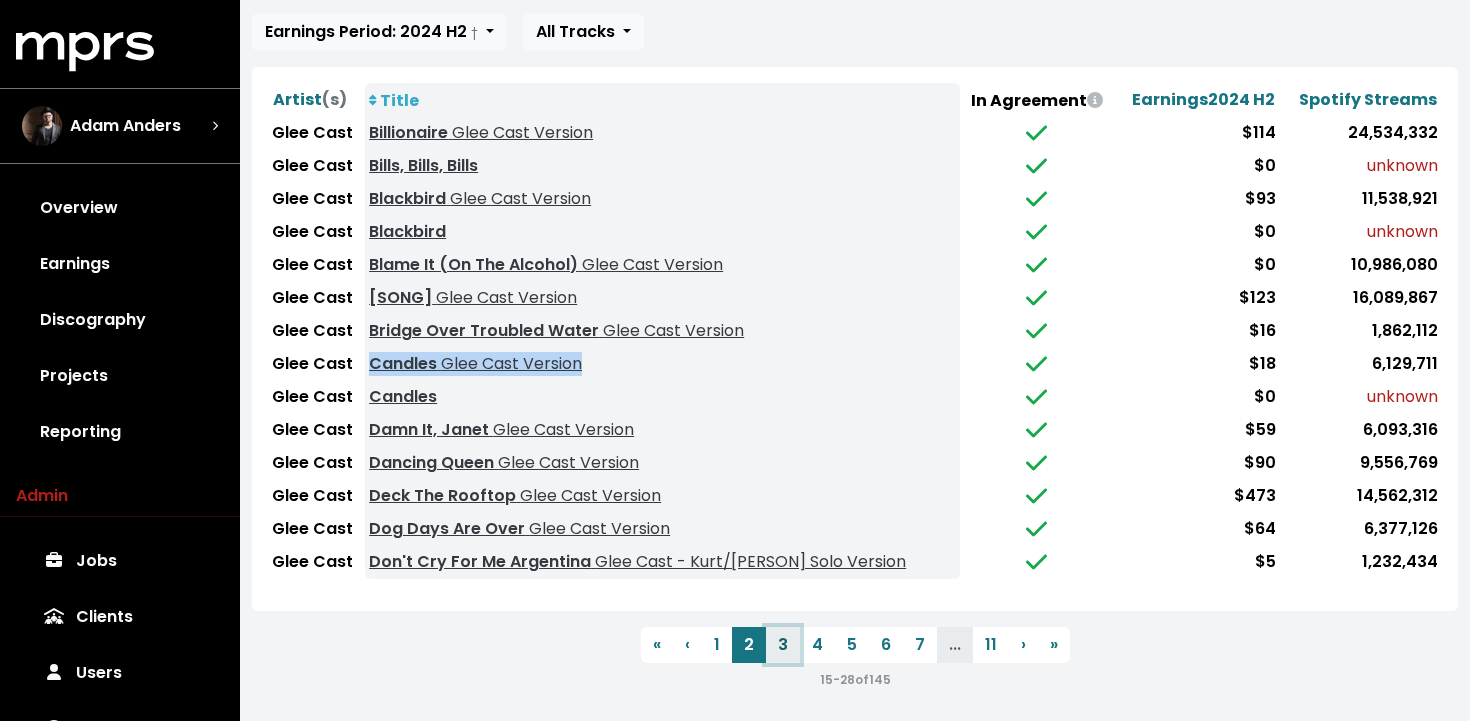 click on "3" at bounding box center (783, 645) 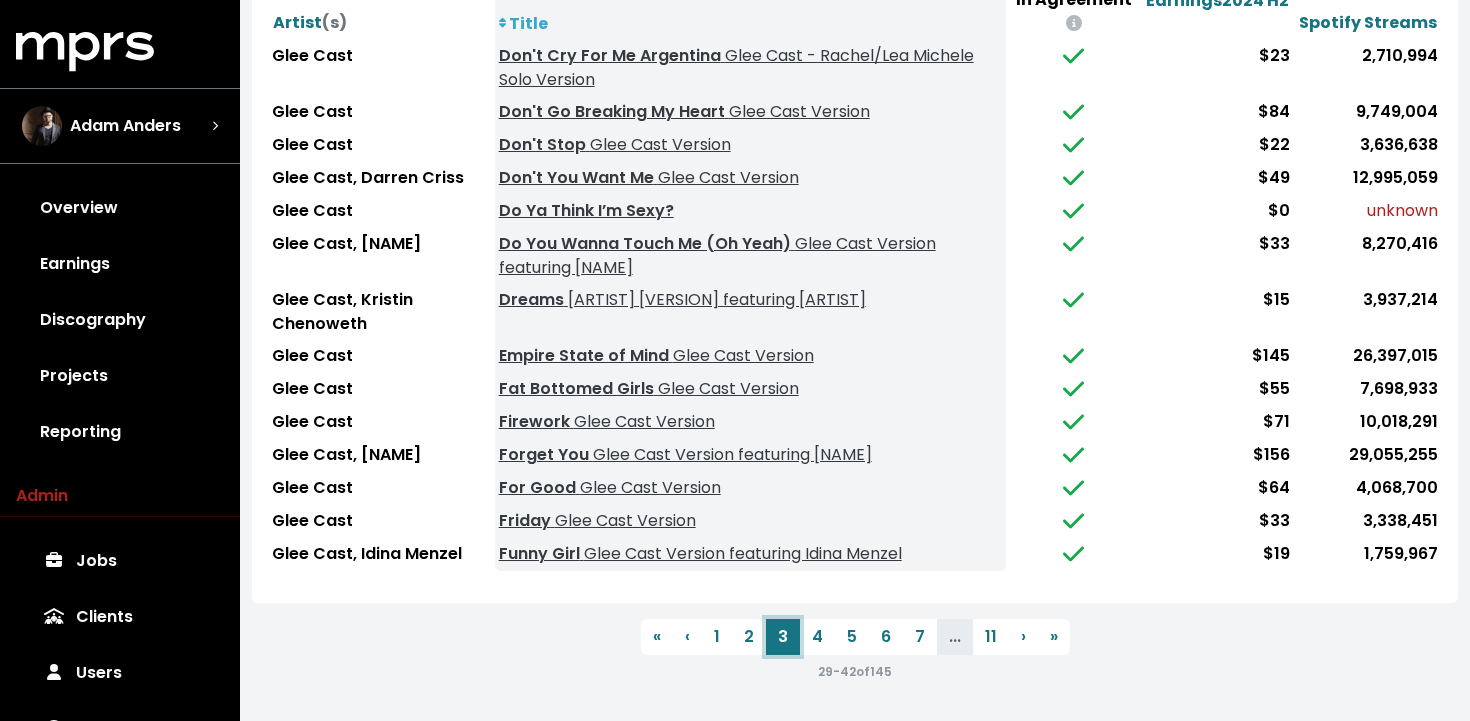 scroll, scrollTop: 458, scrollLeft: 0, axis: vertical 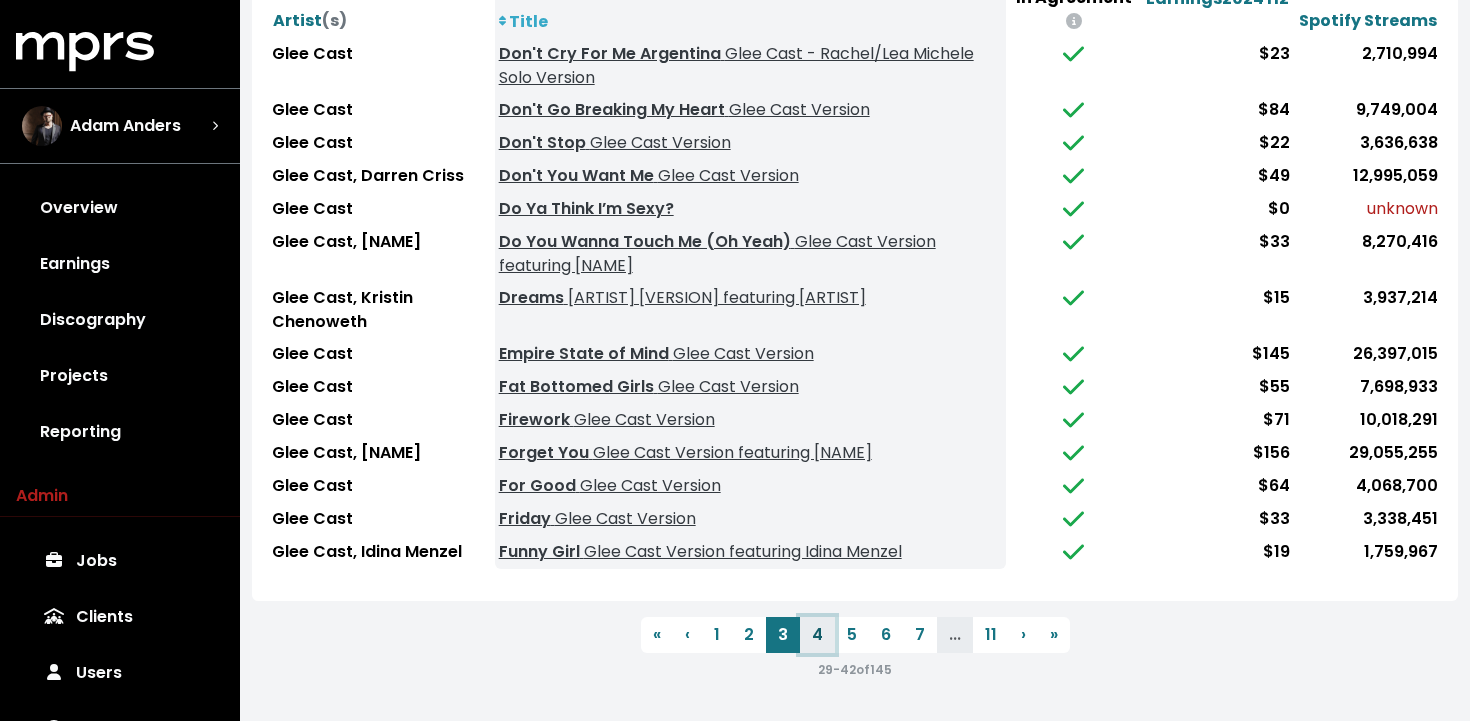 click on "4" at bounding box center [817, 635] 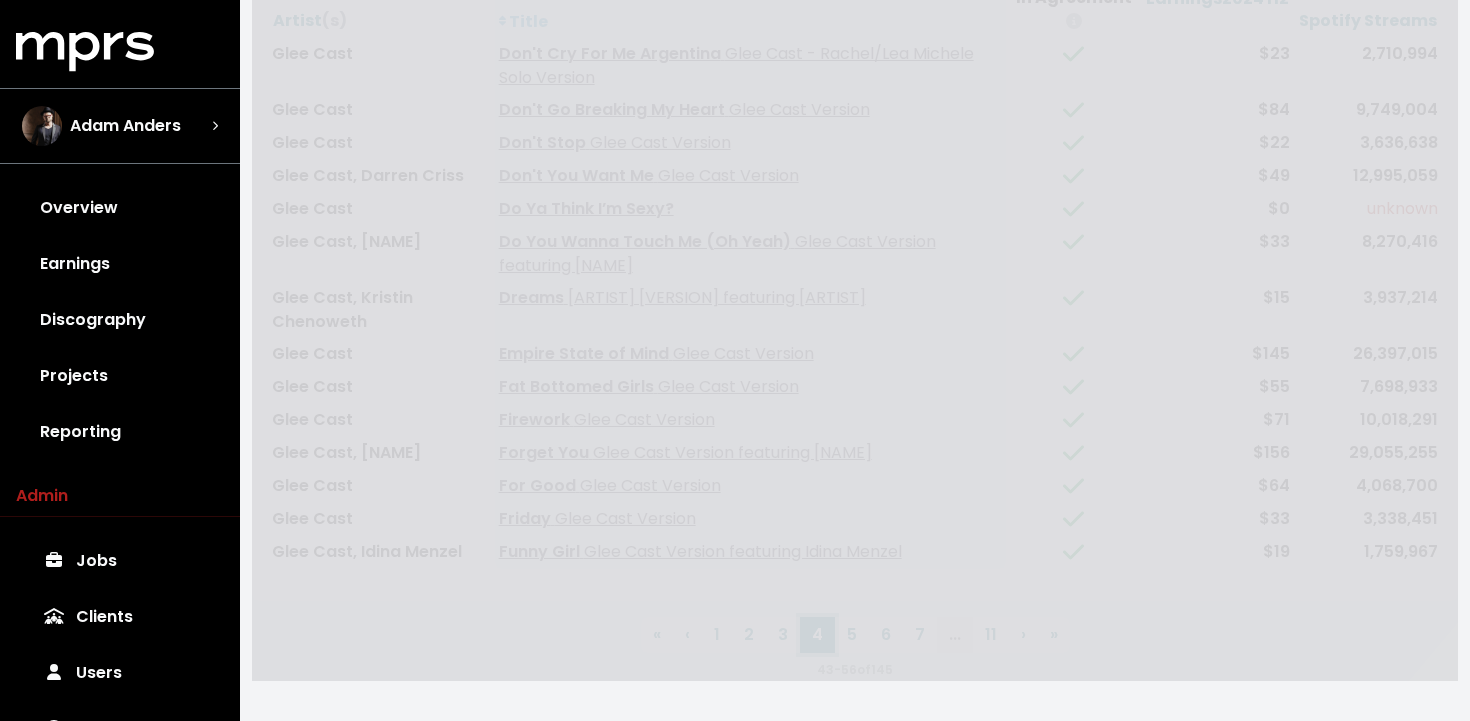 scroll, scrollTop: 342, scrollLeft: 0, axis: vertical 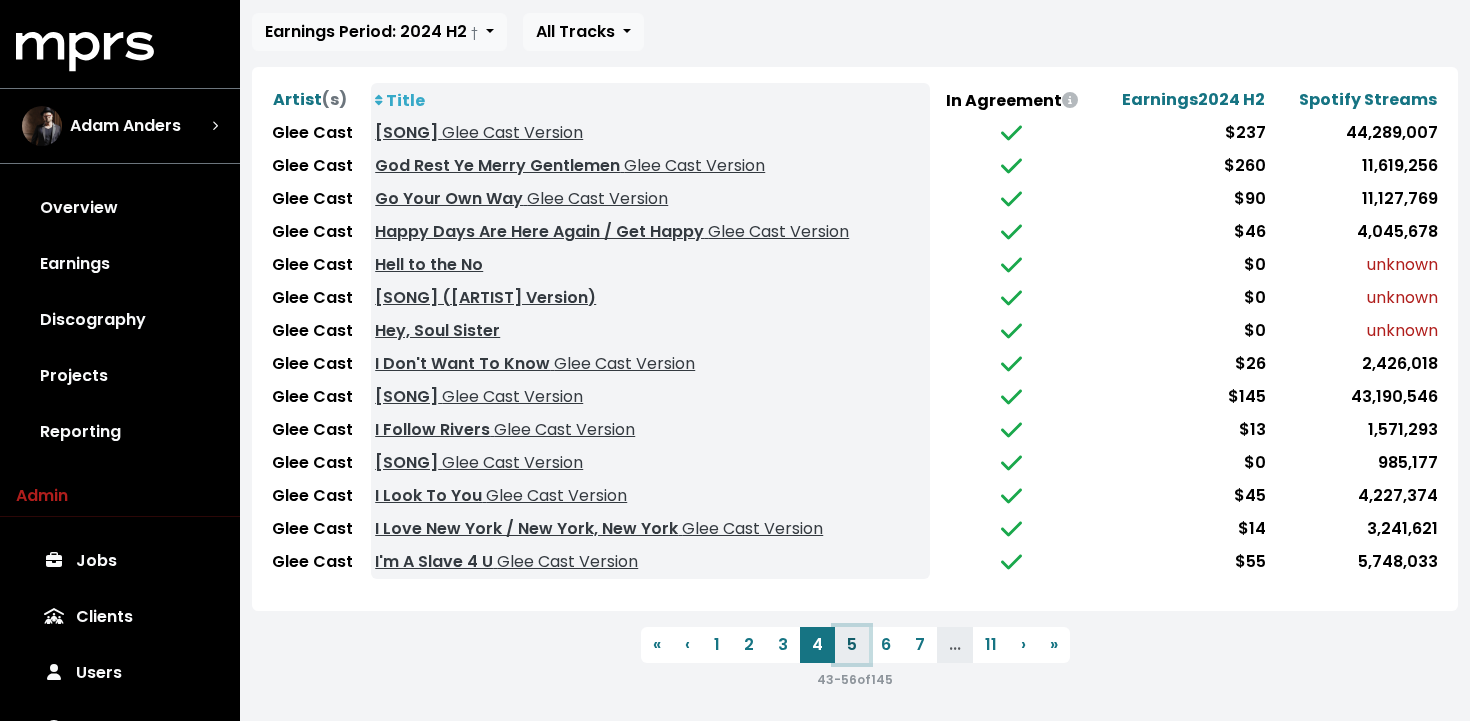 click on "5" at bounding box center (852, 645) 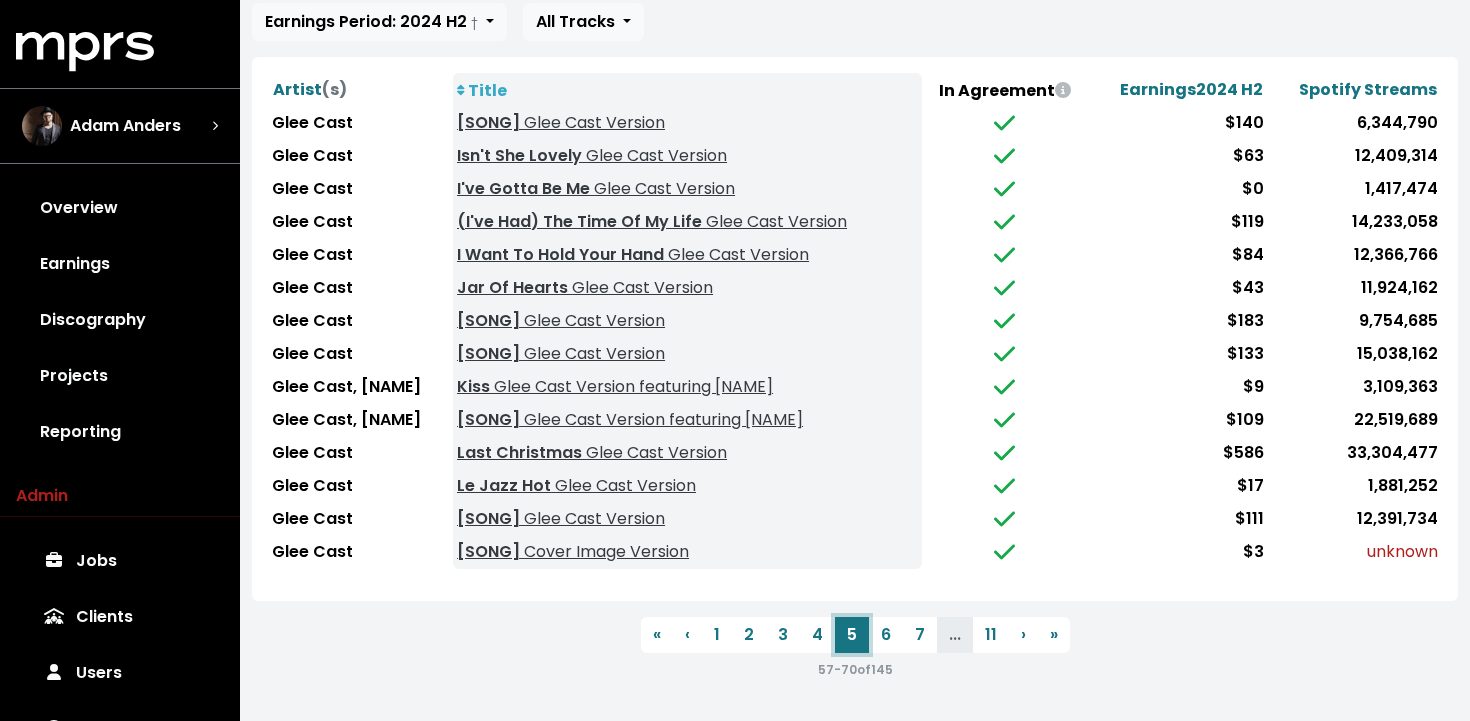 scroll, scrollTop: 435, scrollLeft: 0, axis: vertical 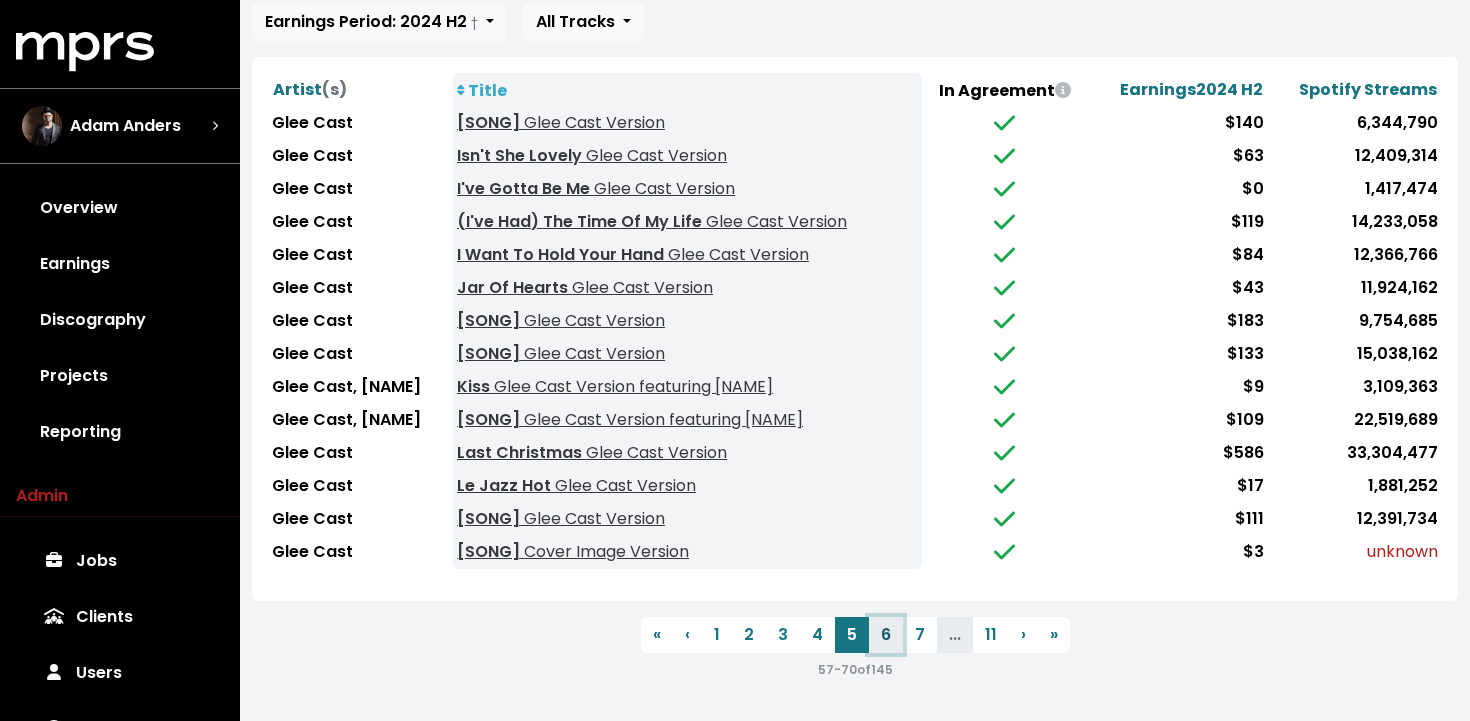 click on "6" at bounding box center [886, 635] 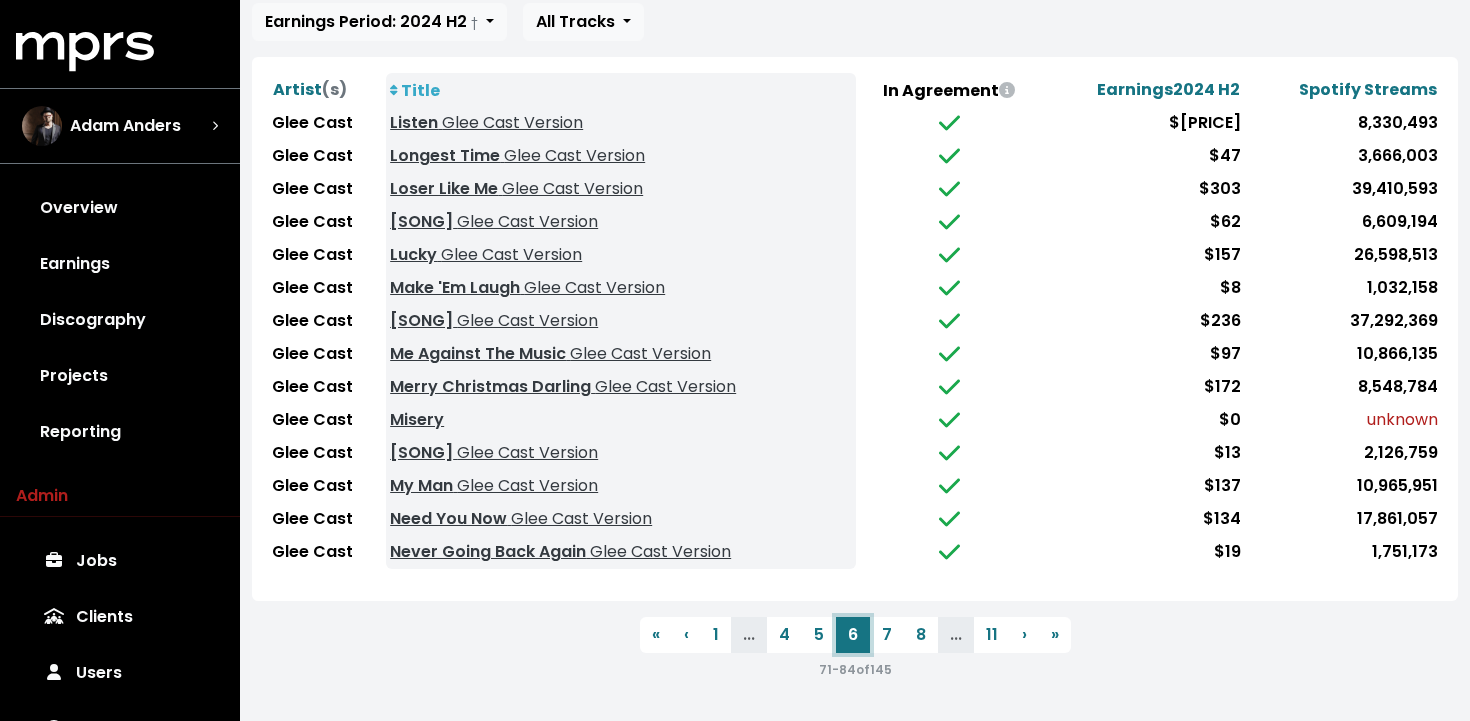 scroll, scrollTop: 342, scrollLeft: 0, axis: vertical 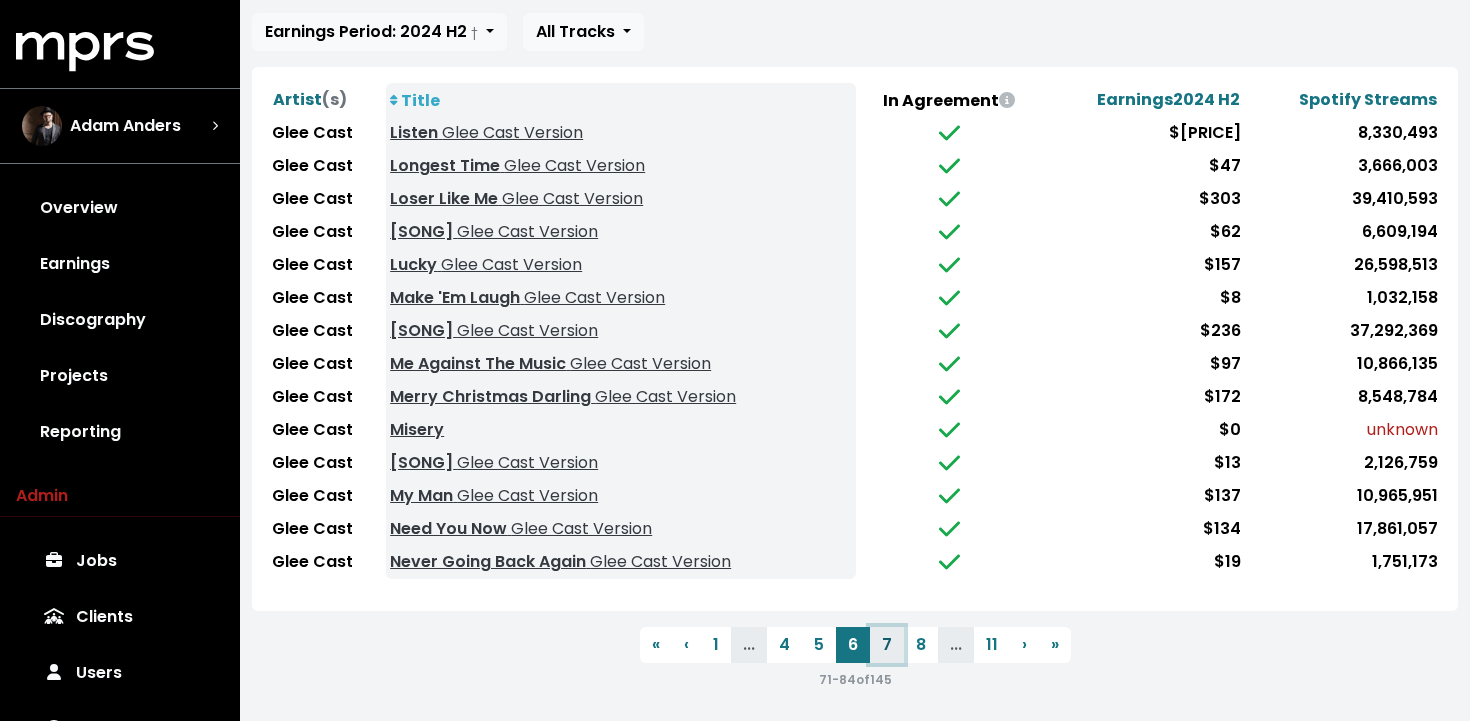 click on "7" at bounding box center (887, 645) 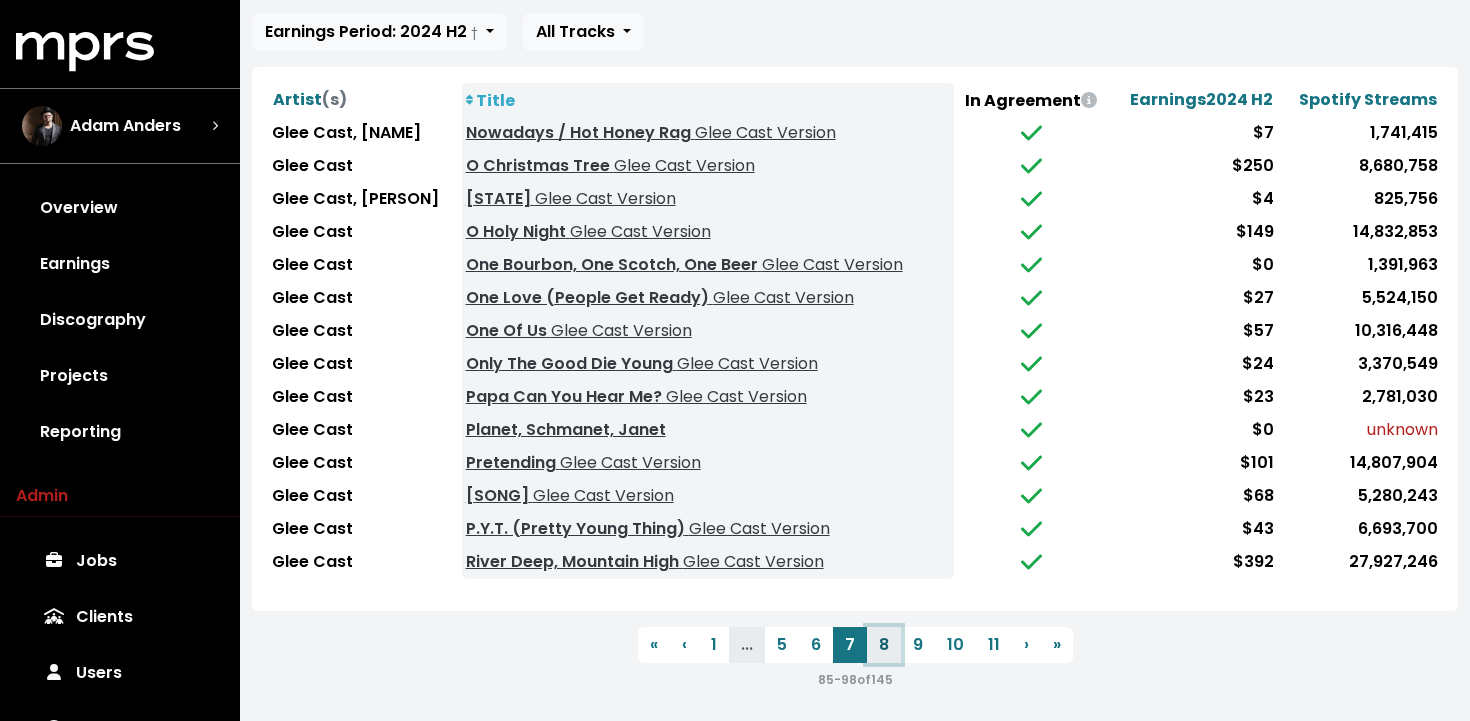 click on "8" at bounding box center (884, 645) 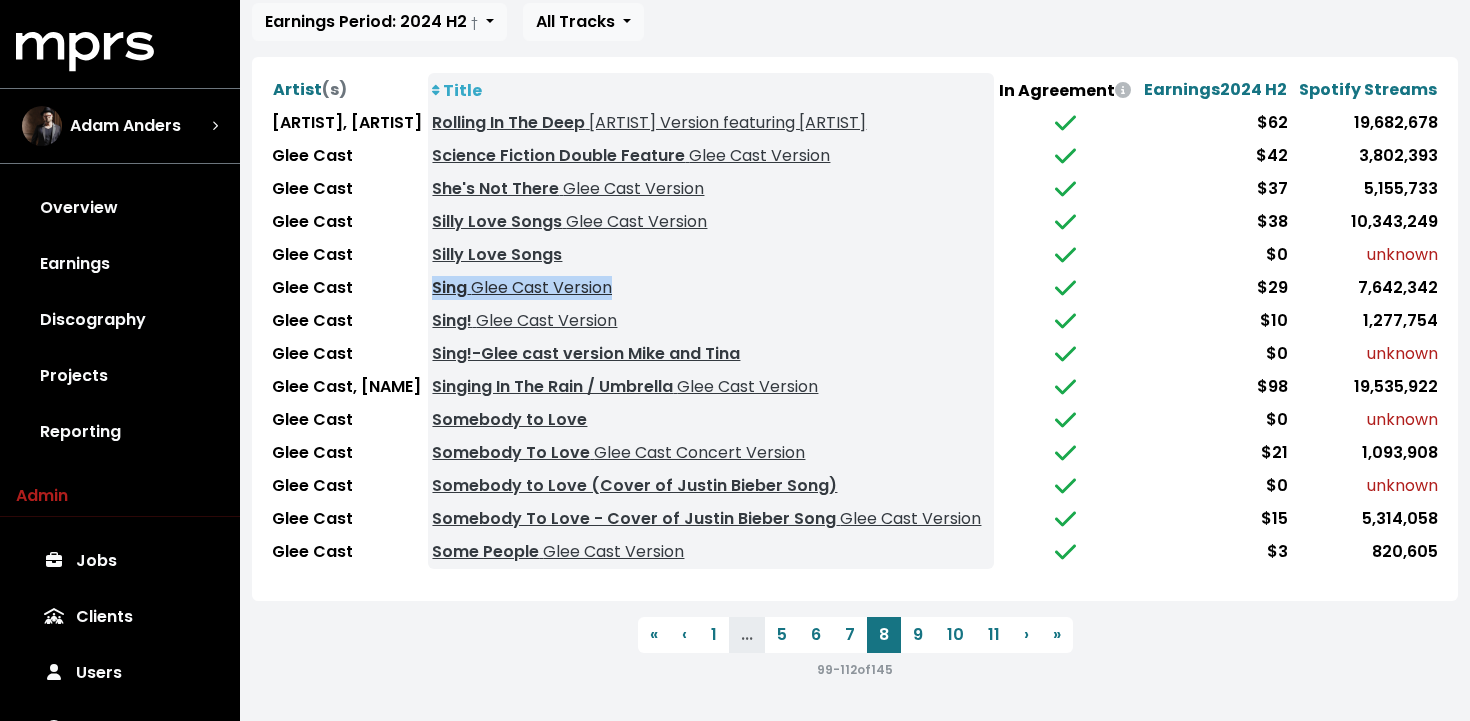 scroll, scrollTop: 370, scrollLeft: 0, axis: vertical 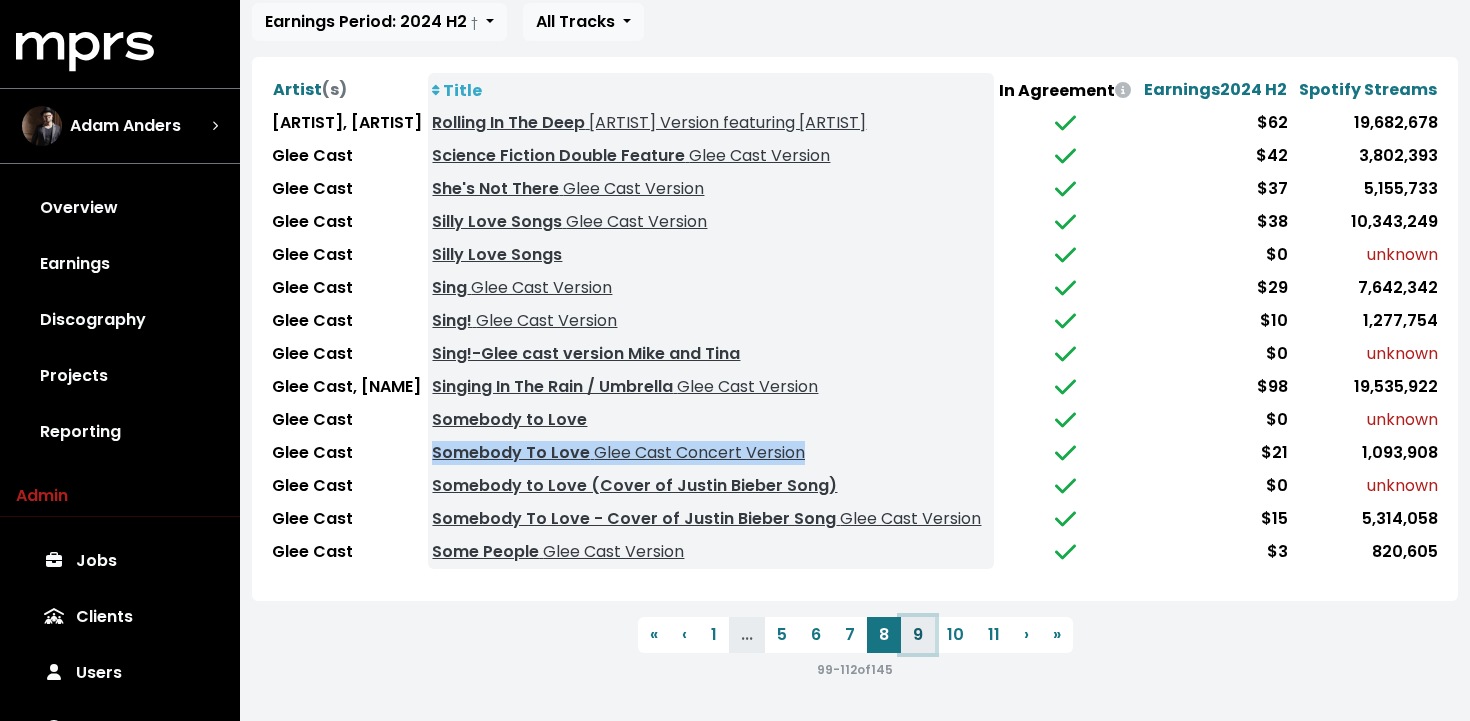 click on "9" at bounding box center [918, 635] 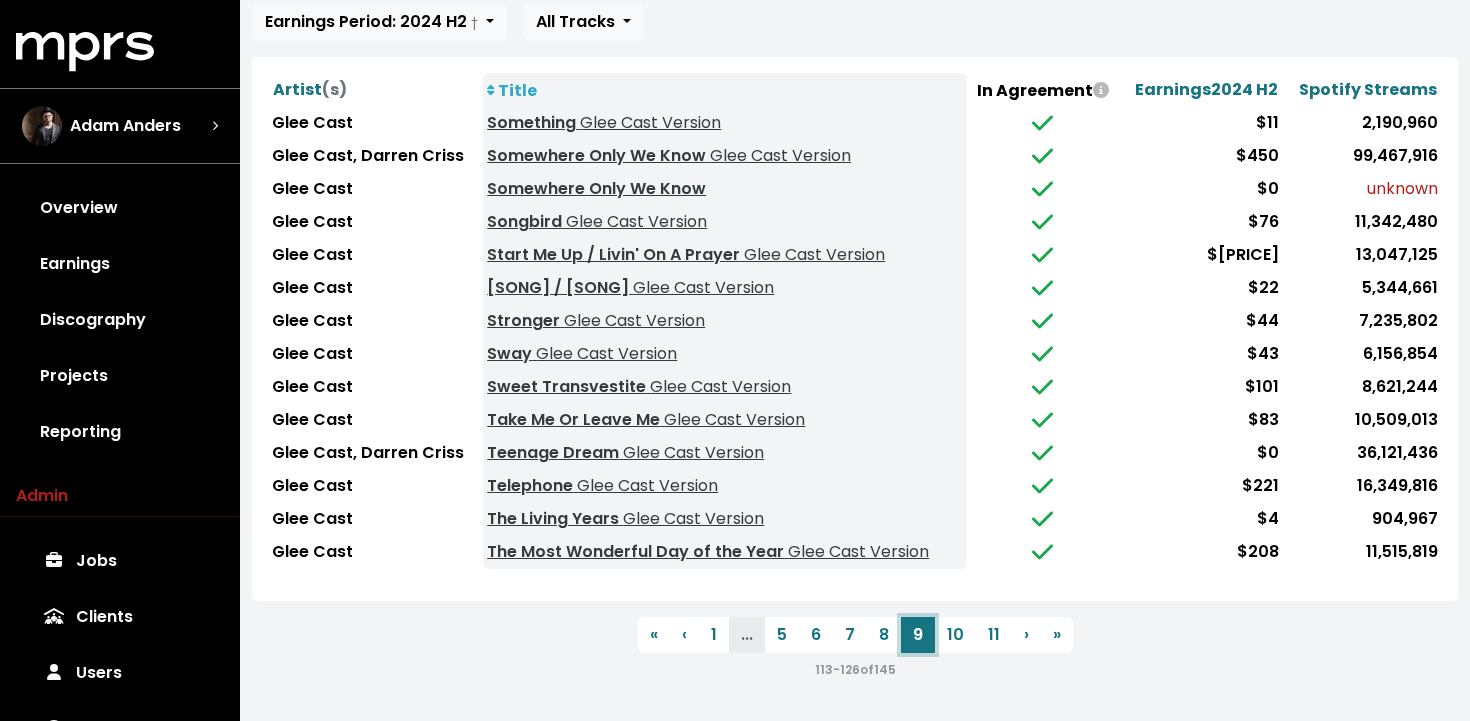 scroll, scrollTop: 342, scrollLeft: 0, axis: vertical 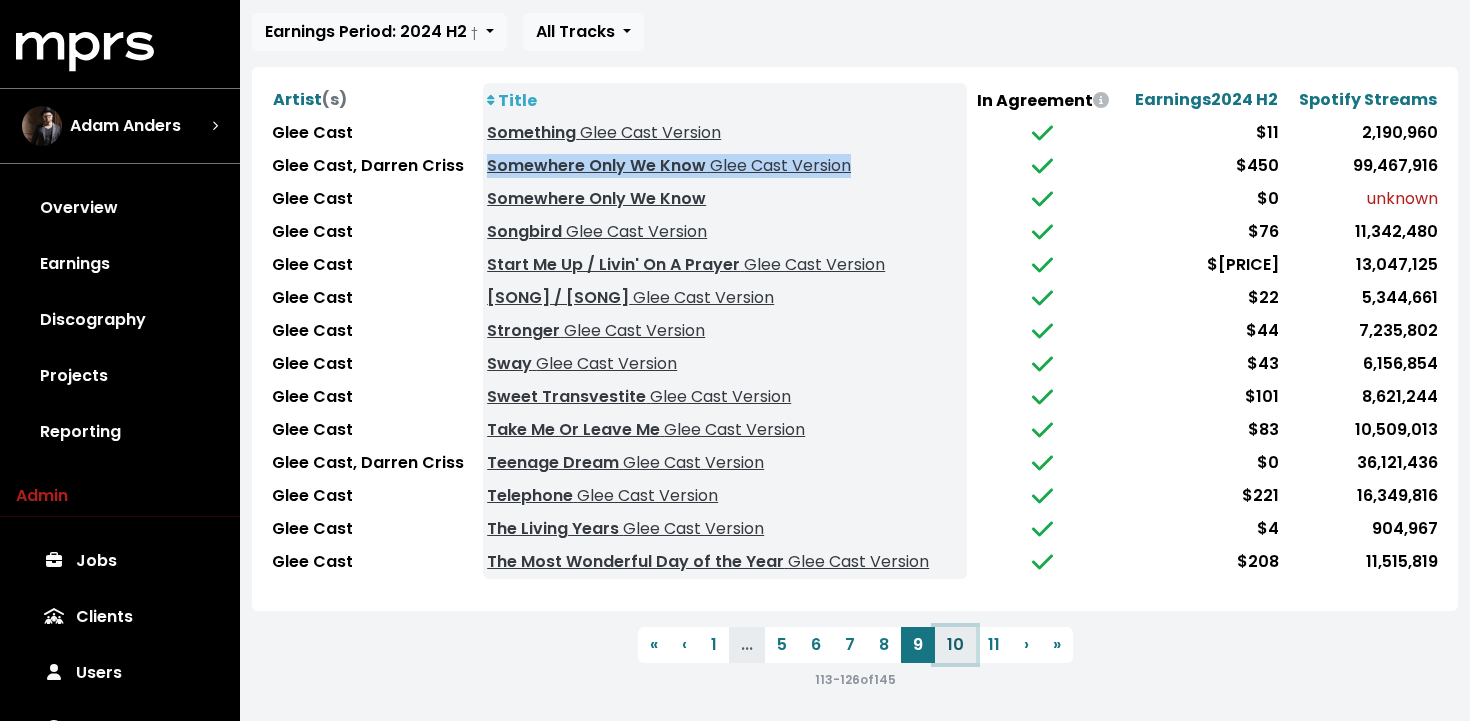 click on "10" at bounding box center [955, 645] 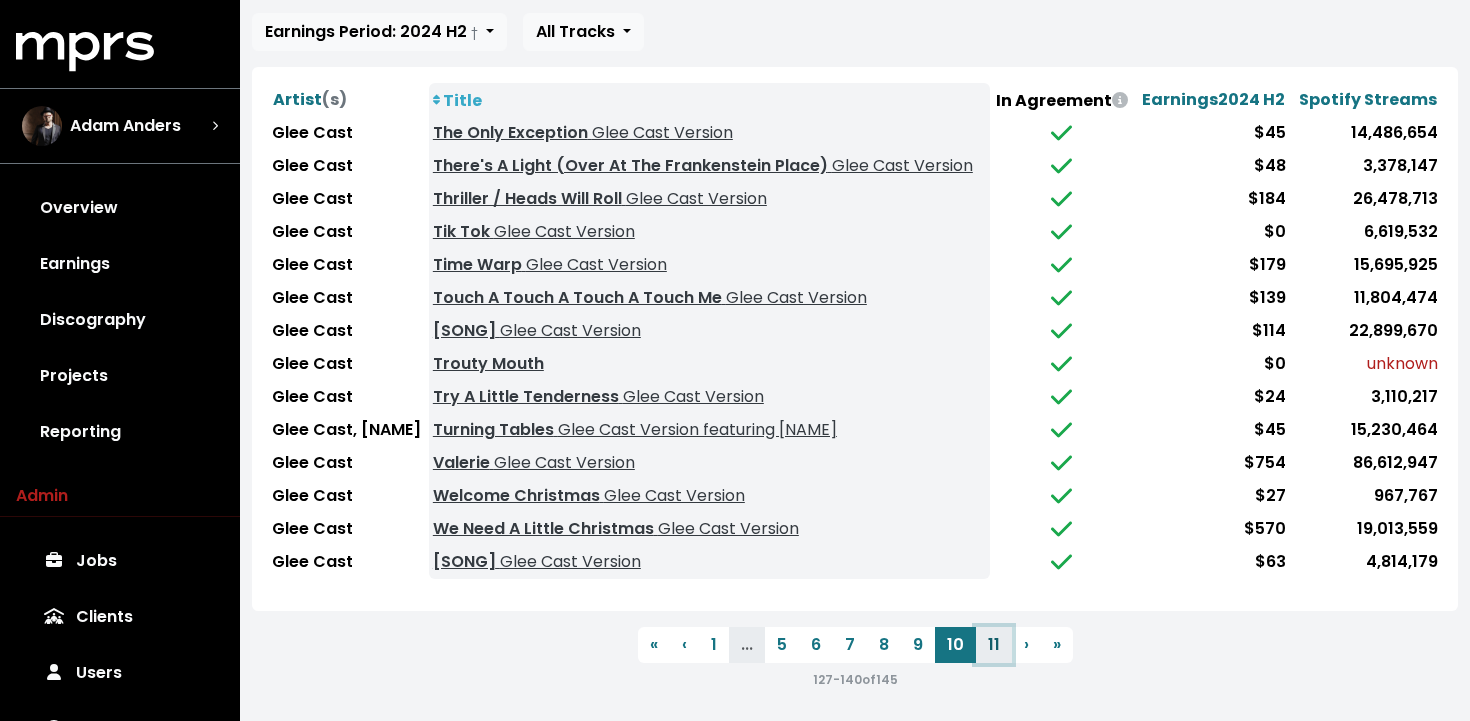 click on "11" at bounding box center (994, 645) 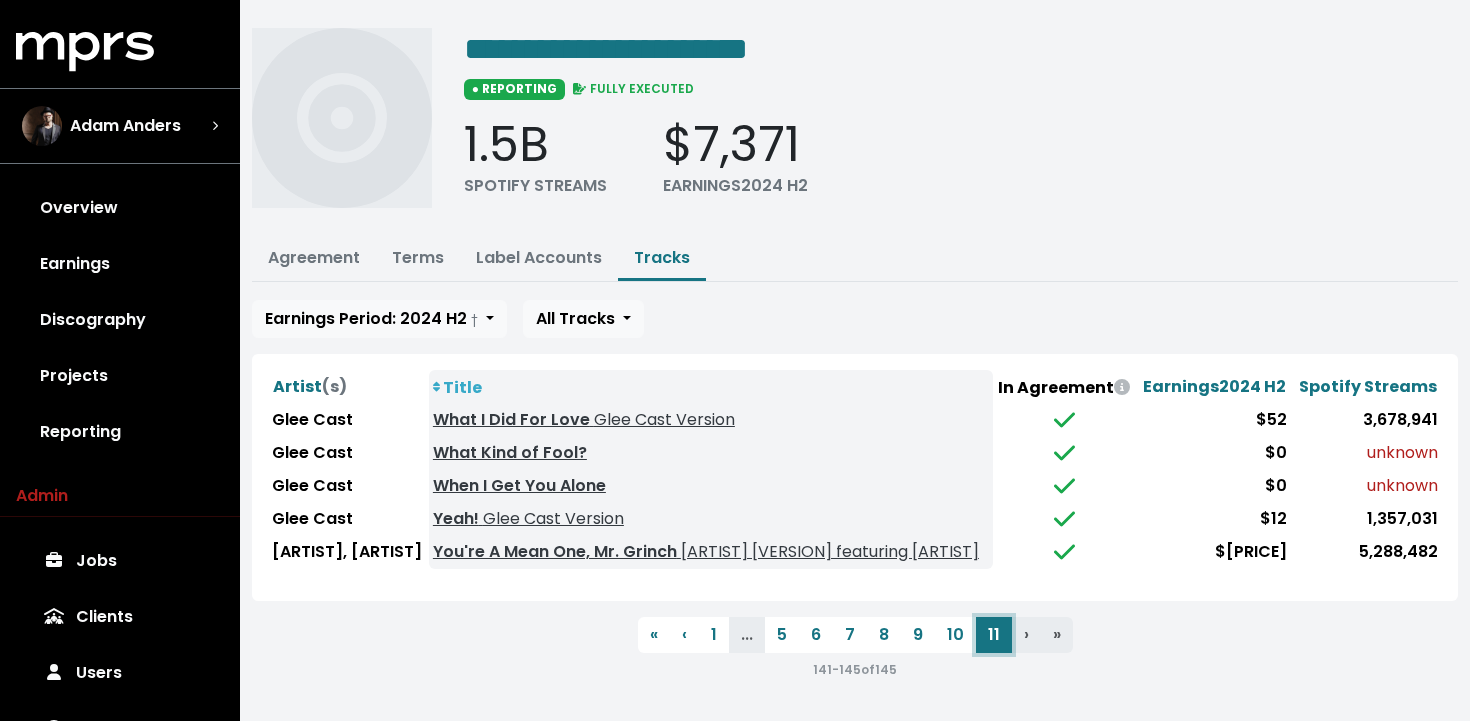 scroll, scrollTop: 50, scrollLeft: 0, axis: vertical 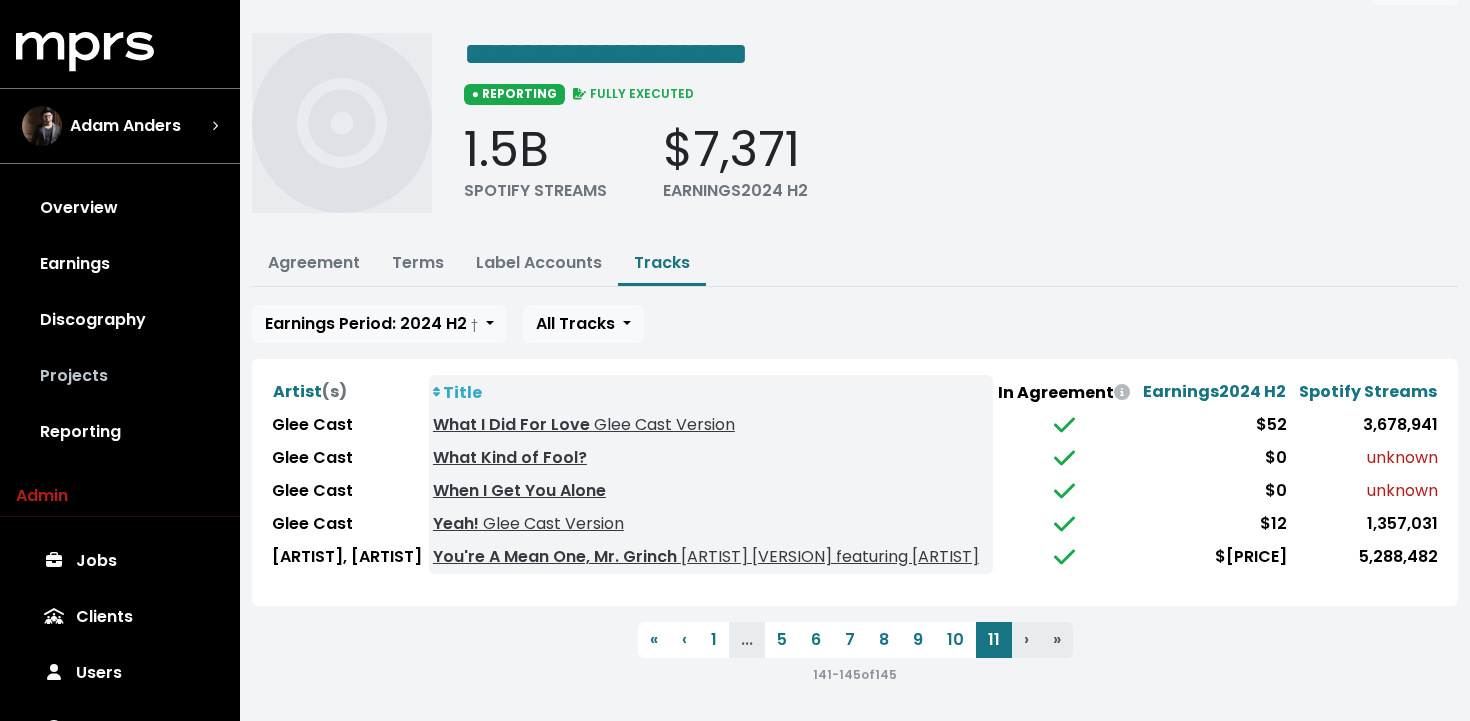 click on "Projects" at bounding box center (120, 376) 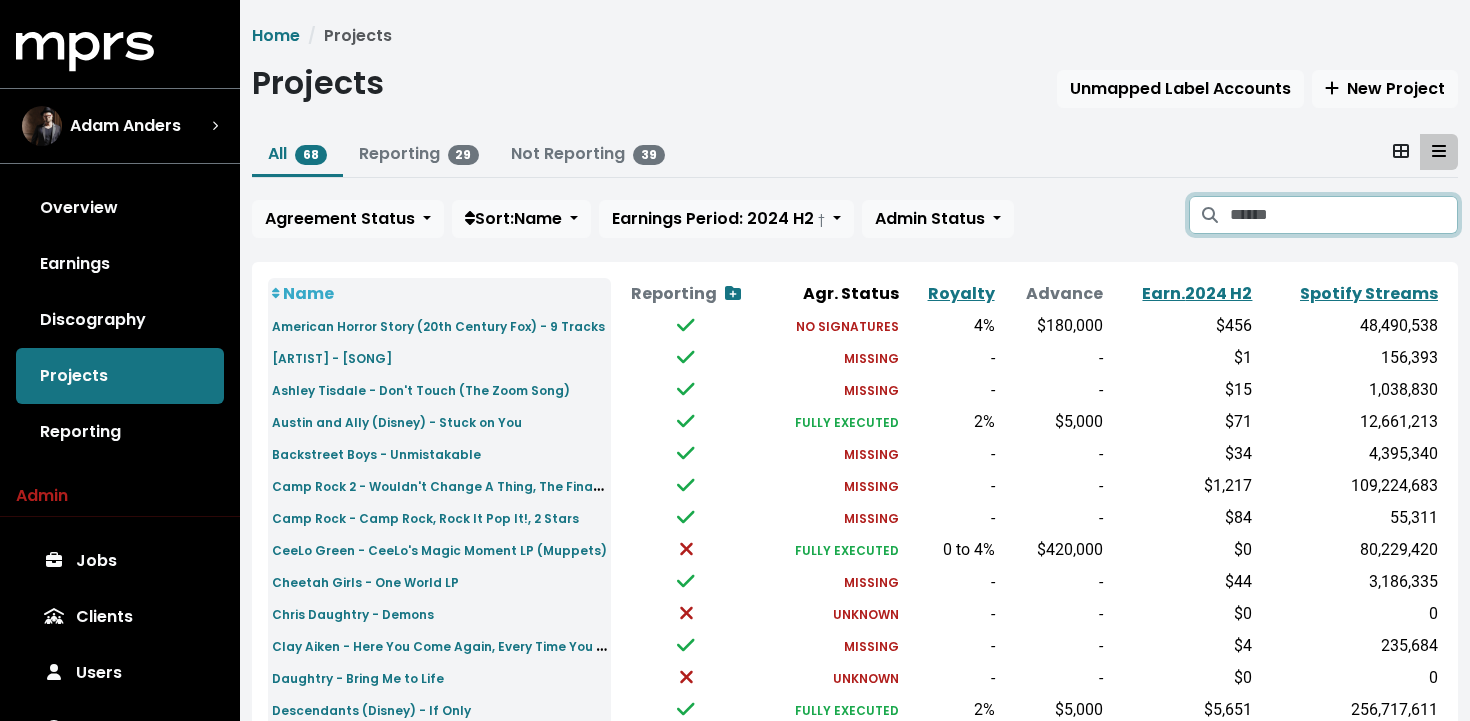 click at bounding box center [1344, 215] 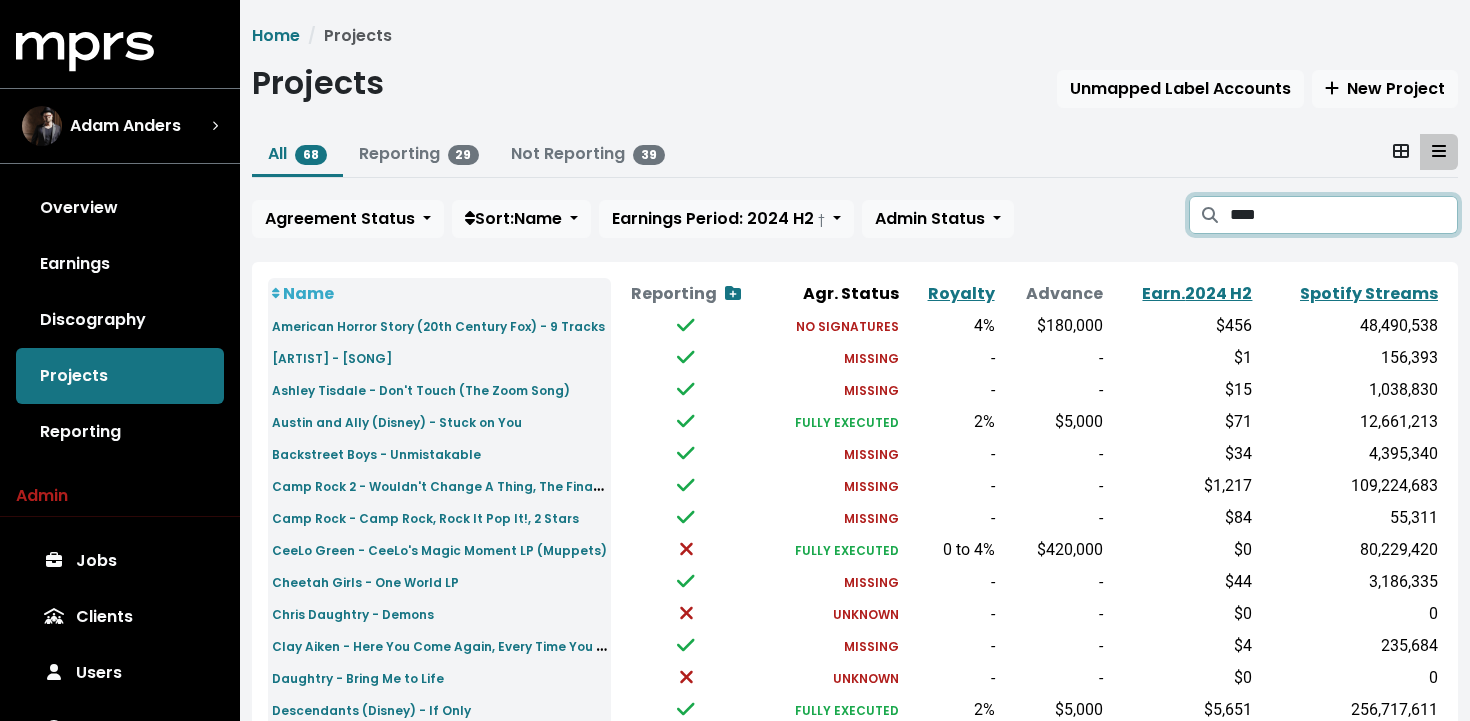 type on "****" 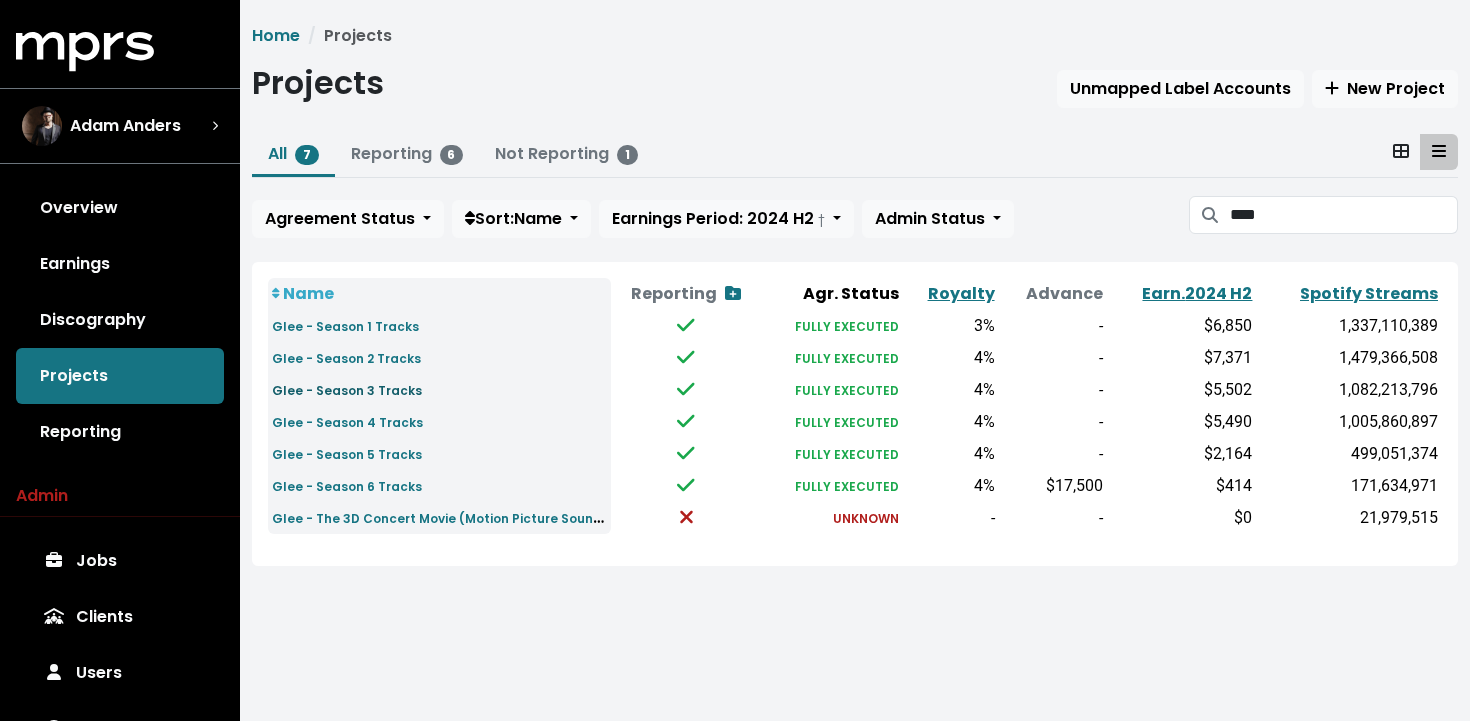 click on "Glee - Season 3 Tracks" at bounding box center [347, 390] 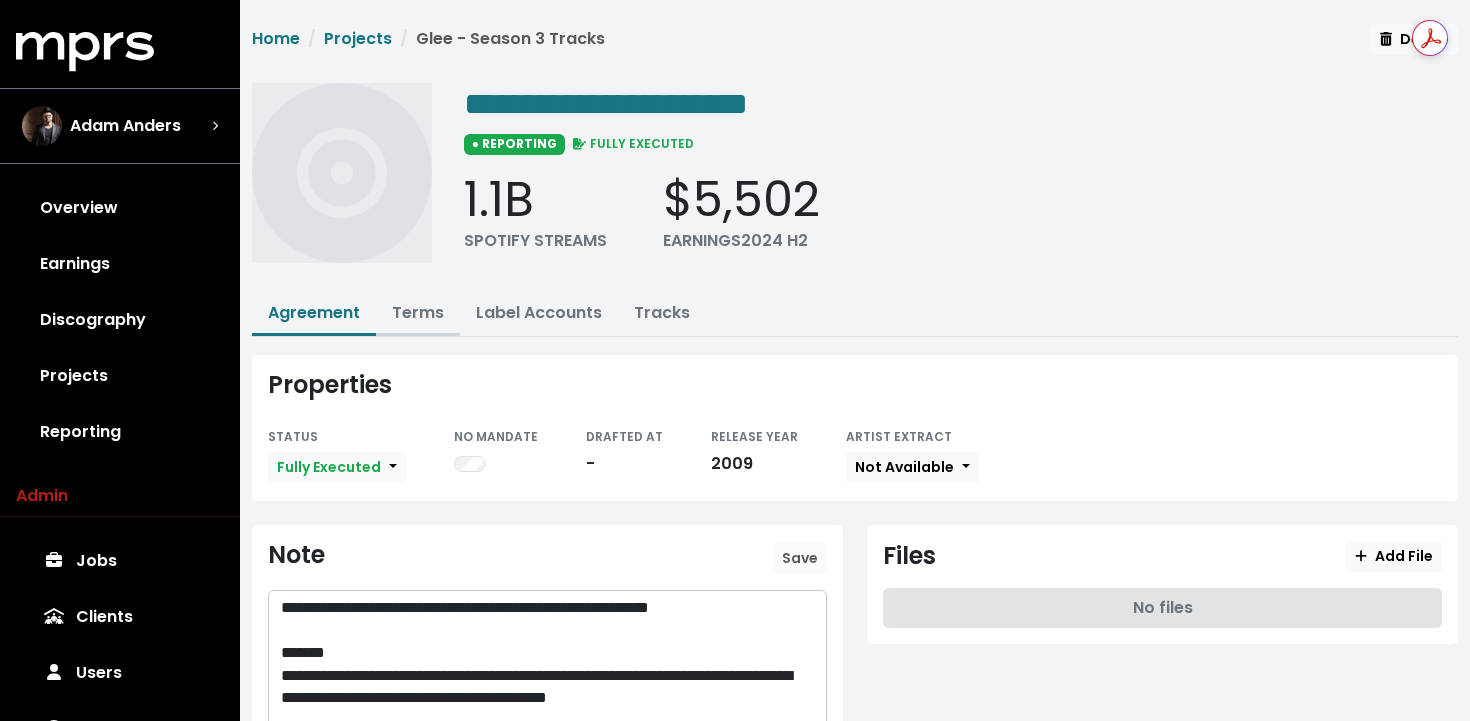 click on "Terms" at bounding box center [418, 312] 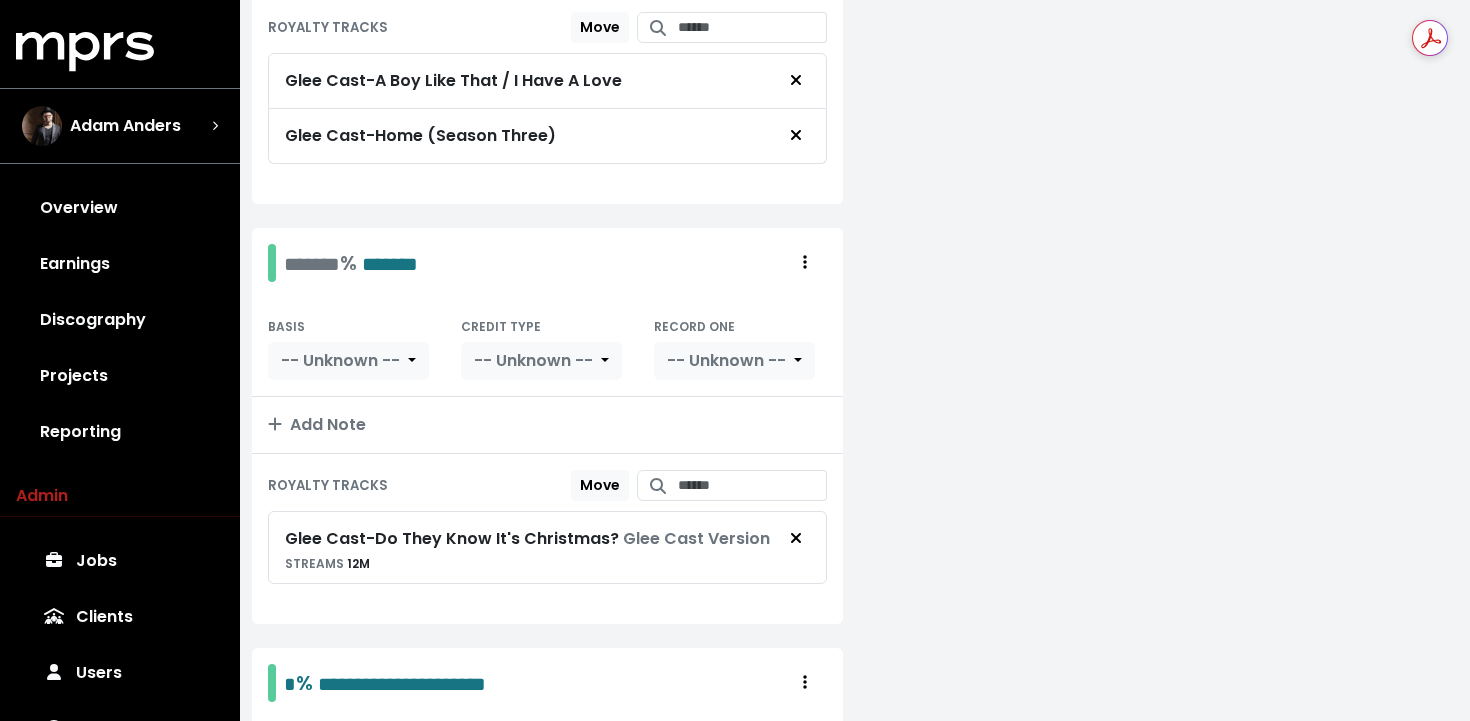 scroll, scrollTop: 1543, scrollLeft: 0, axis: vertical 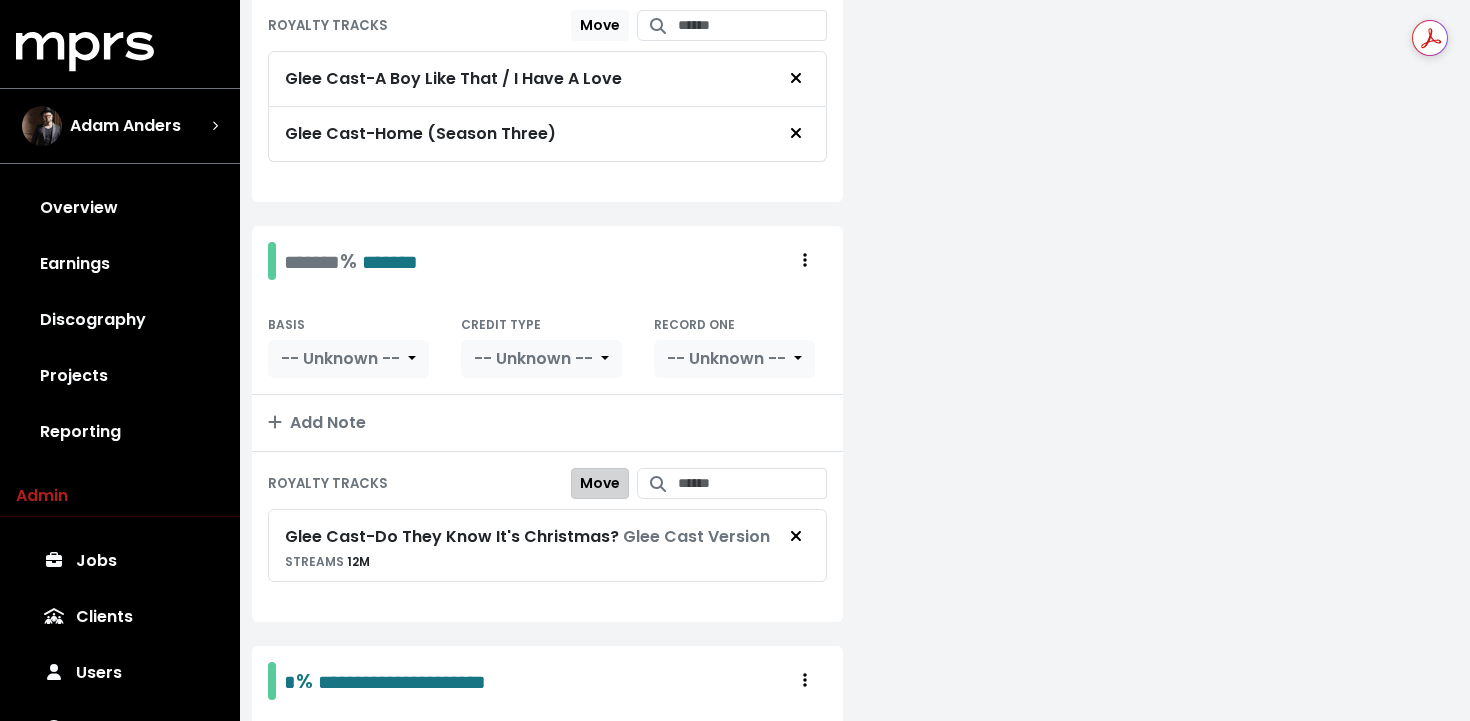 click on "Move" at bounding box center (600, 483) 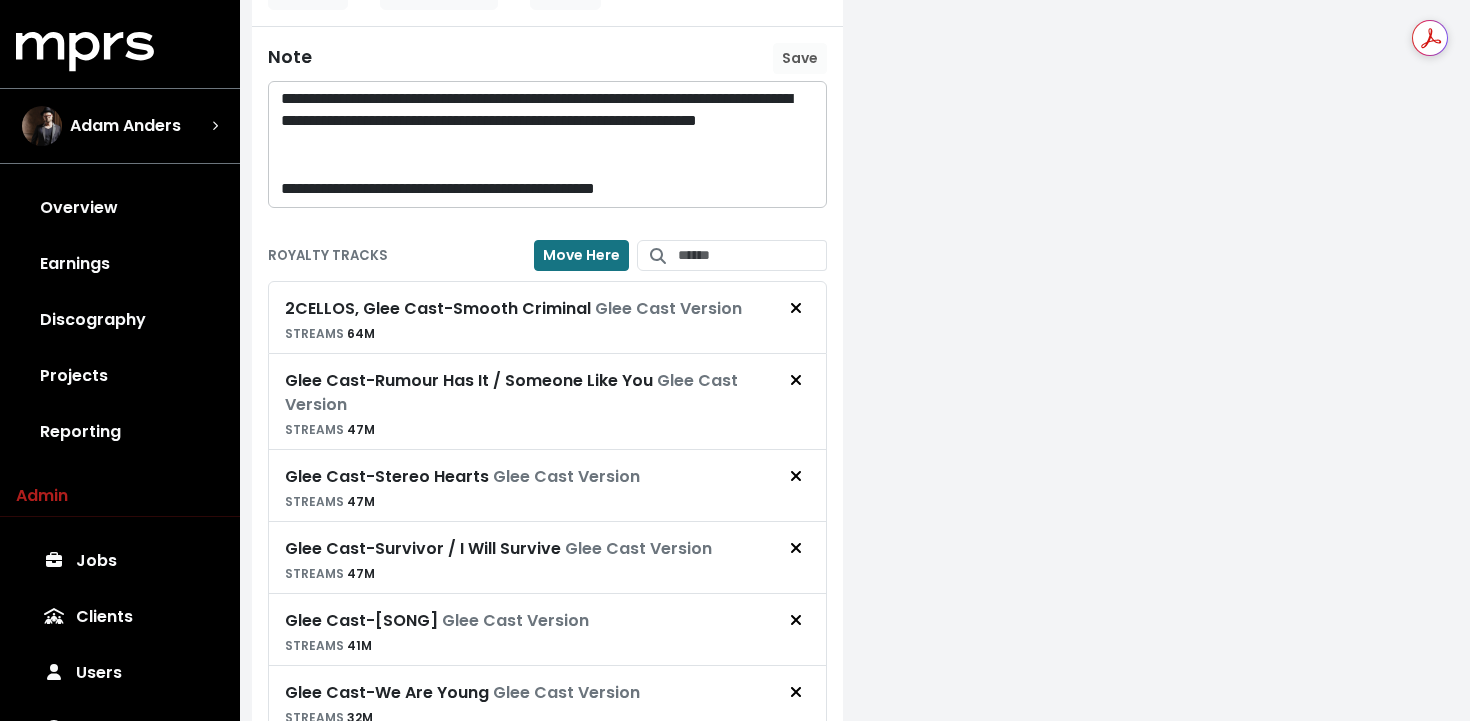 scroll, scrollTop: 2357, scrollLeft: 0, axis: vertical 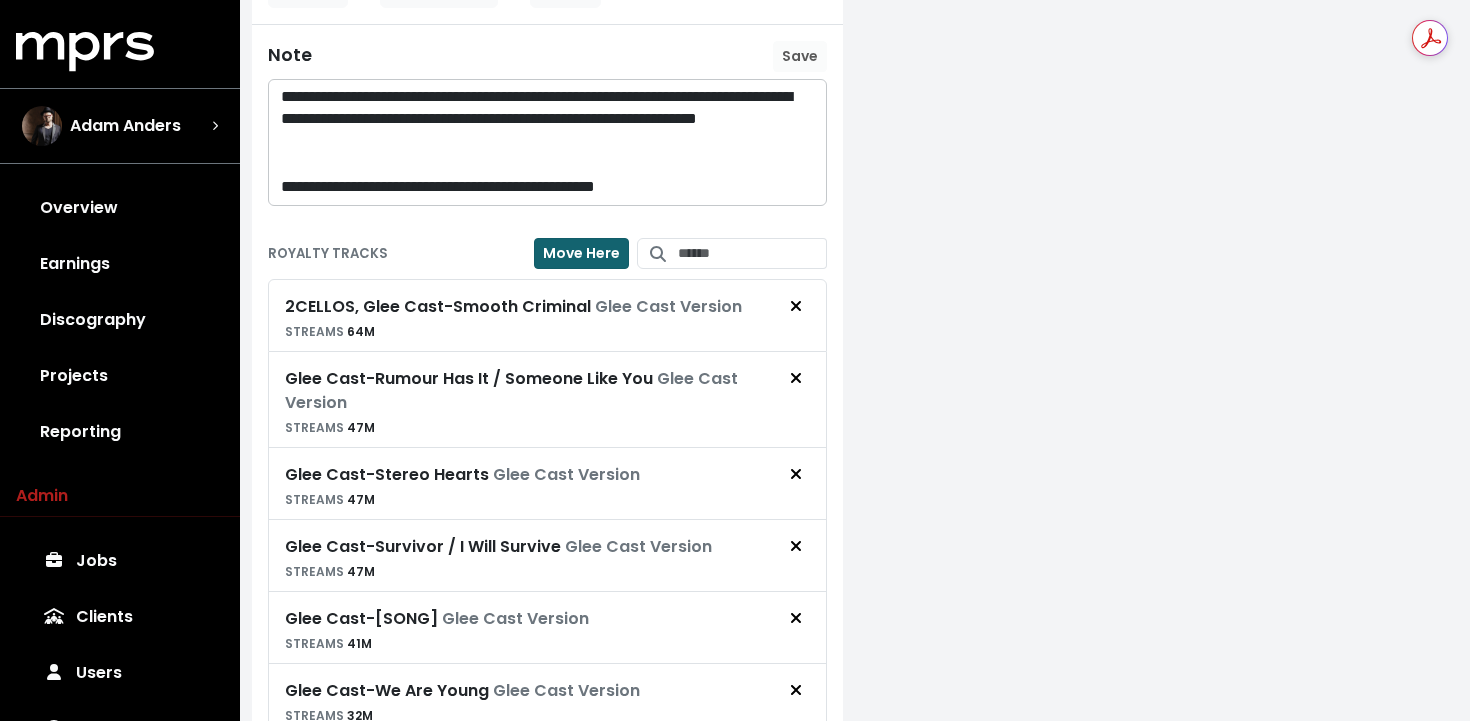 click on "Move Here" at bounding box center (581, 253) 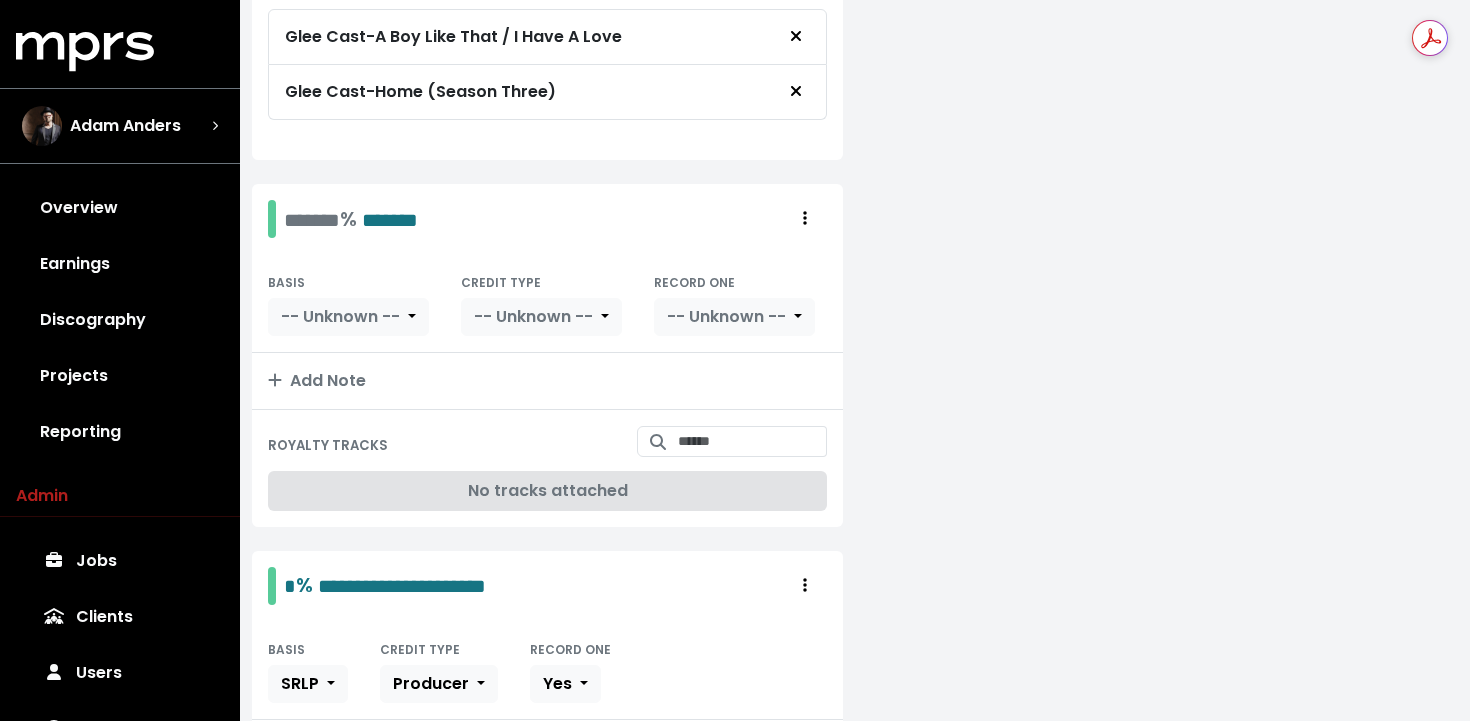 scroll, scrollTop: 1583, scrollLeft: 0, axis: vertical 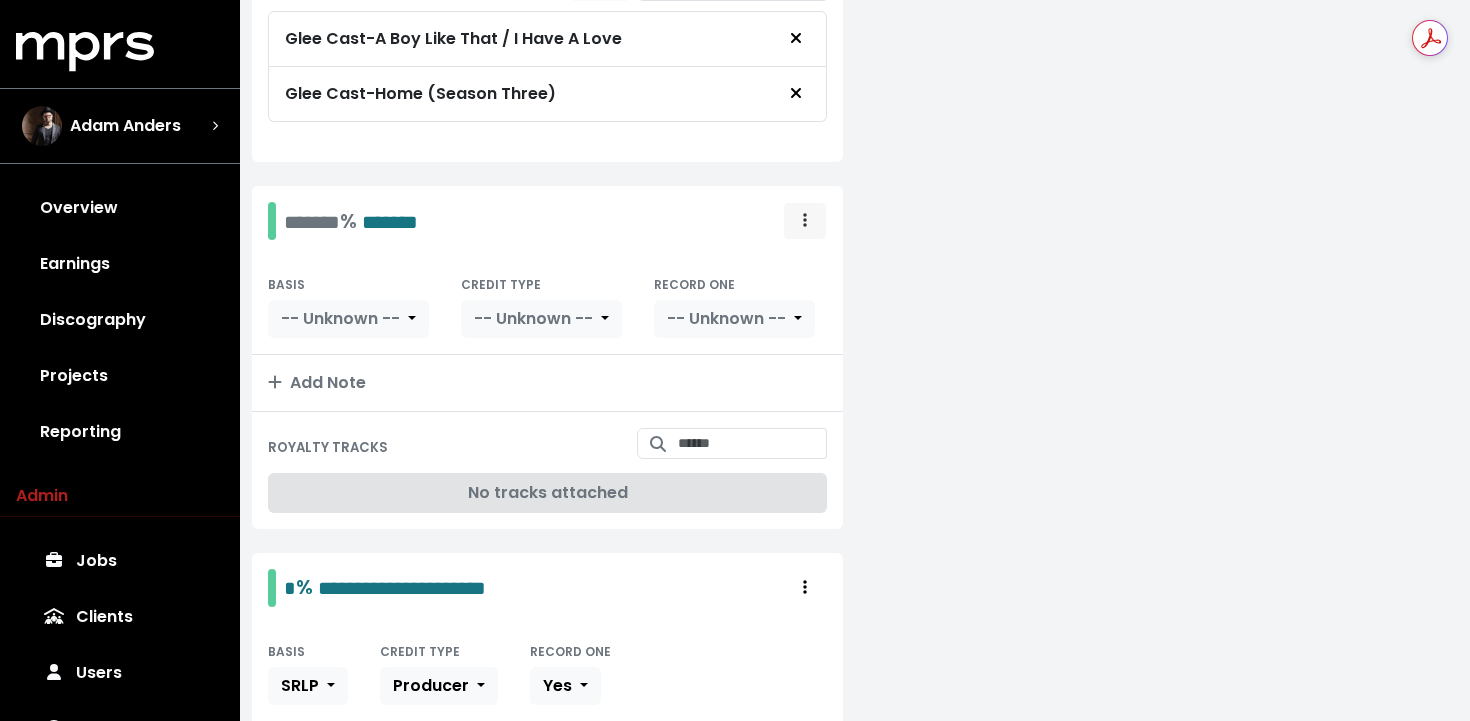 click at bounding box center [805, 221] 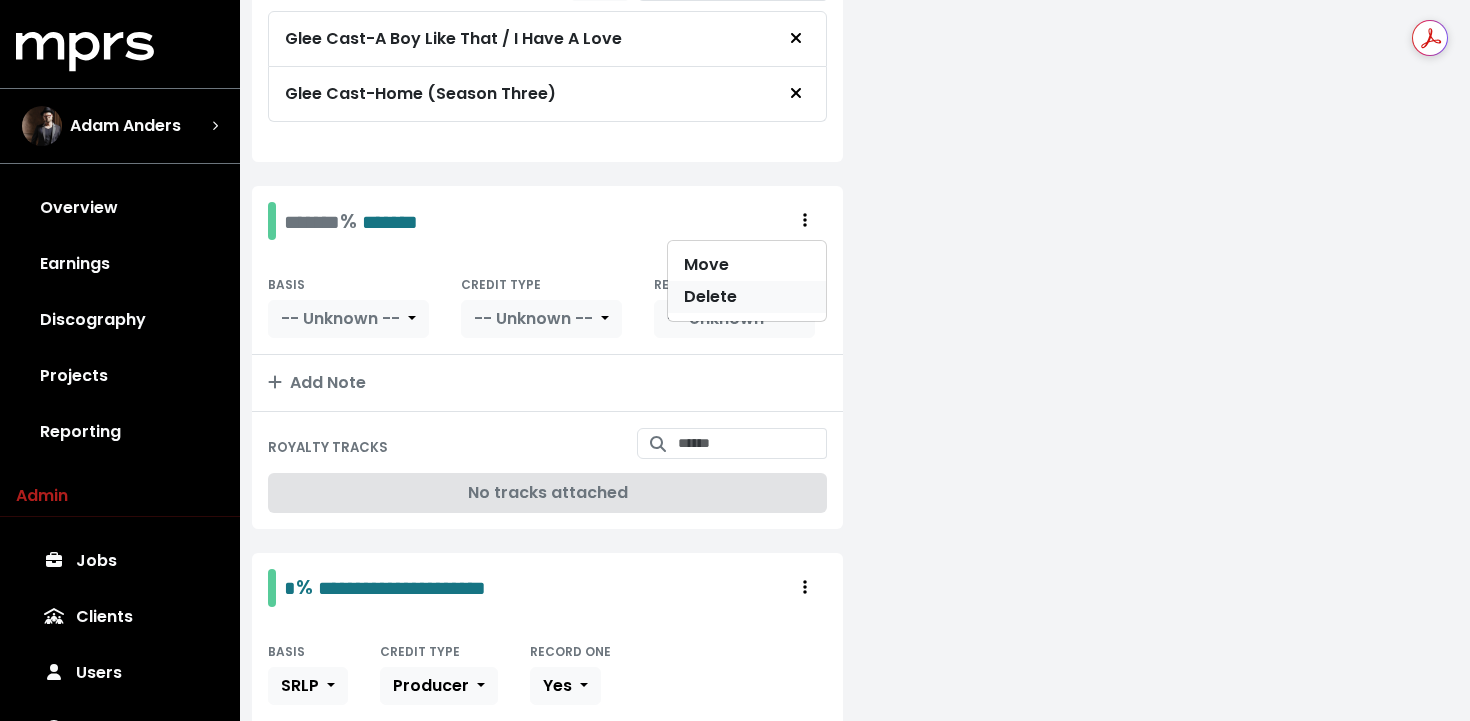 click on "Delete" at bounding box center (747, 297) 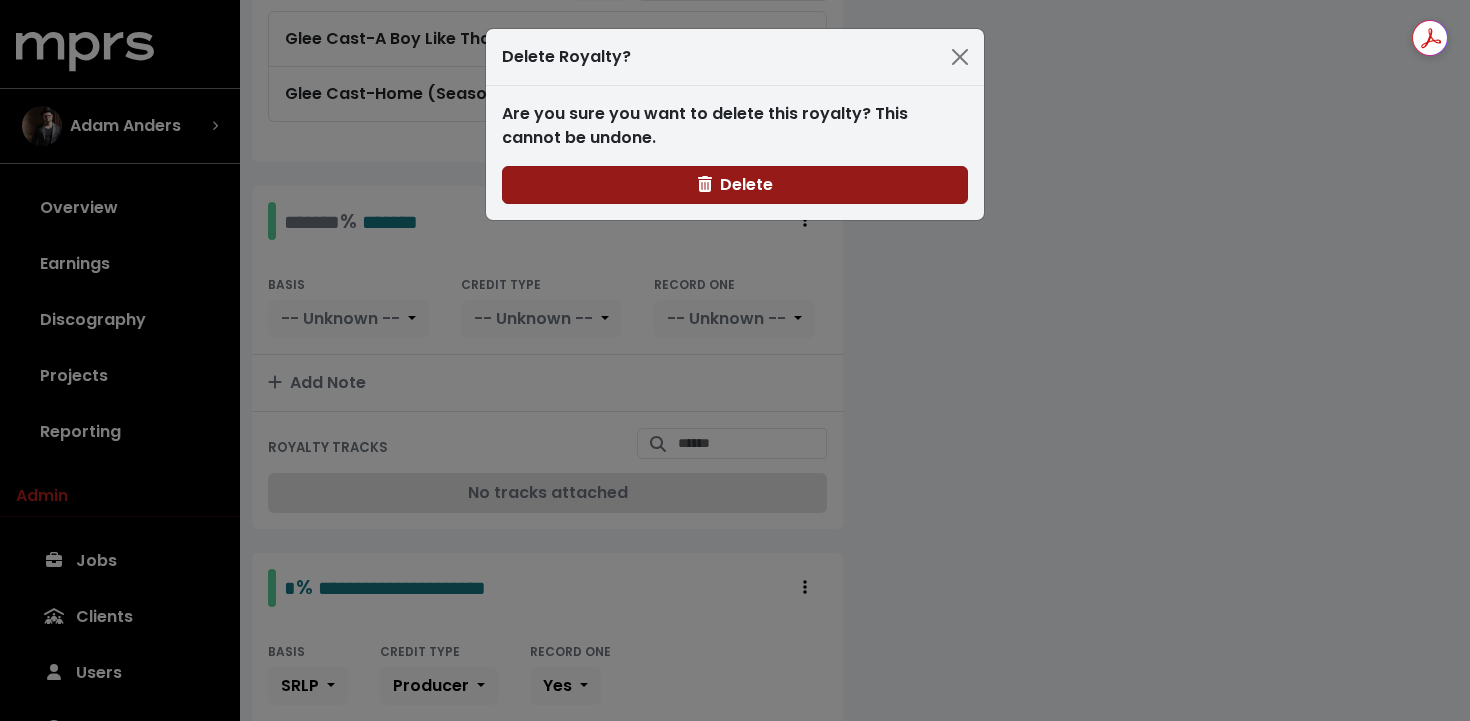 click on "Delete" at bounding box center (735, 184) 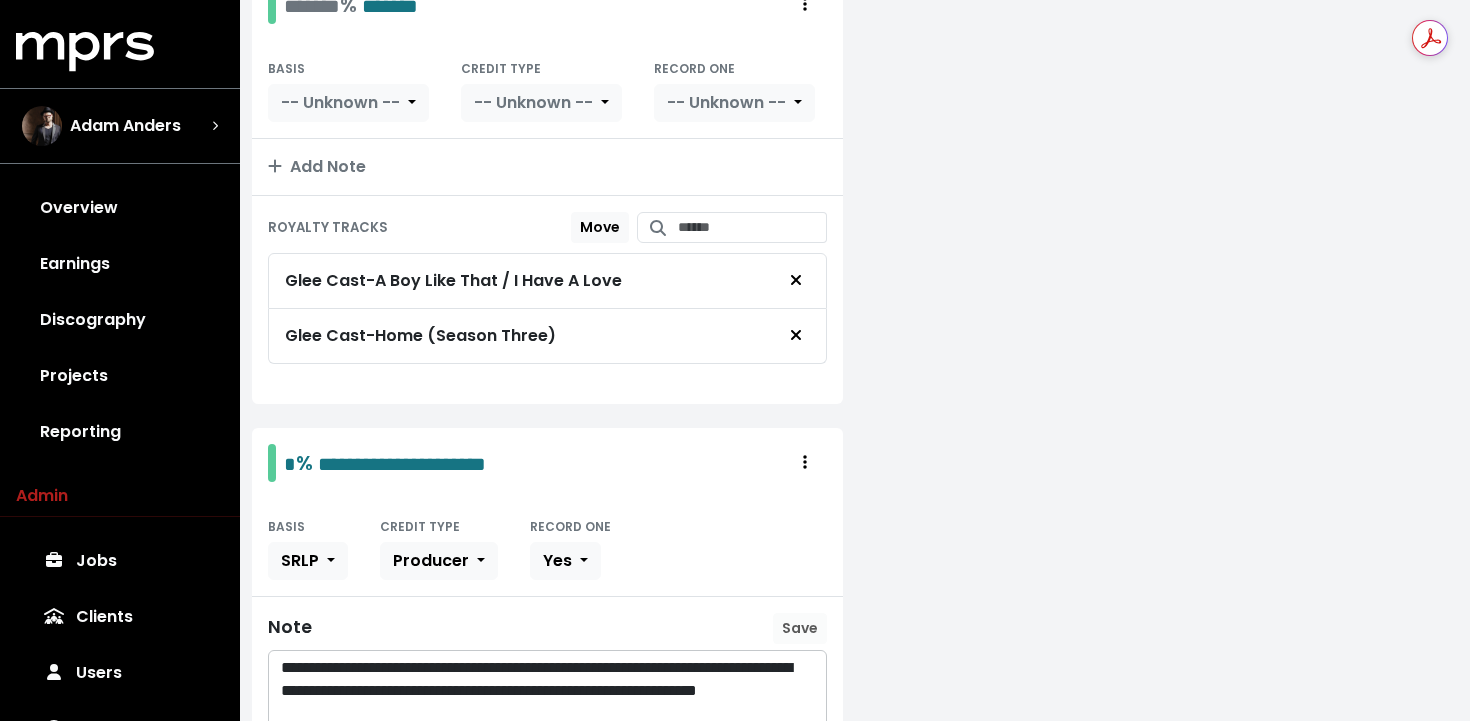 scroll, scrollTop: 1313, scrollLeft: 0, axis: vertical 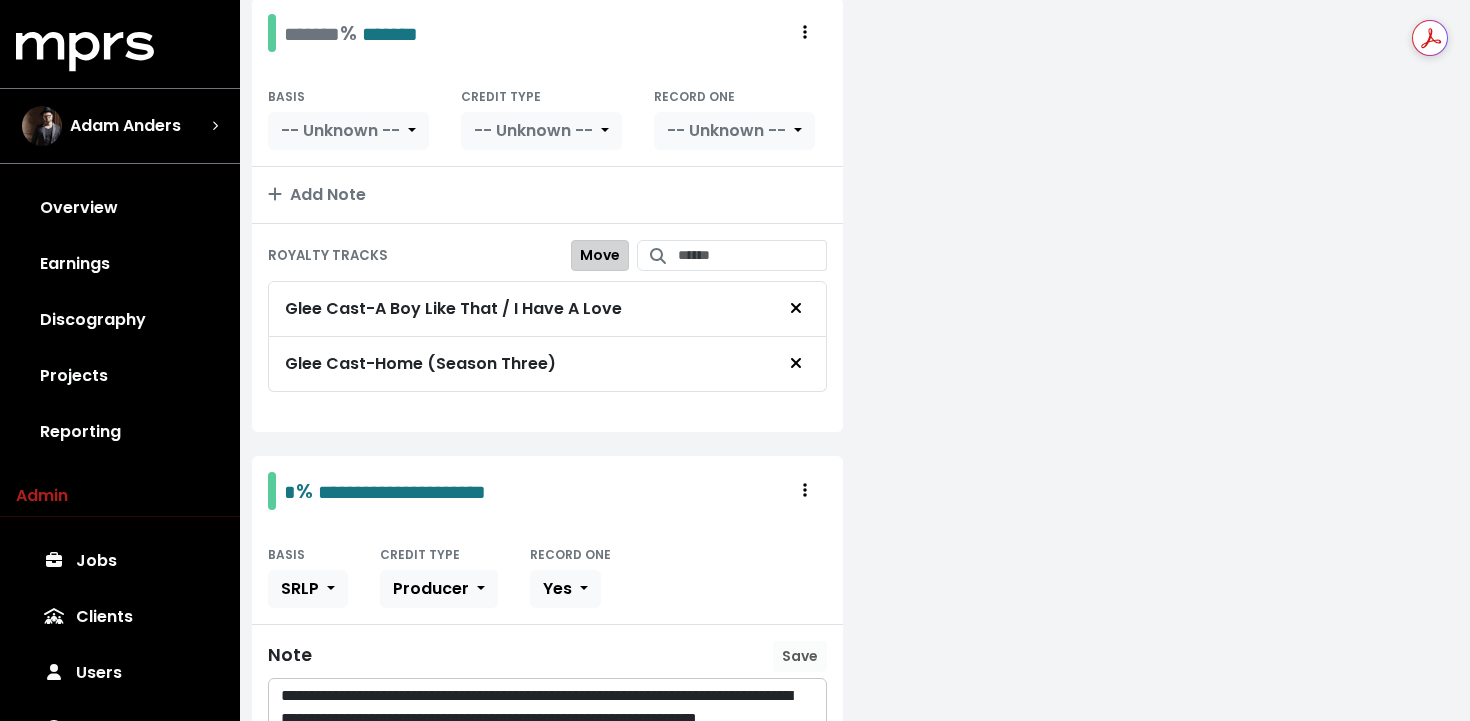 click on "Move" at bounding box center [600, 255] 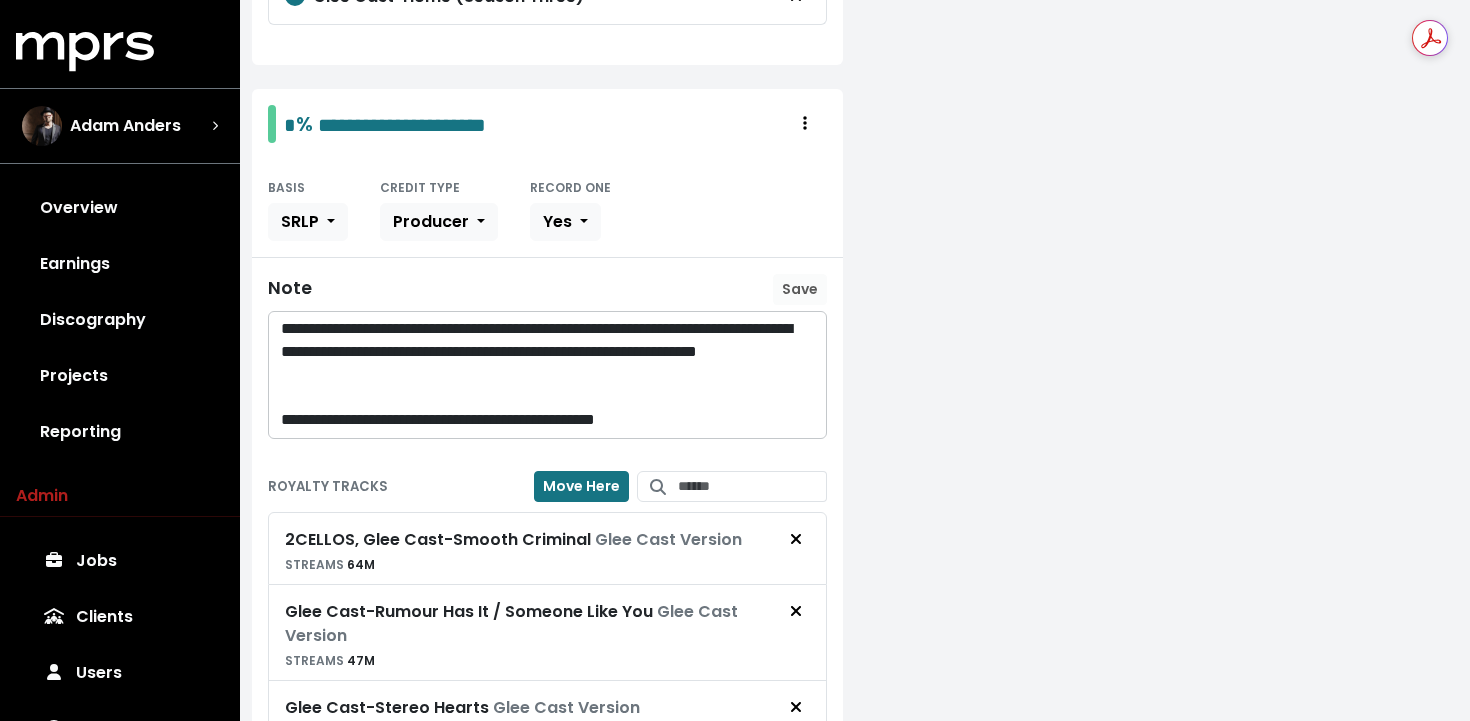scroll, scrollTop: 1837, scrollLeft: 0, axis: vertical 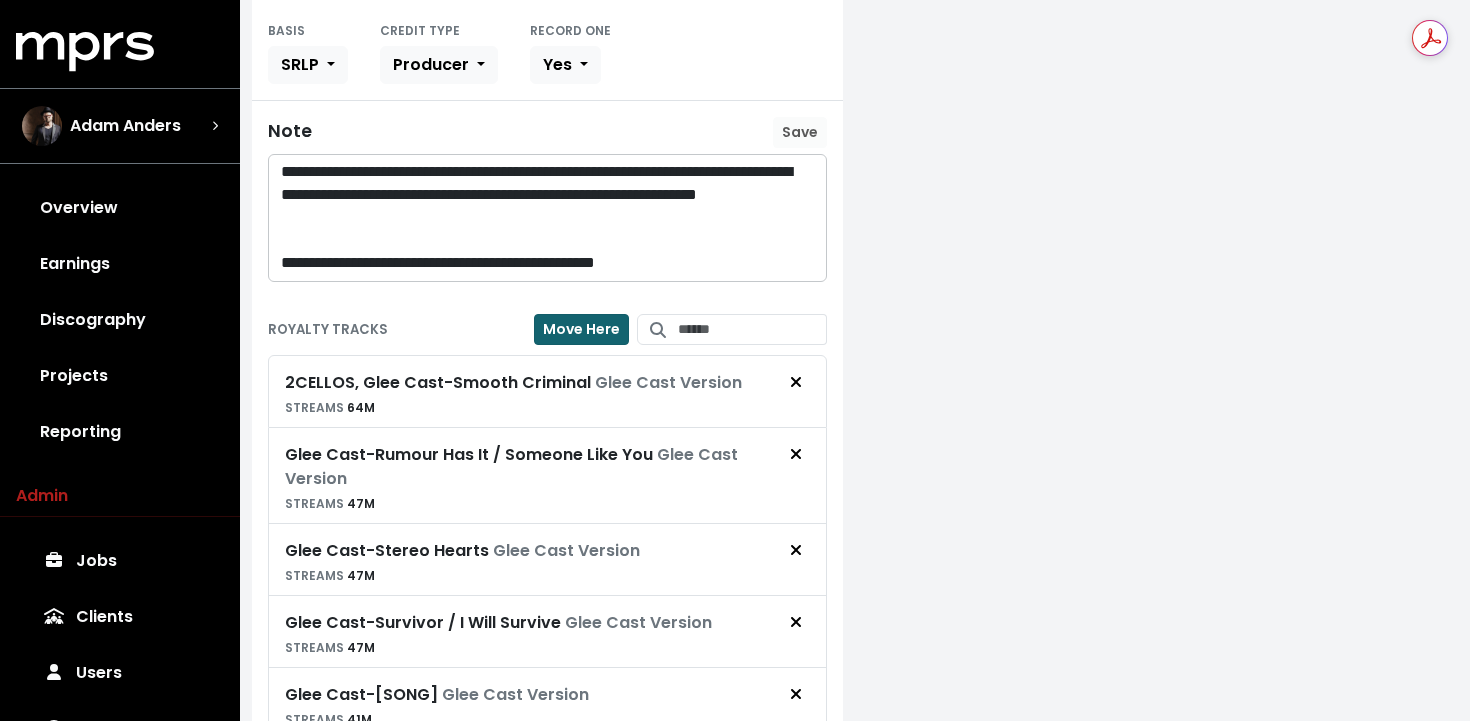 click on "Move Here" at bounding box center (581, 329) 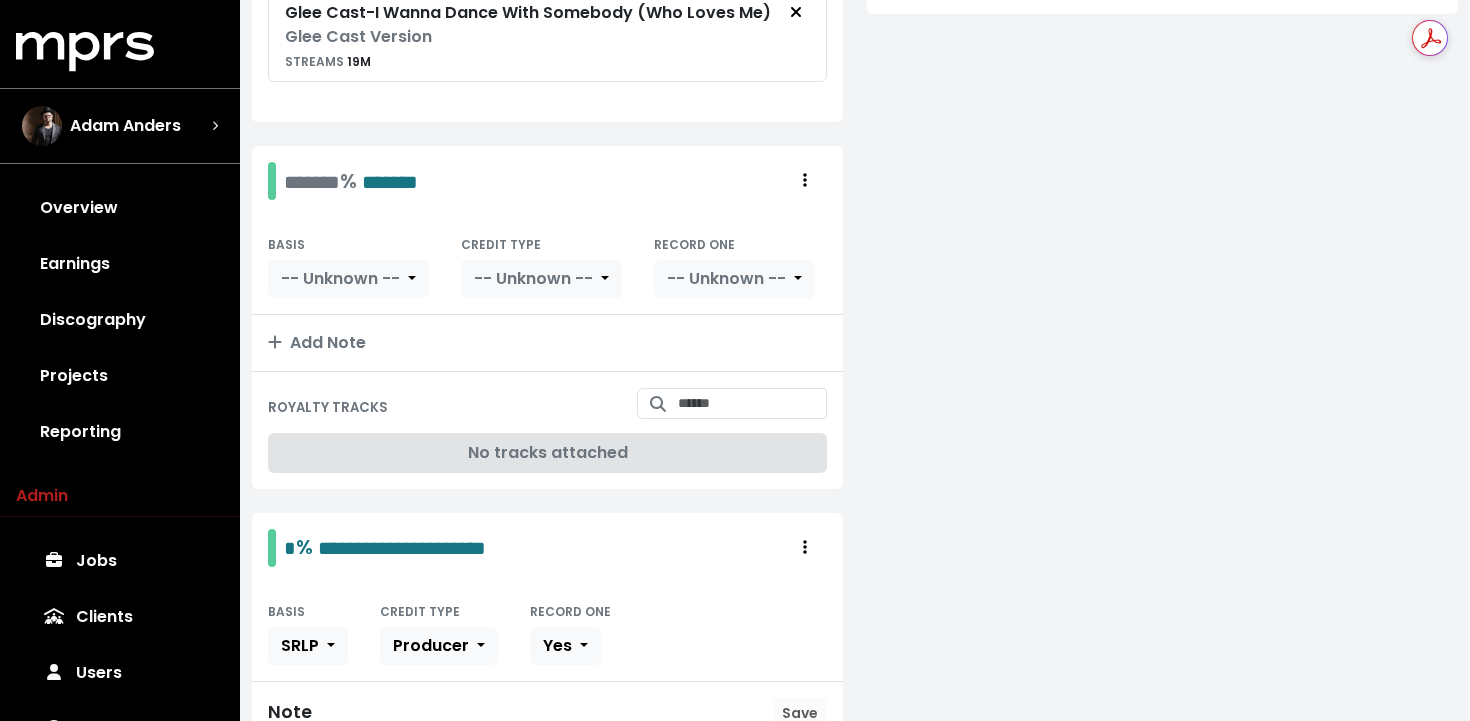scroll, scrollTop: 1167, scrollLeft: 0, axis: vertical 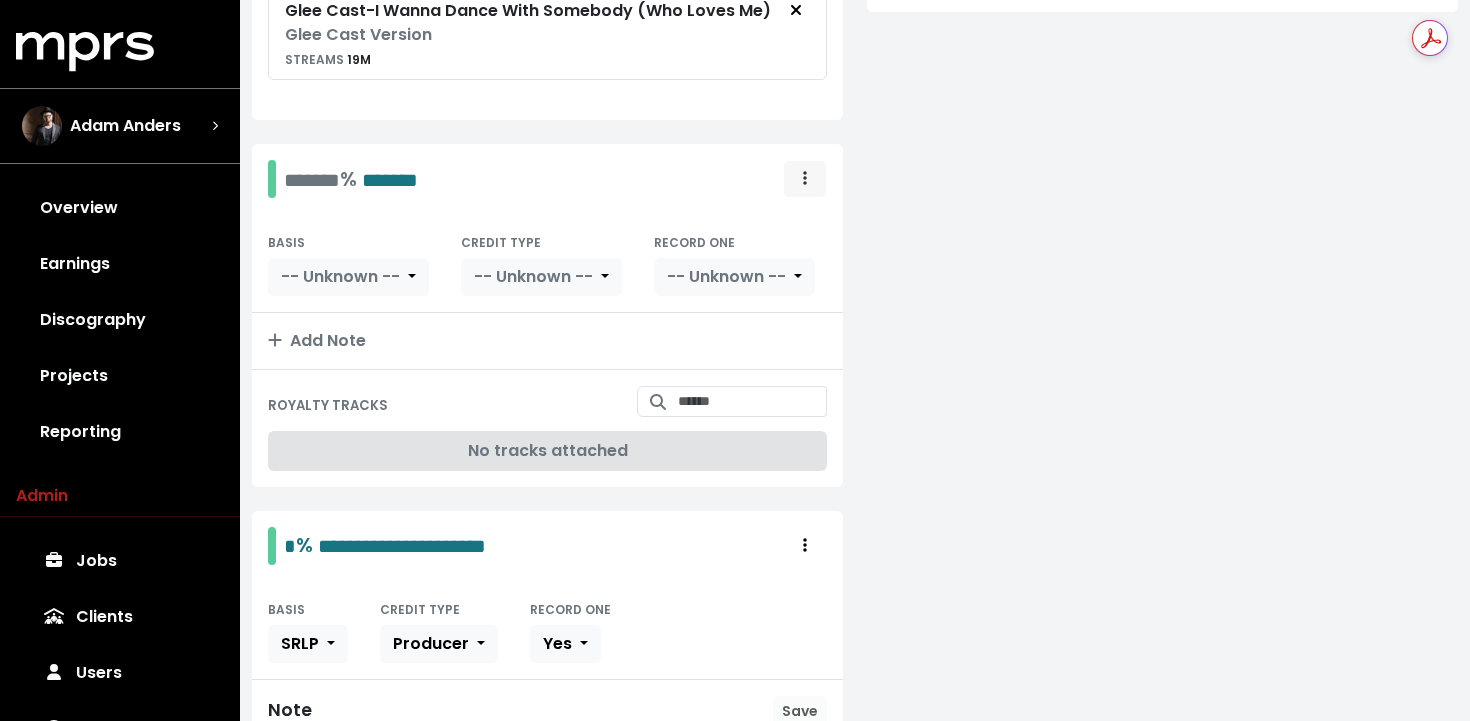 click at bounding box center (805, 179) 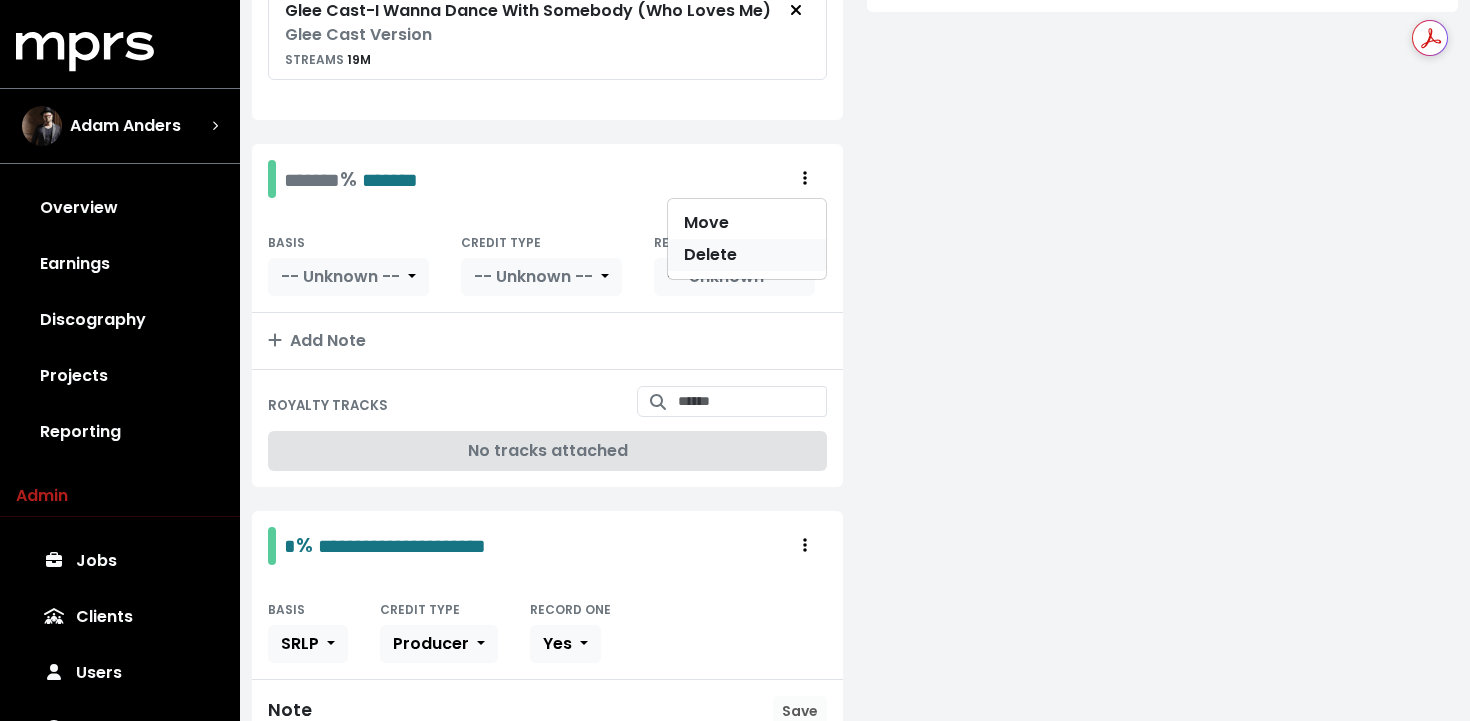 click on "Delete" at bounding box center [747, 255] 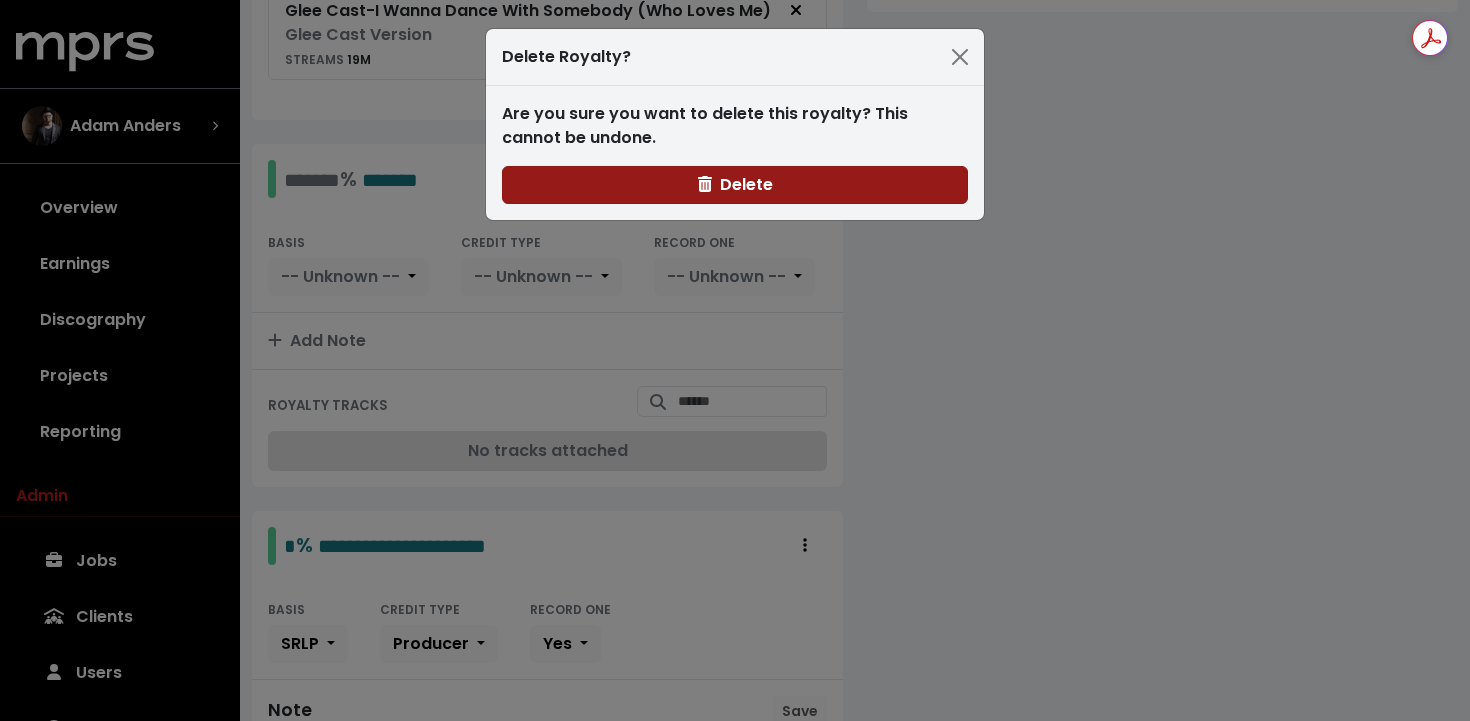 click on "Delete" at bounding box center [735, 184] 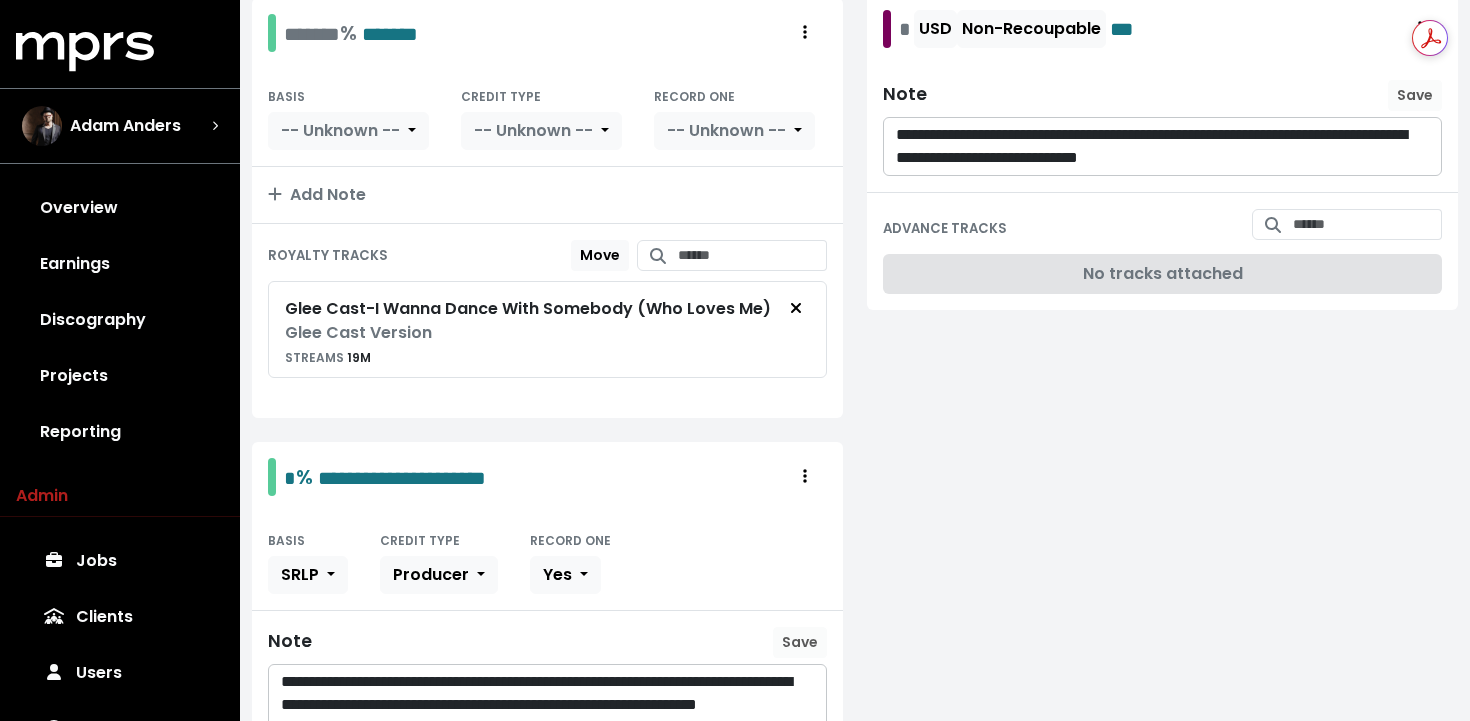scroll, scrollTop: 841, scrollLeft: 0, axis: vertical 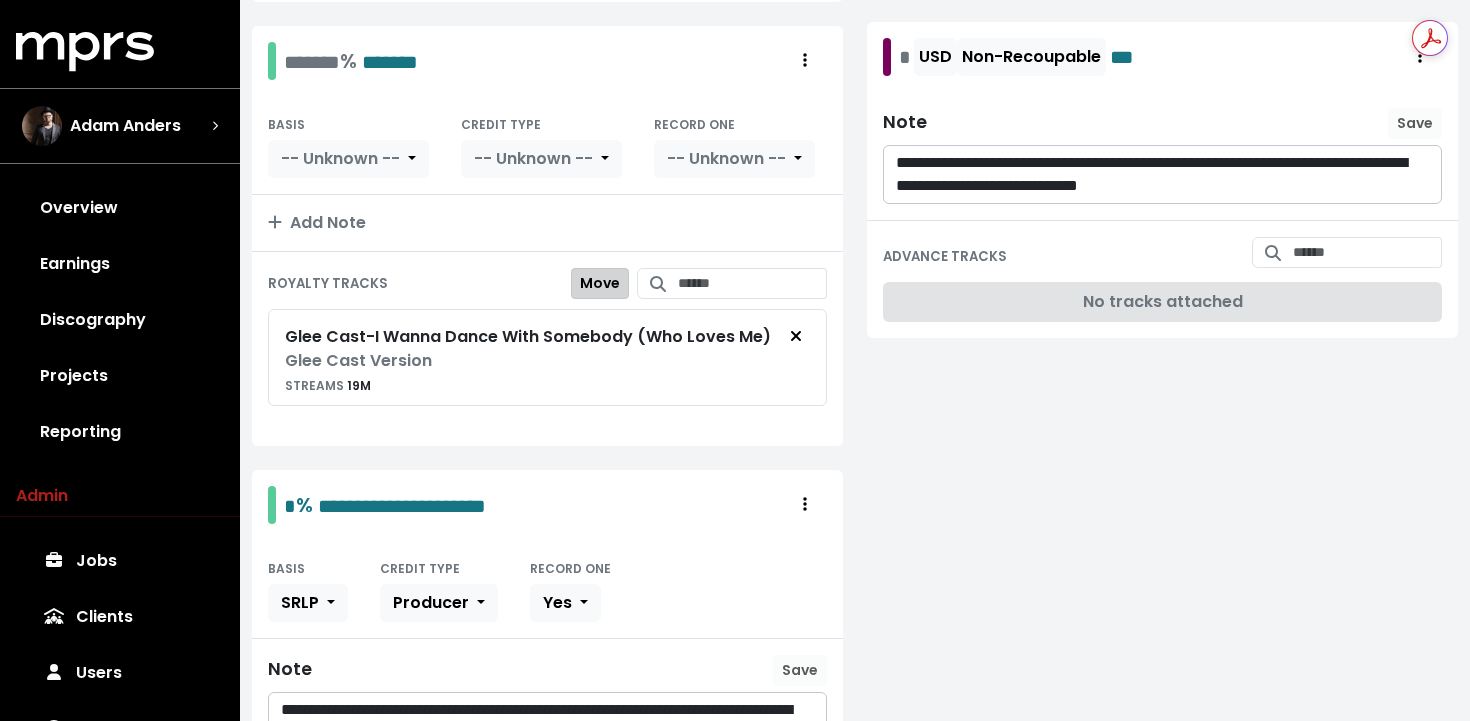 click on "Move" at bounding box center [600, 283] 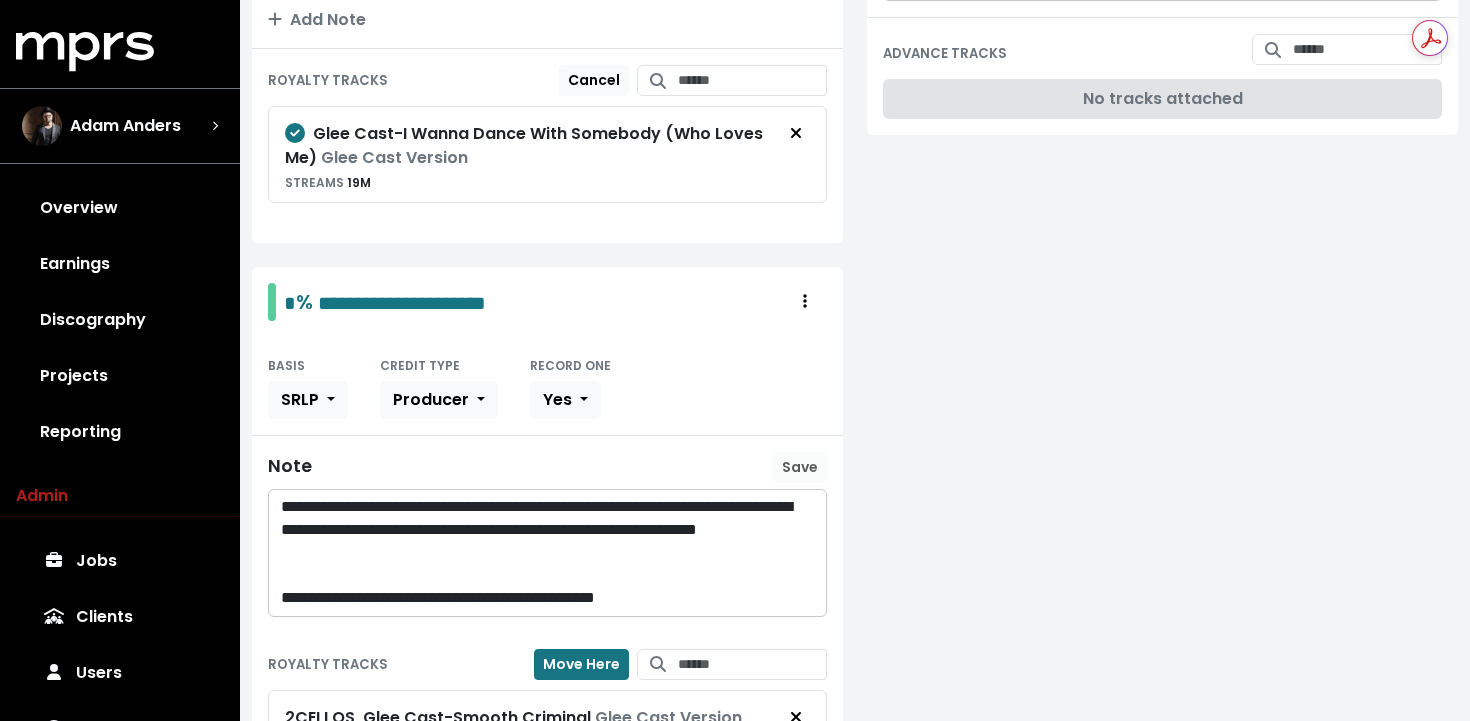scroll, scrollTop: 1055, scrollLeft: 0, axis: vertical 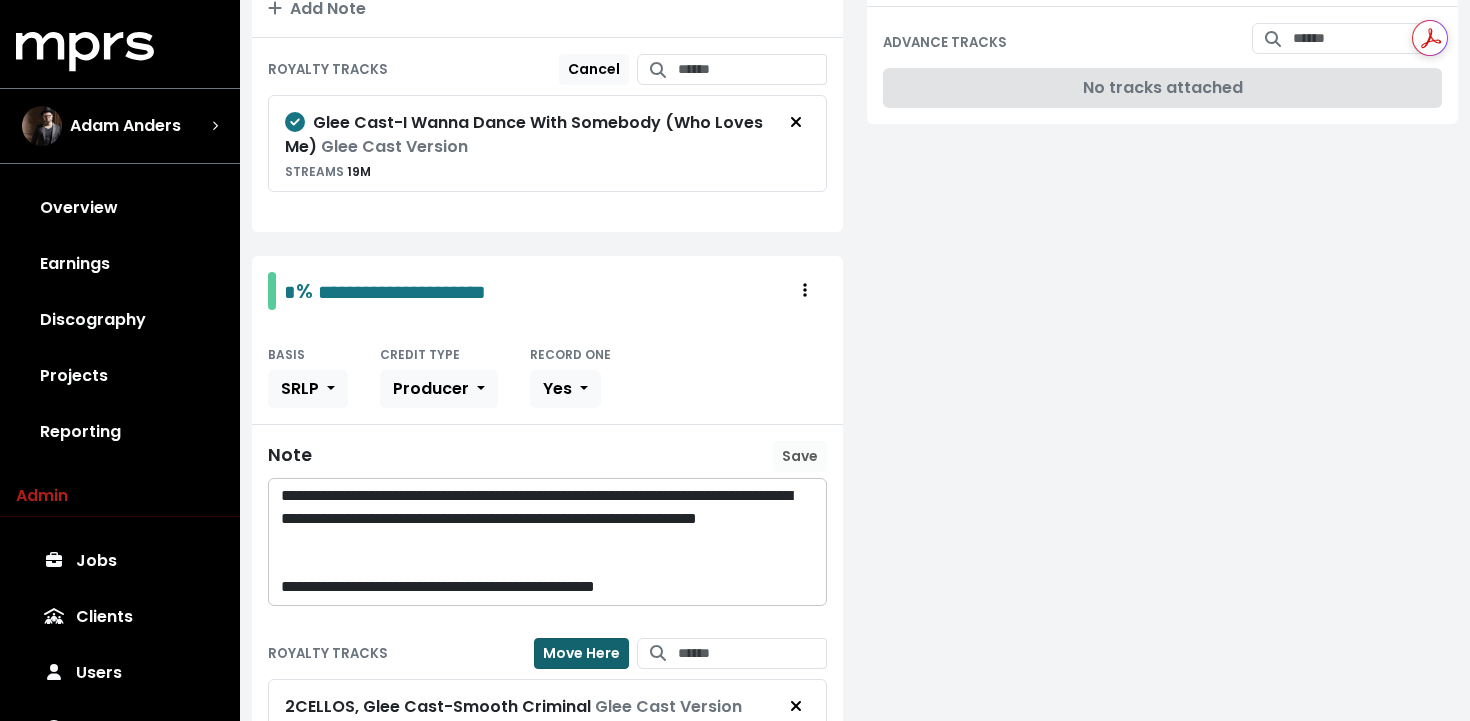 click on "Move Here" at bounding box center (581, 653) 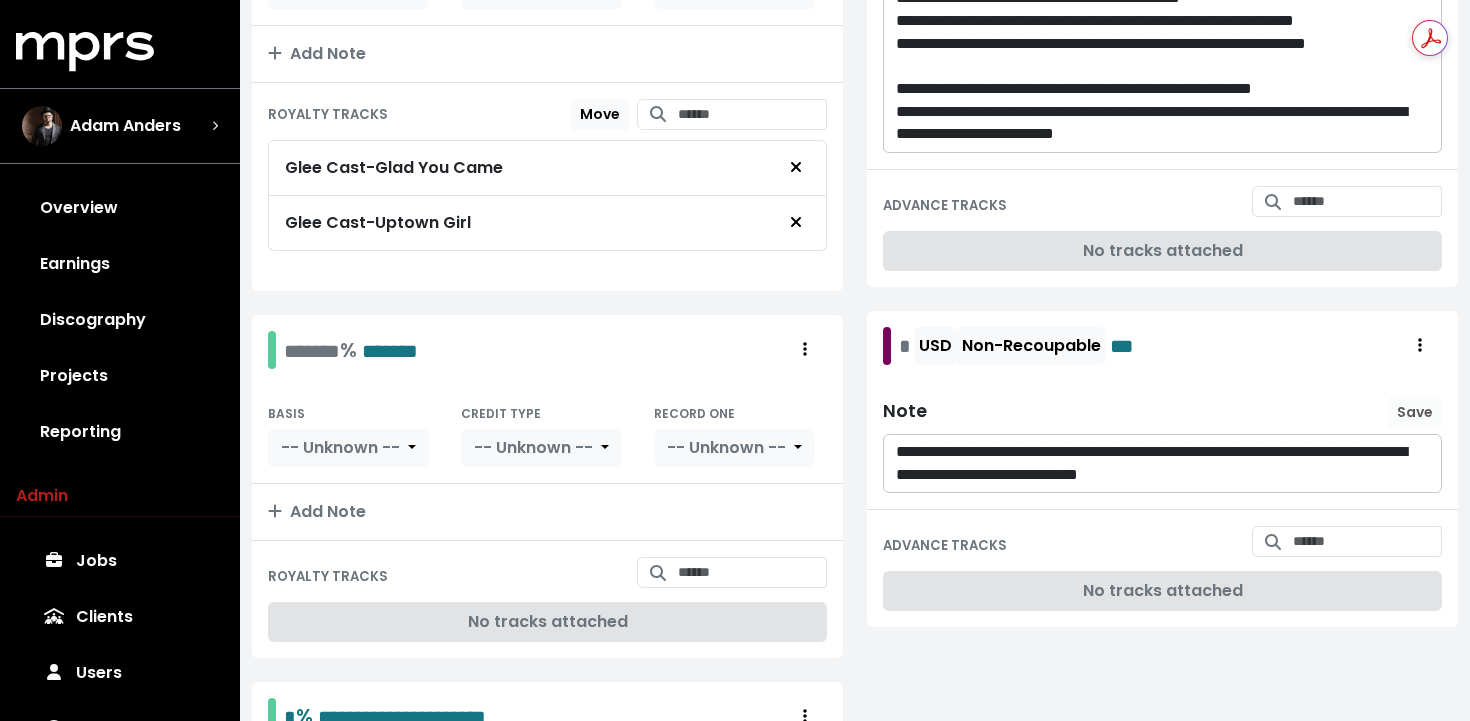 scroll, scrollTop: 545, scrollLeft: 0, axis: vertical 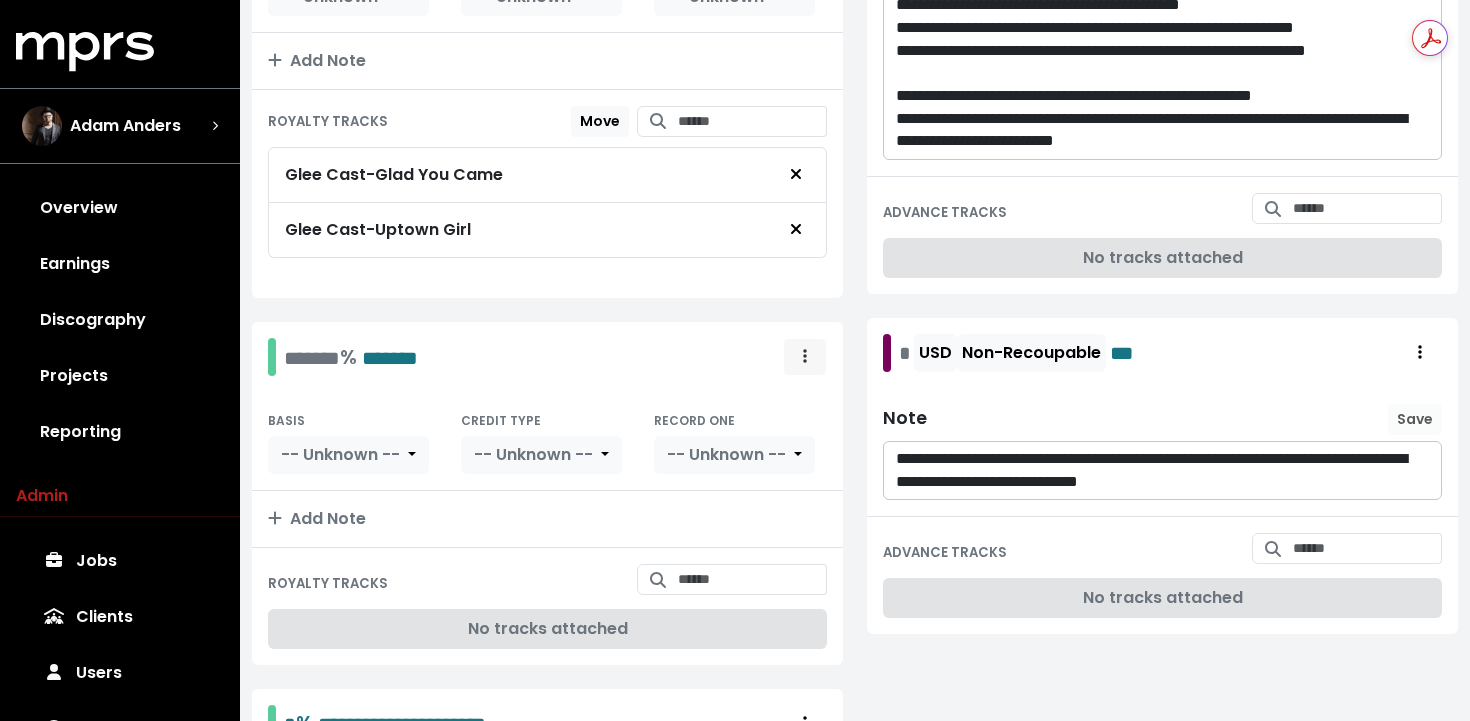 click at bounding box center [805, 357] 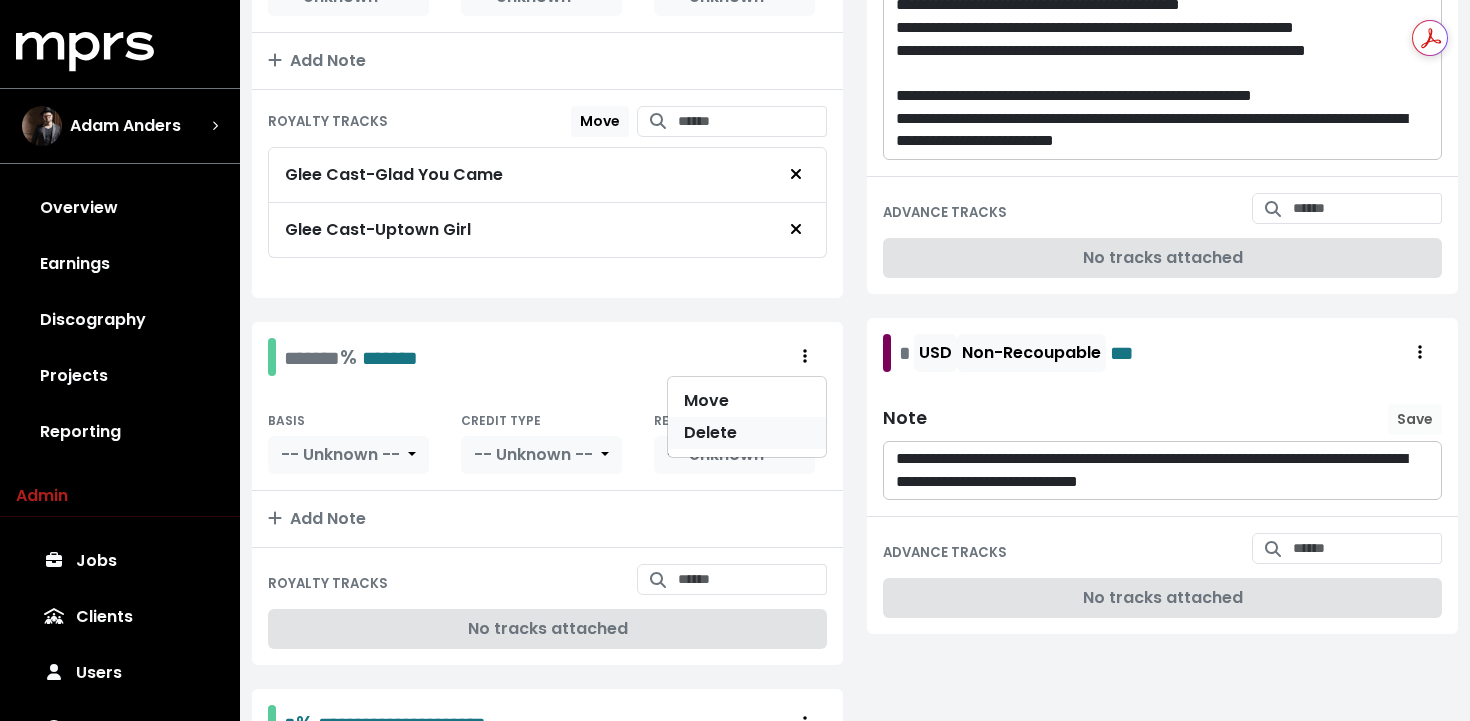 click on "Delete" at bounding box center (747, 433) 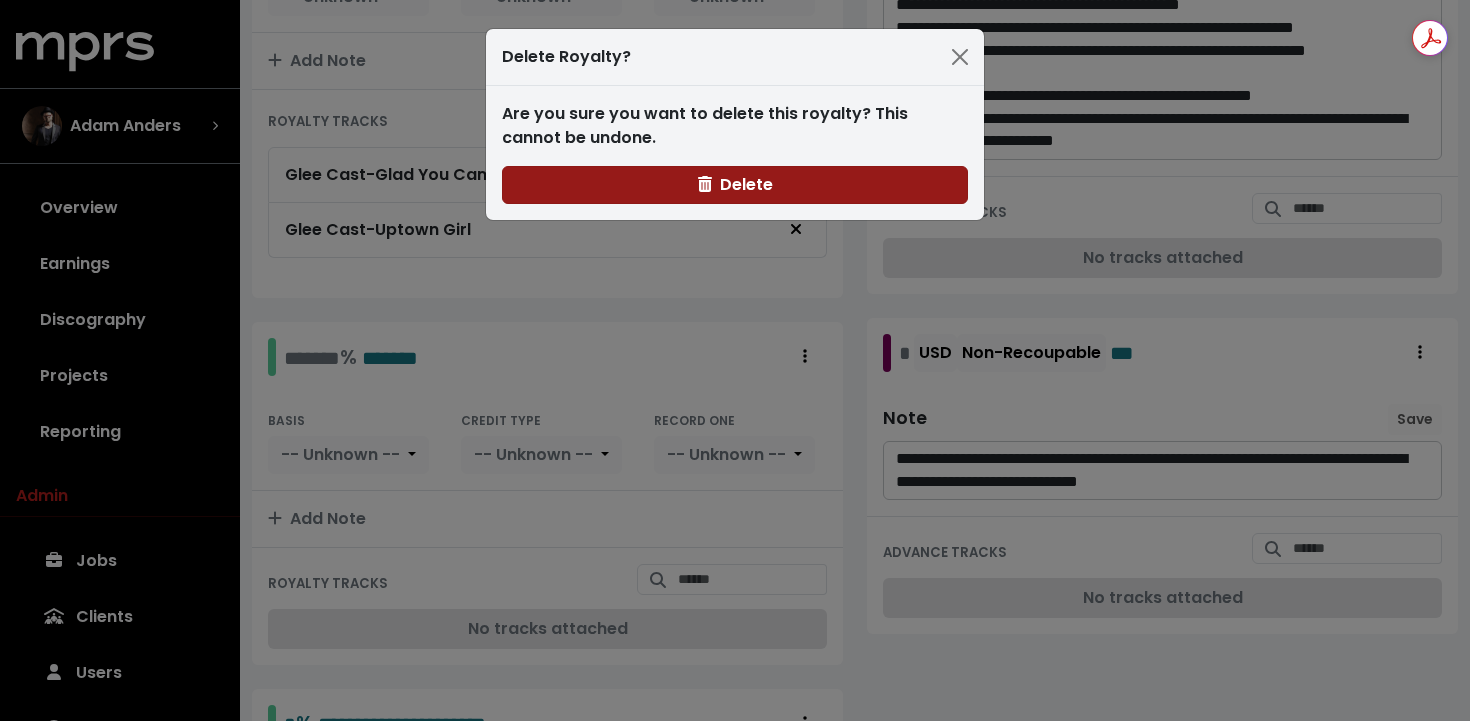 click on "Delete" at bounding box center [735, 184] 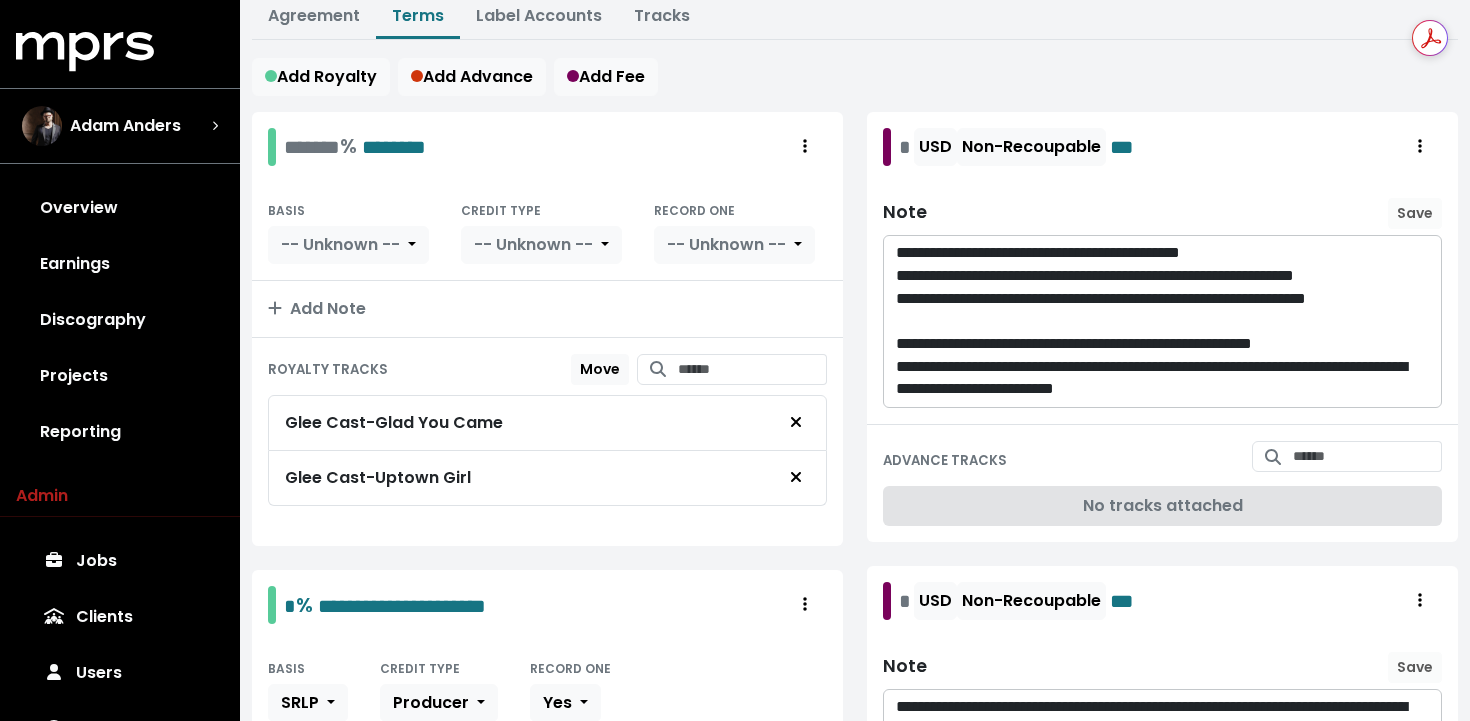scroll, scrollTop: 270, scrollLeft: 0, axis: vertical 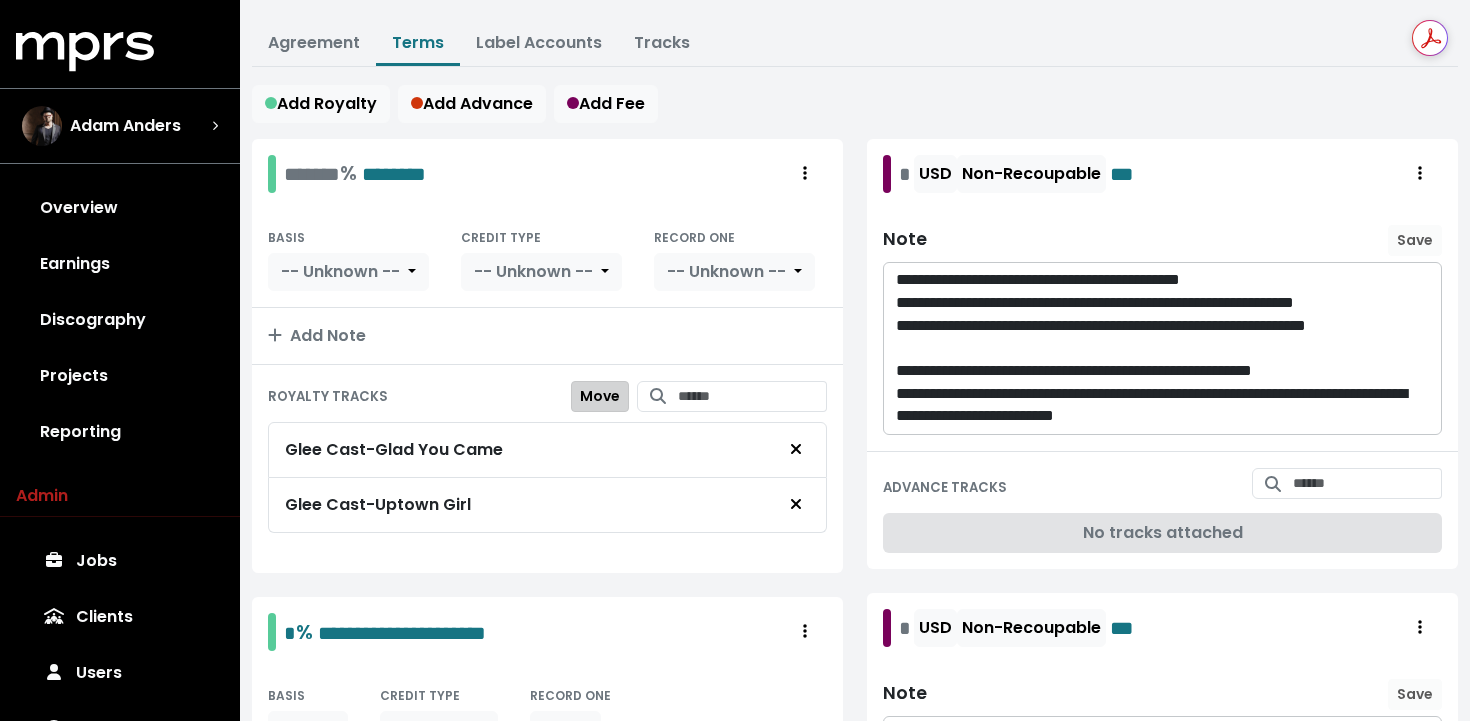 click on "Move" at bounding box center (600, 396) 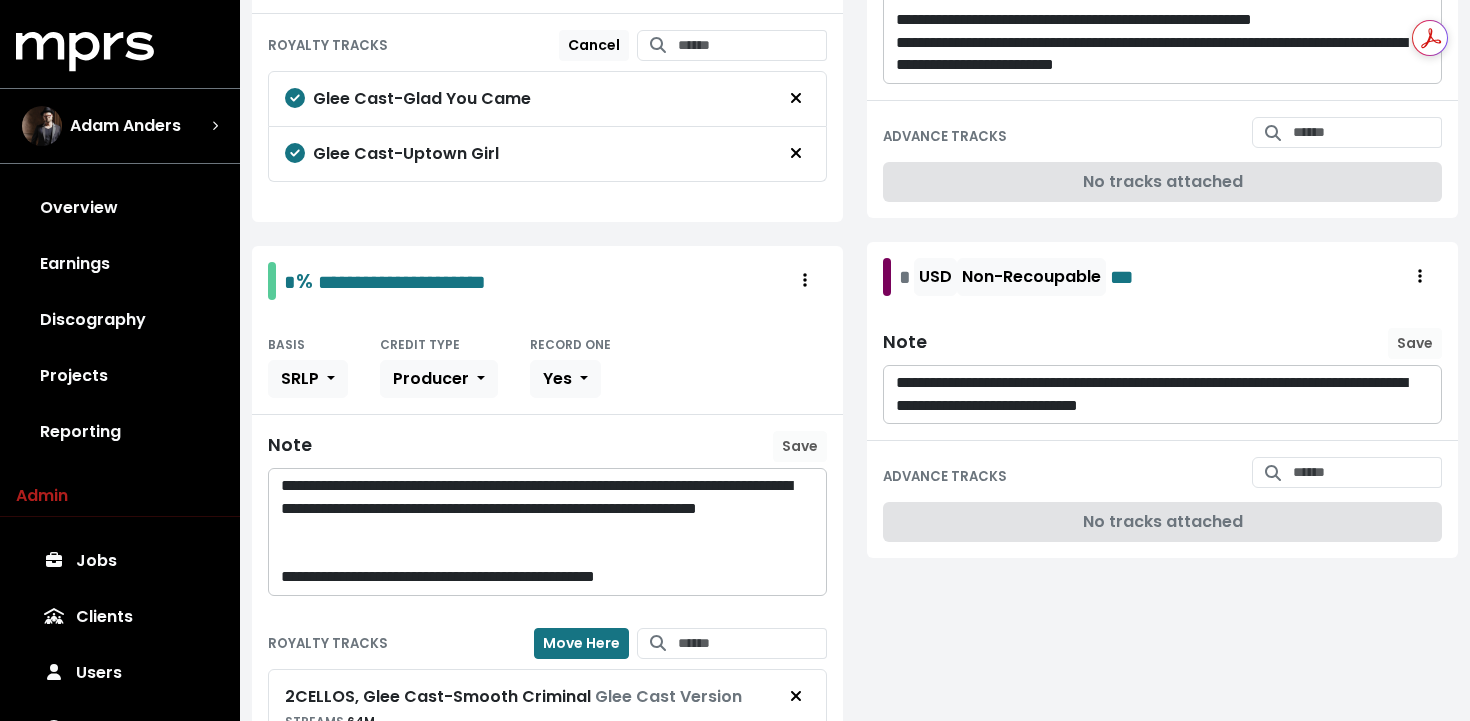 scroll, scrollTop: 645, scrollLeft: 0, axis: vertical 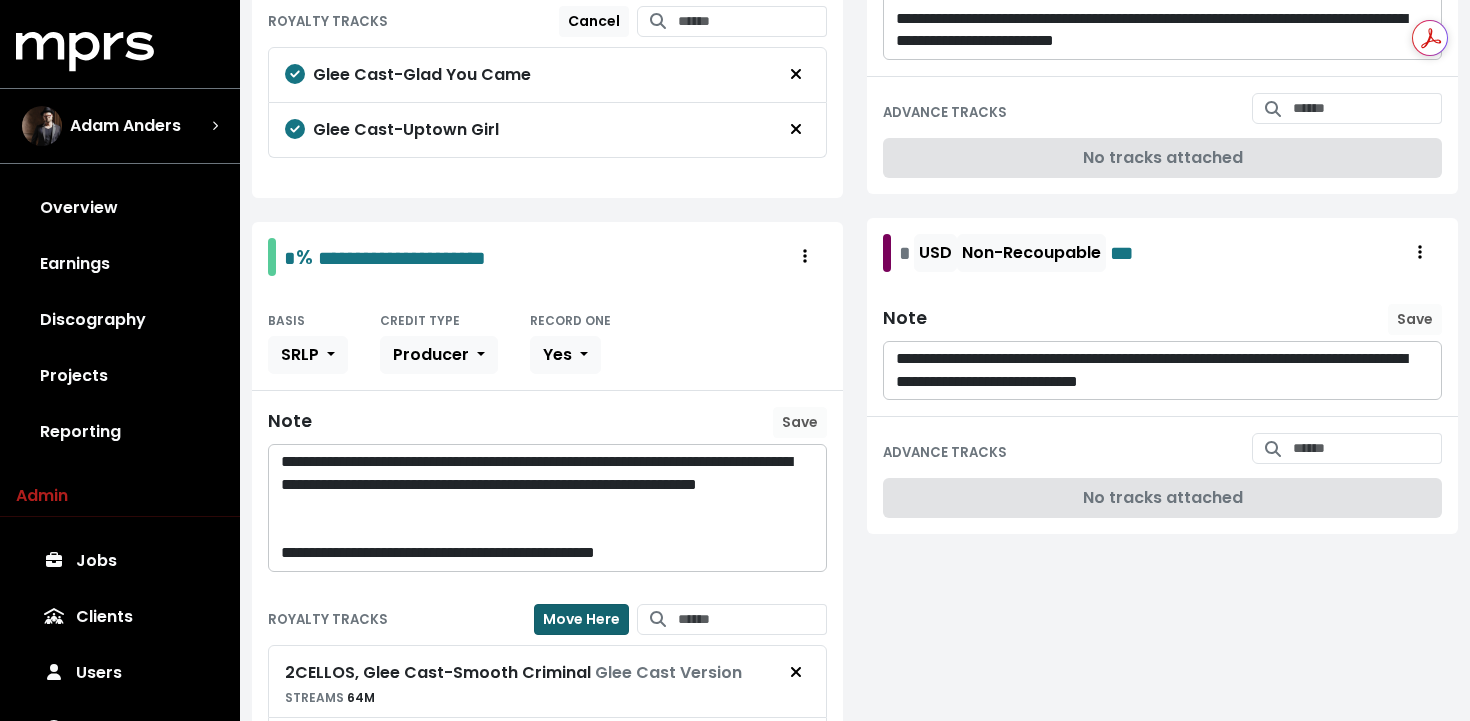 click on "Move Here" at bounding box center [581, 619] 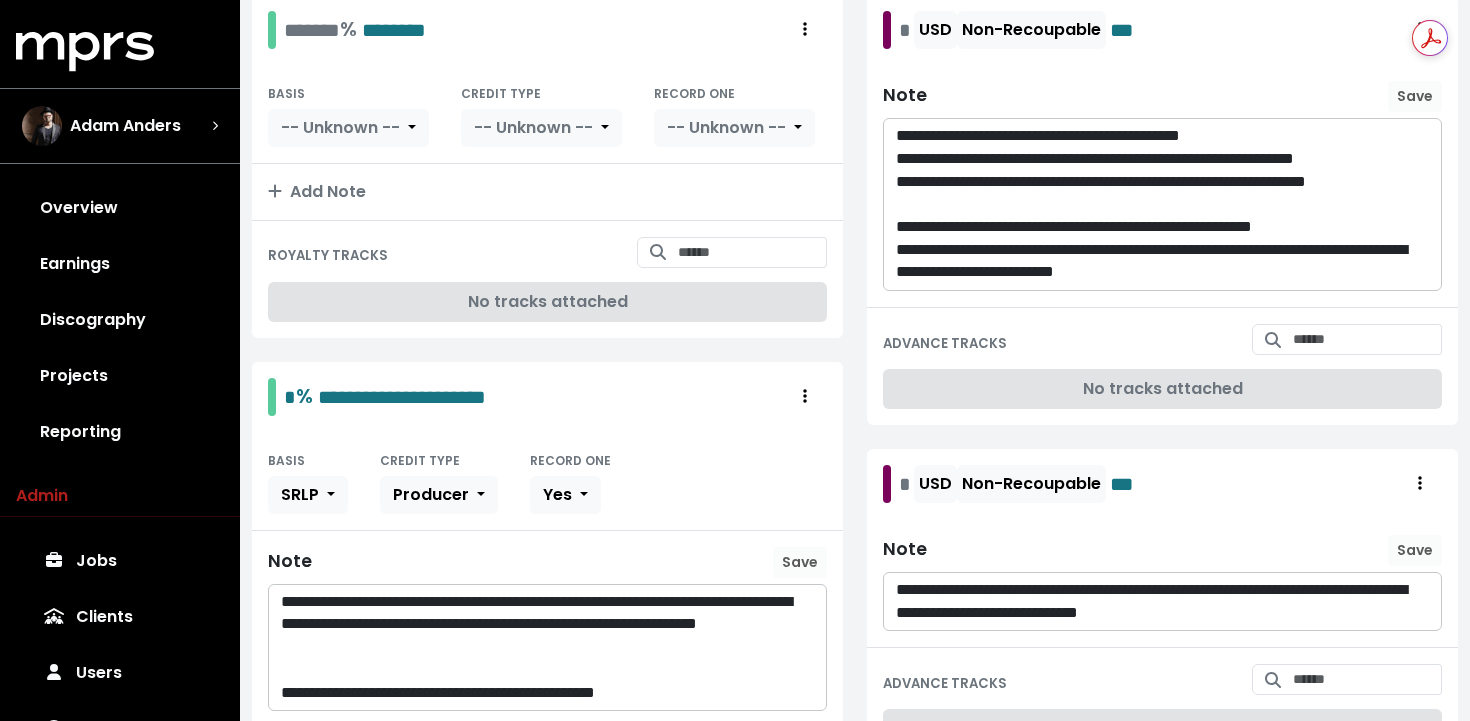 scroll, scrollTop: 184, scrollLeft: 0, axis: vertical 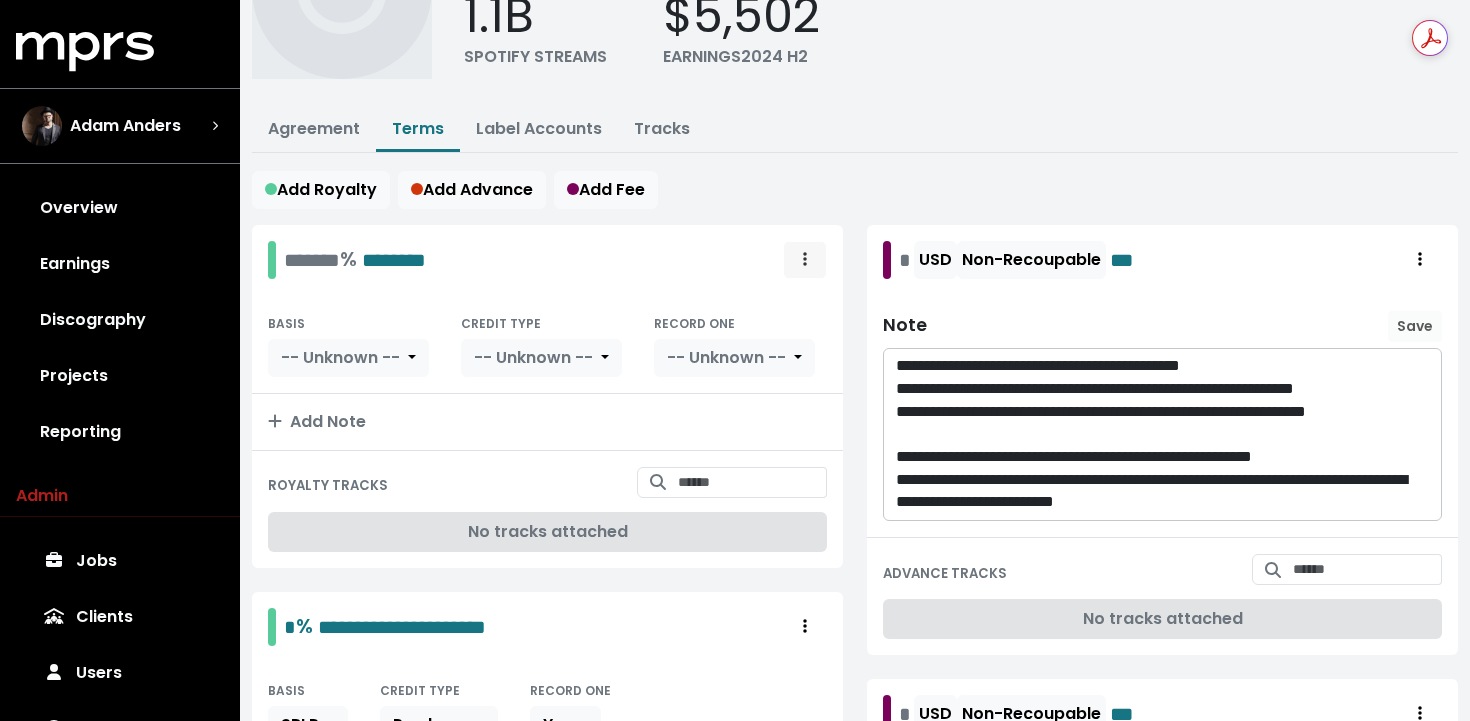 click at bounding box center [805, 260] 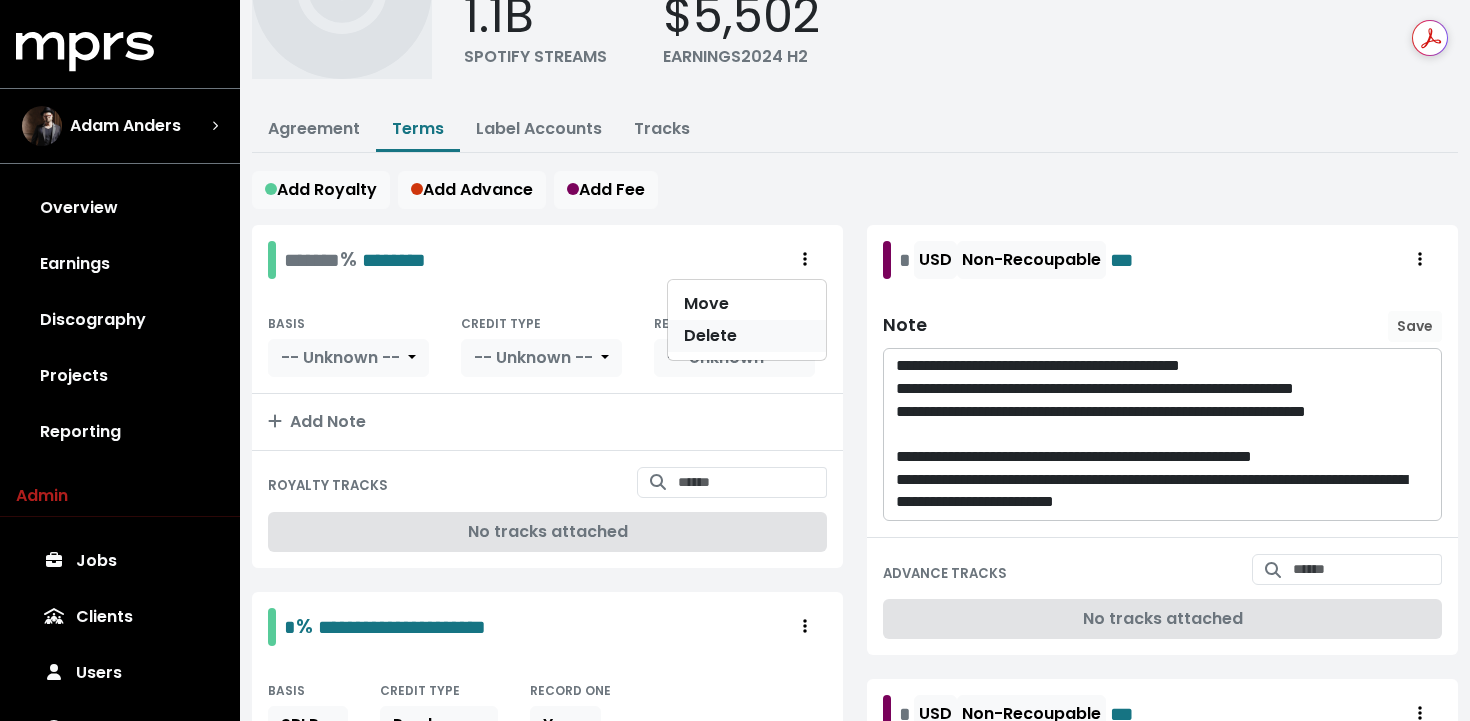 click on "Delete" at bounding box center [747, 336] 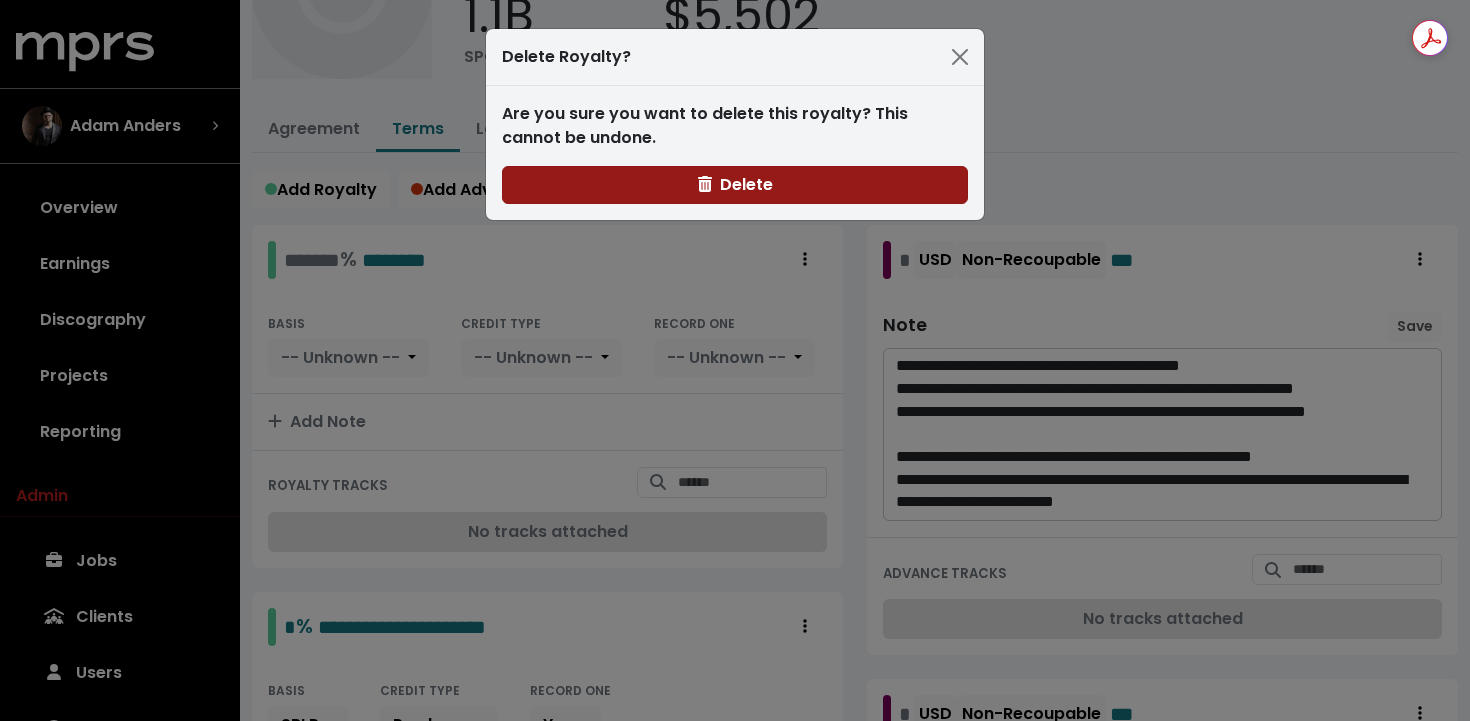 click on "Delete" at bounding box center [735, 184] 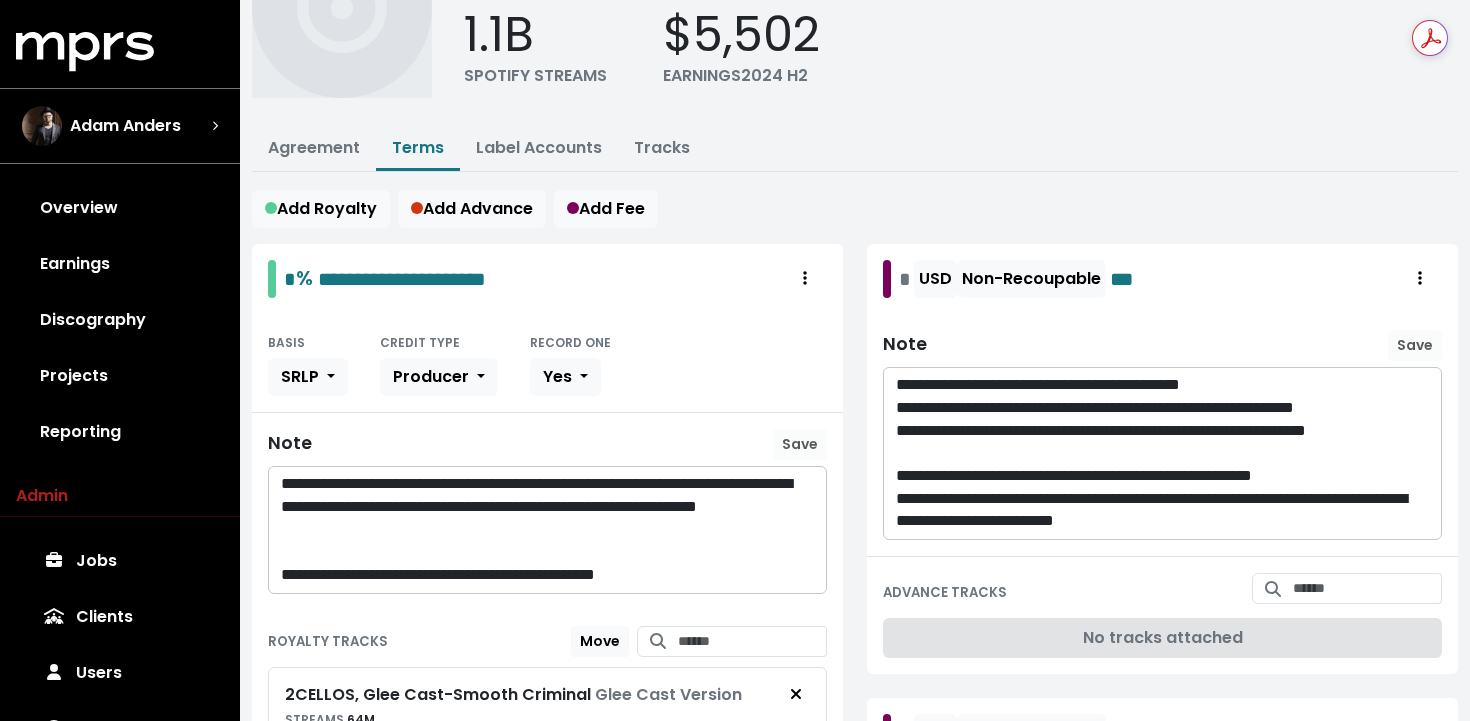 scroll, scrollTop: 0, scrollLeft: 0, axis: both 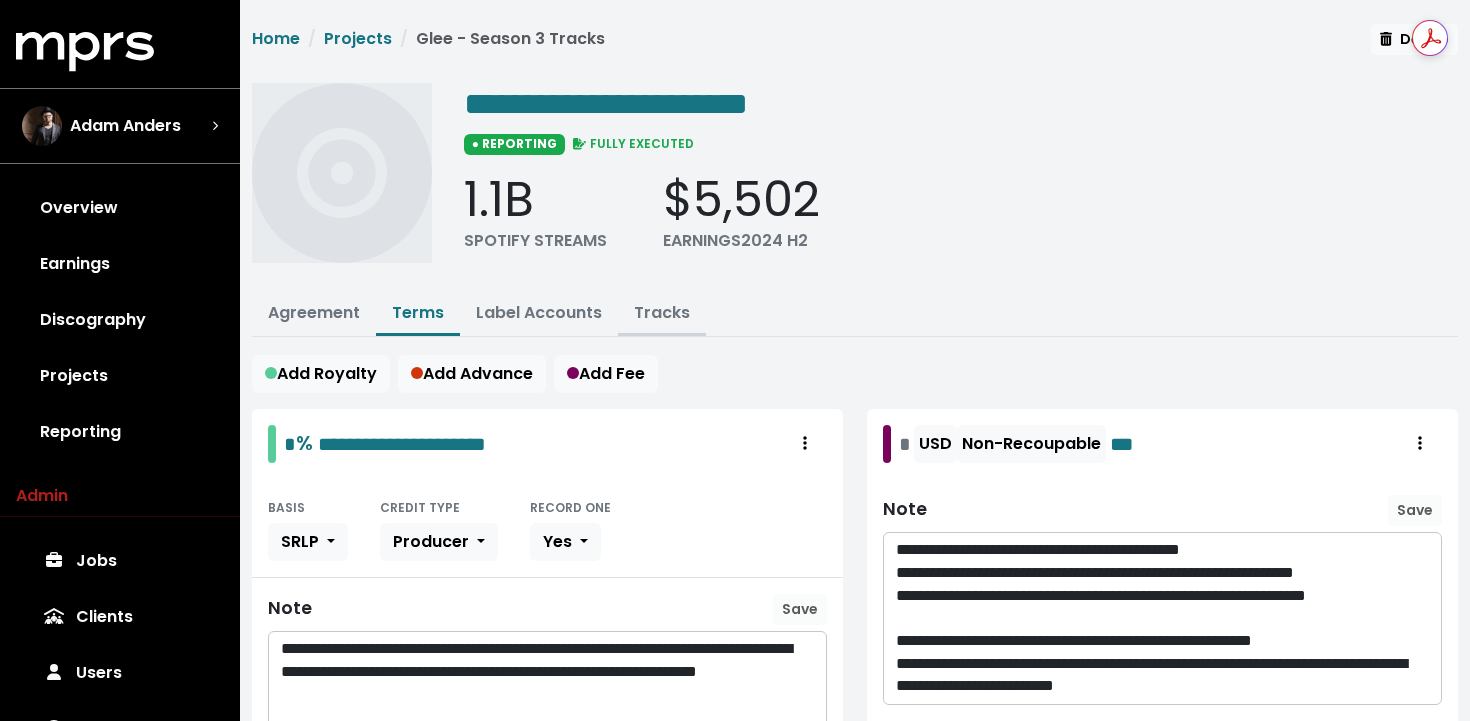 click on "Tracks" at bounding box center (662, 312) 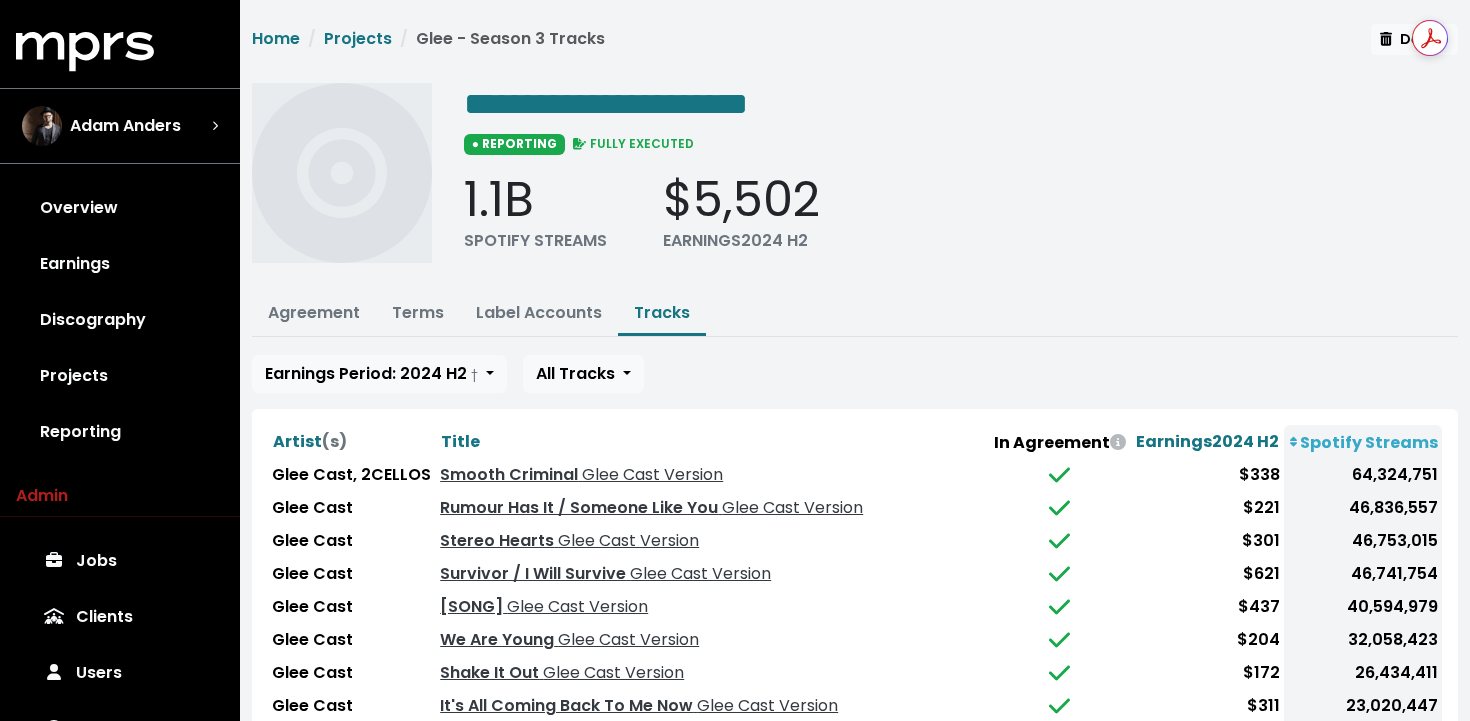 click on "Tracks" at bounding box center [662, 312] 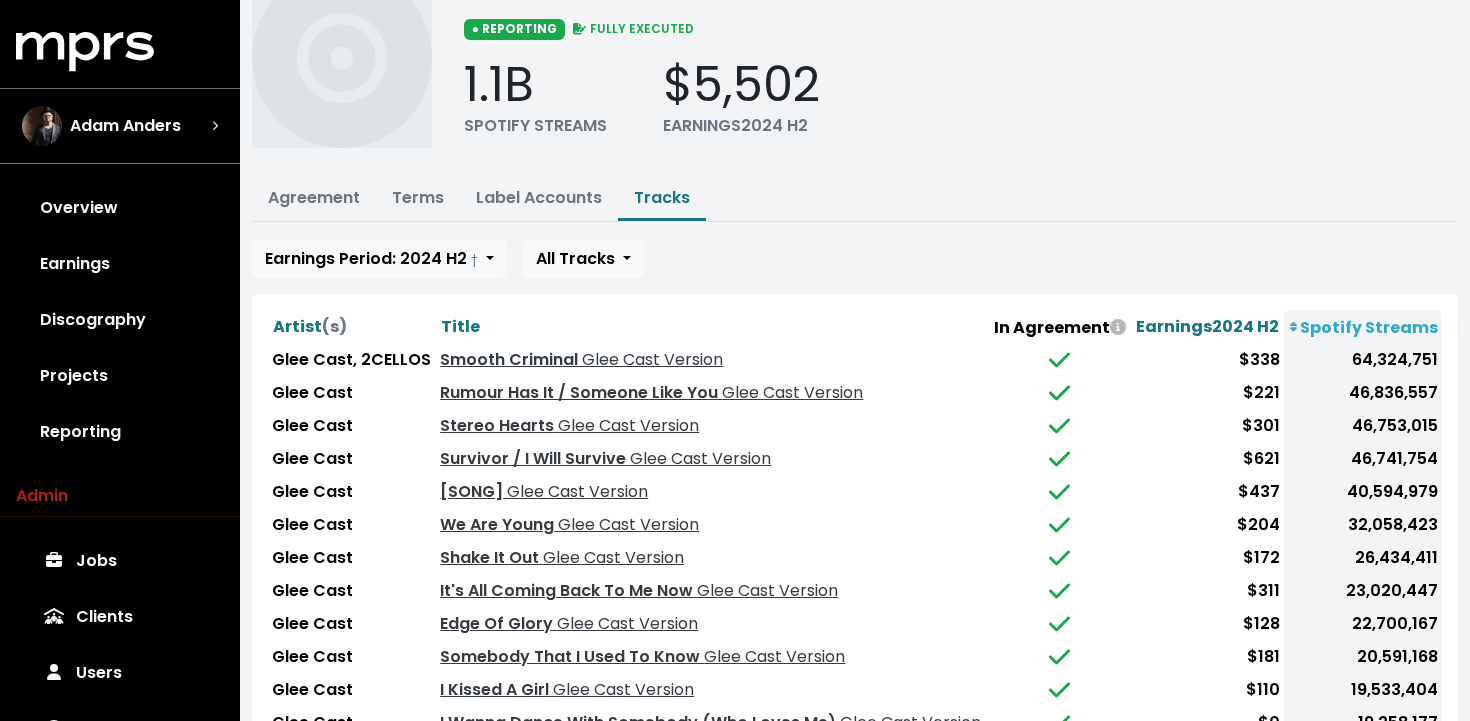 scroll, scrollTop: 116, scrollLeft: 0, axis: vertical 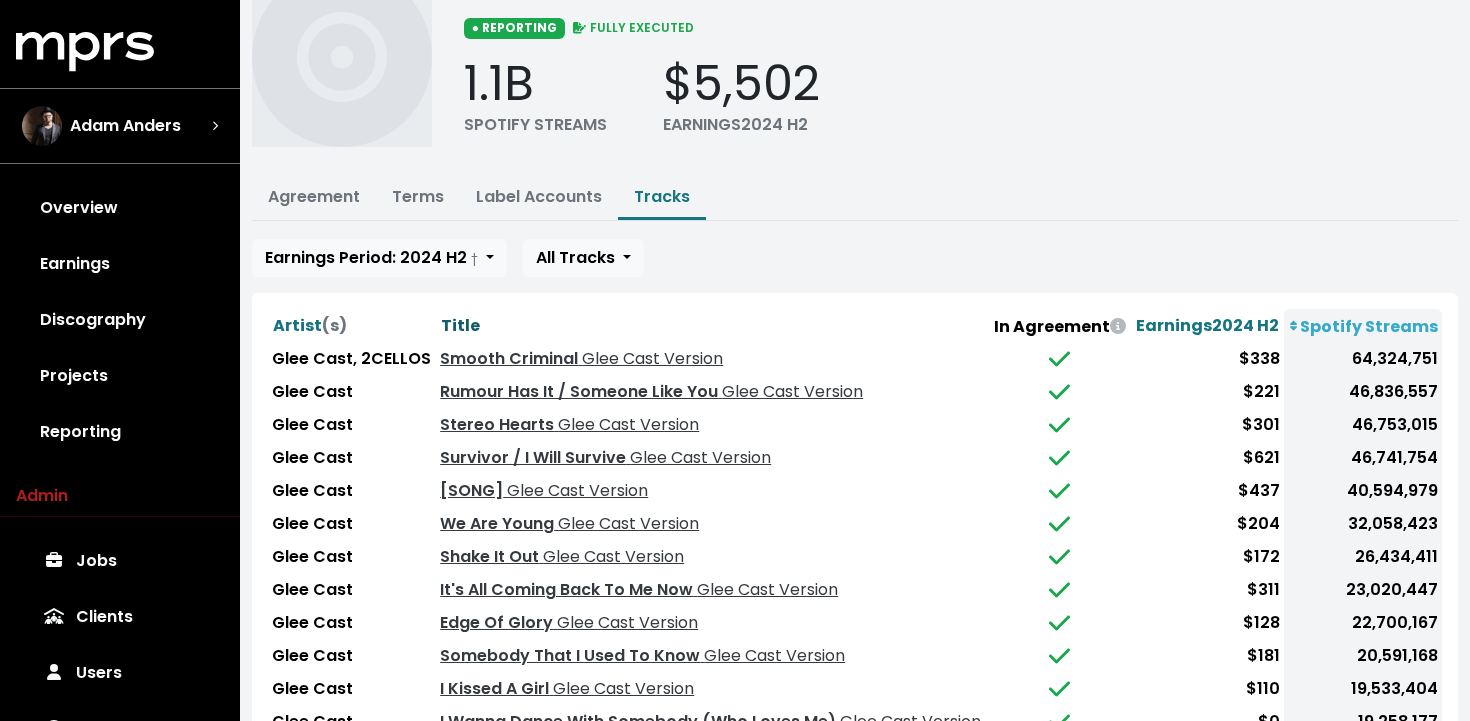 click on "Title" at bounding box center [460, 325] 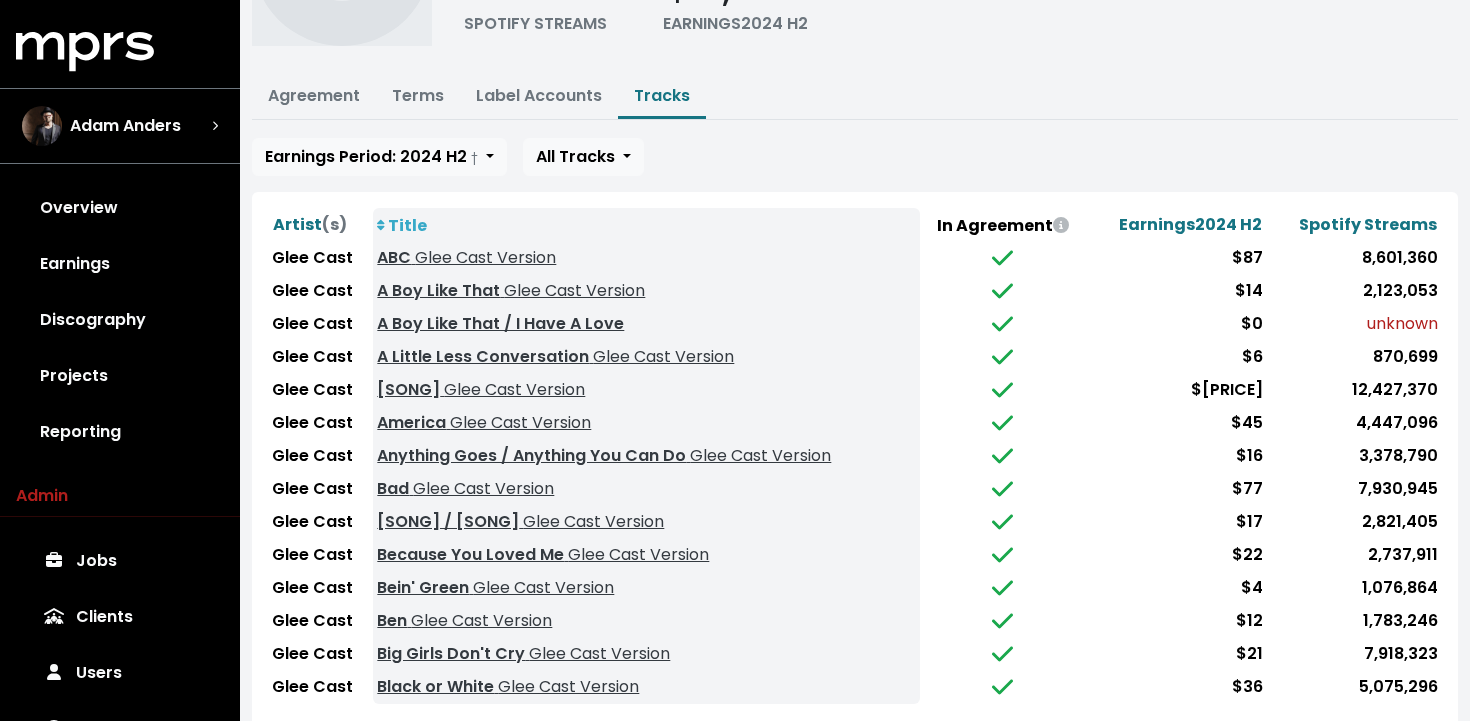 scroll, scrollTop: 219, scrollLeft: 0, axis: vertical 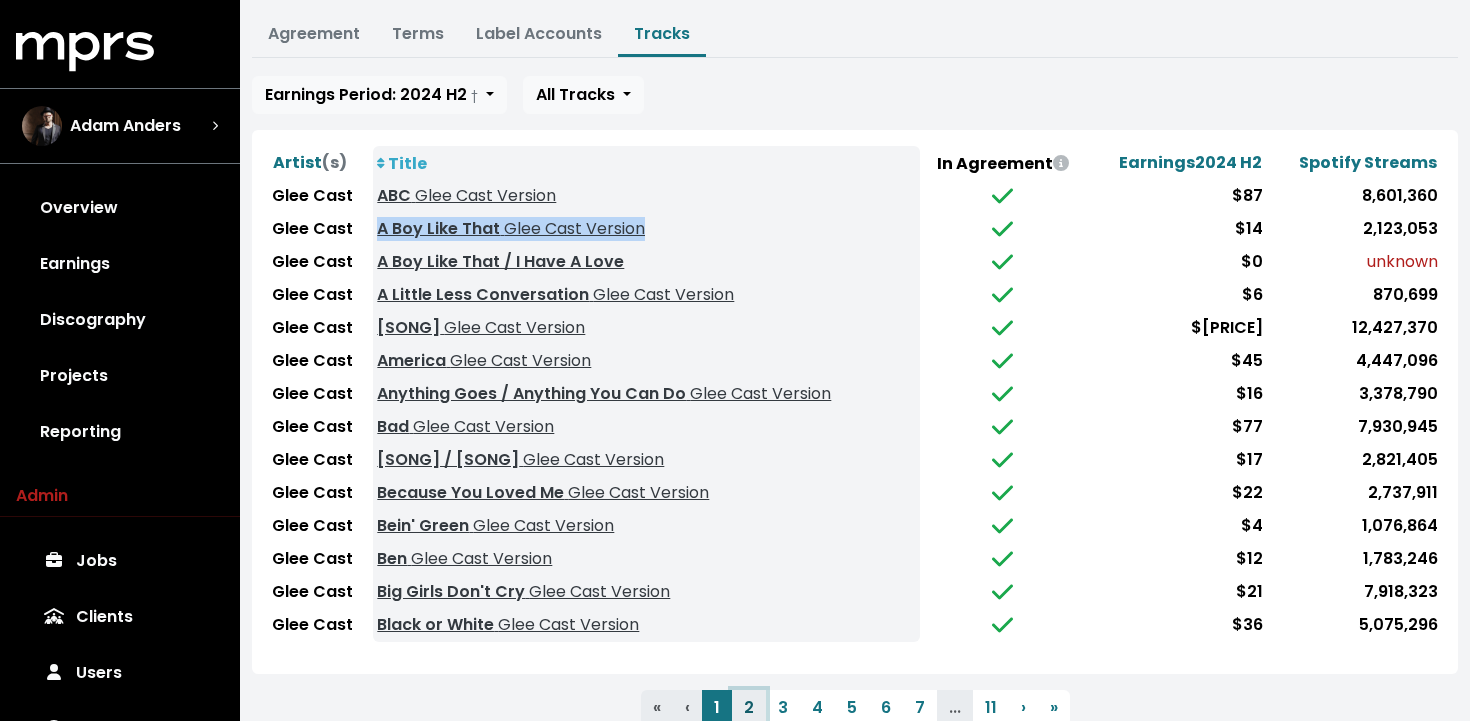 click on "2" at bounding box center (749, 708) 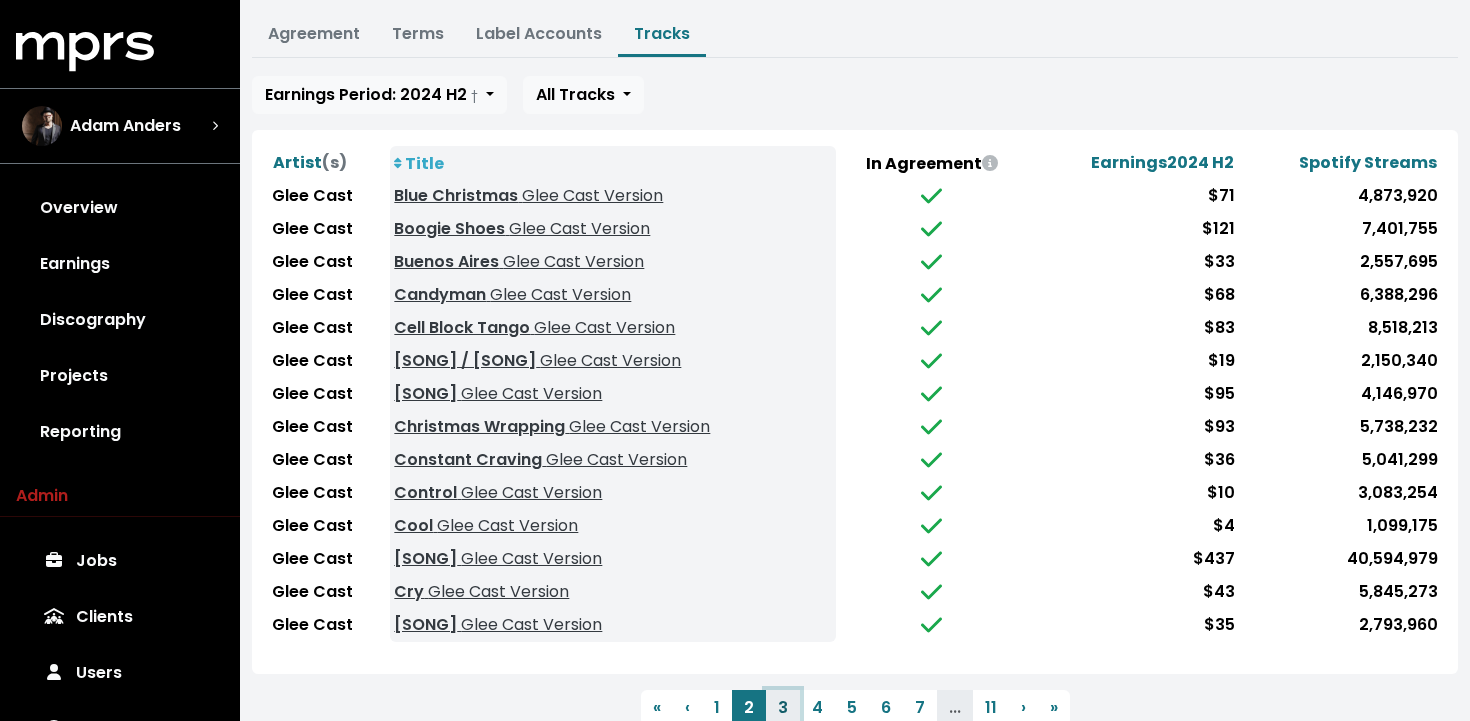 click on "3" at bounding box center (783, 708) 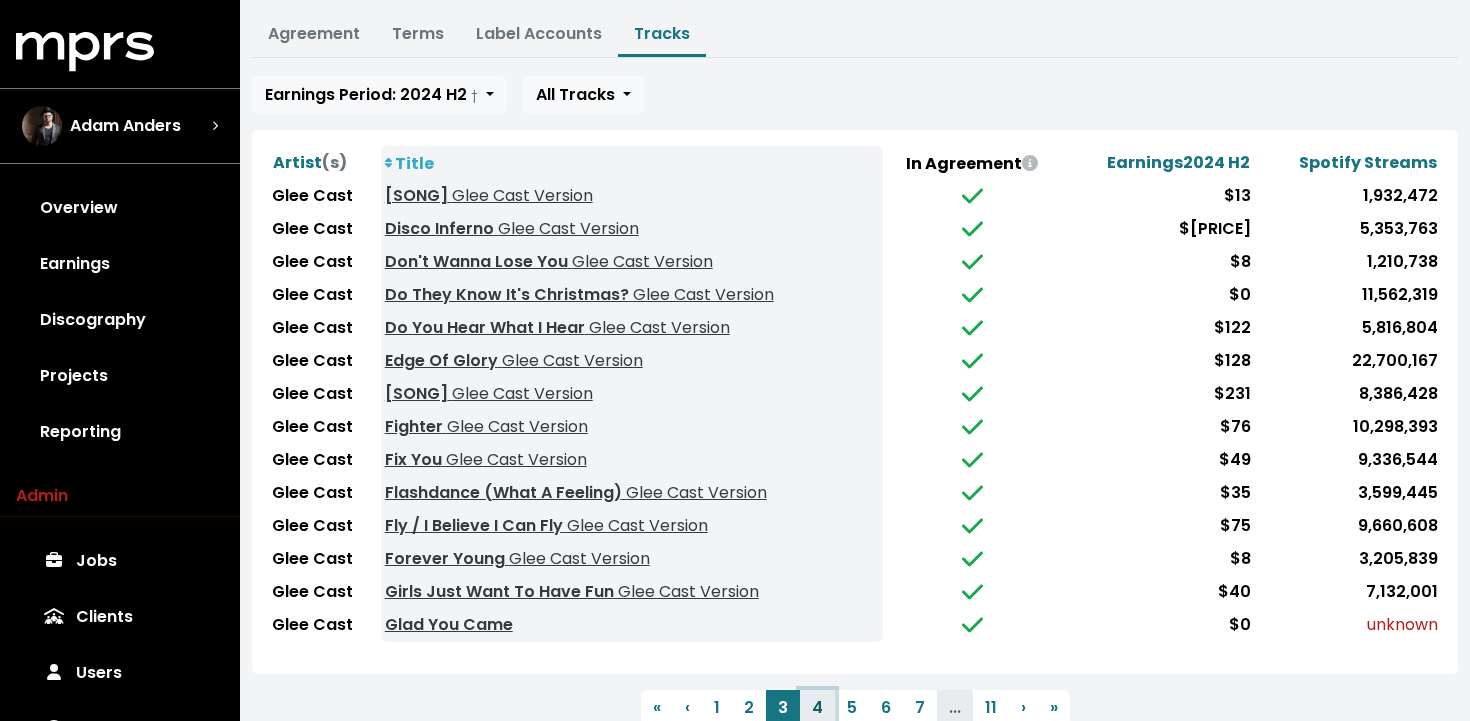 click on "4" at bounding box center (817, 708) 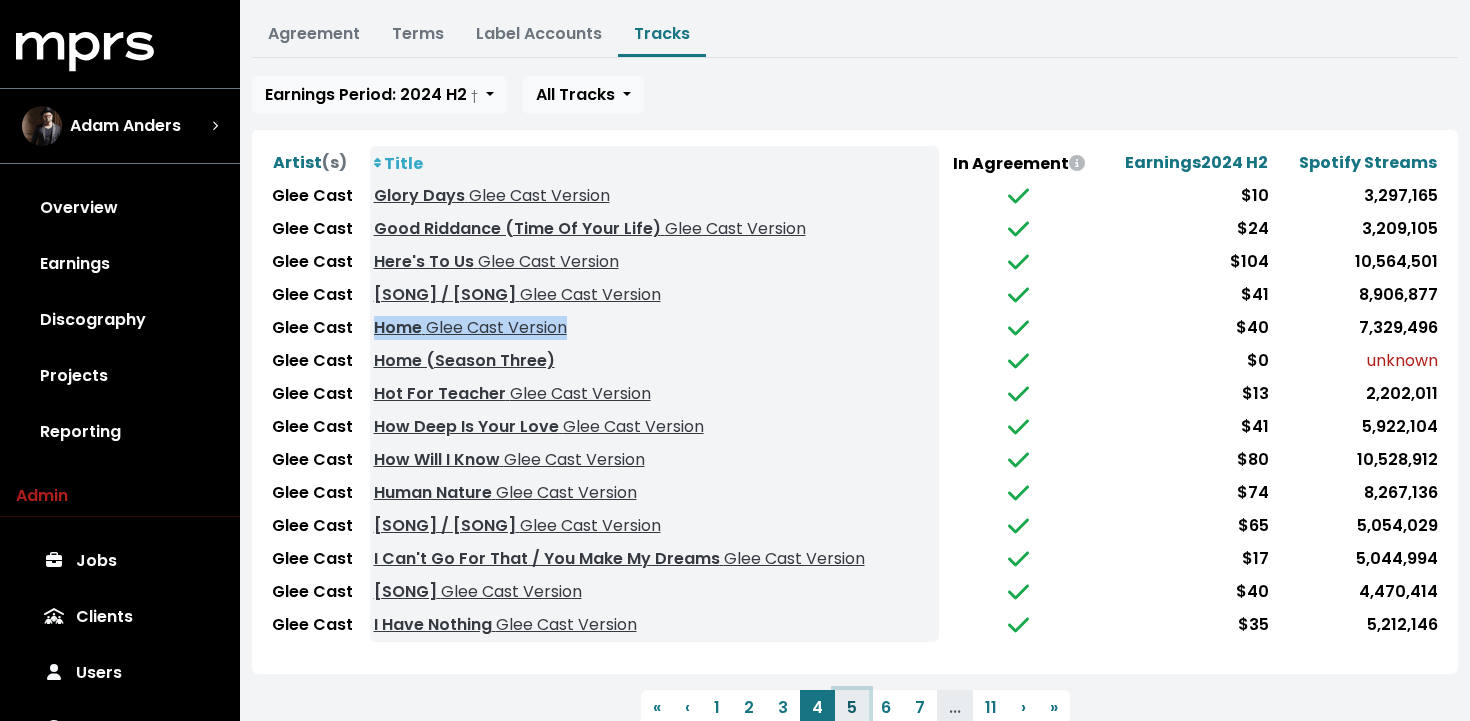 click on "5" at bounding box center (852, 708) 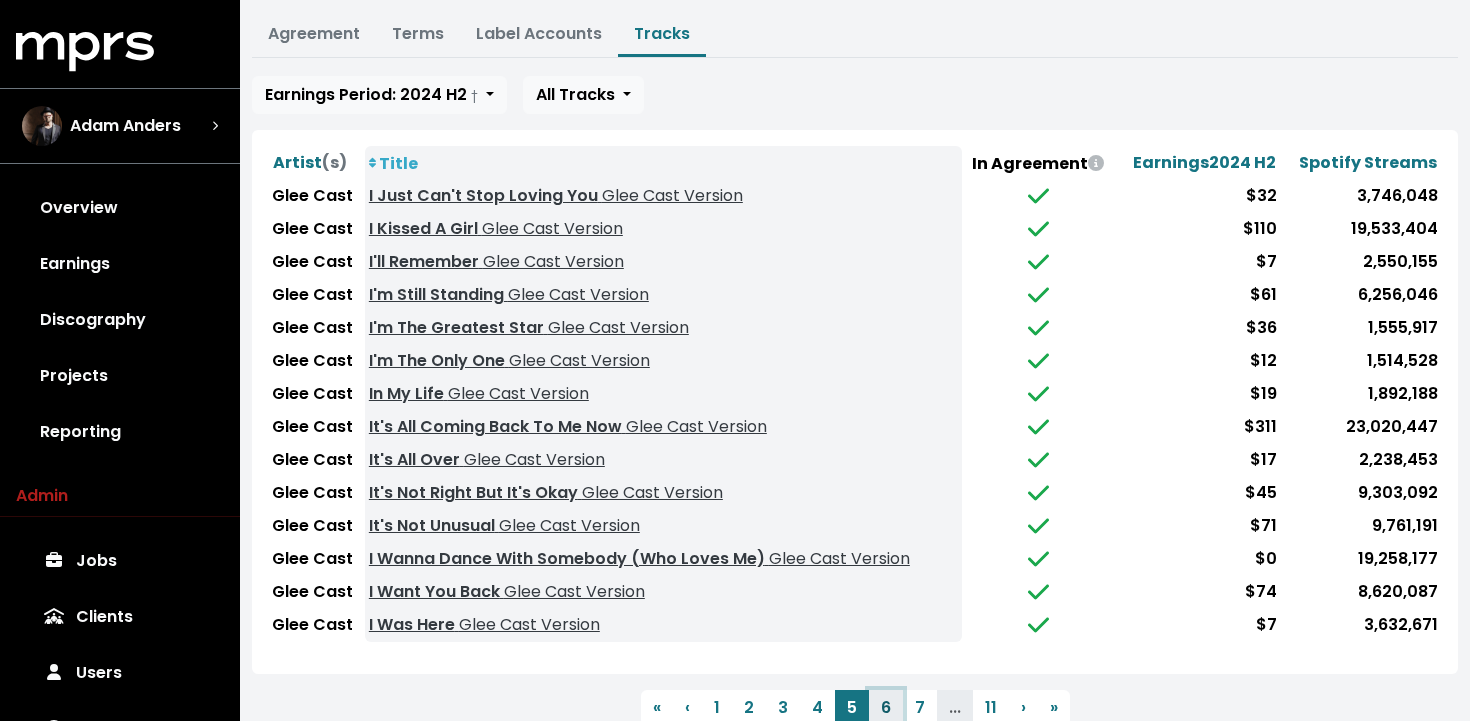 click on "6" at bounding box center (886, 708) 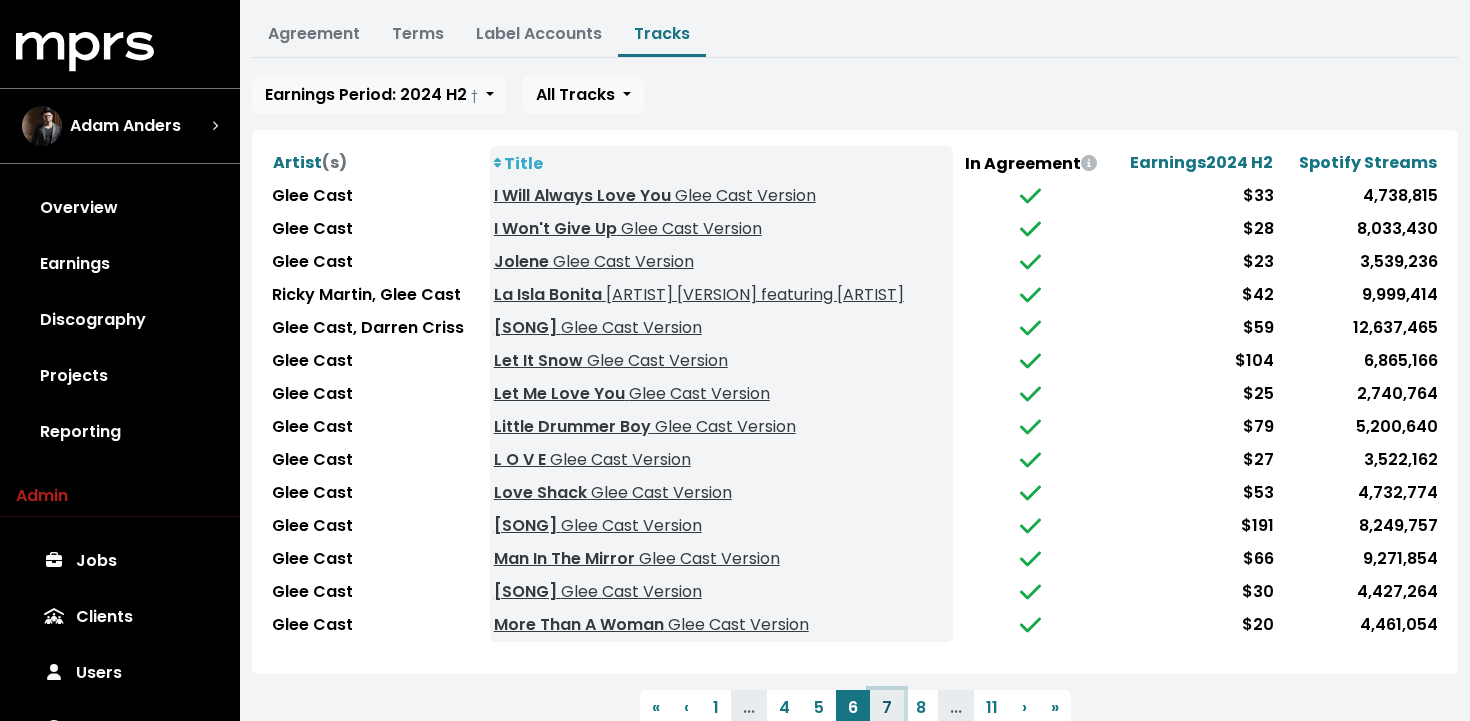 click on "7" at bounding box center (887, 708) 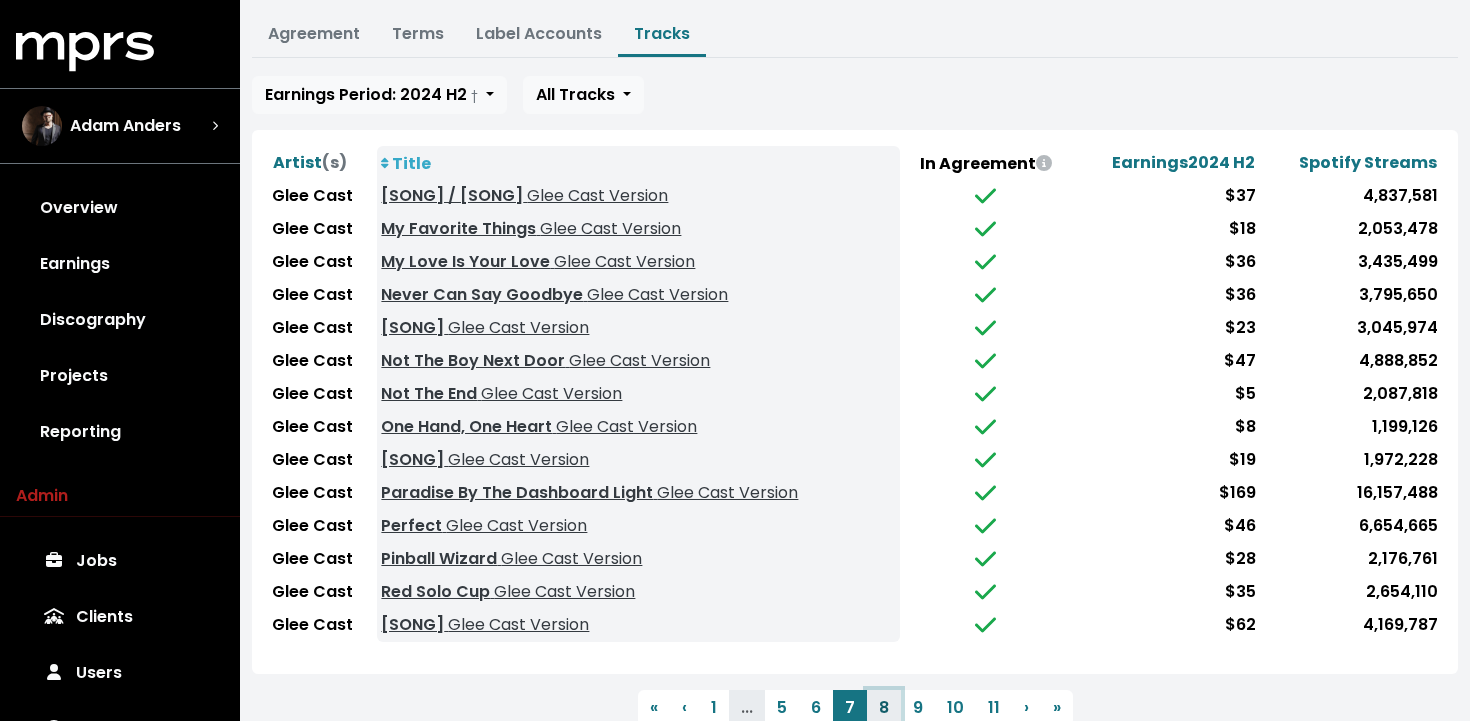 click on "8" at bounding box center [884, 708] 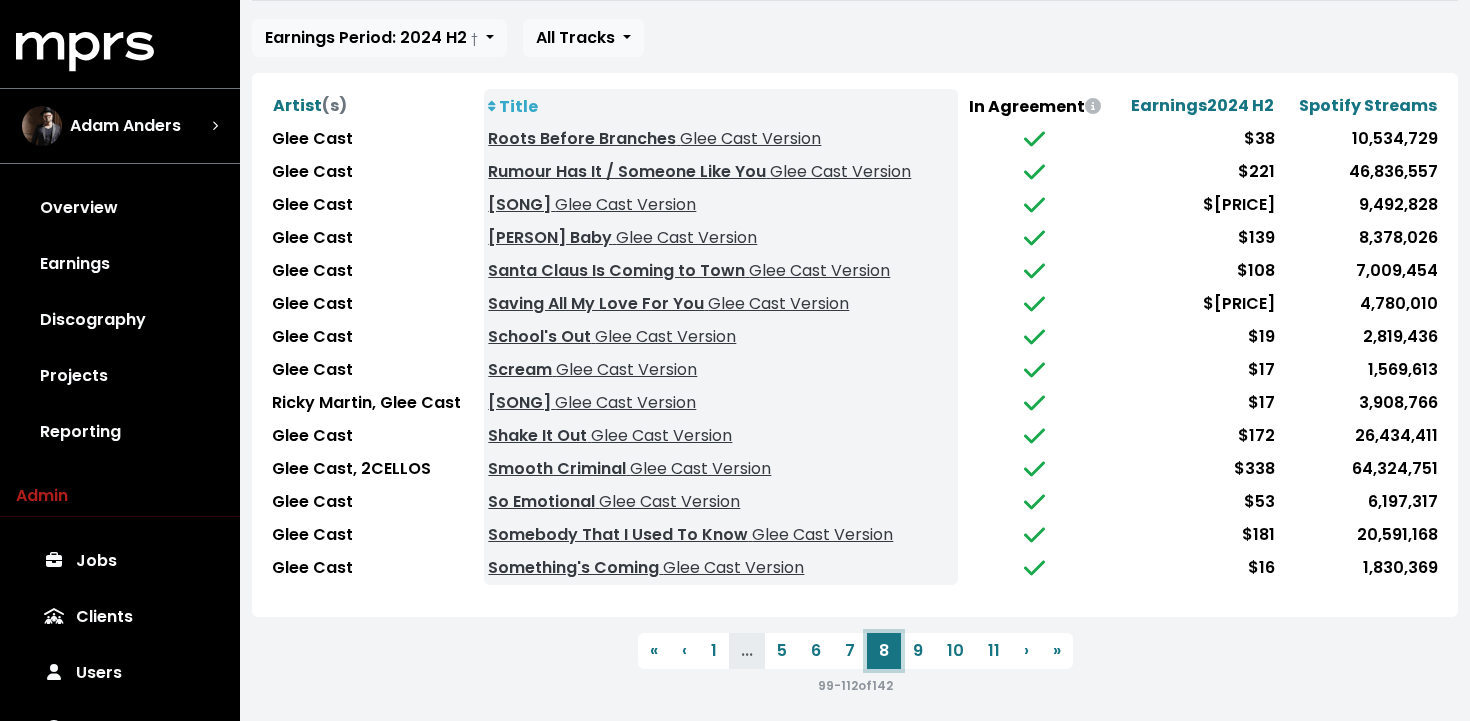 scroll, scrollTop: 335, scrollLeft: 0, axis: vertical 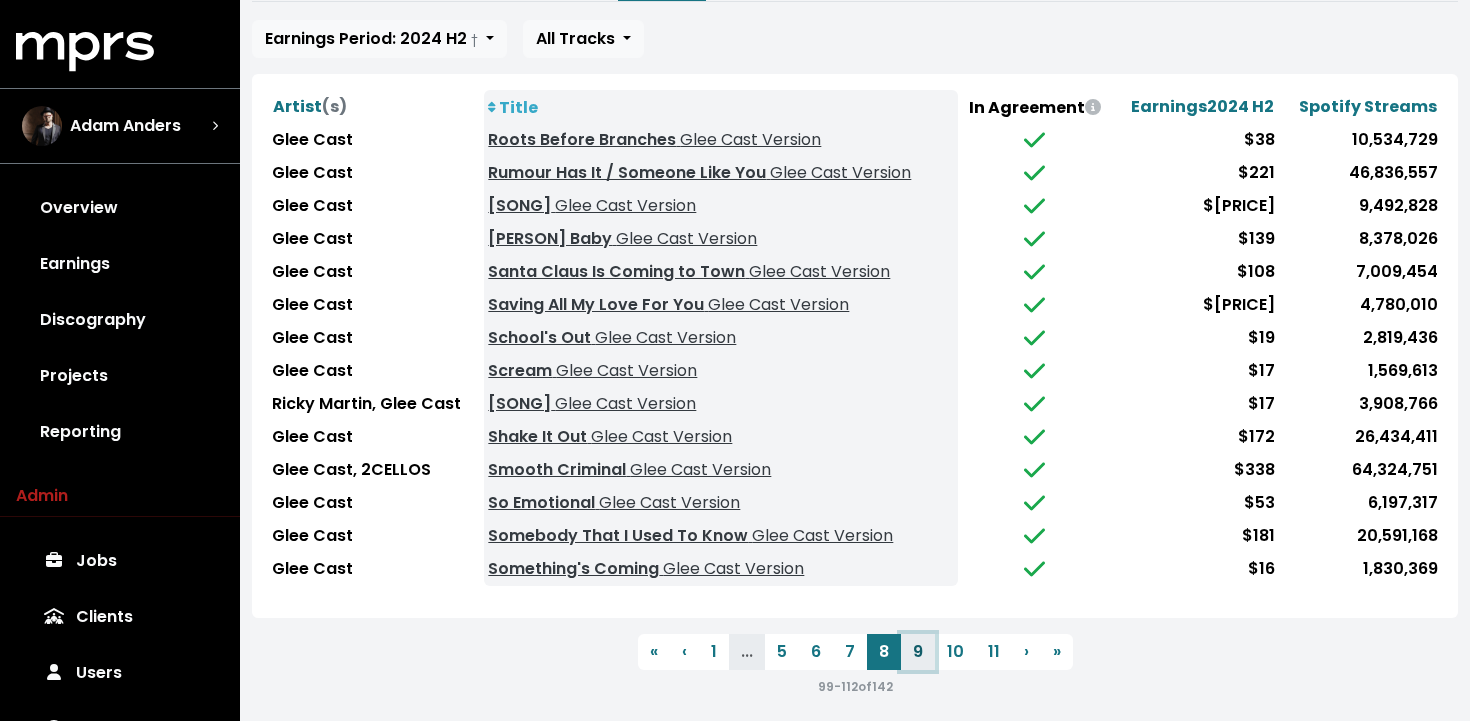 click on "9" at bounding box center (918, 652) 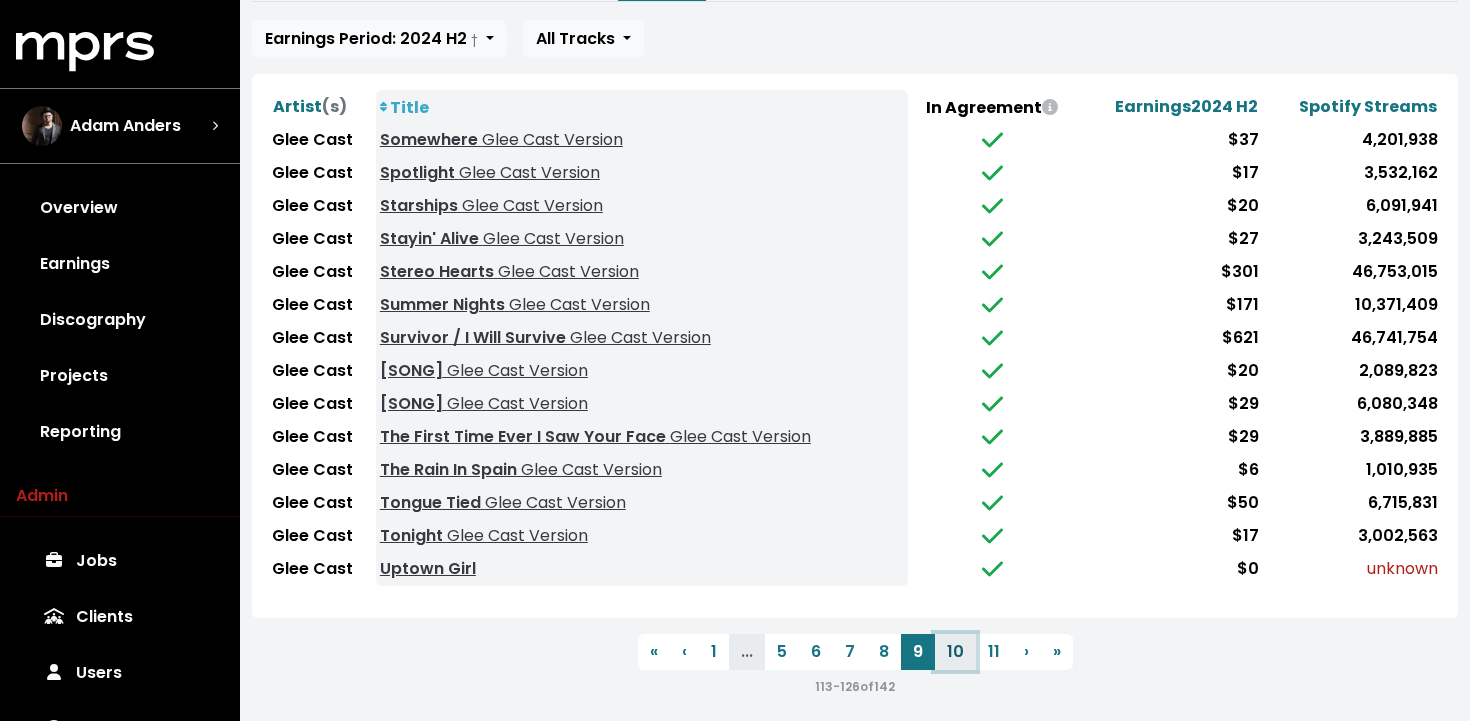 click on "10" at bounding box center (955, 652) 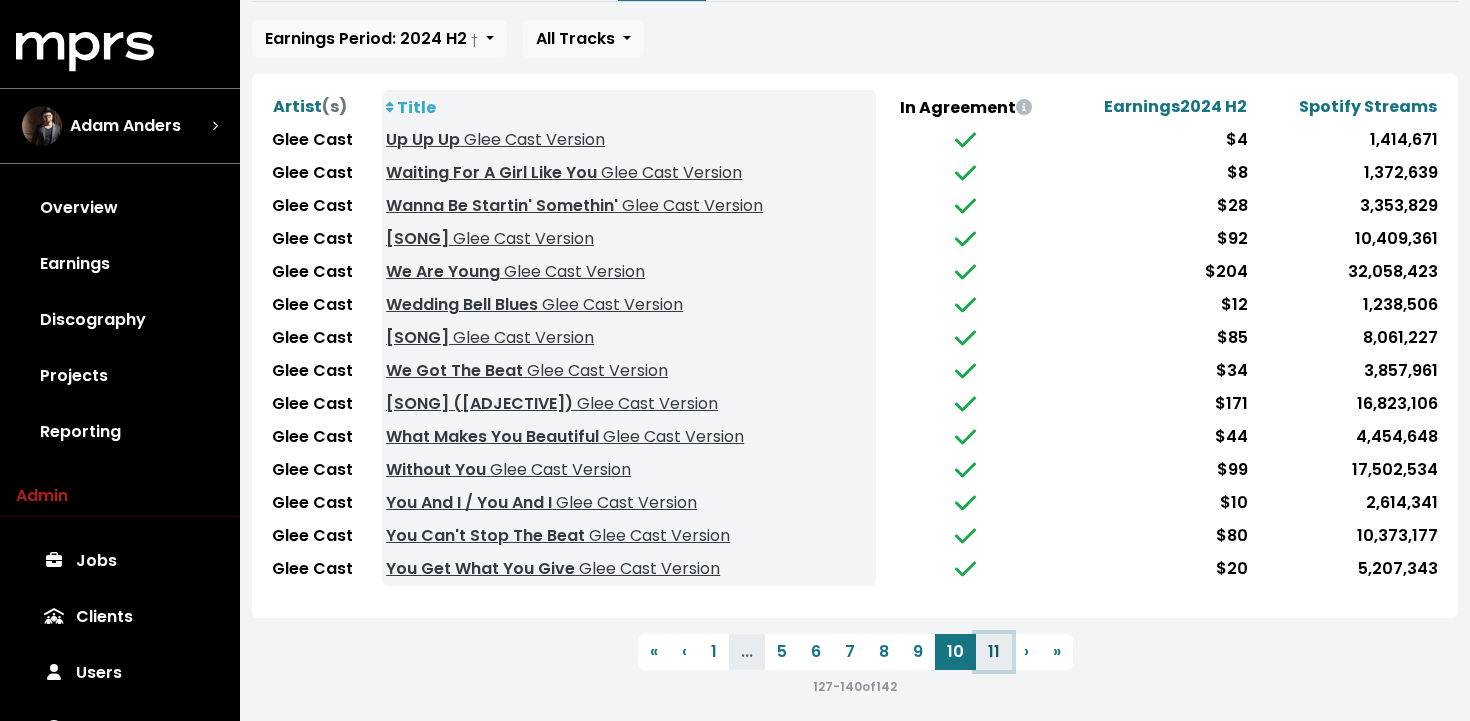 click on "11" at bounding box center [994, 652] 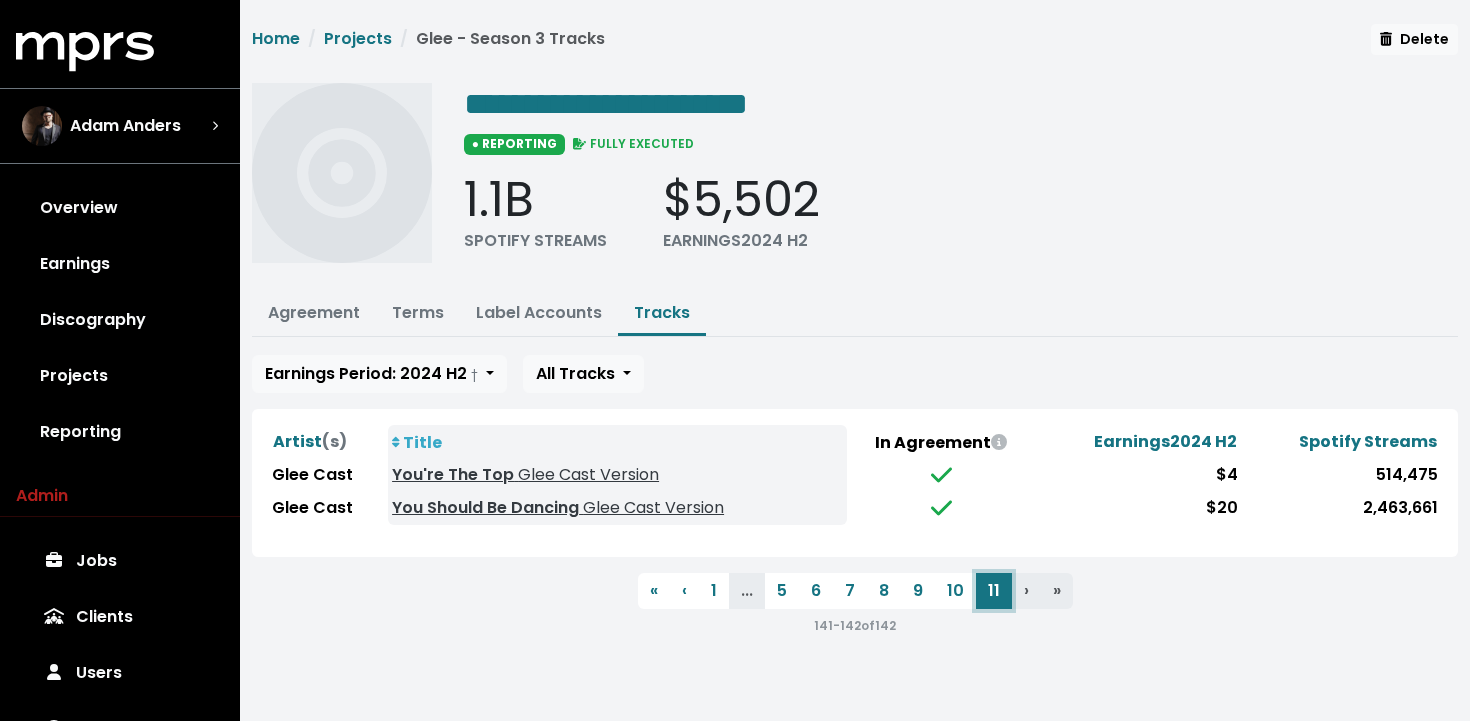 scroll, scrollTop: 0, scrollLeft: 0, axis: both 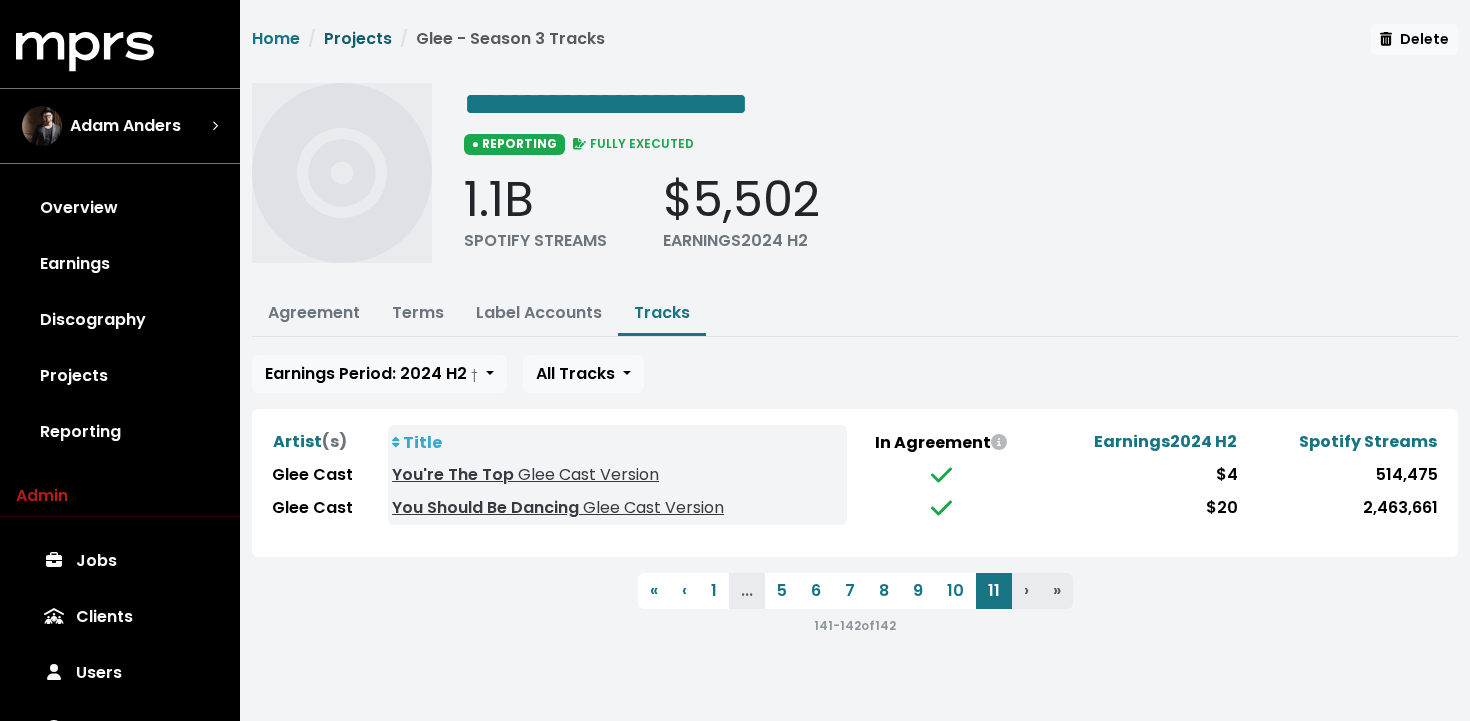click on "Projects" at bounding box center (358, 38) 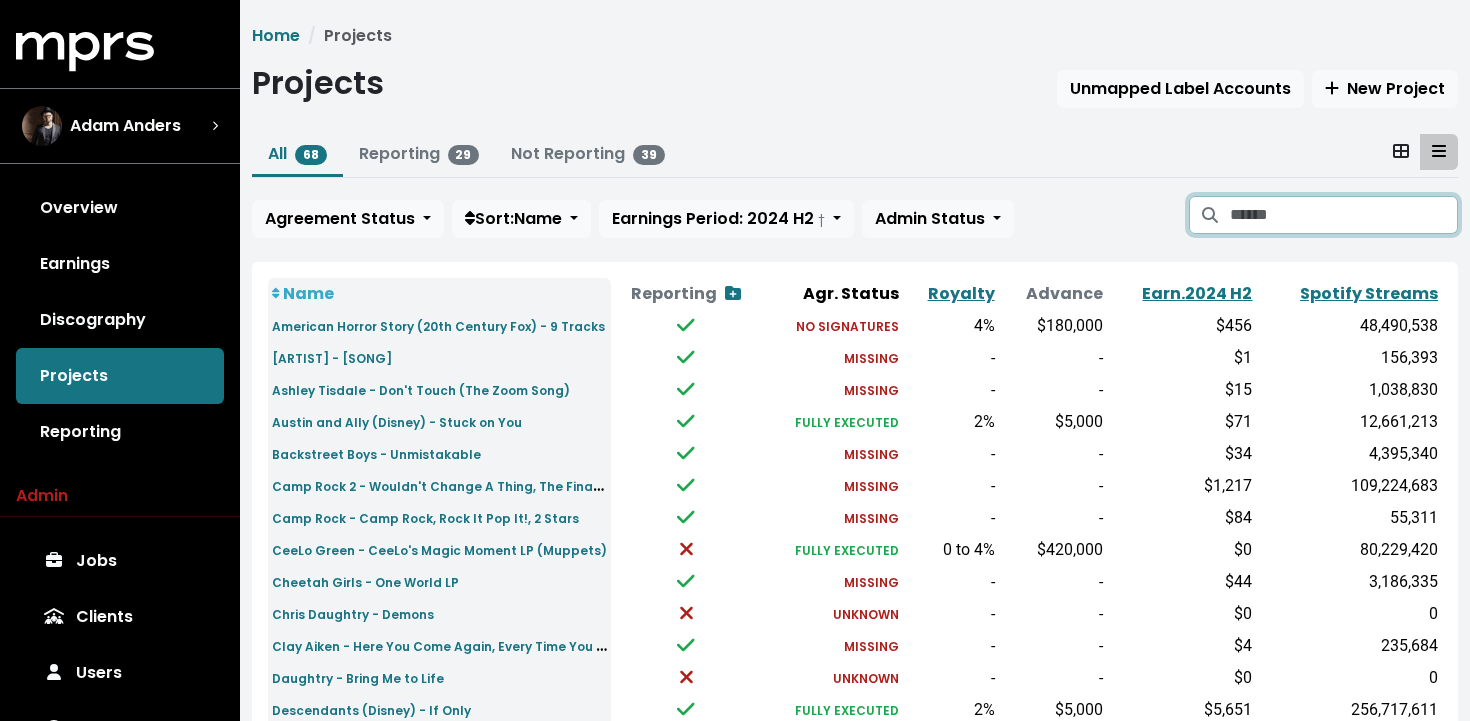 click at bounding box center (1344, 215) 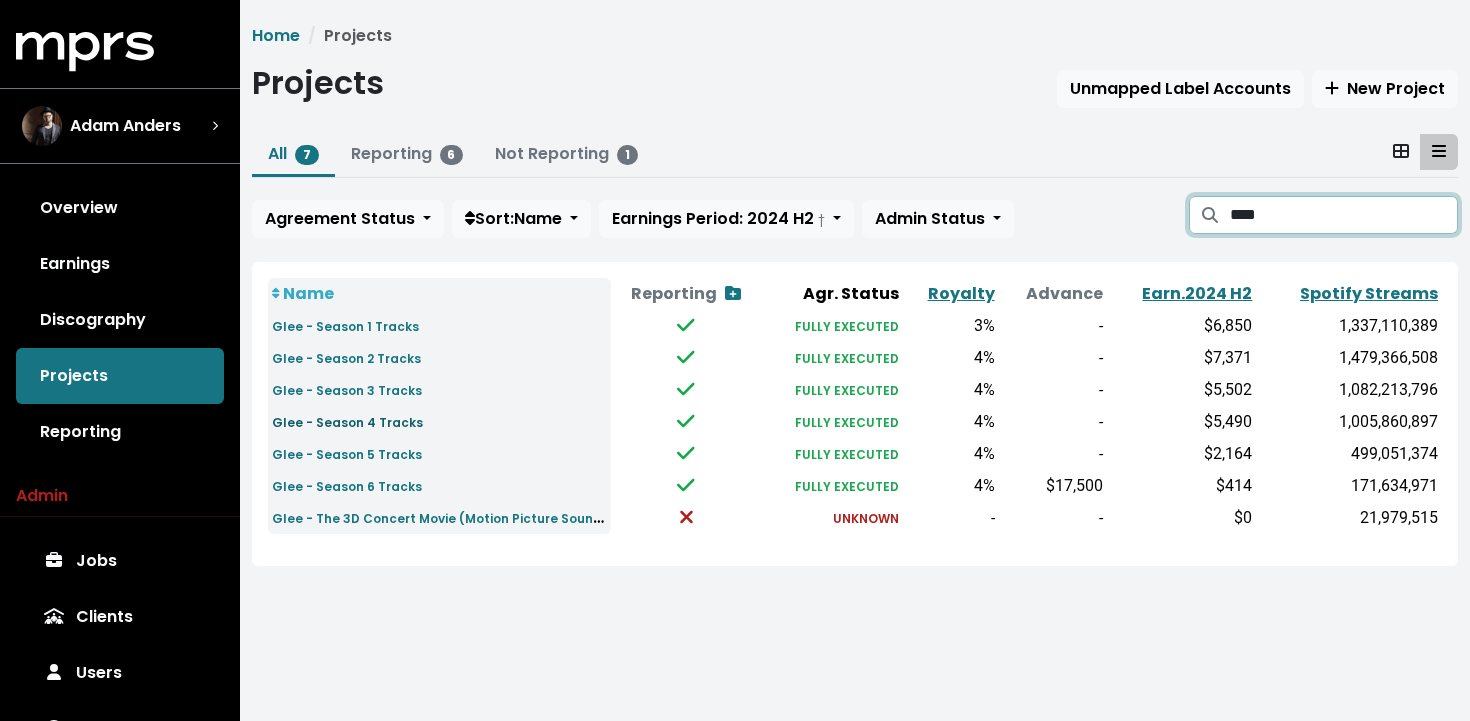 type on "****" 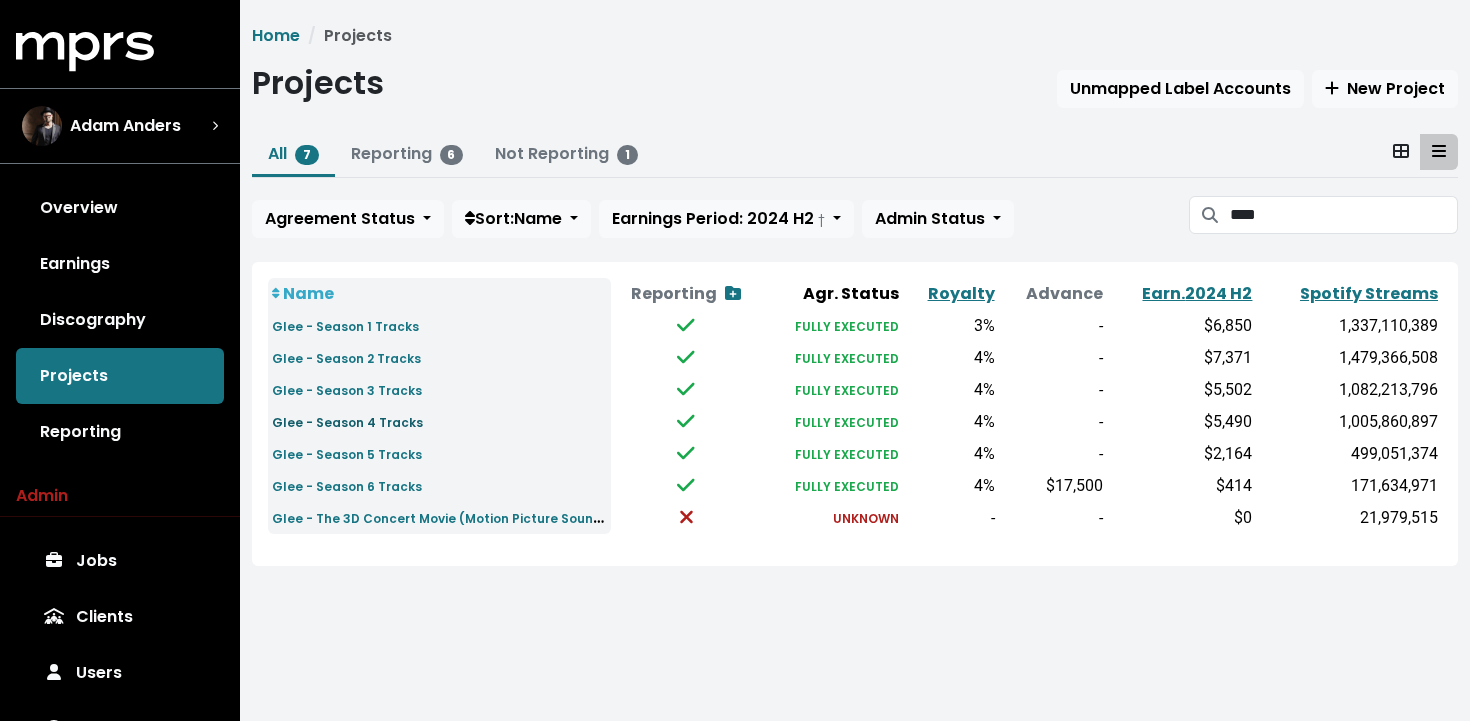 click on "Glee - Season 4 Tracks" at bounding box center [347, 421] 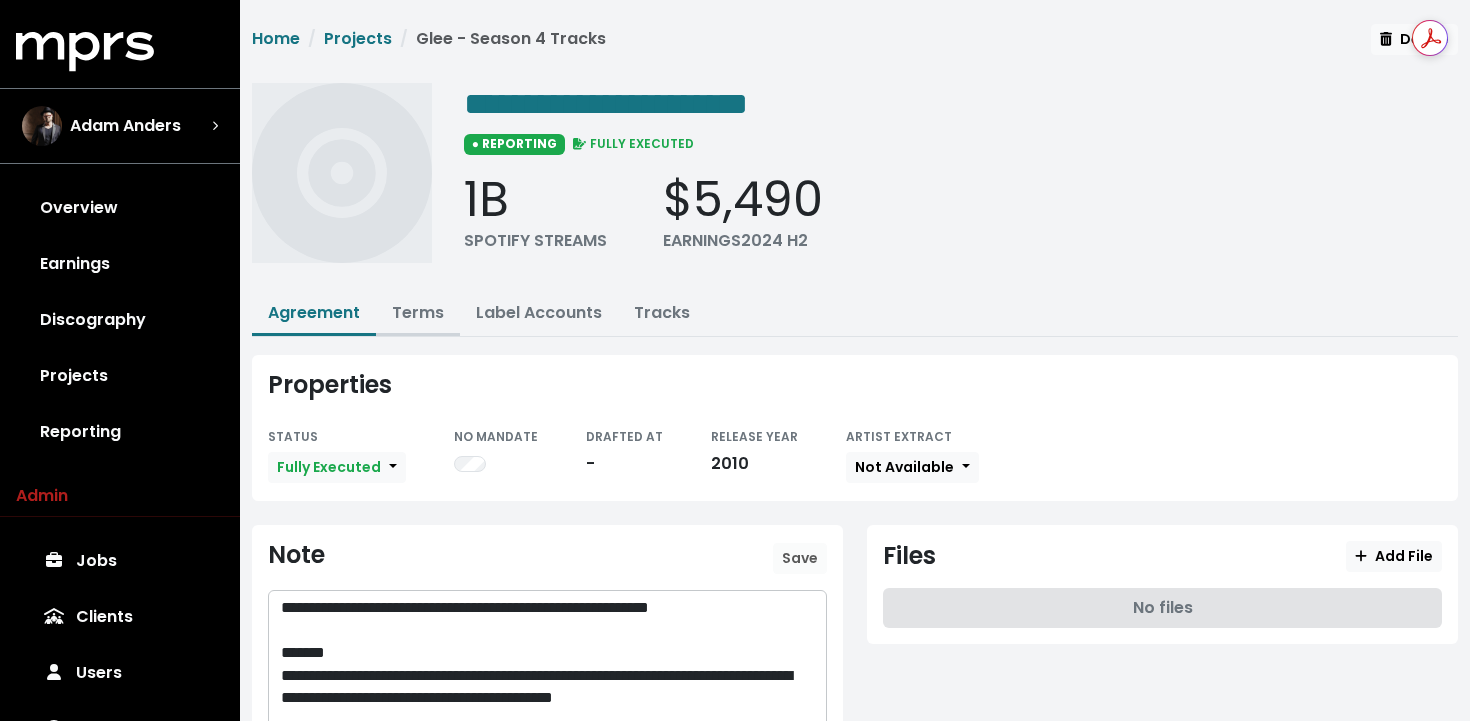 click on "Terms" at bounding box center [418, 312] 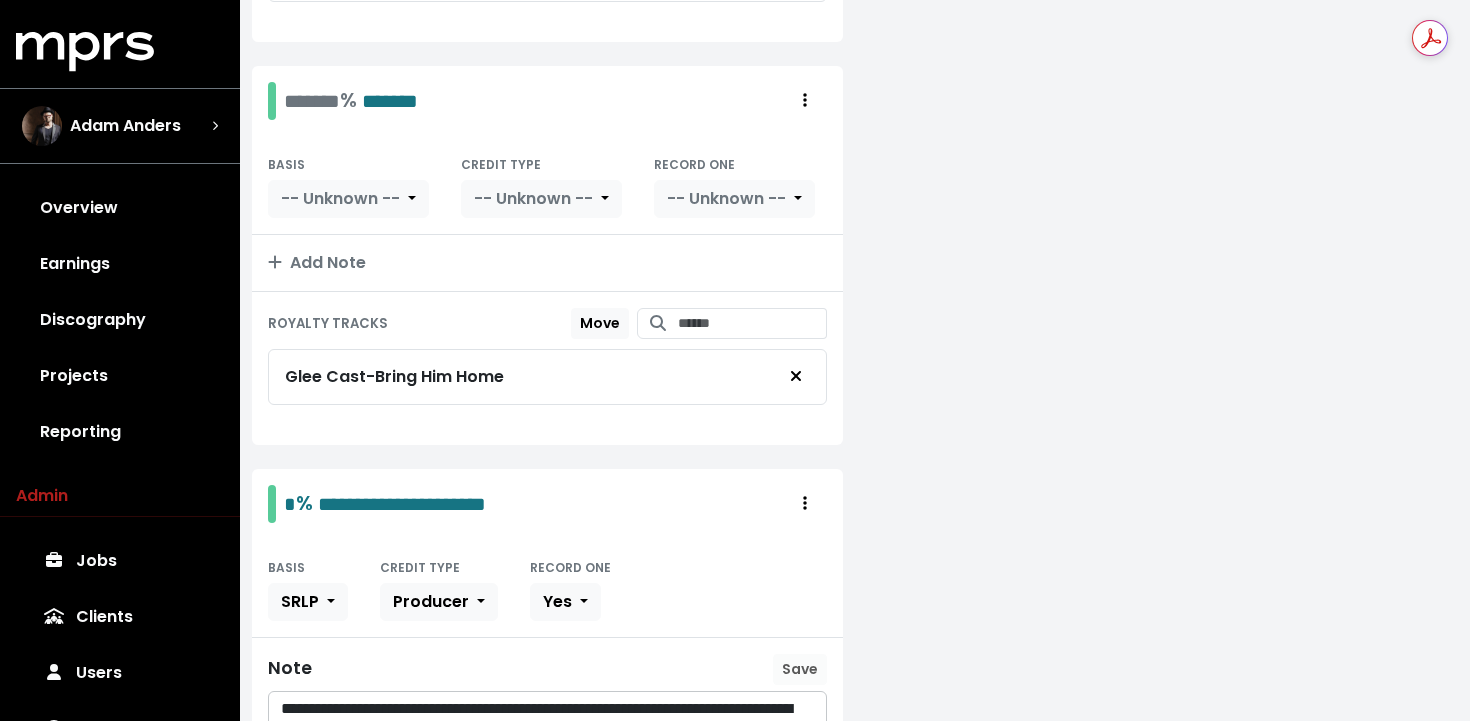 scroll, scrollTop: 3053, scrollLeft: 0, axis: vertical 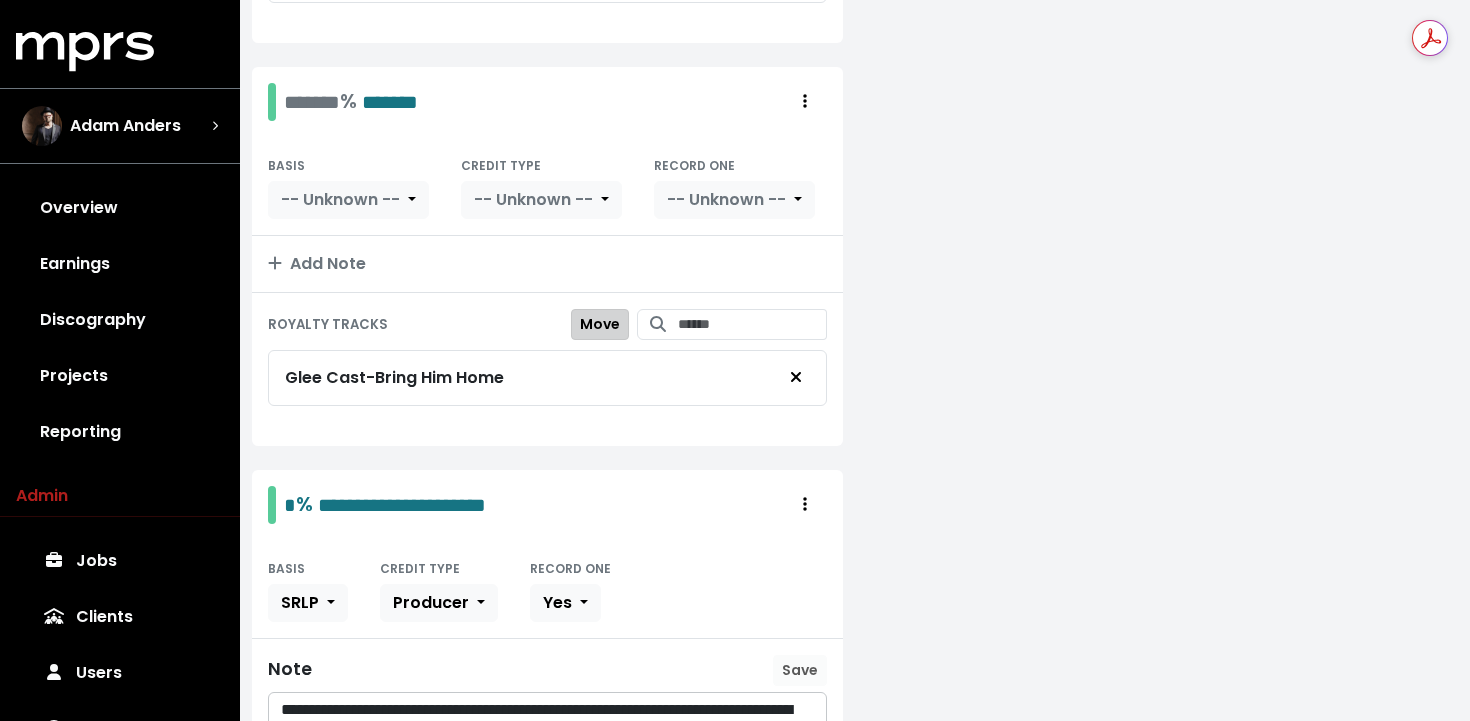 click on "Move" at bounding box center [600, 324] 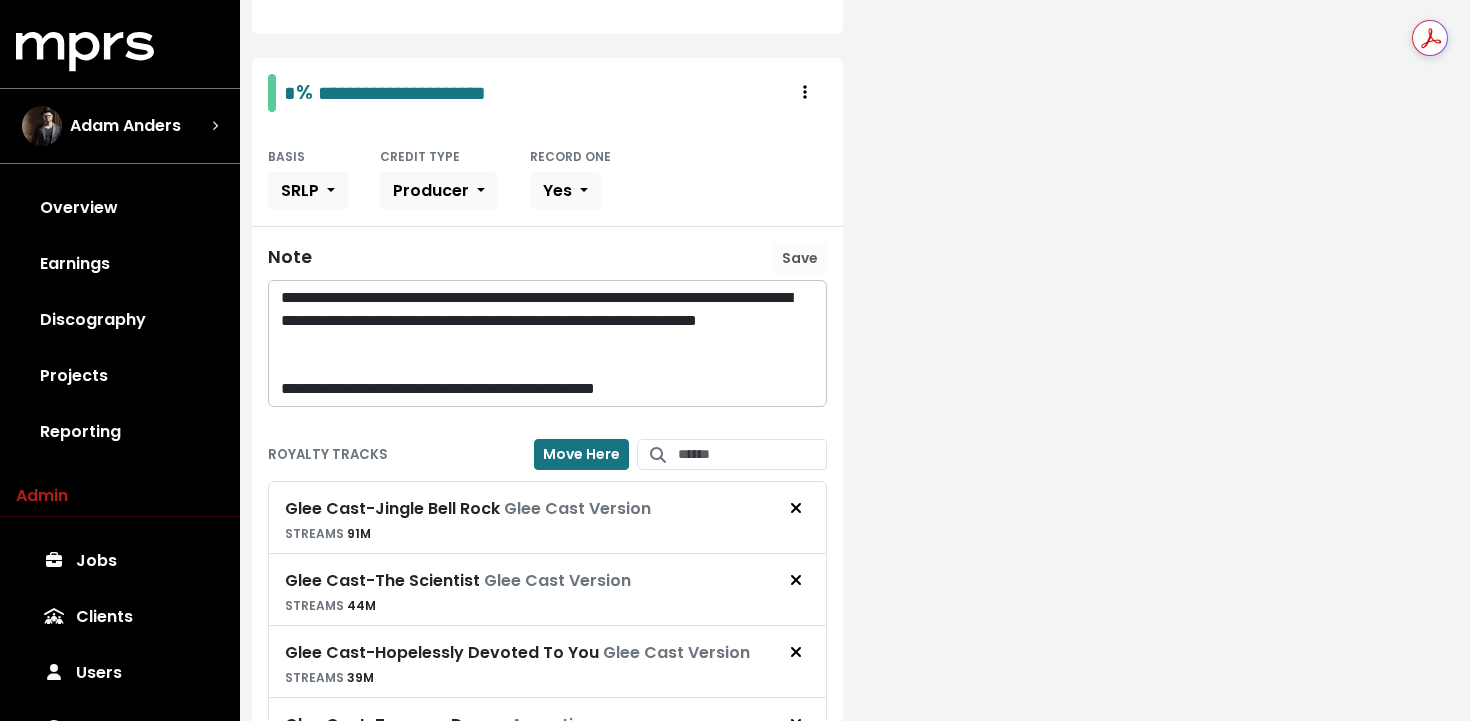 scroll, scrollTop: 3471, scrollLeft: 0, axis: vertical 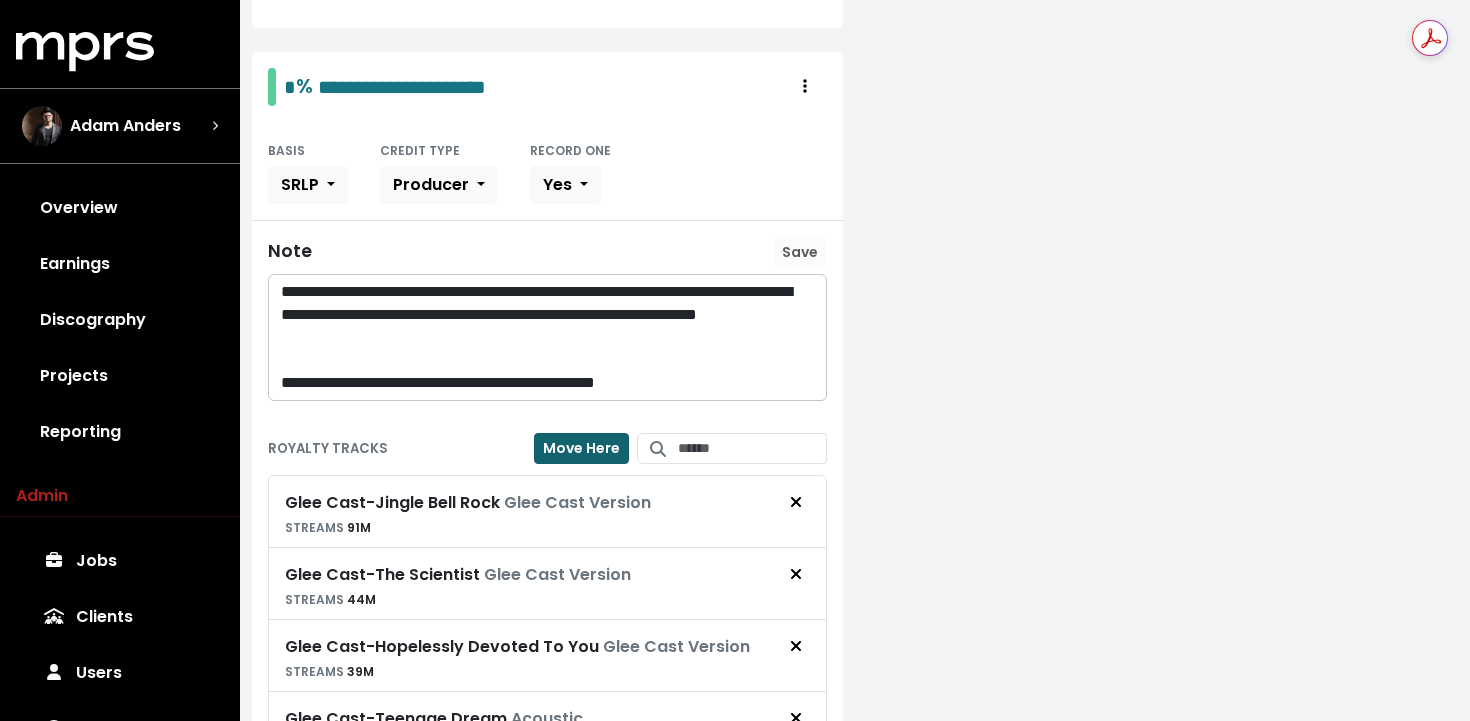 click on "Move Here" at bounding box center [581, 448] 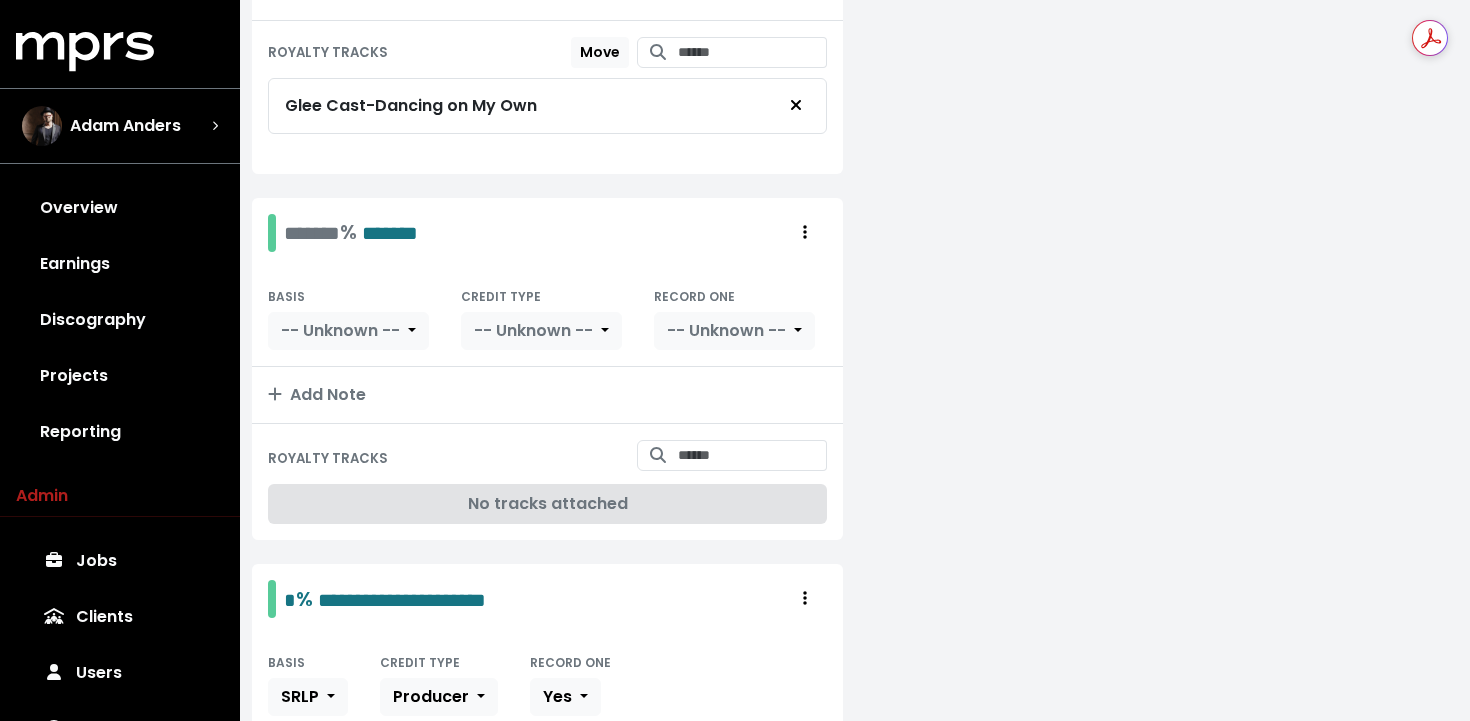 scroll, scrollTop: 2876, scrollLeft: 0, axis: vertical 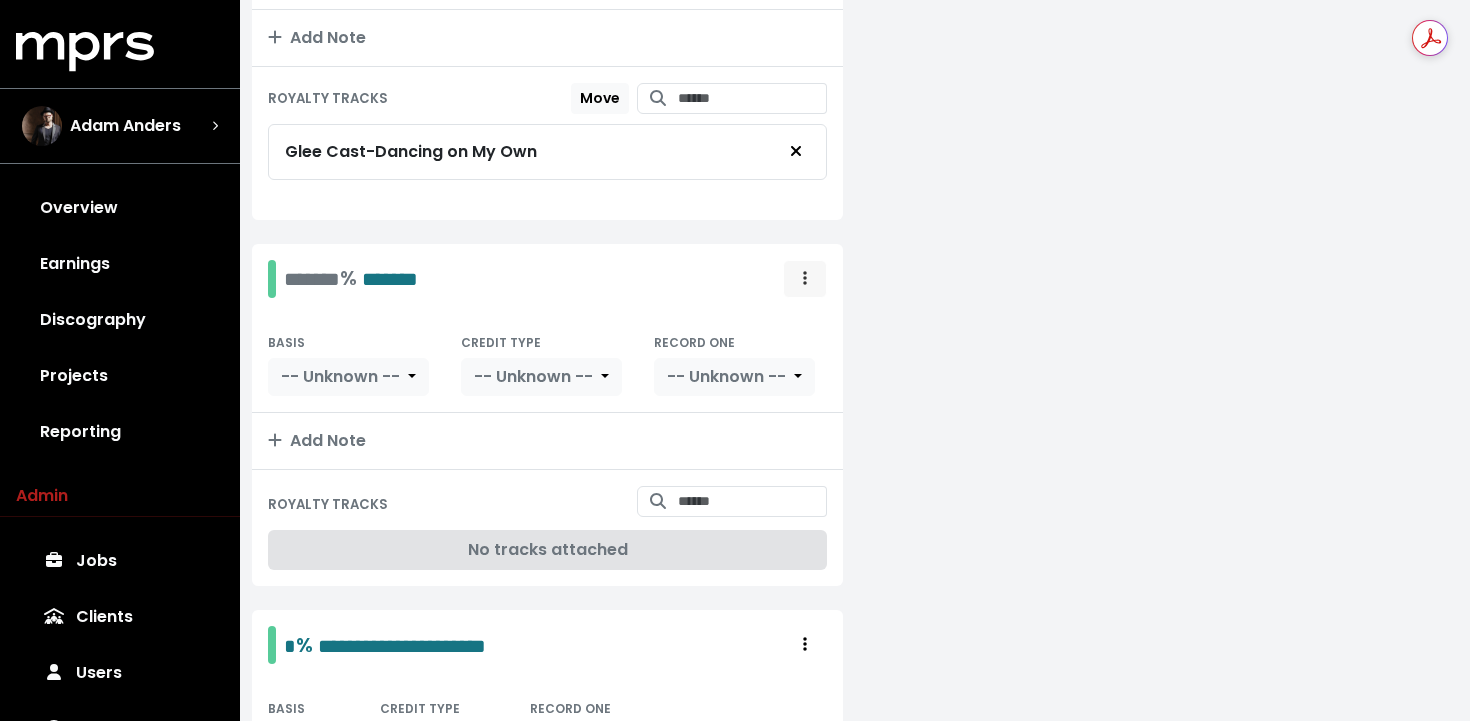 click at bounding box center [805, 279] 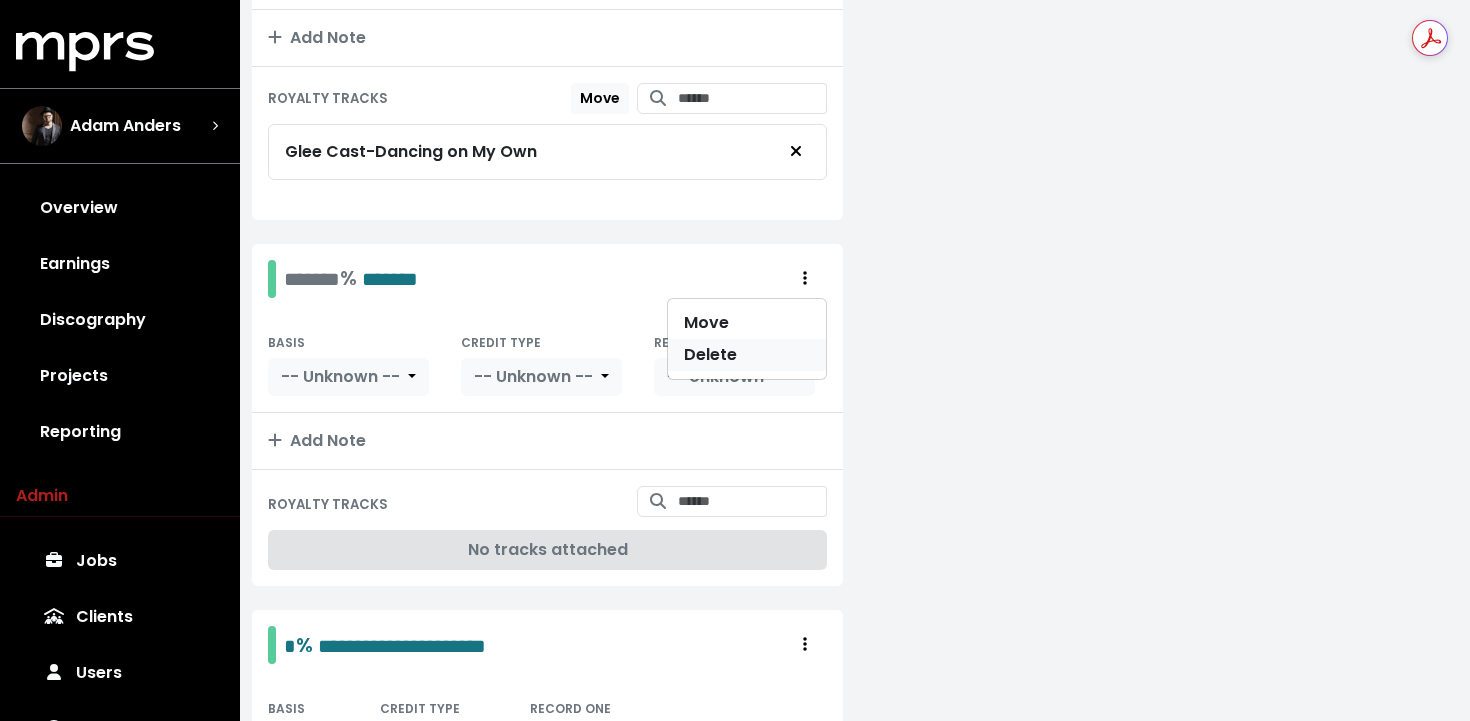 click on "Delete" at bounding box center [747, 355] 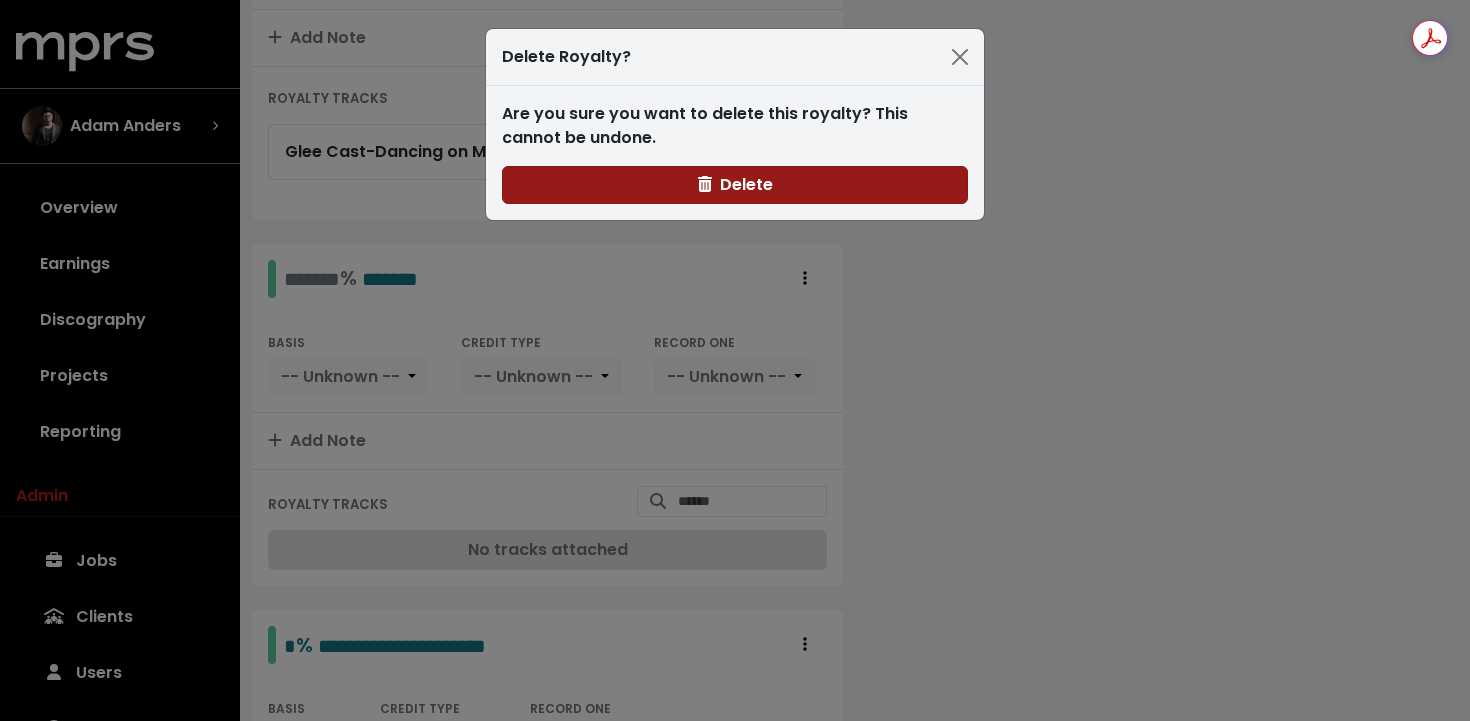 click on "Delete" at bounding box center [735, 184] 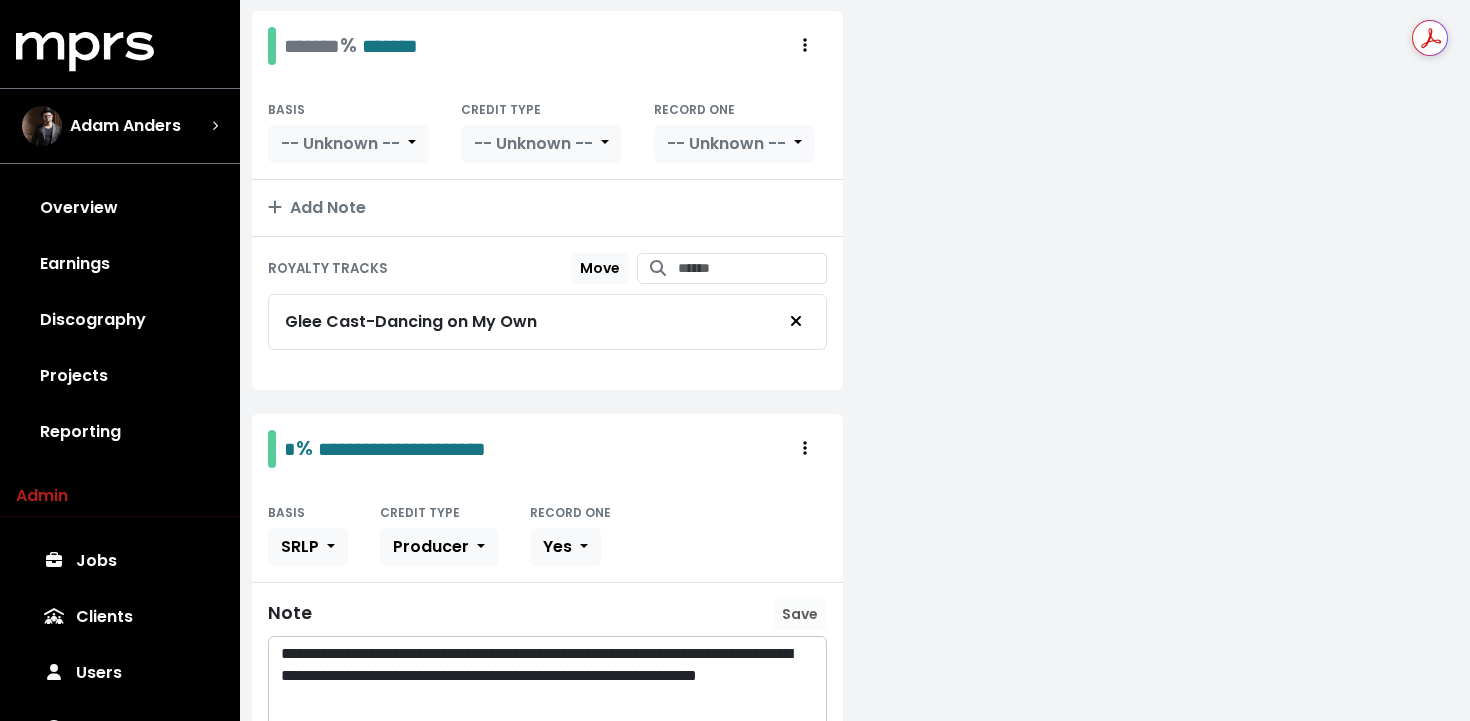 scroll, scrollTop: 2652, scrollLeft: 0, axis: vertical 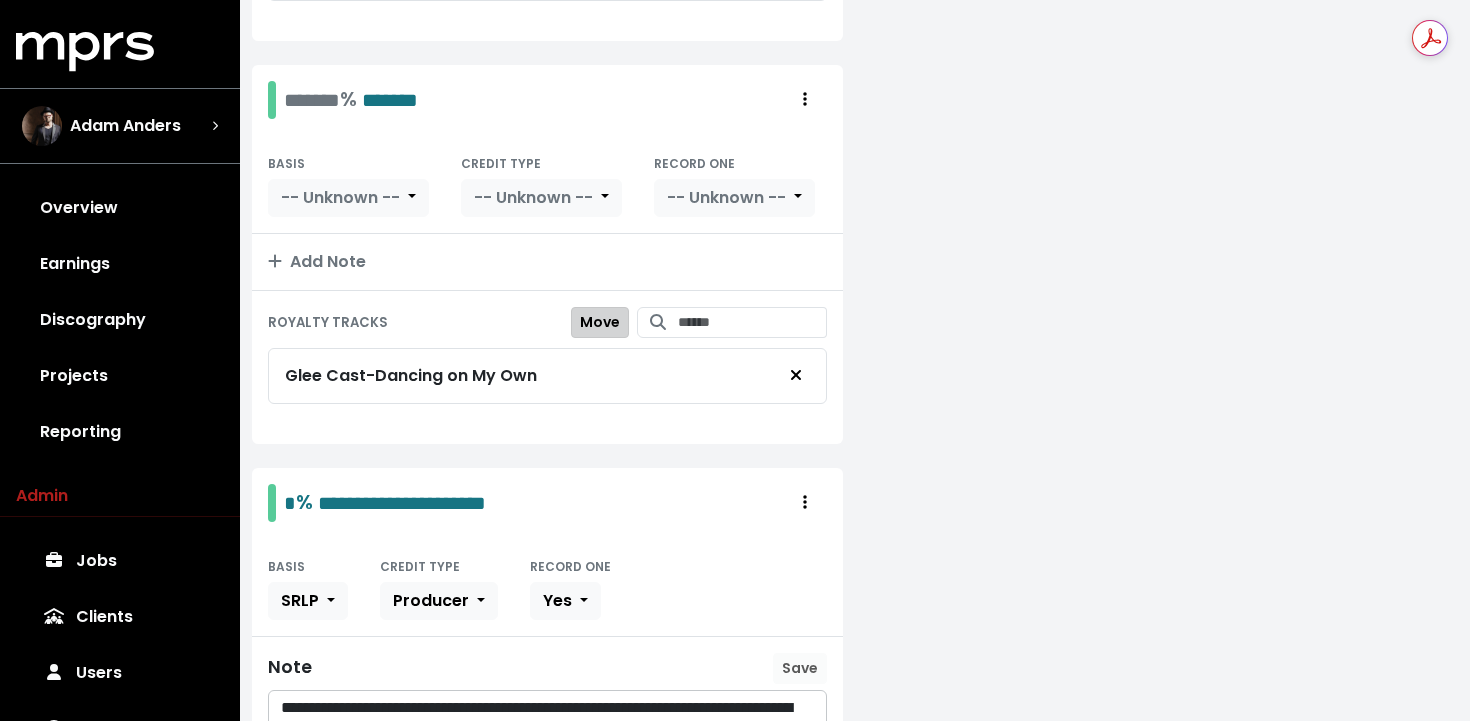 click on "Move" at bounding box center (600, 322) 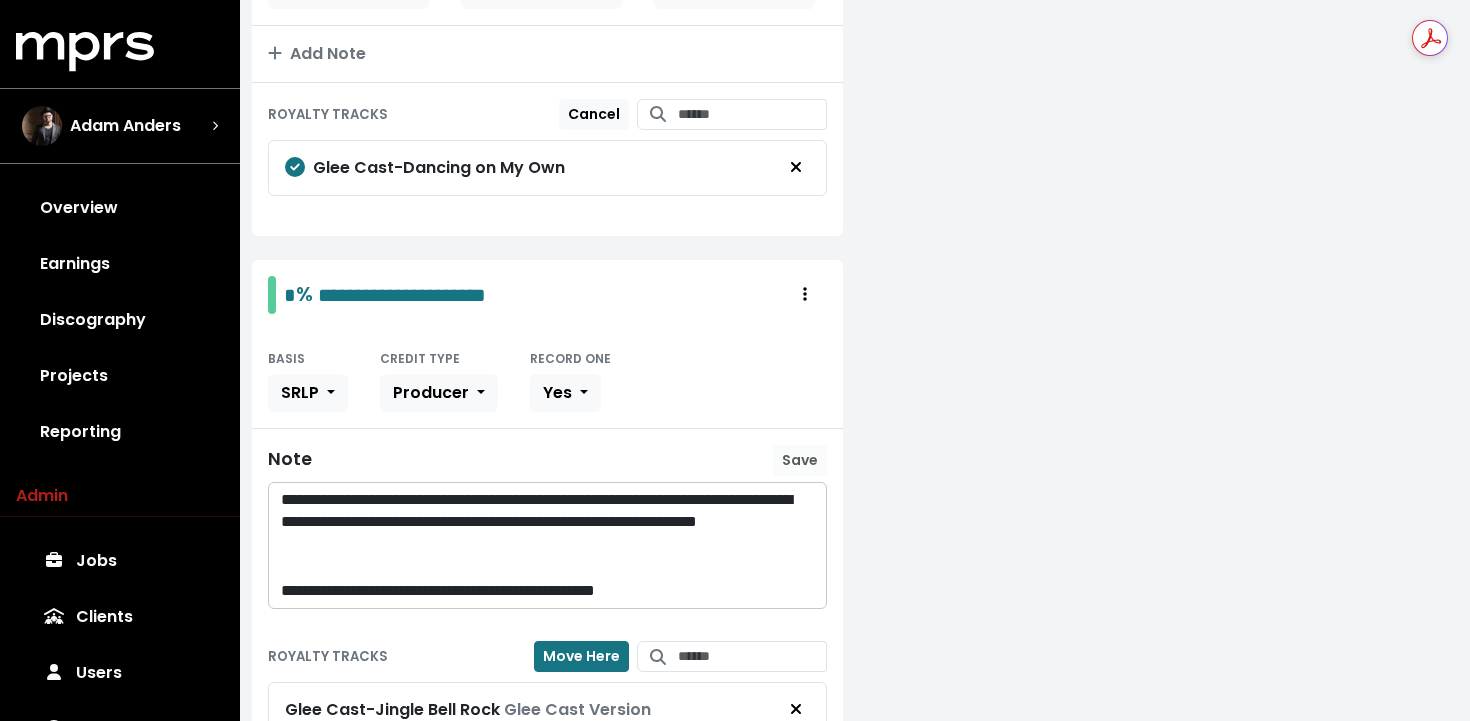 scroll, scrollTop: 2864, scrollLeft: 0, axis: vertical 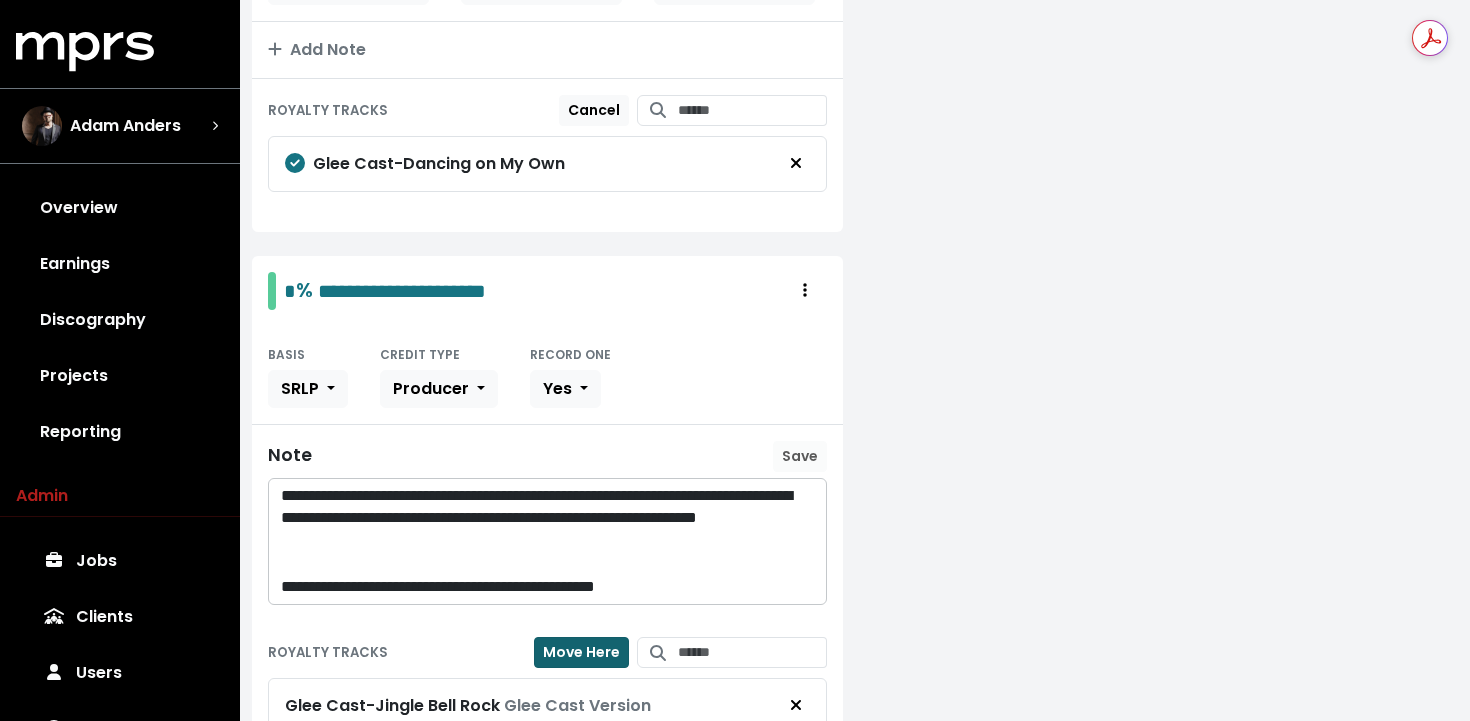 click on "Move Here" at bounding box center [581, 652] 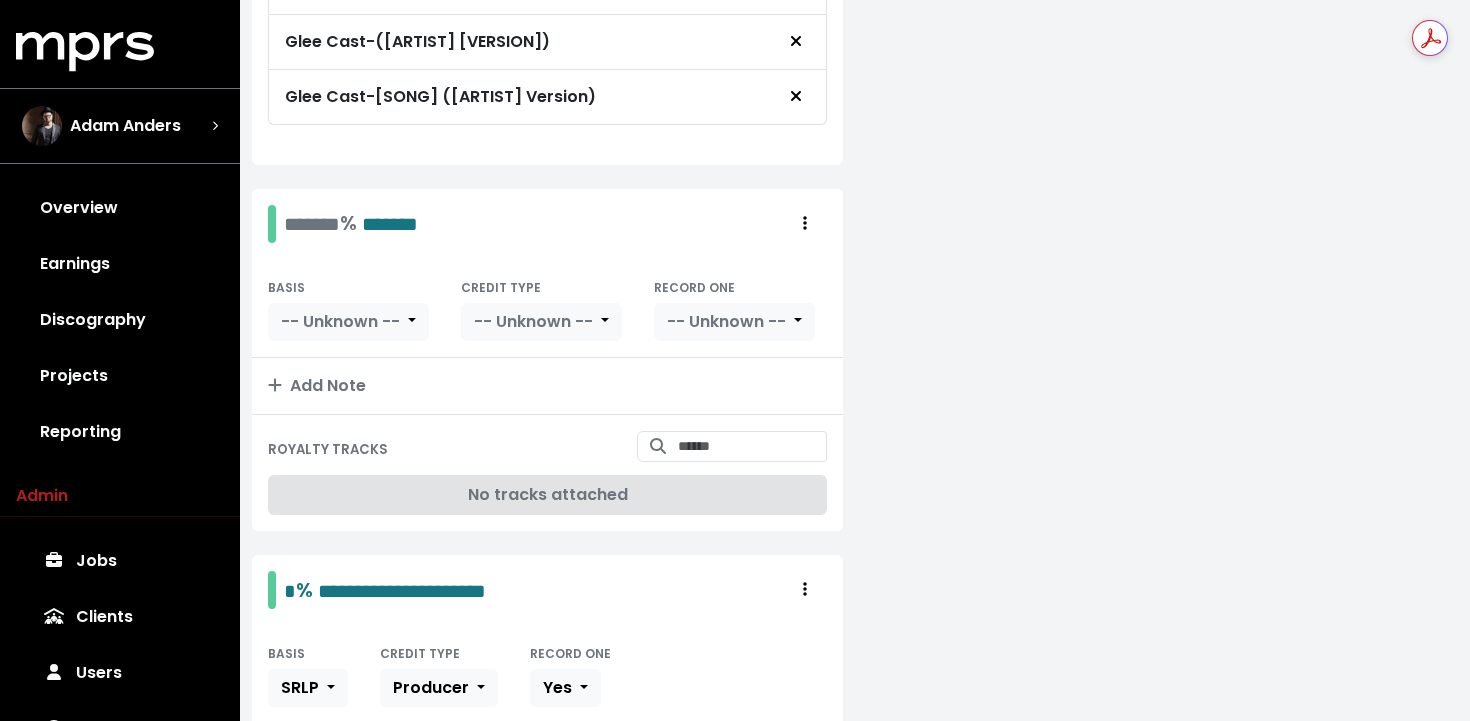 scroll, scrollTop: 2529, scrollLeft: 0, axis: vertical 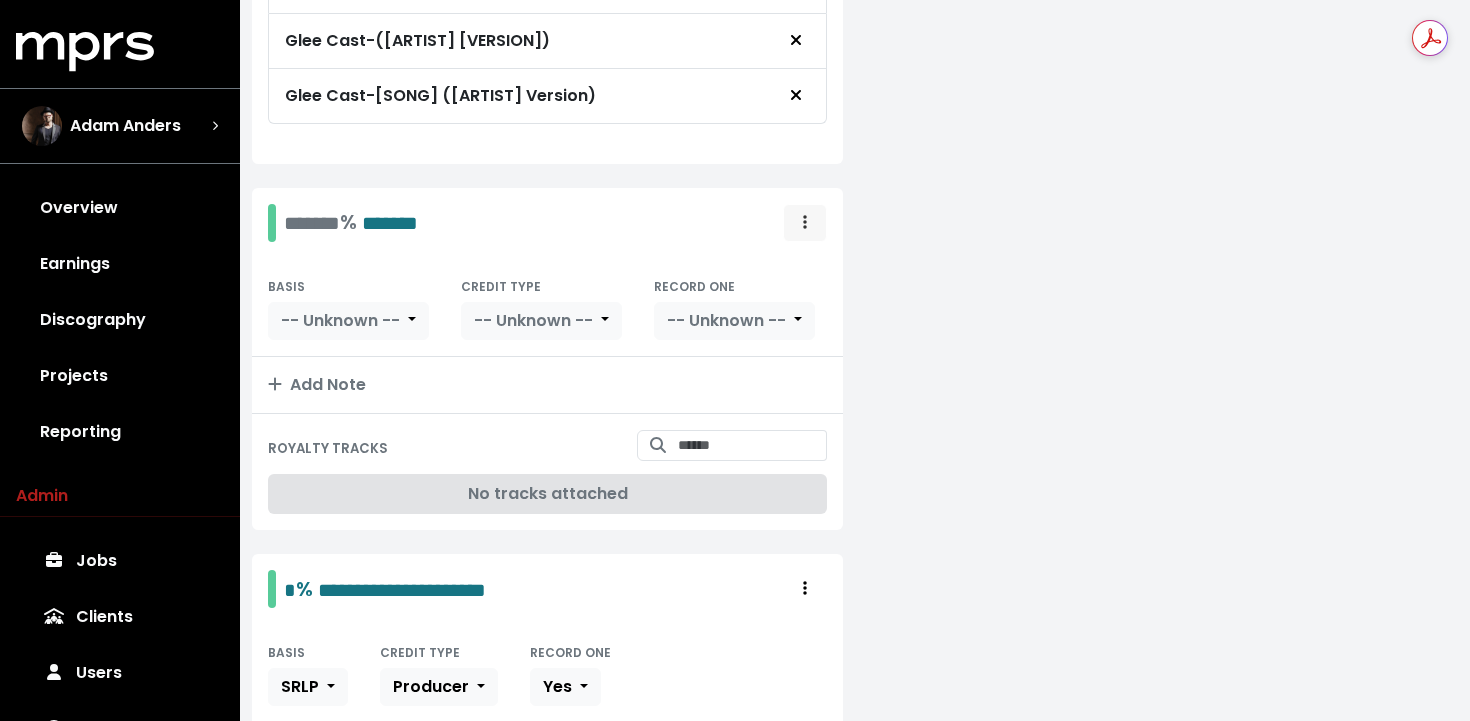 click at bounding box center [805, 223] 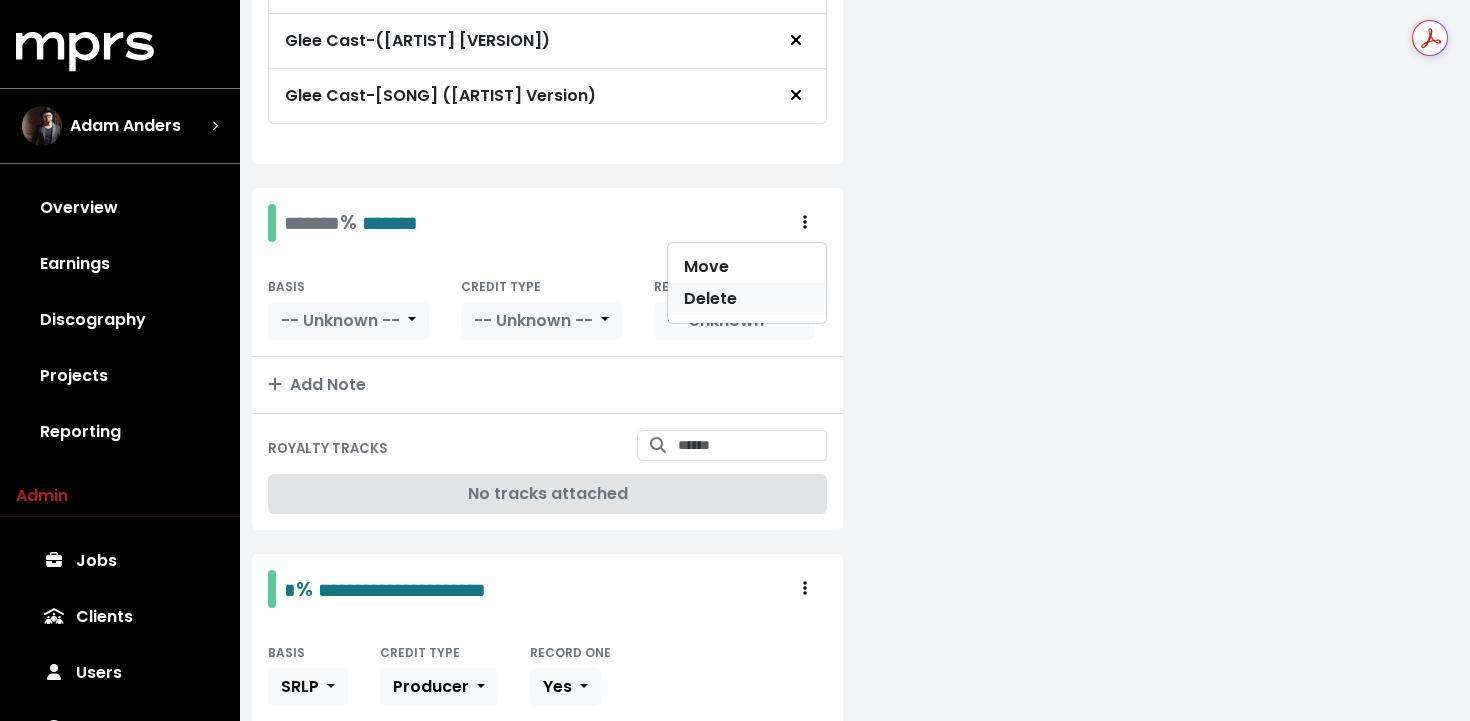 click on "Delete" at bounding box center [747, 299] 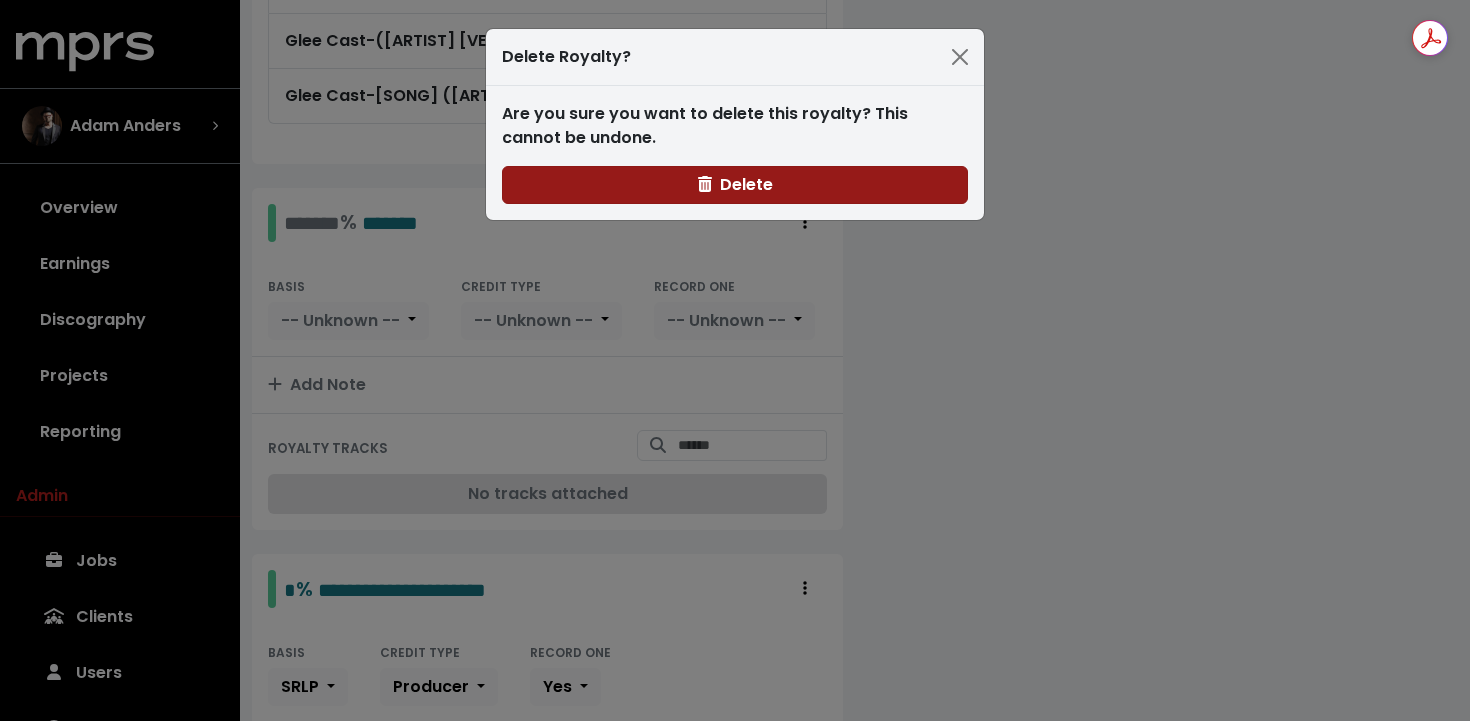 click on "Delete" at bounding box center (735, 184) 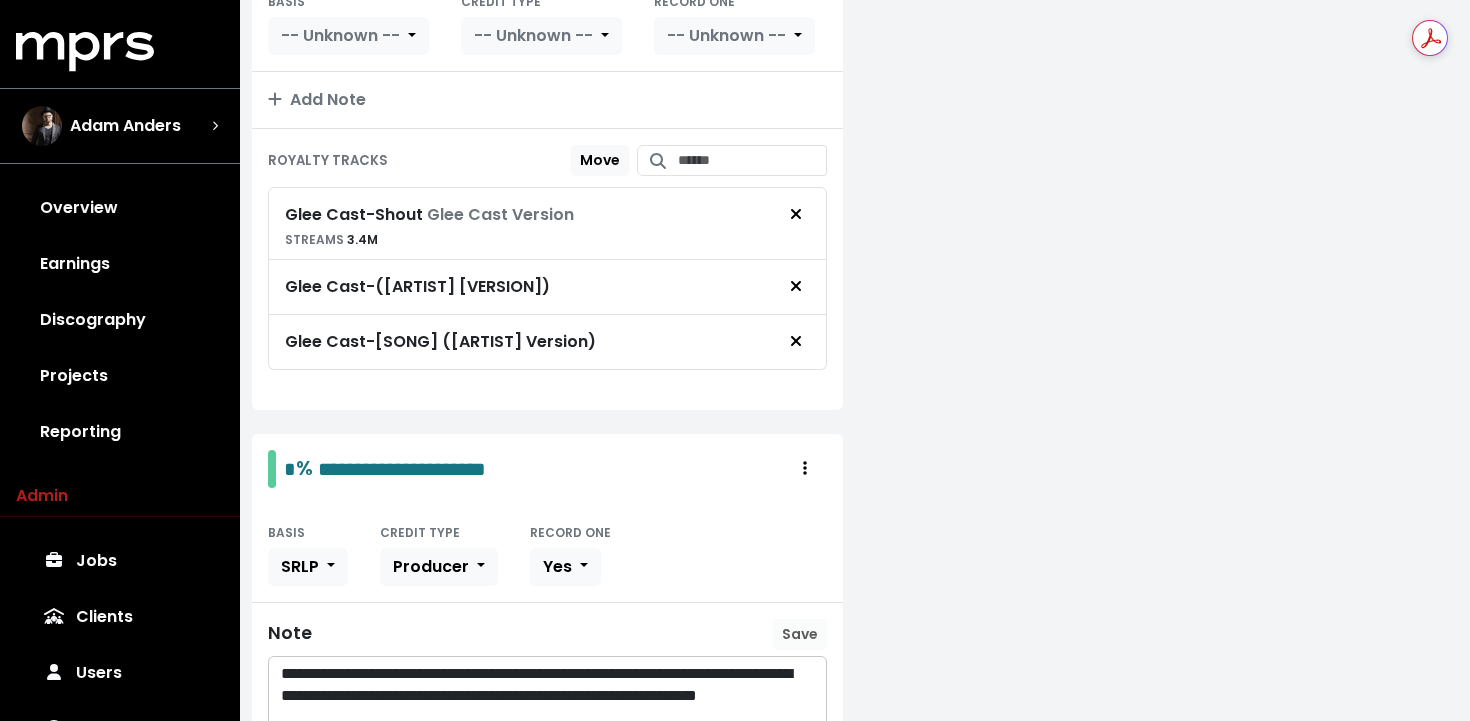 scroll, scrollTop: 2280, scrollLeft: 0, axis: vertical 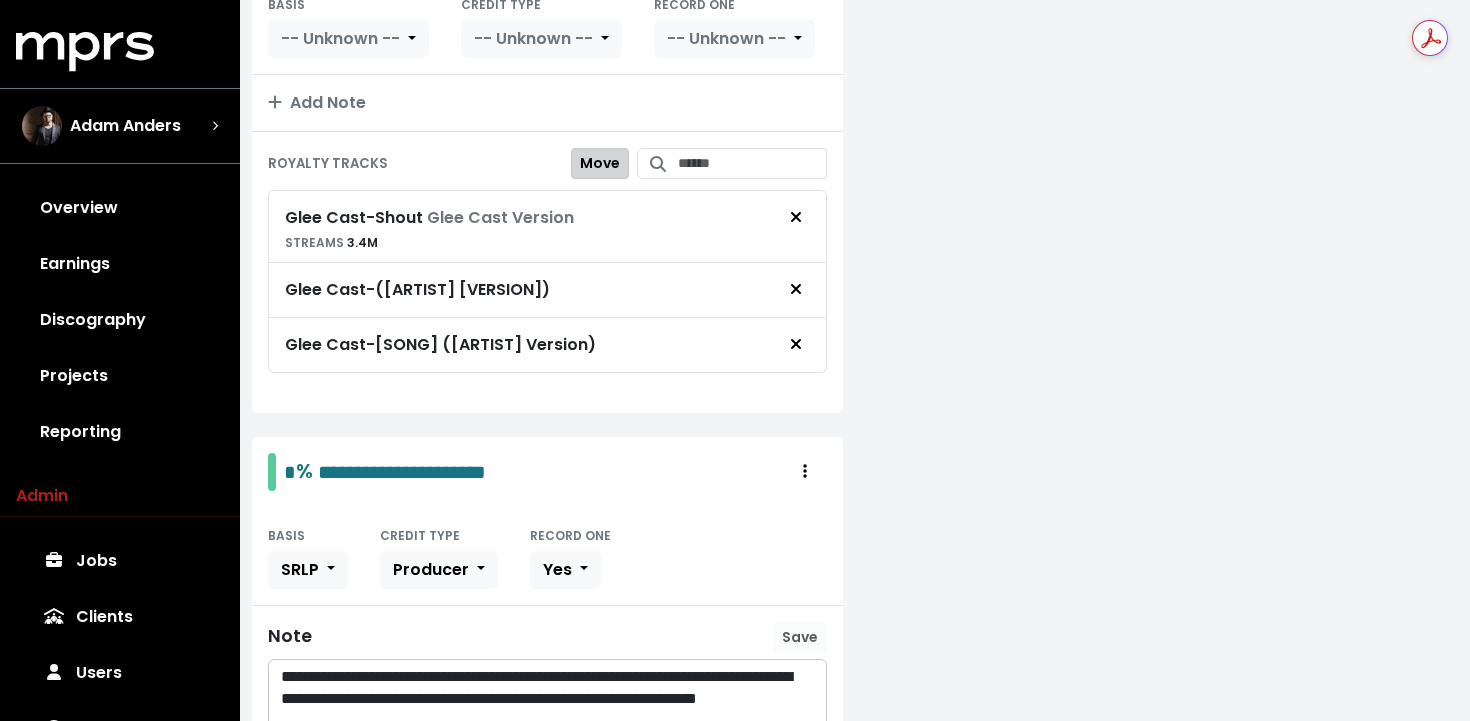 click on "Move" at bounding box center [600, 163] 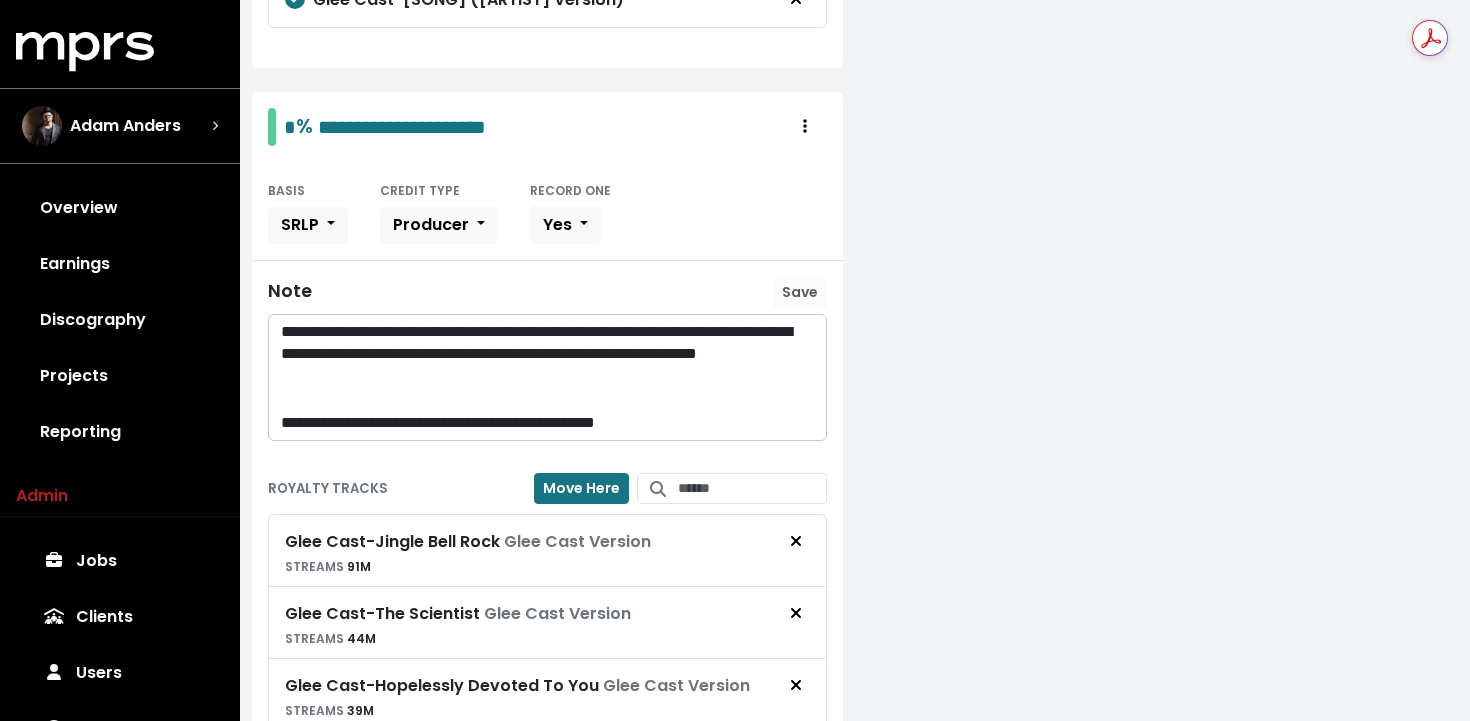 scroll, scrollTop: 2663, scrollLeft: 0, axis: vertical 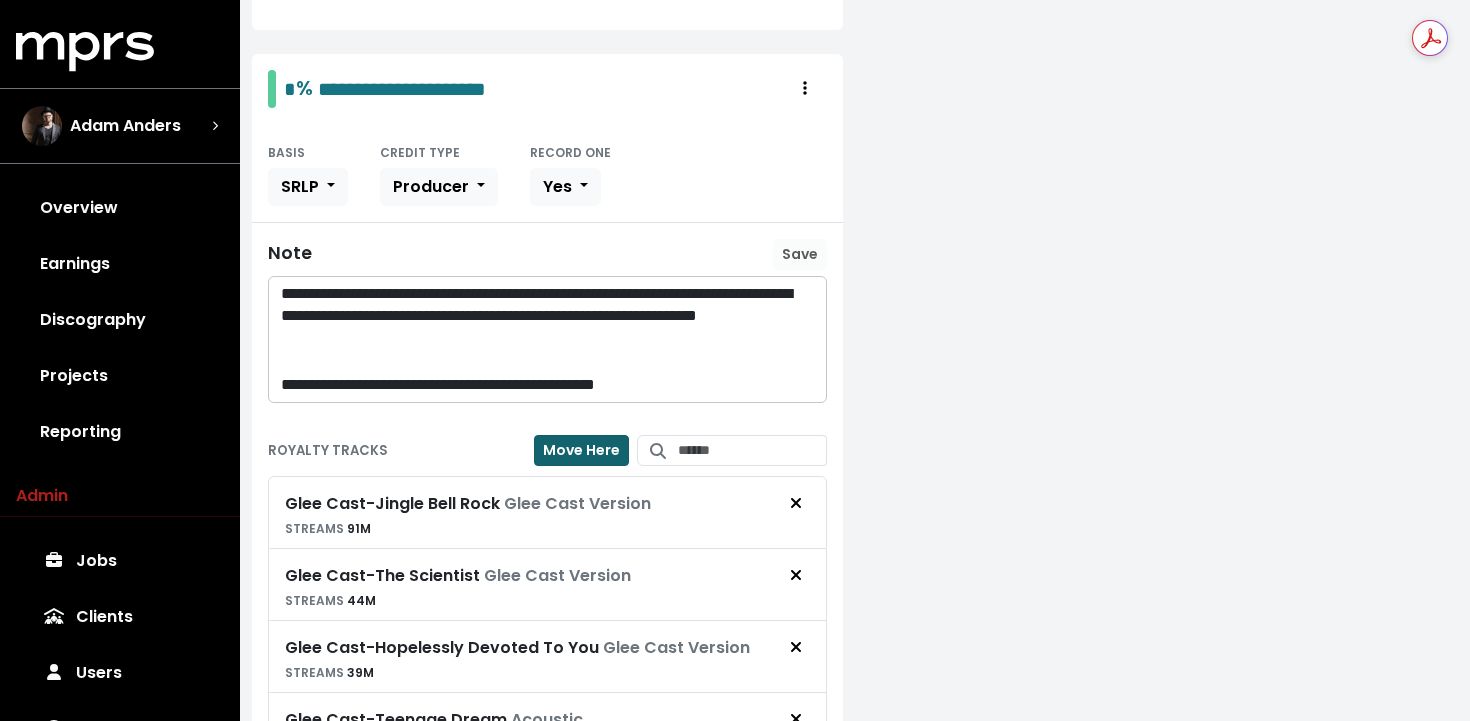 click on "Move Here" at bounding box center [581, 450] 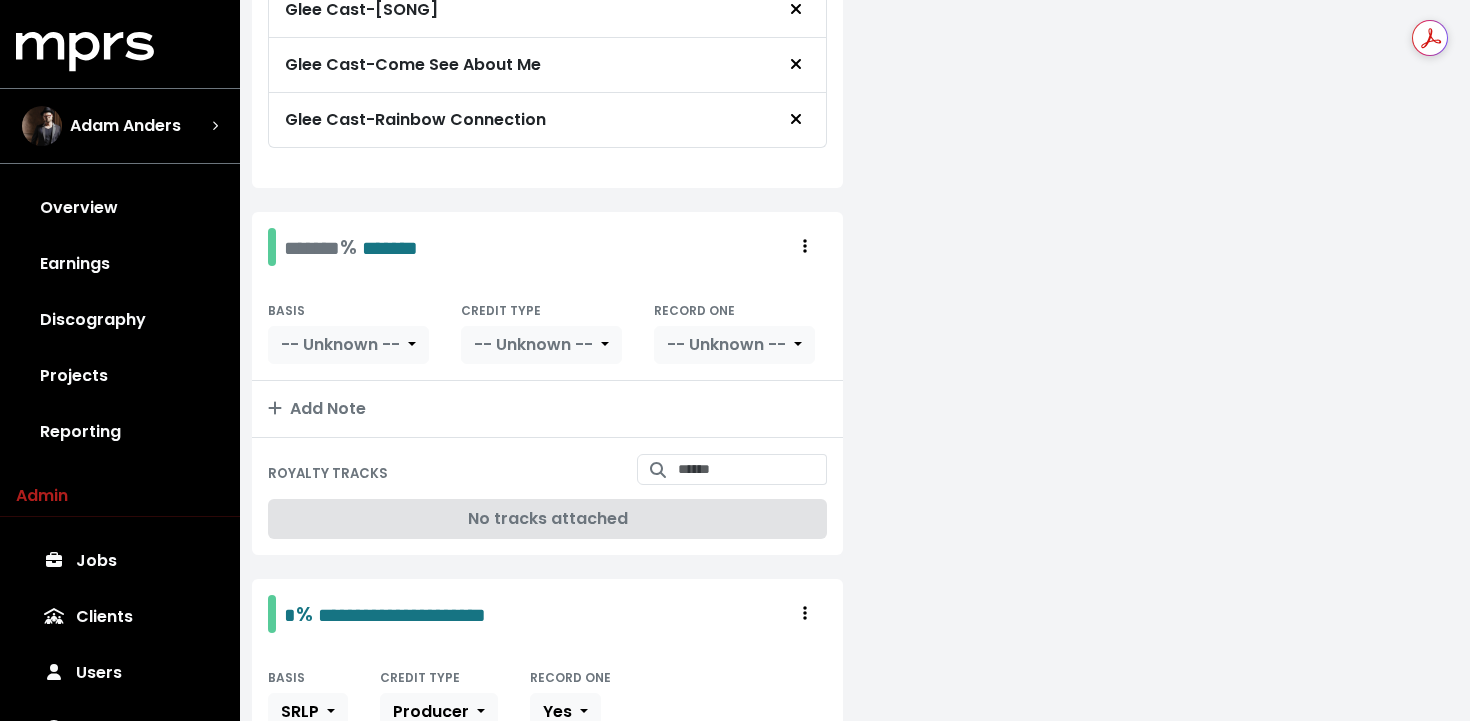 scroll, scrollTop: 1972, scrollLeft: 0, axis: vertical 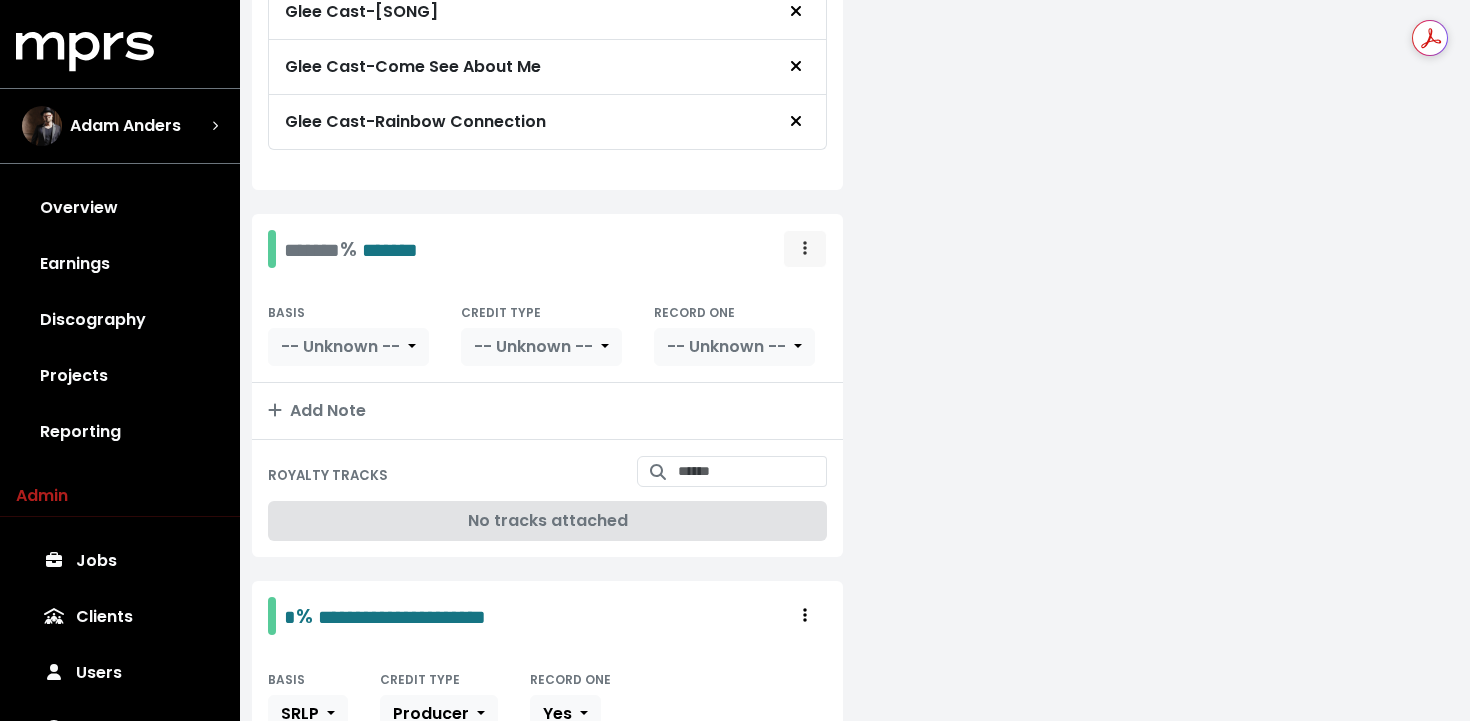 click at bounding box center [805, 249] 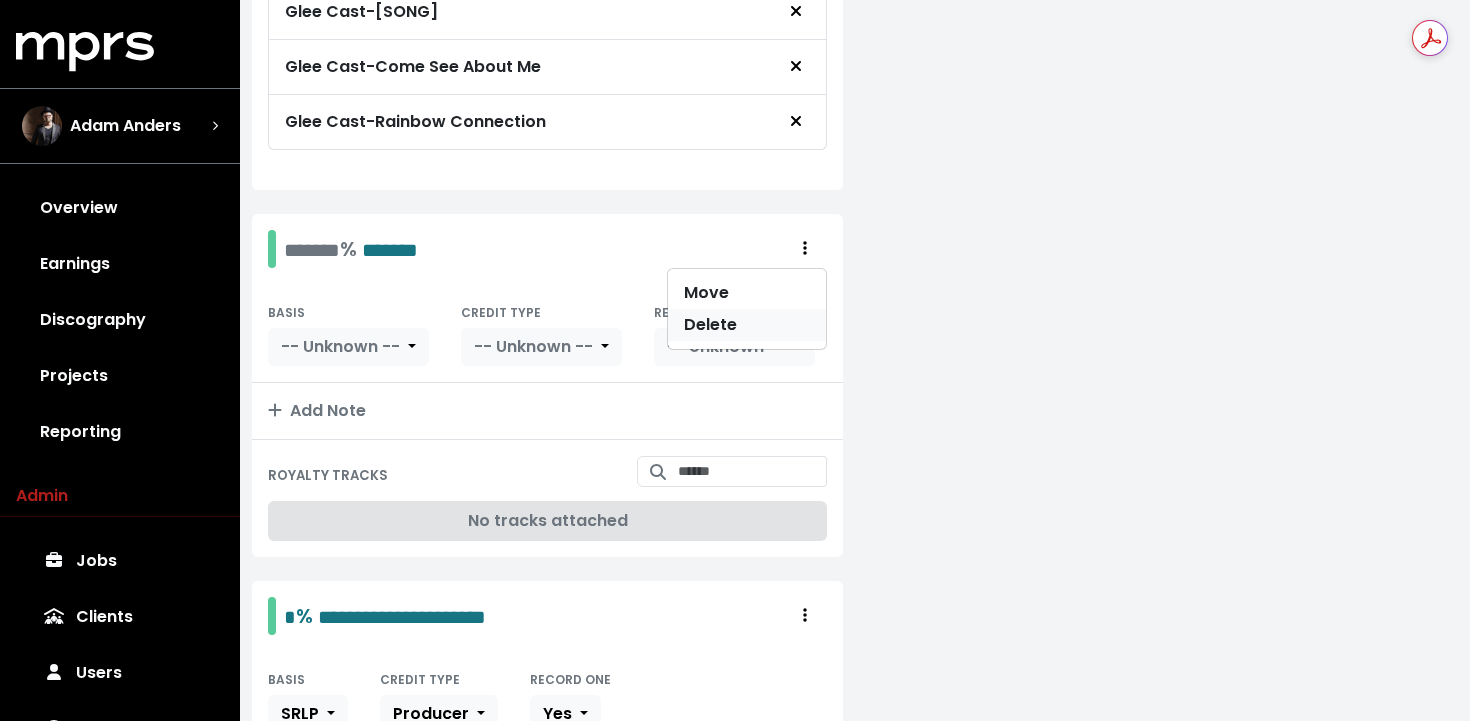 click on "Delete" at bounding box center (747, 325) 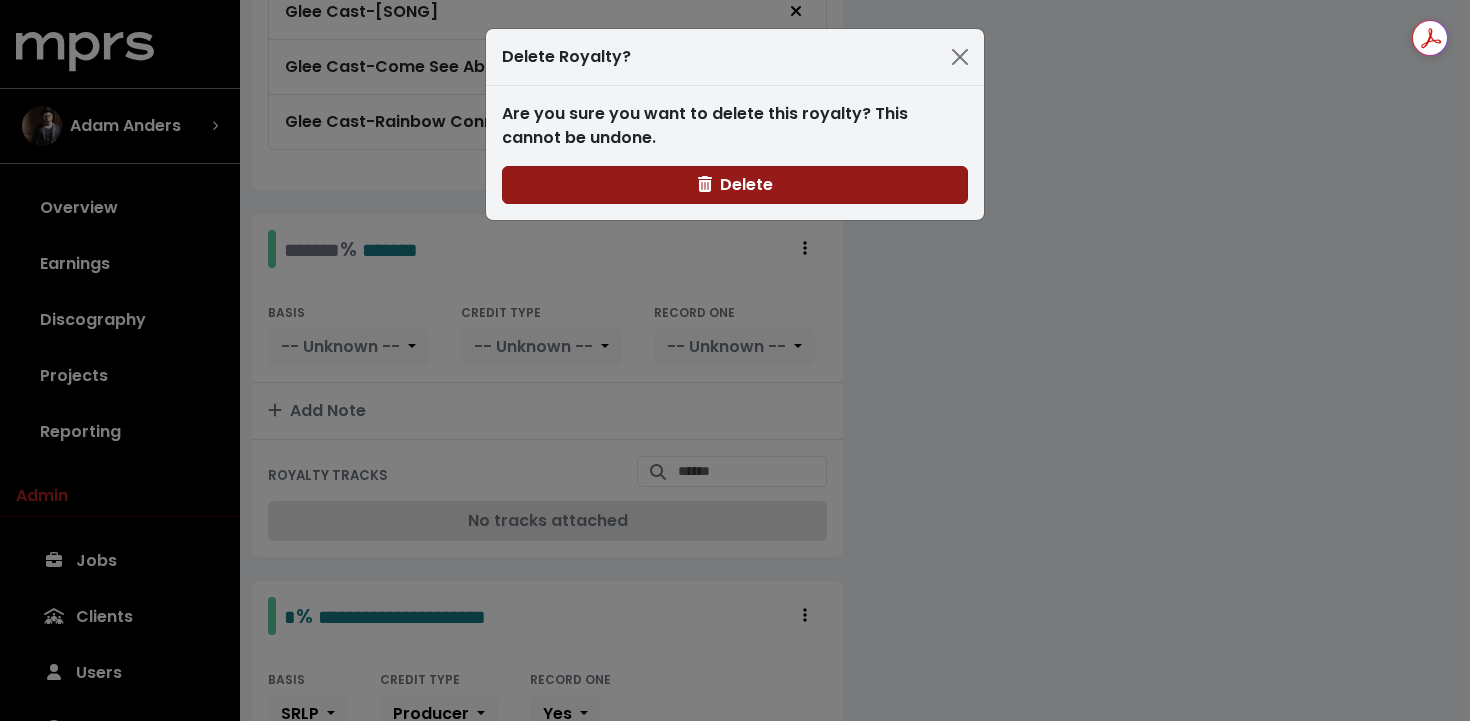 click on "Delete" at bounding box center [735, 184] 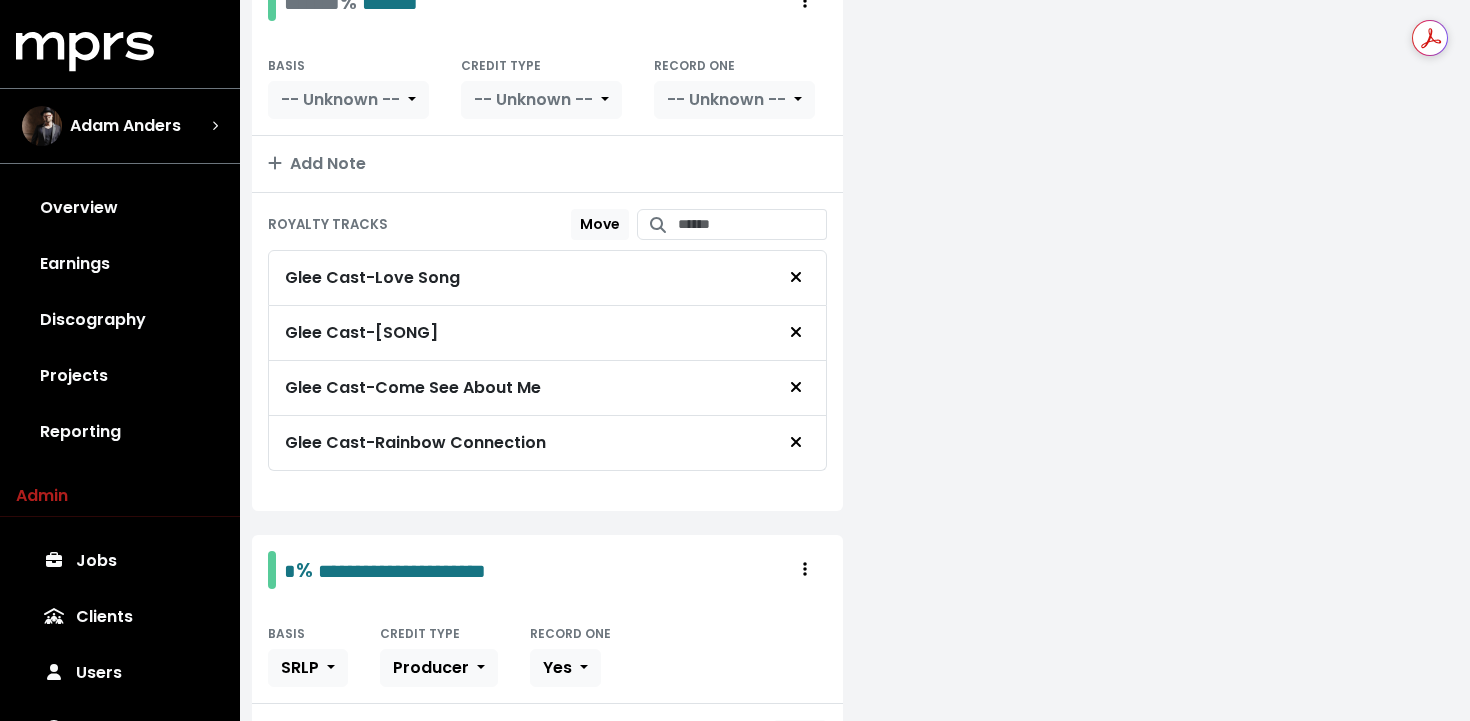 scroll, scrollTop: 1627, scrollLeft: 0, axis: vertical 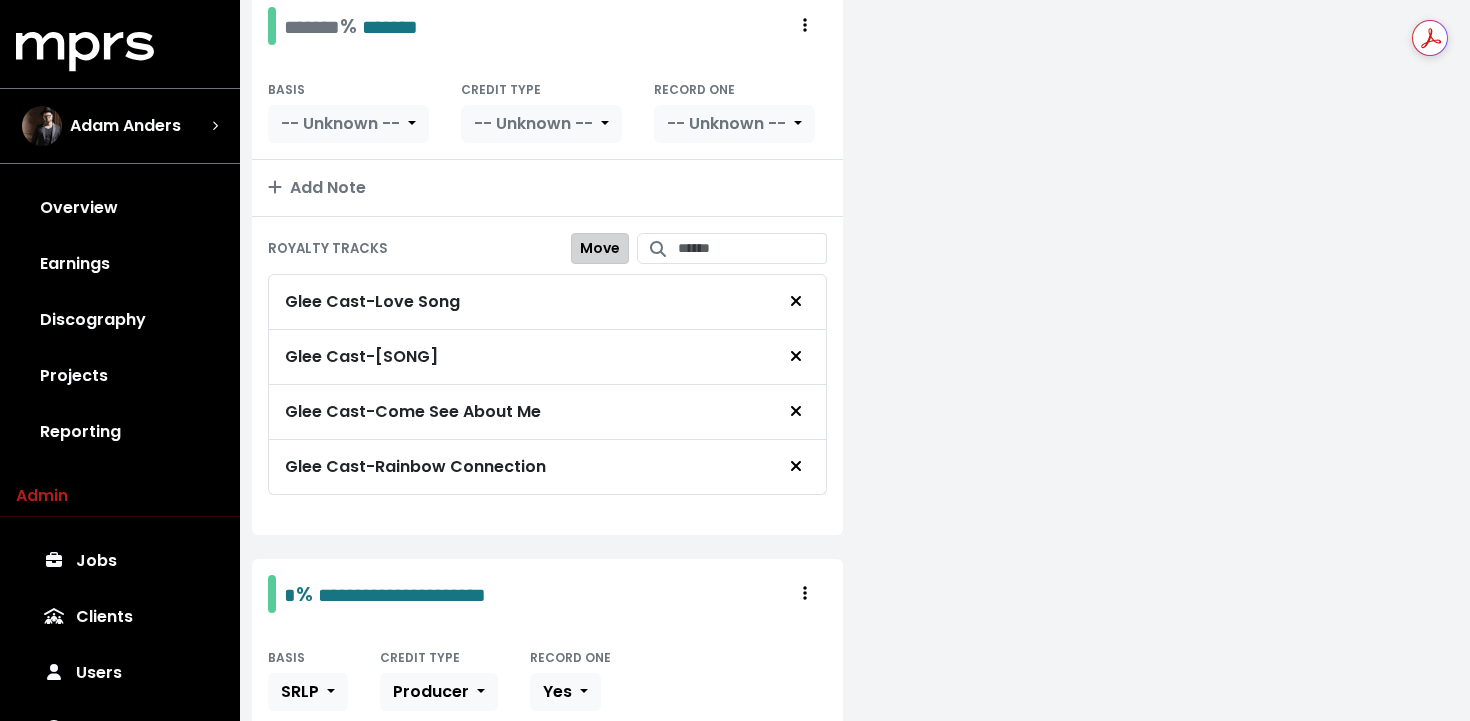 click on "Move" at bounding box center (600, 248) 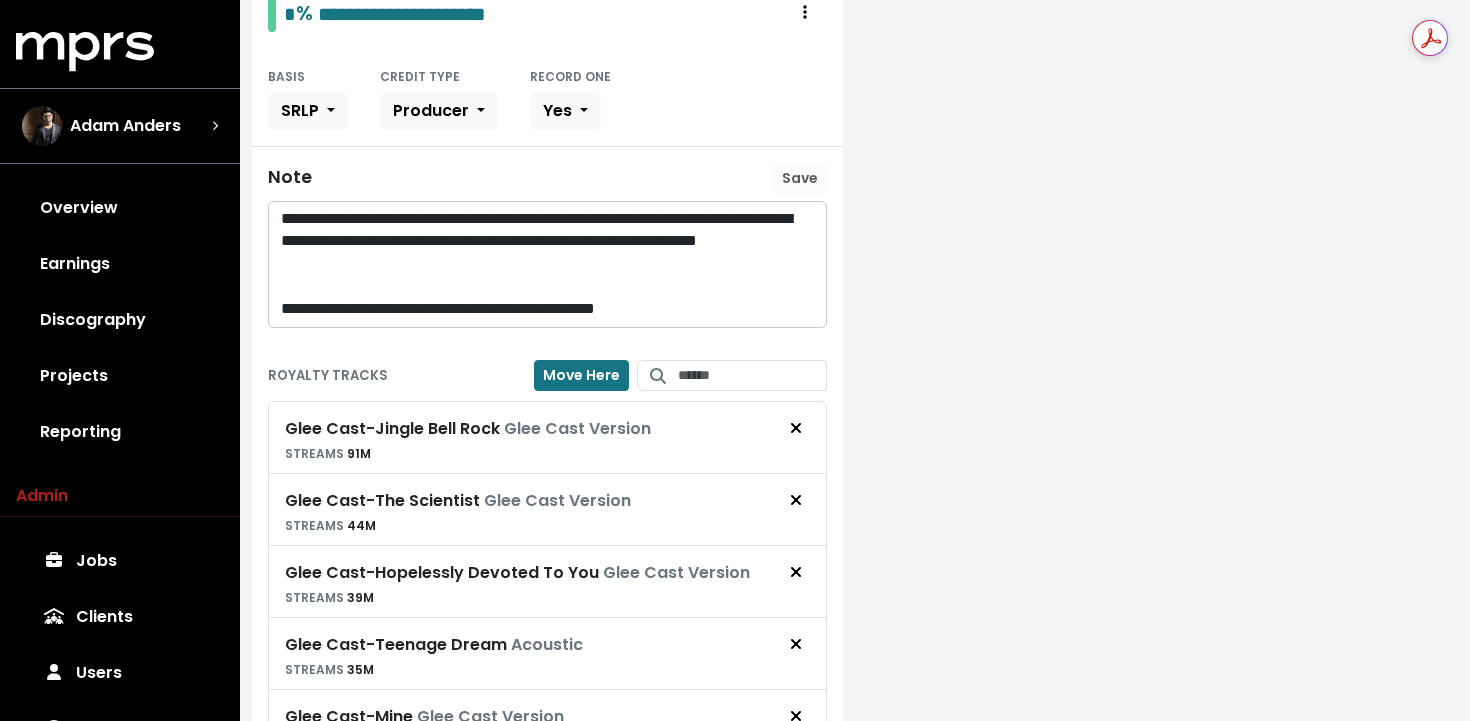 scroll, scrollTop: 2233, scrollLeft: 0, axis: vertical 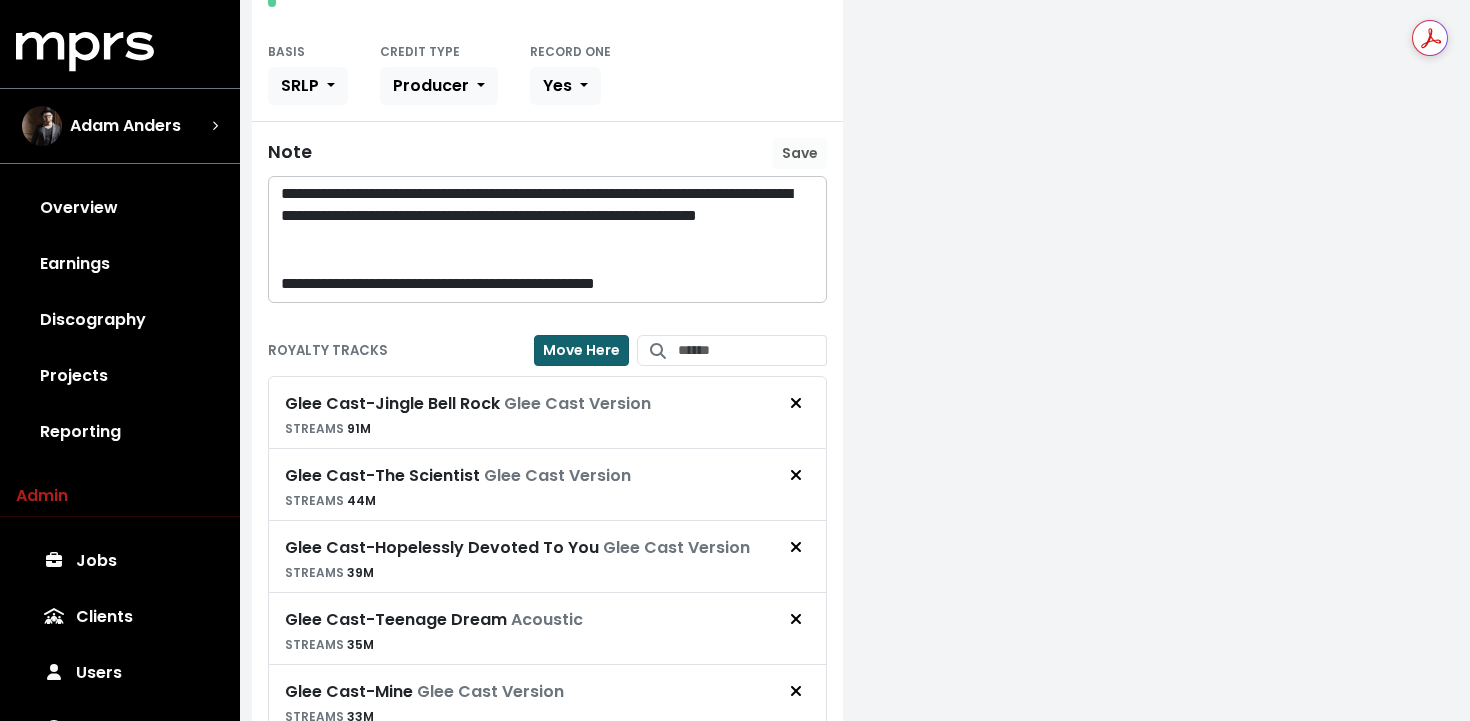 click on "Move Here" at bounding box center [581, 350] 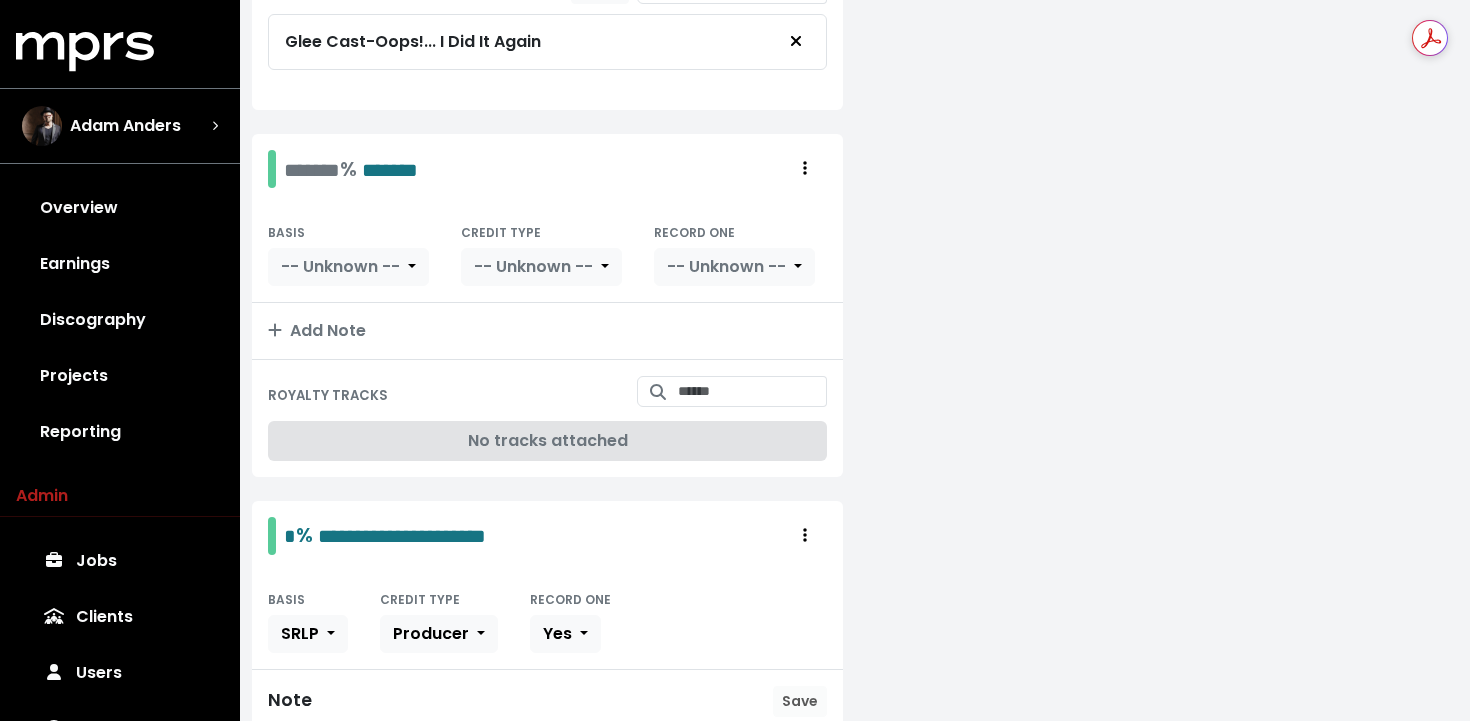 scroll, scrollTop: 1479, scrollLeft: 0, axis: vertical 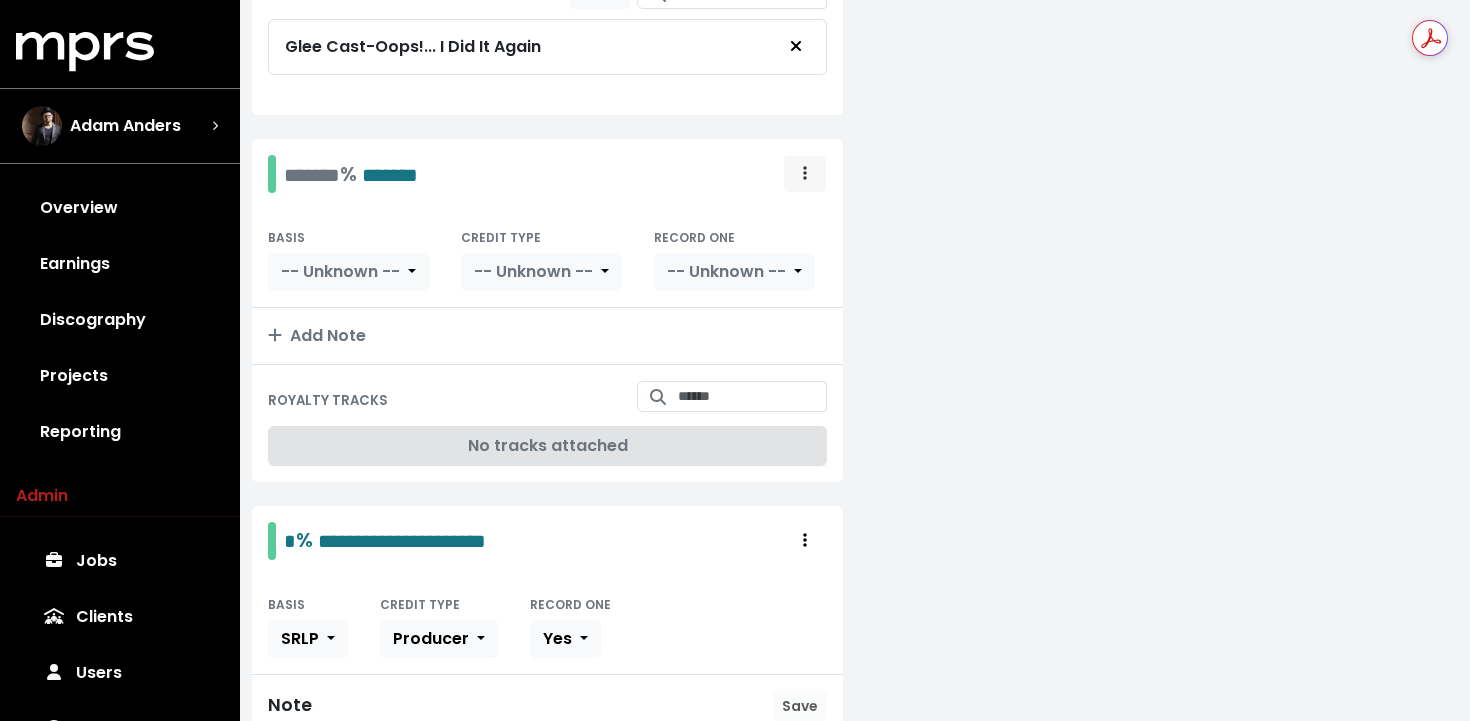 click at bounding box center [805, 174] 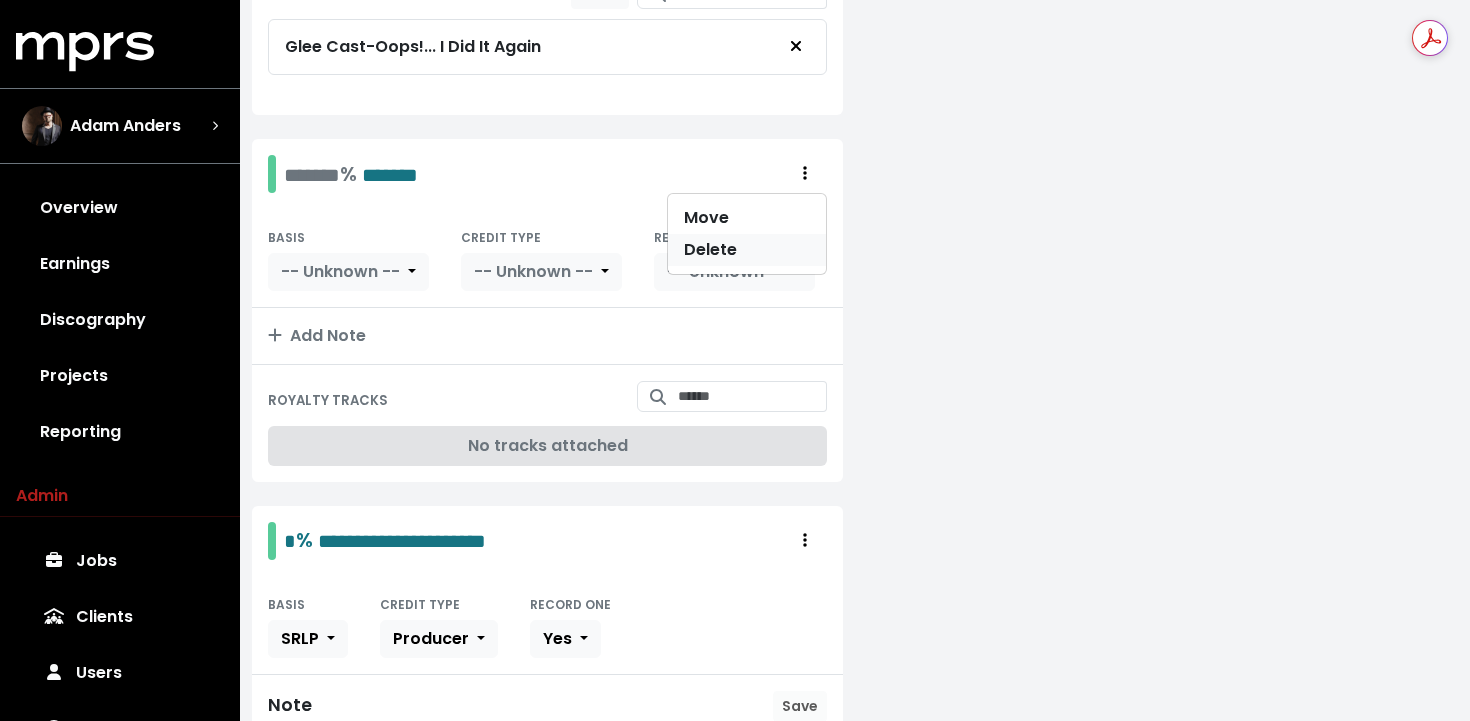 click on "Delete" at bounding box center (747, 250) 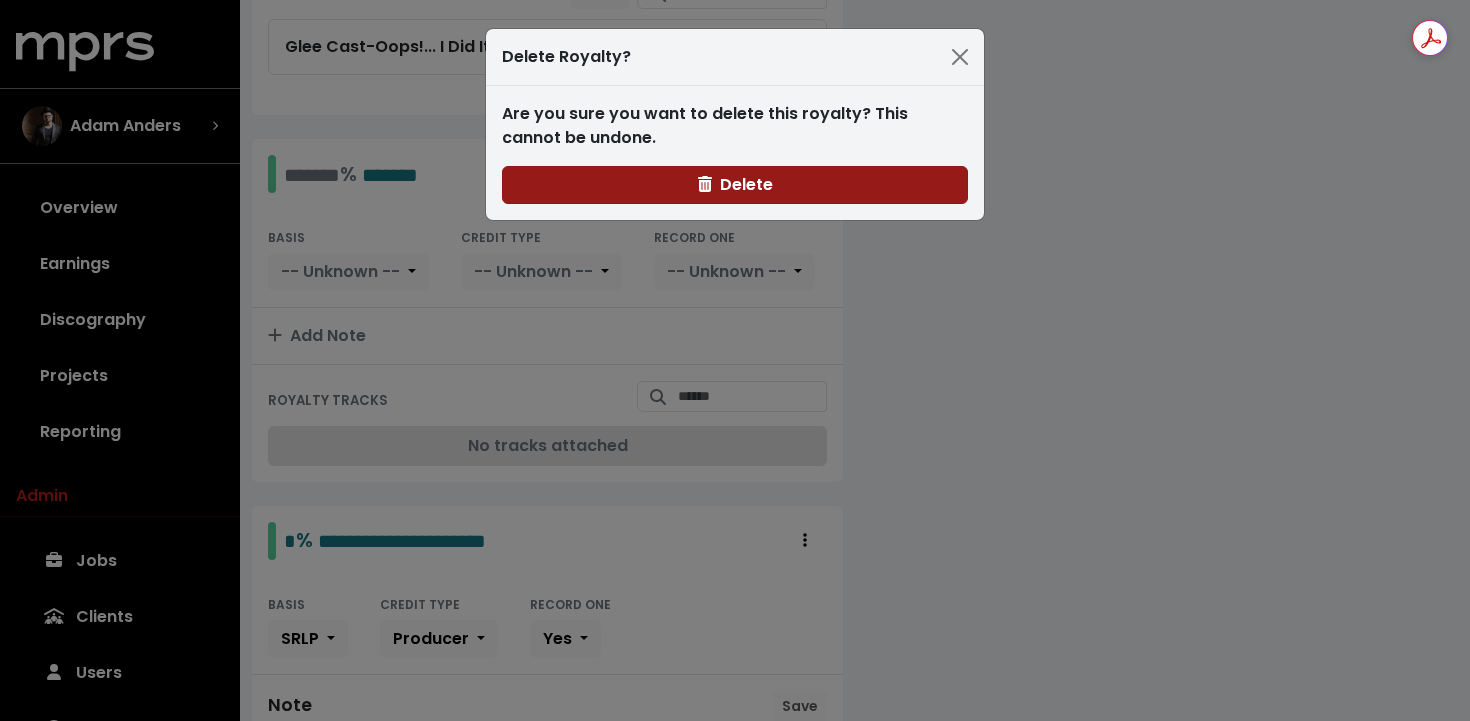 click on "Delete" at bounding box center (735, 184) 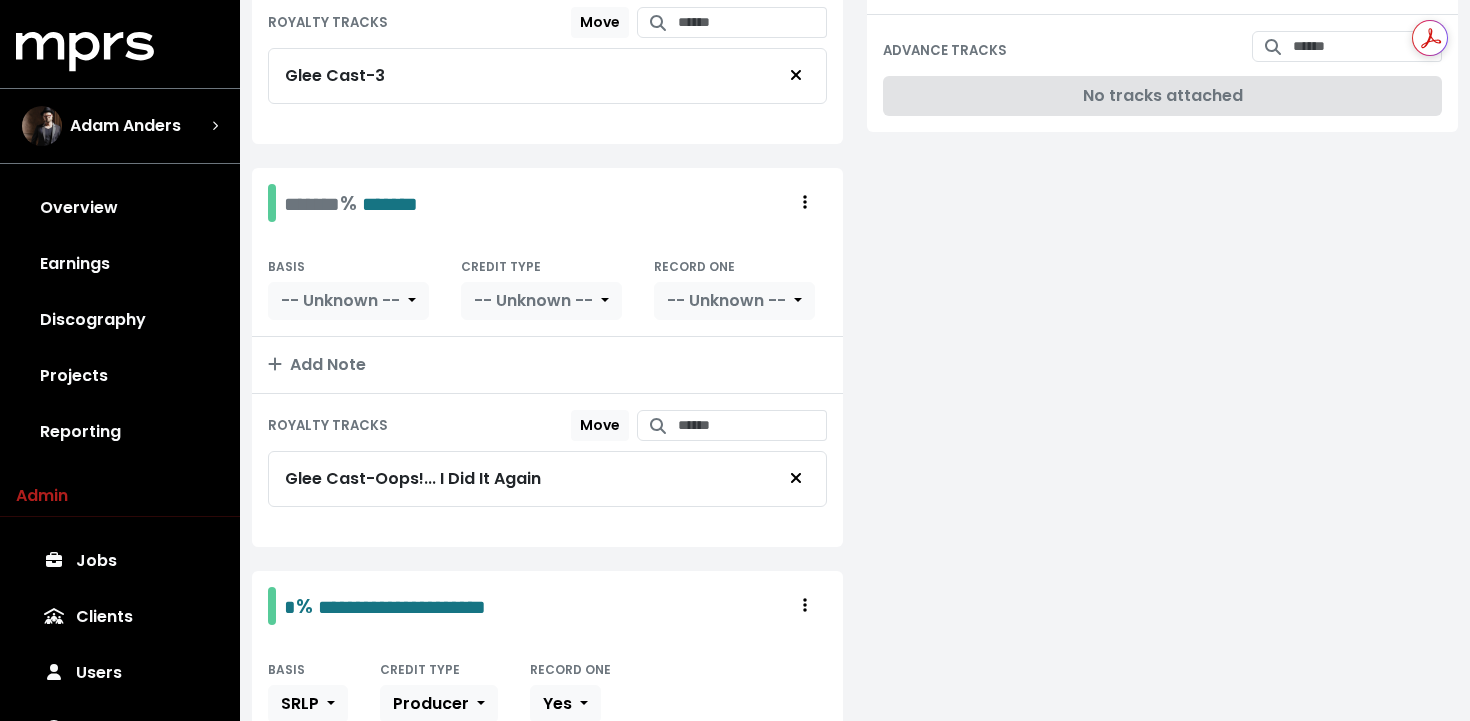 scroll, scrollTop: 1053, scrollLeft: 0, axis: vertical 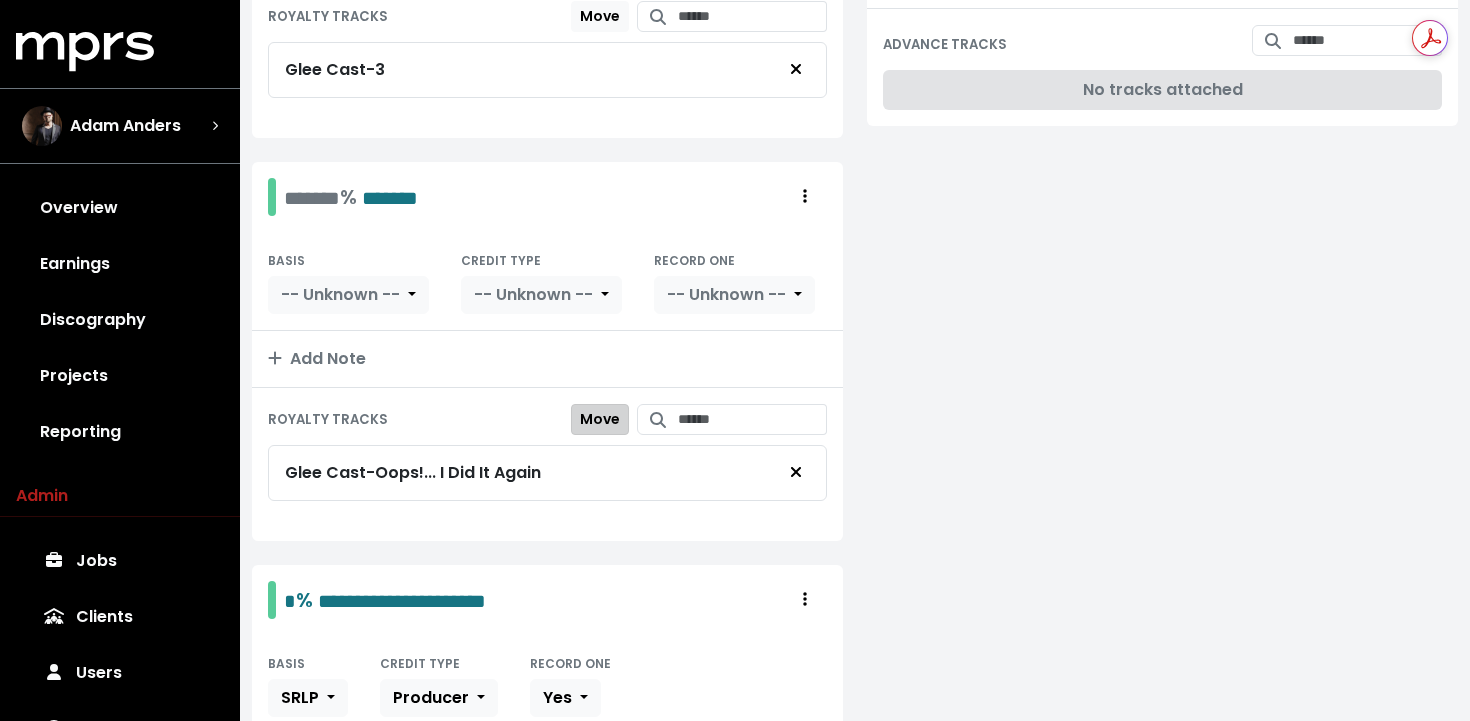 click on "Move" at bounding box center (600, 419) 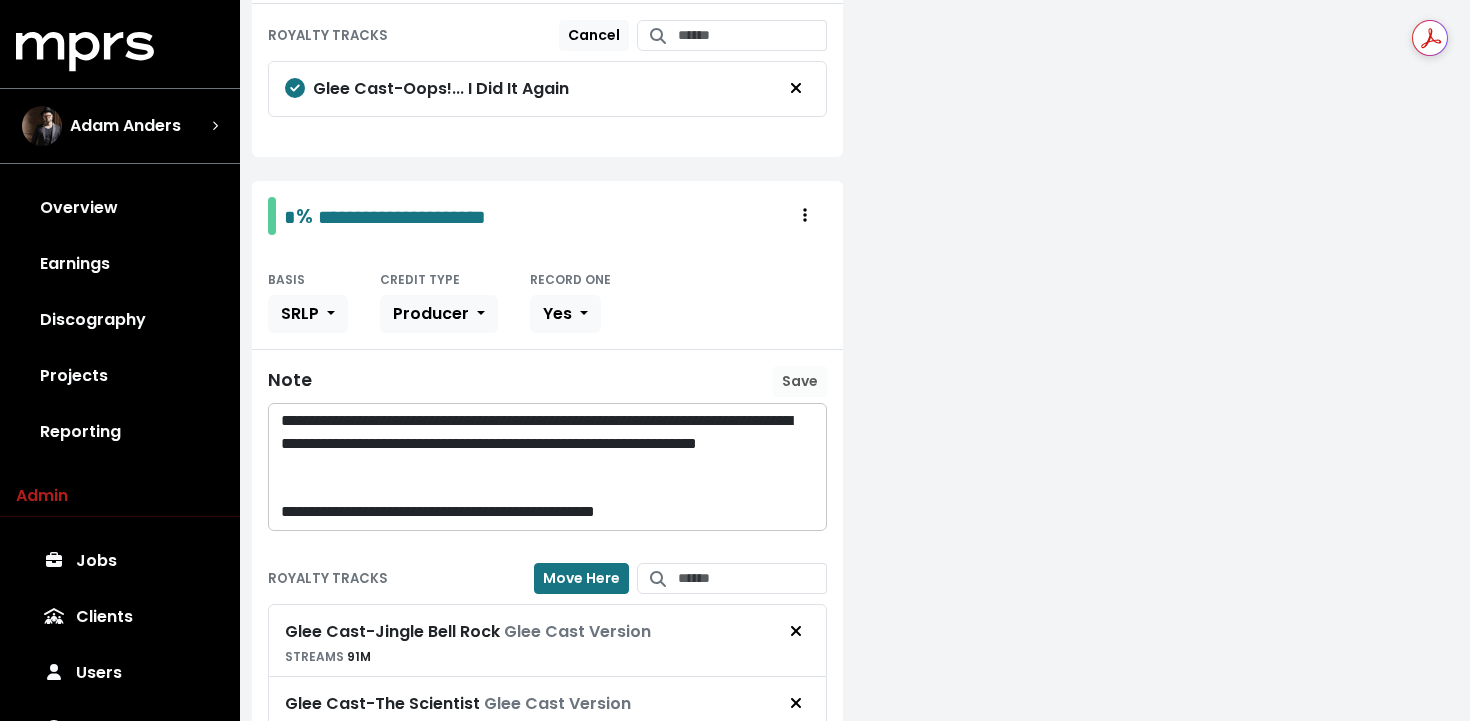 scroll, scrollTop: 1470, scrollLeft: 0, axis: vertical 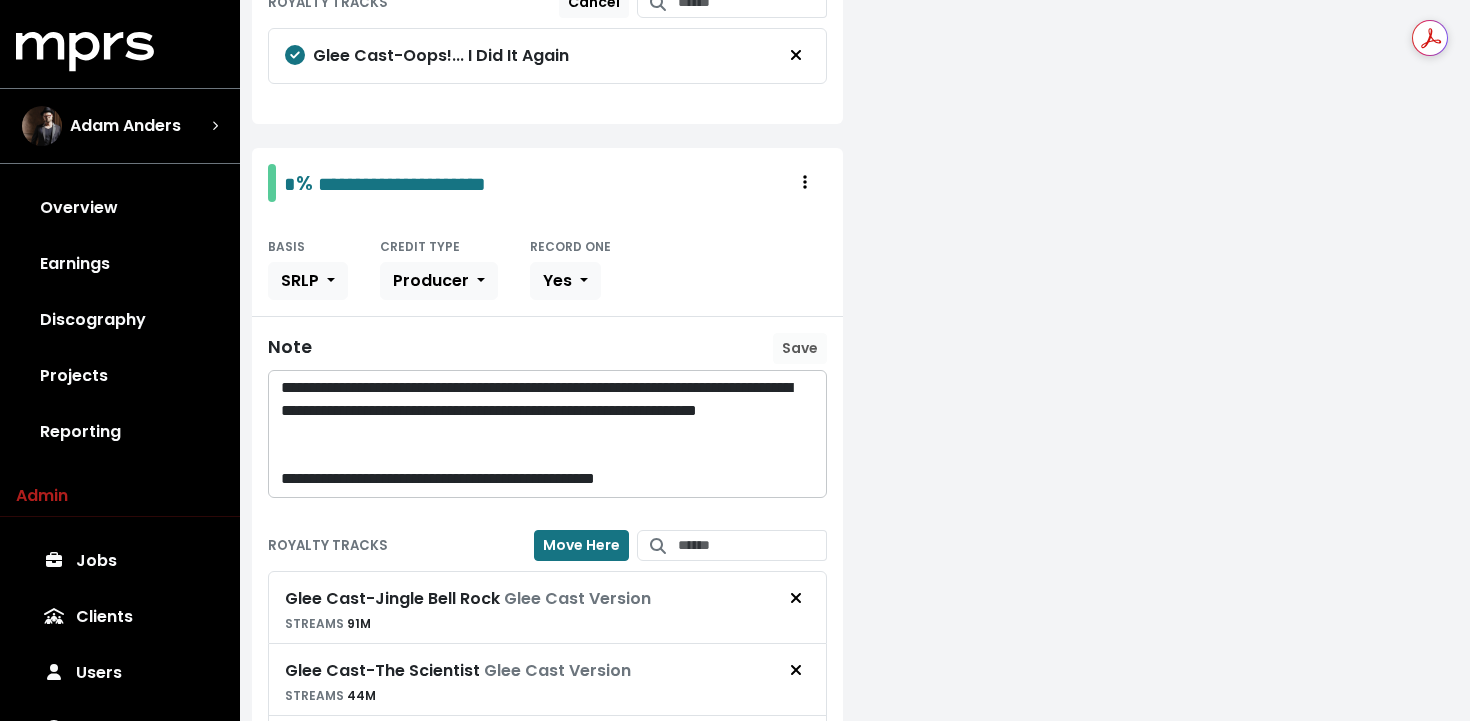 click on "Glee Cast  -  Jingle Bell Rock   Glee Cast Version STREAMS   91M" at bounding box center [547, 607] 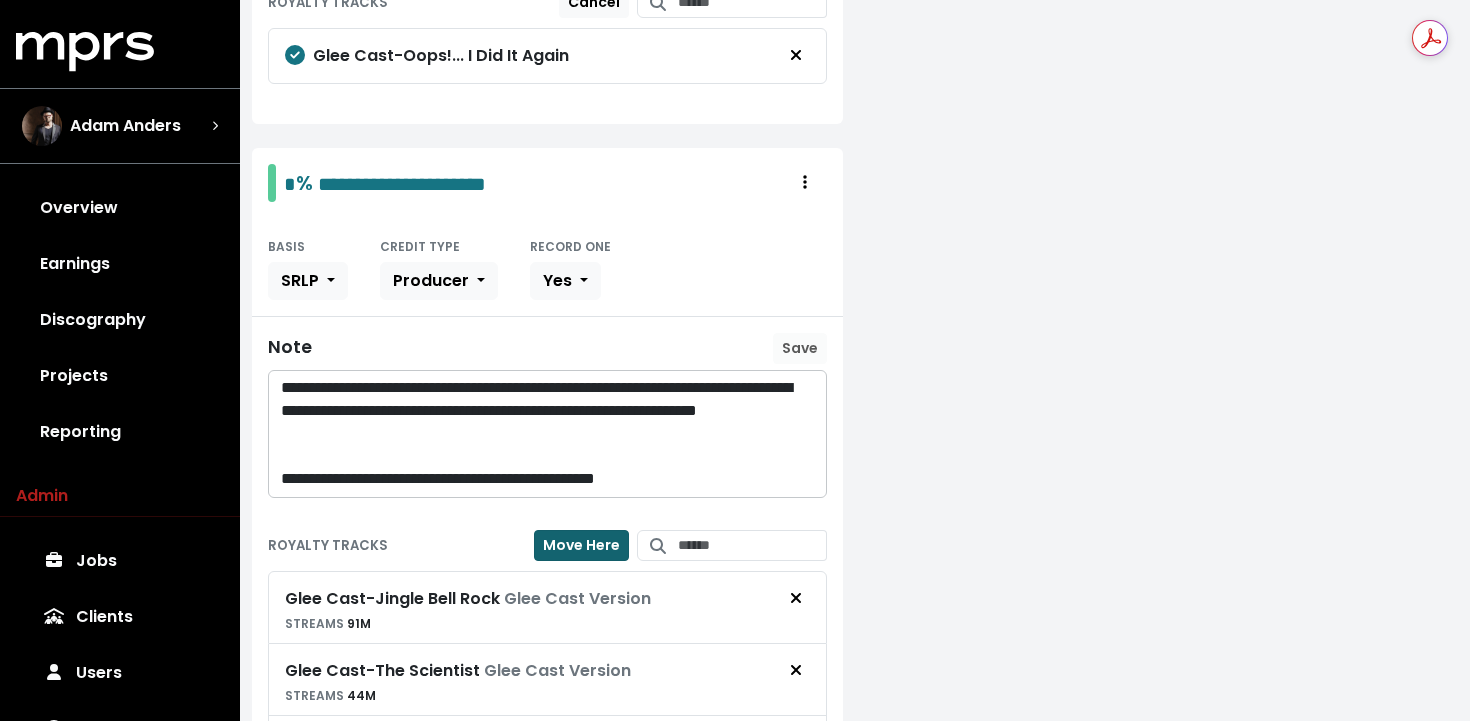 click on "Move Here" at bounding box center (581, 545) 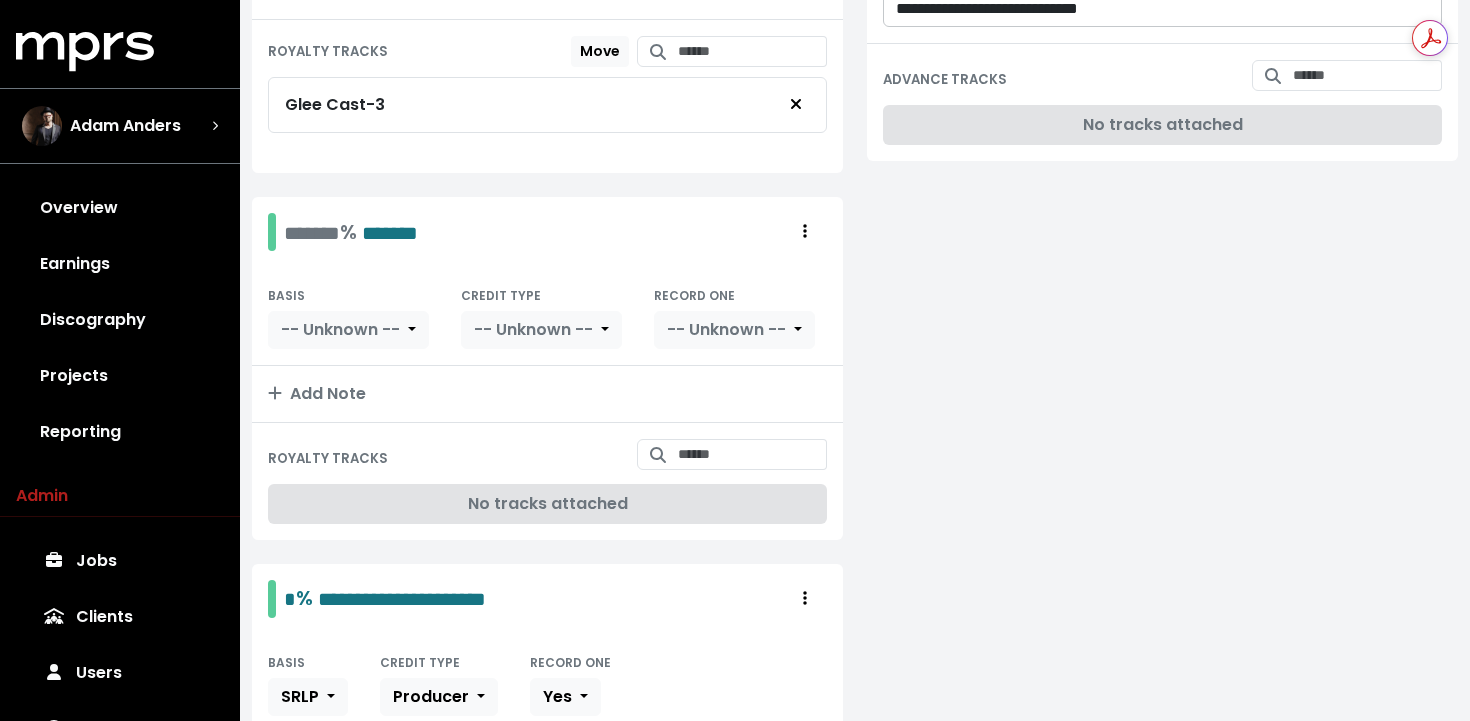 scroll, scrollTop: 958, scrollLeft: 0, axis: vertical 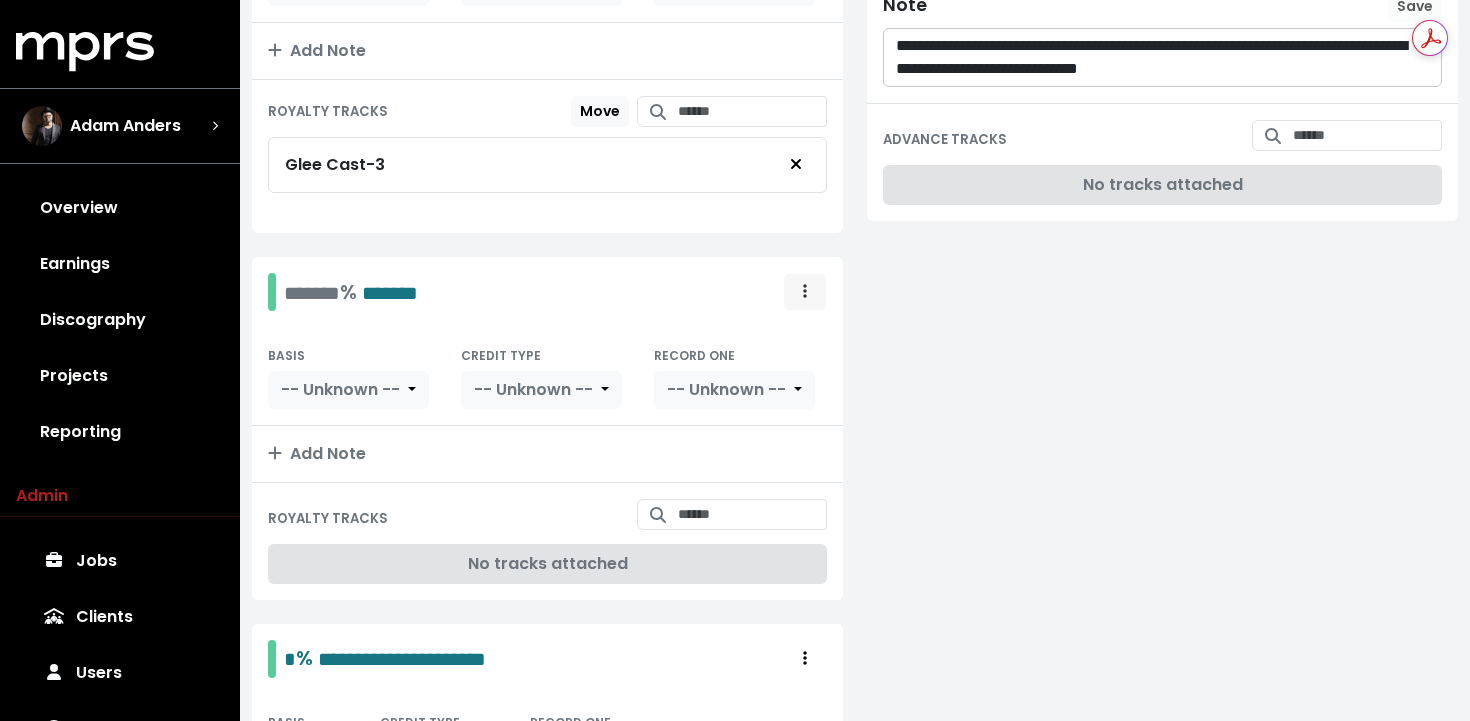click 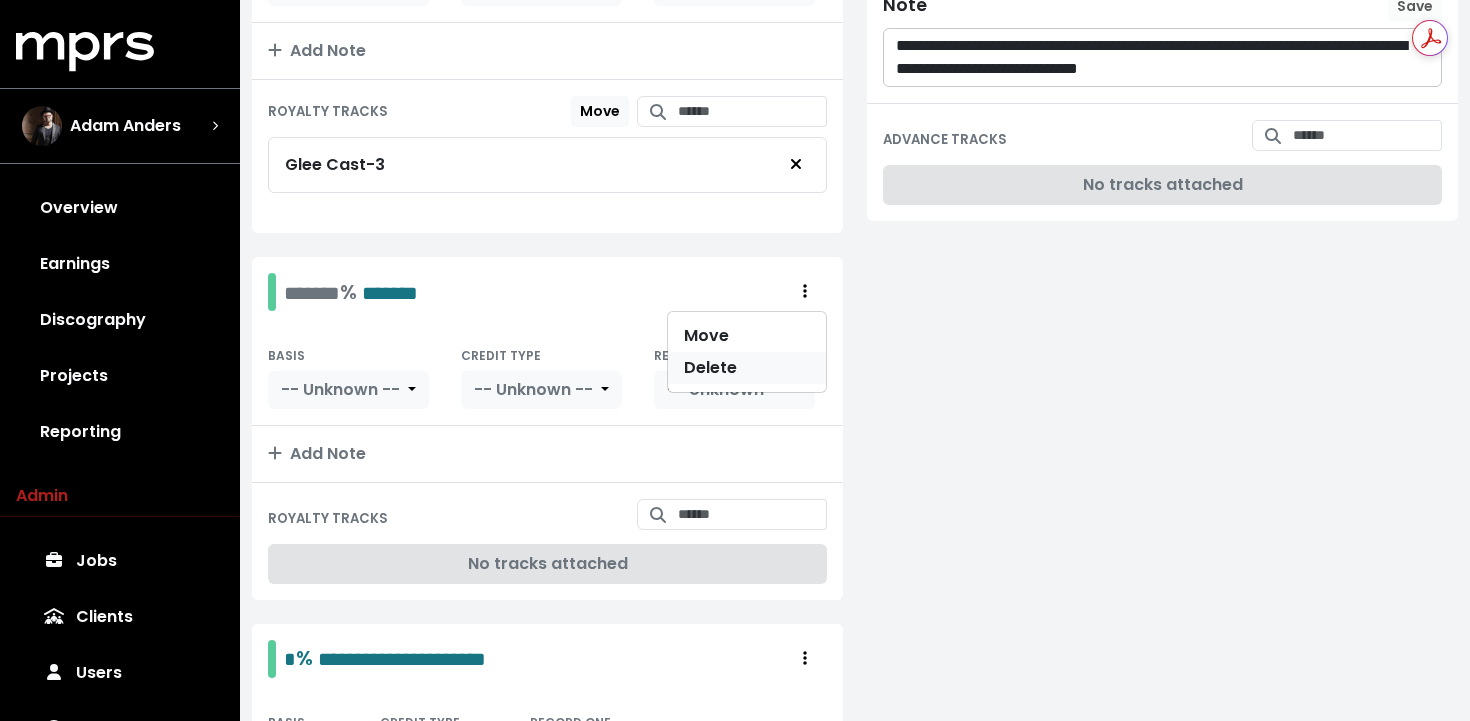 click on "Delete" at bounding box center [747, 368] 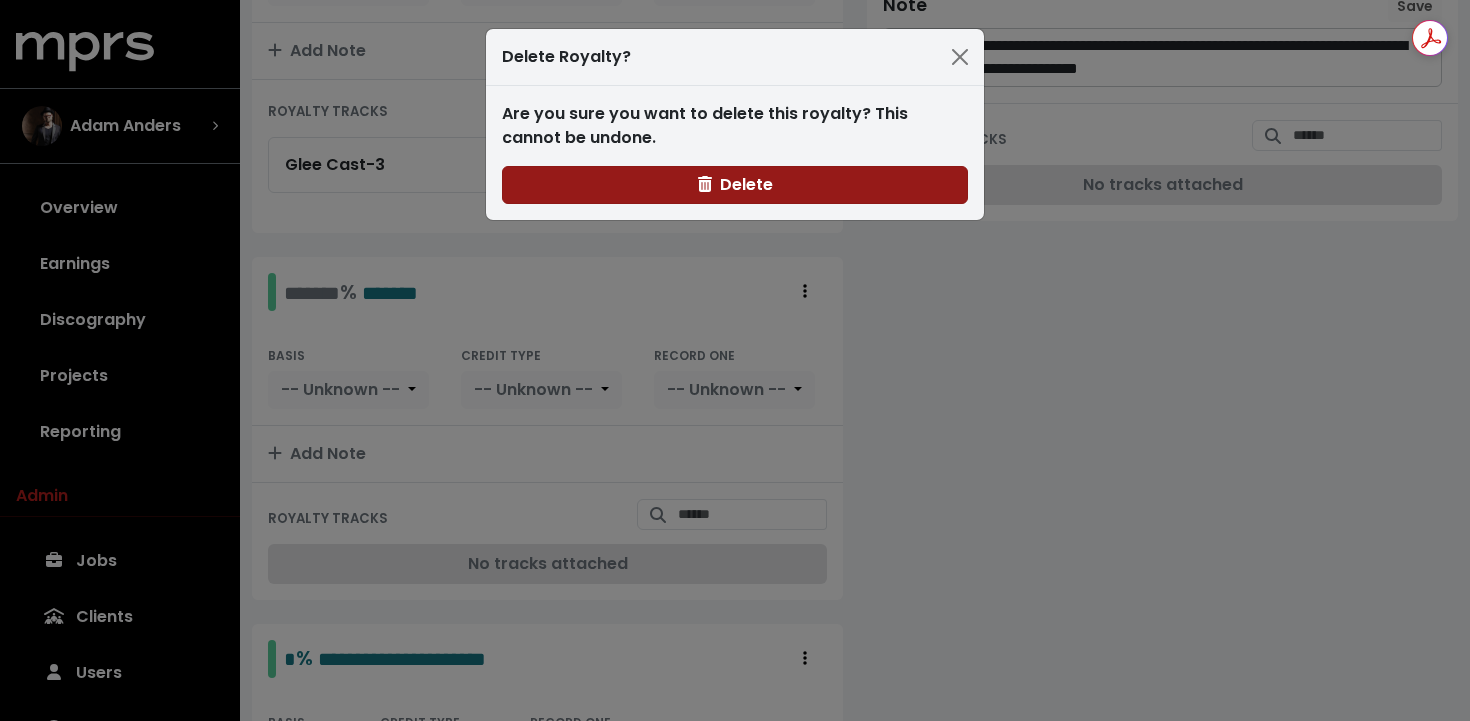 click on "Delete" at bounding box center (735, 185) 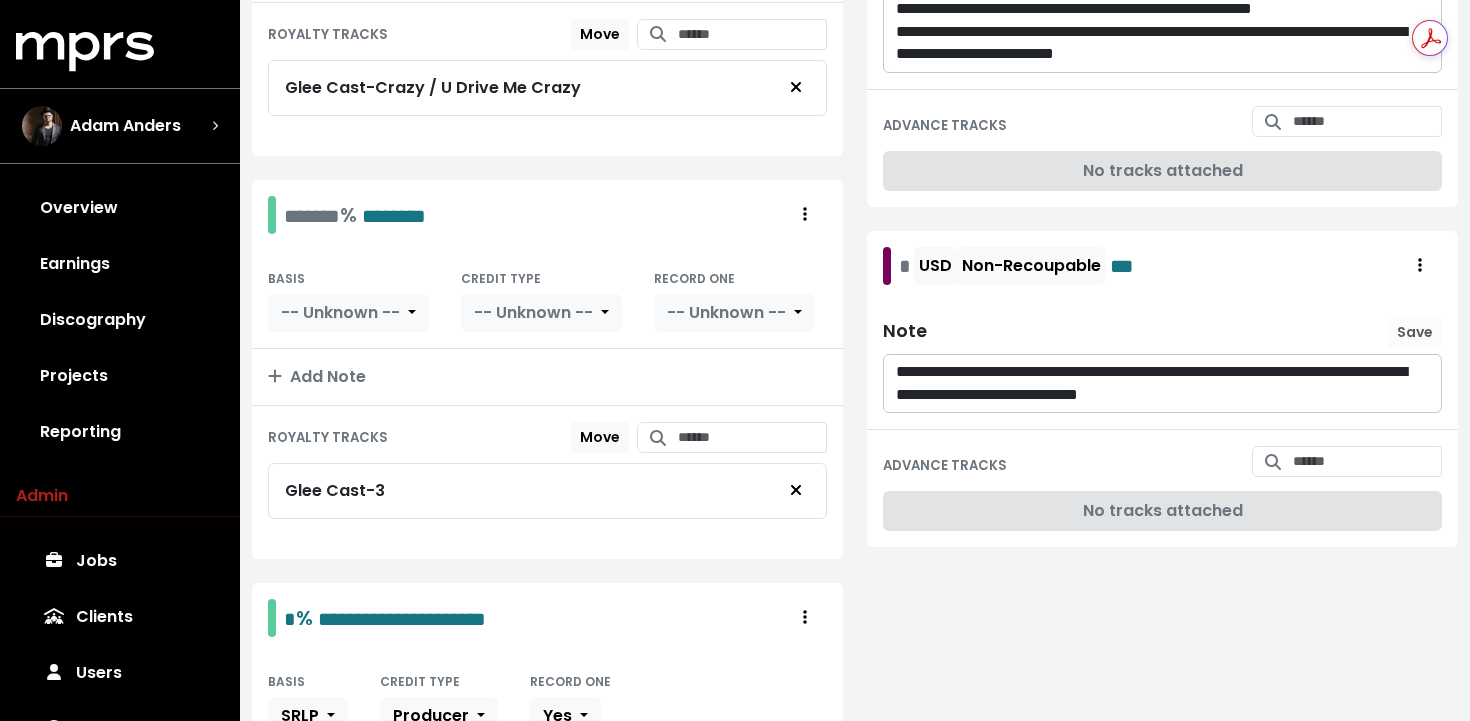 scroll, scrollTop: 633, scrollLeft: 0, axis: vertical 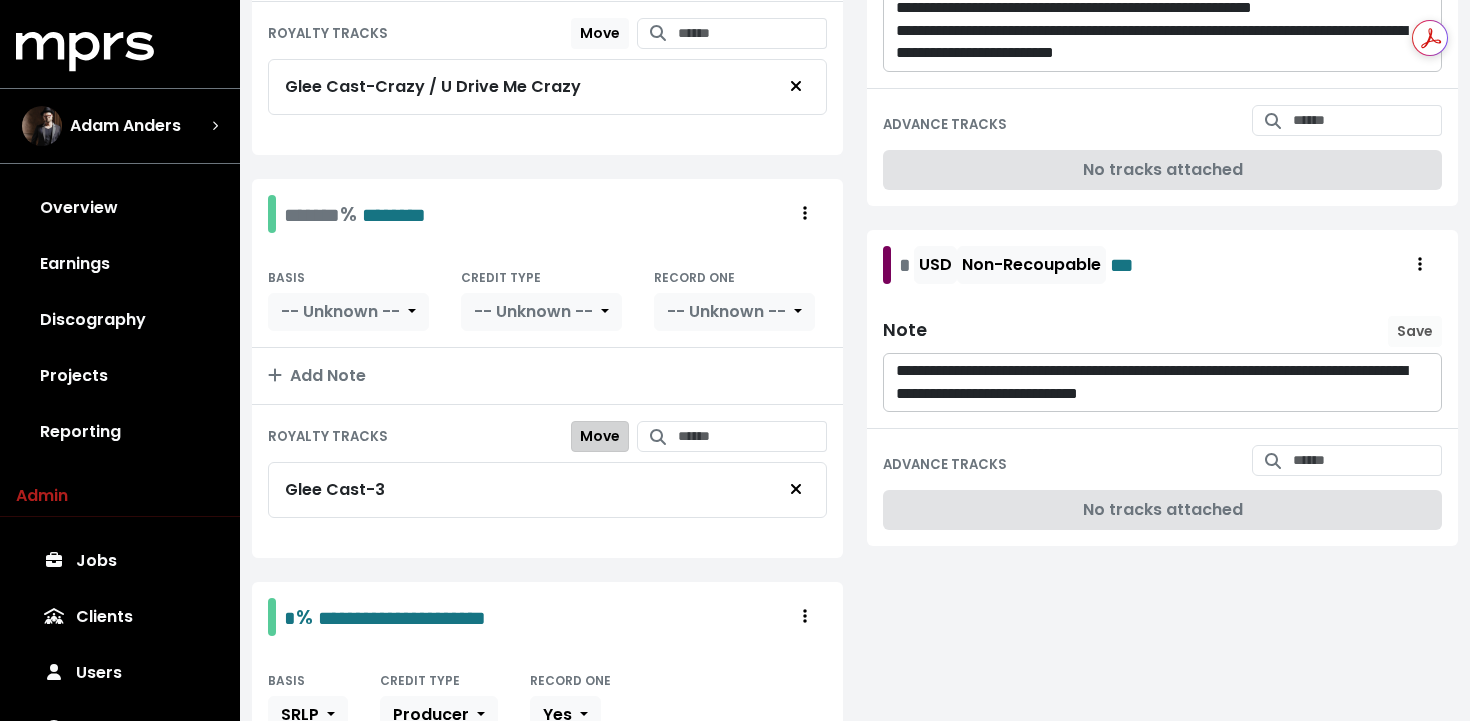 click on "Move" at bounding box center [600, 436] 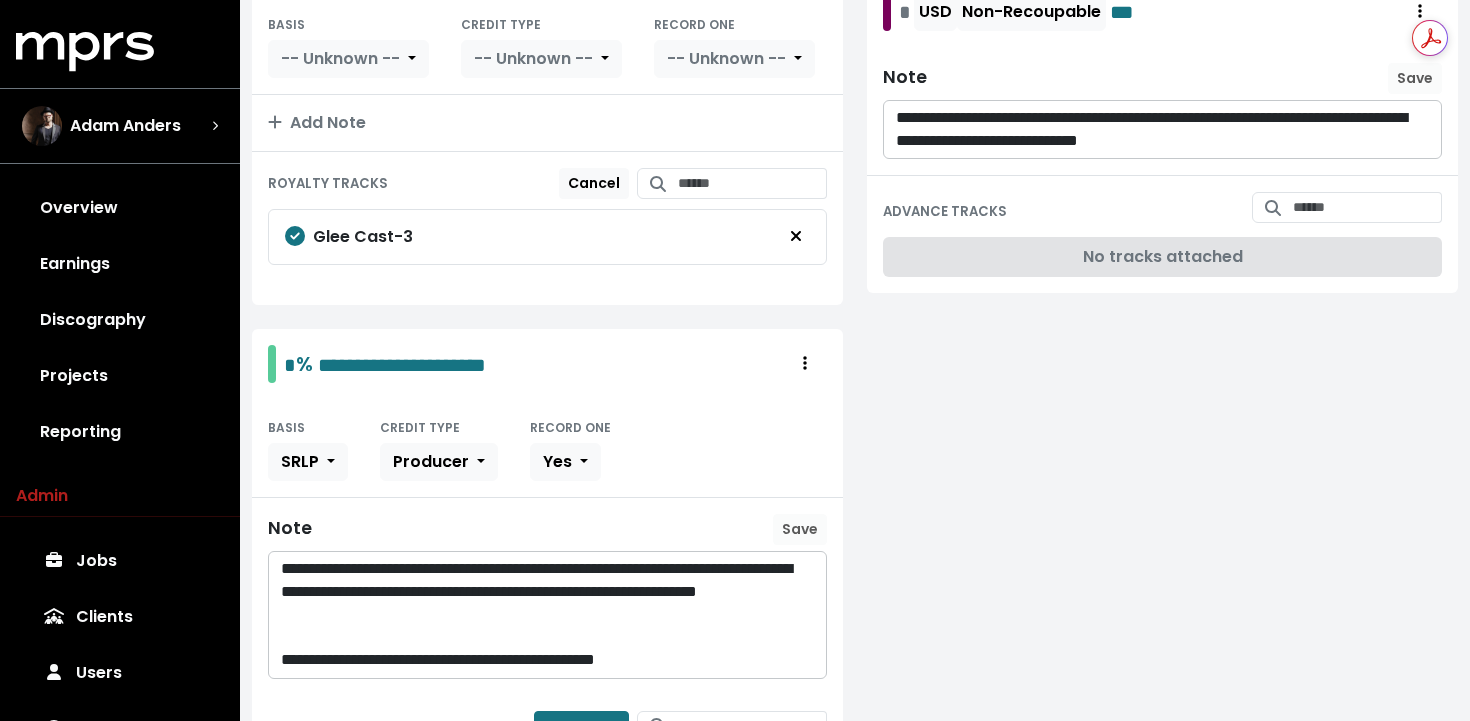 scroll, scrollTop: 964, scrollLeft: 0, axis: vertical 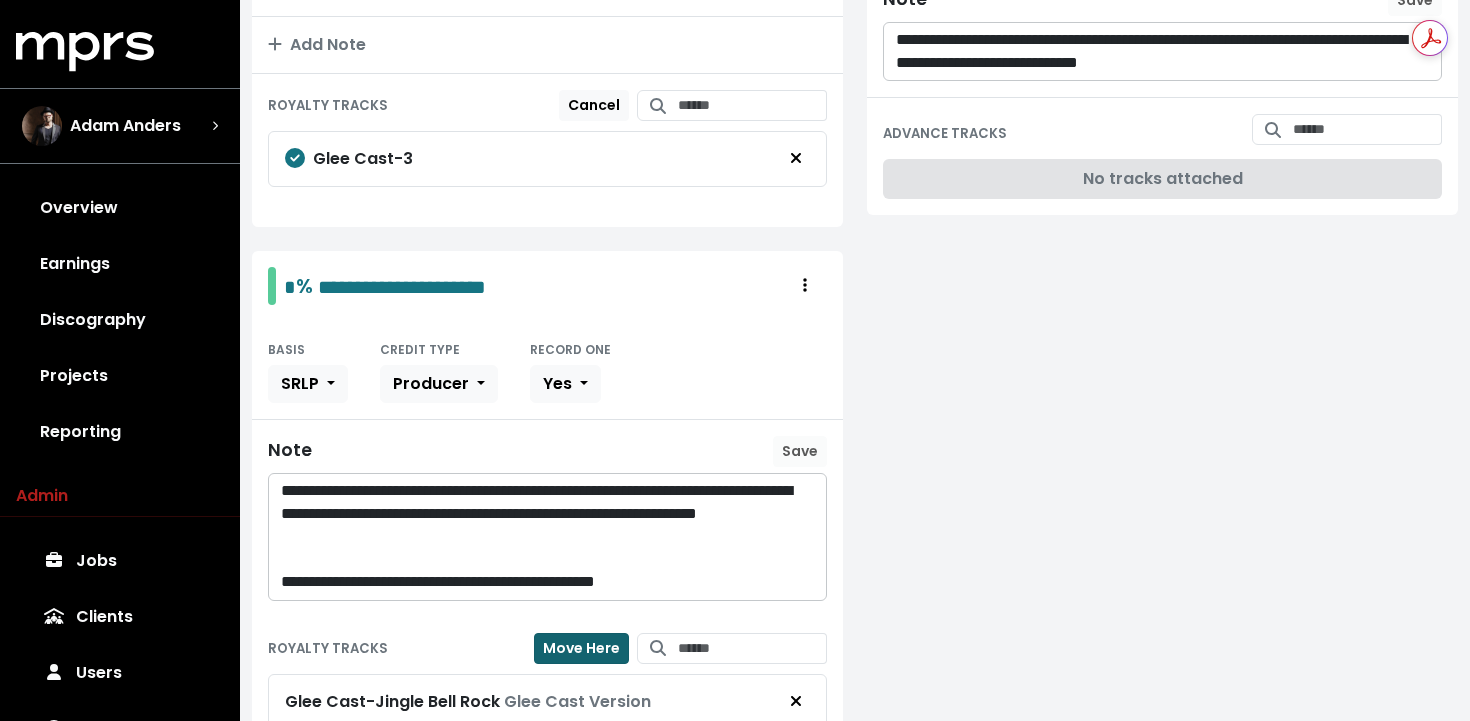 click on "Move Here" at bounding box center [581, 648] 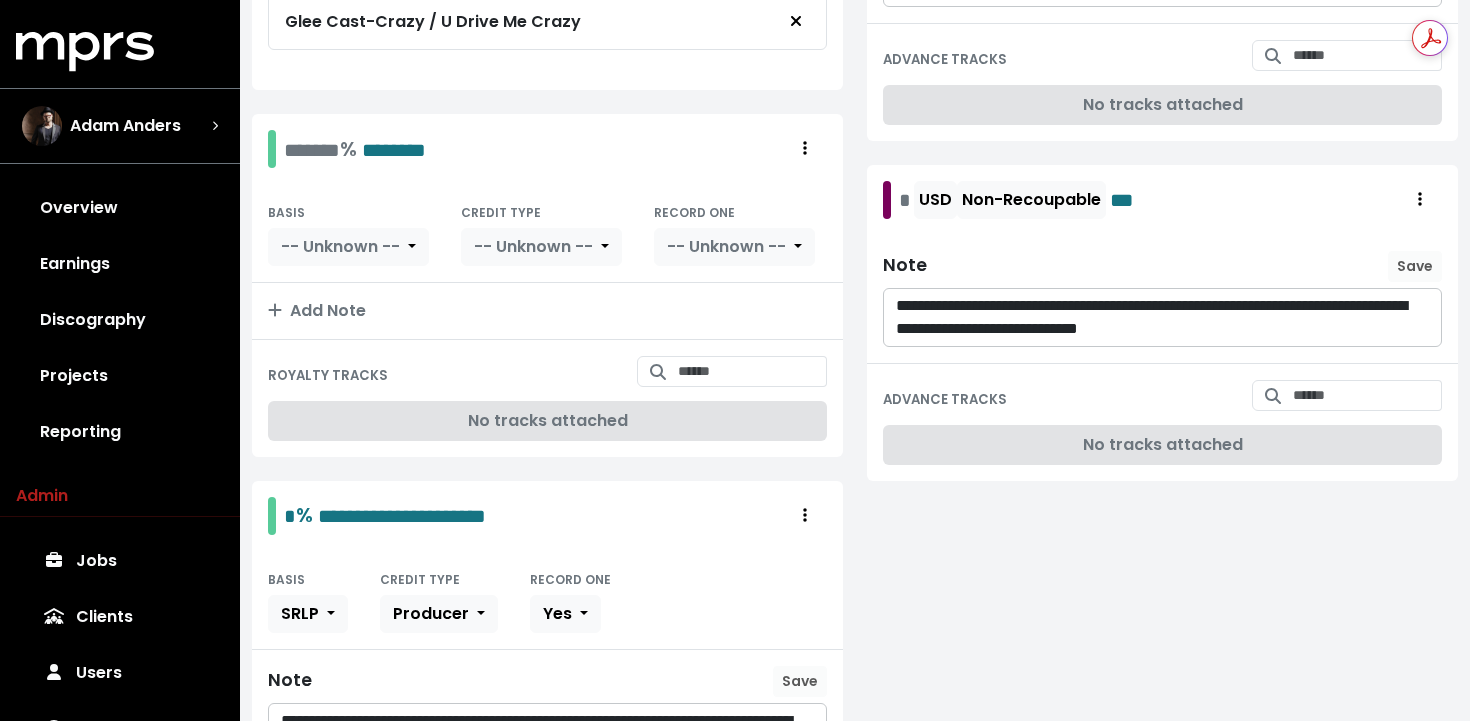 scroll, scrollTop: 697, scrollLeft: 0, axis: vertical 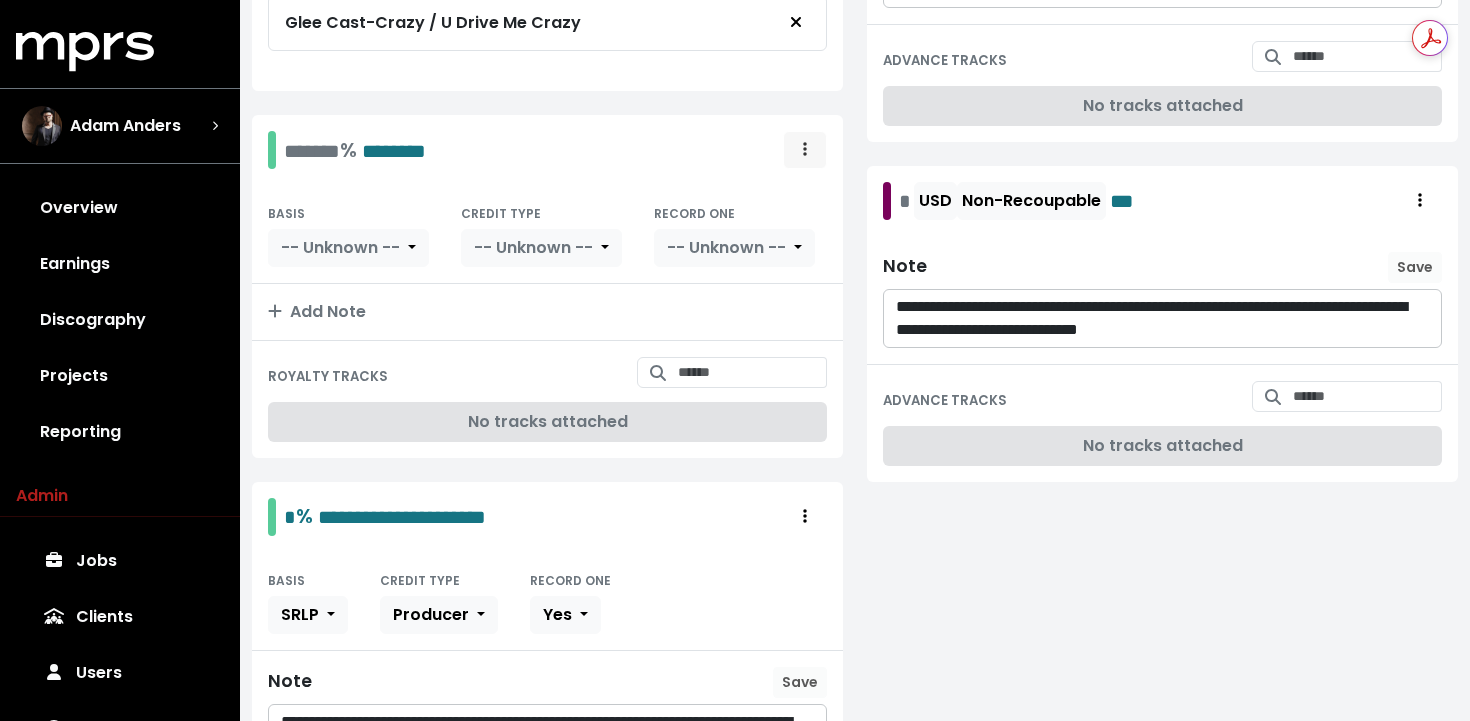 click at bounding box center [805, 150] 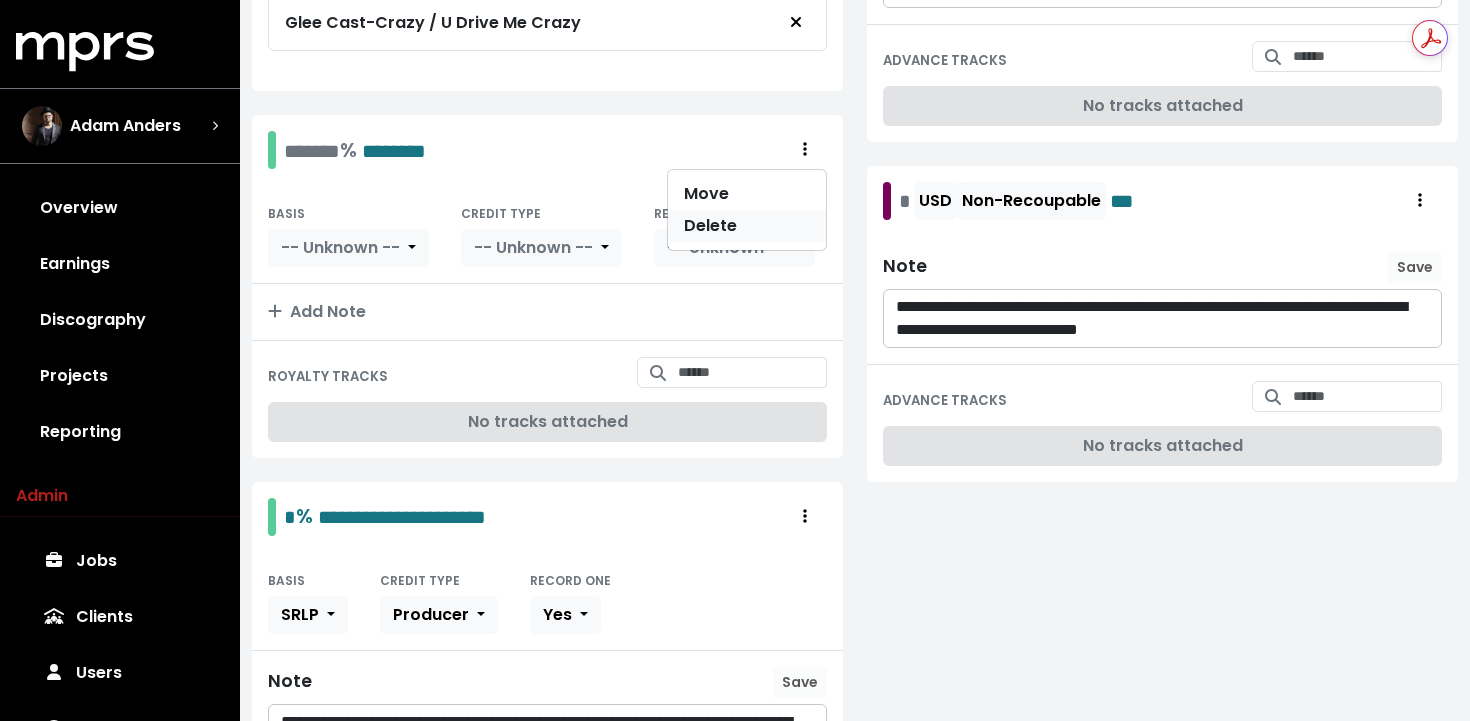 click on "Delete" at bounding box center [747, 226] 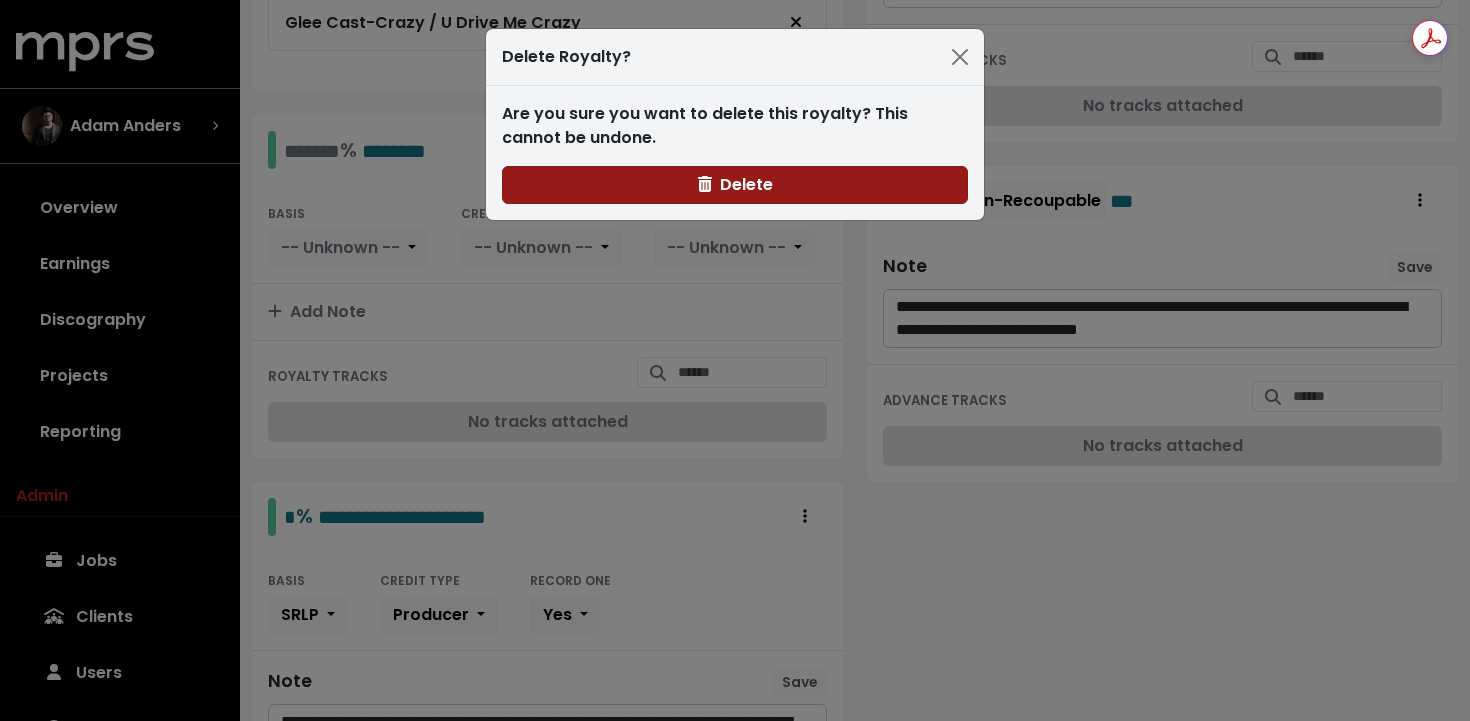 click on "Delete" at bounding box center (735, 185) 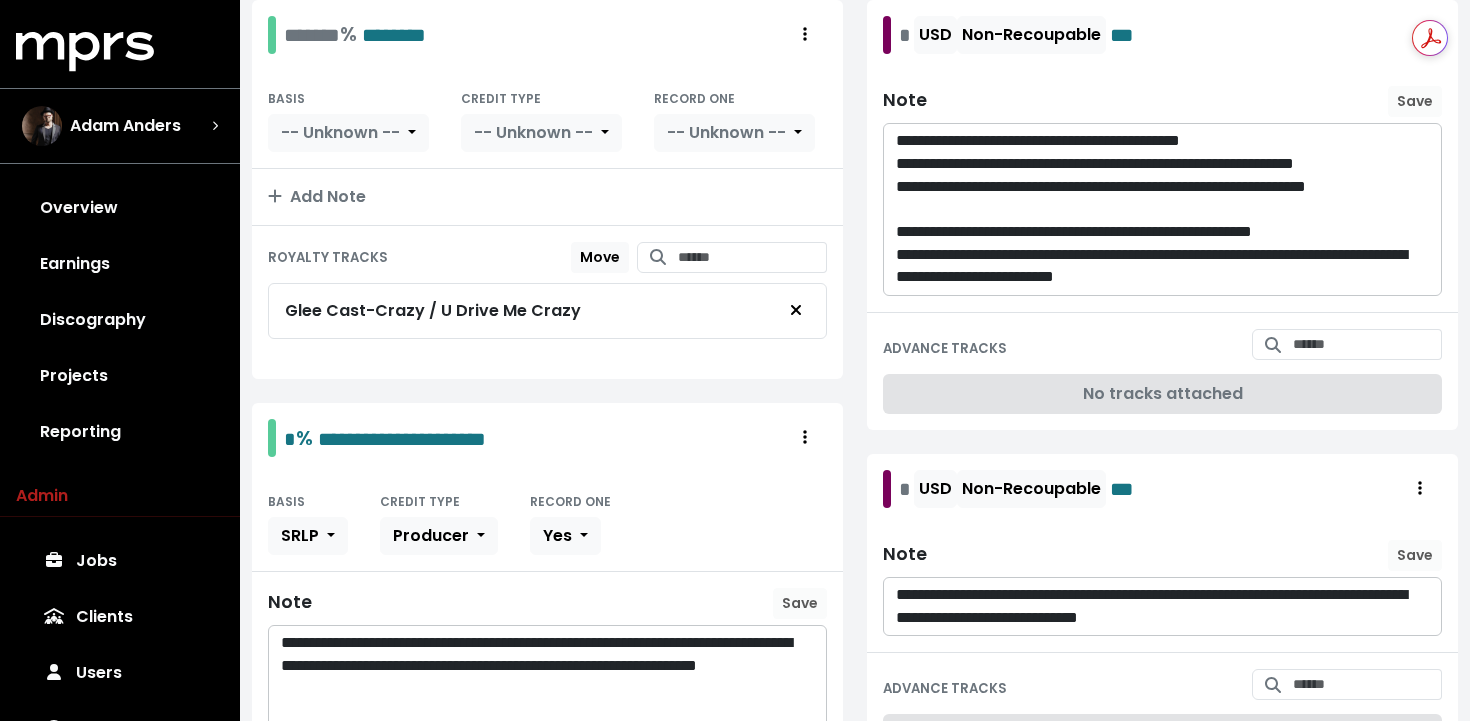 scroll, scrollTop: 384, scrollLeft: 0, axis: vertical 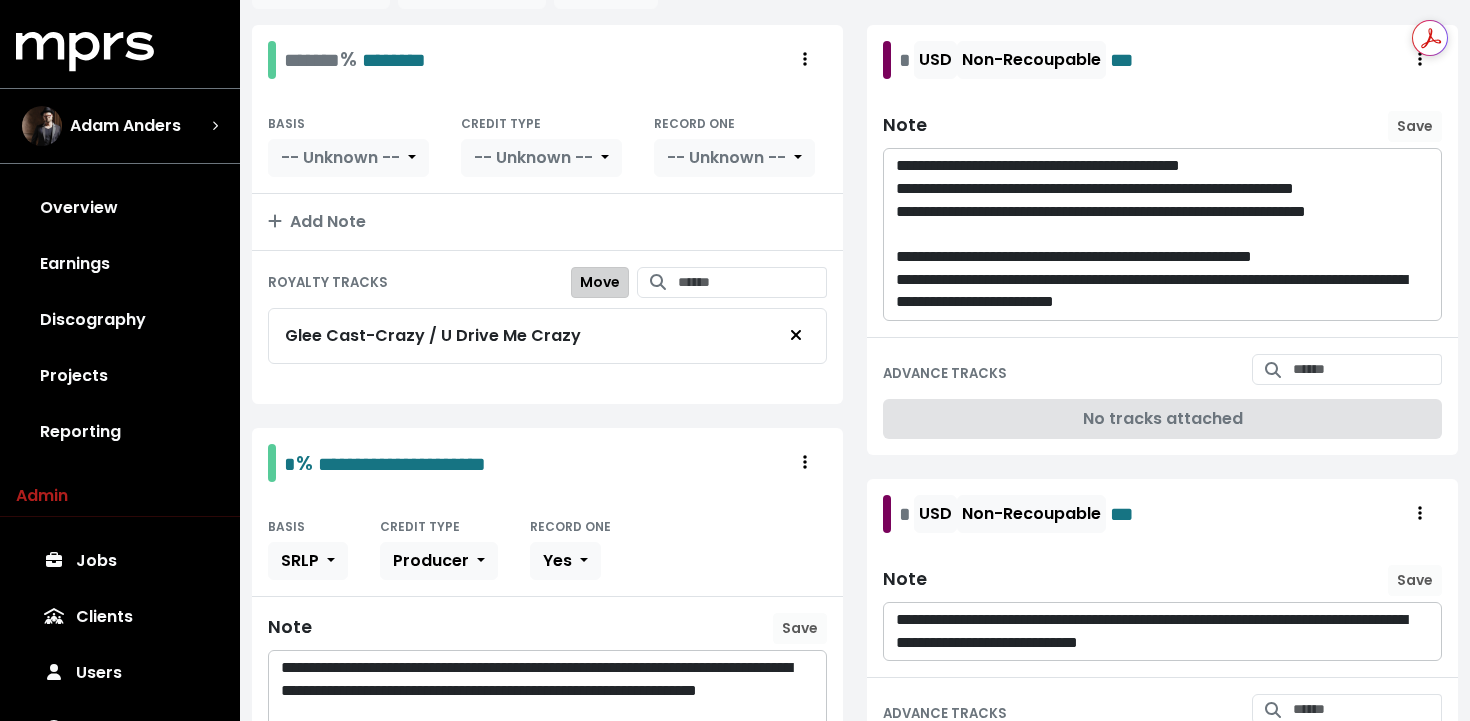 click on "Move" at bounding box center (600, 282) 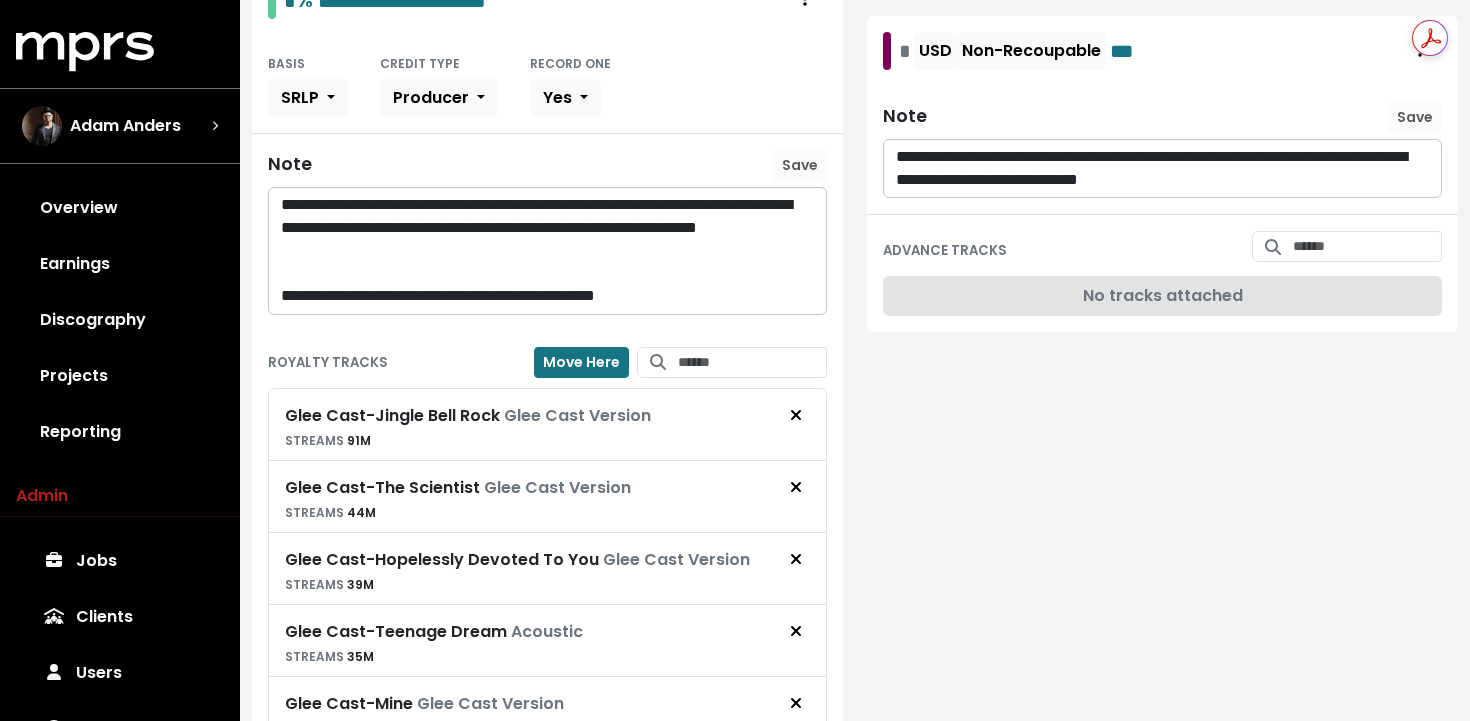 scroll, scrollTop: 856, scrollLeft: 0, axis: vertical 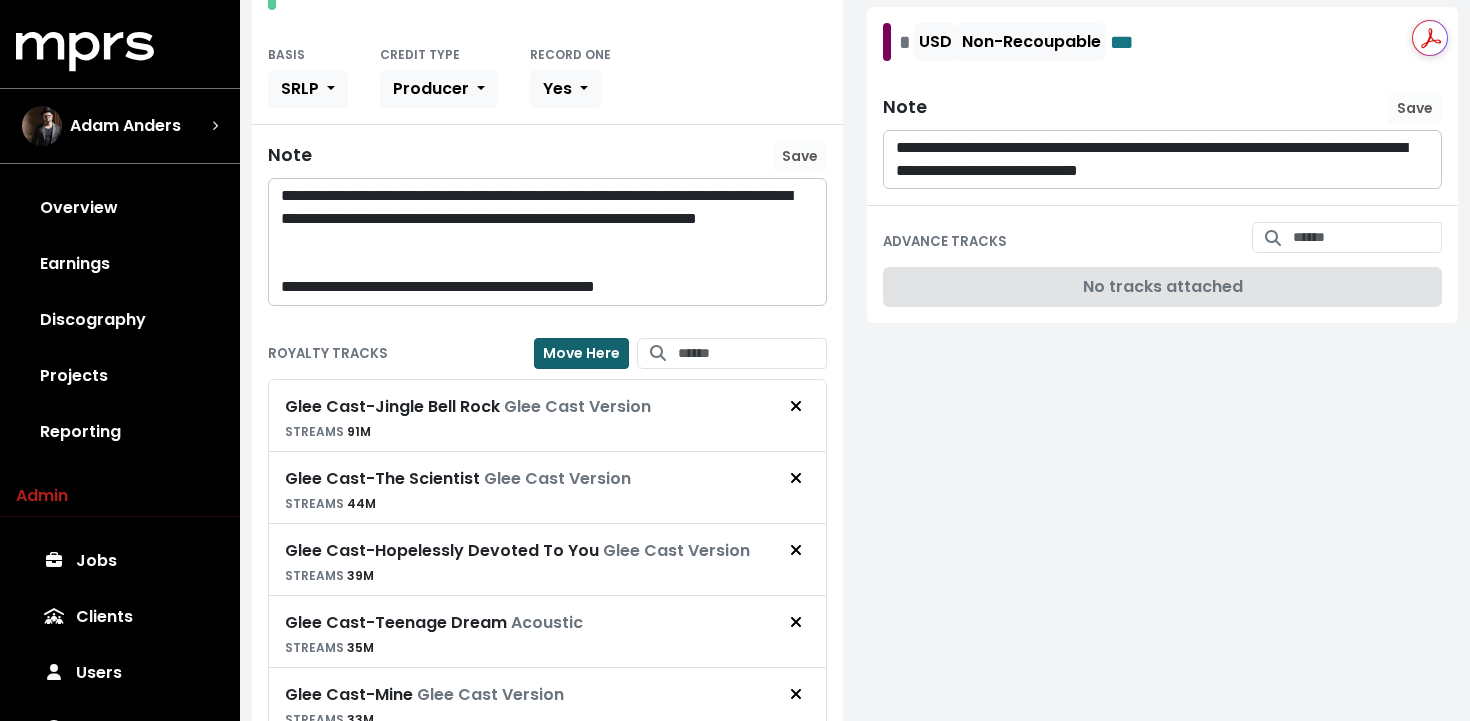 click on "Move Here" at bounding box center (581, 353) 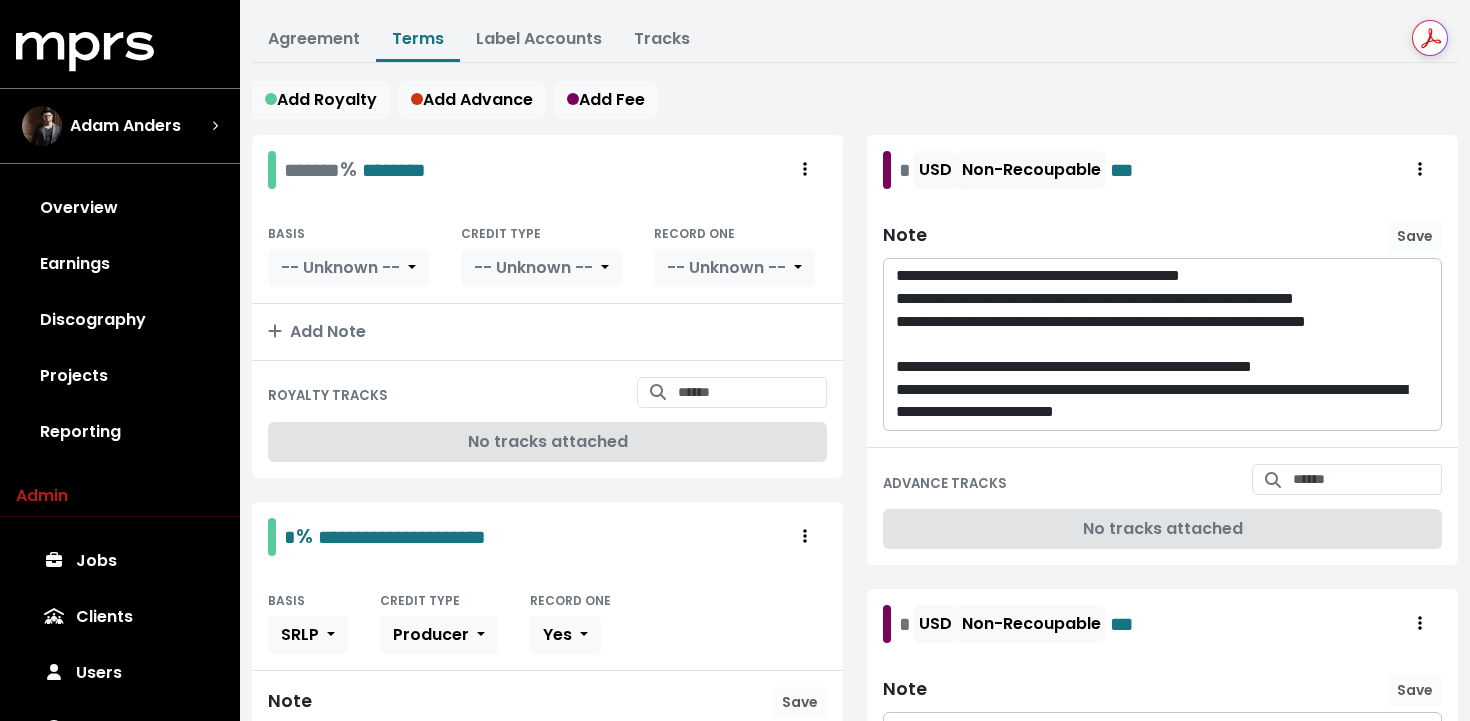 scroll, scrollTop: 168, scrollLeft: 0, axis: vertical 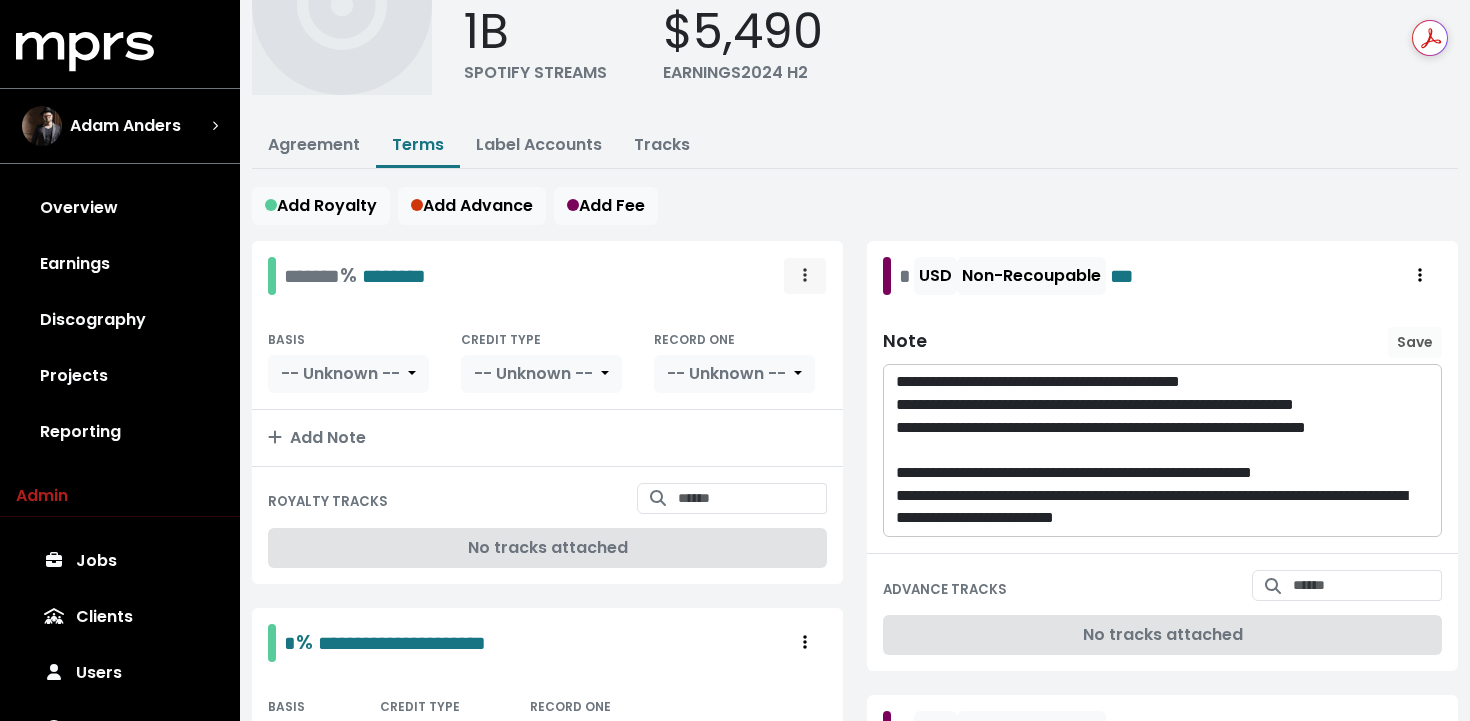 click 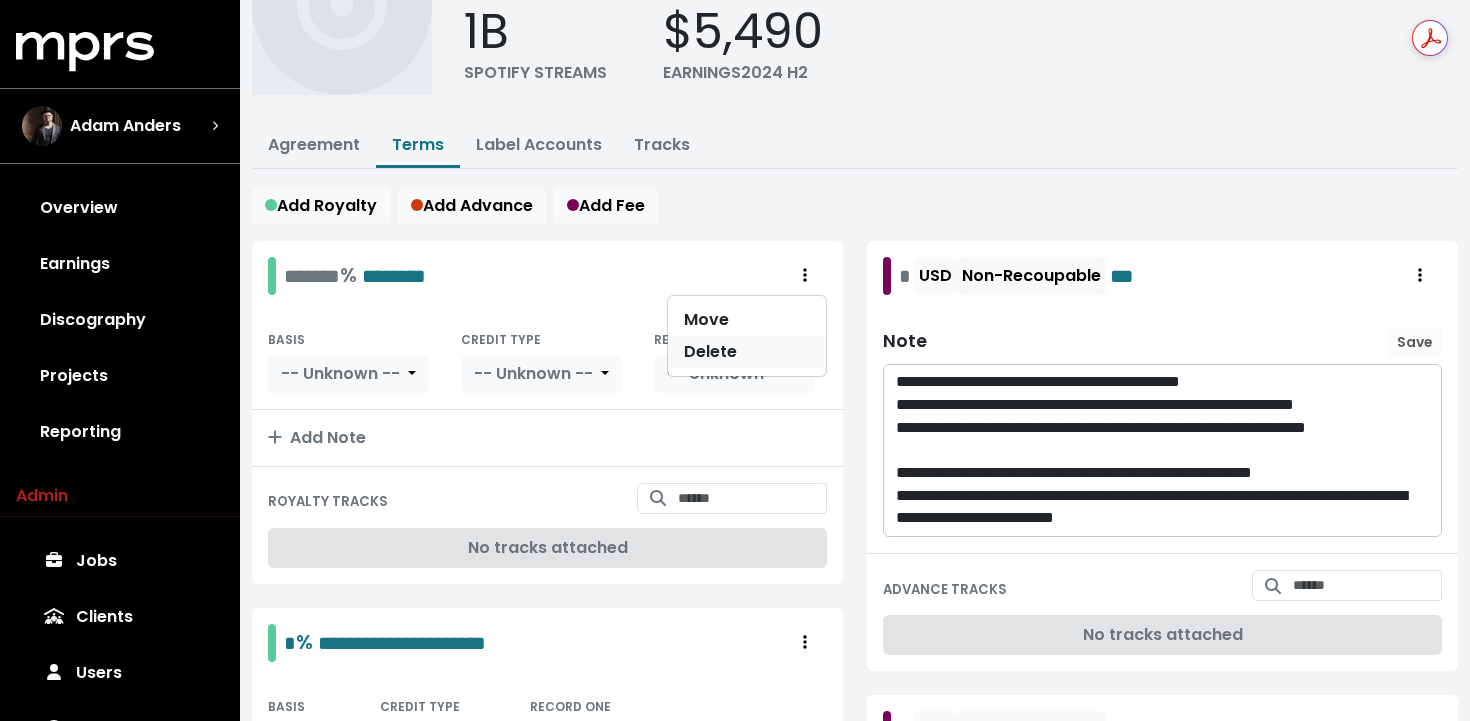 click on "Delete" at bounding box center [747, 352] 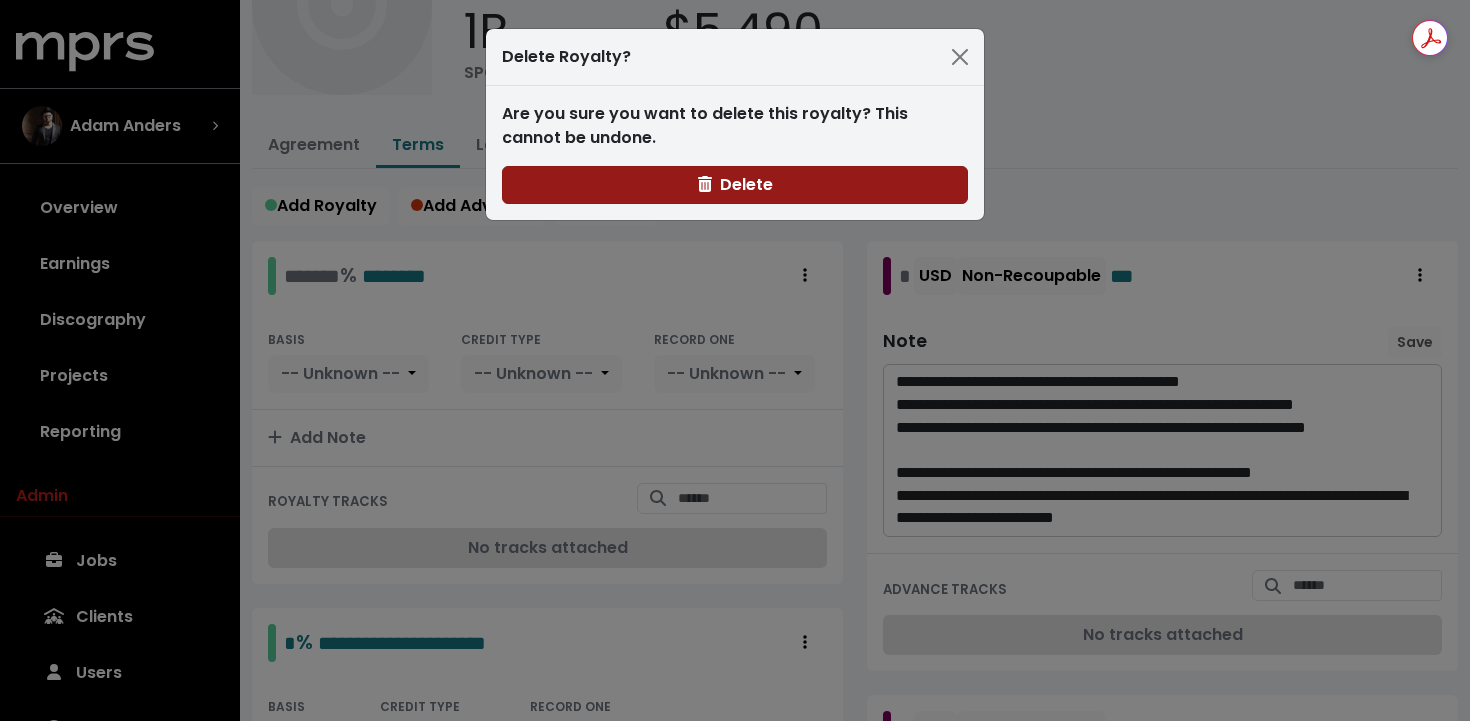 click on "Delete" at bounding box center [735, 184] 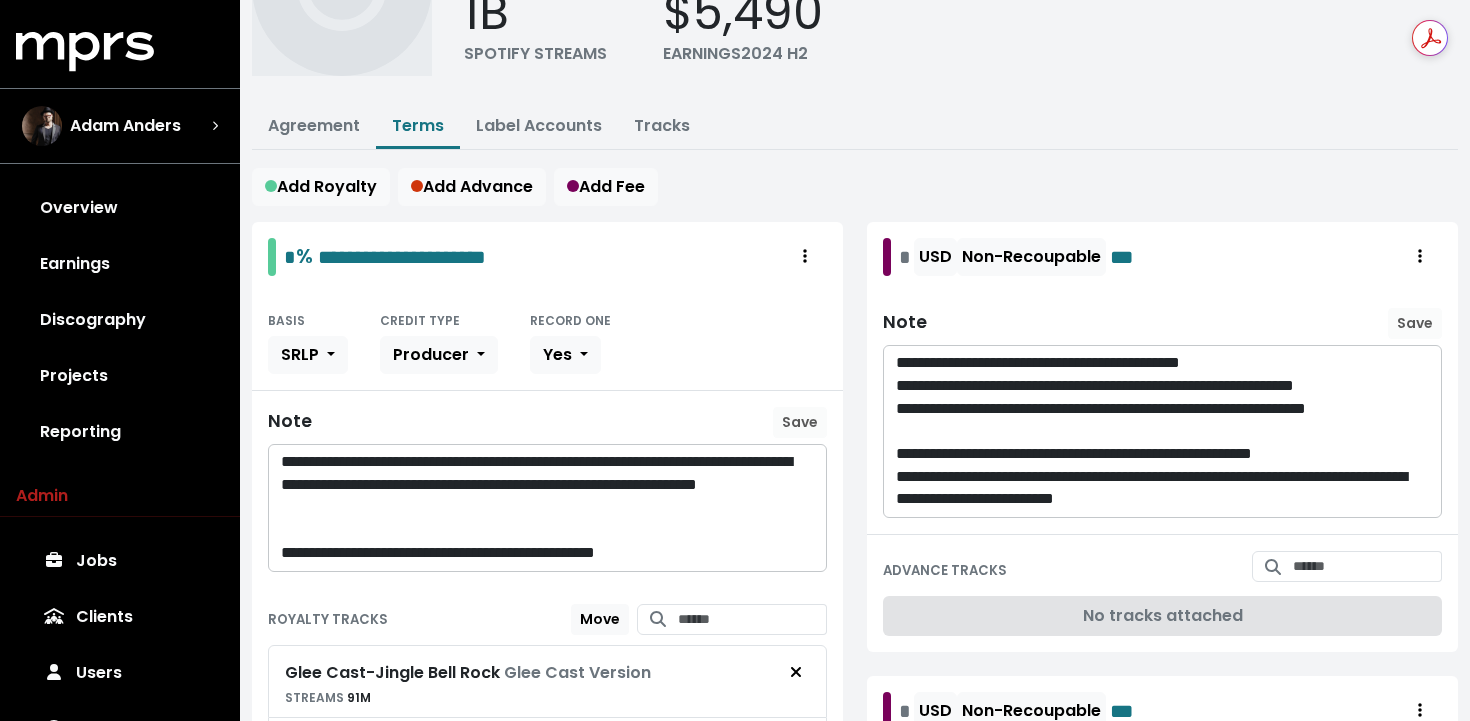 scroll, scrollTop: 197, scrollLeft: 0, axis: vertical 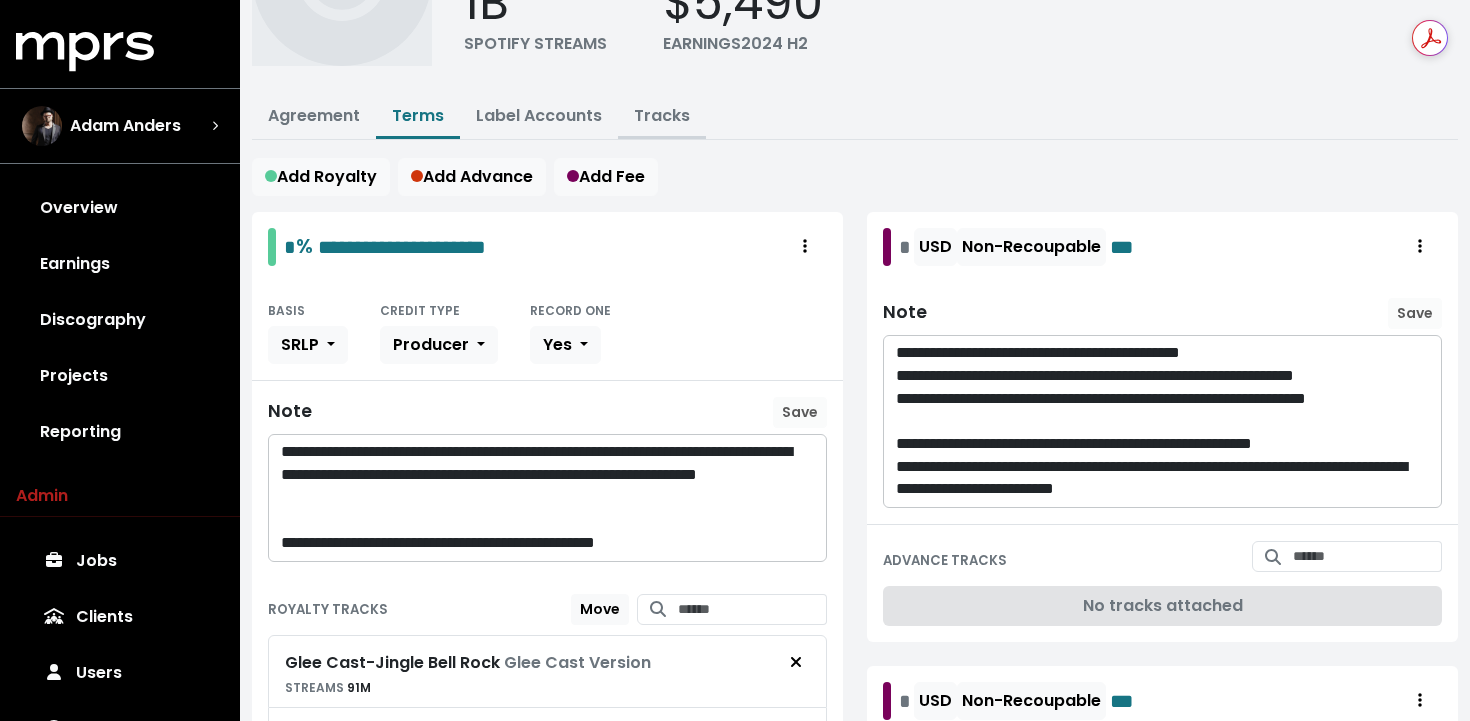 click on "Tracks" at bounding box center [662, 115] 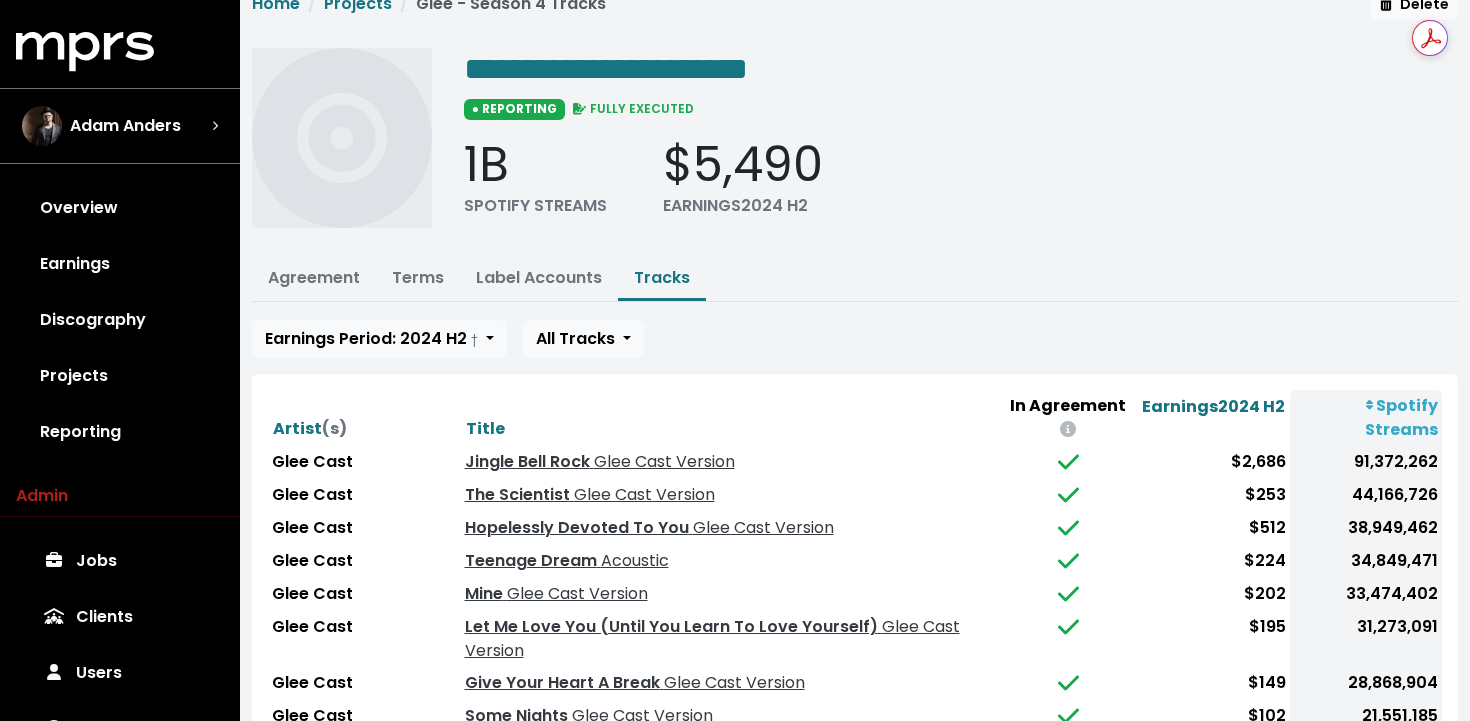 scroll, scrollTop: 0, scrollLeft: 0, axis: both 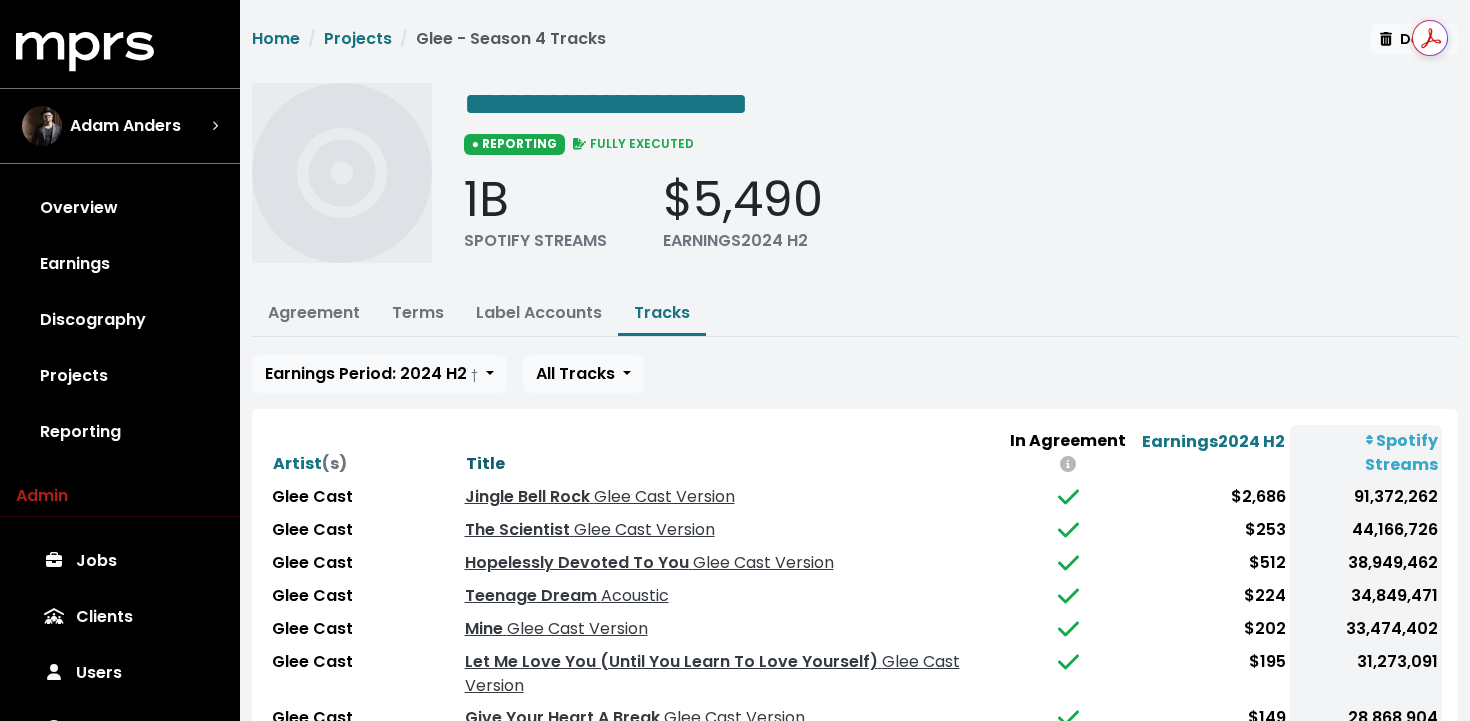 click on "Title" at bounding box center (485, 463) 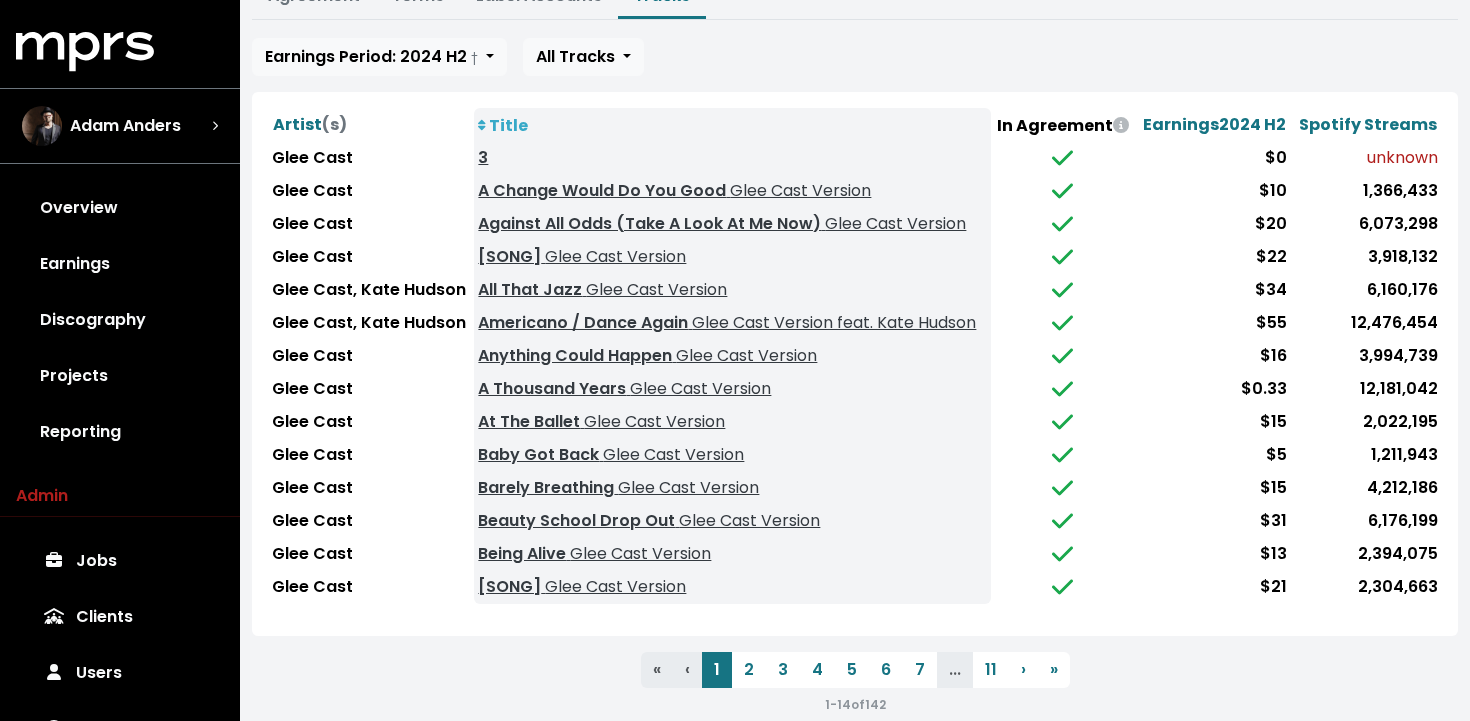 scroll, scrollTop: 319, scrollLeft: 0, axis: vertical 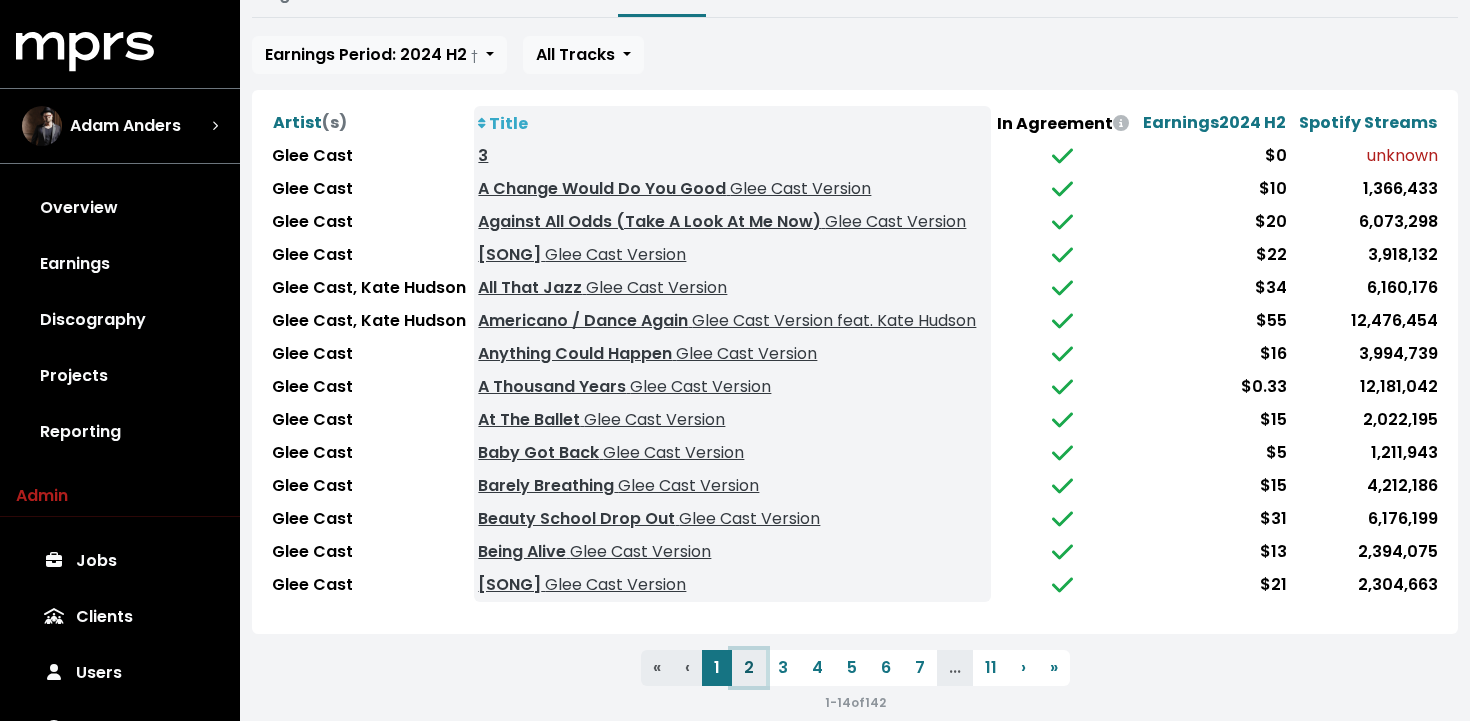 click on "2" at bounding box center [749, 668] 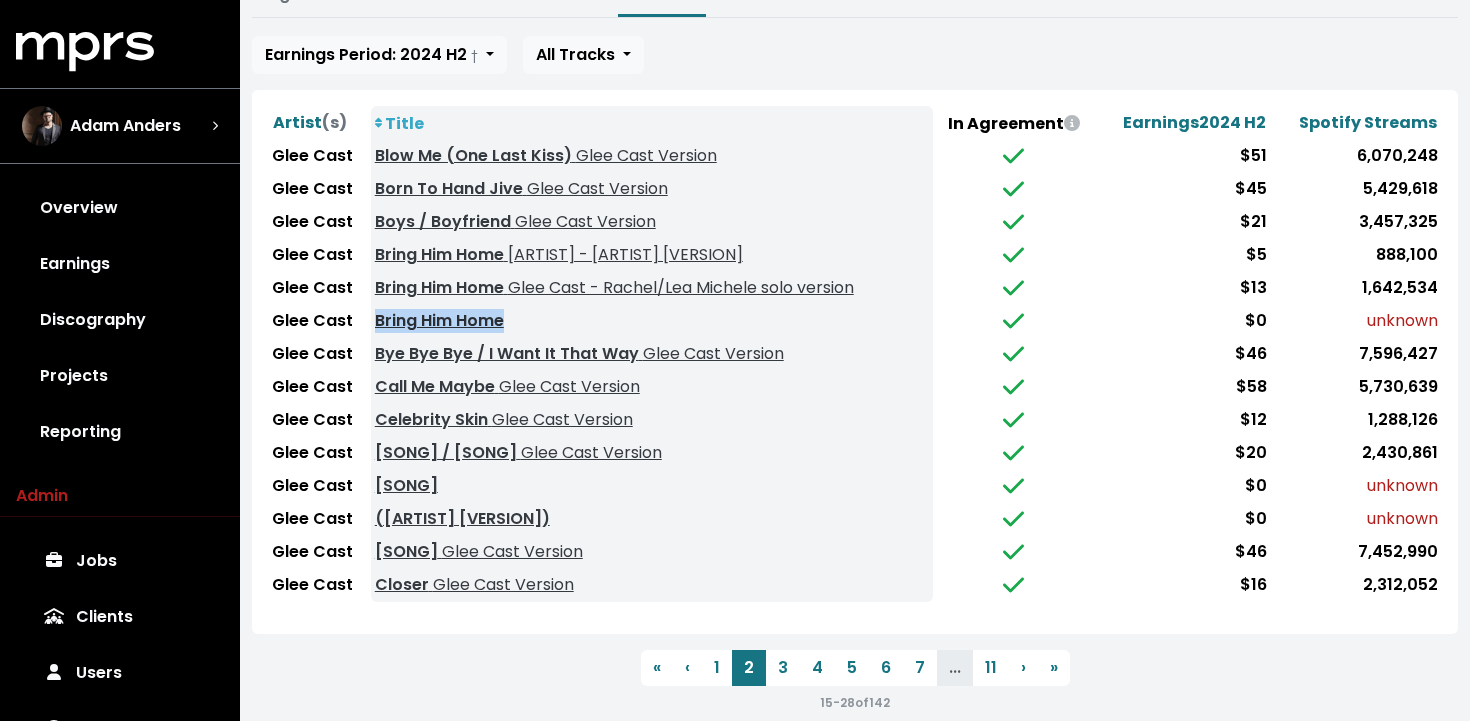 scroll, scrollTop: 342, scrollLeft: 0, axis: vertical 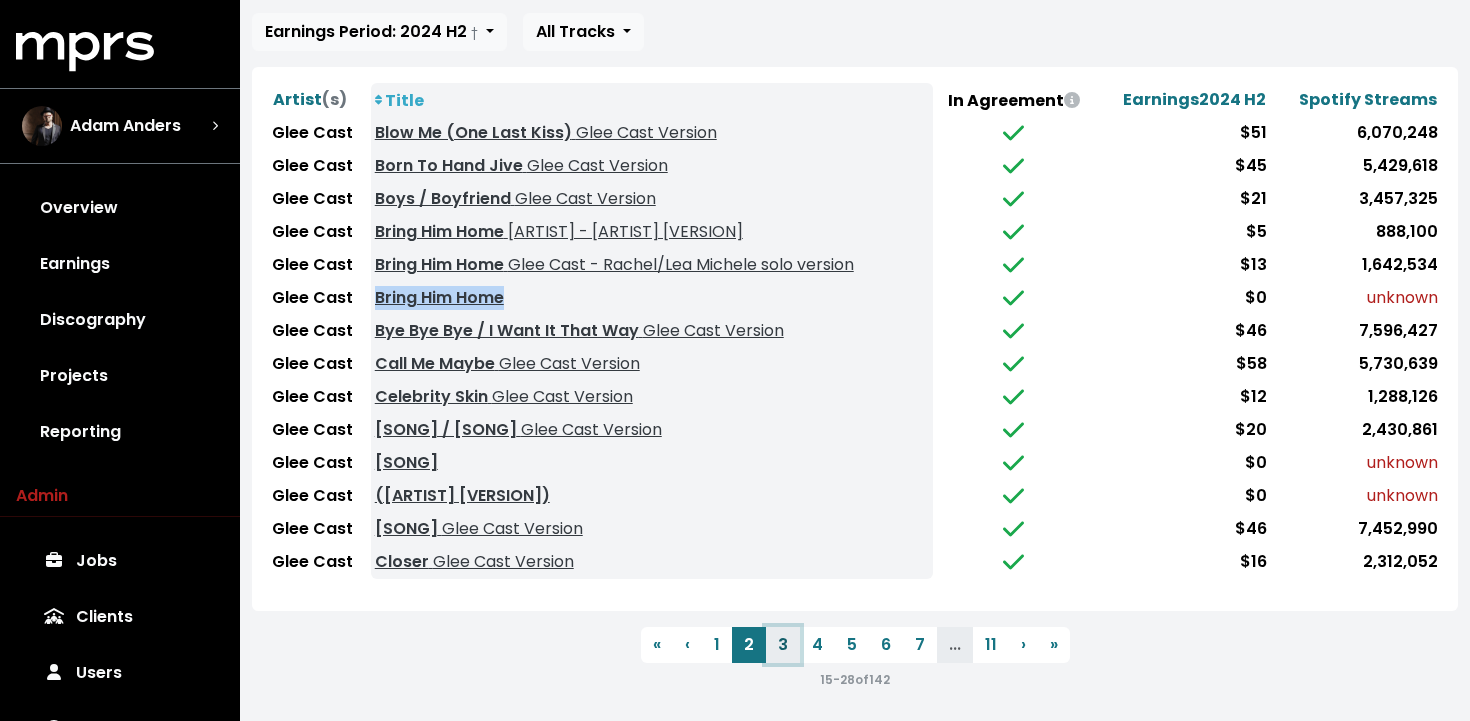 click on "3" at bounding box center [783, 645] 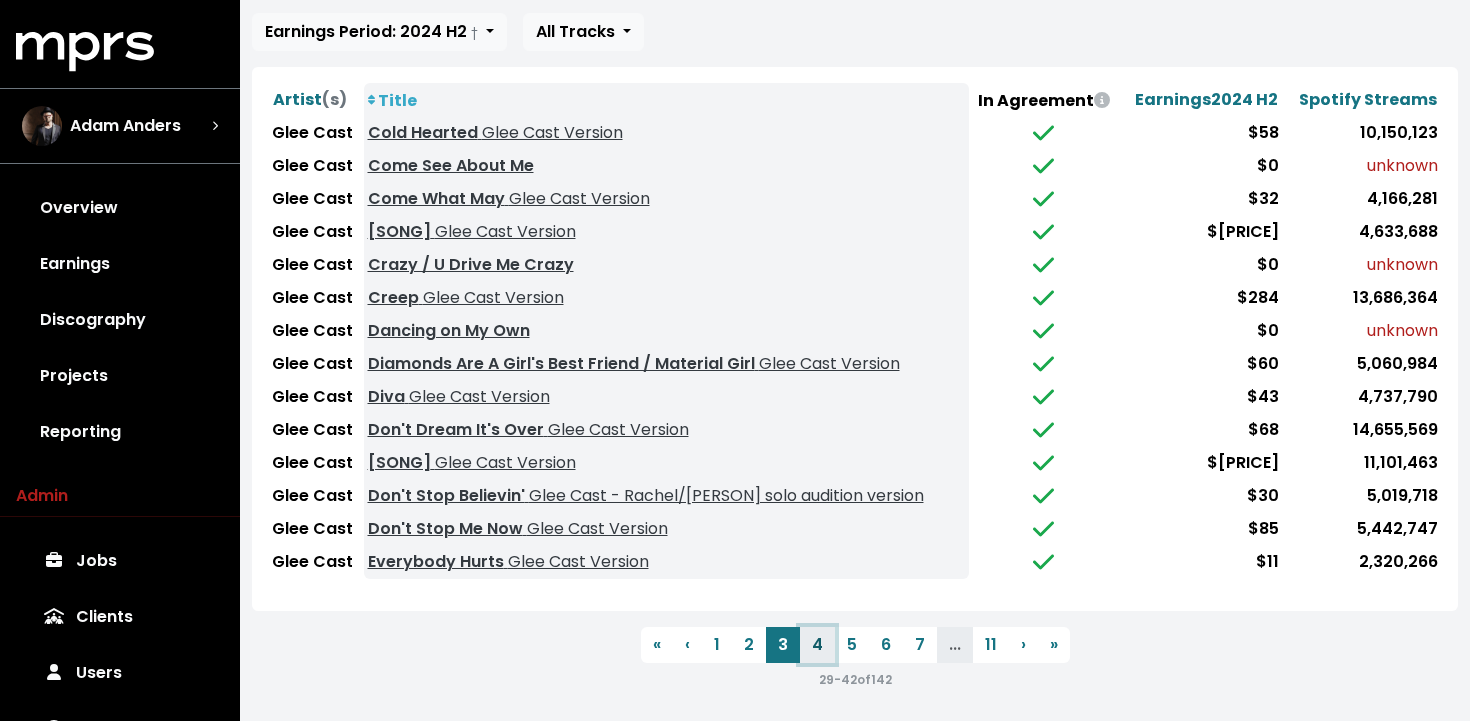 click on "4" at bounding box center [817, 645] 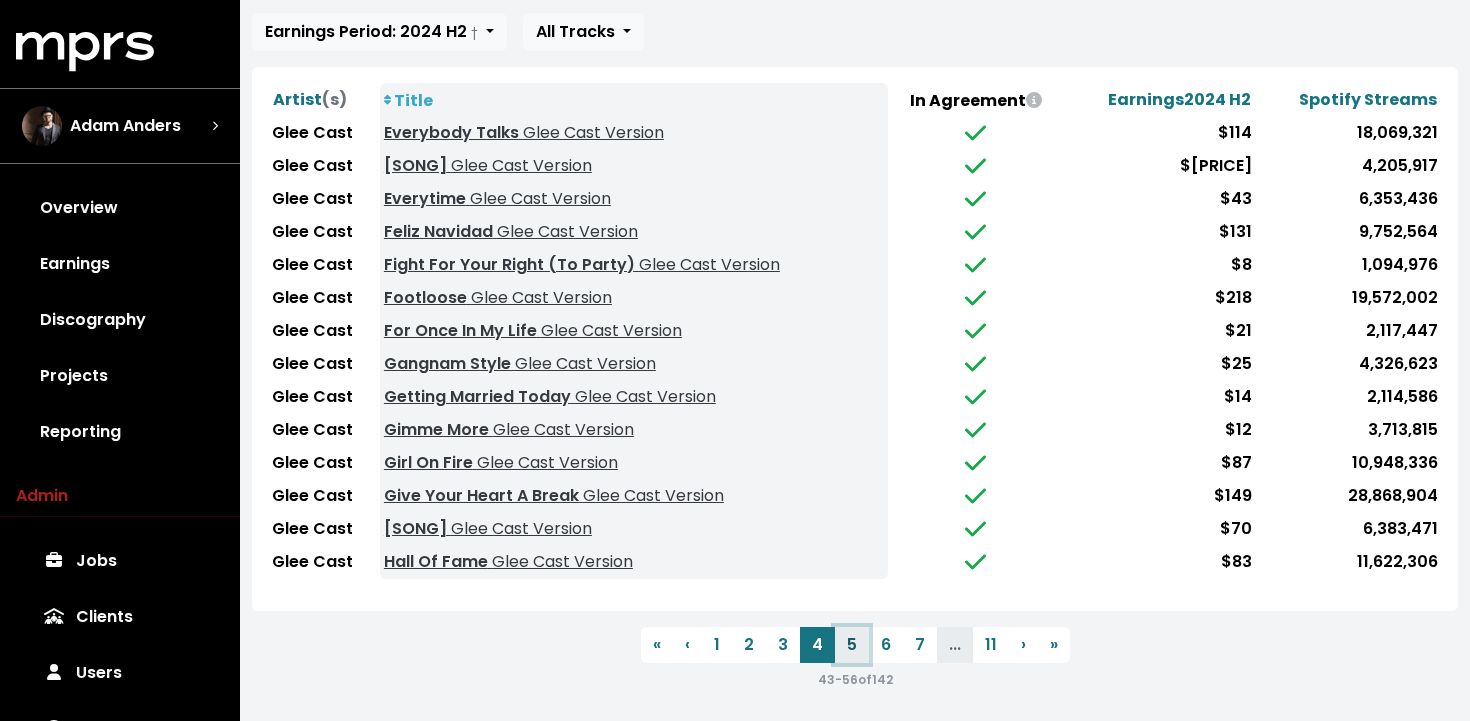 click on "5" at bounding box center [852, 645] 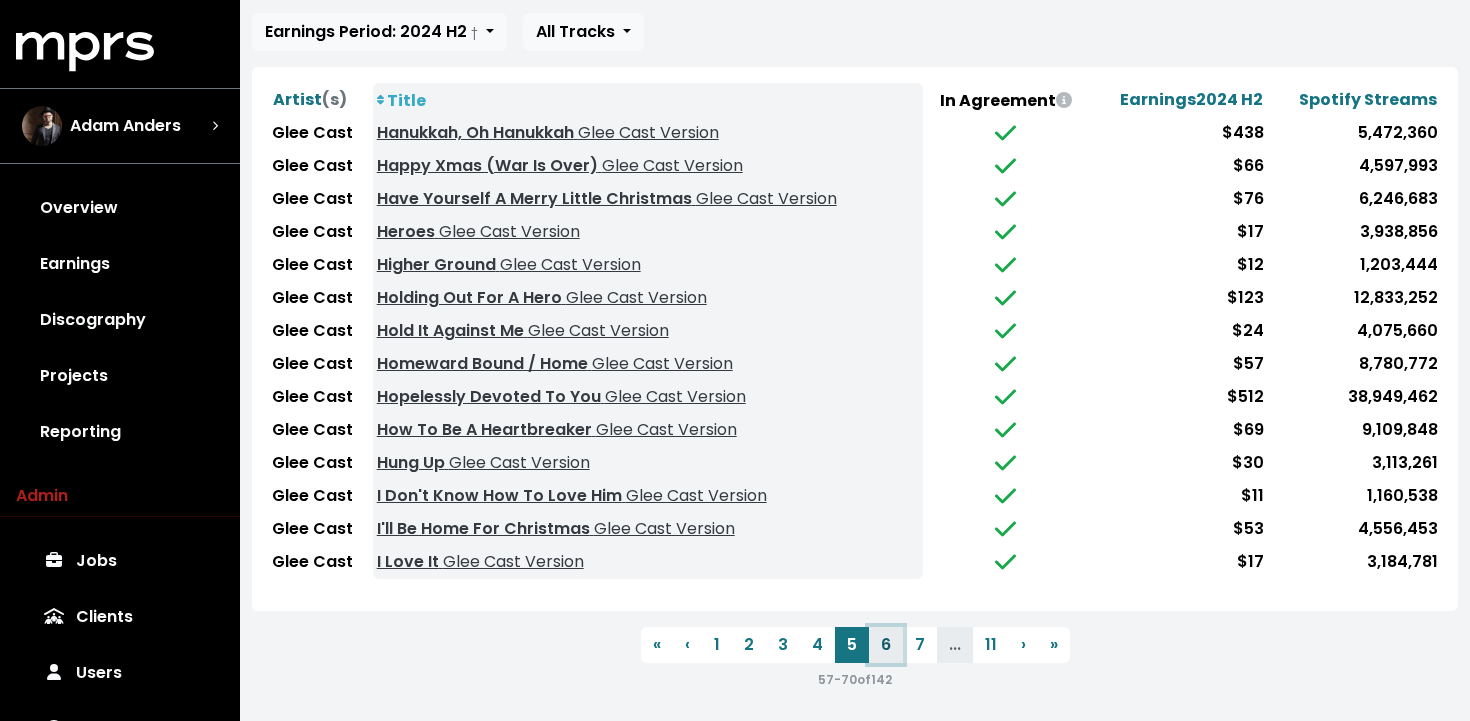 click on "6" at bounding box center (886, 645) 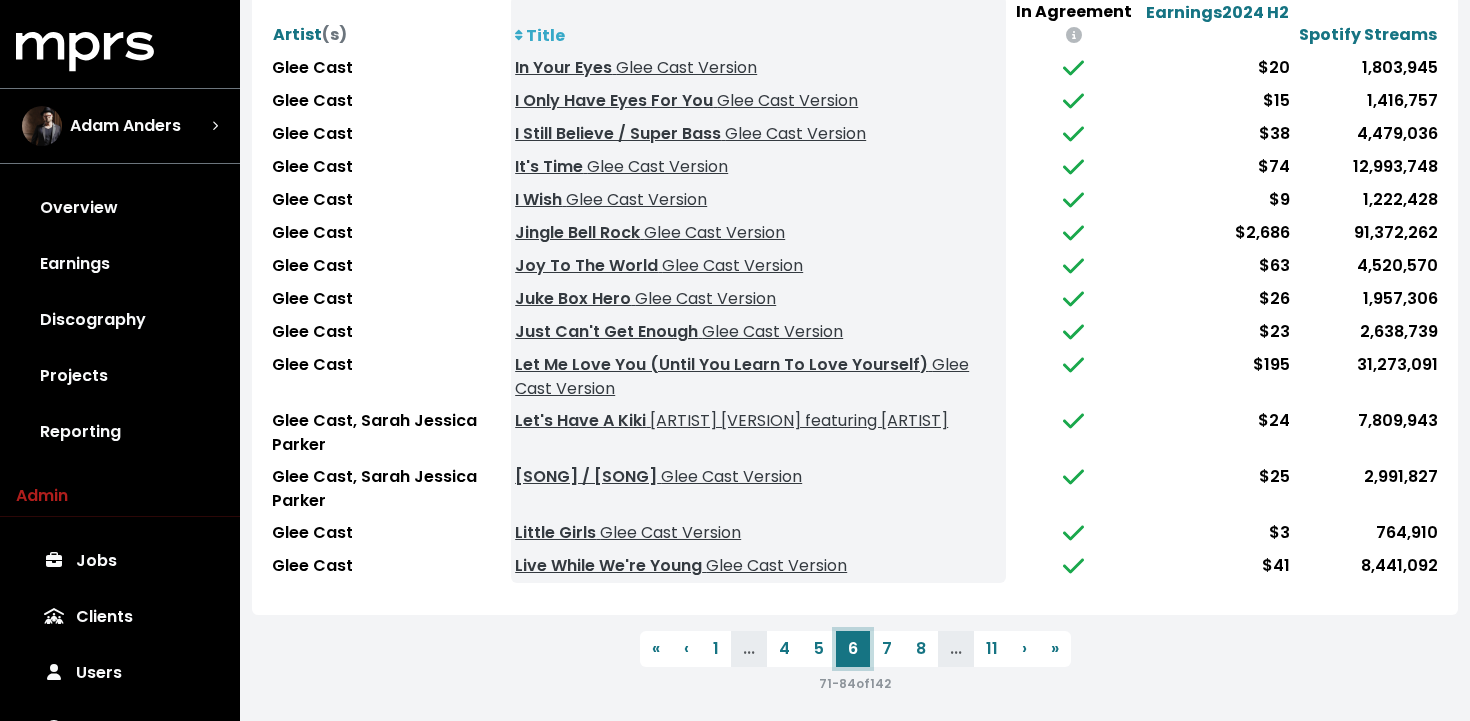 scroll, scrollTop: 435, scrollLeft: 0, axis: vertical 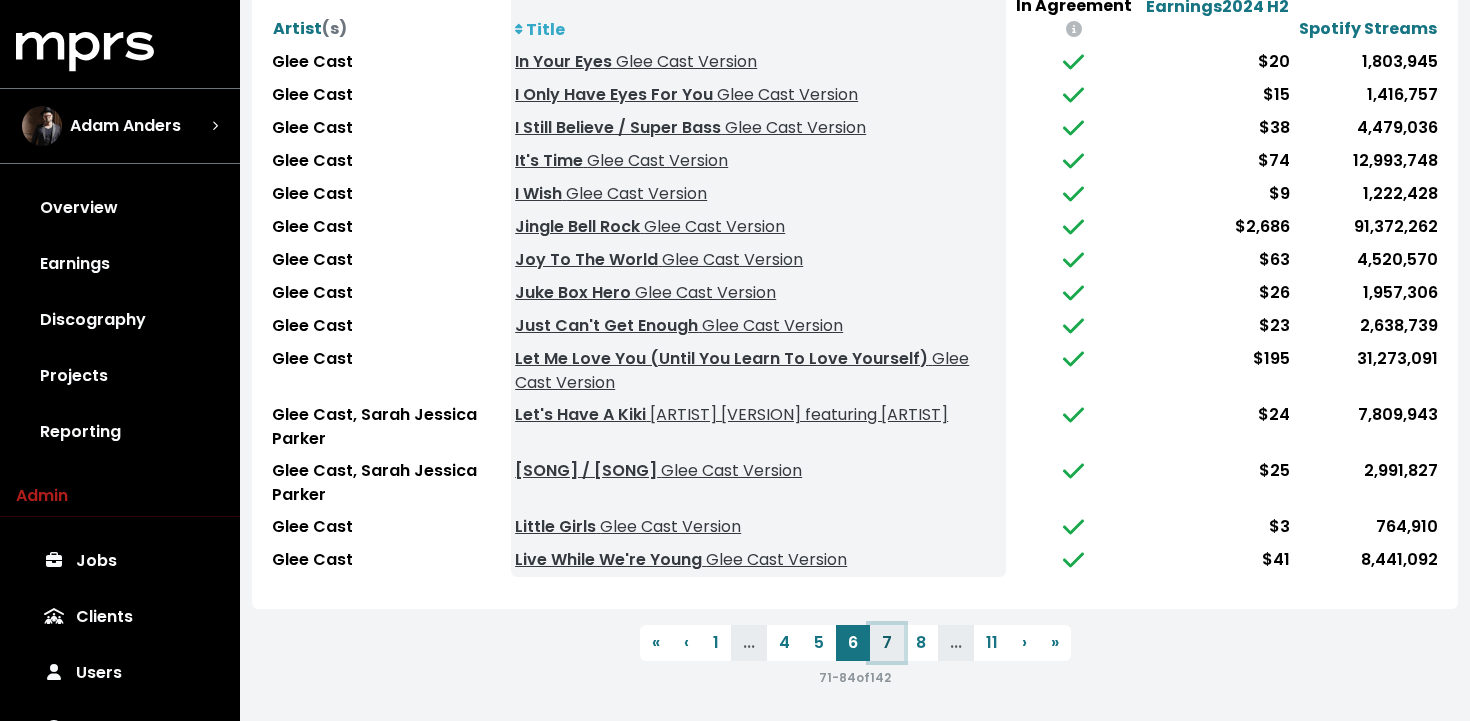 click on "7" at bounding box center (887, 643) 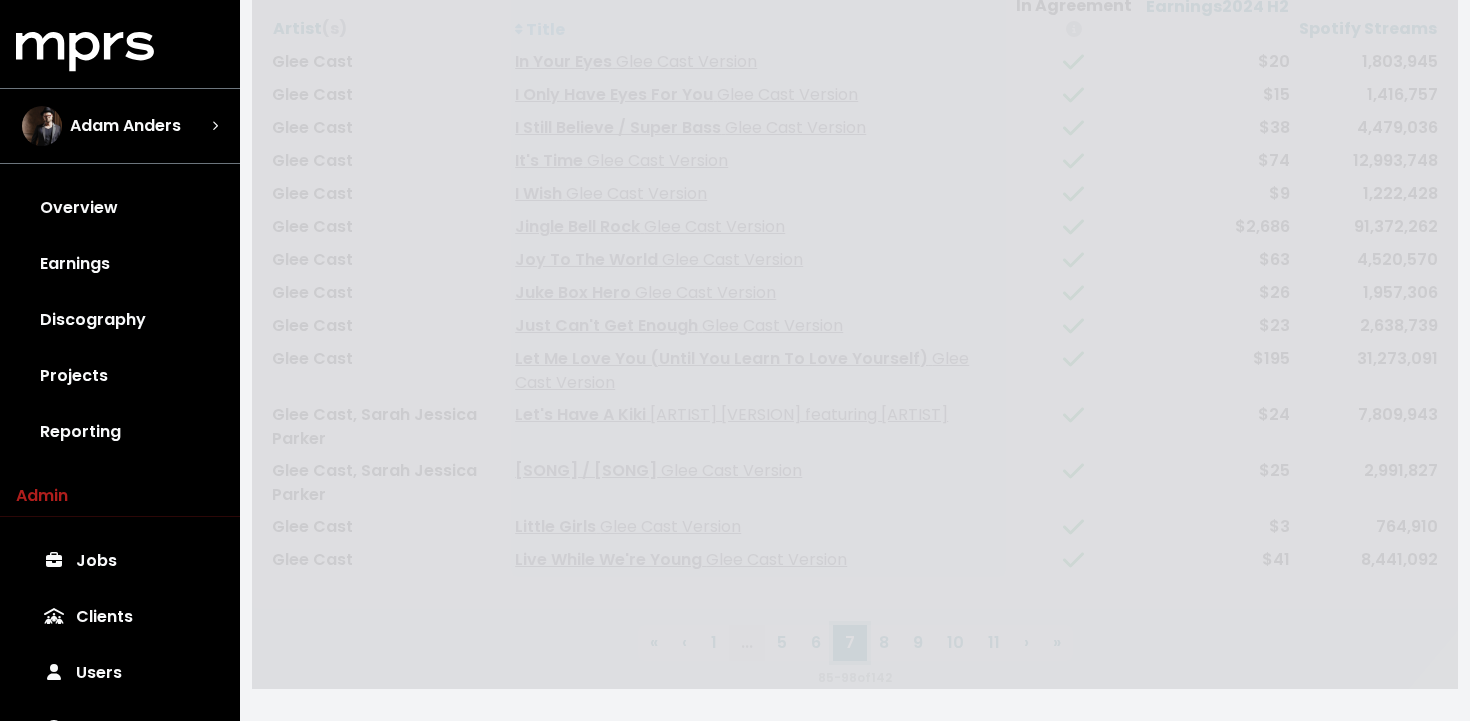 scroll, scrollTop: 342, scrollLeft: 0, axis: vertical 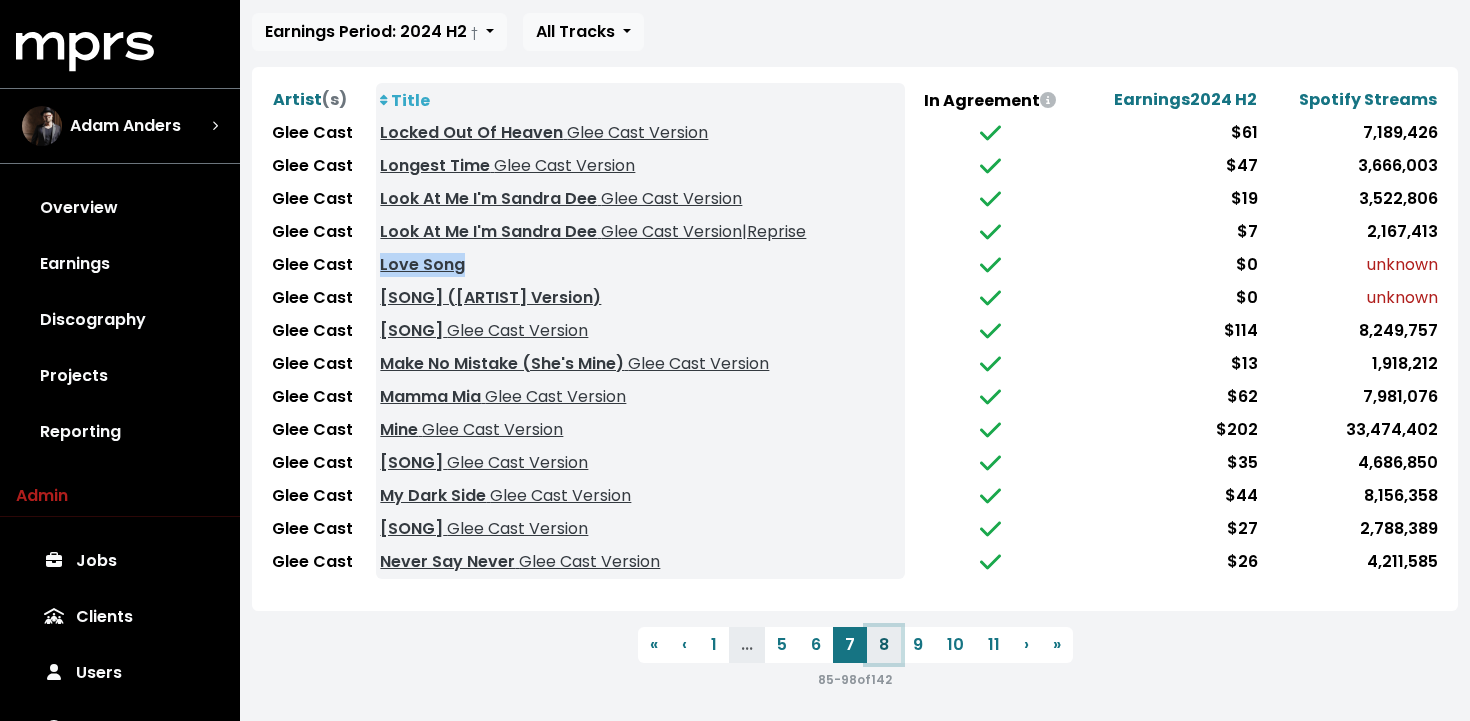 click on "8" at bounding box center [884, 645] 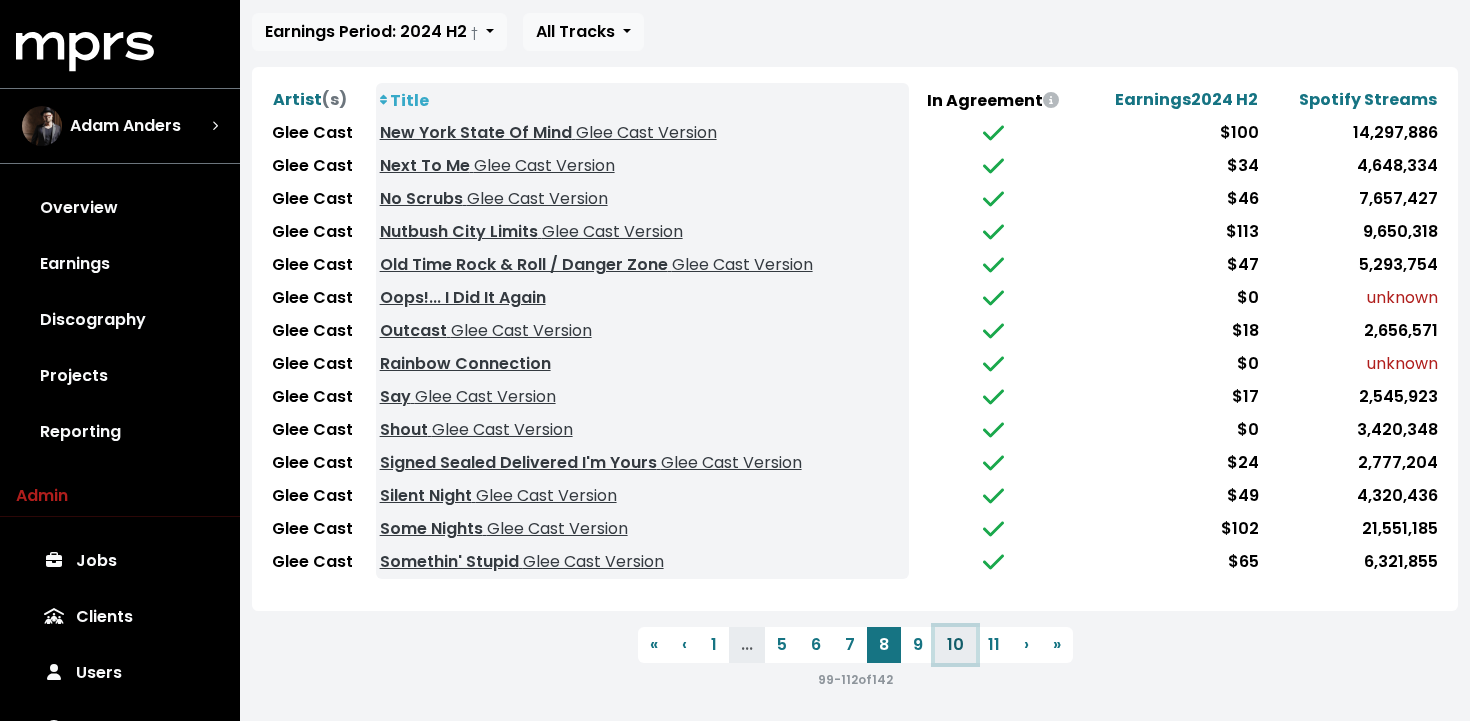 click on "10" at bounding box center (955, 645) 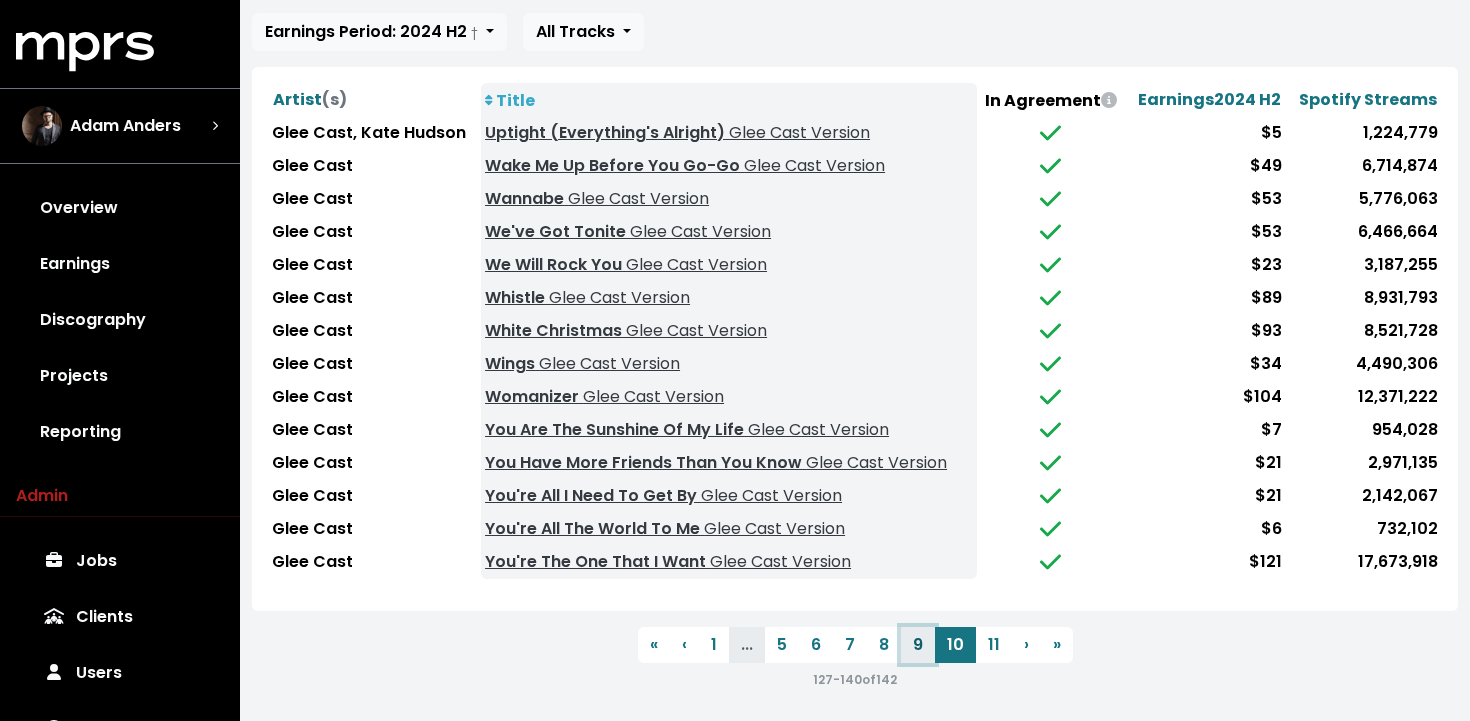 click on "9" at bounding box center [918, 645] 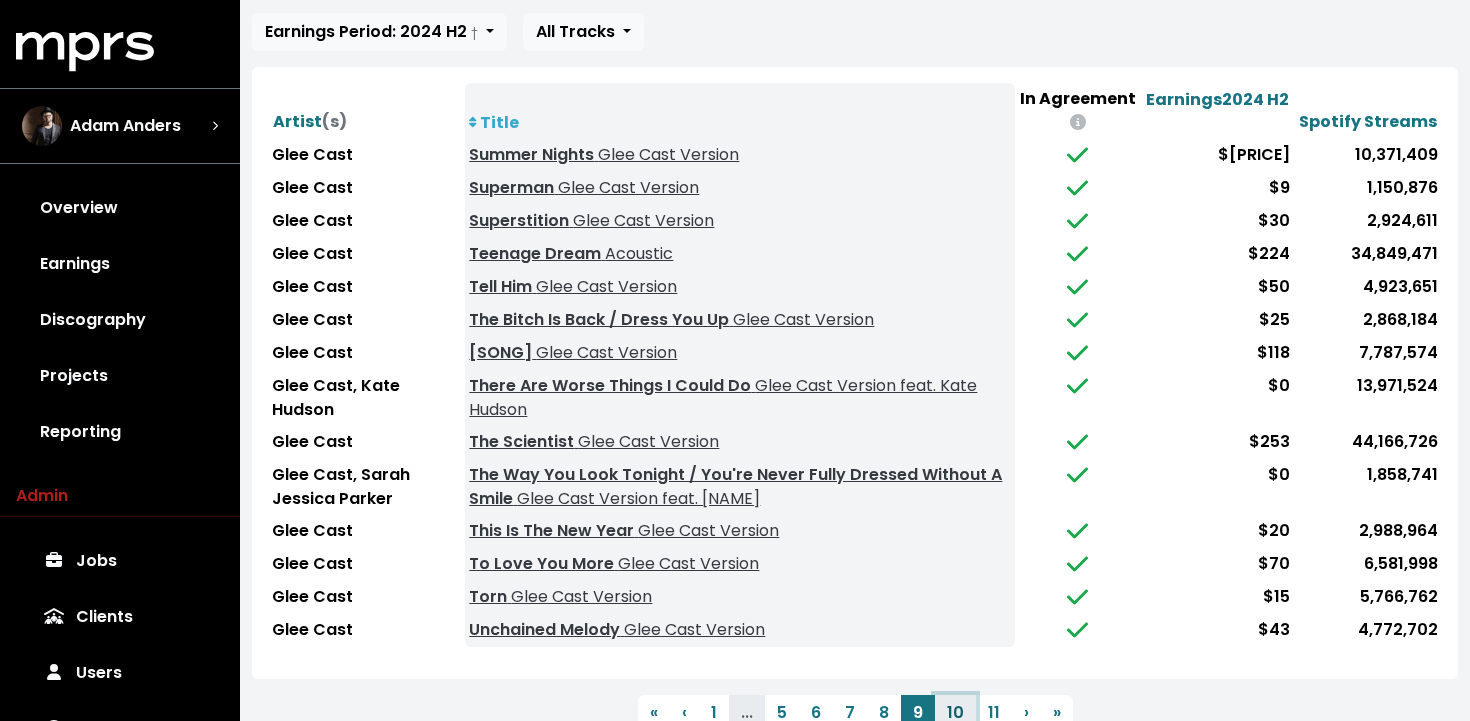 click on "10" at bounding box center (955, 713) 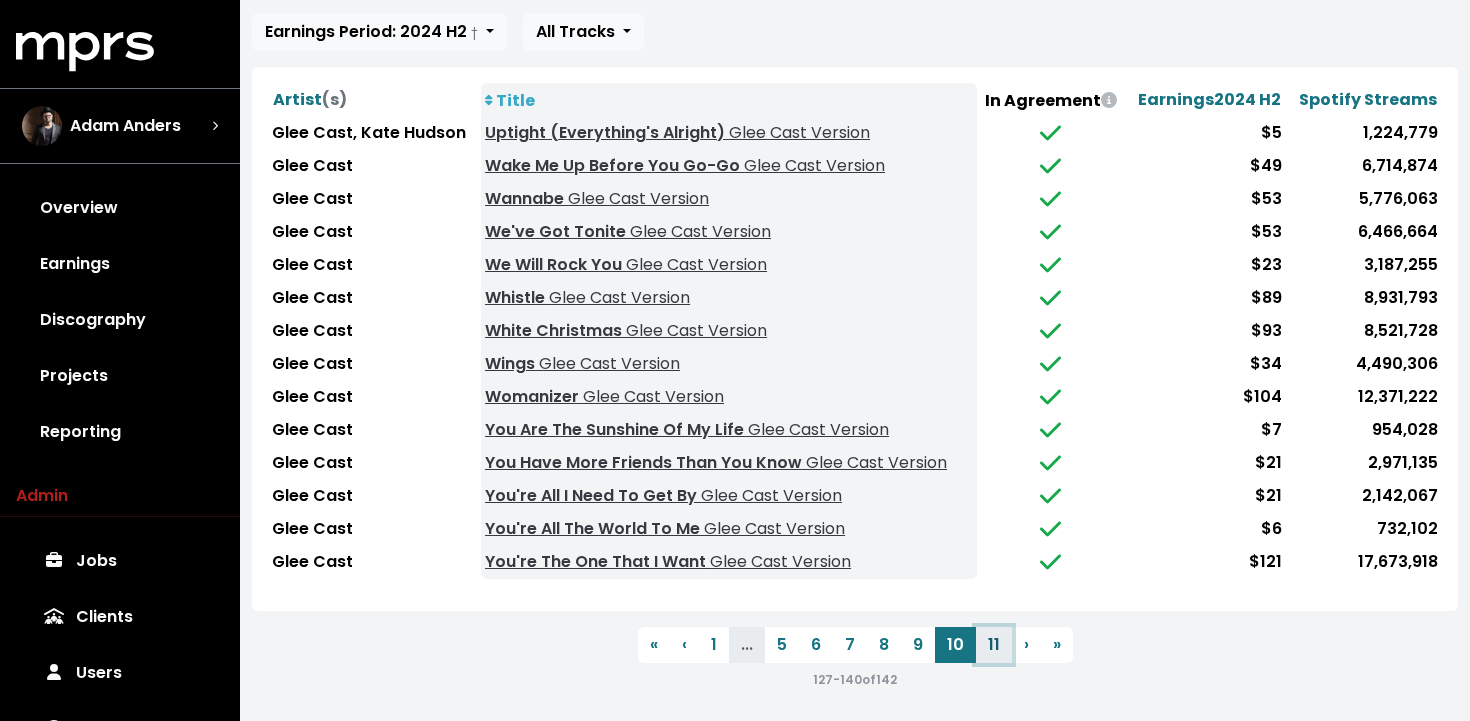 click on "11" at bounding box center (994, 645) 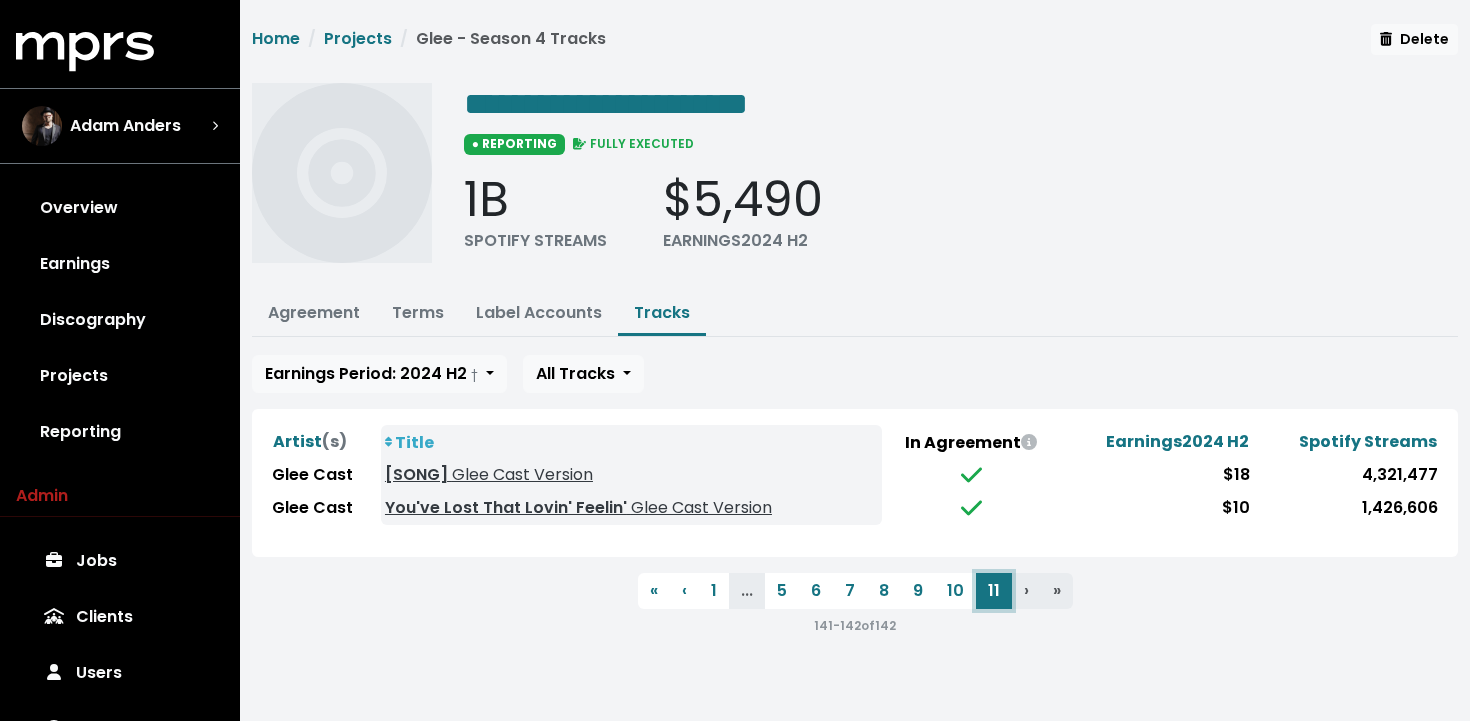 scroll, scrollTop: 0, scrollLeft: 0, axis: both 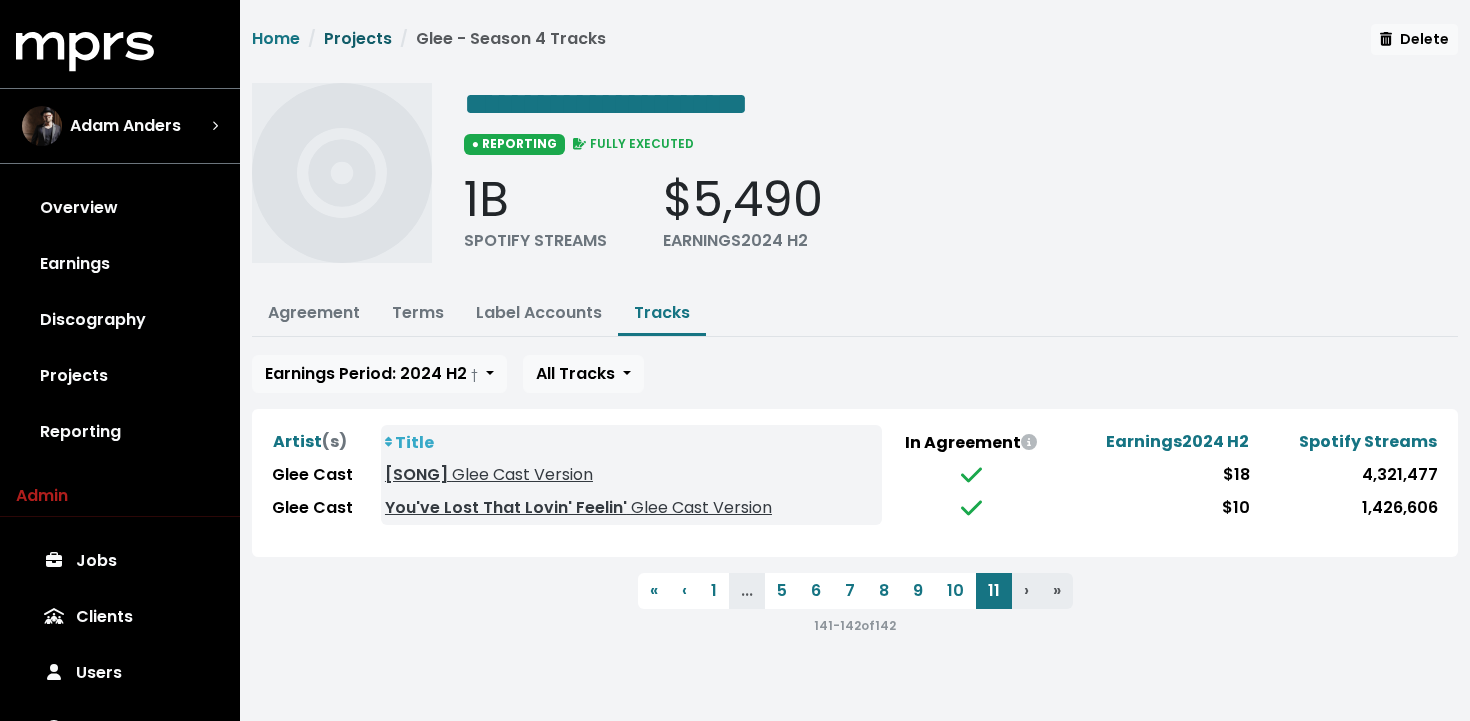 click on "Projects" at bounding box center (358, 38) 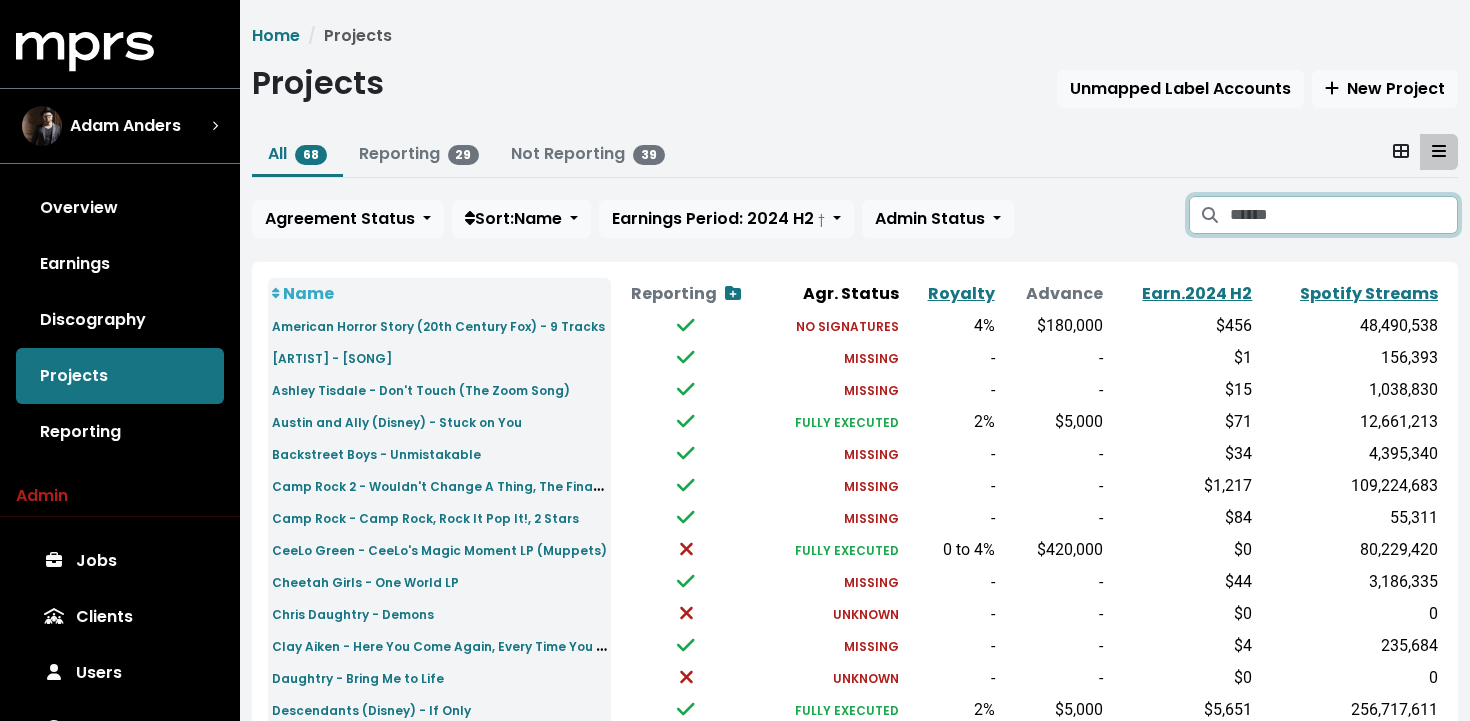 click at bounding box center [1344, 215] 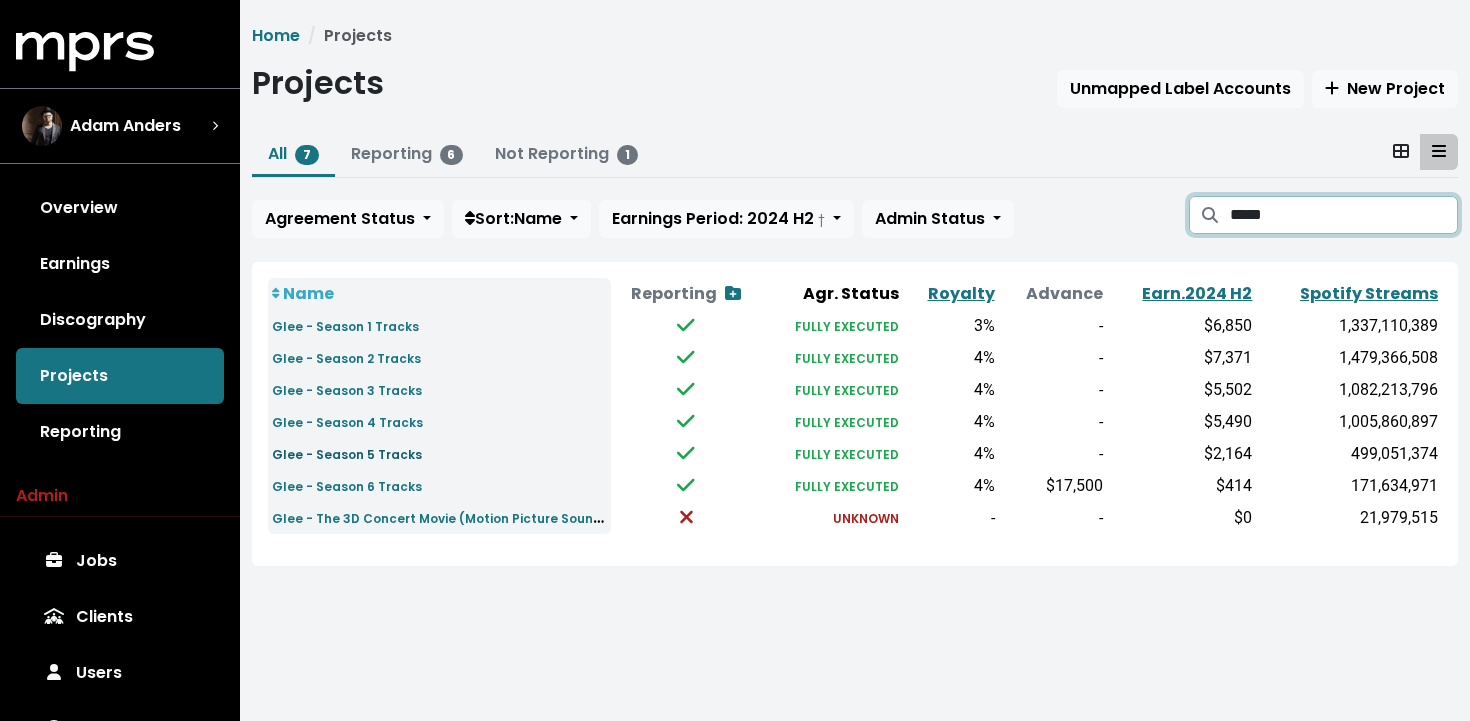 type on "****" 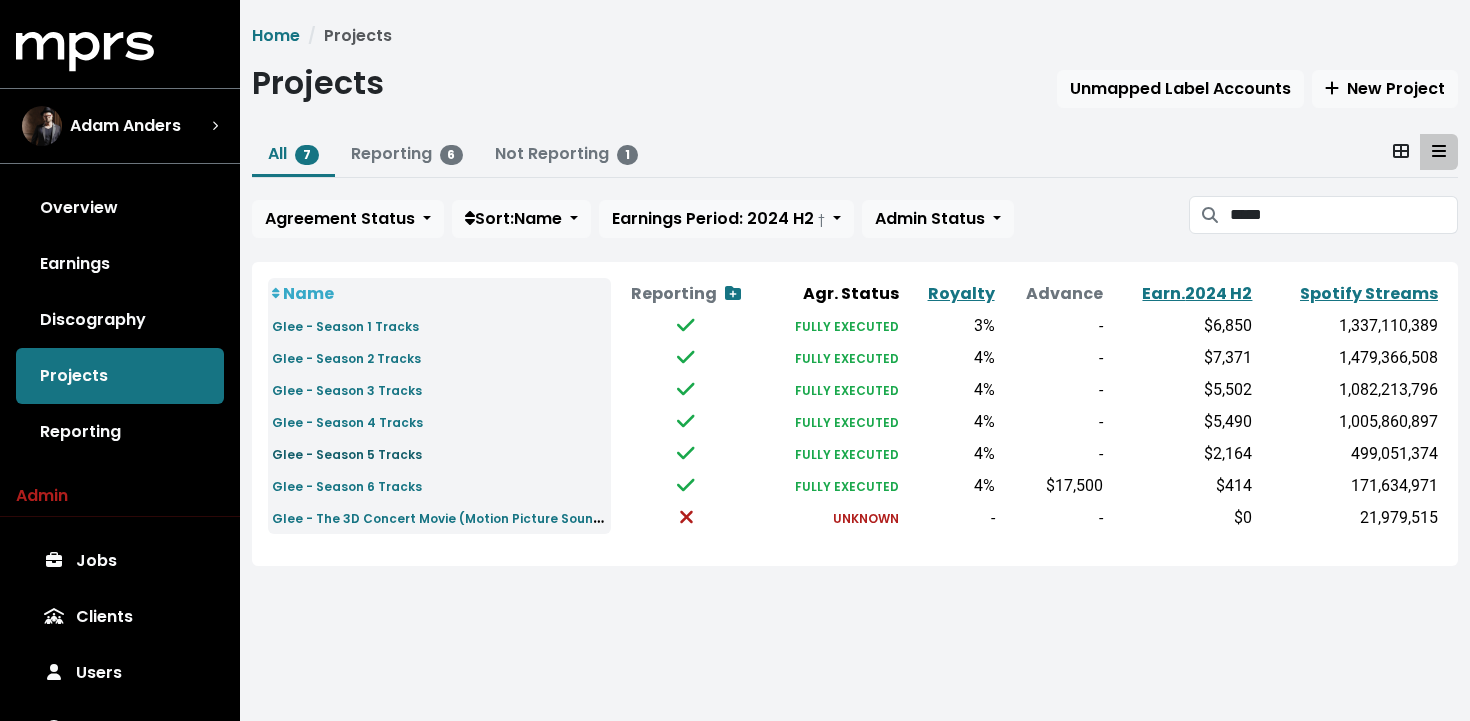 click on "Glee - Season 5 Tracks" at bounding box center [347, 454] 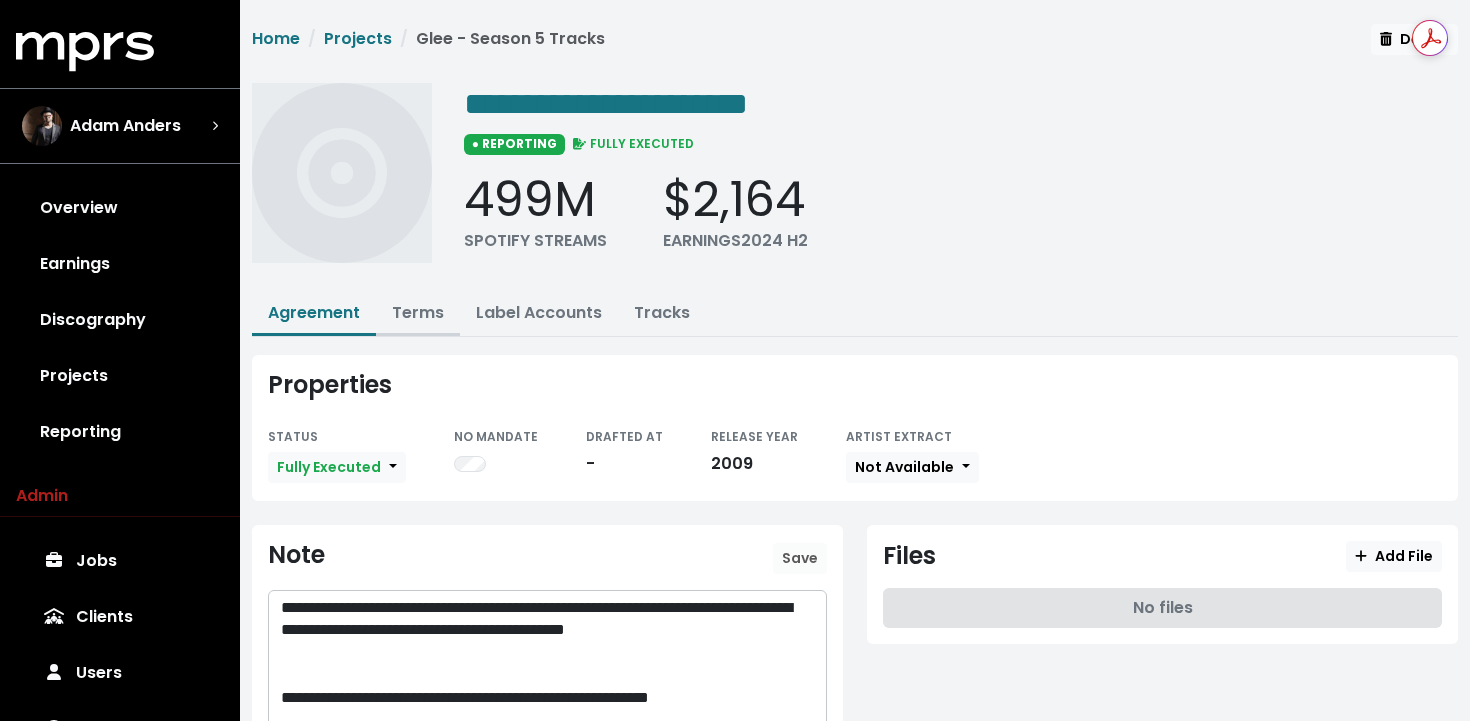 click on "Terms" at bounding box center [418, 312] 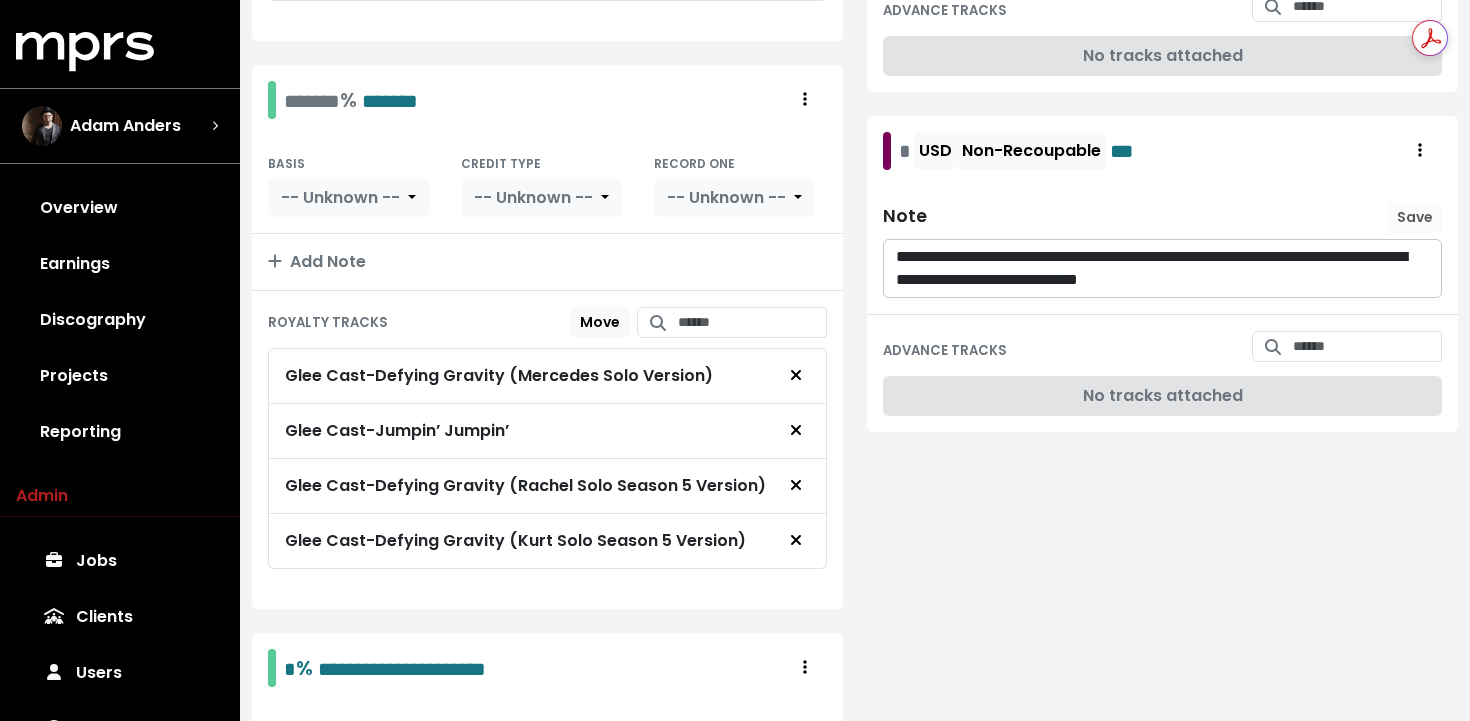 scroll, scrollTop: 748, scrollLeft: 0, axis: vertical 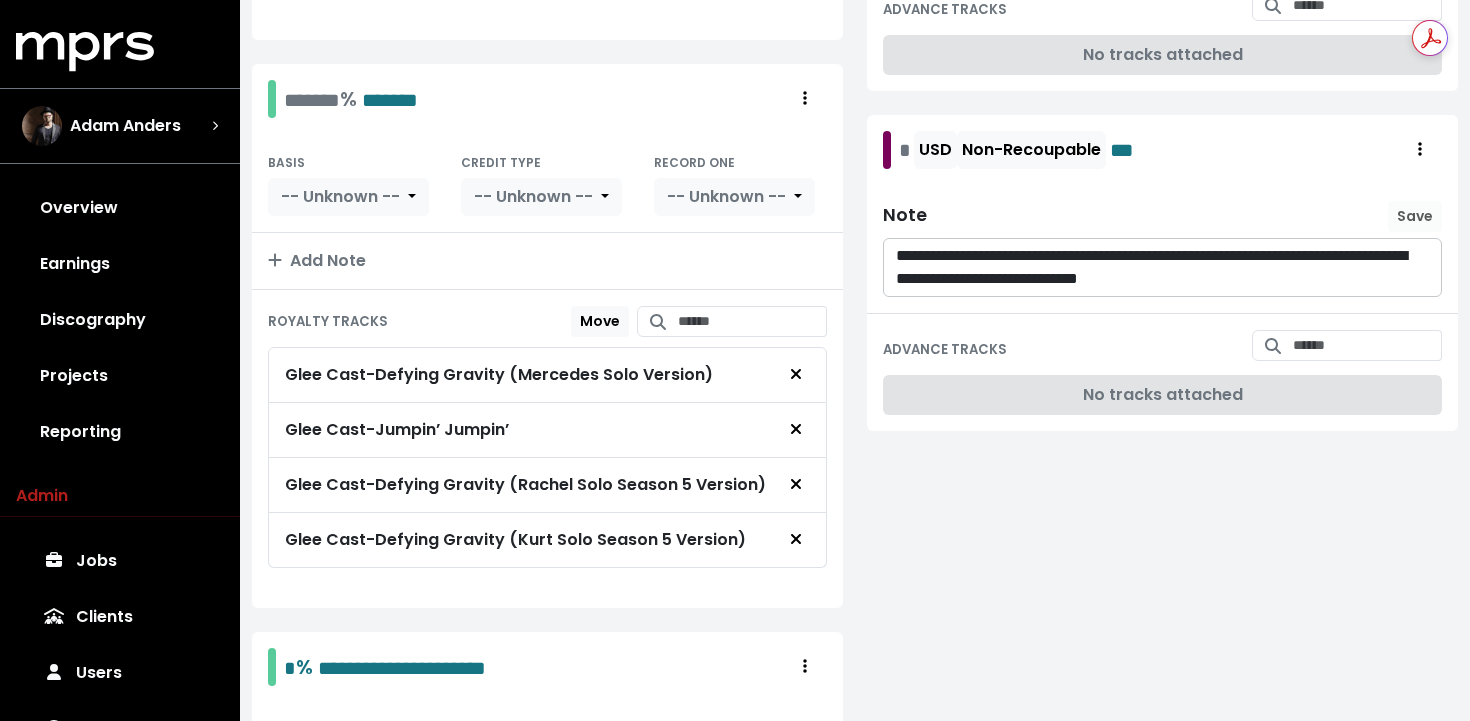 click on "ROYALTY TRACKS Move" at bounding box center (547, 322) 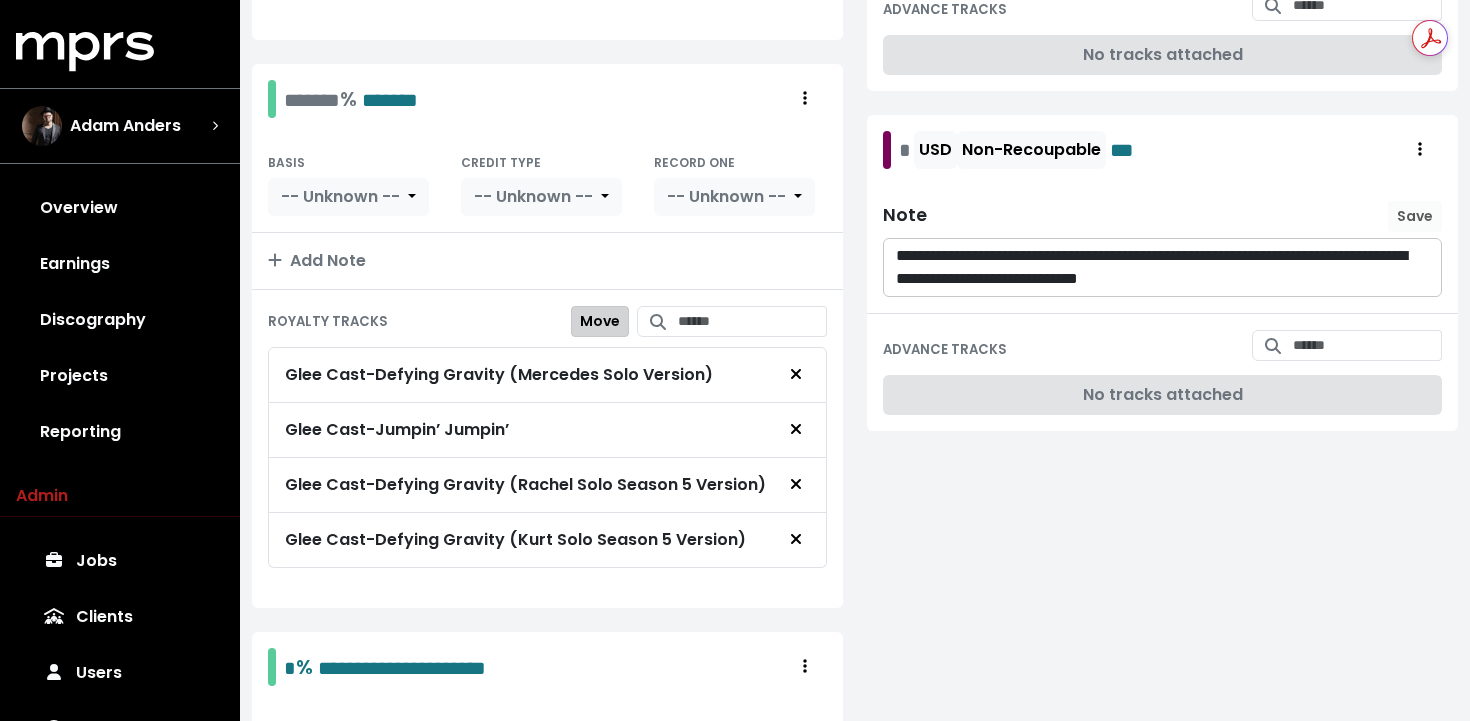 click on "Move" at bounding box center [600, 321] 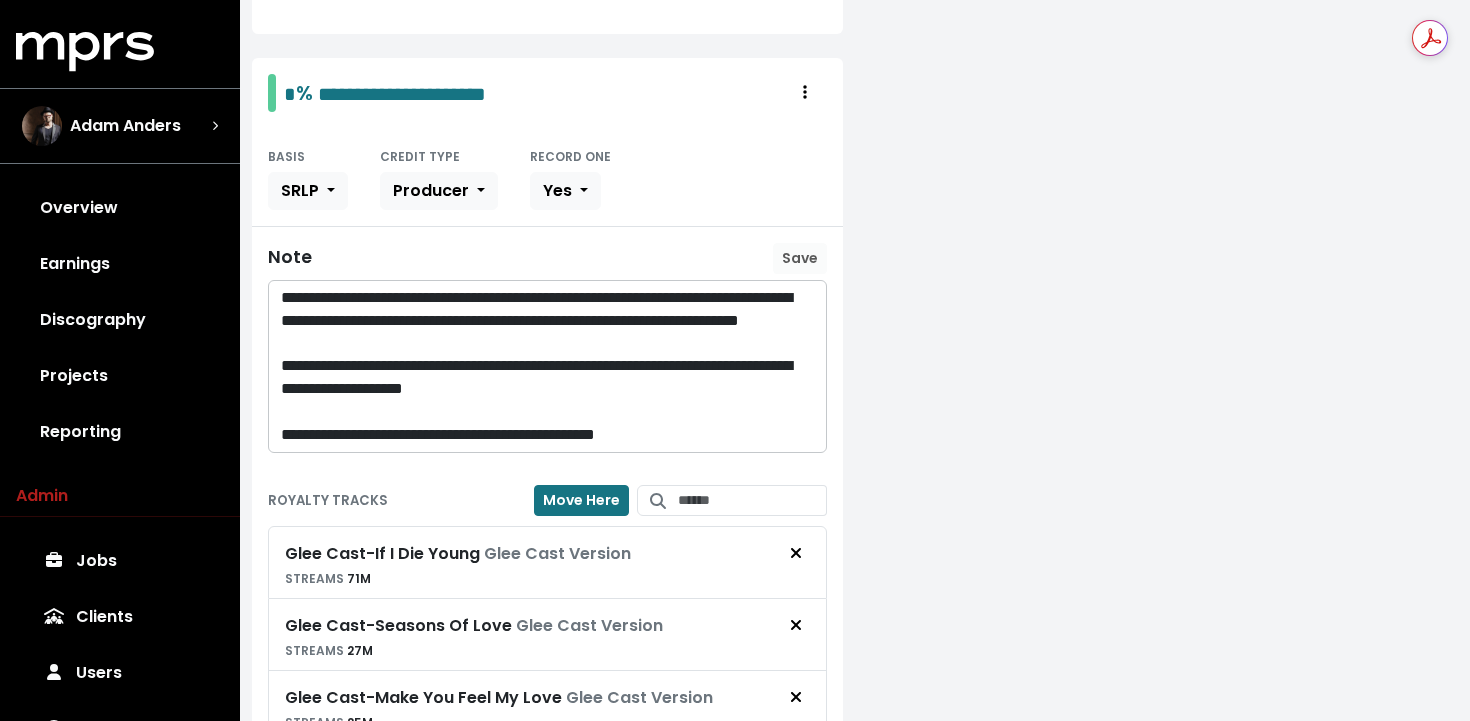 scroll, scrollTop: 1354, scrollLeft: 0, axis: vertical 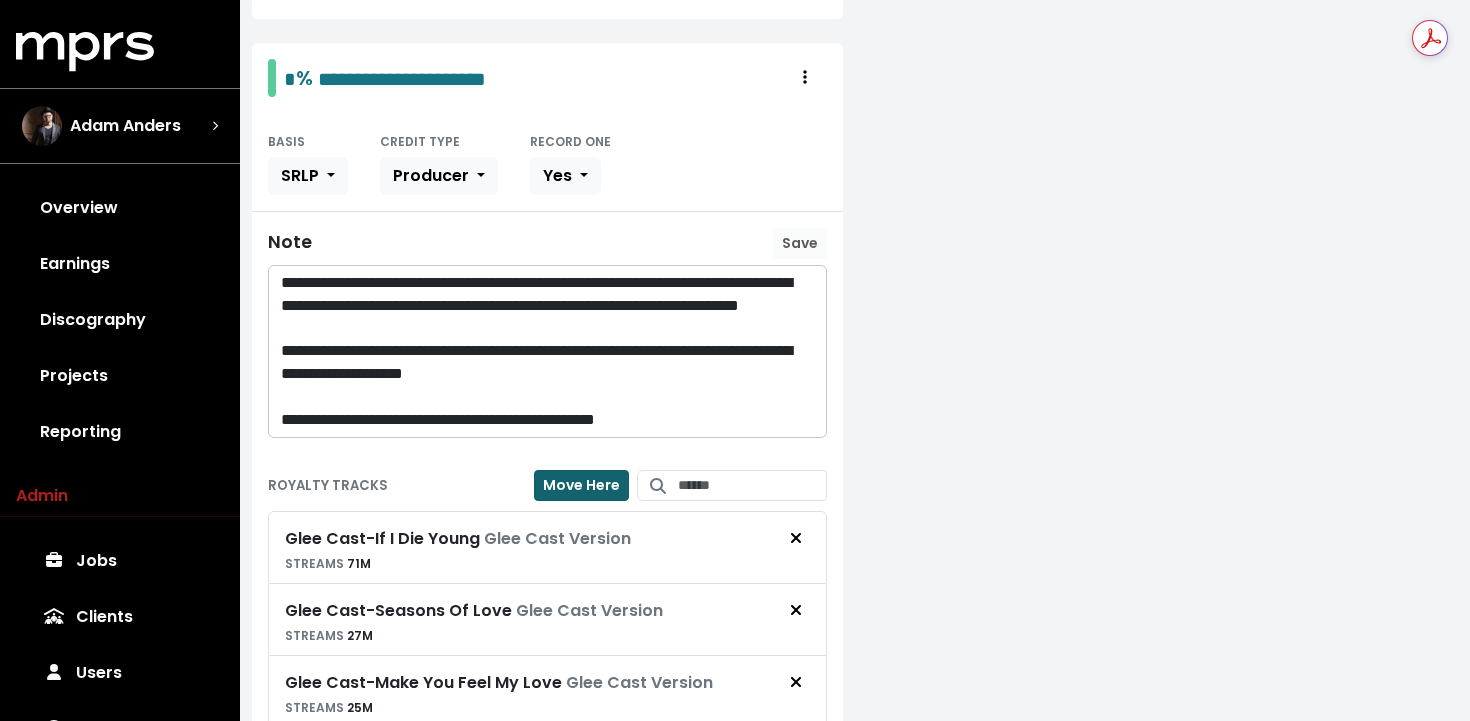 click on "Move Here" at bounding box center (581, 485) 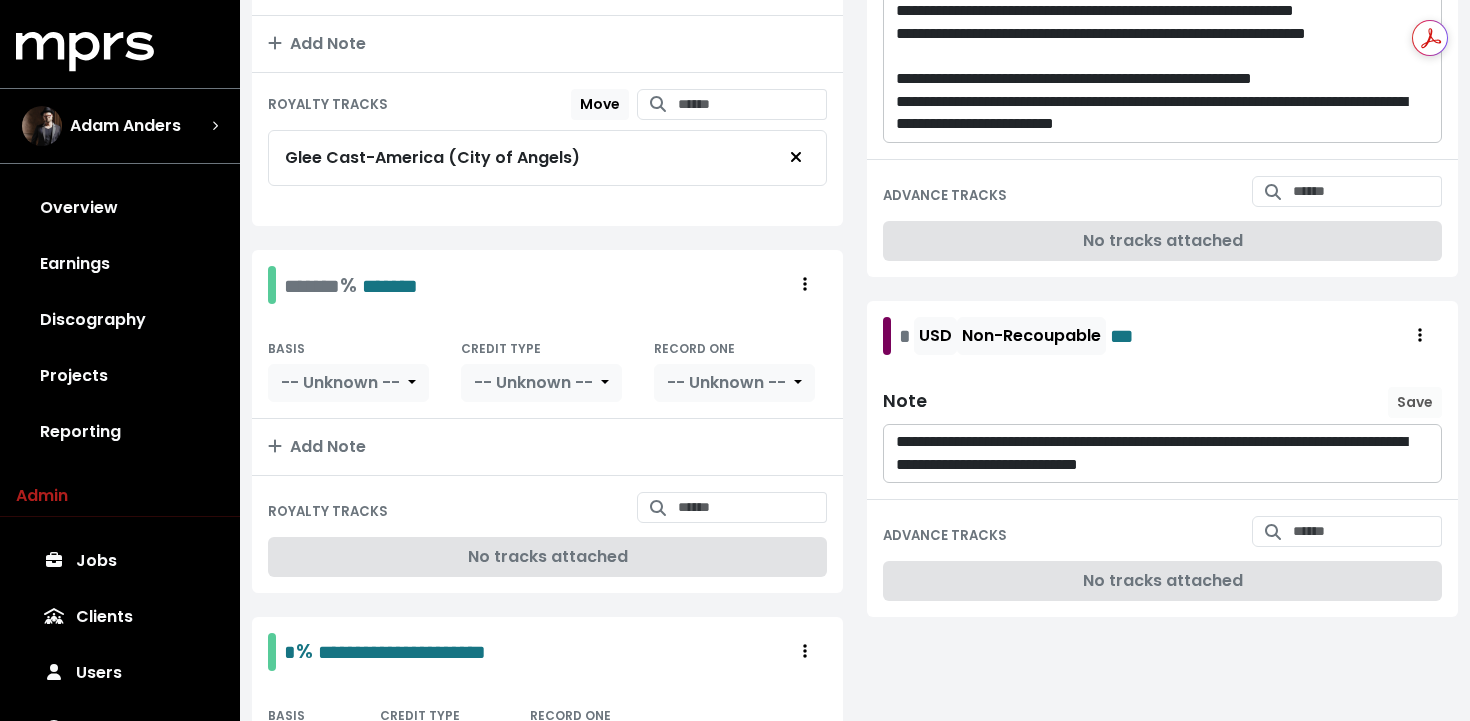 scroll, scrollTop: 547, scrollLeft: 0, axis: vertical 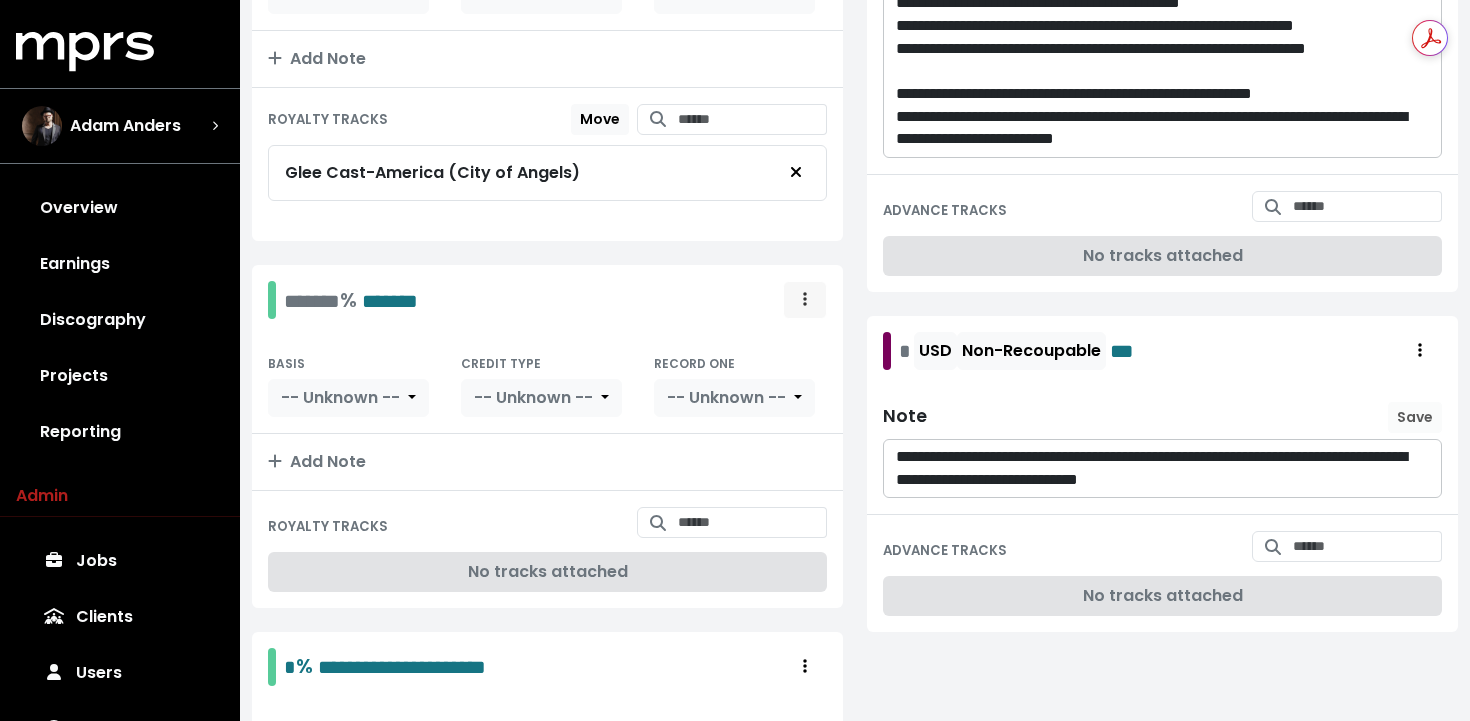 click at bounding box center (805, 300) 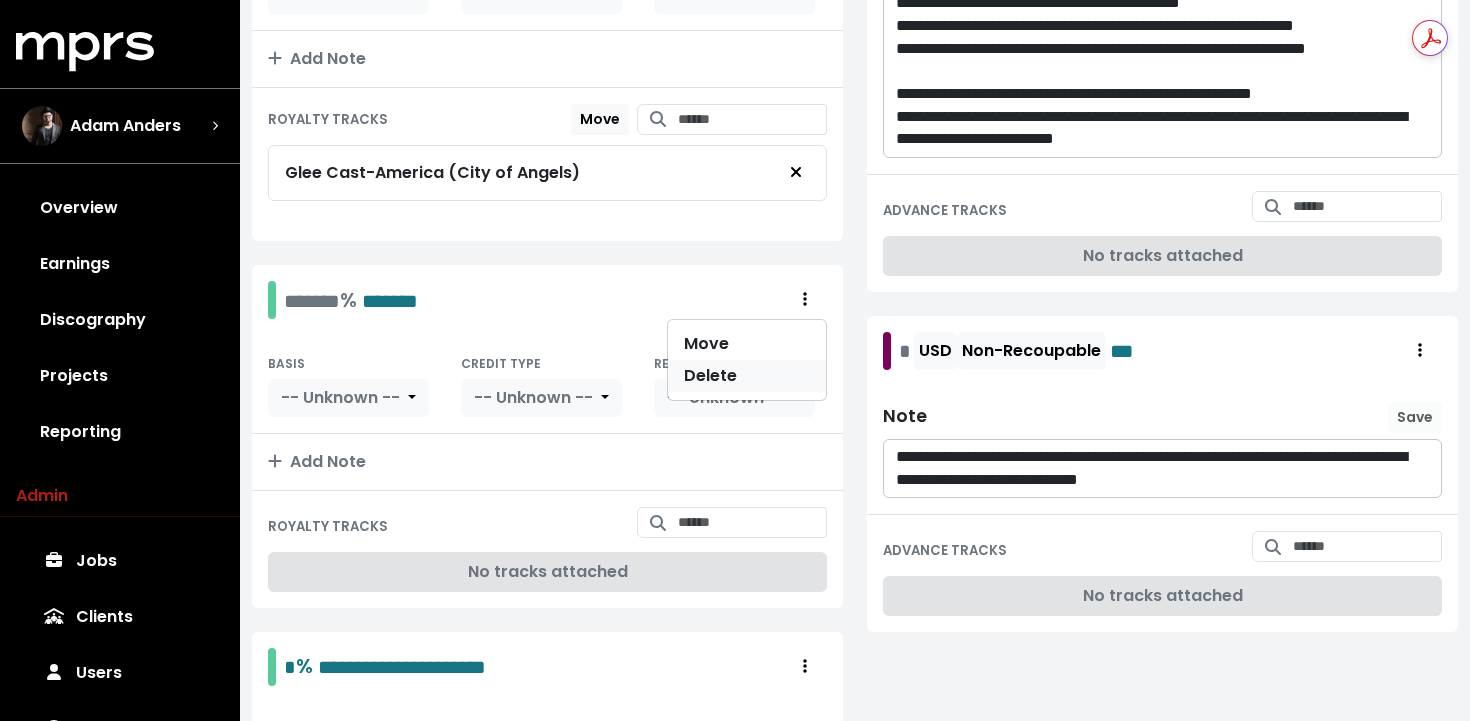 click on "Delete" at bounding box center [747, 376] 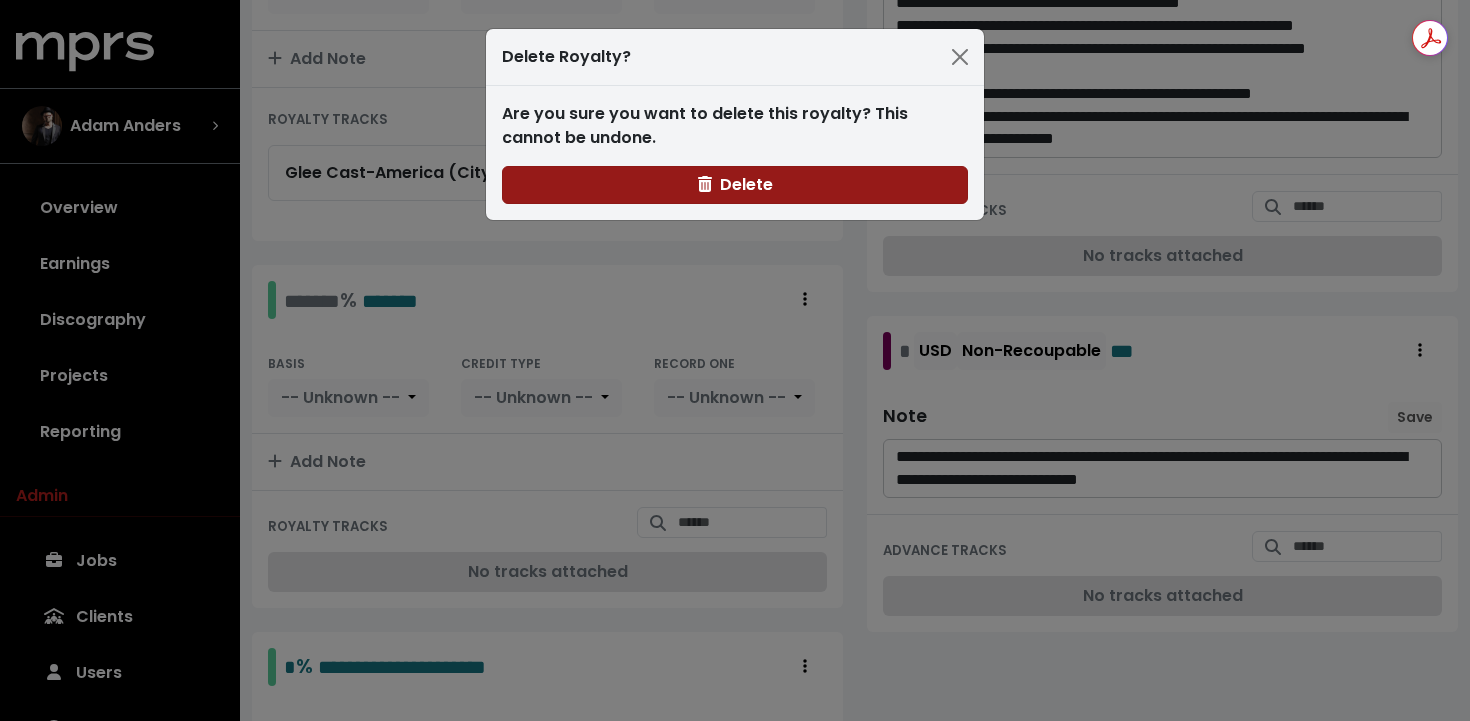 click on "Delete" at bounding box center (735, 184) 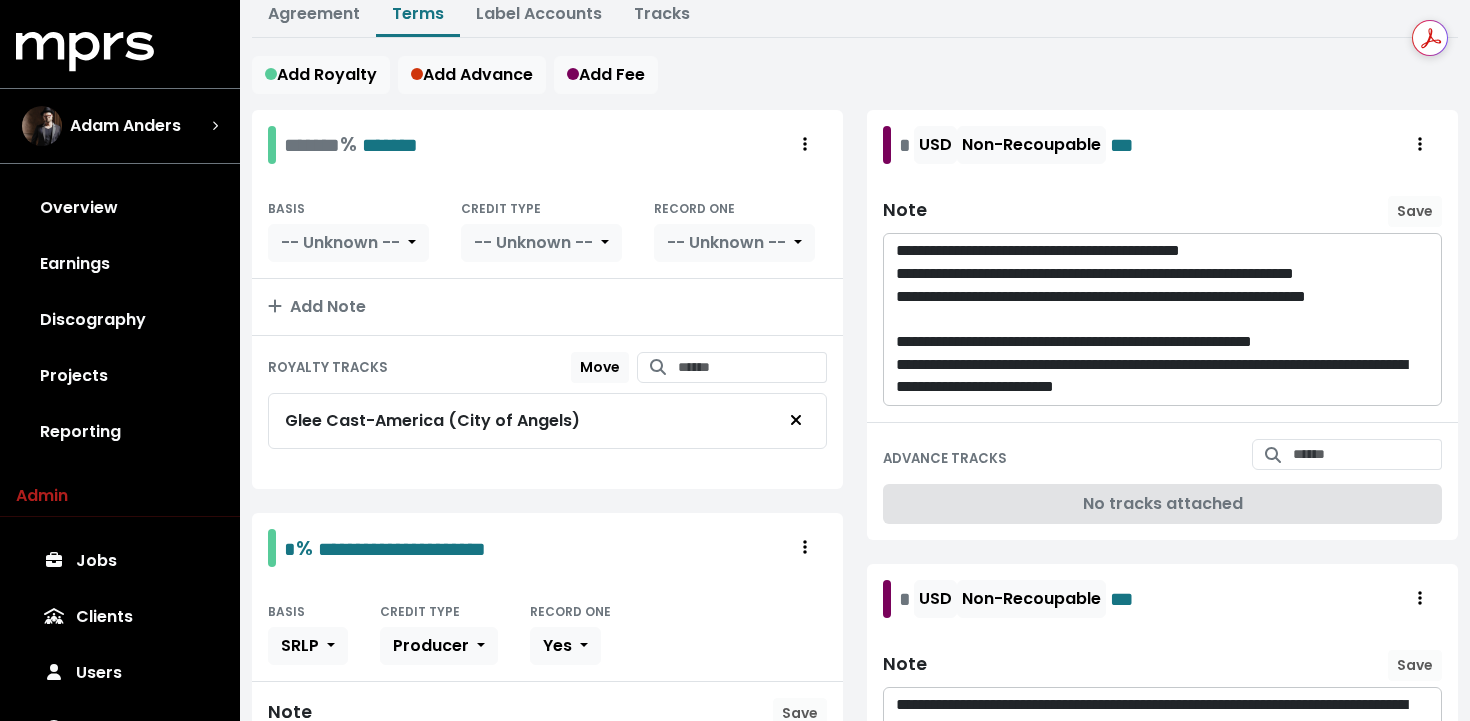 scroll, scrollTop: 241, scrollLeft: 0, axis: vertical 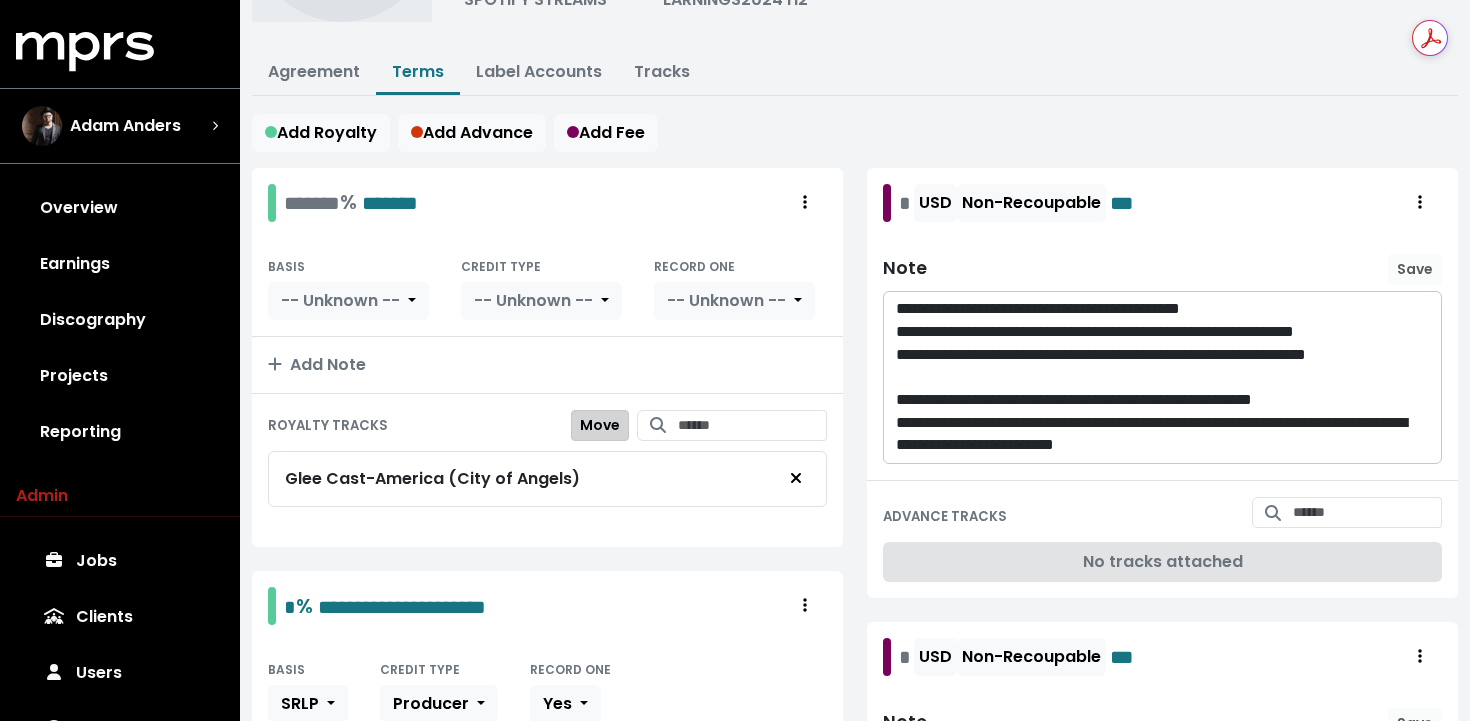 click on "Move" at bounding box center [600, 425] 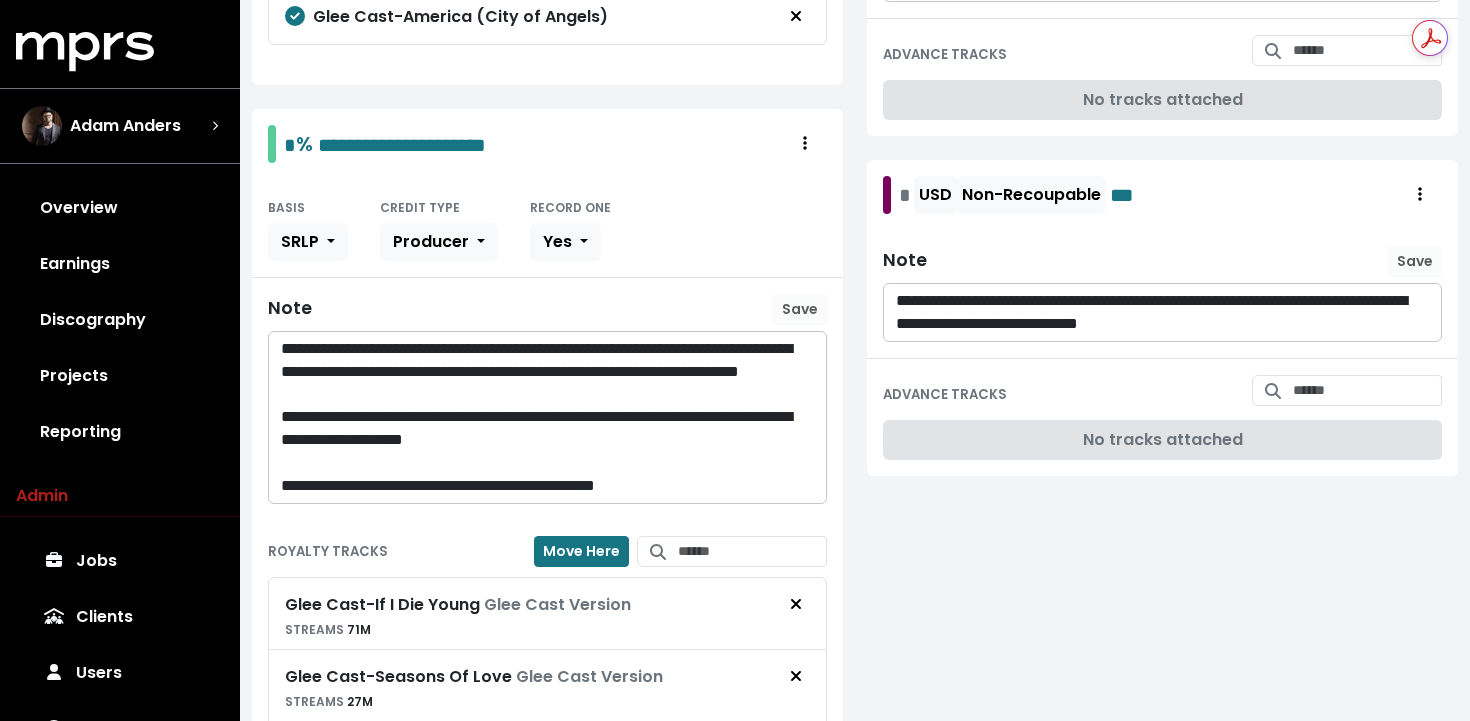 scroll, scrollTop: 711, scrollLeft: 0, axis: vertical 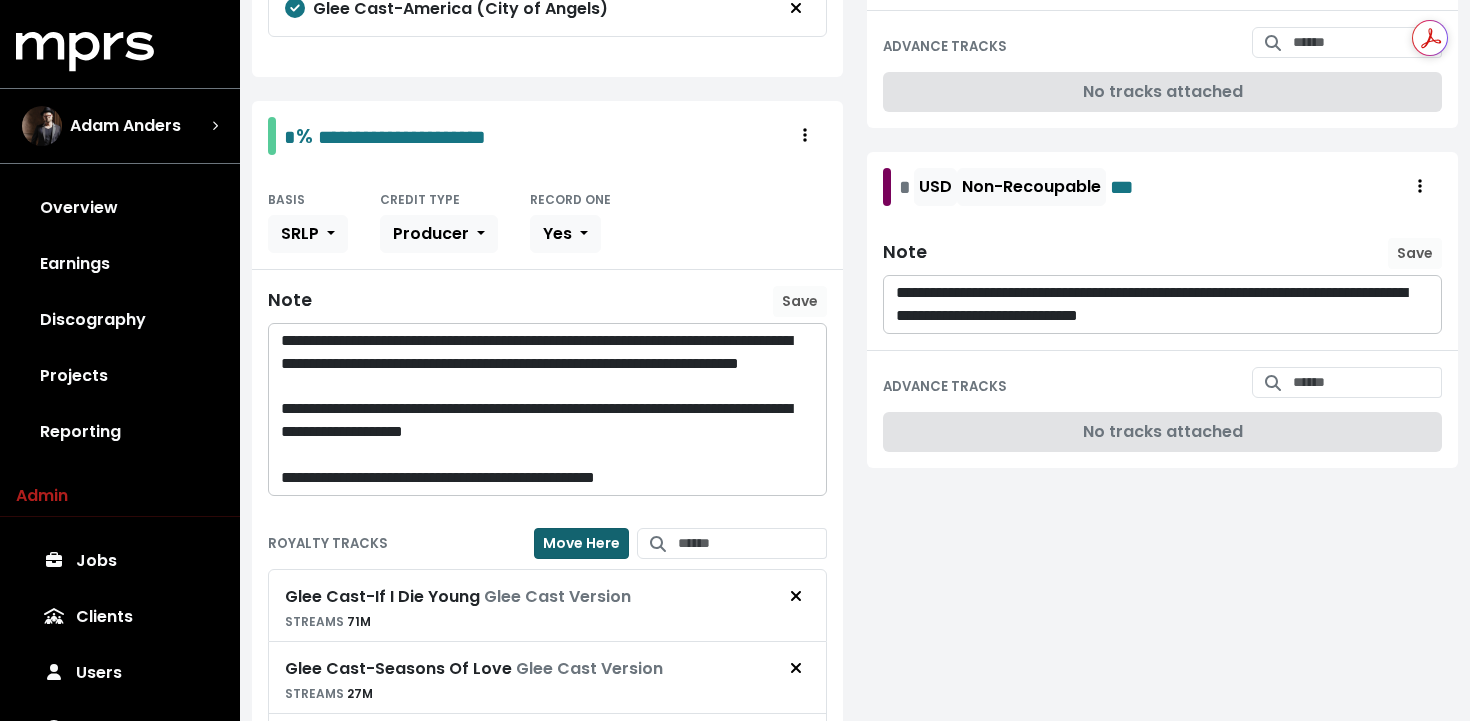 click on "Move Here" at bounding box center (581, 543) 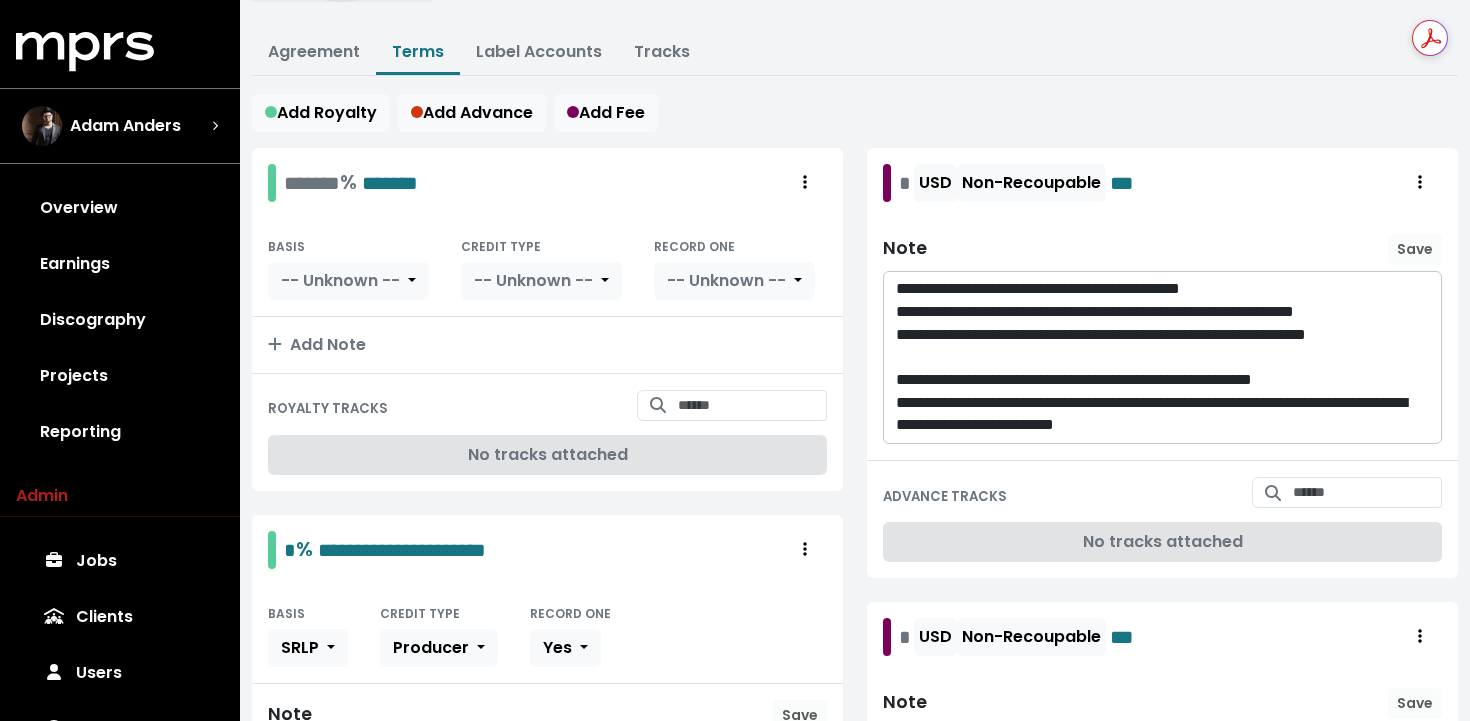 scroll, scrollTop: 237, scrollLeft: 0, axis: vertical 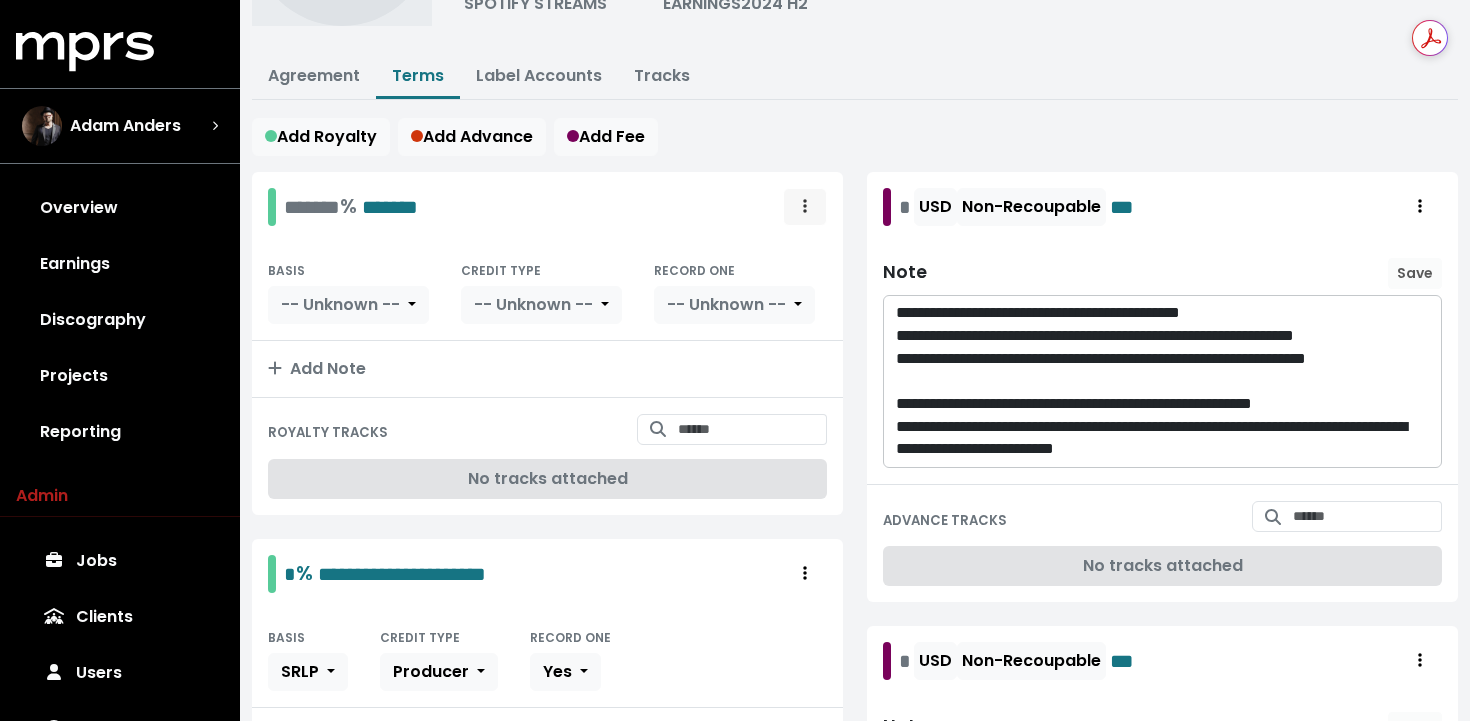 click 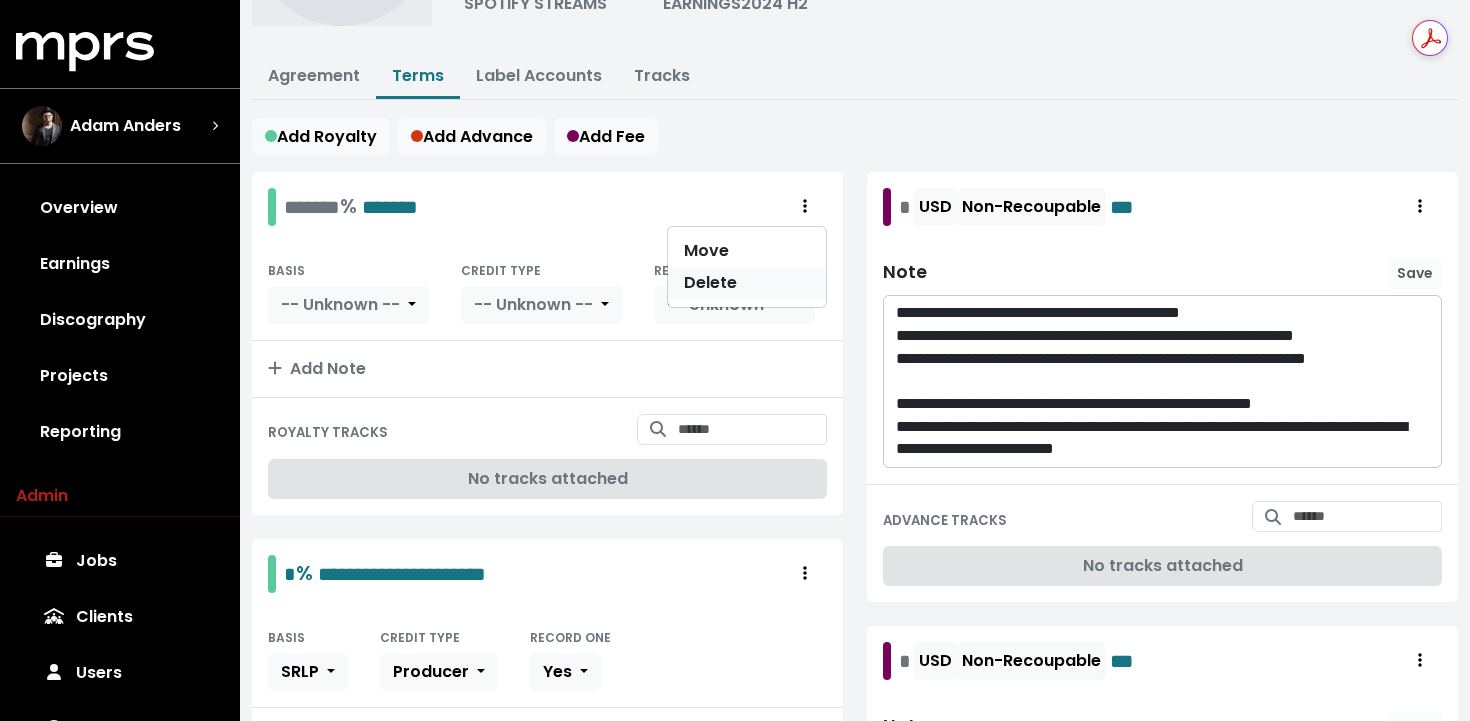 click on "Delete" at bounding box center (747, 283) 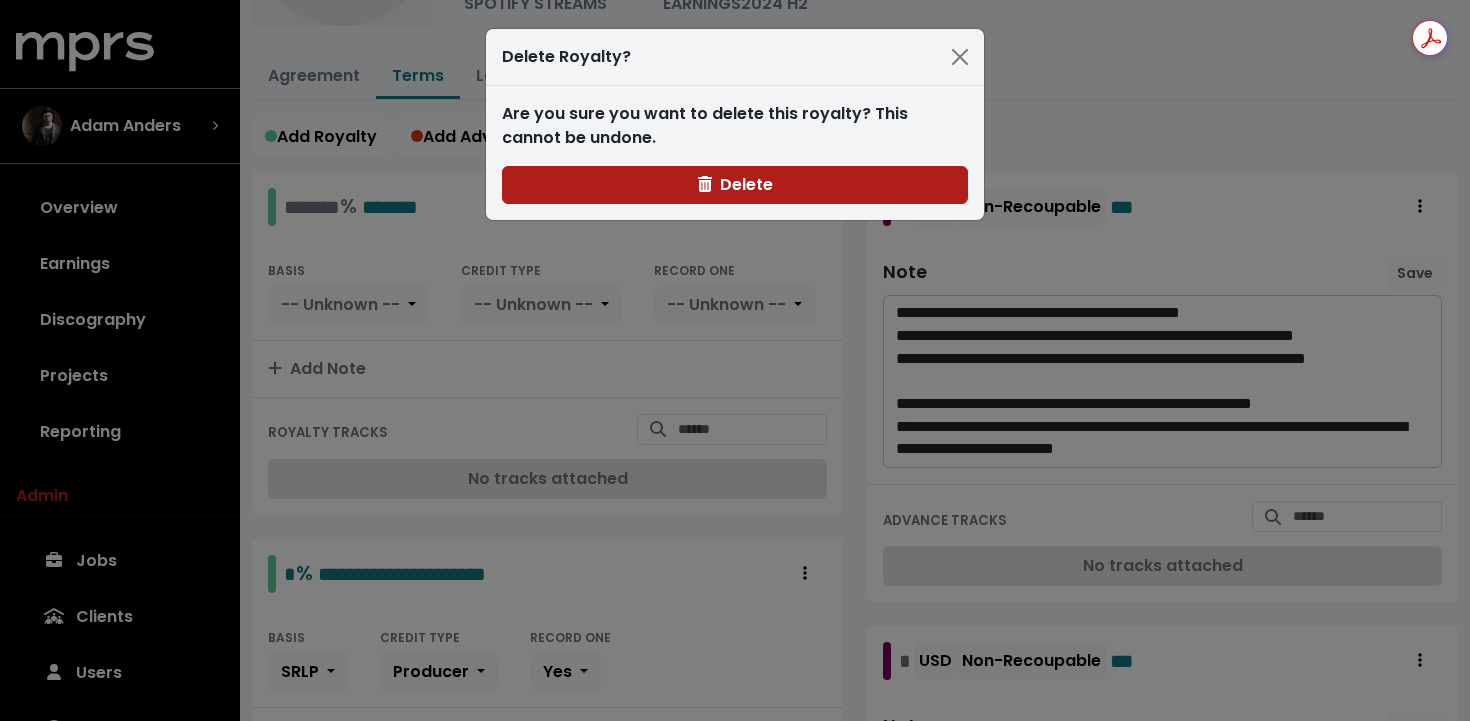 click on "Are you sure you want to delete this royalty? This cannot be undone. Delete" at bounding box center (735, 153) 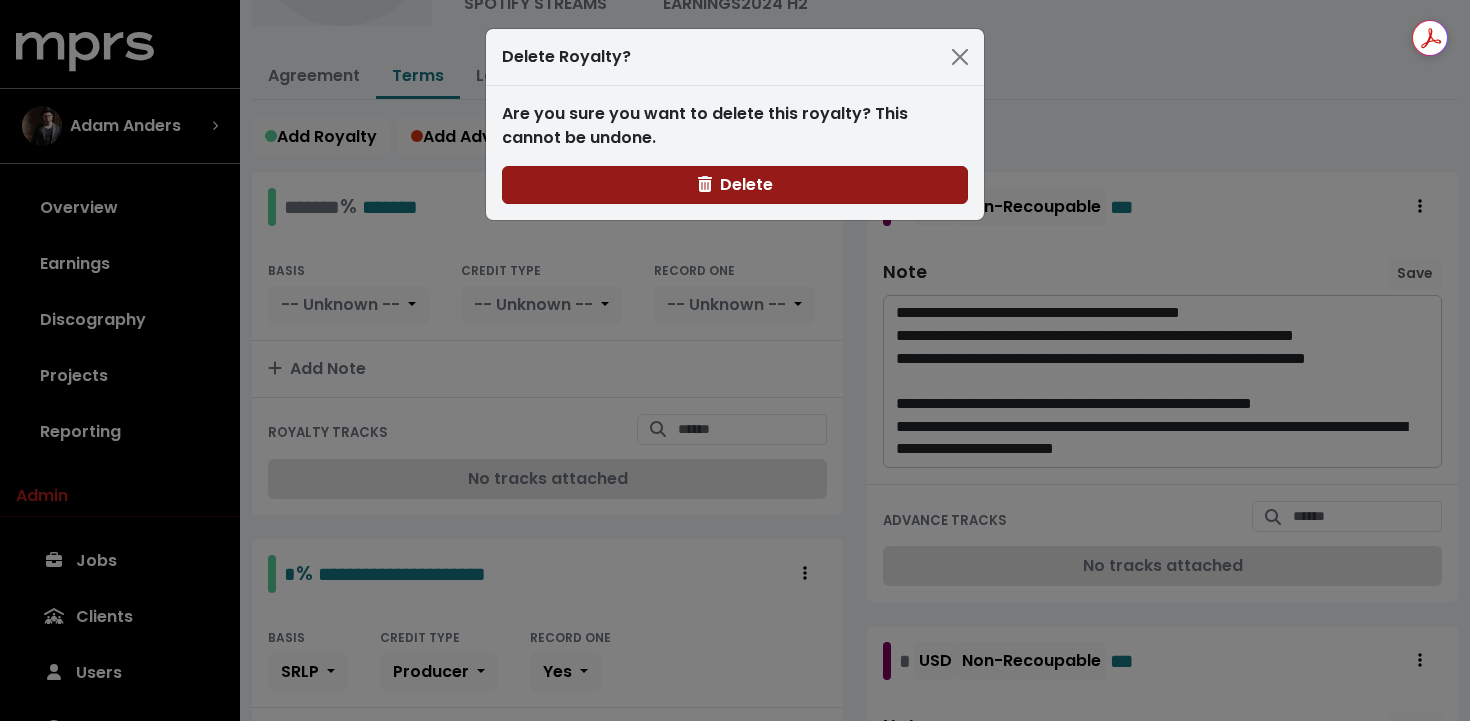 click on "Delete" at bounding box center [735, 185] 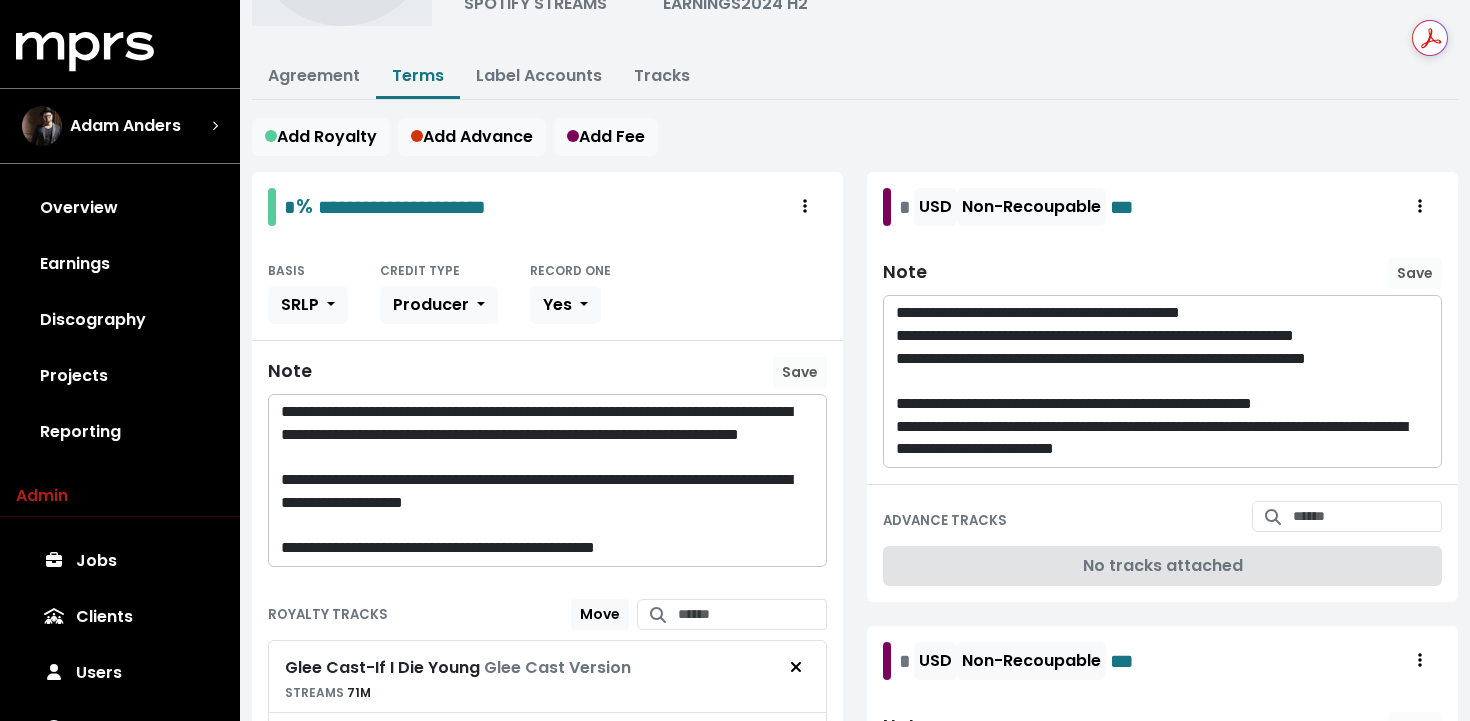 scroll, scrollTop: 265, scrollLeft: 0, axis: vertical 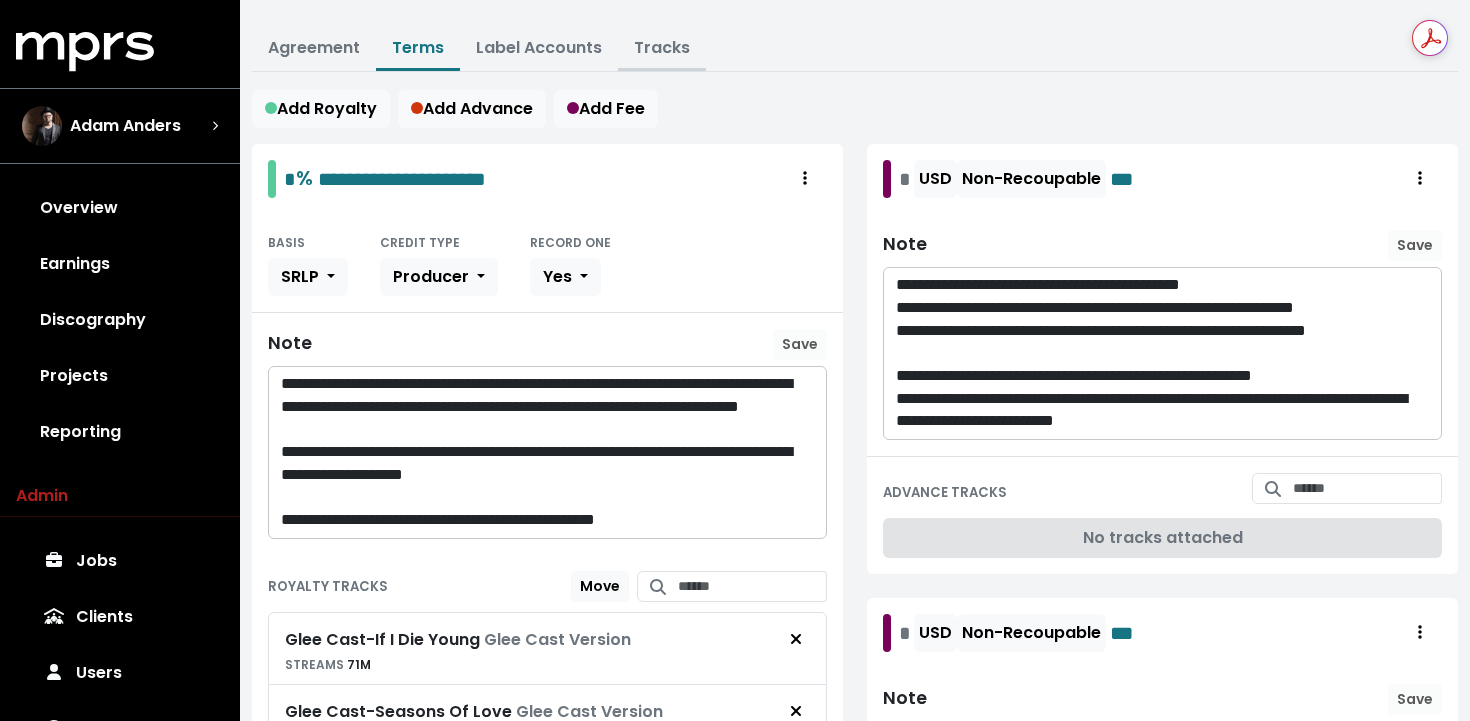 click on "Tracks" at bounding box center (662, 47) 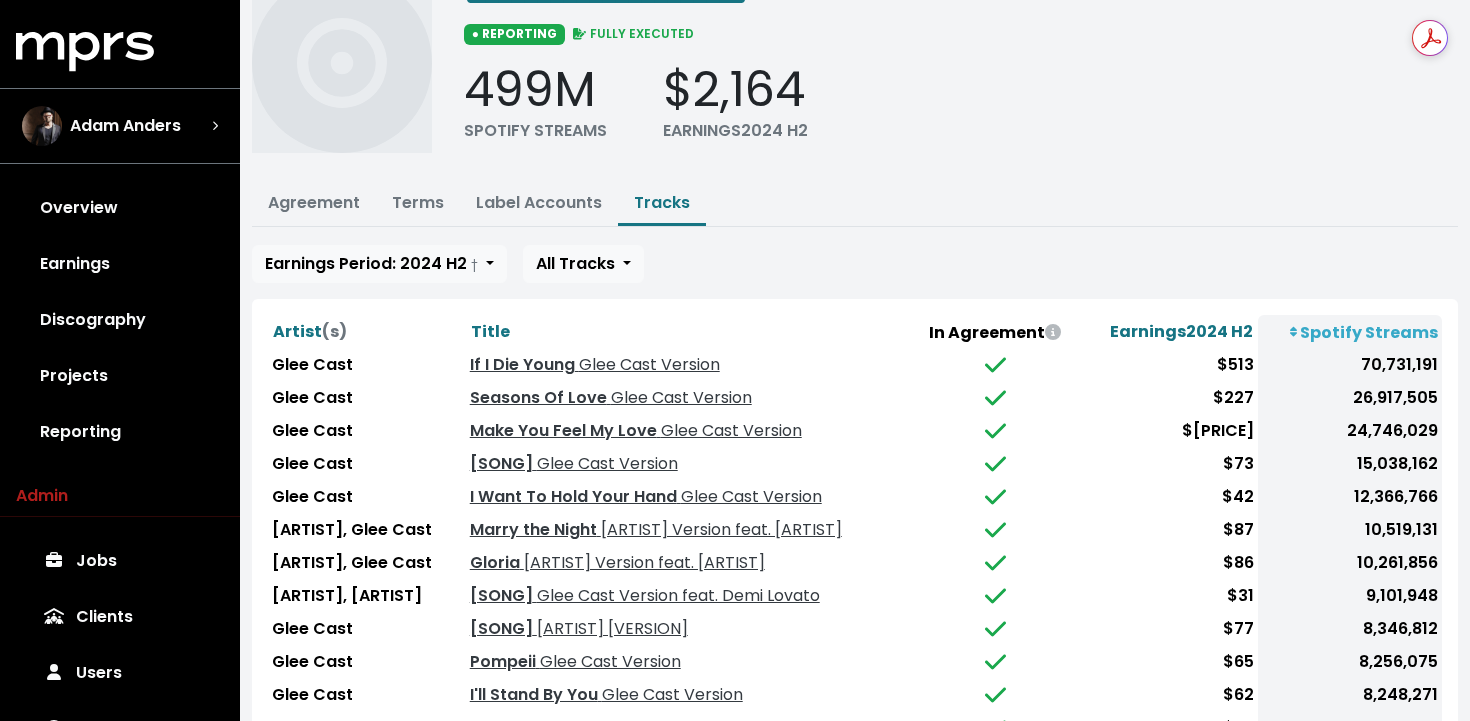 scroll, scrollTop: 114, scrollLeft: 0, axis: vertical 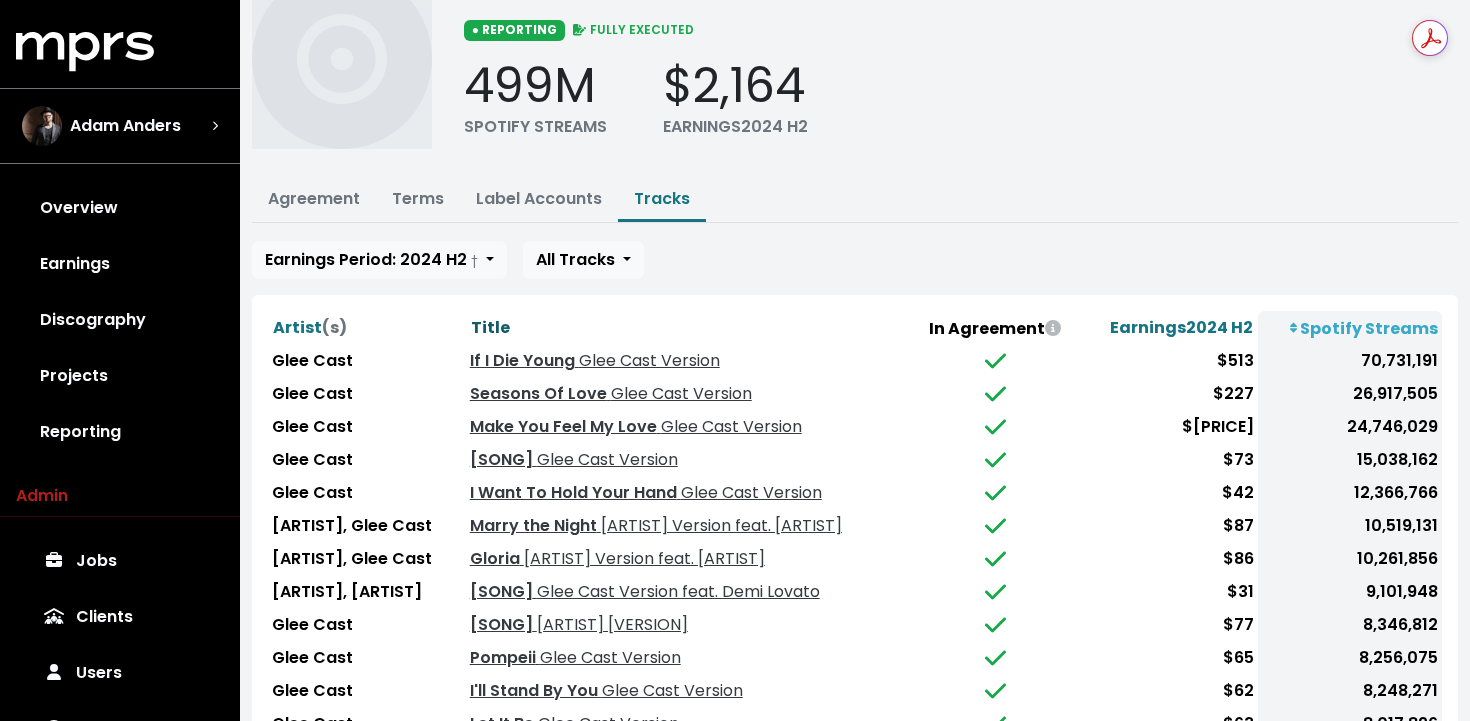 click on "Title" at bounding box center [490, 327] 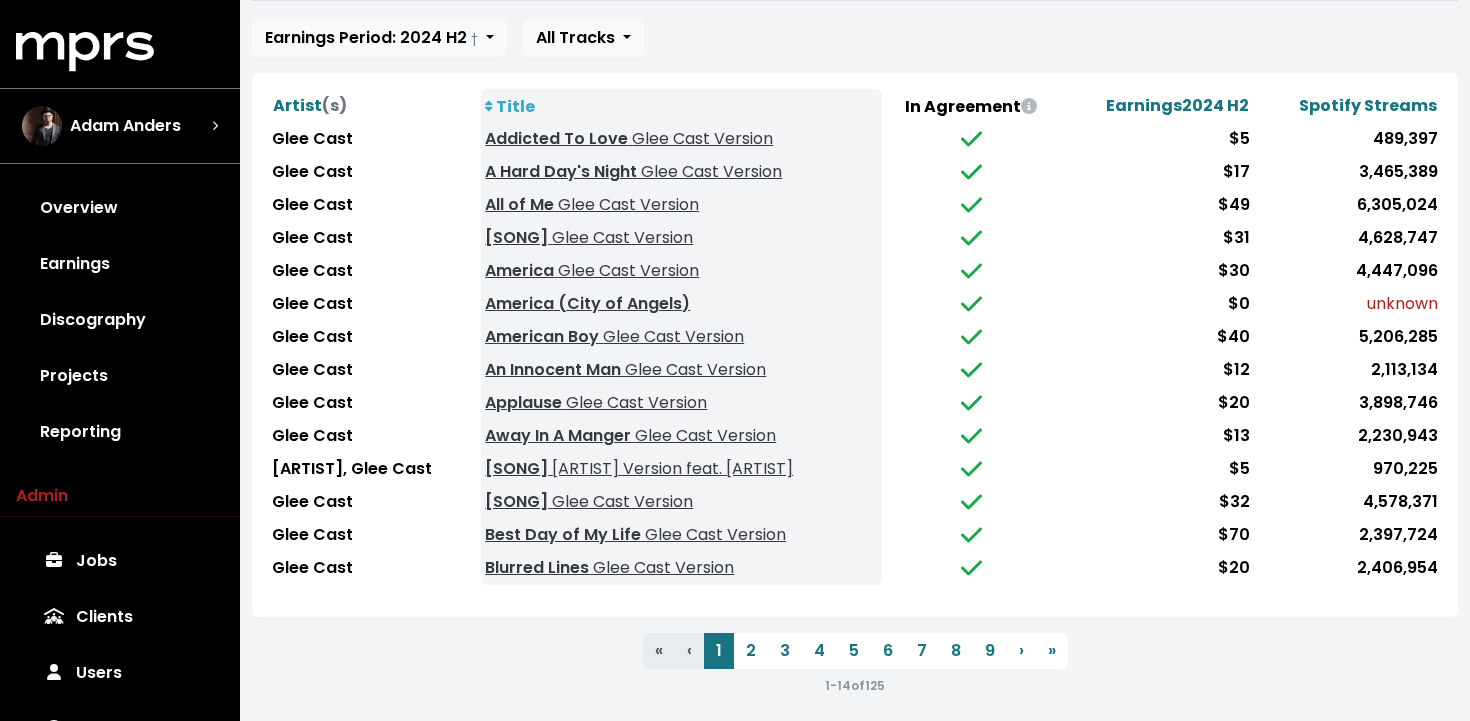 scroll, scrollTop: 341, scrollLeft: 0, axis: vertical 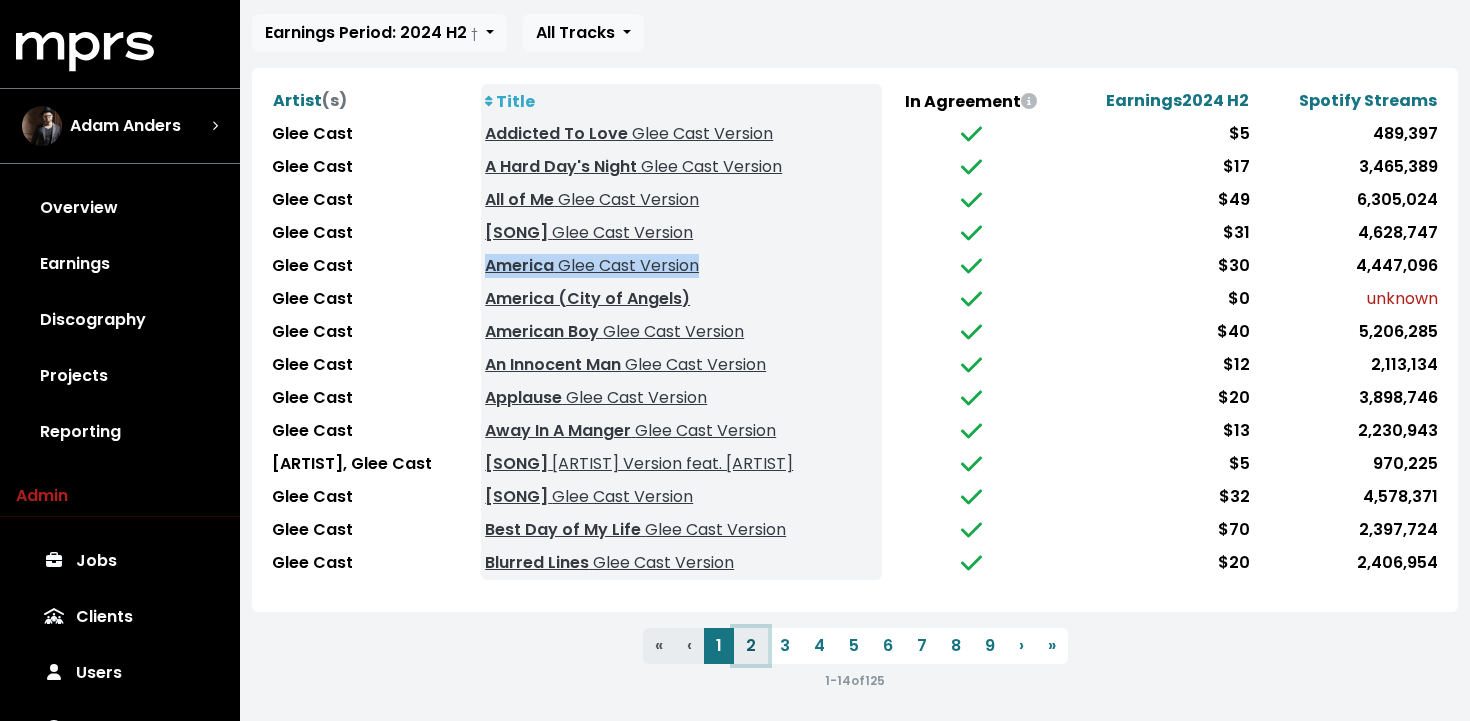 click on "2" at bounding box center [751, 646] 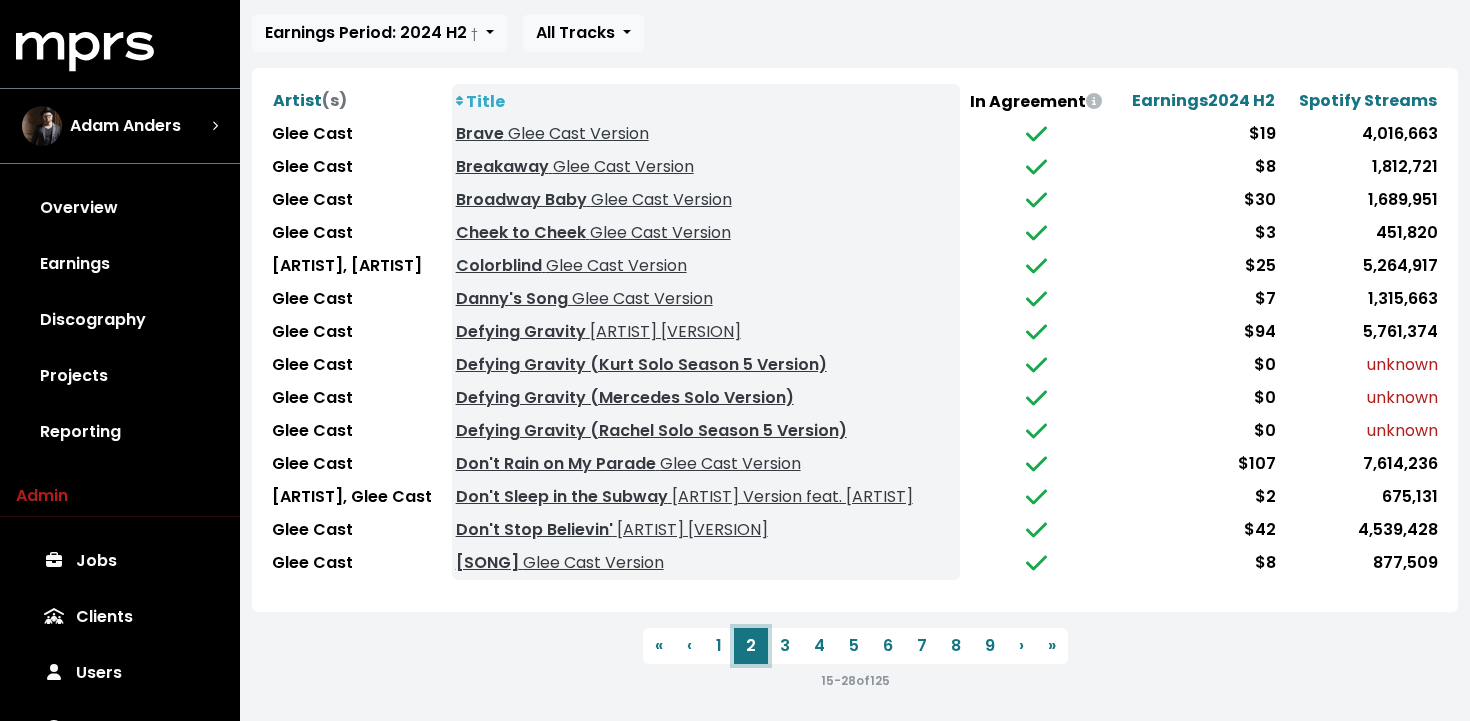 scroll, scrollTop: 342, scrollLeft: 0, axis: vertical 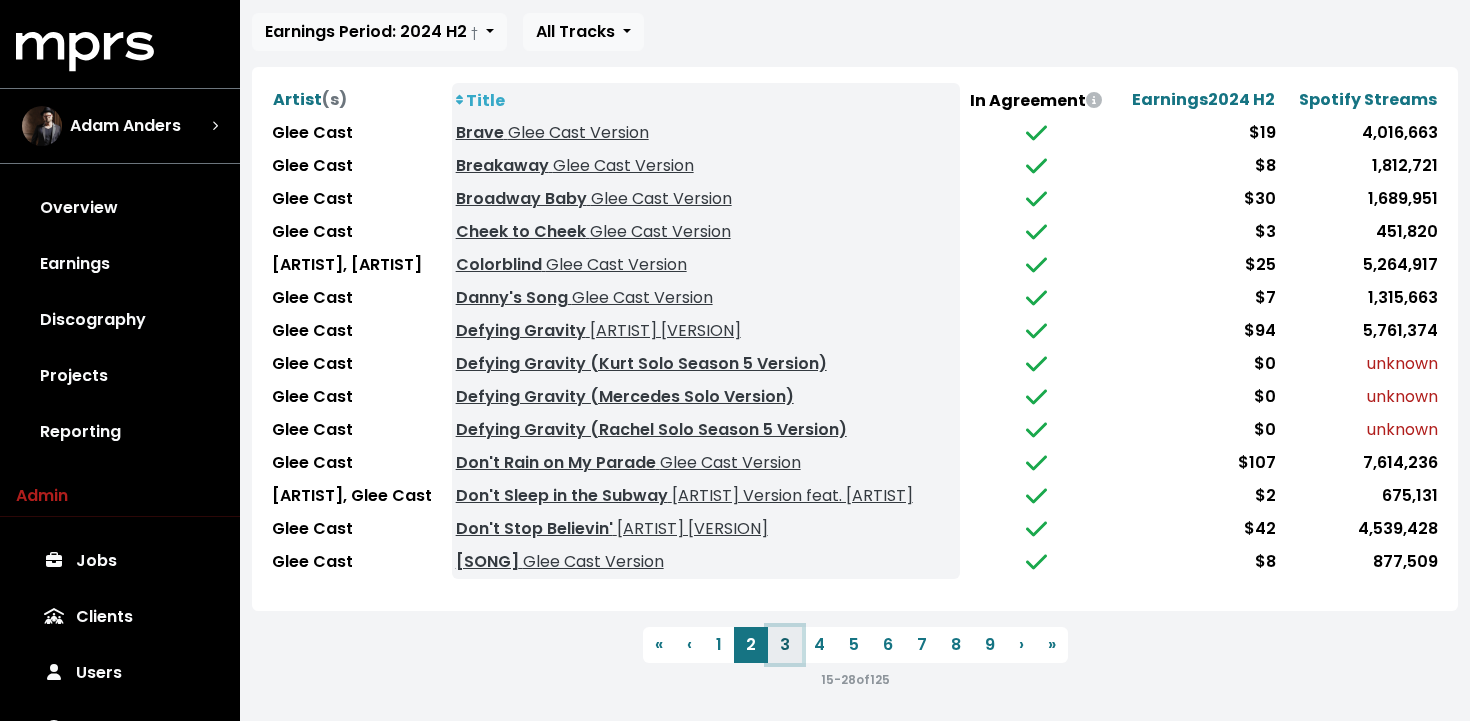 click on "3" at bounding box center (785, 645) 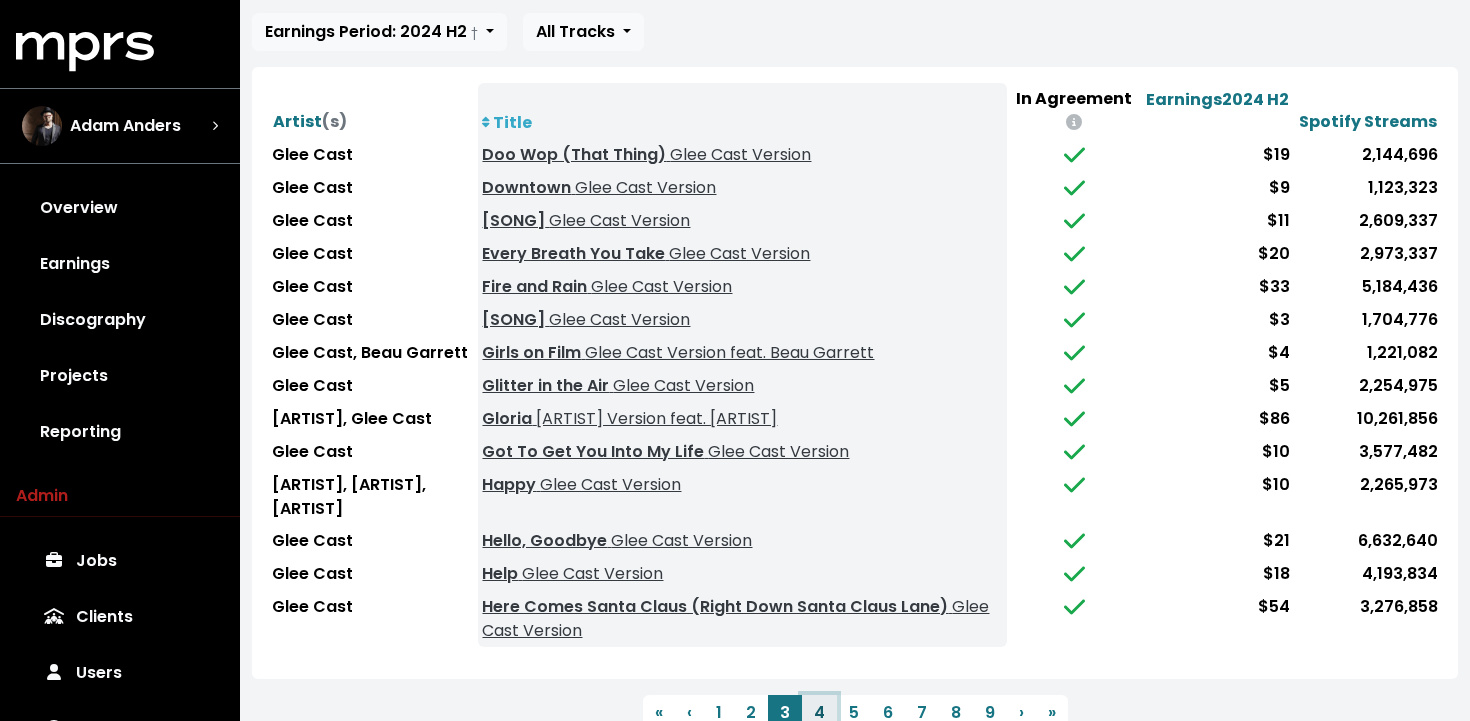 click on "4" at bounding box center (819, 713) 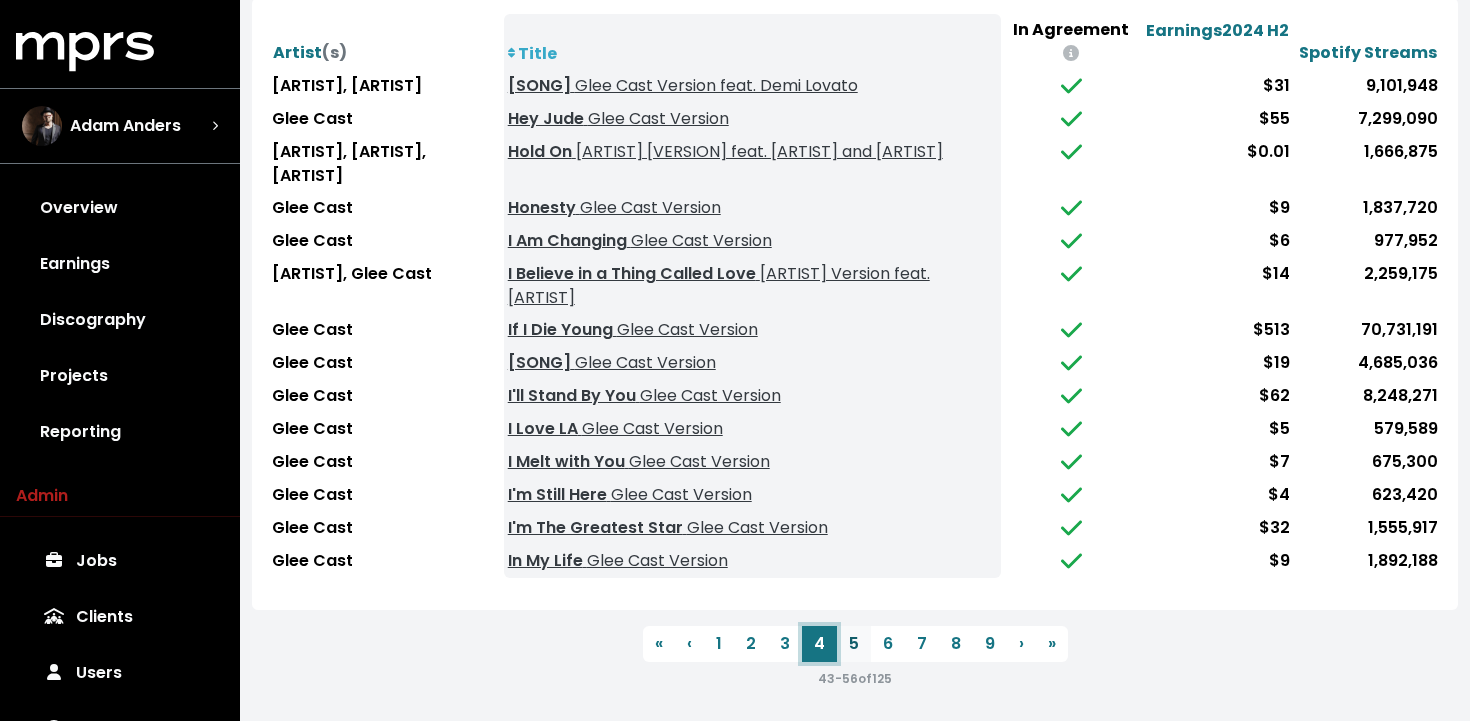 scroll, scrollTop: 410, scrollLeft: 0, axis: vertical 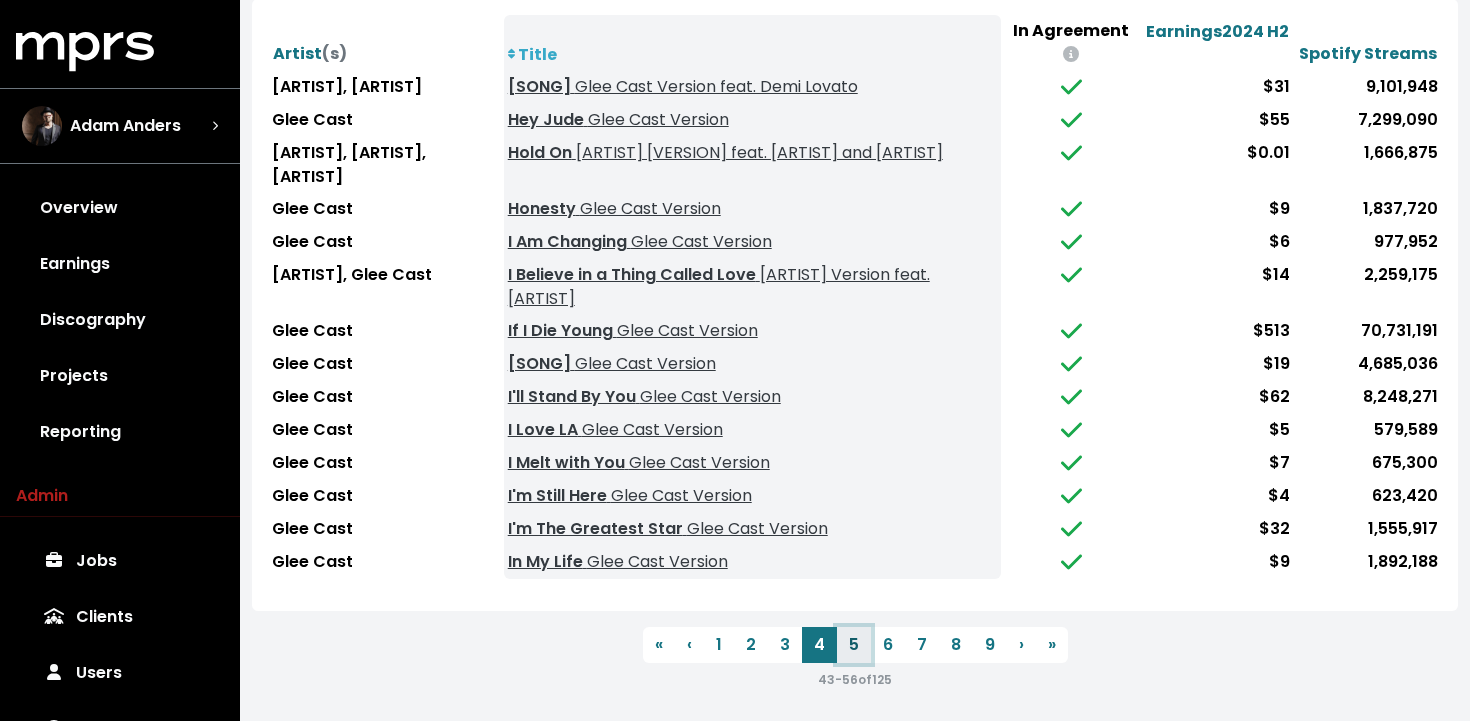 click on "5" at bounding box center [854, 645] 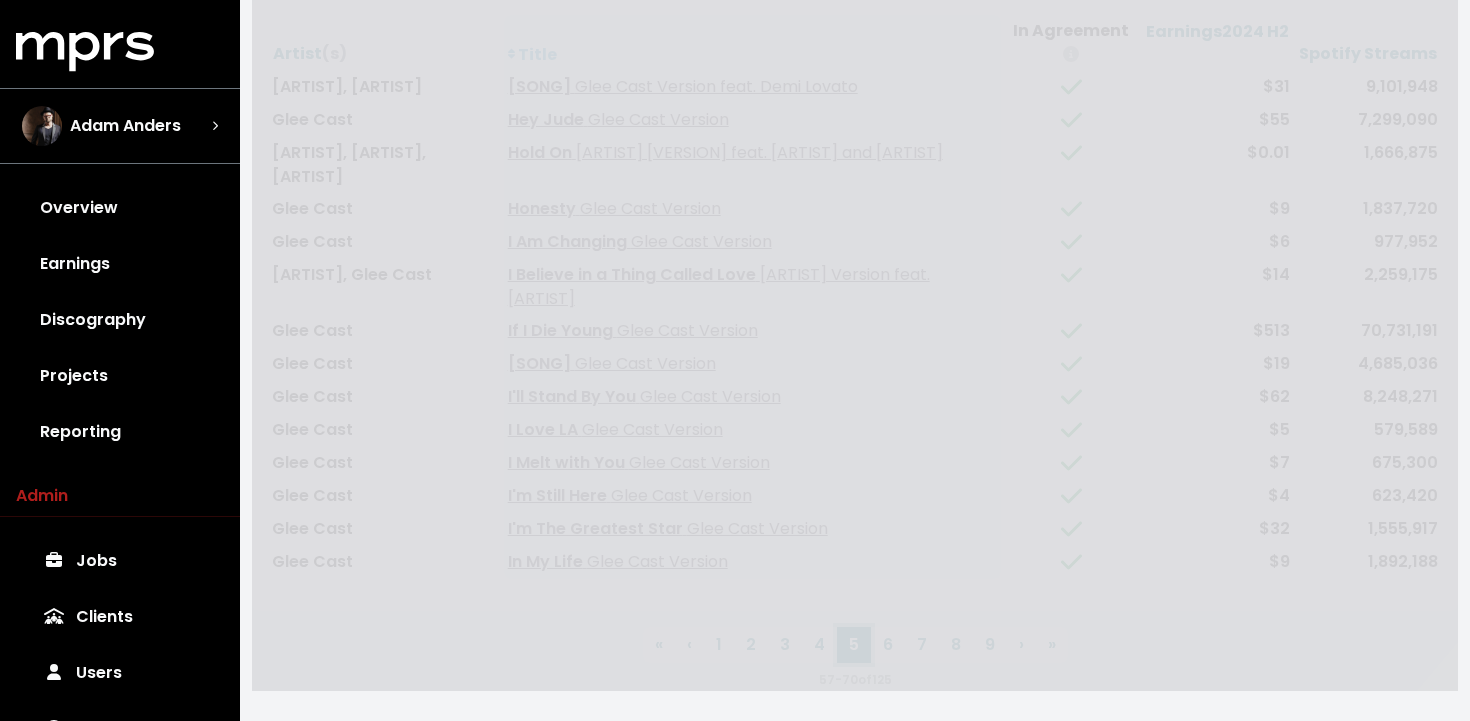 scroll, scrollTop: 342, scrollLeft: 0, axis: vertical 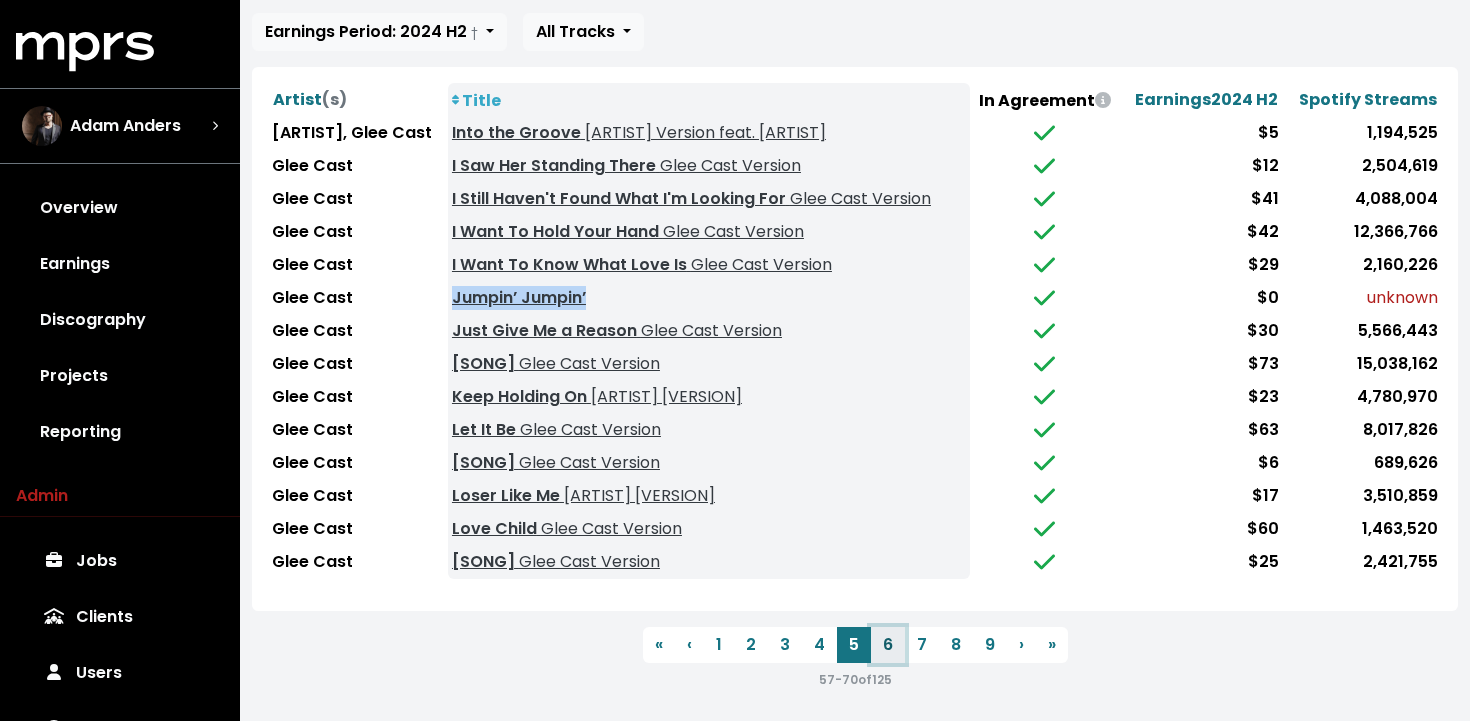 click on "6" at bounding box center [888, 645] 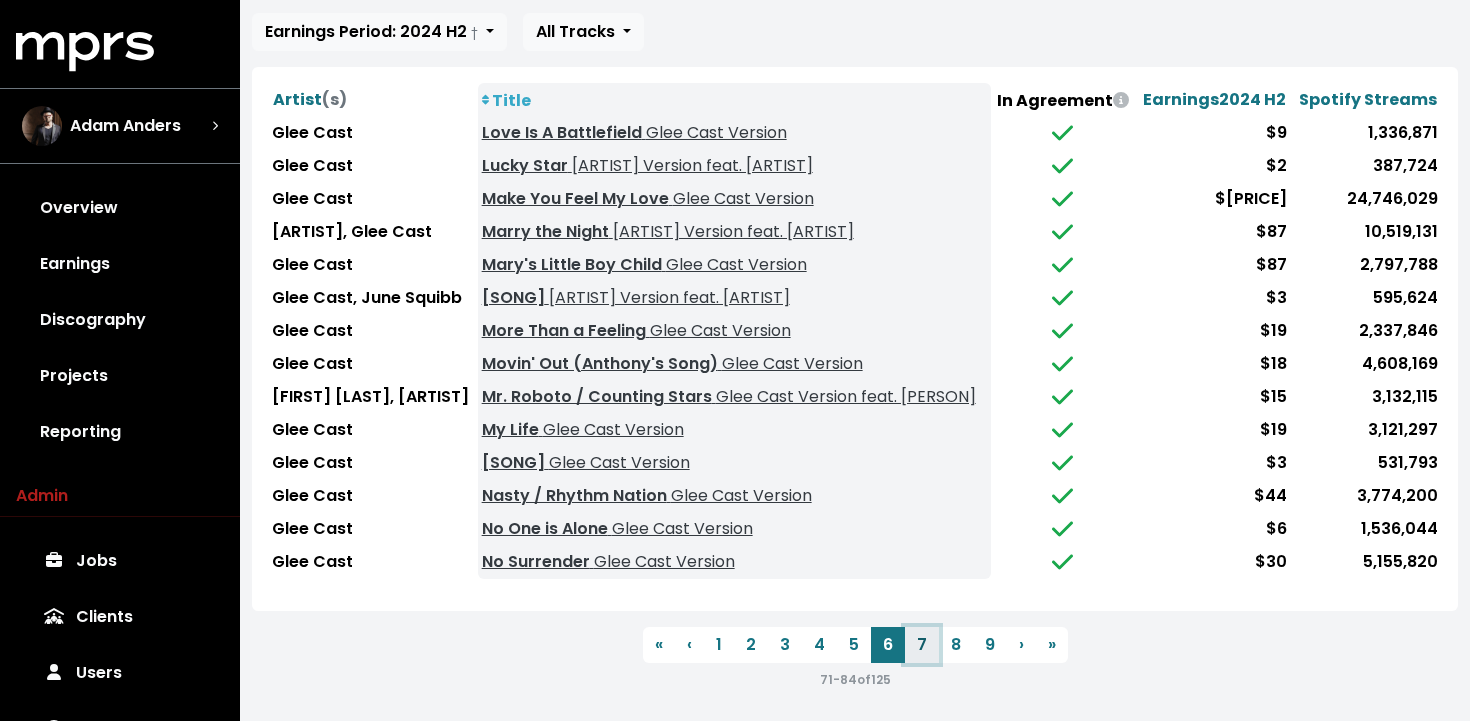 click on "7" at bounding box center [922, 645] 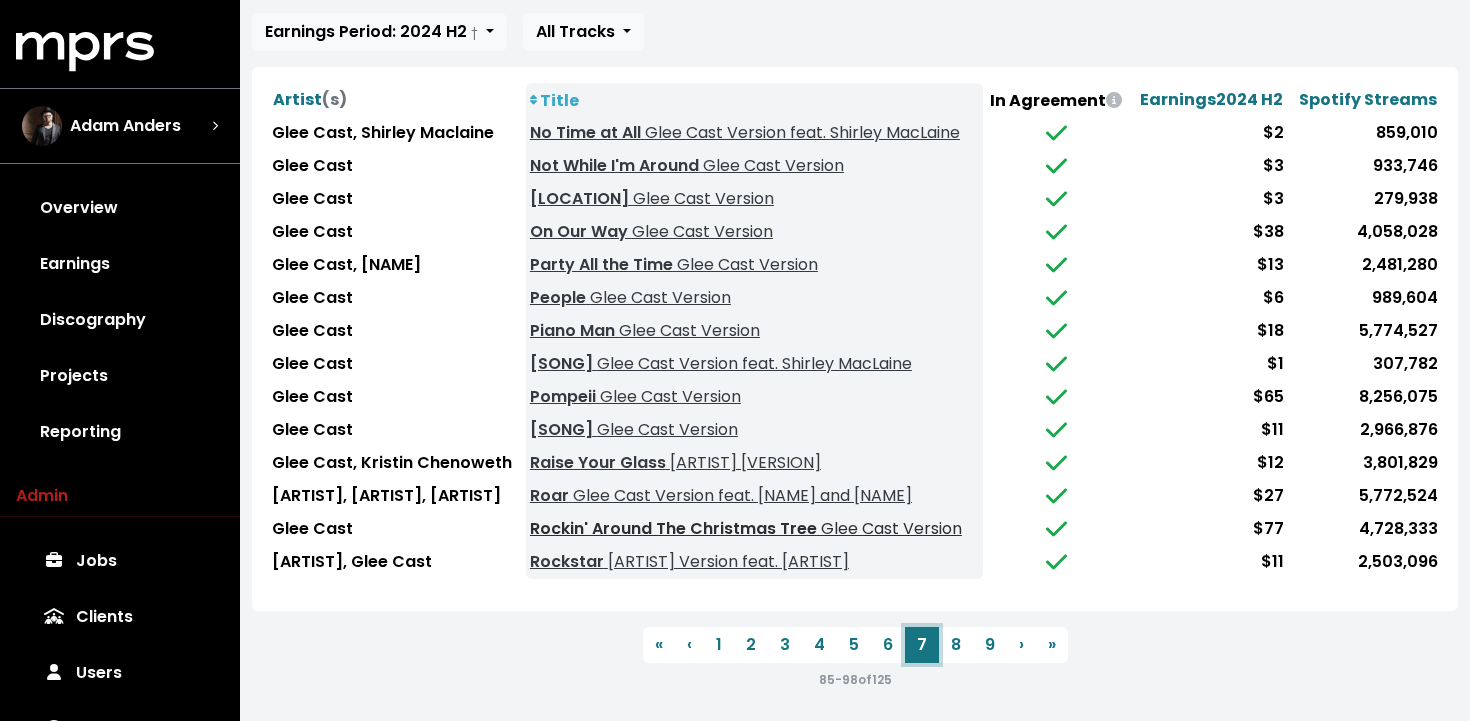 scroll, scrollTop: 408, scrollLeft: 0, axis: vertical 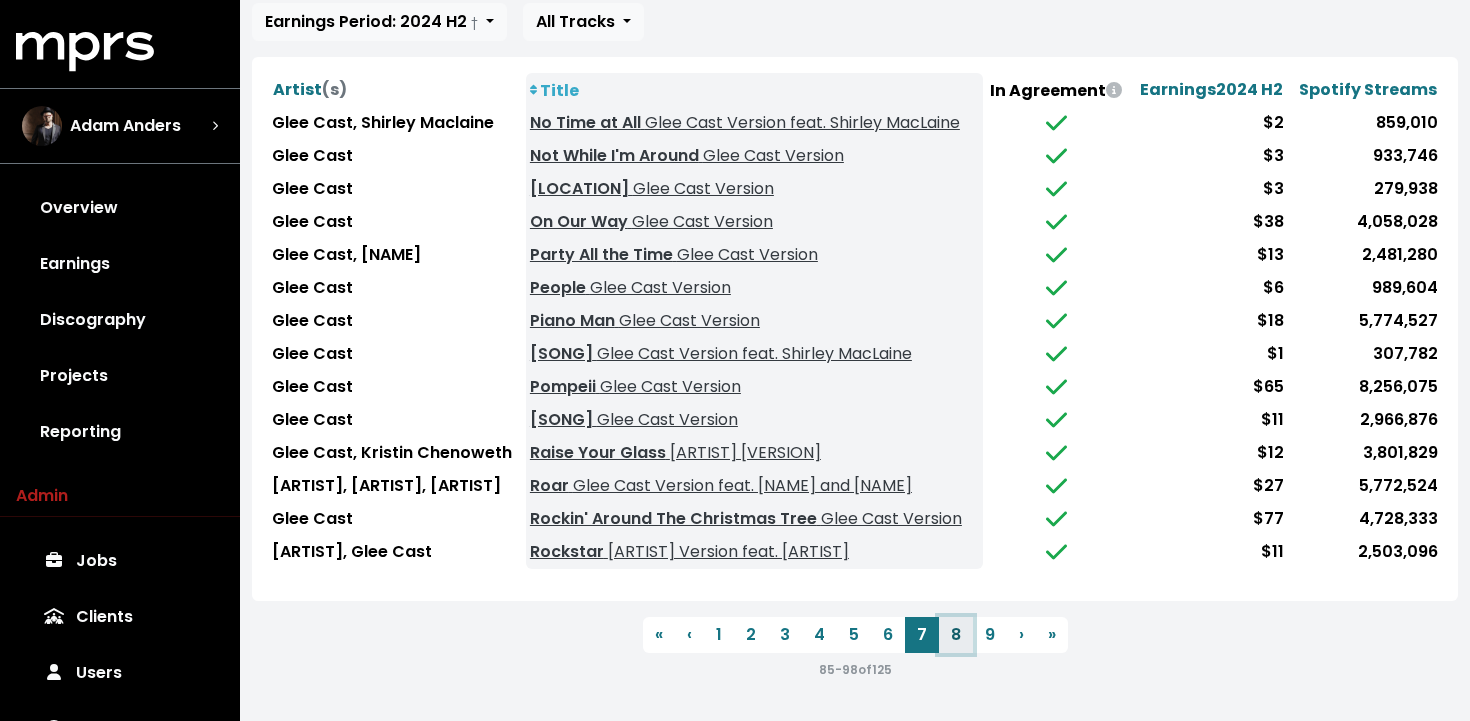 click on "8" at bounding box center [956, 635] 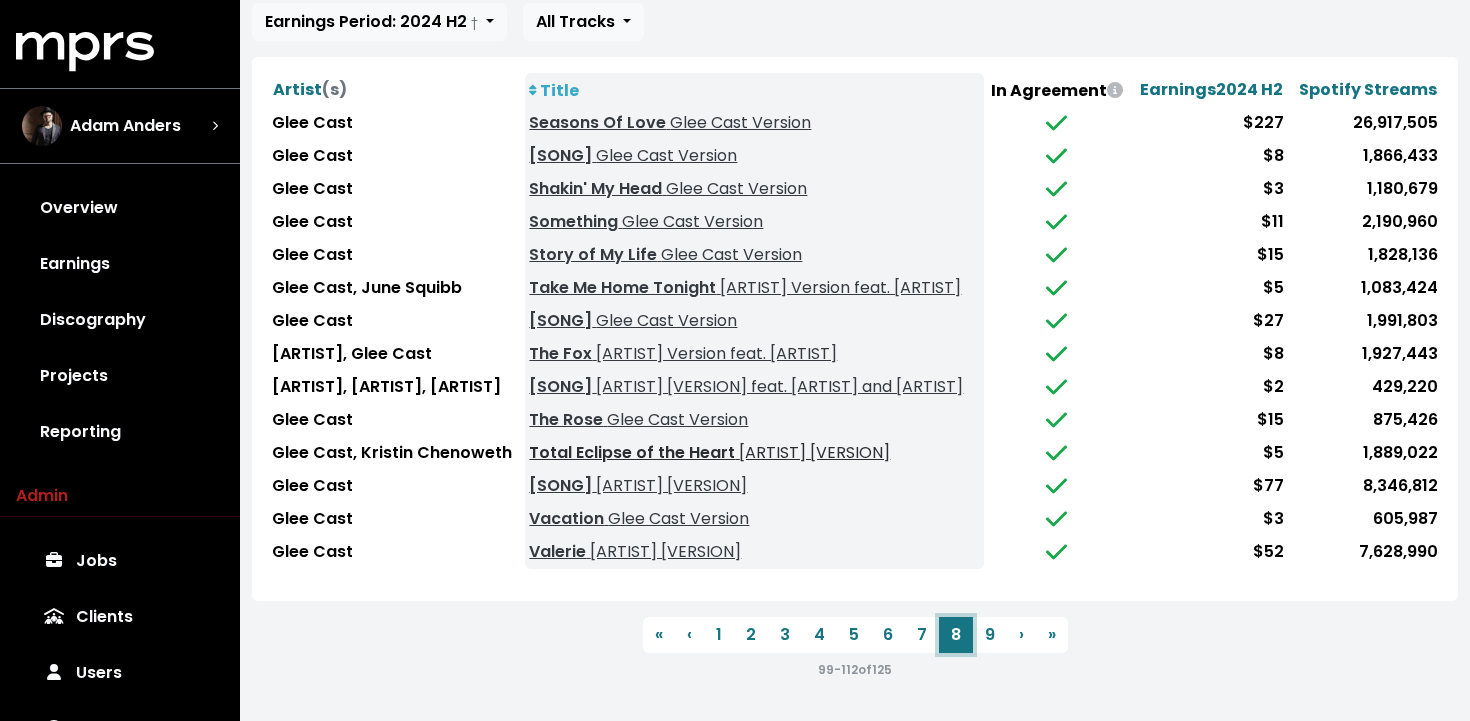 scroll, scrollTop: 435, scrollLeft: 0, axis: vertical 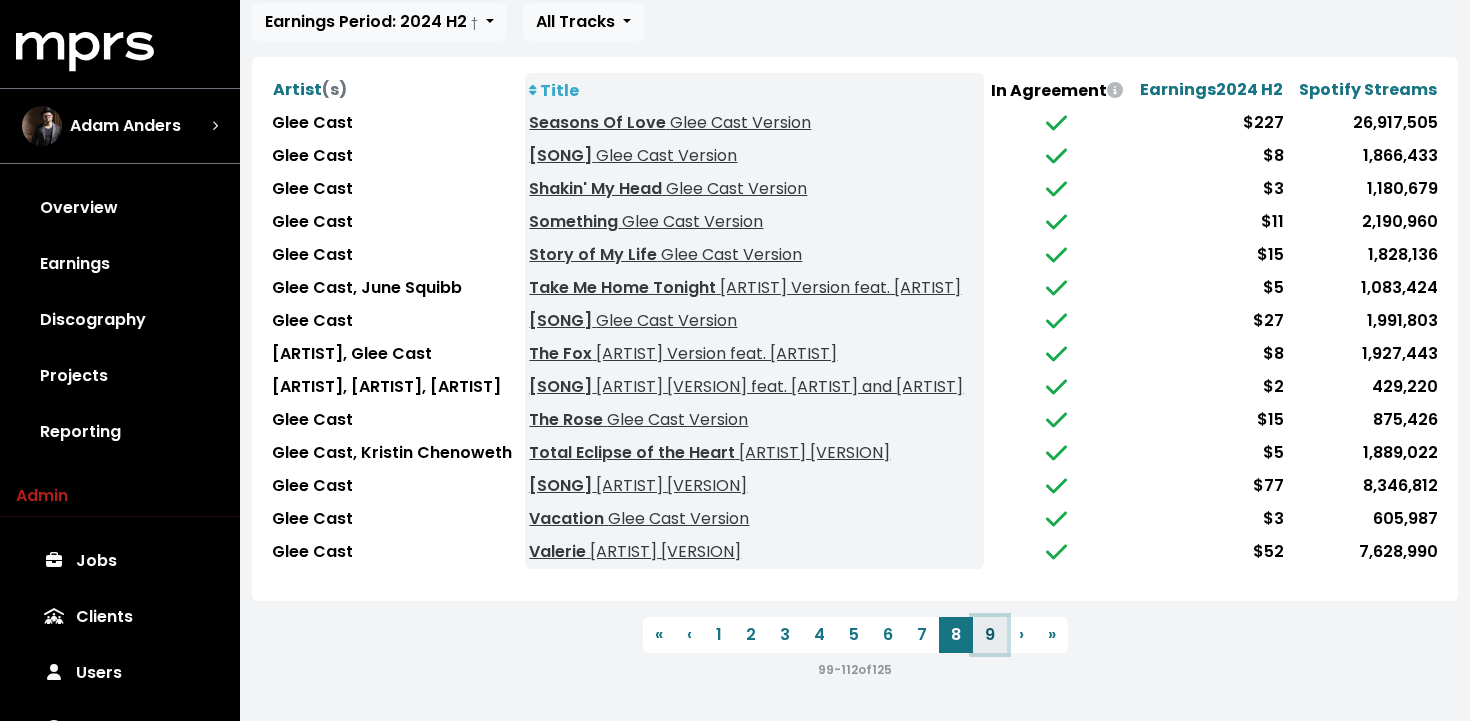 click on "9" at bounding box center (990, 635) 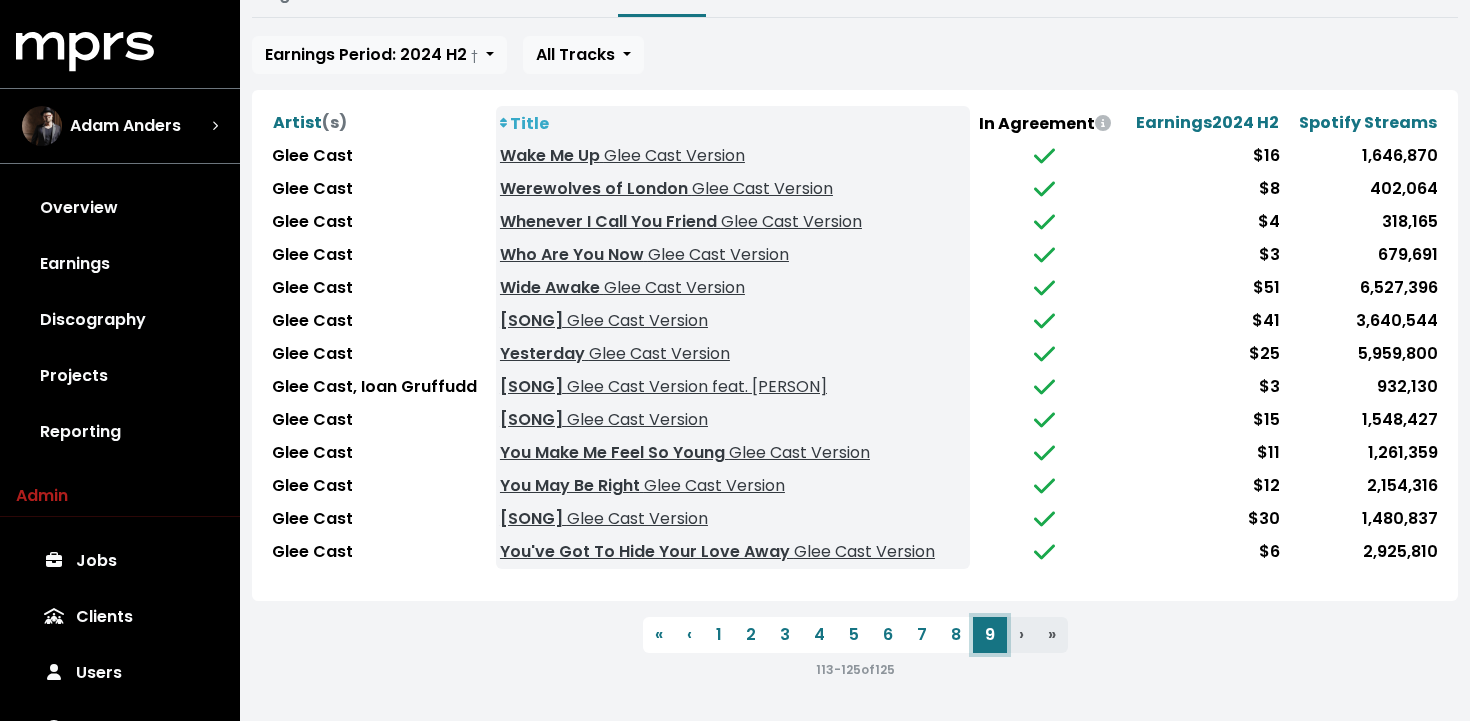 scroll, scrollTop: 310, scrollLeft: 0, axis: vertical 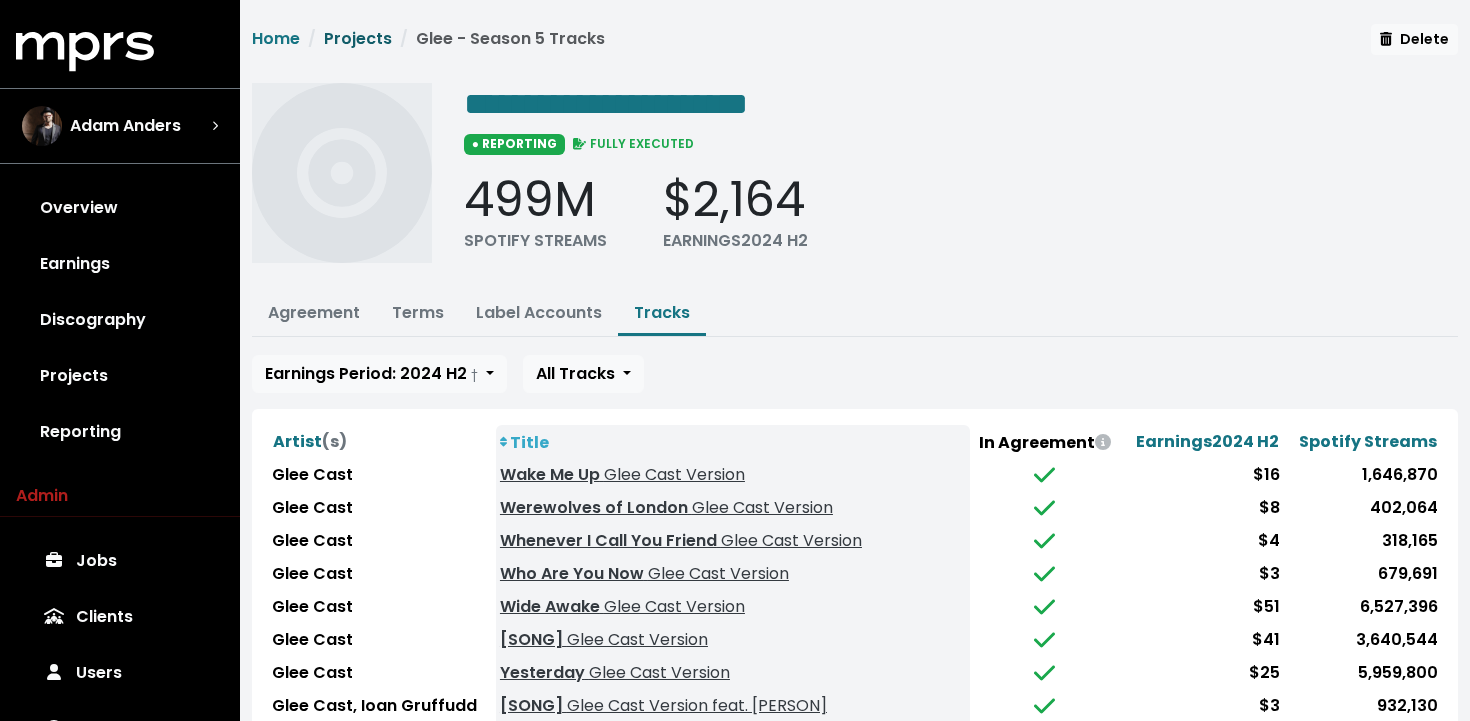 click on "Projects" at bounding box center [358, 38] 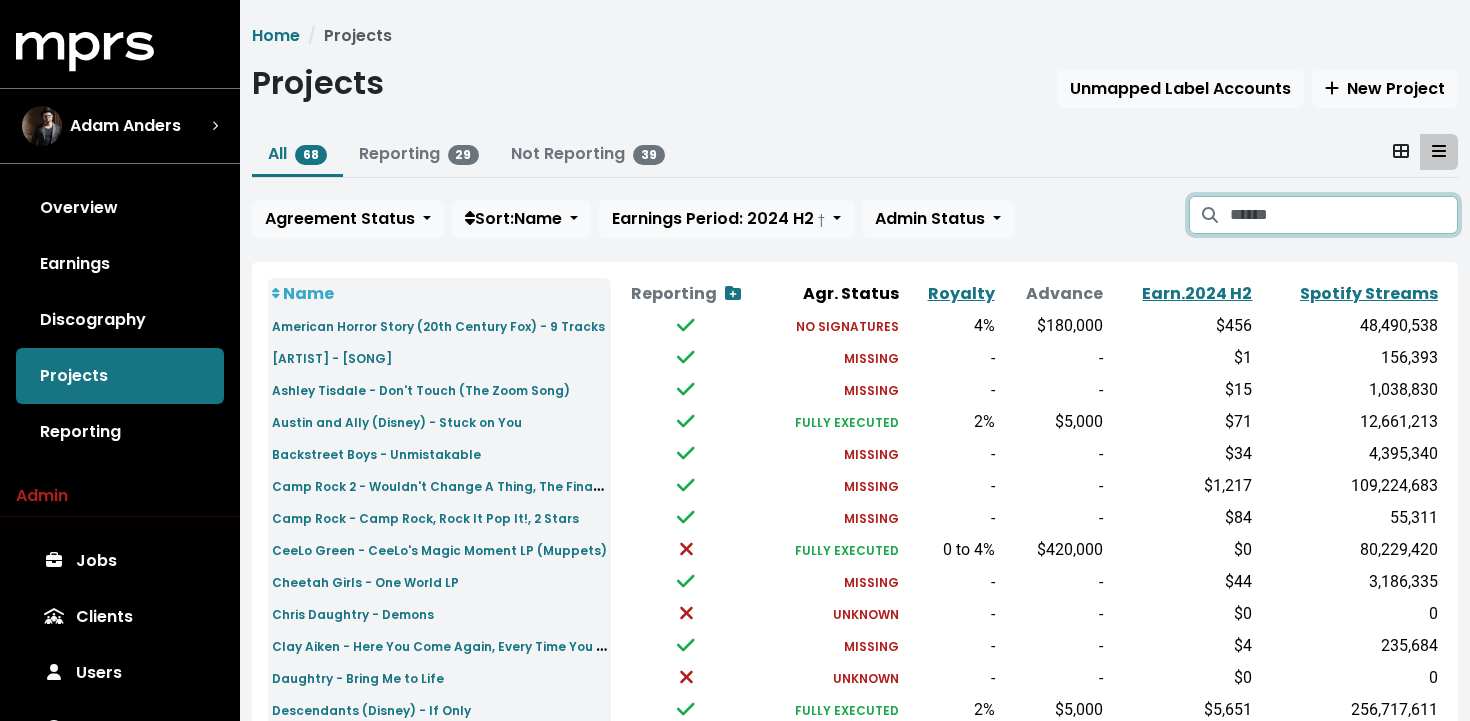 click at bounding box center (1344, 215) 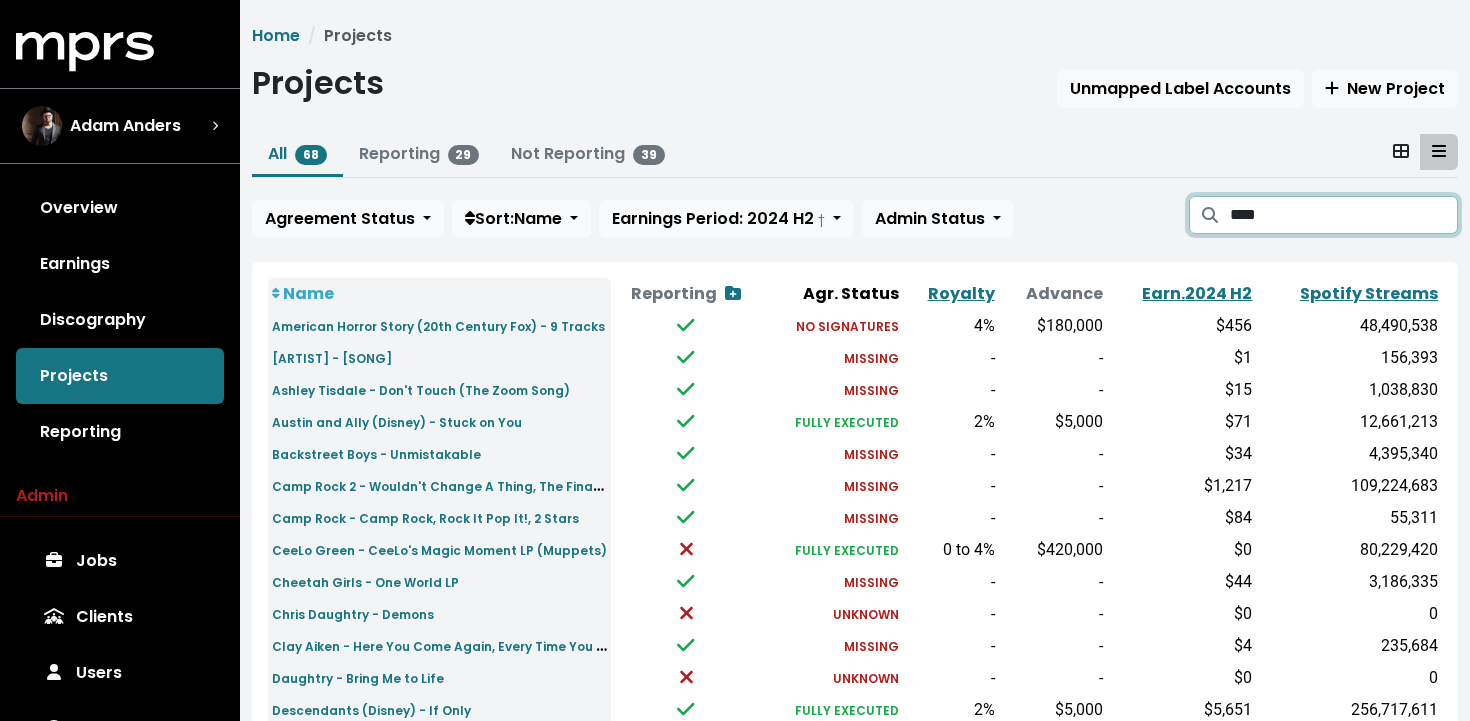 type on "****" 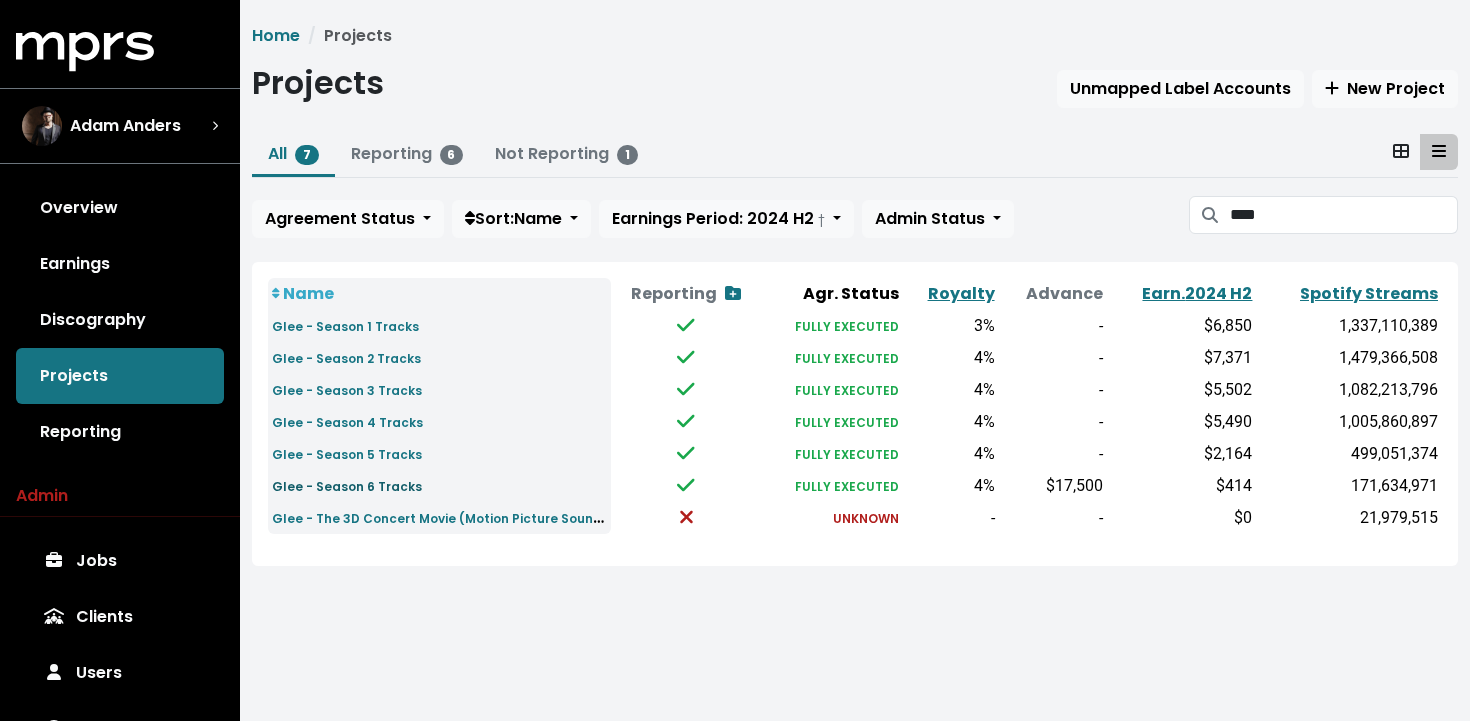 click on "Glee - Season 6 Tracks" at bounding box center [347, 486] 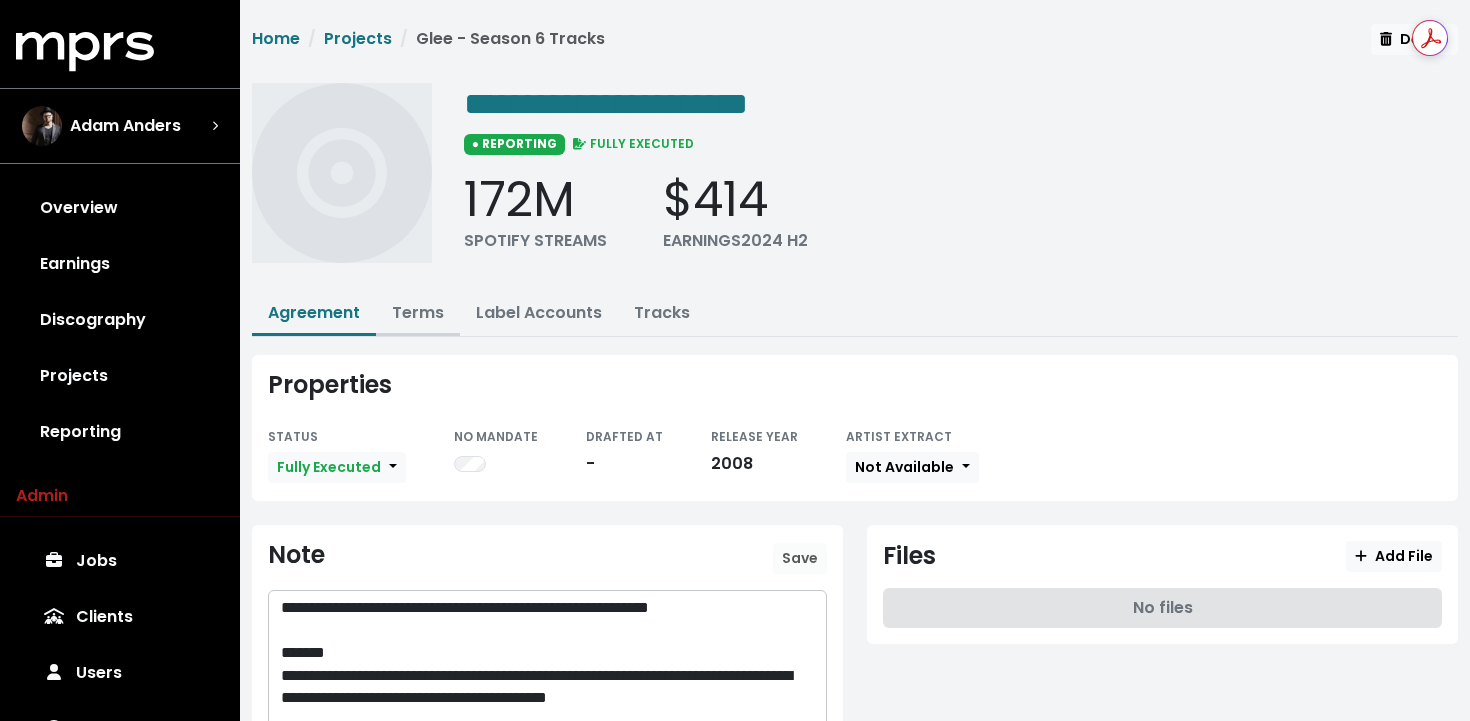click on "Terms" at bounding box center (418, 312) 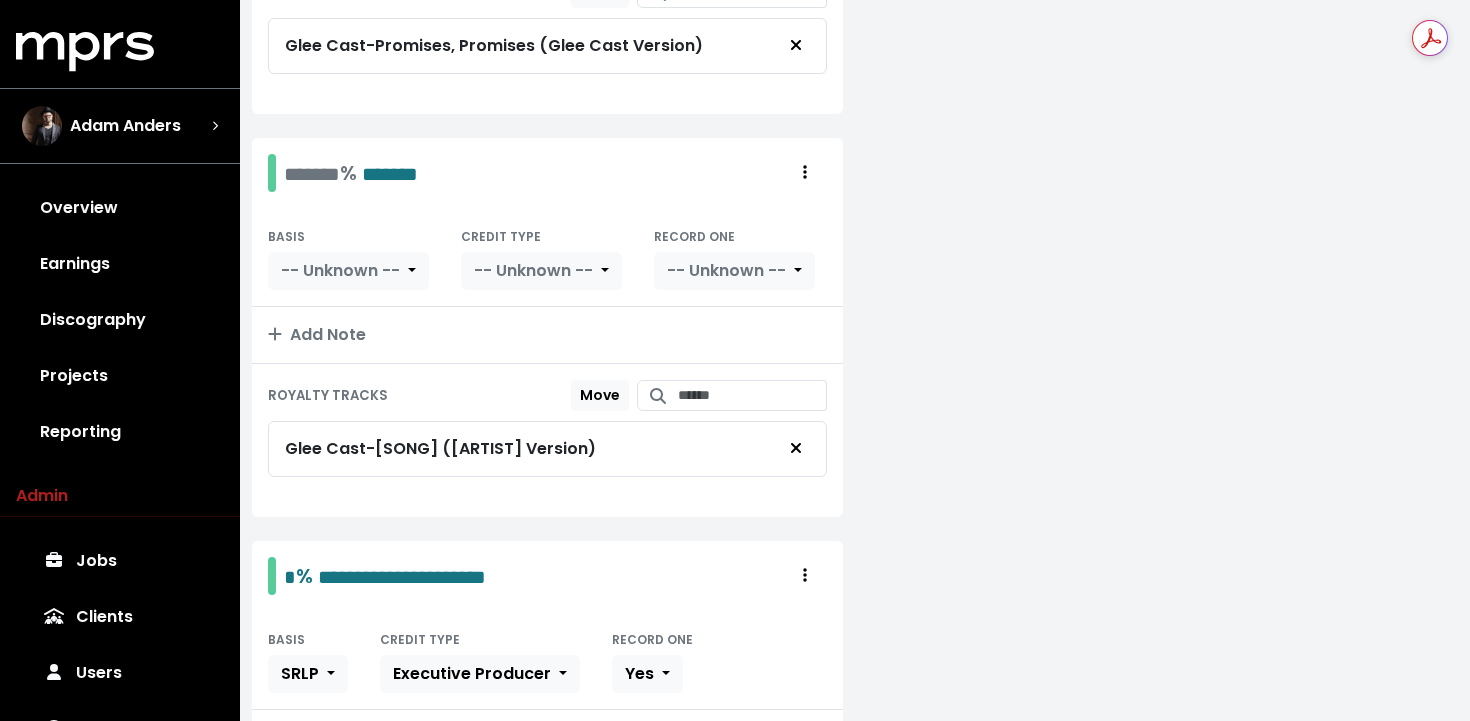 scroll, scrollTop: 1406, scrollLeft: 0, axis: vertical 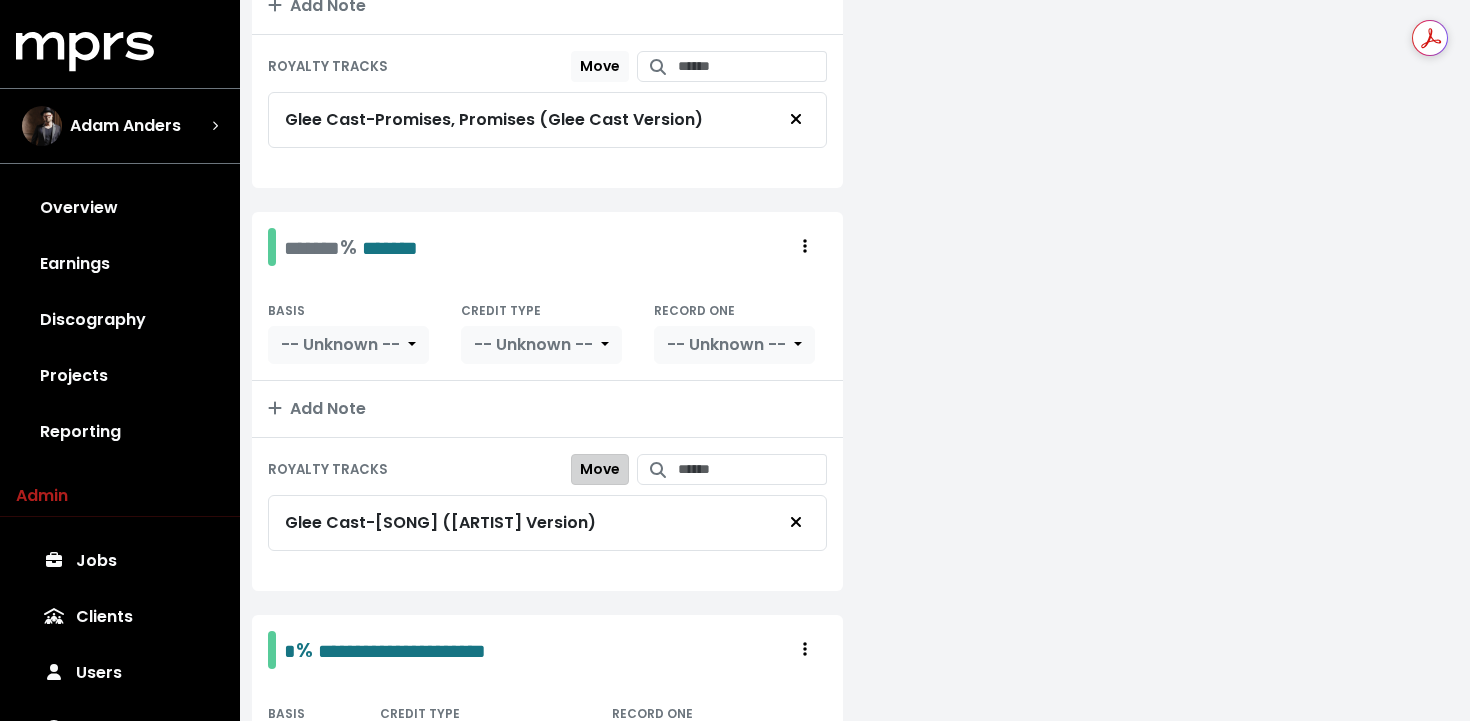 click on "Move" at bounding box center (600, 469) 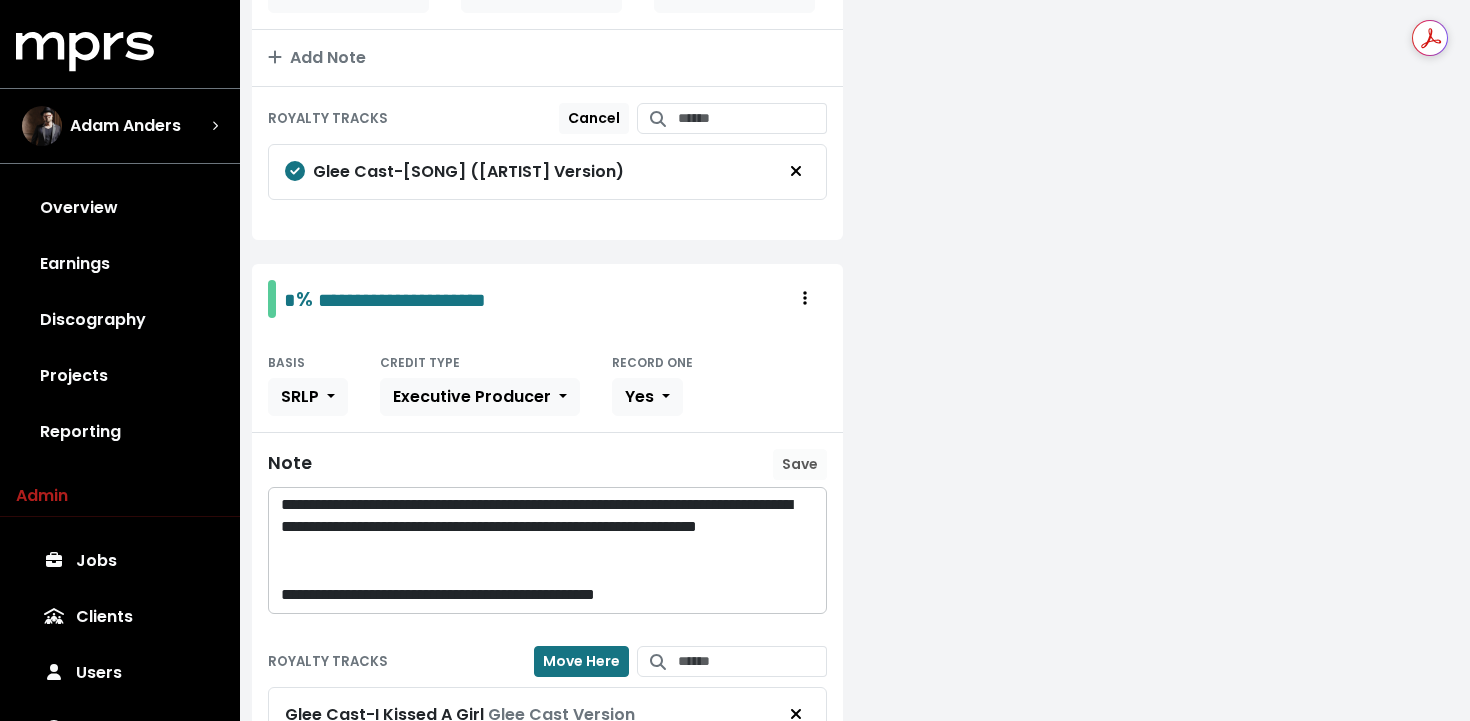 scroll, scrollTop: 1773, scrollLeft: 0, axis: vertical 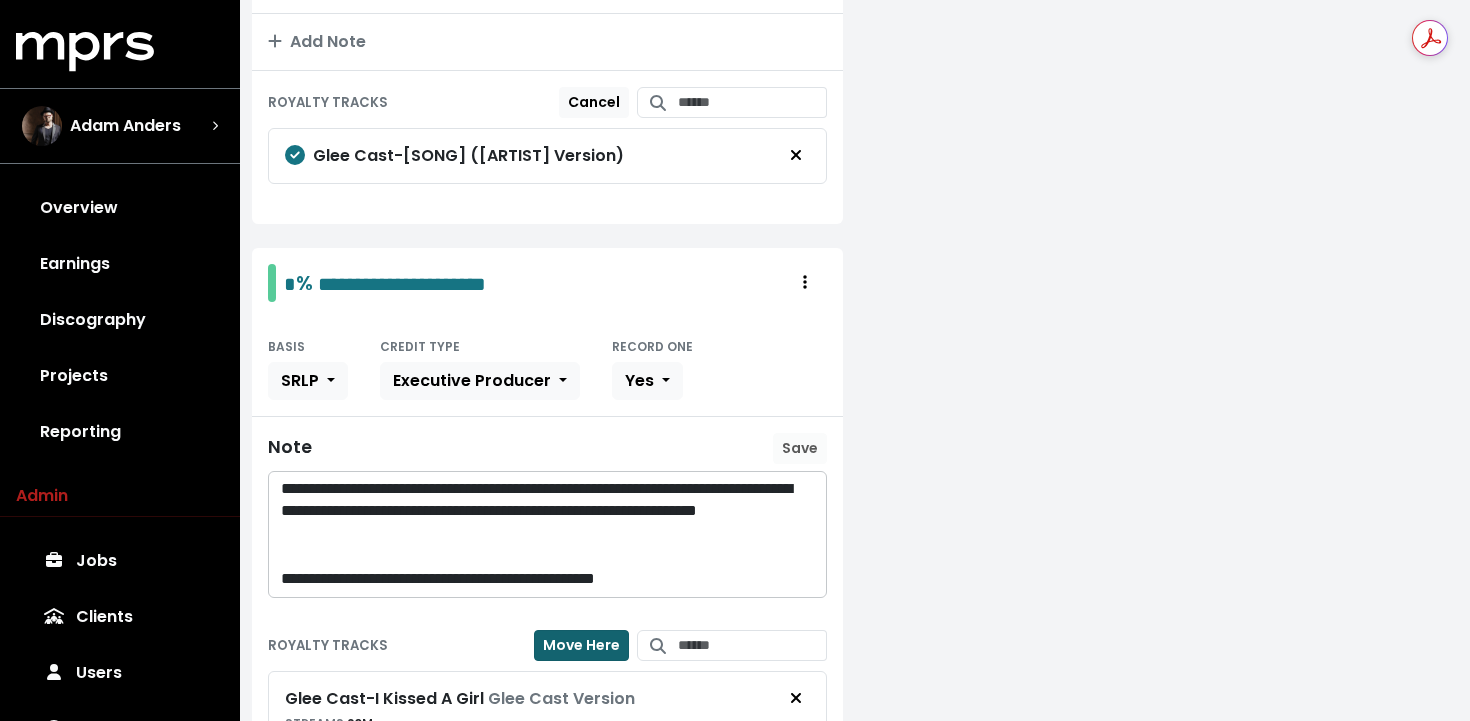 click on "Move Here" at bounding box center (581, 645) 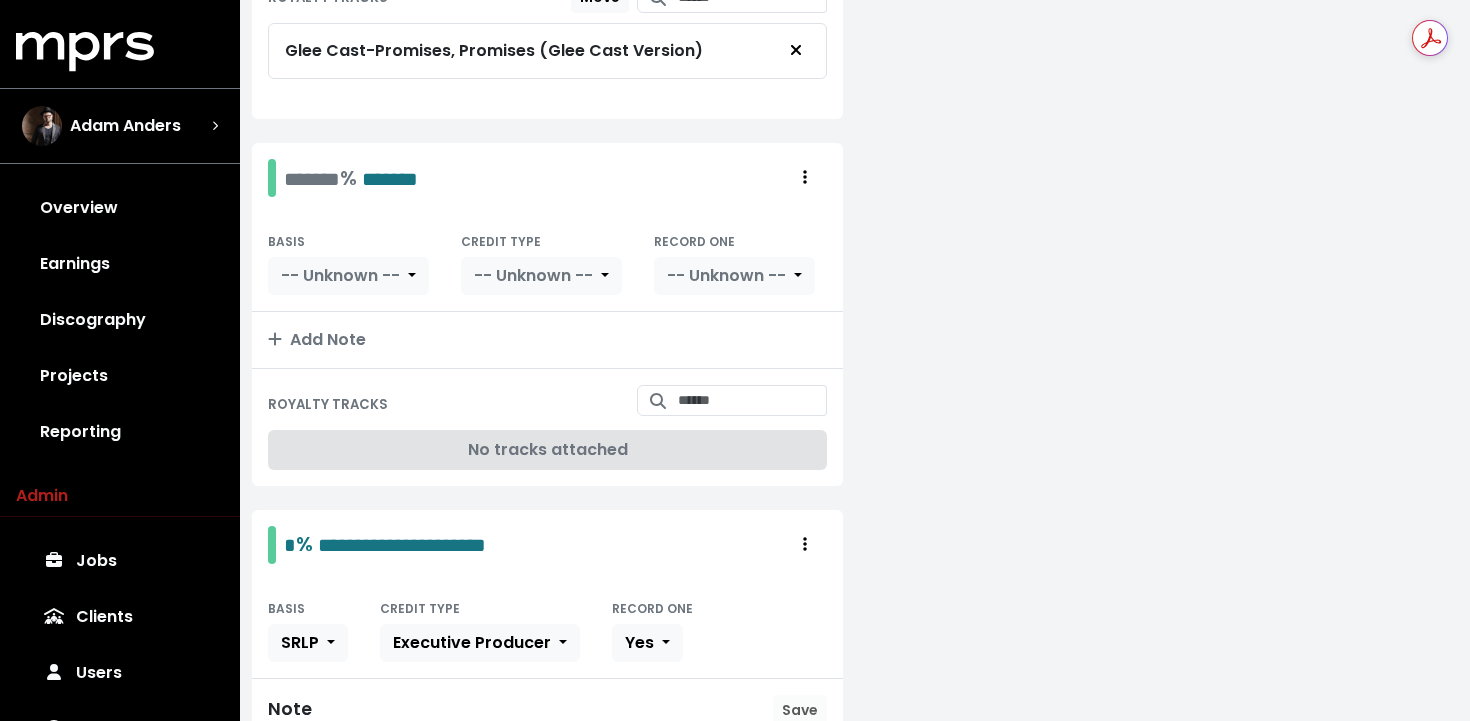 scroll, scrollTop: 1466, scrollLeft: 0, axis: vertical 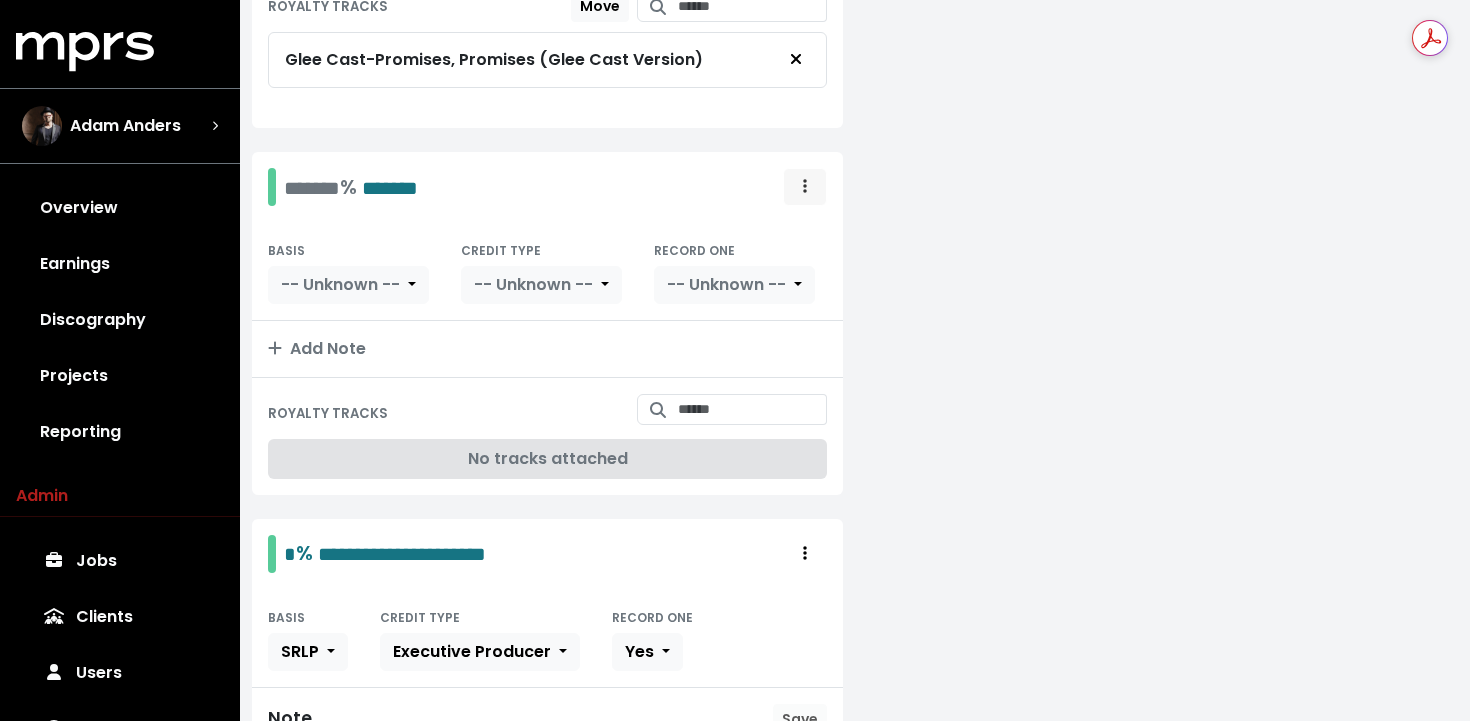 click at bounding box center [805, 187] 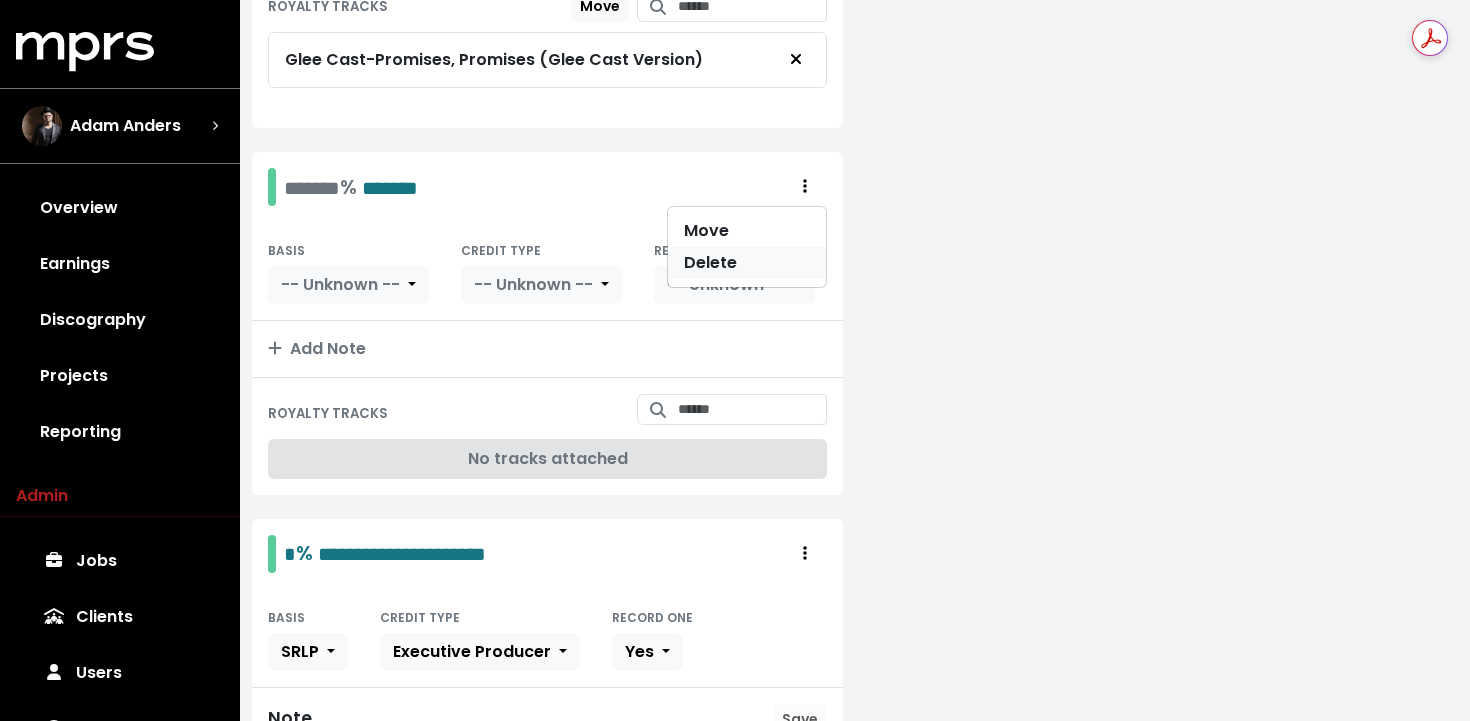 click on "Delete" at bounding box center [747, 263] 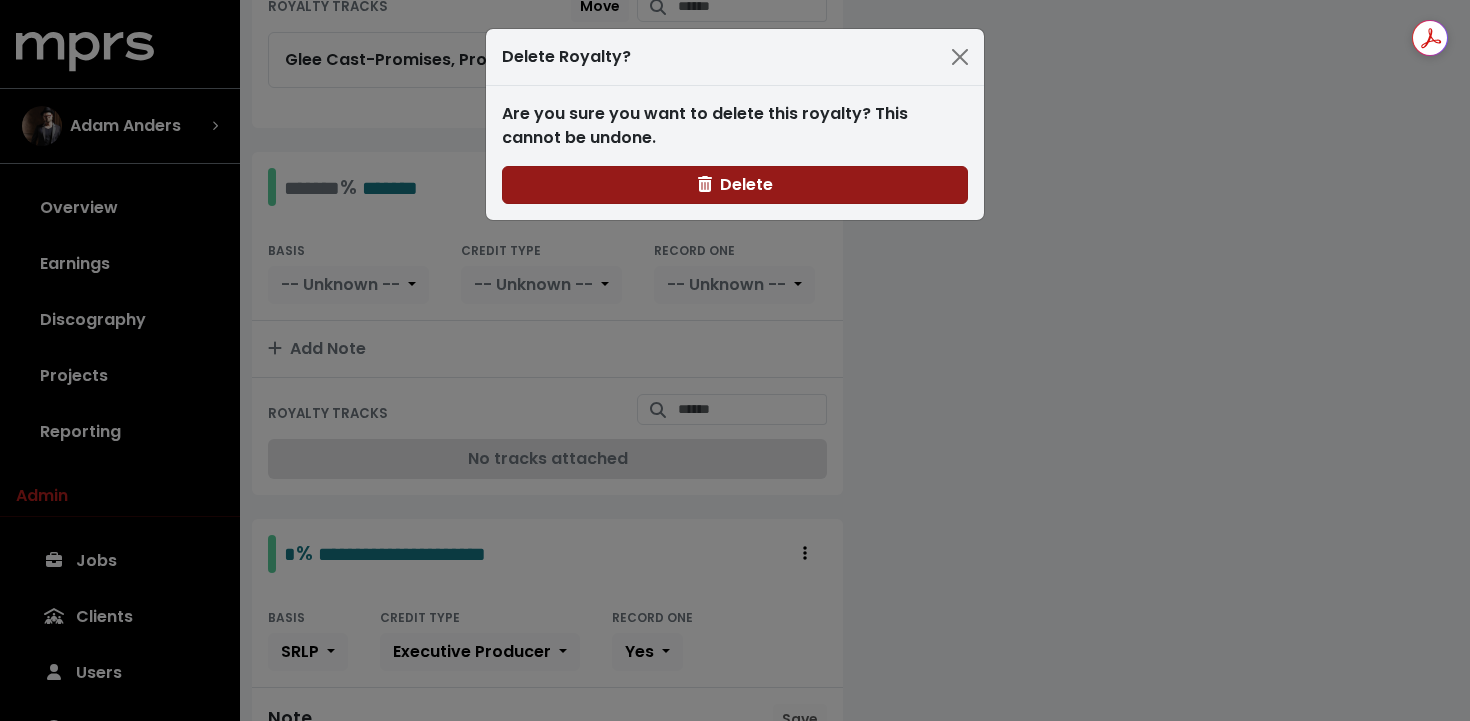 click on "Delete" at bounding box center (735, 184) 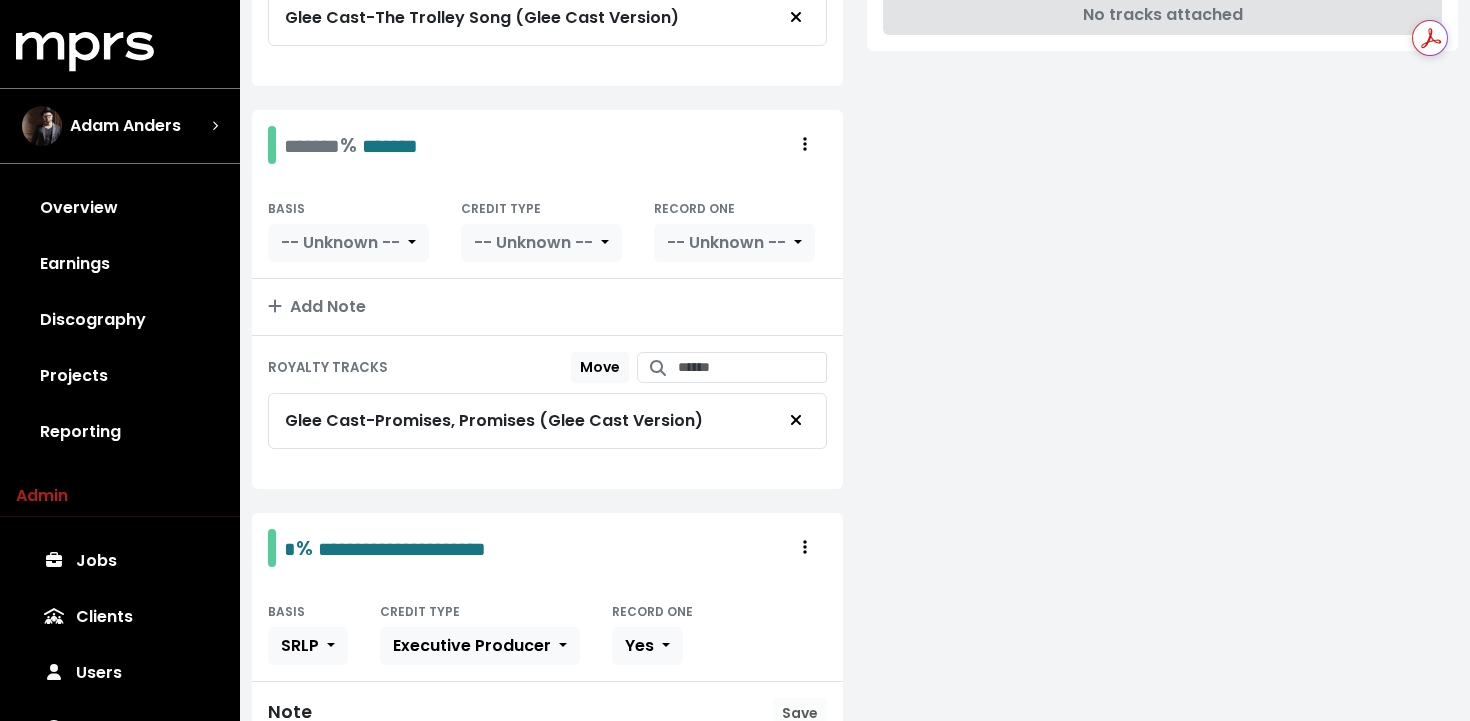 scroll, scrollTop: 1092, scrollLeft: 0, axis: vertical 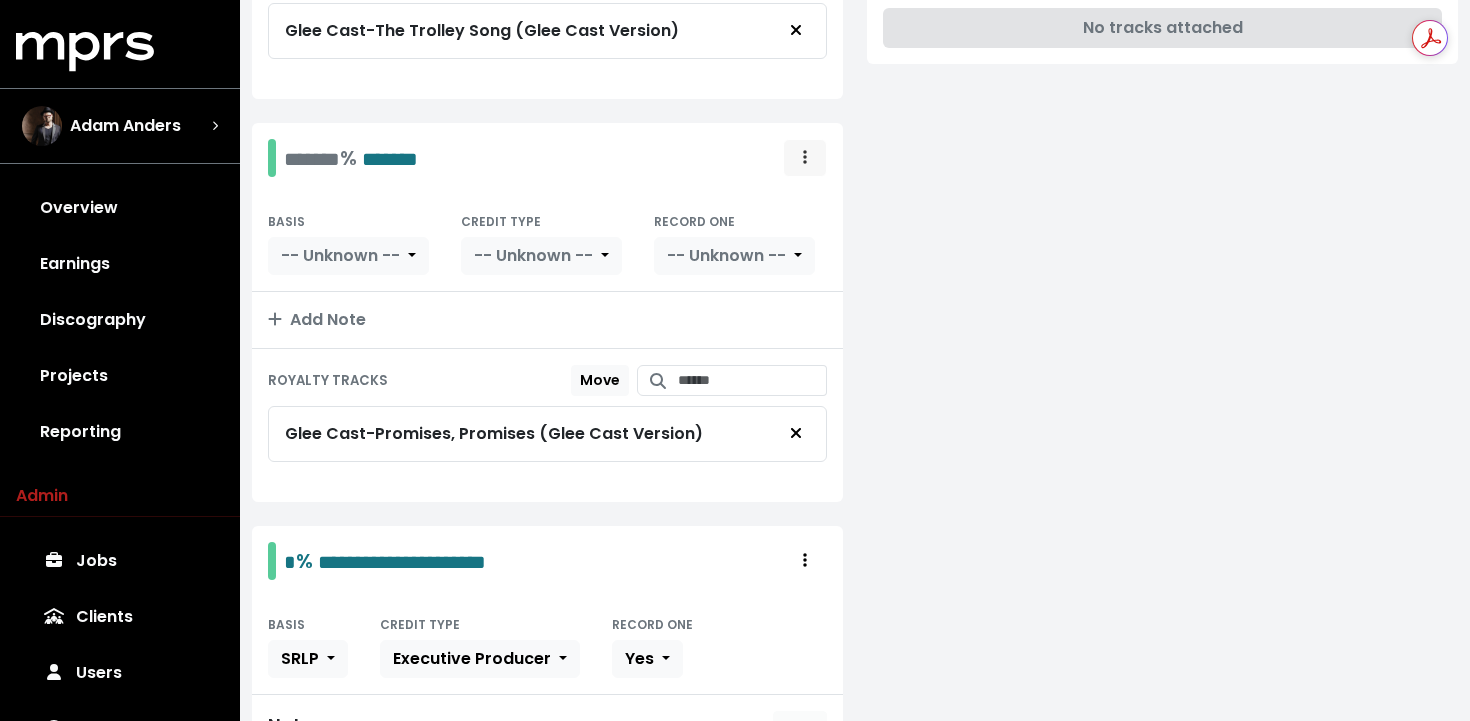 click 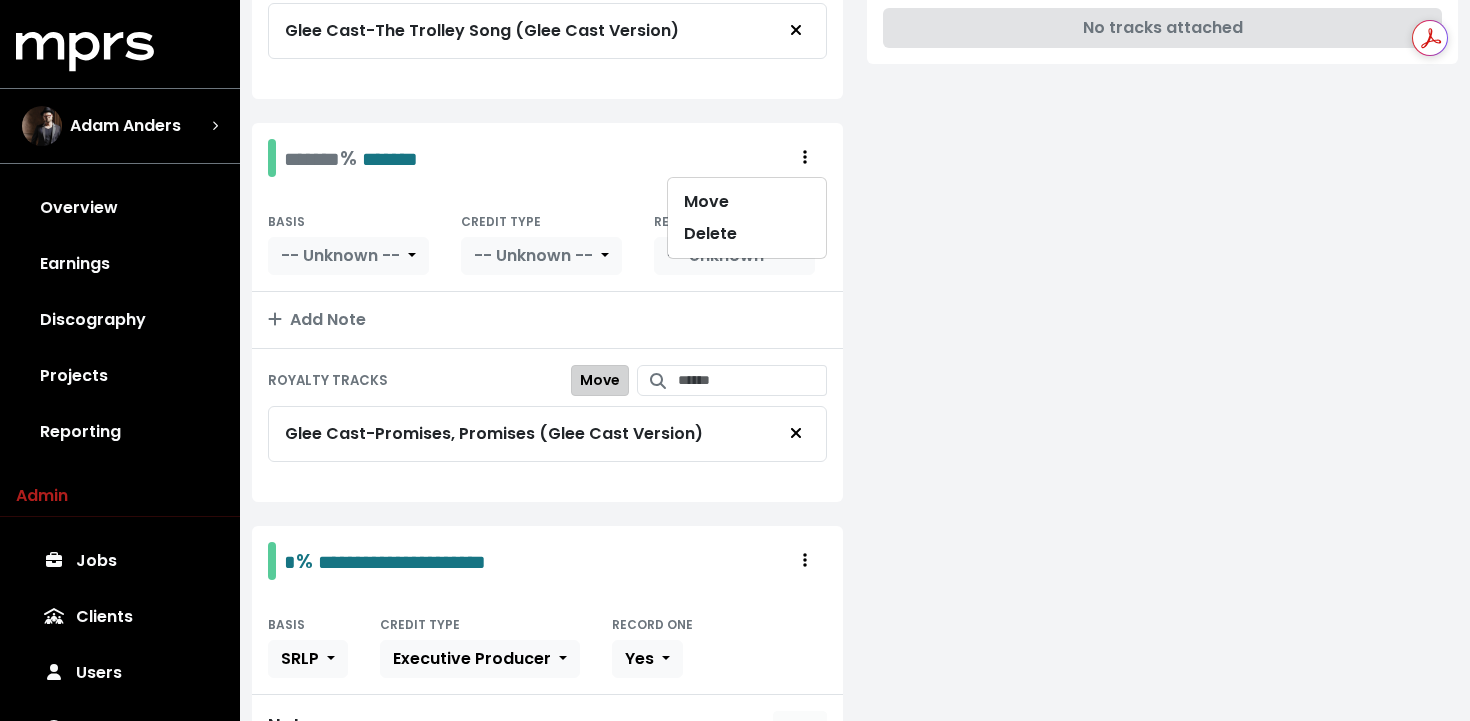 click on "Move" at bounding box center (600, 380) 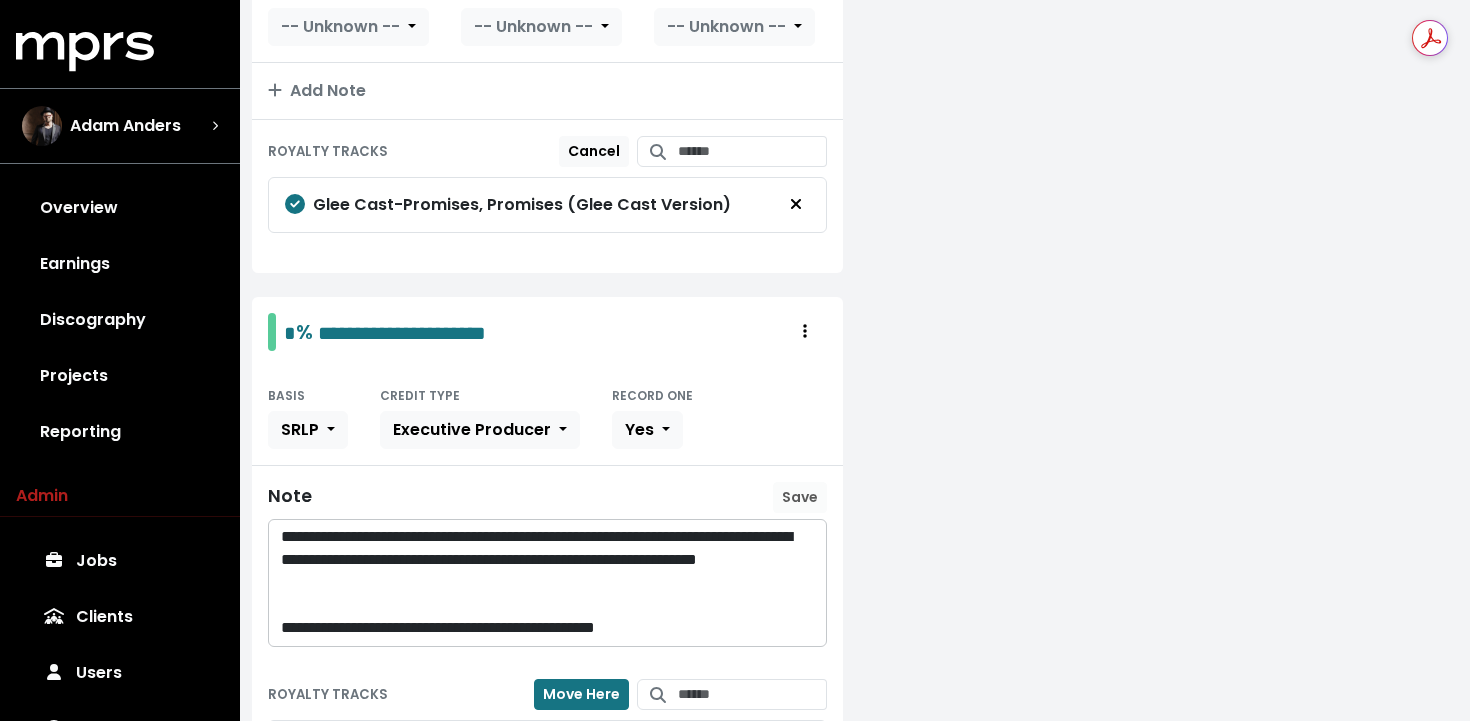 scroll, scrollTop: 1525, scrollLeft: 0, axis: vertical 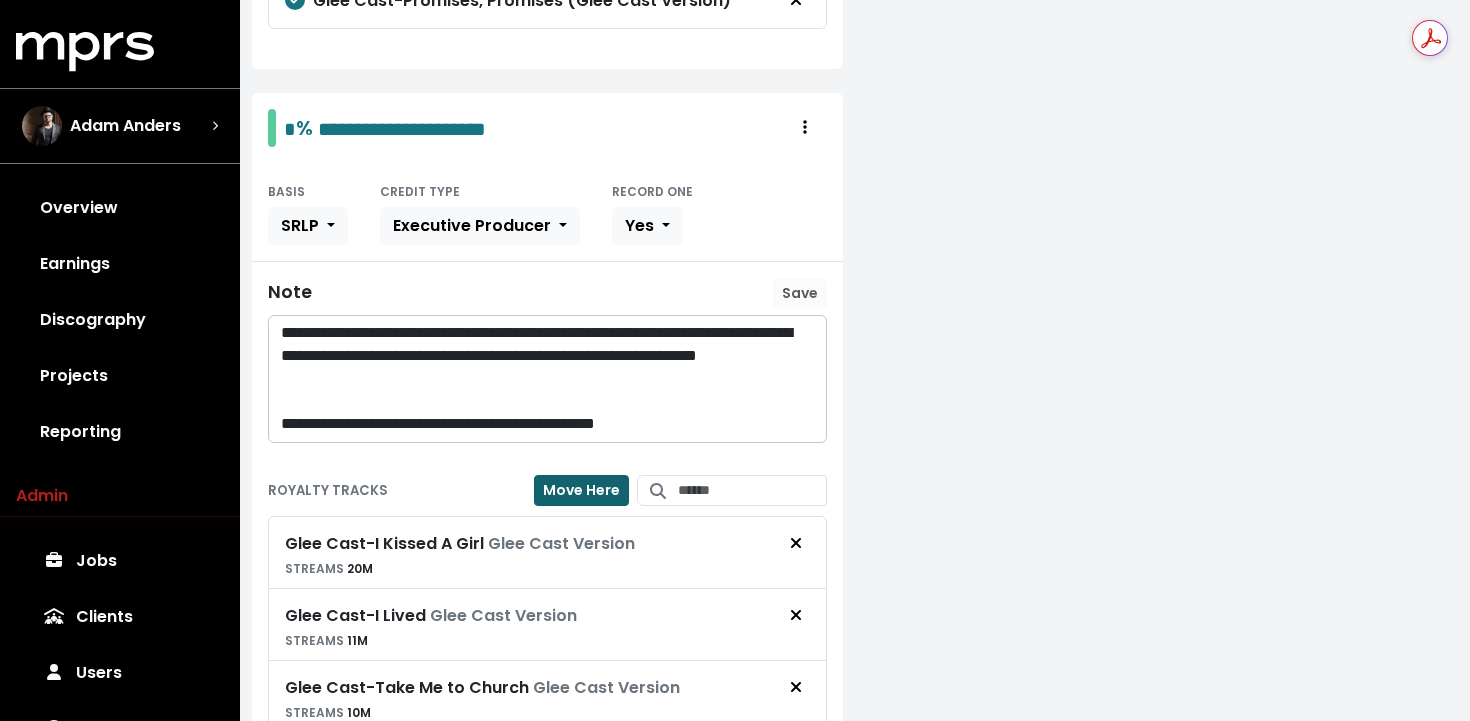click on "Move Here" at bounding box center [581, 490] 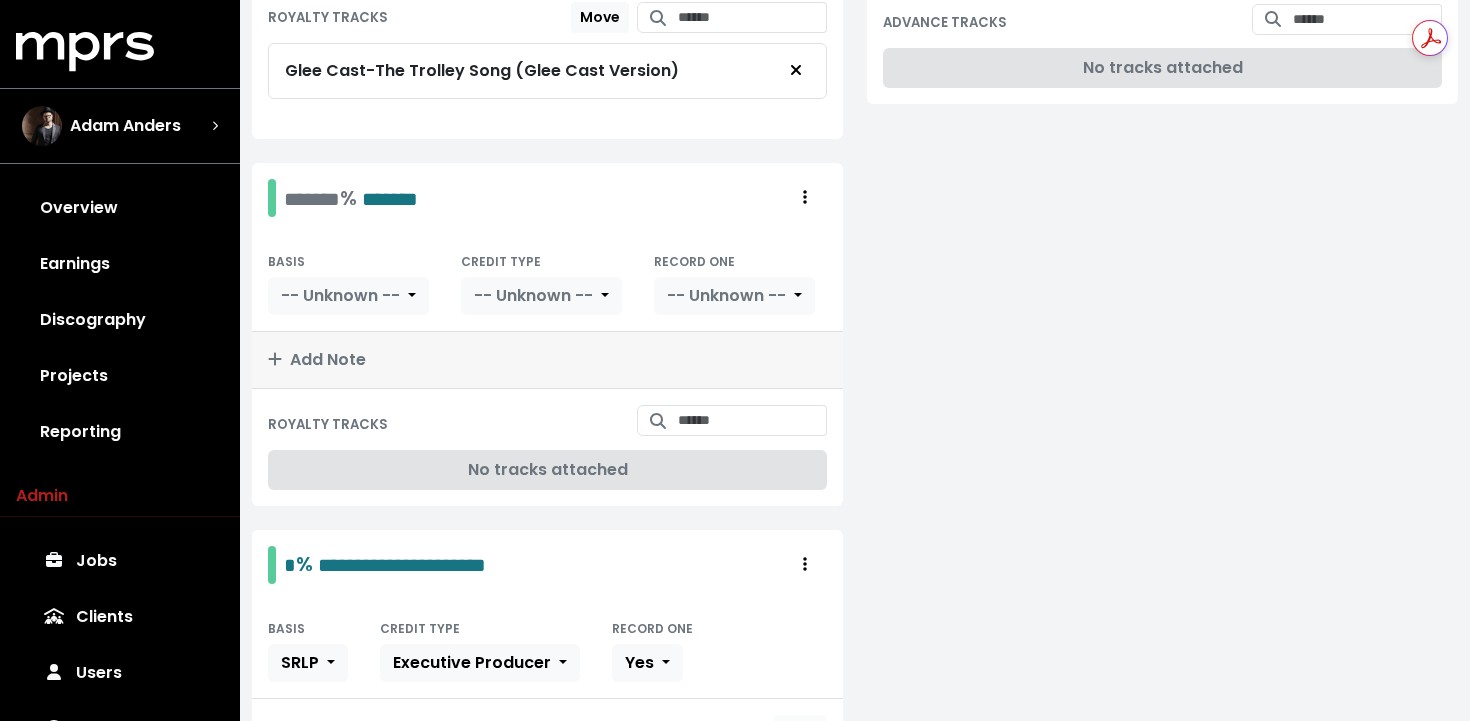 scroll, scrollTop: 1053, scrollLeft: 0, axis: vertical 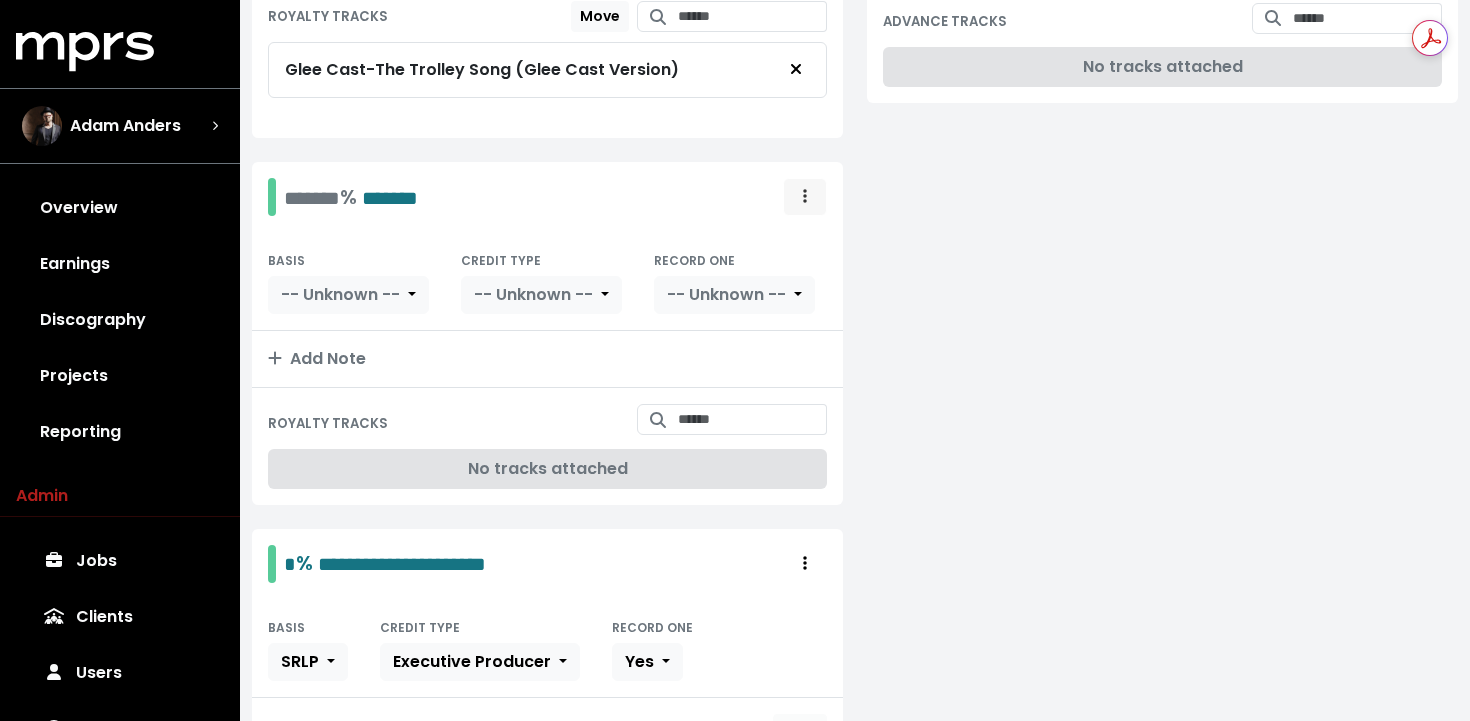 click at bounding box center (805, 196) 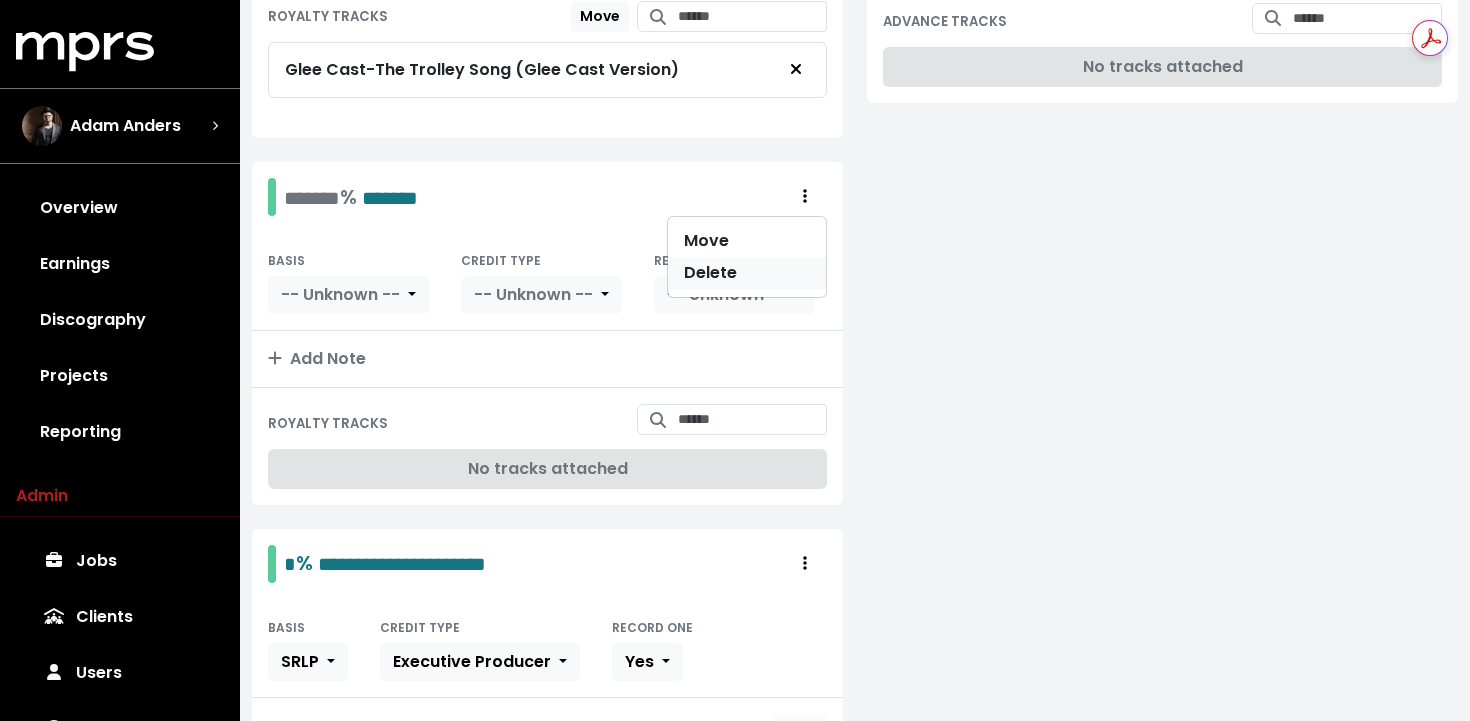 click on "Delete" at bounding box center (747, 273) 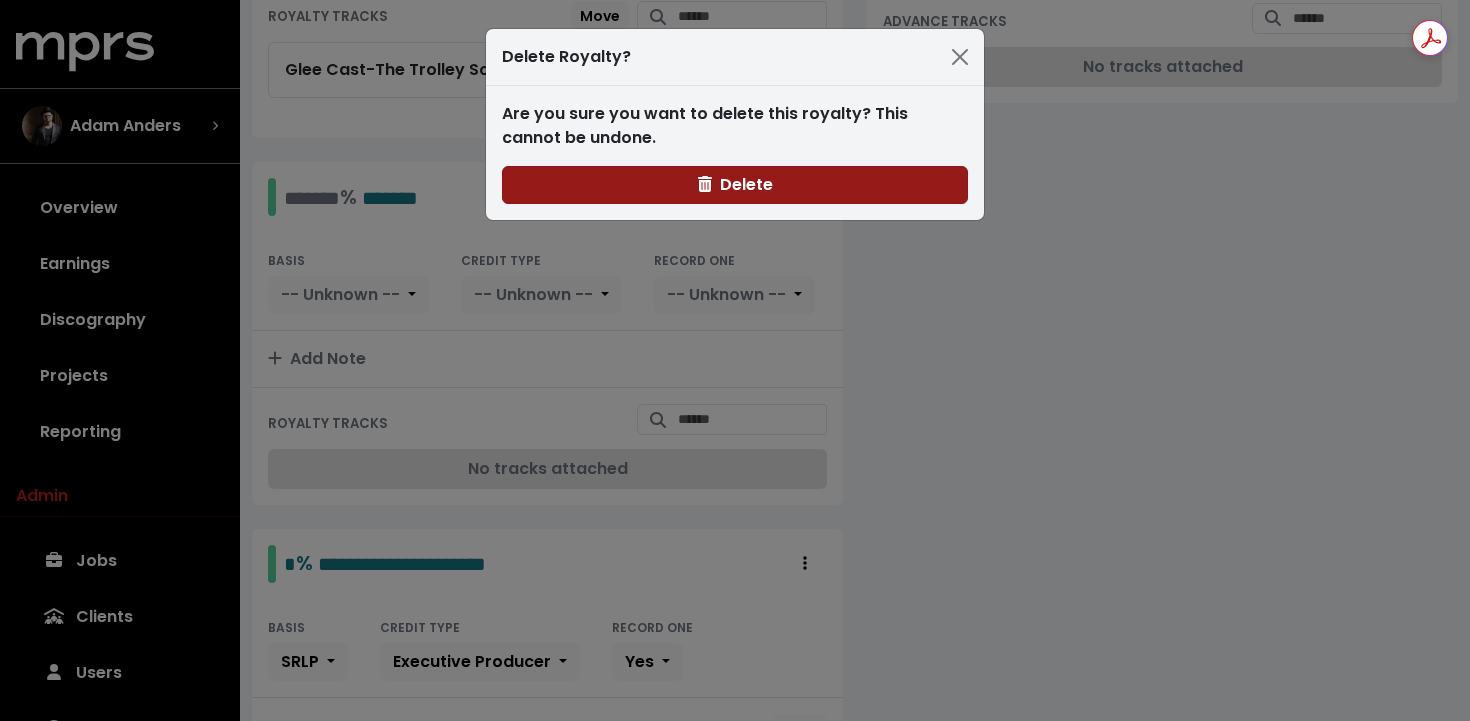 click on "Delete" at bounding box center [735, 185] 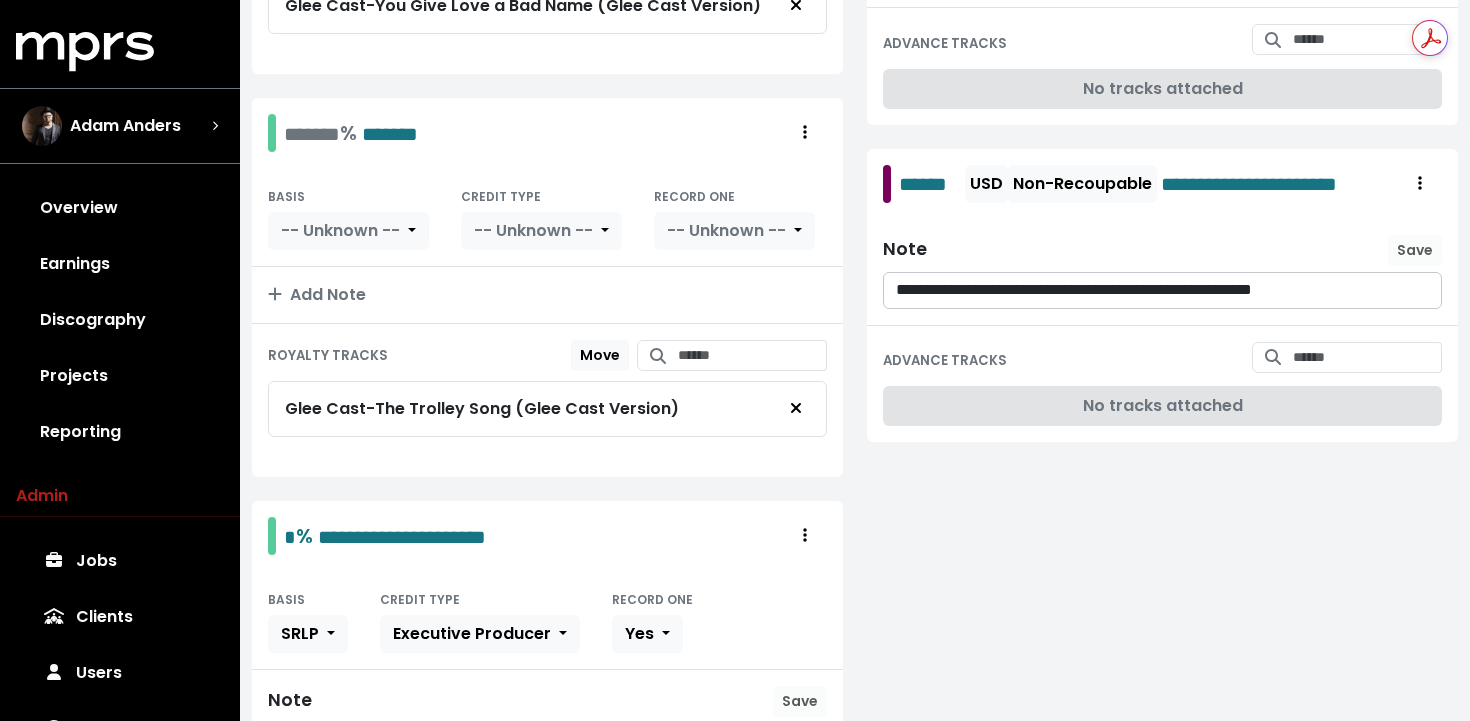 scroll, scrollTop: 673, scrollLeft: 0, axis: vertical 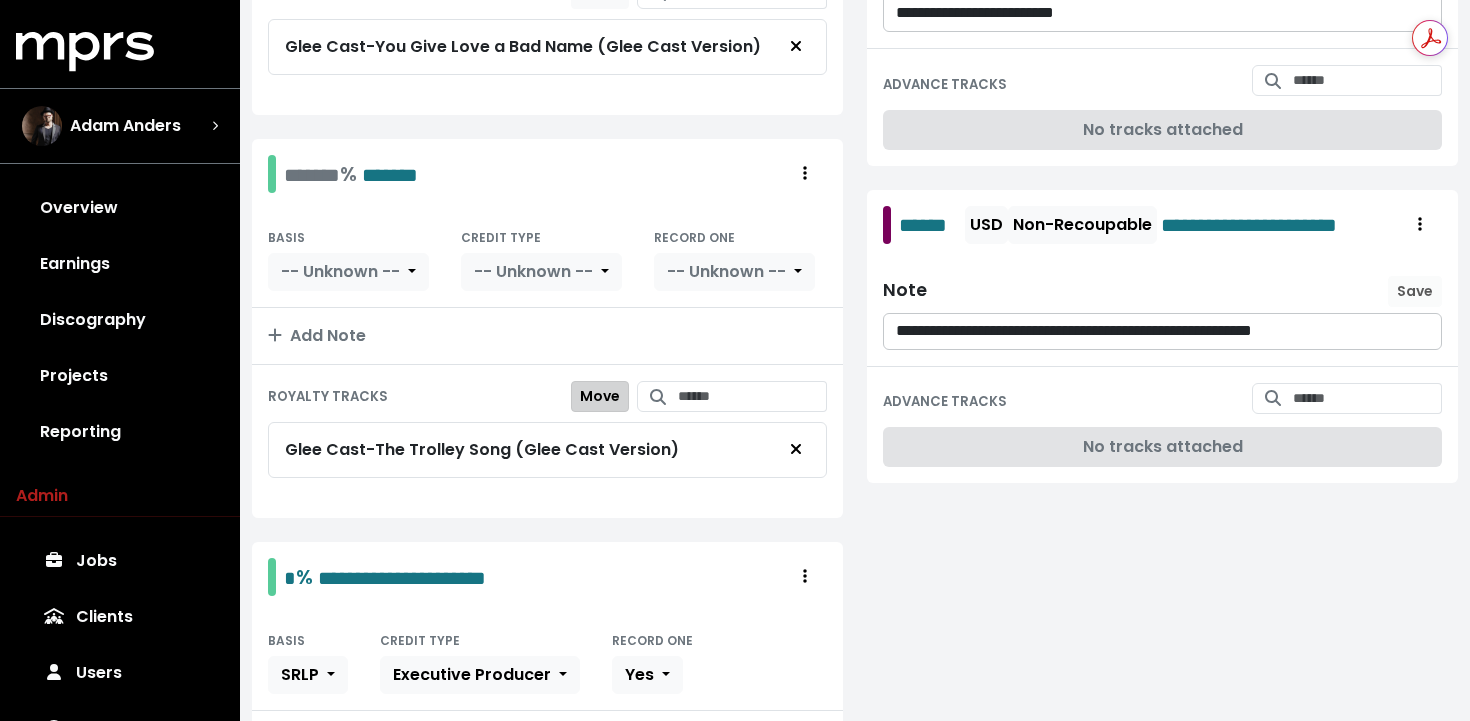 click on "Move" at bounding box center [600, 396] 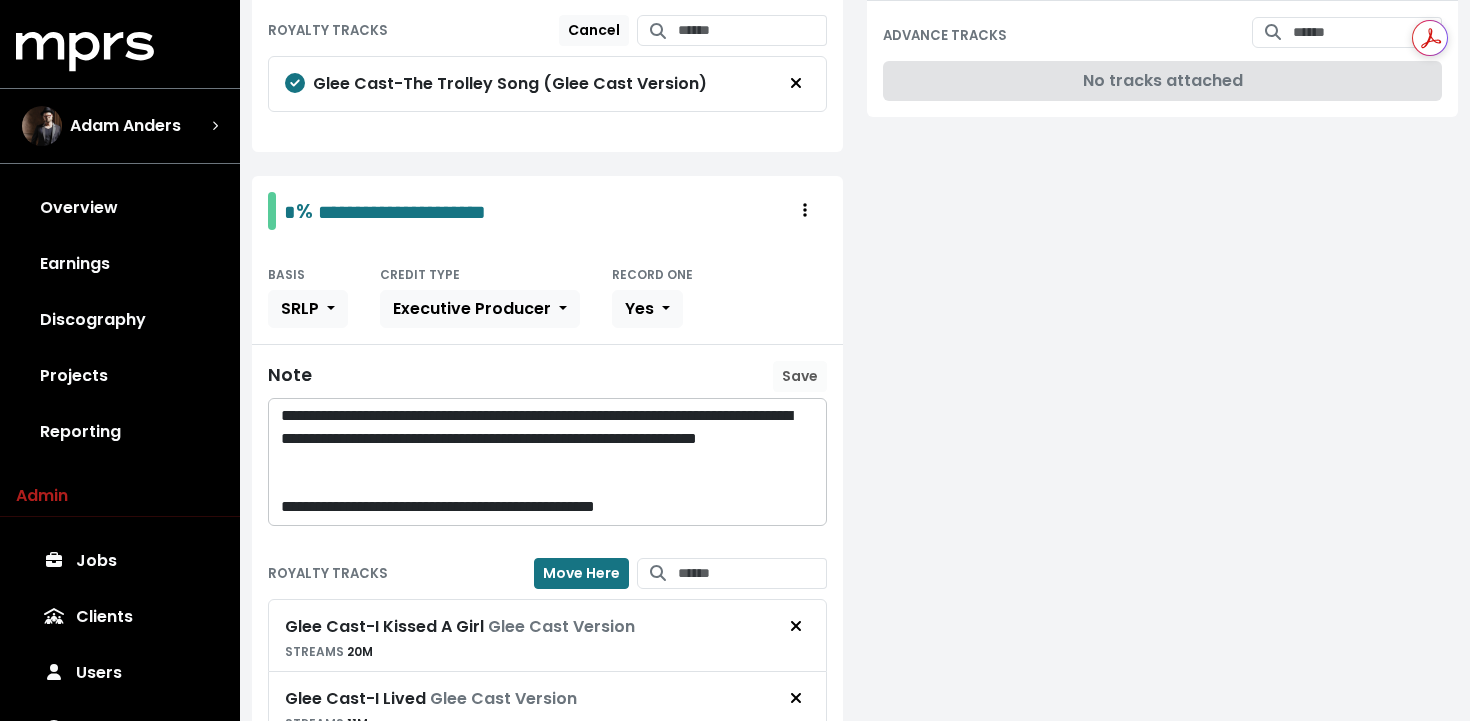 scroll, scrollTop: 1052, scrollLeft: 0, axis: vertical 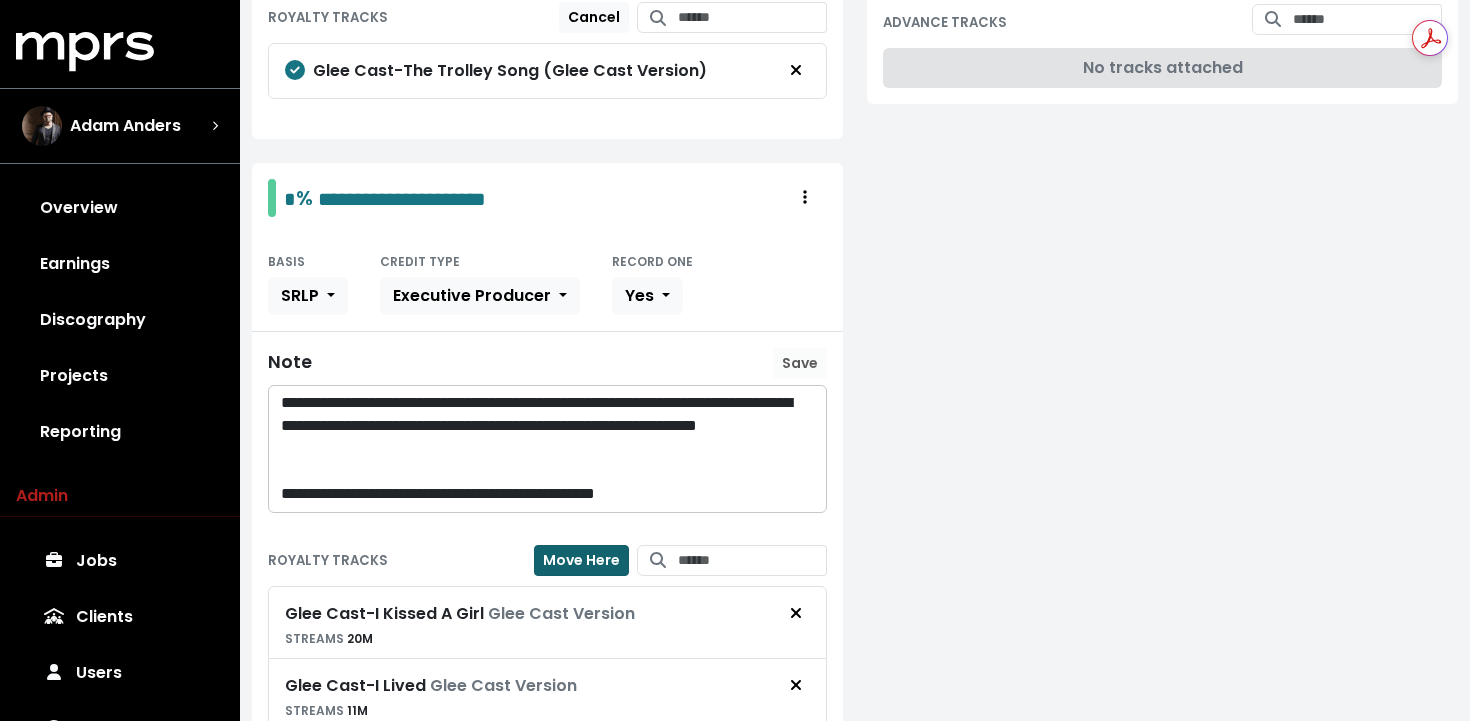 click on "Move Here" at bounding box center (581, 560) 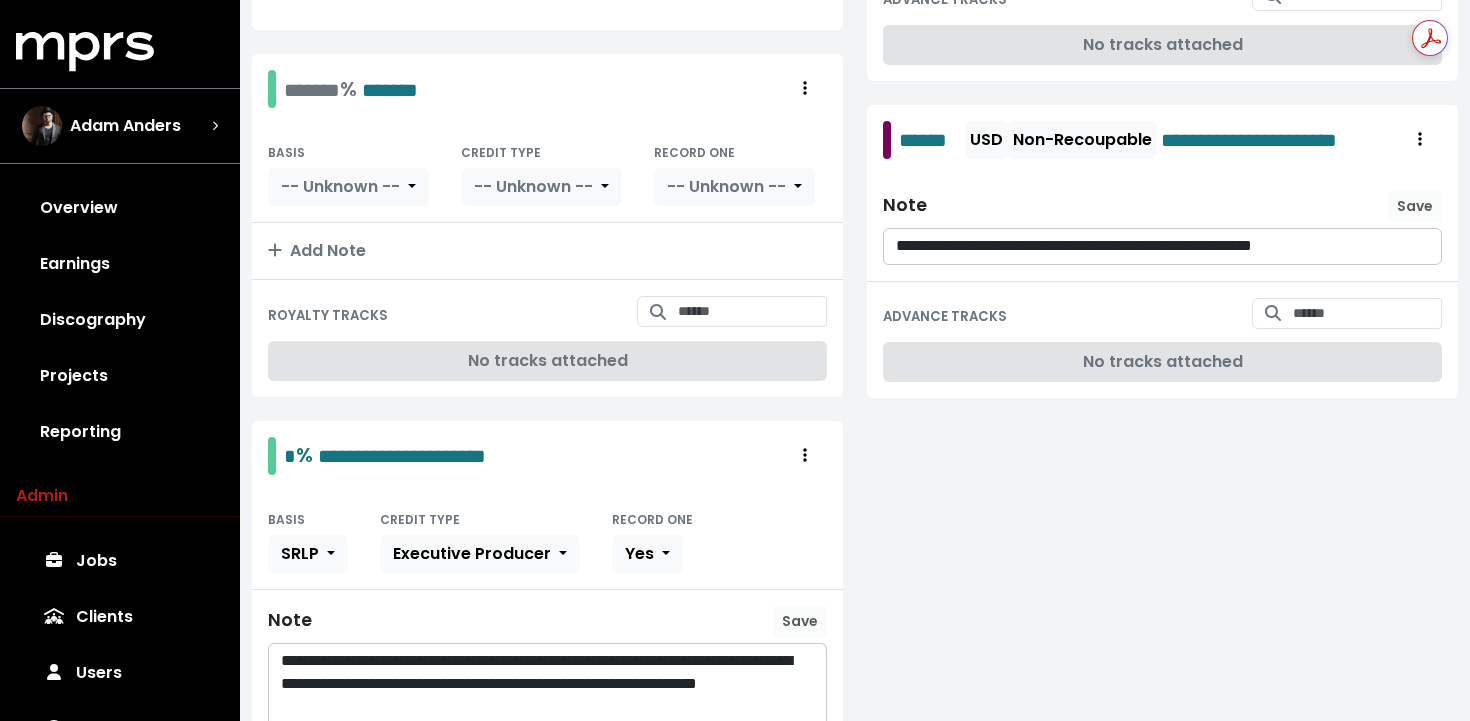 scroll, scrollTop: 749, scrollLeft: 0, axis: vertical 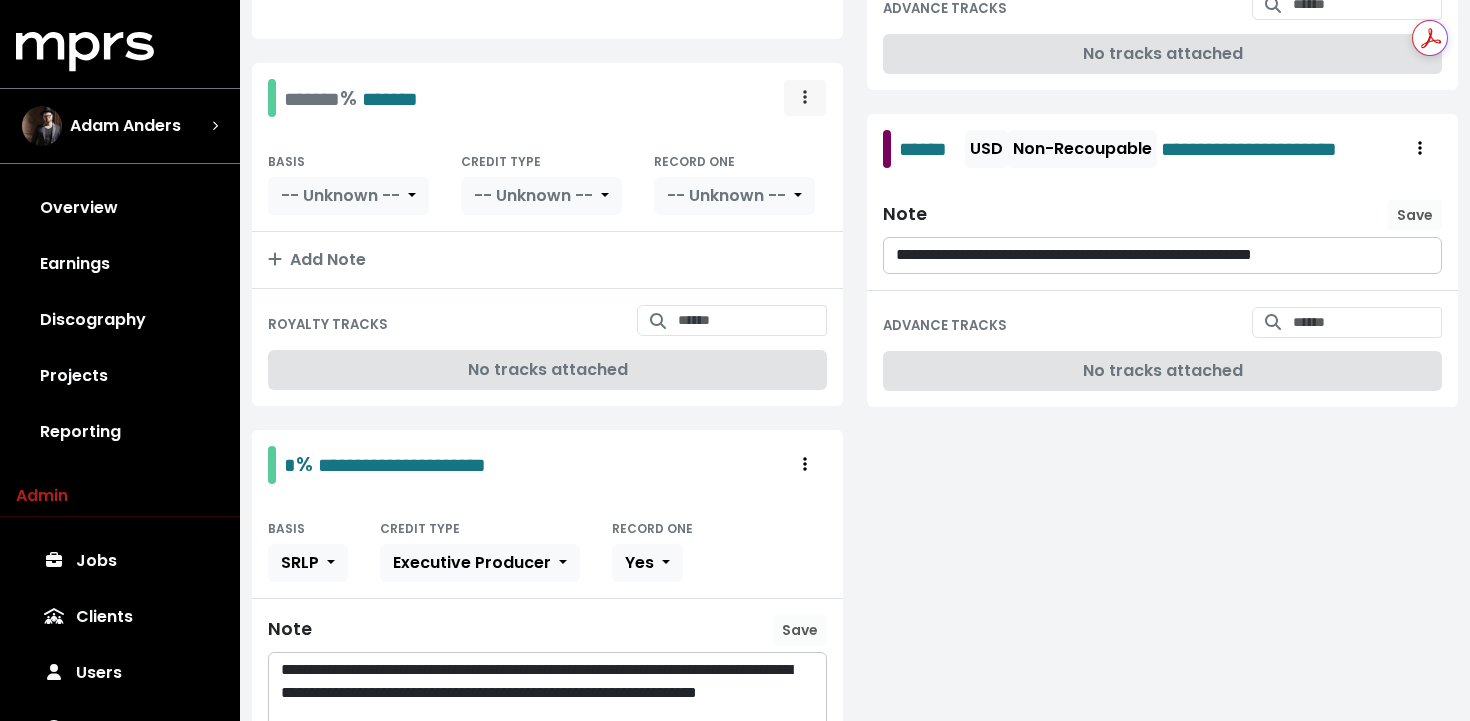 click at bounding box center [805, 98] 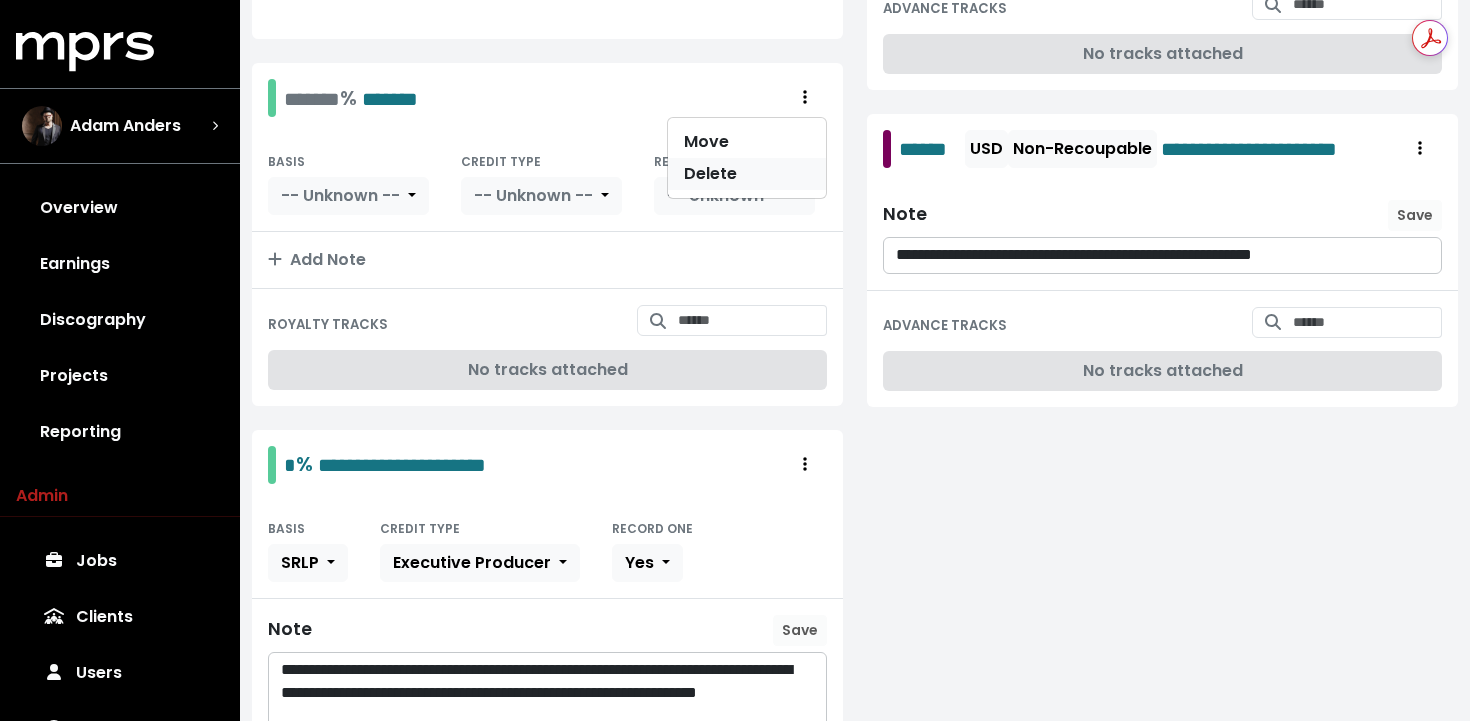 click on "Delete" at bounding box center [747, 174] 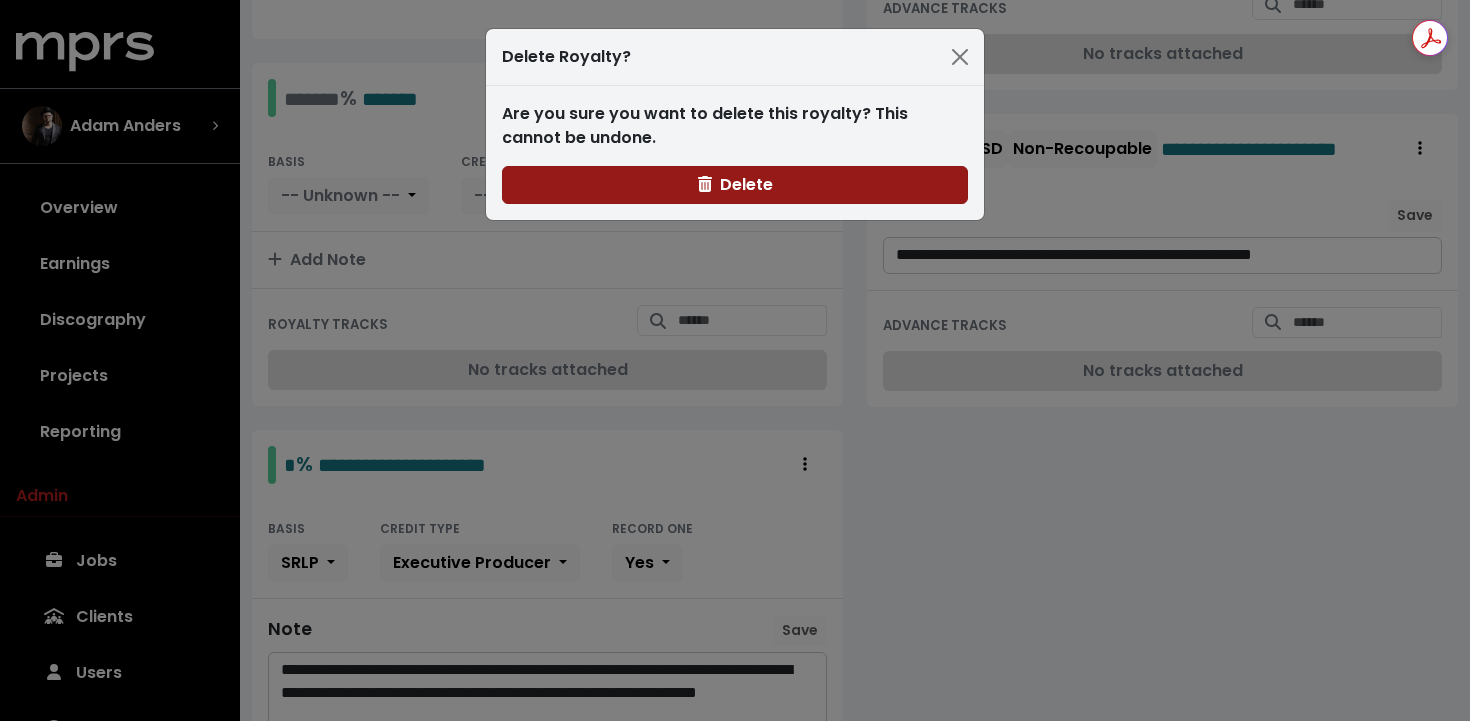 click on "Delete" at bounding box center (735, 184) 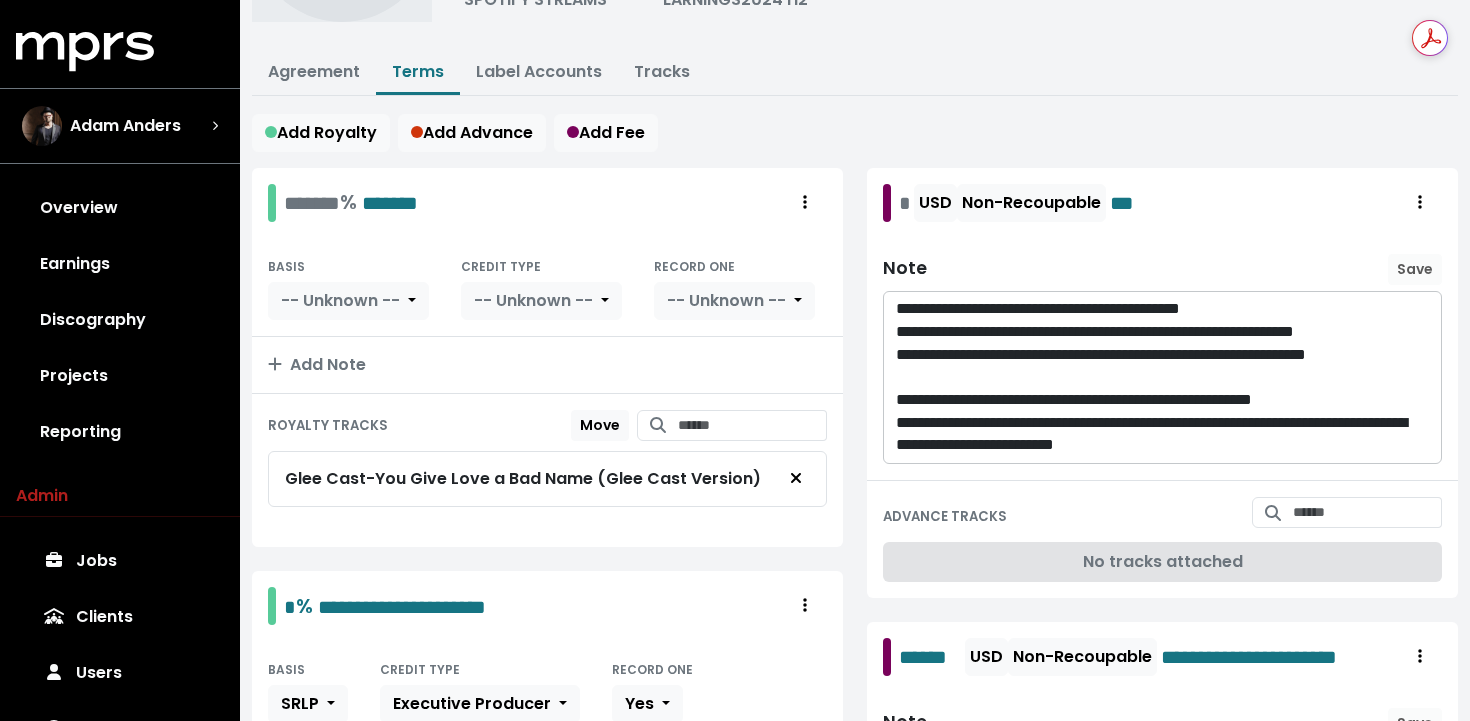 scroll, scrollTop: 242, scrollLeft: 0, axis: vertical 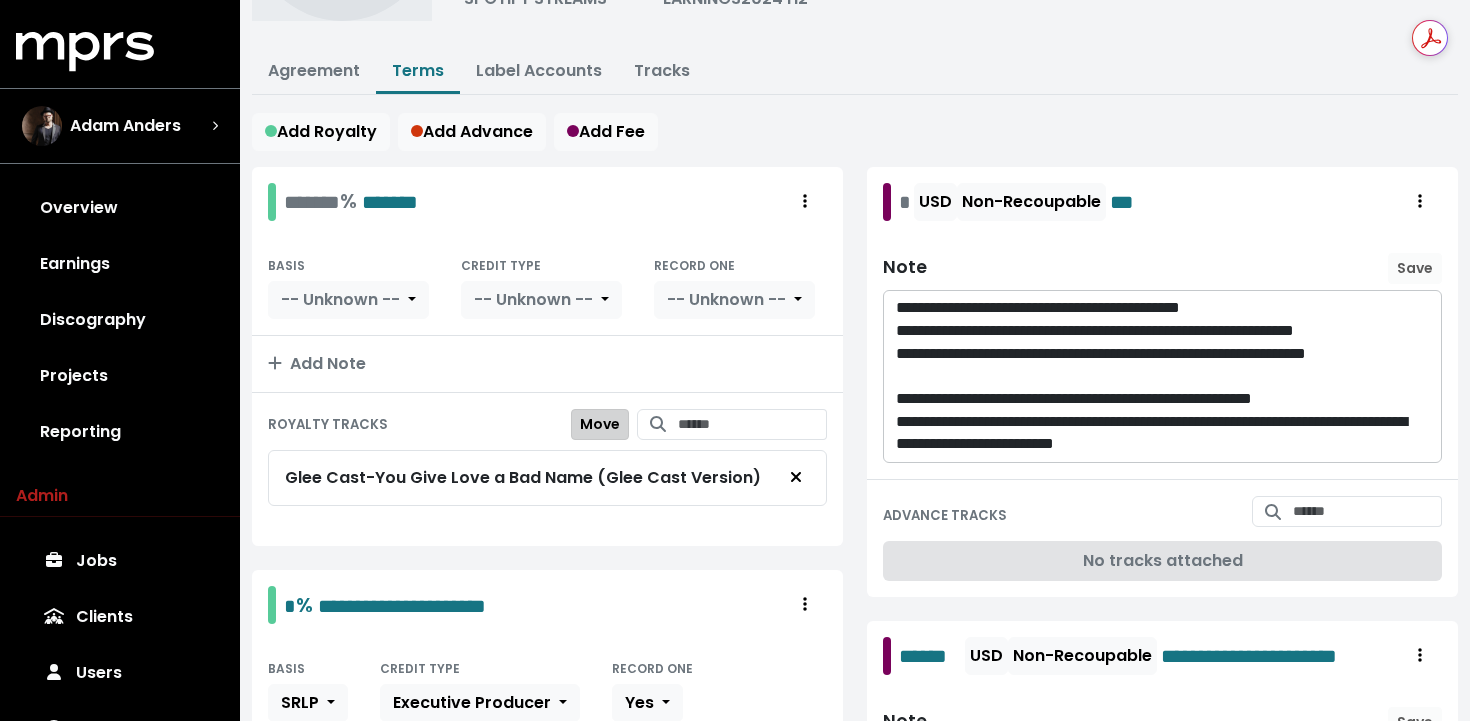 click on "Move" at bounding box center [600, 424] 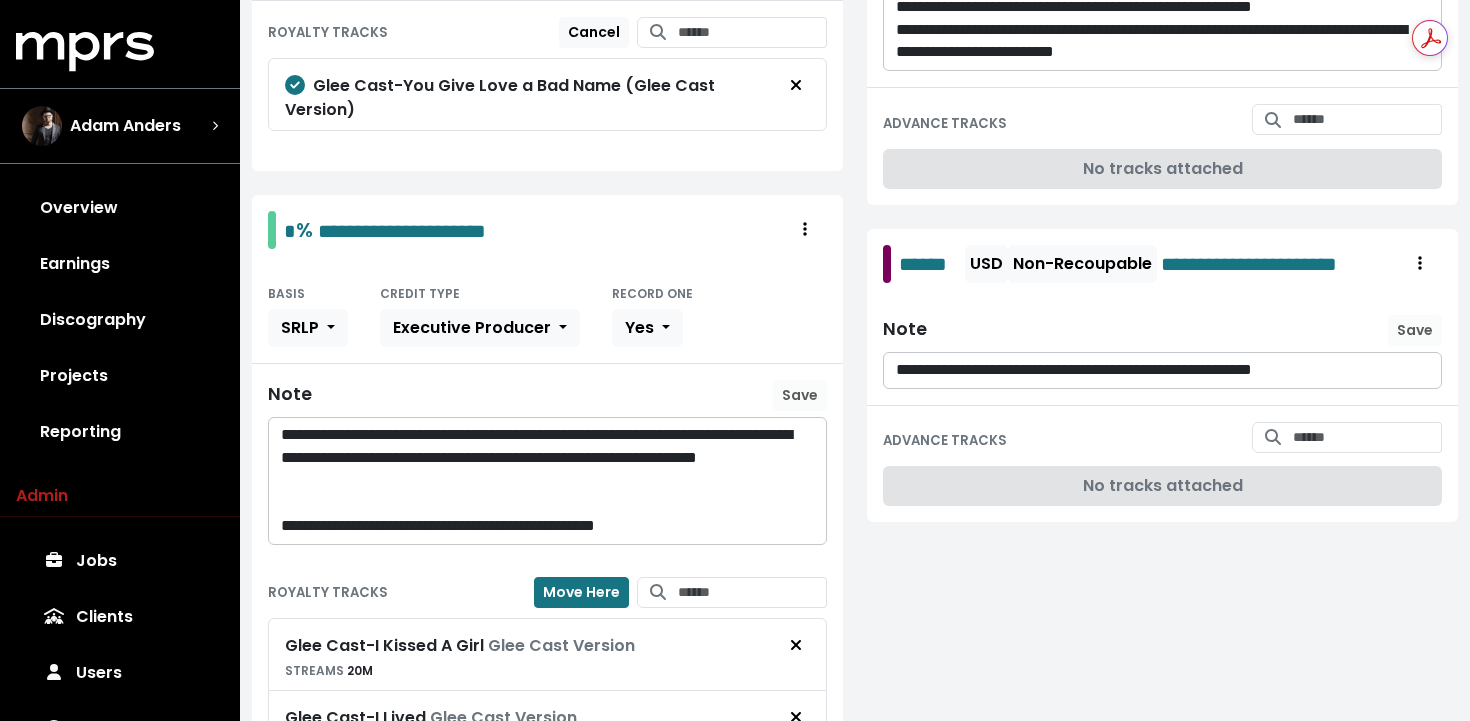 scroll, scrollTop: 645, scrollLeft: 0, axis: vertical 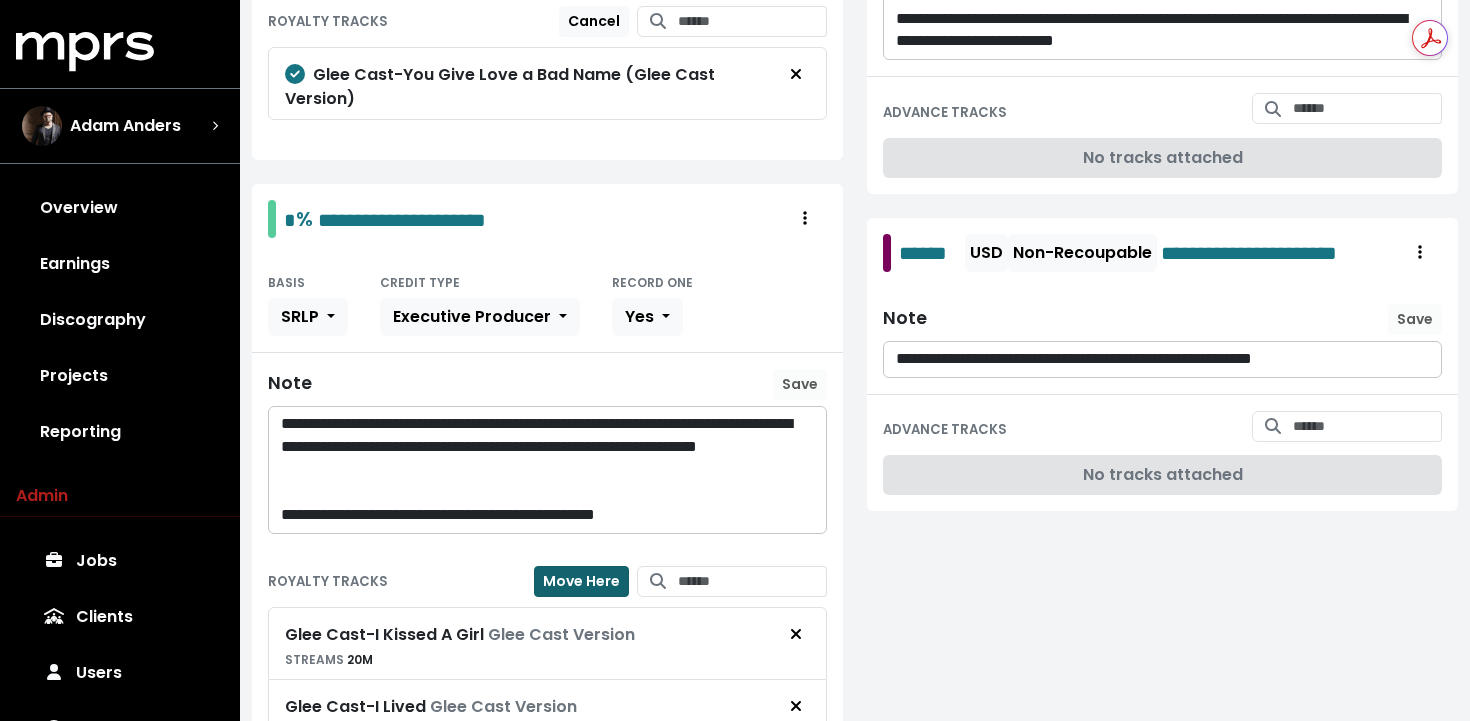 click on "Move Here" at bounding box center [581, 581] 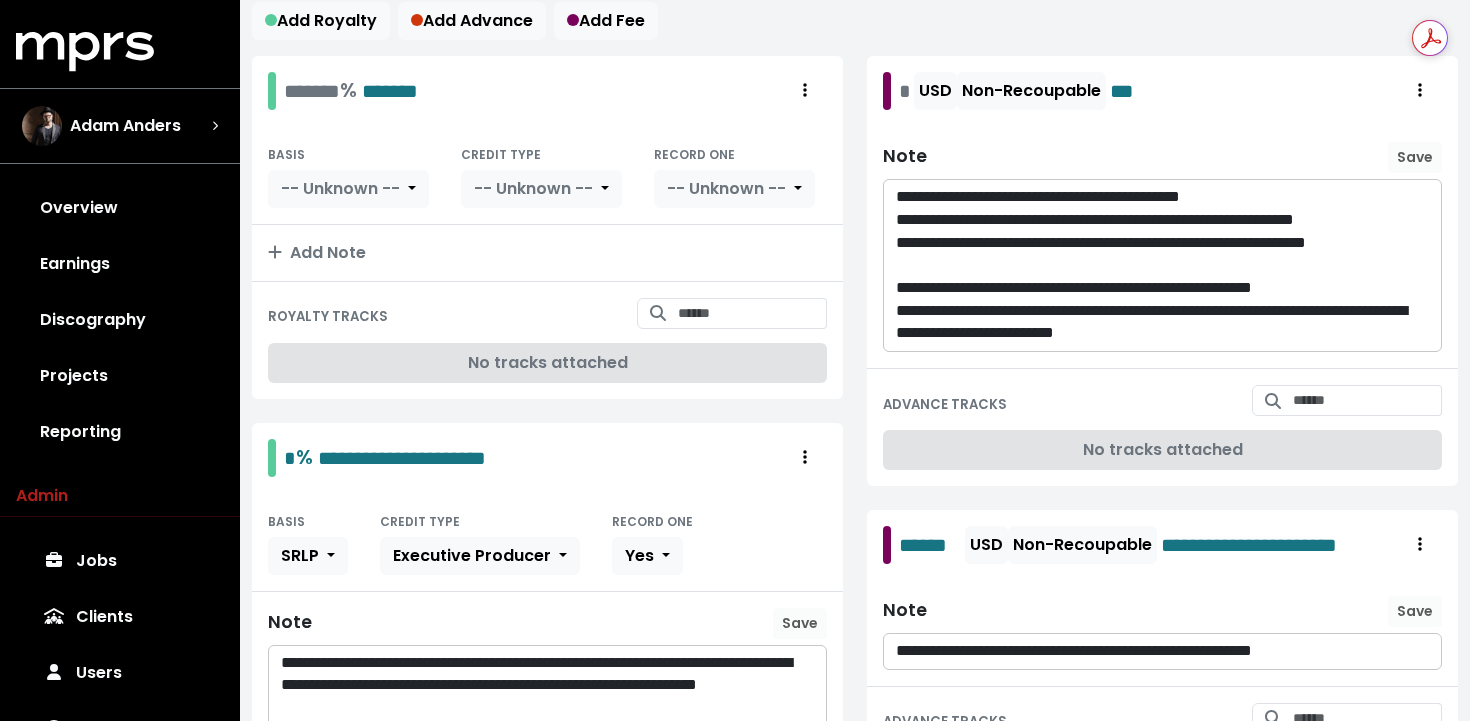 scroll, scrollTop: 278, scrollLeft: 0, axis: vertical 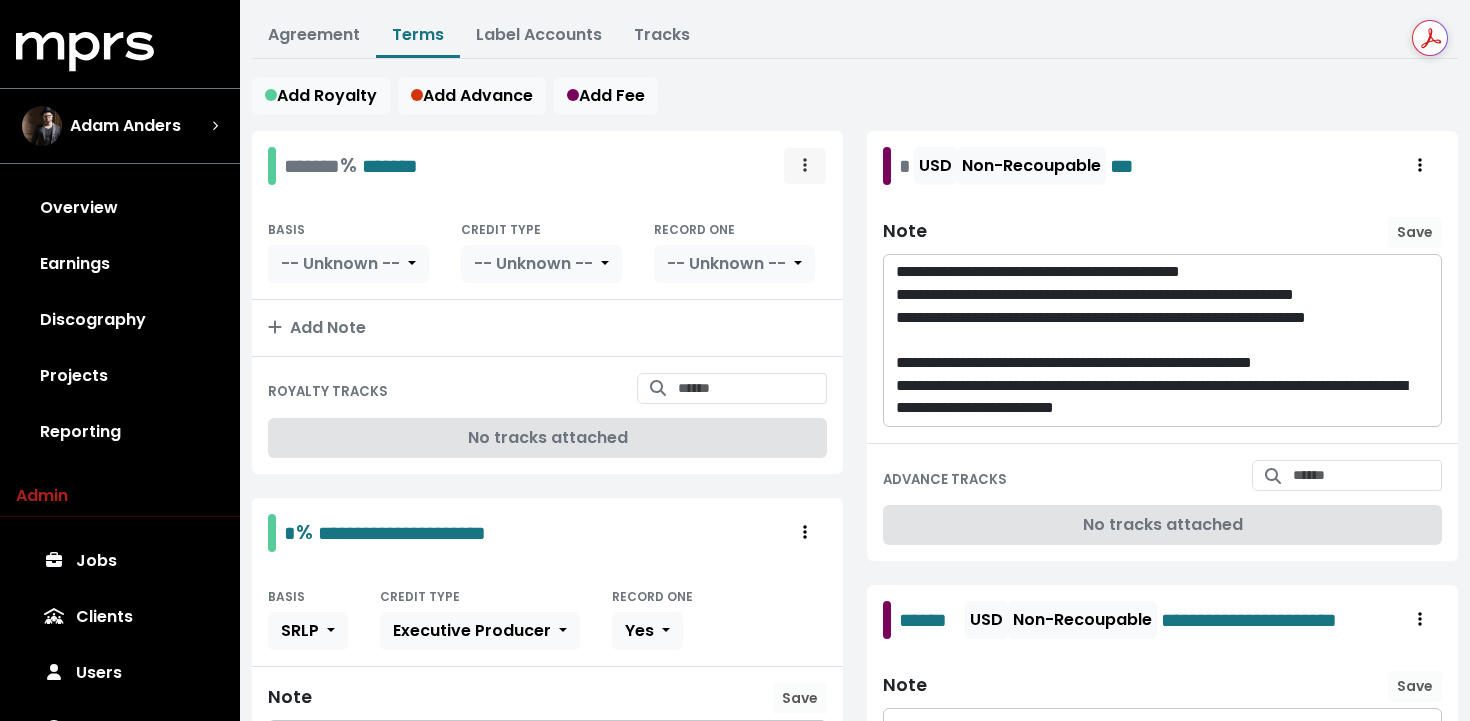 click at bounding box center (805, 166) 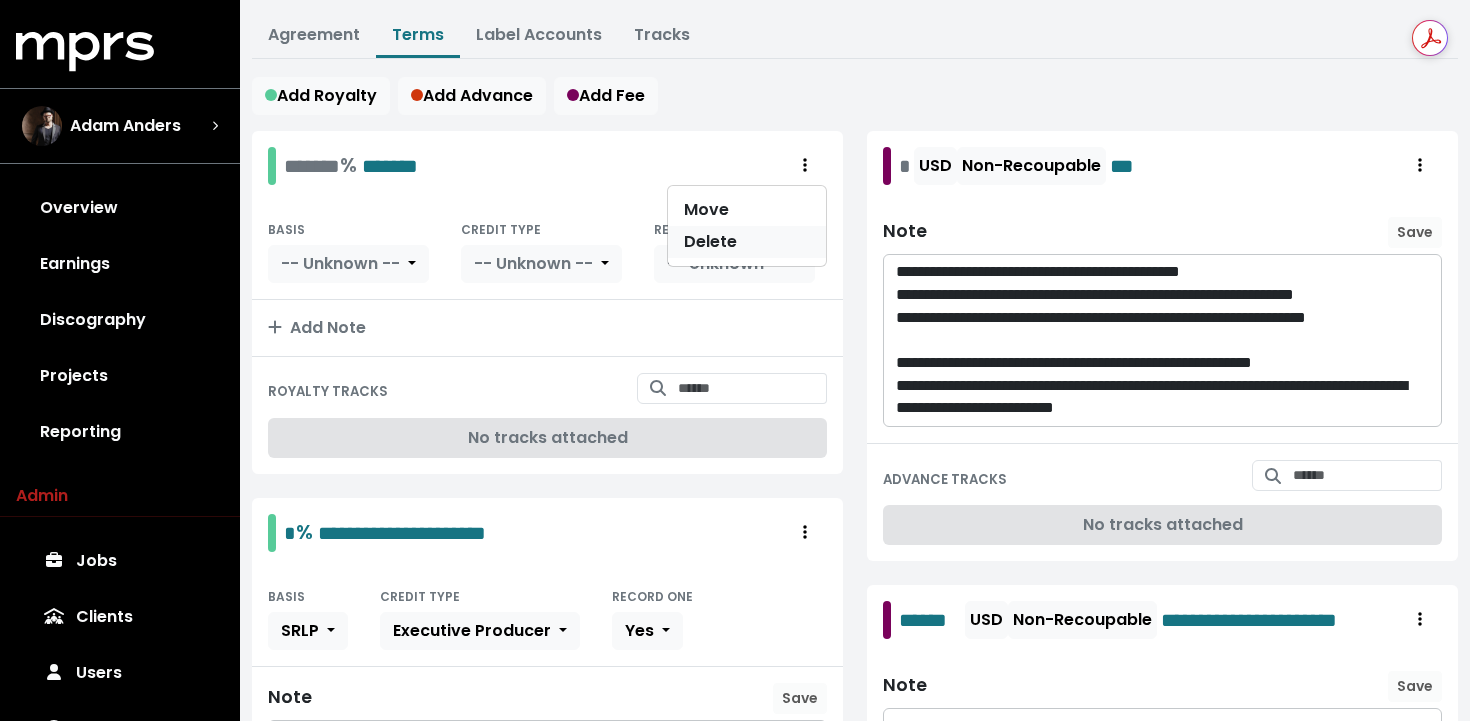 click on "Delete" at bounding box center (747, 242) 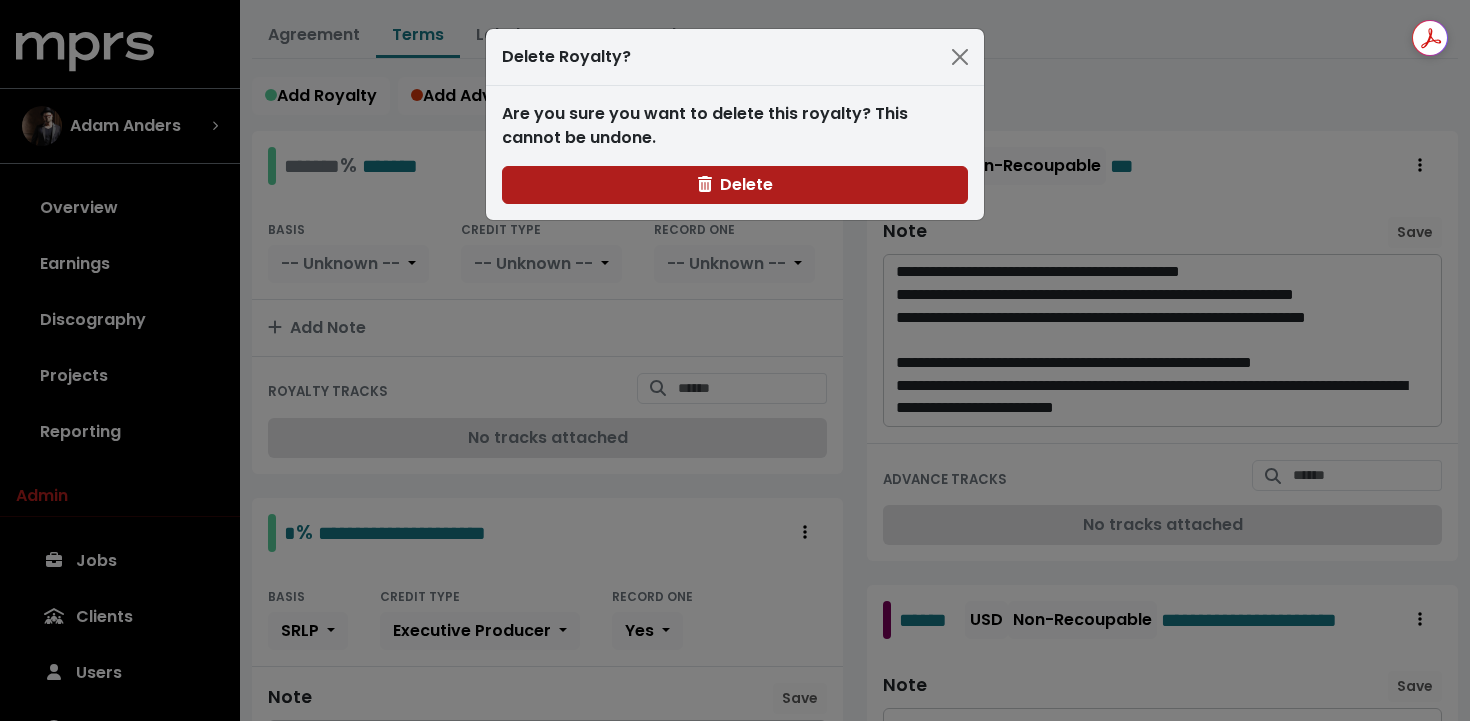 click on "Are you sure you want to delete this royalty? This cannot be undone. Delete" at bounding box center (735, 153) 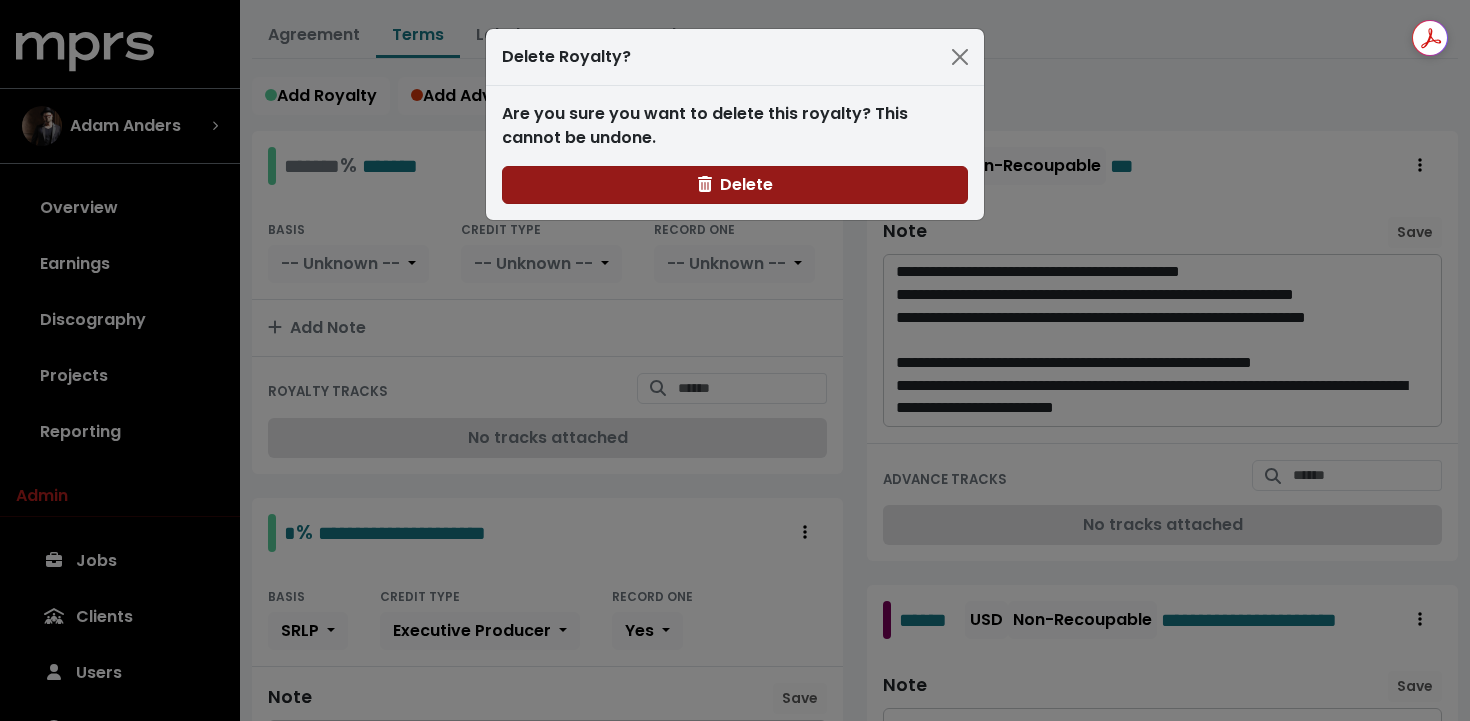 click on "Delete" at bounding box center [735, 184] 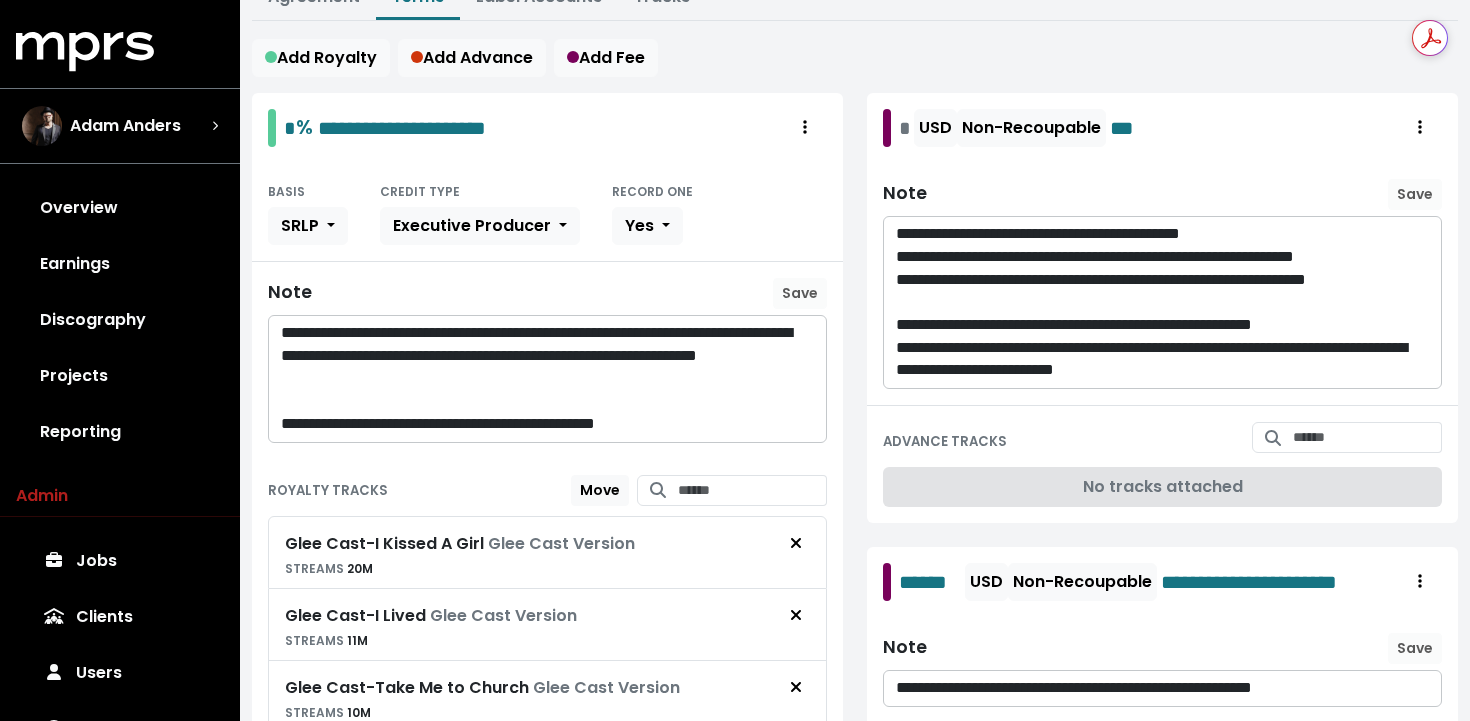 scroll, scrollTop: 289, scrollLeft: 0, axis: vertical 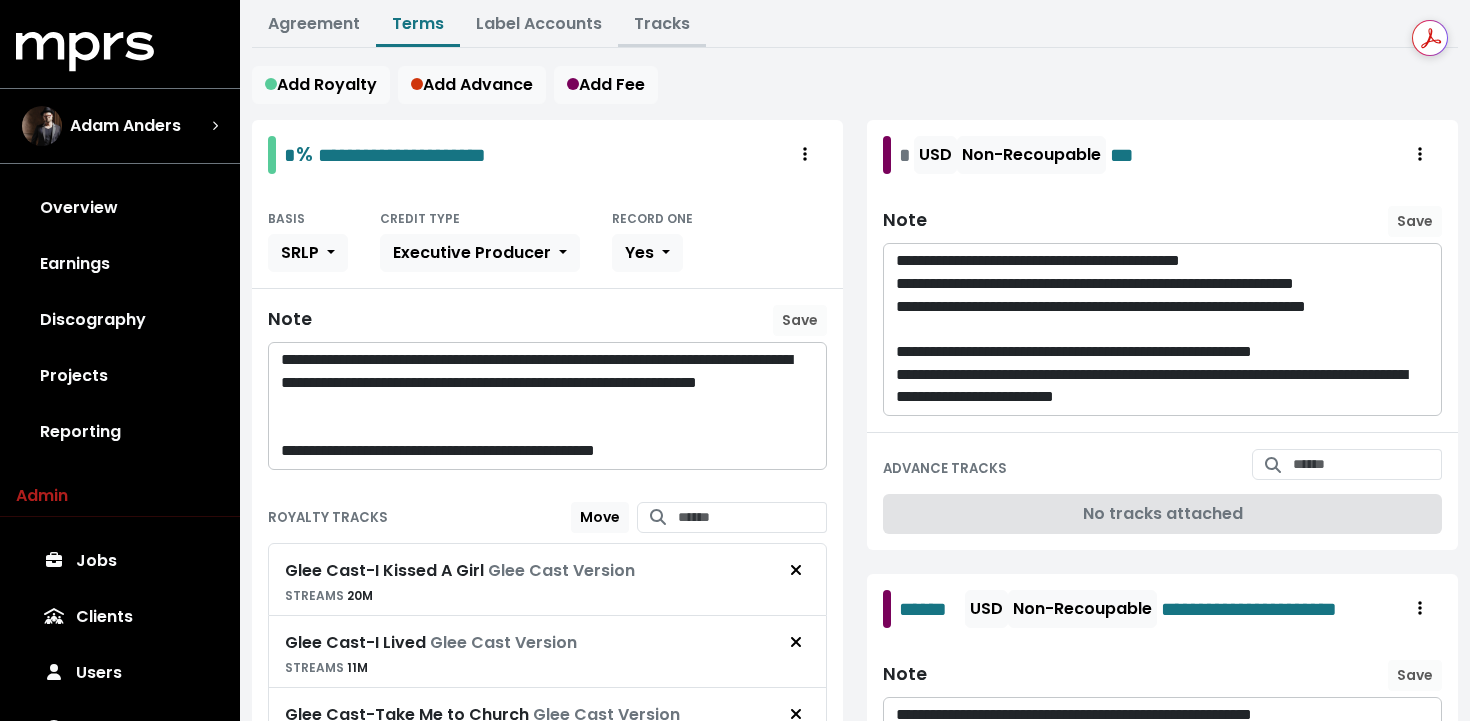 click on "Tracks" at bounding box center [662, 23] 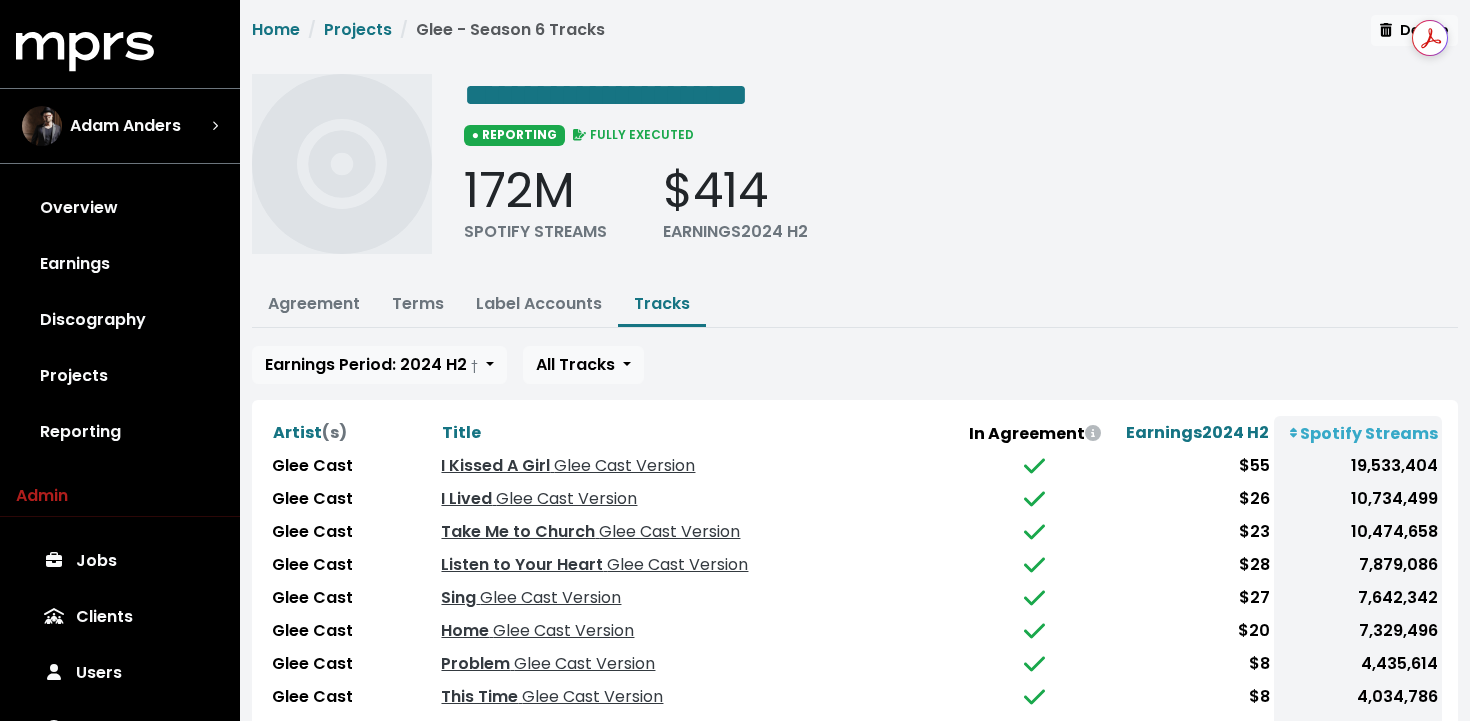 scroll, scrollTop: 0, scrollLeft: 0, axis: both 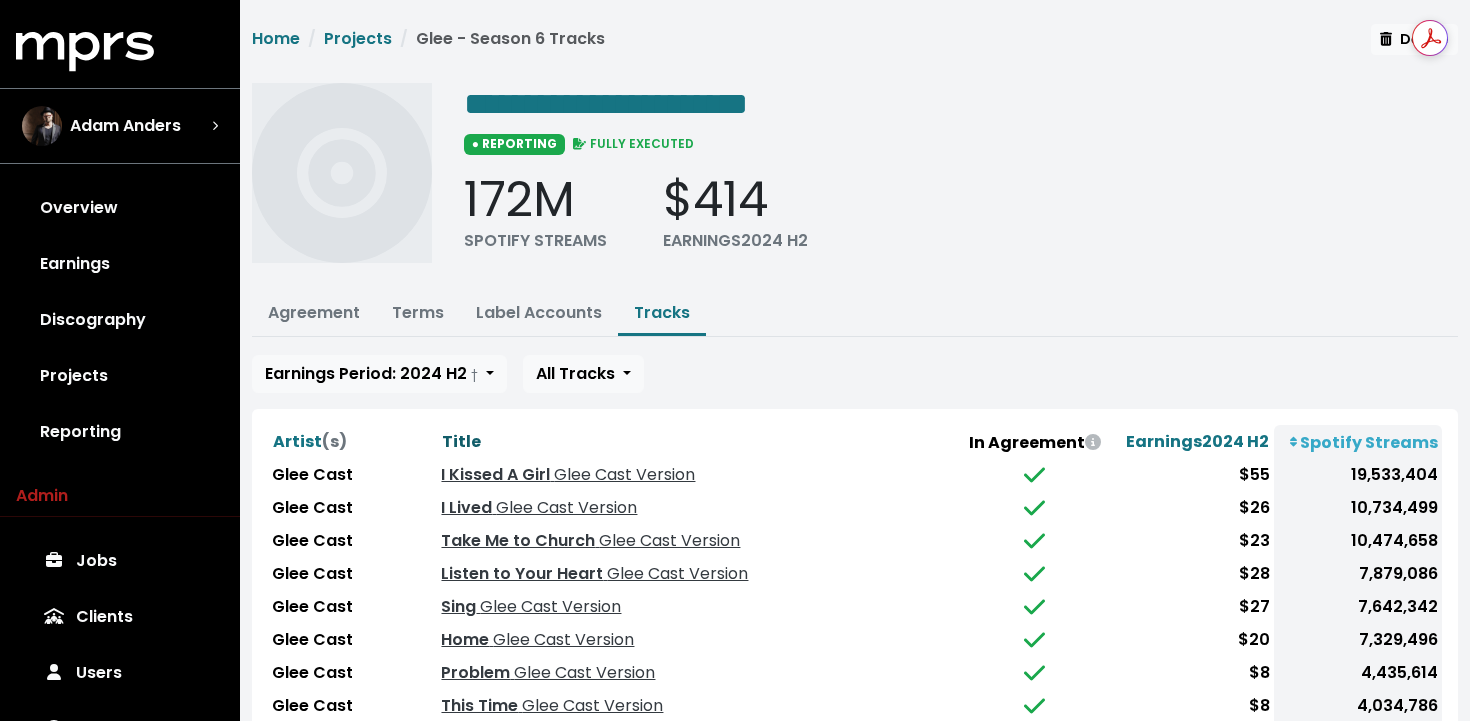 click on "Title" at bounding box center [461, 441] 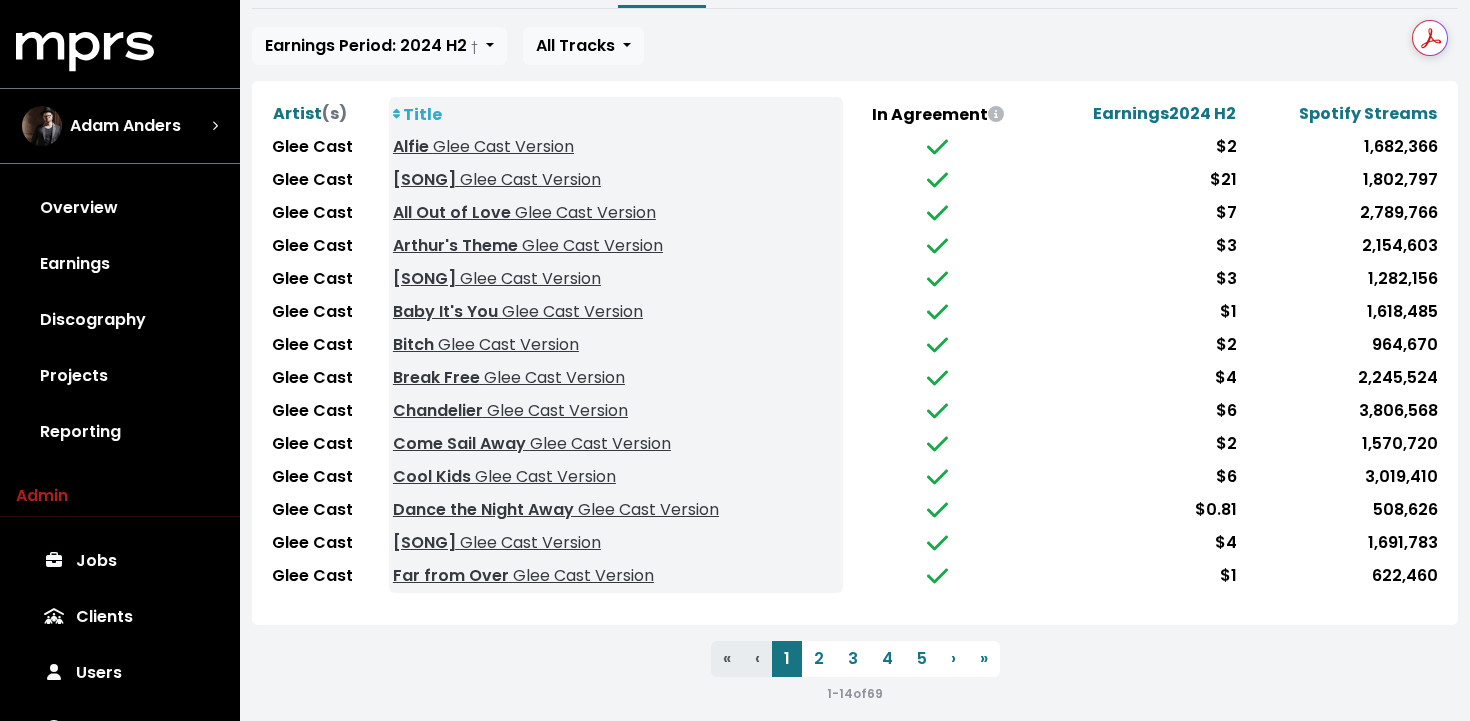 scroll, scrollTop: 331, scrollLeft: 0, axis: vertical 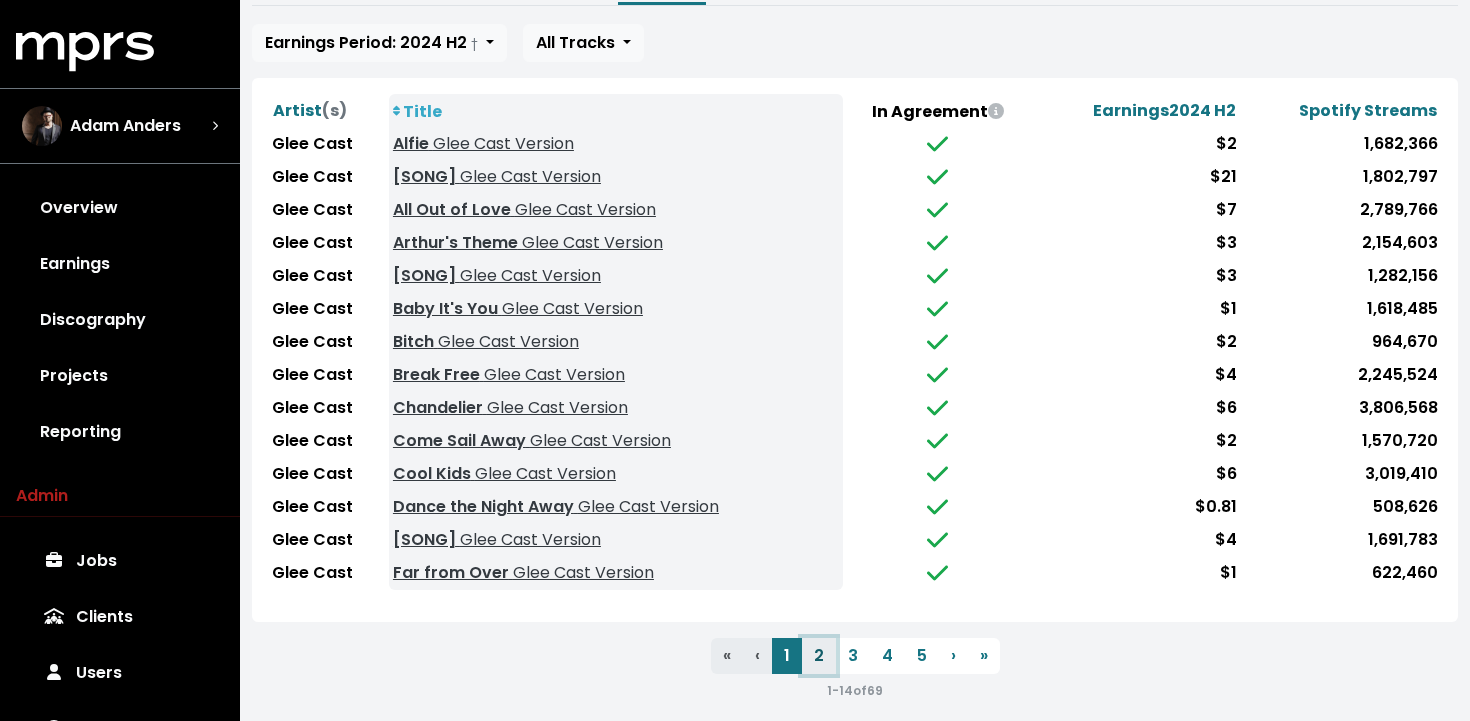 click on "2" at bounding box center [819, 656] 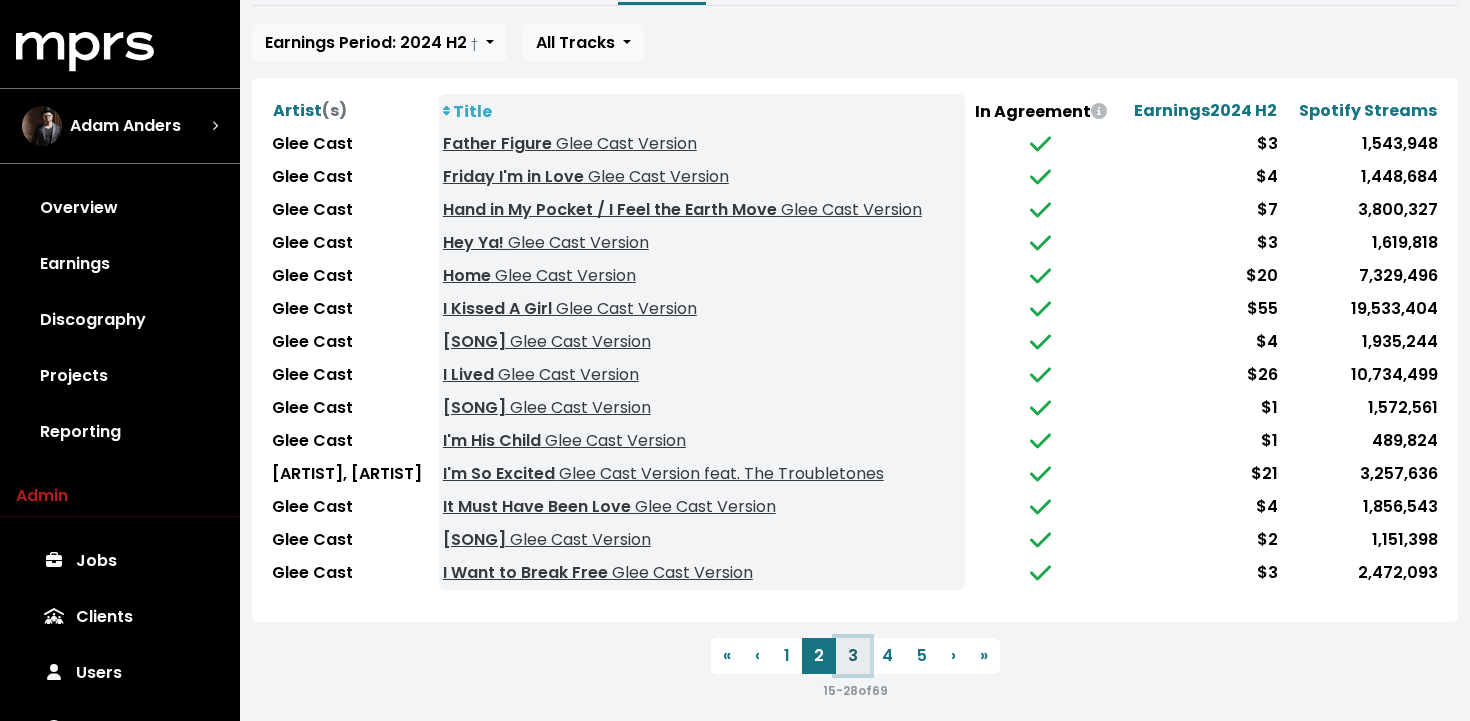 click on "3" at bounding box center (853, 656) 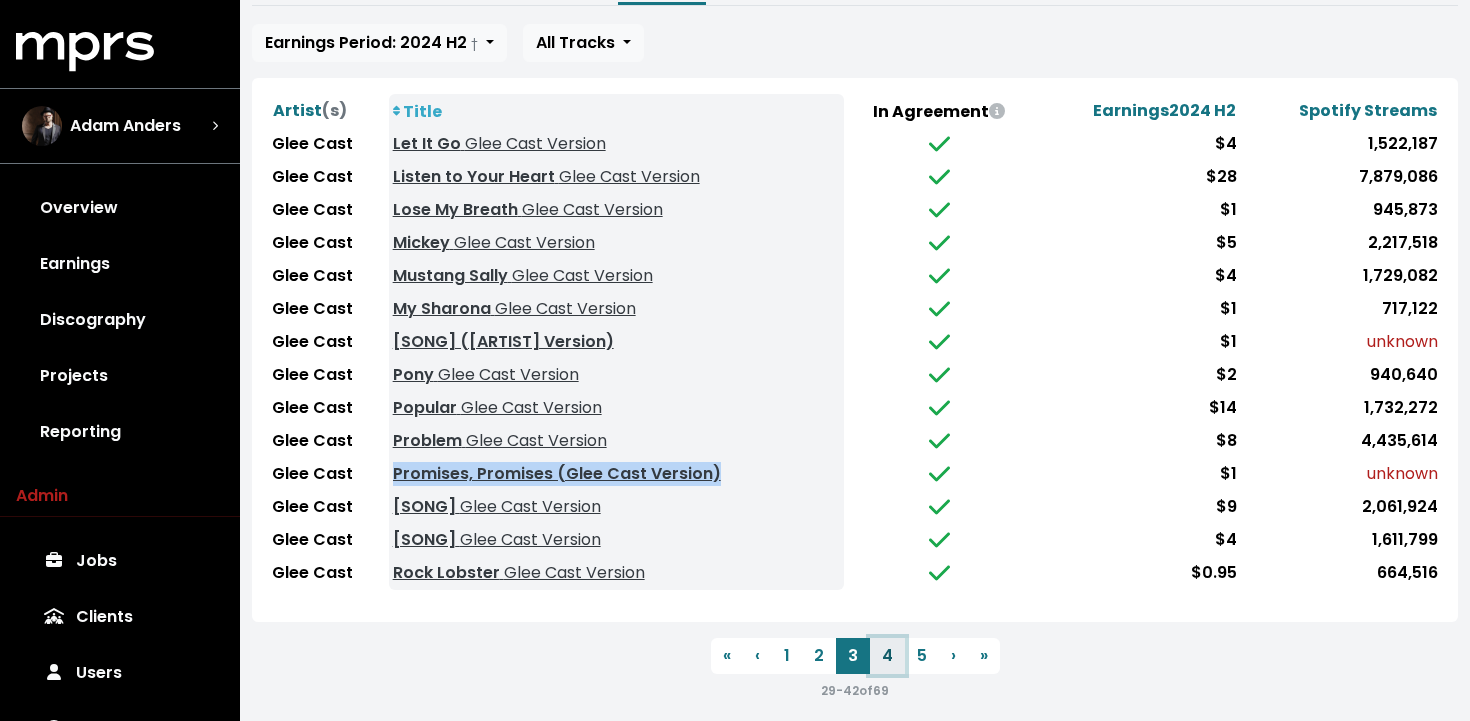 click on "4" at bounding box center [887, 656] 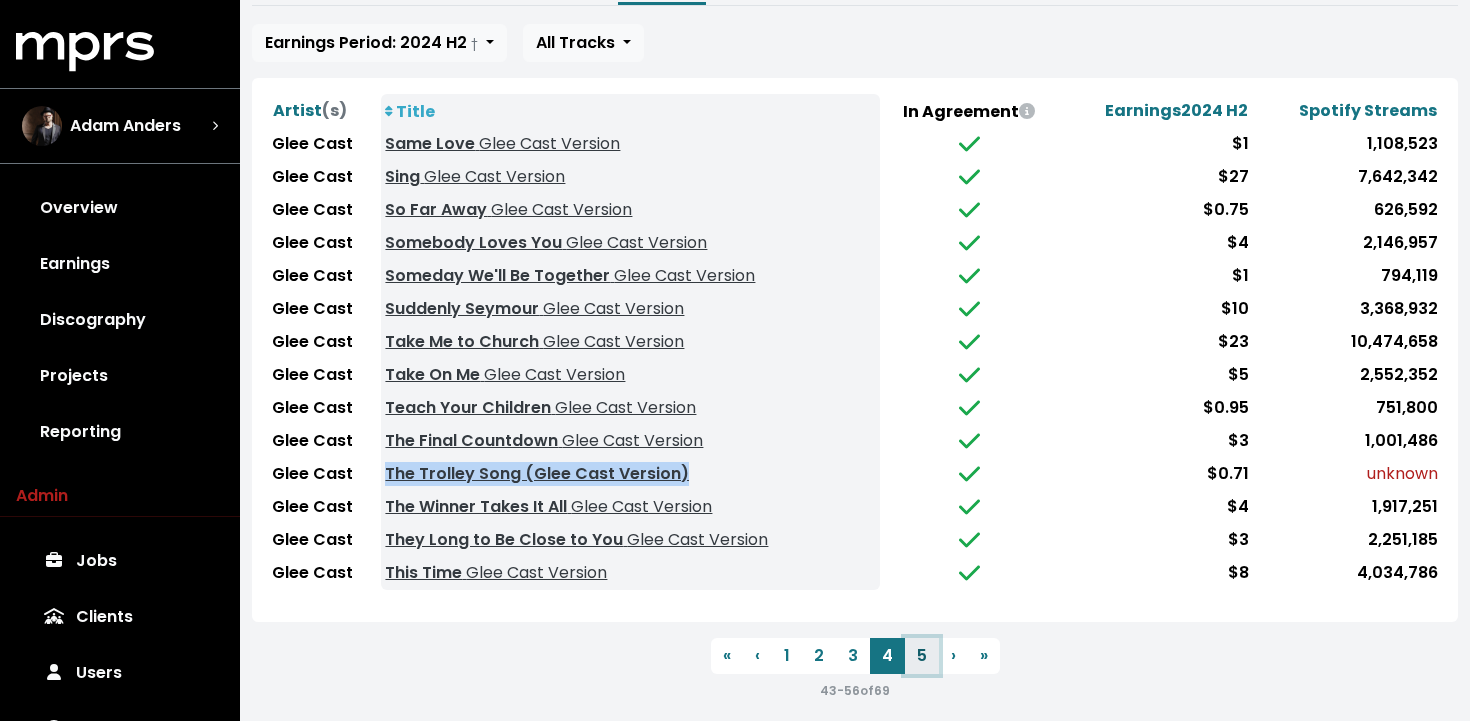 click on "5" at bounding box center [922, 656] 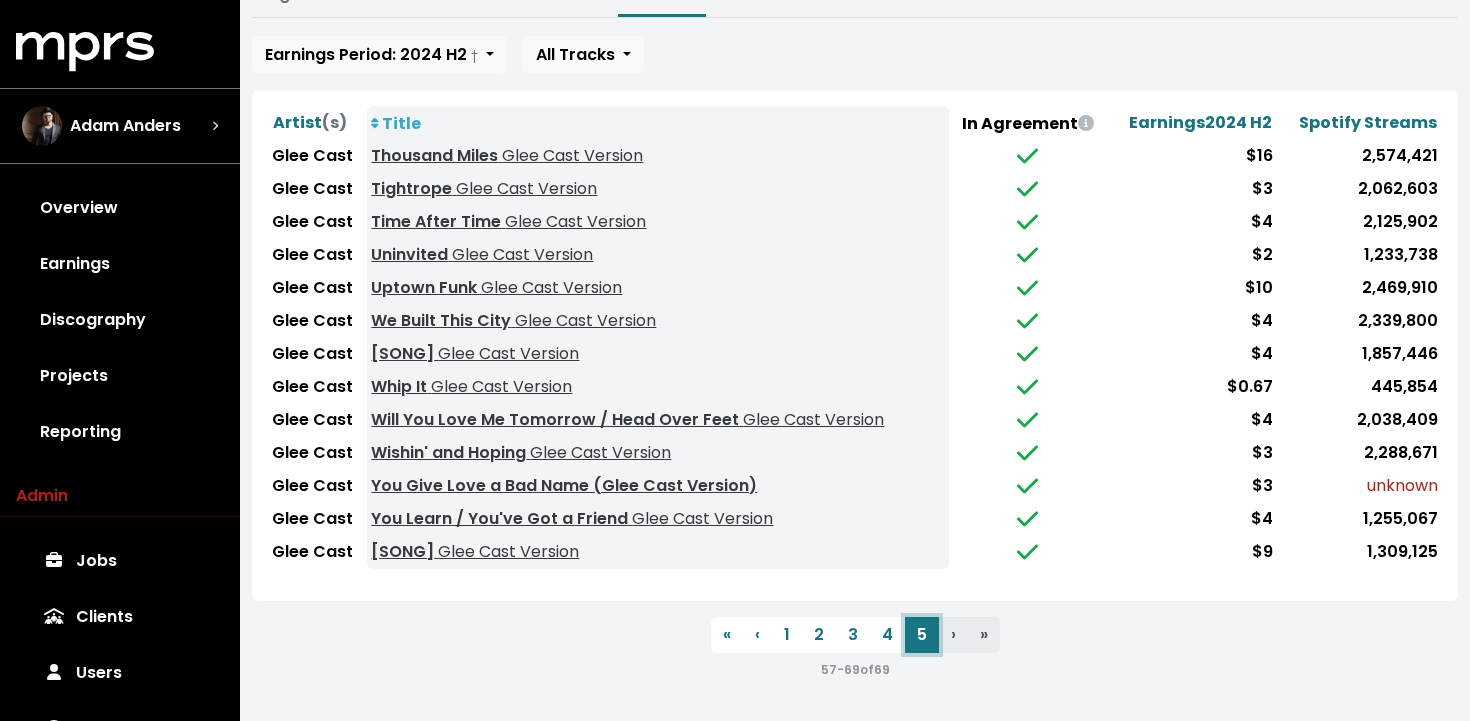 scroll, scrollTop: 310, scrollLeft: 0, axis: vertical 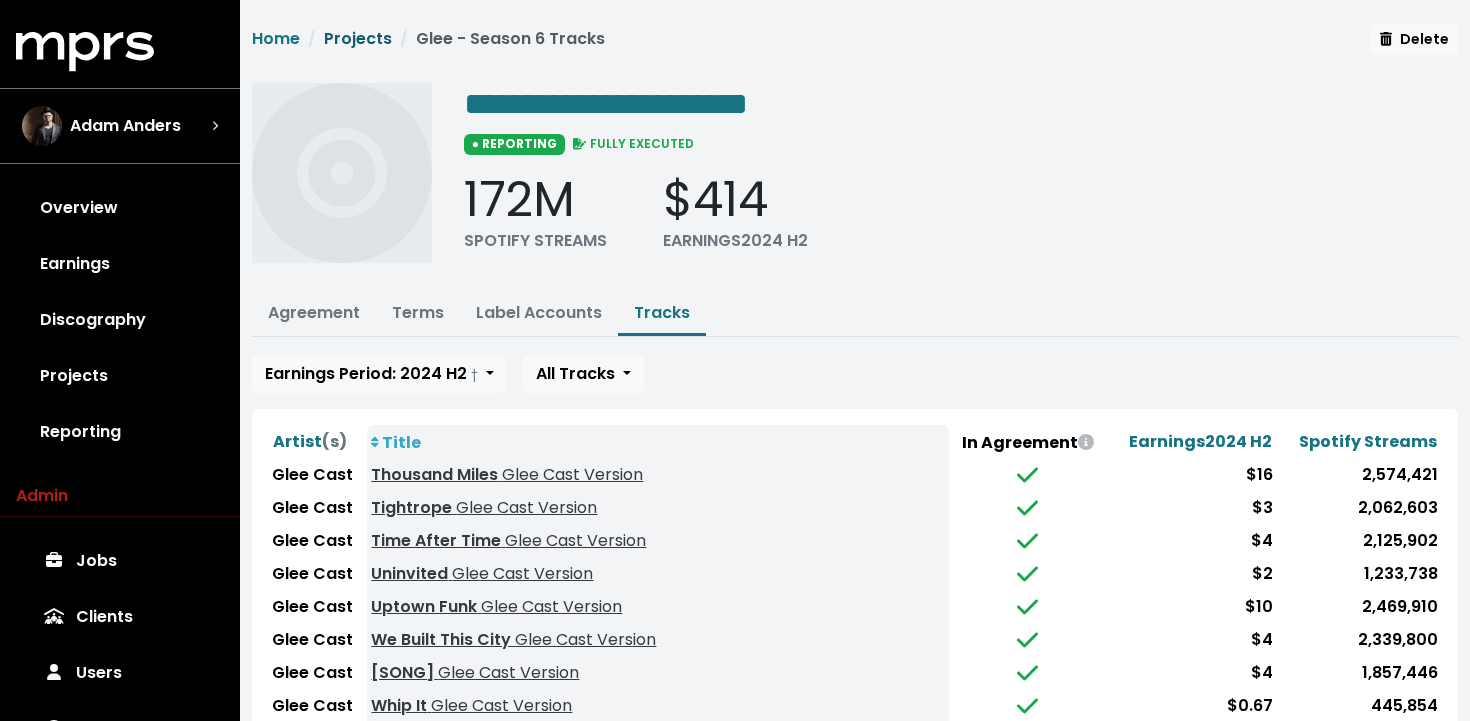 click on "Projects" at bounding box center (358, 38) 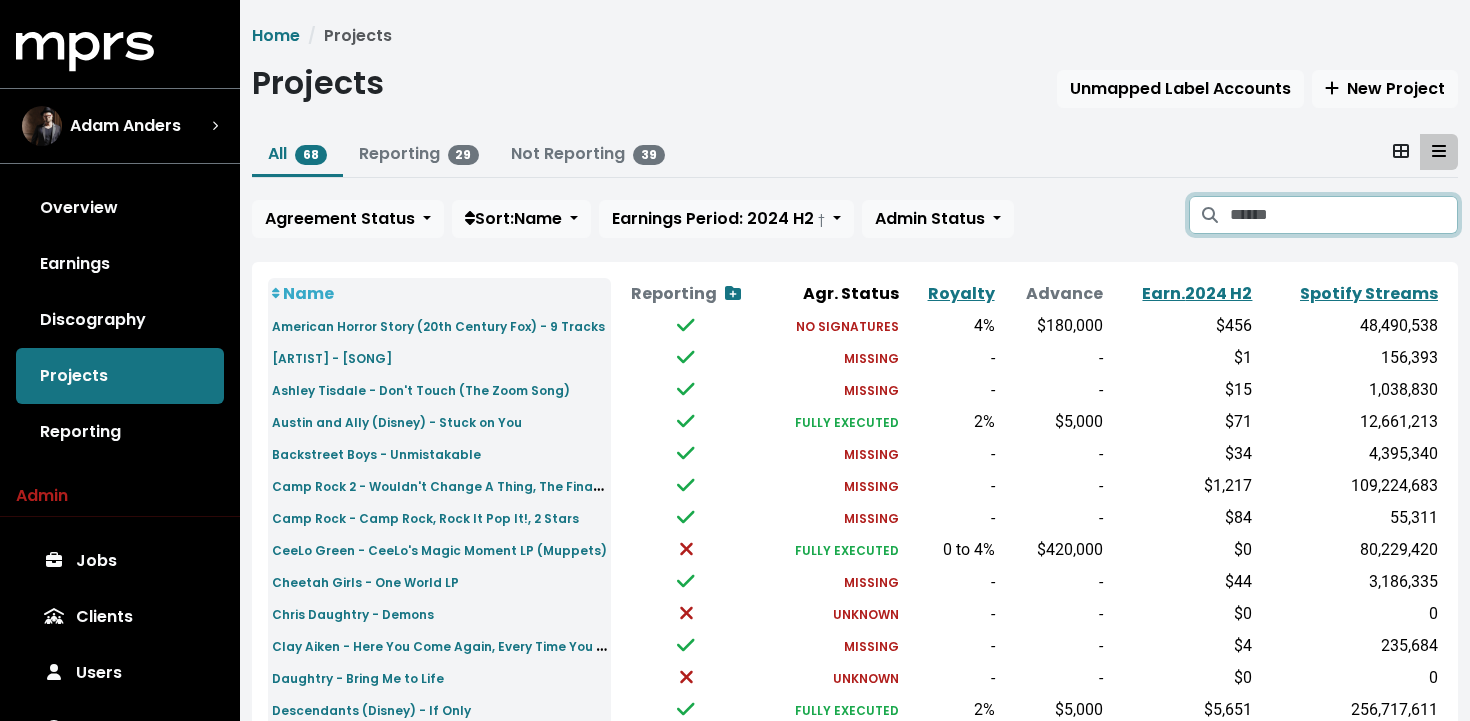 click at bounding box center [1344, 215] 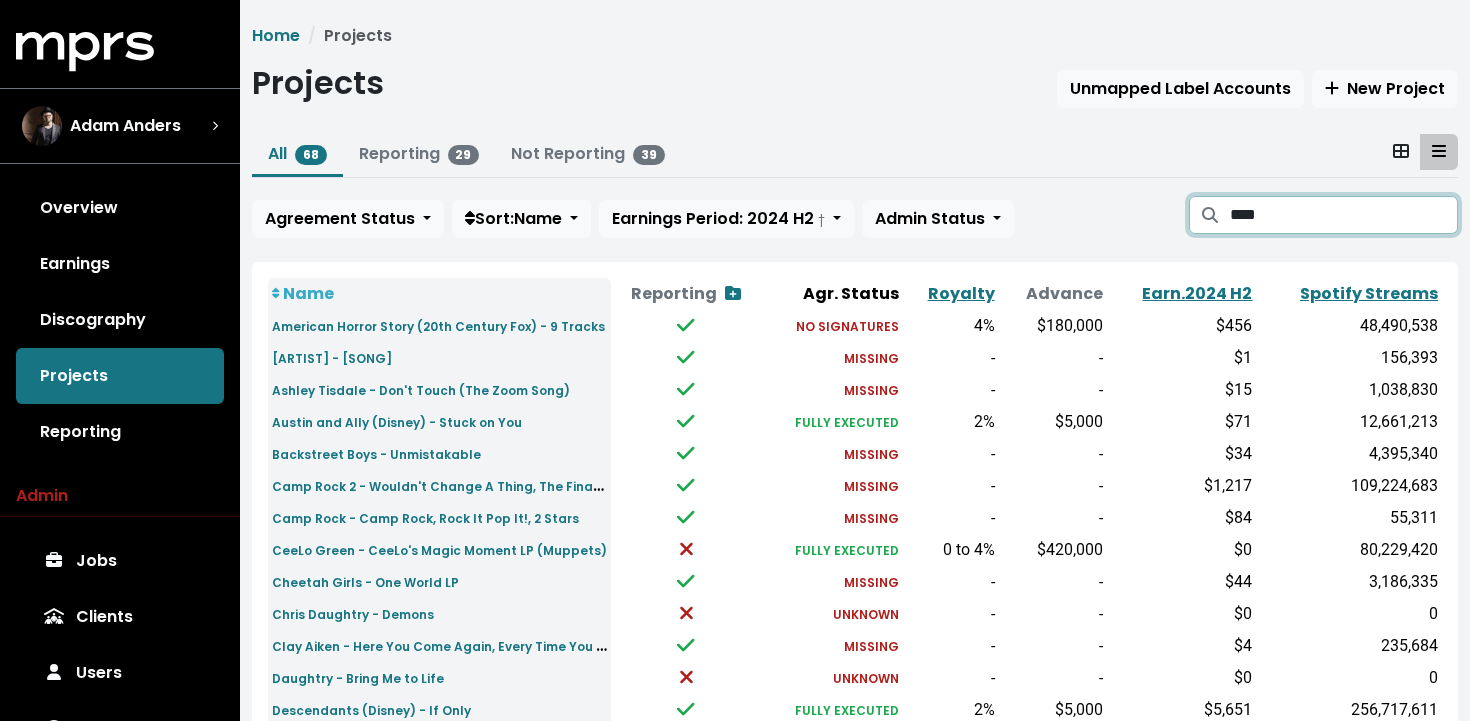 type on "****" 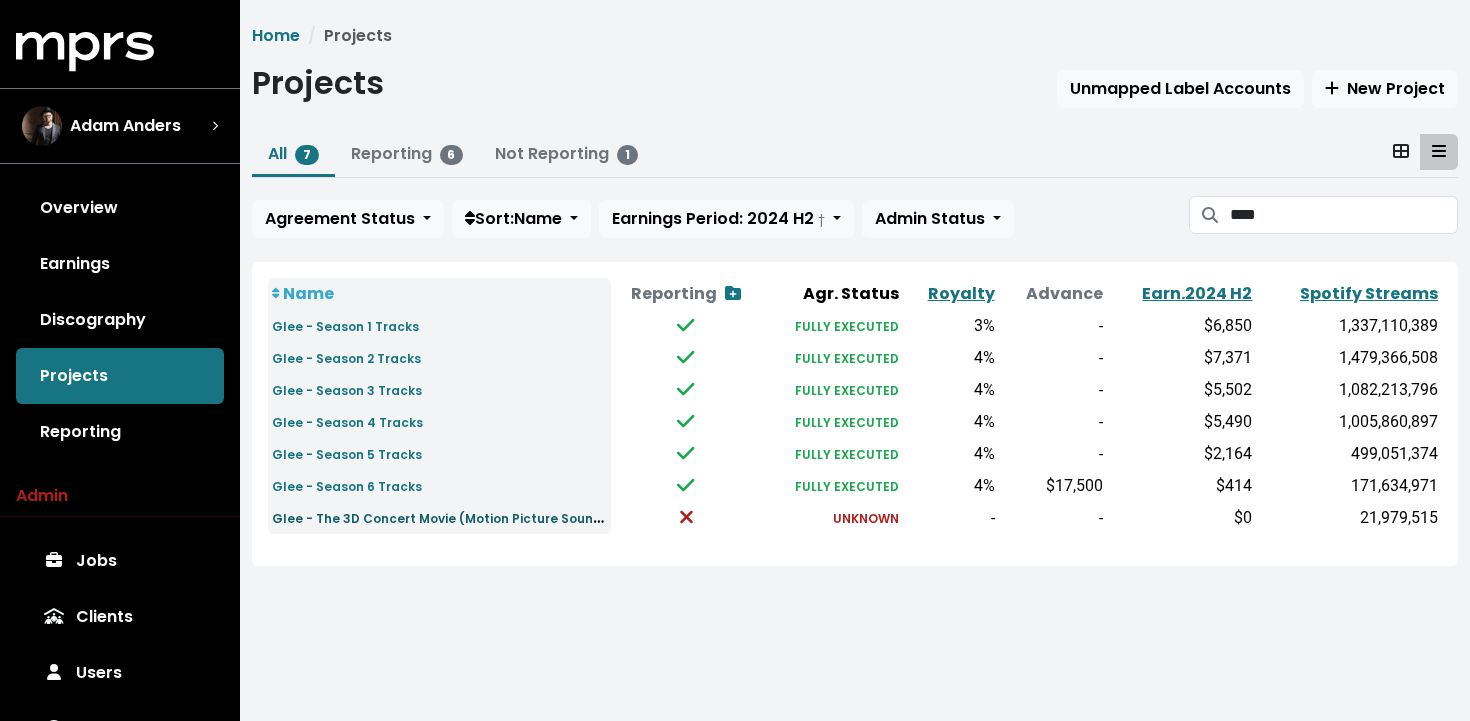 click on "Glee - The 3D Concert Movie (Motion Picture Soundtrack)" at bounding box center [457, 517] 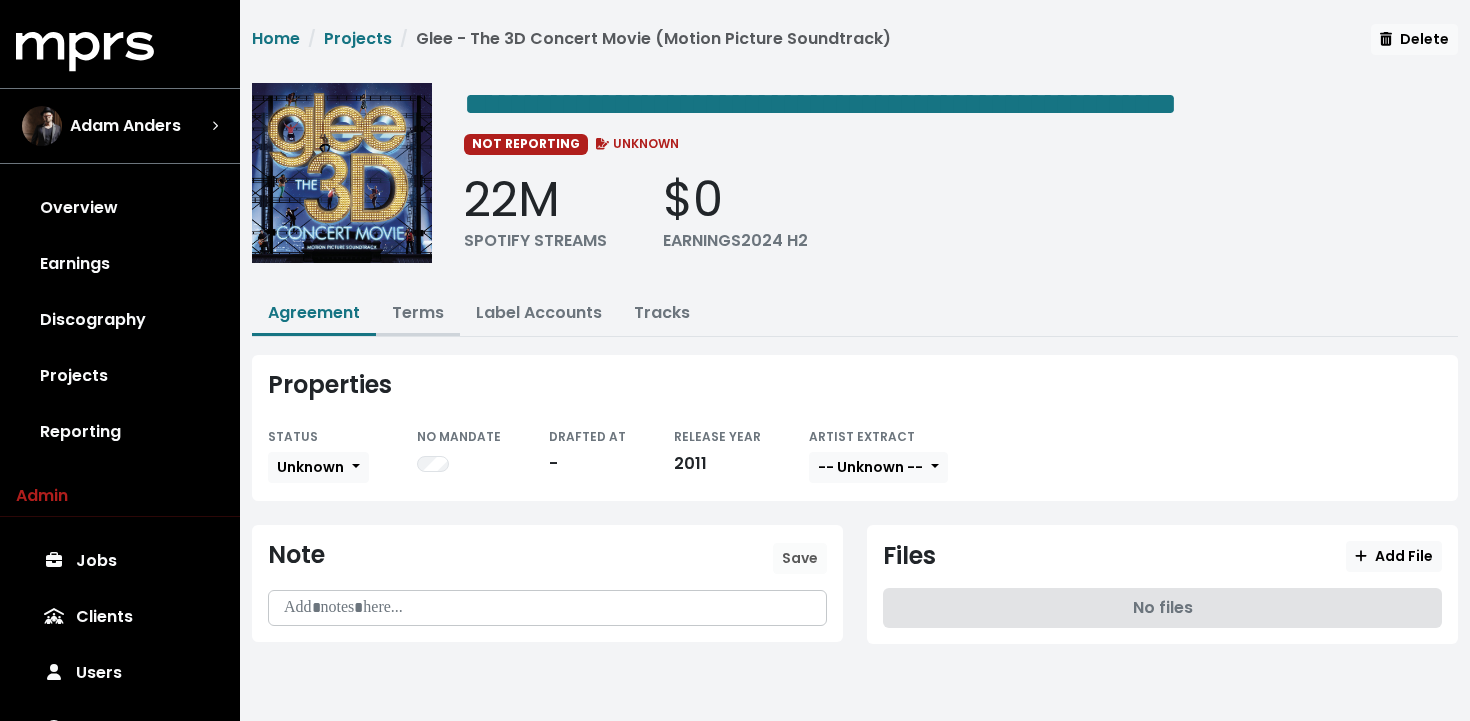 click on "Terms" at bounding box center (418, 312) 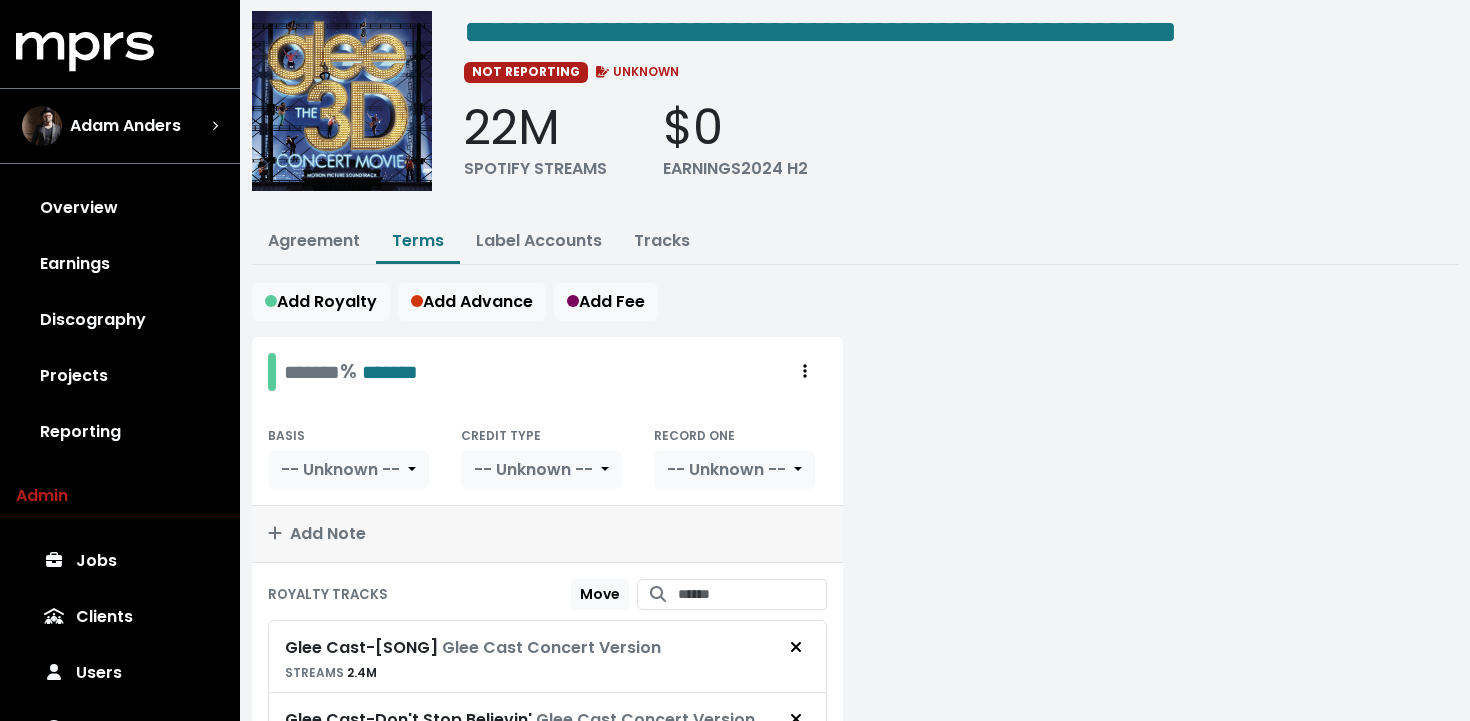 scroll, scrollTop: 73, scrollLeft: 0, axis: vertical 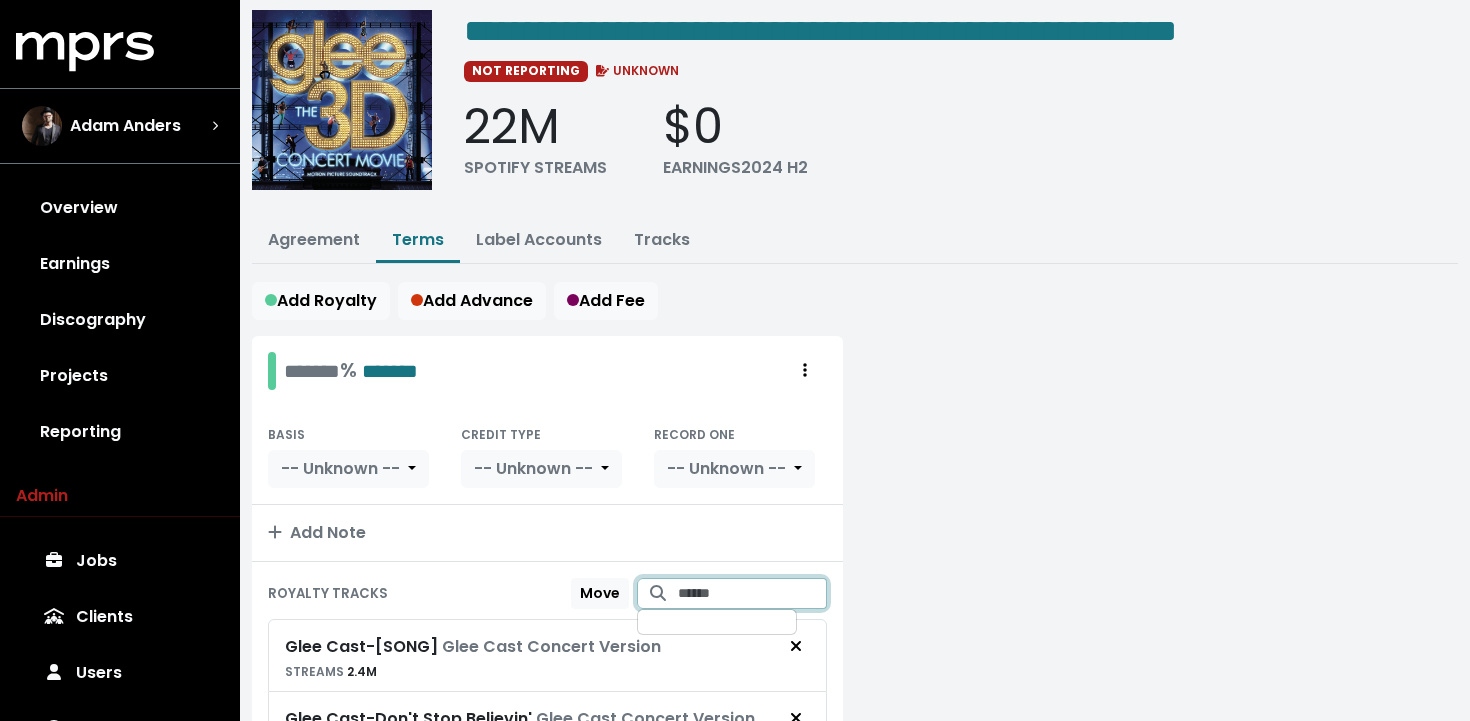 click at bounding box center (752, 593) 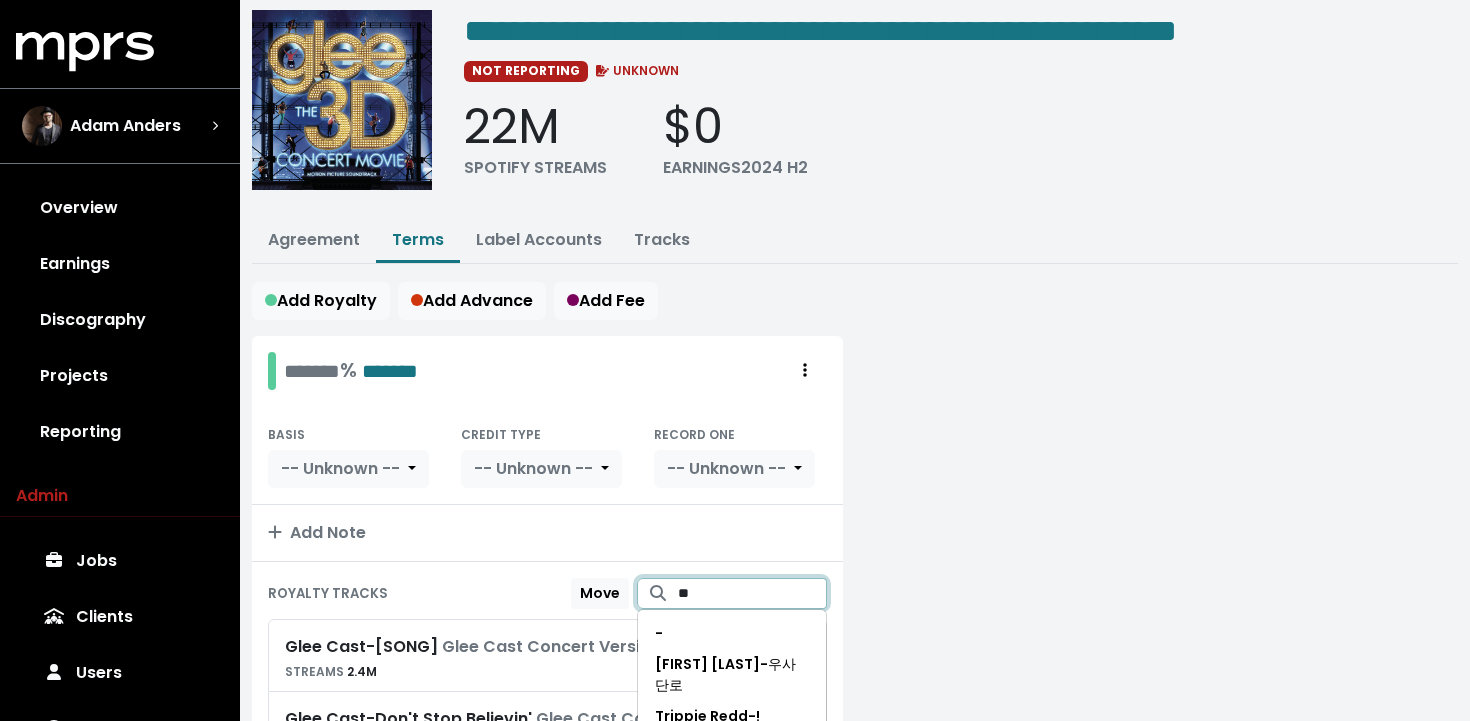 type on "*" 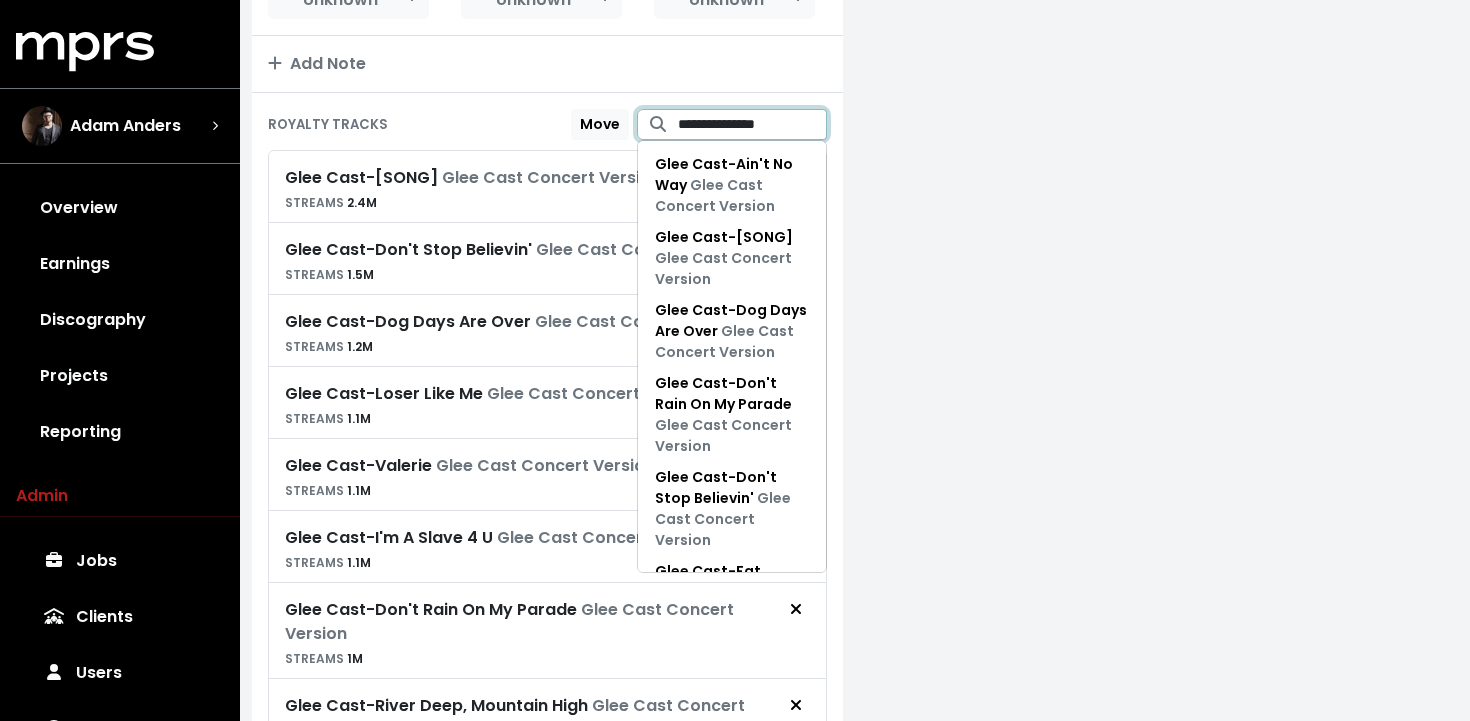 scroll, scrollTop: 554, scrollLeft: 0, axis: vertical 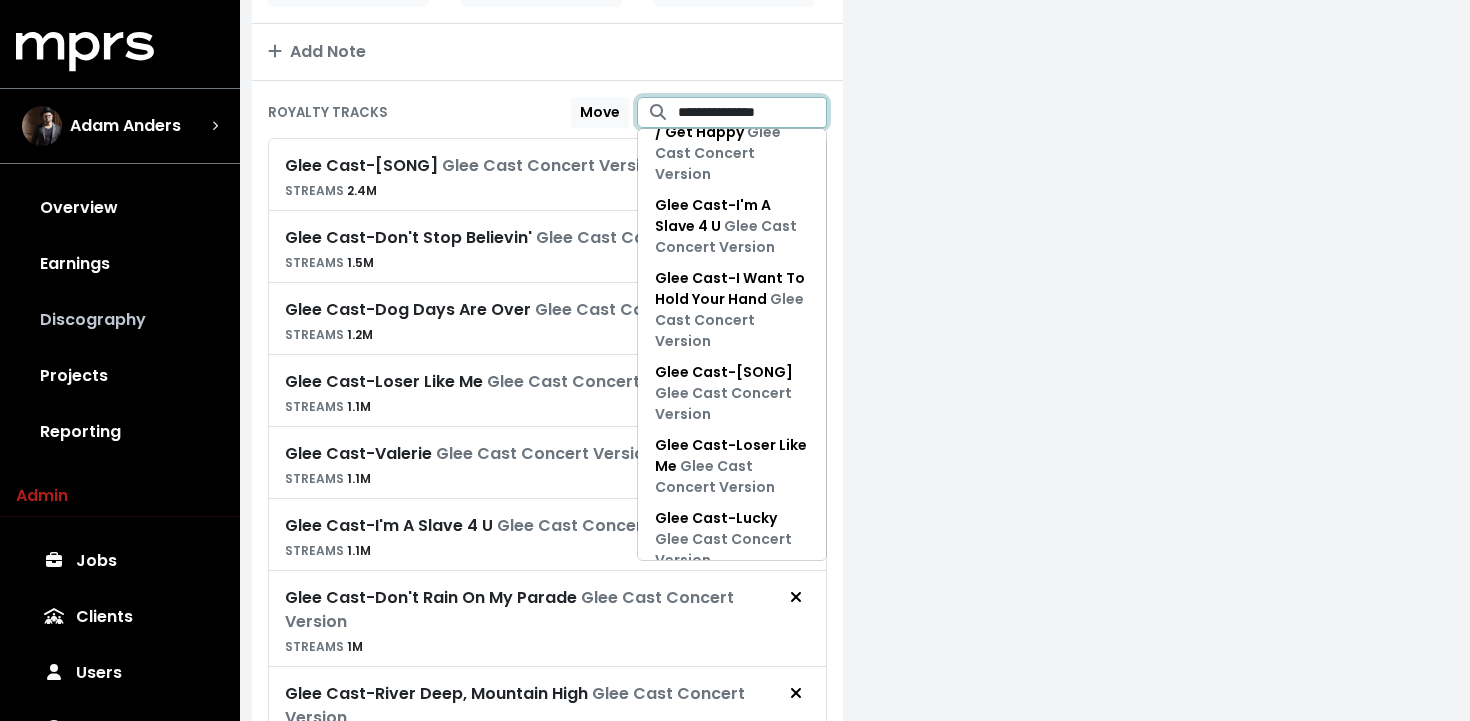 type on "**********" 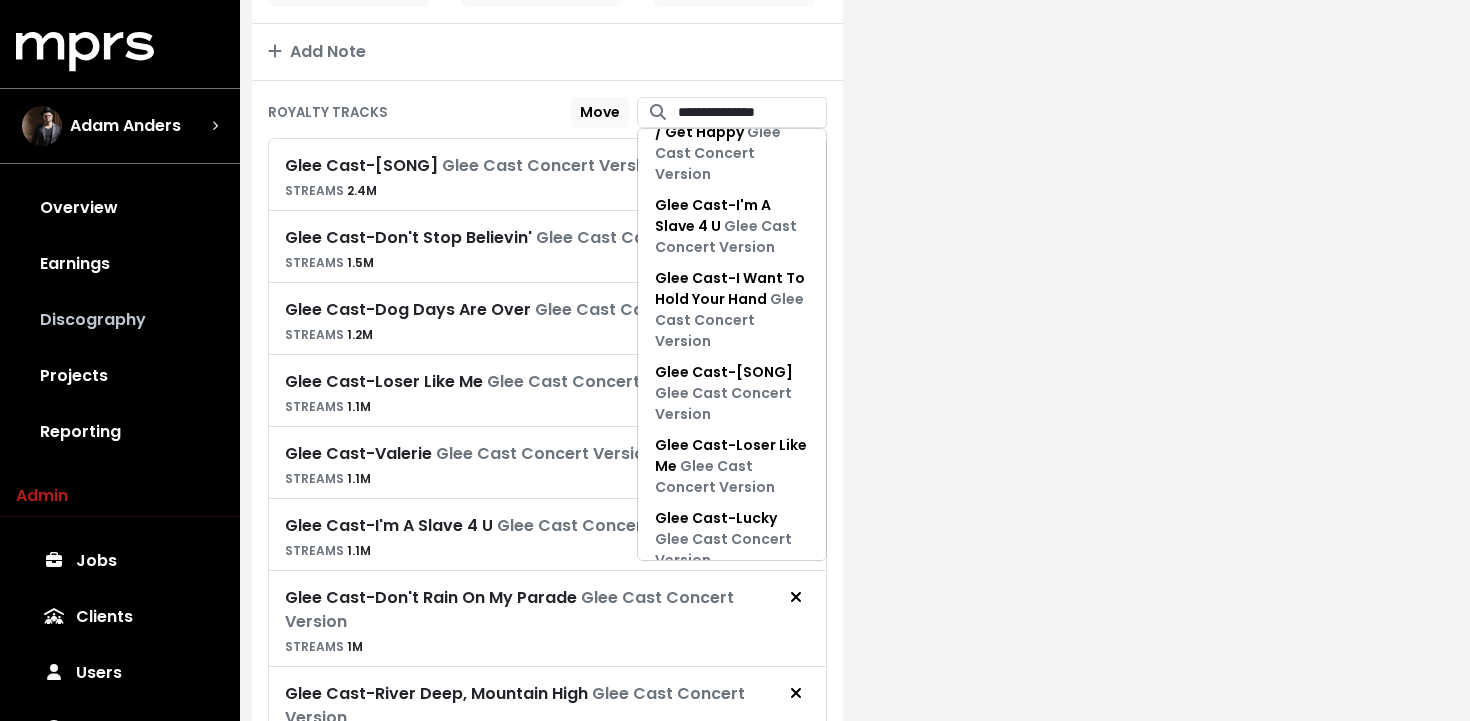 click on "Discography" at bounding box center [120, 320] 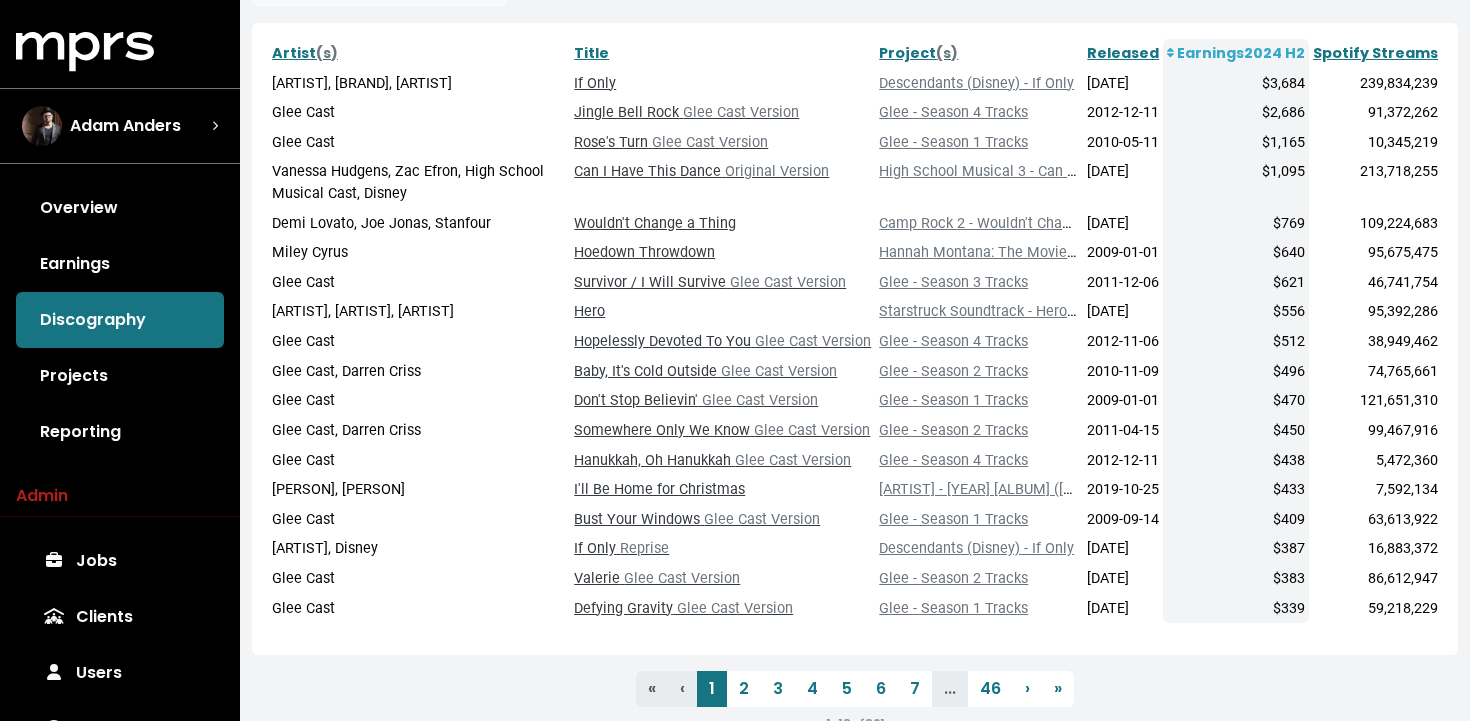 scroll, scrollTop: 268, scrollLeft: 0, axis: vertical 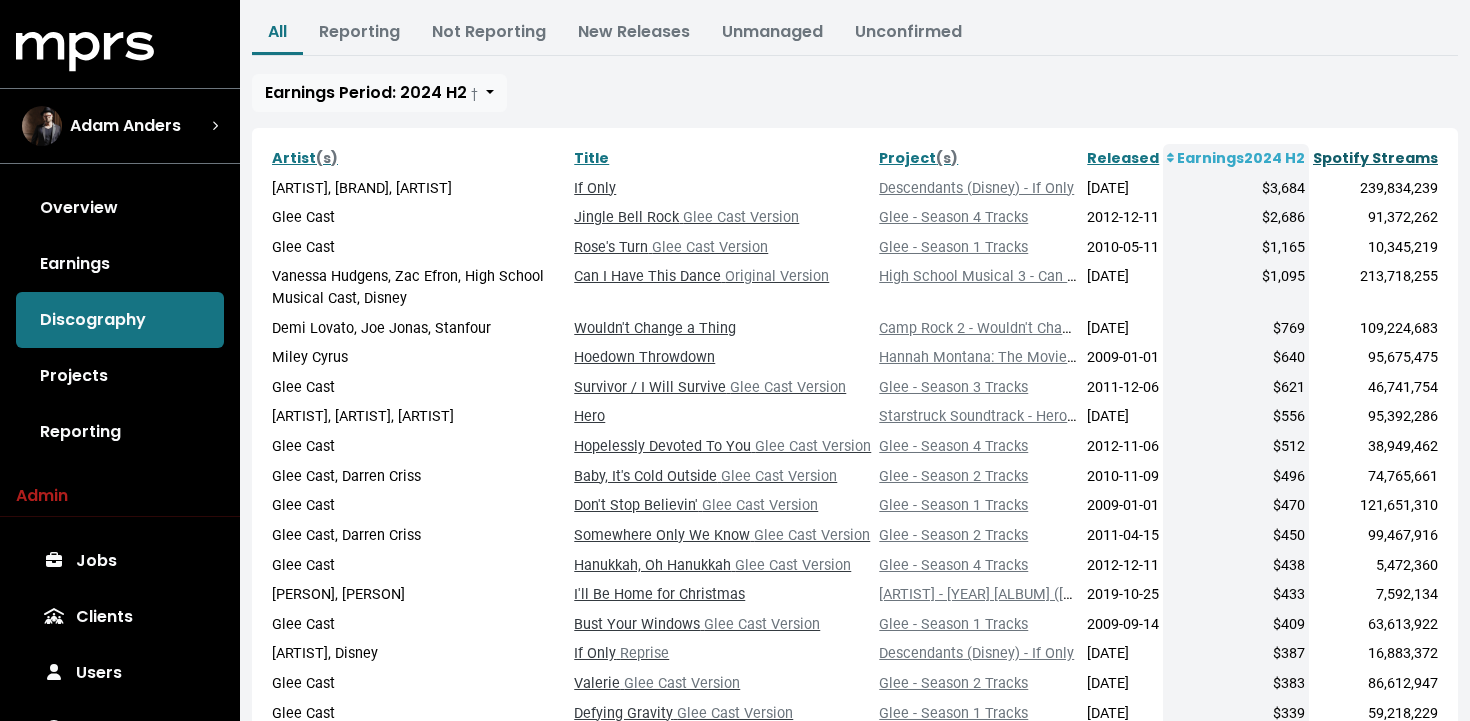 click on "Spotify Streams" 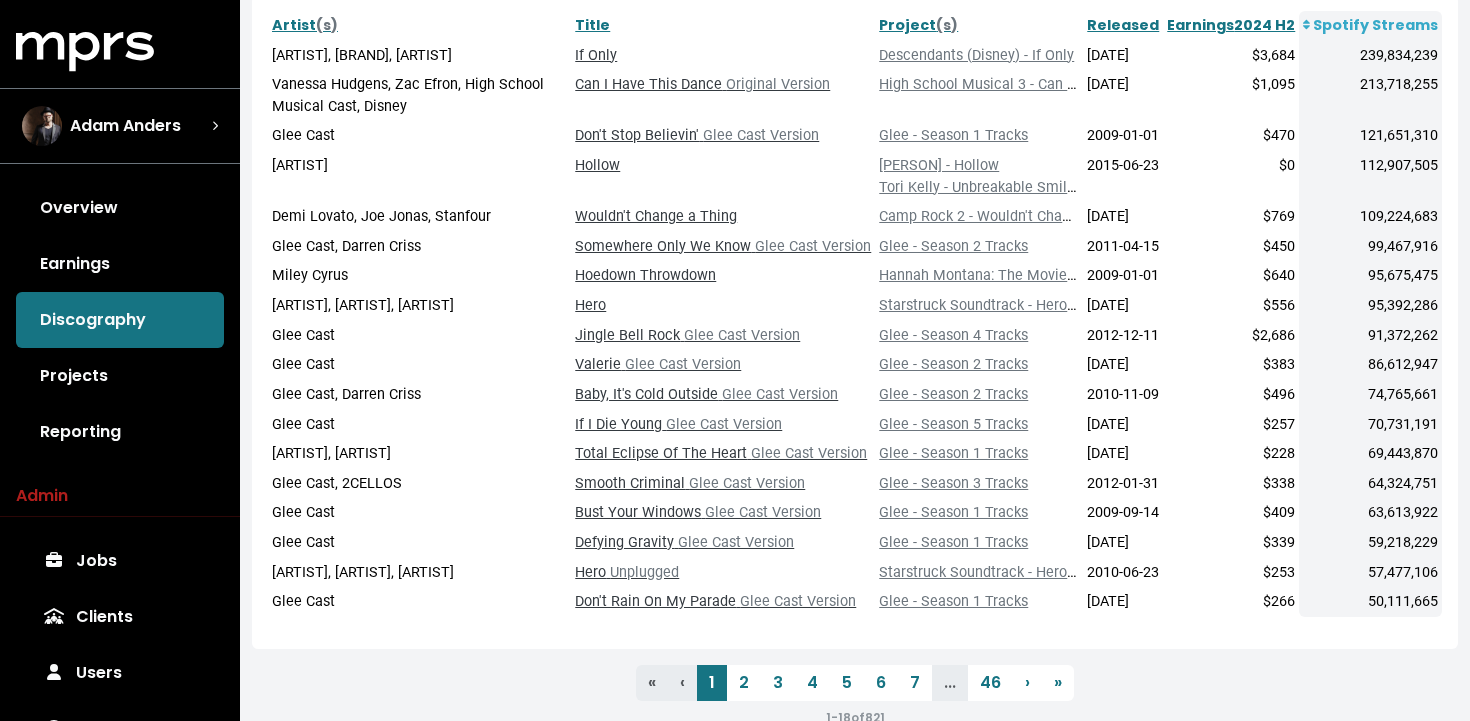 scroll, scrollTop: 412, scrollLeft: 0, axis: vertical 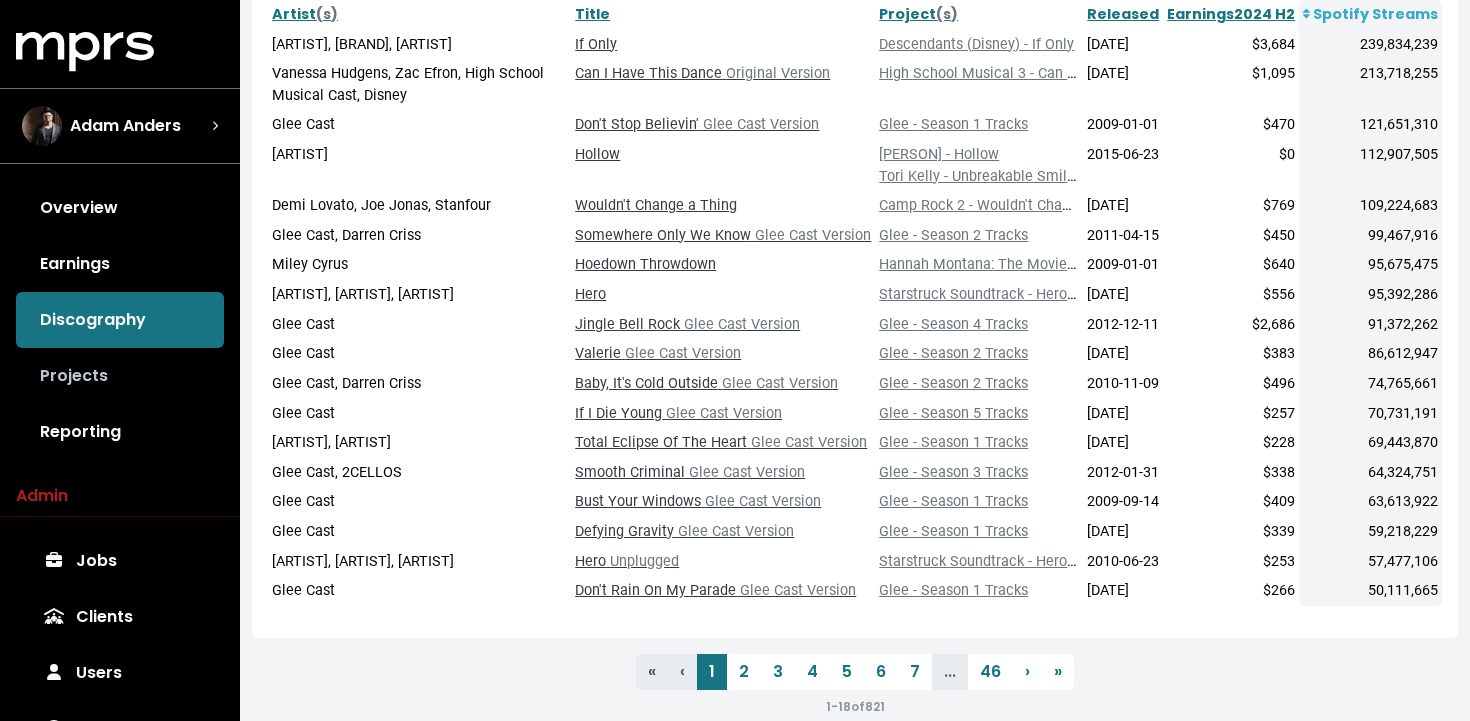 click on "Projects" at bounding box center [120, 376] 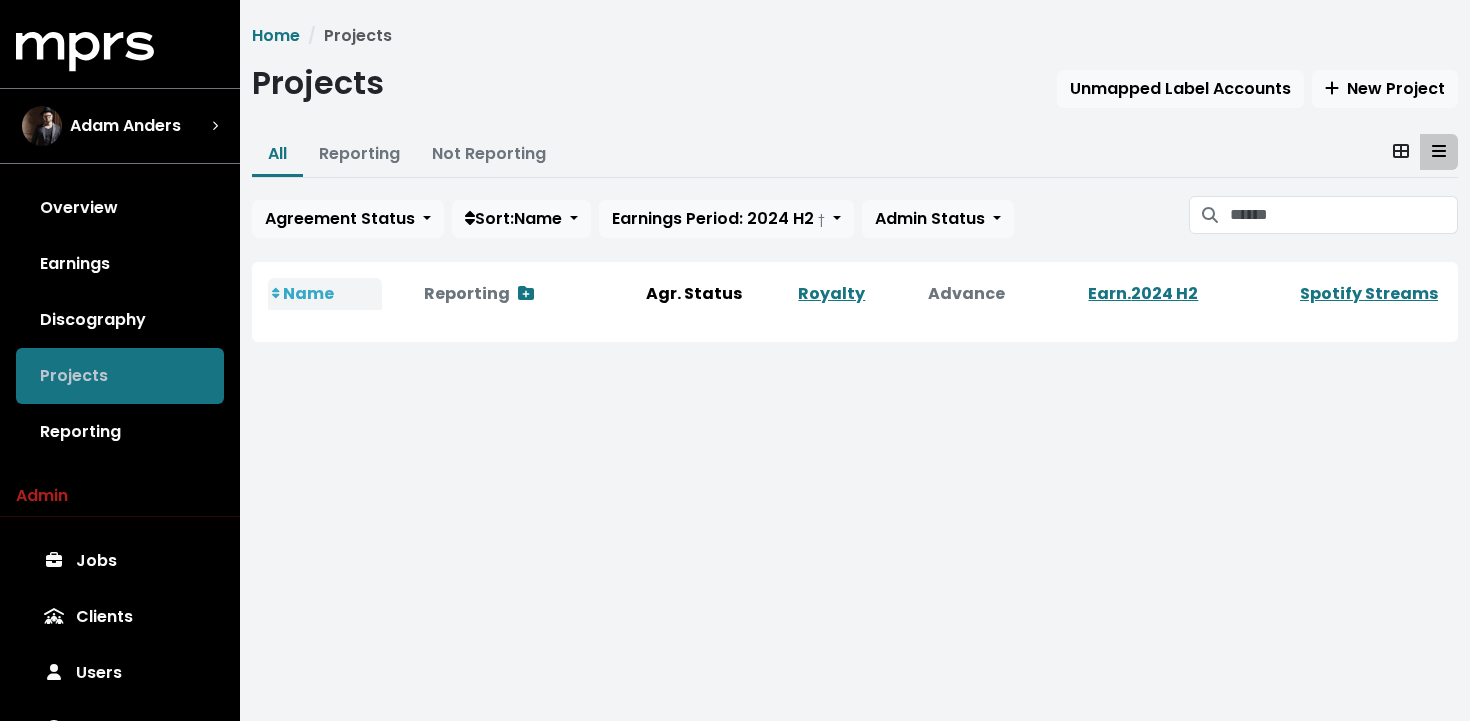 scroll, scrollTop: 0, scrollLeft: 0, axis: both 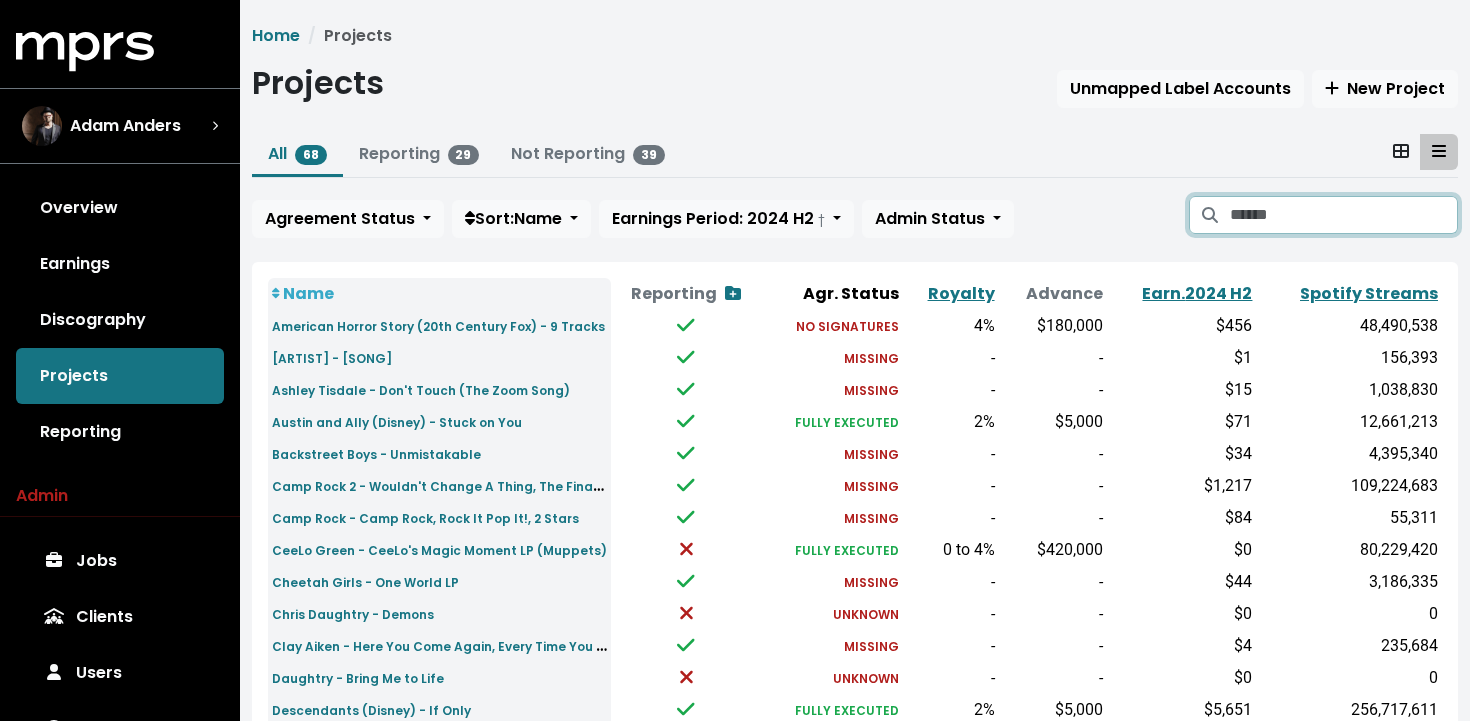 click at bounding box center [1344, 215] 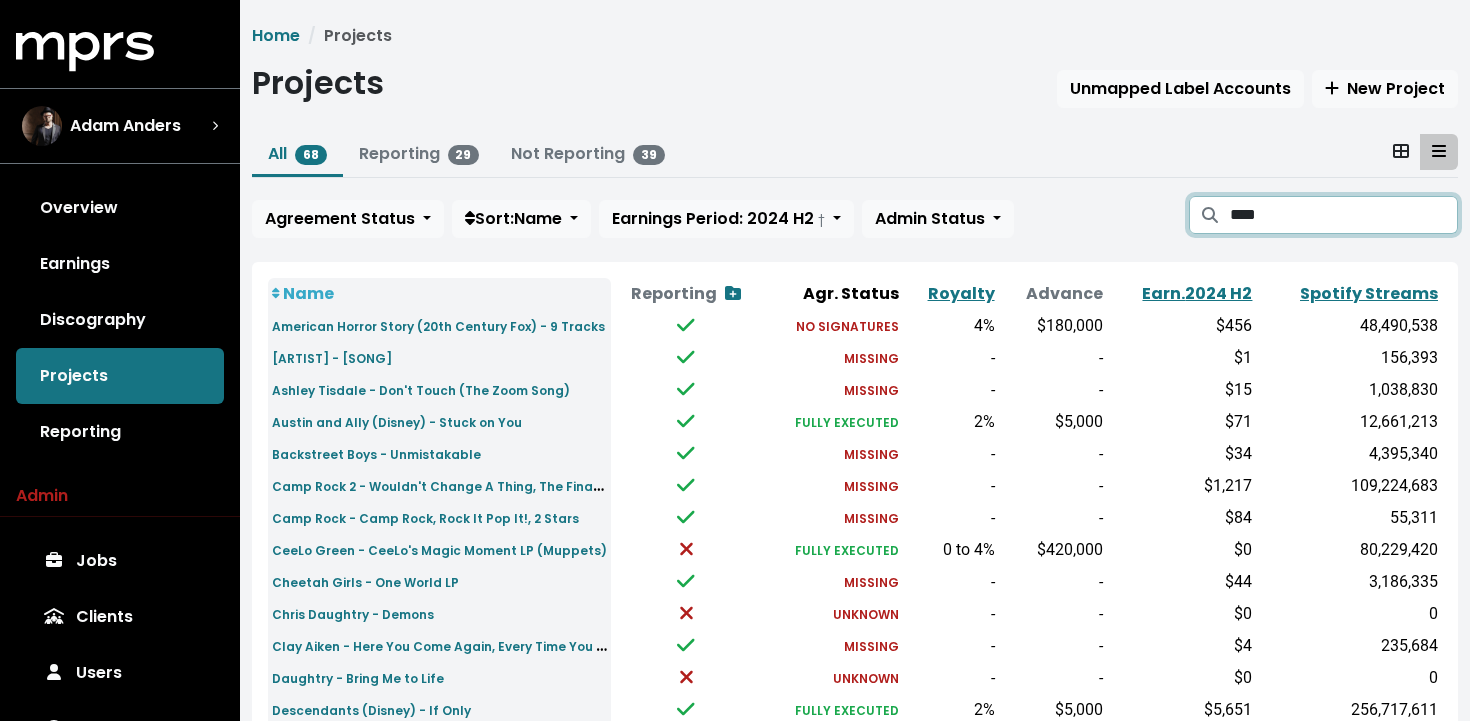 type on "****" 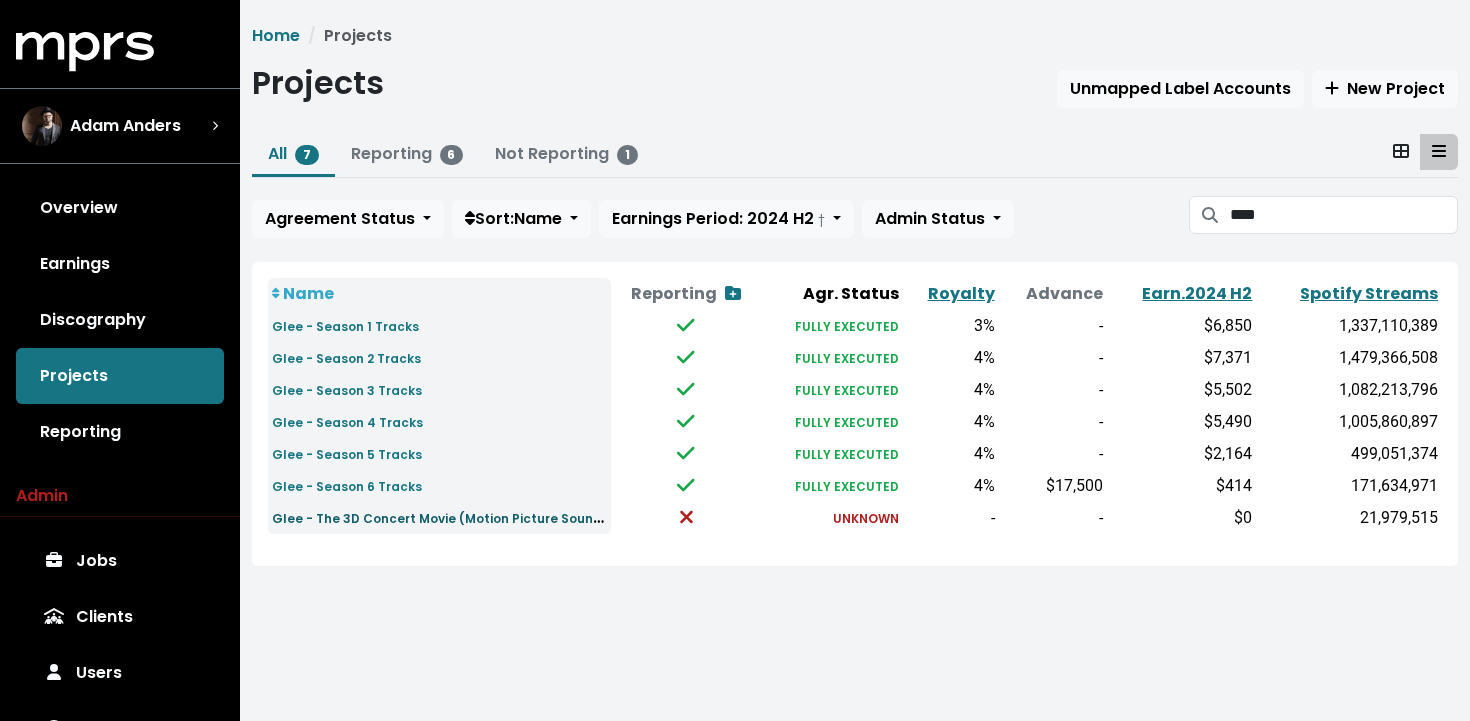 click on "Glee - The 3D Concert Movie (Motion Picture Soundtrack)" at bounding box center (457, 517) 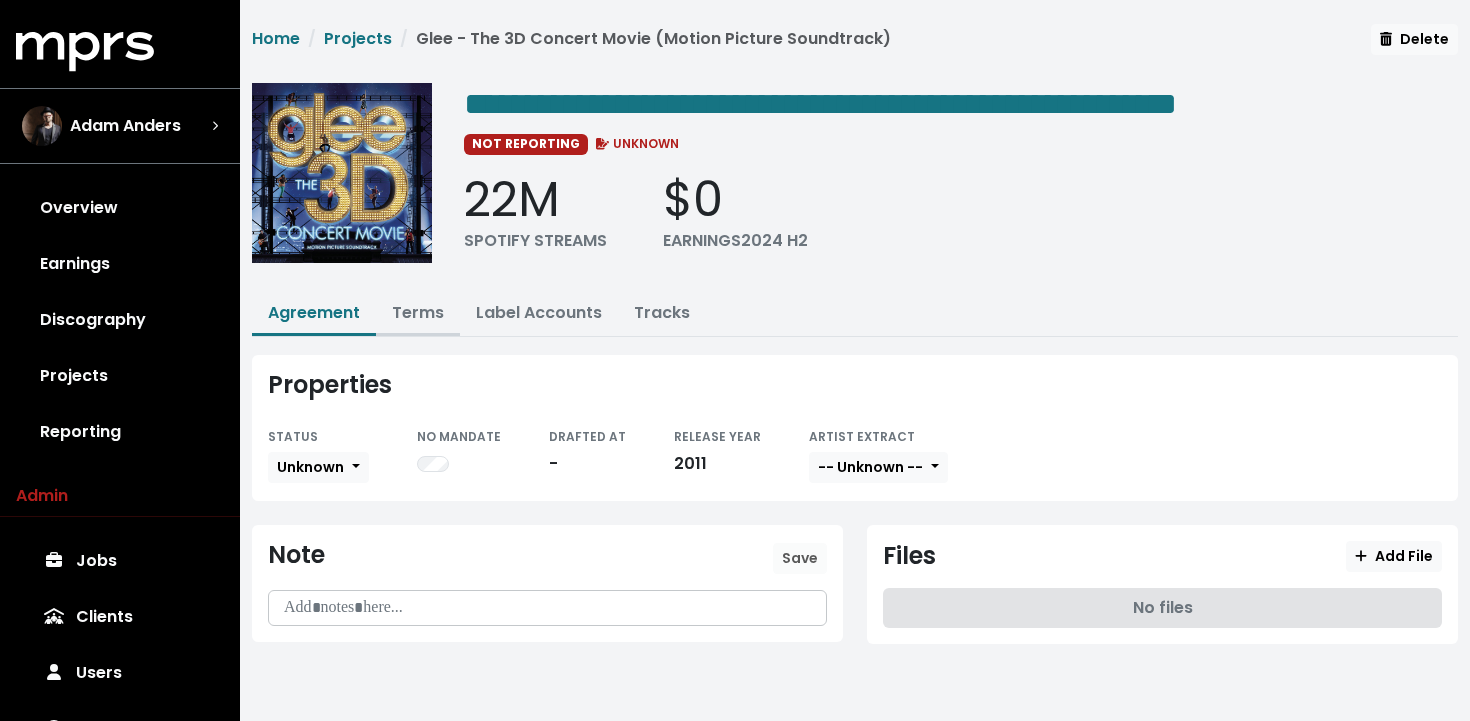 click on "Terms" at bounding box center (418, 312) 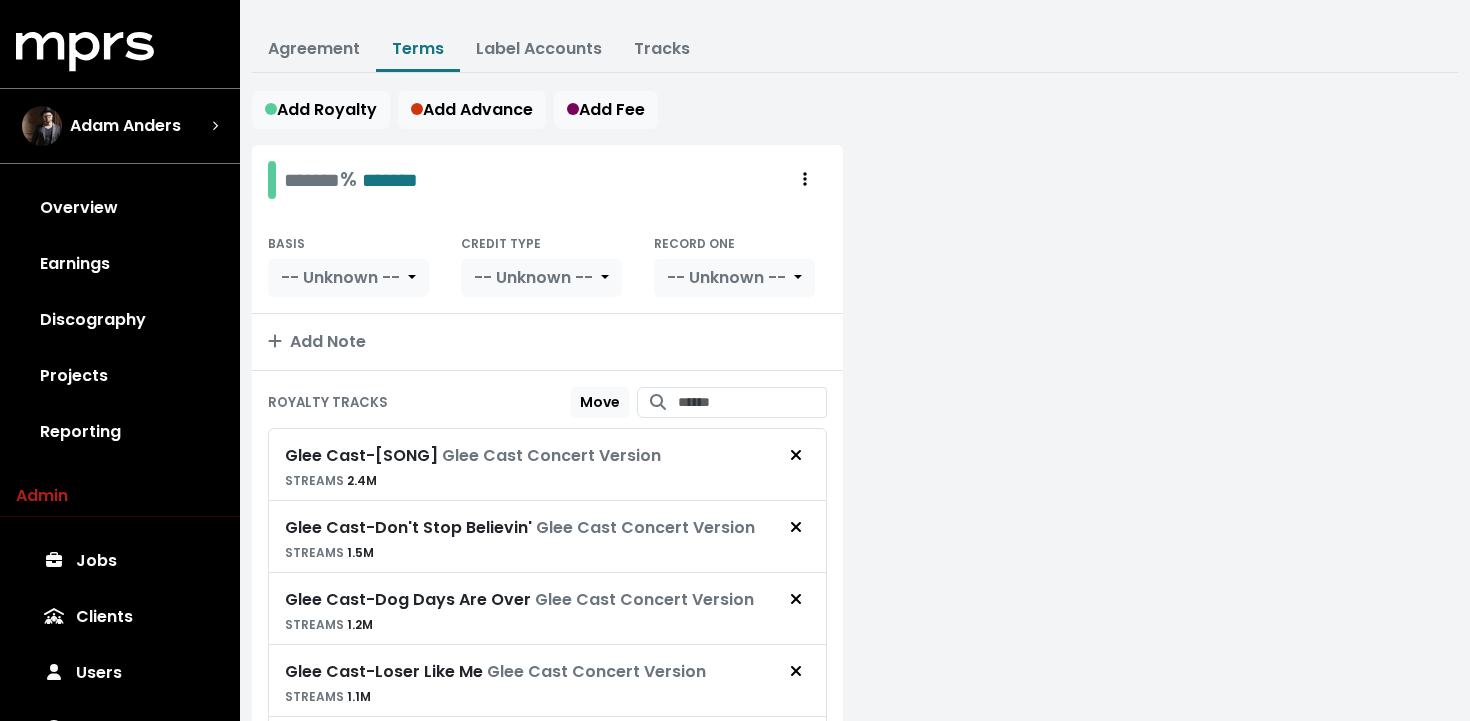 scroll, scrollTop: 250, scrollLeft: 0, axis: vertical 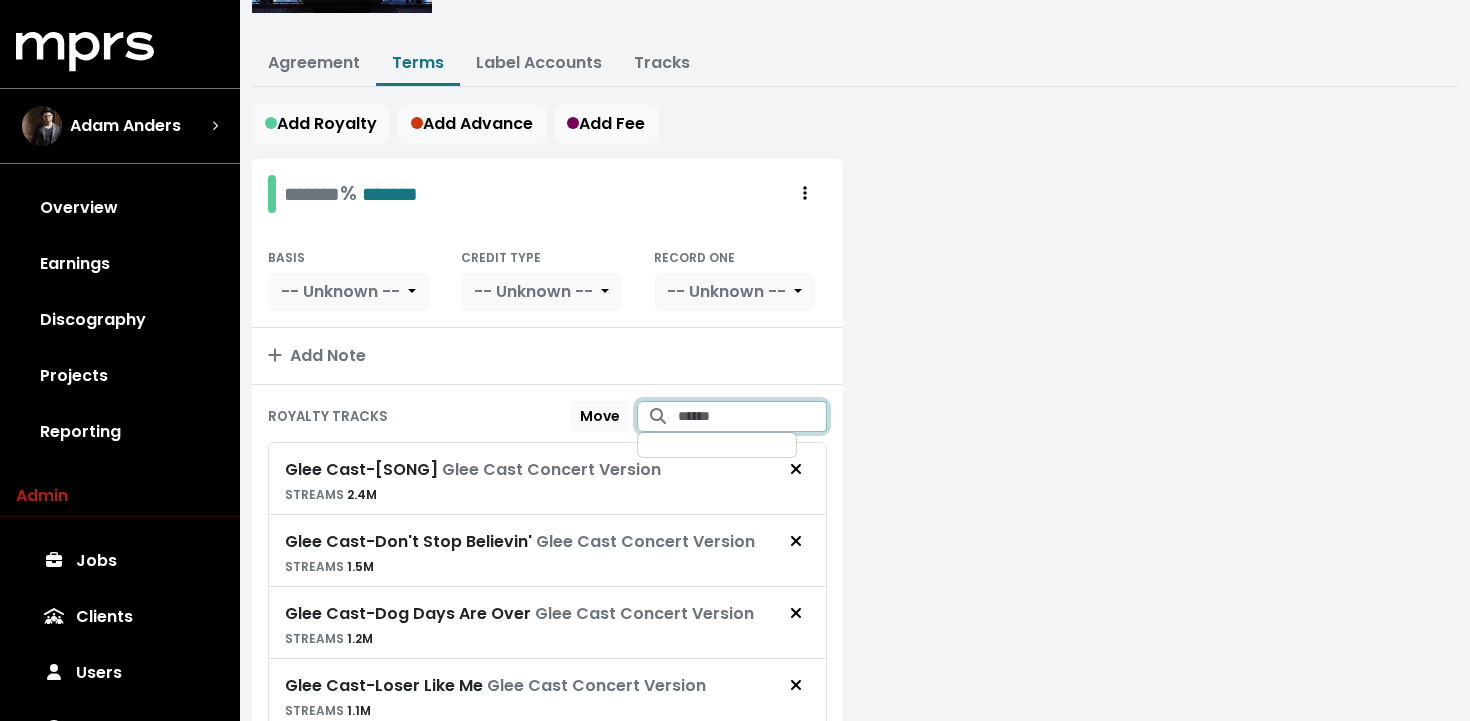 click at bounding box center [752, 416] 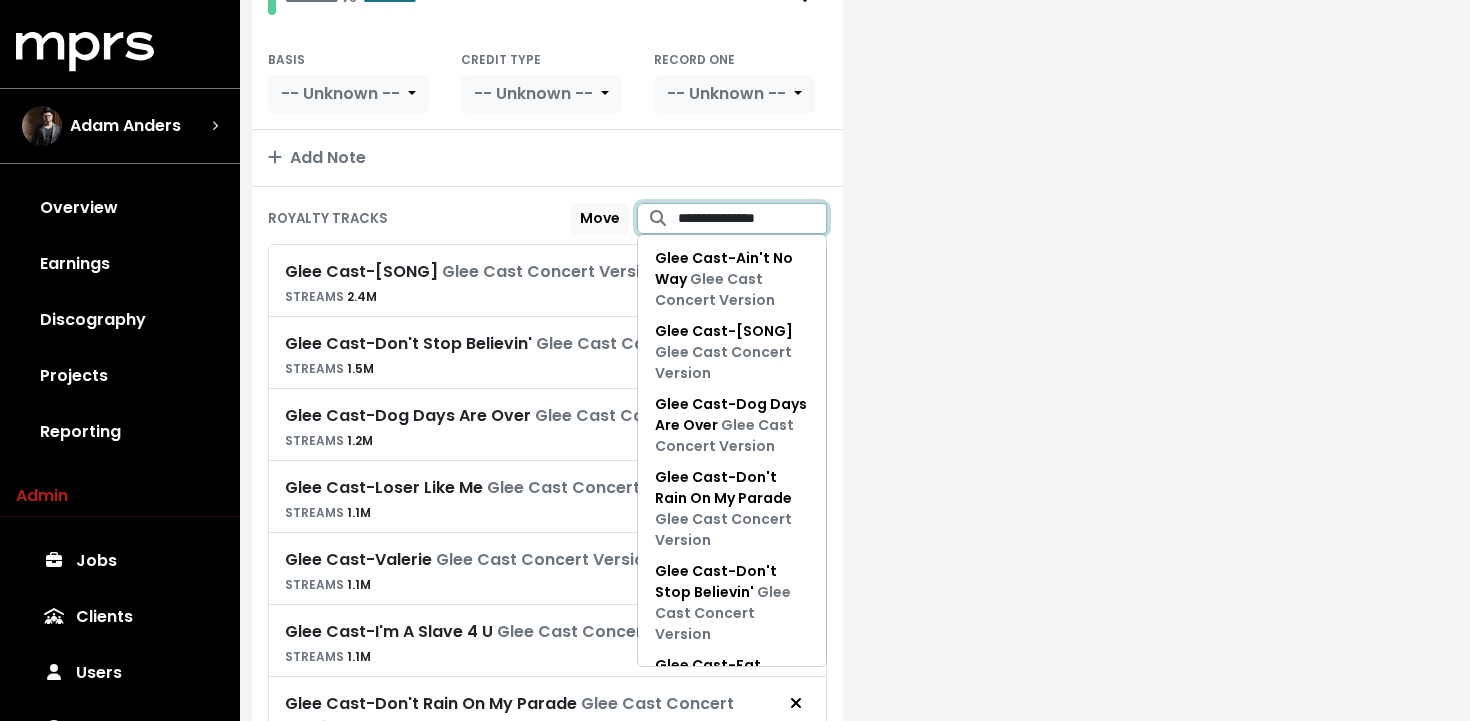 scroll, scrollTop: 464, scrollLeft: 0, axis: vertical 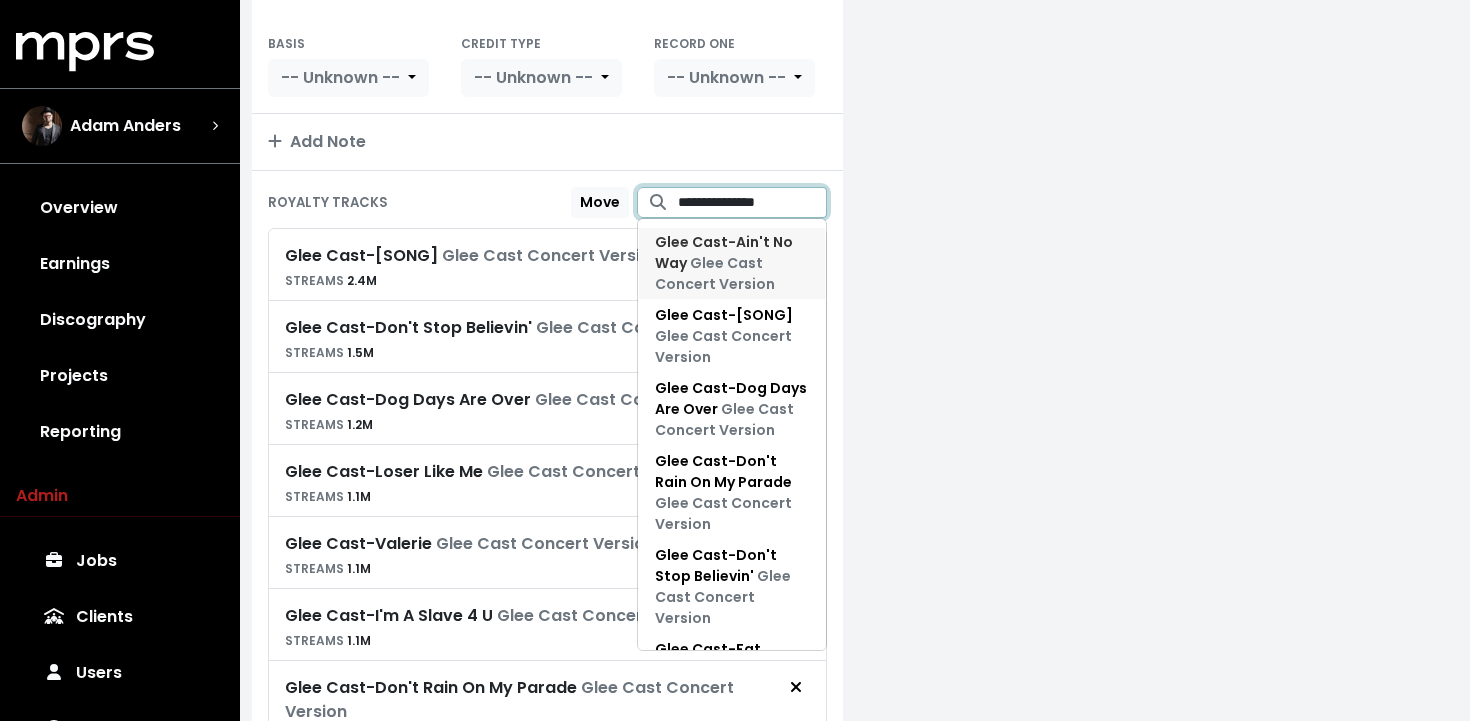 type on "**********" 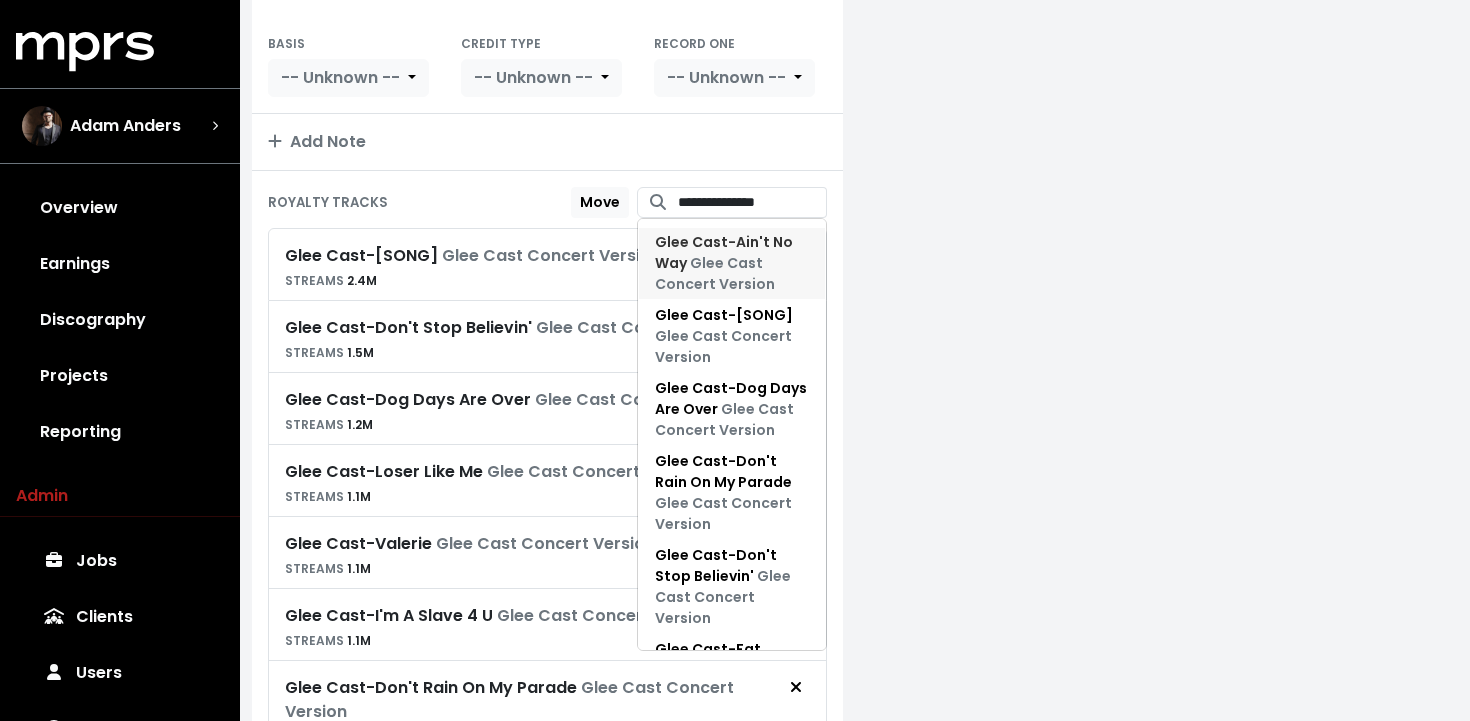 click on "Glee Cast Concert Version" at bounding box center (715, 273) 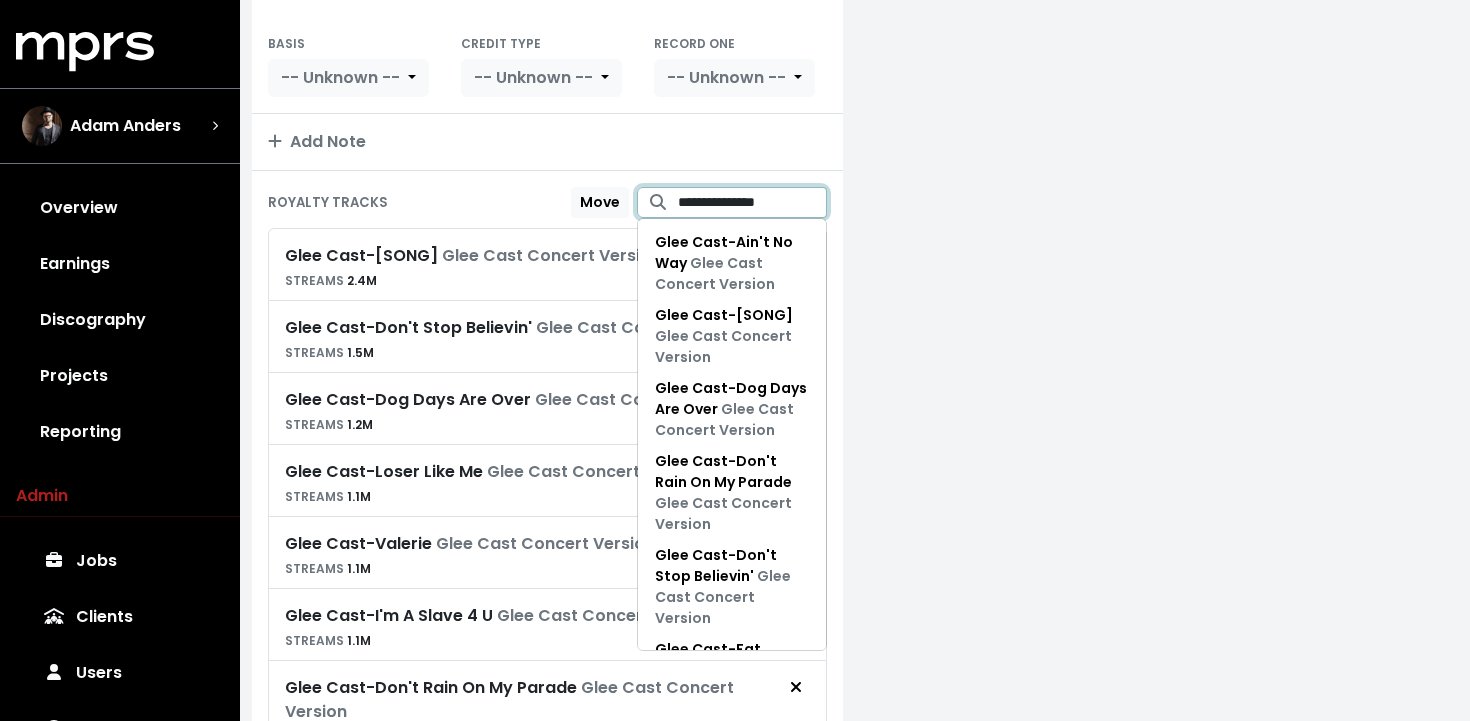 click on "**********" at bounding box center (752, 202) 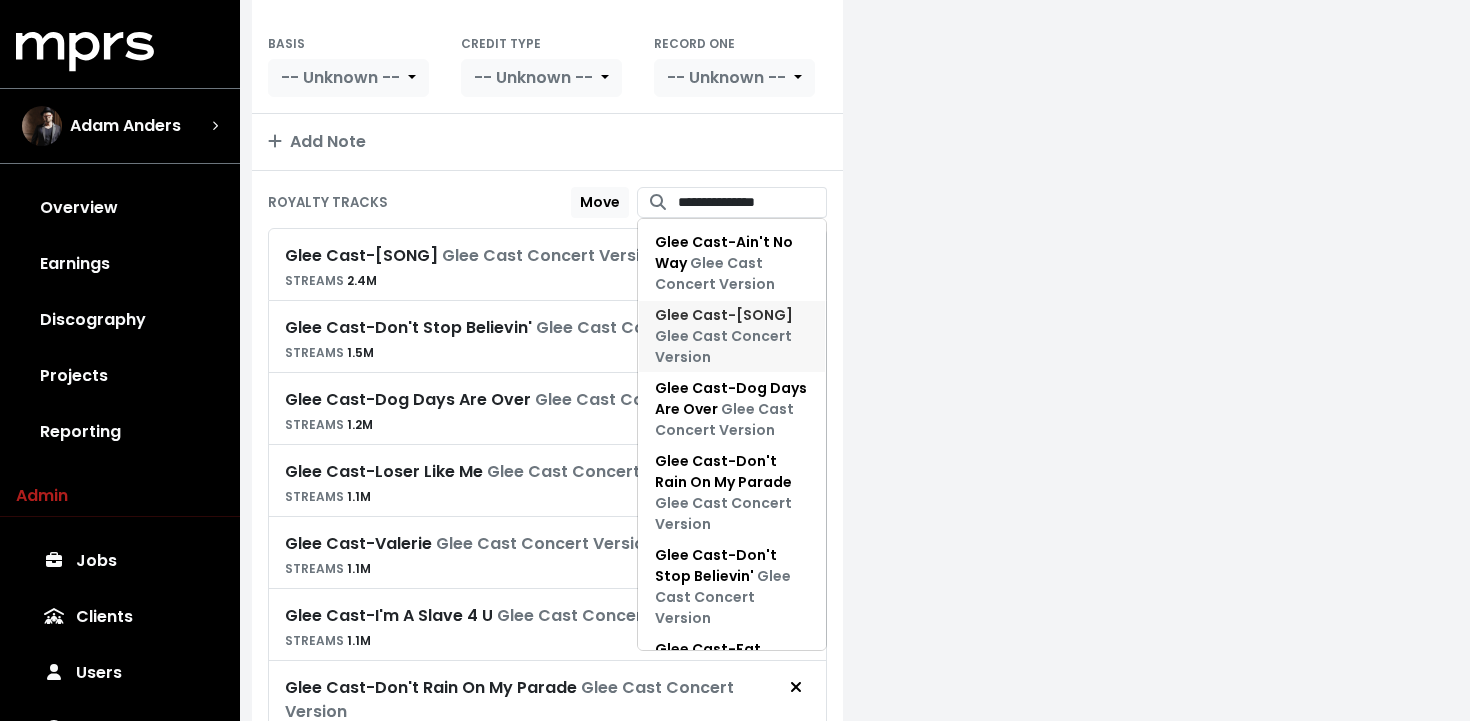 click on "Glee Cast Concert Version" at bounding box center [723, 346] 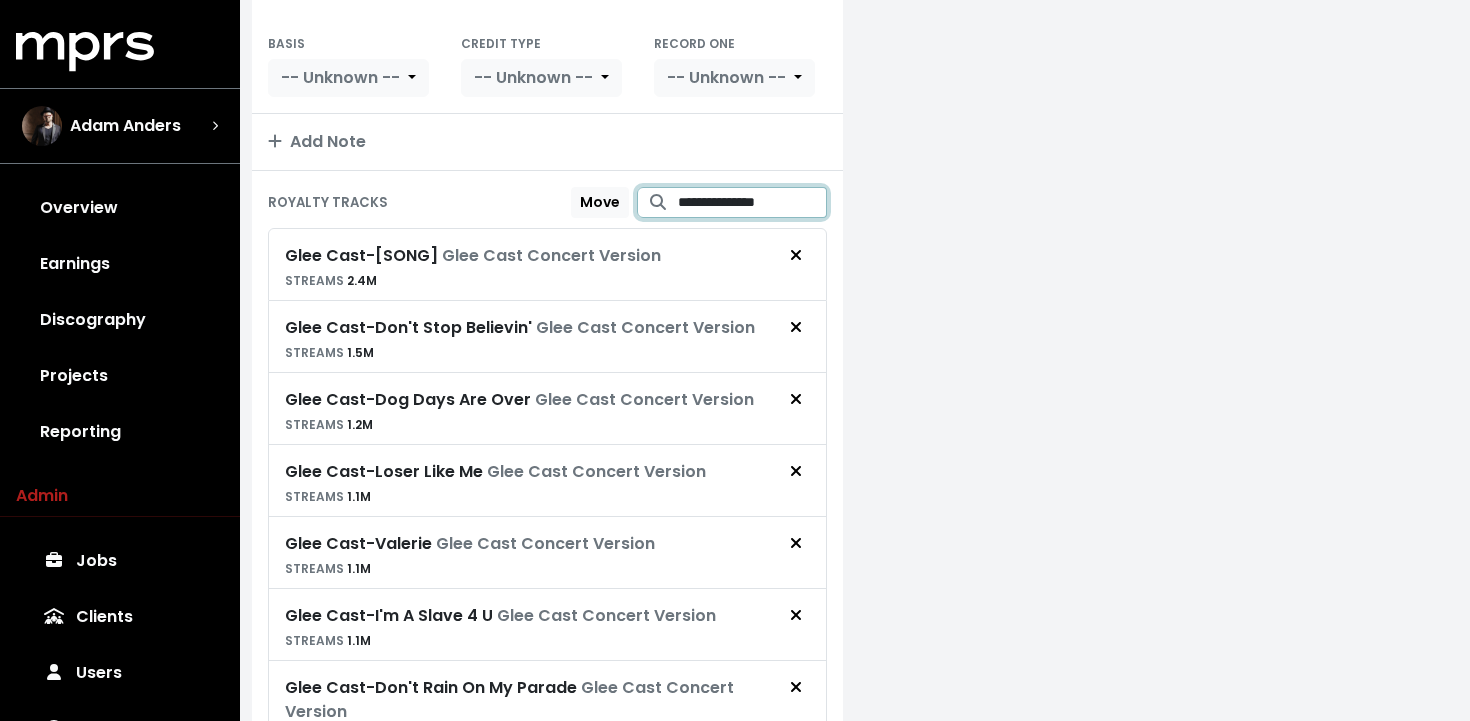 click on "**********" at bounding box center [752, 202] 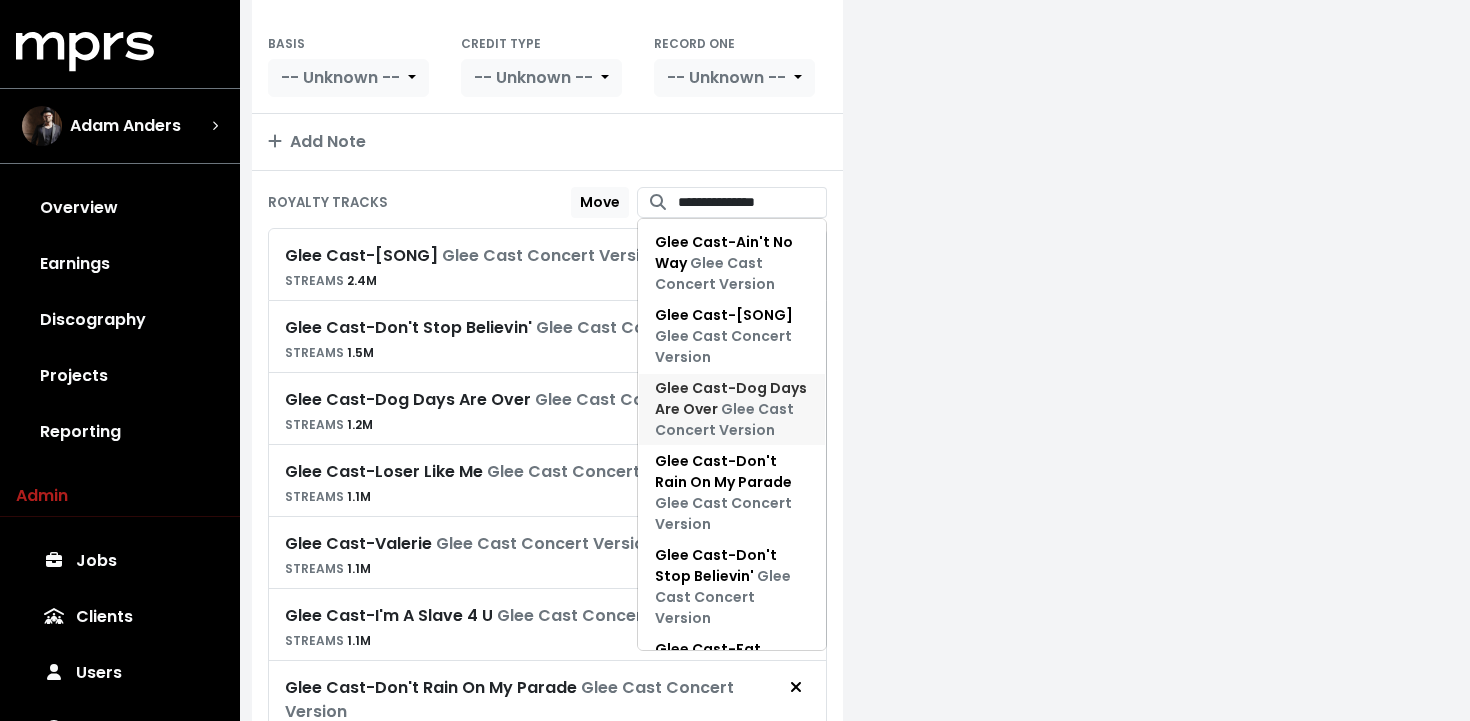 click on "Glee Cast  -  Dog Days Are Over   Glee Cast Concert Version" at bounding box center (731, 409) 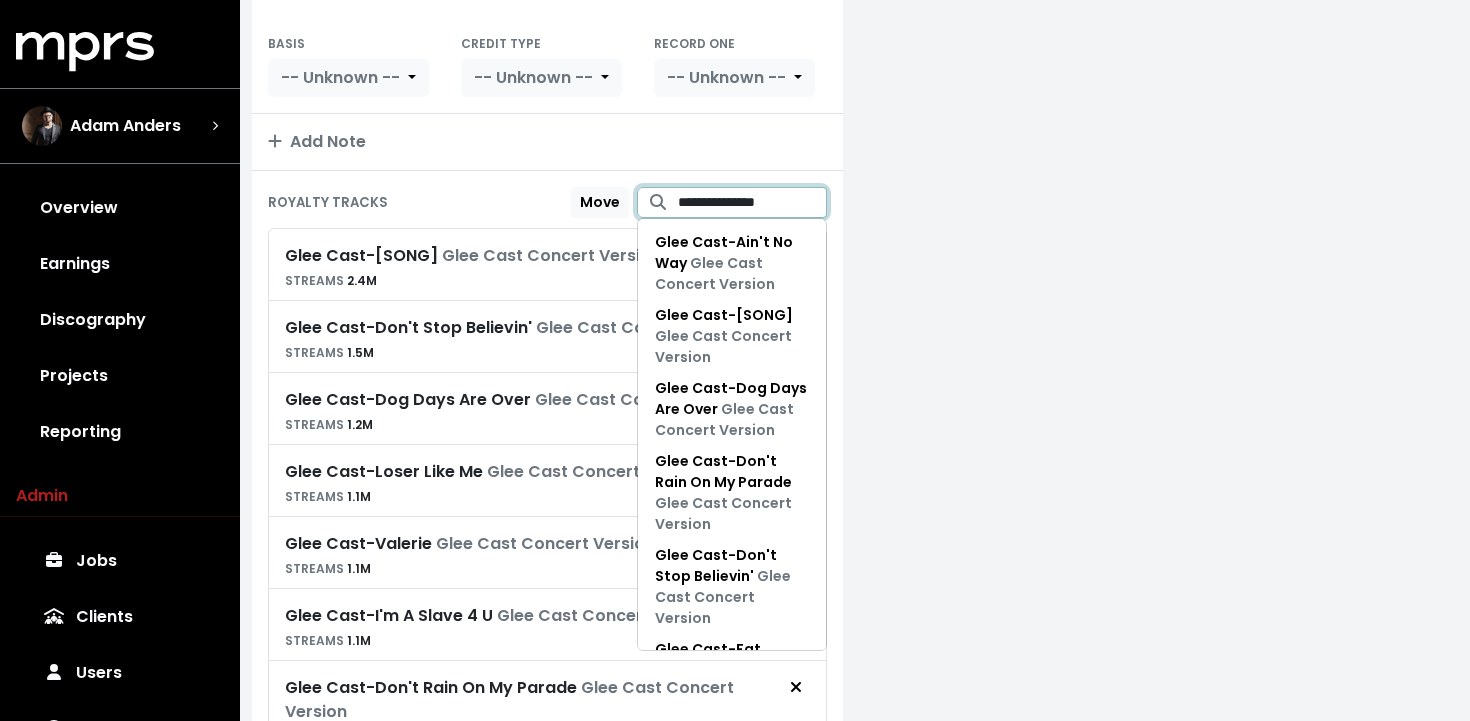 click on "**********" at bounding box center [752, 202] 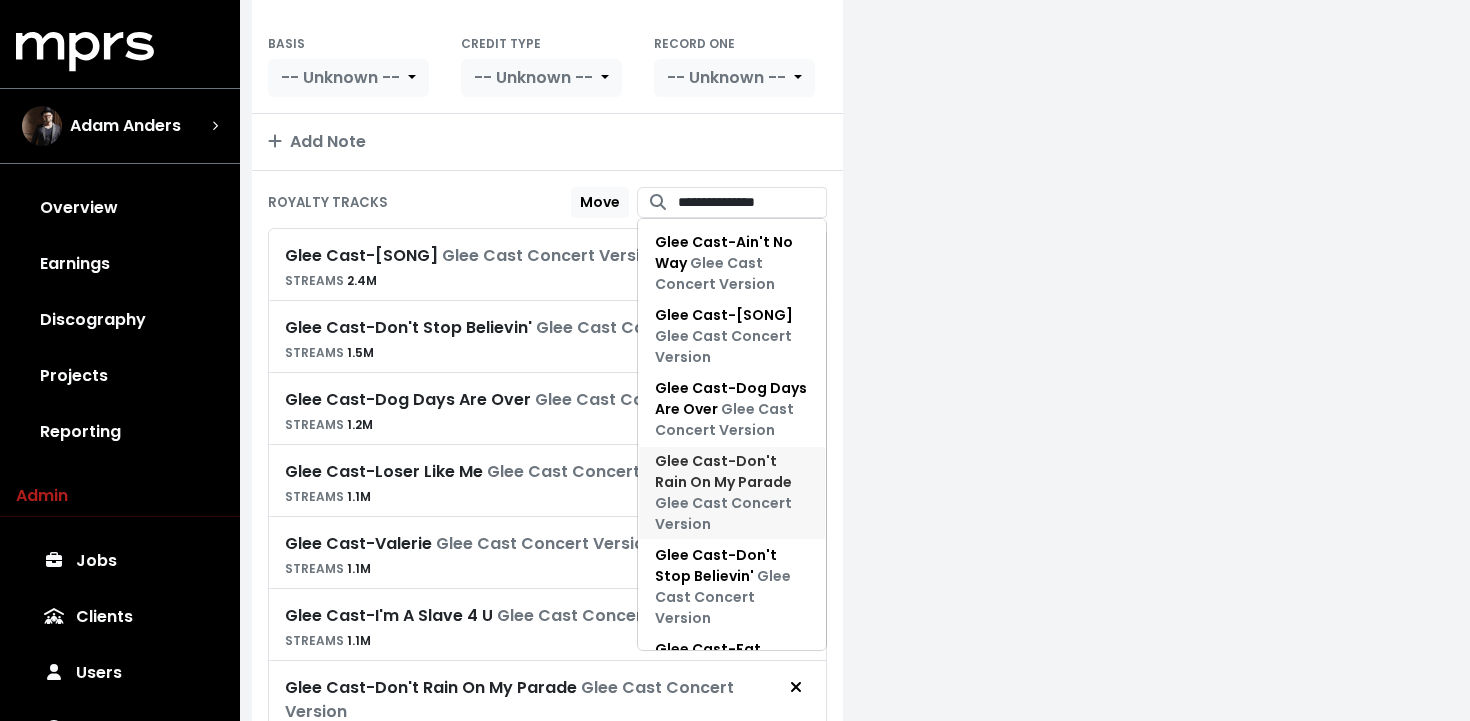 click on "Glee Cast  -  Don't Rain On My Parade   Glee Cast Concert Version" at bounding box center [723, 492] 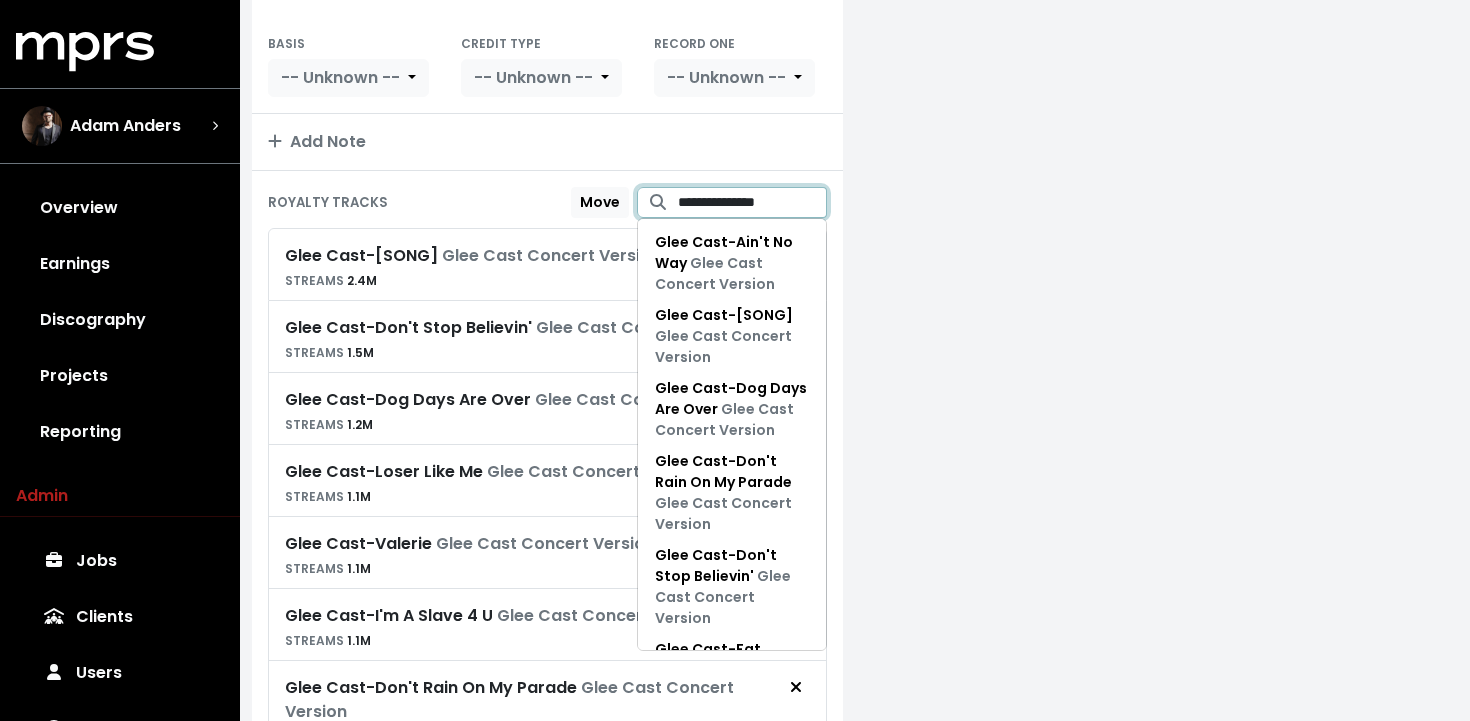 click on "**********" at bounding box center [752, 202] 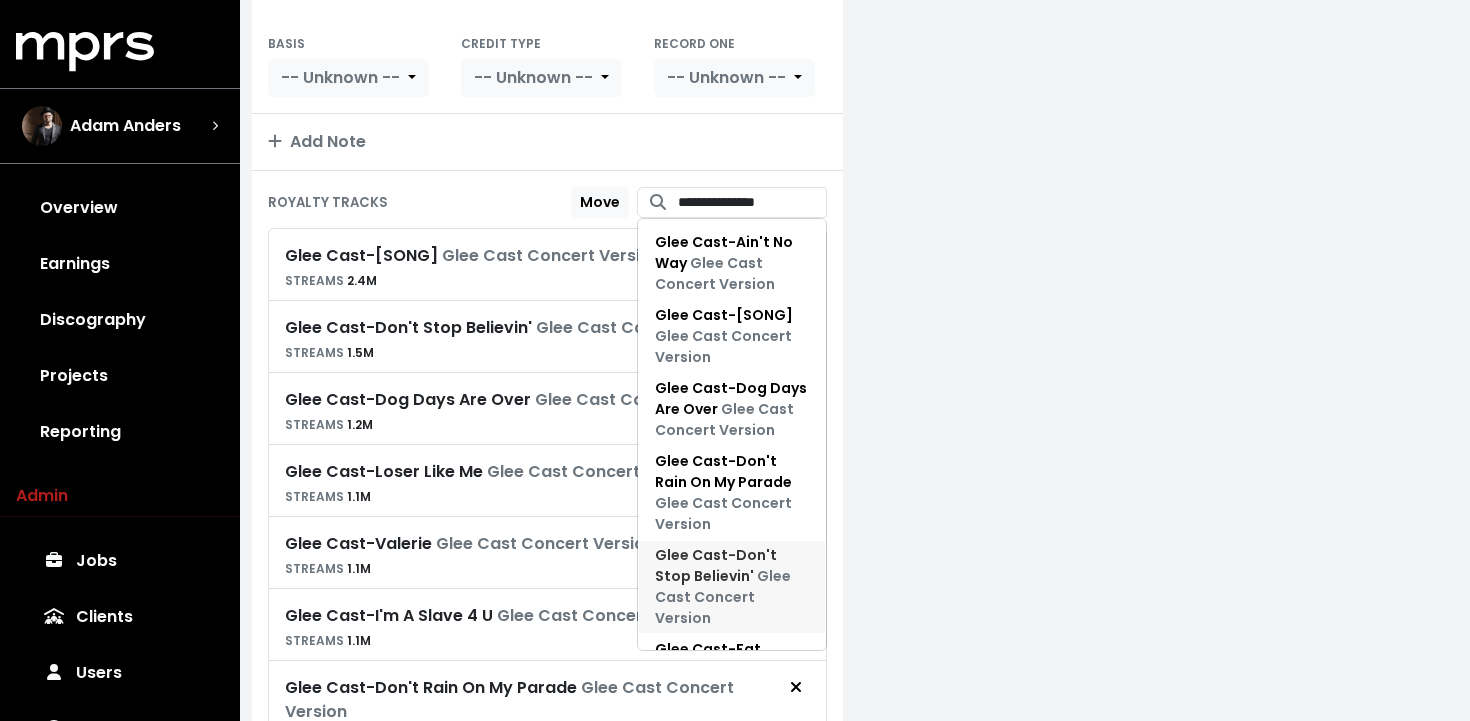 click on "Glee Cast Concert Version" at bounding box center (723, 597) 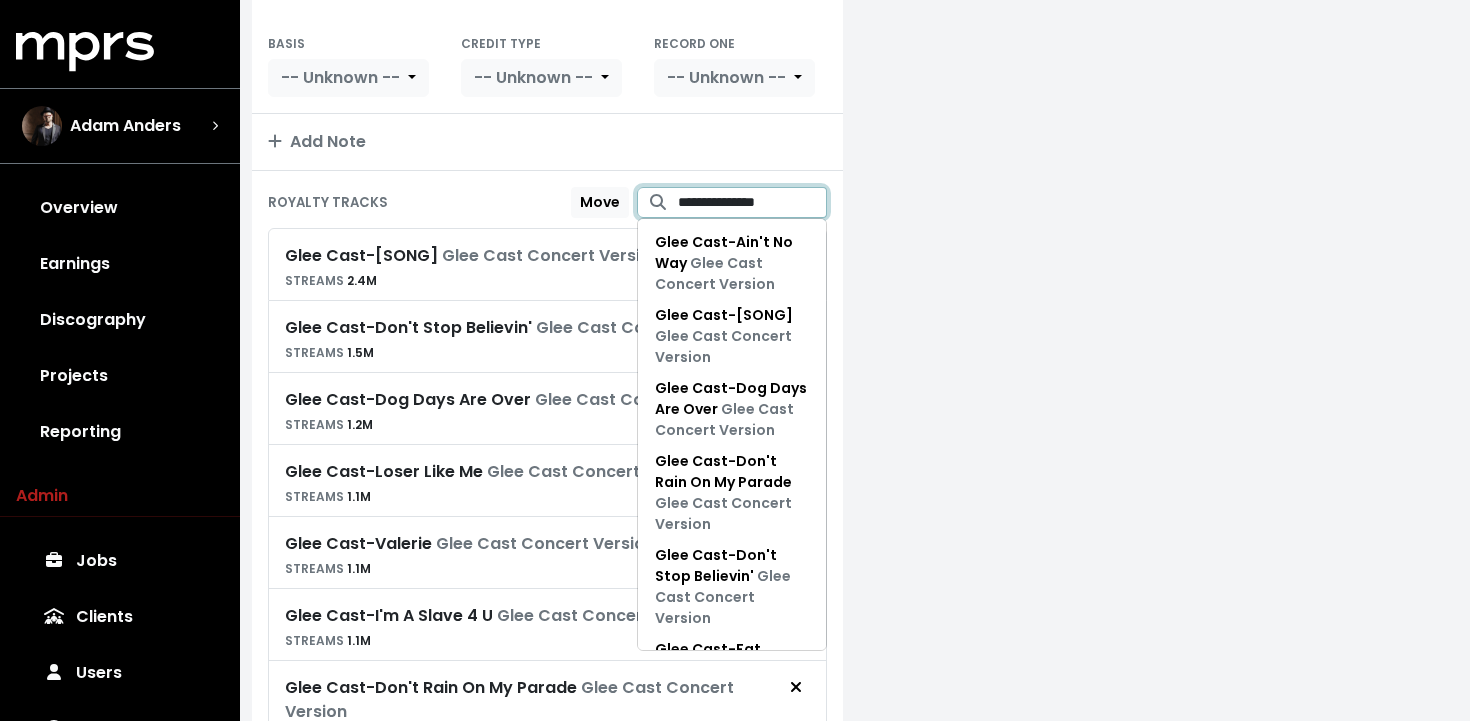 click on "**********" at bounding box center [752, 202] 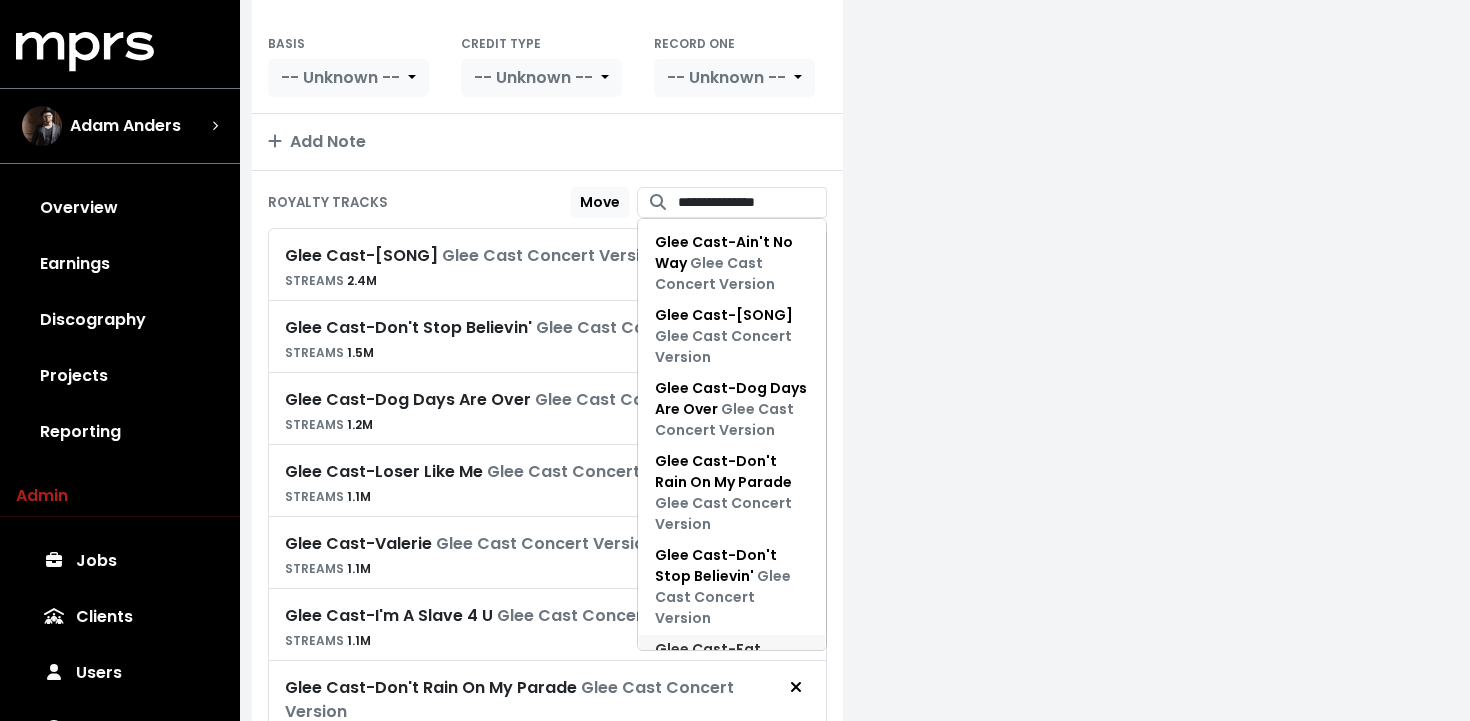 click on "Glee Cast  -  Fat Bottomed Girls   Glee Cast Concert Version" at bounding box center [730, 680] 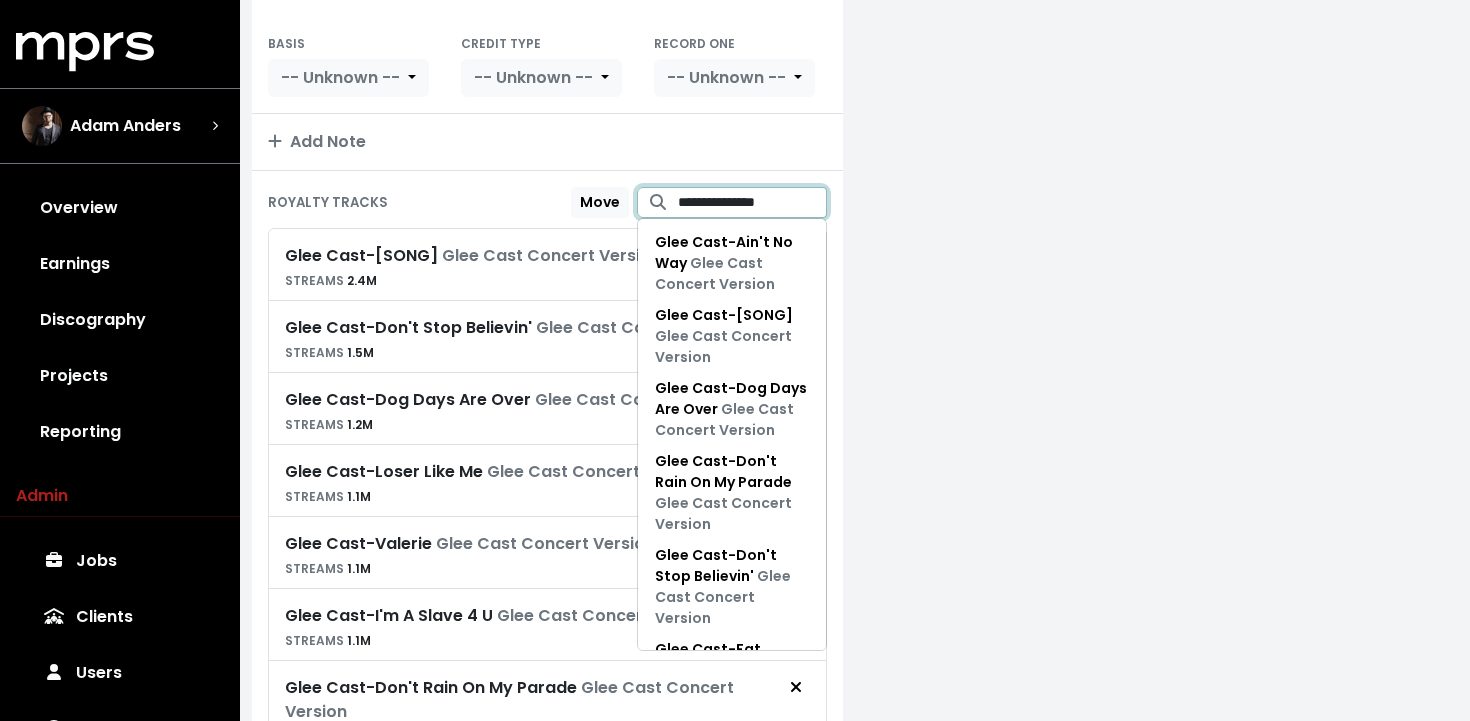 click on "**********" at bounding box center [752, 202] 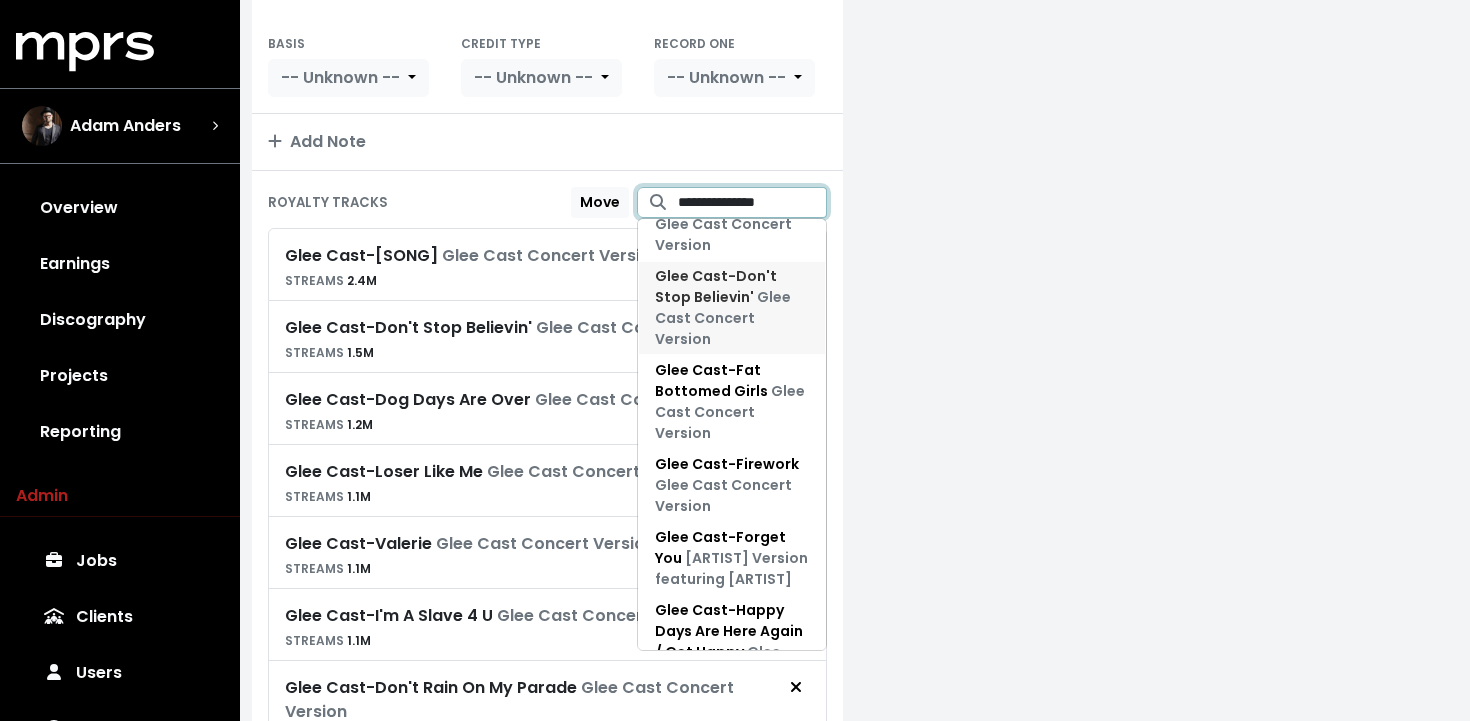 scroll, scrollTop: 304, scrollLeft: 0, axis: vertical 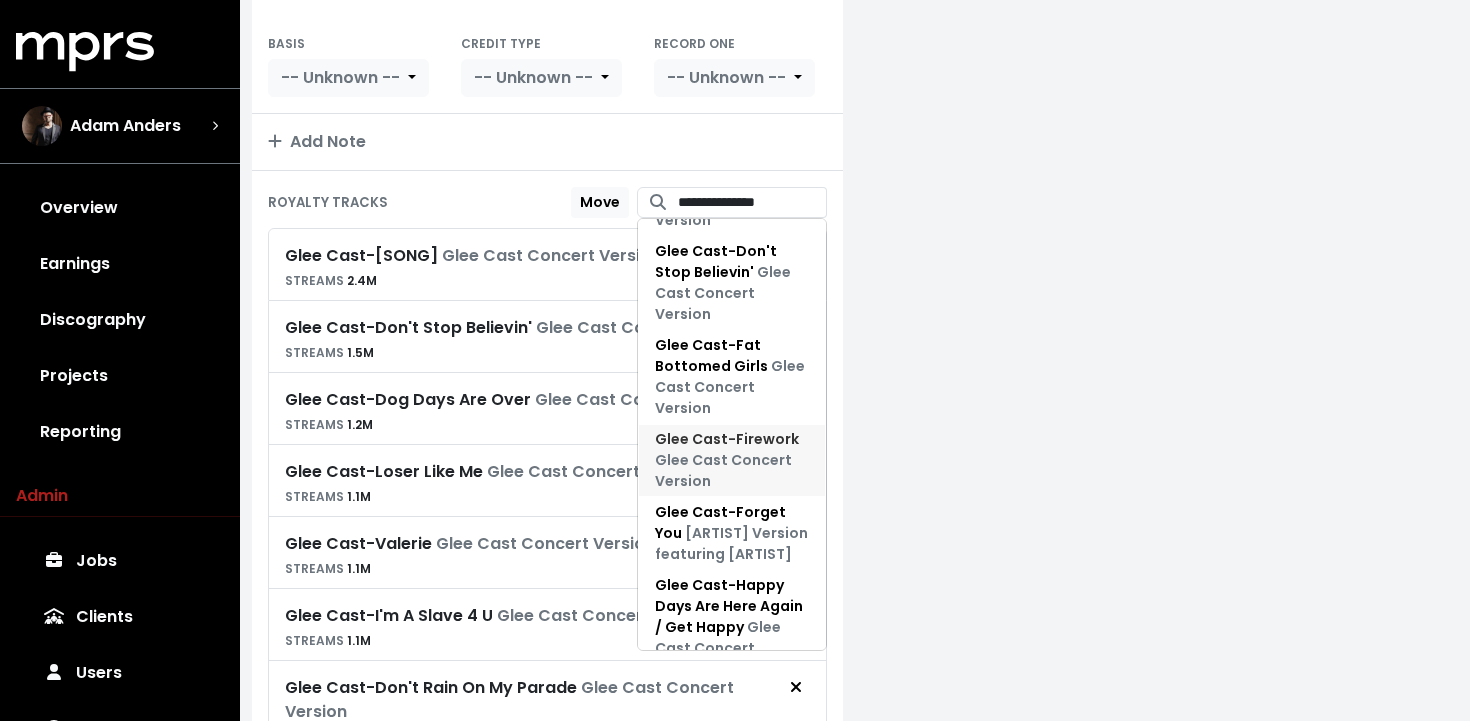 click on "Glee Cast Concert Version" at bounding box center [723, 470] 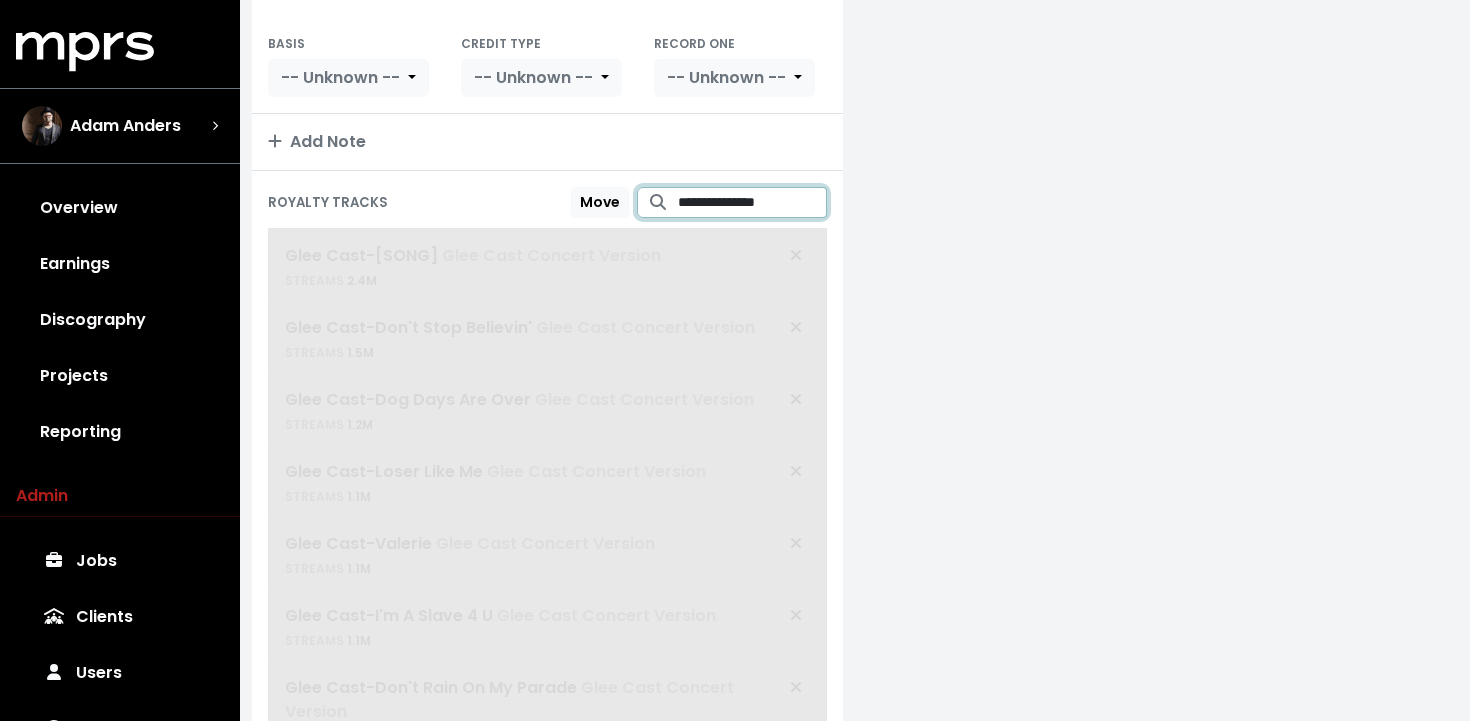 click on "**********" at bounding box center (752, 202) 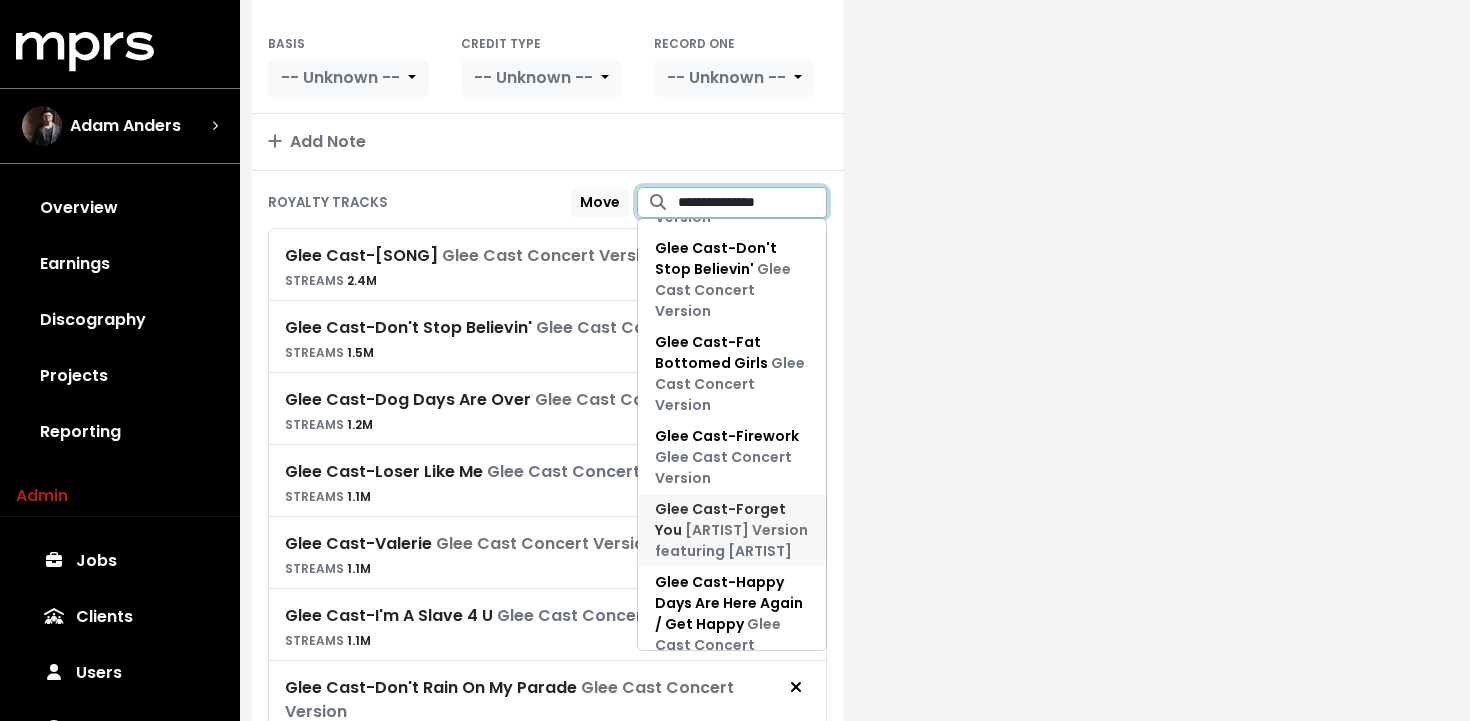 scroll, scrollTop: 316, scrollLeft: 0, axis: vertical 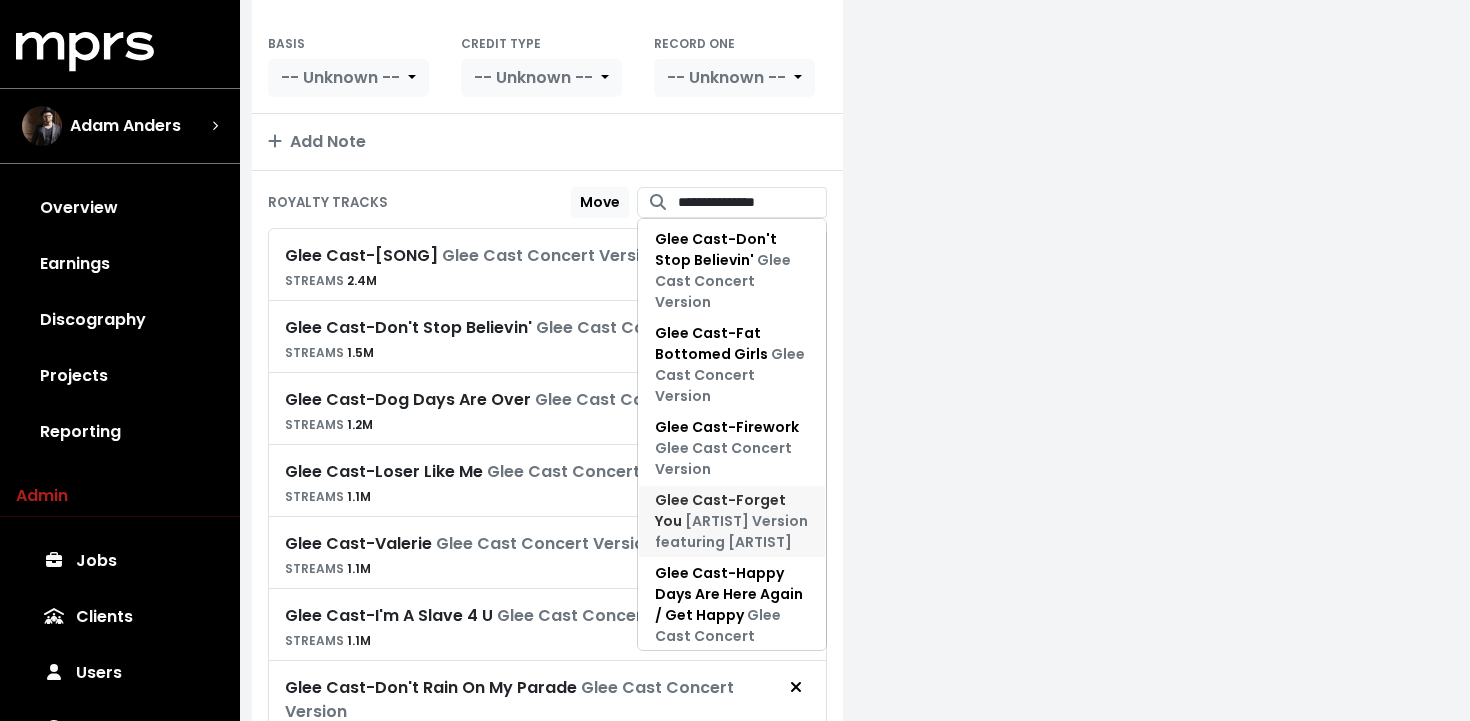 click on "Glee Cast Concert Version featuring Gwyneth Paltrow" at bounding box center (731, 531) 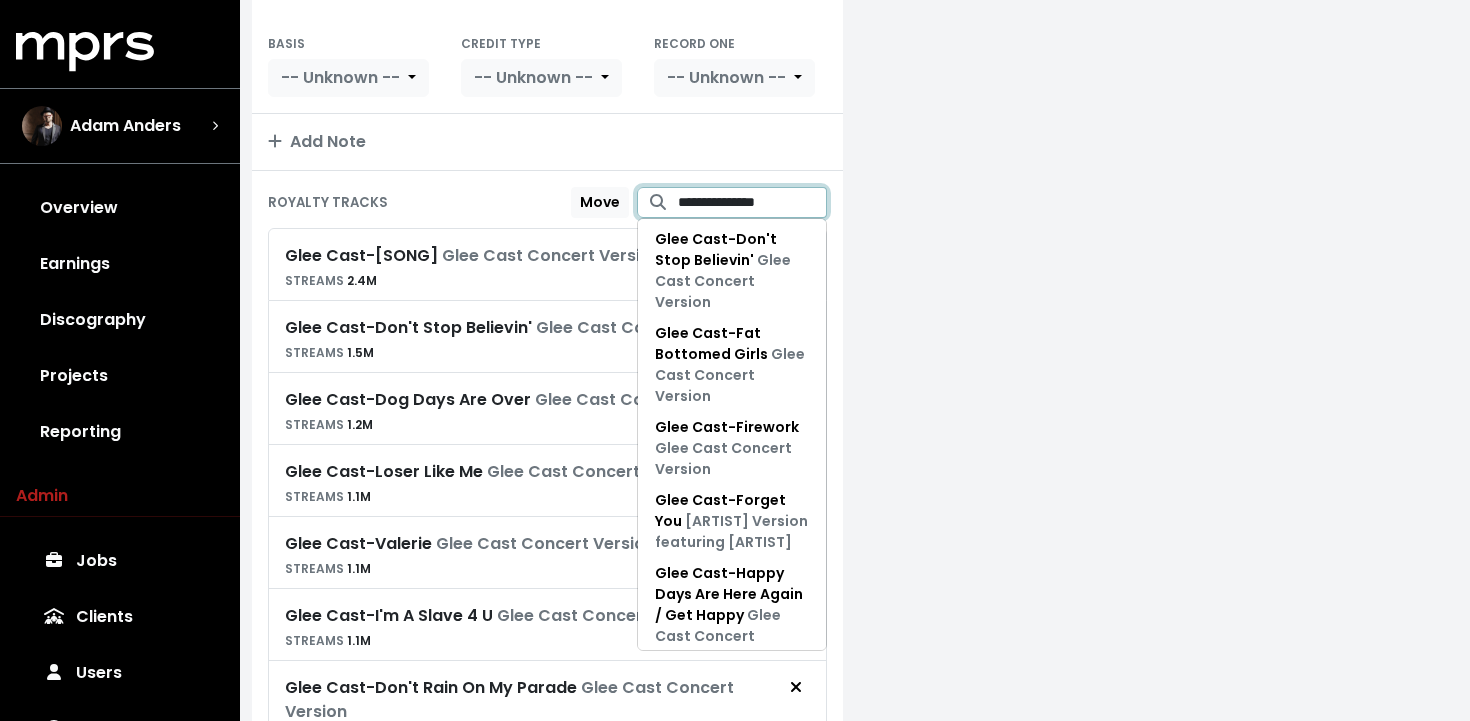 click on "**********" at bounding box center [752, 202] 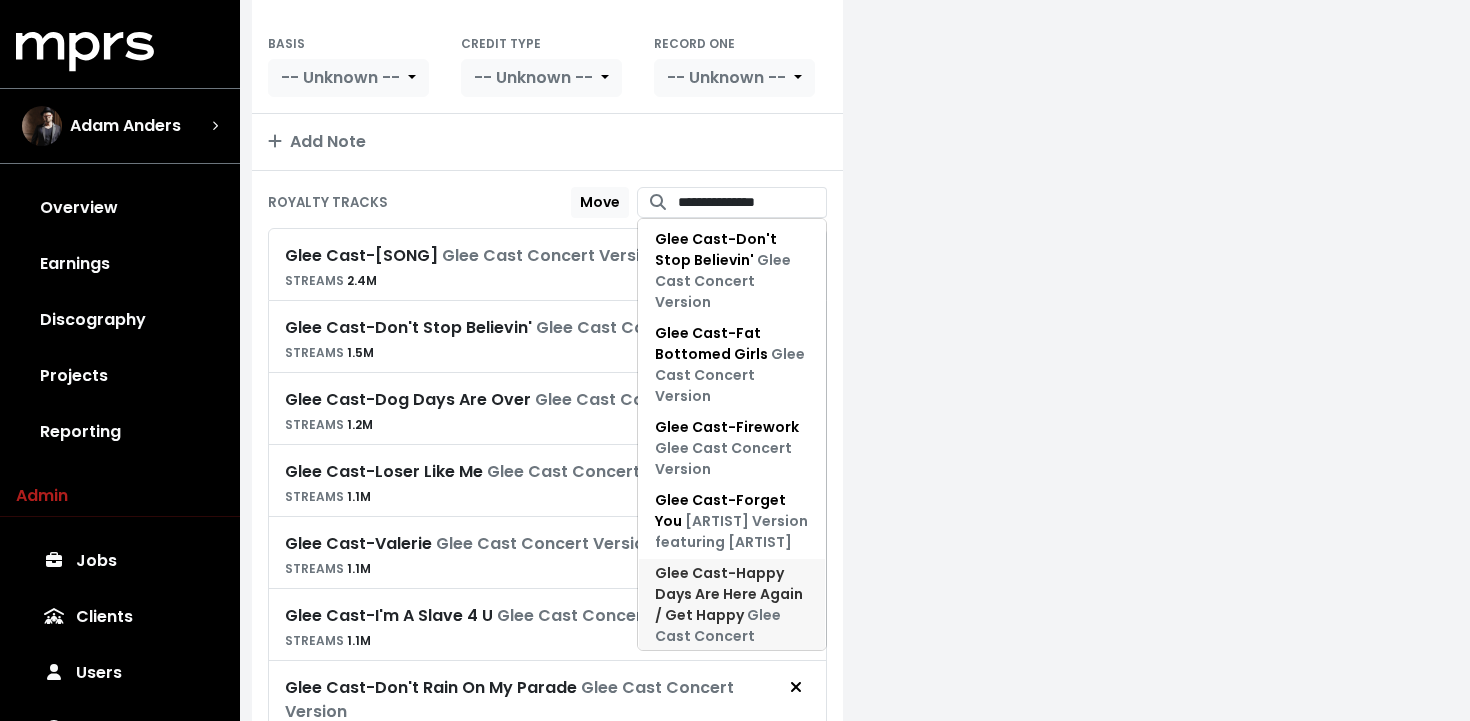 click on "Glee Cast  -  Happy Days Are Here Again / Get Happy   Glee Cast Concert Version" at bounding box center [729, 615] 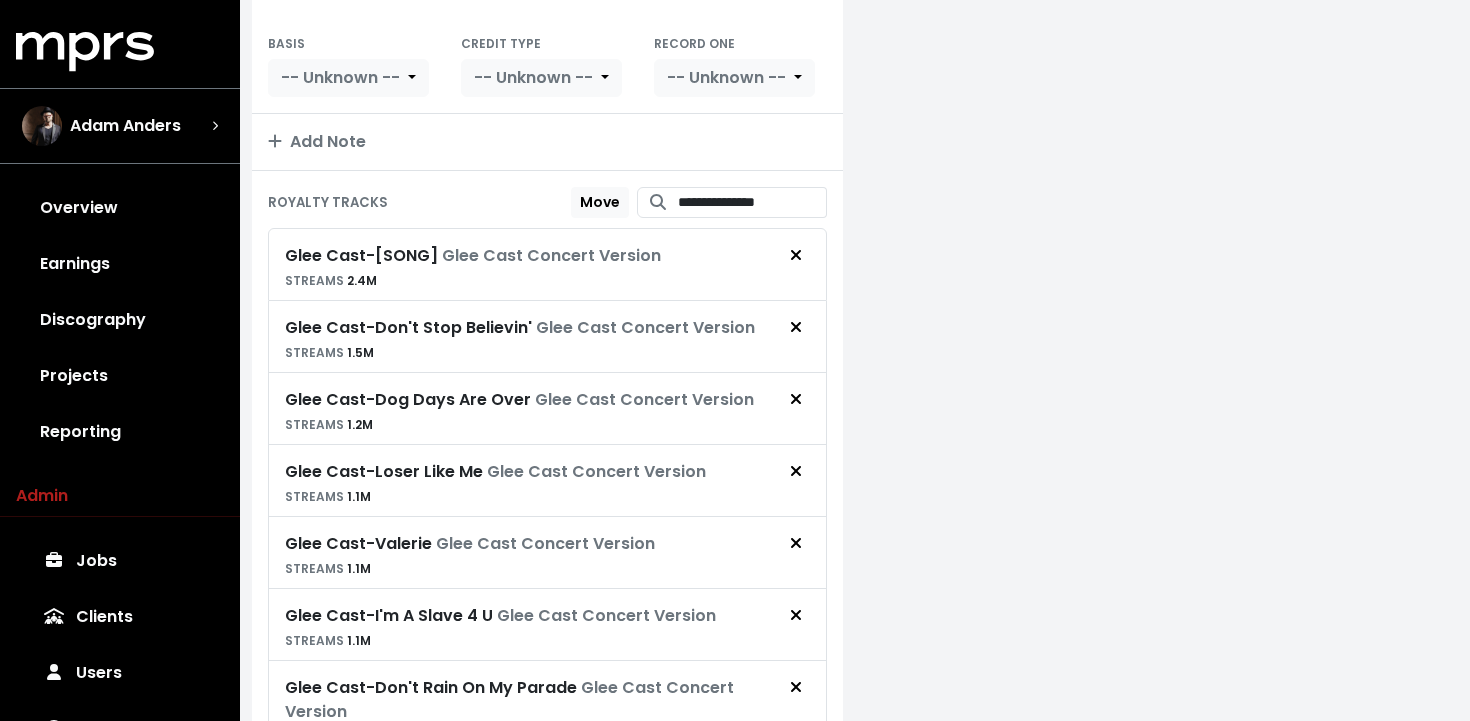 click on "**********" at bounding box center (547, 1024) 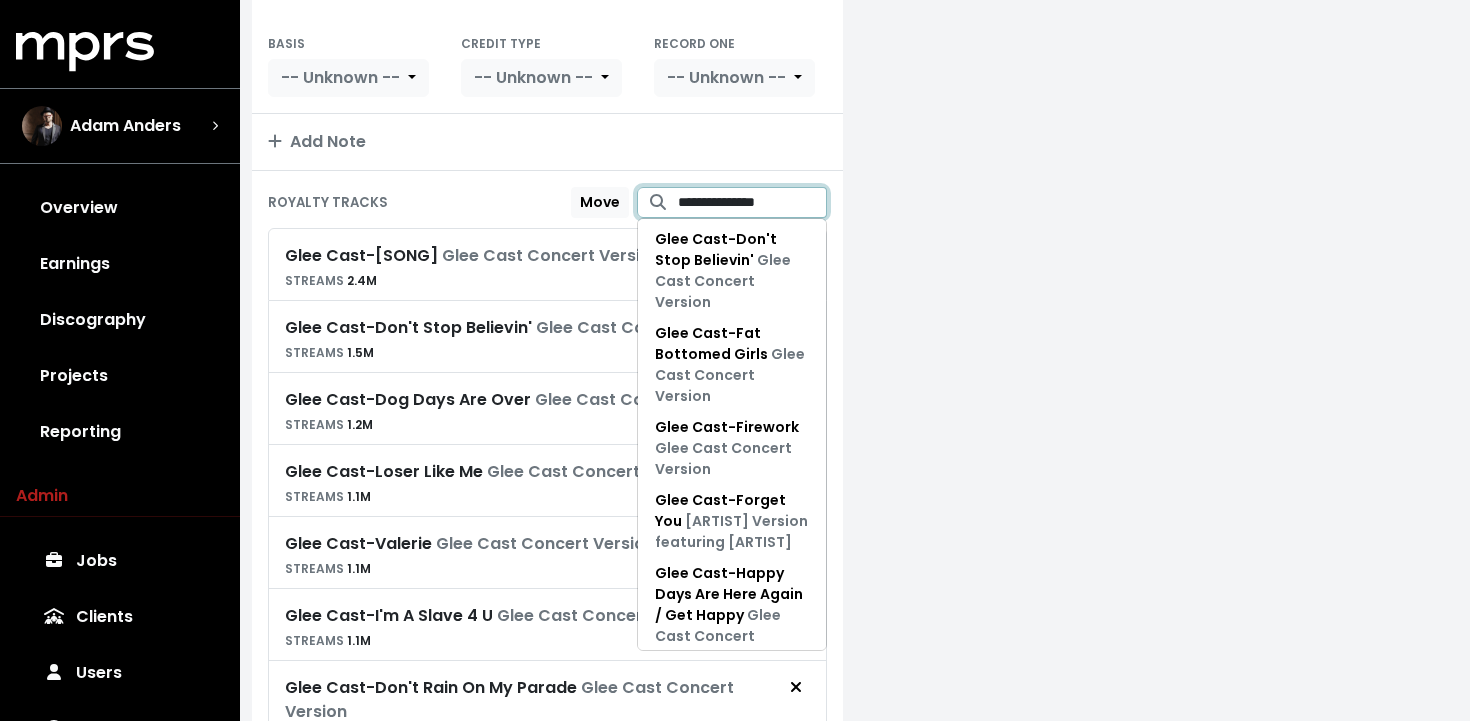 click on "**********" at bounding box center [752, 202] 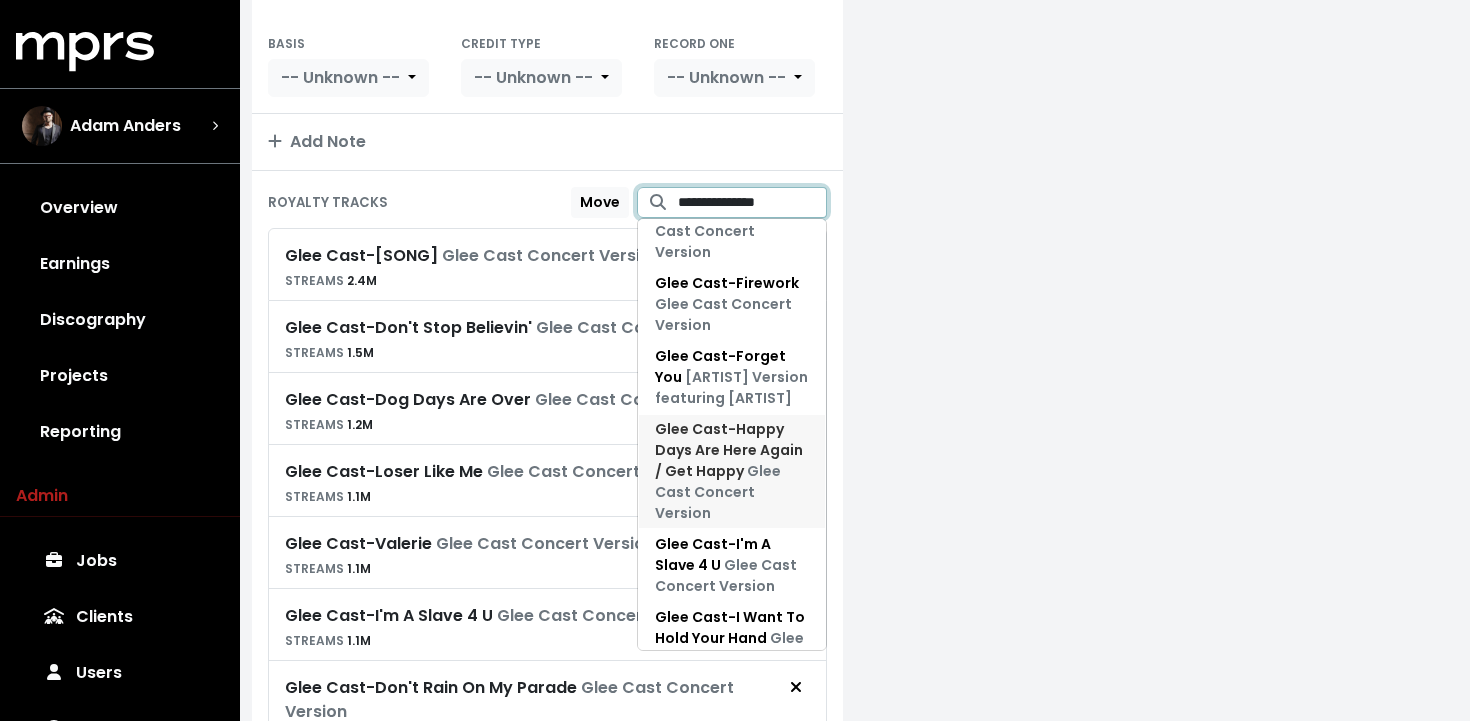 scroll, scrollTop: 468, scrollLeft: 0, axis: vertical 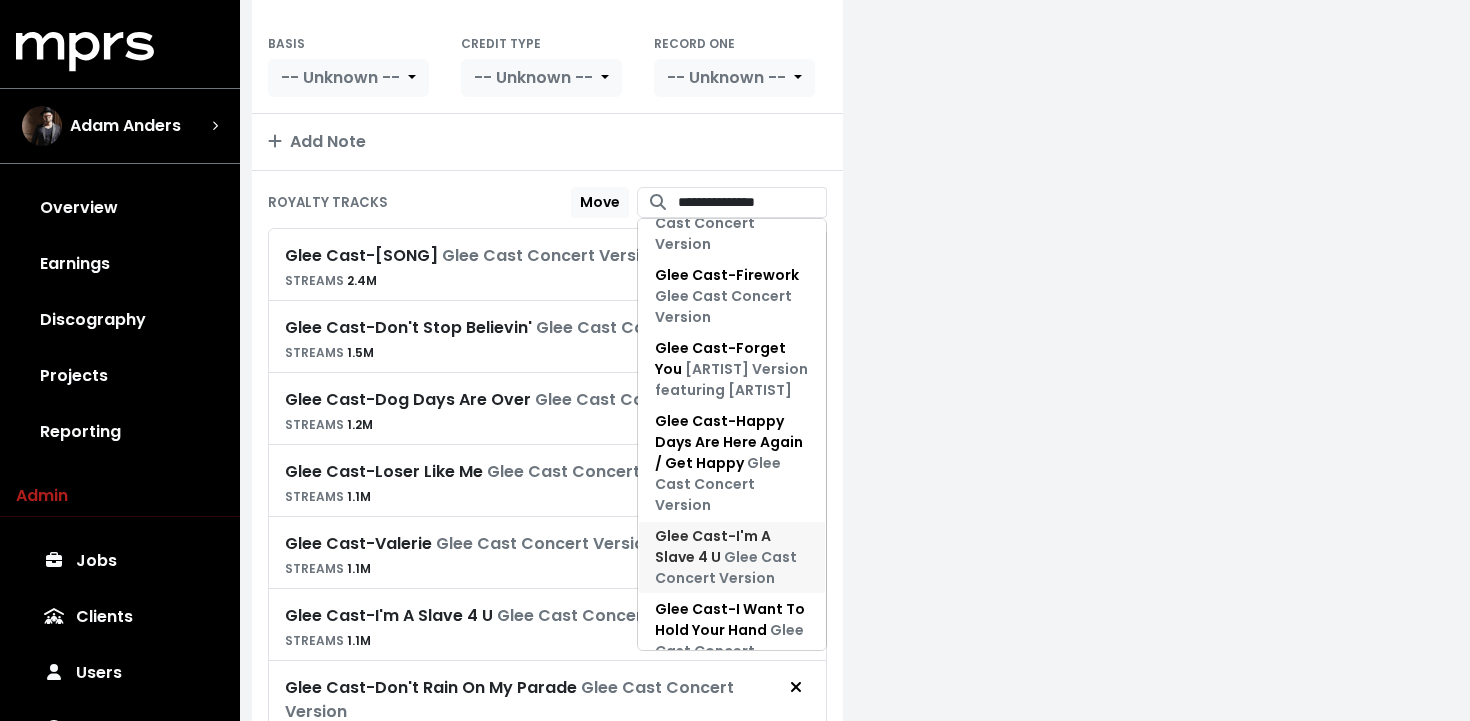 click on "Glee Cast Concert Version" at bounding box center (726, 567) 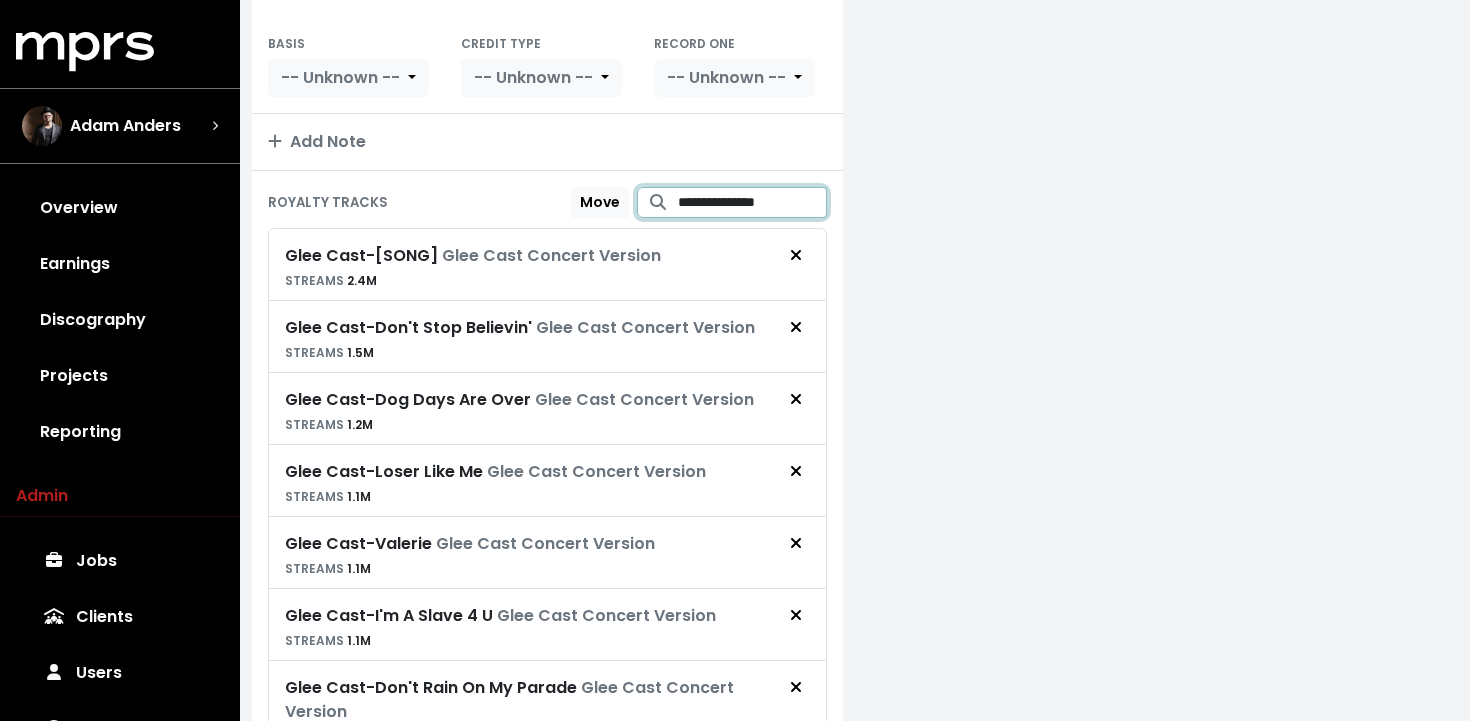 click on "**********" at bounding box center (752, 202) 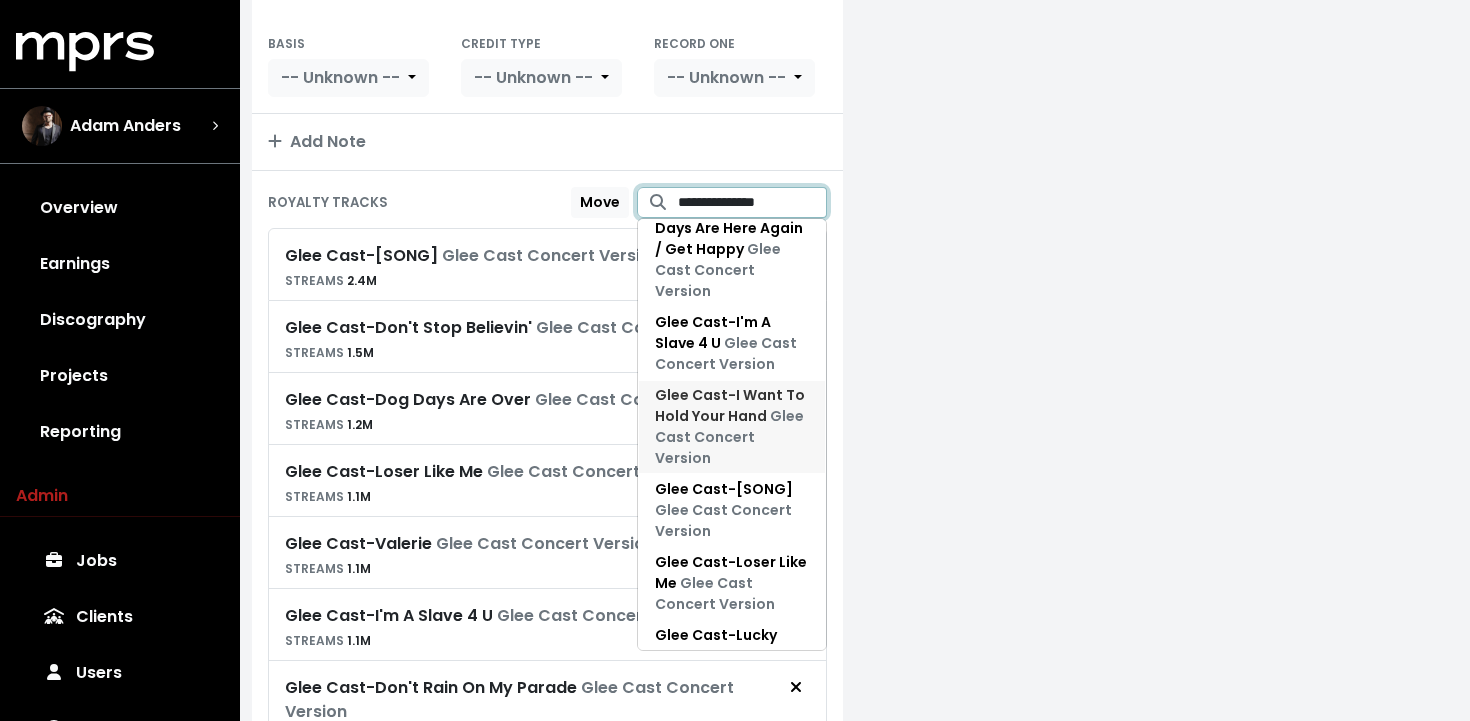 scroll, scrollTop: 688, scrollLeft: 0, axis: vertical 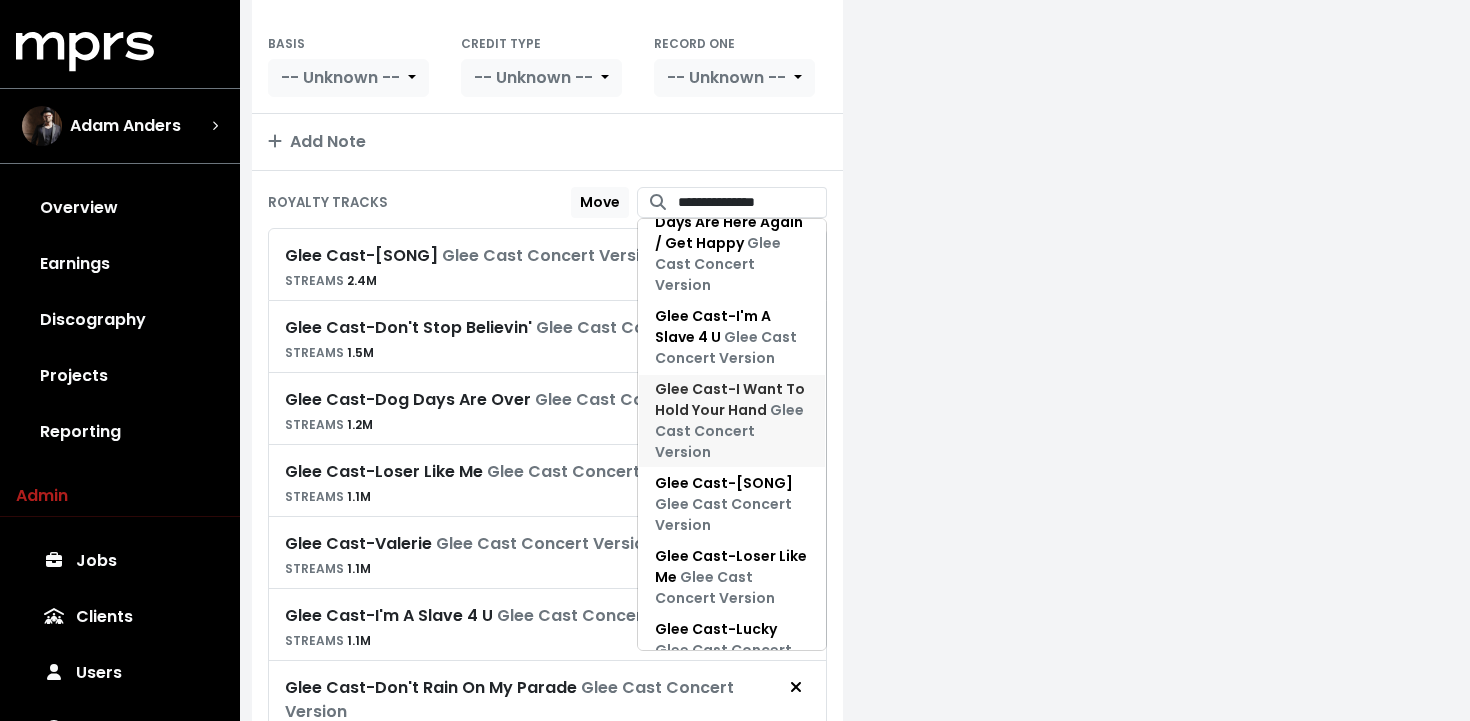 click on "Glee Cast Concert Version" at bounding box center (729, 431) 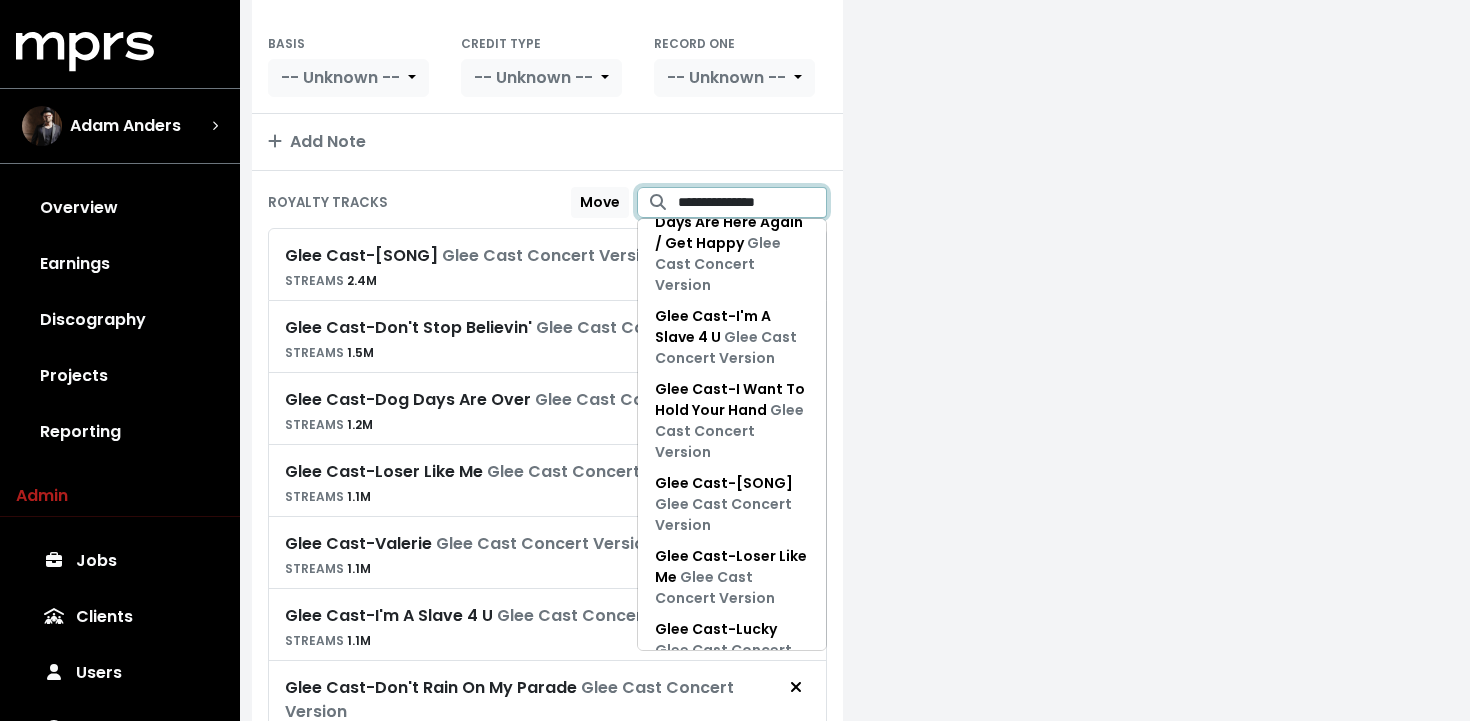 click on "**********" at bounding box center [752, 202] 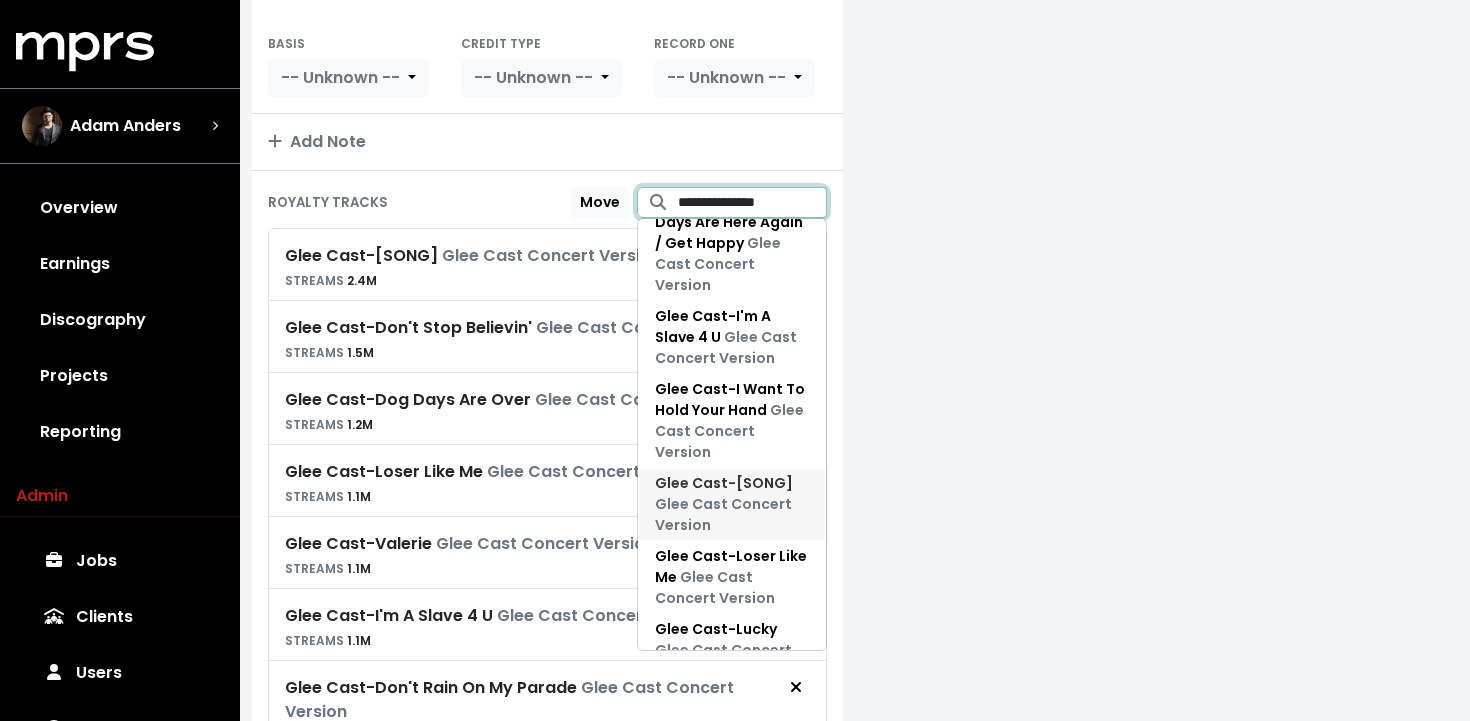 scroll, scrollTop: 709, scrollLeft: 0, axis: vertical 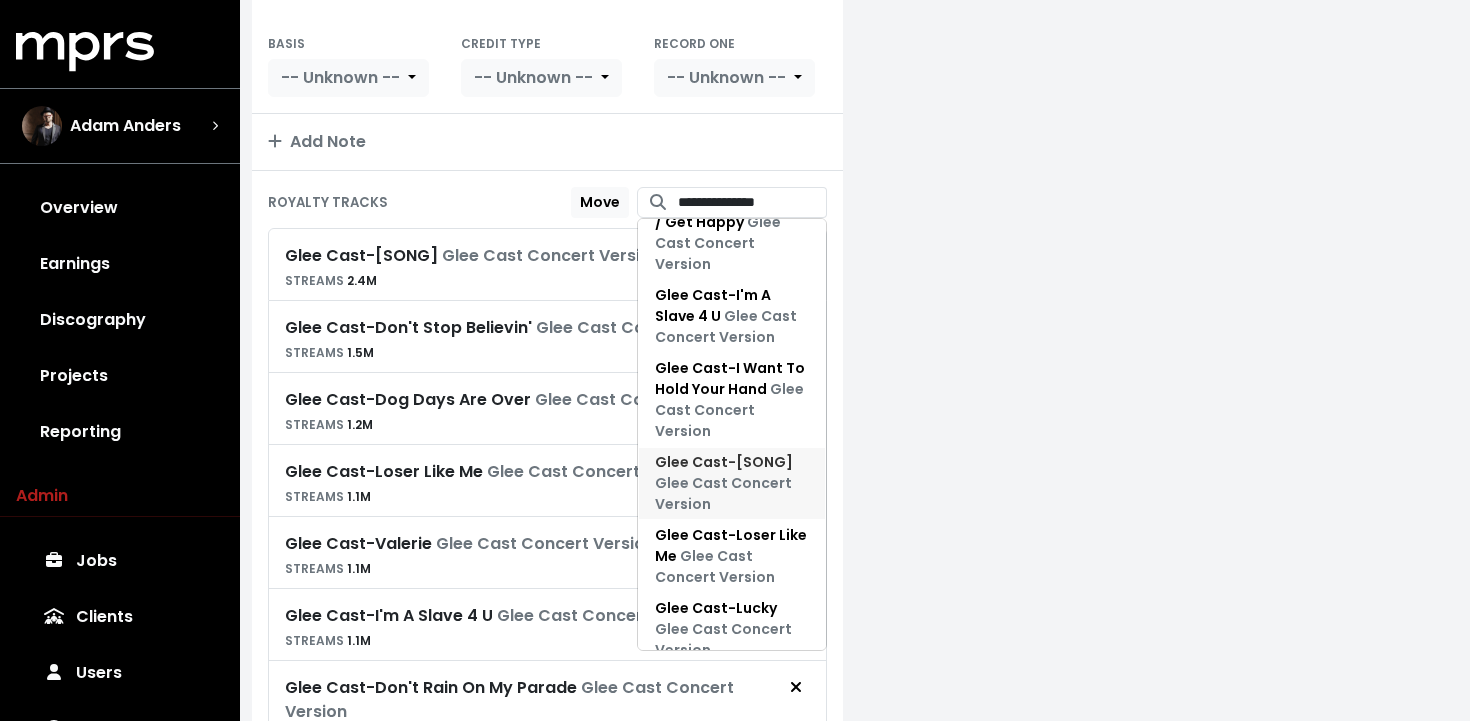 click on "Glee Cast Concert Version" at bounding box center (723, 493) 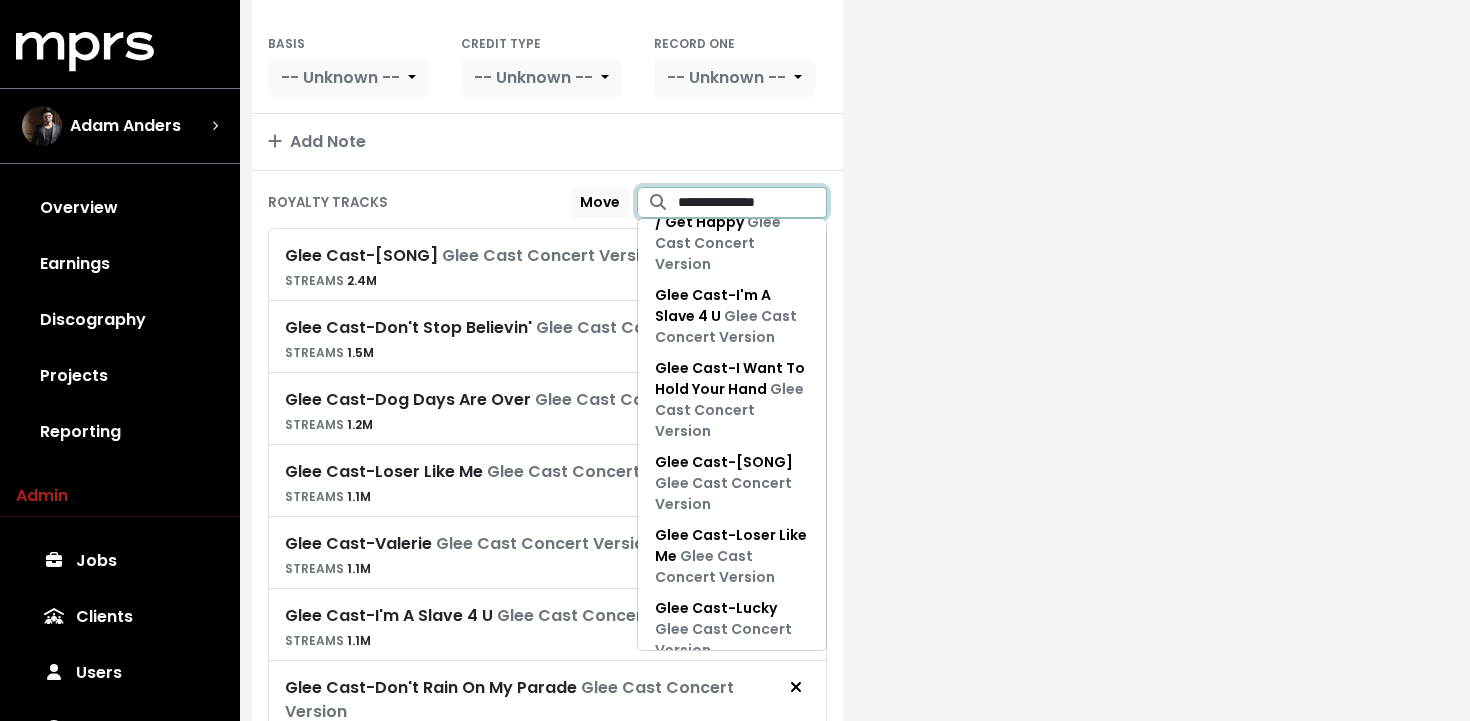 click on "**********" at bounding box center [752, 202] 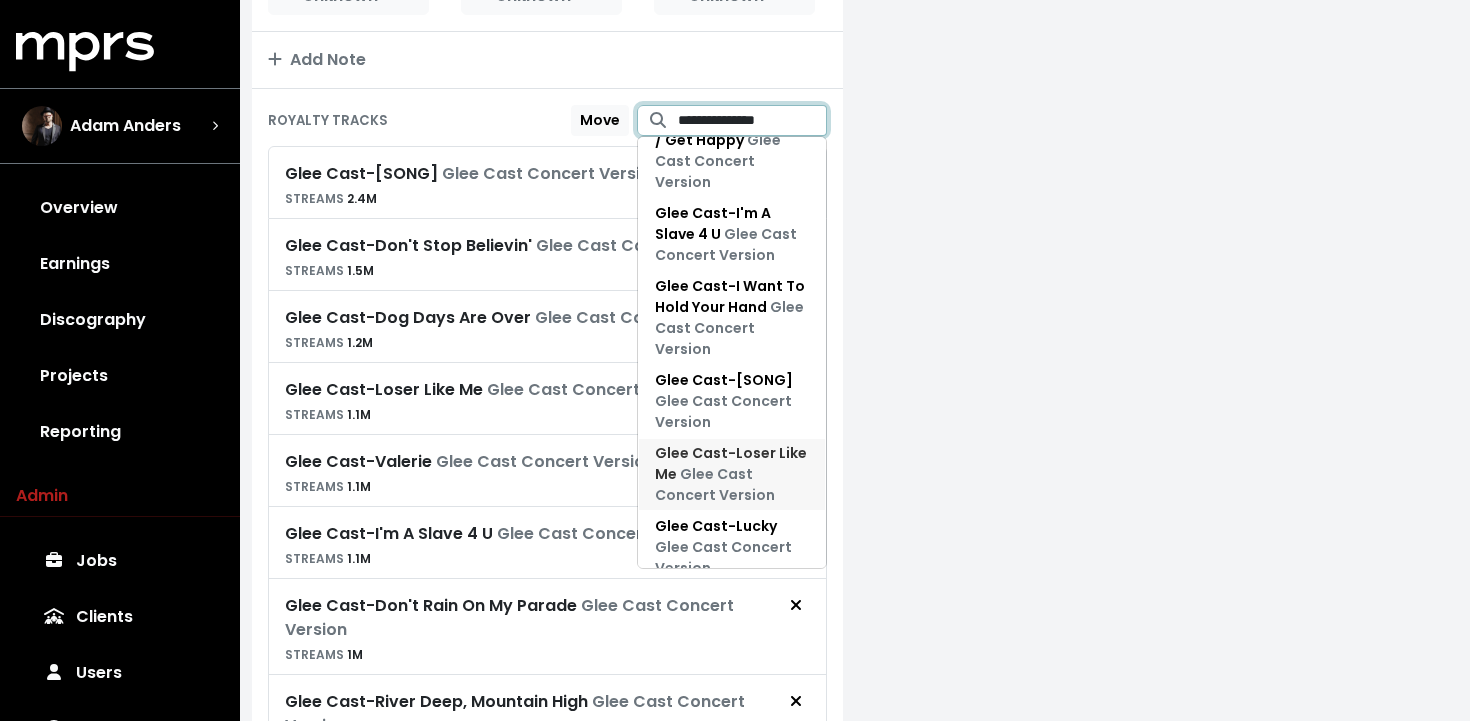 scroll, scrollTop: 547, scrollLeft: 0, axis: vertical 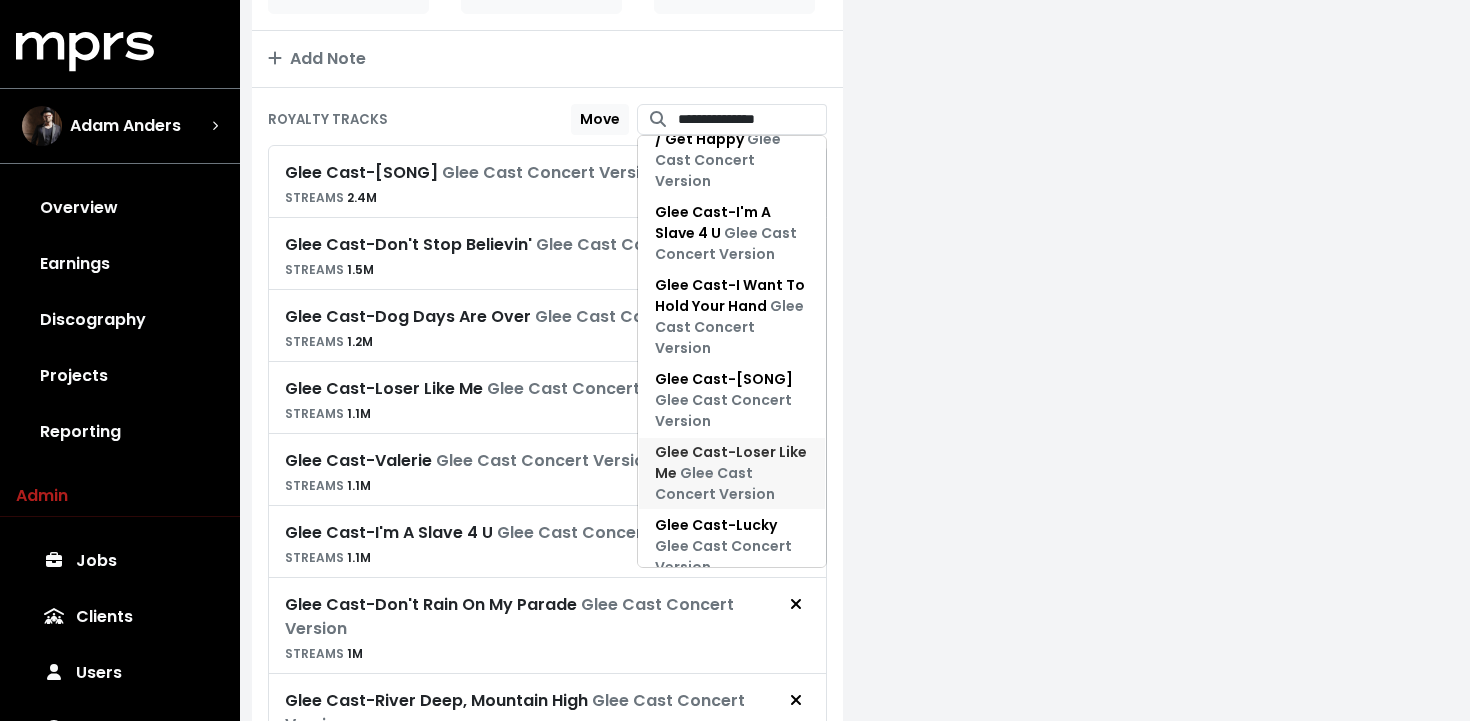 click on "Glee Cast  -  Loser Like Me   Glee Cast Concert Version" at bounding box center [732, 473] 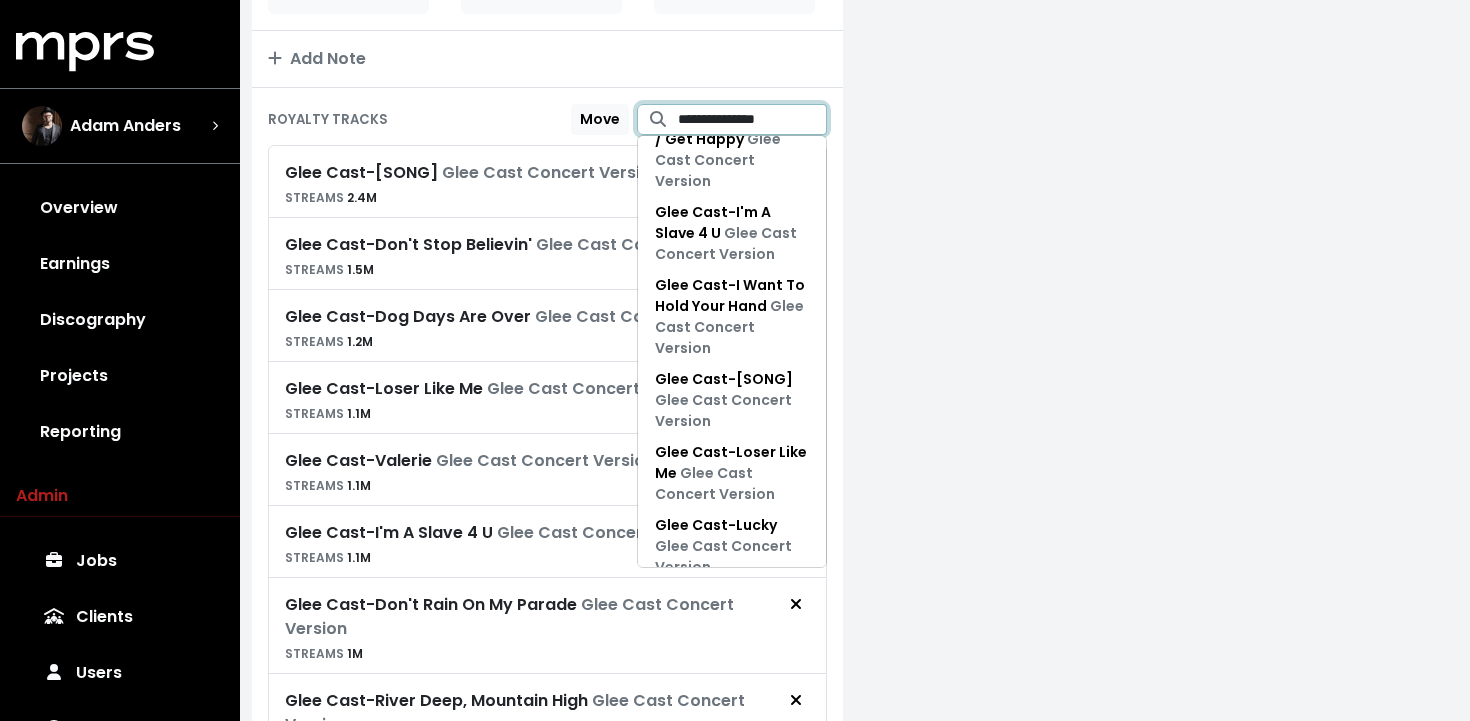 click on "**********" at bounding box center [752, 119] 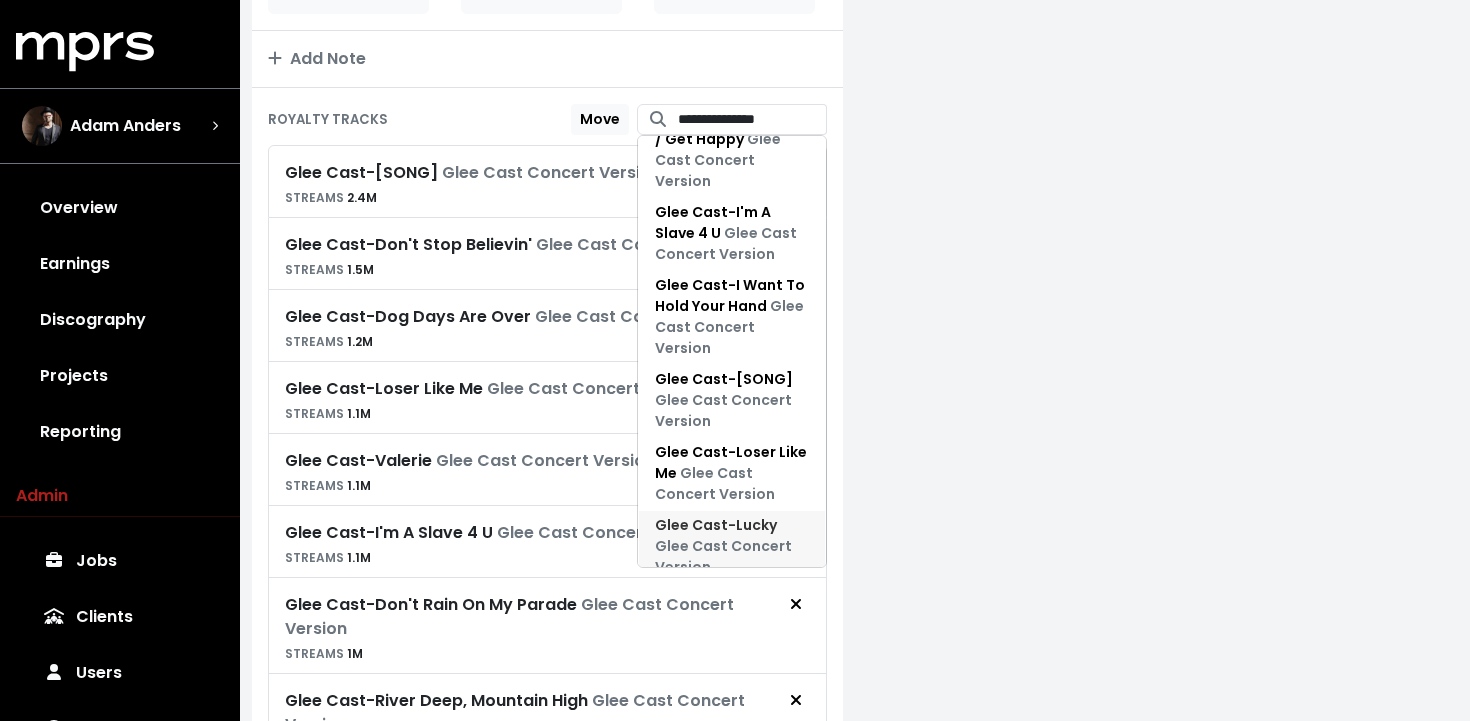 click on "Glee Cast Concert Version" at bounding box center [723, 556] 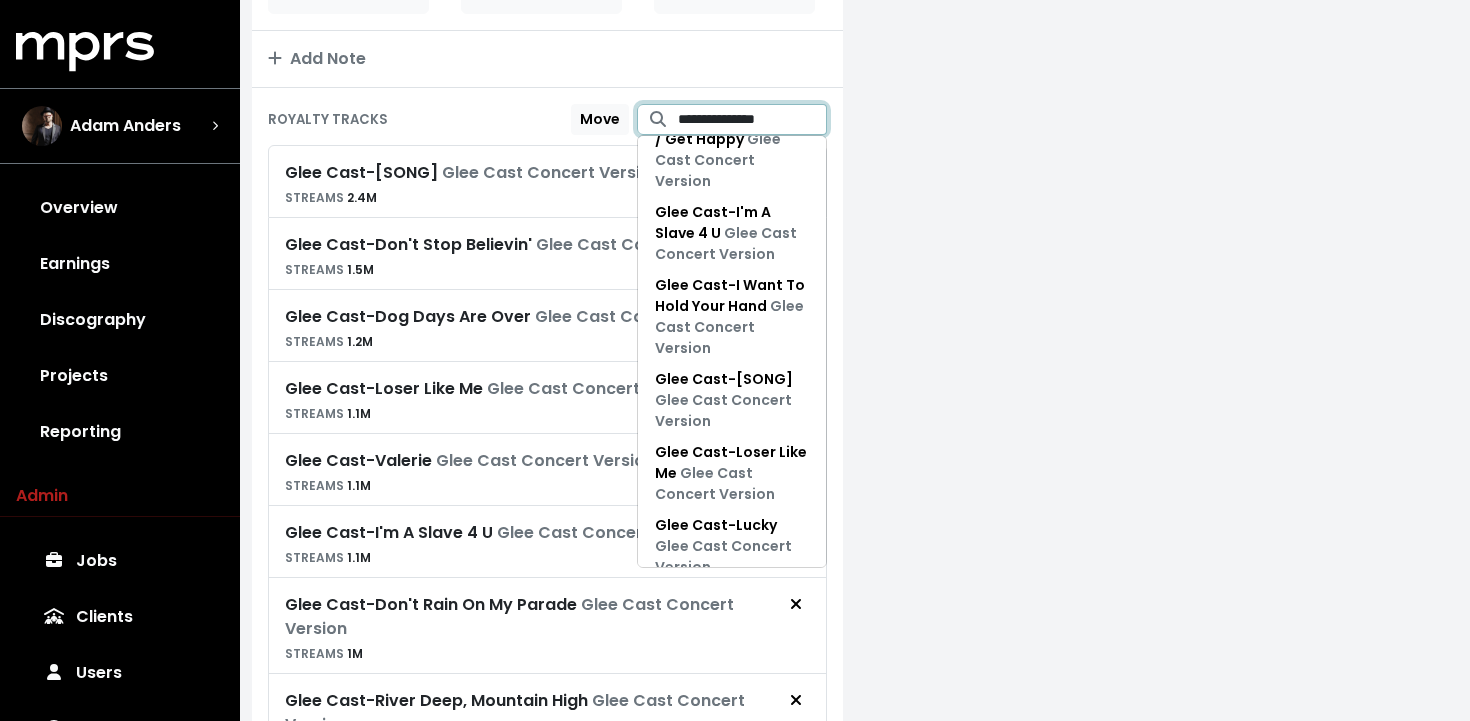 click on "**********" at bounding box center (752, 119) 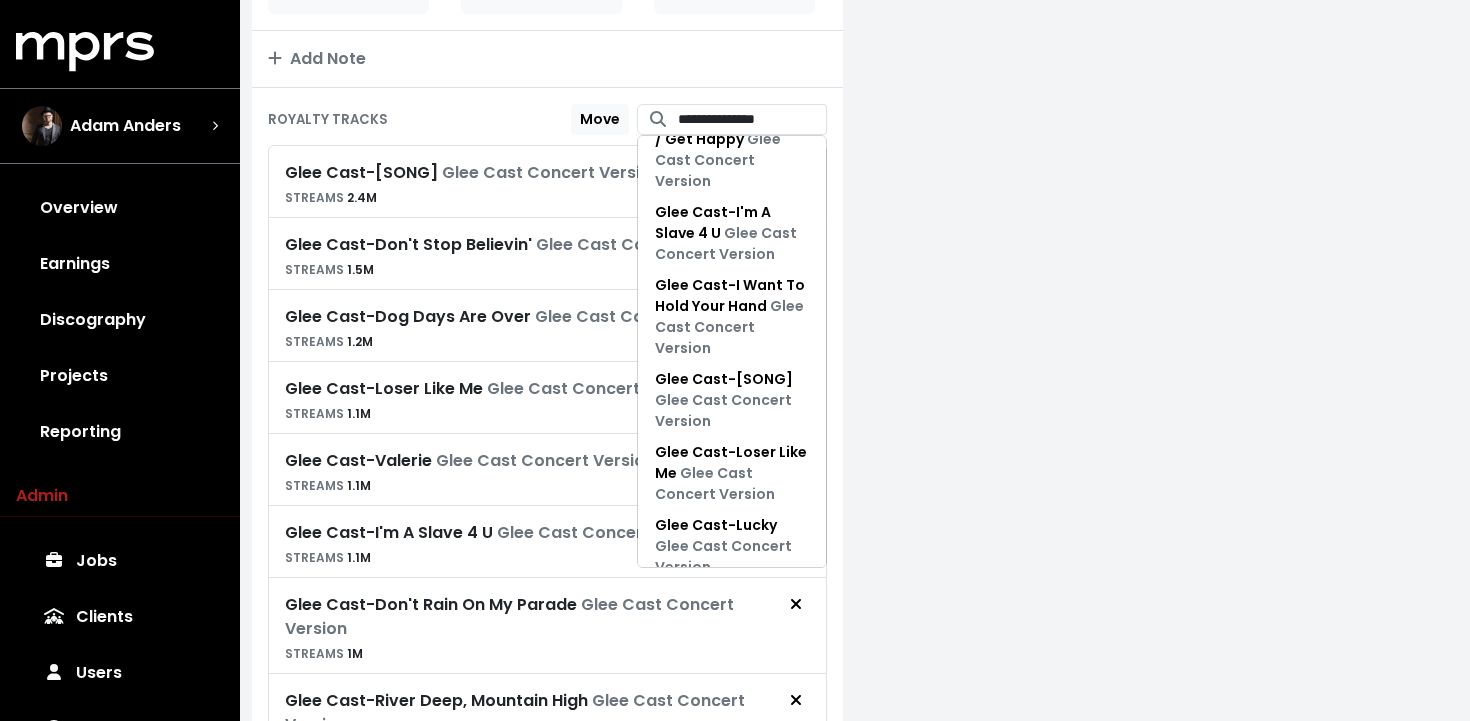 click on "Glee Cast  -  P.Y.T. (Pretty Young Thing)   Glee Cast Concert Version" at bounding box center [731, 629] 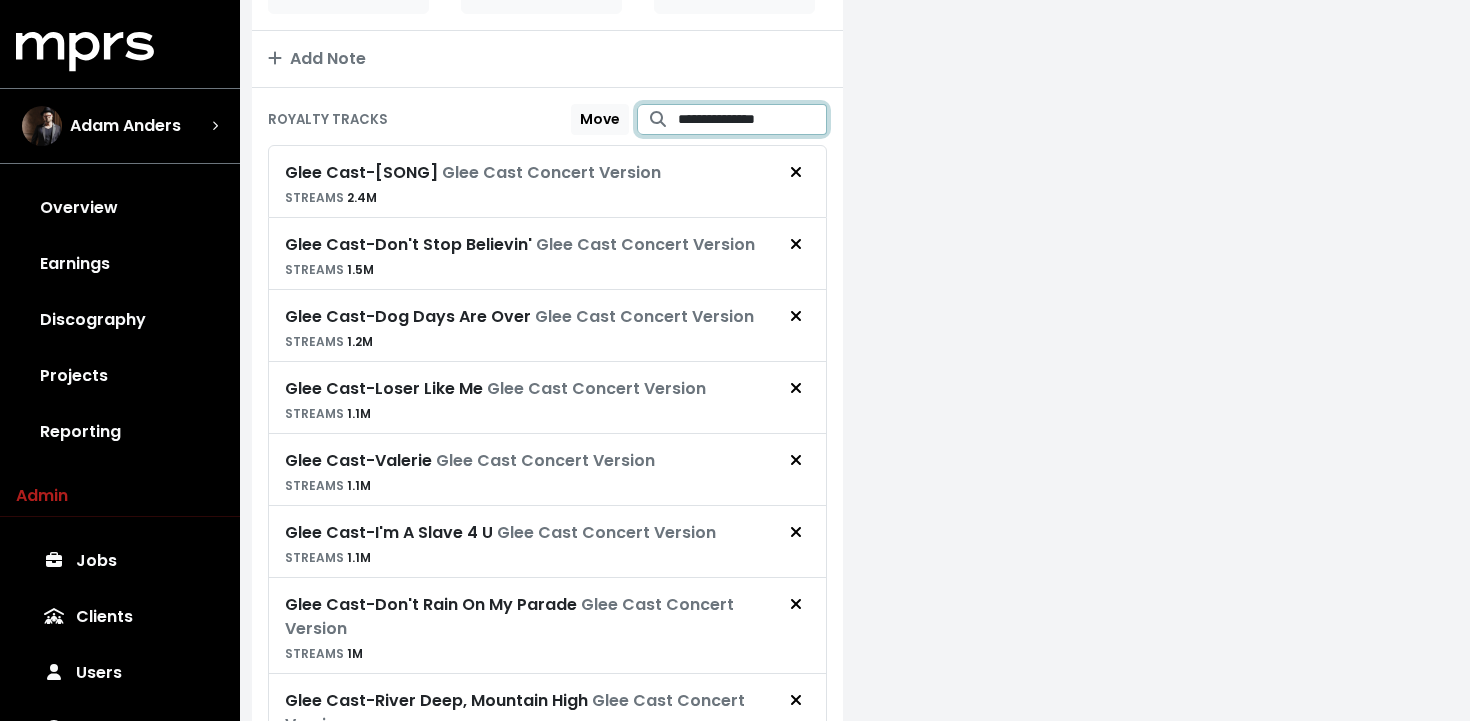 click on "**********" at bounding box center (752, 119) 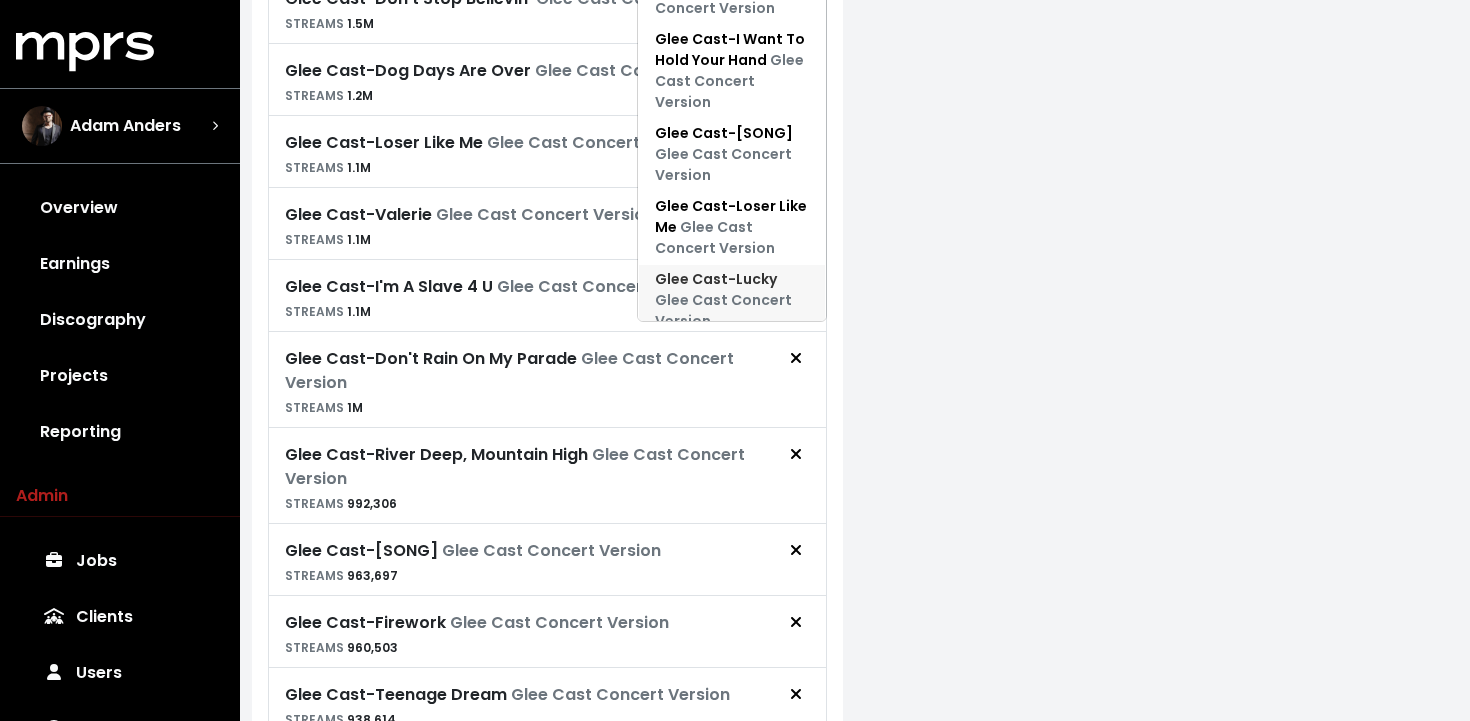 scroll, scrollTop: 797, scrollLeft: 0, axis: vertical 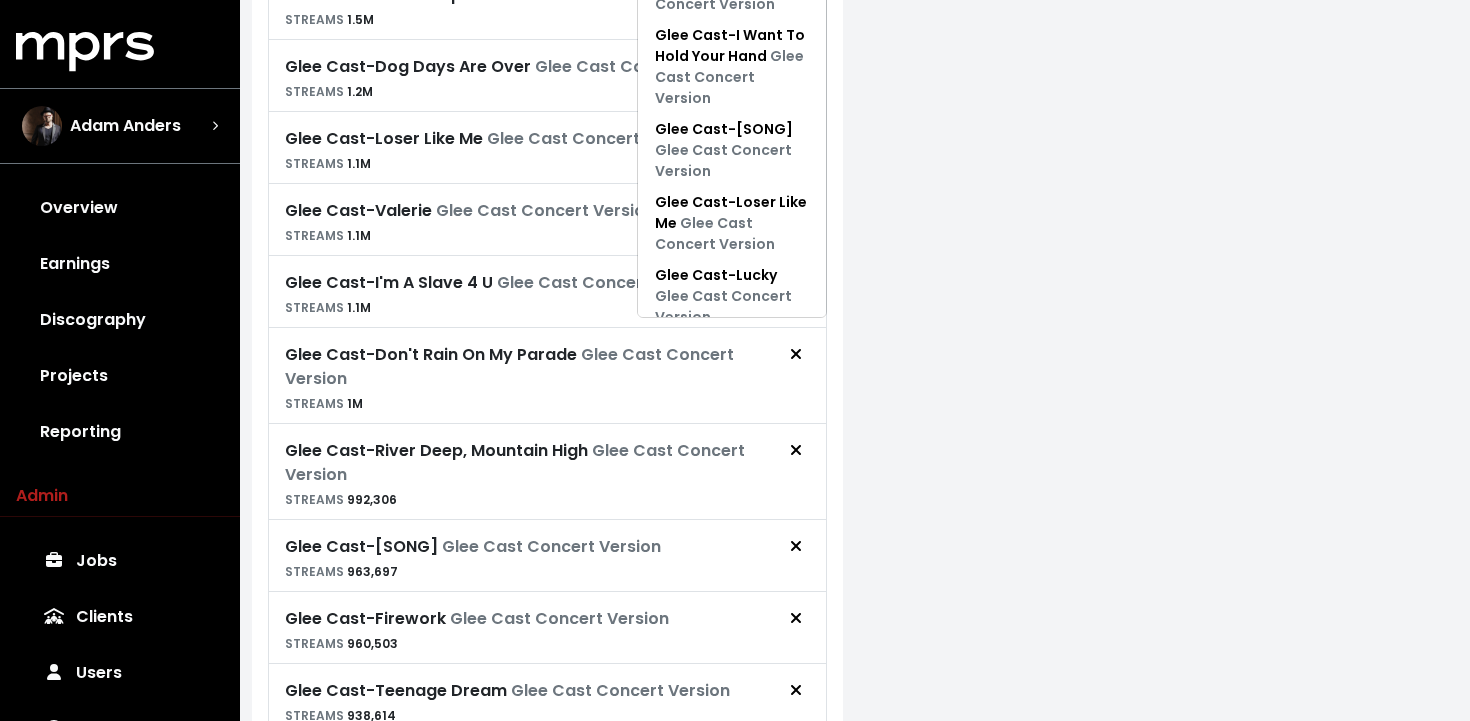 click at bounding box center (1162, 590) 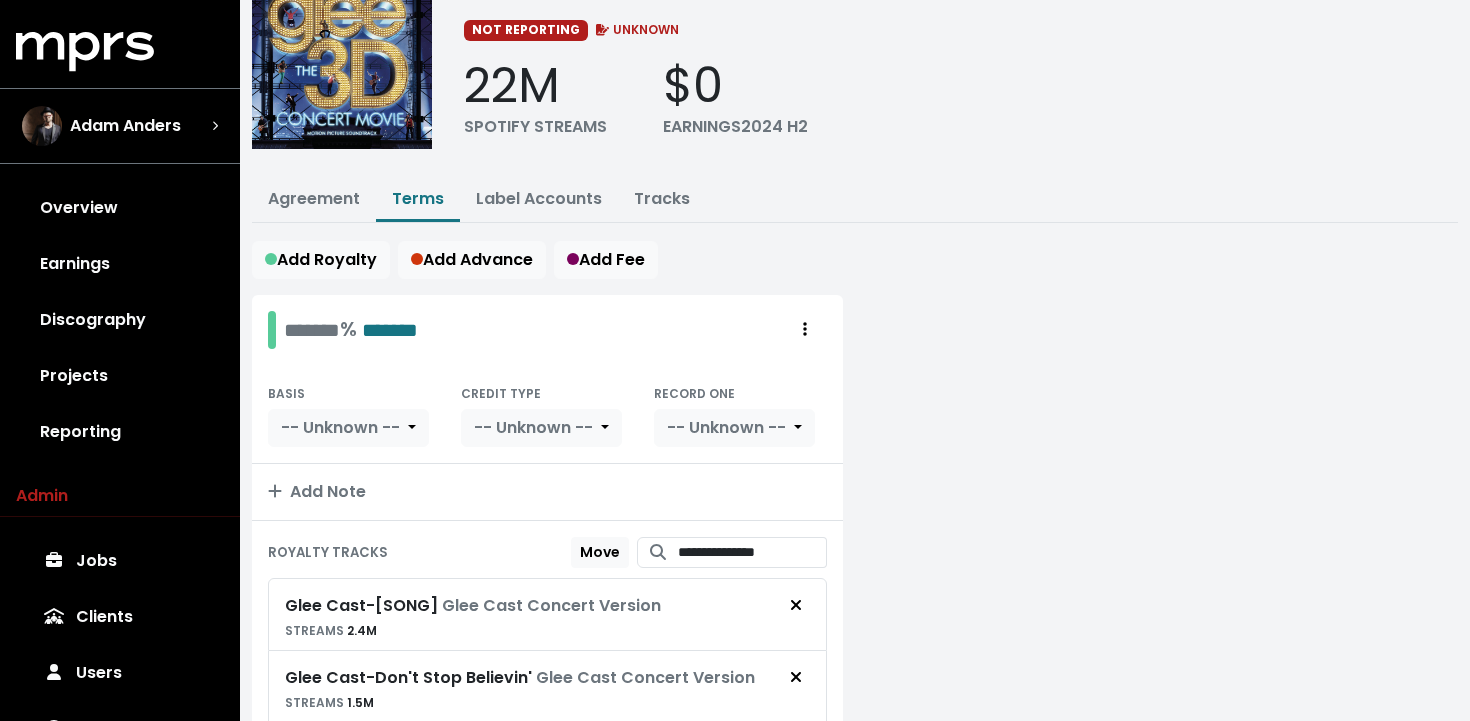 scroll, scrollTop: 48, scrollLeft: 0, axis: vertical 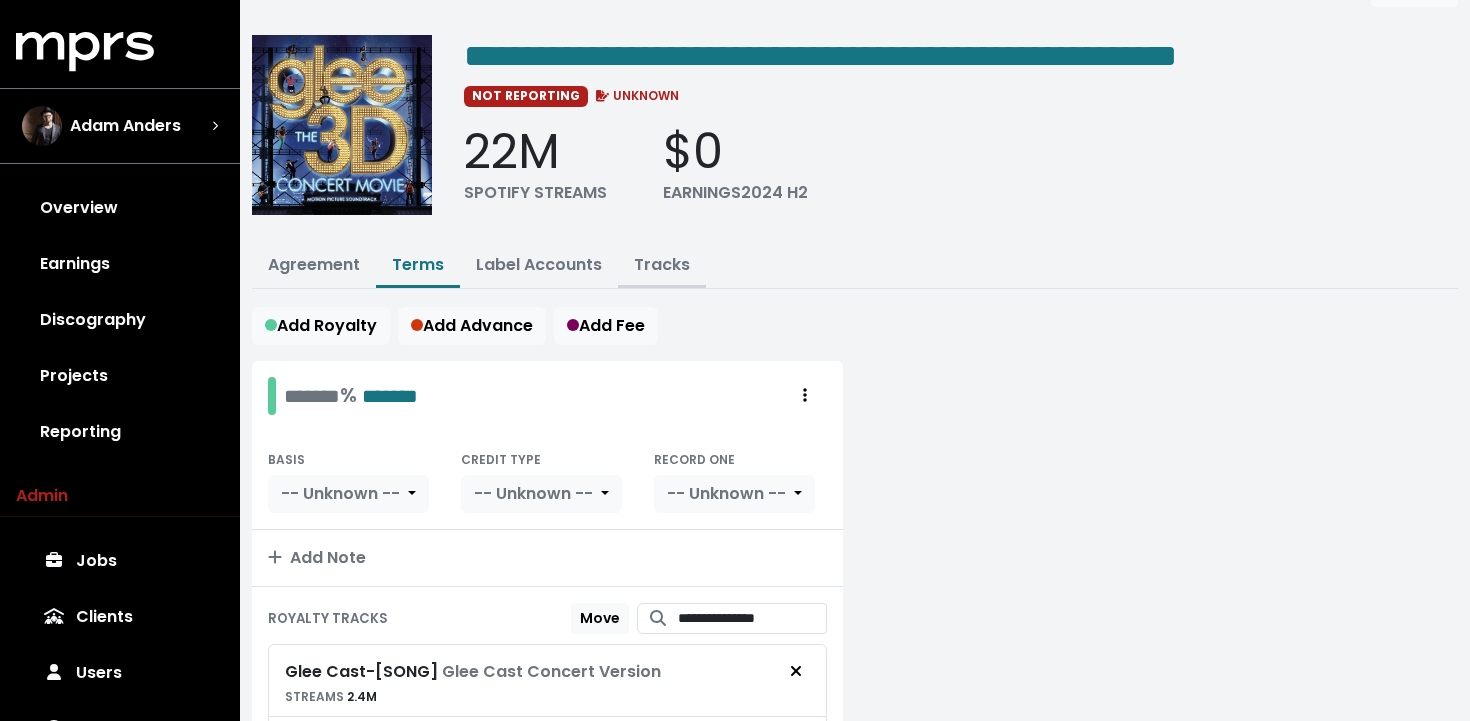 click on "Tracks" at bounding box center (662, 264) 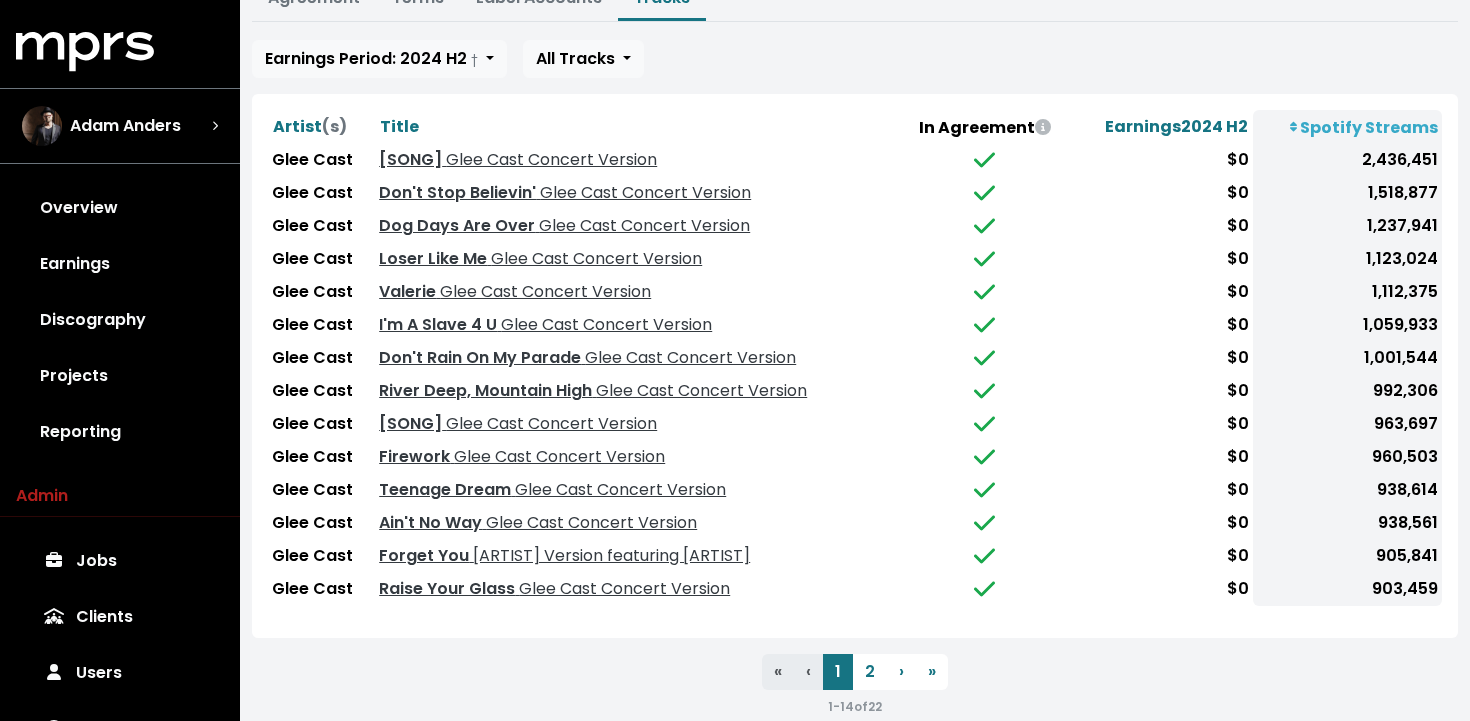 scroll, scrollTop: 342, scrollLeft: 0, axis: vertical 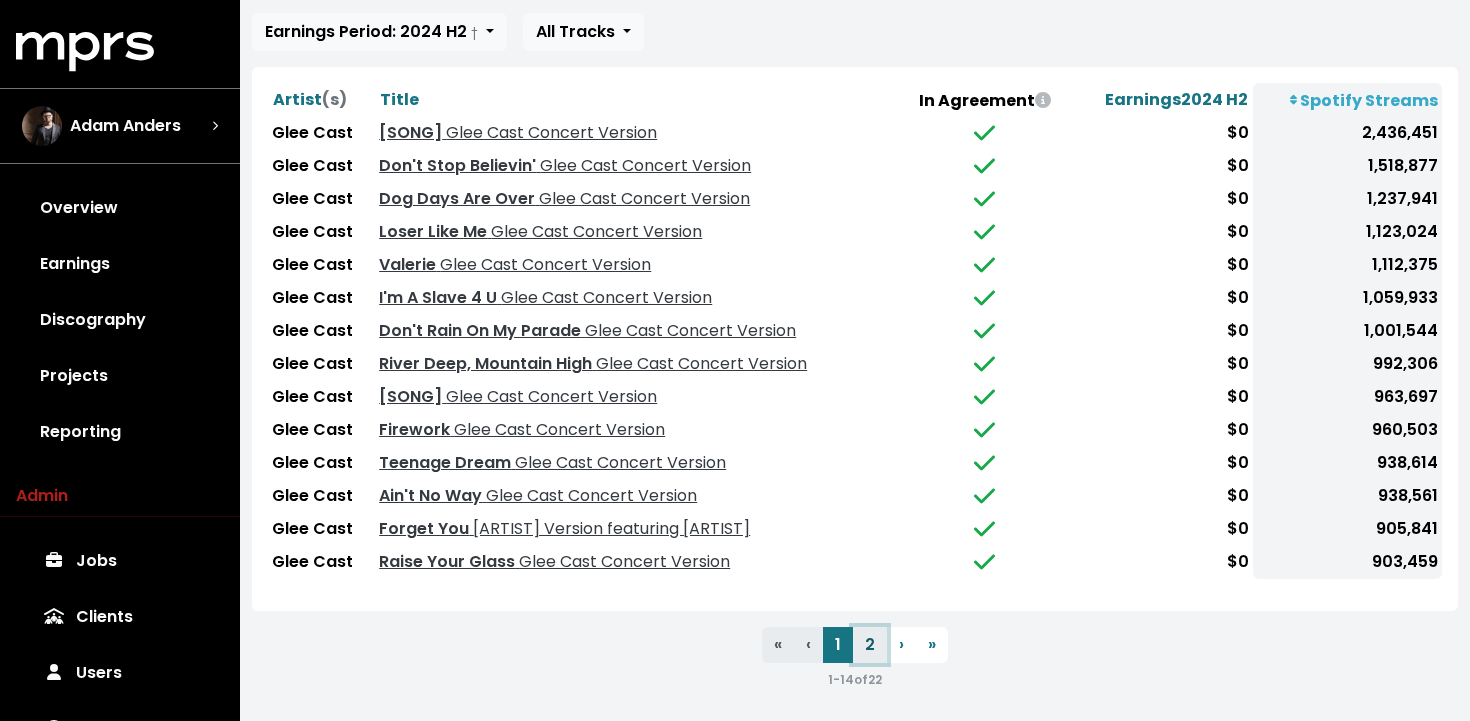 click on "2" at bounding box center (870, 645) 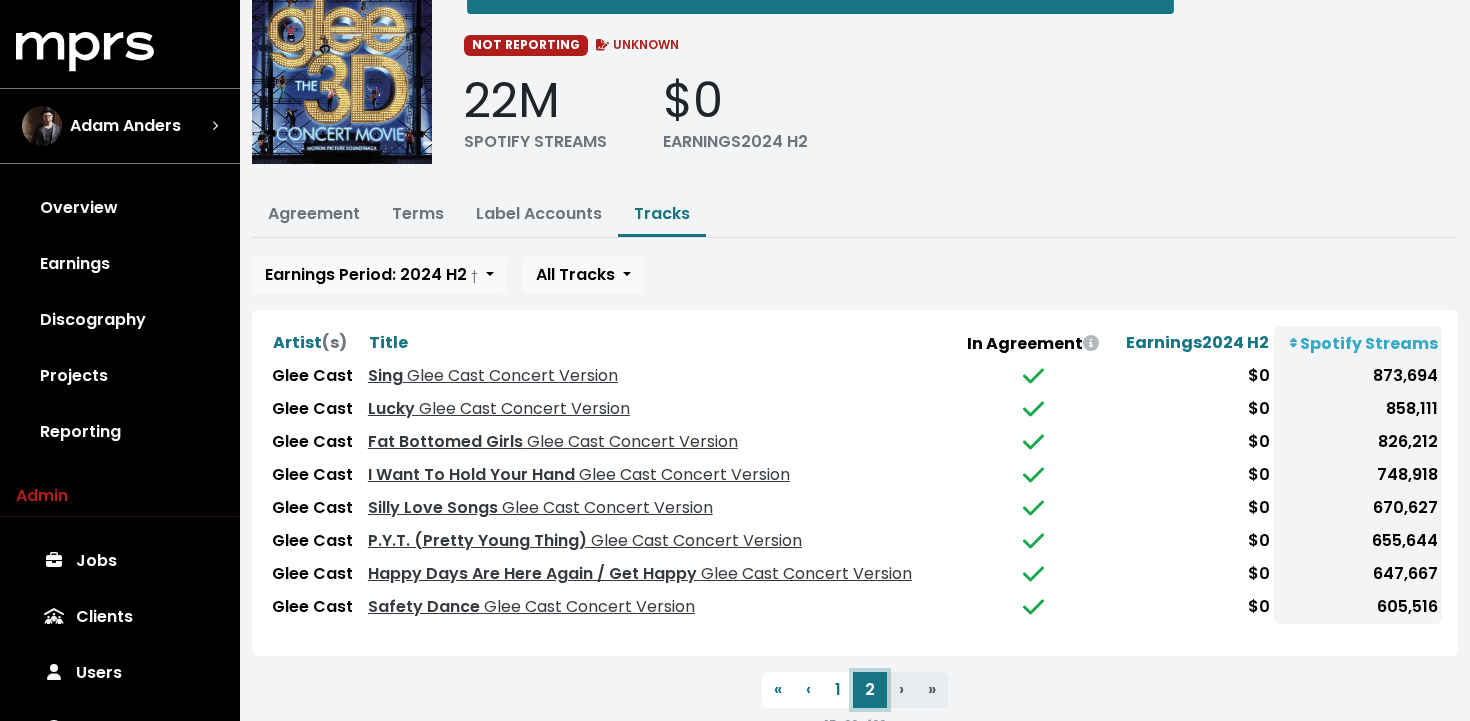 scroll, scrollTop: 0, scrollLeft: 0, axis: both 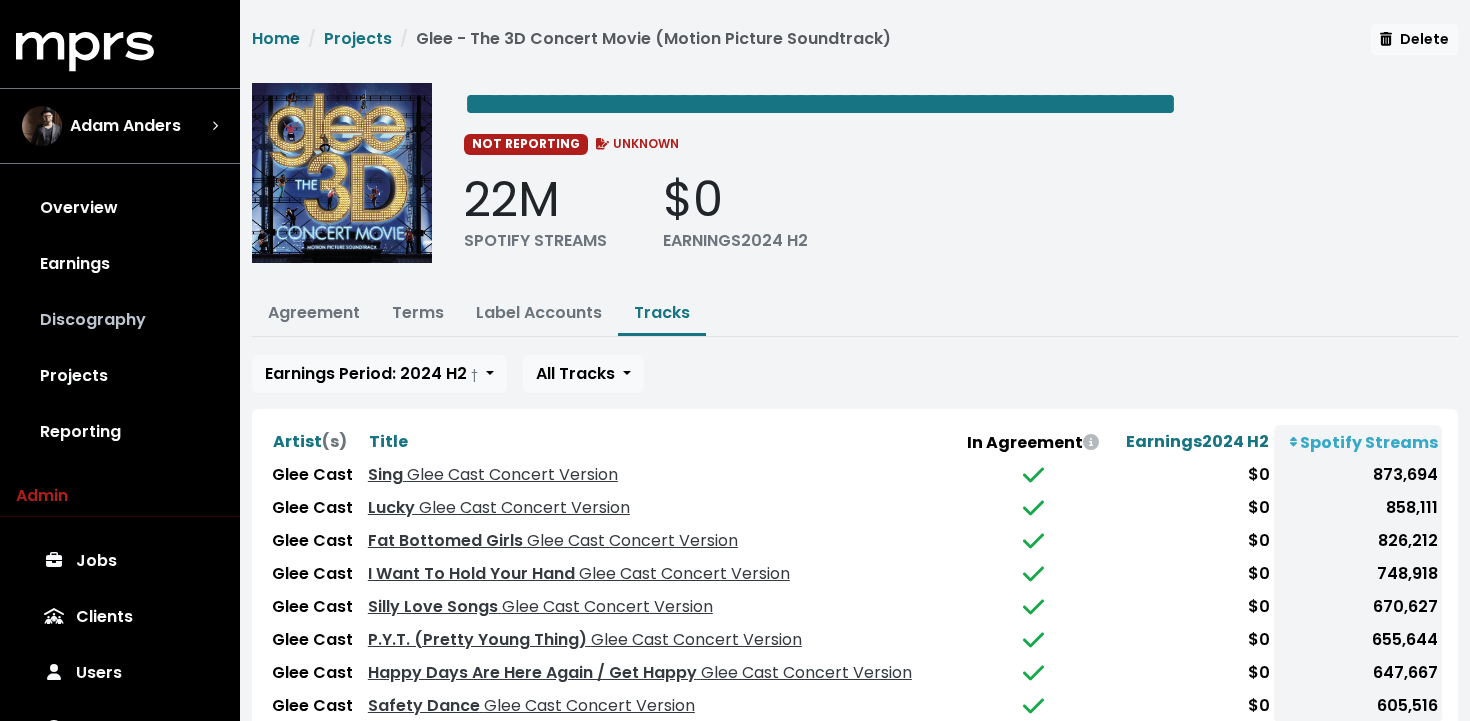 click on "Discography" at bounding box center [120, 320] 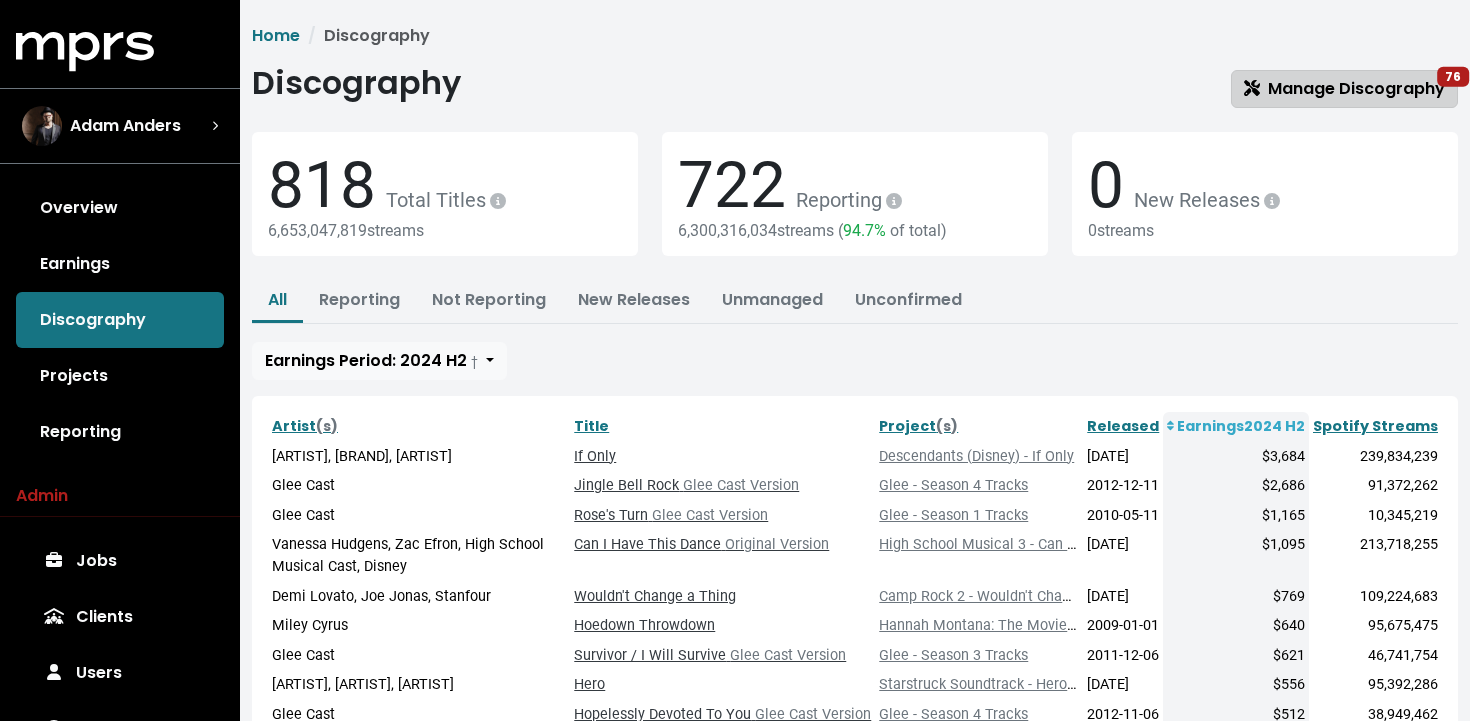 click on "Manage Discography 76" at bounding box center [1344, 88] 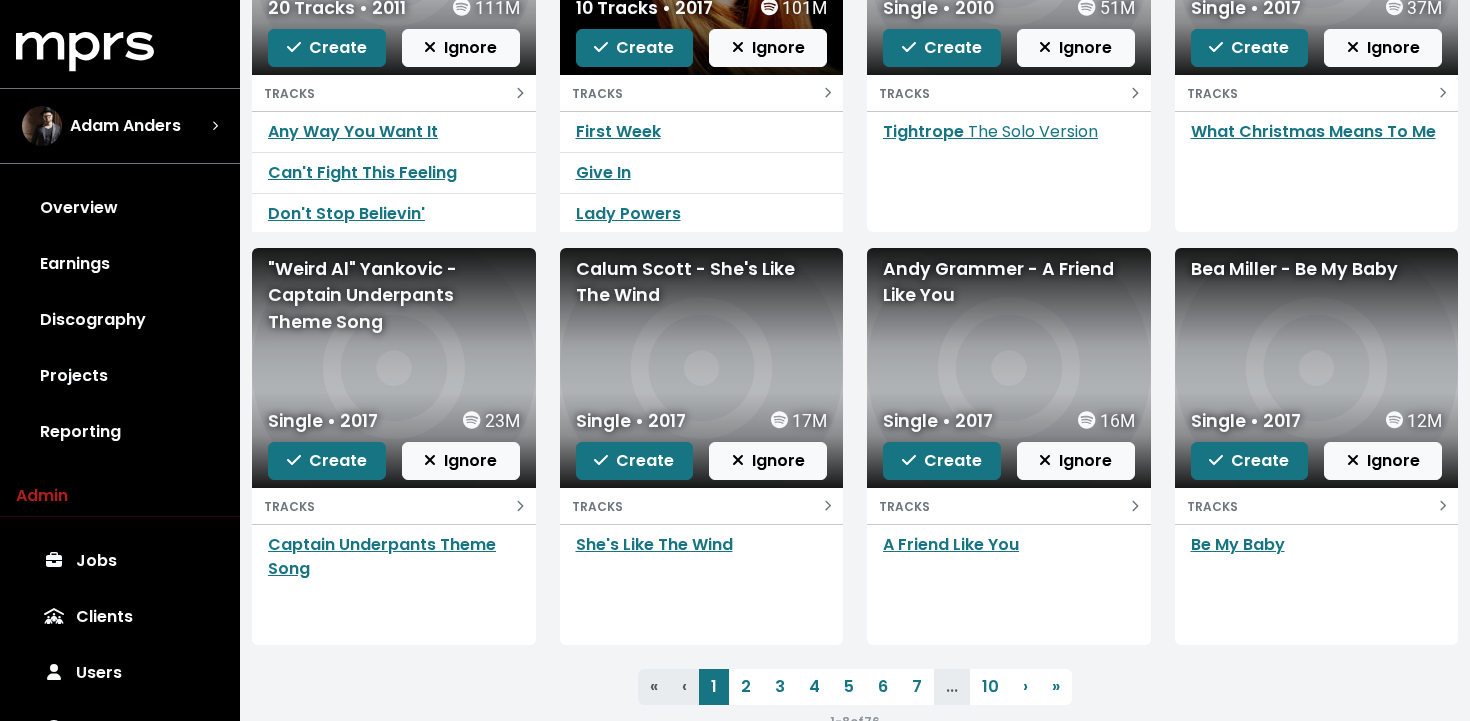 scroll, scrollTop: 464, scrollLeft: 0, axis: vertical 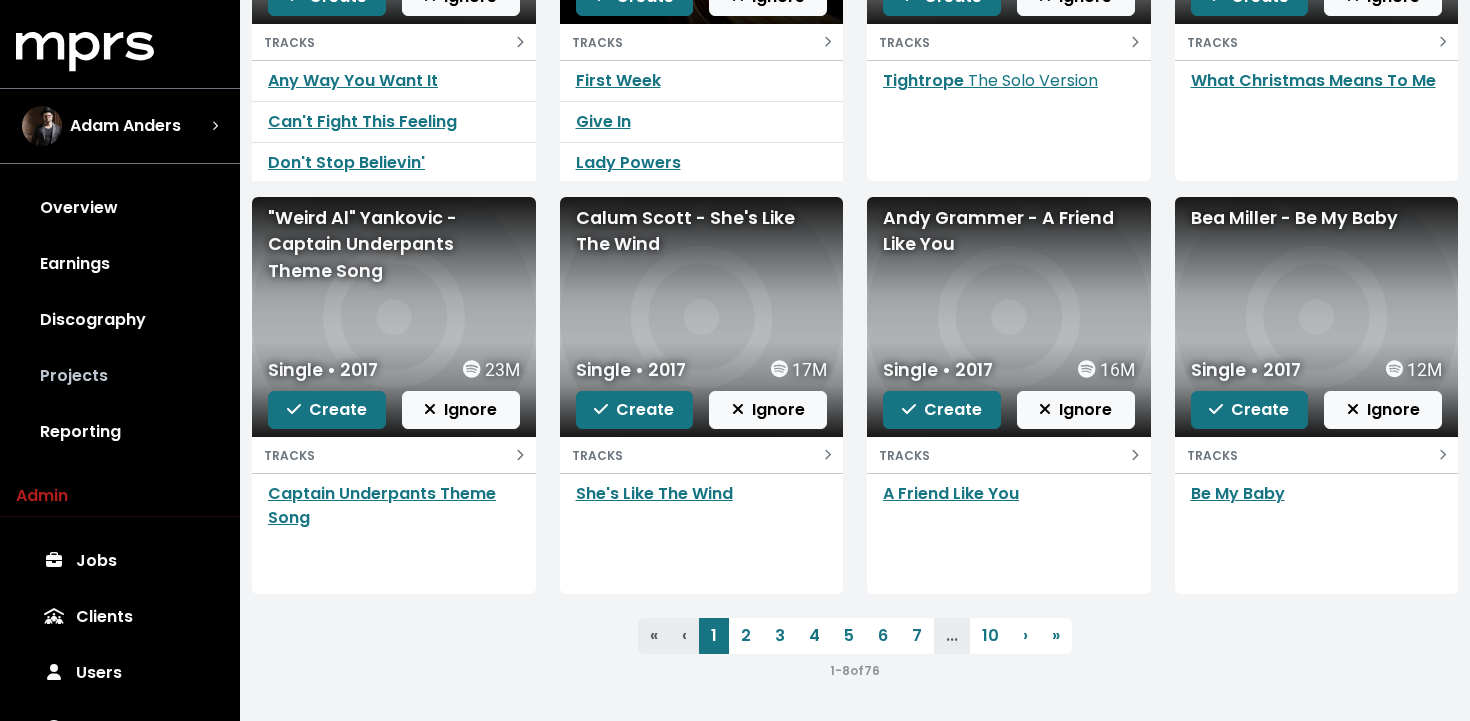 click on "Projects" at bounding box center [120, 376] 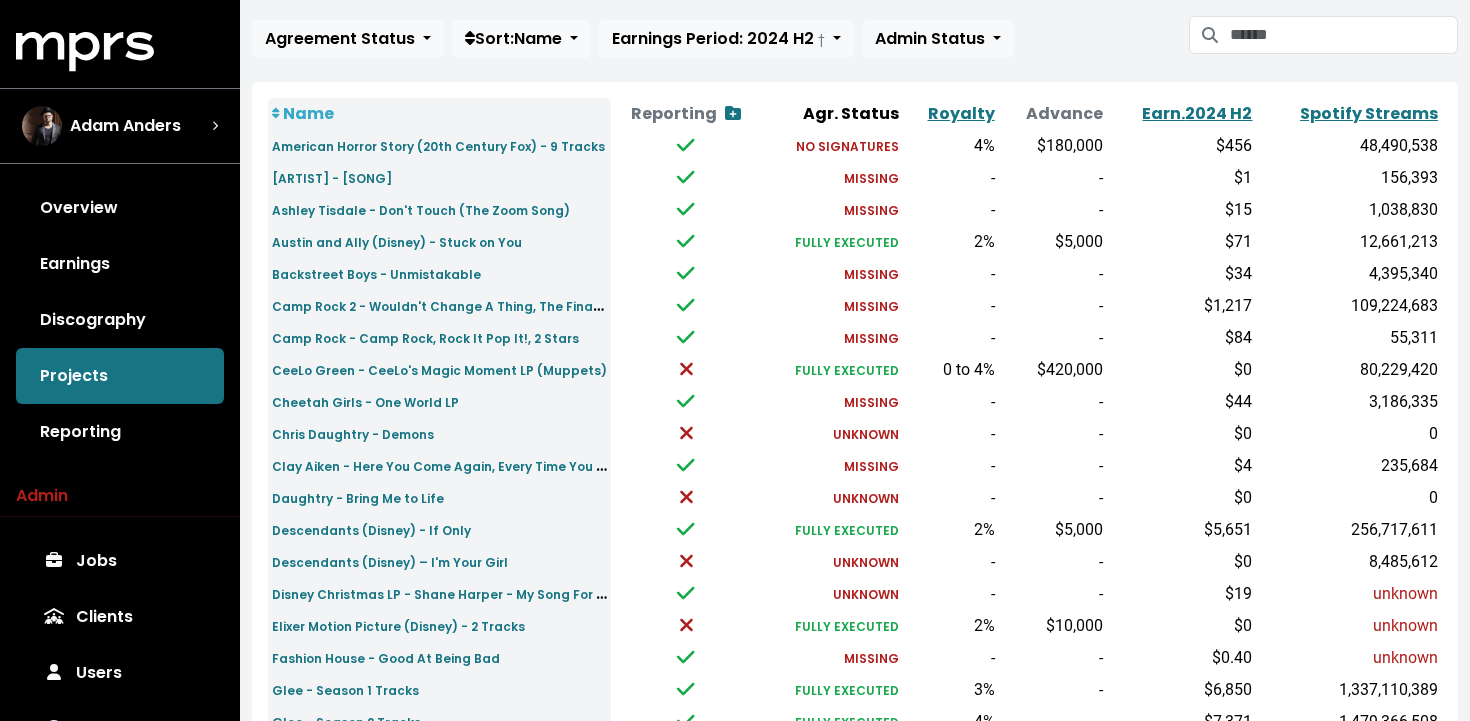 scroll, scrollTop: 144, scrollLeft: 0, axis: vertical 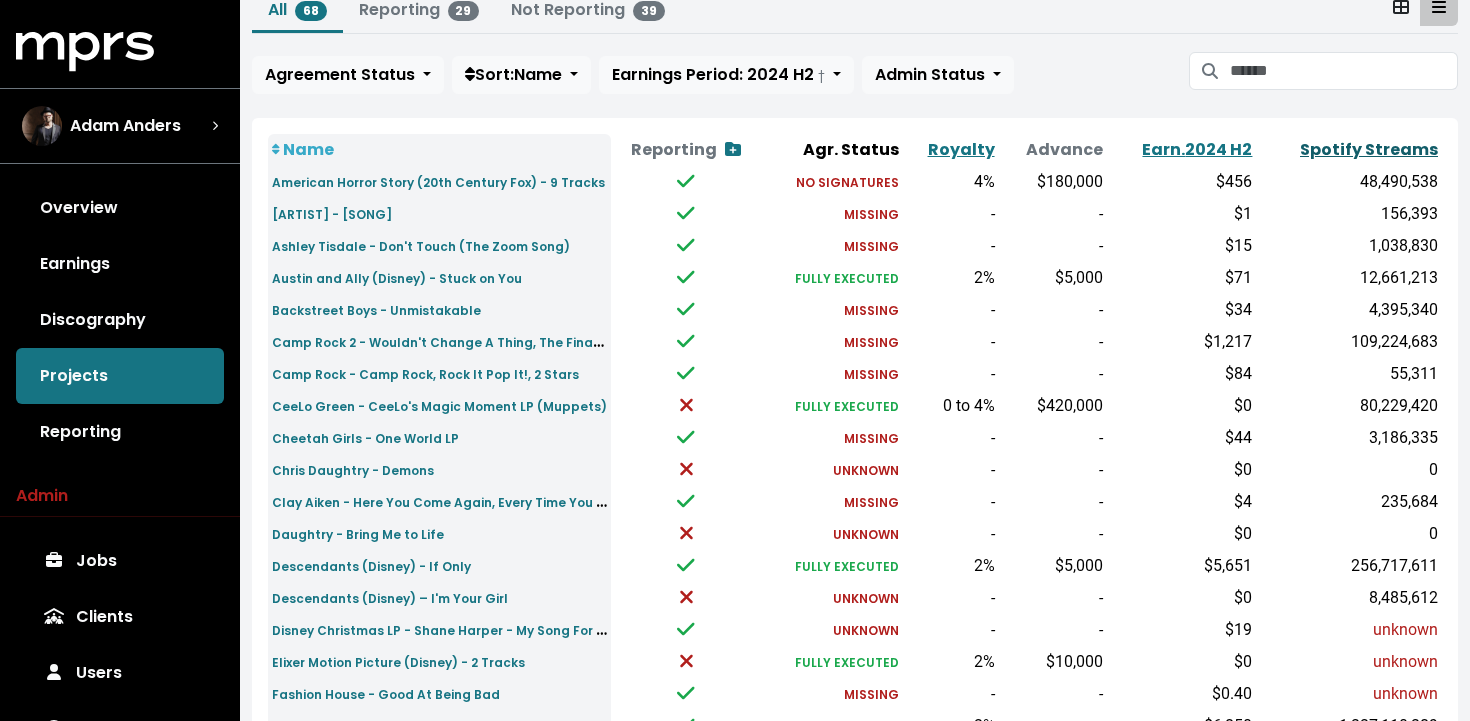 click on "Spotify Streams" 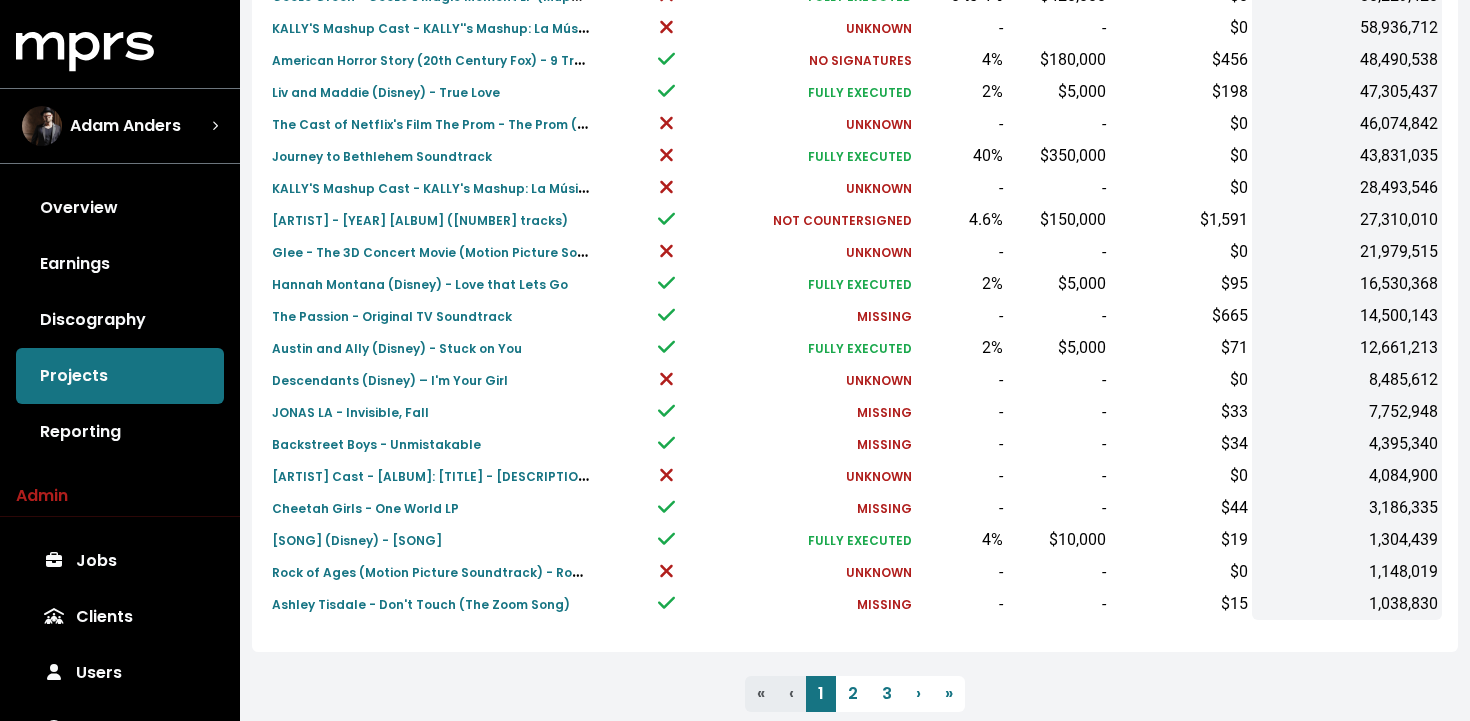 scroll, scrollTop: 773, scrollLeft: 0, axis: vertical 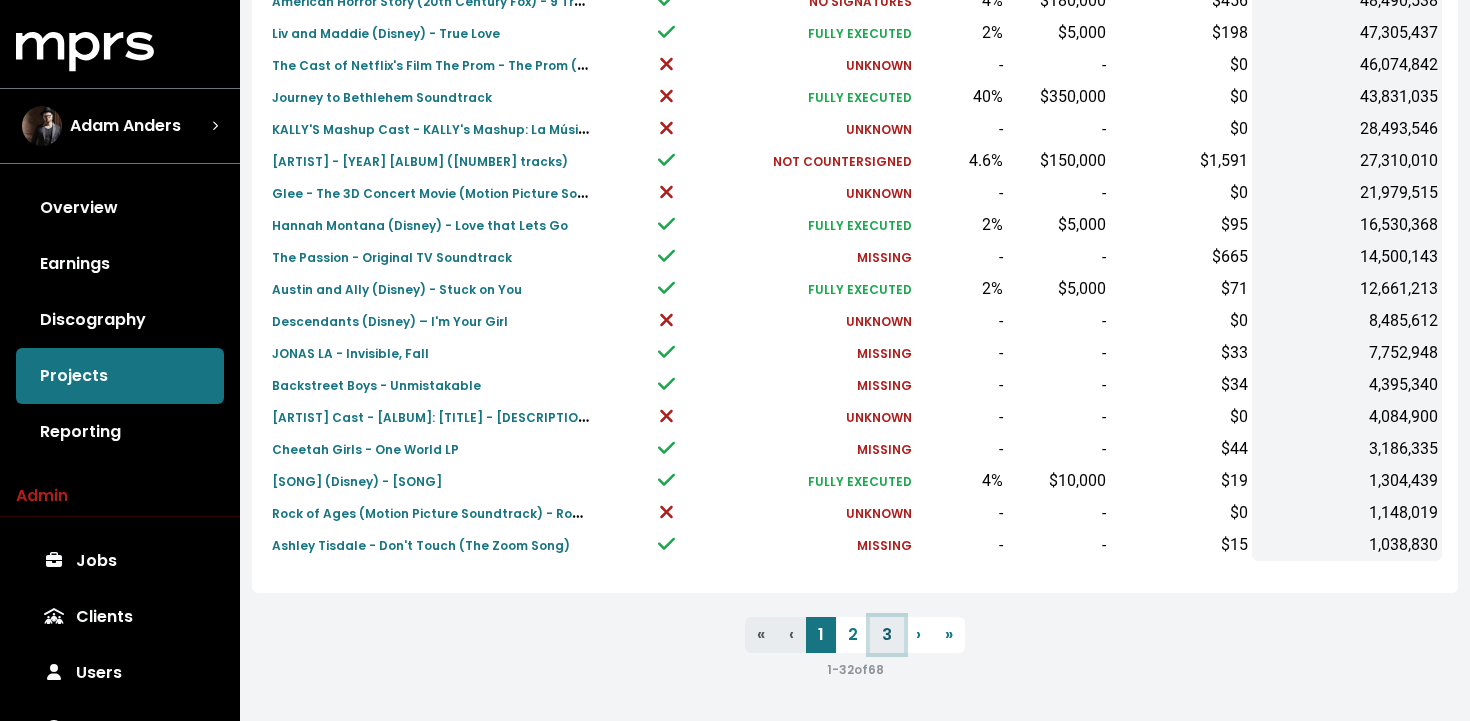 click on "3" at bounding box center (887, 635) 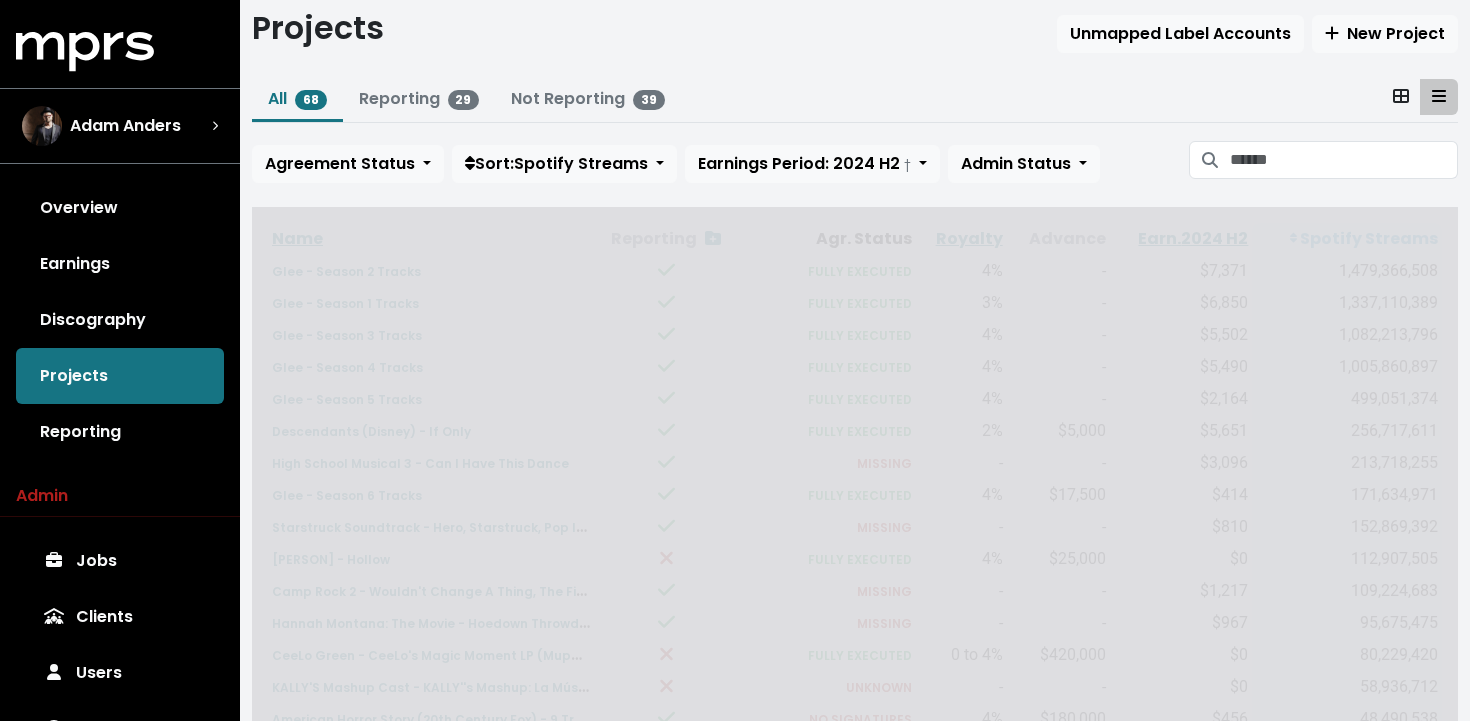 scroll, scrollTop: 0, scrollLeft: 0, axis: both 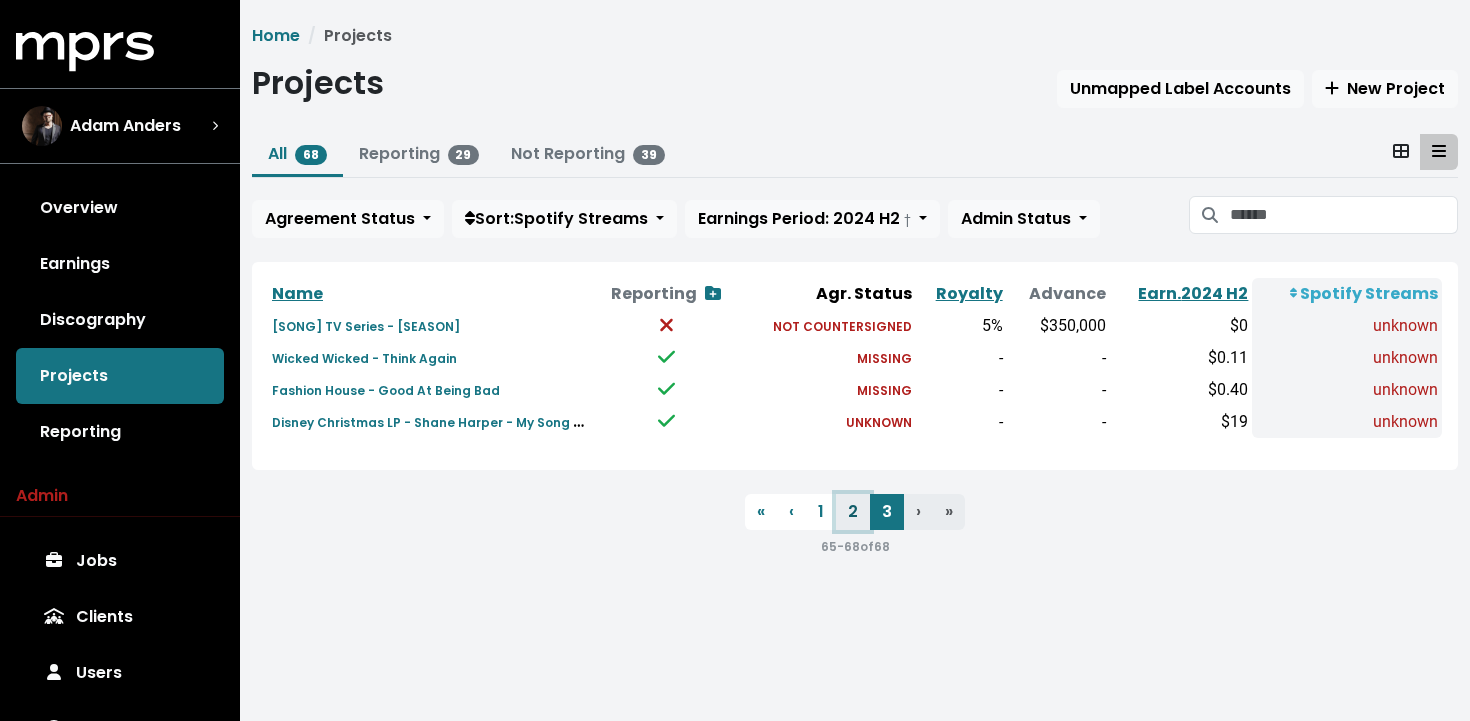 click on "2" at bounding box center (853, 512) 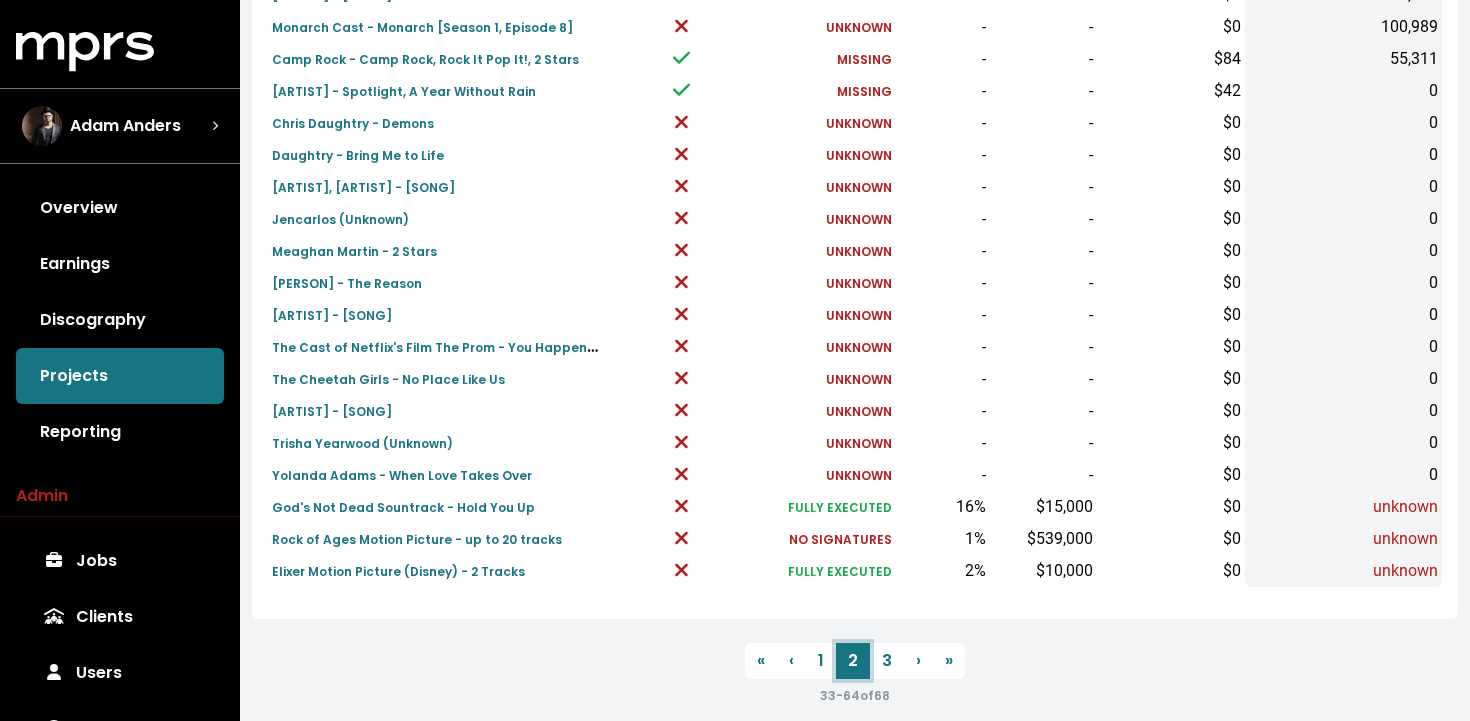 scroll, scrollTop: 748, scrollLeft: 0, axis: vertical 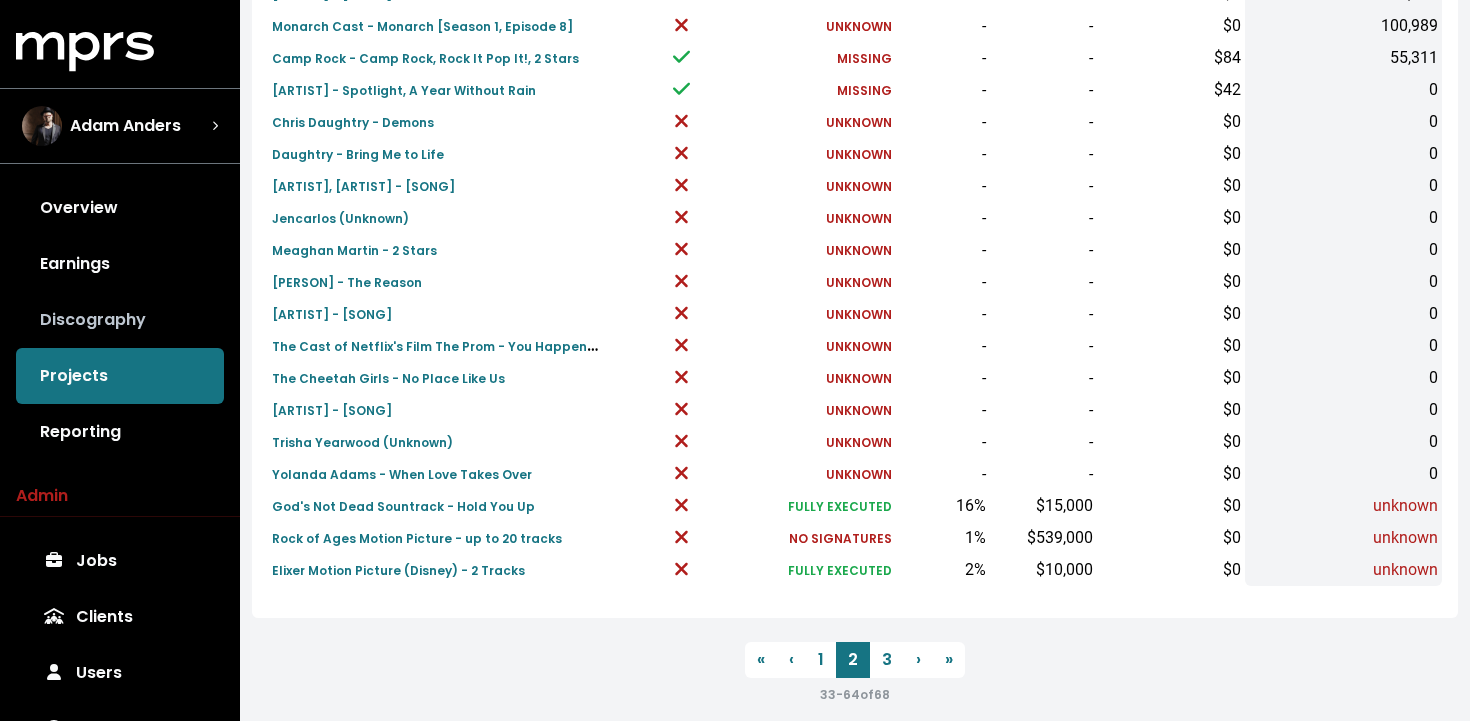 click on "Discography" at bounding box center [120, 320] 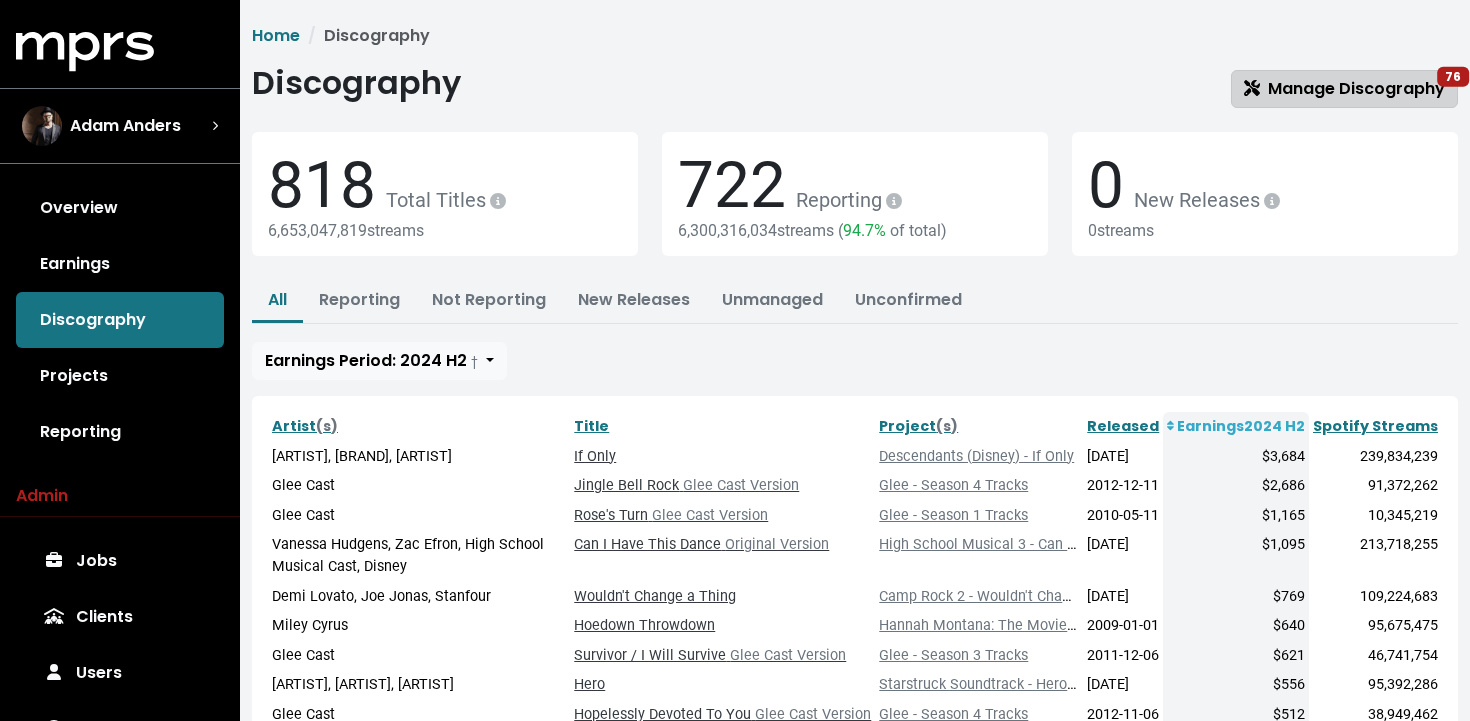 click on "Manage Discography 76" at bounding box center [1344, 88] 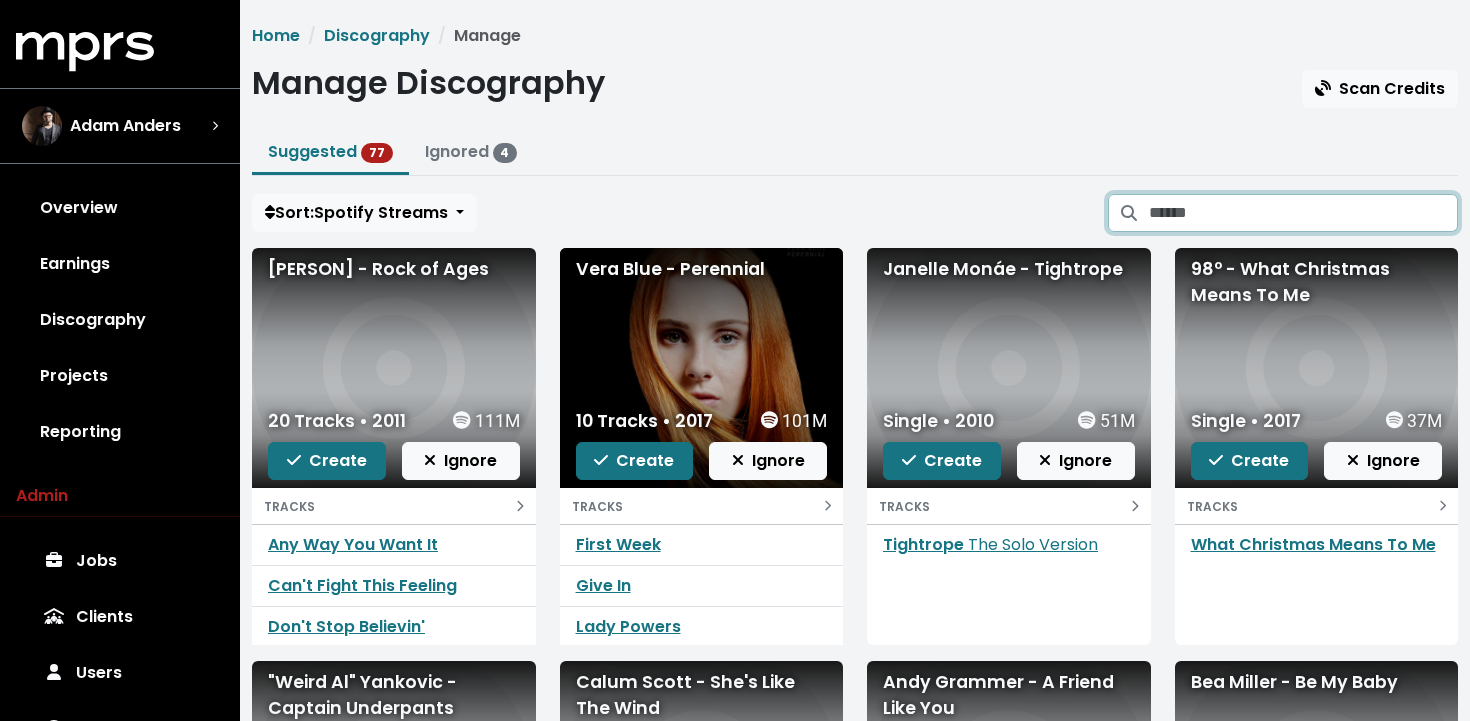 click at bounding box center (1303, 213) 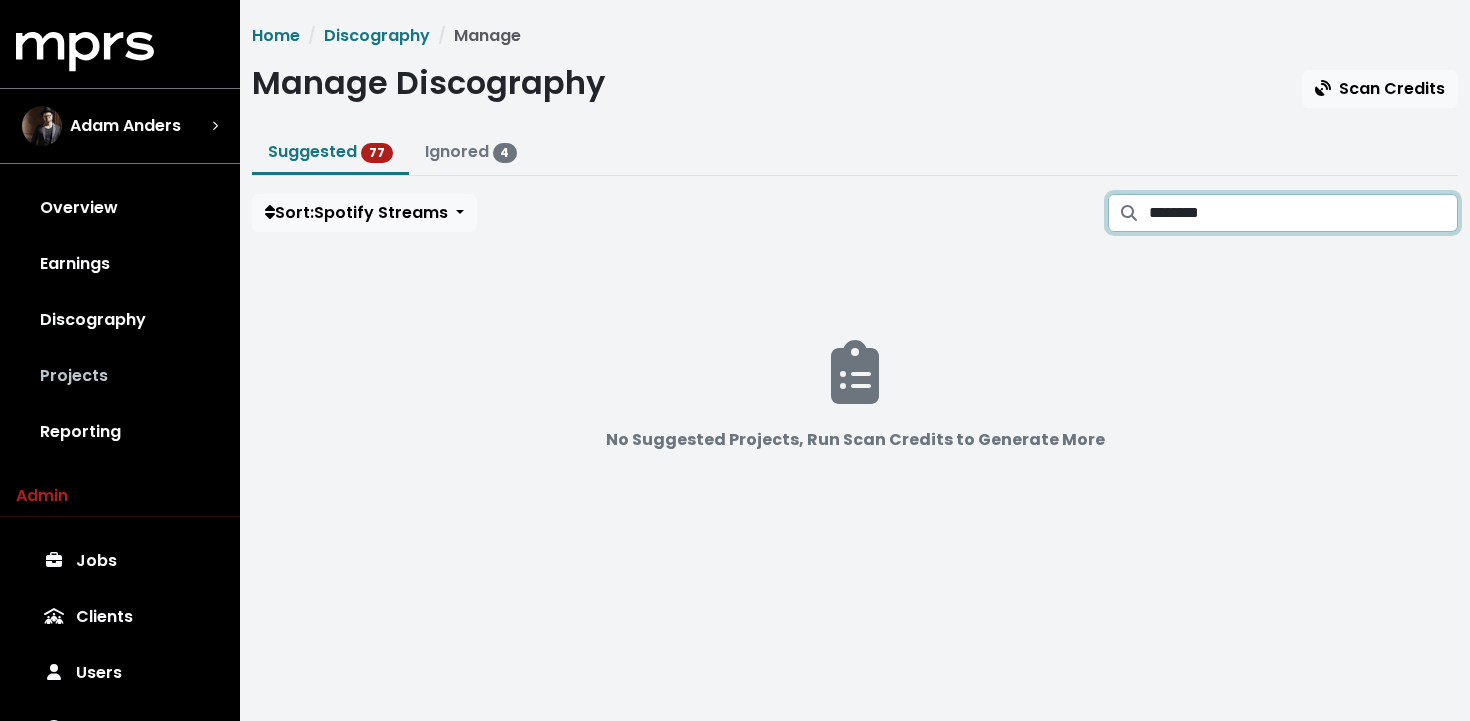 type on "********" 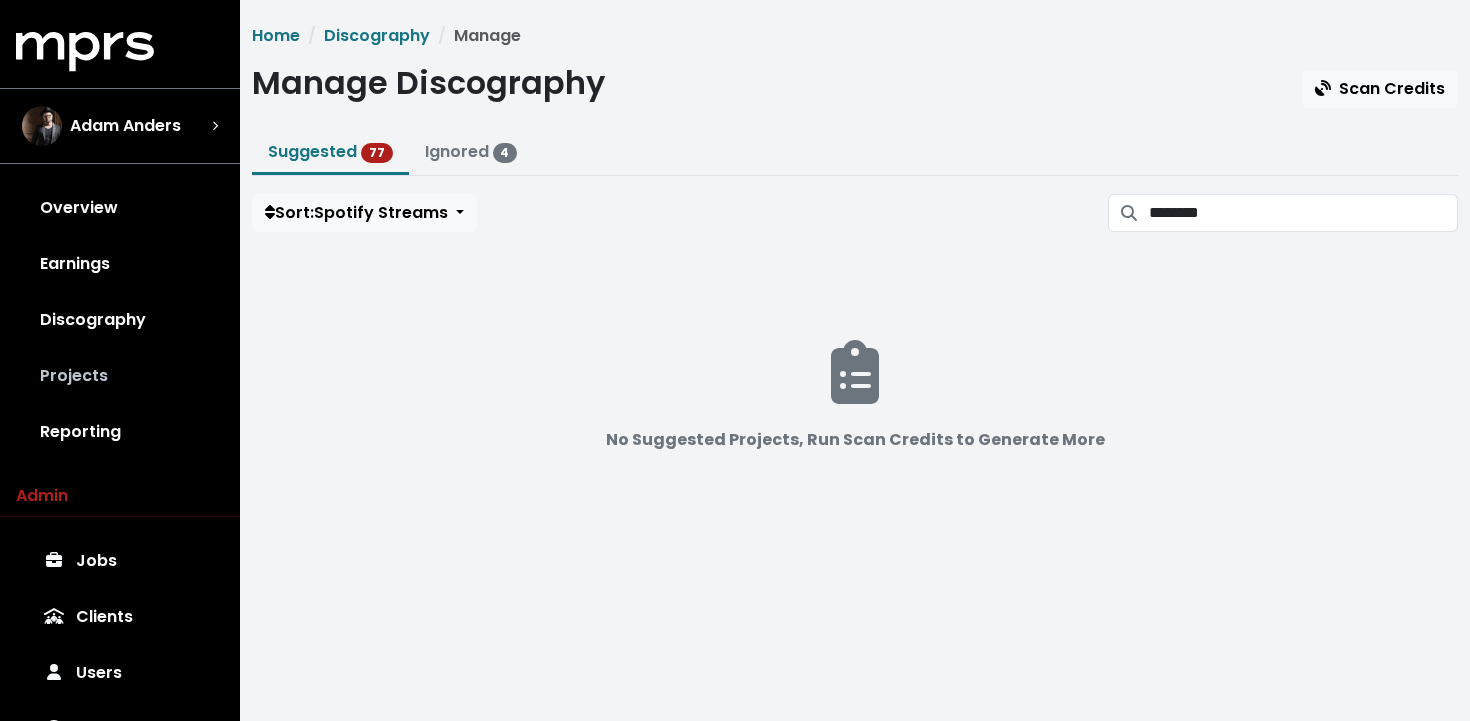 click on "Projects" at bounding box center [120, 376] 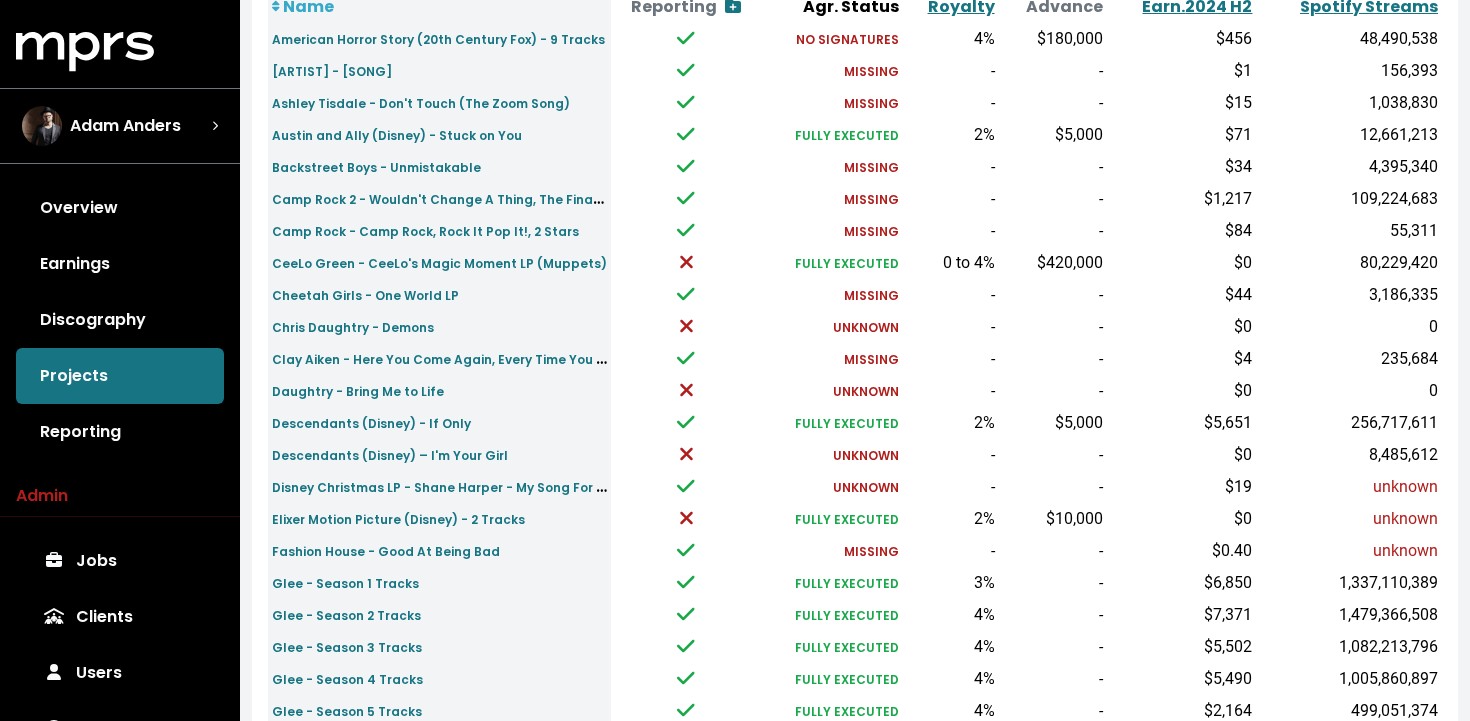 scroll, scrollTop: 0, scrollLeft: 0, axis: both 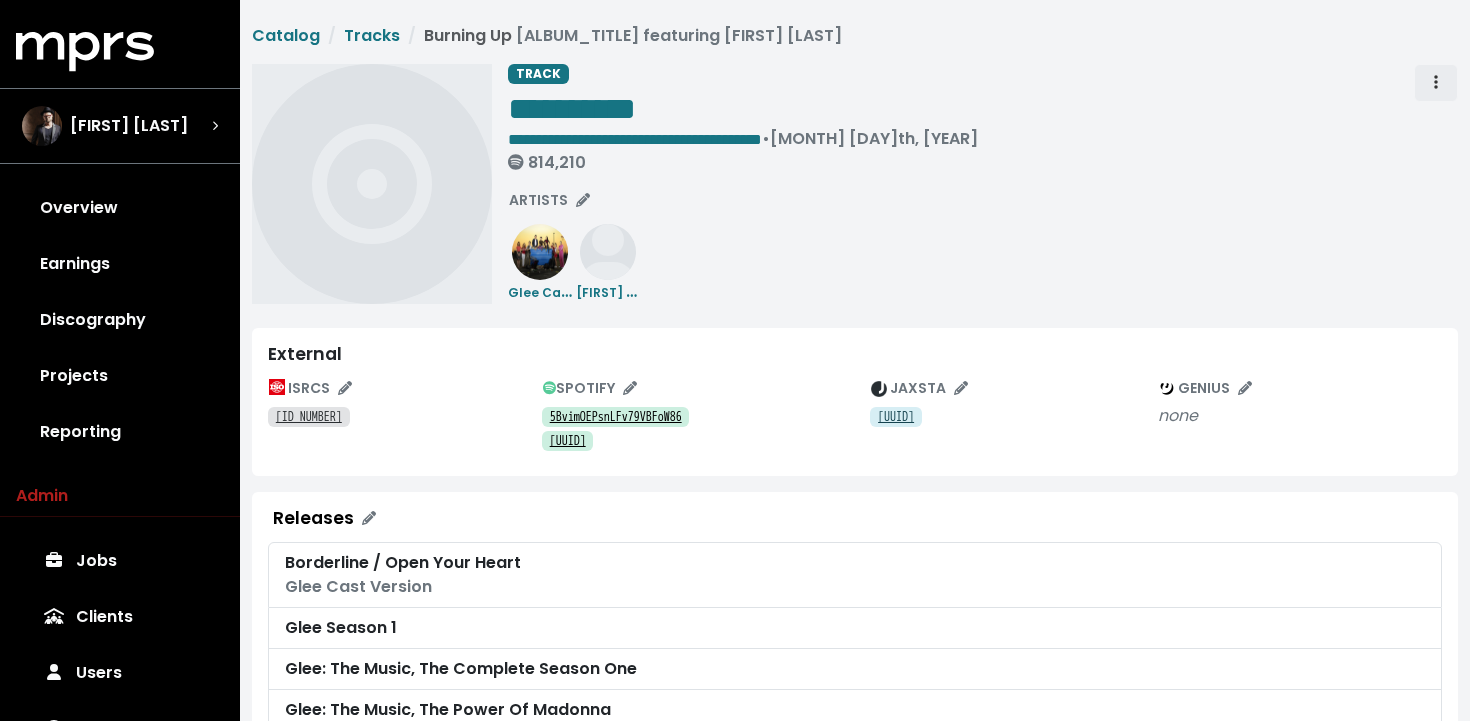 click at bounding box center (1436, 83) 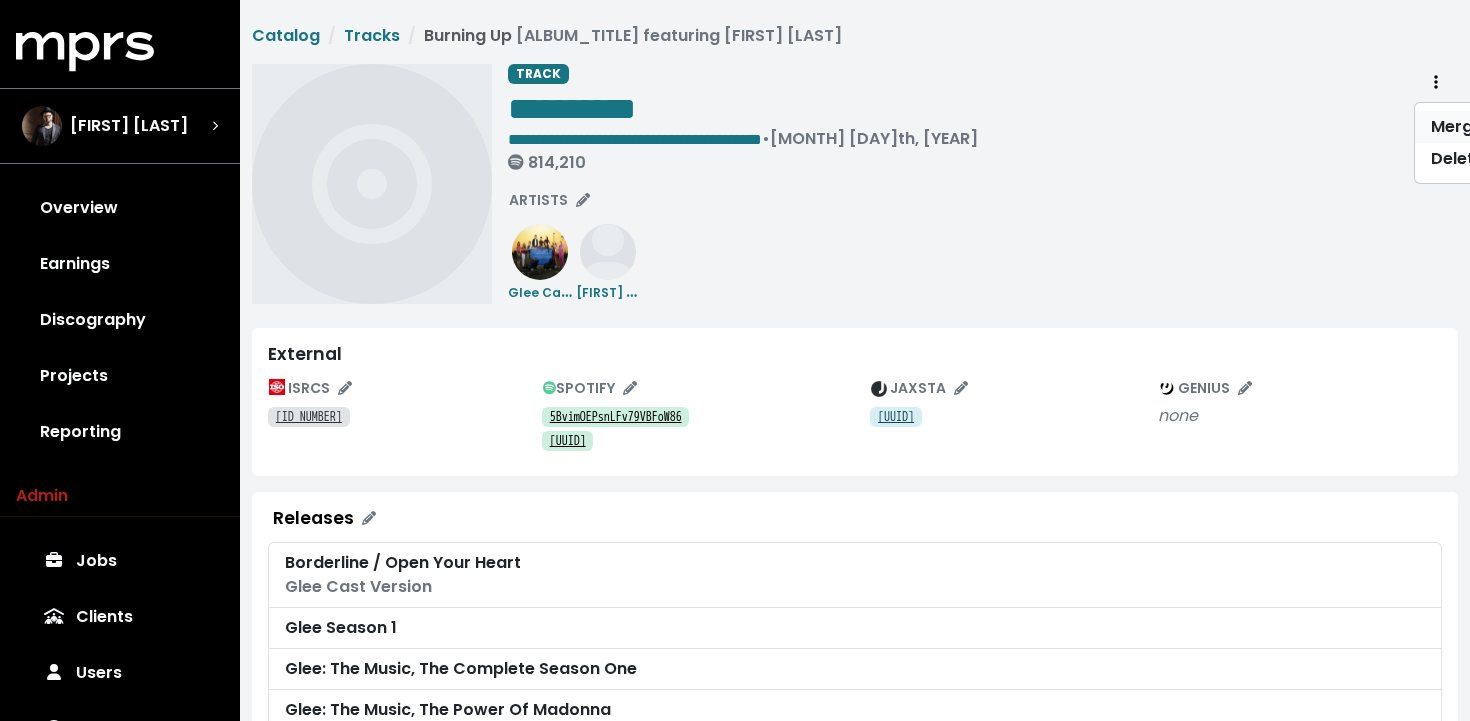 click on "Merge" at bounding box center (1494, 127) 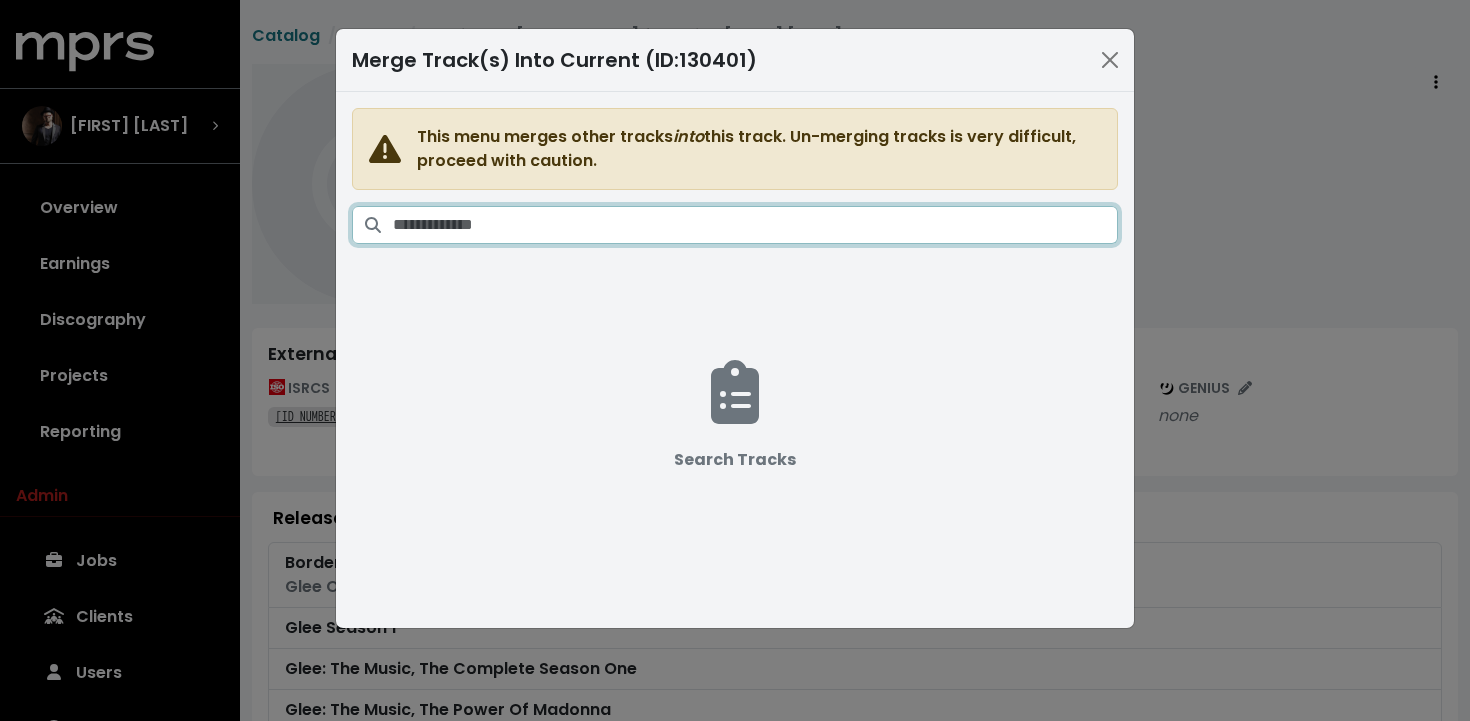 click at bounding box center [755, 225] 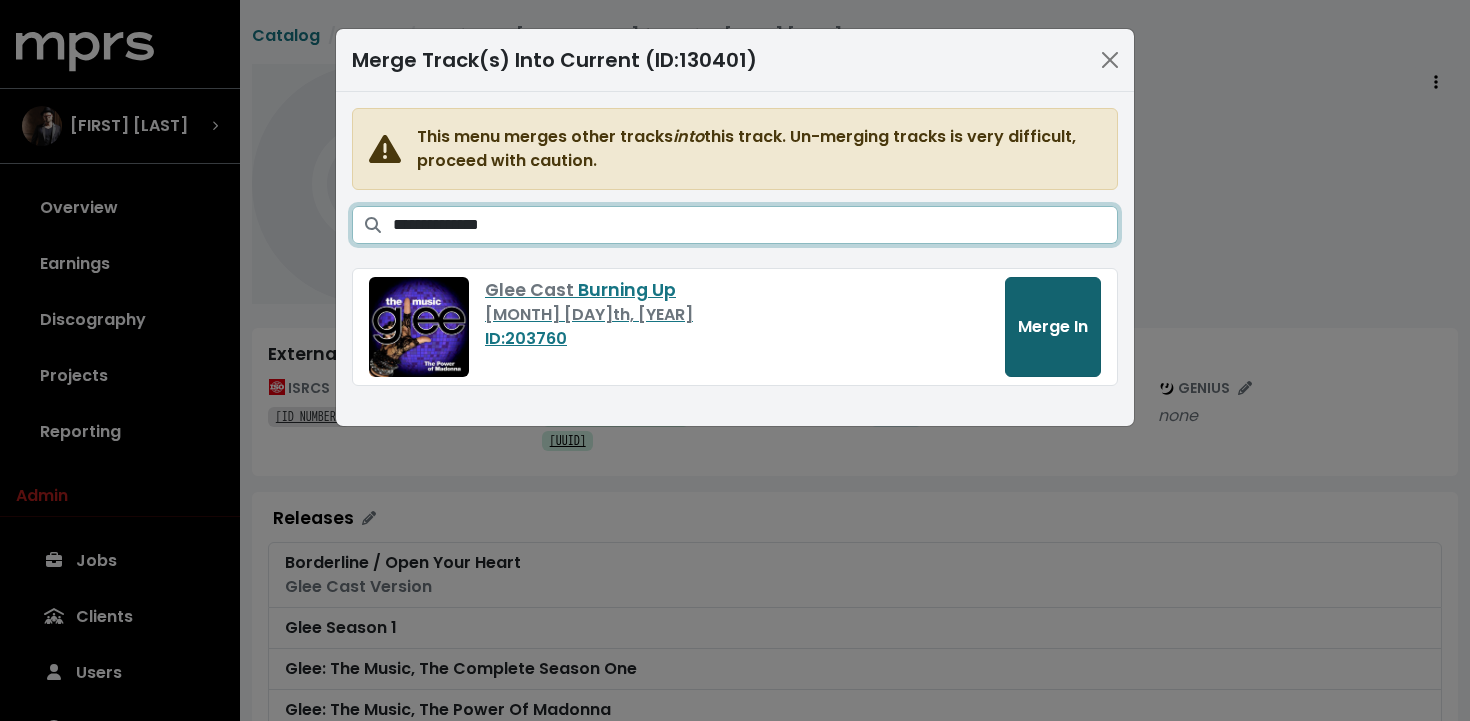 type on "**********" 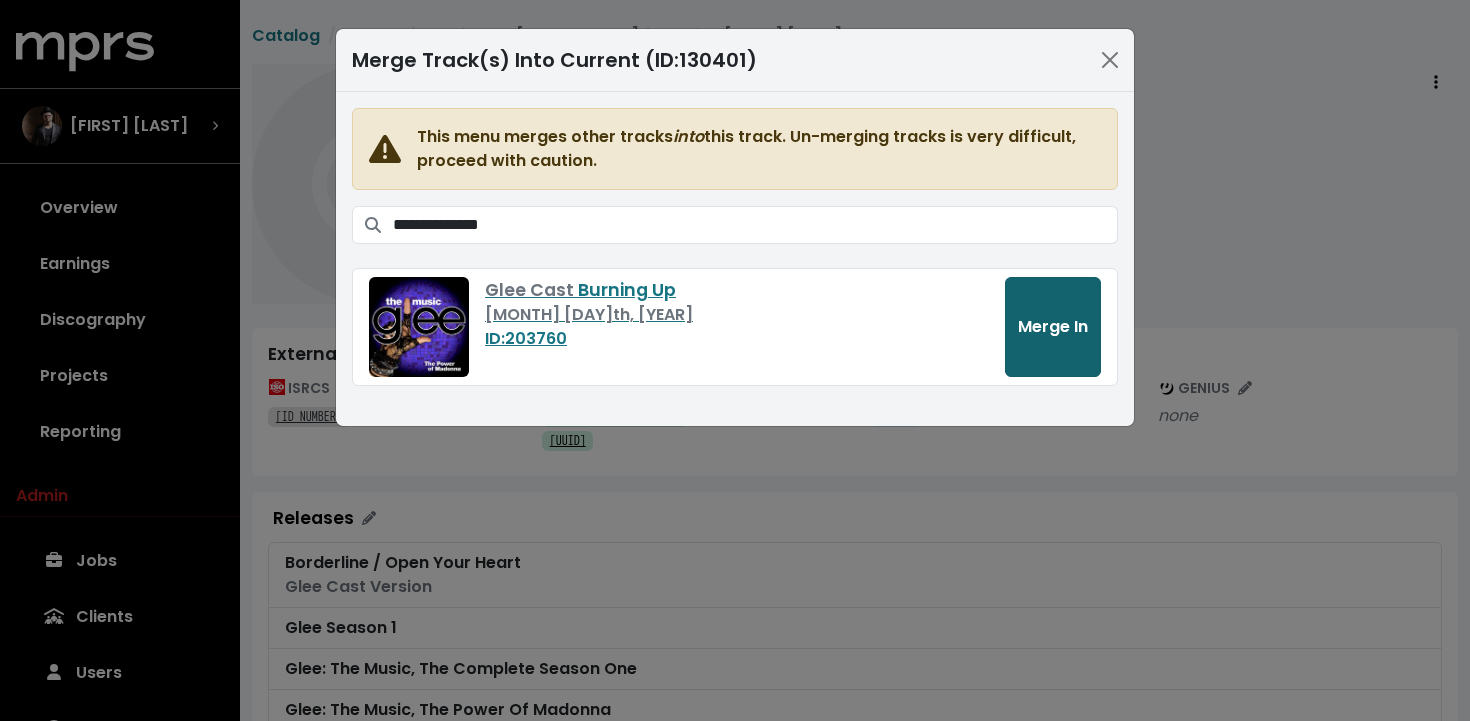 click on "Merge In" at bounding box center [1053, 327] 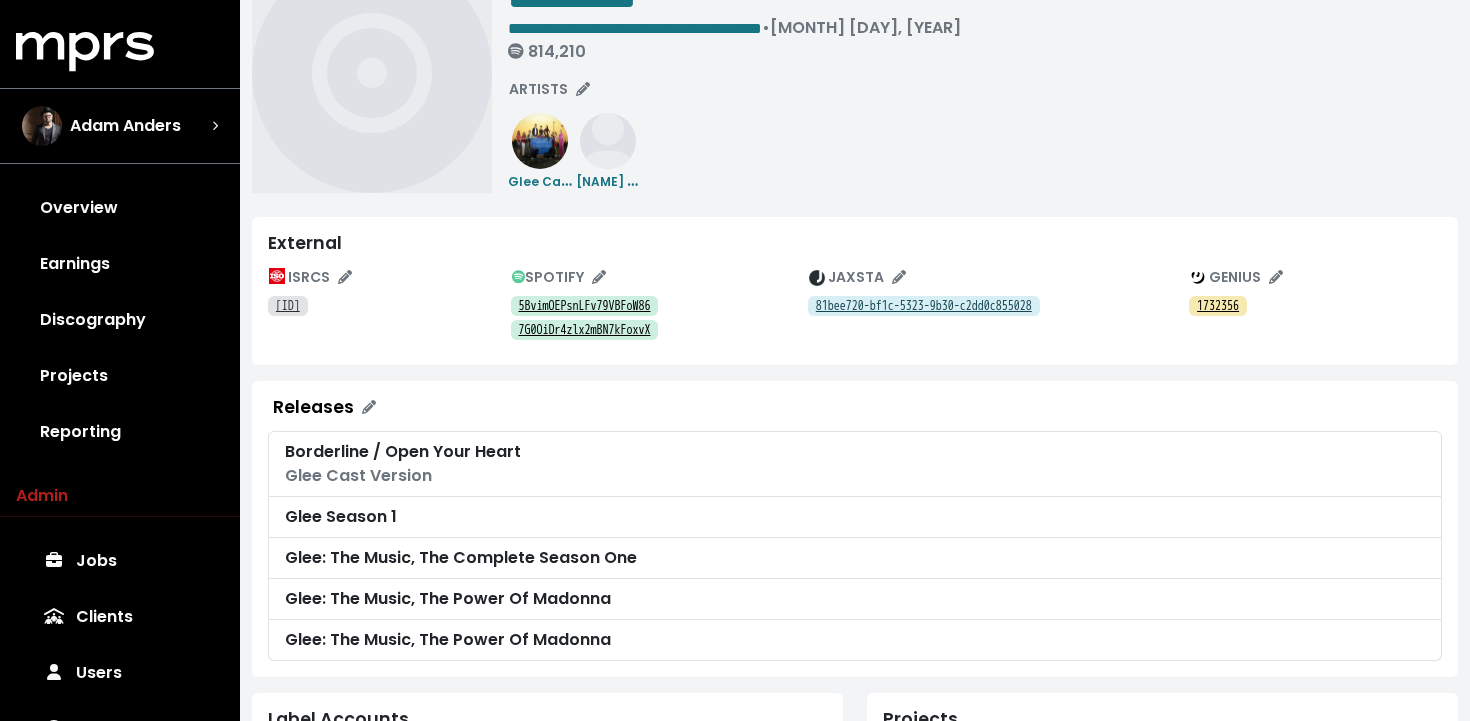 scroll, scrollTop: 0, scrollLeft: 0, axis: both 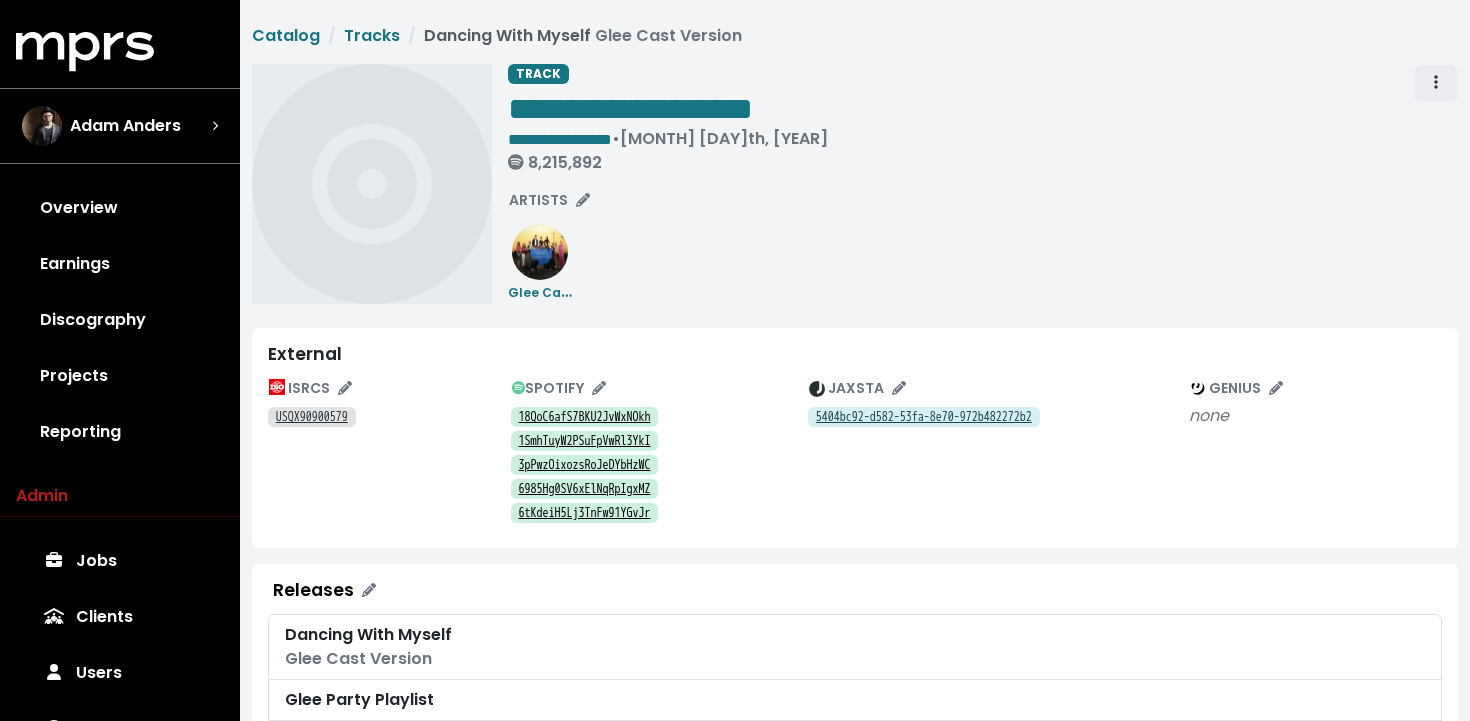click at bounding box center [1436, 83] 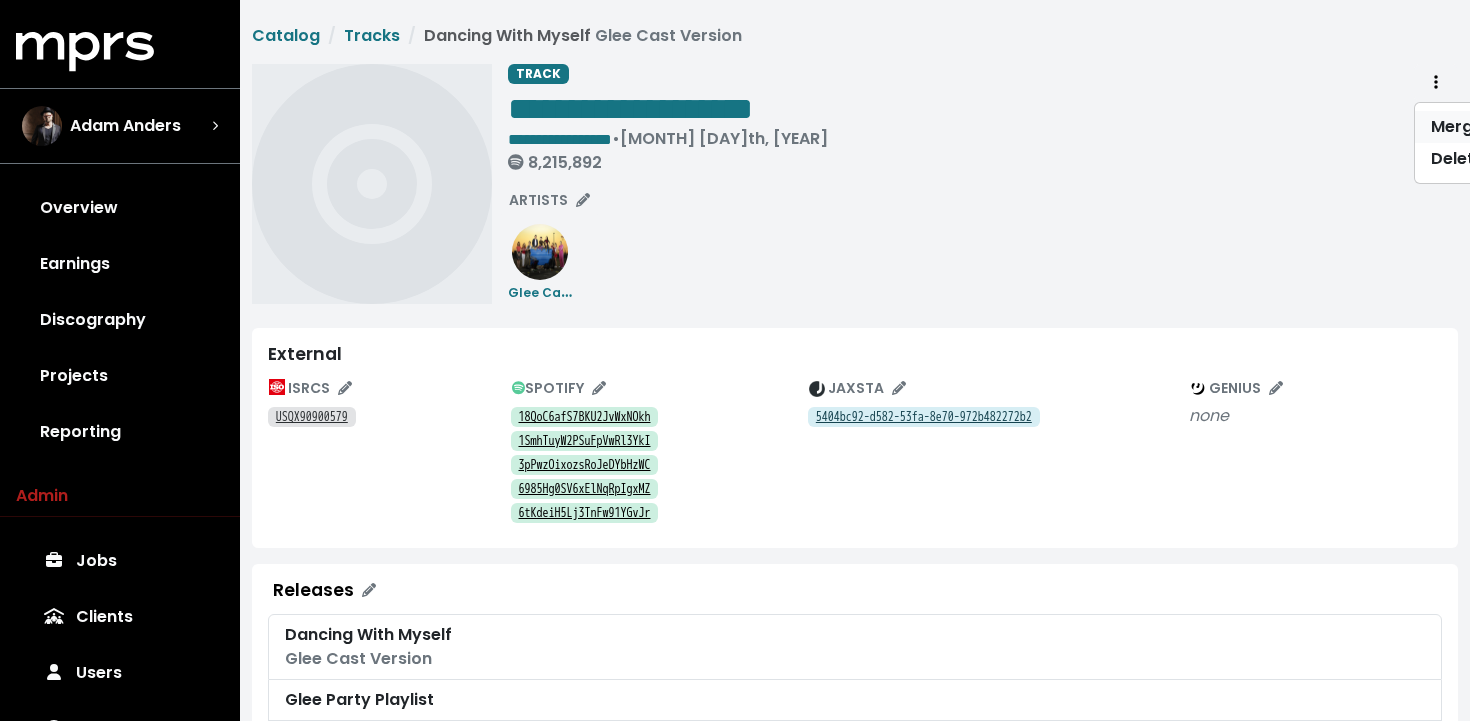 click on "Merge" at bounding box center (1494, 127) 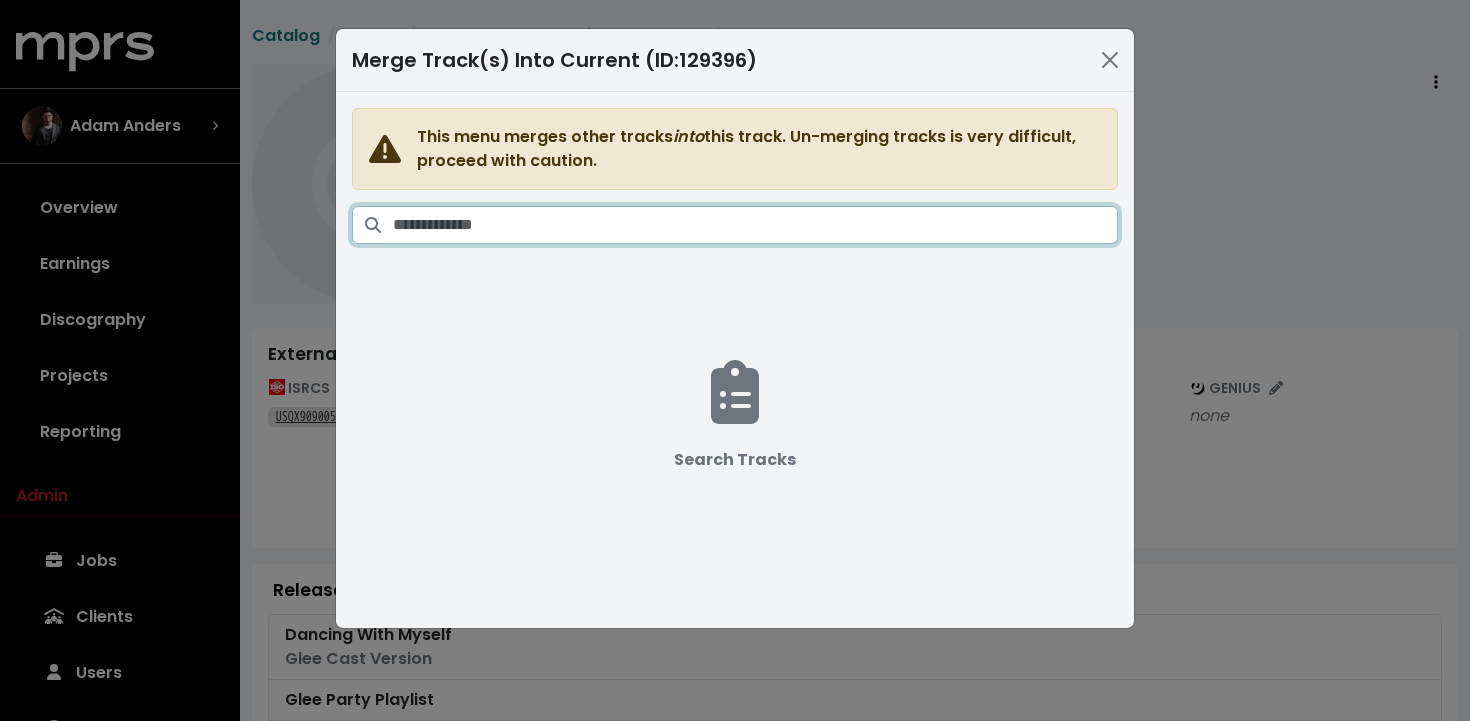 click at bounding box center [755, 225] 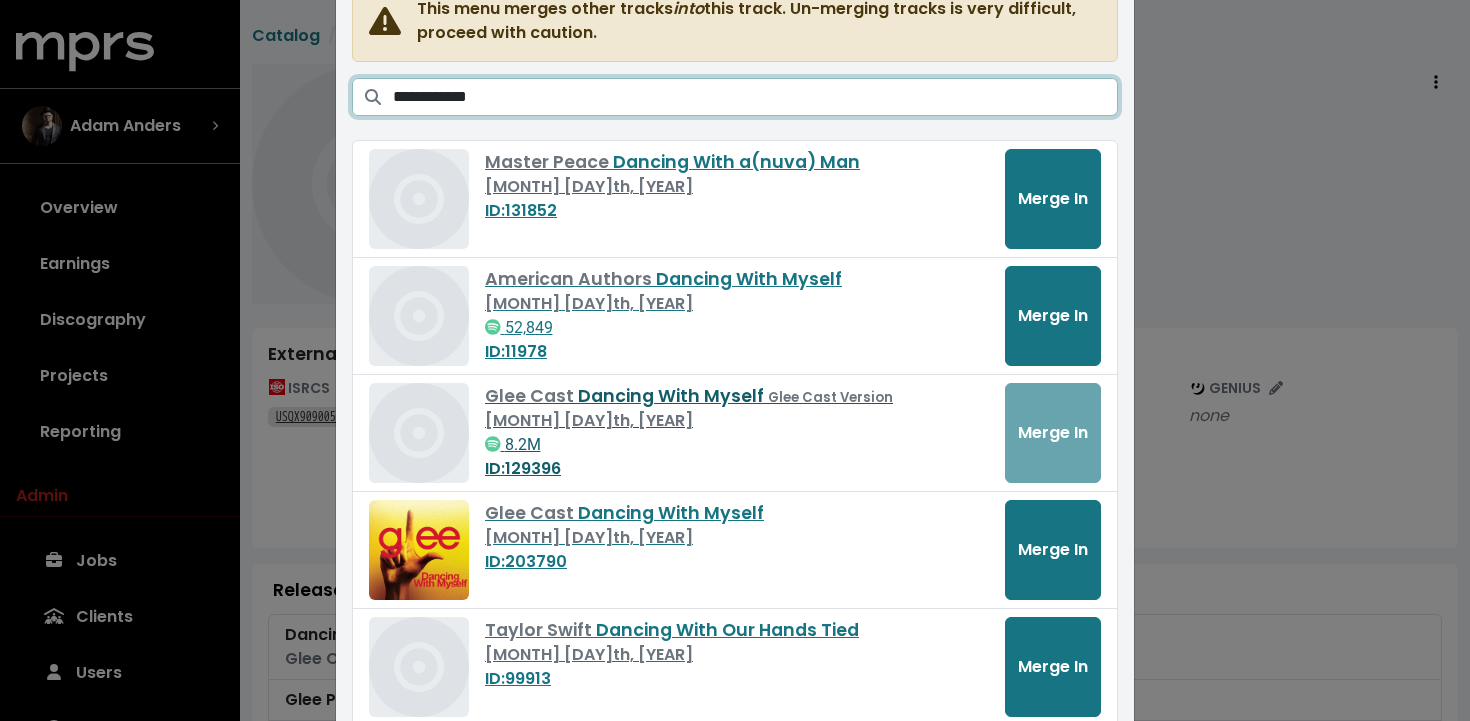 scroll, scrollTop: 138, scrollLeft: 0, axis: vertical 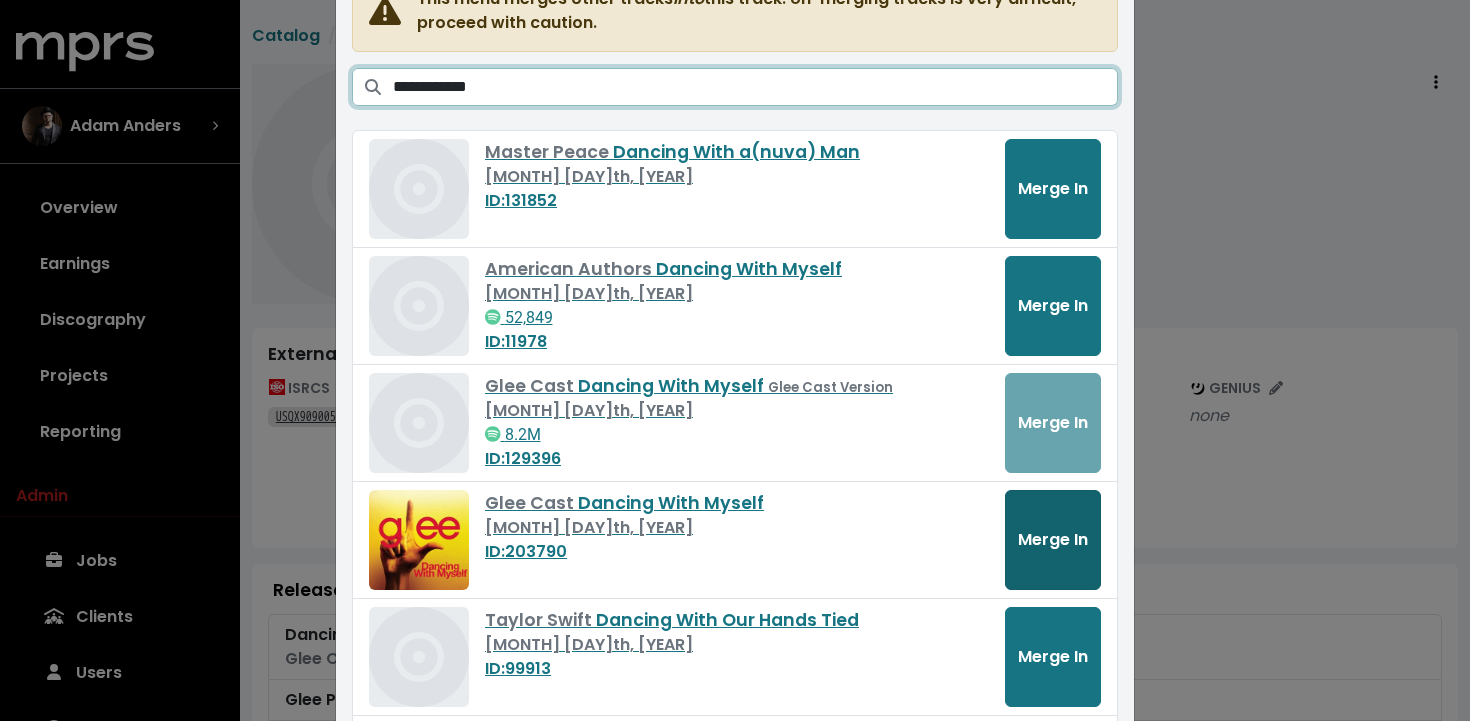 type on "**********" 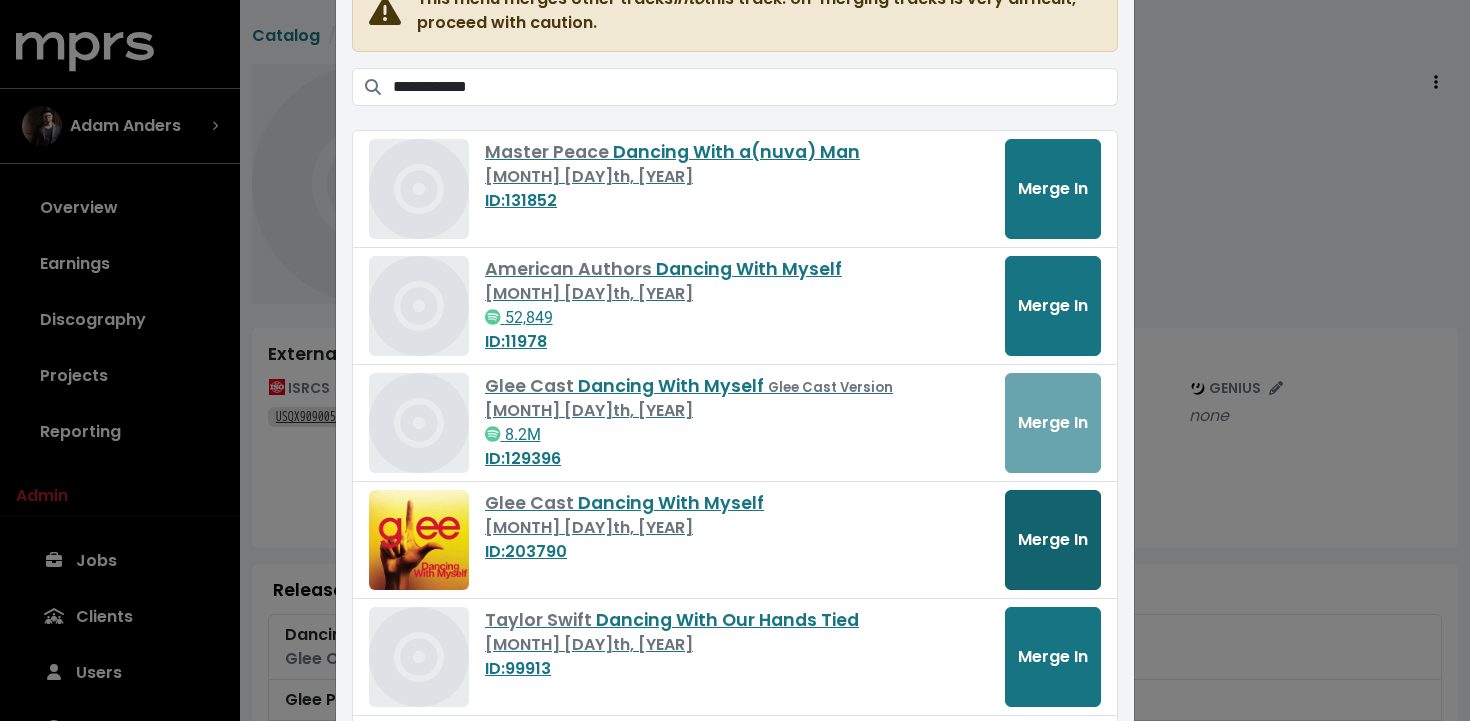 click on "Merge In" at bounding box center (1053, 539) 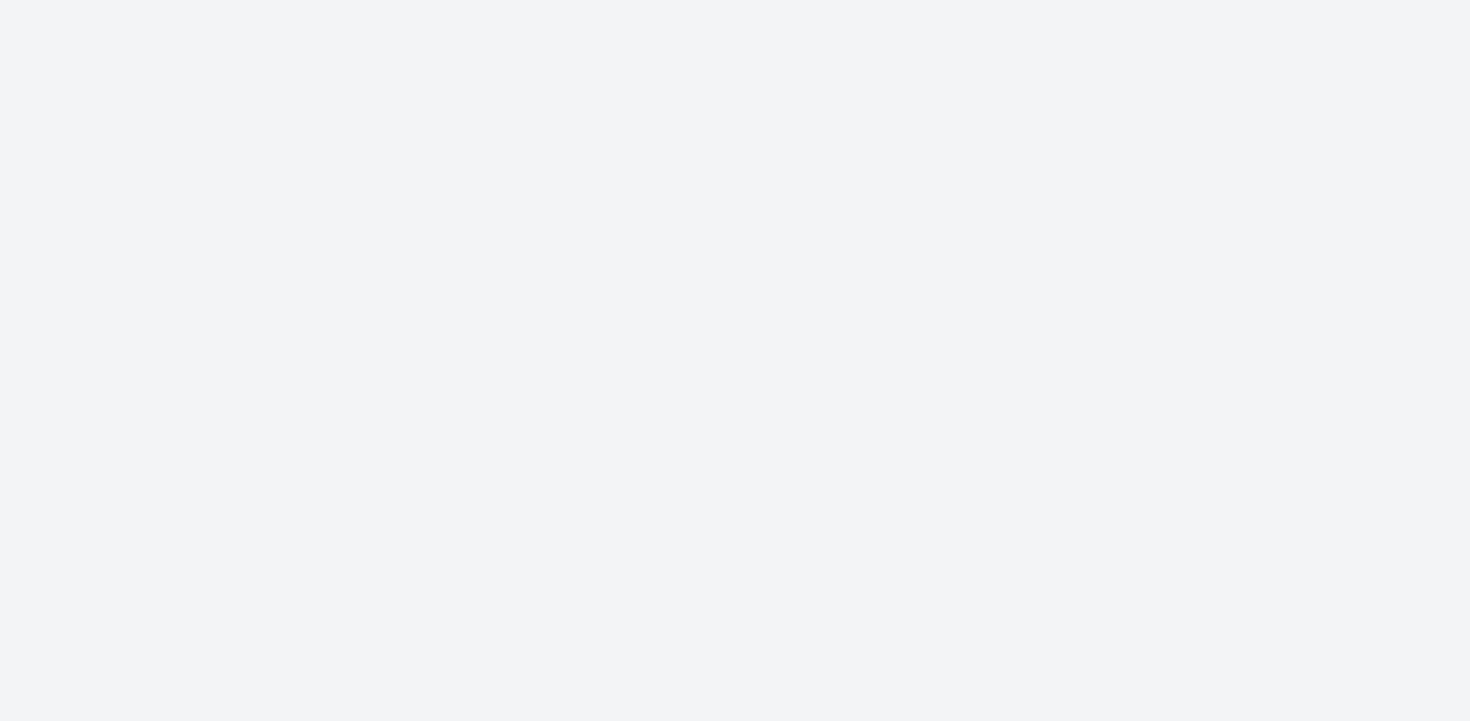 scroll, scrollTop: 0, scrollLeft: 0, axis: both 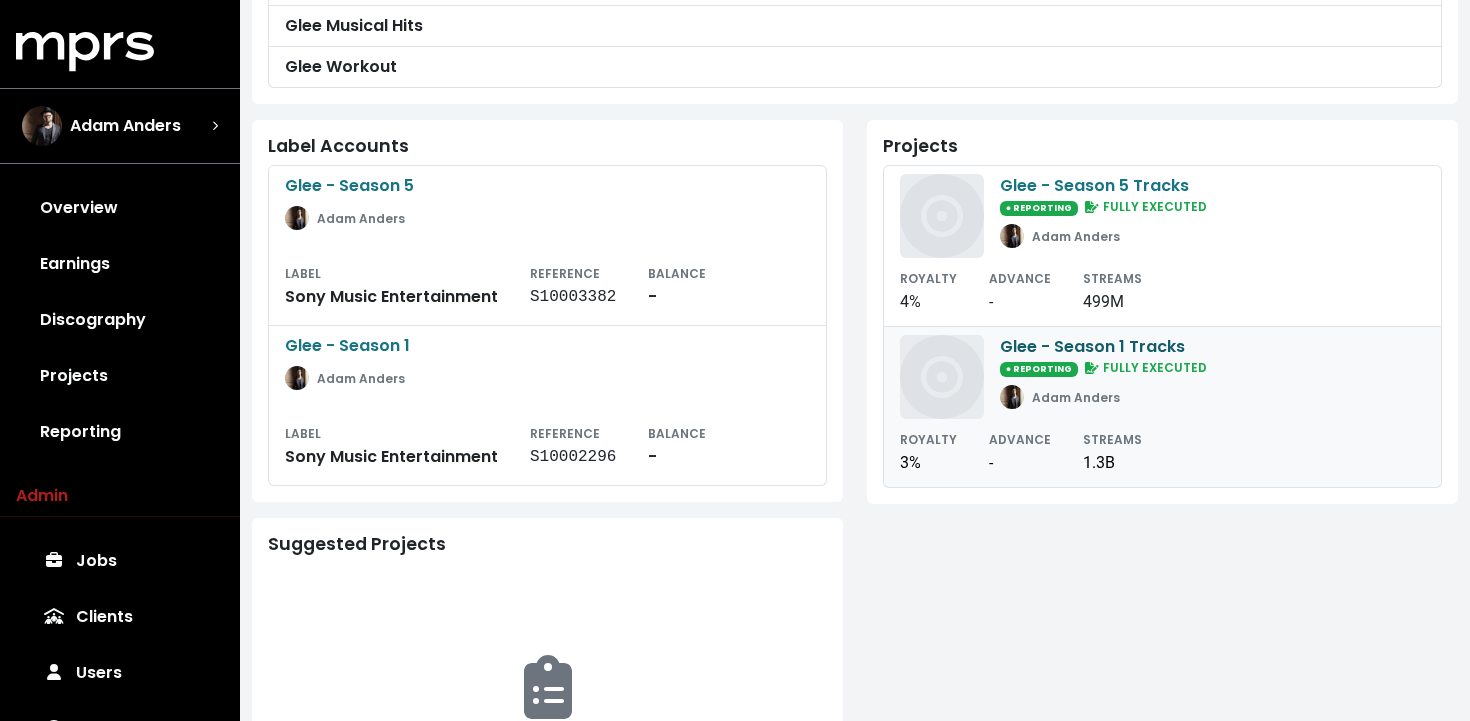 click on "Glee - Season 1 Tracks" at bounding box center (1103, 347) 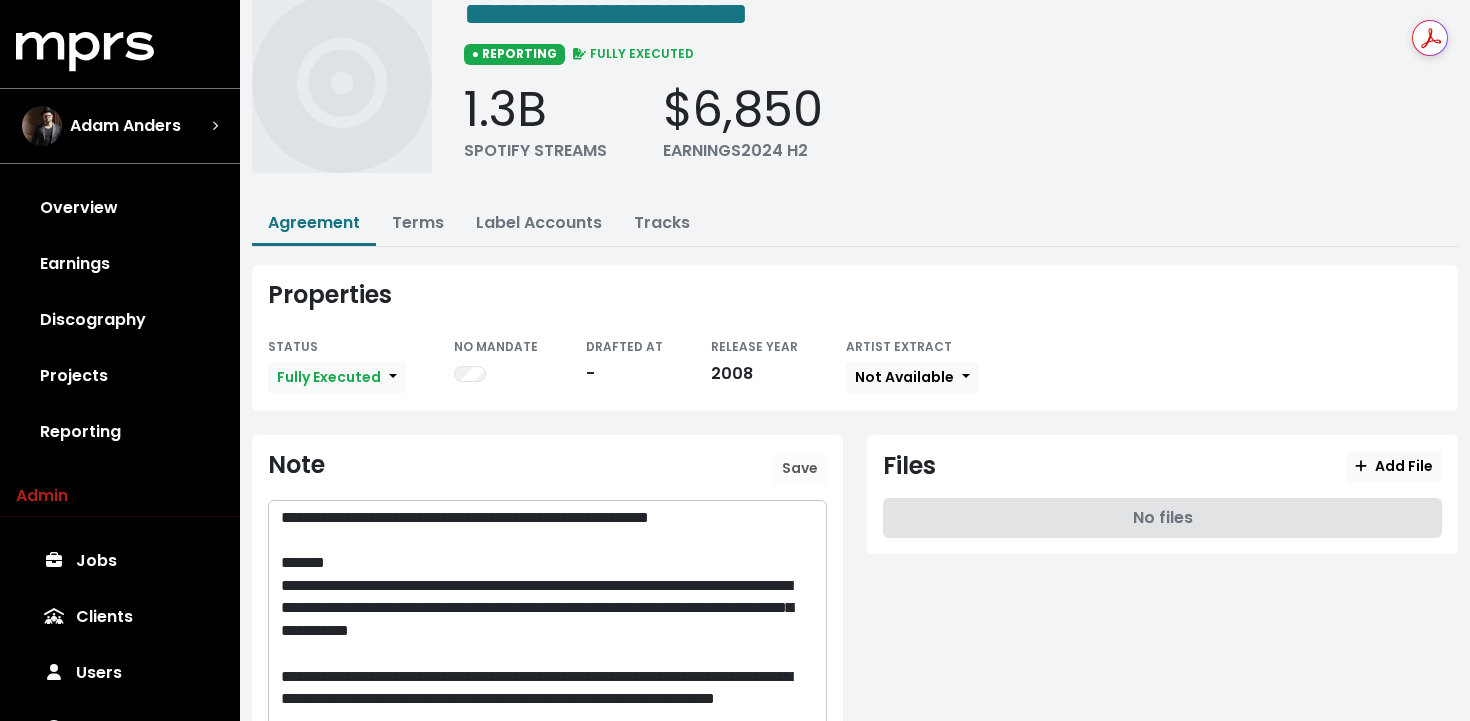 scroll, scrollTop: 292, scrollLeft: 0, axis: vertical 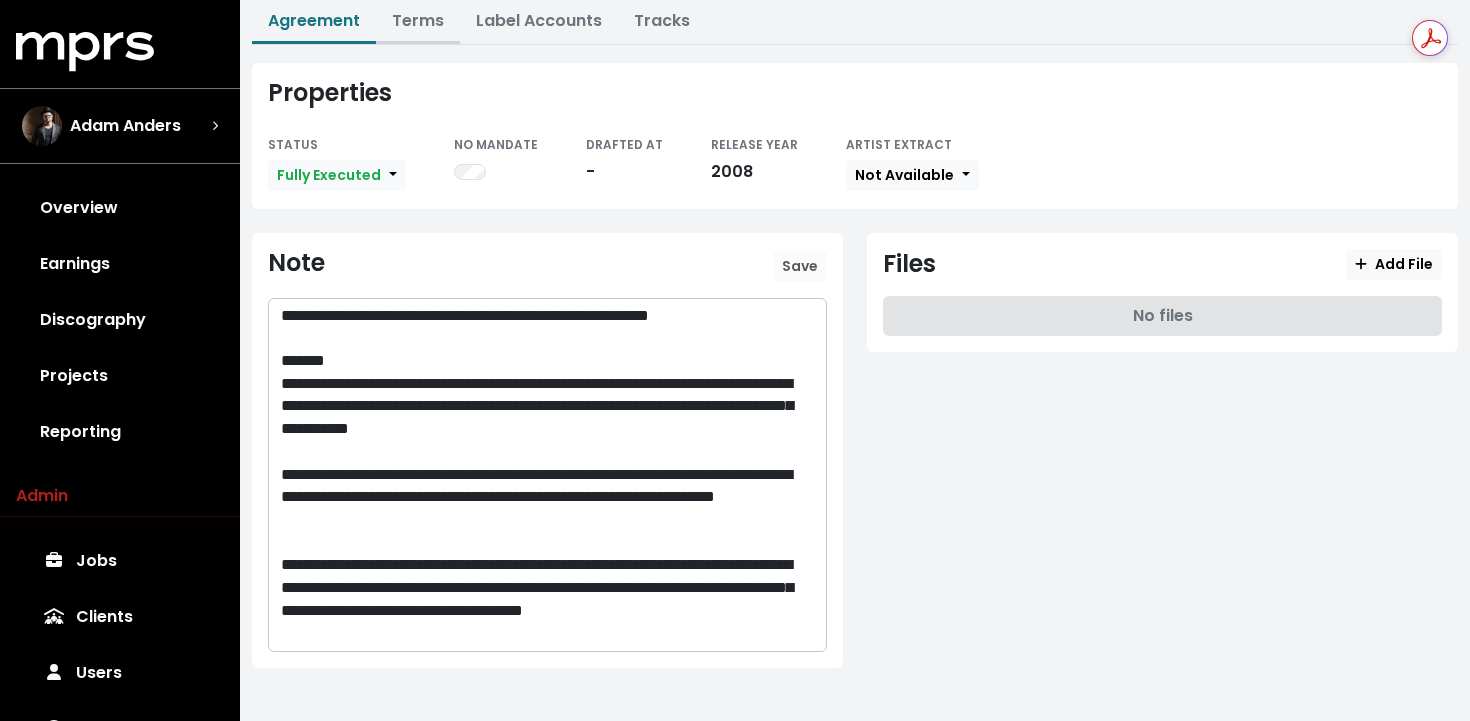 click on "Terms" at bounding box center [418, 20] 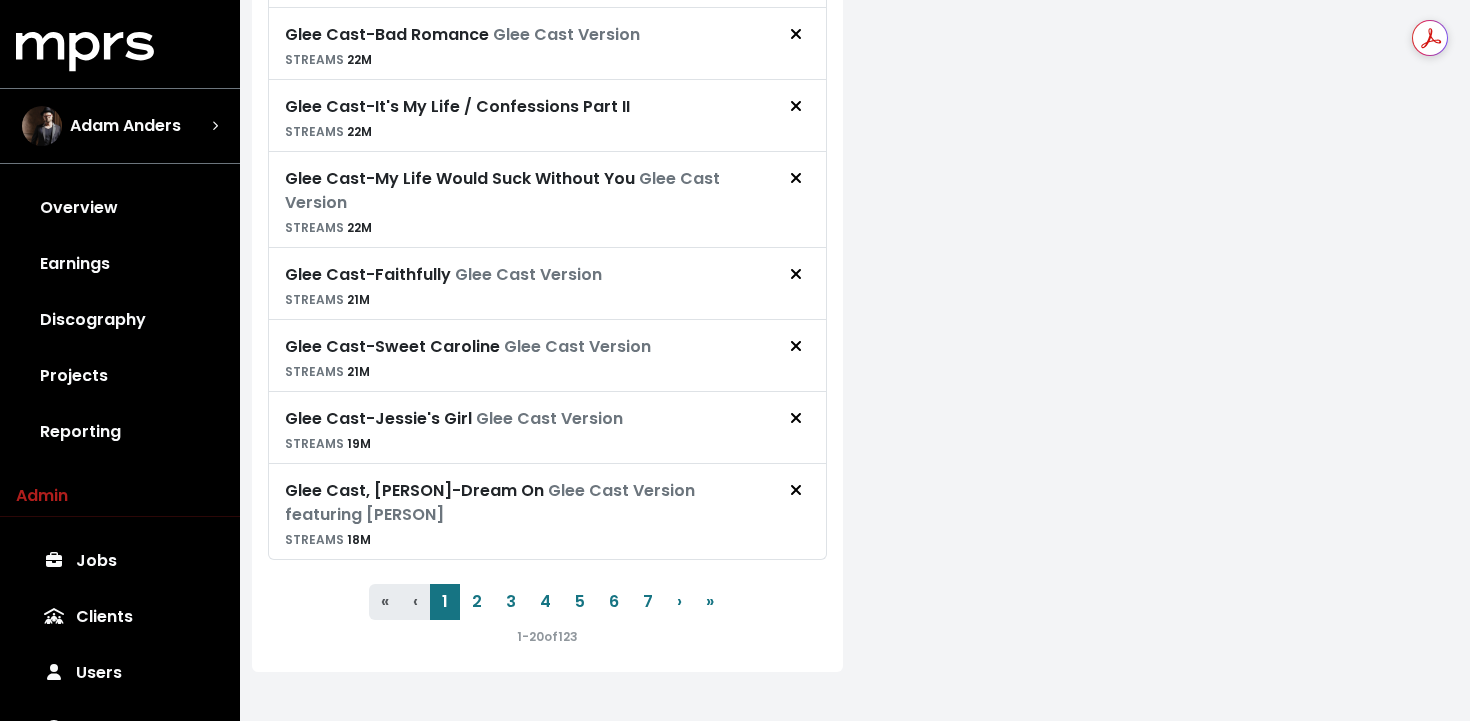 scroll, scrollTop: 1957, scrollLeft: 0, axis: vertical 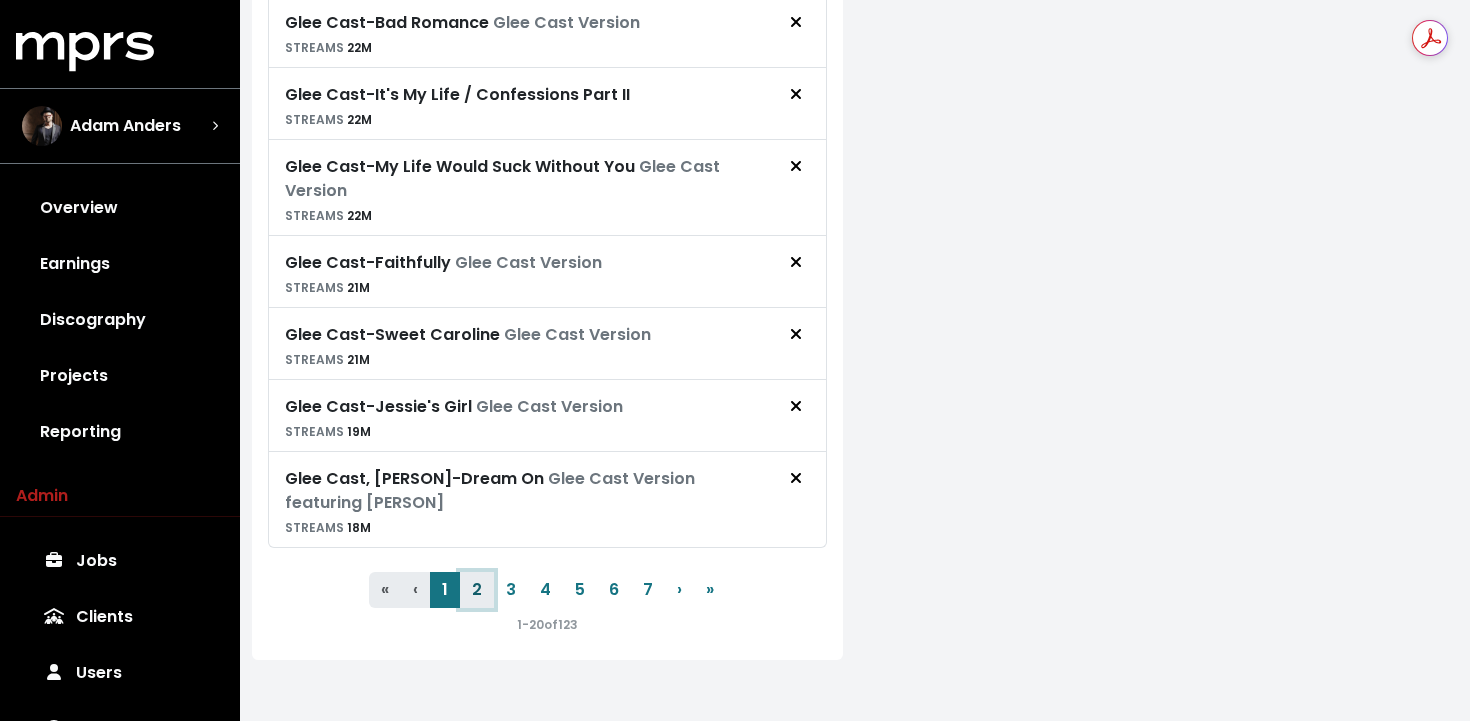 click on "2" at bounding box center (477, 590) 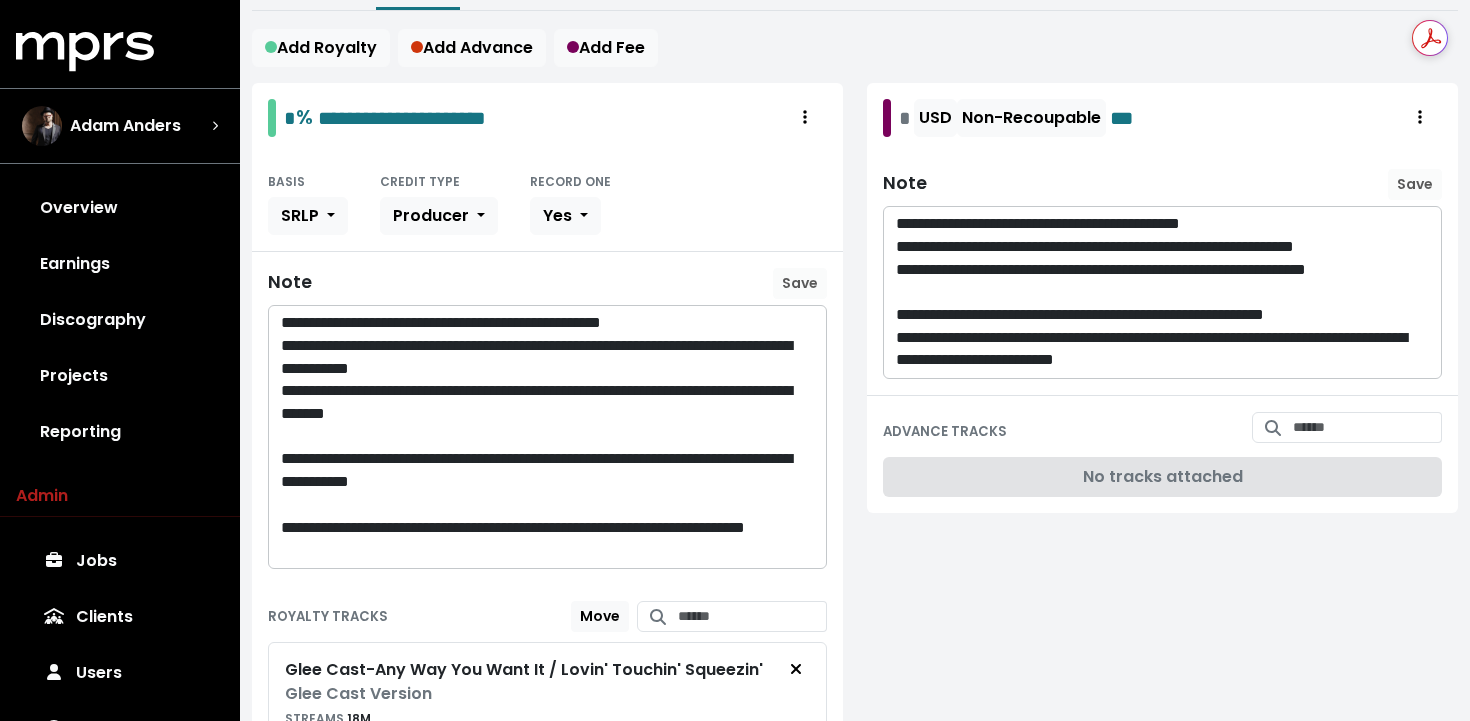 scroll, scrollTop: 0, scrollLeft: 0, axis: both 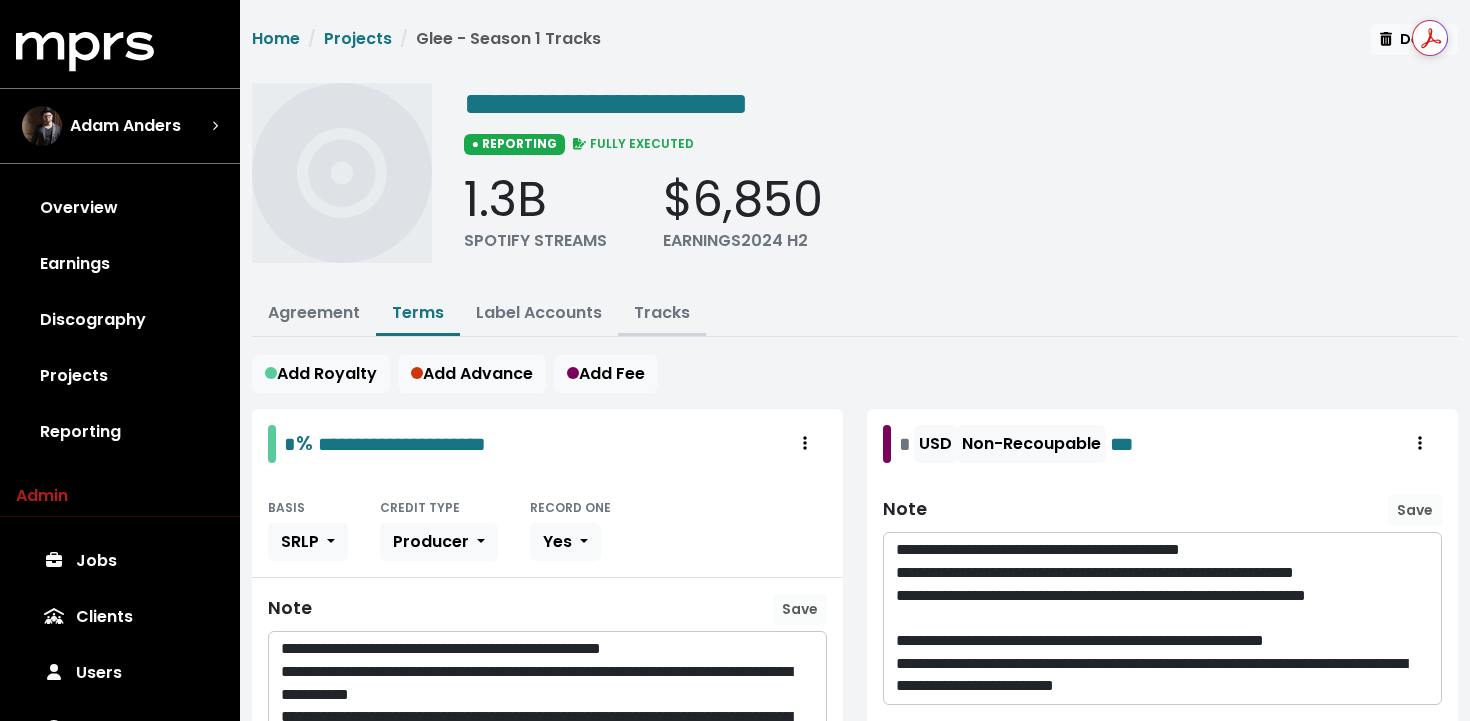 click on "Tracks" at bounding box center (662, 312) 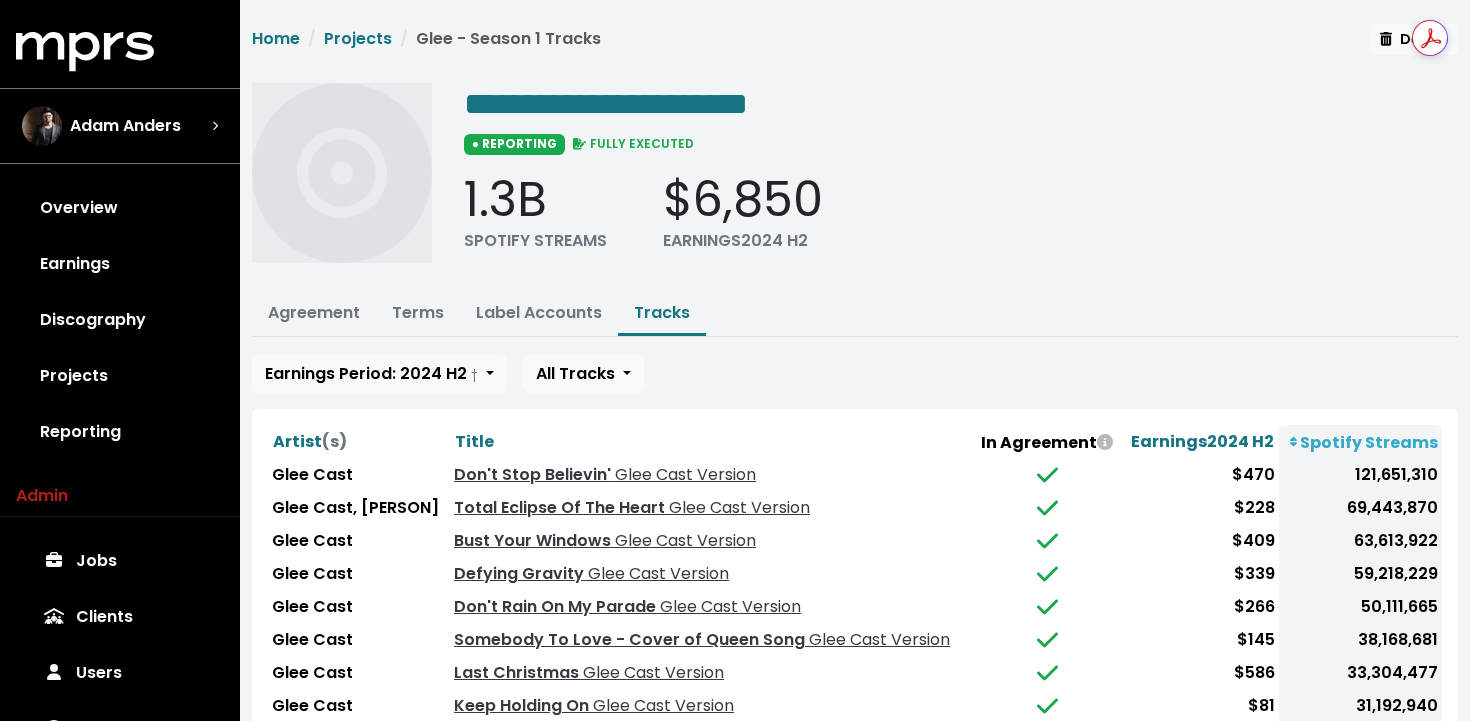 scroll, scrollTop: 8, scrollLeft: 0, axis: vertical 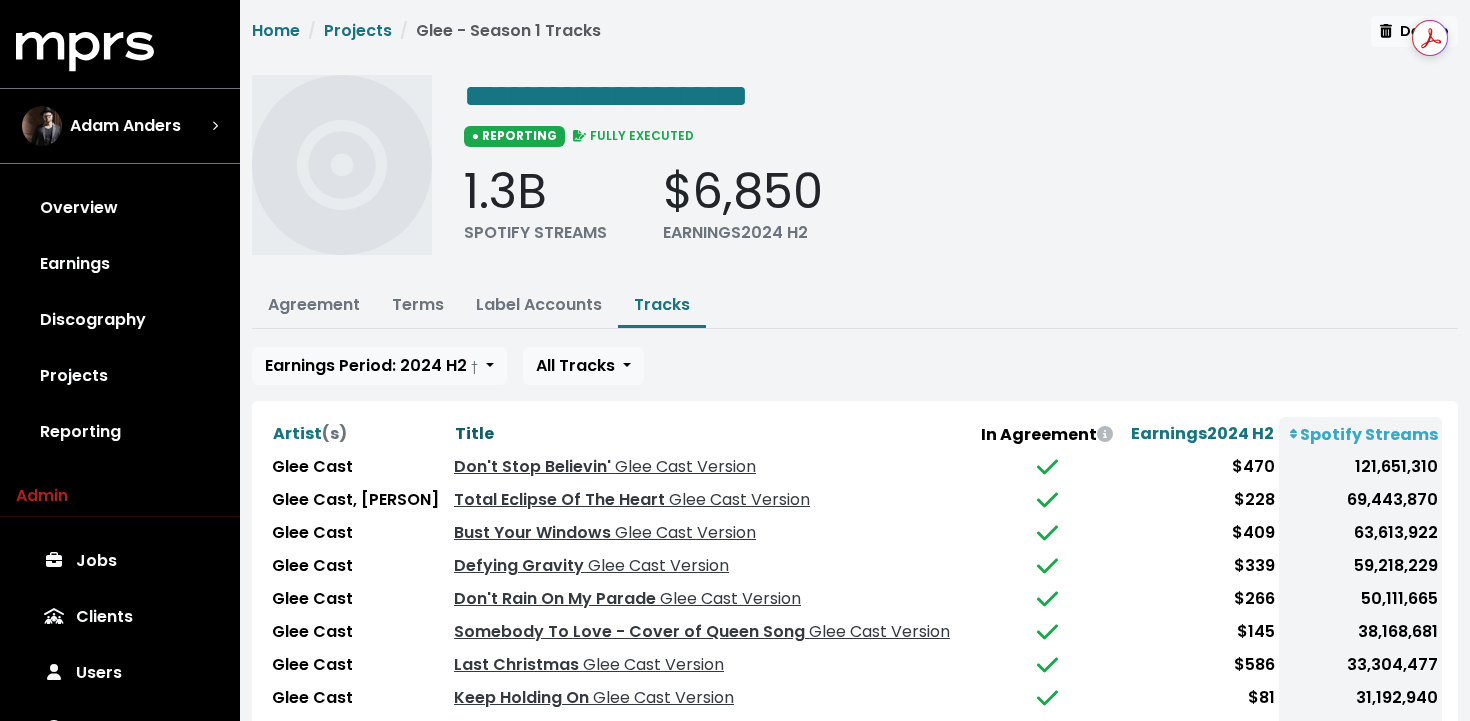 click on "Title" at bounding box center [474, 433] 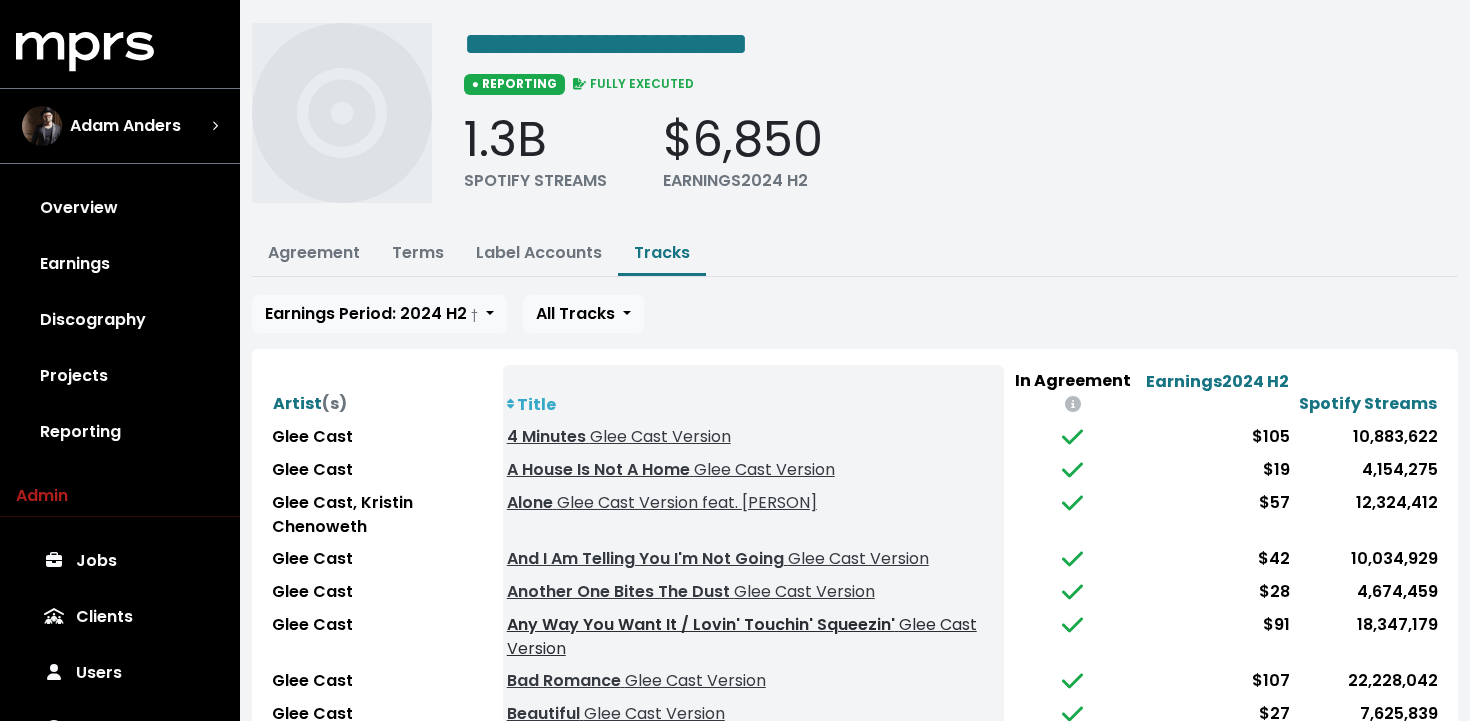scroll, scrollTop: 0, scrollLeft: 0, axis: both 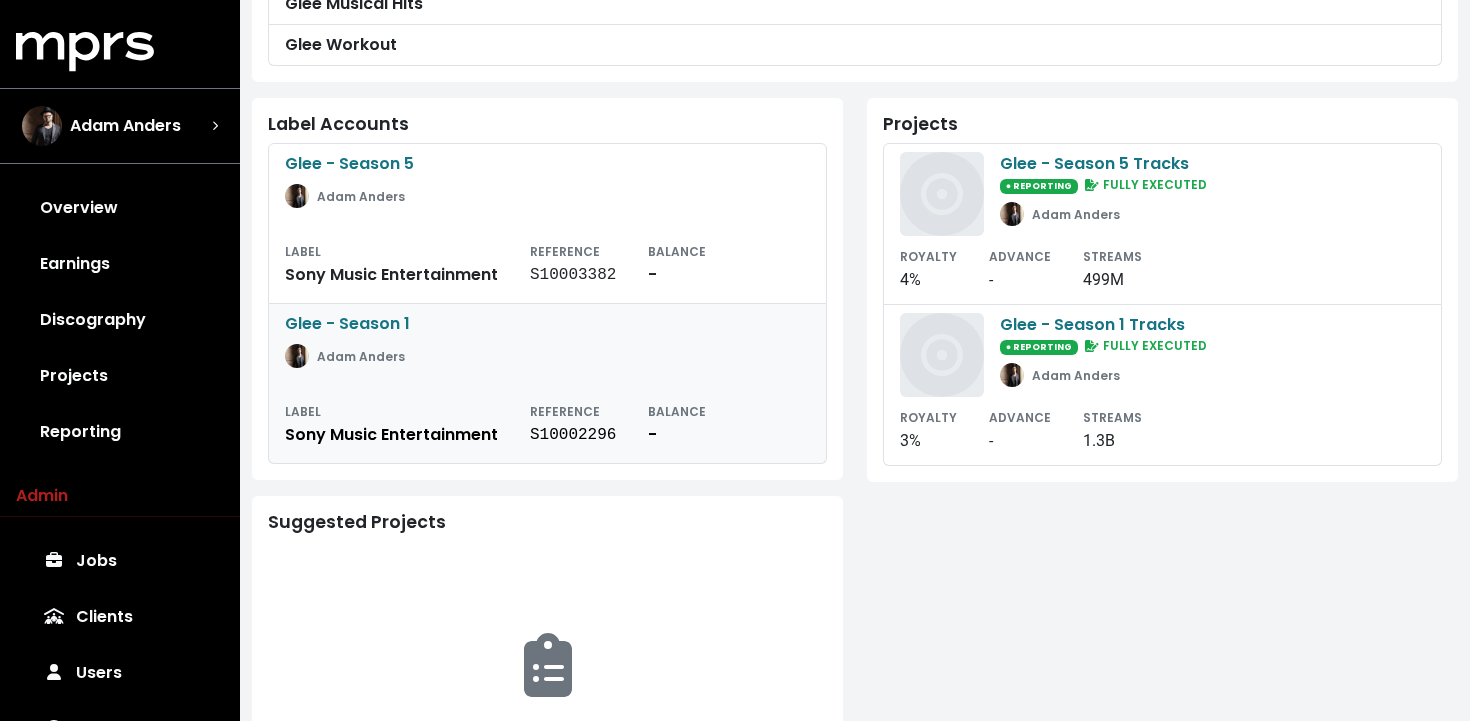 click on "Glee - Season 1 Adam Anders LABEL Sony Music Entertainment REFERENCE S10002296 BALANCE -" at bounding box center [547, 384] 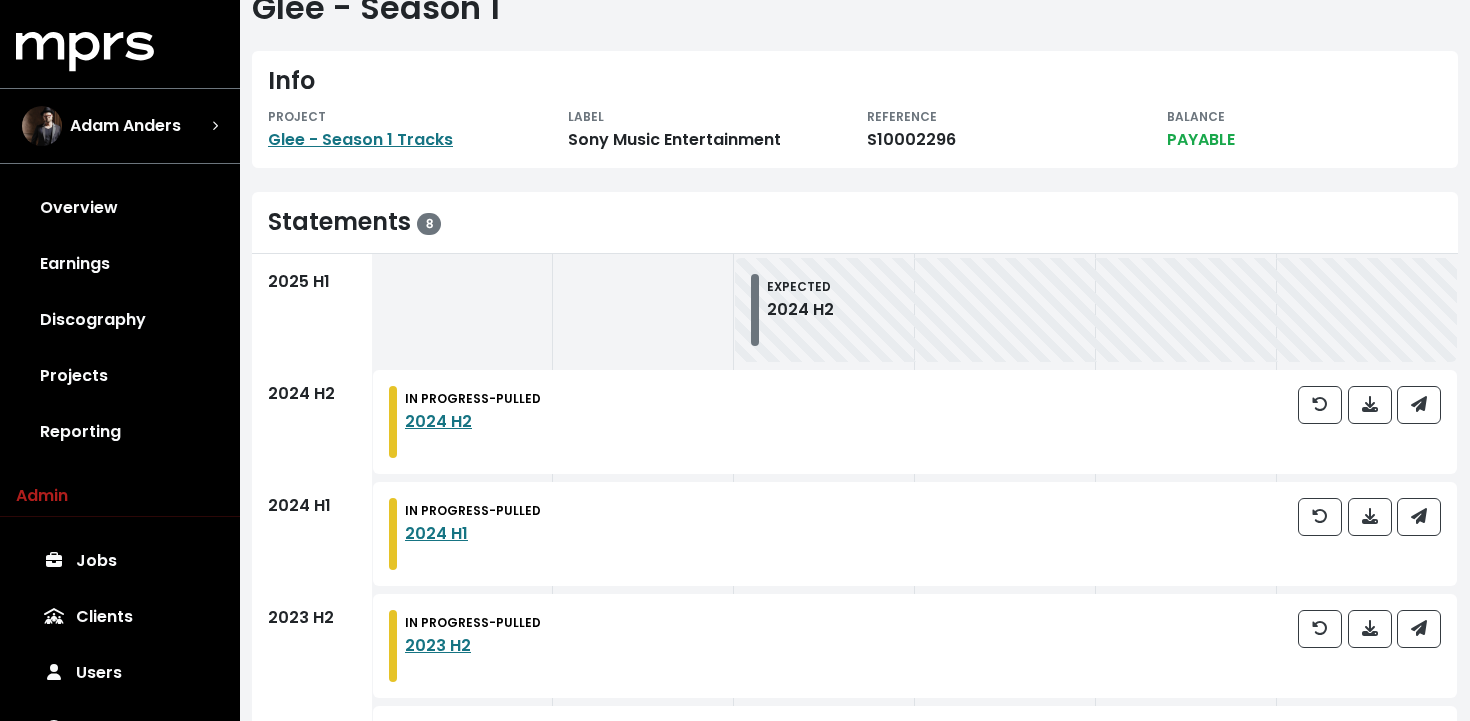 scroll, scrollTop: 71, scrollLeft: 0, axis: vertical 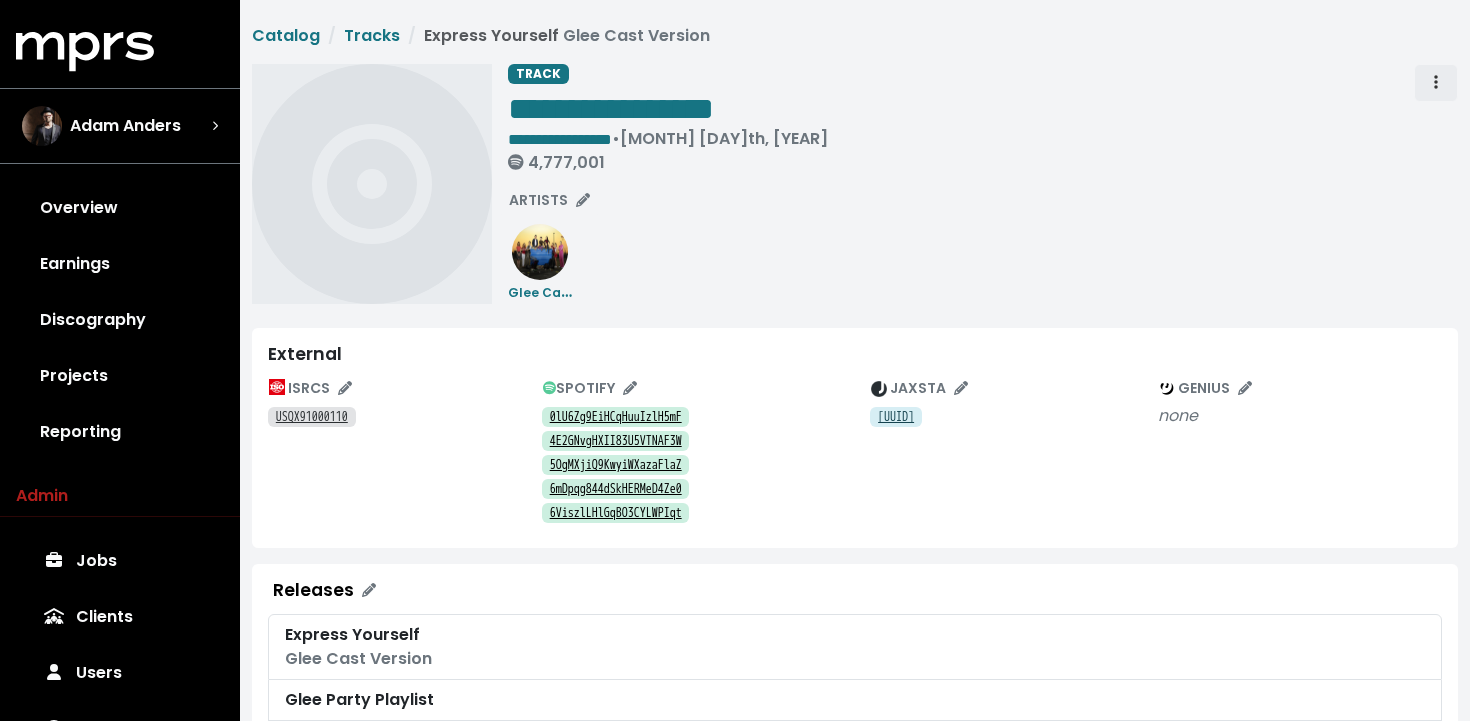 click at bounding box center (1436, 83) 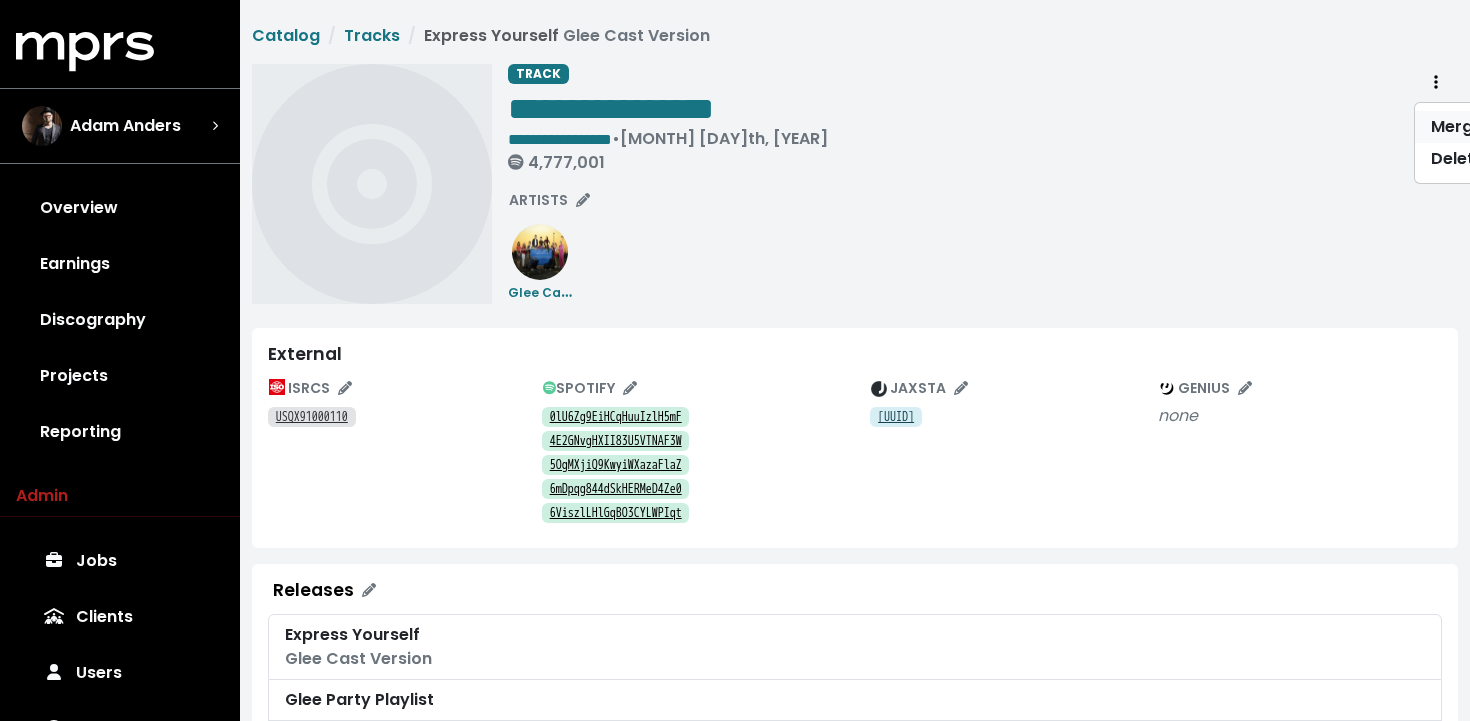 click on "Merge" at bounding box center [1494, 127] 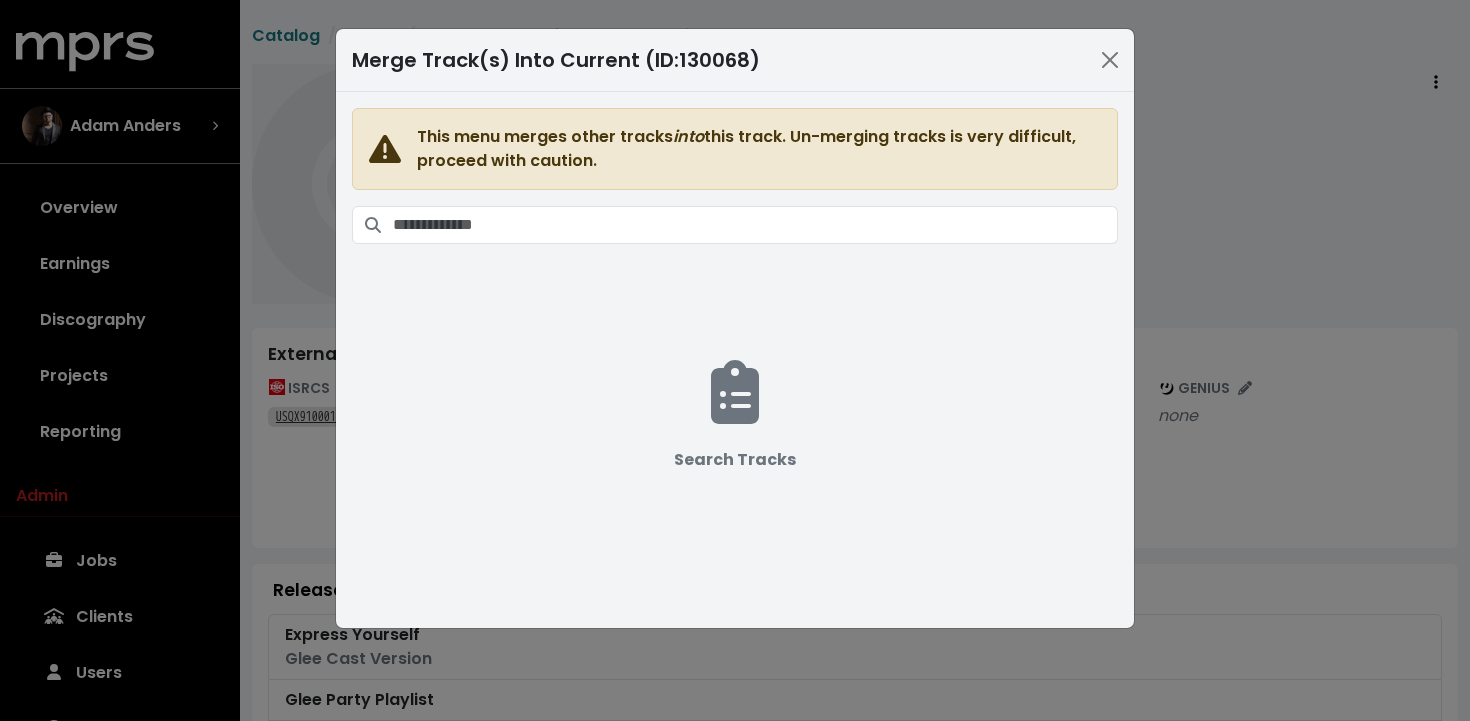 click on "This menu merges other tracks  into  this track. Un-merging tracks is very difficult, proceed with caution." at bounding box center (735, 149) 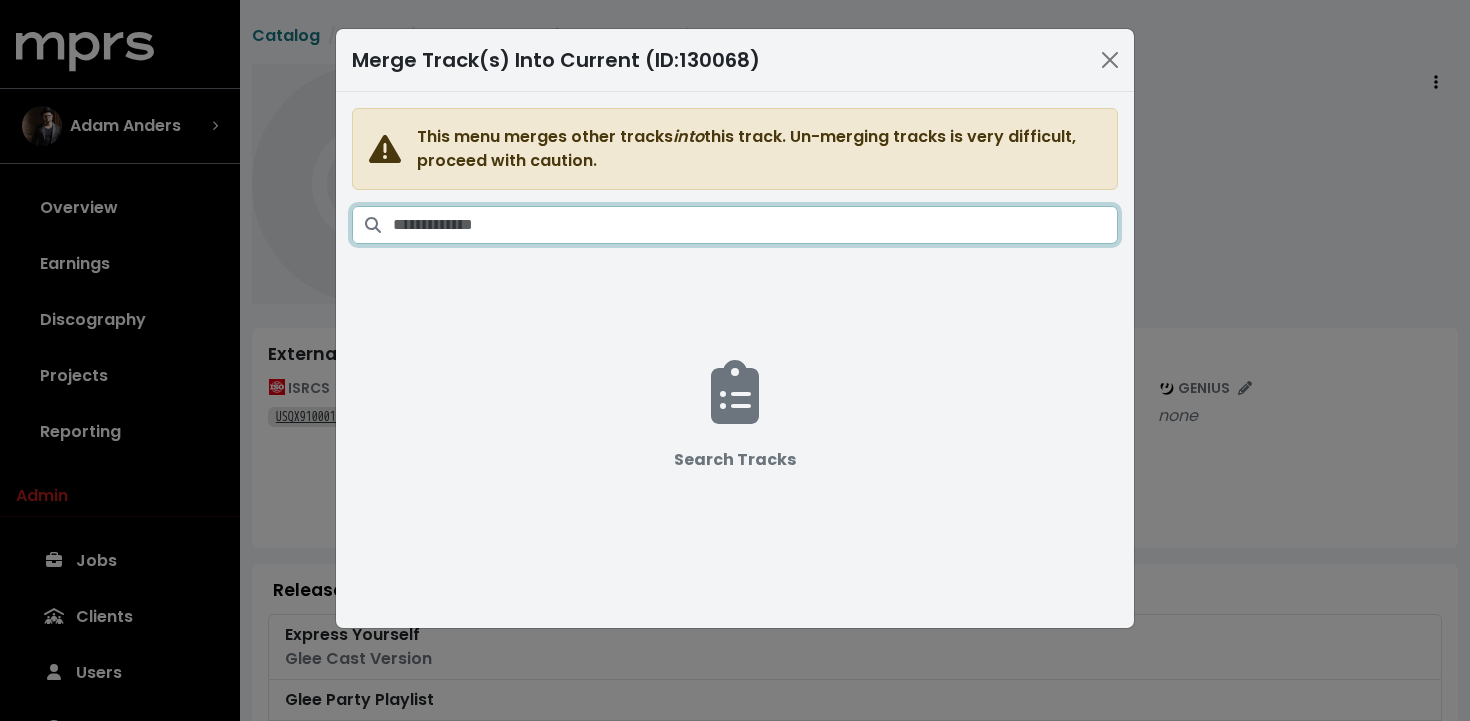 click at bounding box center (755, 225) 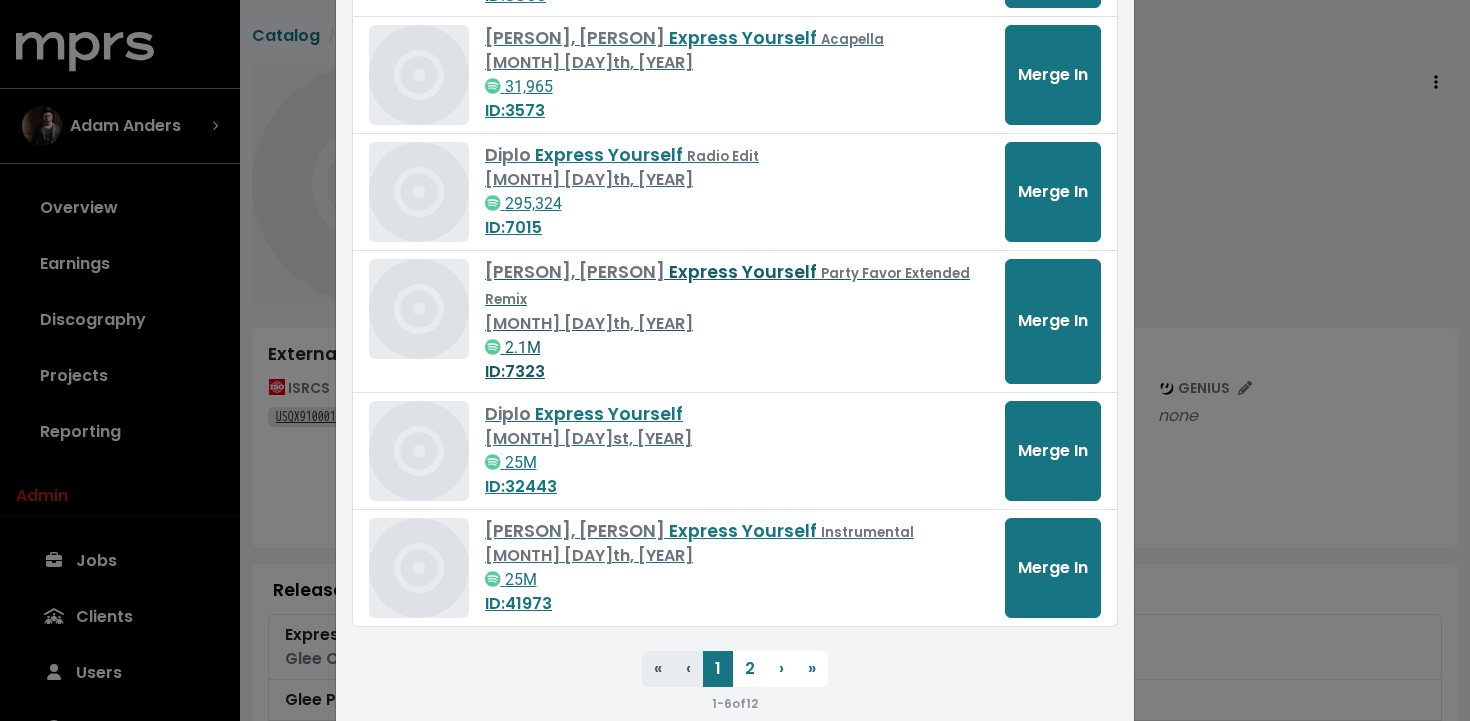 scroll, scrollTop: 404, scrollLeft: 0, axis: vertical 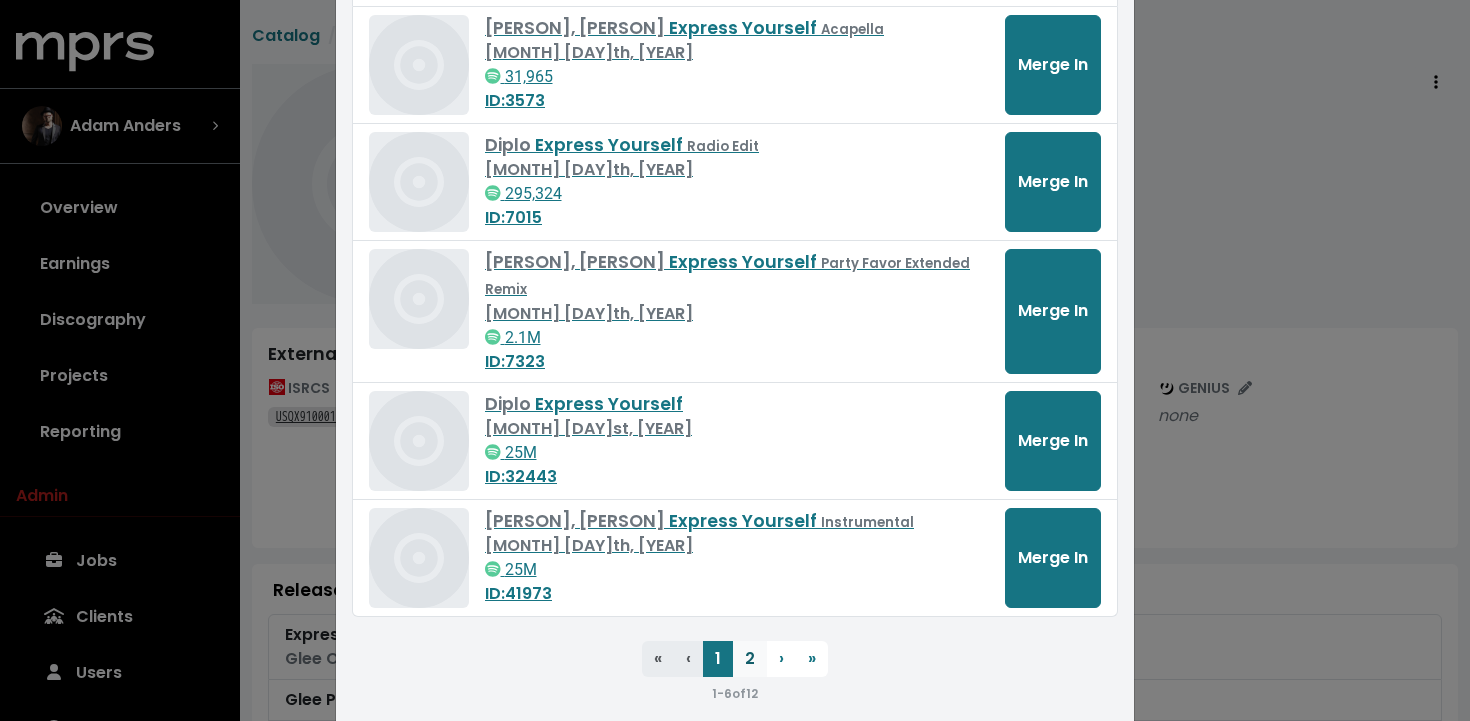 type on "**********" 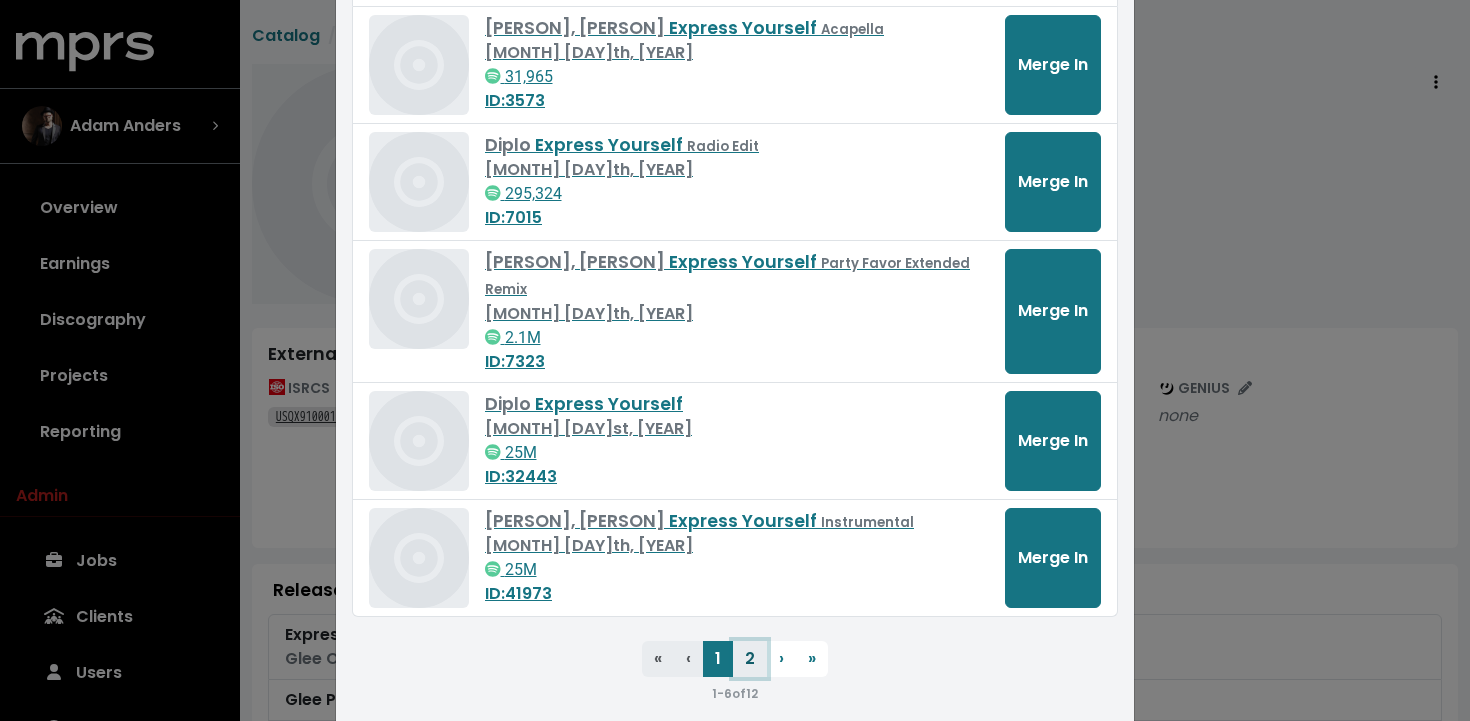 click on "2" at bounding box center [750, 659] 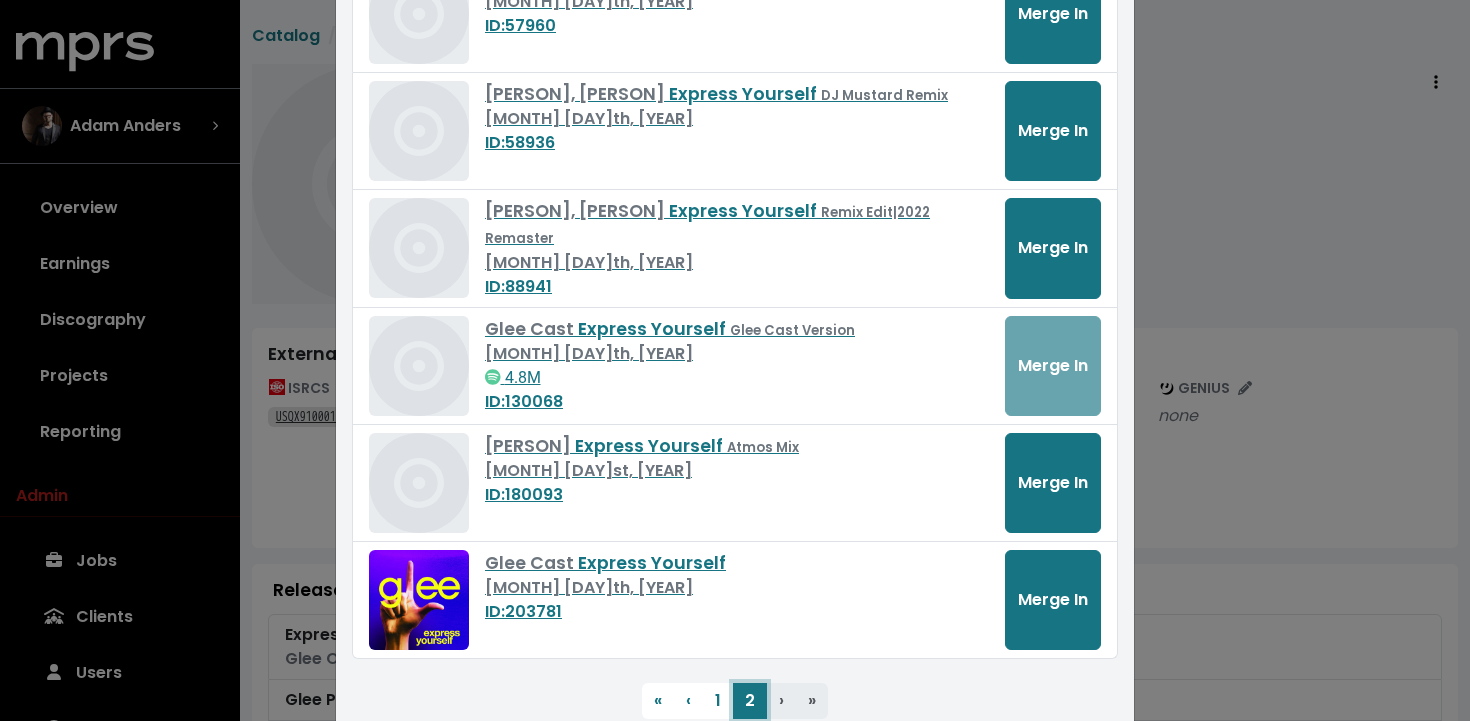 scroll, scrollTop: 309, scrollLeft: 0, axis: vertical 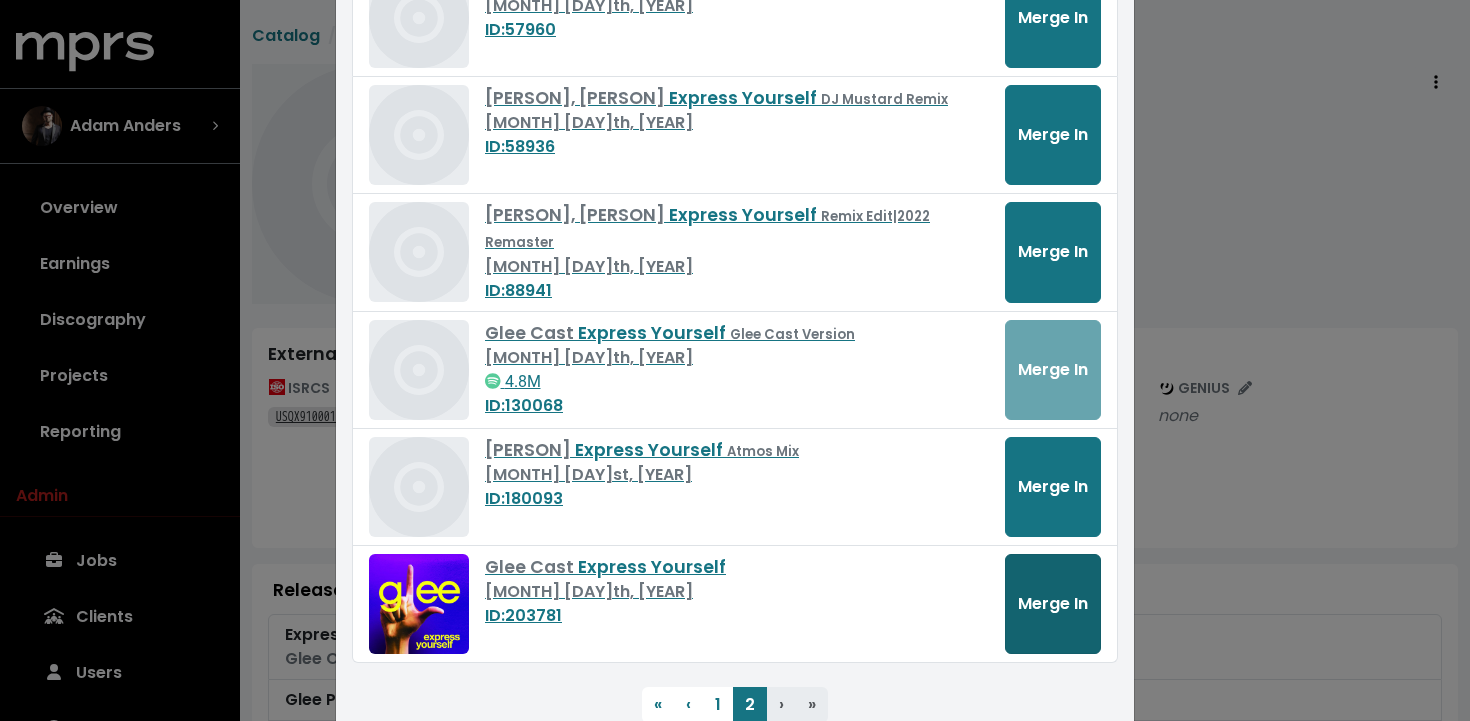 click on "Merge In" at bounding box center [1053, 603] 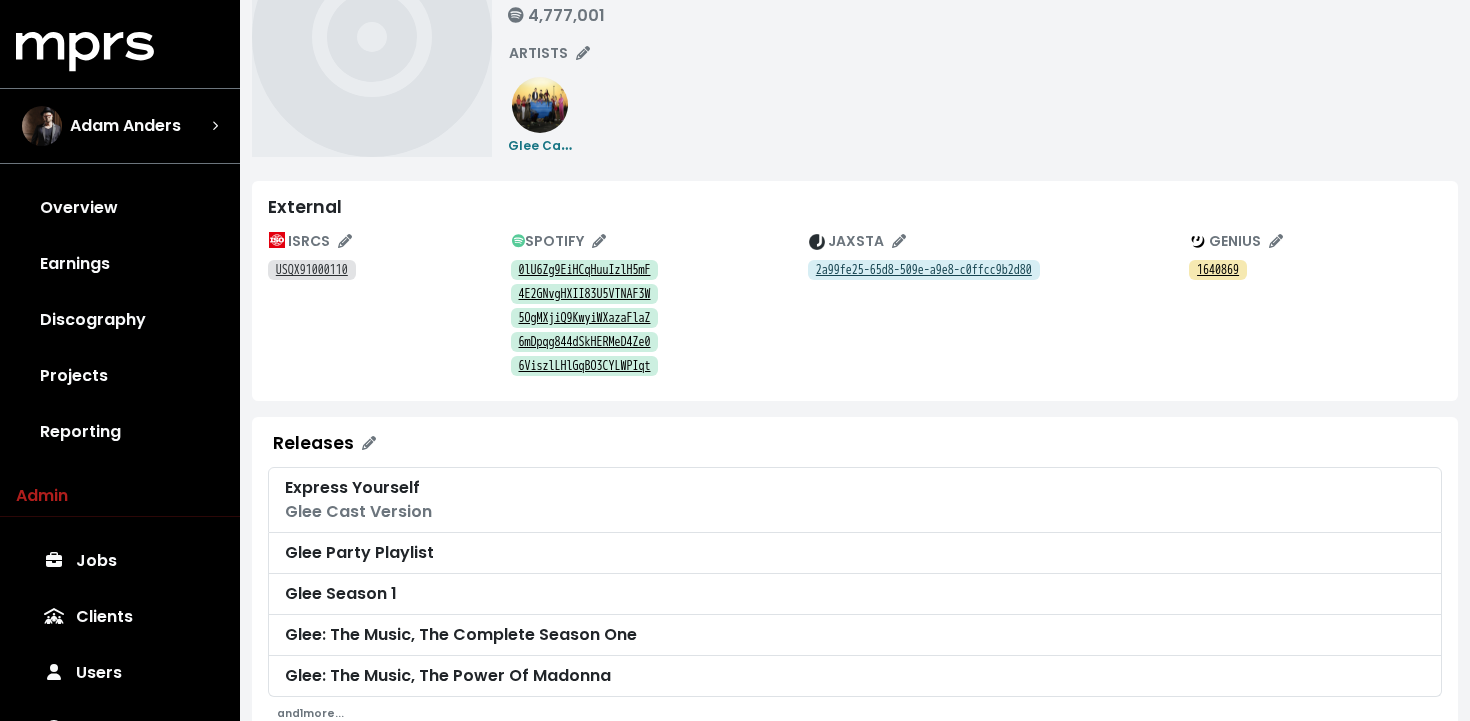 scroll, scrollTop: 0, scrollLeft: 0, axis: both 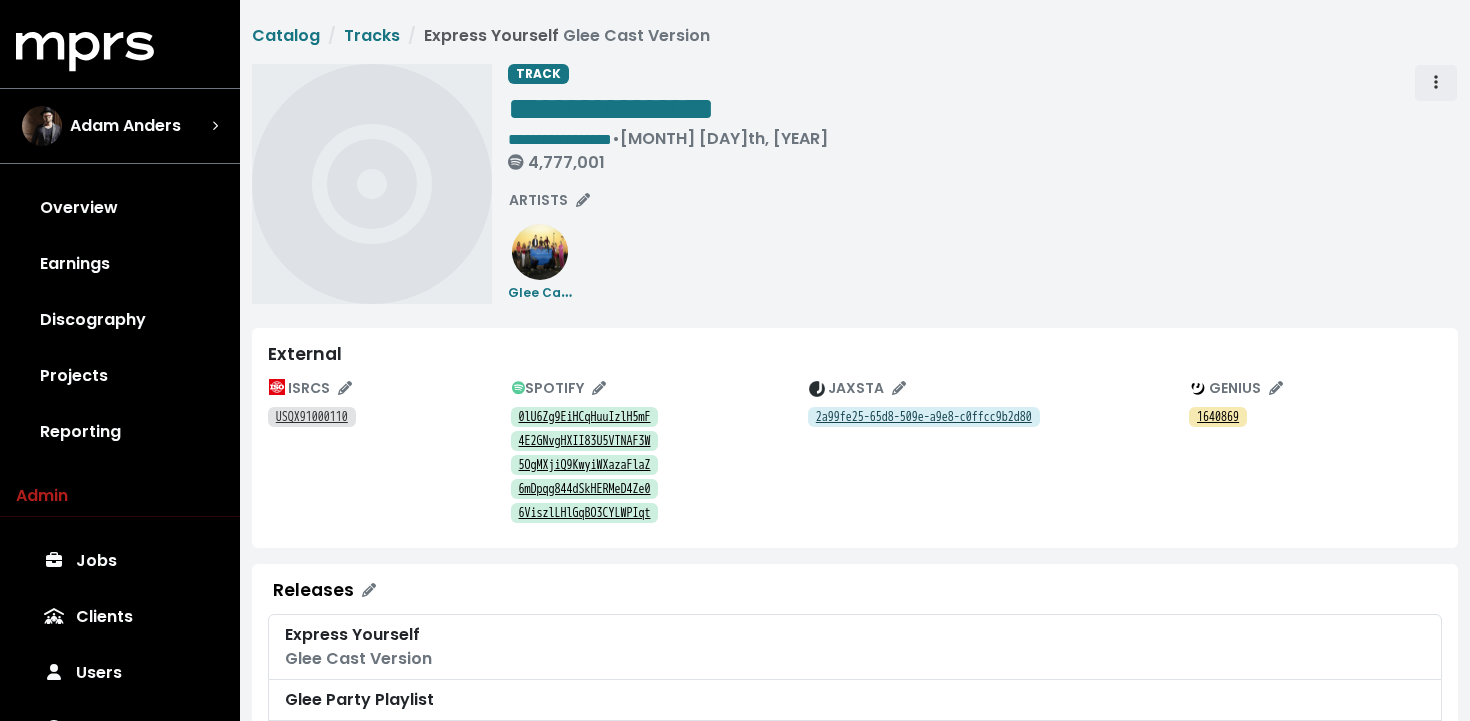 click at bounding box center [1436, 83] 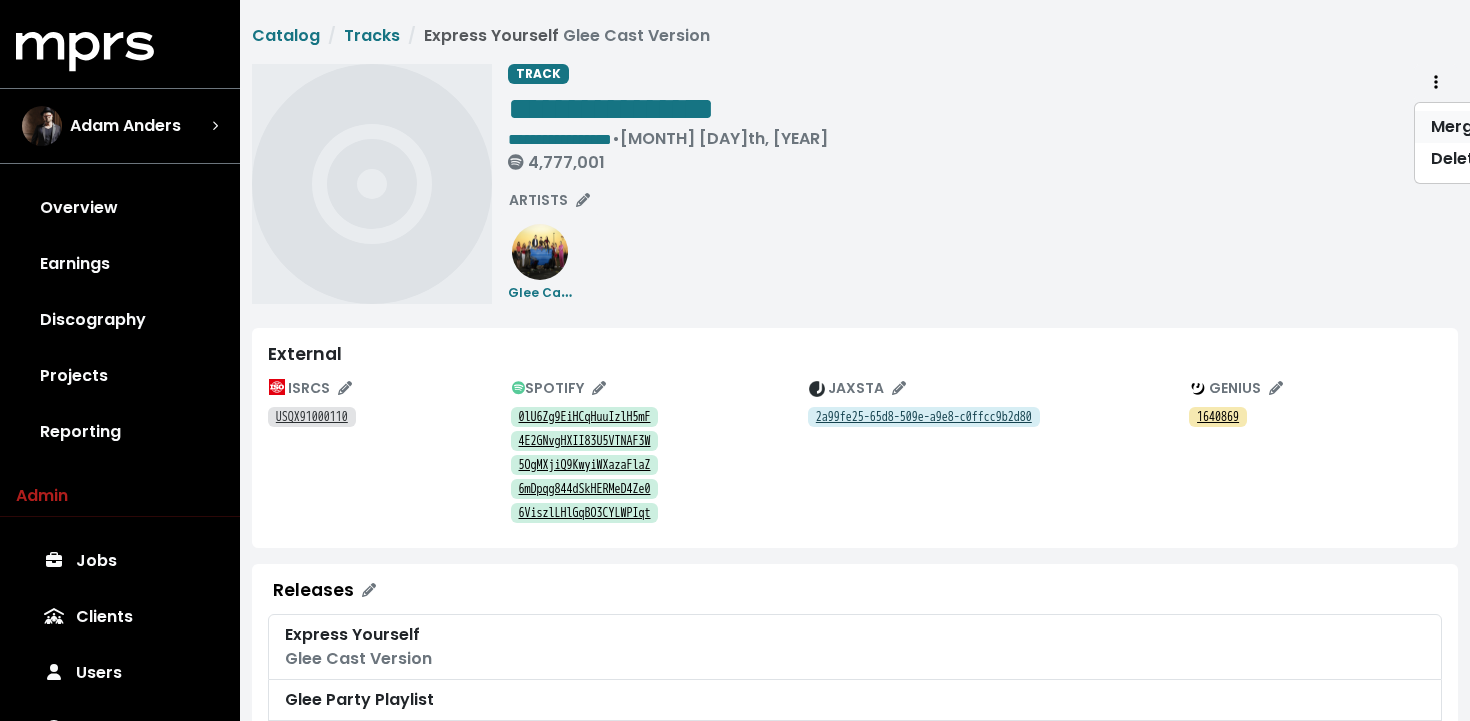click on "Merge" at bounding box center (1494, 127) 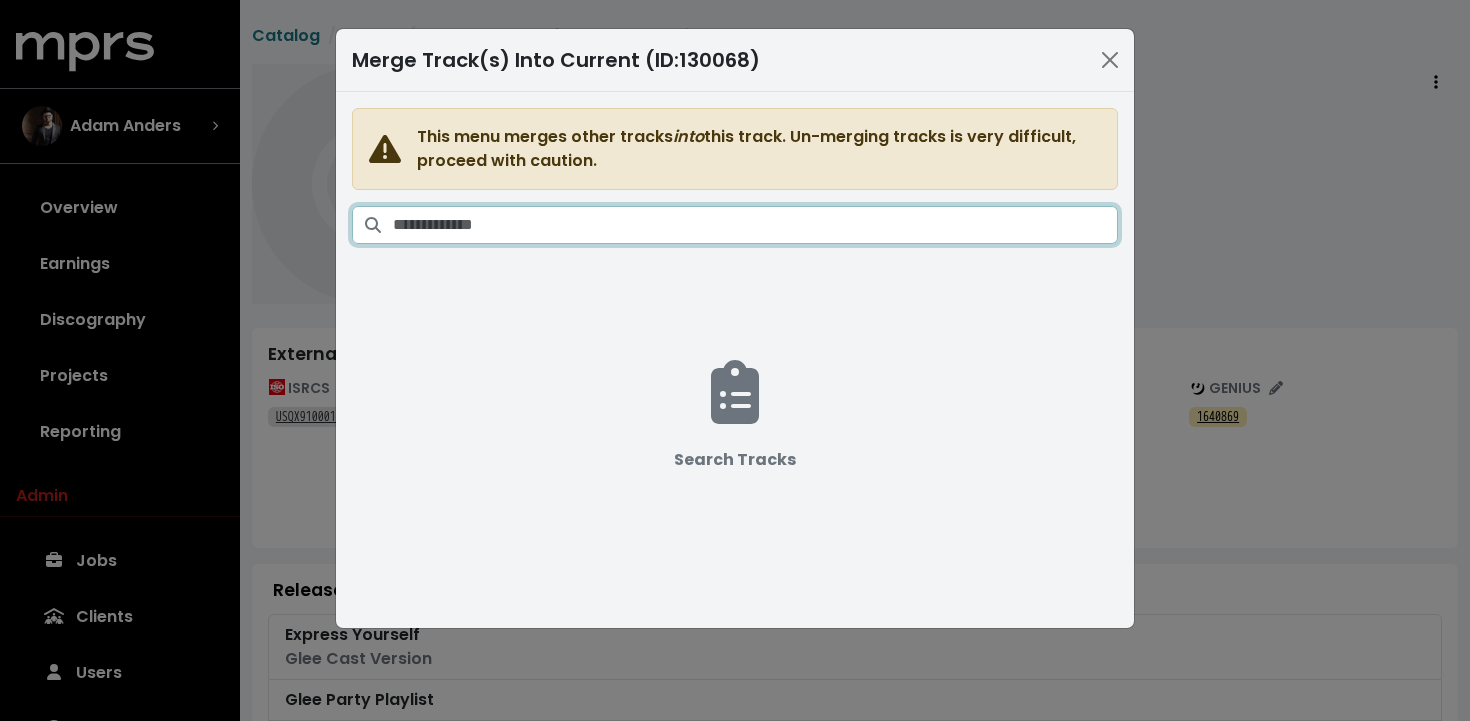 click at bounding box center (755, 225) 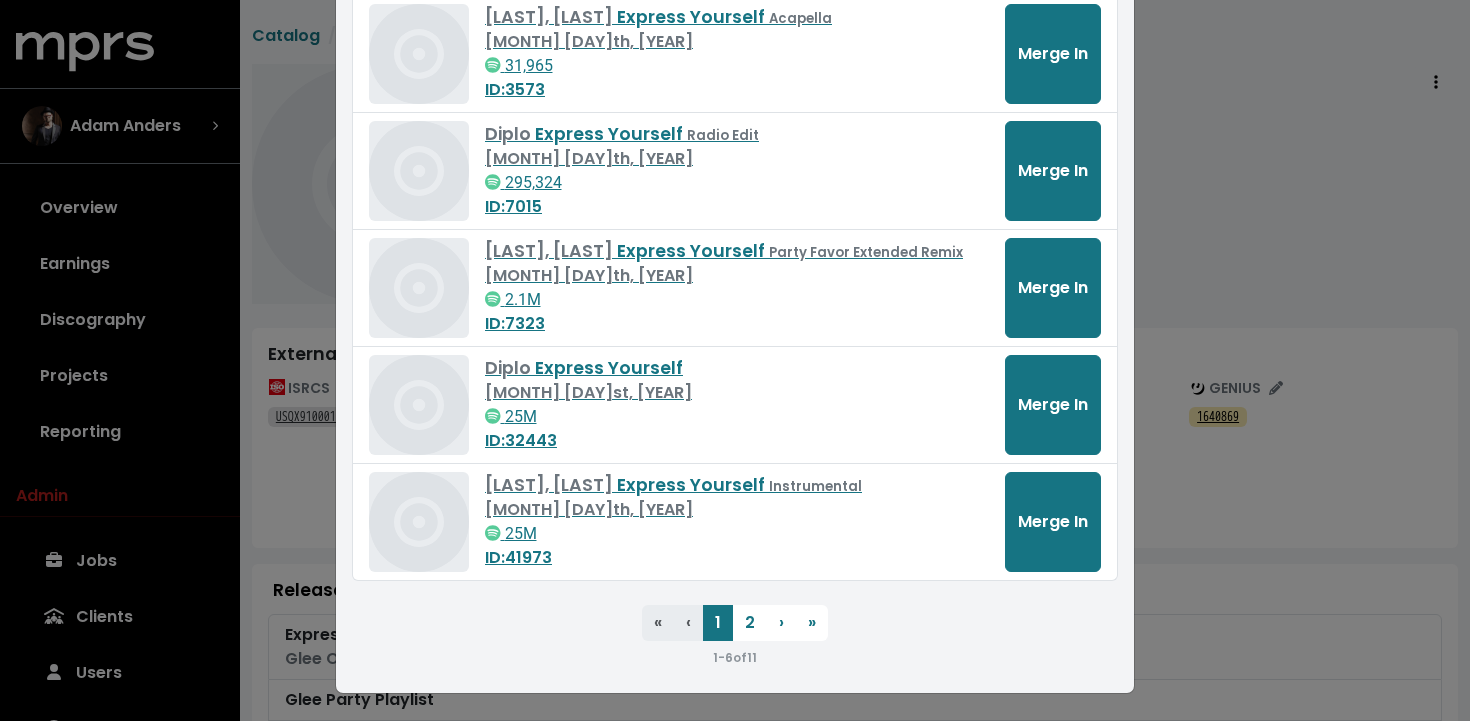 scroll, scrollTop: 416, scrollLeft: 0, axis: vertical 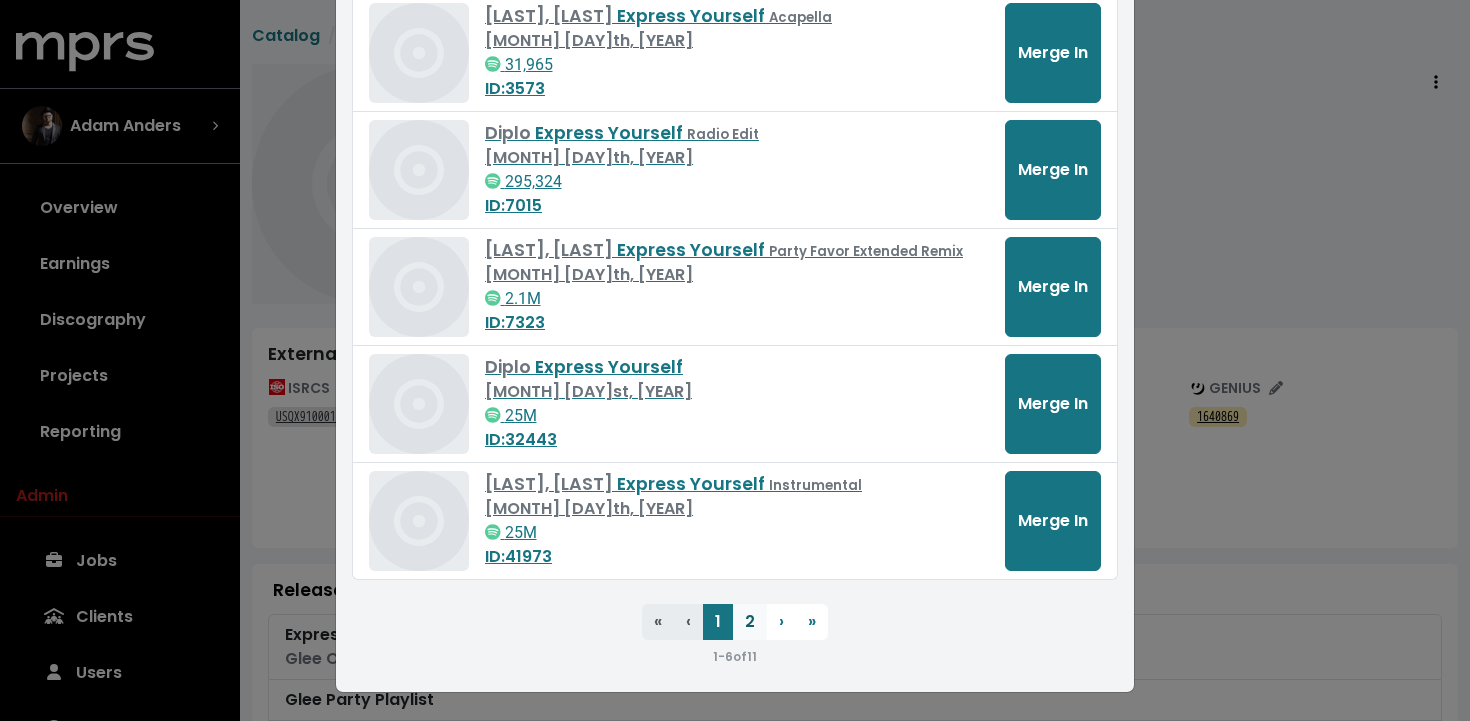 type on "**********" 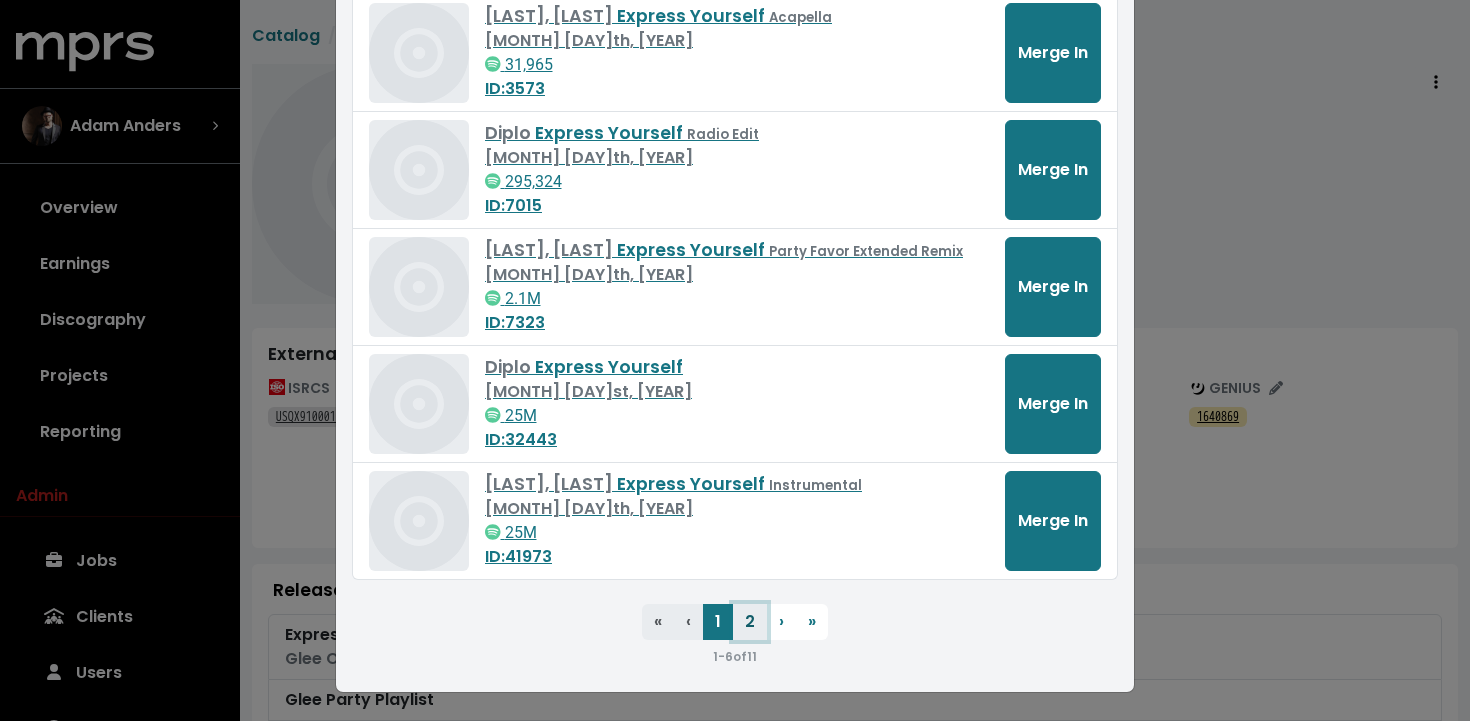 click on "2" at bounding box center (750, 622) 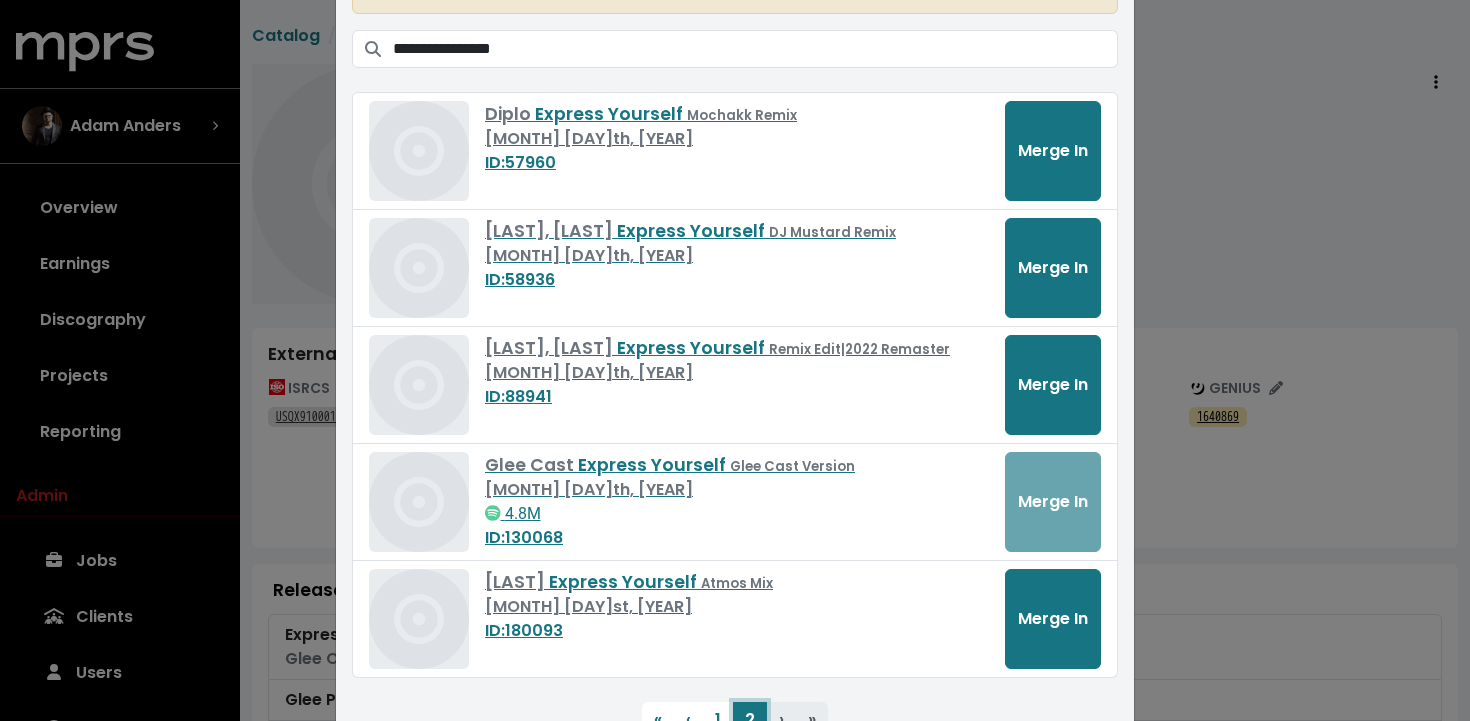 scroll, scrollTop: 0, scrollLeft: 0, axis: both 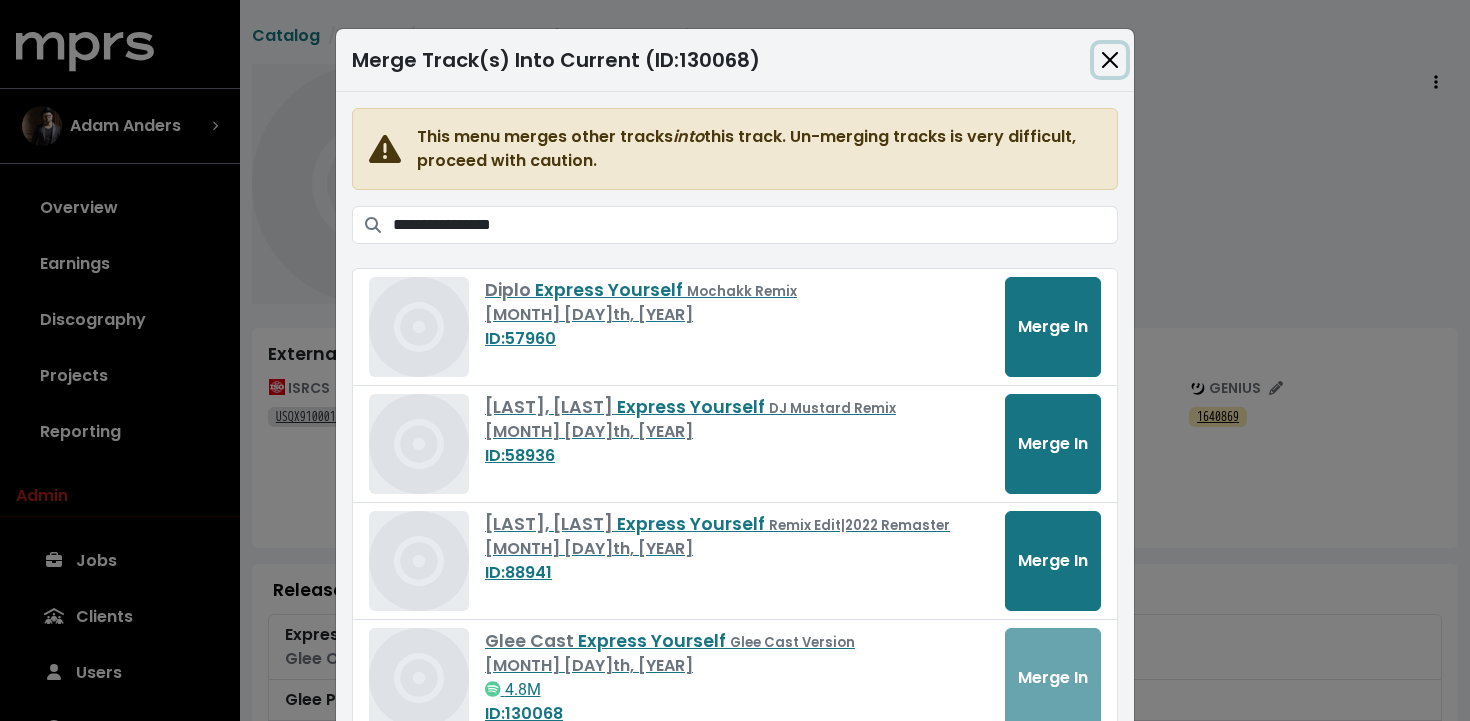 click at bounding box center [1110, 60] 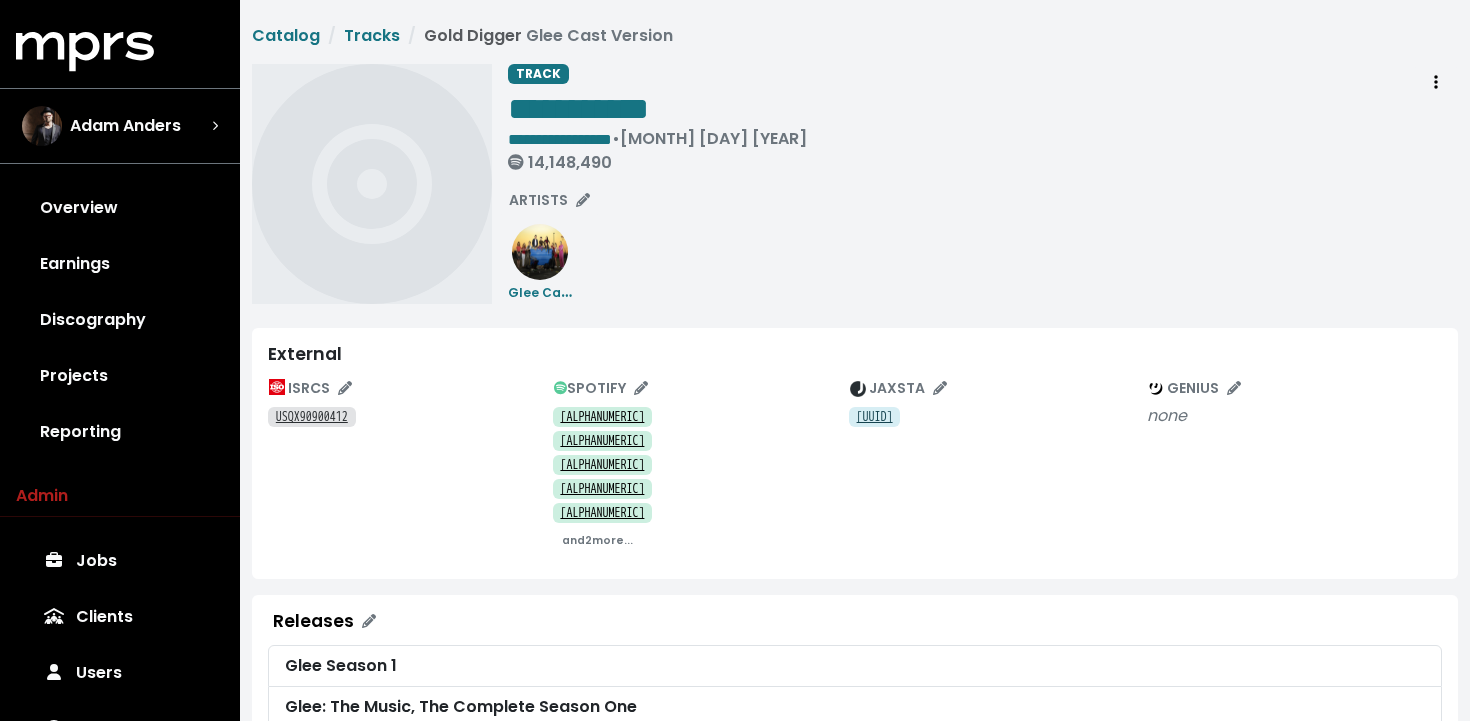 scroll, scrollTop: 0, scrollLeft: 0, axis: both 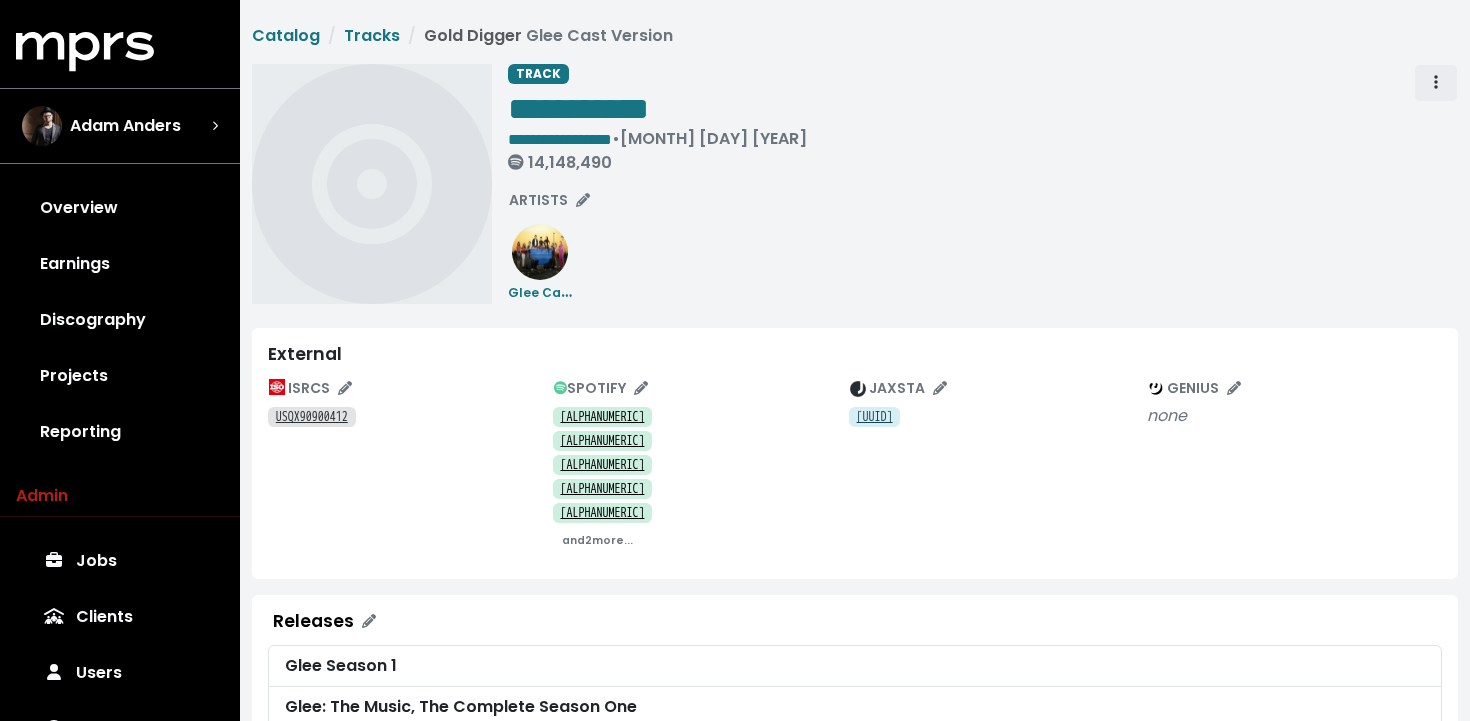 click at bounding box center [1436, 83] 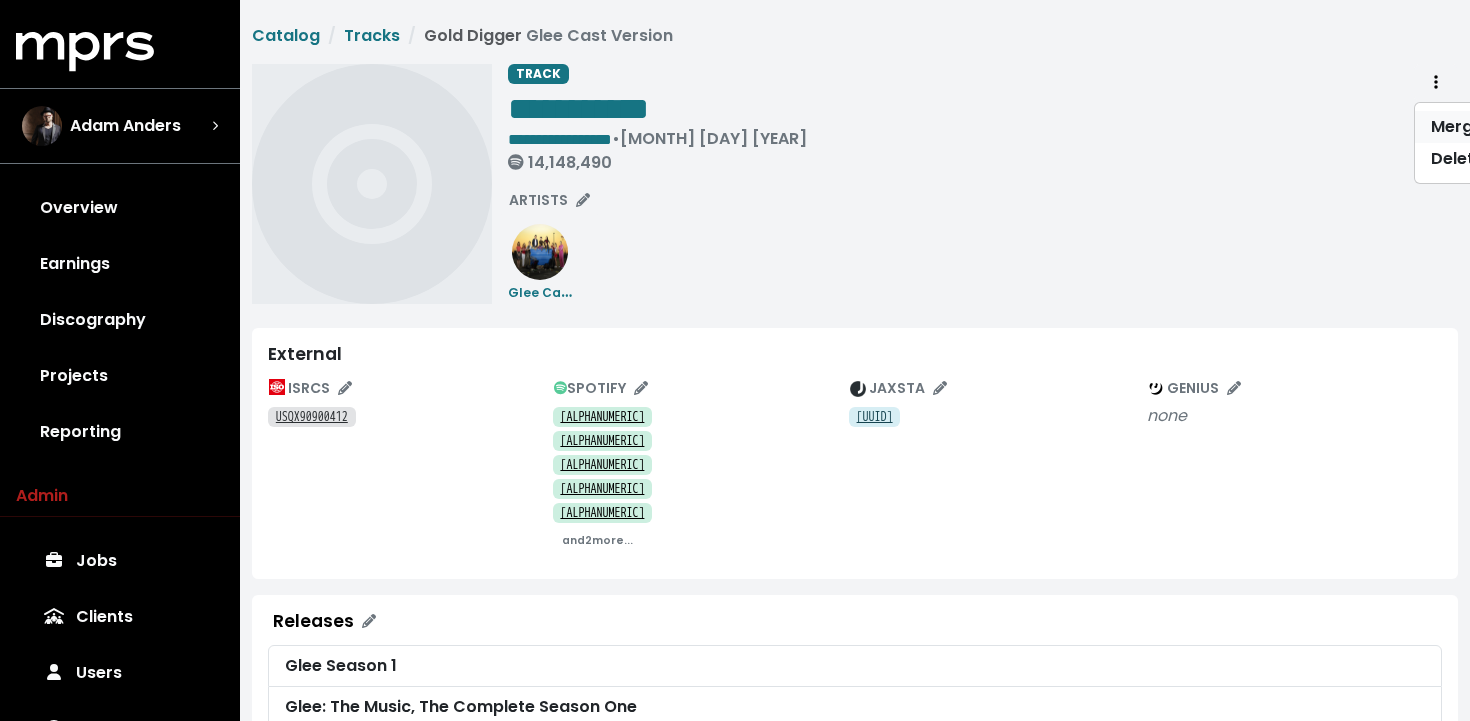 click on "Merge" at bounding box center (1494, 127) 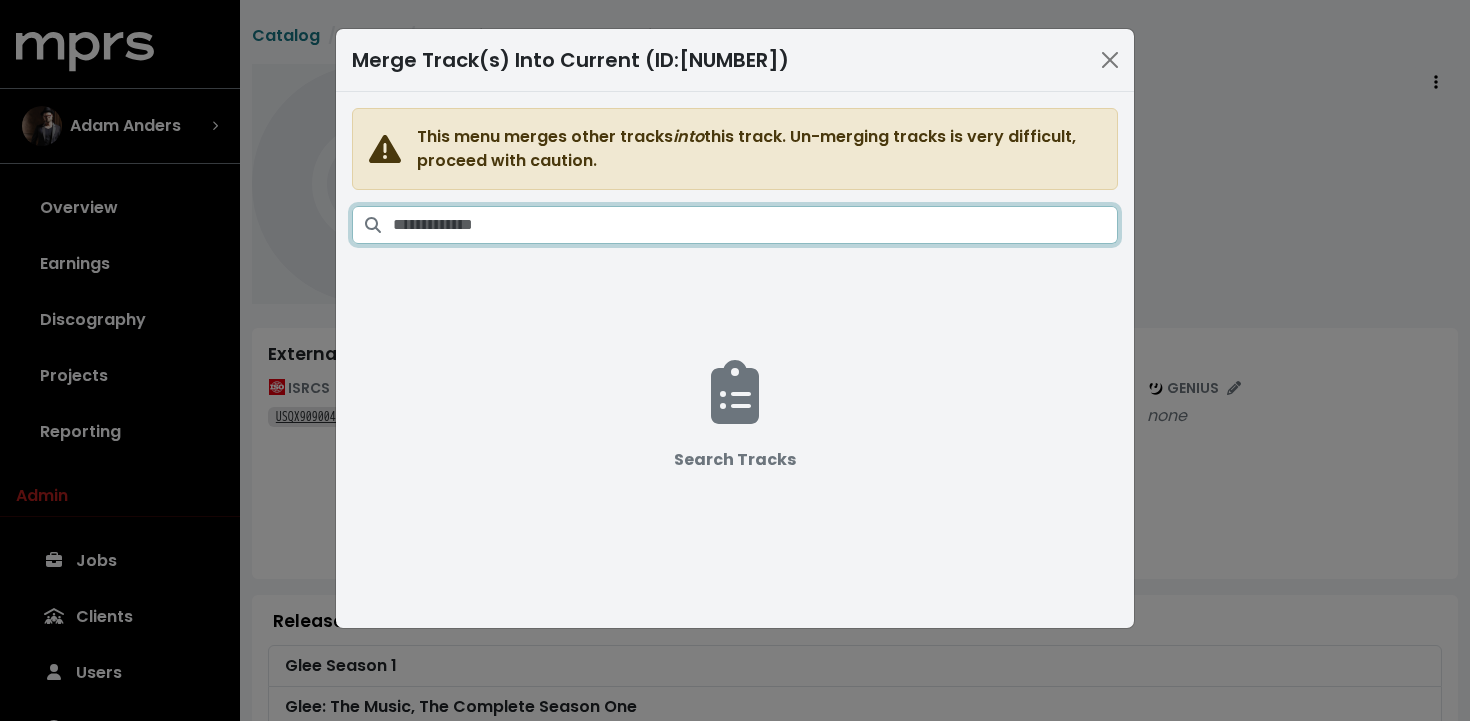 click at bounding box center [755, 225] 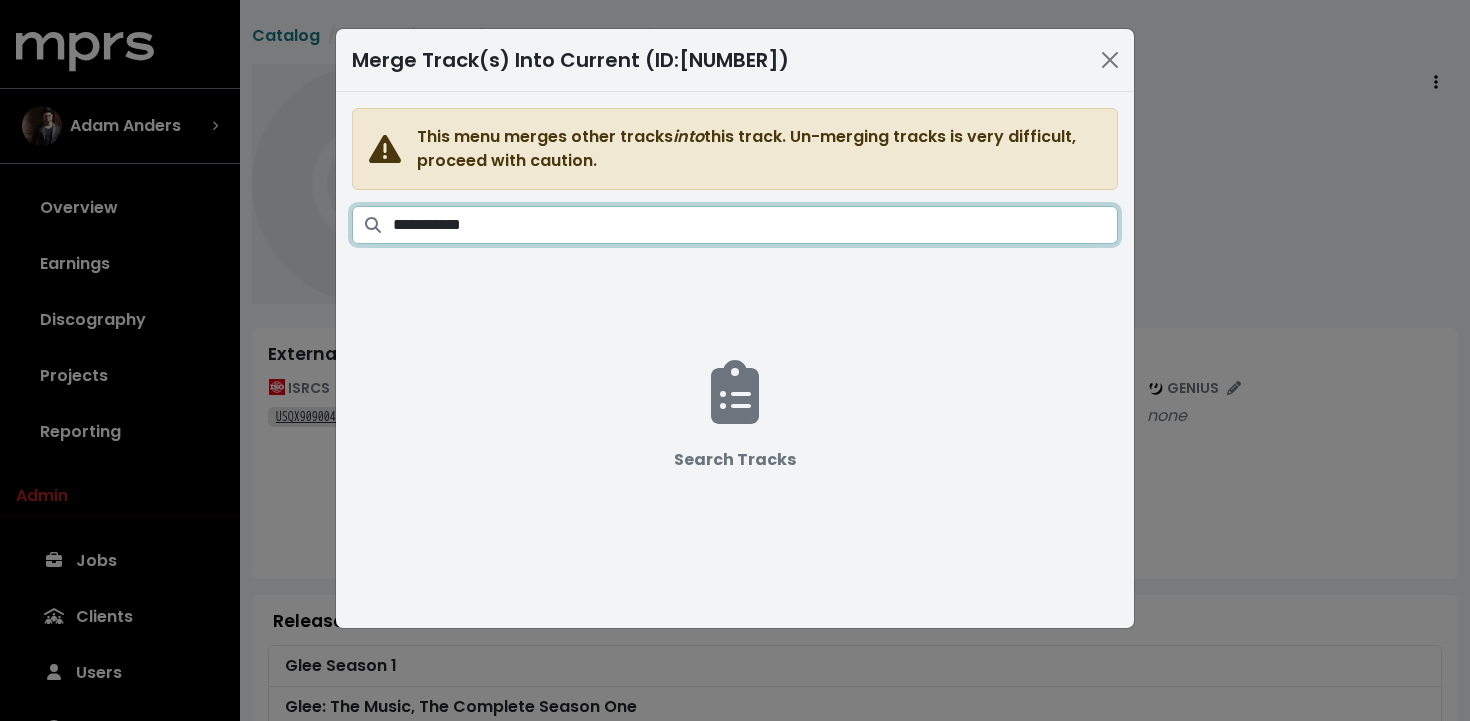 type on "**********" 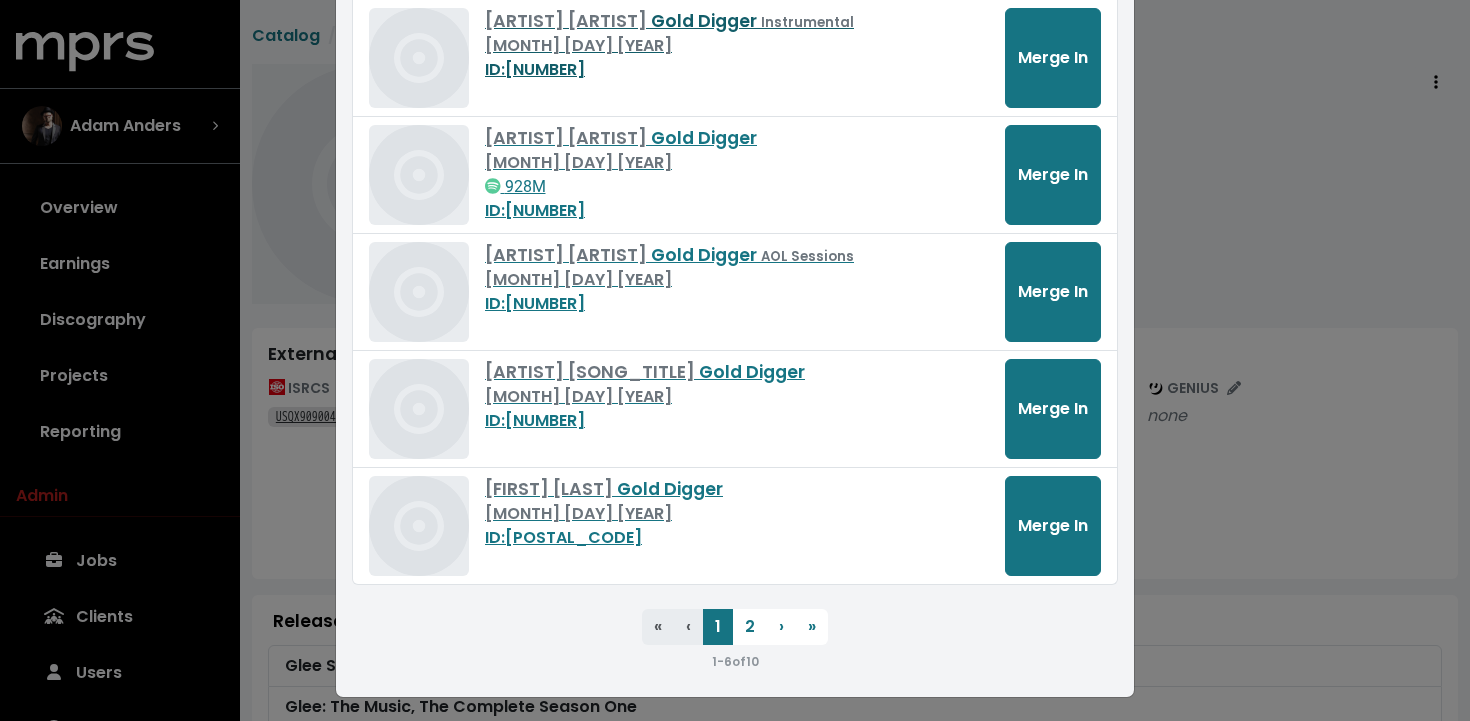 scroll, scrollTop: 389, scrollLeft: 0, axis: vertical 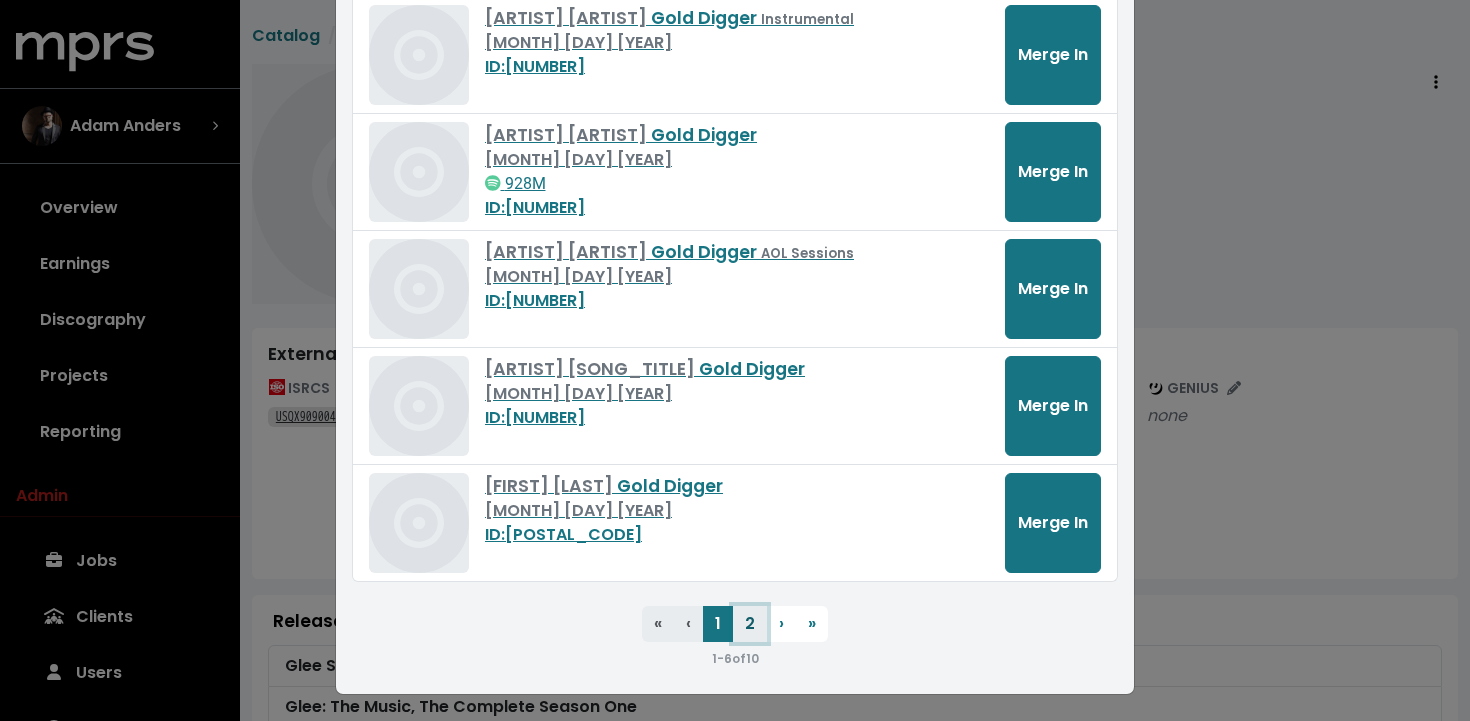 click on "2" at bounding box center [750, 624] 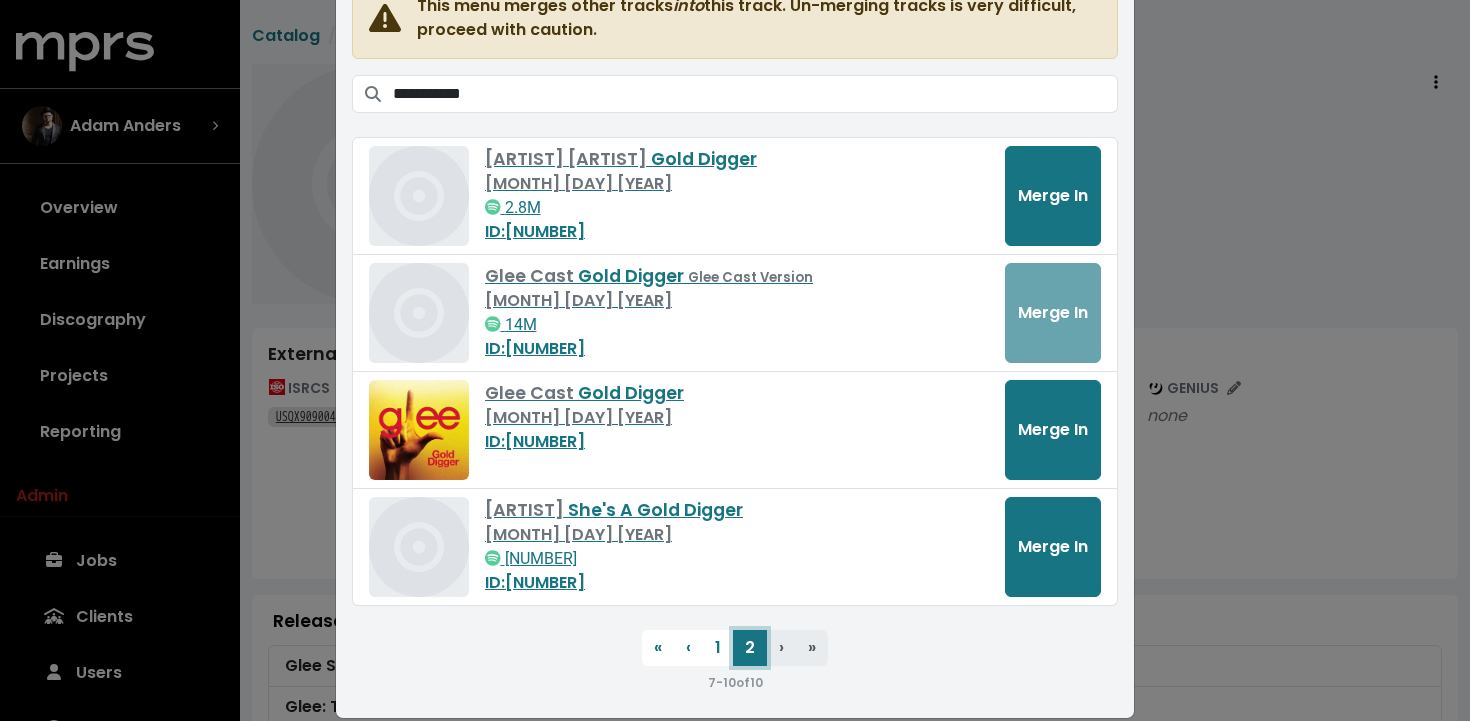 scroll, scrollTop: 157, scrollLeft: 0, axis: vertical 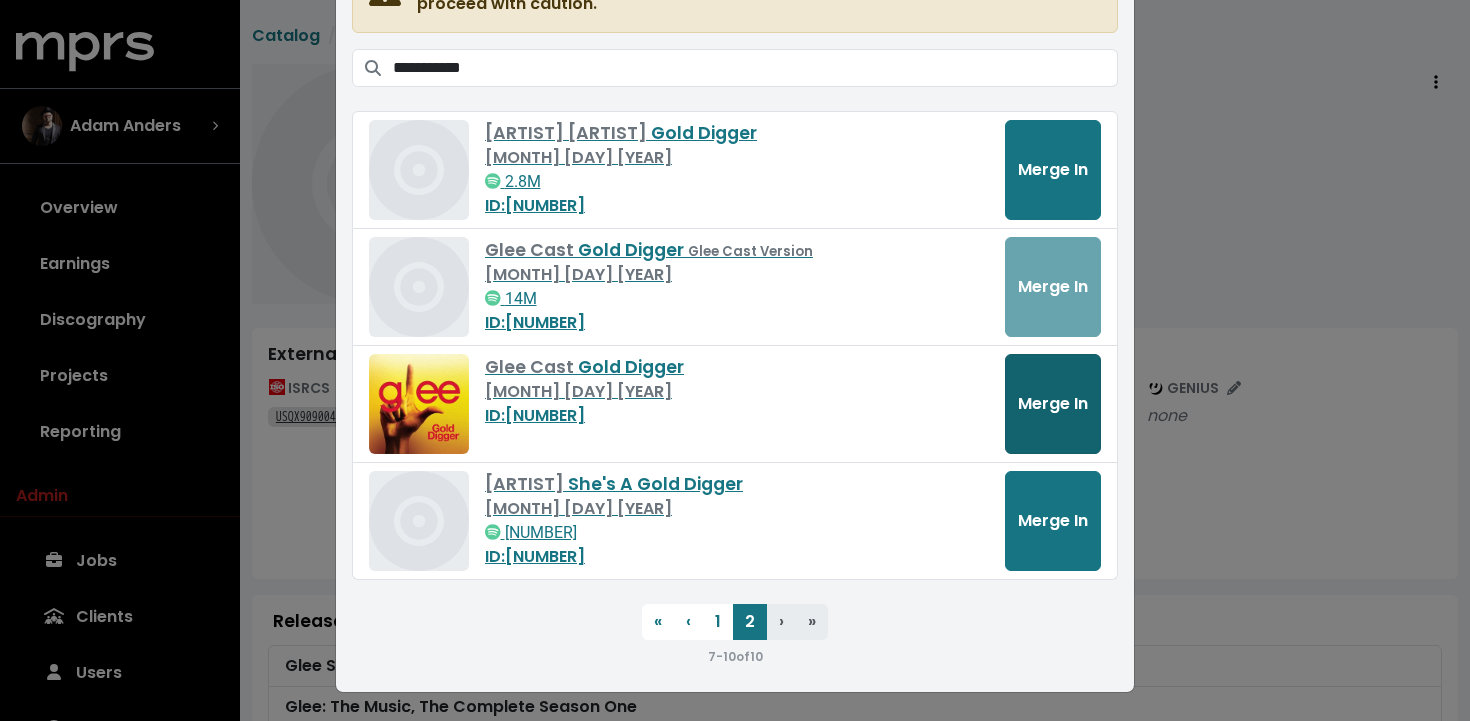 click on "Merge In" at bounding box center [1053, 404] 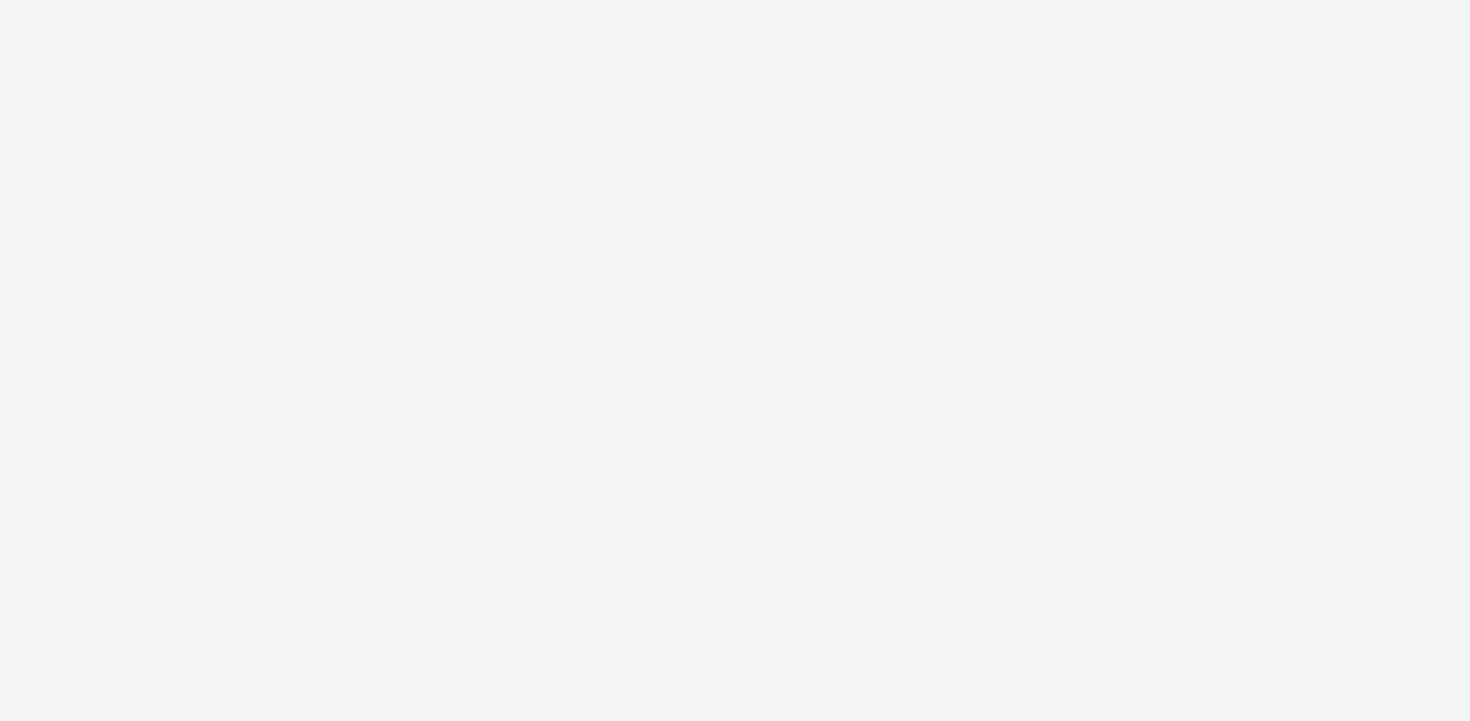scroll, scrollTop: 0, scrollLeft: 0, axis: both 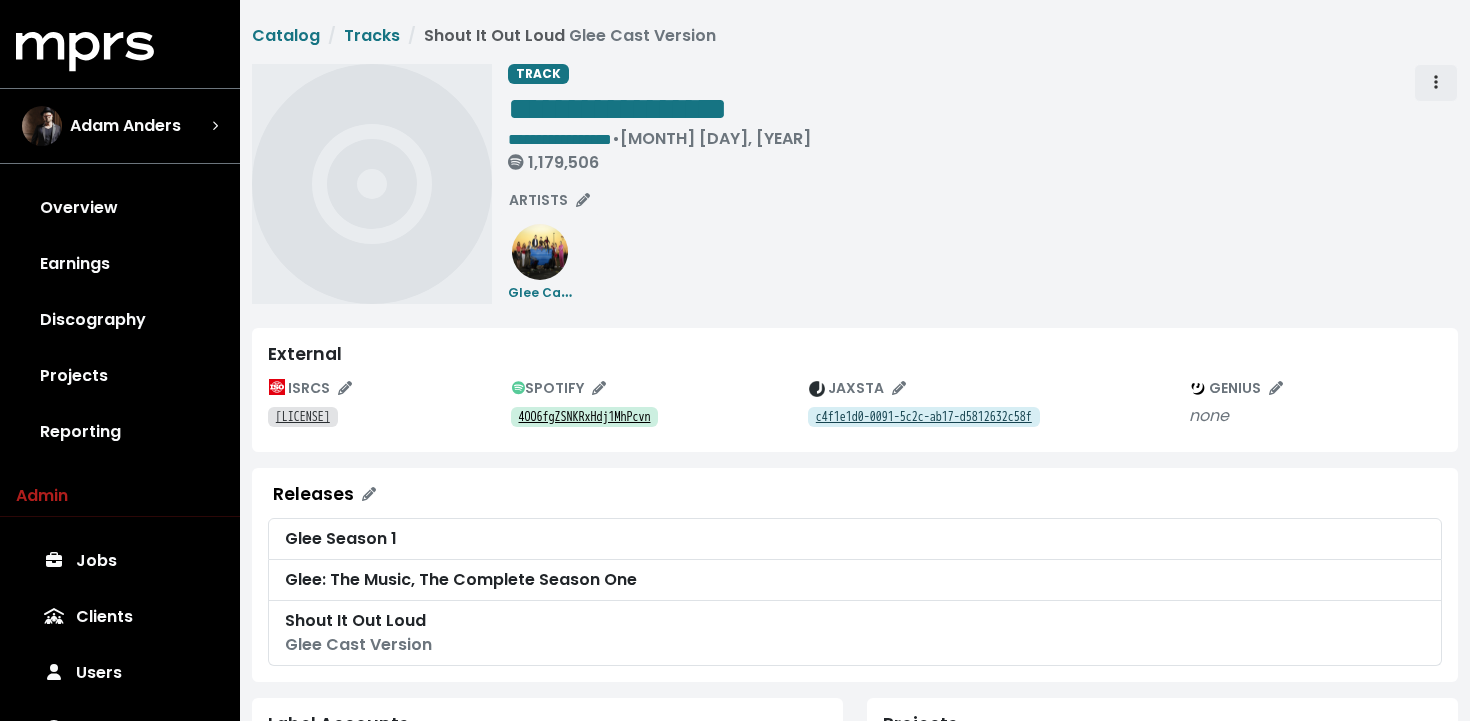 click at bounding box center (1436, 83) 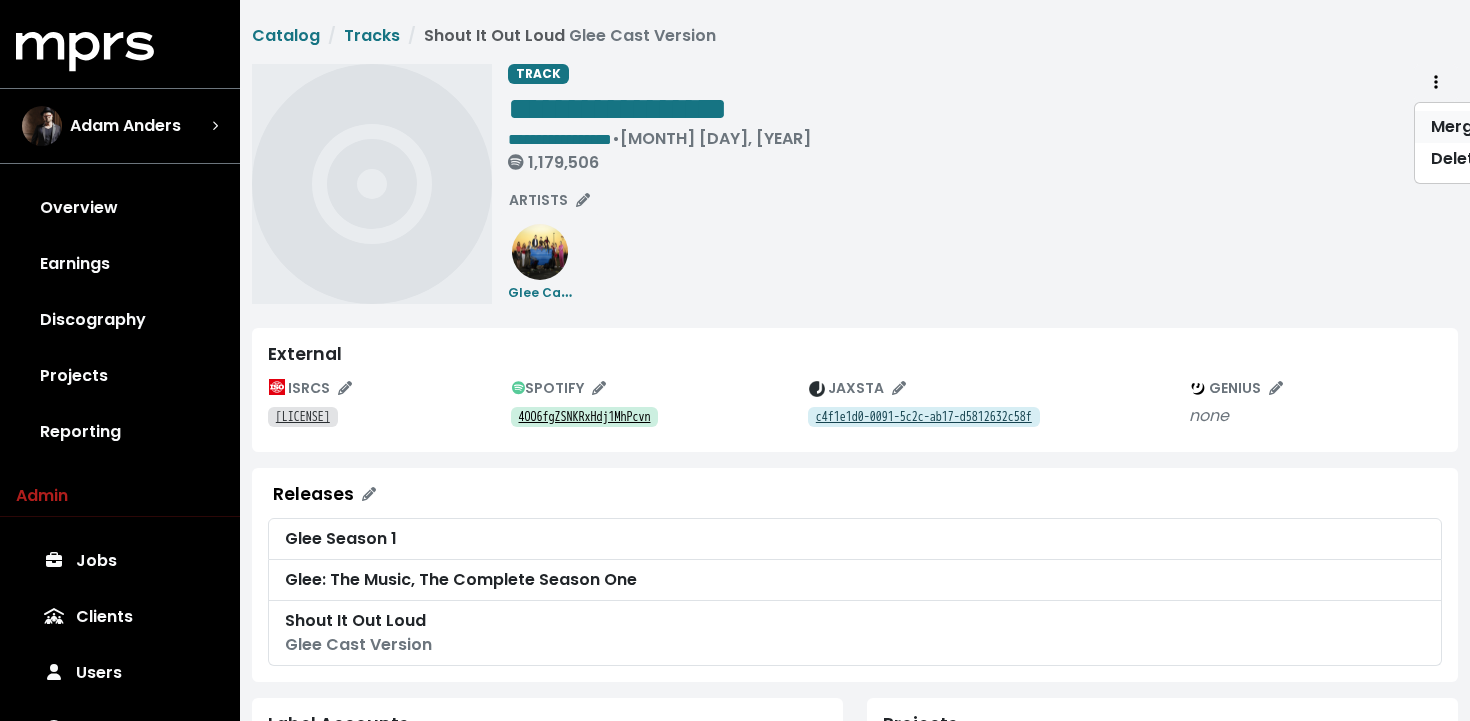 click on "Merge" at bounding box center (1494, 127) 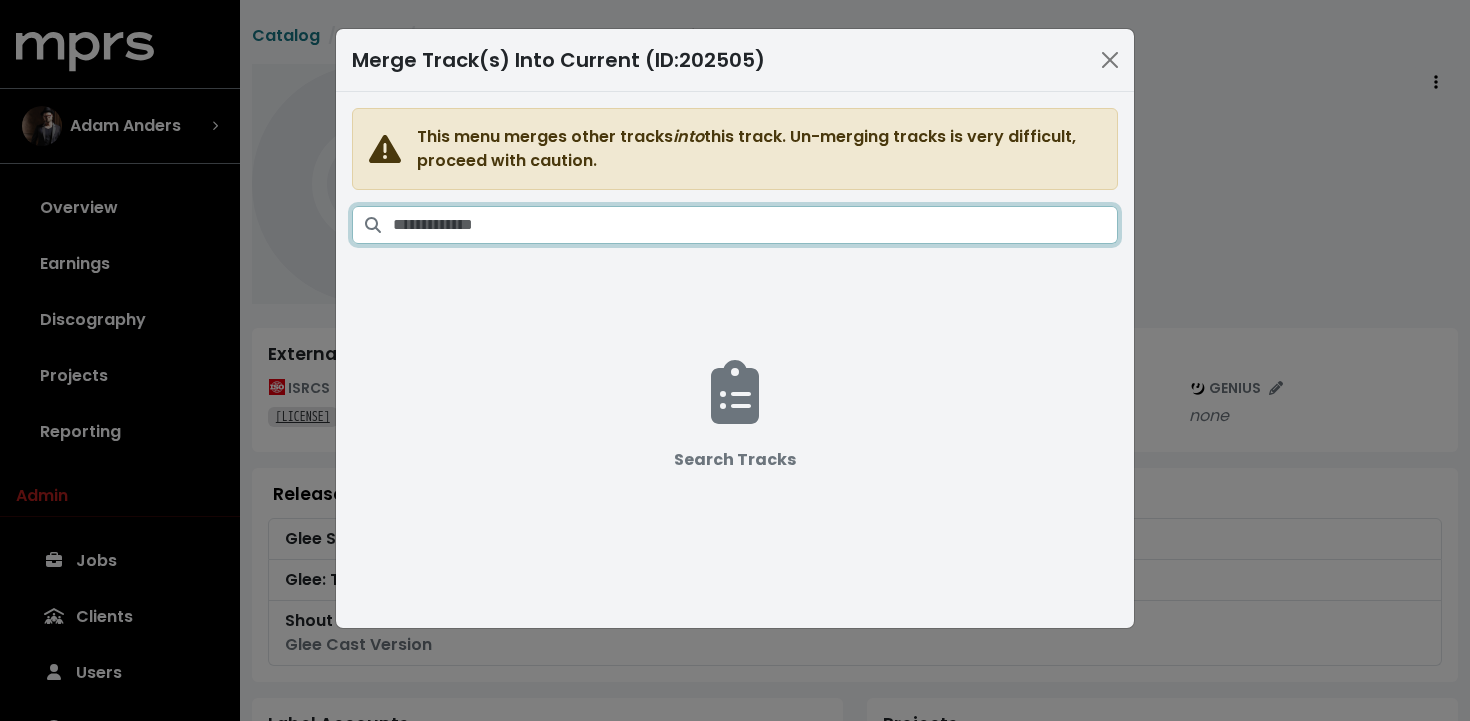 click at bounding box center [755, 225] 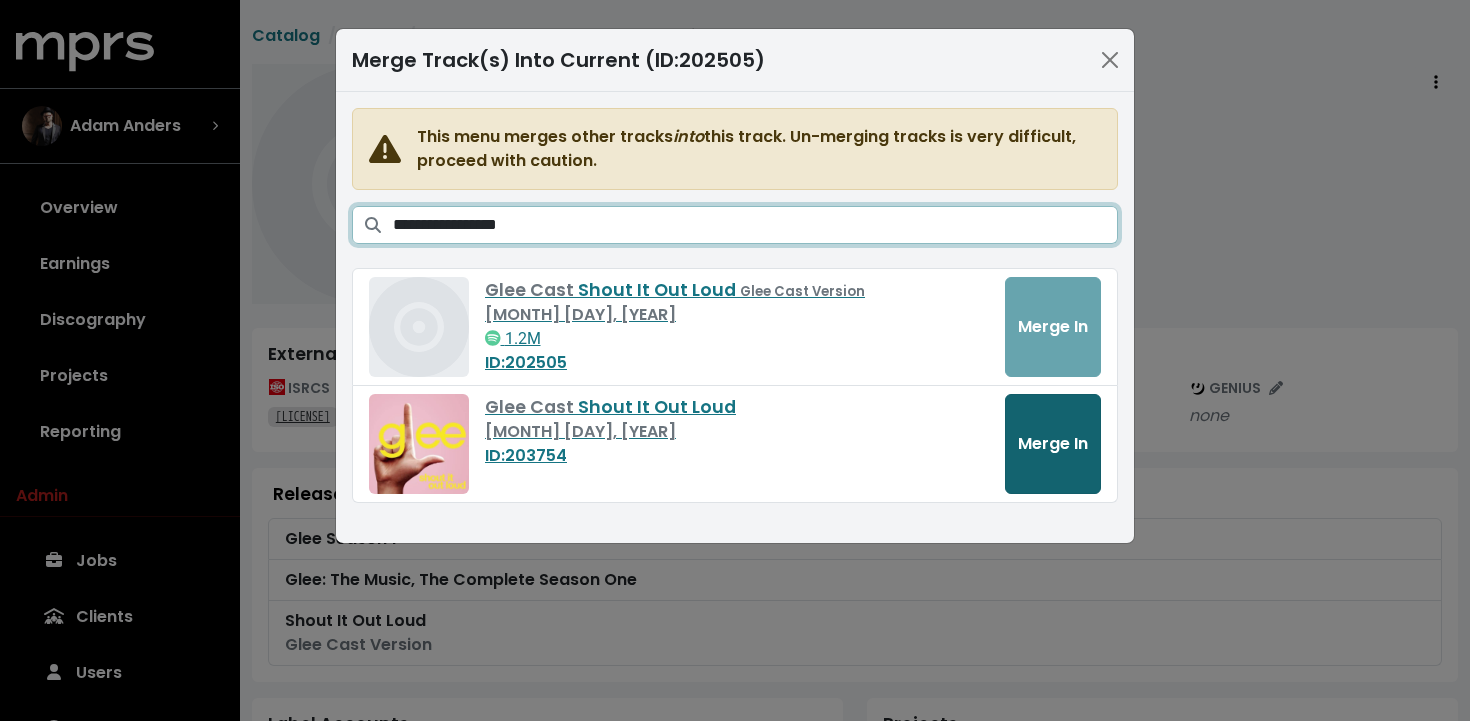 type on "**********" 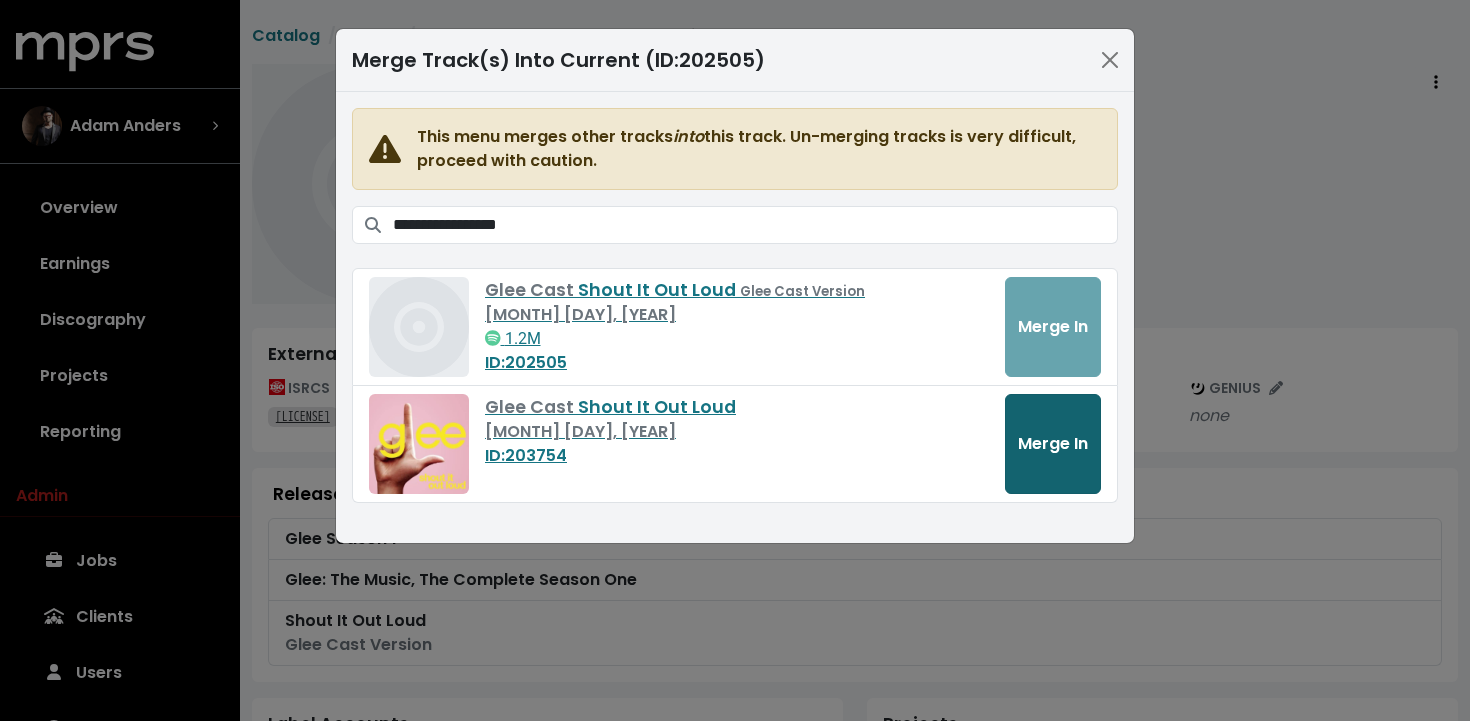 click on "Merge In" at bounding box center [1053, 444] 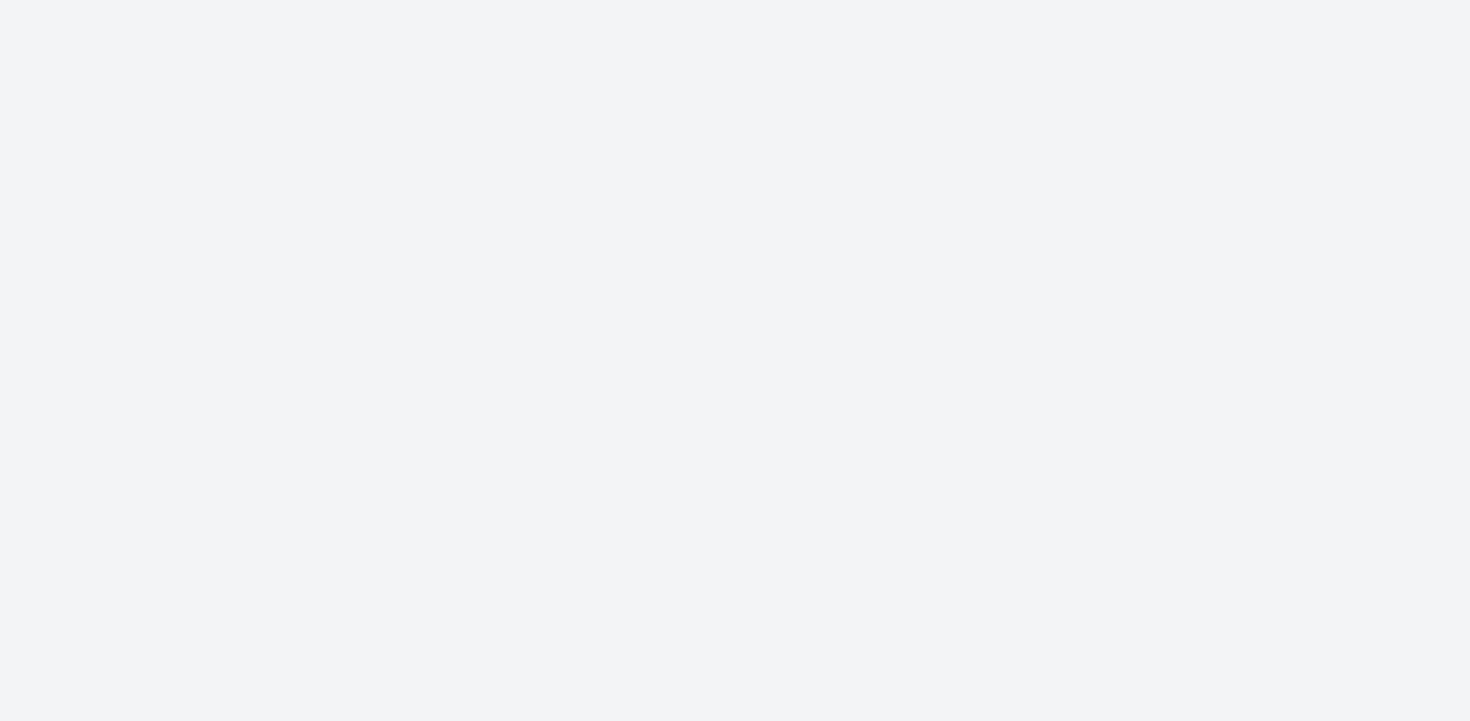 scroll, scrollTop: 0, scrollLeft: 0, axis: both 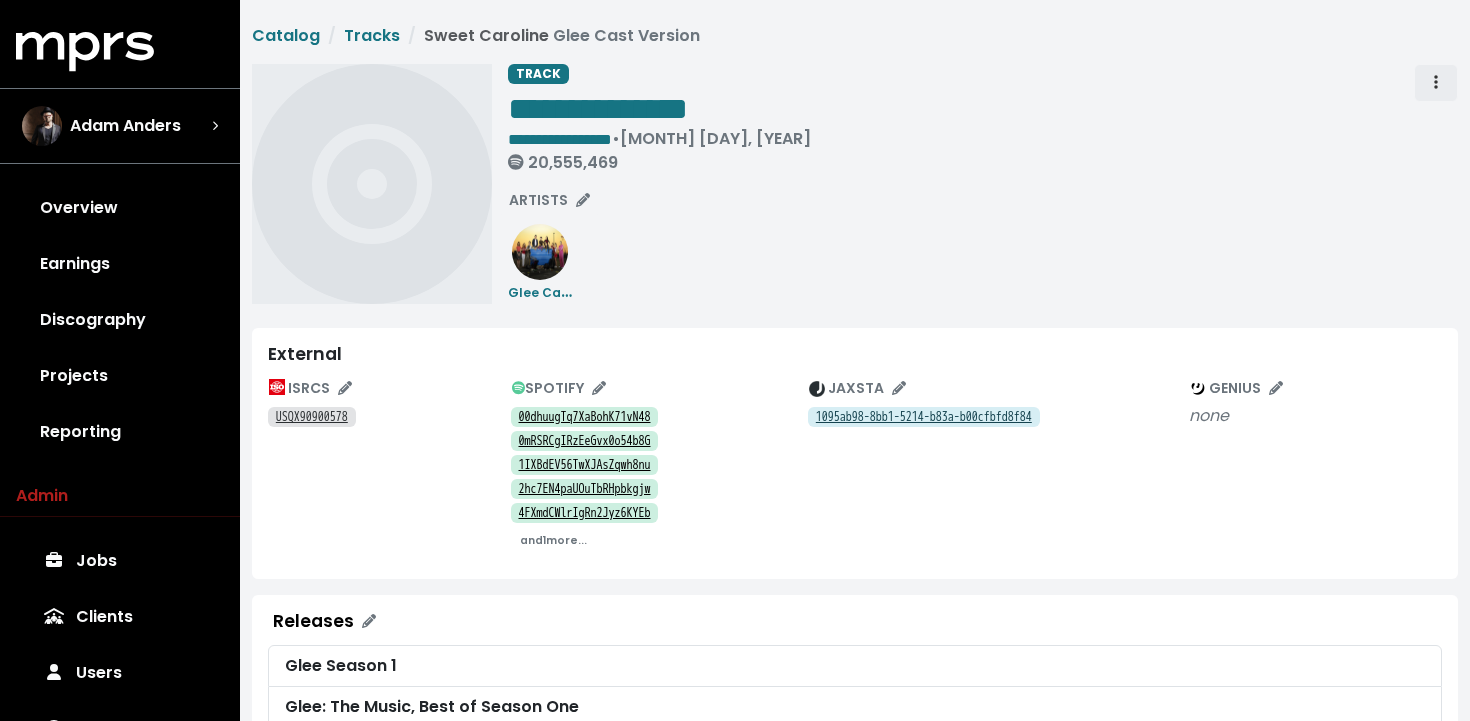 click at bounding box center [1436, 83] 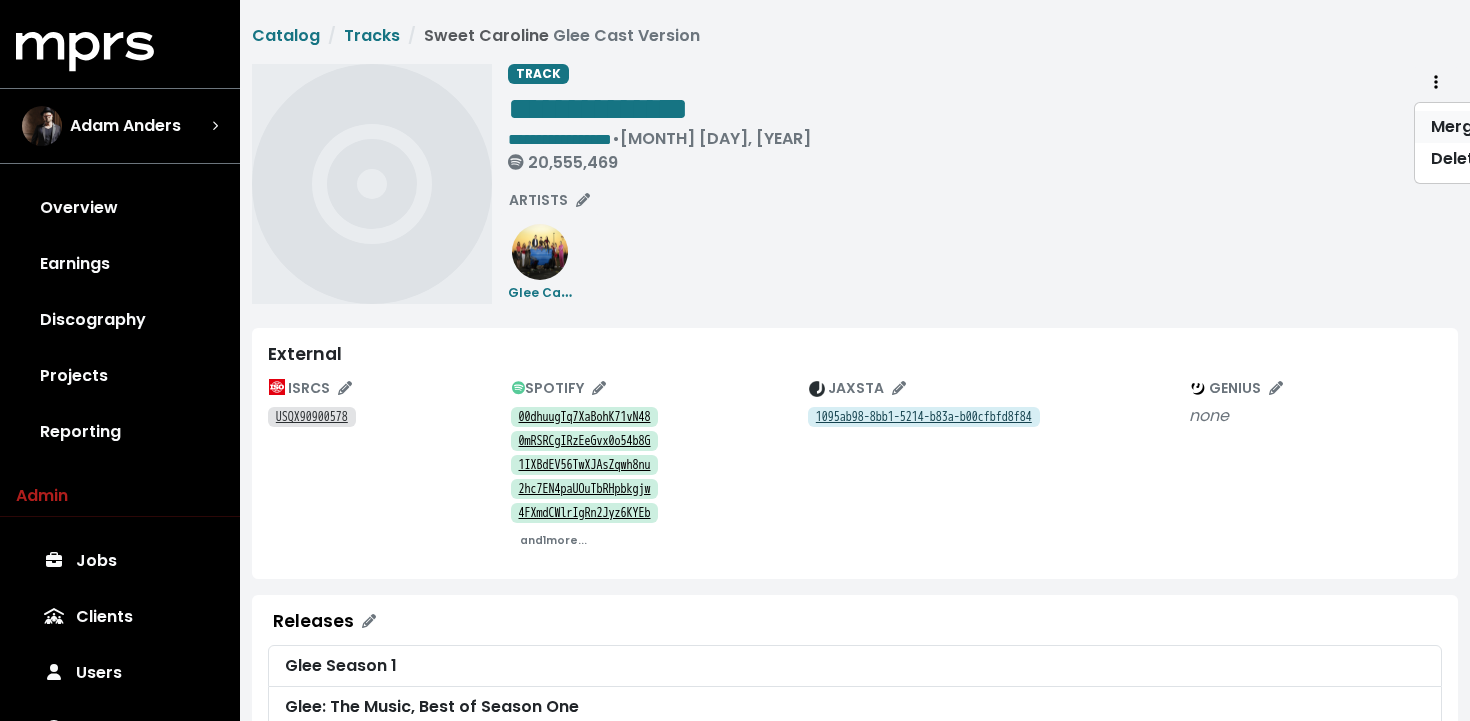 click on "Merge" at bounding box center [1494, 127] 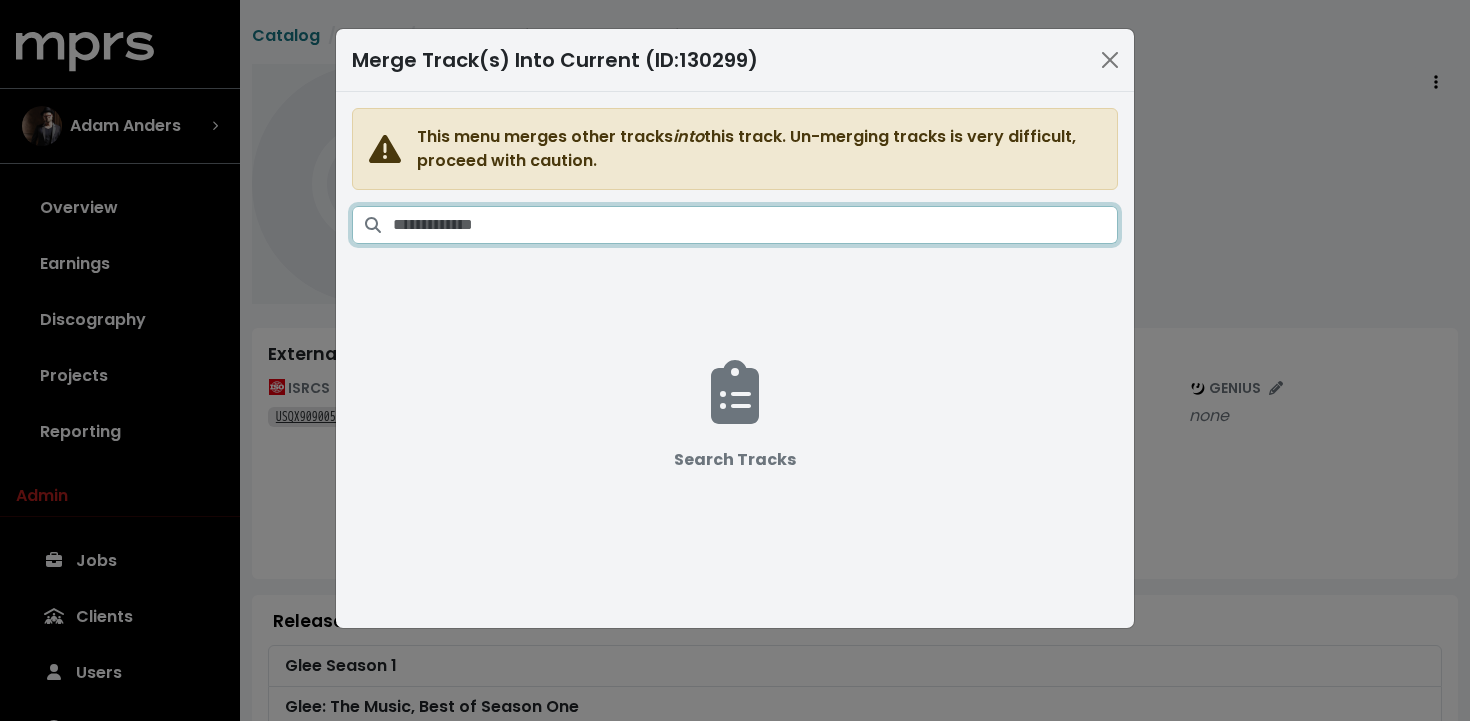 click at bounding box center [755, 225] 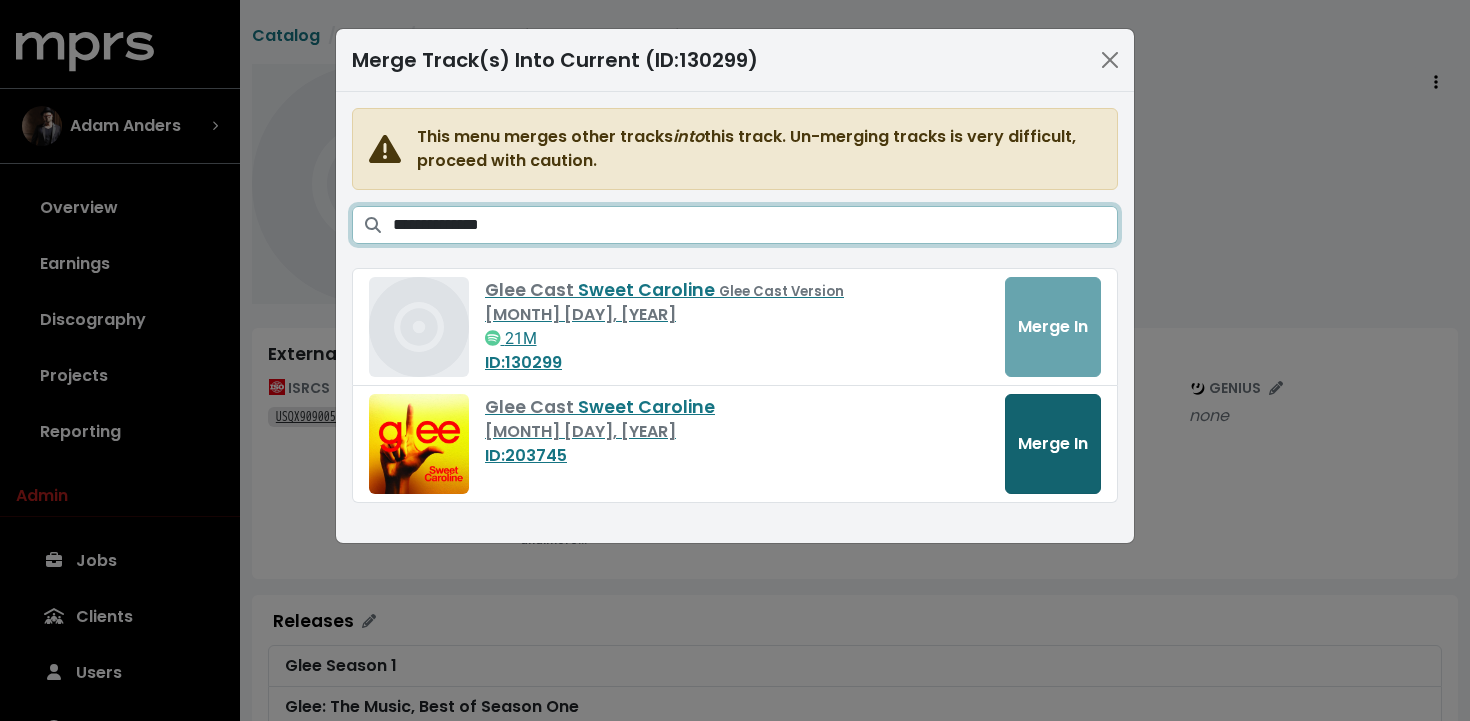 type on "**********" 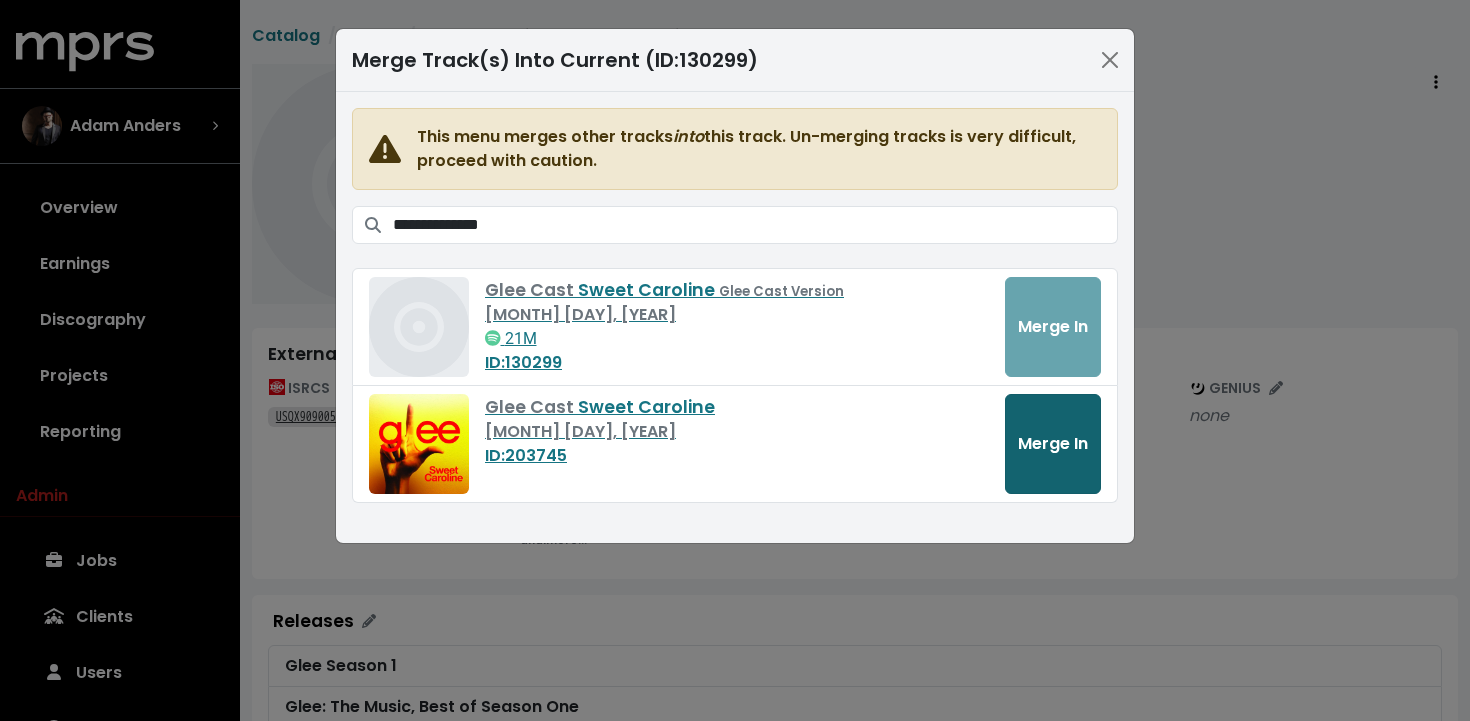 click on "Merge In" at bounding box center [1053, 444] 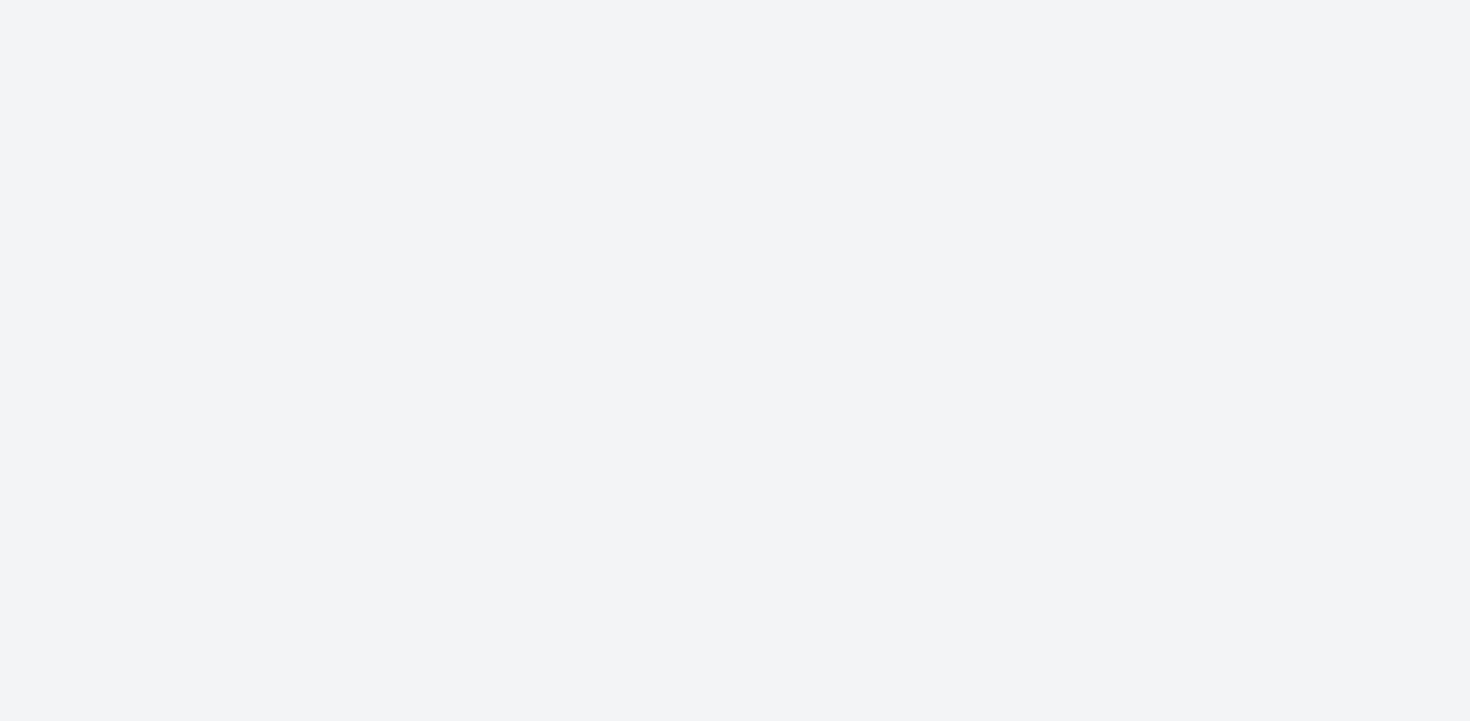scroll, scrollTop: 0, scrollLeft: 0, axis: both 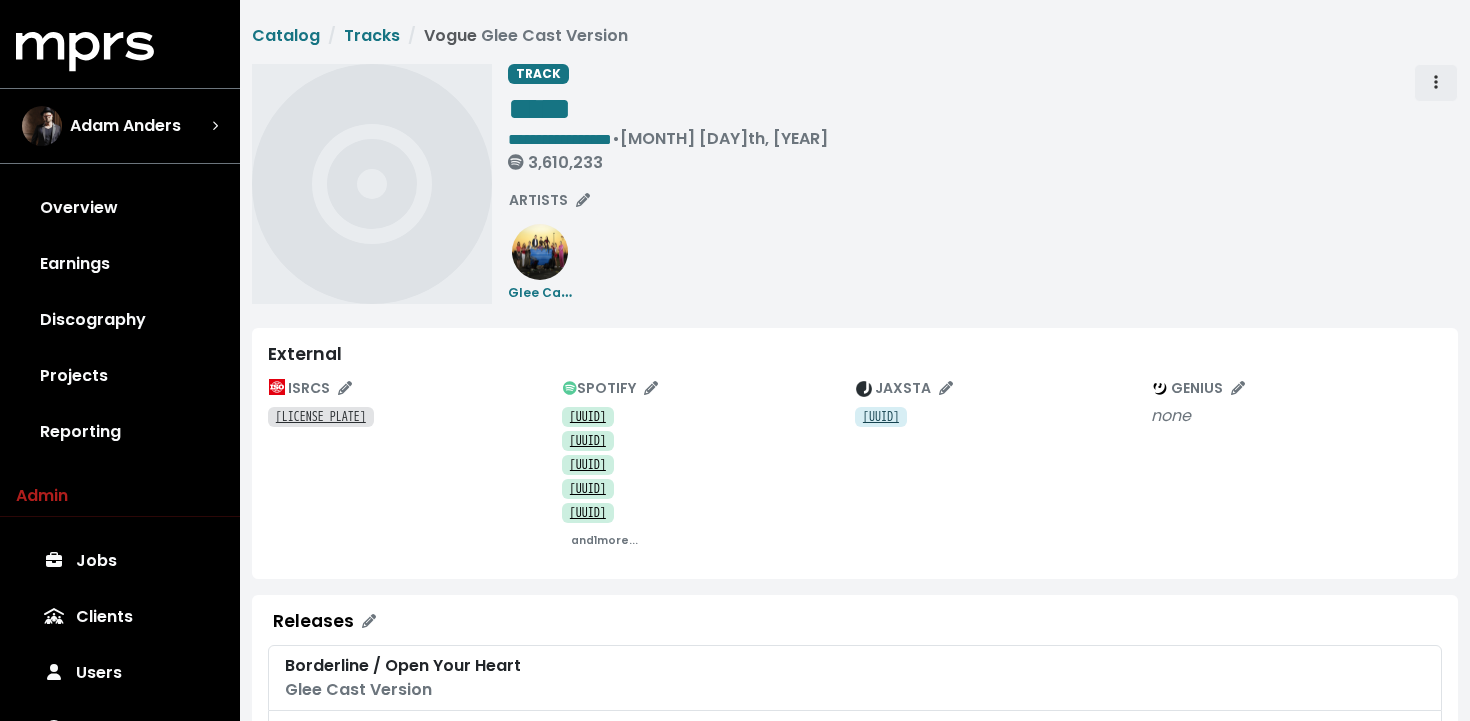 click at bounding box center [1436, 83] 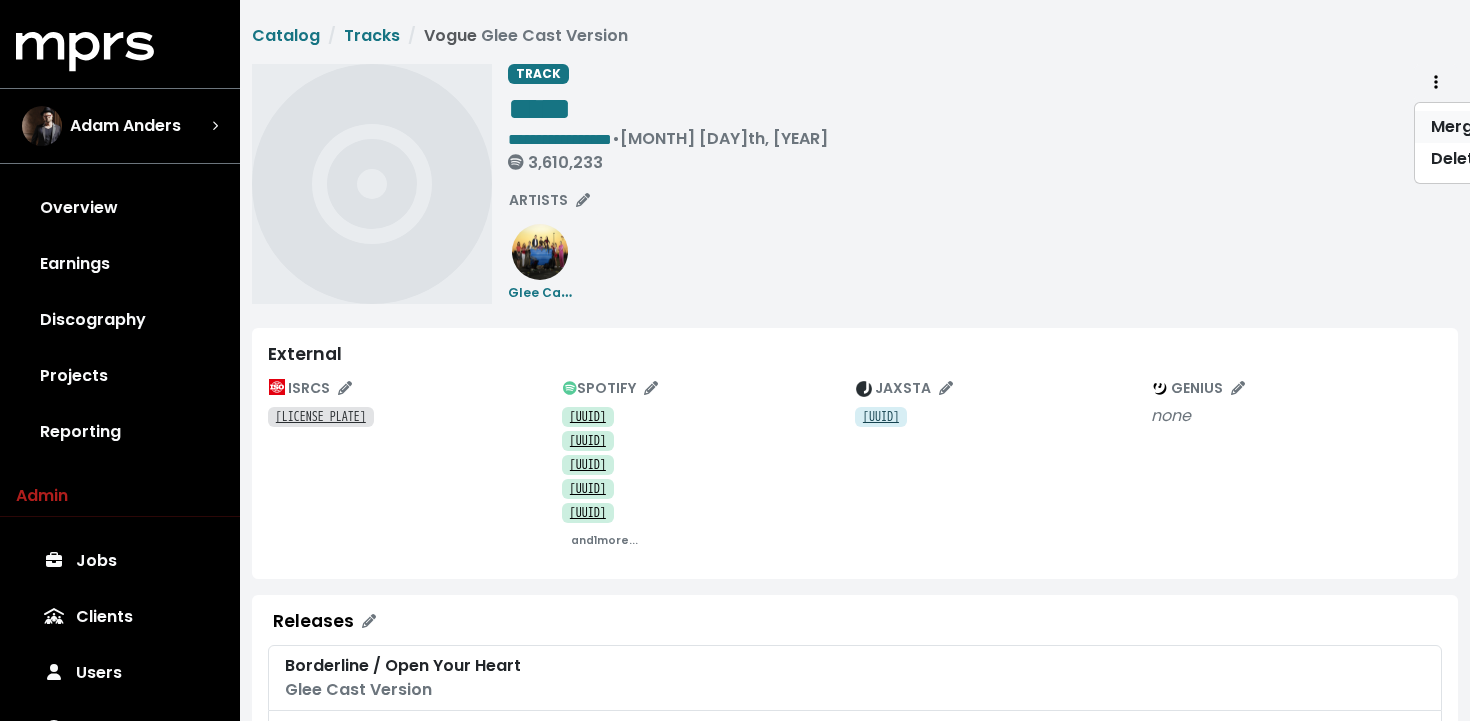 click on "Merge" at bounding box center [1494, 127] 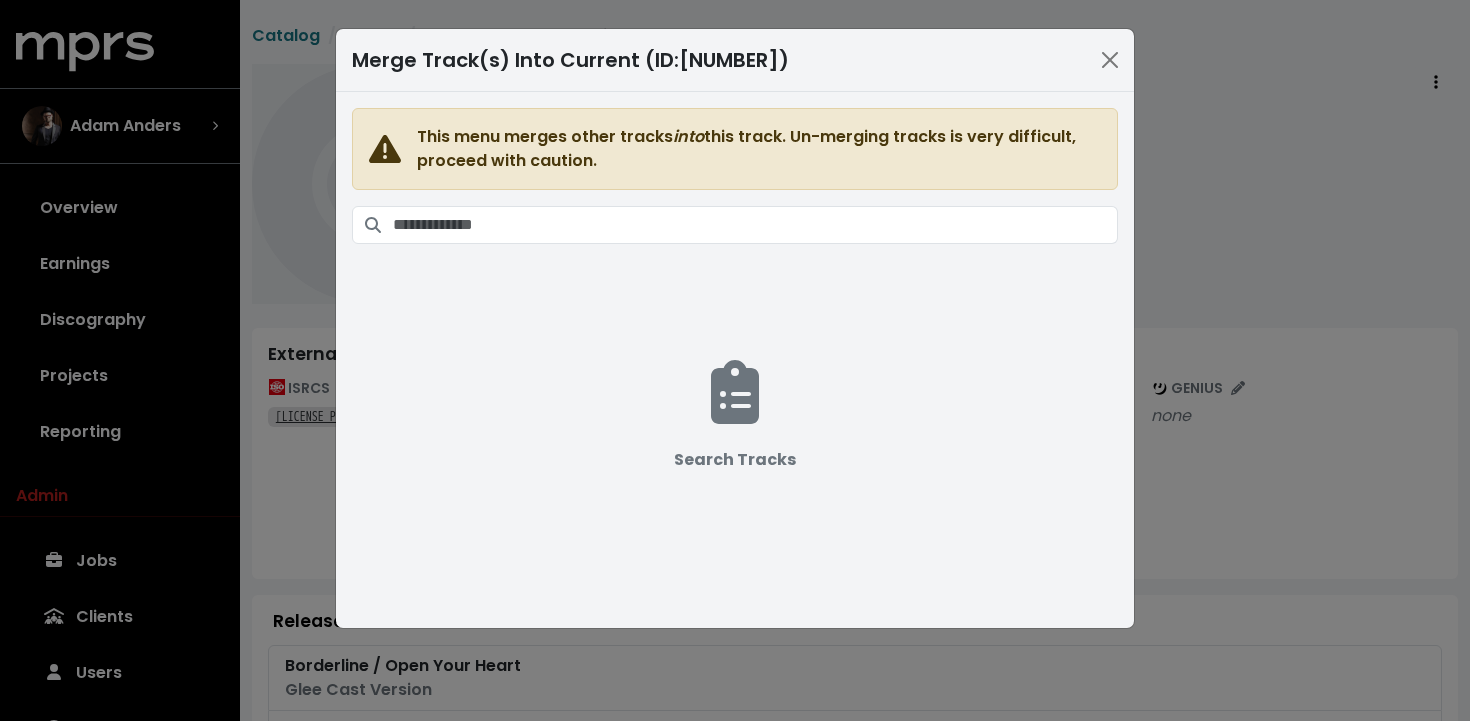 click on "This menu merges other tracks  into  this track. Un-merging tracks is very difficult, proceed with caution. Search Tracks" at bounding box center [735, 348] 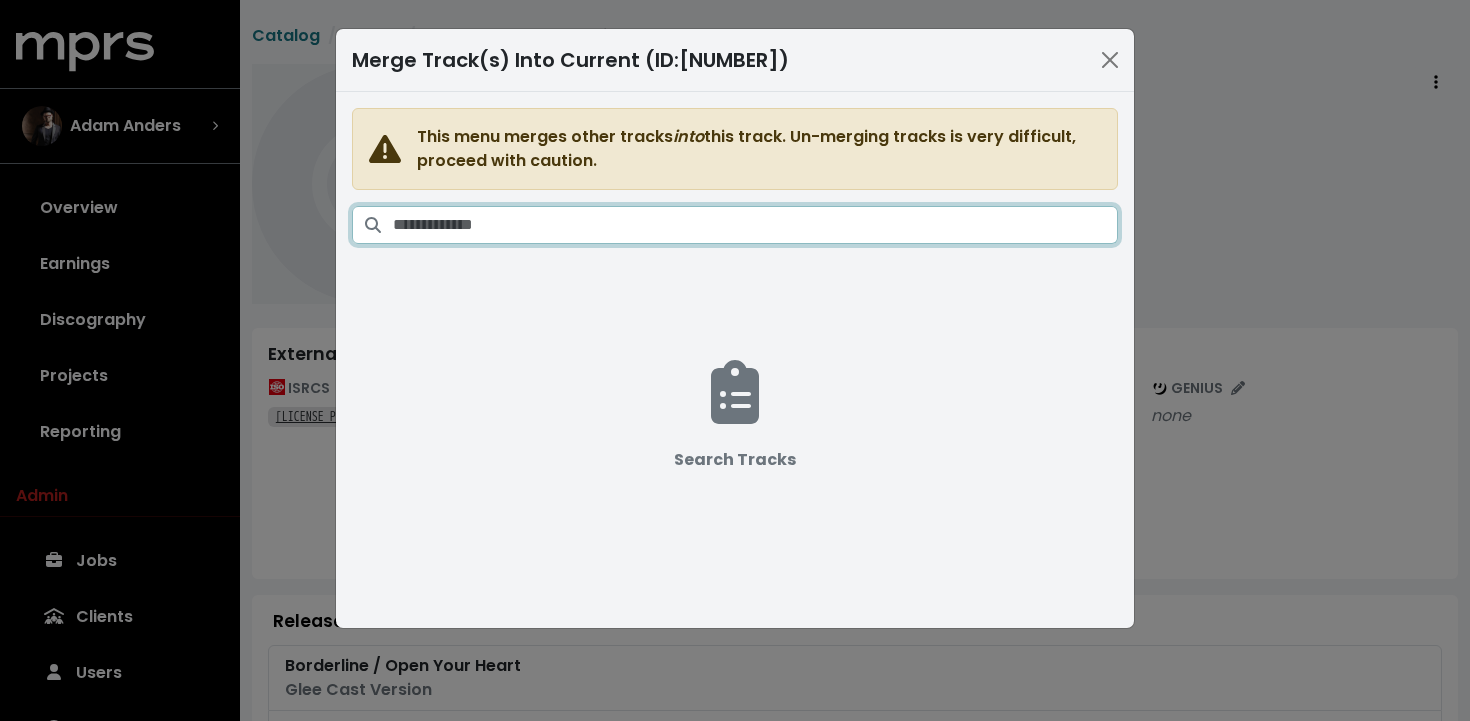 click at bounding box center [755, 225] 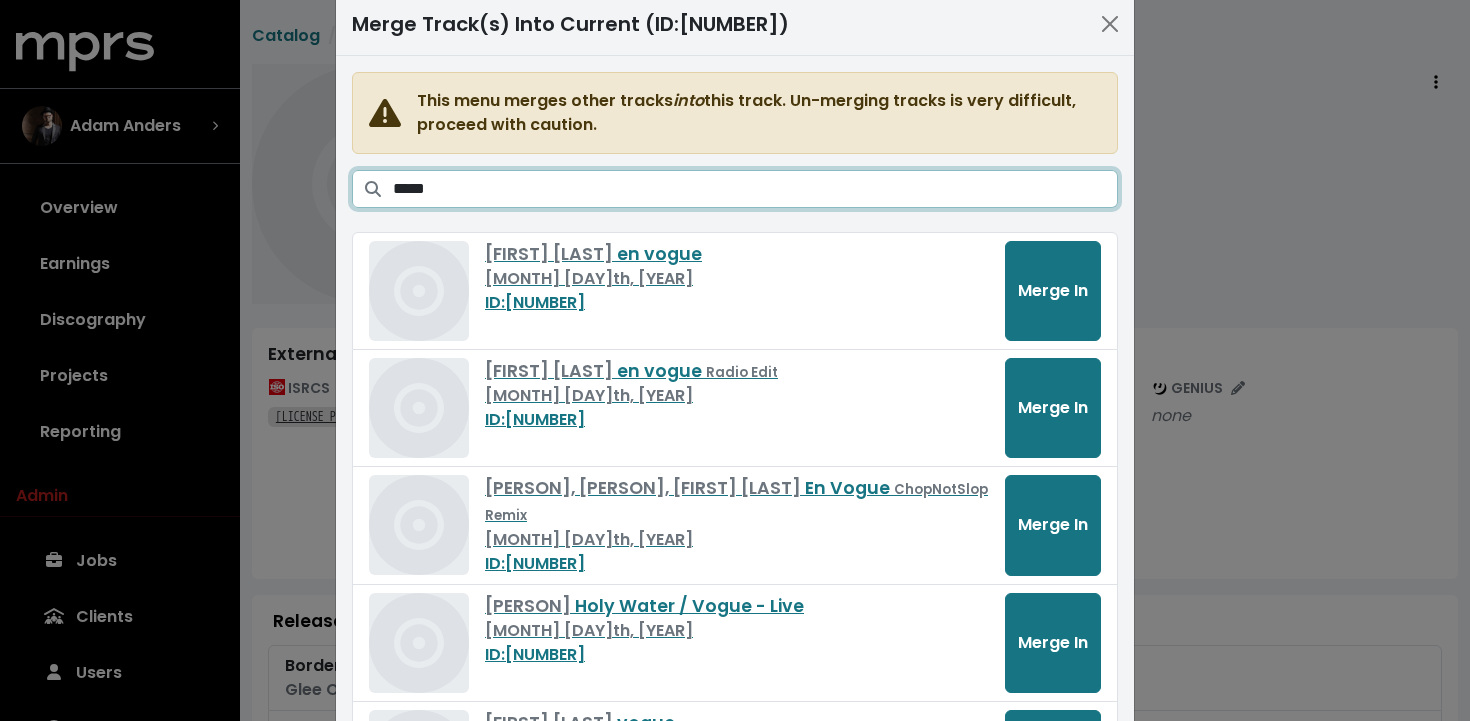 scroll, scrollTop: 0, scrollLeft: 0, axis: both 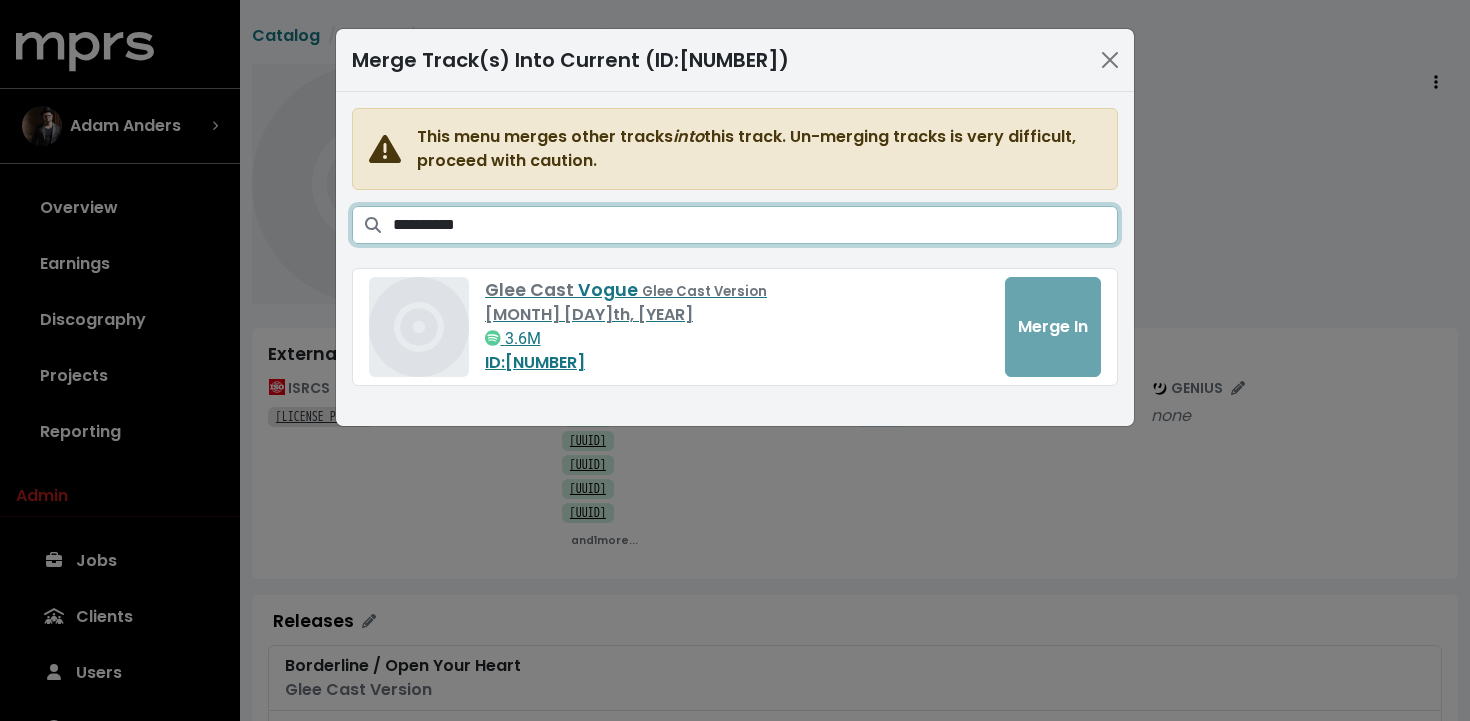 drag, startPoint x: 505, startPoint y: 234, endPoint x: 366, endPoint y: 234, distance: 139 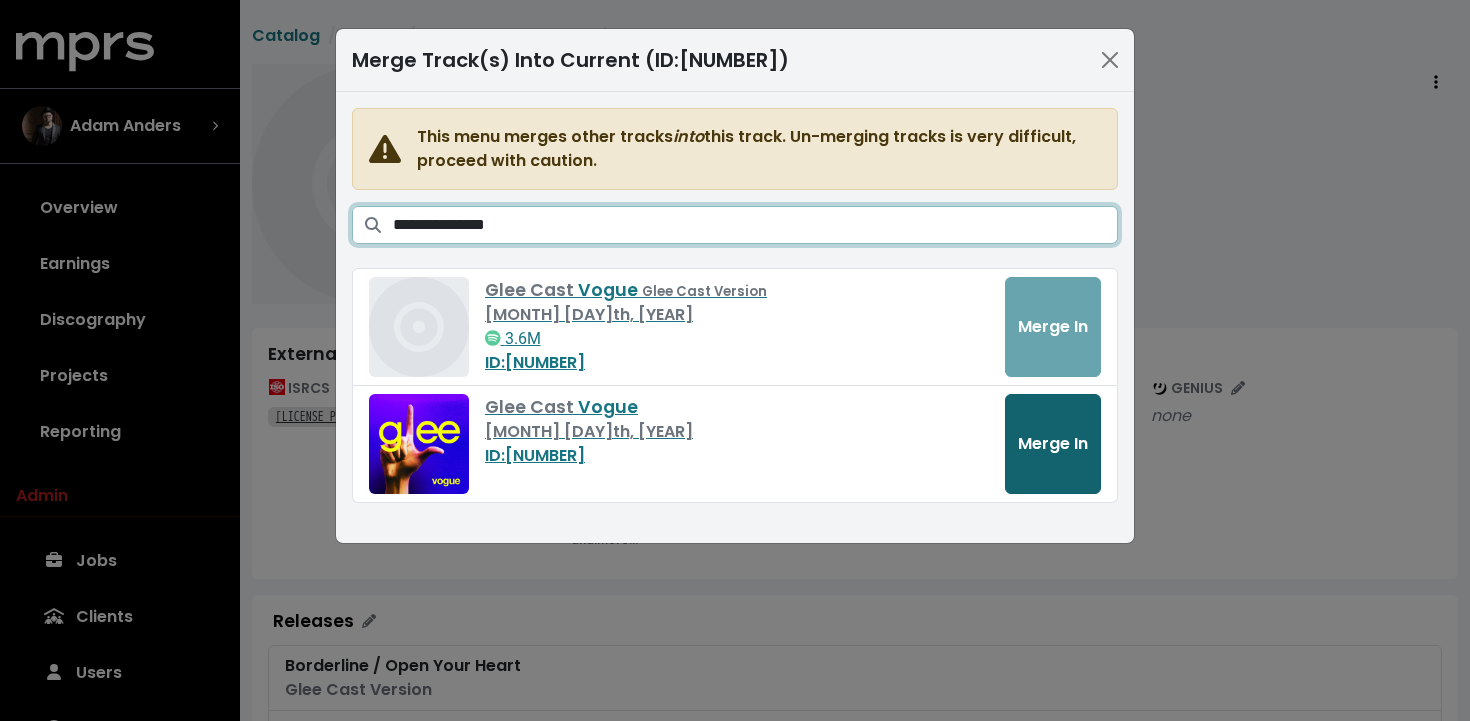 type on "**********" 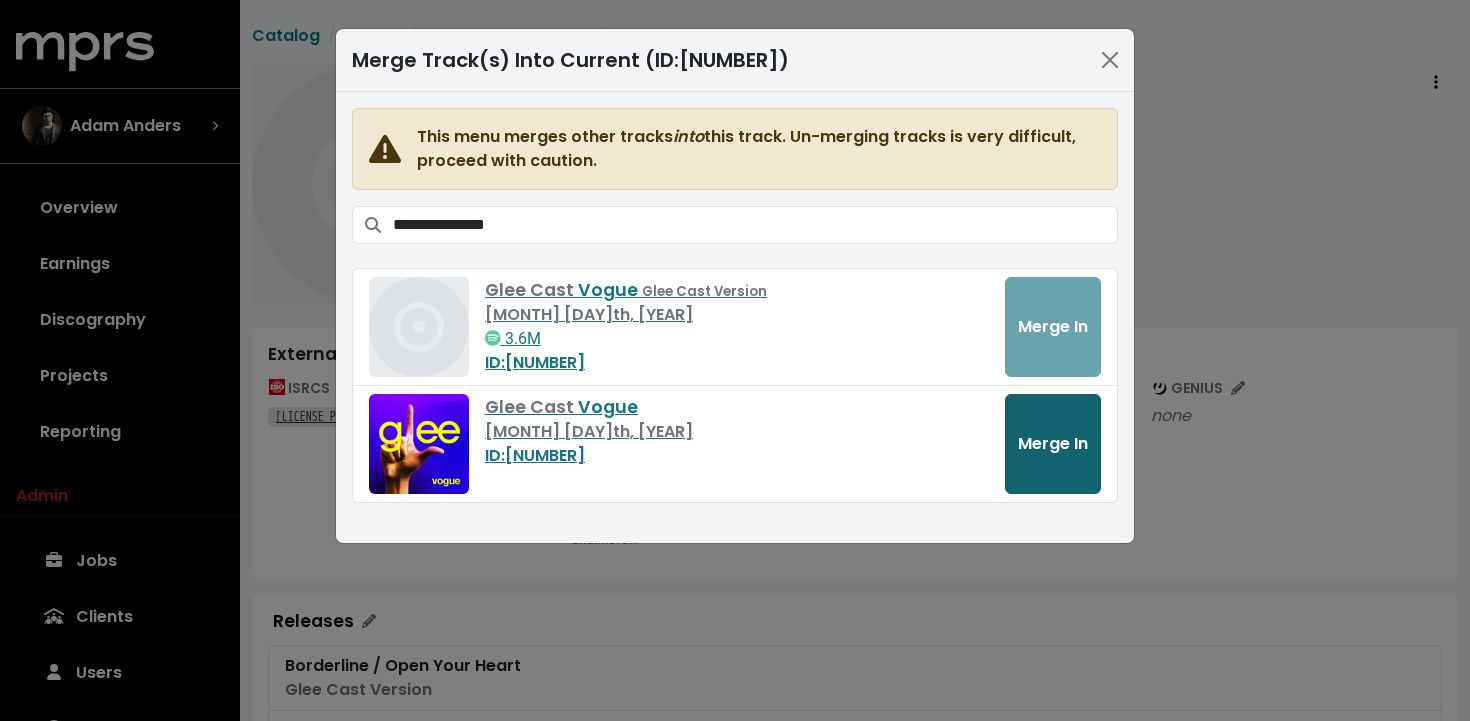 click on "Merge In" at bounding box center (1053, 443) 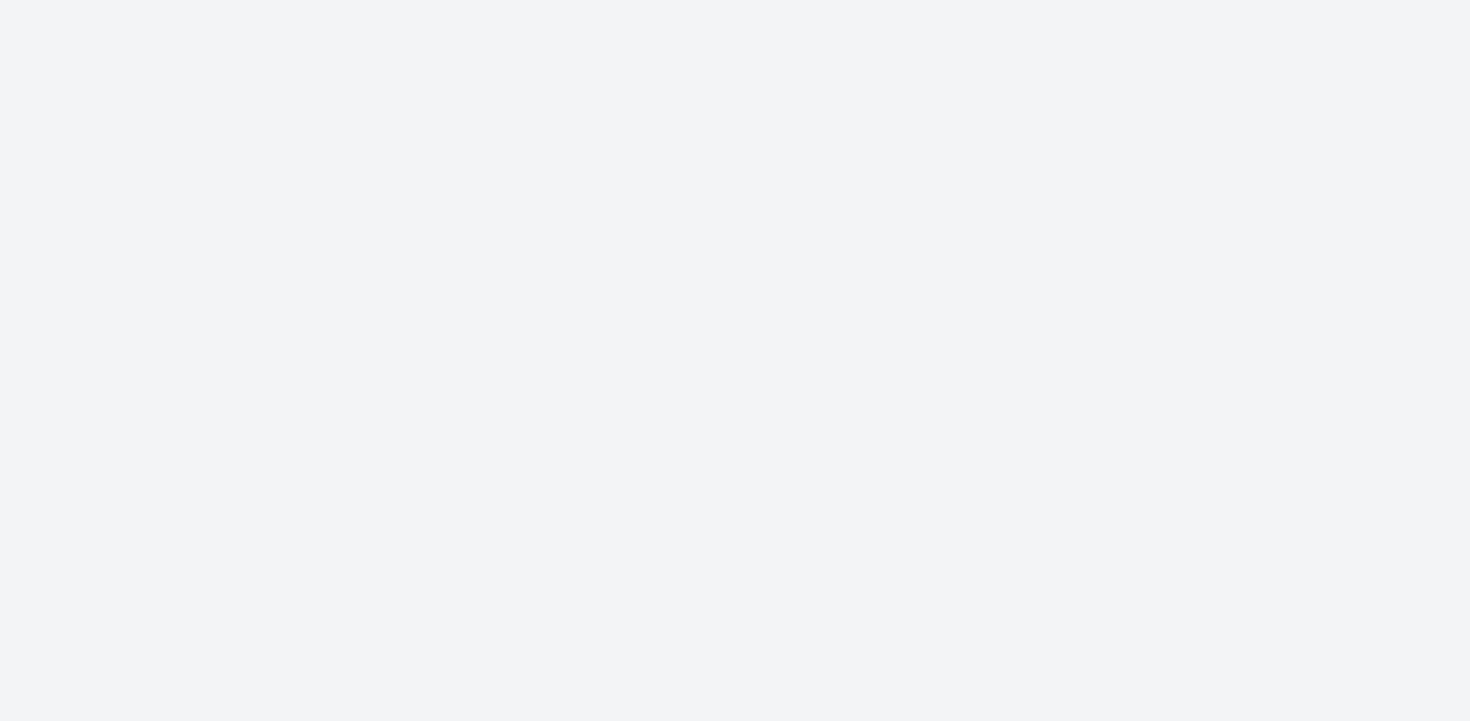 scroll, scrollTop: 0, scrollLeft: 0, axis: both 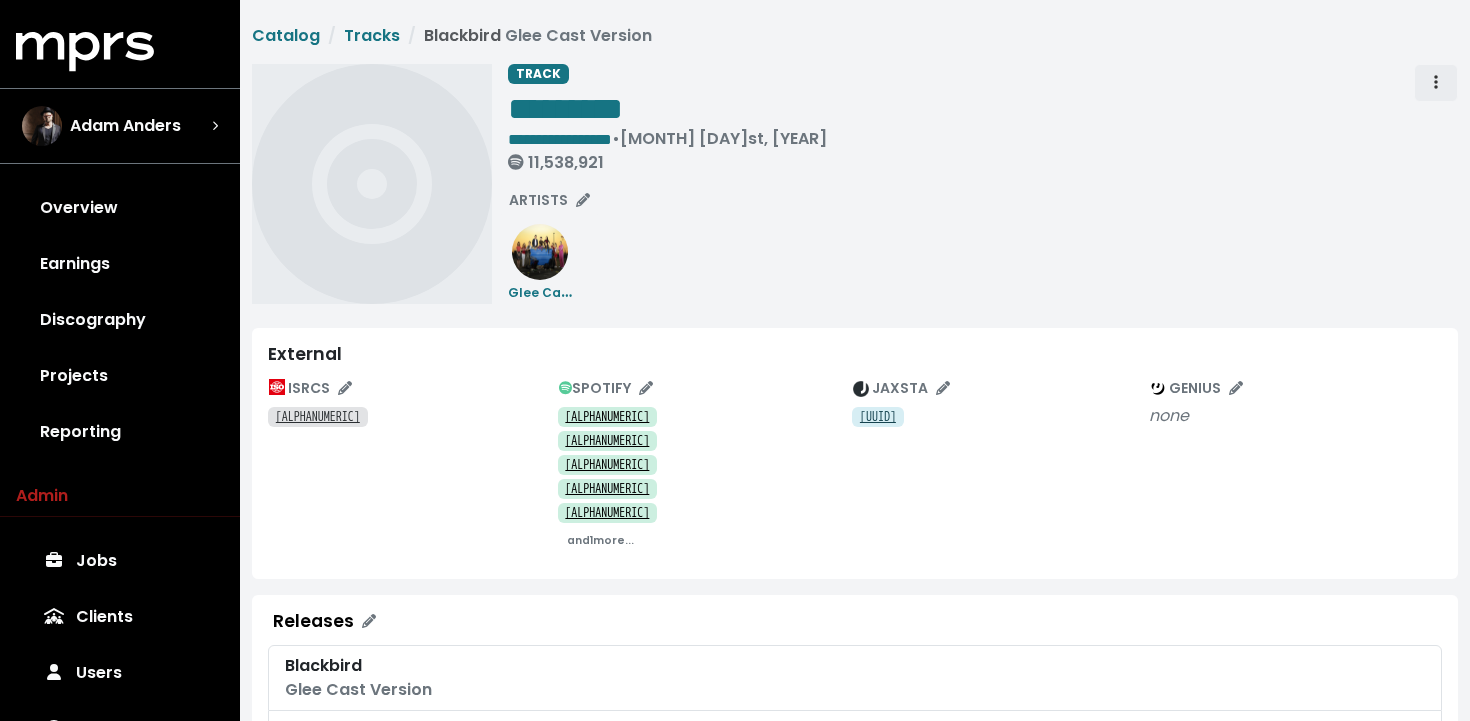 click at bounding box center (1436, 83) 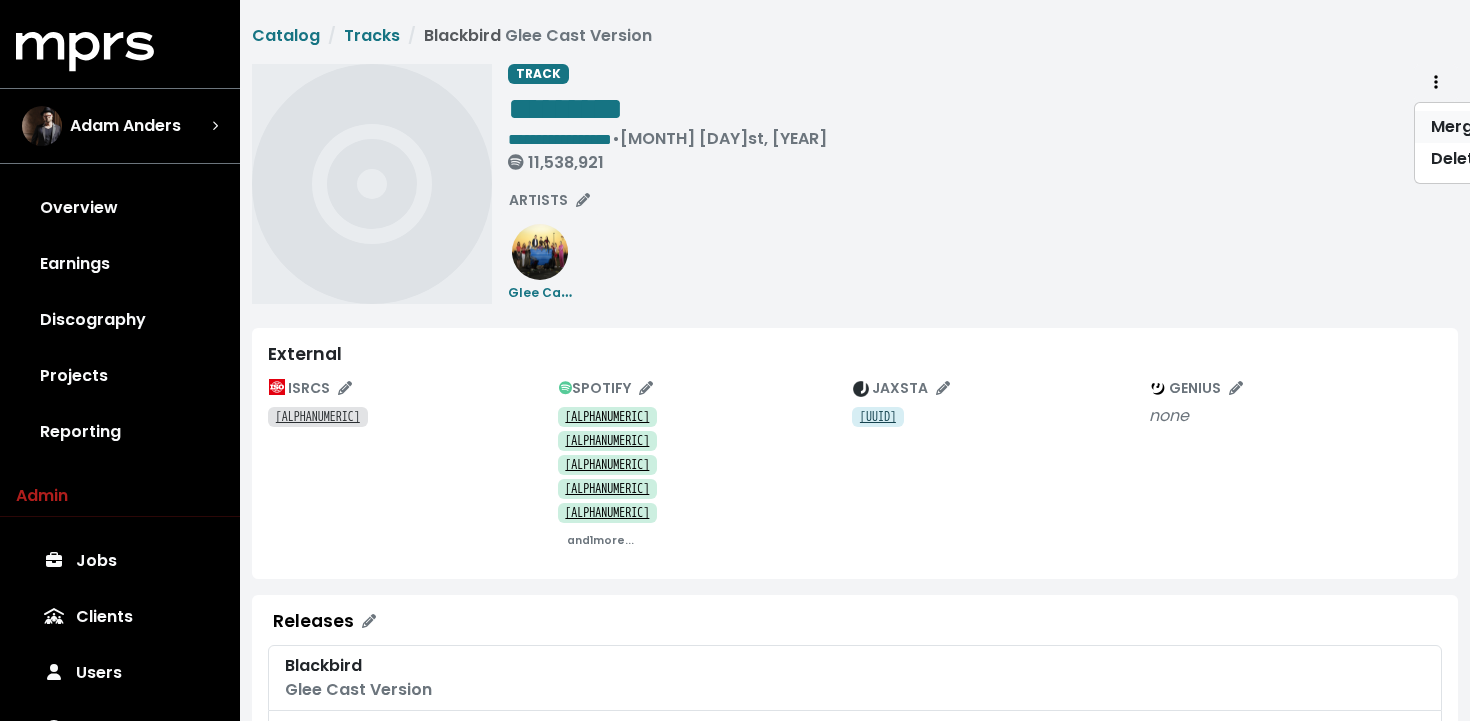 click on "Merge" at bounding box center [1494, 127] 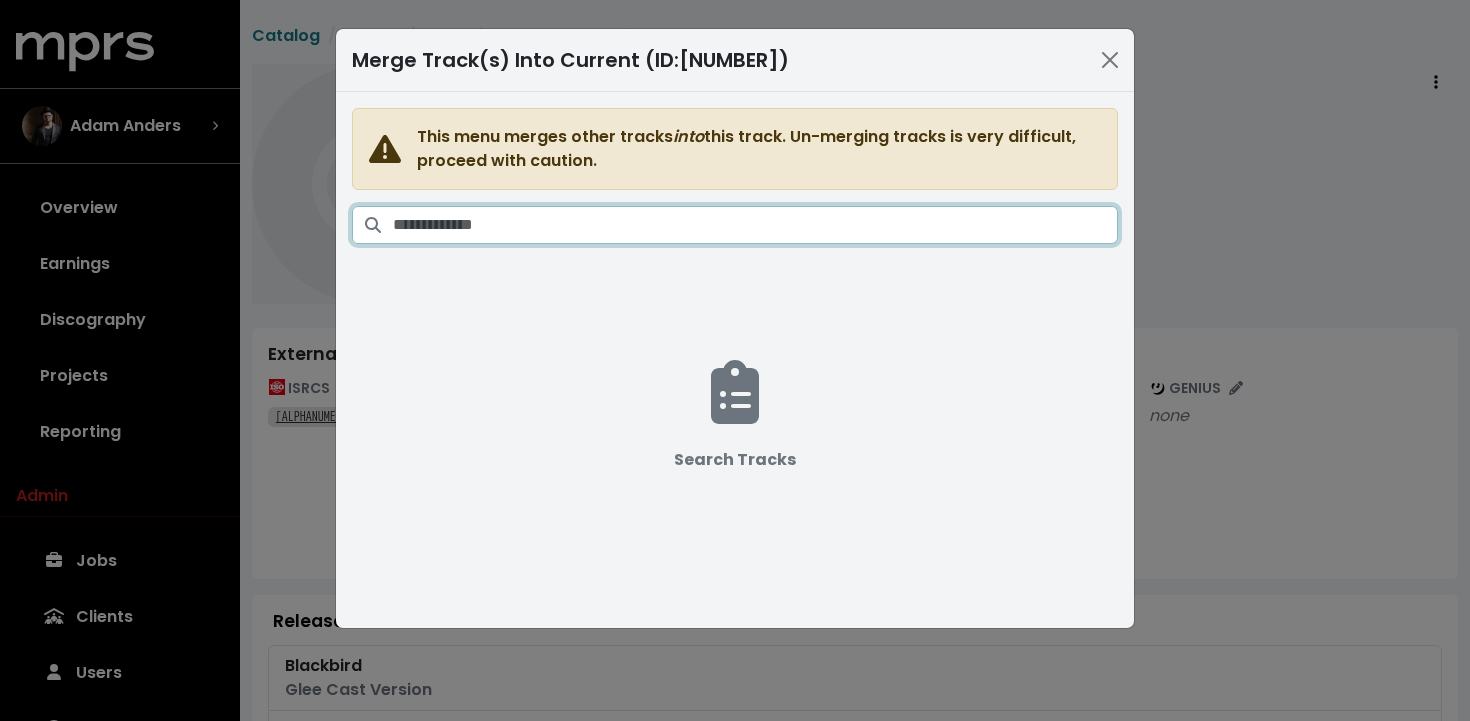 click at bounding box center [755, 225] 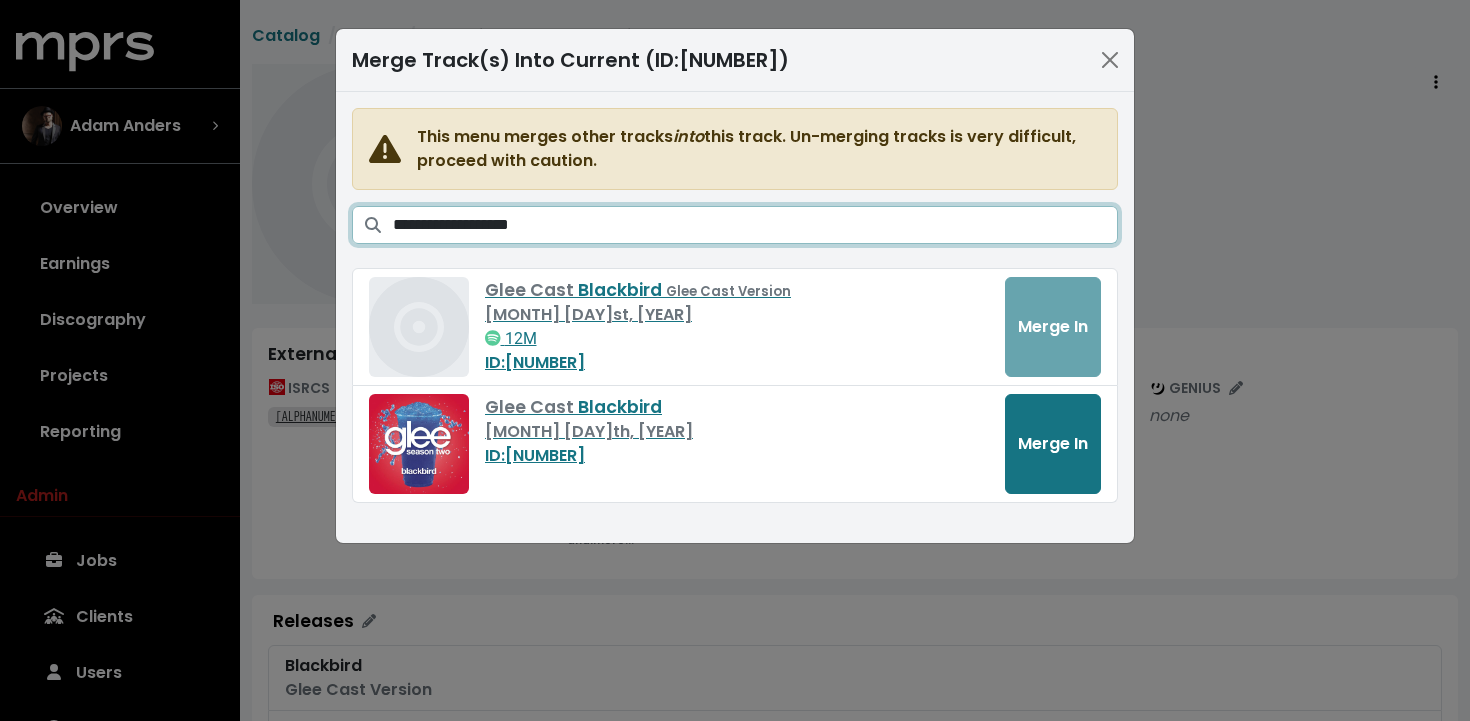drag, startPoint x: 470, startPoint y: 228, endPoint x: 371, endPoint y: 229, distance: 99.00505 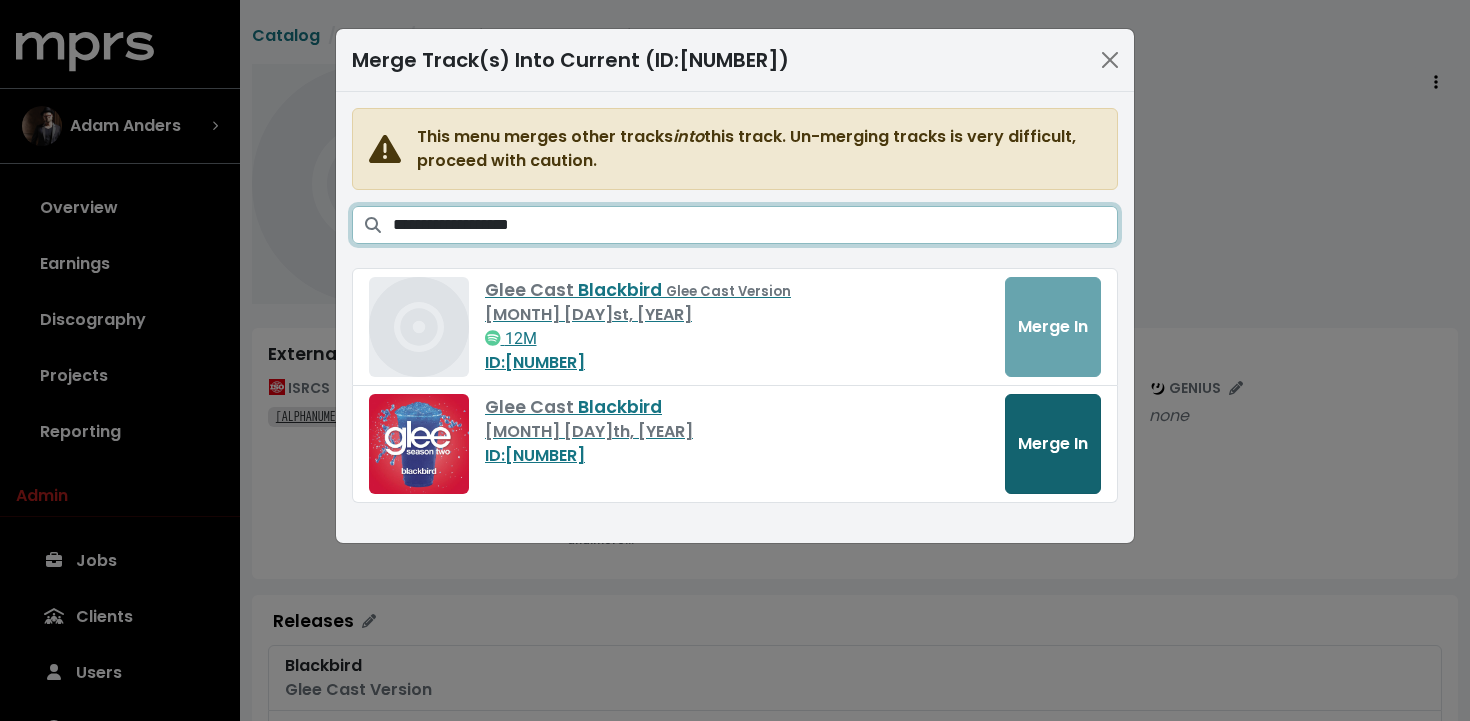 type on "**********" 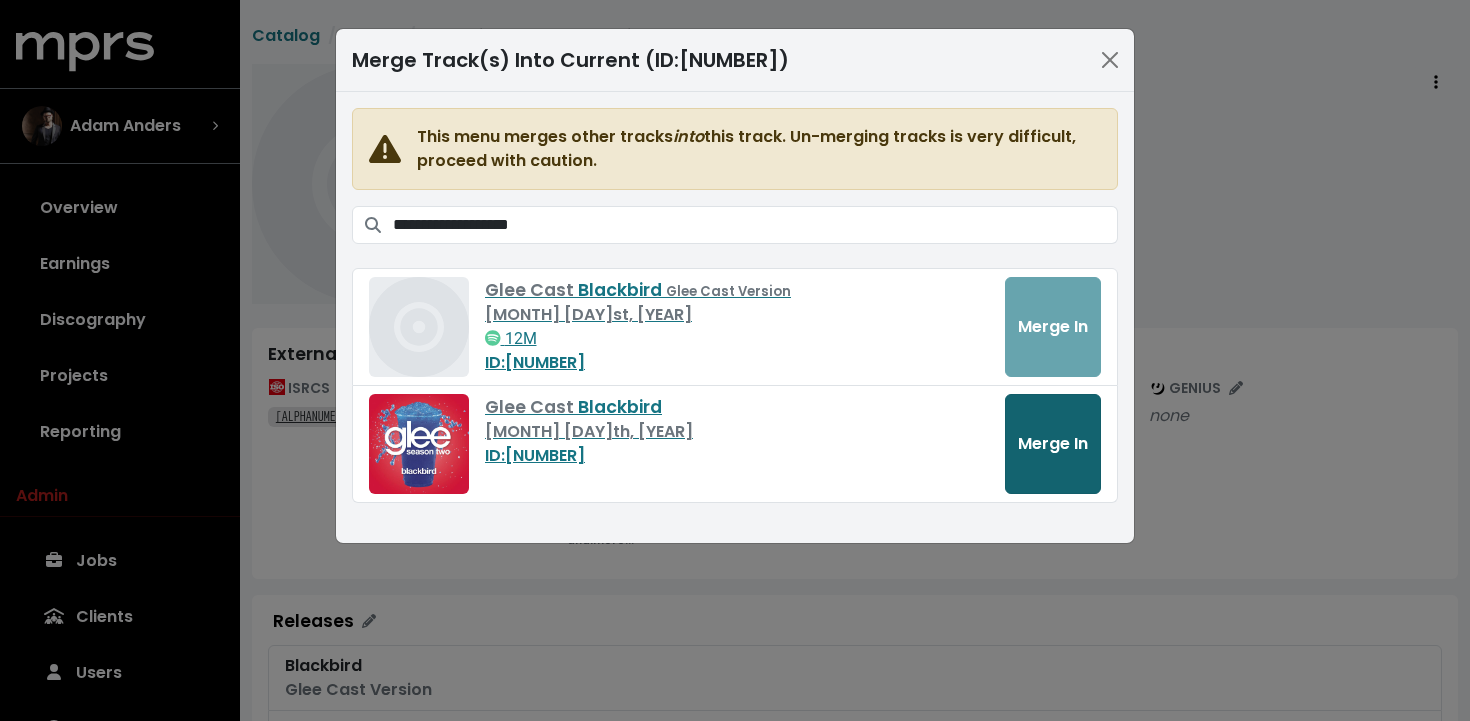 click on "Merge In" at bounding box center (1053, 443) 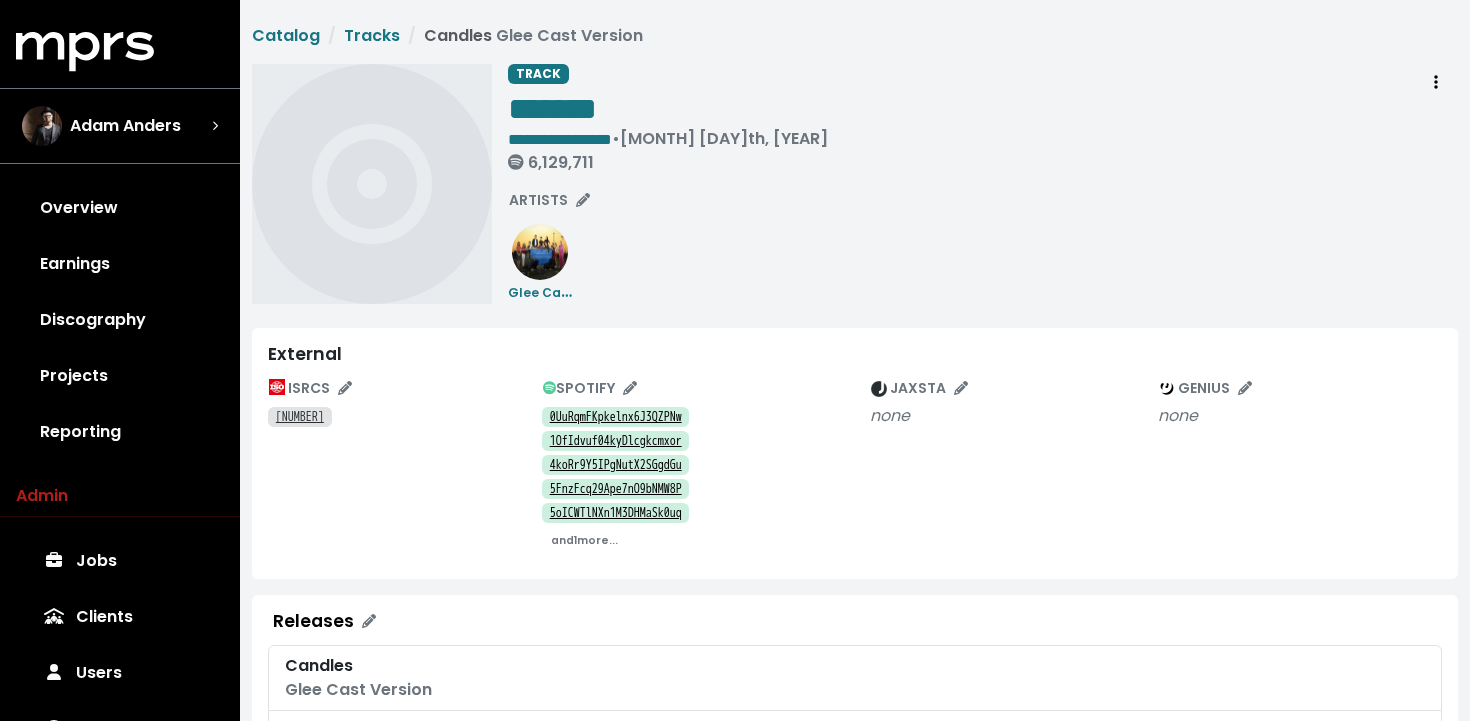 scroll, scrollTop: 0, scrollLeft: 0, axis: both 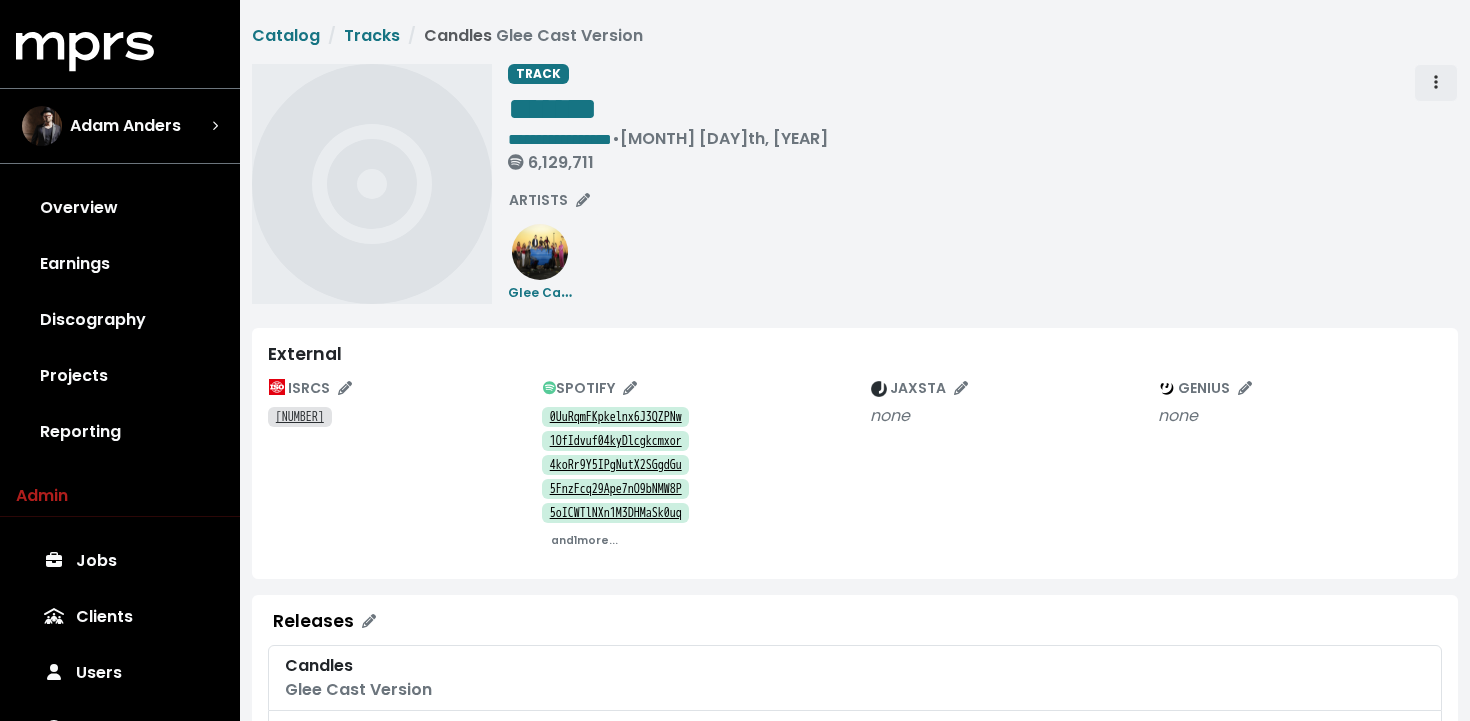 click at bounding box center (1436, 83) 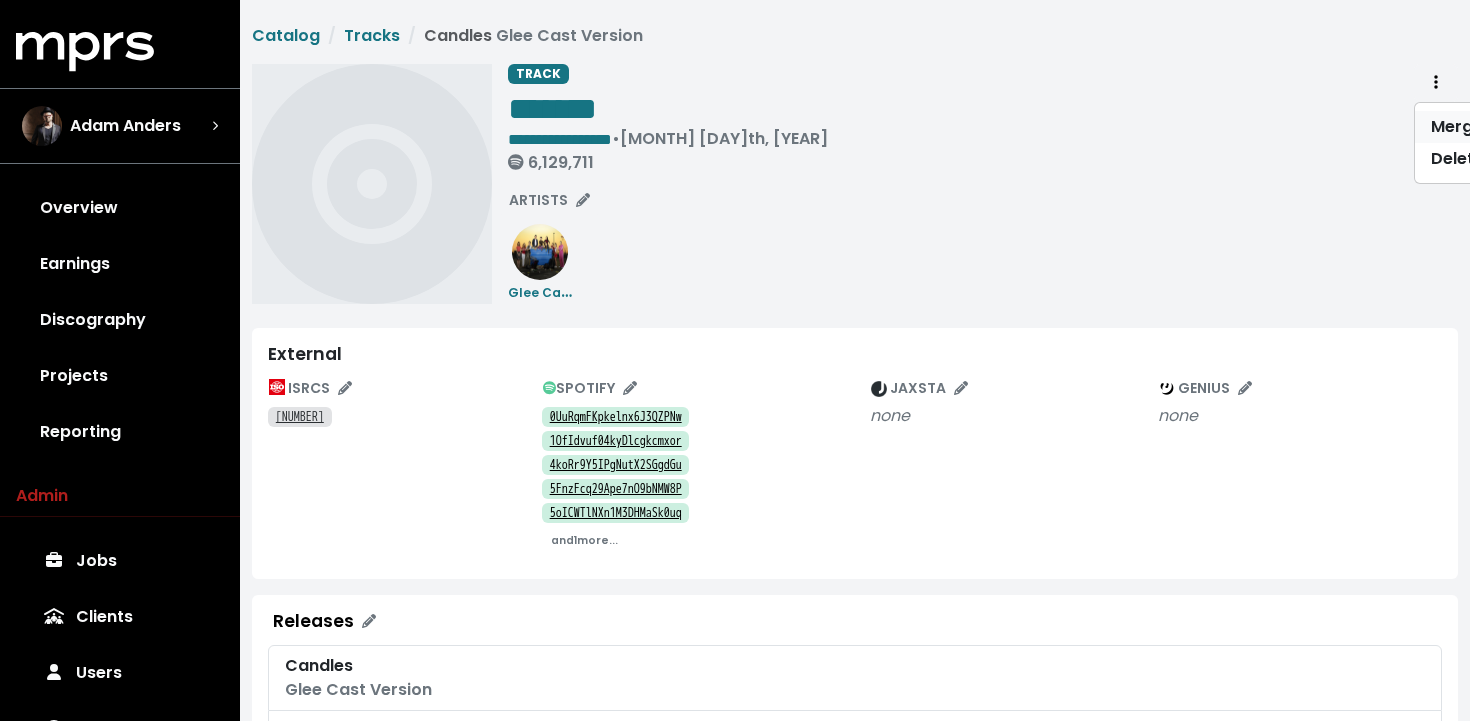 click on "Merge" at bounding box center [1494, 127] 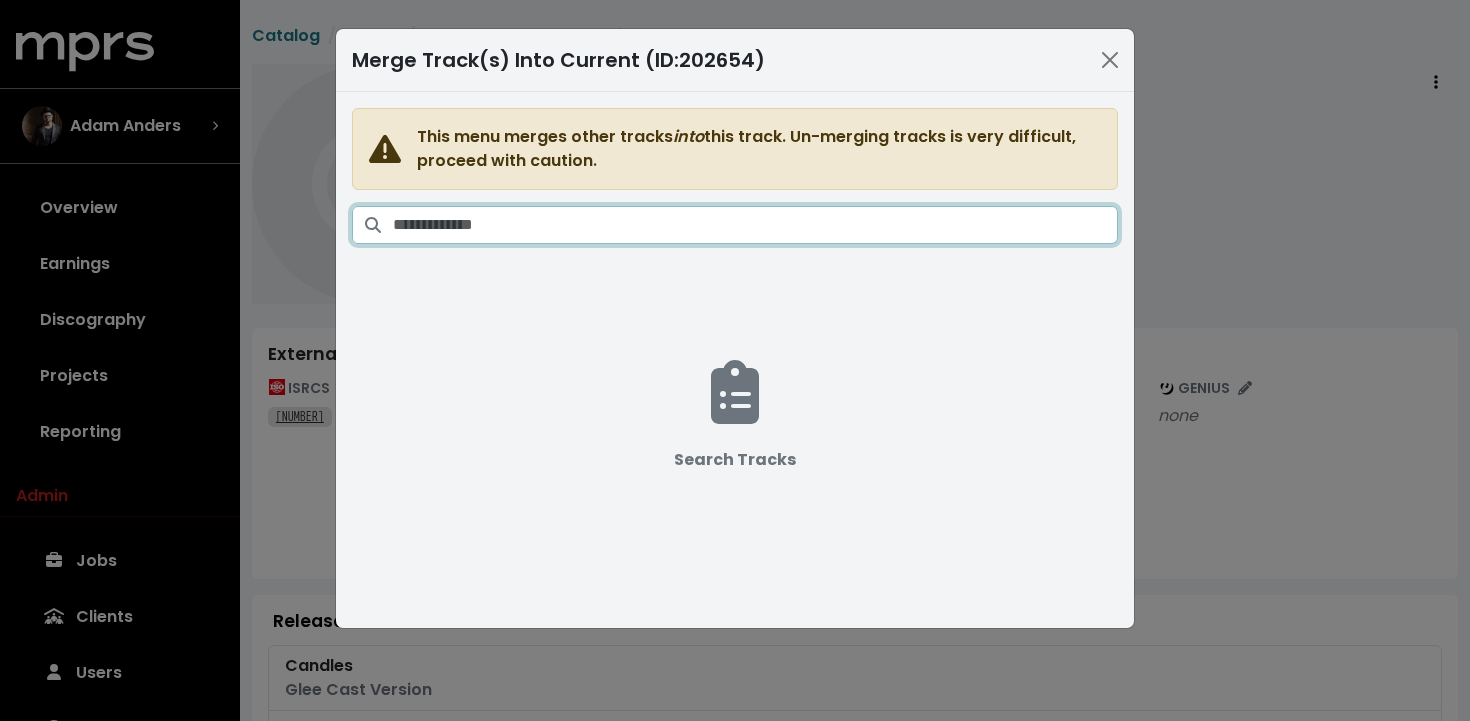 click at bounding box center [755, 225] 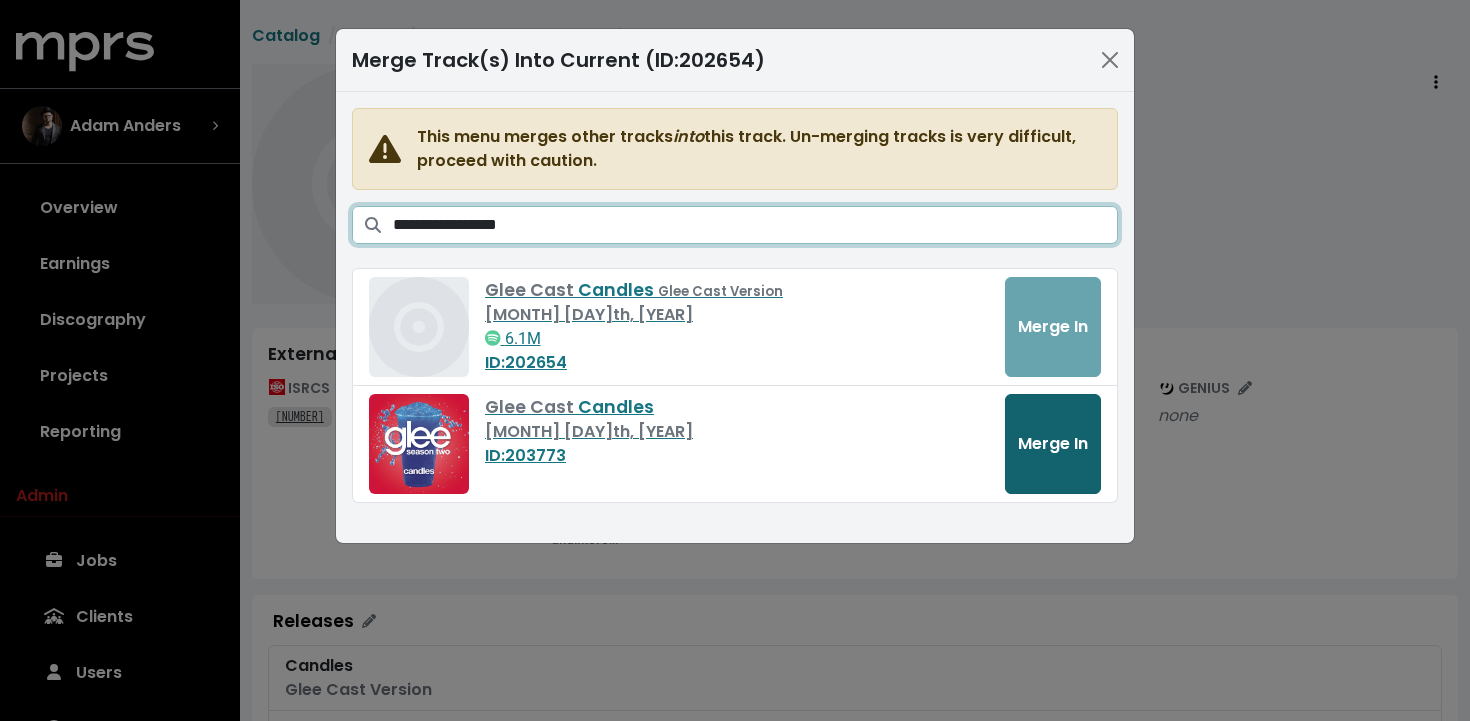 type on "**********" 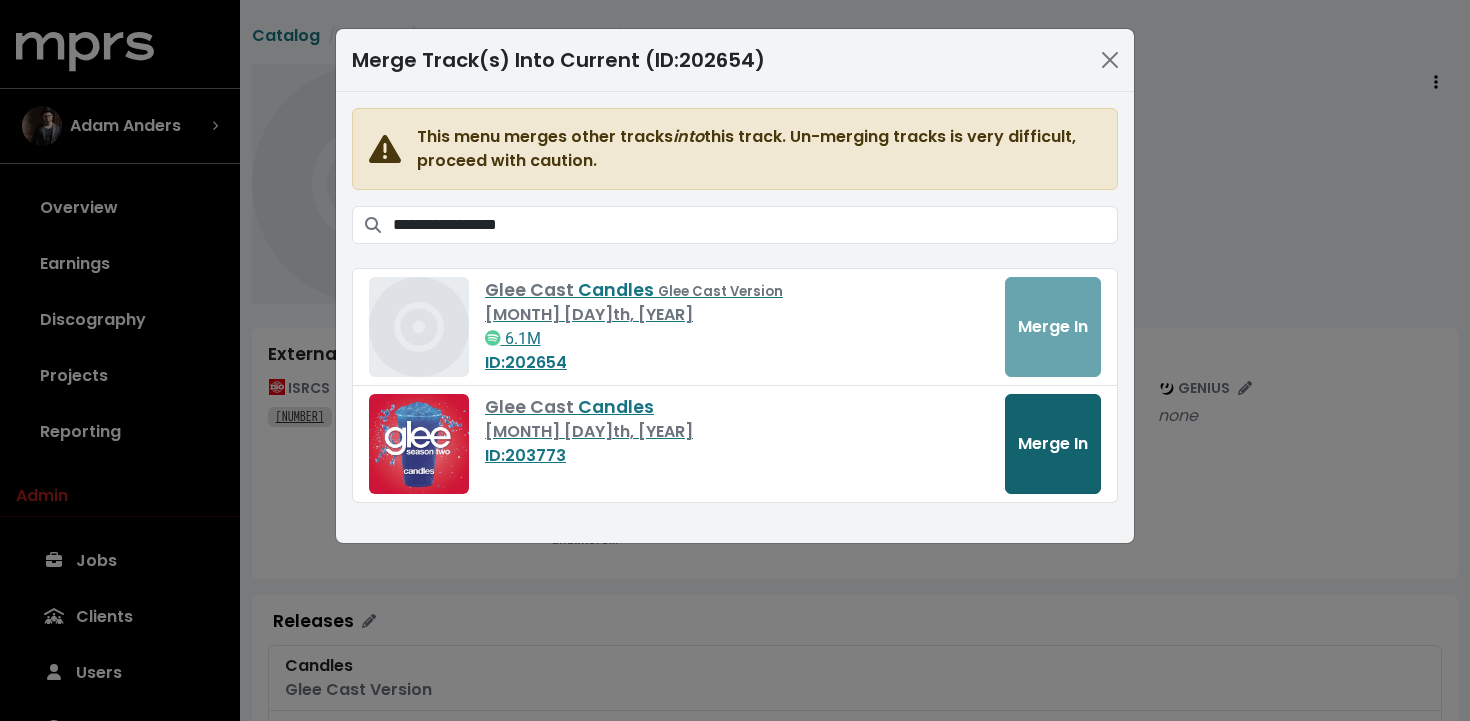click on "Merge In" at bounding box center [1053, 443] 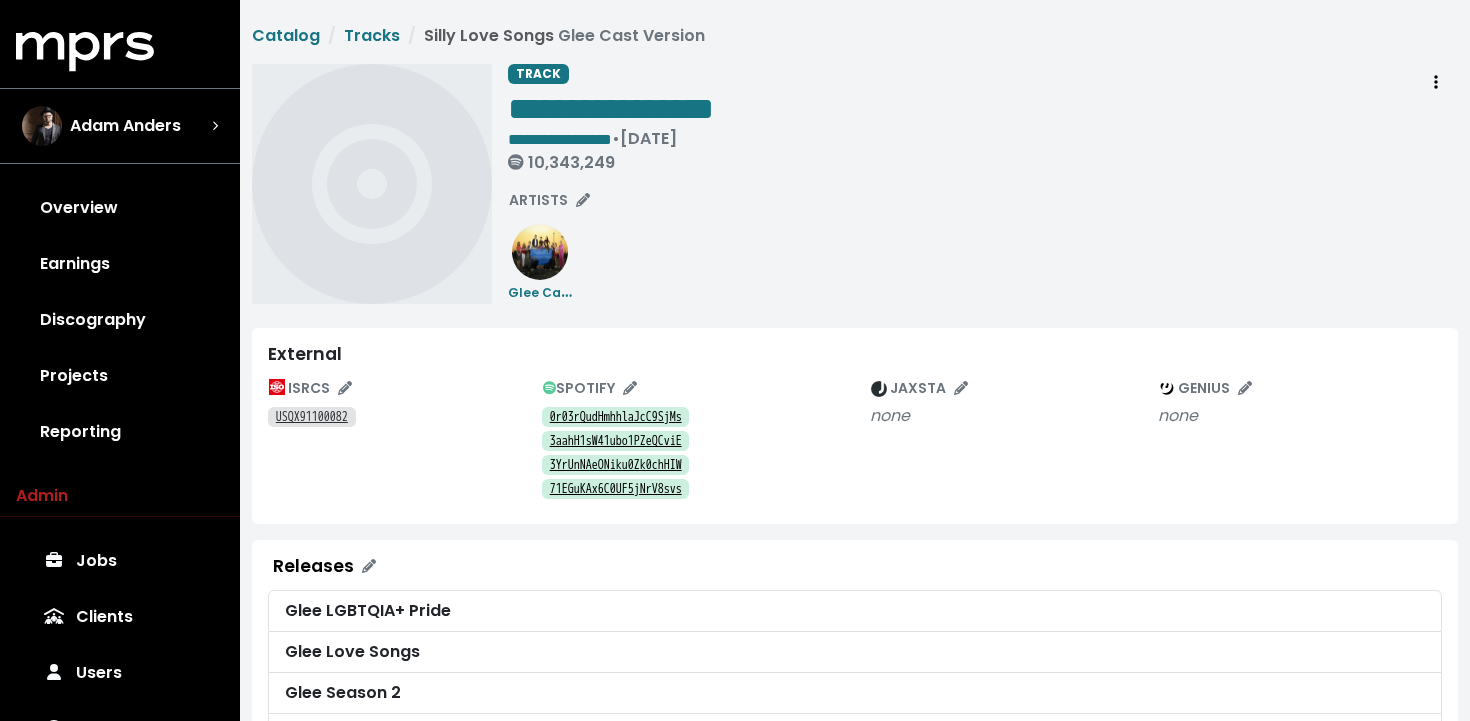 scroll, scrollTop: 0, scrollLeft: 0, axis: both 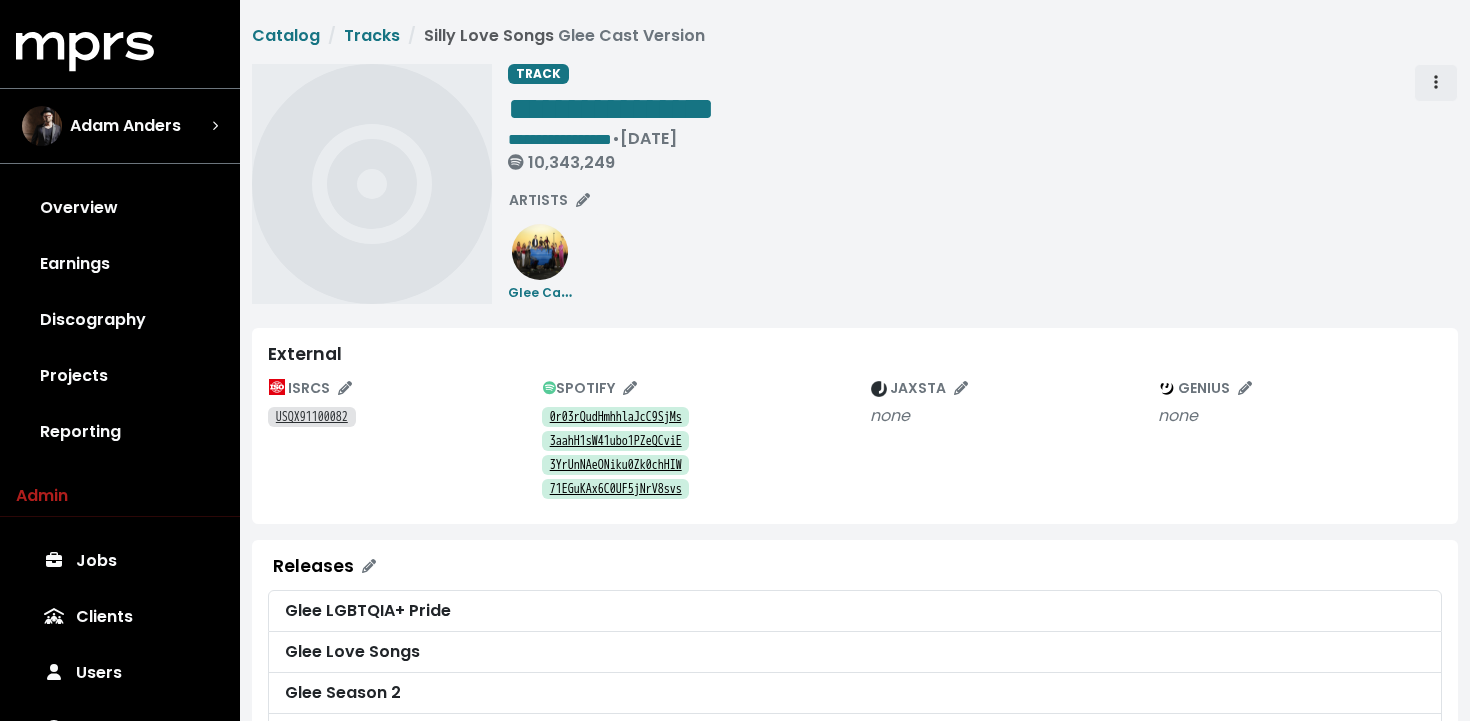 click at bounding box center [1436, 83] 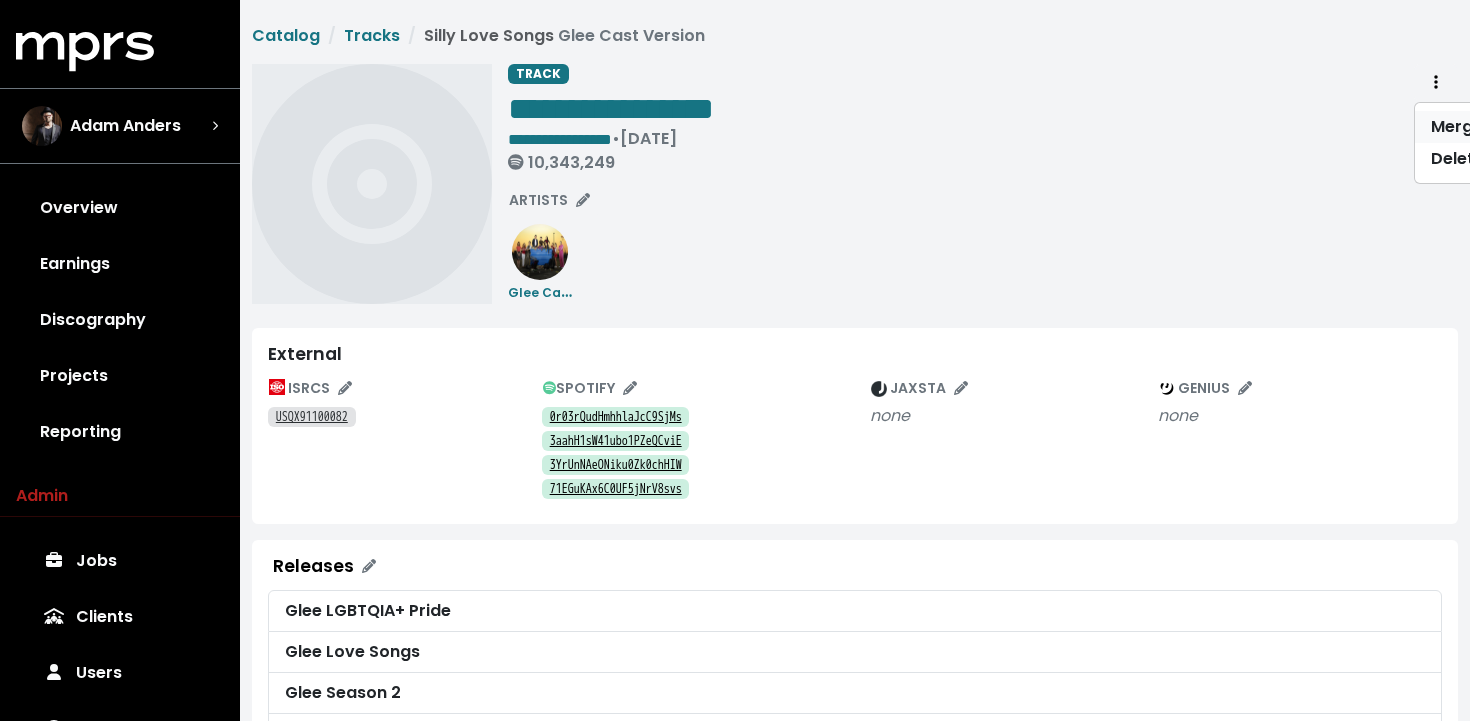 click on "Merge" at bounding box center [1494, 127] 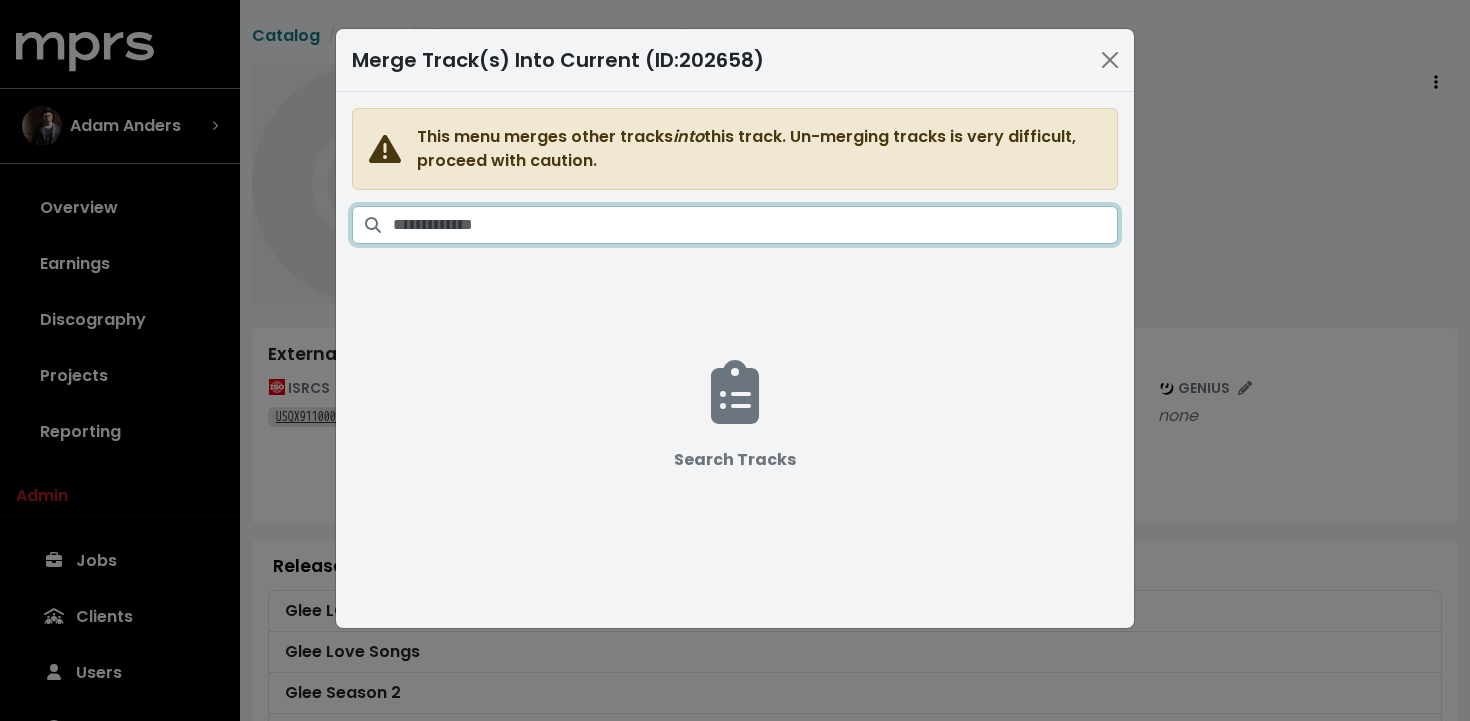 click at bounding box center [755, 225] 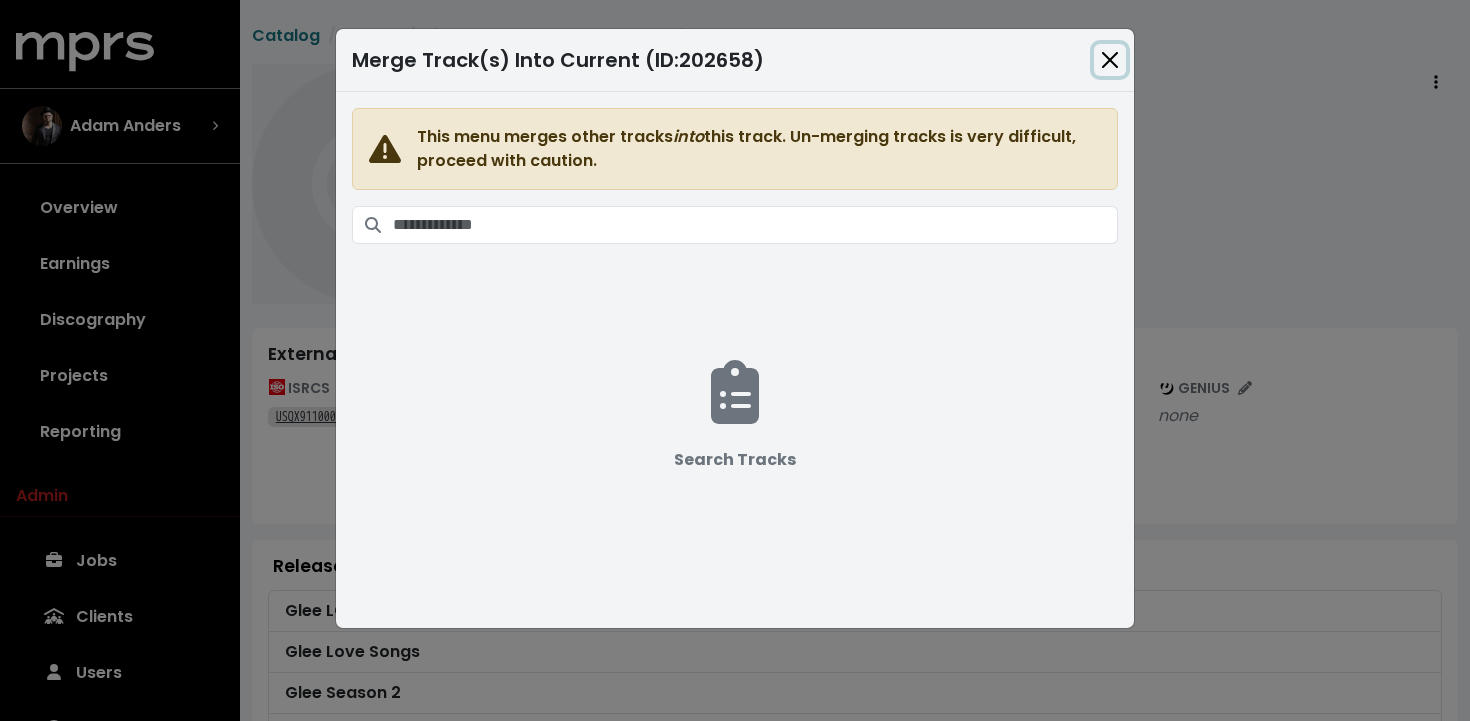 click at bounding box center (1110, 60) 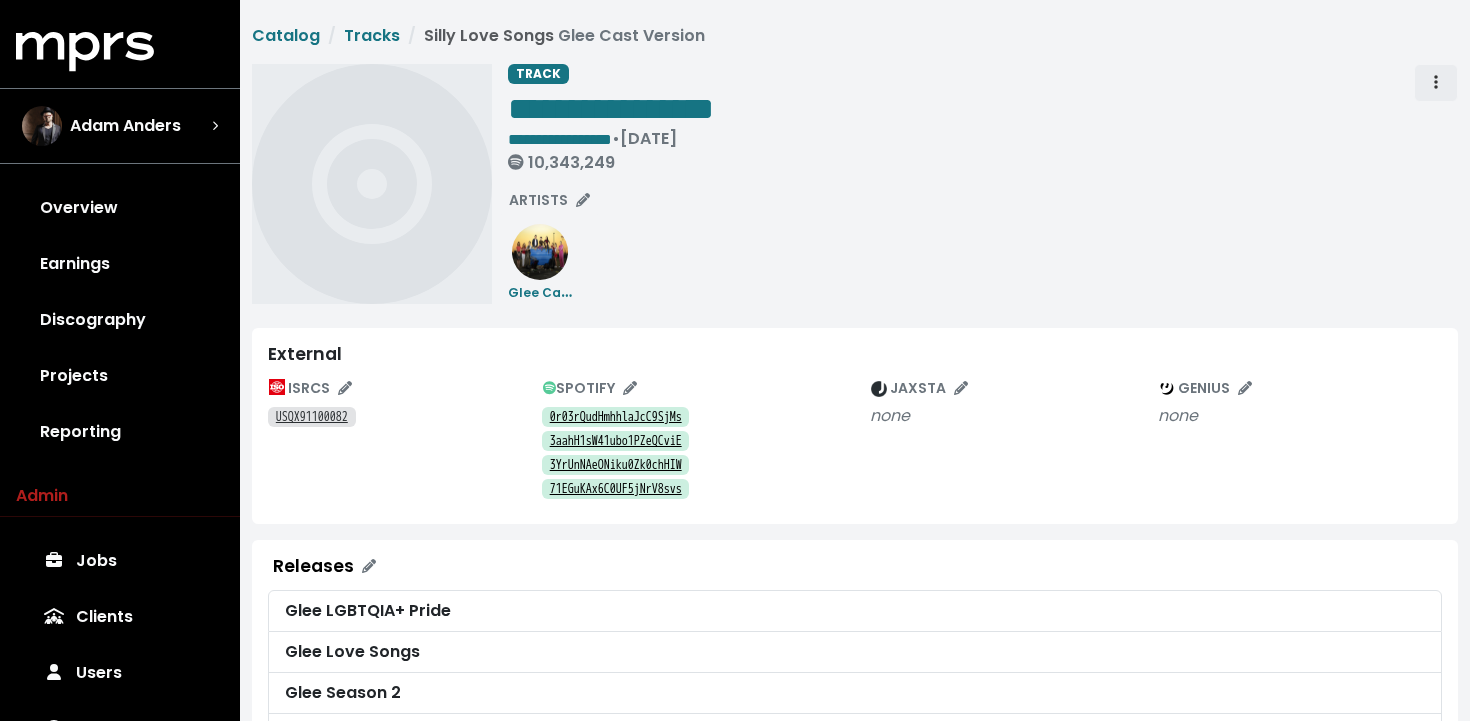 click at bounding box center [1436, 83] 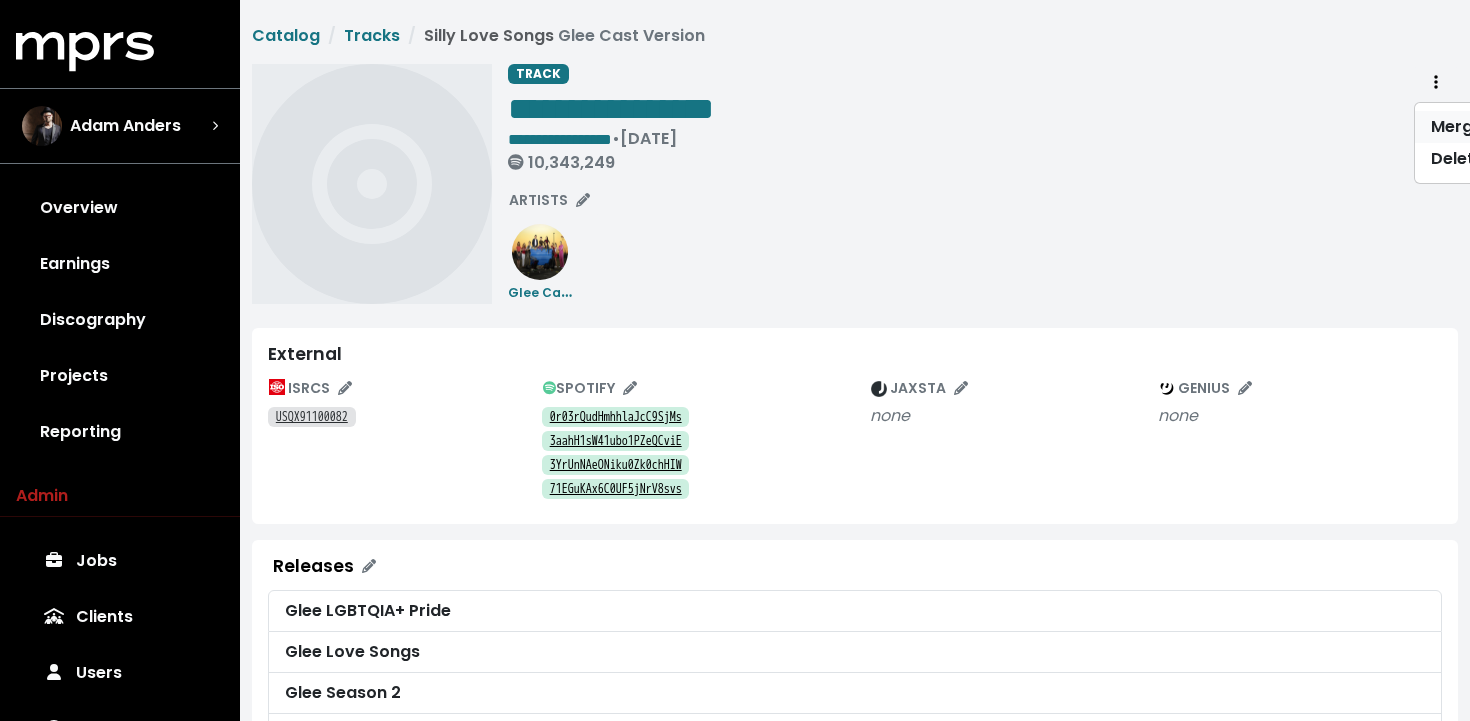 click on "Merge" at bounding box center (1494, 127) 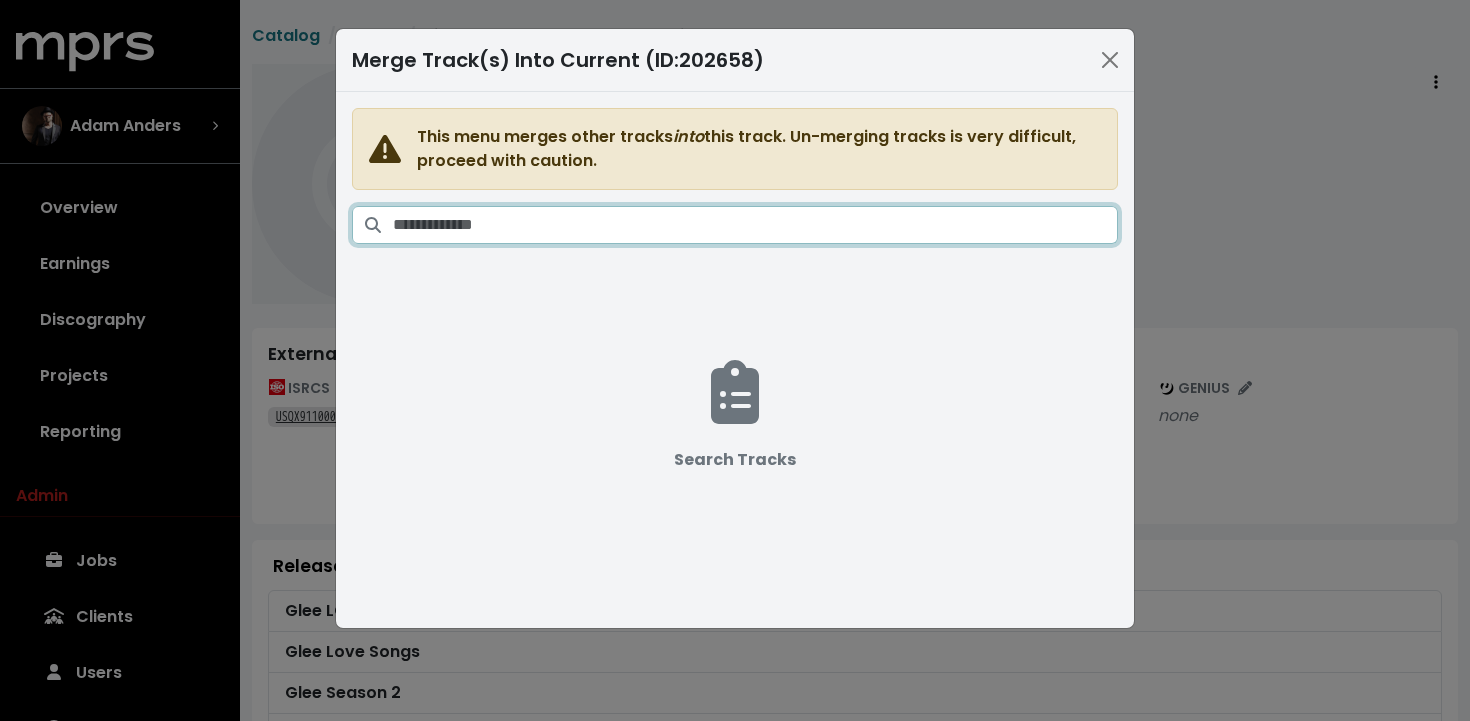 click at bounding box center [755, 225] 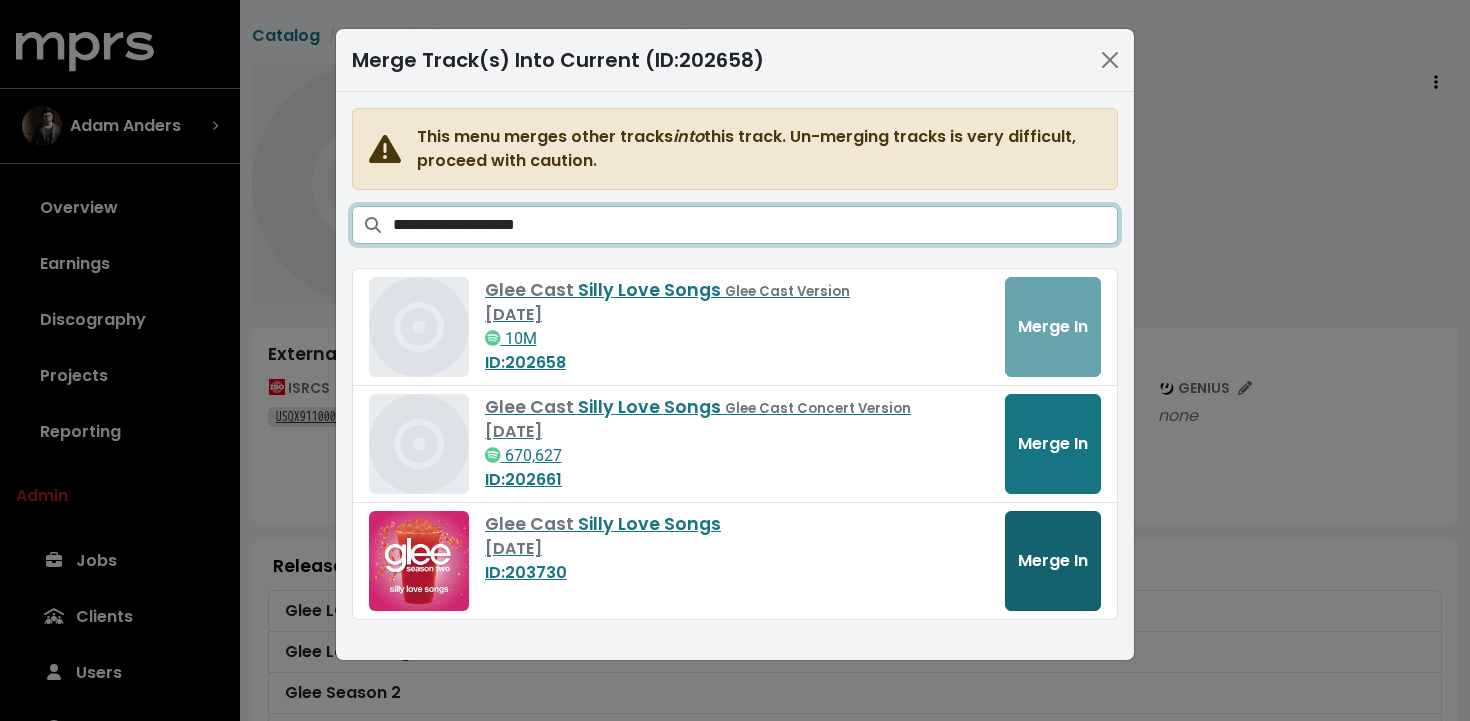 type on "**********" 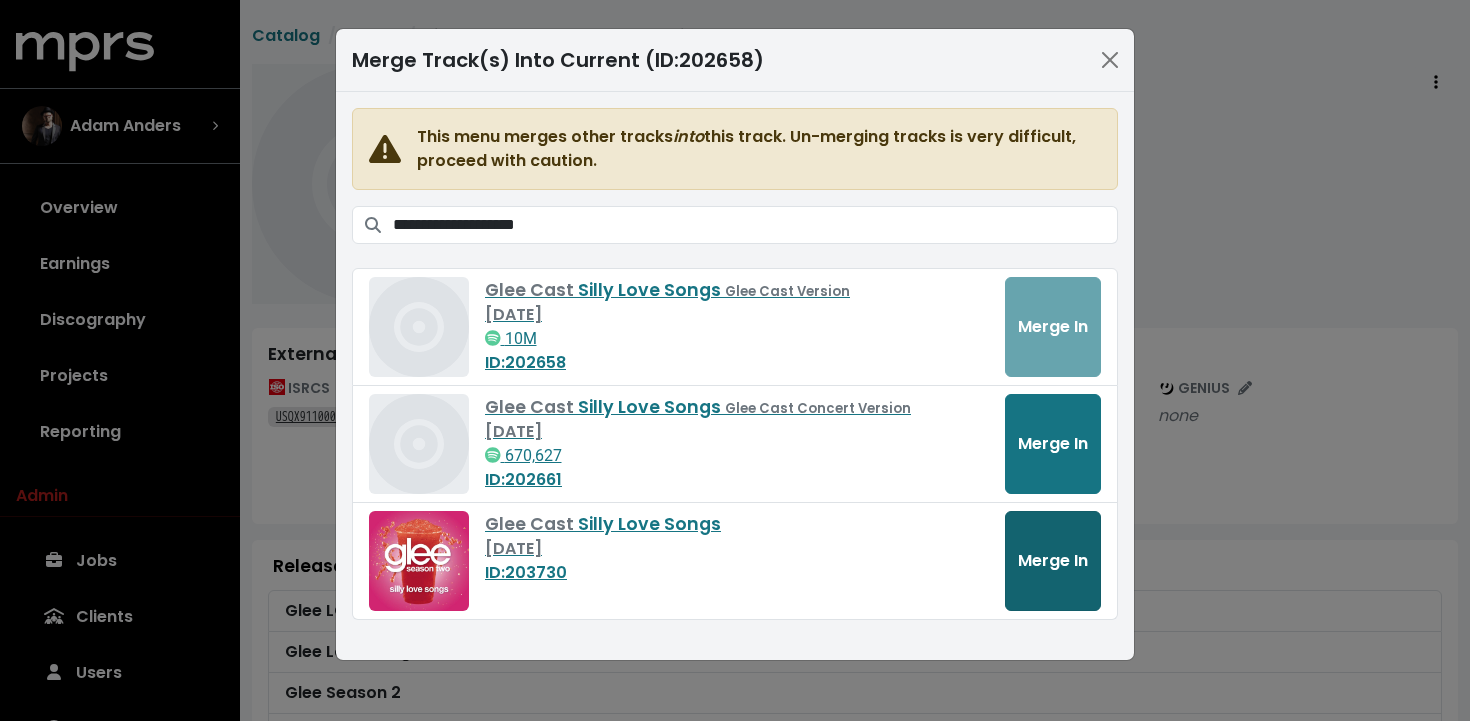 click on "Merge In" at bounding box center [1053, 560] 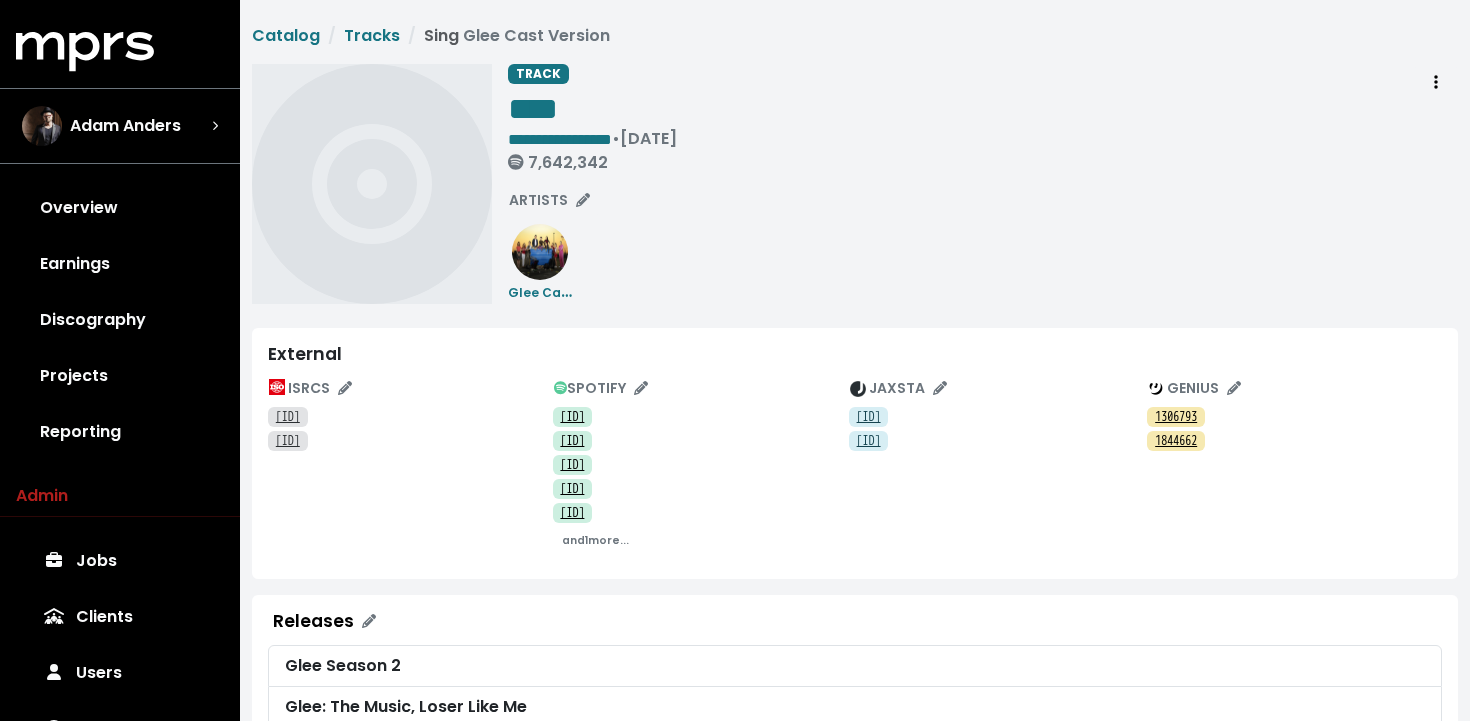 scroll, scrollTop: 0, scrollLeft: 0, axis: both 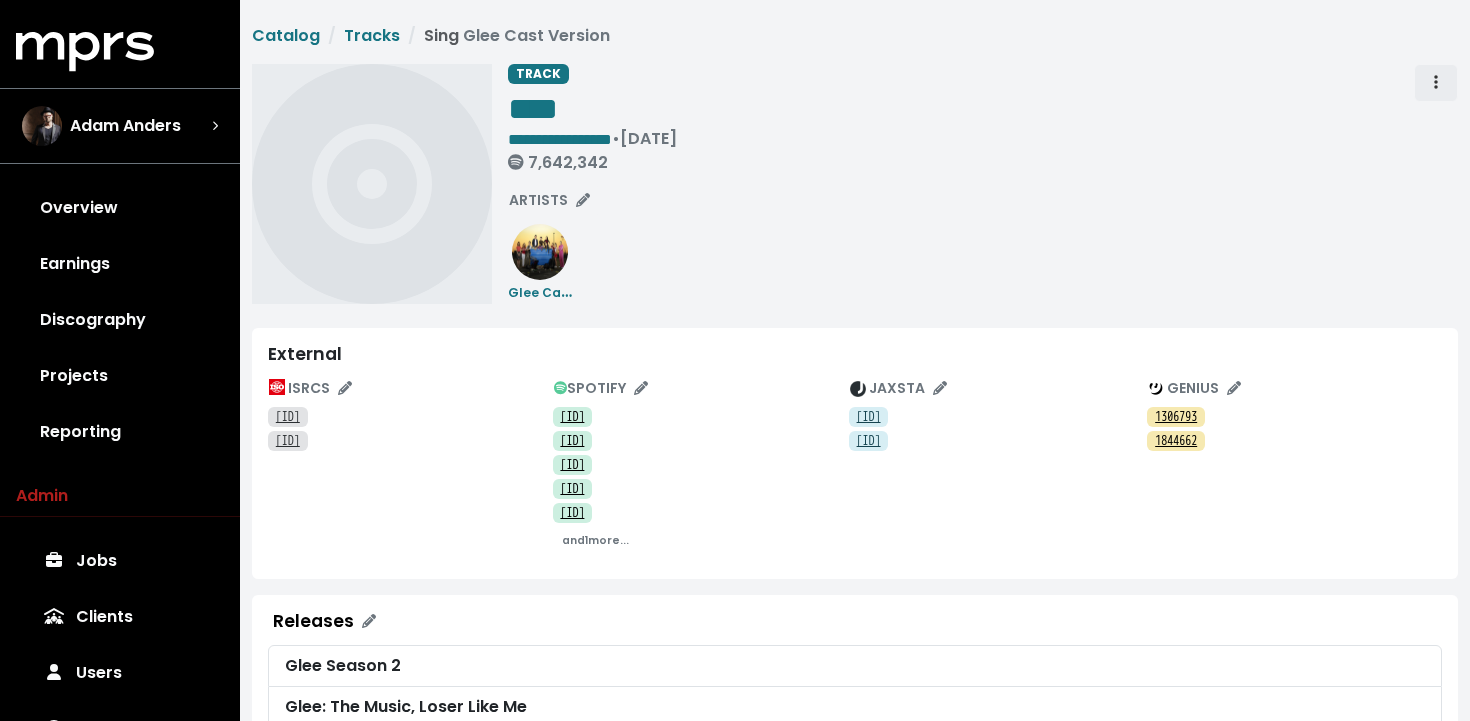 click at bounding box center (1436, 83) 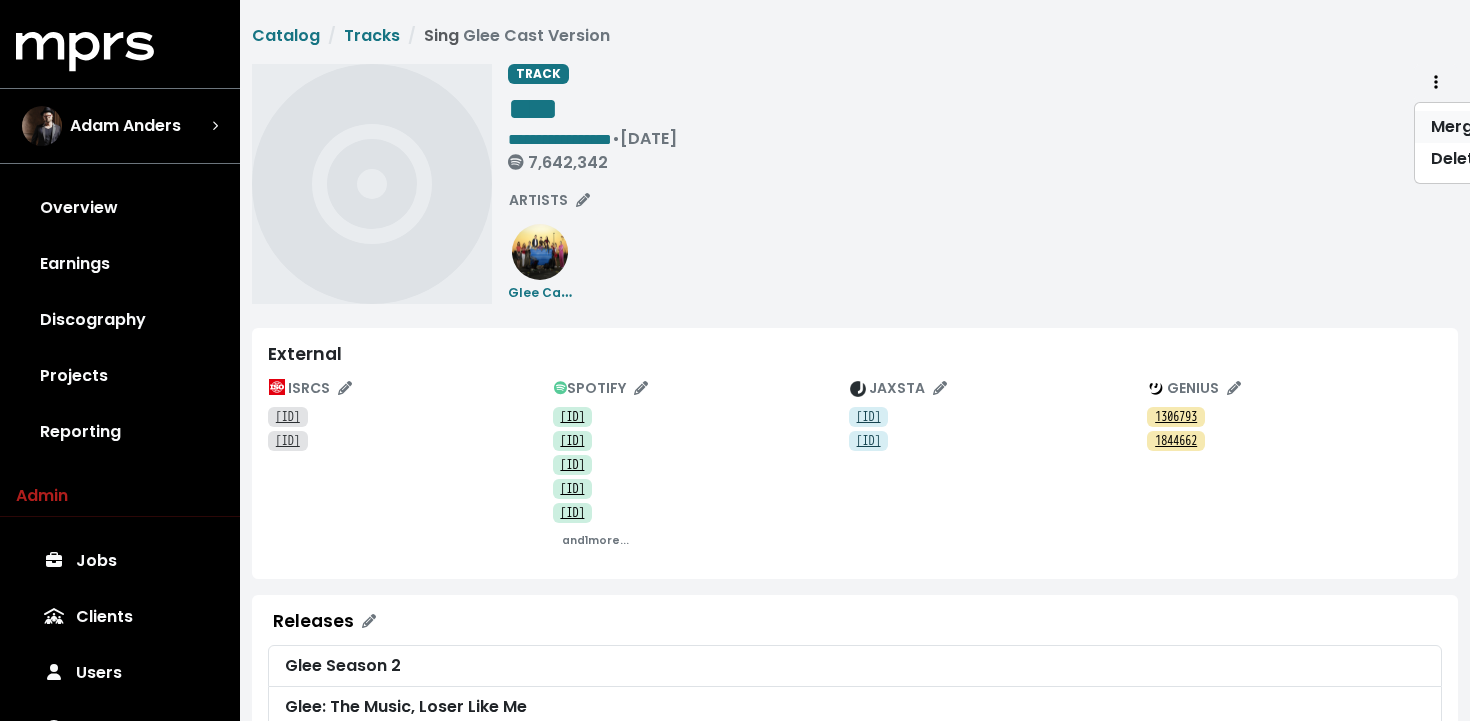 click on "Merge" at bounding box center (1494, 127) 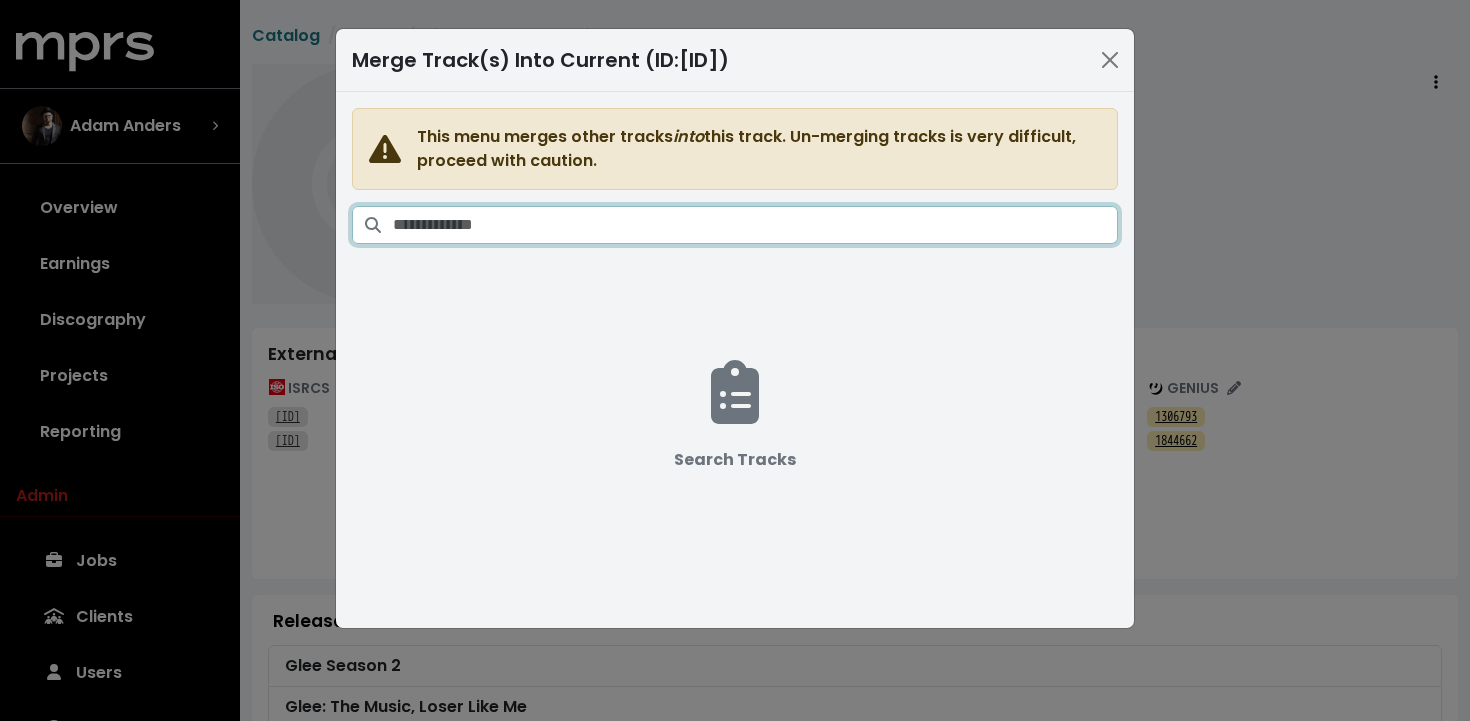 click at bounding box center (755, 225) 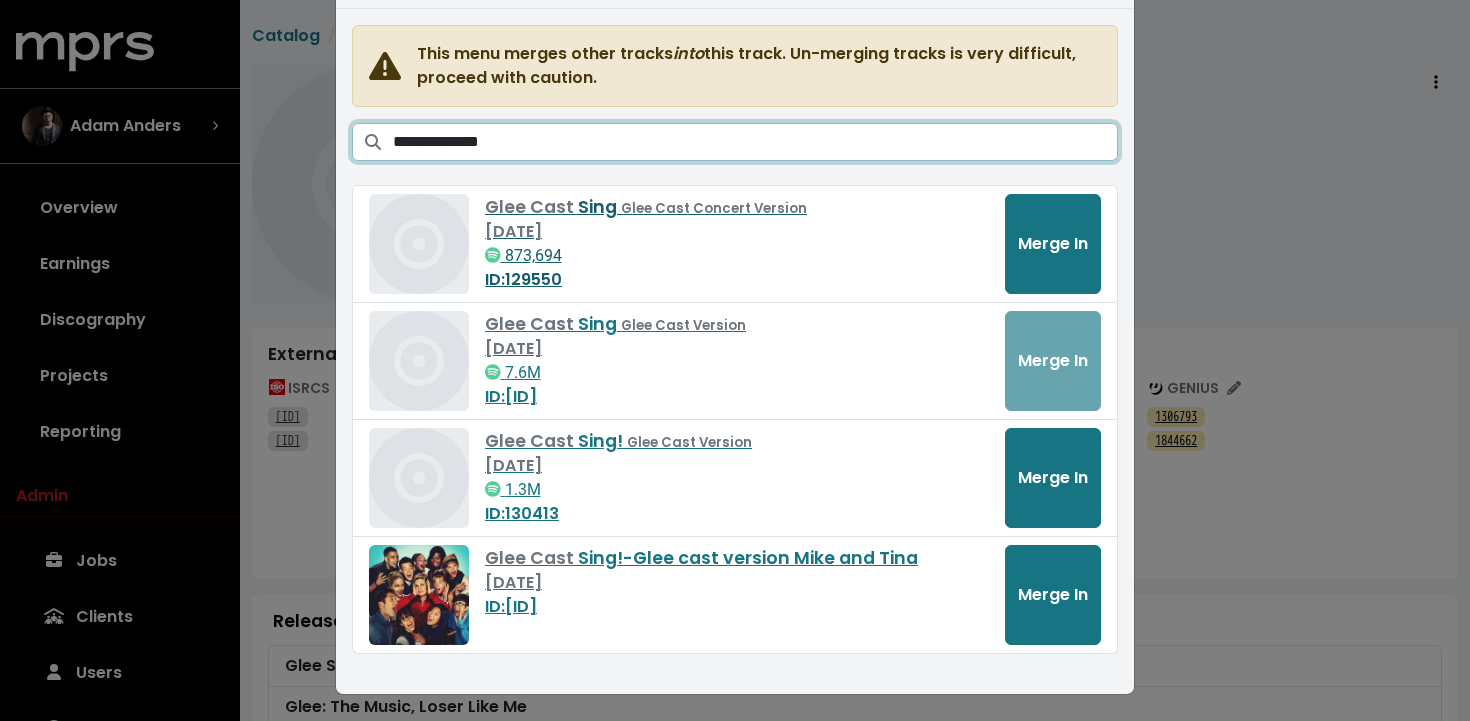 scroll, scrollTop: 85, scrollLeft: 0, axis: vertical 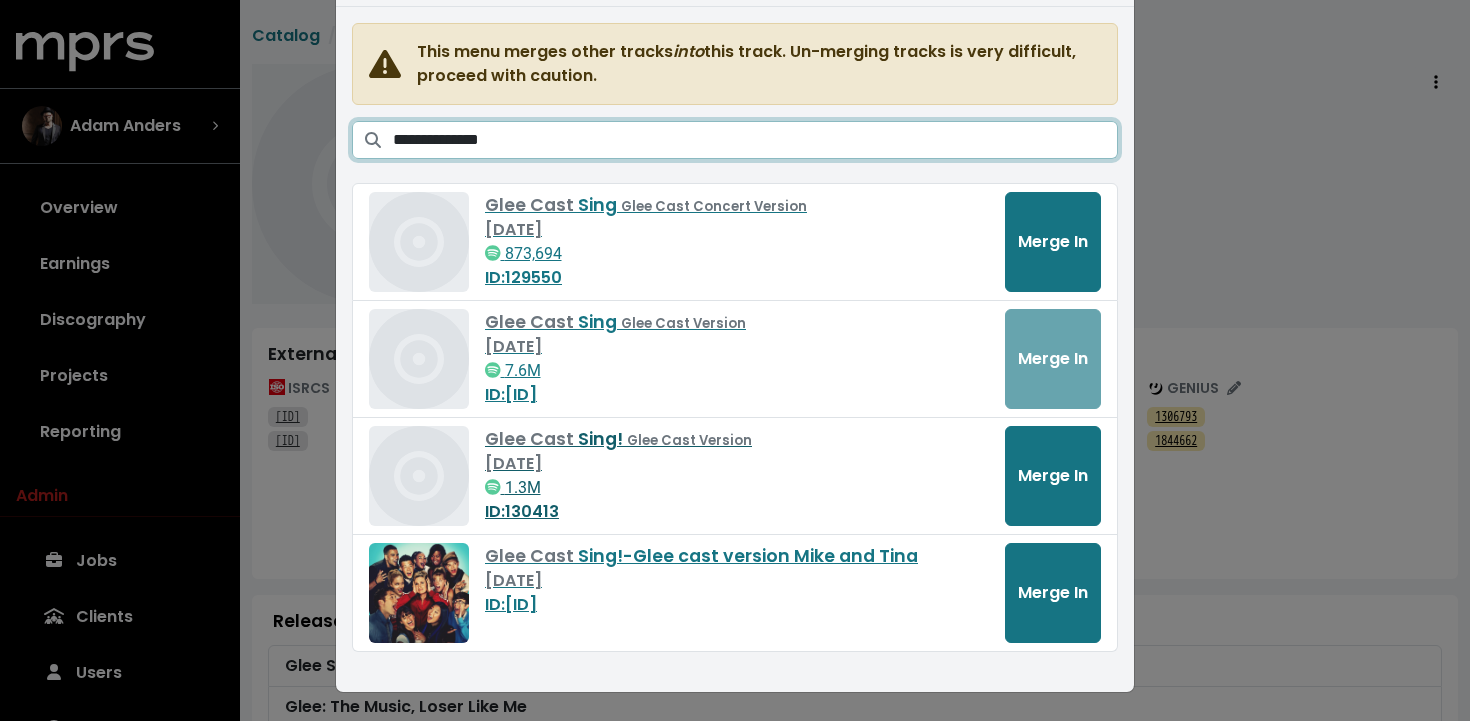 type on "**********" 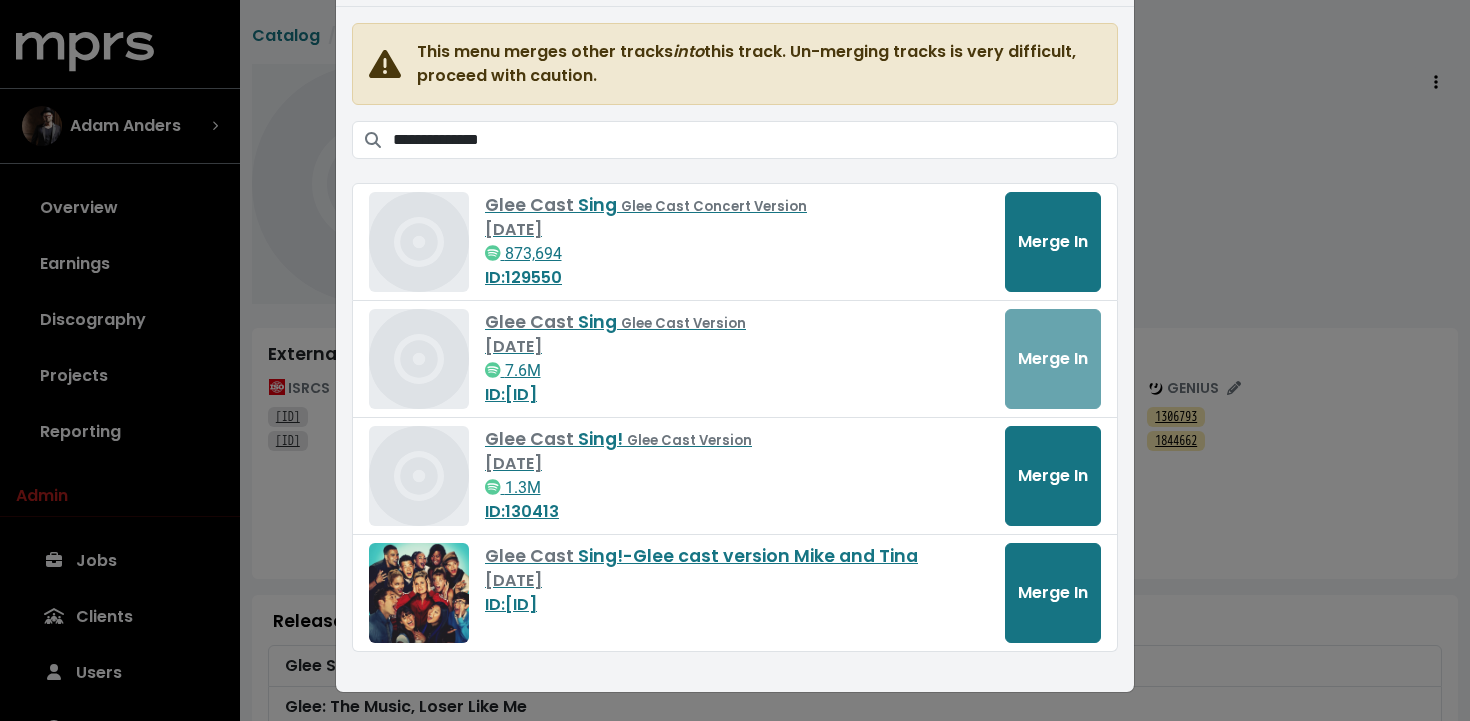 click on "Merge Track(s) Into Current (ID: 129551 ) This menu merges other tracks into this track. Un-merging tracks is very difficult, proceed with caution. Glee Cast Sing Glee Cast Concert Version [DATE] 873,694 ID: 129550 Merge In Glee Cast Sing Glee Cast Version [DATE] 7.6M ID: 129551 Merge In Glee Cast Sing! Glee Cast Version [DATE] 1.3M ID: 130413 Merge In Glee Cast Sing!-Glee cast version Mike and Tina [DATE] ID: 203736 Merge In" at bounding box center (735, 360) 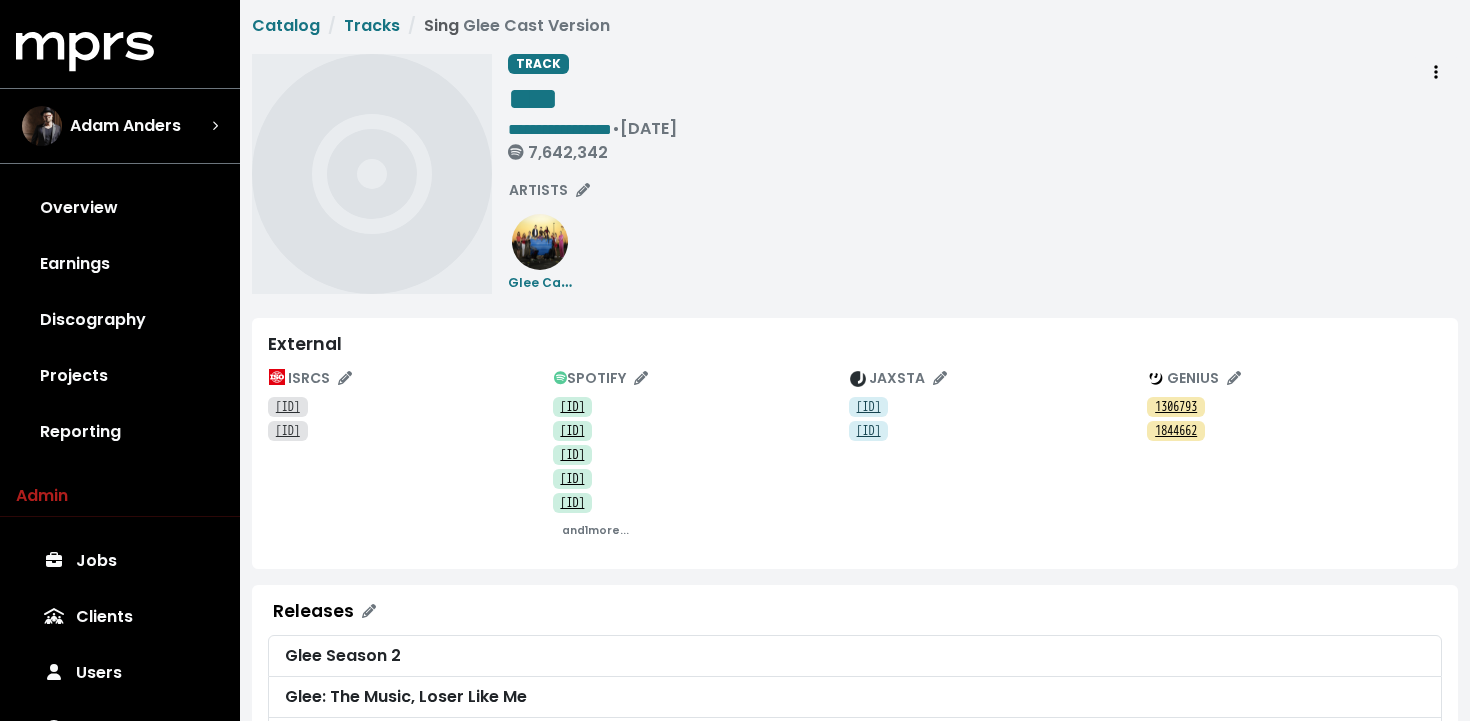 scroll, scrollTop: 0, scrollLeft: 0, axis: both 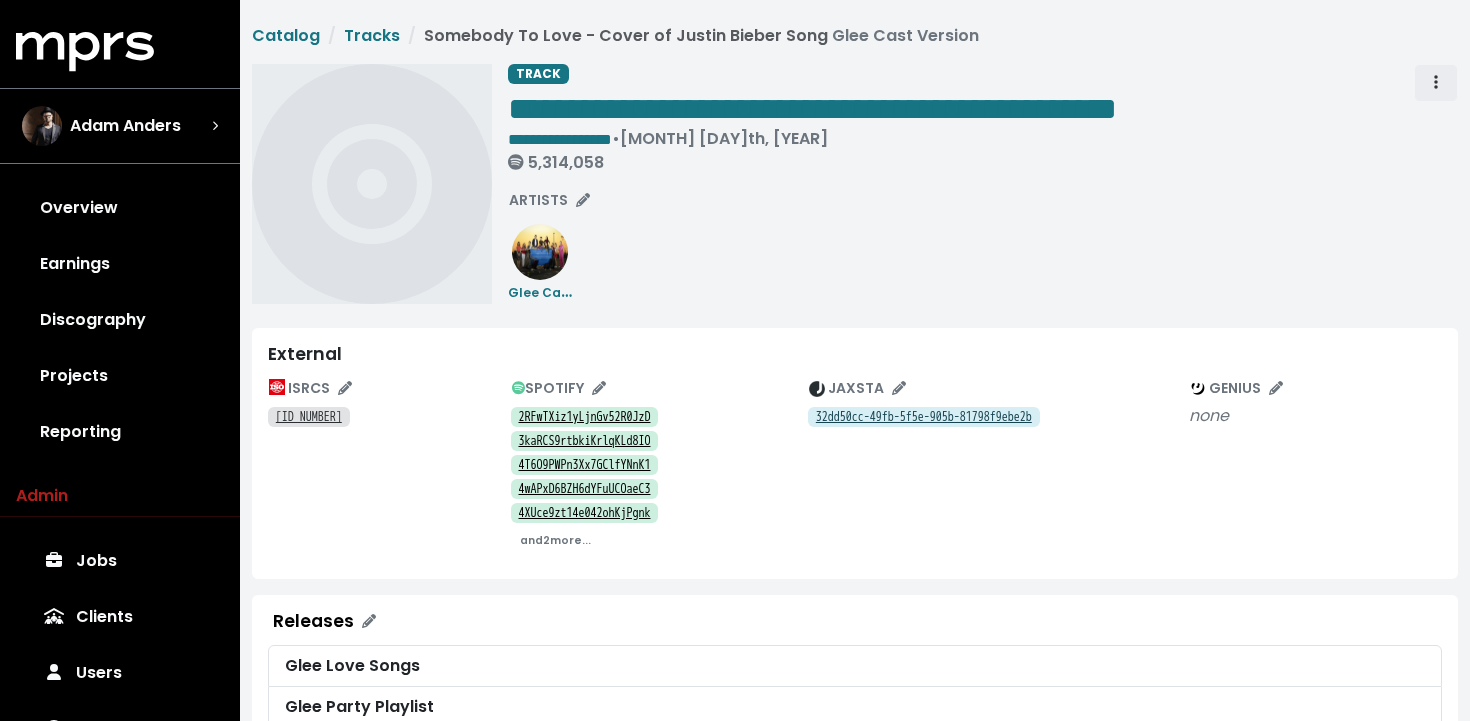 click at bounding box center [1436, 83] 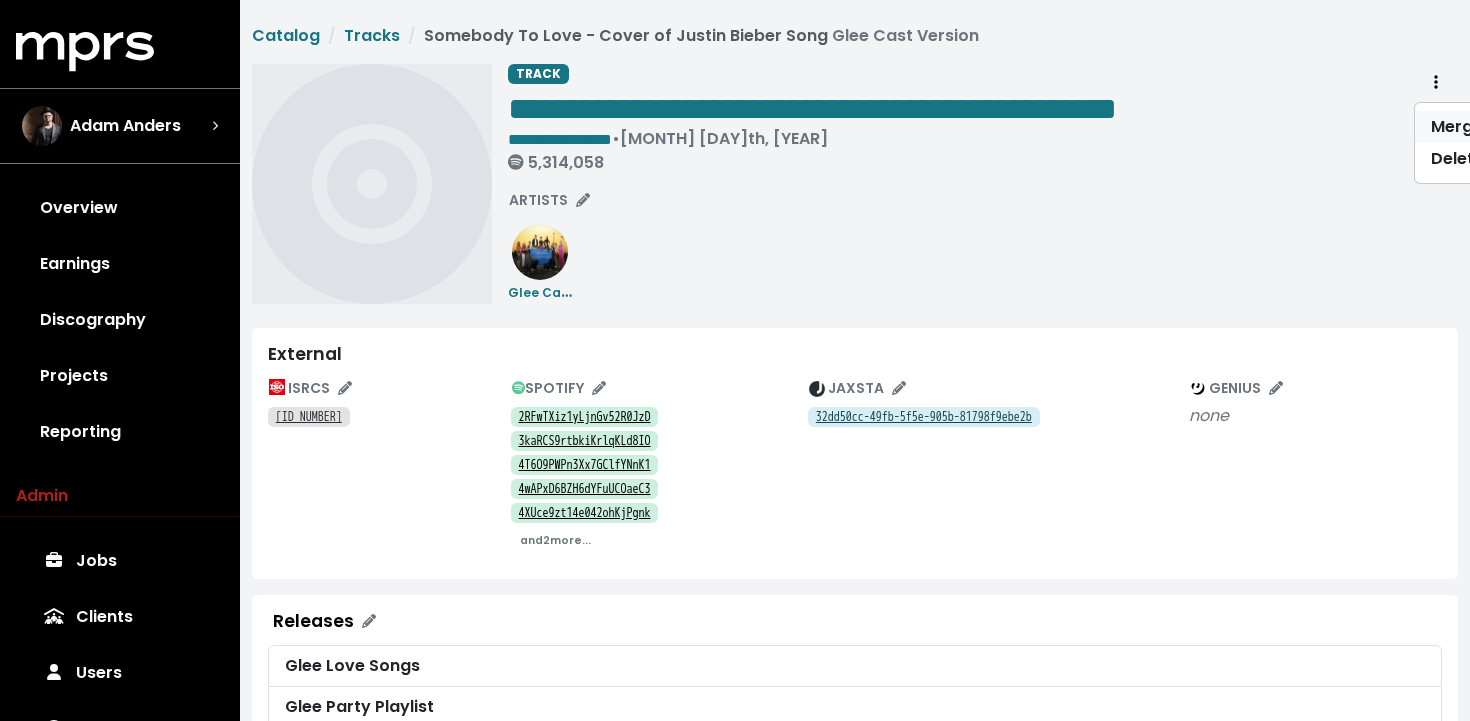 click on "Merge" at bounding box center (1494, 127) 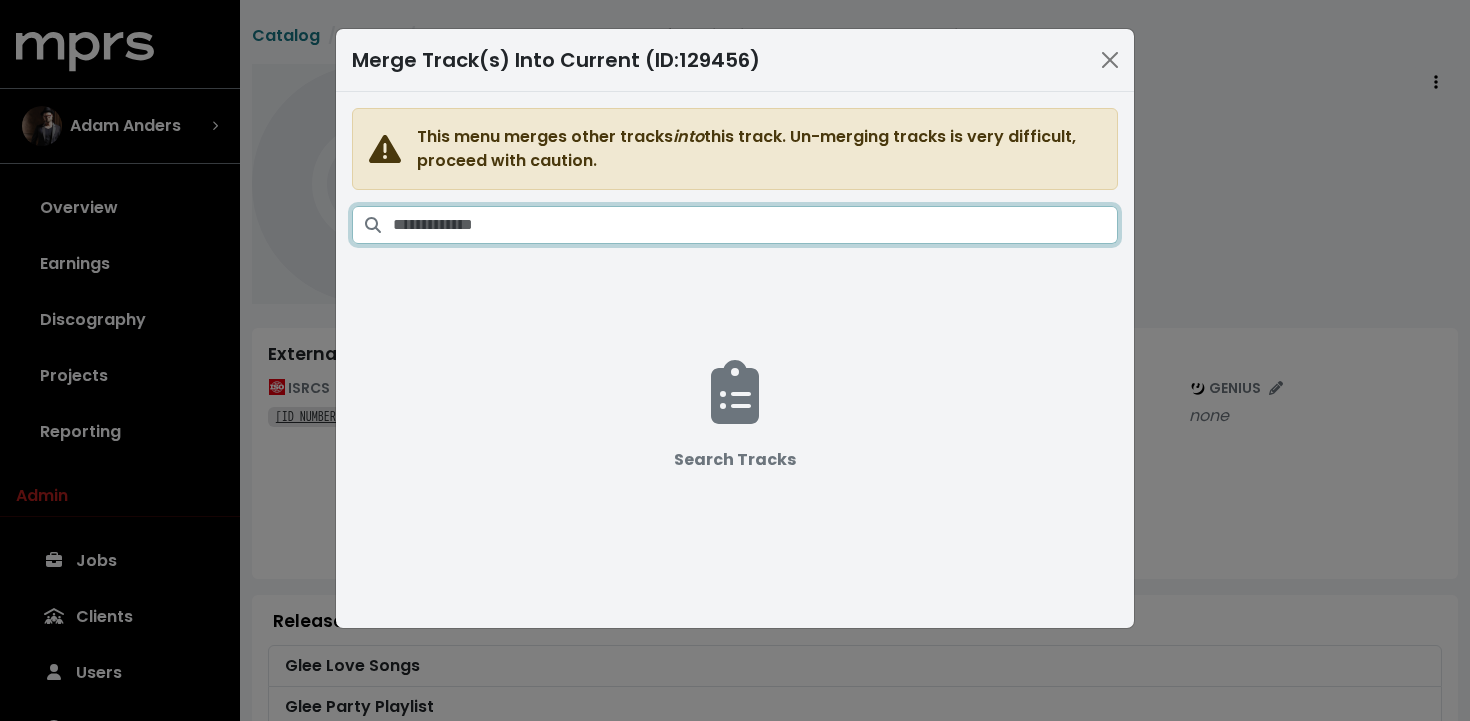 click at bounding box center [755, 225] 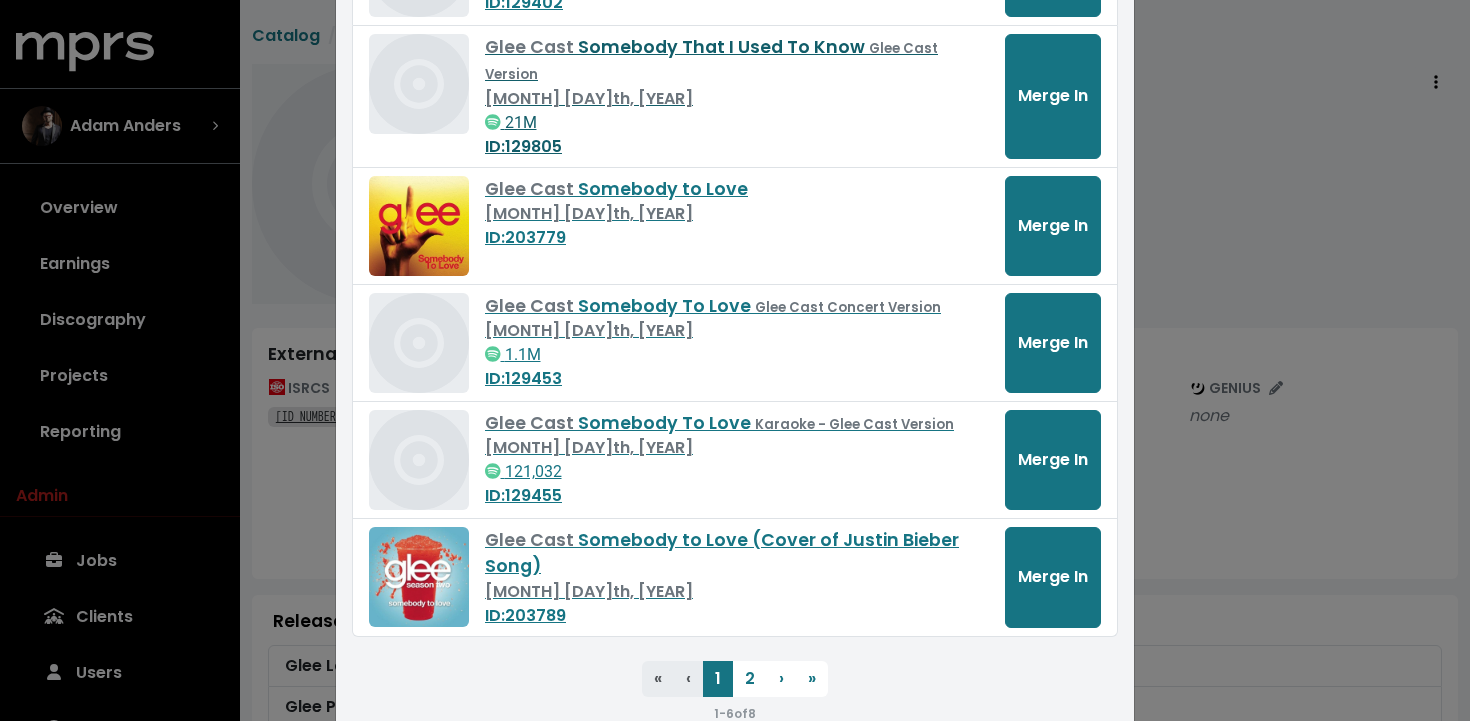 scroll, scrollTop: 392, scrollLeft: 0, axis: vertical 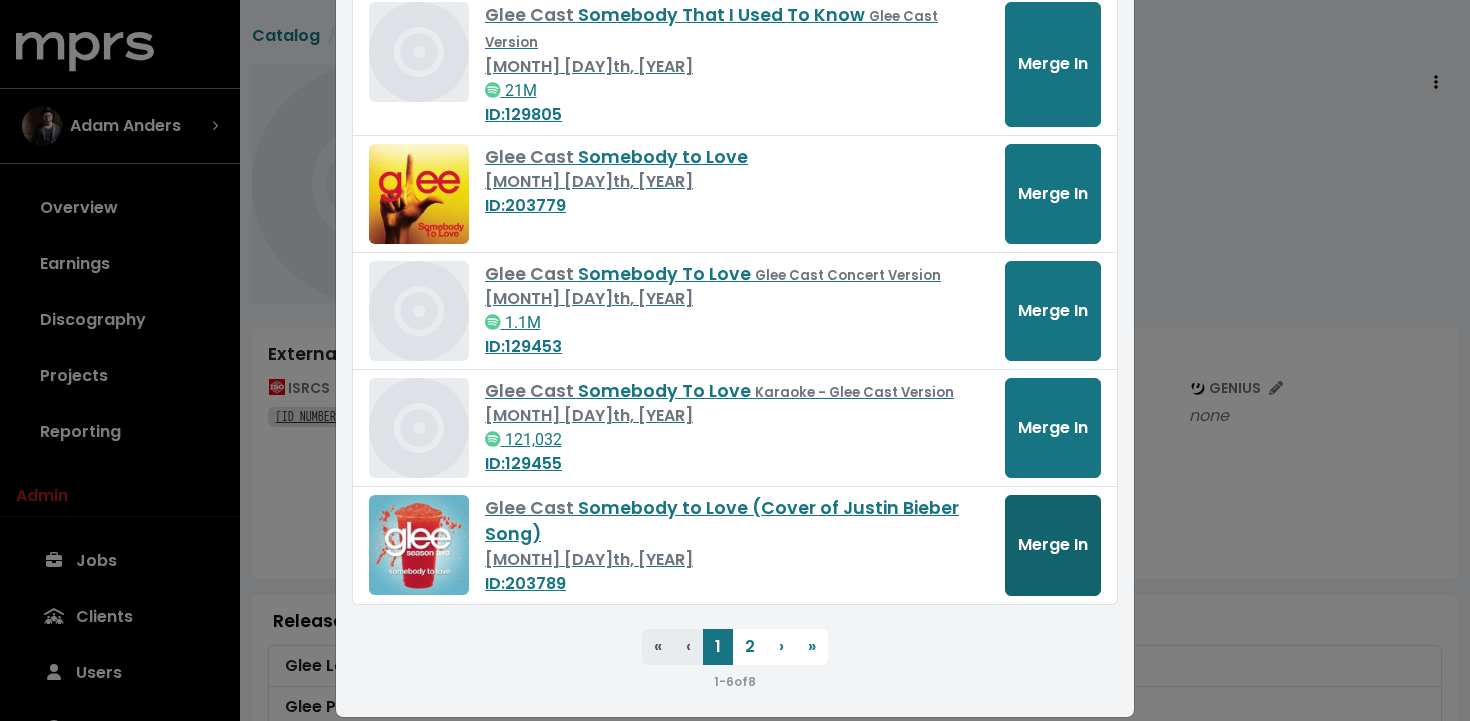 type on "**********" 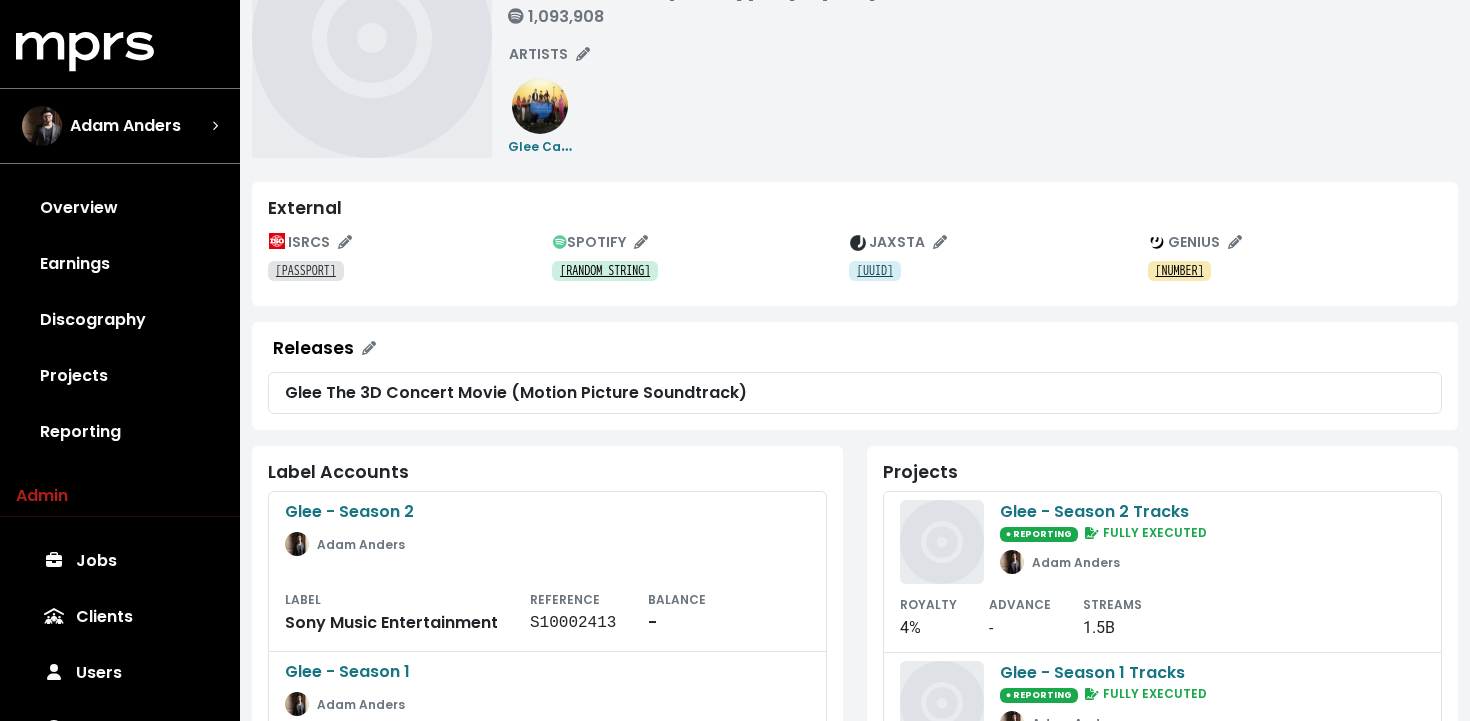 scroll, scrollTop: 490, scrollLeft: 0, axis: vertical 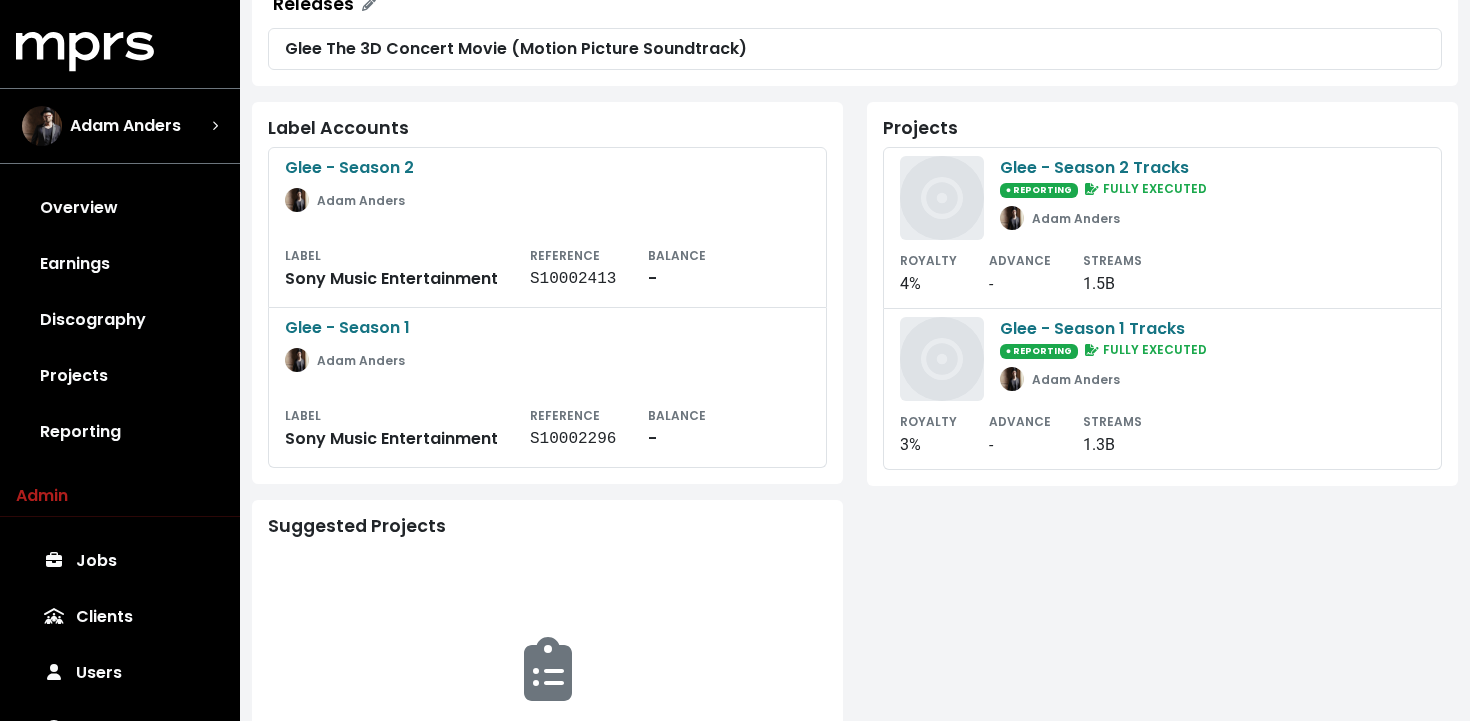 click on "Projects" at bounding box center [1162, 128] 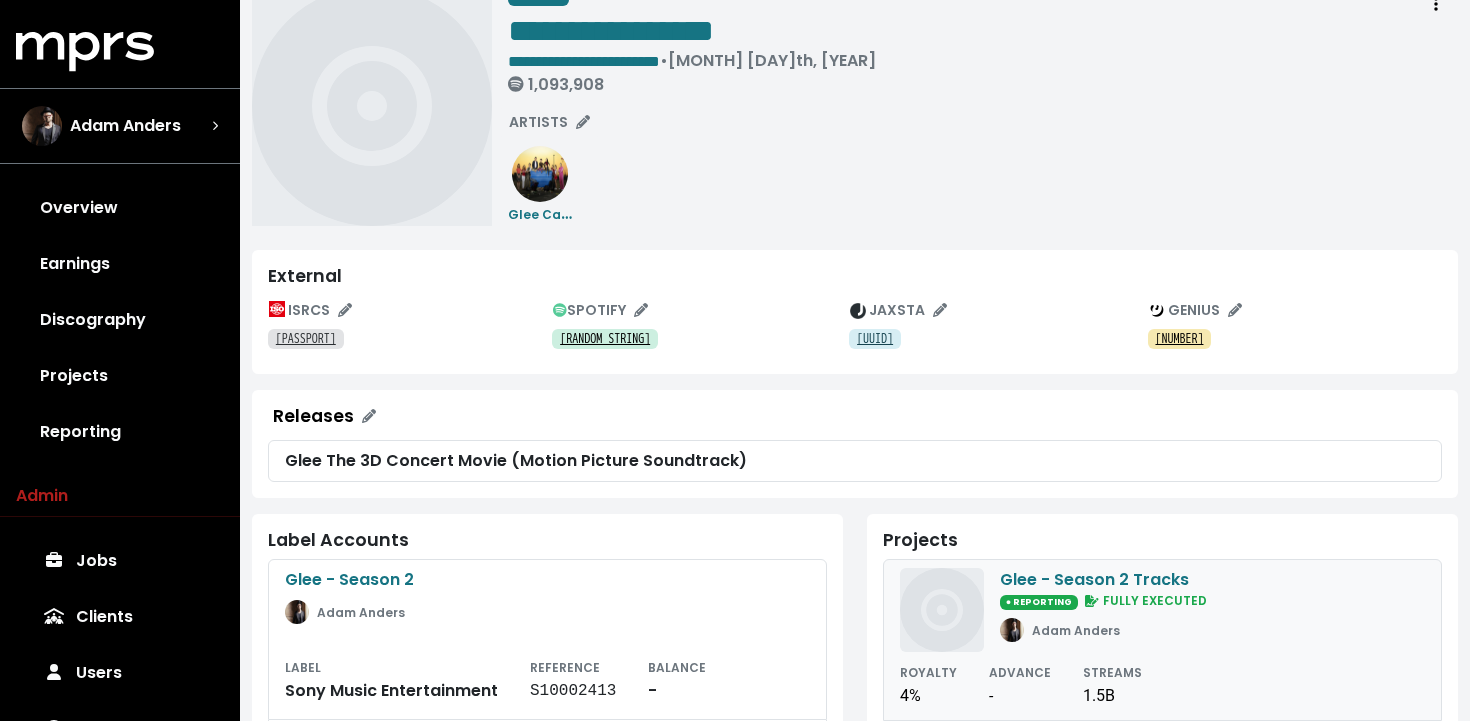 scroll, scrollTop: 0, scrollLeft: 0, axis: both 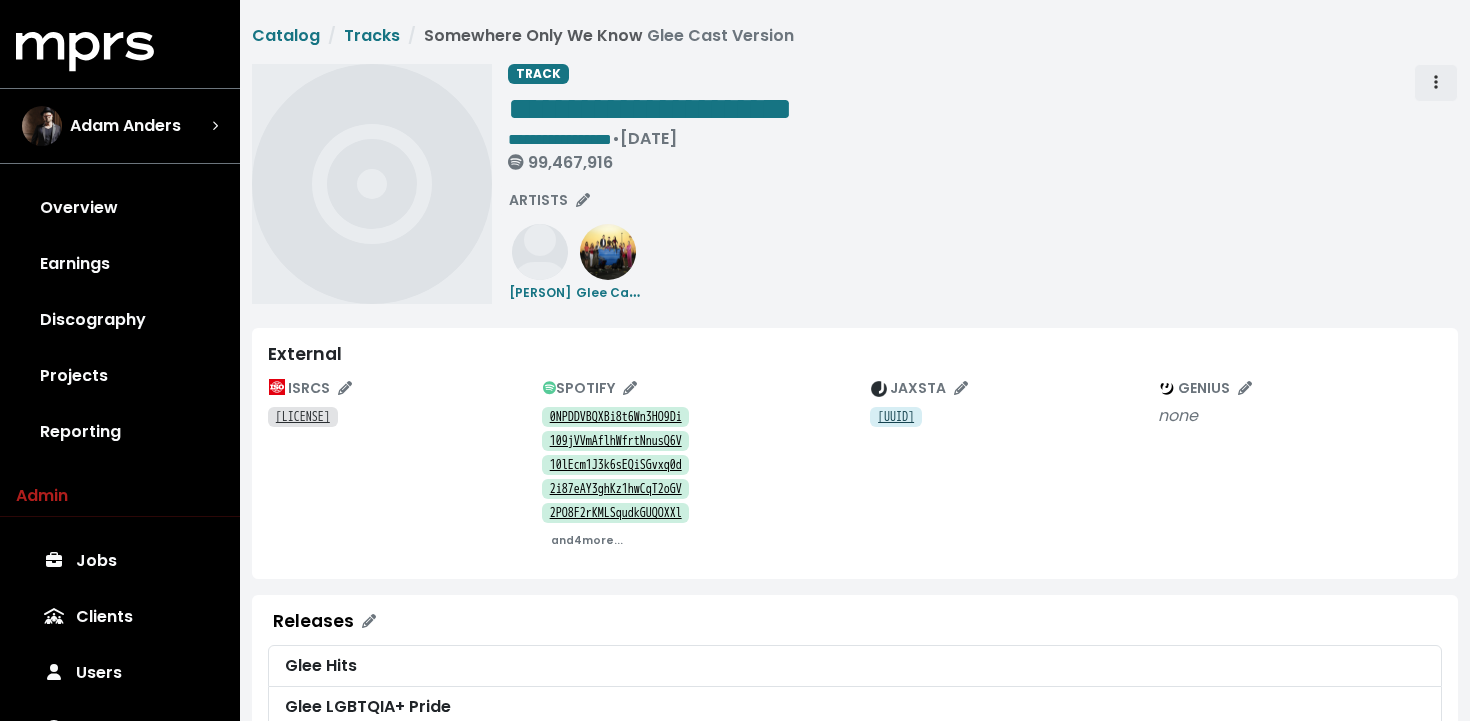 click at bounding box center [1436, 83] 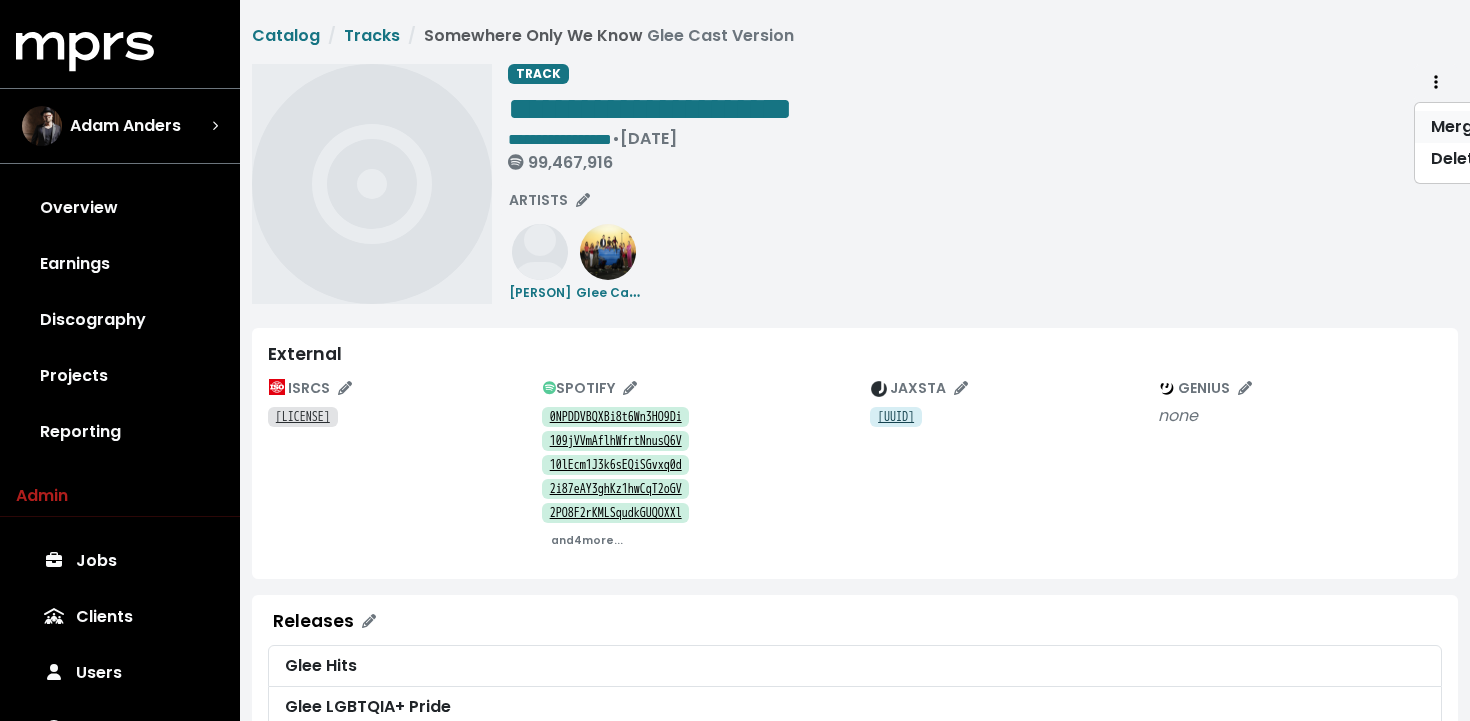 click on "Merge" at bounding box center [1494, 127] 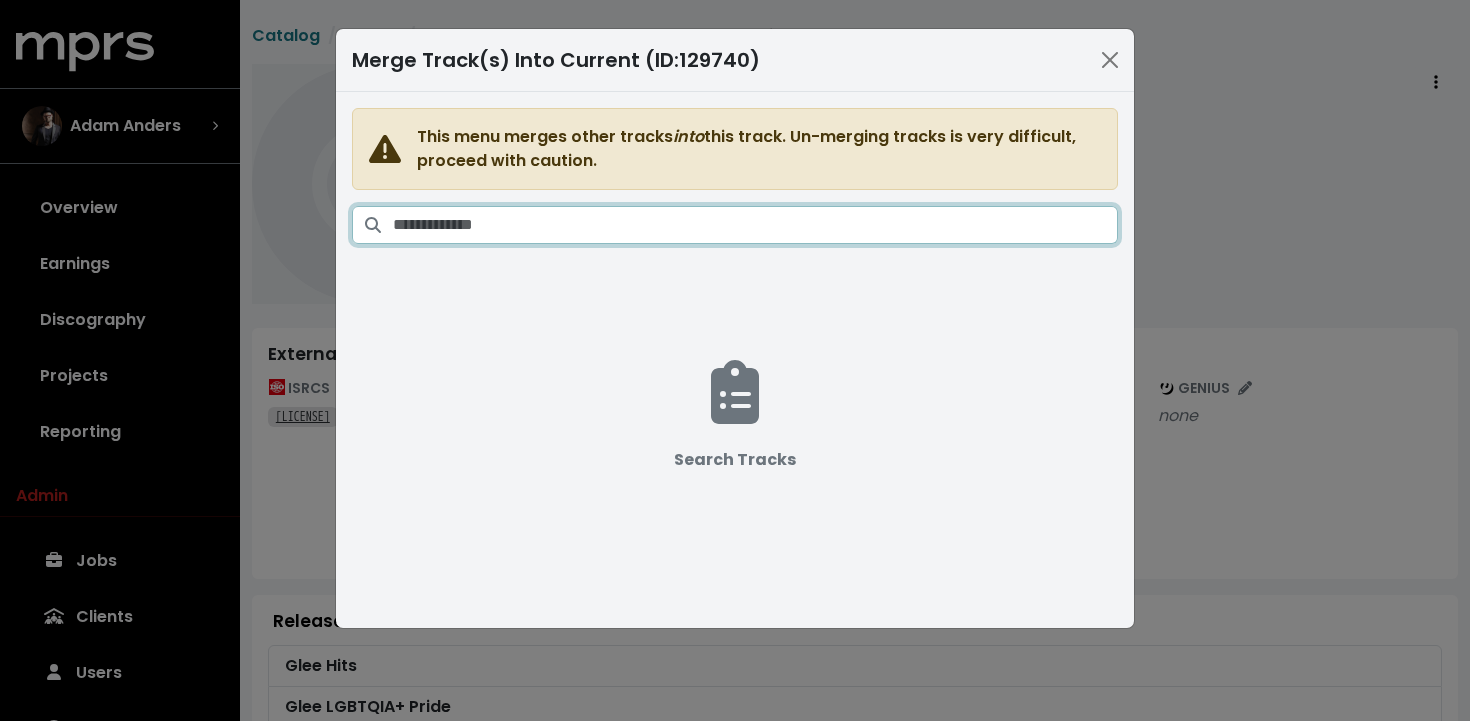 click at bounding box center [755, 225] 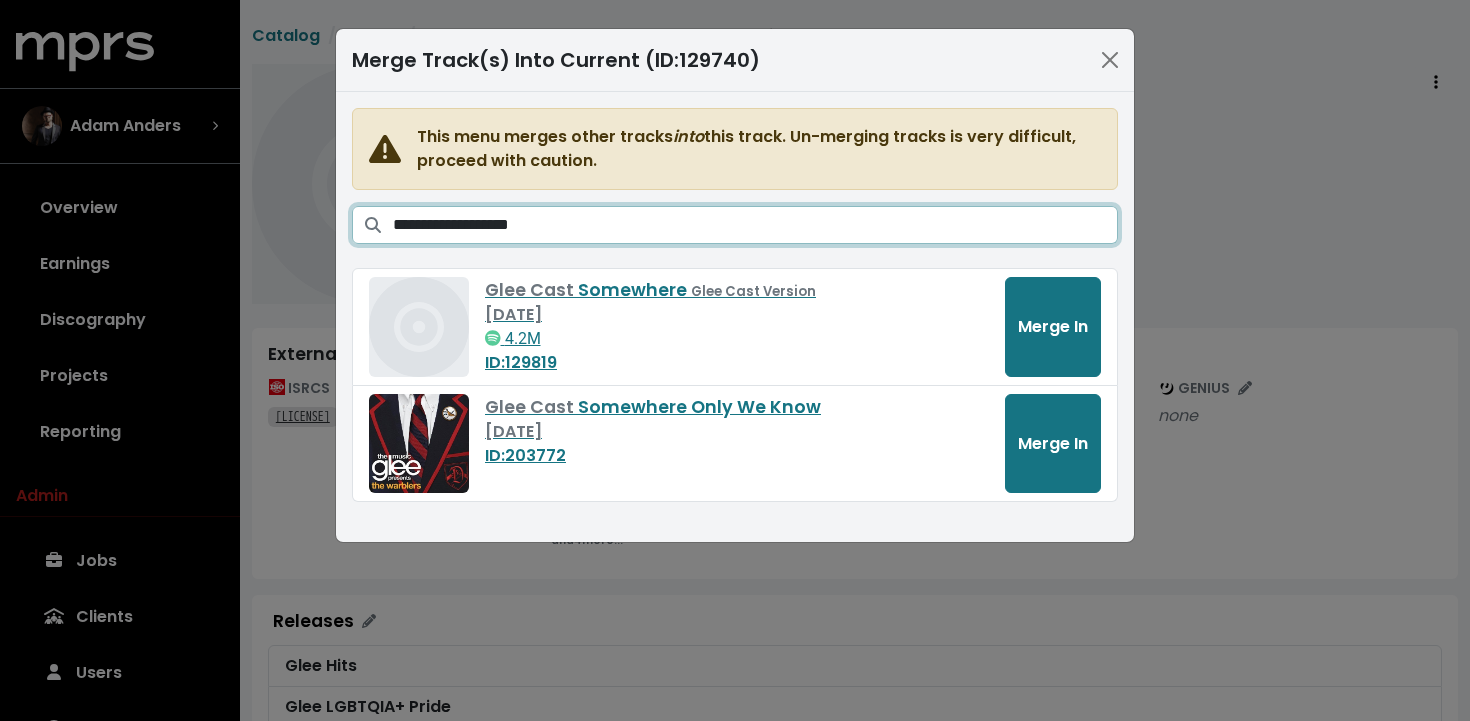type on "**********" 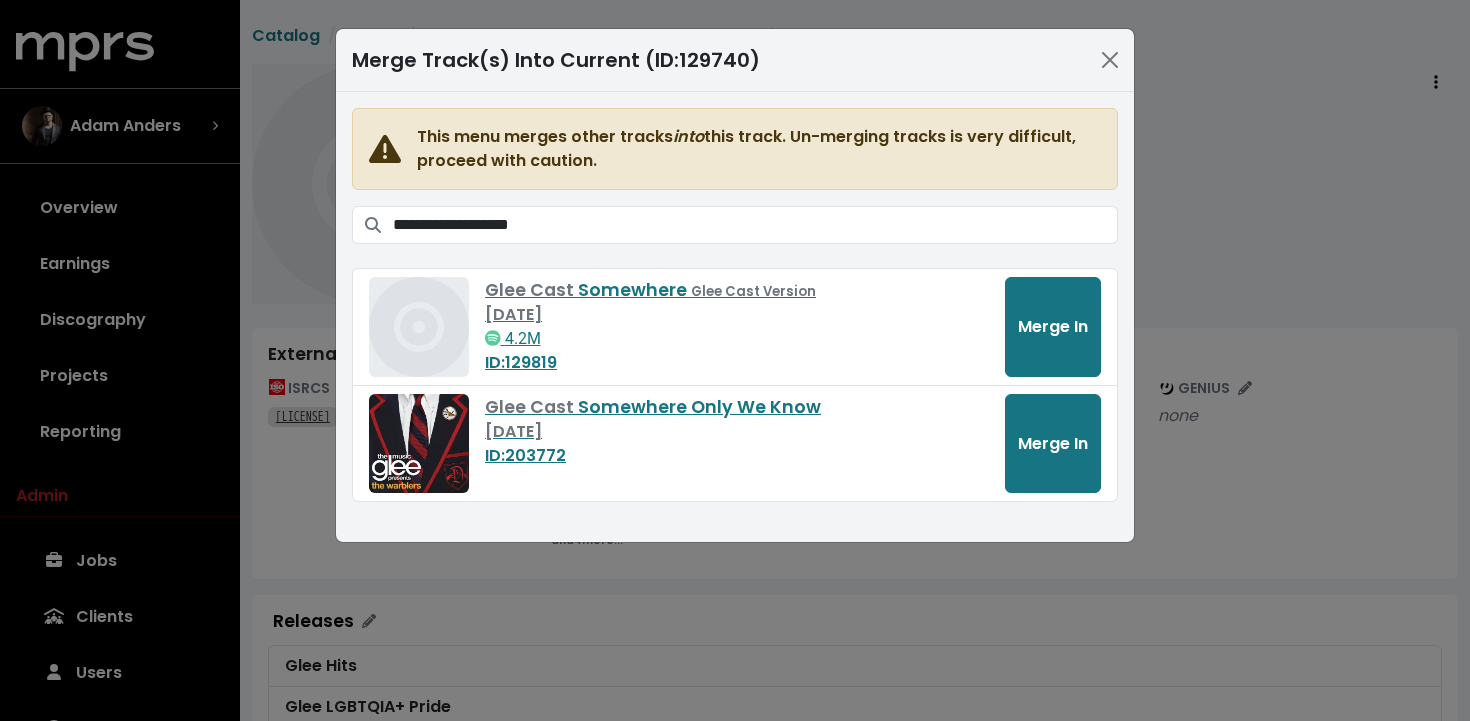 drag, startPoint x: 921, startPoint y: 52, endPoint x: 977, endPoint y: 49, distance: 56.0803 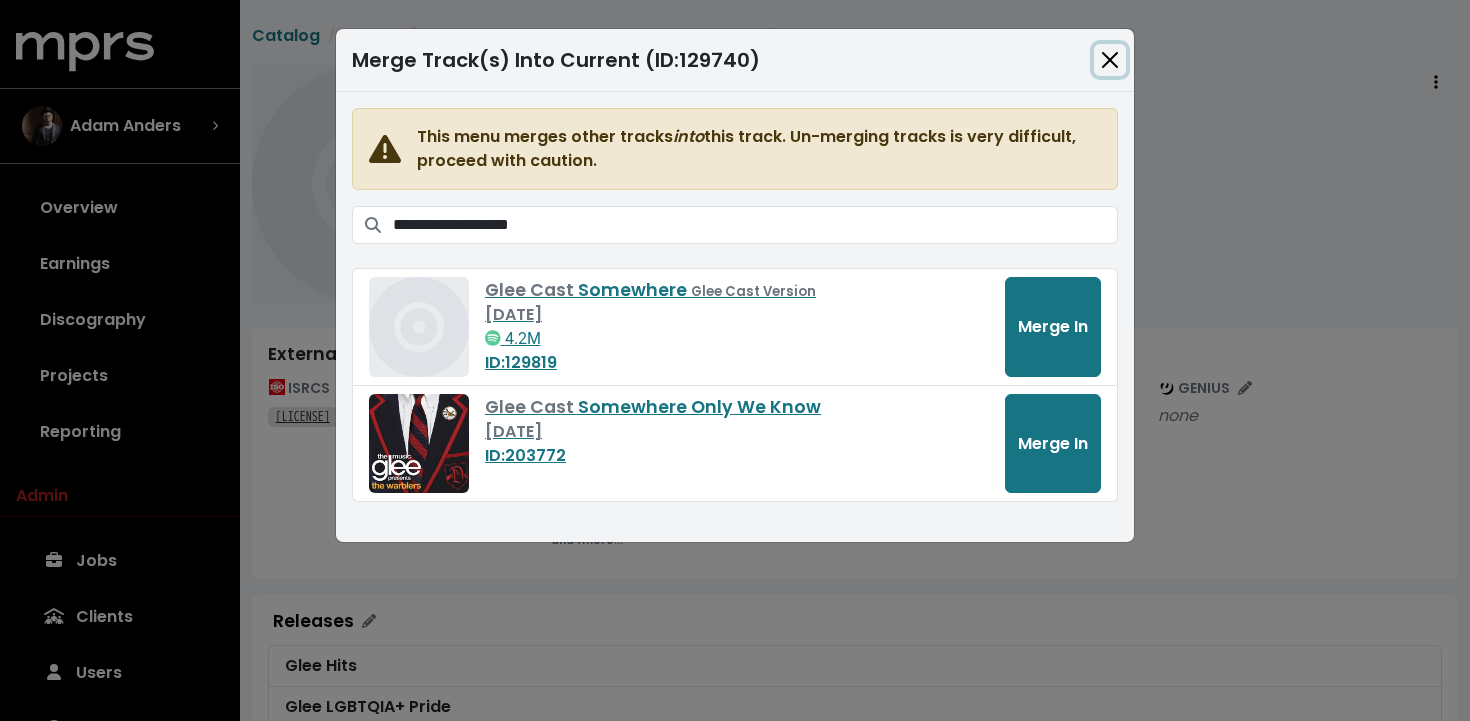 click at bounding box center (1110, 60) 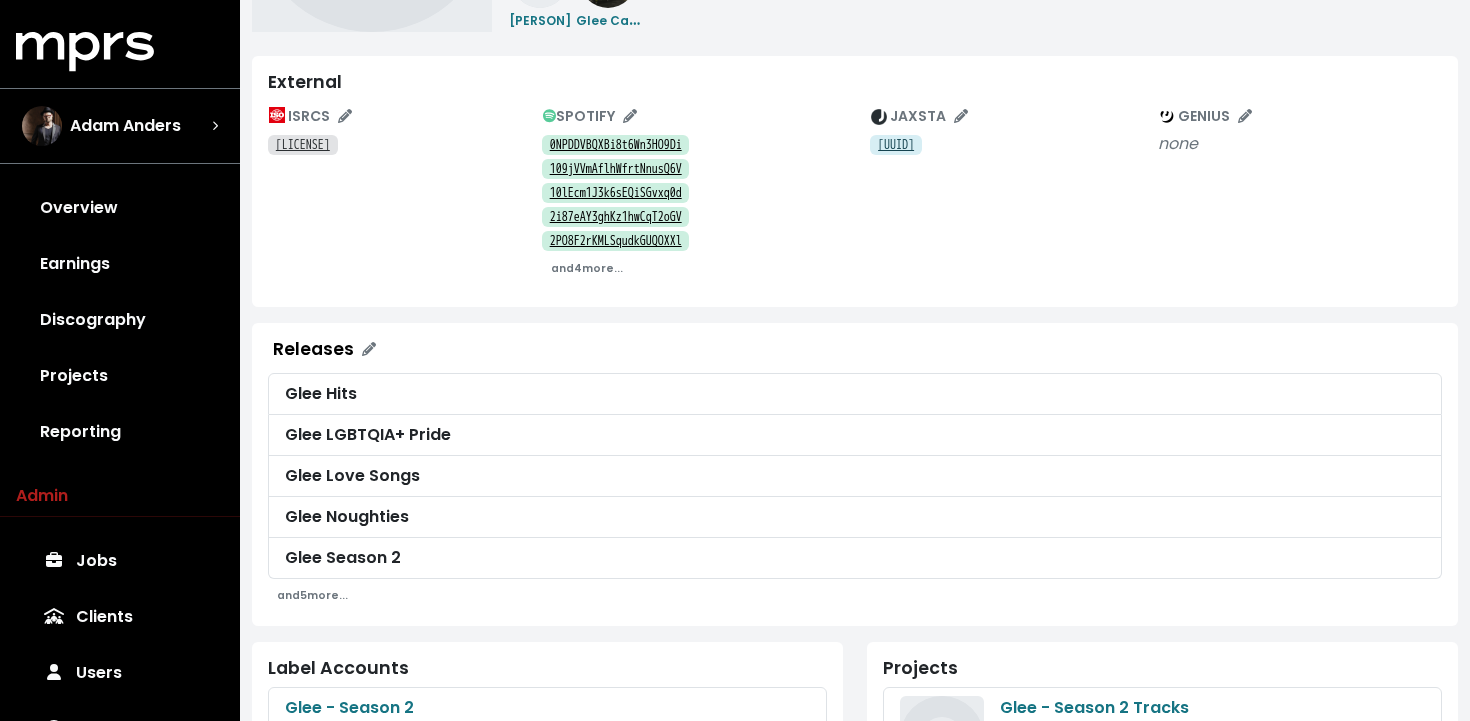 scroll, scrollTop: 0, scrollLeft: 0, axis: both 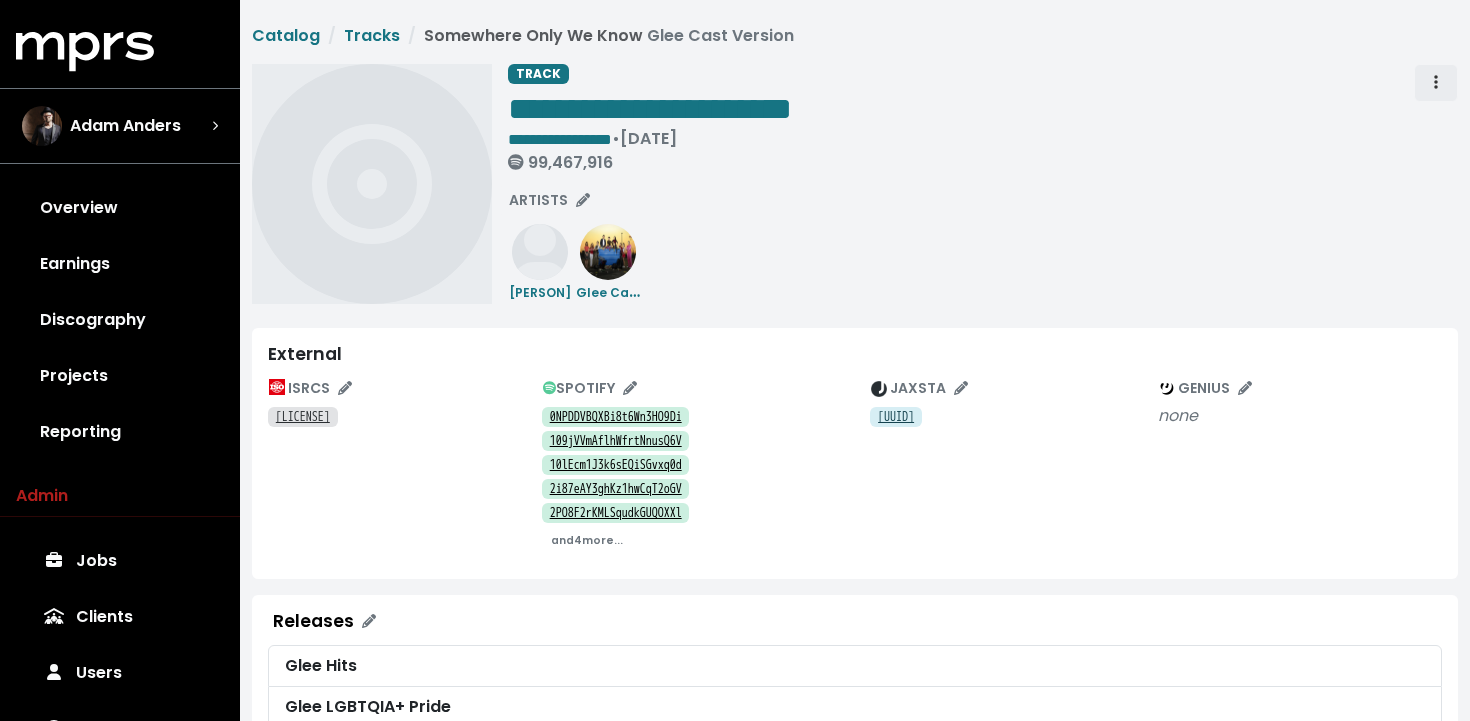click 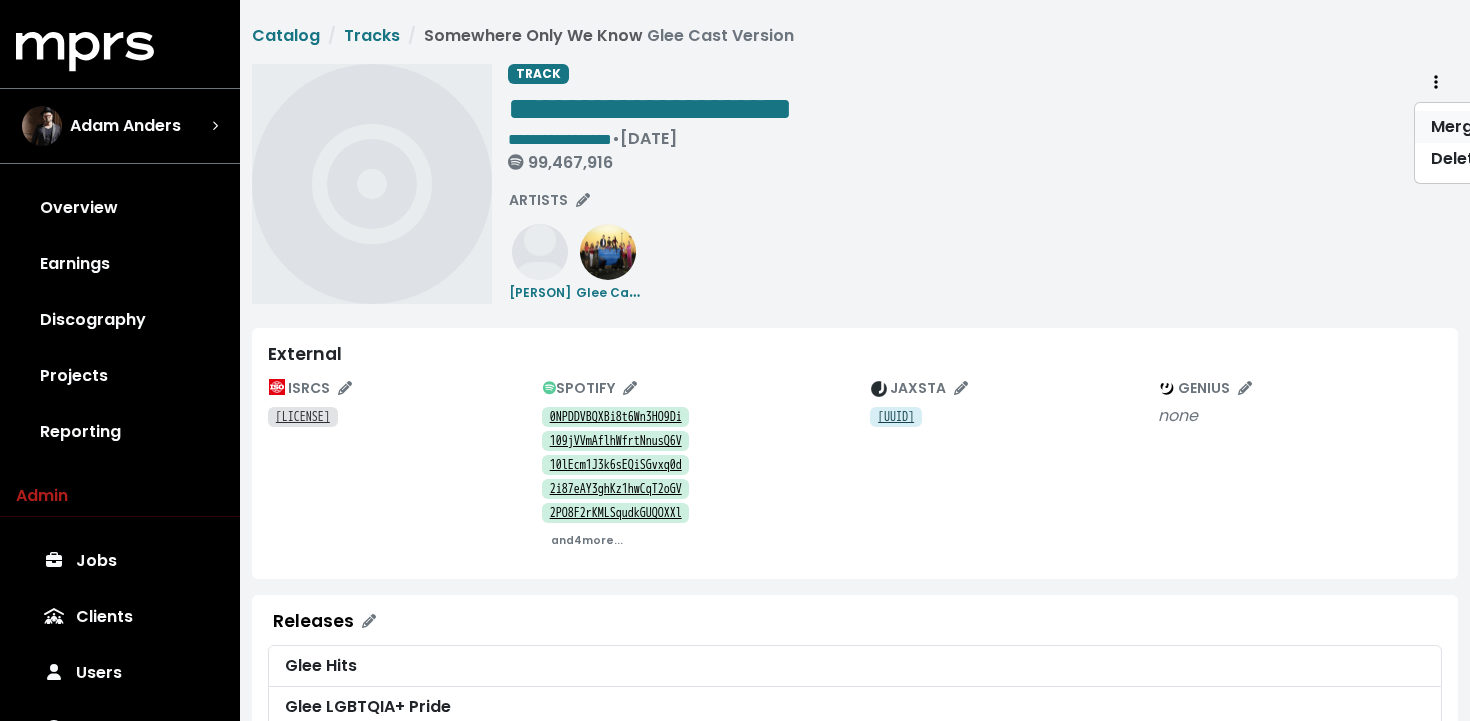 click on "Merge" at bounding box center (1494, 127) 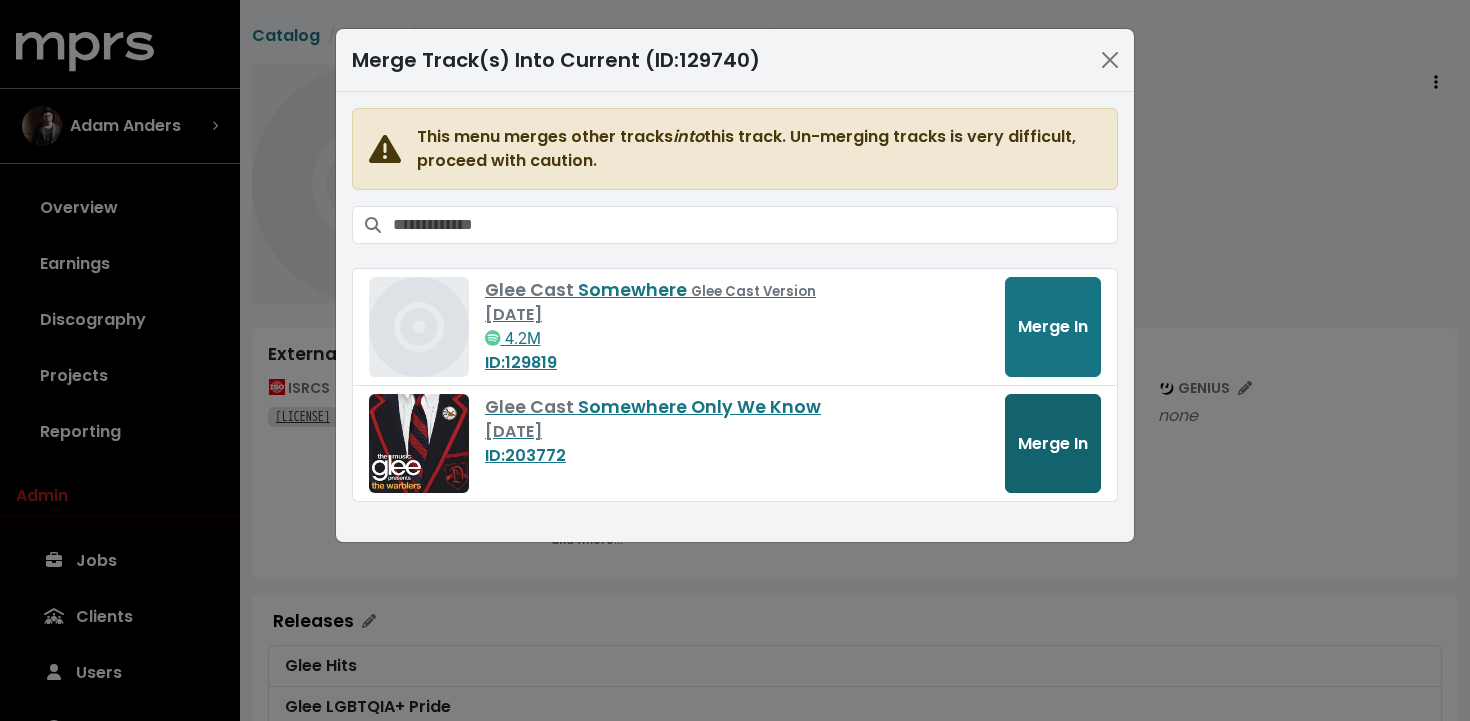 click on "Merge In" at bounding box center [1053, 443] 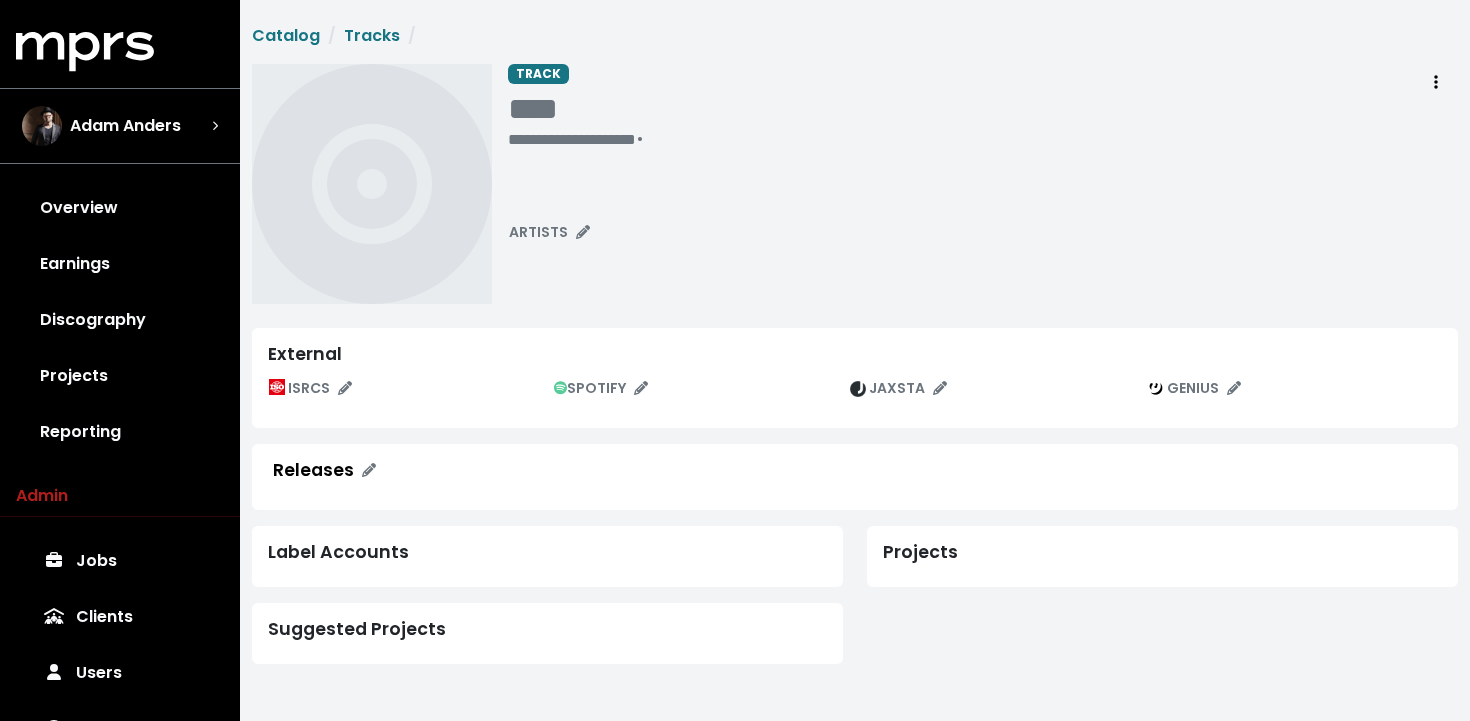 scroll, scrollTop: 0, scrollLeft: 0, axis: both 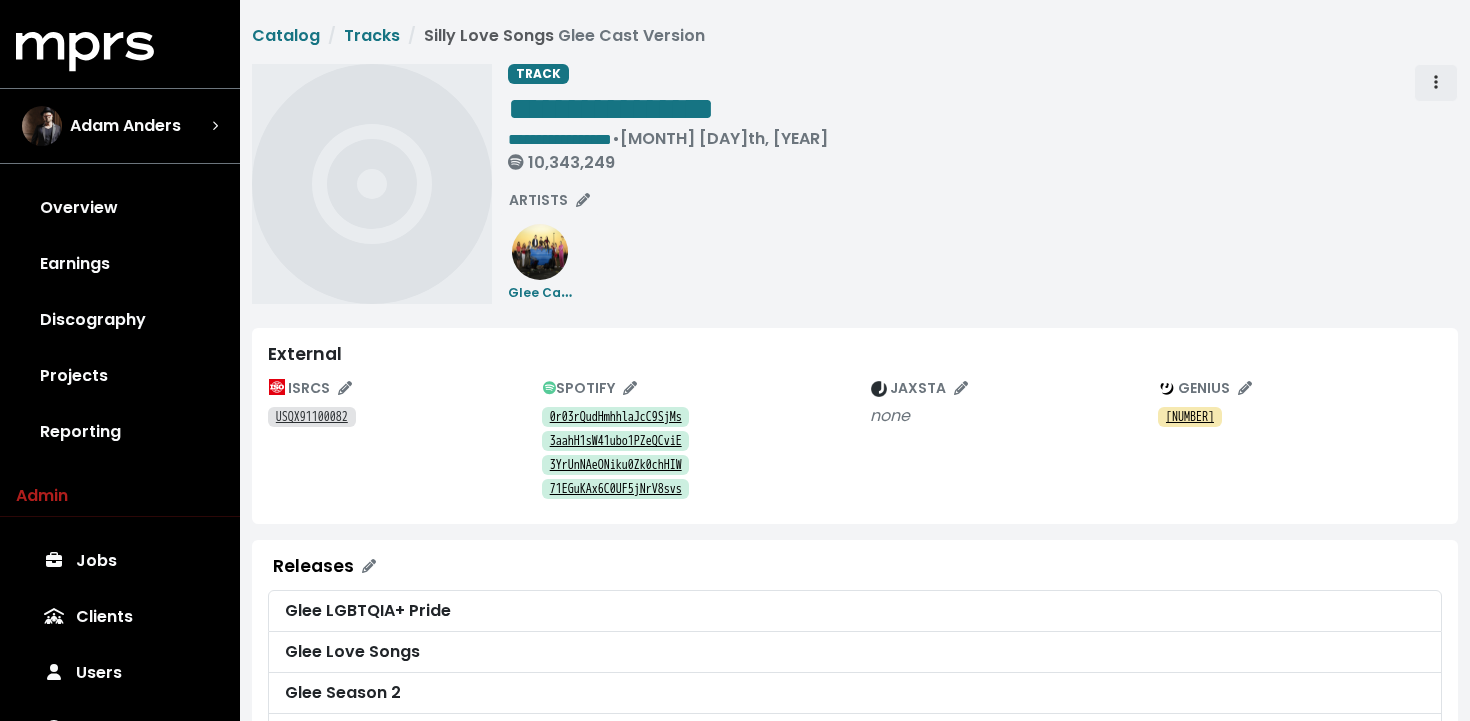 click at bounding box center [1436, 83] 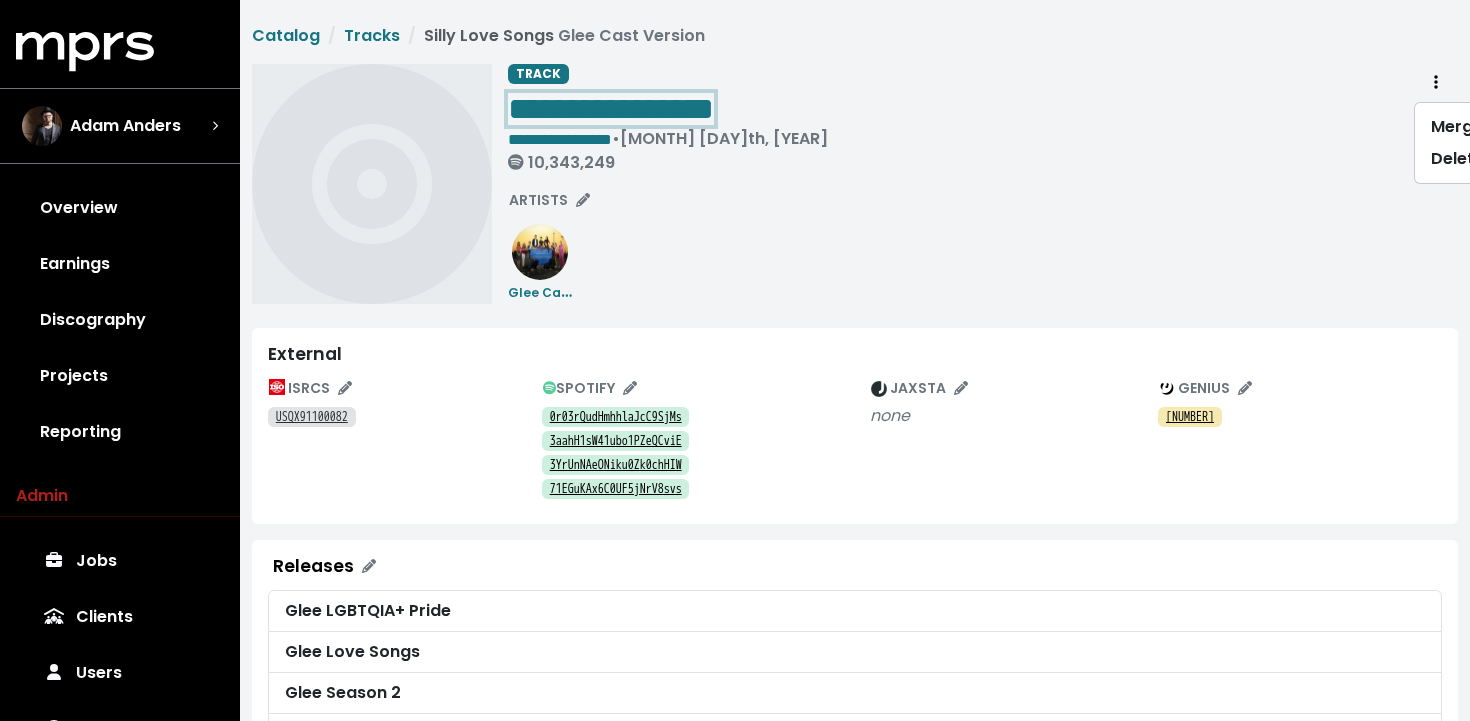 click on "**********" at bounding box center [983, 122] 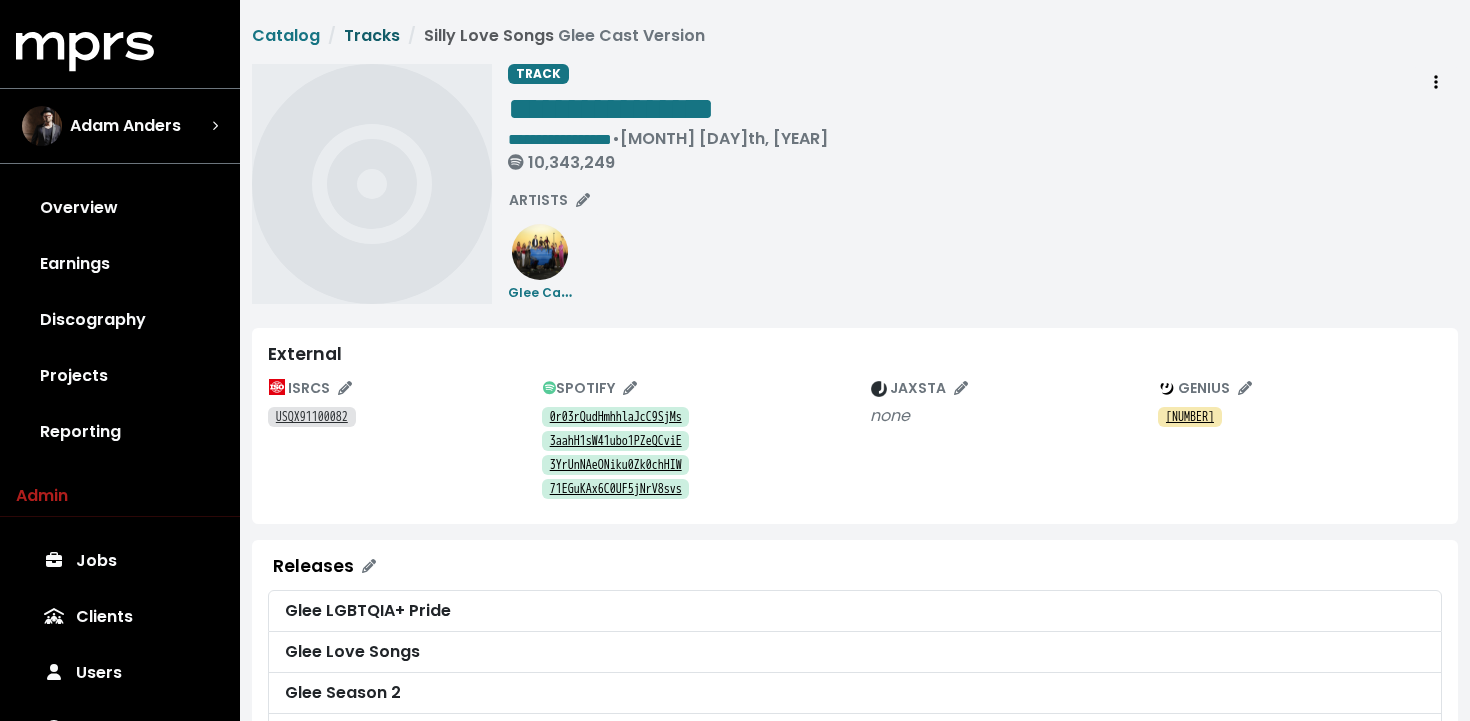 click on "Tracks" at bounding box center (372, 35) 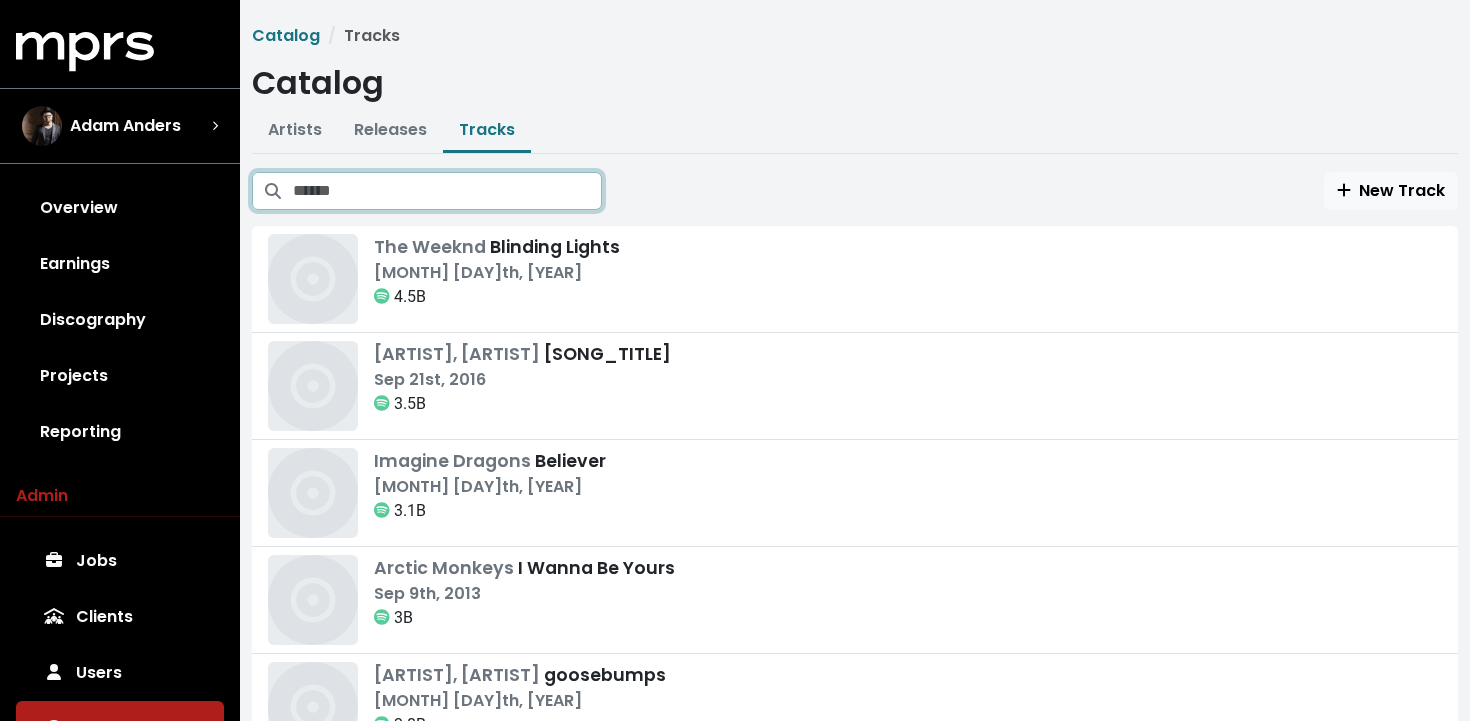 click at bounding box center (447, 191) 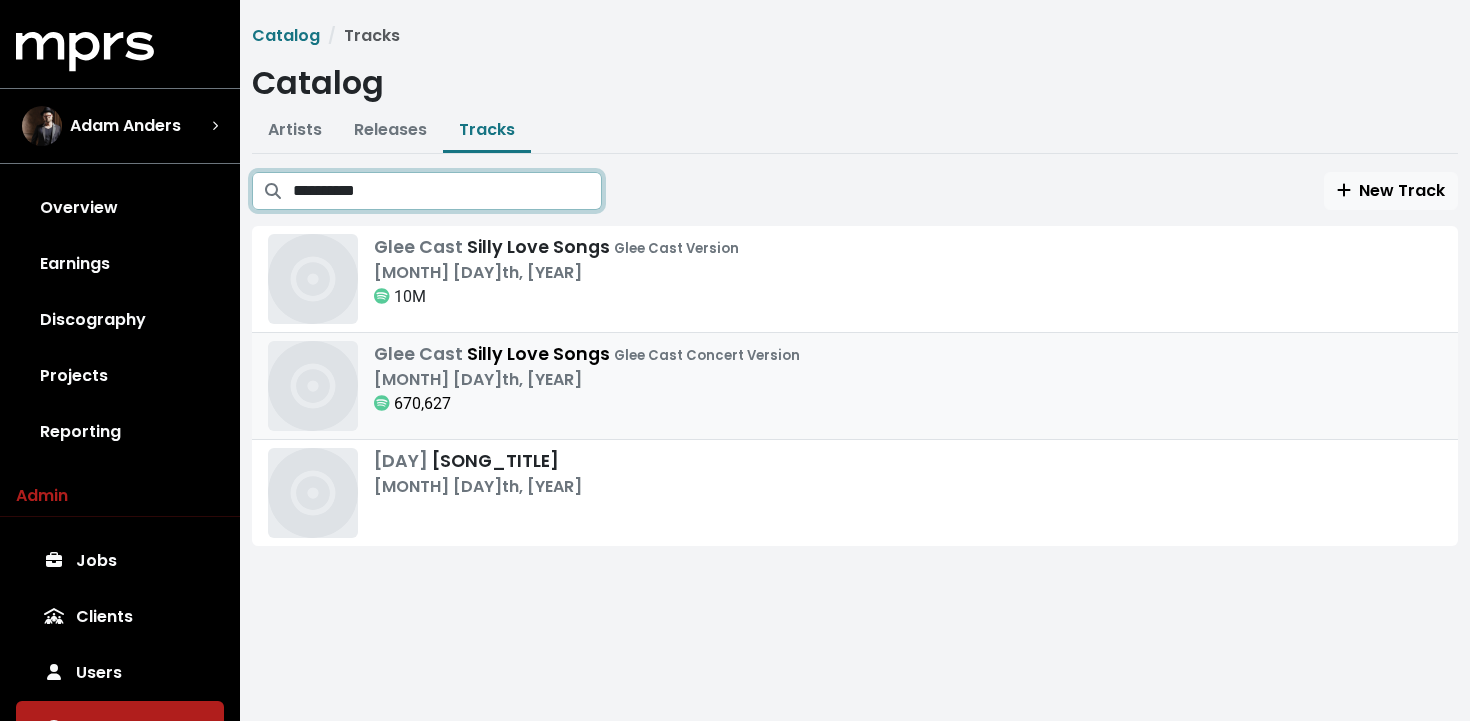 type on "**********" 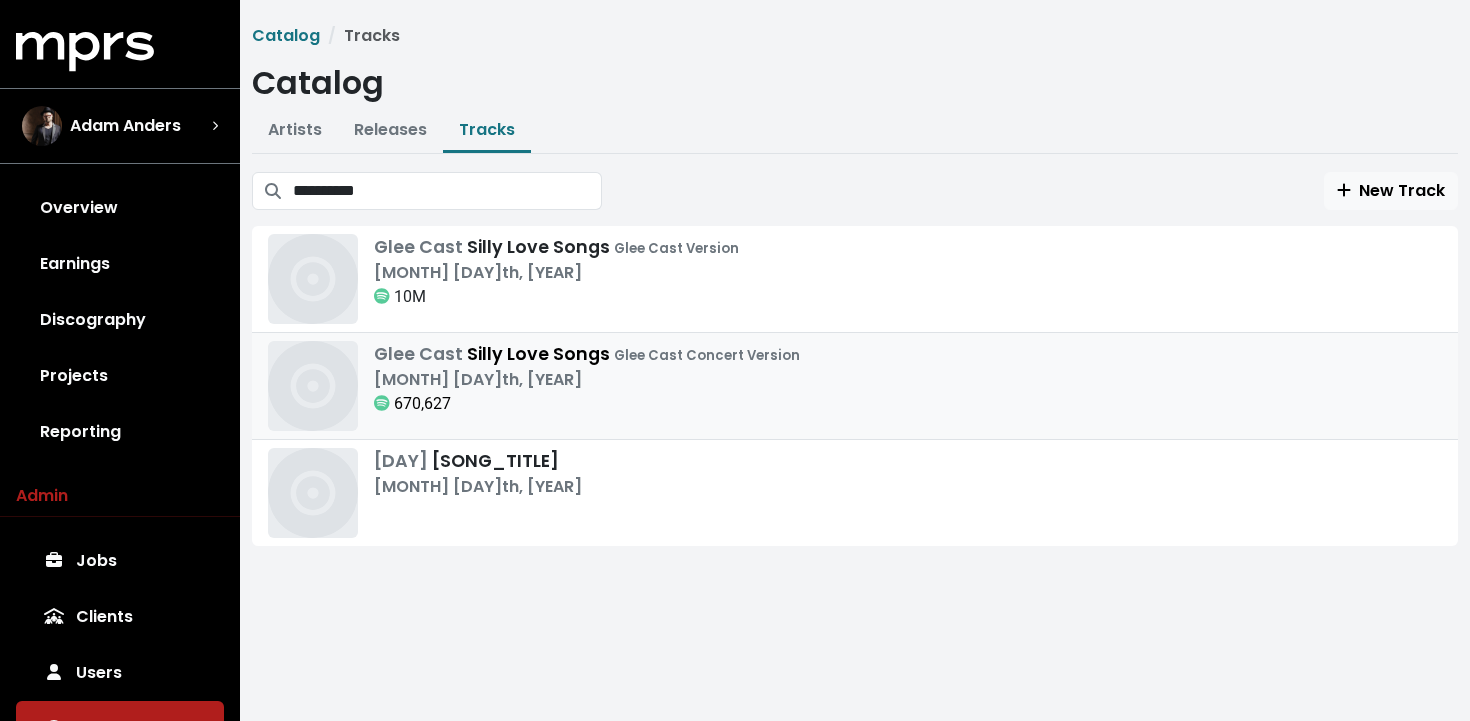 click on "[ARTIST]   [SONG_TITLE]   [ARTIST] [VERSION]" at bounding box center (587, 354) 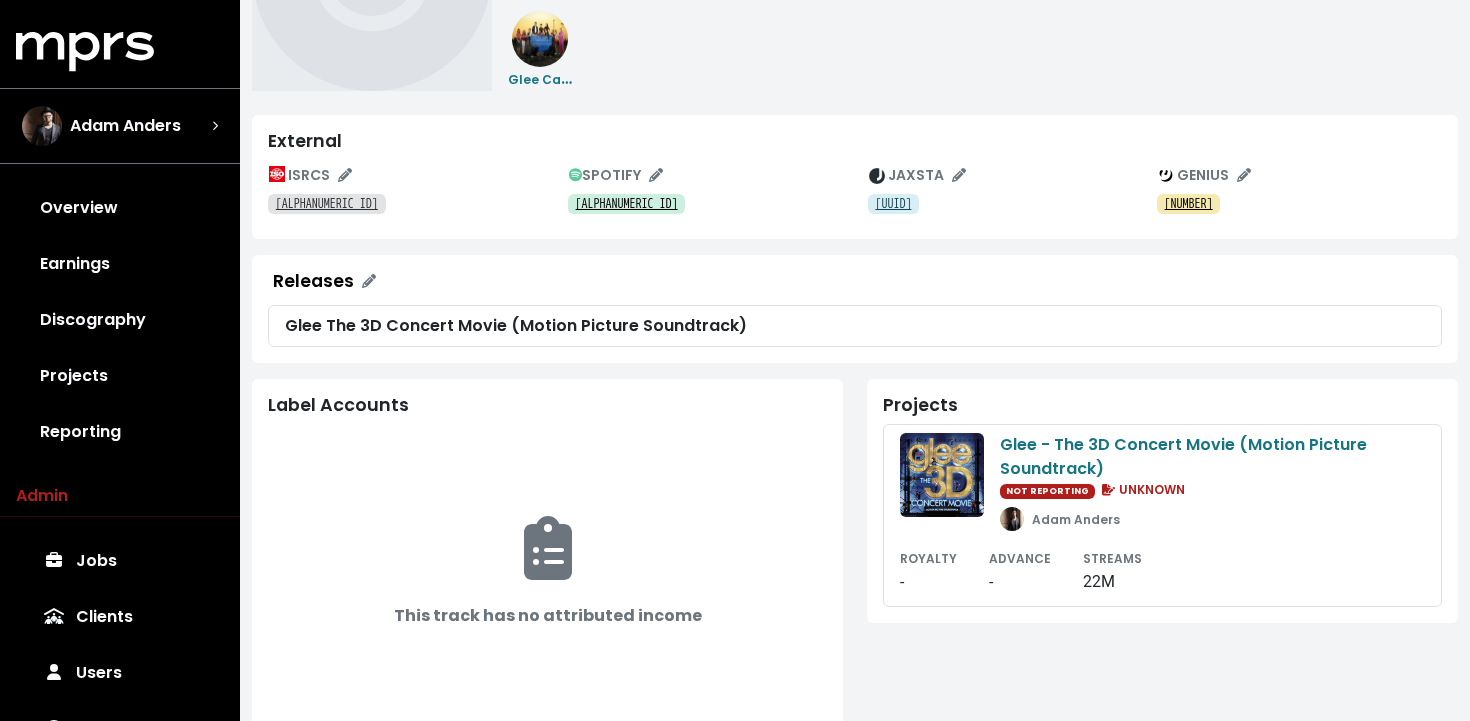 scroll, scrollTop: 0, scrollLeft: 0, axis: both 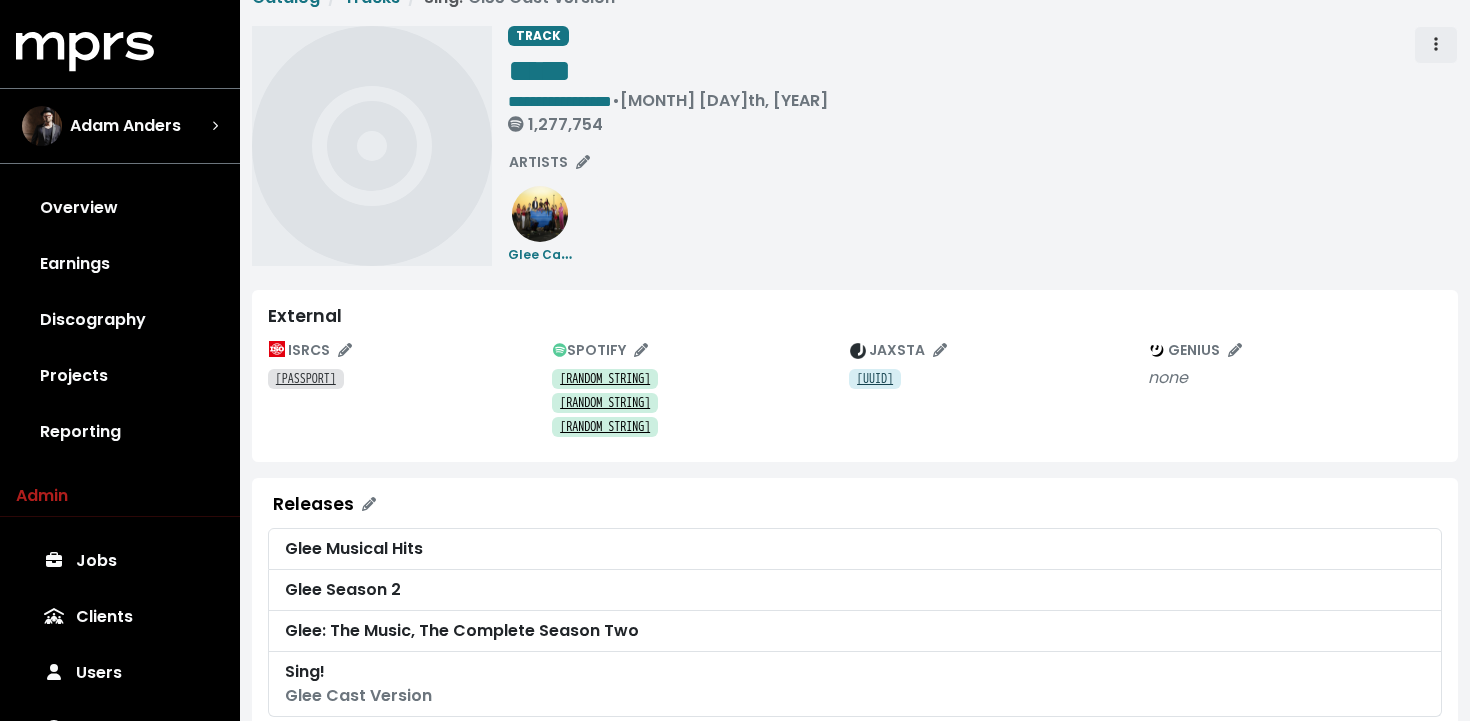 click at bounding box center (1436, 45) 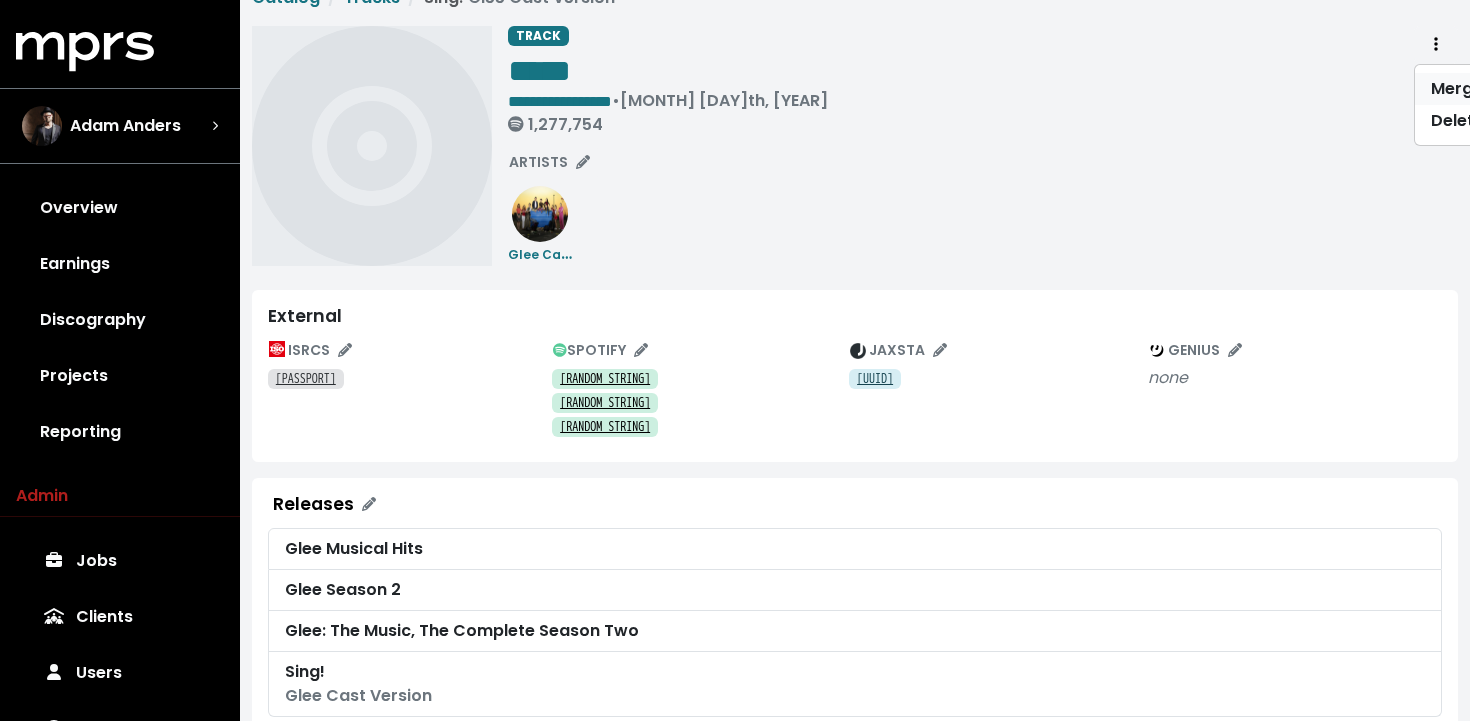 click on "Merge" at bounding box center [1494, 89] 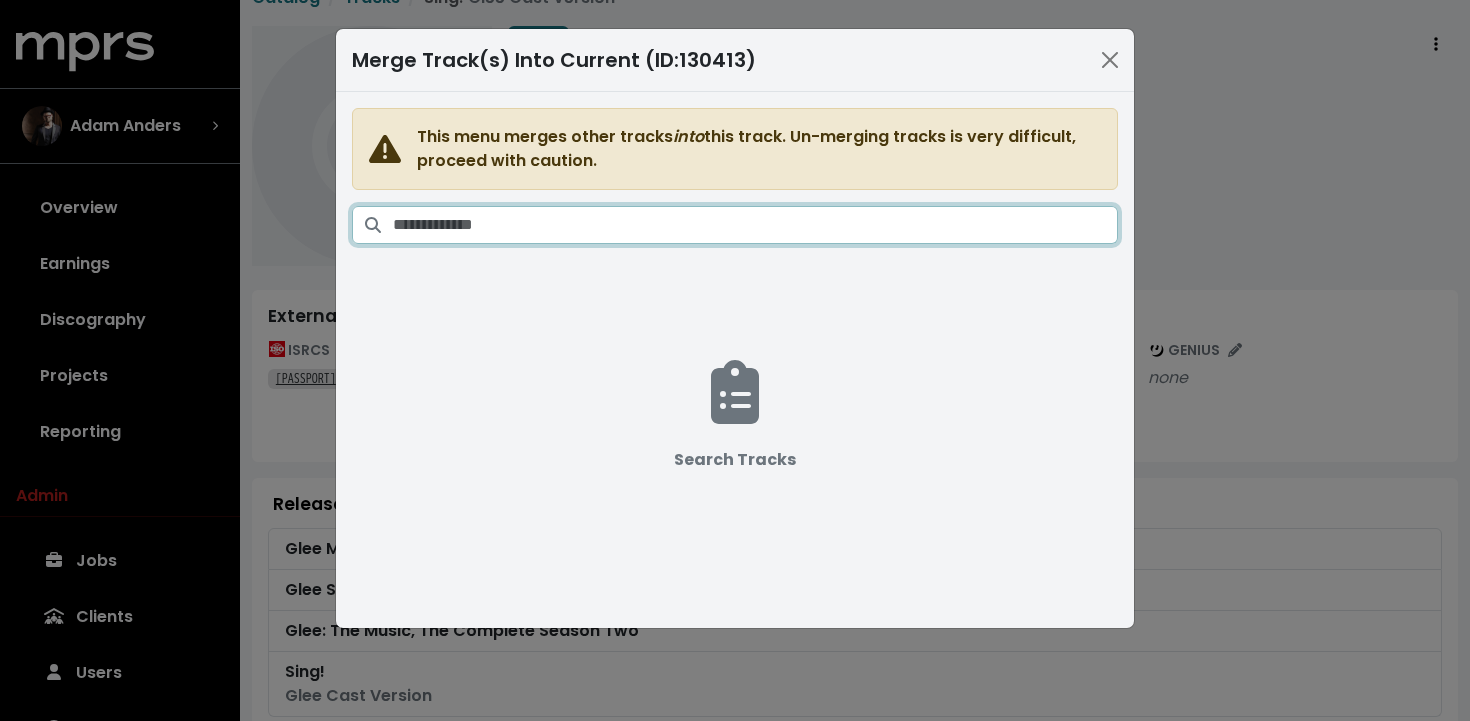 click at bounding box center (755, 225) 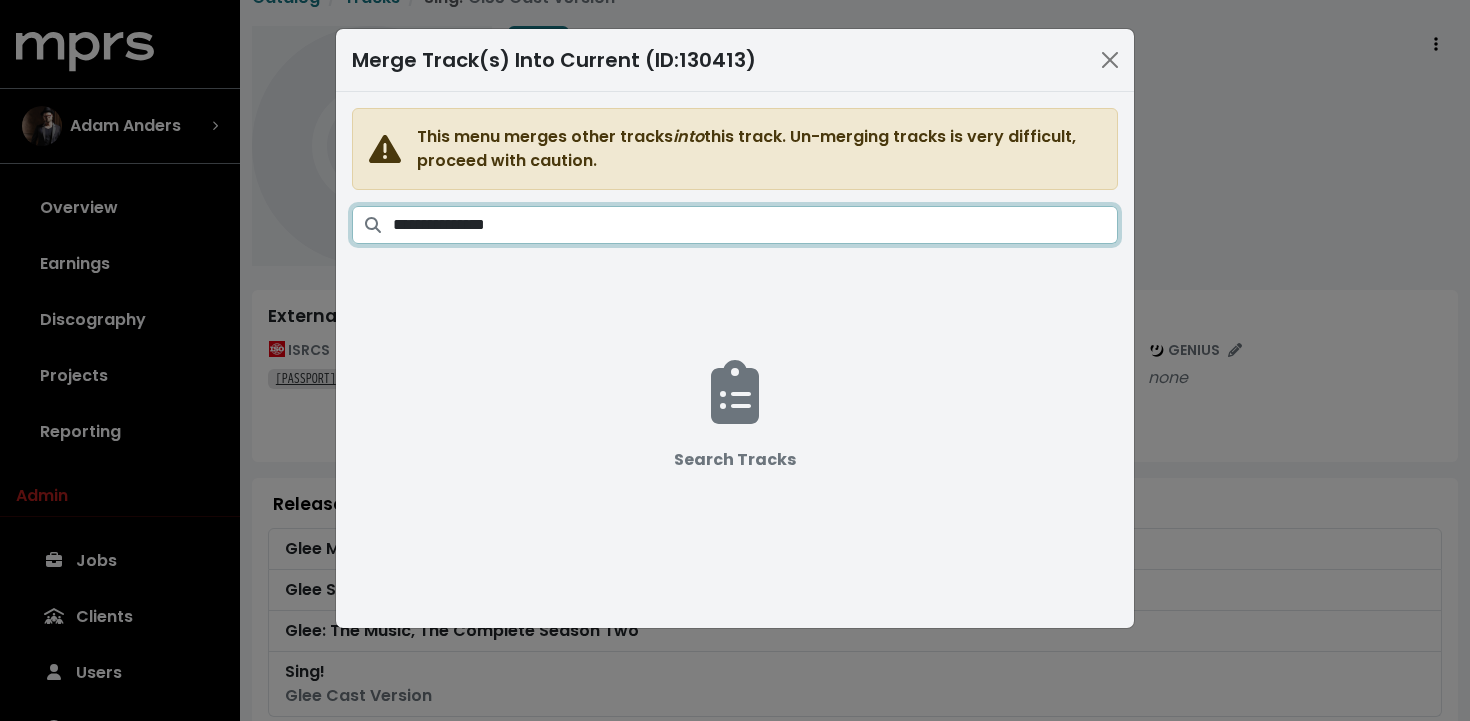 type on "**********" 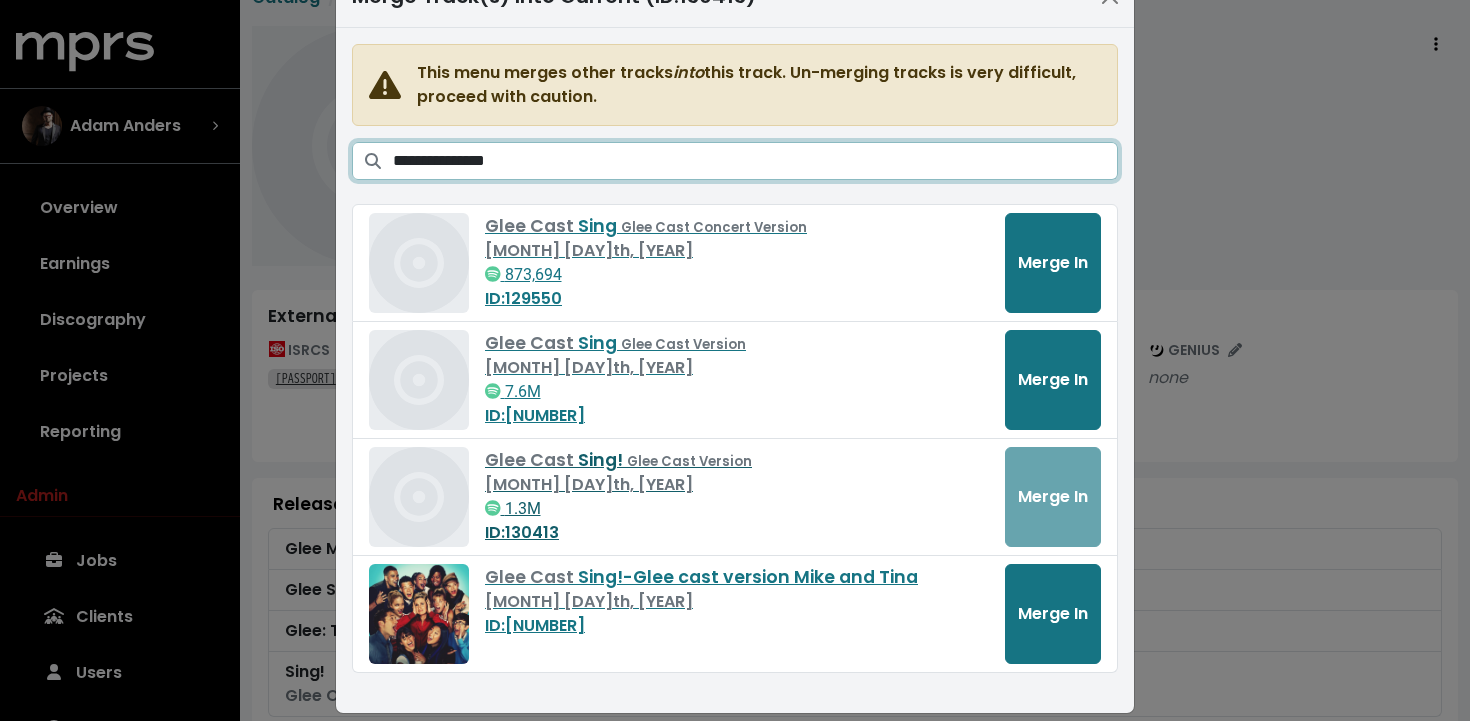 scroll, scrollTop: 85, scrollLeft: 0, axis: vertical 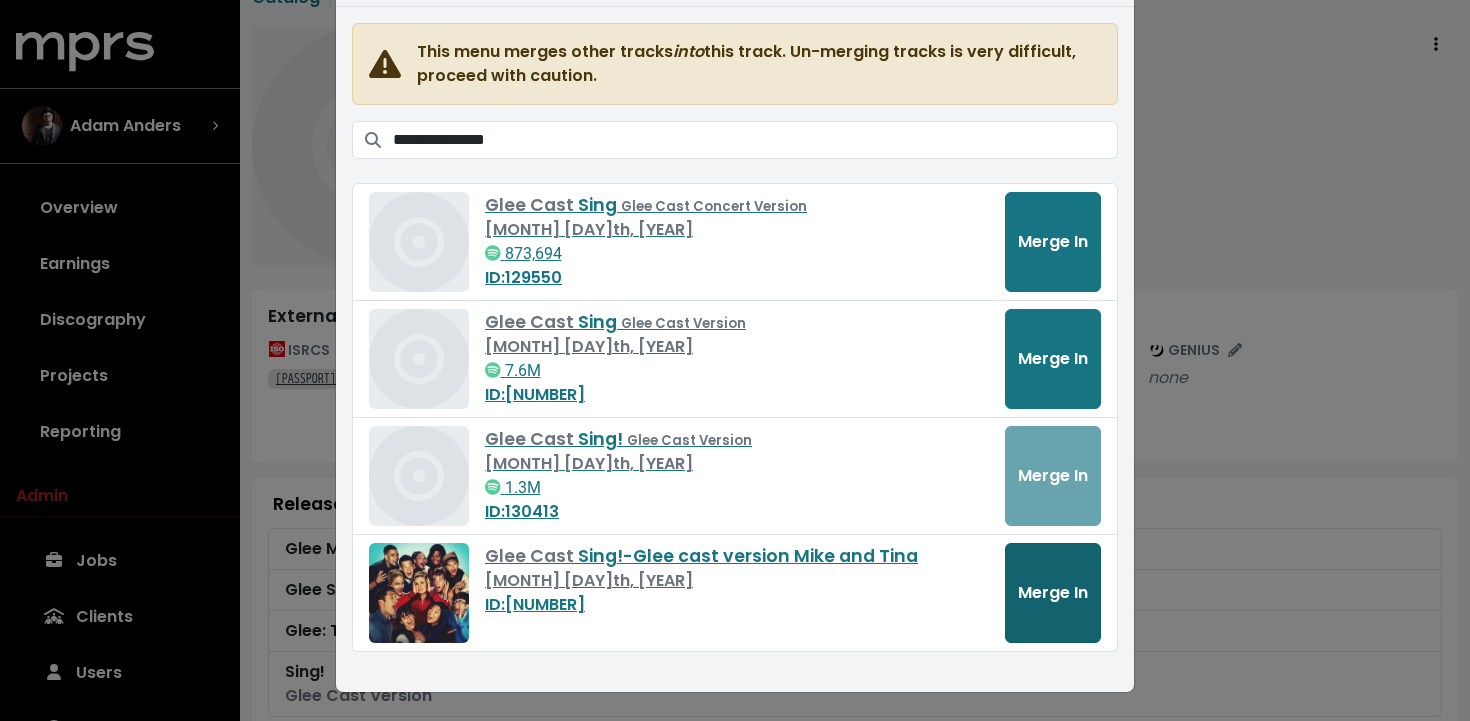 click on "Merge In" at bounding box center (1053, 592) 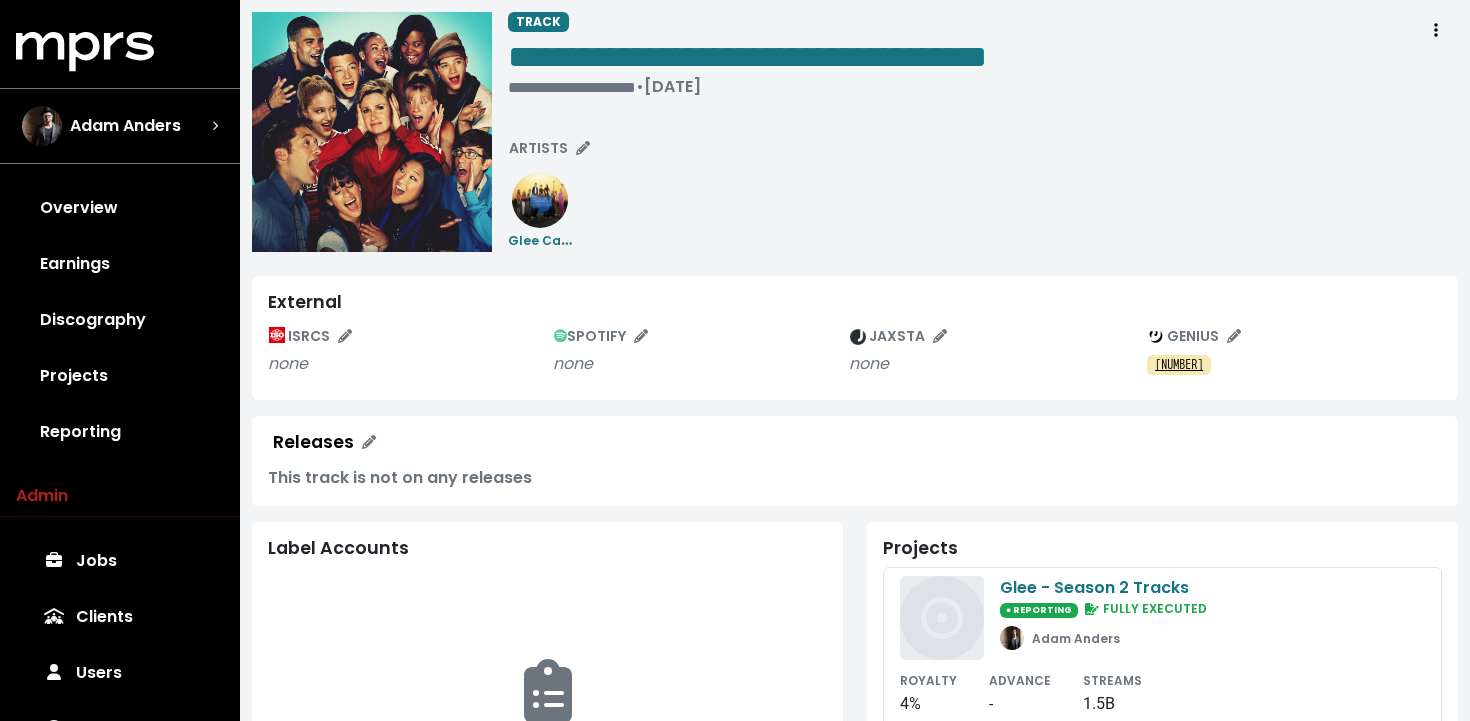 scroll, scrollTop: 0, scrollLeft: 0, axis: both 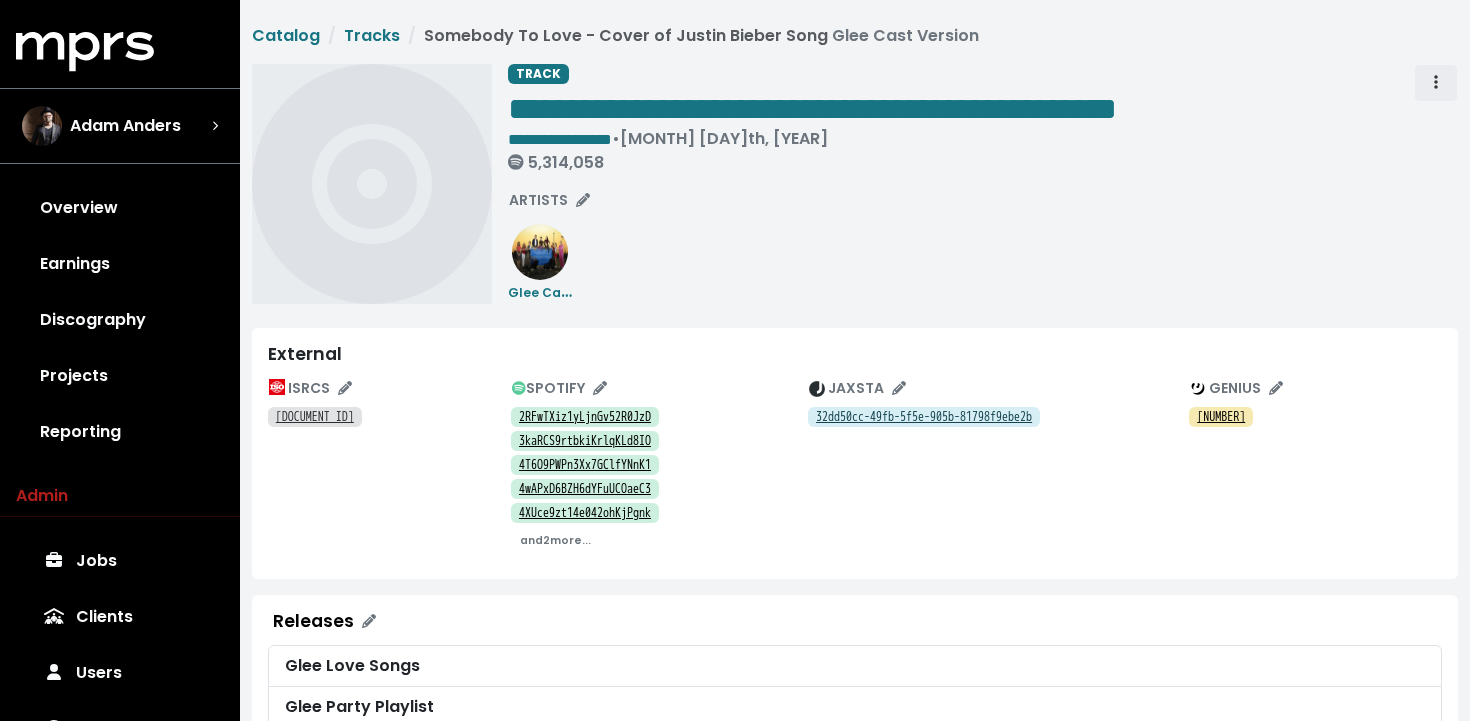click at bounding box center (1436, 83) 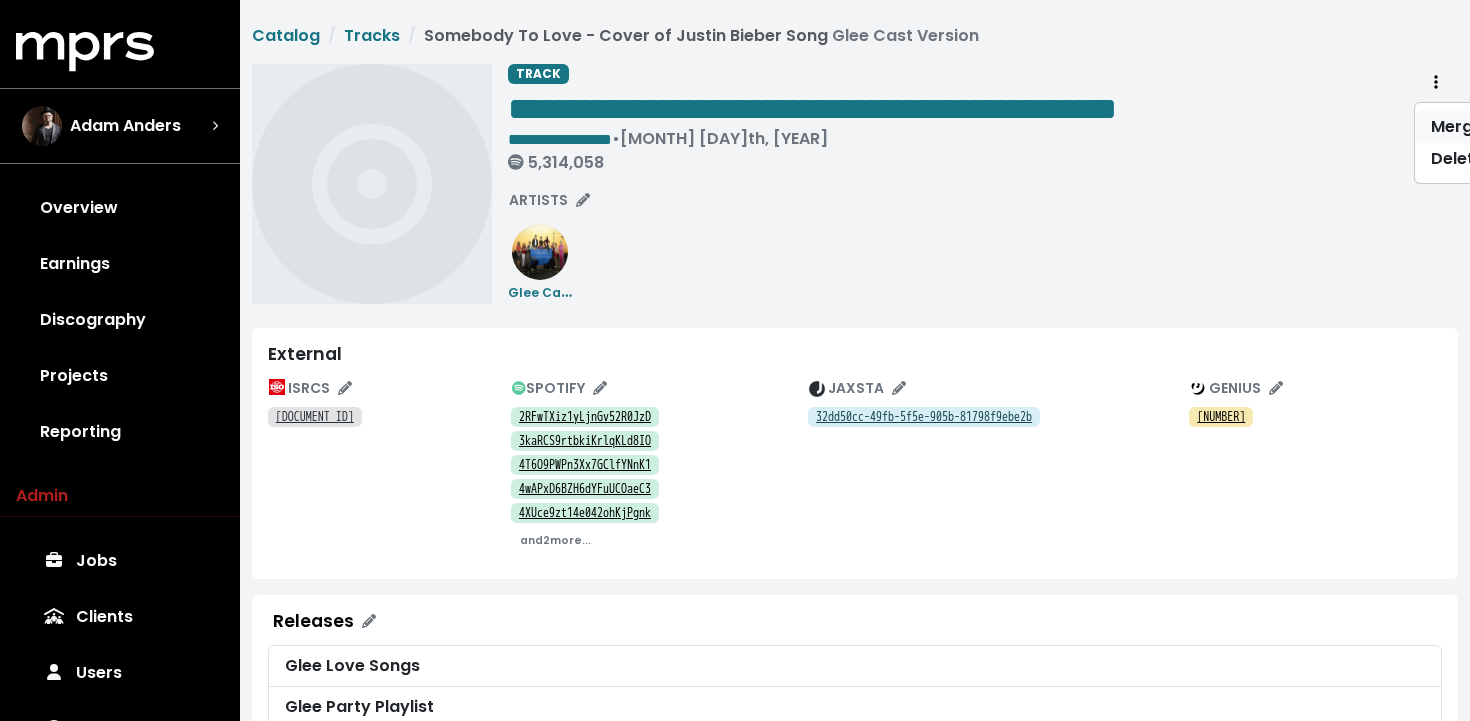 click on "Merge" at bounding box center [1494, 127] 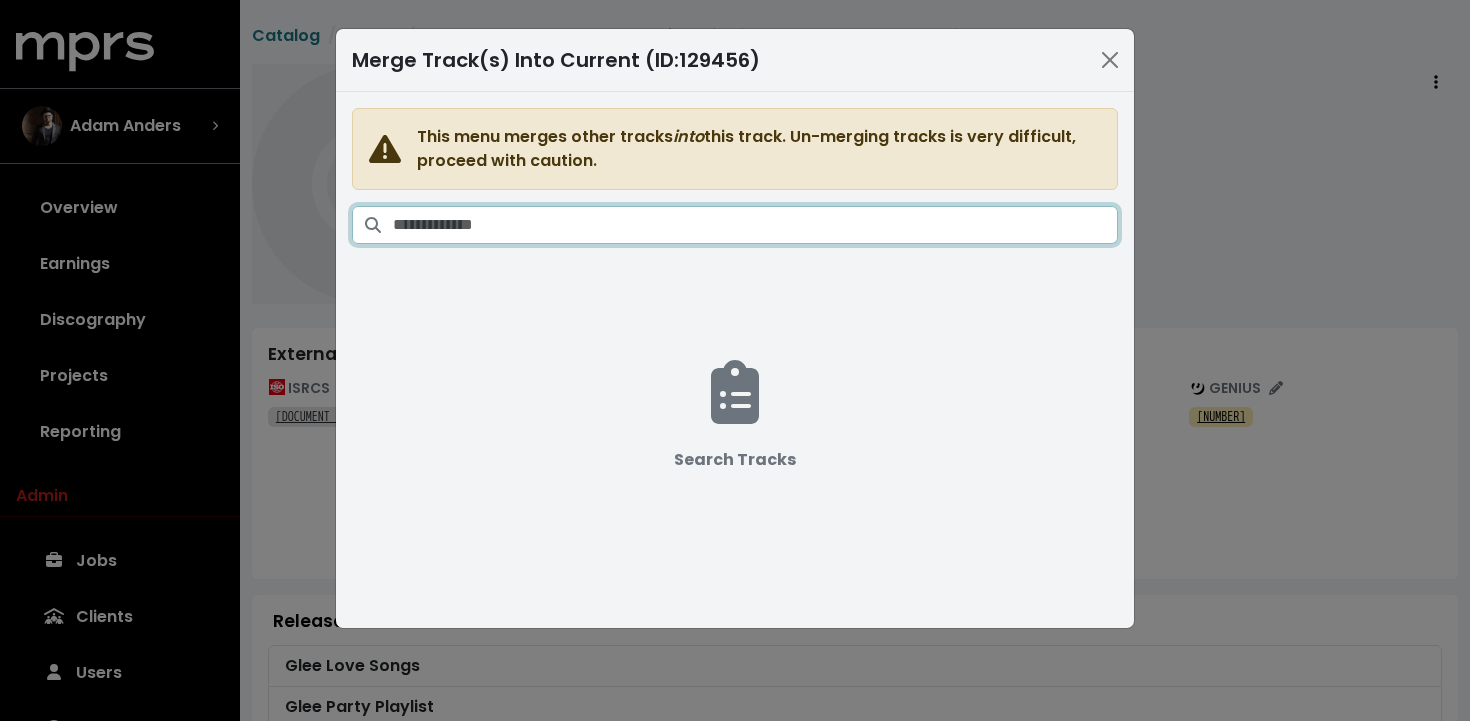 click at bounding box center (755, 225) 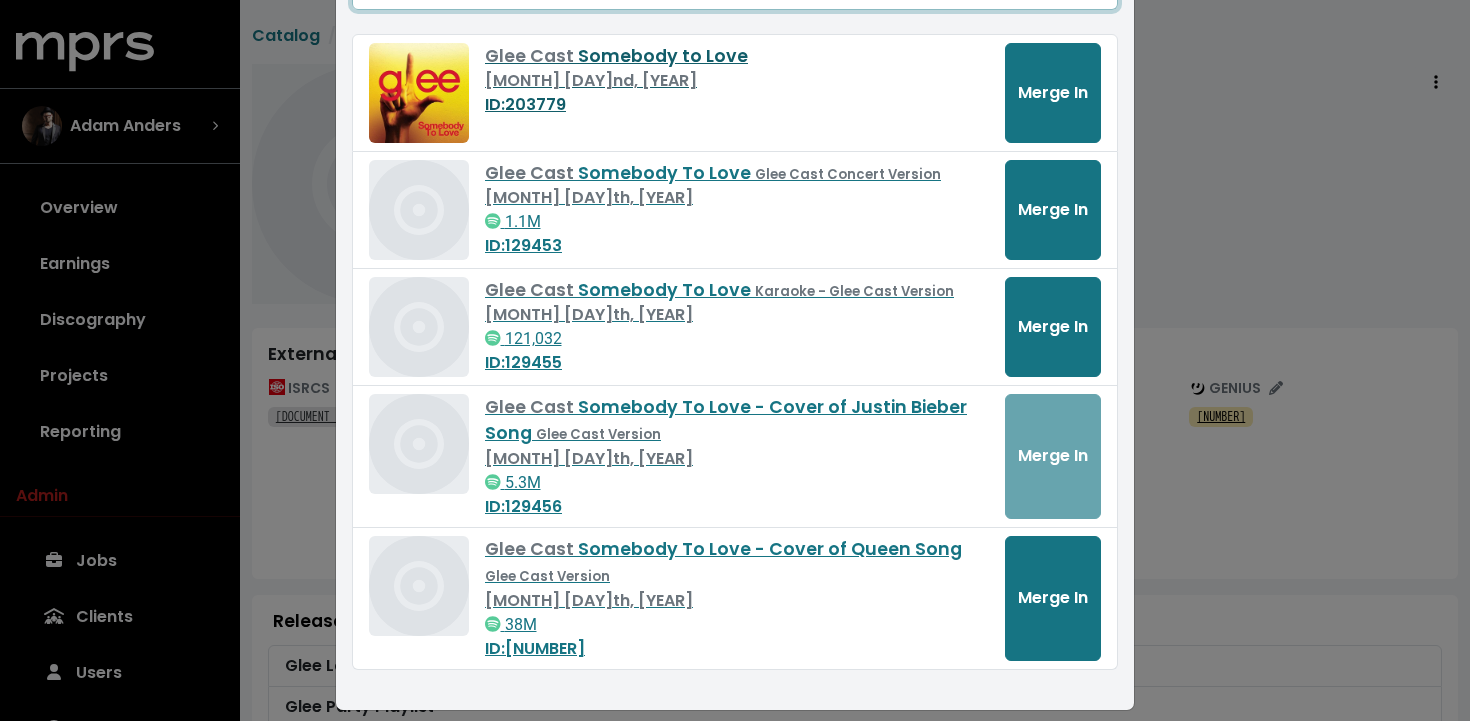 scroll, scrollTop: 251, scrollLeft: 0, axis: vertical 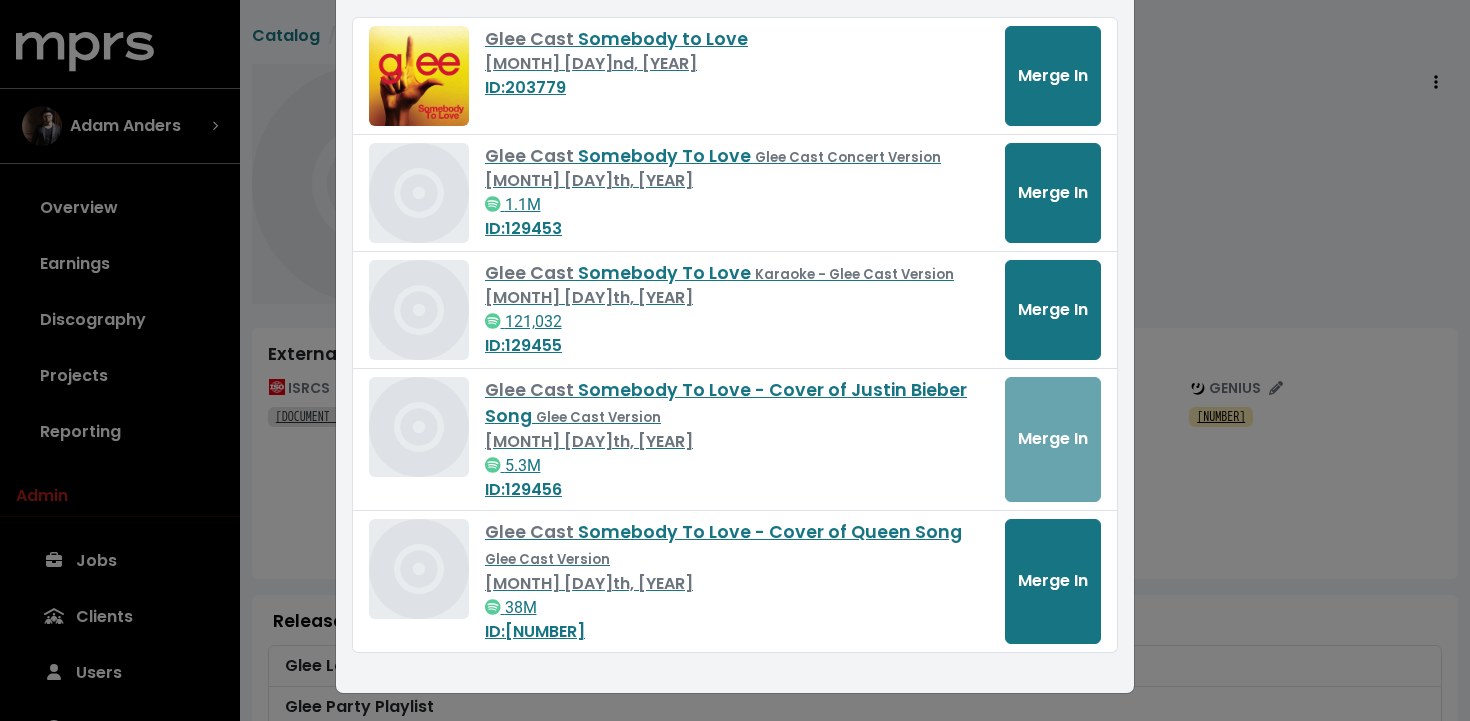 type on "**********" 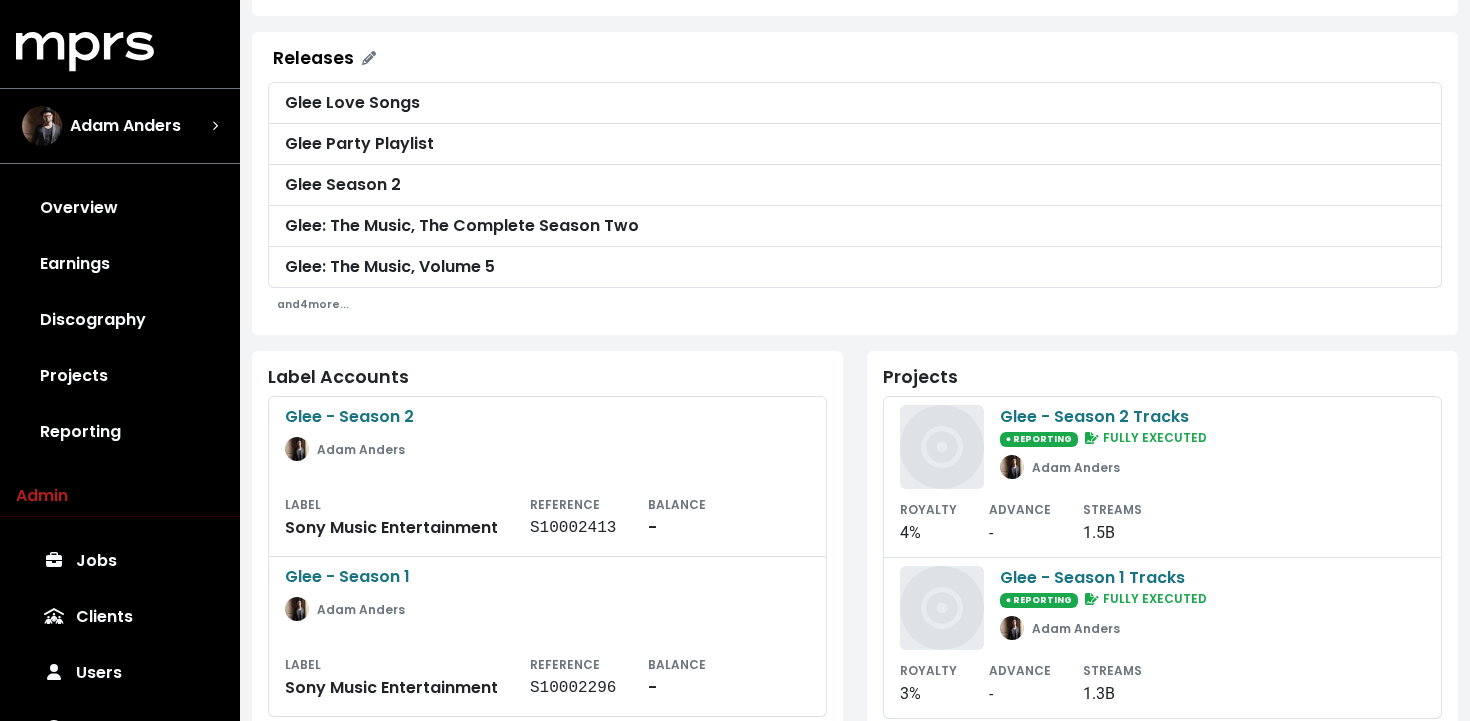 scroll, scrollTop: 0, scrollLeft: 0, axis: both 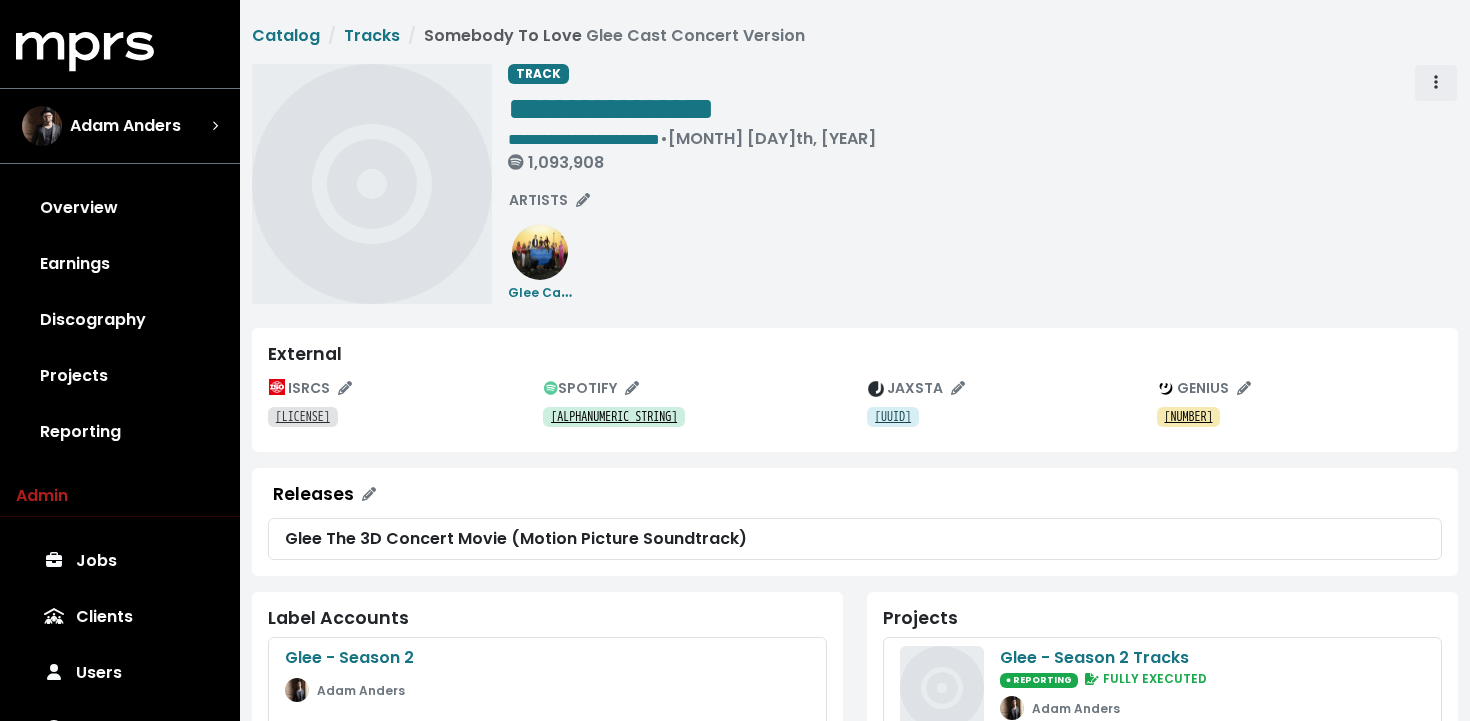 click at bounding box center [1436, 83] 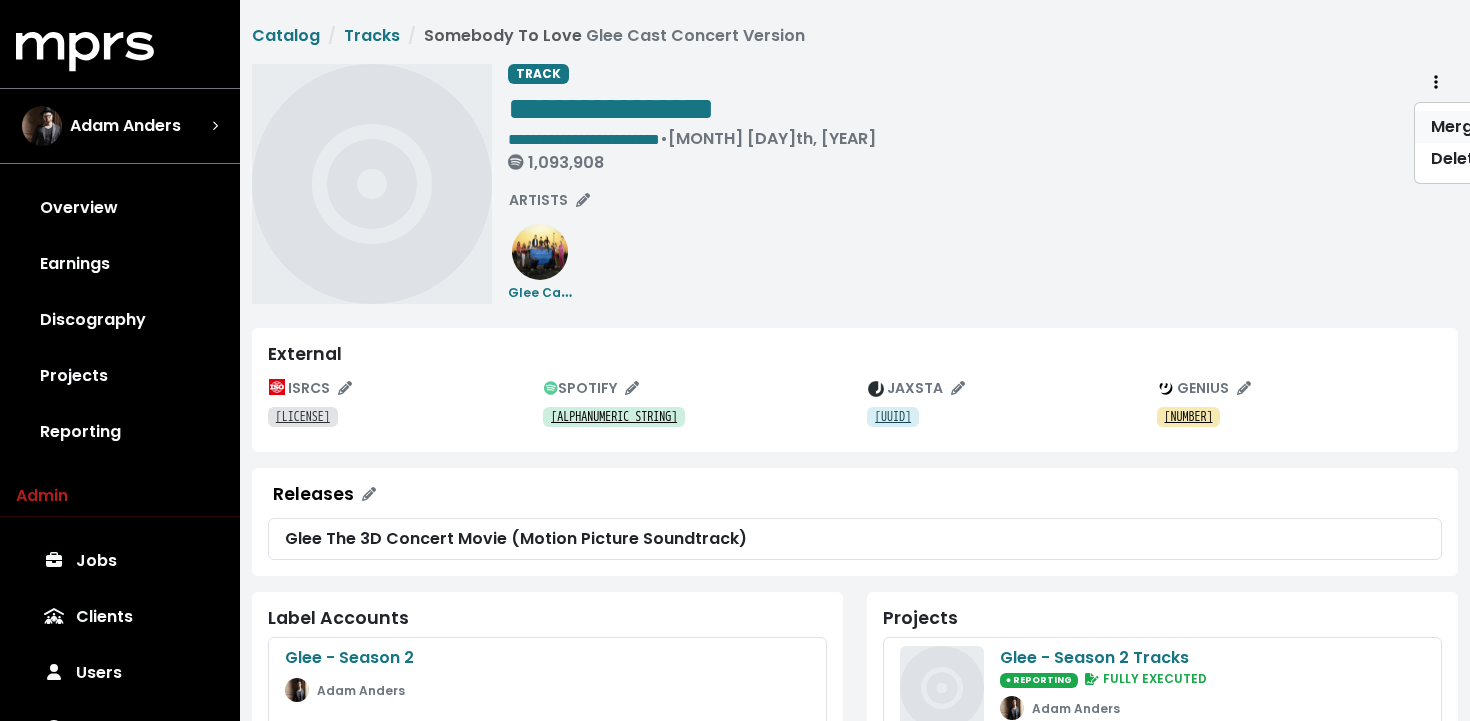 click on "Merge" at bounding box center (1494, 127) 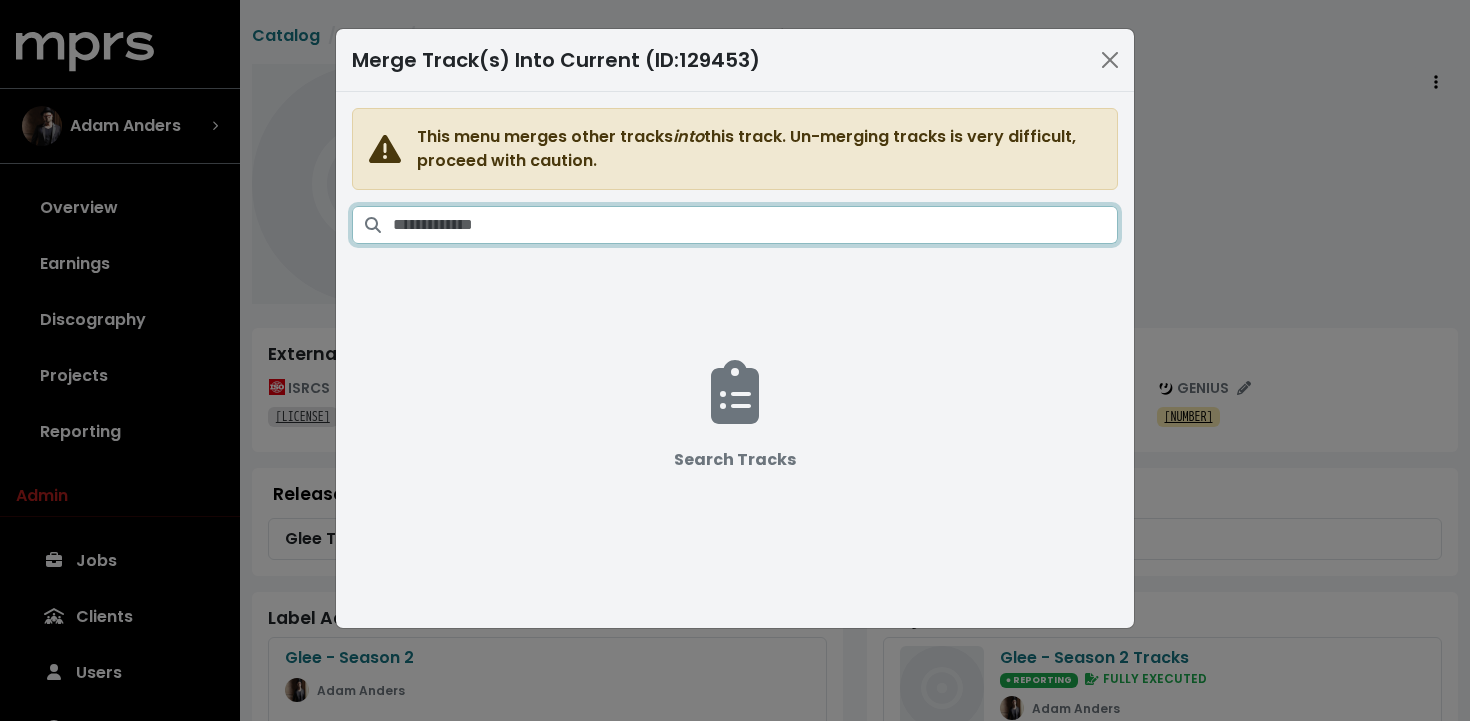 click at bounding box center [755, 225] 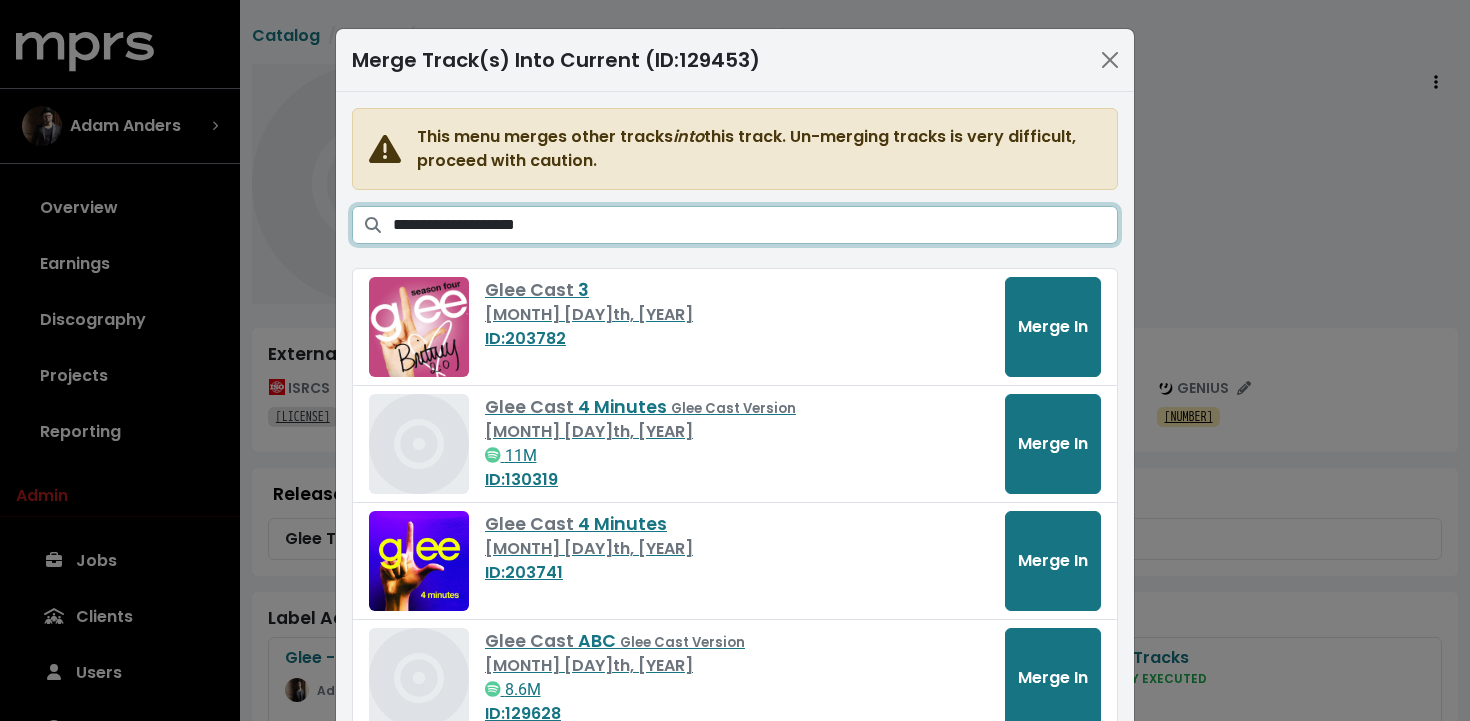 type on "**********" 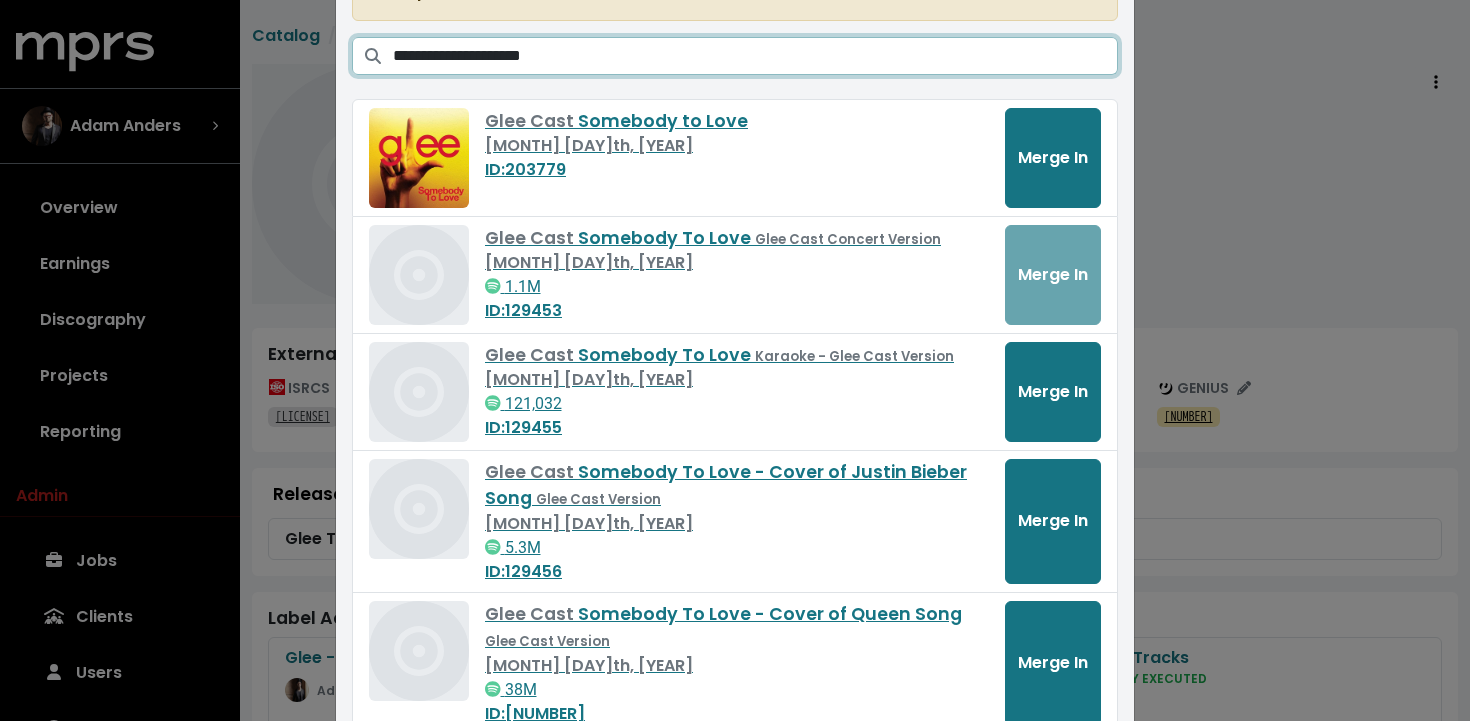 scroll, scrollTop: 189, scrollLeft: 0, axis: vertical 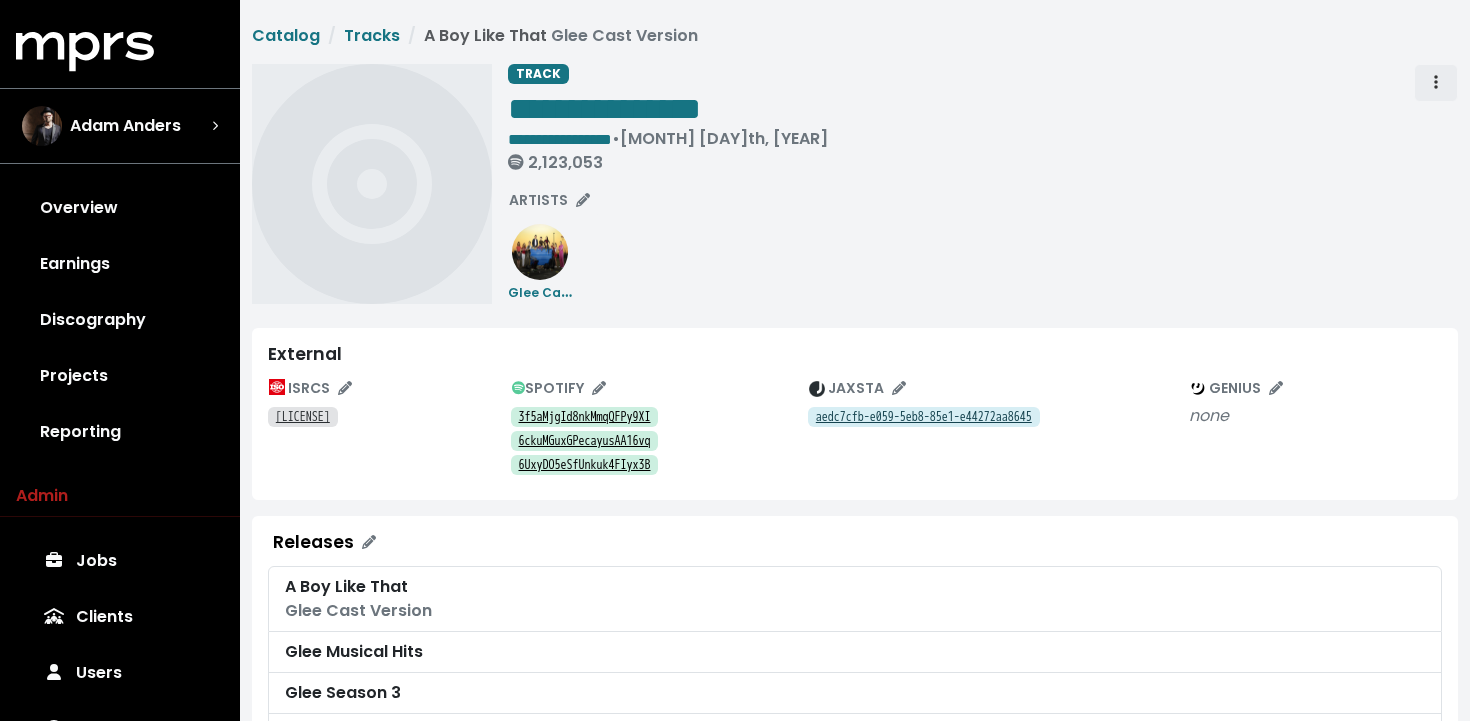 click at bounding box center [1436, 83] 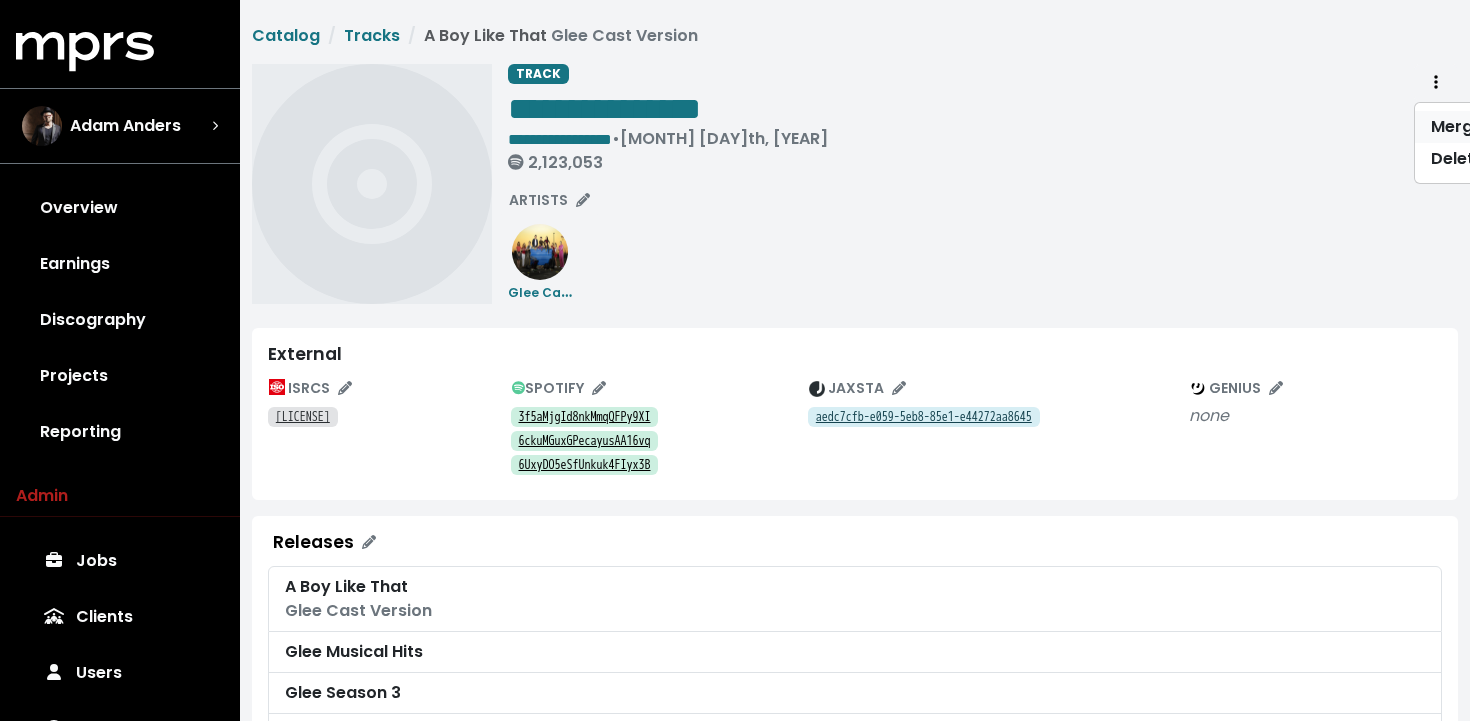 click on "Merge" at bounding box center [1494, 127] 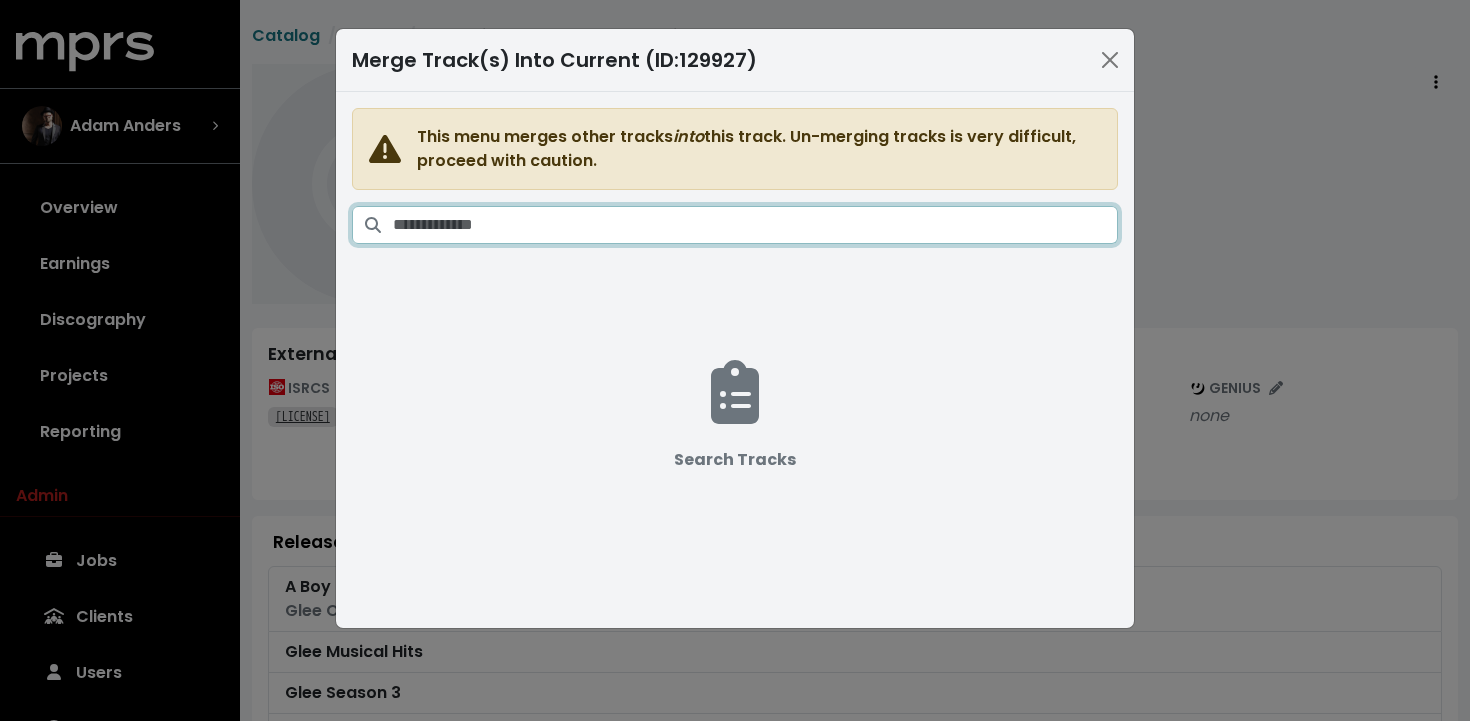 click at bounding box center [755, 225] 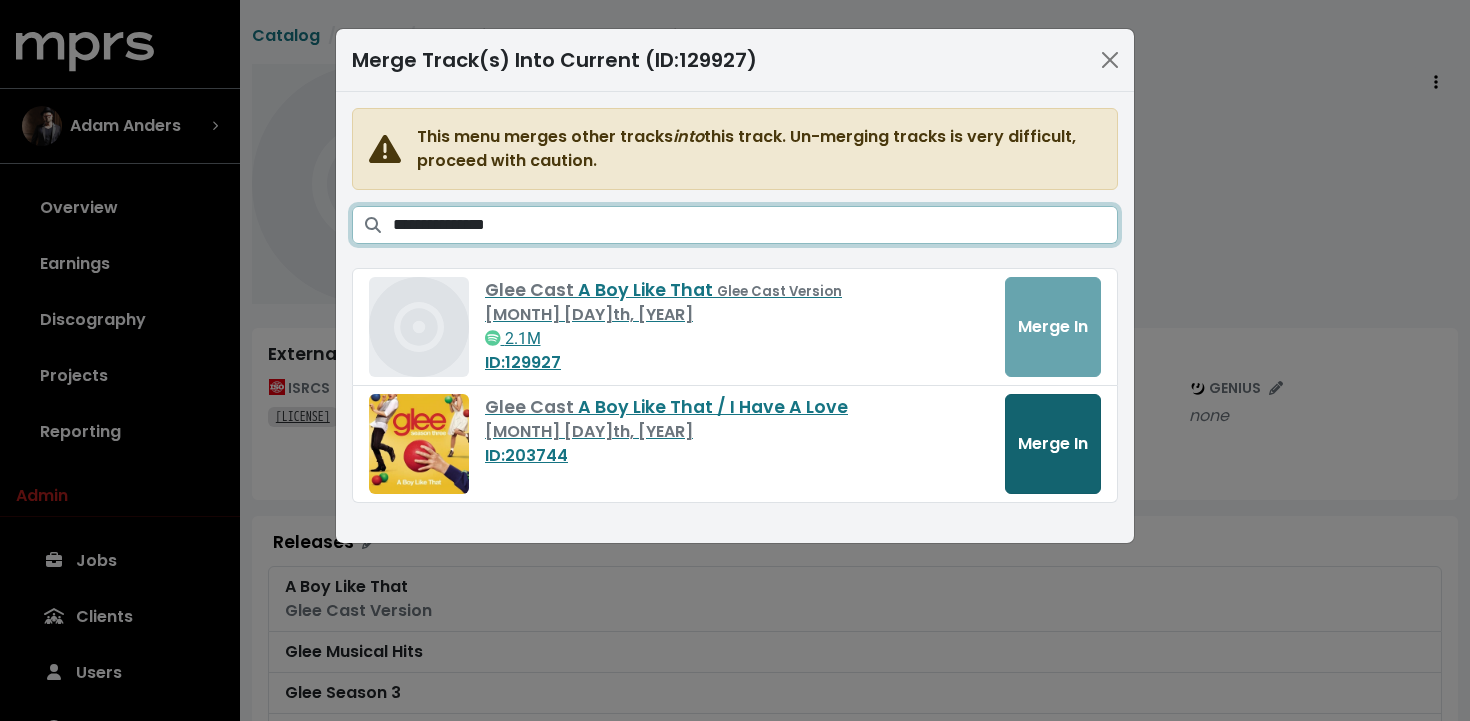 type on "**********" 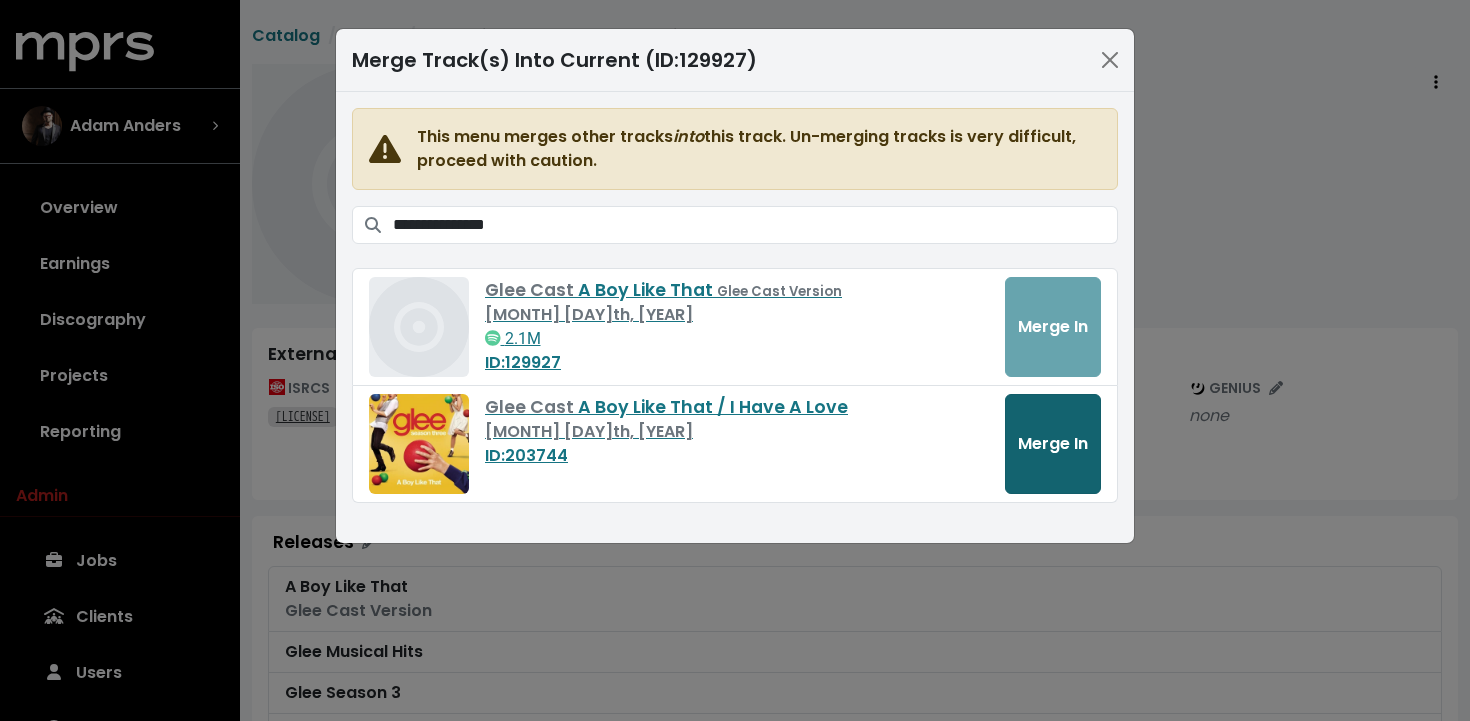 click on "Merge In" at bounding box center [1053, 443] 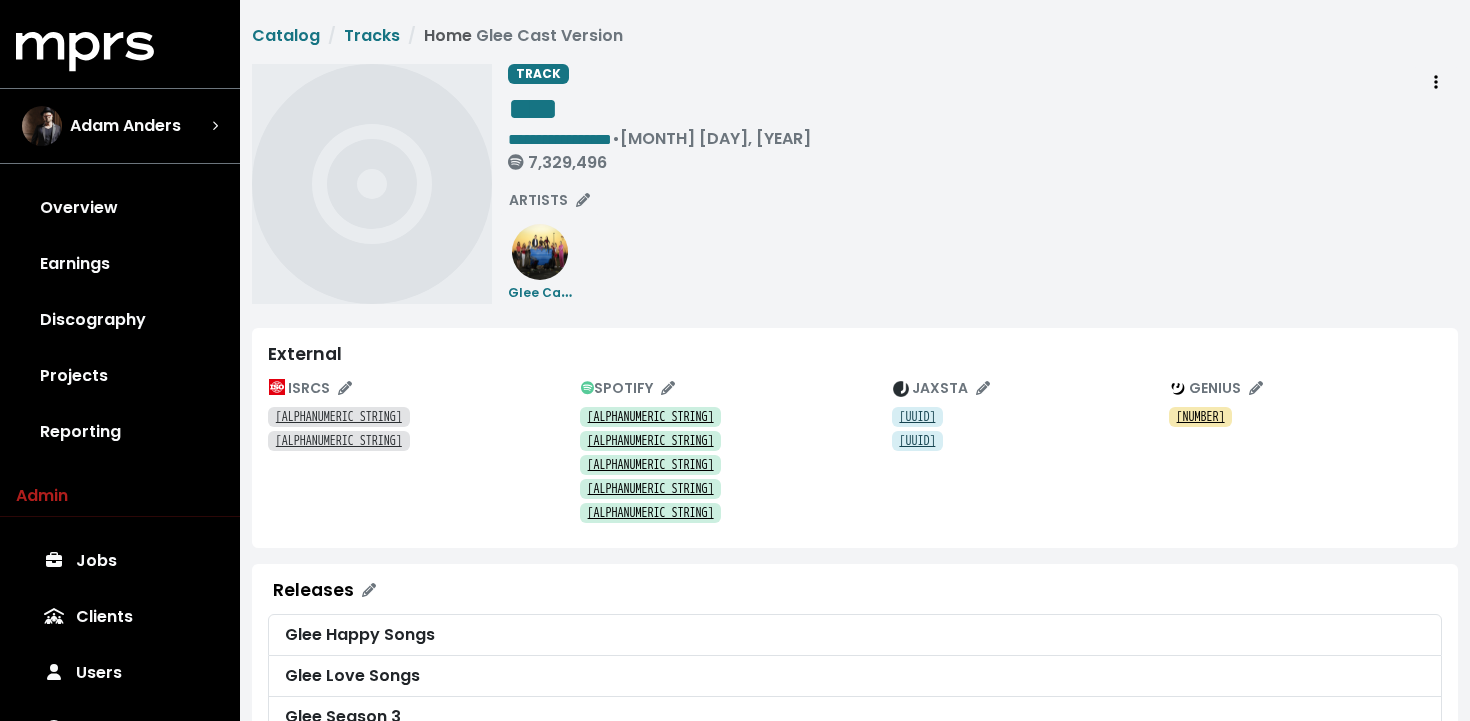 scroll, scrollTop: 0, scrollLeft: 0, axis: both 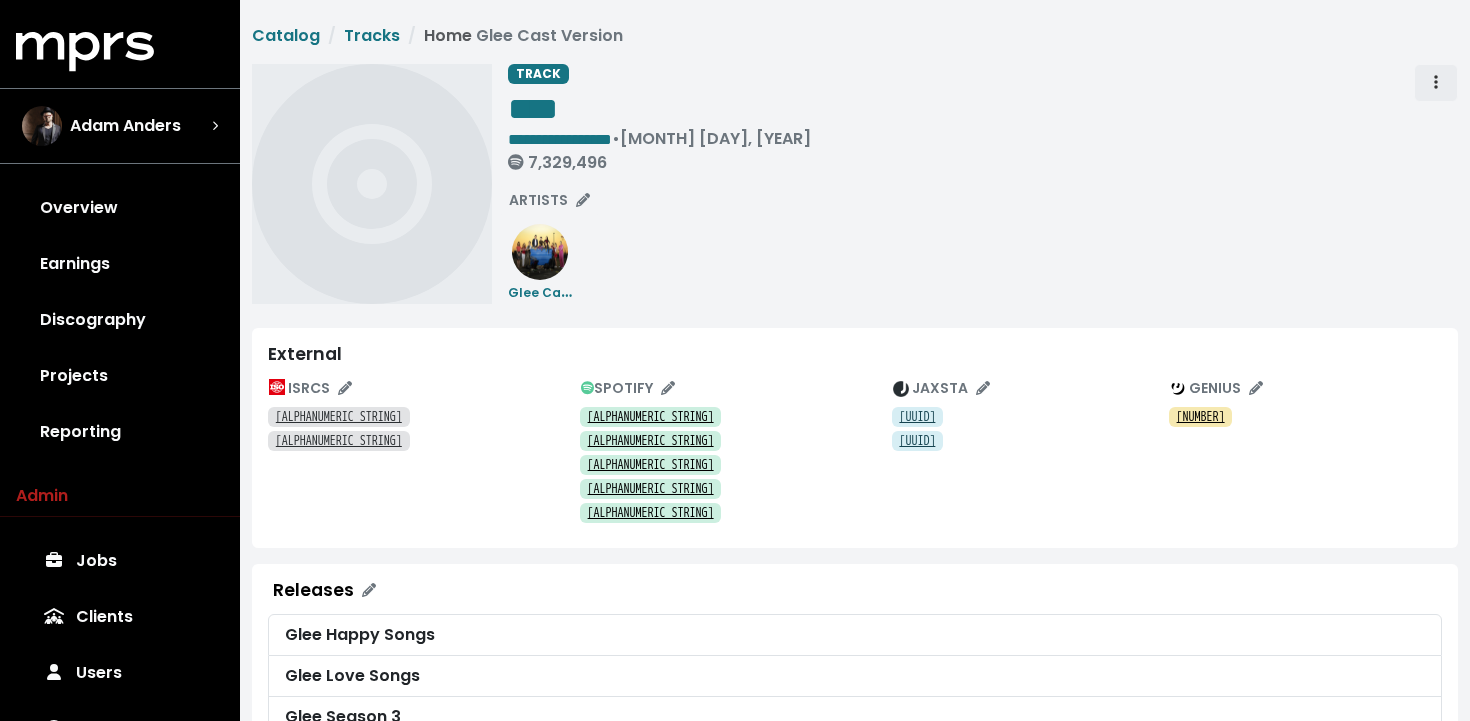 click at bounding box center (1436, 83) 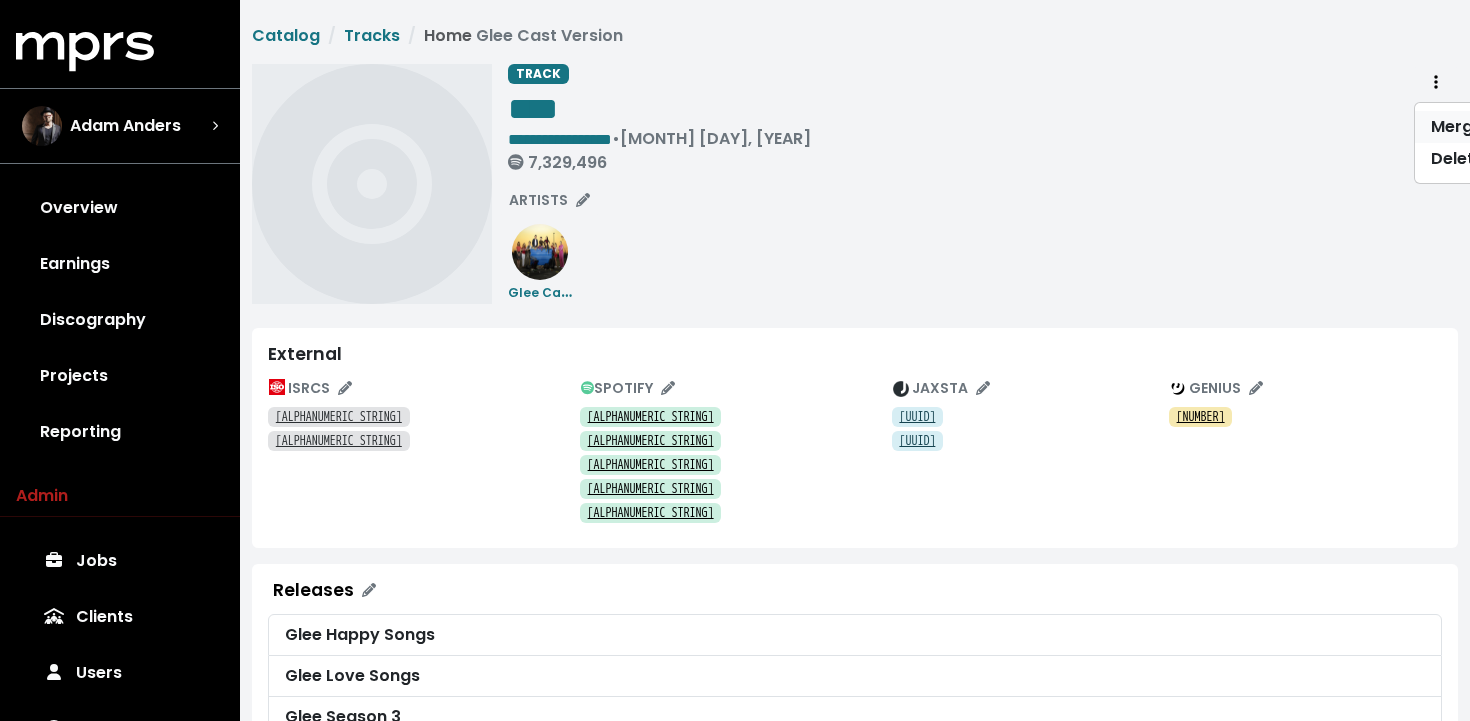 click on "Merge" at bounding box center (1494, 127) 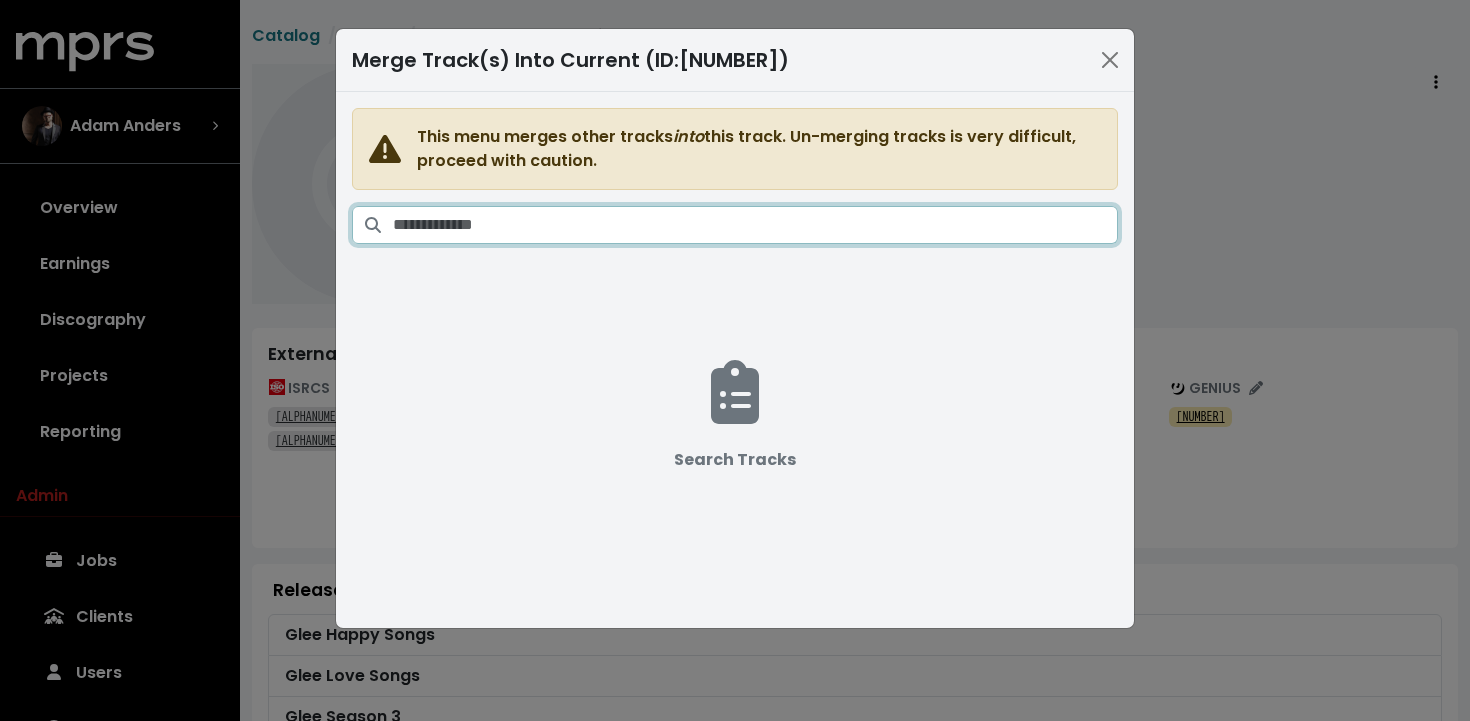 click at bounding box center (755, 225) 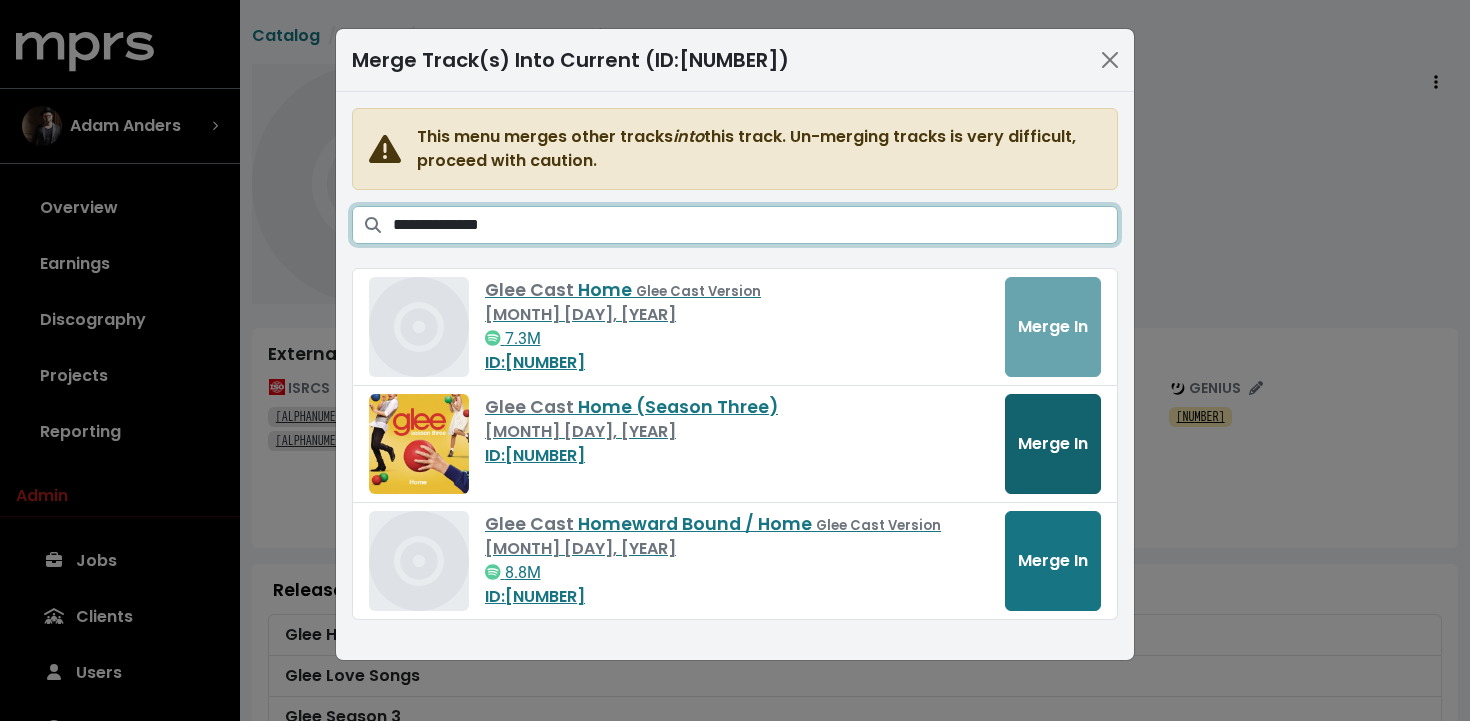 type on "**********" 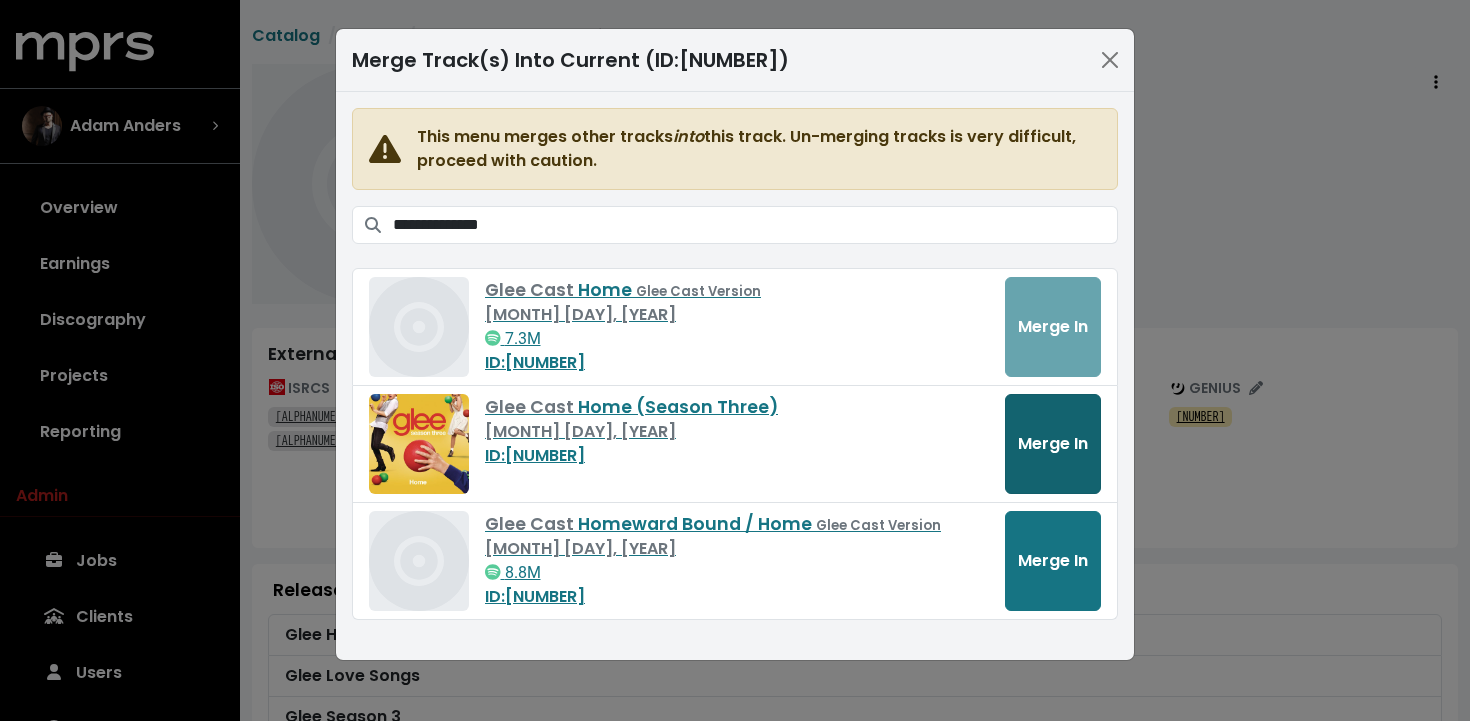 click on "Merge In" at bounding box center (1053, 443) 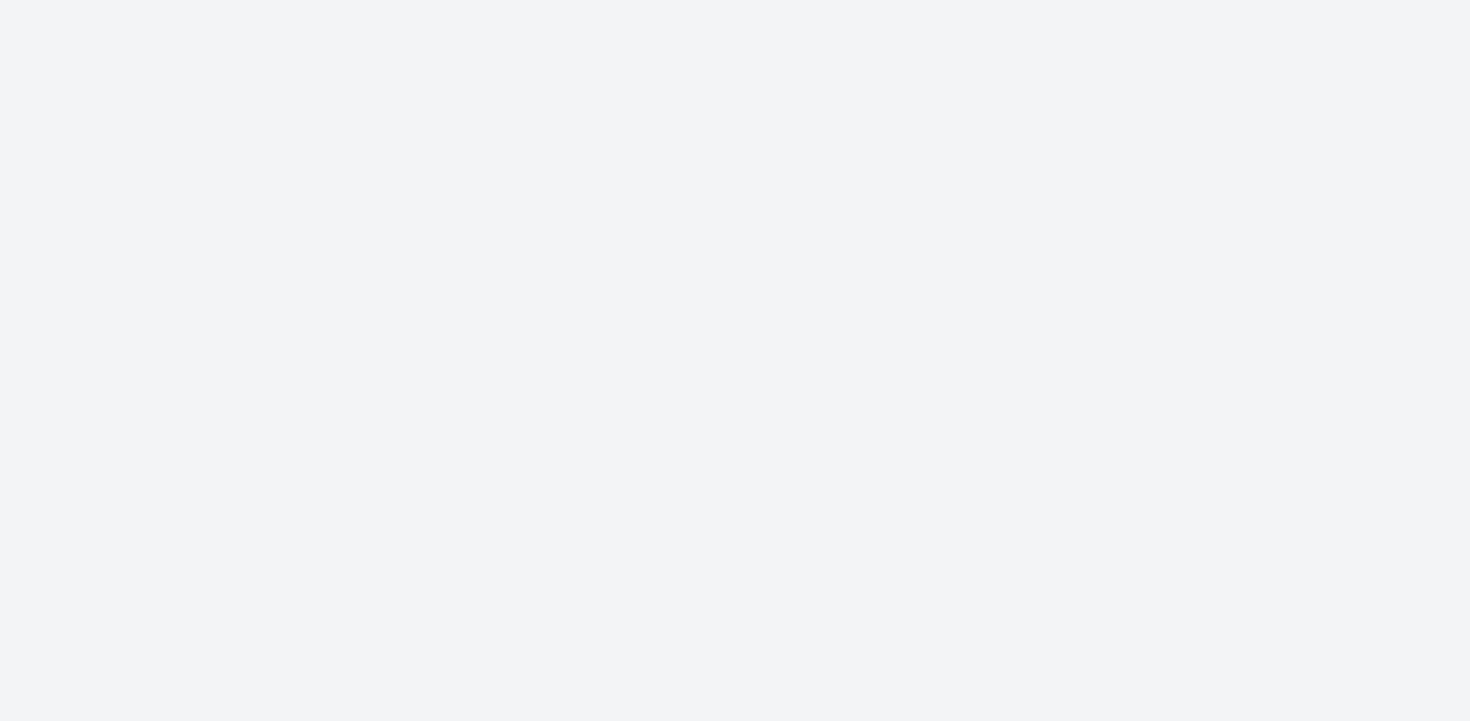scroll, scrollTop: 0, scrollLeft: 0, axis: both 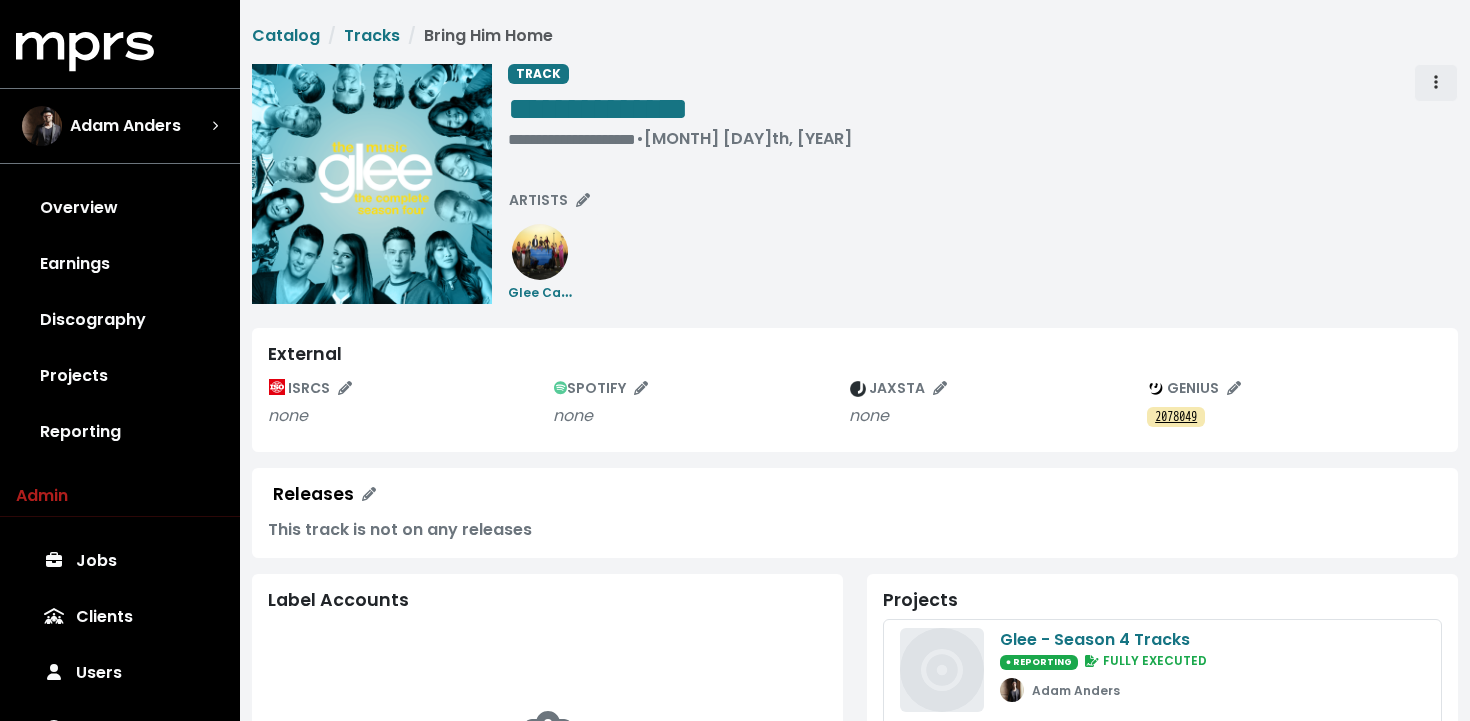 click at bounding box center [1436, 83] 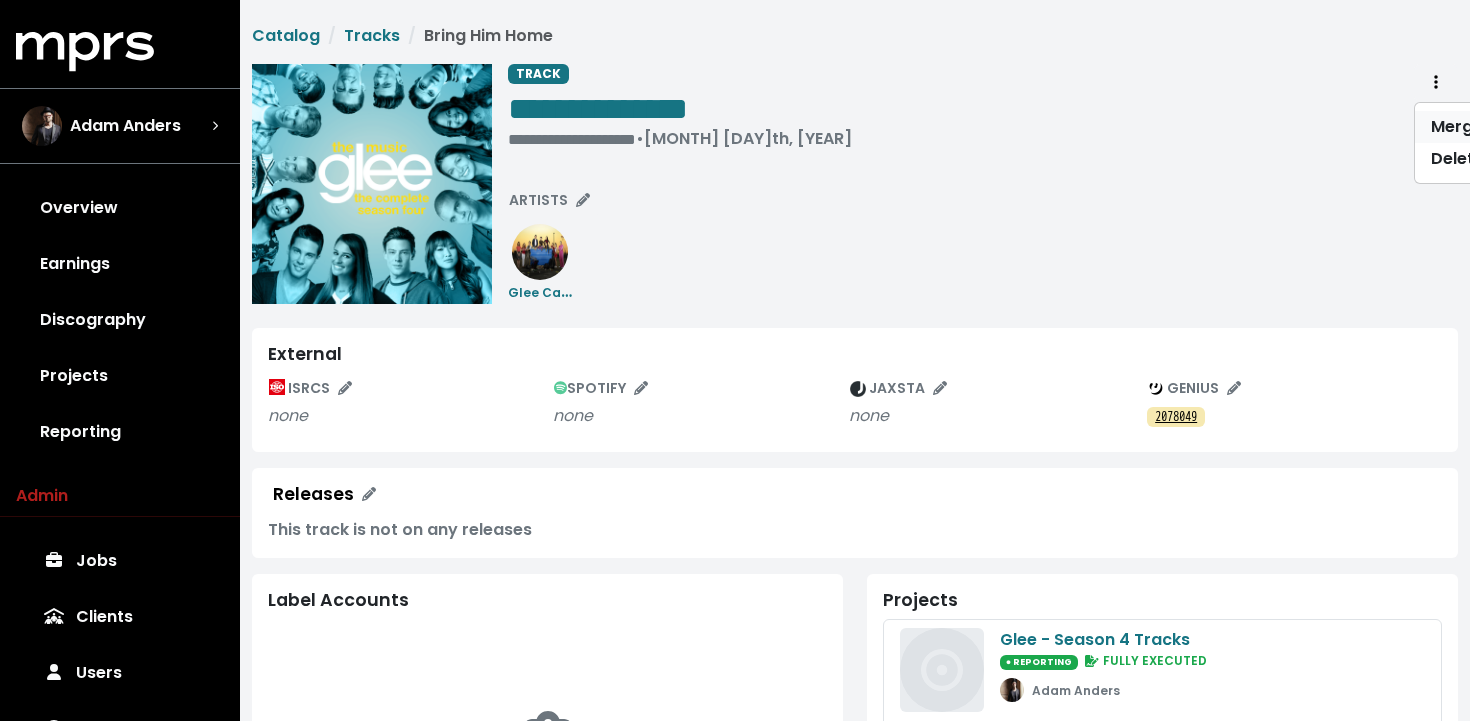 click on "Merge" at bounding box center (1494, 127) 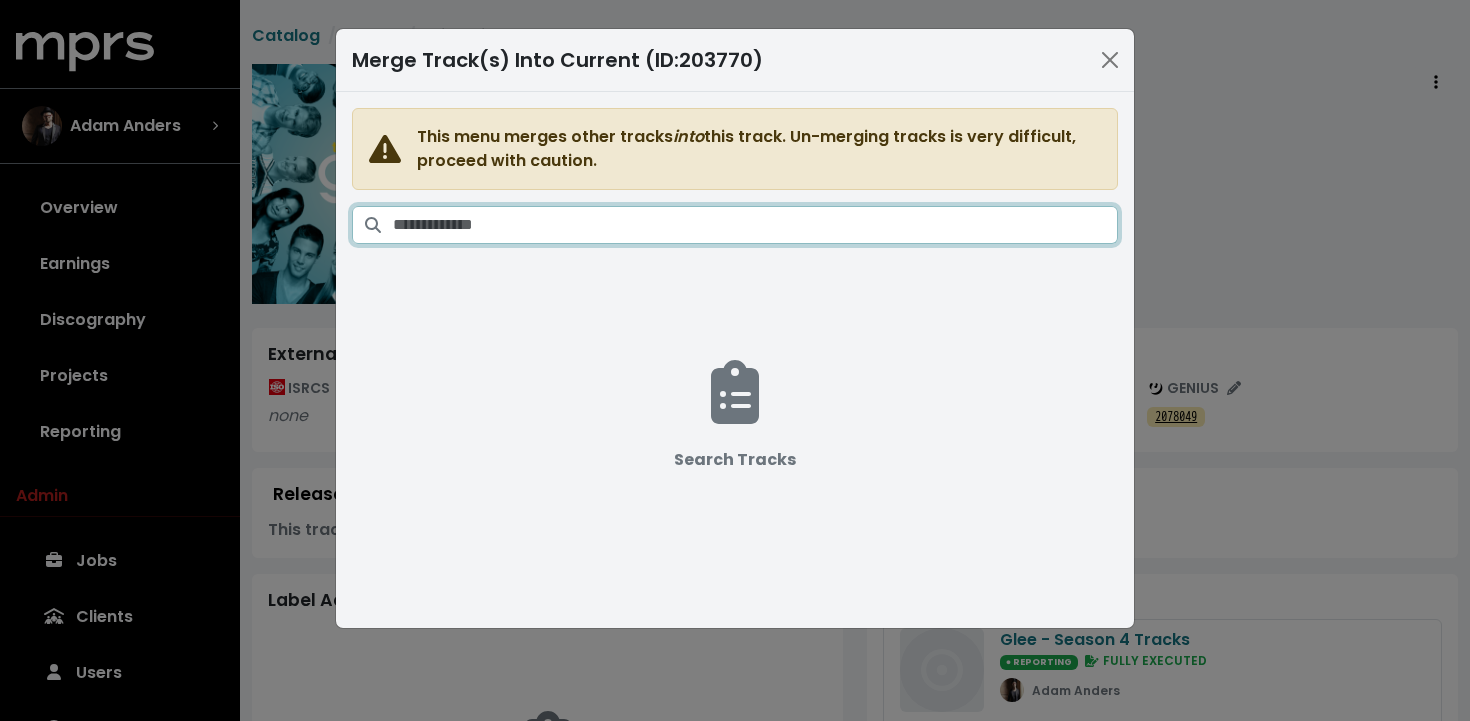 click at bounding box center (755, 225) 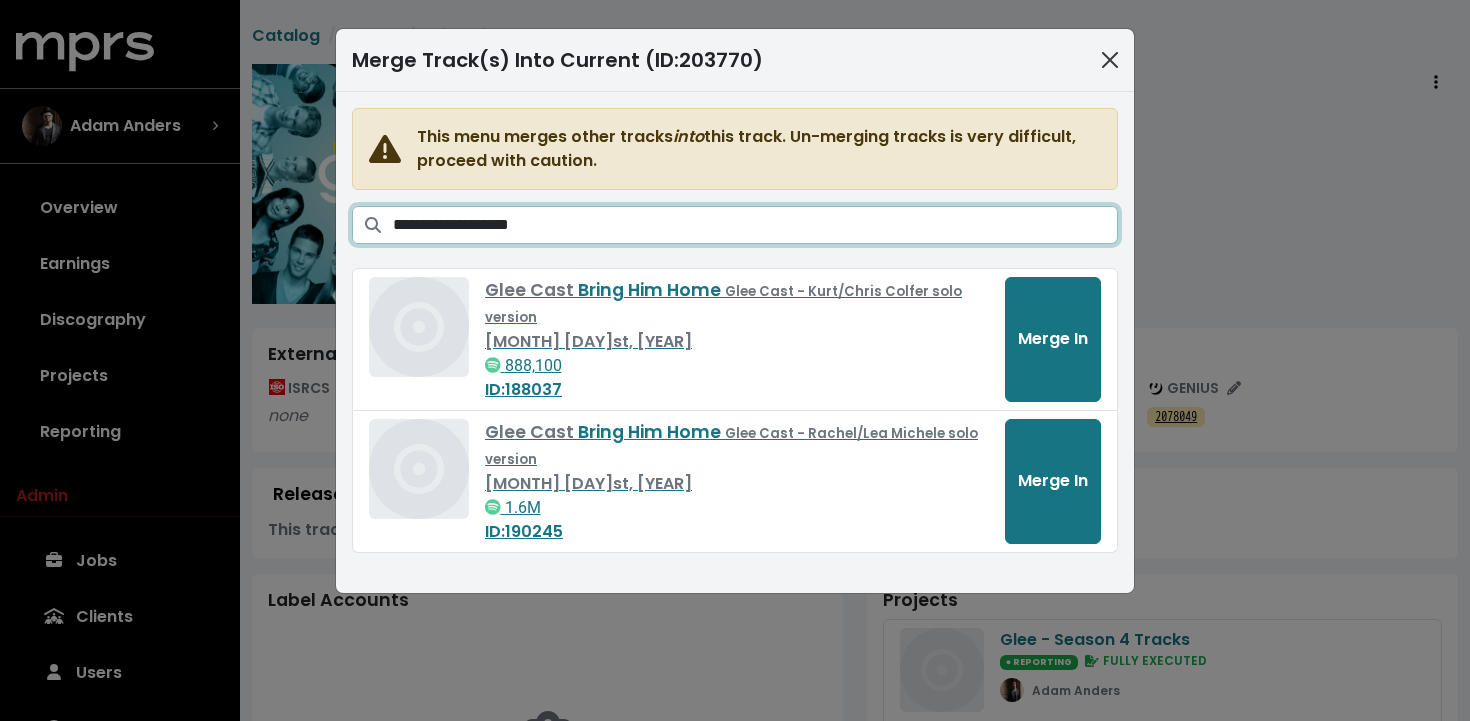 type on "**********" 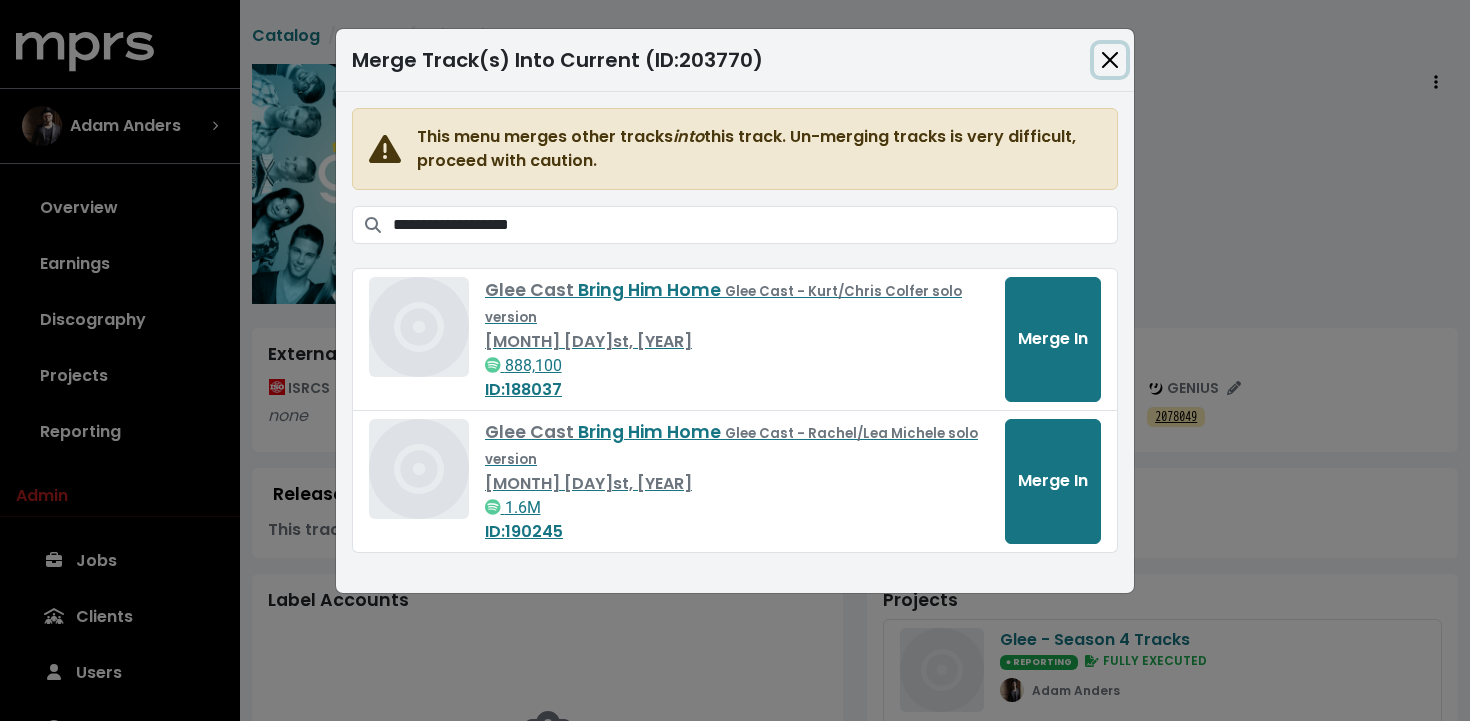 click at bounding box center [1110, 60] 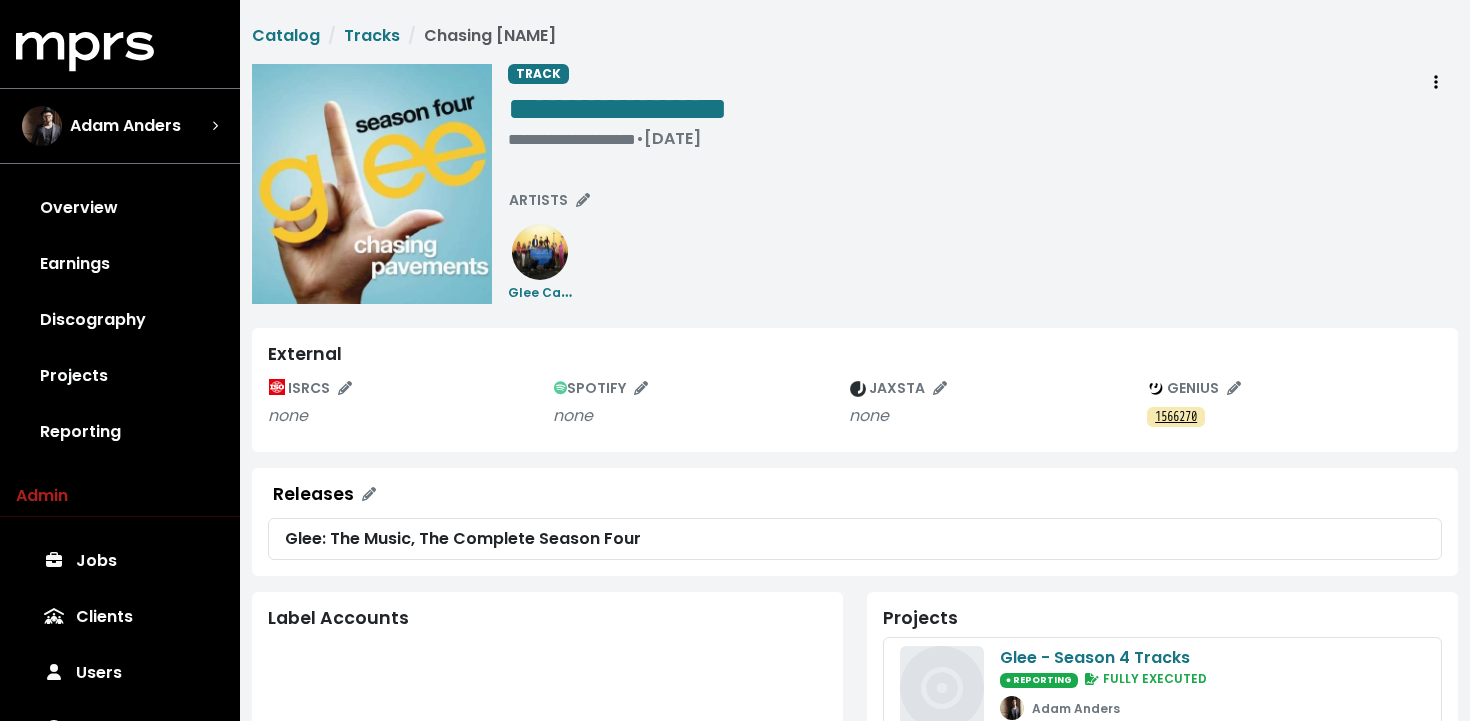 scroll, scrollTop: 0, scrollLeft: 0, axis: both 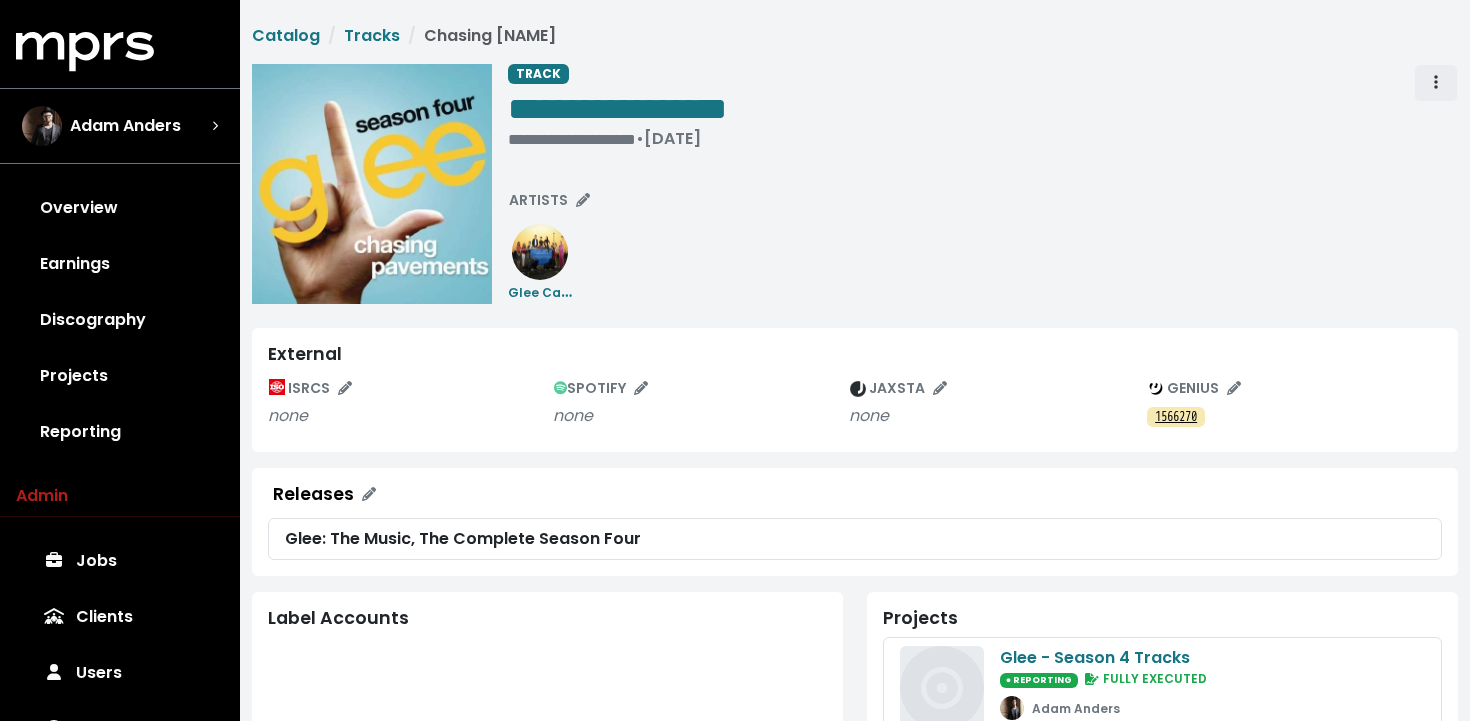 click at bounding box center (1436, 83) 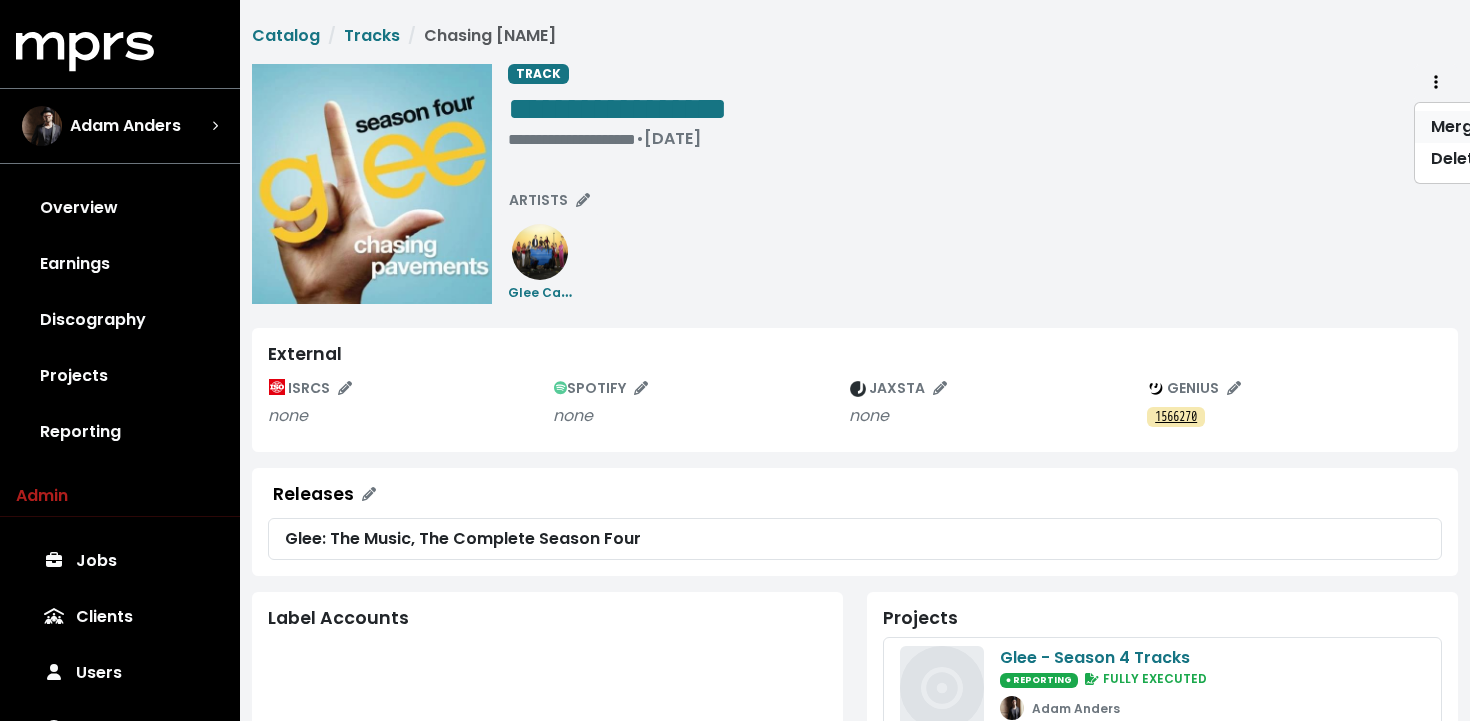 click on "Merge" at bounding box center (1494, 127) 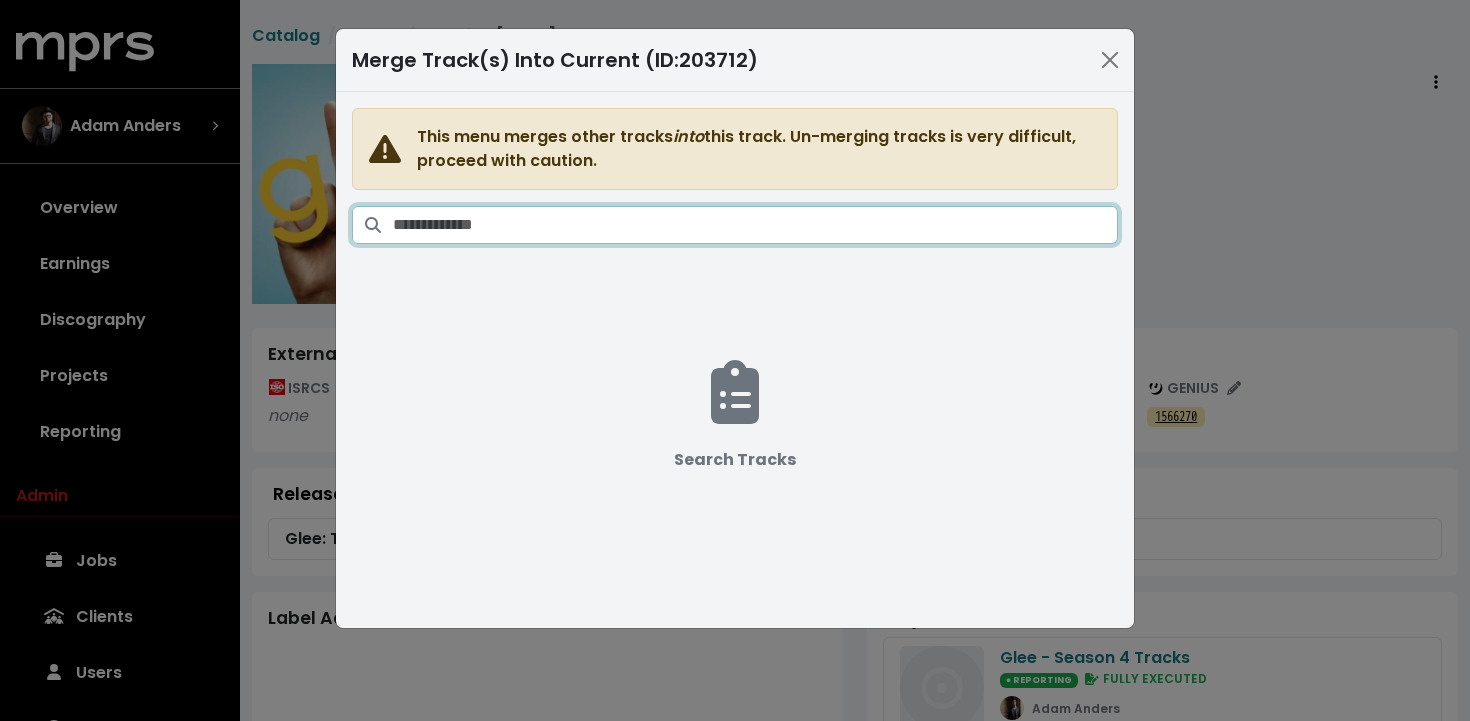 click at bounding box center [755, 225] 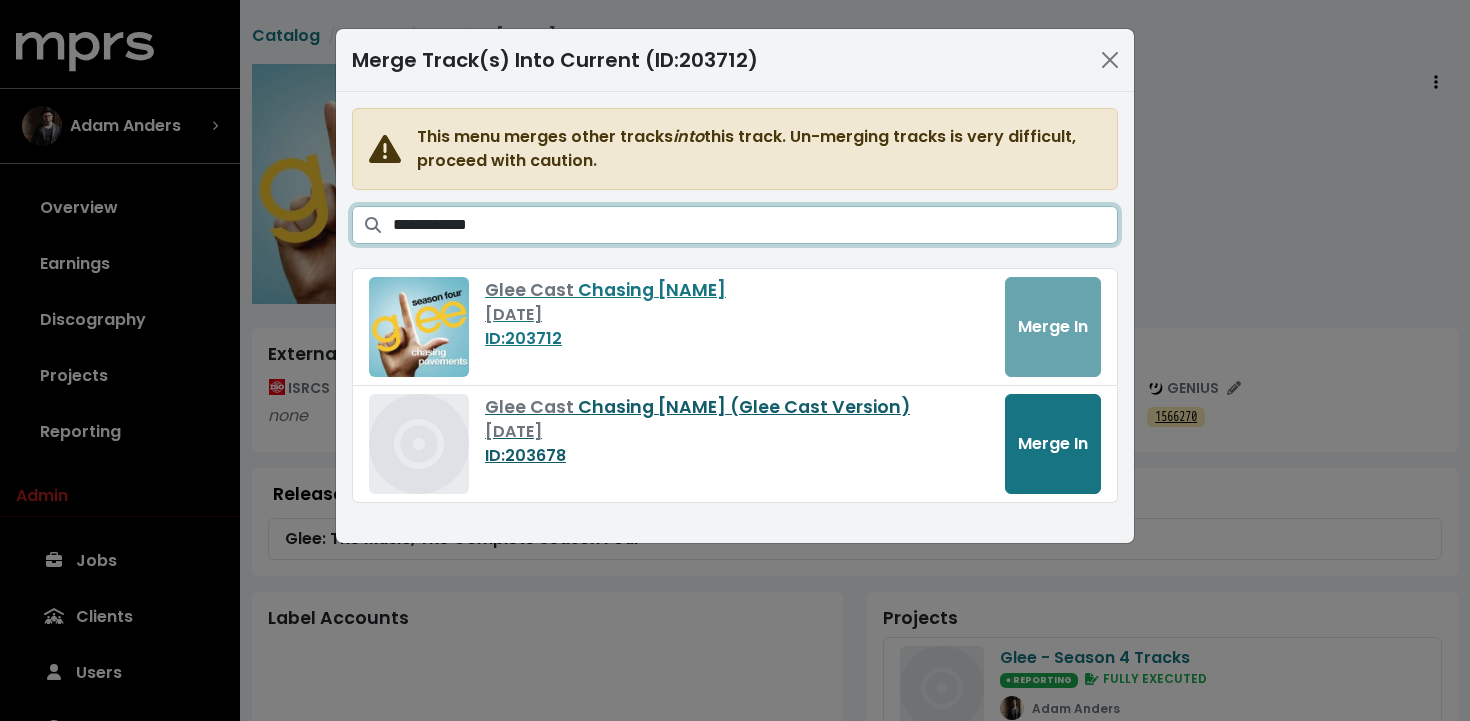 type on "**********" 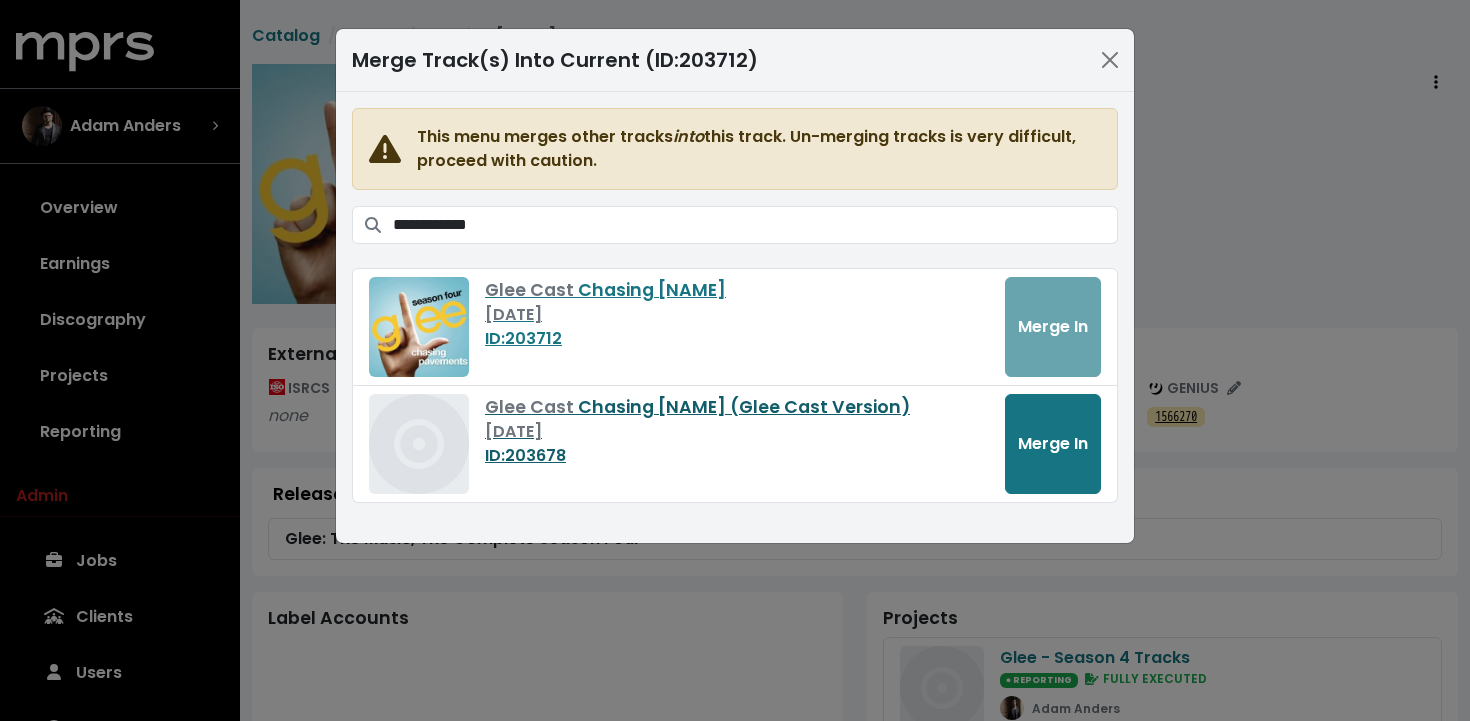 click on "Glee Cast   Chasing [NAME] (Glee Cast Version)" at bounding box center (737, 407) 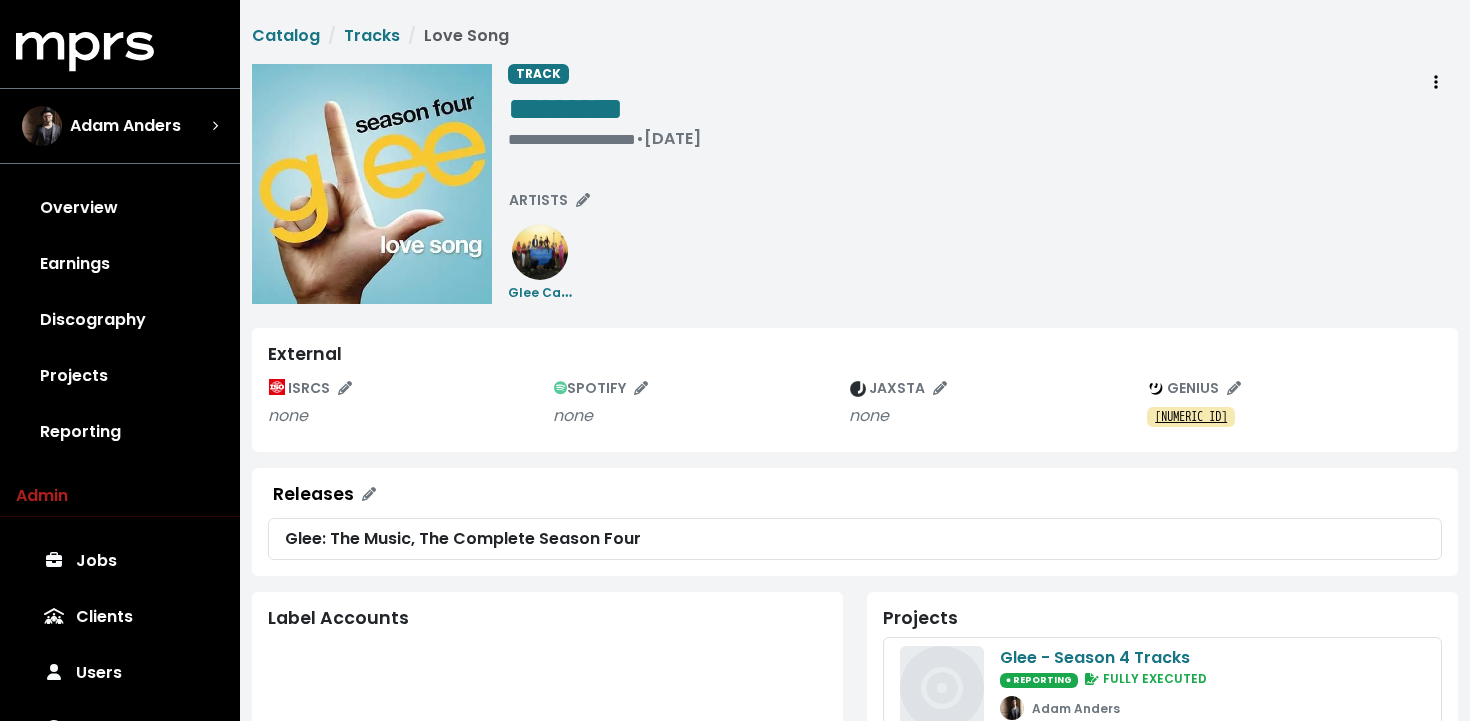 scroll, scrollTop: 0, scrollLeft: 0, axis: both 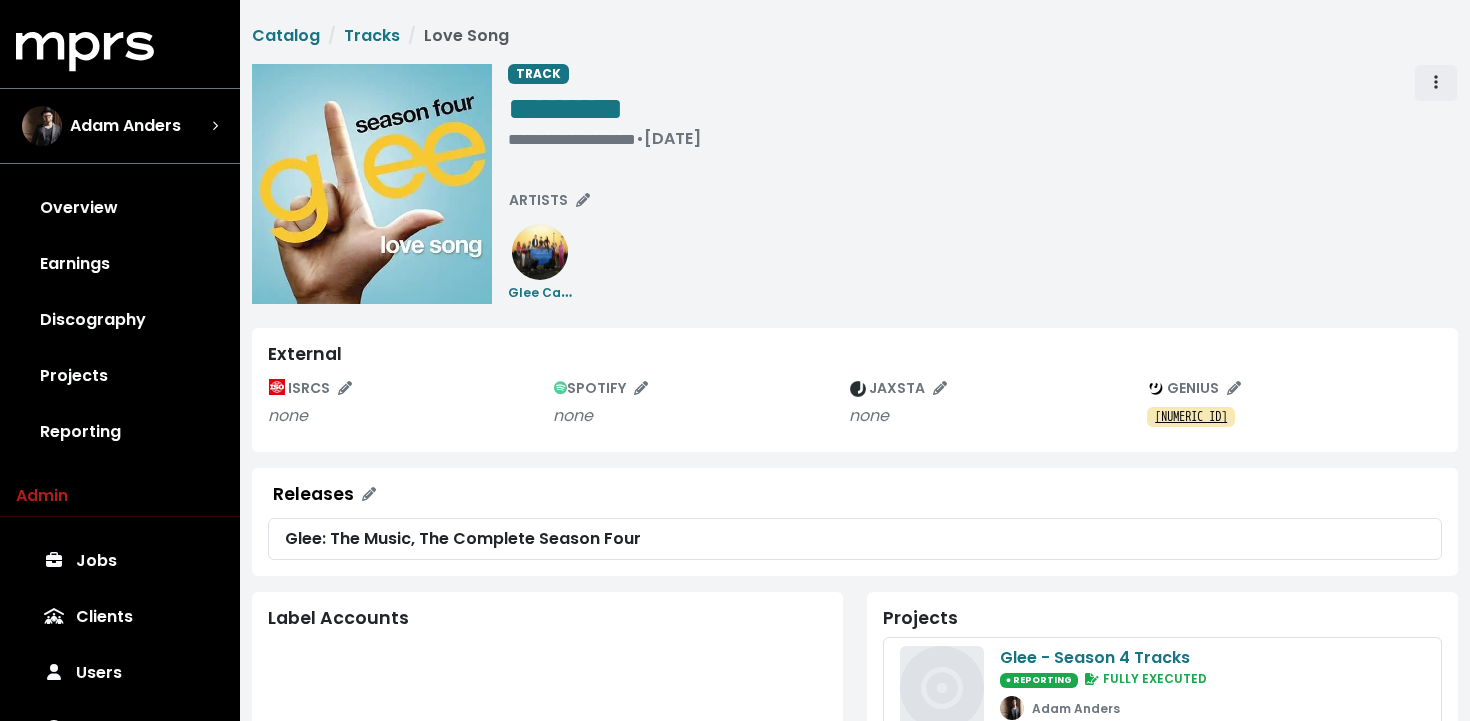click at bounding box center [1436, 83] 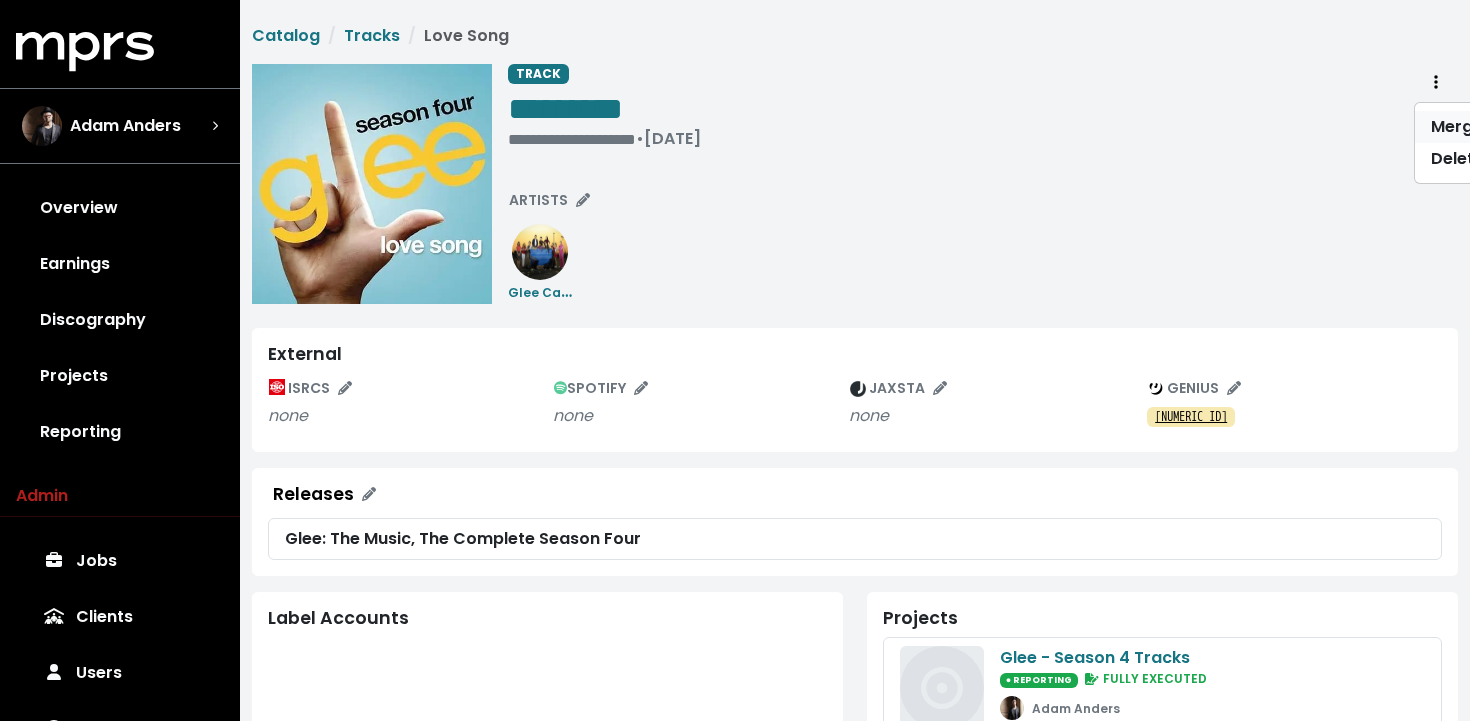 click on "Merge" at bounding box center (1494, 127) 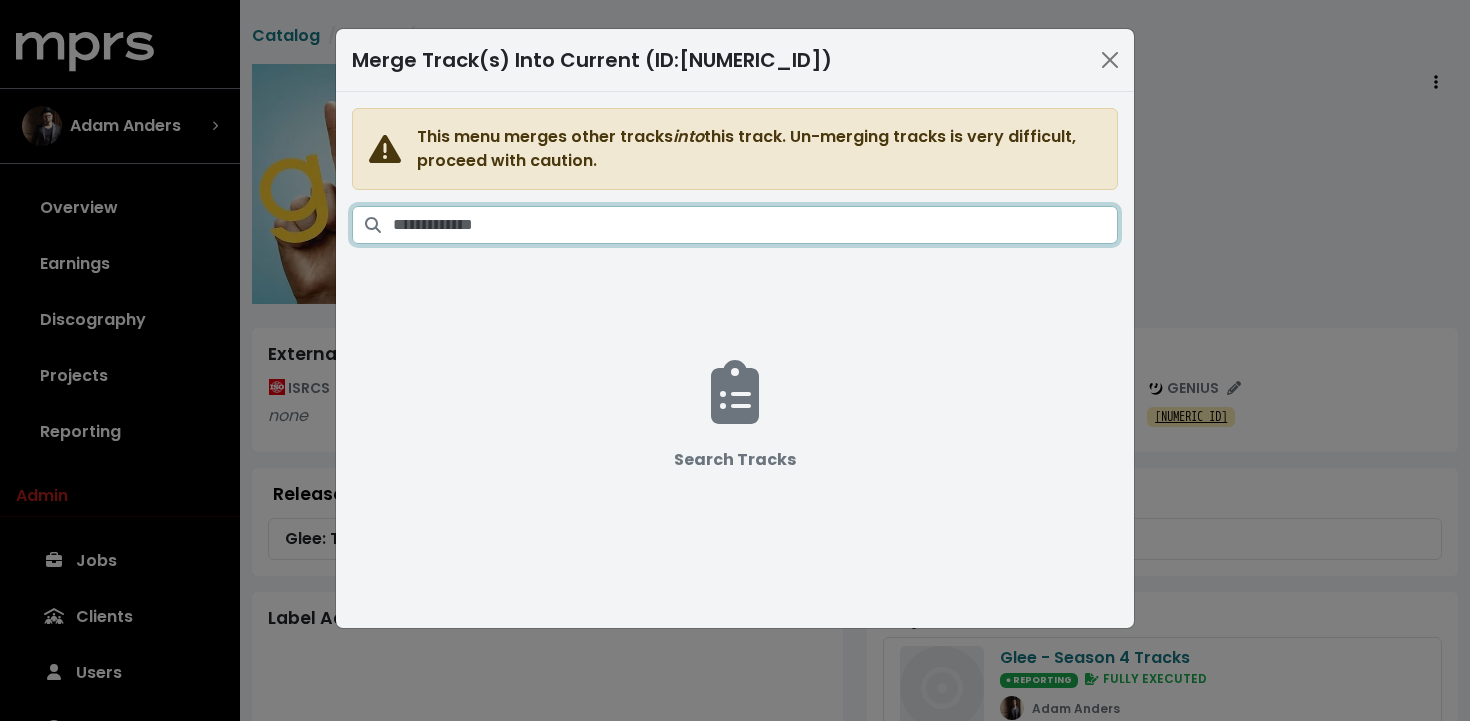 click at bounding box center [755, 225] 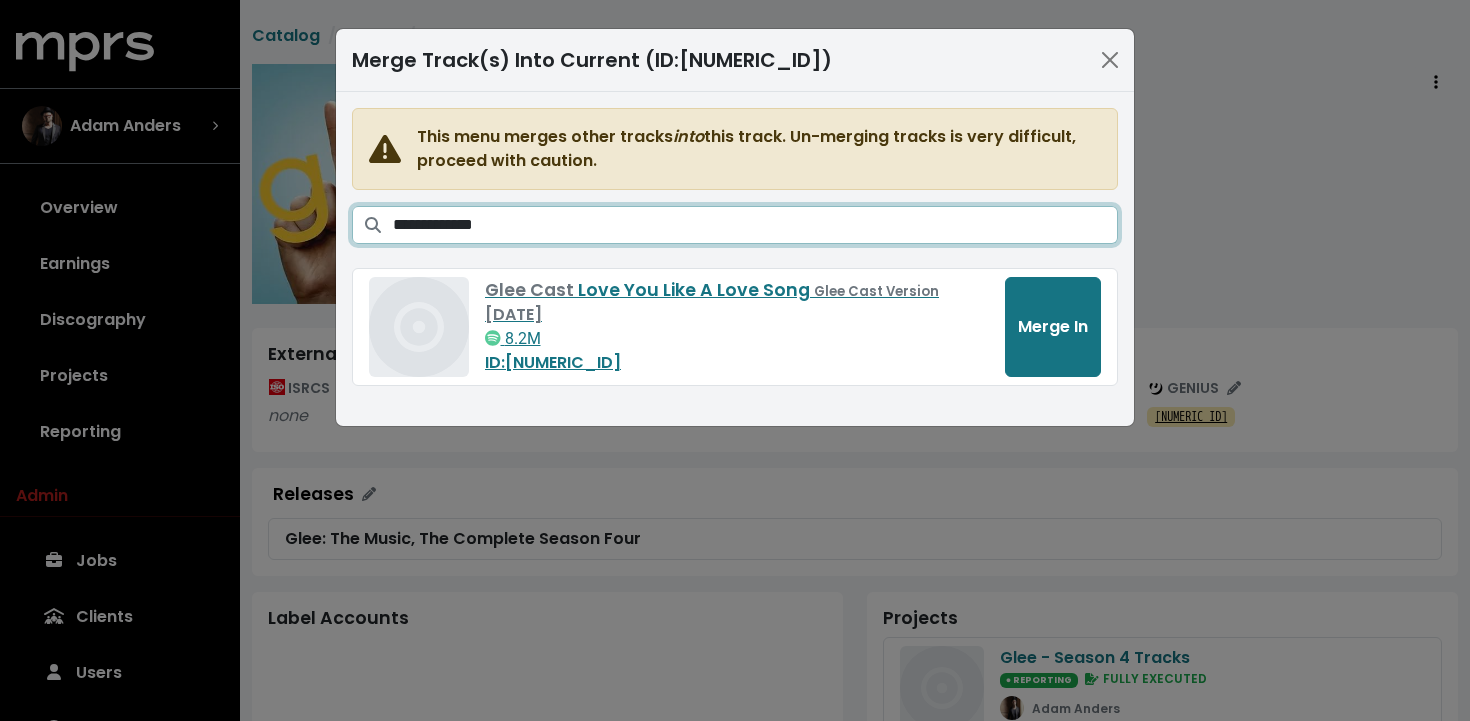 type on "**********" 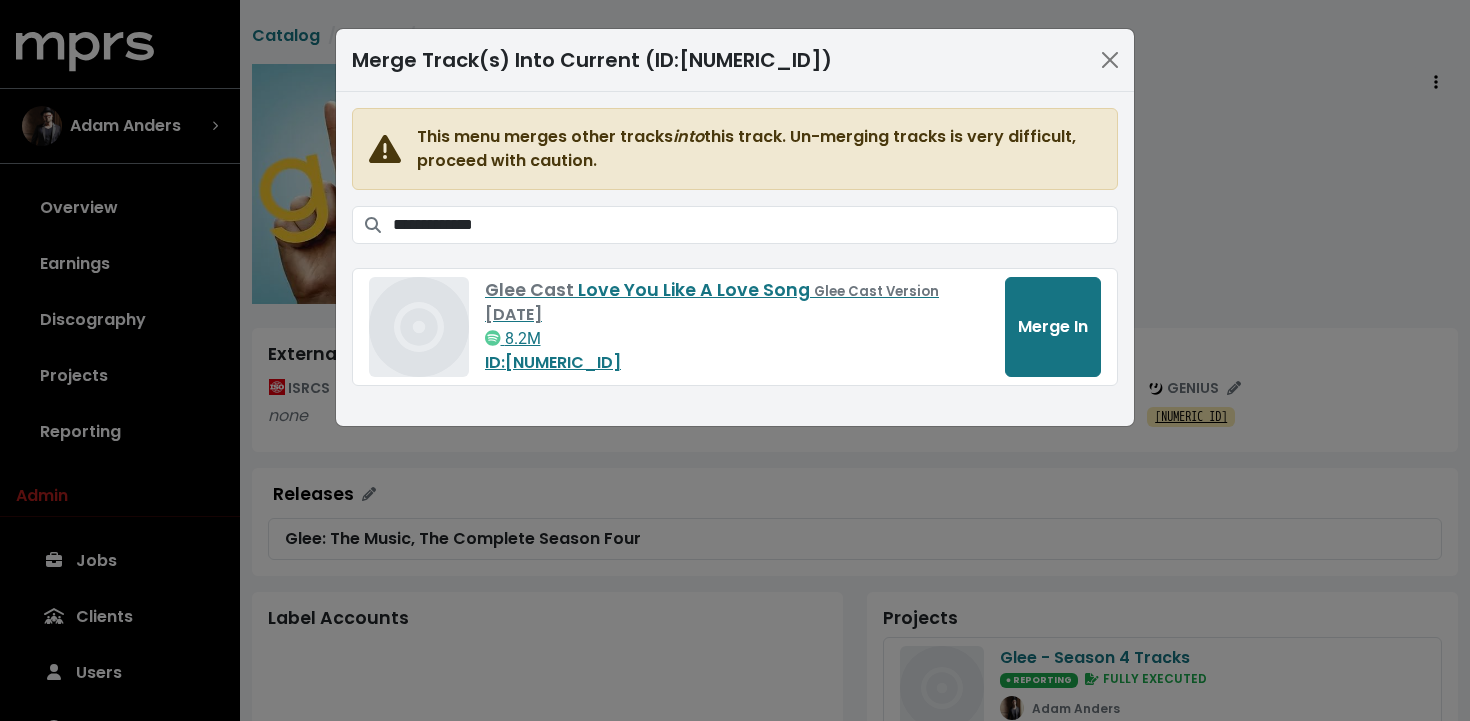 click on "**********" at bounding box center (735, 360) 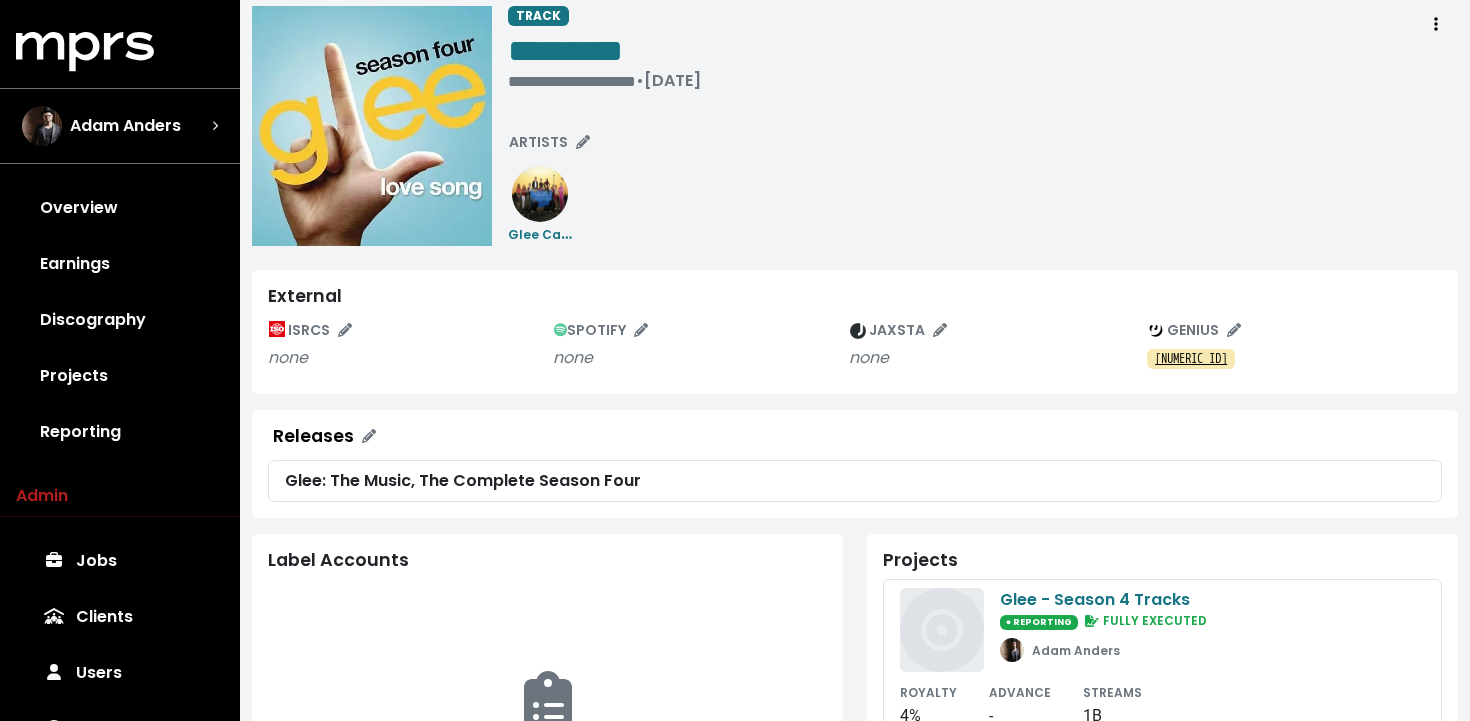 scroll, scrollTop: 0, scrollLeft: 0, axis: both 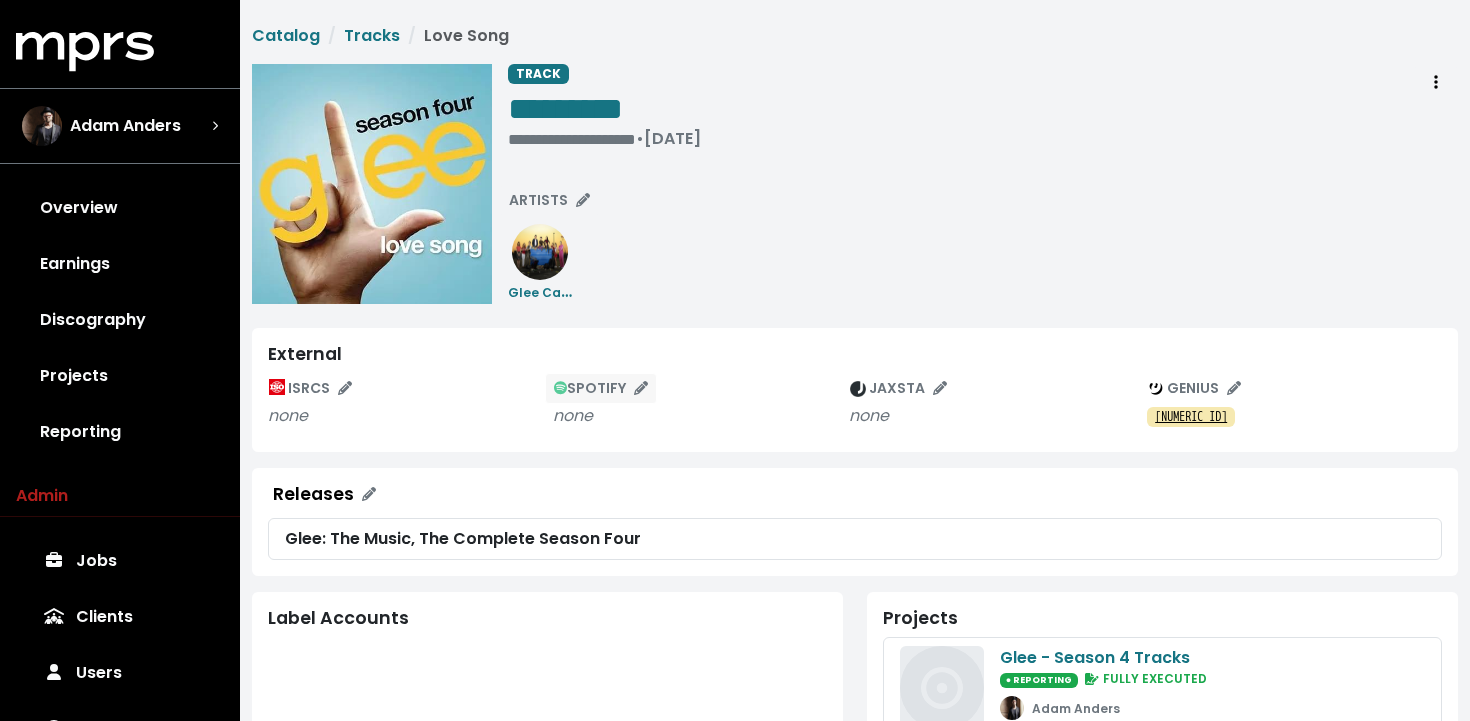 click on "SPOTIFY" at bounding box center (601, 388) 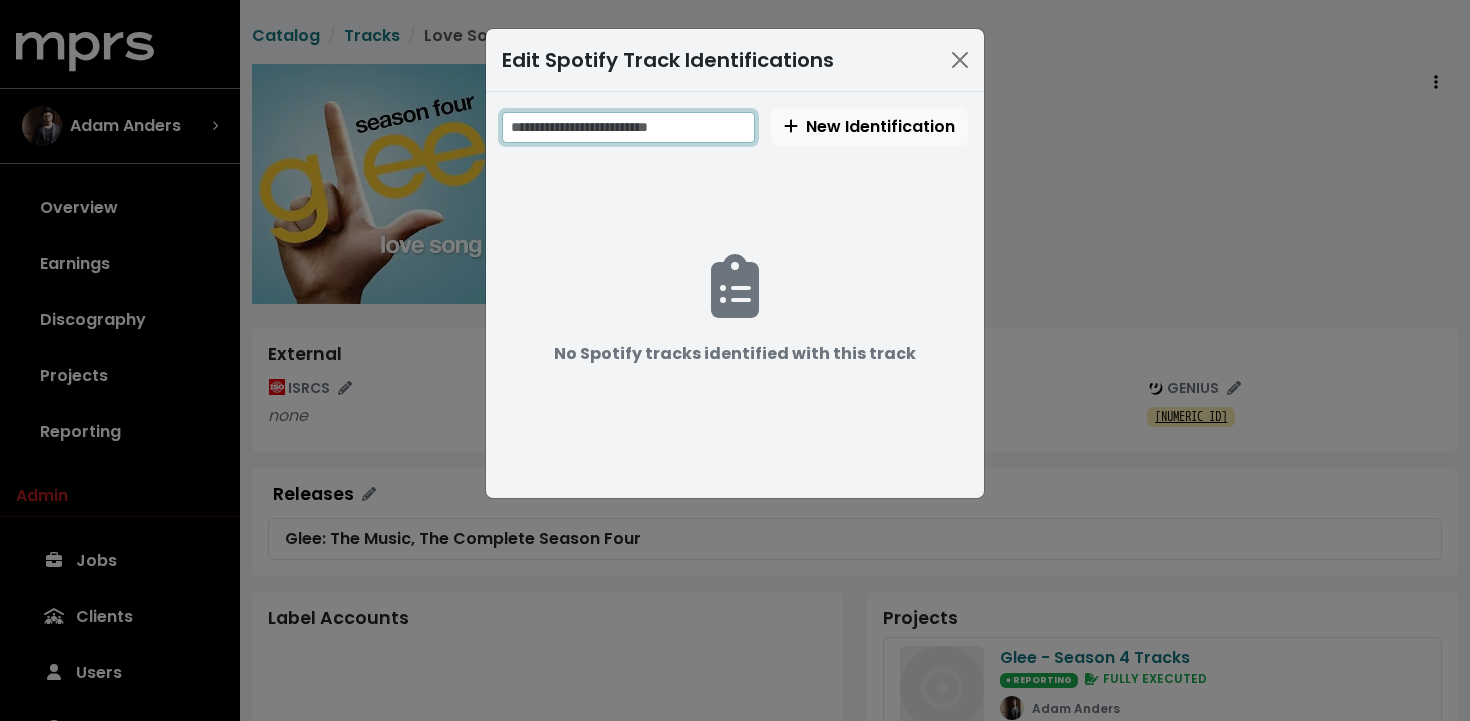 click at bounding box center [628, 127] 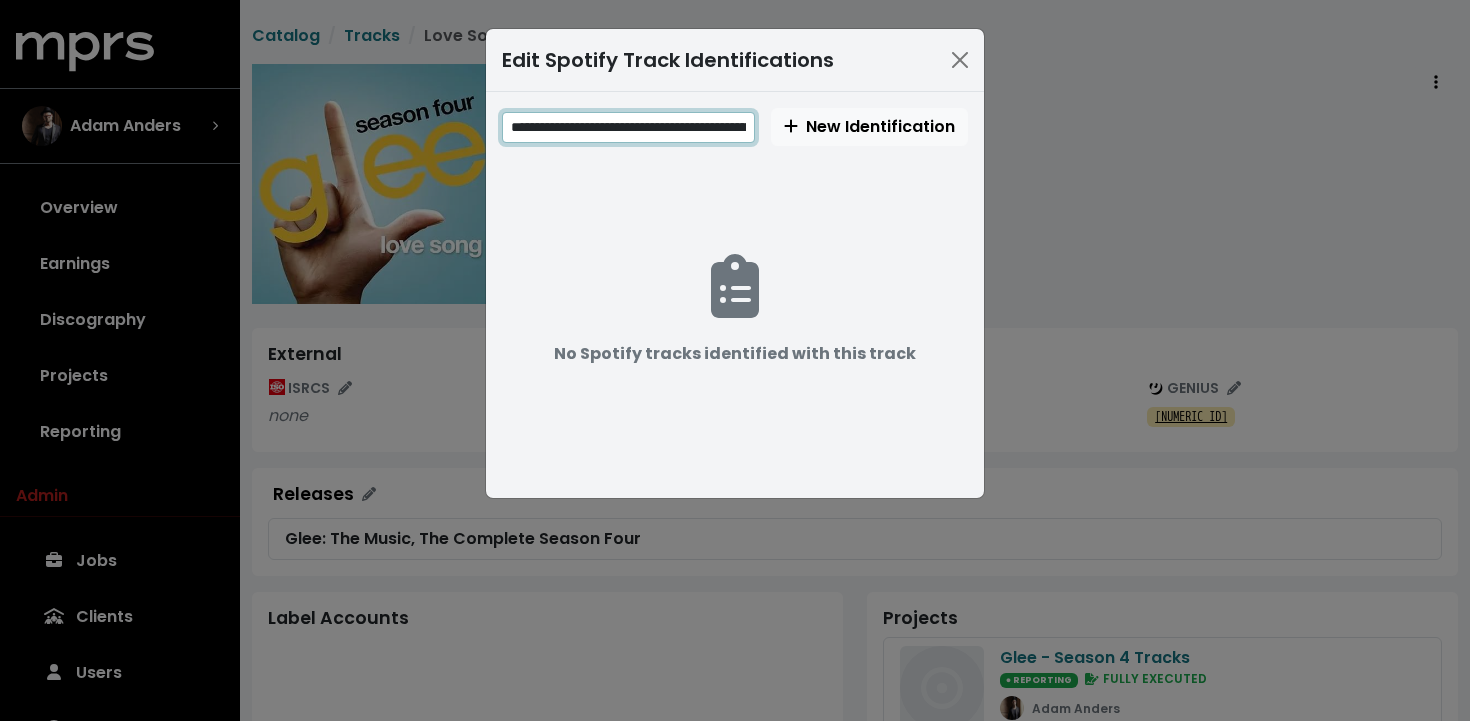 scroll, scrollTop: 0, scrollLeft: 378, axis: horizontal 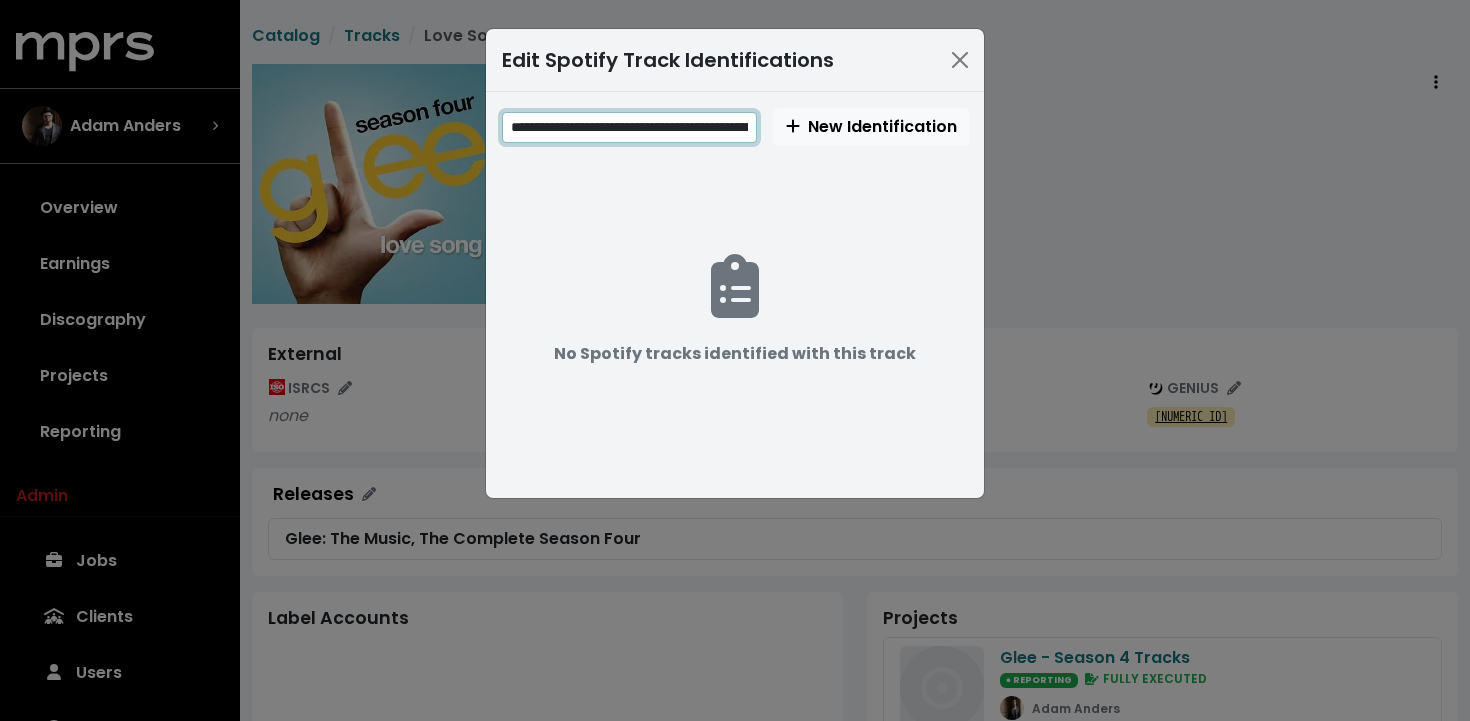 drag, startPoint x: 613, startPoint y: 127, endPoint x: 356, endPoint y: 135, distance: 257.12448 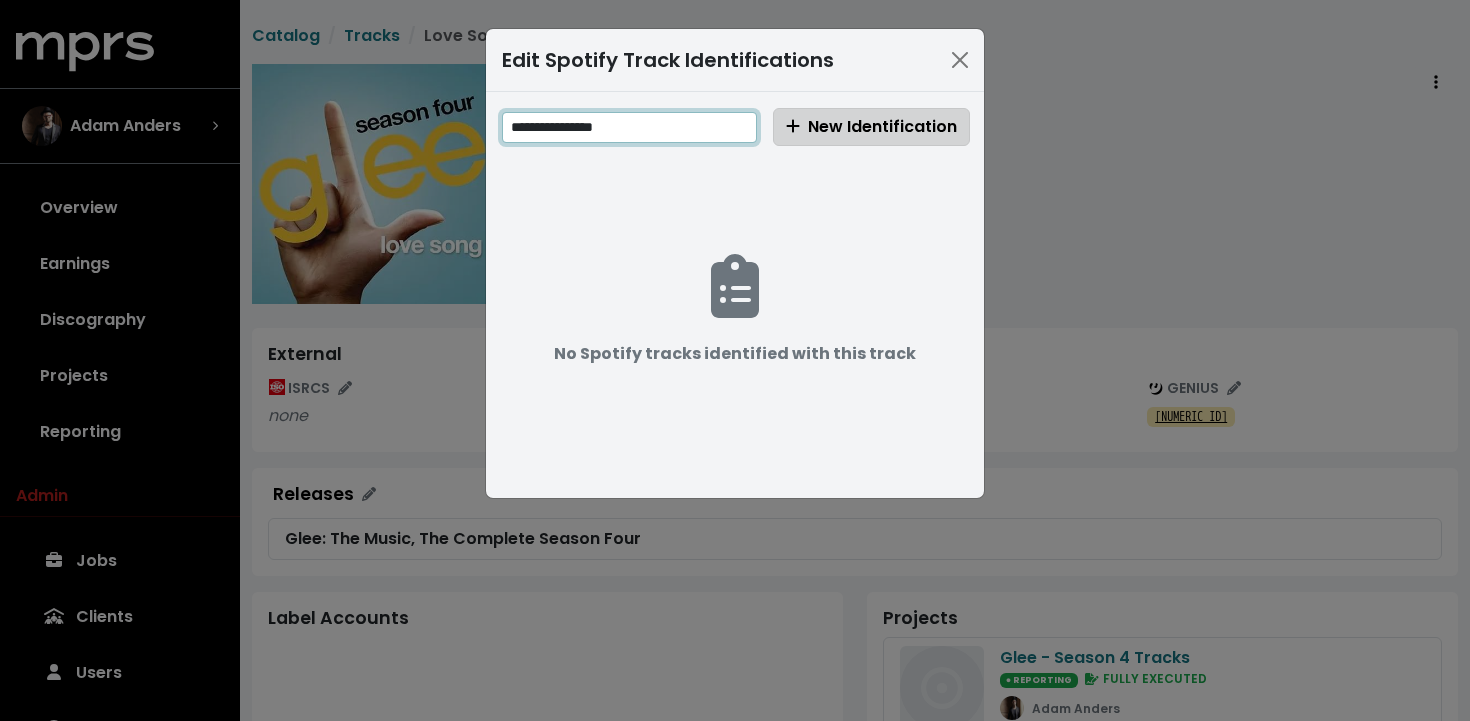 type on "**********" 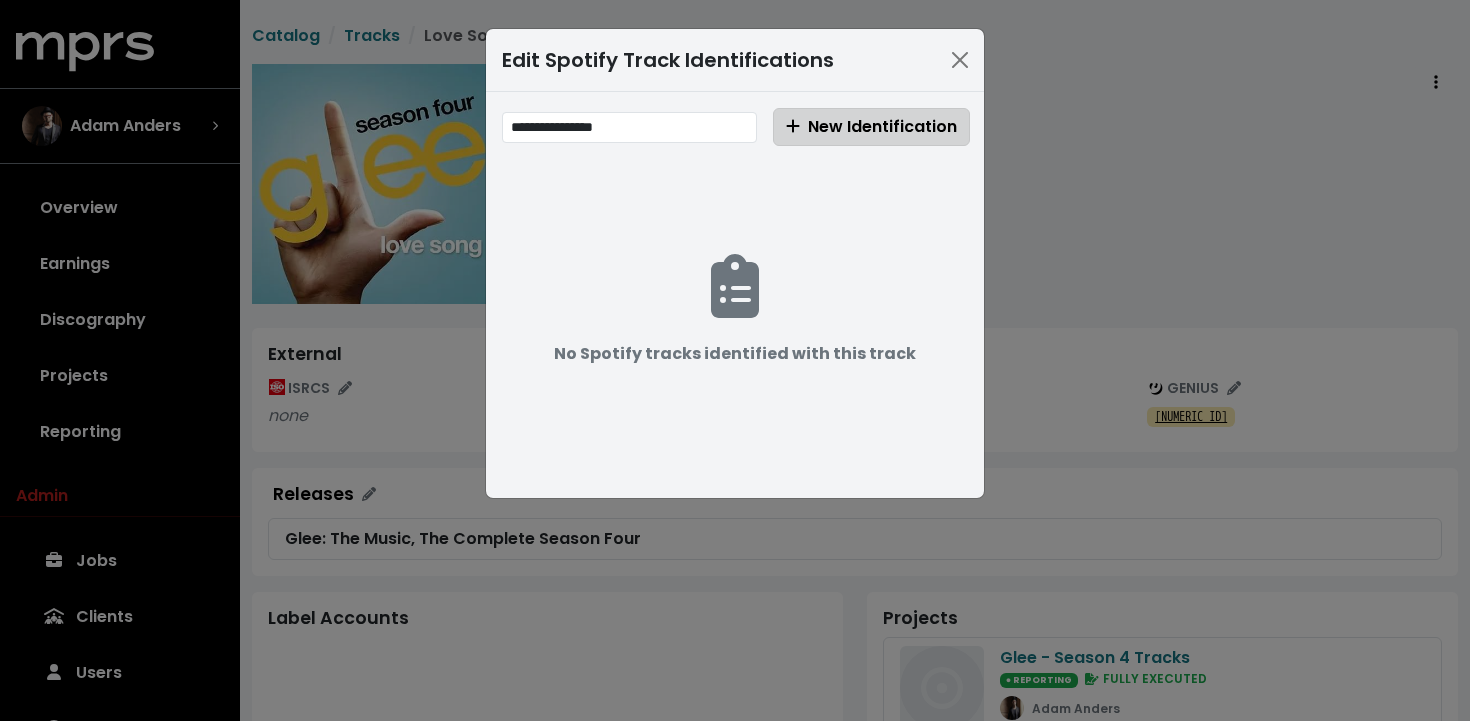 click on "New Identification" at bounding box center [871, 126] 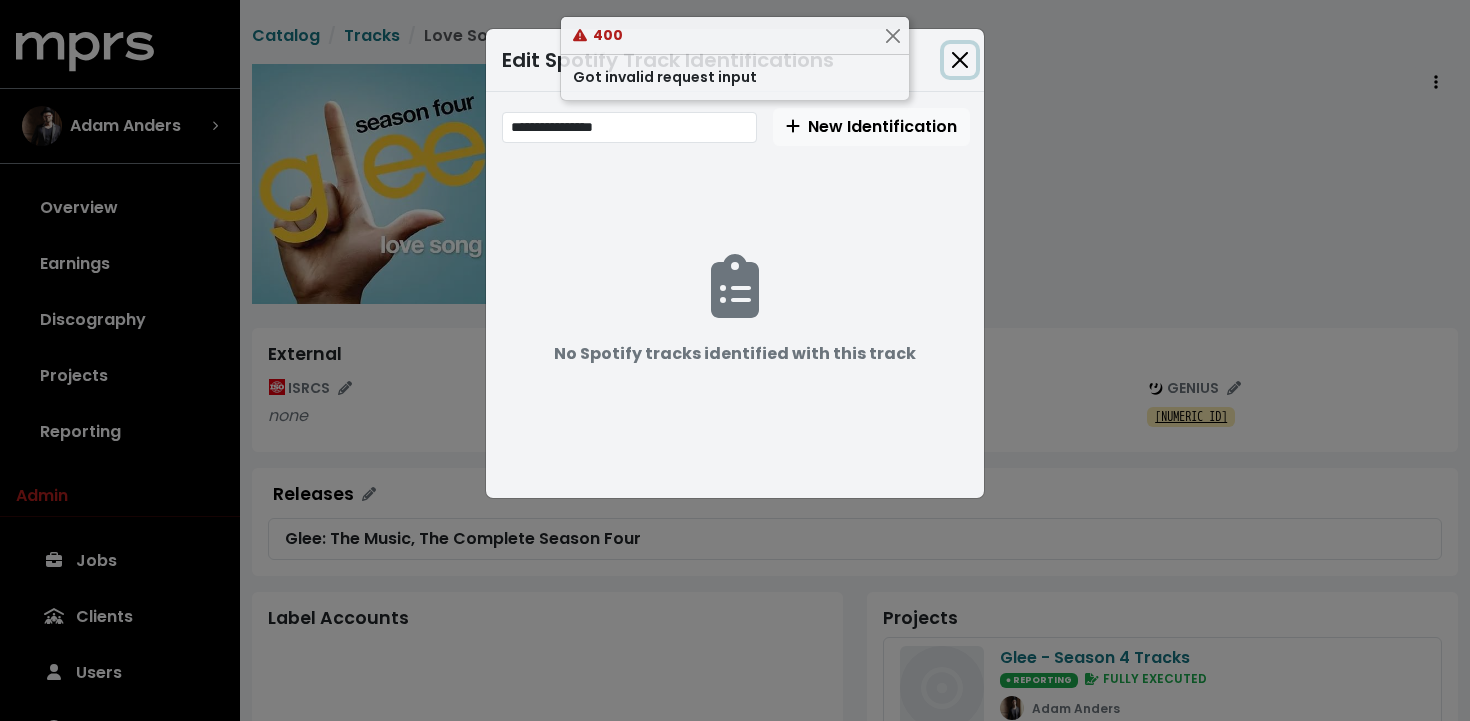 click at bounding box center [960, 60] 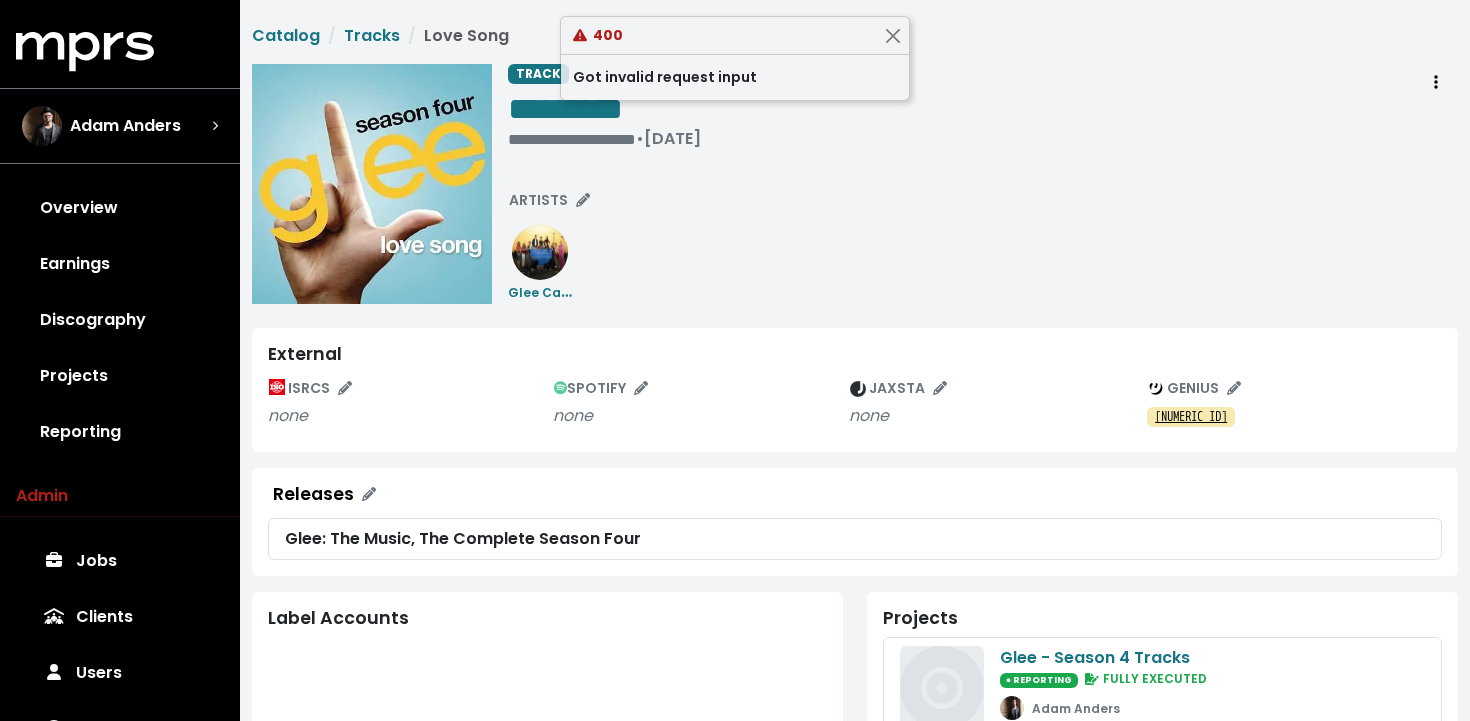 click on "**********" at bounding box center (983, 184) 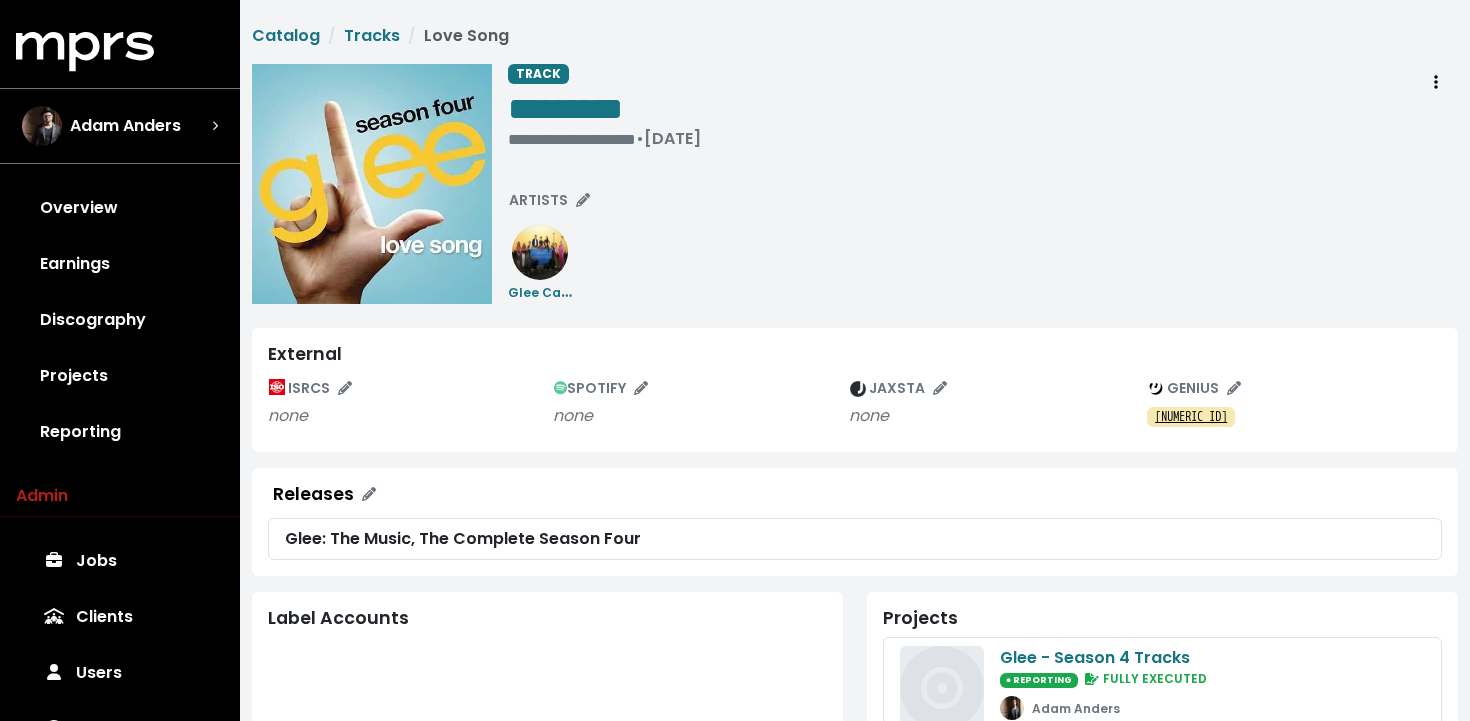 click on "none" at bounding box center [573, 415] 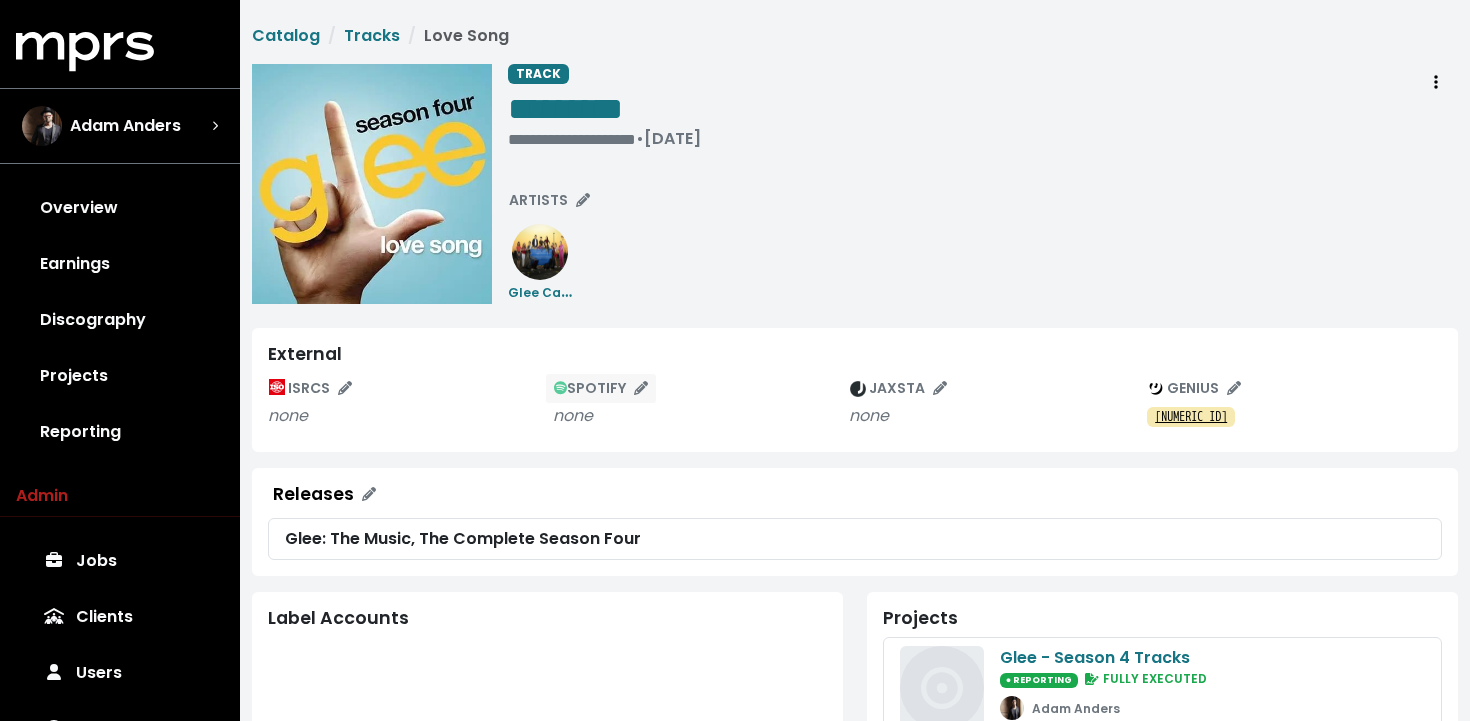 click on "SPOTIFY" at bounding box center (601, 388) 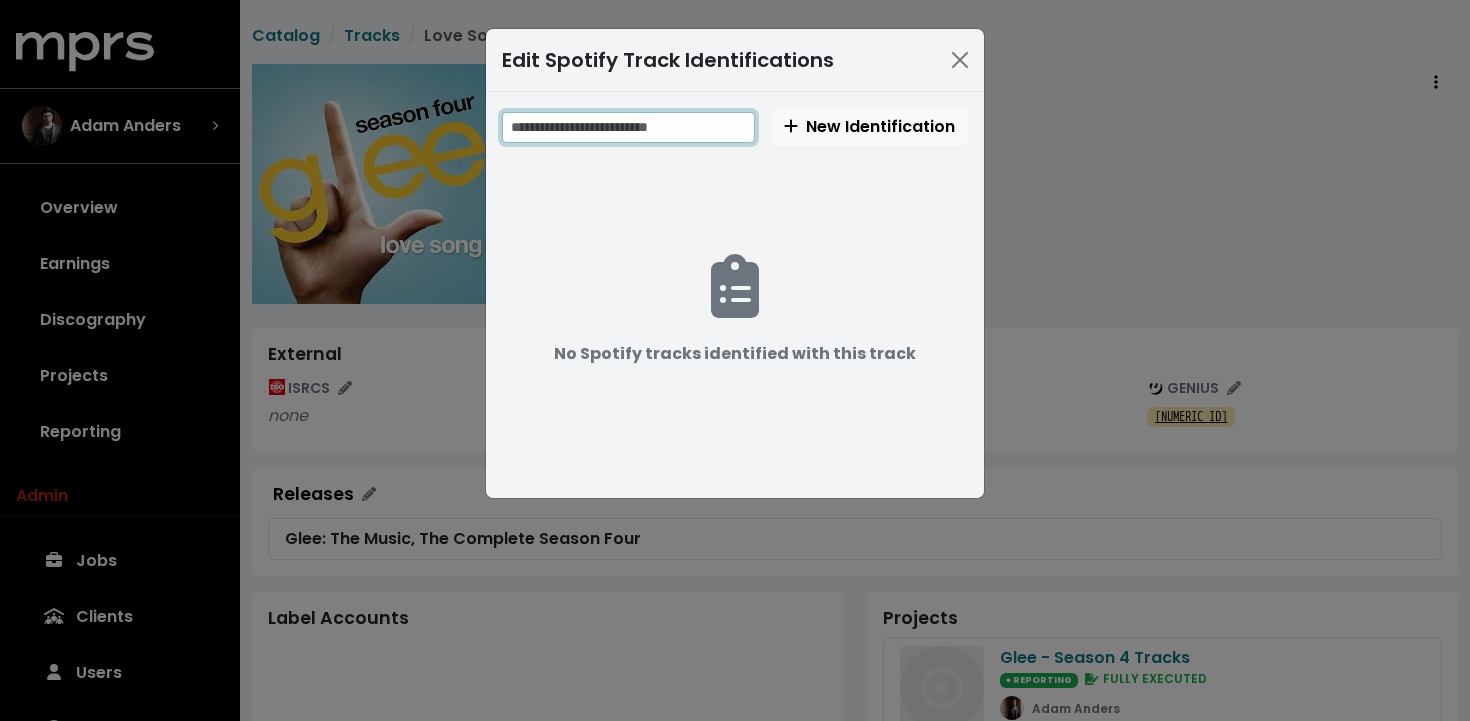 click at bounding box center (628, 127) 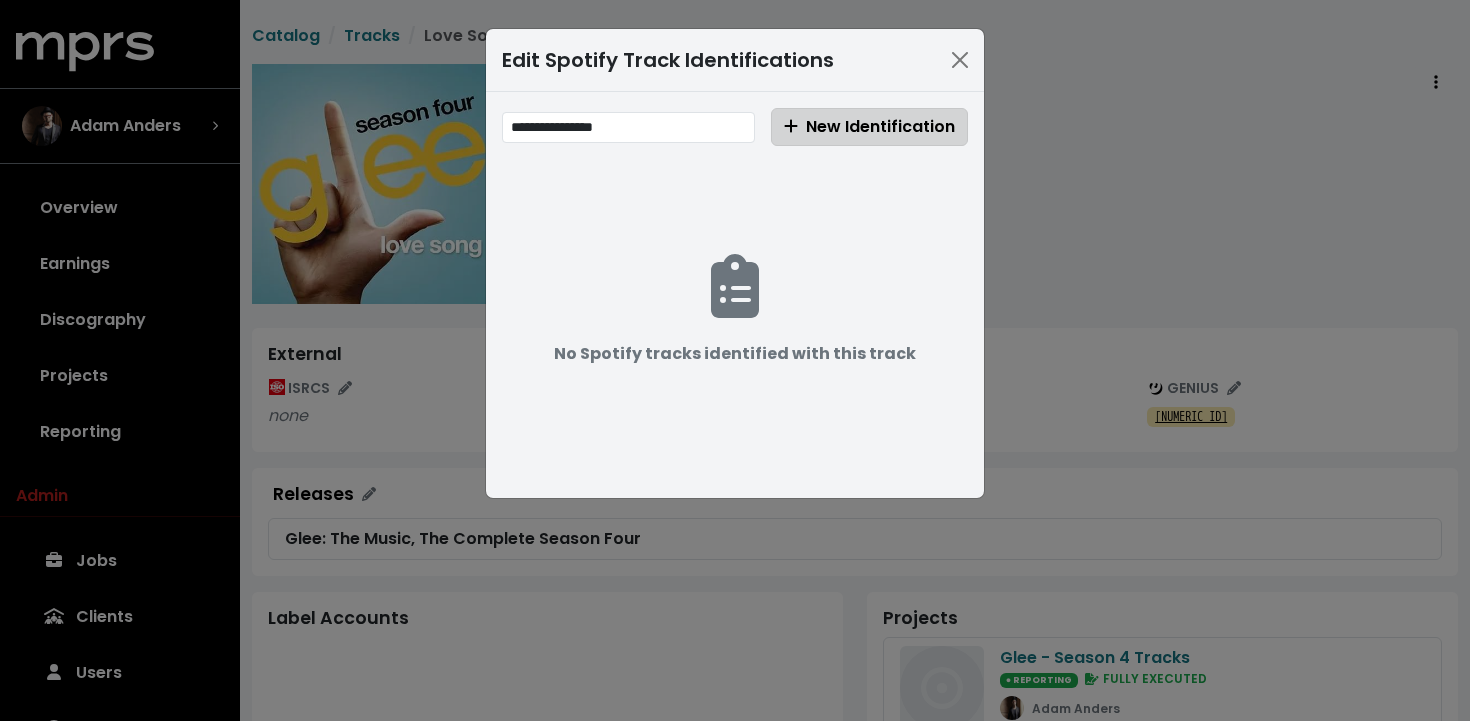 click on "New Identification" at bounding box center [869, 126] 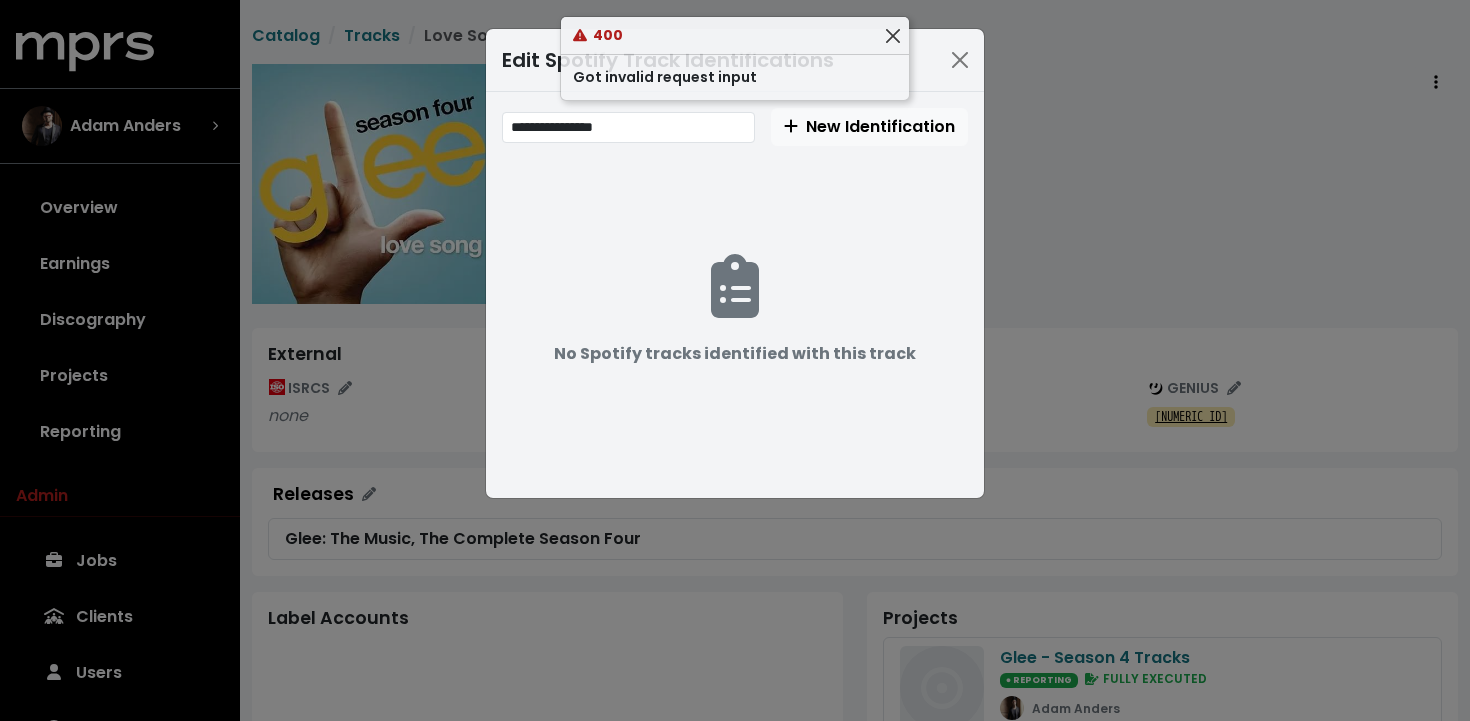 click at bounding box center [892, 35] 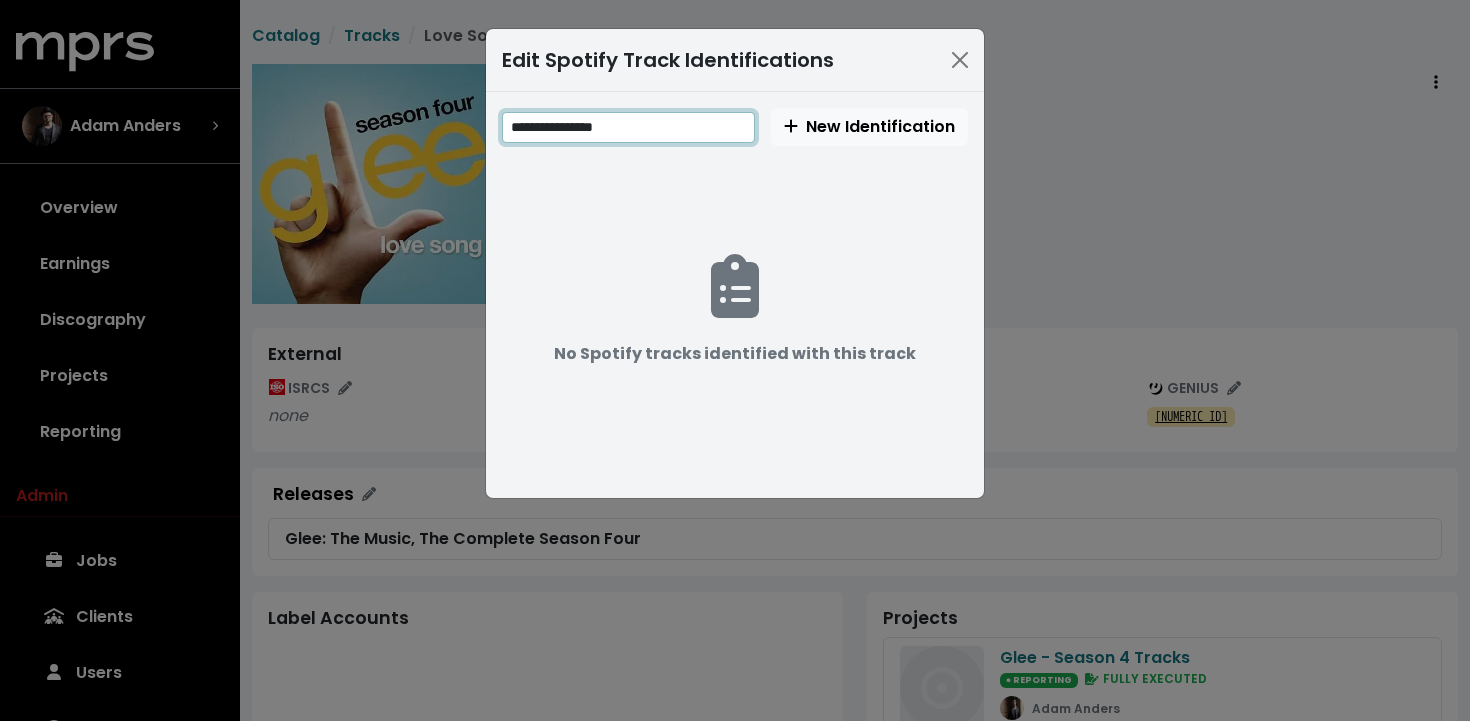 click on "**********" at bounding box center (628, 127) 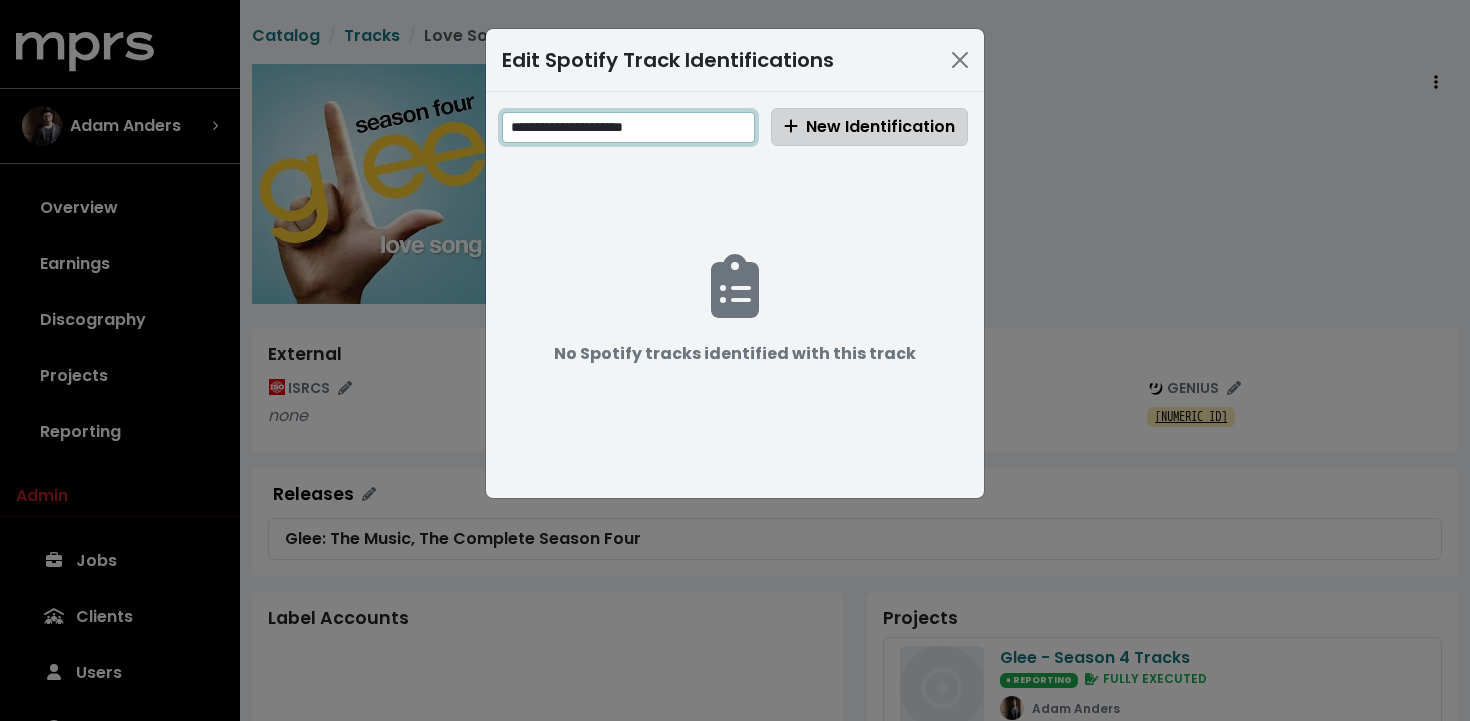 type on "**********" 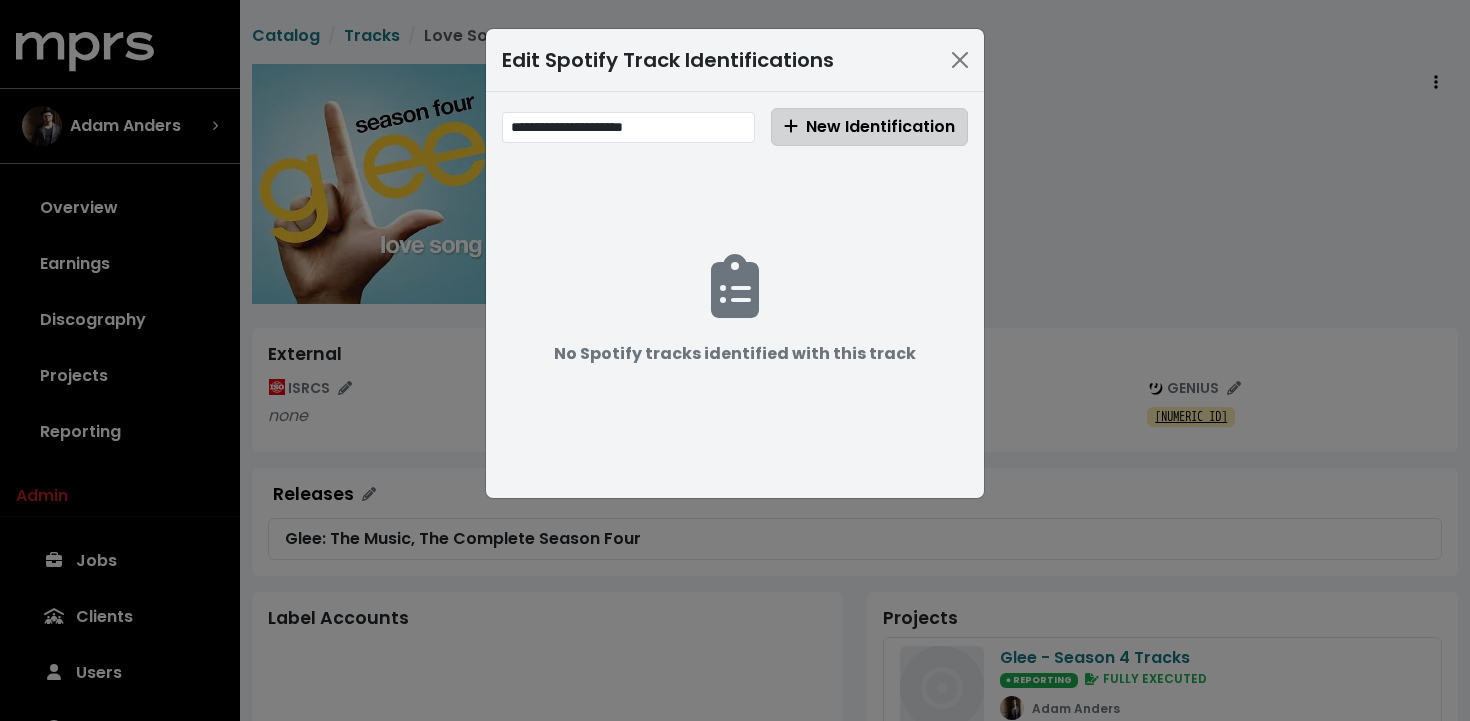 click on "New Identification" at bounding box center (869, 126) 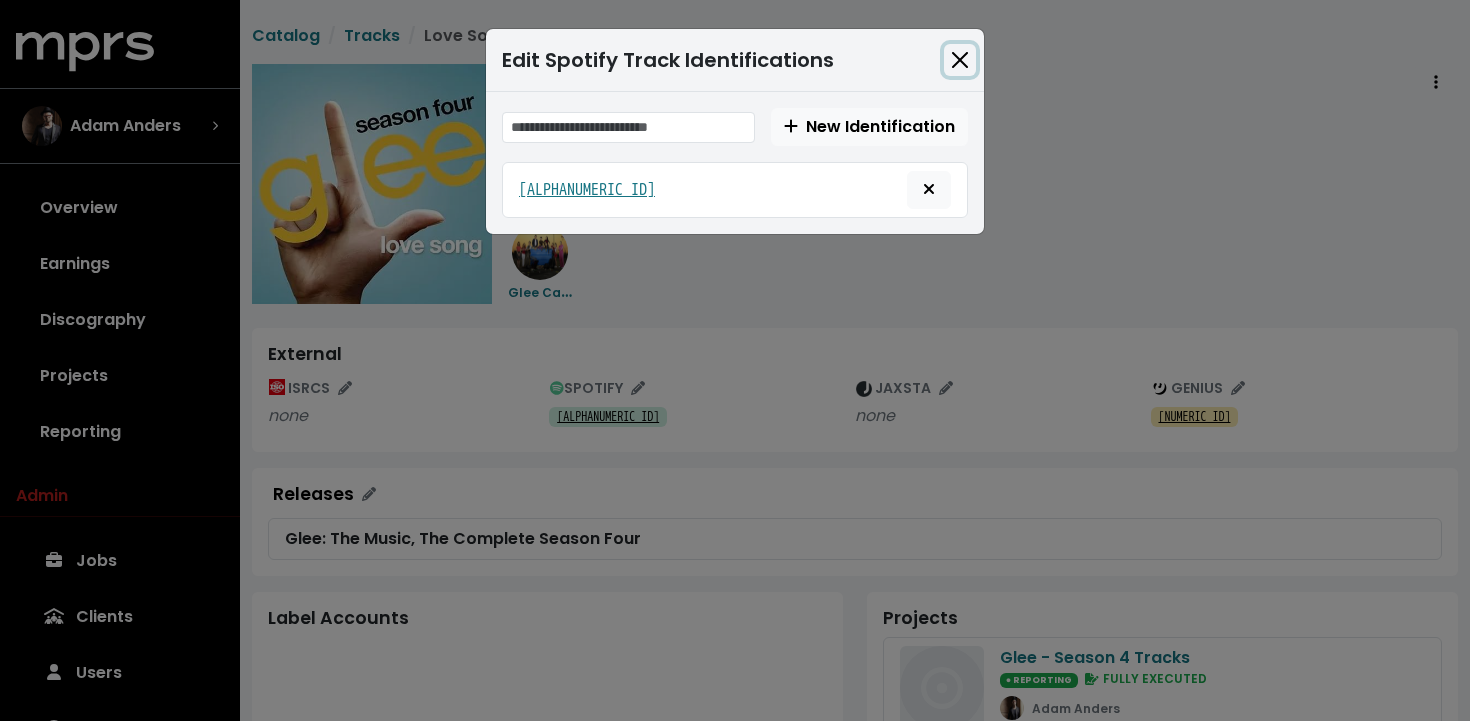 click at bounding box center (960, 60) 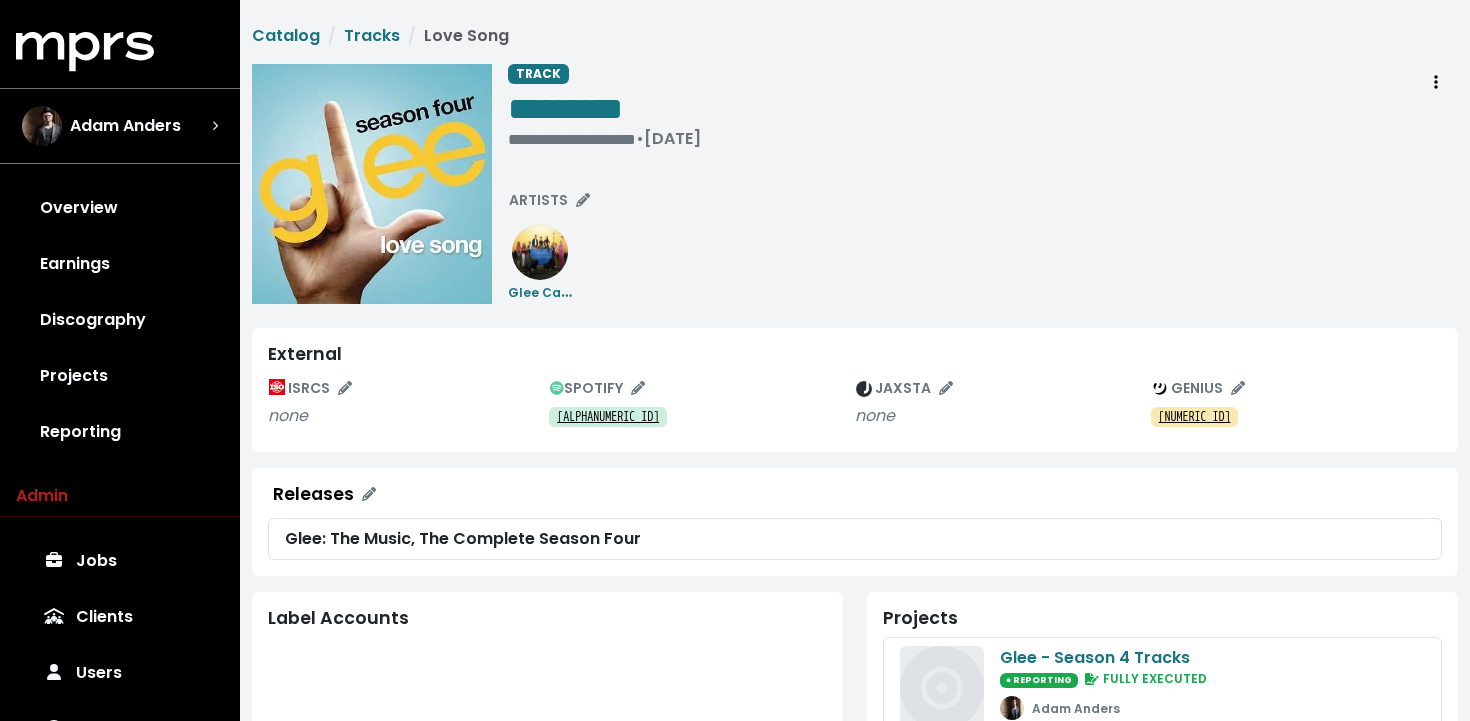 click on "2JMn8khlzTaqMHzs5R8XpF" at bounding box center [608, 417] 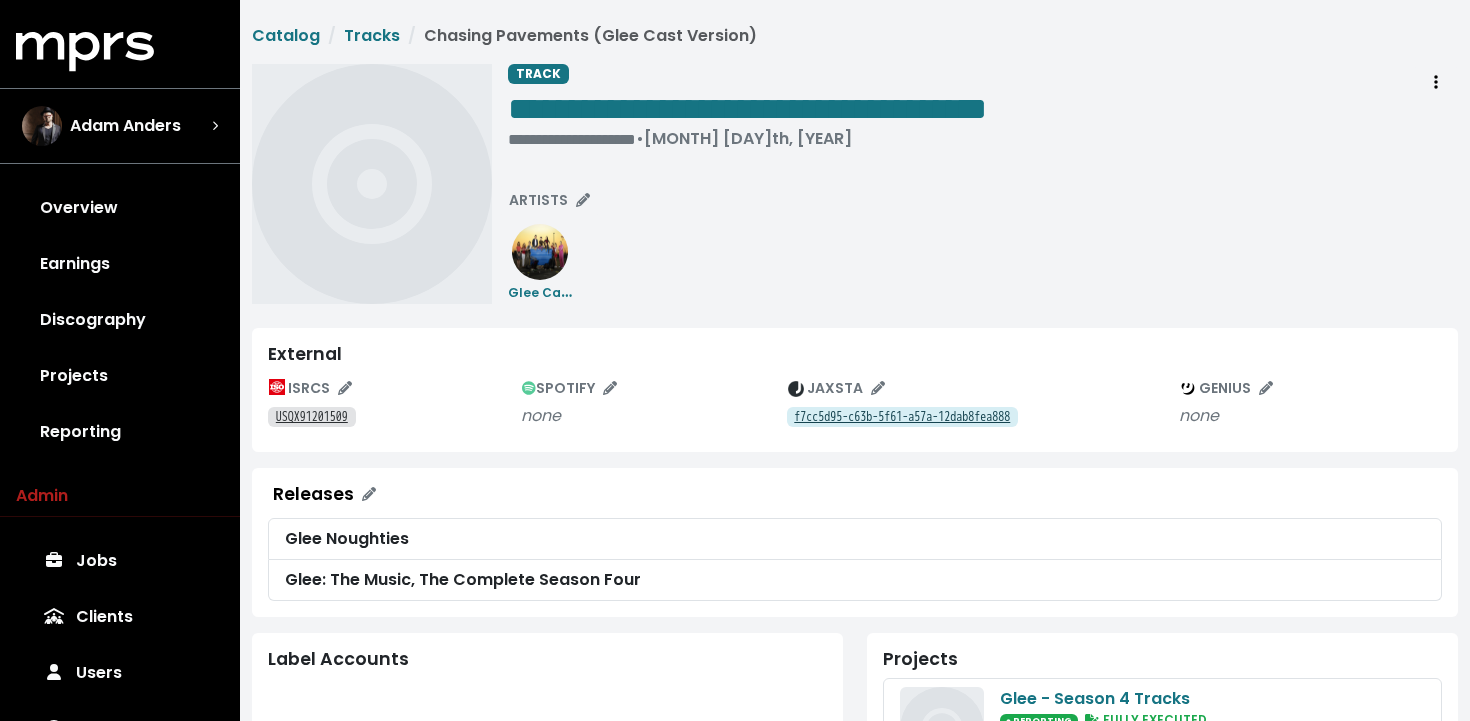 scroll, scrollTop: 65, scrollLeft: 0, axis: vertical 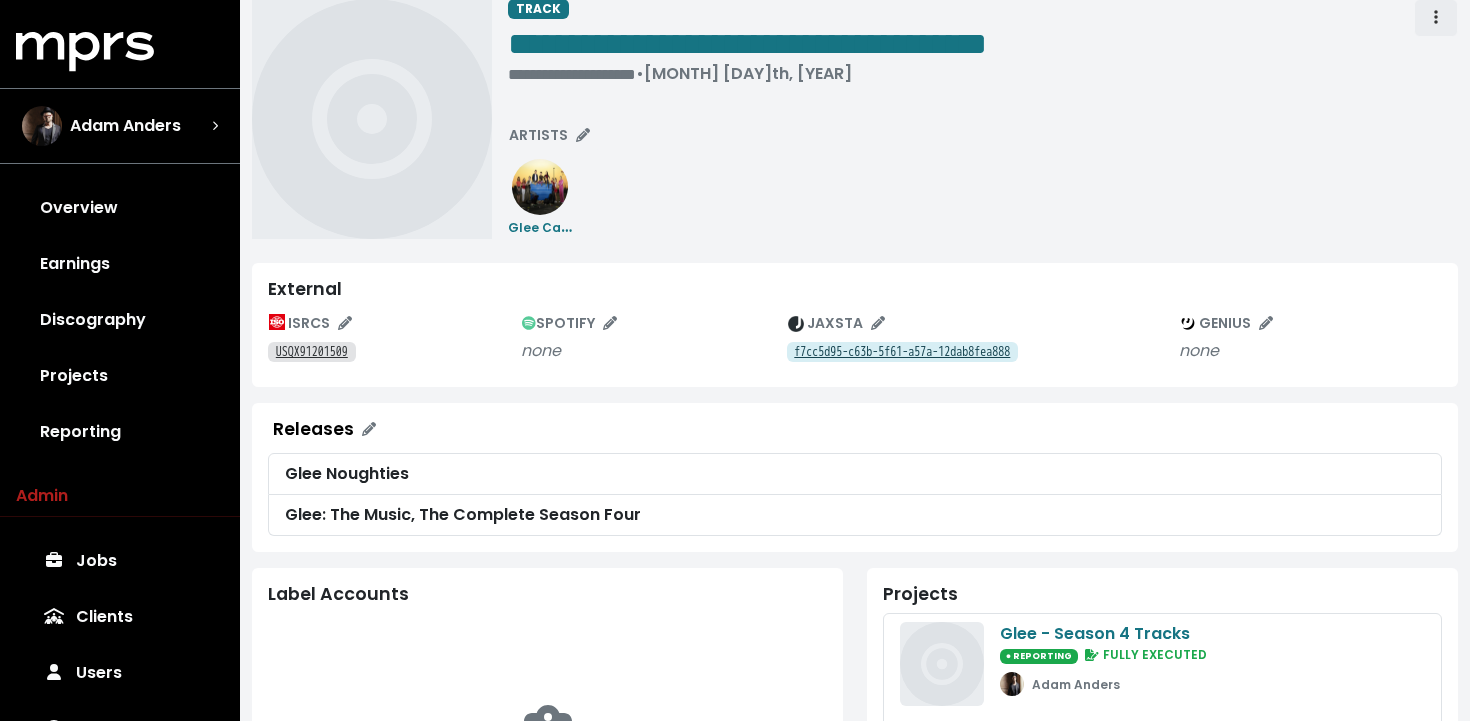 click at bounding box center (1436, 18) 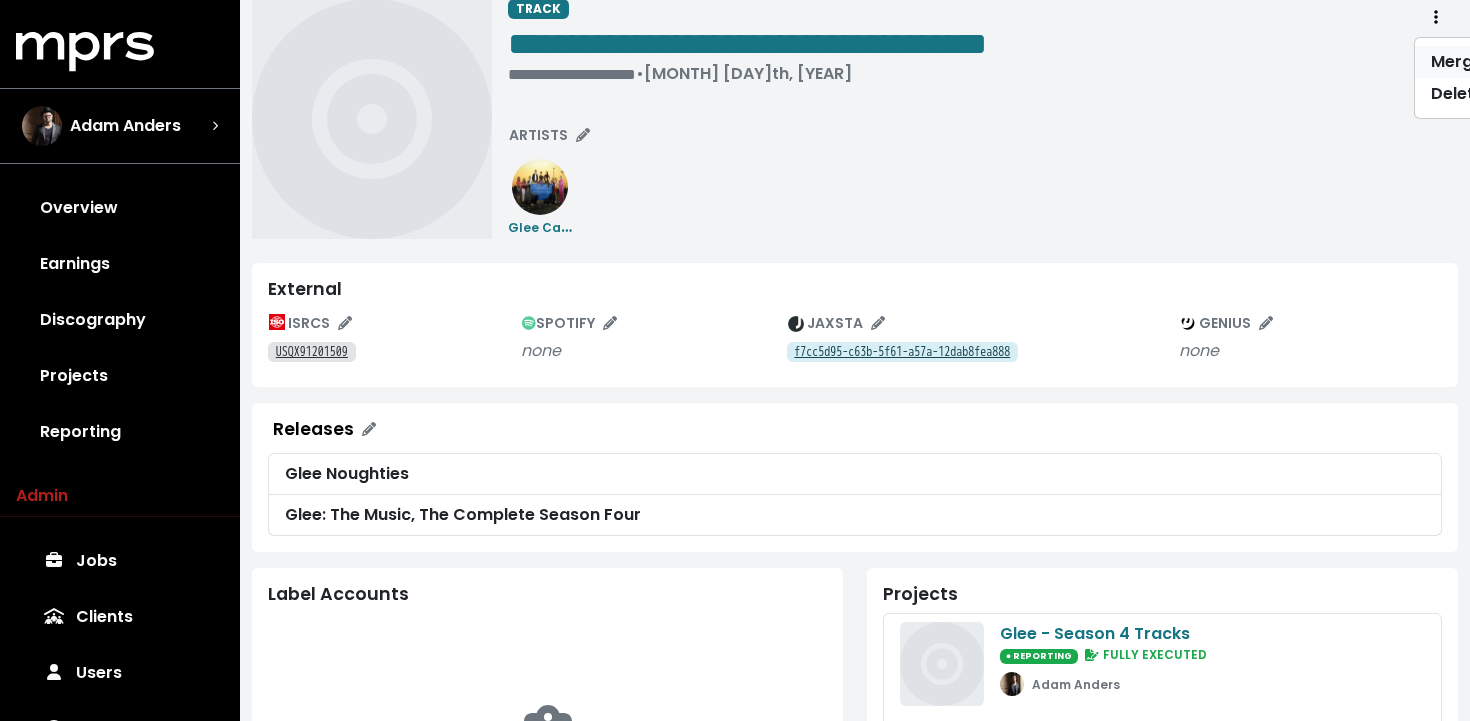 click on "Merge" at bounding box center (1494, 62) 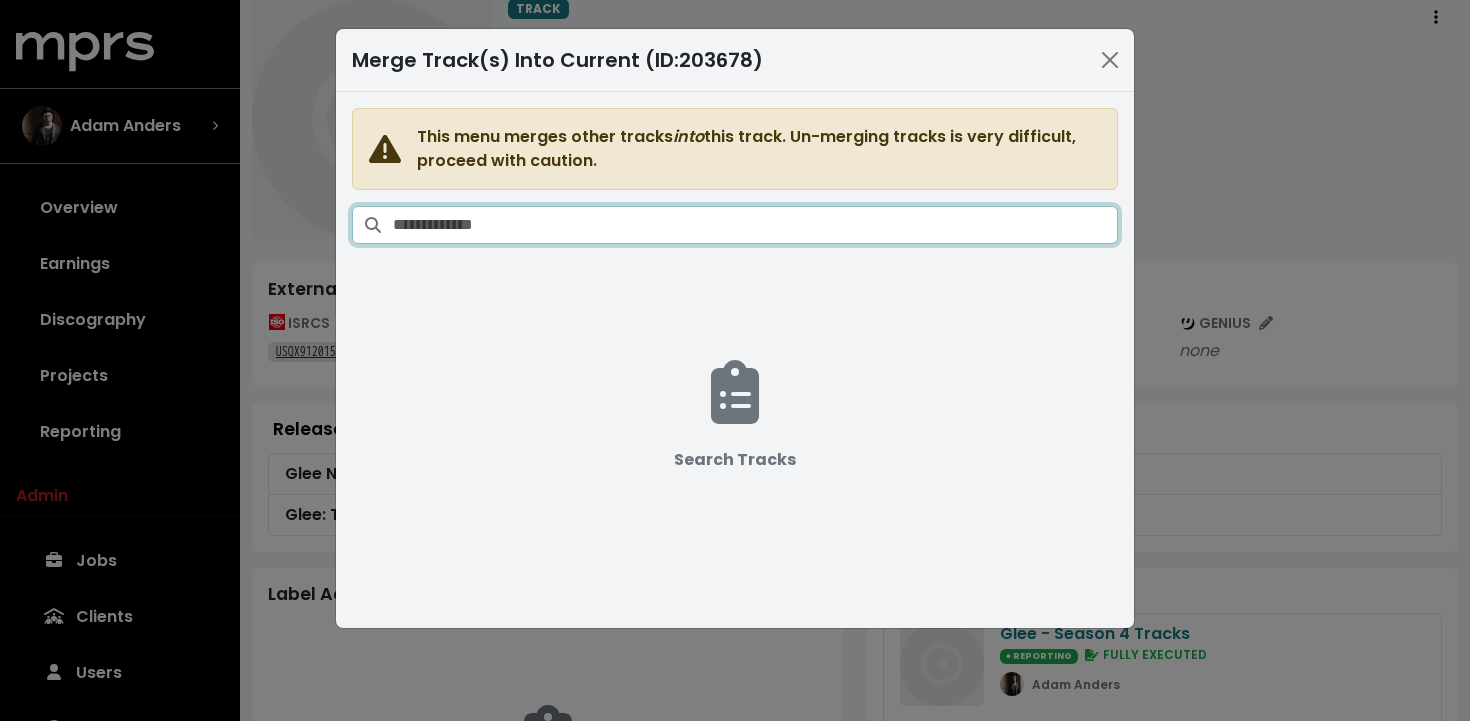 click at bounding box center (755, 225) 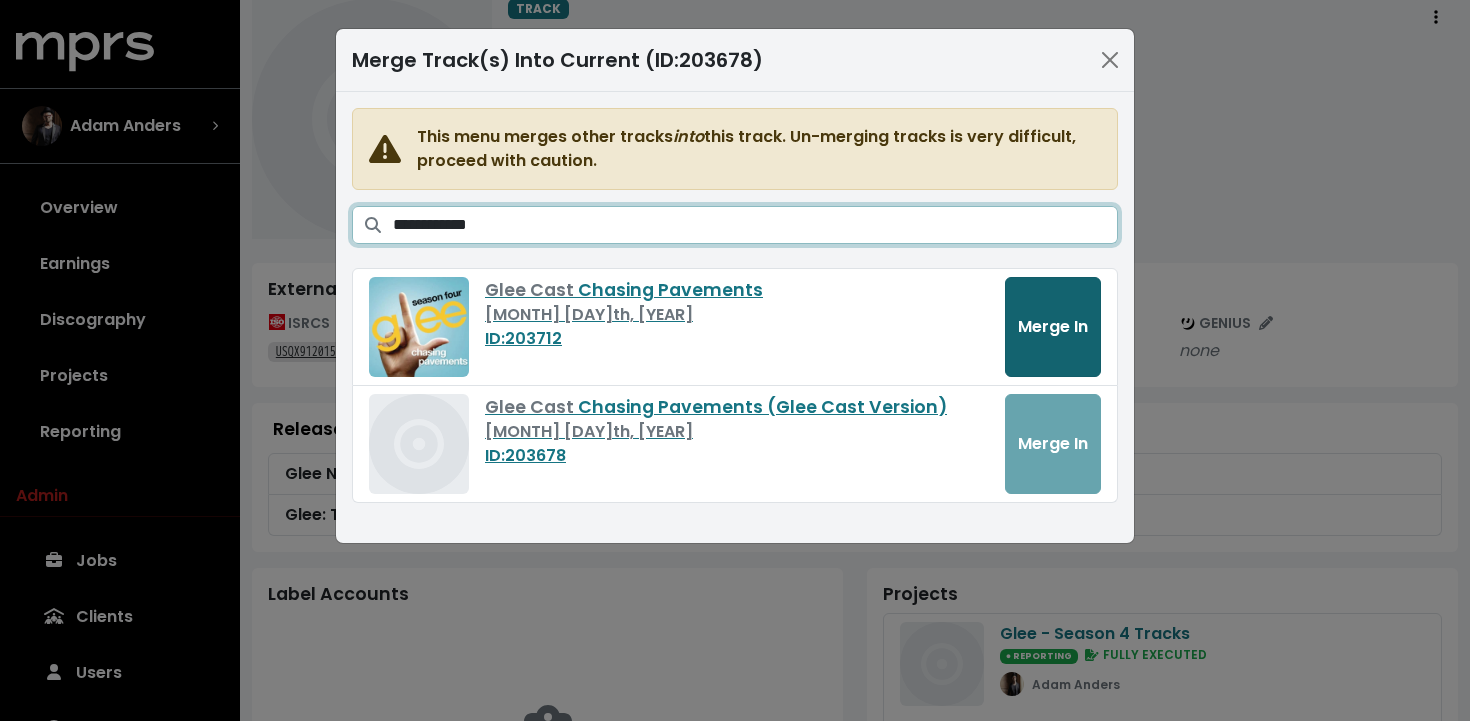 type on "**********" 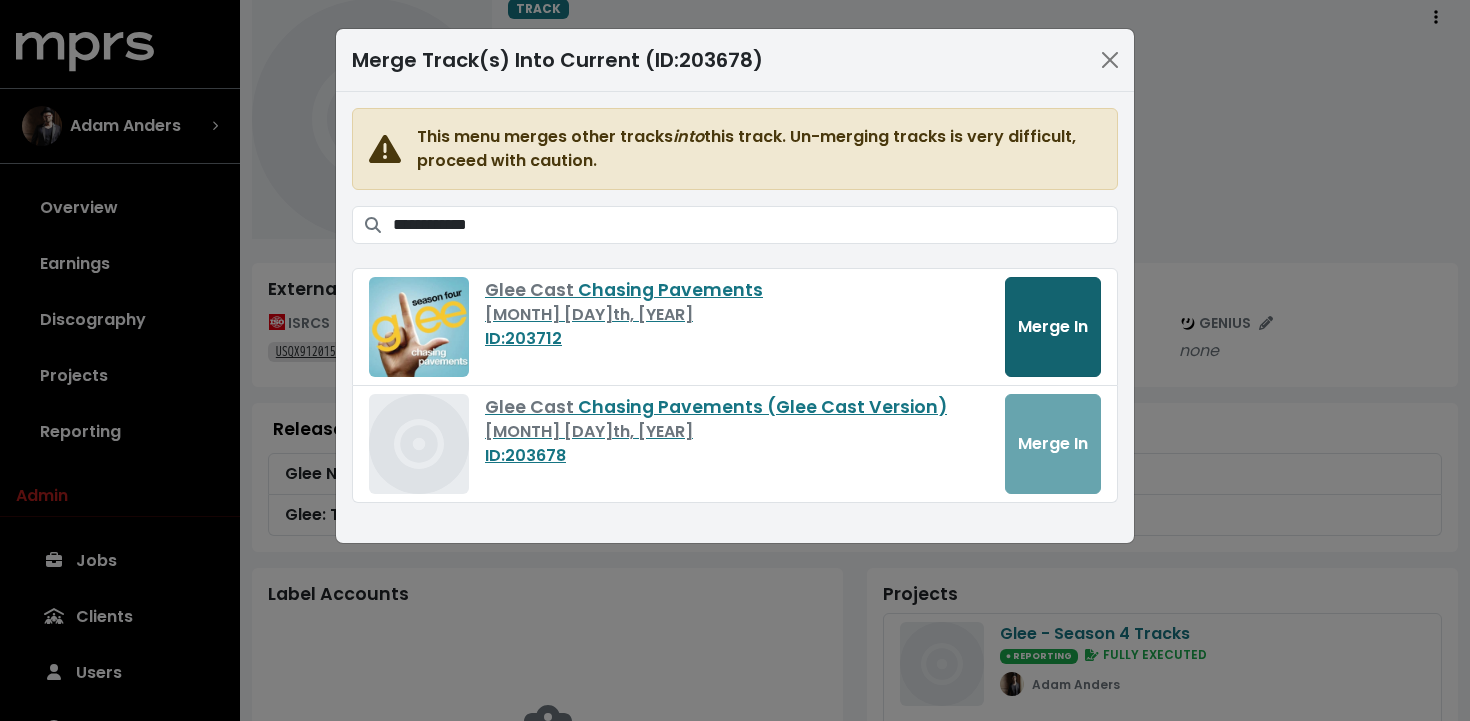 click on "Merge In" at bounding box center (1053, 326) 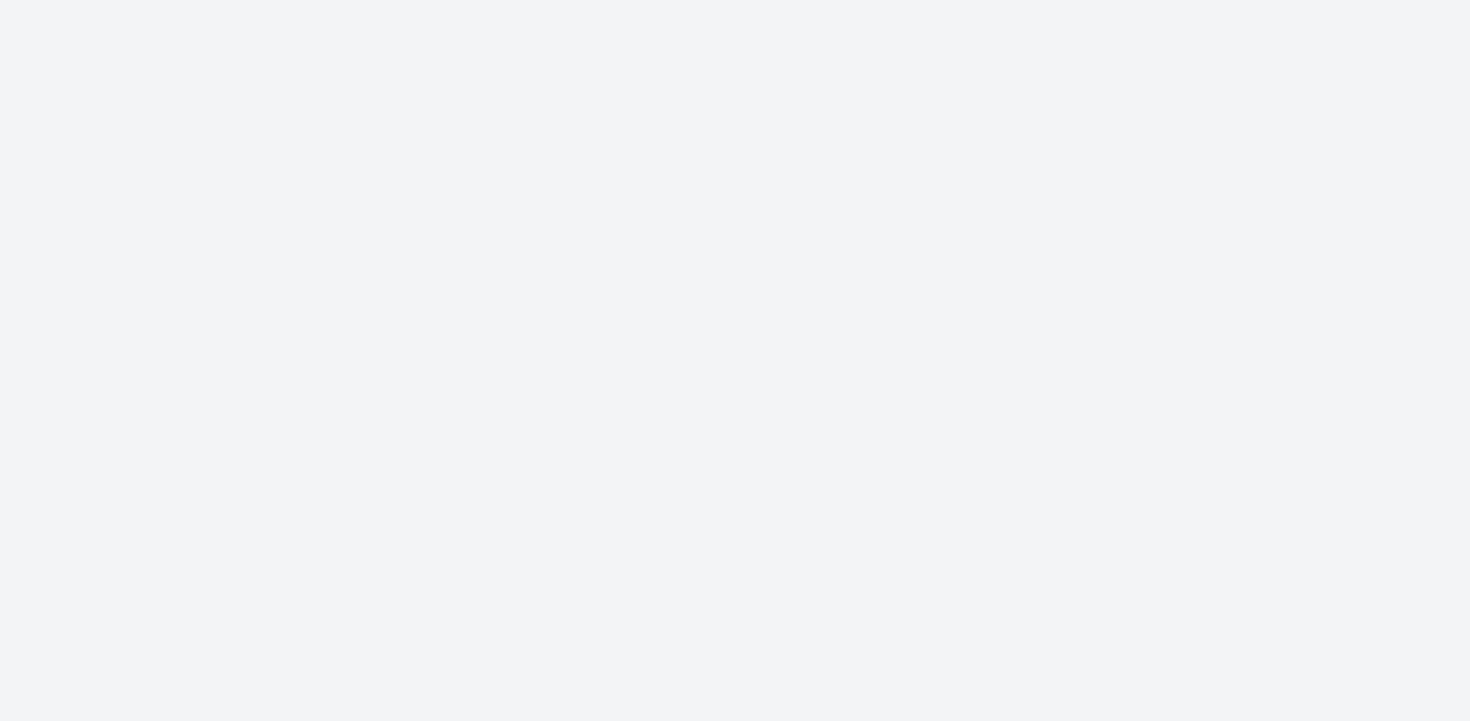 scroll, scrollTop: 0, scrollLeft: 0, axis: both 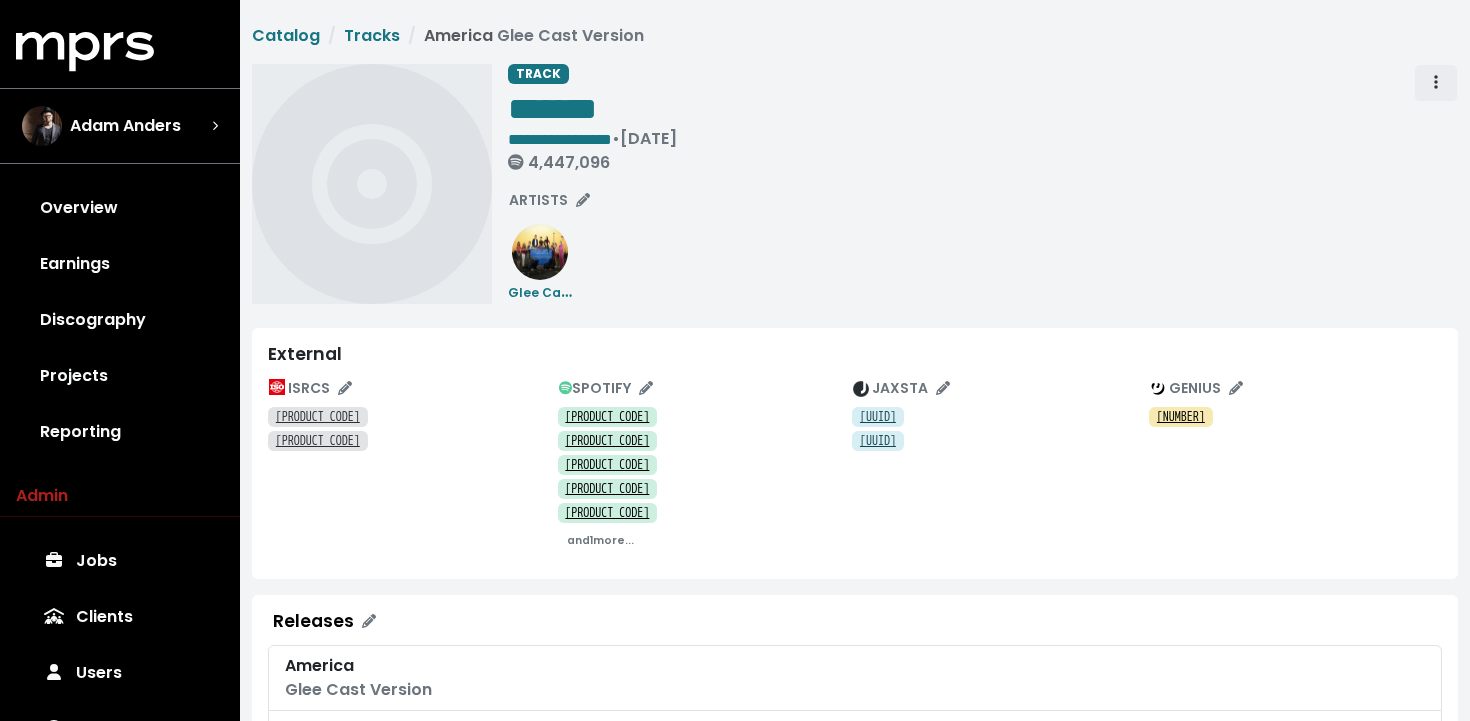 click at bounding box center [1436, 83] 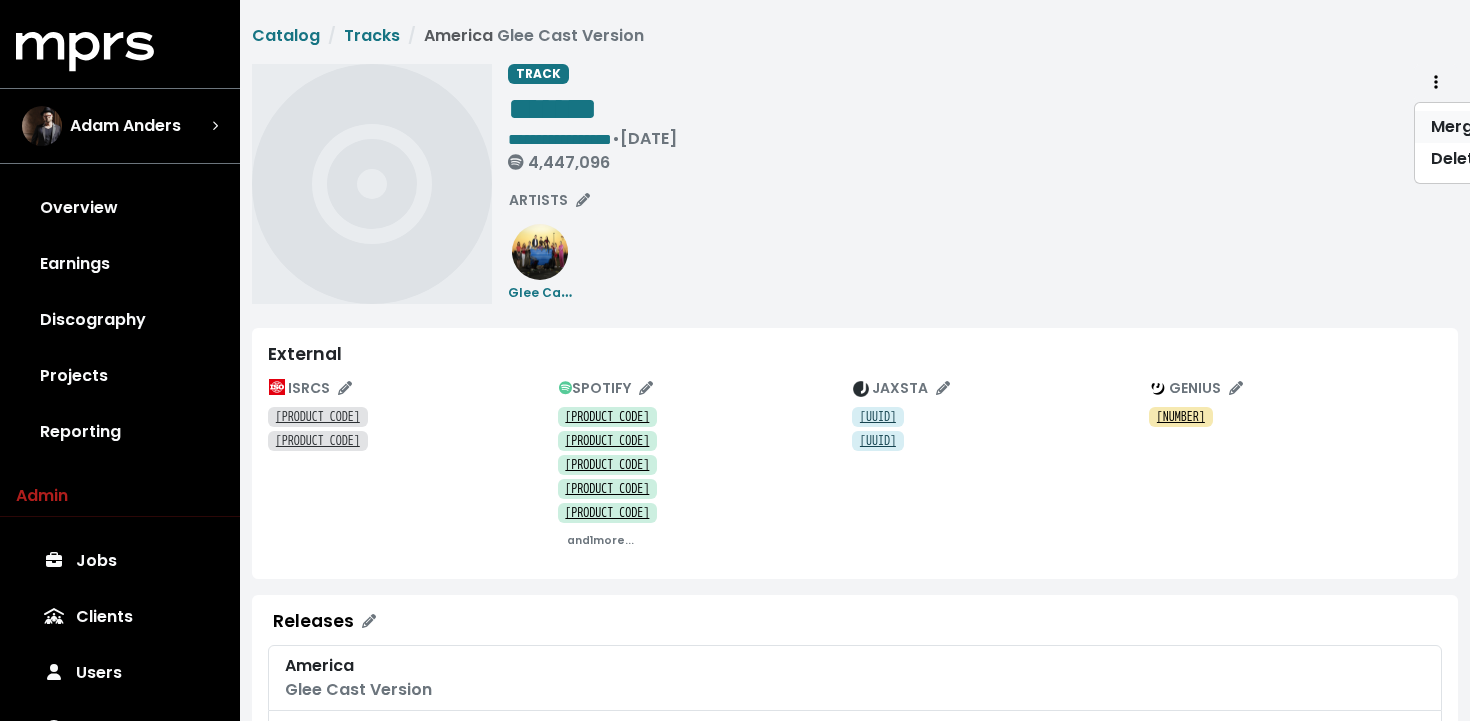 click on "Merge" at bounding box center (1494, 127) 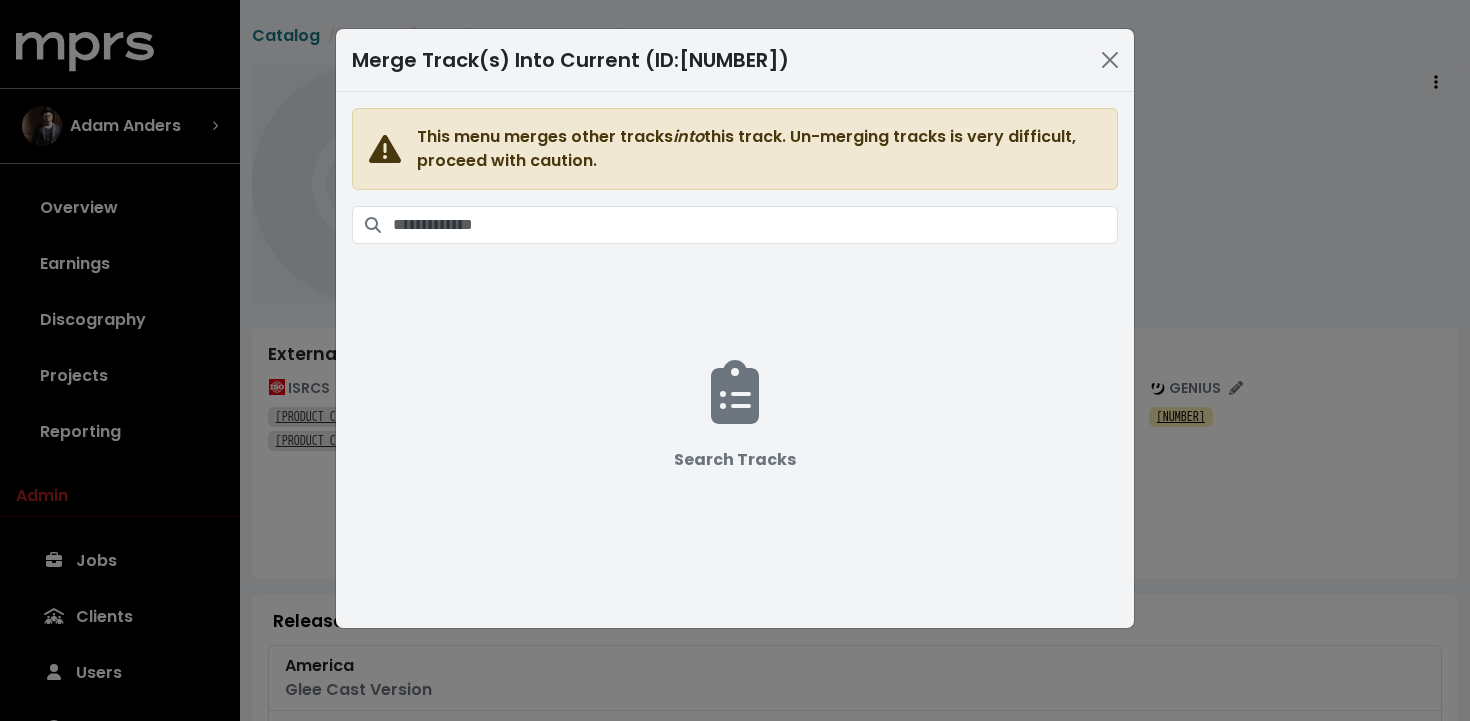 click on "This menu merges other tracks  into  this track. Un-merging tracks is very difficult, proceed with caution. Search Tracks" at bounding box center (735, 348) 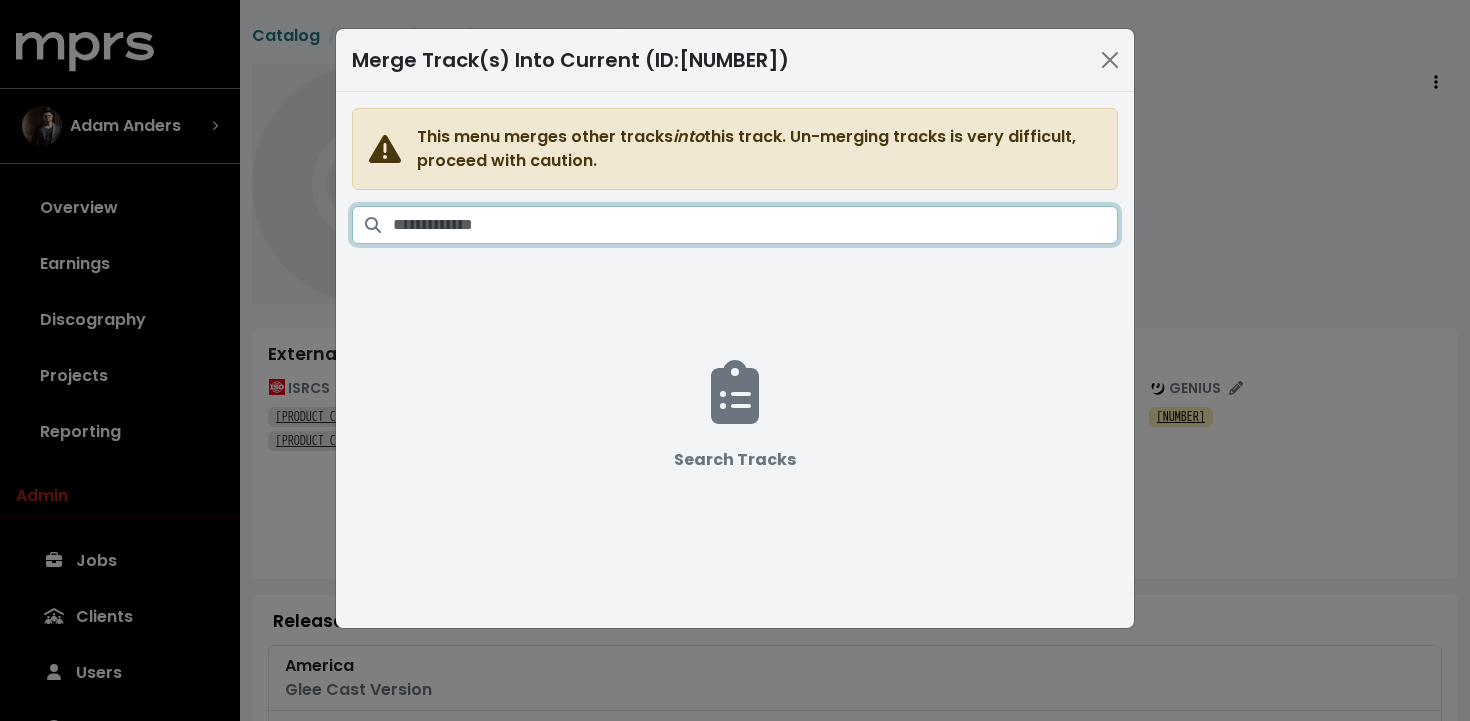 click at bounding box center (755, 225) 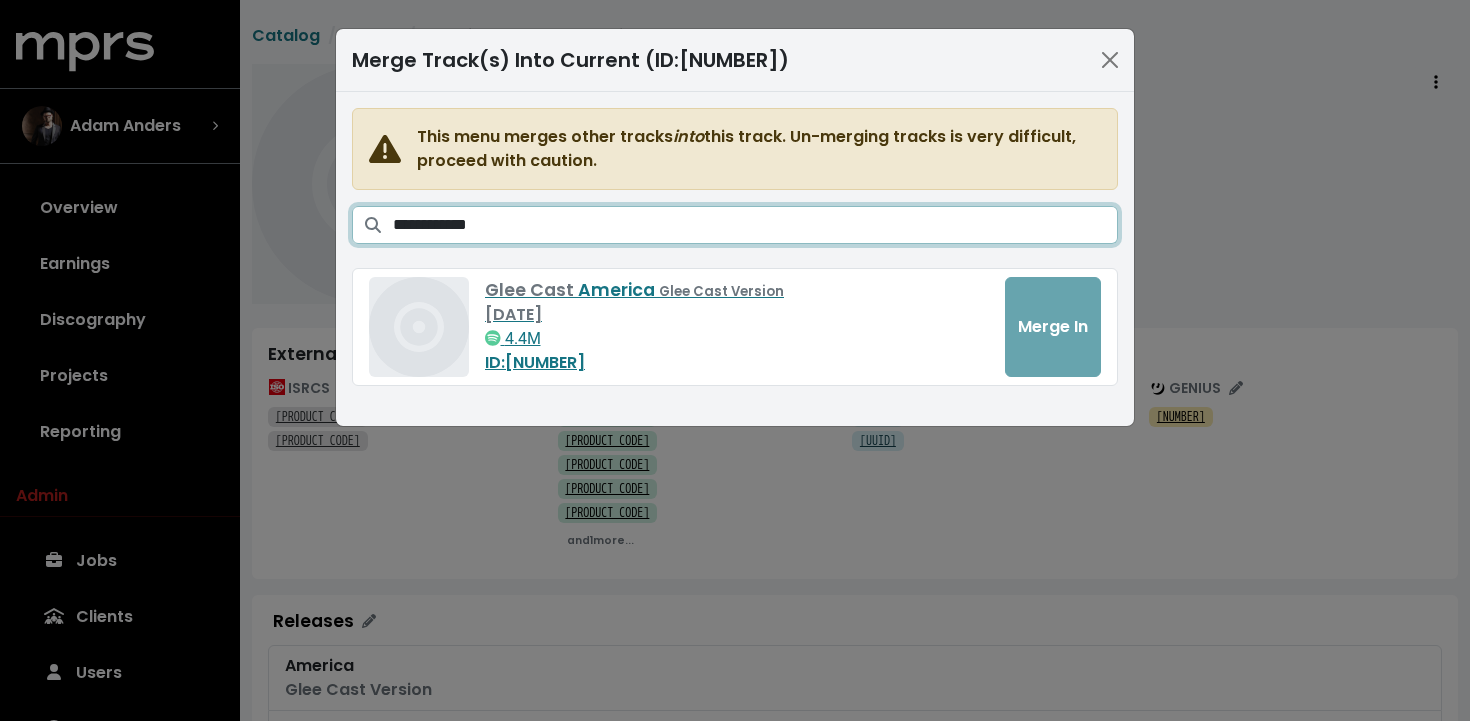 click on "**********" at bounding box center (755, 225) 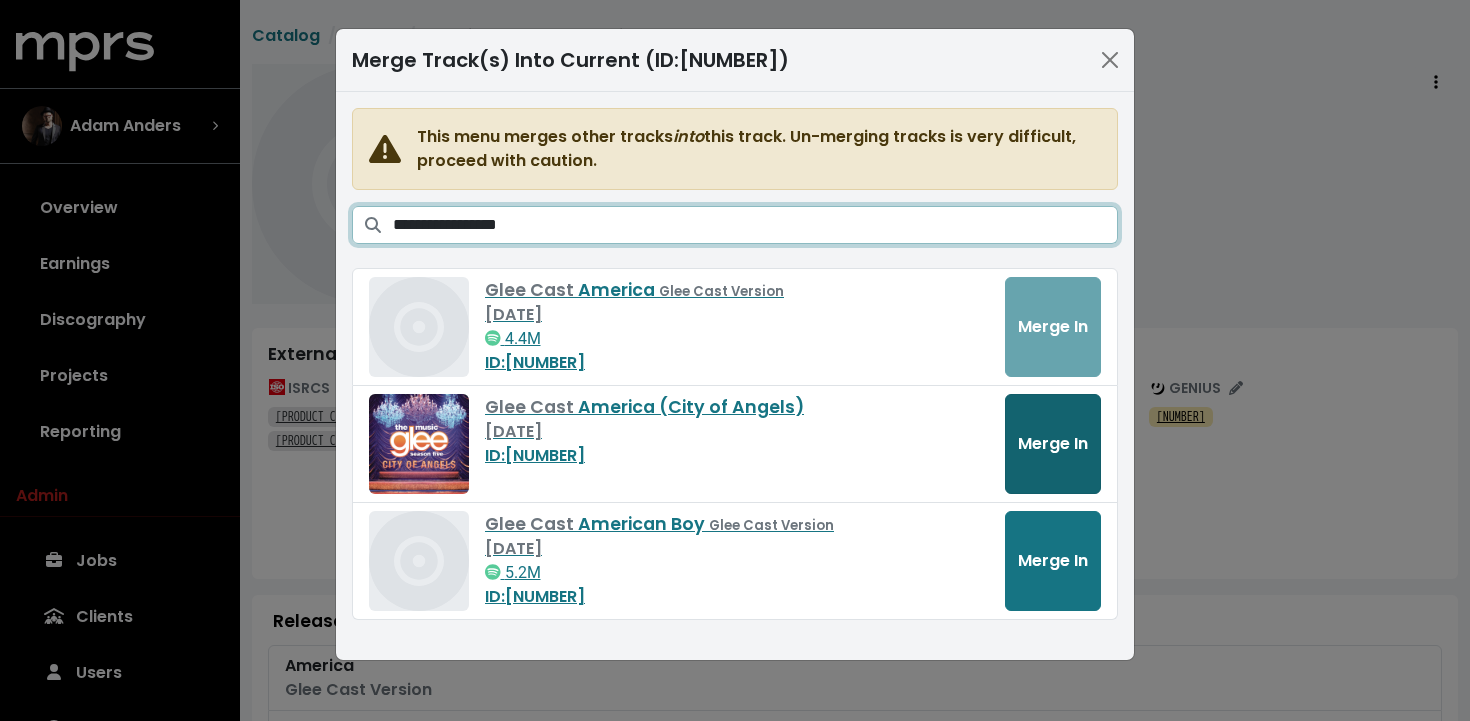type on "**********" 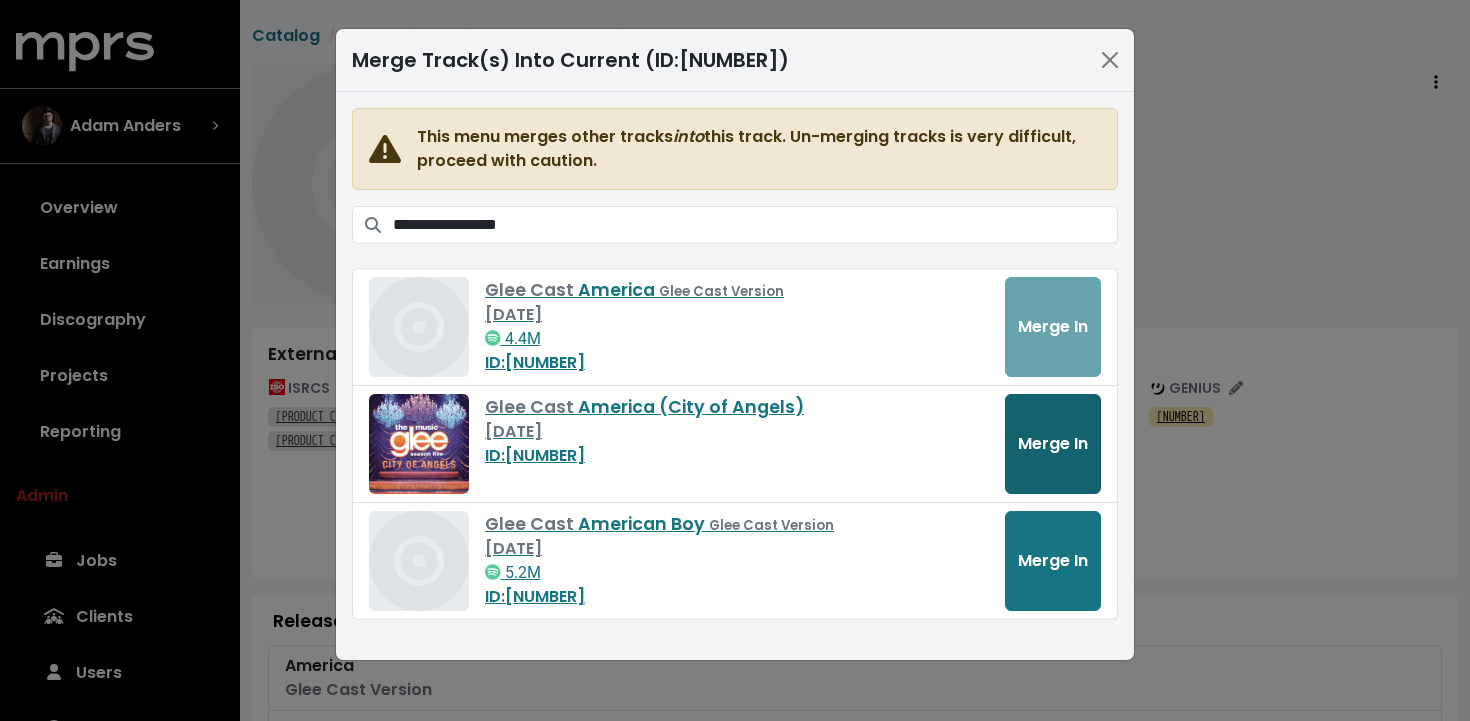 click on "Merge In" at bounding box center [1053, 443] 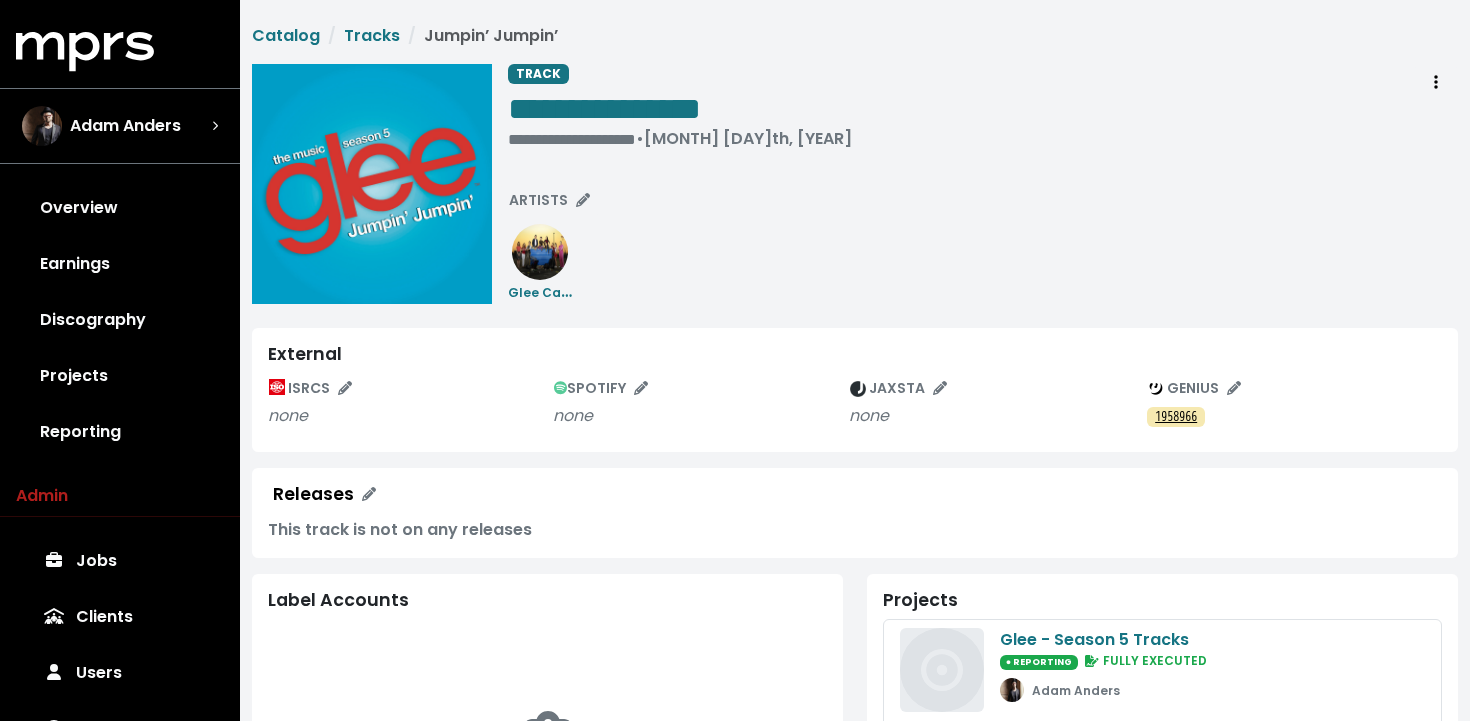 scroll, scrollTop: 0, scrollLeft: 0, axis: both 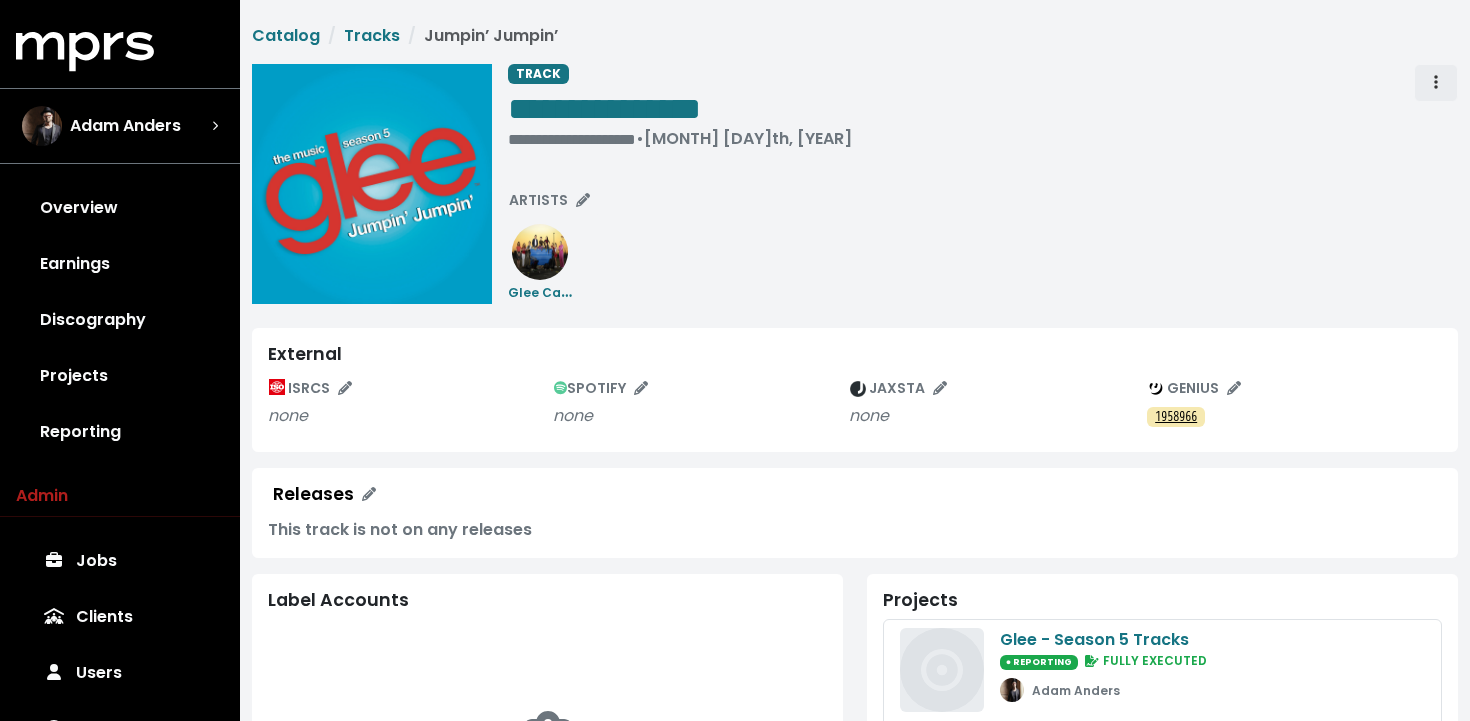 click at bounding box center [1436, 83] 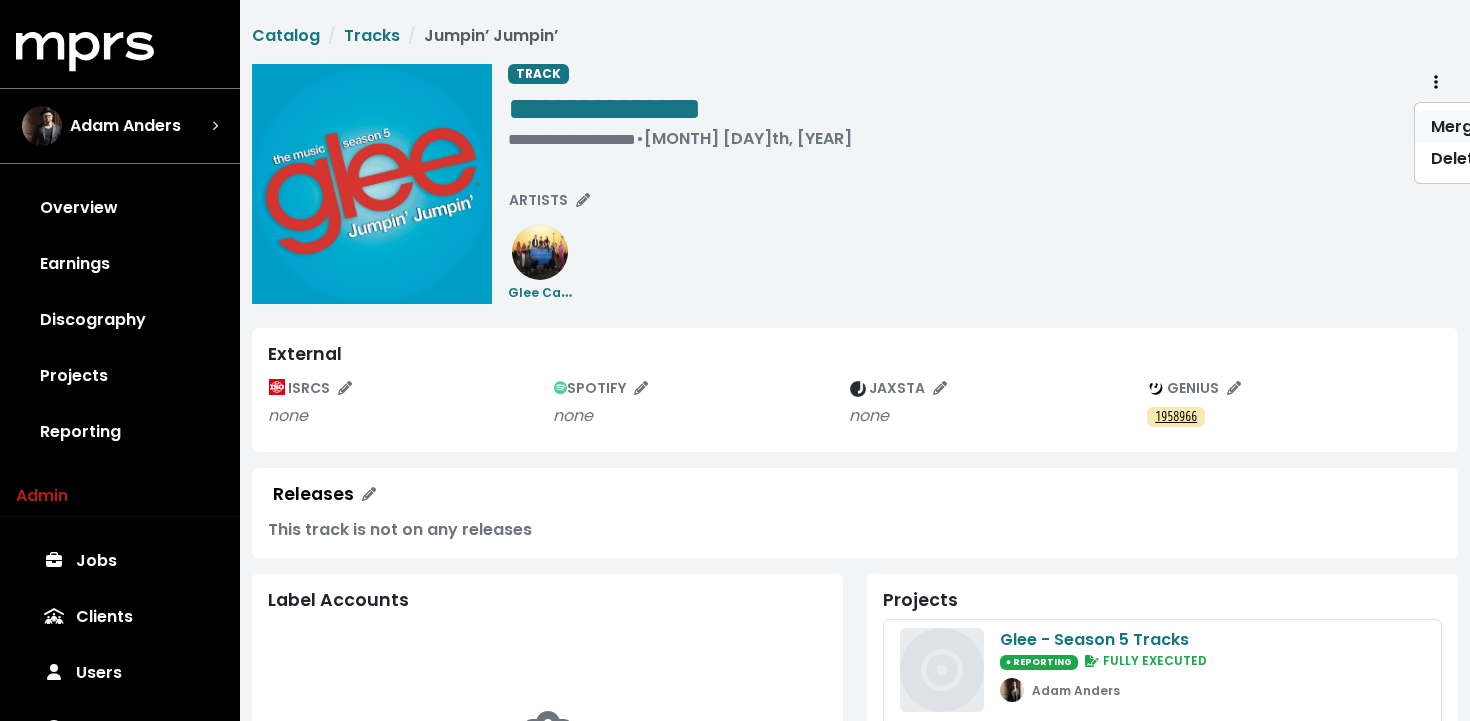 click on "Merge" at bounding box center [1494, 127] 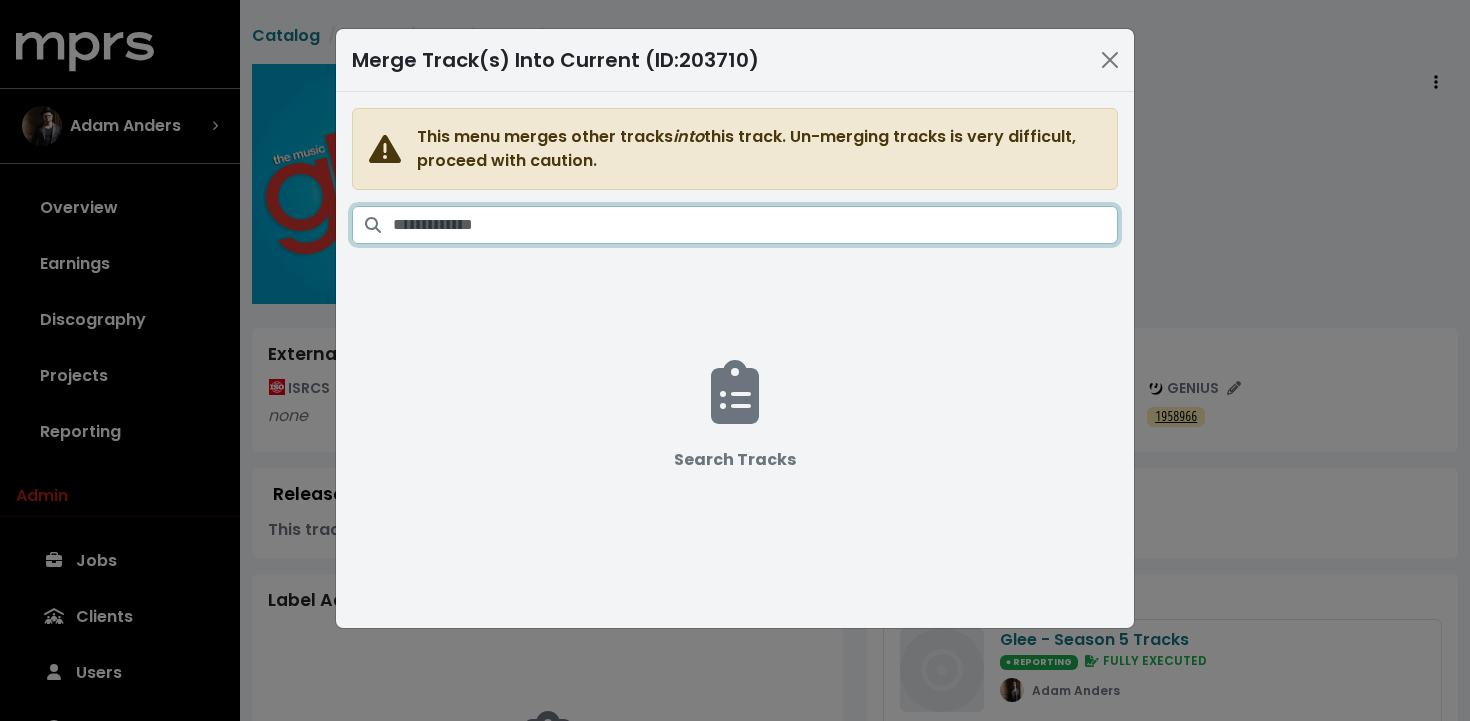 click at bounding box center (755, 225) 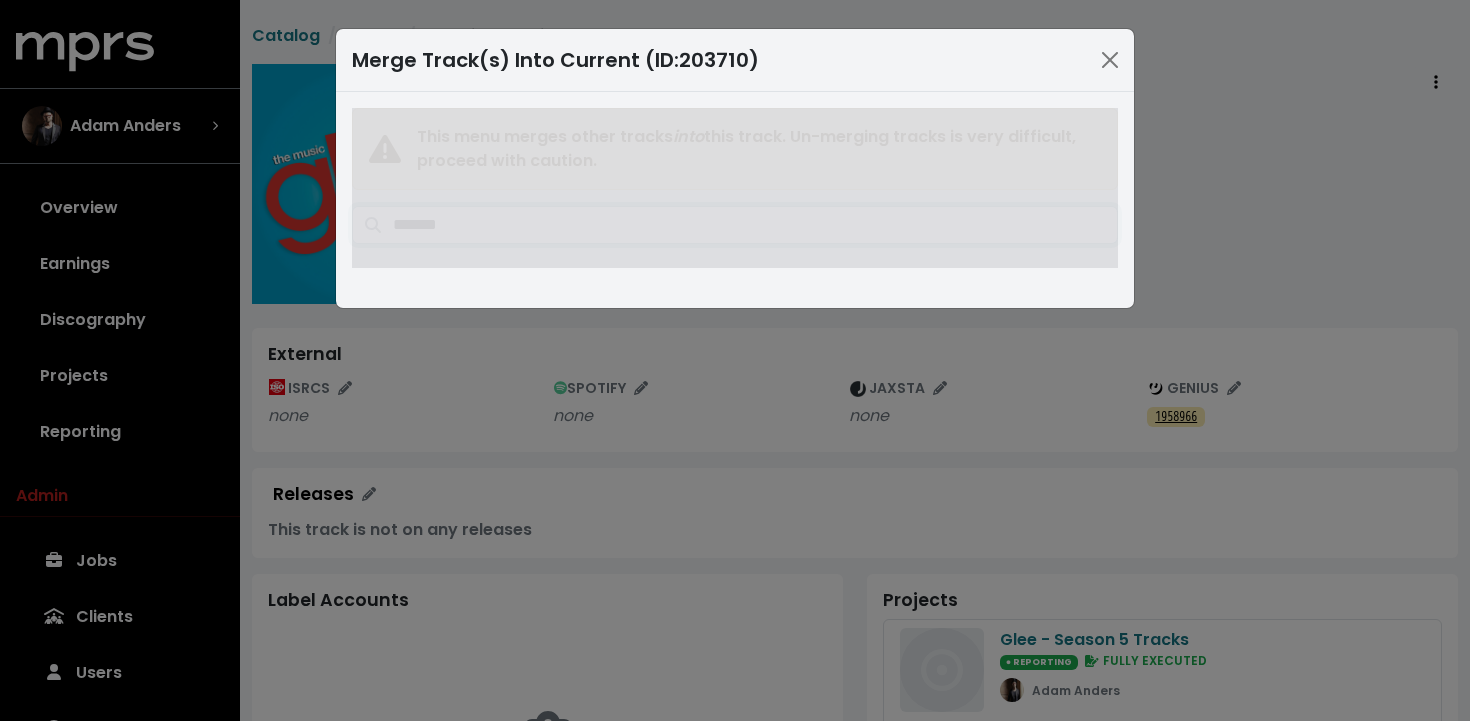 type on "*******" 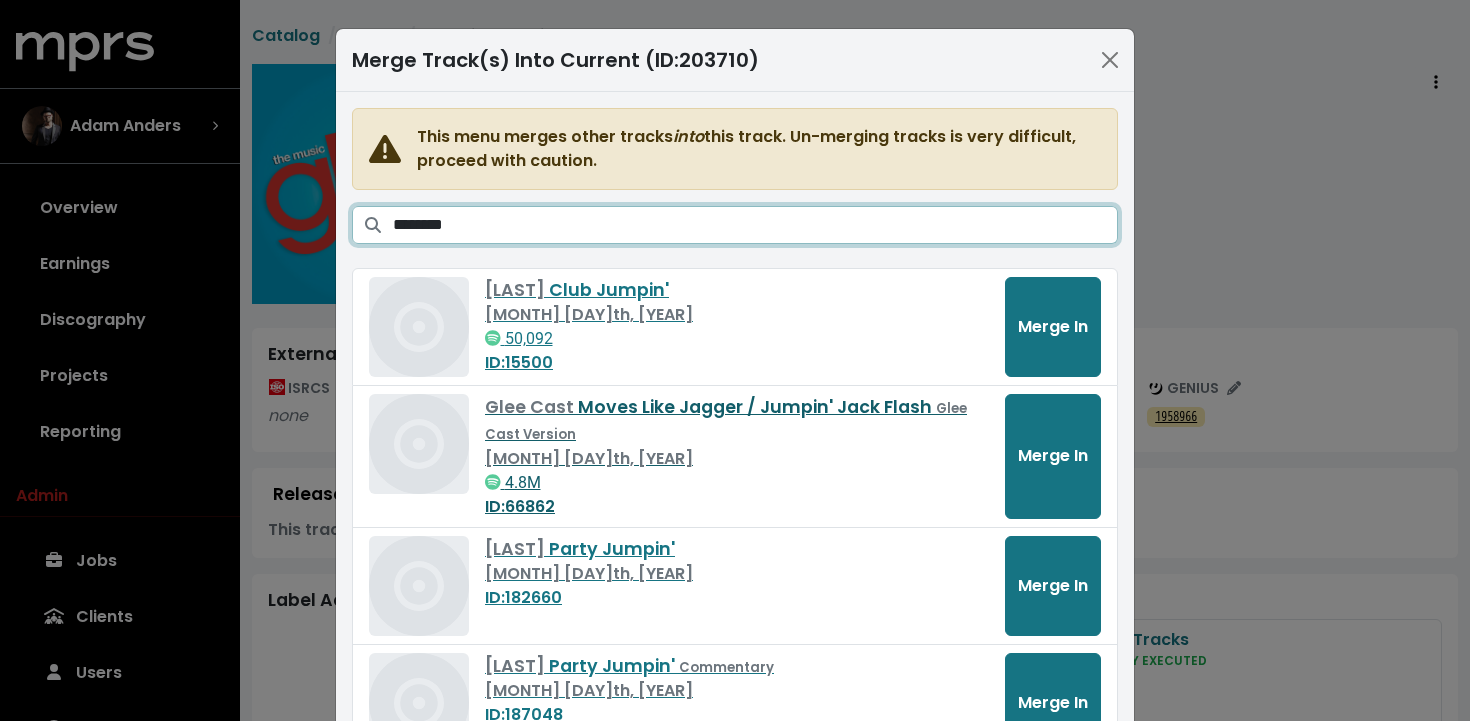scroll, scrollTop: 110, scrollLeft: 0, axis: vertical 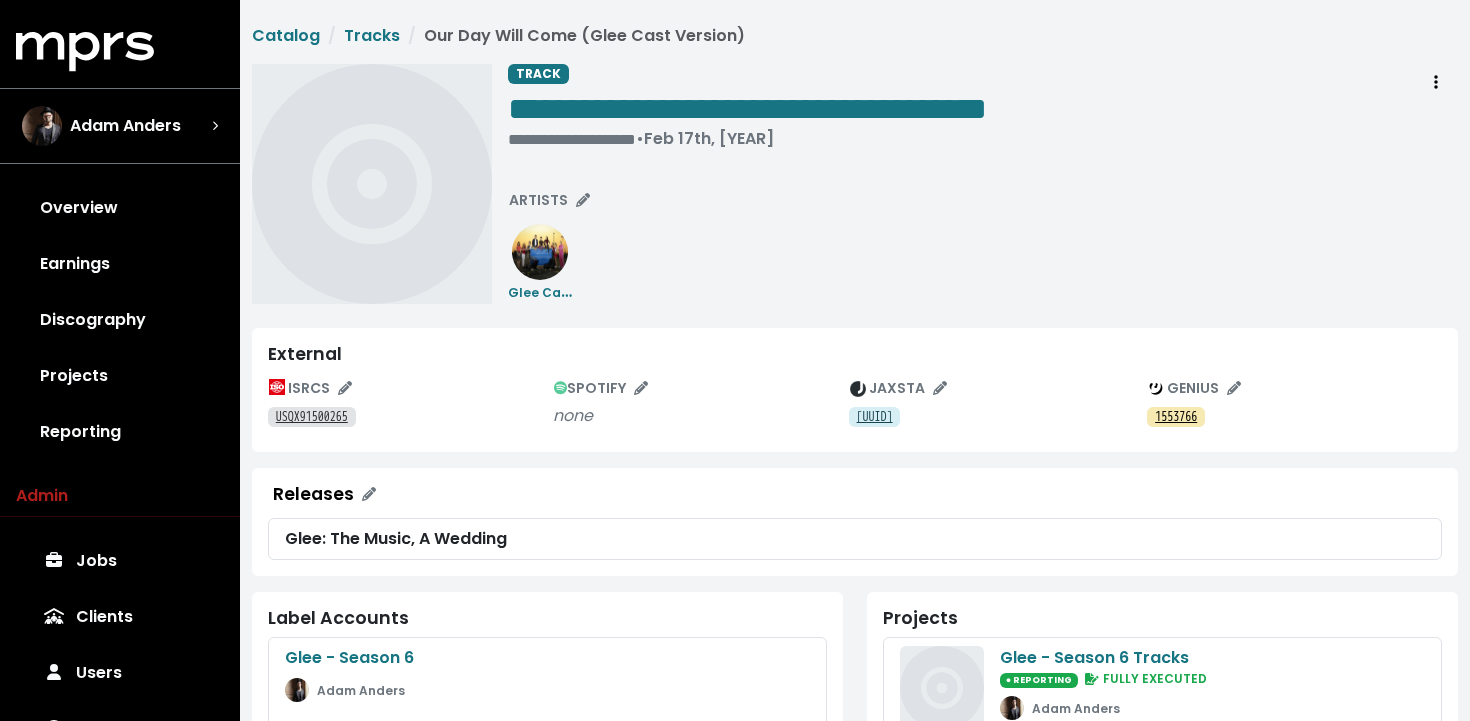 click on "**********" at bounding box center (855, 617) 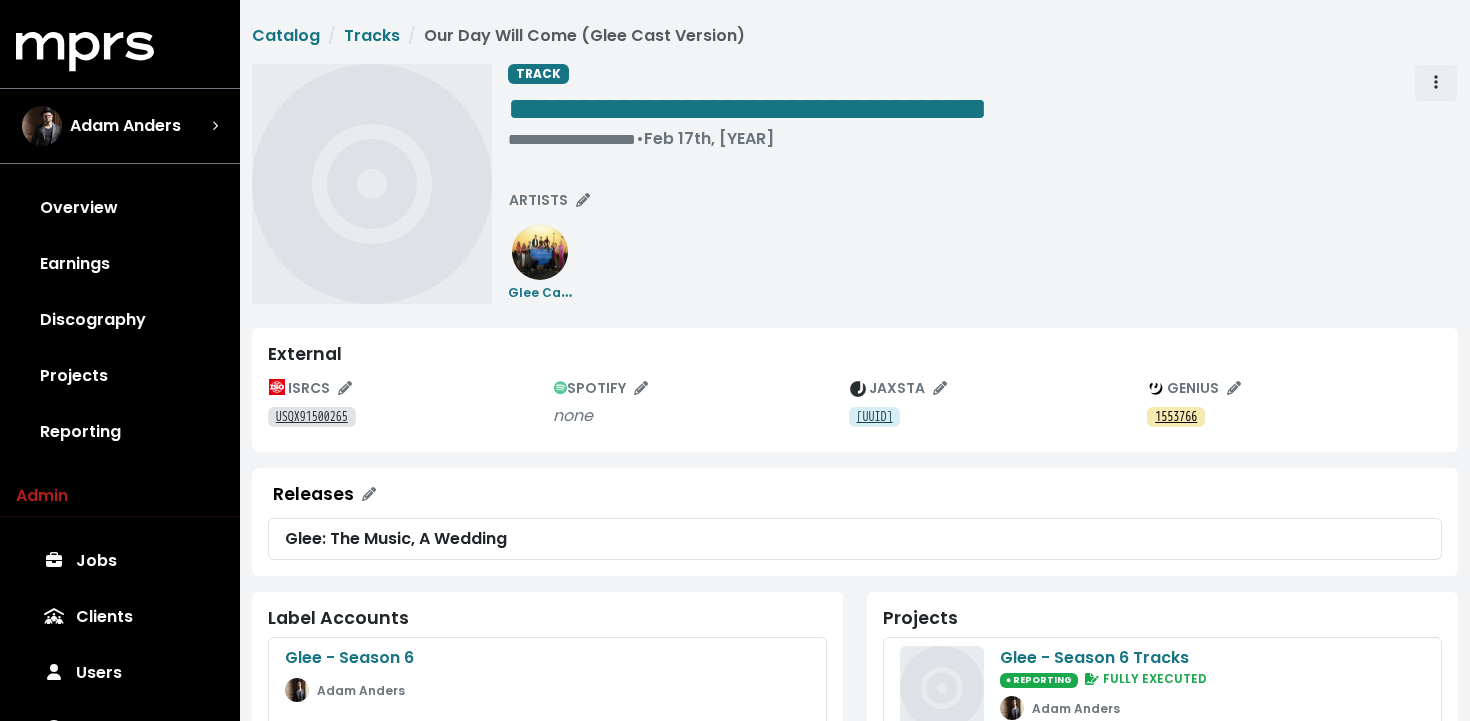 click at bounding box center (1436, 83) 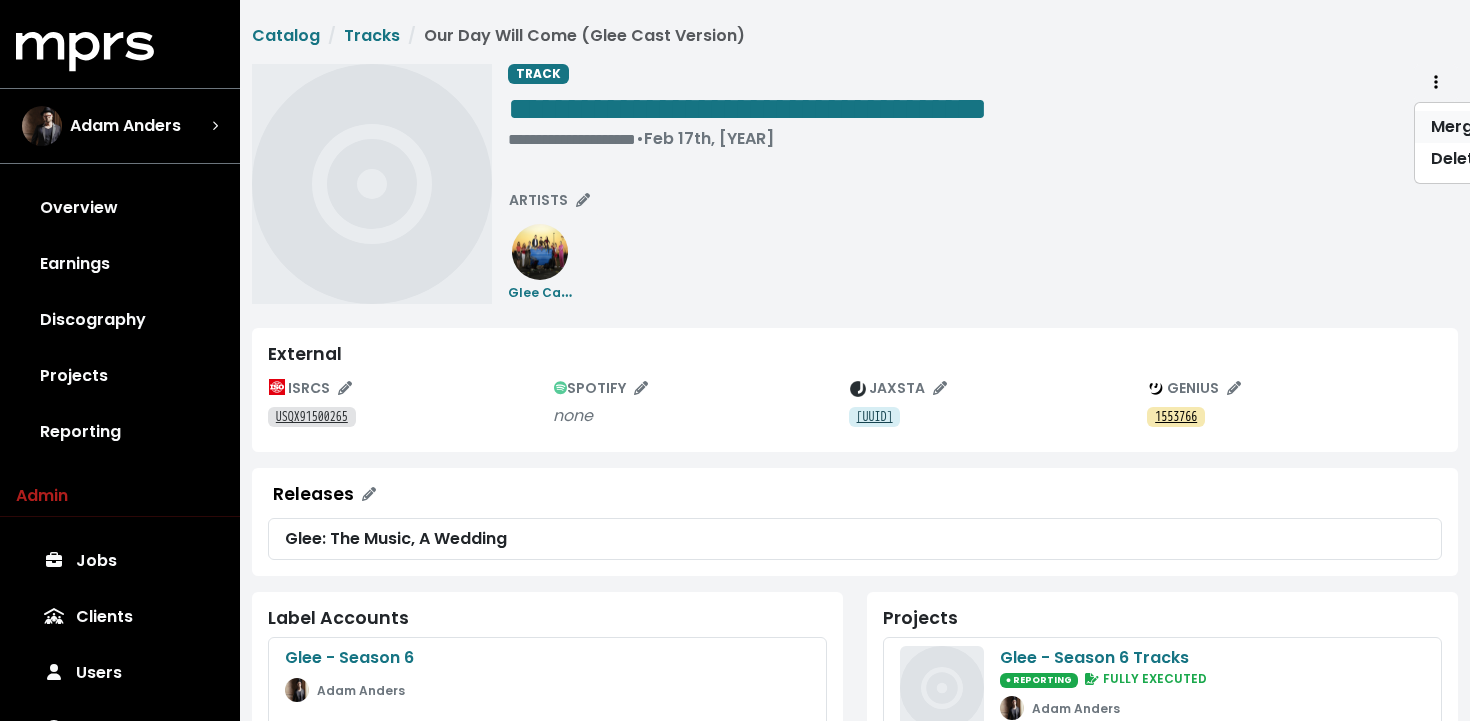click on "Merge" at bounding box center [1494, 127] 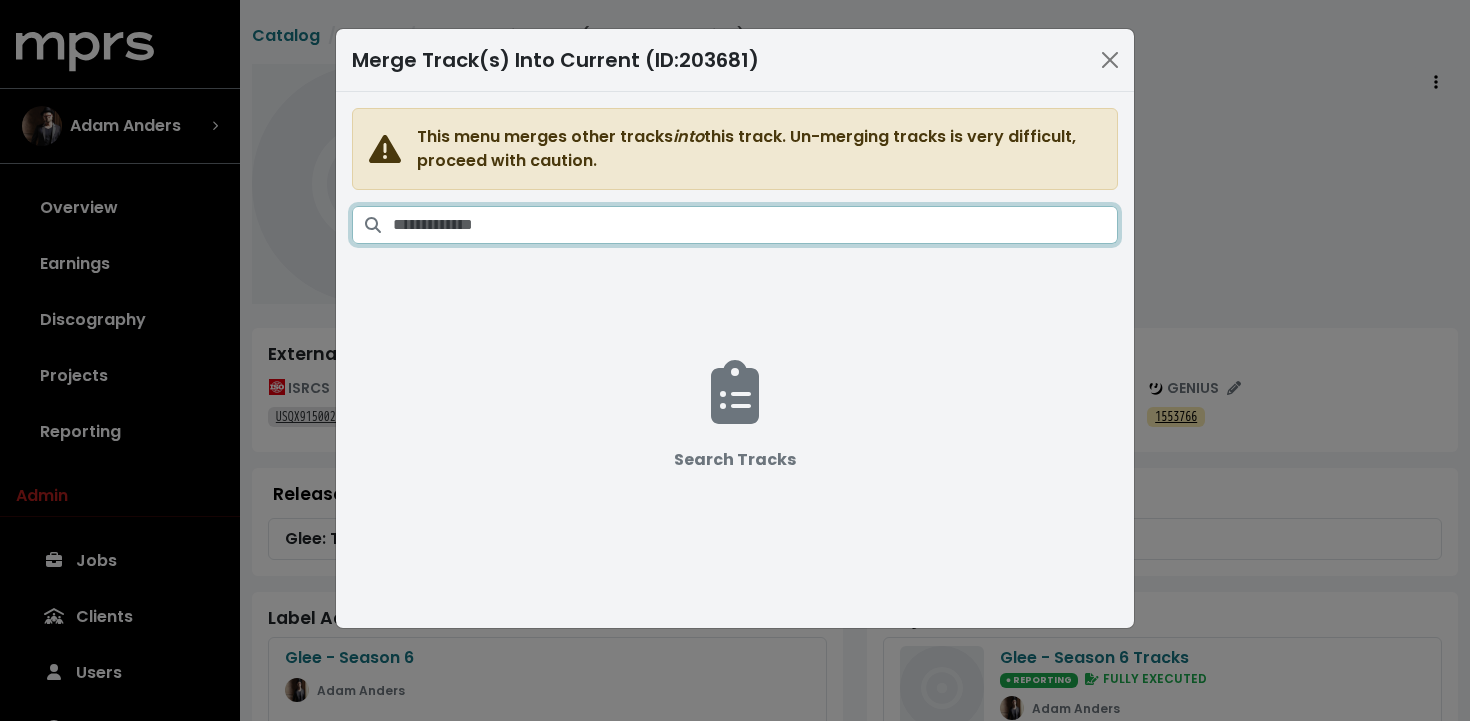 click at bounding box center (755, 225) 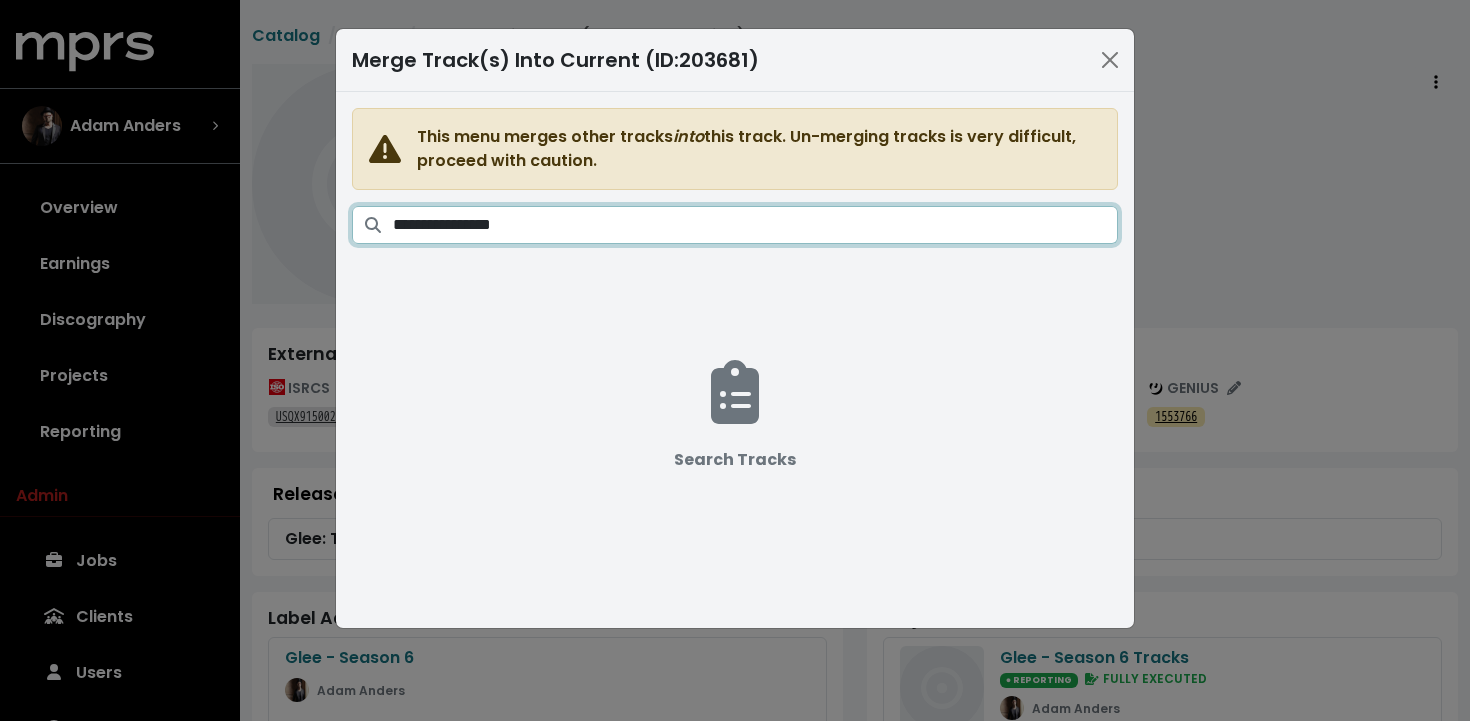 type on "**********" 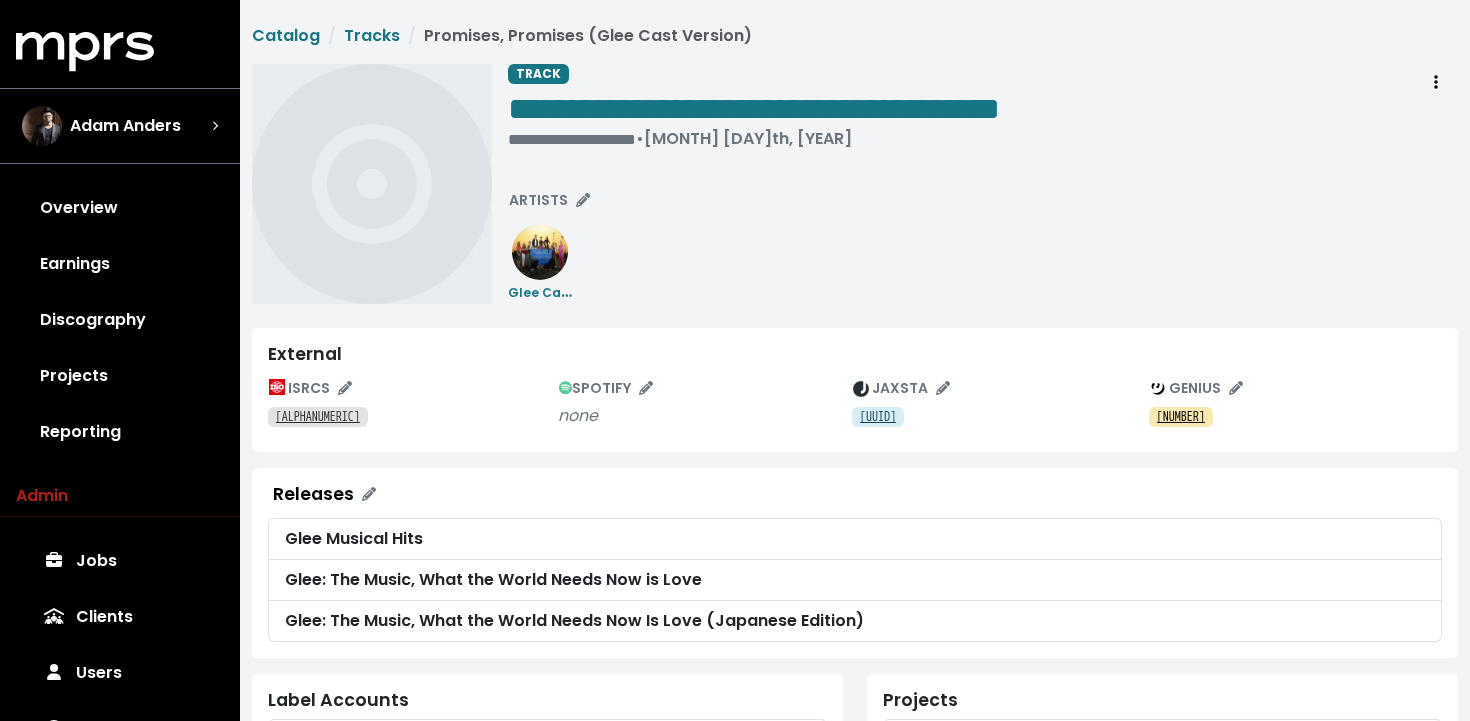 scroll, scrollTop: 0, scrollLeft: 0, axis: both 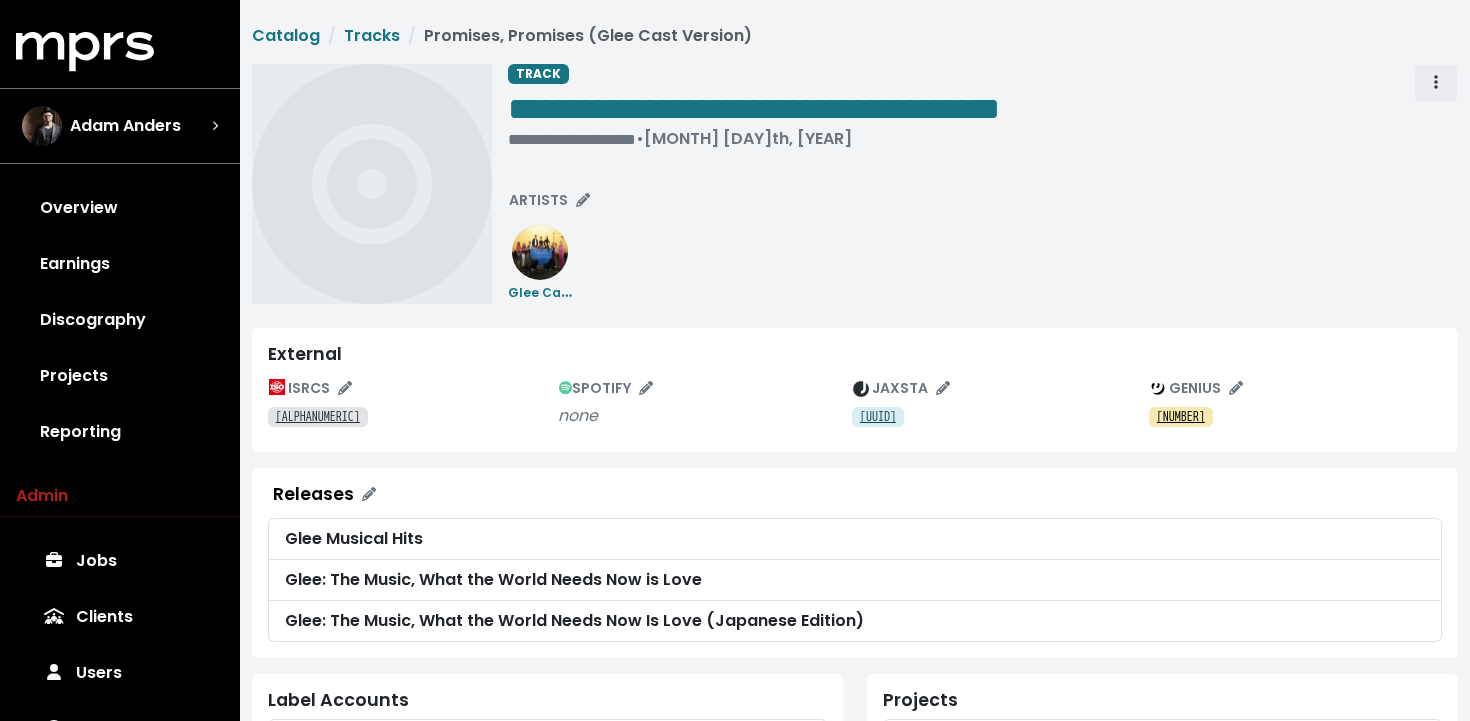 click 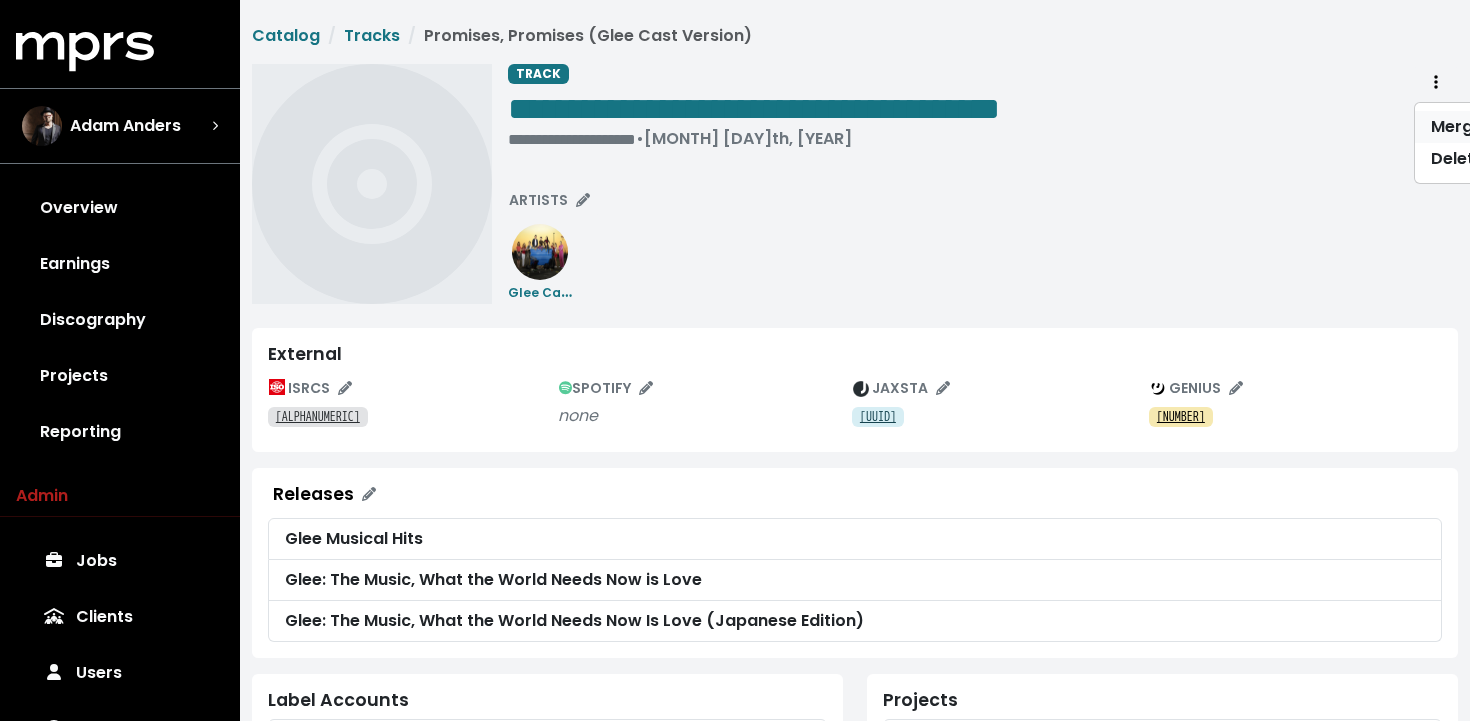 click on "Merge" at bounding box center (1494, 127) 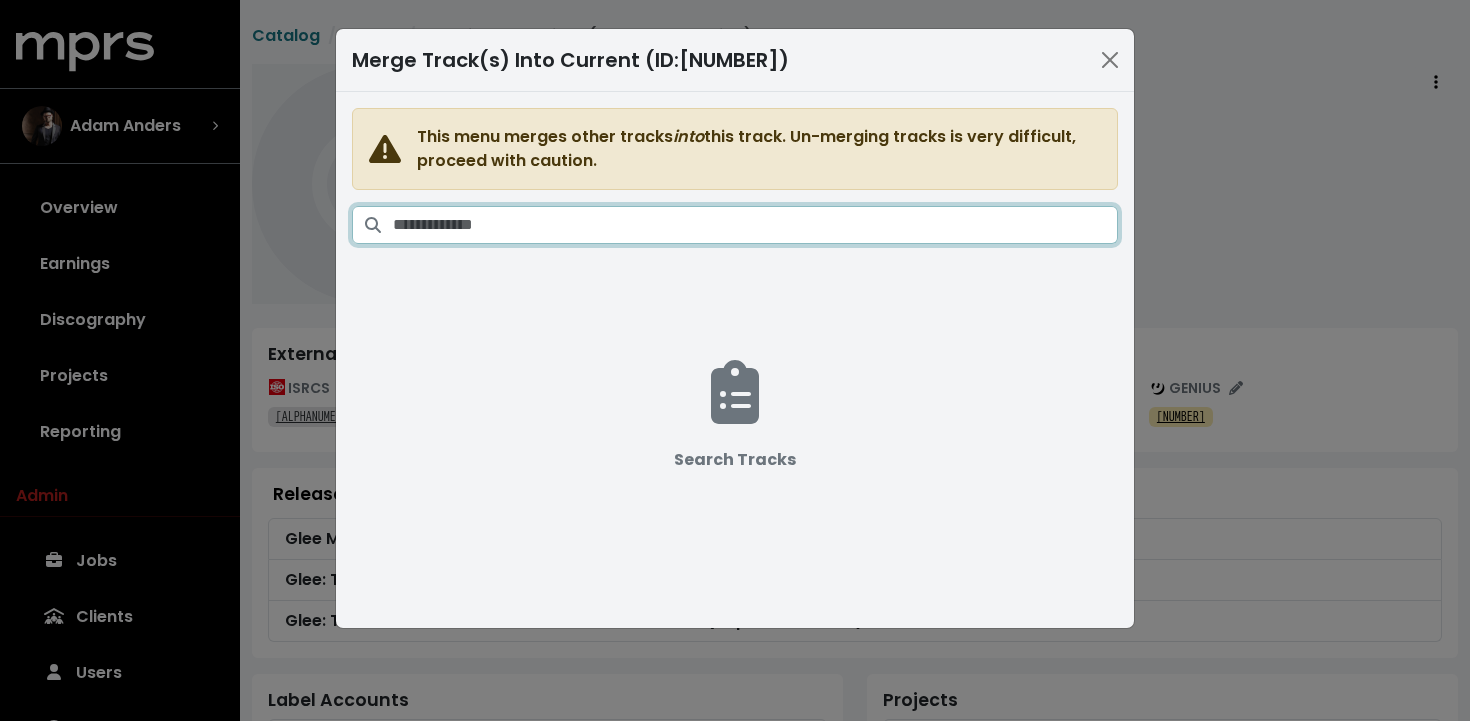 click at bounding box center (755, 225) 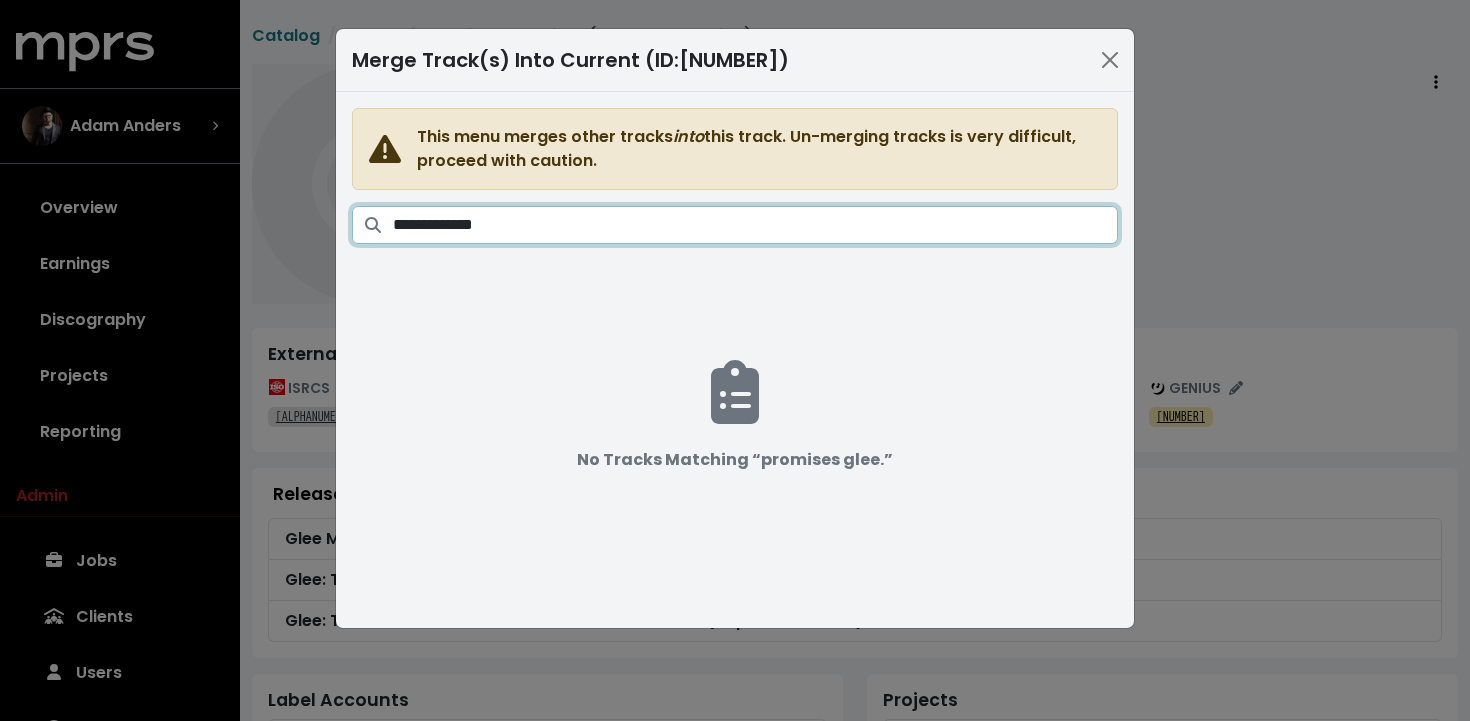 drag, startPoint x: 540, startPoint y: 222, endPoint x: 469, endPoint y: 224, distance: 71.02816 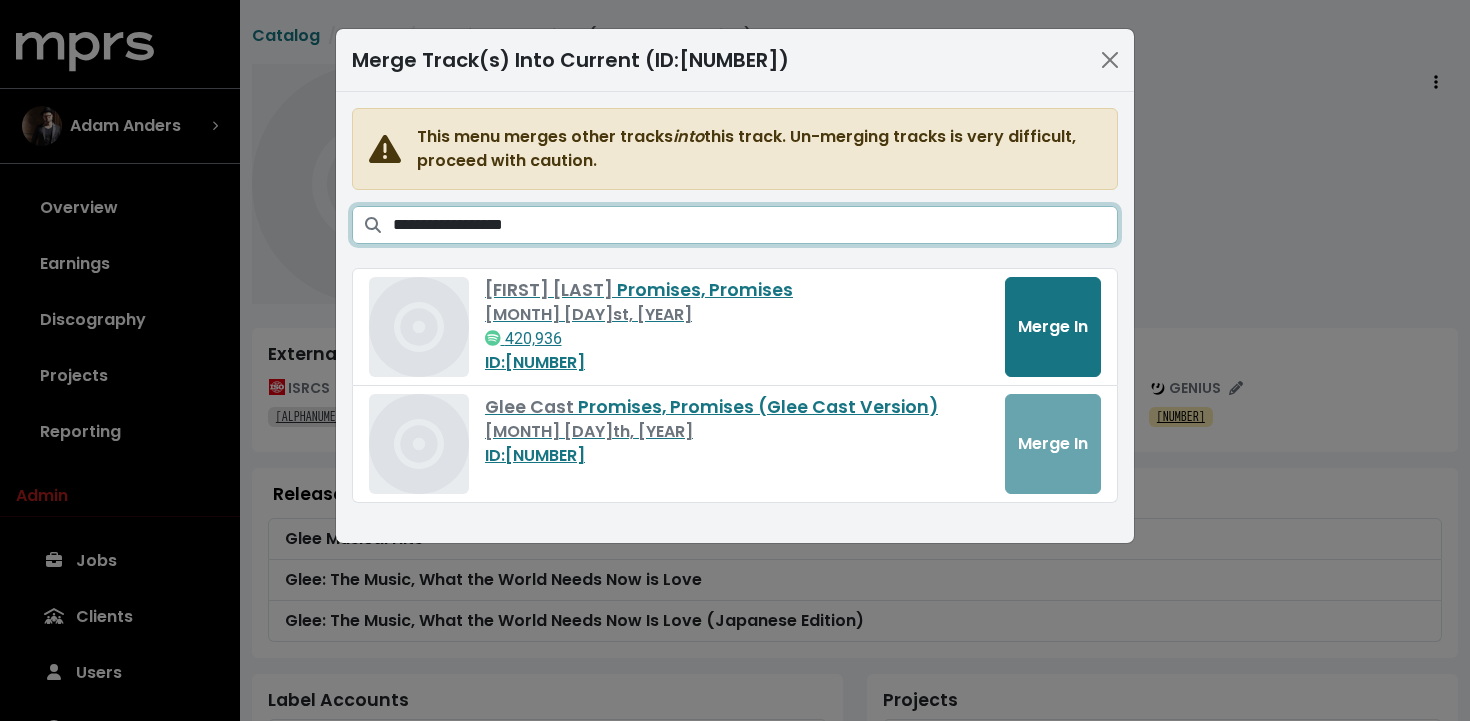 click on "**********" at bounding box center (755, 225) 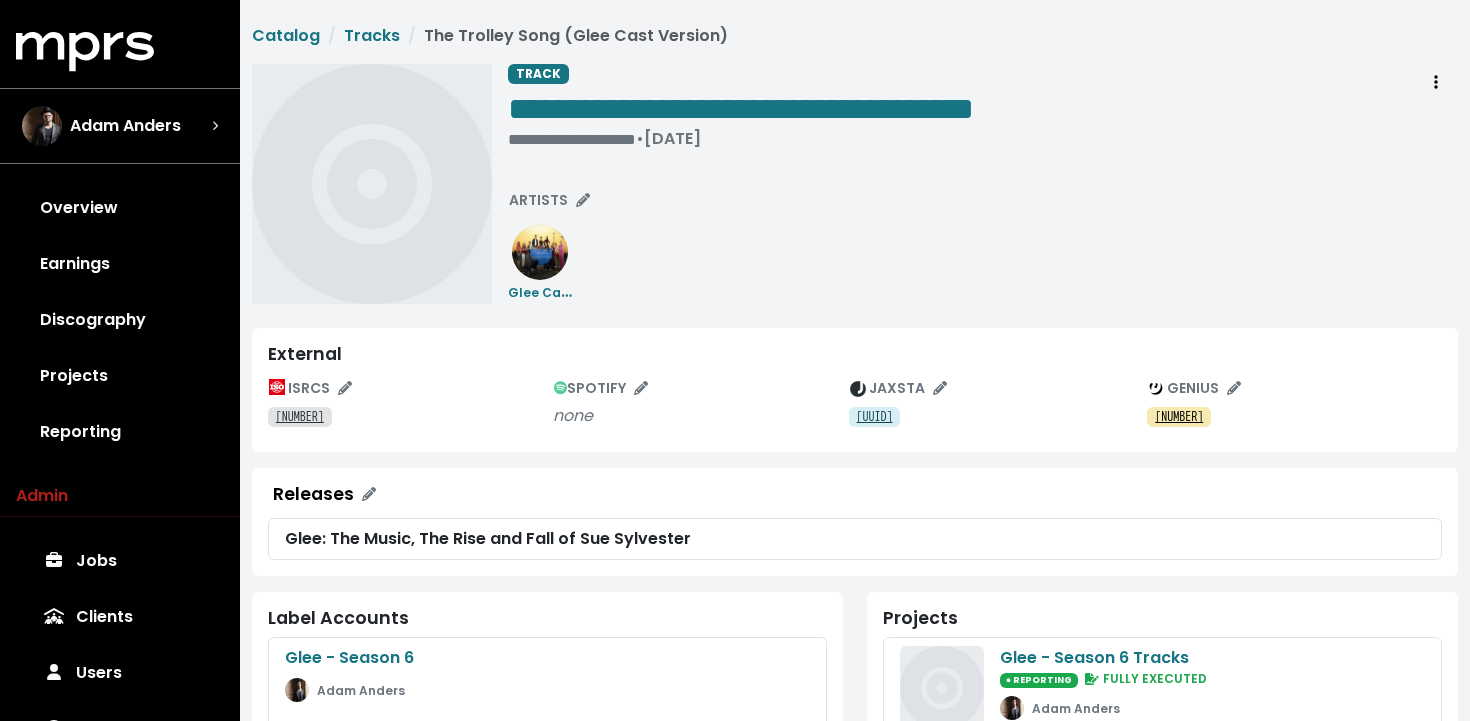 scroll, scrollTop: 0, scrollLeft: 0, axis: both 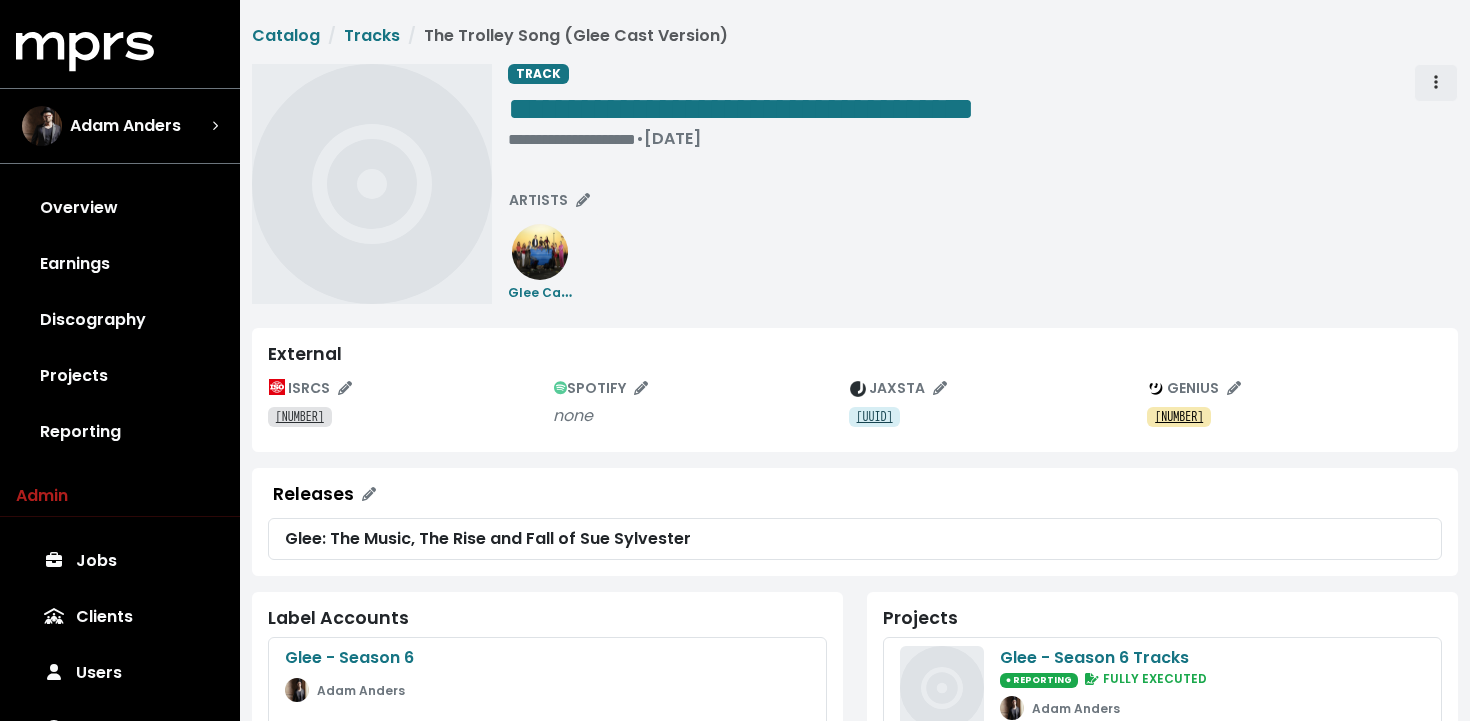 click 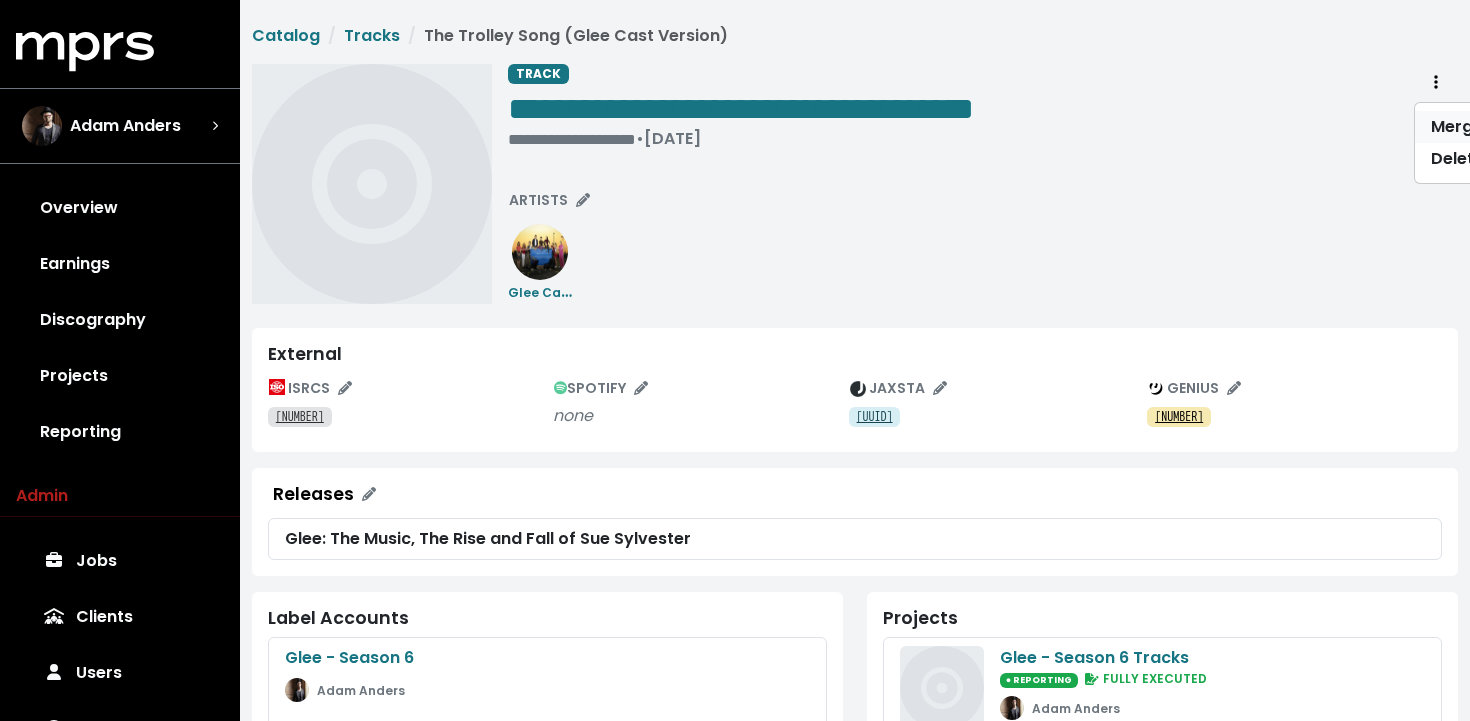 click on "Merge" at bounding box center (1494, 127) 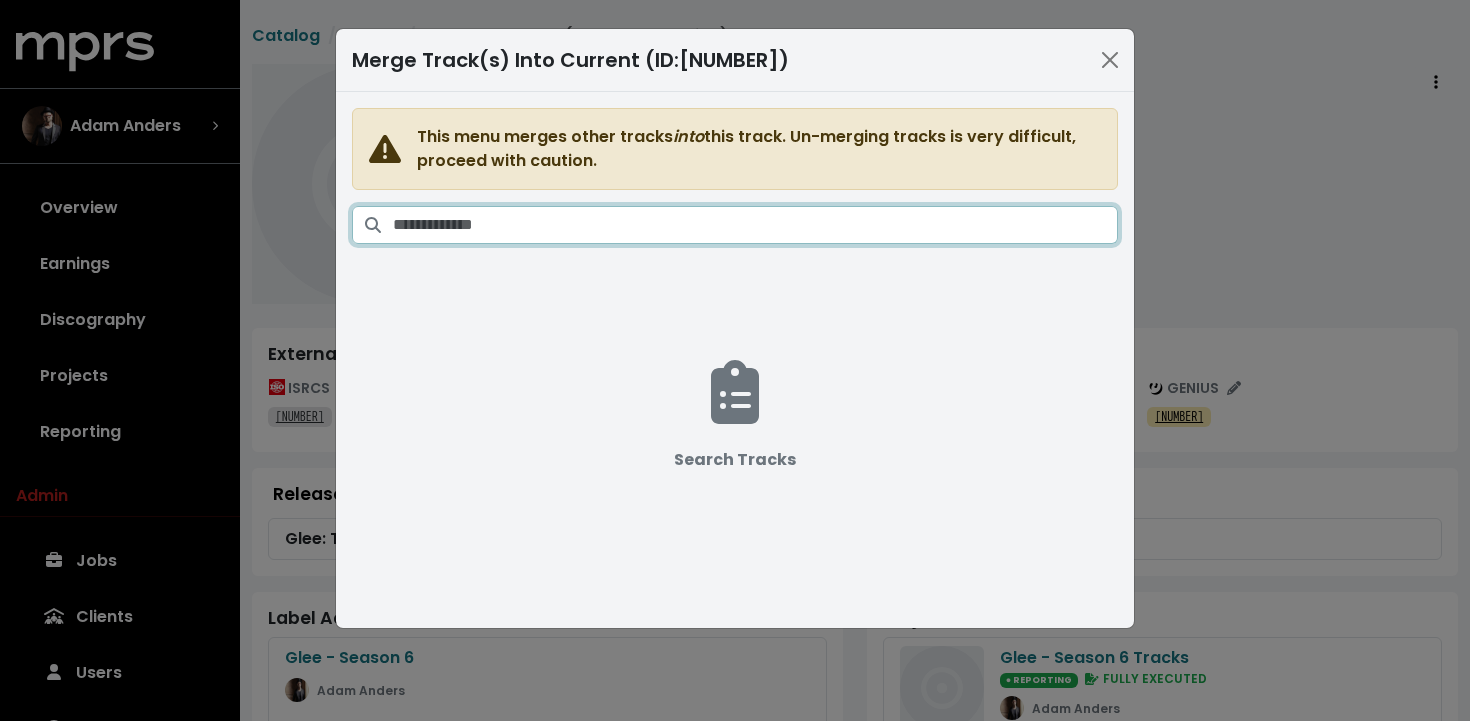 click at bounding box center [755, 225] 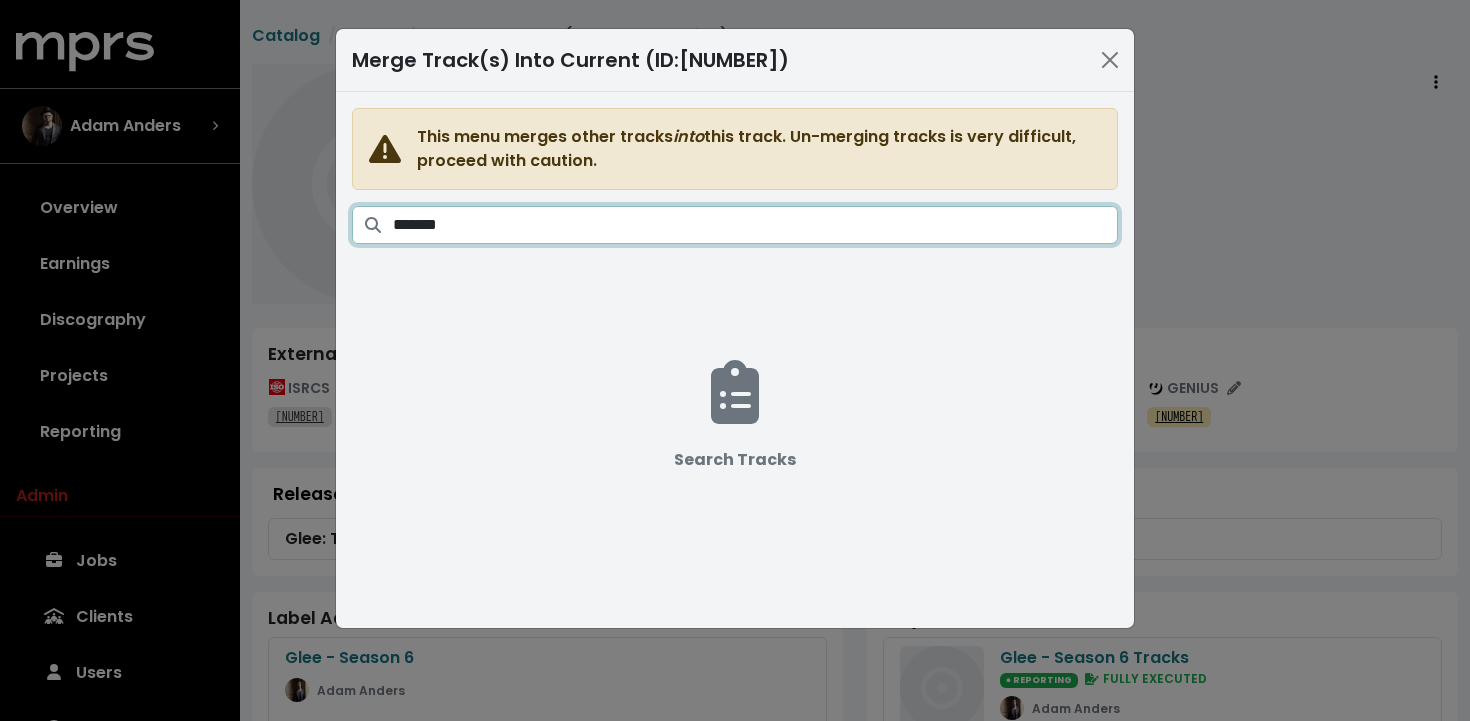type on "*******" 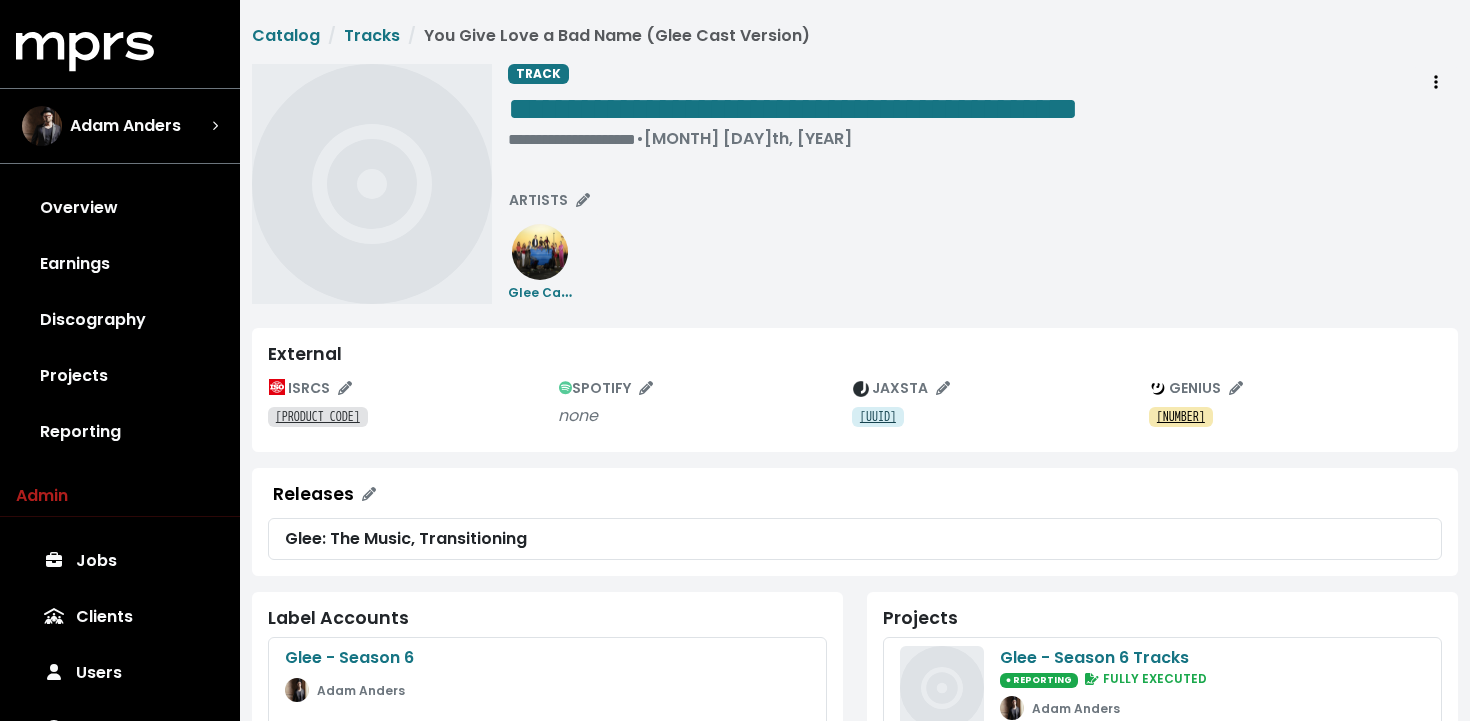 scroll, scrollTop: 0, scrollLeft: 0, axis: both 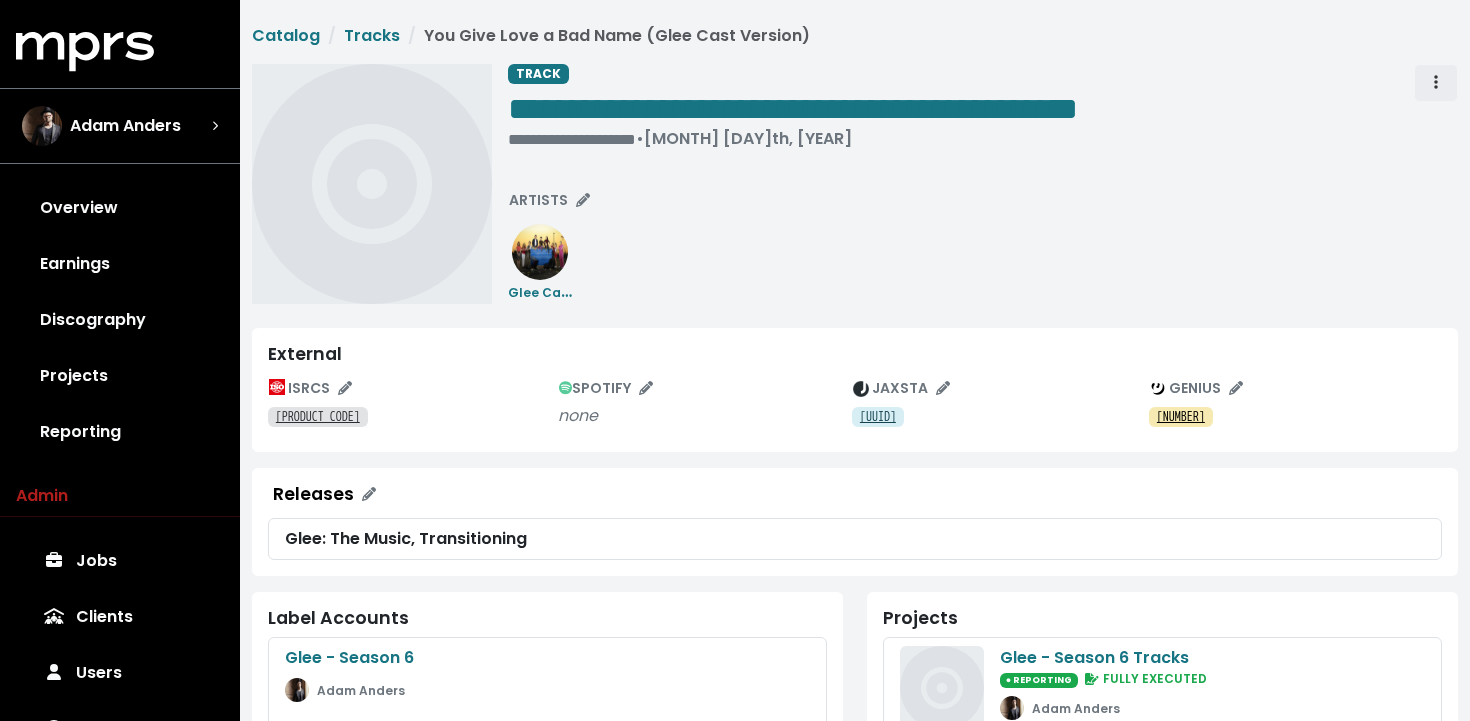 click at bounding box center [1436, 83] 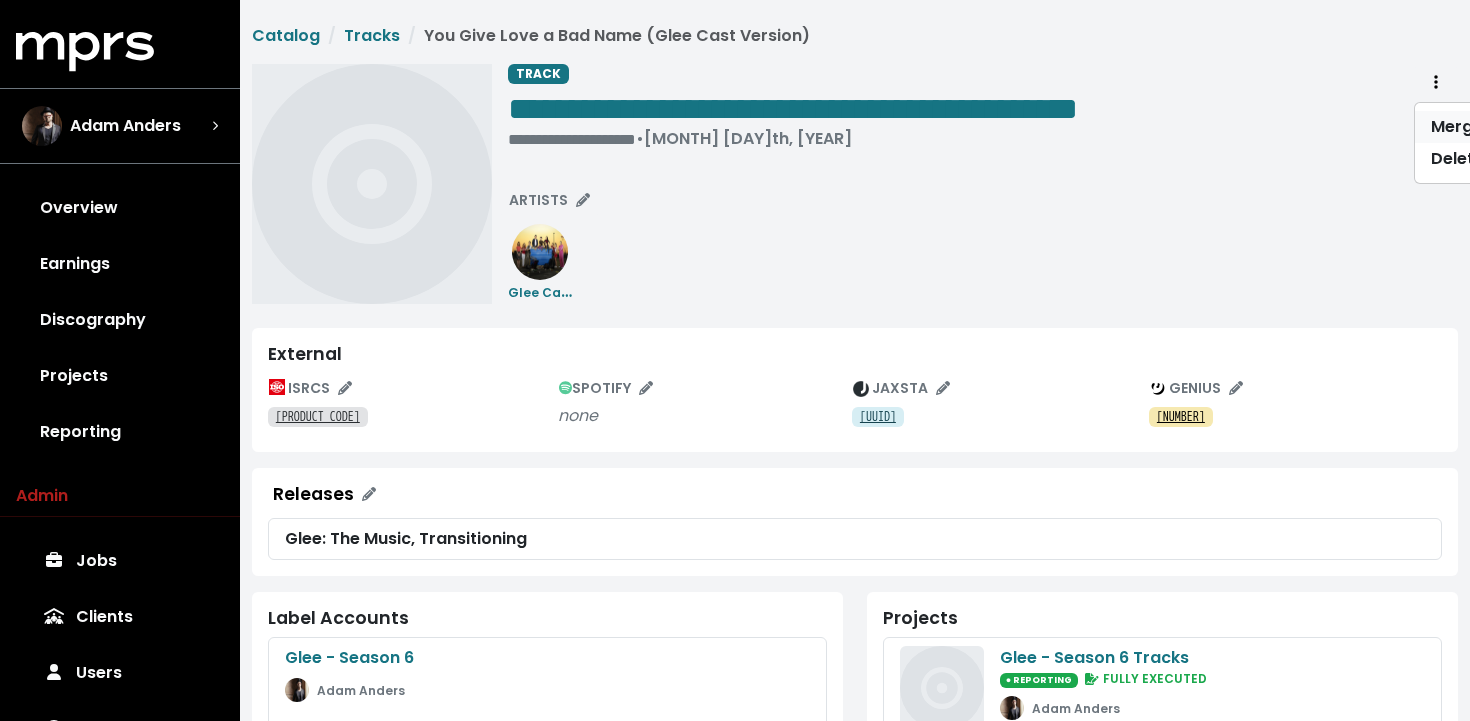 click on "Merge" at bounding box center (1494, 127) 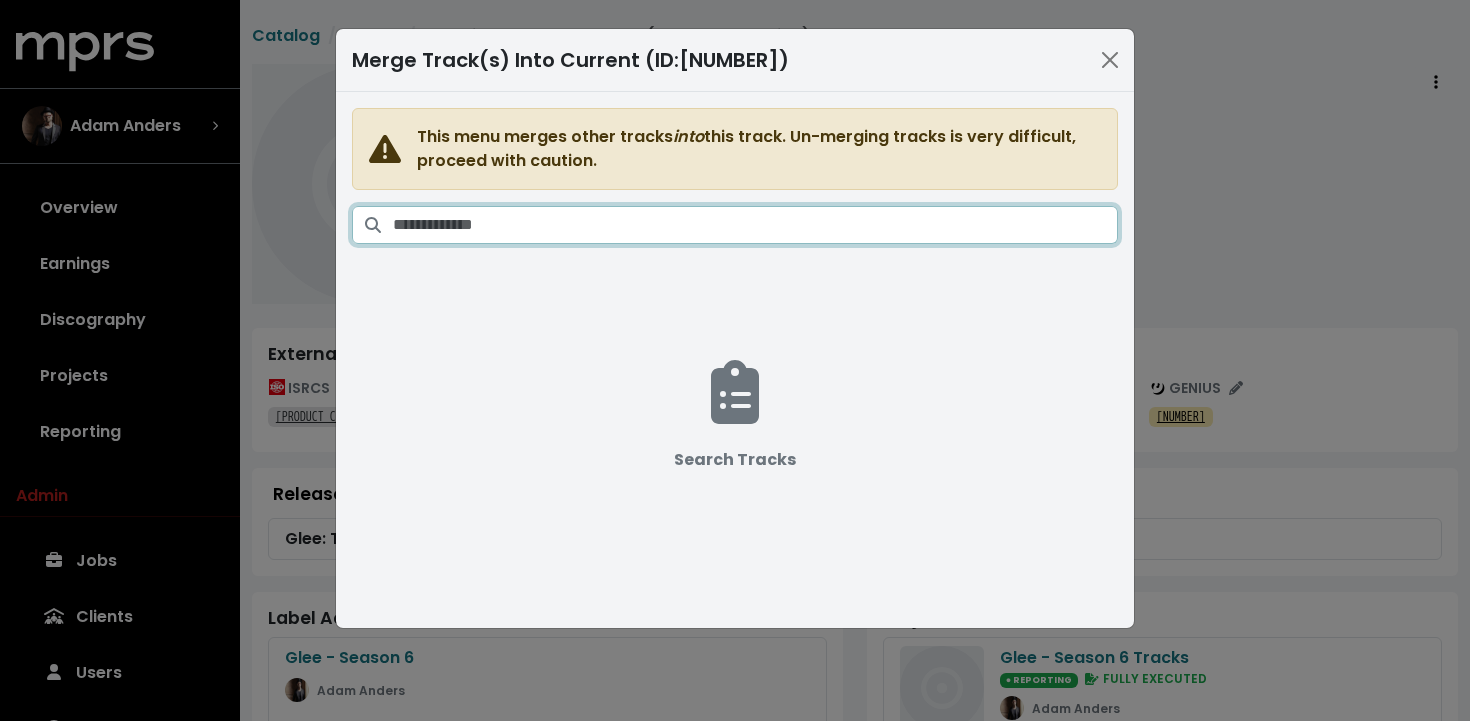 click at bounding box center (755, 225) 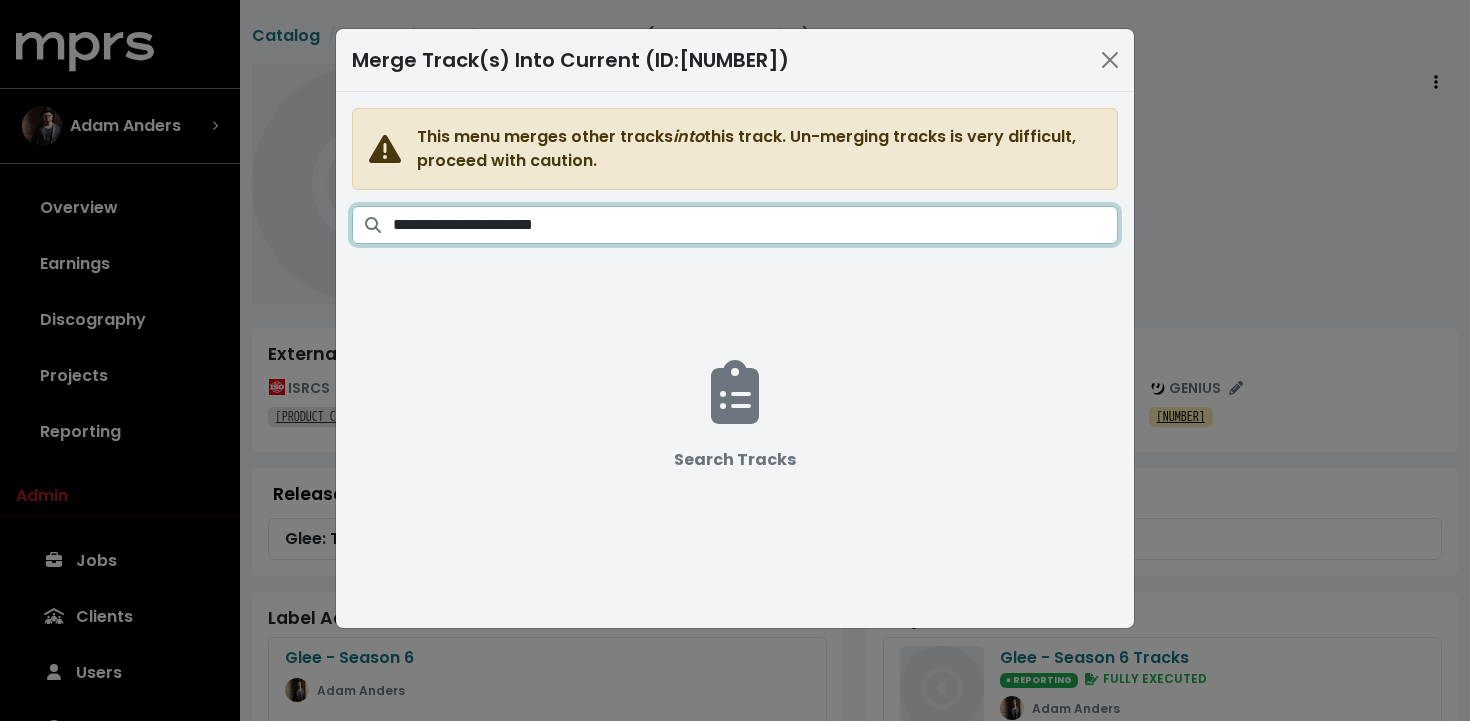 type on "**********" 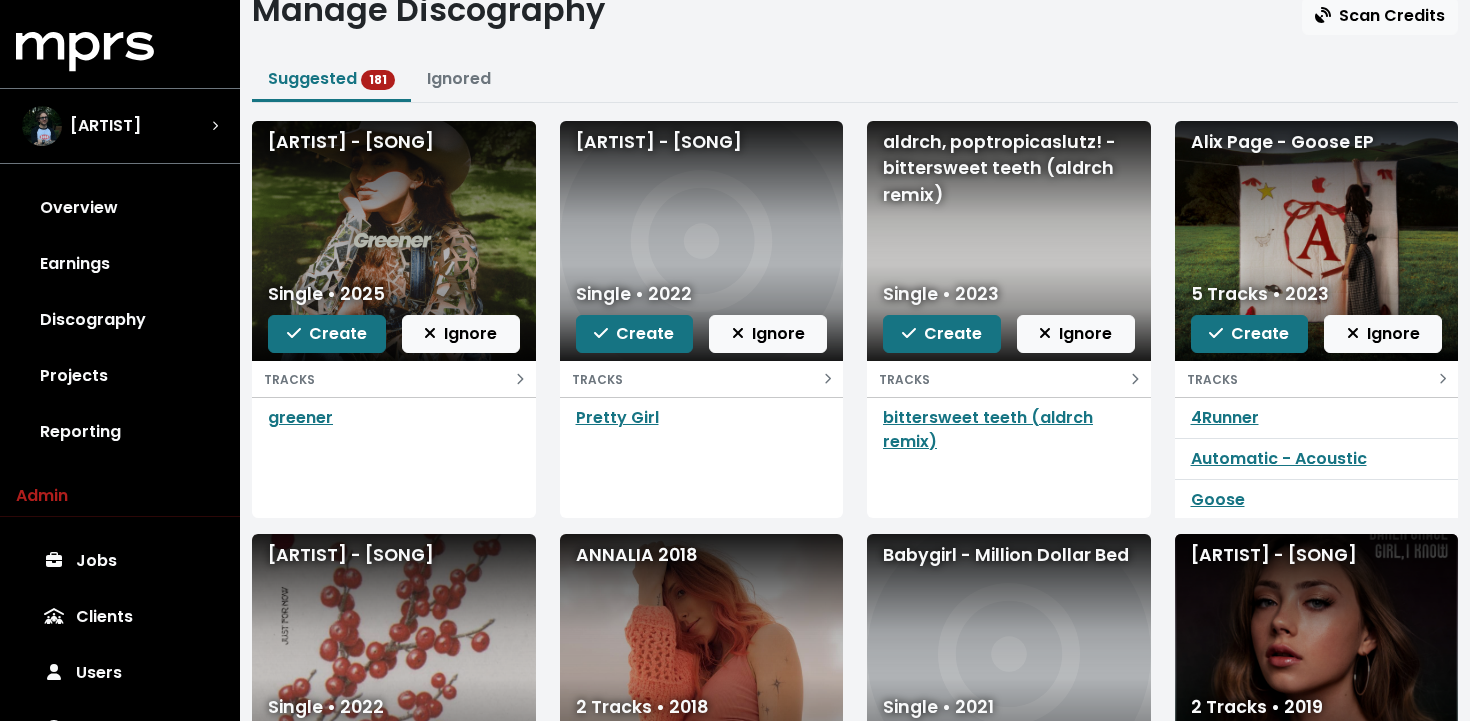 scroll, scrollTop: 0, scrollLeft: 0, axis: both 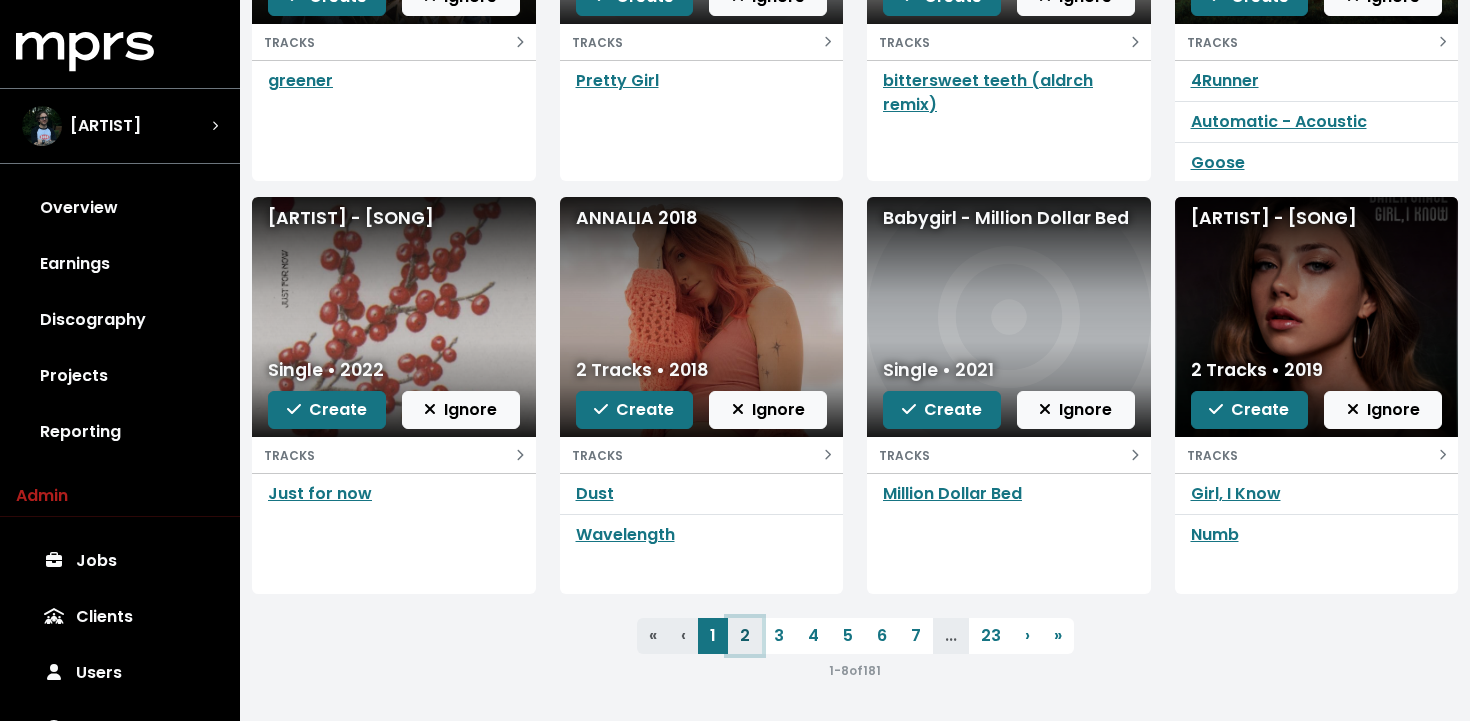 click on "2" at bounding box center (745, 636) 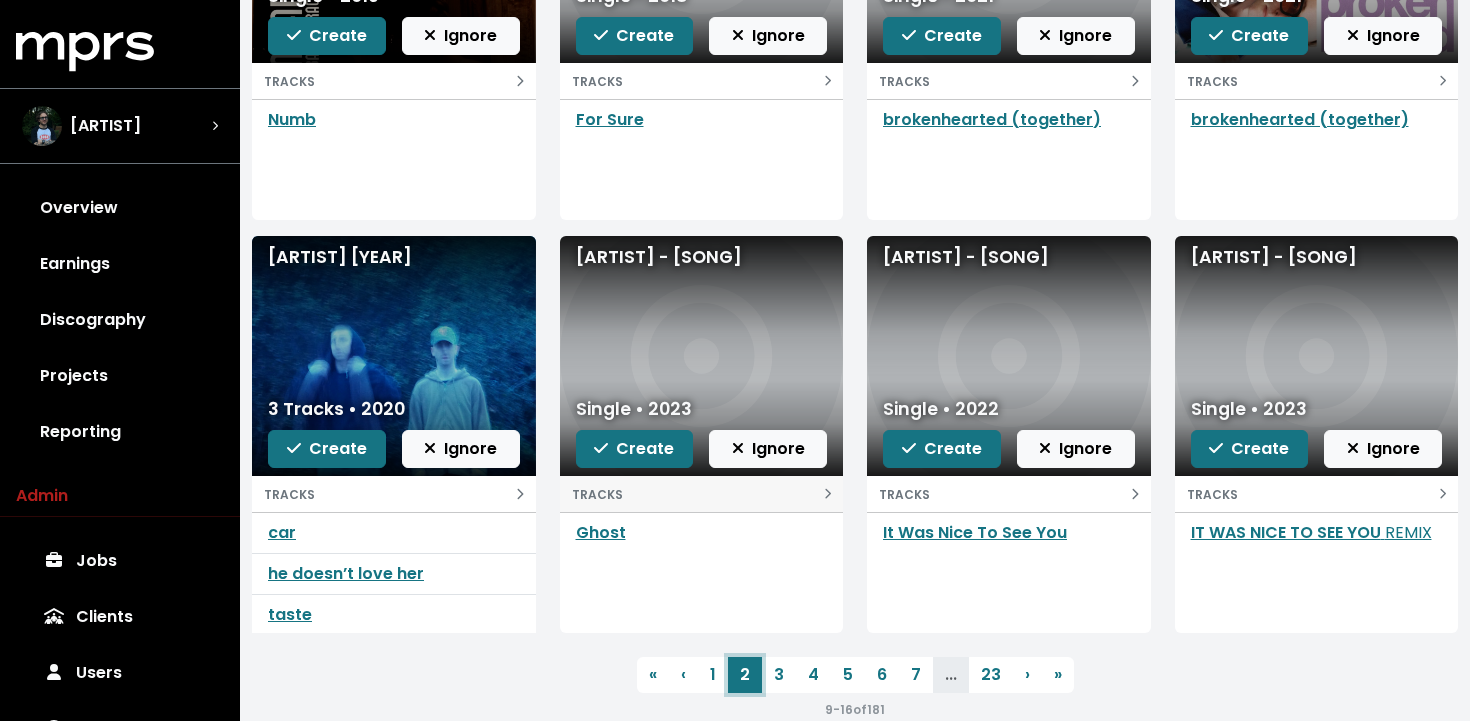 scroll, scrollTop: 410, scrollLeft: 0, axis: vertical 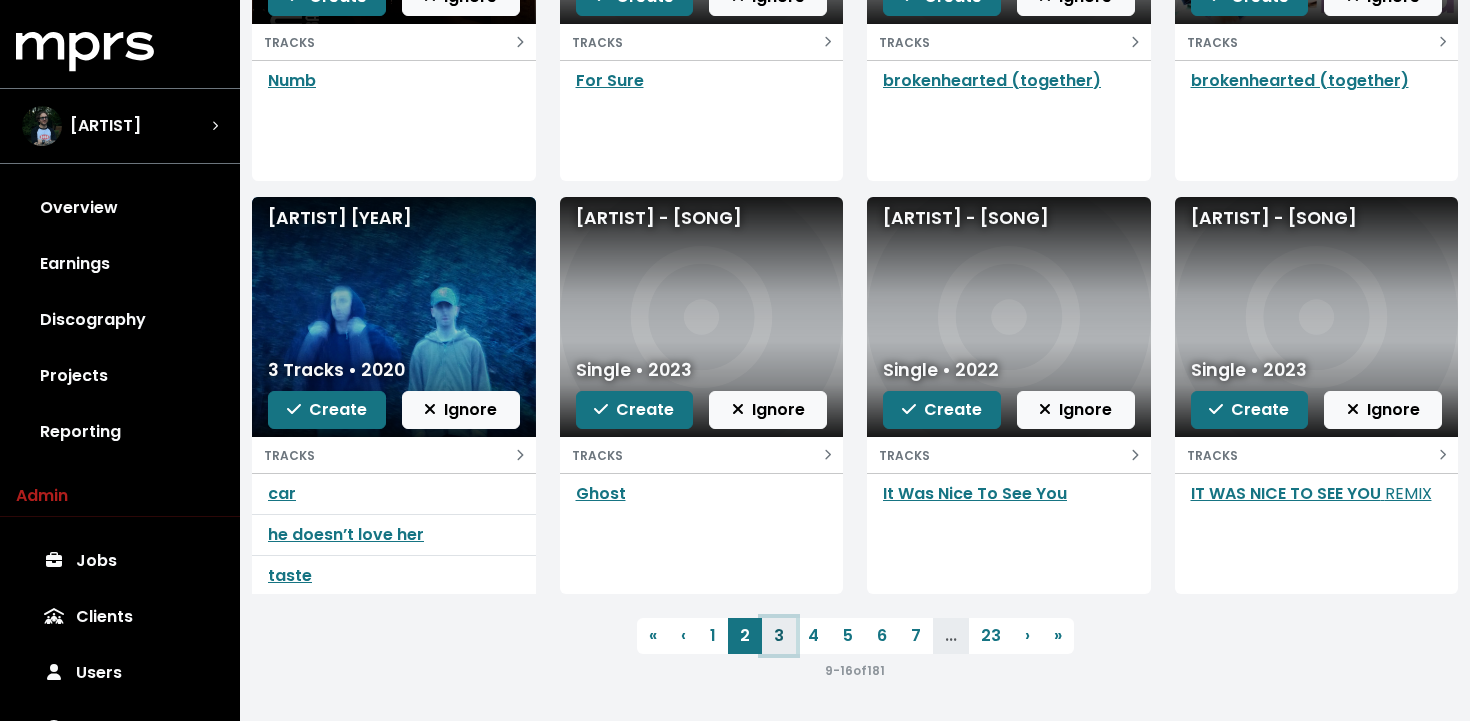 click on "3" at bounding box center (779, 636) 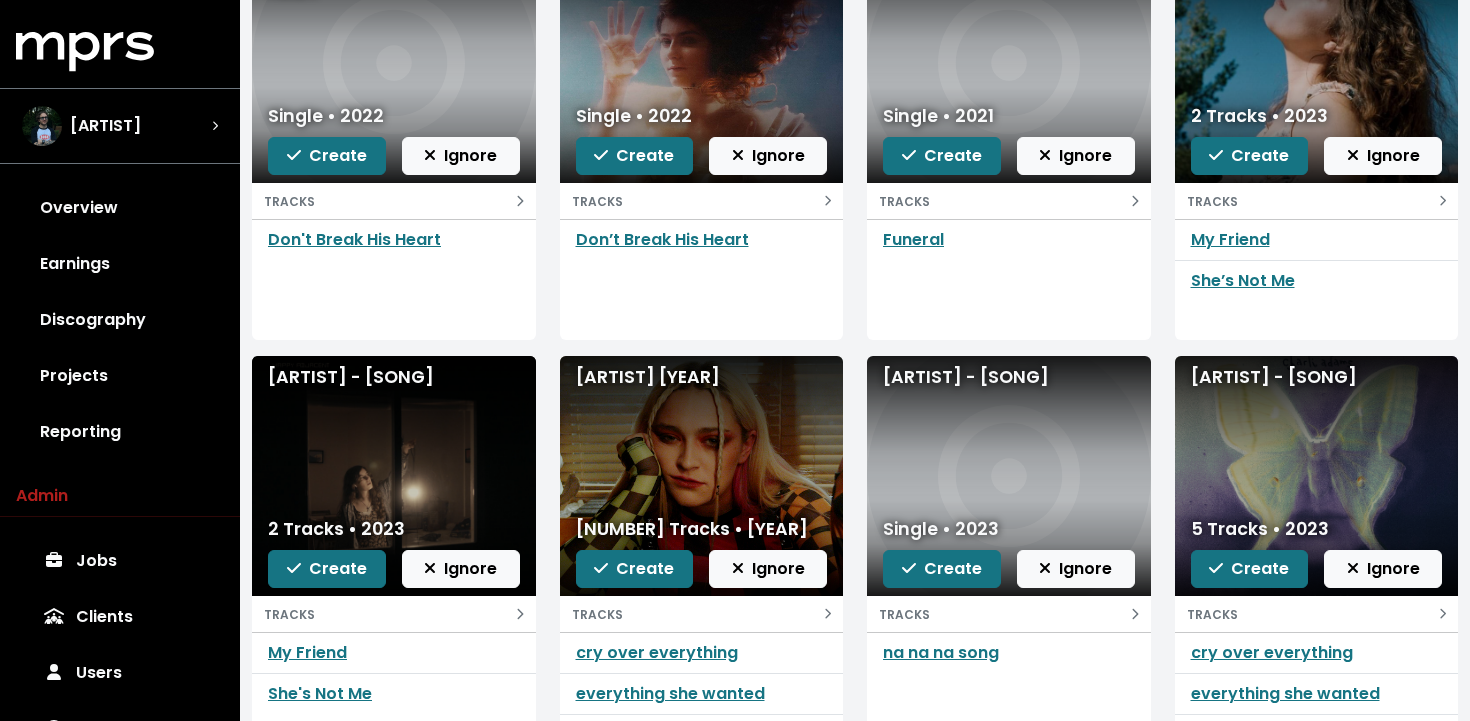 scroll, scrollTop: 302, scrollLeft: 0, axis: vertical 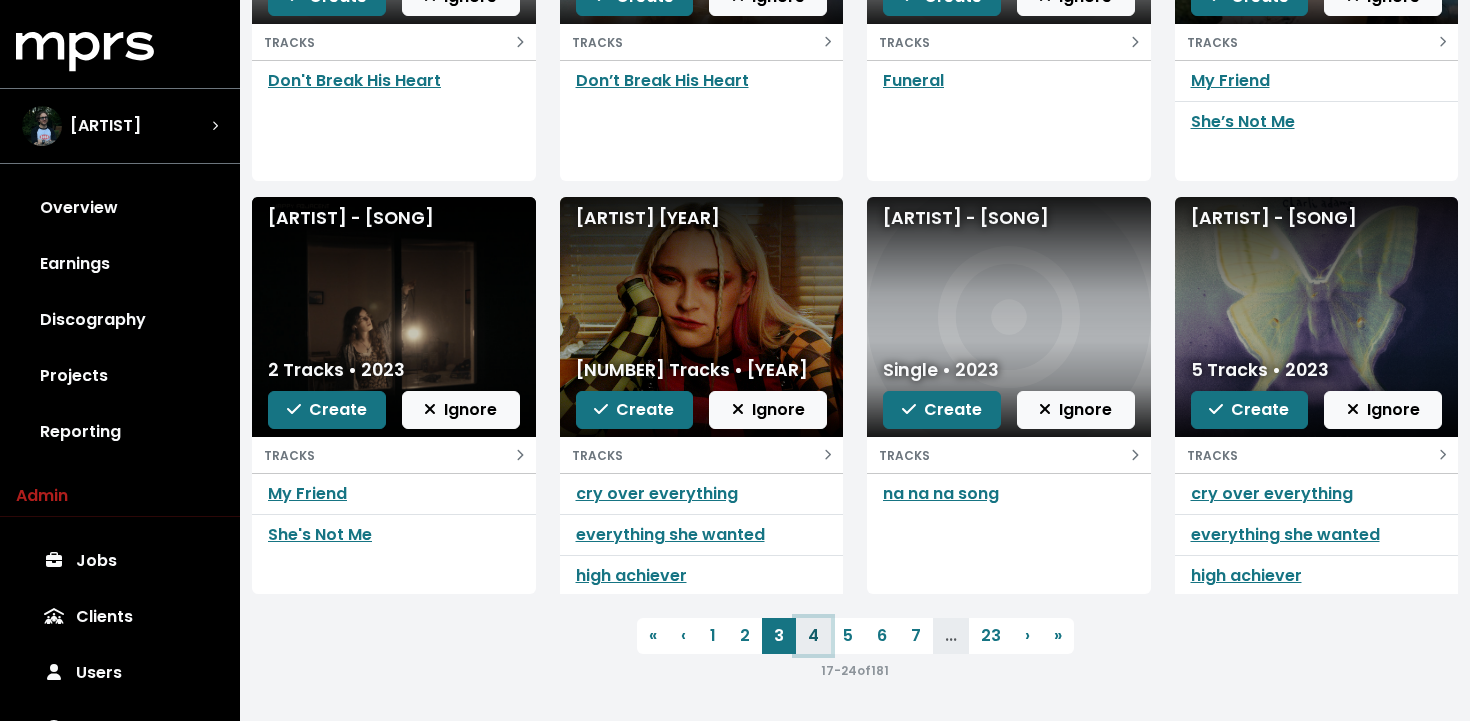 click on "4" at bounding box center [813, 636] 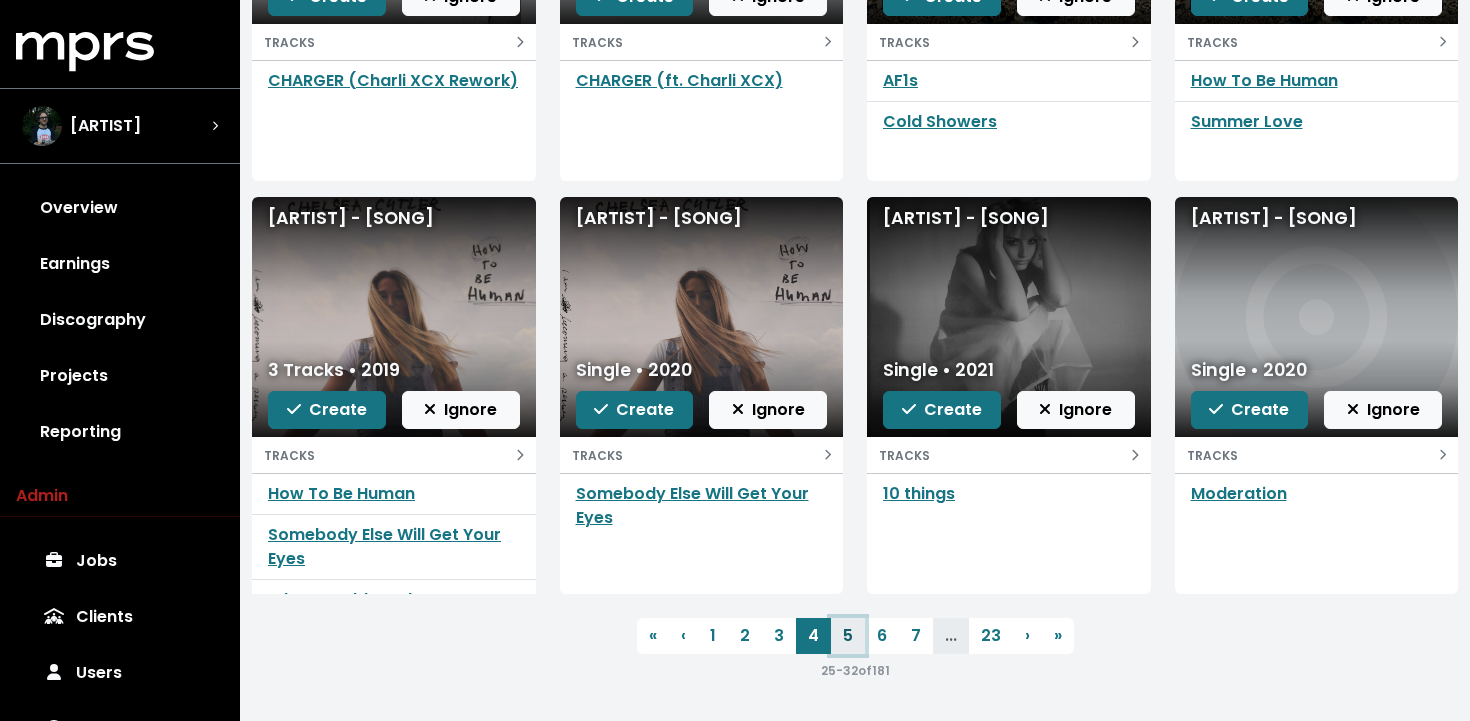 click on "5" at bounding box center [848, 636] 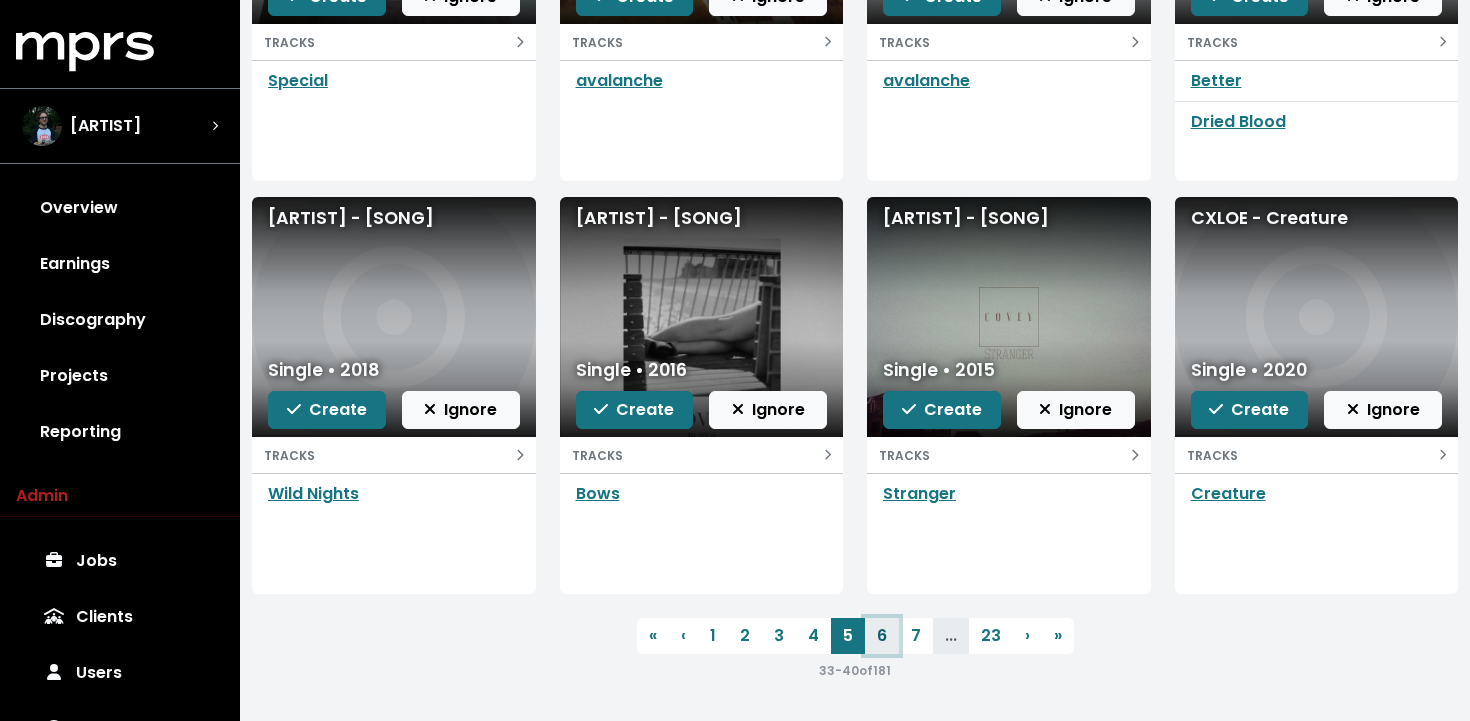 click on "6" at bounding box center [882, 636] 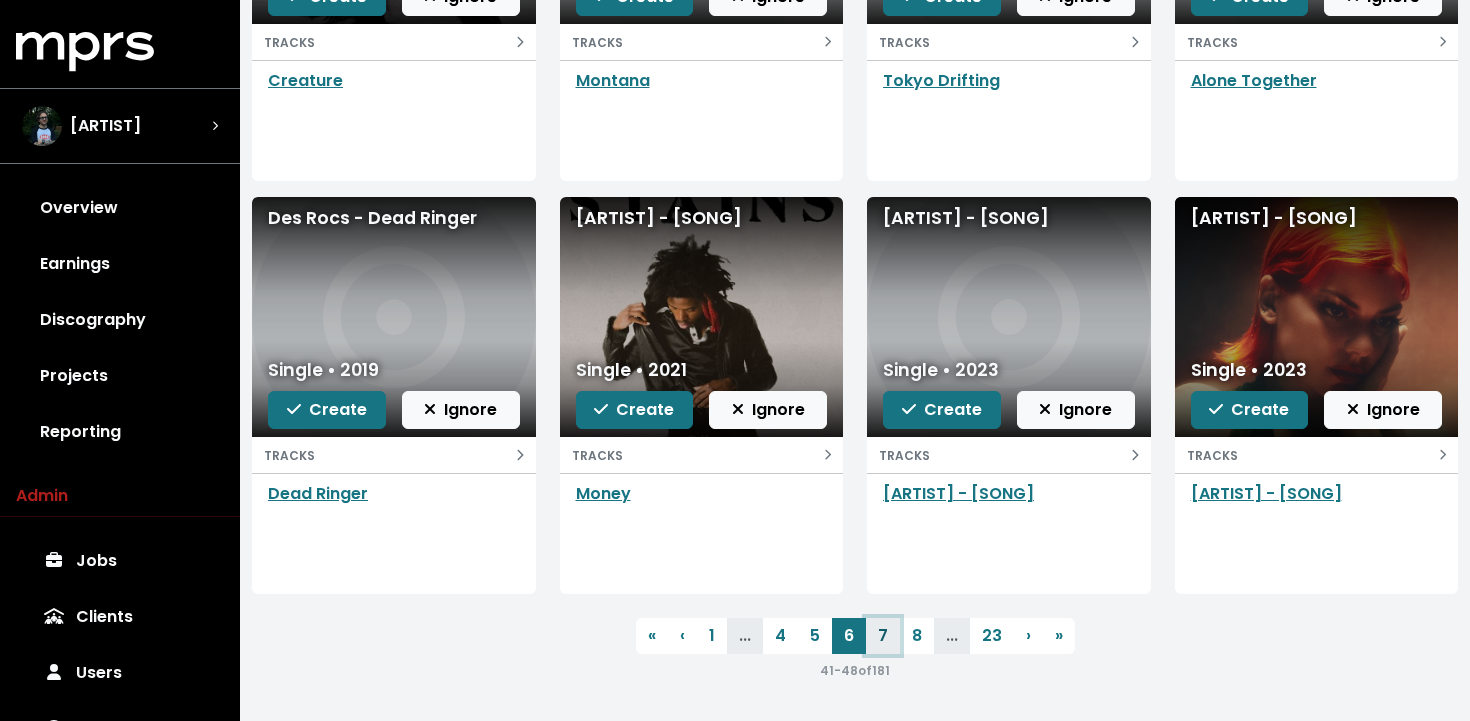 click on "7" at bounding box center (883, 636) 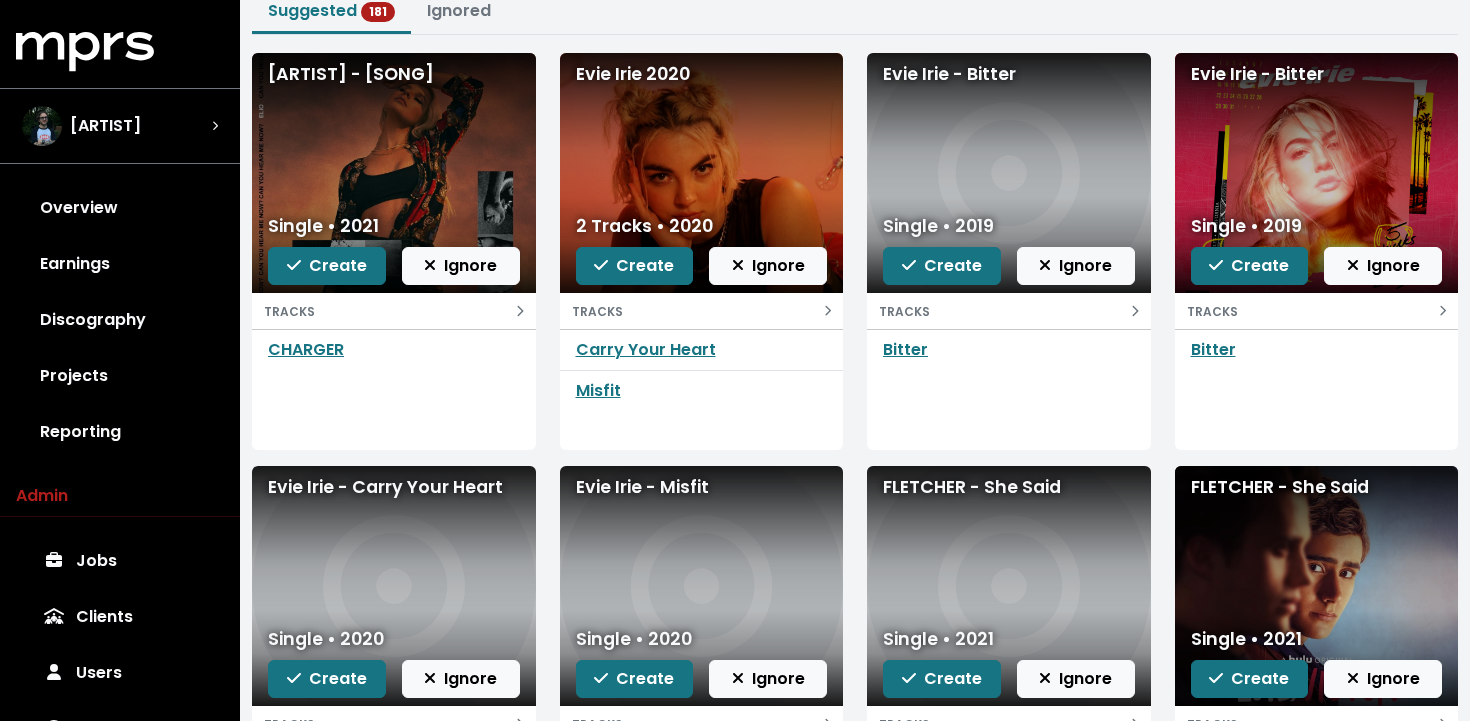 scroll, scrollTop: 142, scrollLeft: 0, axis: vertical 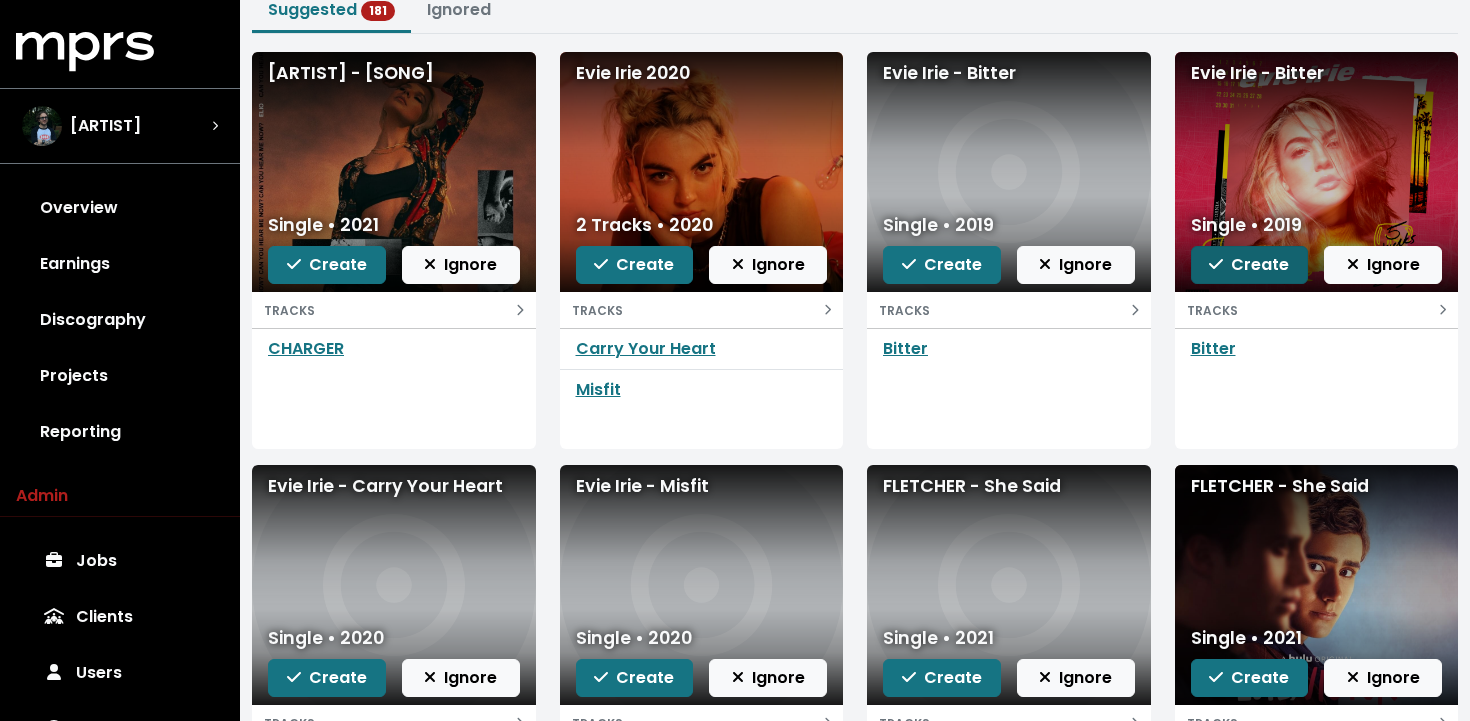 click on "Create" at bounding box center (1250, 265) 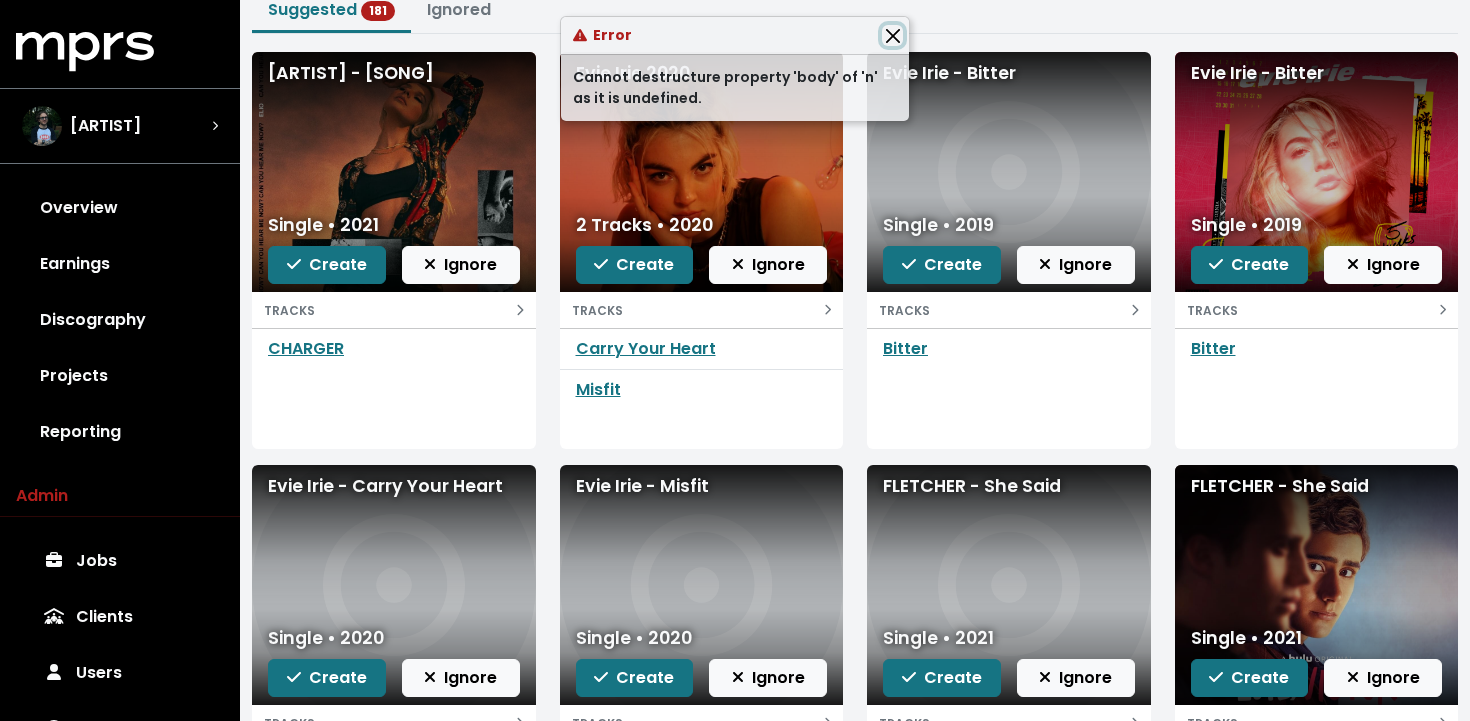 click at bounding box center (892, 35) 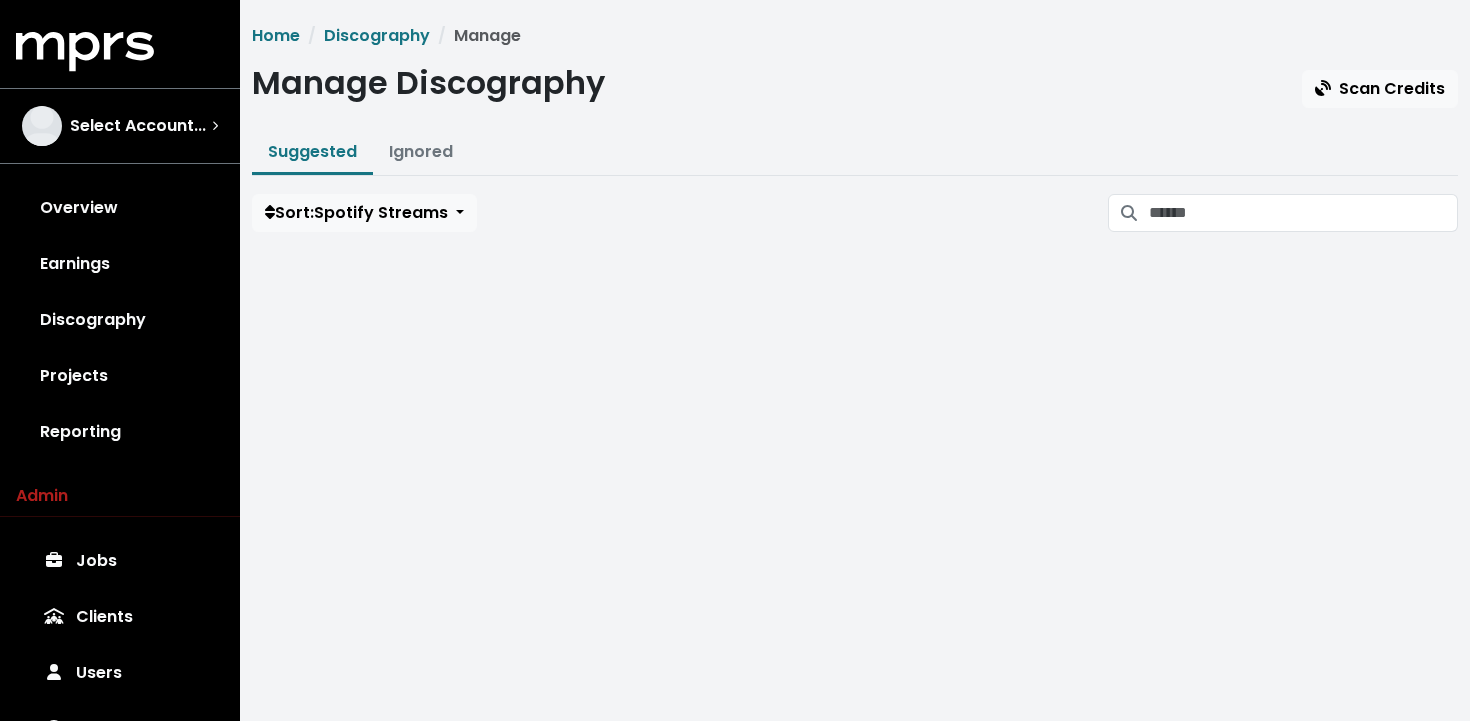 scroll, scrollTop: 0, scrollLeft: 0, axis: both 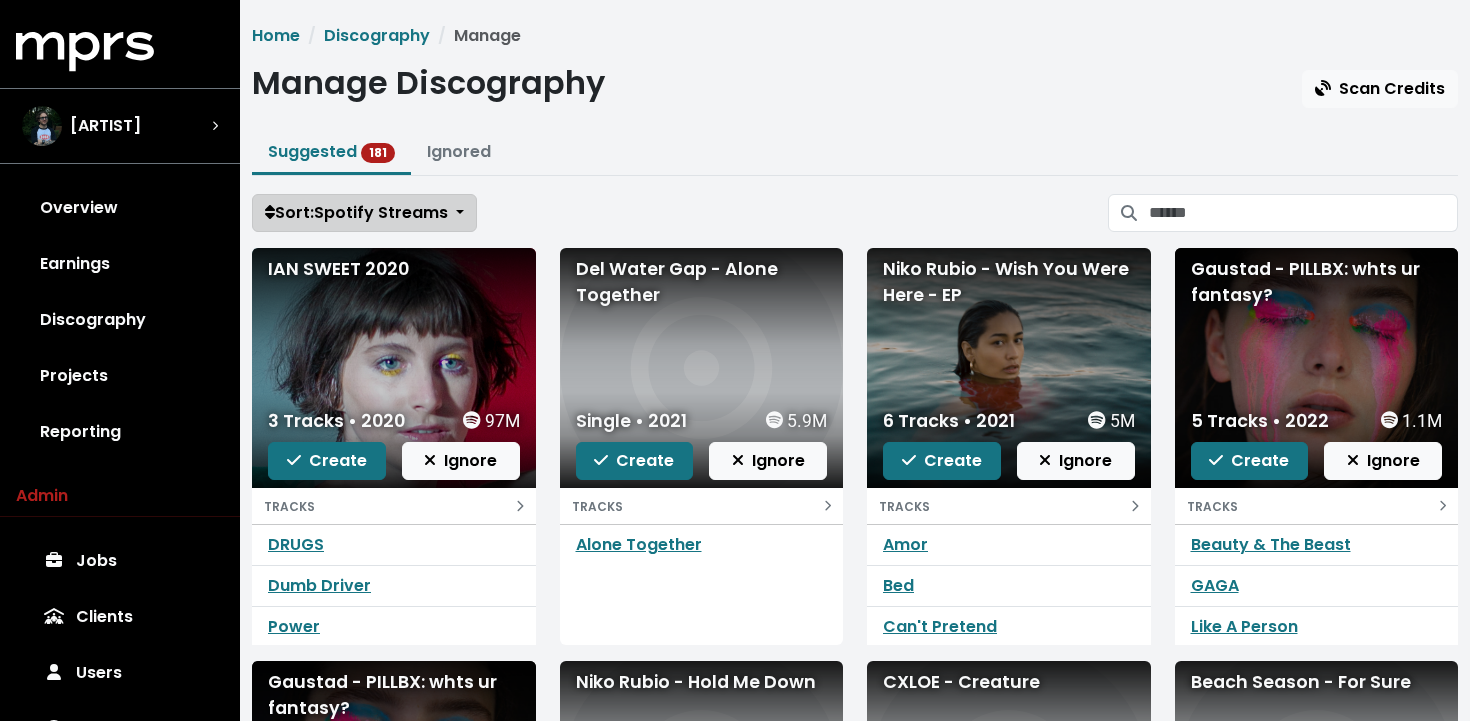 click on "Sort:  Spotify Streams" at bounding box center [364, 213] 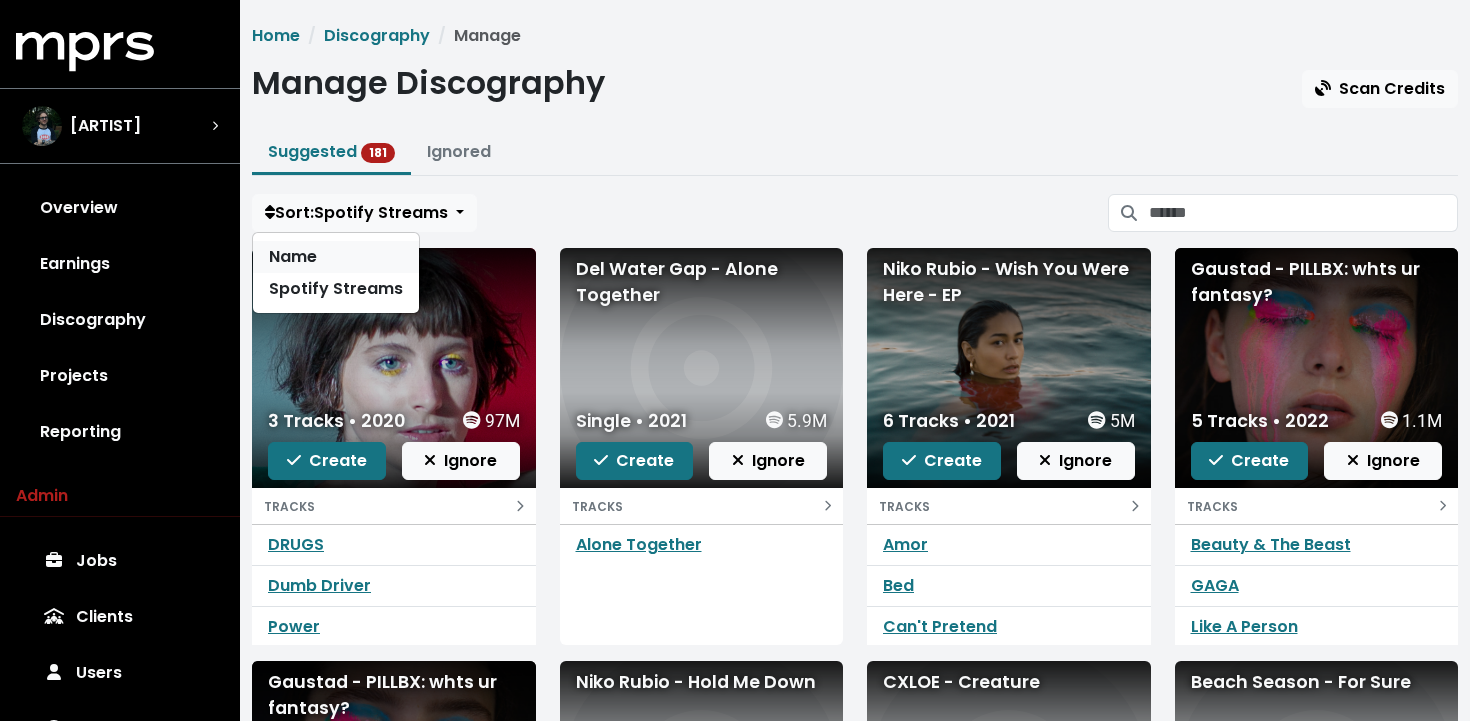 click on "Name" at bounding box center (336, 257) 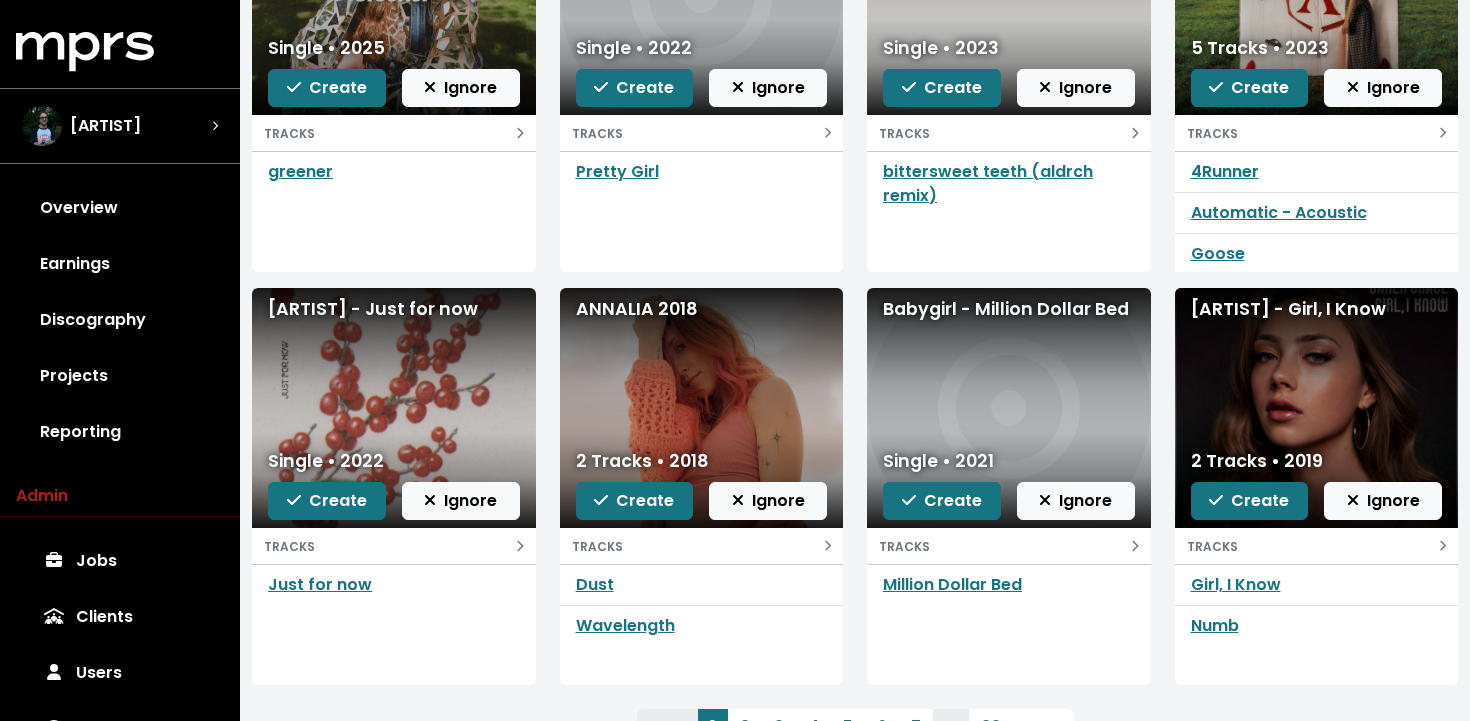 scroll, scrollTop: 464, scrollLeft: 0, axis: vertical 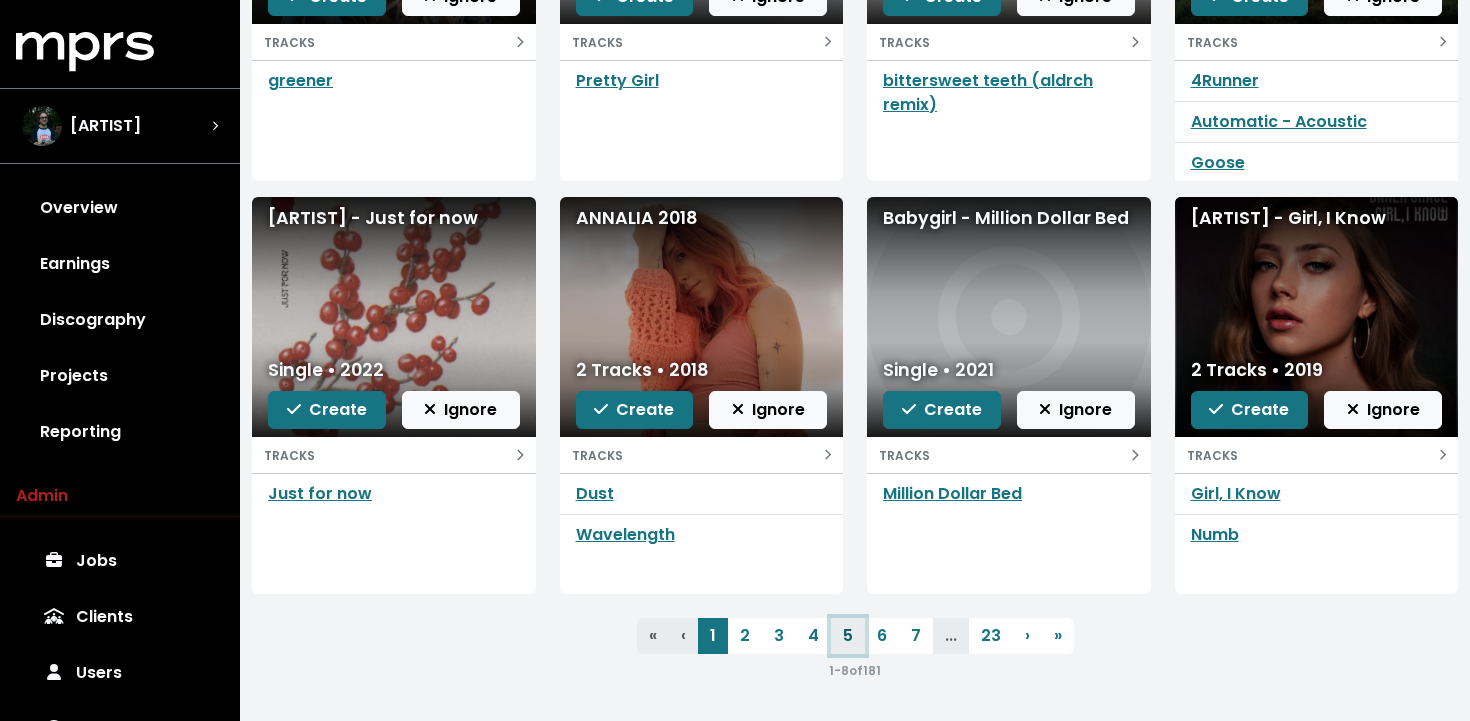 click on "5" at bounding box center [848, 636] 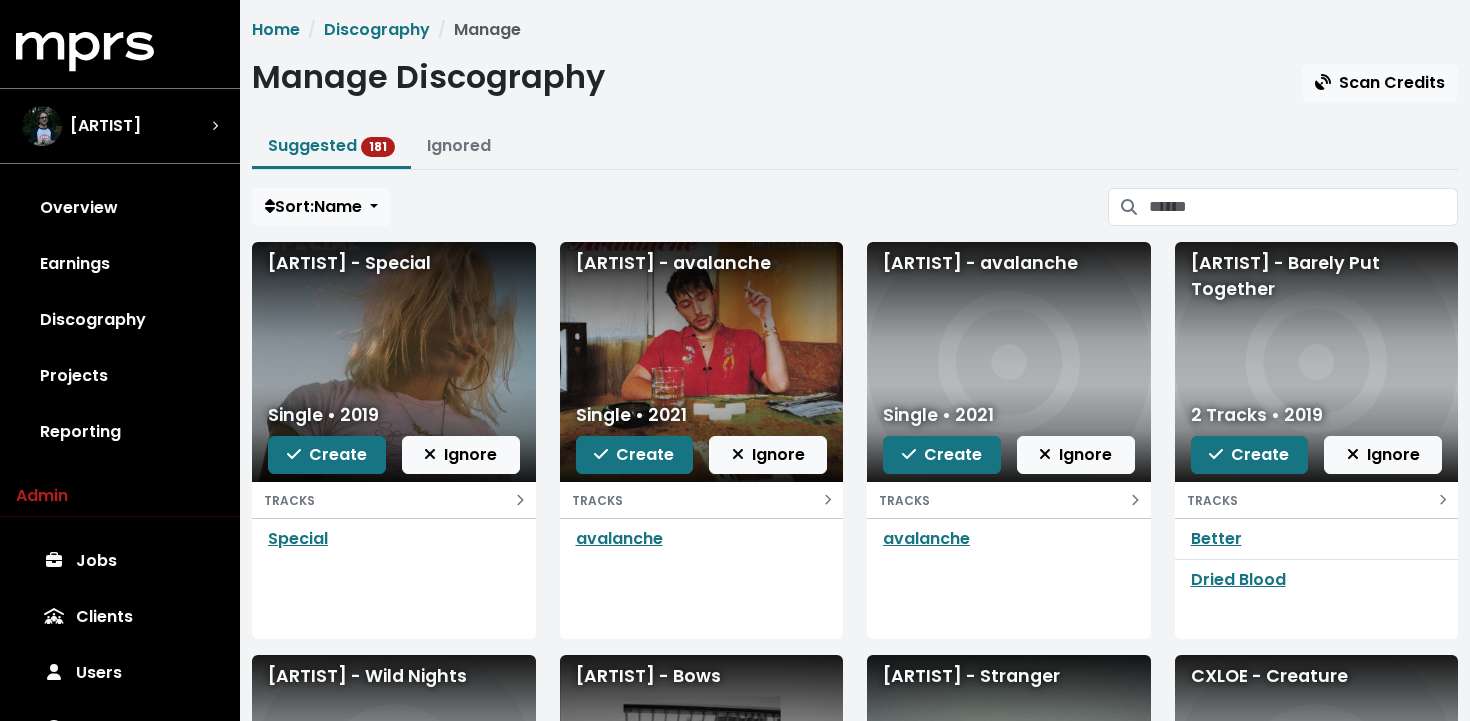 scroll, scrollTop: 0, scrollLeft: 0, axis: both 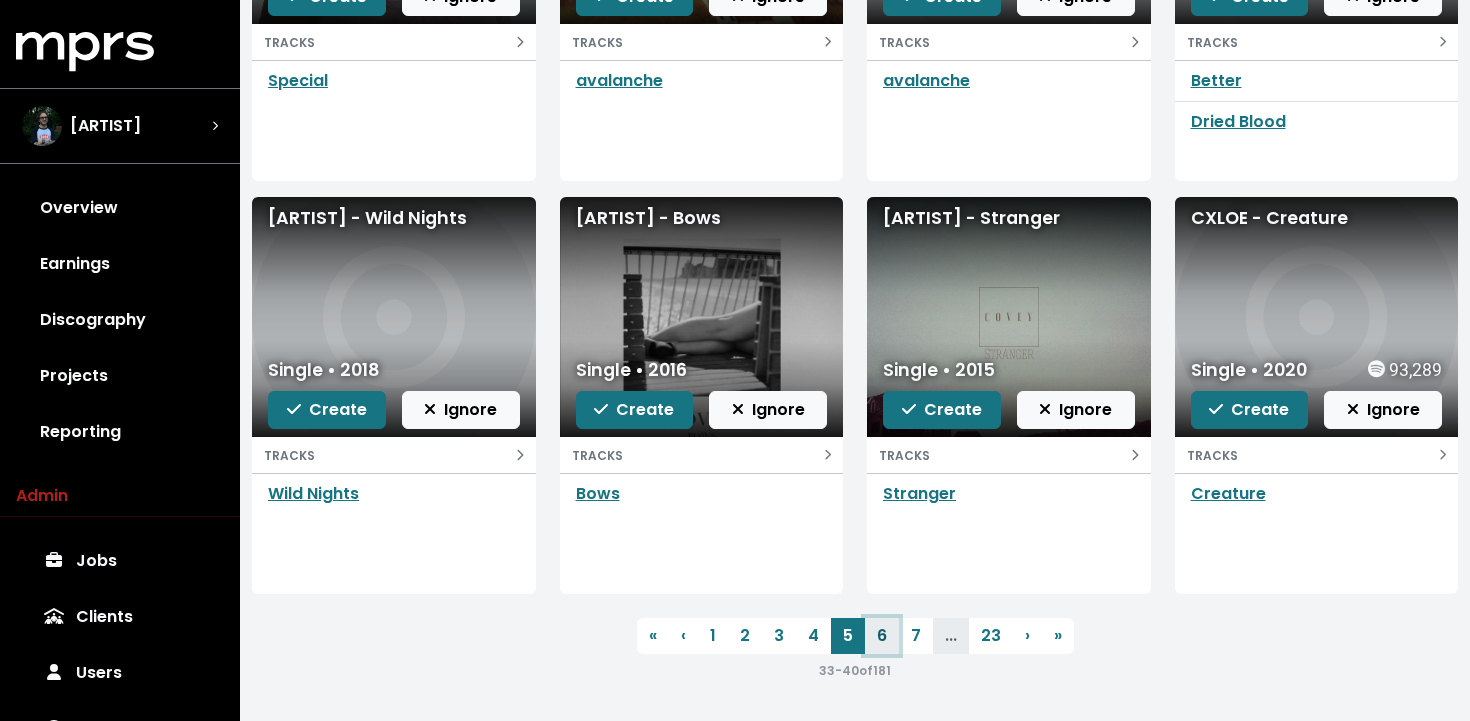 click on "6" at bounding box center (882, 636) 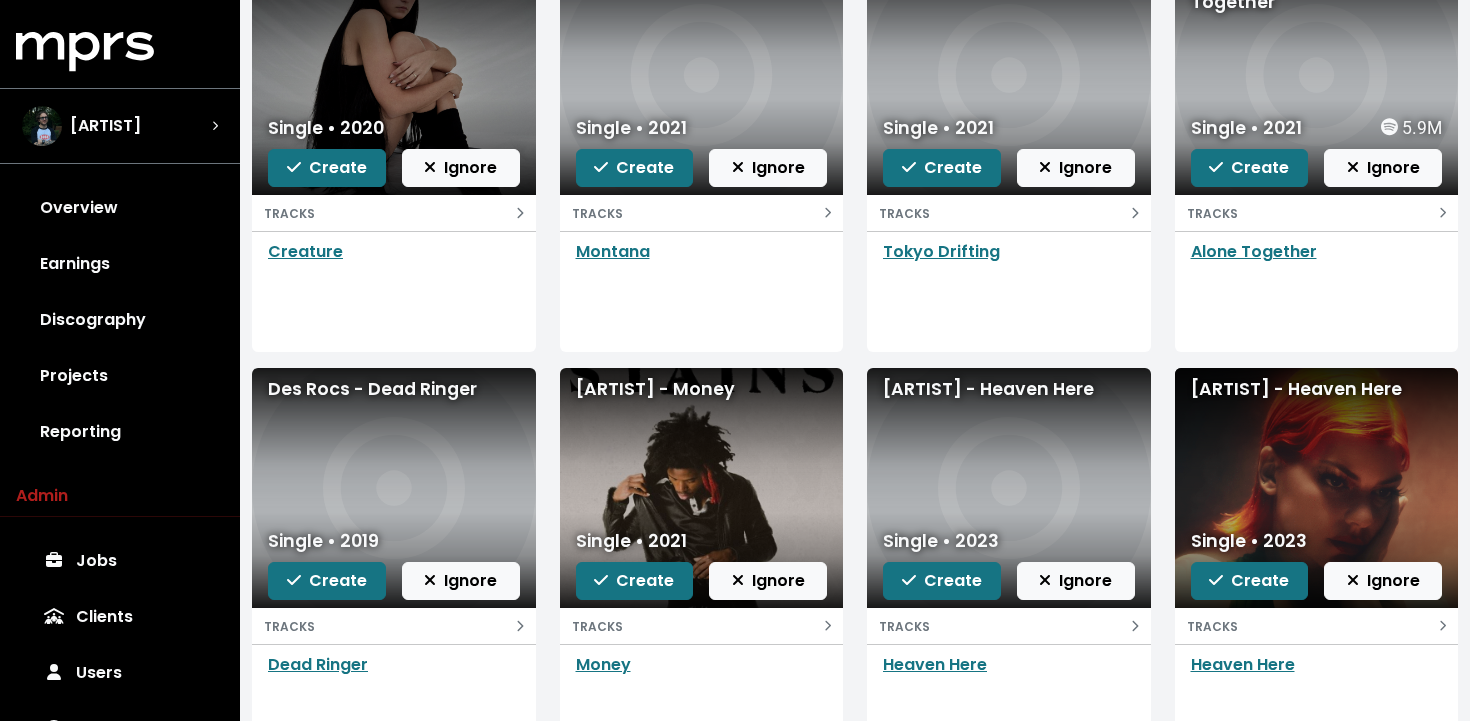 scroll, scrollTop: 464, scrollLeft: 0, axis: vertical 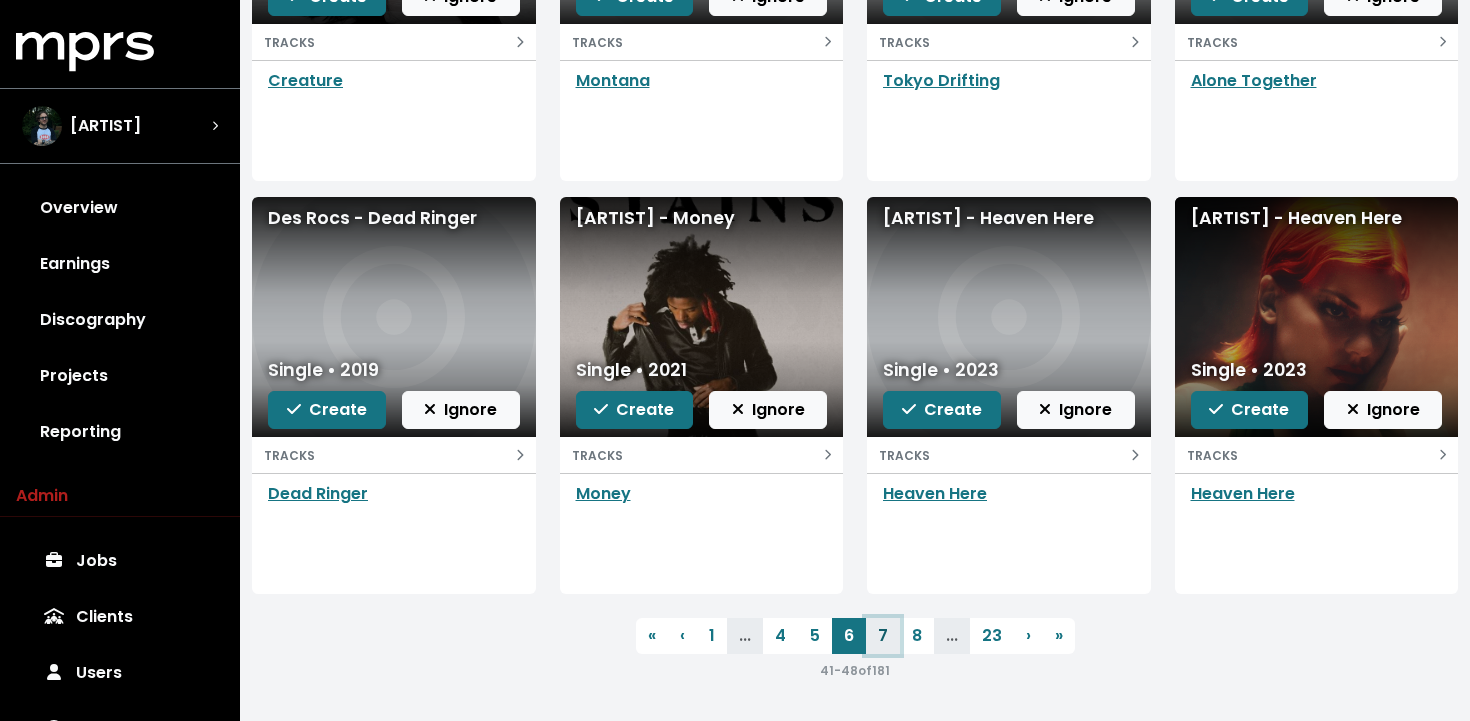 click on "7" at bounding box center [883, 636] 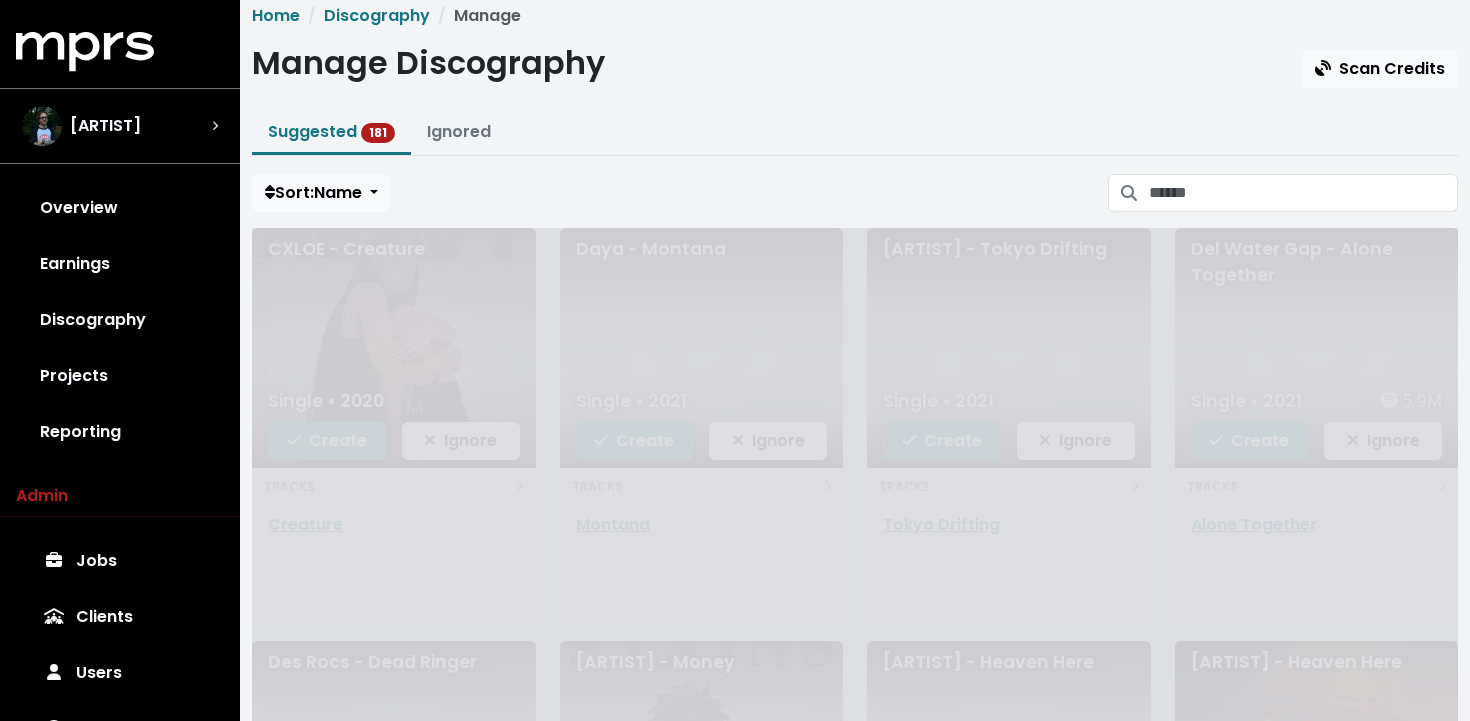 scroll, scrollTop: 0, scrollLeft: 0, axis: both 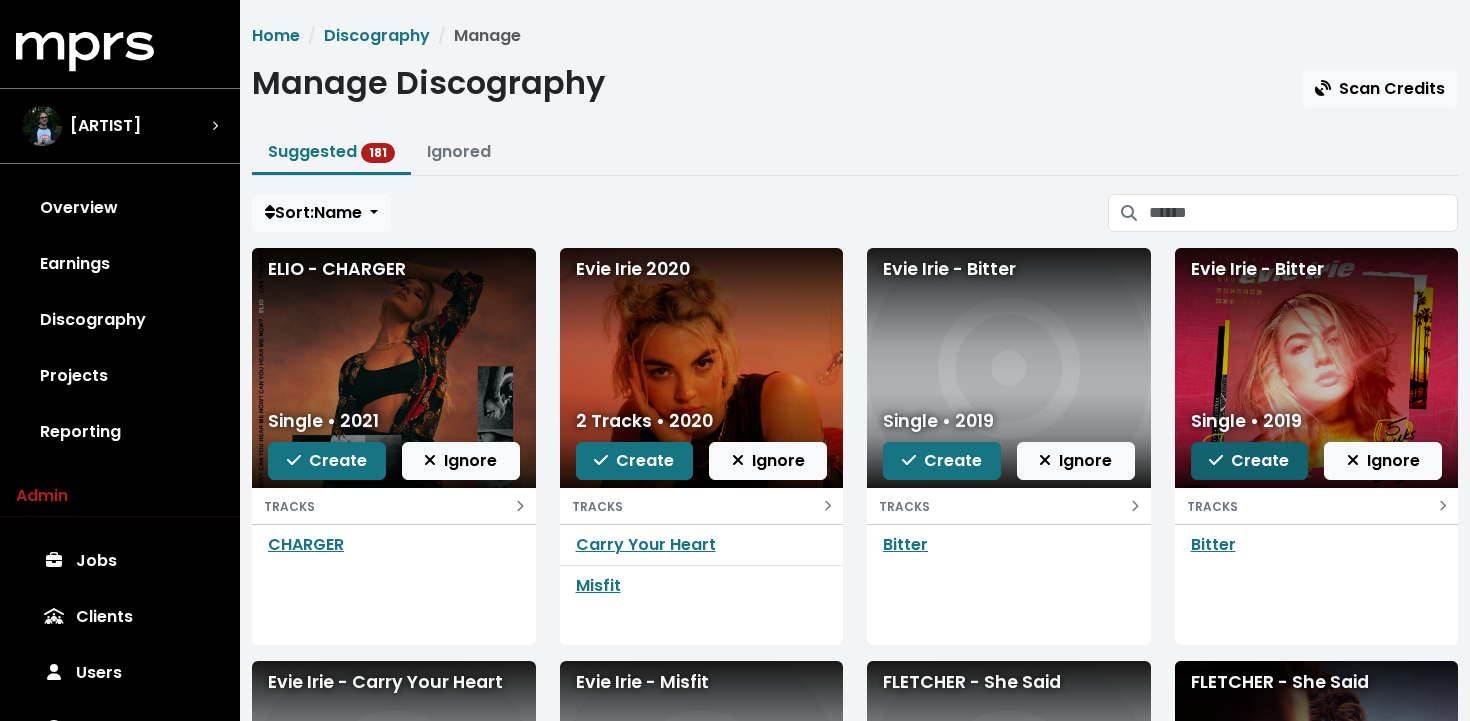 click on "Create" at bounding box center (1250, 461) 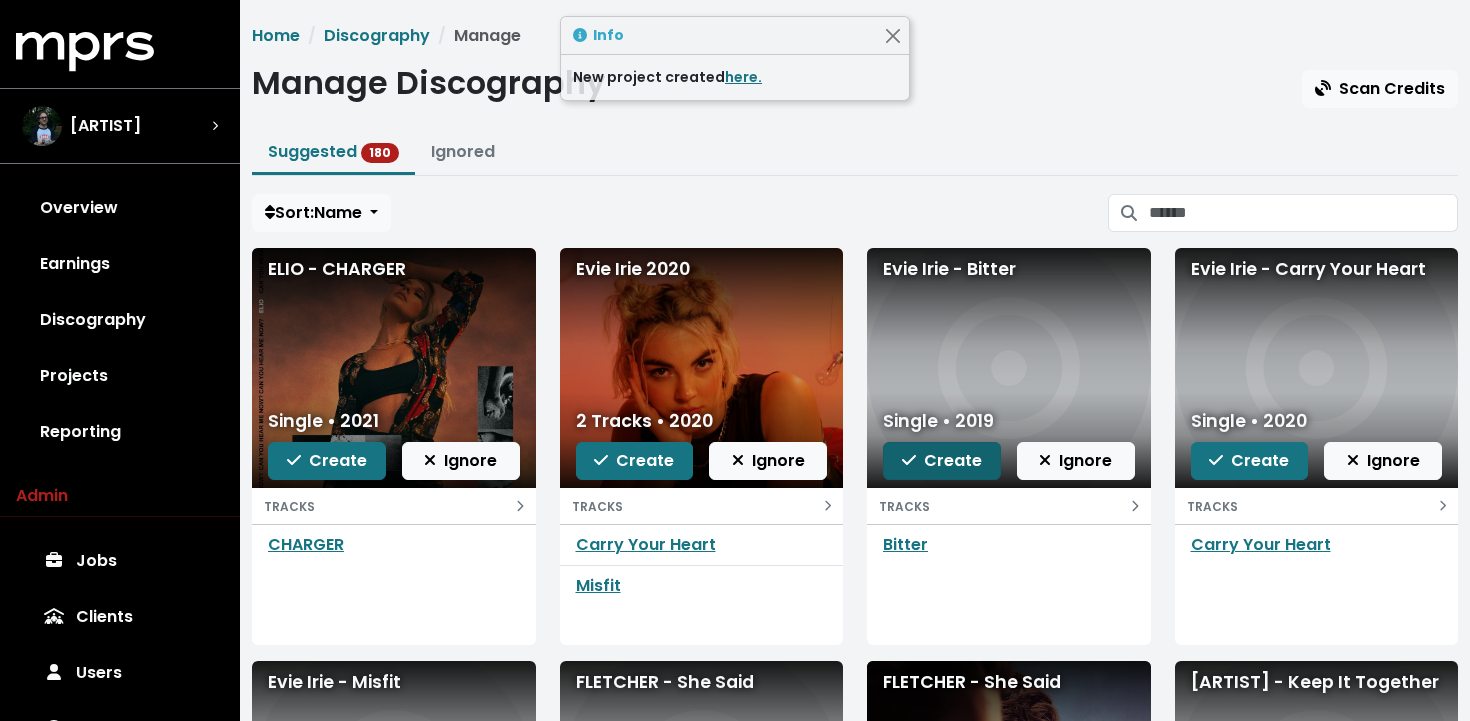 click 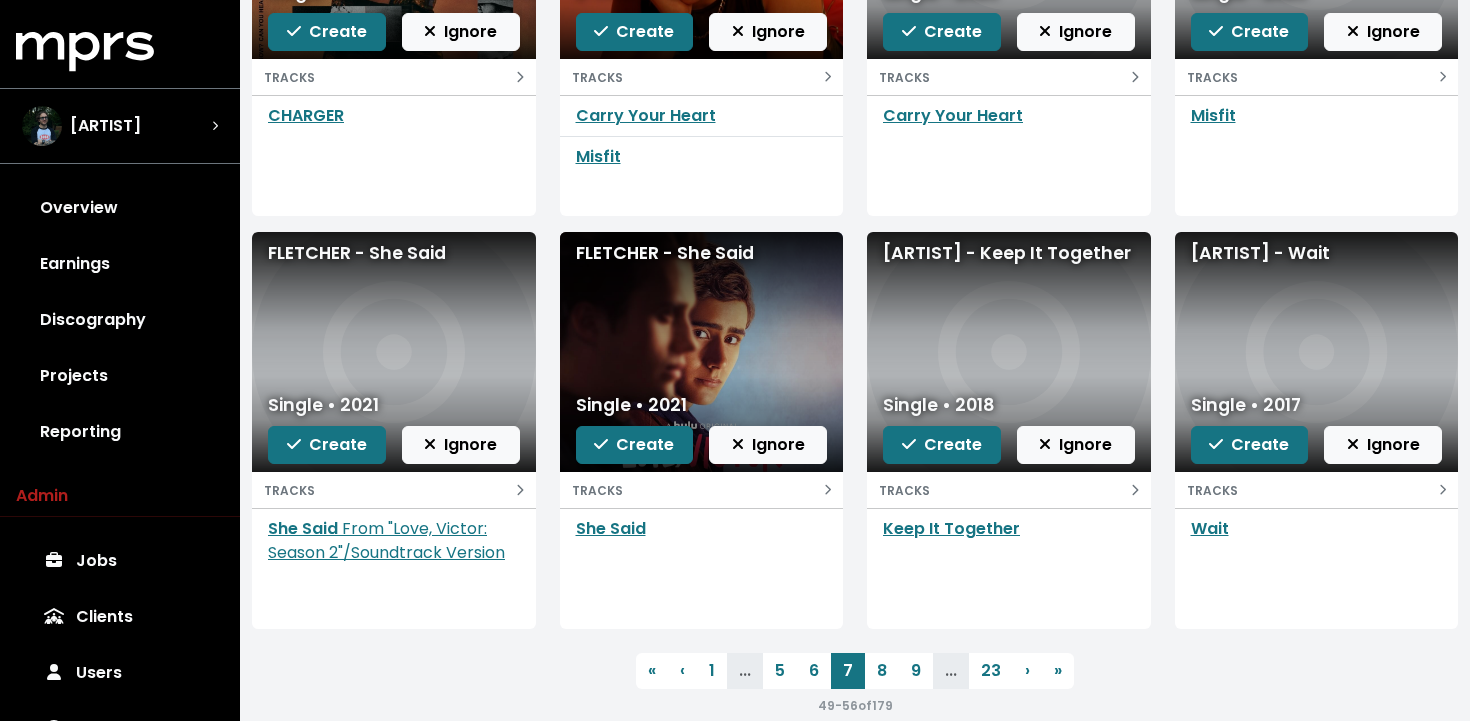 scroll, scrollTop: 451, scrollLeft: 0, axis: vertical 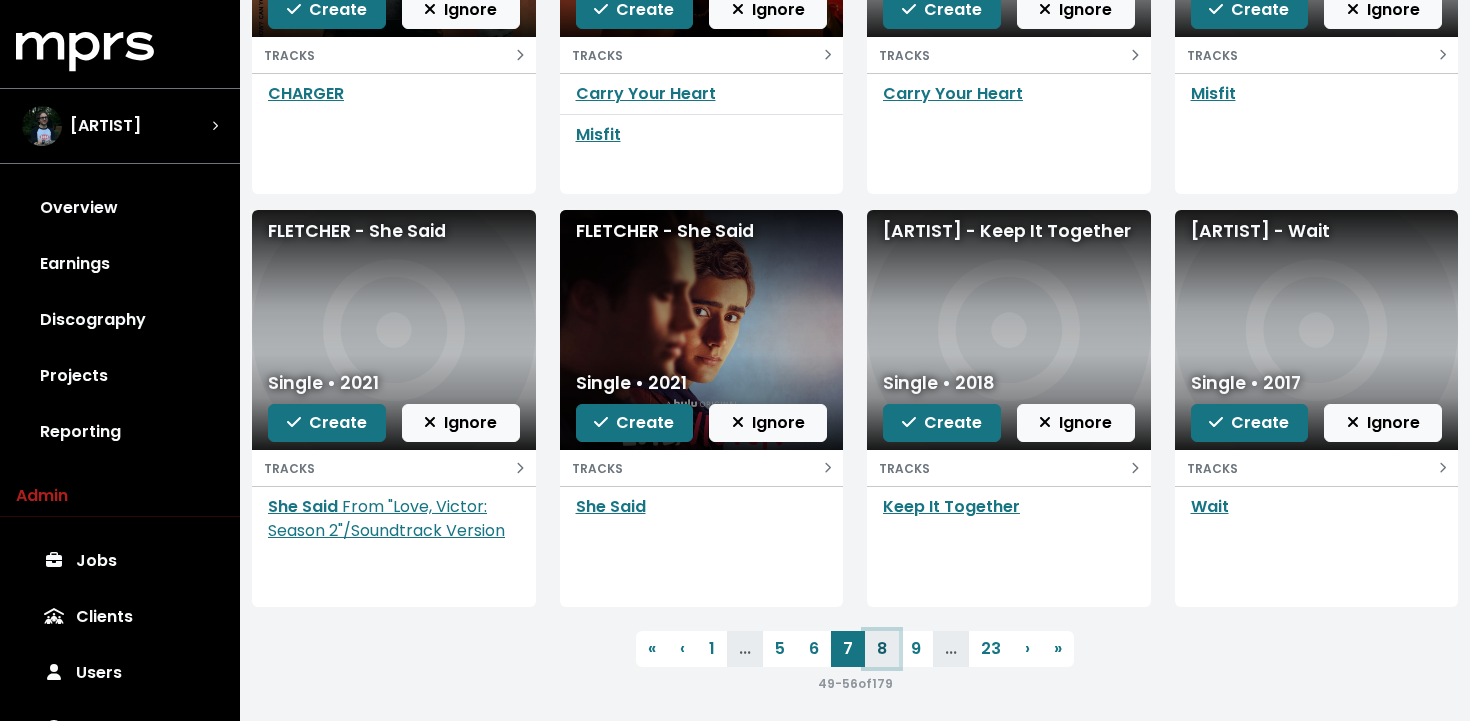 click on "8" at bounding box center (882, 649) 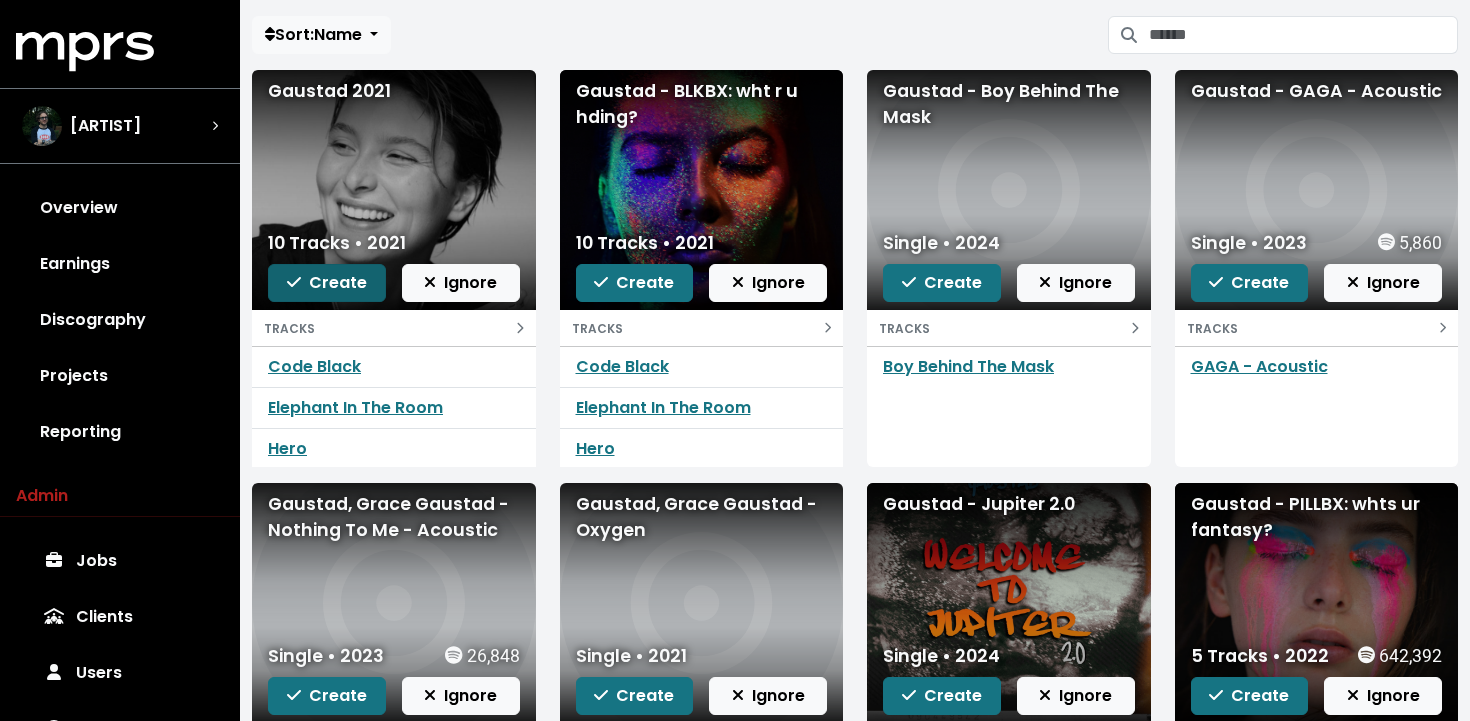 scroll, scrollTop: 171, scrollLeft: 0, axis: vertical 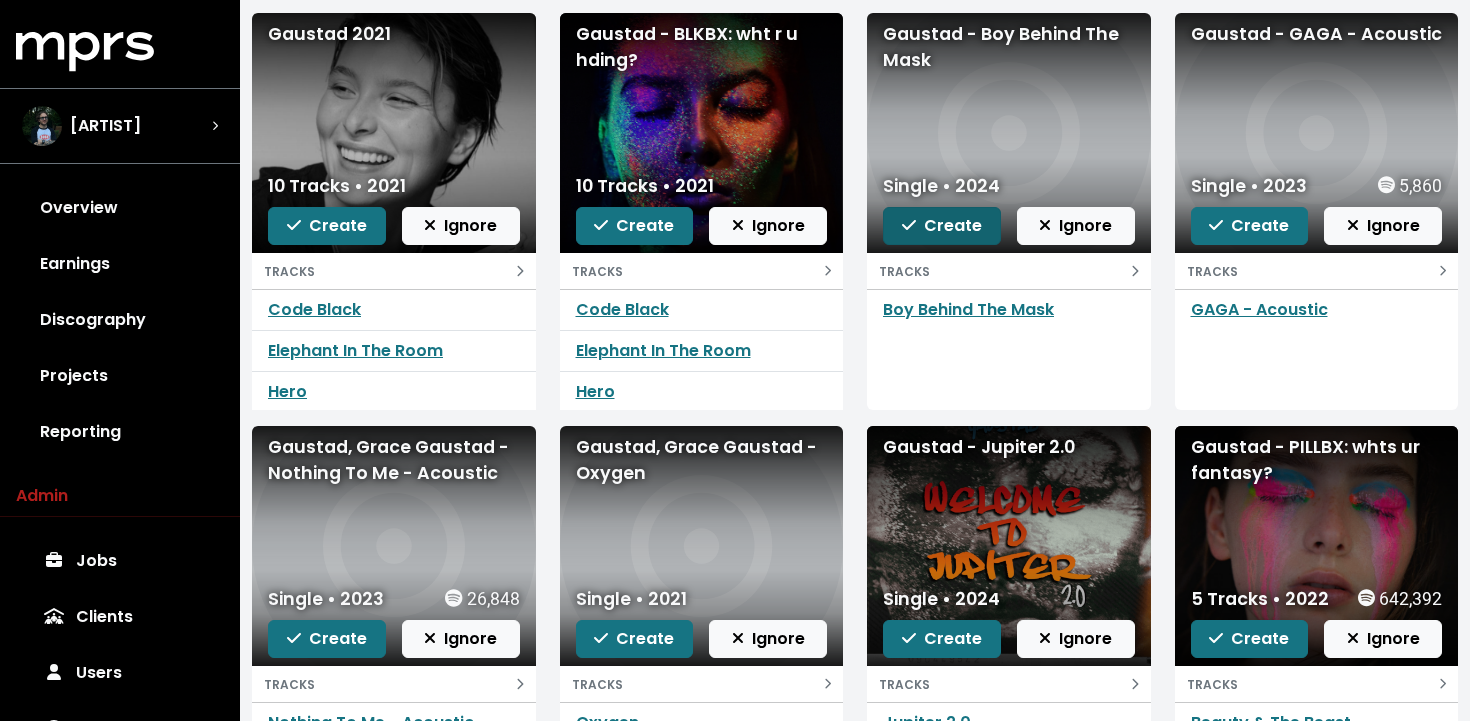 click on "Create" at bounding box center (942, 225) 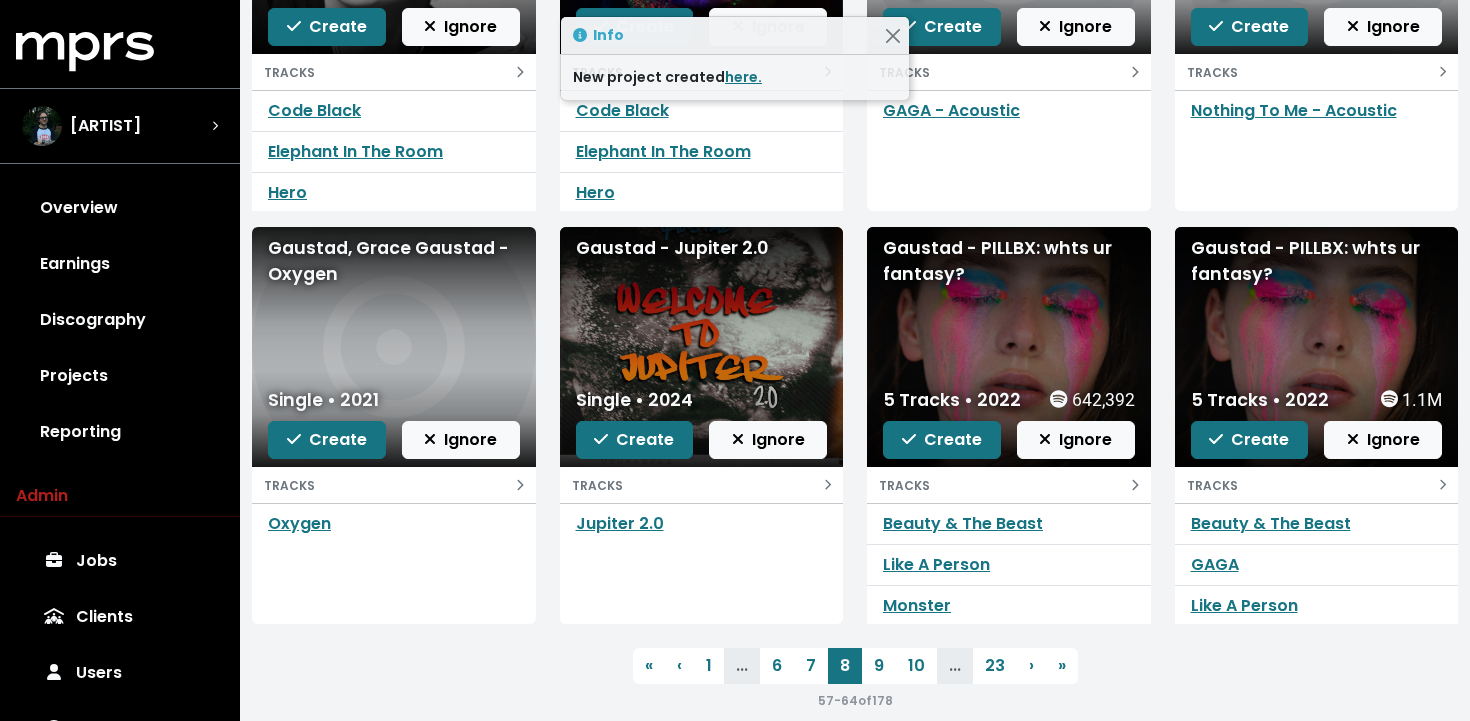 scroll, scrollTop: 437, scrollLeft: 0, axis: vertical 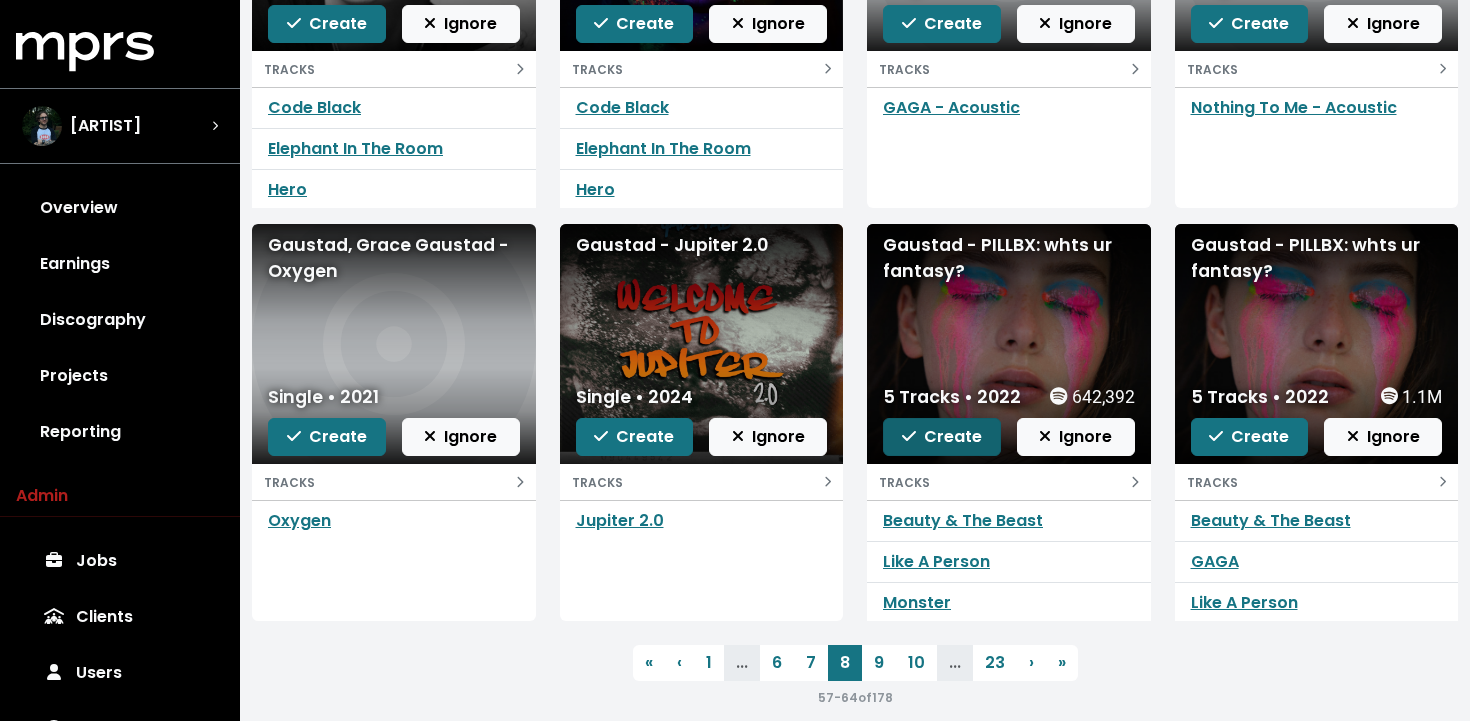 click on "Create" at bounding box center (942, 436) 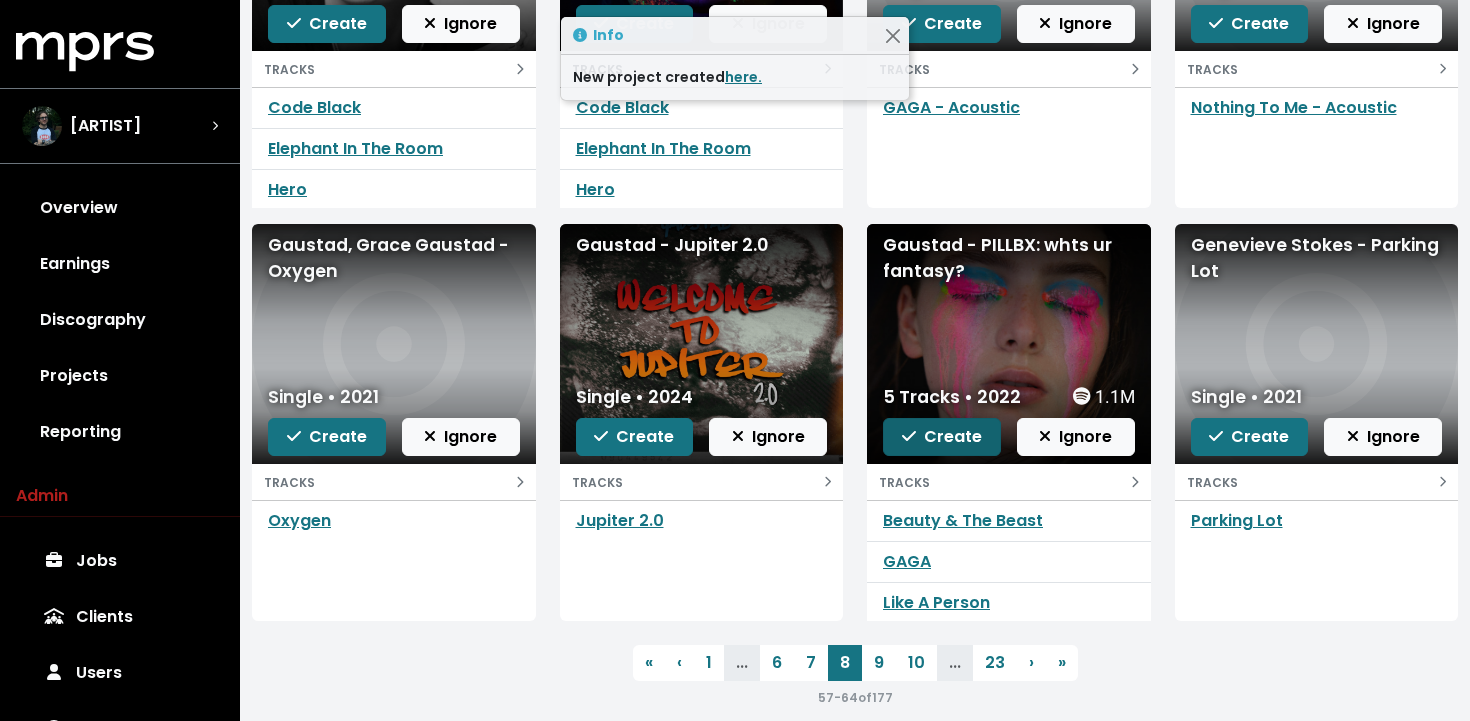 click on "Create" at bounding box center [942, 437] 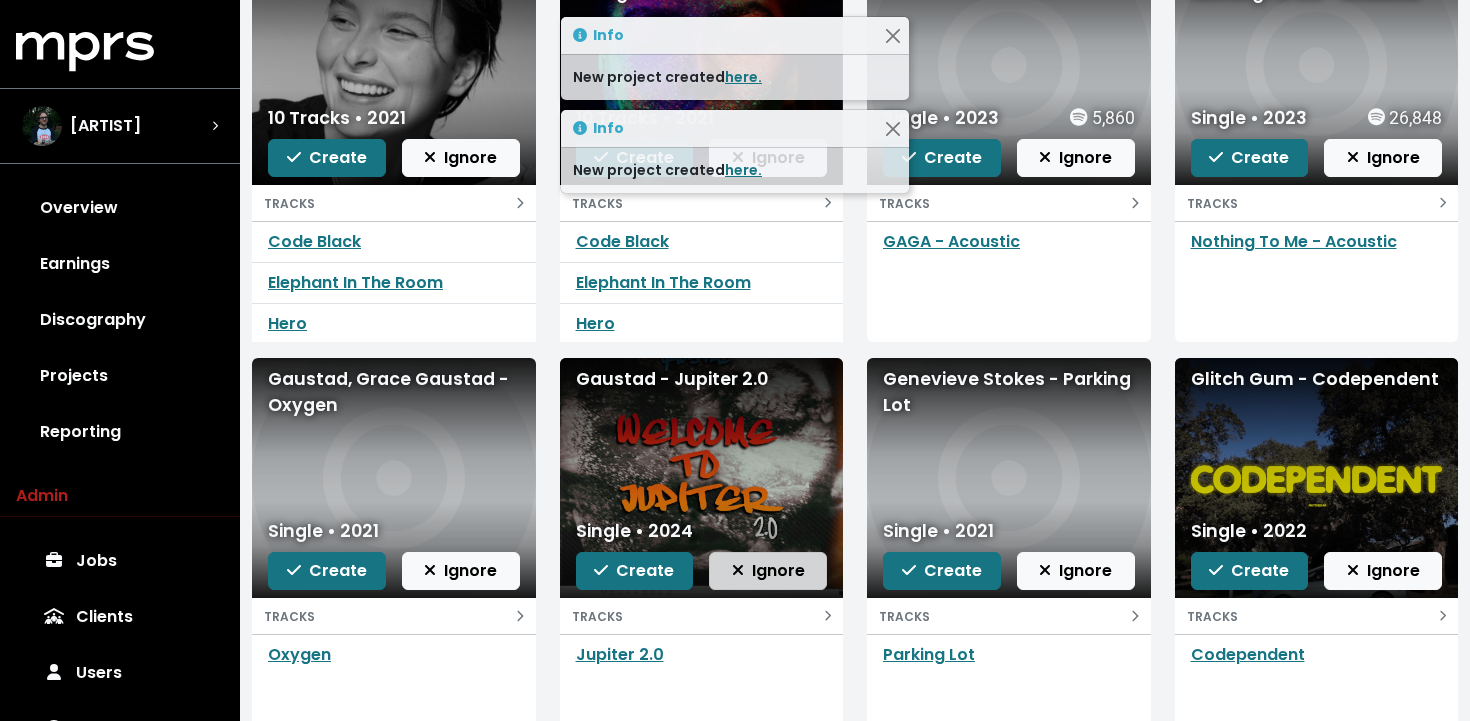 scroll, scrollTop: 307, scrollLeft: 0, axis: vertical 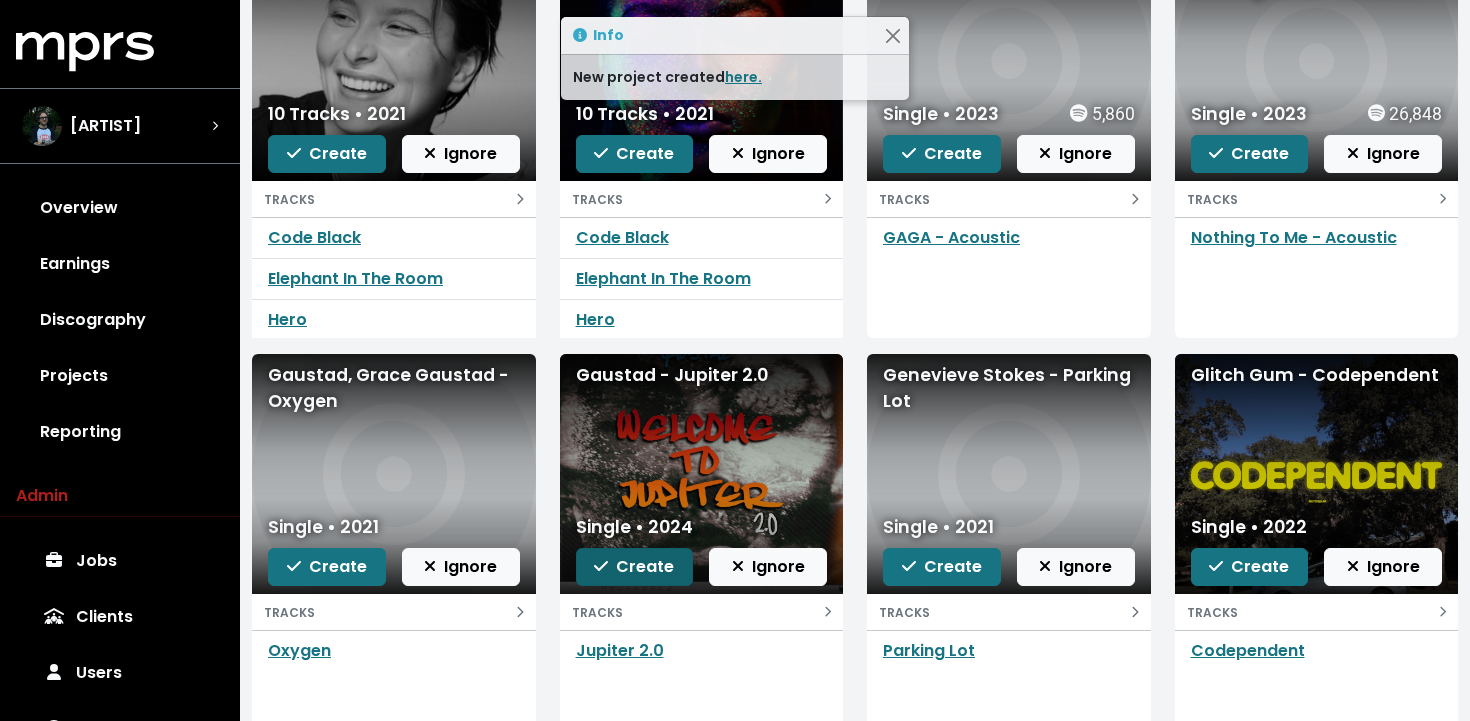 click on "Create" at bounding box center [634, 566] 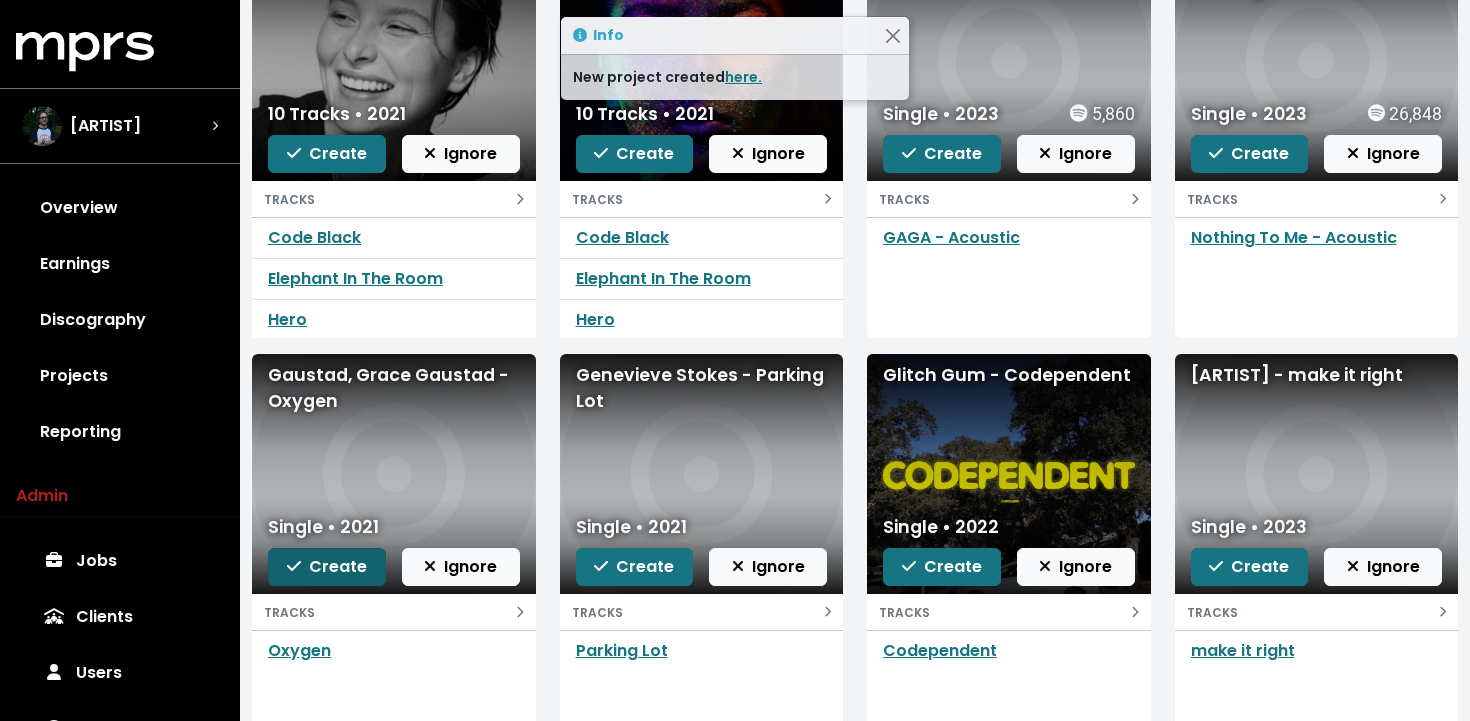 click on "Create" at bounding box center (327, 566) 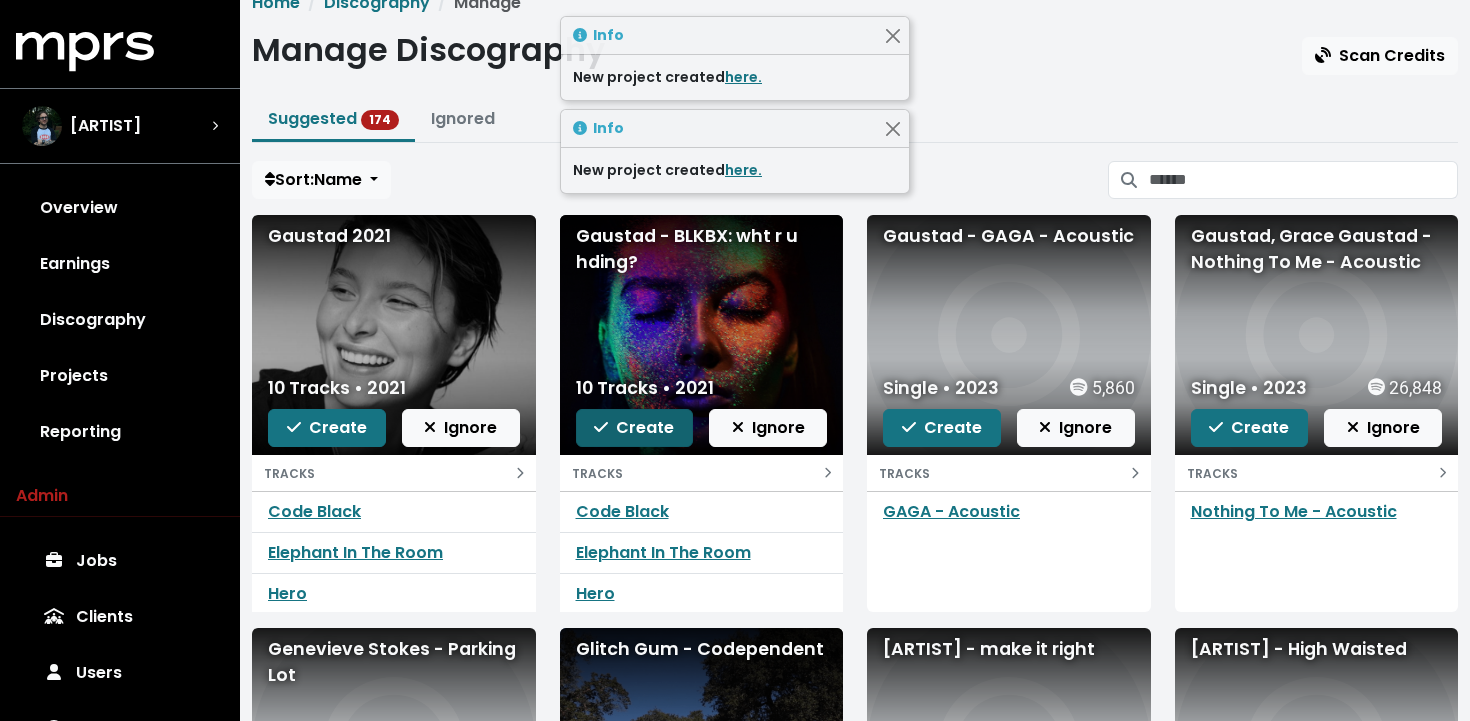 scroll, scrollTop: 27, scrollLeft: 0, axis: vertical 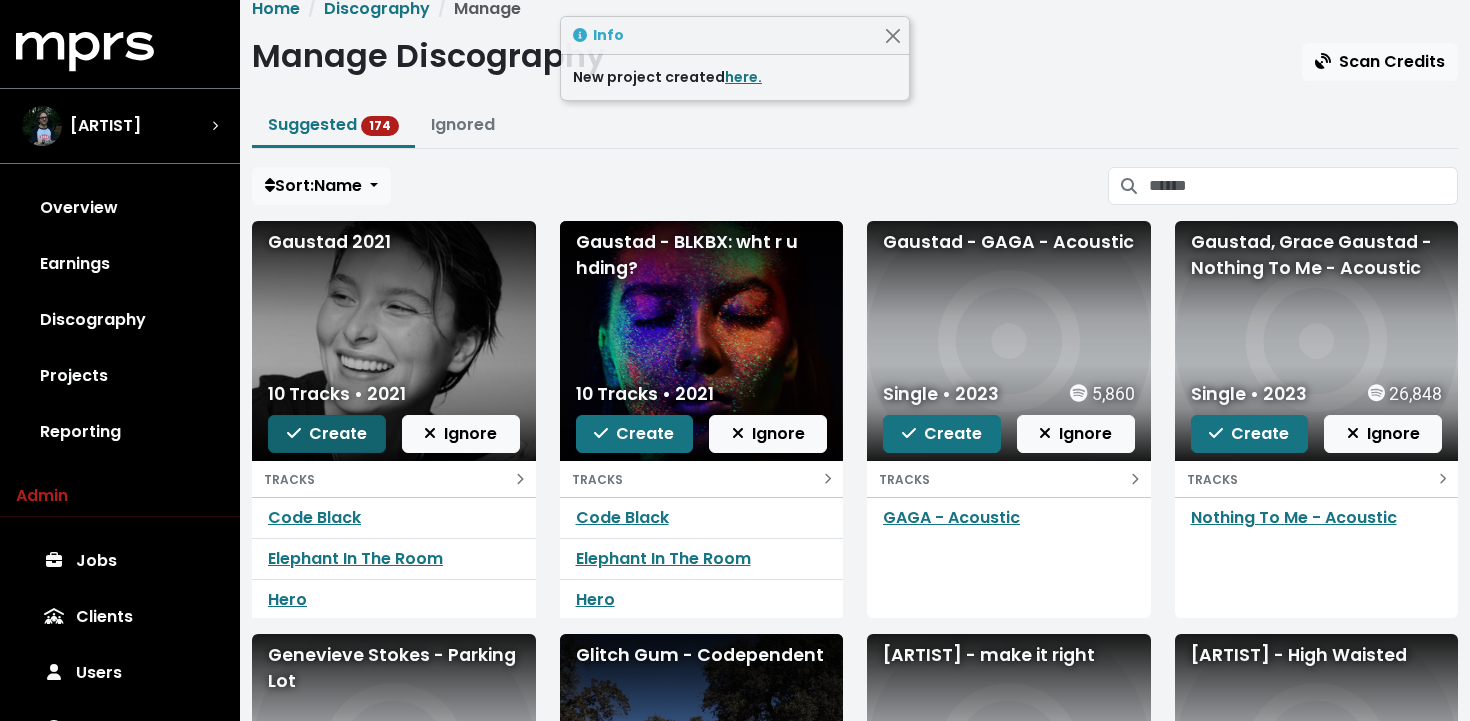 click on "Create" at bounding box center (327, 433) 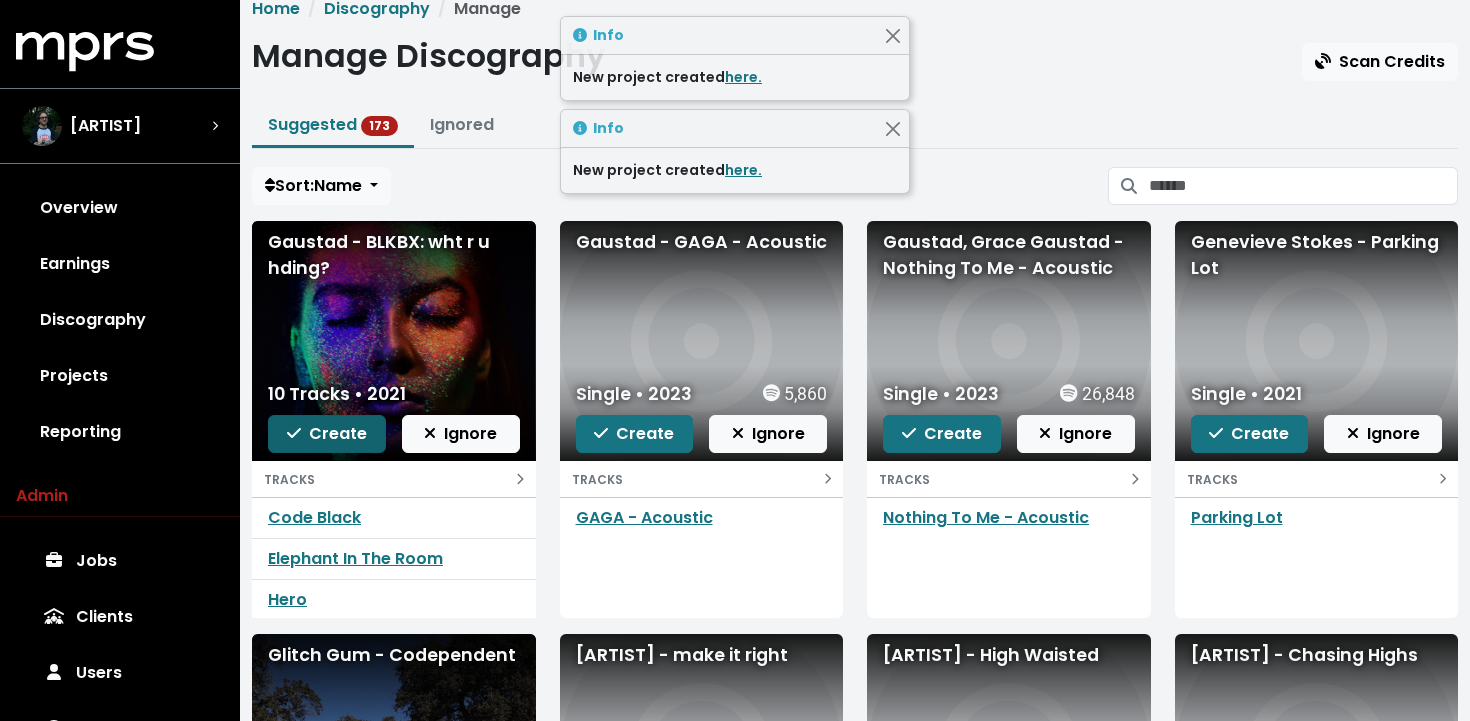 click on "Create" at bounding box center [327, 433] 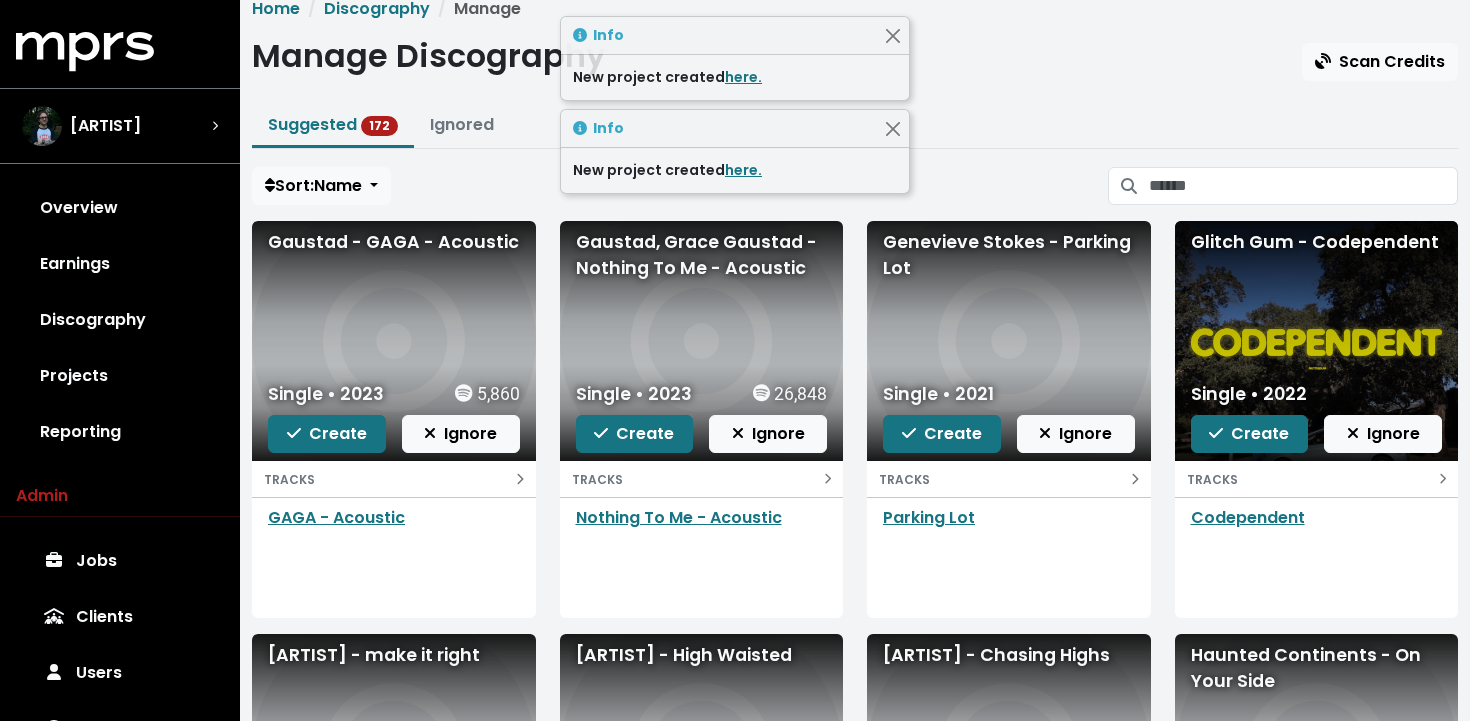 click on "Create" at bounding box center (327, 433) 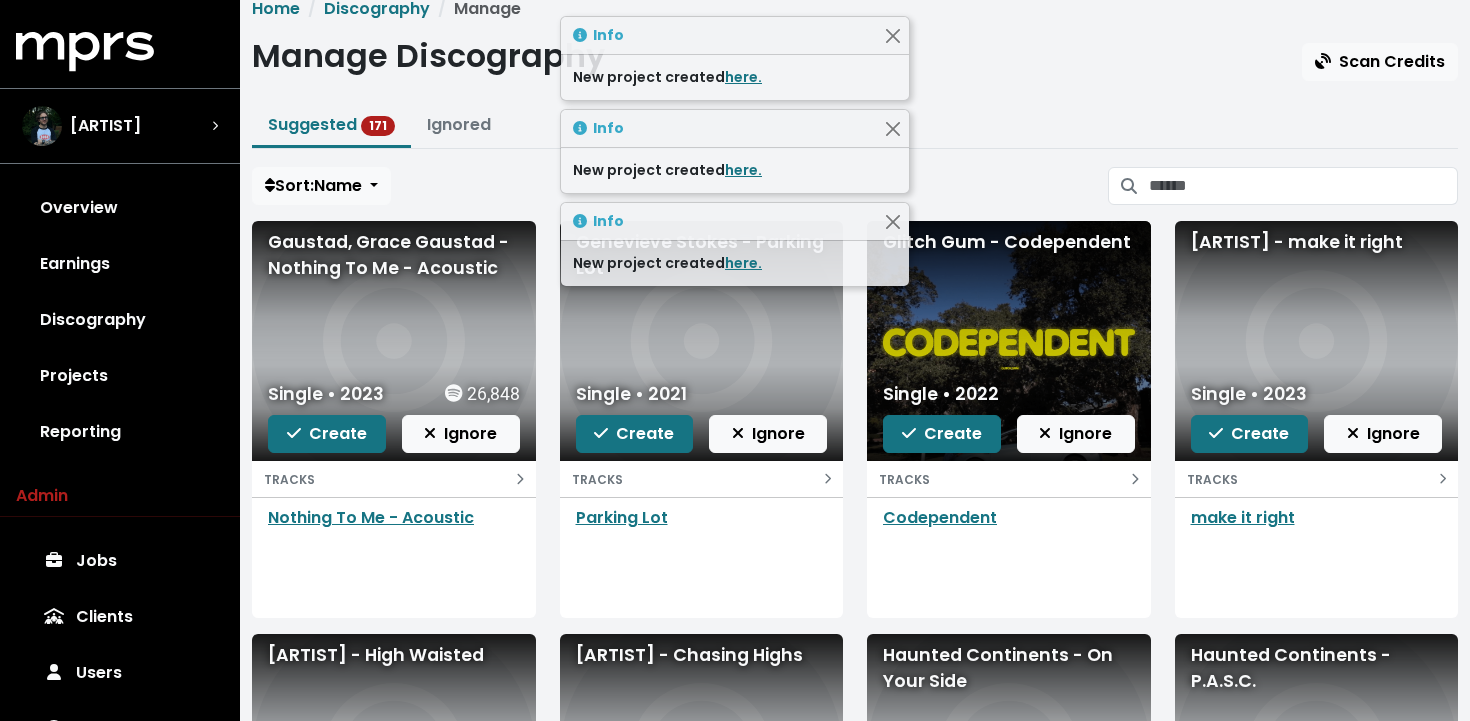 click on "Create" at bounding box center [327, 433] 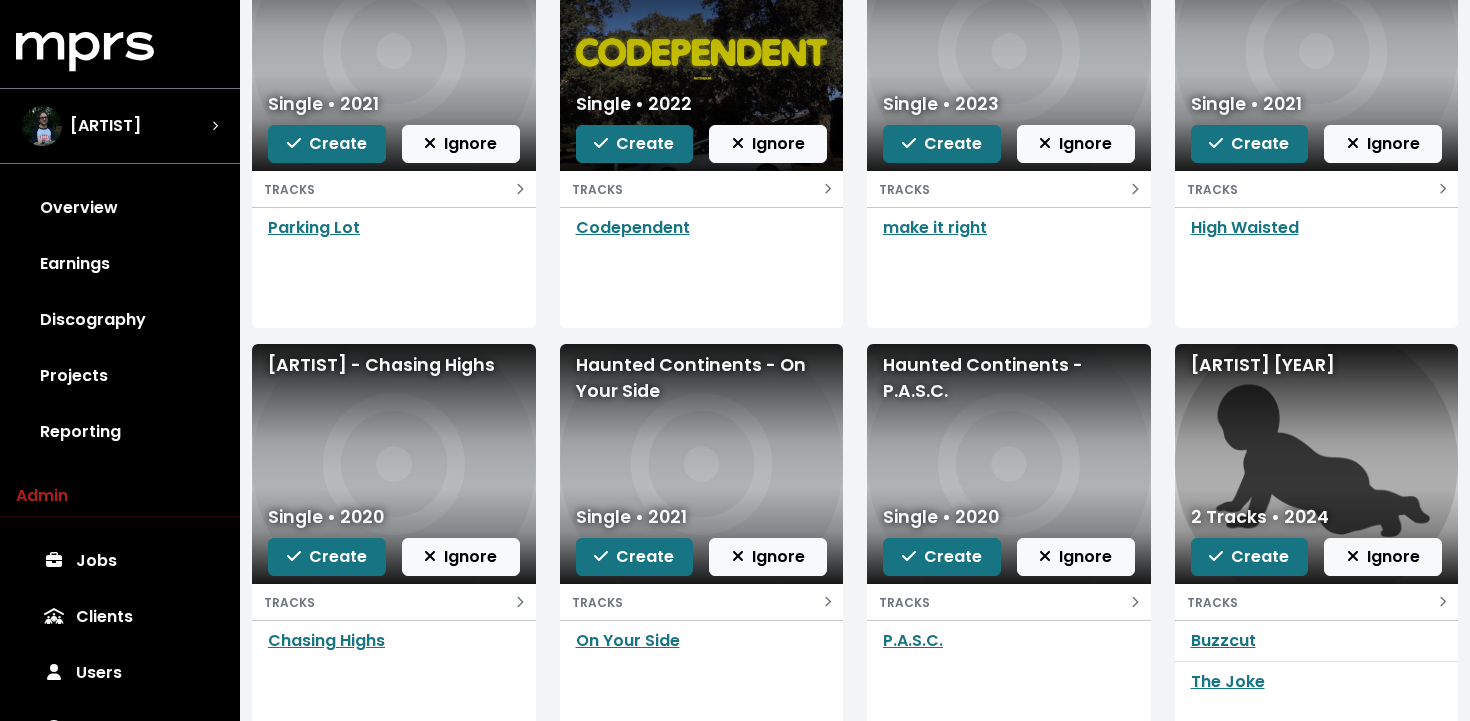 scroll, scrollTop: 464, scrollLeft: 0, axis: vertical 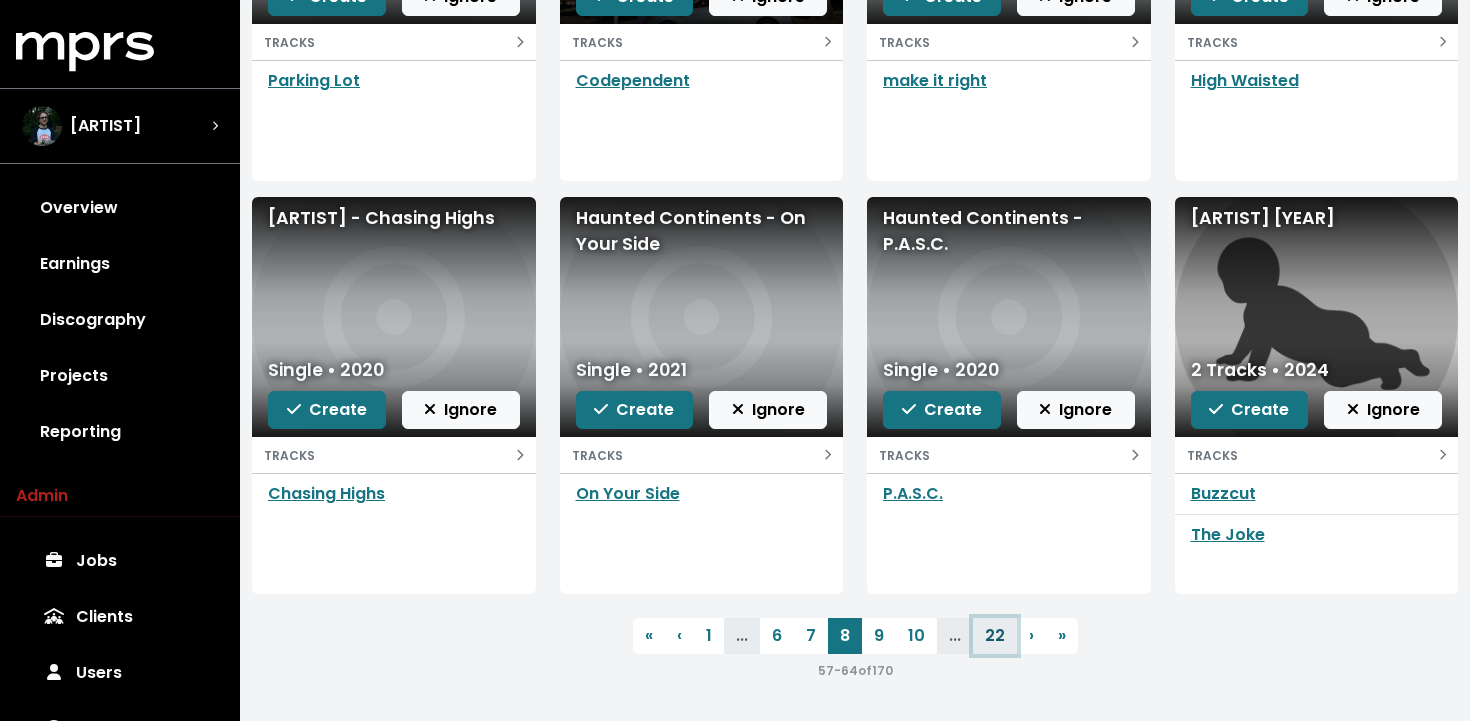 click on "22" at bounding box center (995, 636) 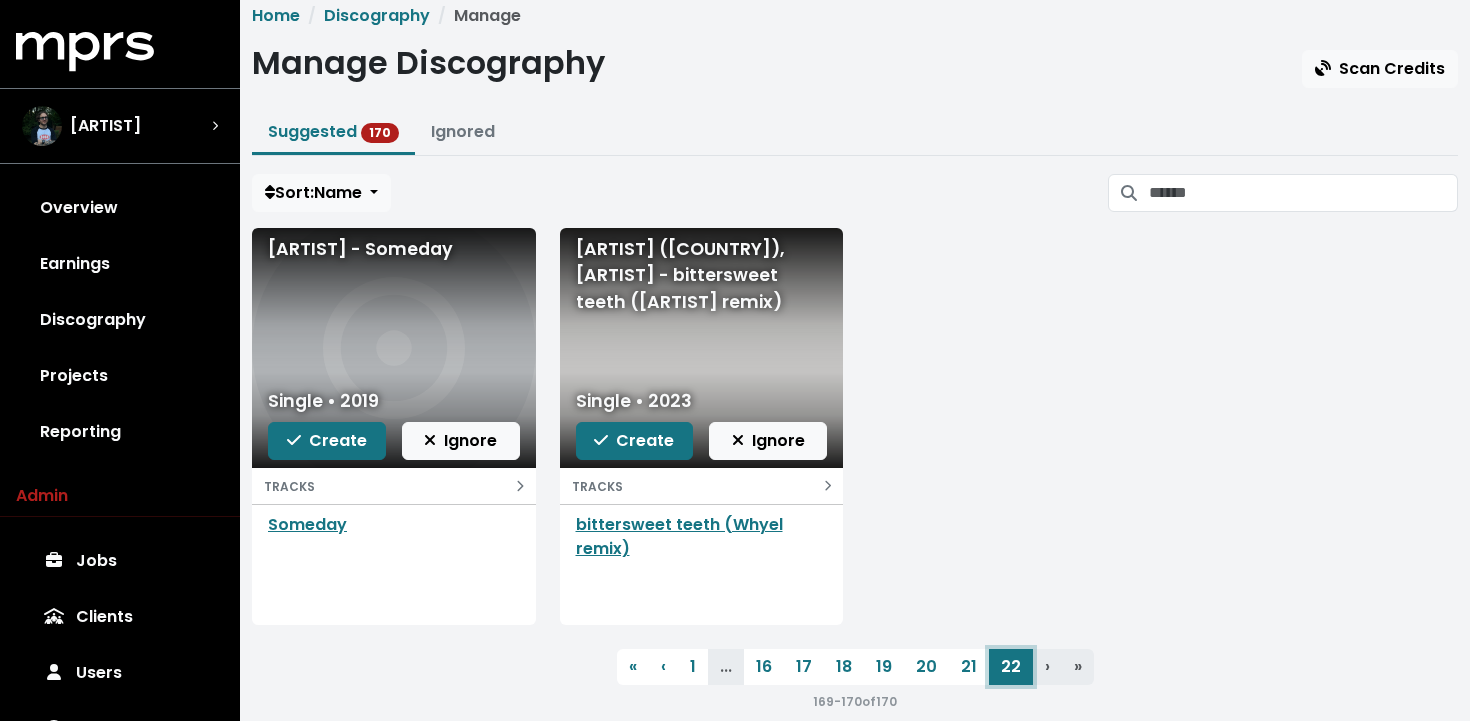 scroll, scrollTop: 0, scrollLeft: 0, axis: both 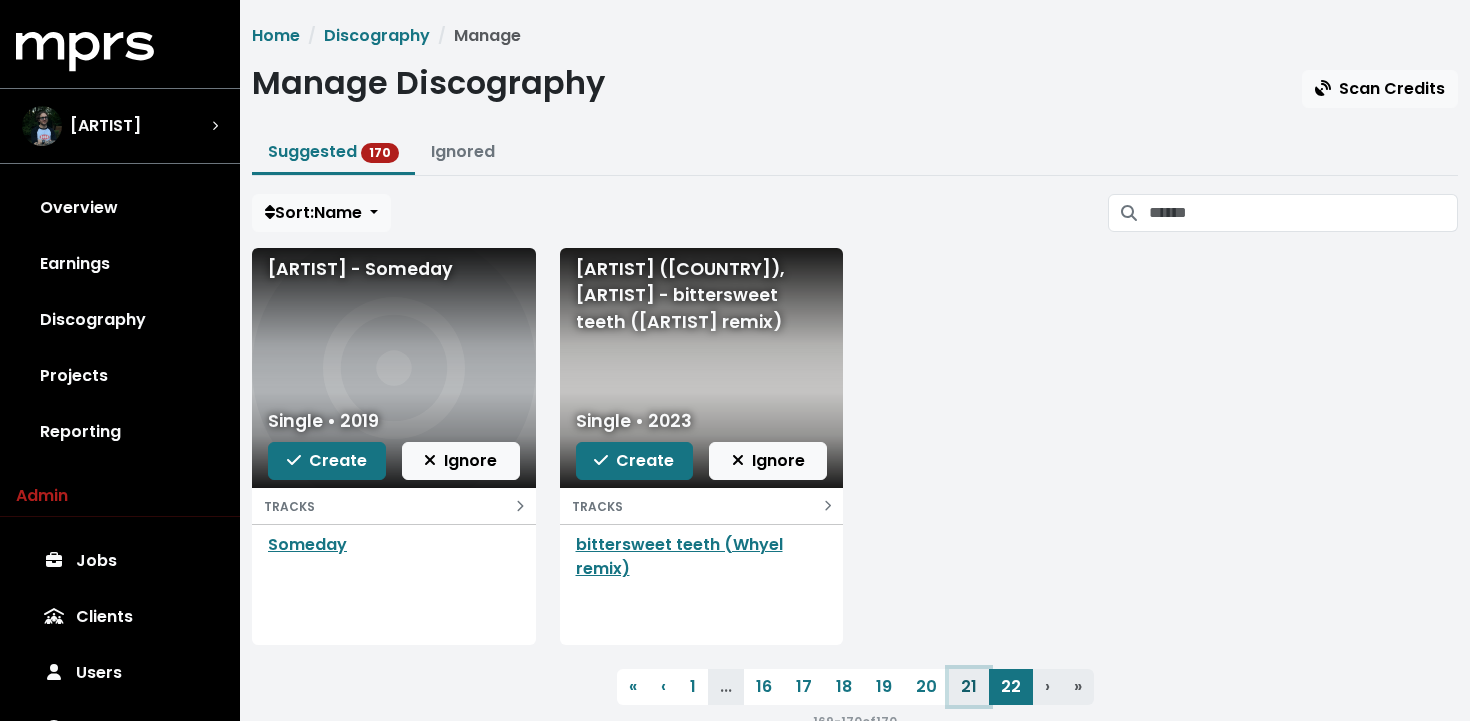 click on "21" at bounding box center (969, 687) 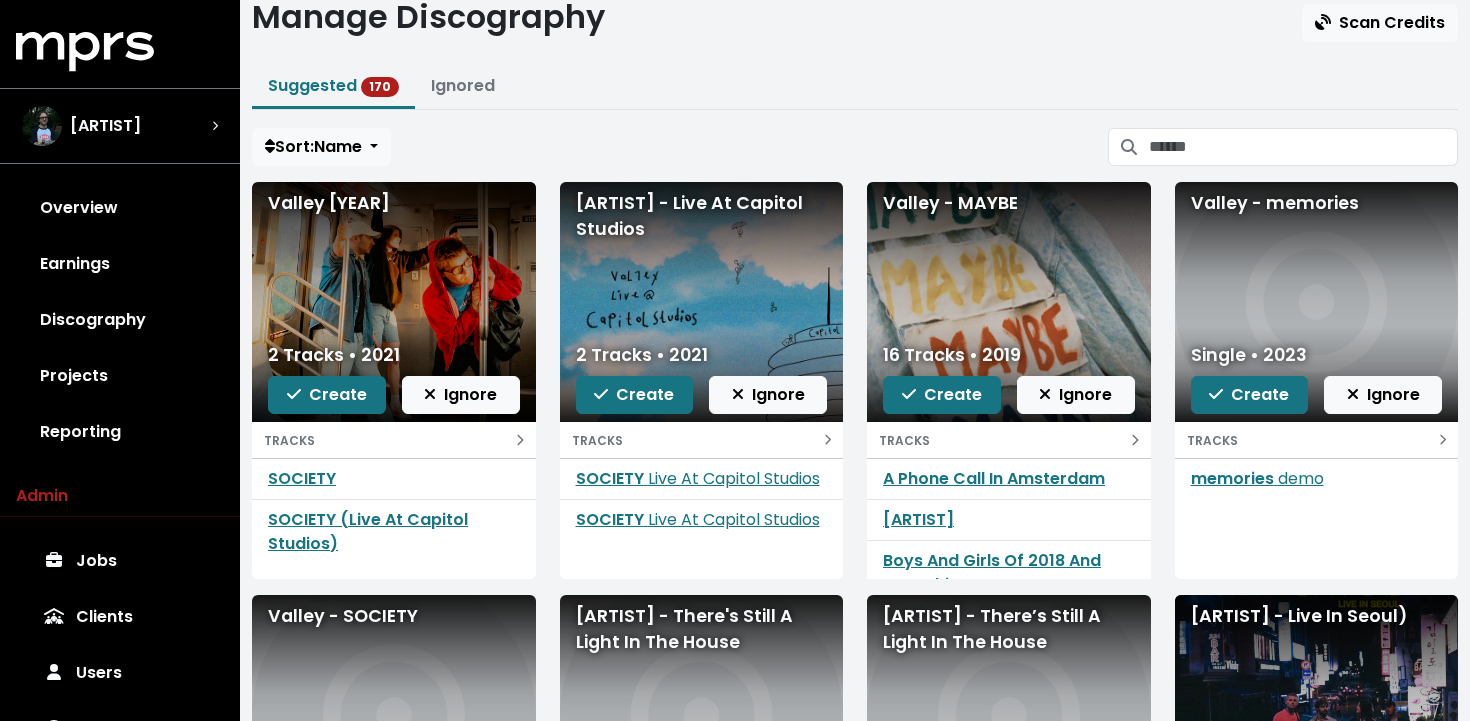 scroll, scrollTop: 92, scrollLeft: 0, axis: vertical 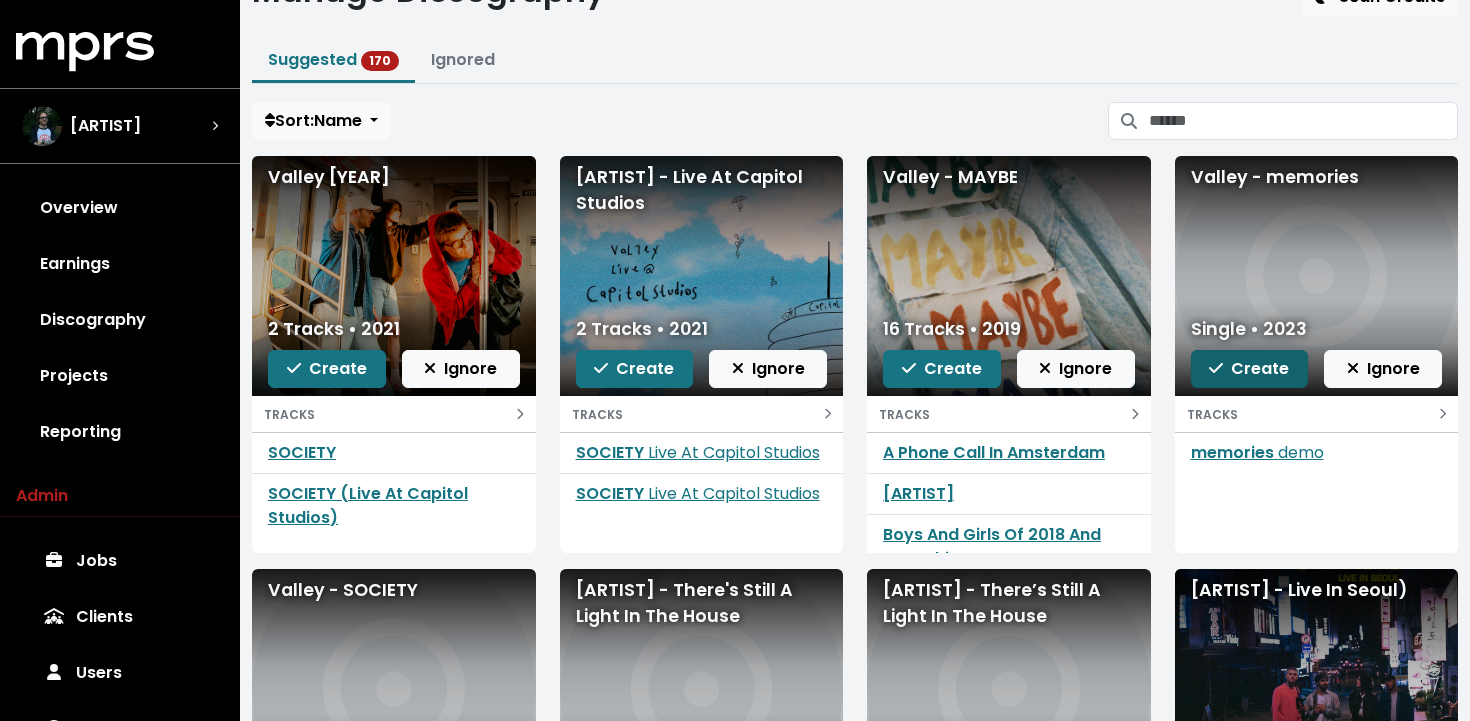 click on "Create" at bounding box center [1249, 368] 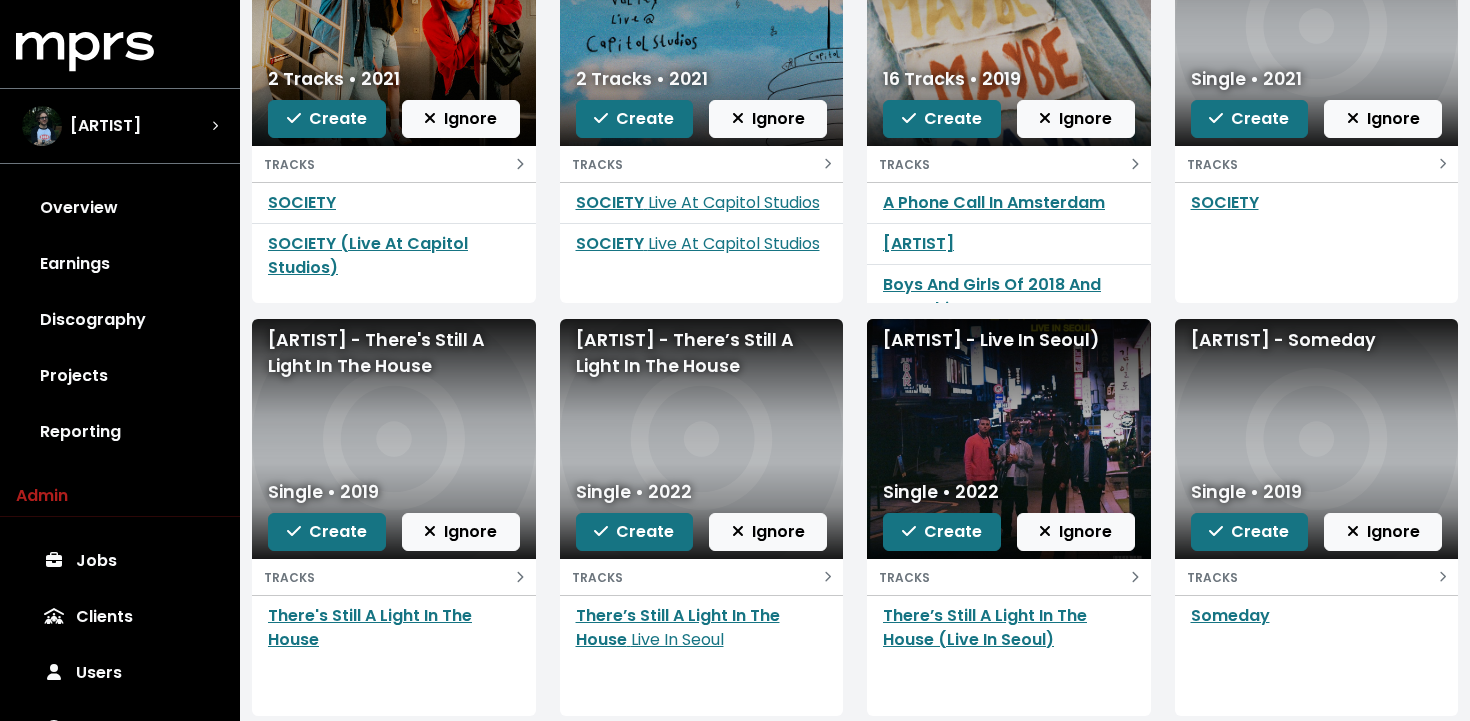 scroll, scrollTop: 464, scrollLeft: 0, axis: vertical 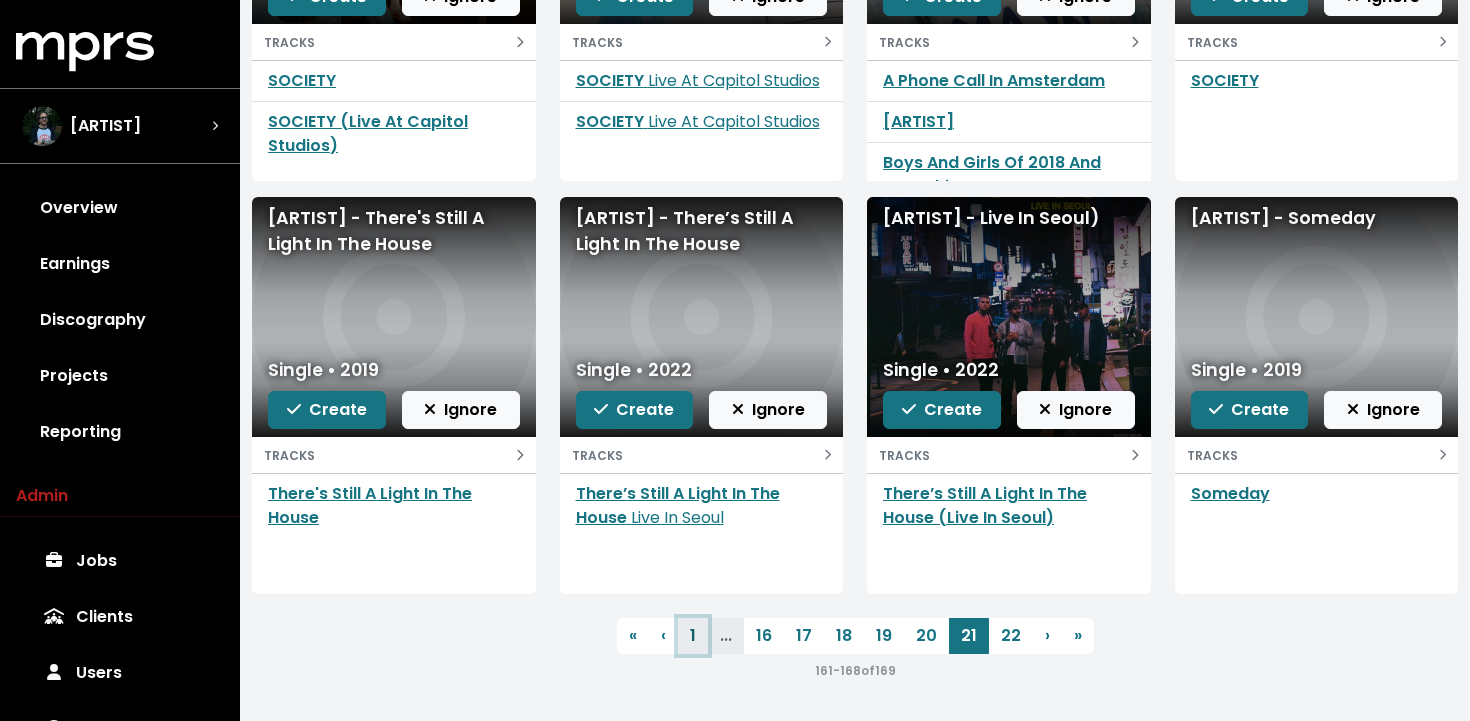 click on "1" at bounding box center (693, 636) 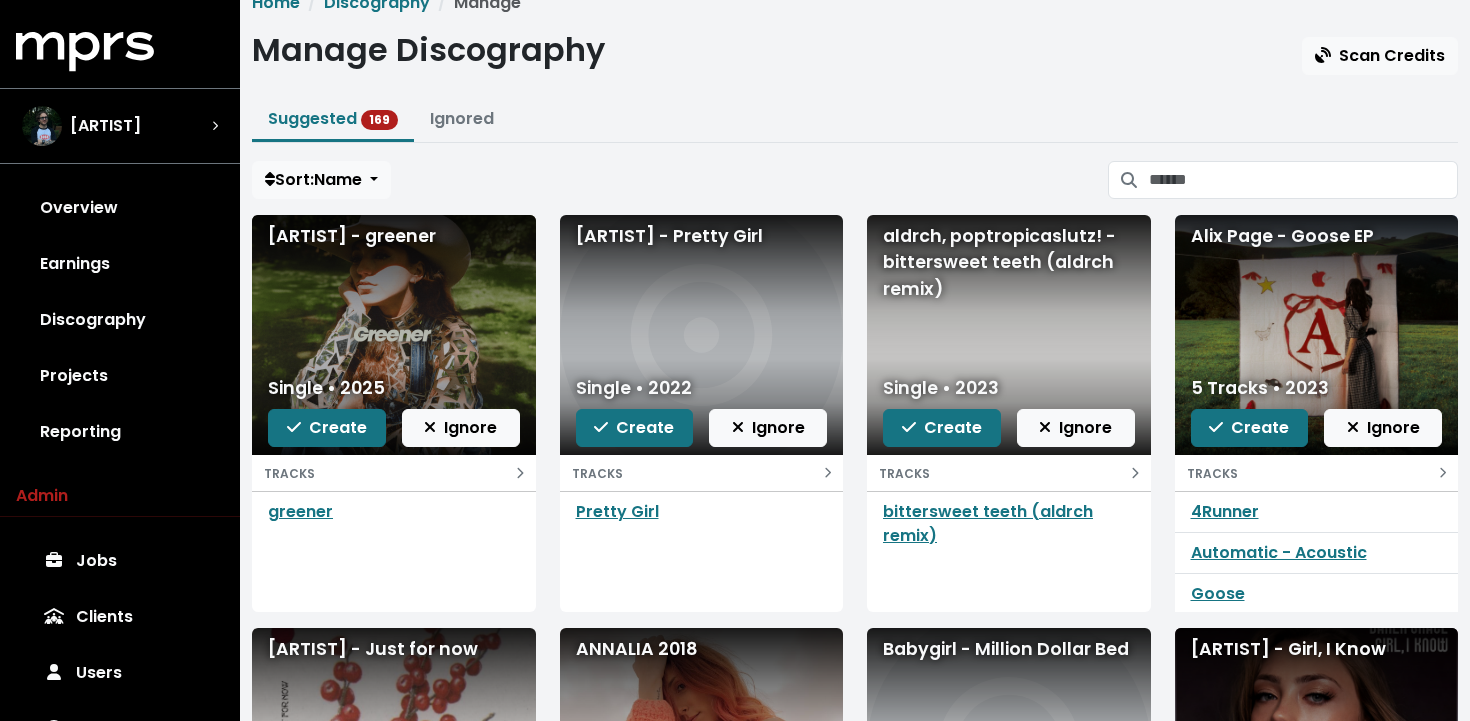 scroll, scrollTop: 37, scrollLeft: 0, axis: vertical 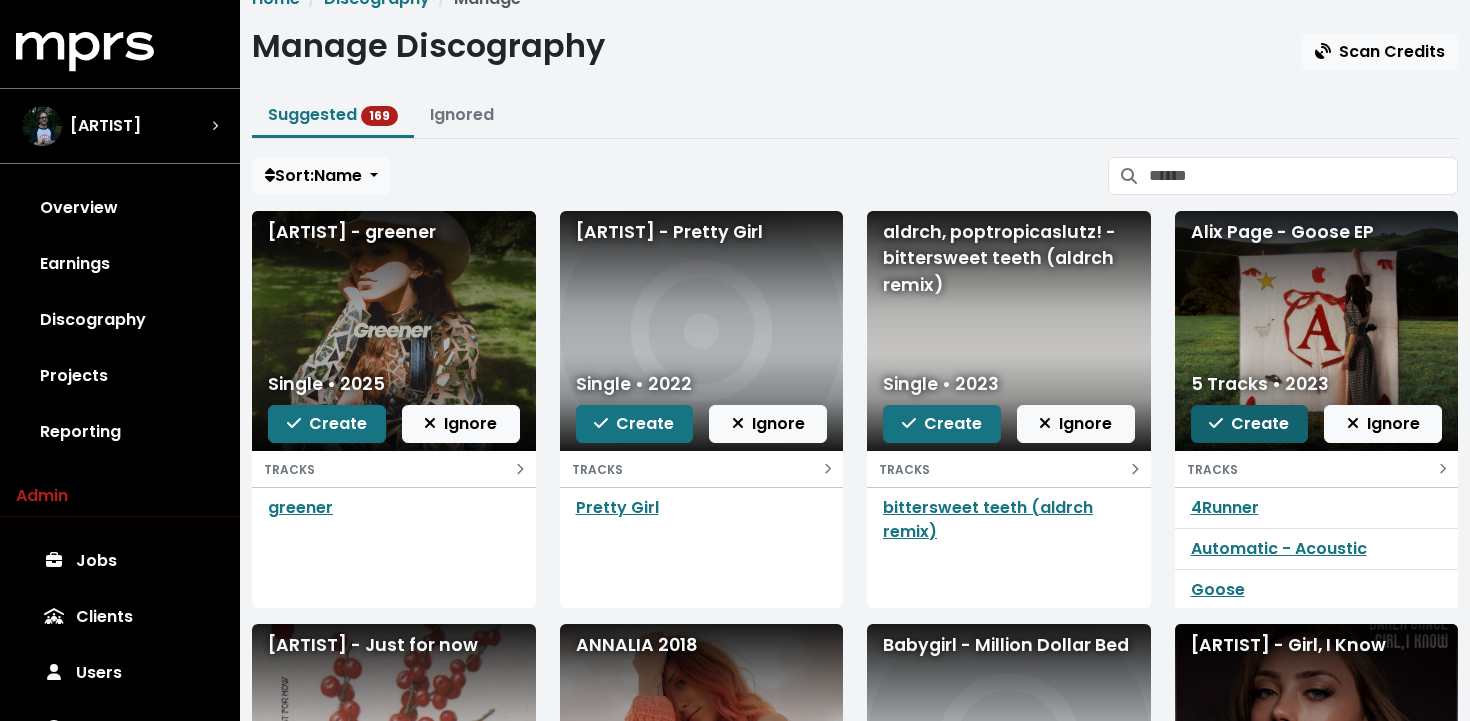 click on "Create" at bounding box center (1249, 423) 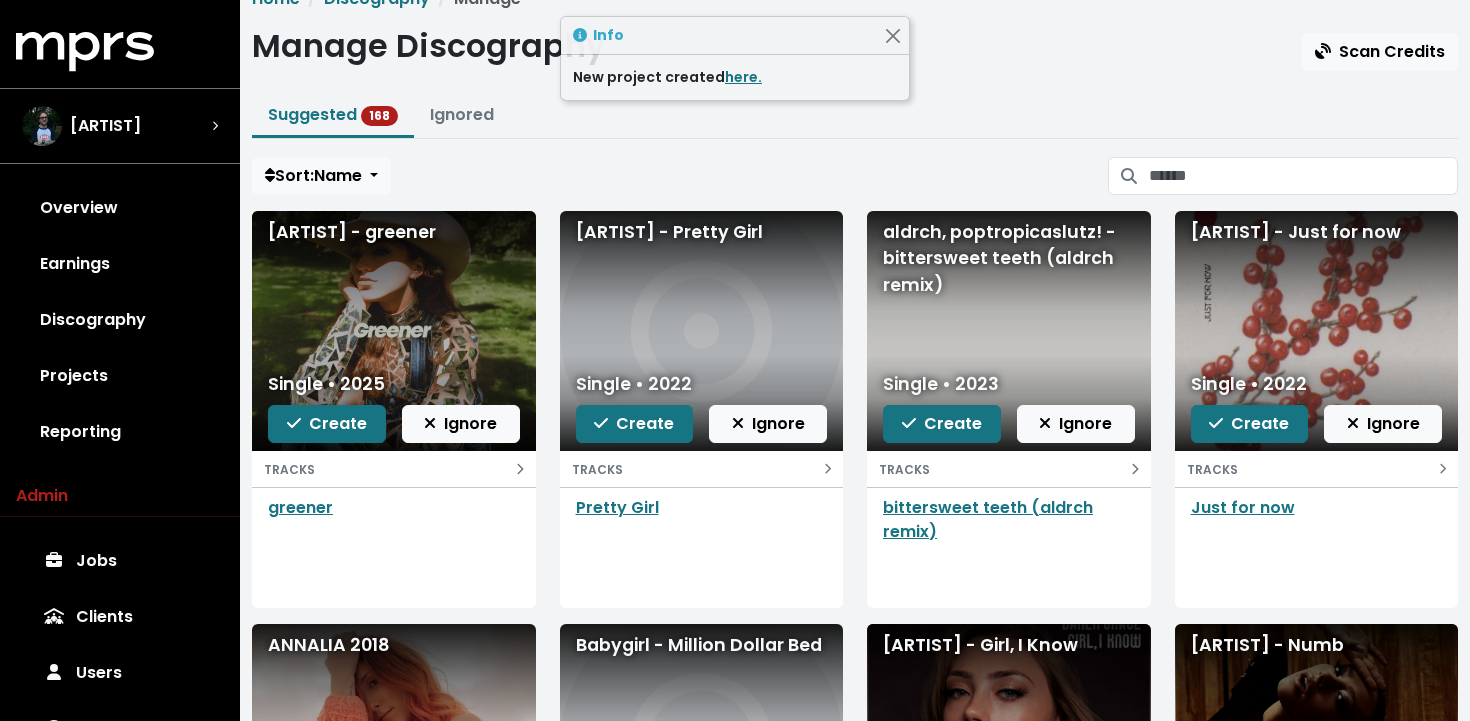click on "Create" at bounding box center [1249, 423] 